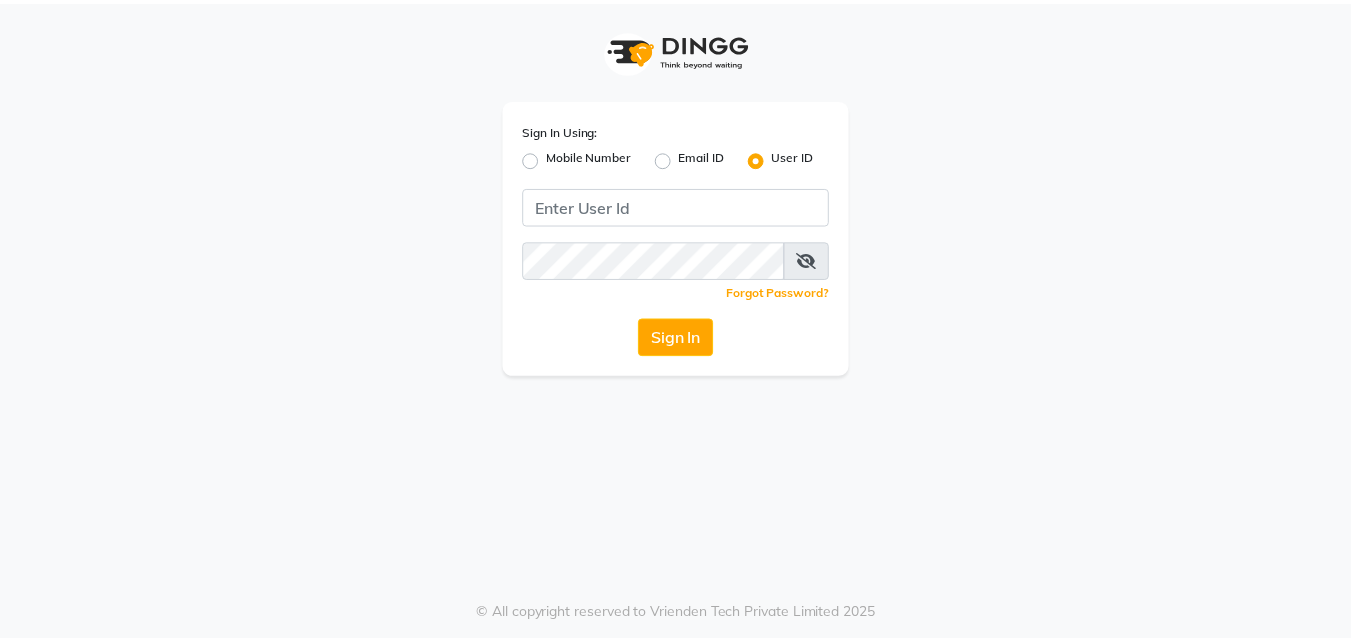 scroll, scrollTop: 0, scrollLeft: 0, axis: both 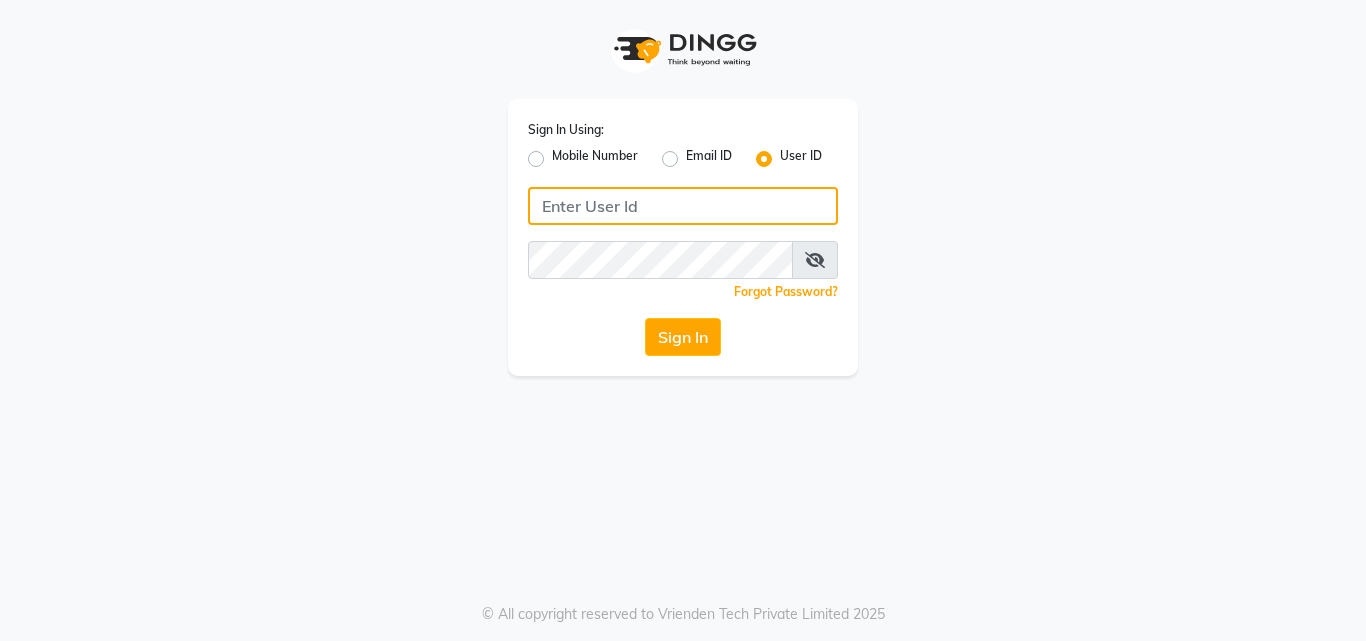 type on "bellavida" 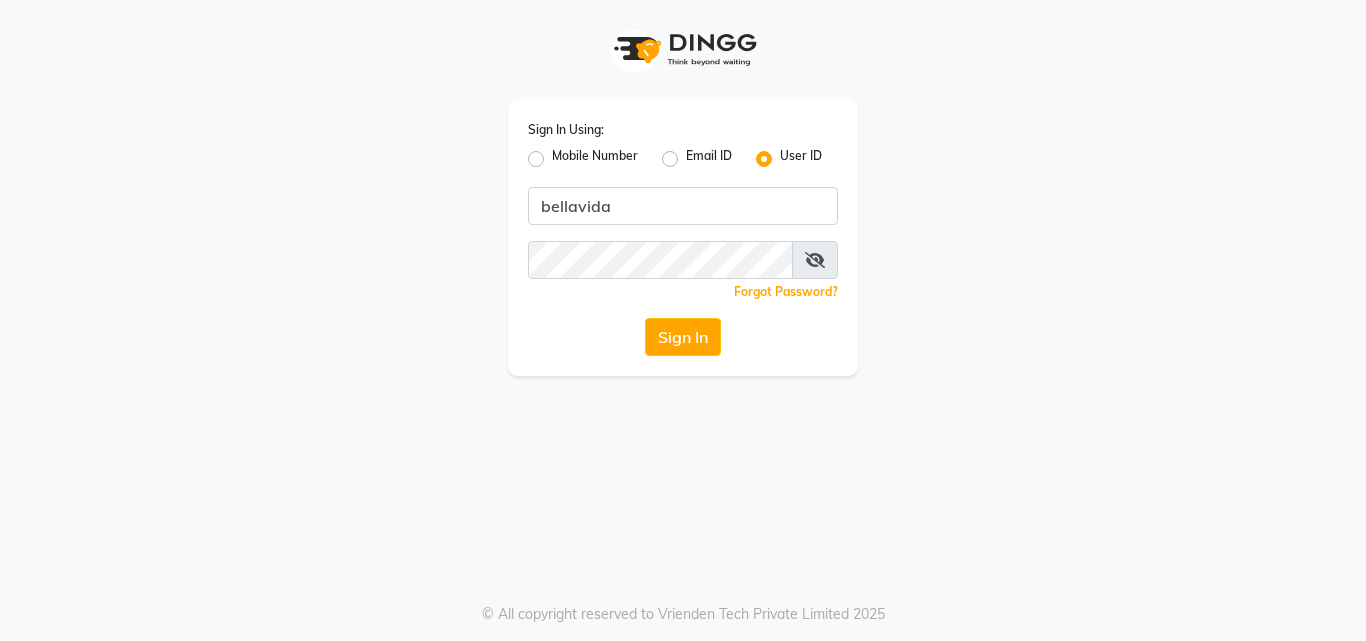 click at bounding box center [815, 260] 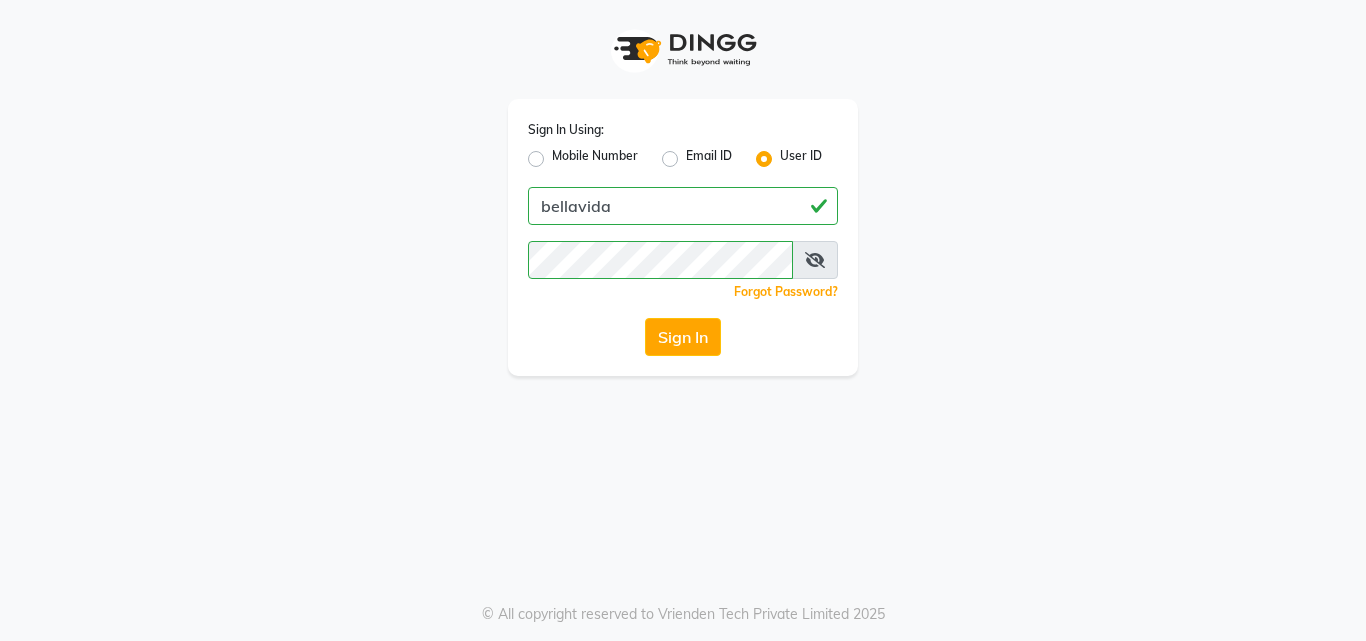 click at bounding box center (815, 260) 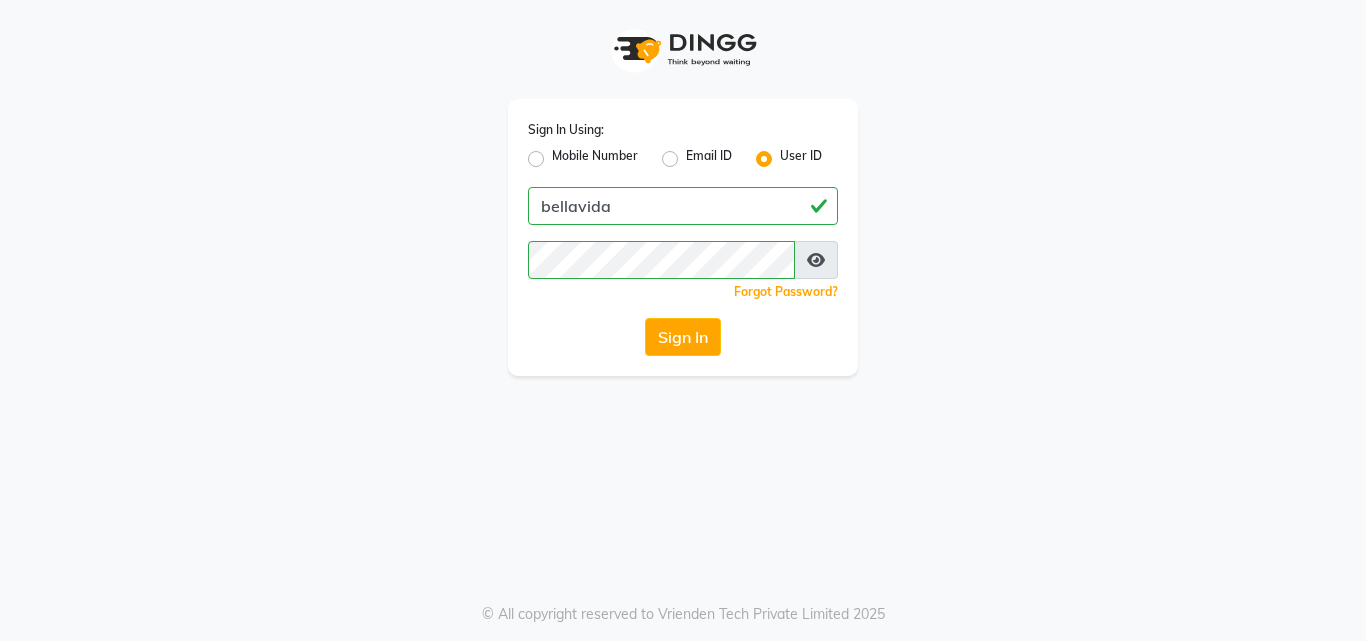 click at bounding box center [816, 260] 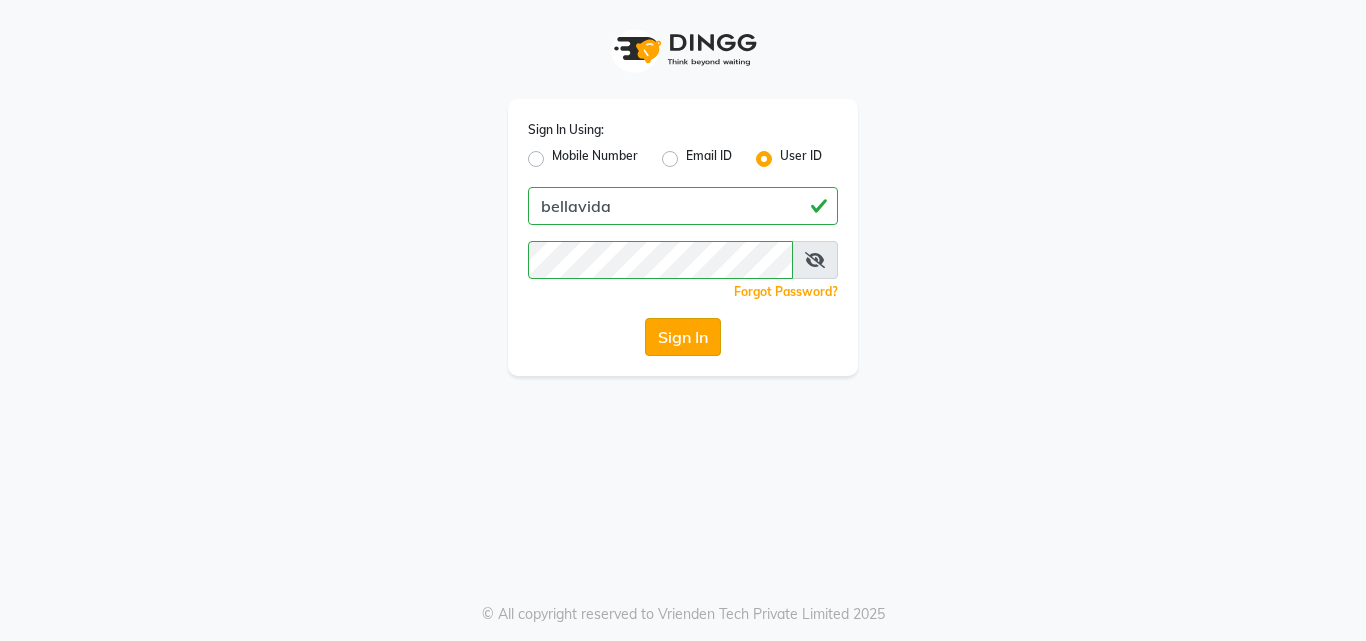 click on "Sign In" 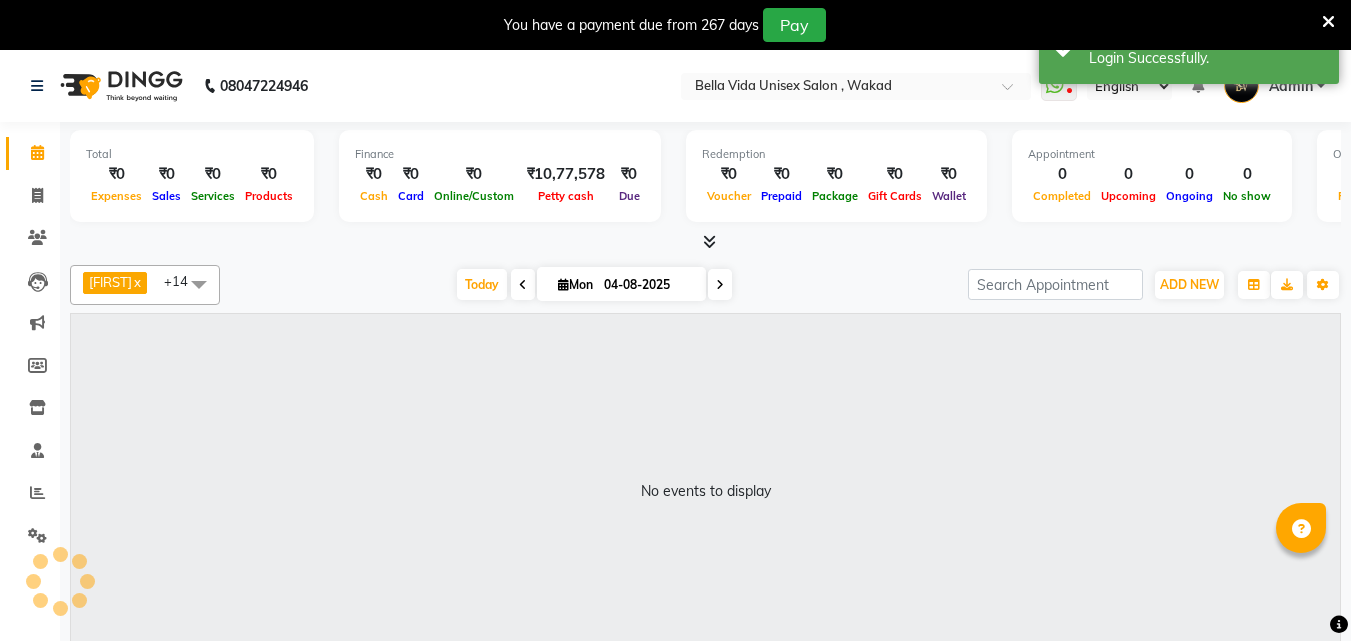 select on "en" 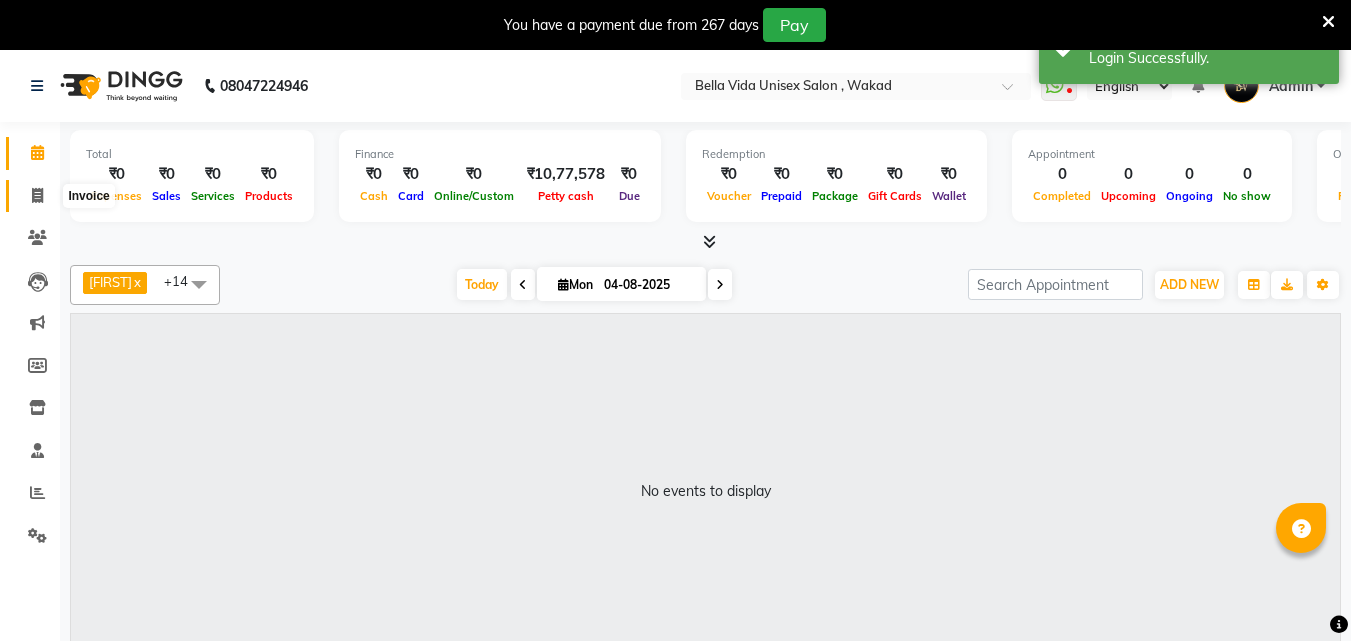click 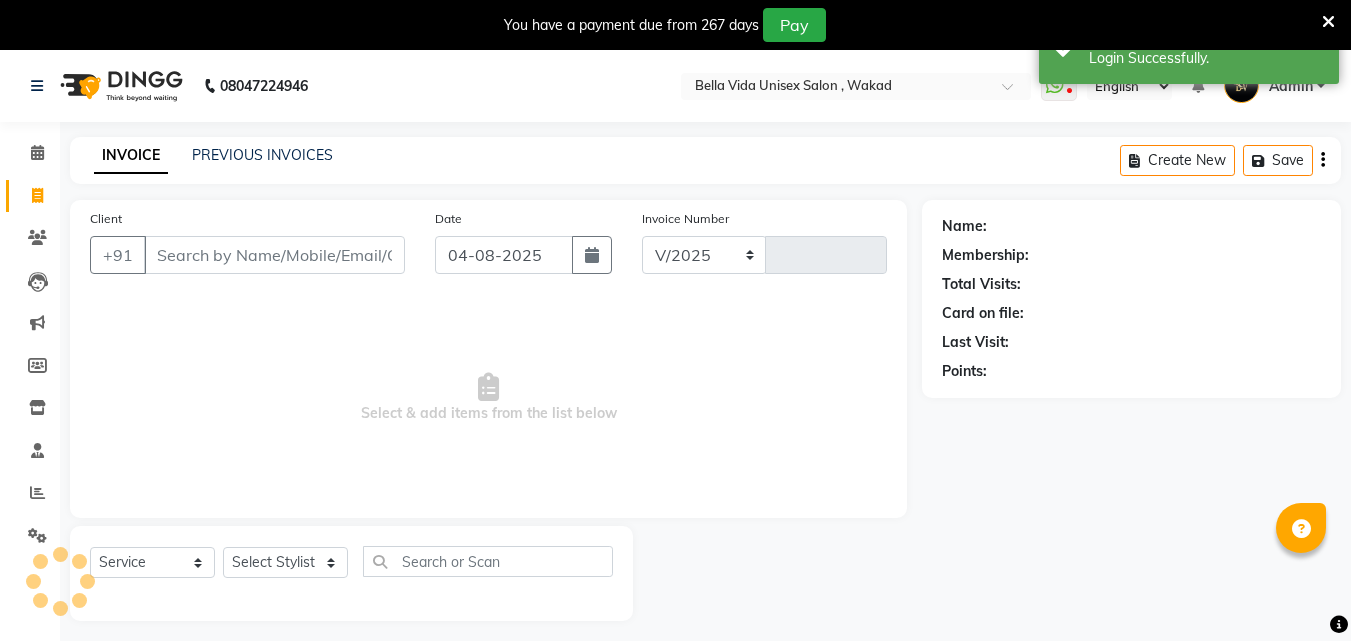select on "5207" 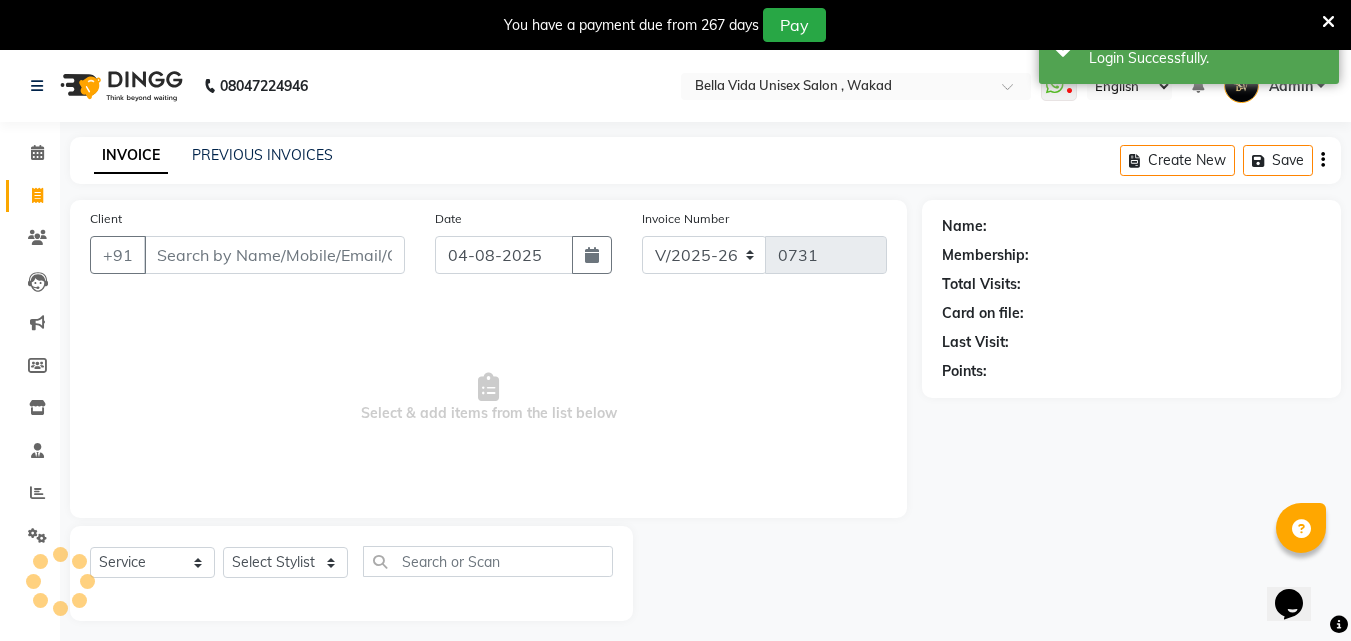 scroll, scrollTop: 0, scrollLeft: 0, axis: both 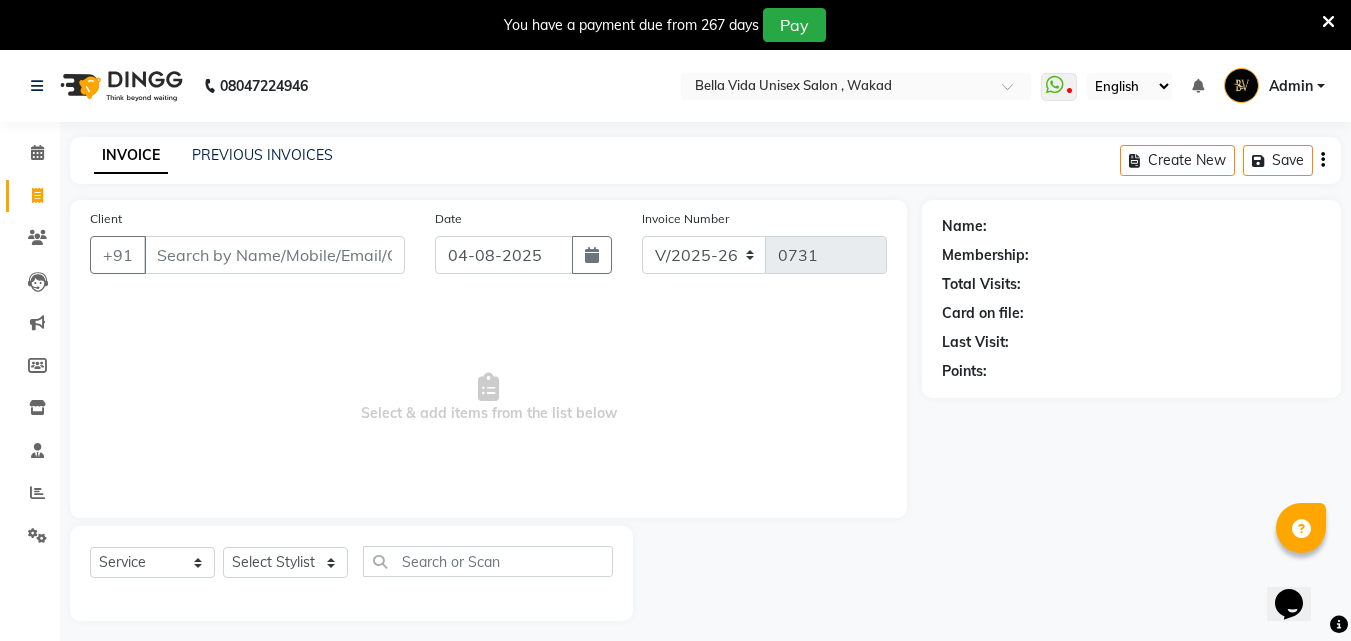 click on "INVOICE PREVIOUS INVOICES Create New   Save" 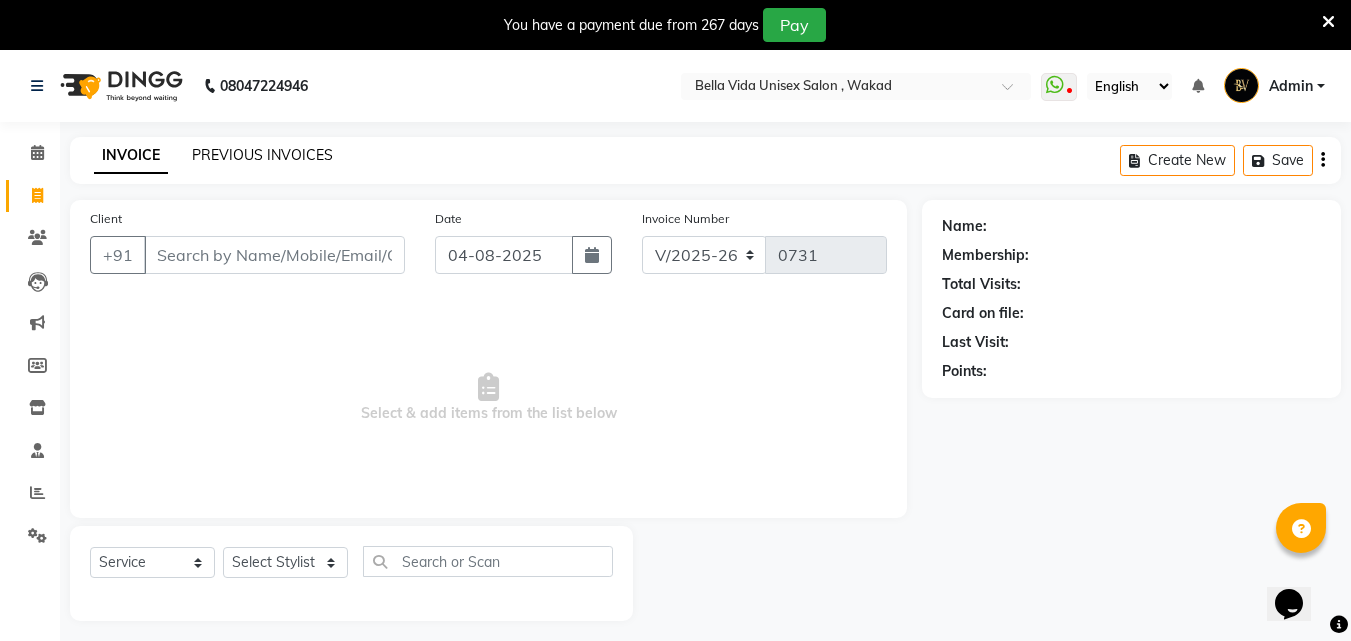 click on "PREVIOUS INVOICES" 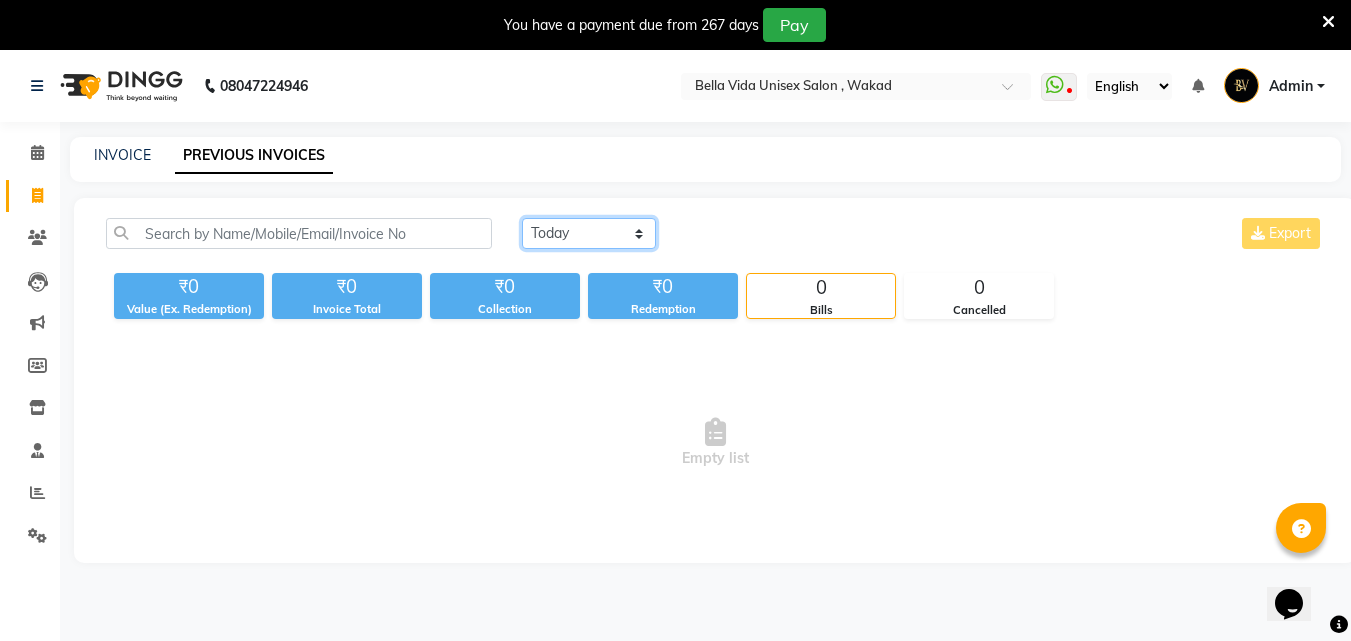 click on "Today Yesterday Custom Range" 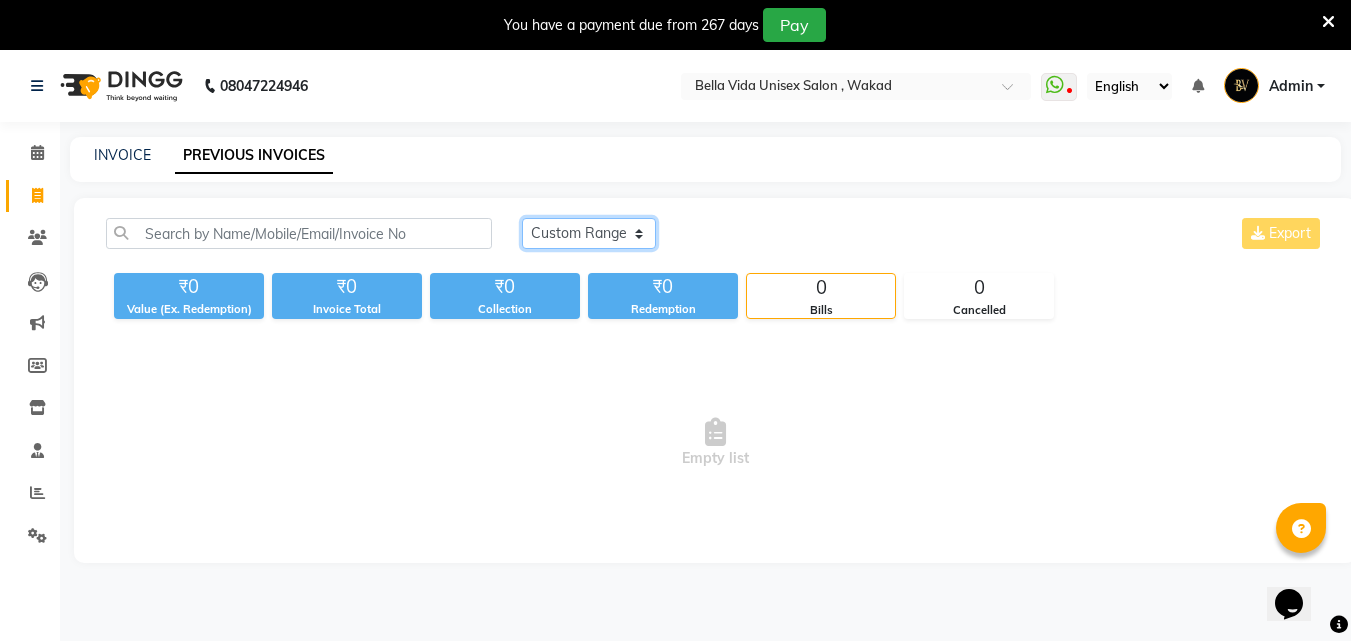 click on "Today Yesterday Custom Range" 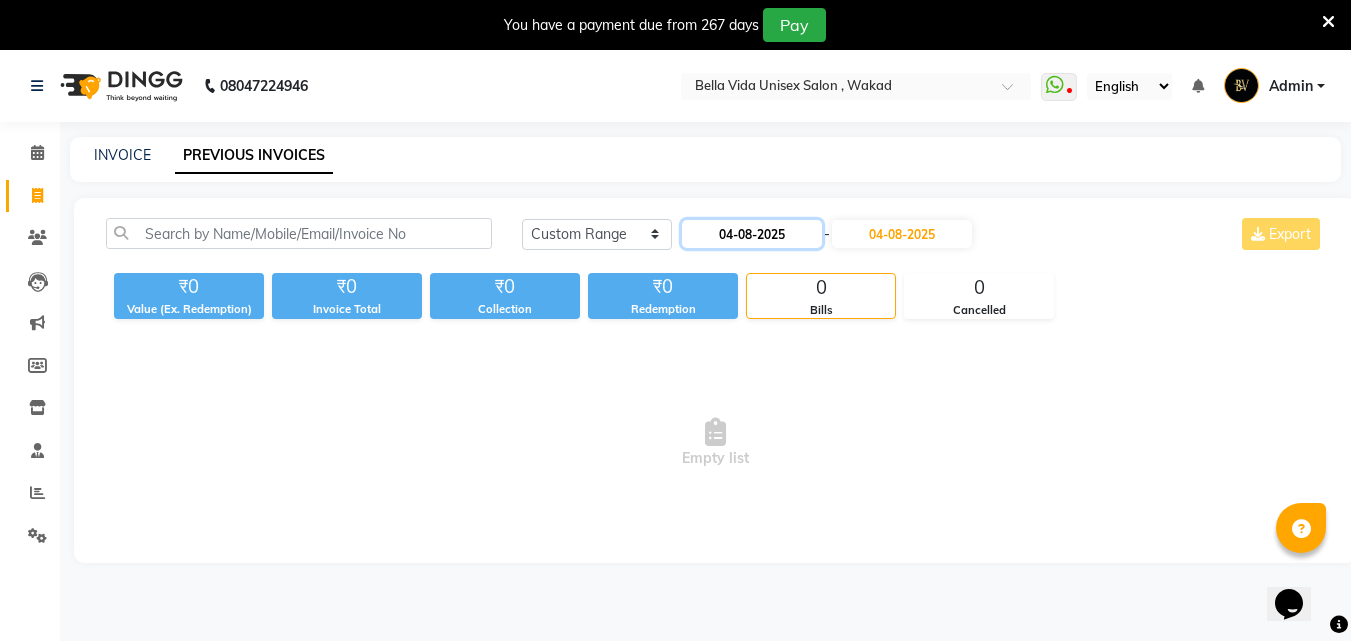 click on "04-08-2025" 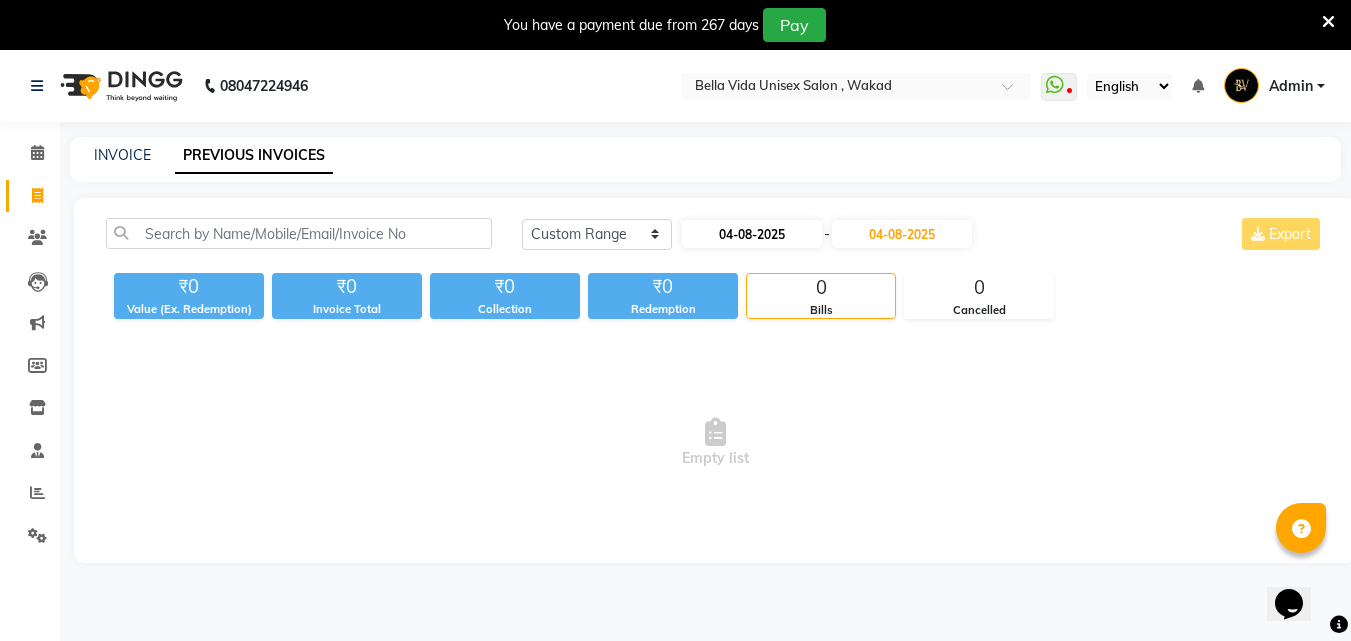 select on "8" 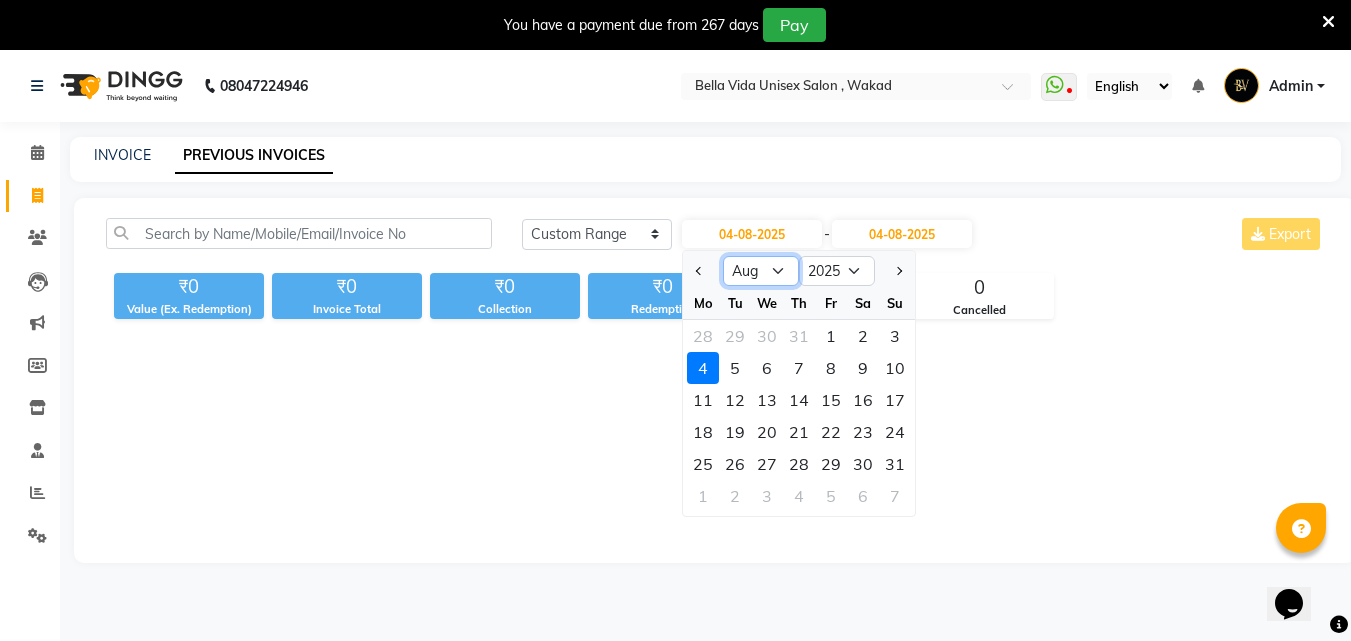 click on "Jan Feb Mar Apr May Jun Jul Aug Sep Oct Nov Dec" 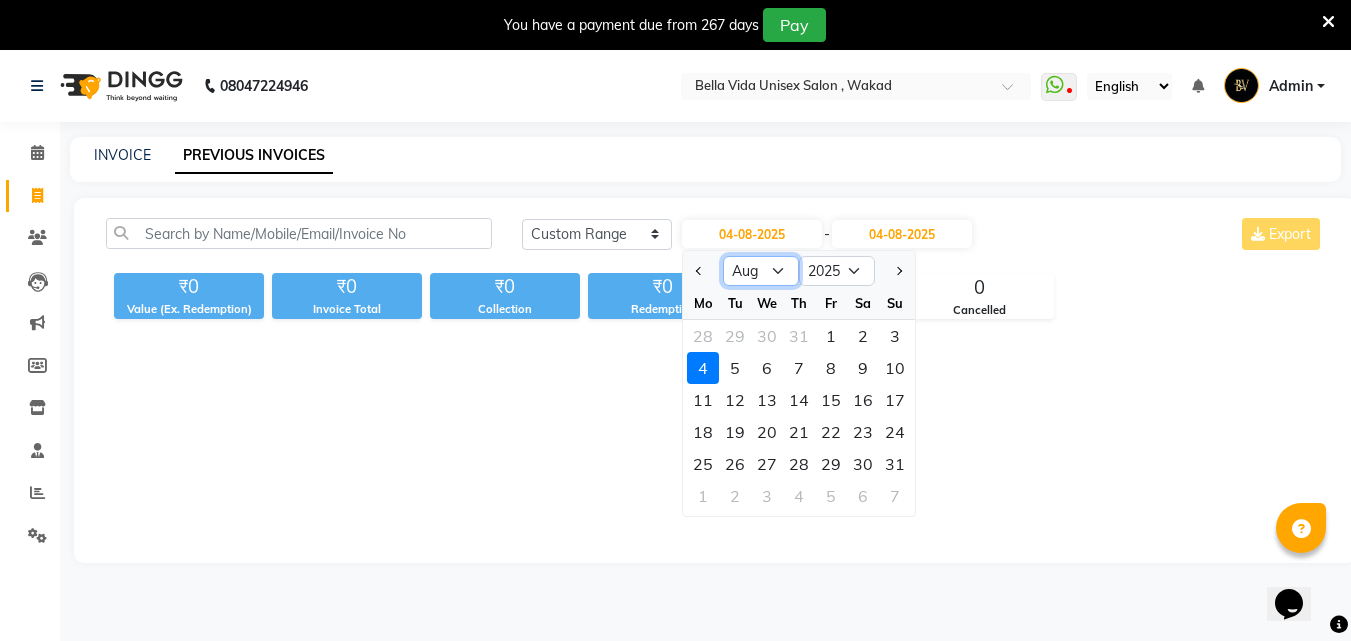 select on "7" 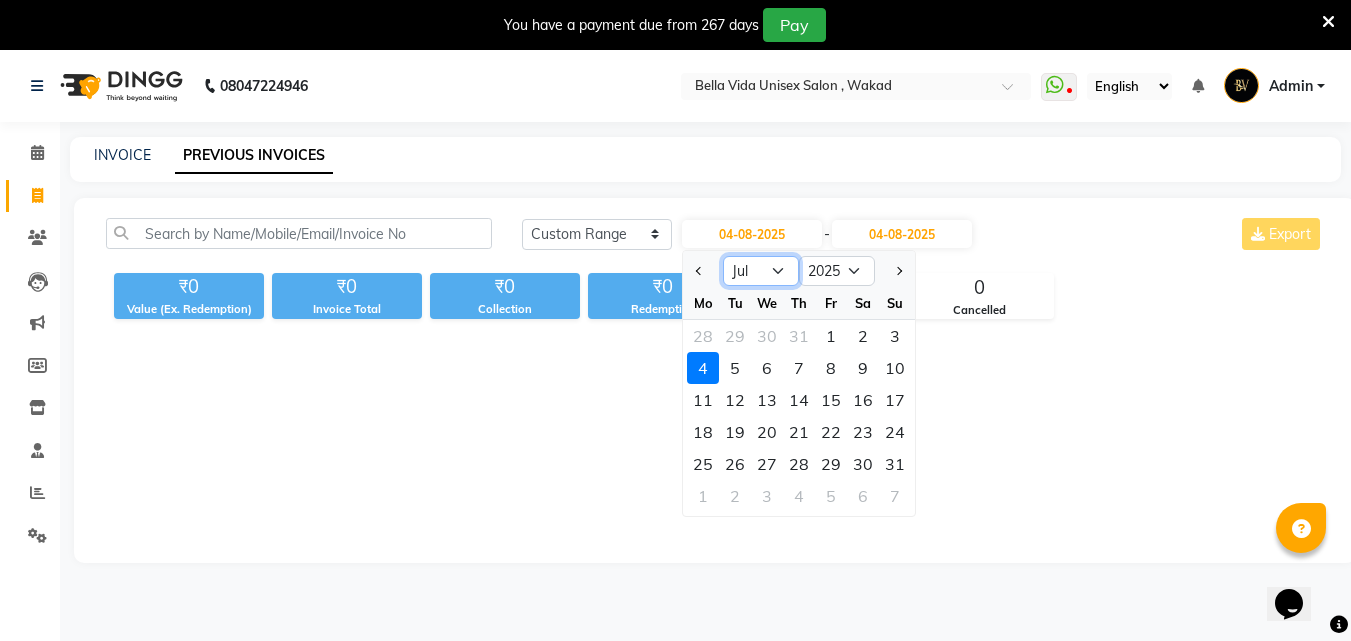 click on "Jan Feb Mar Apr May Jun Jul Aug Sep Oct Nov Dec" 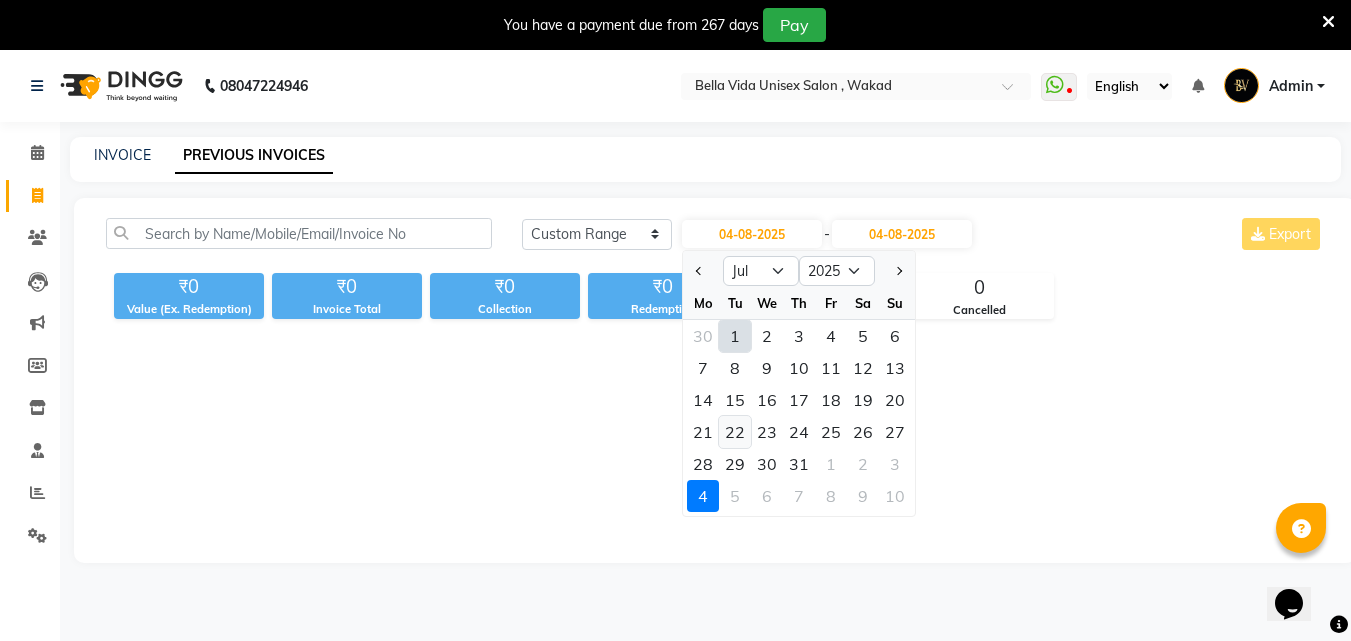 click on "22" 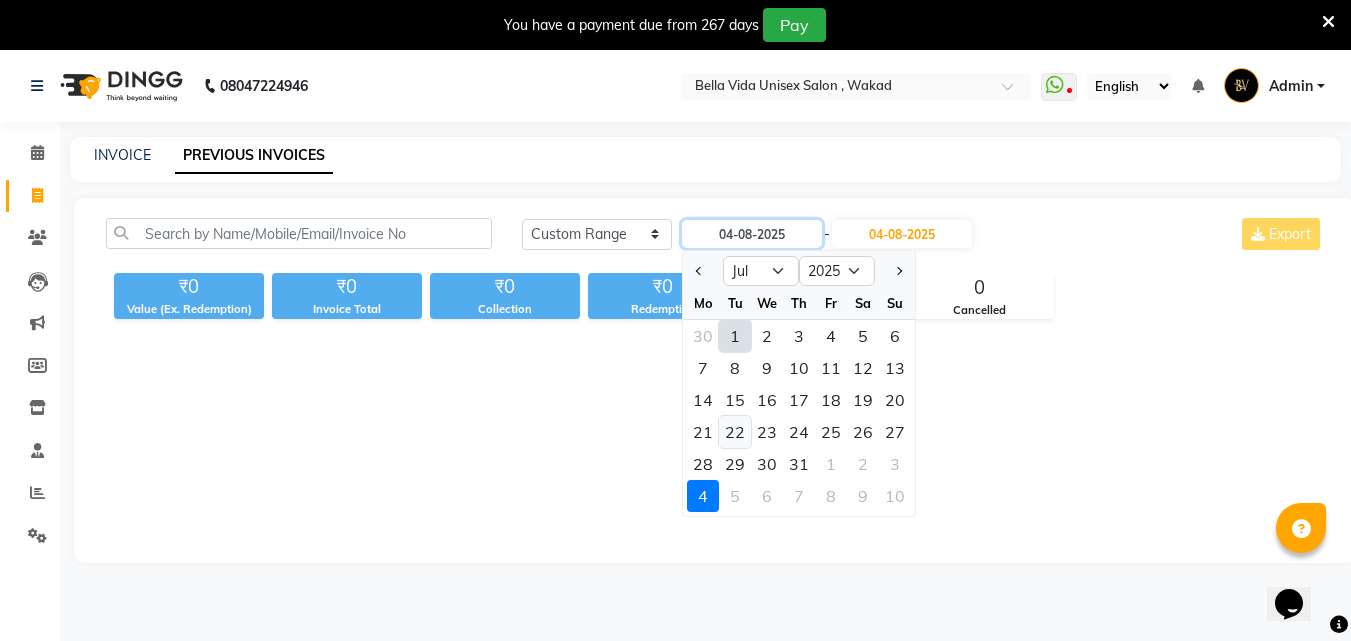 type on "22-07-2025" 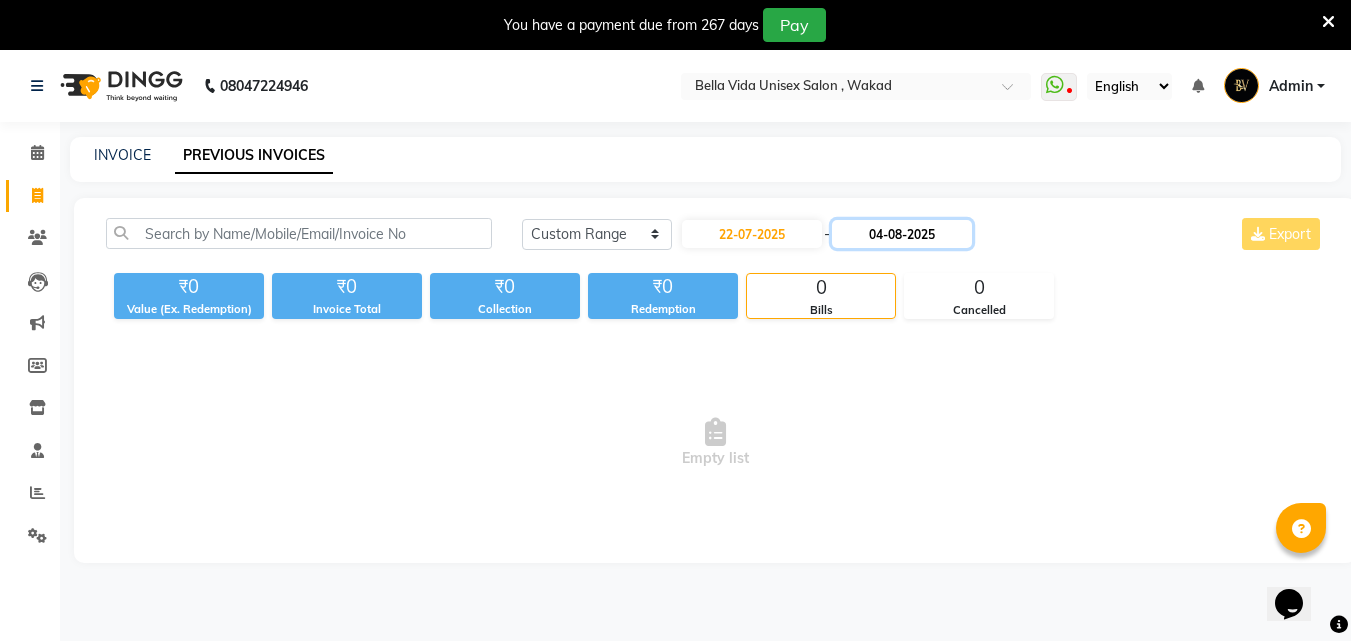 click on "04-08-2025" 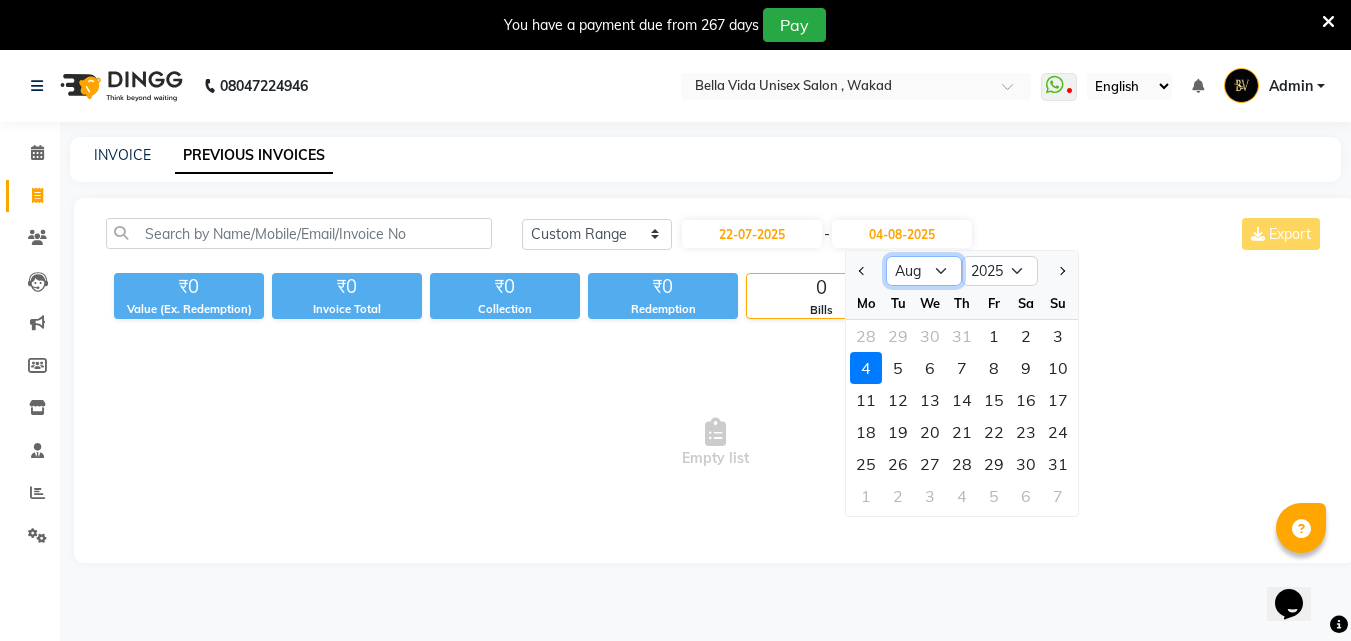 click on "Jul Aug Sep Oct Nov Dec" 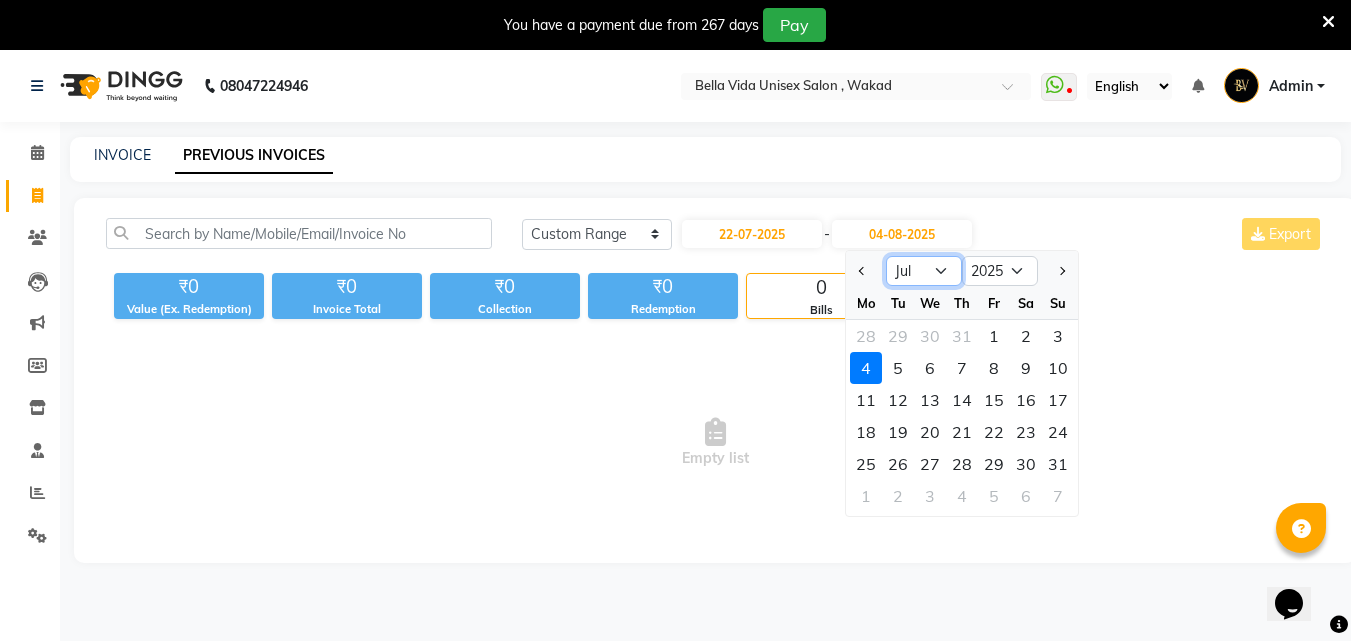 click on "Jul Aug Sep Oct Nov Dec" 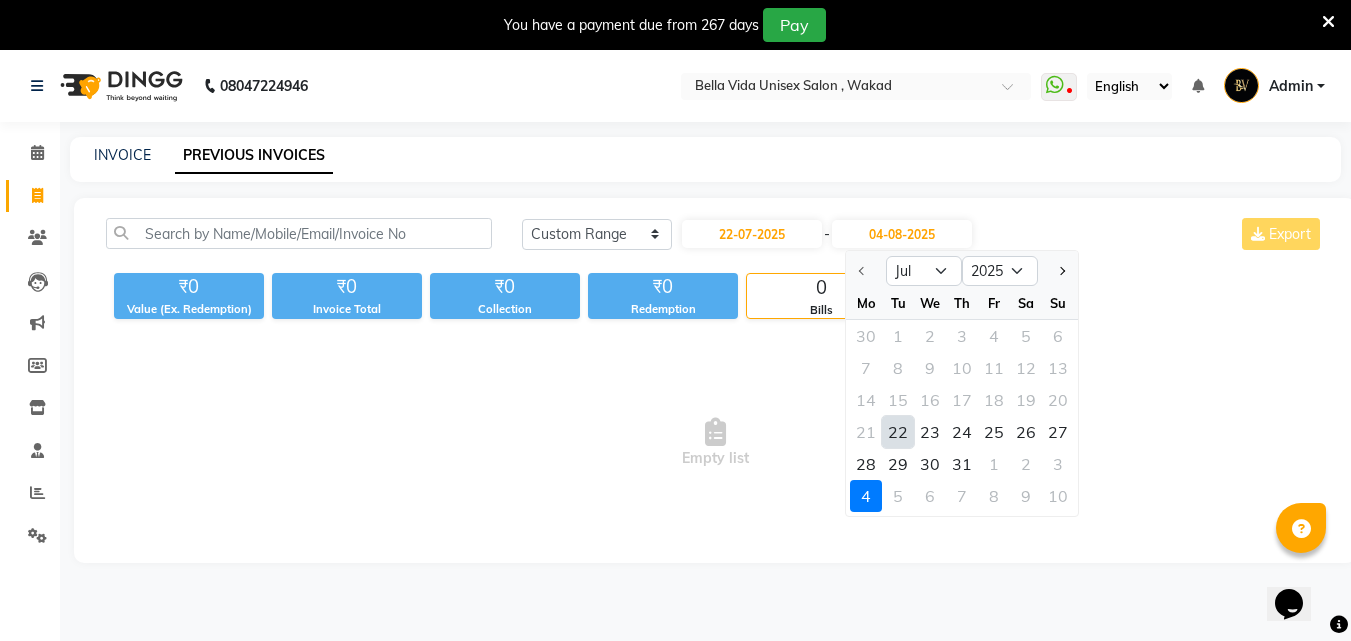 click on "22" 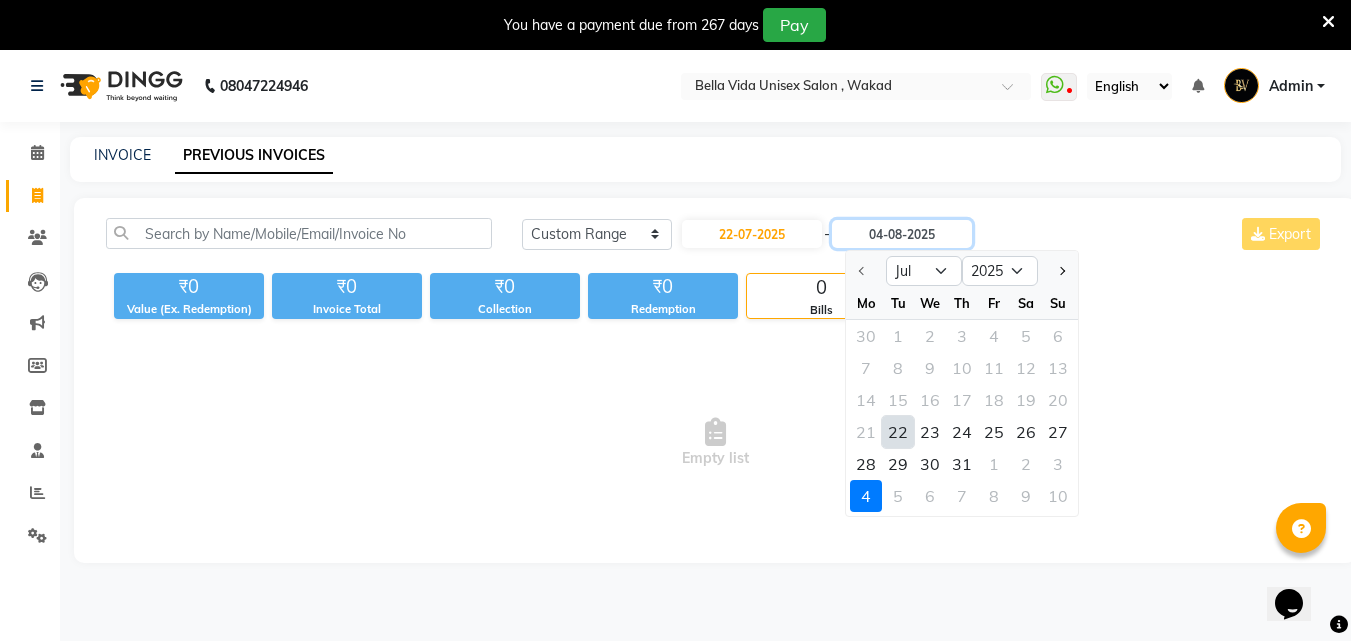 type on "22-07-2025" 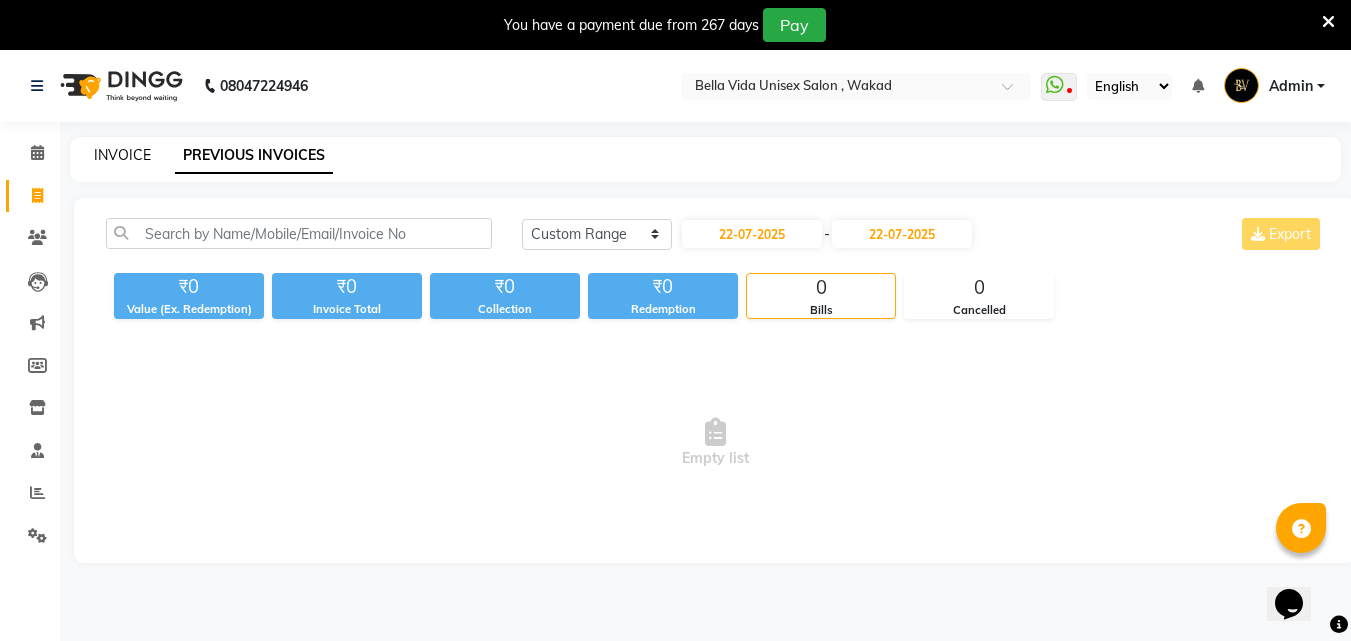 click on "INVOICE" 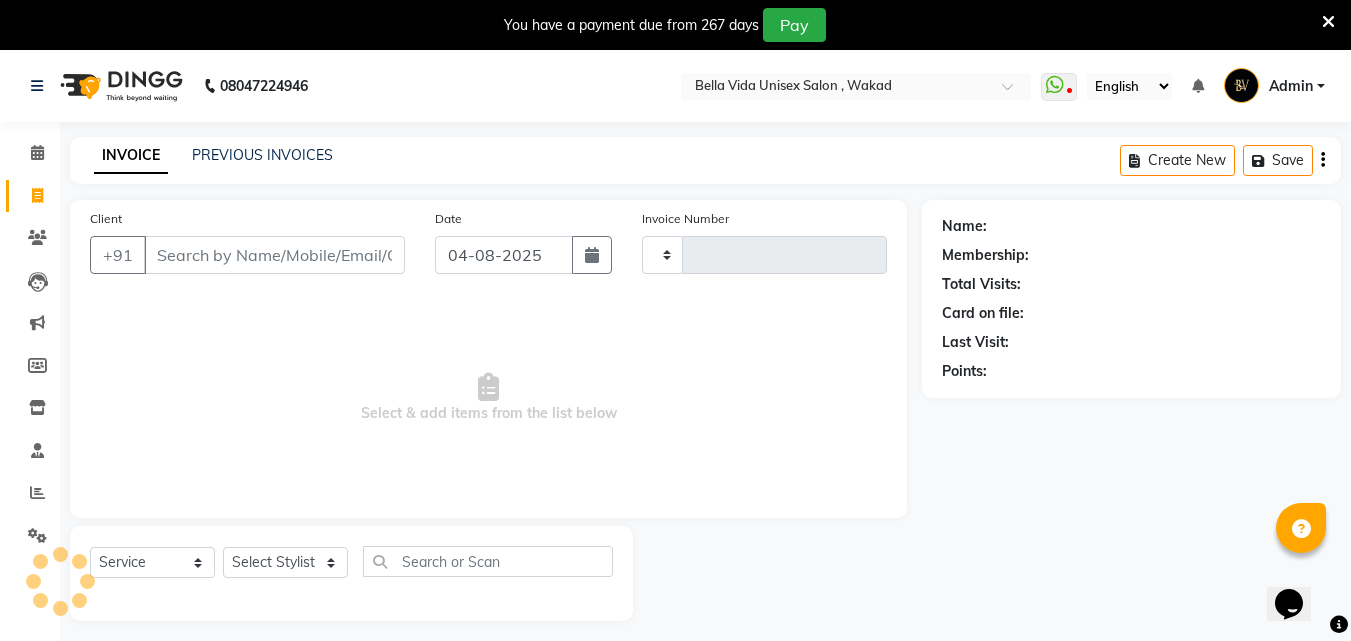 scroll, scrollTop: 50, scrollLeft: 0, axis: vertical 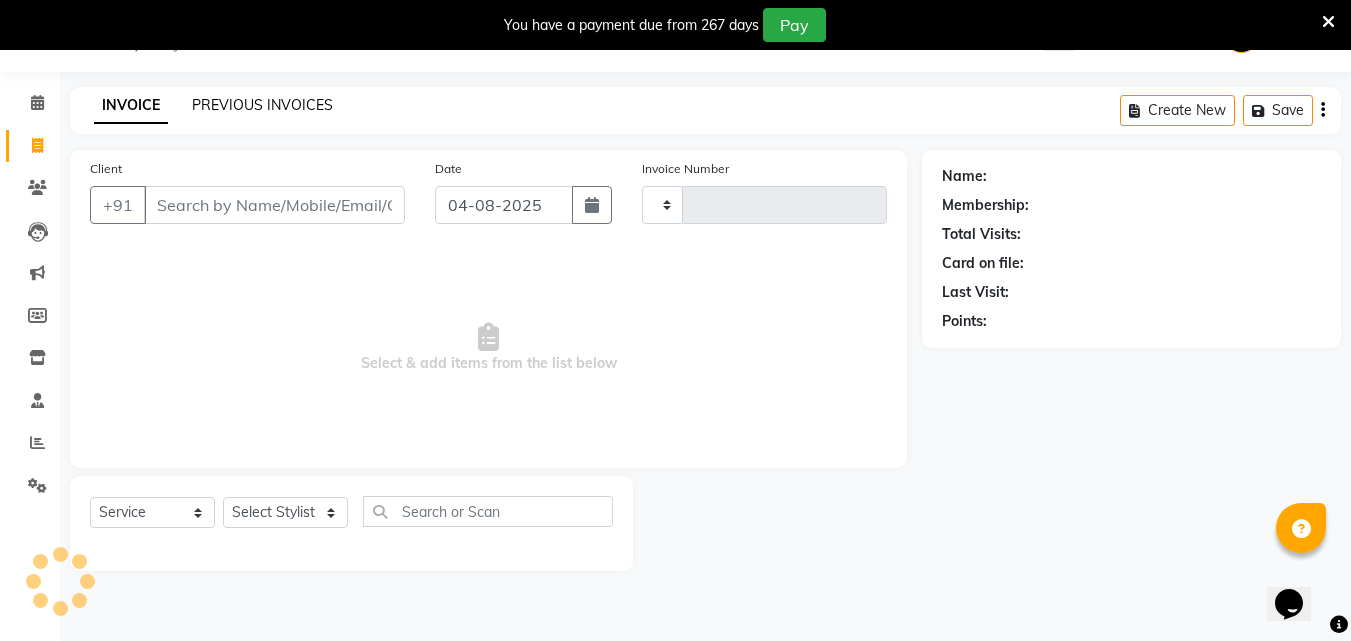 type on "0731" 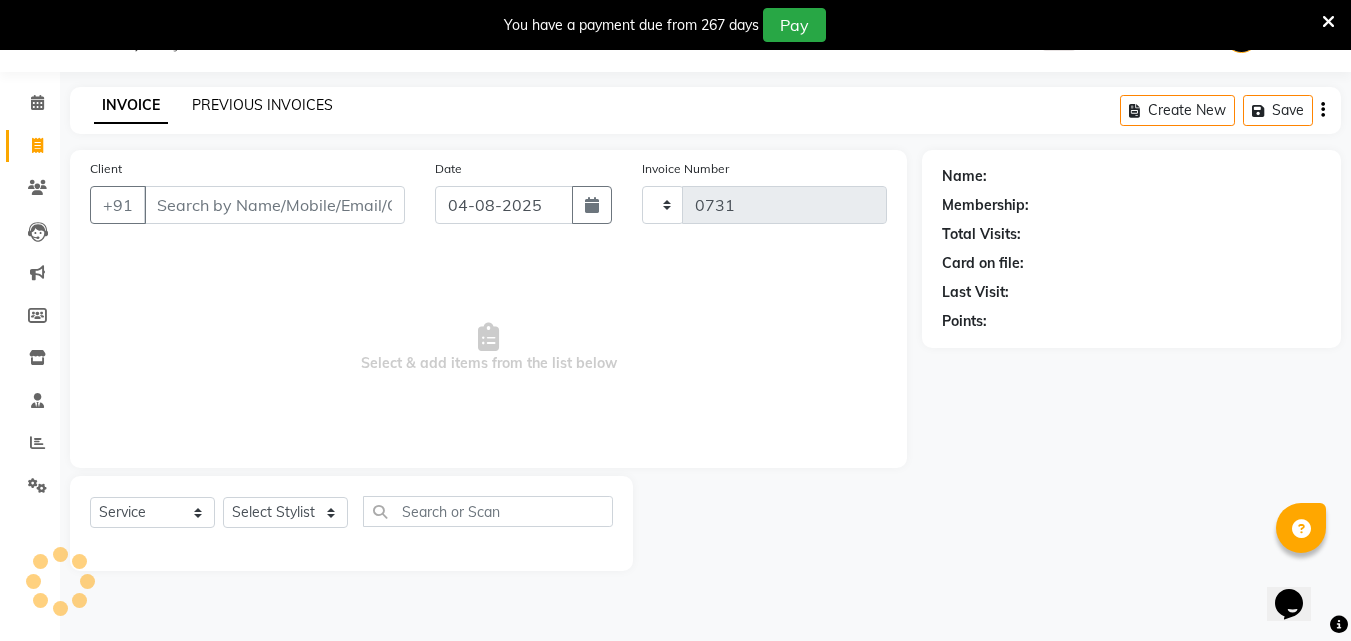 select on "5207" 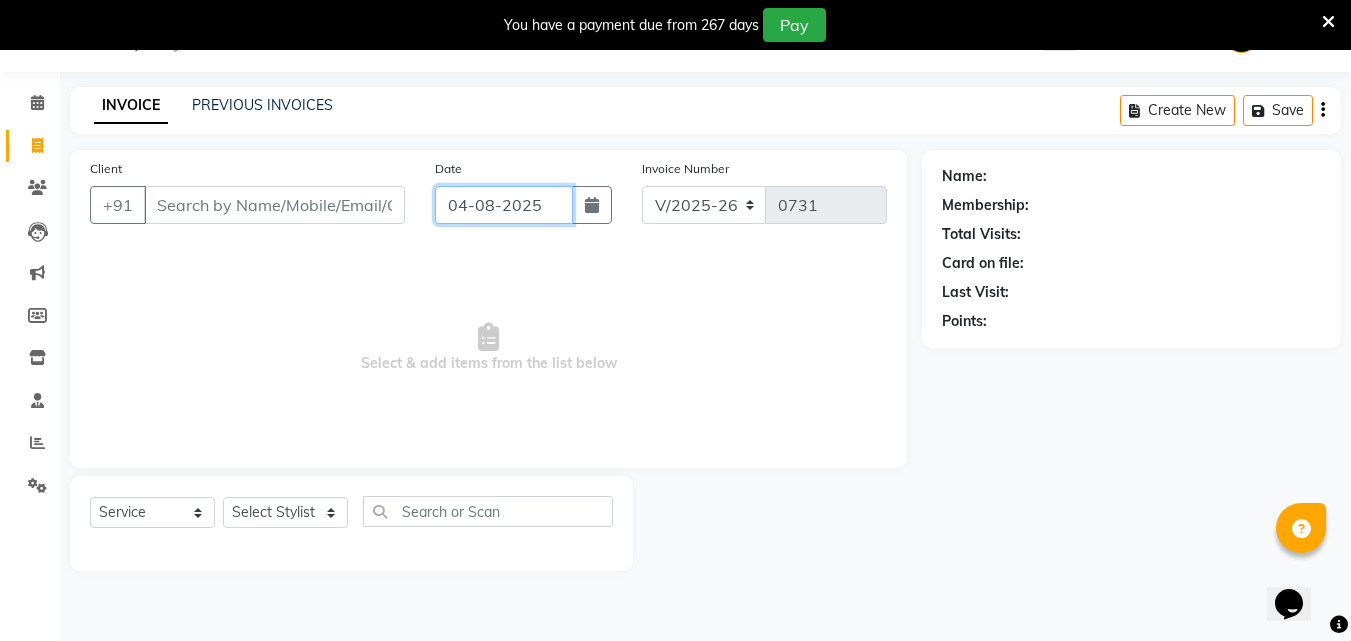 click on "04-08-2025" 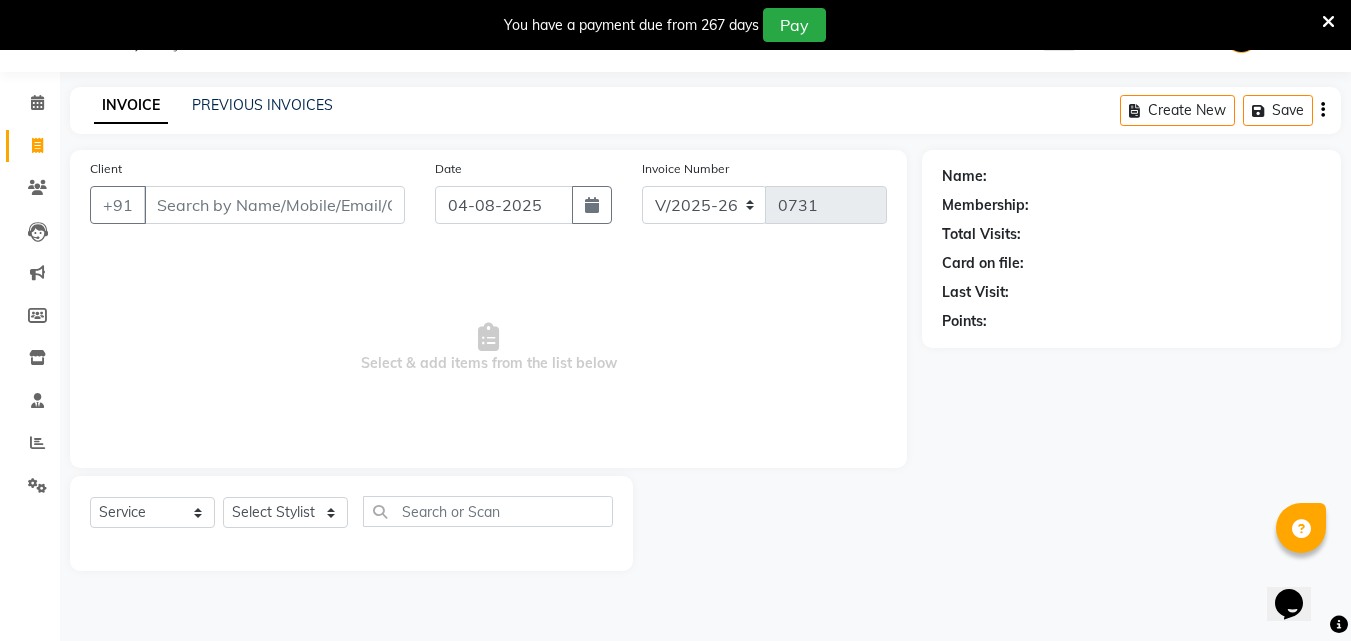 select on "8" 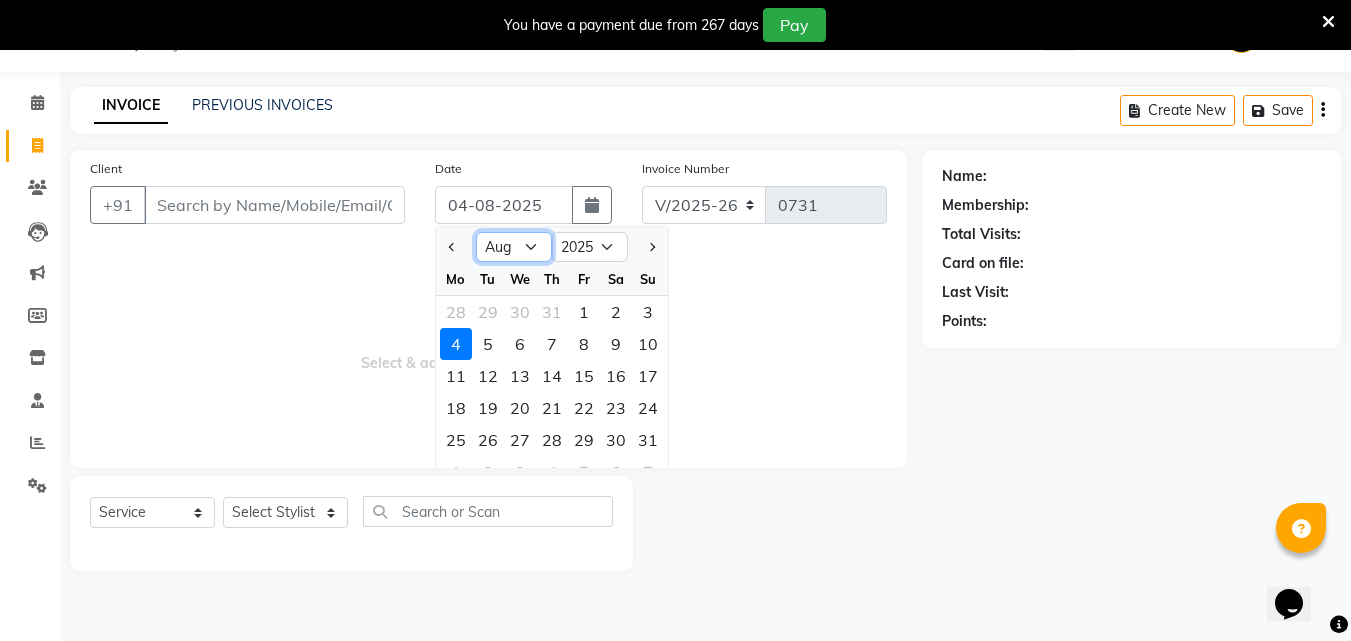 click on "Jan Feb Mar Apr May Jun Jul Aug Sep Oct Nov Dec" 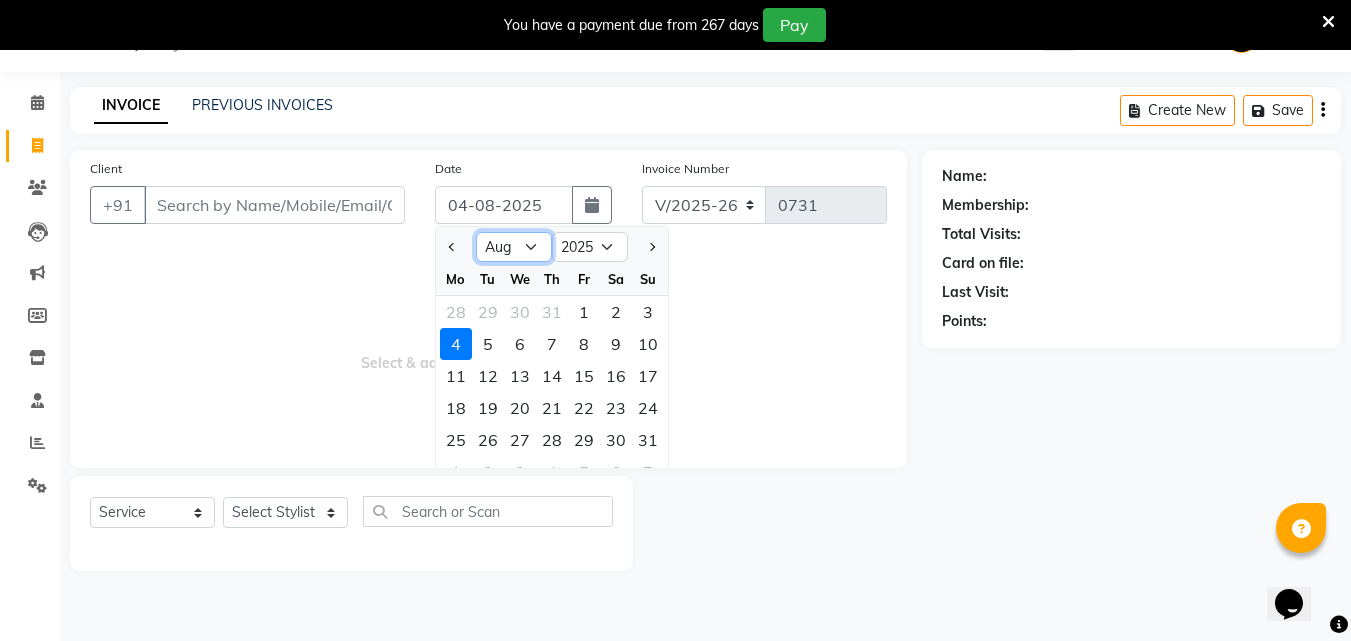 select on "7" 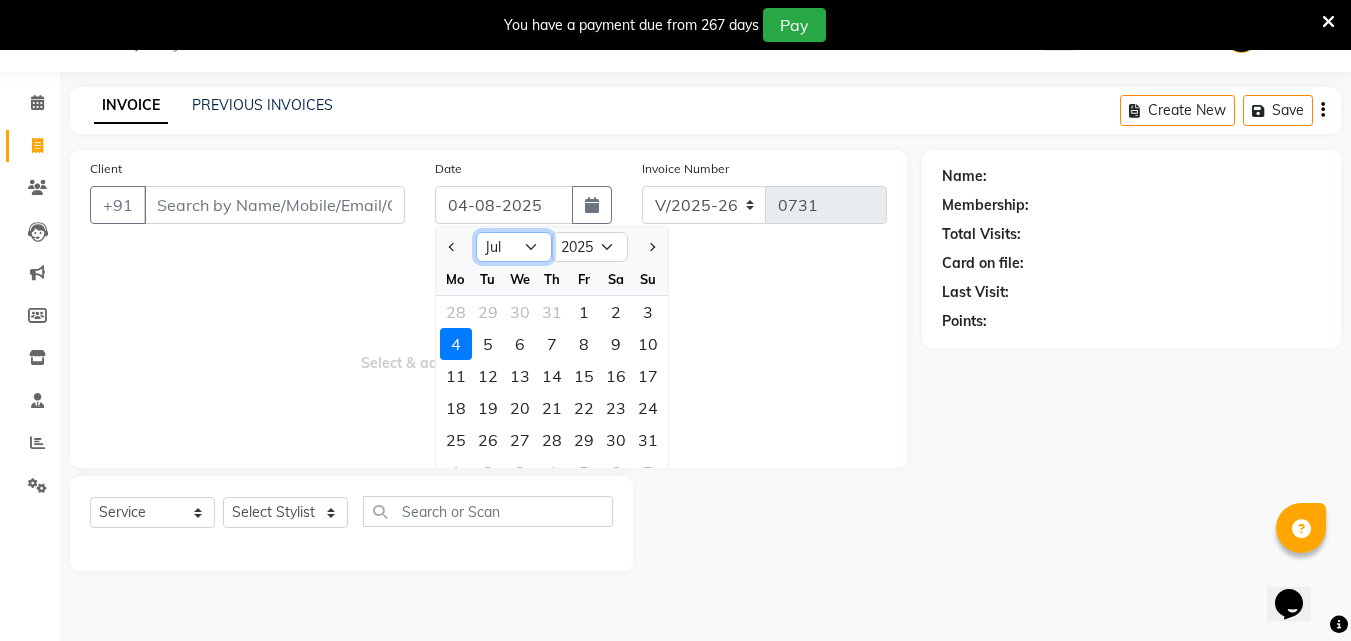 click on "Jan Feb Mar Apr May Jun Jul Aug Sep Oct Nov Dec" 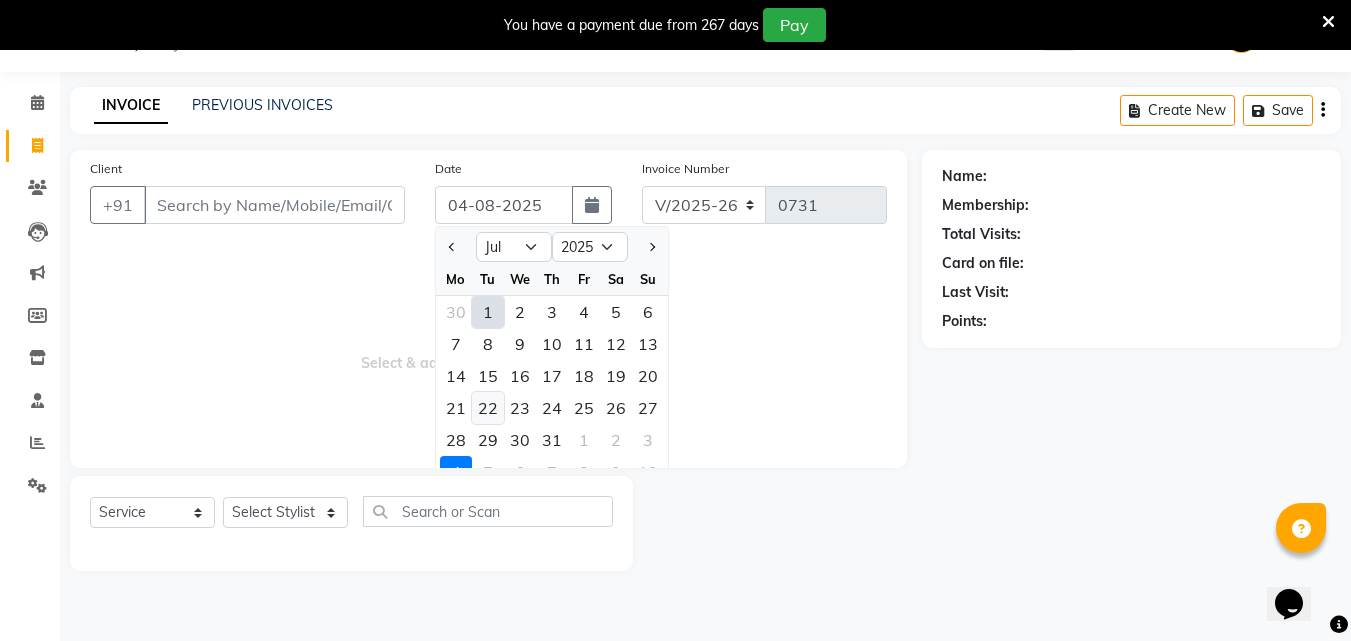 click on "22" 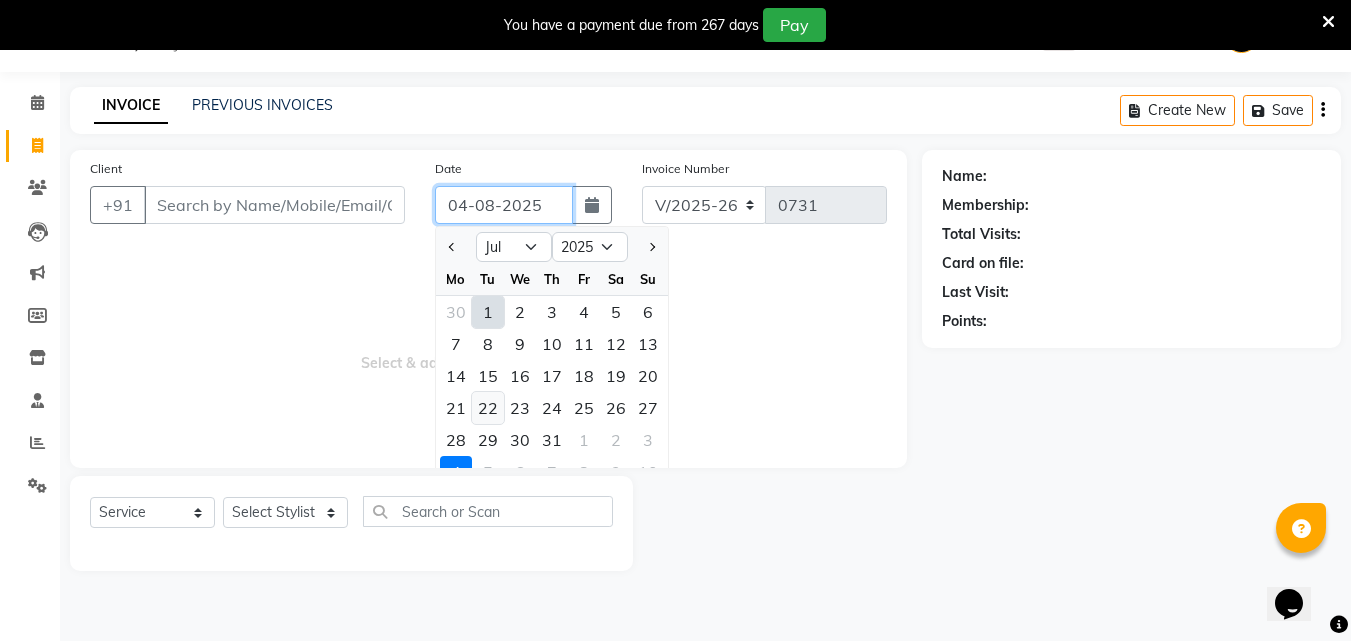 type on "22-07-2025" 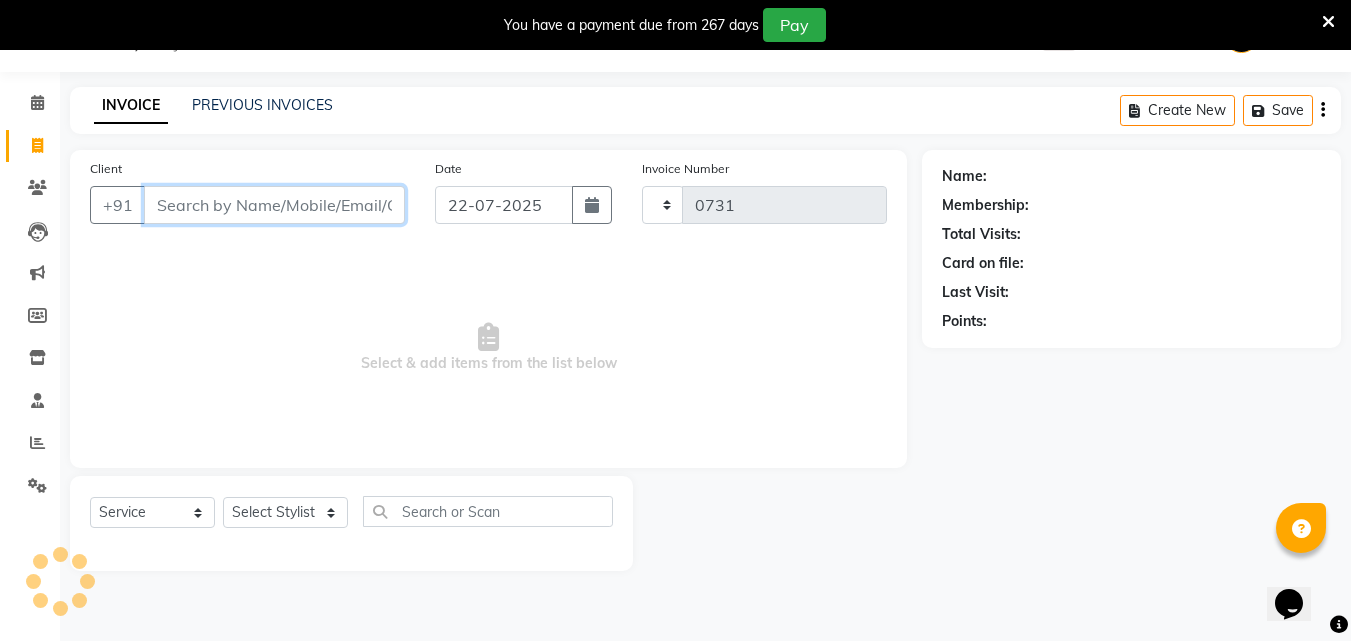 click on "Client" at bounding box center (274, 205) 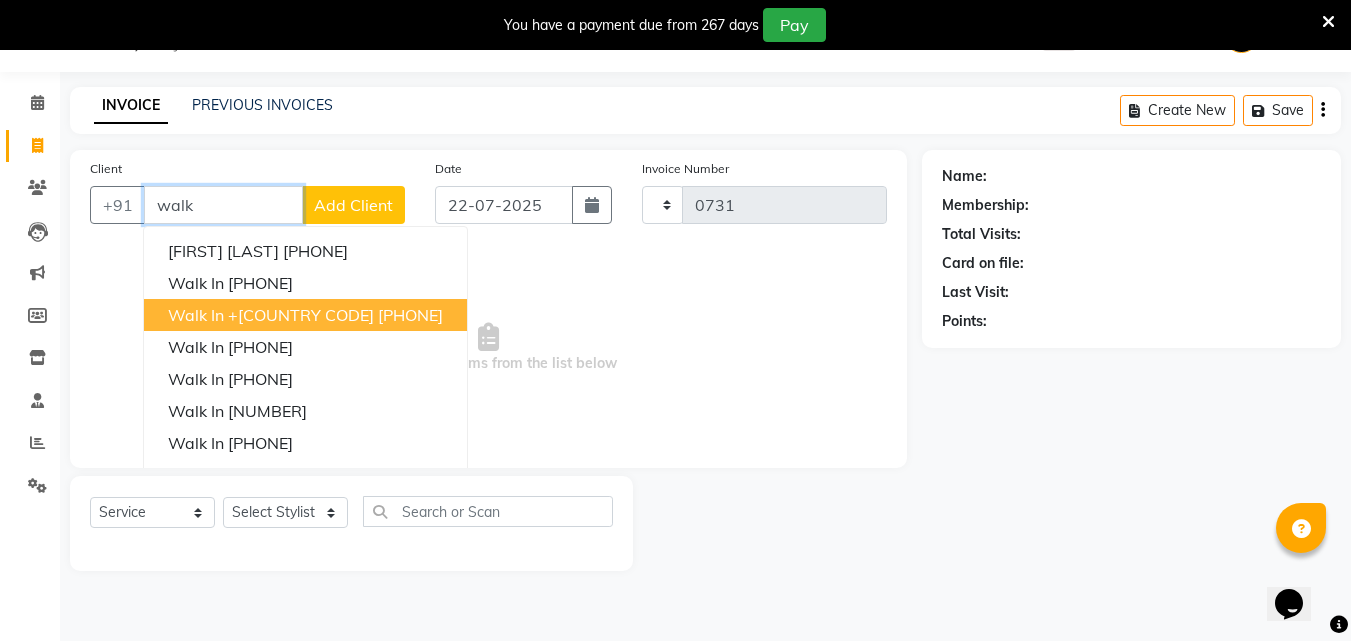 click on "+[COUNTRY CODE] [PHONE]" at bounding box center [335, 315] 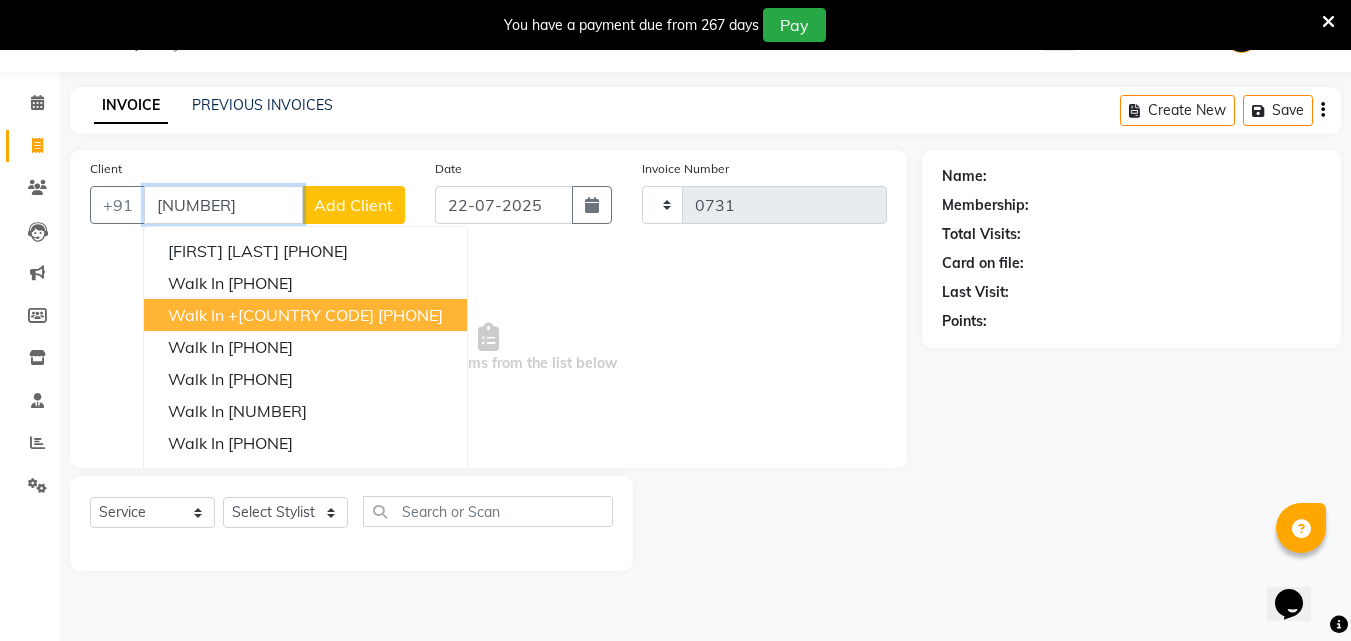 type on "[NUMBER]" 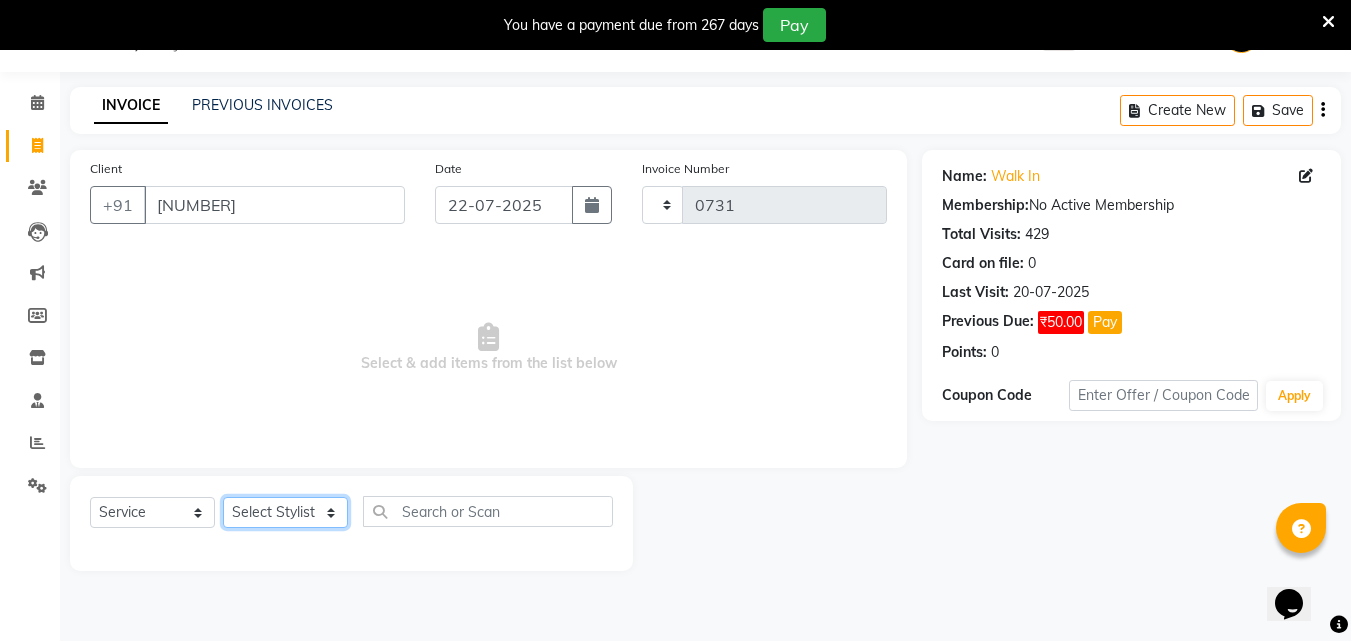 click on "Select Stylist [FIRST] [FIRST] [FIRST] [FIRST] [FIRST] [FIRST] [FIRST] [FIRST] [FIRST] [FIRST] [FIRST] [FIRST]" 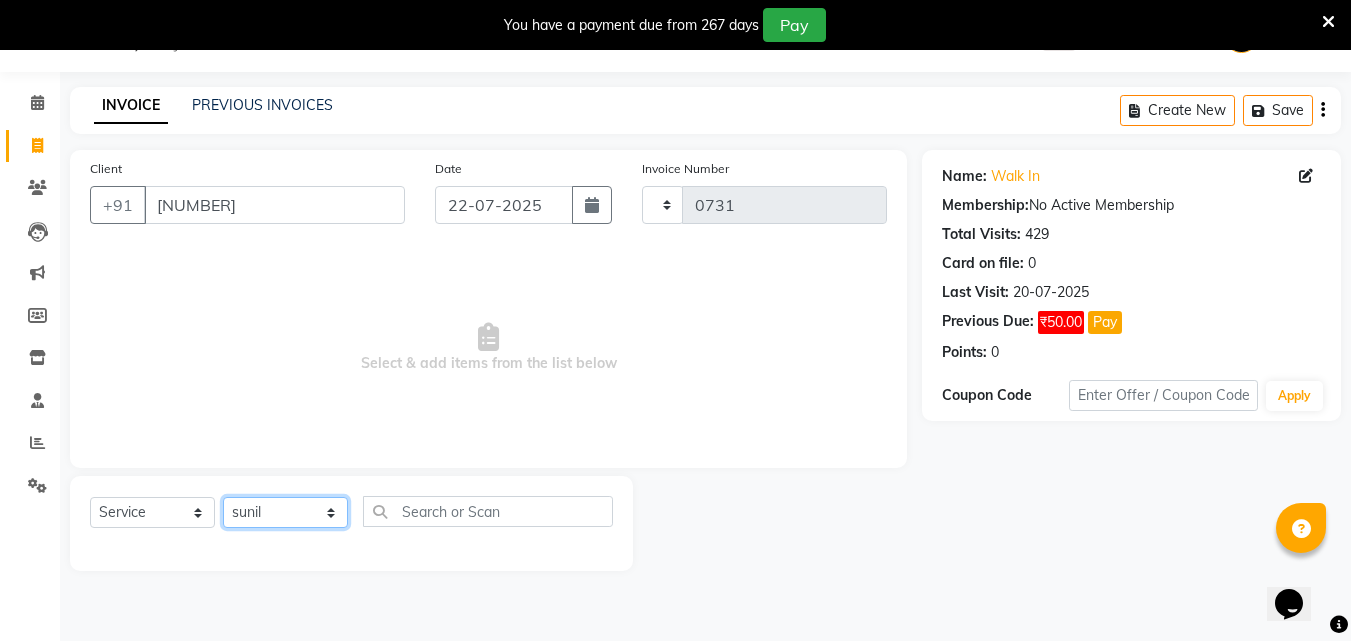 click on "Select Stylist [FIRST] [FIRST] [FIRST] [FIRST] [FIRST] [FIRST] [FIRST] [FIRST] [FIRST] [FIRST] [FIRST] [FIRST]" 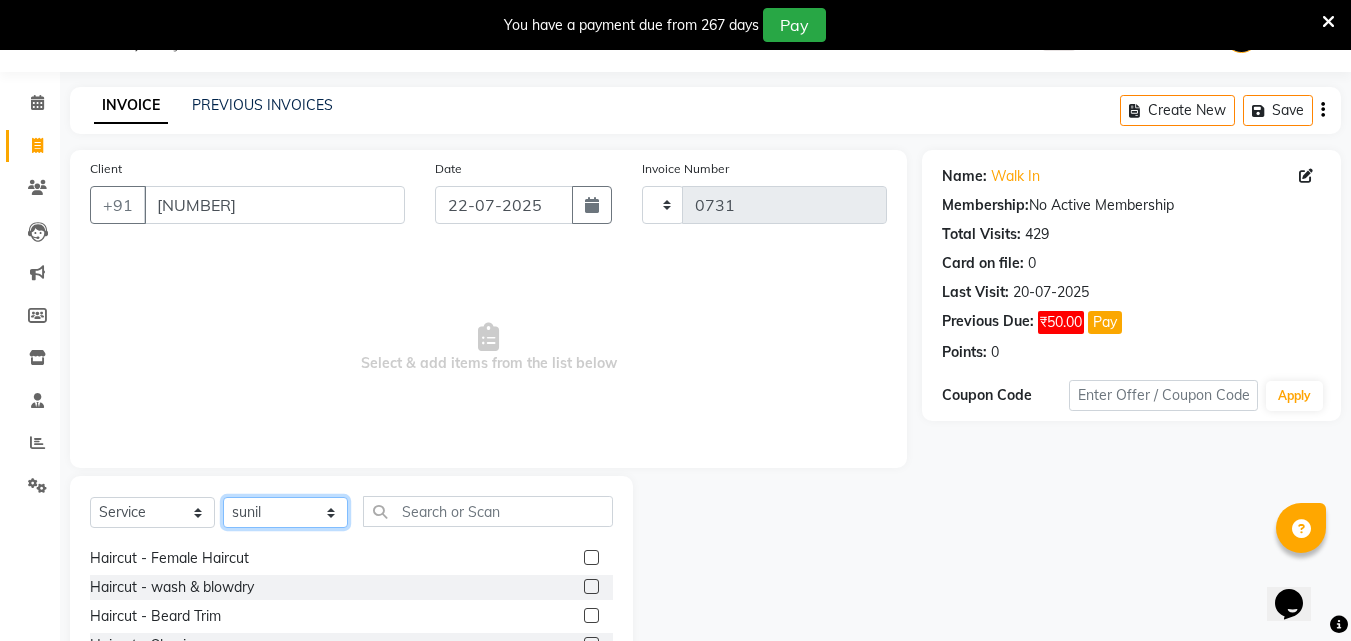 scroll, scrollTop: 0, scrollLeft: 0, axis: both 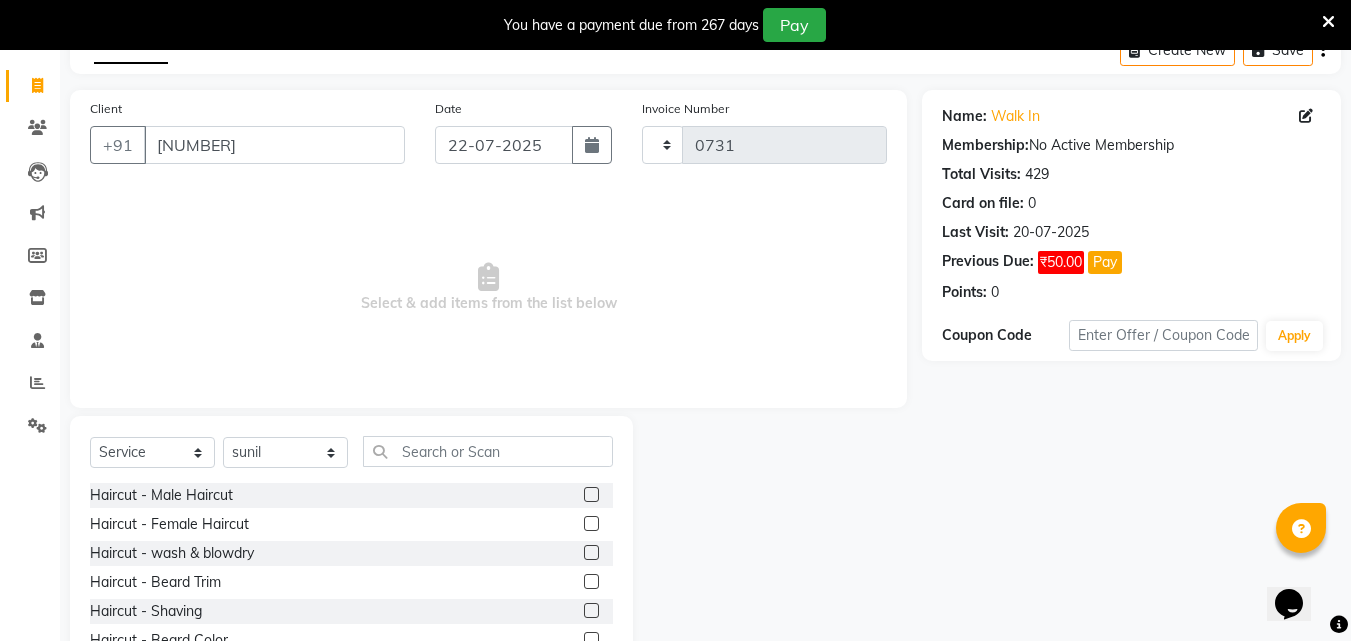 click 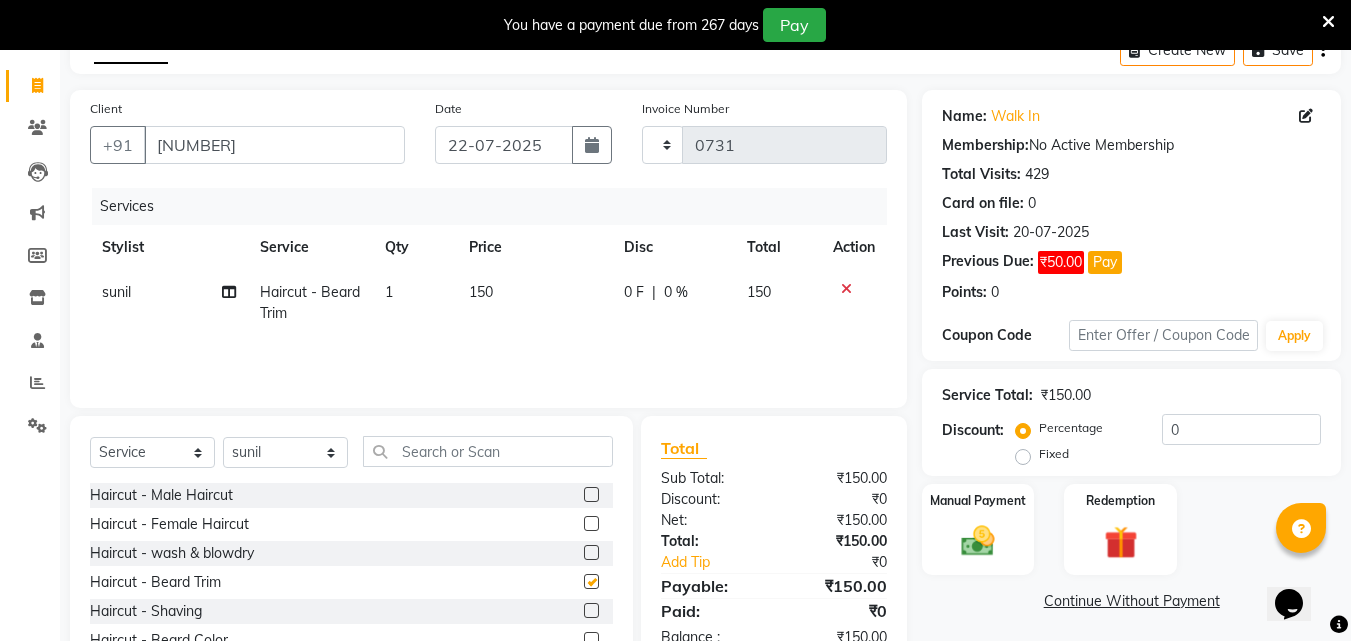 checkbox on "false" 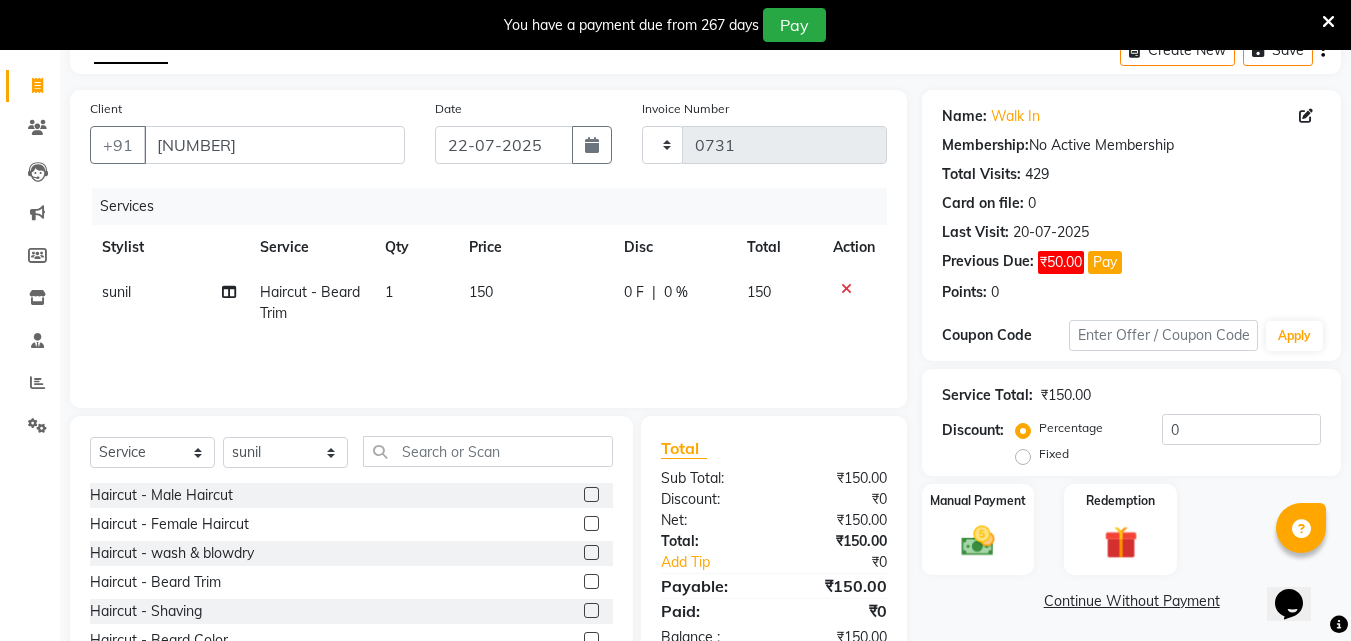 drag, startPoint x: 963, startPoint y: 517, endPoint x: 987, endPoint y: 458, distance: 63.694584 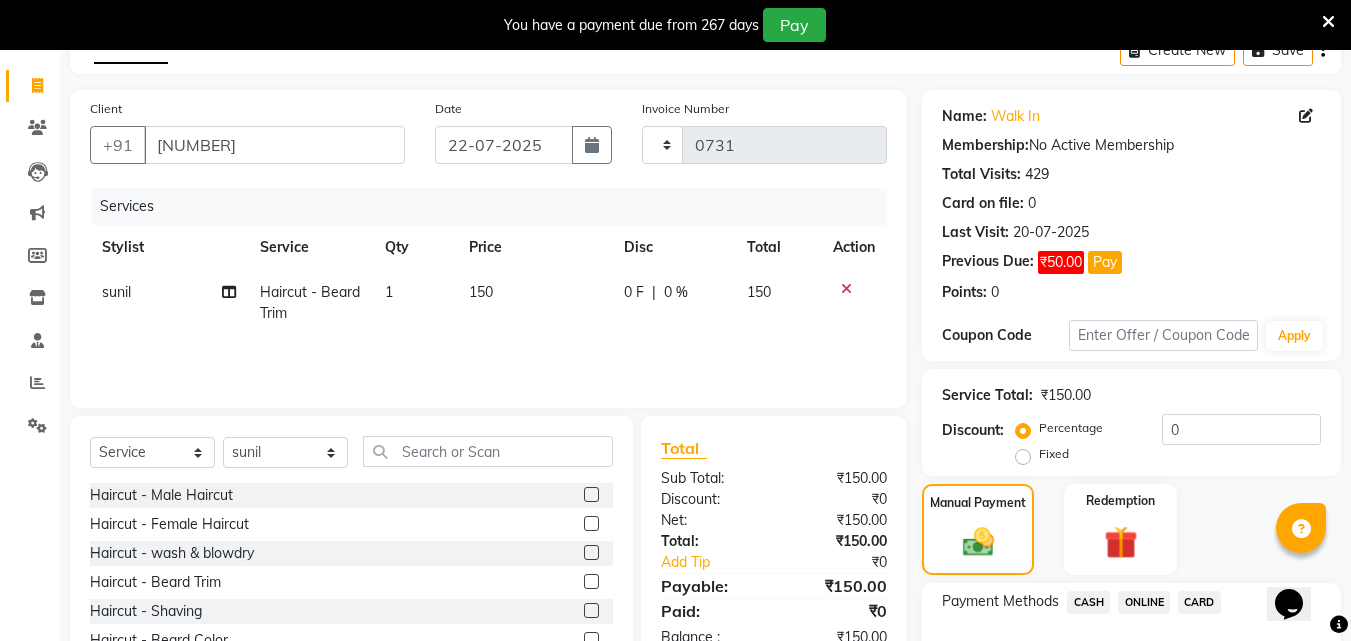 click on "ONLINE" 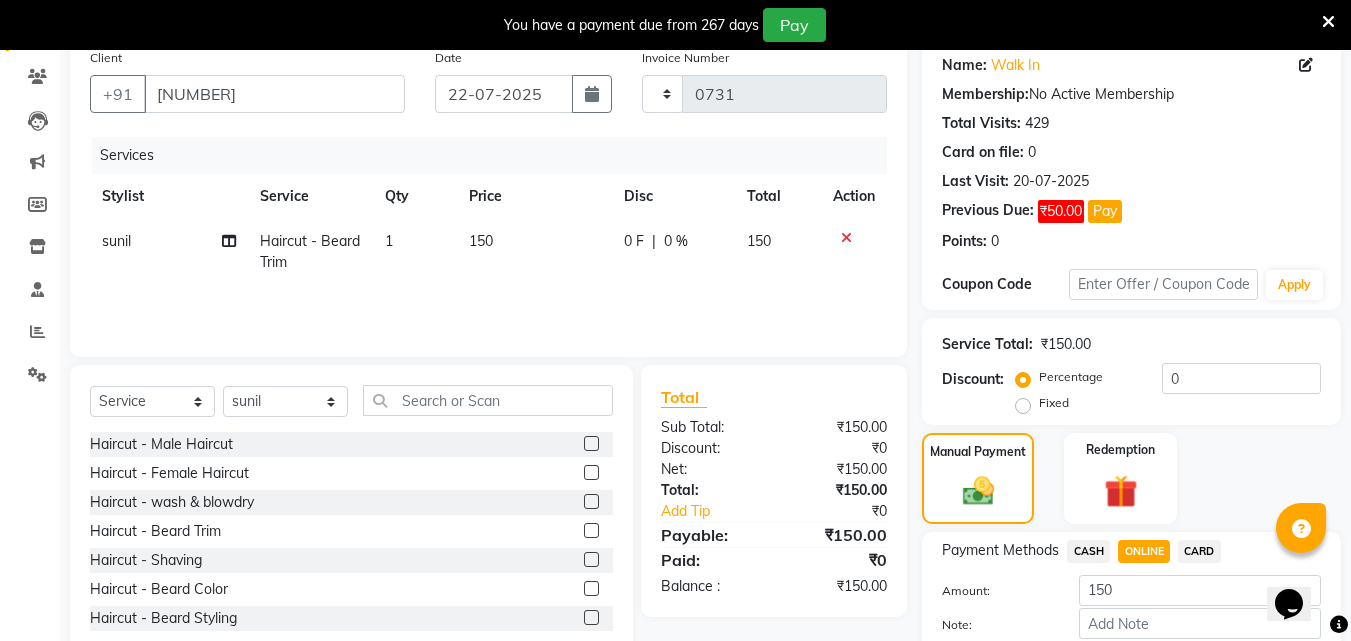 scroll, scrollTop: 210, scrollLeft: 0, axis: vertical 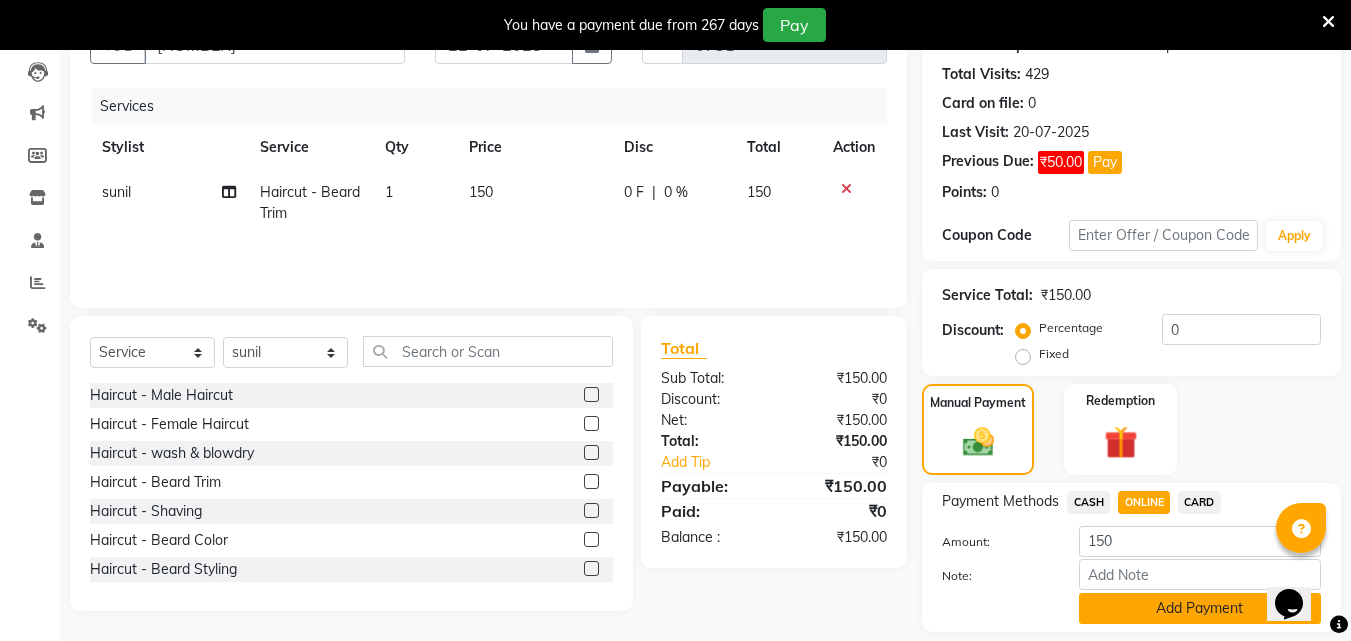 click on "Add Payment" 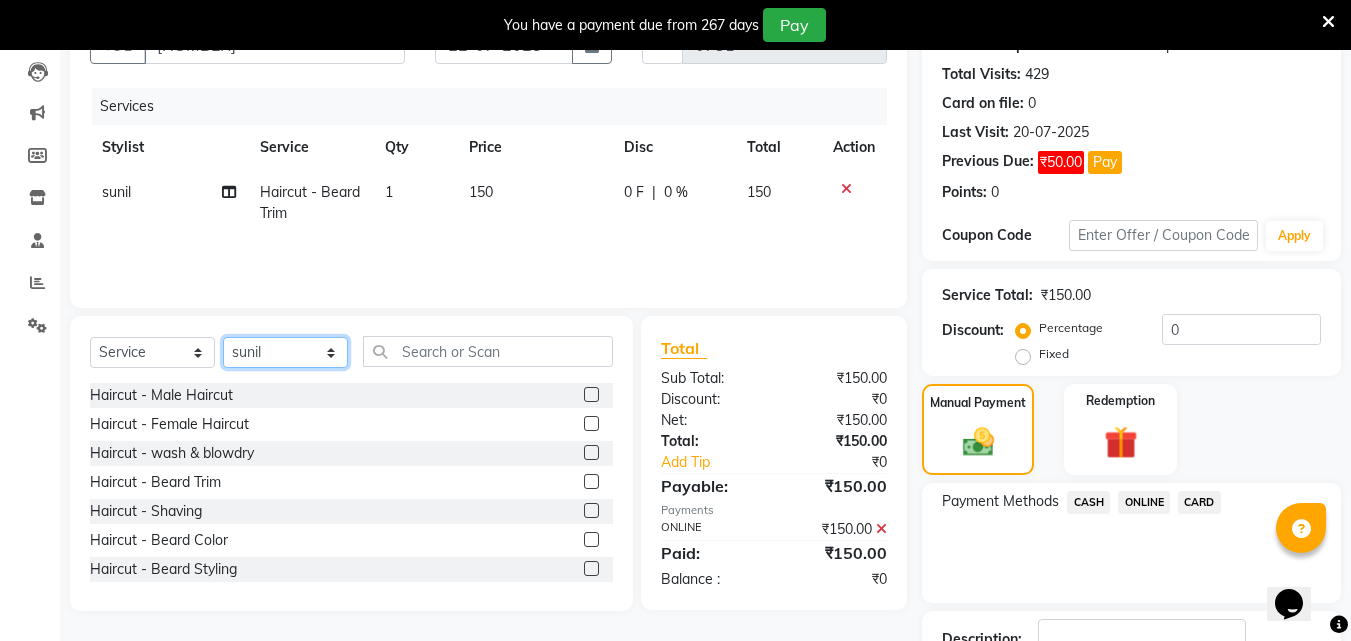 click on "Select Stylist [FIRST] [FIRST] [FIRST] [FIRST] [FIRST] [FIRST] [FIRST] [FIRST] [FIRST] [FIRST] [FIRST] [FIRST]" 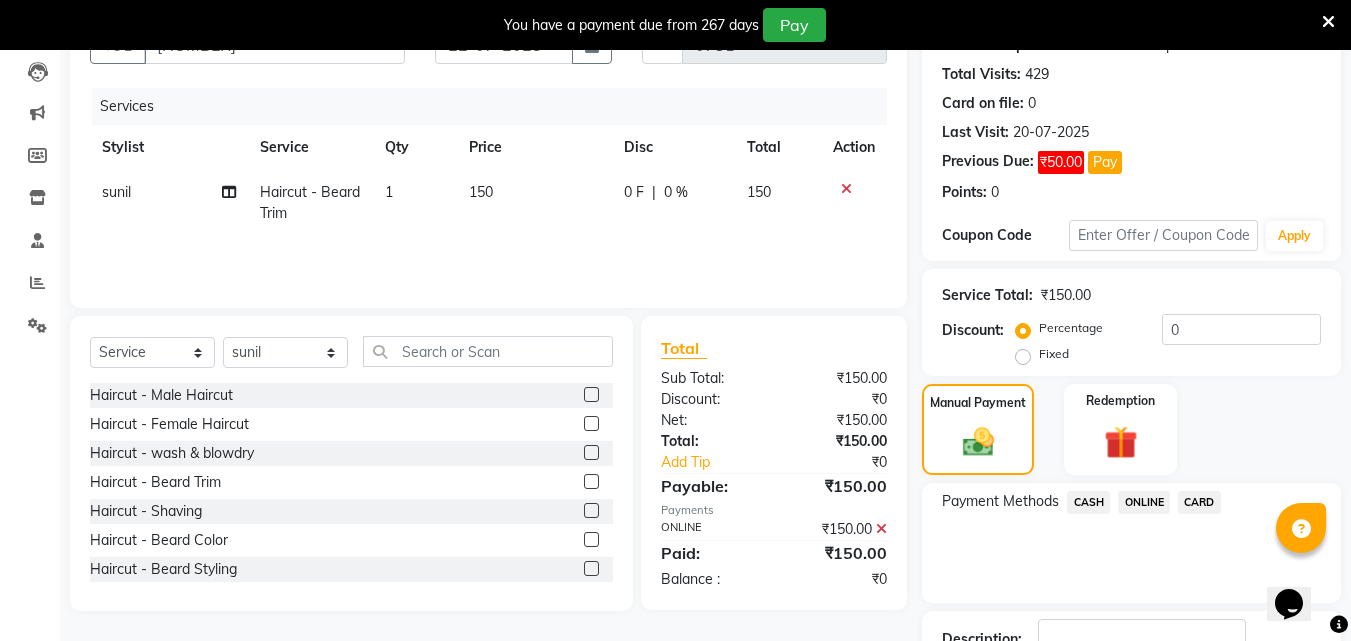 click 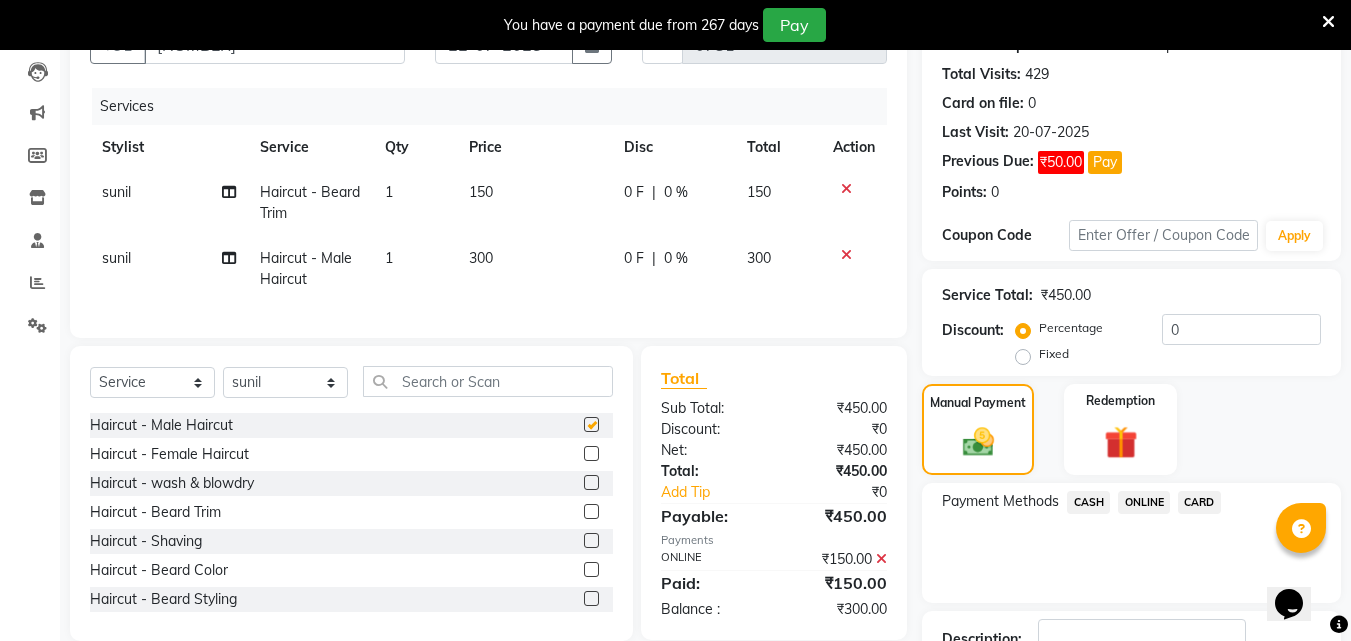 checkbox on "false" 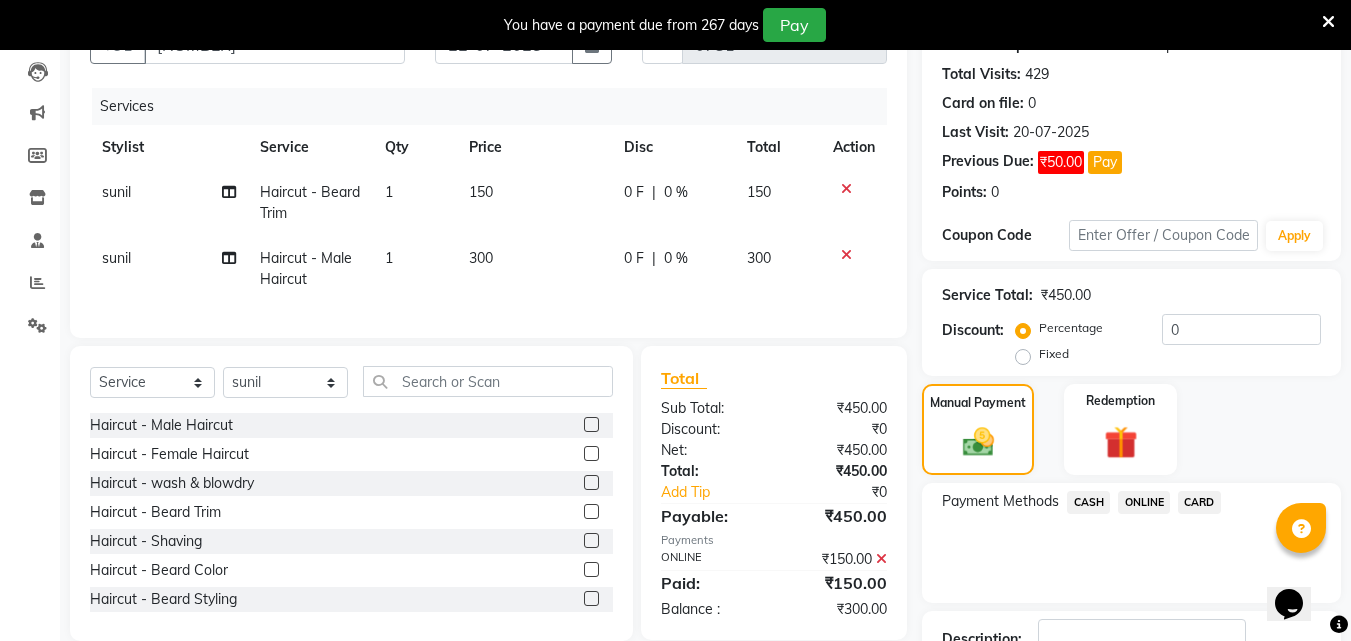 click on "300" 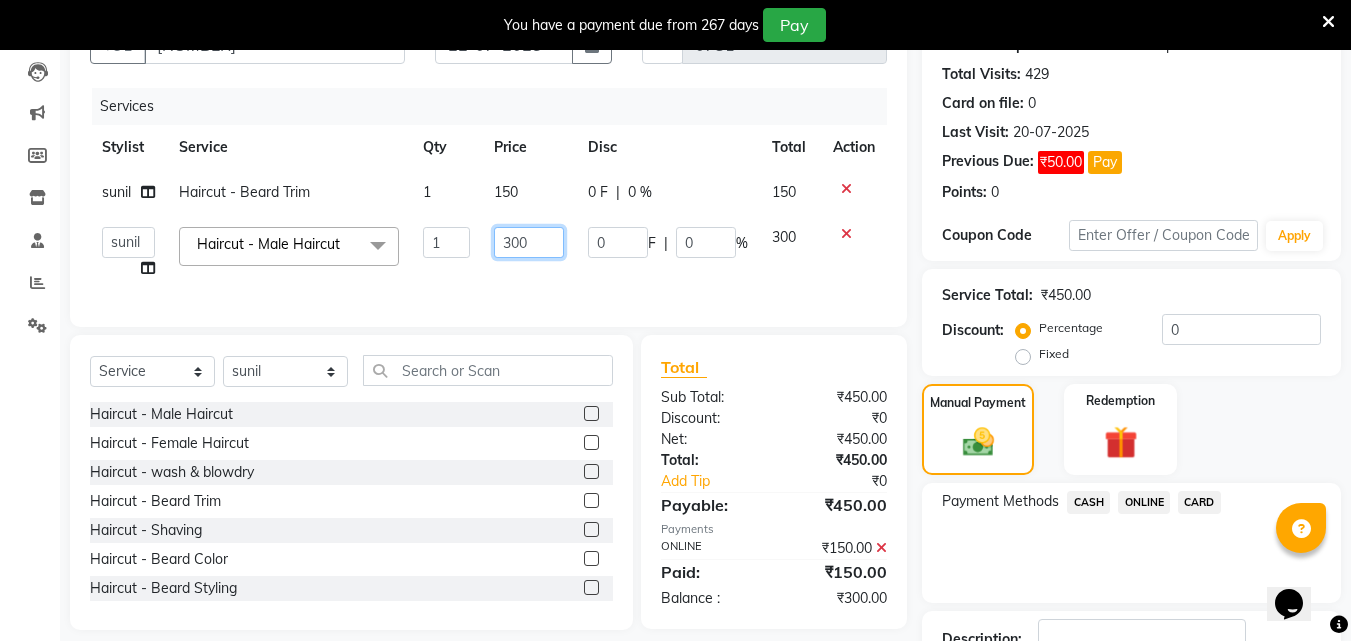 click on "300" 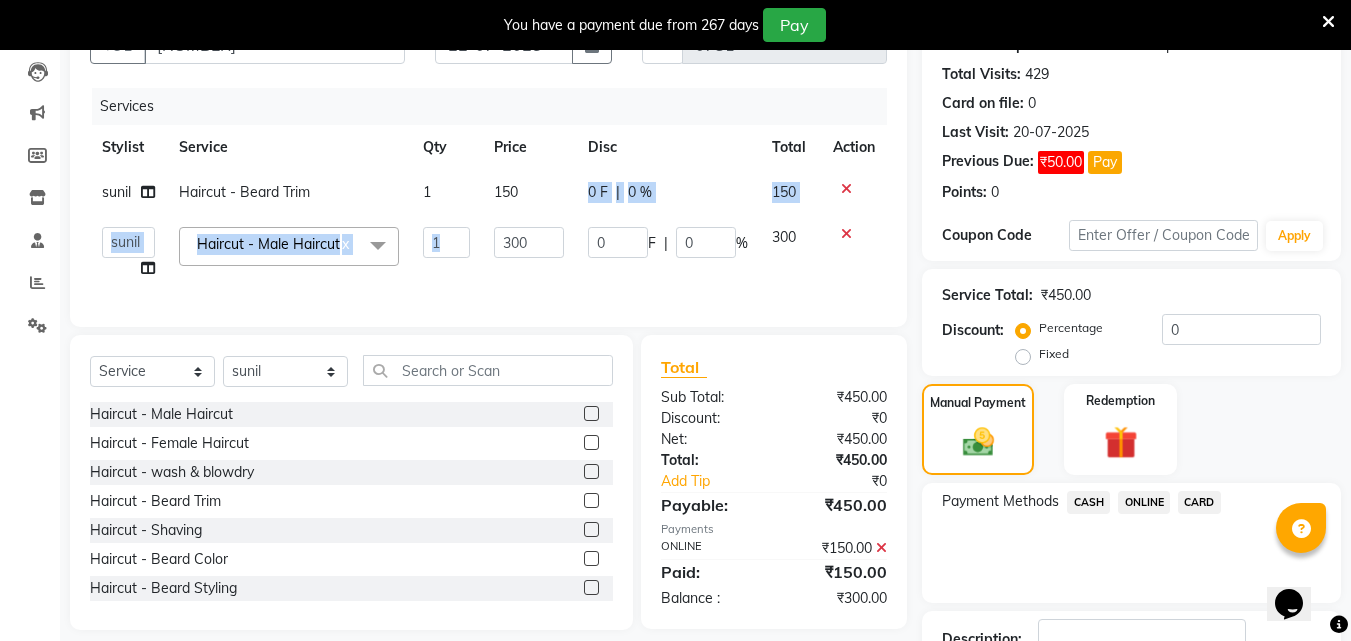 drag, startPoint x: 532, startPoint y: 223, endPoint x: 533, endPoint y: 258, distance: 35.014282 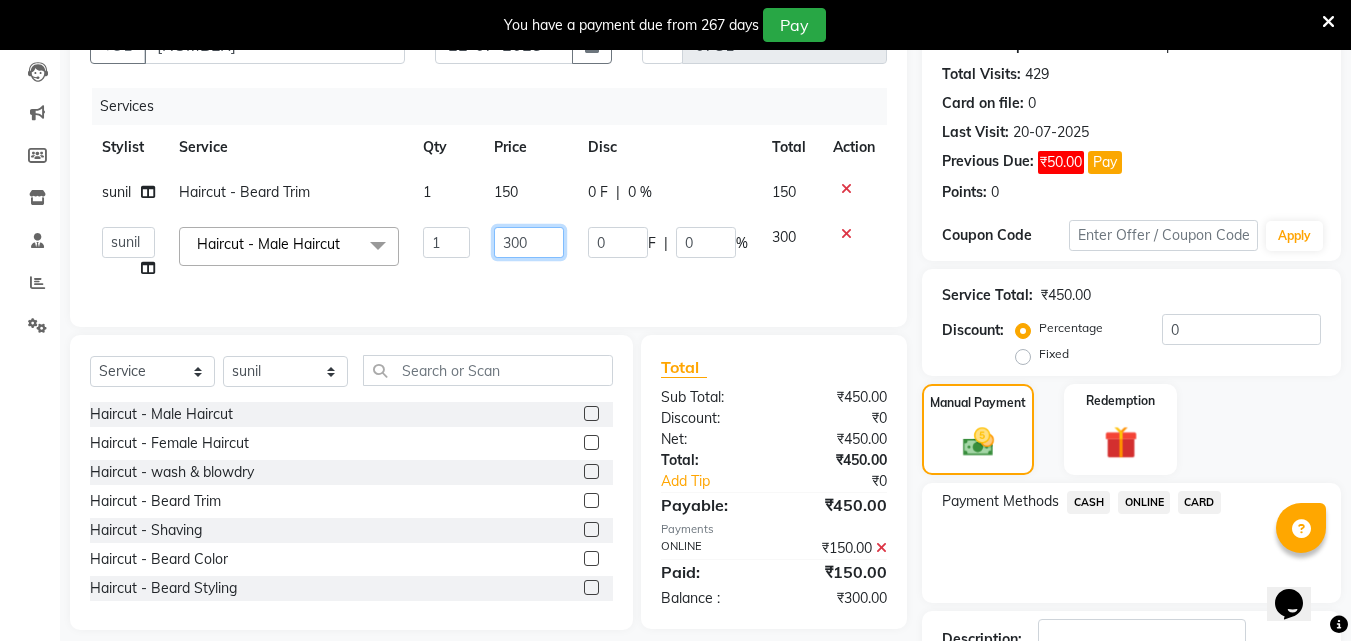 click on "300" 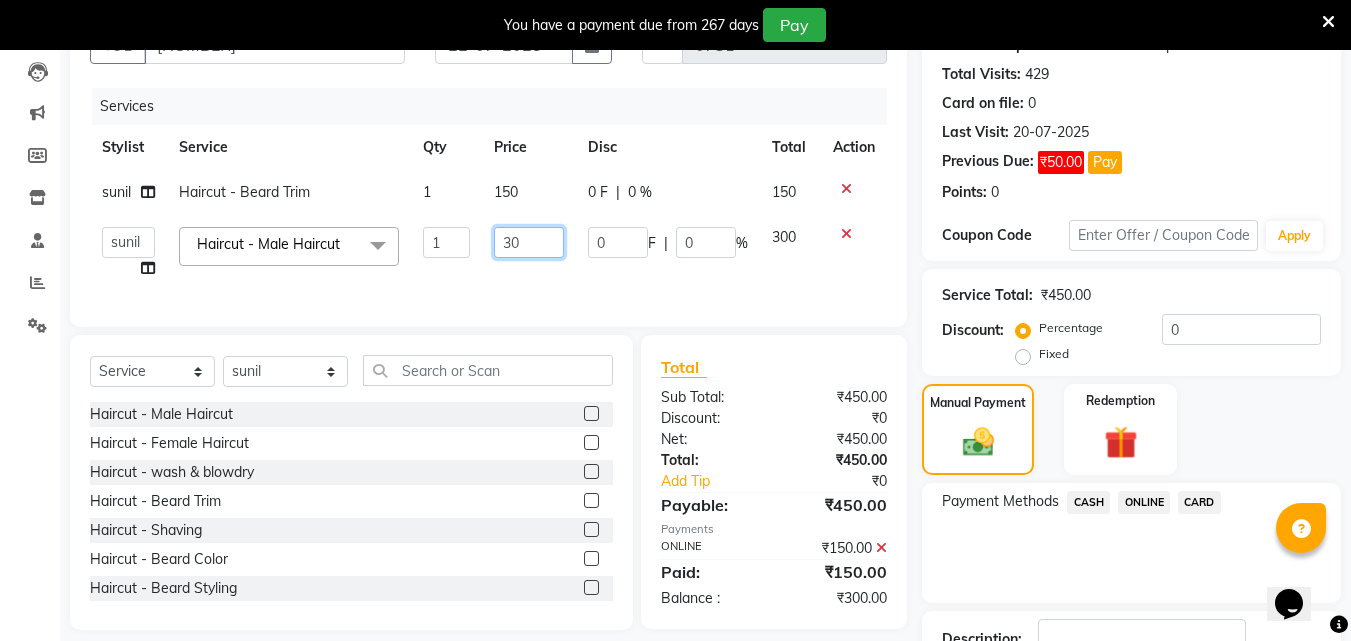 type on "3" 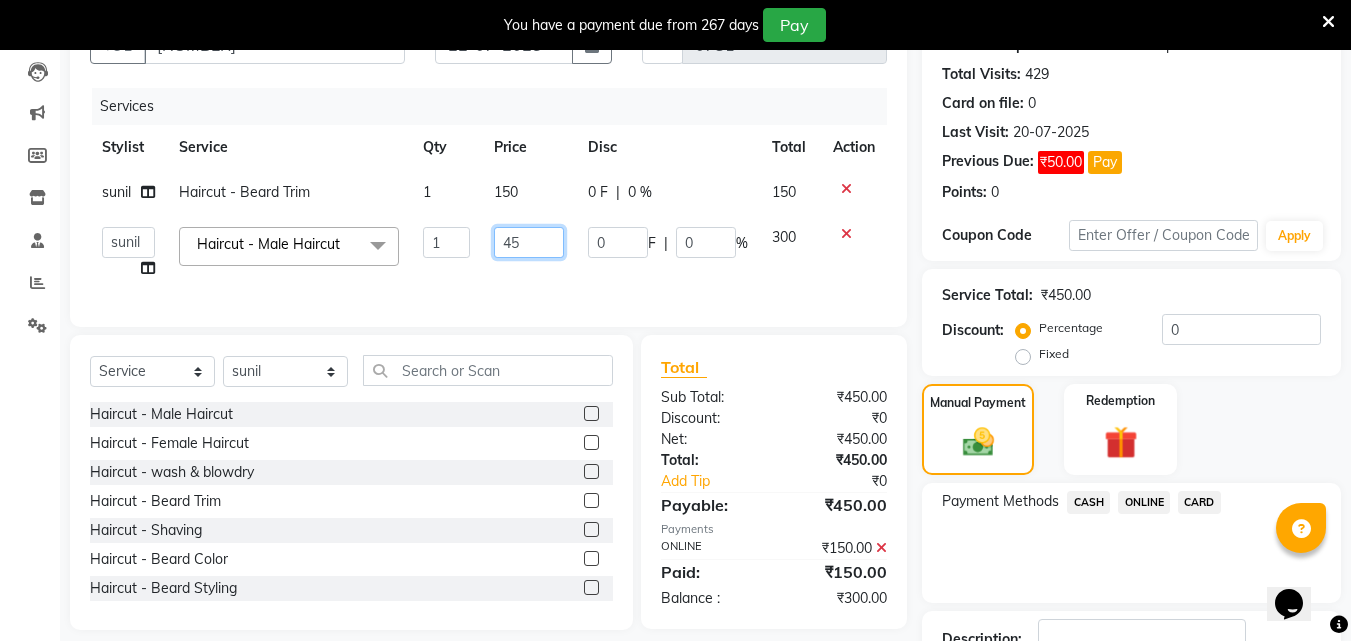 type on "450" 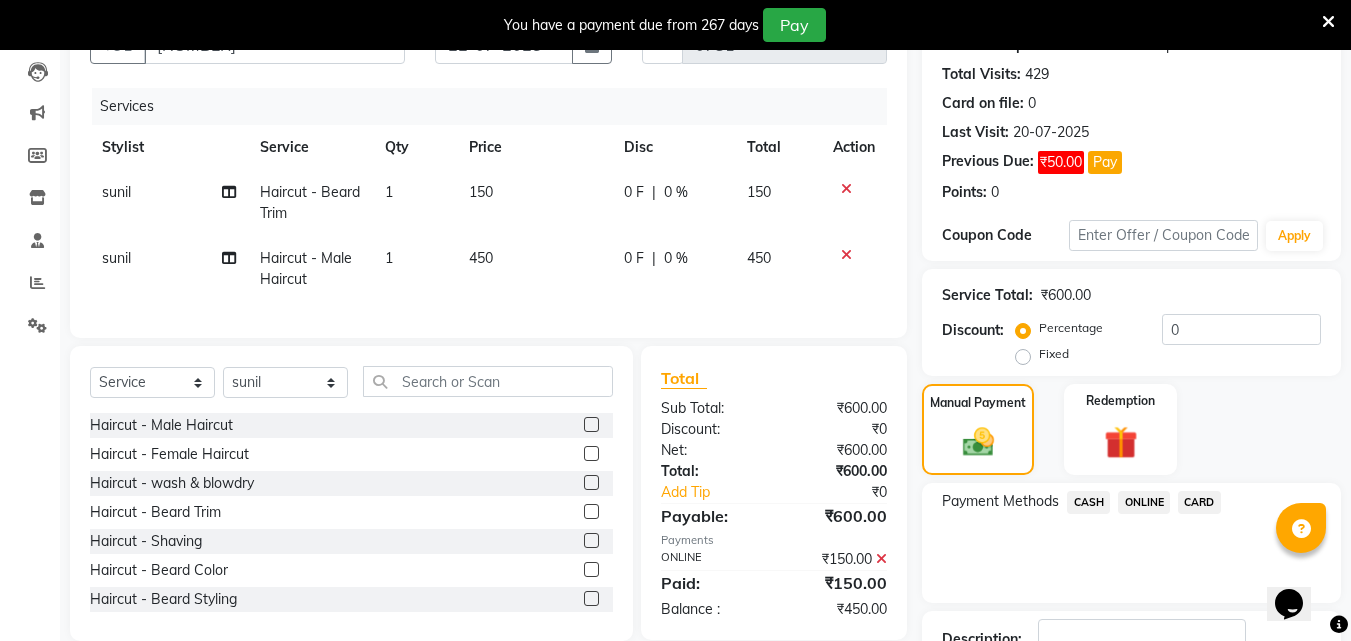 click on "ONLINE" 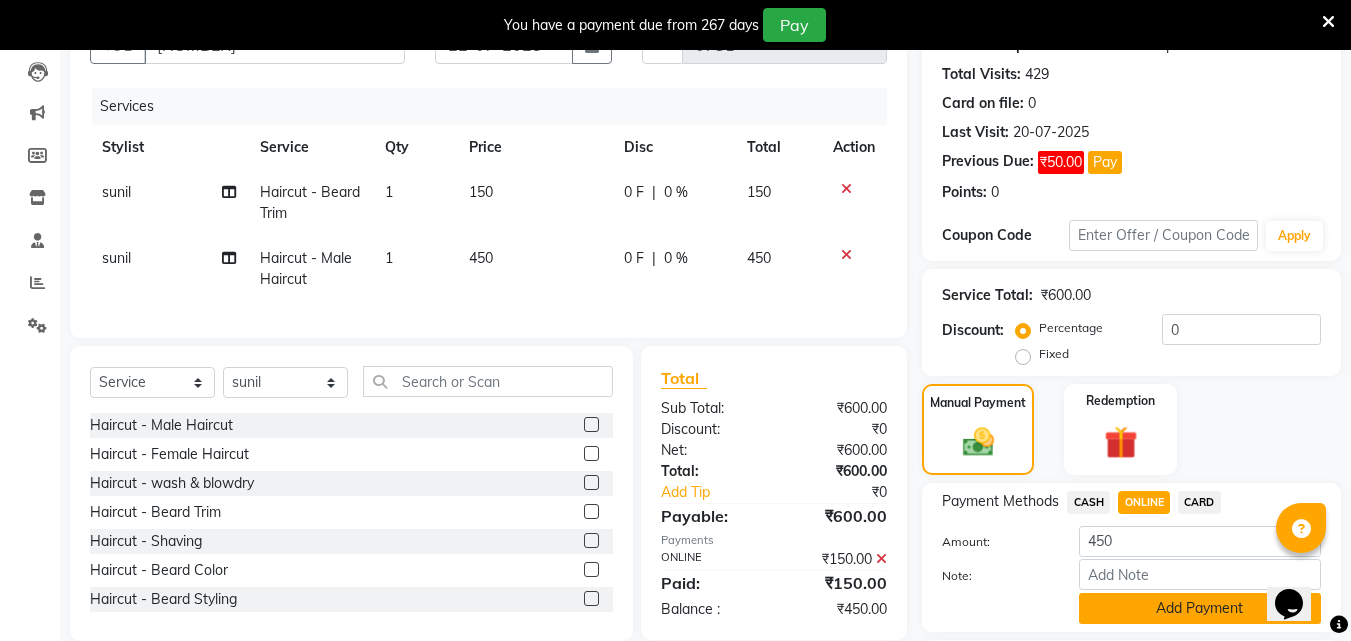click on "Add Payment" 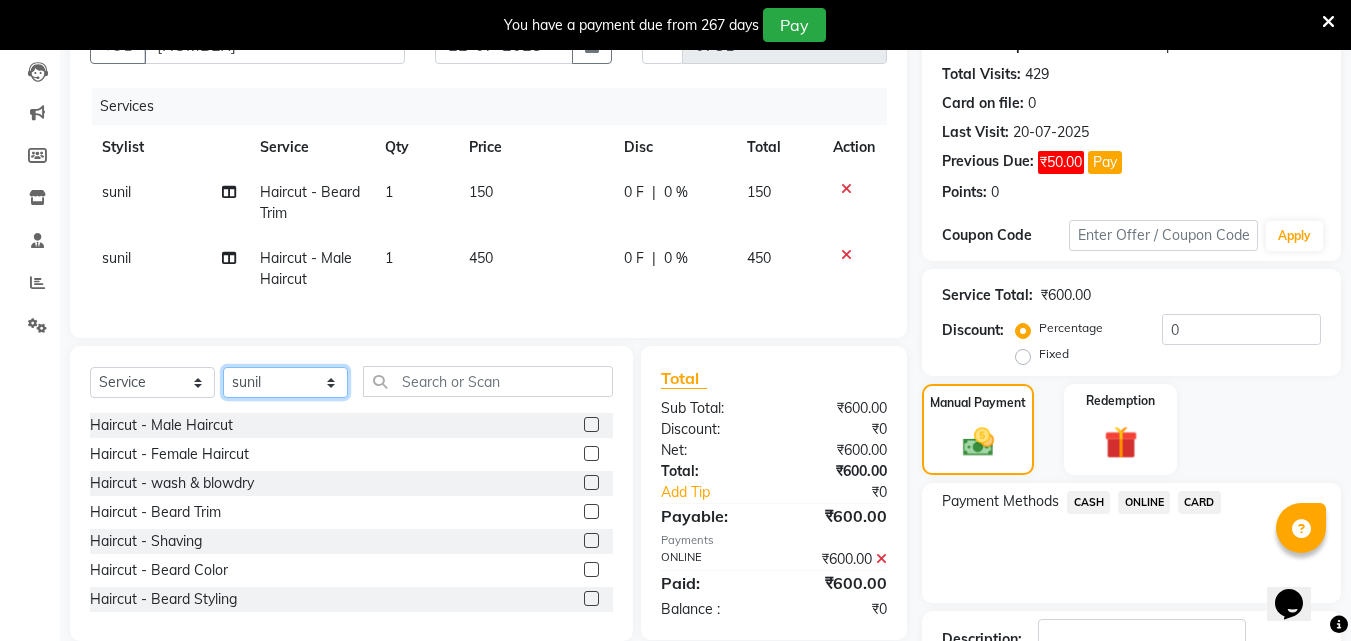 click on "Select Stylist [FIRST] [FIRST] [FIRST] [FIRST] [FIRST] [FIRST] [FIRST] [FIRST] [FIRST] [FIRST] [FIRST] [FIRST]" 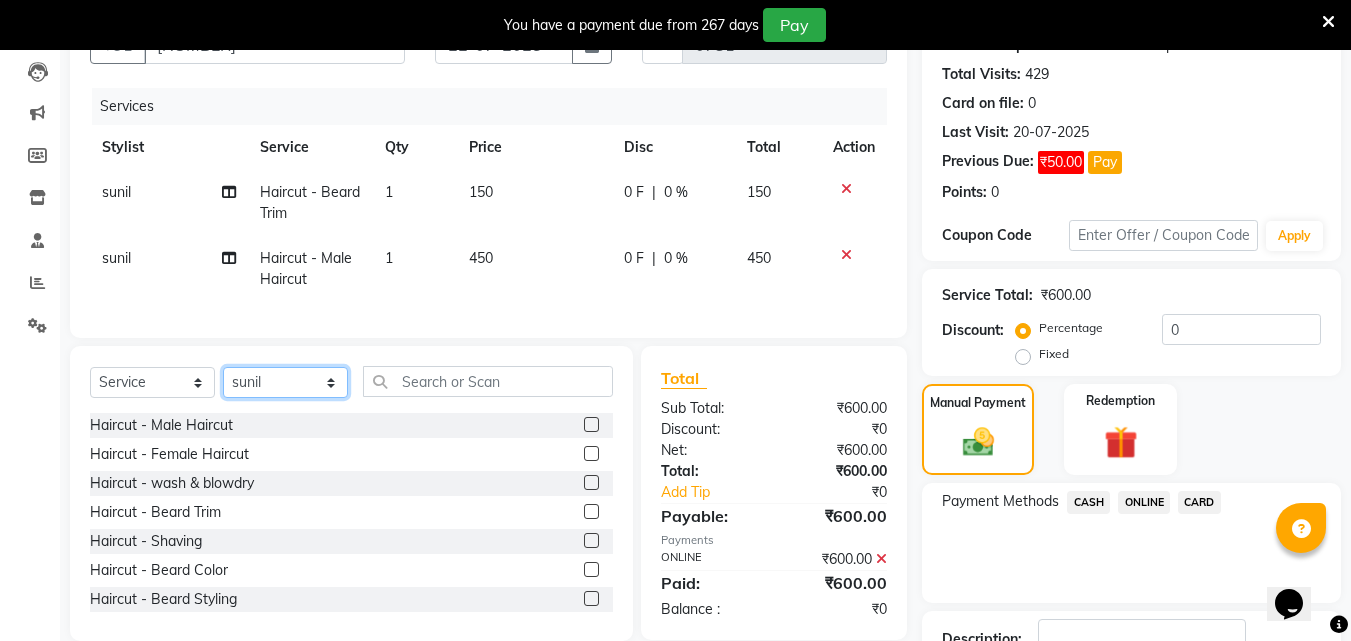 select on "34230" 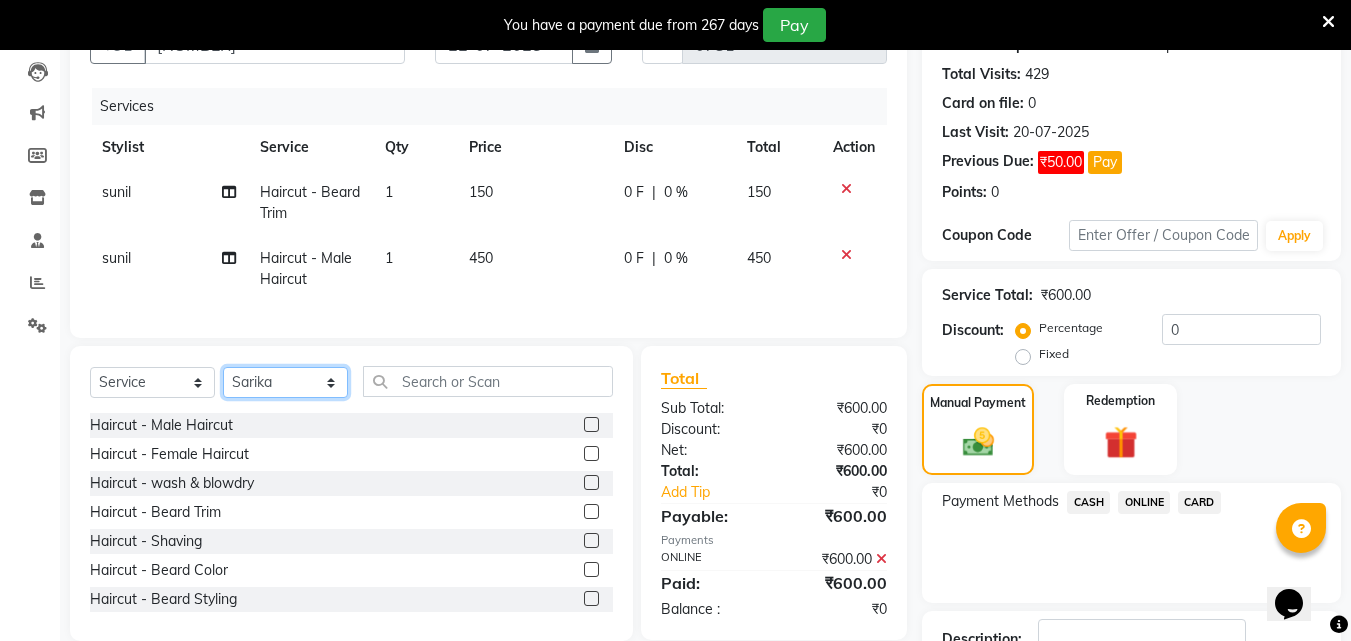 click on "Select Stylist [FIRST] [FIRST] [FIRST] [FIRST] [FIRST] [FIRST] [FIRST] [FIRST] [FIRST] [FIRST] [FIRST] [FIRST]" 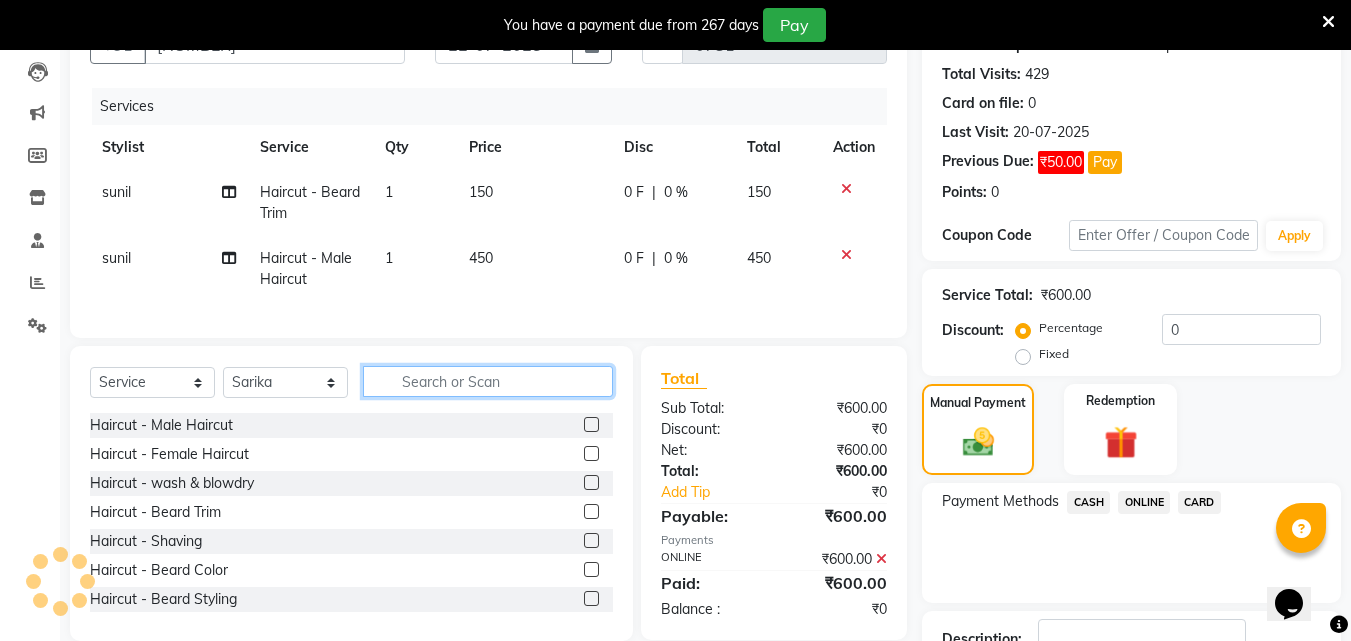drag, startPoint x: 428, startPoint y: 385, endPoint x: 428, endPoint y: 402, distance: 17 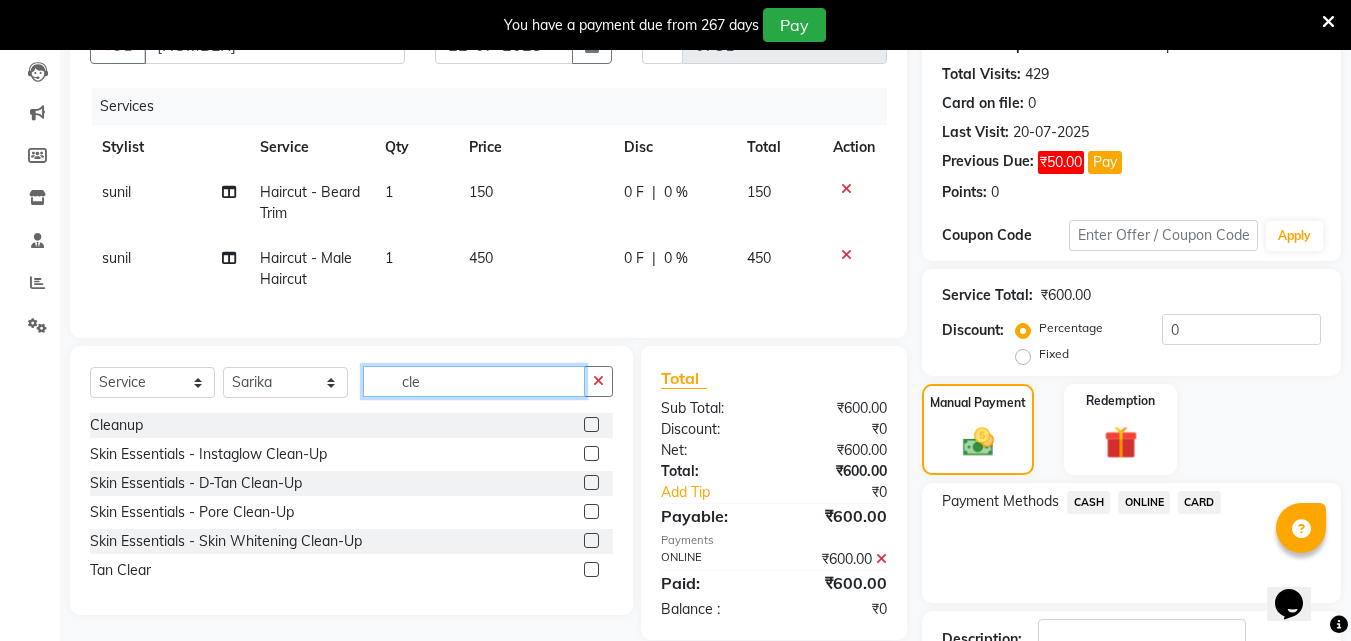 type on "cle" 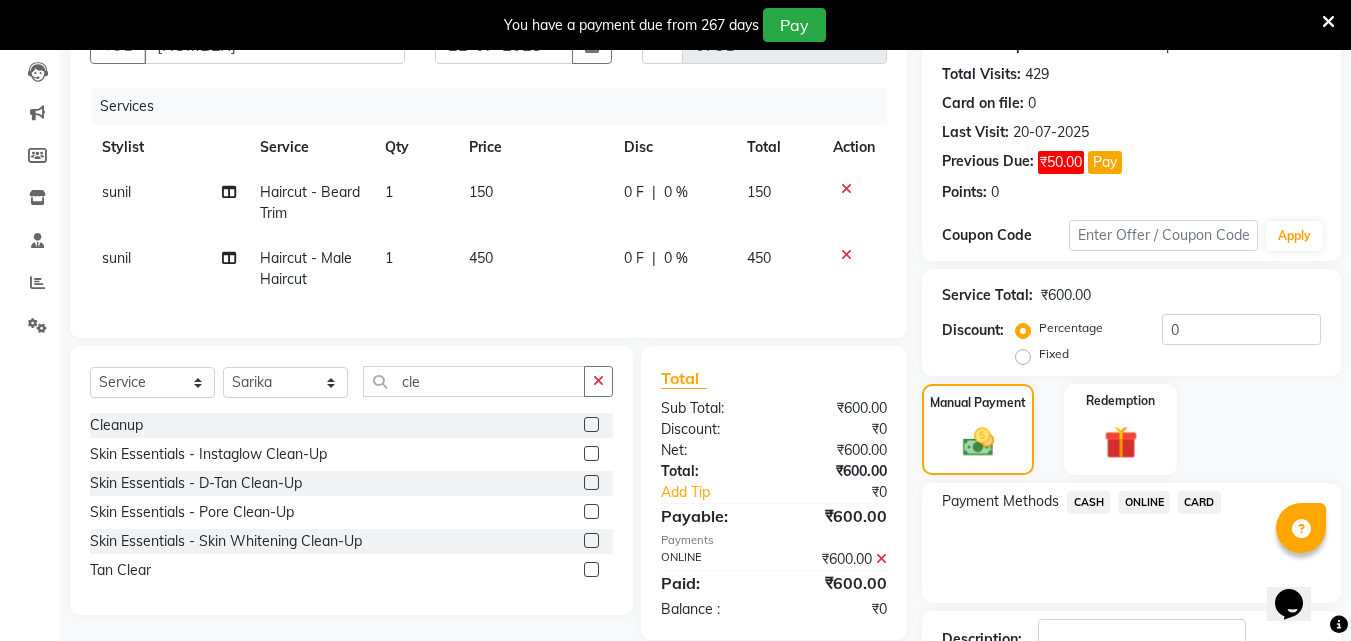 click 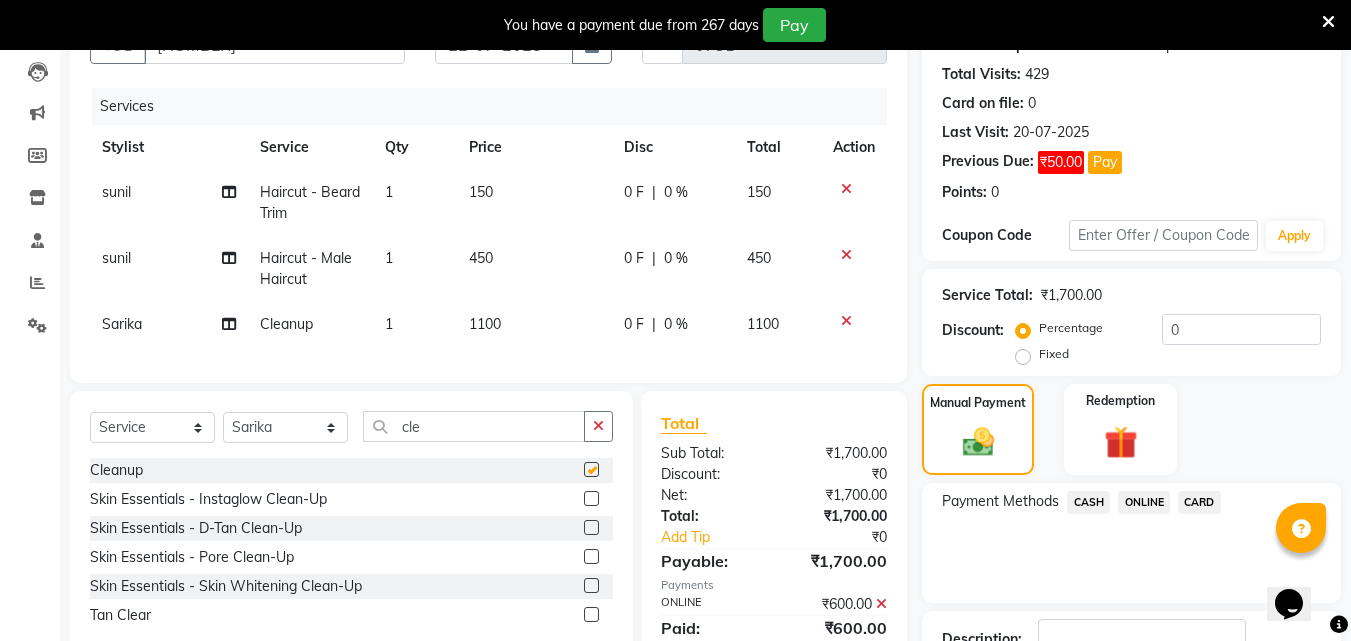 checkbox on "false" 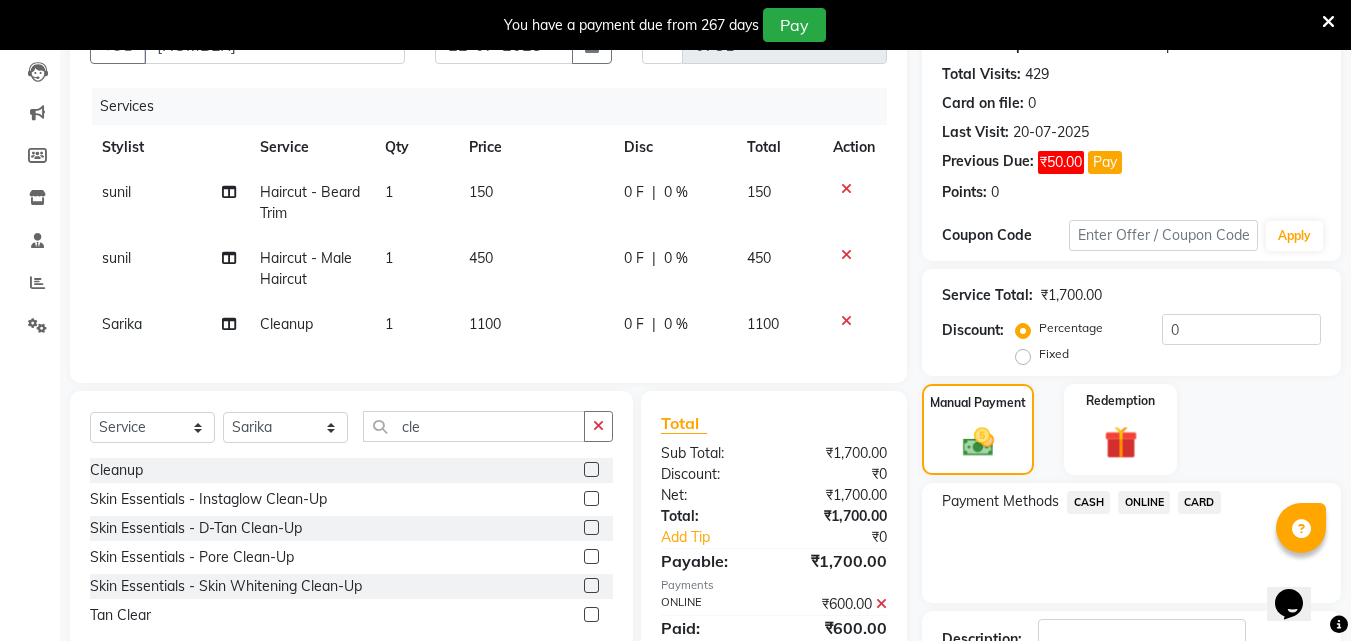 click on "1100" 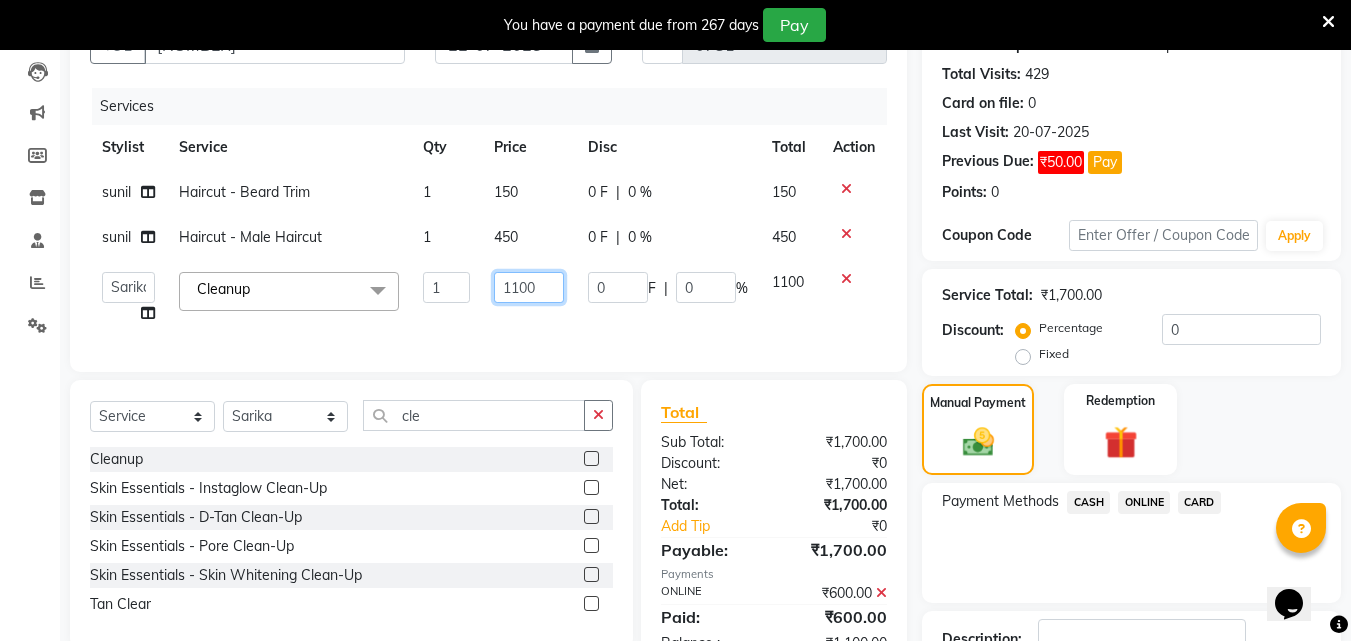 click on "1100" 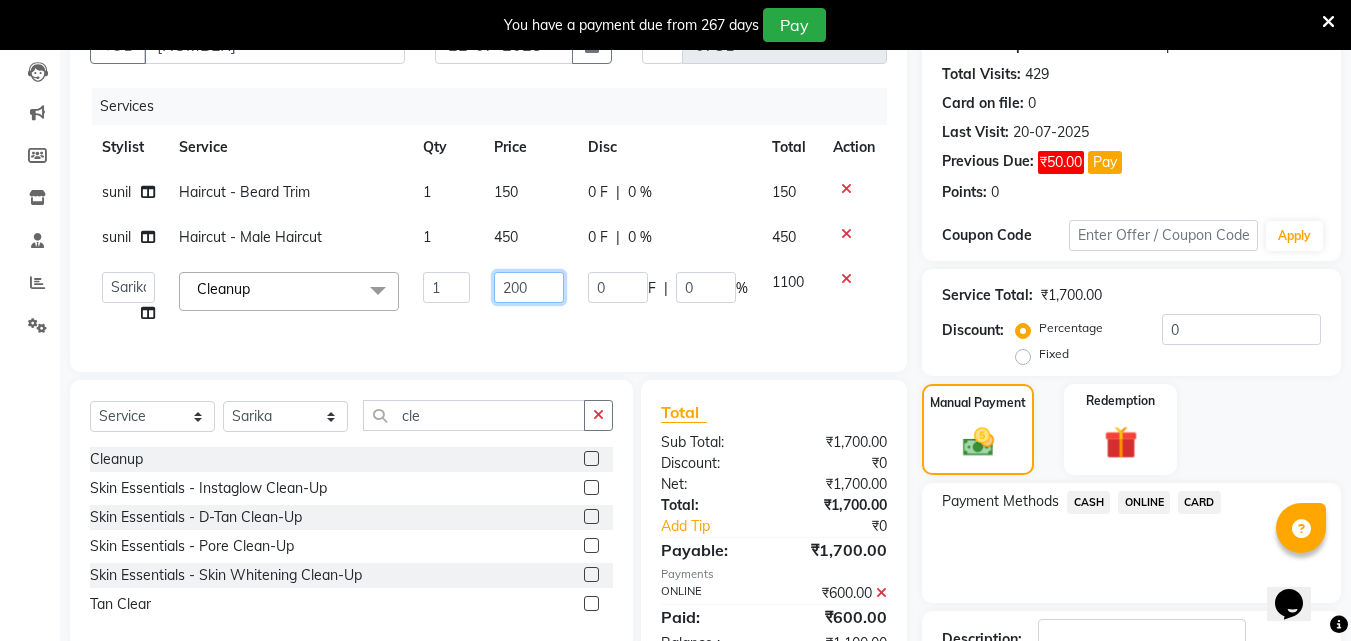 type on "2200" 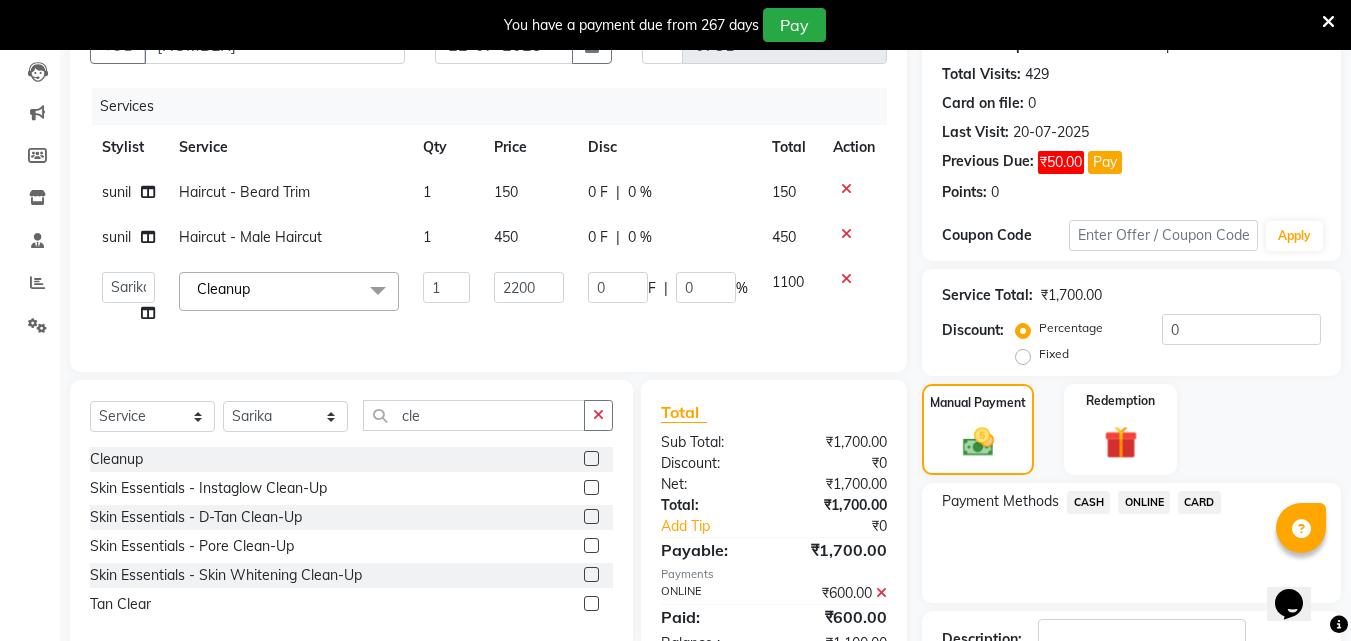 click on "ONLINE" 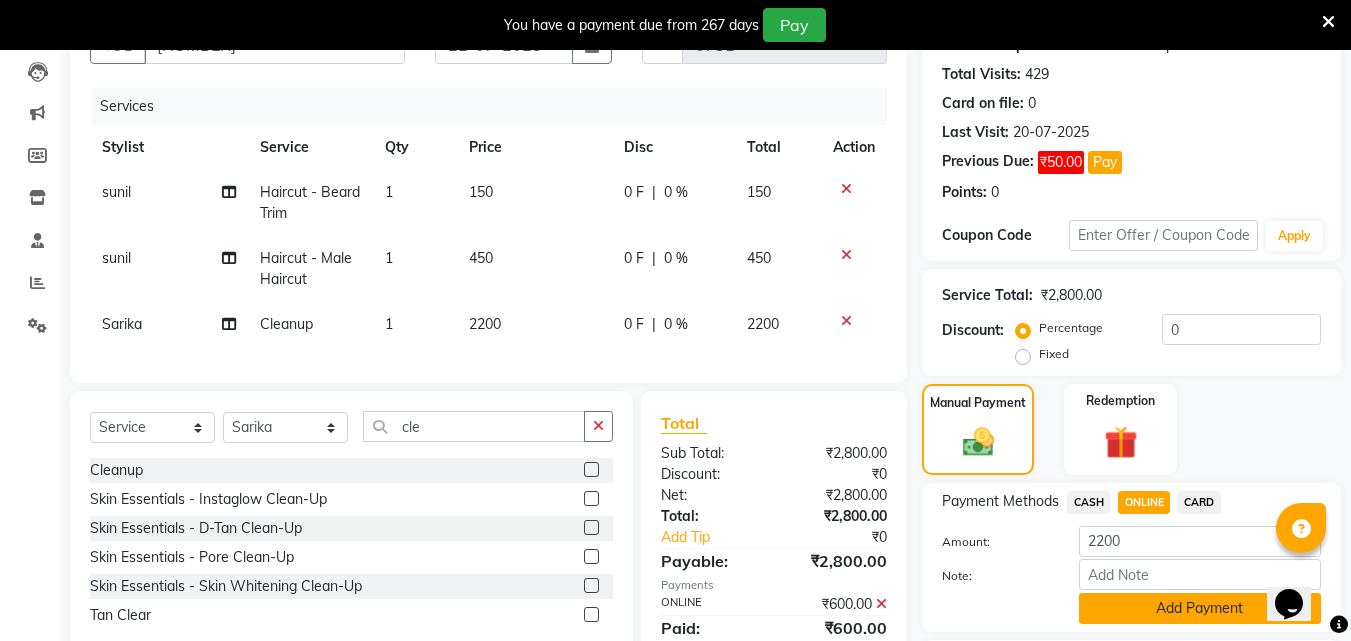 click on "Add Payment" 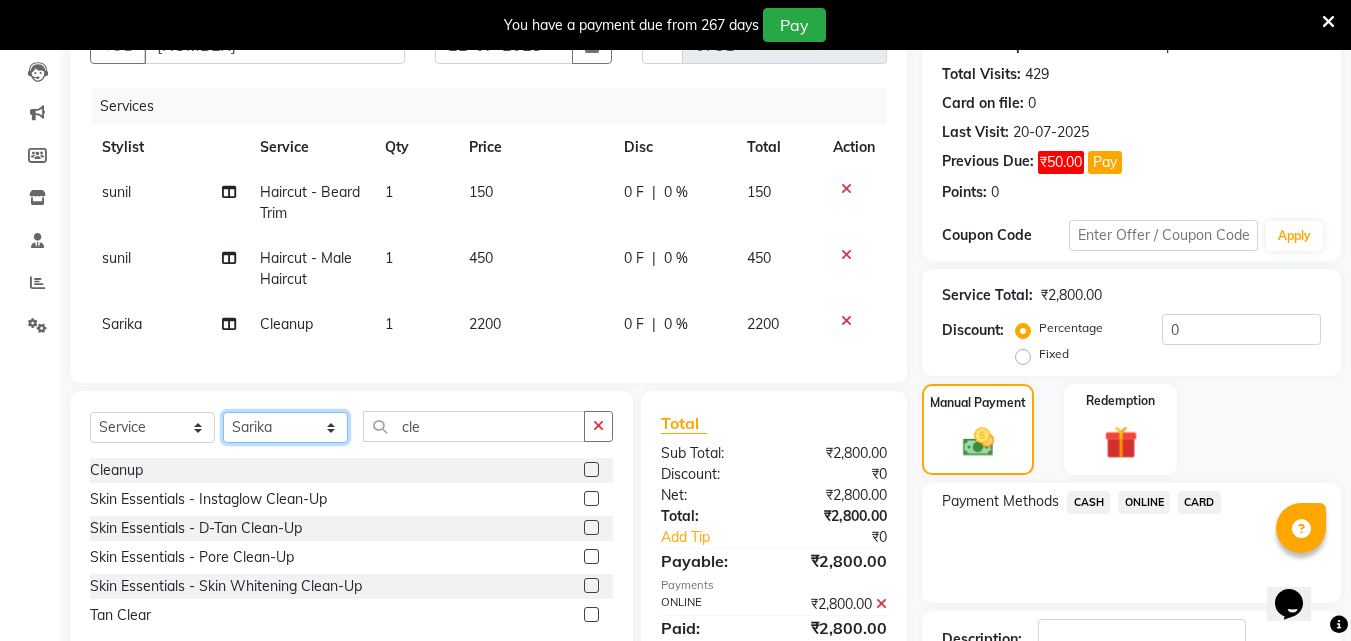click on "Select Stylist [FIRST] [FIRST] [FIRST] [FIRST] [FIRST] [FIRST] [FIRST] [FIRST] [FIRST] [FIRST] [FIRST] [FIRST]" 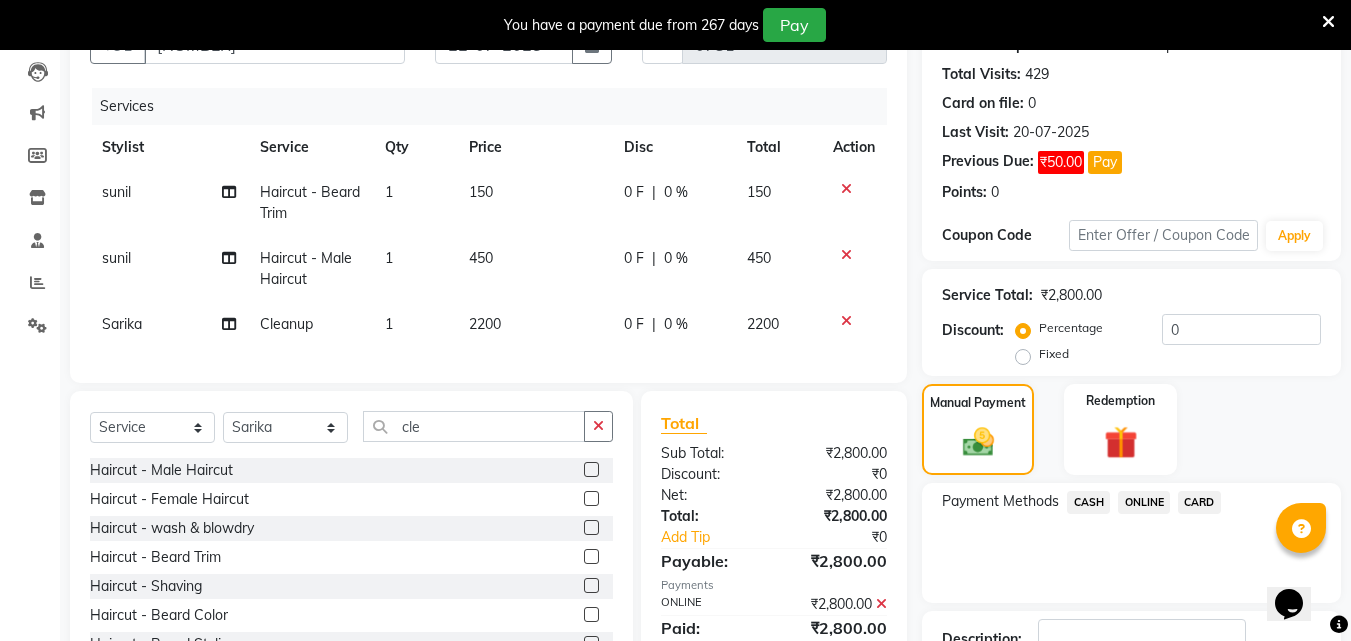 click 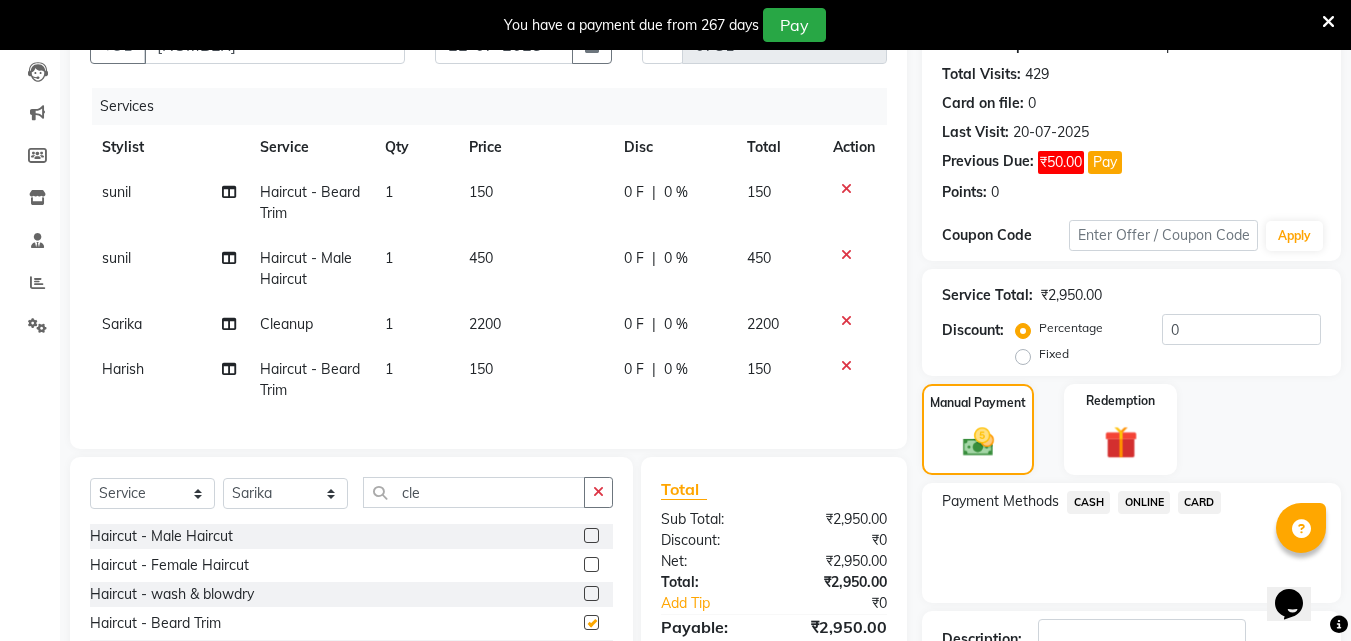 checkbox on "false" 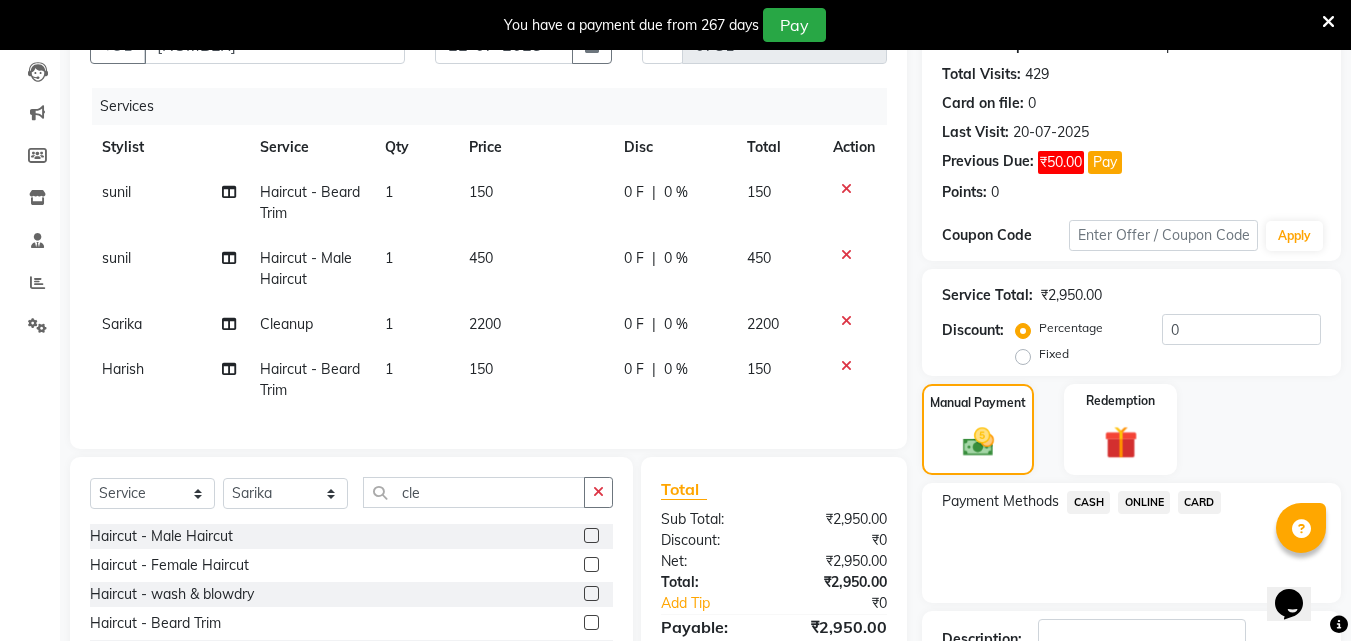 click on "CARD" 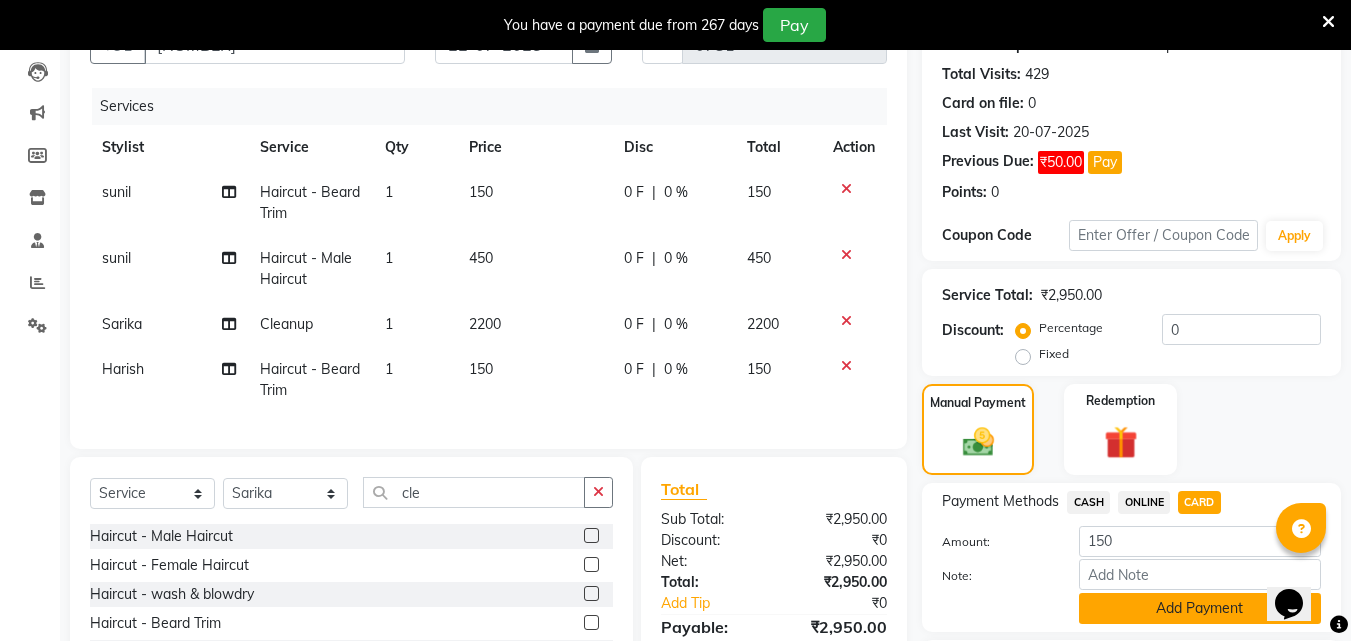 click on "Add Payment" 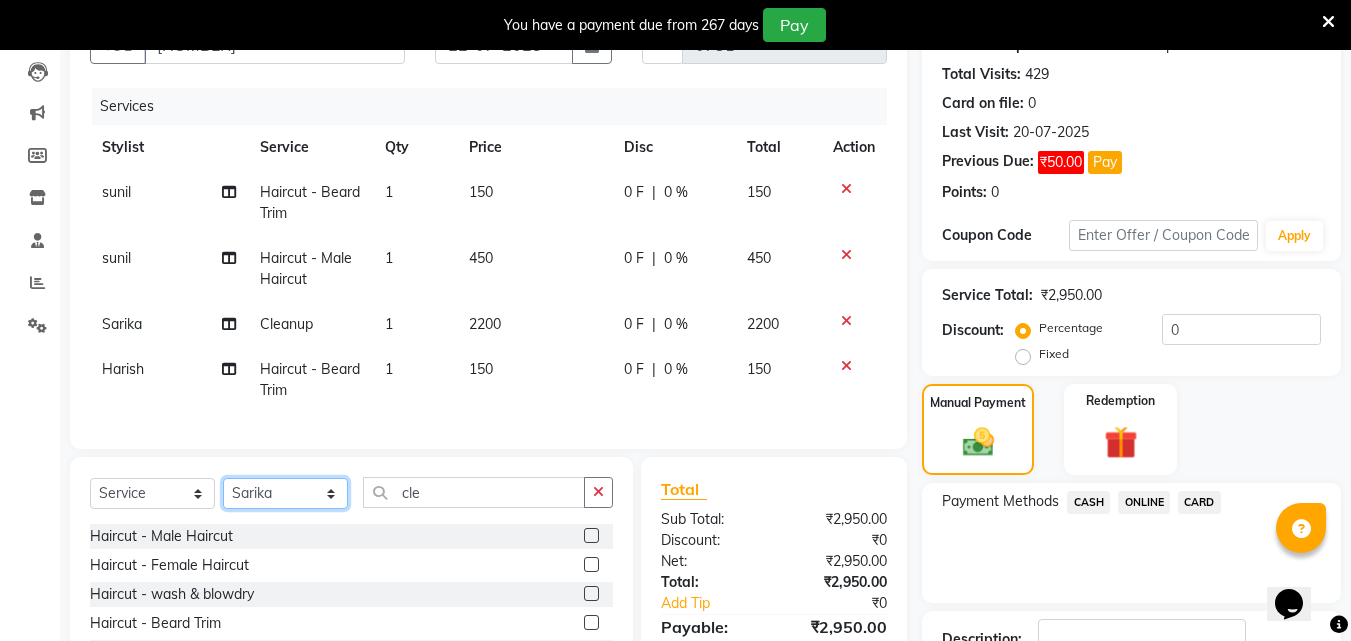 click on "Select Stylist [FIRST] [FIRST] [FIRST] [FIRST] [FIRST] [FIRST] [FIRST] [FIRST] [FIRST] [FIRST] [FIRST] [FIRST]" 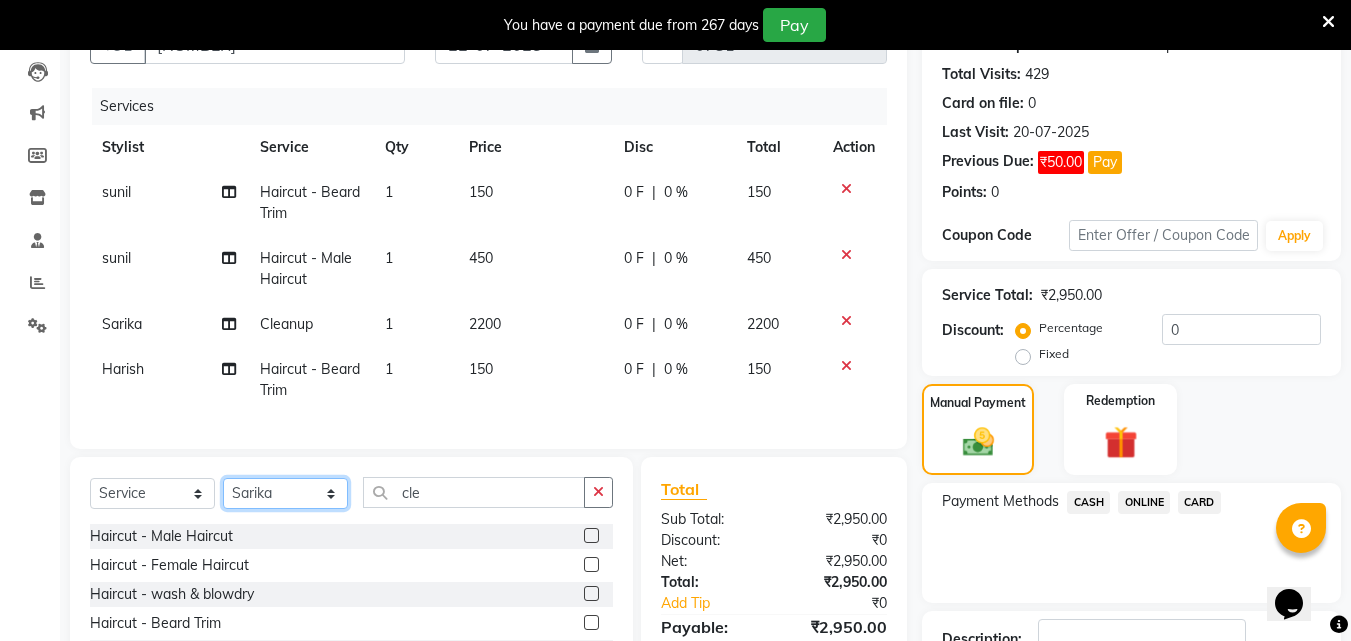 select on "34231" 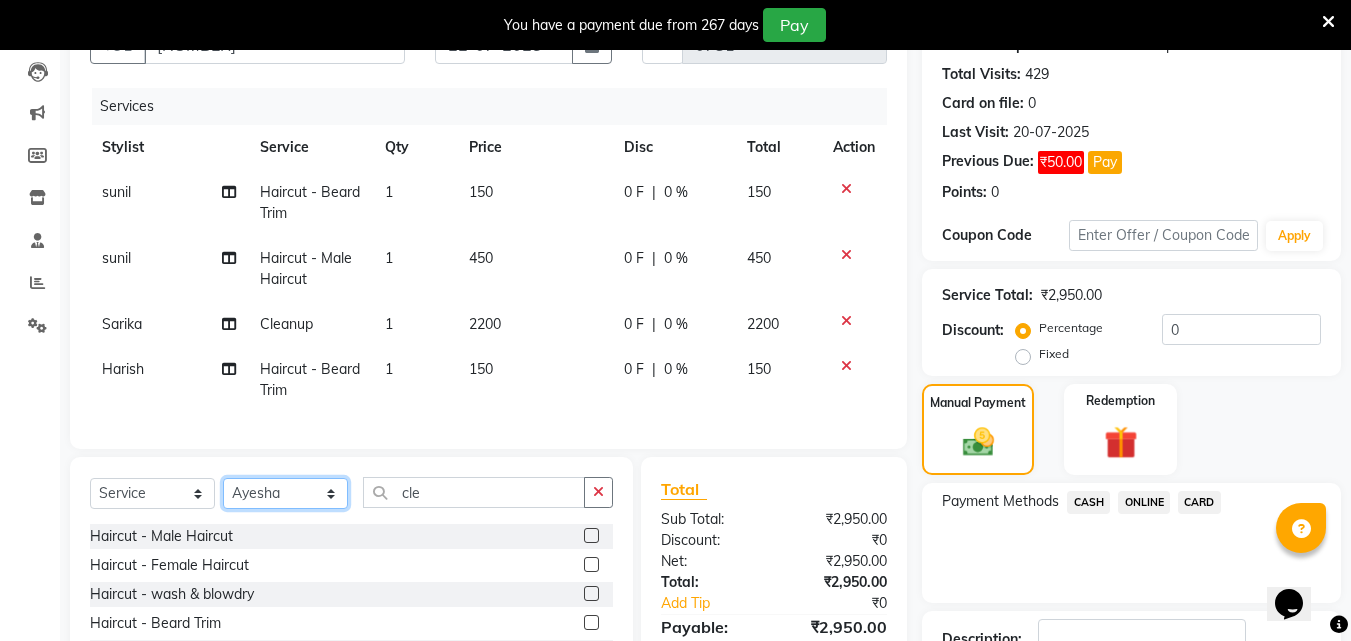 click on "Select Stylist [FIRST] [FIRST] [FIRST] [FIRST] [FIRST] [FIRST] [FIRST] [FIRST] [FIRST] [FIRST] [FIRST] [FIRST]" 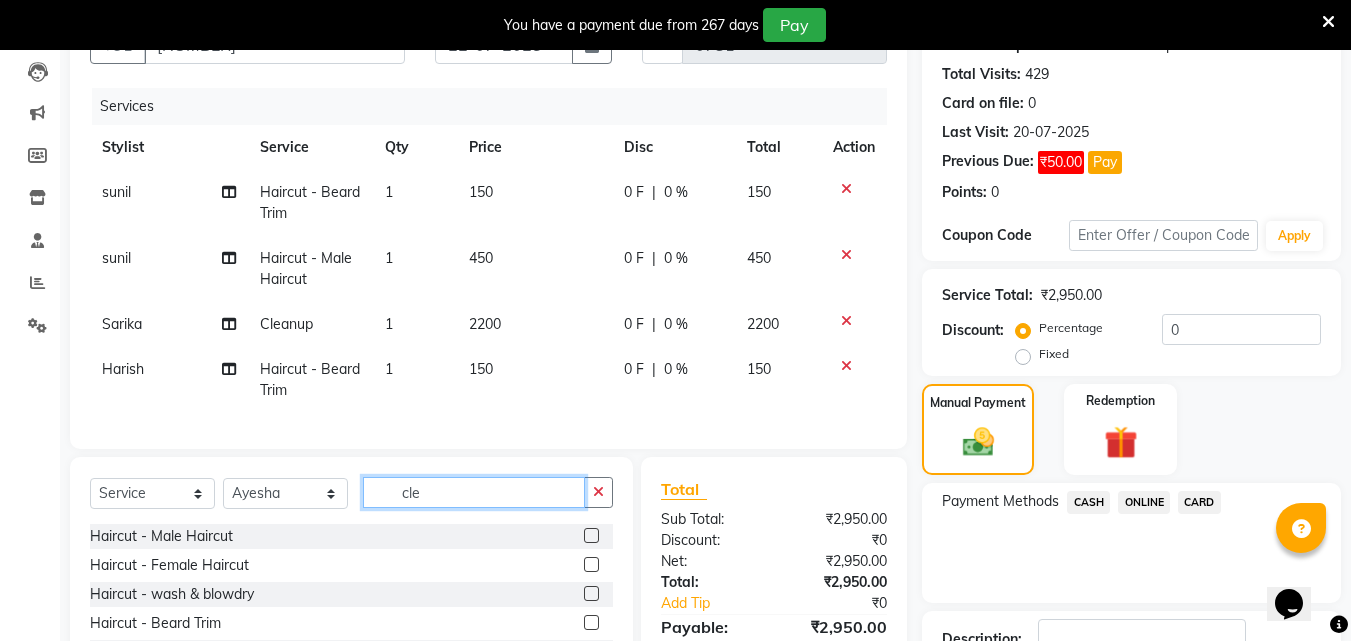click on "cle" 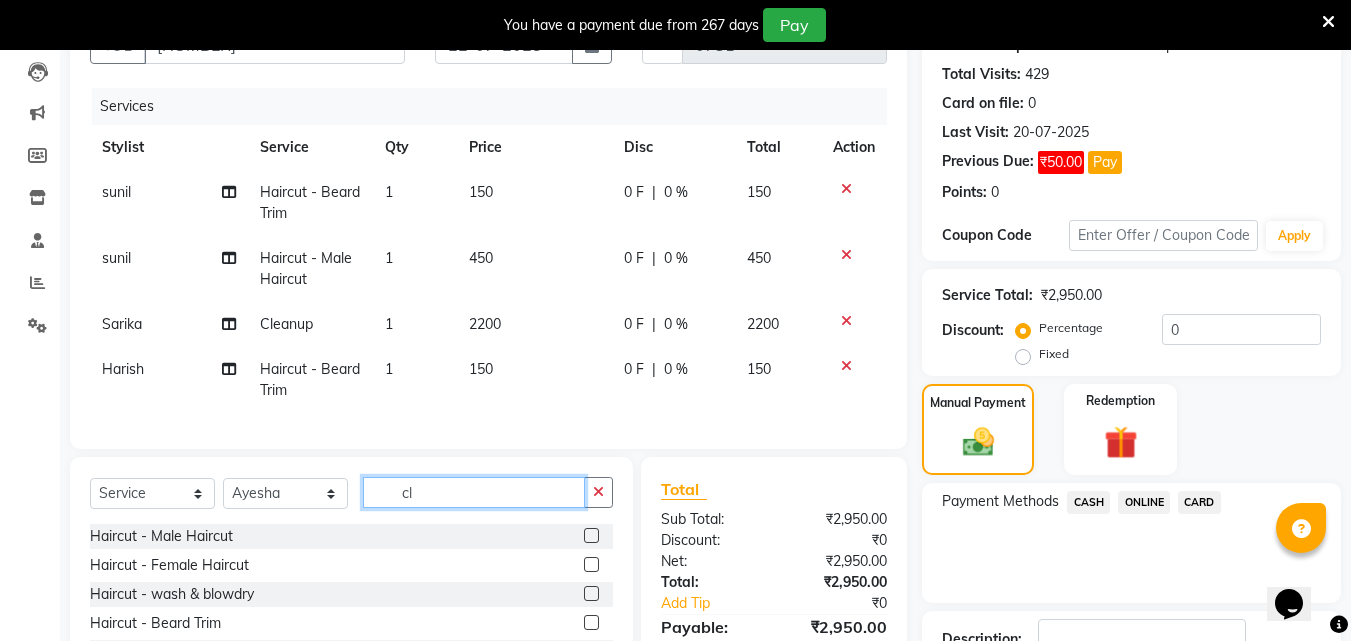 type on "c" 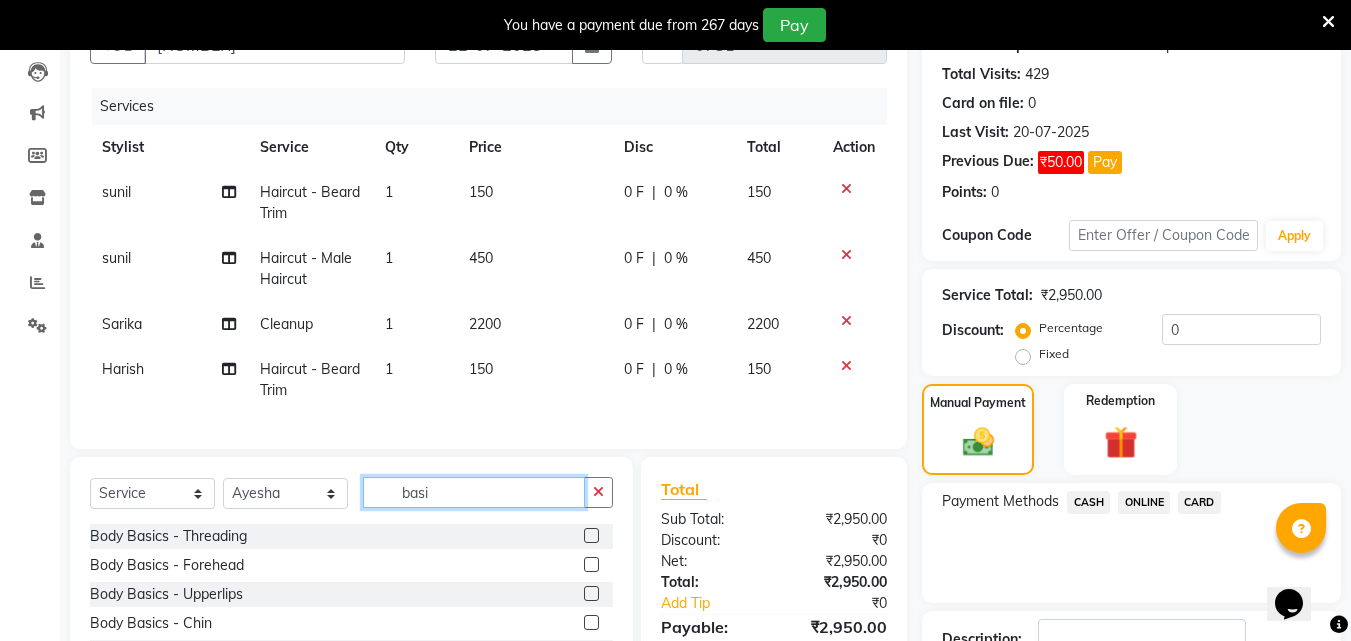 type on "basi" 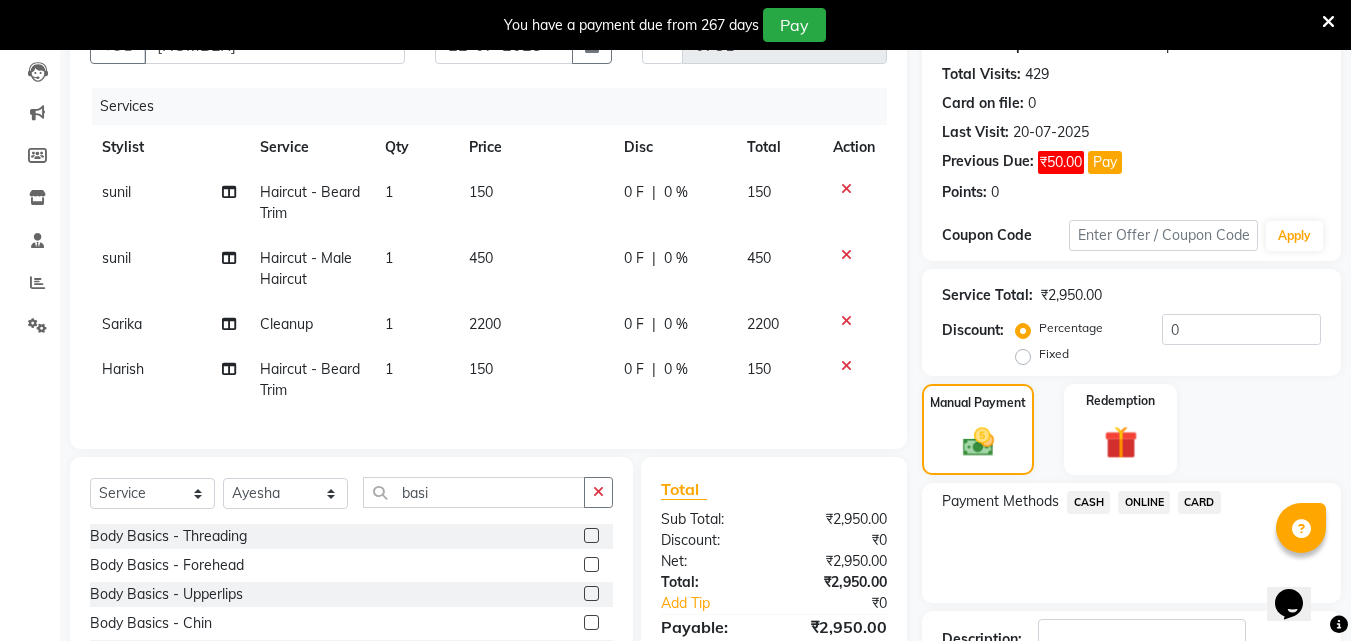 click 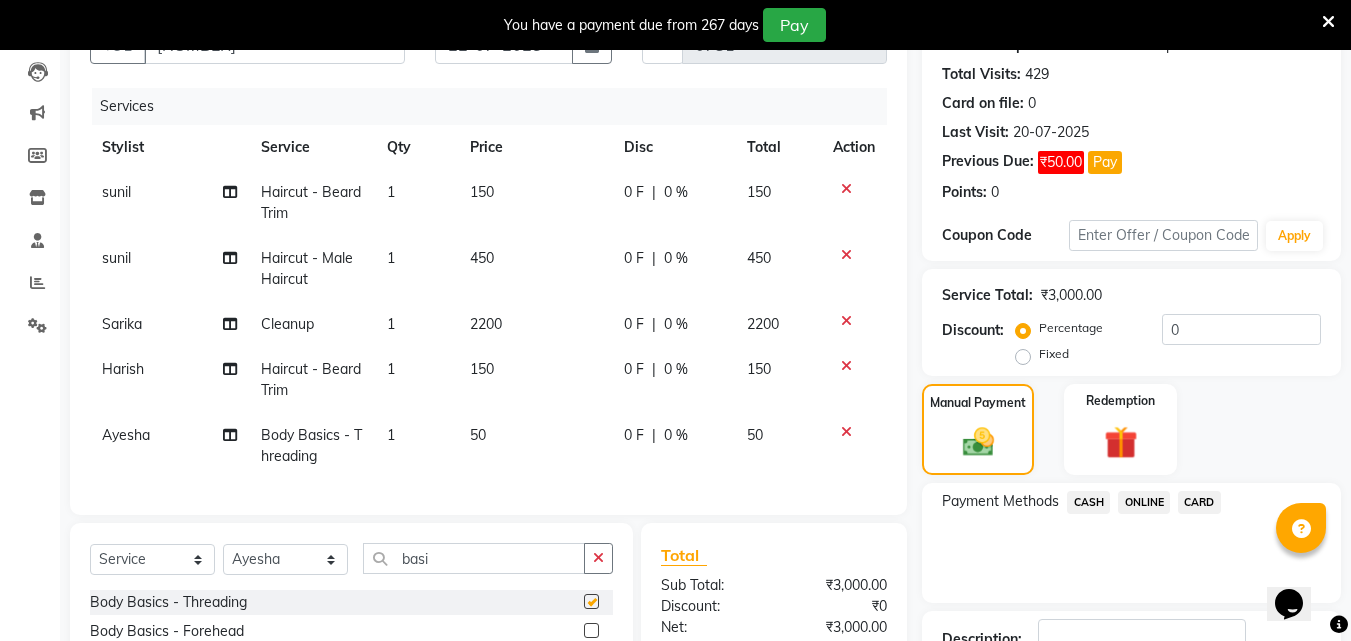 checkbox on "false" 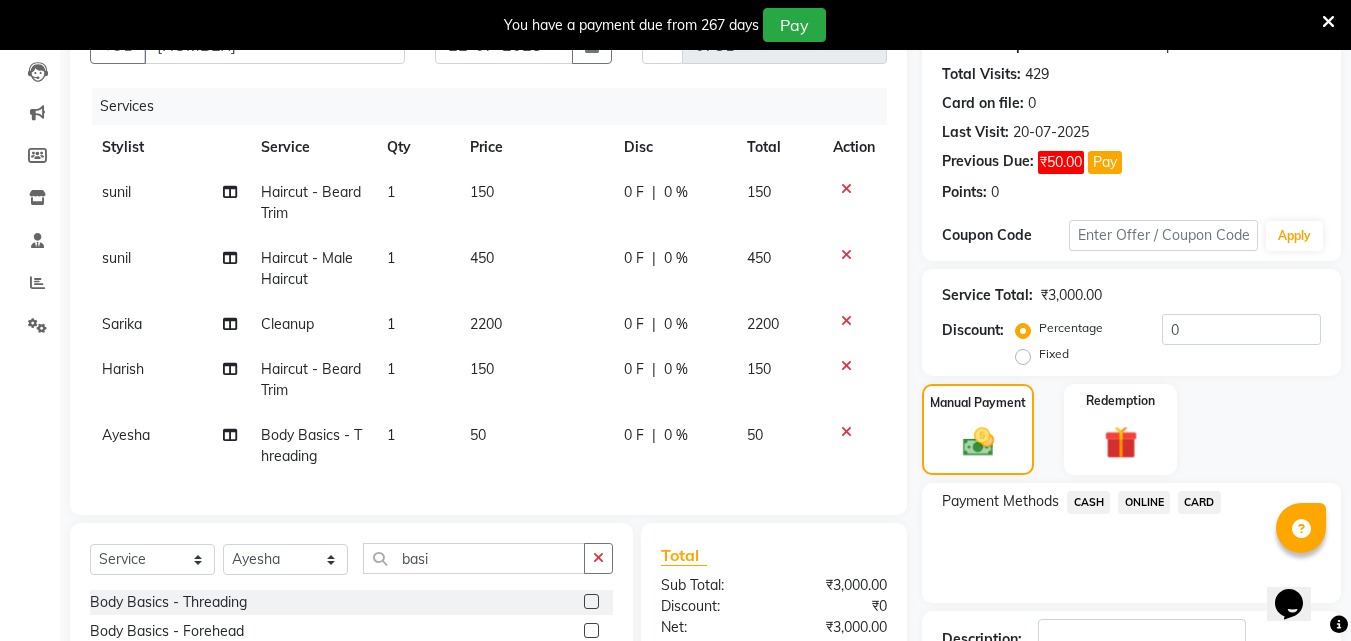 click on "ONLINE" 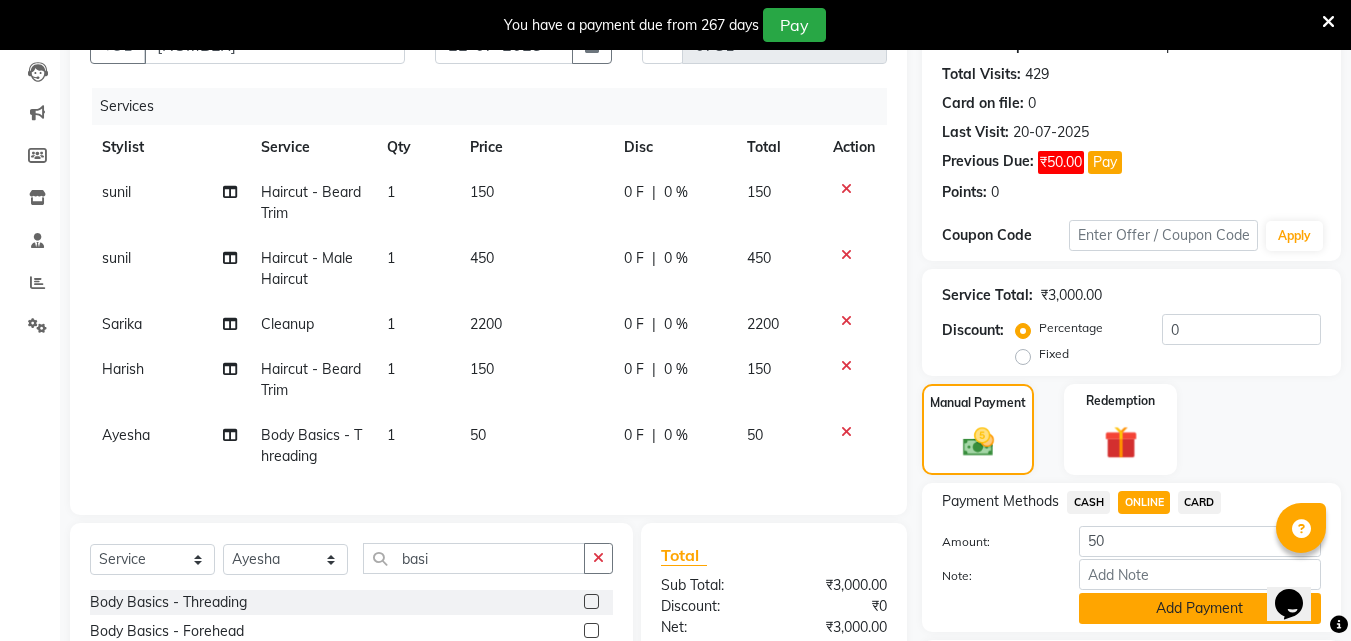 click on "Add Payment" 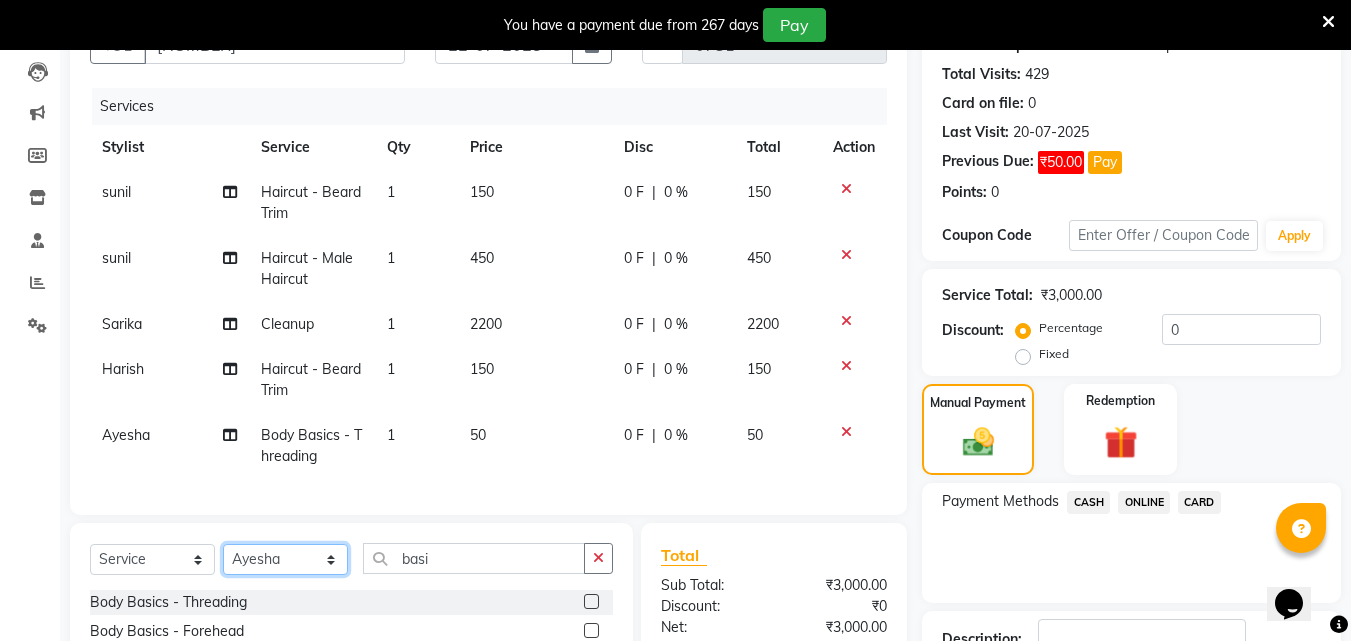 click on "Select Stylist [FIRST] [FIRST] [FIRST] [FIRST] [FIRST] [FIRST] [FIRST] [FIRST] [FIRST] [FIRST] [FIRST] [FIRST]" 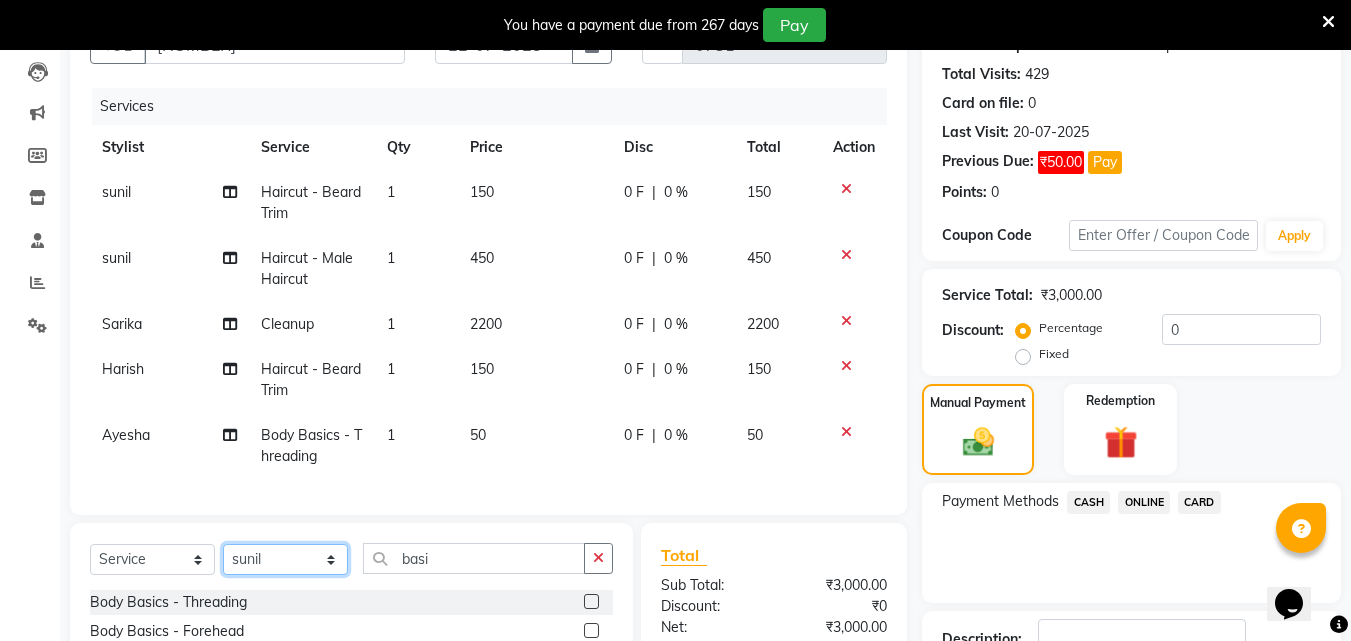click on "Select Stylist [FIRST] [FIRST] [FIRST] [FIRST] [FIRST] [FIRST] [FIRST] [FIRST] [FIRST] [FIRST] [FIRST] [FIRST]" 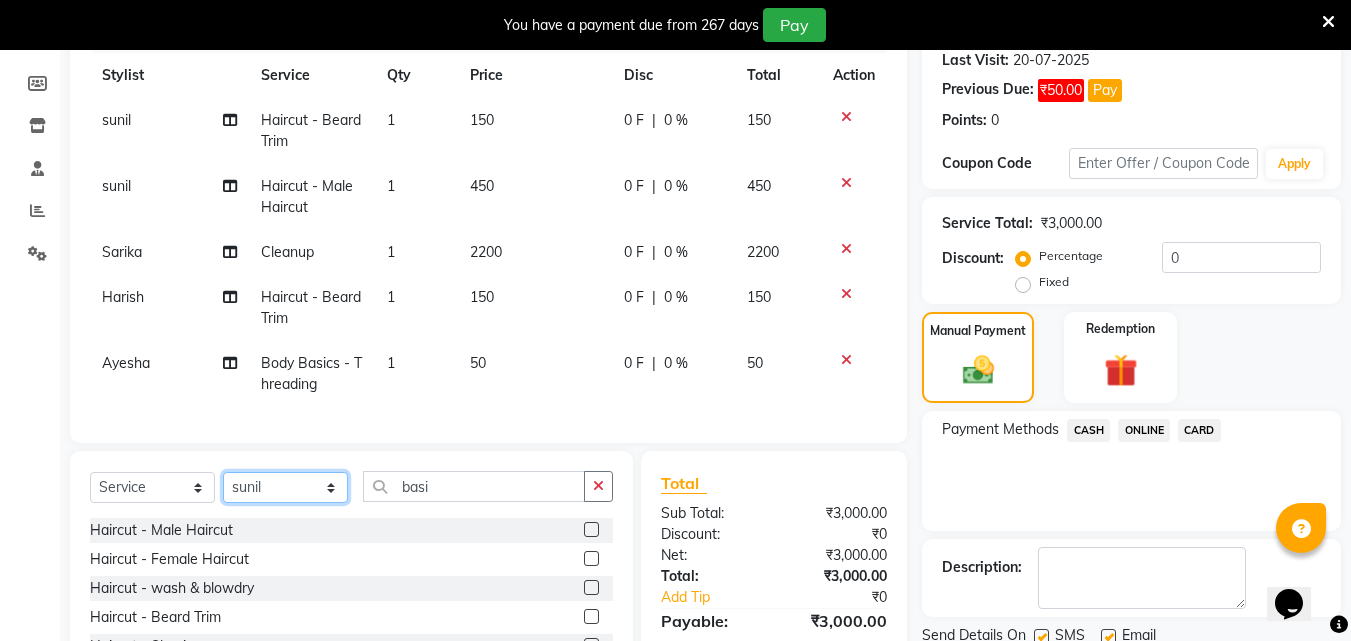 scroll, scrollTop: 310, scrollLeft: 0, axis: vertical 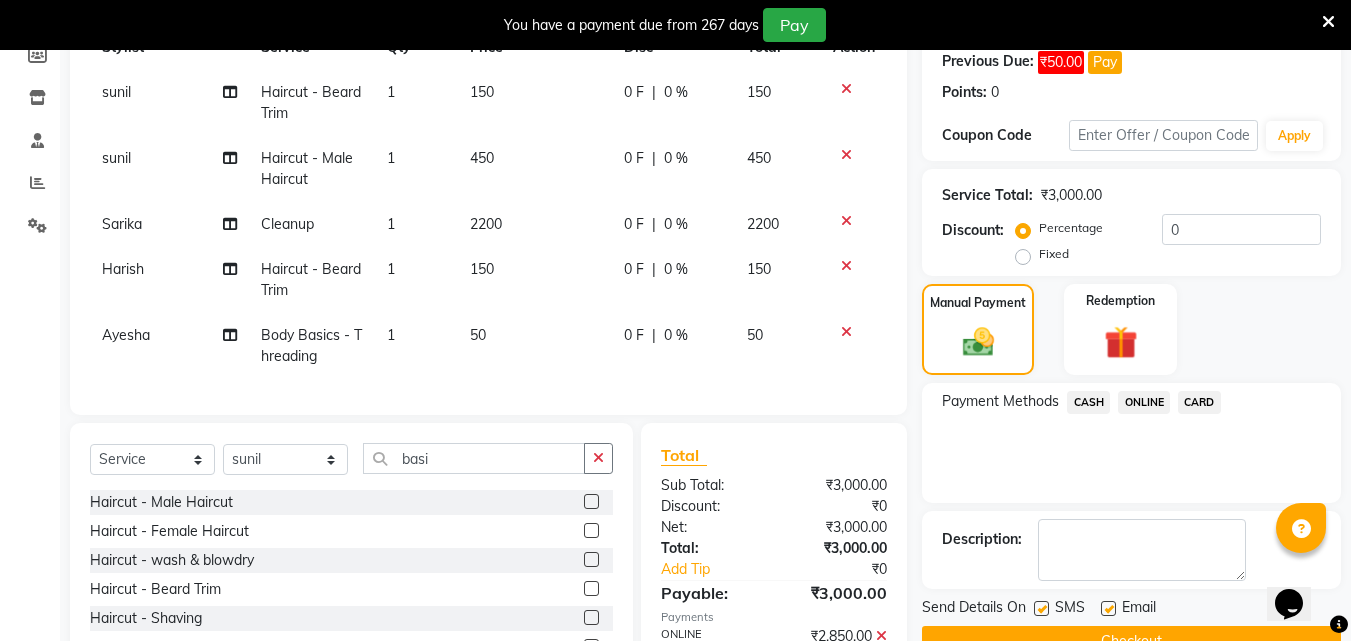 click 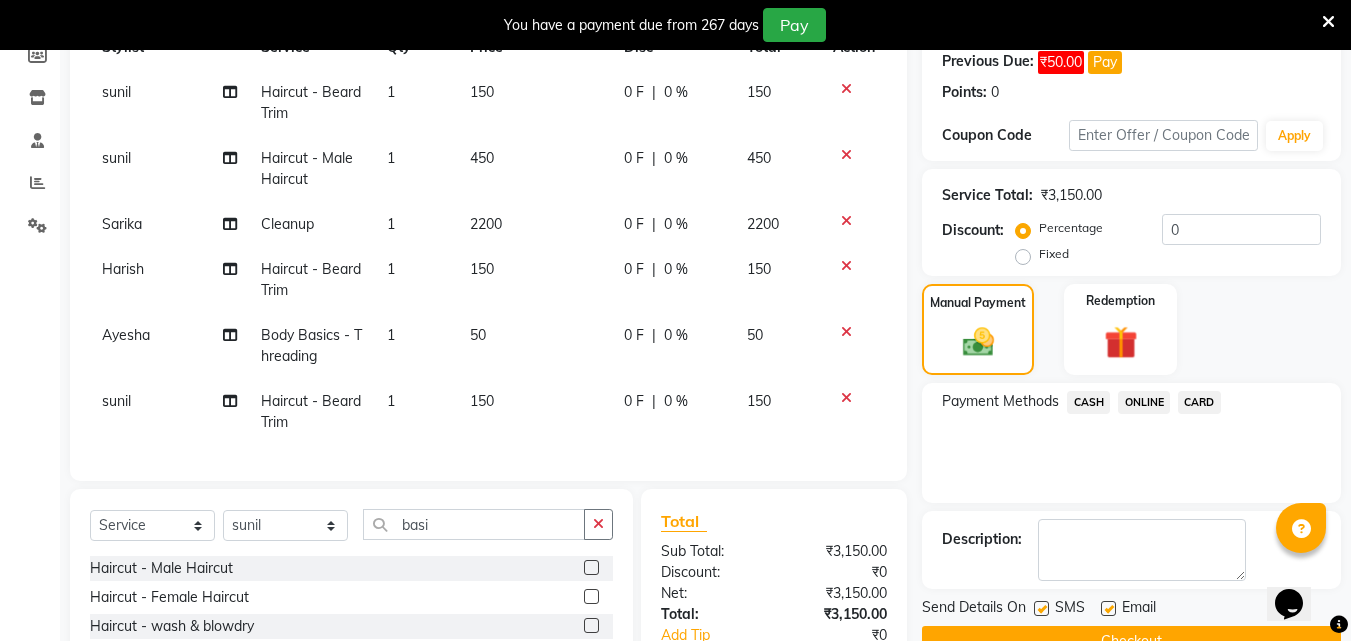 checkbox on "false" 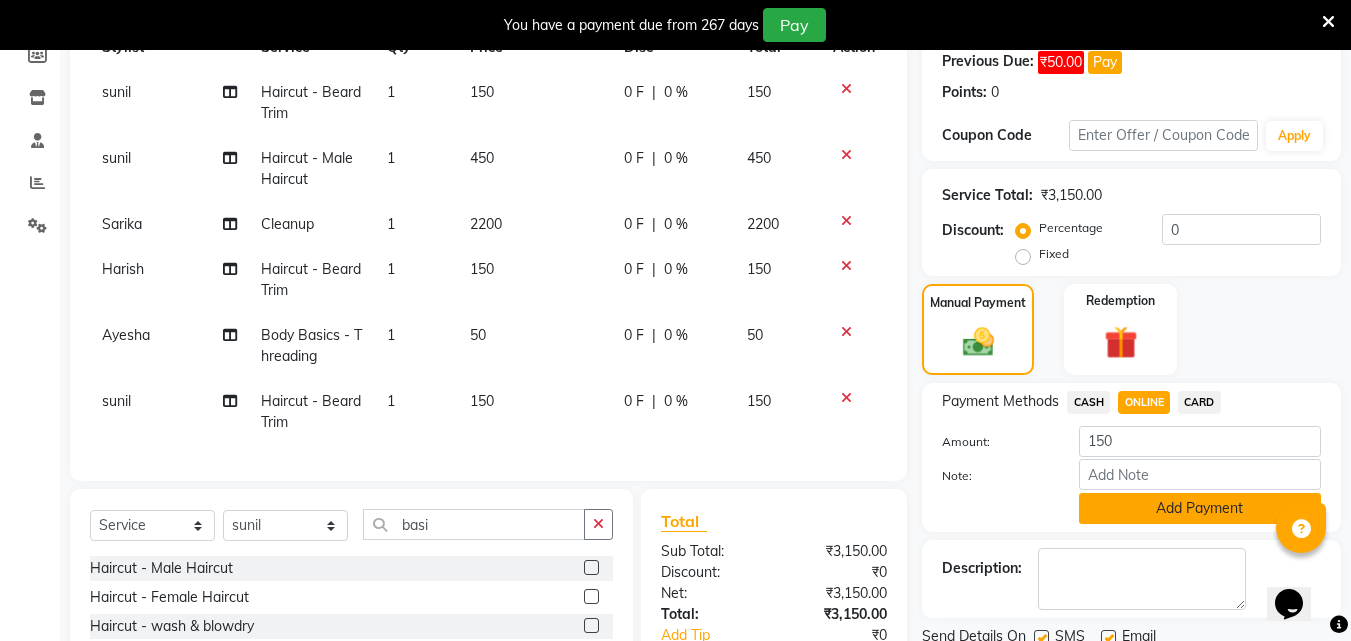 click on "Add Payment" 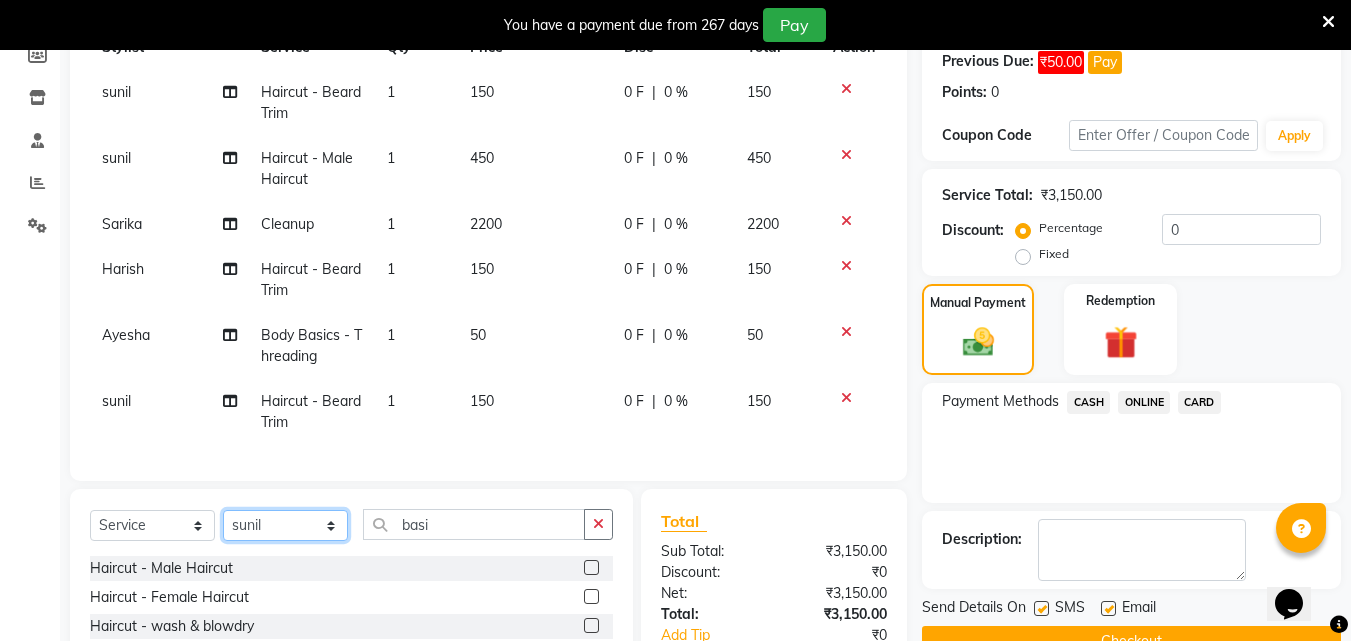 click on "Select Stylist [FIRST] [FIRST] [FIRST] [FIRST] [FIRST] [FIRST] [FIRST] [FIRST] [FIRST] [FIRST] [FIRST] [FIRST]" 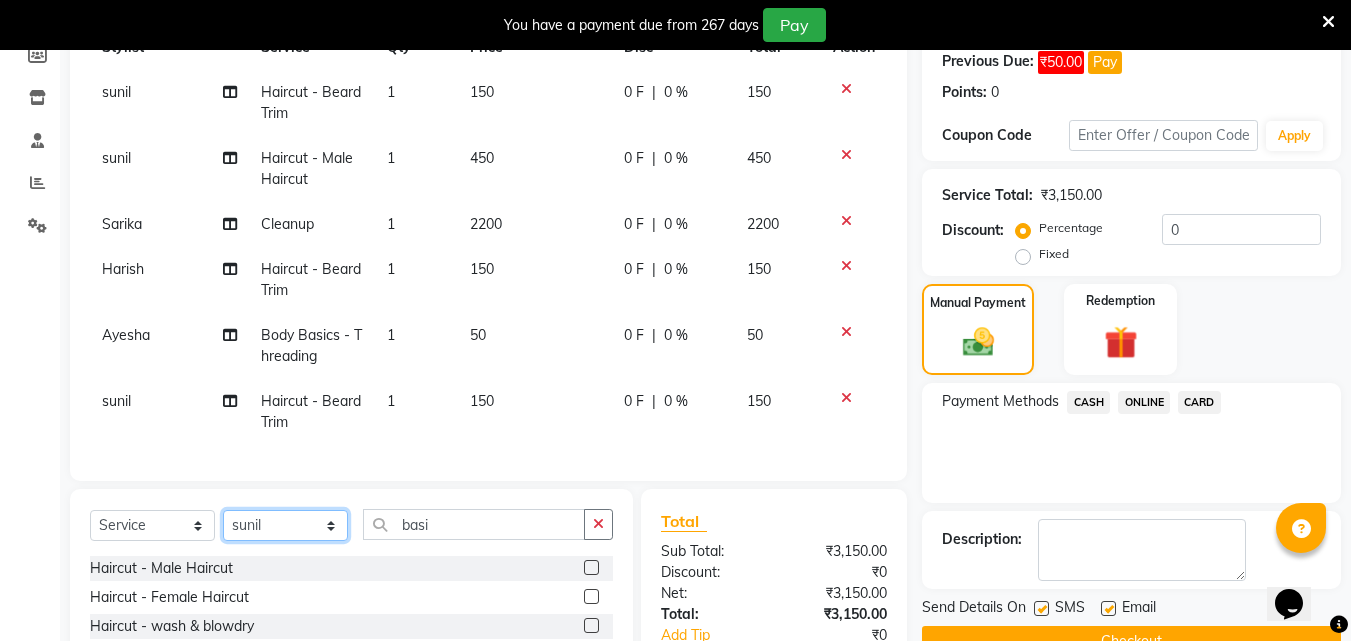 select on "[PHONE]" 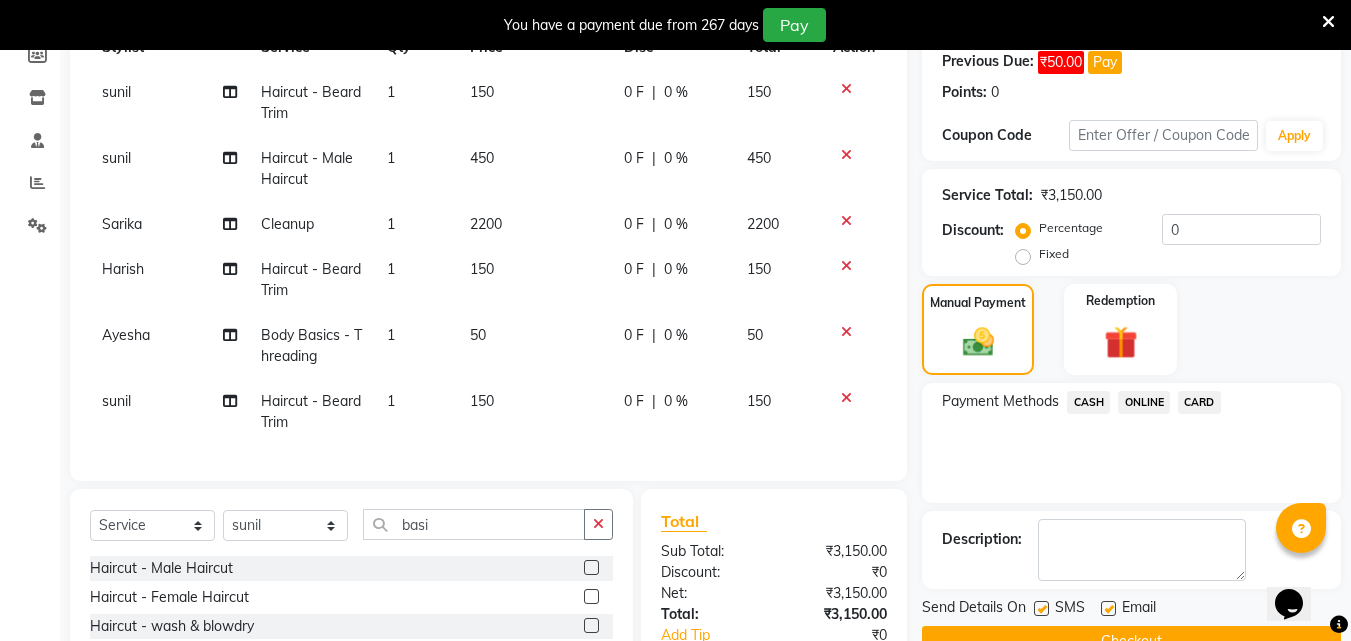 click 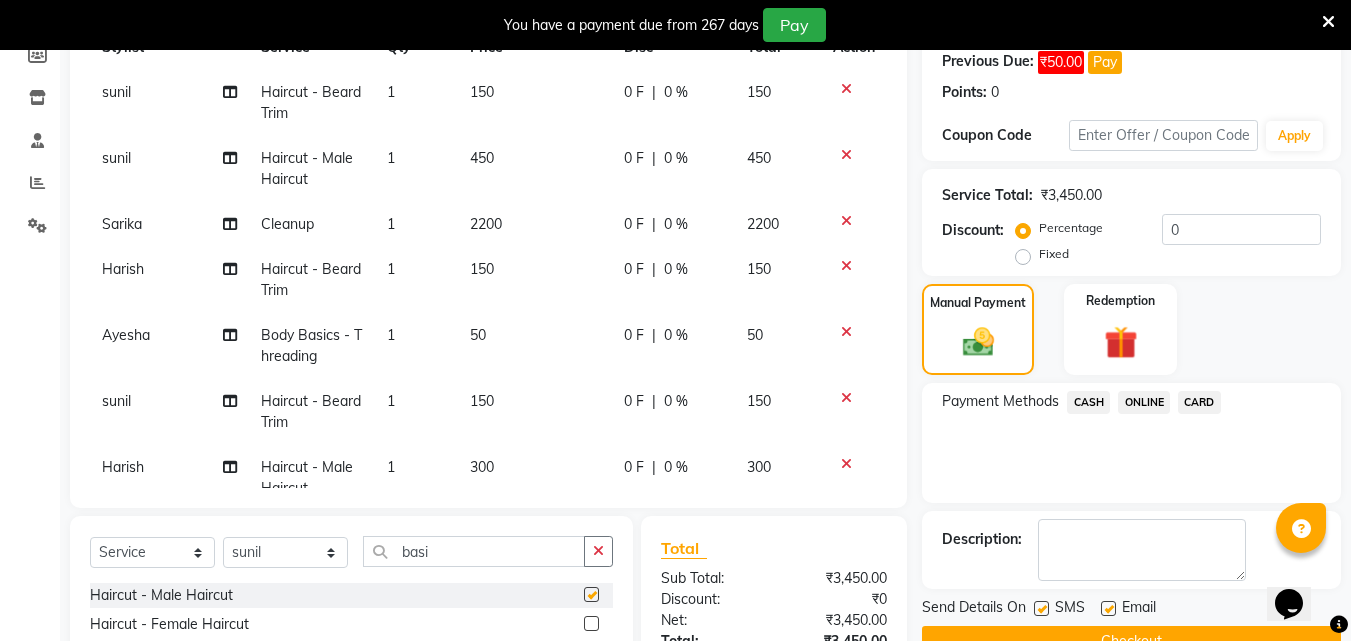 checkbox on "false" 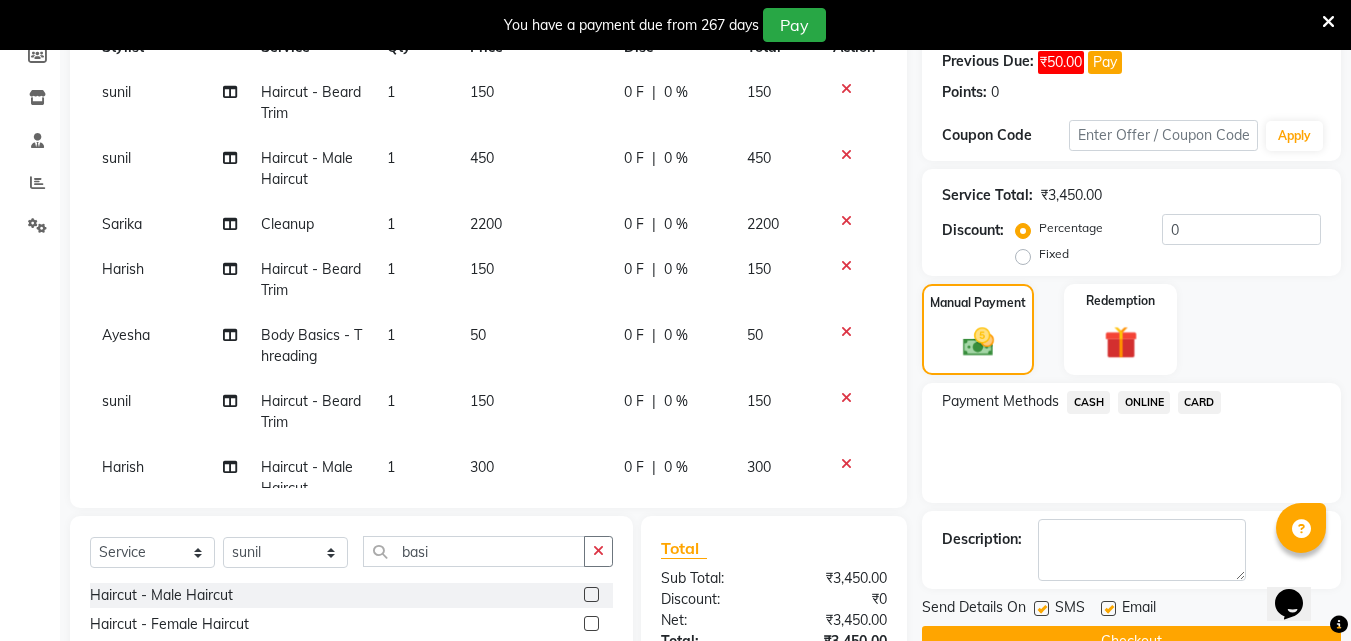 click on "ONLINE" 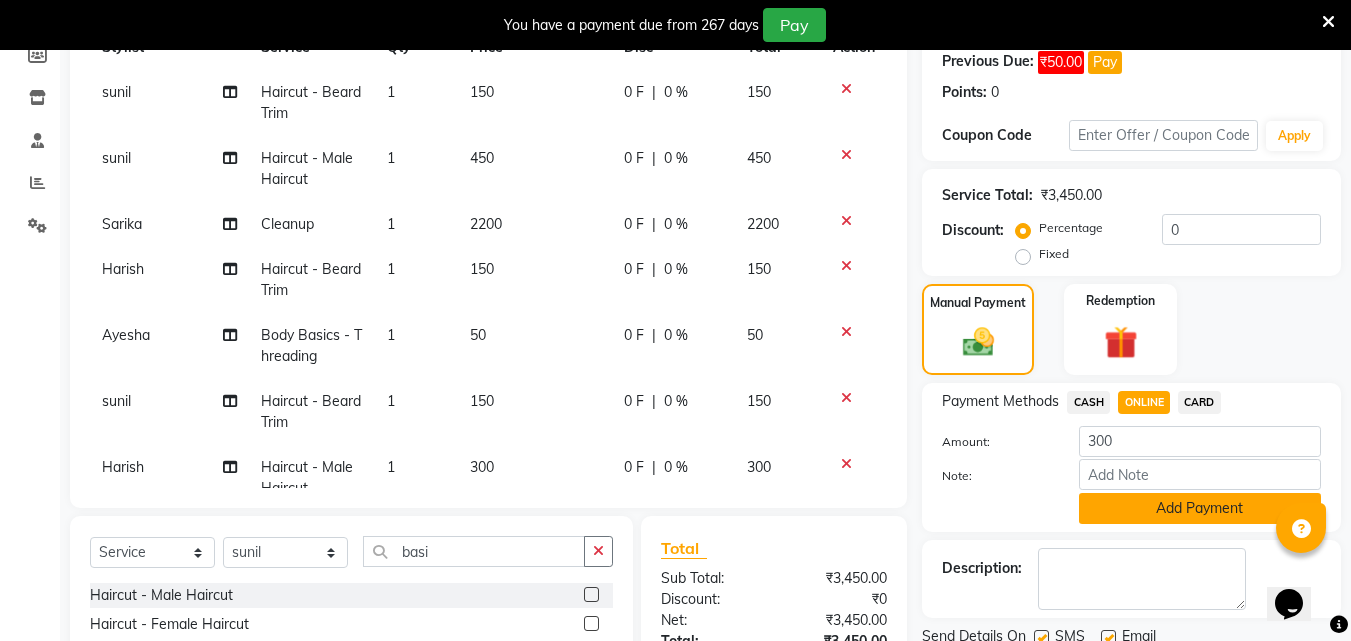click on "Add Payment" 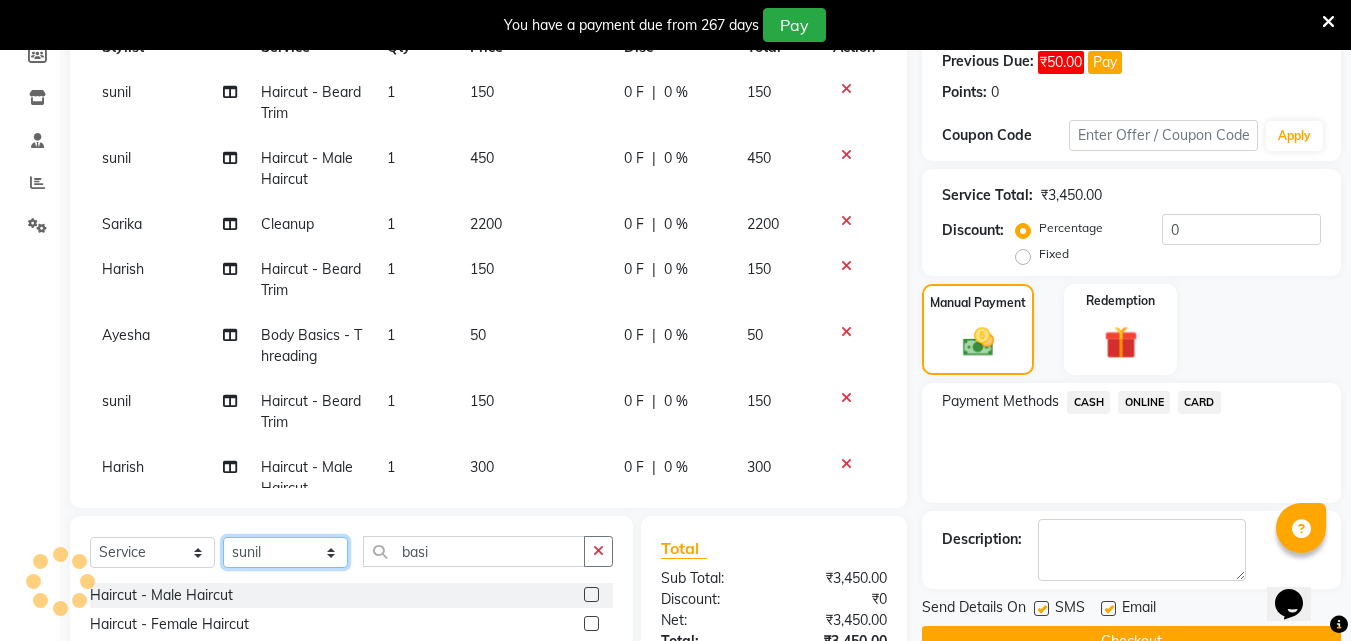 click on "Select Stylist [FIRST] [FIRST] [FIRST] [FIRST] [FIRST] [FIRST] [FIRST] [FIRST] [FIRST] [FIRST] [FIRST] [FIRST]" 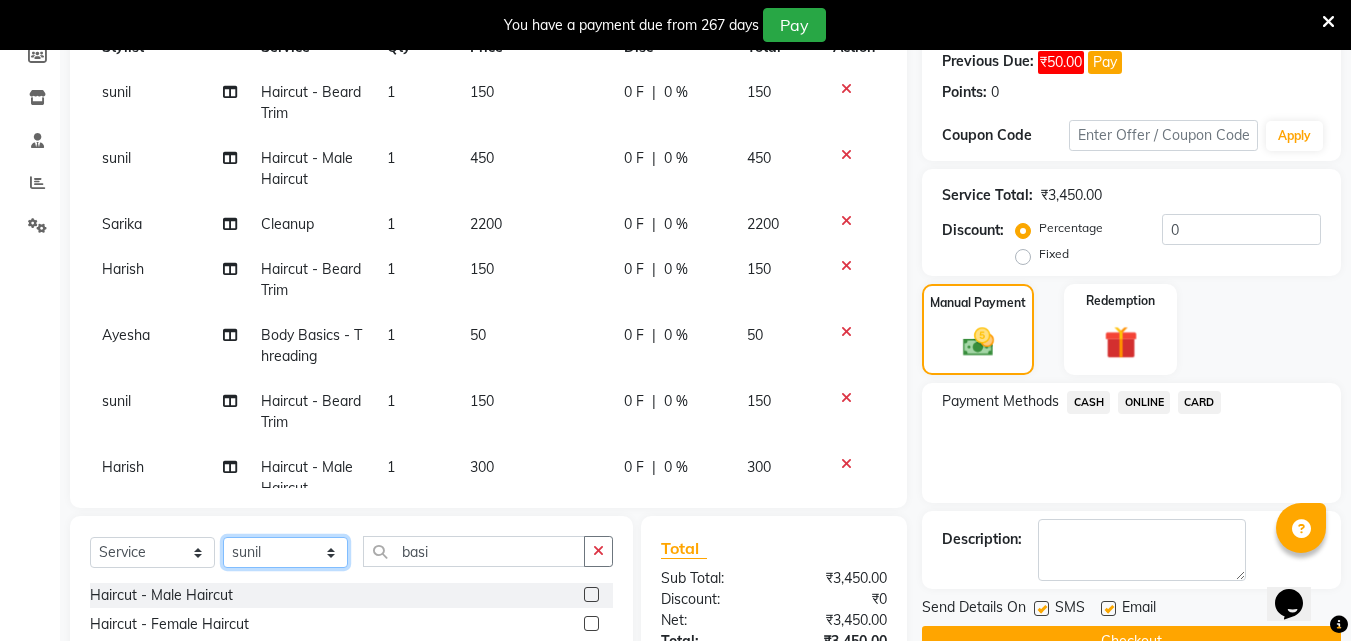 select on "74299" 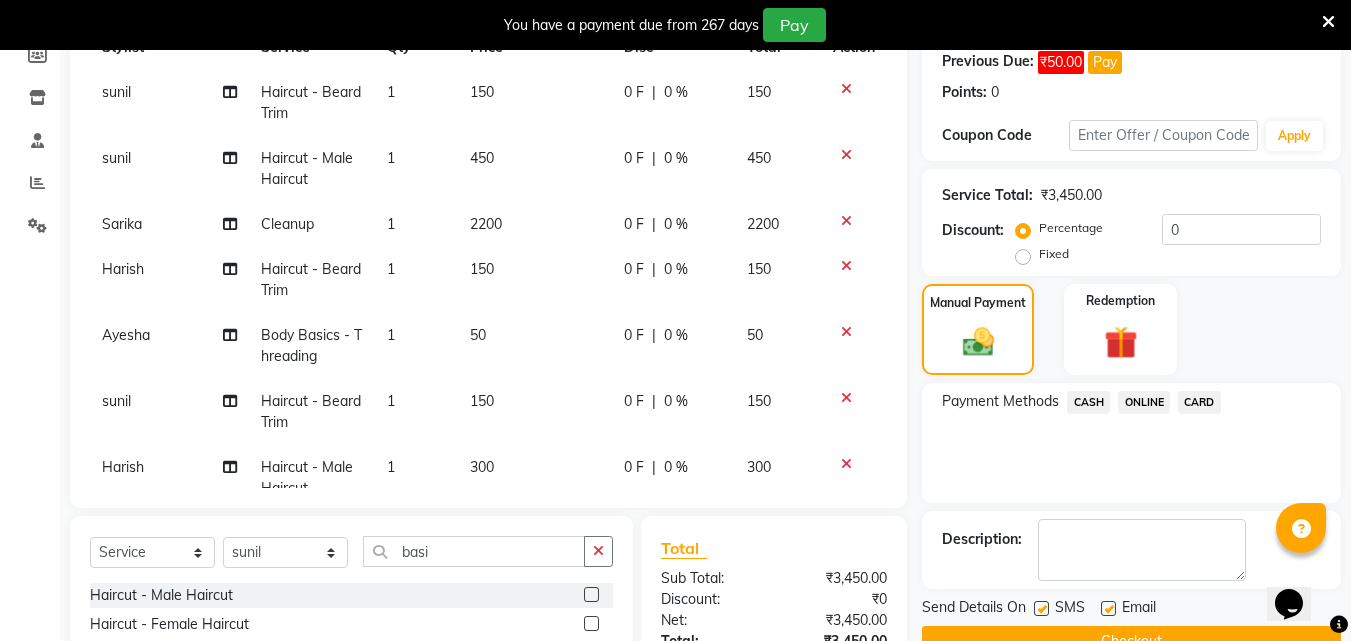 click 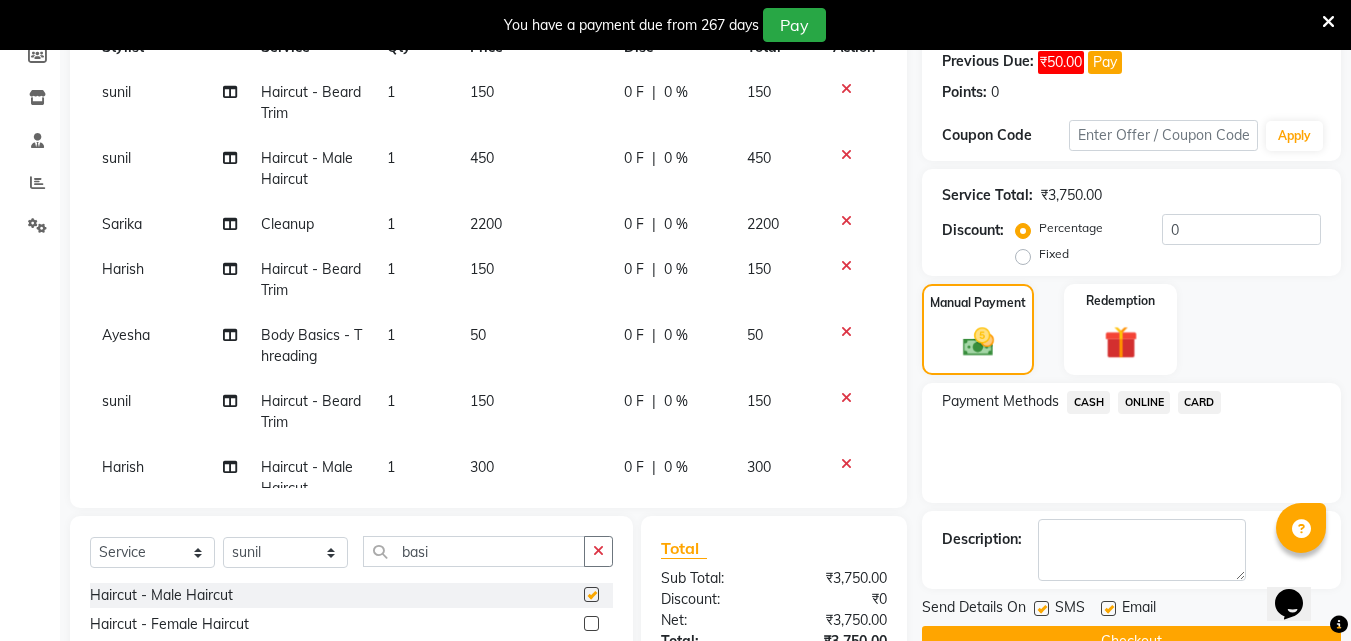 checkbox on "false" 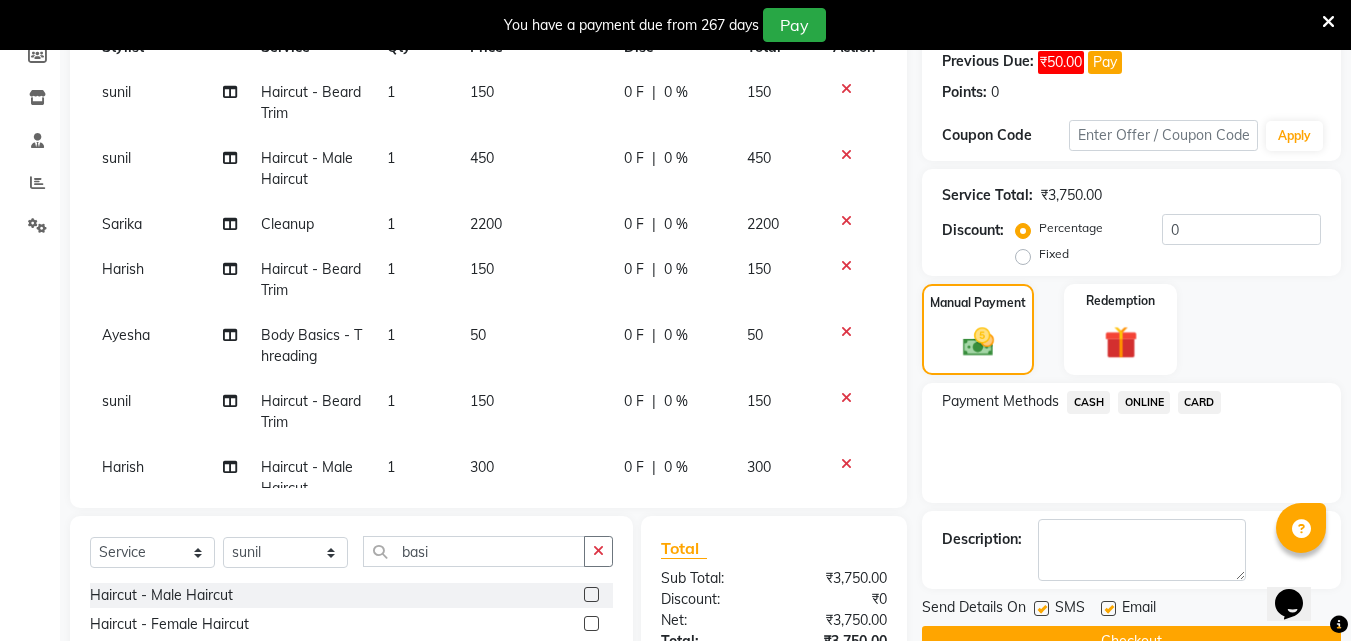 click on "ONLINE" 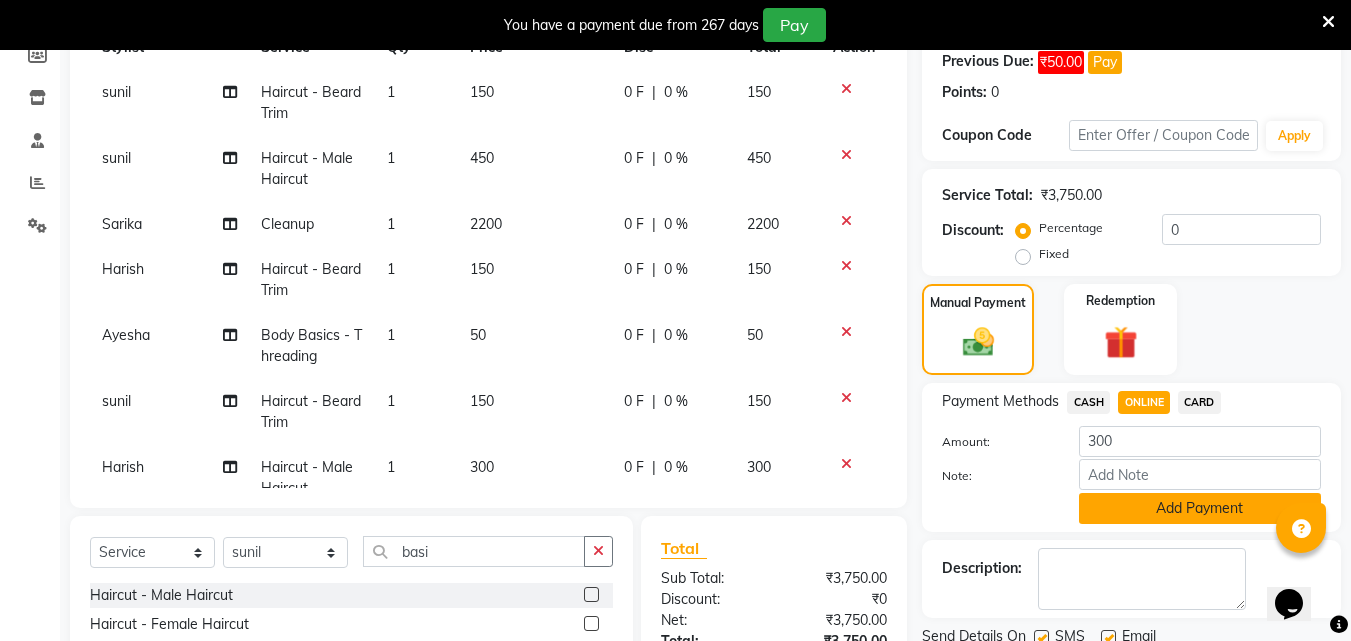 click on "Add Payment" 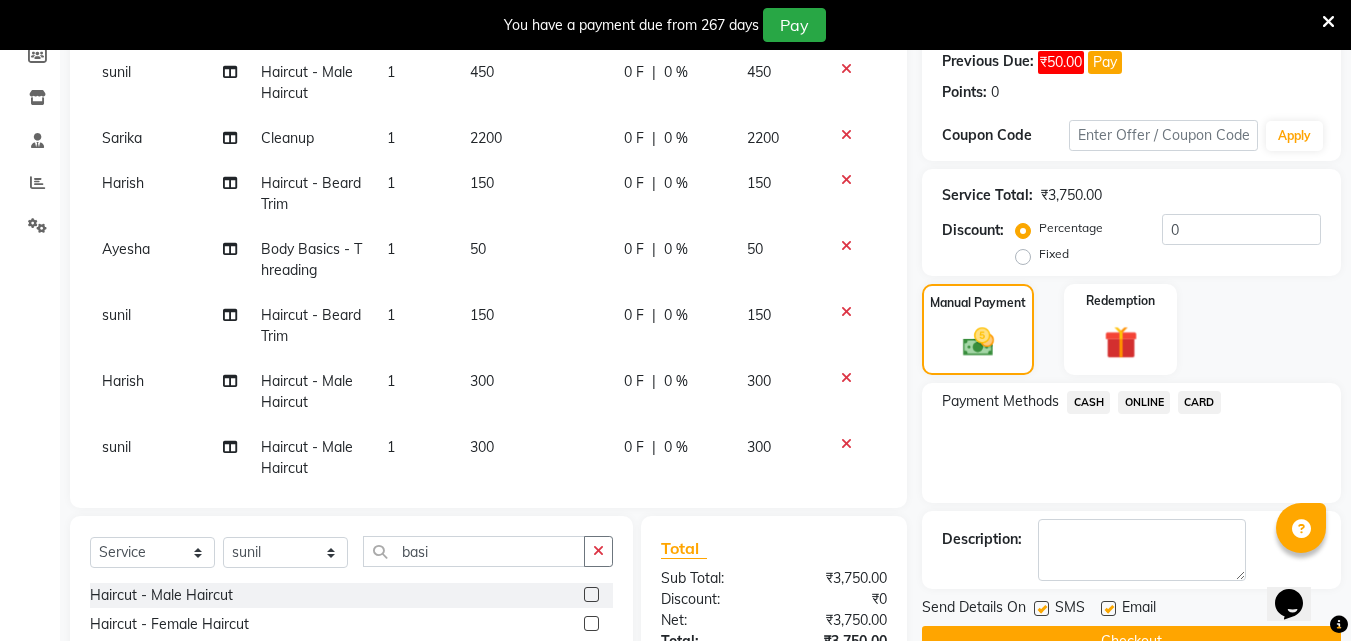 scroll, scrollTop: 120, scrollLeft: 0, axis: vertical 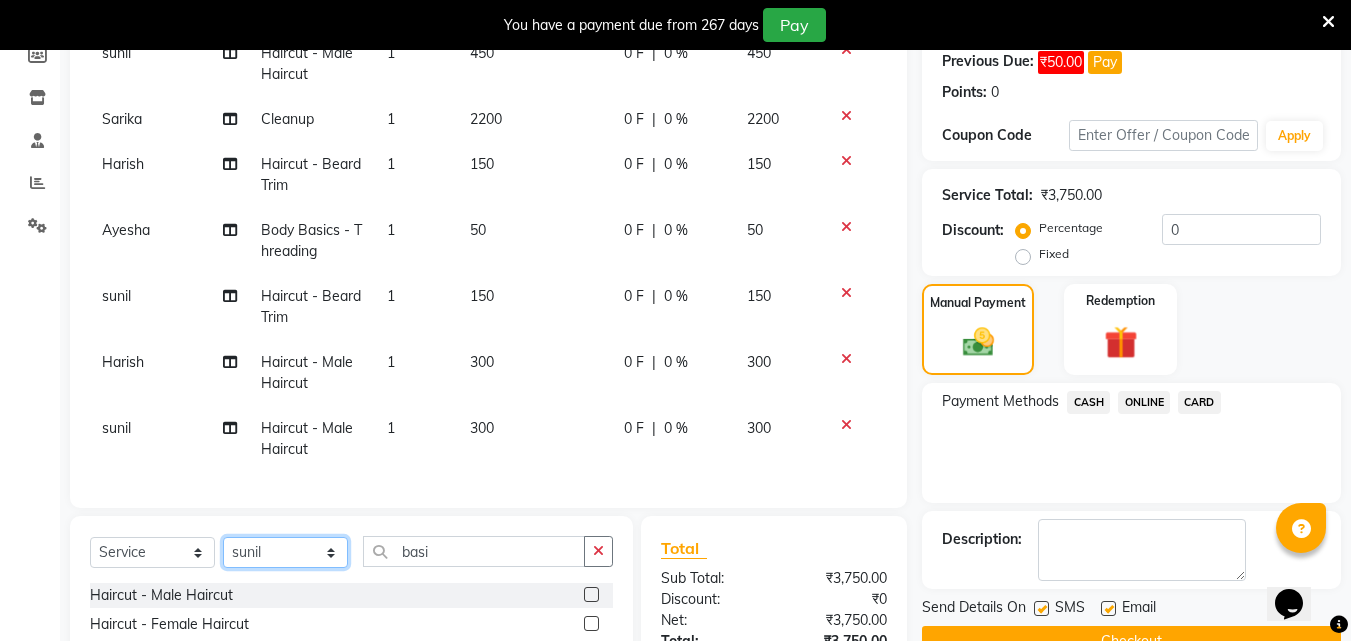 click on "Select Stylist [FIRST] [FIRST] [FIRST] [FIRST] [FIRST] [FIRST] [FIRST] [FIRST] [FIRST] [FIRST] [FIRST] [FIRST]" 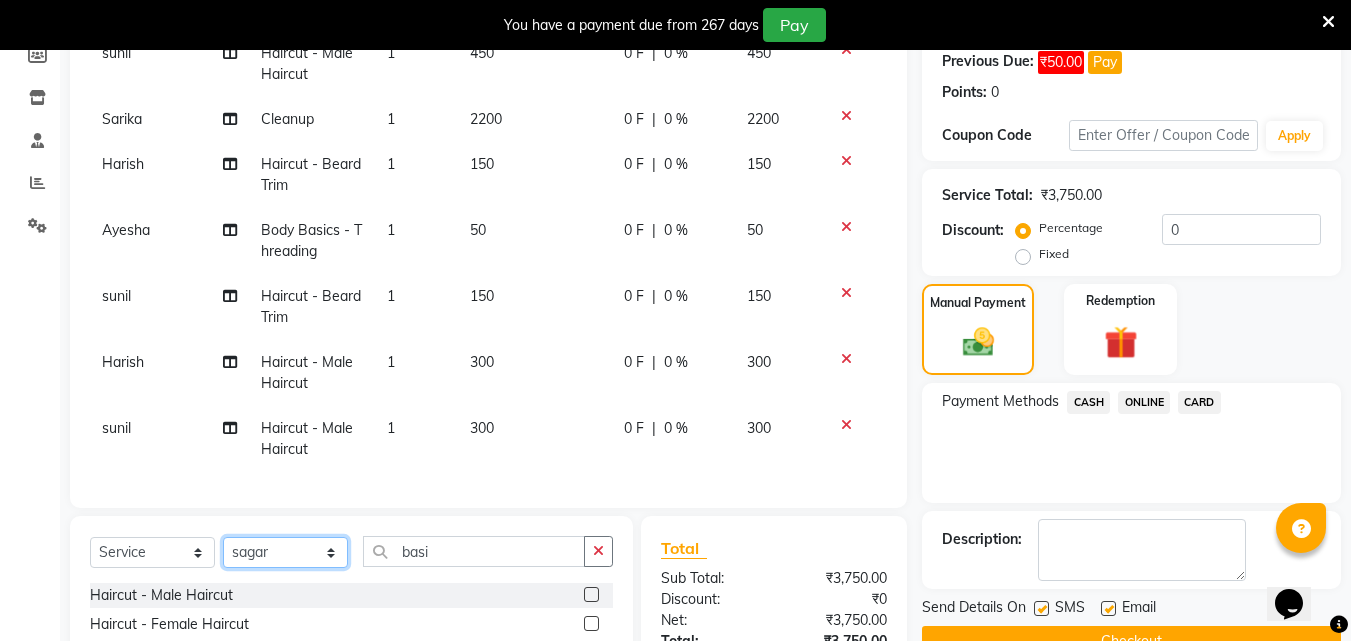 click on "Select Stylist [FIRST] [FIRST] [FIRST] [FIRST] [FIRST] [FIRST] [FIRST] [FIRST] [FIRST] [FIRST] [FIRST] [FIRST]" 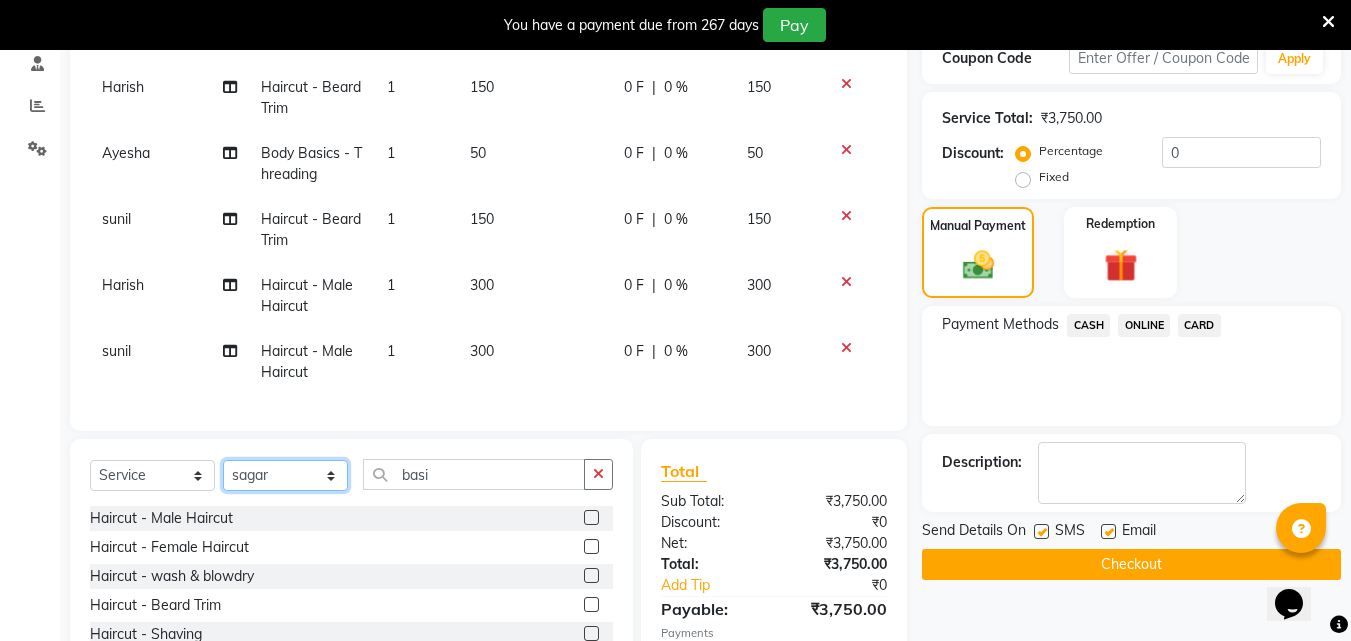 scroll, scrollTop: 410, scrollLeft: 0, axis: vertical 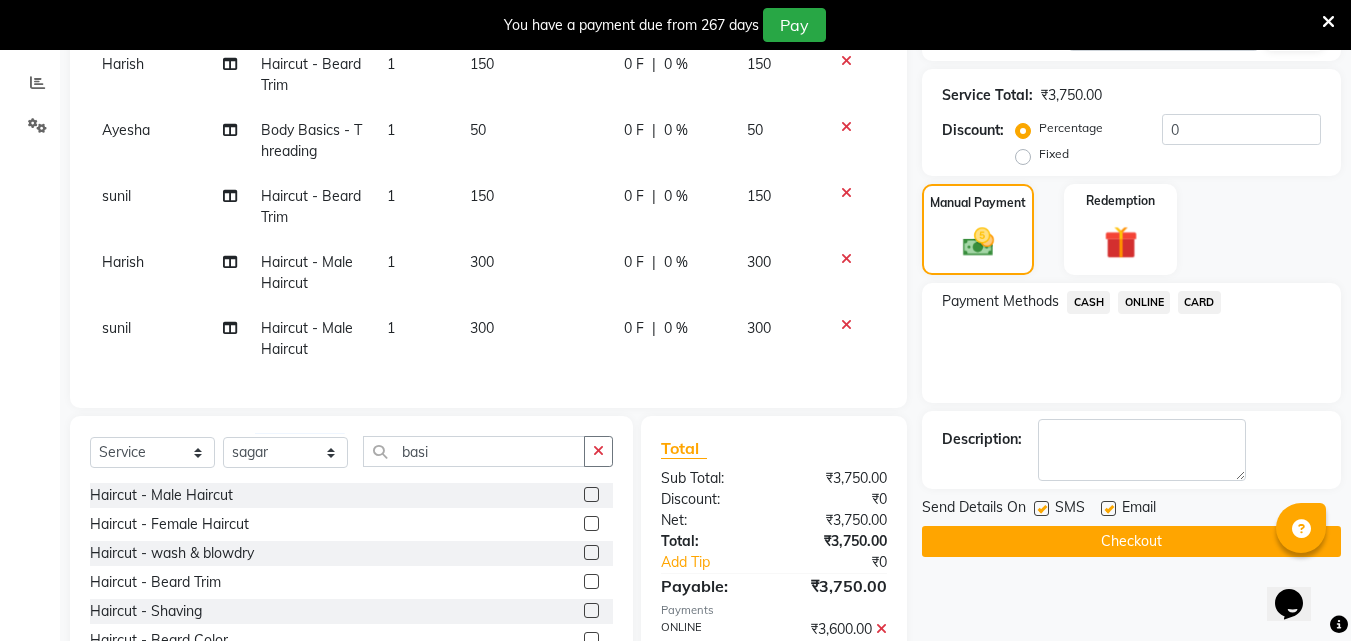 click 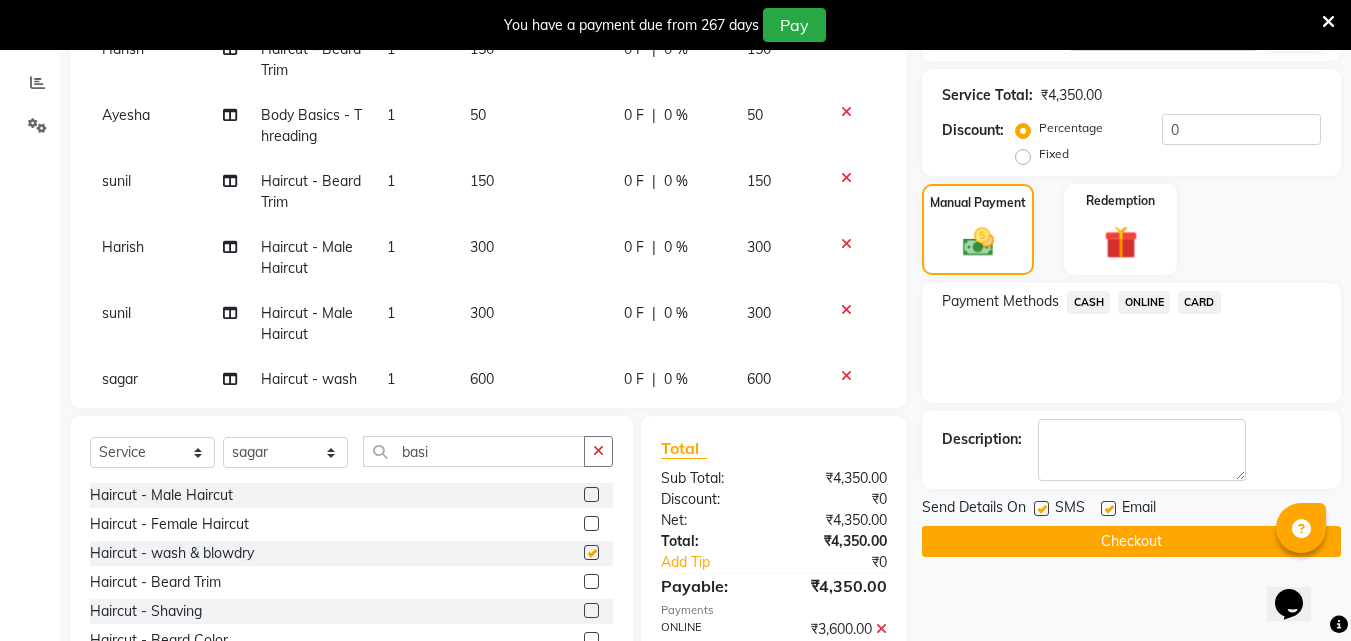 checkbox on "false" 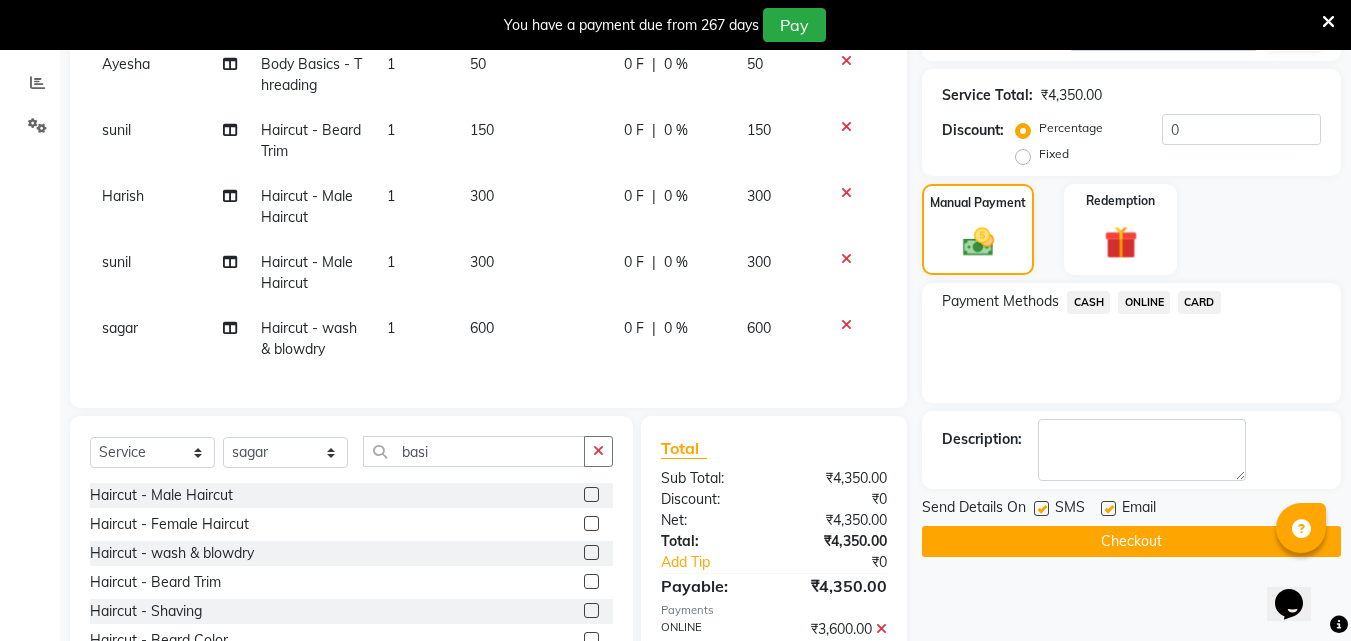 scroll, scrollTop: 186, scrollLeft: 0, axis: vertical 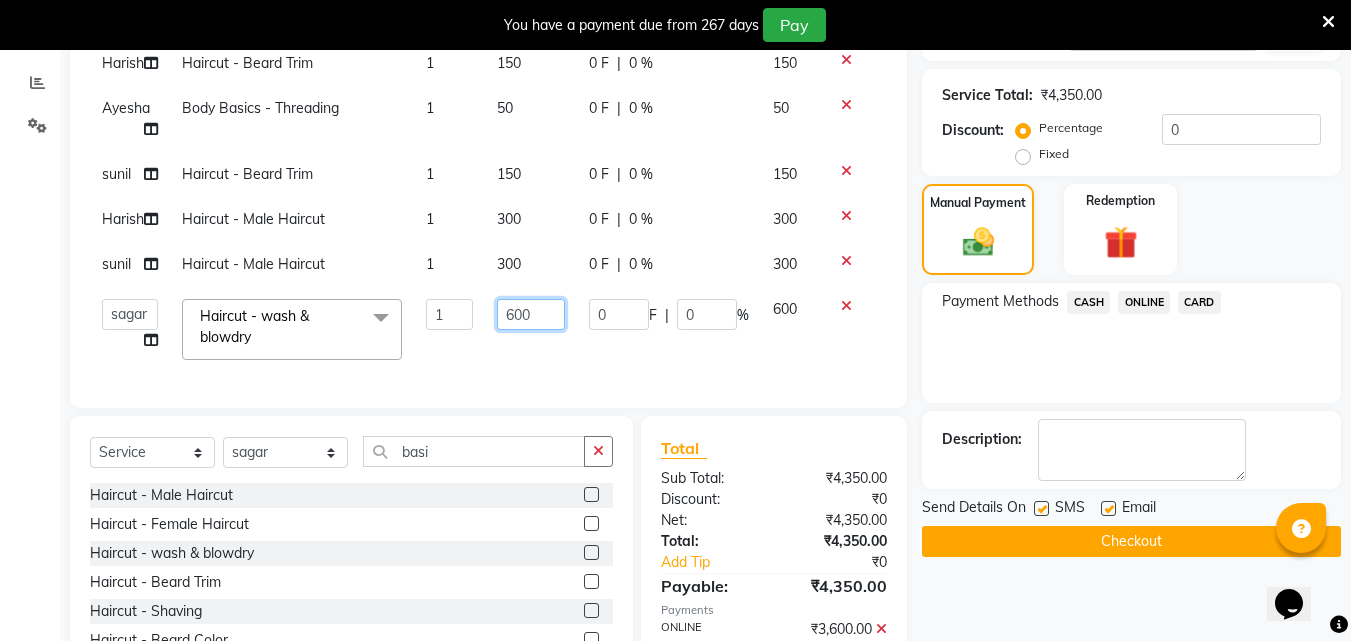 click on "600" 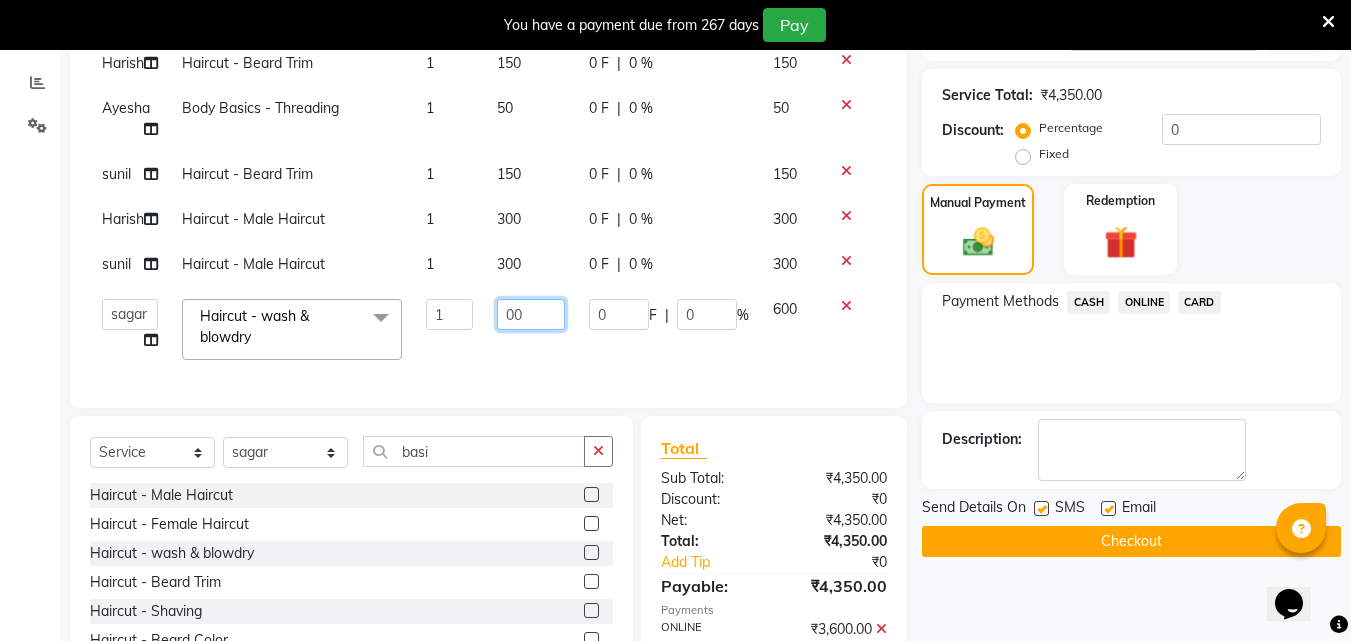 type on "500" 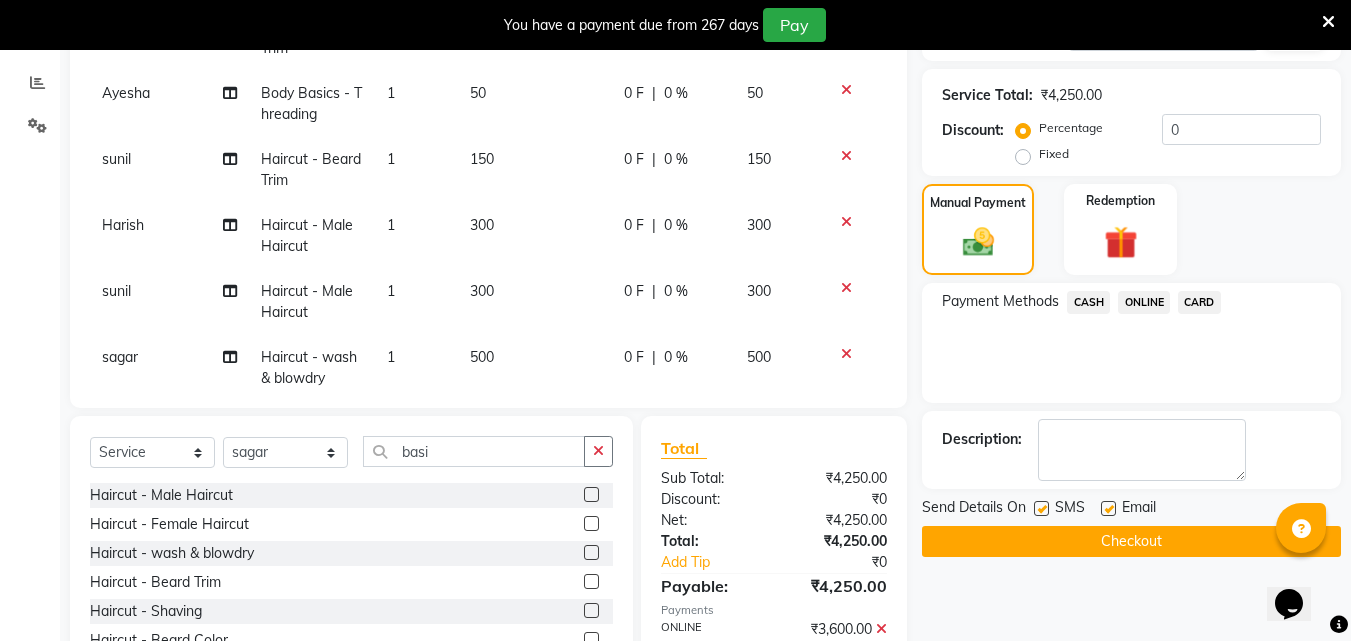 click on "CASH" 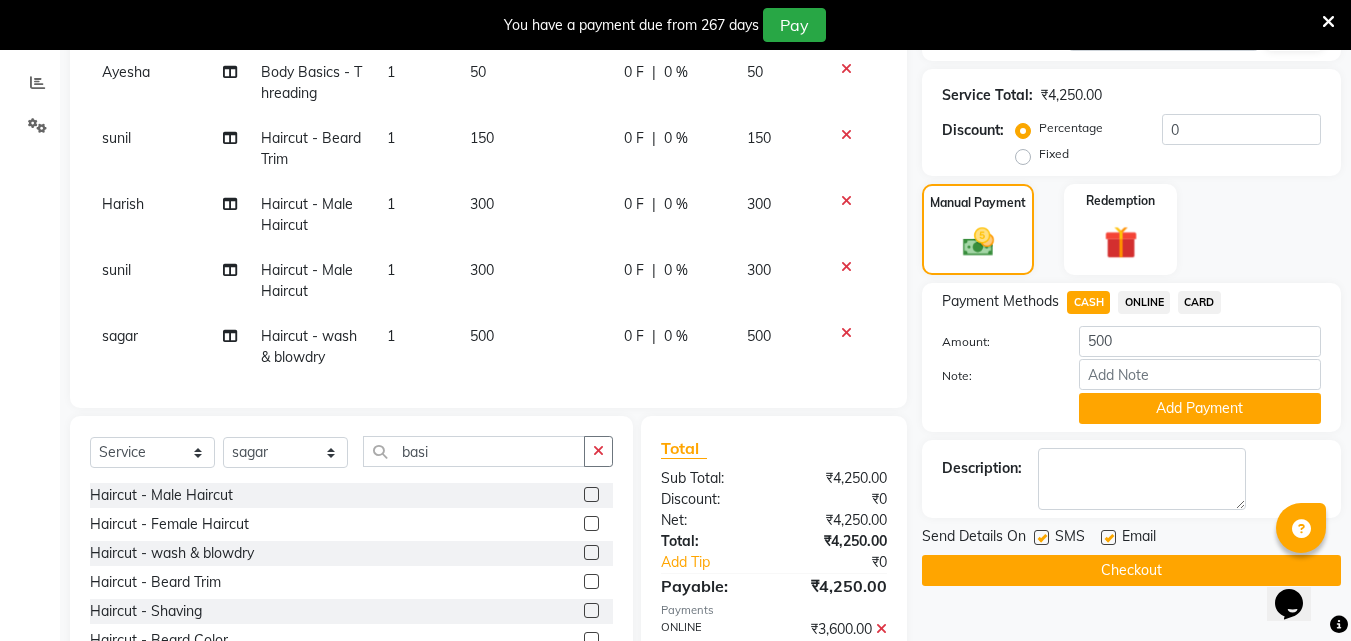 click on "Add Payment" 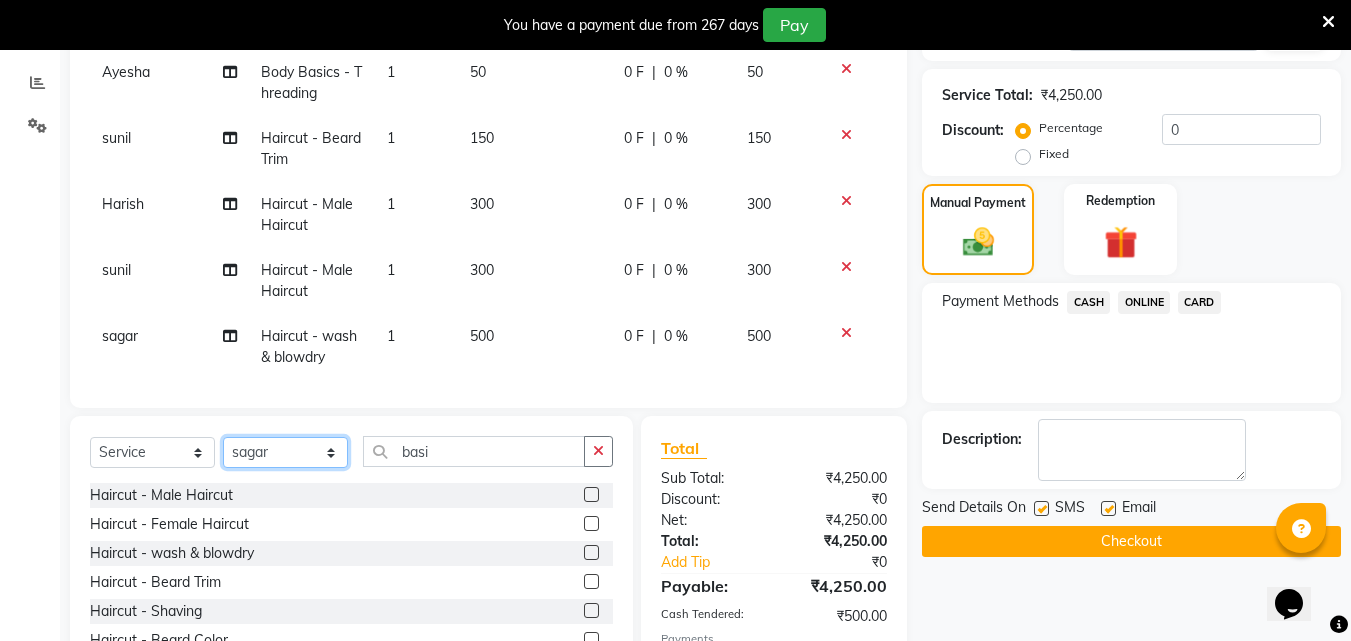 click on "Select Stylist [FIRST] [FIRST] [FIRST] [FIRST] [FIRST] [FIRST] [FIRST] [FIRST] [FIRST] [FIRST] [FIRST] [FIRST]" 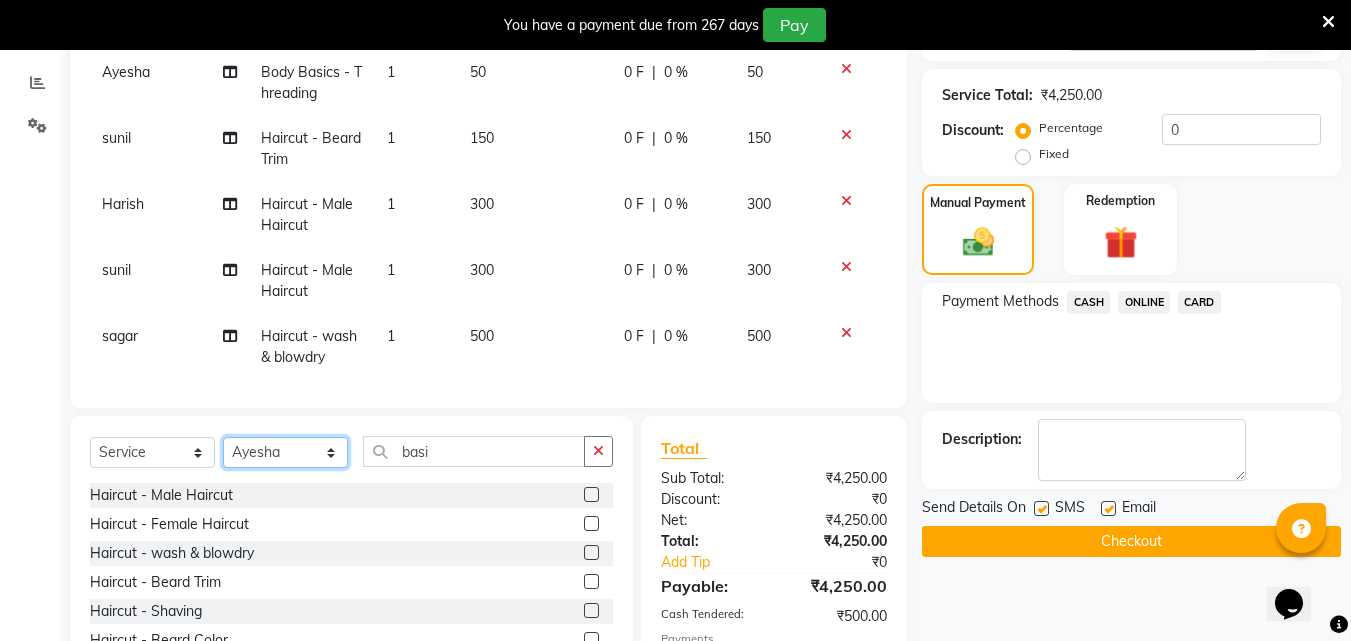 click on "Select Stylist [FIRST] [FIRST] [FIRST] [FIRST] [FIRST] [FIRST] [FIRST] [FIRST] [FIRST] [FIRST] [FIRST] [FIRST]" 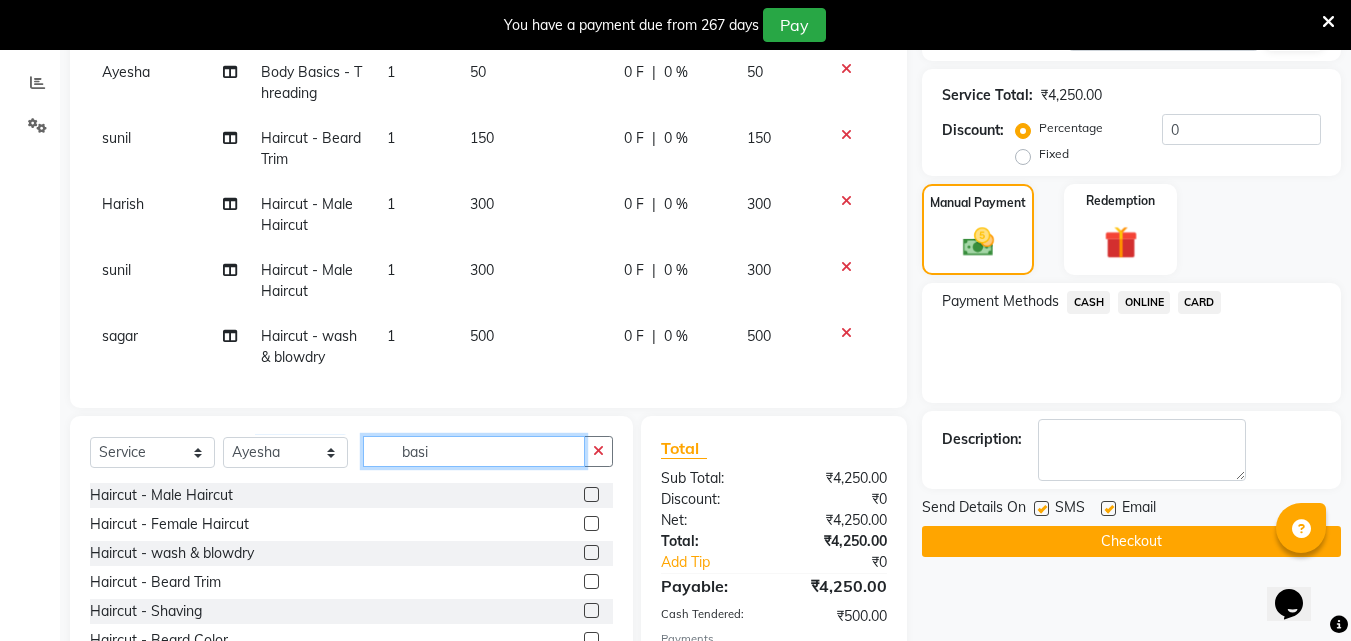 click on "basi" 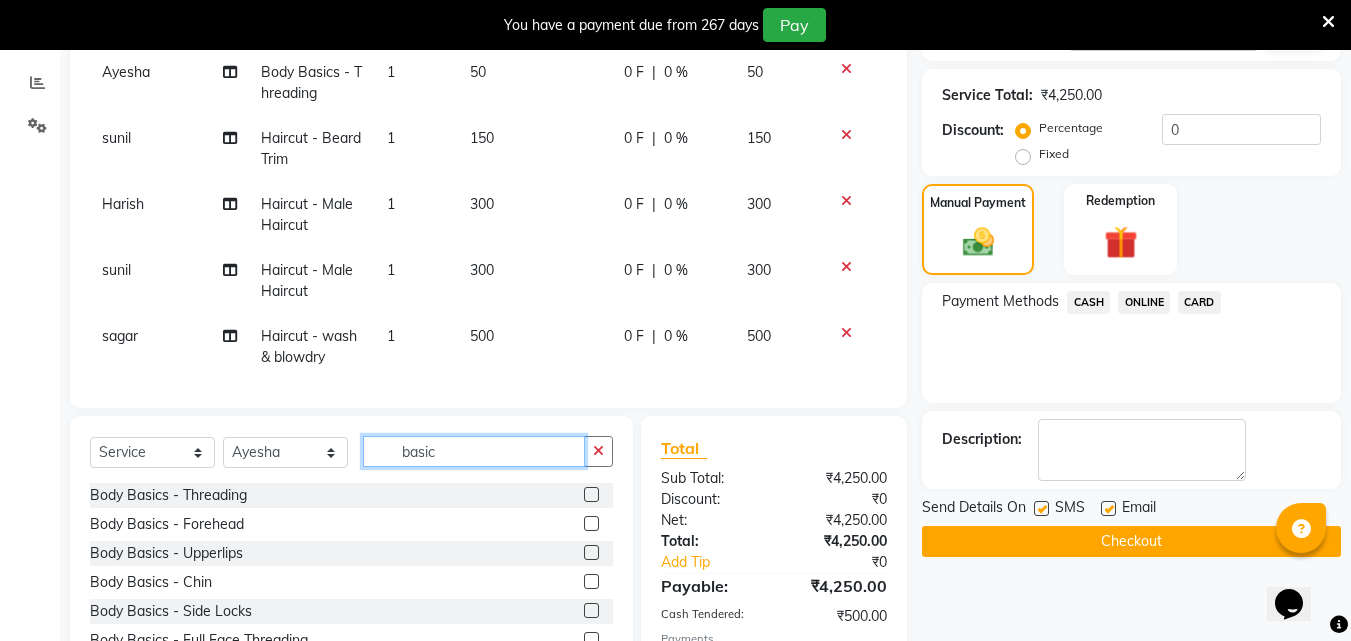 type on "basic" 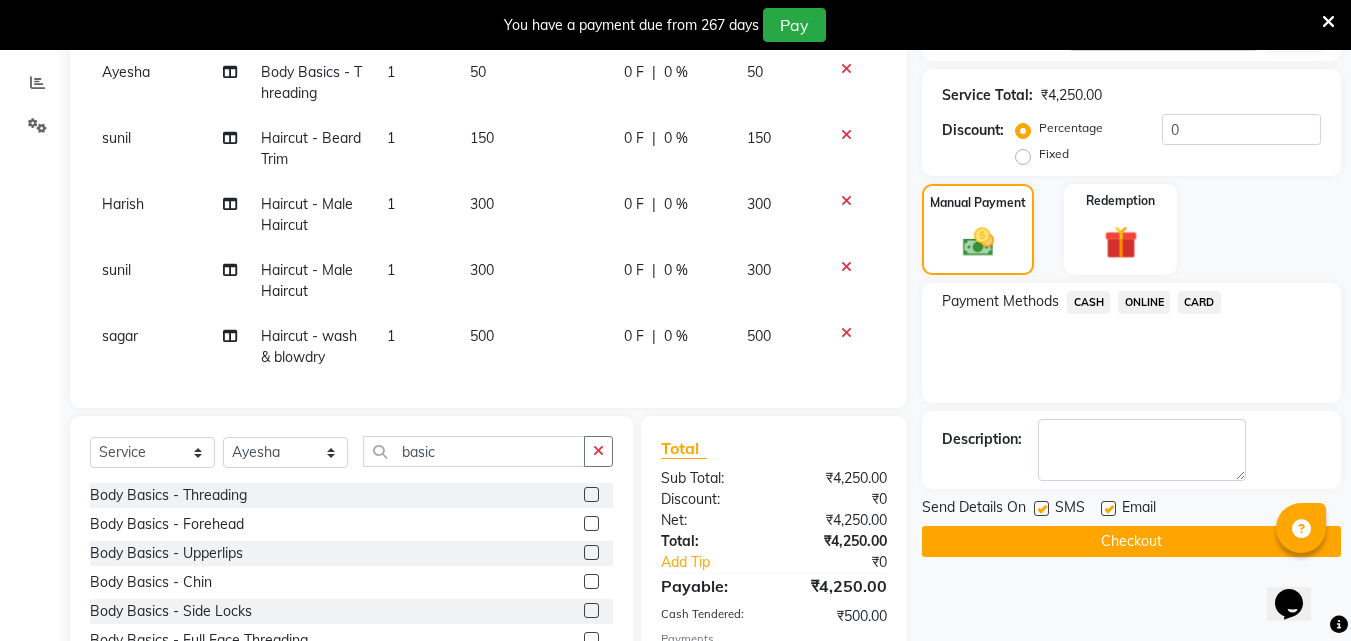 click 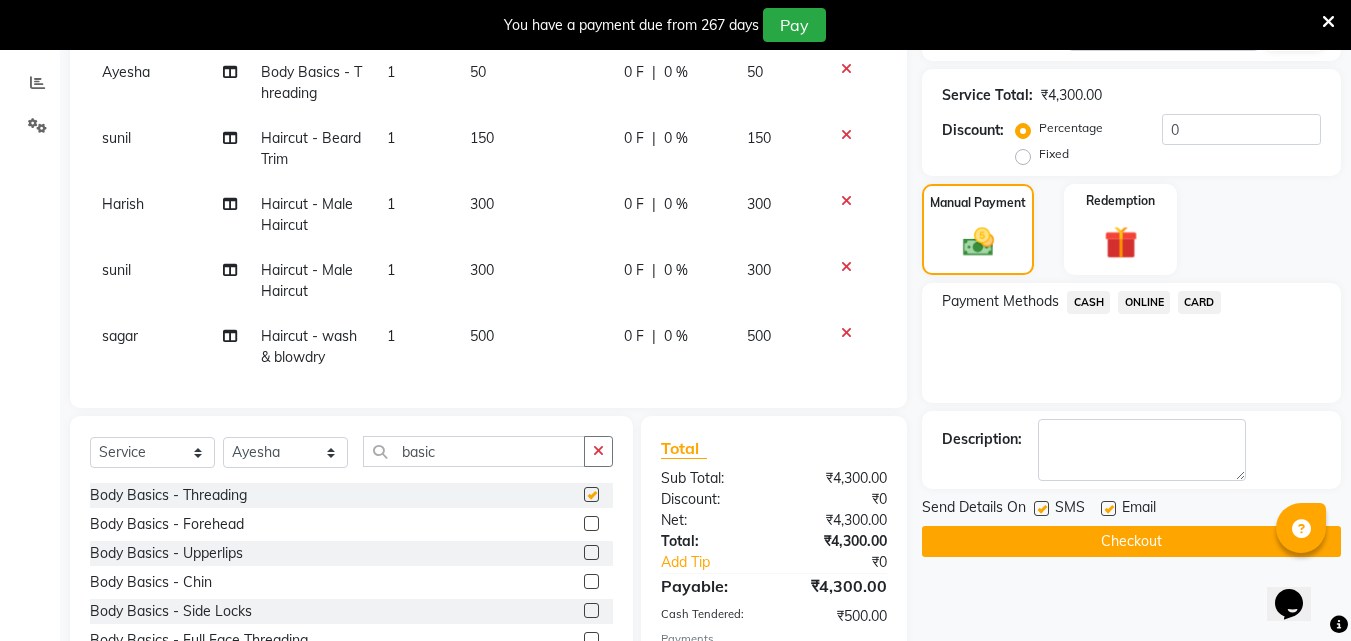 checkbox on "false" 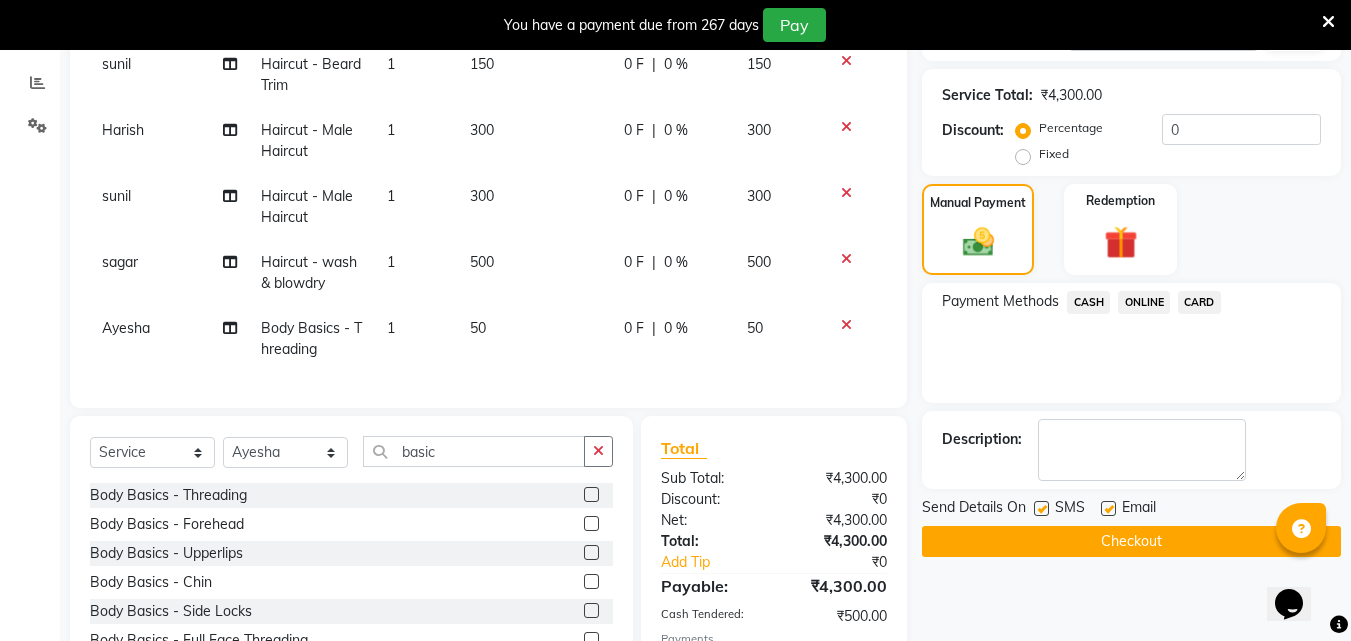 scroll, scrollTop: 252, scrollLeft: 0, axis: vertical 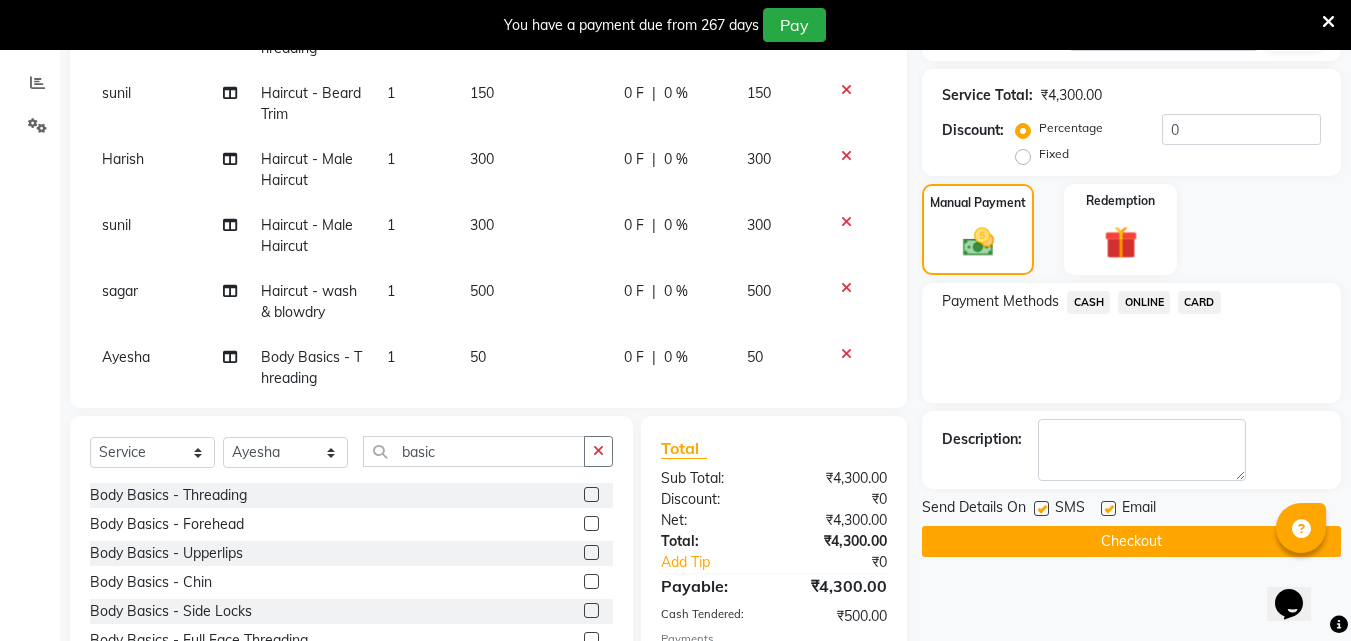 select on "34231" 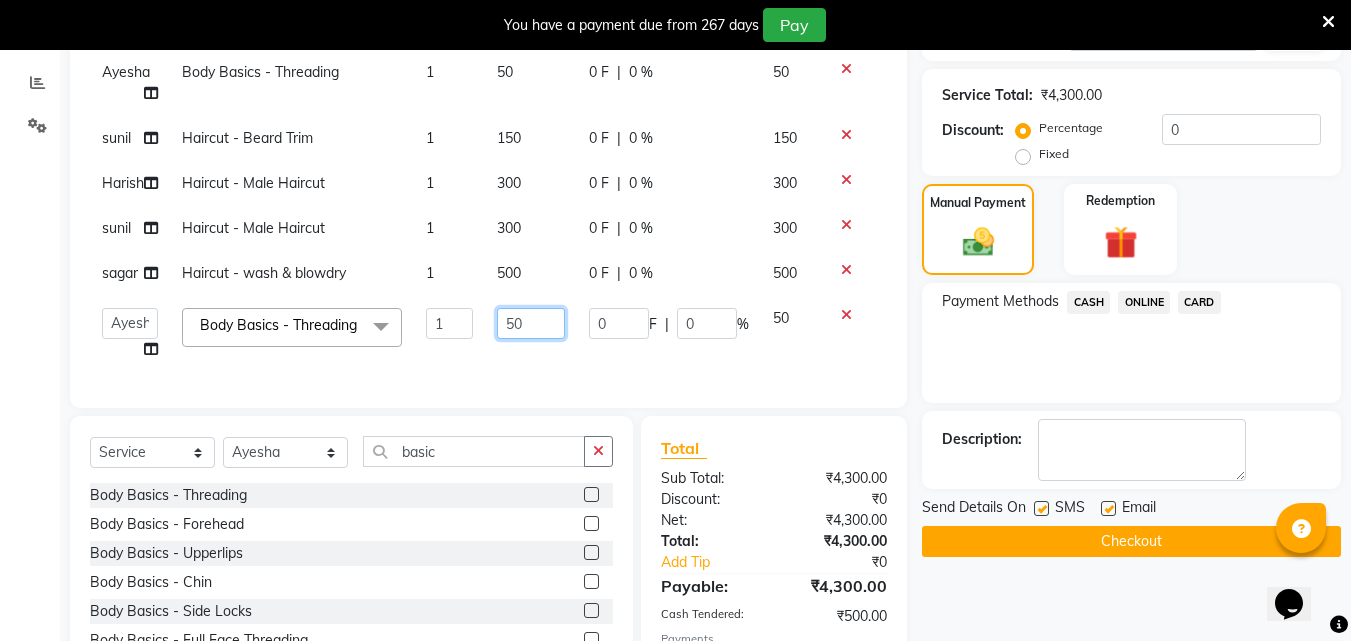 click on "50" 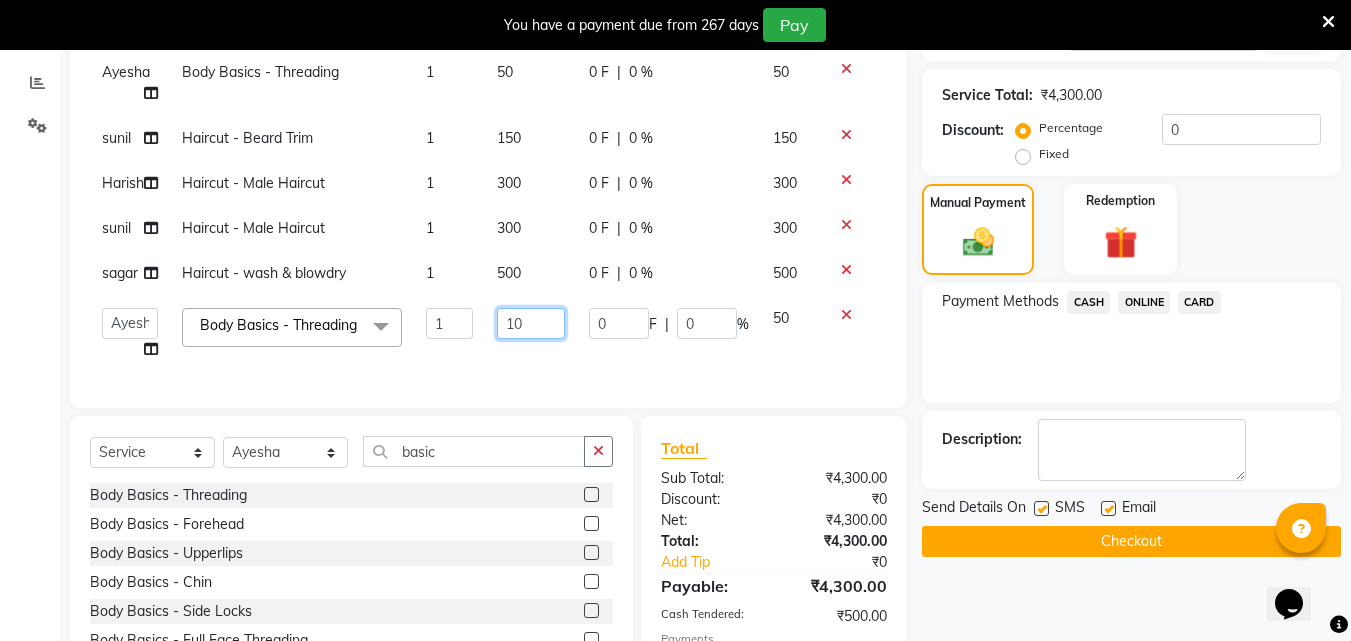 type on "100" 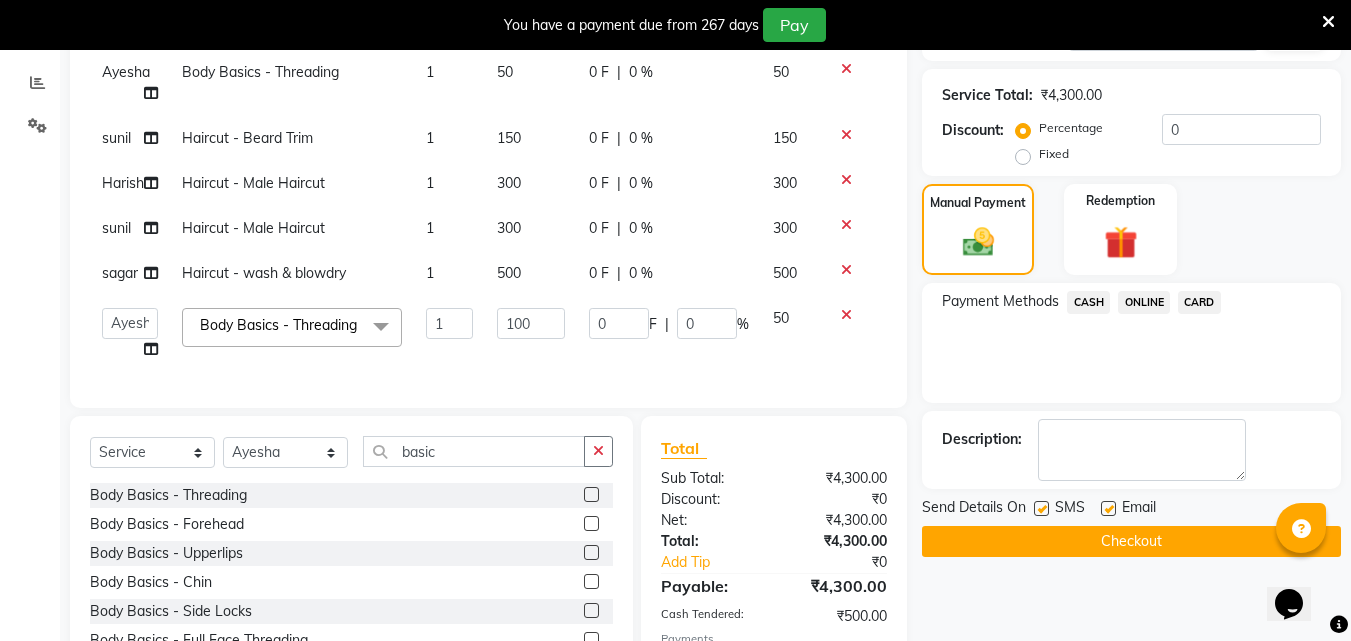 scroll, scrollTop: 229, scrollLeft: 0, axis: vertical 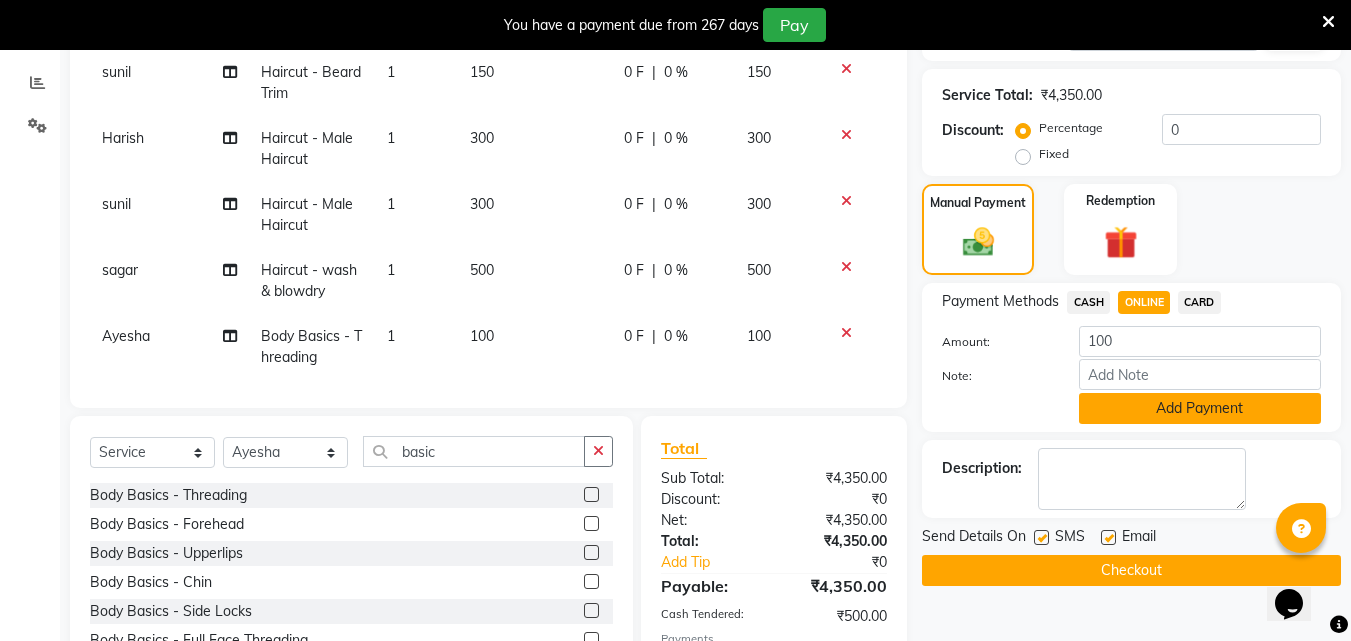click on "Add Payment" 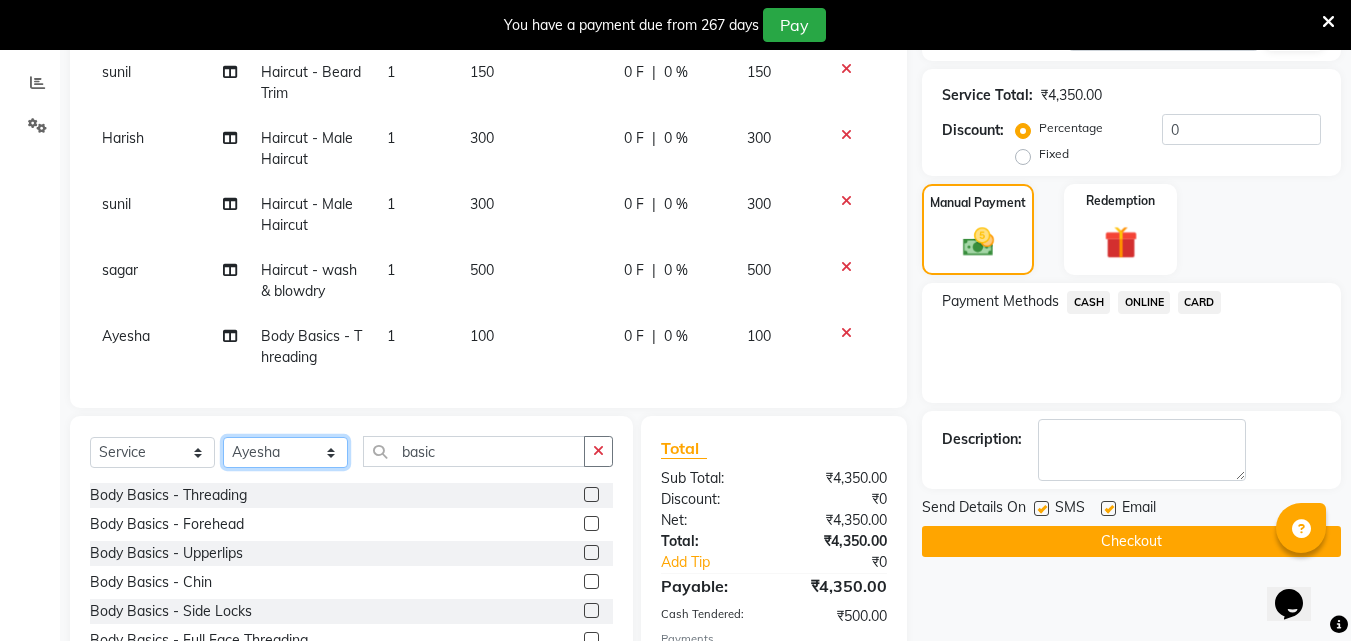click on "Select Stylist [FIRST] [FIRST] [FIRST] [FIRST] [FIRST] [FIRST] [FIRST] [FIRST] [FIRST] [FIRST] [FIRST] [FIRST]" 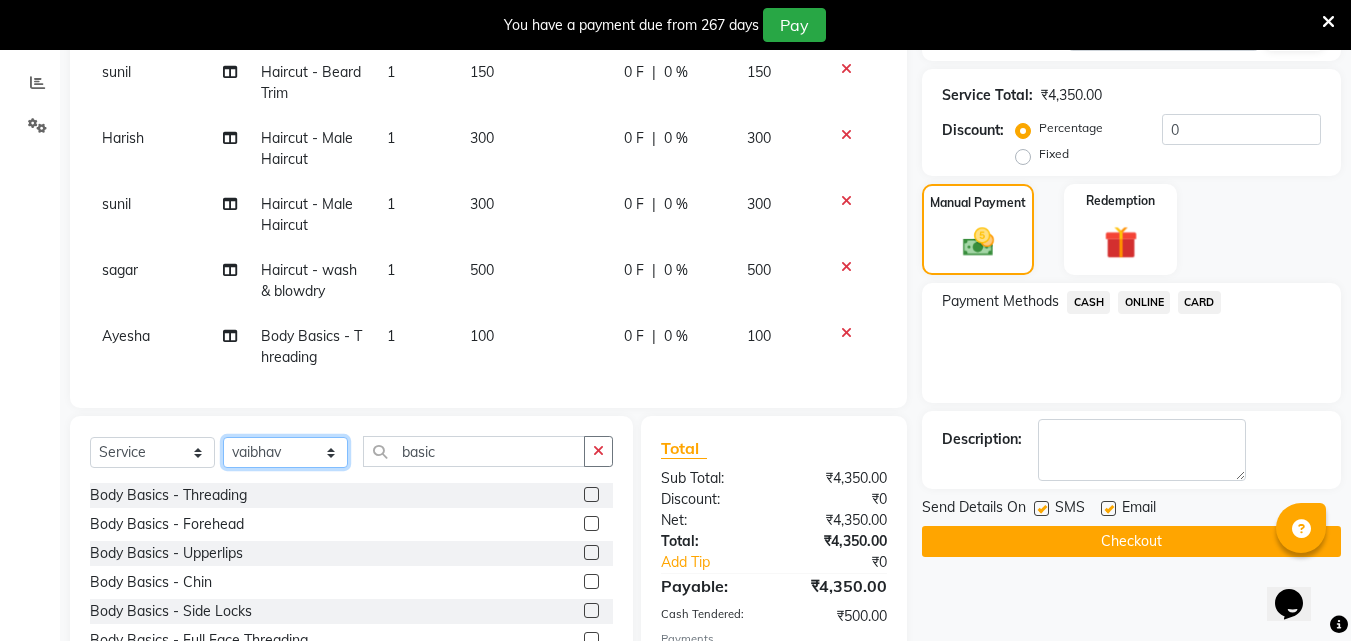 click on "Select Stylist [FIRST] [FIRST] [FIRST] [FIRST] [FIRST] [FIRST] [FIRST] [FIRST] [FIRST] [FIRST] [FIRST] [FIRST]" 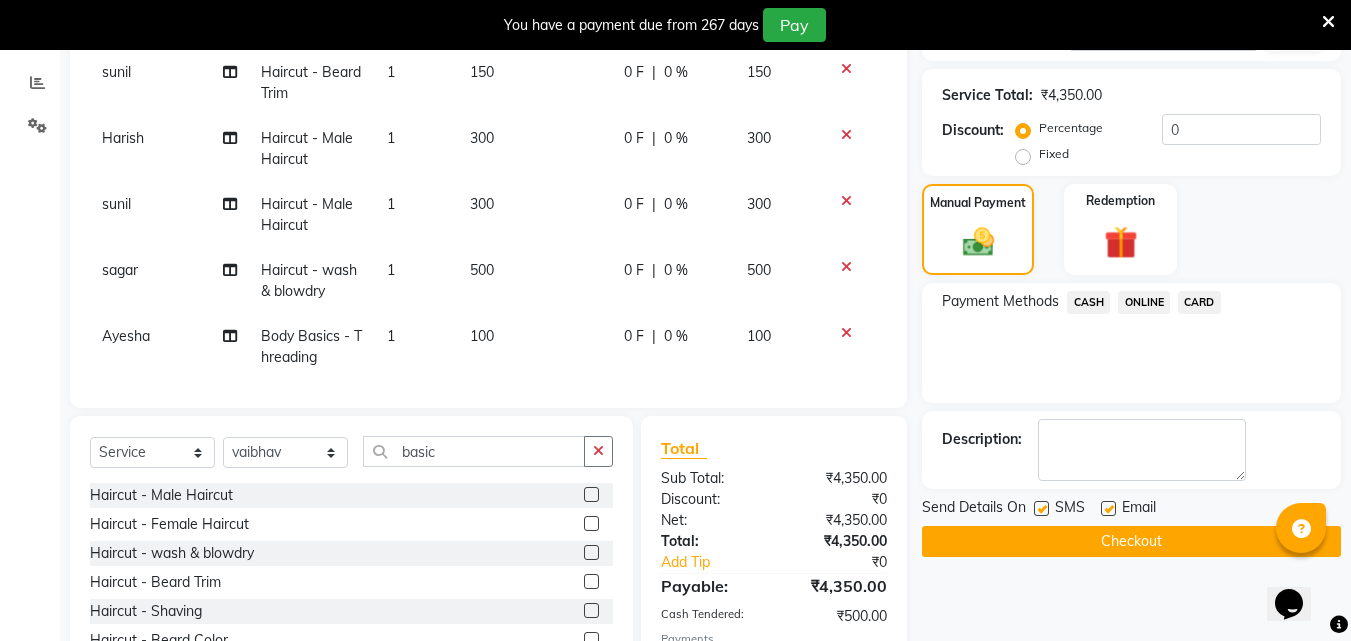click 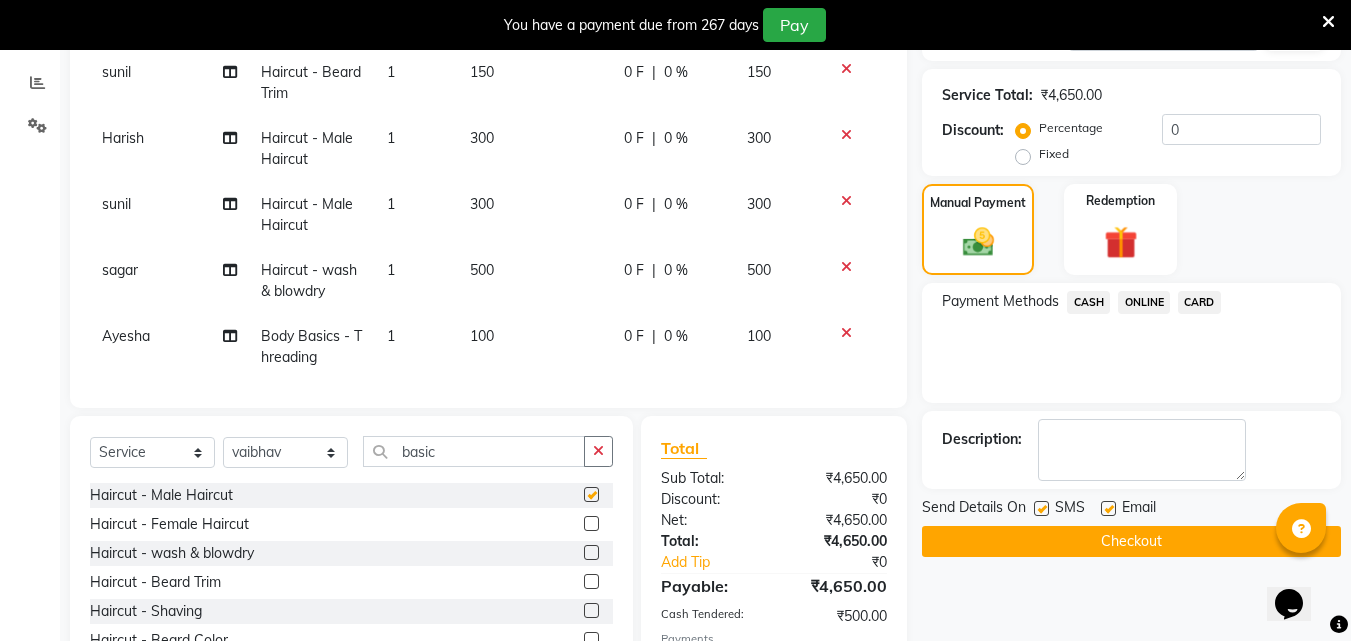 checkbox on "false" 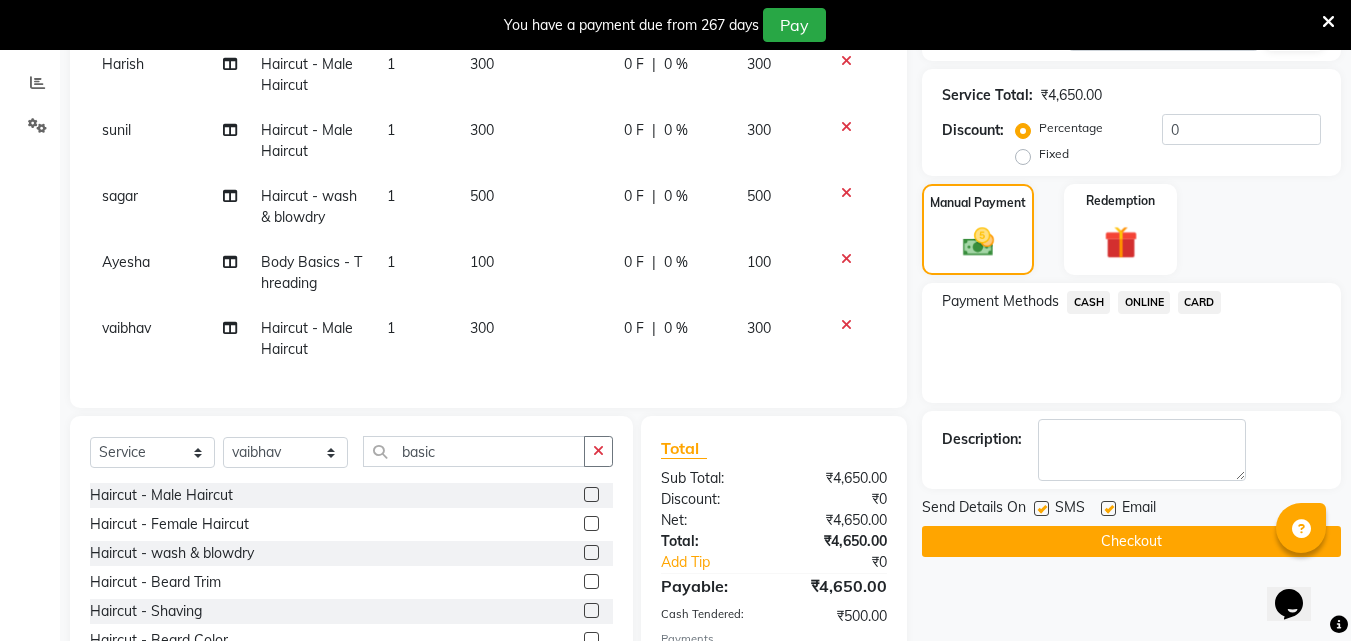 scroll, scrollTop: 318, scrollLeft: 0, axis: vertical 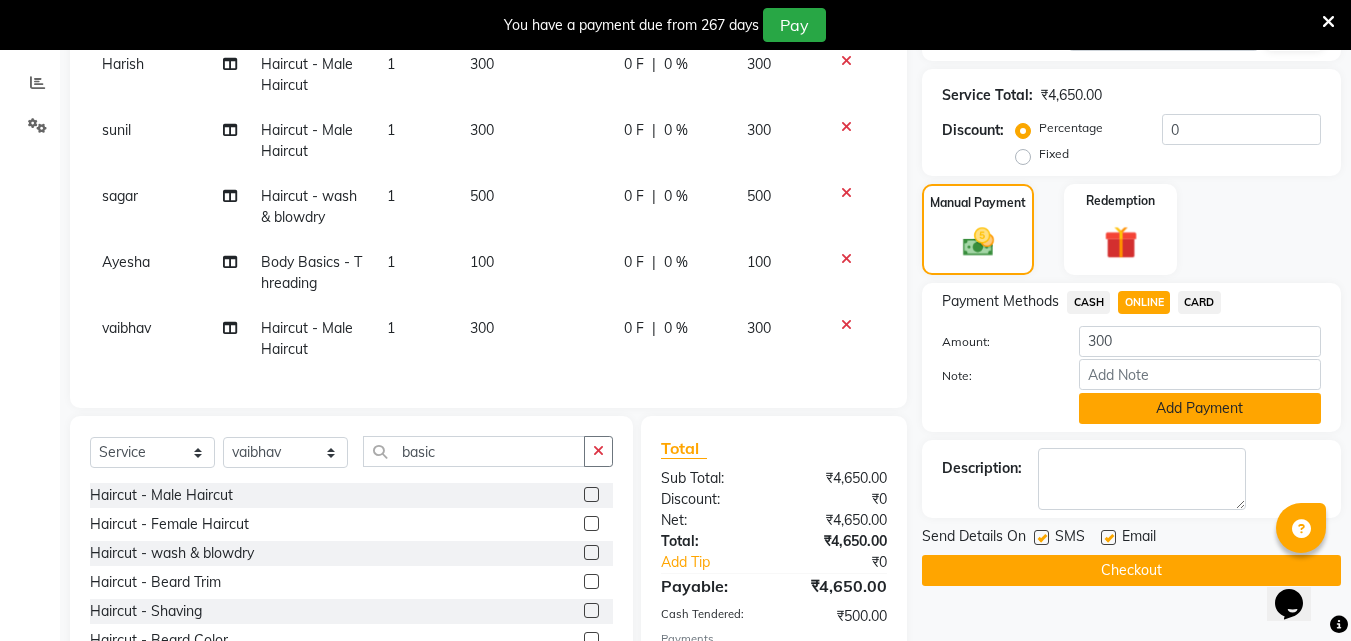 click on "Add Payment" 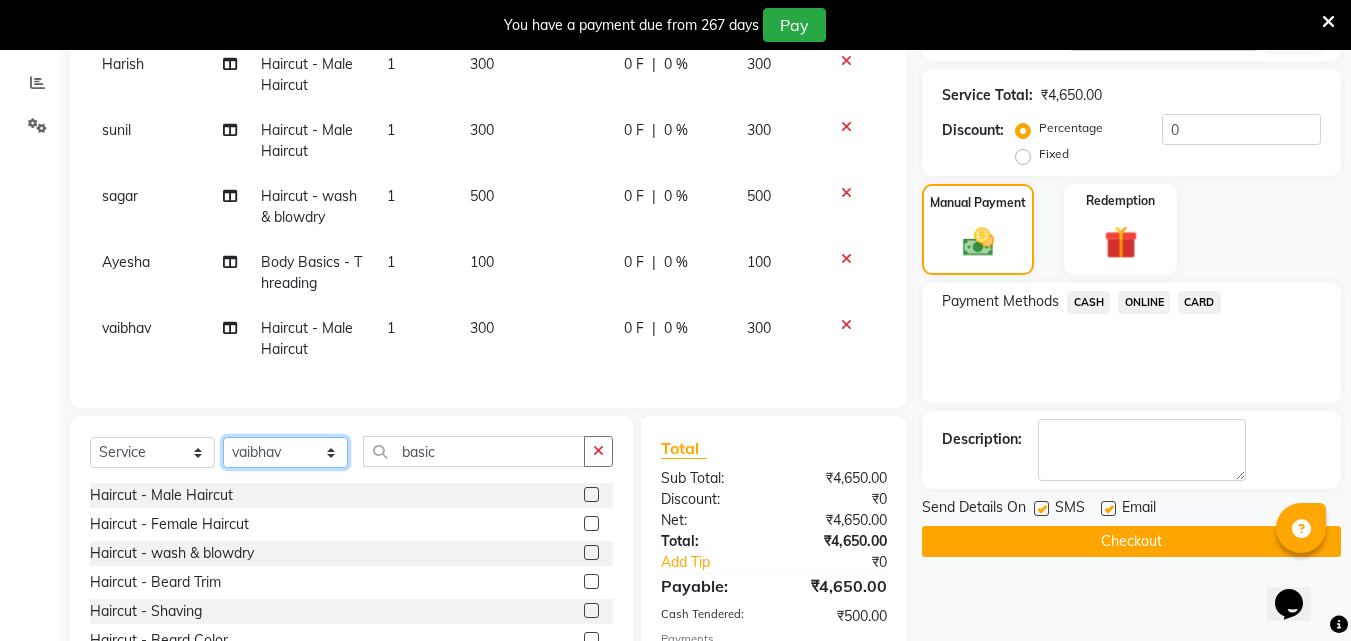 click on "Select Stylist [FIRST] [FIRST] [FIRST] [FIRST] [FIRST] [FIRST] [FIRST] [FIRST] [FIRST] [FIRST] [FIRST] [FIRST]" 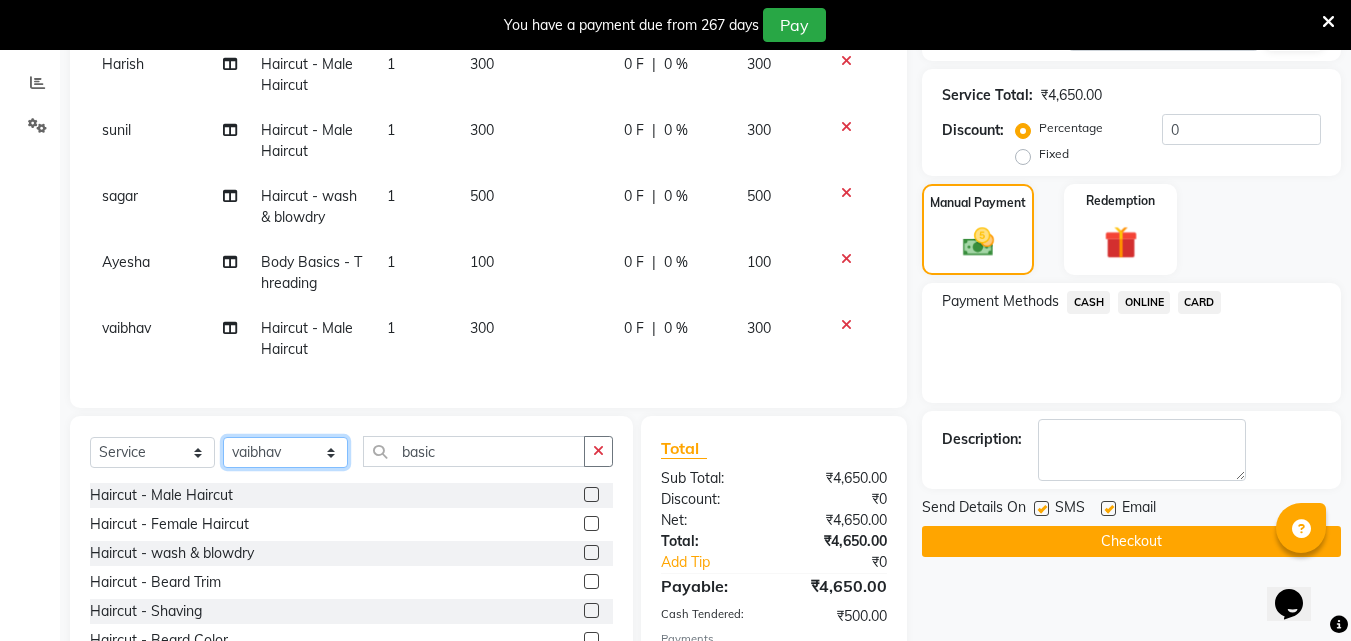 select on "34231" 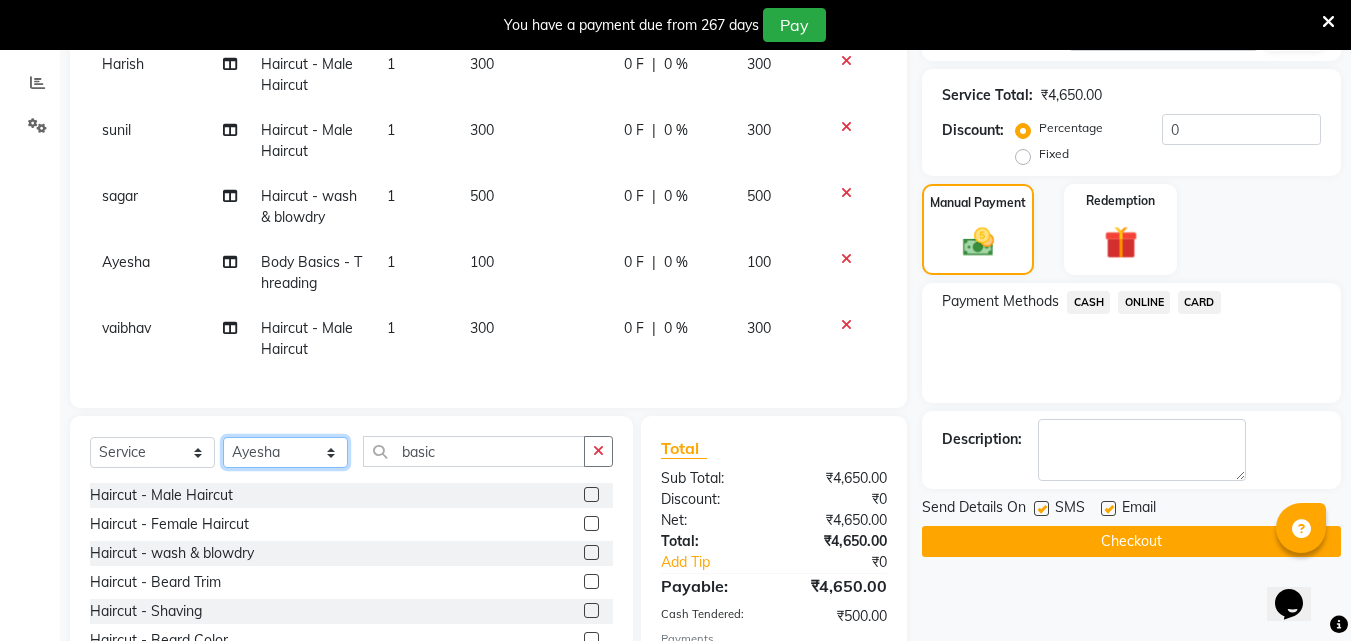 click on "Select Stylist [FIRST] [FIRST] [FIRST] [FIRST] [FIRST] [FIRST] [FIRST] [FIRST] [FIRST] [FIRST] [FIRST] [FIRST]" 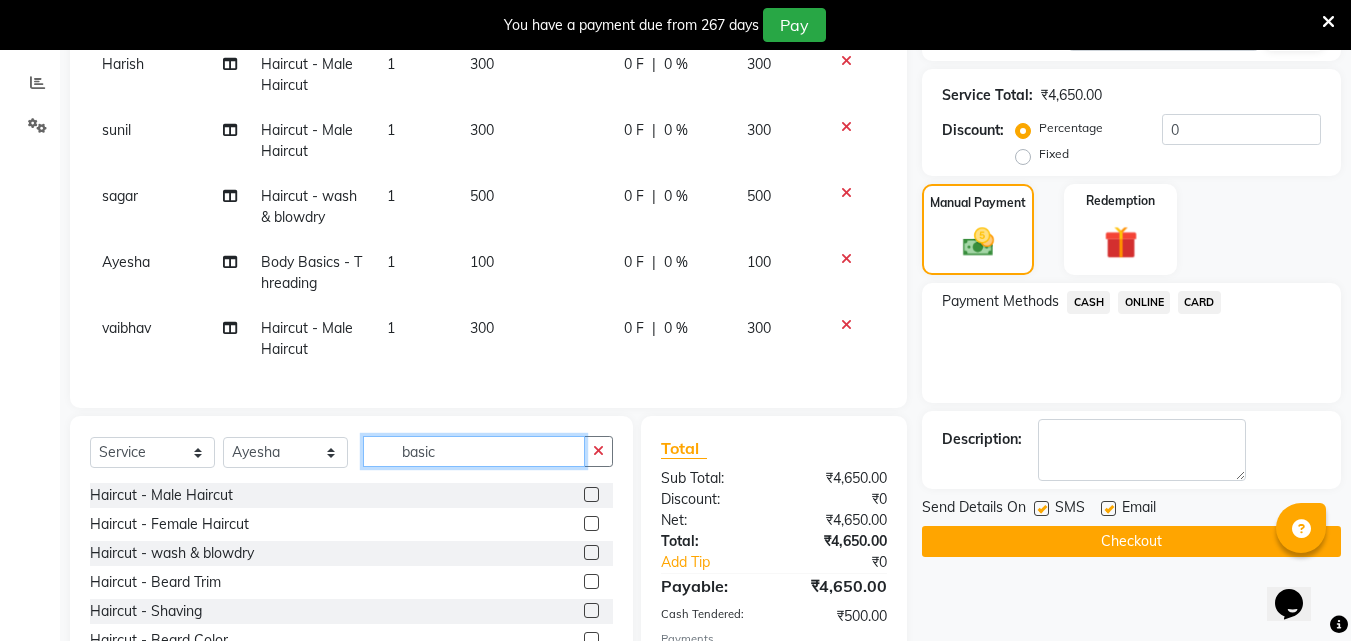 click on "basic" 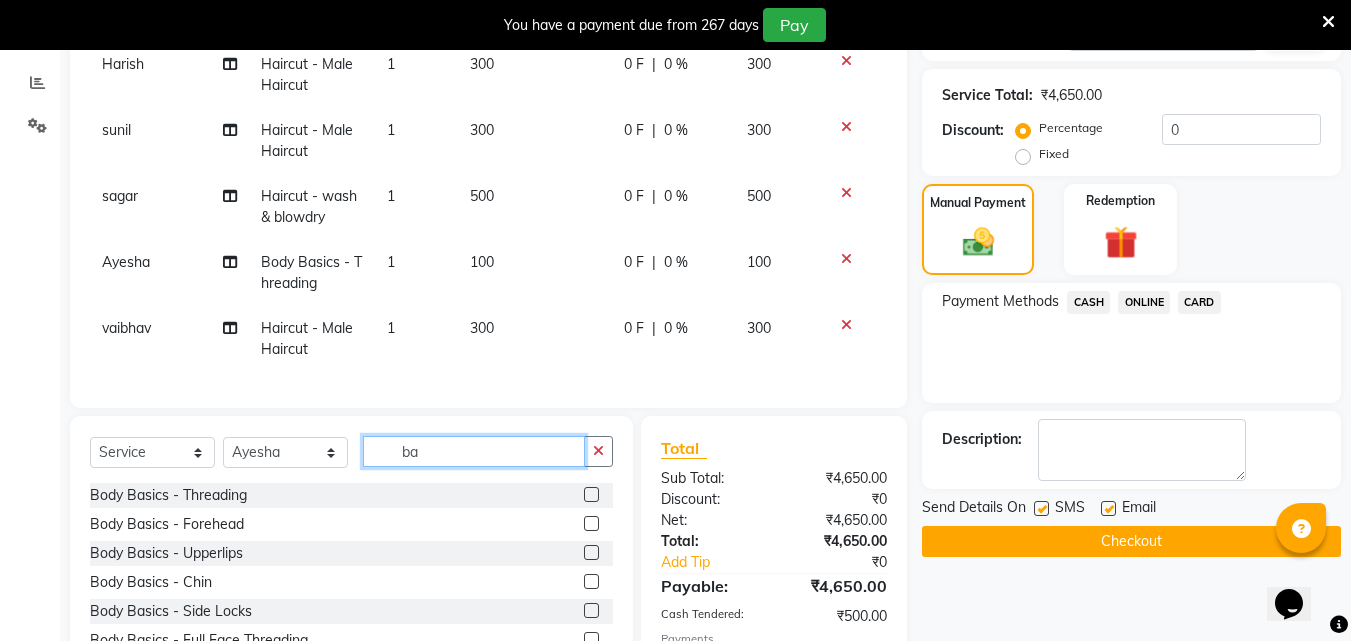 type on "b" 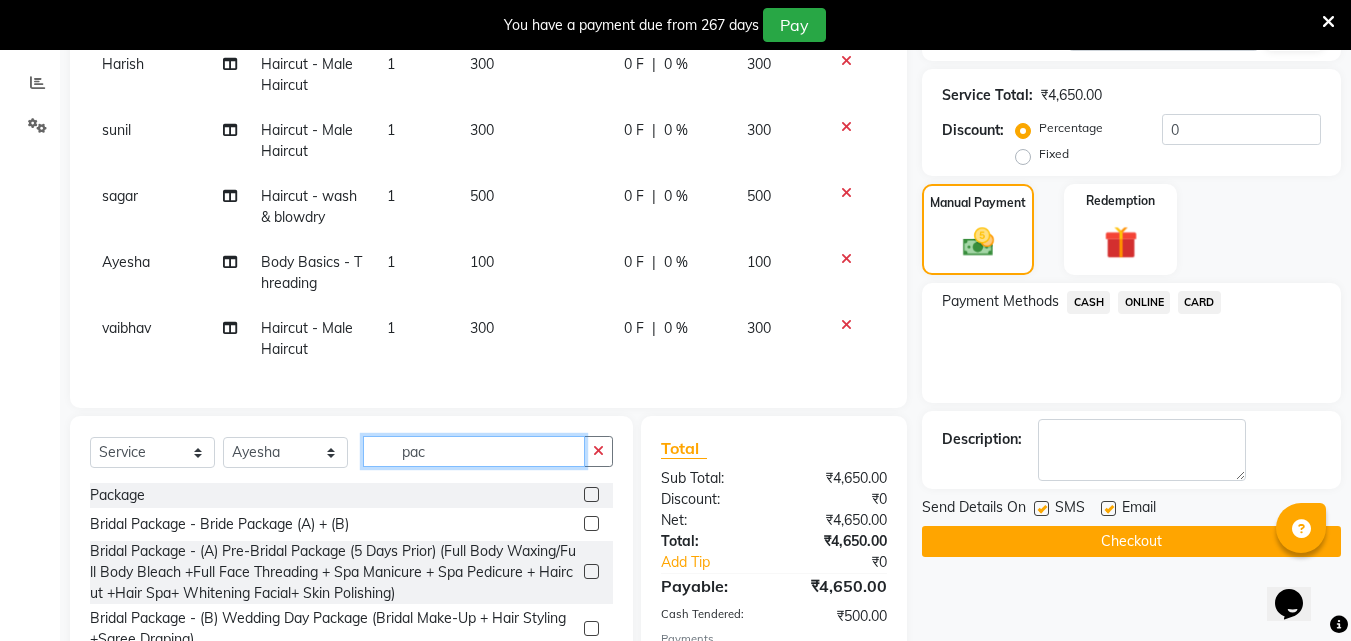 type on "pac" 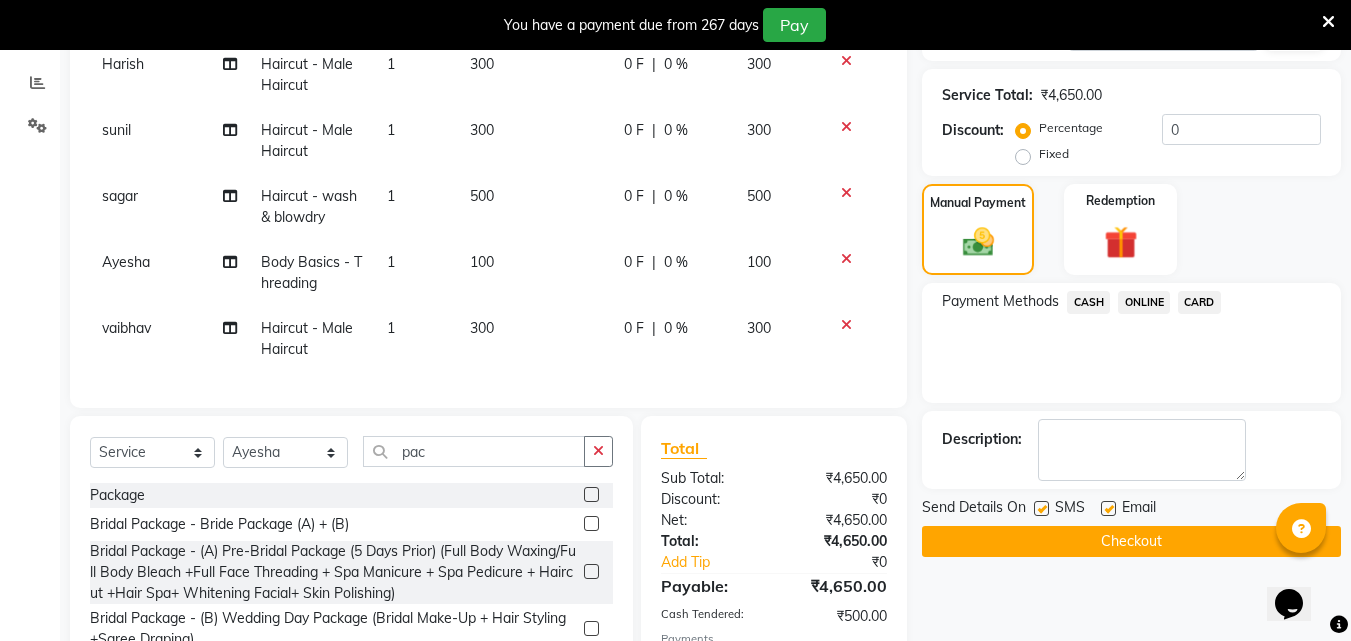 click 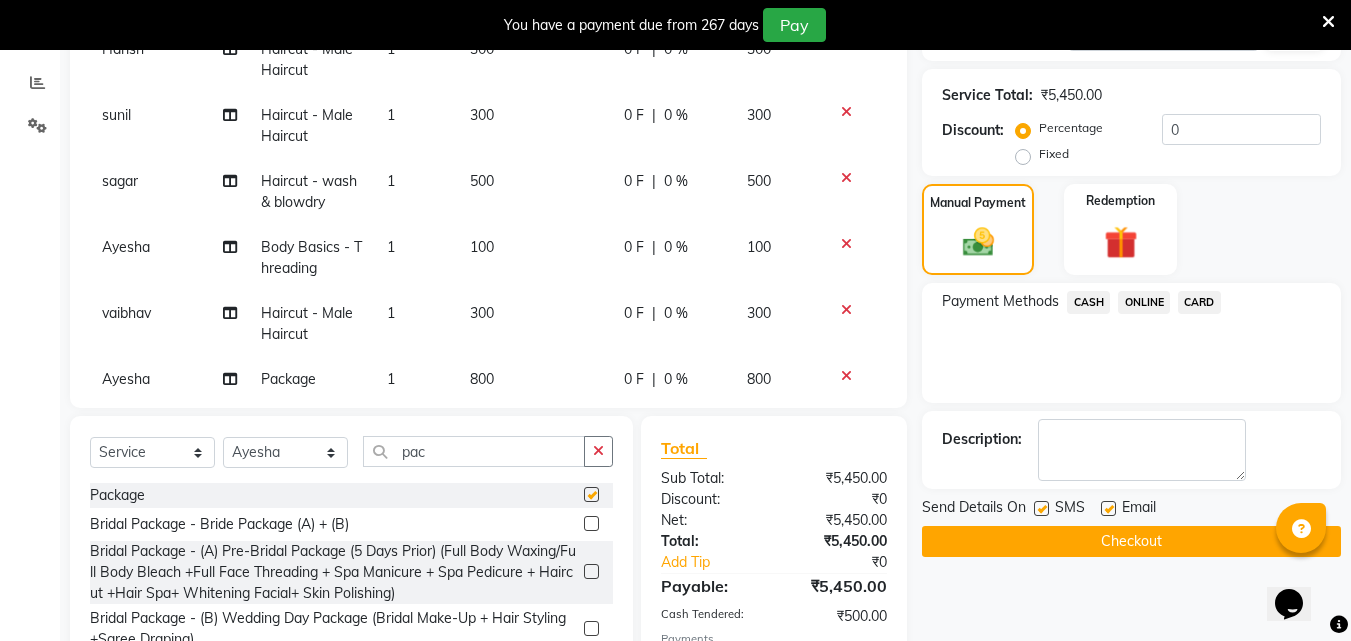 checkbox on "false" 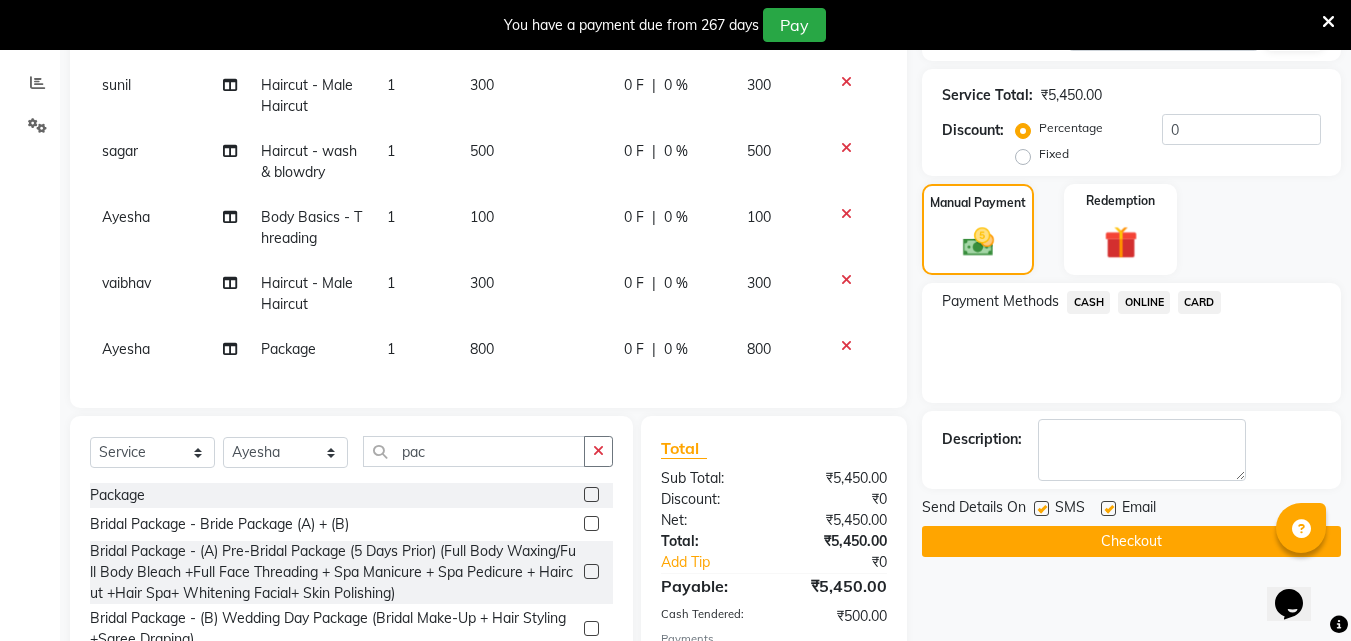 scroll, scrollTop: 363, scrollLeft: 0, axis: vertical 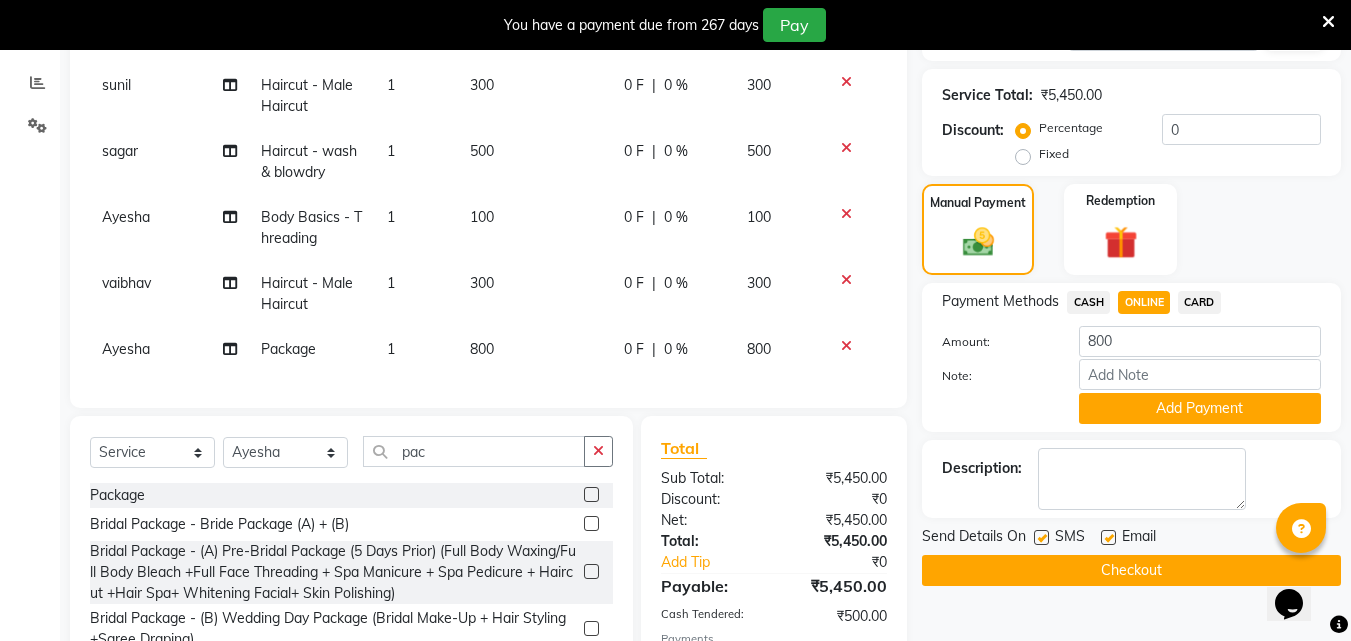 click on "Add Payment" 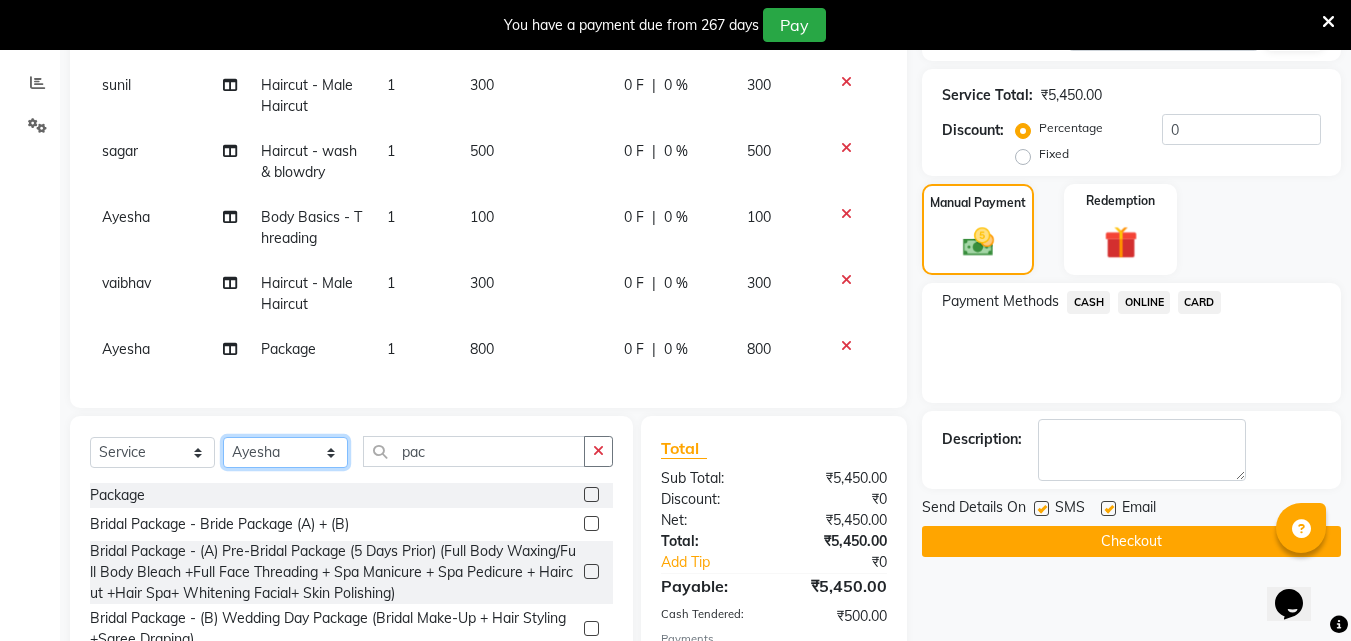 click on "Select Stylist [FIRST] [FIRST] [FIRST] [FIRST] [FIRST] [FIRST] [FIRST] [FIRST] [FIRST] [FIRST] [FIRST] [FIRST]" 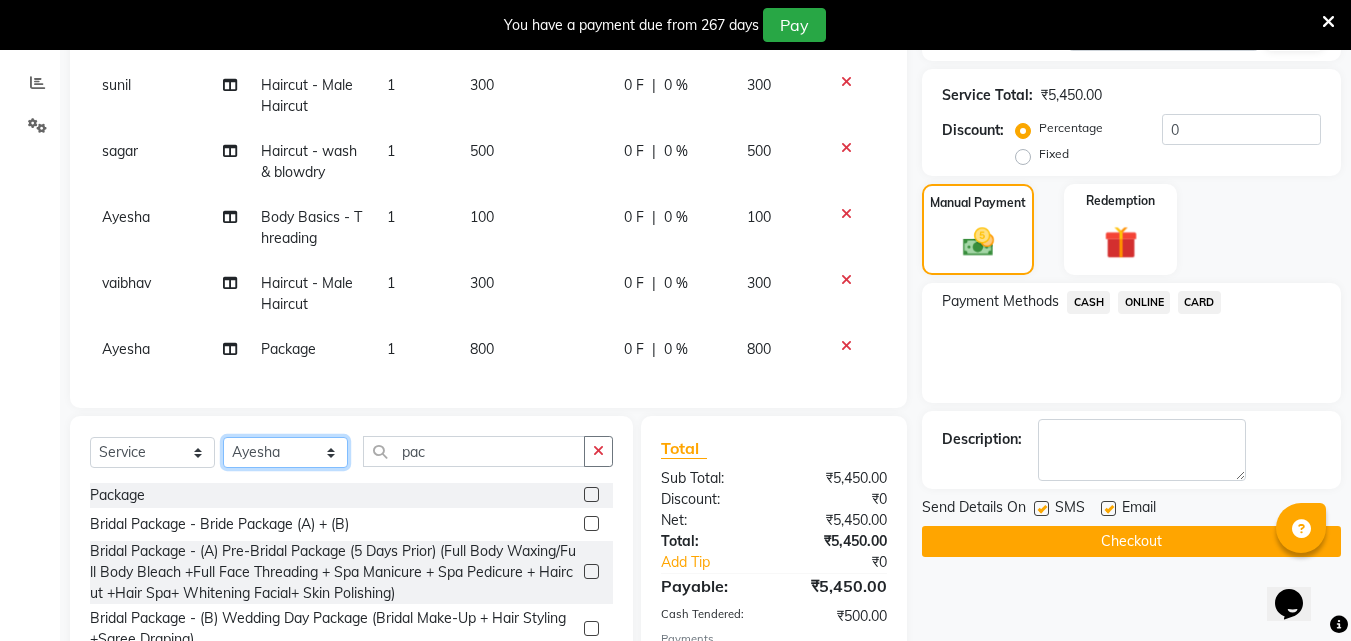 select on "74298" 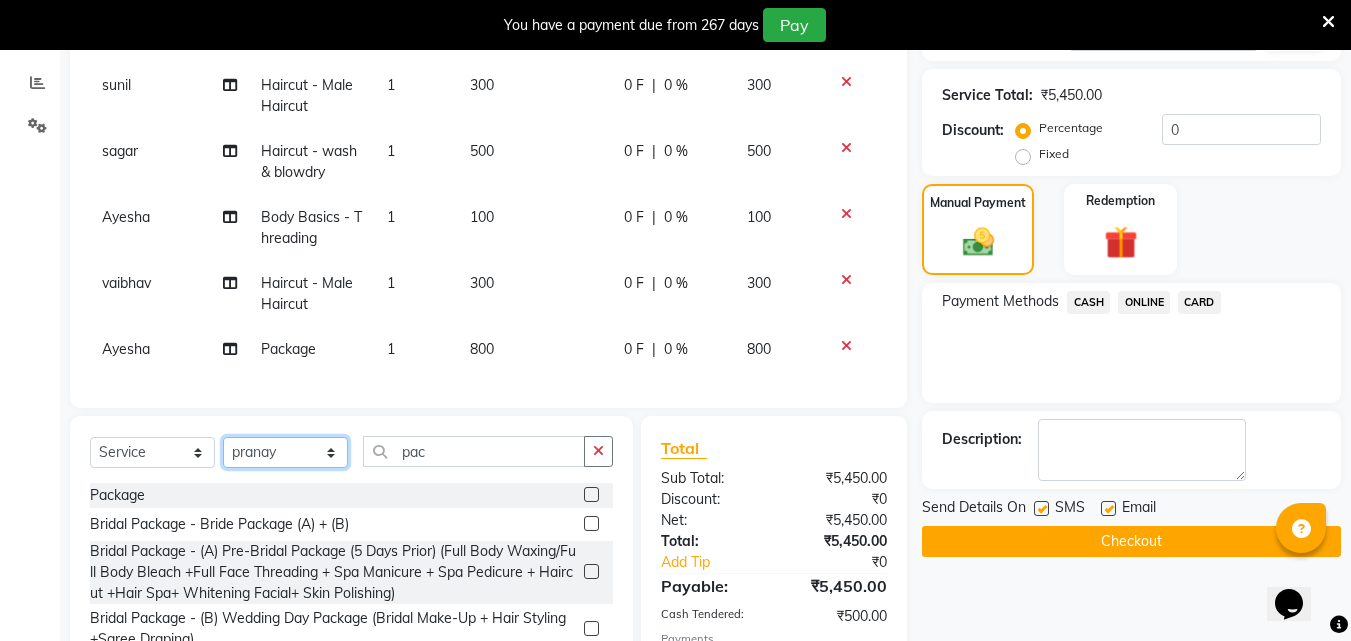 click on "Select Stylist [FIRST] [FIRST] [FIRST] [FIRST] [FIRST] [FIRST] [FIRST] [FIRST] [FIRST] [FIRST] [FIRST] [FIRST]" 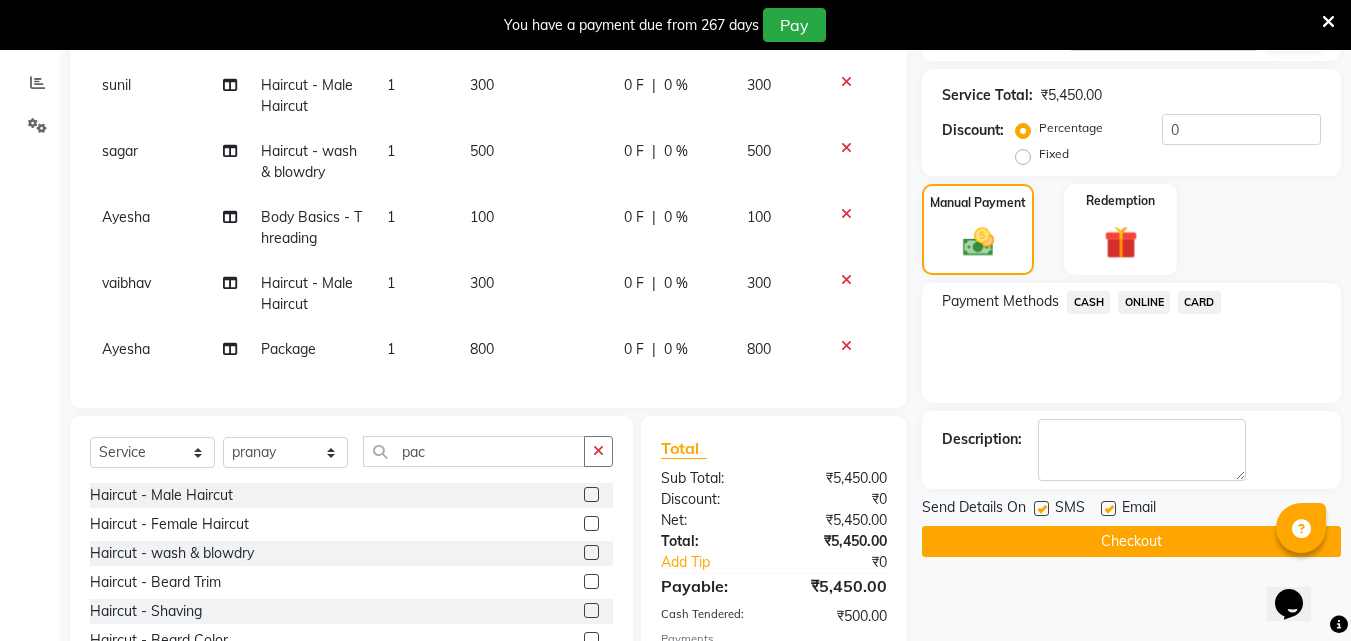 click 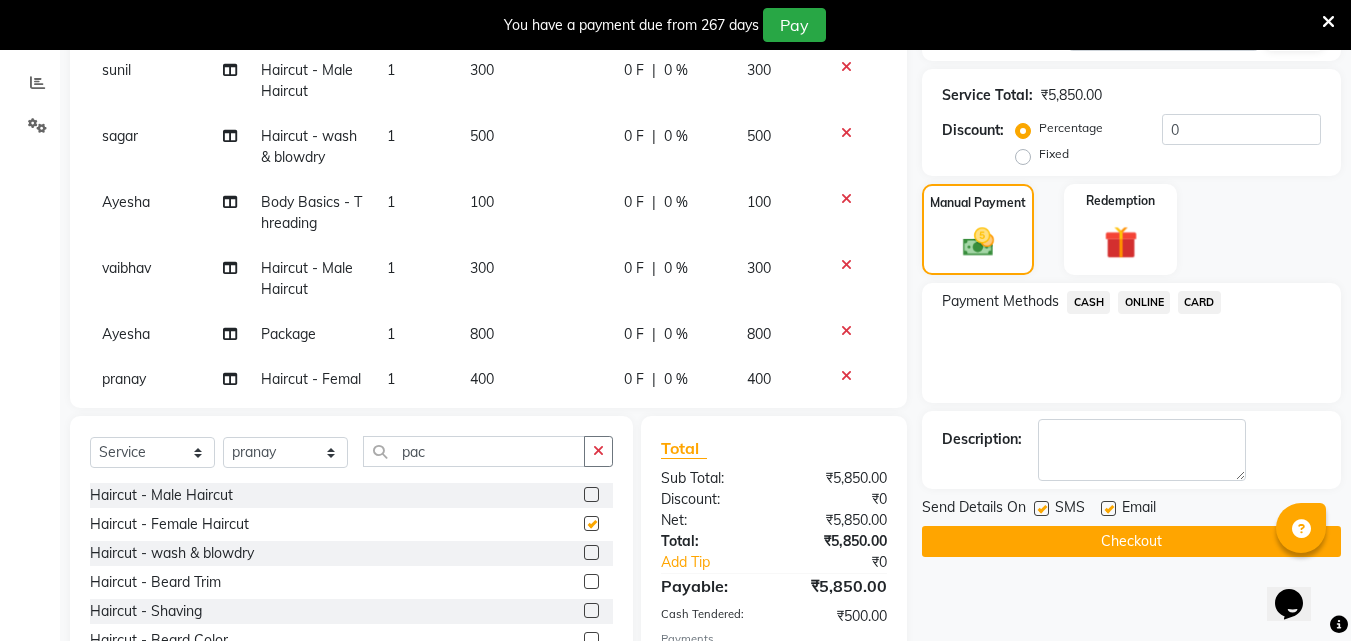 checkbox on "false" 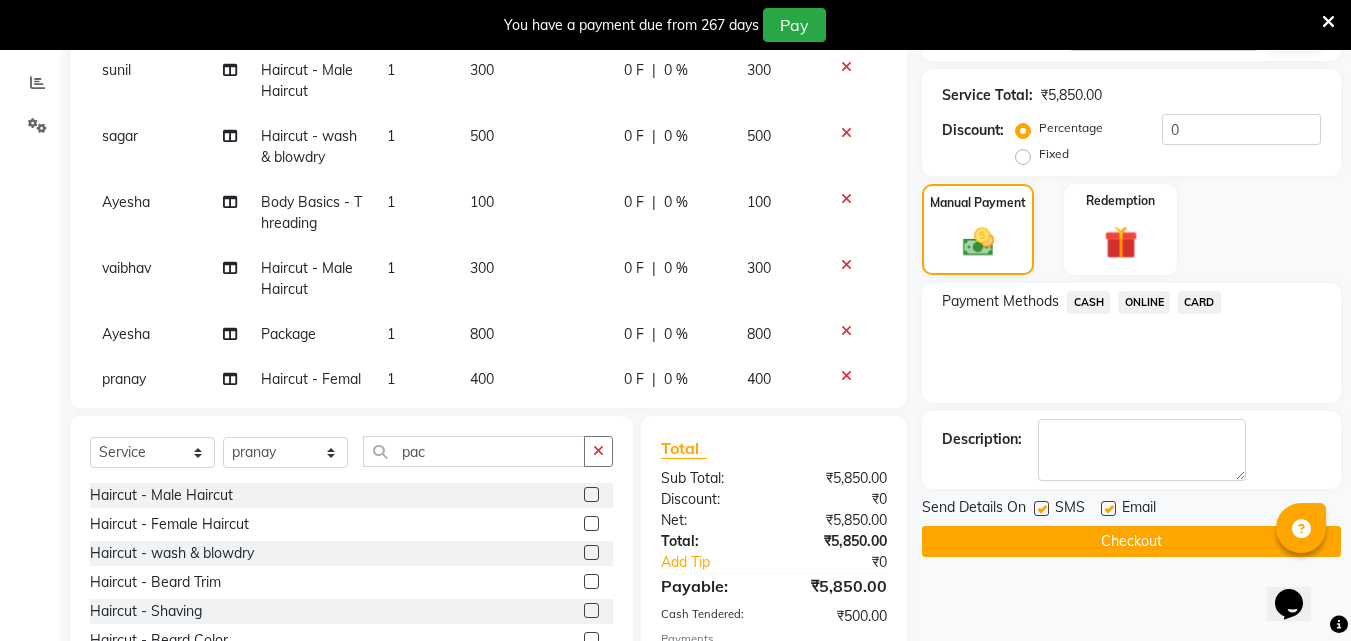 scroll, scrollTop: 429, scrollLeft: 0, axis: vertical 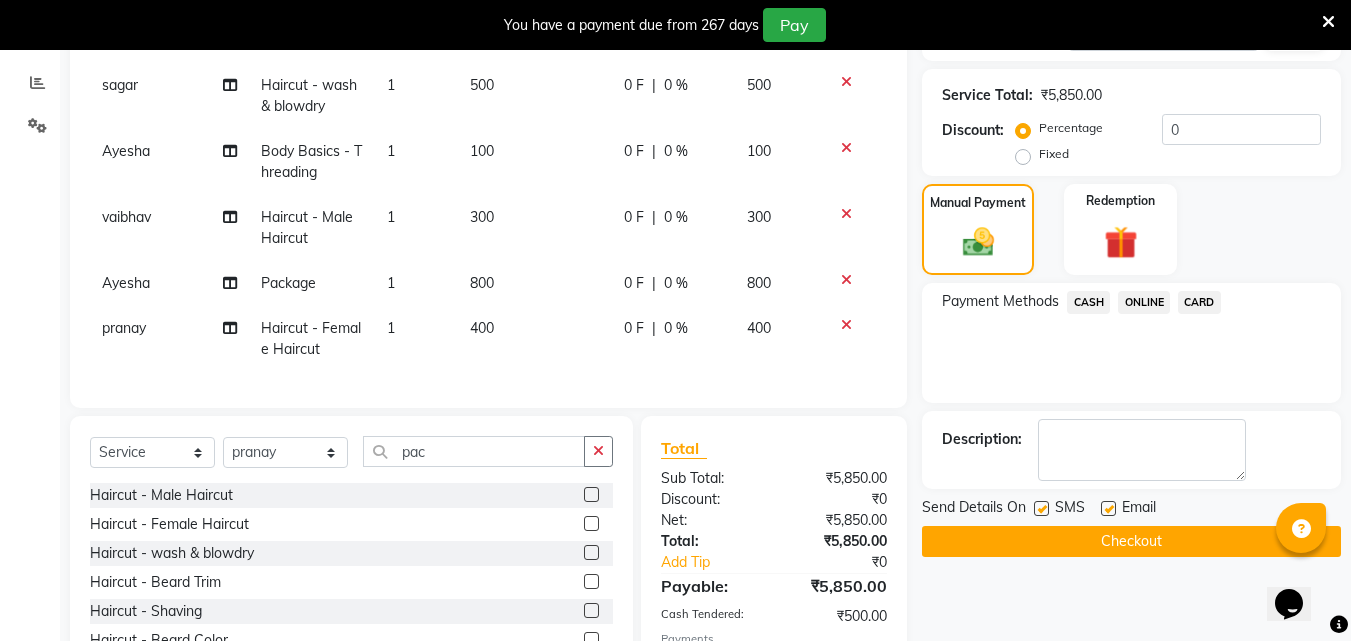 click on "ONLINE" 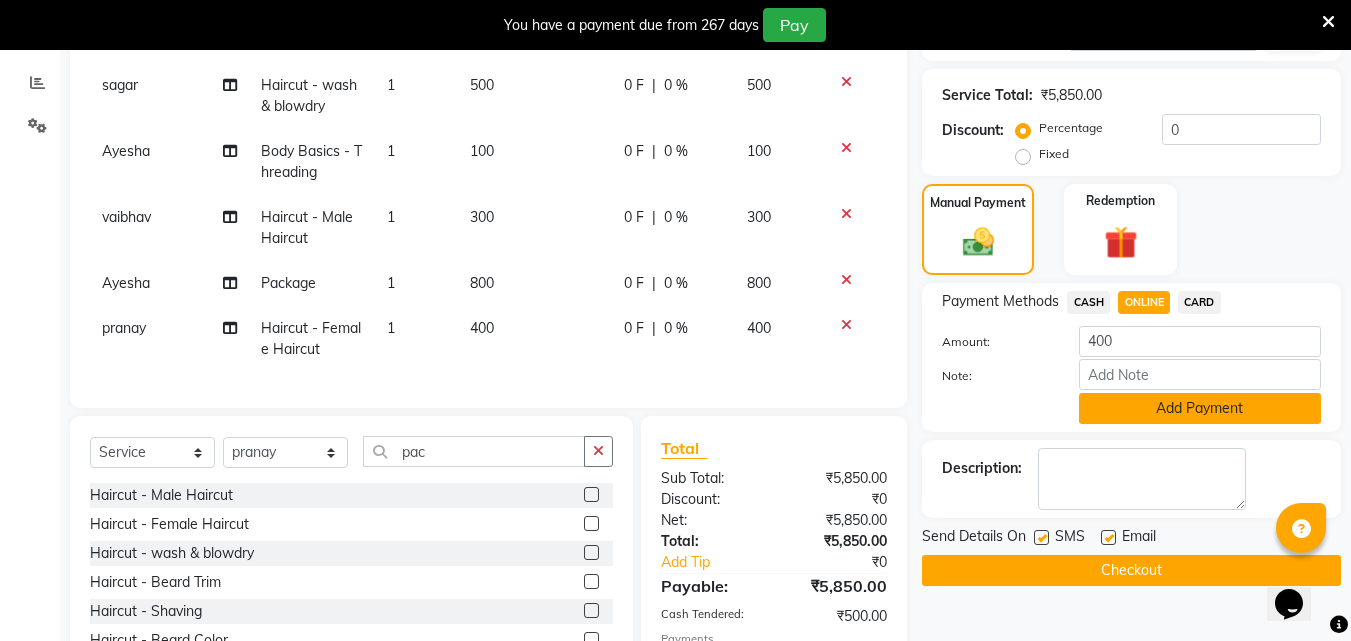 click on "Add Payment" 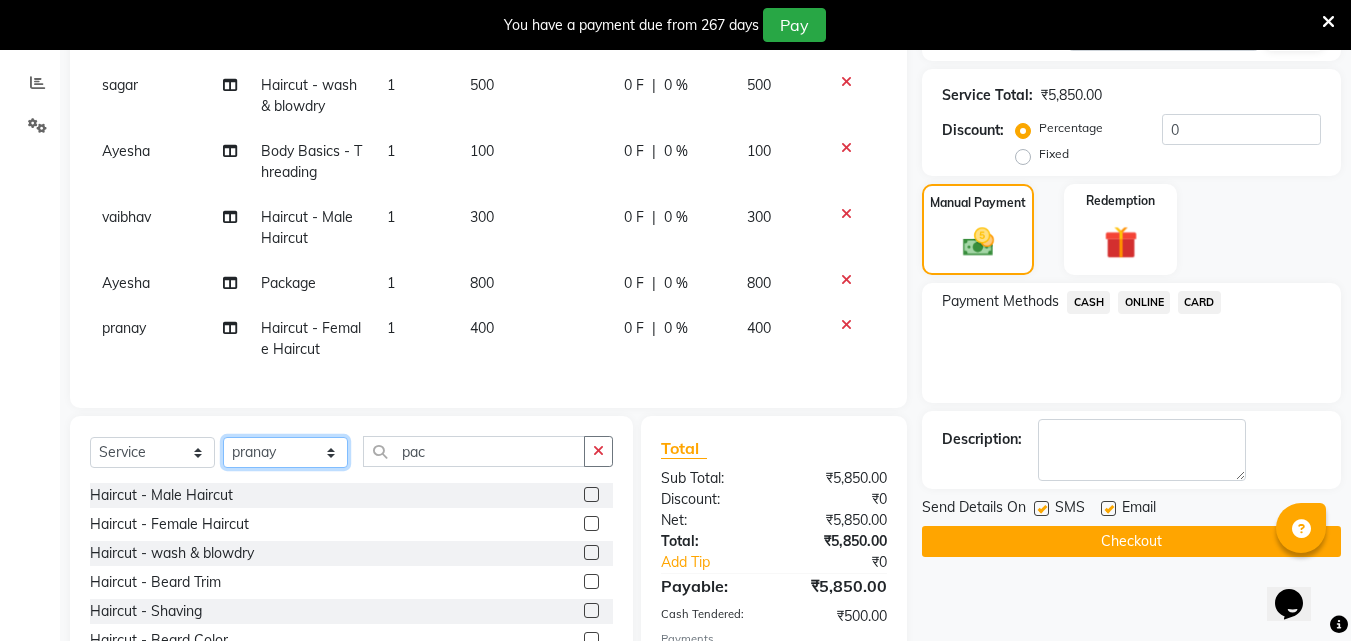 click on "Select Stylist [FIRST] [FIRST] [FIRST] [FIRST] [FIRST] [FIRST] [FIRST] [FIRST] [FIRST] [FIRST] [FIRST] [FIRST]" 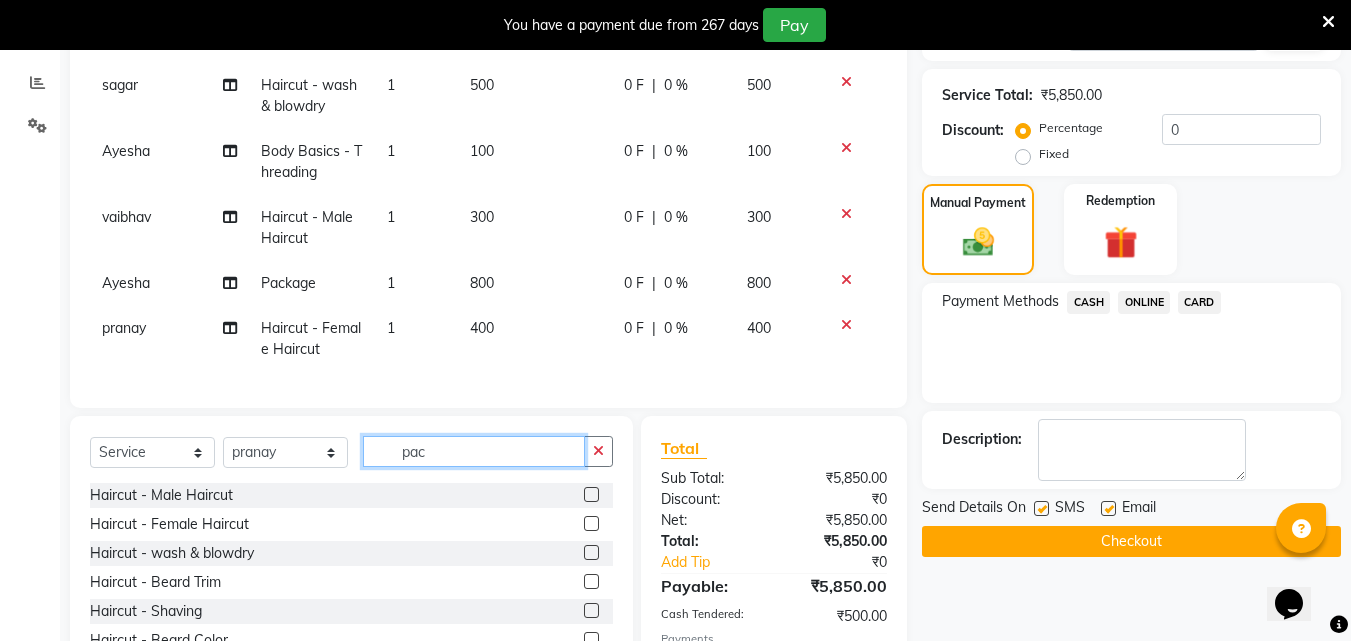 click on "pac" 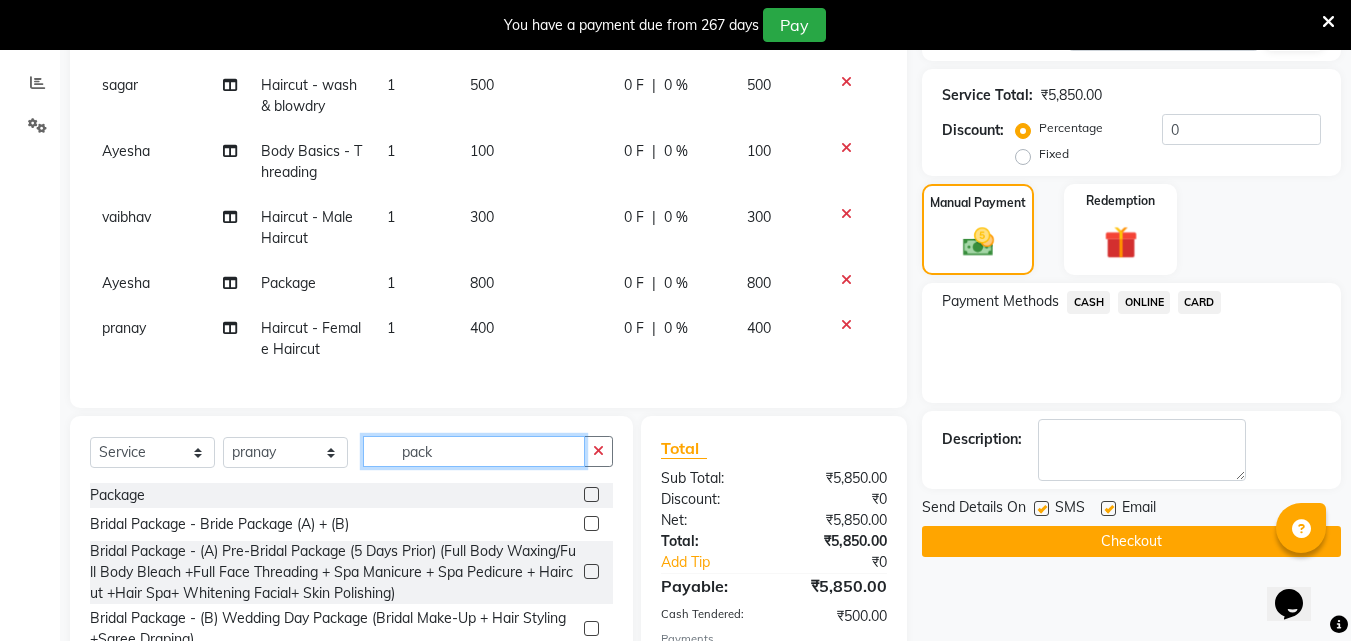 type on "pack" 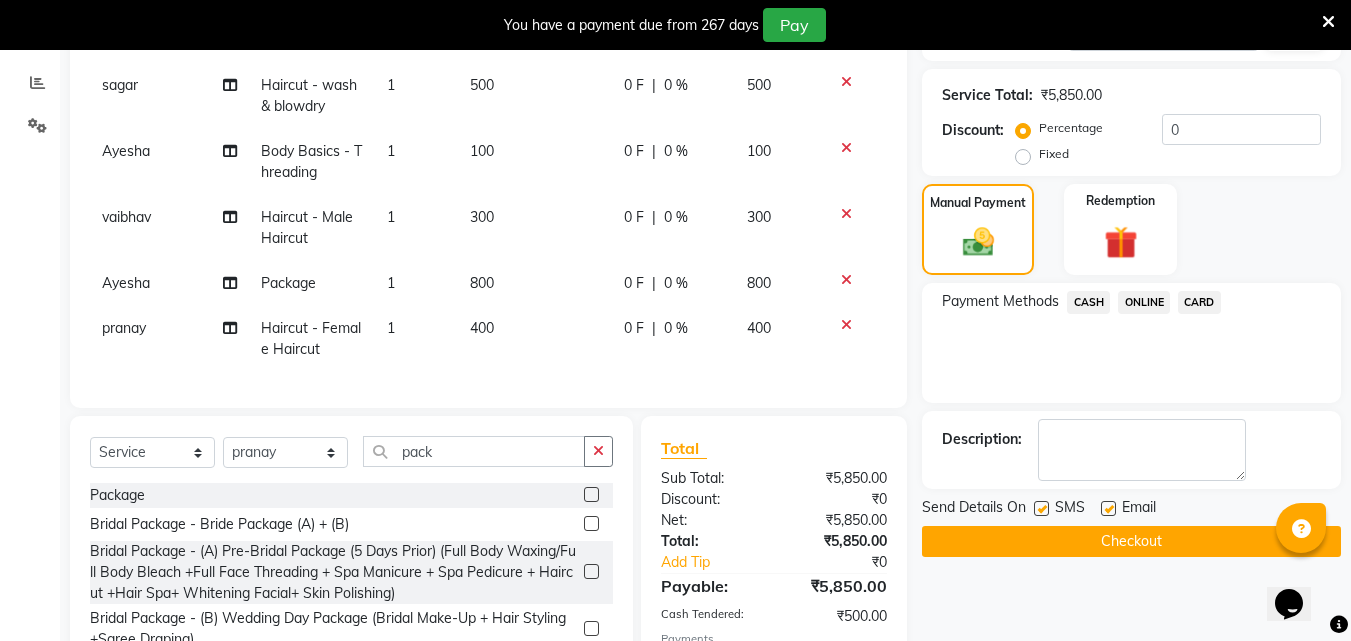 click 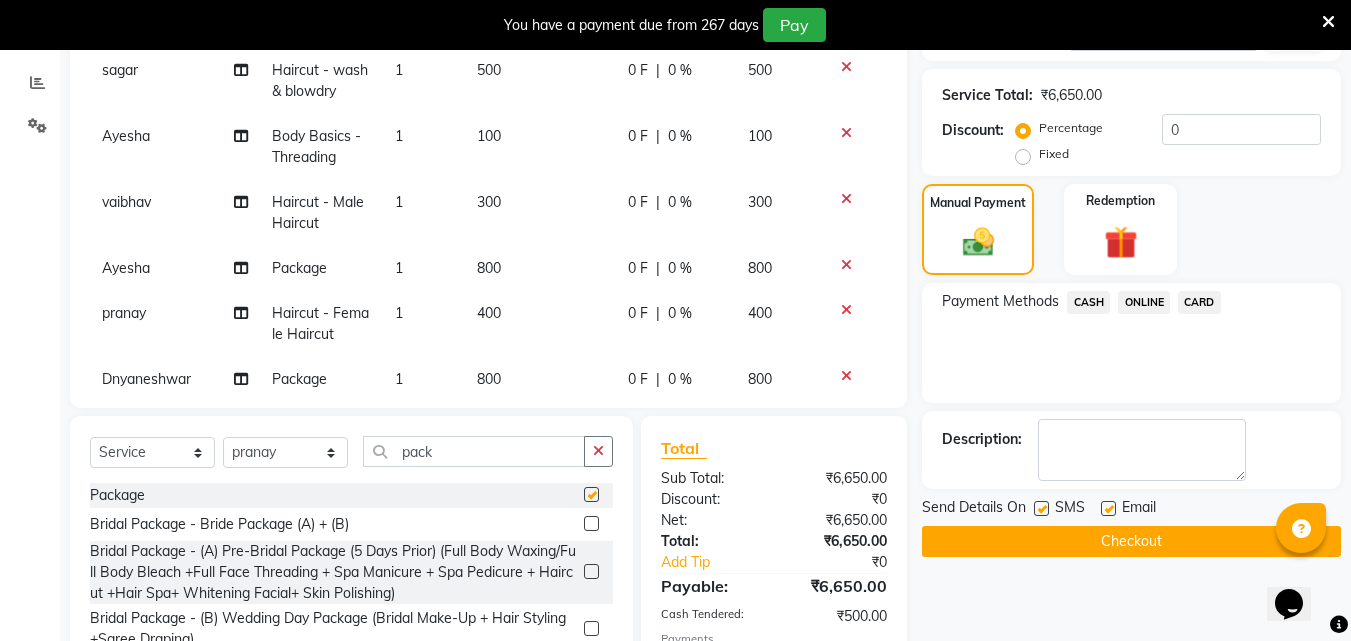 checkbox on "false" 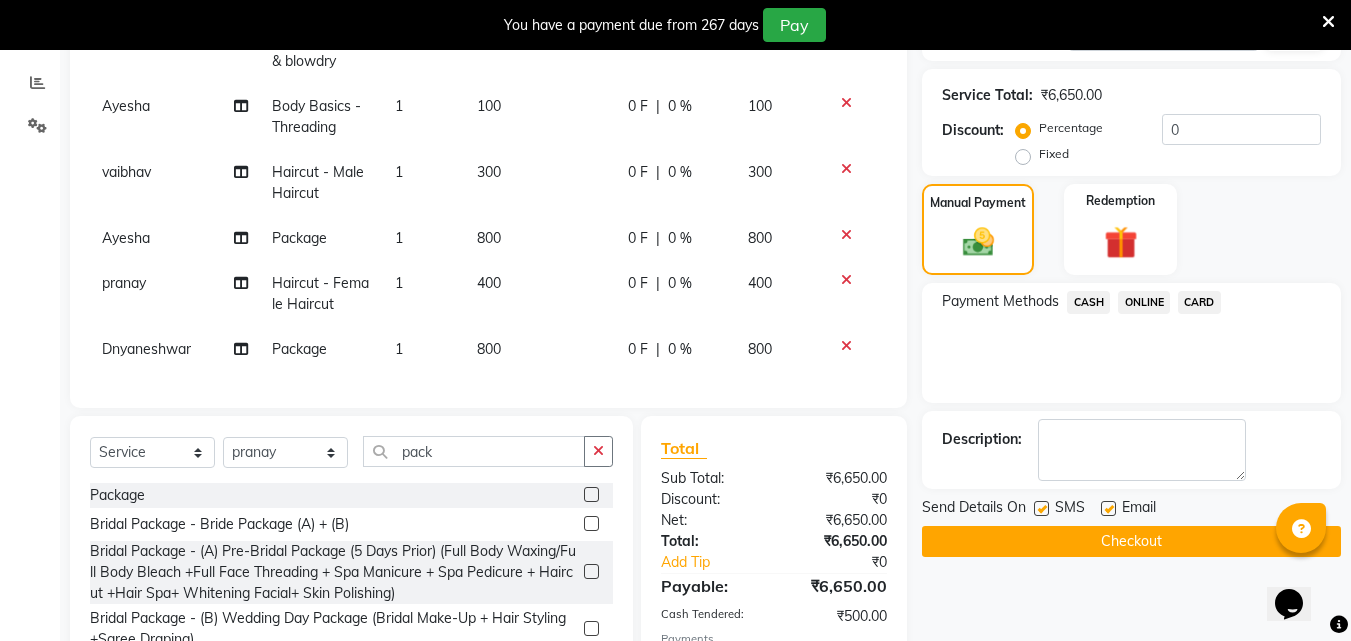 scroll, scrollTop: 474, scrollLeft: 0, axis: vertical 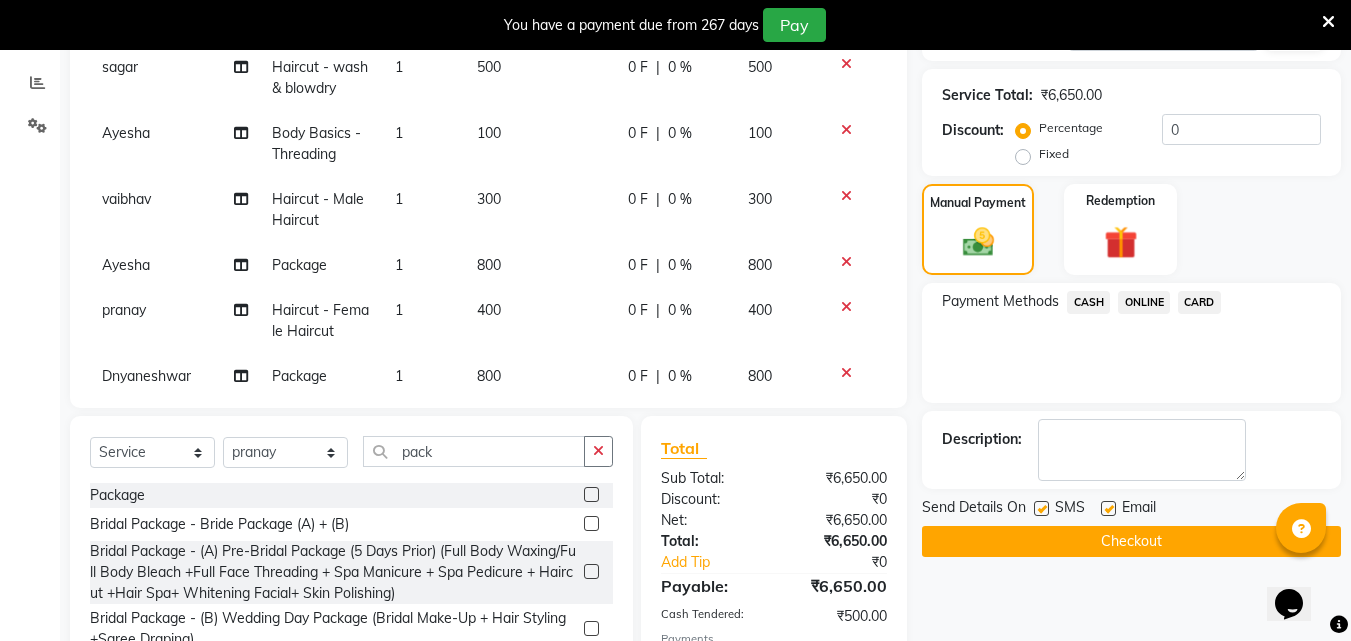 select on "[NUMBER]" 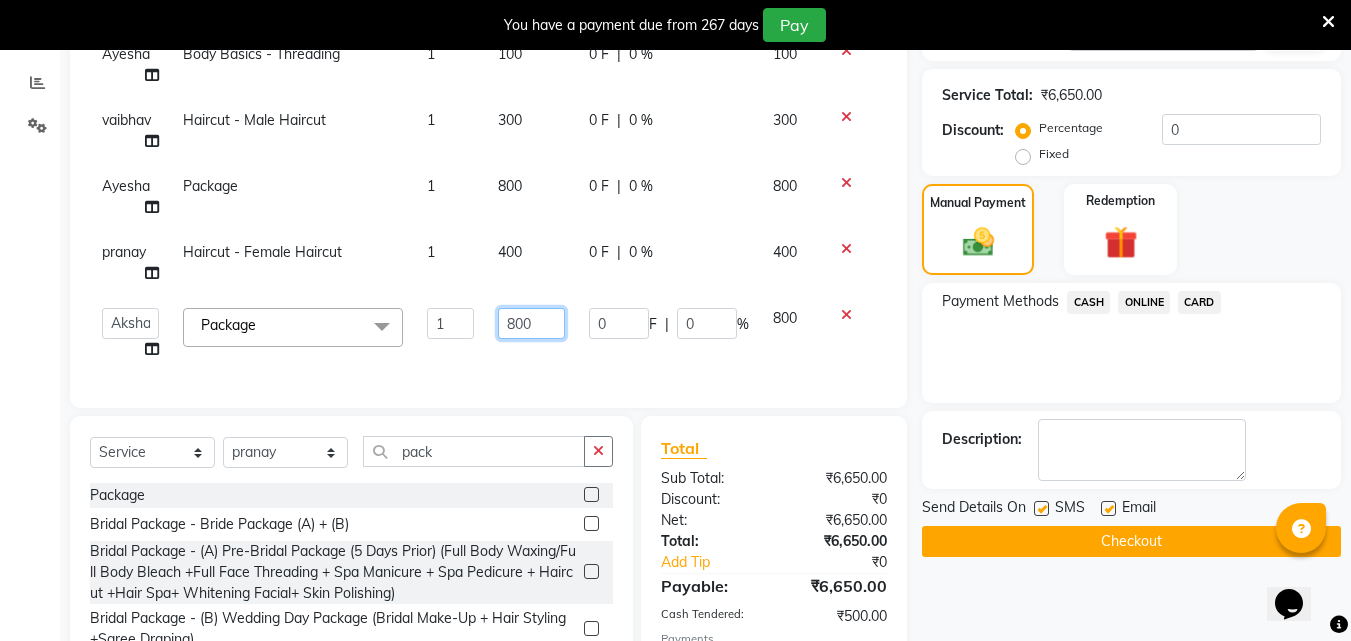 click on "800" 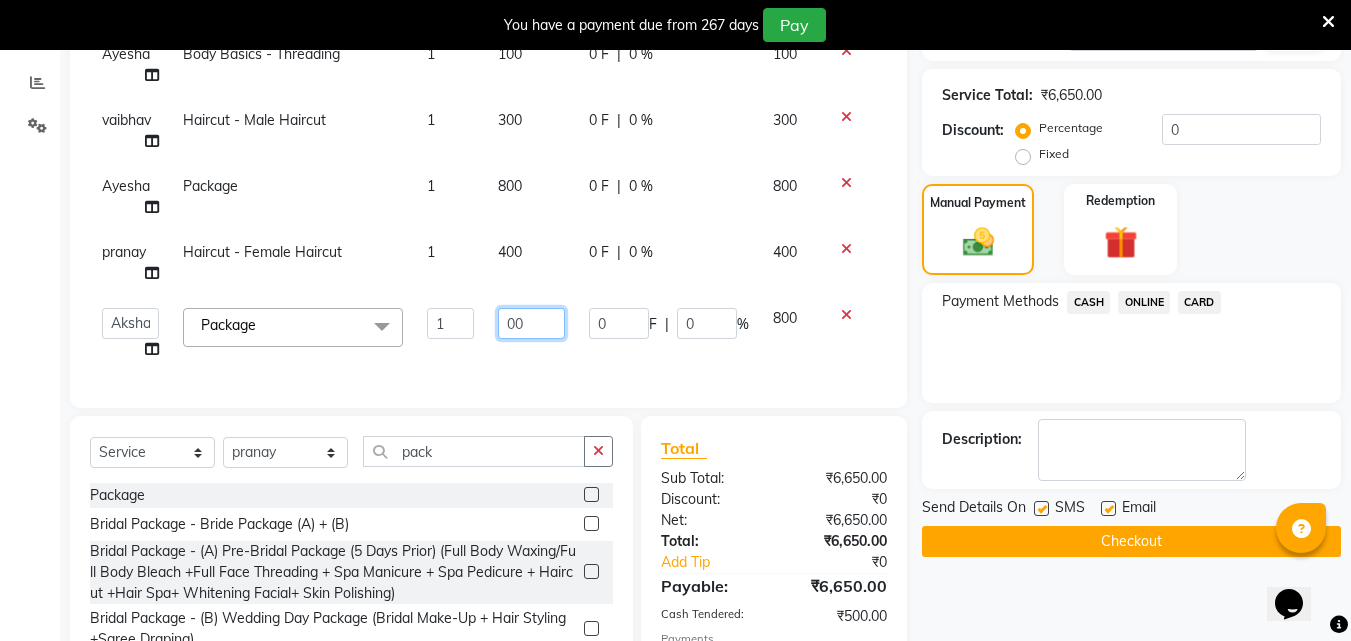 type on "700" 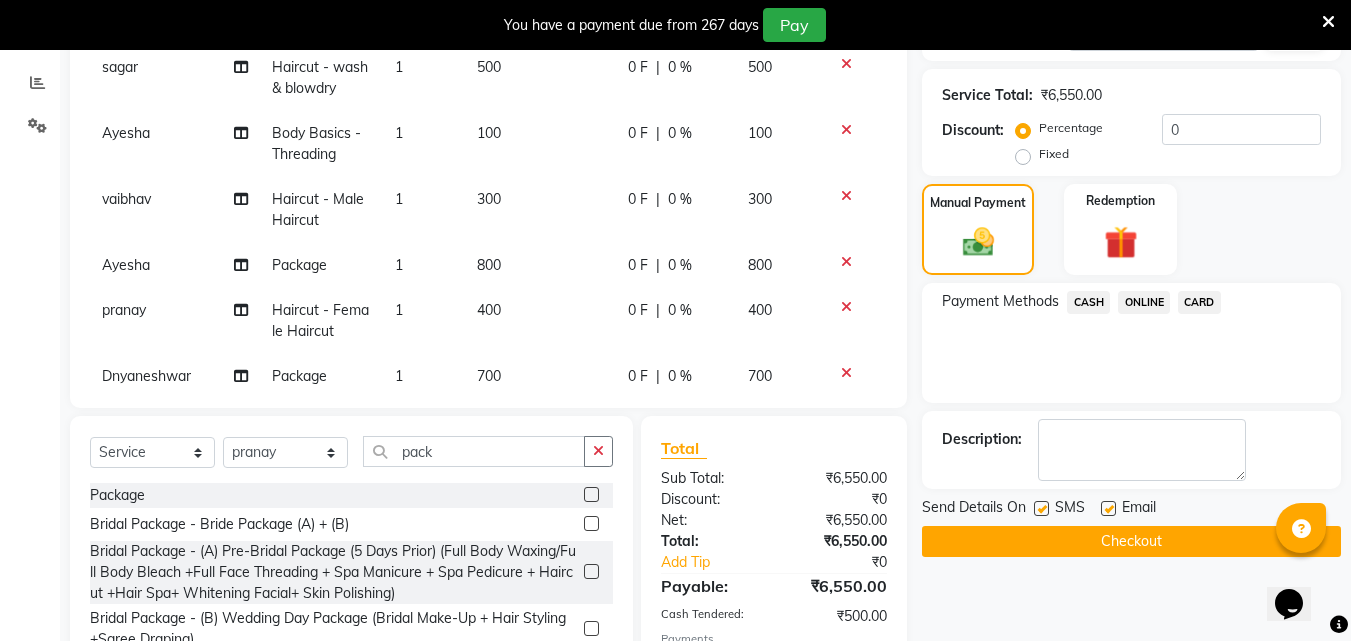 scroll, scrollTop: 474, scrollLeft: 0, axis: vertical 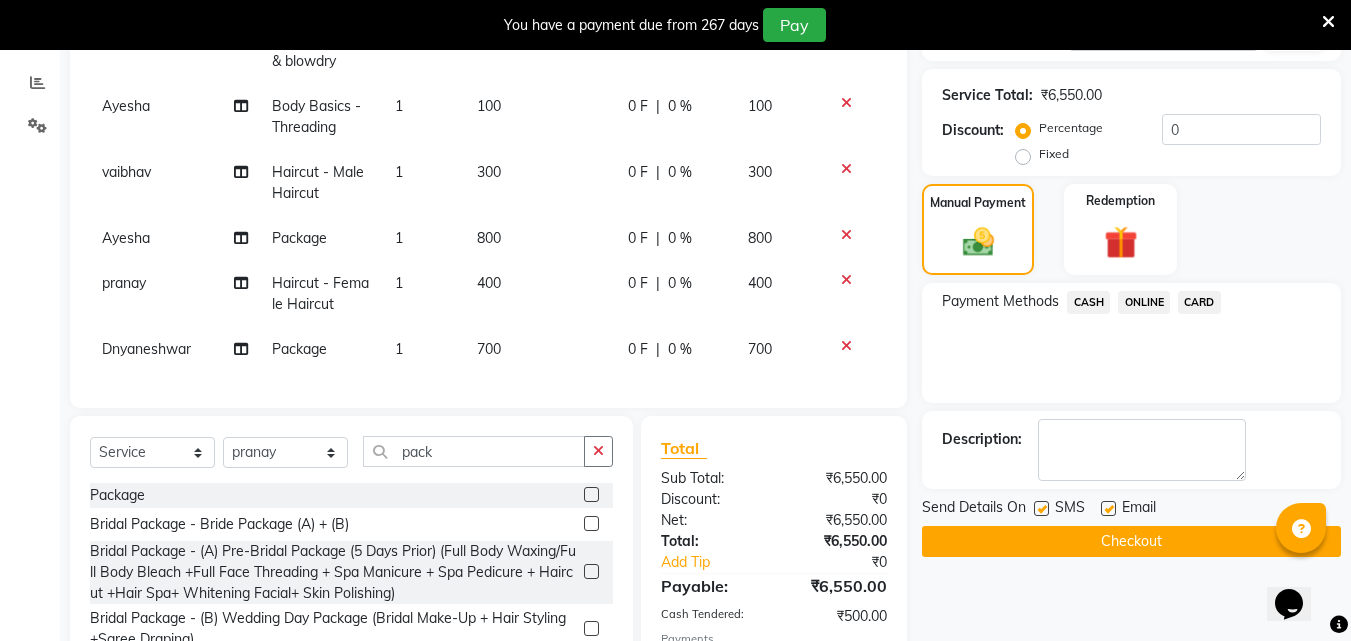 click on "ONLINE" 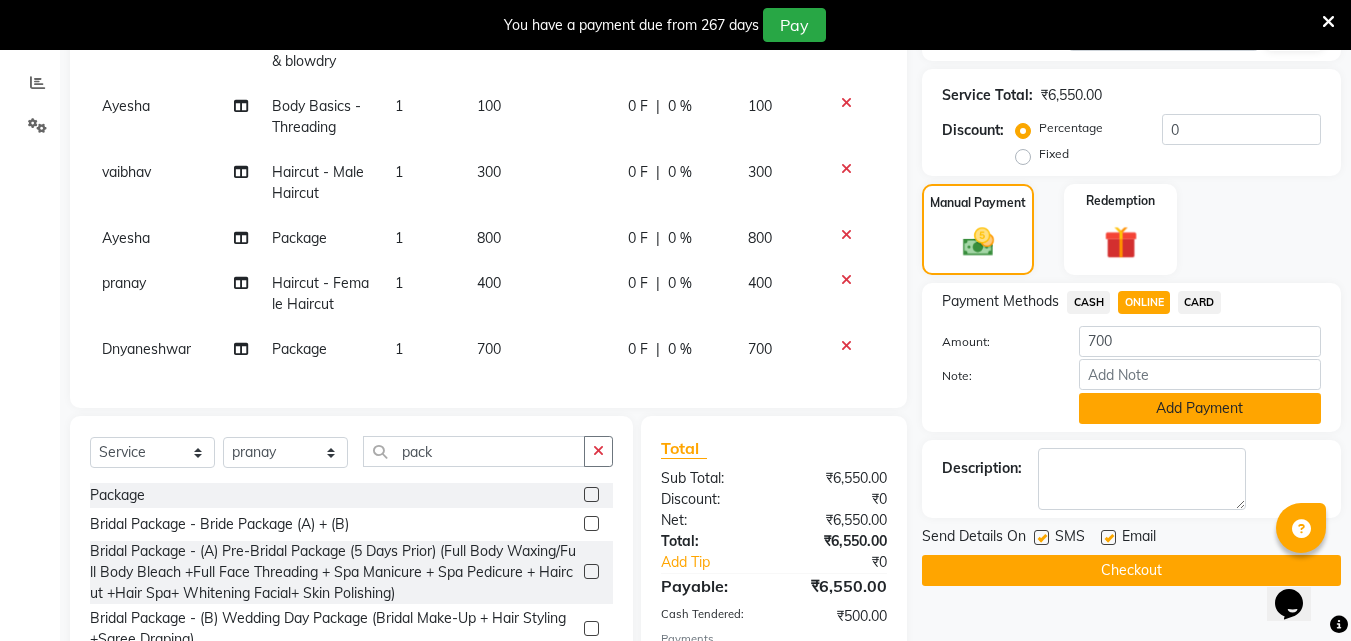click on "Add Payment" 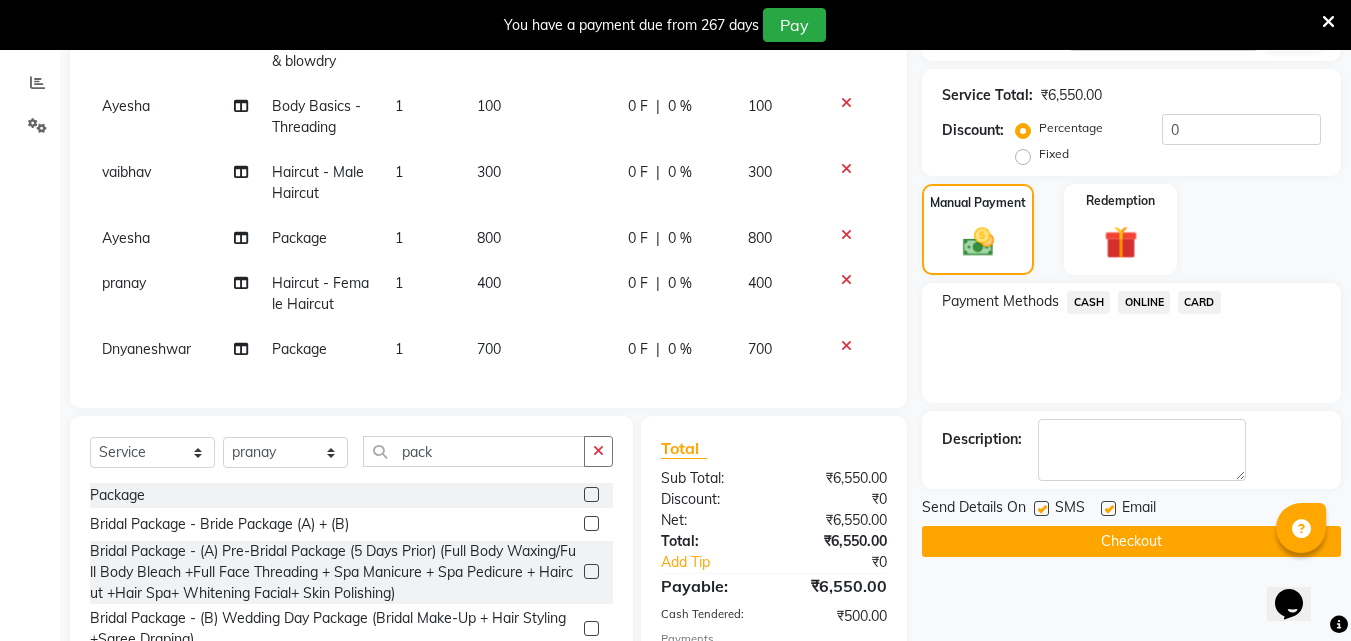 click on "Select  Service  Product  Membership  Package Voucher Prepaid Gift Card  Select Stylist [FIRST] [FIRST] [FIRST] [FIRST] [FIRST] [FIRST] [FIRST] [FIRST] [FIRST] [FIRST] [FIRST] [FIRST] pac" 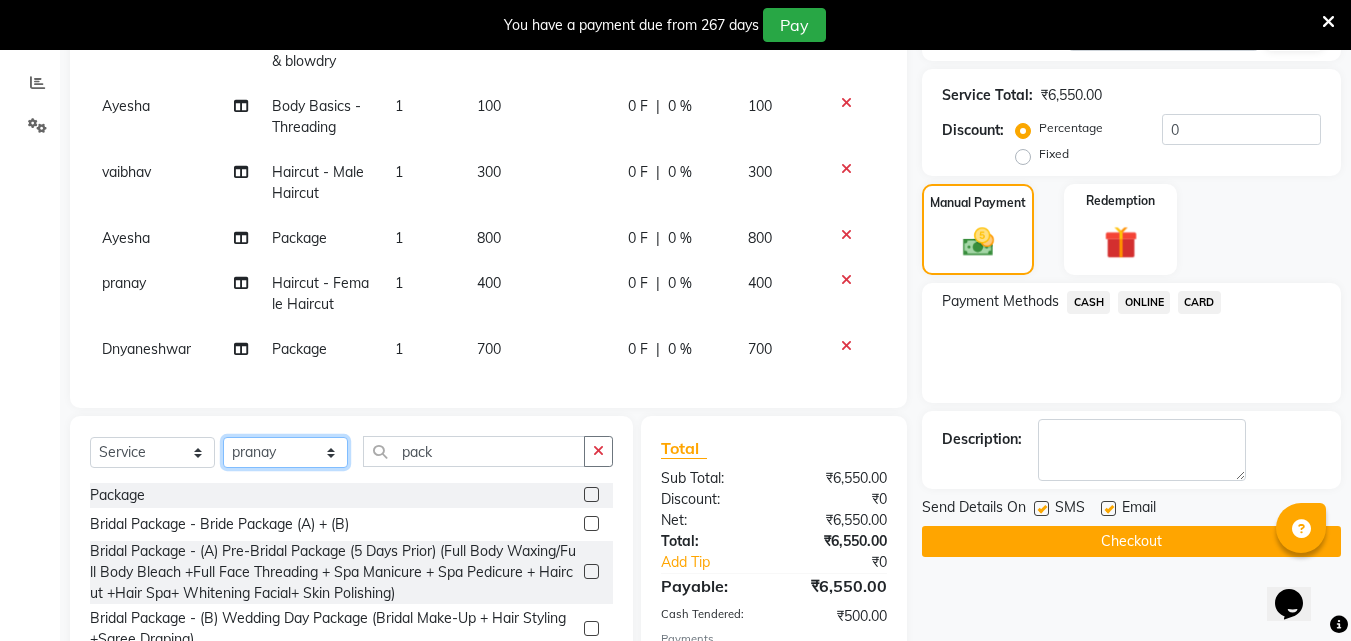 click on "Select Stylist [FIRST] [FIRST] [FIRST] [FIRST] [FIRST] [FIRST] [FIRST] [FIRST] [FIRST] [FIRST] [FIRST] [FIRST]" 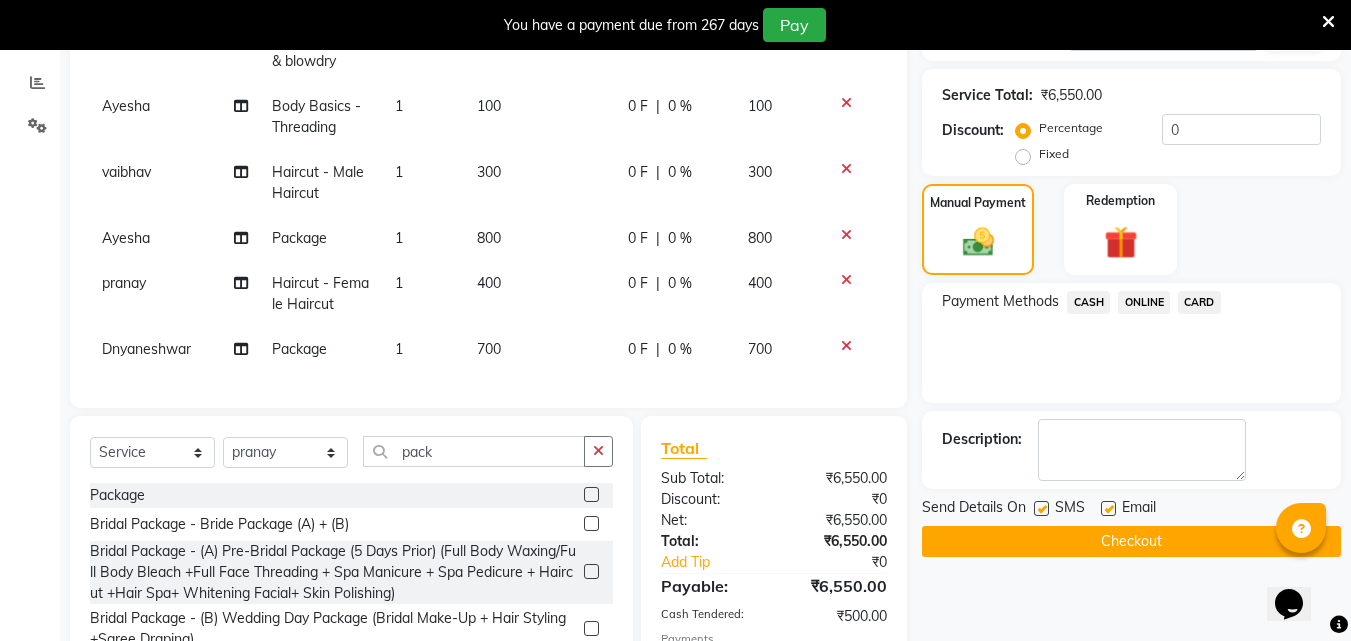 click on "700" 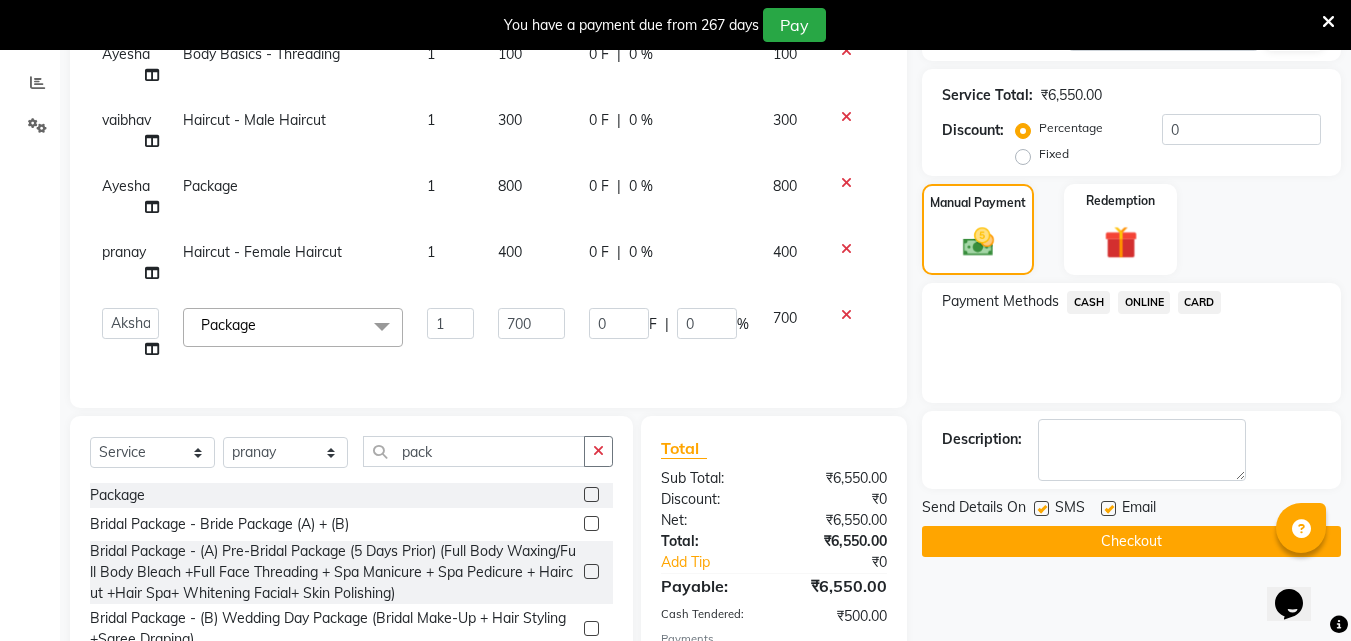 scroll, scrollTop: 432, scrollLeft: 0, axis: vertical 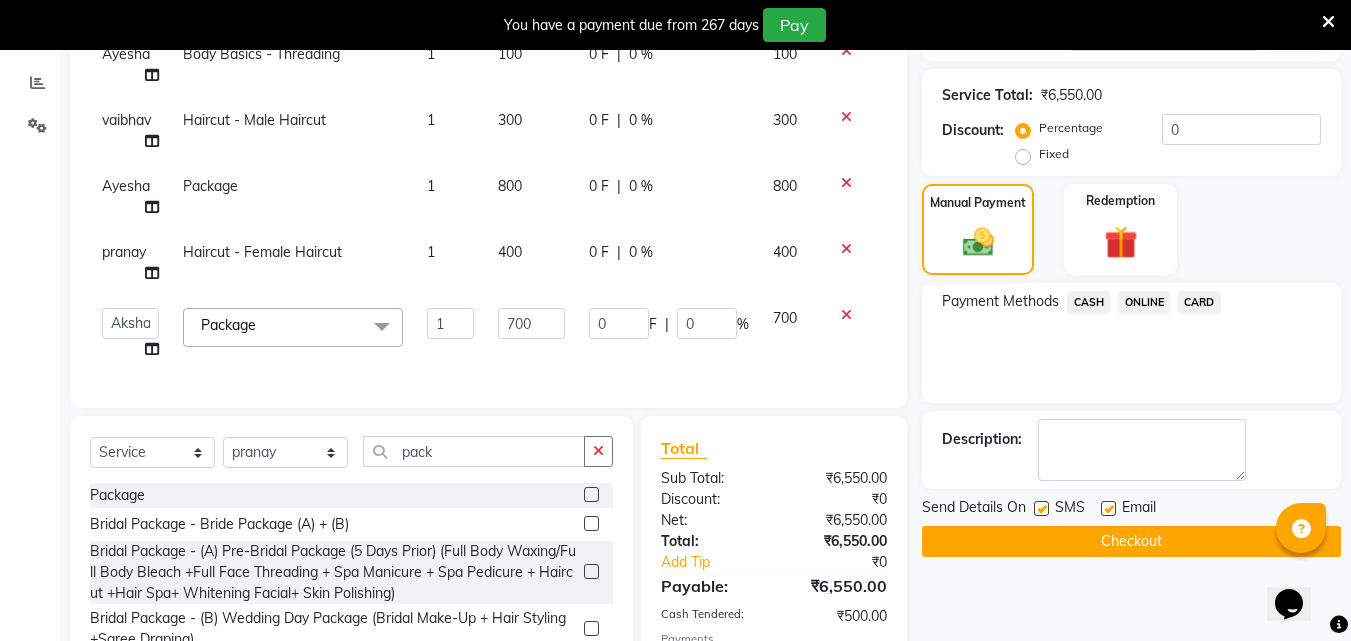 click on "700" 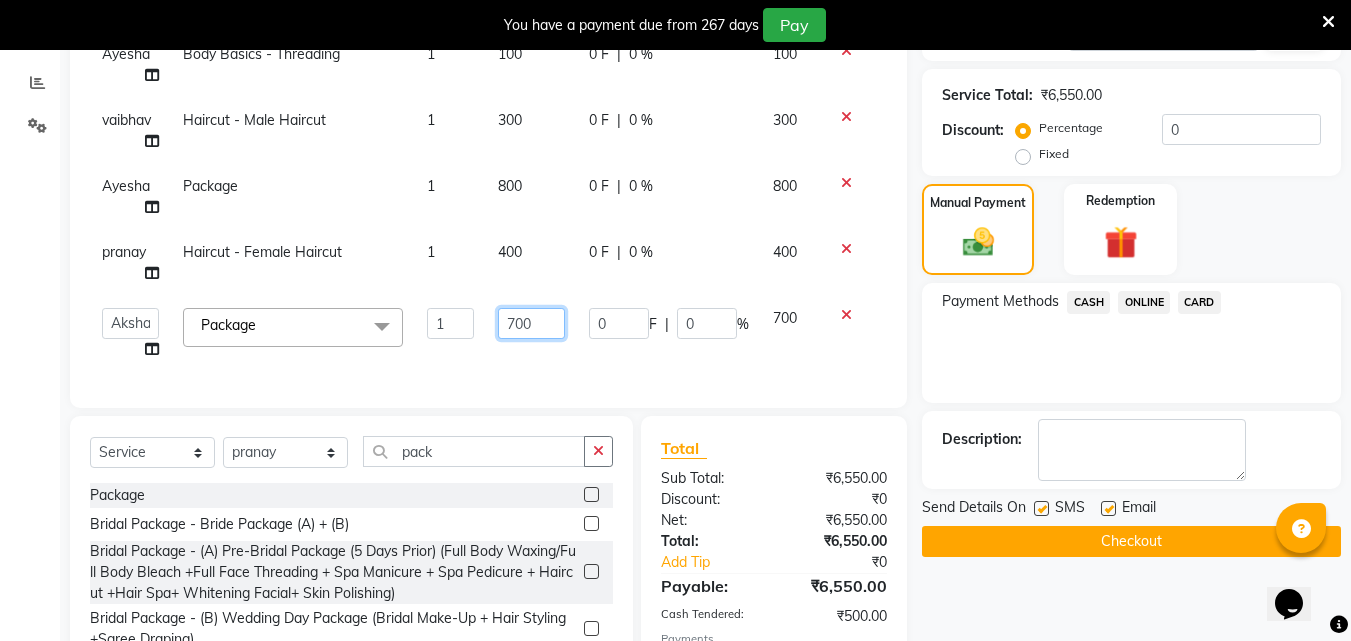 click on "700" 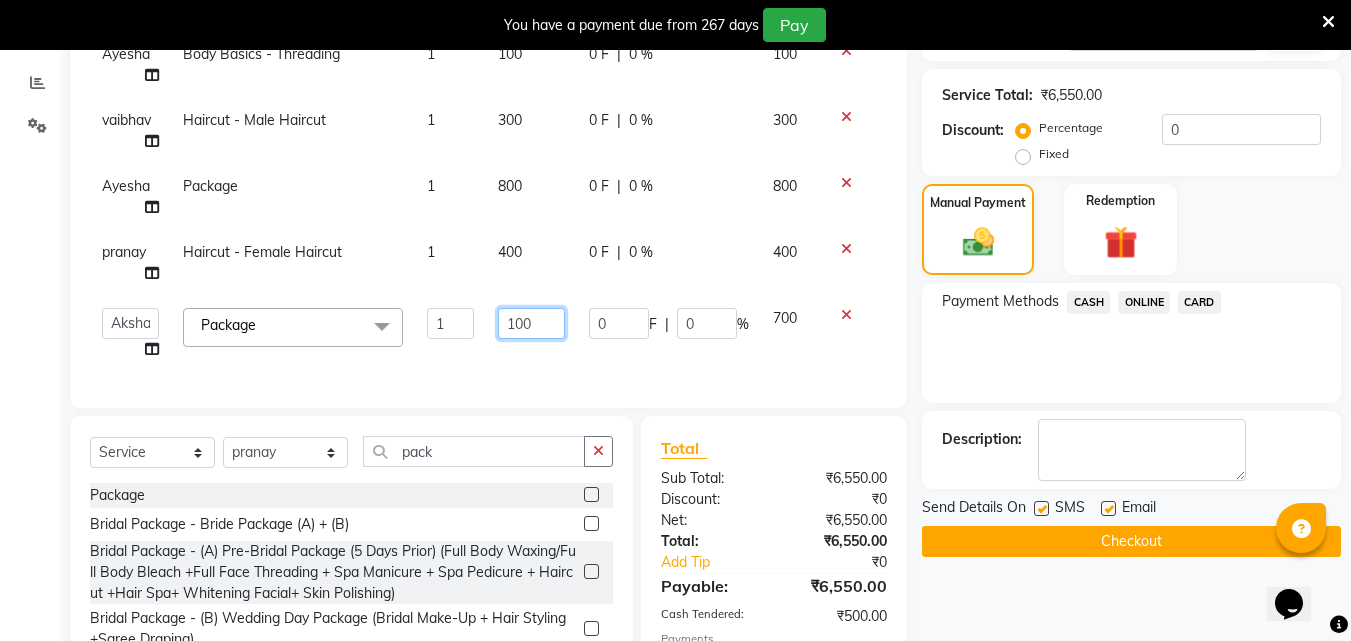 type on "1000" 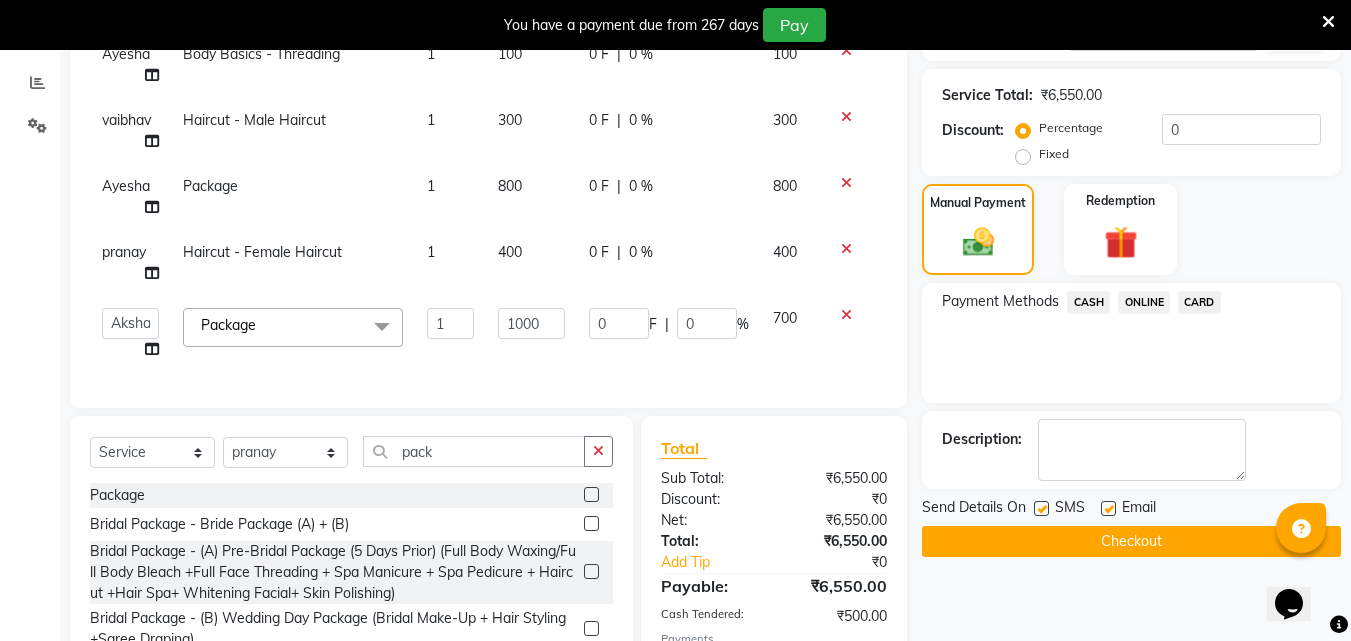 scroll, scrollTop: 474, scrollLeft: 0, axis: vertical 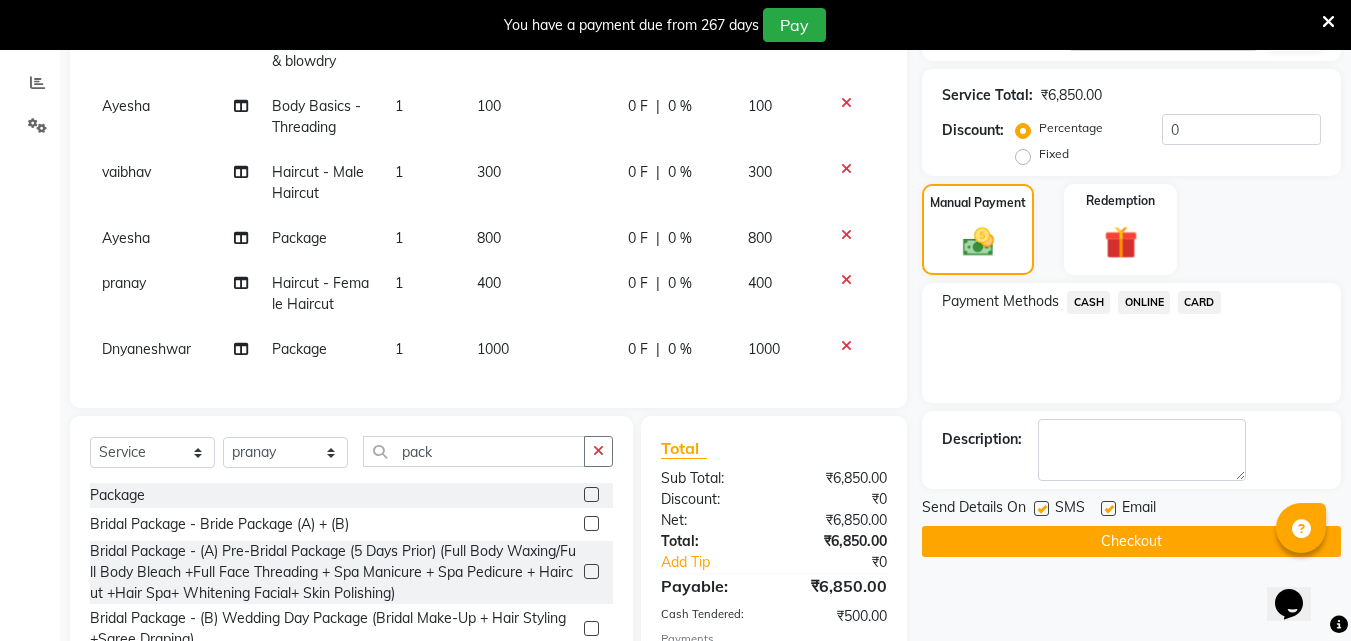 click on "ONLINE" 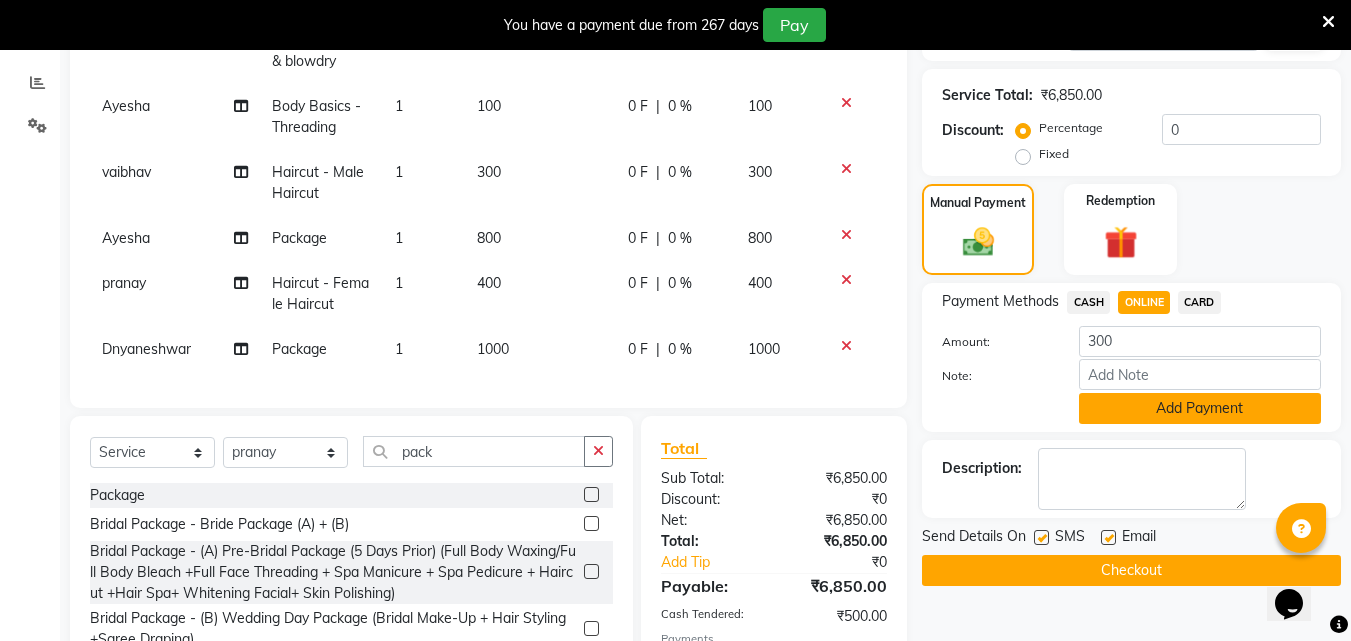 click on "Add Payment" 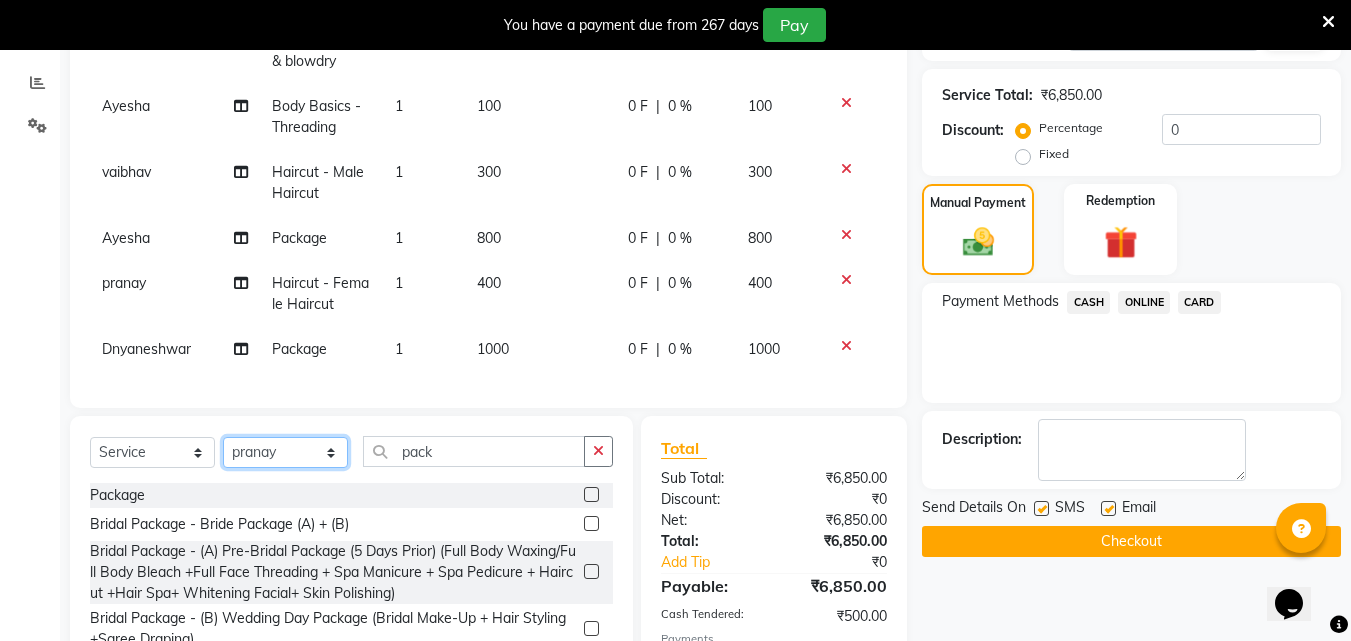 click on "Select Stylist [FIRST] [FIRST] [FIRST] [FIRST] [FIRST] [FIRST] [FIRST] [FIRST] [FIRST] [FIRST] [FIRST] [FIRST]" 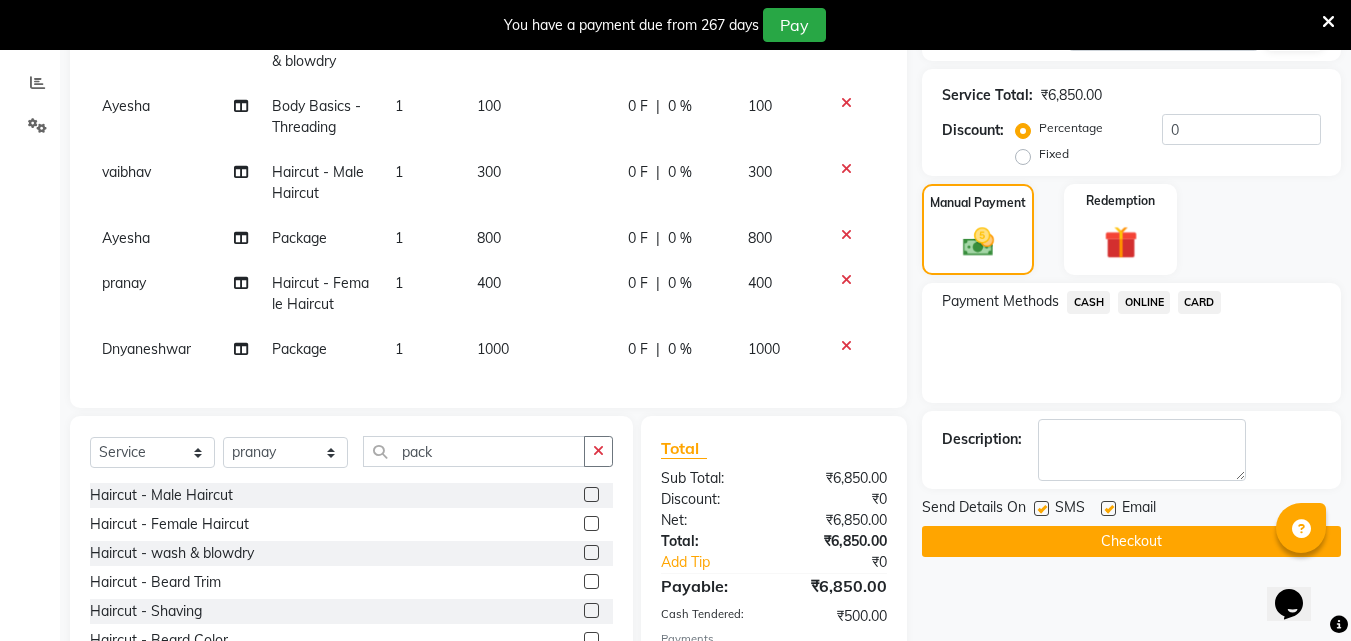 click 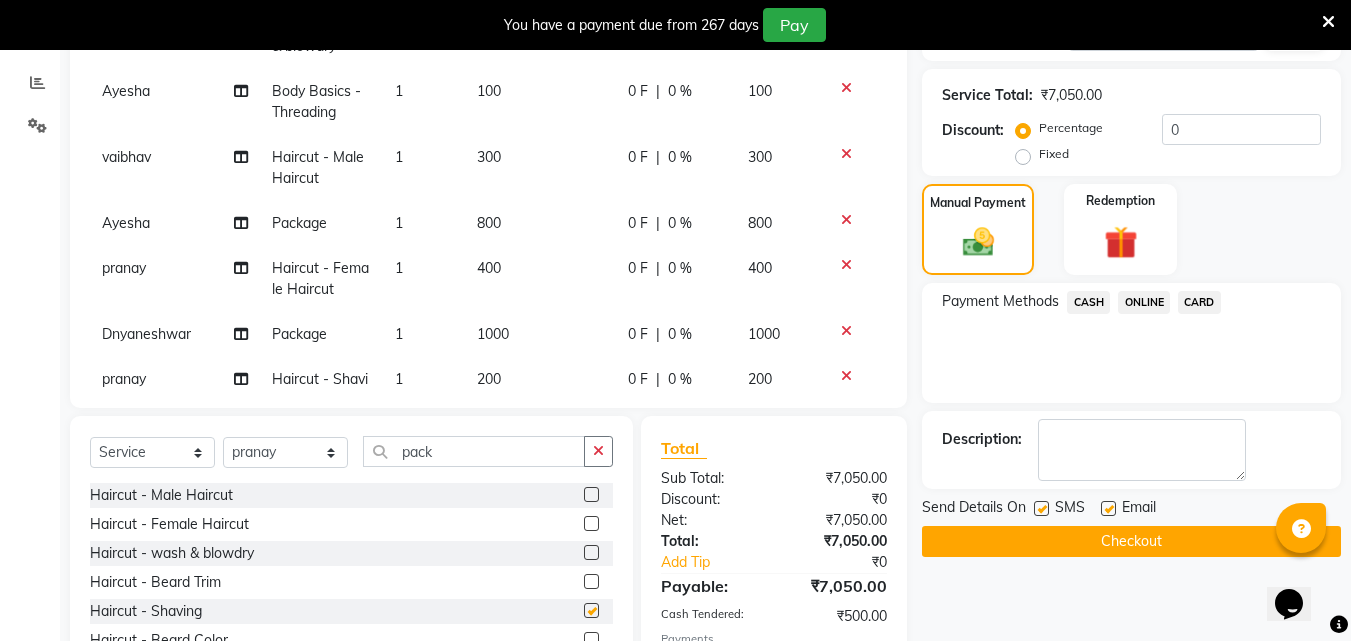 checkbox on "false" 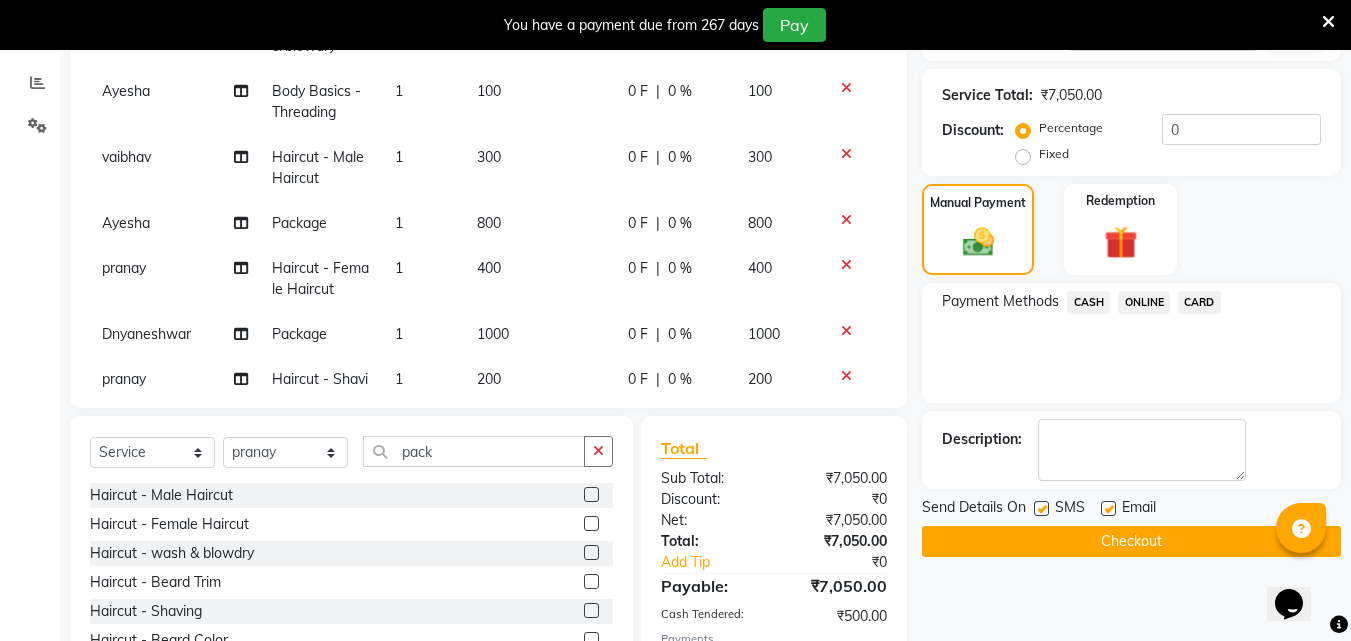 scroll, scrollTop: 540, scrollLeft: 0, axis: vertical 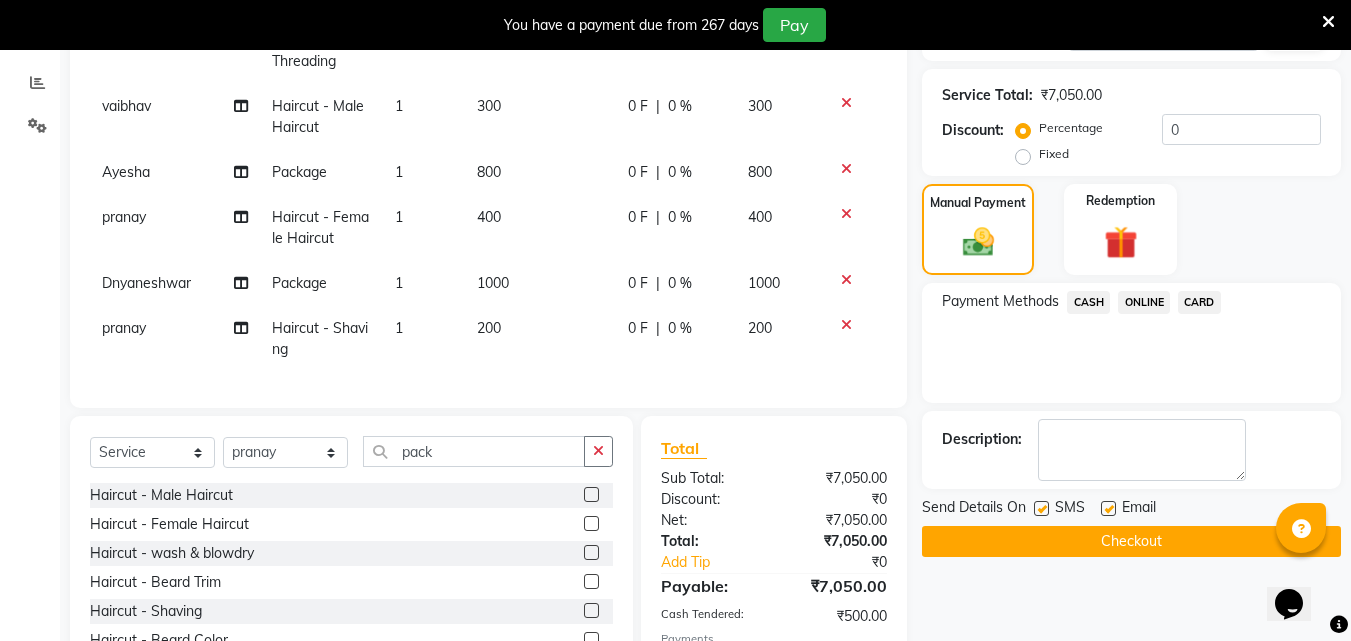 click on "200" 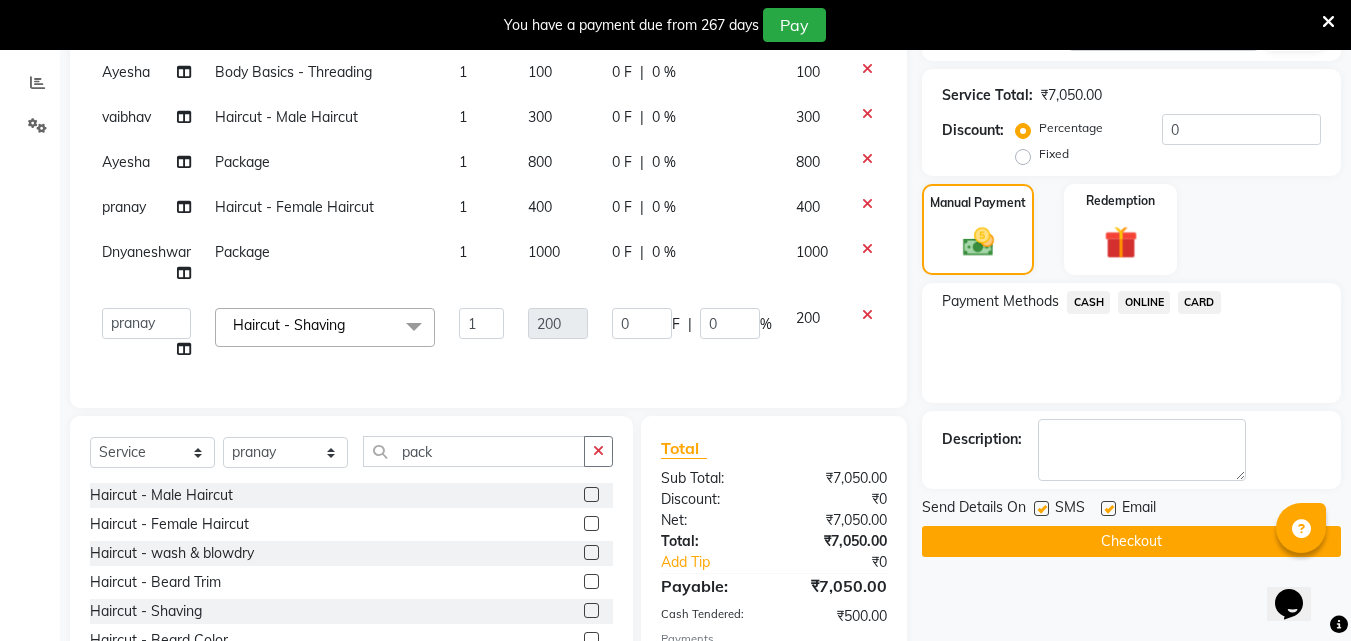 scroll, scrollTop: 340, scrollLeft: 0, axis: vertical 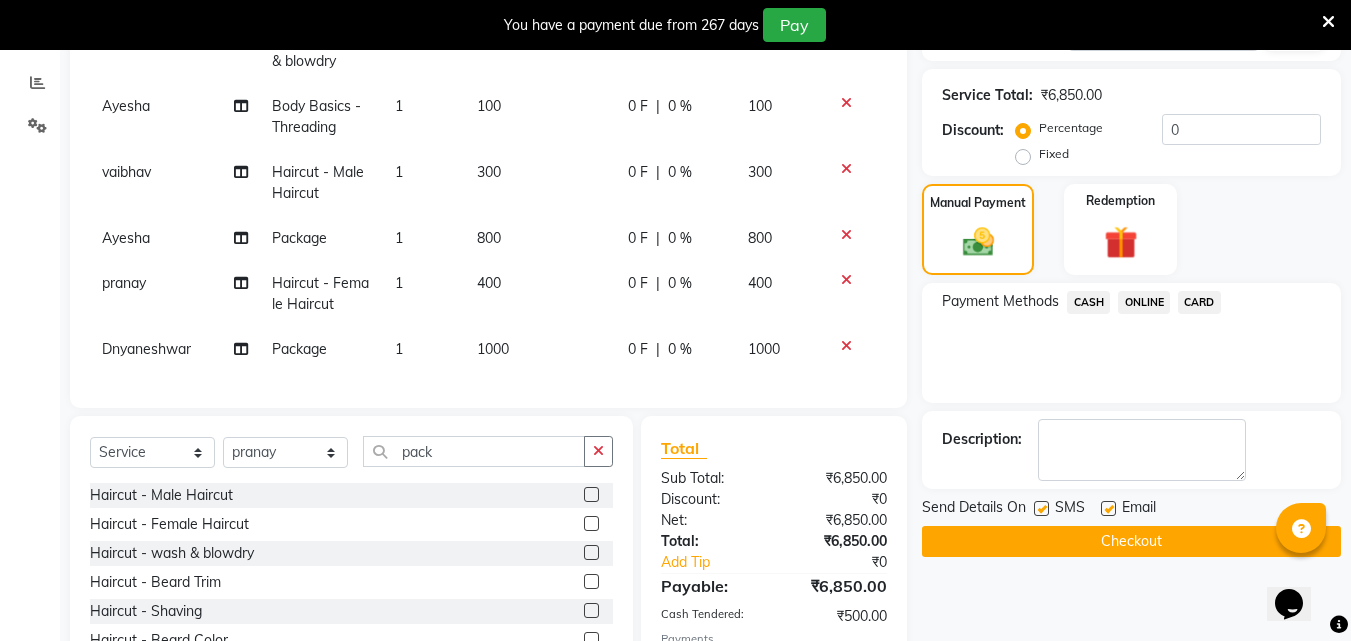click 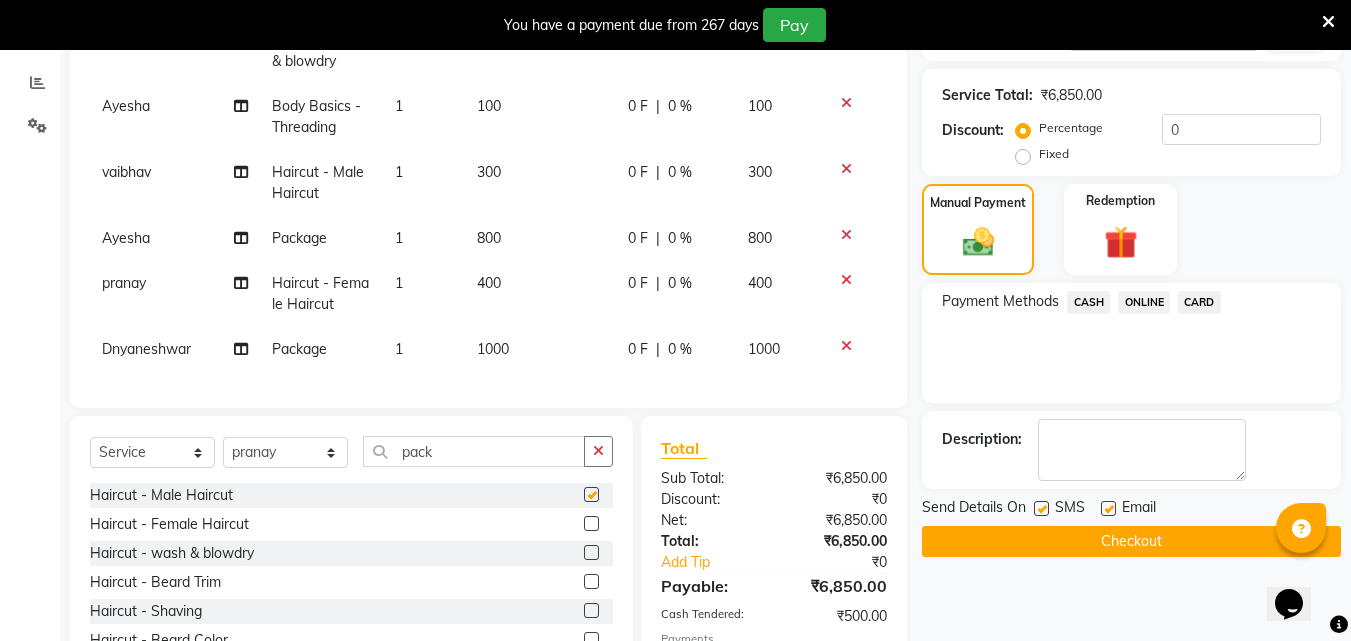 scroll, scrollTop: 540, scrollLeft: 0, axis: vertical 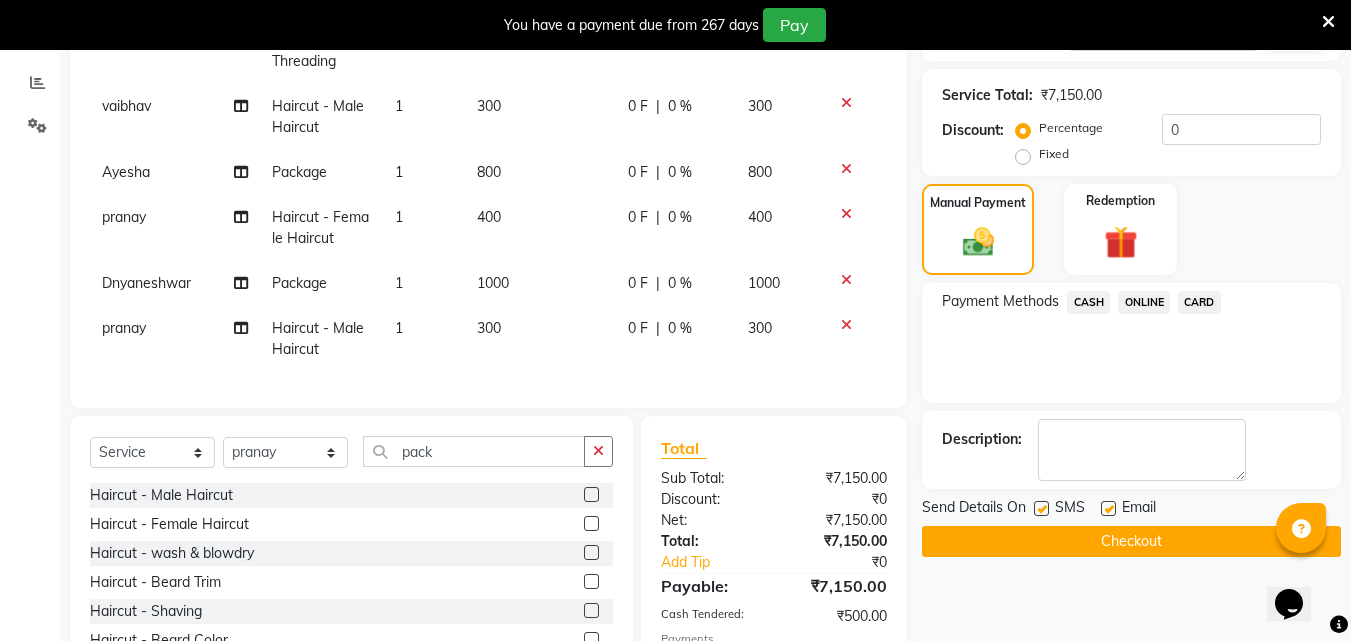 checkbox on "false" 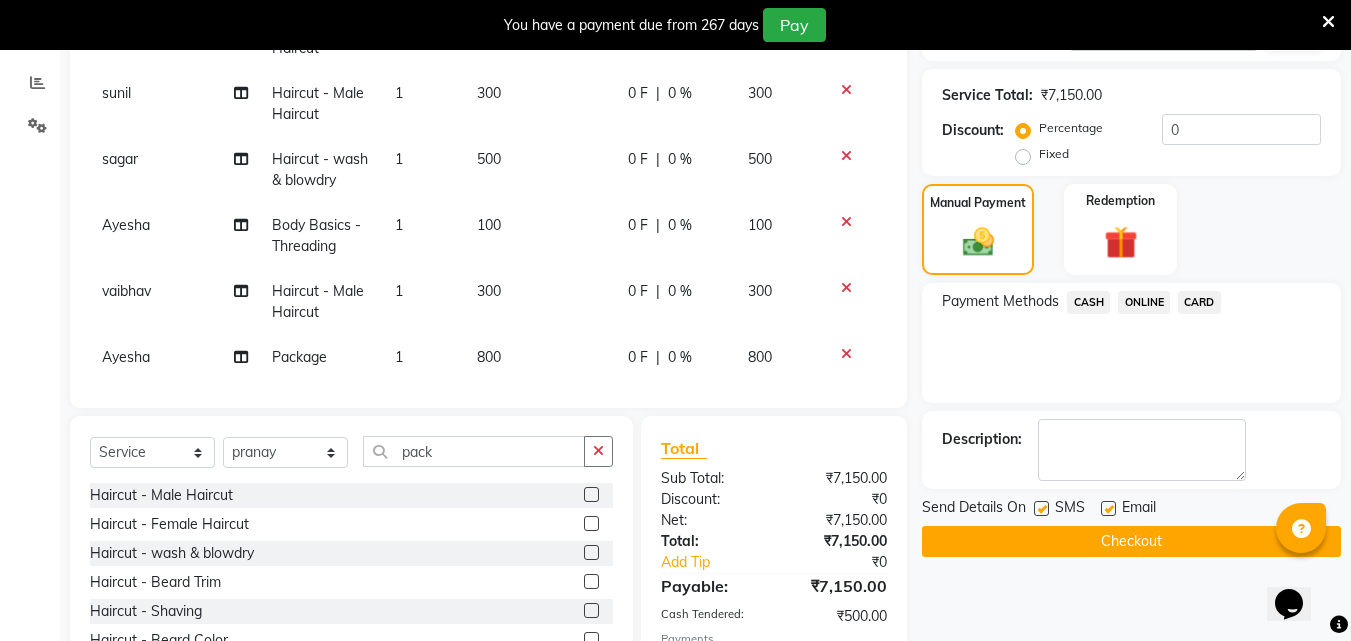select on "74298" 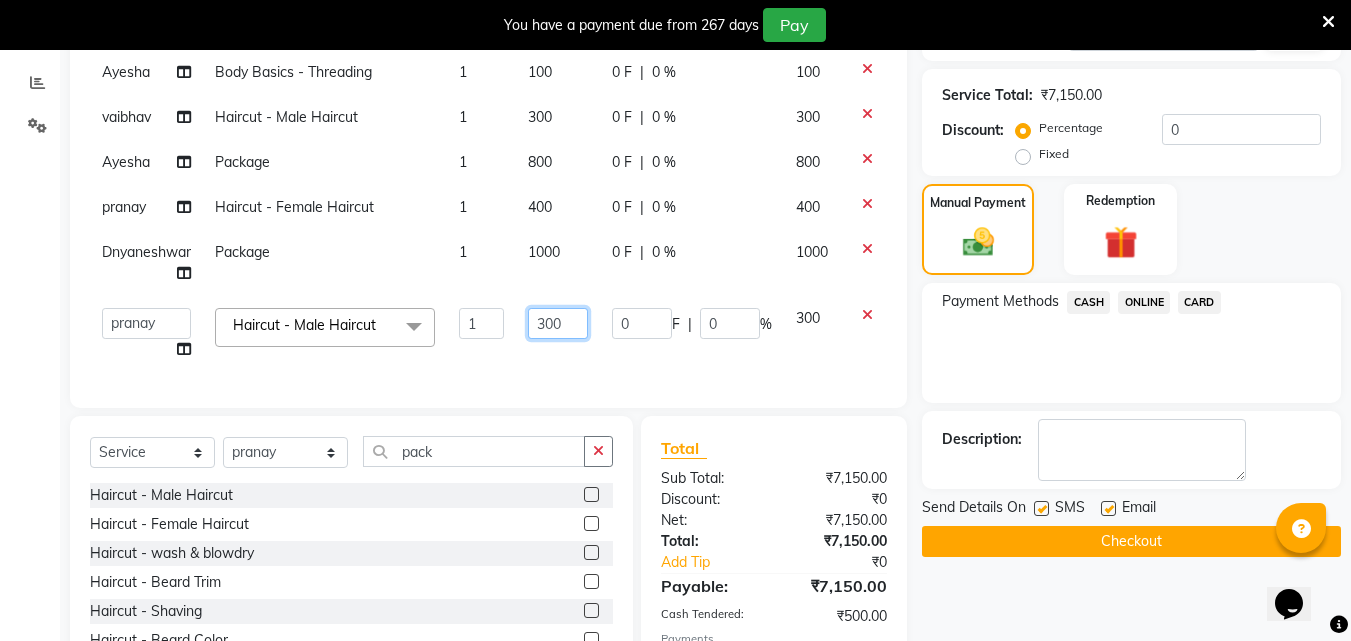 click on "300" 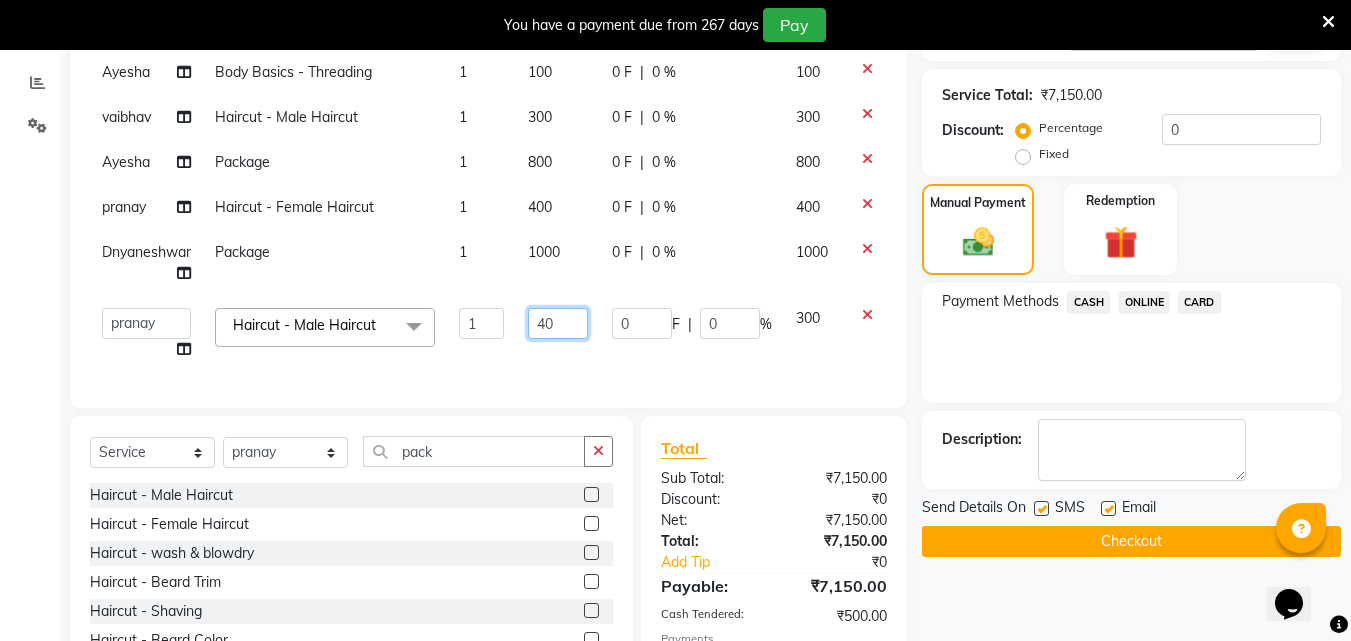 type on "450" 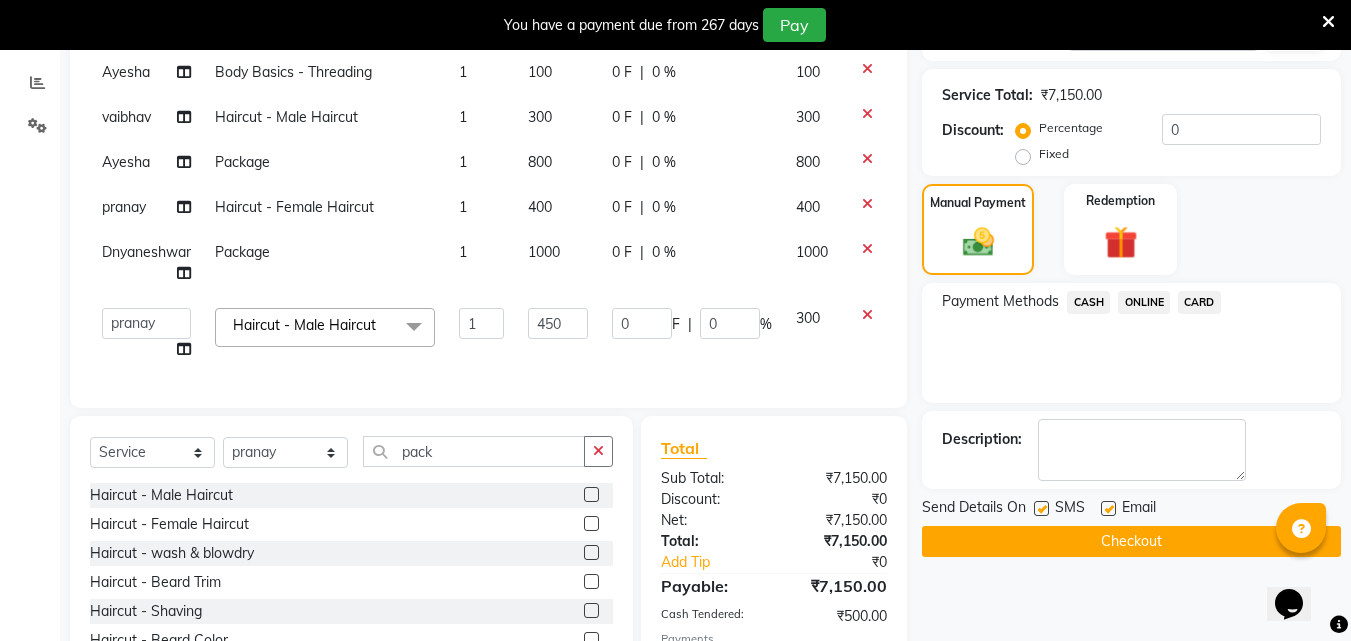 scroll, scrollTop: 424, scrollLeft: 0, axis: vertical 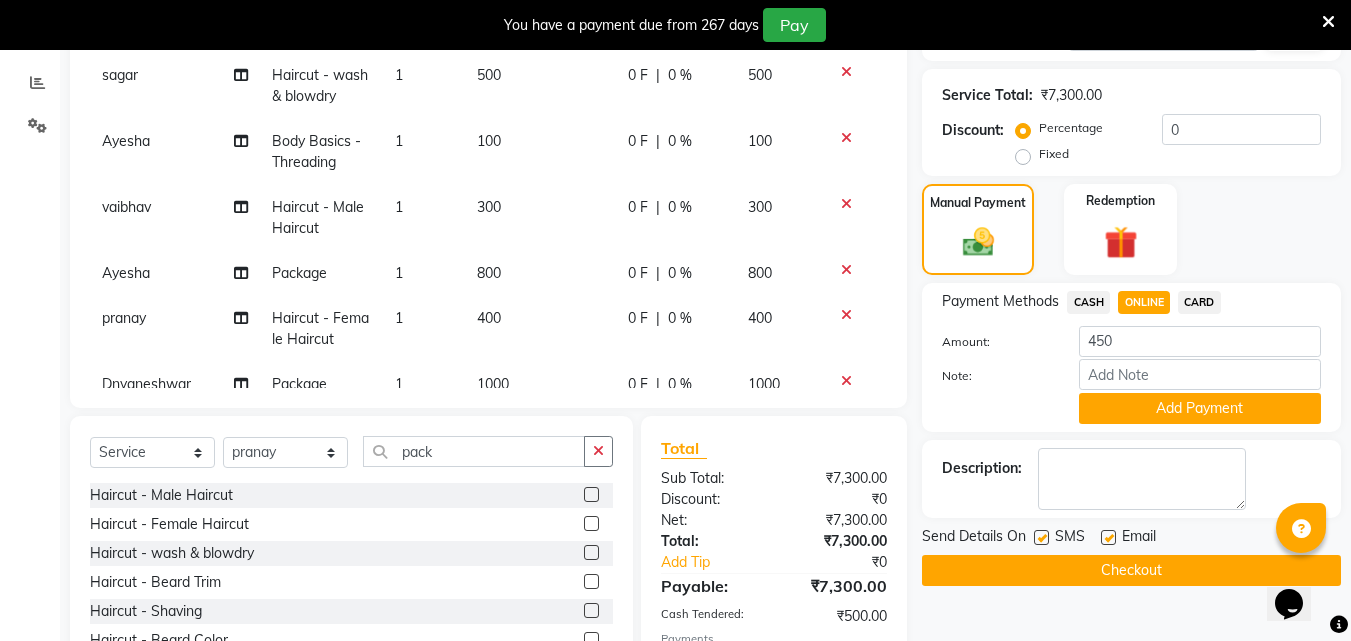 click on "Add Payment" 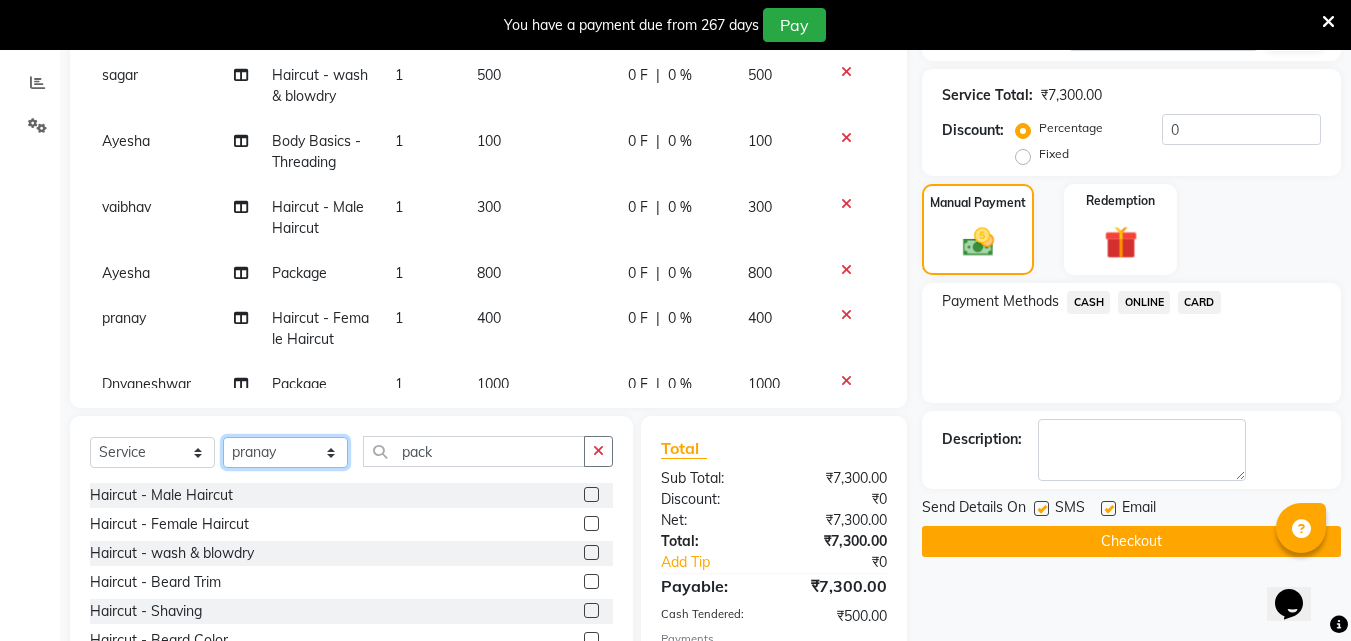 click on "Select Stylist [FIRST] [FIRST] [FIRST] [FIRST] [FIRST] [FIRST] [FIRST] [FIRST] [FIRST] [FIRST] [FIRST] [FIRST]" 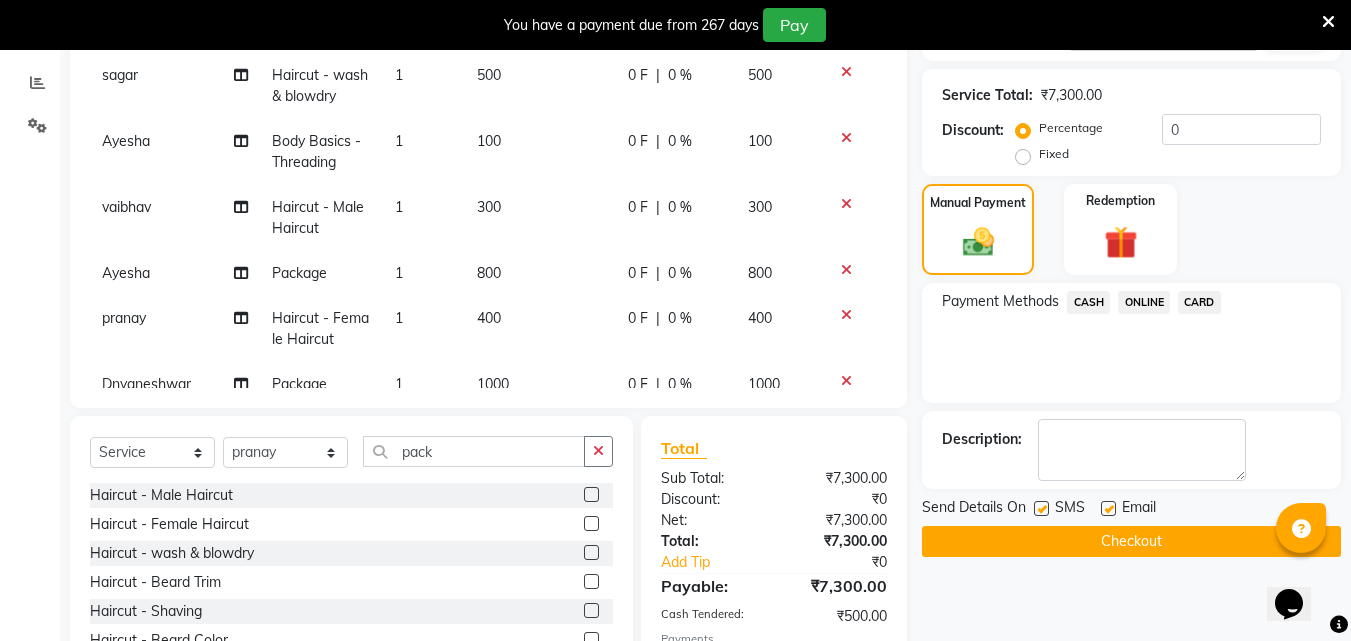 click 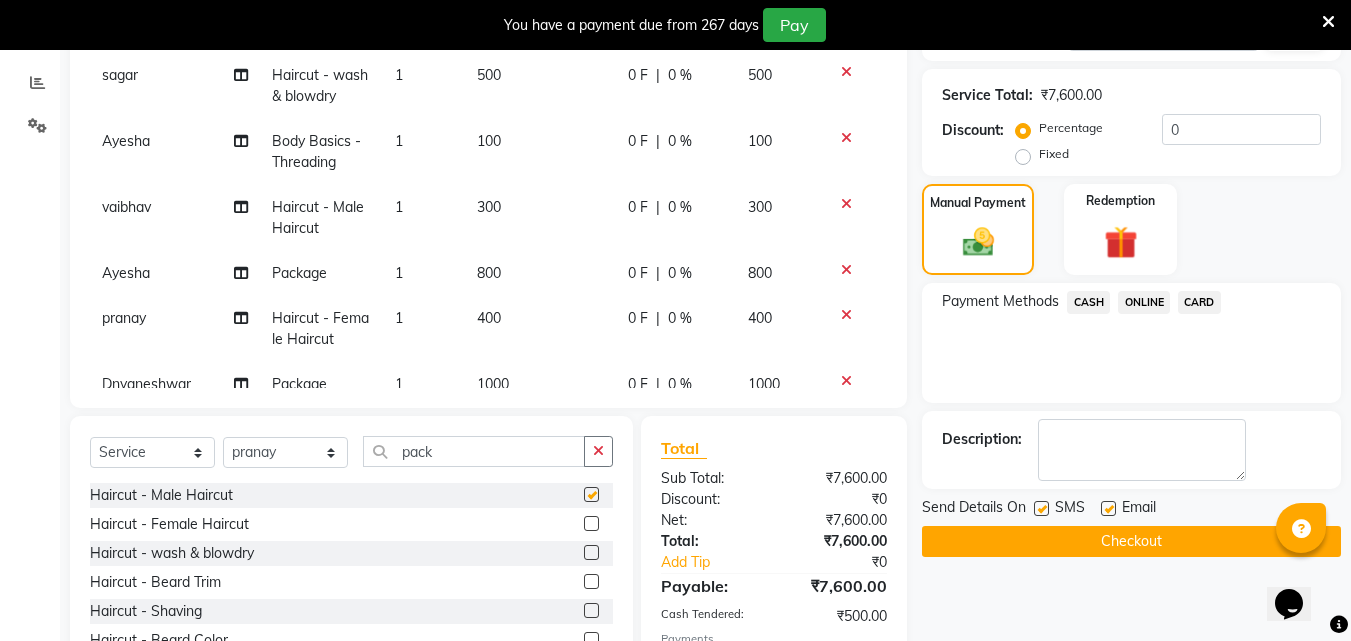 checkbox on "false" 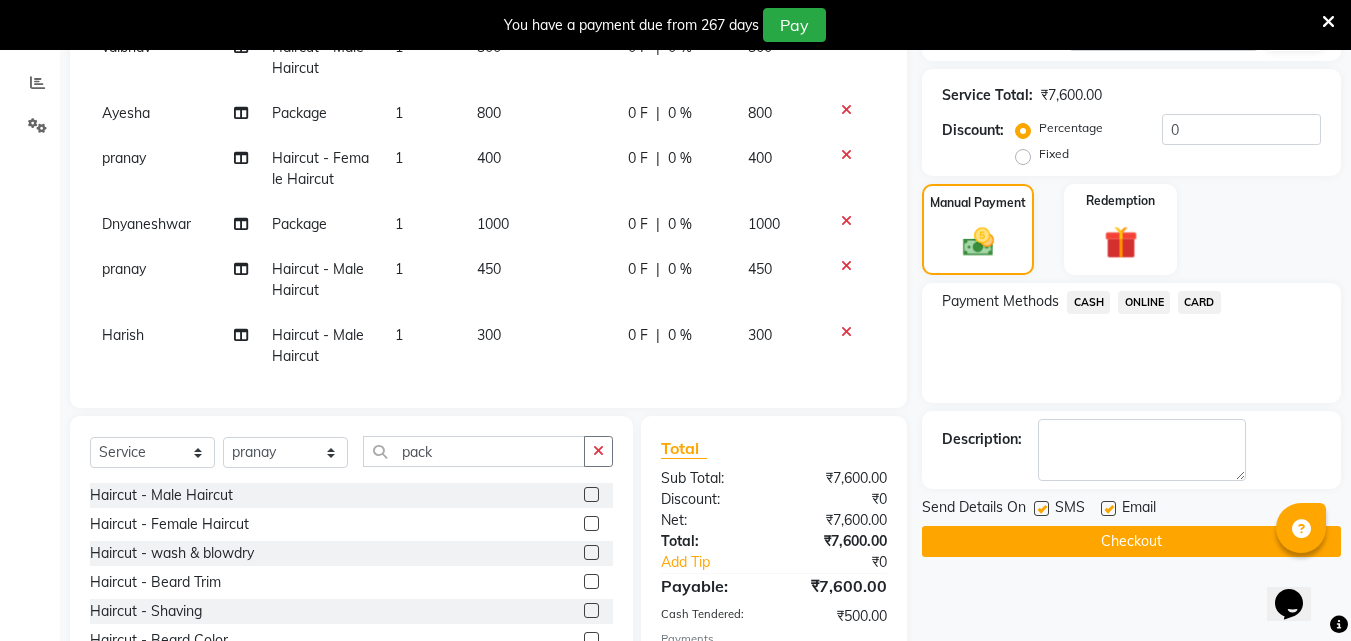 scroll, scrollTop: 606, scrollLeft: 0, axis: vertical 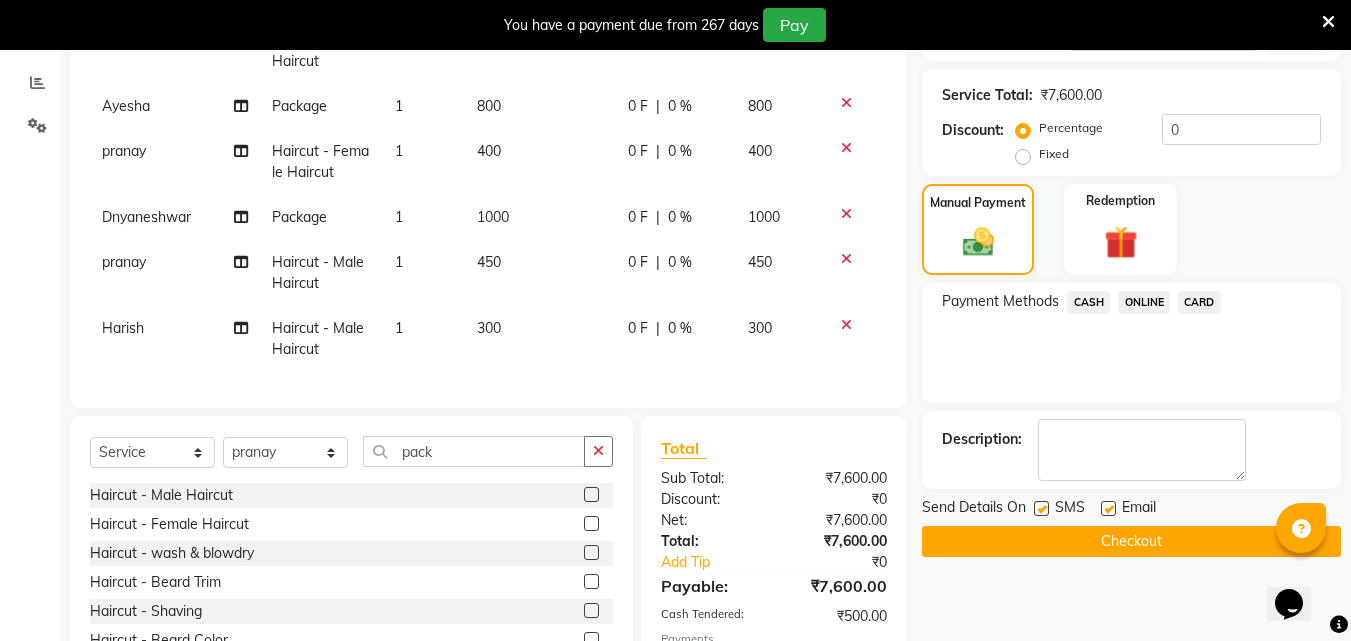 click on "ONLINE" 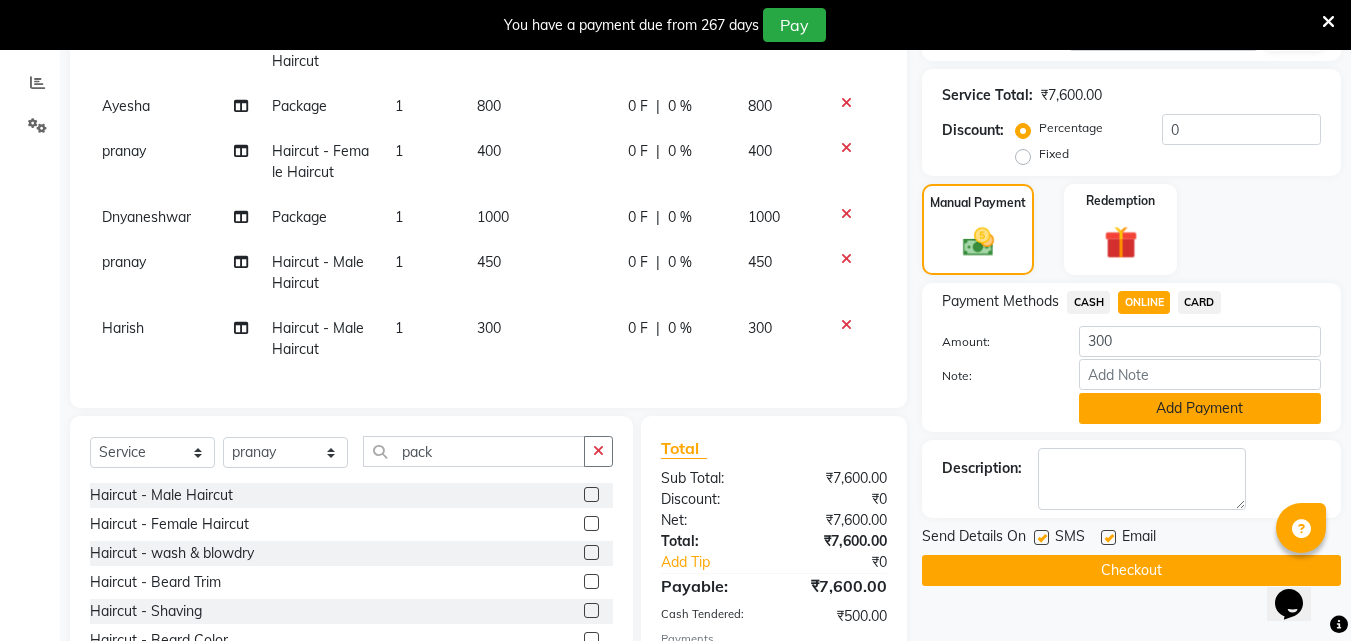 click on "Add Payment" 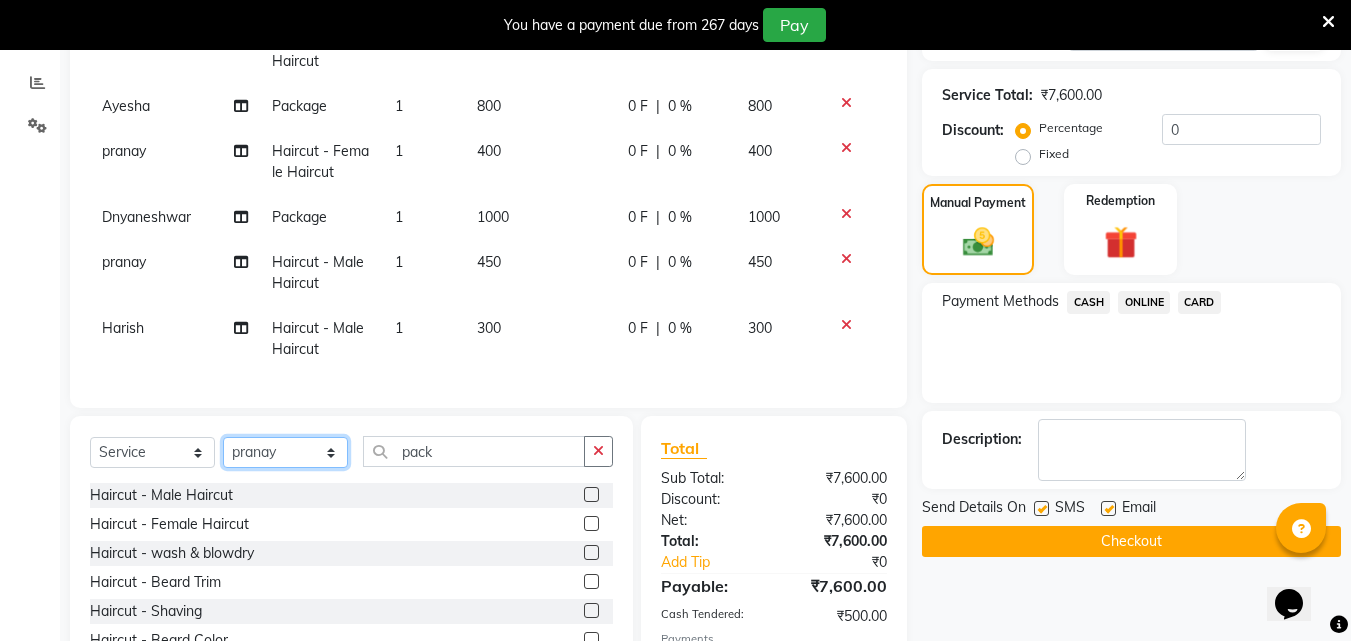 click on "Select Stylist [FIRST] [FIRST] [FIRST] [FIRST] [FIRST] [FIRST] [FIRST] [FIRST] [FIRST] [FIRST] [FIRST] [FIRST]" 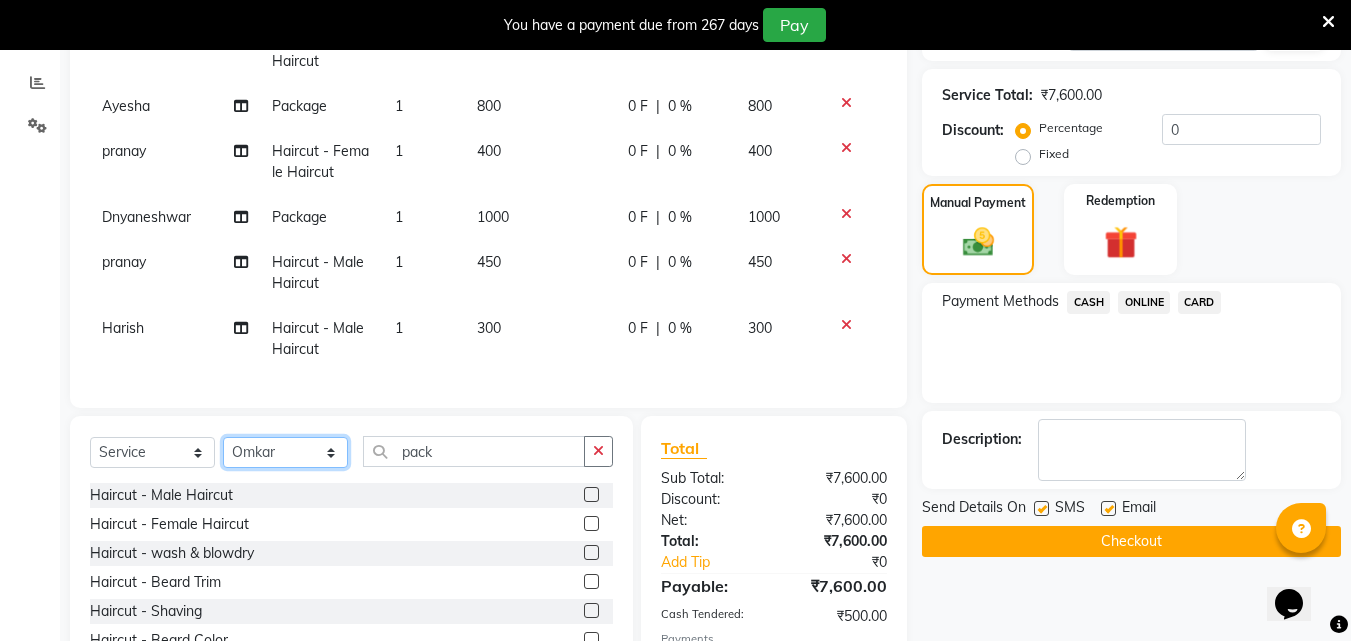 click on "Select Stylist [FIRST] [FIRST] [FIRST] [FIRST] [FIRST] [FIRST] [FIRST] [FIRST] [FIRST] [FIRST] [FIRST] [FIRST]" 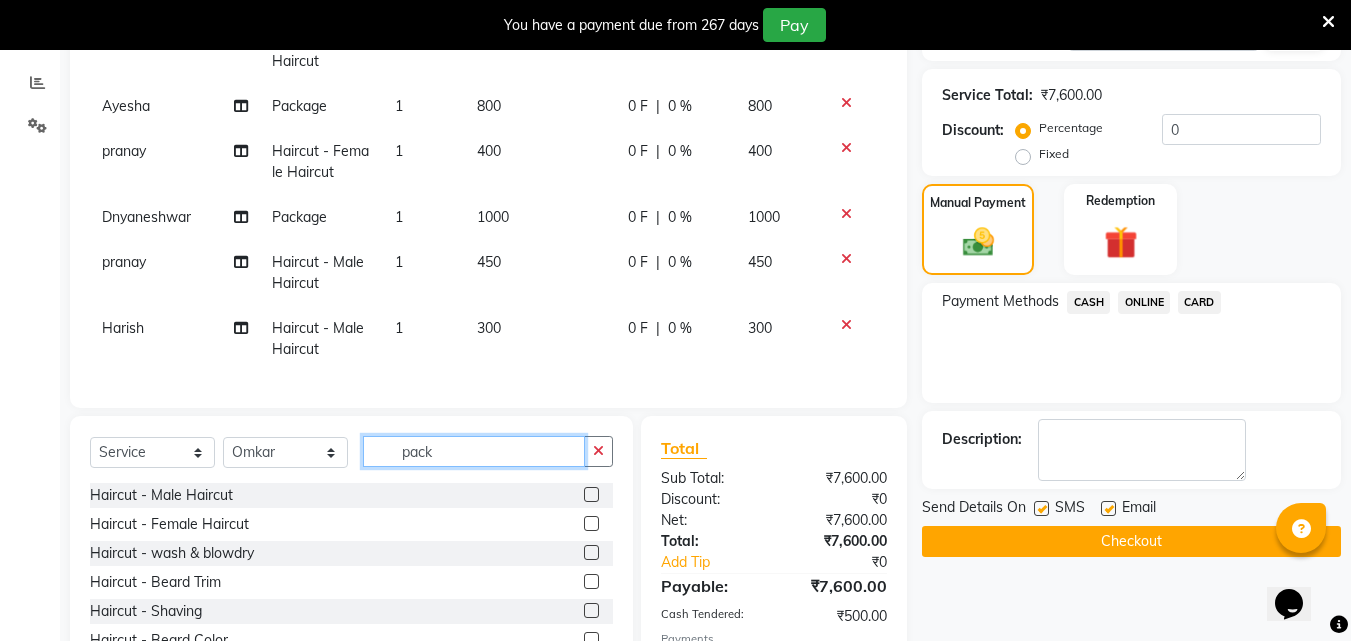click on "pack" 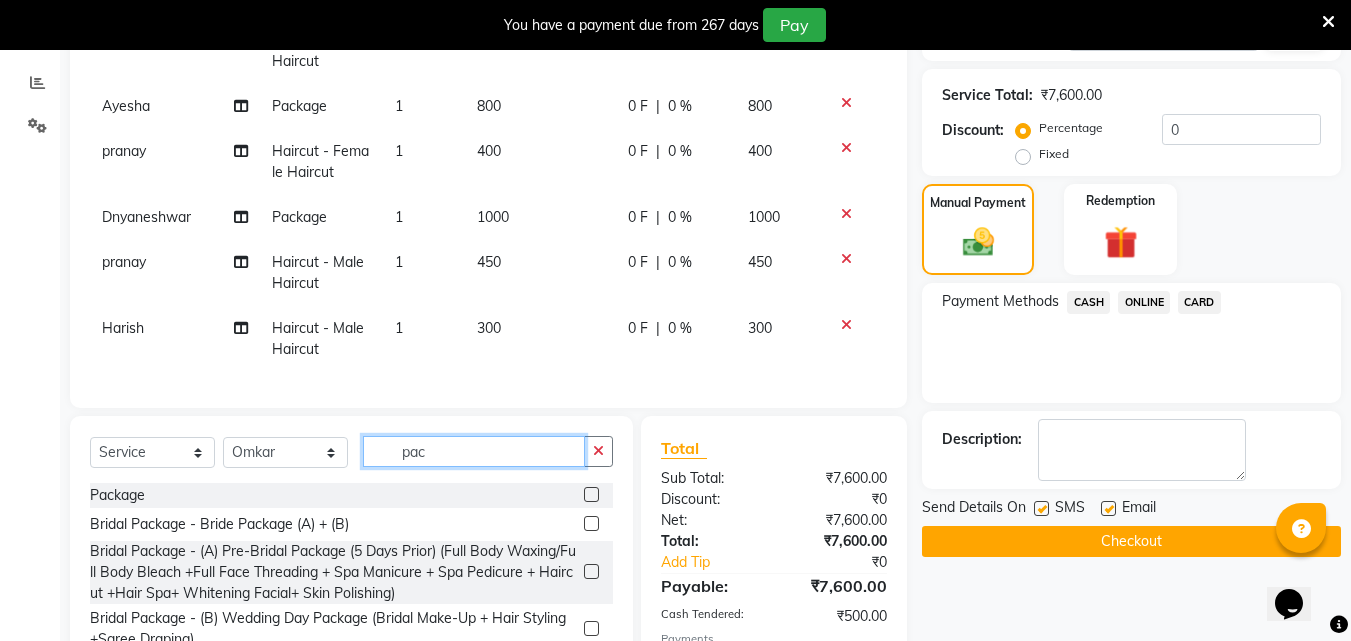 type on "pac" 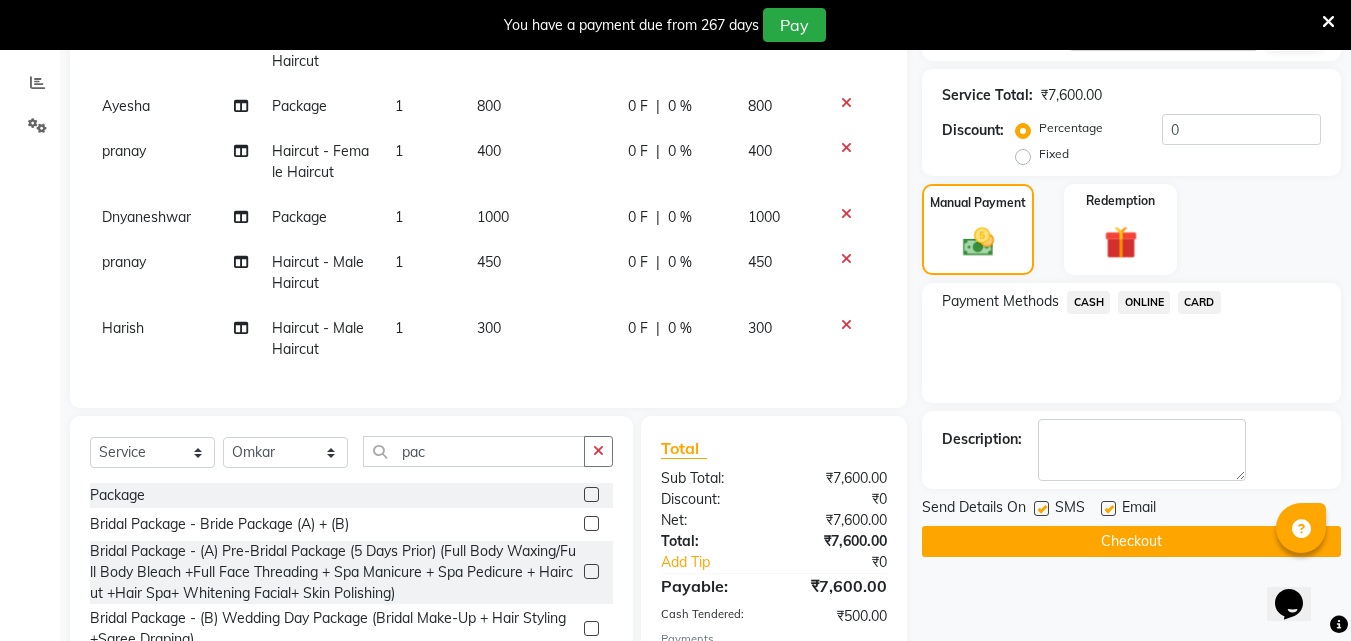 click 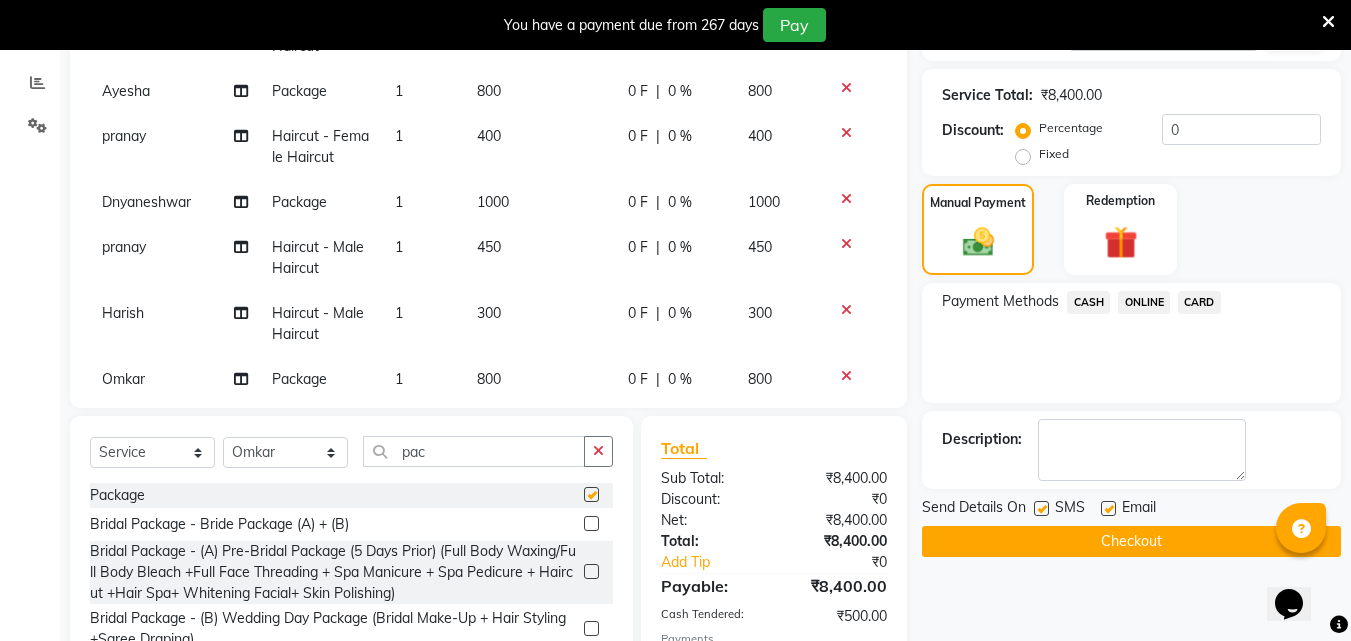 checkbox on "false" 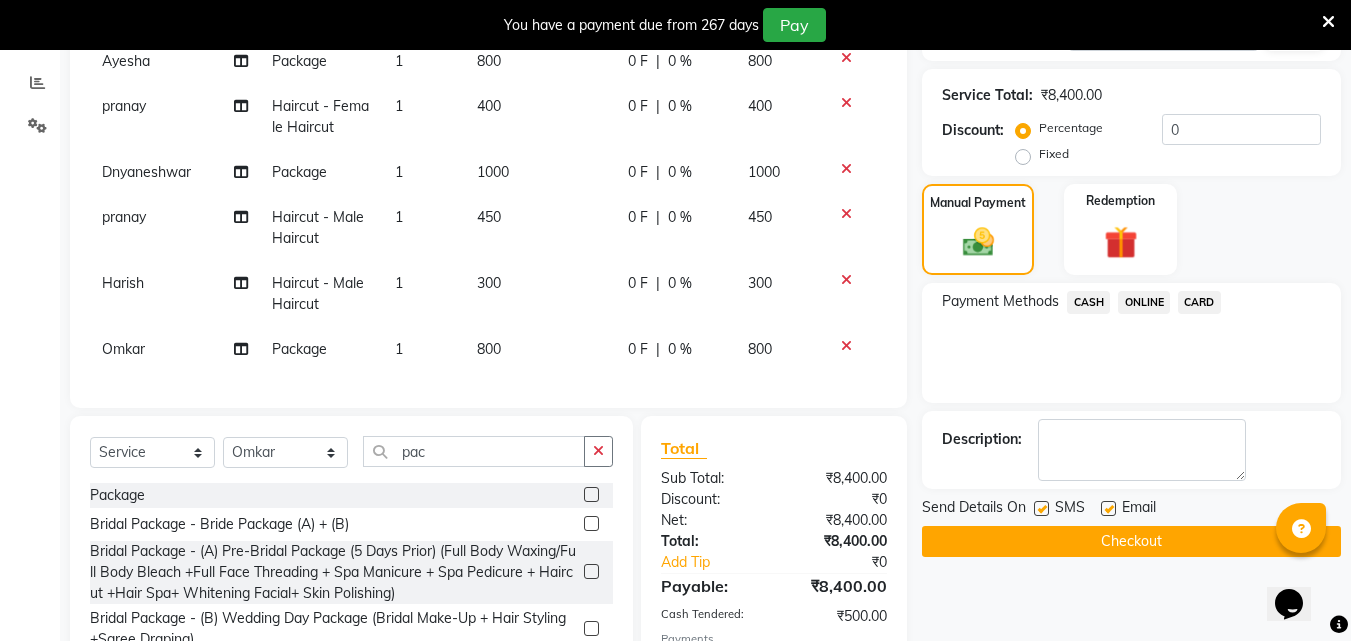 scroll, scrollTop: 651, scrollLeft: 0, axis: vertical 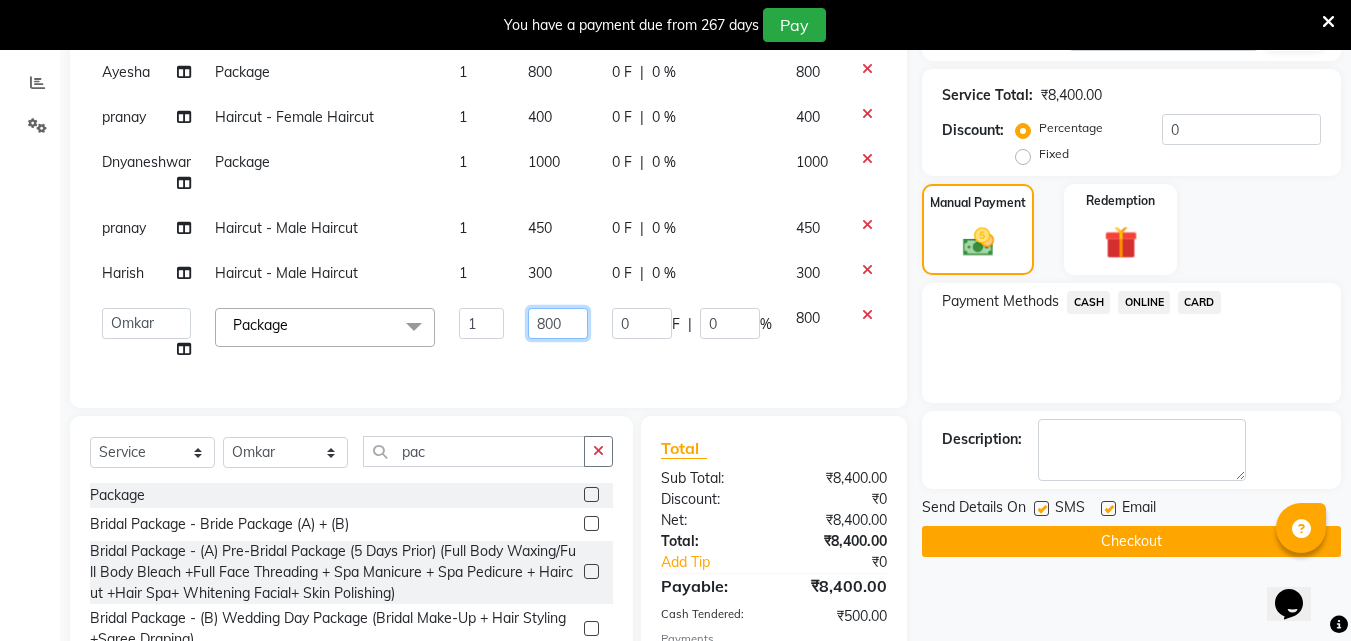 click on "800" 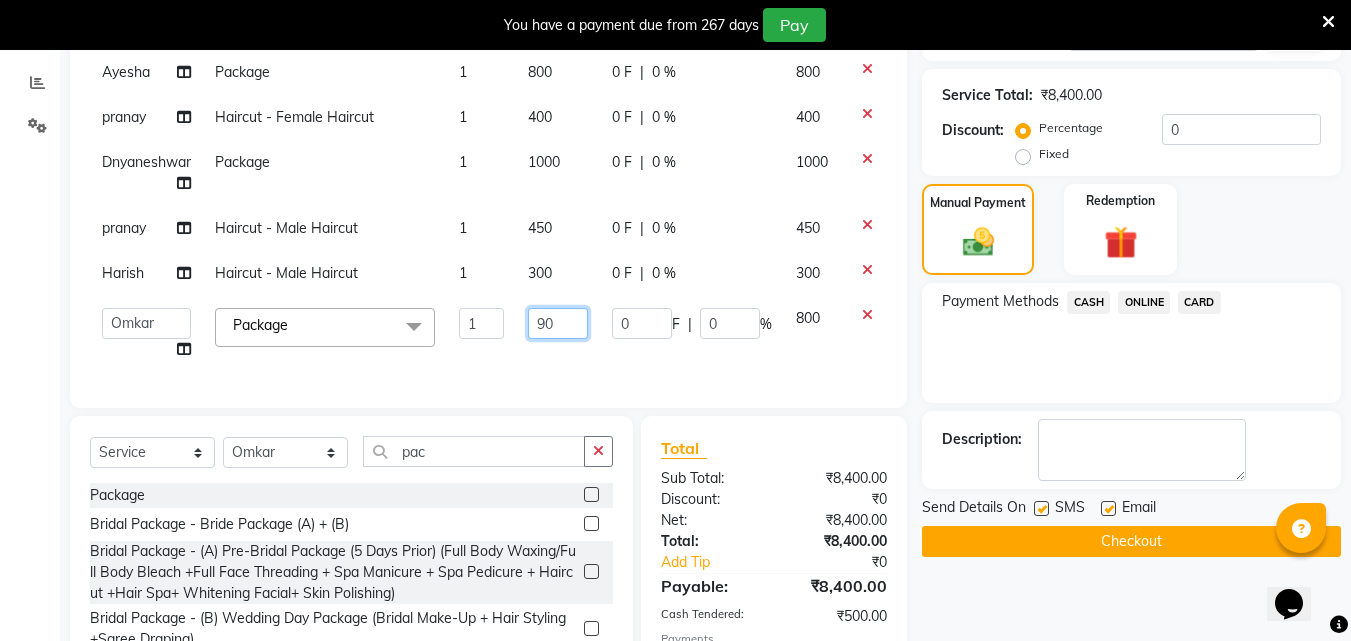 type on "950" 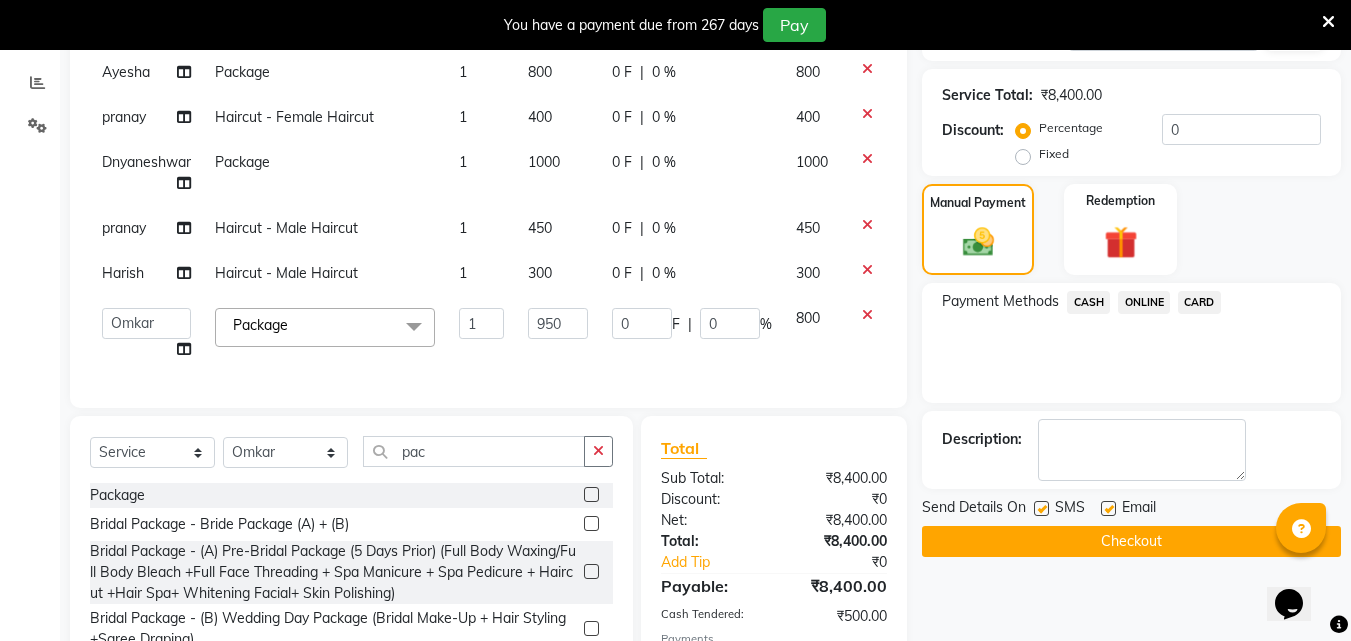 scroll, scrollTop: 556, scrollLeft: 0, axis: vertical 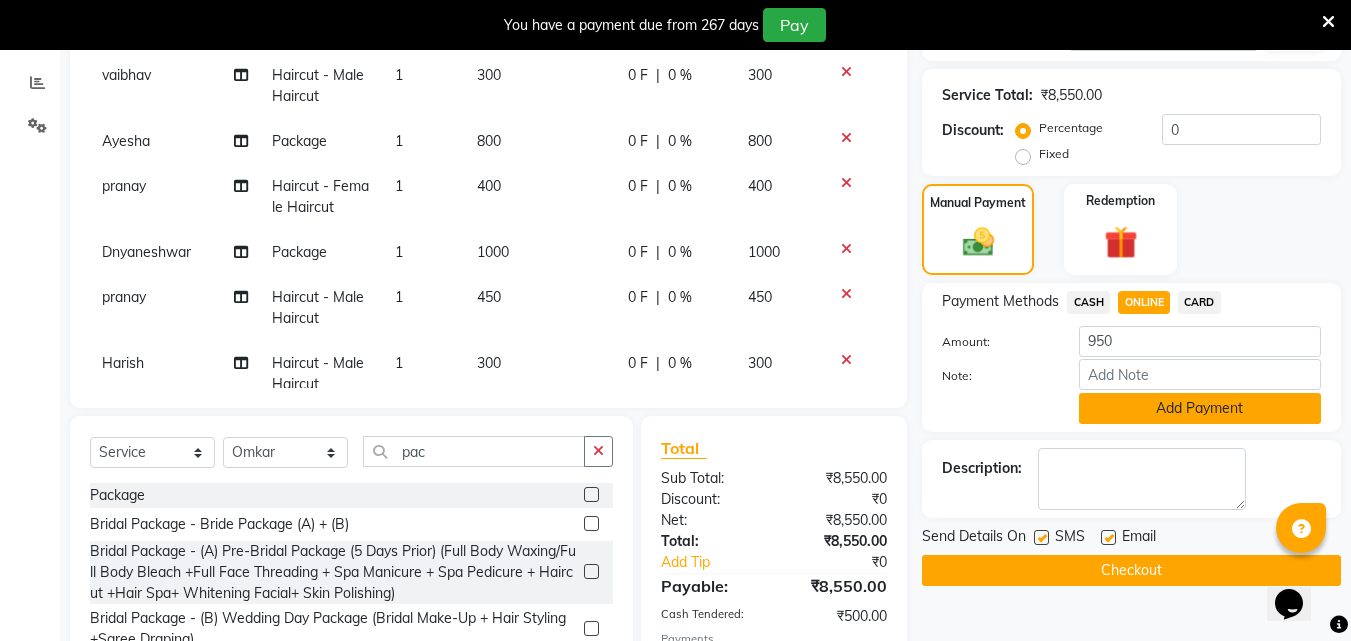 click on "Add Payment" 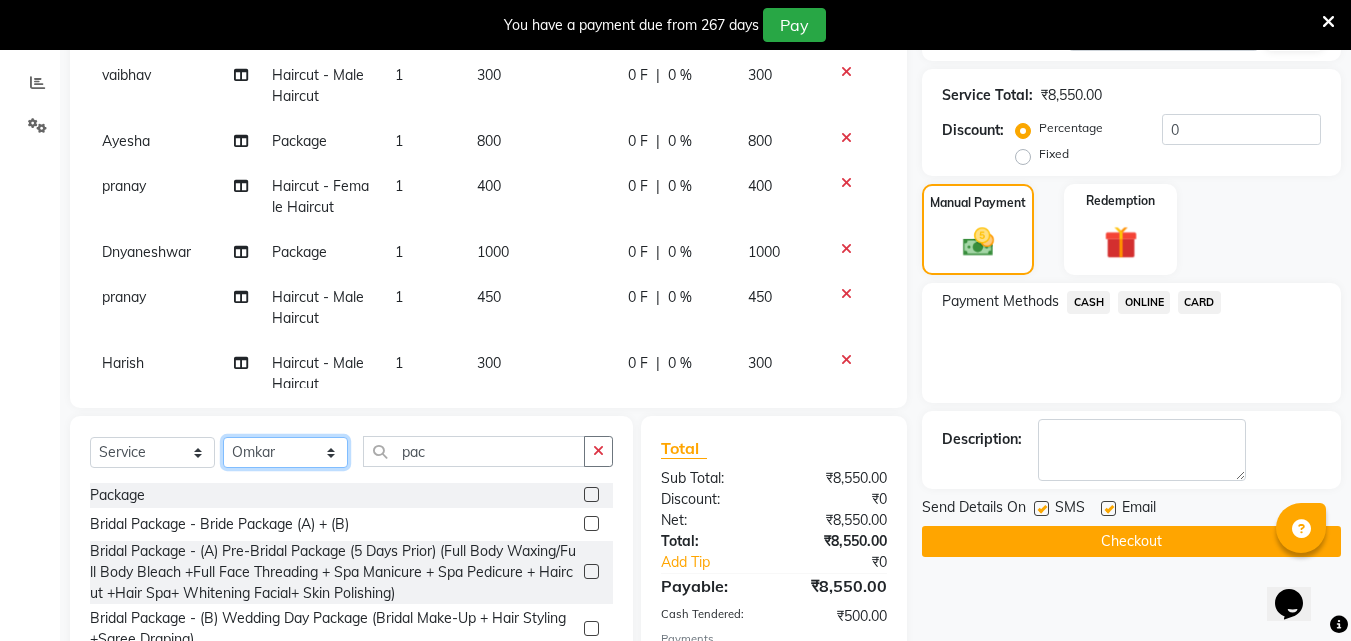 click on "Select Stylist [FIRST] [FIRST] [FIRST] [FIRST] [FIRST] [FIRST] [FIRST] [FIRST] [FIRST] [FIRST] [FIRST] [FIRST]" 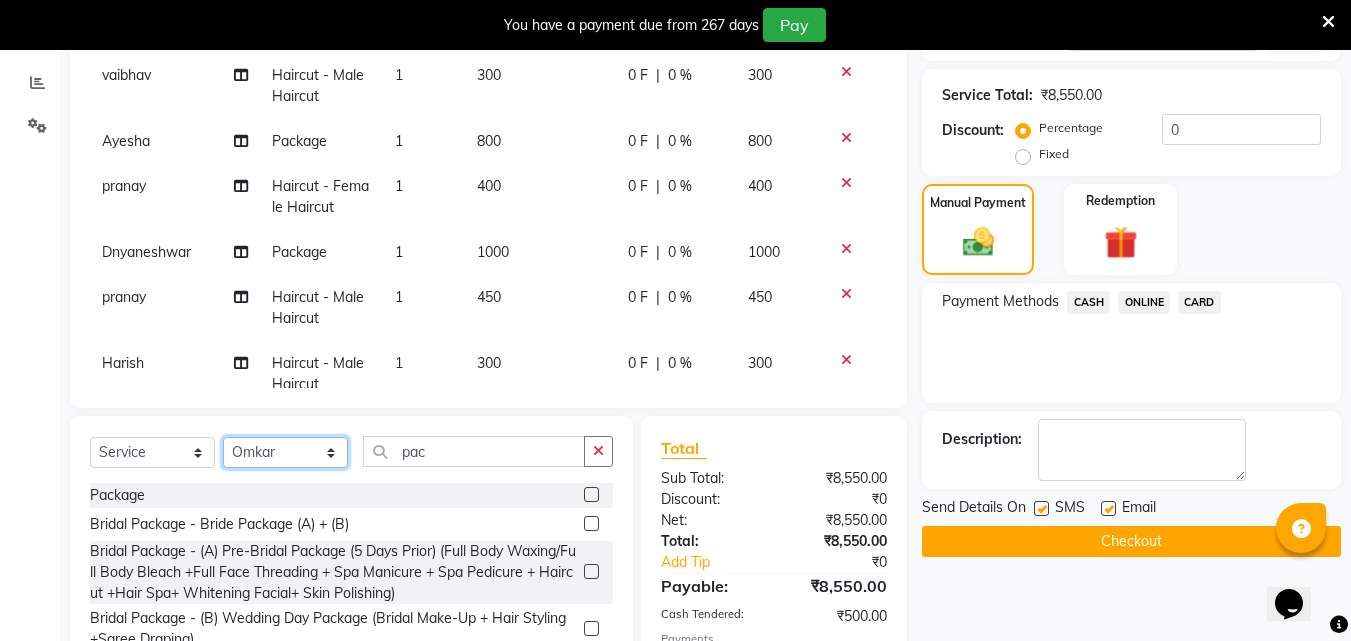 select on "34231" 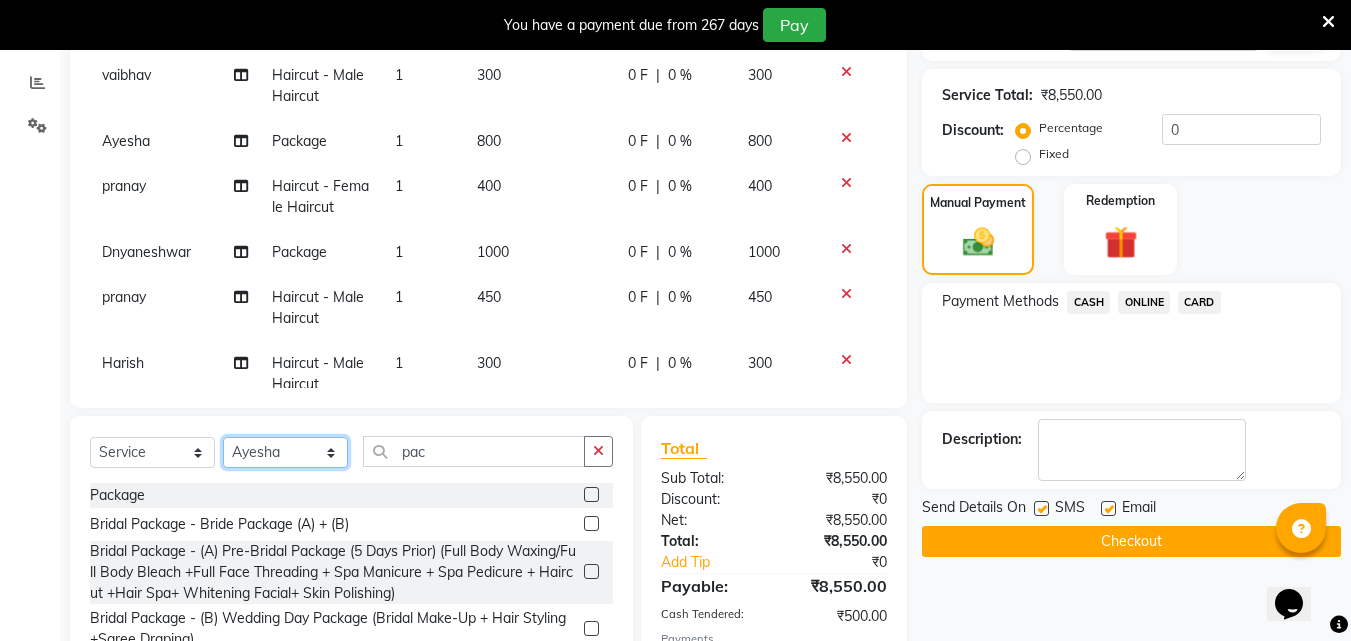 click on "Select Stylist [FIRST] [FIRST] [FIRST] [FIRST] [FIRST] [FIRST] [FIRST] [FIRST] [FIRST] [FIRST] [FIRST] [FIRST]" 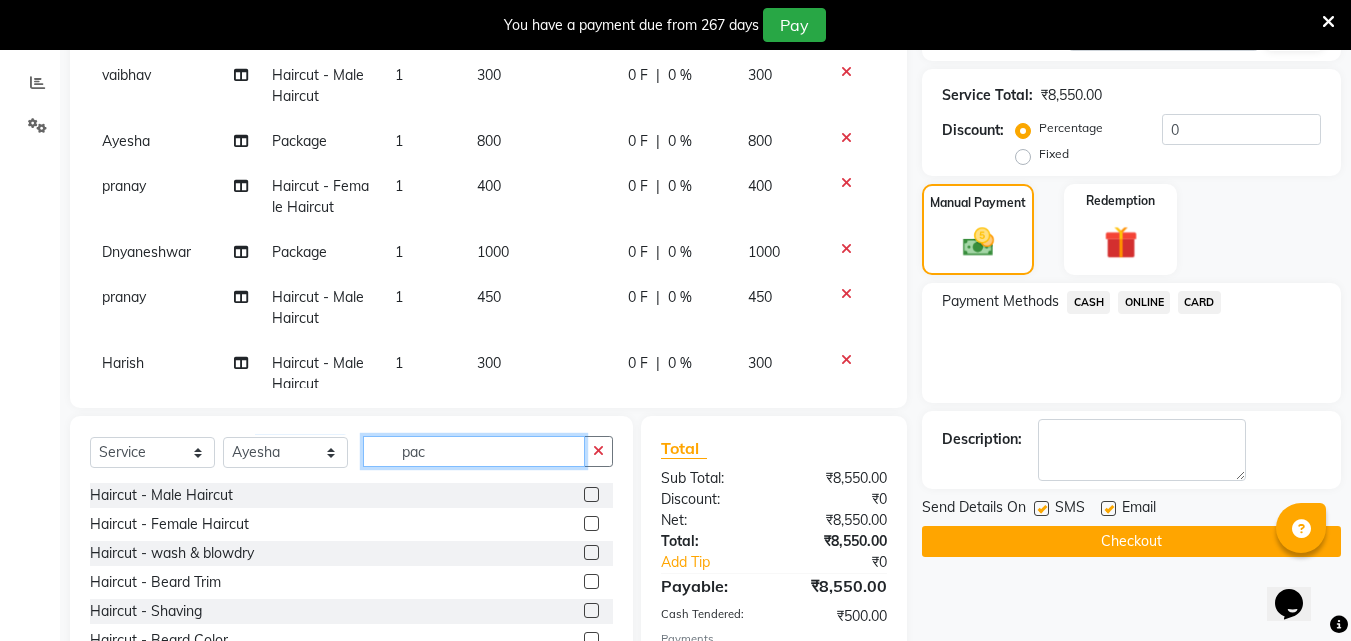 click on "pac" 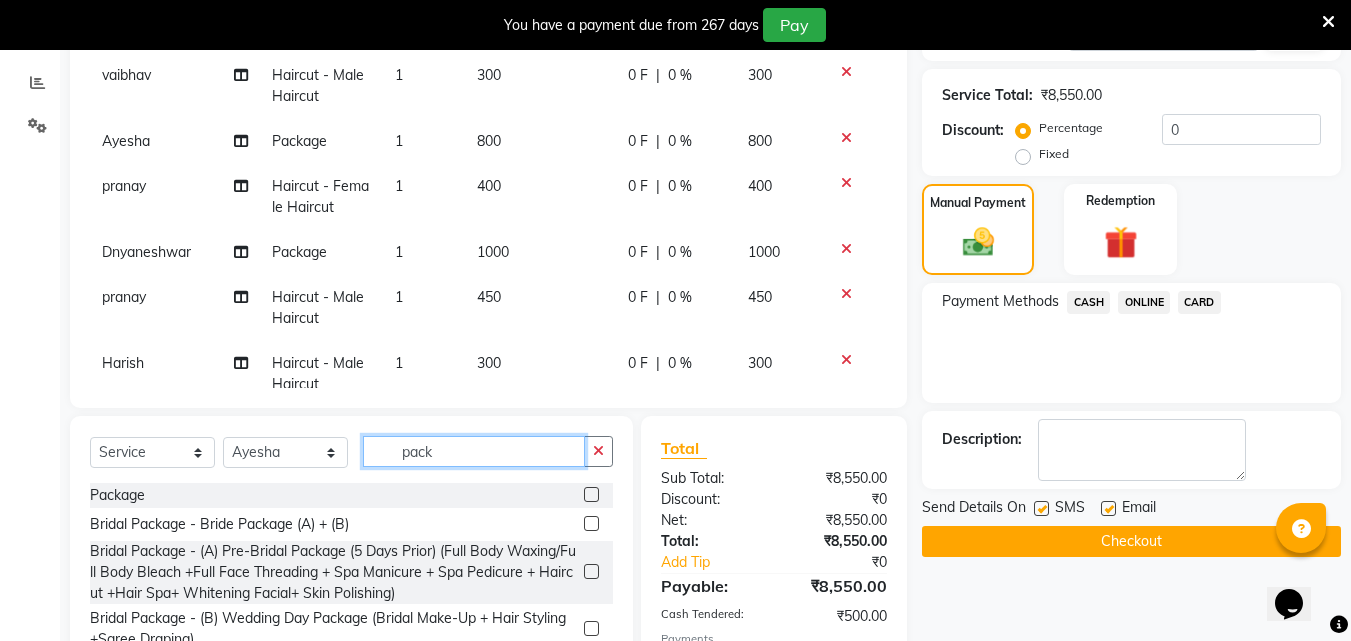 type on "pack" 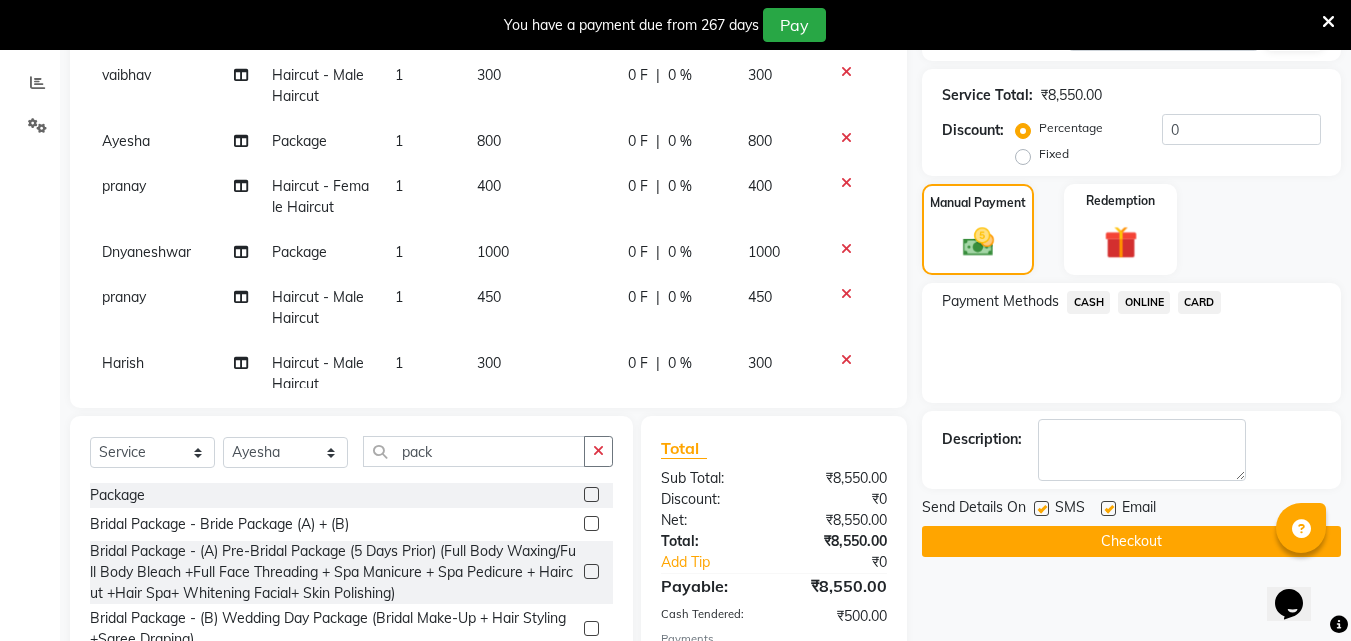 click 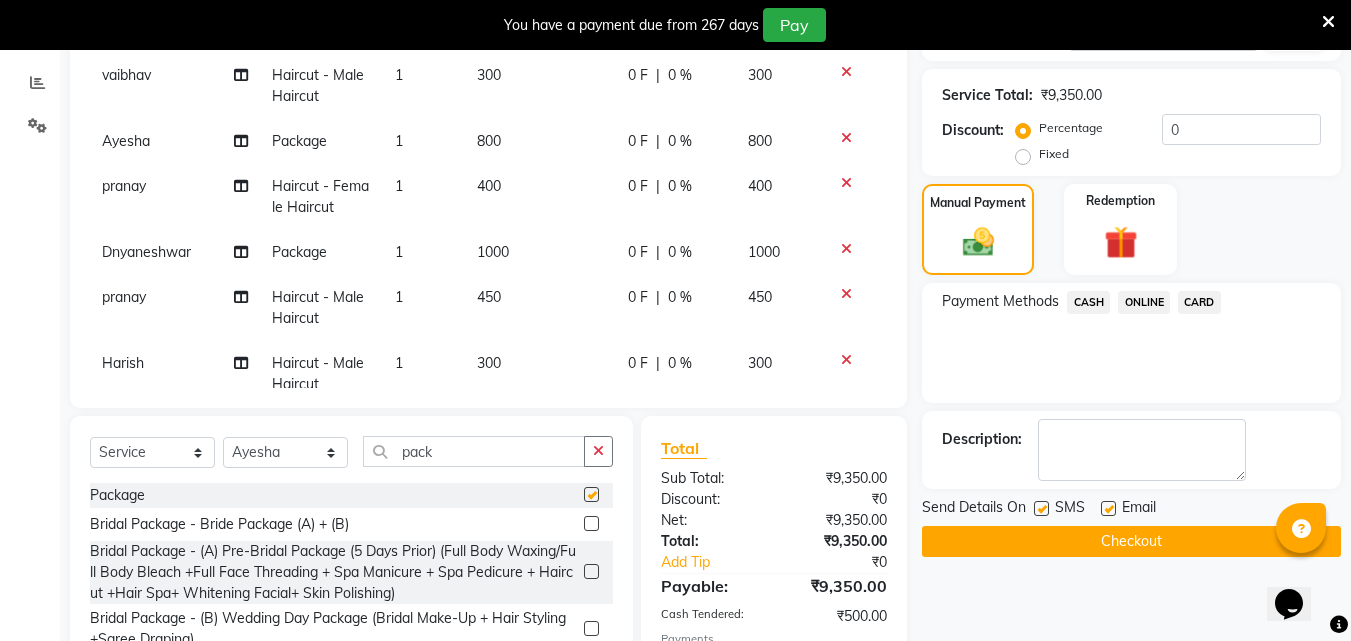 checkbox on "false" 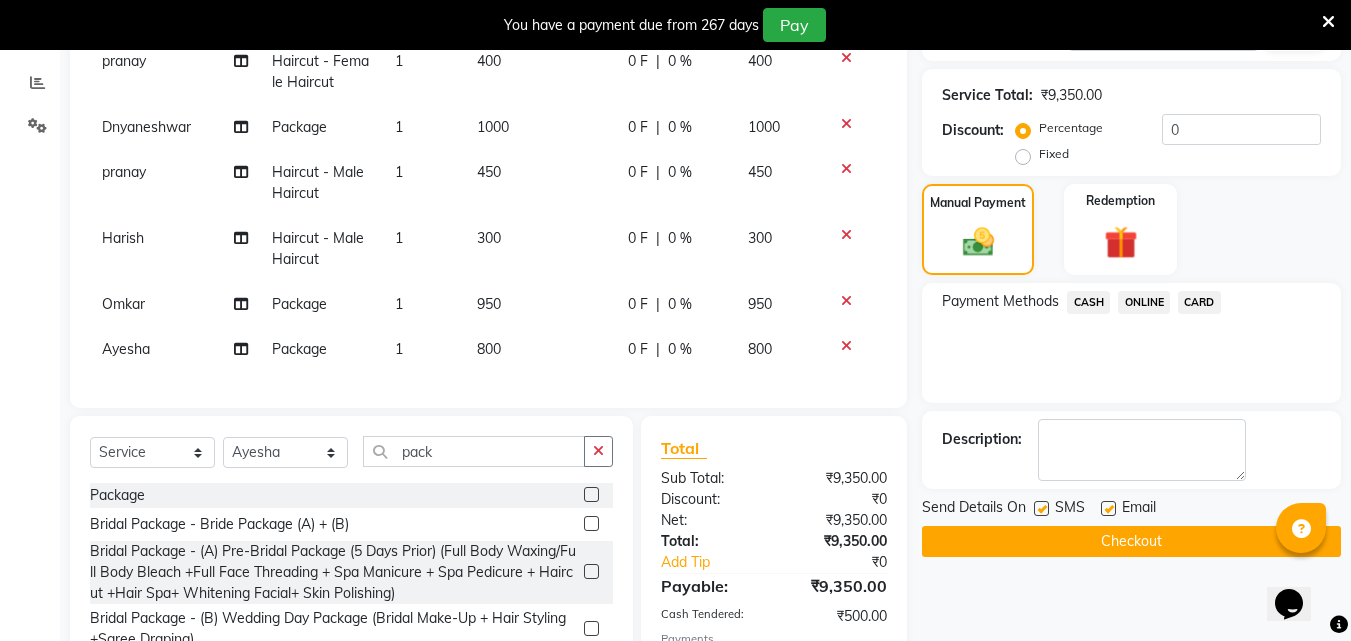 scroll, scrollTop: 696, scrollLeft: 0, axis: vertical 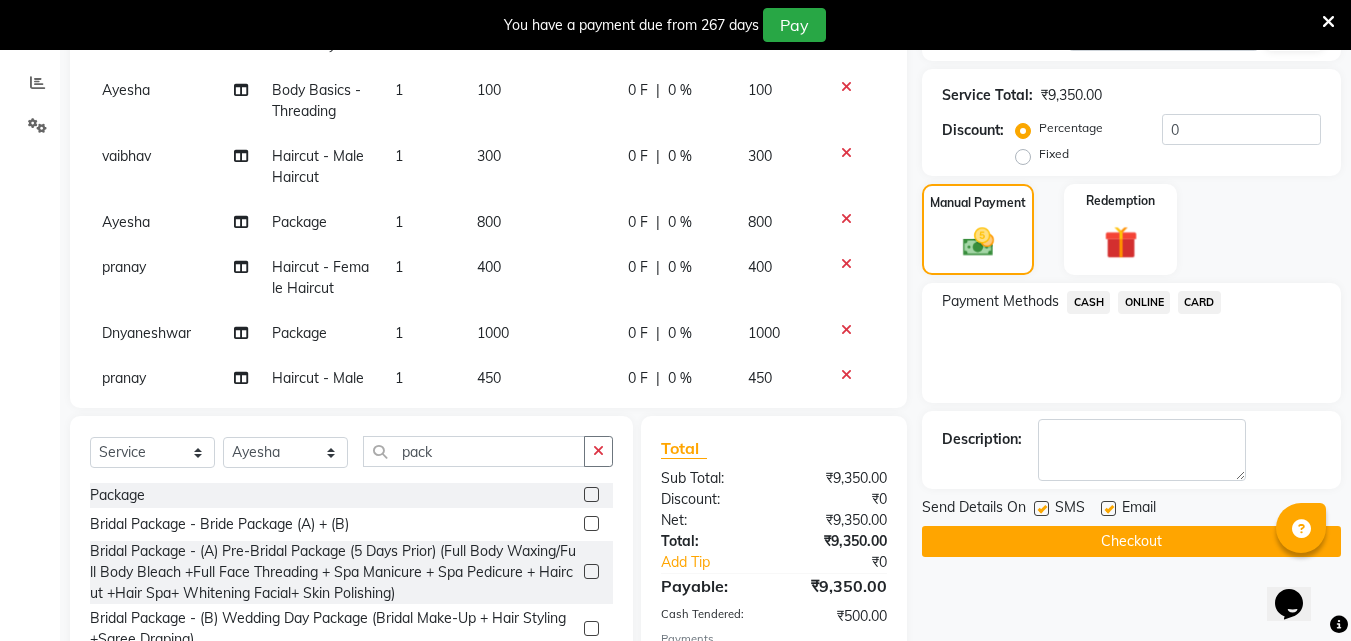 select on "34231" 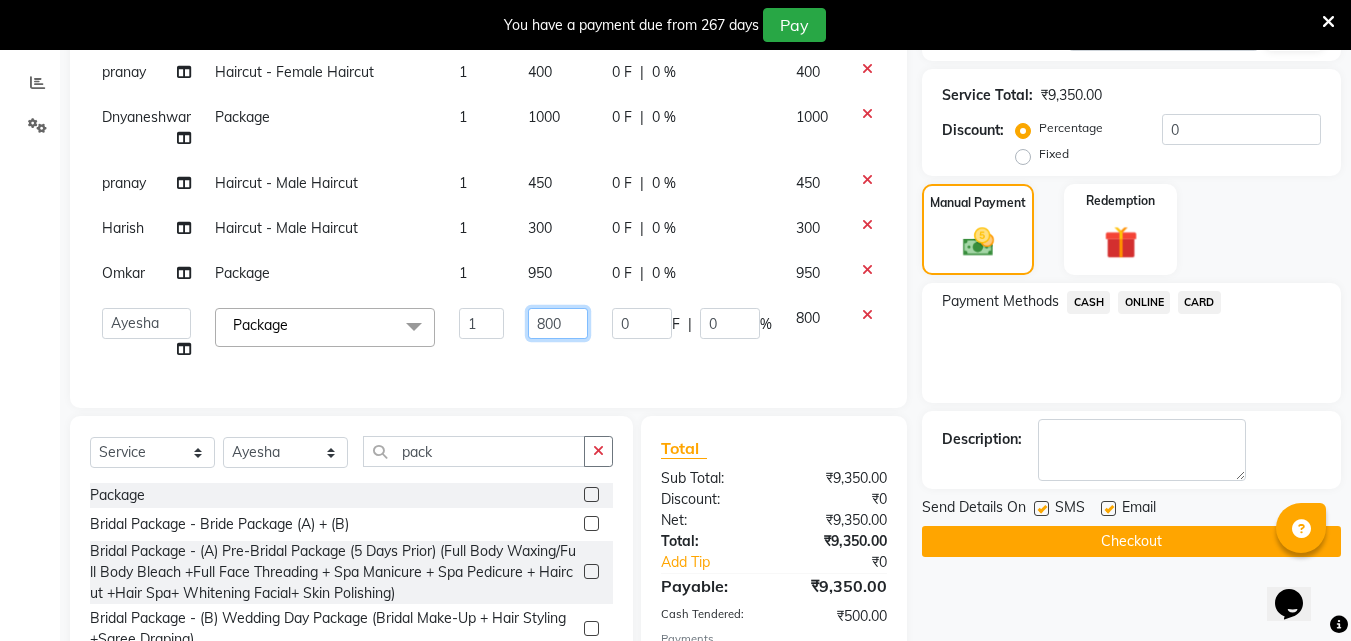 click on "800" 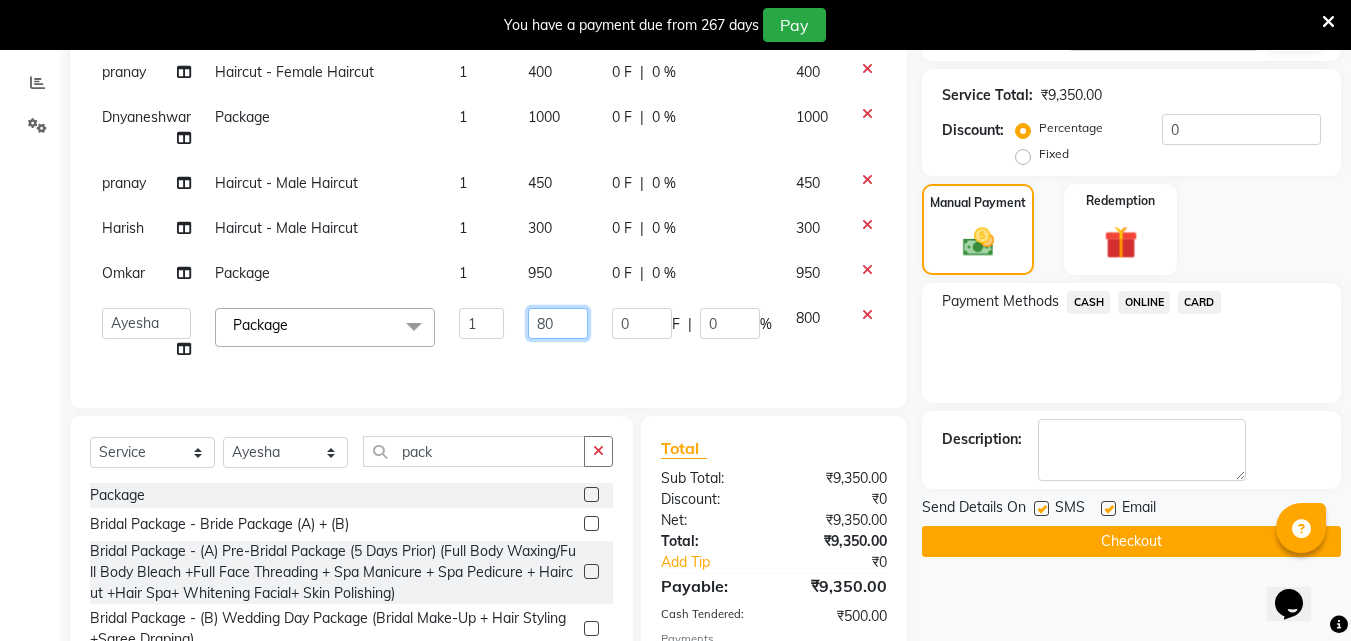 type on "8" 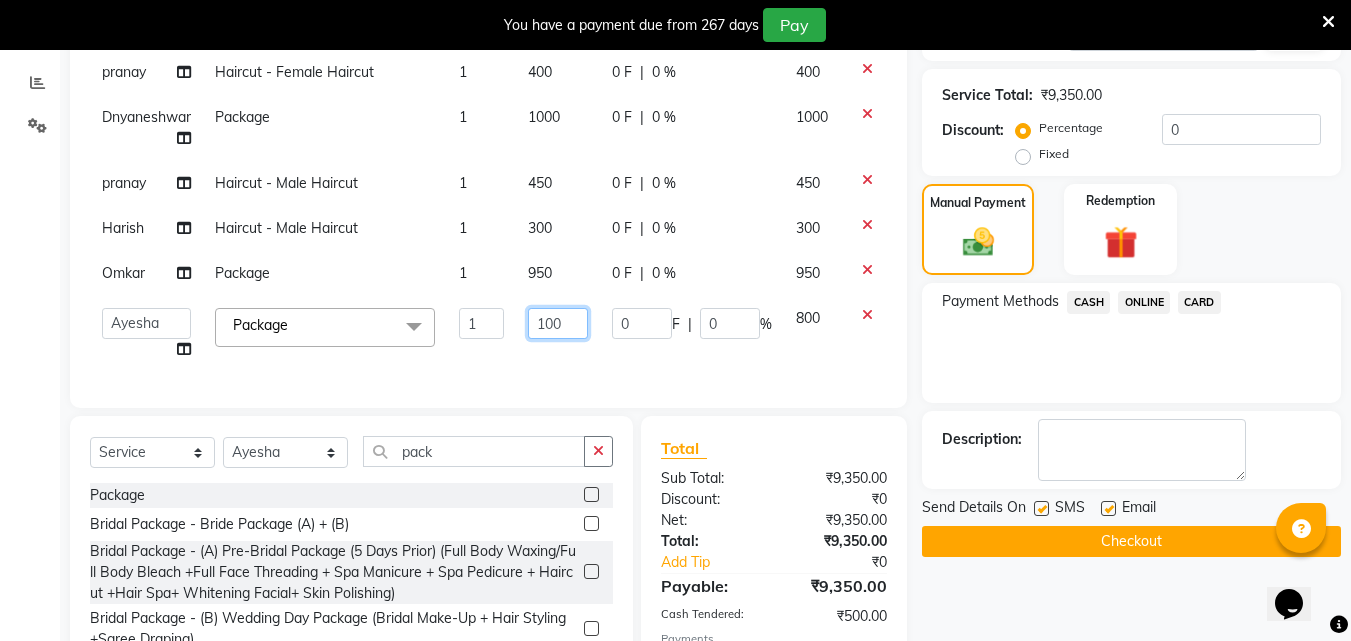 type on "1000" 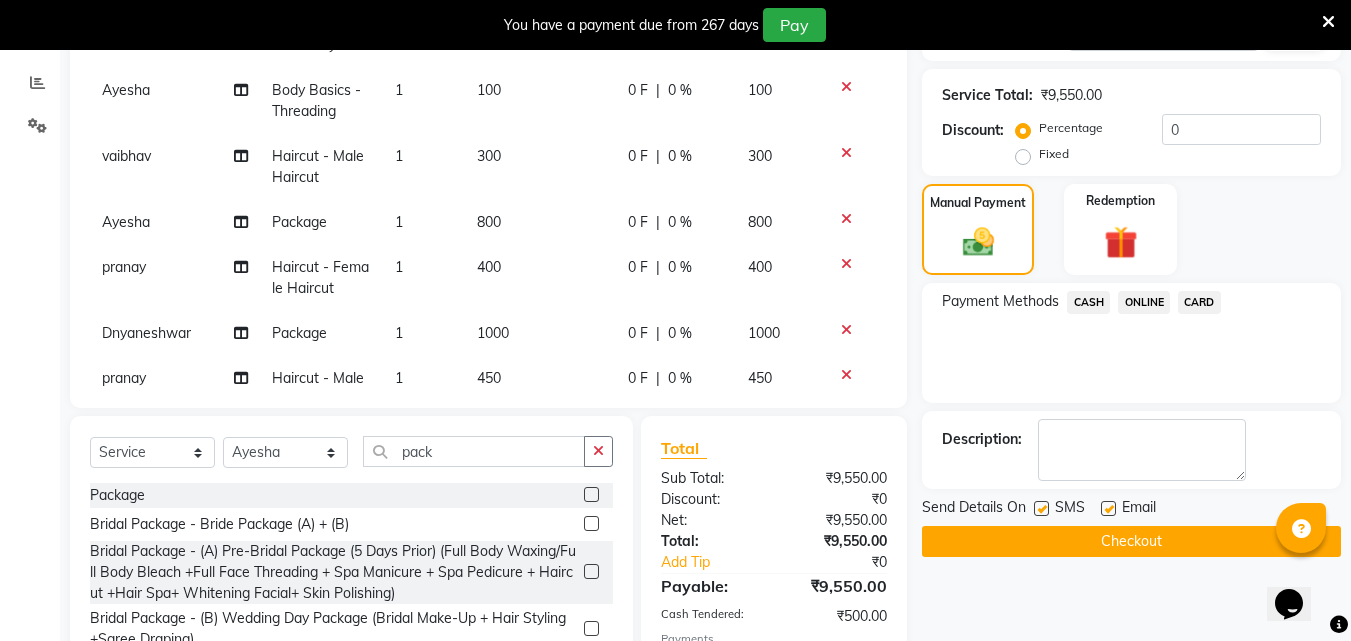 click on "ONLINE" 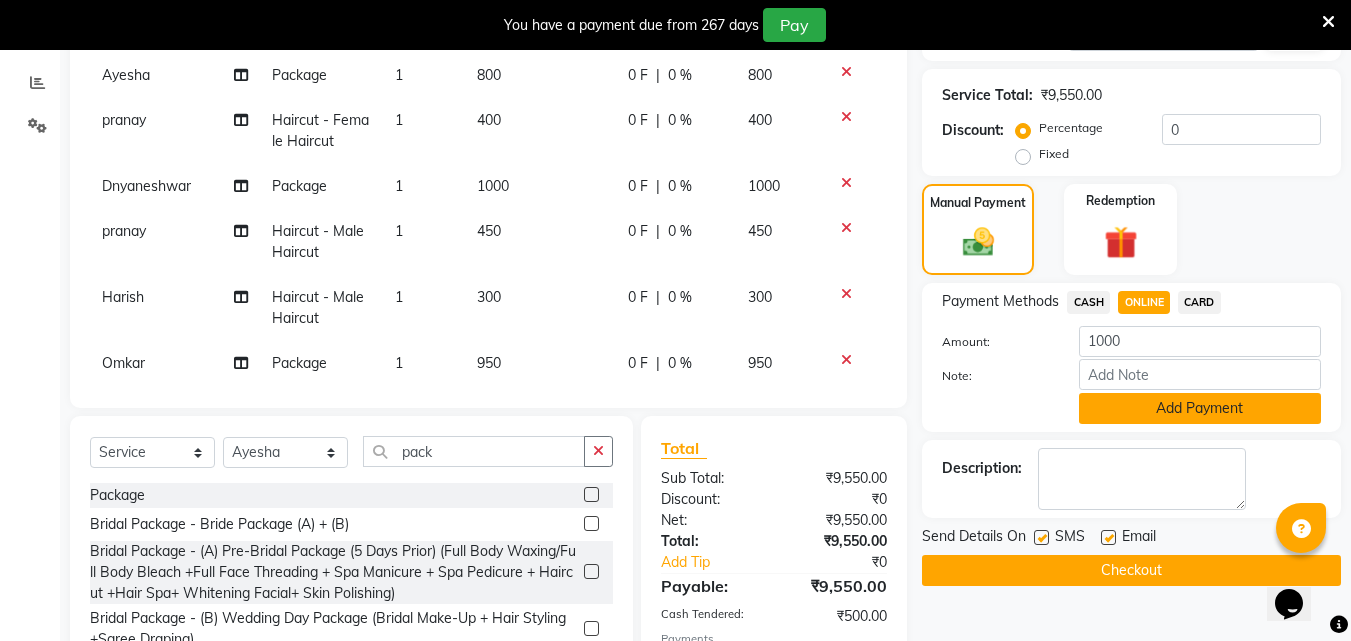 click on "Add Payment" 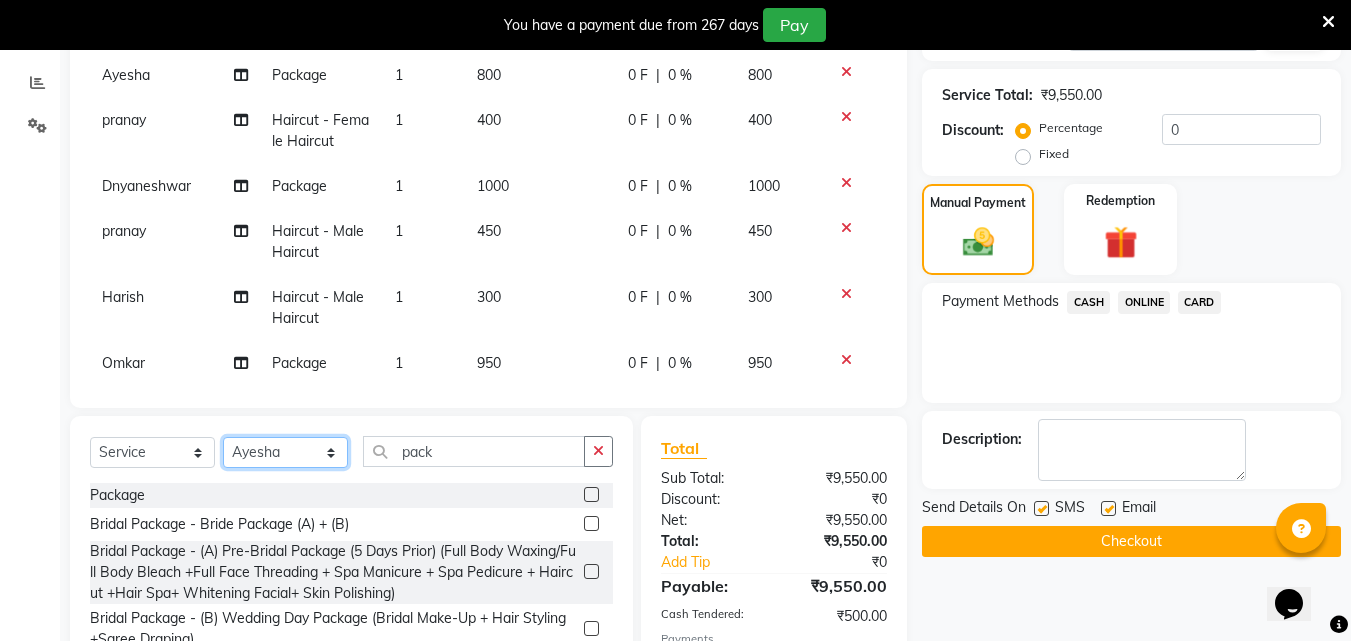 click on "Select Stylist [FIRST] [FIRST] [FIRST] [FIRST] [FIRST] [FIRST] [FIRST] [FIRST] [FIRST] [FIRST] [FIRST] [FIRST]" 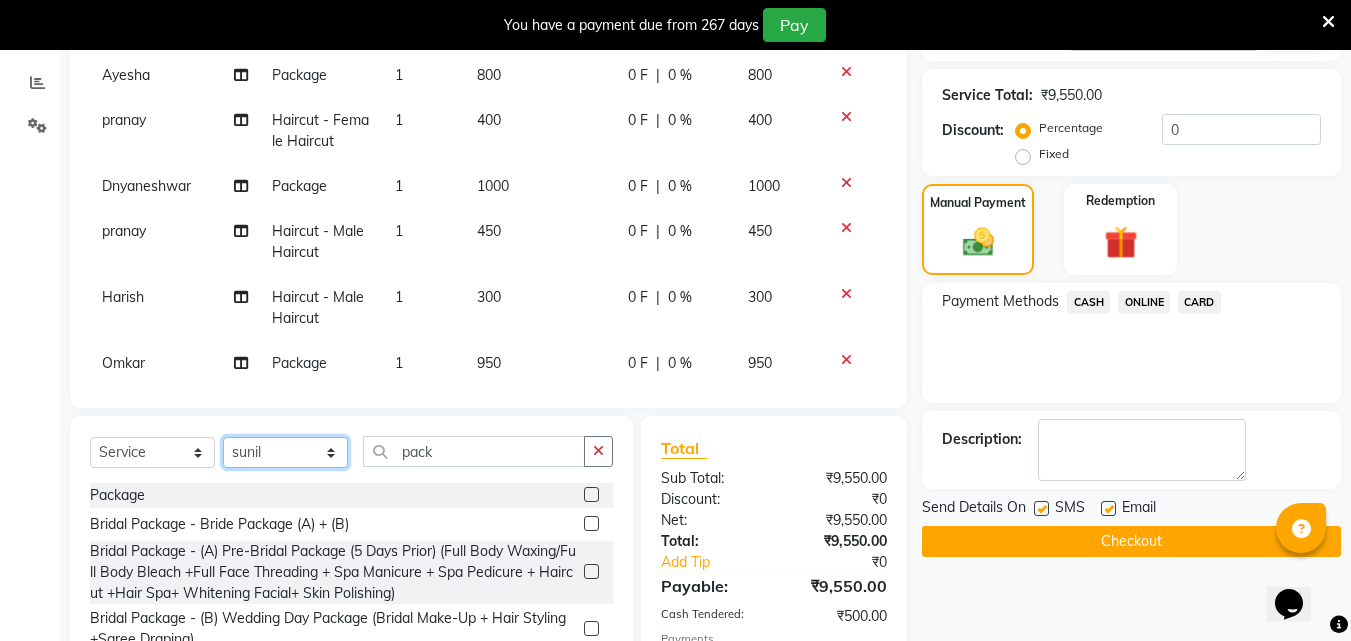 click on "Select Stylist [FIRST] [FIRST] [FIRST] [FIRST] [FIRST] [FIRST] [FIRST] [FIRST] [FIRST] [FIRST] [FIRST] [FIRST]" 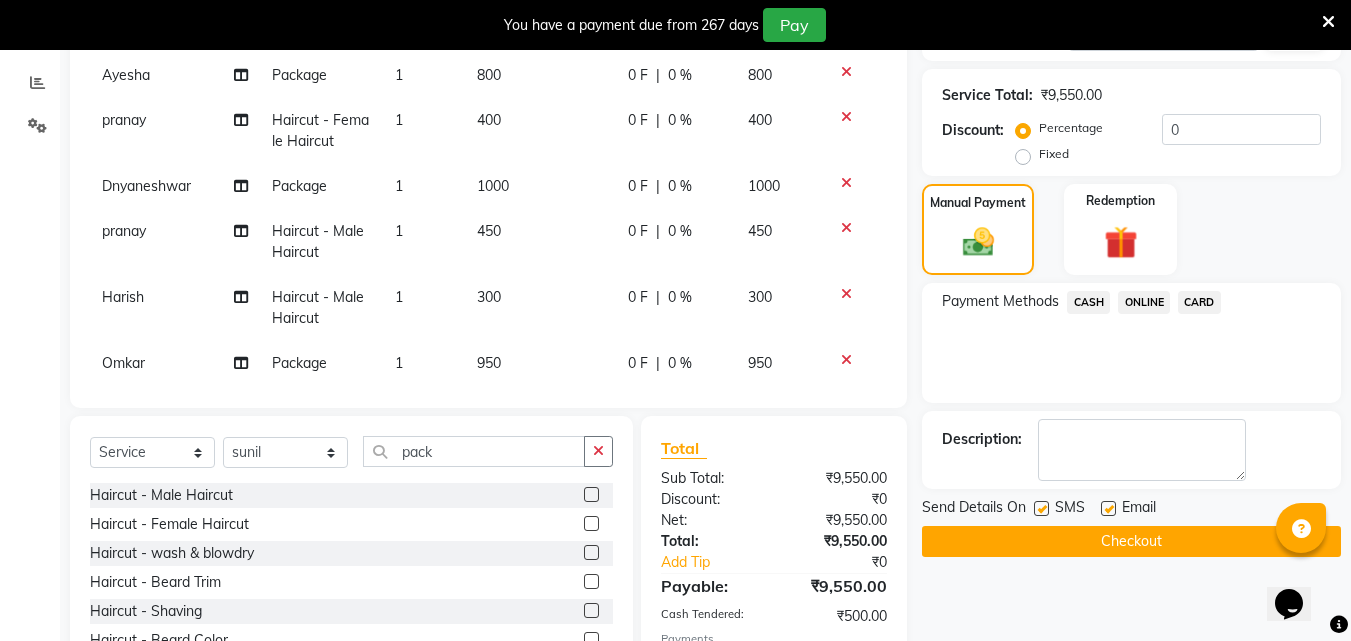 click 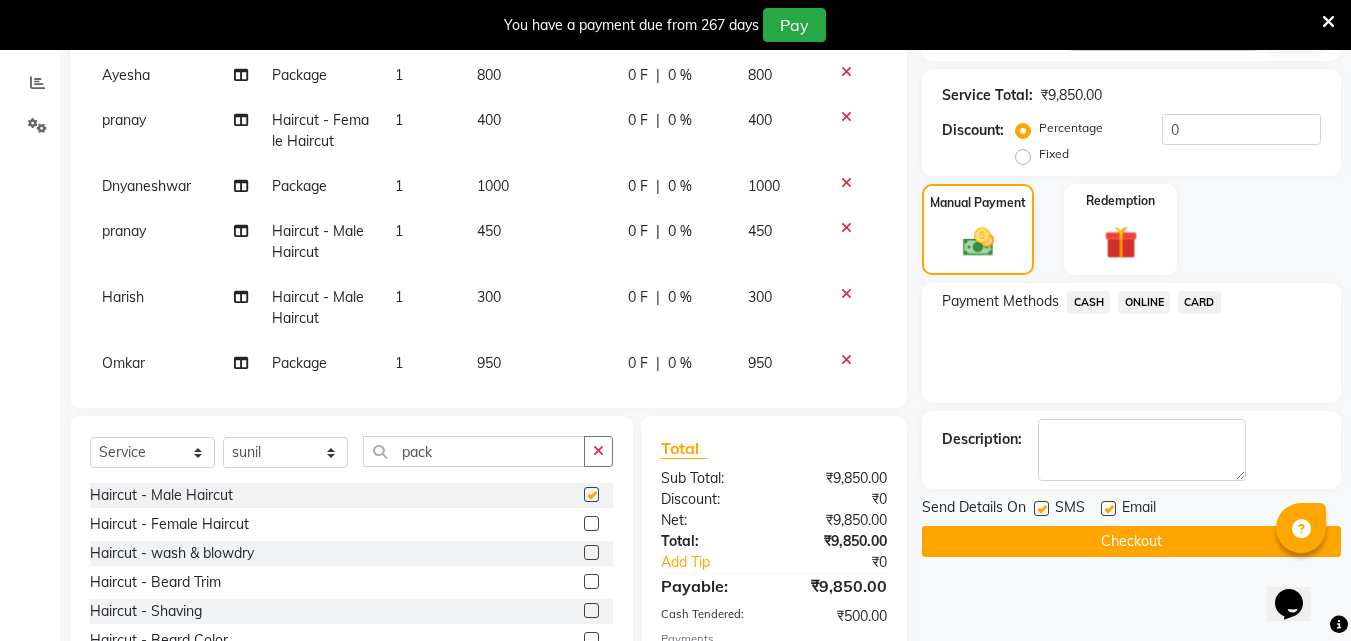checkbox on "false" 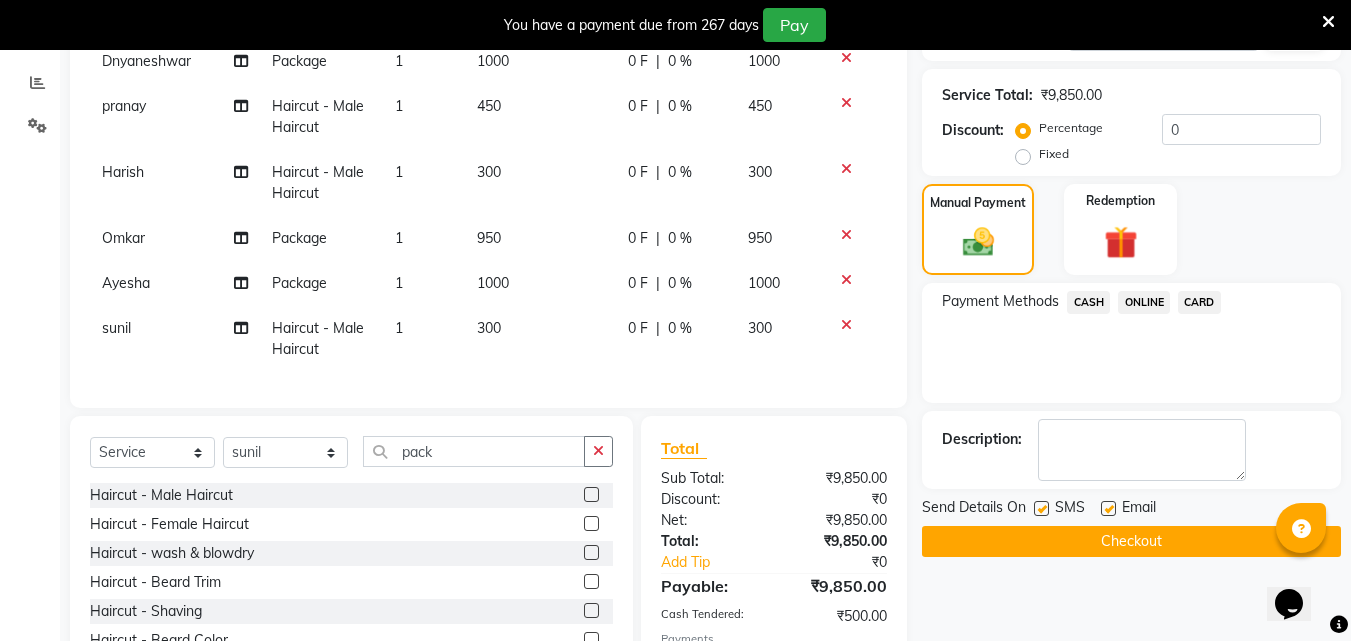 scroll, scrollTop: 762, scrollLeft: 0, axis: vertical 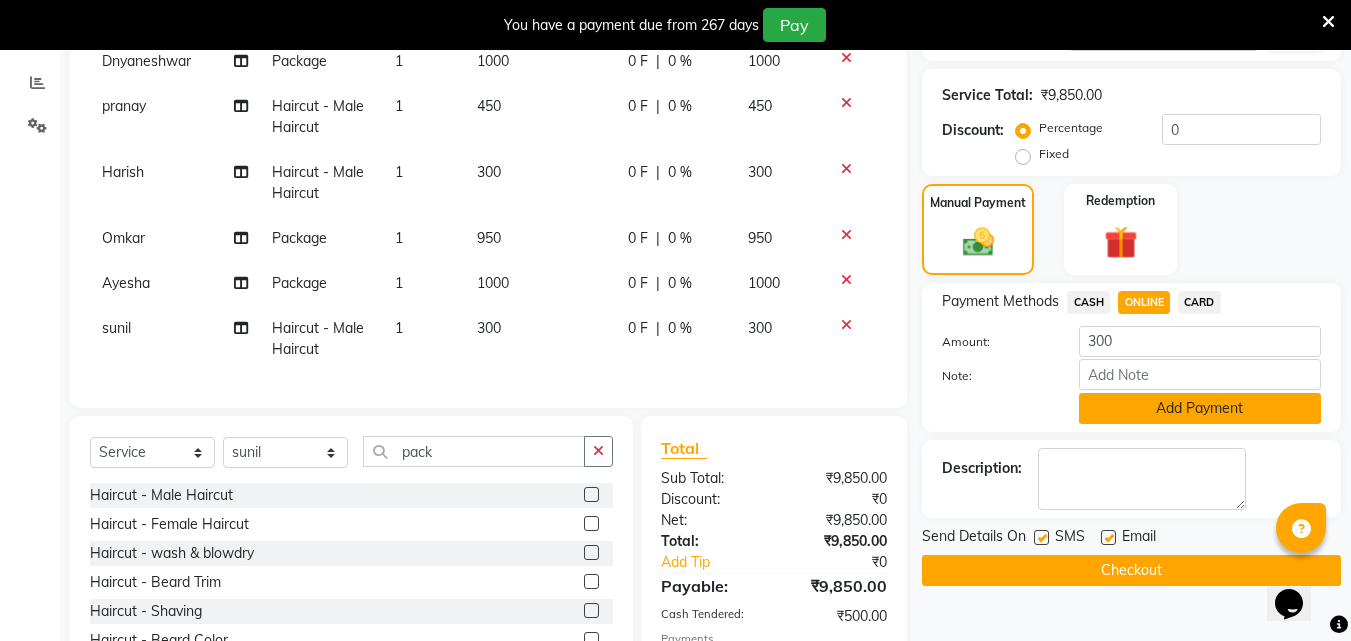 click on "Add Payment" 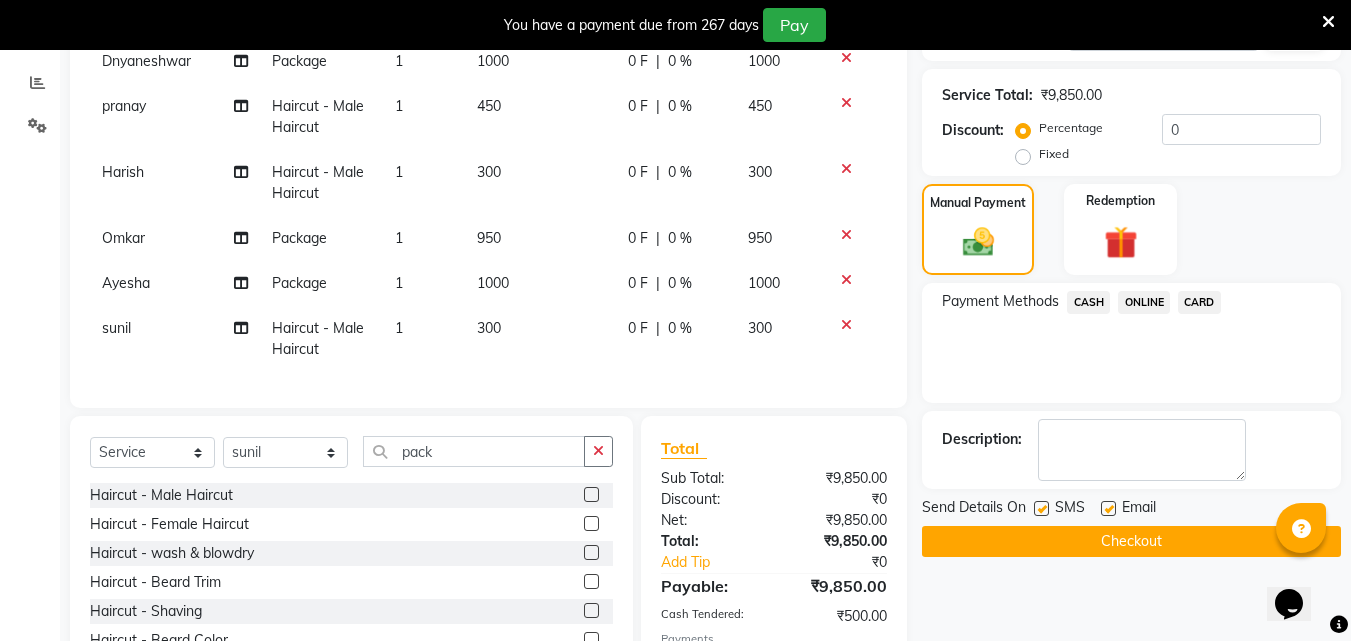 click 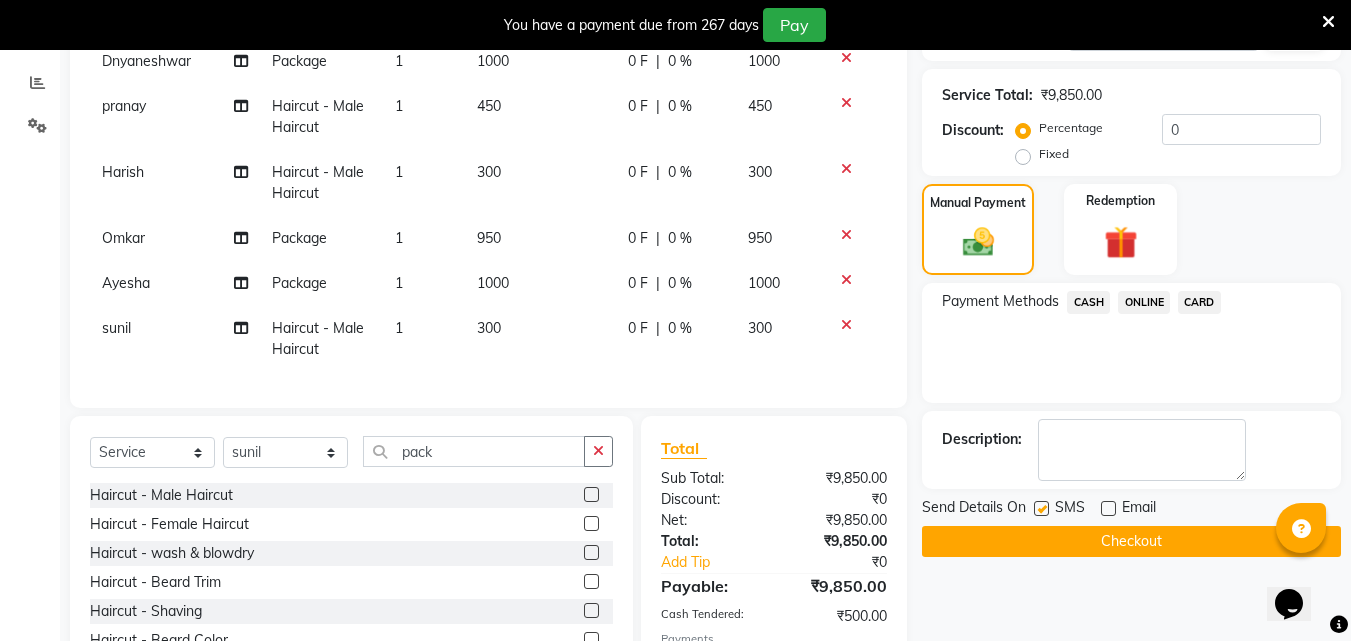 click 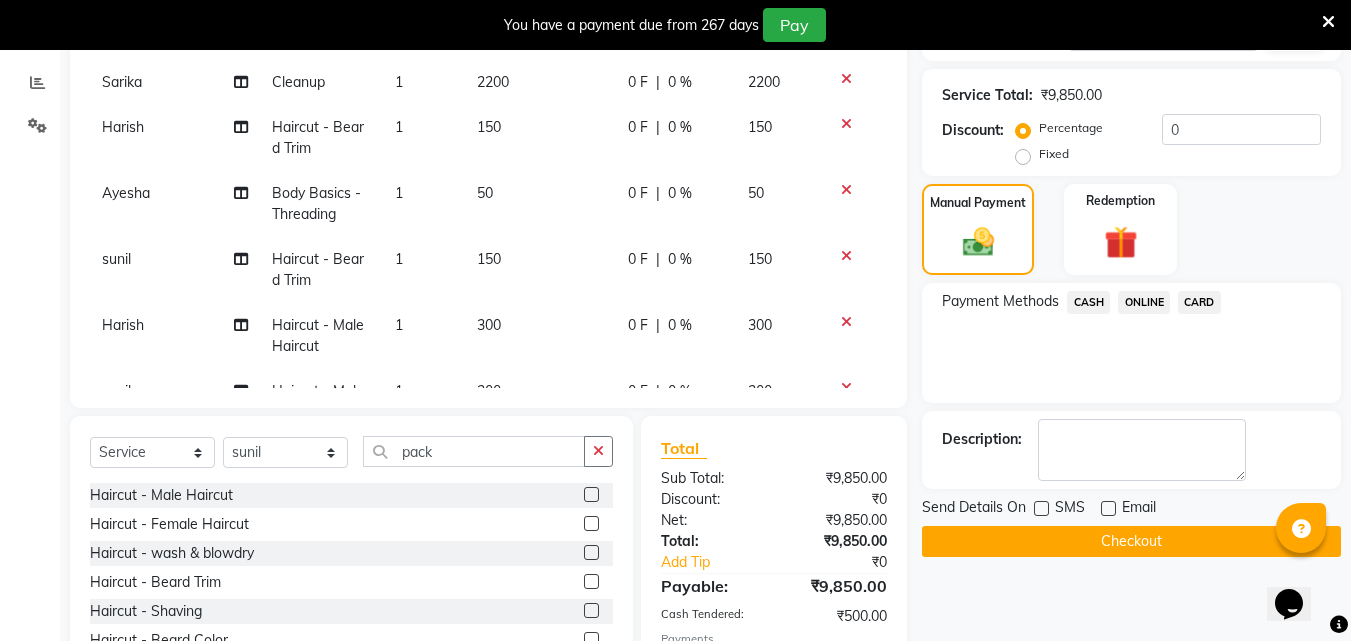 scroll, scrollTop: 0, scrollLeft: 0, axis: both 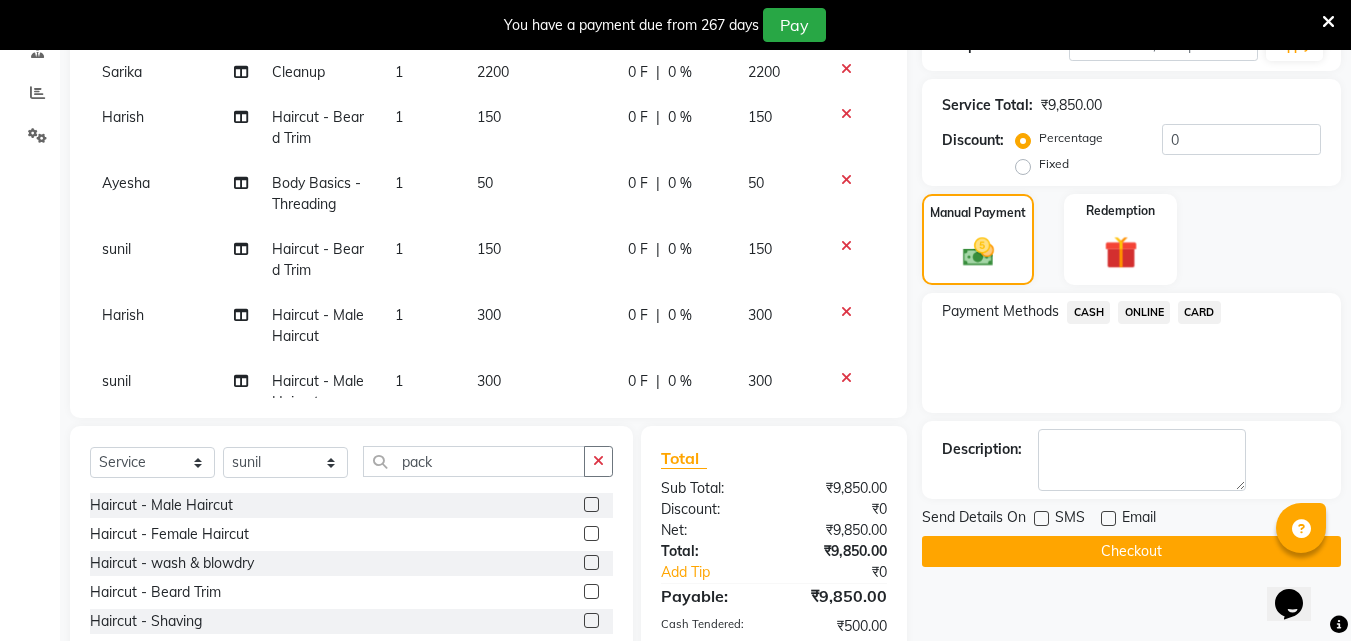 click on "Checkout" 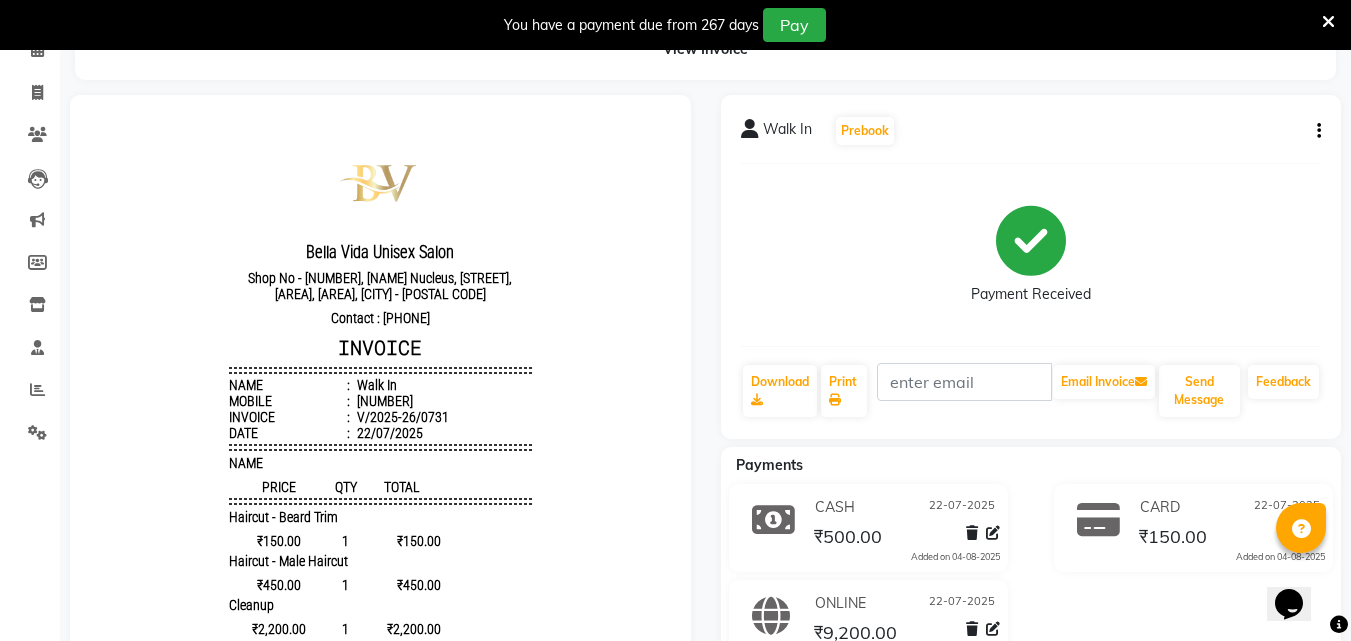 scroll, scrollTop: 100, scrollLeft: 0, axis: vertical 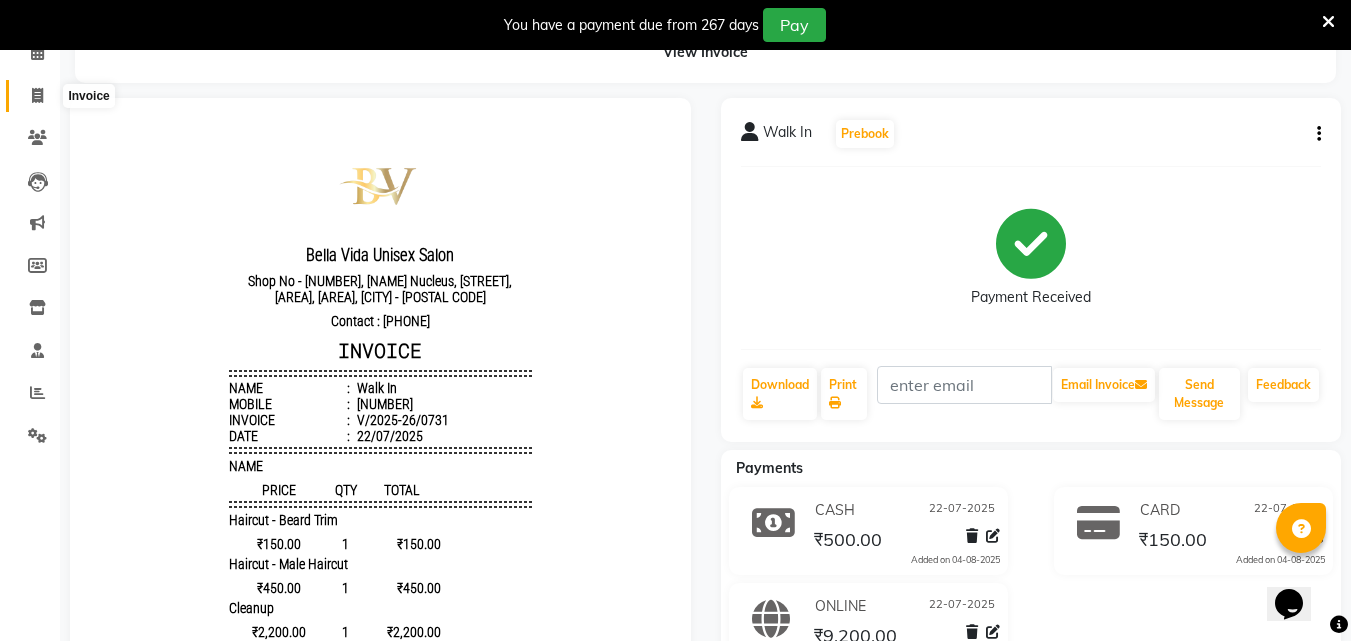 click 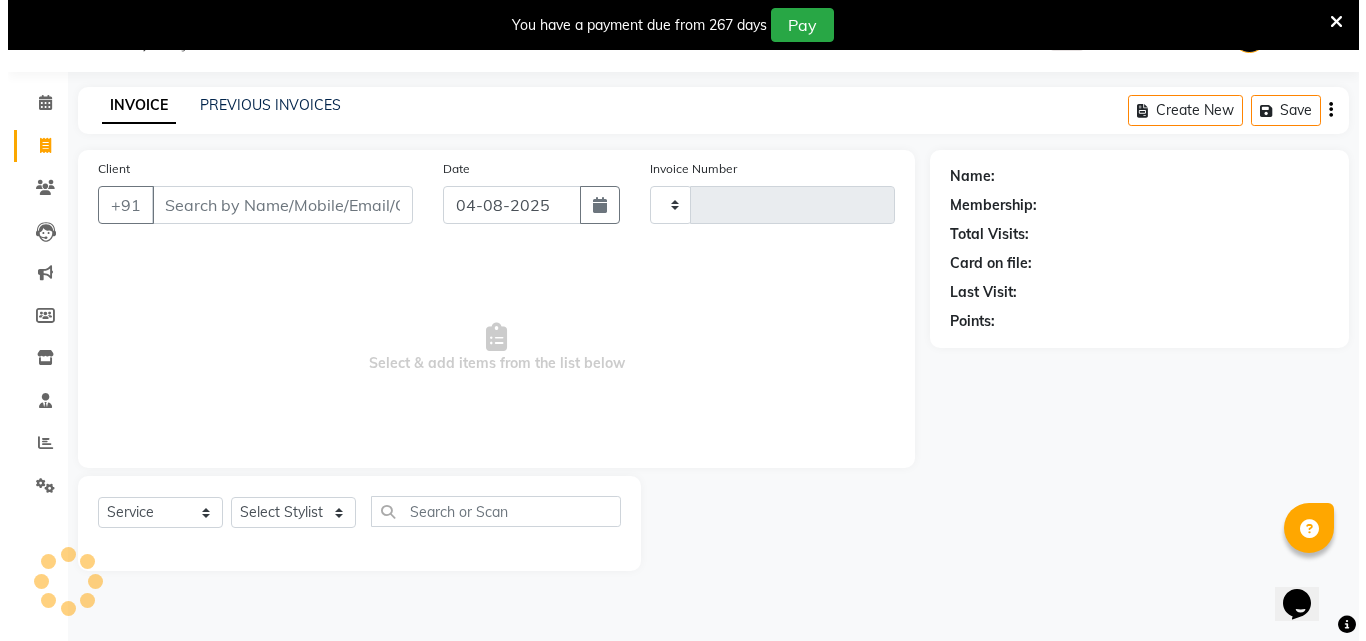 scroll, scrollTop: 50, scrollLeft: 0, axis: vertical 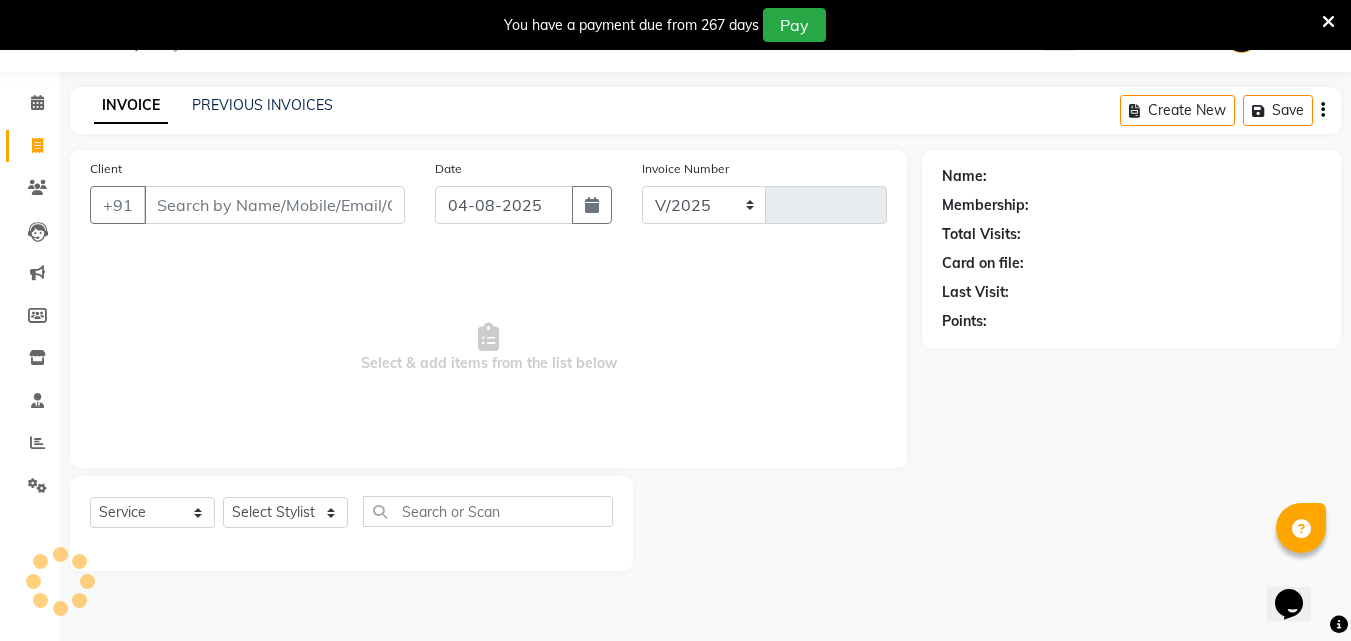 select on "5207" 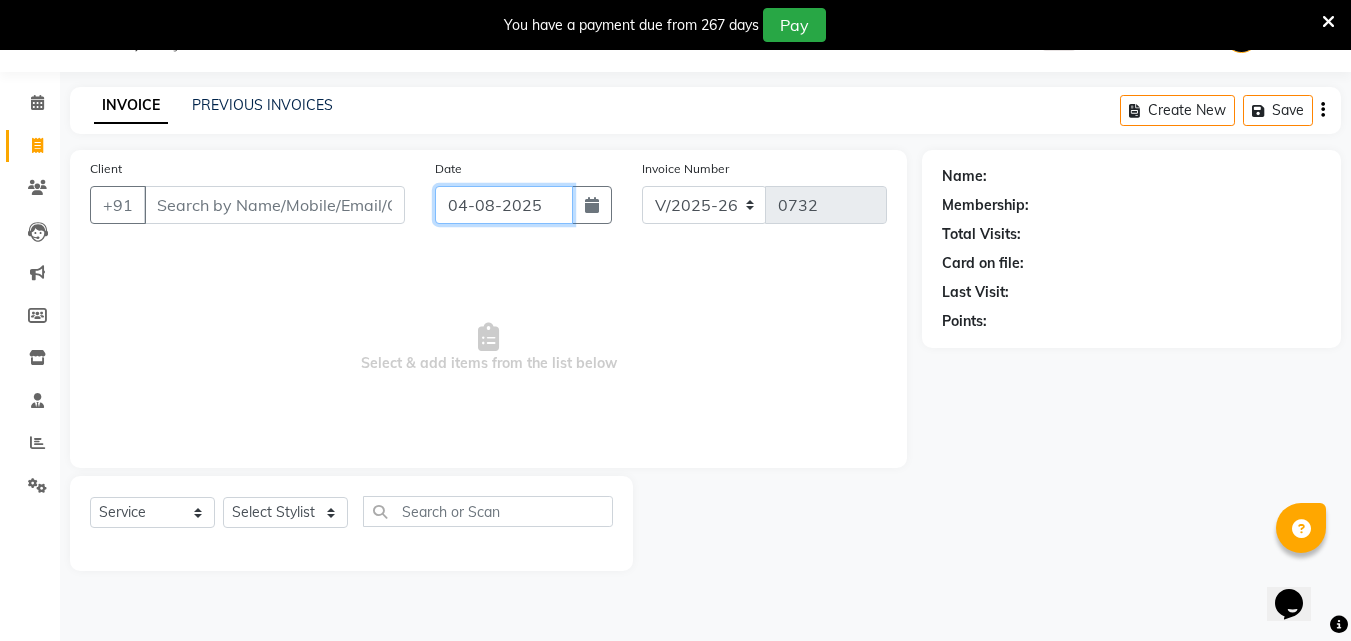 click on "04-08-2025" 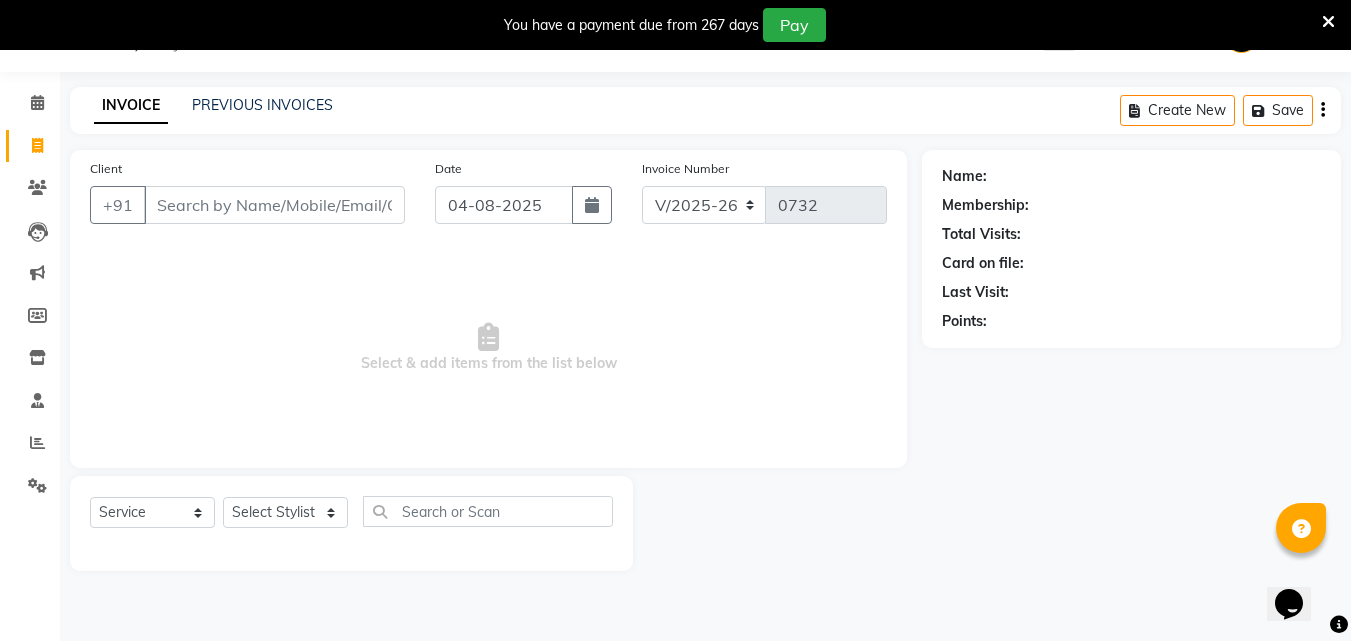 select on "8" 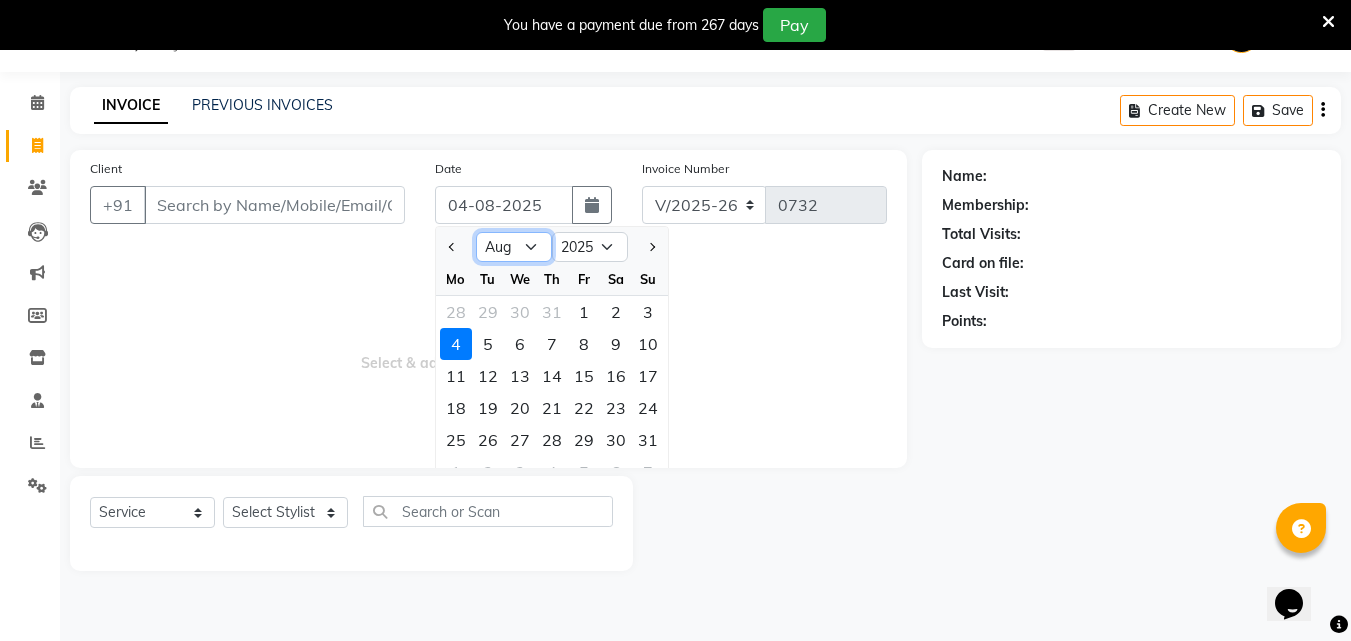 click on "Jan Feb Mar Apr May Jun Jul Aug Sep Oct Nov Dec" 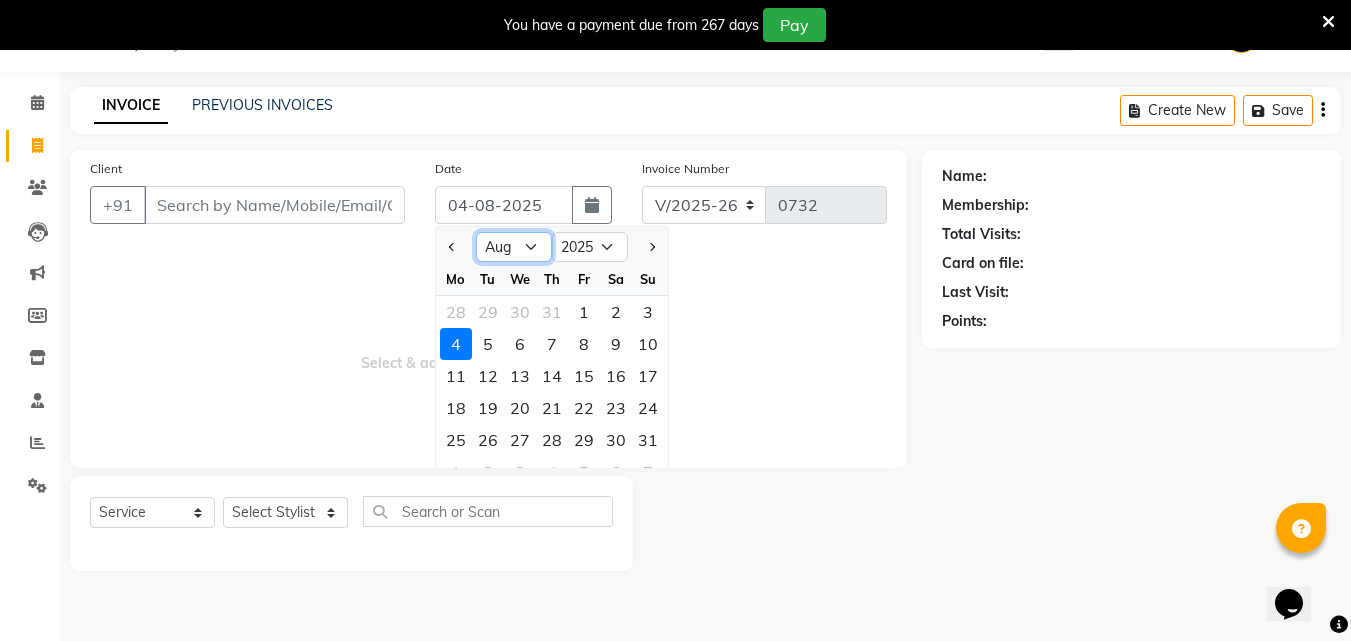 select on "7" 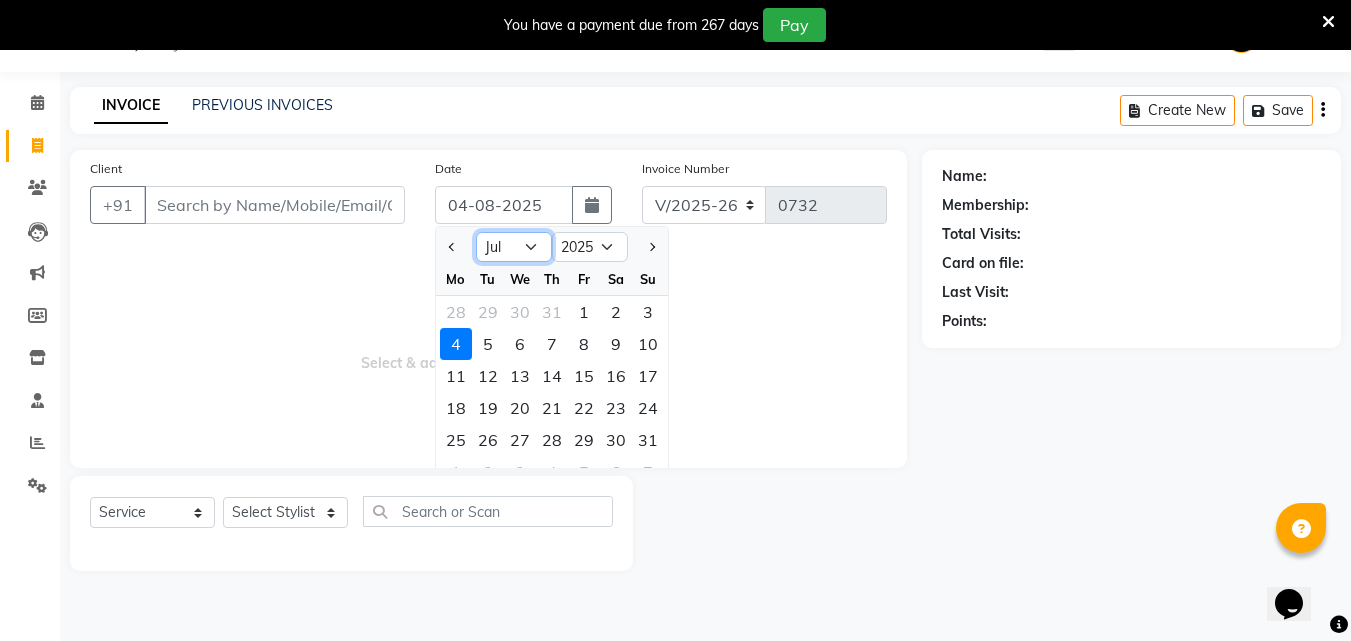 click on "Jan Feb Mar Apr May Jun Jul Aug Sep Oct Nov Dec" 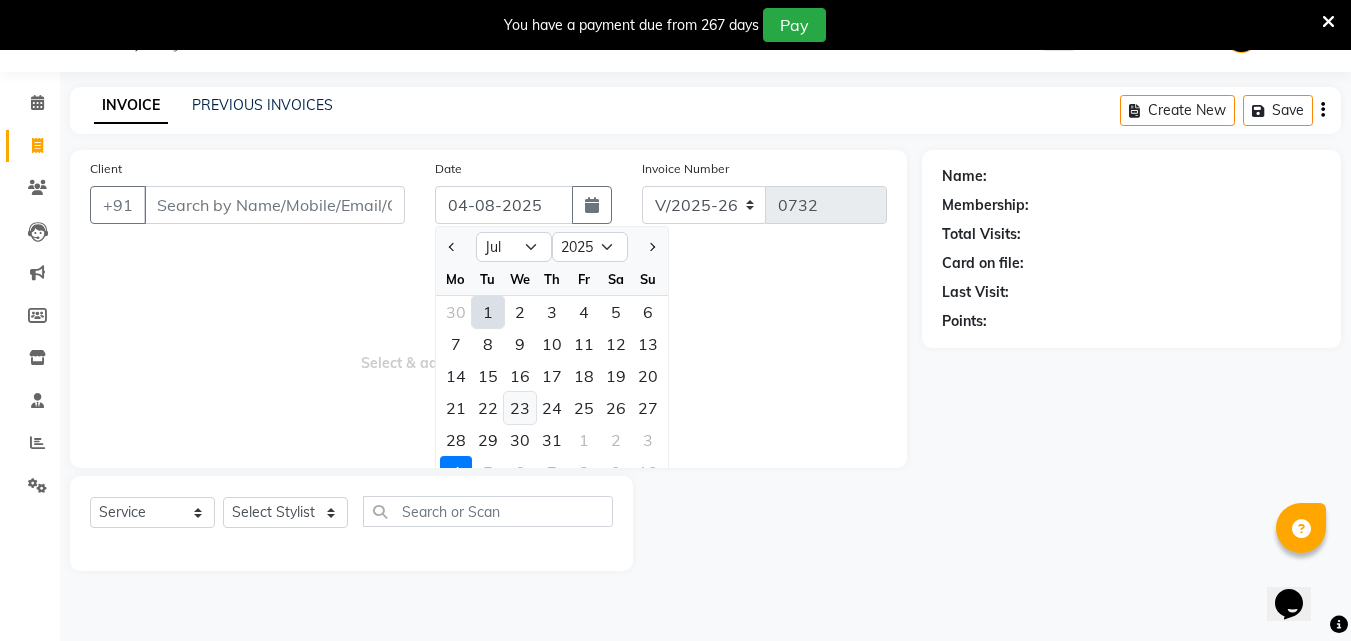 click on "23" 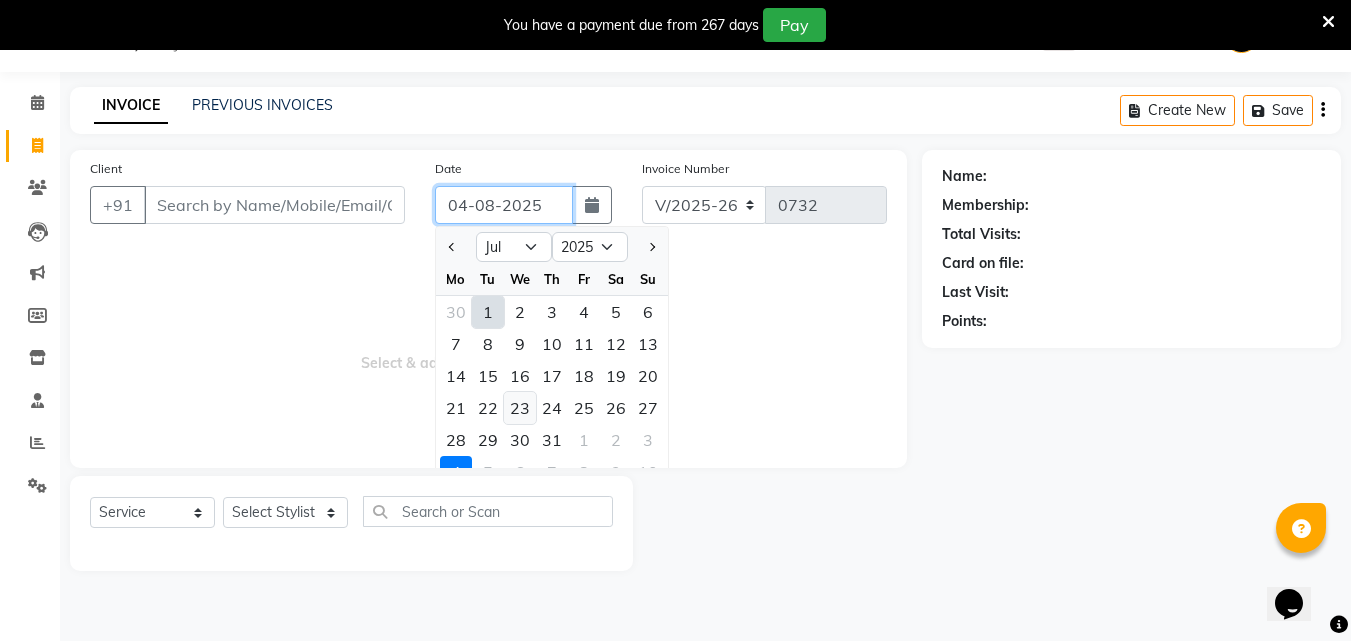 type on "23-07-2025" 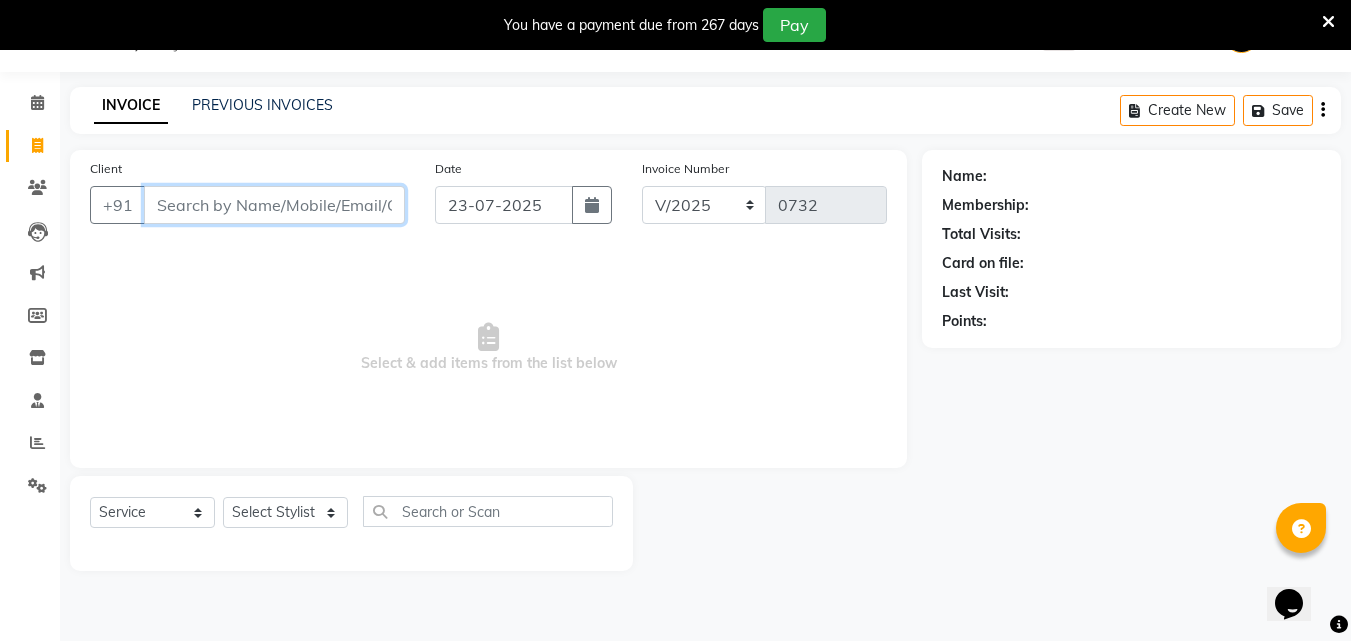 click on "Client" at bounding box center [274, 205] 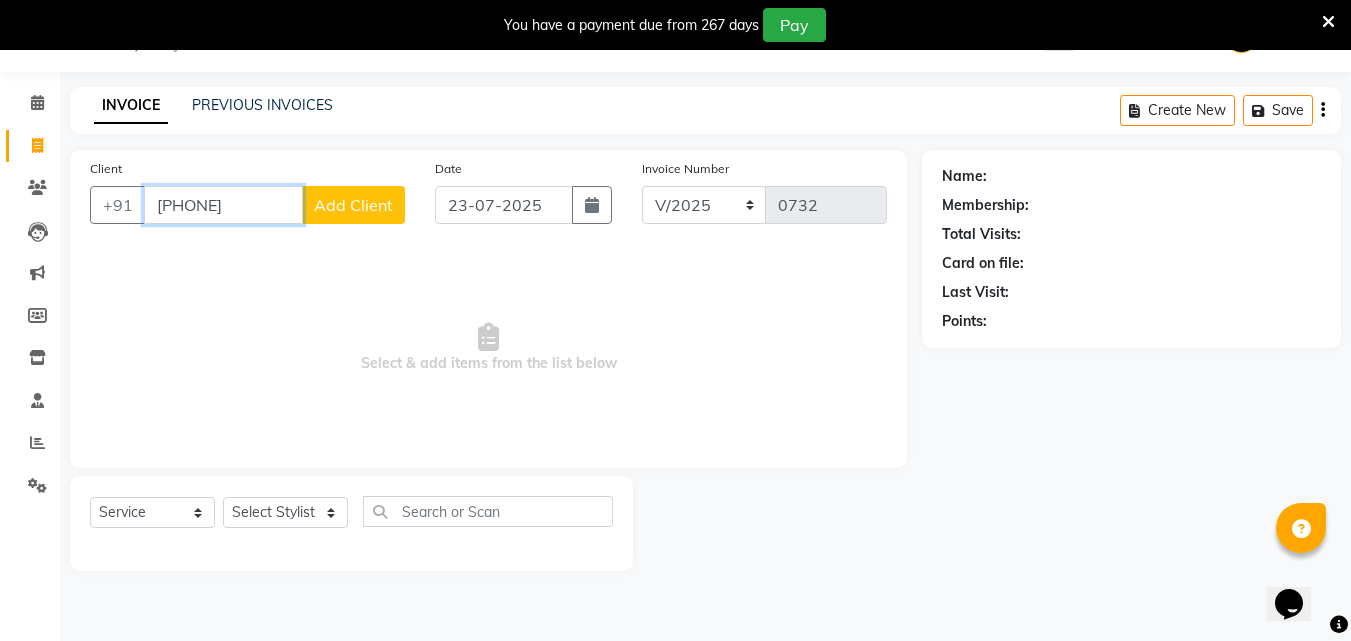 click on "[PHONE]" at bounding box center (223, 205) 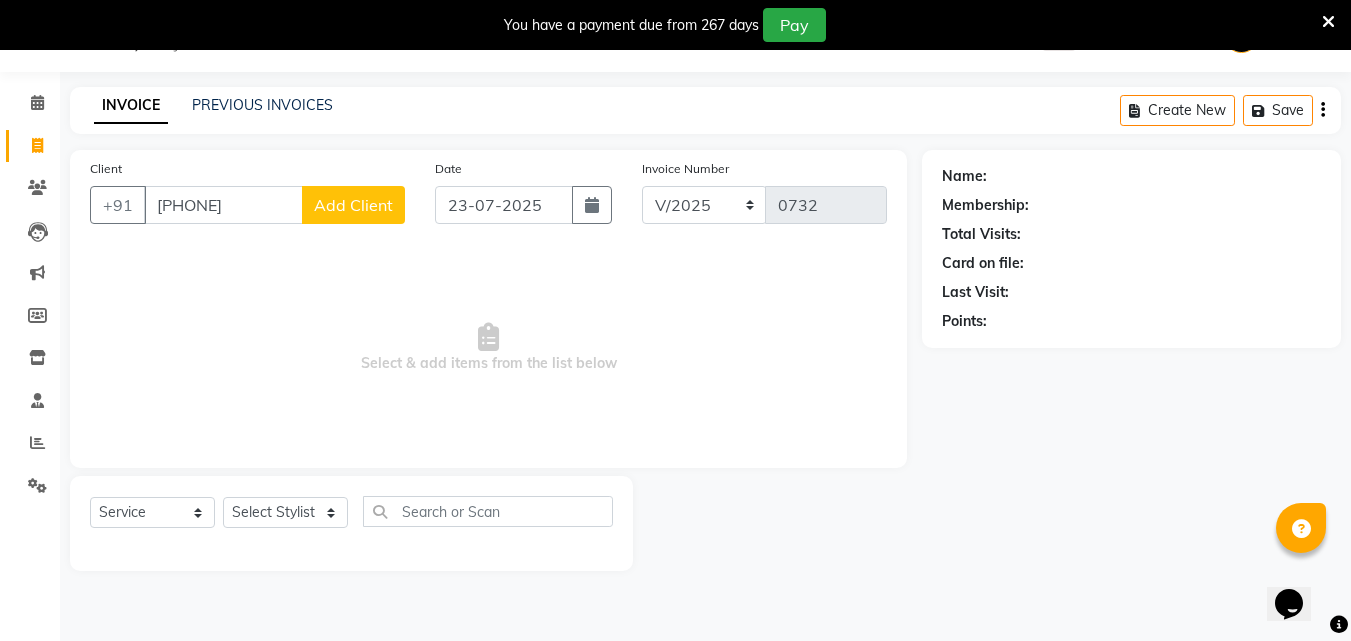 click on "Add Client" 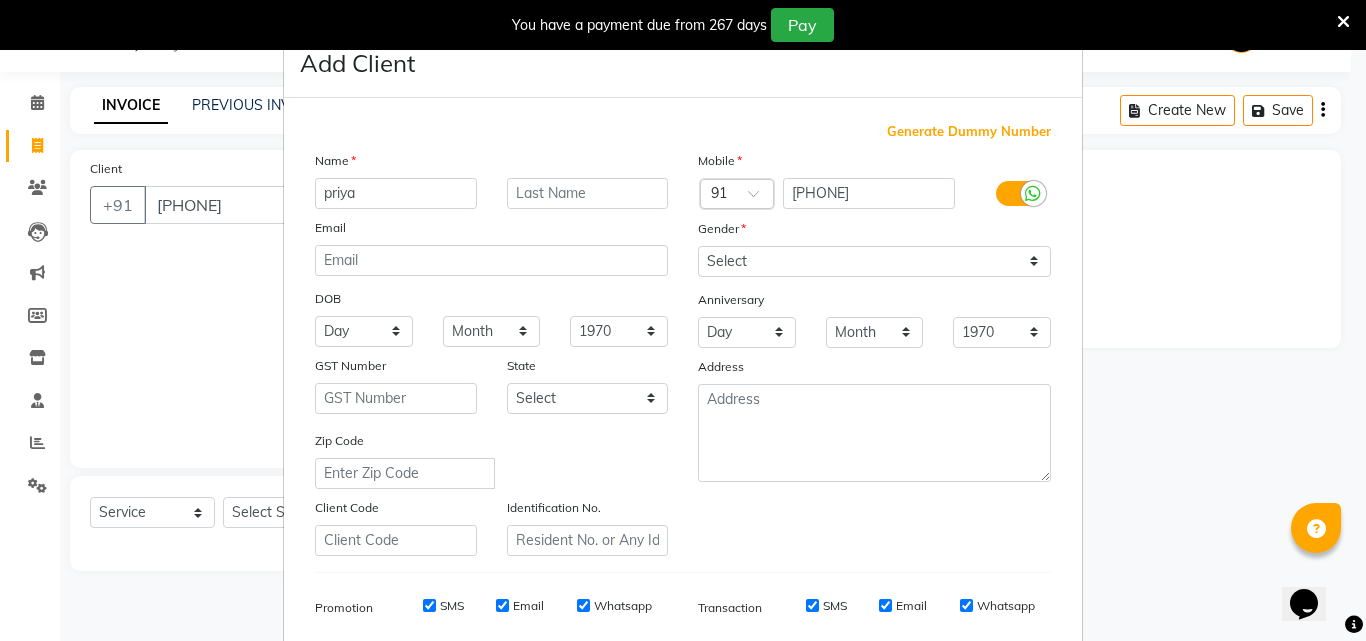 type on "priya" 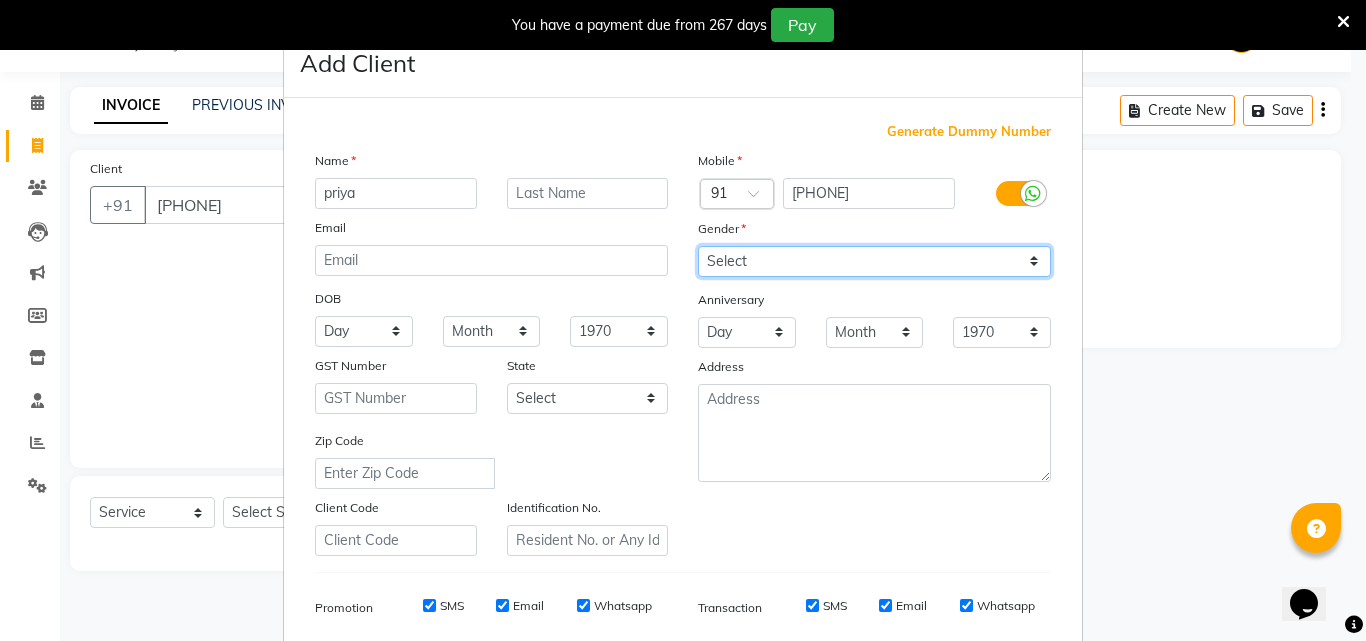 drag, startPoint x: 1030, startPoint y: 257, endPoint x: 1020, endPoint y: 264, distance: 12.206555 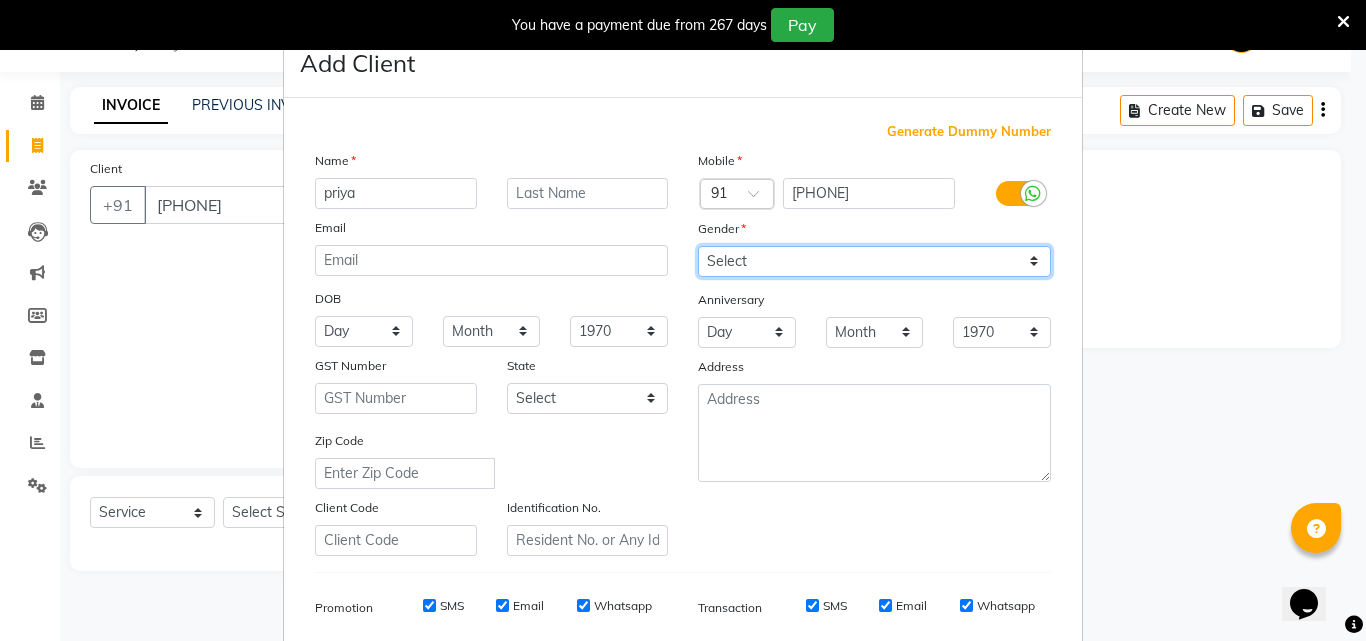 select on "female" 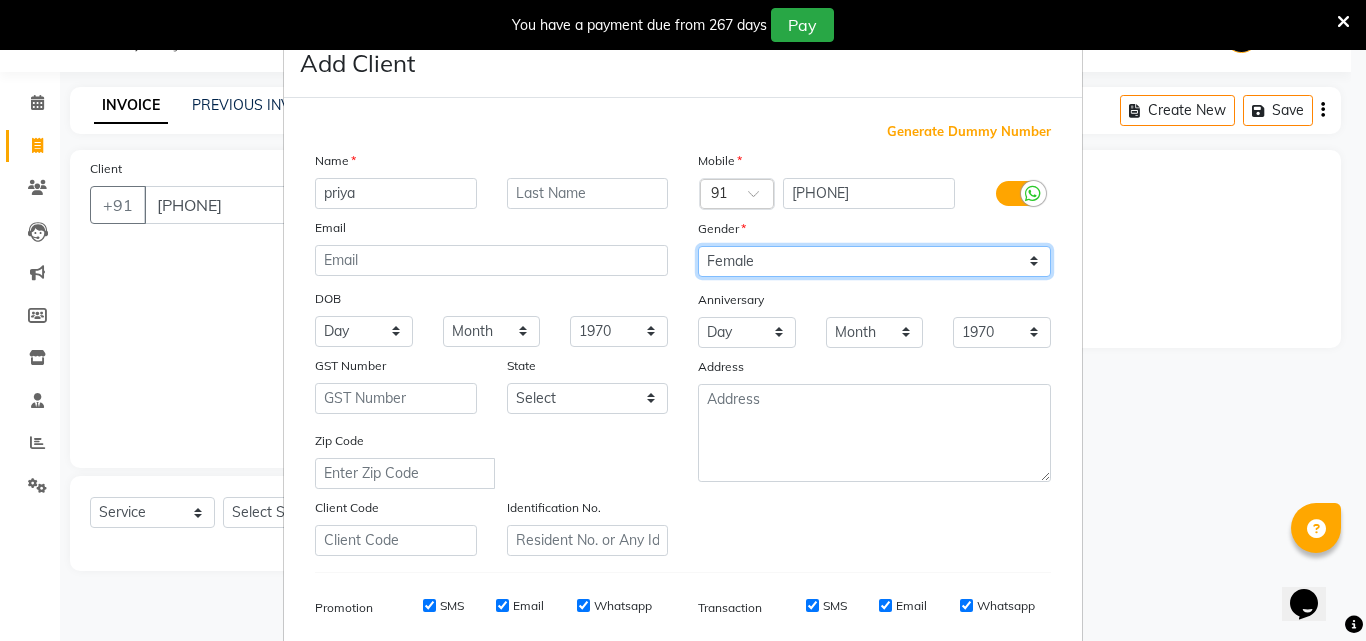 click on "Select Male Female Other Prefer Not To Say" at bounding box center [874, 261] 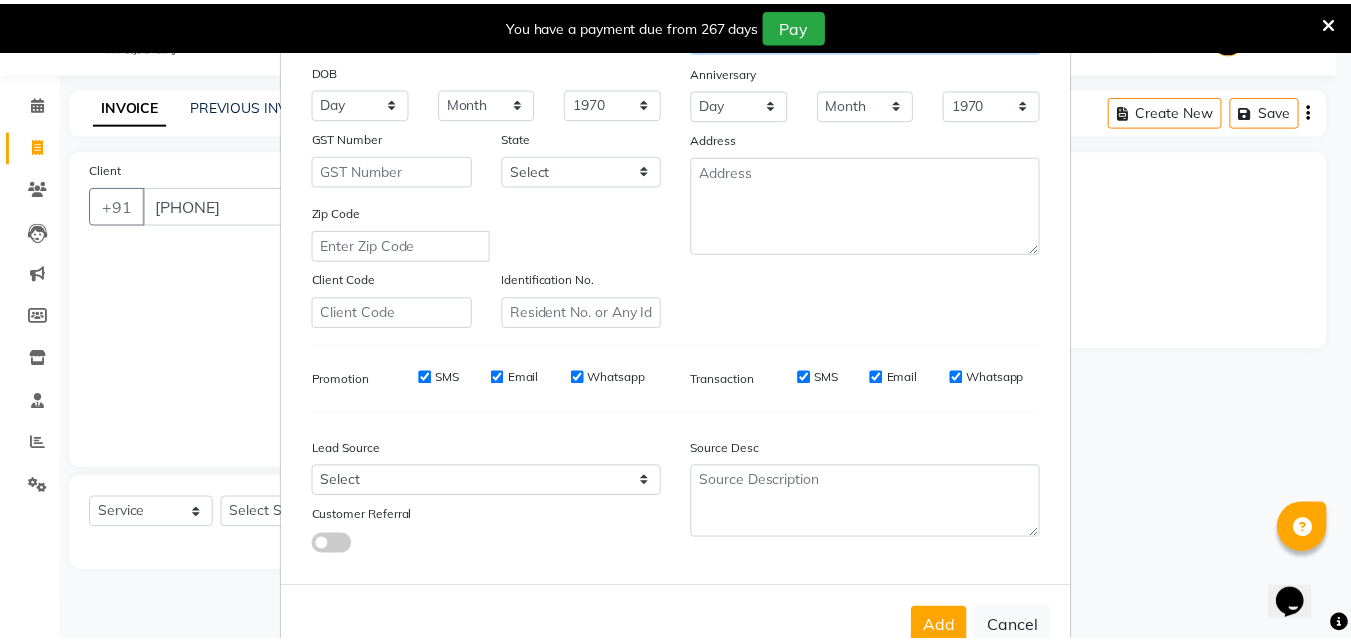 scroll, scrollTop: 282, scrollLeft: 0, axis: vertical 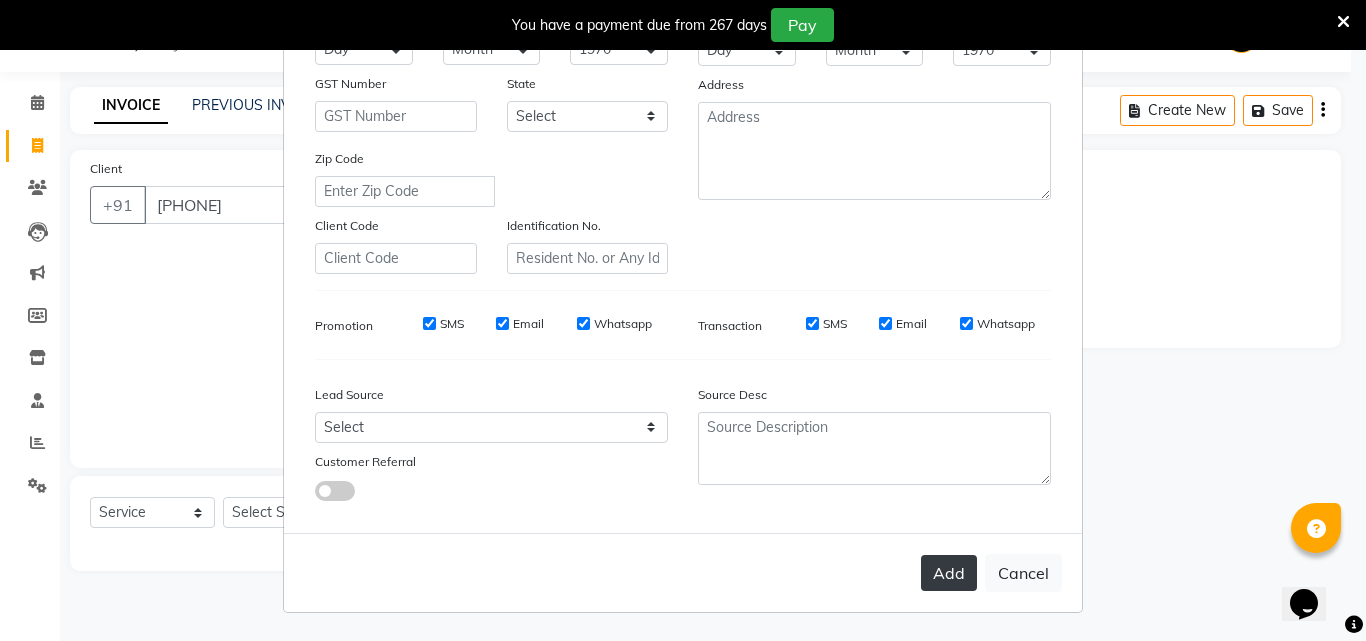 click on "Add" at bounding box center [949, 573] 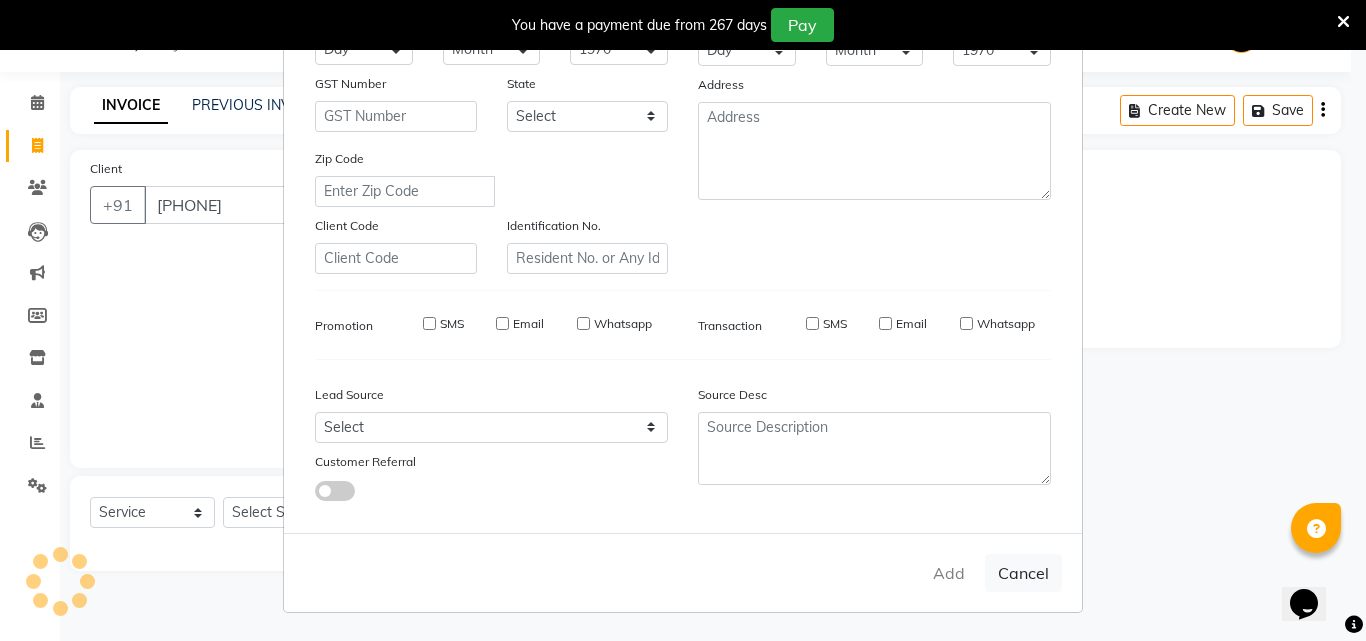 type 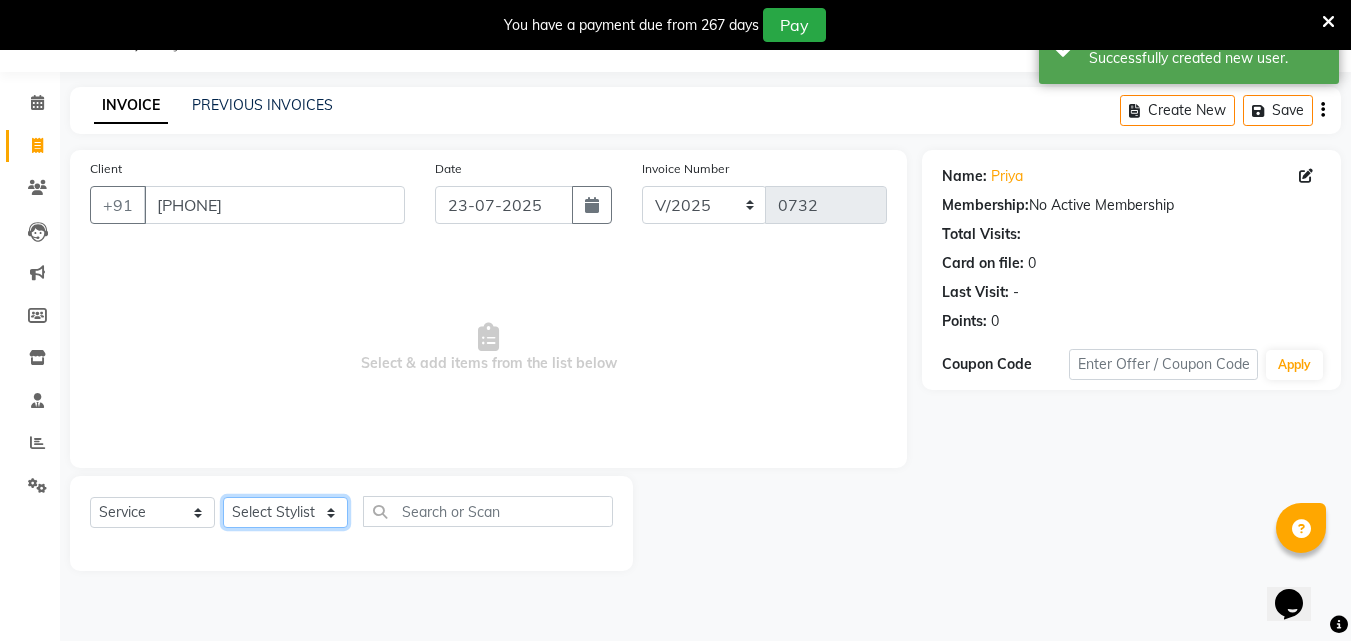 click on "Select Stylist [FIRST] [FIRST] [FIRST] [FIRST] [FIRST] [FIRST] [FIRST] [FIRST] [FIRST] [FIRST] [FIRST] [FIRST]" 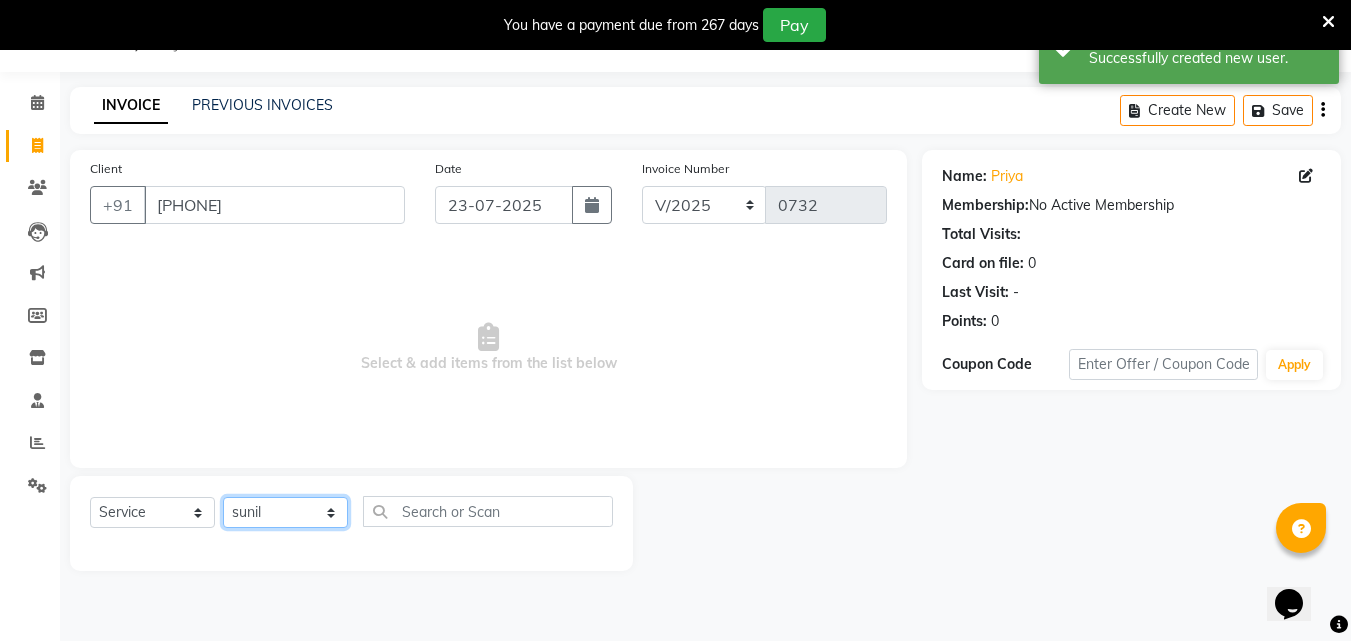 click on "Select Stylist [FIRST] [FIRST] [FIRST] [FIRST] [FIRST] [FIRST] [FIRST] [FIRST] [FIRST] [FIRST] [FIRST] [FIRST]" 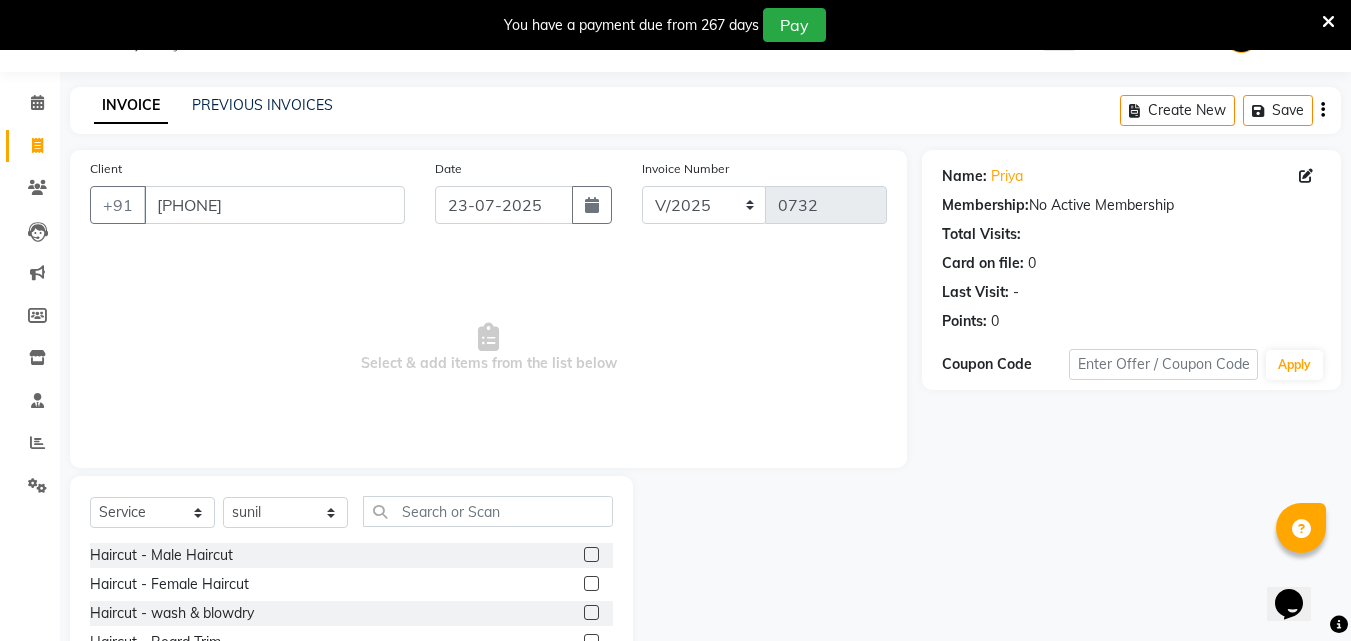 click 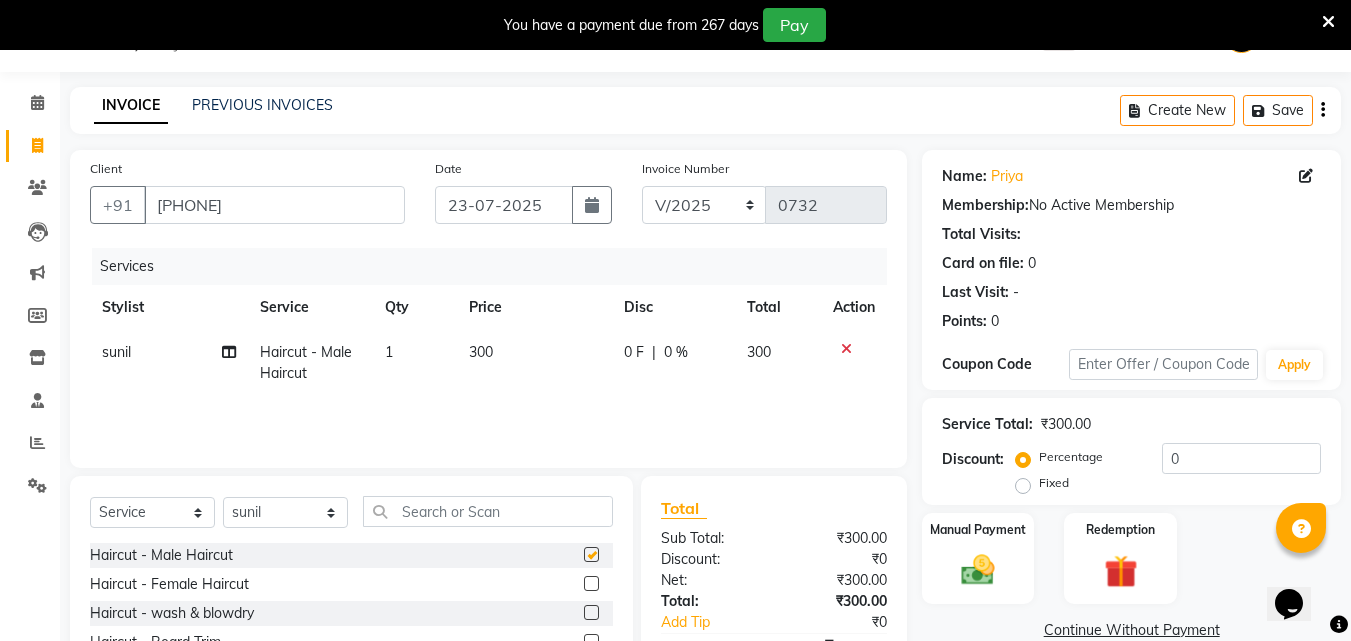 checkbox on "false" 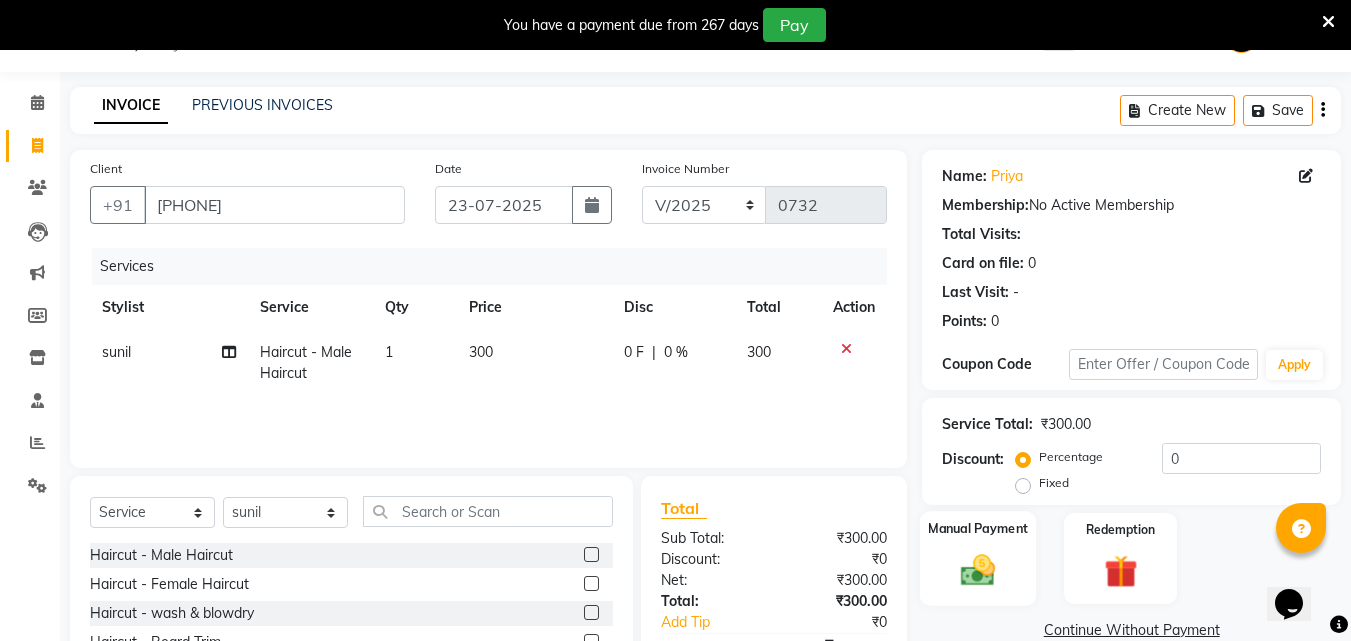 drag, startPoint x: 973, startPoint y: 577, endPoint x: 976, endPoint y: 567, distance: 10.440307 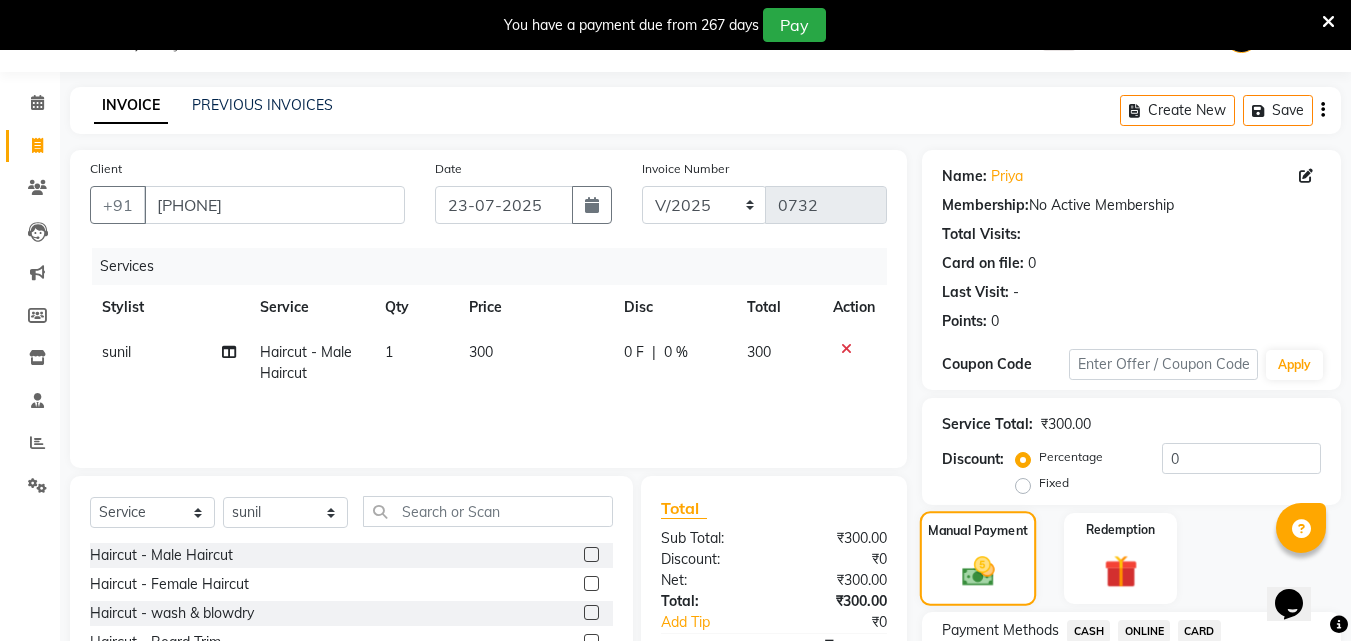drag, startPoint x: 960, startPoint y: 540, endPoint x: 973, endPoint y: 537, distance: 13.341664 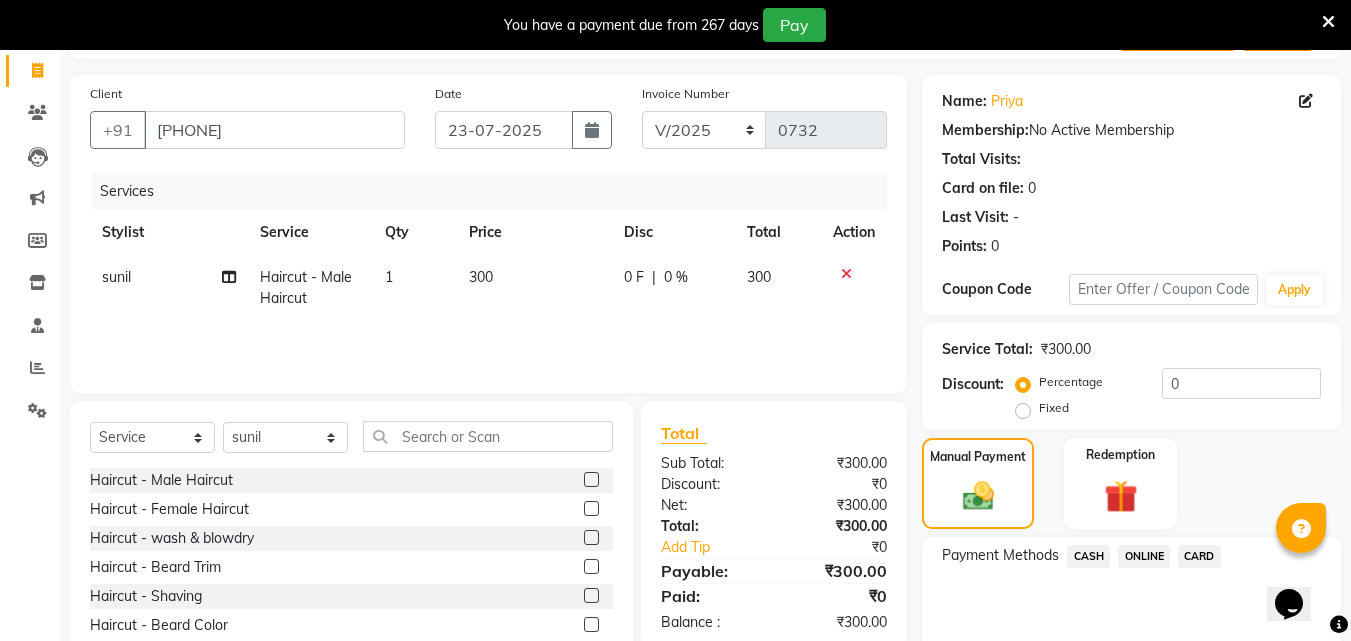 scroll, scrollTop: 150, scrollLeft: 0, axis: vertical 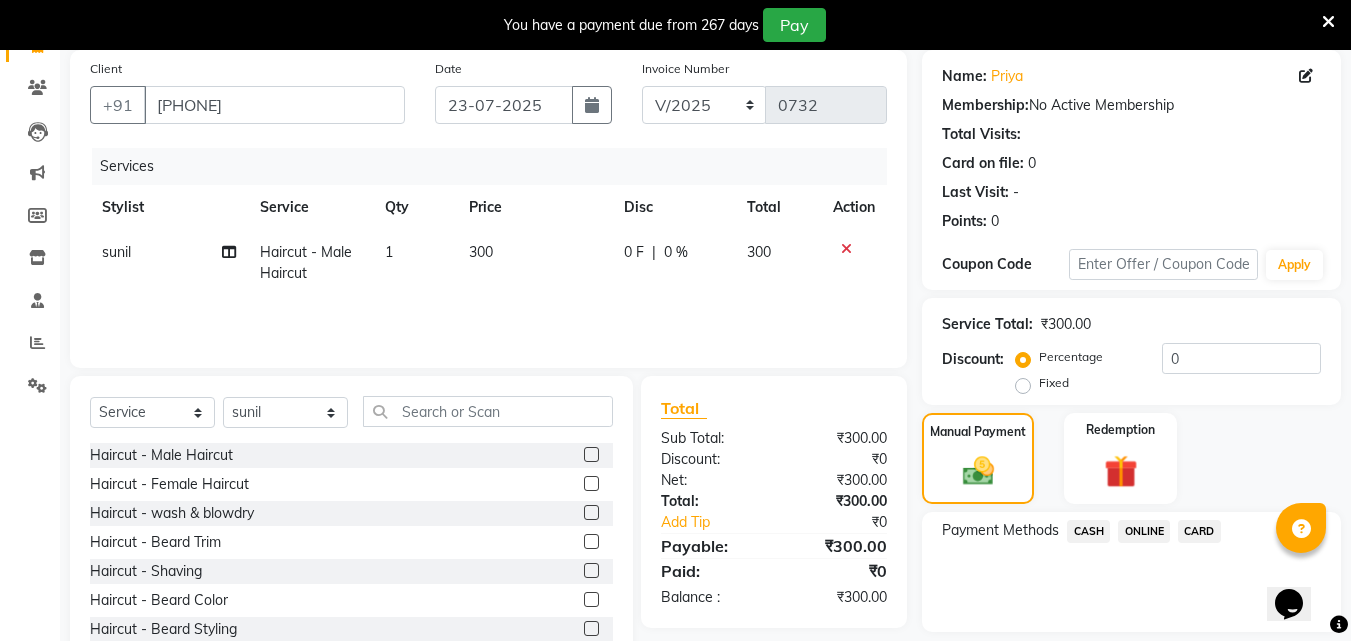 click on "ONLINE" 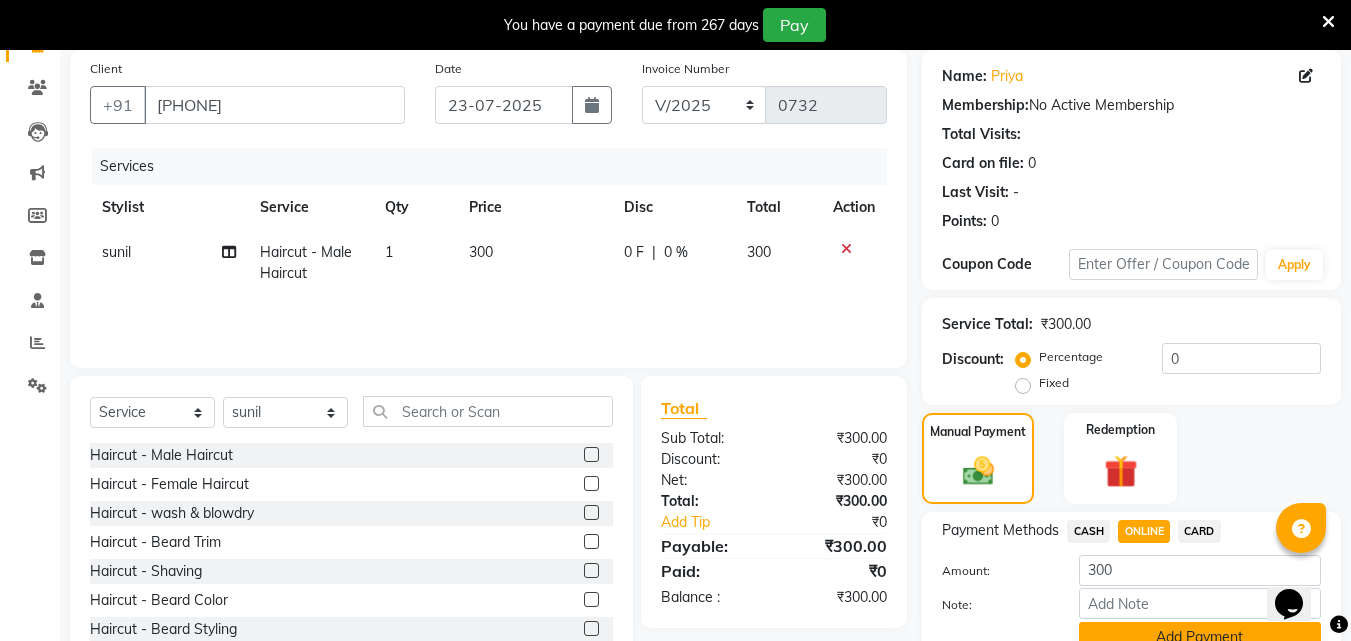 click on "Add Payment" 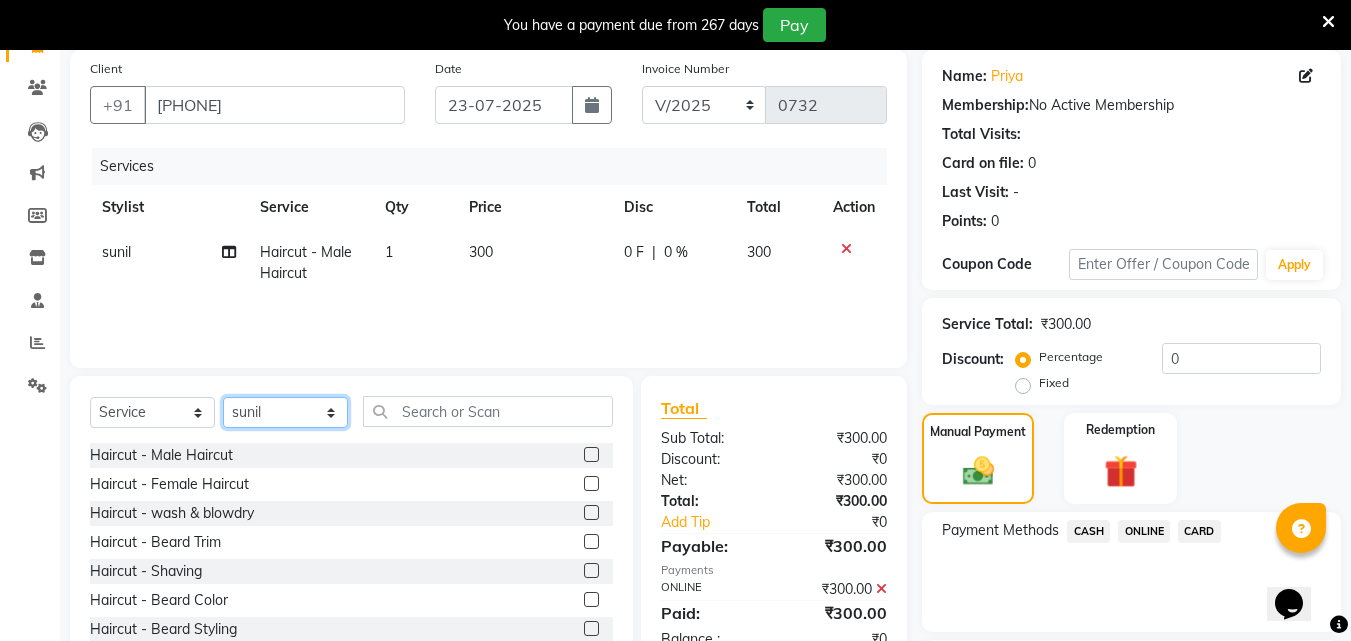 click on "Select Stylist [FIRST] [FIRST] [FIRST] [FIRST] [FIRST] [FIRST] [FIRST] [FIRST] [FIRST] [FIRST] [FIRST] [FIRST]" 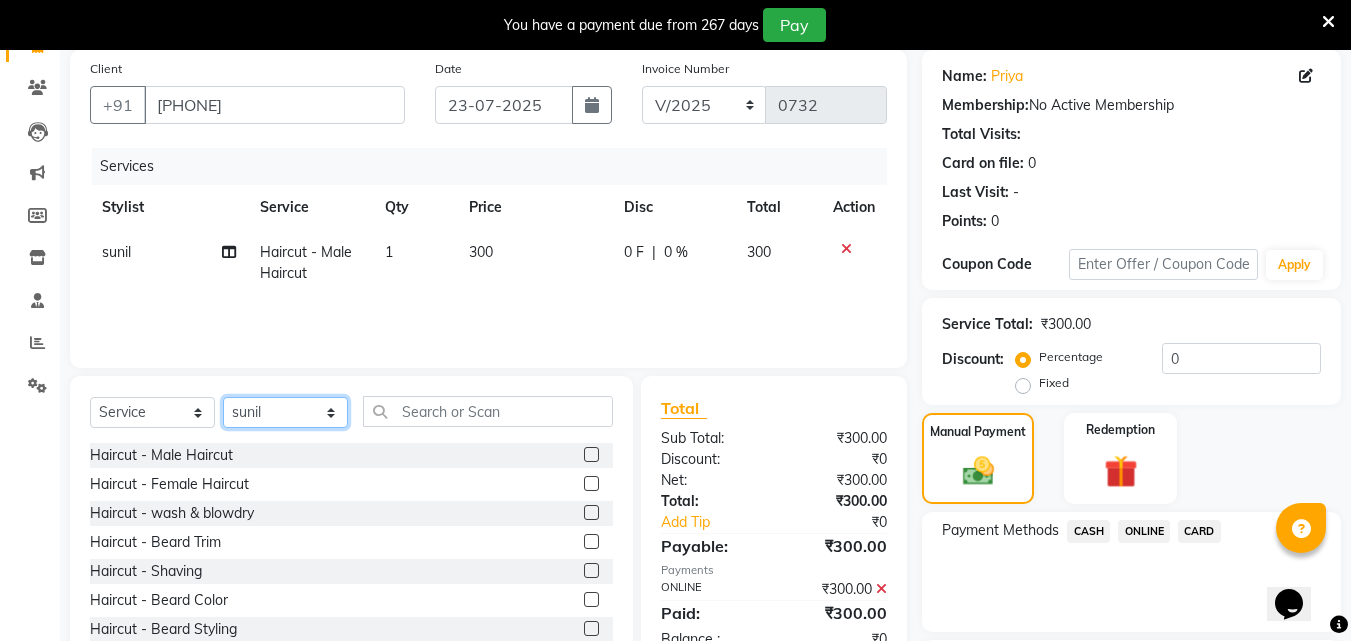 select on "87702" 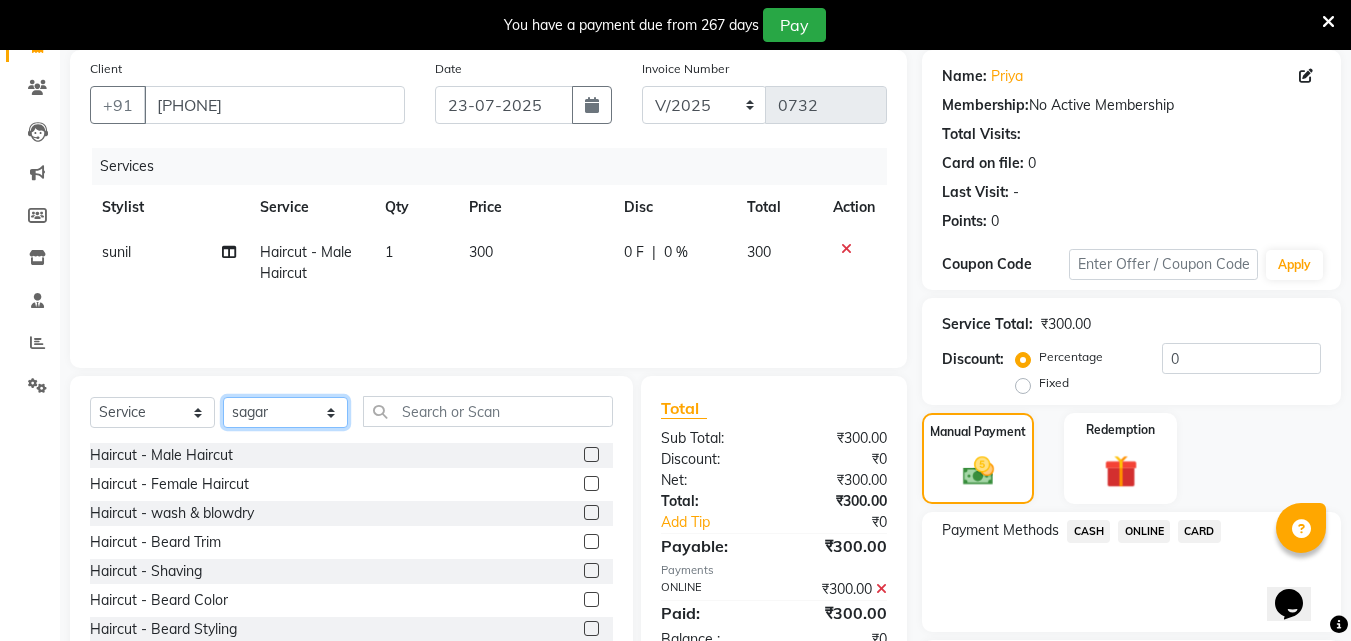 click on "Select Stylist [FIRST] [FIRST] [FIRST] [FIRST] [FIRST] [FIRST] [FIRST] [FIRST] [FIRST] [FIRST] [FIRST] [FIRST]" 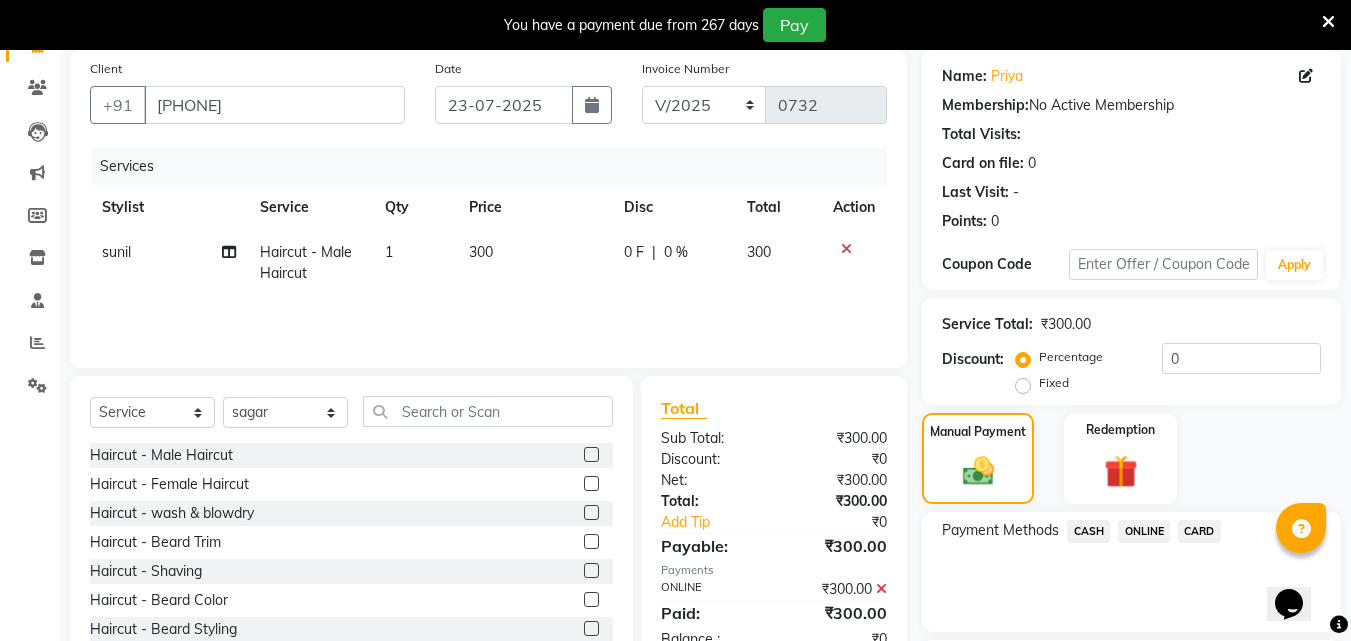 click 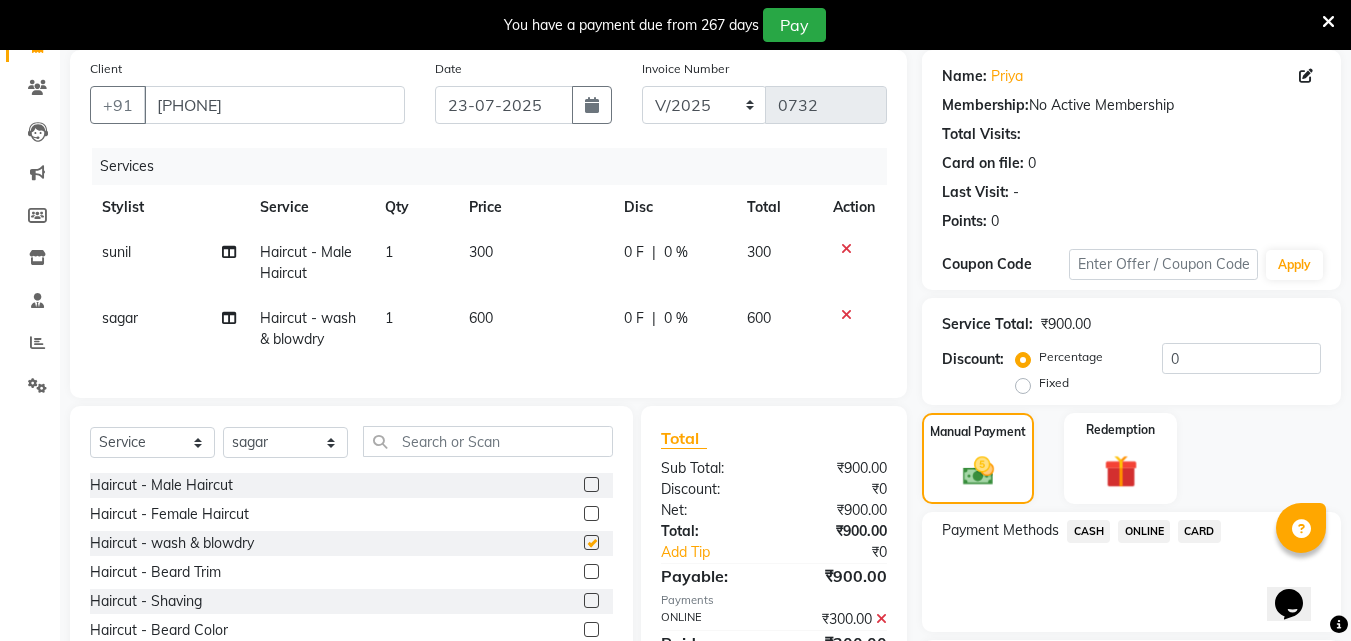 checkbox on "false" 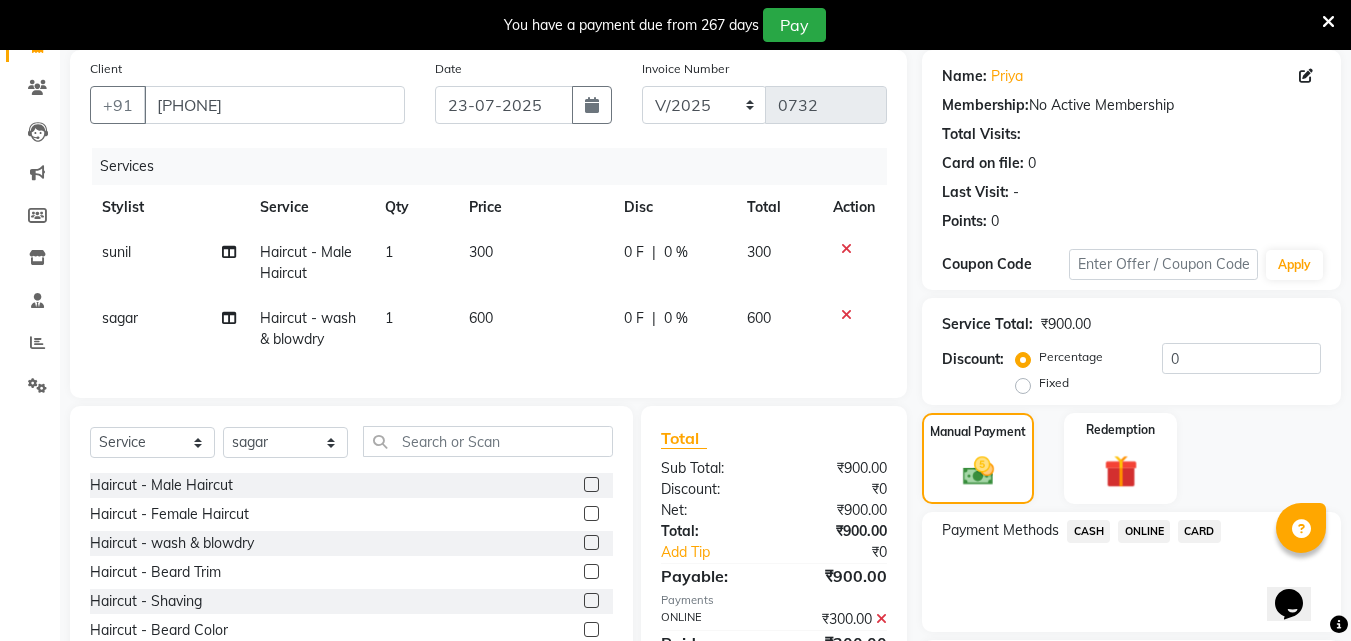click on "ONLINE" 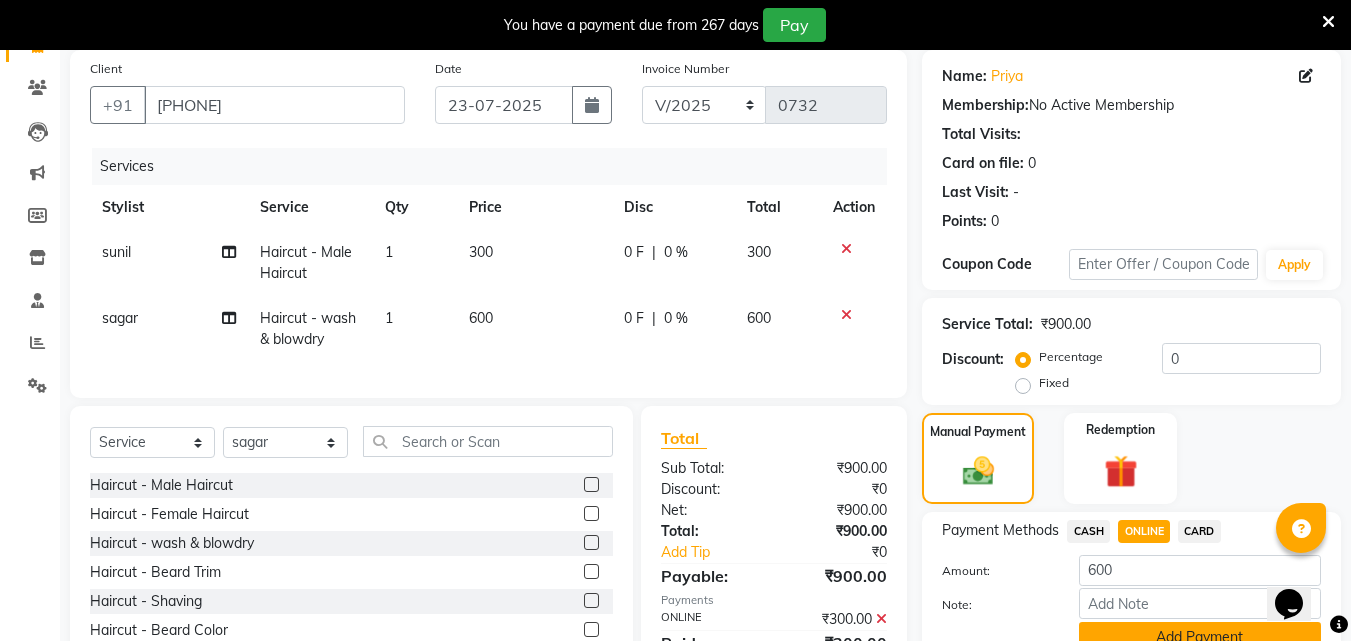 click on "Add Payment" 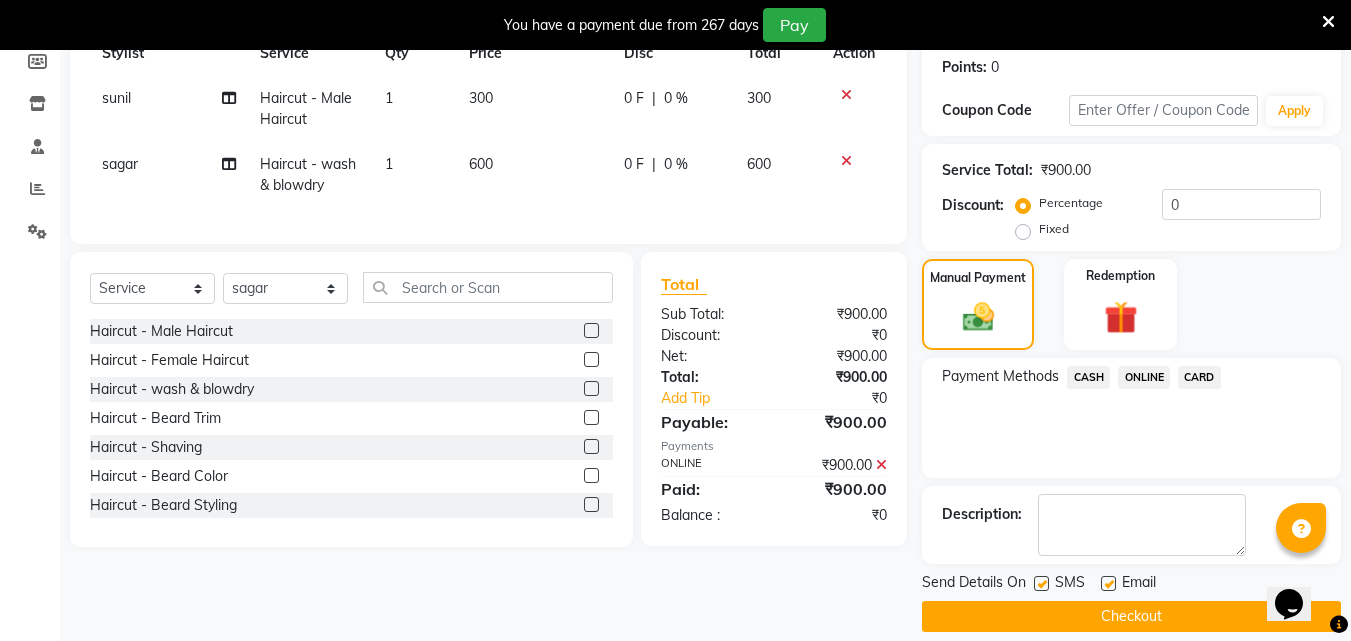 scroll, scrollTop: 325, scrollLeft: 0, axis: vertical 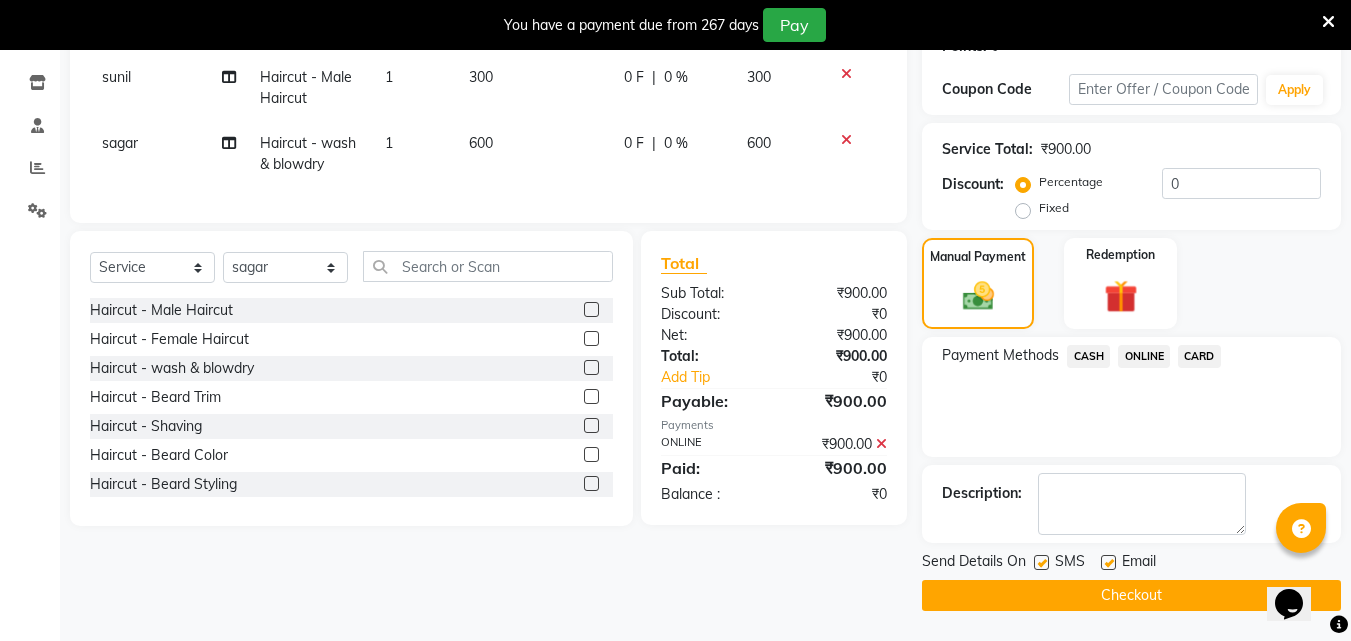 click 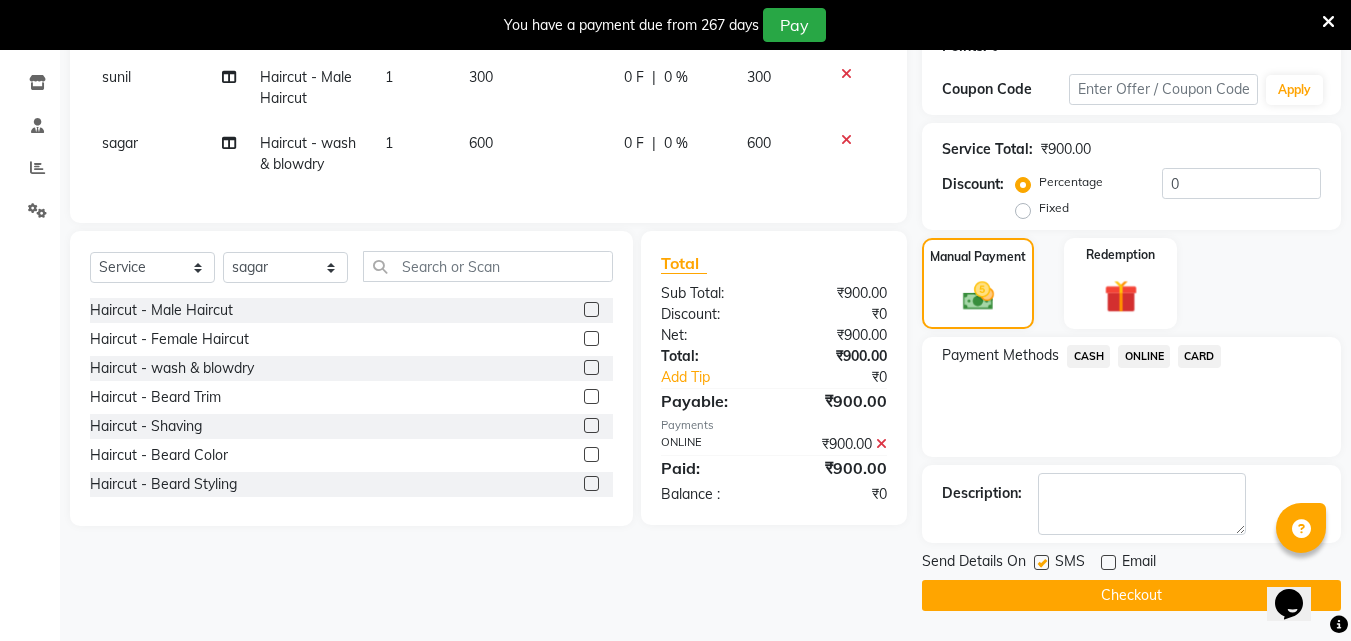 click 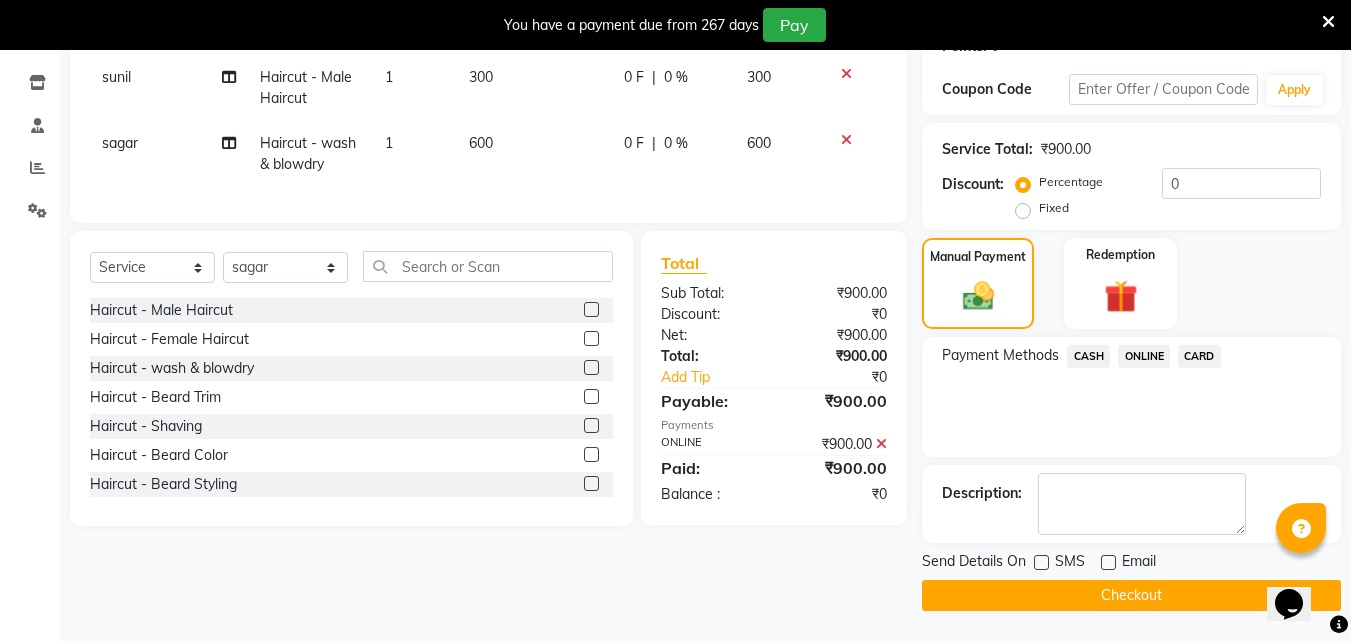 click on "Checkout" 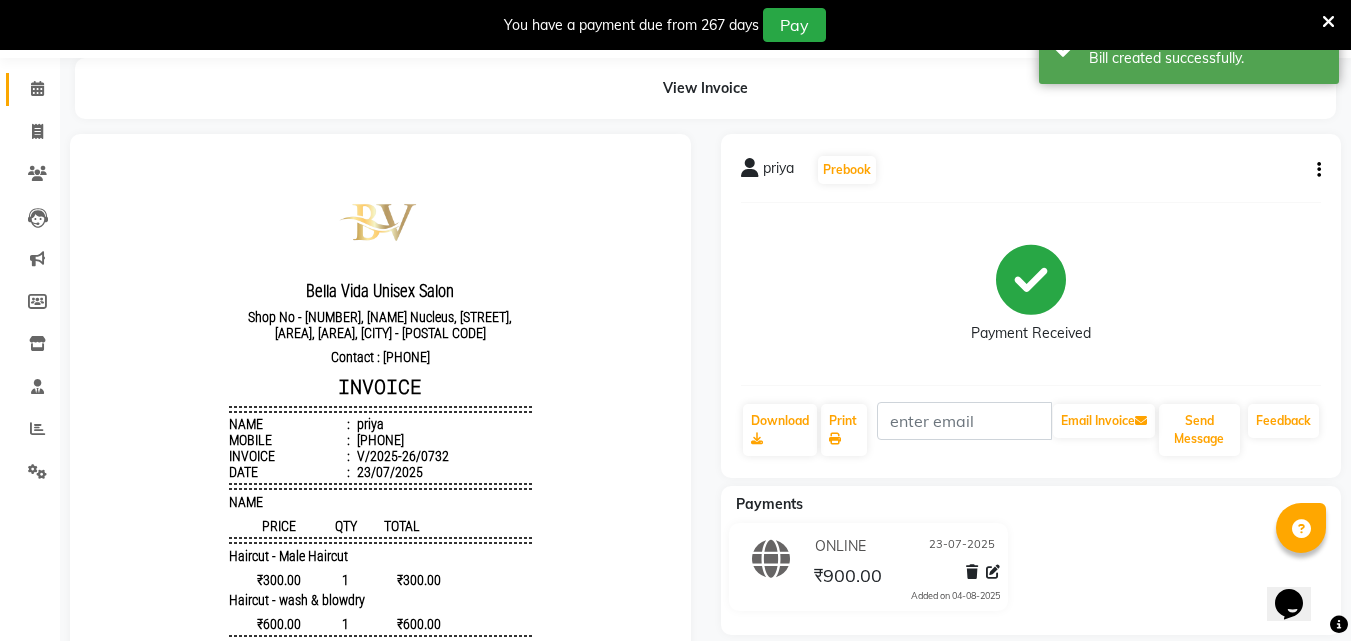 scroll, scrollTop: 25, scrollLeft: 0, axis: vertical 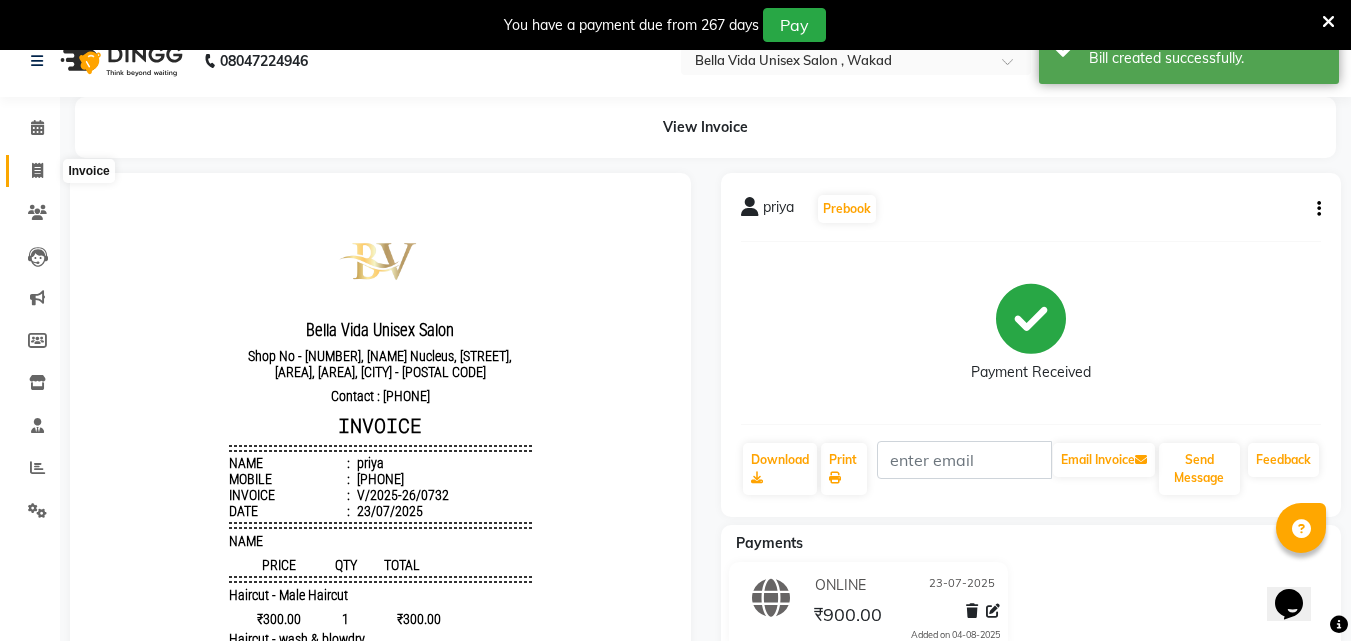 click 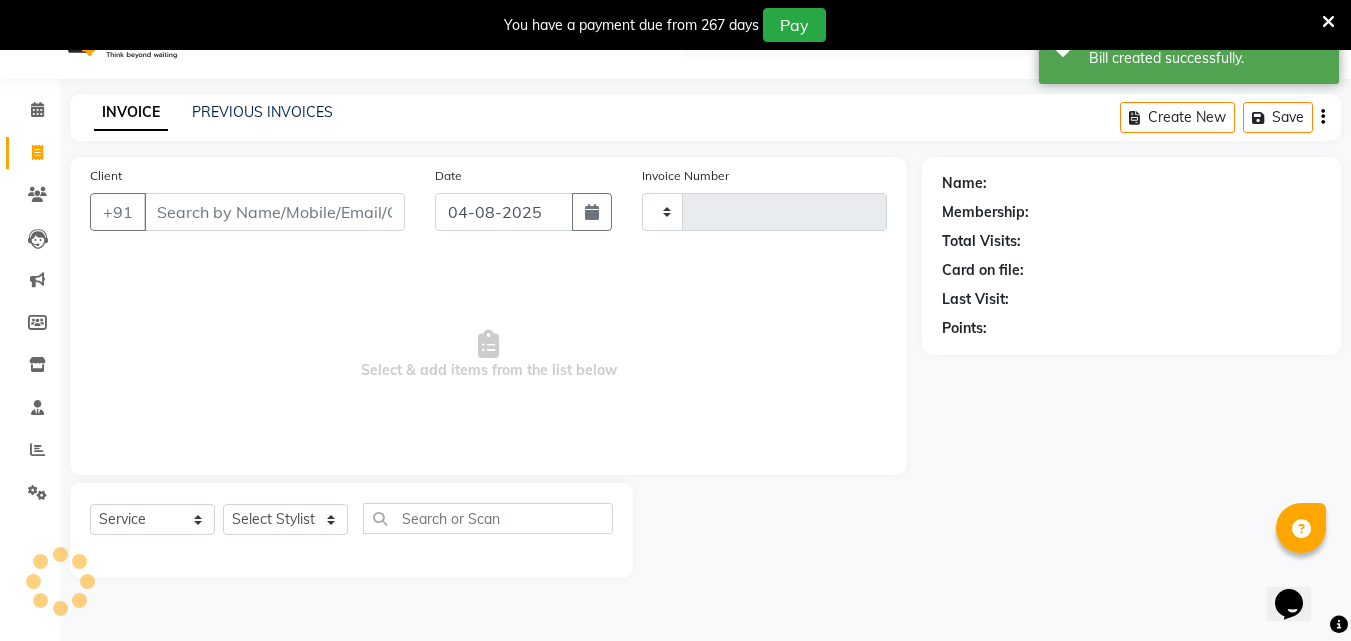 type on "0733" 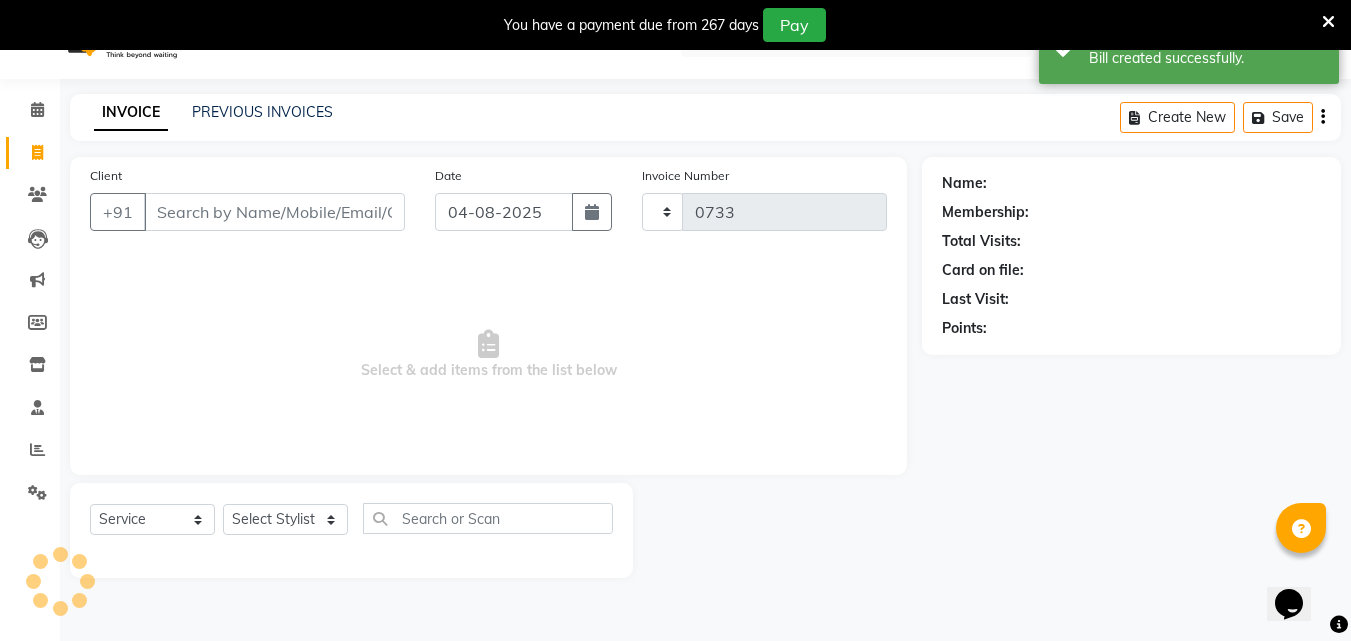 scroll, scrollTop: 50, scrollLeft: 0, axis: vertical 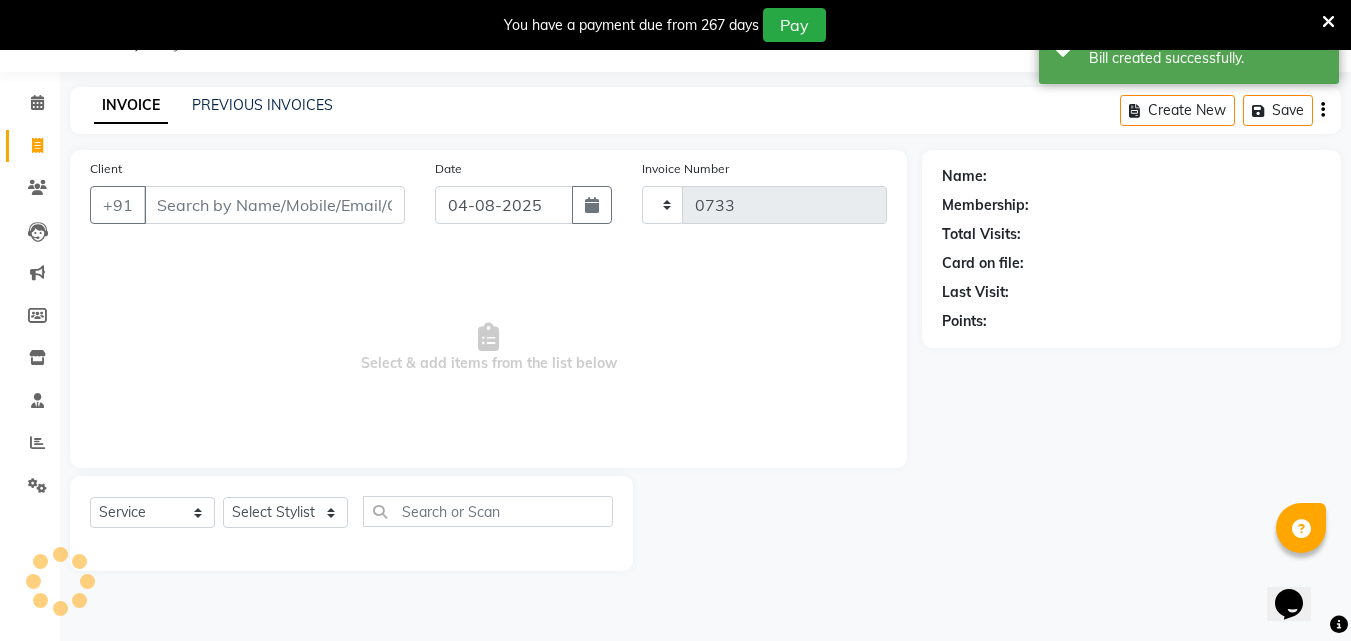 select on "5207" 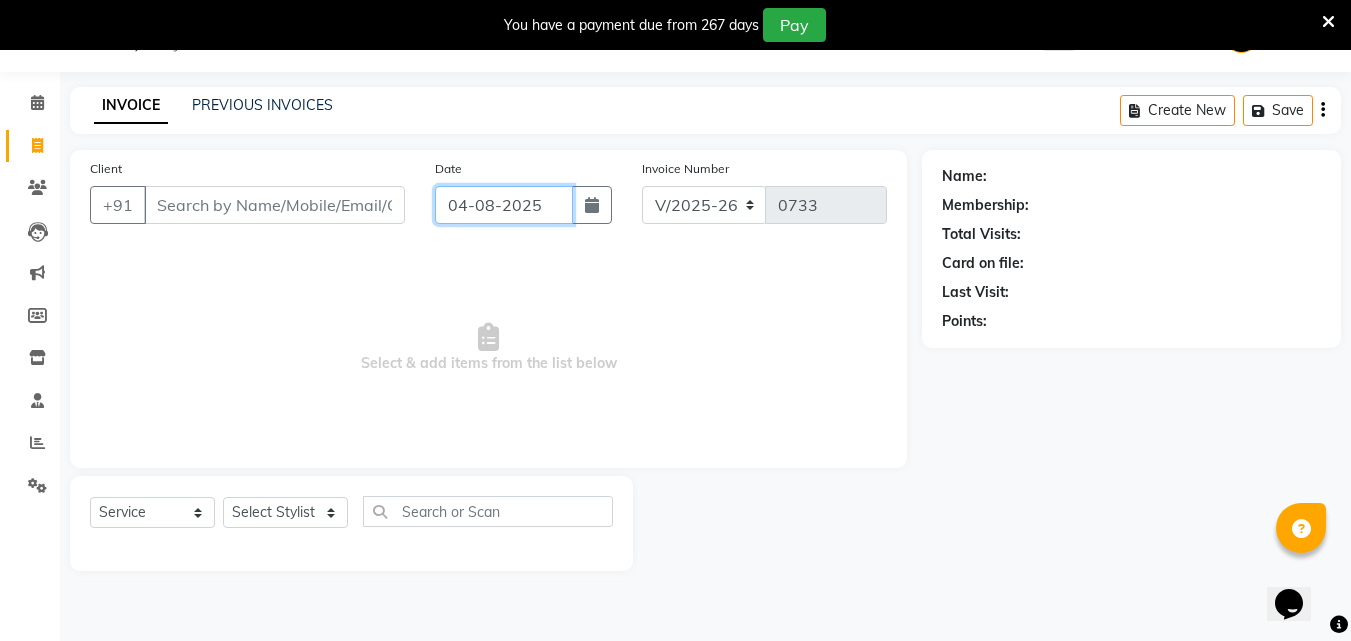 click on "04-08-2025" 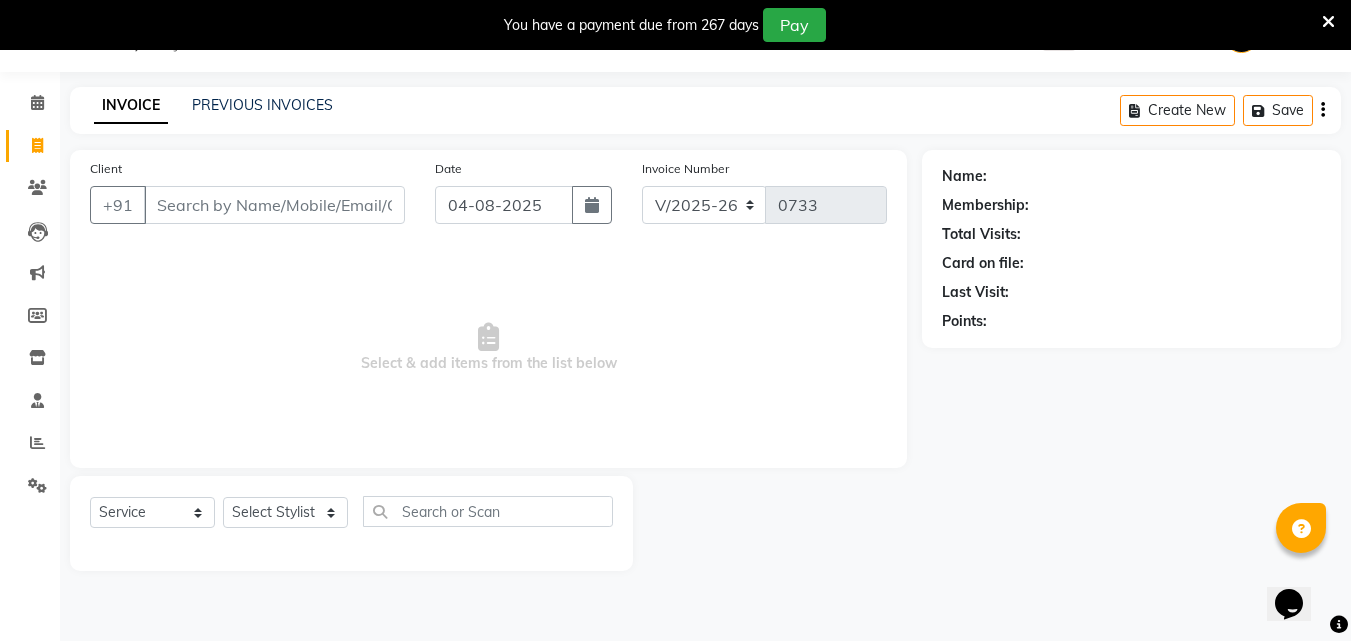 select on "8" 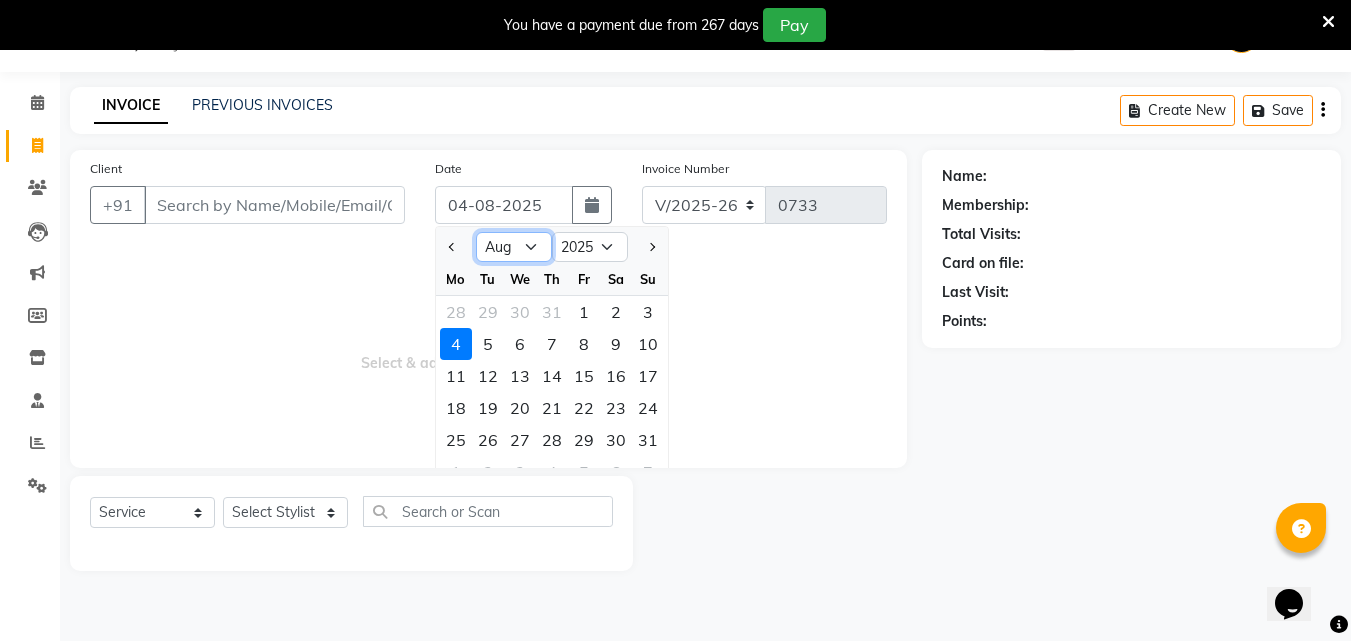 drag, startPoint x: 518, startPoint y: 233, endPoint x: 518, endPoint y: 259, distance: 26 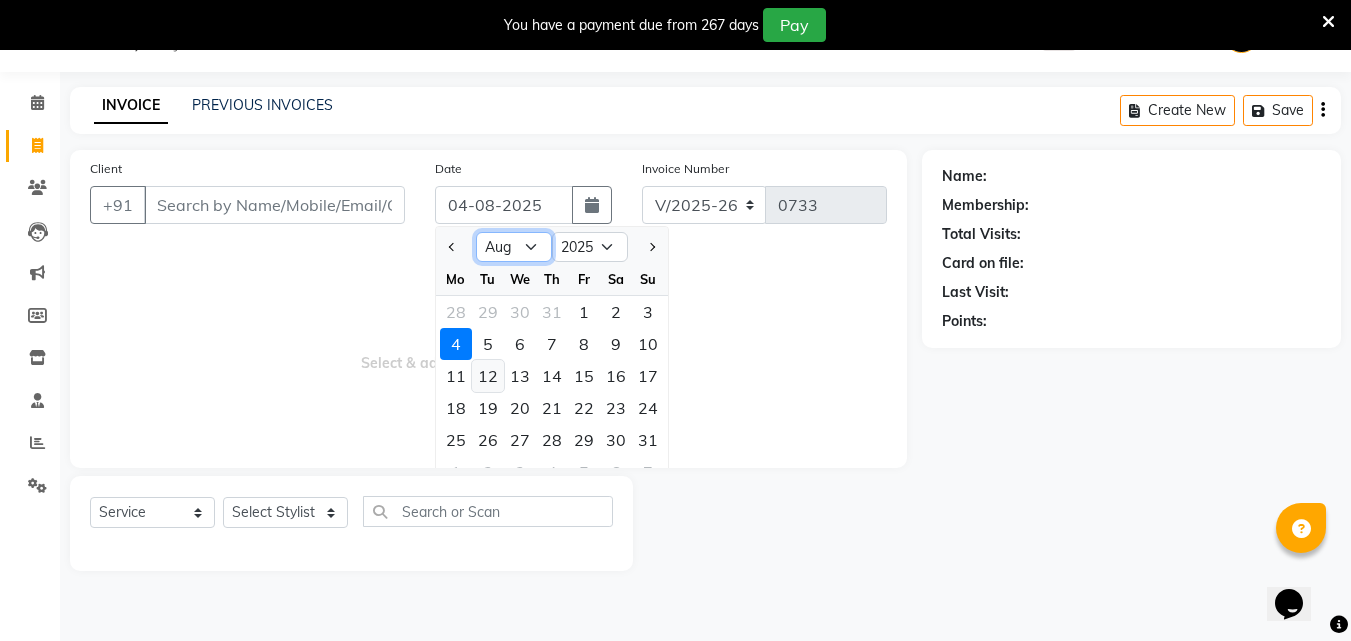 select on "7" 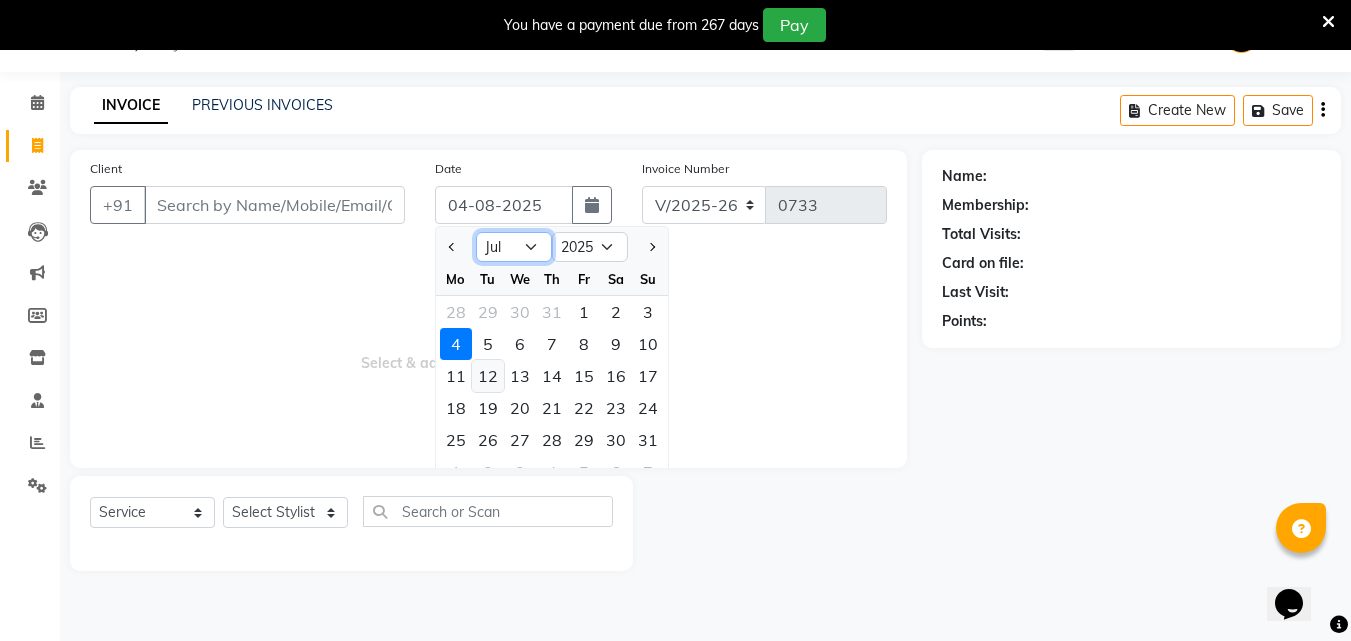 click on "Jan Feb Mar Apr May Jun Jul Aug Sep Oct Nov Dec" 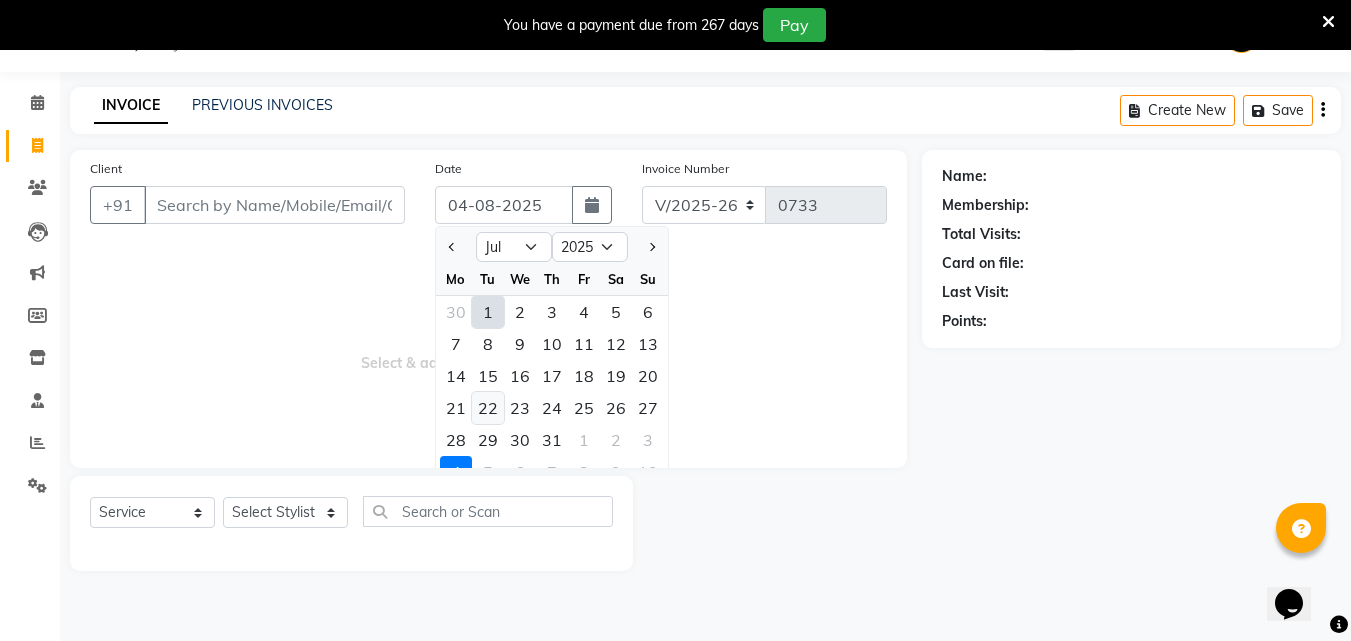 click on "22" 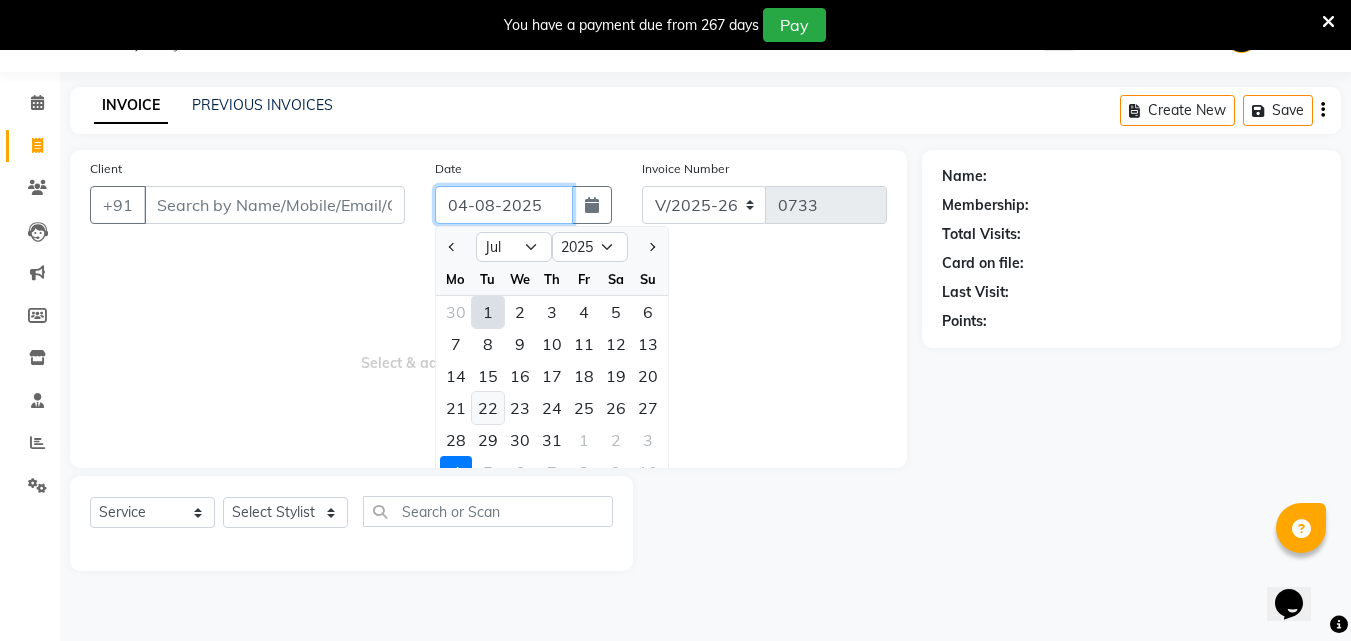 type on "22-07-2025" 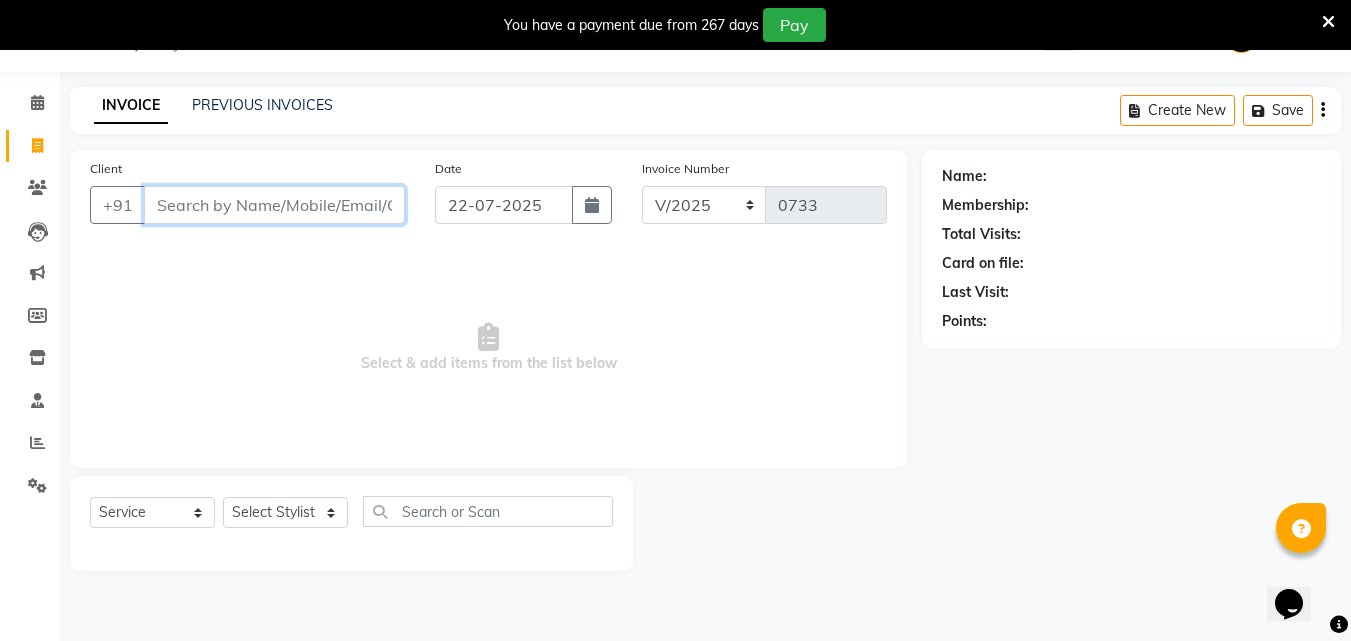 click on "Client" at bounding box center (274, 205) 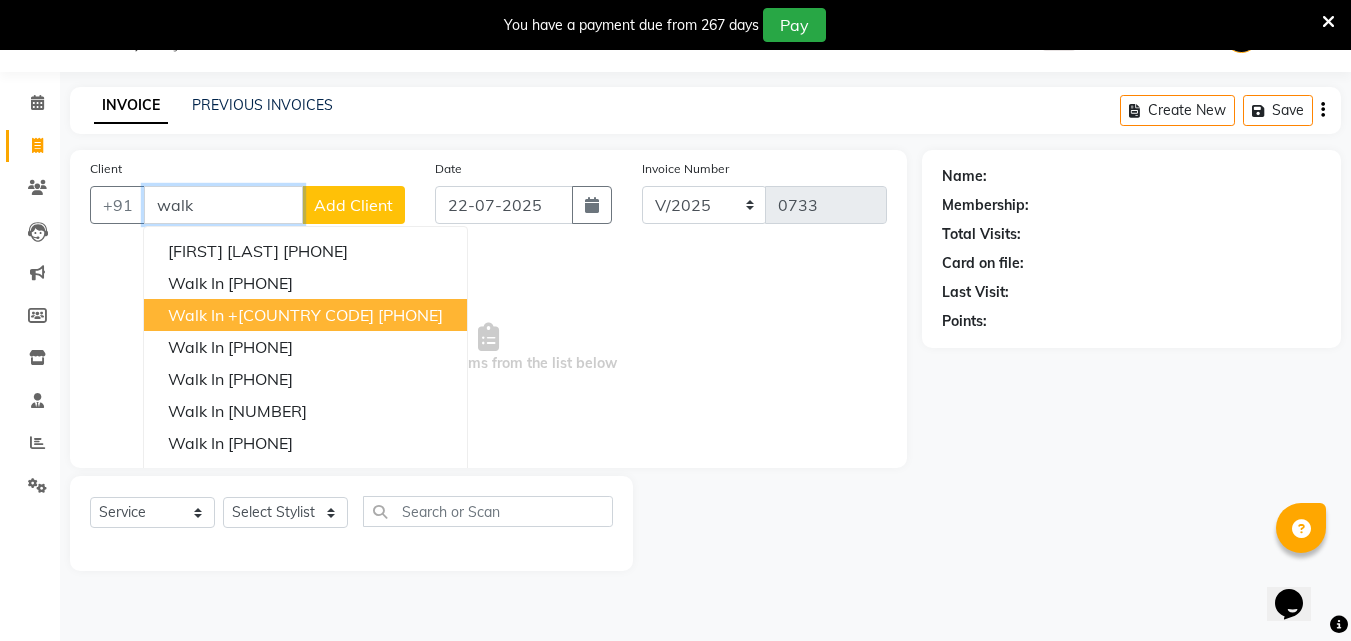 click on "+[COUNTRY CODE] [PHONE]" at bounding box center [335, 315] 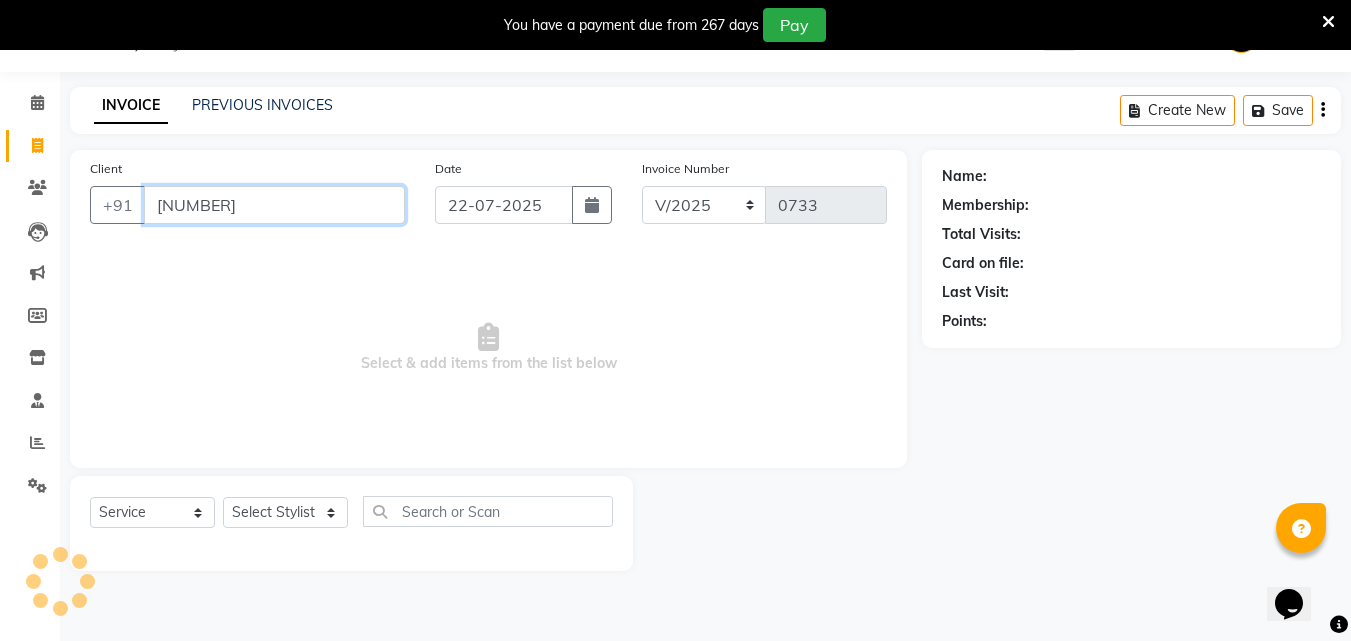 type on "[NUMBER]" 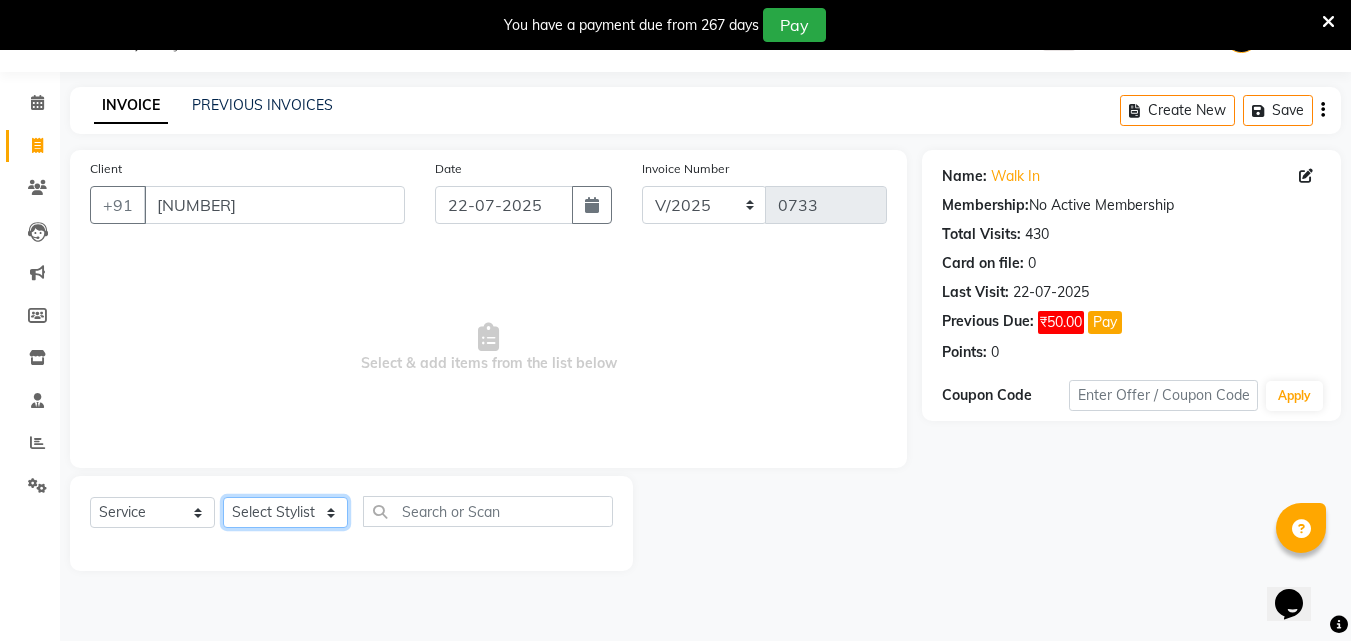 click on "Select Stylist [FIRST] [FIRST] [FIRST] [FIRST] [FIRST] [FIRST] [FIRST] [FIRST] [FIRST] [FIRST] [FIRST] [FIRST]" 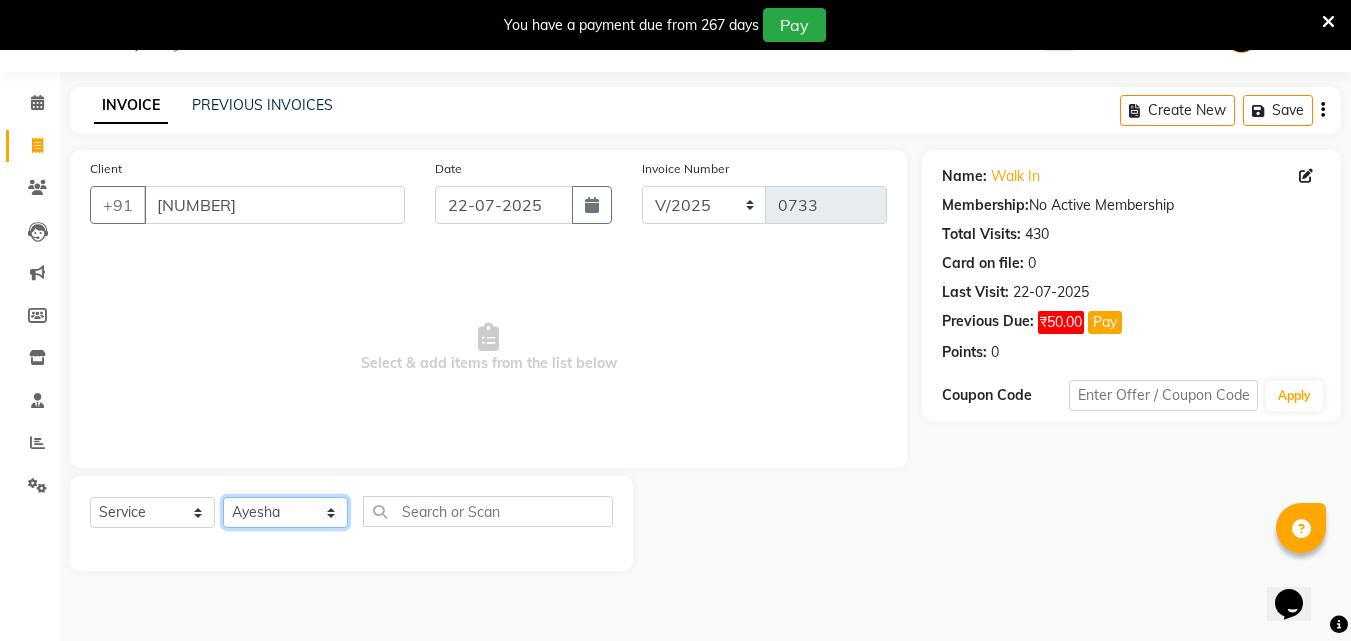 click on "Select Stylist [FIRST] [FIRST] [FIRST] [FIRST] [FIRST] [FIRST] [FIRST] [FIRST] [FIRST] [FIRST] [FIRST] [FIRST]" 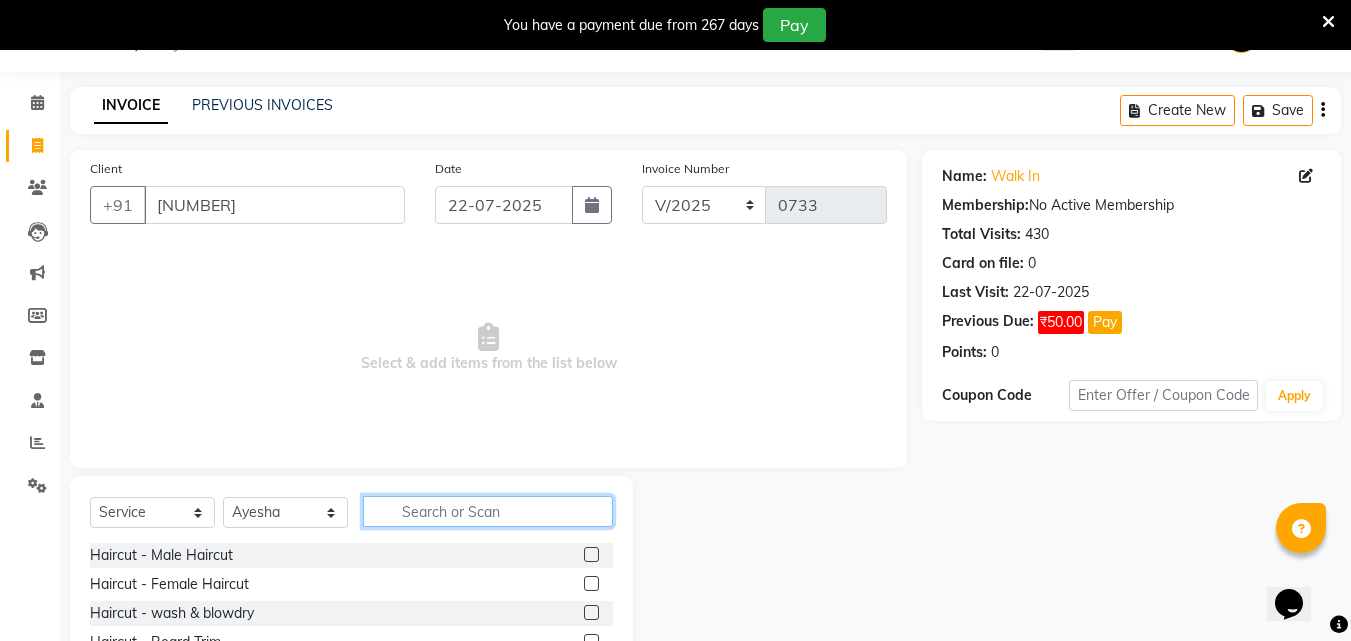 click 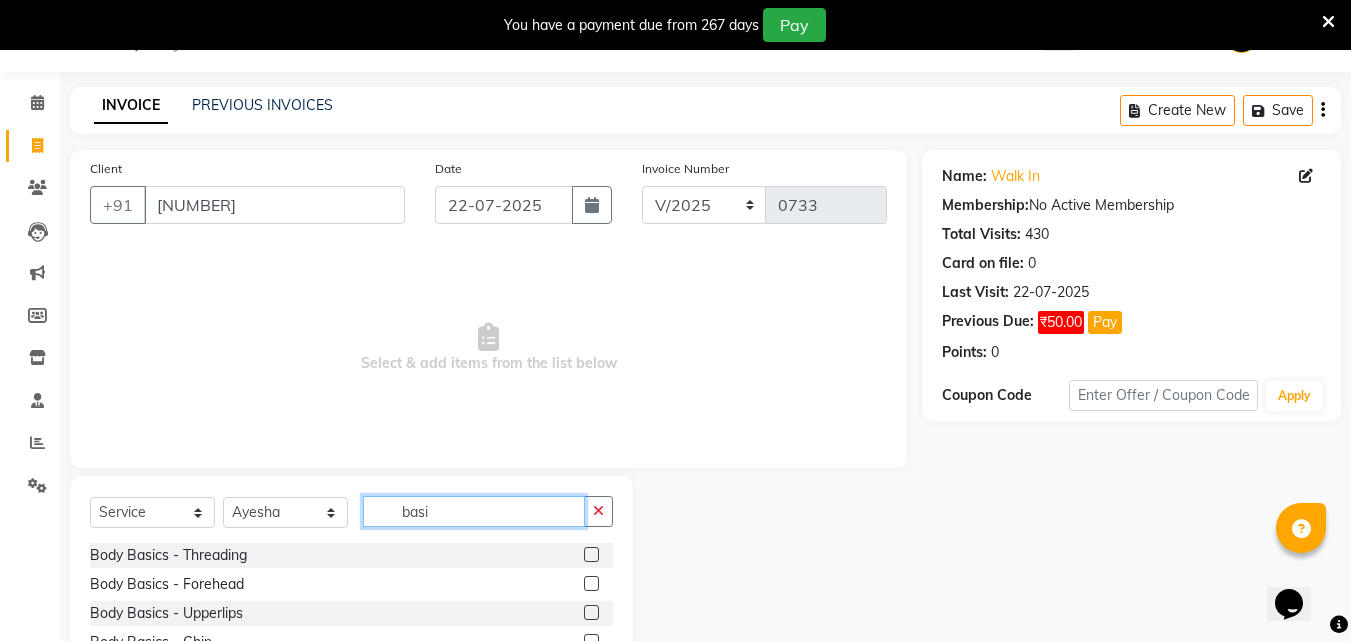 type on "basi" 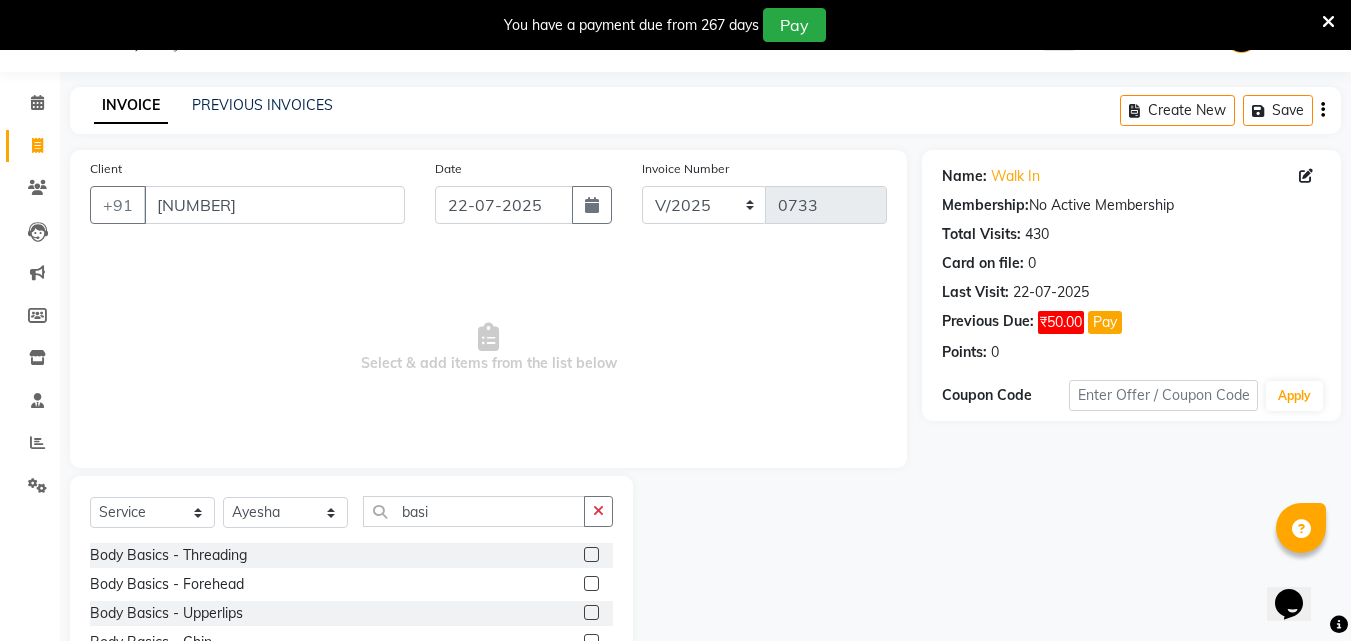 click 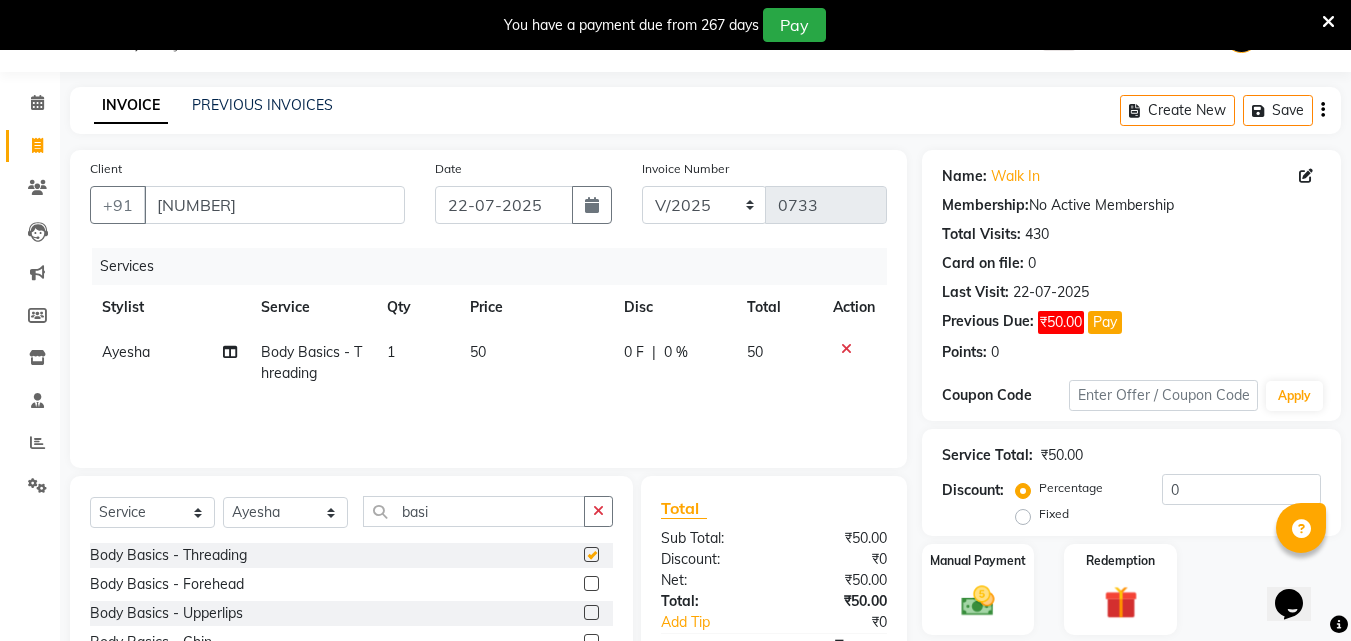 checkbox on "false" 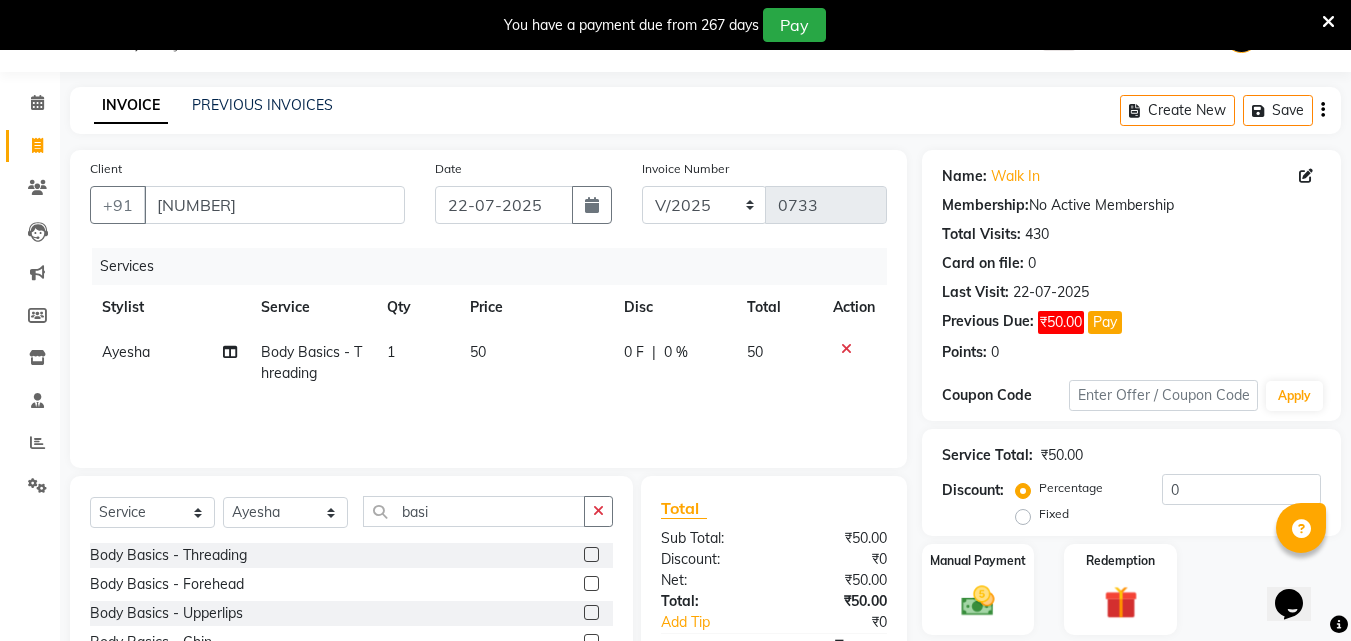 click on "50" 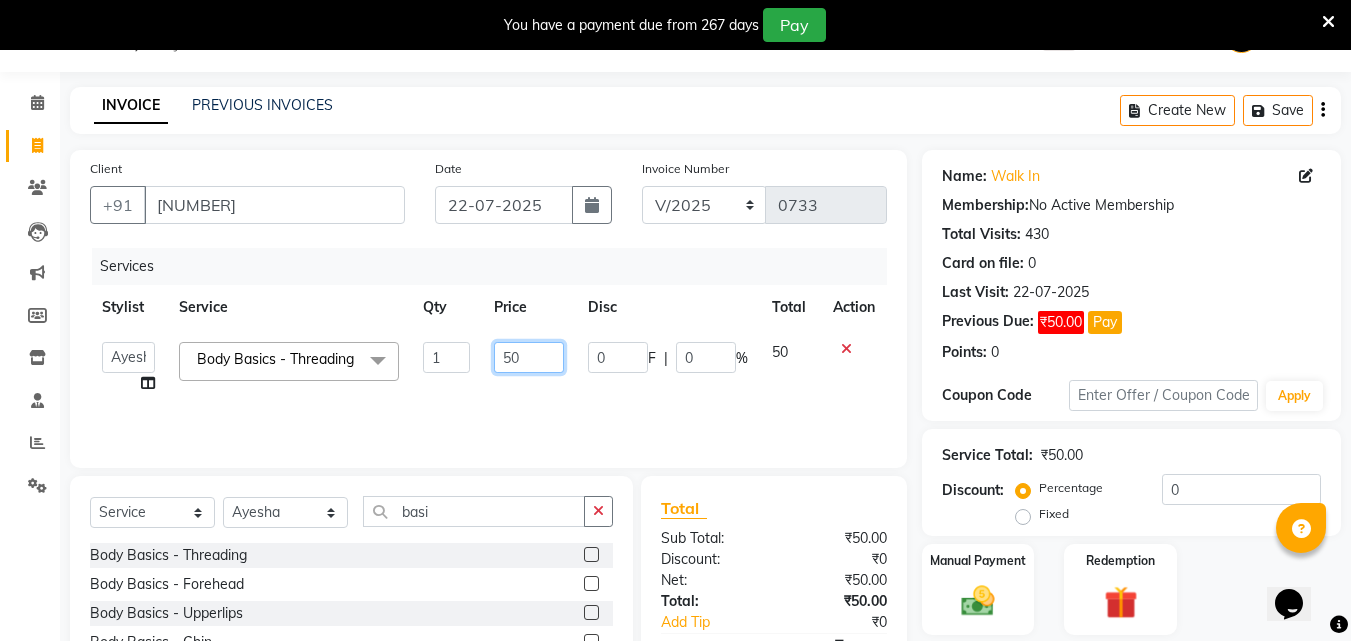 click on "50" 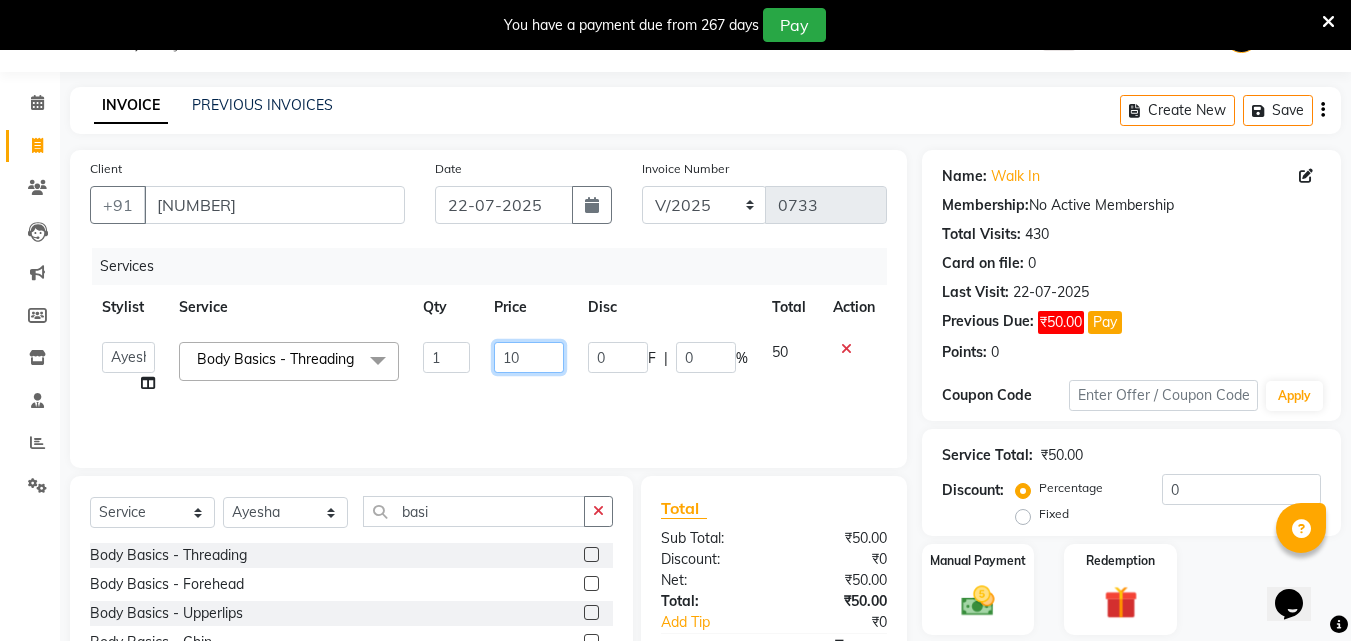 type on "100" 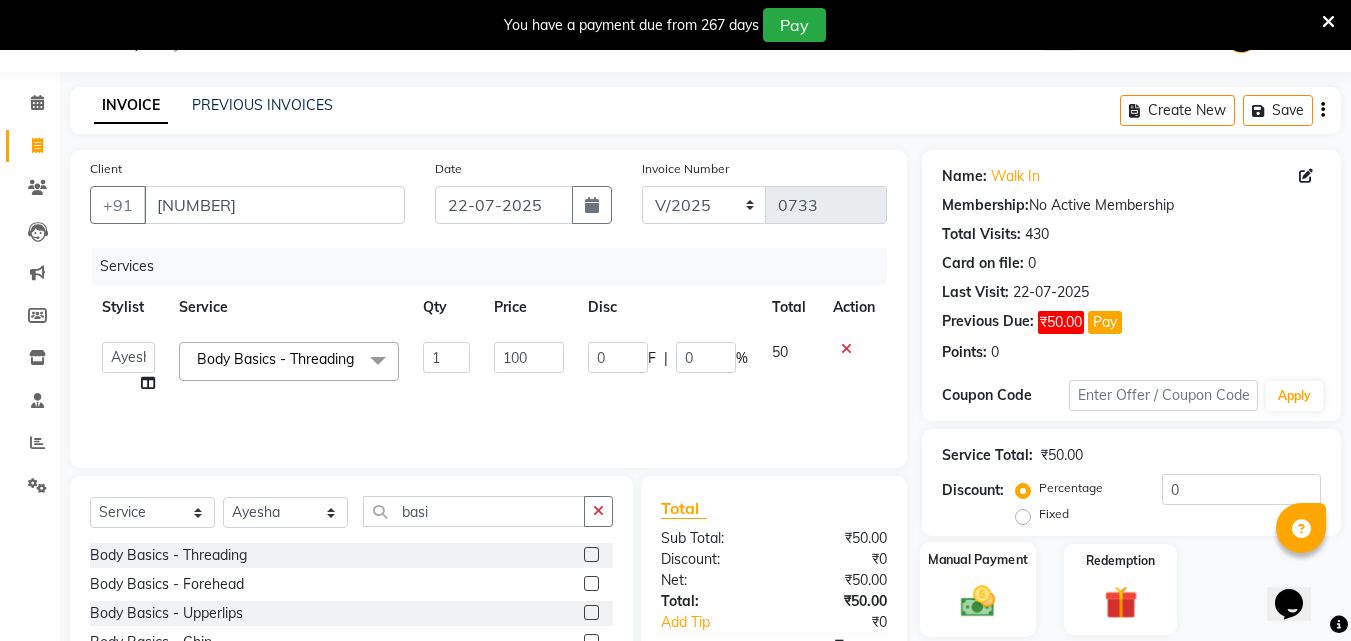 click 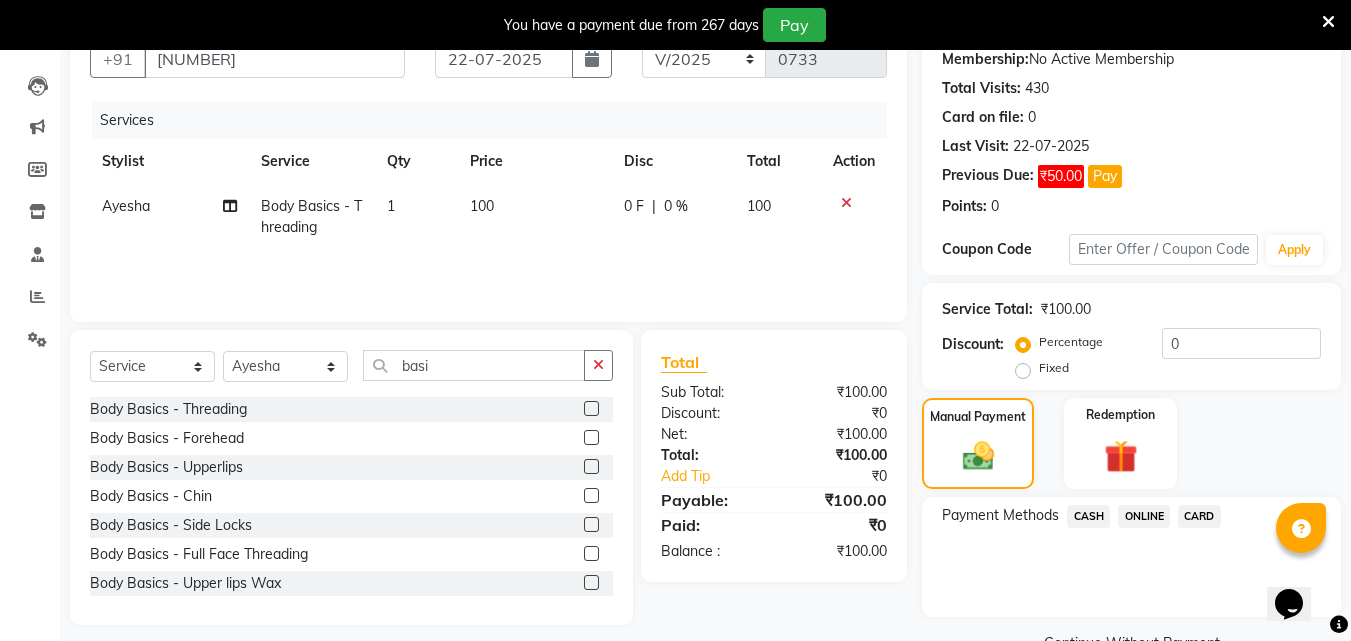 scroll, scrollTop: 243, scrollLeft: 0, axis: vertical 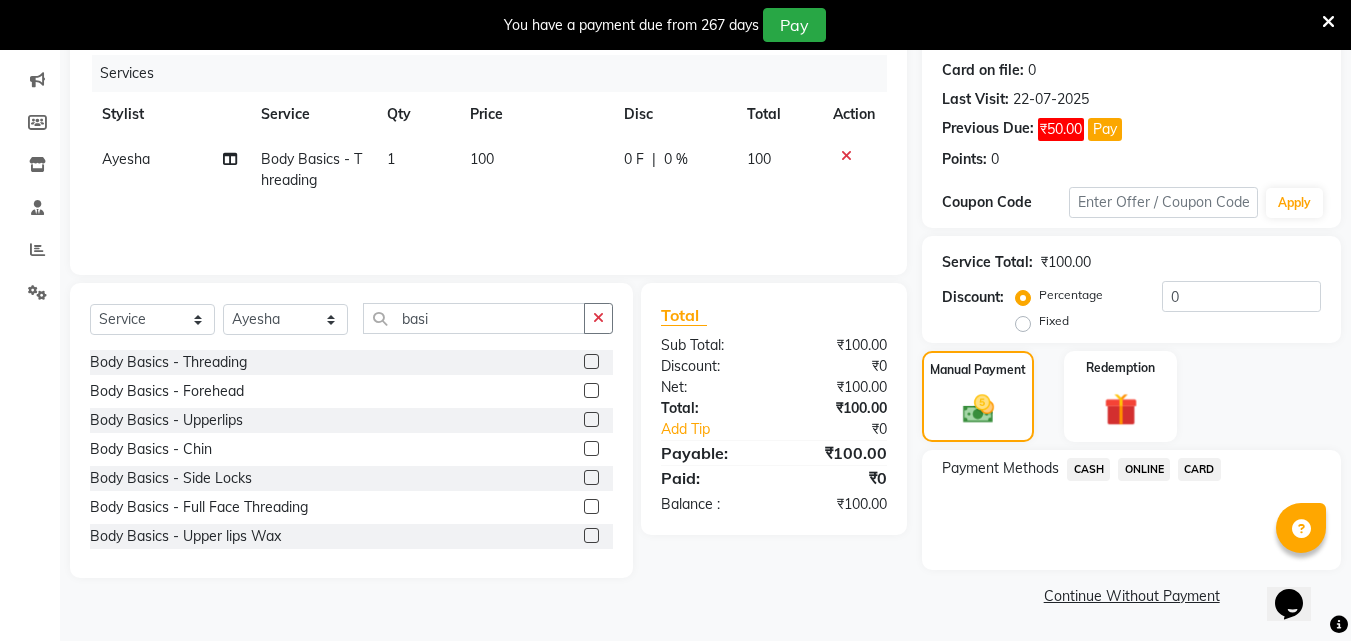 click on "ONLINE" 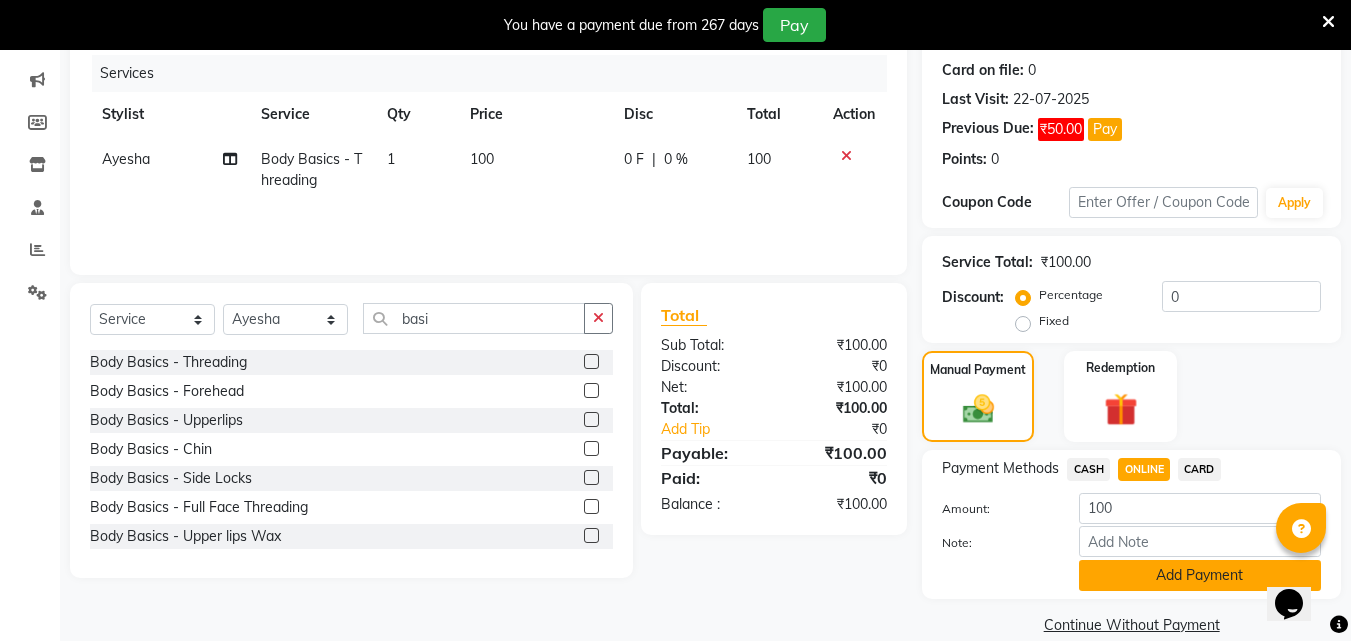 click on "Add Payment" 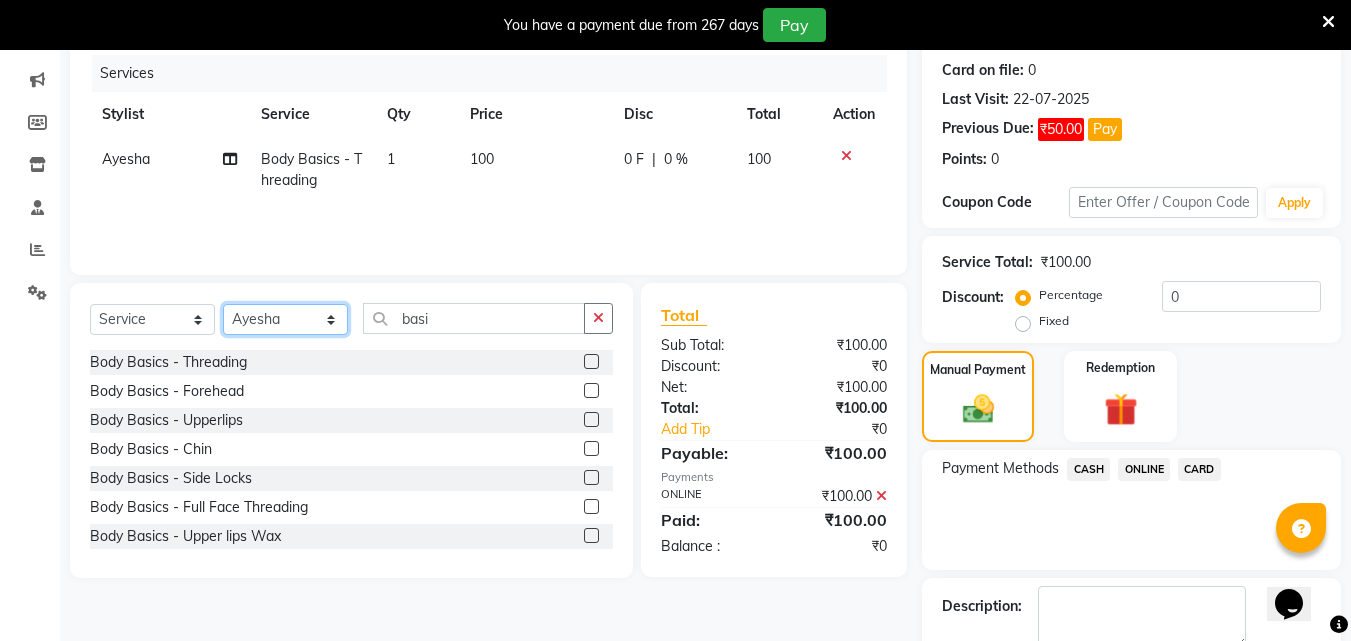 click on "Select Stylist [FIRST] [FIRST] [FIRST] [FIRST] [FIRST] [FIRST] [FIRST] [FIRST] [FIRST] [FIRST] [FIRST] [FIRST]" 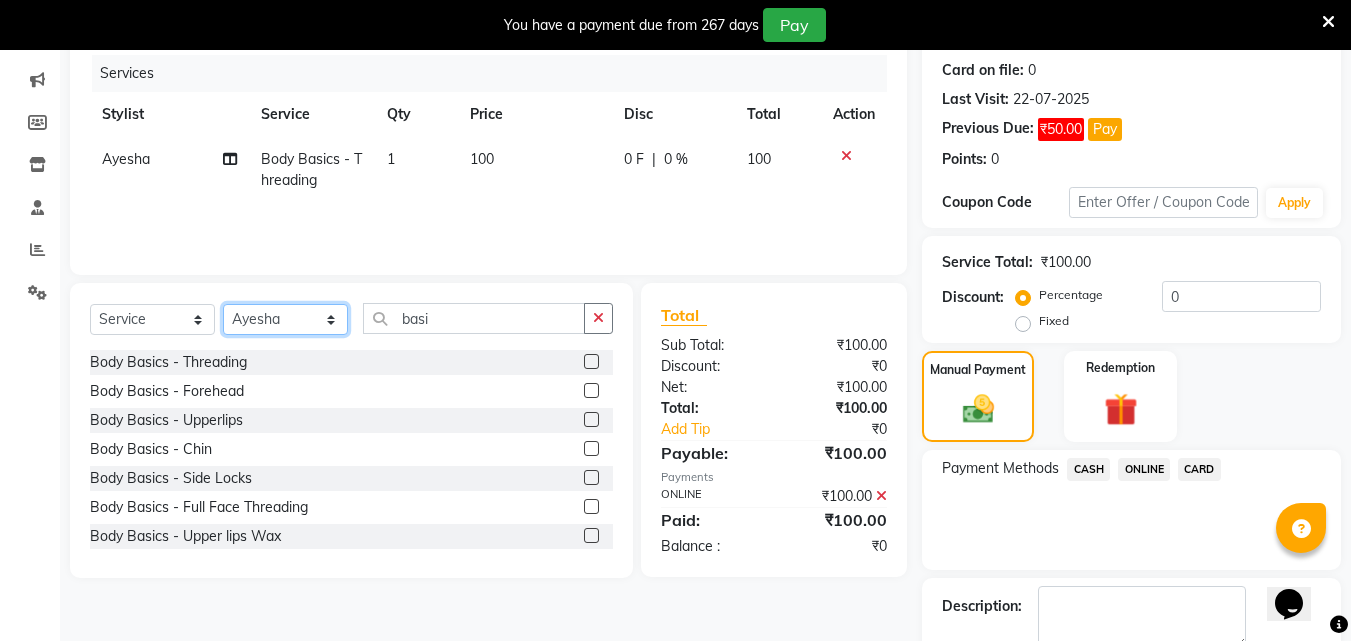 select on "[PHONE]" 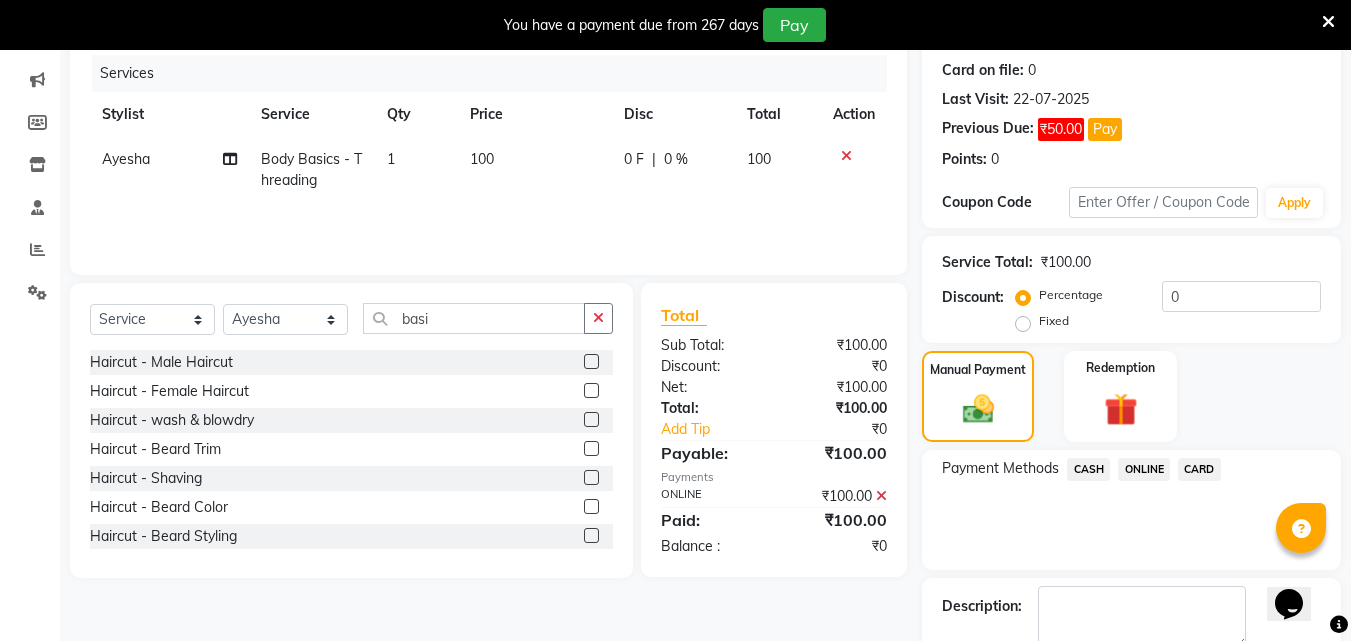 click 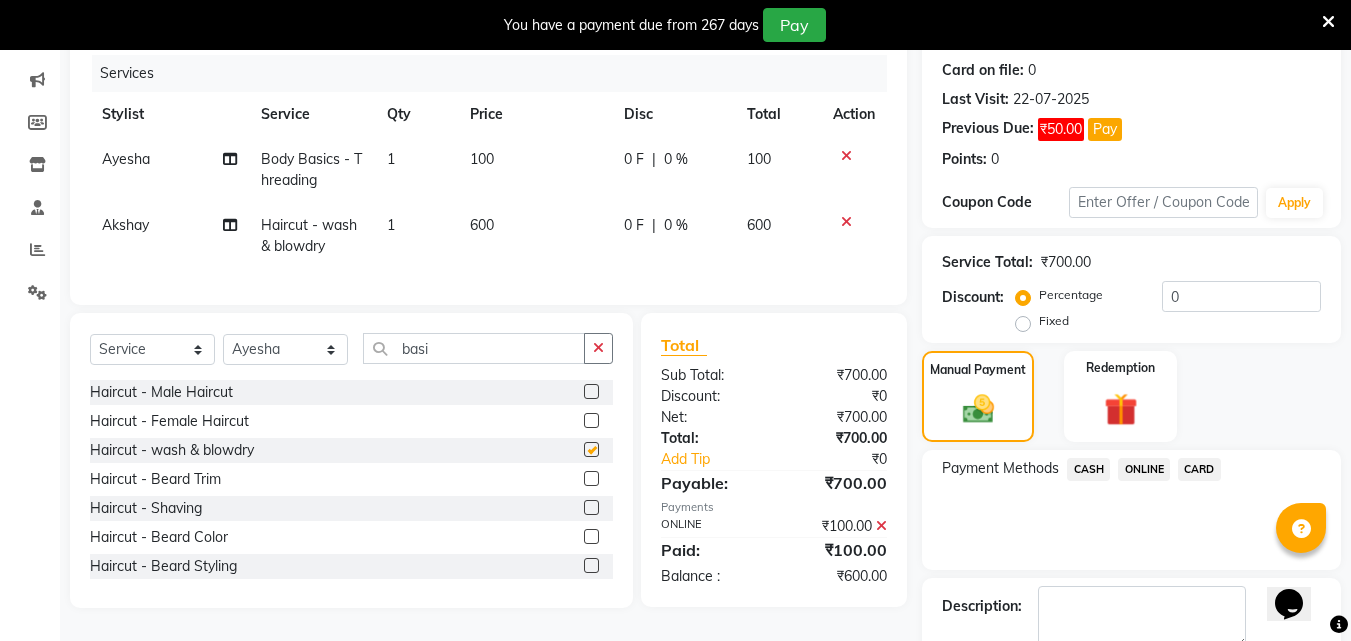 checkbox on "false" 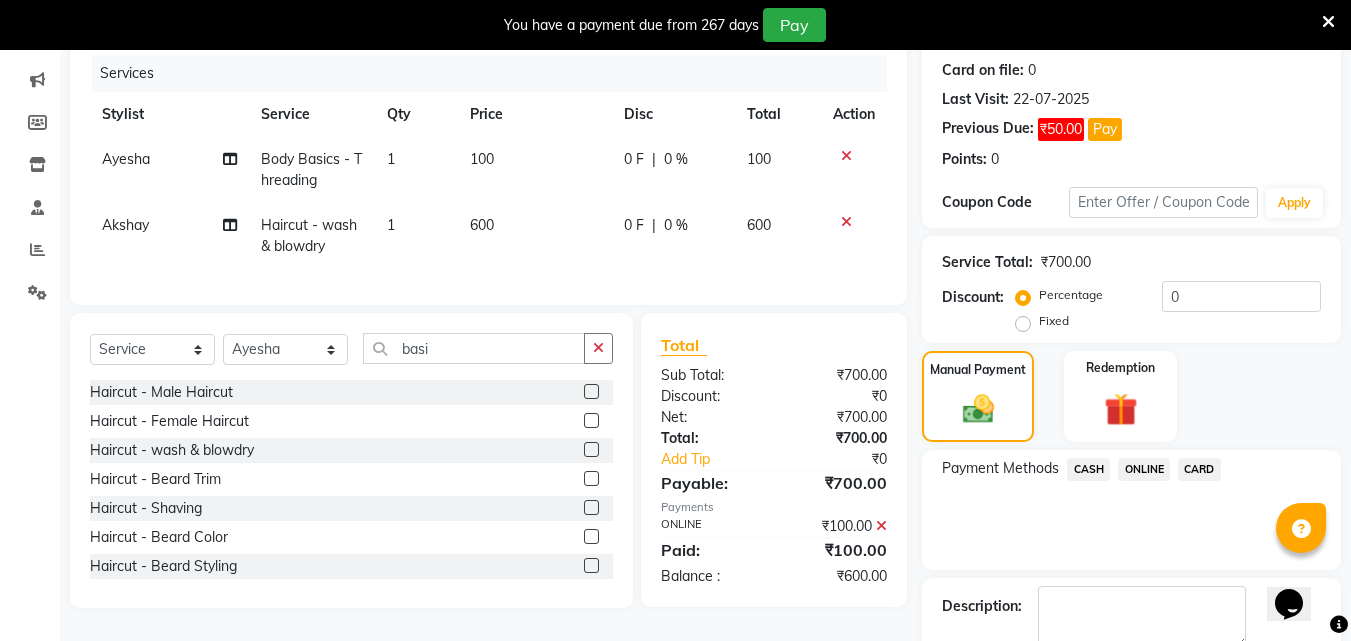 click on "600" 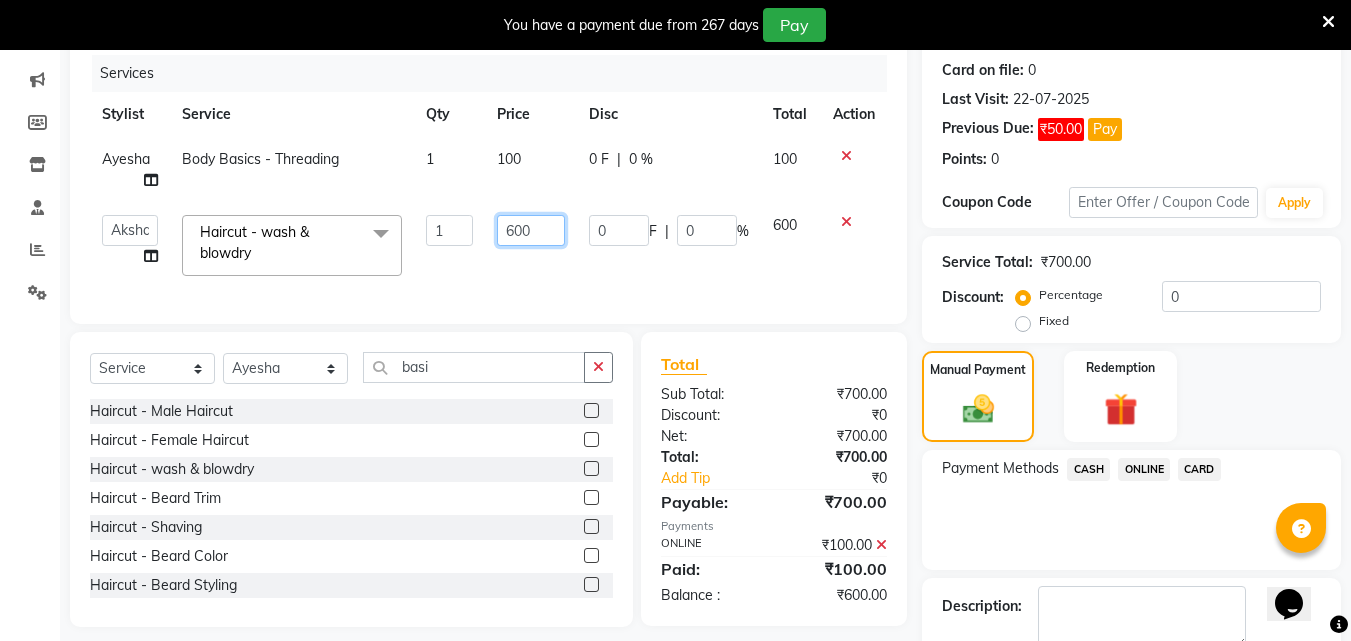click on "600" 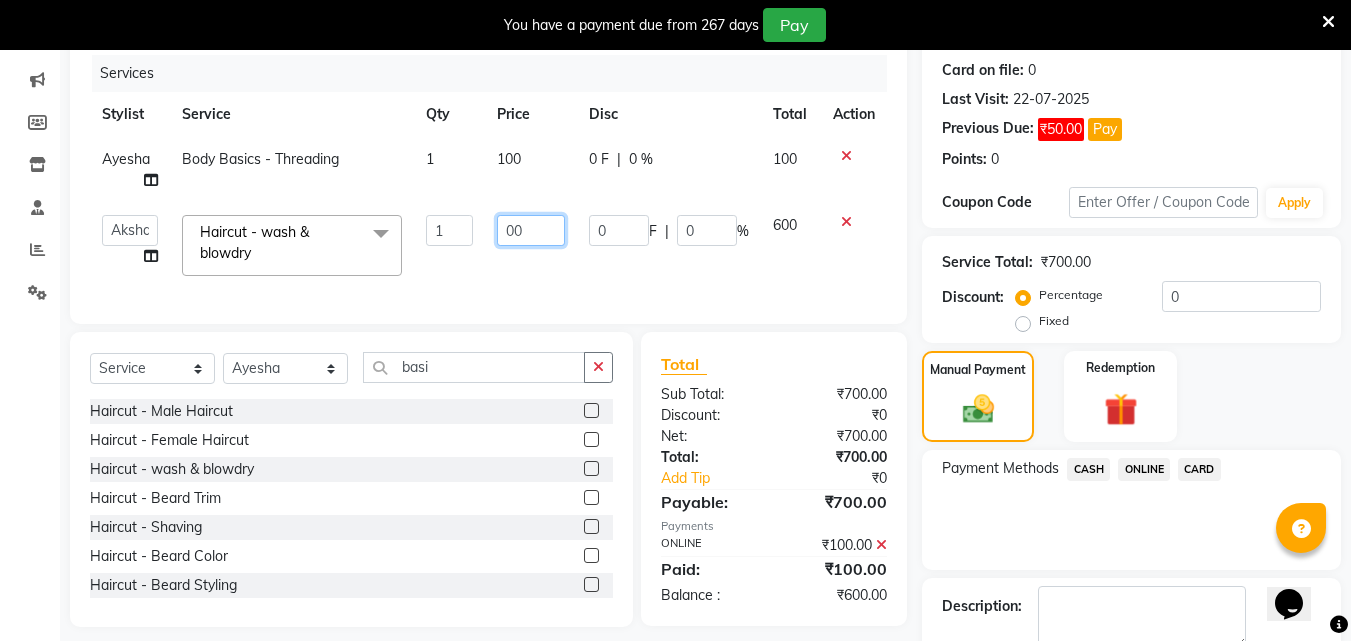 type on "500" 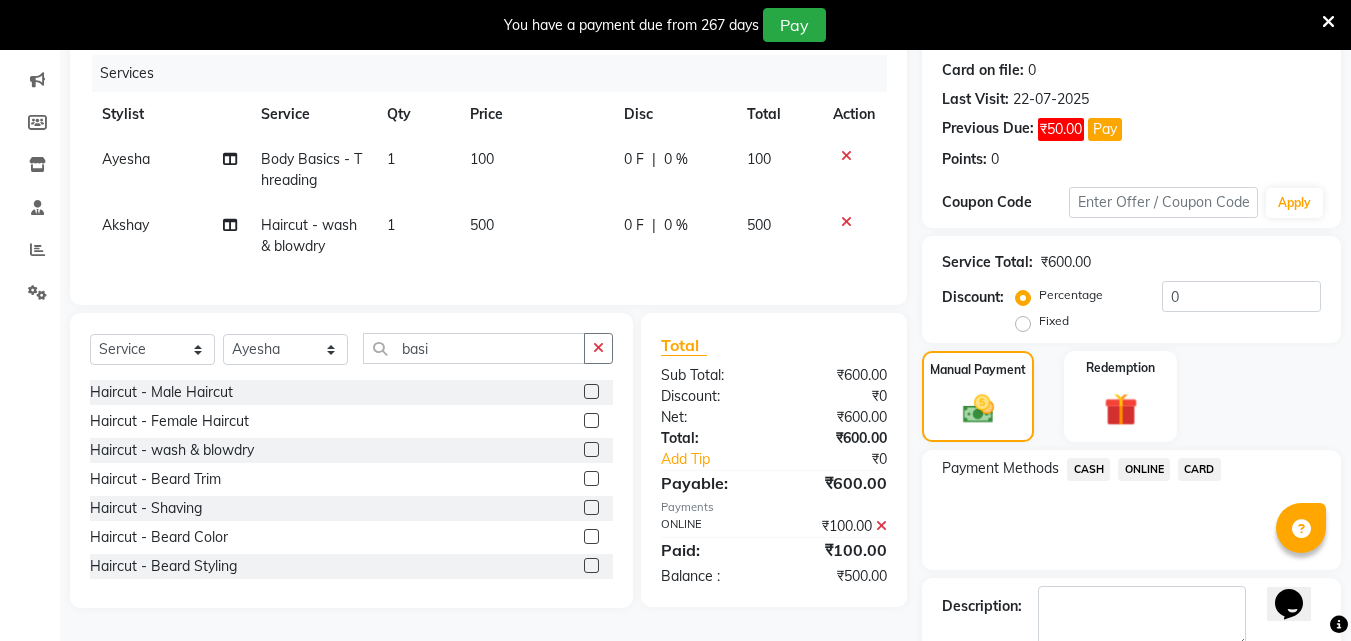 click on "ONLINE" 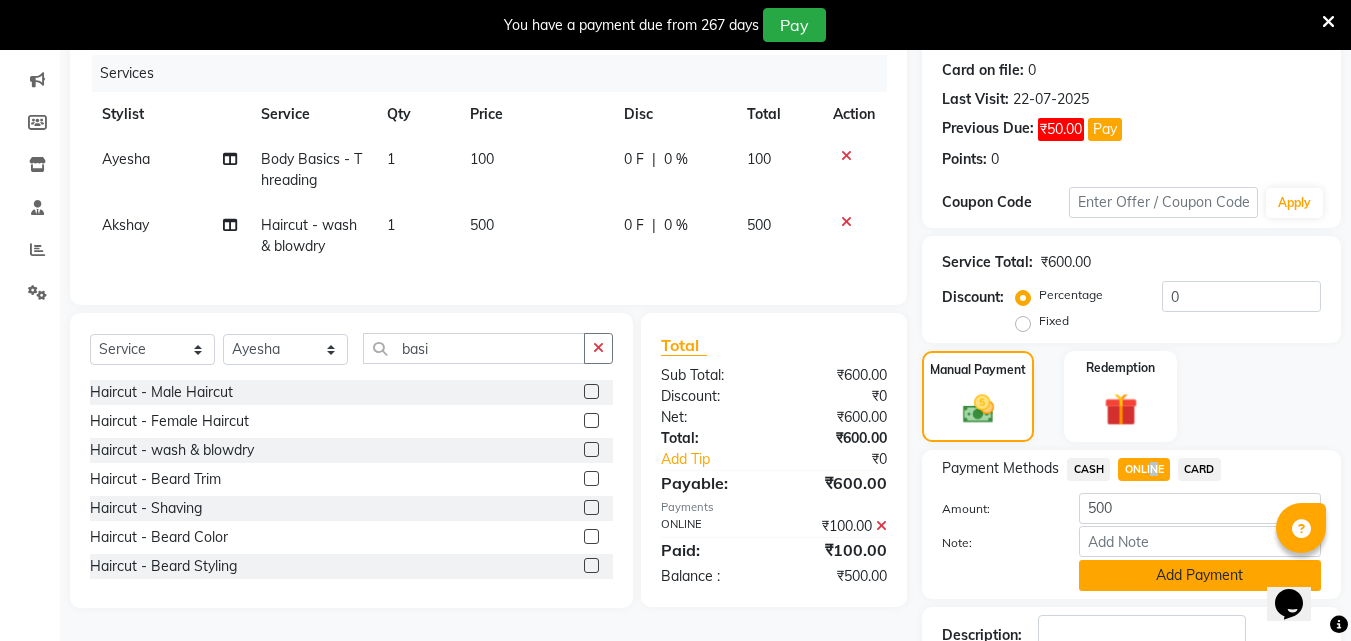 click on "Add Payment" 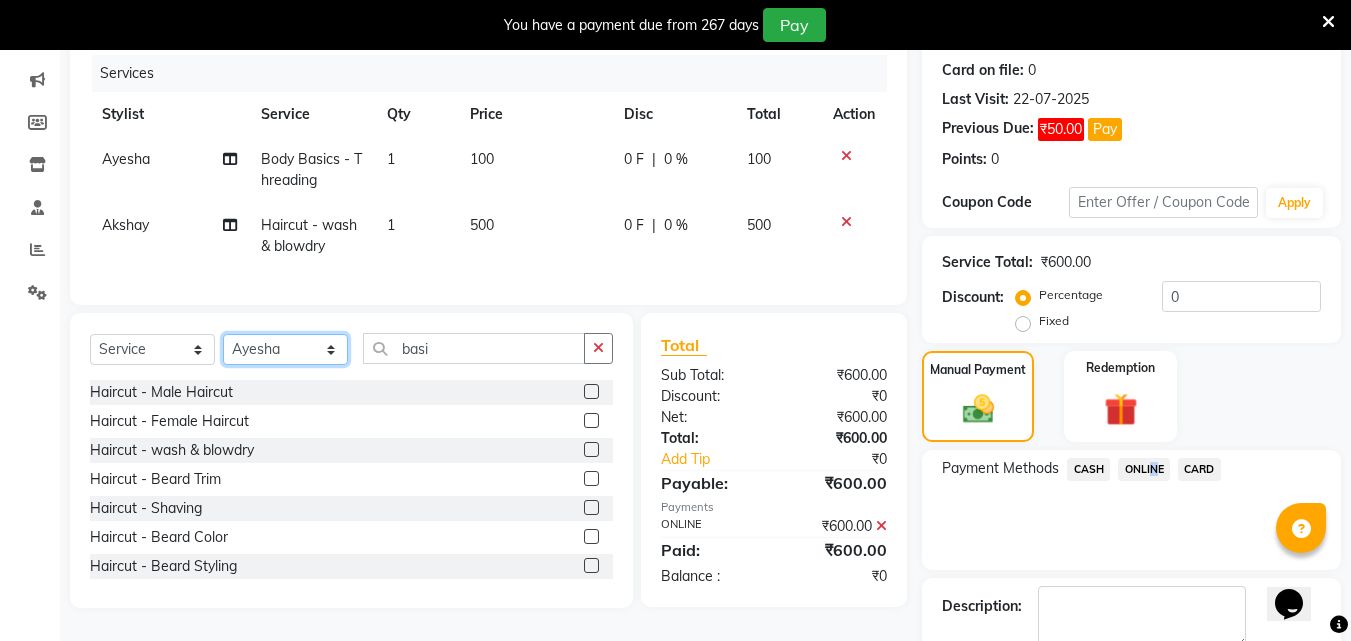 click on "Select Stylist [FIRST] [FIRST] [FIRST] [FIRST] [FIRST] [FIRST] [FIRST] [FIRST] [FIRST] [FIRST] [FIRST] [FIRST]" 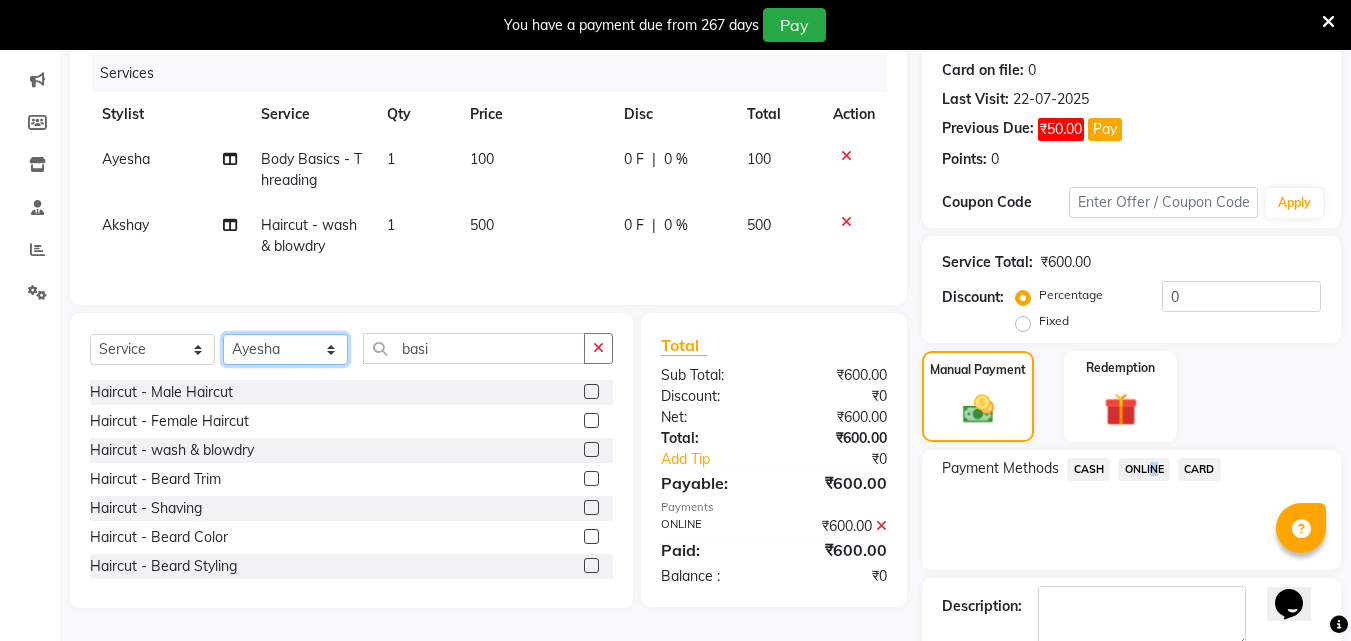 select on "[PHONE]" 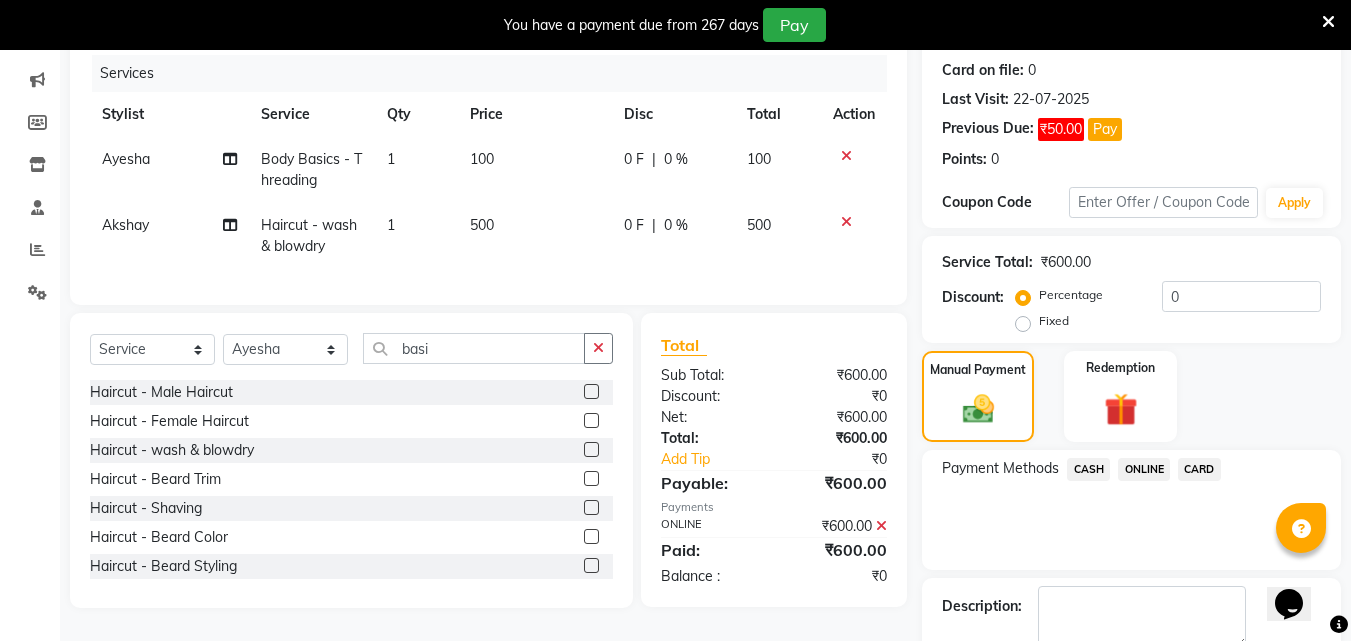 click 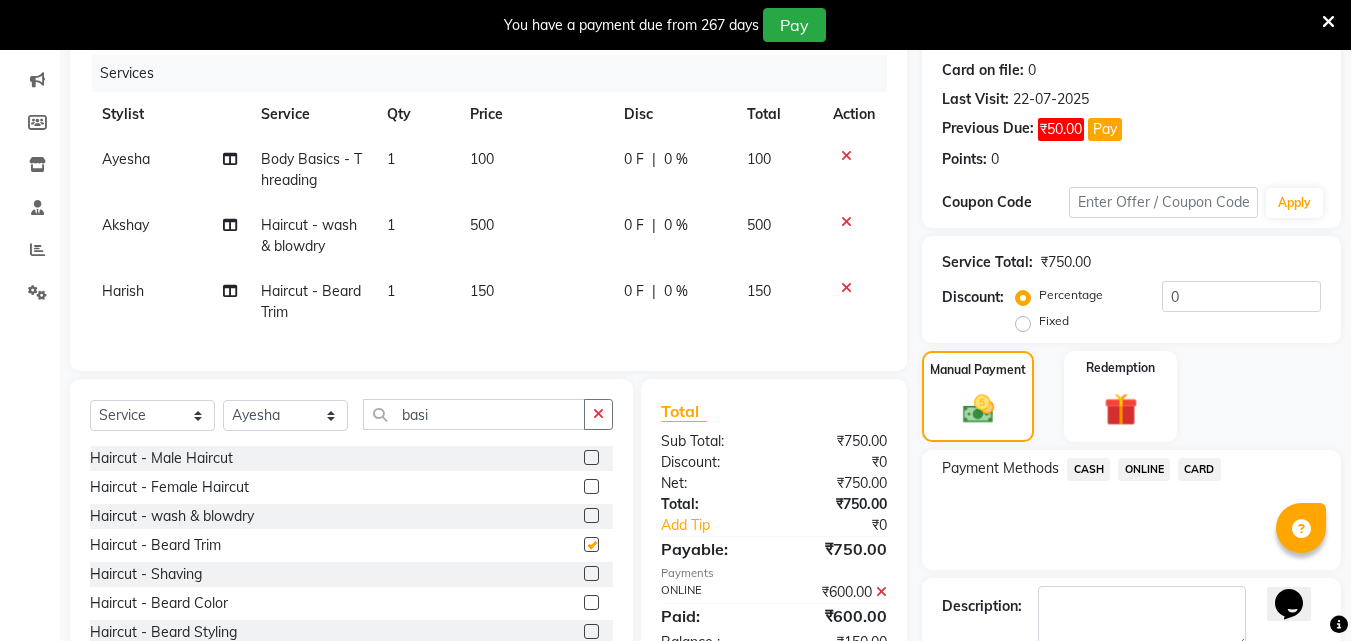 checkbox on "false" 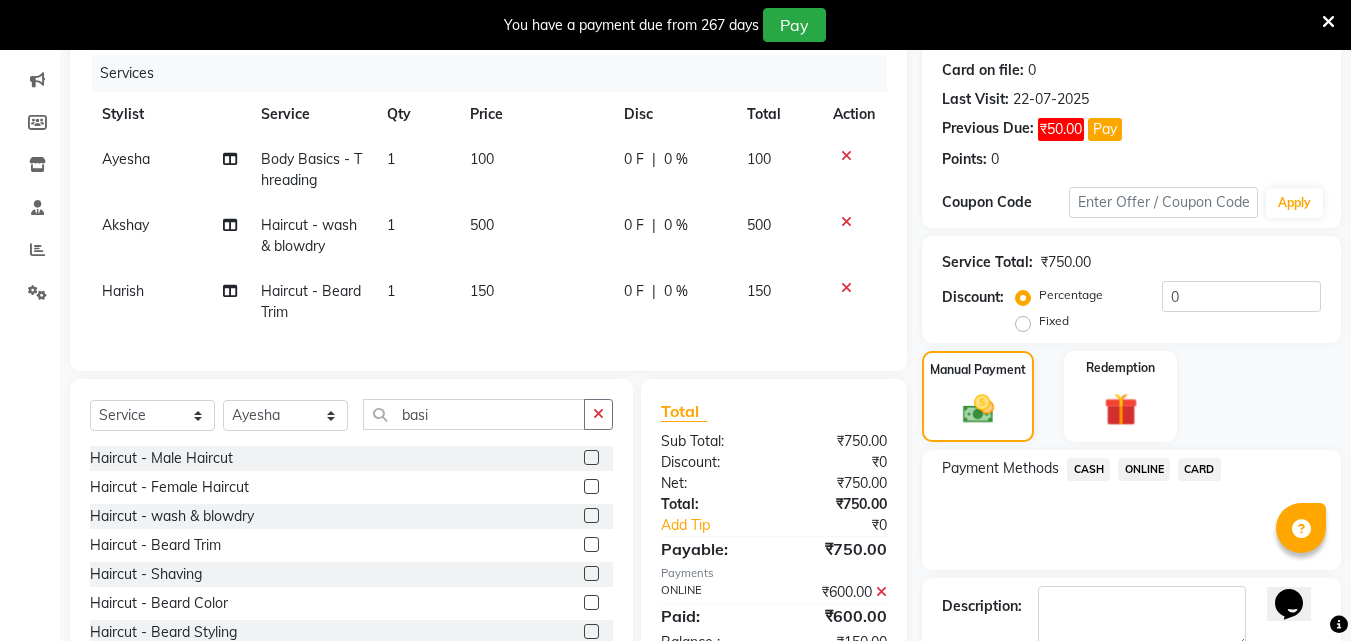 click 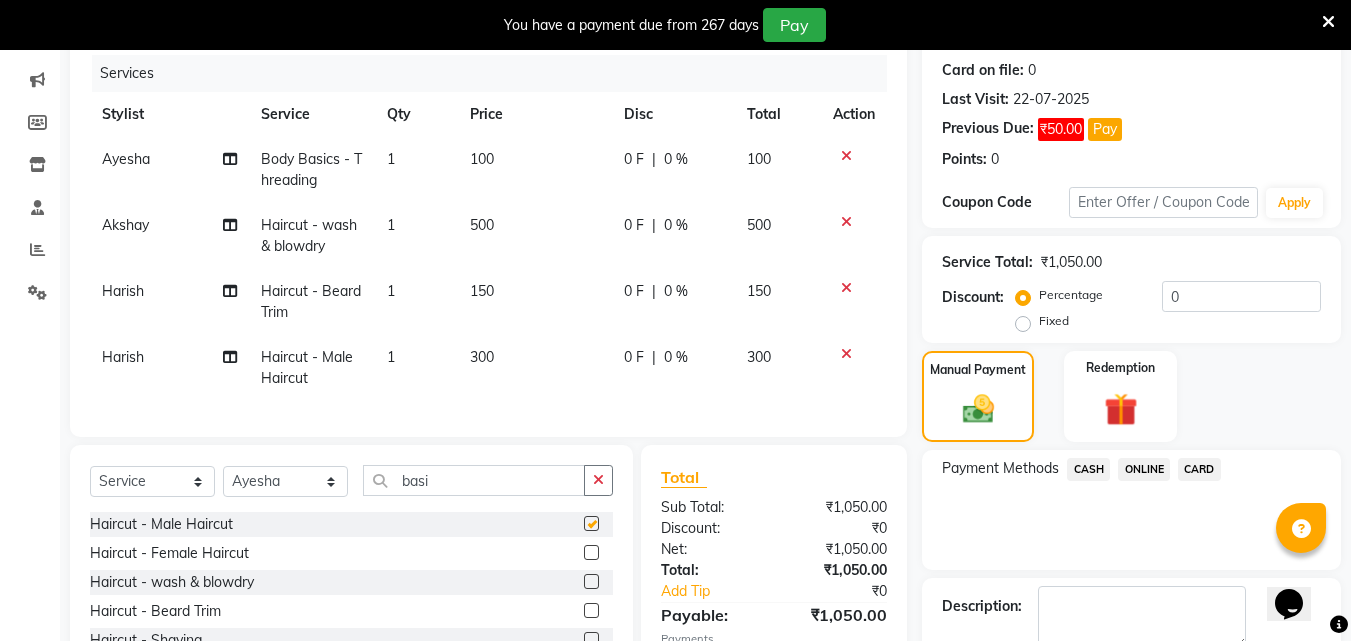 checkbox on "false" 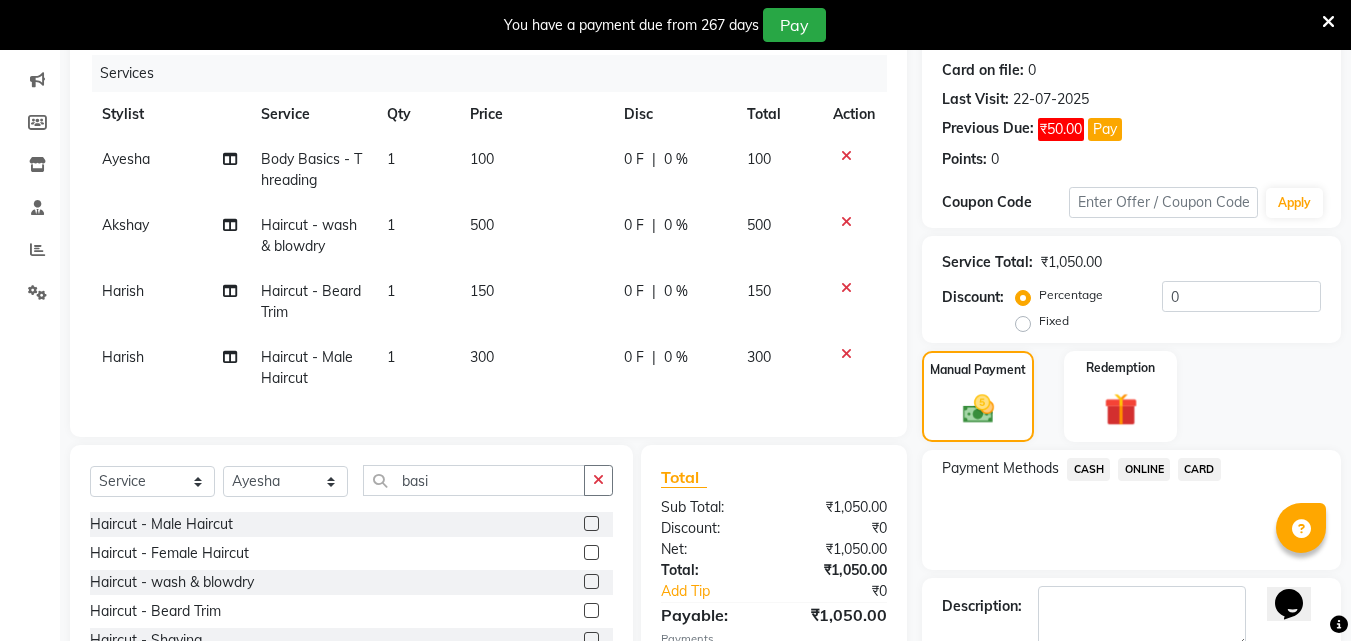 click 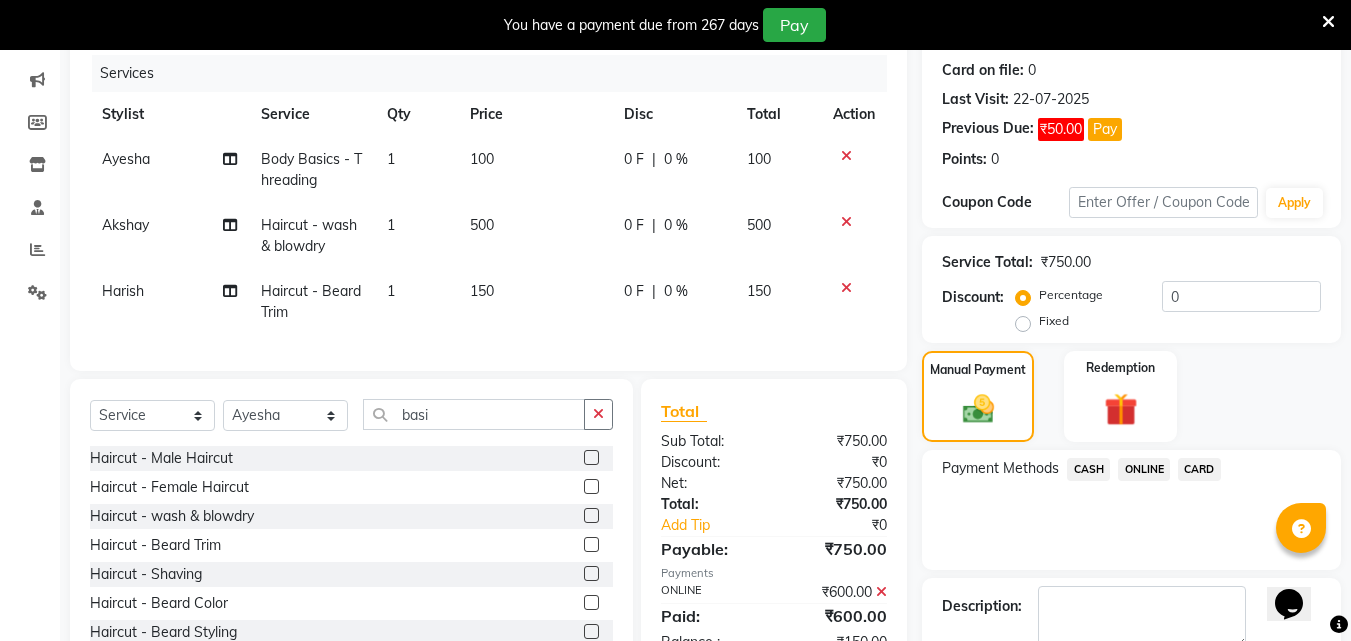 click on "150" 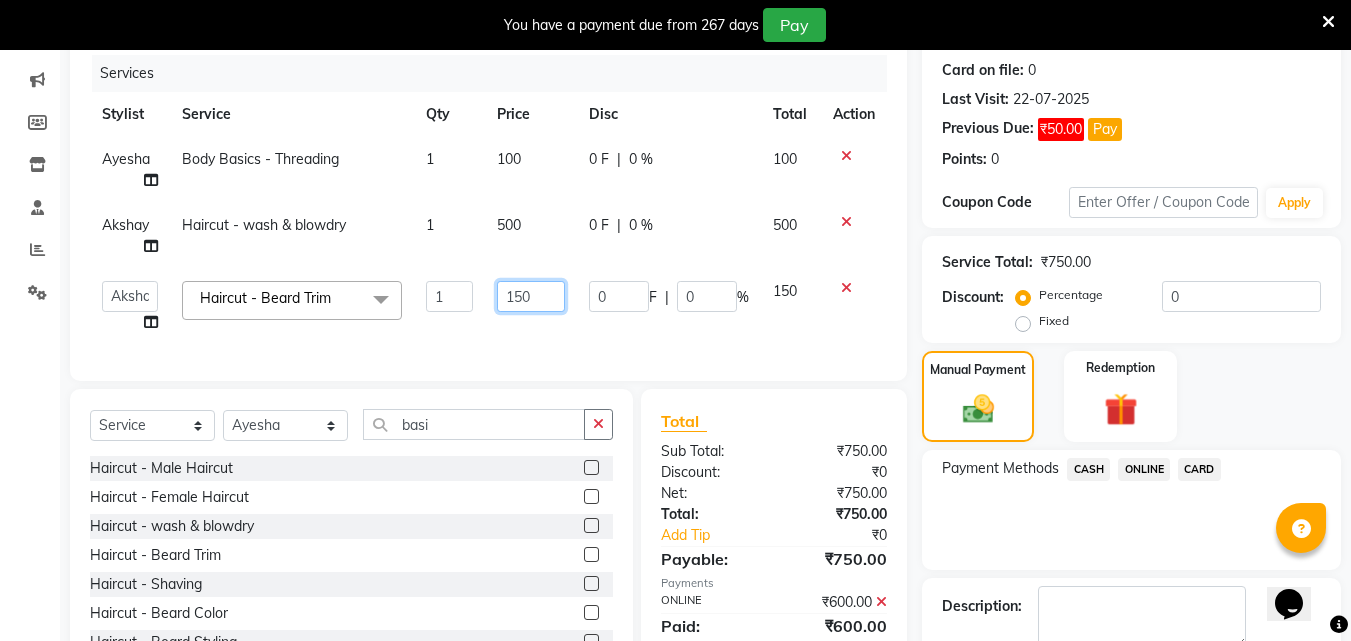 click on "150" 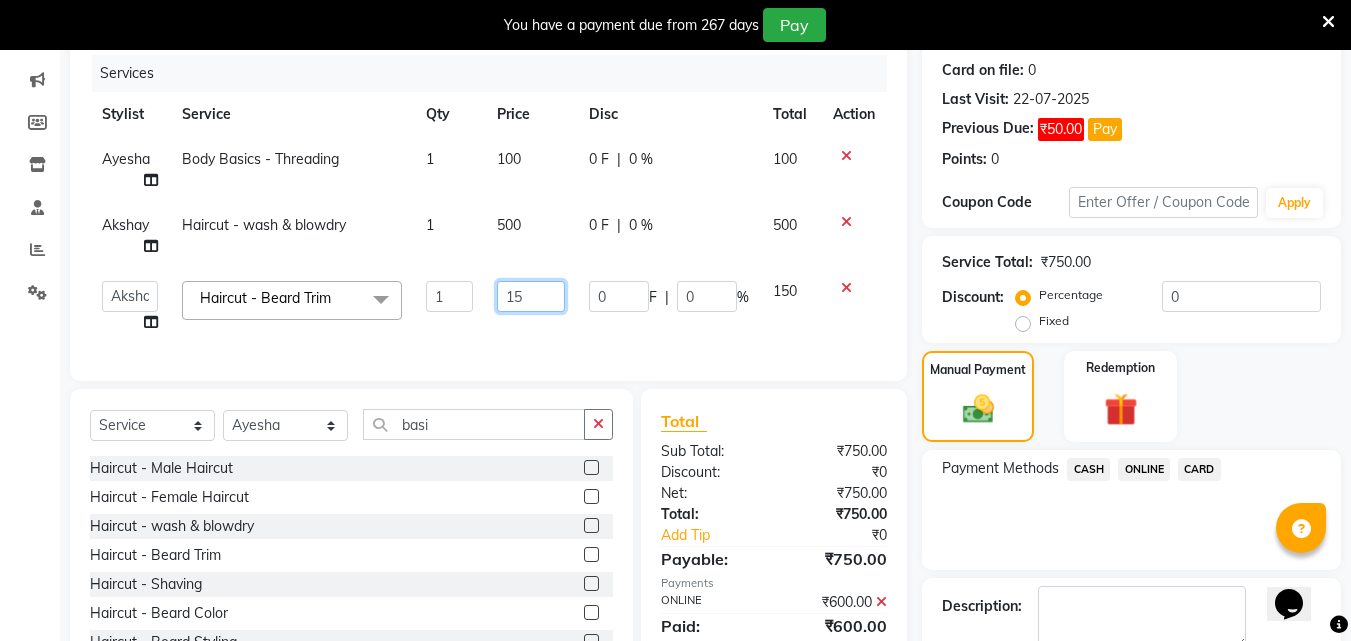 type on "1" 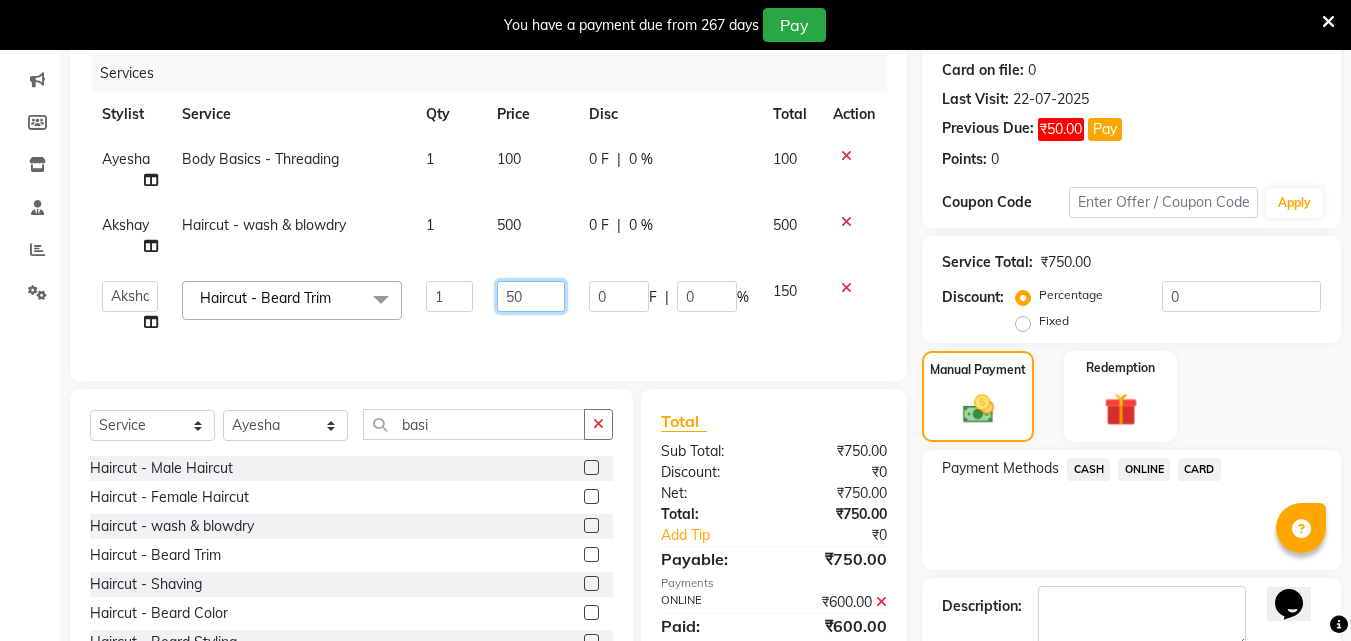 type on "500" 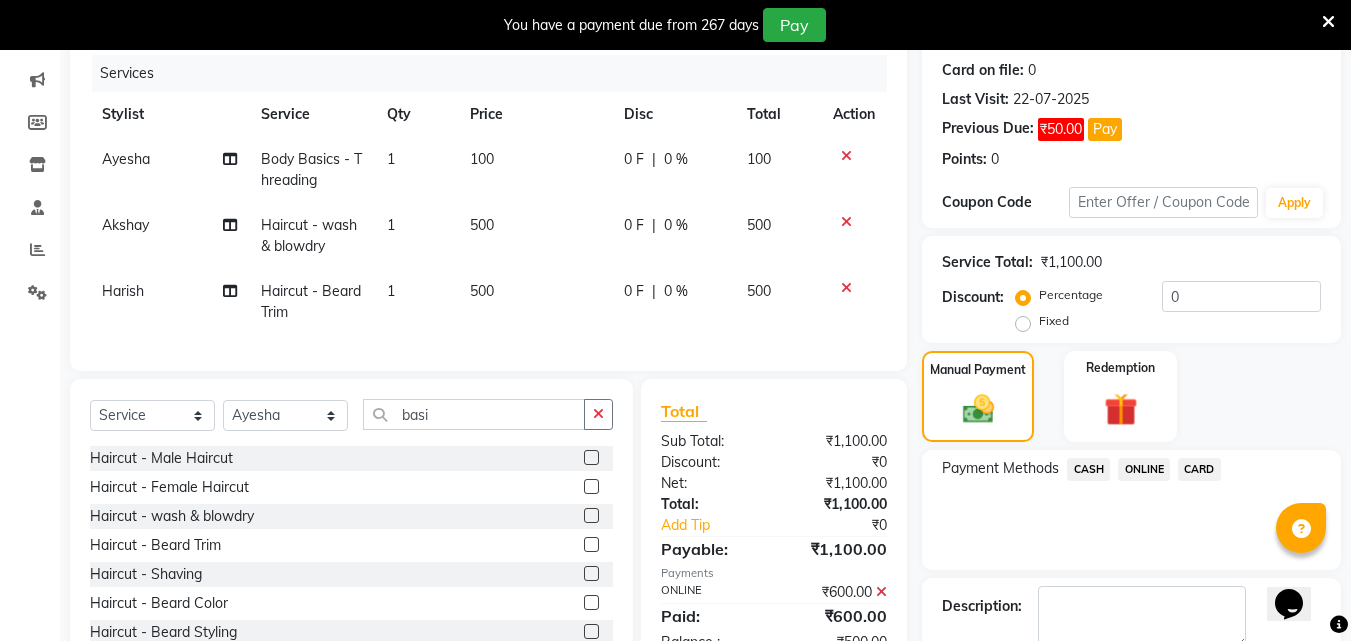 click on "ONLINE" 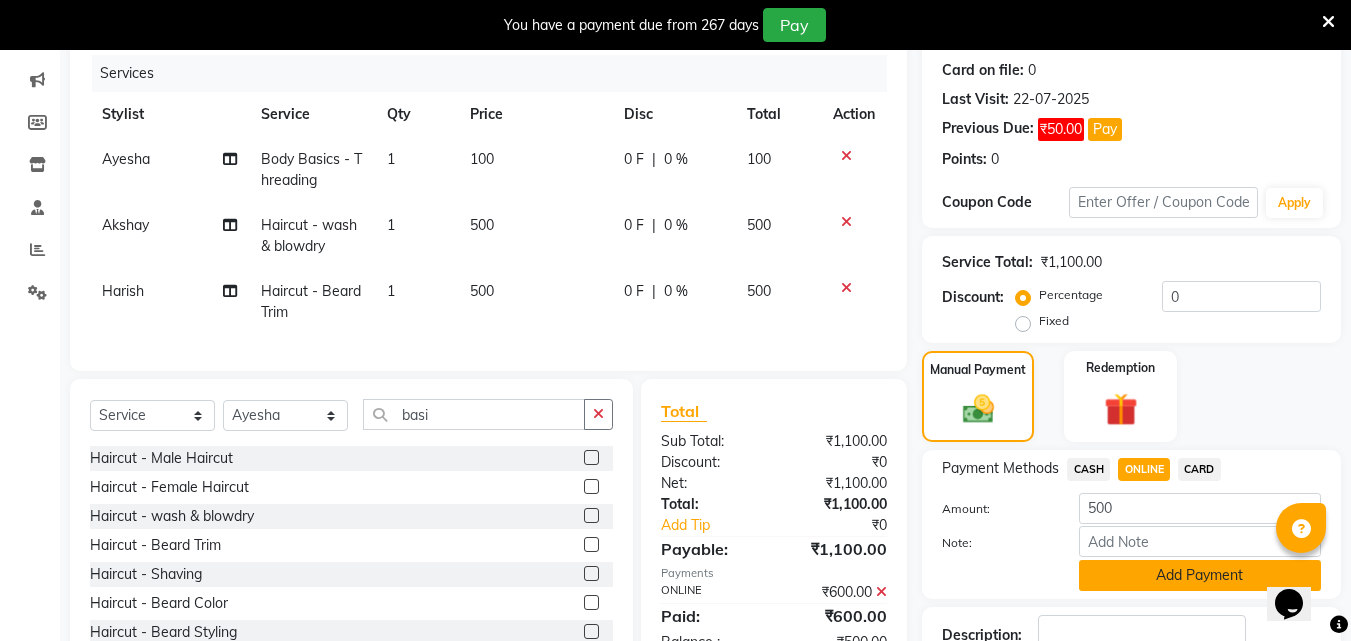 click on "Add Payment" 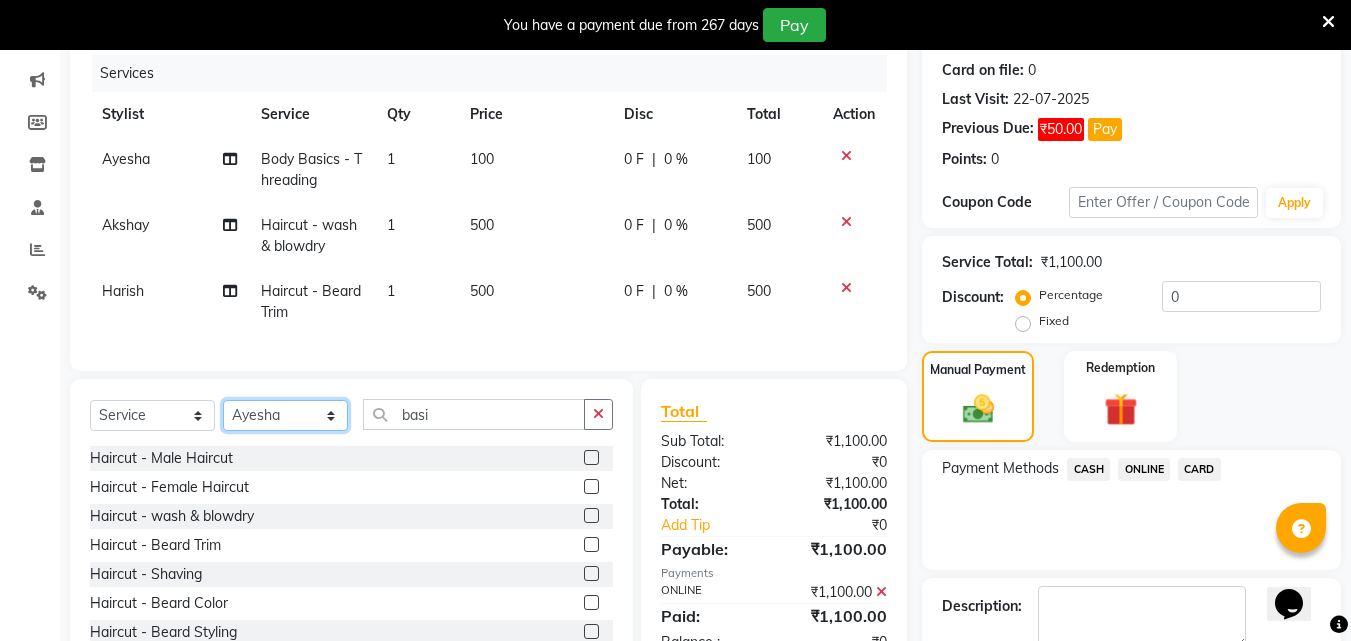 click on "Select Stylist [FIRST] [FIRST] [FIRST] [FIRST] [FIRST] [FIRST] [FIRST] [FIRST] [FIRST] [FIRST] [FIRST] [FIRST]" 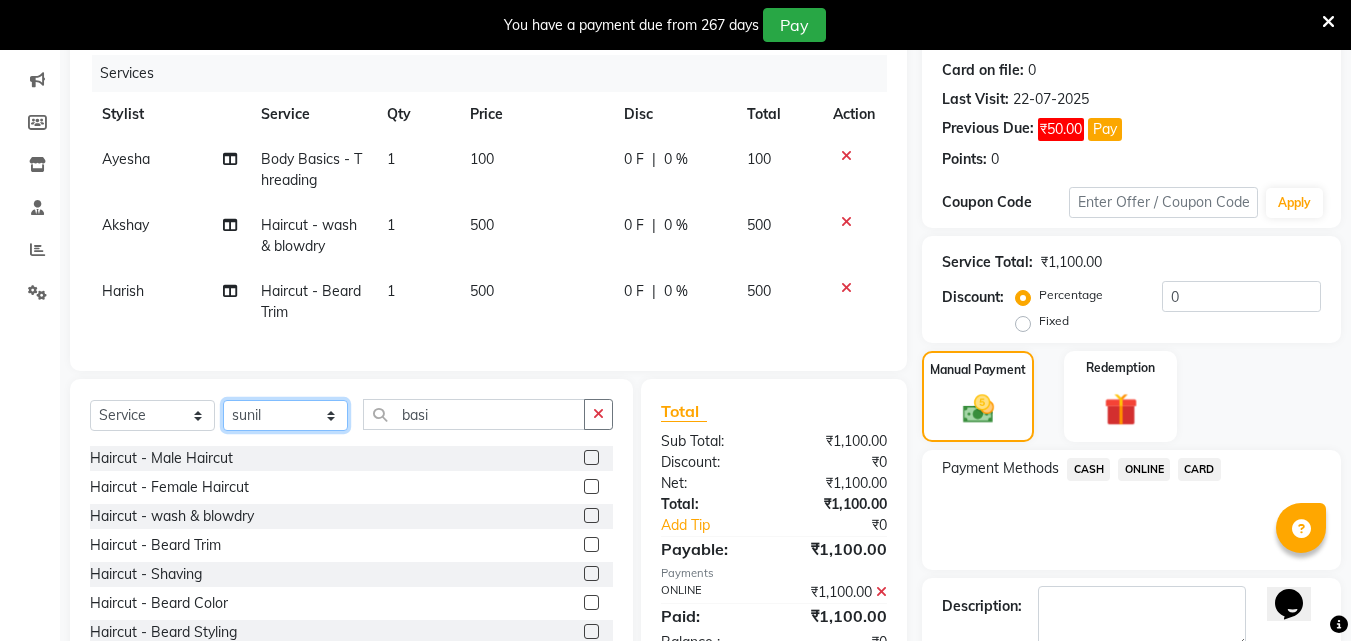 click on "Select Stylist [FIRST] [FIRST] [FIRST] [FIRST] [FIRST] [FIRST] [FIRST] [FIRST] [FIRST] [FIRST] [FIRST] [FIRST]" 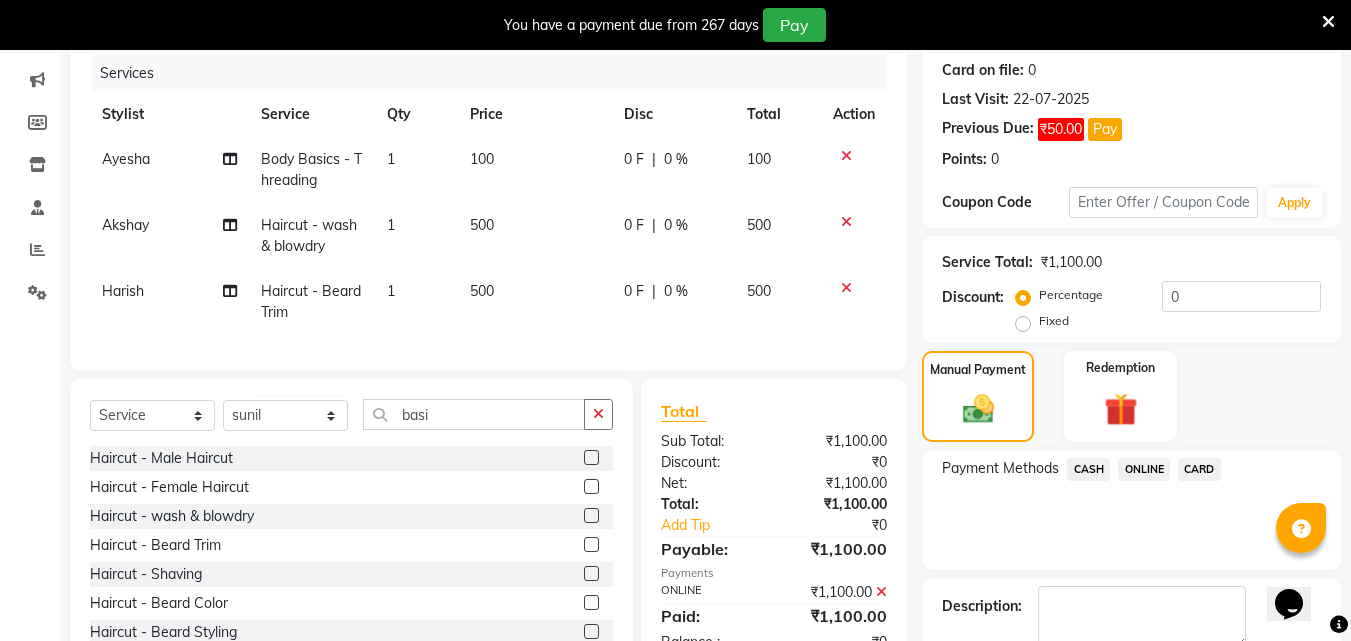 click 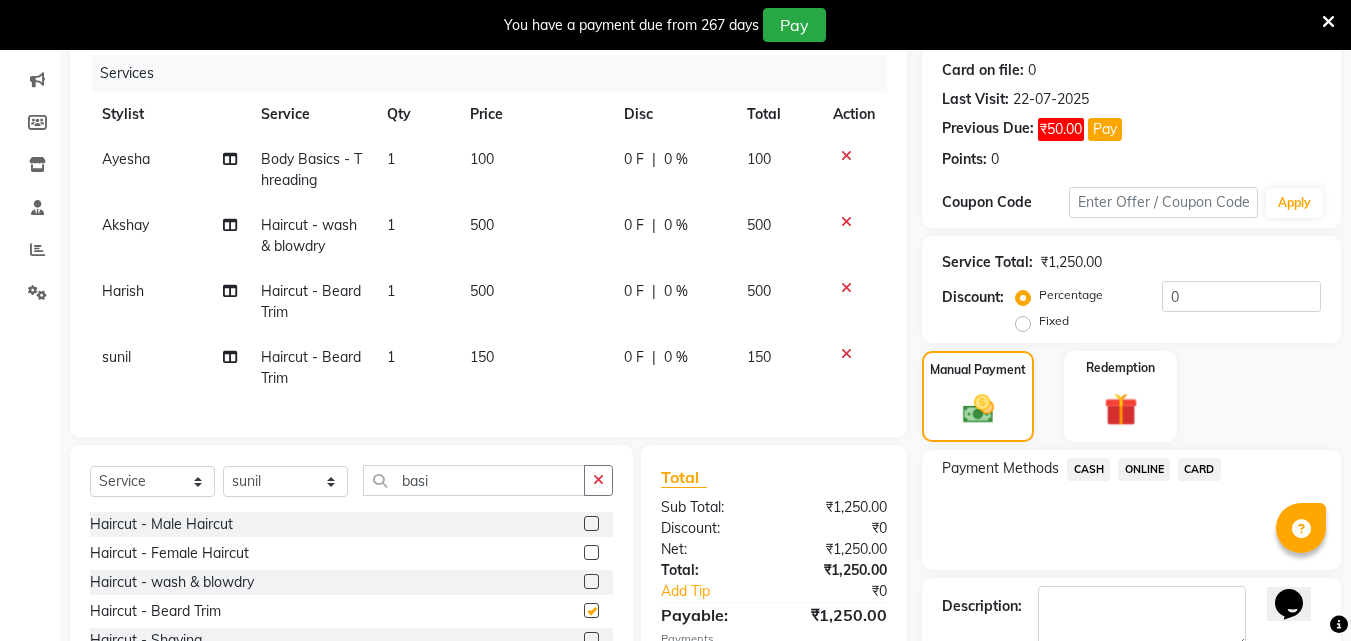 checkbox on "false" 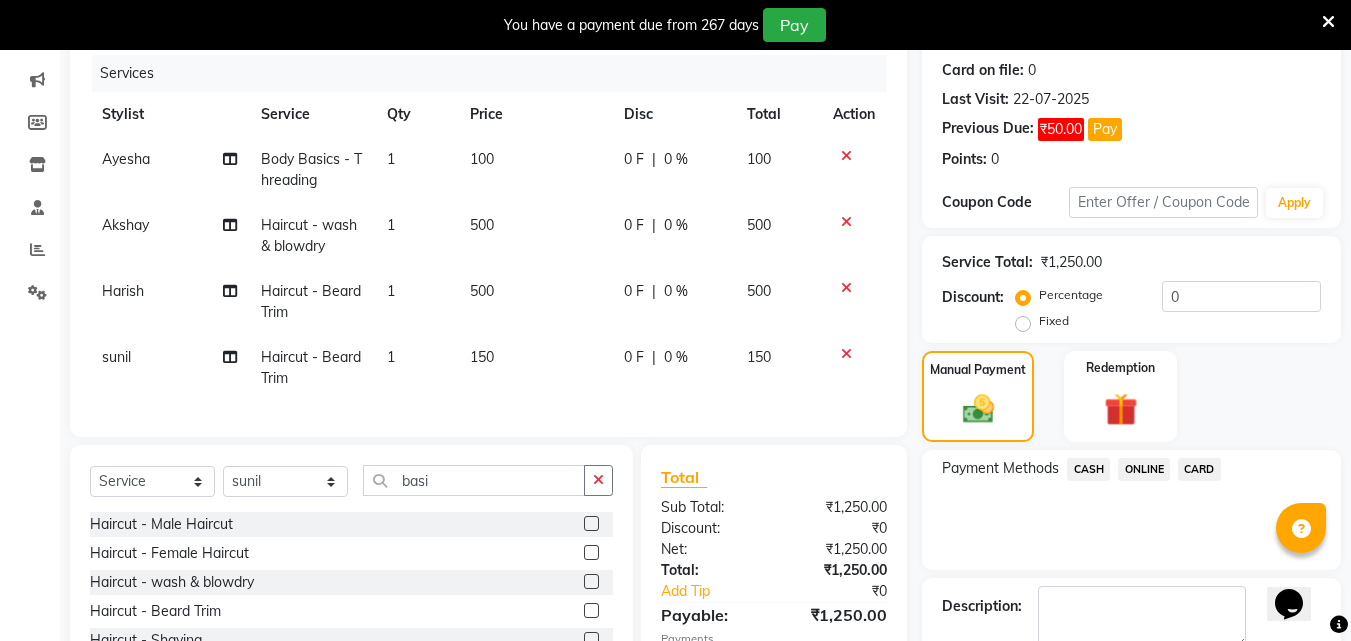 click on "ONLINE" 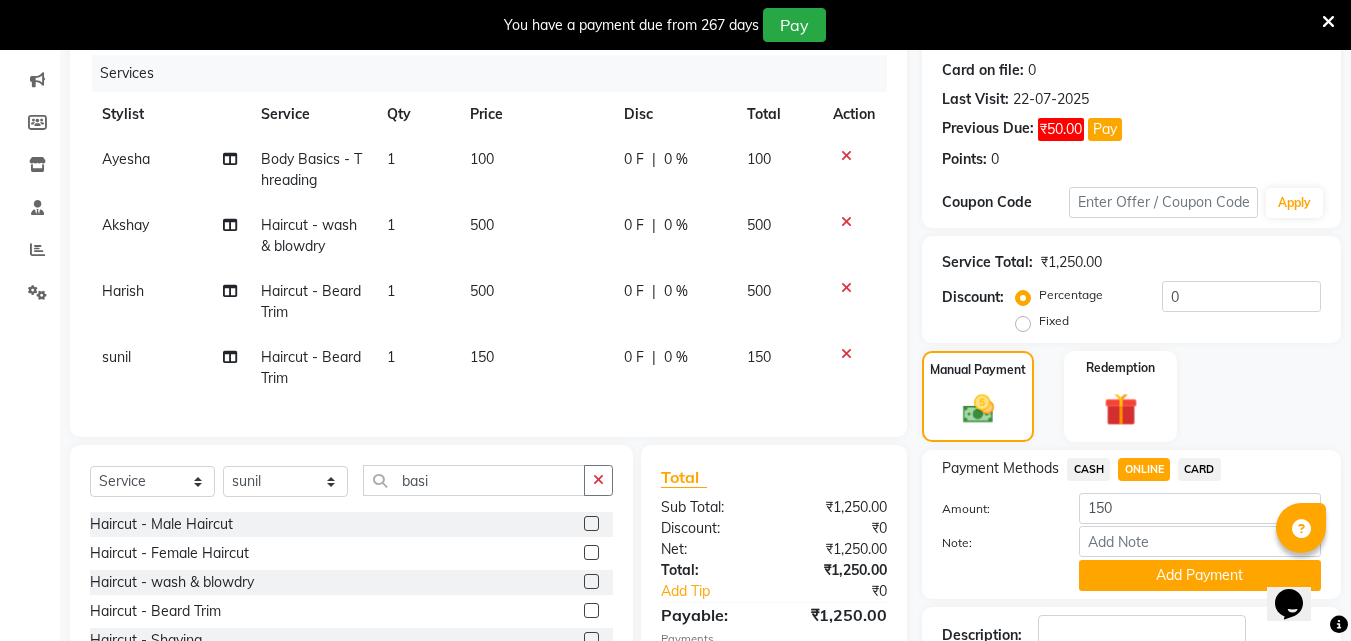 click on "Add Payment" 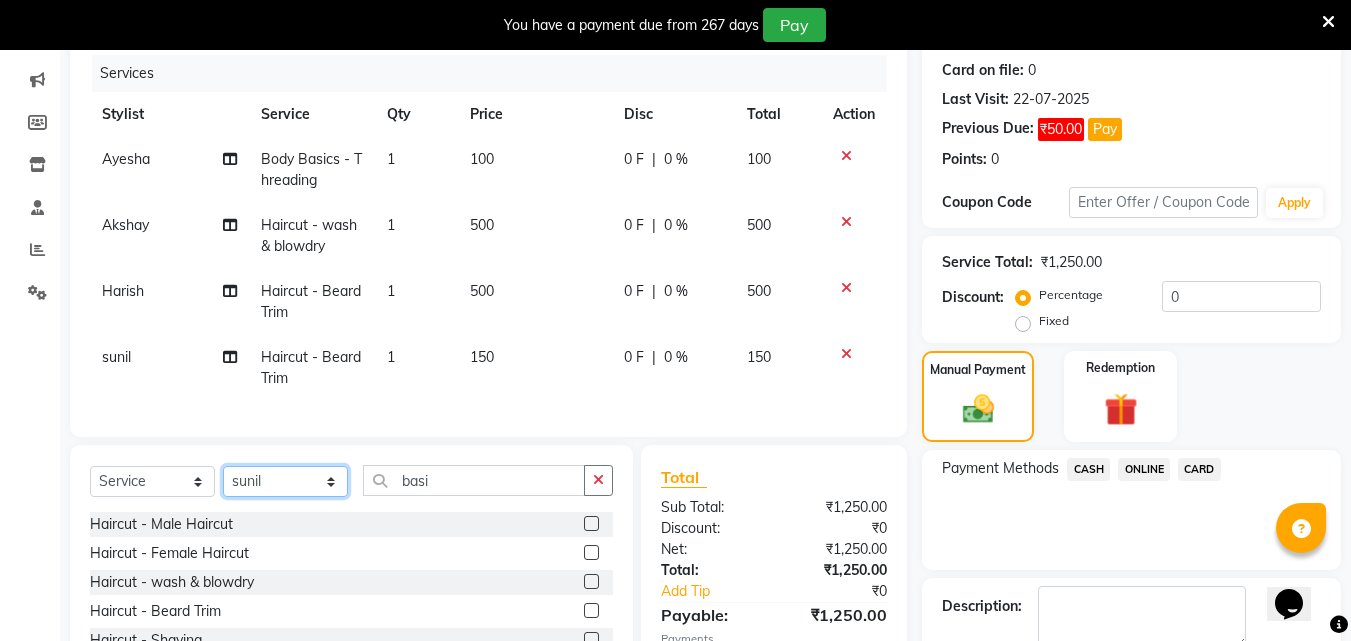 click on "Select Stylist [FIRST] [FIRST] [FIRST] [FIRST] [FIRST] [FIRST] [FIRST] [FIRST] [FIRST] [FIRST] [FIRST] [FIRST]" 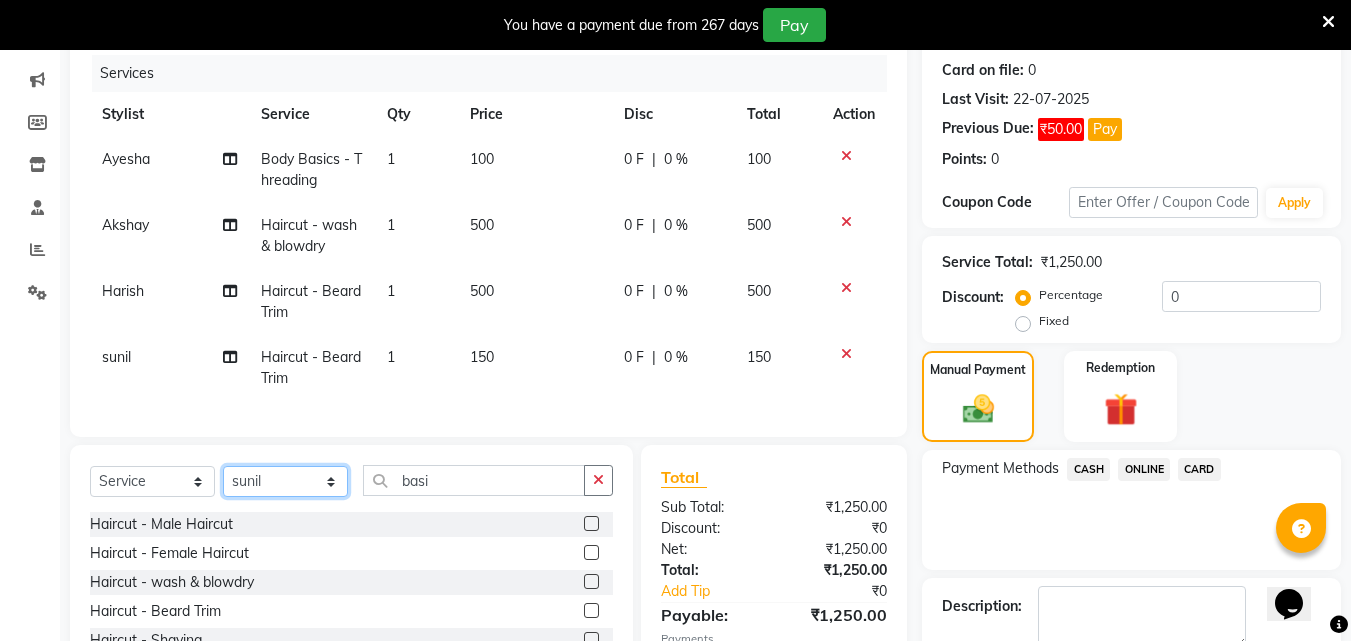 select on "34230" 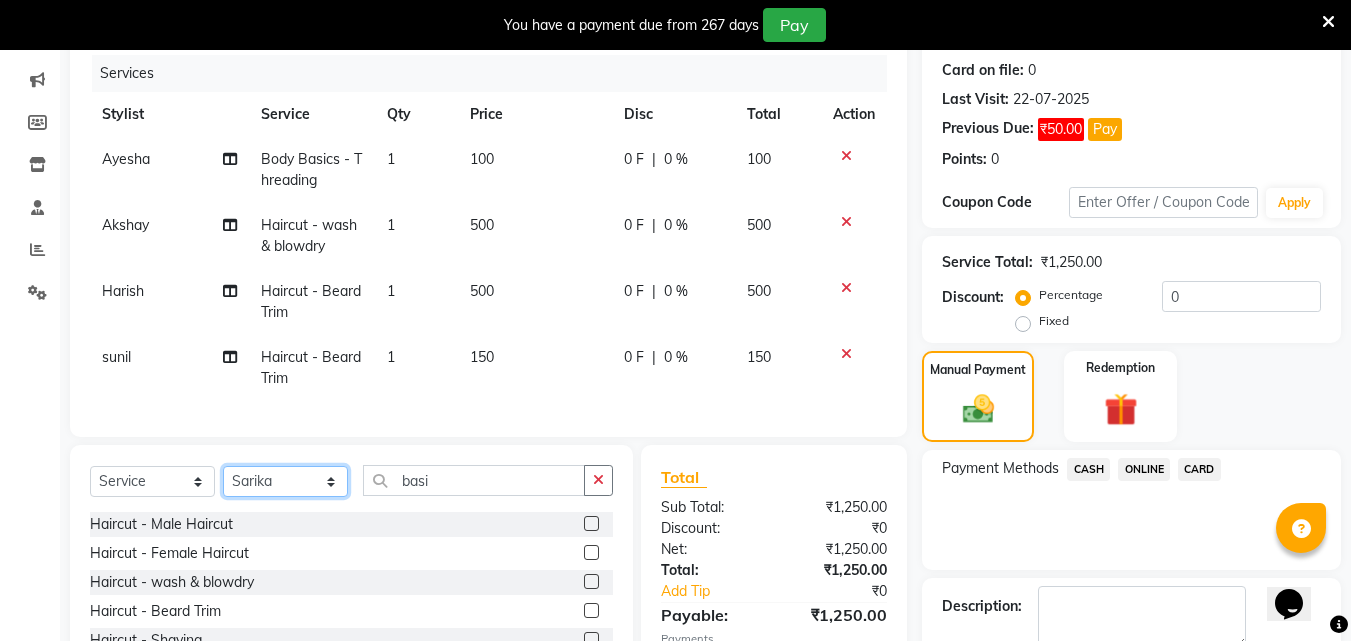 click on "Select Stylist [FIRST] [FIRST] [FIRST] [FIRST] [FIRST] [FIRST] [FIRST] [FIRST] [FIRST] [FIRST] [FIRST] [FIRST]" 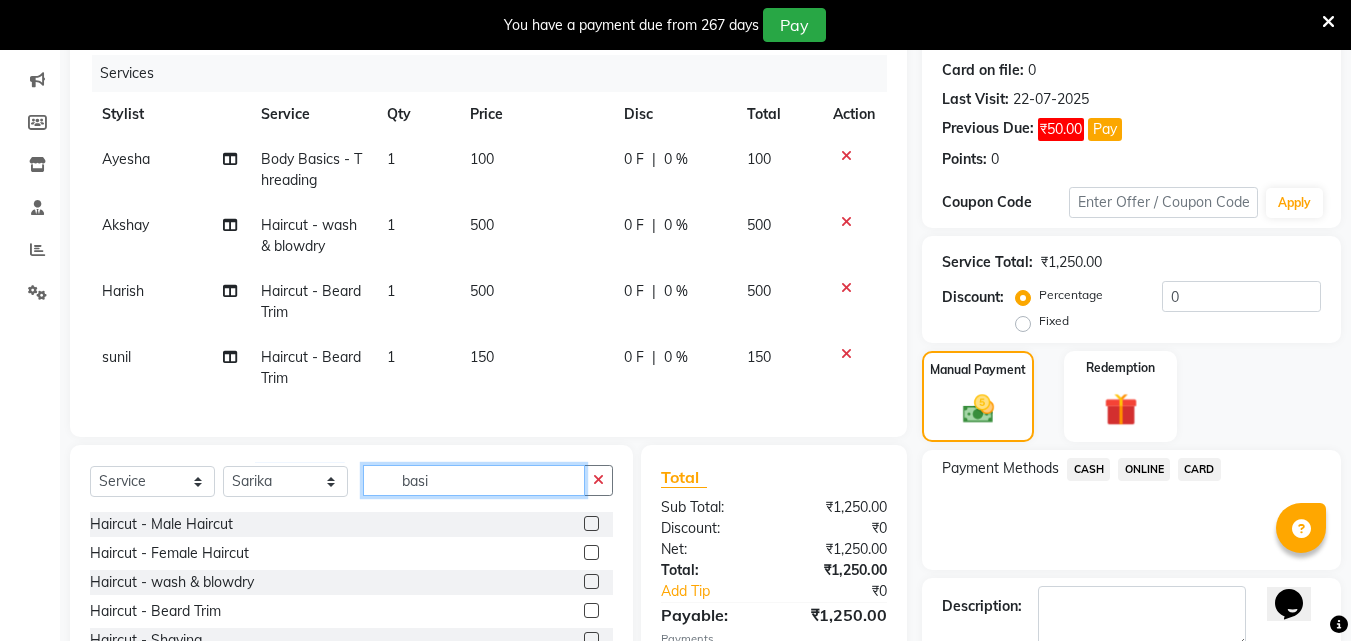 click on "basi" 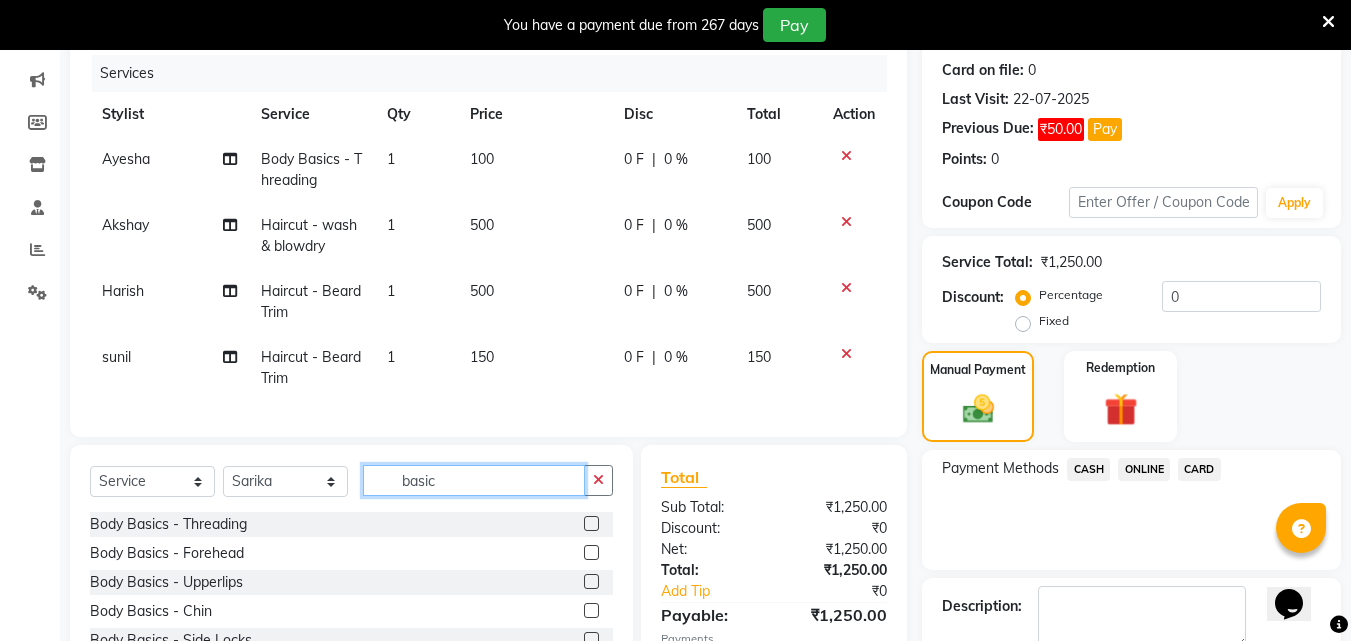 type on "basic" 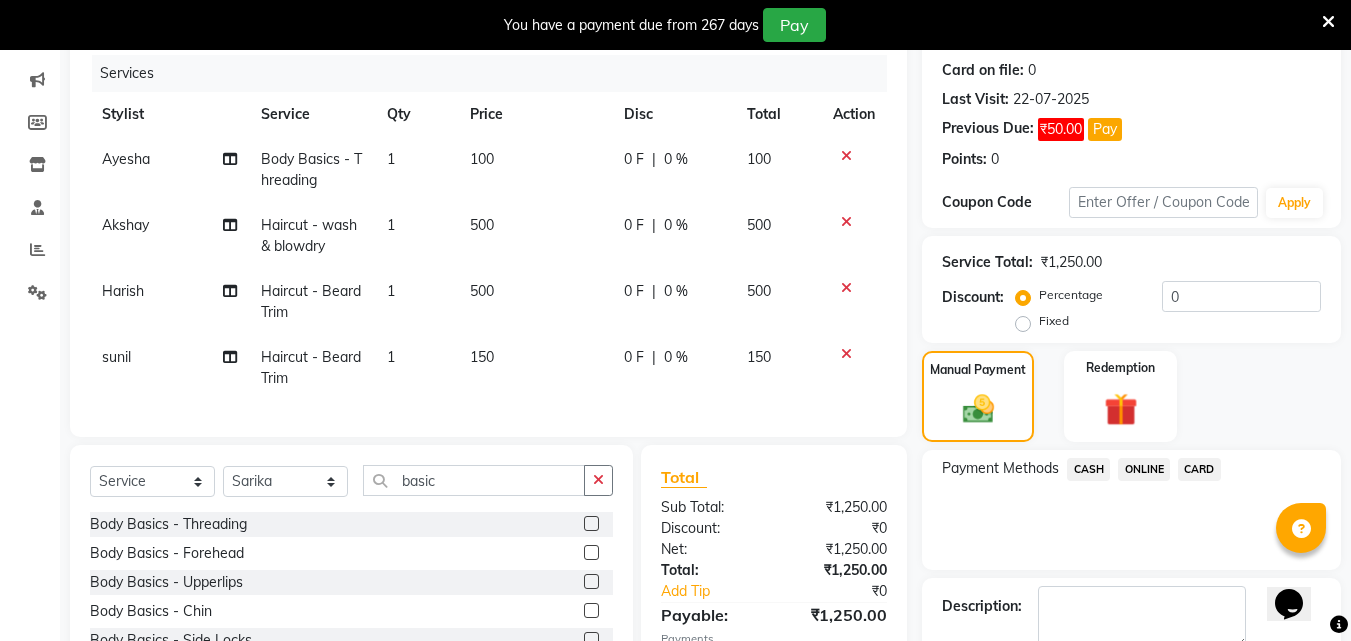 click 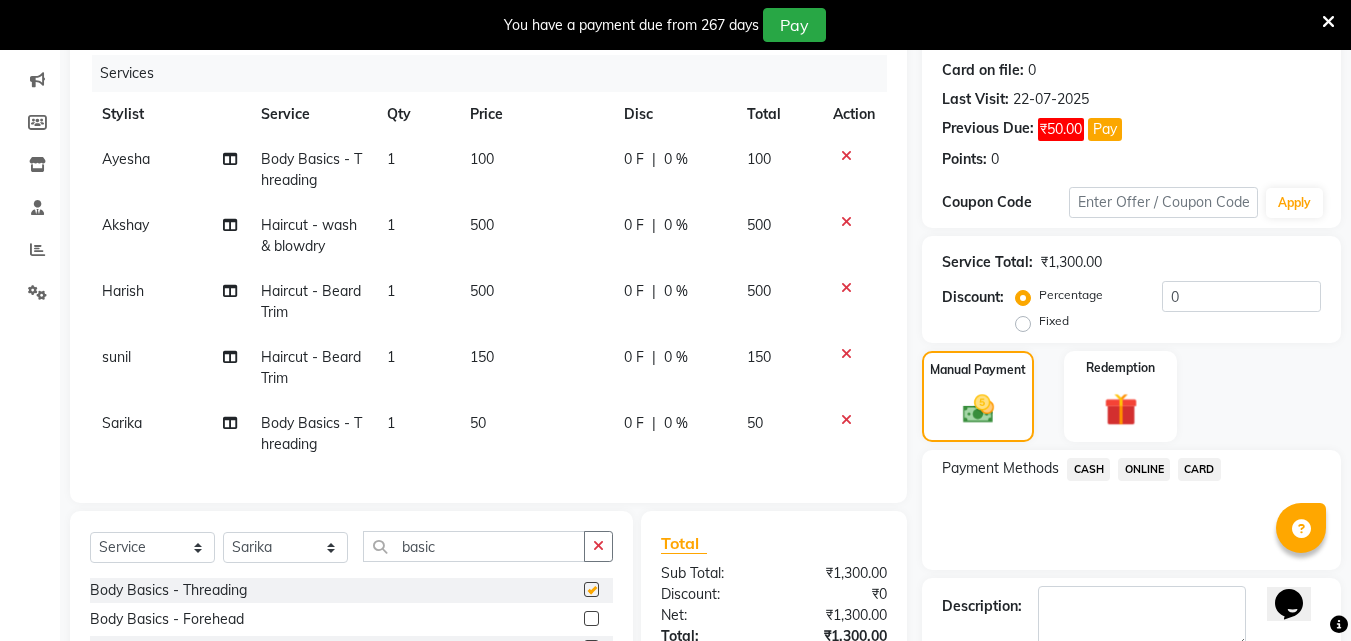 checkbox on "false" 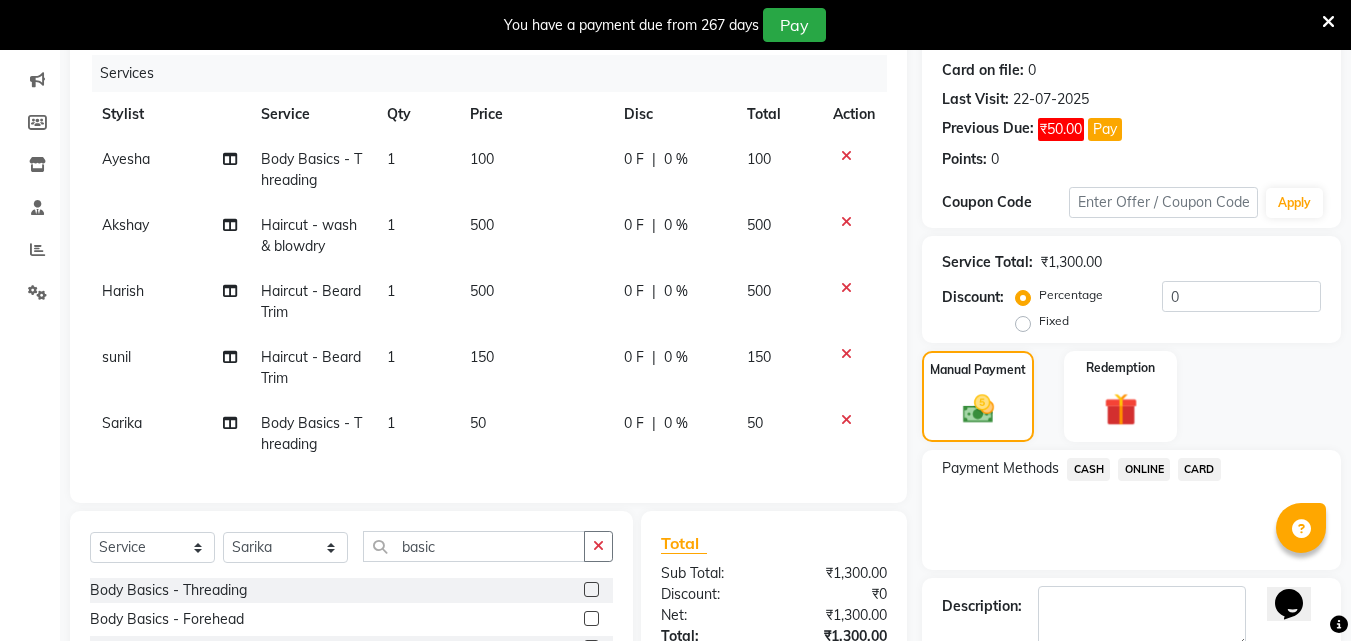 click on "CASH" 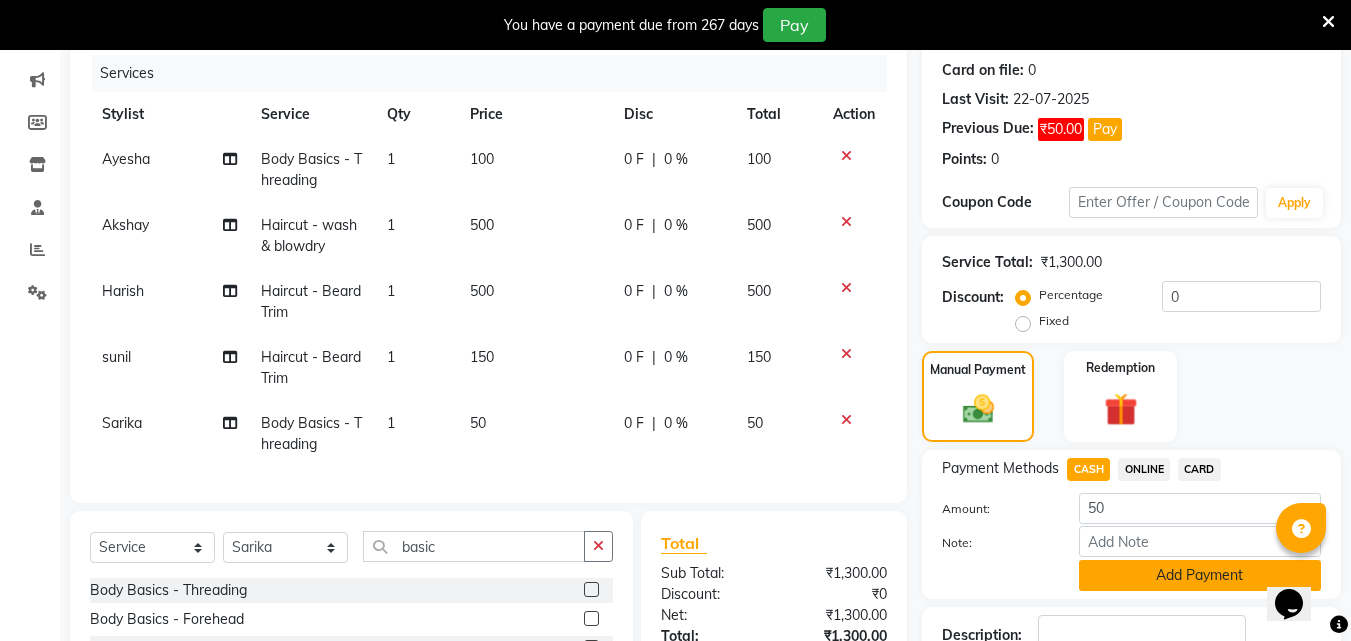 click on "Add Payment" 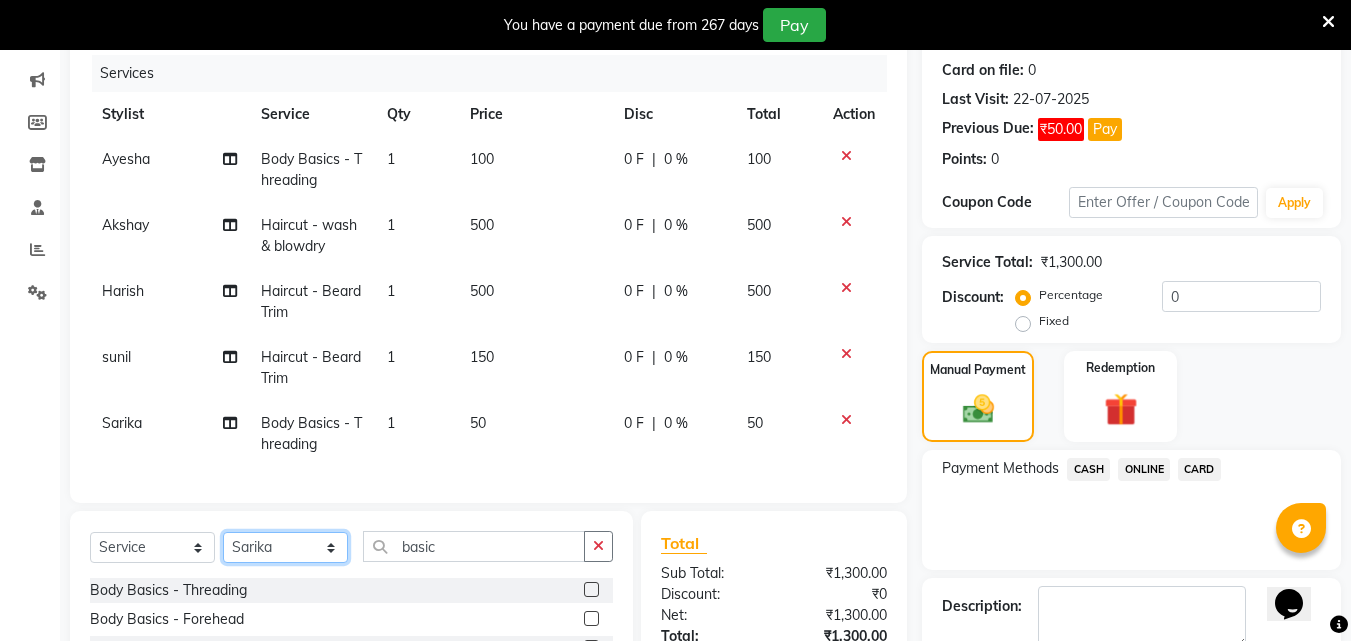 click on "Select Stylist [FIRST] [FIRST] [FIRST] [FIRST] [FIRST] [FIRST] [FIRST] [FIRST] [FIRST] [FIRST] [FIRST] [FIRST]" 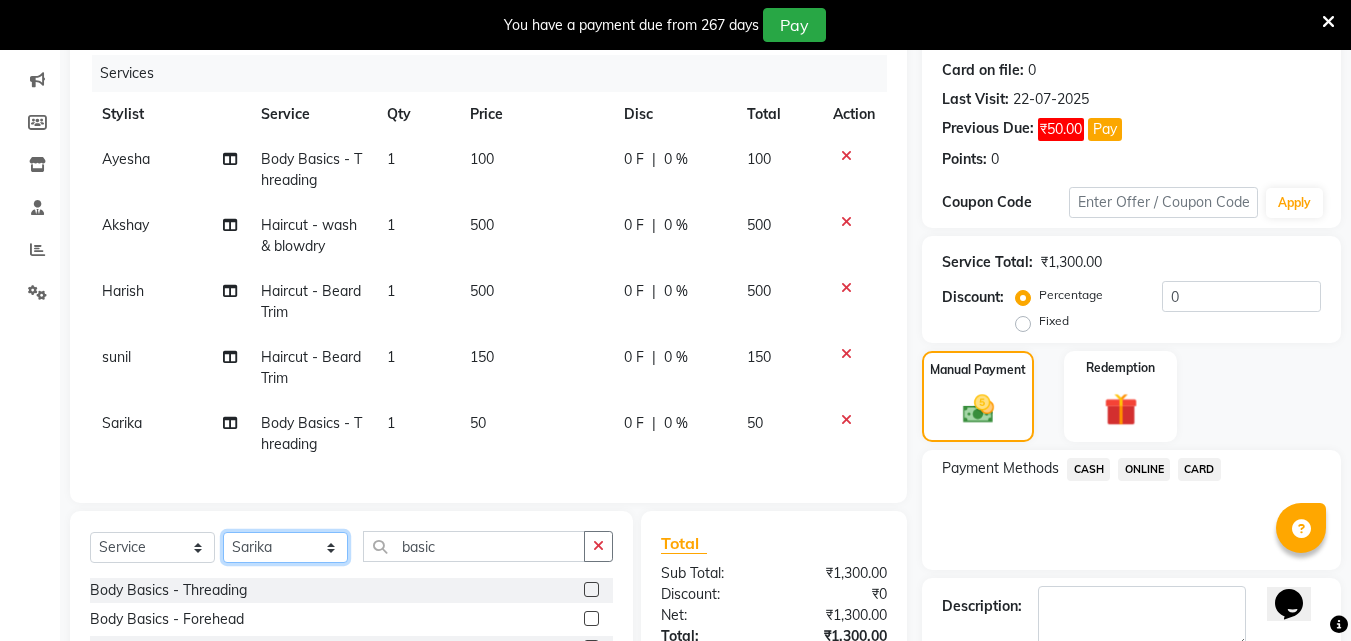 select on "[PHONE]" 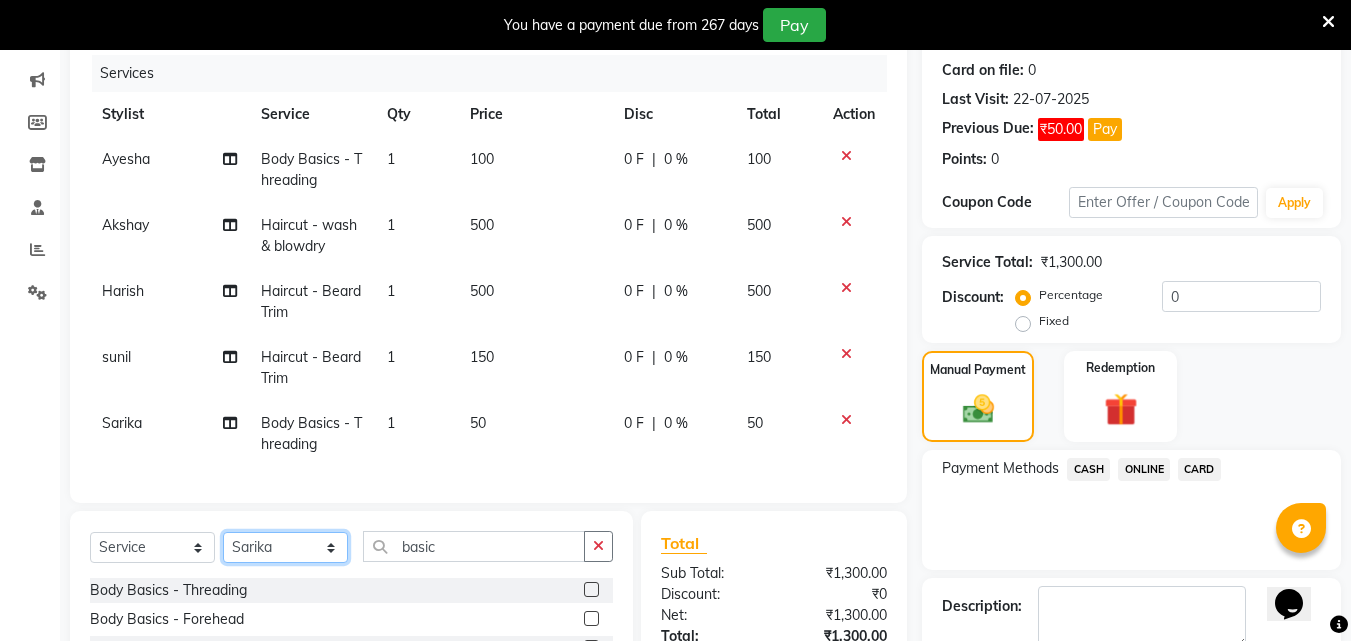 click on "Select Stylist [FIRST] [FIRST] [FIRST] [FIRST] [FIRST] [FIRST] [FIRST] [FIRST] [FIRST] [FIRST] [FIRST] [FIRST]" 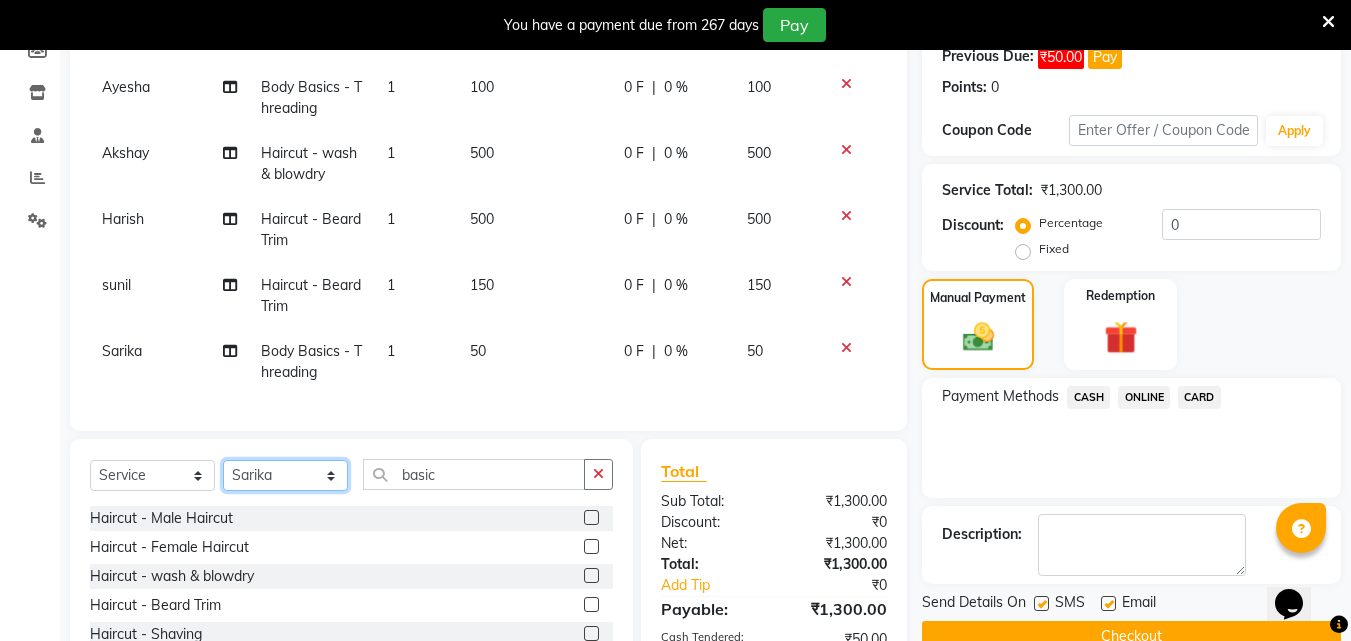 scroll, scrollTop: 343, scrollLeft: 0, axis: vertical 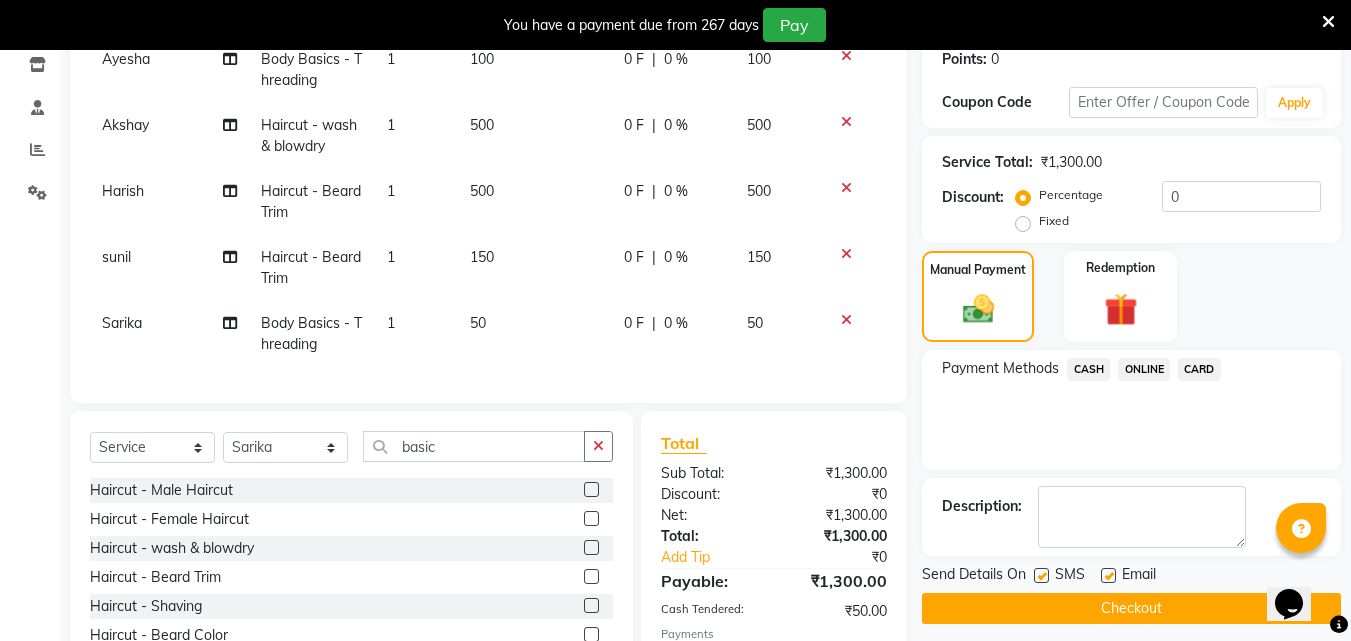 click 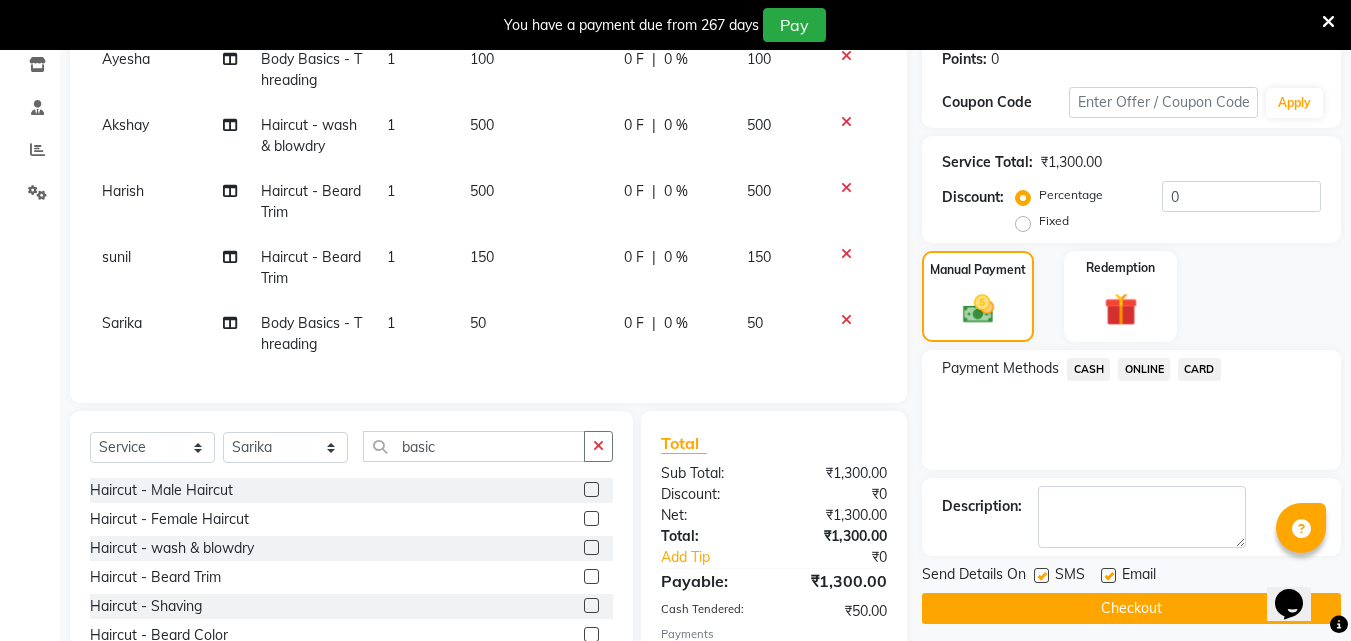 click 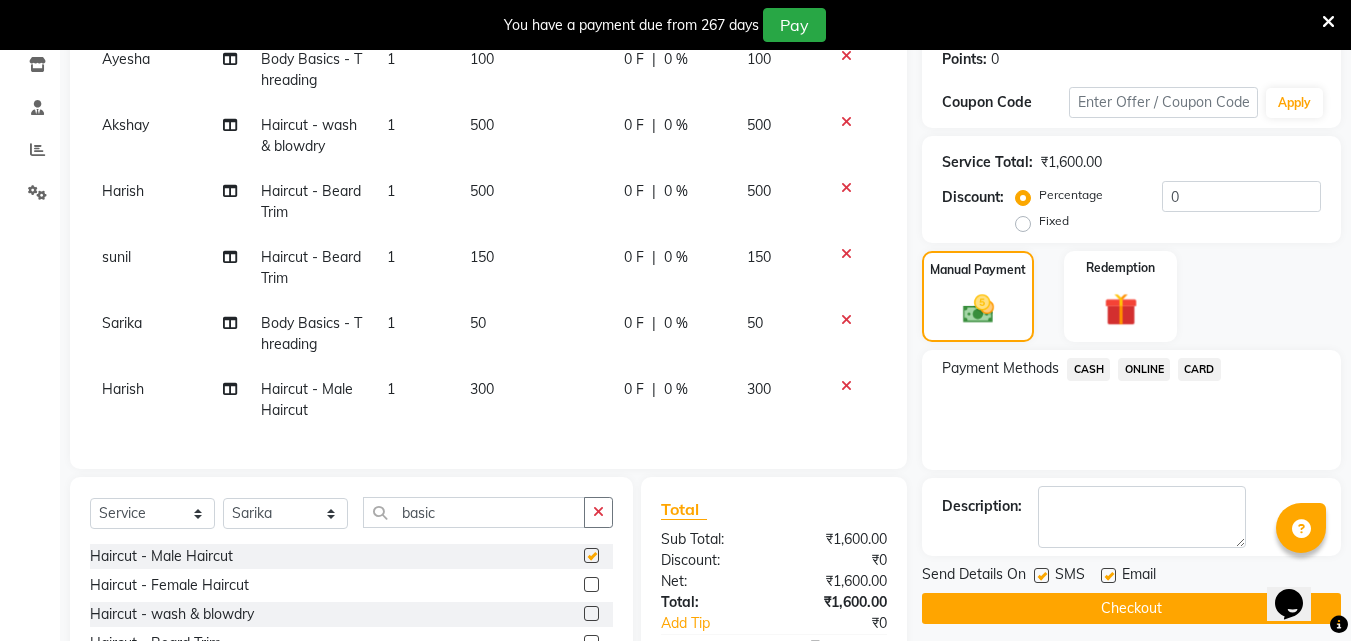 checkbox on "false" 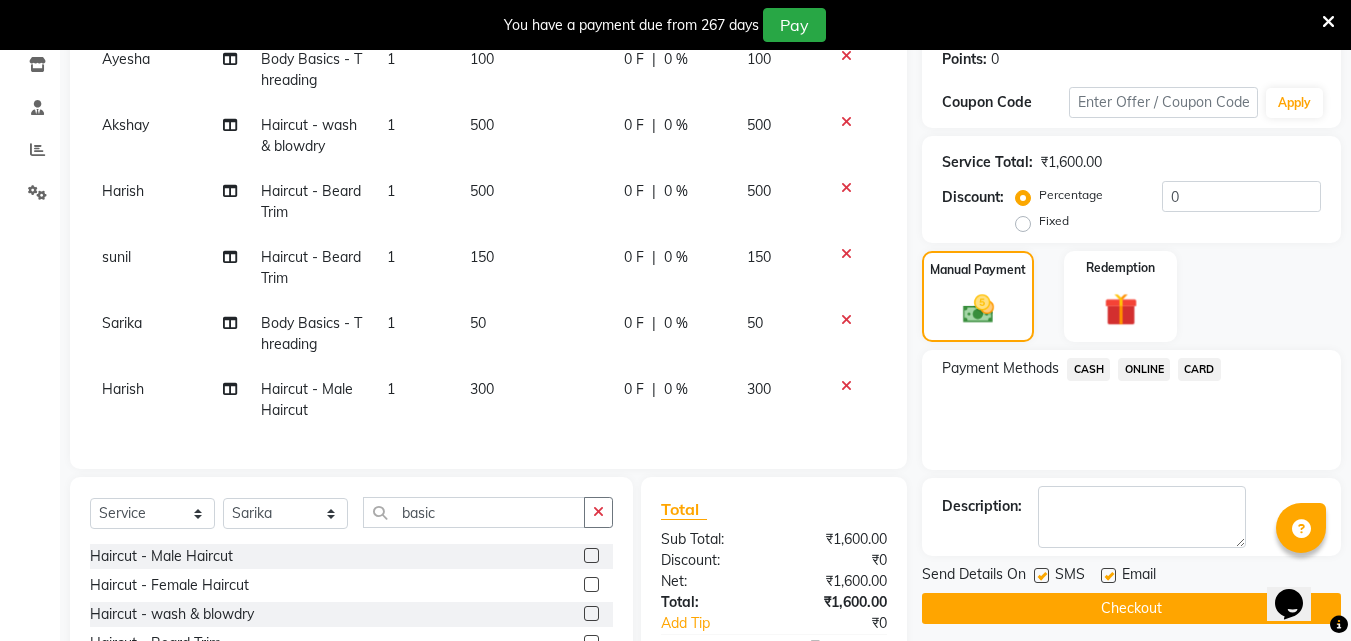 click on "300" 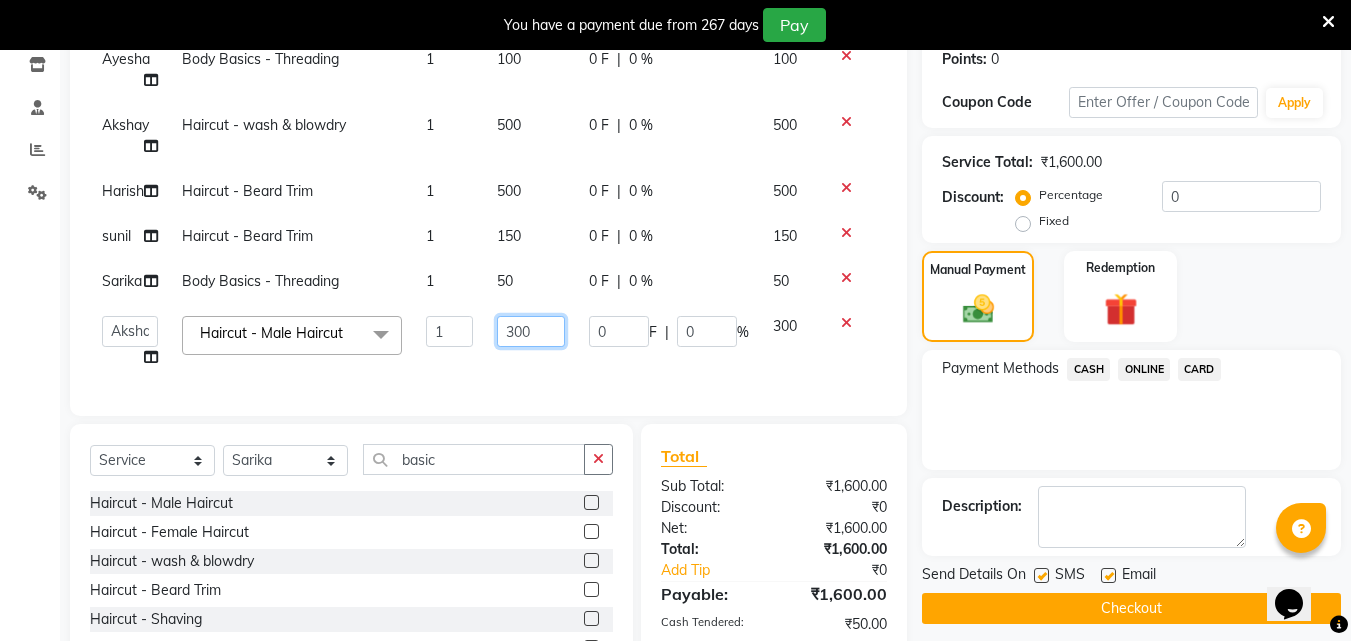 click on "300" 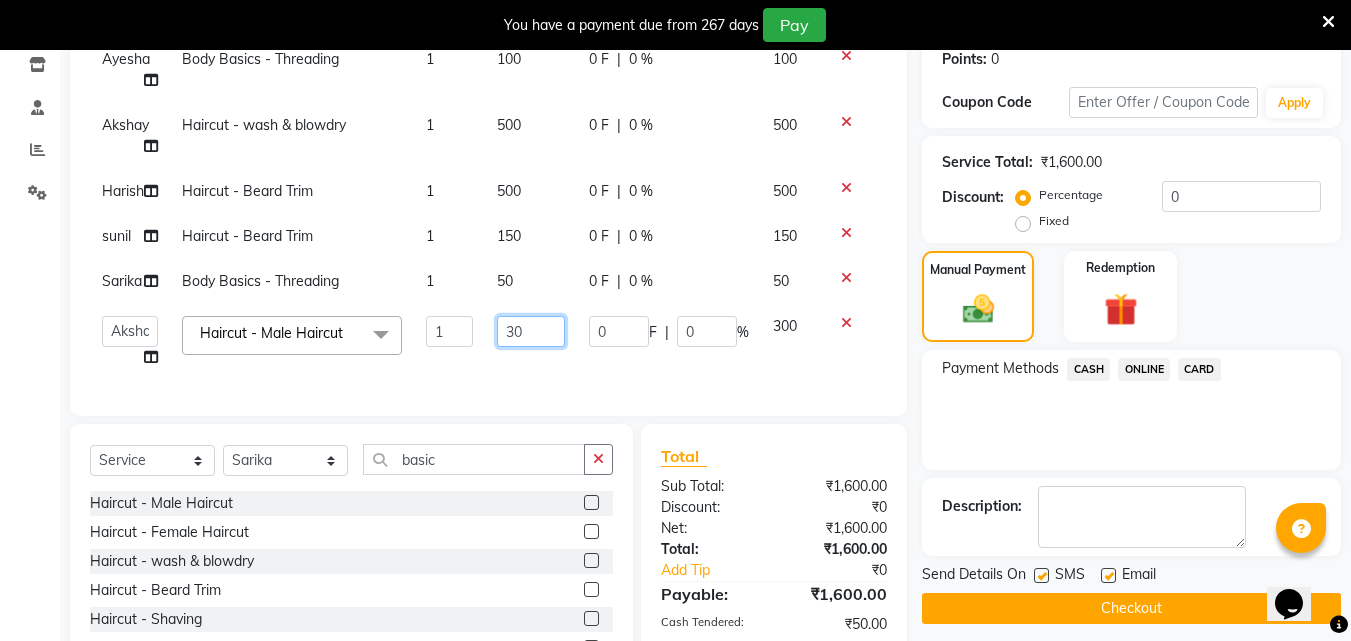 type on "3" 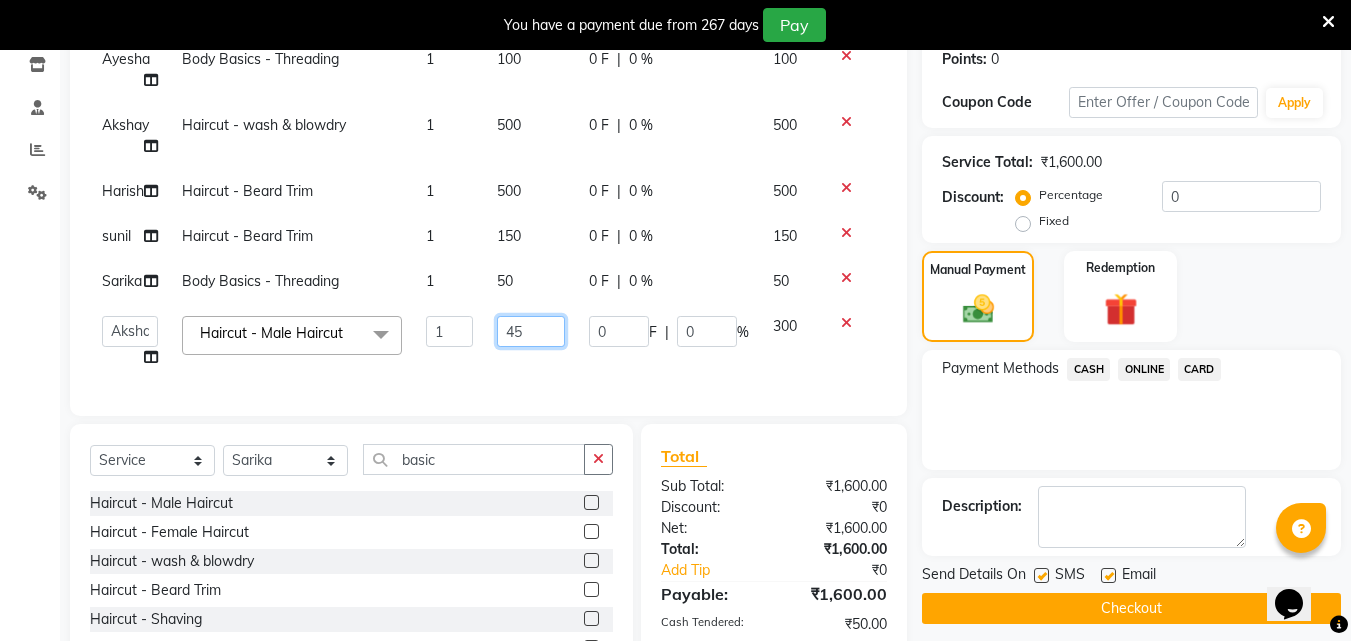 type on "450" 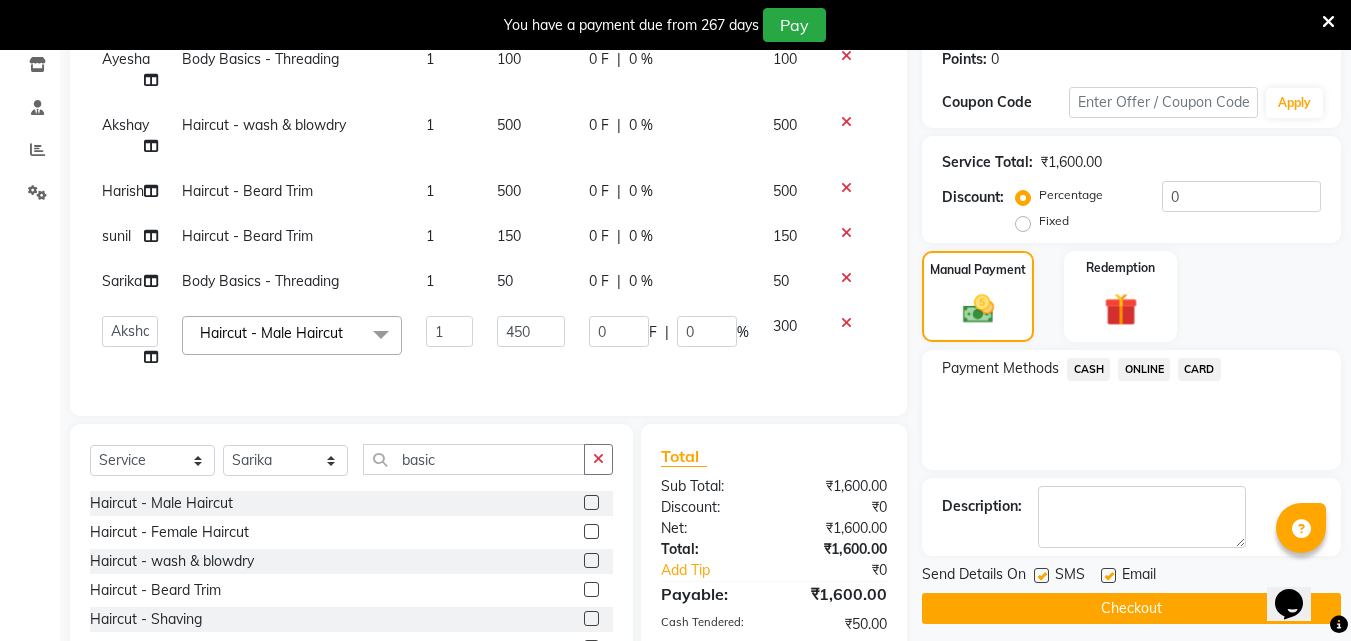 click on "ONLINE" 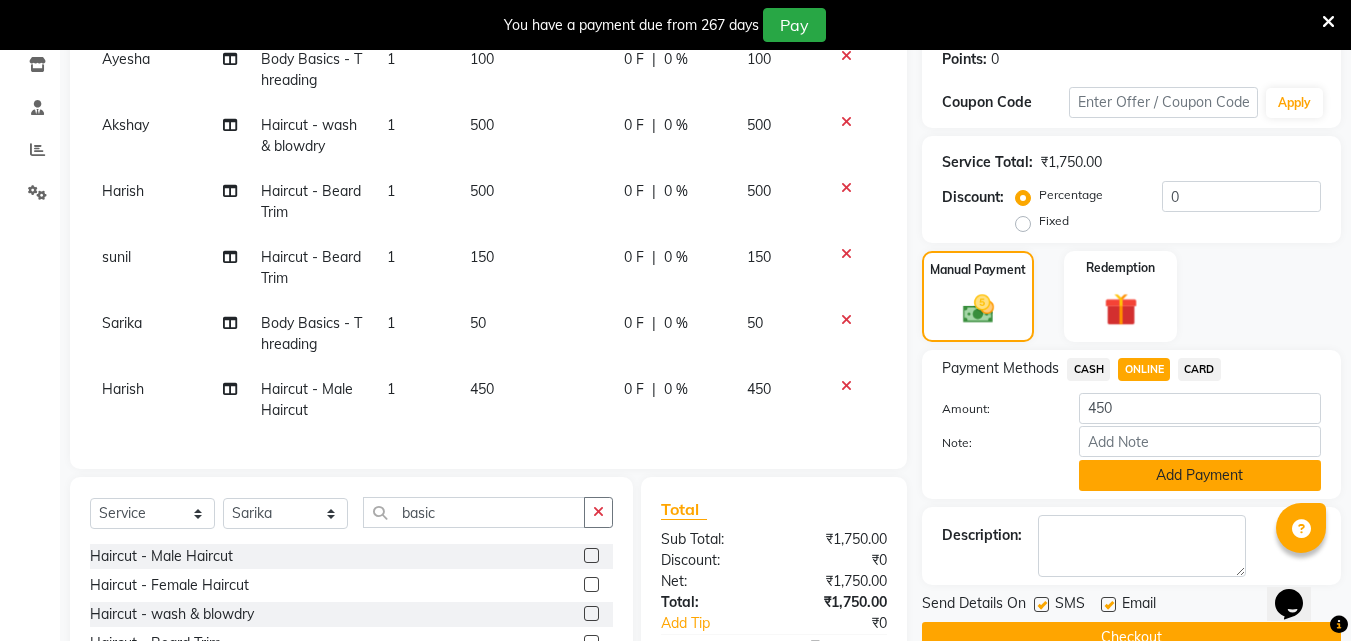 click on "Add Payment" 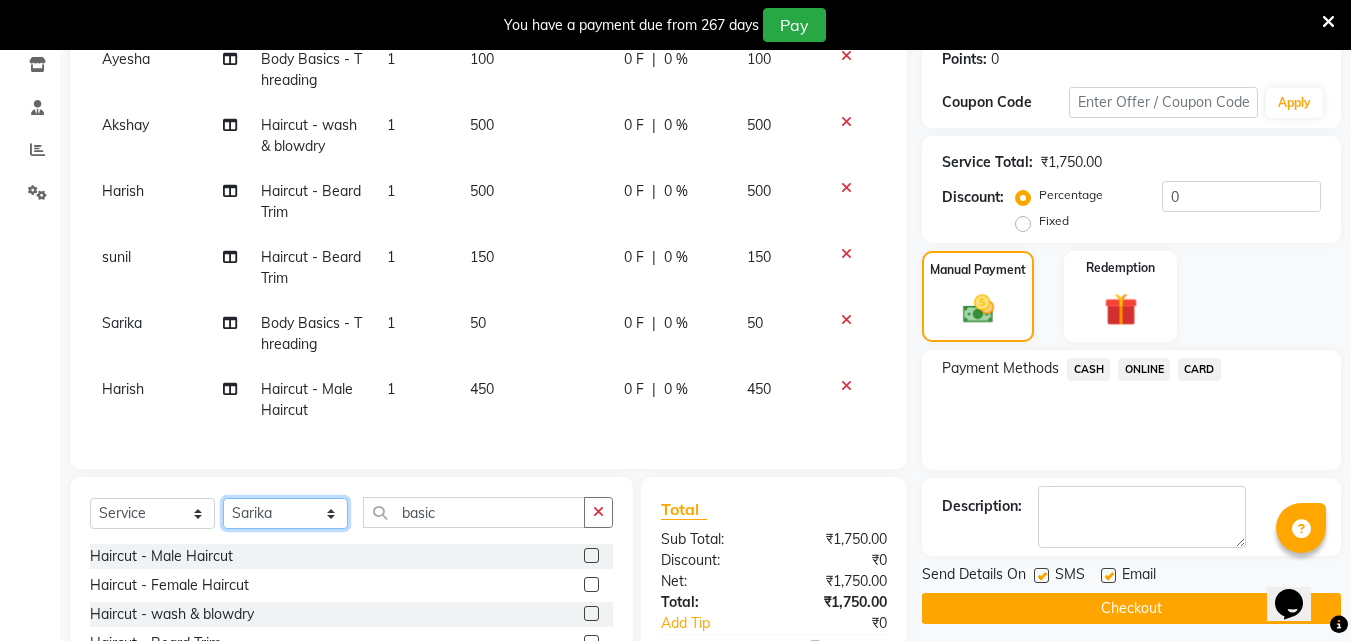 click on "Select Stylist [FIRST] [FIRST] [FIRST] [FIRST] [FIRST] [FIRST] [FIRST] [FIRST] [FIRST] [FIRST] [FIRST] [FIRST]" 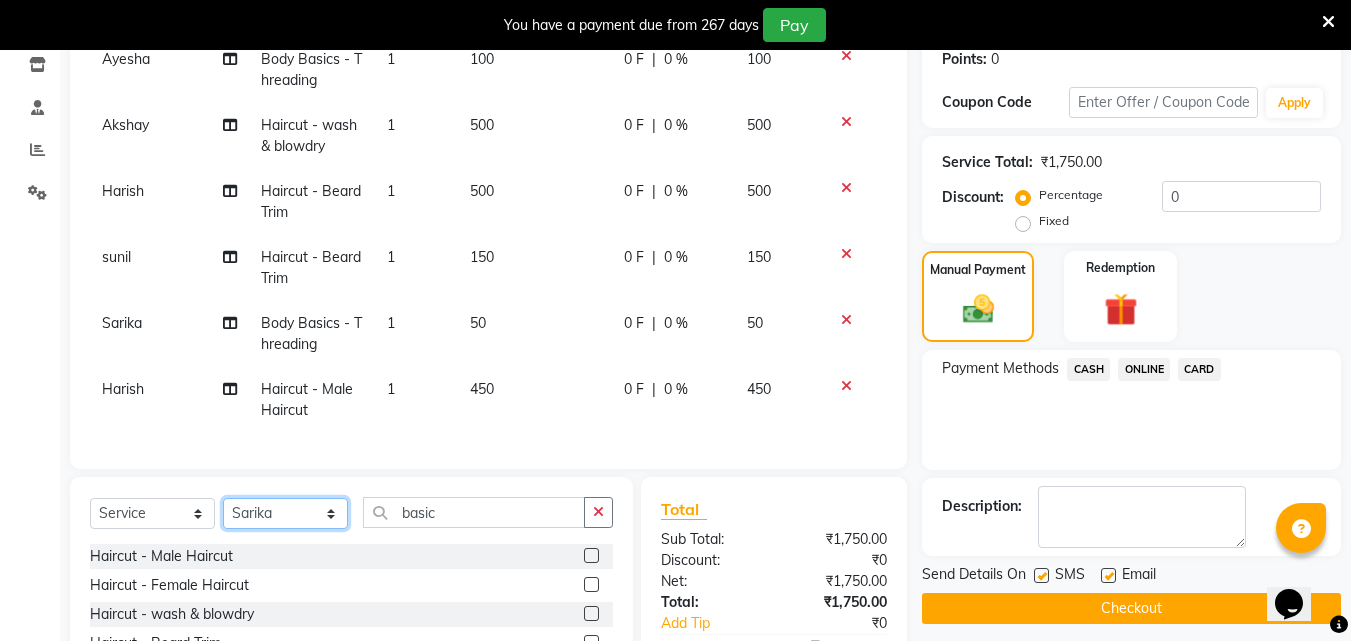 select on "34231" 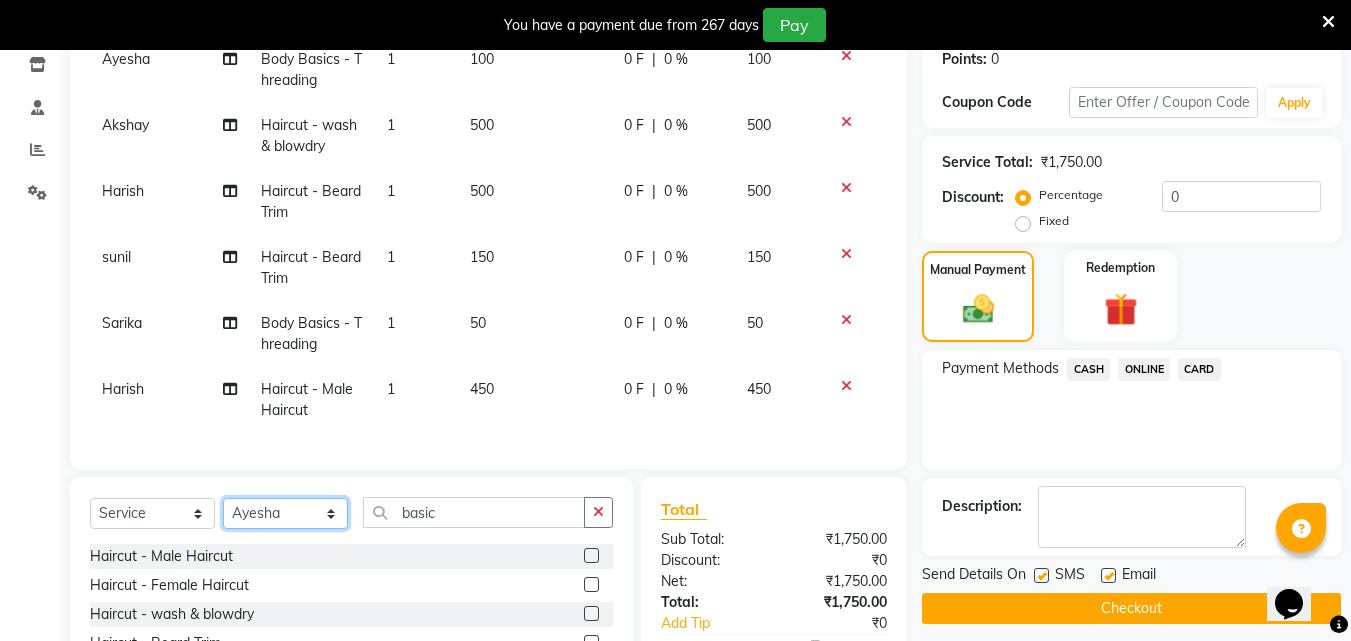 click on "Select Stylist [FIRST] [FIRST] [FIRST] [FIRST] [FIRST] [FIRST] [FIRST] [FIRST] [FIRST] [FIRST] [FIRST] [FIRST]" 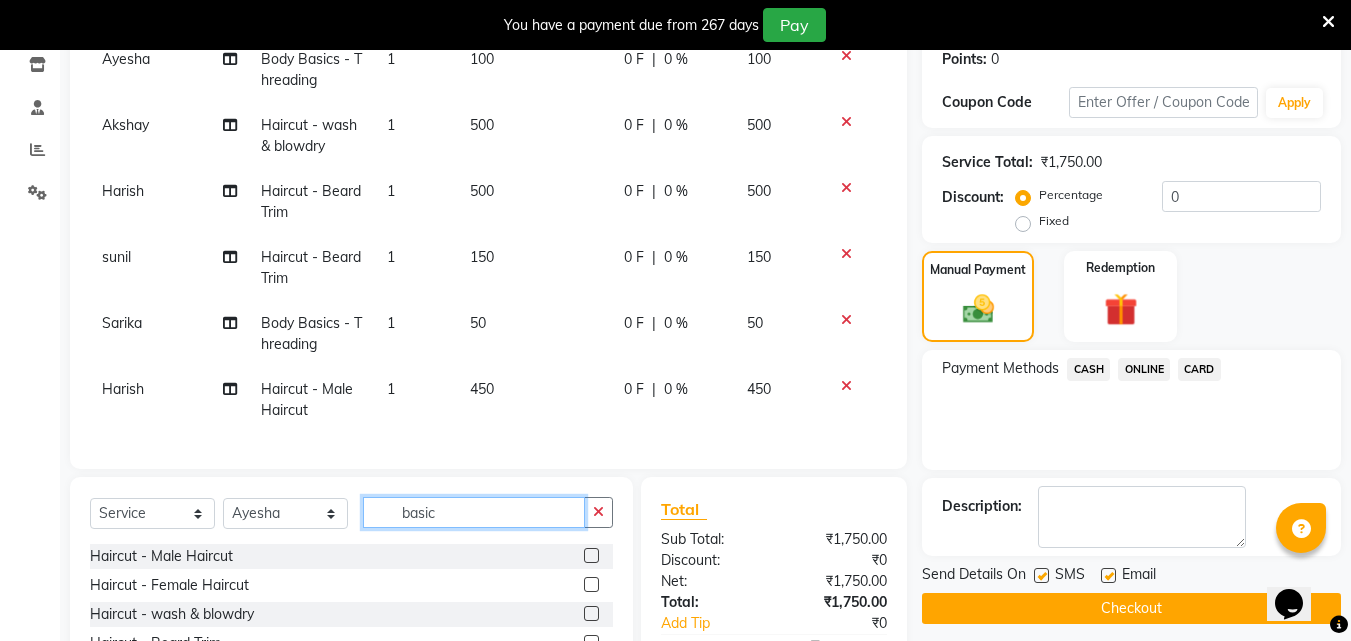 click on "basic" 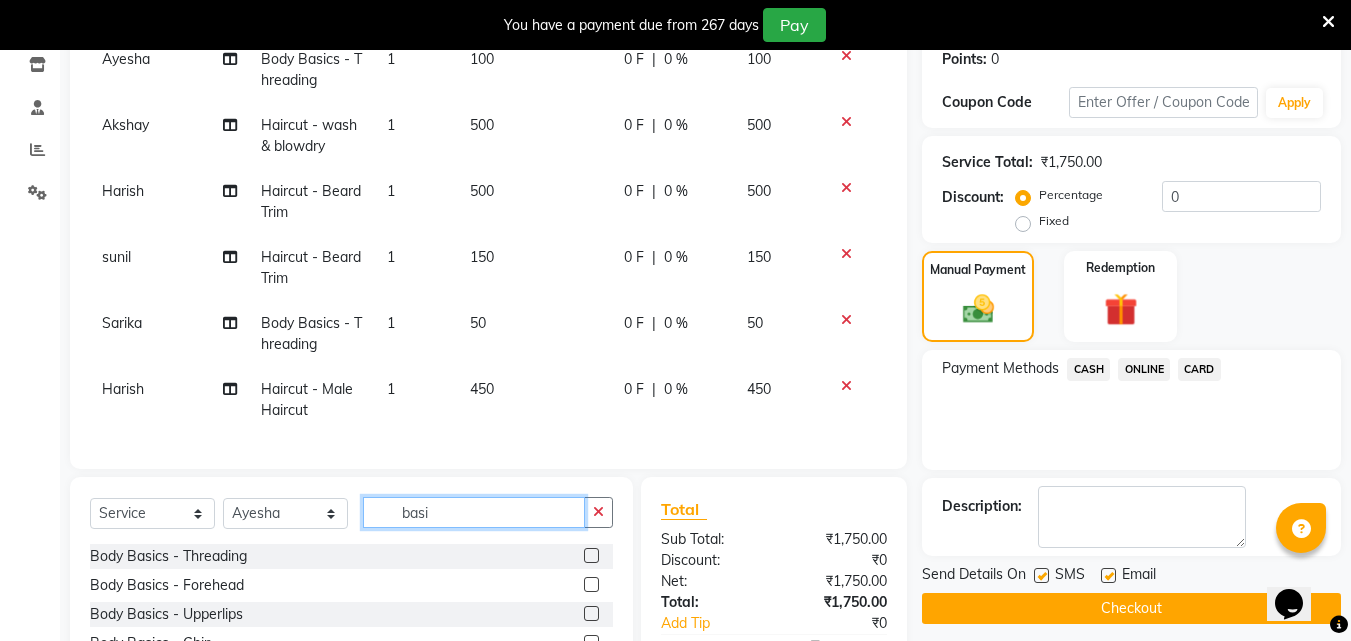 type on "basi" 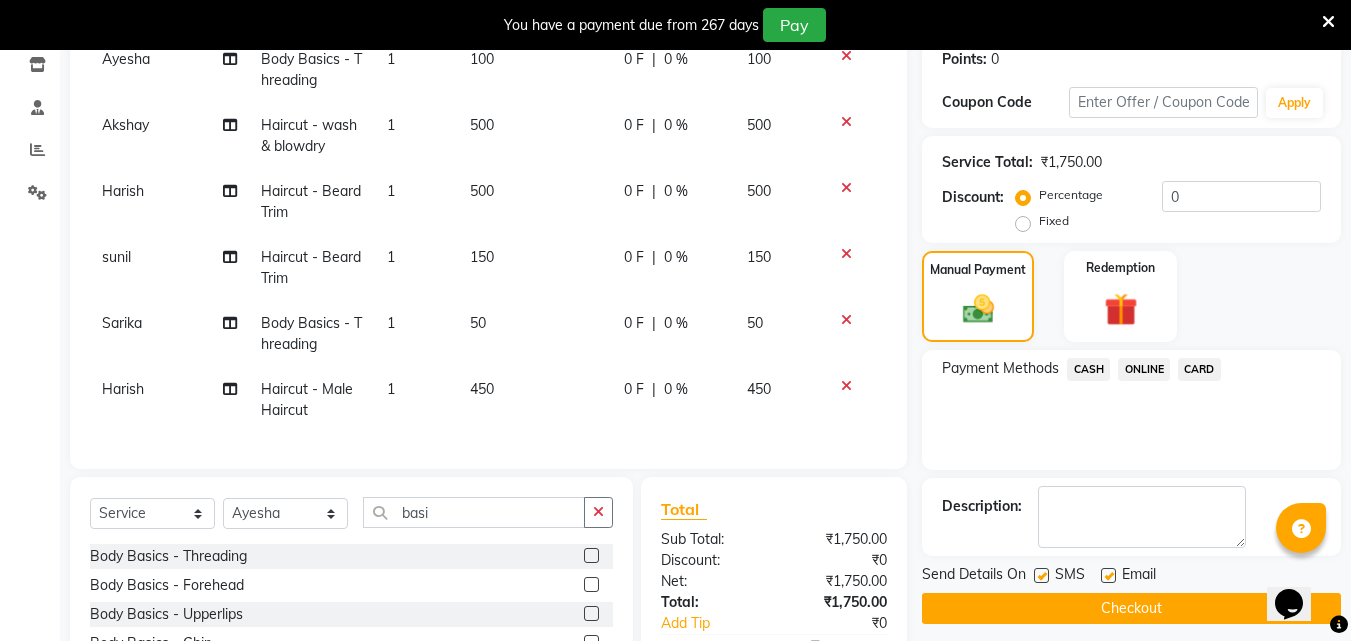 click 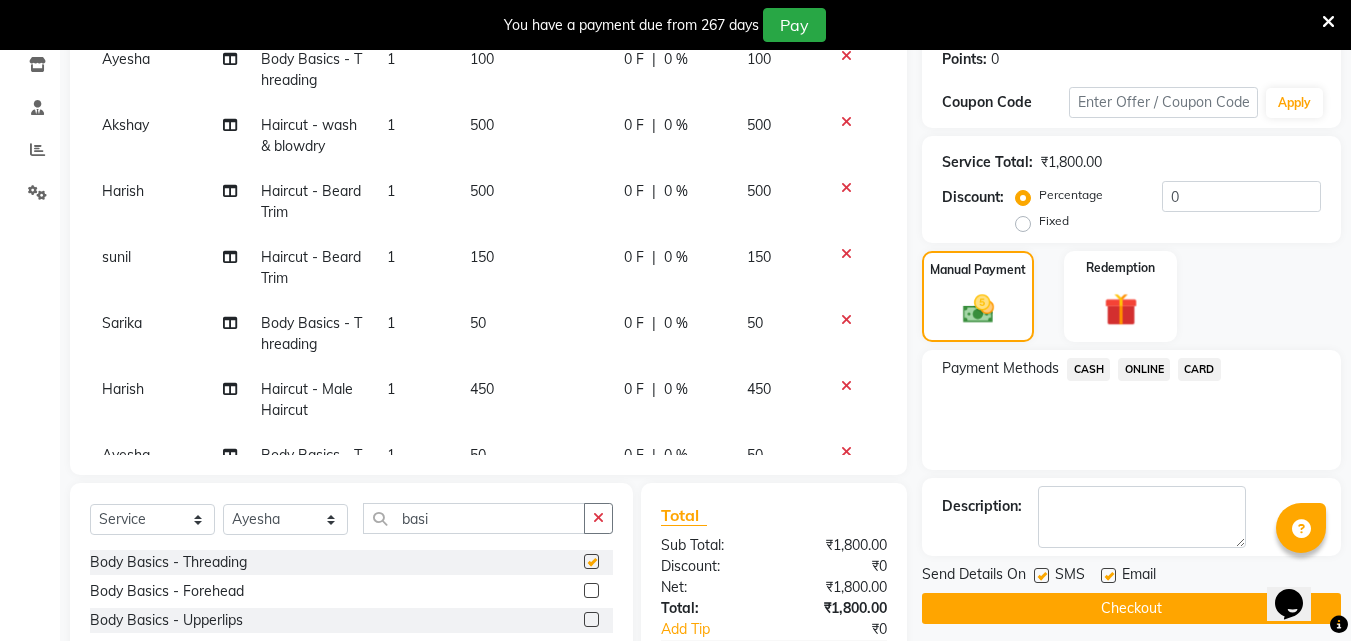 checkbox on "false" 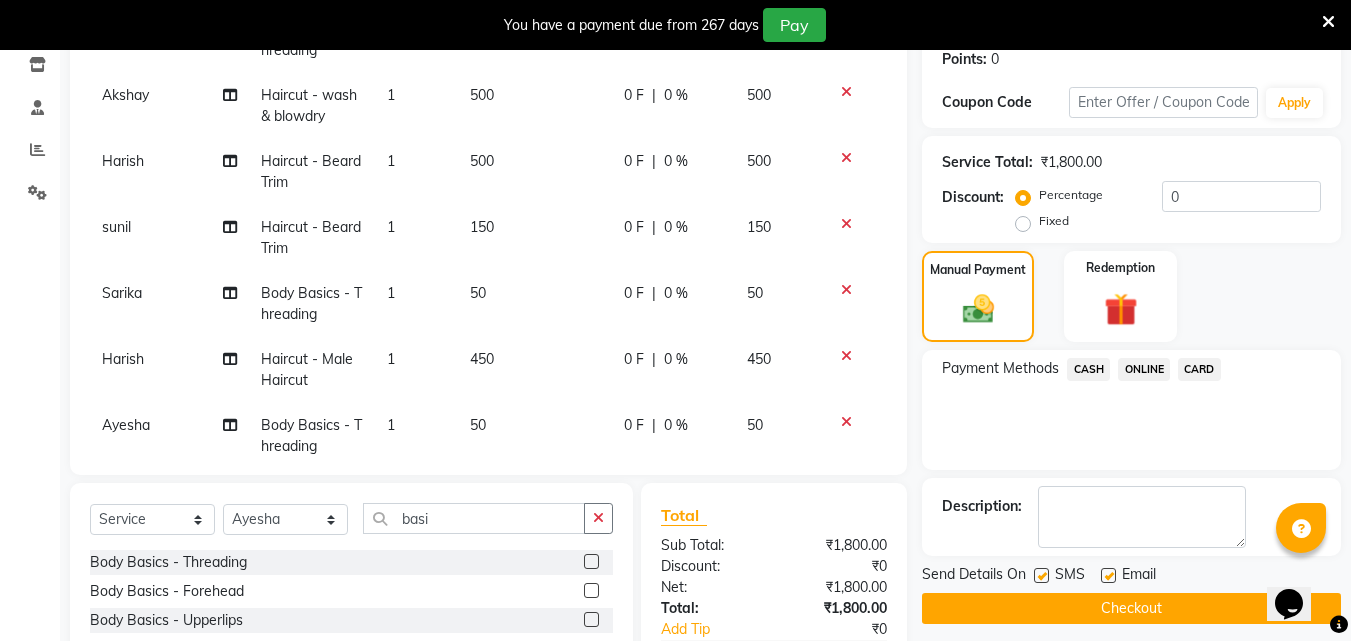 scroll, scrollTop: 75, scrollLeft: 0, axis: vertical 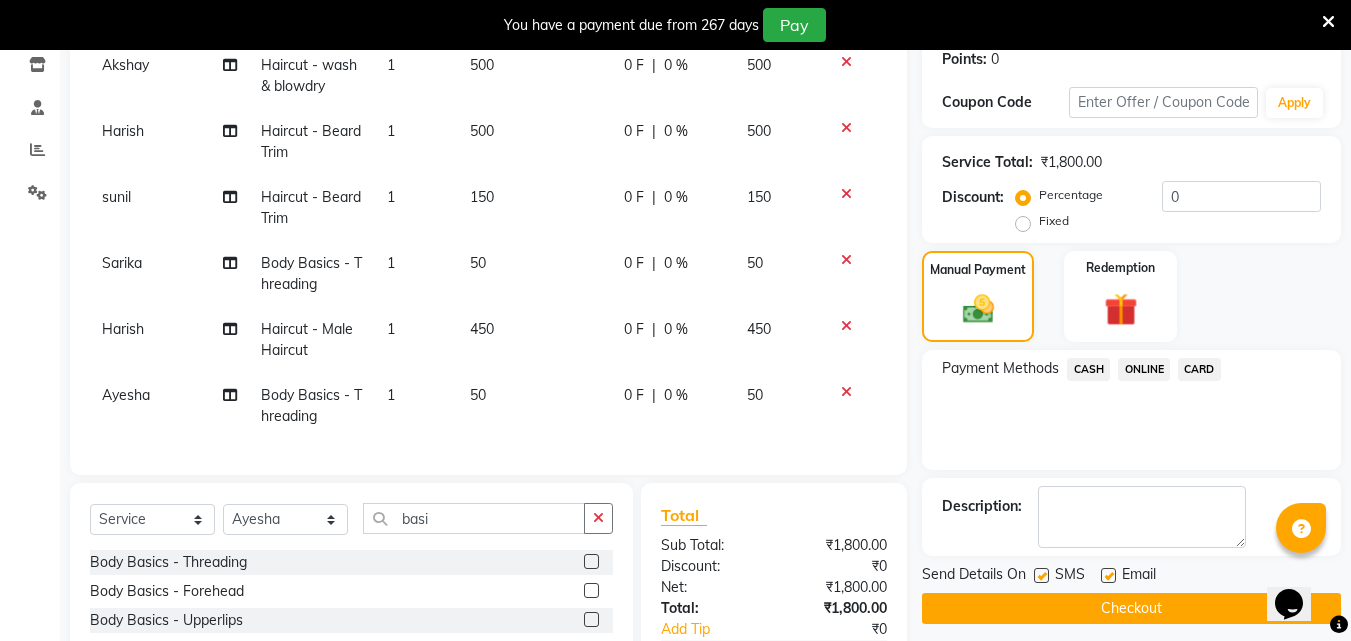 click on "50" 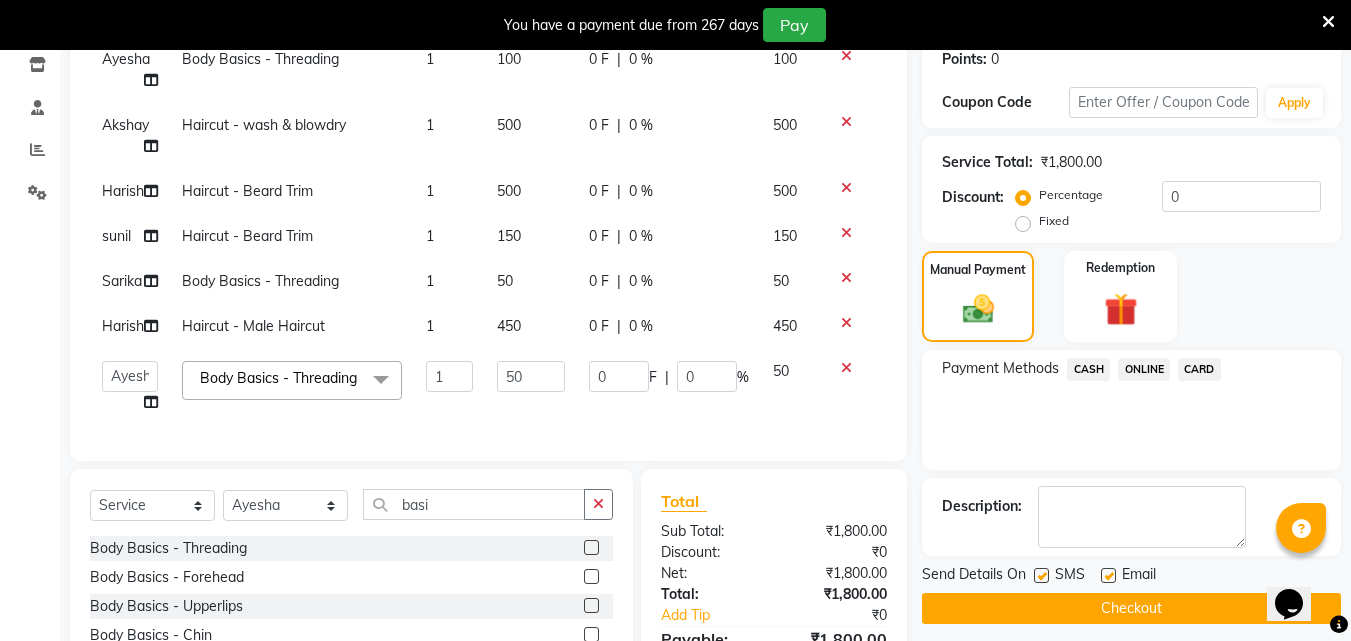scroll, scrollTop: 73, scrollLeft: 0, axis: vertical 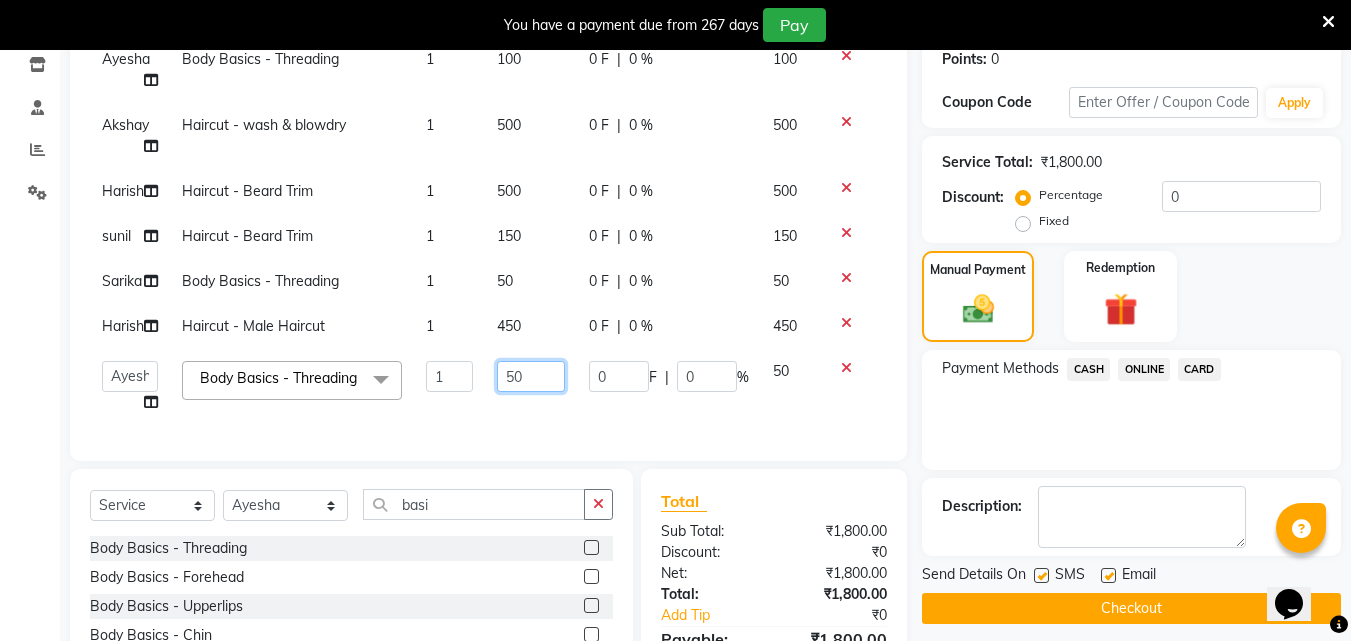 click on "50" 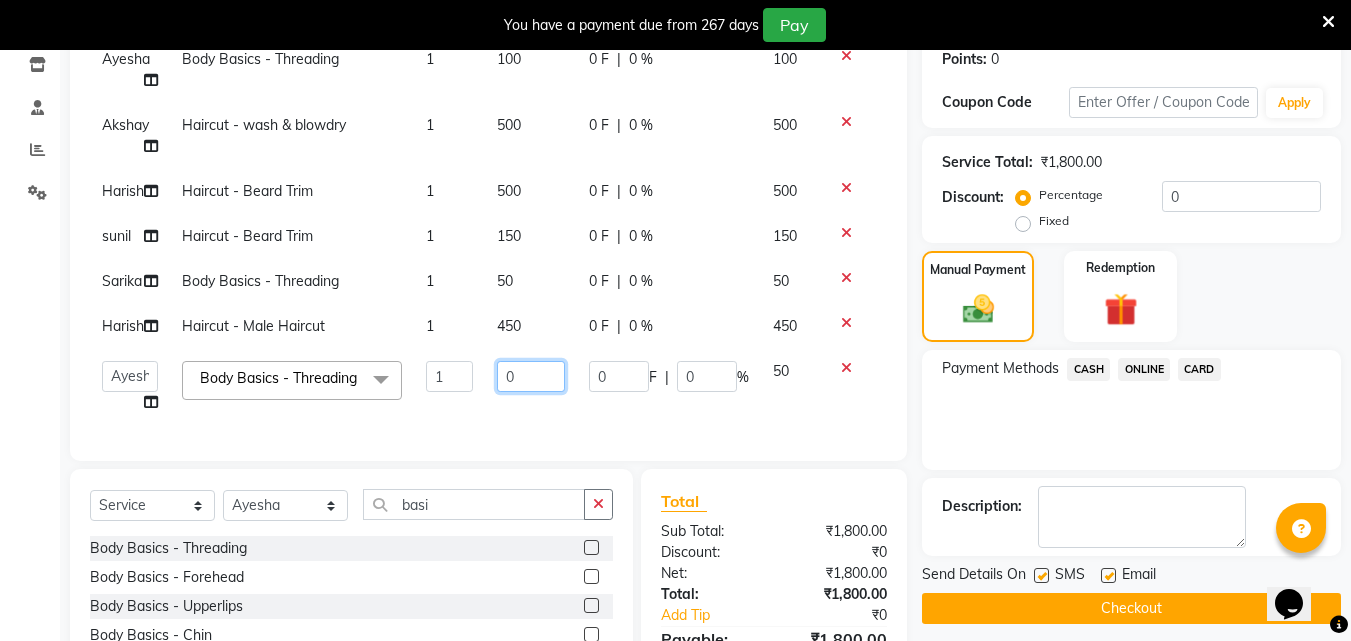 type on "40" 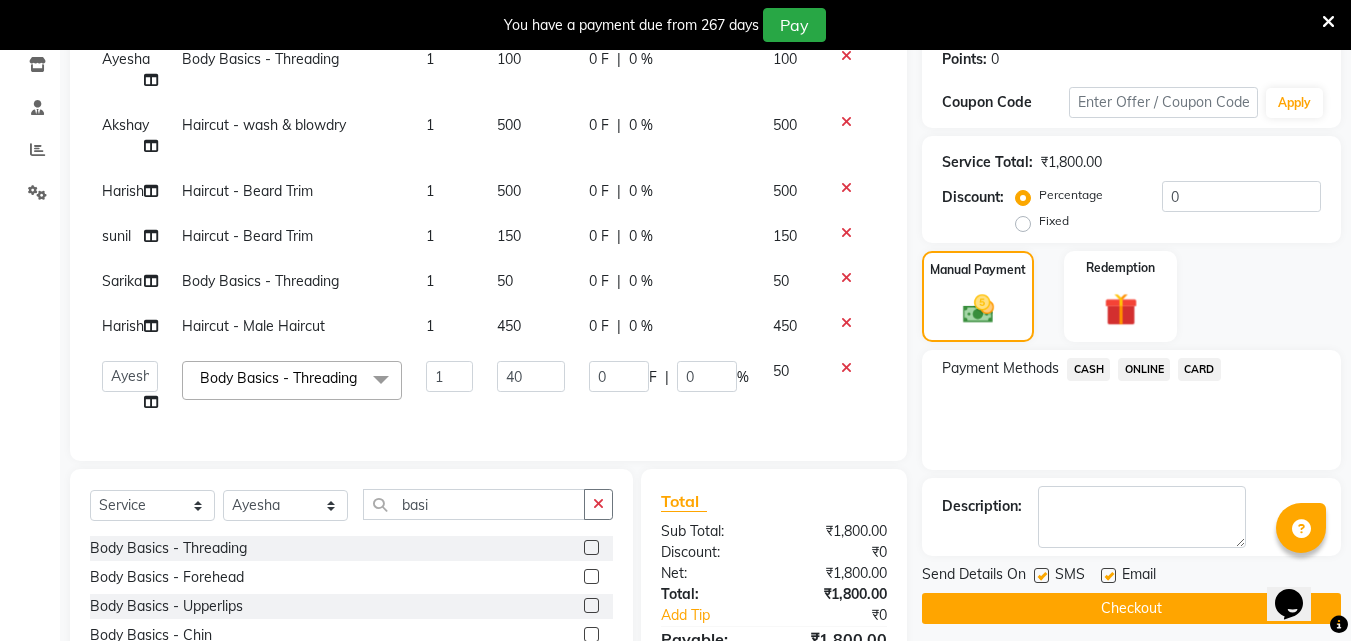 click on "CASH" 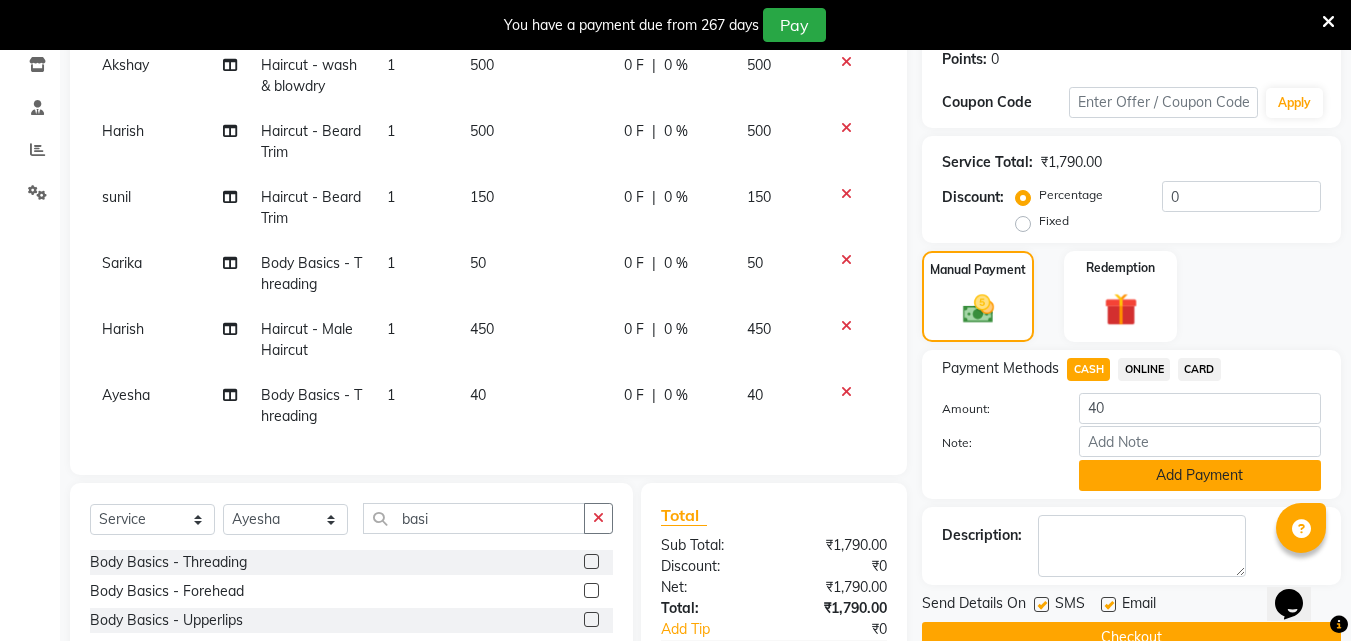 click on "Add Payment" 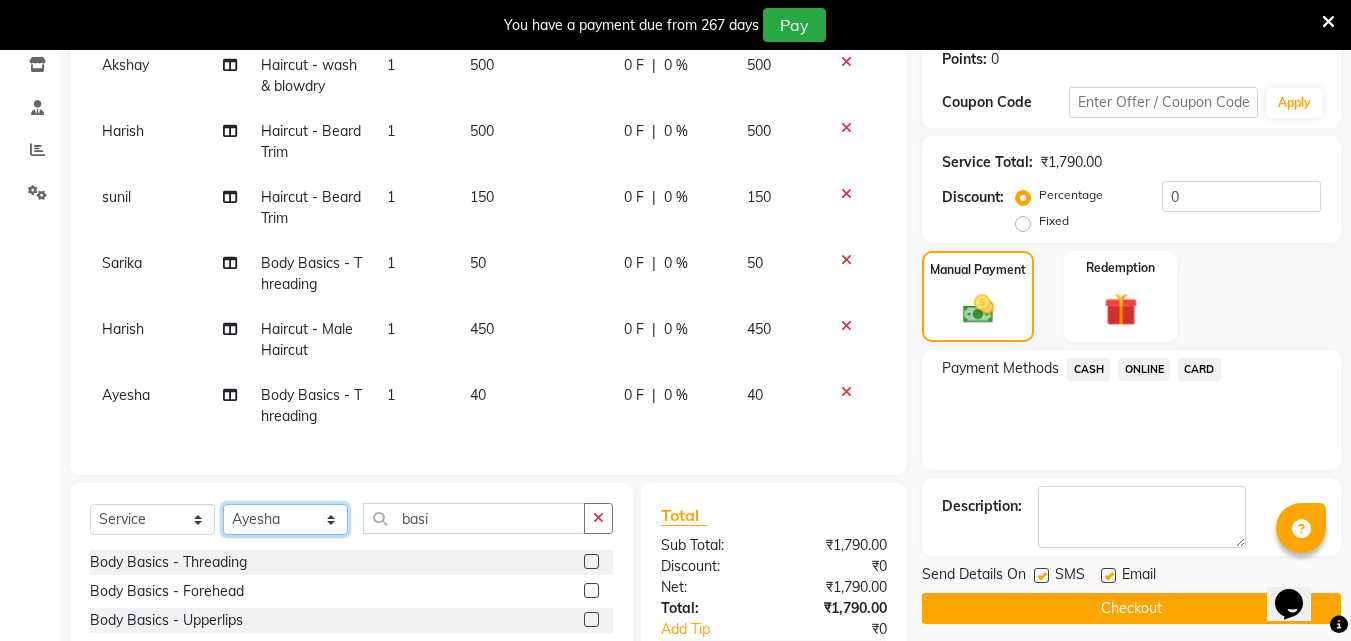 click on "Select Stylist [FIRST] [FIRST] [FIRST] [FIRST] [FIRST] [FIRST] [FIRST] [FIRST] [FIRST] [FIRST] [FIRST] [FIRST]" 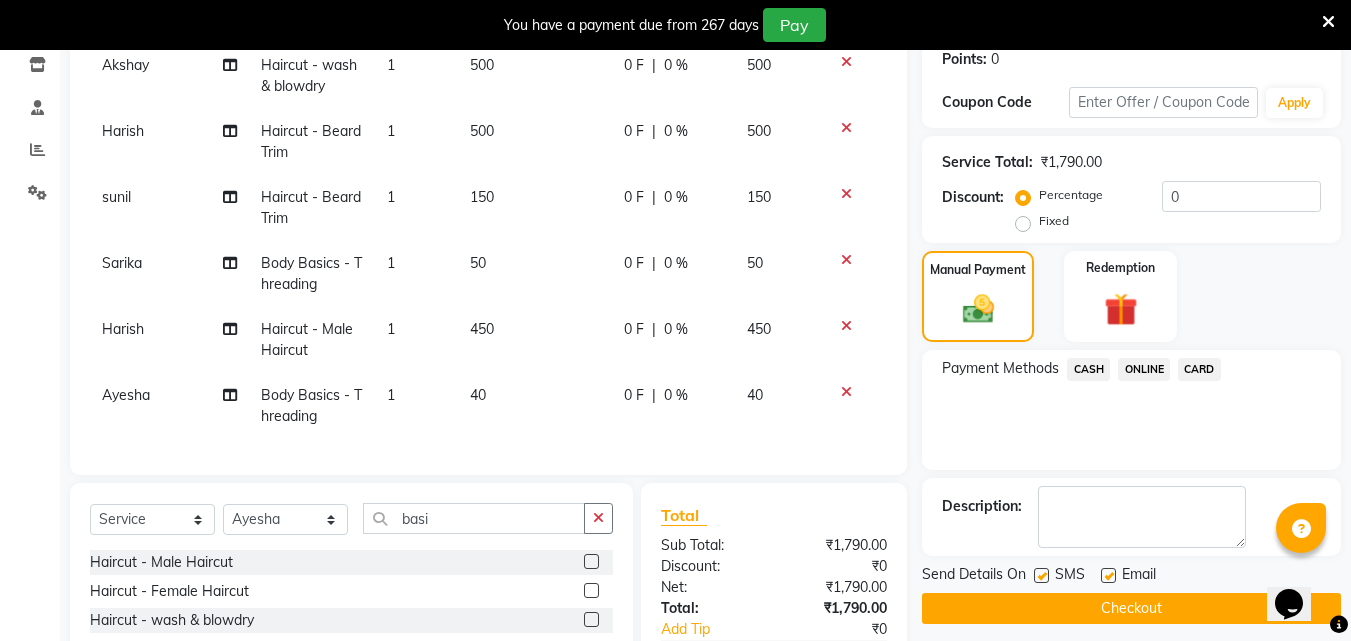 click 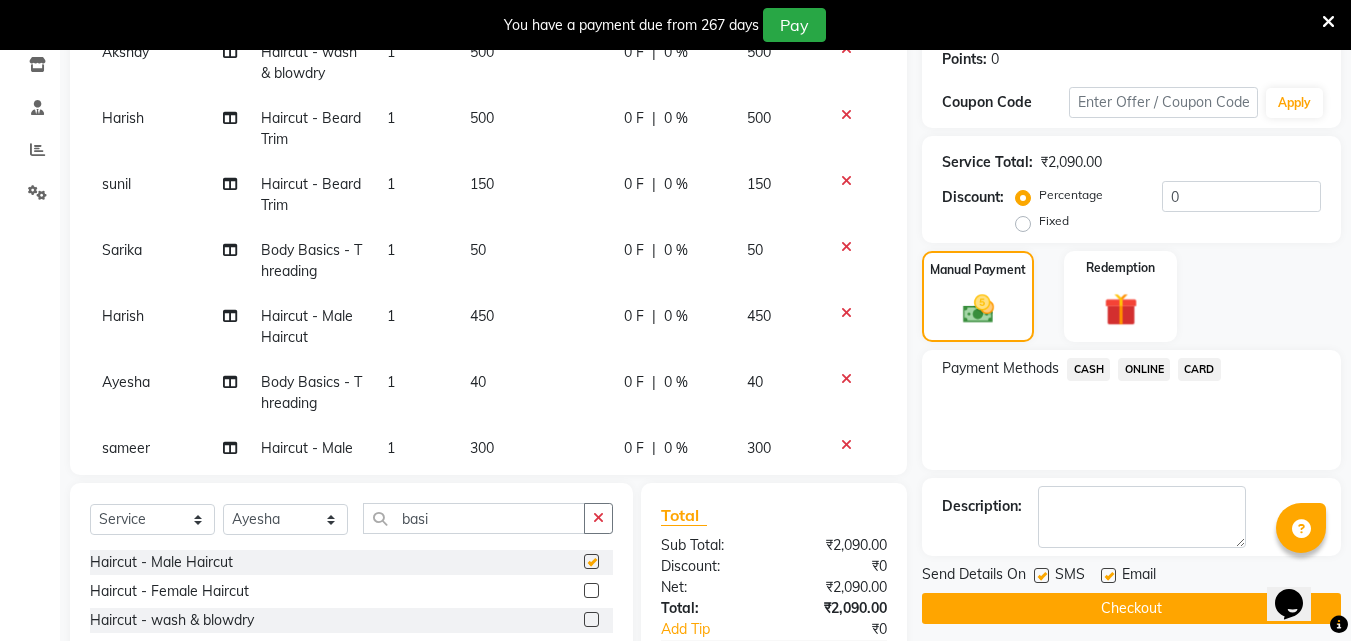 checkbox on "false" 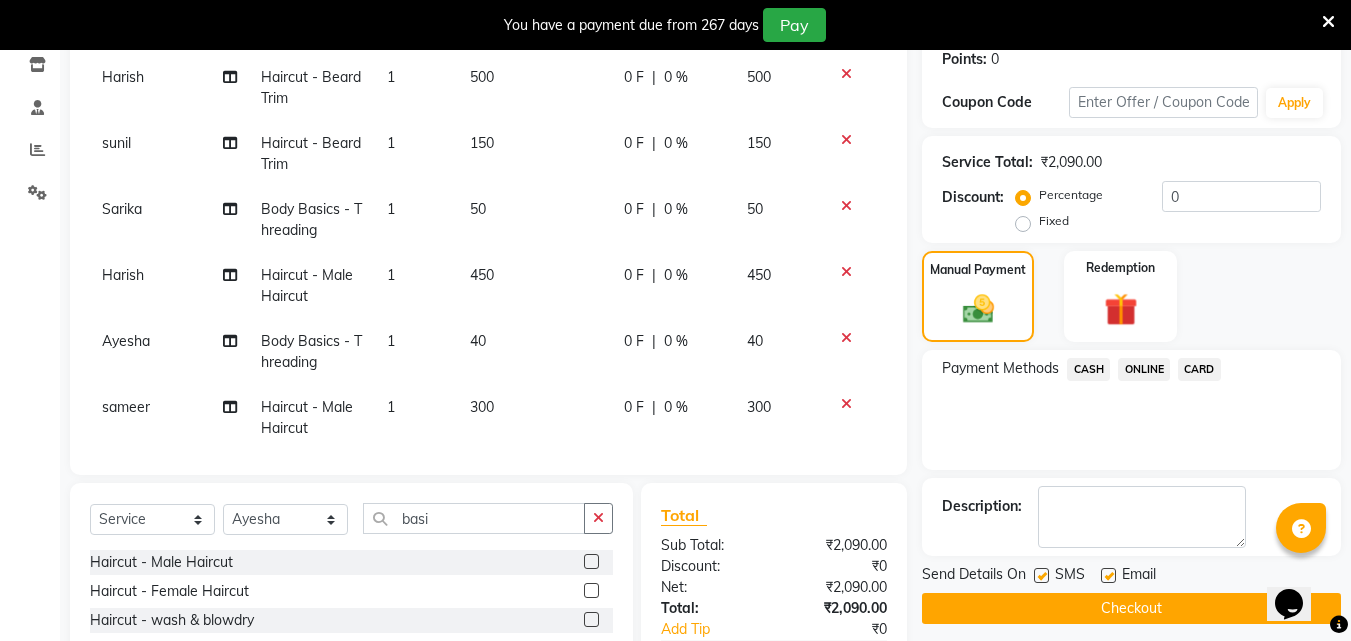 scroll, scrollTop: 141, scrollLeft: 0, axis: vertical 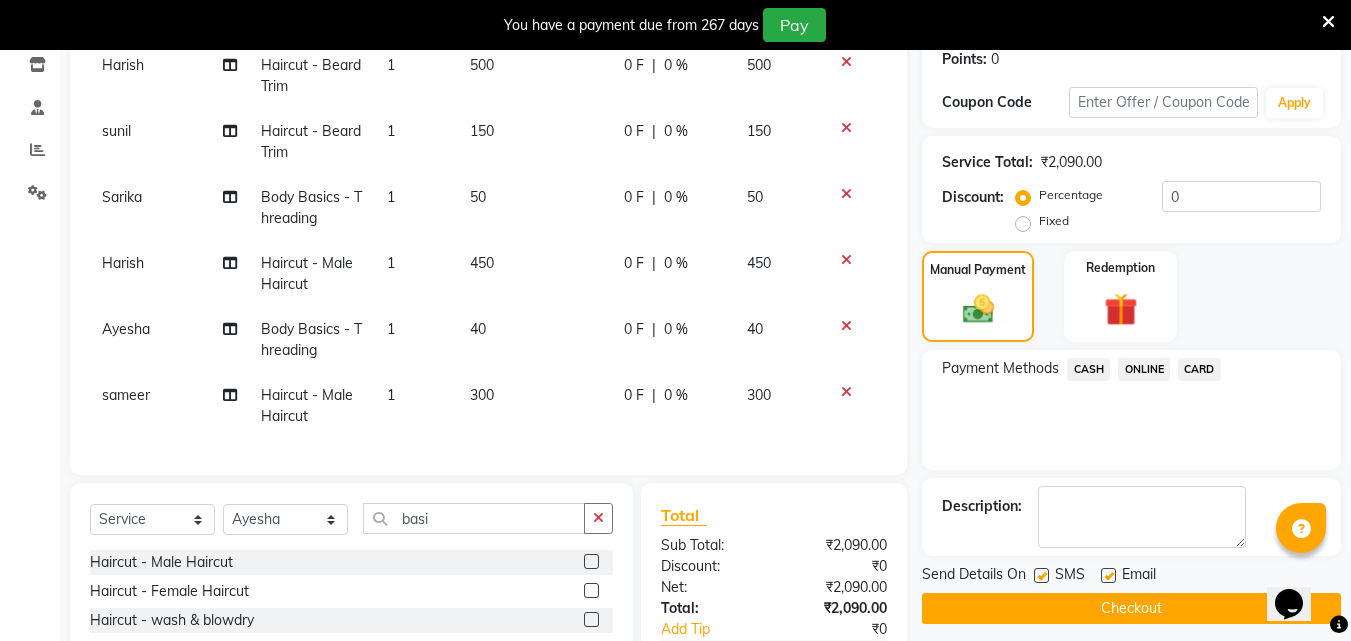 click on "300" 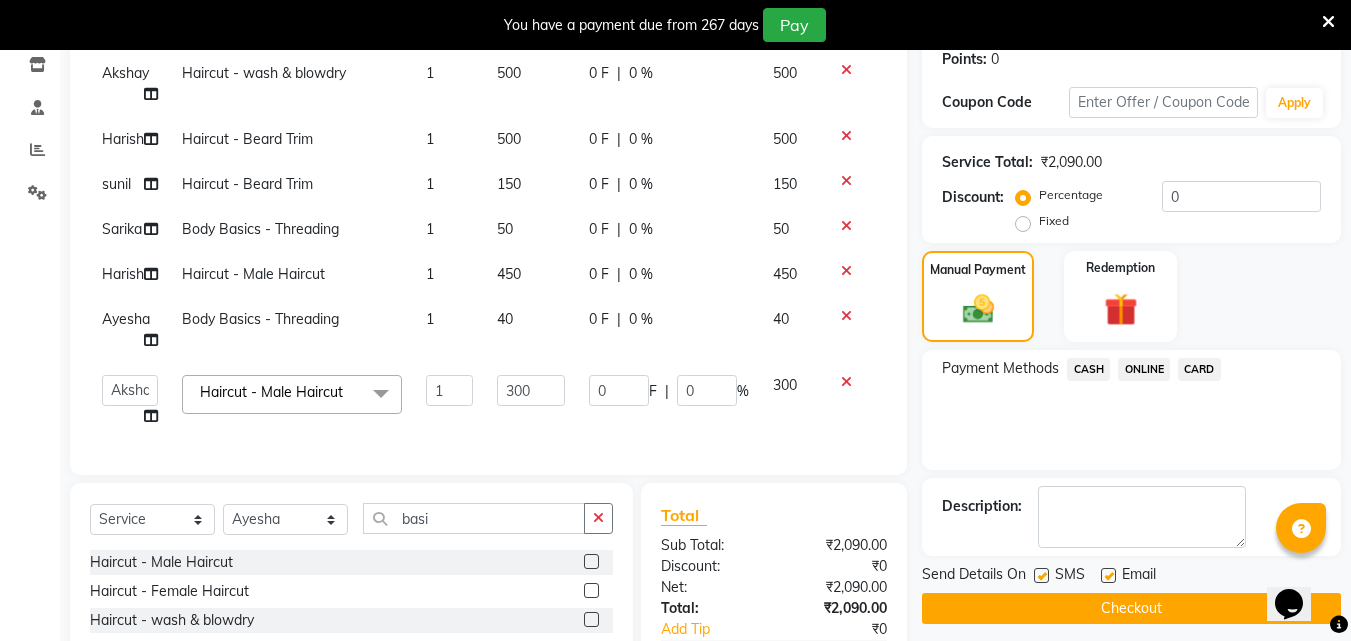 scroll, scrollTop: 130, scrollLeft: 0, axis: vertical 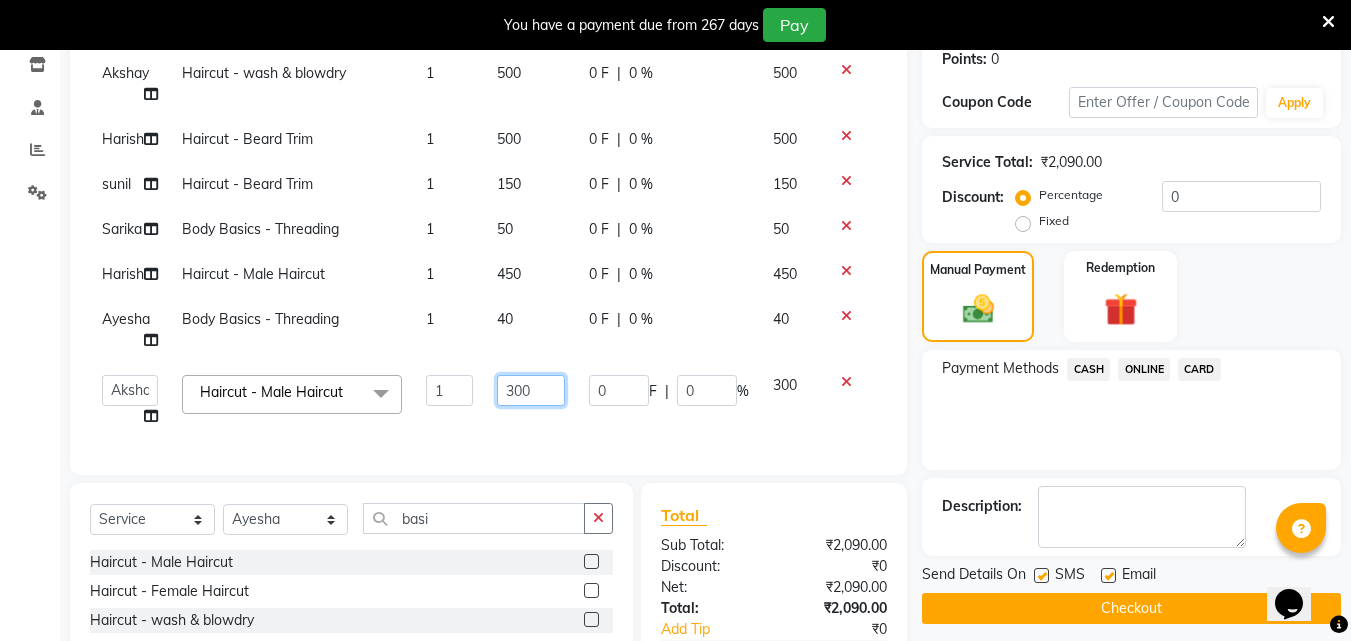 click on "300" 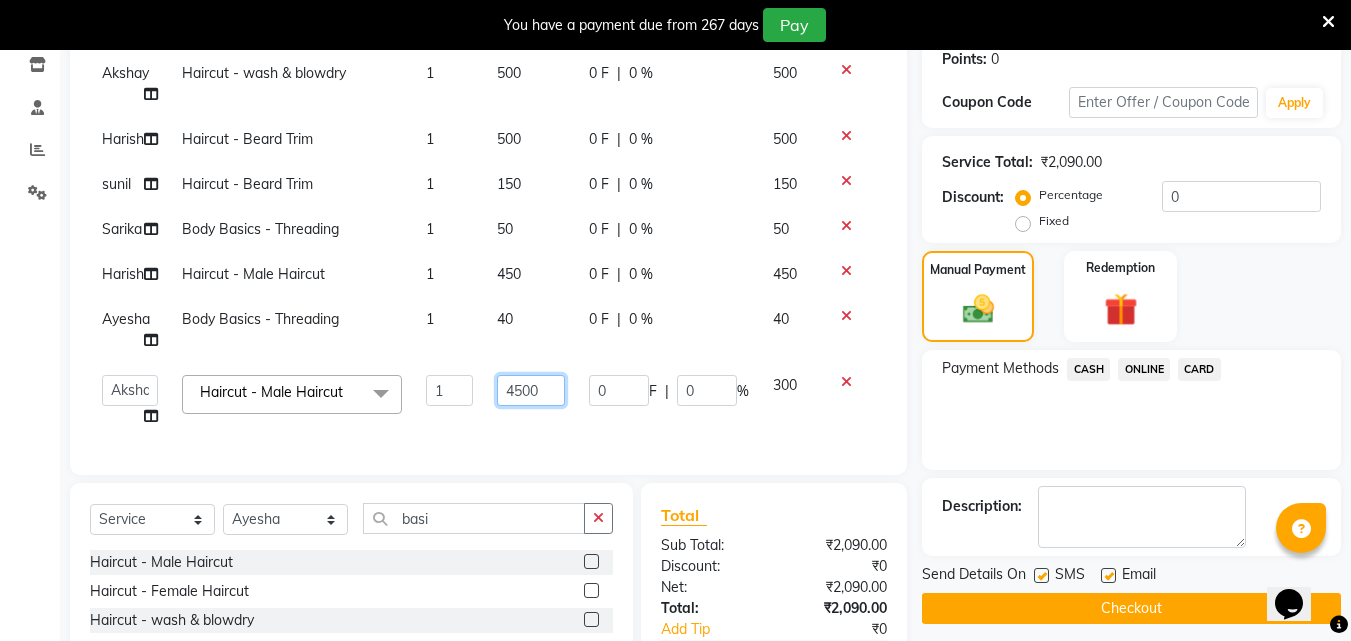 type on "450" 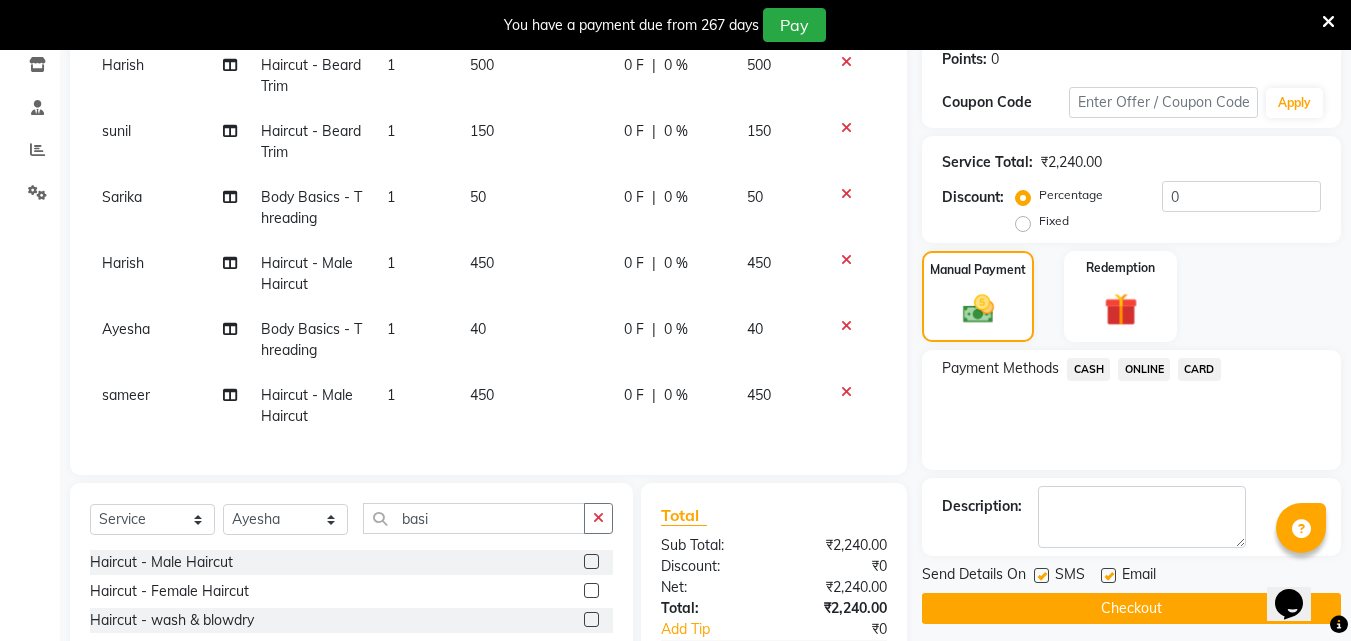 scroll, scrollTop: 109, scrollLeft: 0, axis: vertical 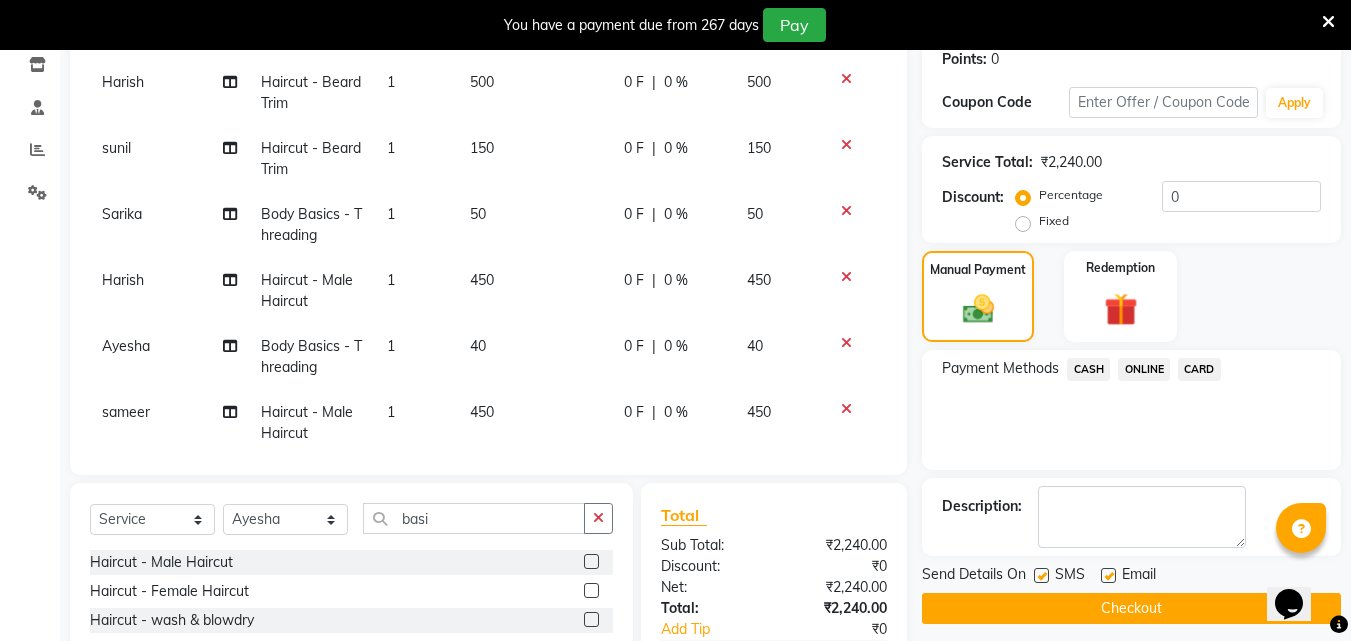 click on "ONLINE" 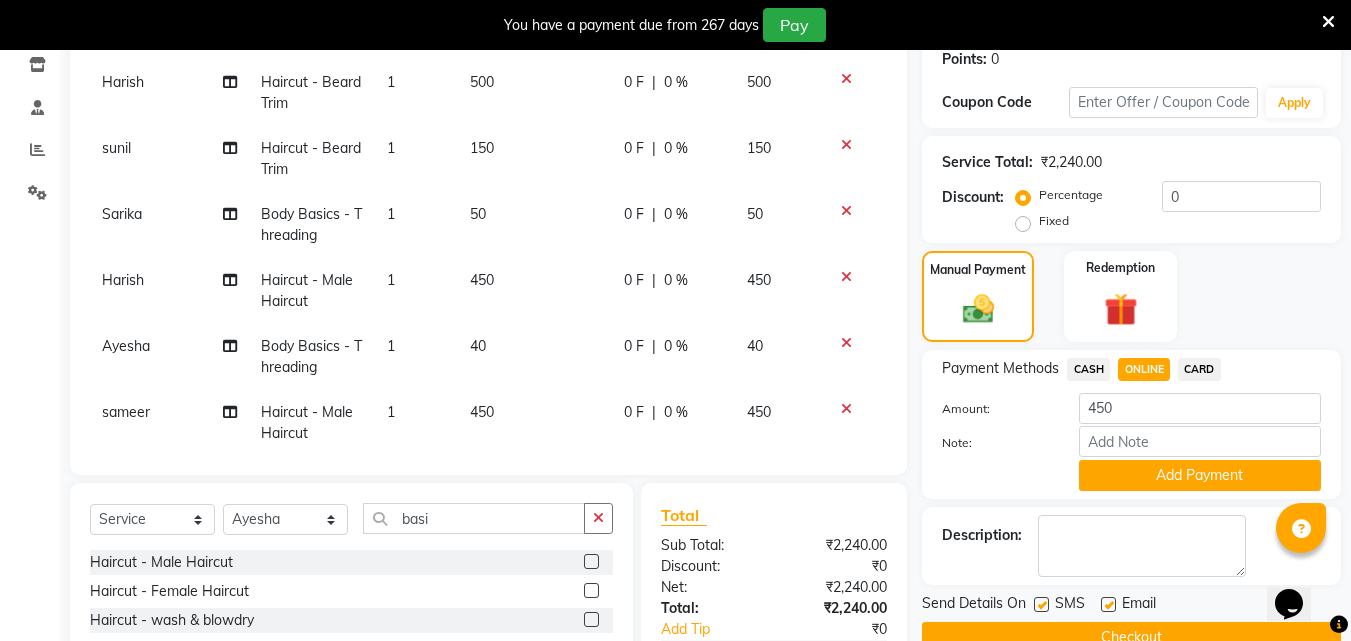 drag, startPoint x: 1146, startPoint y: 481, endPoint x: 1051, endPoint y: 481, distance: 95 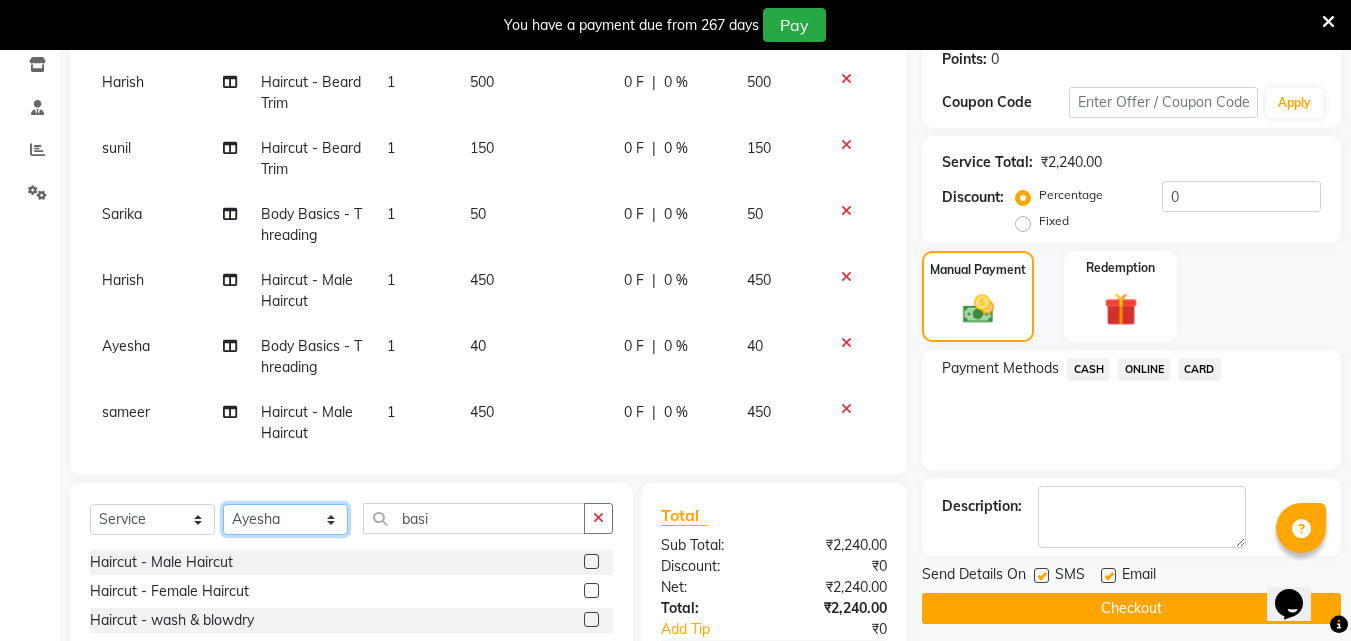 click on "Select Stylist [FIRST] [FIRST] [FIRST] [FIRST] [FIRST] [FIRST] [FIRST] [FIRST] [FIRST] [FIRST] [FIRST] [FIRST]" 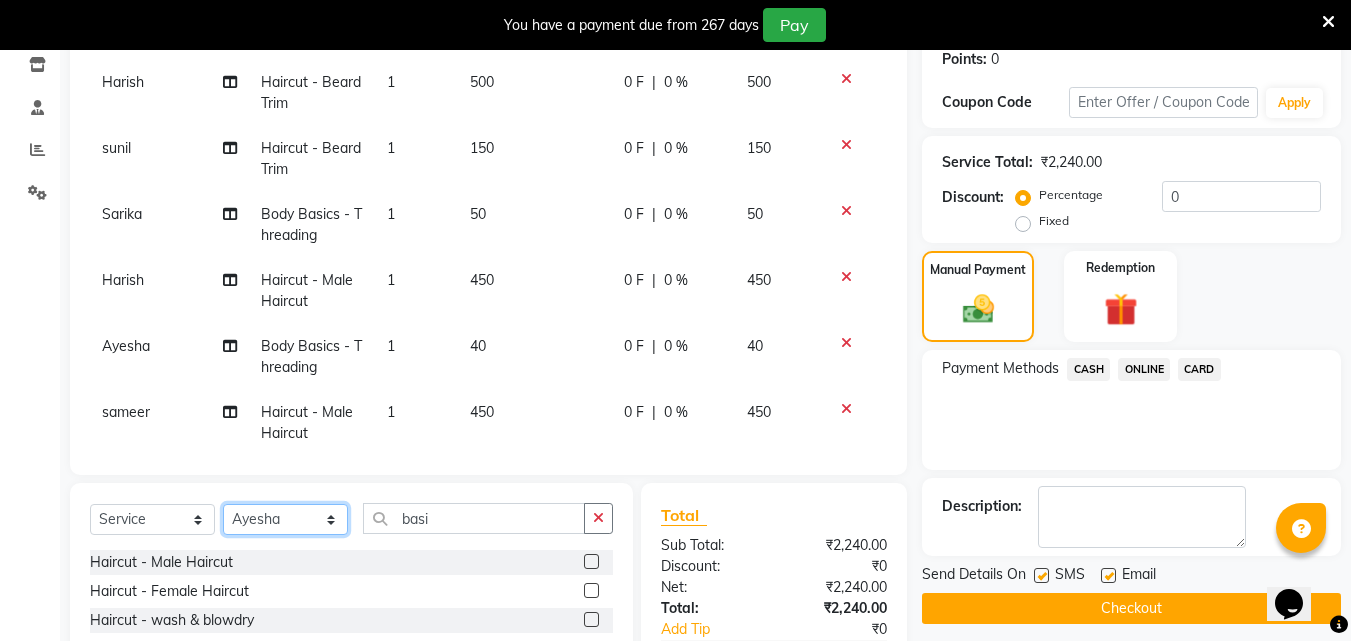 select on "62645" 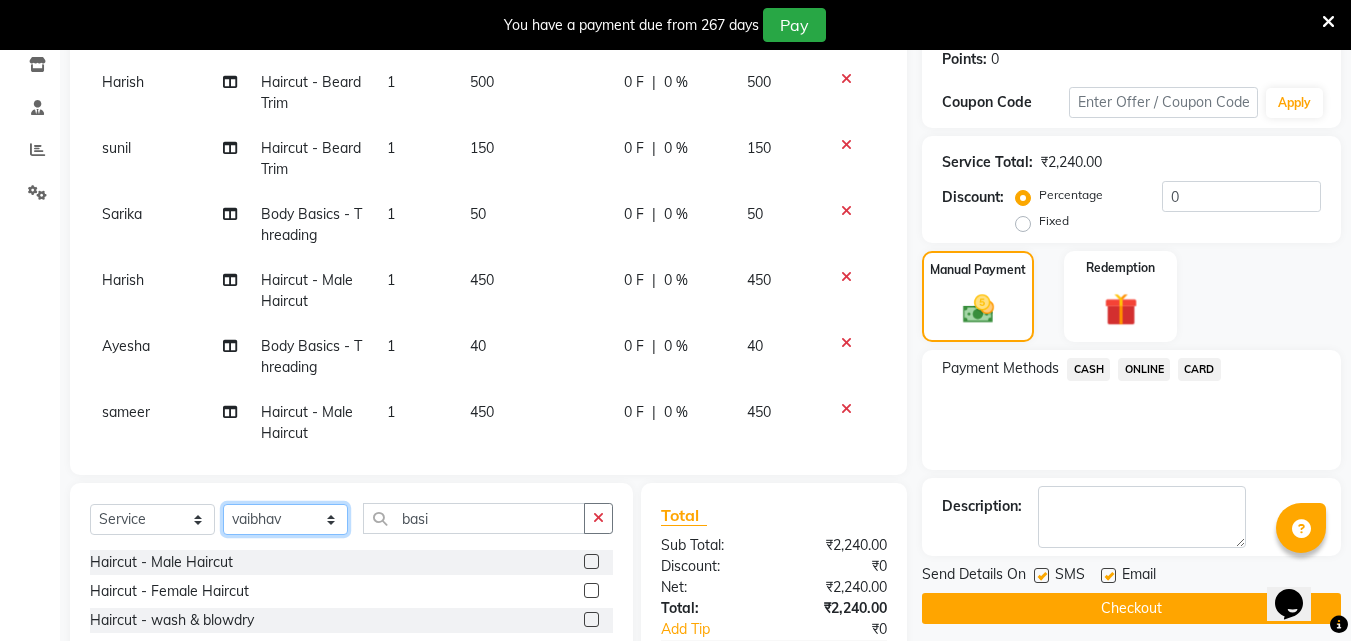 click on "Select Stylist [FIRST] [FIRST] [FIRST] [FIRST] [FIRST] [FIRST] [FIRST] [FIRST] [FIRST] [FIRST] [FIRST] [FIRST]" 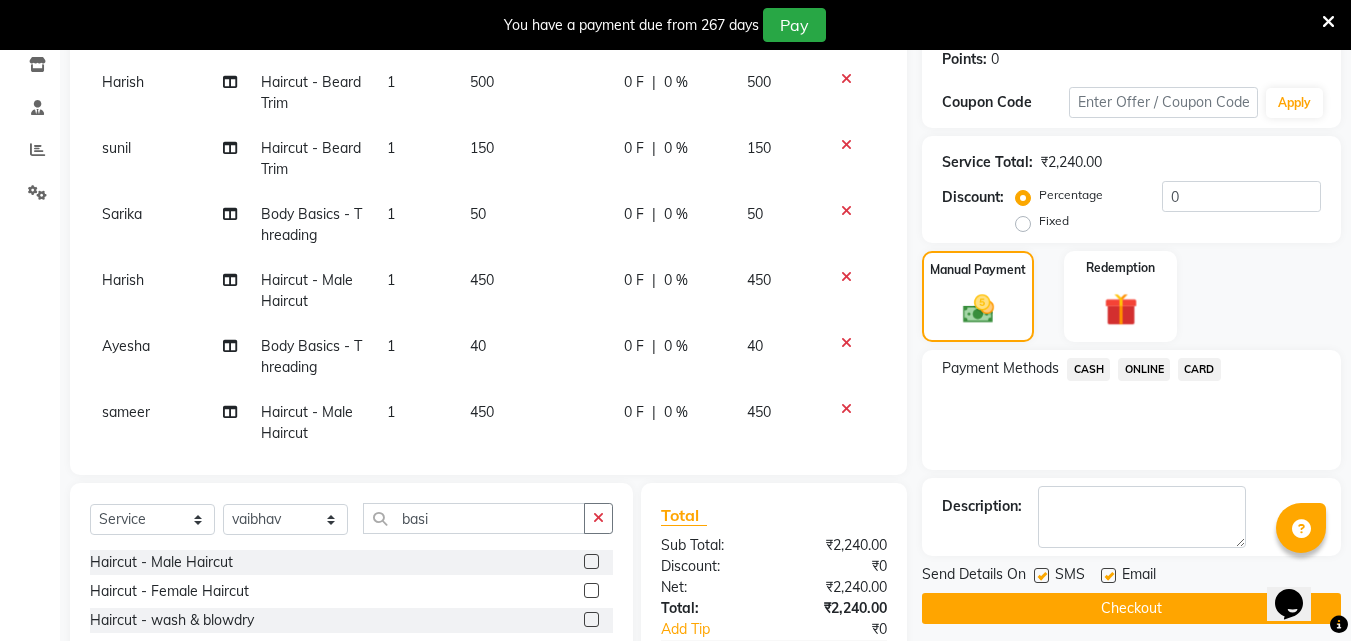 click 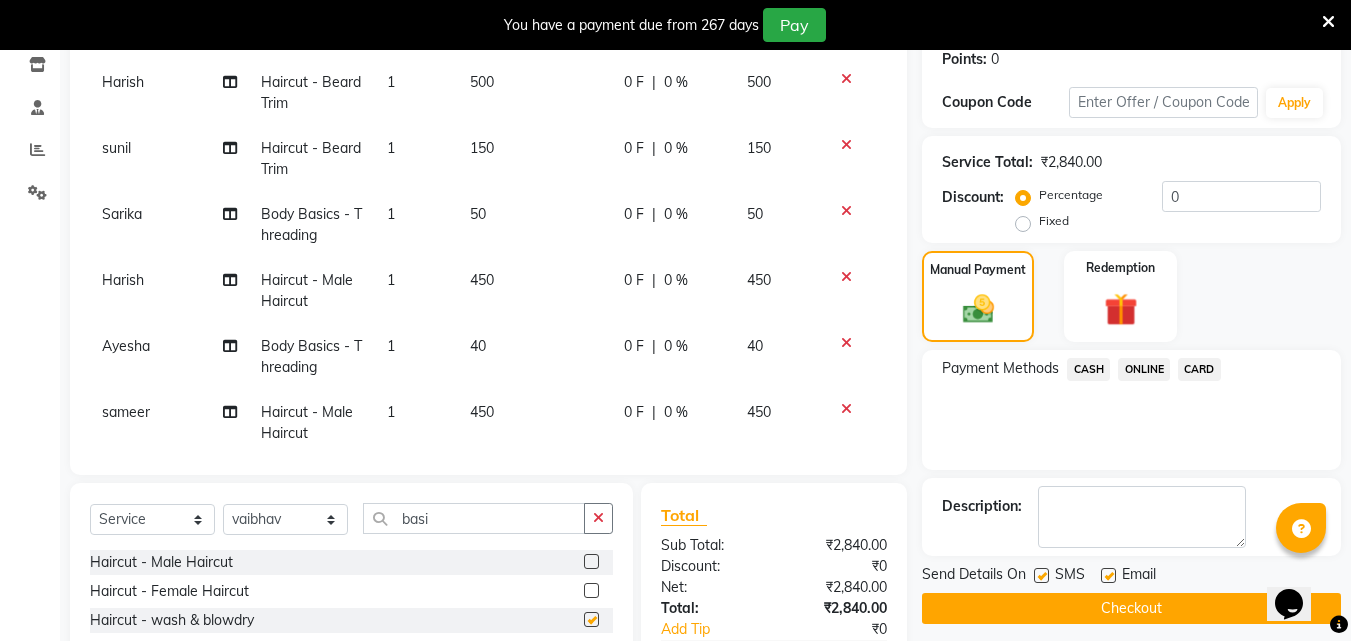 checkbox on "false" 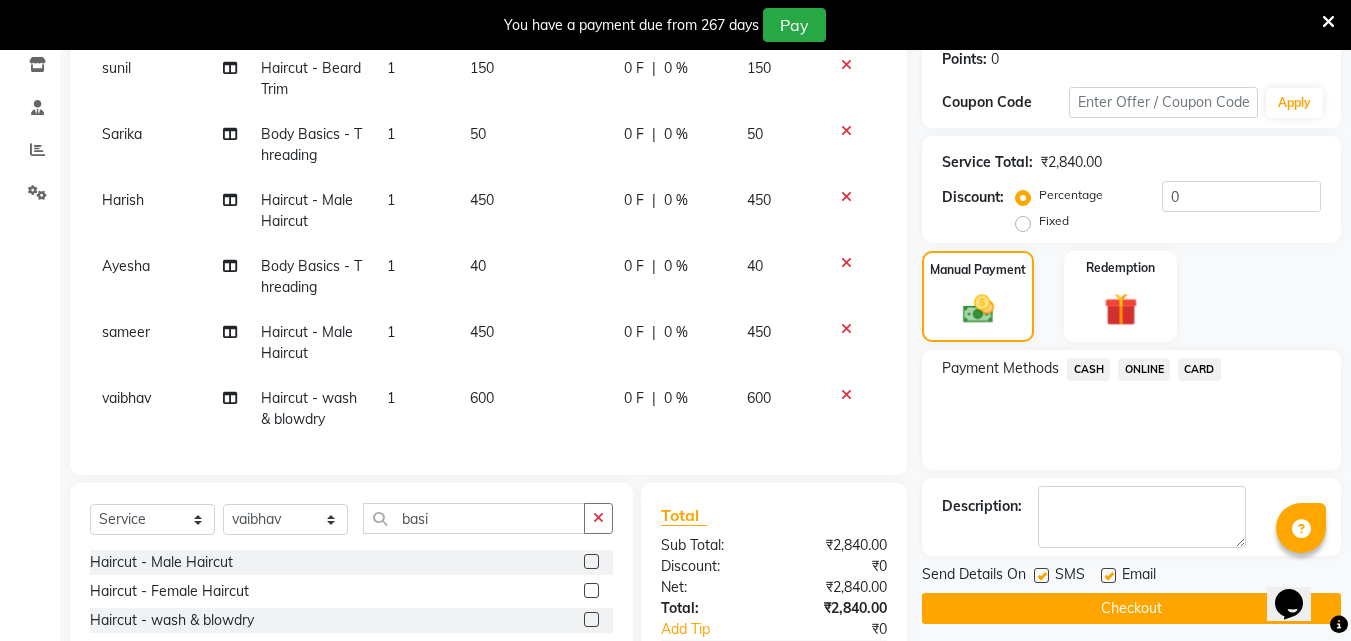 scroll, scrollTop: 207, scrollLeft: 0, axis: vertical 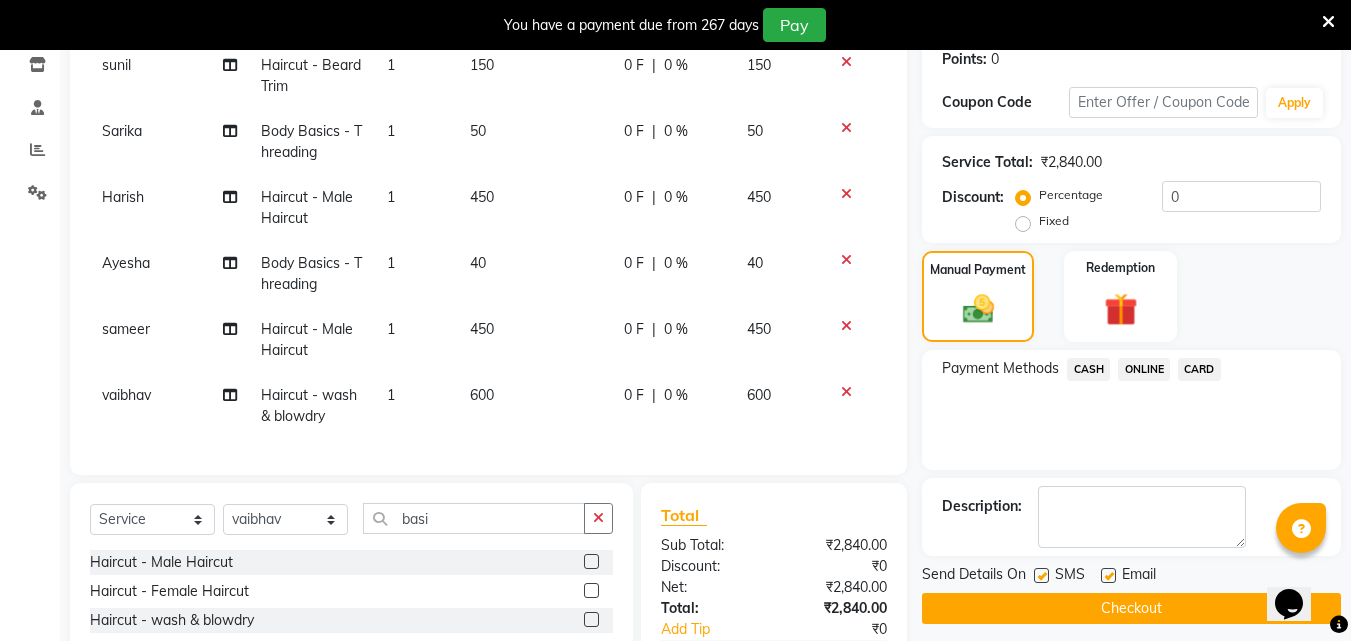 click on "ONLINE" 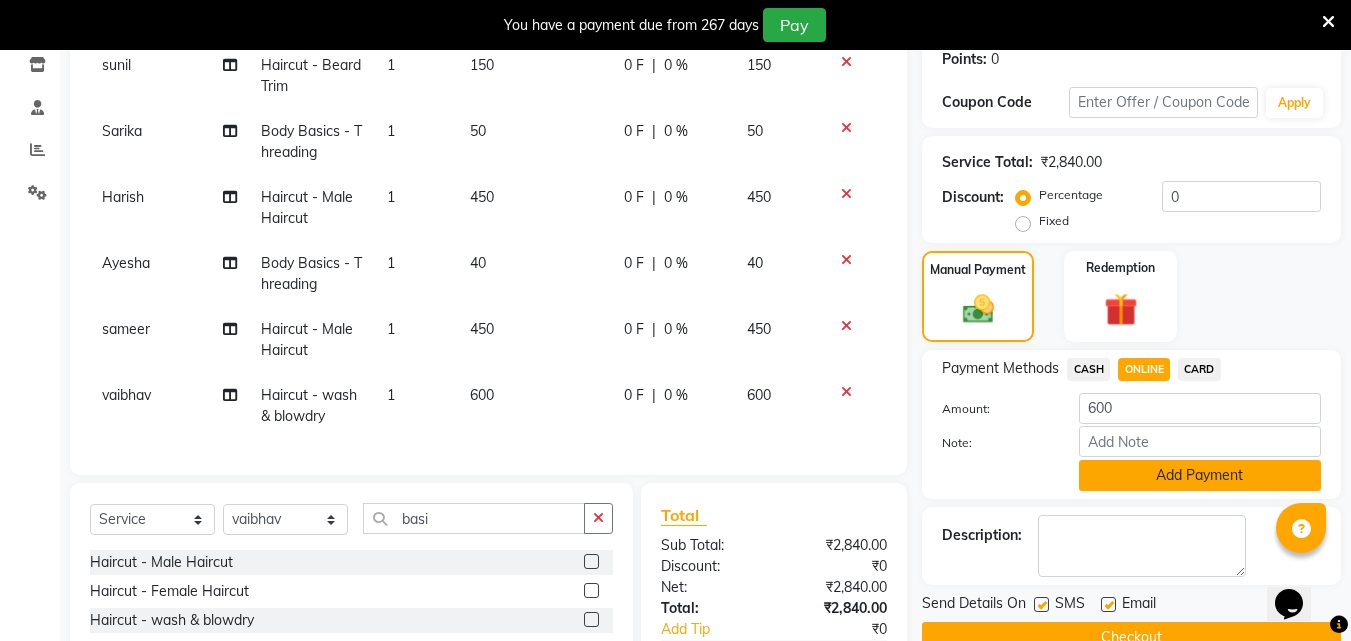 click on "Add Payment" 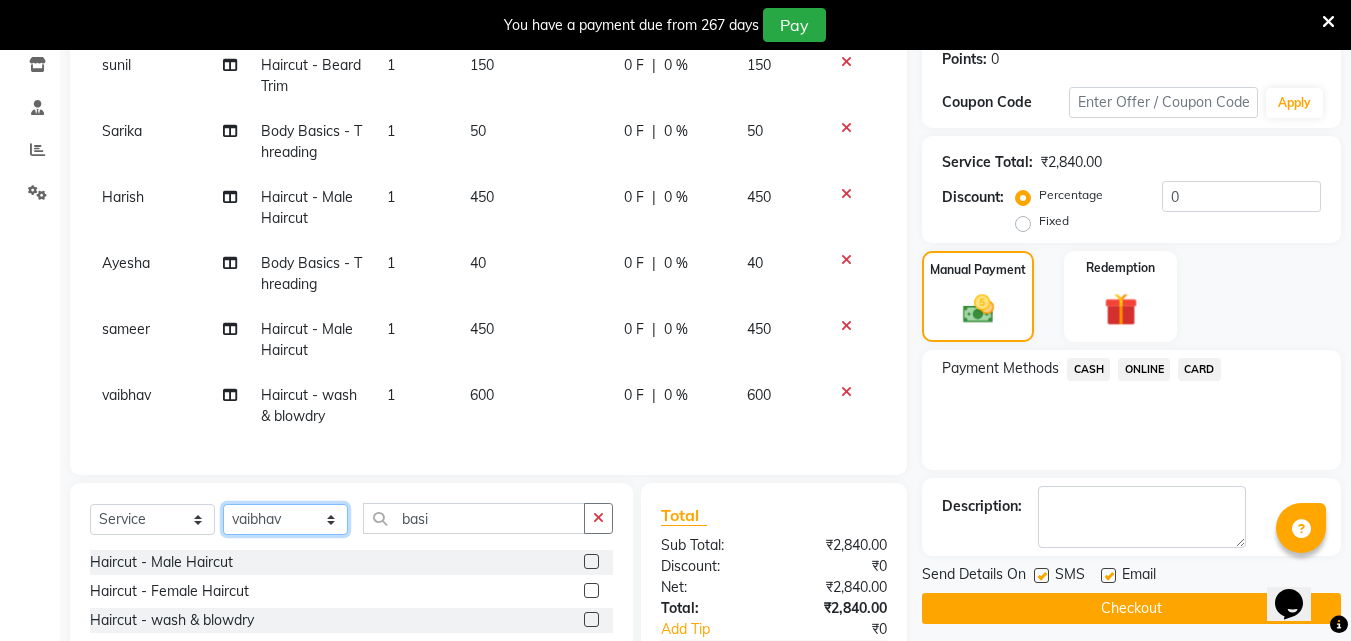 click on "Select Stylist [FIRST] [FIRST] [FIRST] [FIRST] [FIRST] [FIRST] [FIRST] [FIRST] [FIRST] [FIRST] [FIRST] [FIRST]" 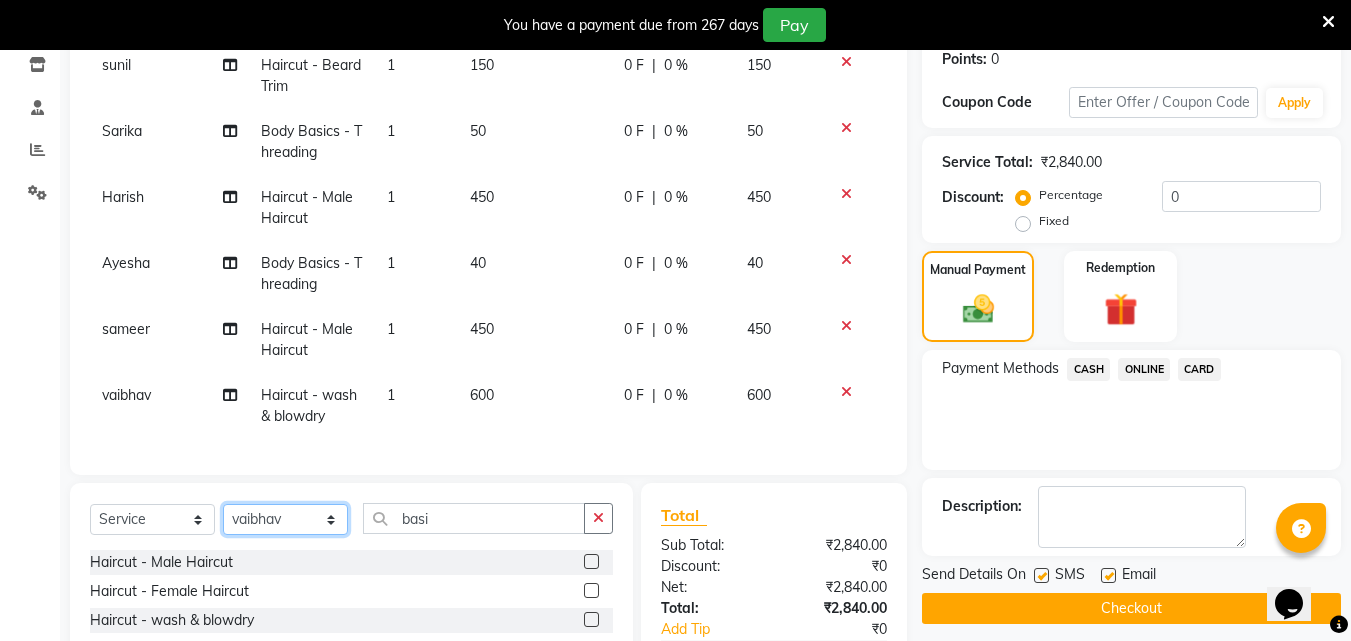 select on "74299" 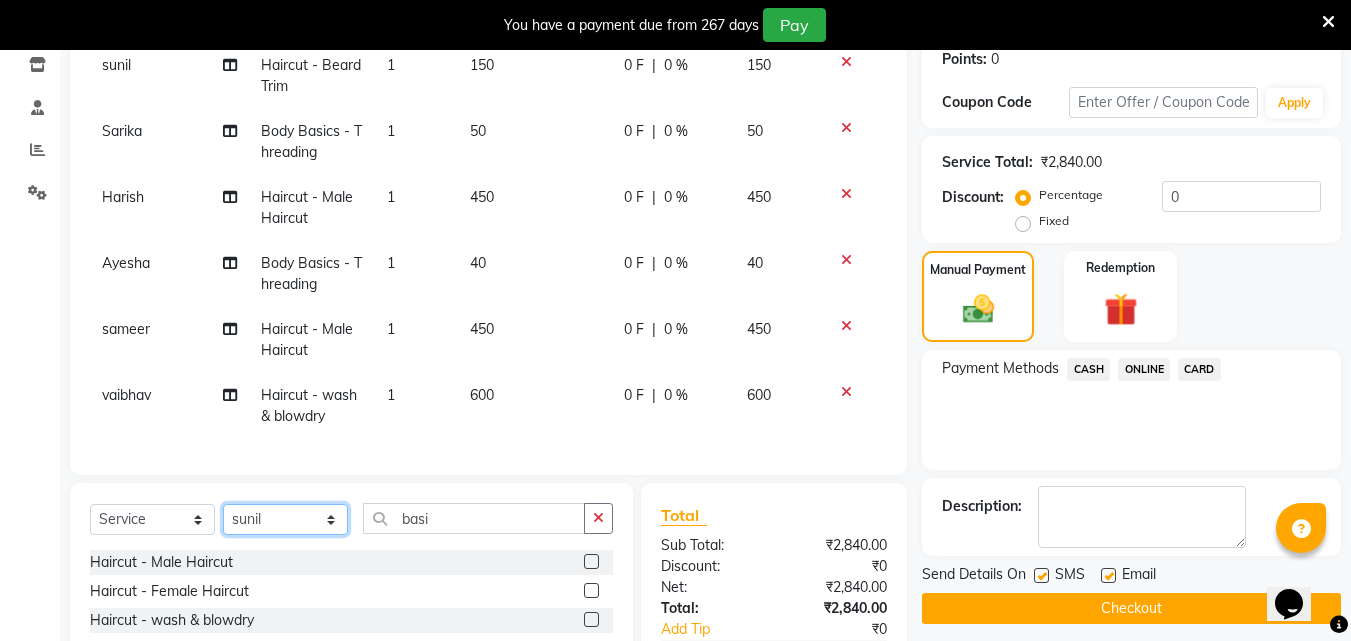 click on "Select Stylist [FIRST] [FIRST] [FIRST] [FIRST] [FIRST] [FIRST] [FIRST] [FIRST] [FIRST] [FIRST] [FIRST] [FIRST]" 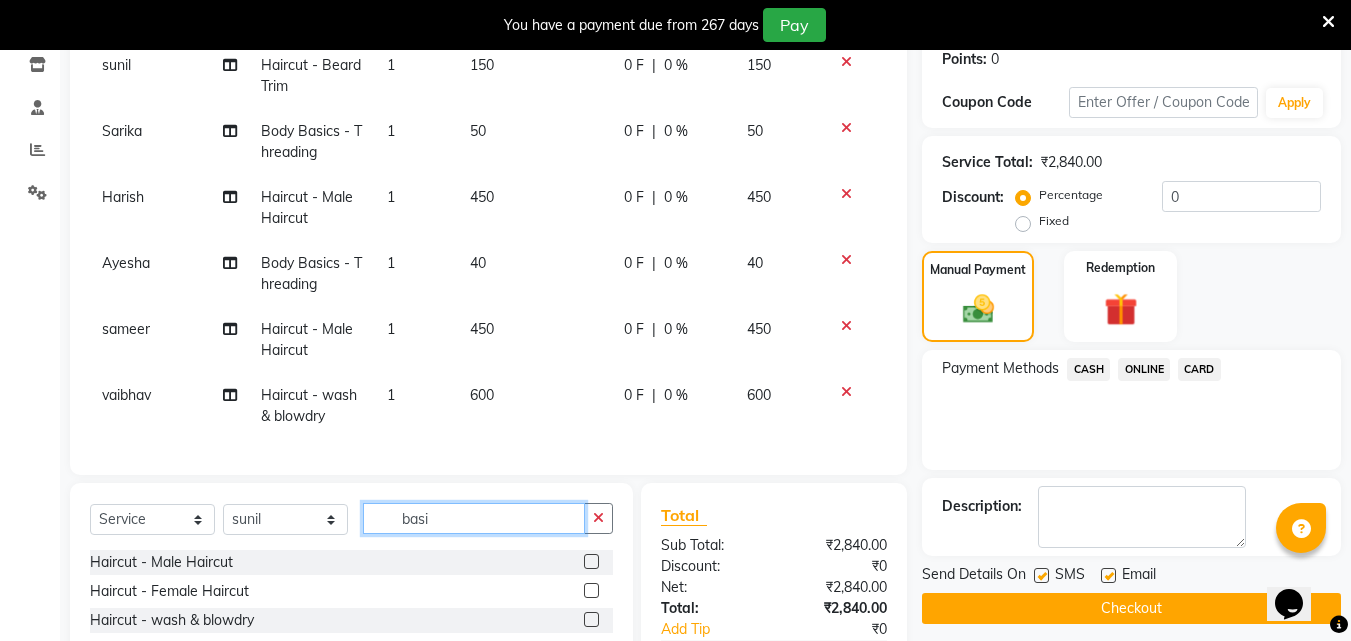 click on "basi" 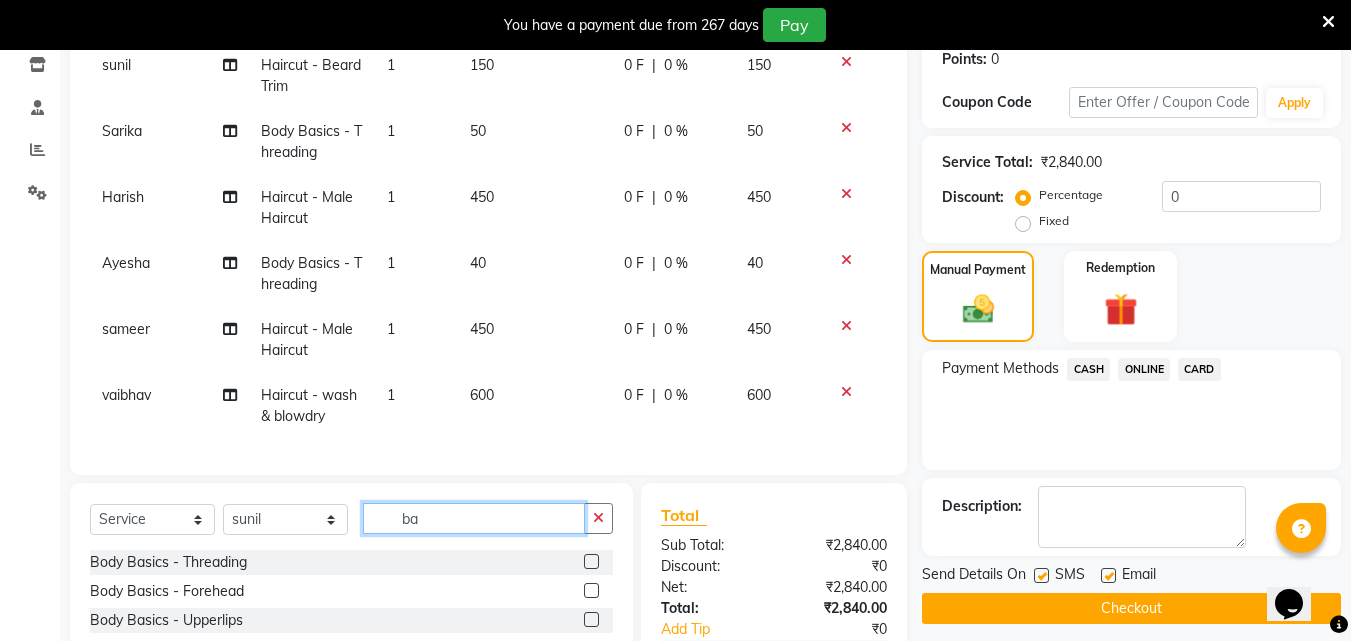 type on "b" 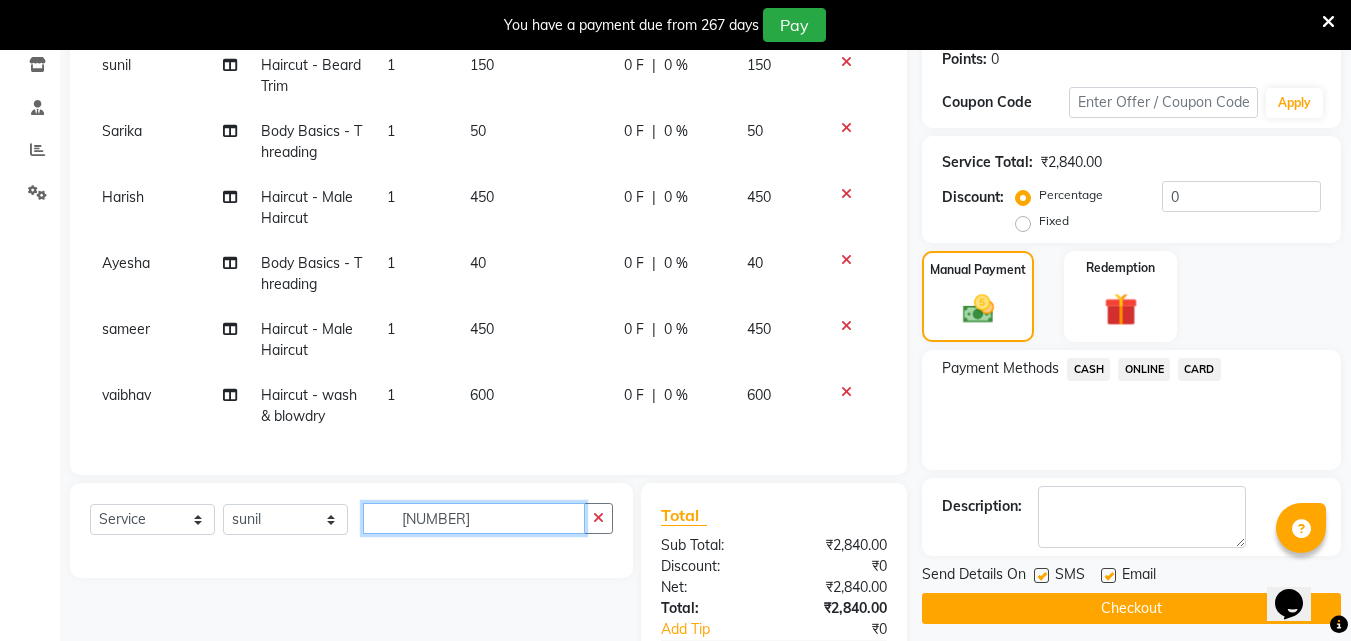 type on "0" 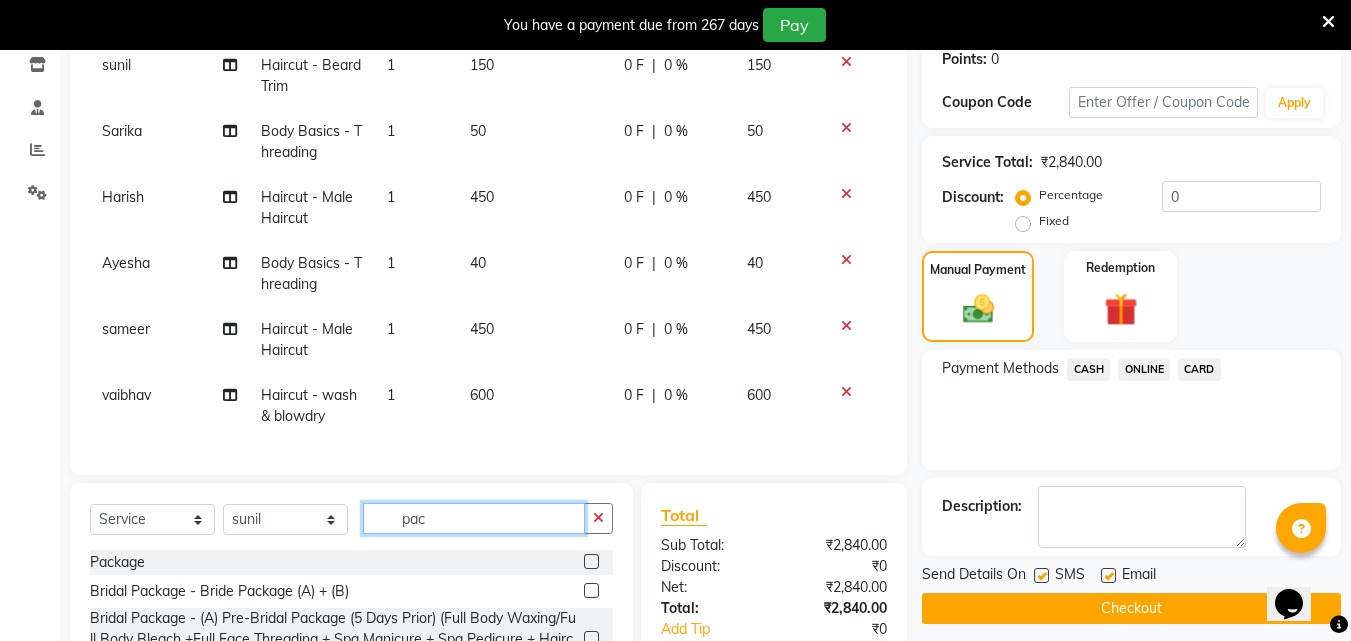 type on "pac" 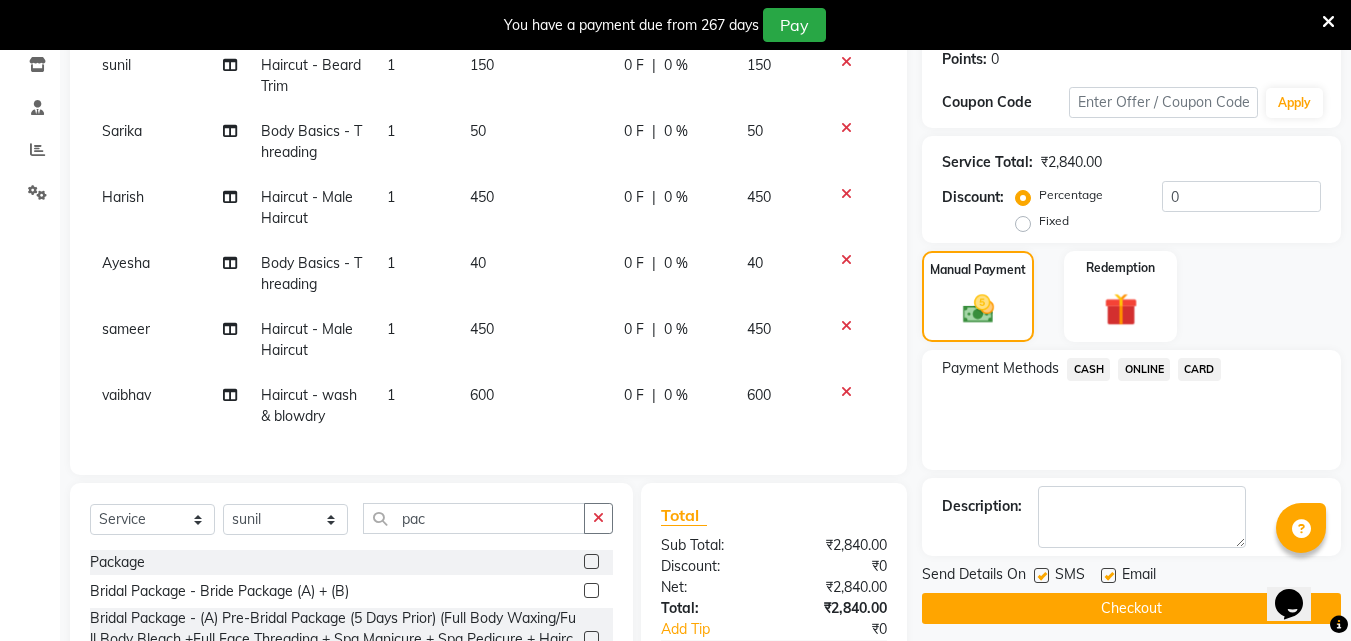 click 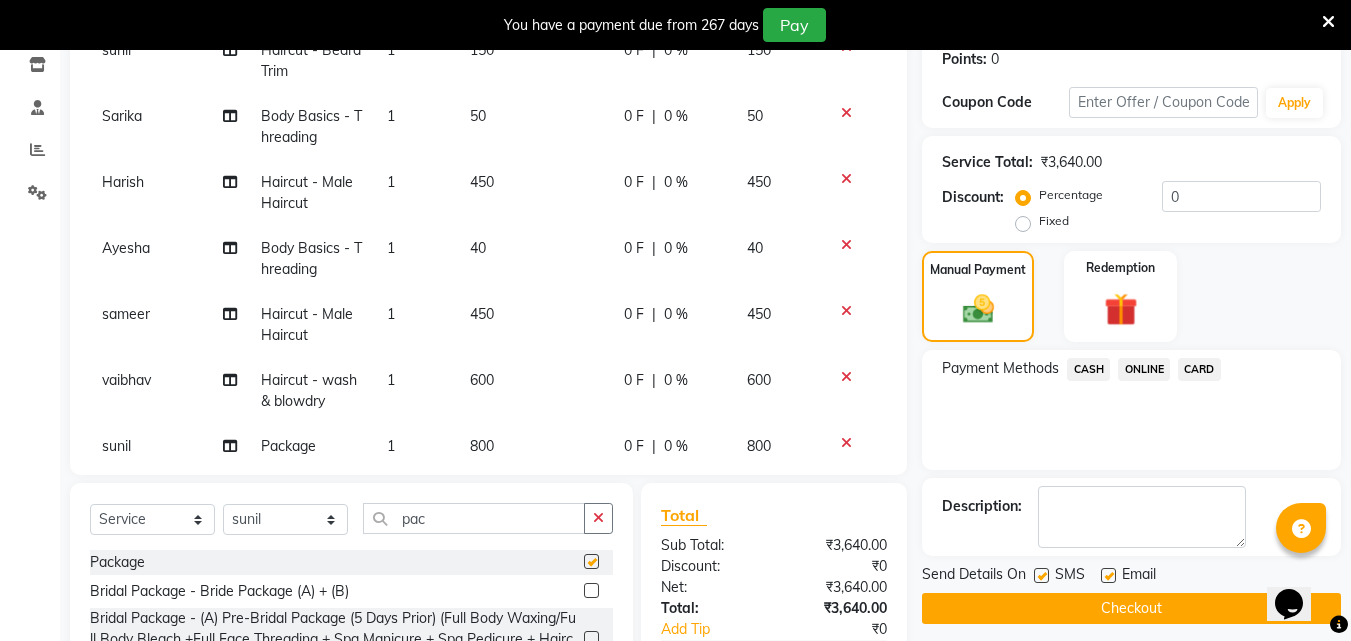 checkbox on "false" 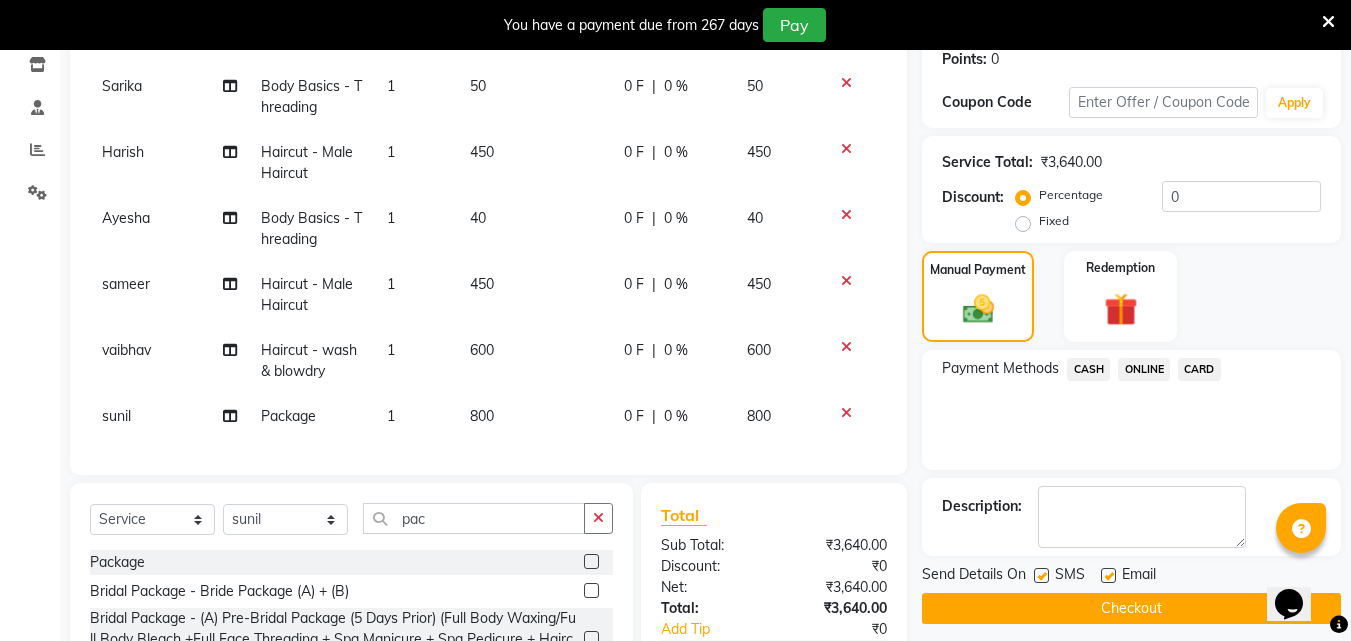 scroll, scrollTop: 252, scrollLeft: 0, axis: vertical 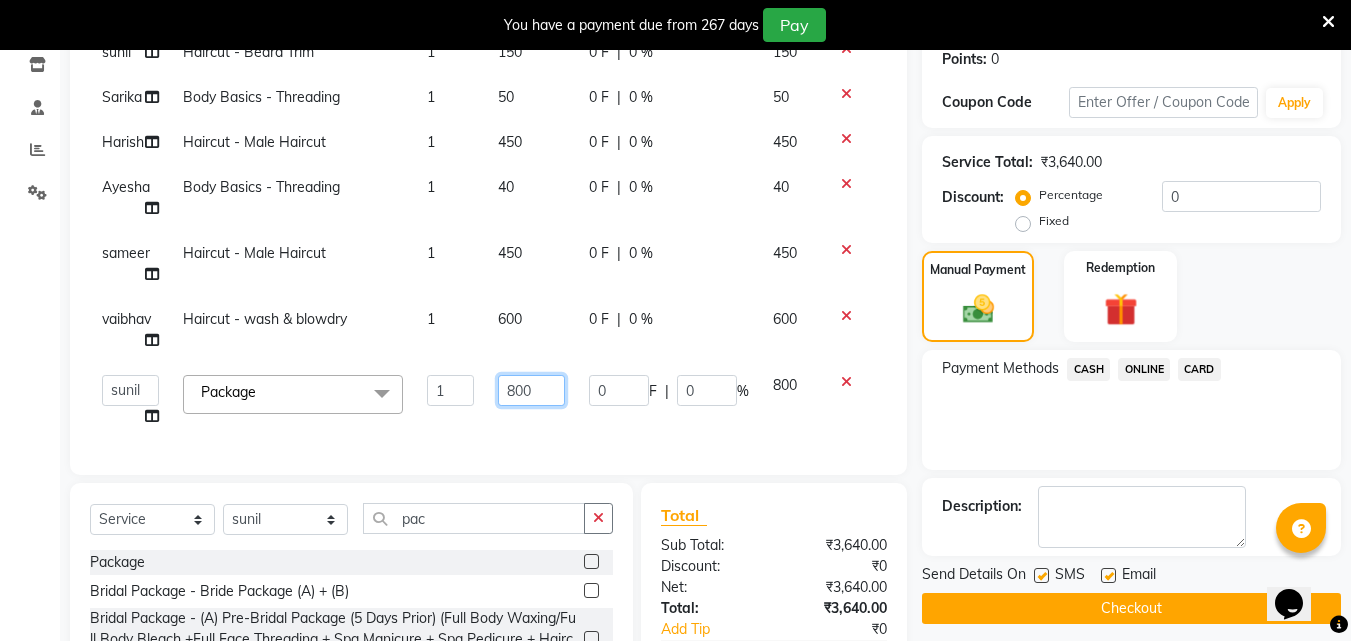 drag, startPoint x: 509, startPoint y: 380, endPoint x: 531, endPoint y: 392, distance: 25.059929 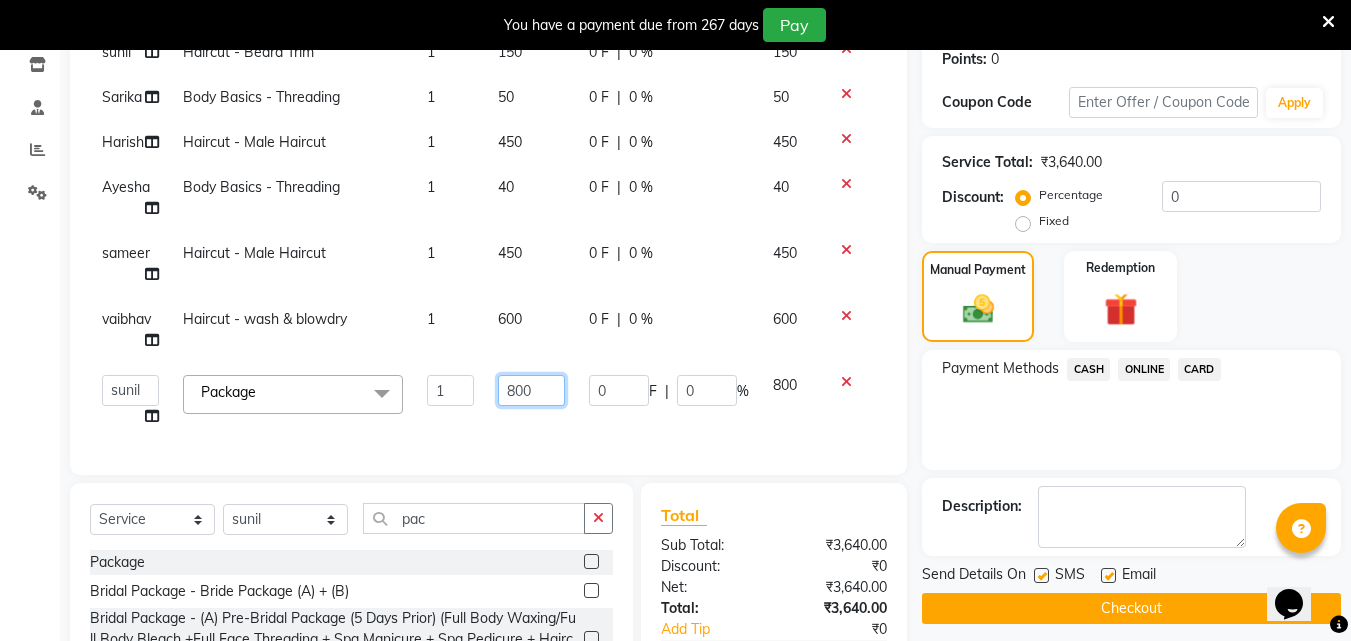 click on "800" 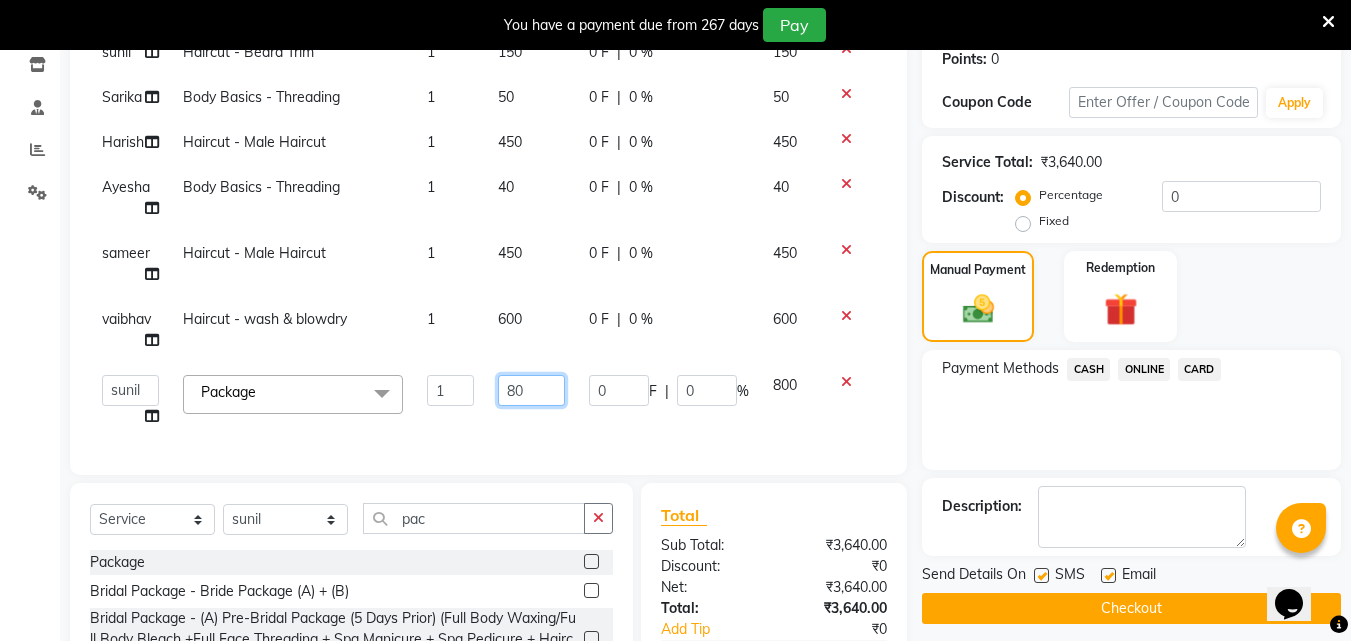 type on "8" 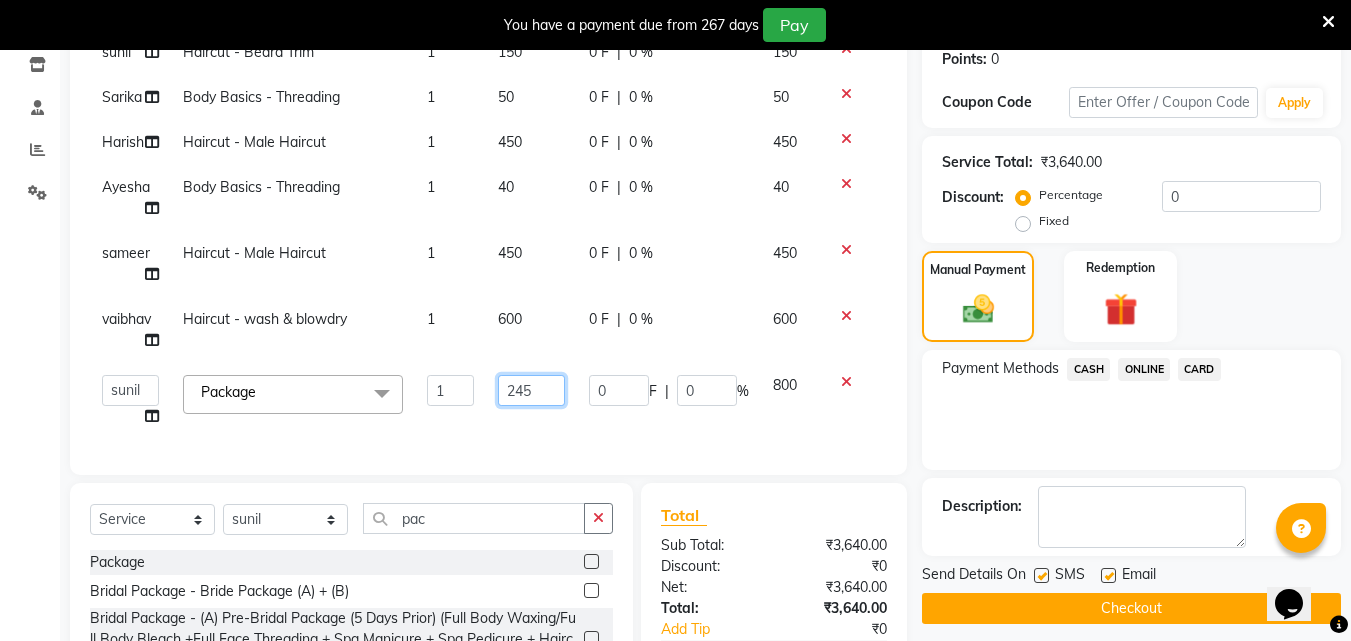 type on "2450" 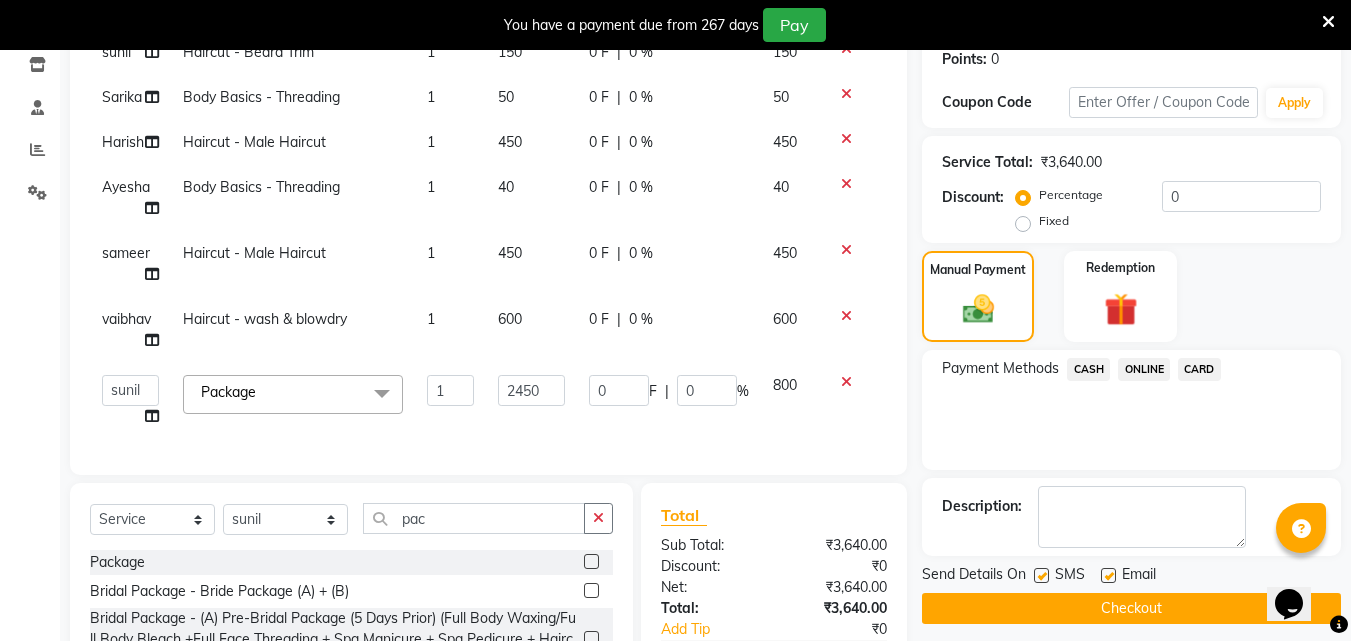 click on "ONLINE" 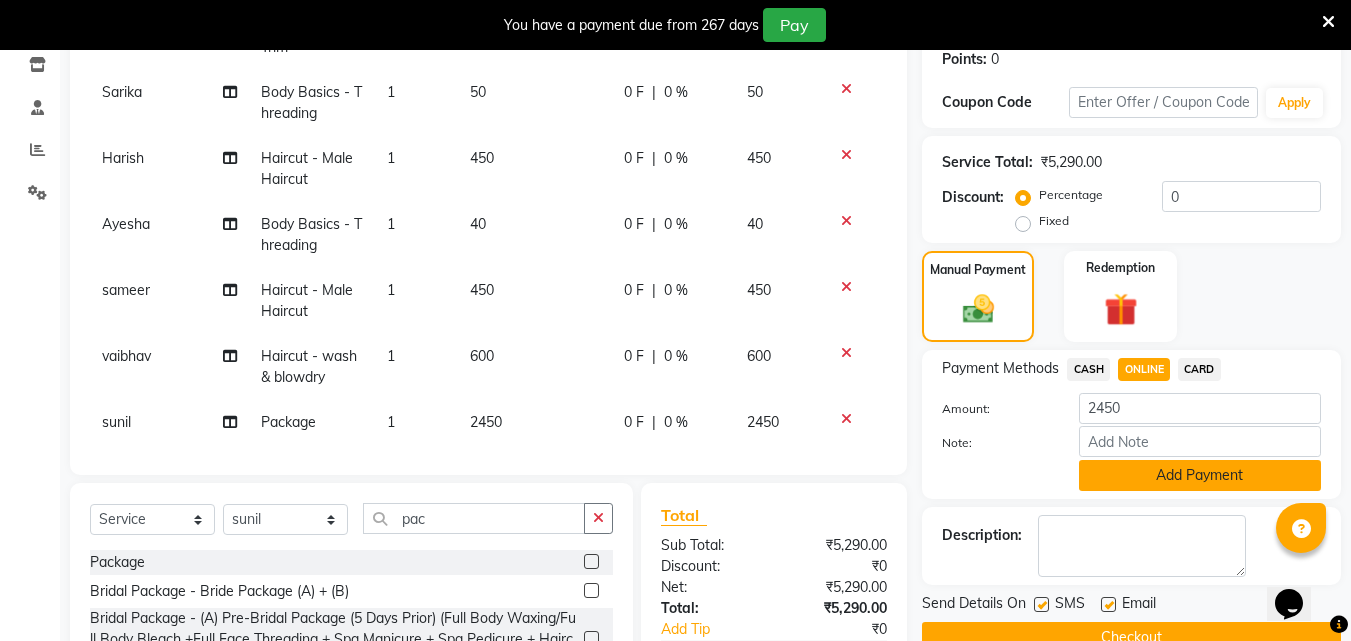 click on "Add Payment" 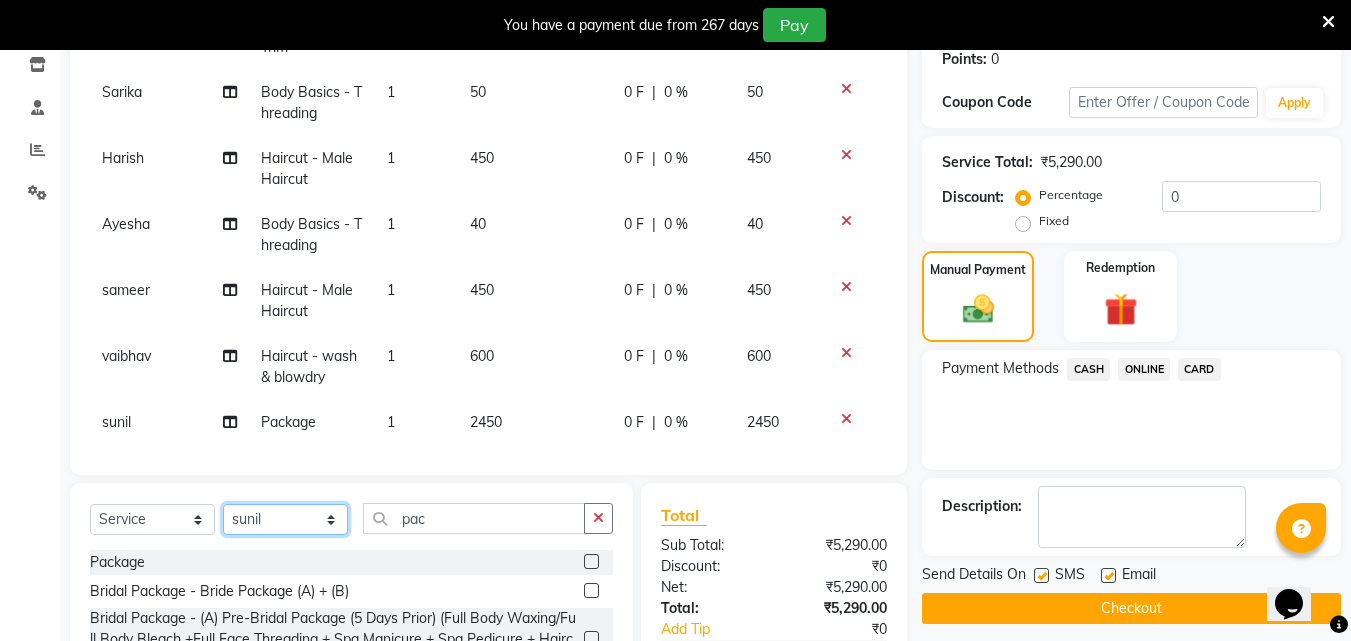 click on "Select Stylist [FIRST] [FIRST] [FIRST] [FIRST] [FIRST] [FIRST] [FIRST] [FIRST] [FIRST] [FIRST] [FIRST] [FIRST]" 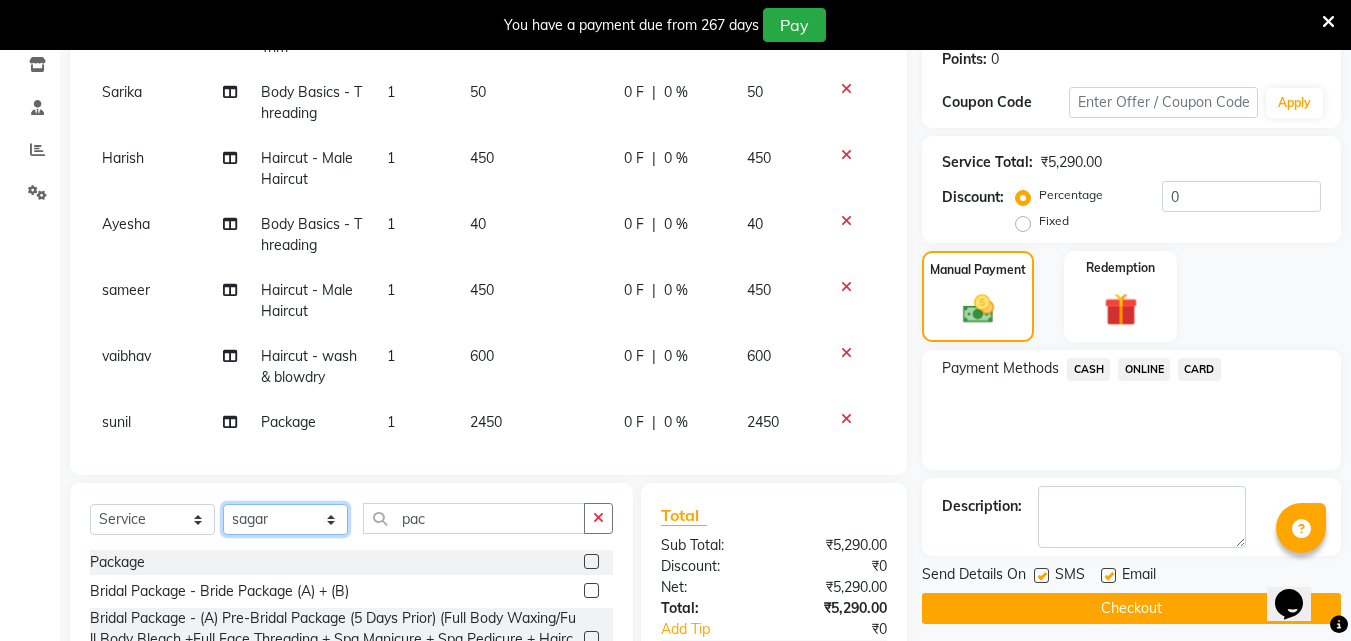 click on "Select Stylist [FIRST] [FIRST] [FIRST] [FIRST] [FIRST] [FIRST] [FIRST] [FIRST] [FIRST] [FIRST] [FIRST] [FIRST]" 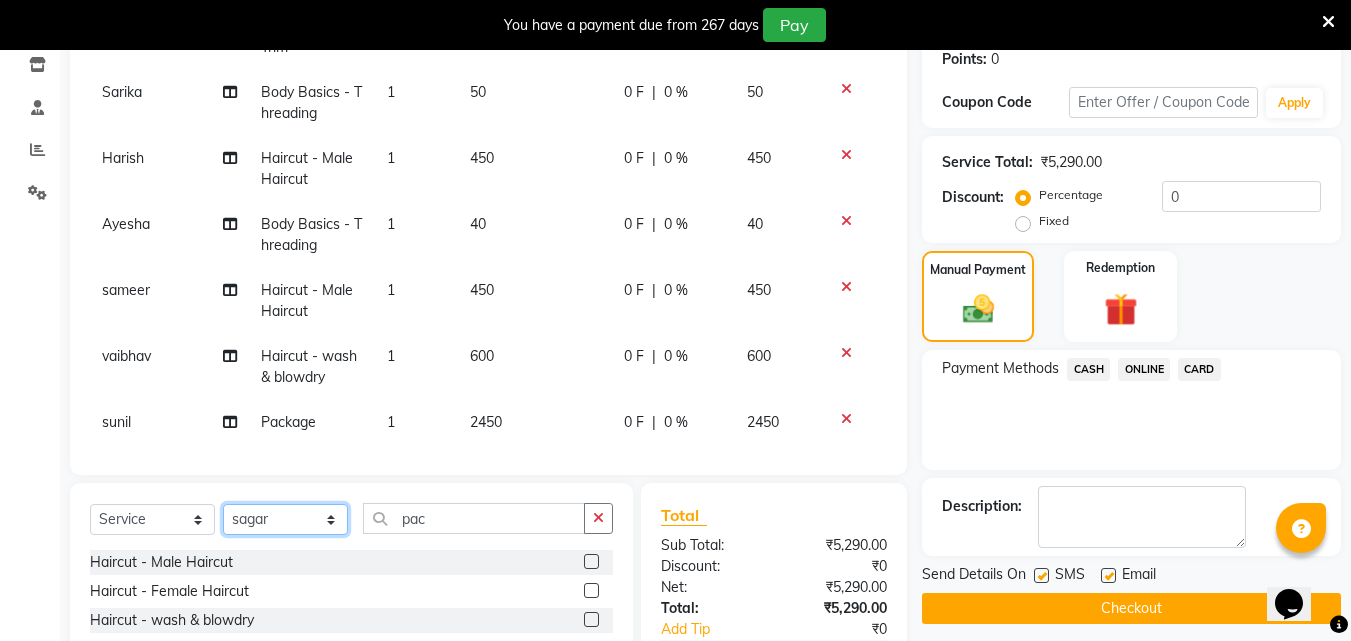 click on "Select Stylist [FIRST] [FIRST] [FIRST] [FIRST] [FIRST] [FIRST] [FIRST] [FIRST] [FIRST] [FIRST] [FIRST] [FIRST]" 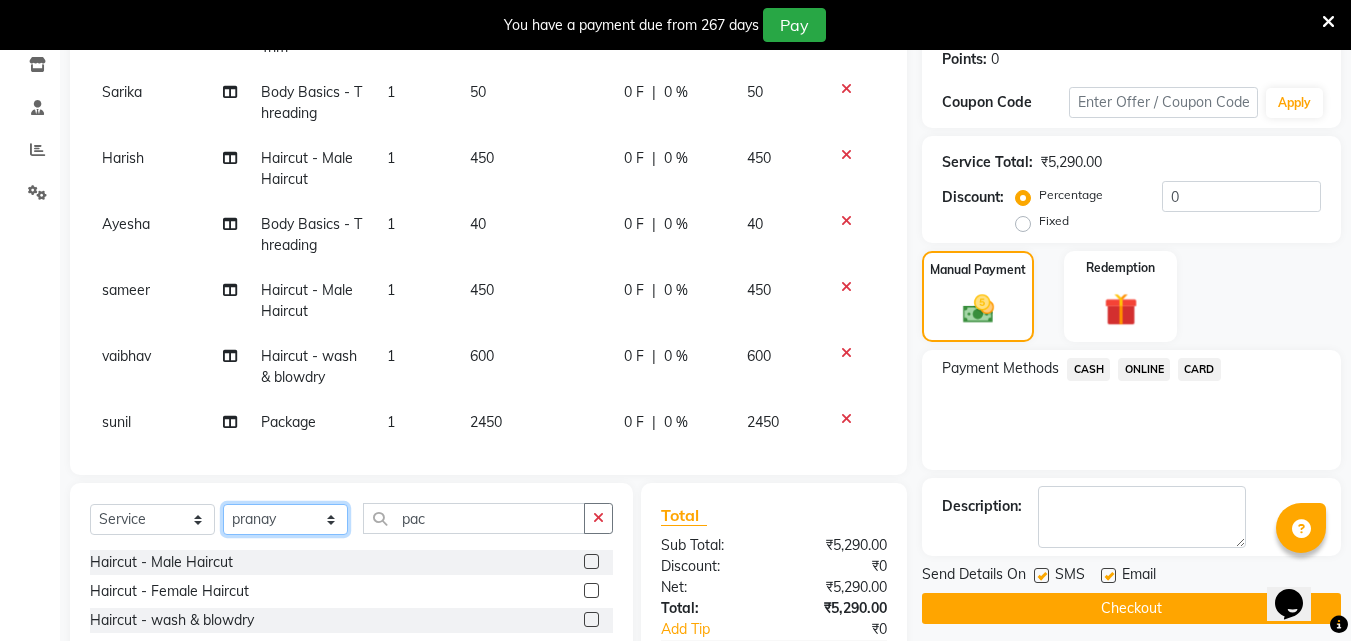 click on "Select Stylist [FIRST] [FIRST] [FIRST] [FIRST] [FIRST] [FIRST] [FIRST] [FIRST] [FIRST] [FIRST] [FIRST] [FIRST]" 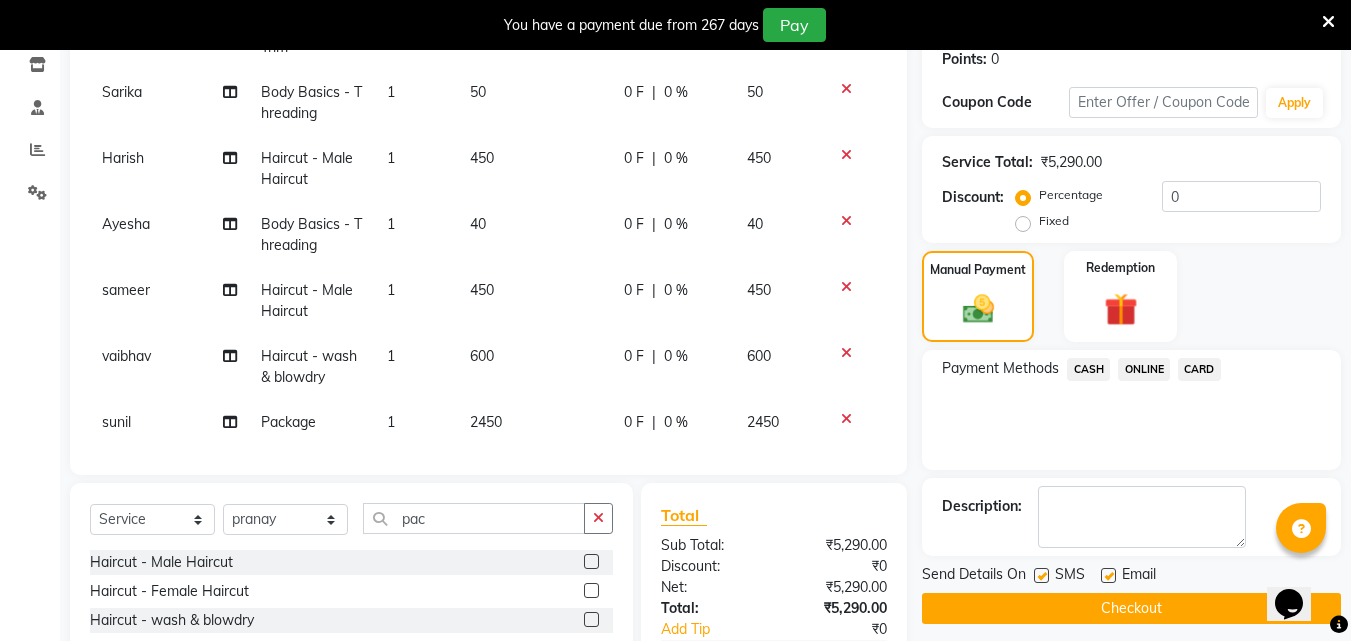 click 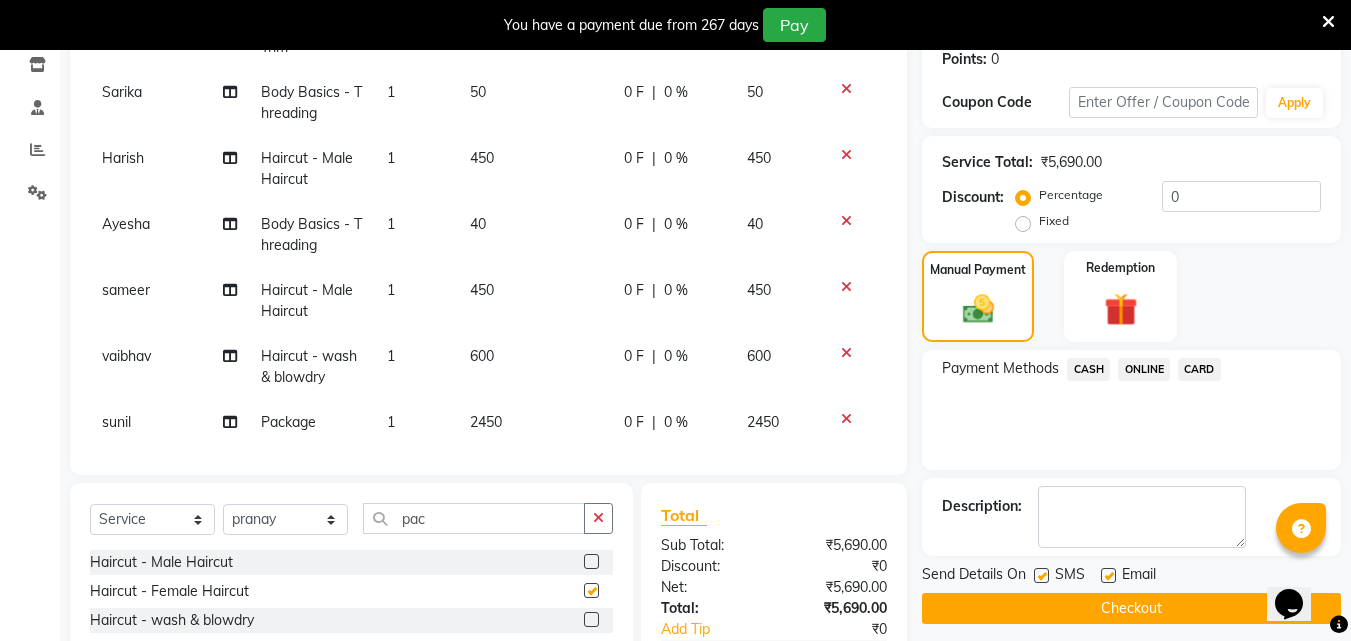 checkbox on "false" 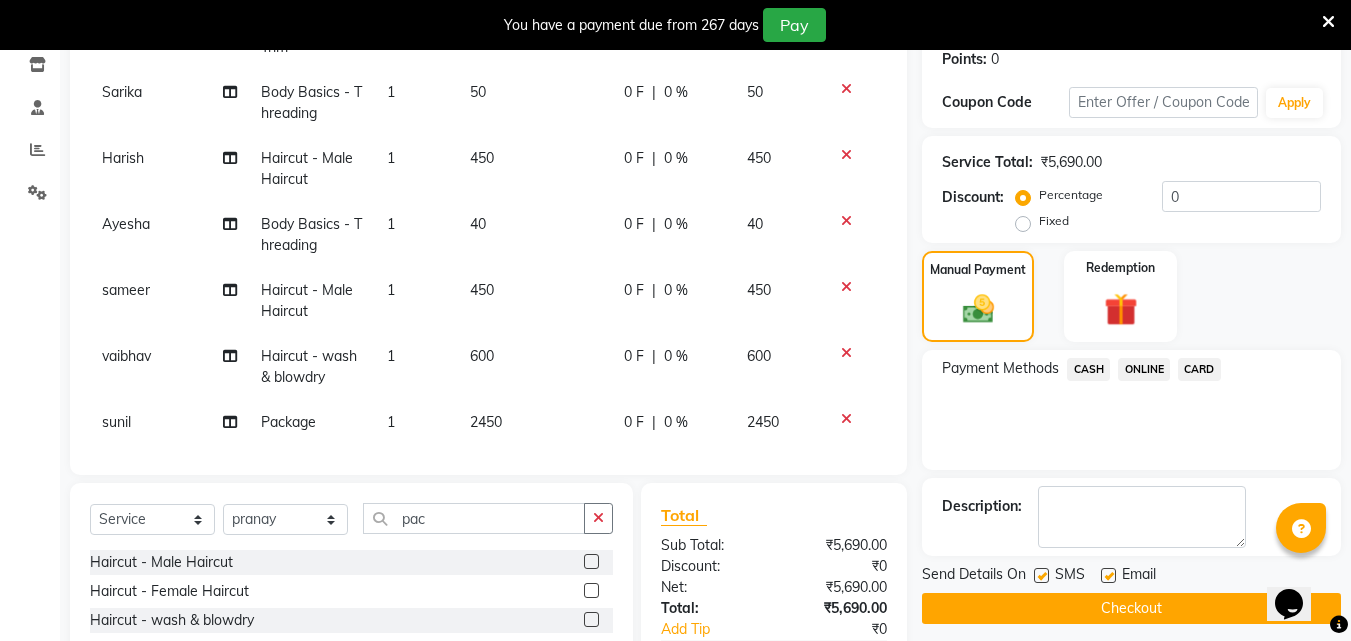 click on "Client +[PHONE] Date [DATE] Invoice Number V/2025 V/2025-26 0733 Services Stylist Service Qty Price Disc Total Action [NAME] Body Basics - Threading 1 100 0 F | 0 % 100 [NAME] Haircut - wash & blowdry 1 500 0 F | 0 % 500 [NAME] Haircut - Beard Trim 1 500 0 F | 0 % 500 [NAME] Haircut - Beard Trim 1 150 0 F | 0 % 150 [NAME] Body Basics - Threading 1 50 0 F | 0 % 50 [NAME] Haircut - Male Haircut 1 450 0 F | 0 % 450 [NAME] Body Basics - Threading 1 40 0 F | 0 % 40 [NAME] Haircut - Male Haircut 1 450 0 F | 0 % 450 [NAME] Haircut - wash & blowdry 1 600 0 F | 0 % 600 [NAME] Package 1 2450 0 F | 0 % 2450 [NAME] Haircut - Female Haircut 1 400 0 F | 0 % 400" 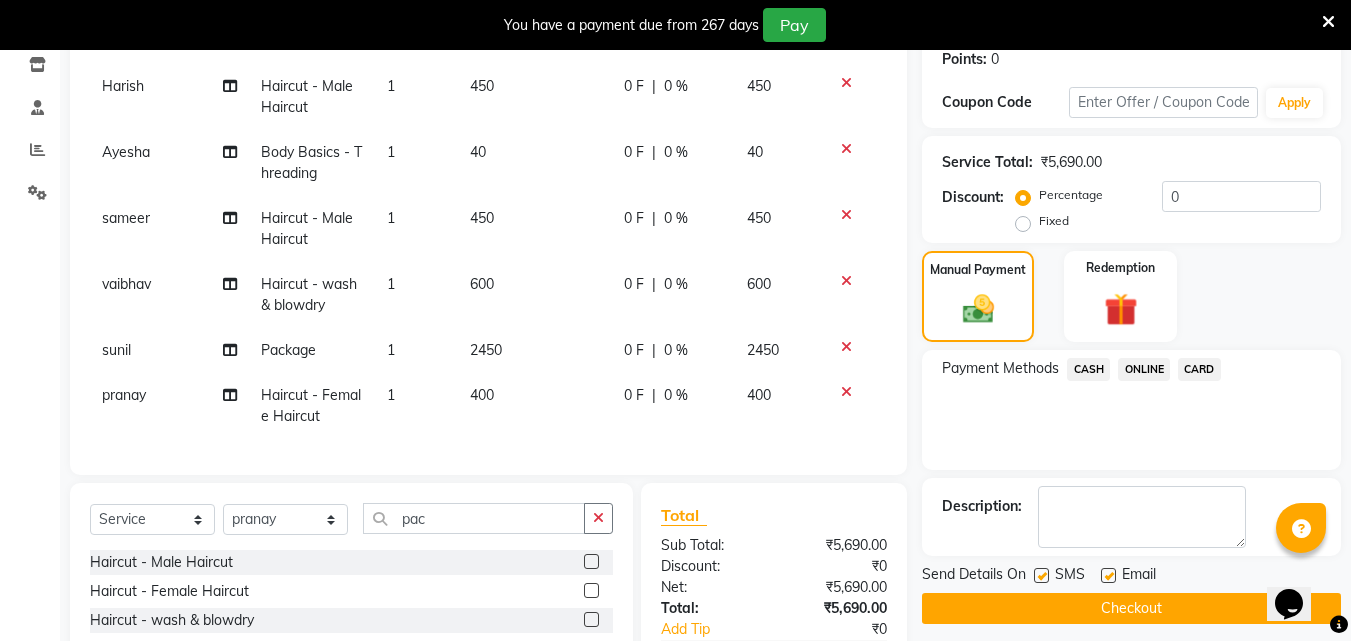 scroll, scrollTop: 318, scrollLeft: 0, axis: vertical 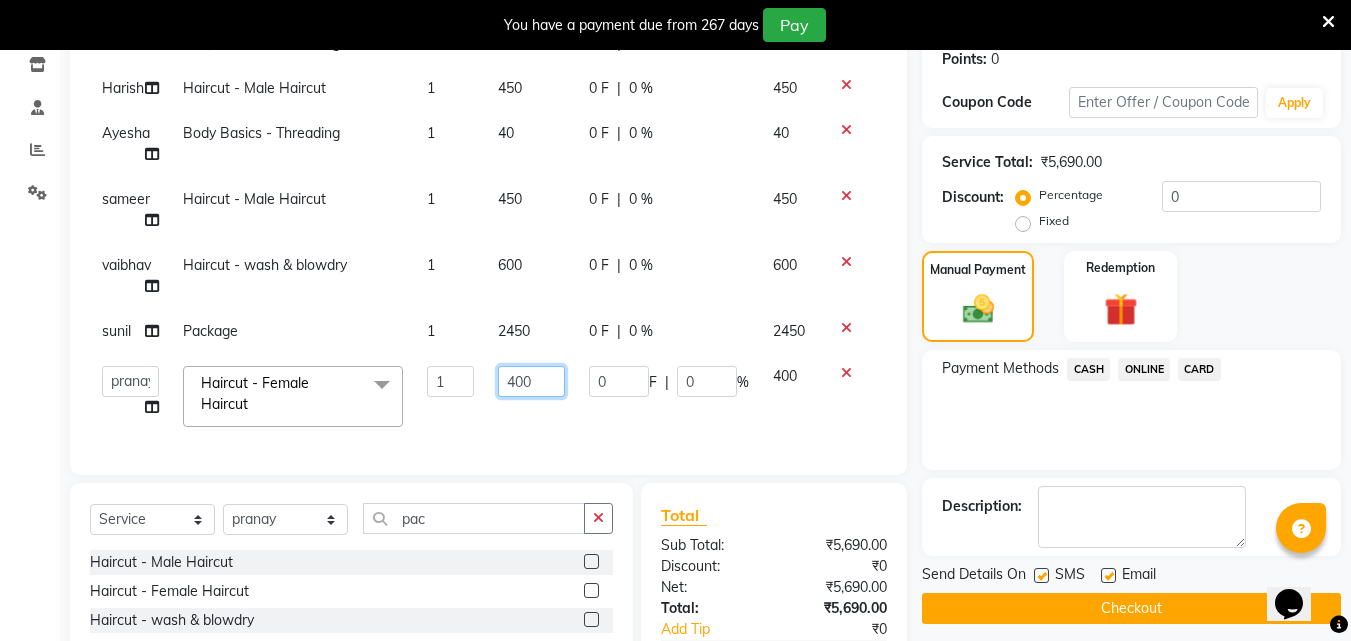 click on "400" 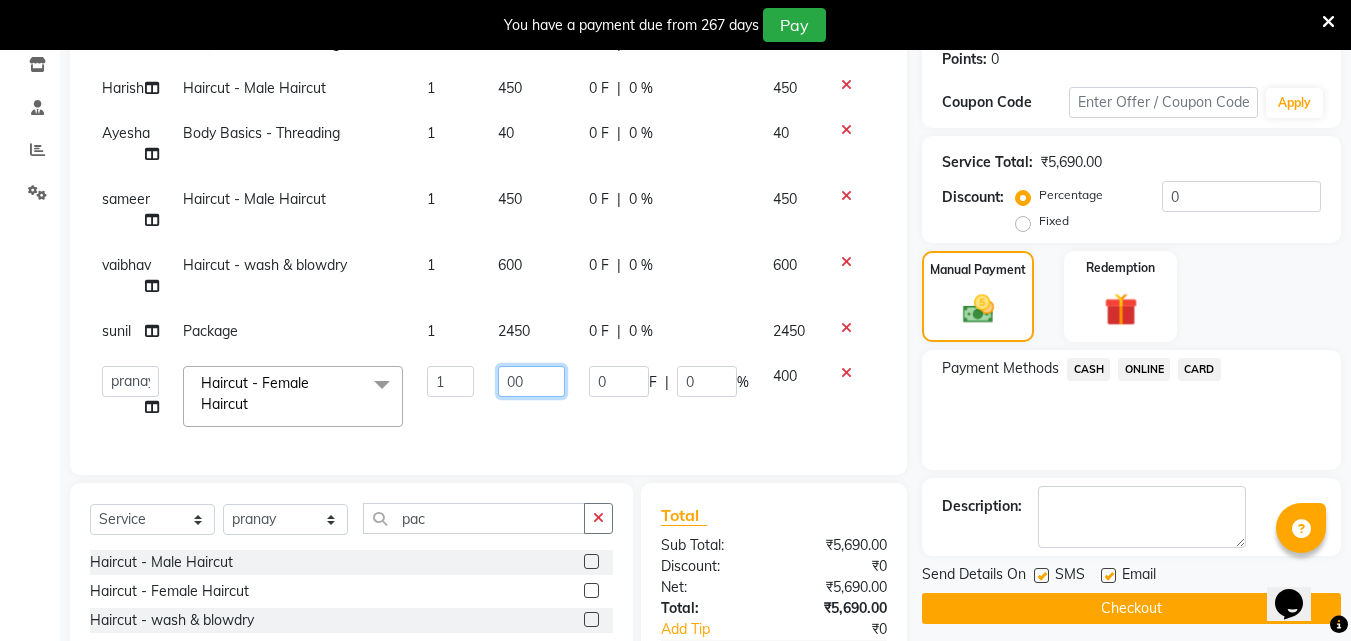 type on "500" 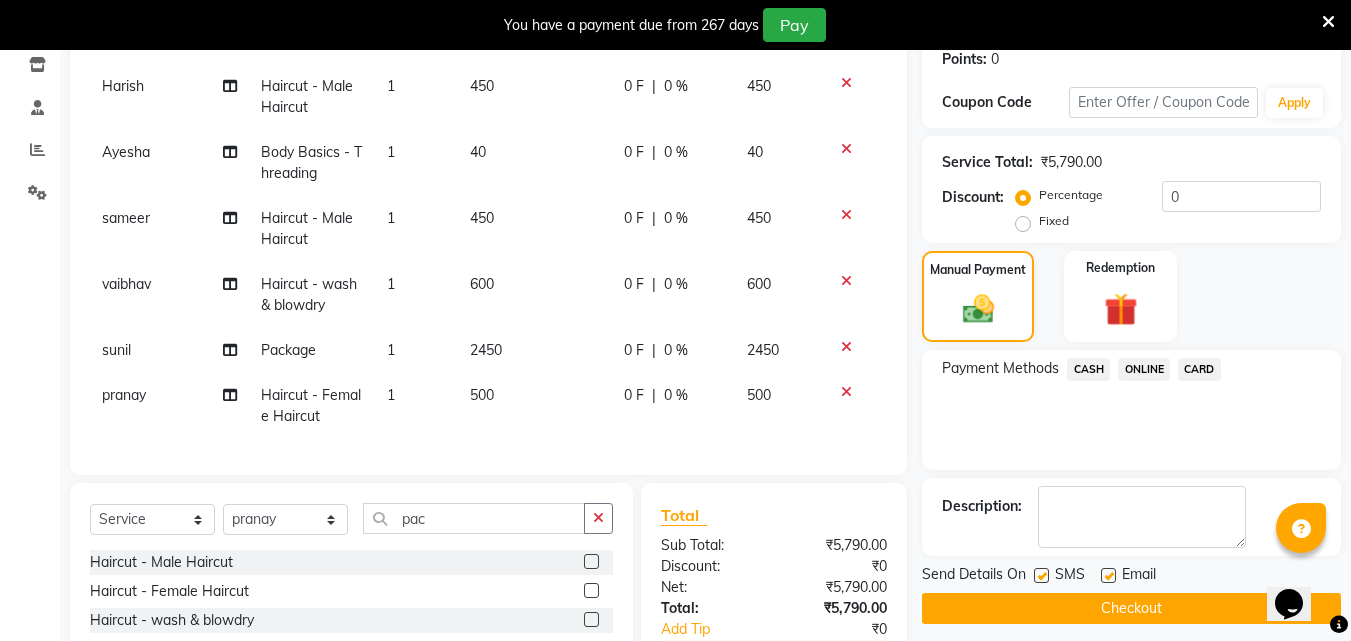 click on "CASH" 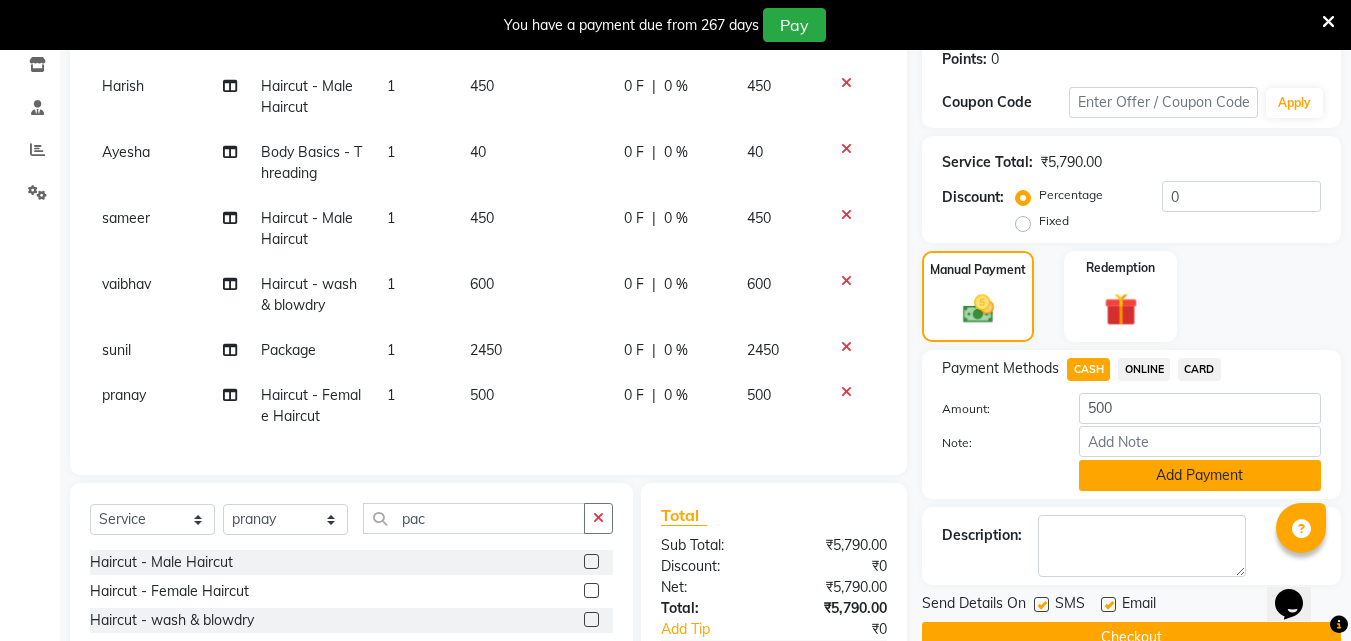 click on "Add Payment" 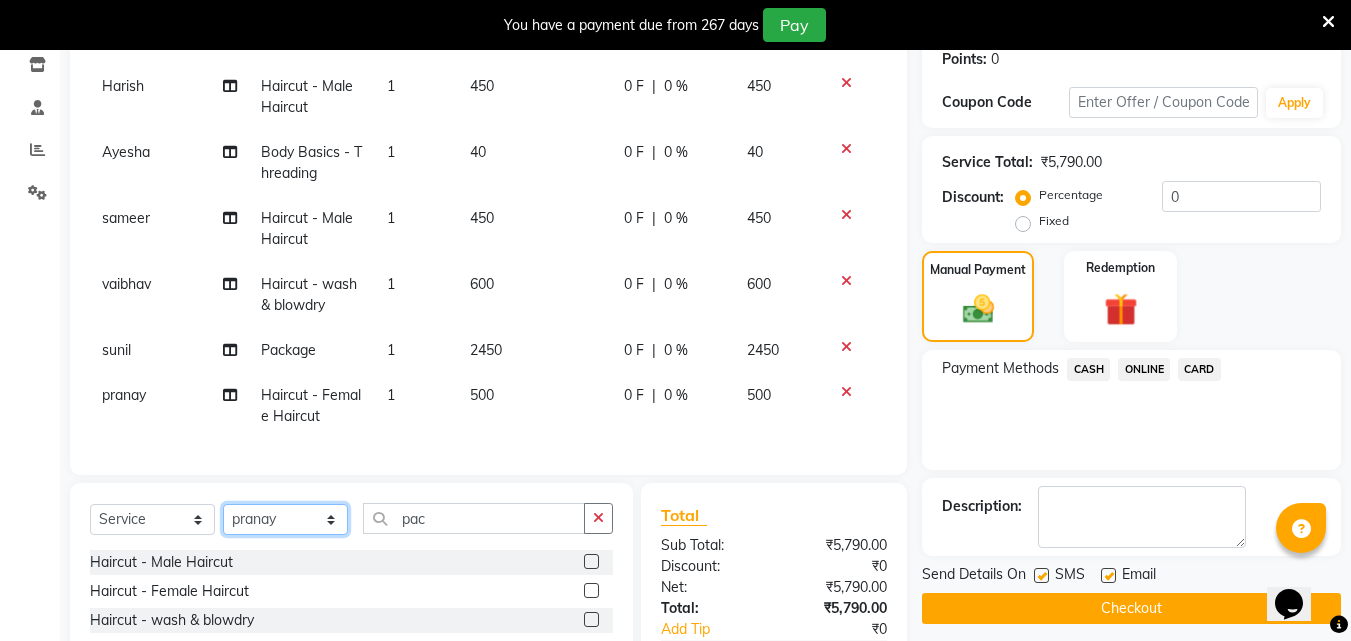 click on "Select Stylist [FIRST] [FIRST] [FIRST] [FIRST] [FIRST] [FIRST] [FIRST] [FIRST] [FIRST] [FIRST] [FIRST] [FIRST]" 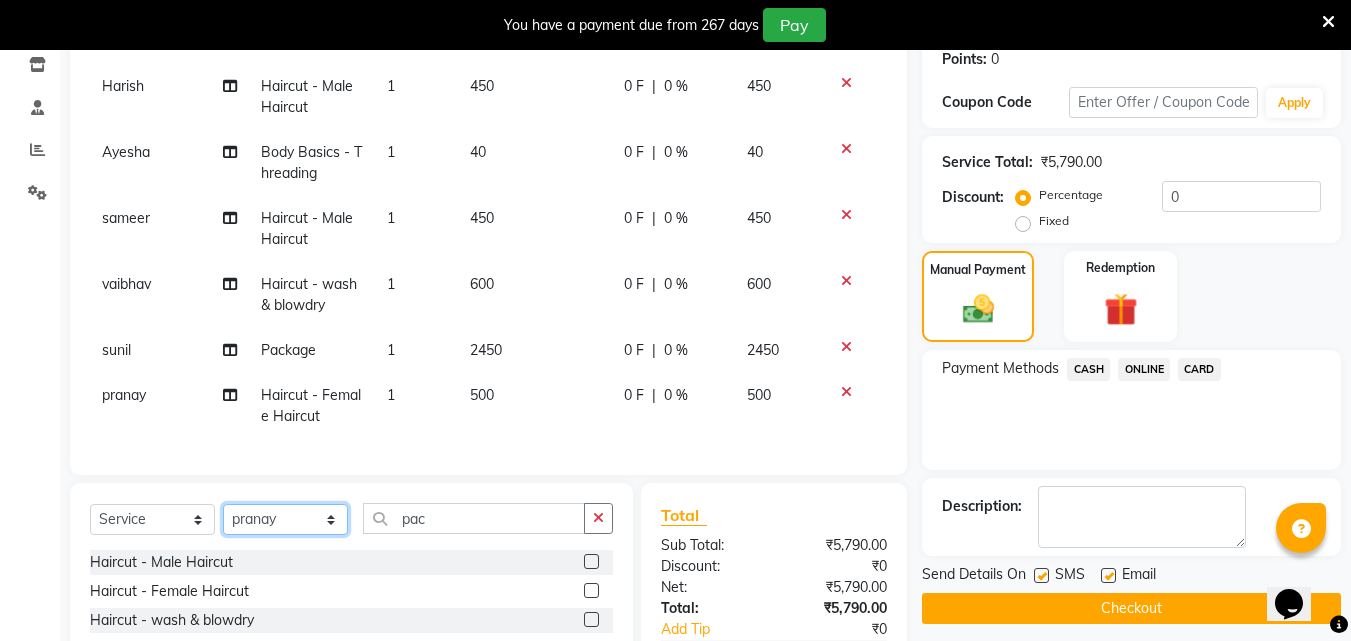 select on "[PHONE]" 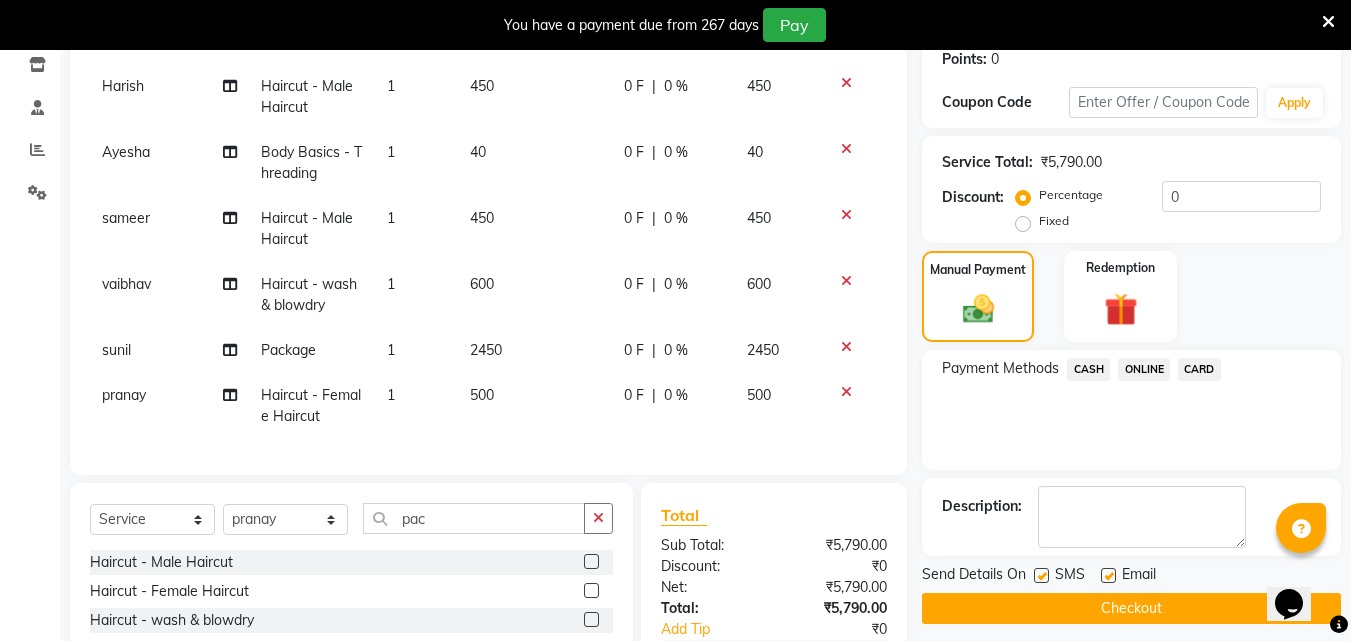 click 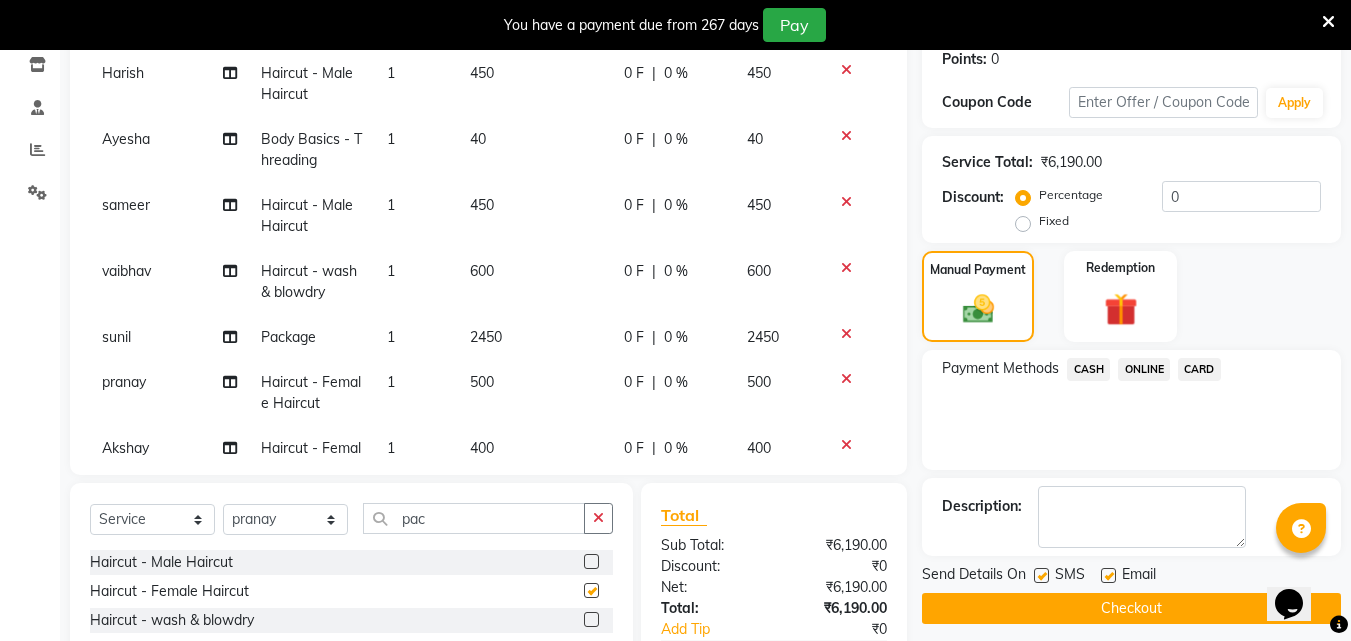 checkbox on "false" 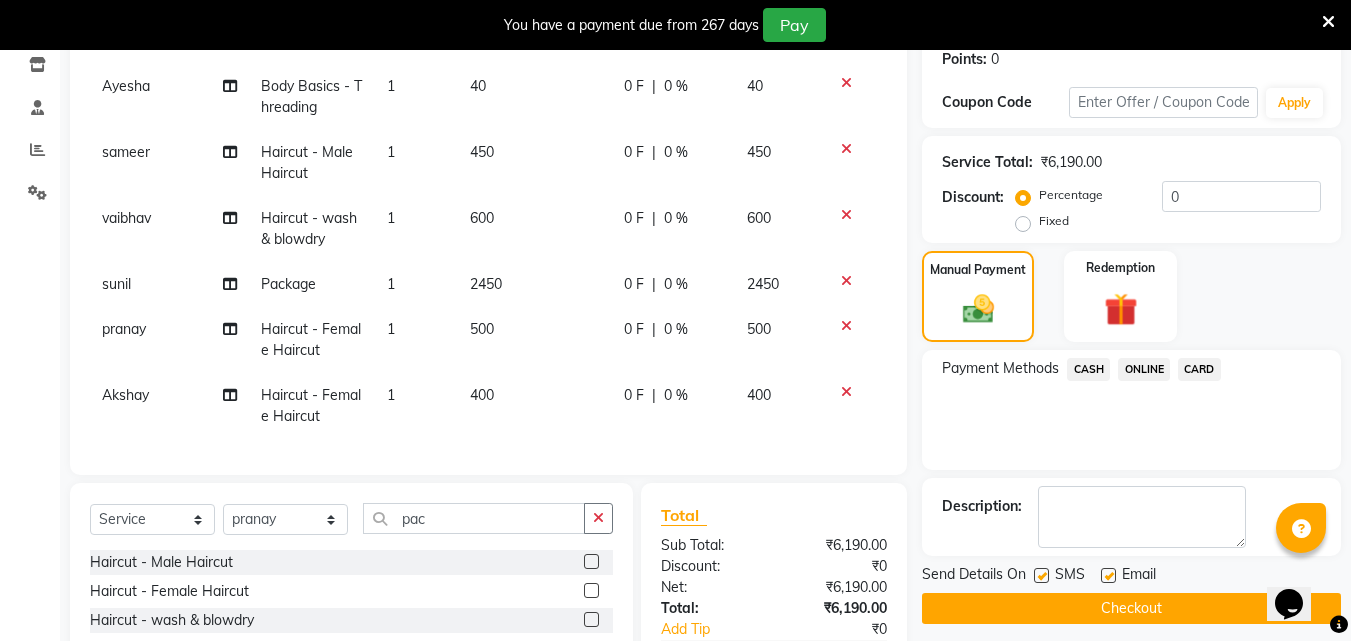 scroll, scrollTop: 384, scrollLeft: 0, axis: vertical 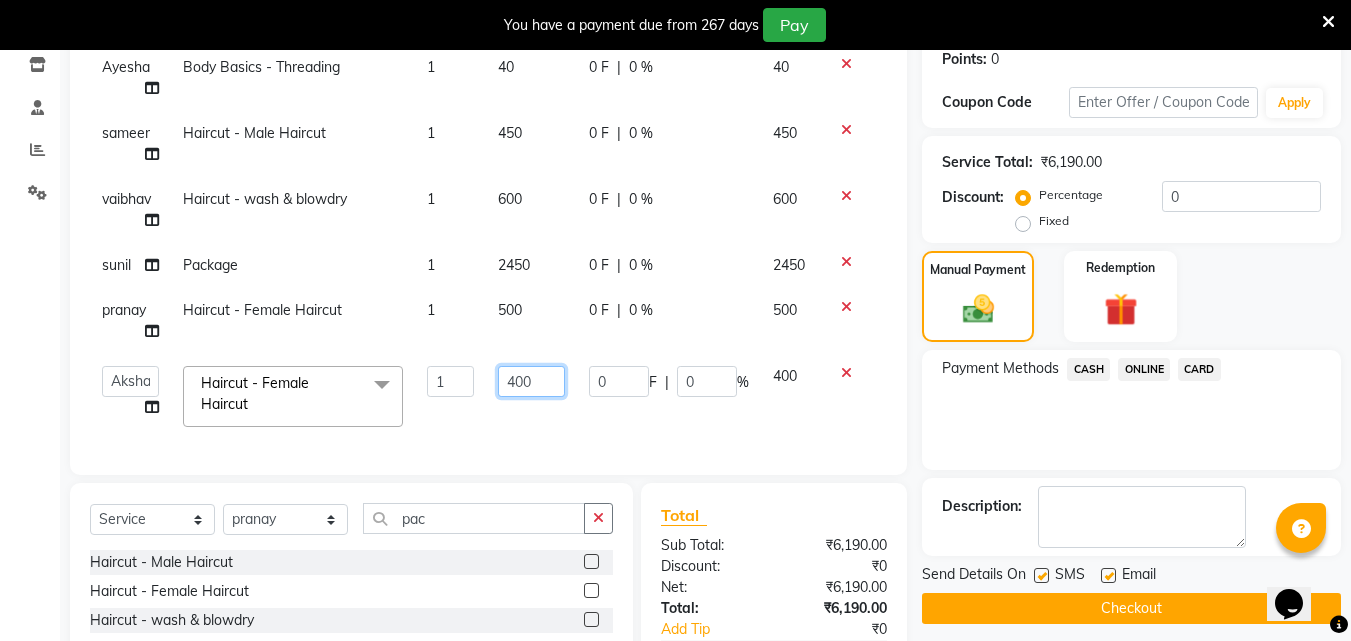 click on "400" 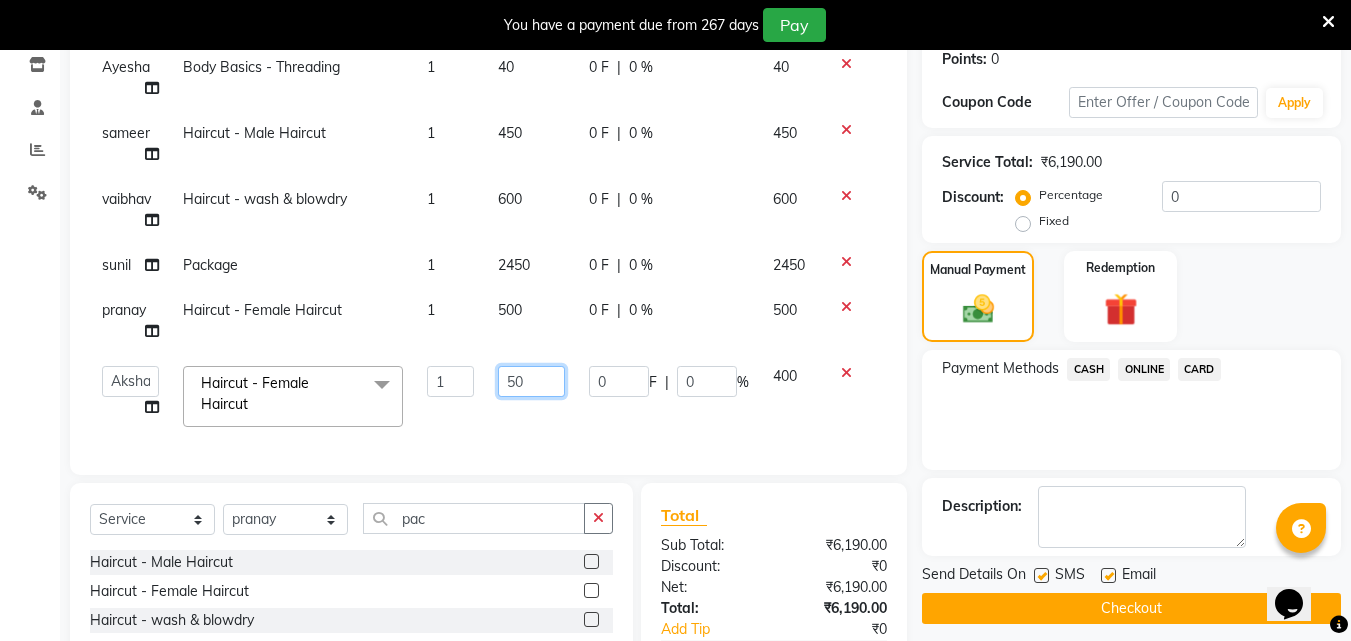 type on "500" 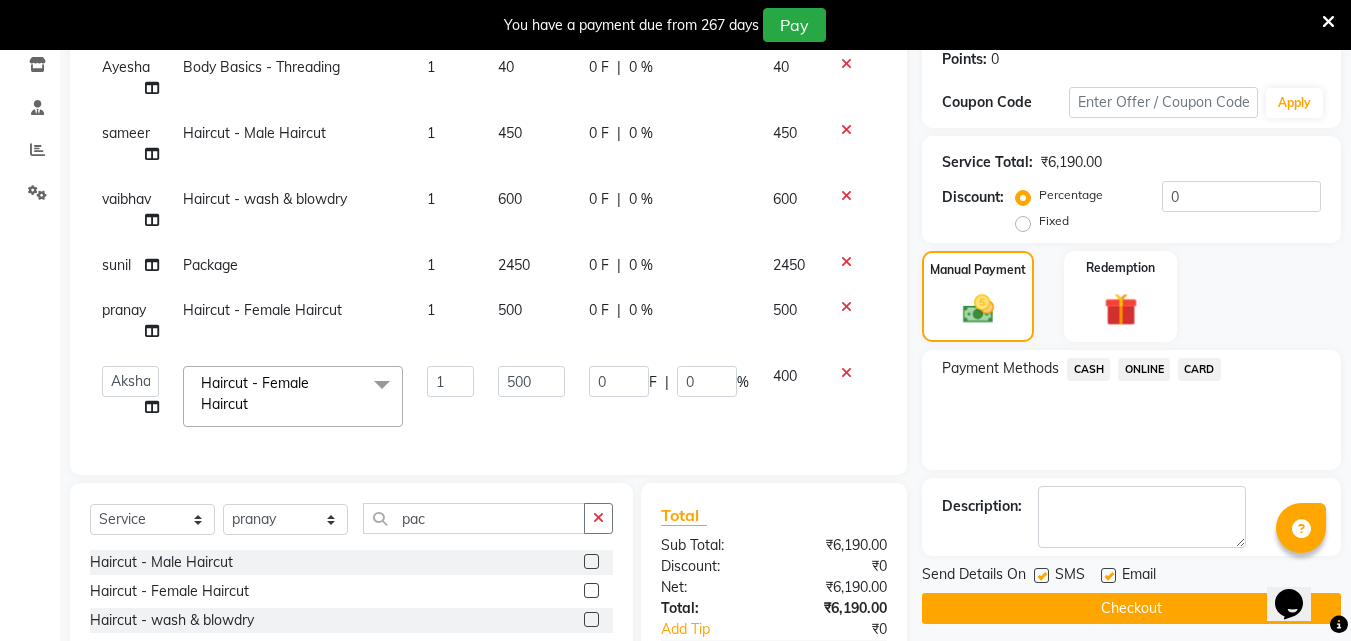click on "ONLINE" 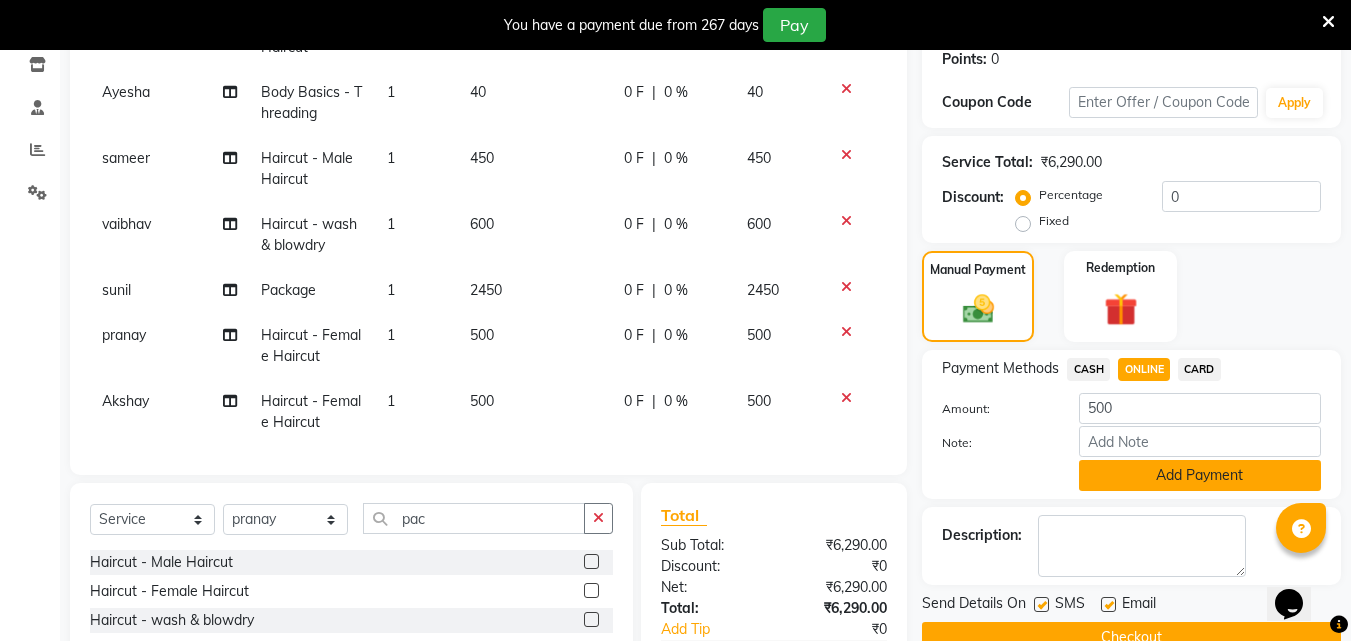 click on "Add Payment" 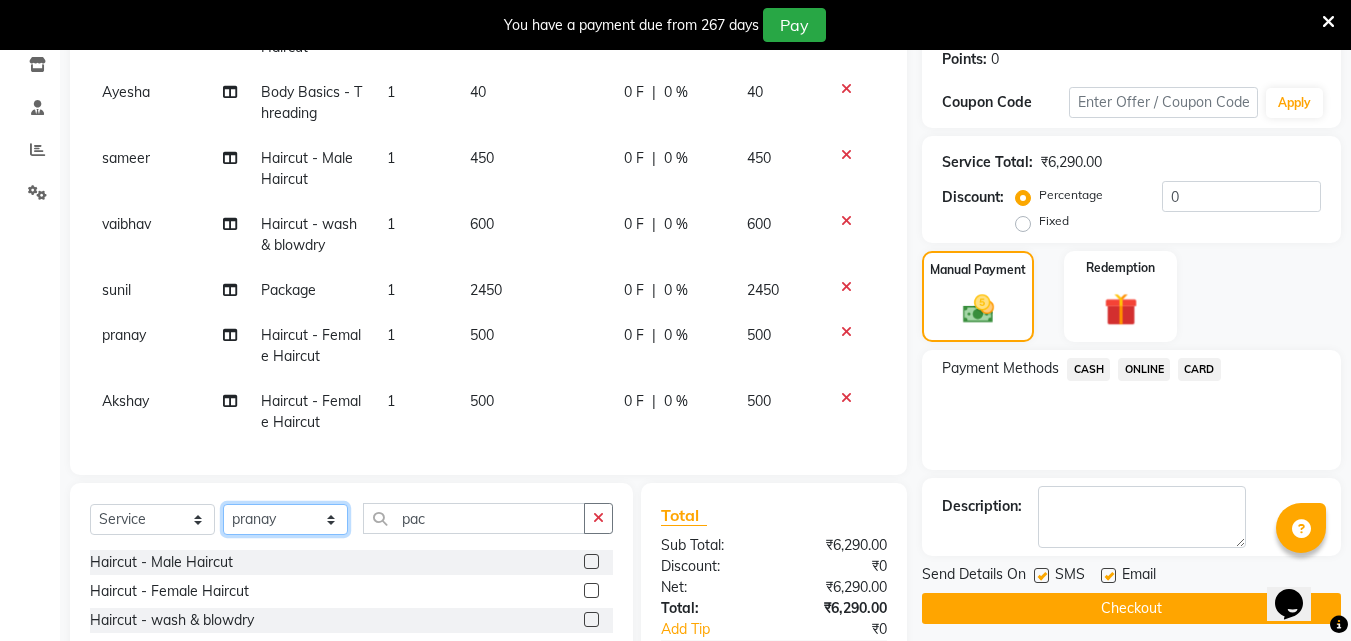 click on "Select Stylist [FIRST] [FIRST] [FIRST] [FIRST] [FIRST] [FIRST] [FIRST] [FIRST] [FIRST] [FIRST] [FIRST] [FIRST]" 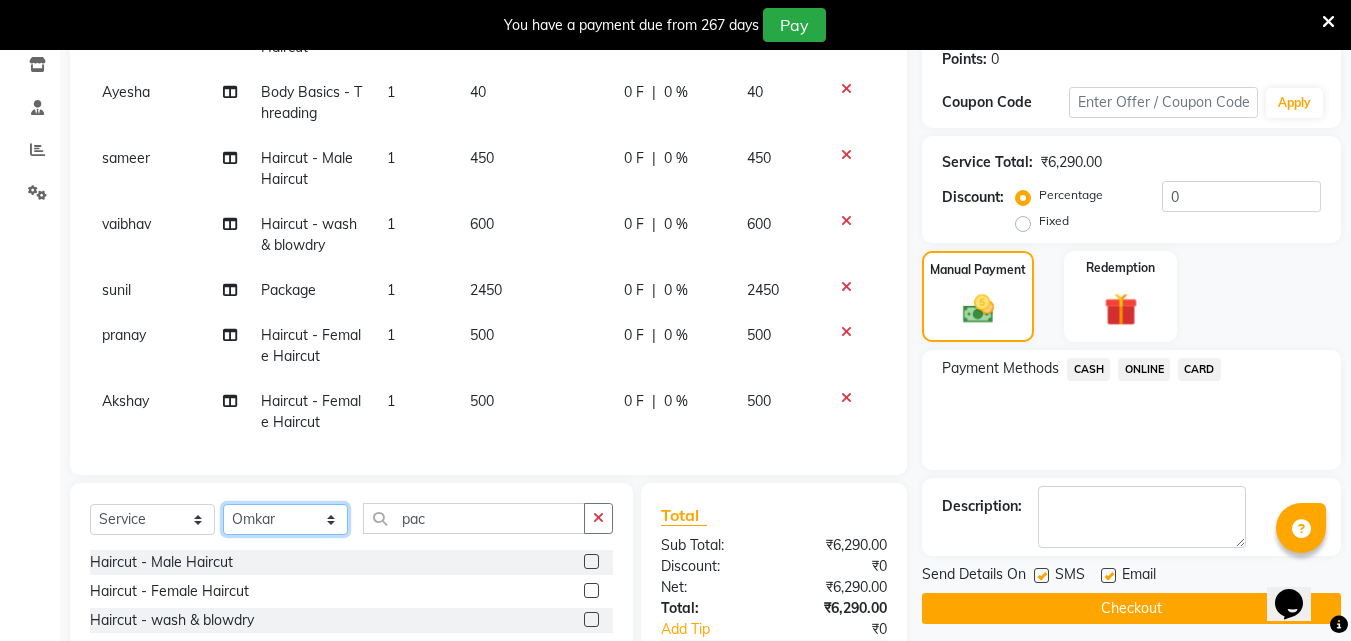 click on "Select Stylist [FIRST] [FIRST] [FIRST] [FIRST] [FIRST] [FIRST] [FIRST] [FIRST] [FIRST] [FIRST] [FIRST] [FIRST]" 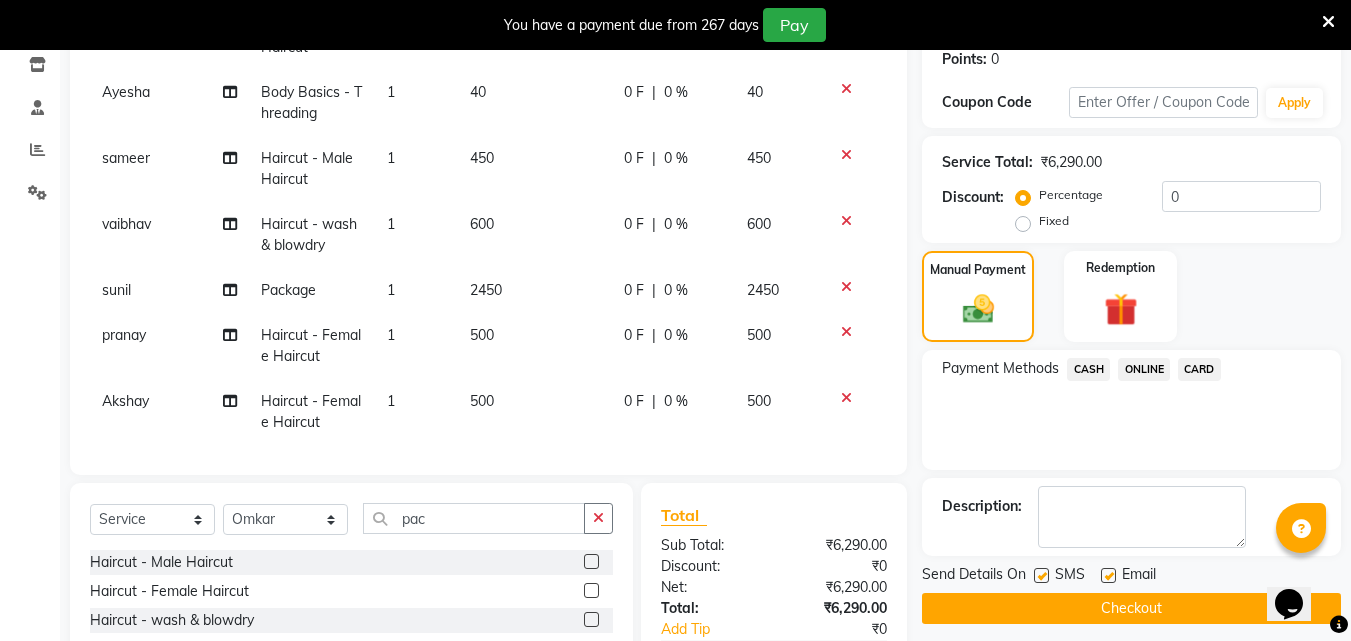 click 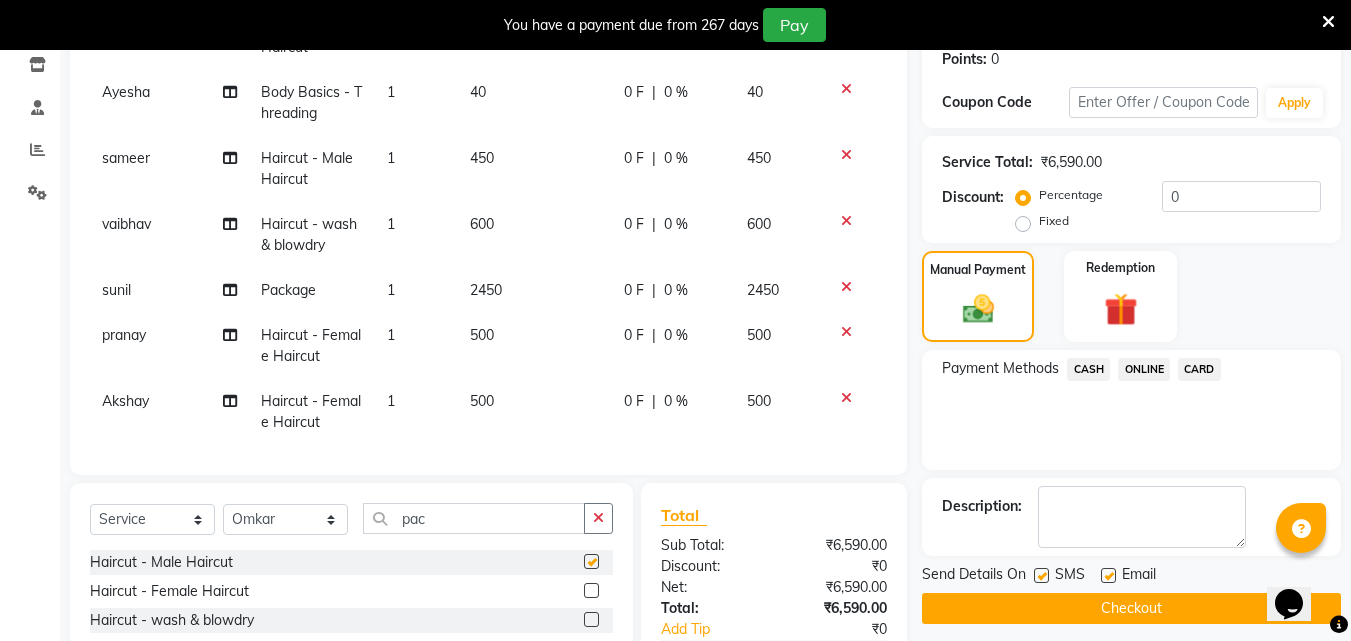 checkbox on "false" 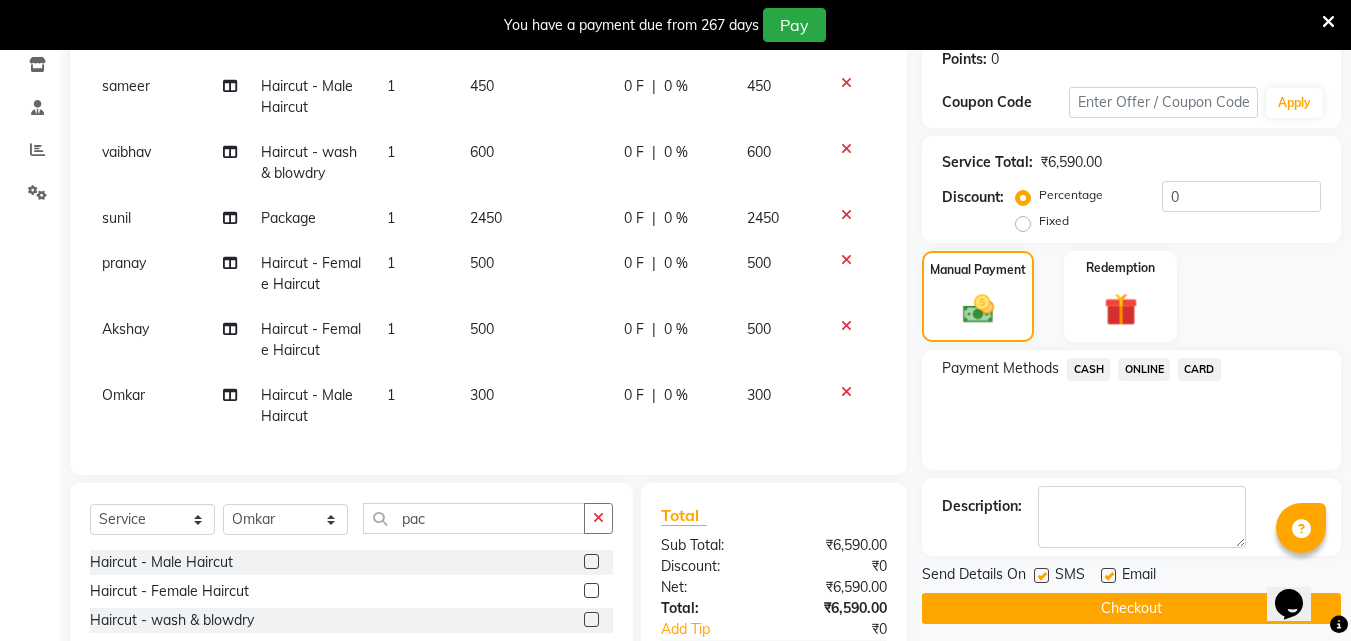 scroll, scrollTop: 450, scrollLeft: 0, axis: vertical 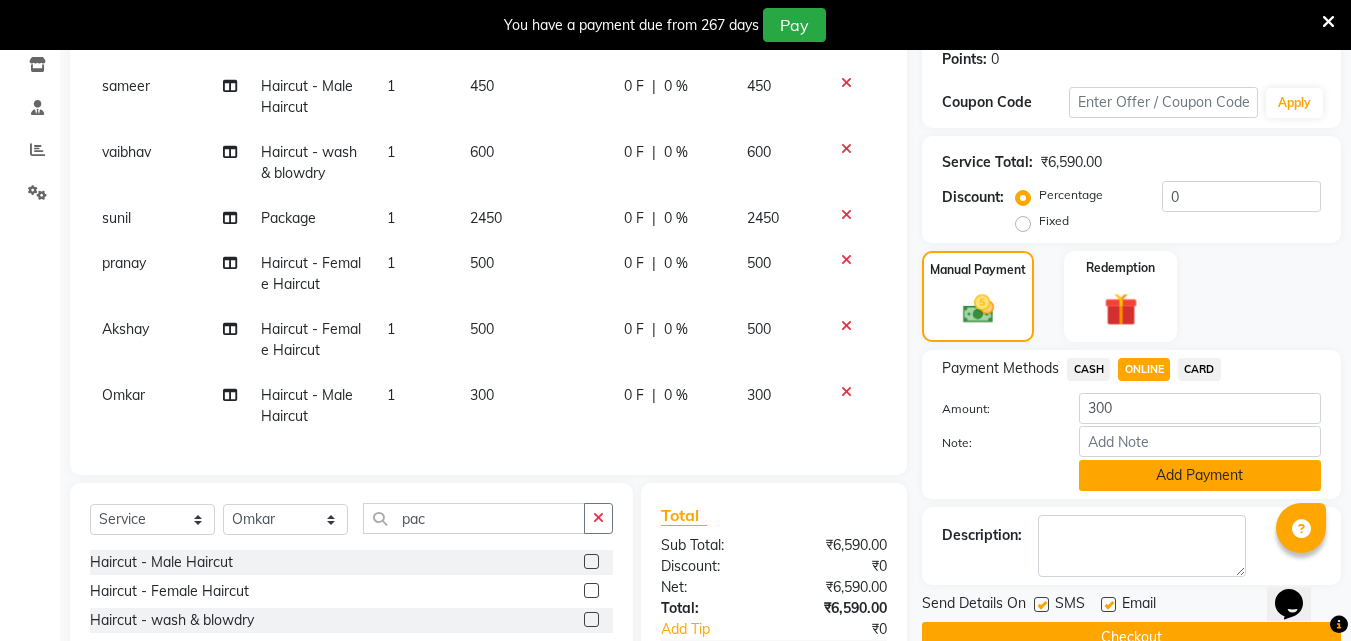 click on "Add Payment" 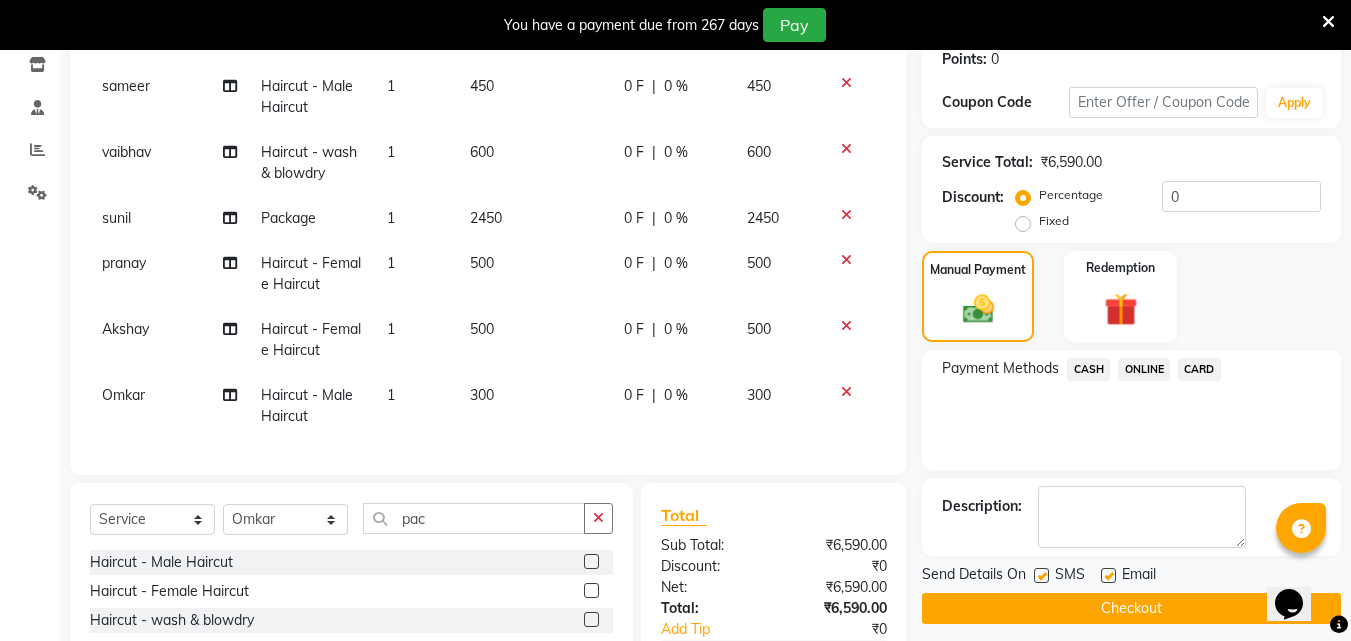 click on "300" 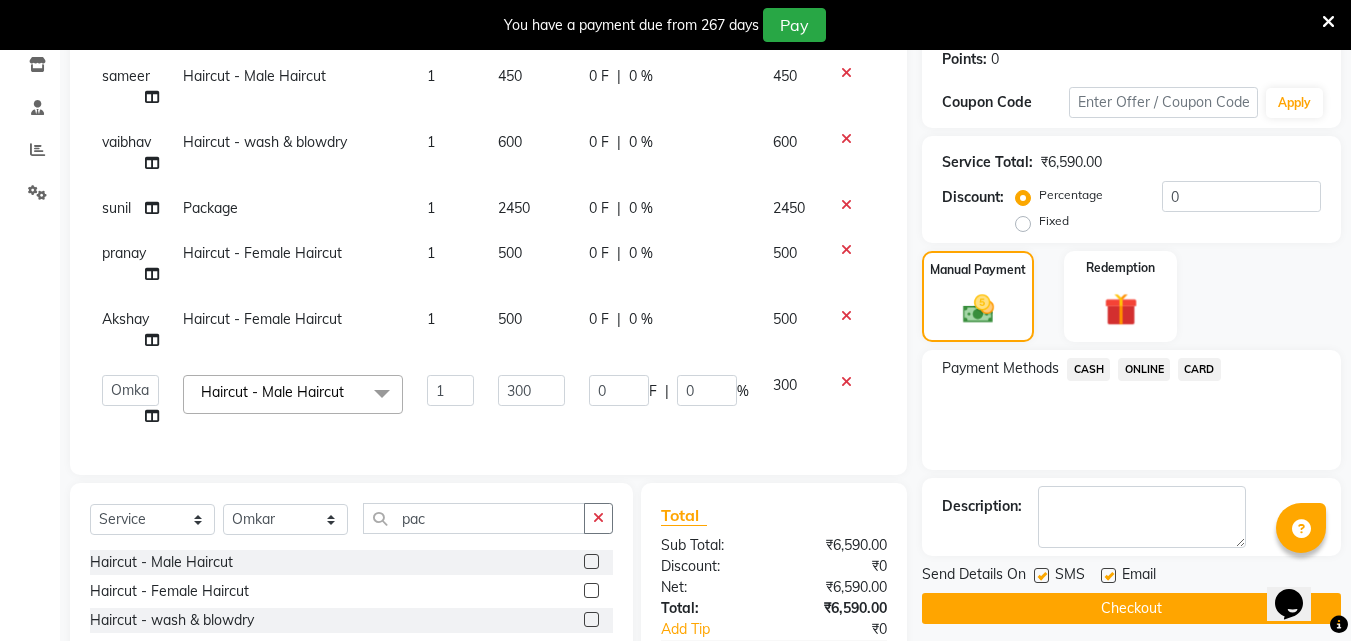 scroll, scrollTop: 429, scrollLeft: 0, axis: vertical 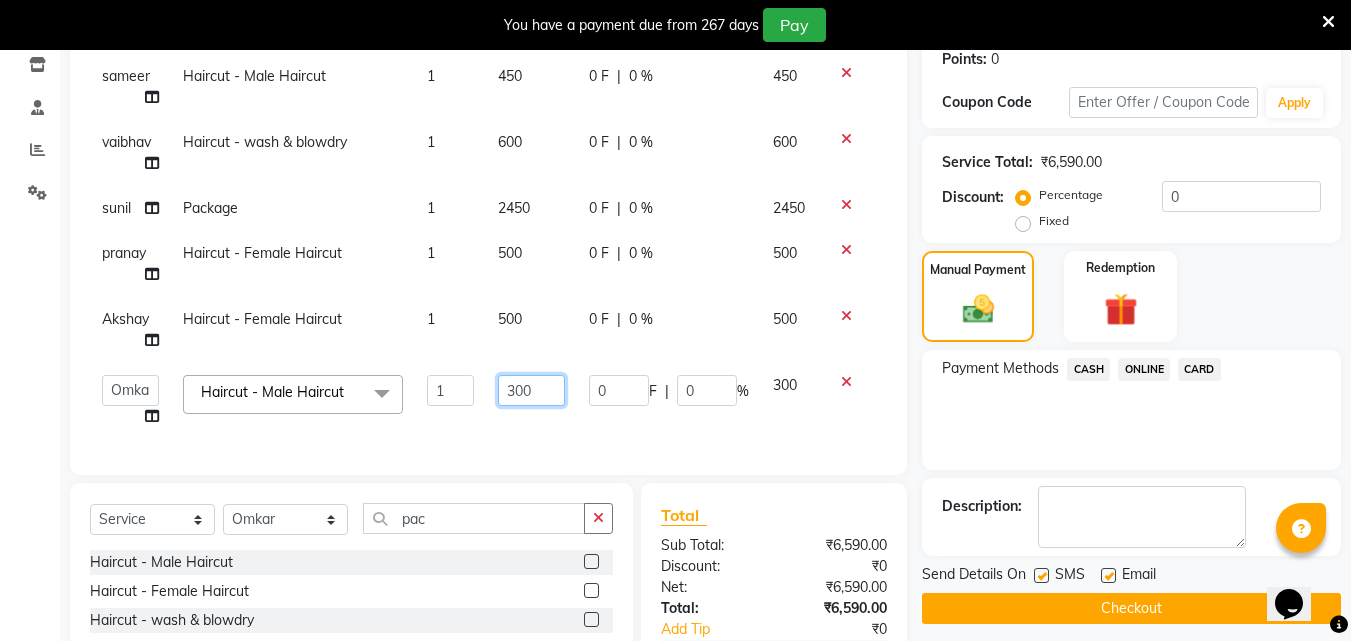 click on "300" 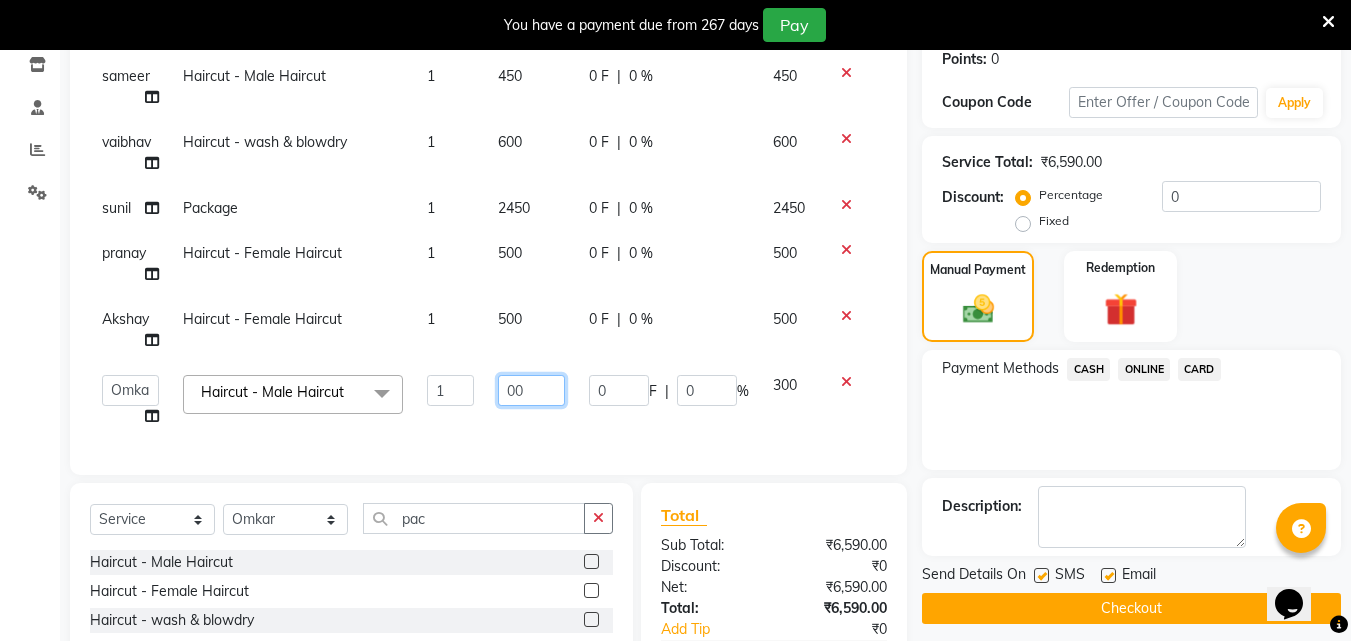 type on "300" 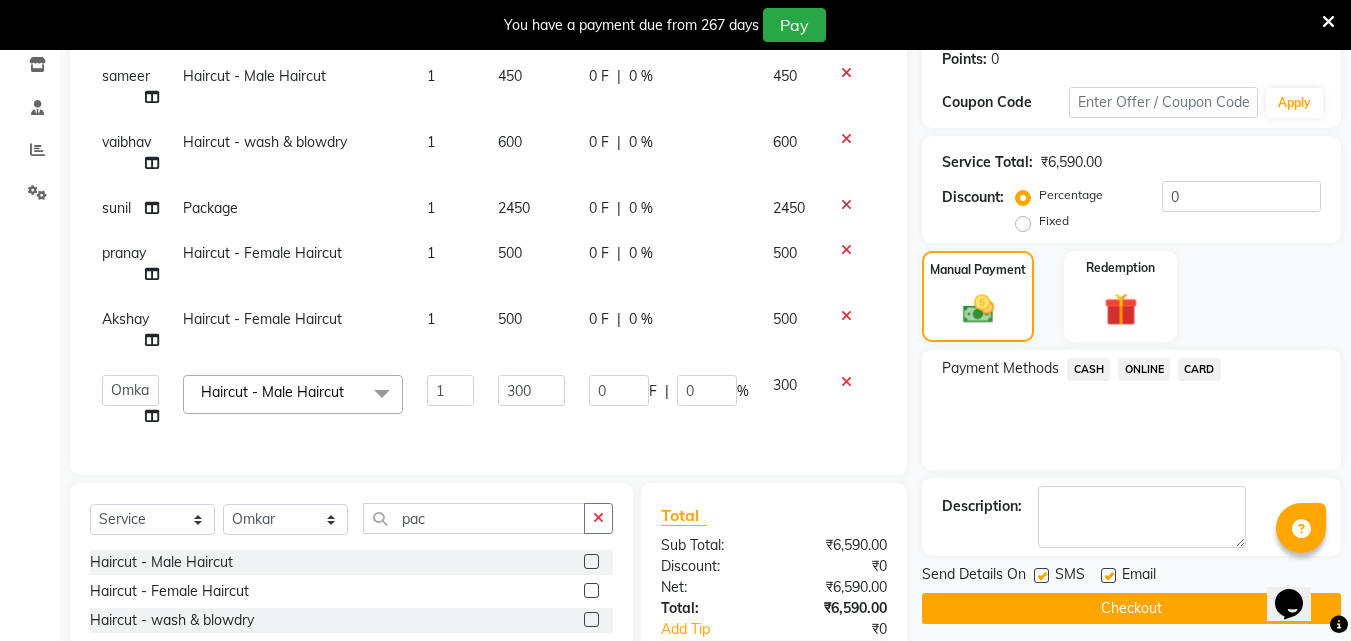 click on "ONLINE" 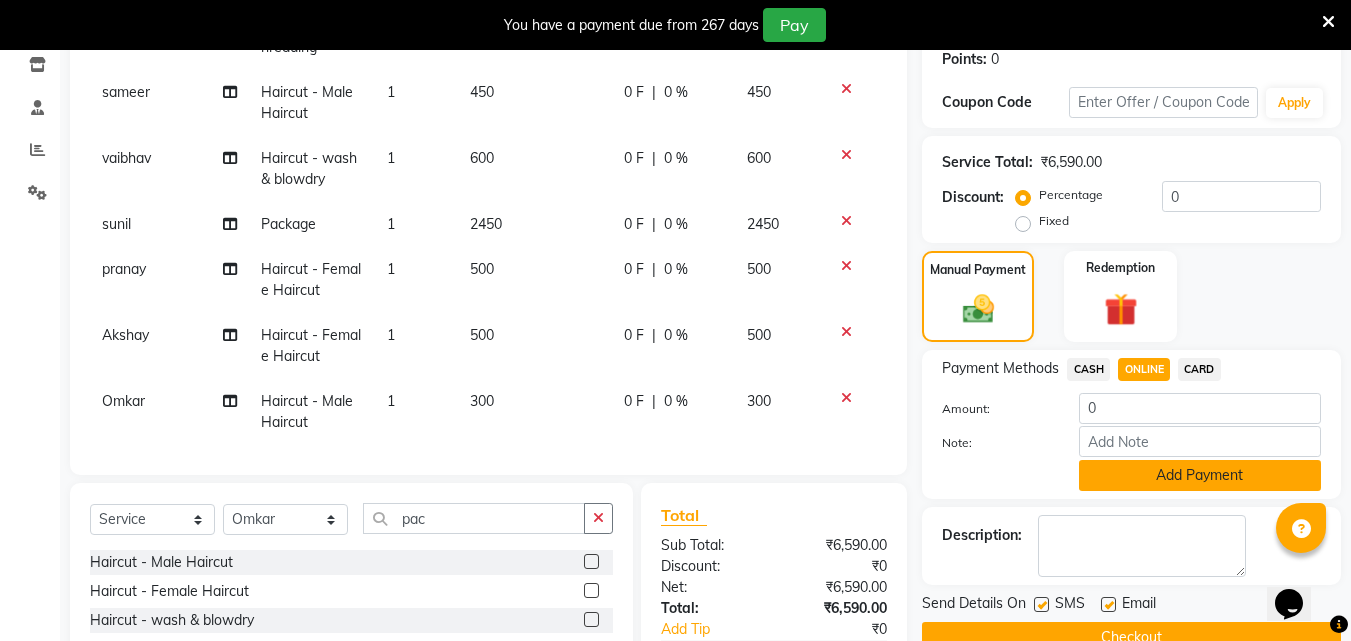click on "Add Payment" 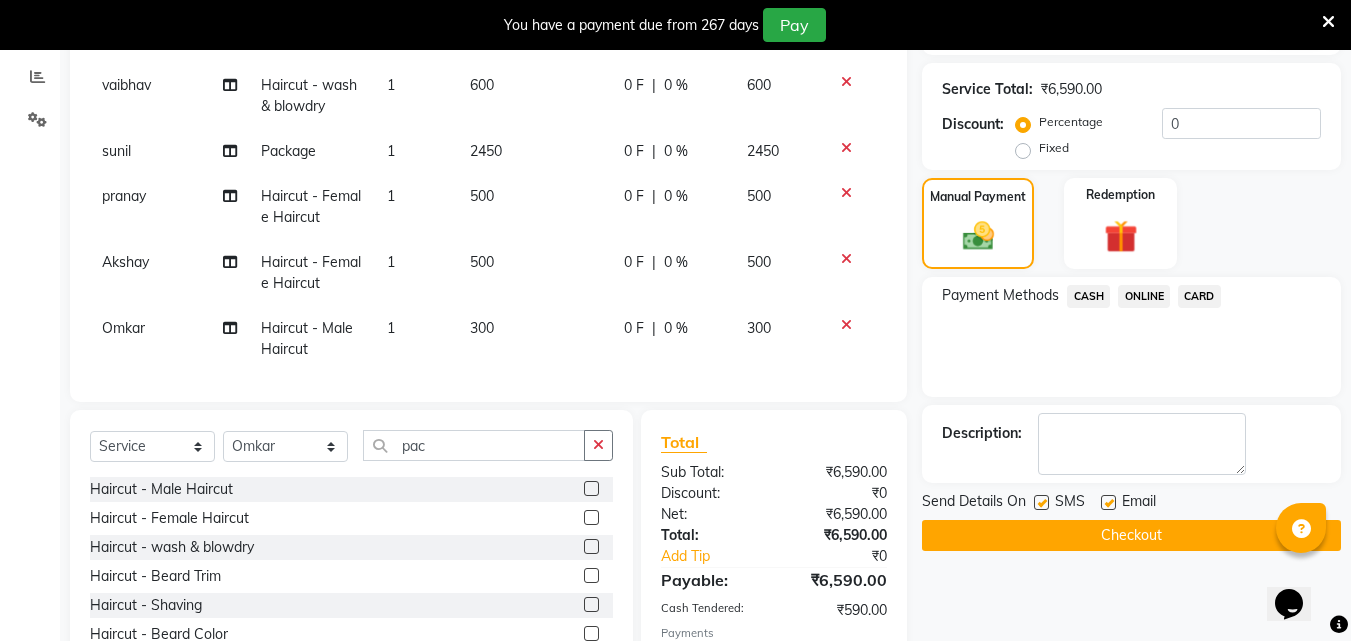 scroll, scrollTop: 443, scrollLeft: 0, axis: vertical 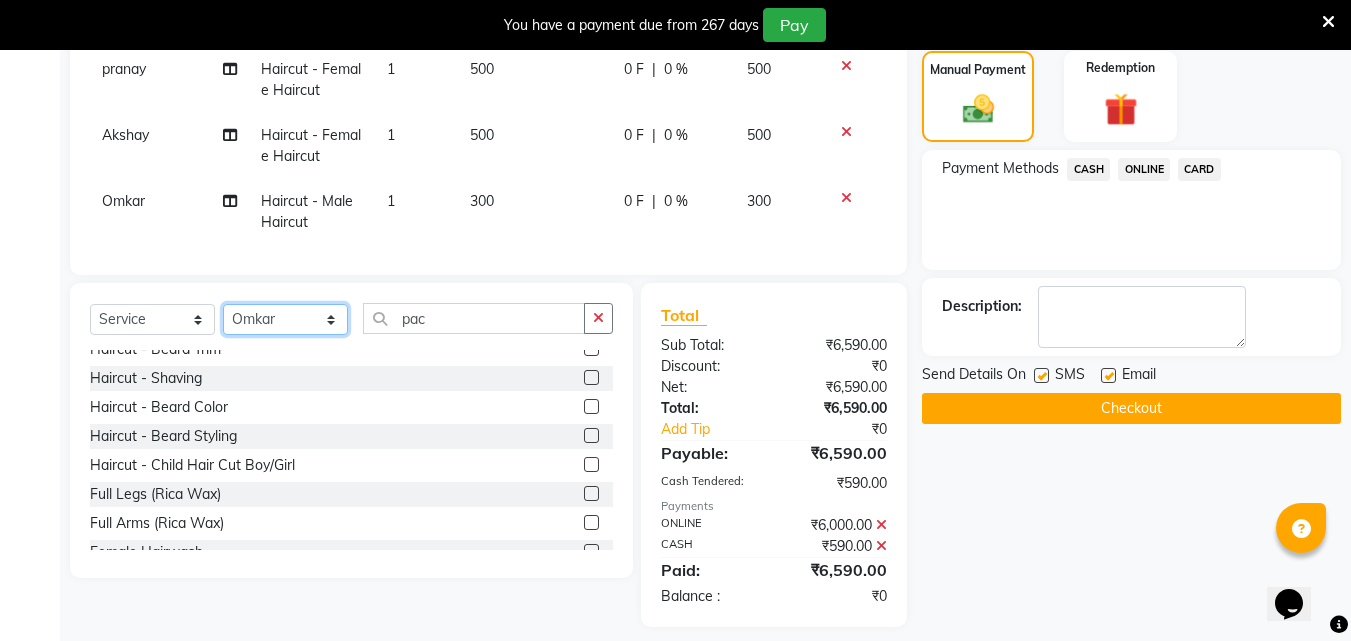 click on "Select Stylist [FIRST] [FIRST] [FIRST] [FIRST] [FIRST] [FIRST] [FIRST] [FIRST] [FIRST] [FIRST] [FIRST] [FIRST]" 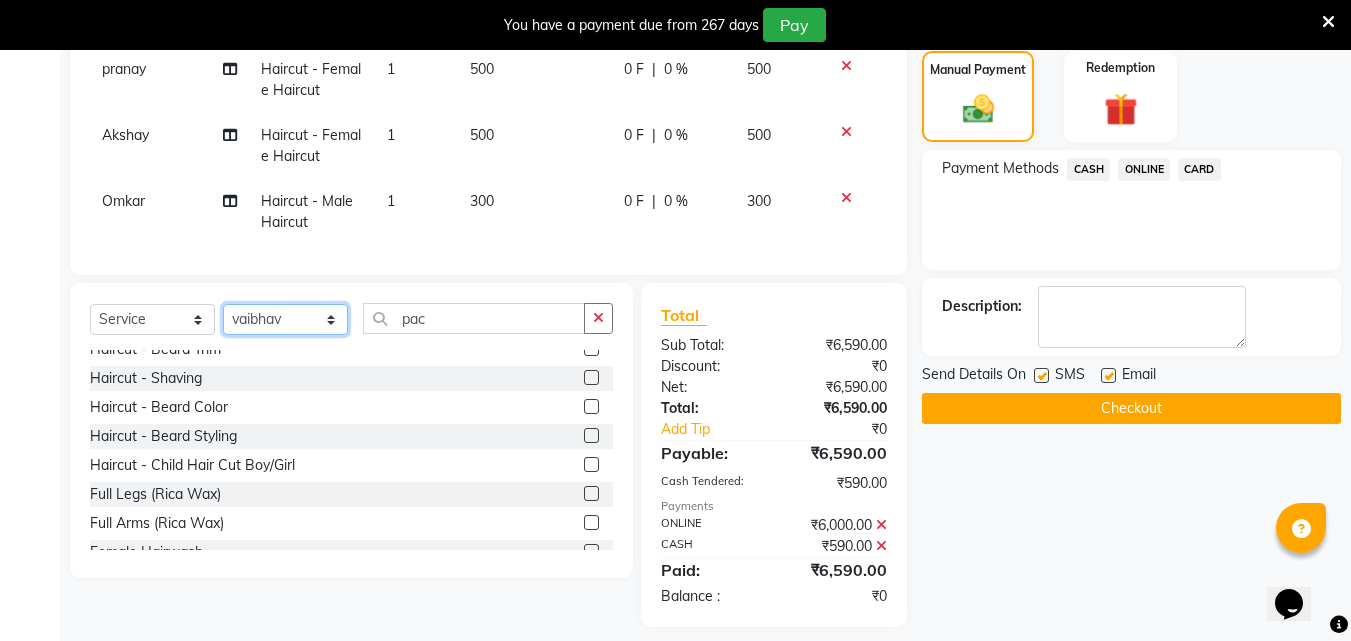 click on "Select Stylist [FIRST] [FIRST] [FIRST] [FIRST] [FIRST] [FIRST] [FIRST] [FIRST] [FIRST] [FIRST] [FIRST] [FIRST]" 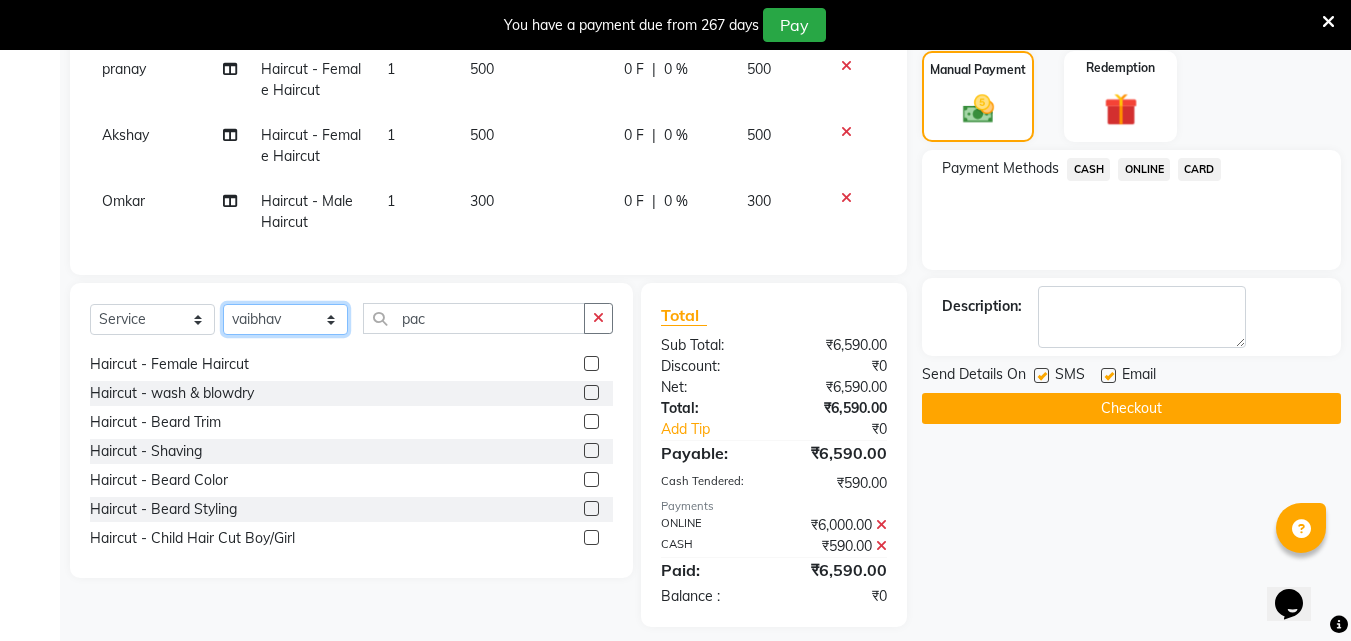 scroll, scrollTop: 0, scrollLeft: 0, axis: both 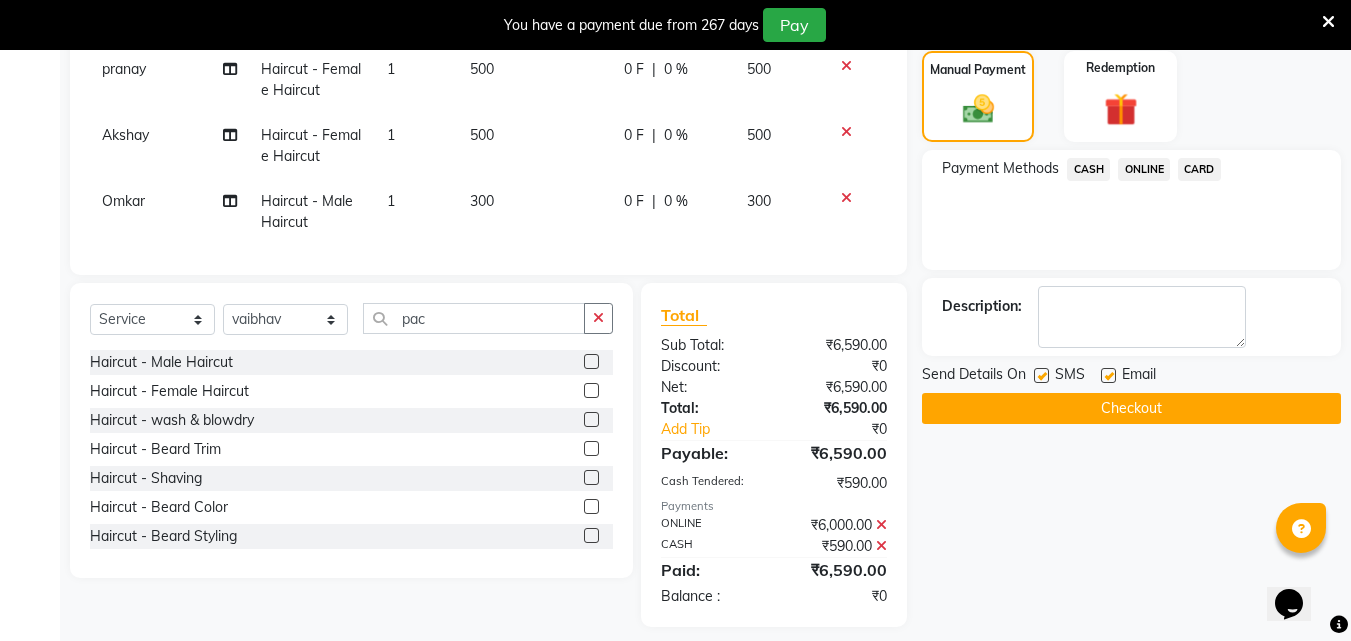 click 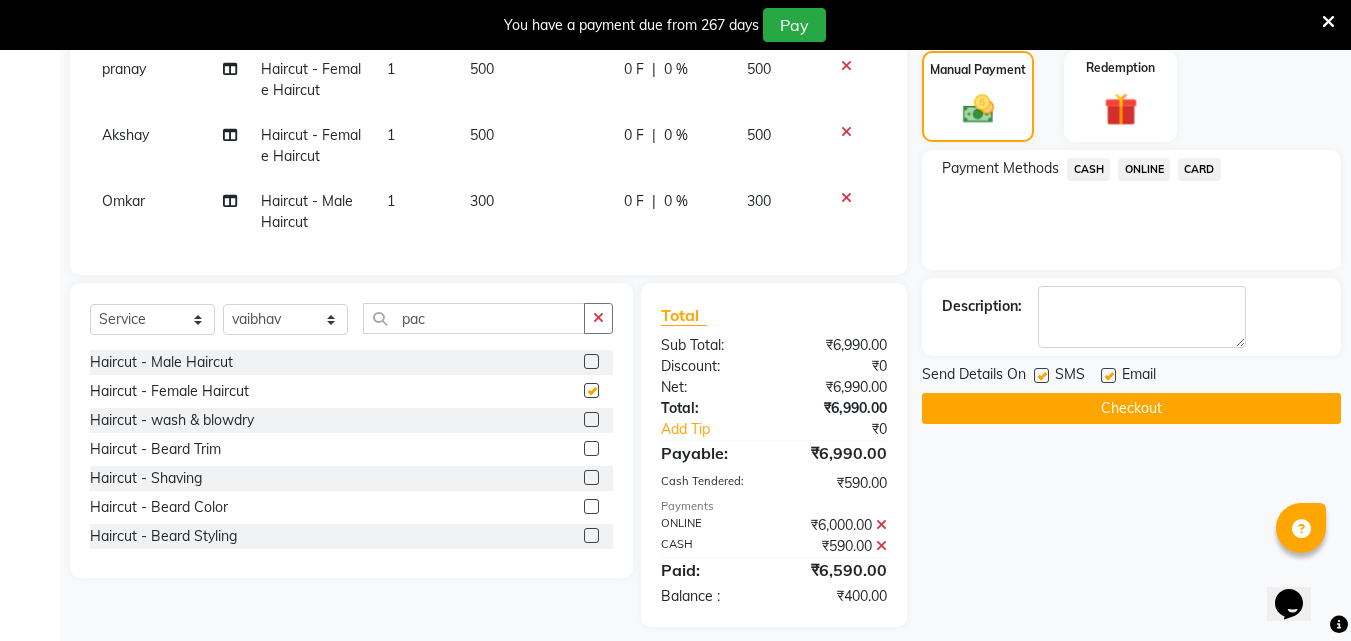 checkbox on "false" 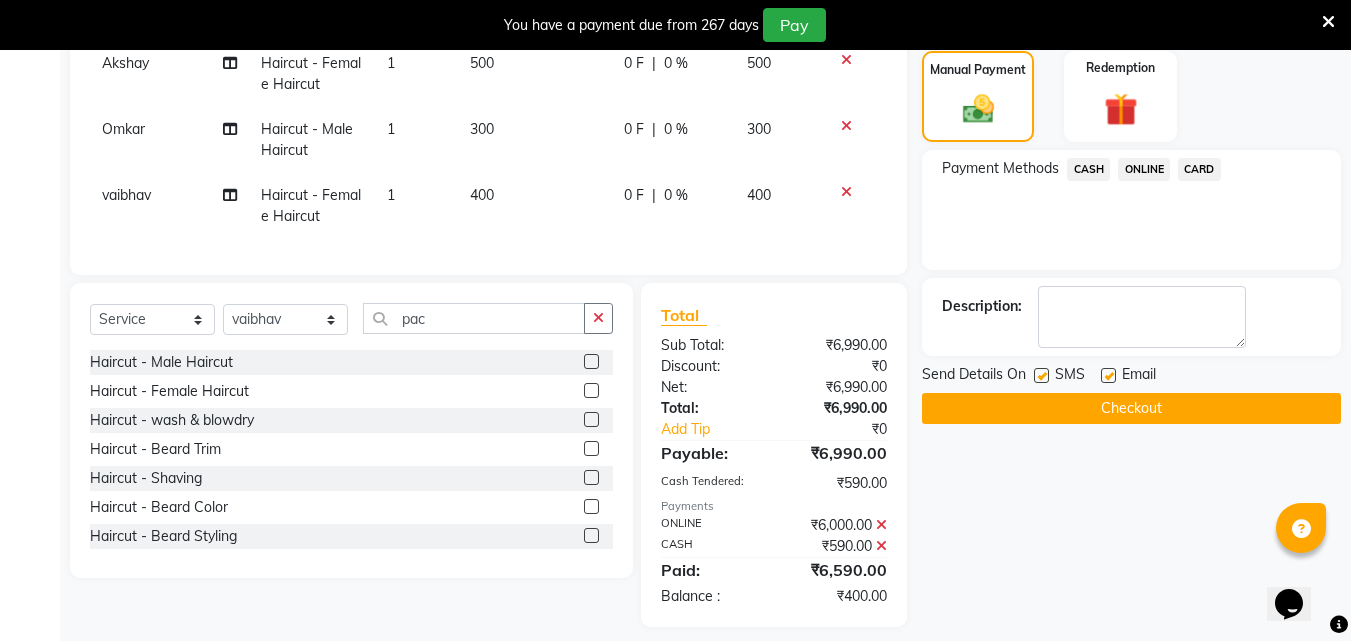 scroll, scrollTop: 516, scrollLeft: 0, axis: vertical 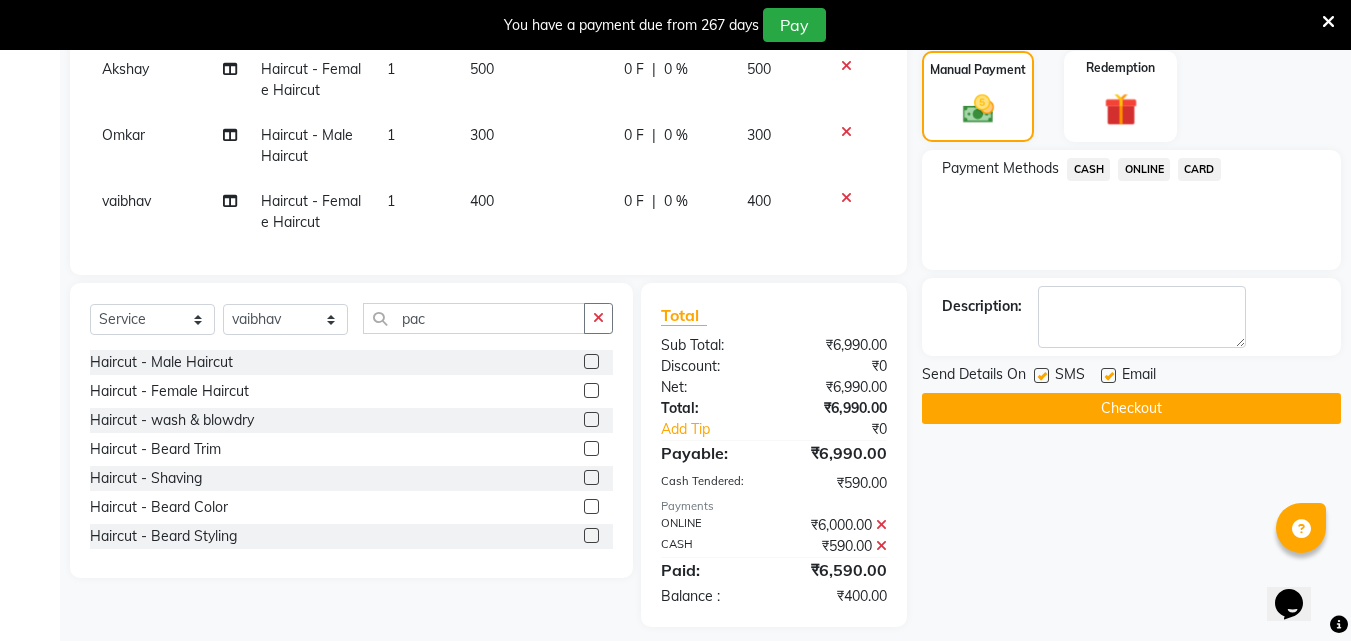select on "62645" 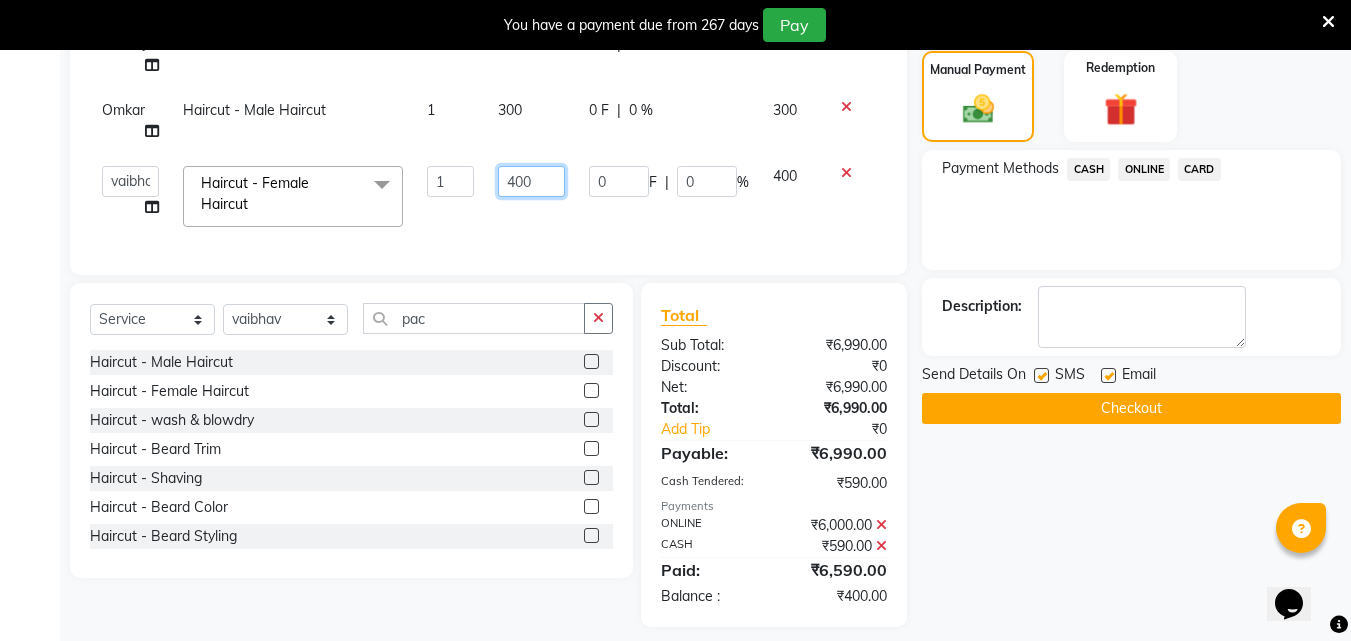 click on "400" 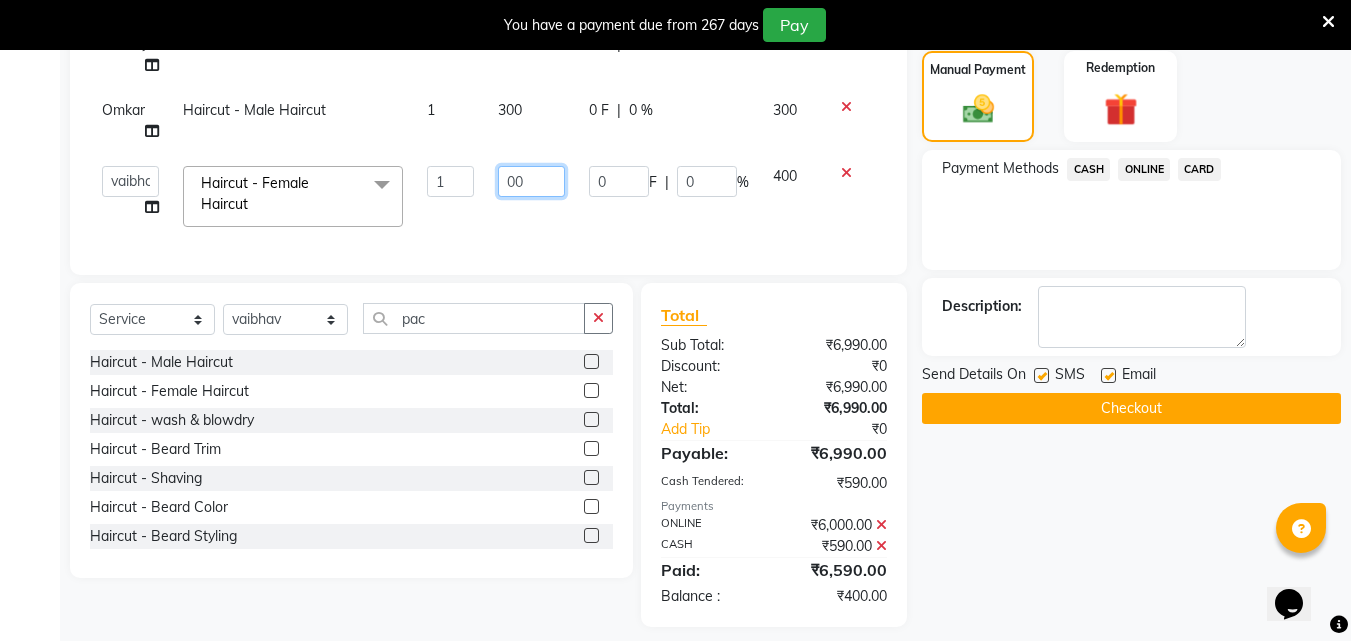 type on "500" 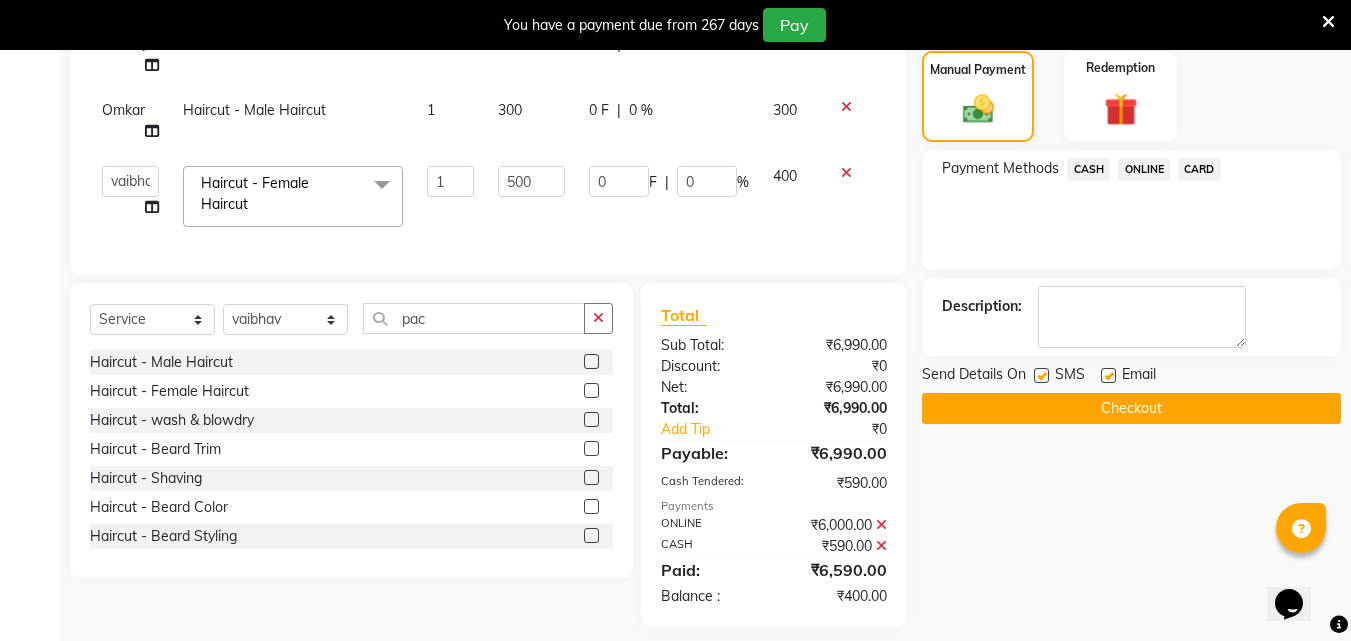 click on "ONLINE" 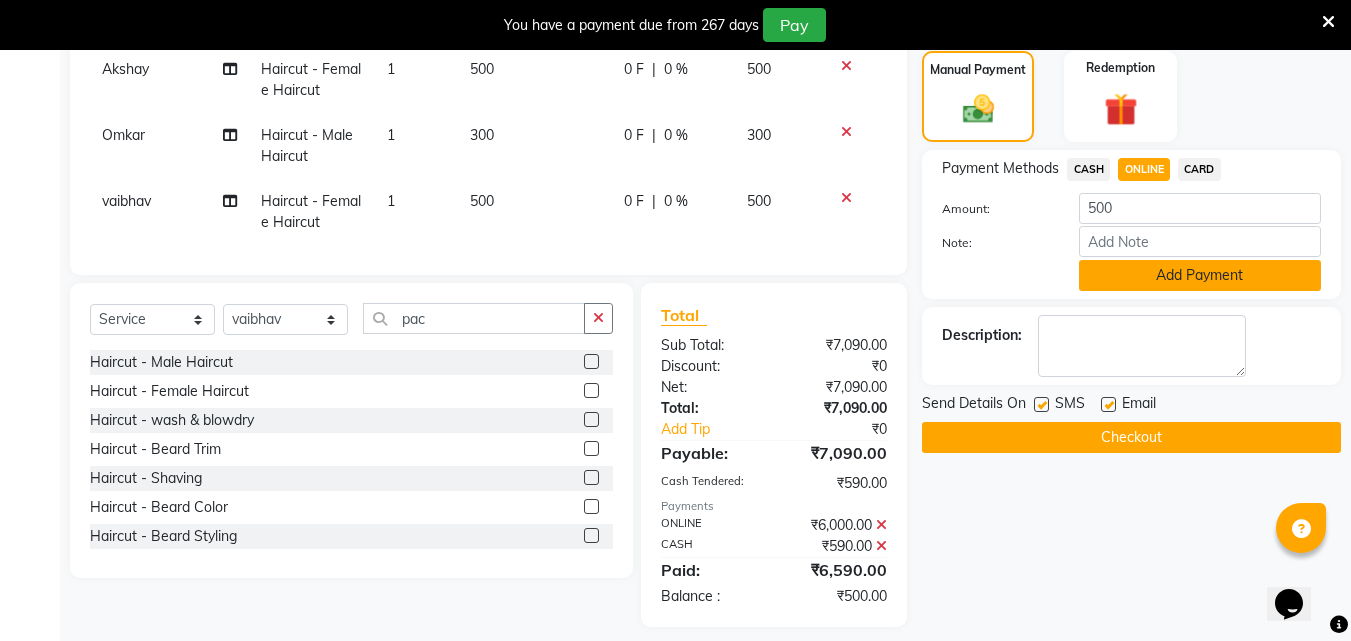 click on "Add Payment" 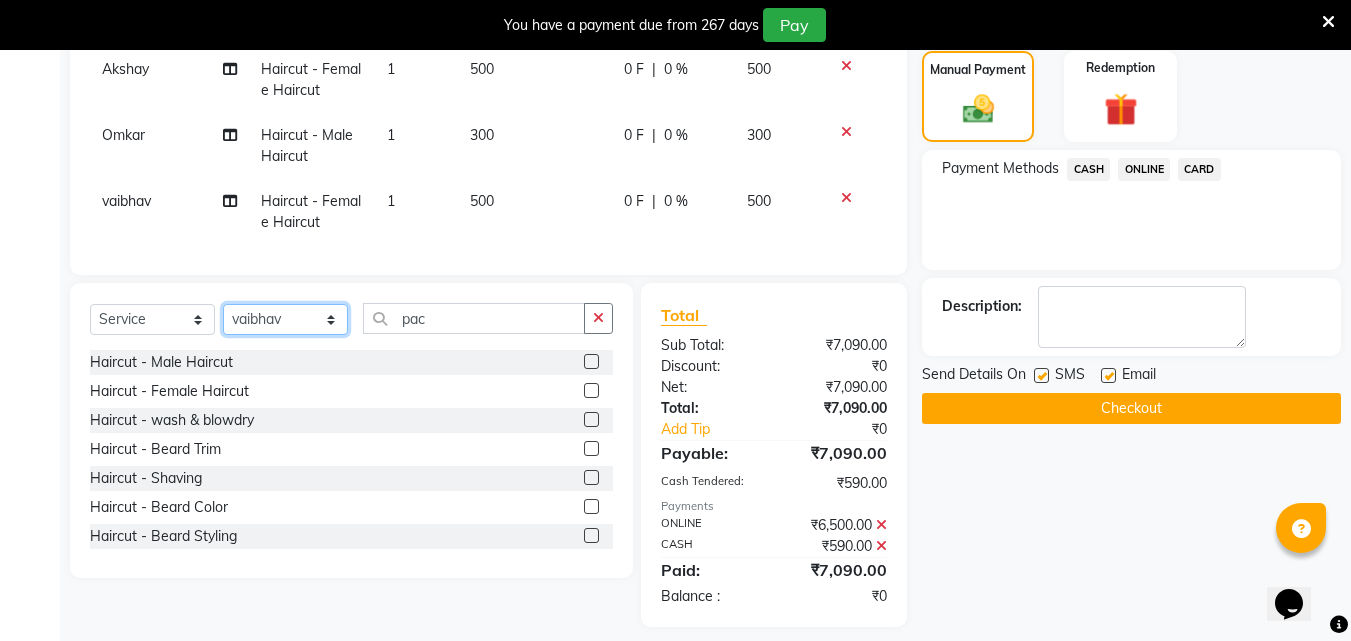 click on "Select Stylist [FIRST] [FIRST] [FIRST] [FIRST] [FIRST] [FIRST] [FIRST] [FIRST] [FIRST] [FIRST] [FIRST] [FIRST]" 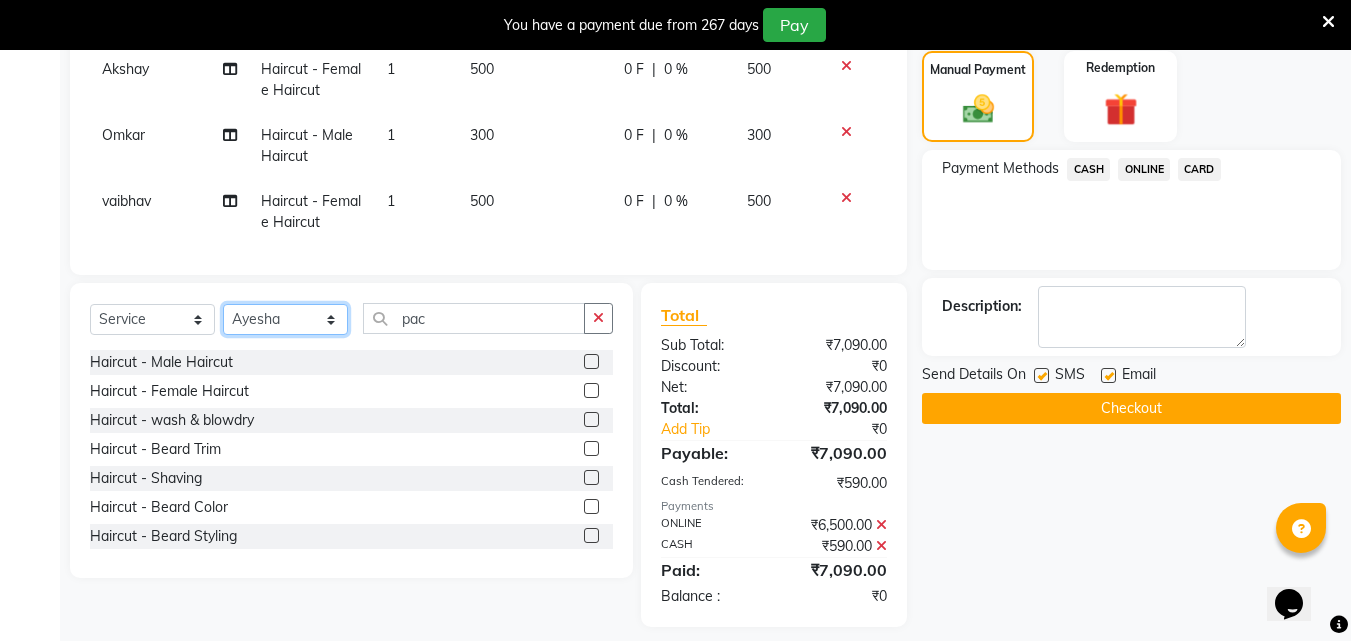 click on "Select Stylist [FIRST] [FIRST] [FIRST] [FIRST] [FIRST] [FIRST] [FIRST] [FIRST] [FIRST] [FIRST] [FIRST] [FIRST]" 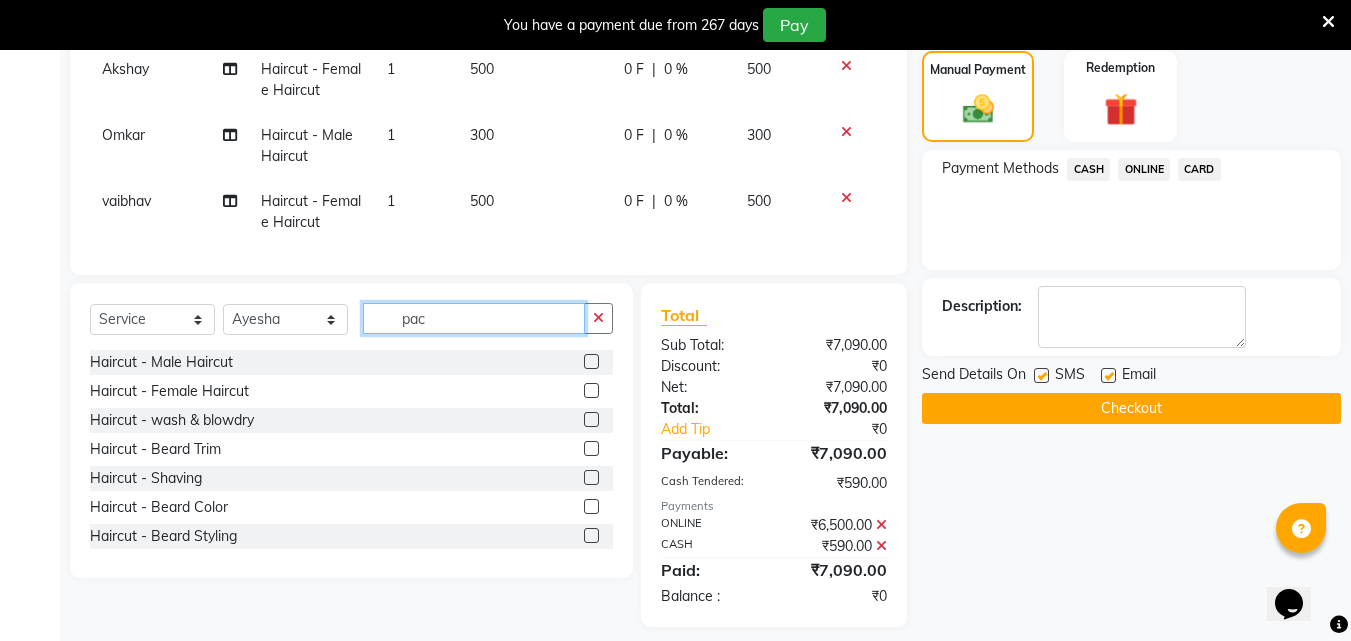 click on "pac" 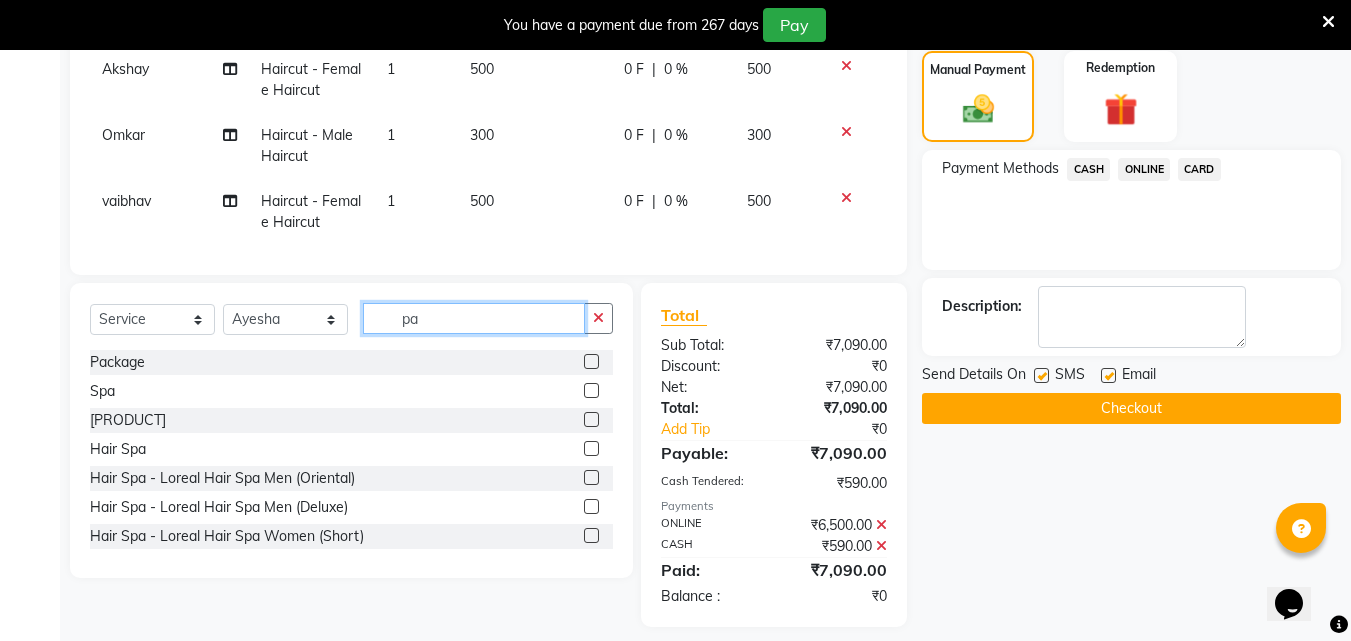 type on "p" 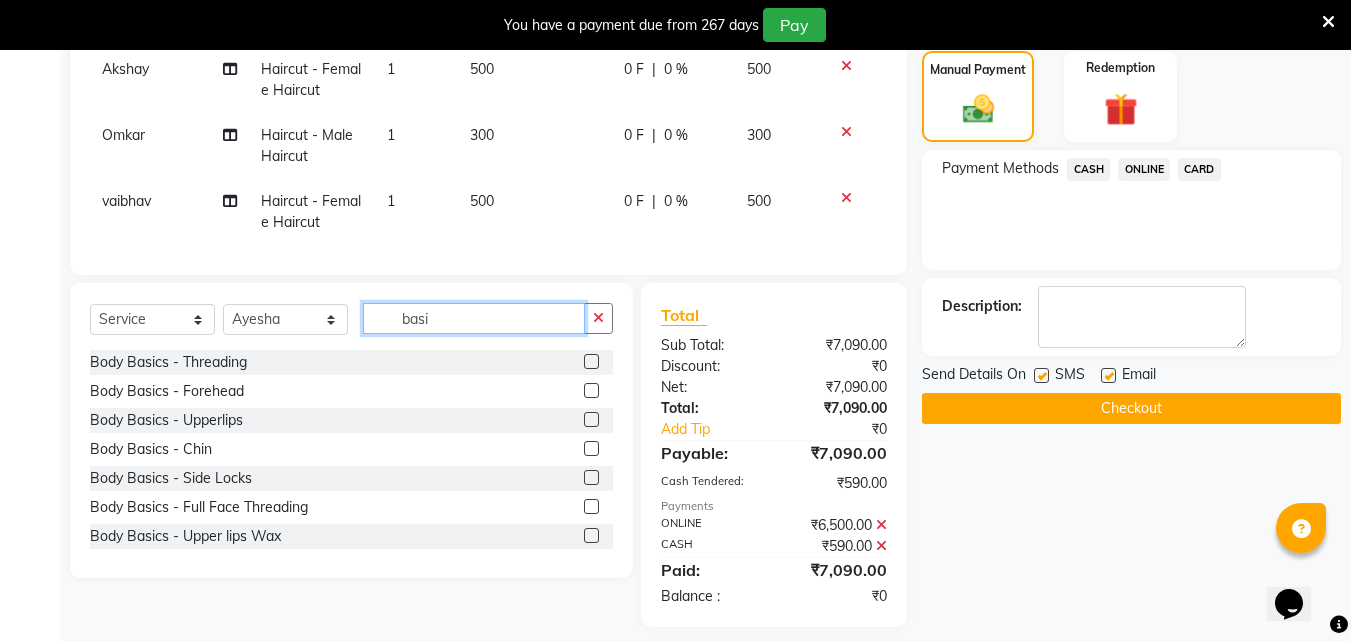 type on "basi" 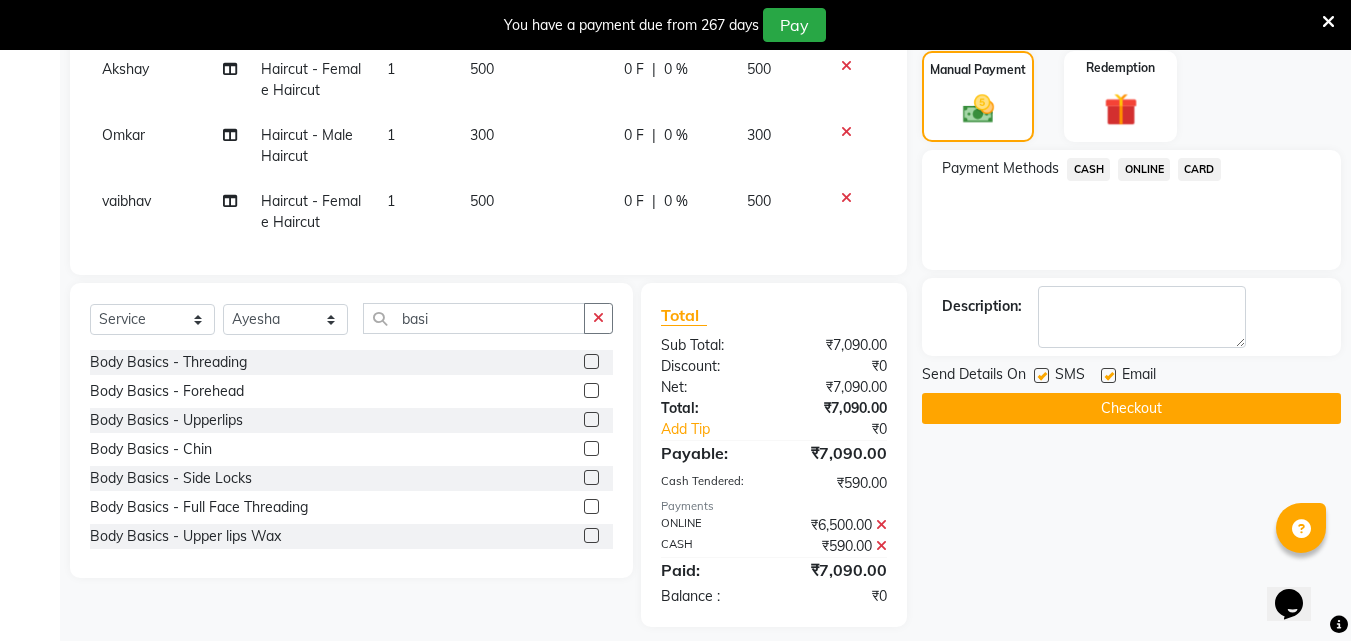 click 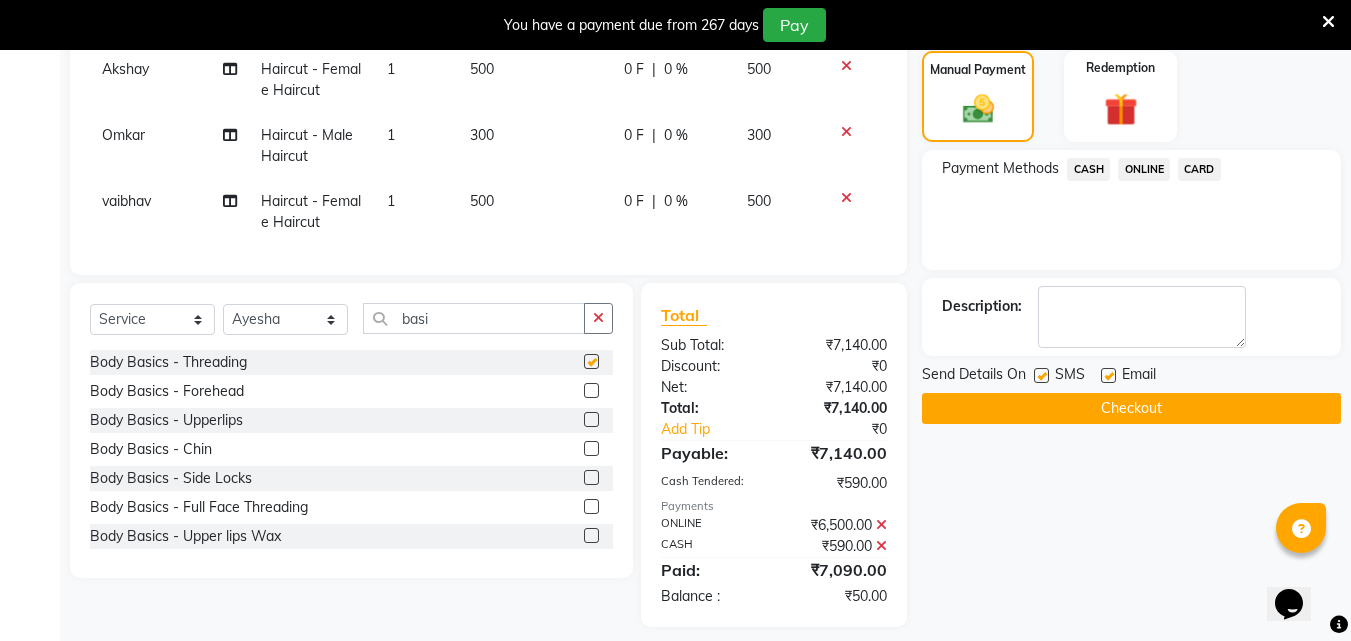 checkbox on "false" 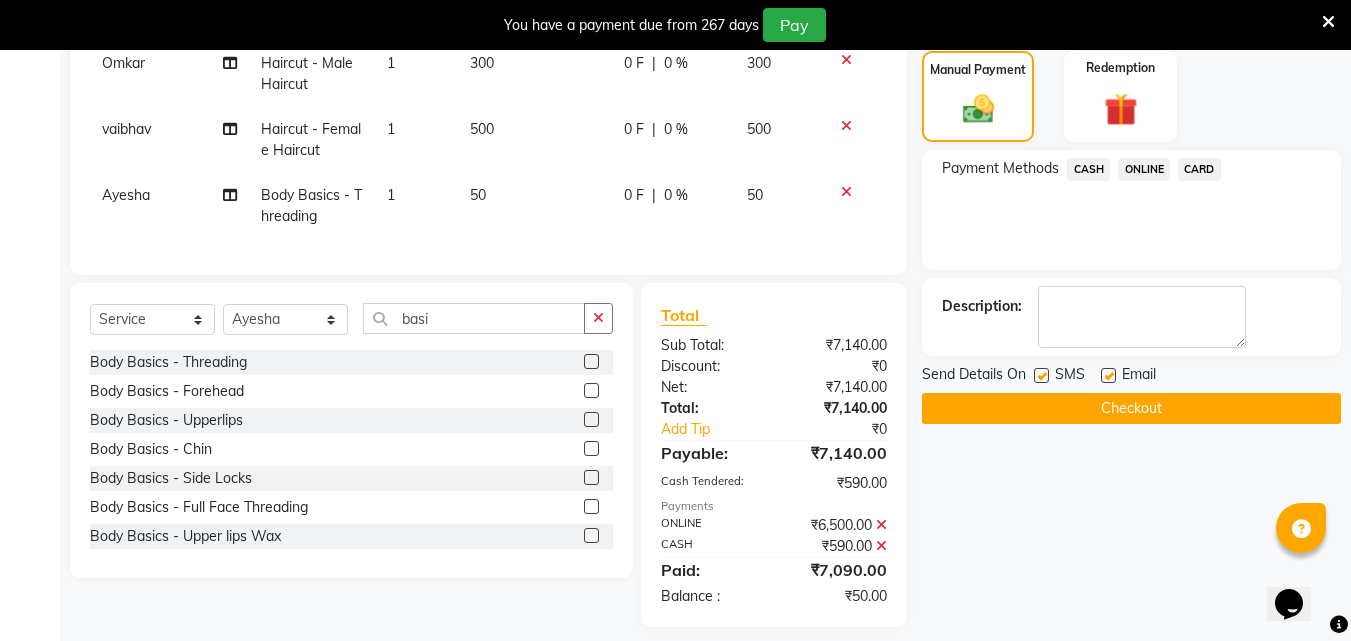 scroll, scrollTop: 582, scrollLeft: 0, axis: vertical 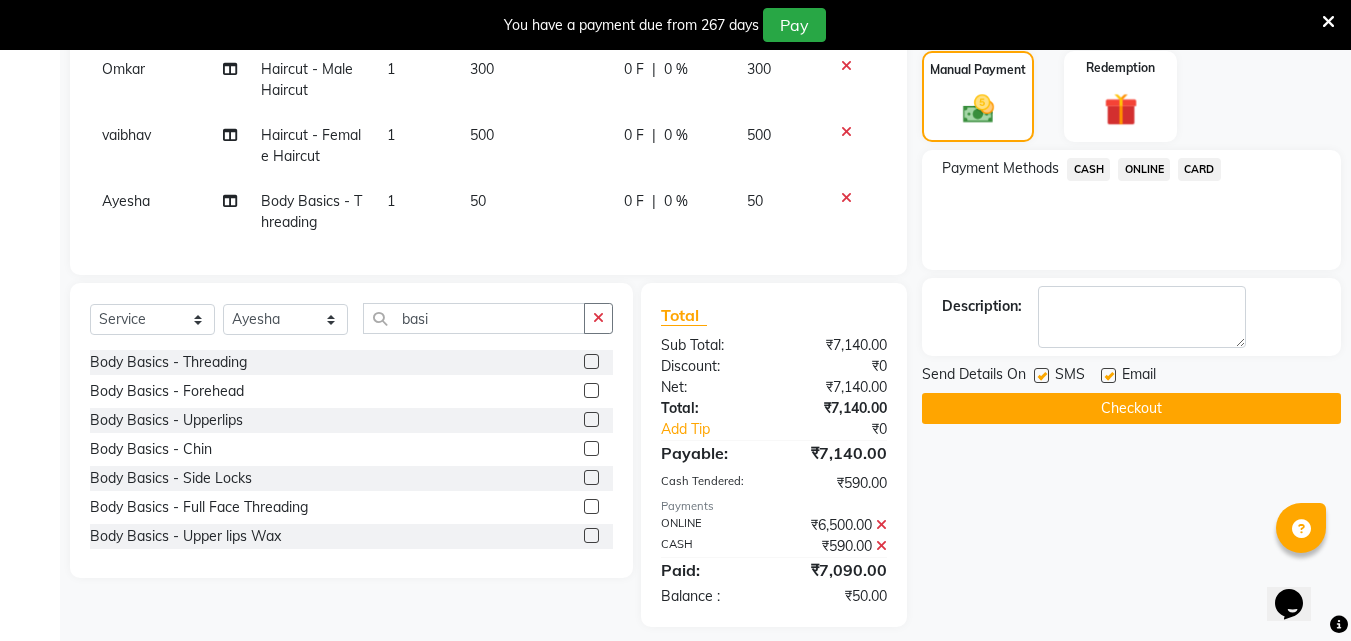 select on "34231" 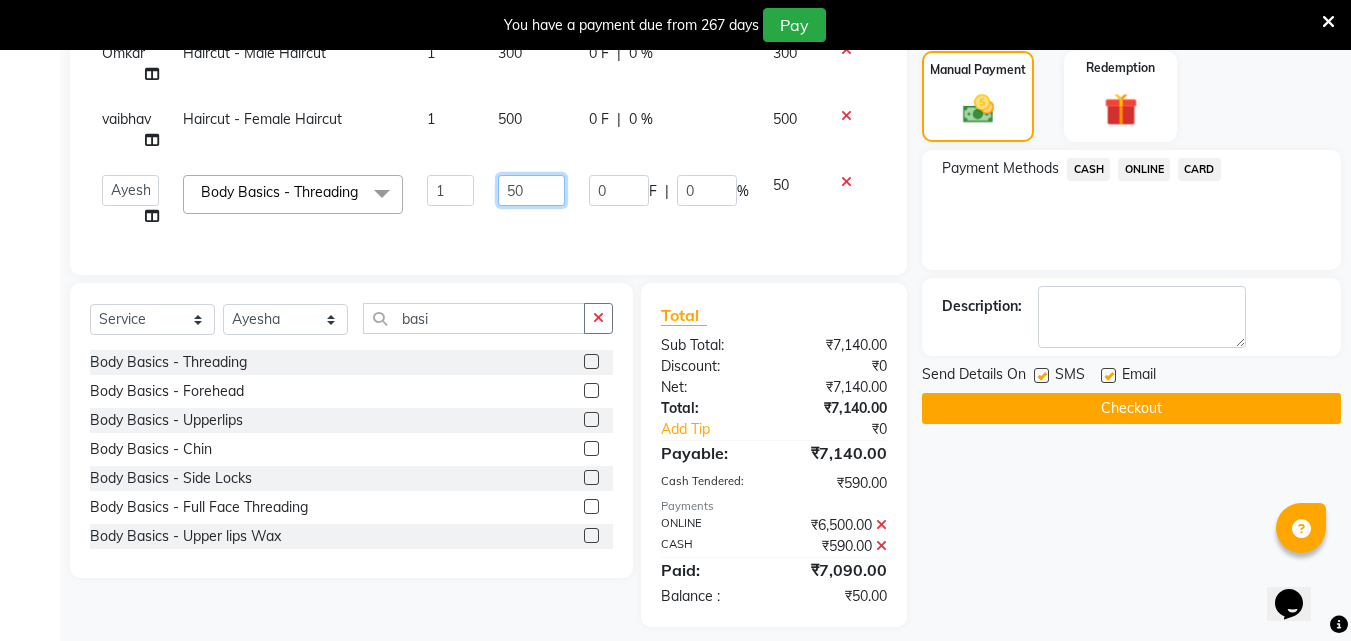 click on "50" 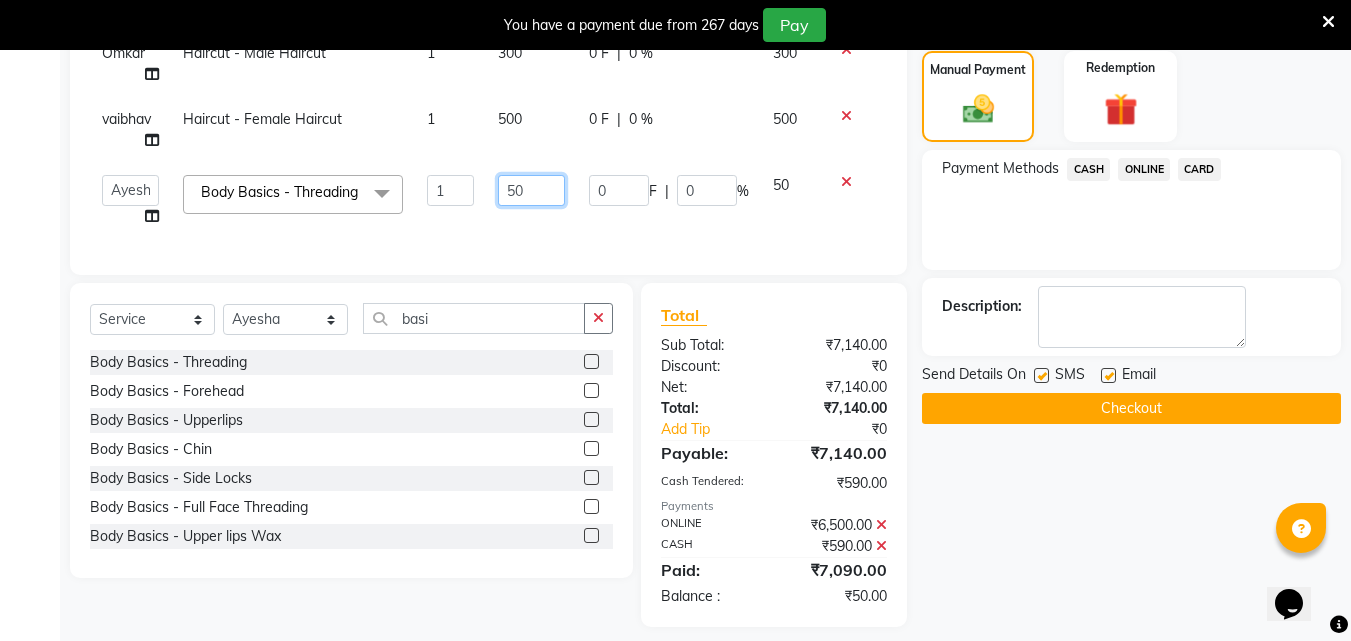 type on "5" 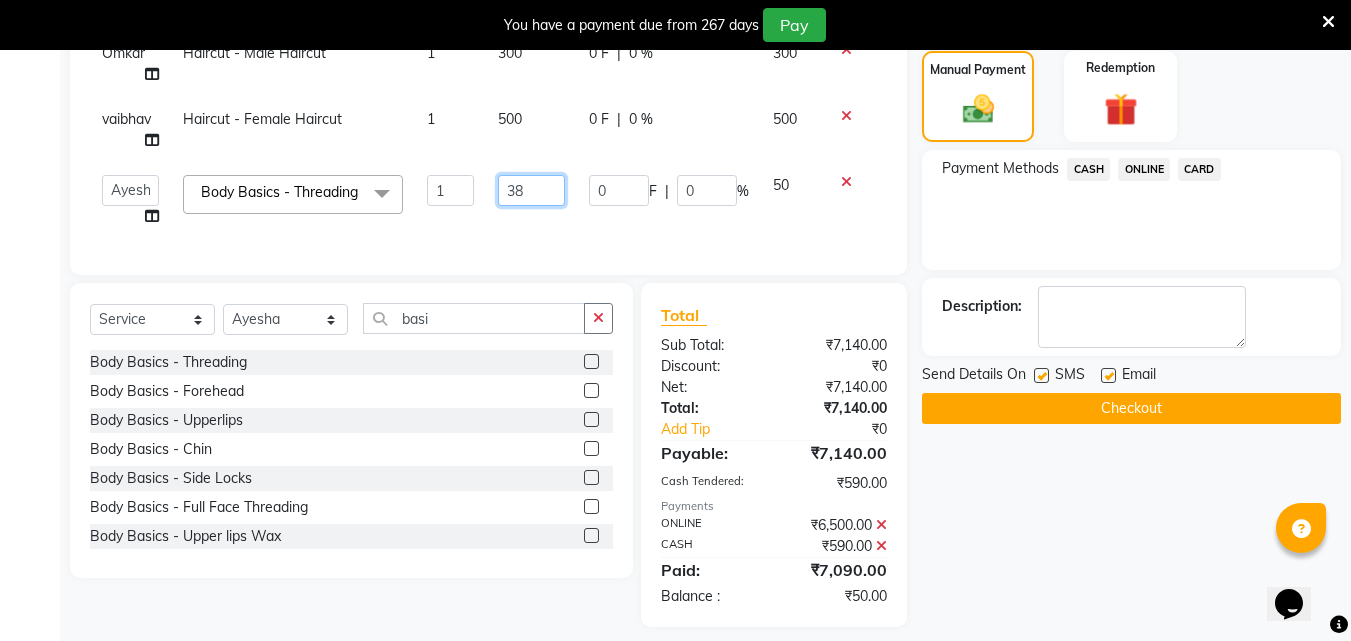 type on "380" 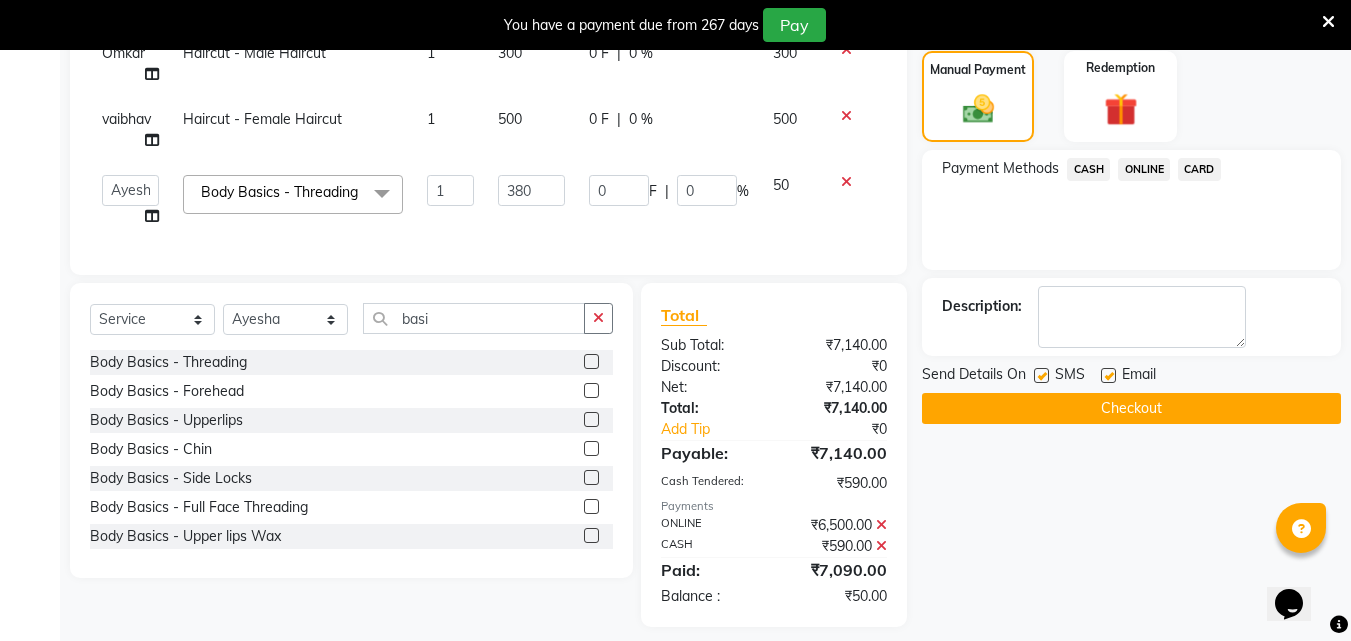 click on "ONLINE" 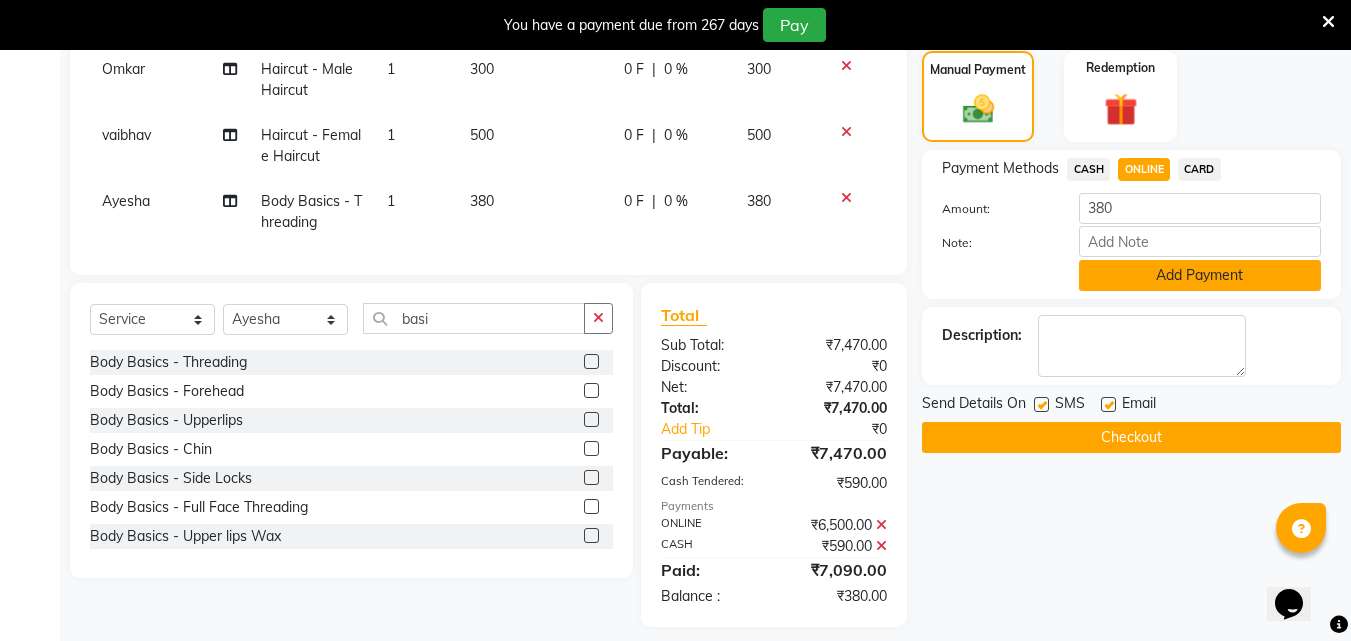 click on "Add Payment" 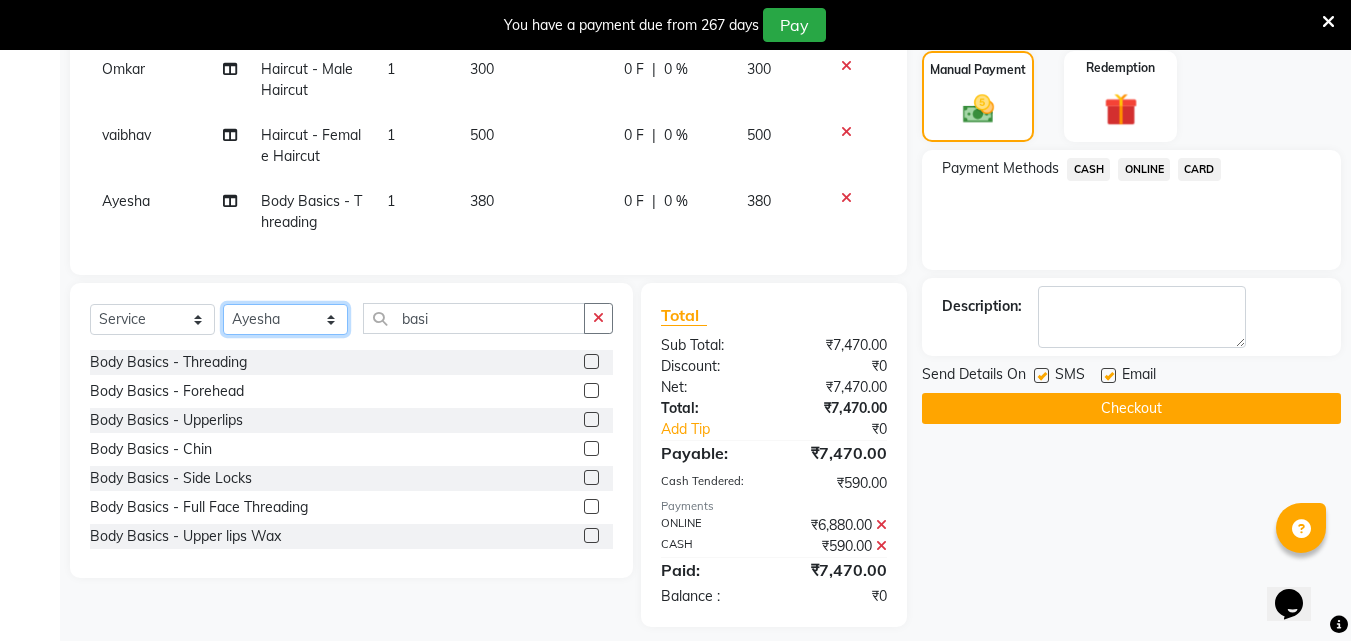click on "Select Stylist [FIRST] [FIRST] [FIRST] [FIRST] [FIRST] [FIRST] [FIRST] [FIRST] [FIRST] [FIRST] [FIRST] [FIRST]" 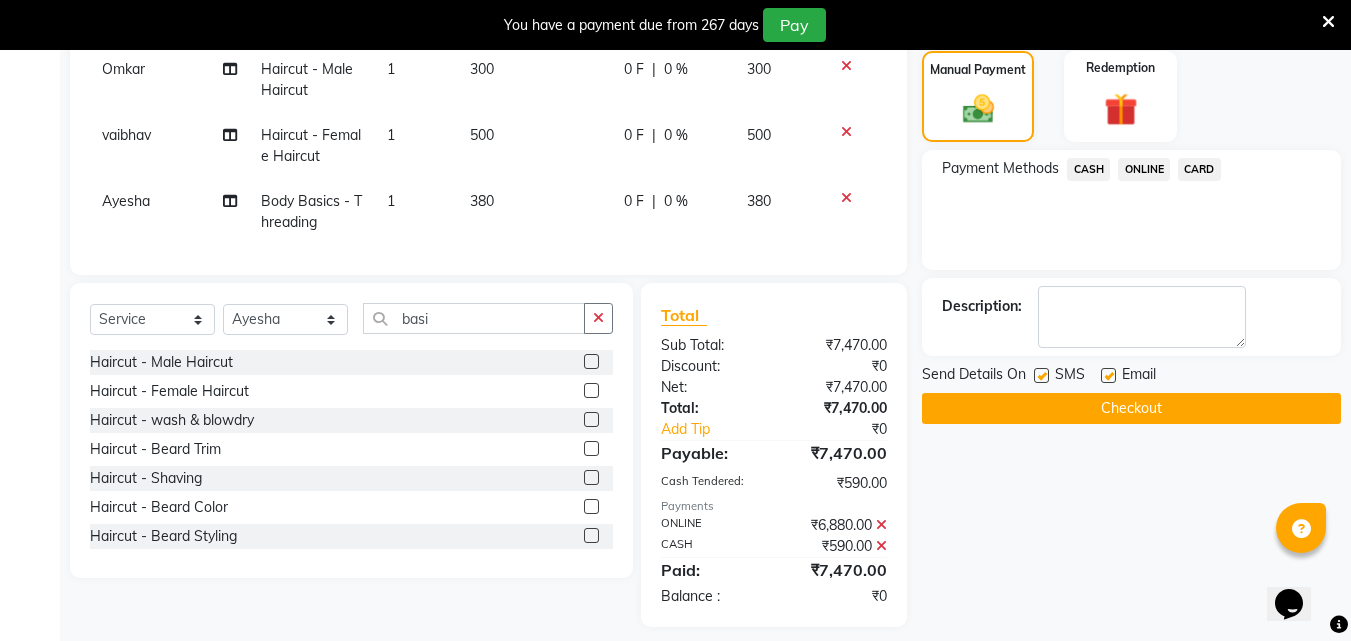 click 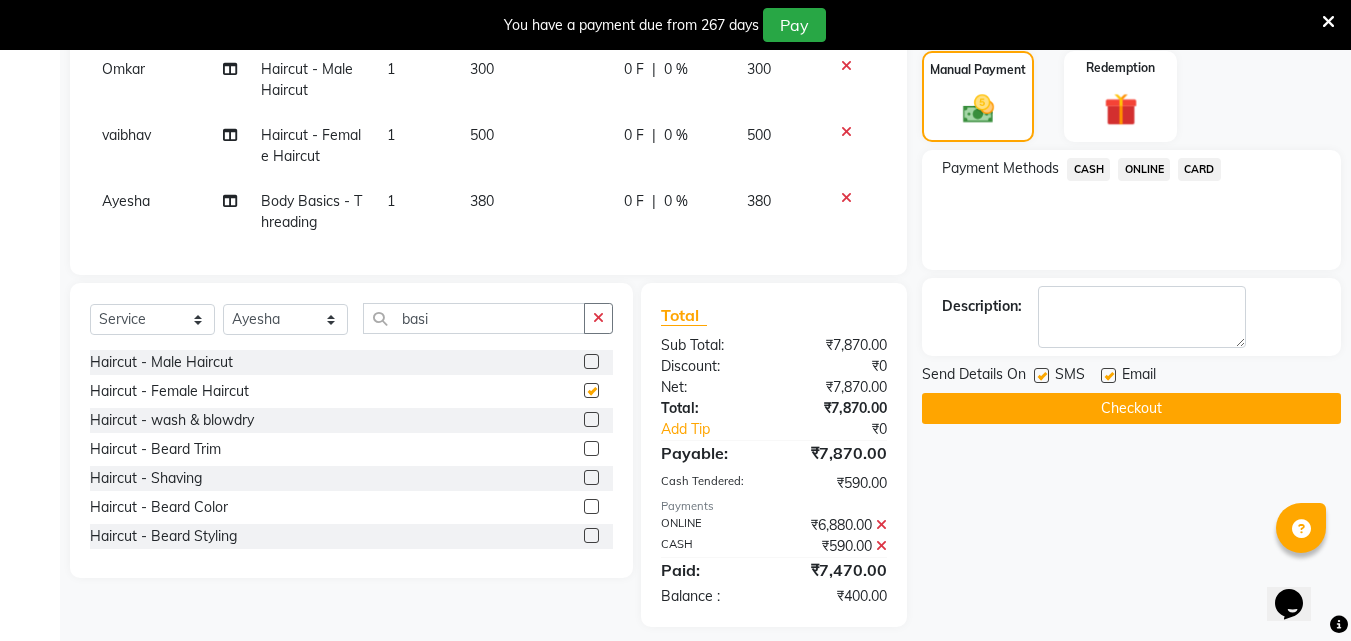 checkbox on "false" 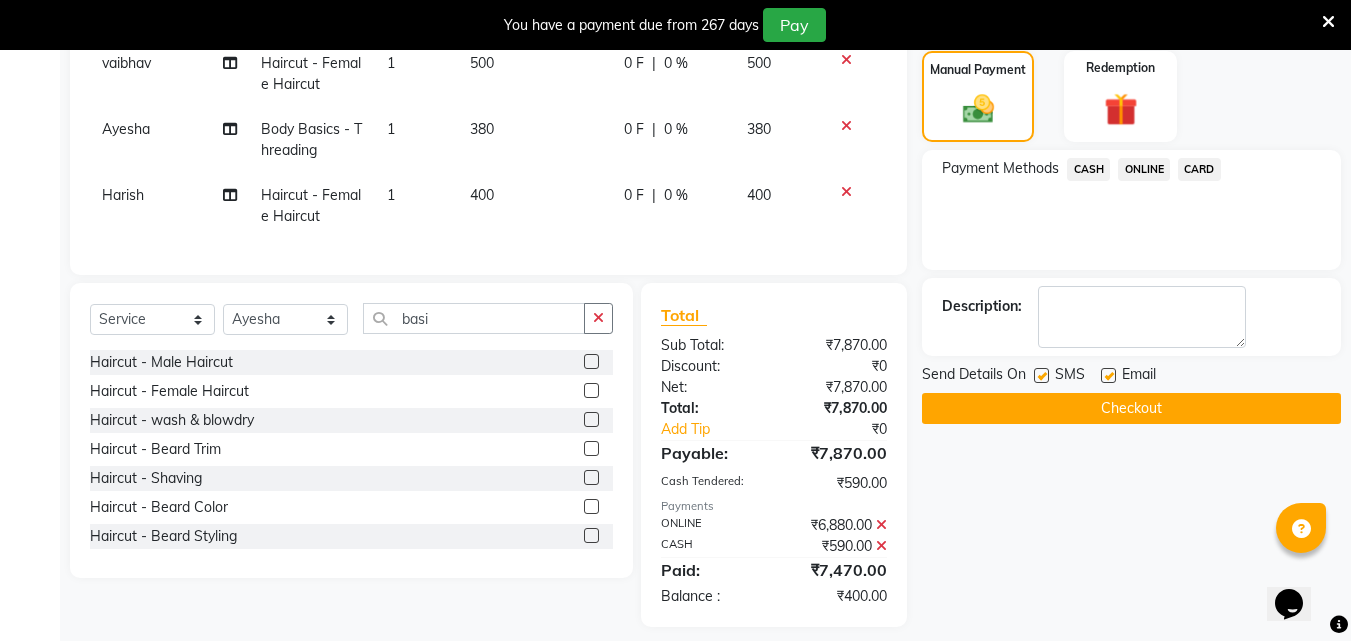 scroll, scrollTop: 648, scrollLeft: 0, axis: vertical 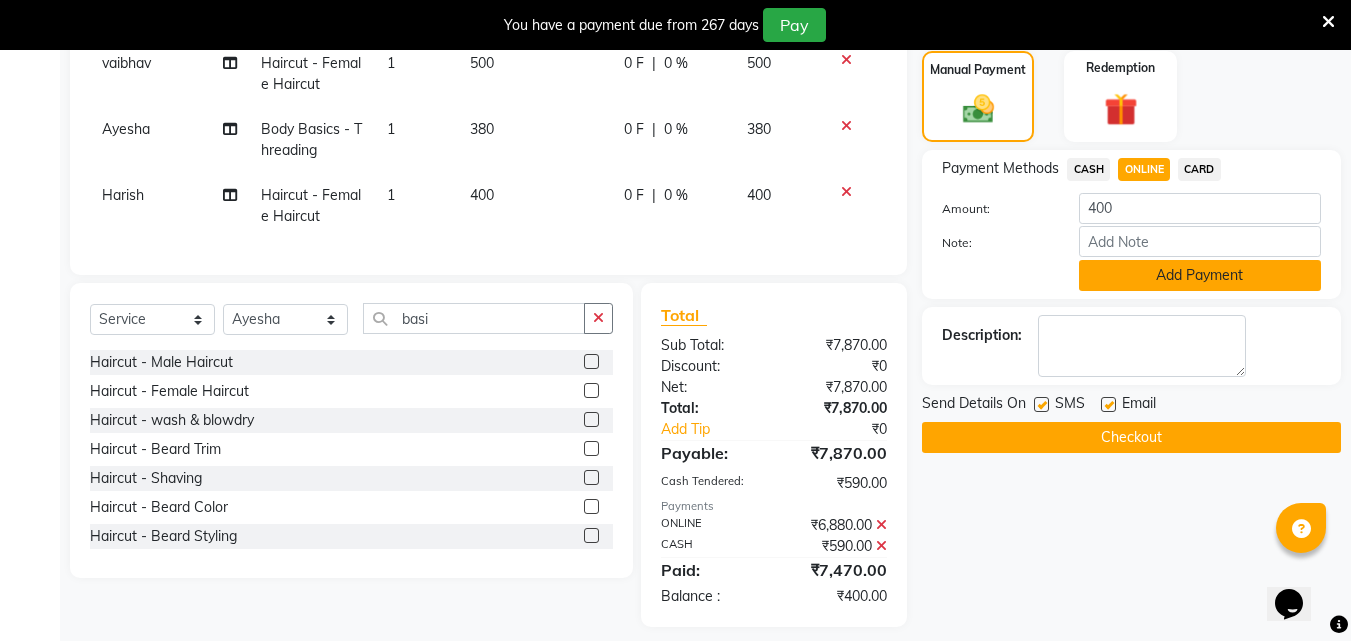 click on "Add Payment" 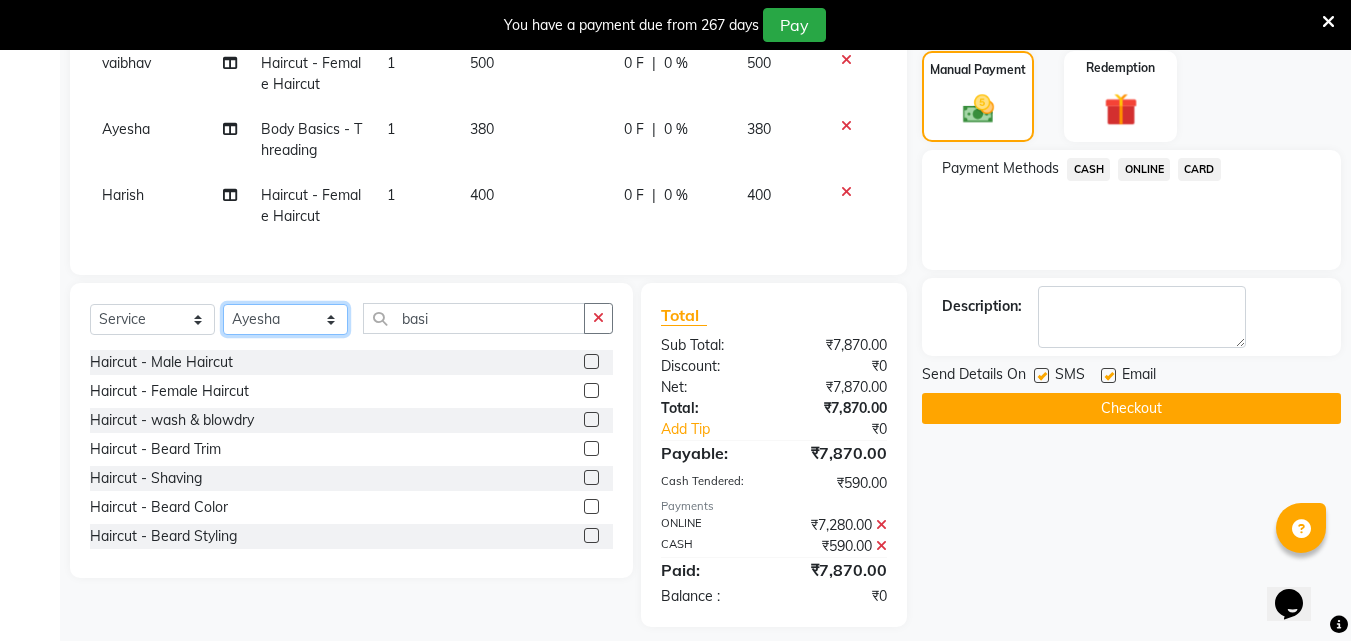 click on "Select Stylist [FIRST] [FIRST] [FIRST] [FIRST] [FIRST] [FIRST] [FIRST] [FIRST] [FIRST] [FIRST] [FIRST] [FIRST]" 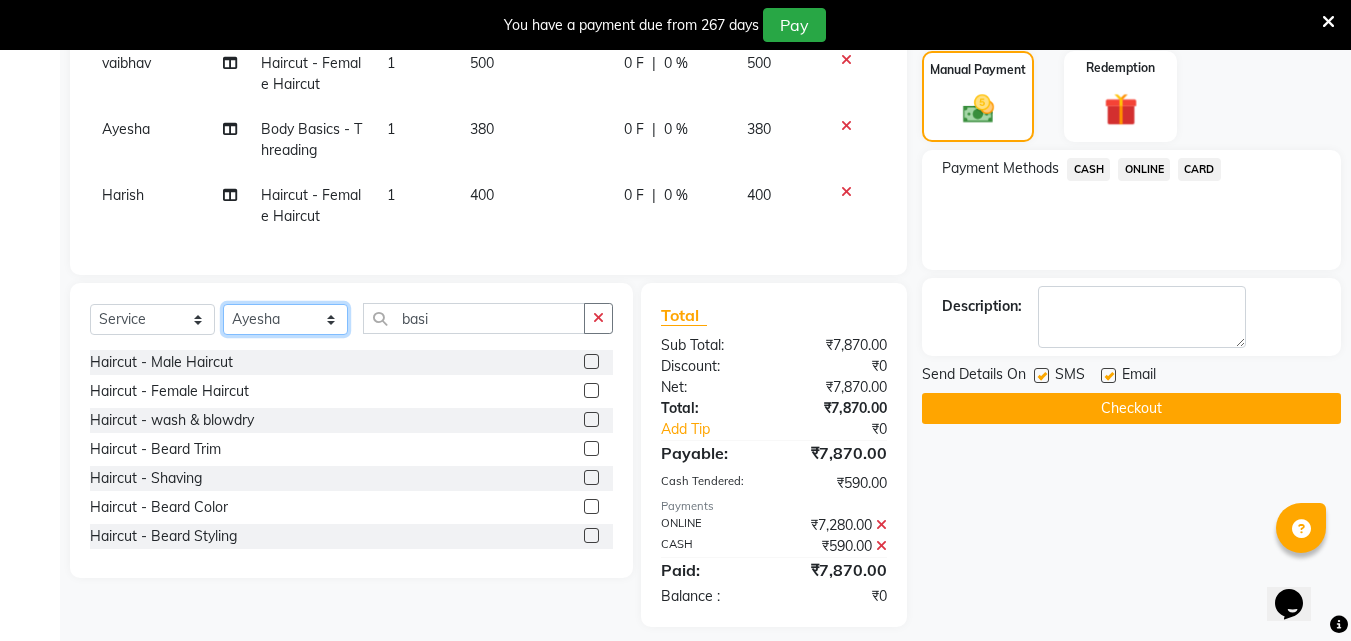 select on "51622" 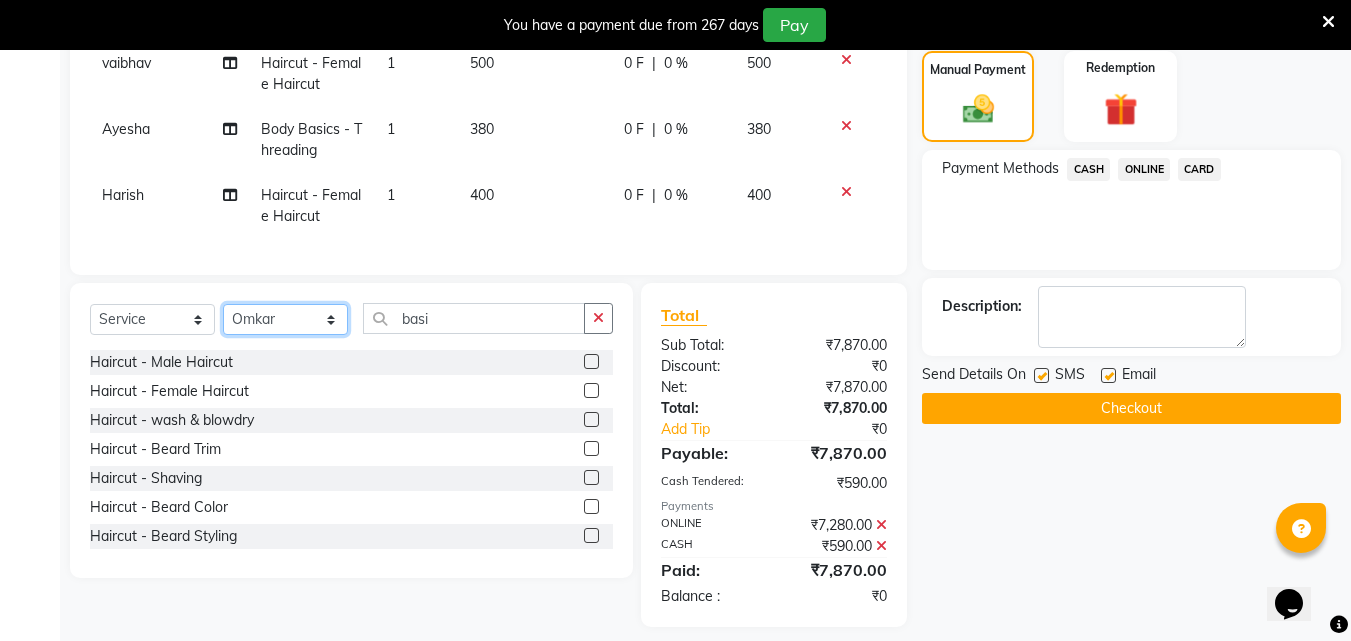 click on "Select Stylist [FIRST] [FIRST] [FIRST] [FIRST] [FIRST] [FIRST] [FIRST] [FIRST] [FIRST] [FIRST] [FIRST] [FIRST]" 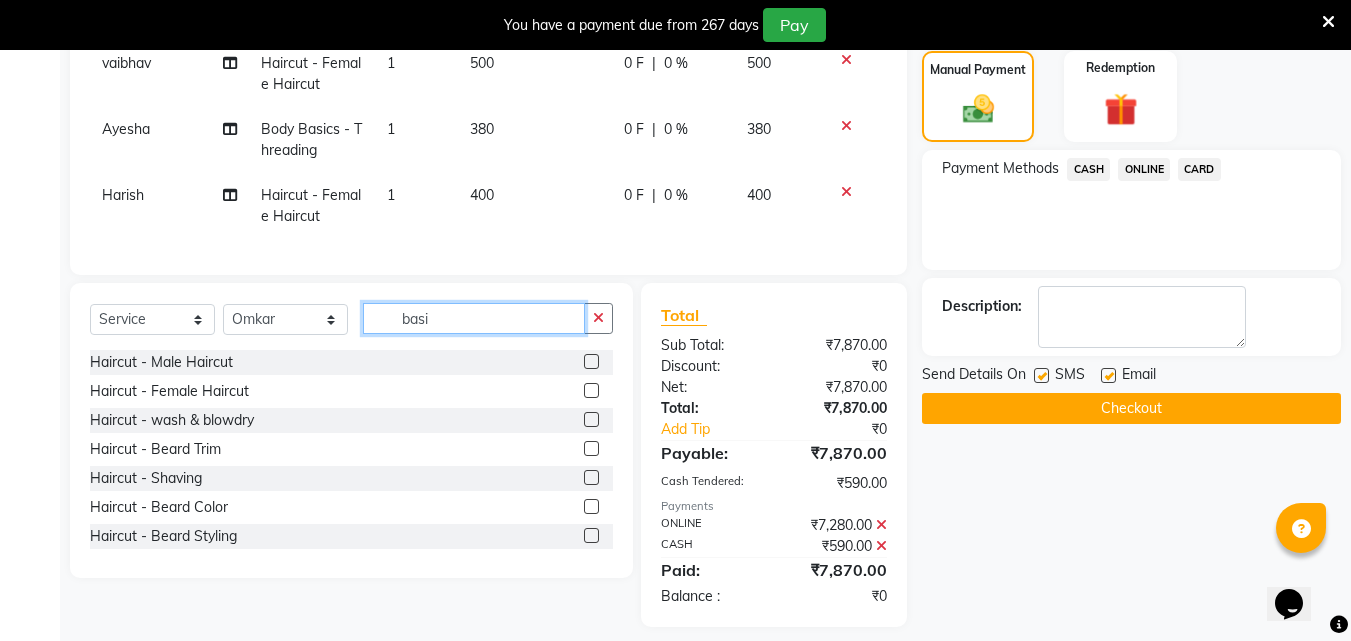 click on "basi" 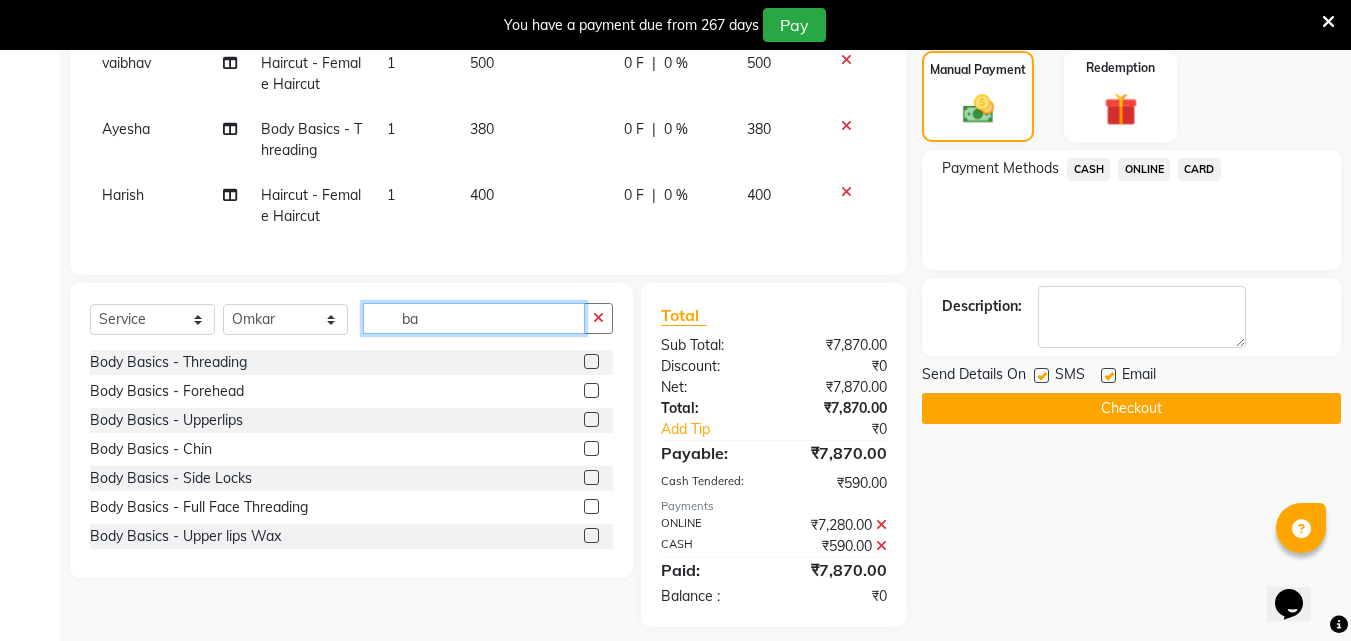 type on "b" 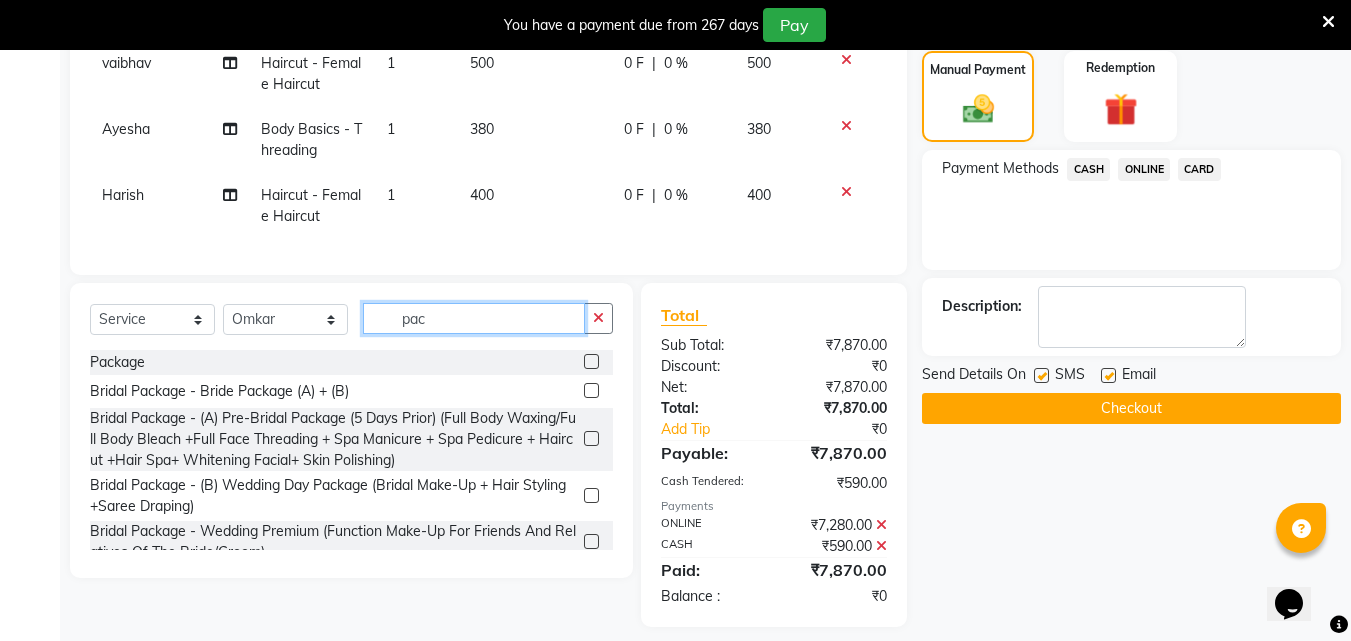 type on "pac" 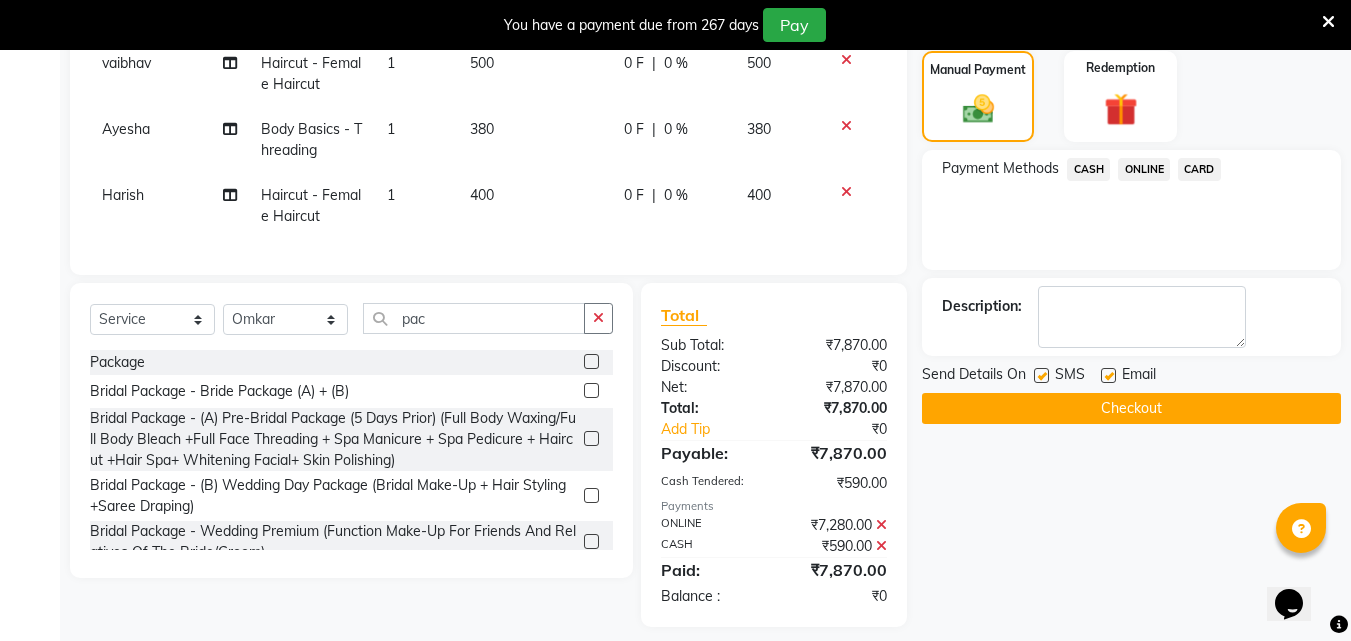 click 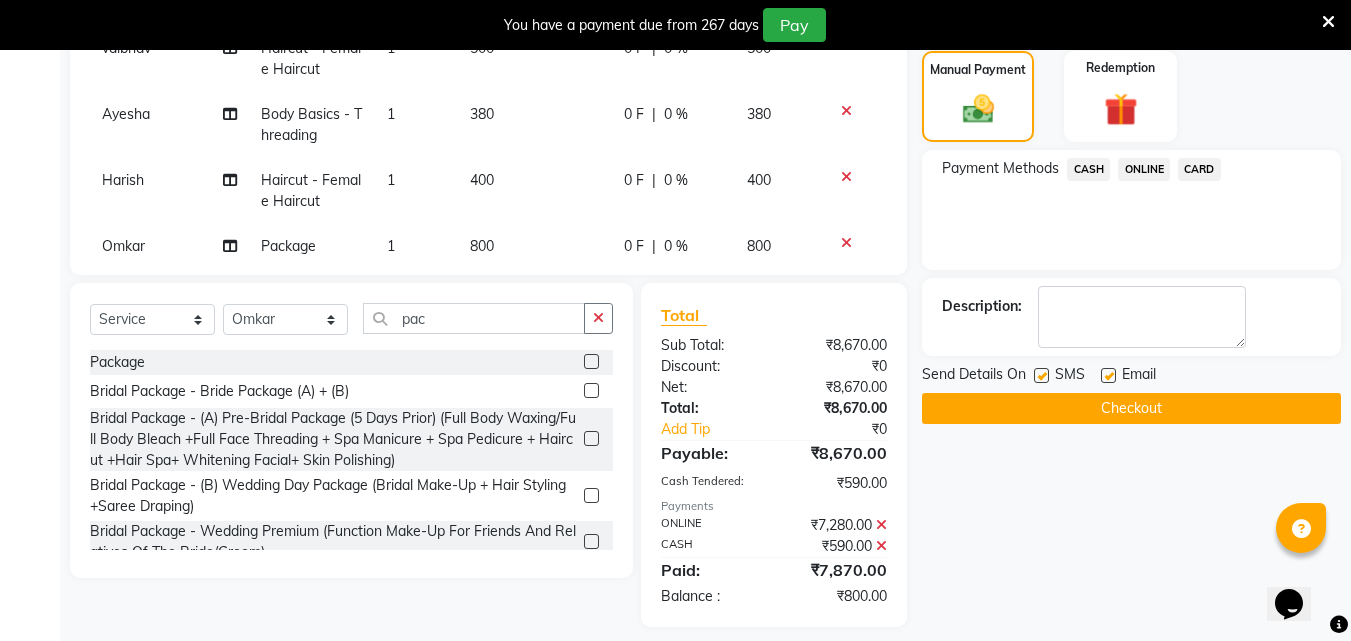 click 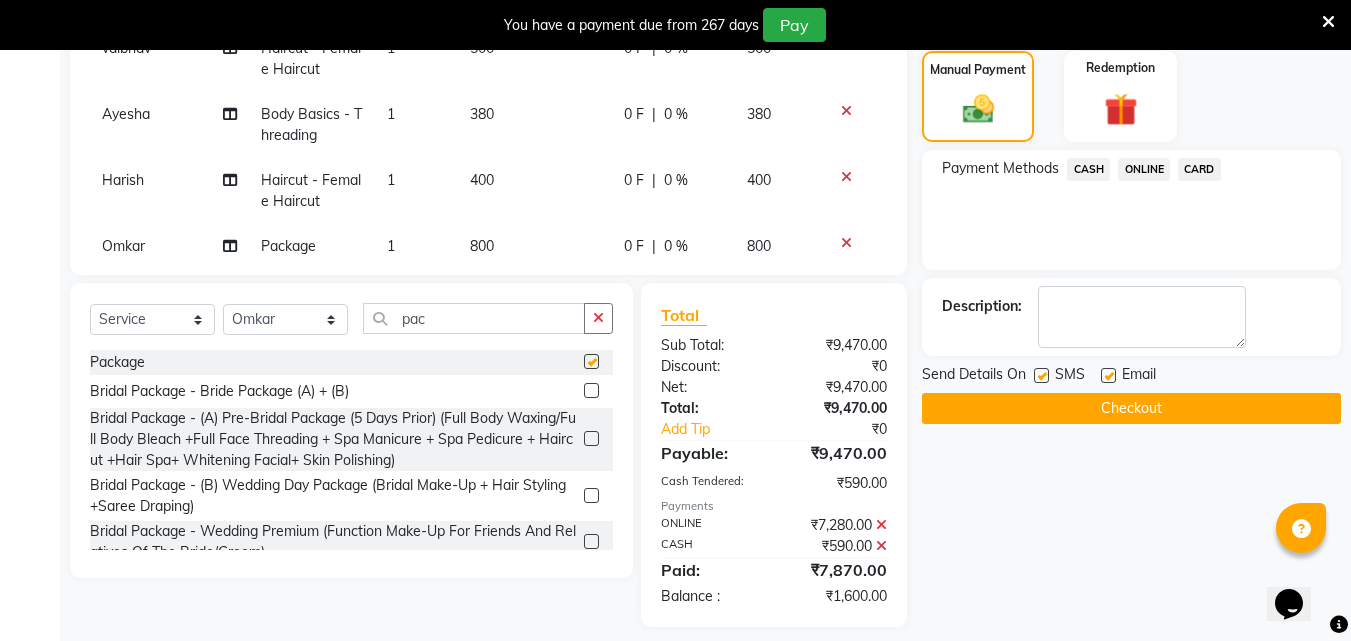 checkbox on "false" 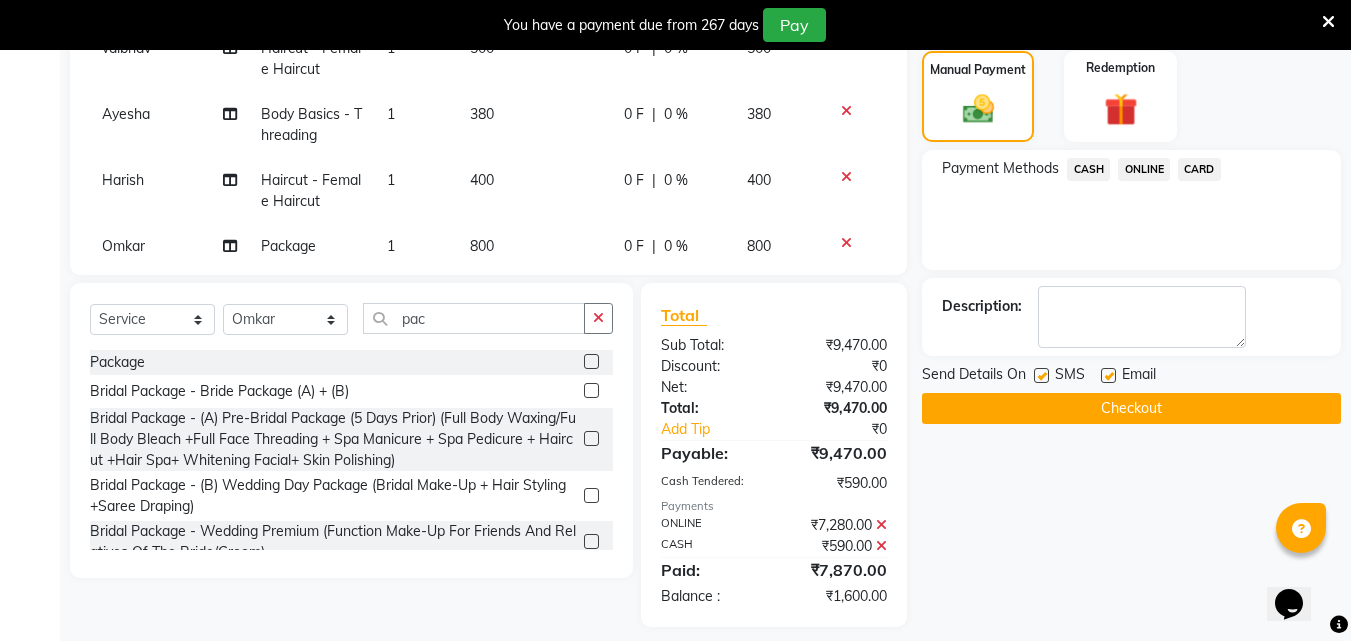 click on "Client +[PHONE] Date [DATE] Invoice Number V/2025 V/2025-26 0733 Services Stylist Service Qty Price Disc Total Action [NAME] Body Basics - Threading 1 100 0 F | 0 % 100 [NAME] Haircut - wash & blowdry 1 500 0 F | 0 % 500 [NAME] Haircut - Beard Trim 1 500 0 F | 0 % 500 [NAME] Haircut - Beard Trim 1 150 0 F | 0 % 150 [NAME] Body Basics - Threading 1 50 0 F | 0 % 50 [NAME] Haircut - Male Haircut 1 450 0 F | 0 % 450 [NAME] Body Basics - Threading 1 40 0 F | 0 % 40 [NAME] Haircut - Male Haircut 1 450 0 F | 0 % 450 [NAME] Haircut - wash & blowdry 1 600 0 F | 0 % 600 [NAME] Package 1 2450 0 F | 0 % 2450 [NAME] Haircut - Female Haircut 1 500 0 F | 0 % 500 [NAME] Haircut - Female Haircut 1 500 0 F | 0 % 500 [NAME] Haircut - Male Haircut 1 300 0 F | 0 % 300 [NAME] Haircut - Female Haircut 1 500 0 F | 0 % 500 [NAME] Body Basics - Threading 1 380 0 F | 0 % 380 [NAME] Haircut - Female Haircut 1 400 0 F | 0 % 400 [NAME] Package 1 800 0 F | 0 % 800 [NAME] Package 1 800 0 F | 0 % 800" 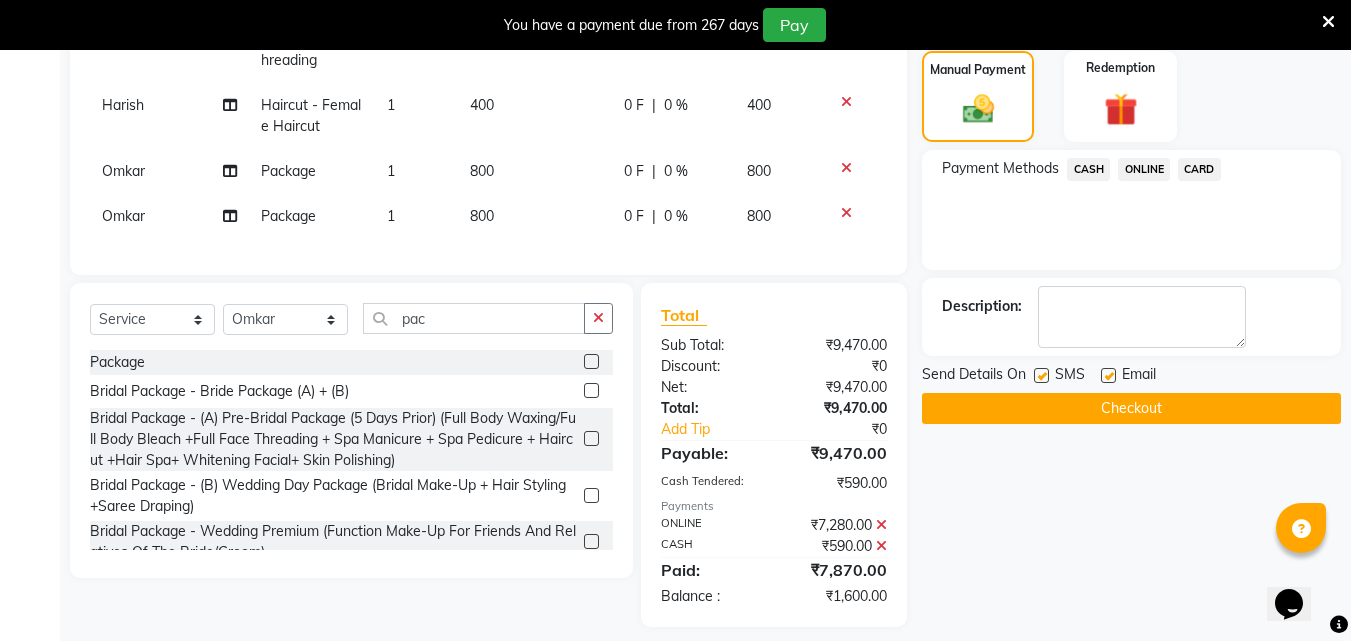 scroll, scrollTop: 738, scrollLeft: 0, axis: vertical 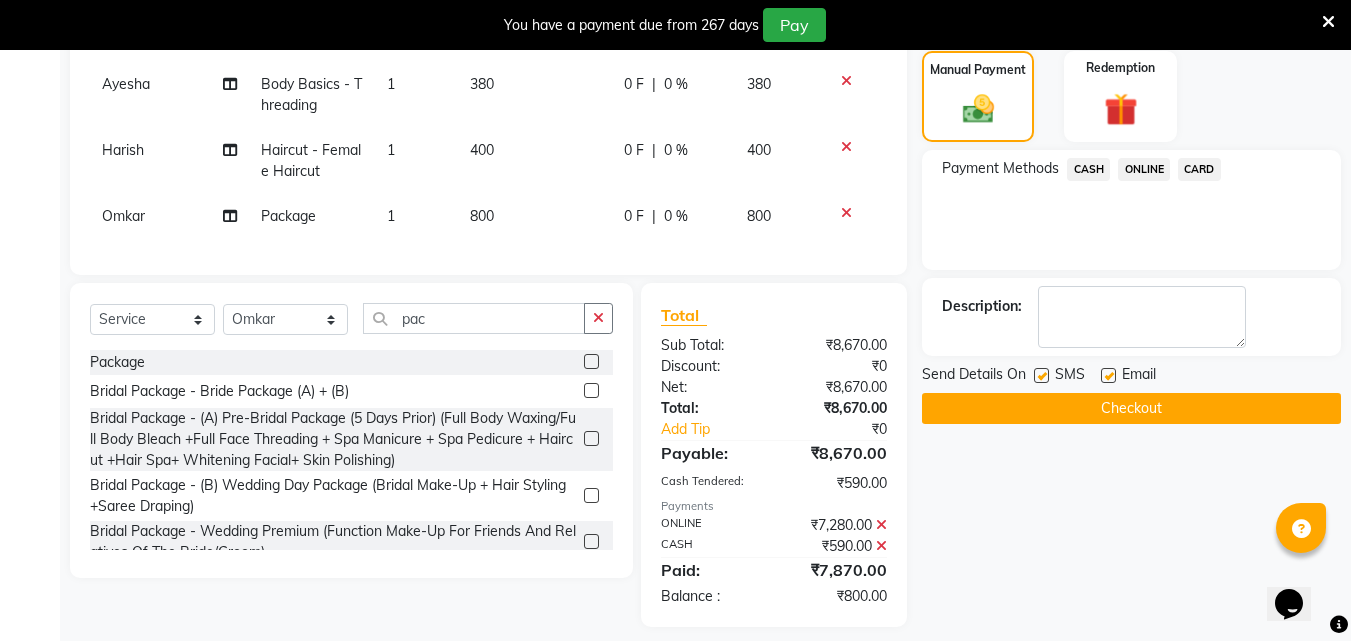 click on "800" 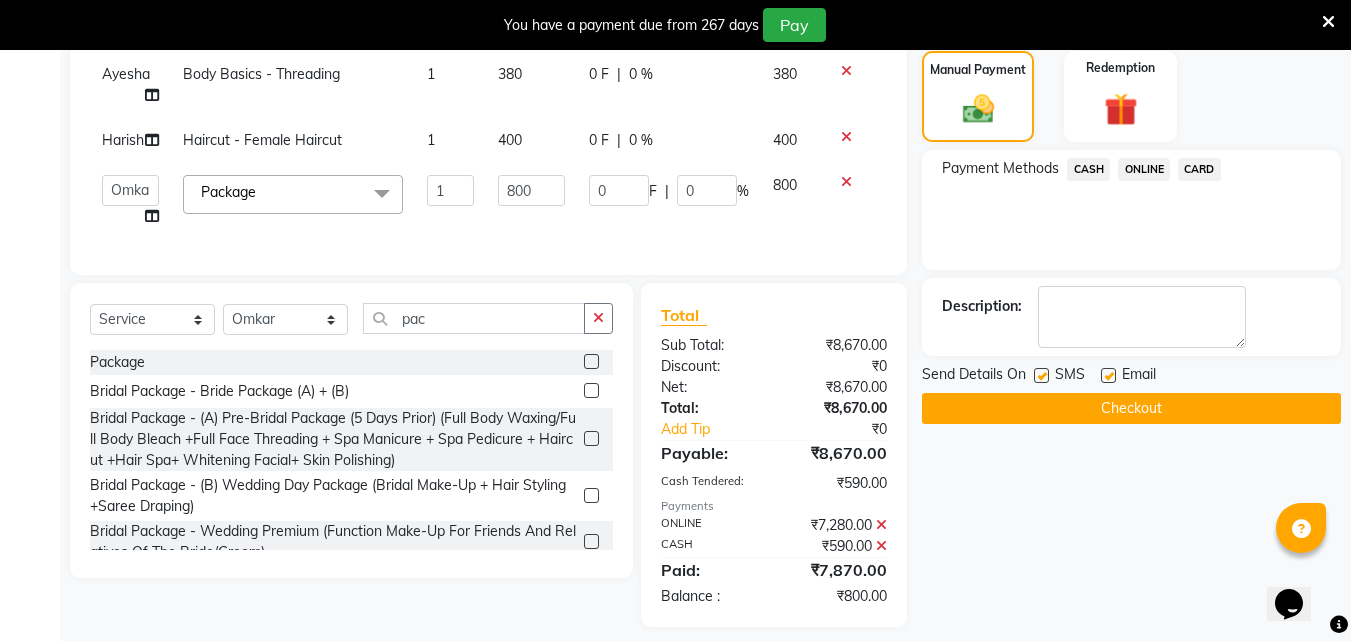 scroll, scrollTop: 703, scrollLeft: 0, axis: vertical 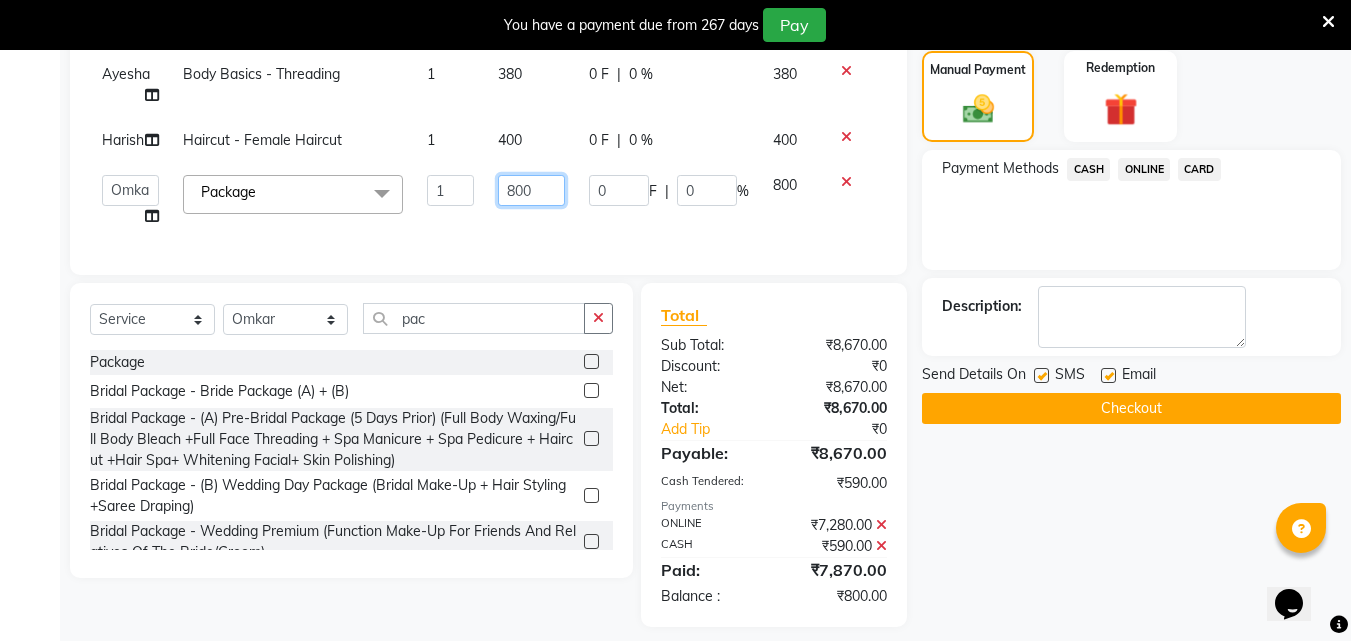 drag, startPoint x: 526, startPoint y: 169, endPoint x: 538, endPoint y: 190, distance: 24.186773 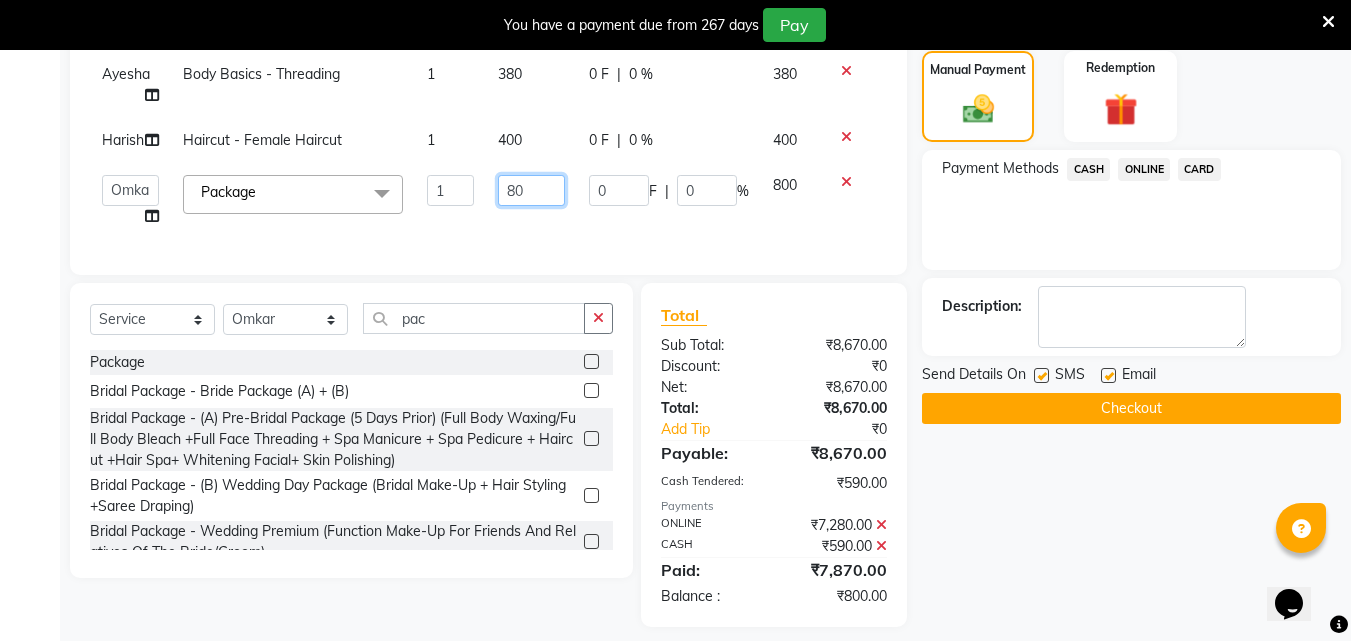 type 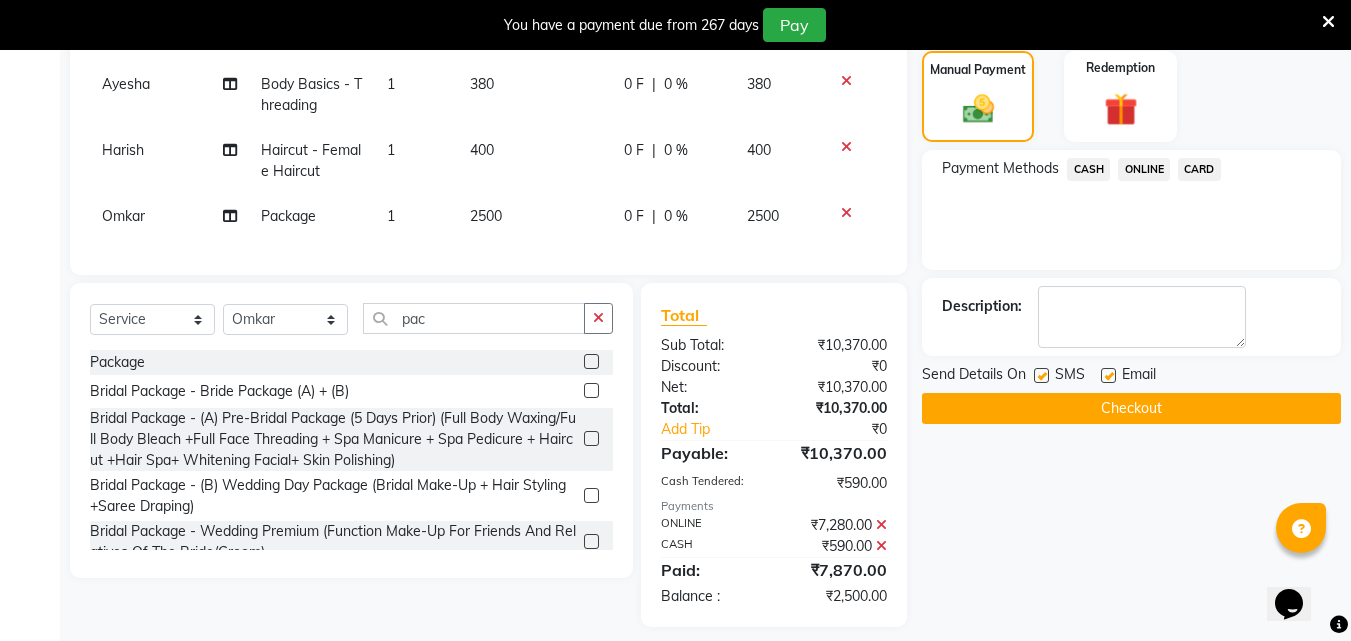 scroll, scrollTop: 693, scrollLeft: 0, axis: vertical 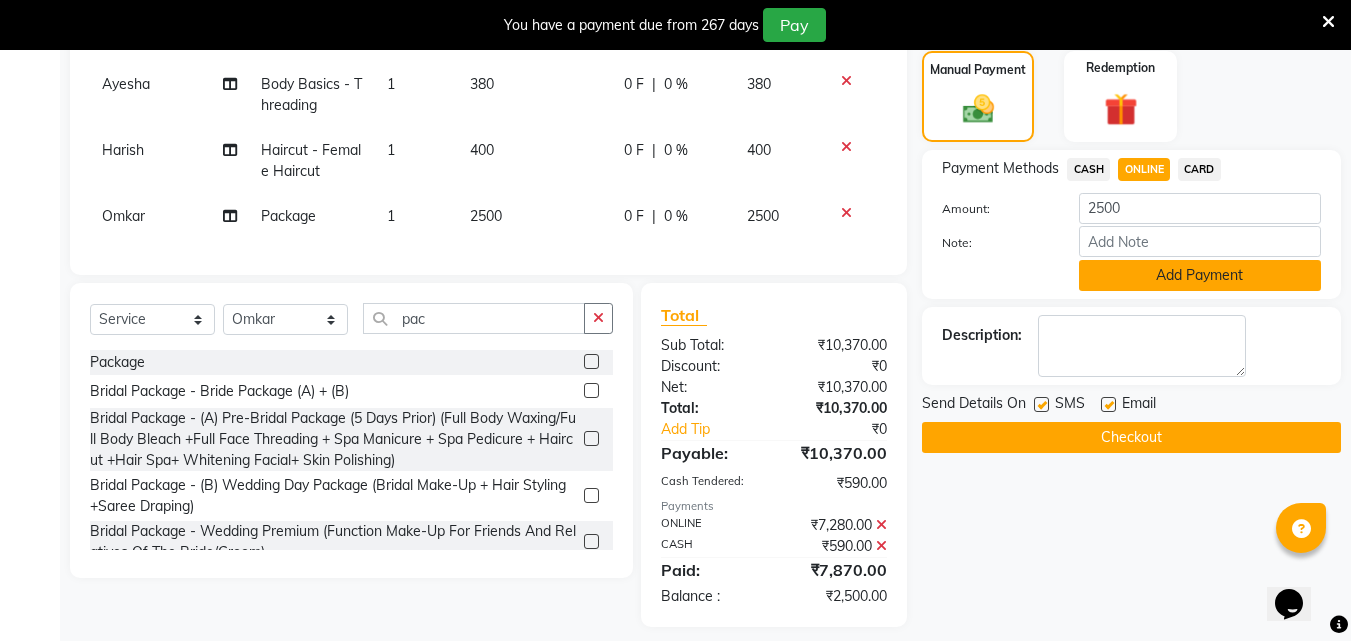 click on "Add Payment" 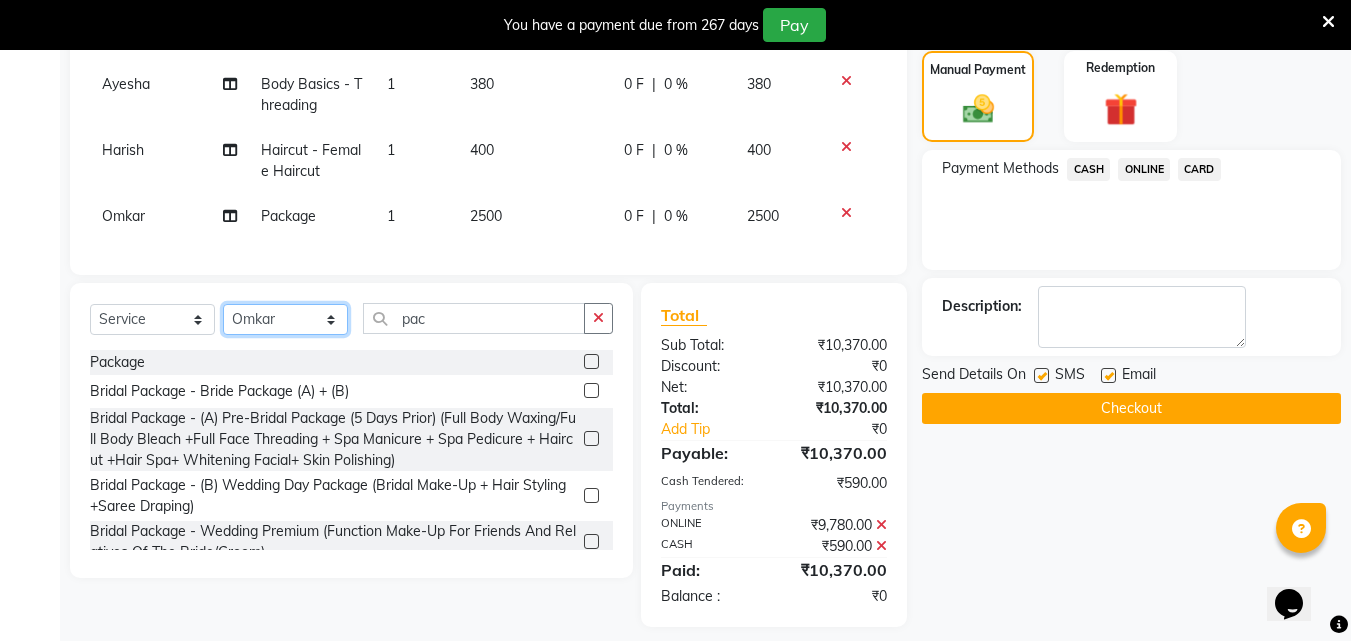 click on "Select Stylist [FIRST] [FIRST] [FIRST] [FIRST] [FIRST] [FIRST] [FIRST] [FIRST] [FIRST] [FIRST] [FIRST] [FIRST]" 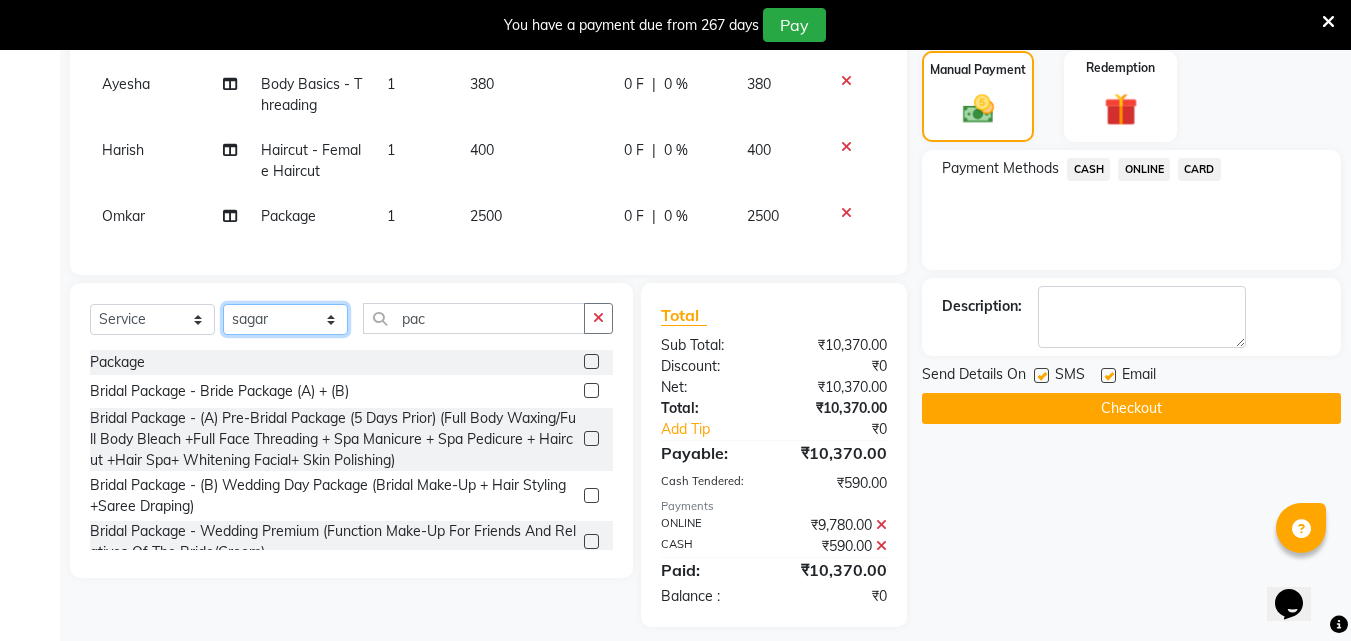click on "Select Stylist [FIRST] [FIRST] [FIRST] [FIRST] [FIRST] [FIRST] [FIRST] [FIRST] [FIRST] [FIRST] [FIRST] [FIRST]" 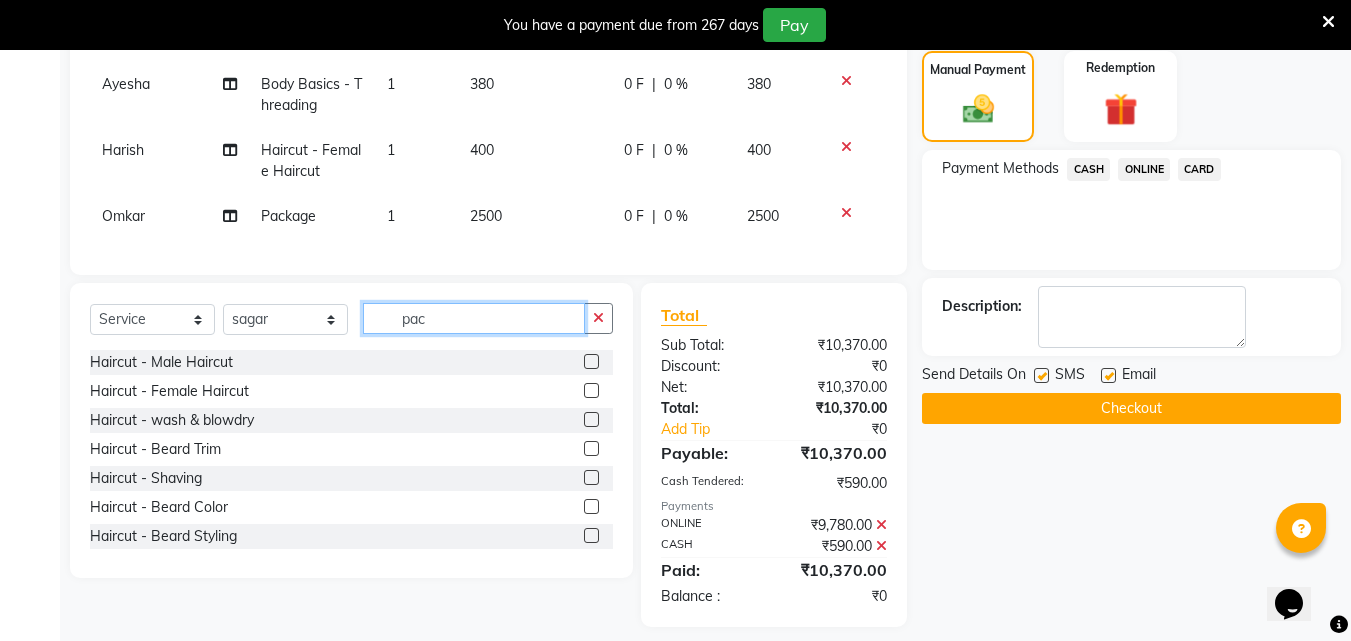 click on "pac" 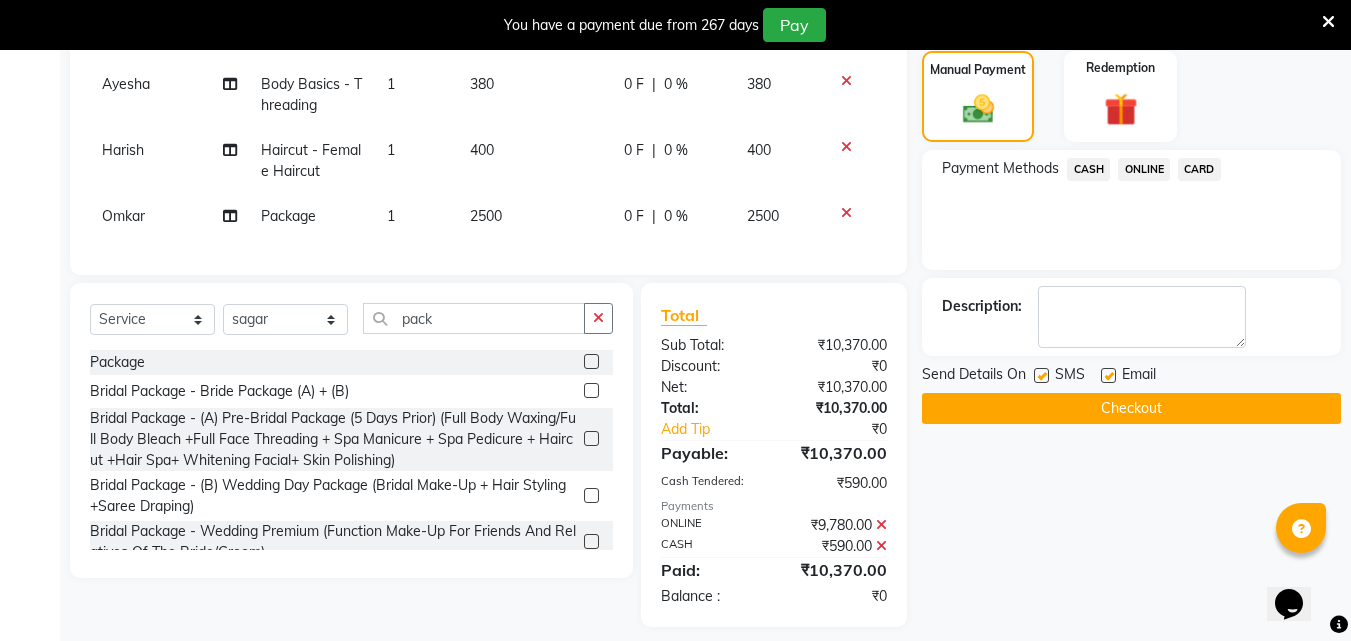 click 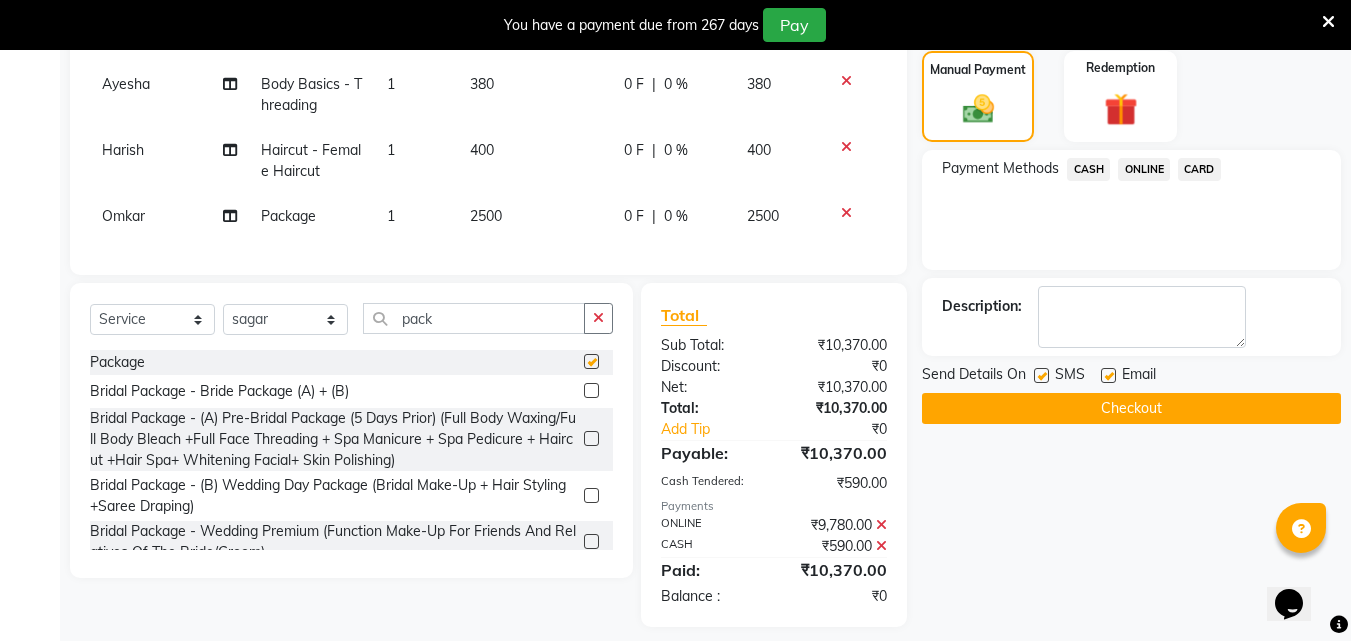 scroll, scrollTop: 724, scrollLeft: 0, axis: vertical 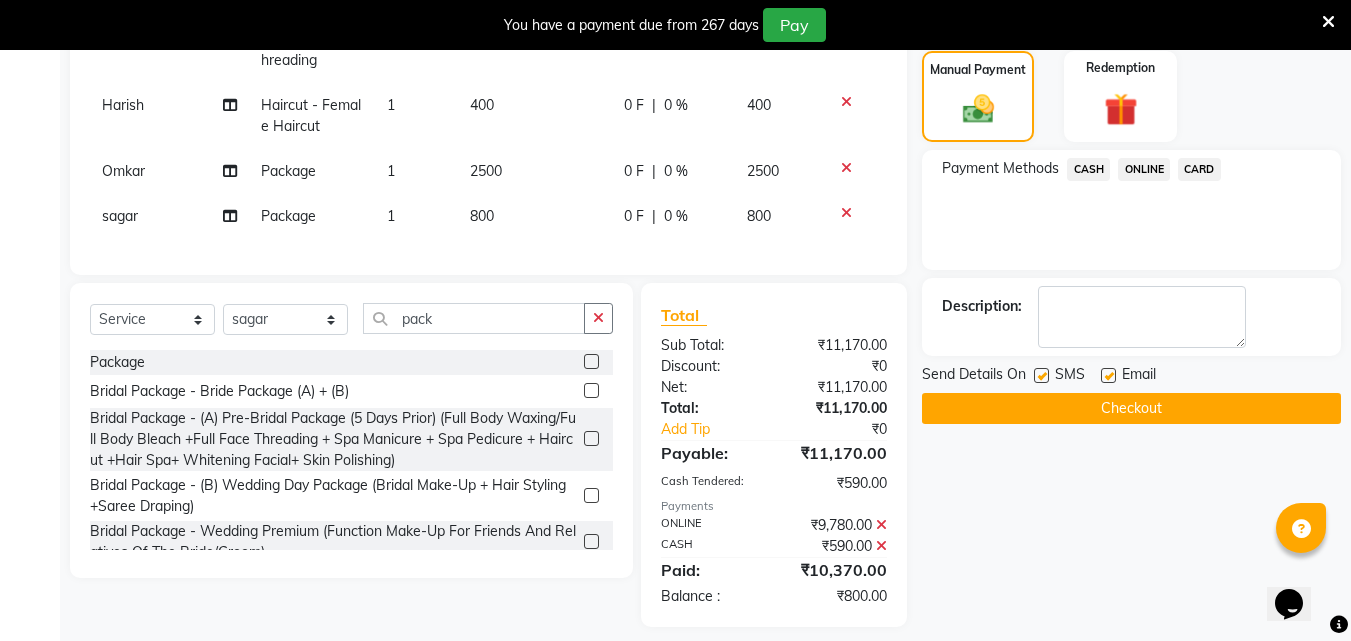 click on "800" 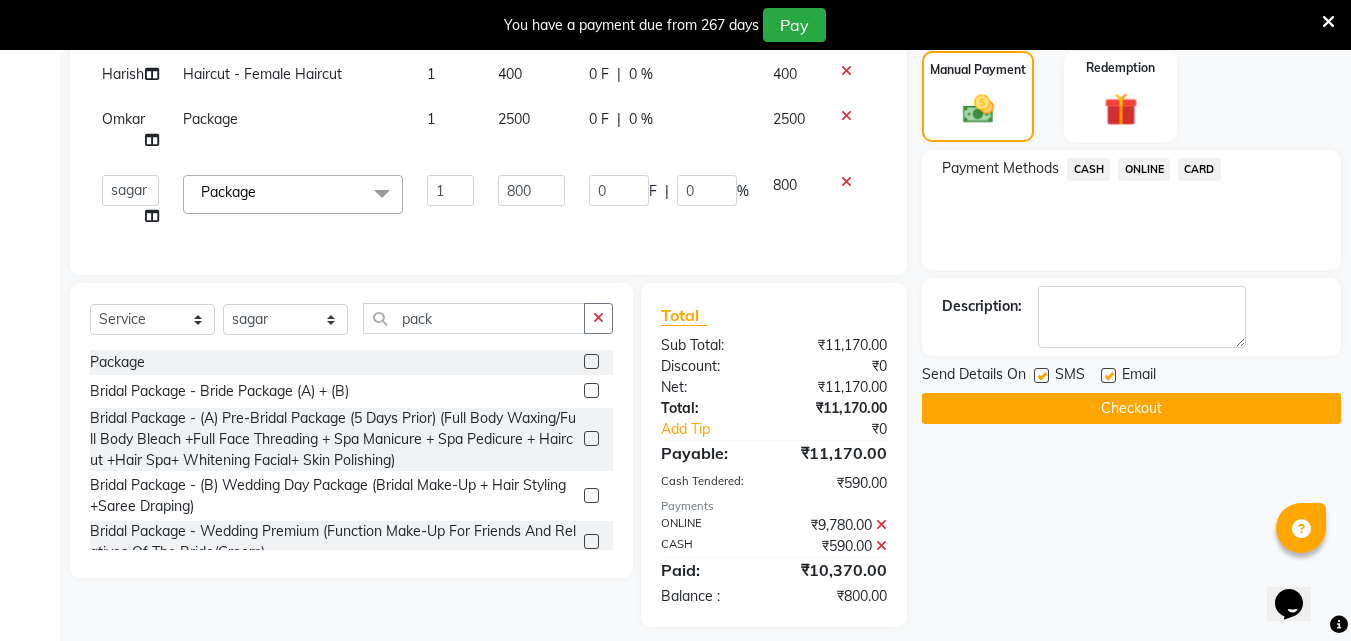 scroll, scrollTop: 769, scrollLeft: 0, axis: vertical 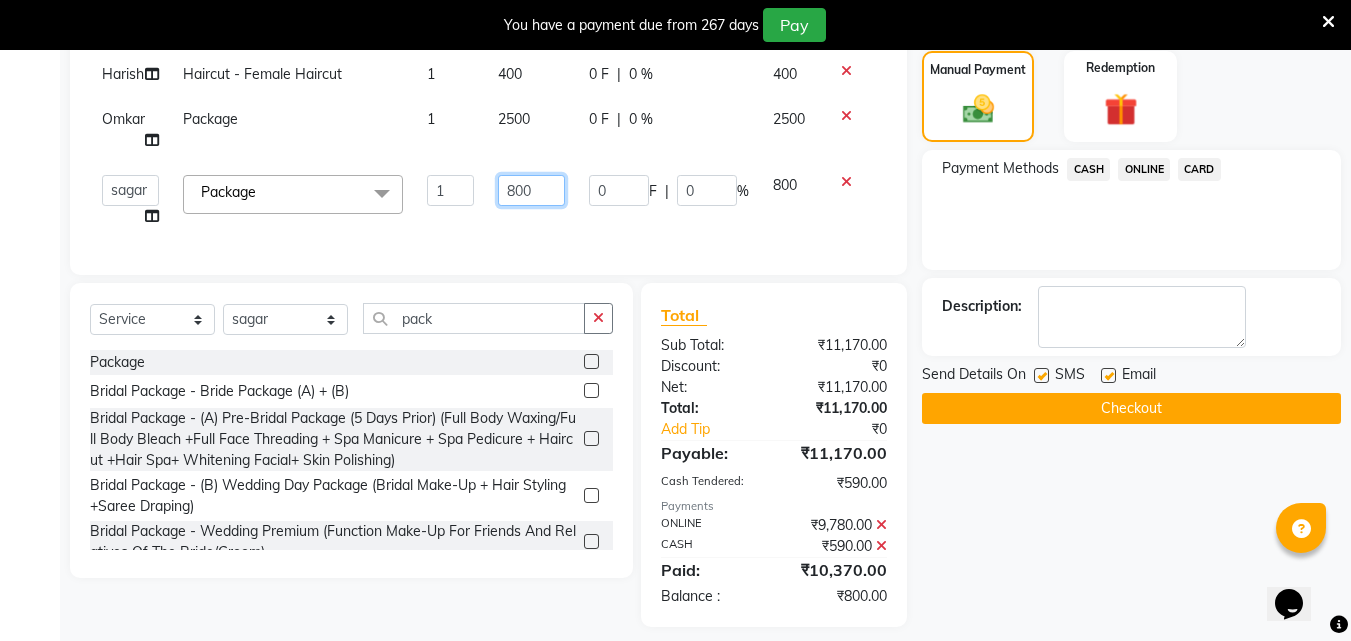 click on "800" 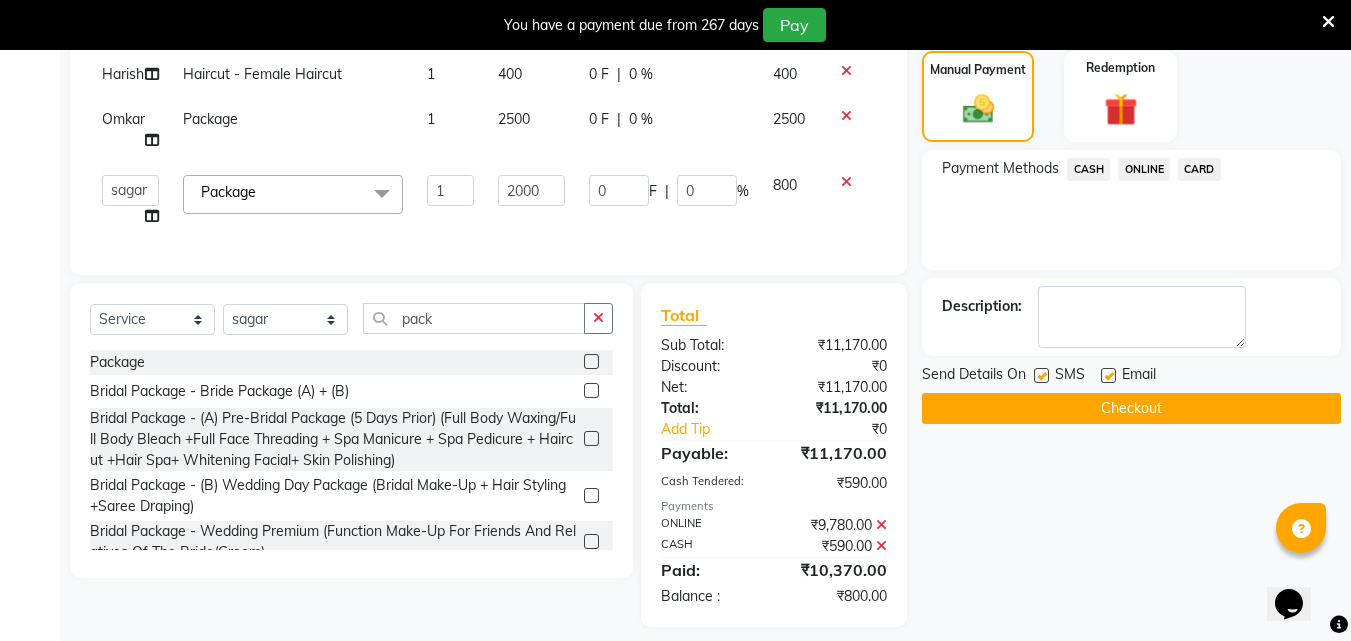 scroll, scrollTop: 738, scrollLeft: 0, axis: vertical 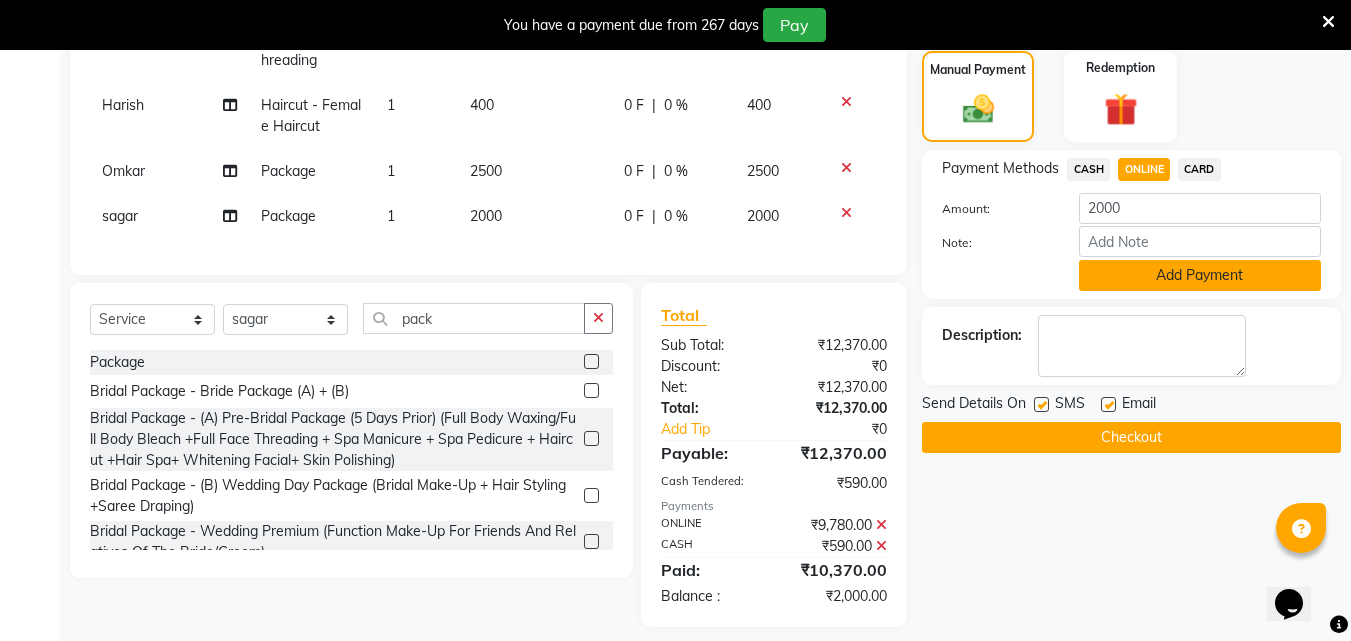 click on "Add Payment" 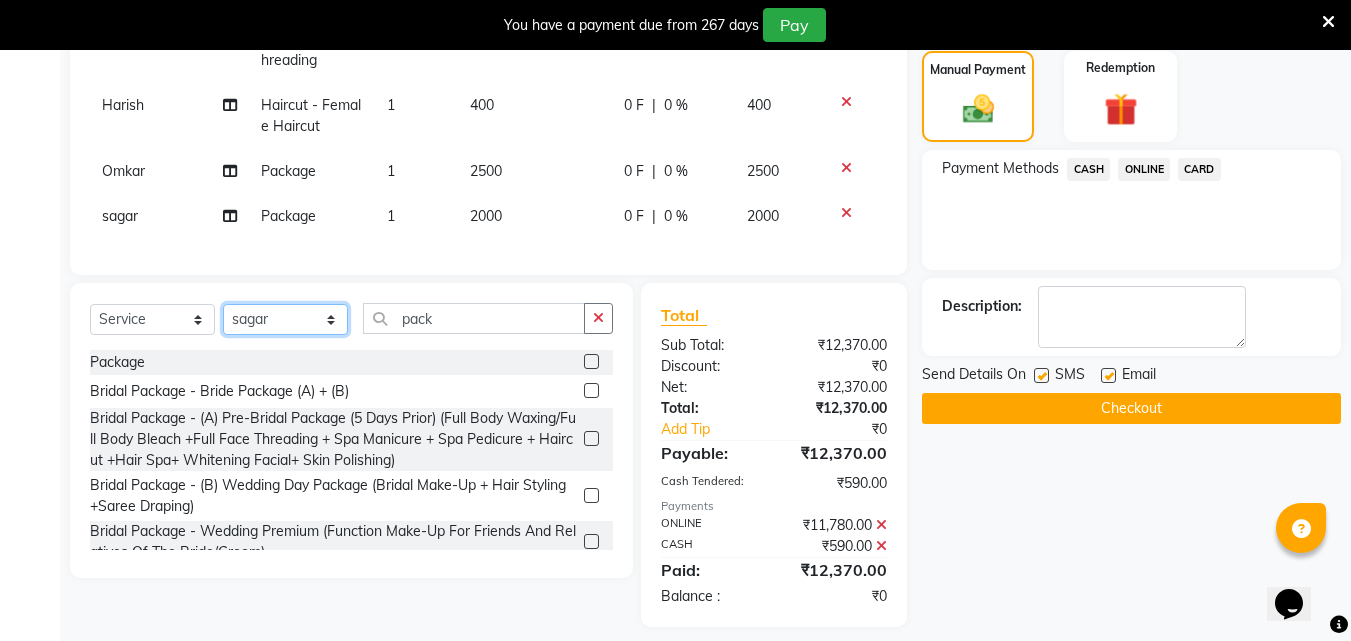 click on "Select Stylist [FIRST] [FIRST] [FIRST] [FIRST] [FIRST] [FIRST] [FIRST] [FIRST] [FIRST] [FIRST] [FIRST] [FIRST]" 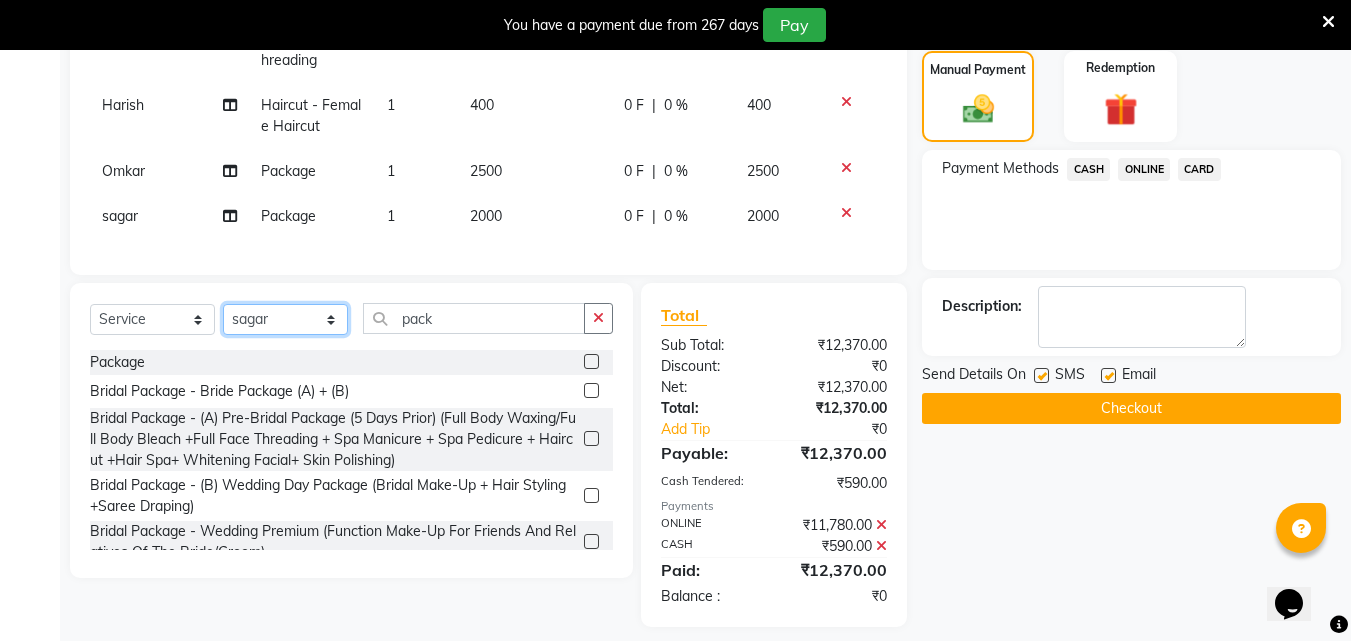 click on "Select Stylist [FIRST] [FIRST] [FIRST] [FIRST] [FIRST] [FIRST] [FIRST] [FIRST] [FIRST] [FIRST] [FIRST] [FIRST]" 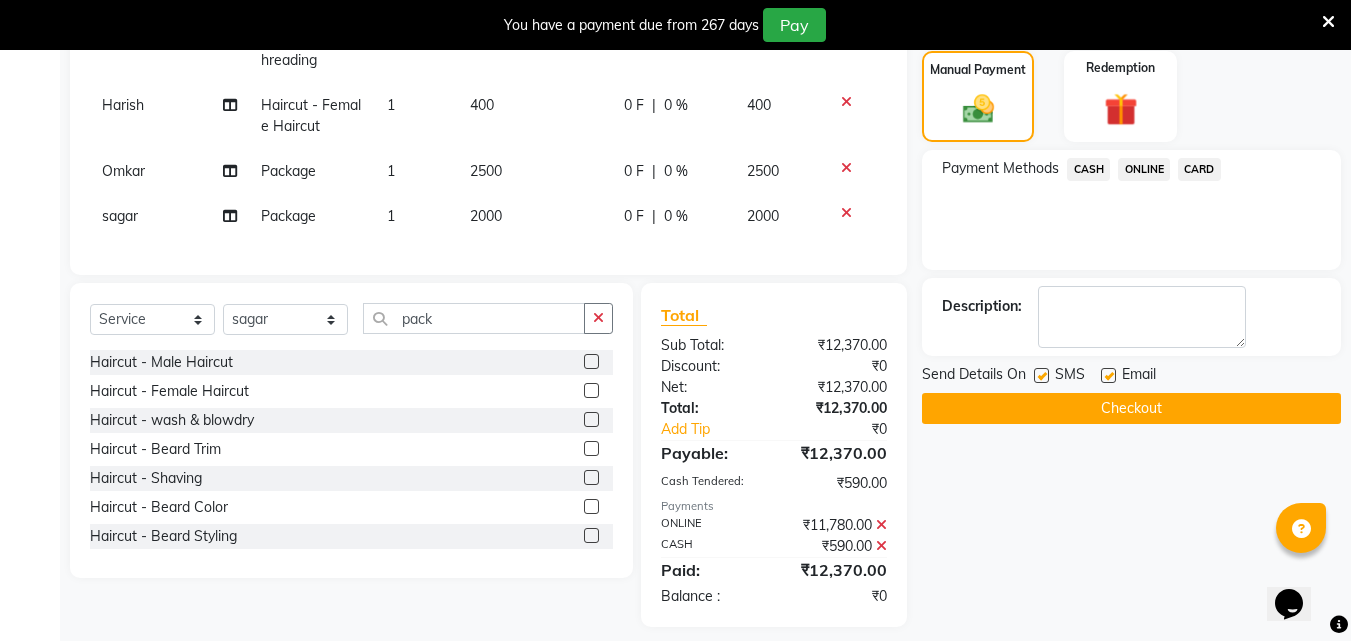click 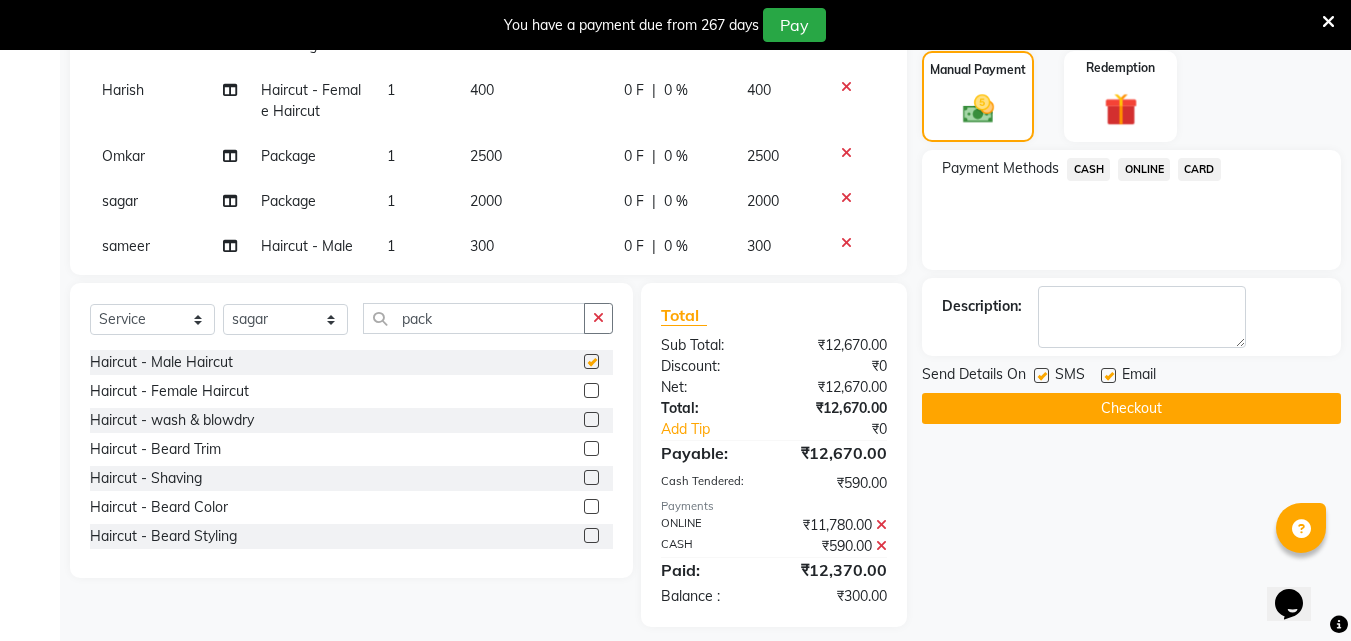 scroll, scrollTop: 790, scrollLeft: 0, axis: vertical 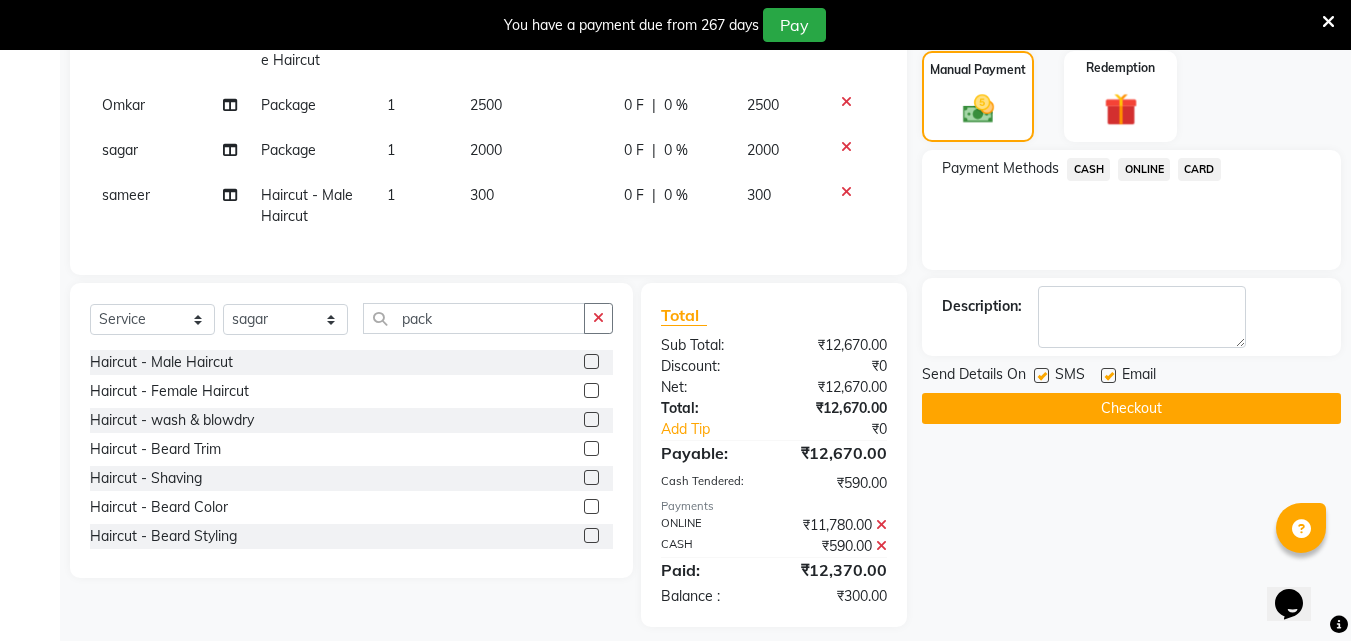 click on "ONLINE" 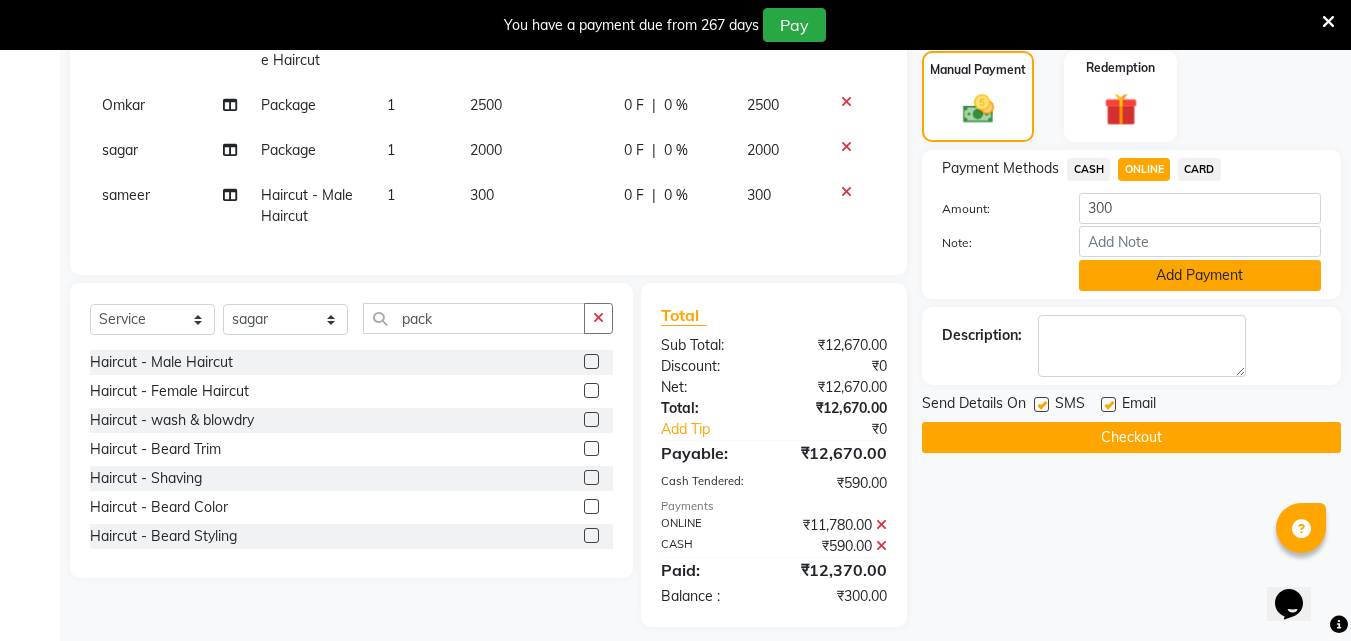 click on "Add Payment" 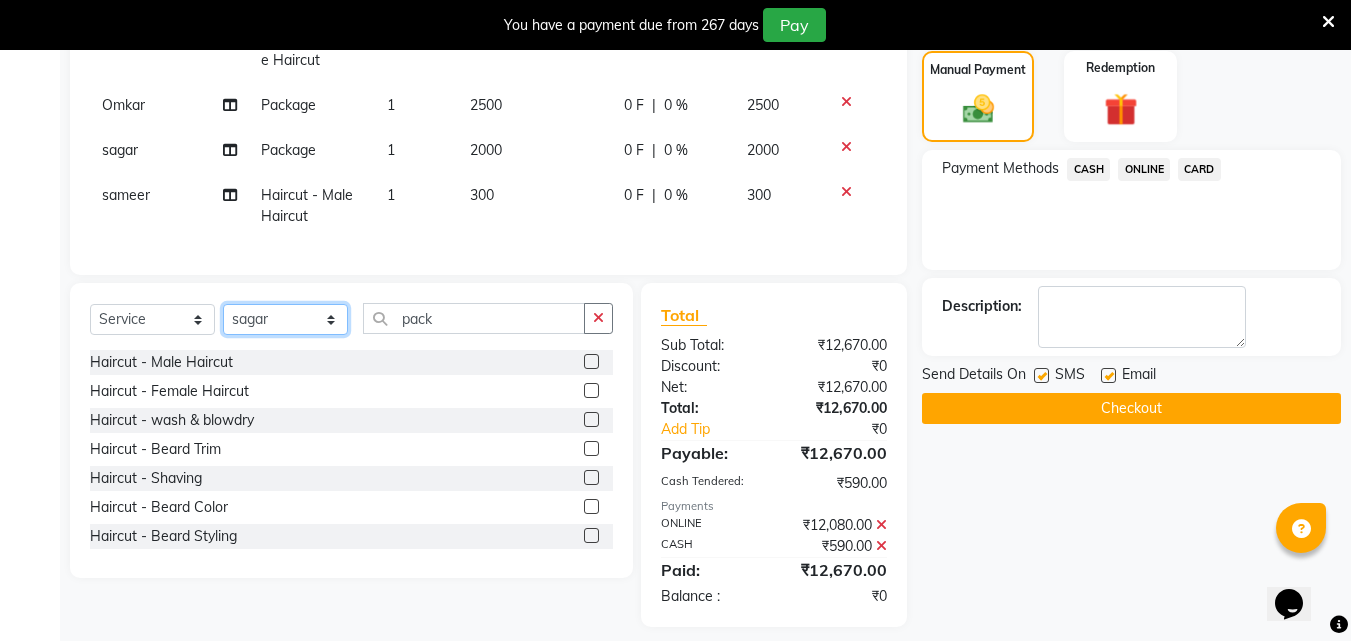 click on "Select Stylist [FIRST] [FIRST] [FIRST] [FIRST] [FIRST] [FIRST] [FIRST] [FIRST] [FIRST] [FIRST] [FIRST] [FIRST]" 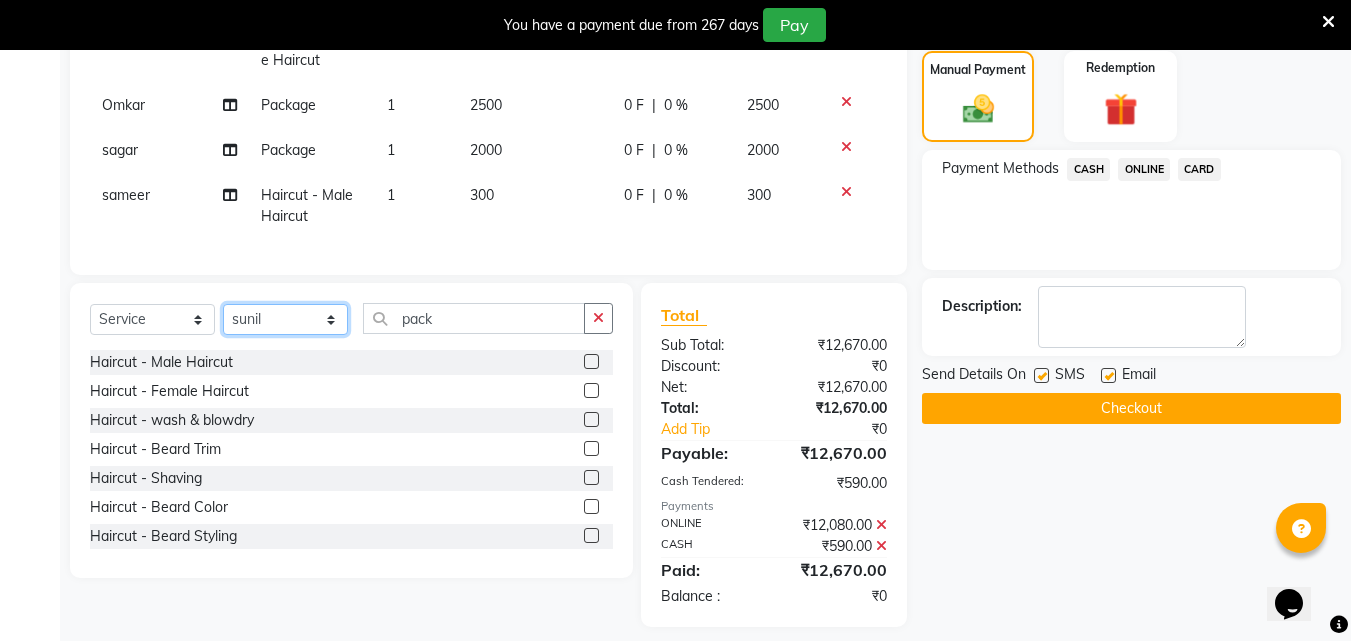 click on "Select Stylist [FIRST] [FIRST] [FIRST] [FIRST] [FIRST] [FIRST] [FIRST] [FIRST] [FIRST] [FIRST] [FIRST] [FIRST]" 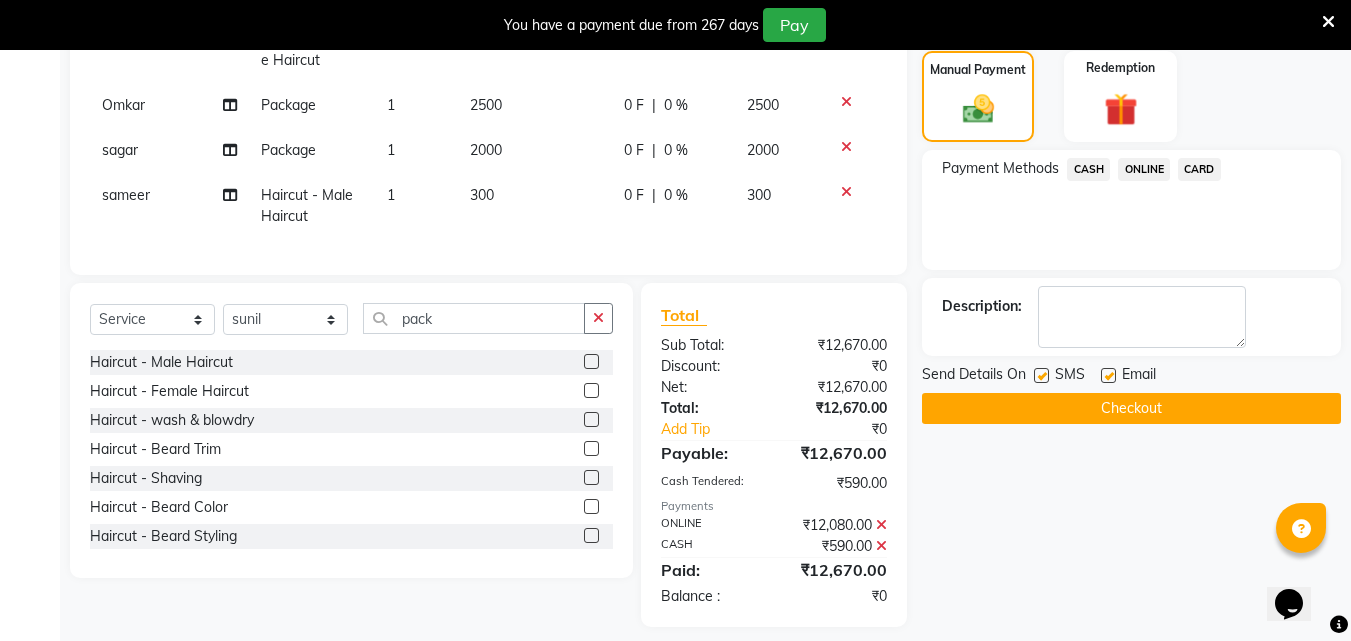 click 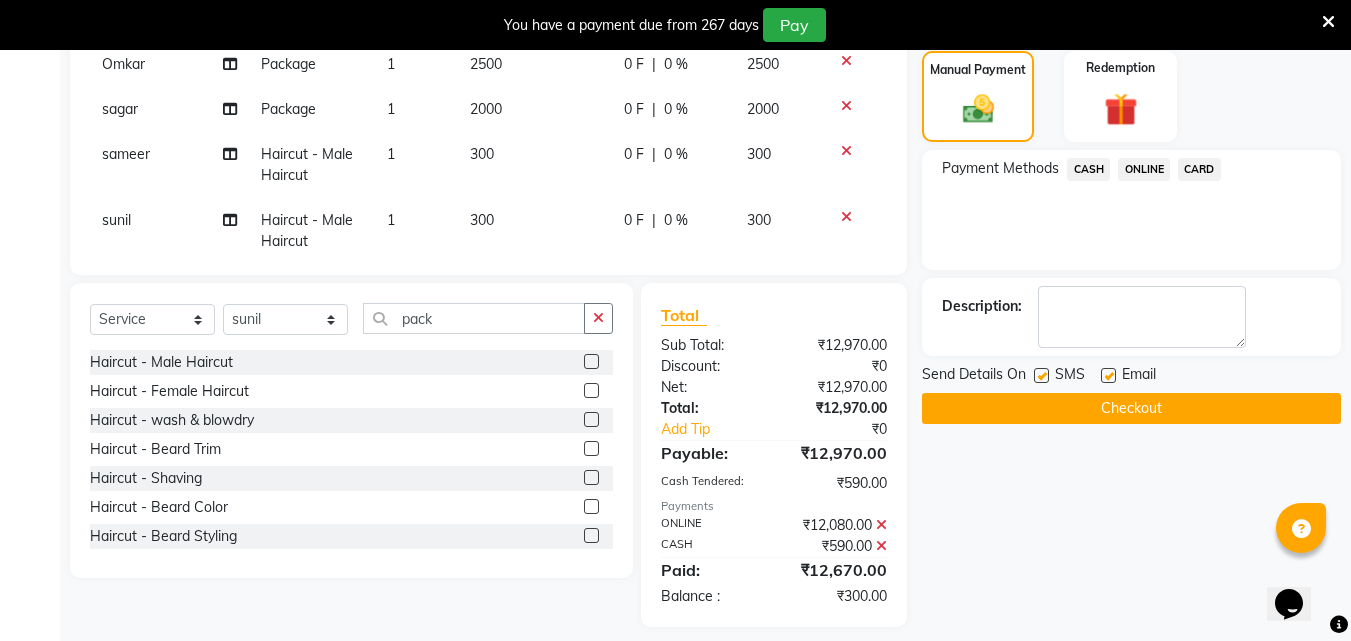 scroll, scrollTop: 870, scrollLeft: 0, axis: vertical 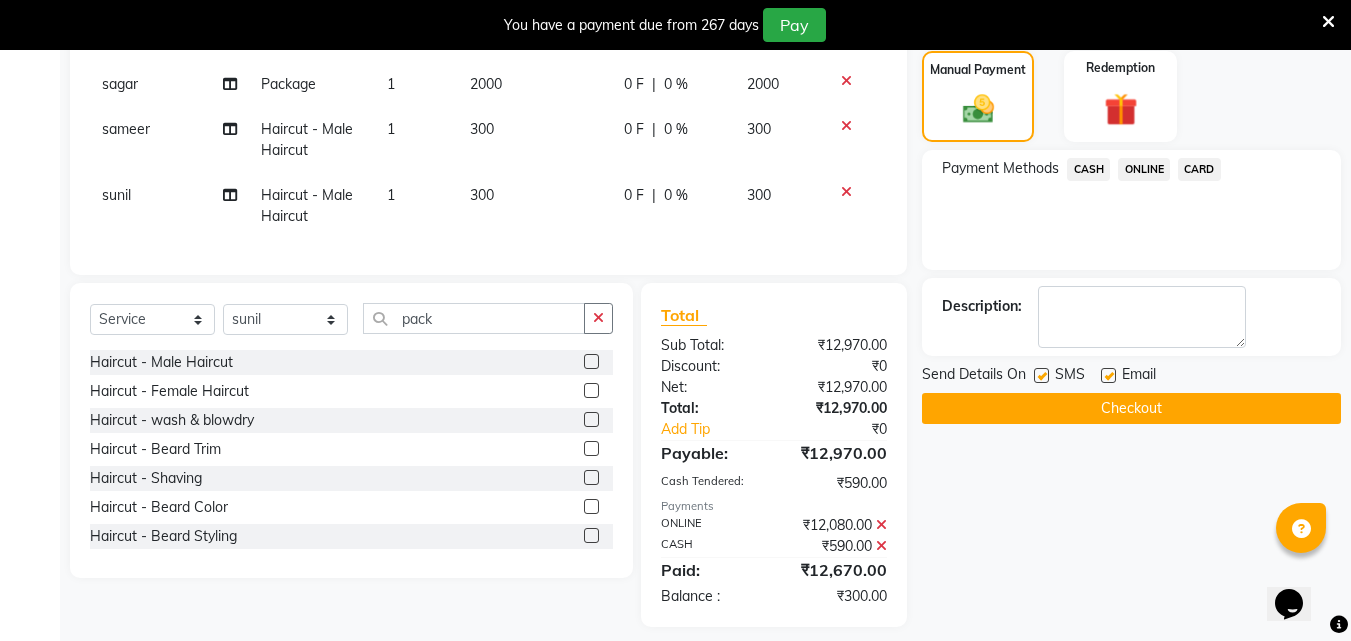 click on "ONLINE" 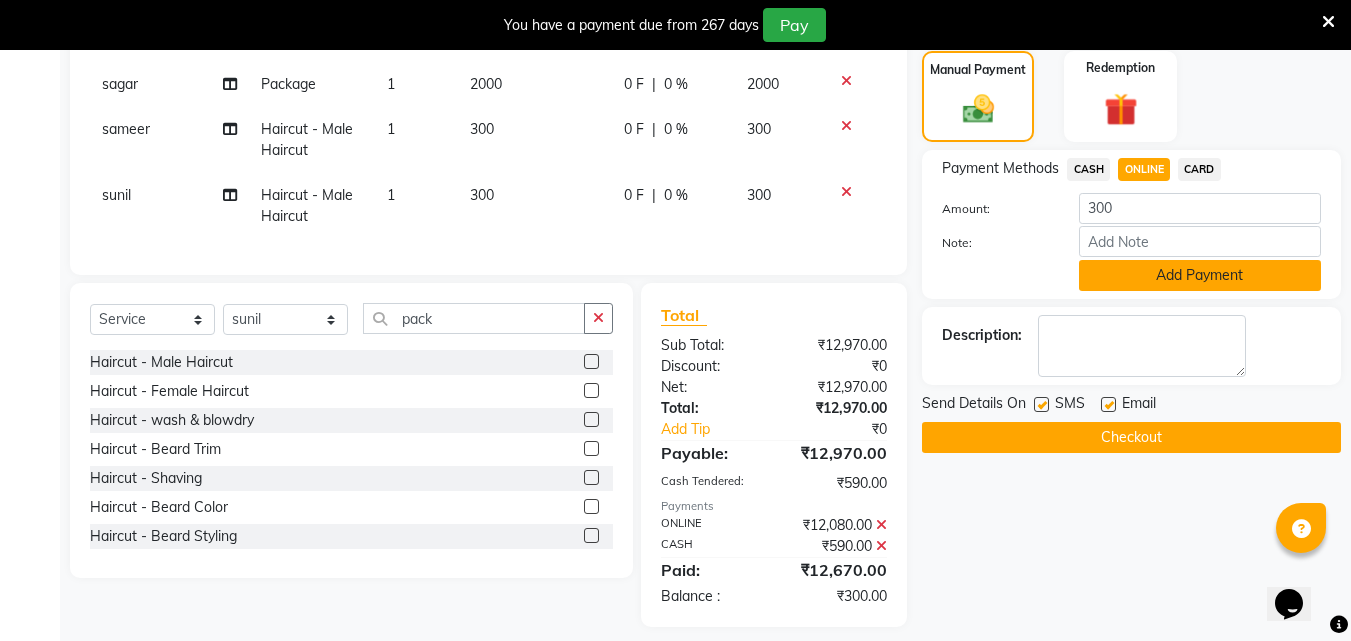 click on "Add Payment" 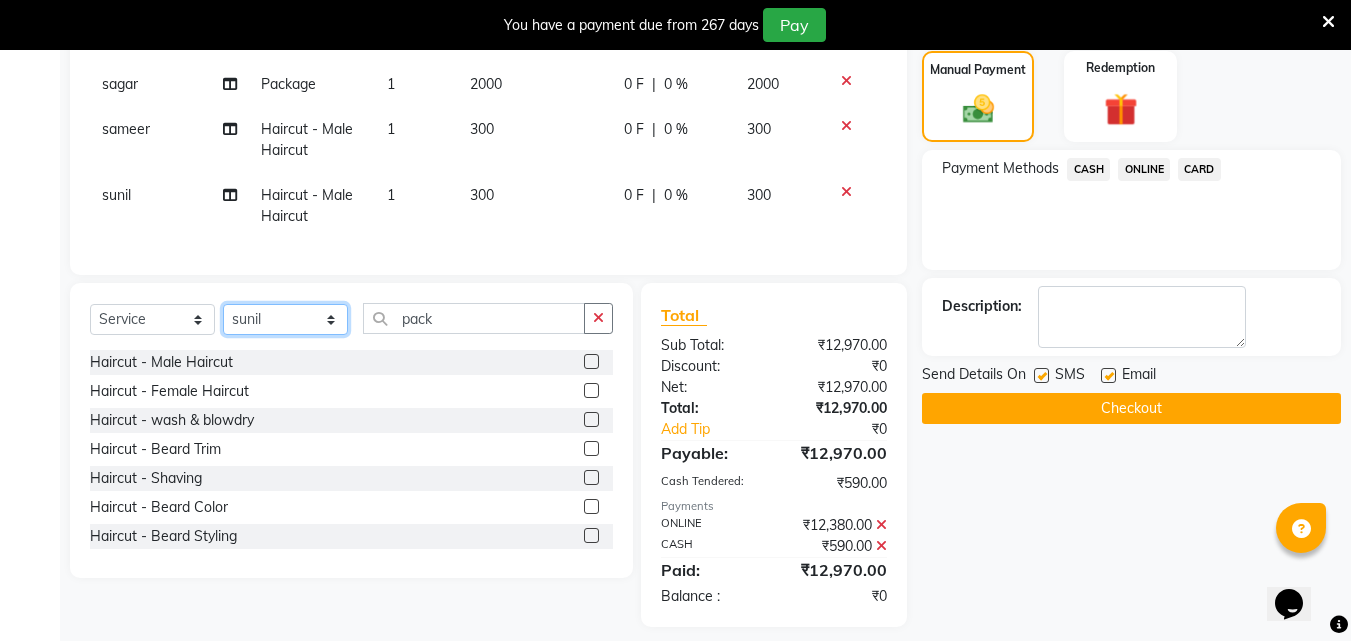 click on "Select Stylist [FIRST] [FIRST] [FIRST] [FIRST] [FIRST] [FIRST] [FIRST] [FIRST] [FIRST] [FIRST] [FIRST] [FIRST]" 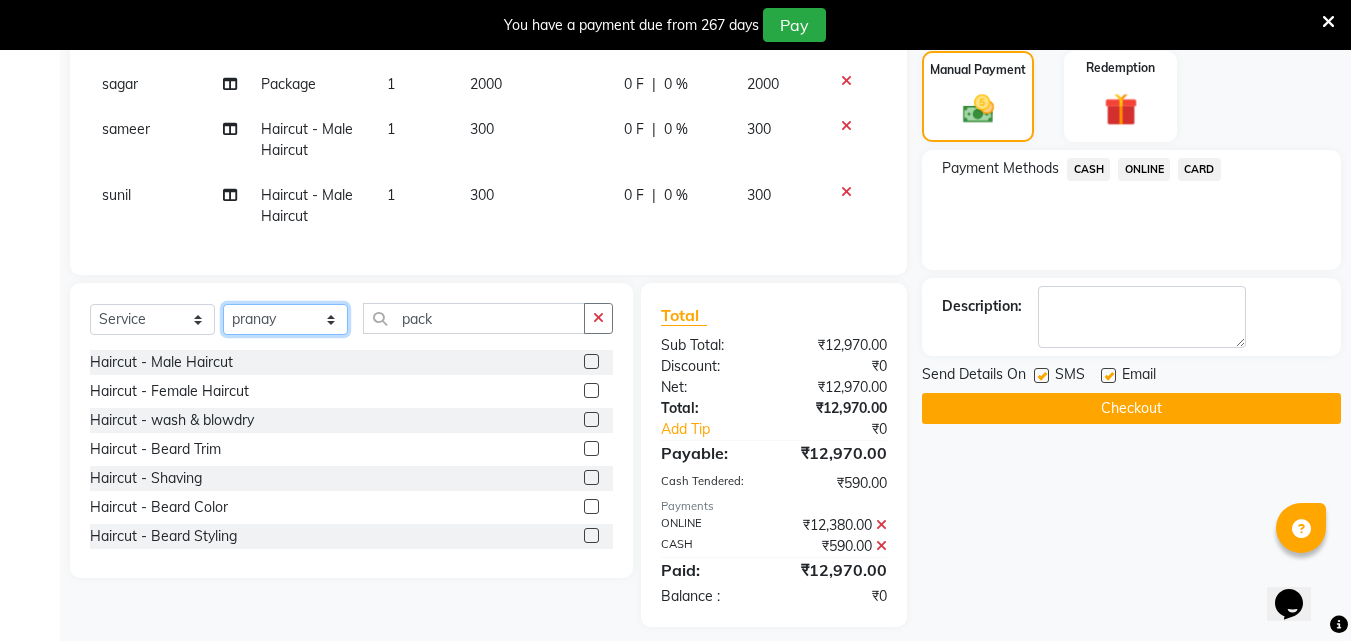 click on "Select Stylist [FIRST] [FIRST] [FIRST] [FIRST] [FIRST] [FIRST] [FIRST] [FIRST] [FIRST] [FIRST] [FIRST] [FIRST]" 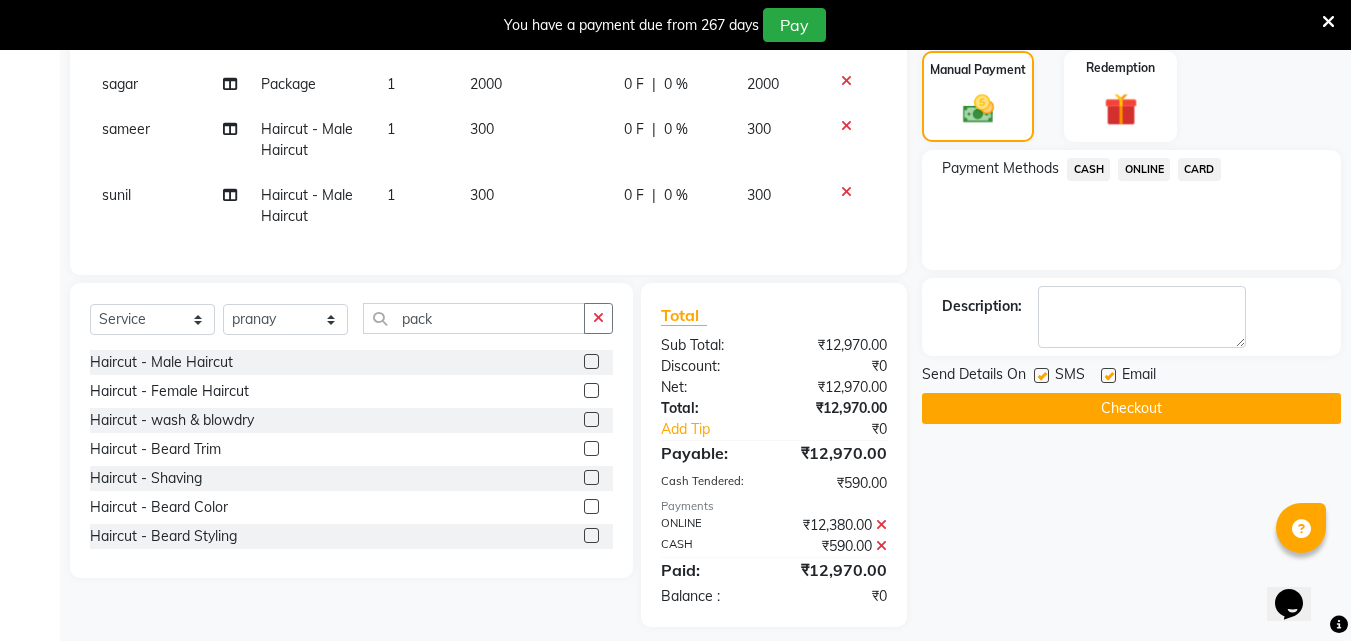 click 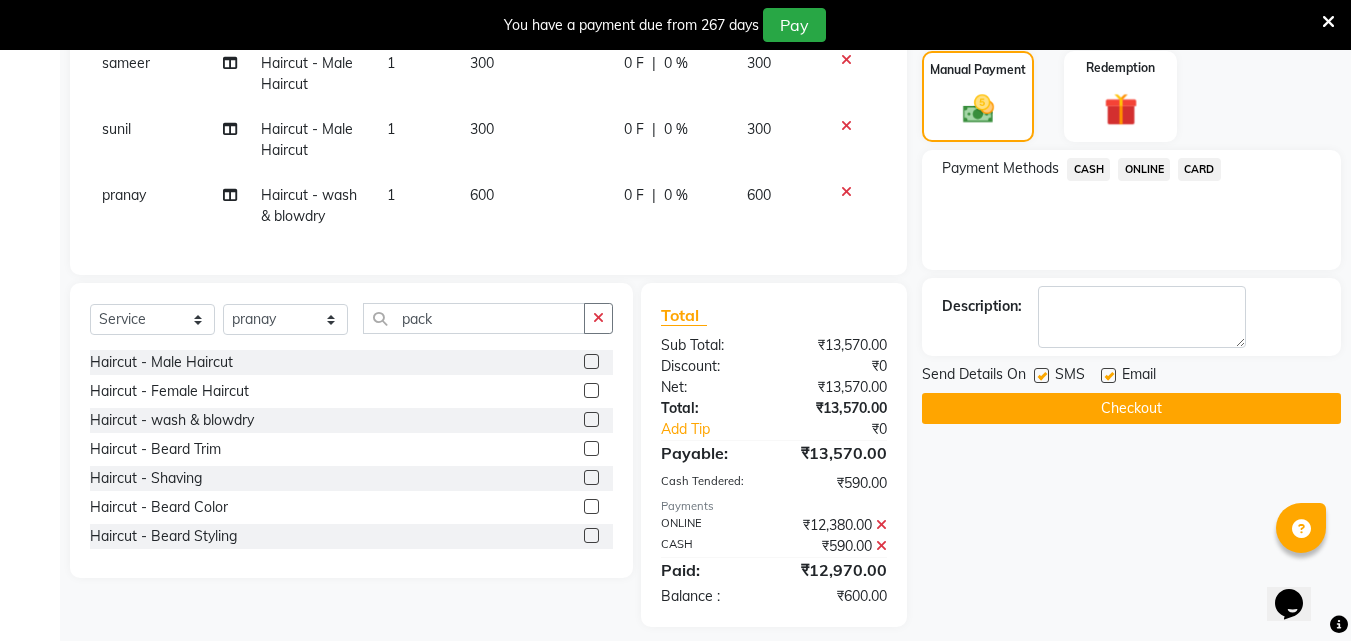 scroll, scrollTop: 936, scrollLeft: 0, axis: vertical 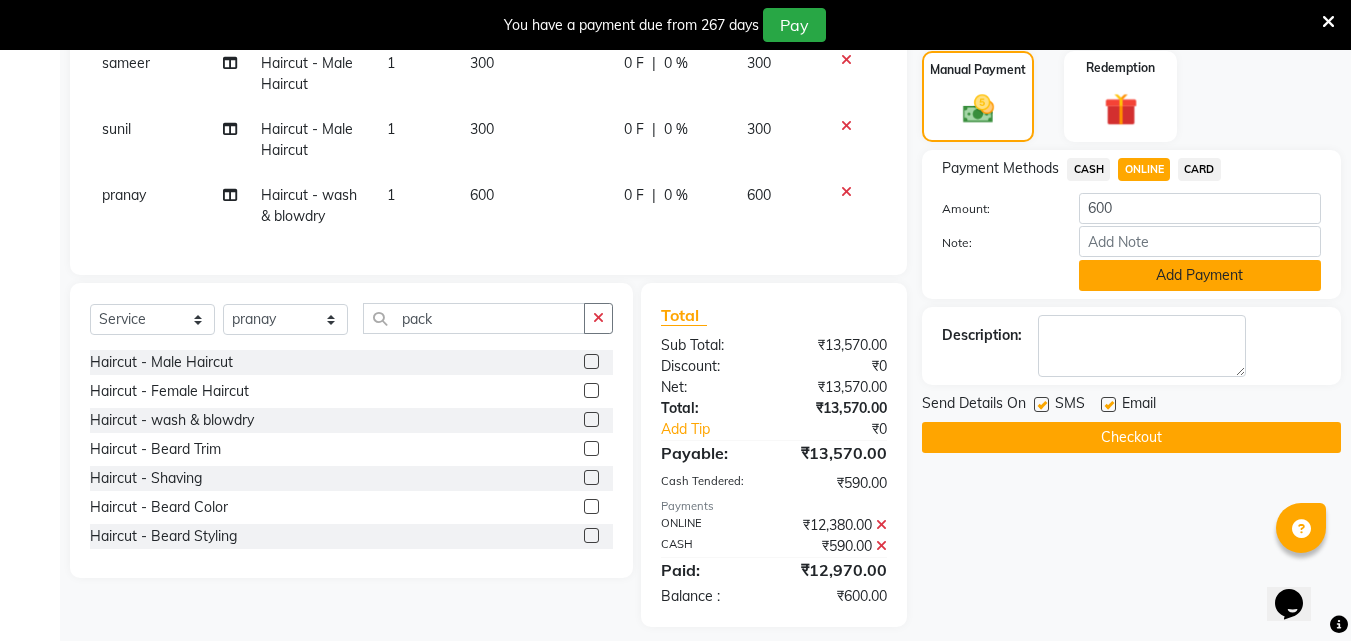 click on "Add Payment" 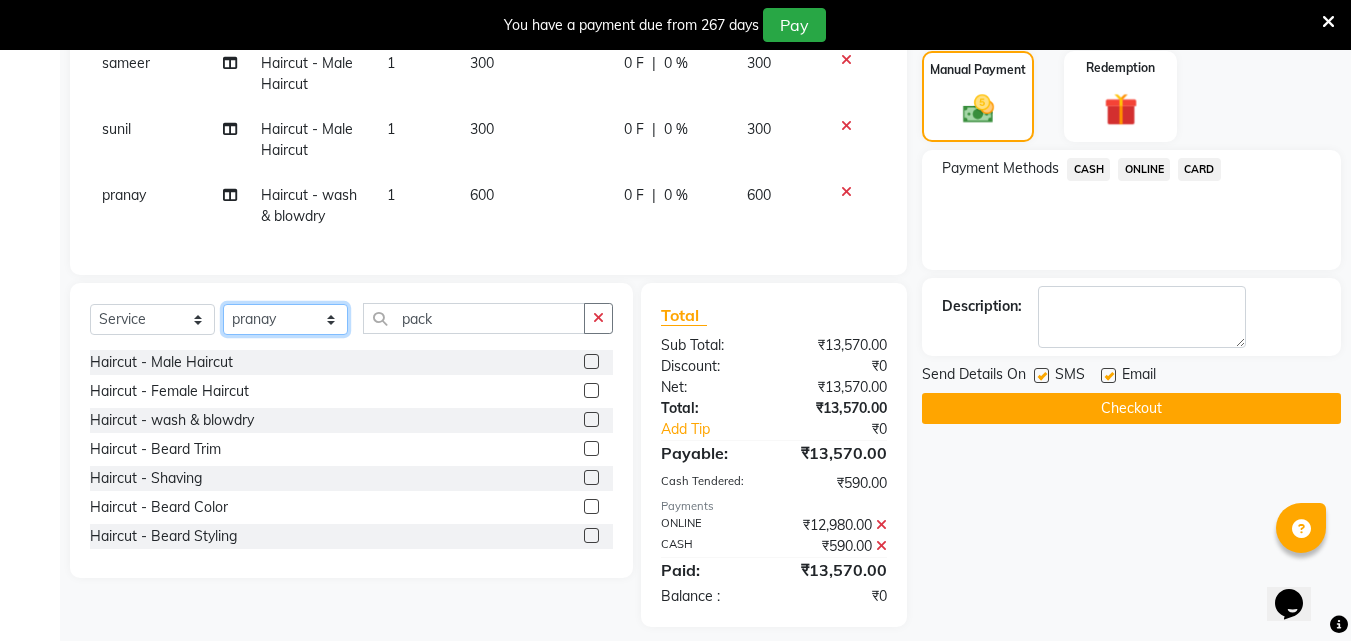 click on "Select Stylist [FIRST] [FIRST] [FIRST] [FIRST] [FIRST] [FIRST] [FIRST] [FIRST] [FIRST] [FIRST] [FIRST] [FIRST]" 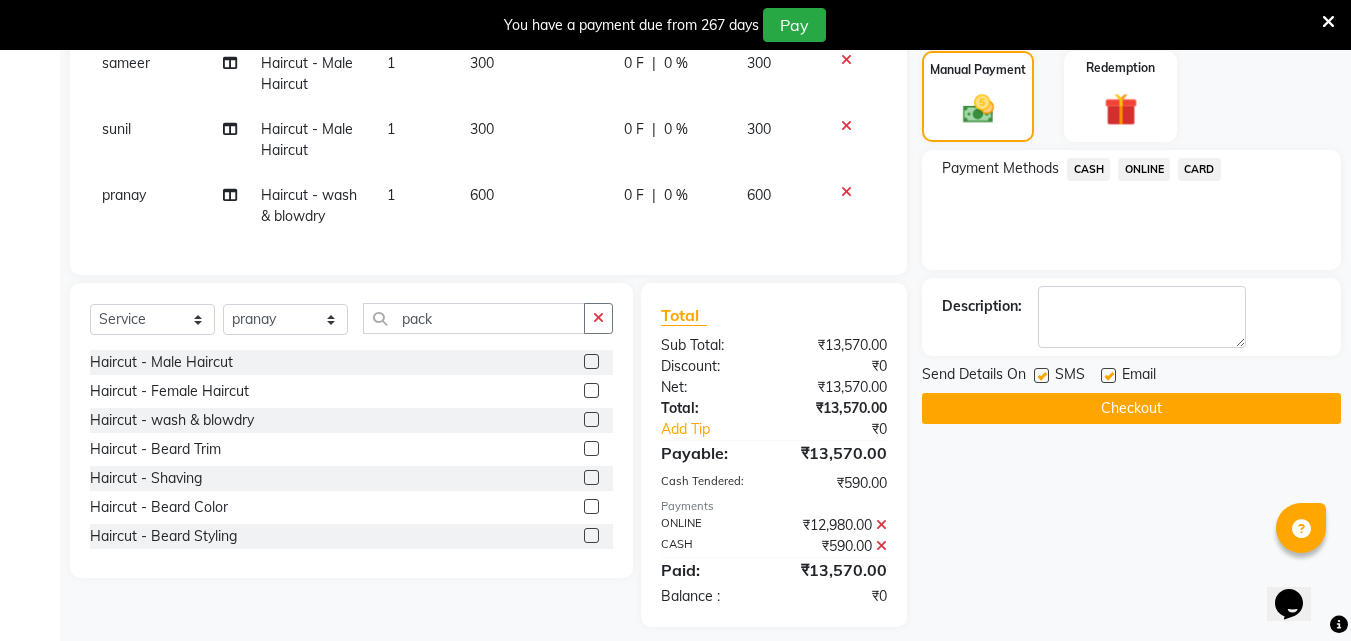 click 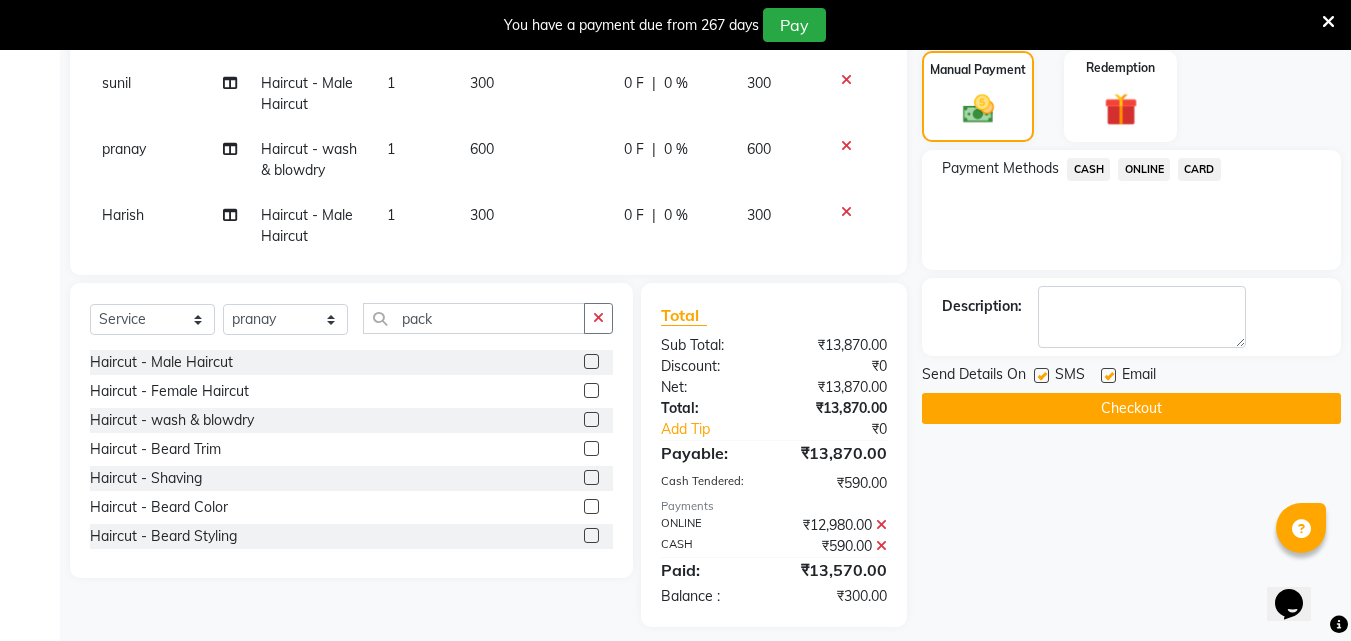 scroll, scrollTop: 976, scrollLeft: 0, axis: vertical 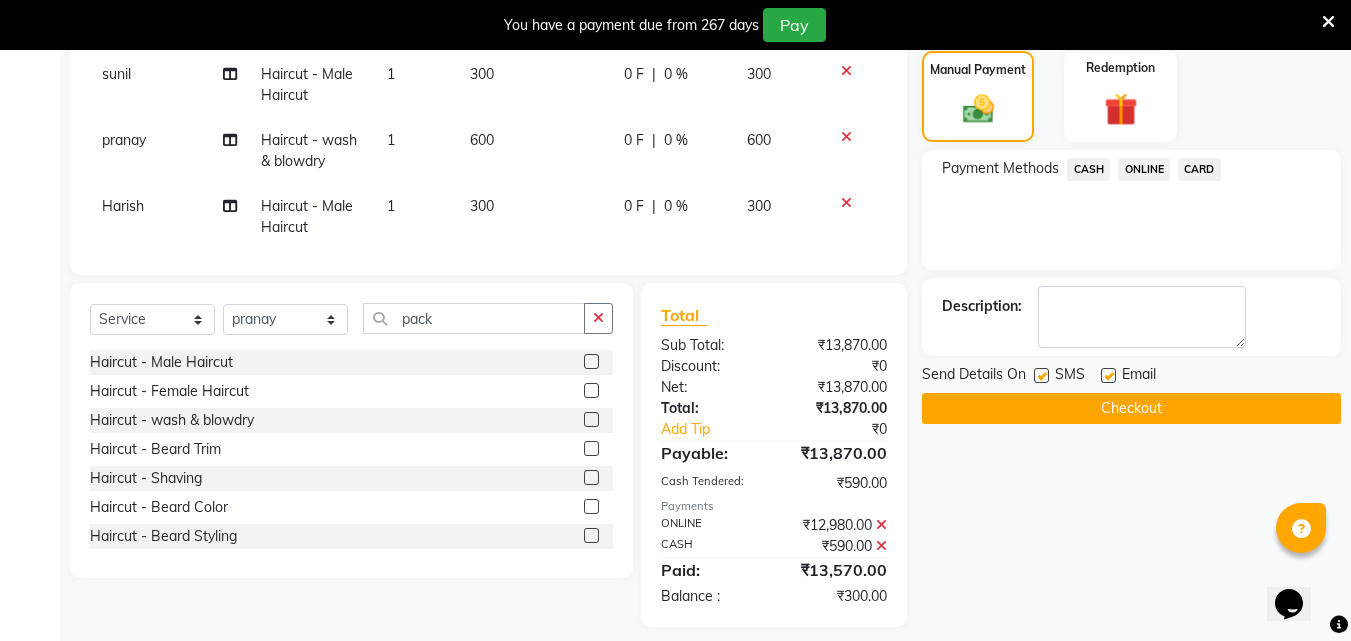 click on "300" 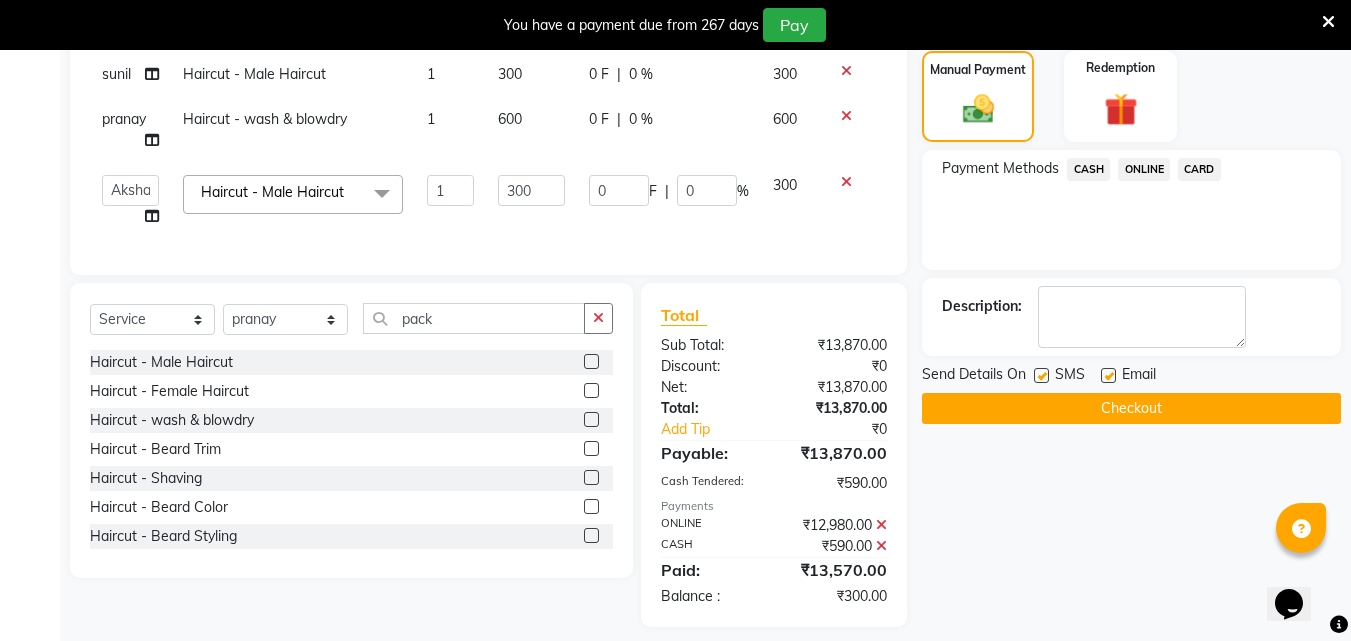 scroll, scrollTop: 955, scrollLeft: 0, axis: vertical 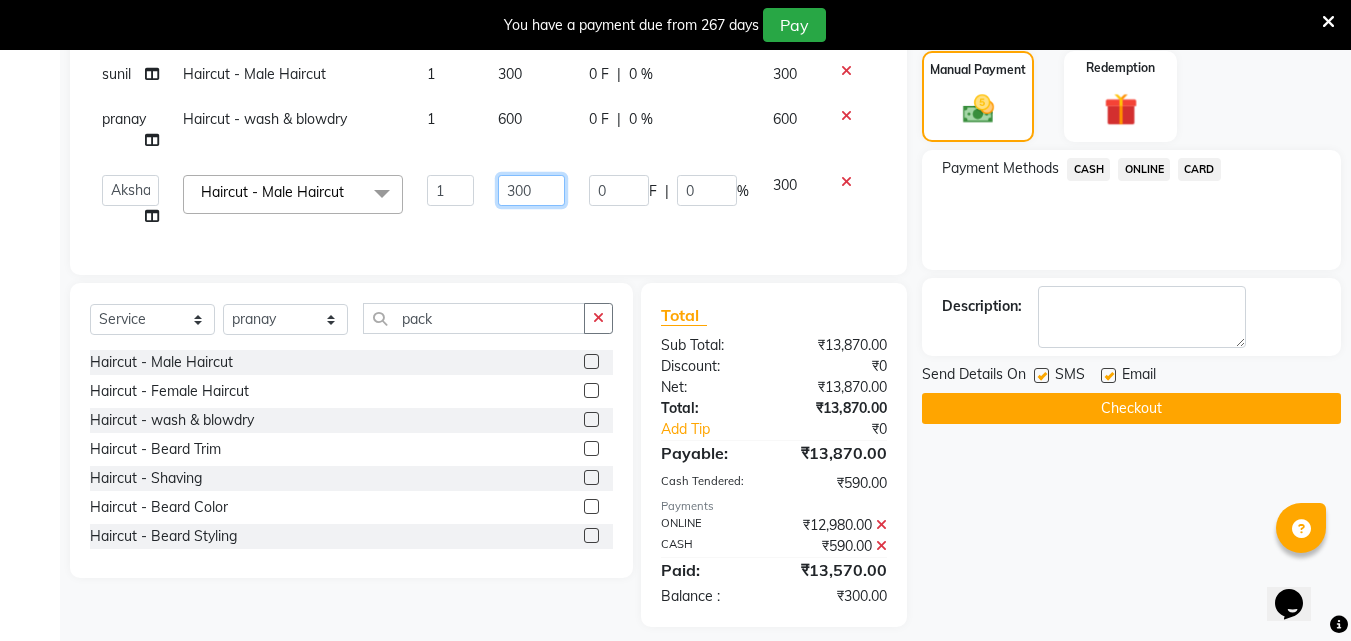 click on "300" 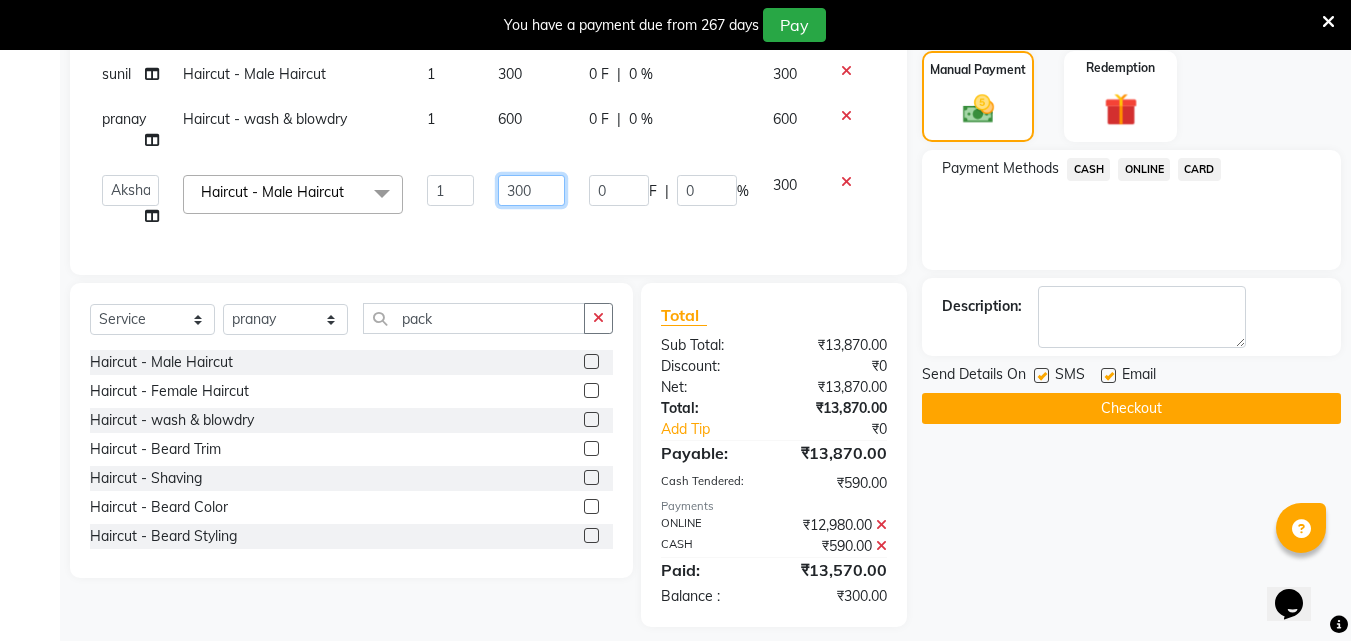 click on "300" 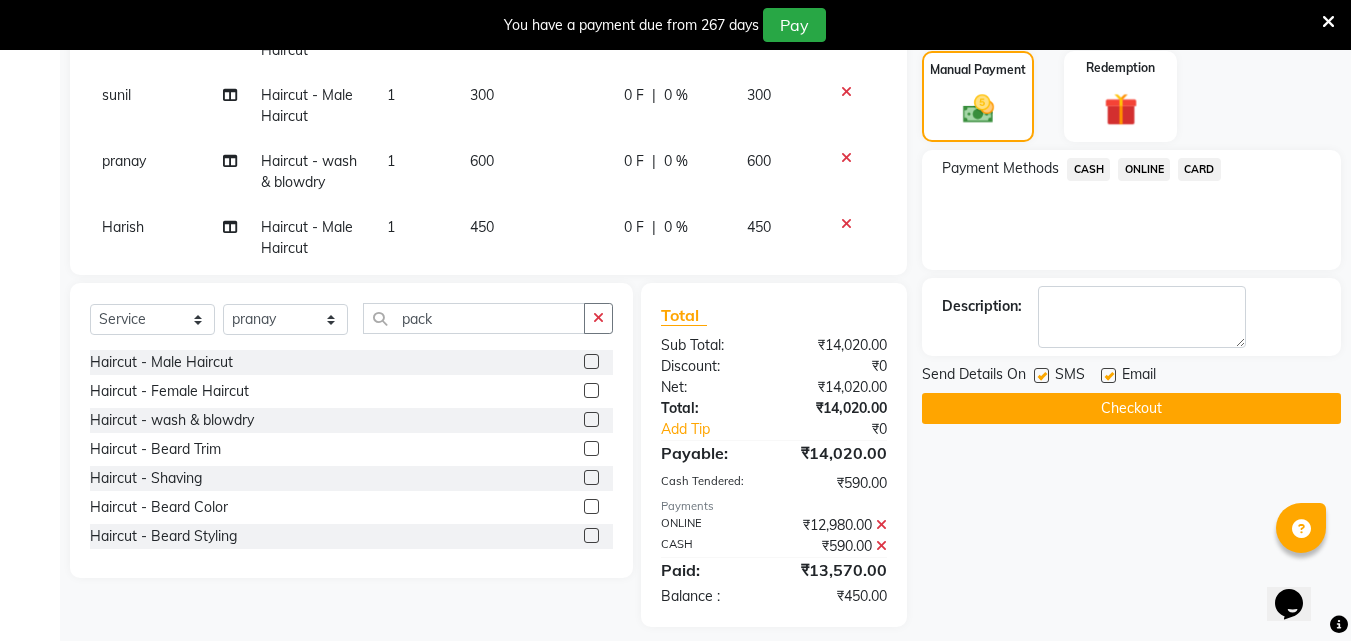 scroll, scrollTop: 976, scrollLeft: 0, axis: vertical 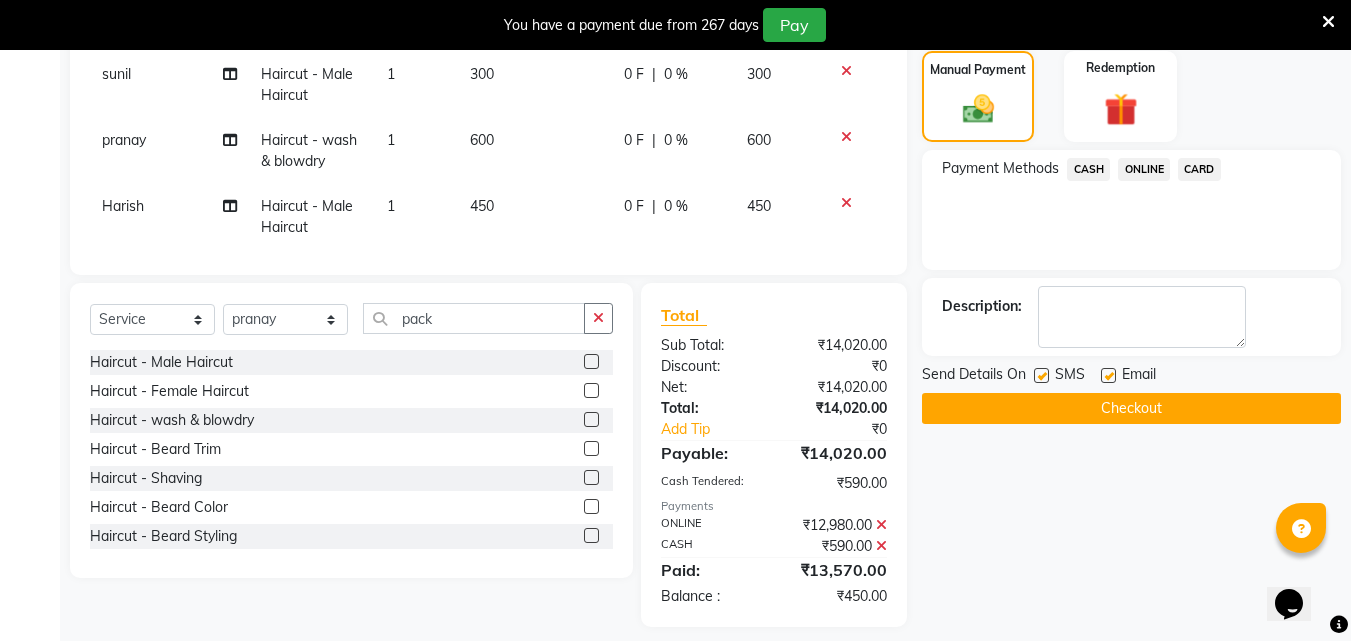 click on "ONLINE" 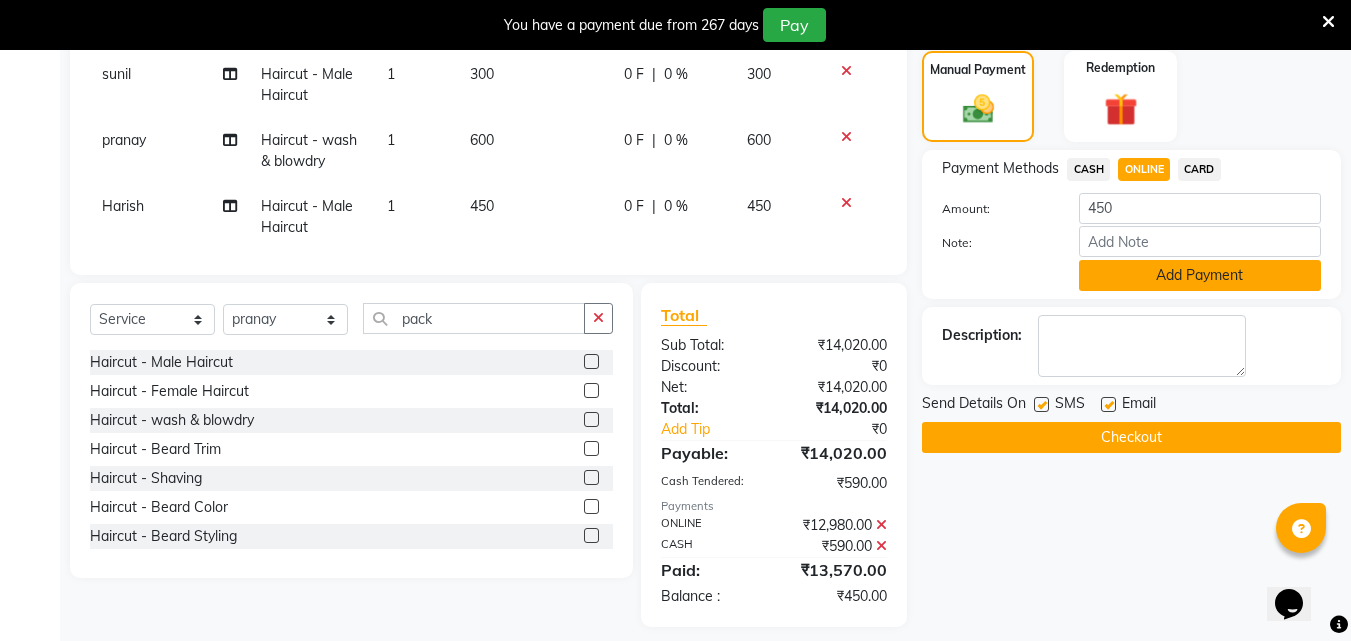 click on "Add Payment" 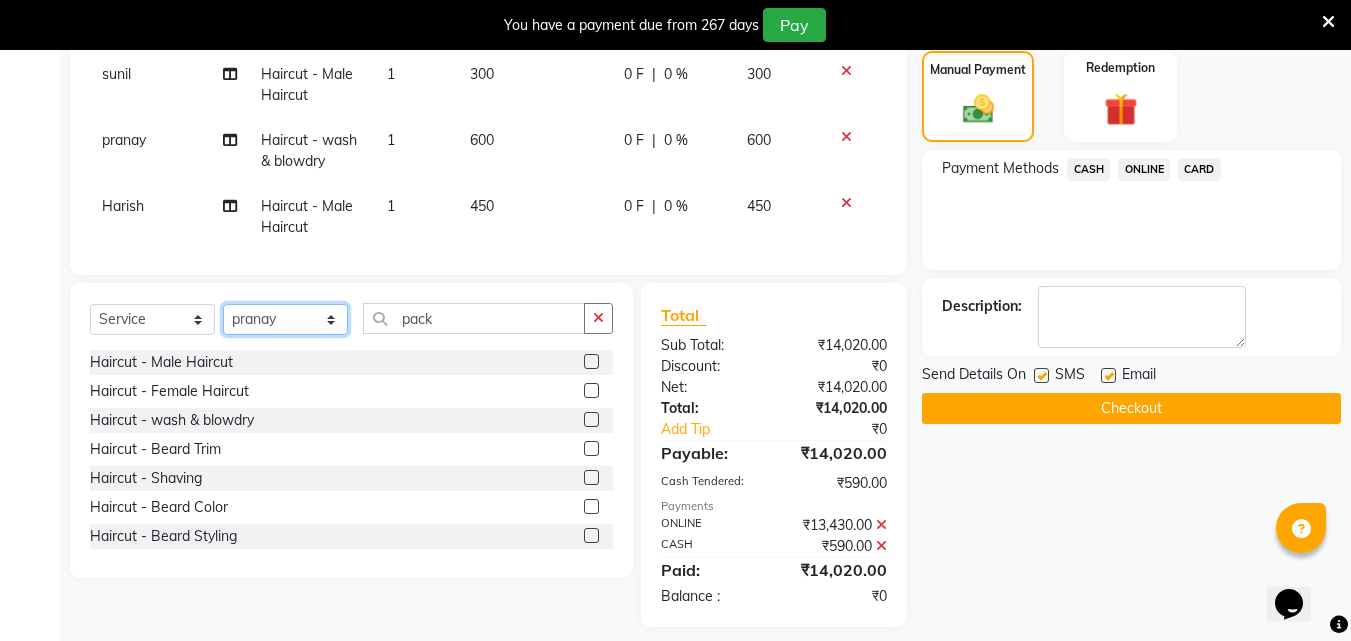 click on "Select Stylist [FIRST] [FIRST] [FIRST] [FIRST] [FIRST] [FIRST] [FIRST] [FIRST] [FIRST] [FIRST] [FIRST] [FIRST]" 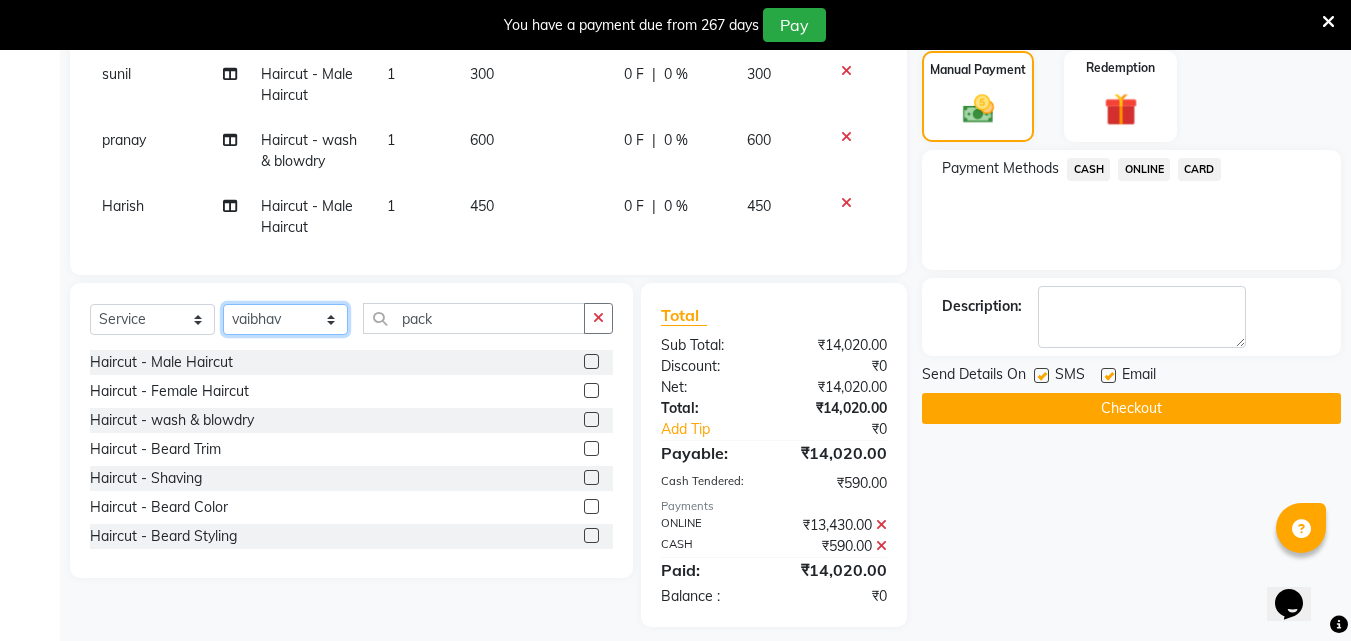 click on "Select Stylist [FIRST] [FIRST] [FIRST] [FIRST] [FIRST] [FIRST] [FIRST] [FIRST] [FIRST] [FIRST] [FIRST] [FIRST]" 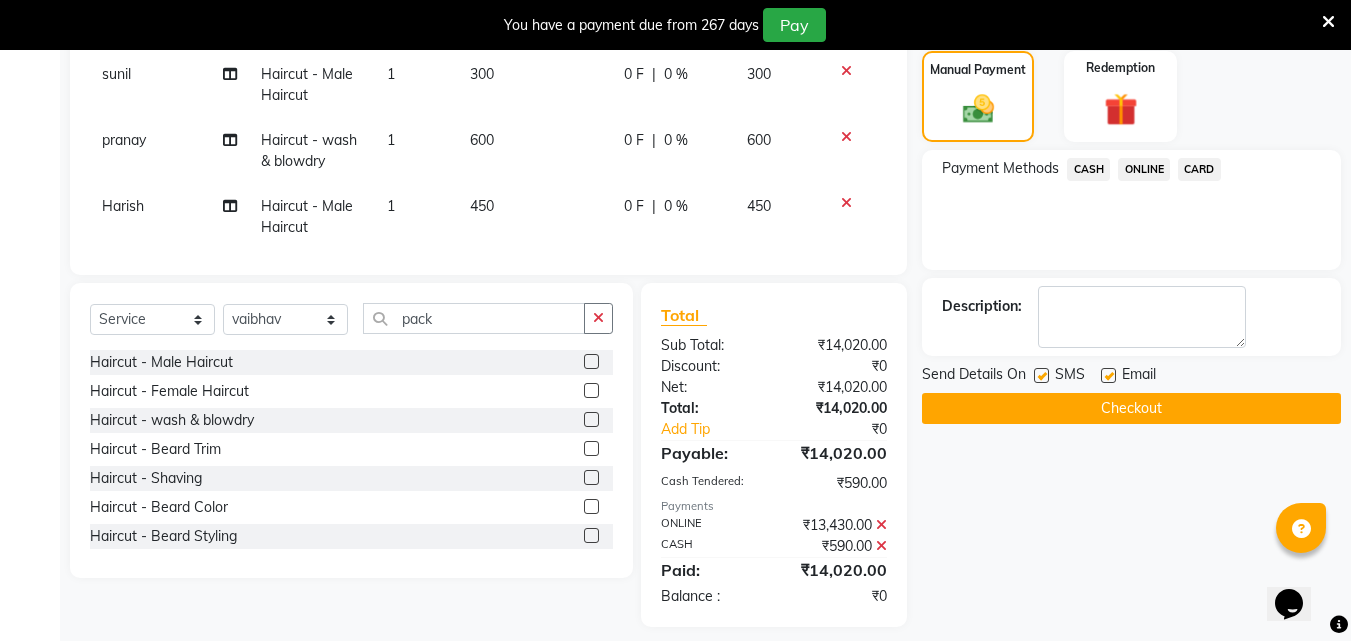 click 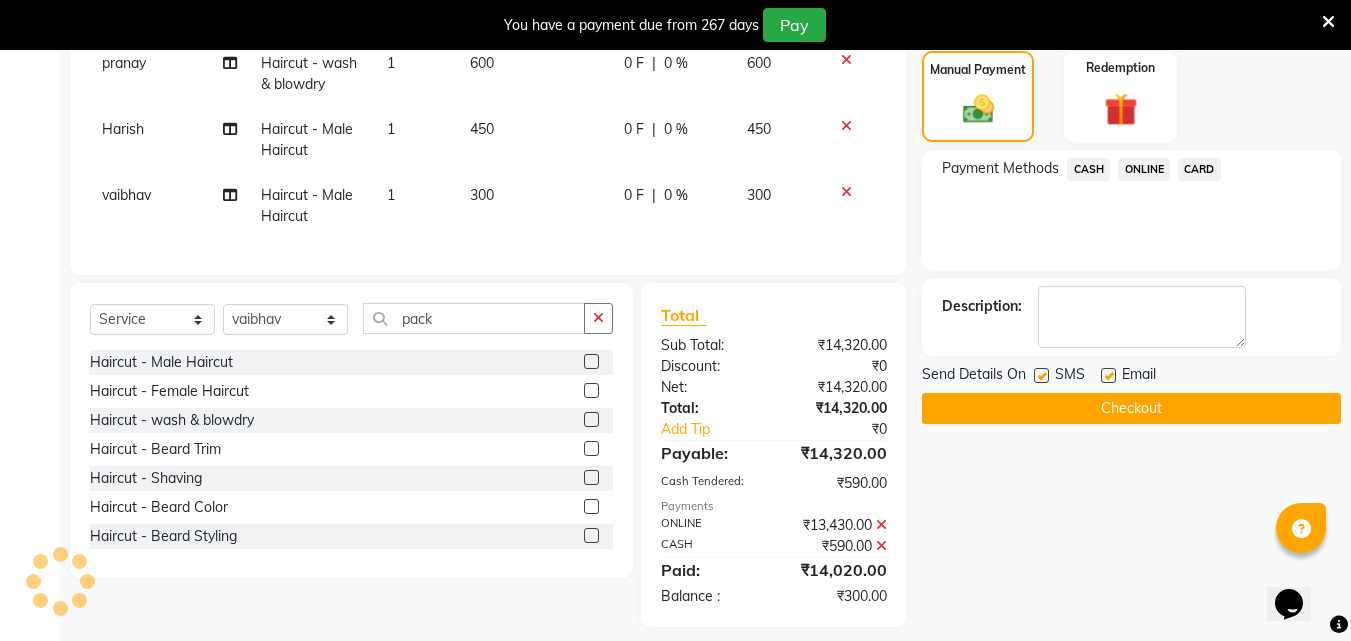 scroll, scrollTop: 1068, scrollLeft: 0, axis: vertical 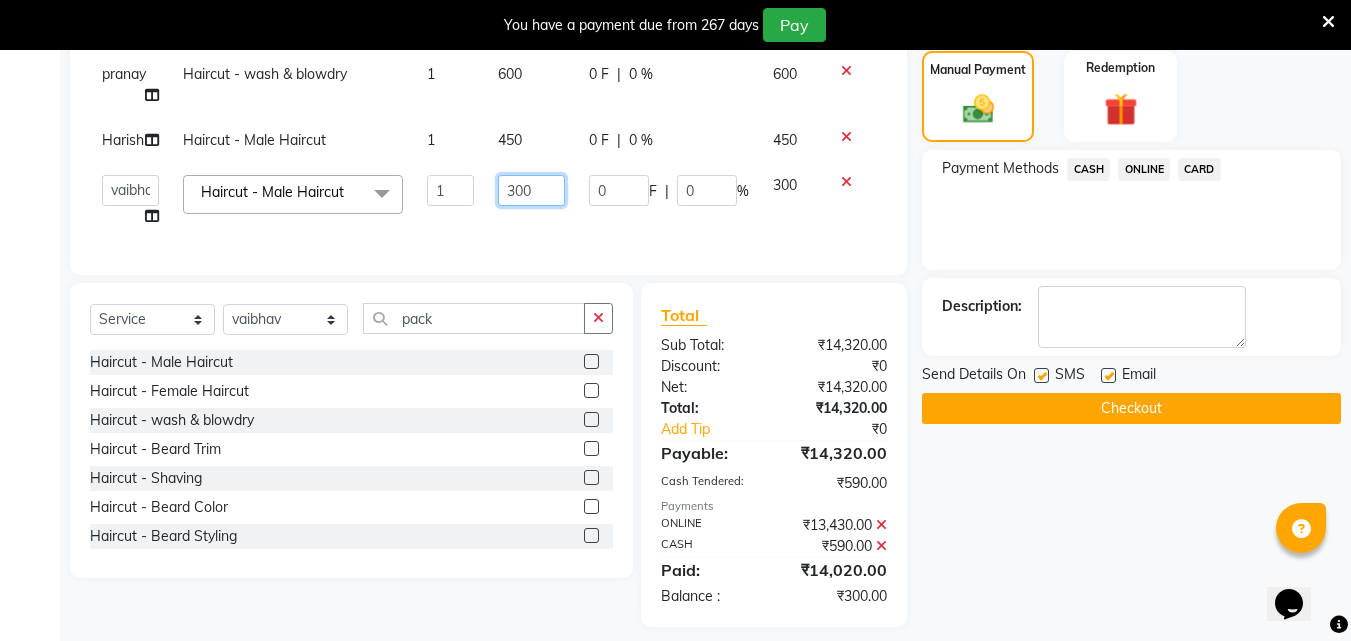 click on "300" 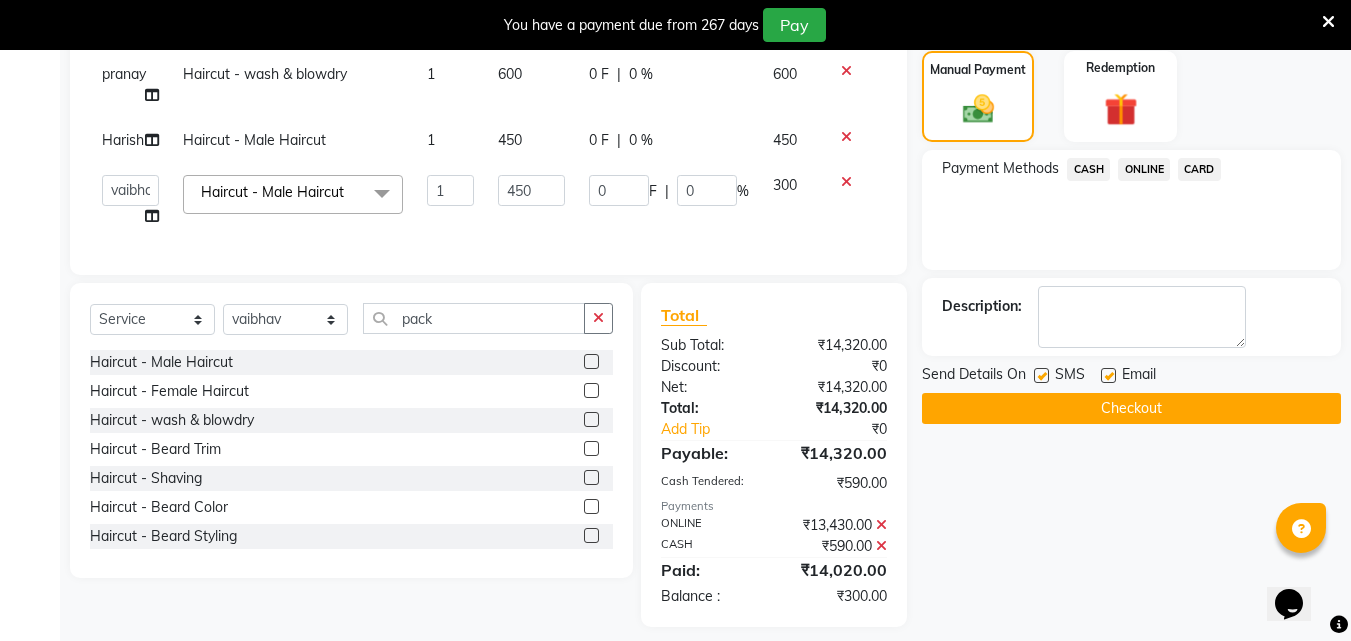 scroll, scrollTop: 1068, scrollLeft: 0, axis: vertical 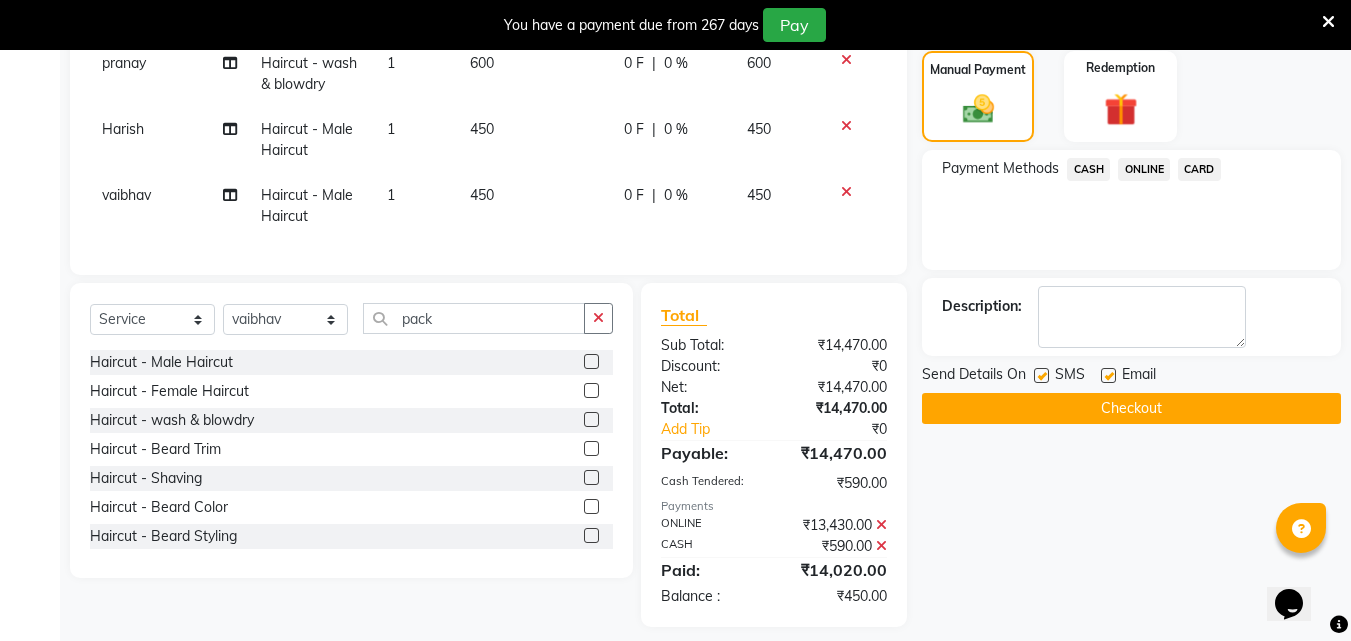 click on "ONLINE" 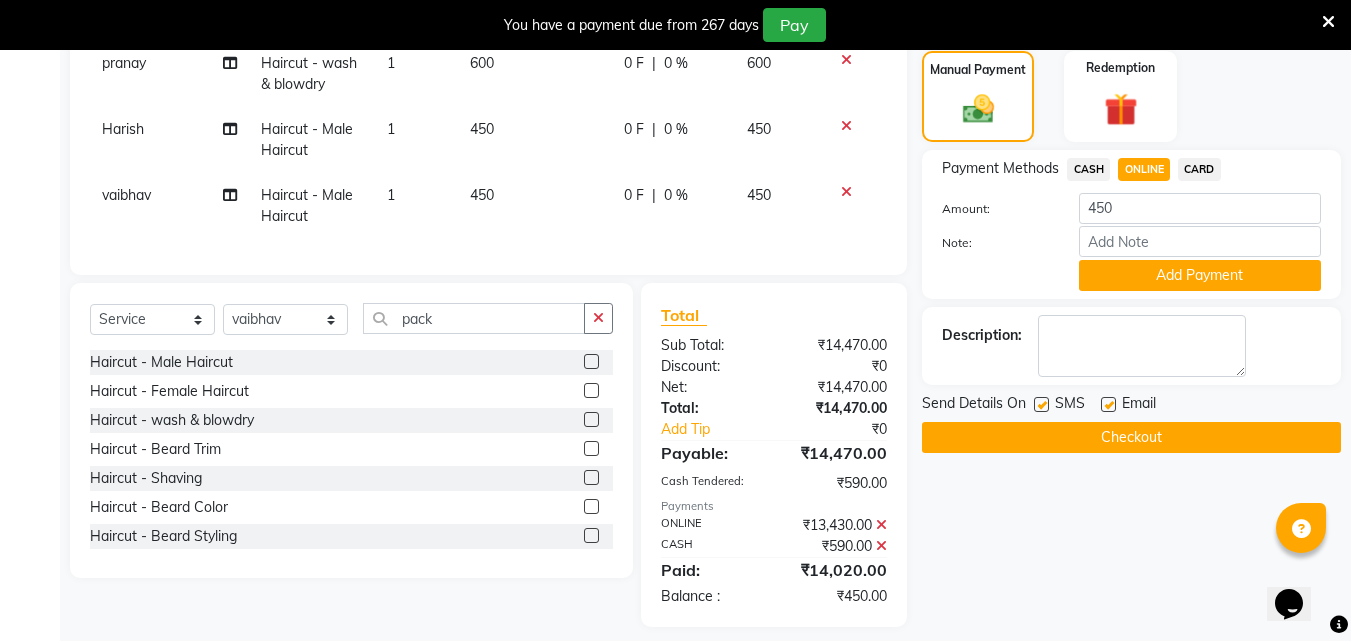 click on "Add Payment" 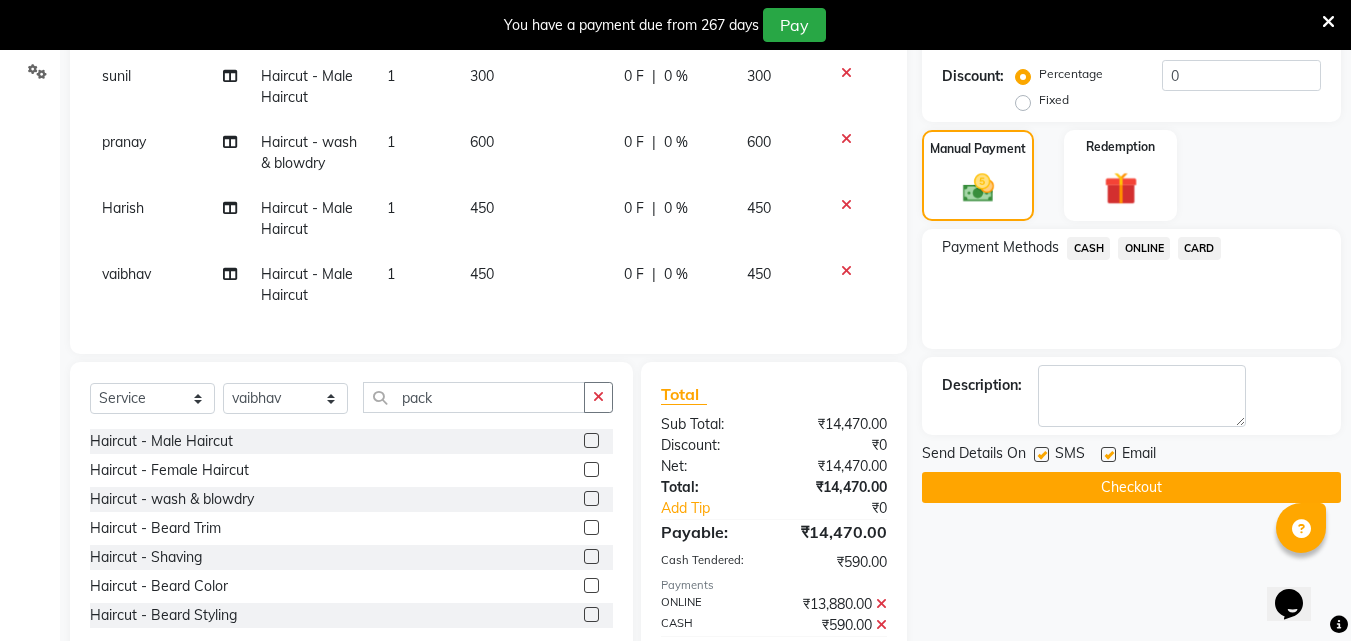 scroll, scrollTop: 443, scrollLeft: 0, axis: vertical 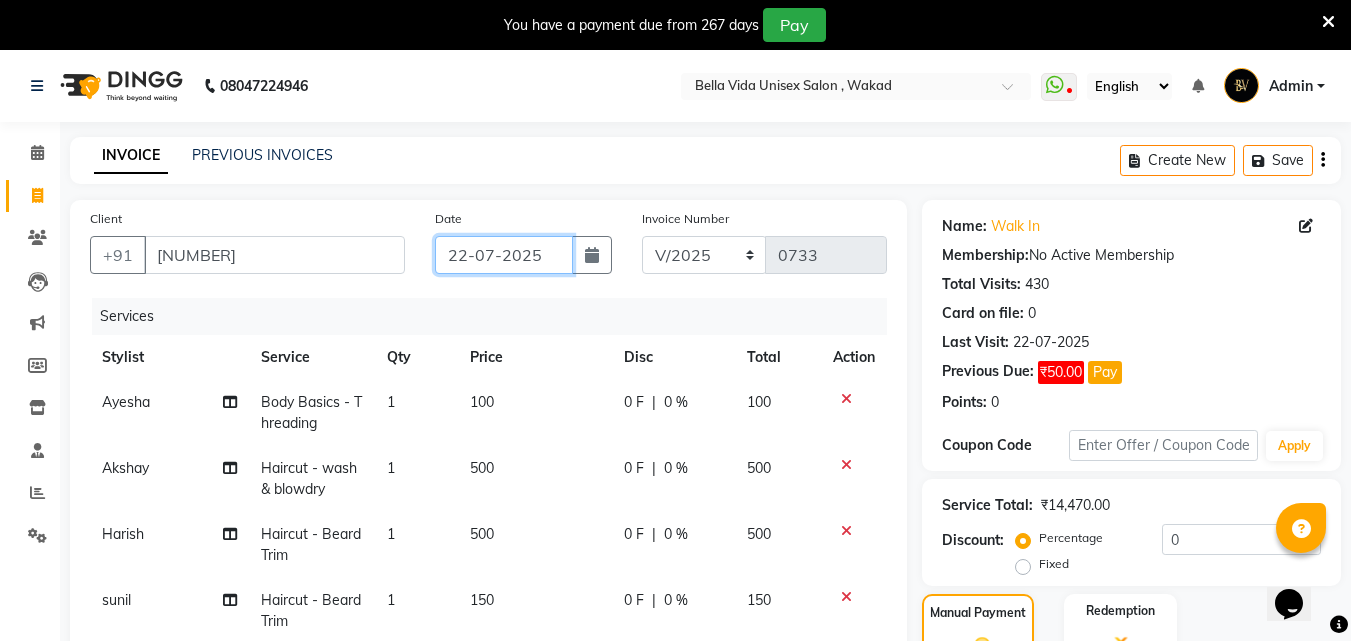 click on "22-07-2025" 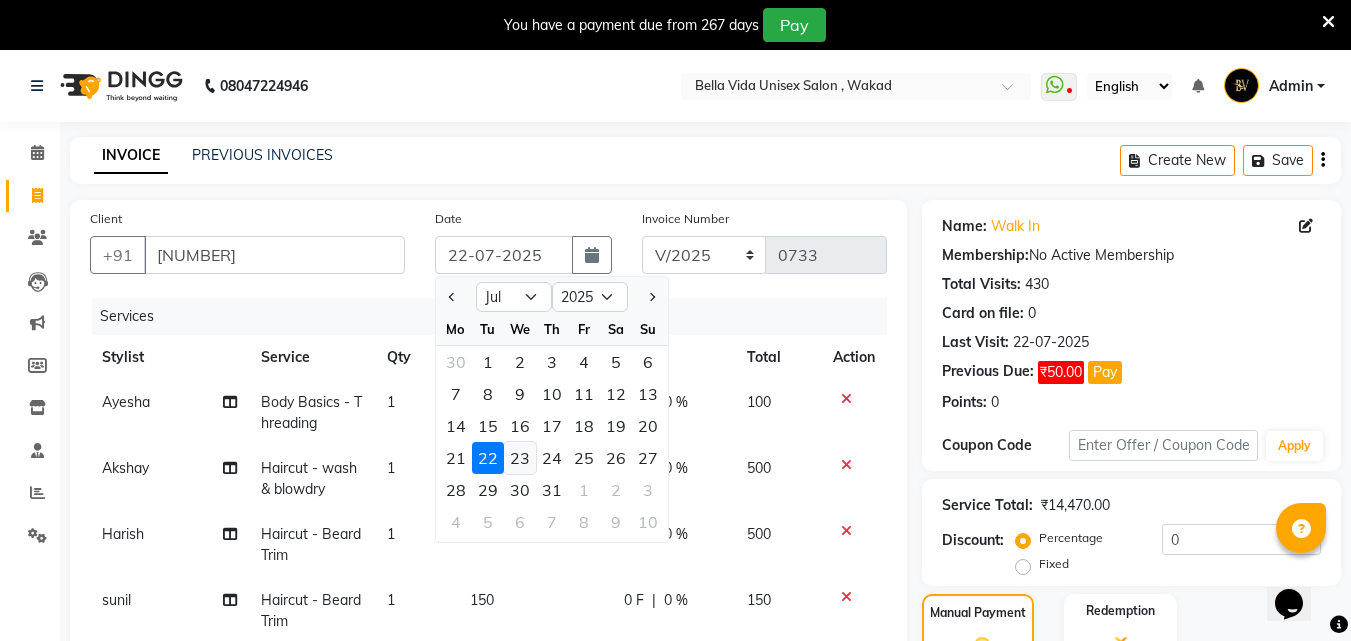 click on "23" 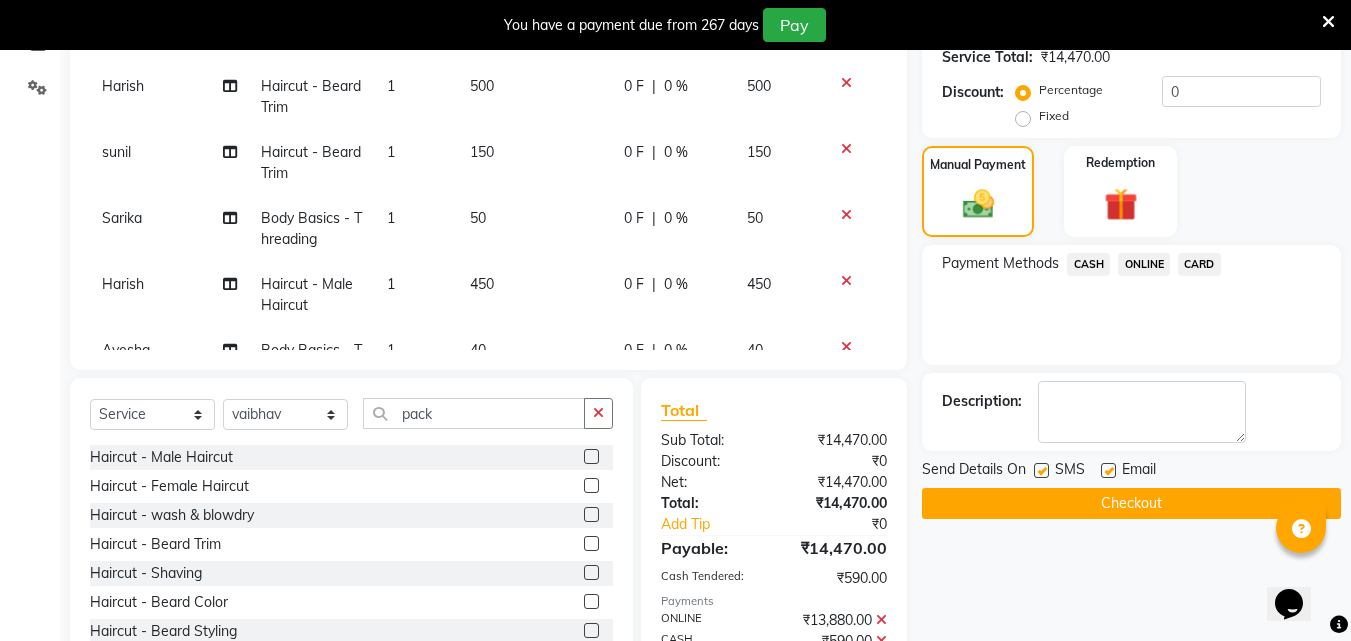 scroll, scrollTop: 500, scrollLeft: 0, axis: vertical 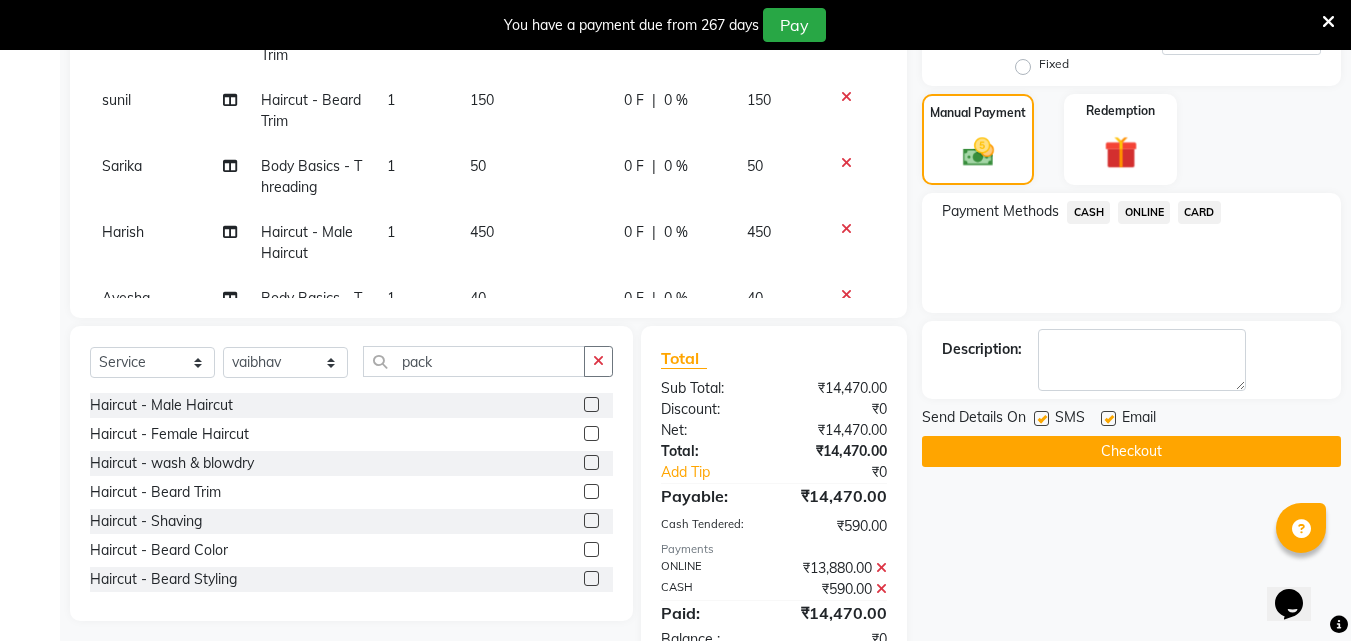 click 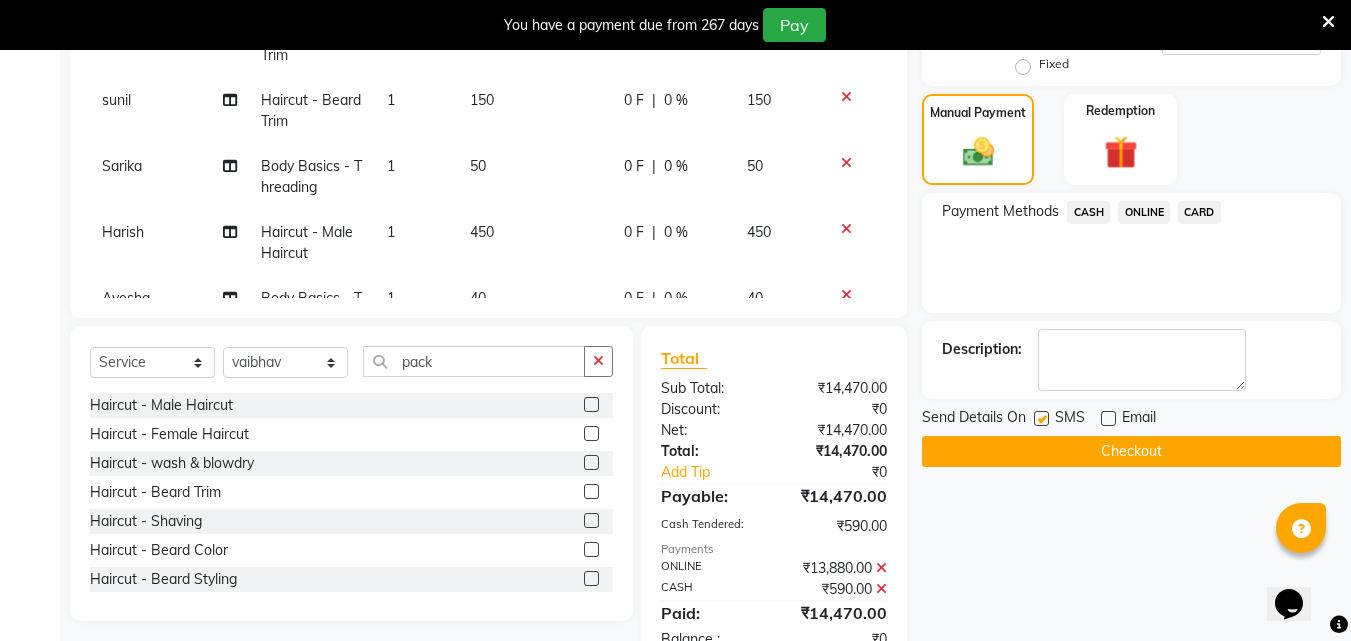 click 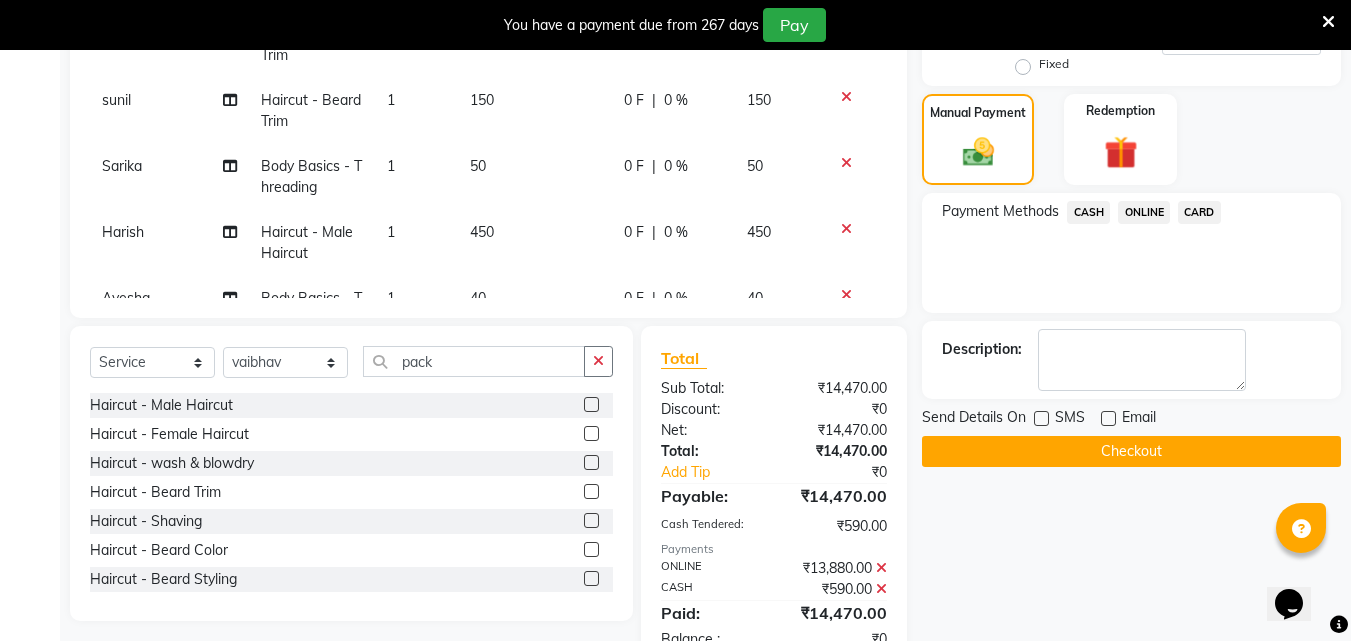 click on "Checkout" 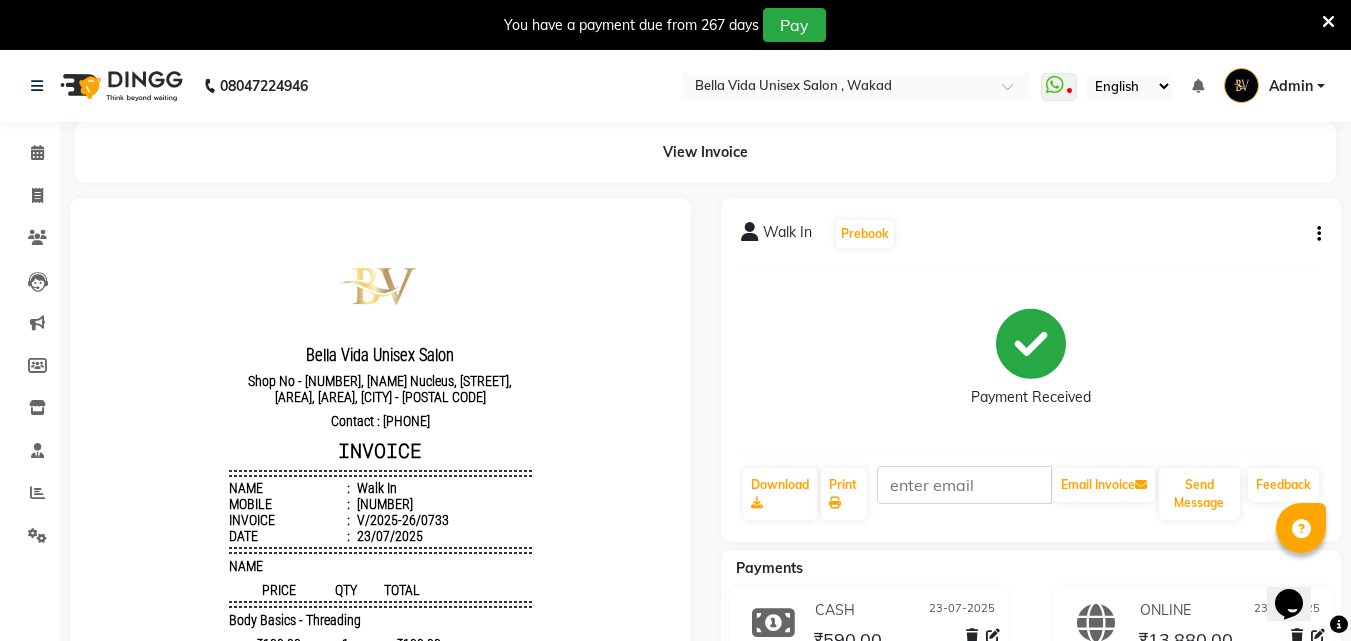scroll, scrollTop: 0, scrollLeft: 0, axis: both 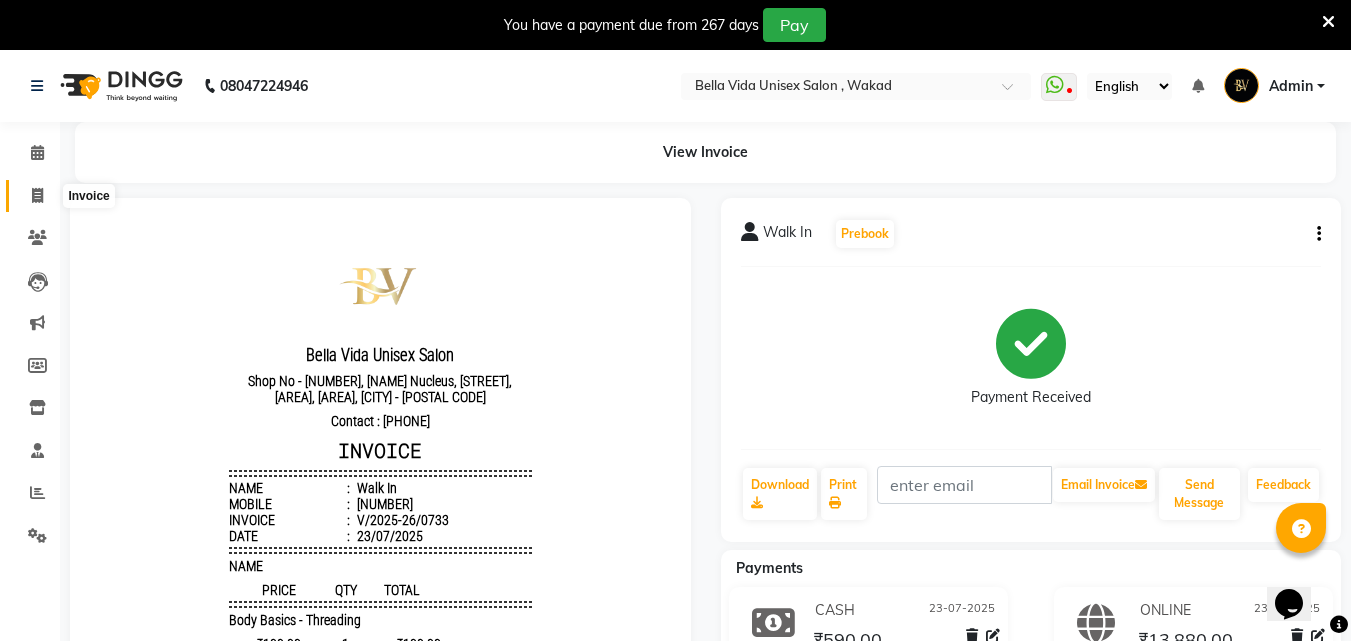 click 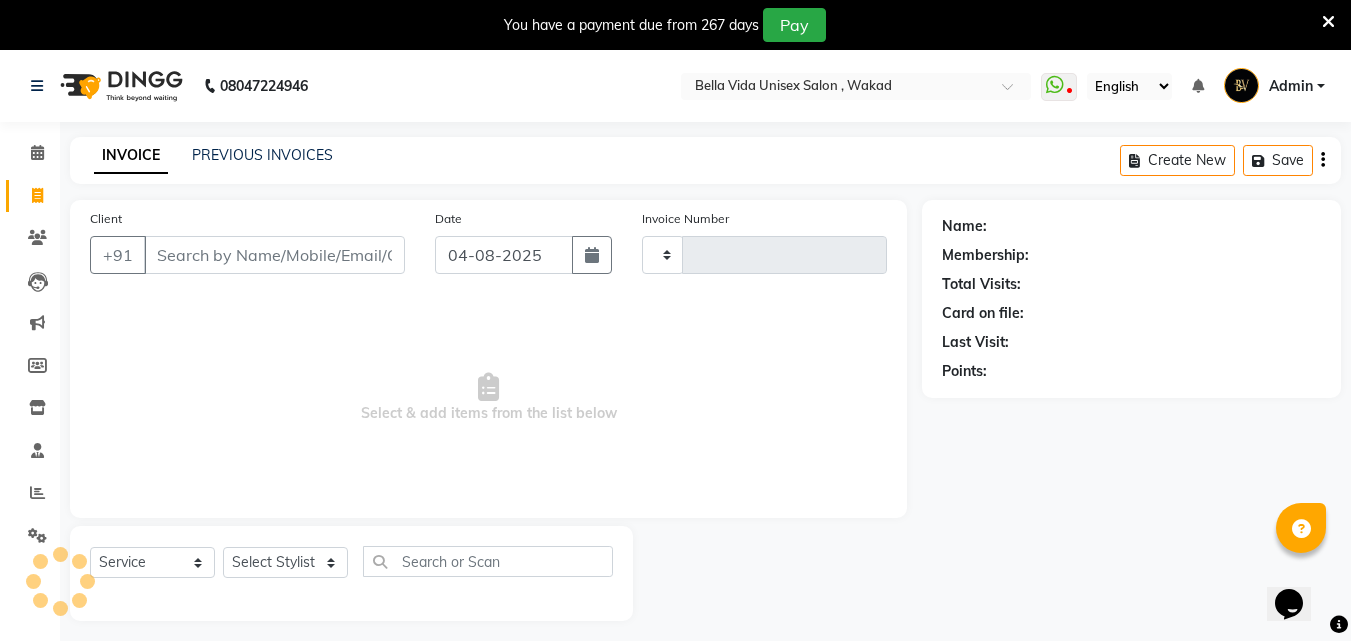 scroll, scrollTop: 50, scrollLeft: 0, axis: vertical 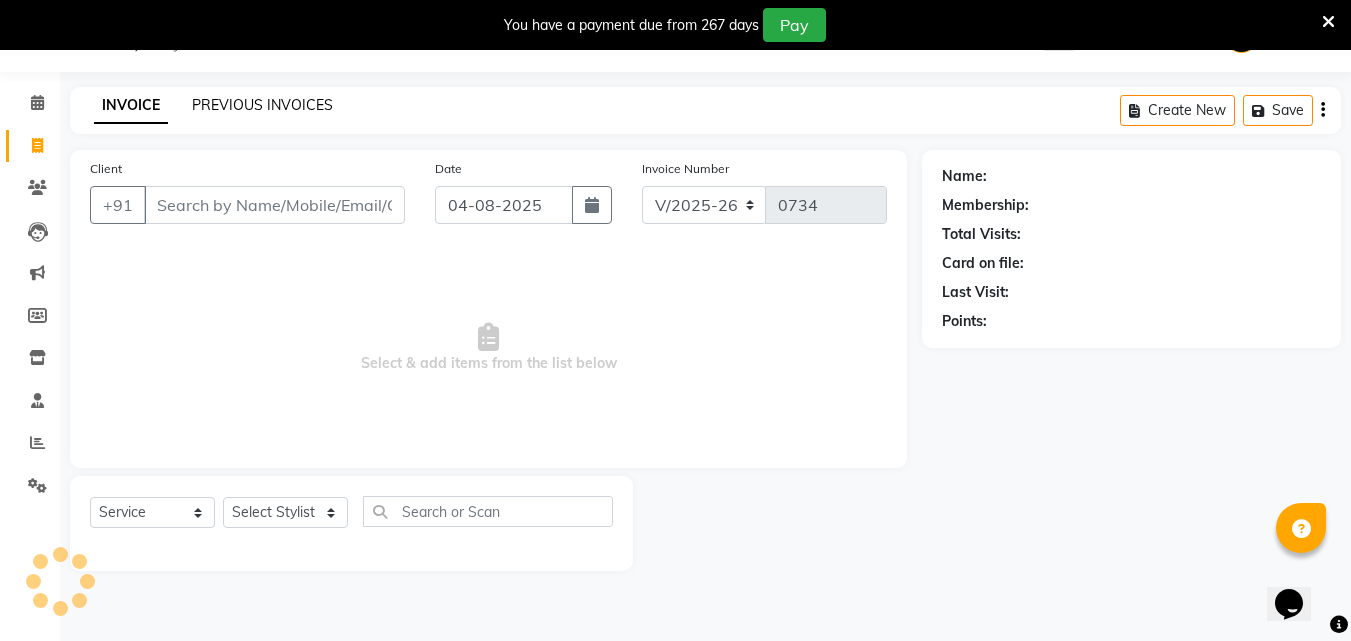 click on "PREVIOUS INVOICES" 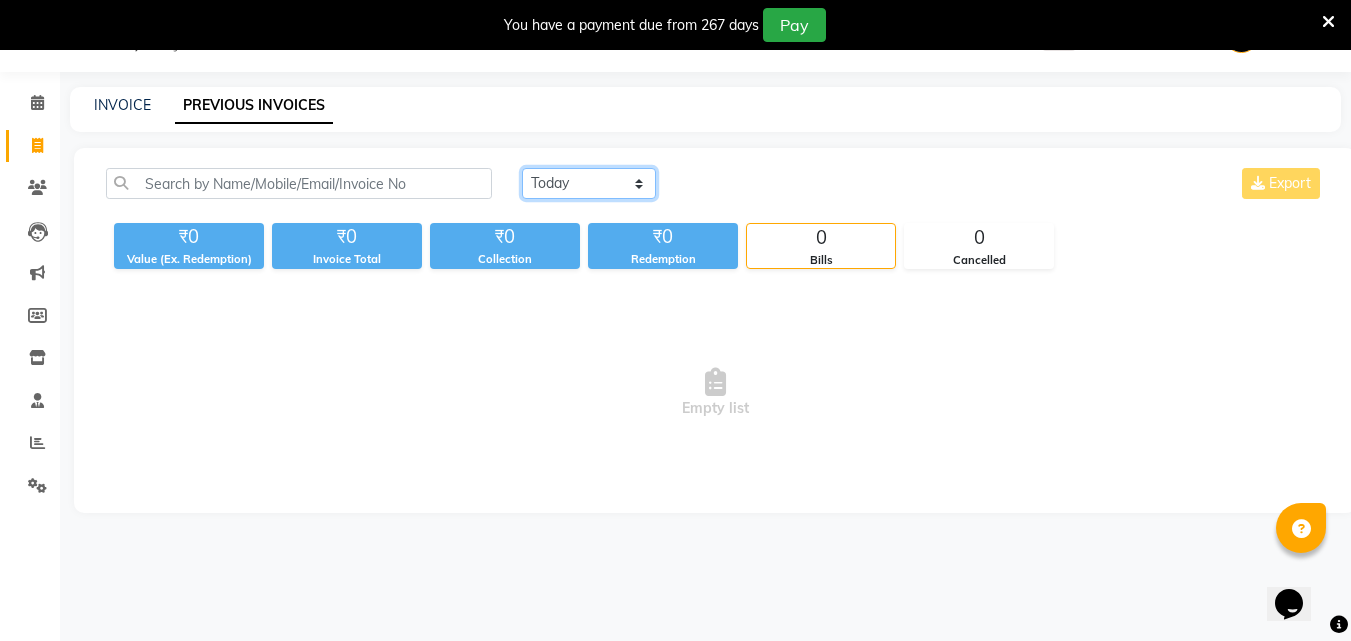 click on "Today Yesterday Custom Range" 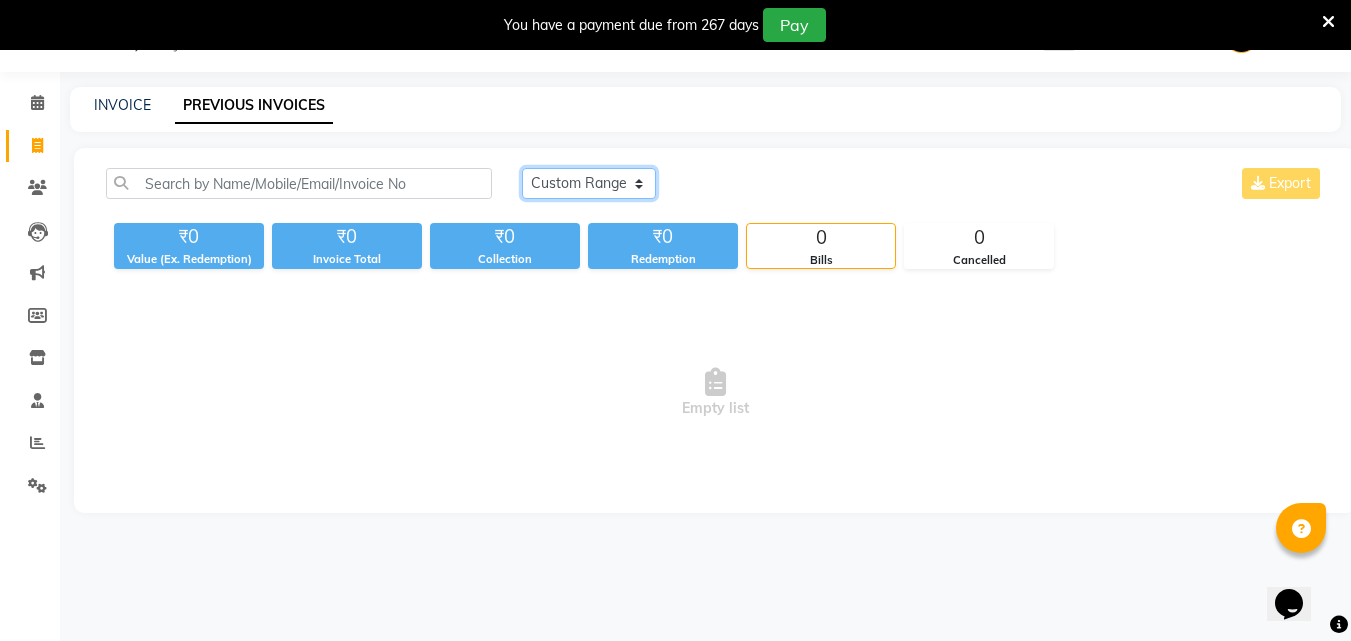 click on "Today Yesterday Custom Range" 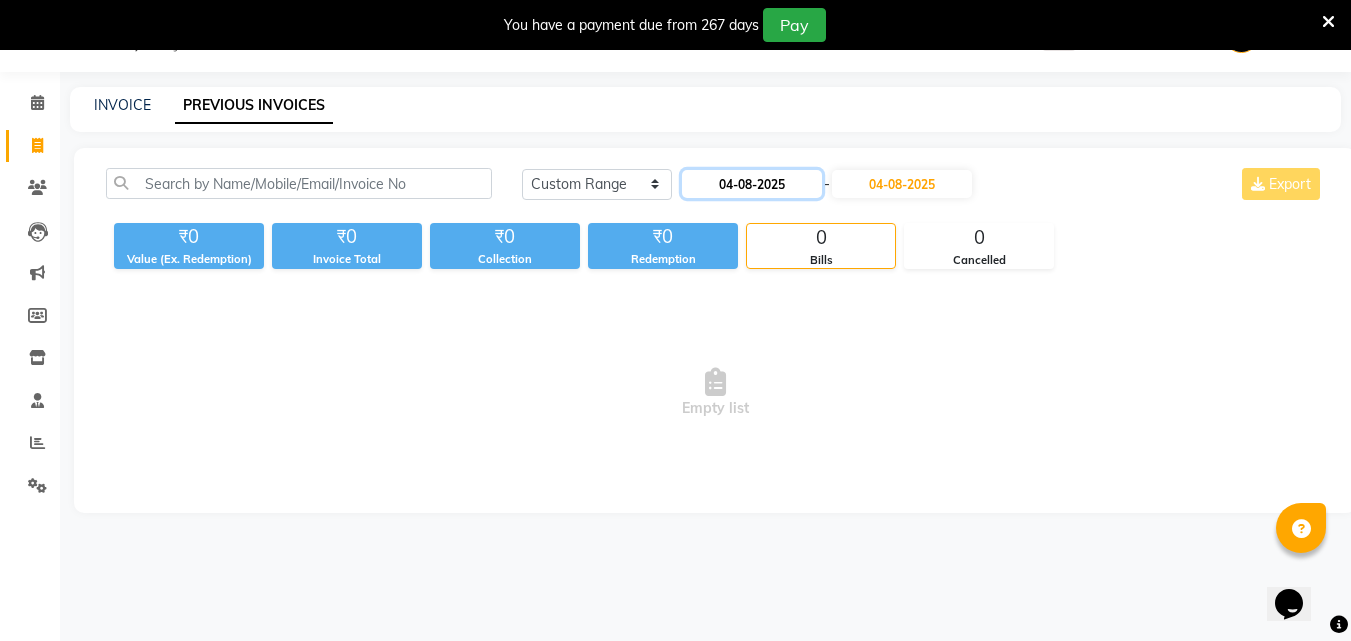 click on "04-08-2025" 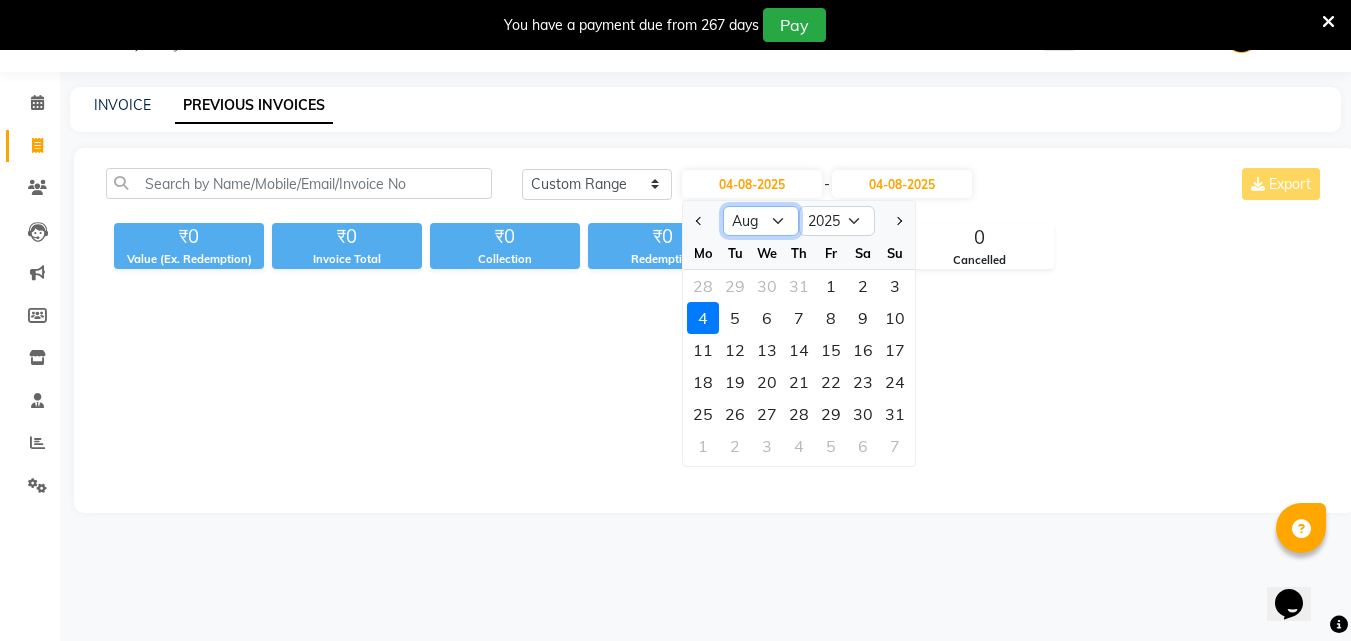 click on "Jan Feb Mar Apr May Jun Jul Aug Sep Oct Nov Dec" 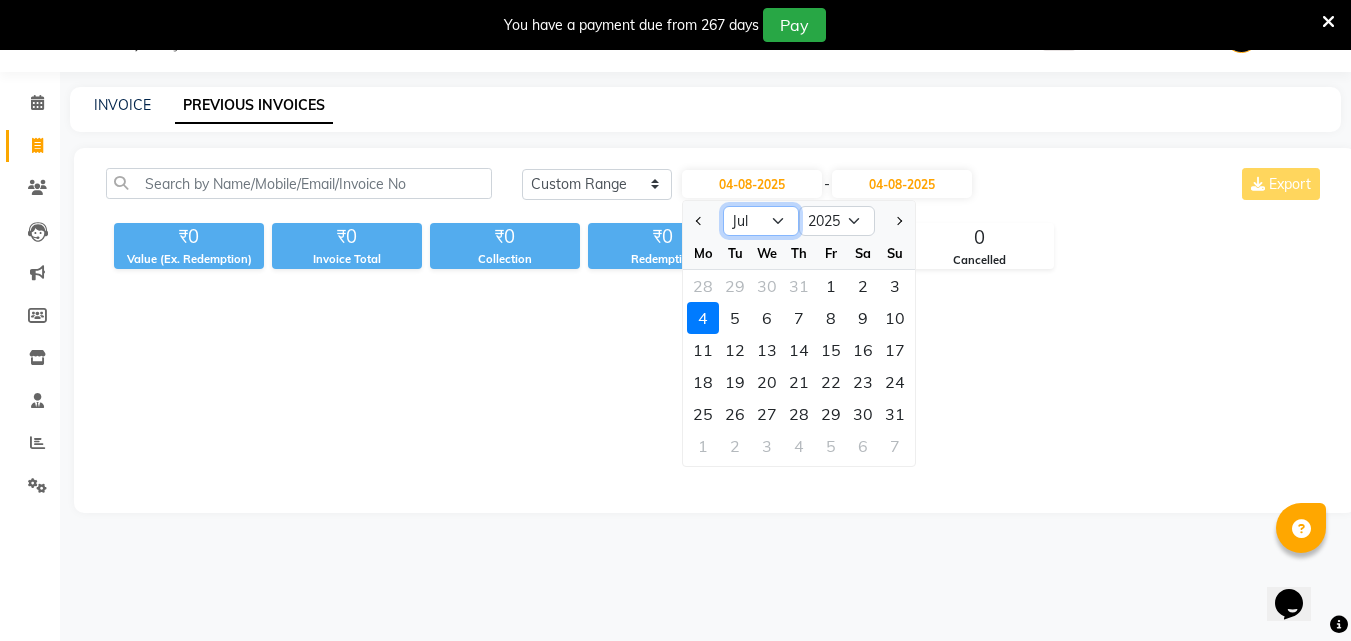 click on "Jan Feb Mar Apr May Jun Jul Aug Sep Oct Nov Dec" 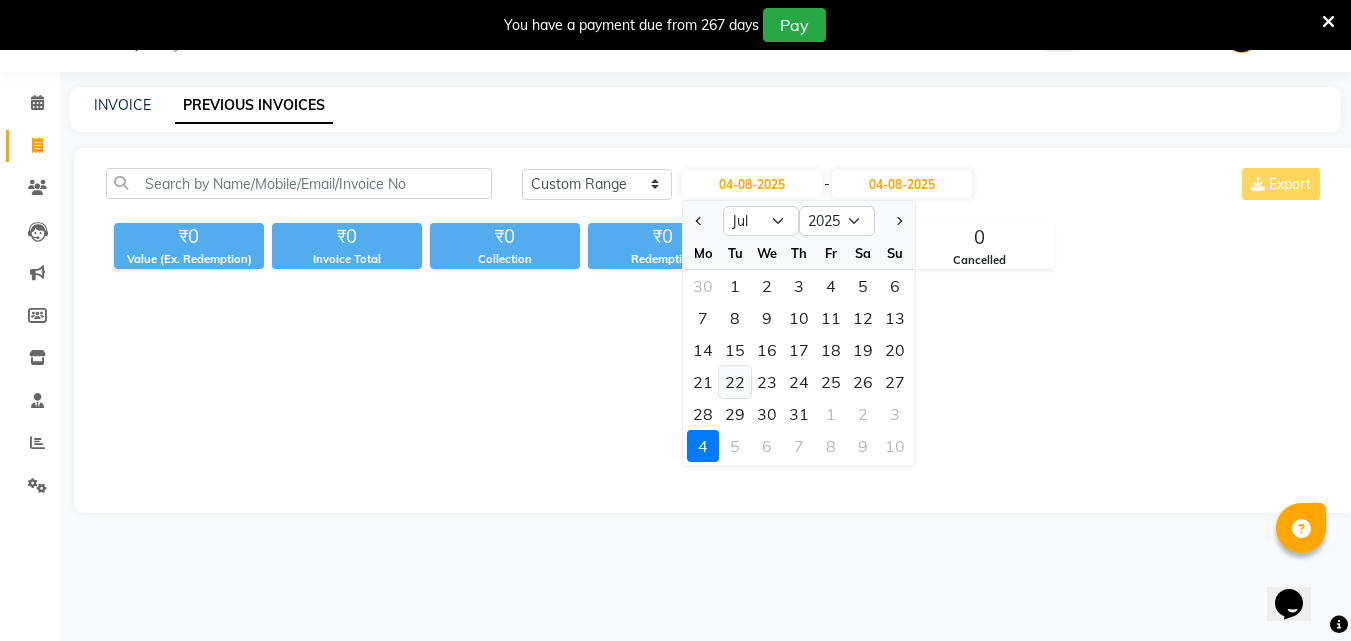 click on "22" 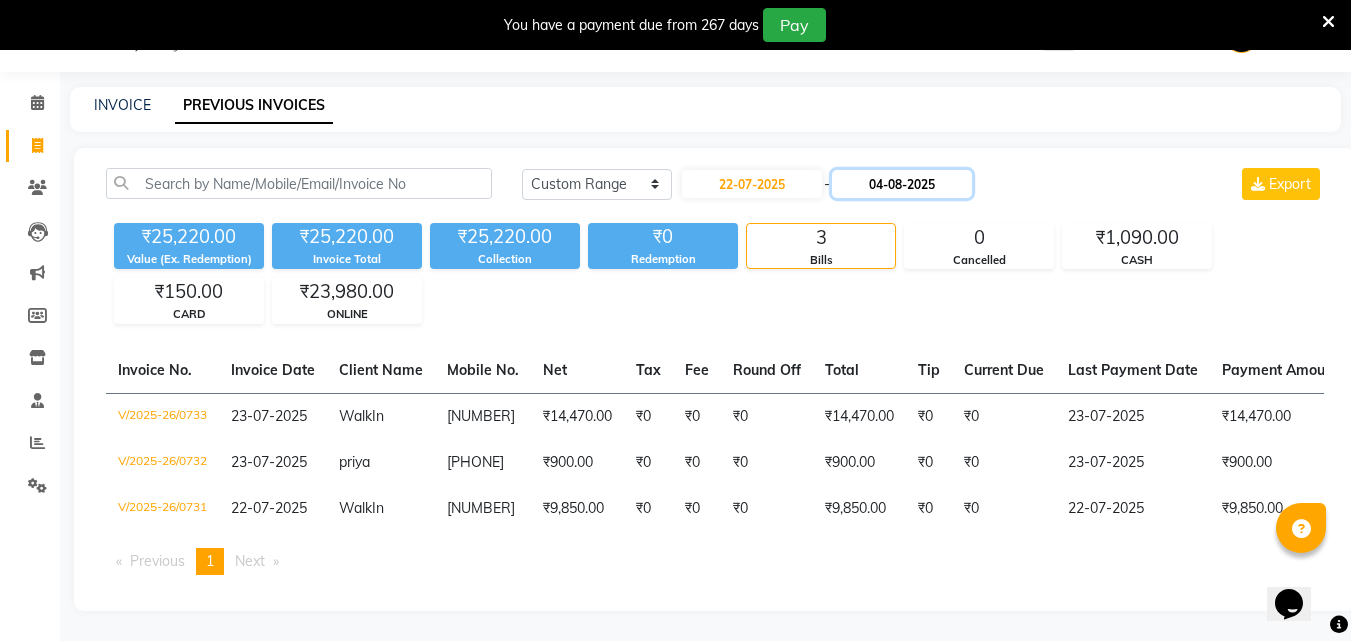 click on "04-08-2025" 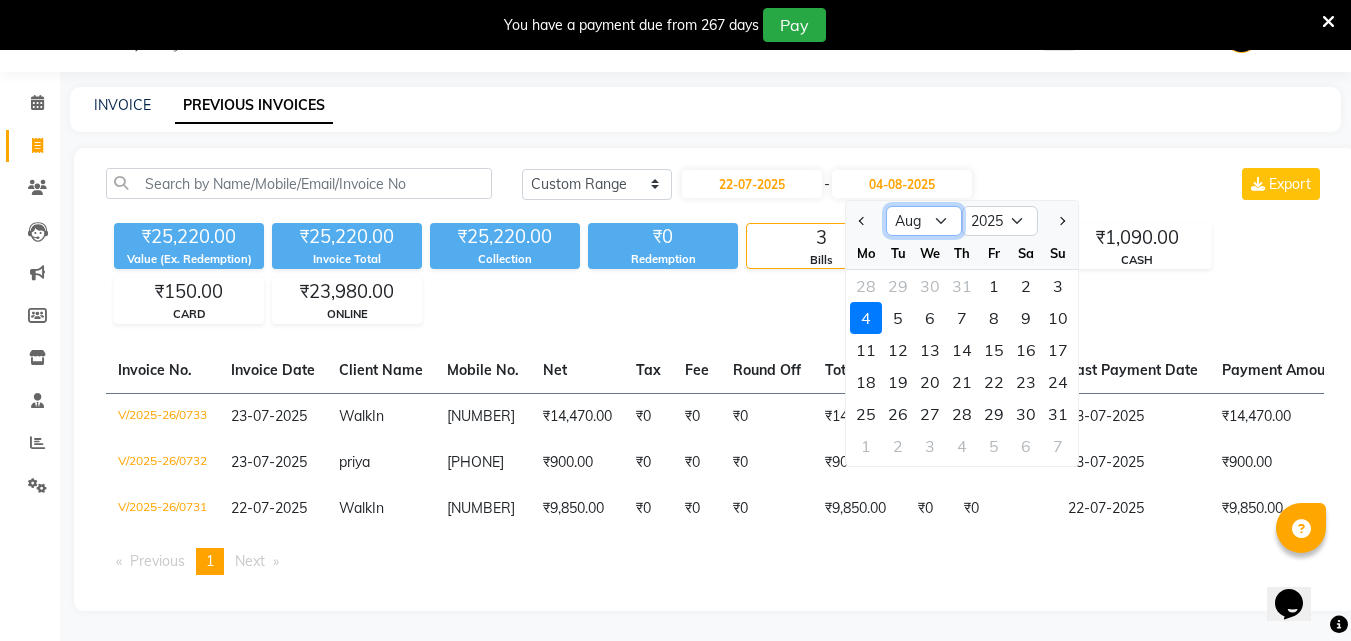 click on "Jul Aug Sep Oct Nov Dec" 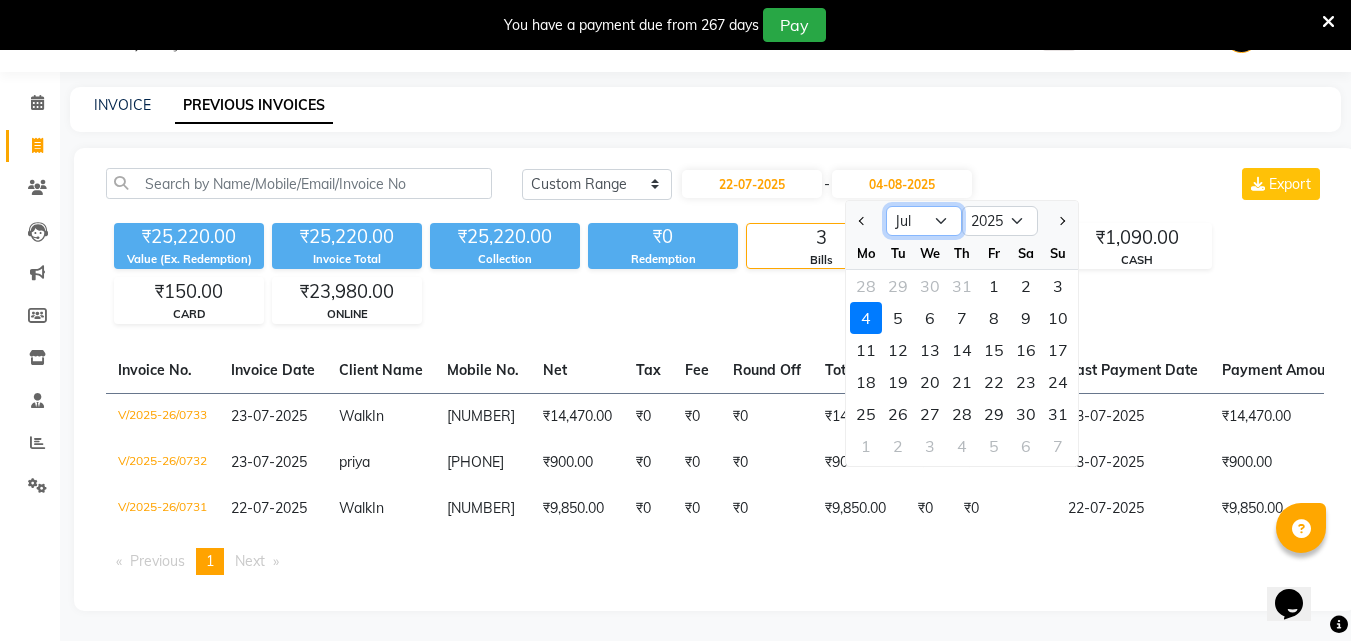 click on "Jul Aug Sep Oct Nov Dec" 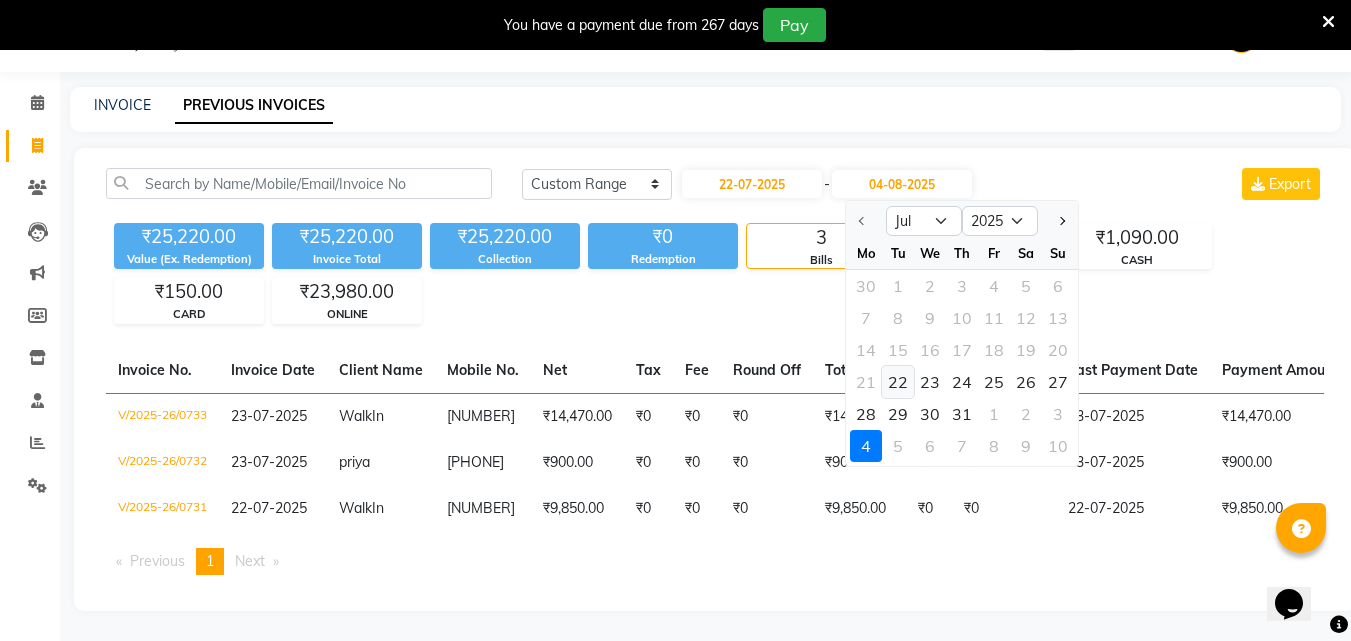 click on "22" 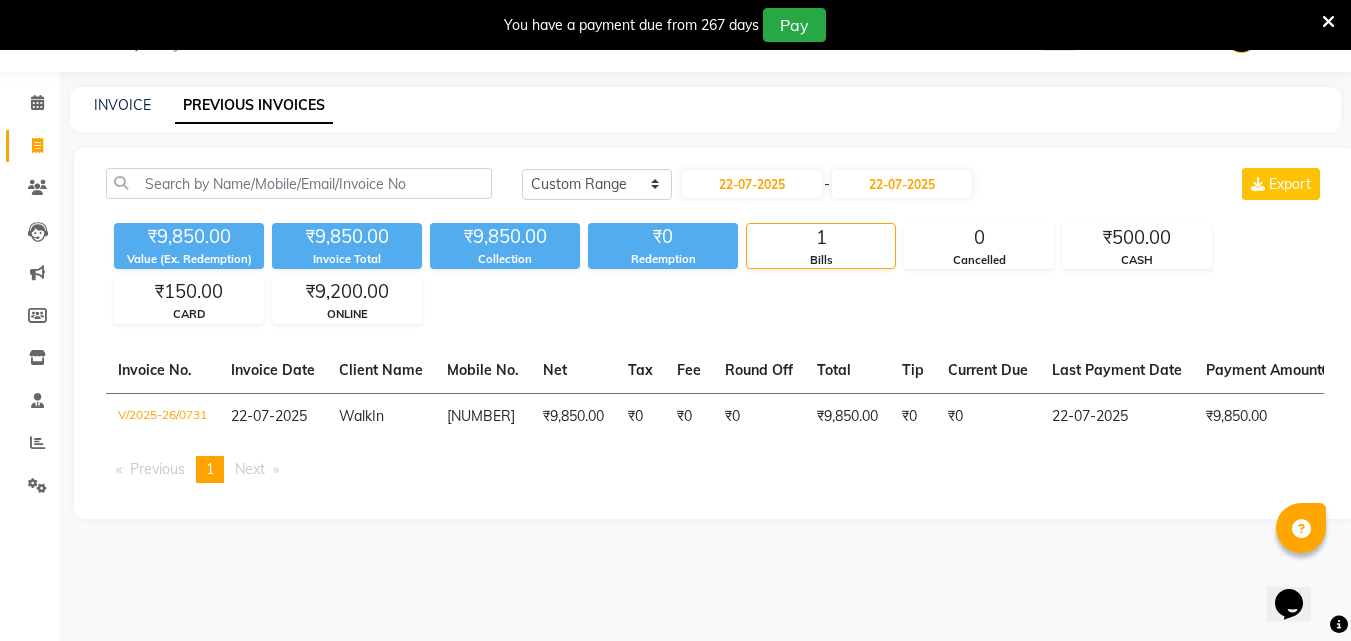 click on "Next  page" at bounding box center [257, 469] 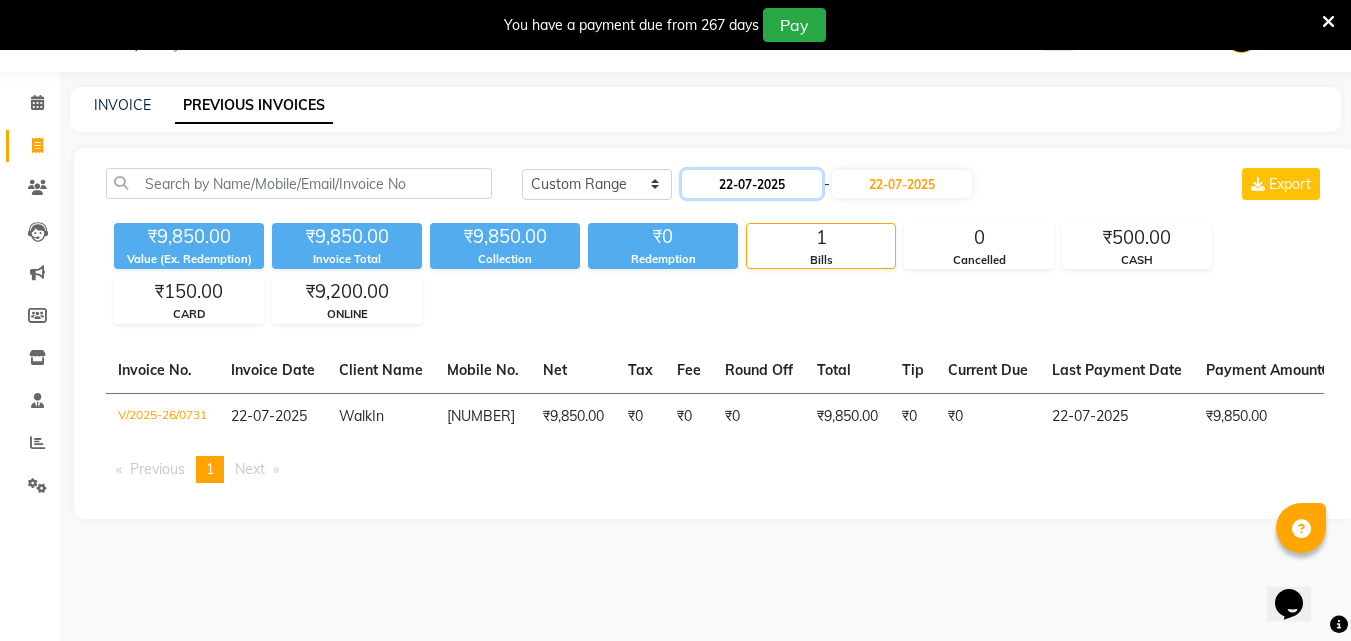 click on "22-07-2025" 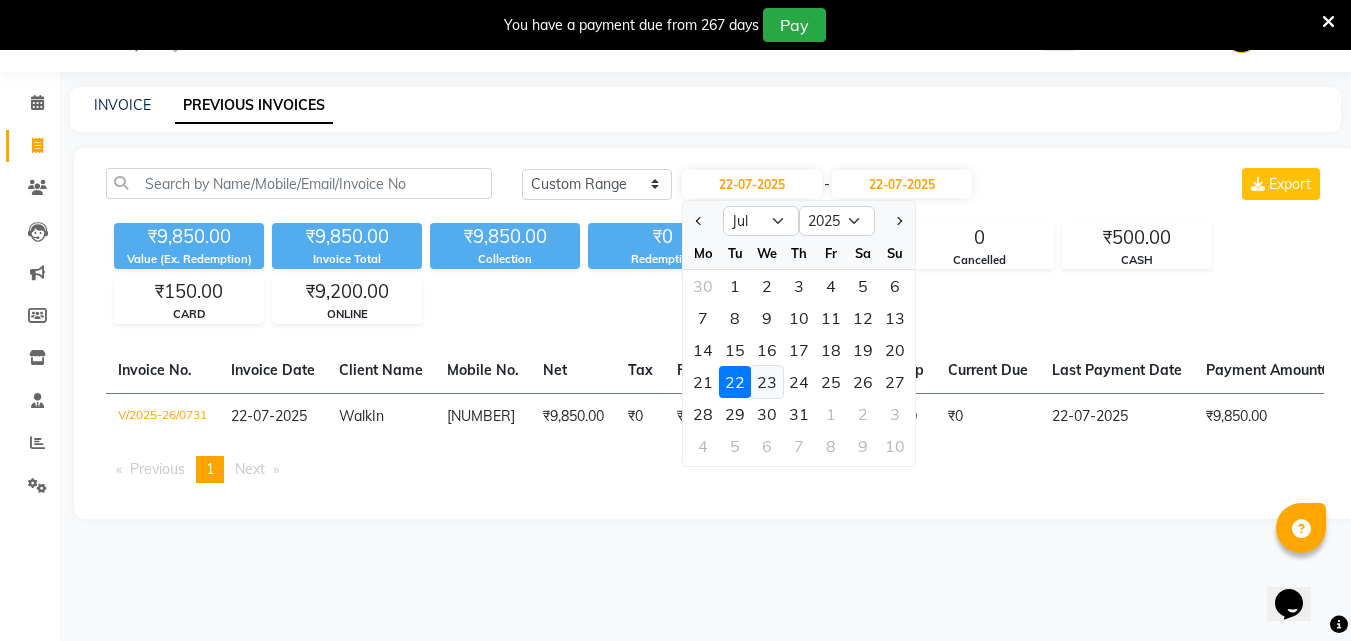 click on "23" 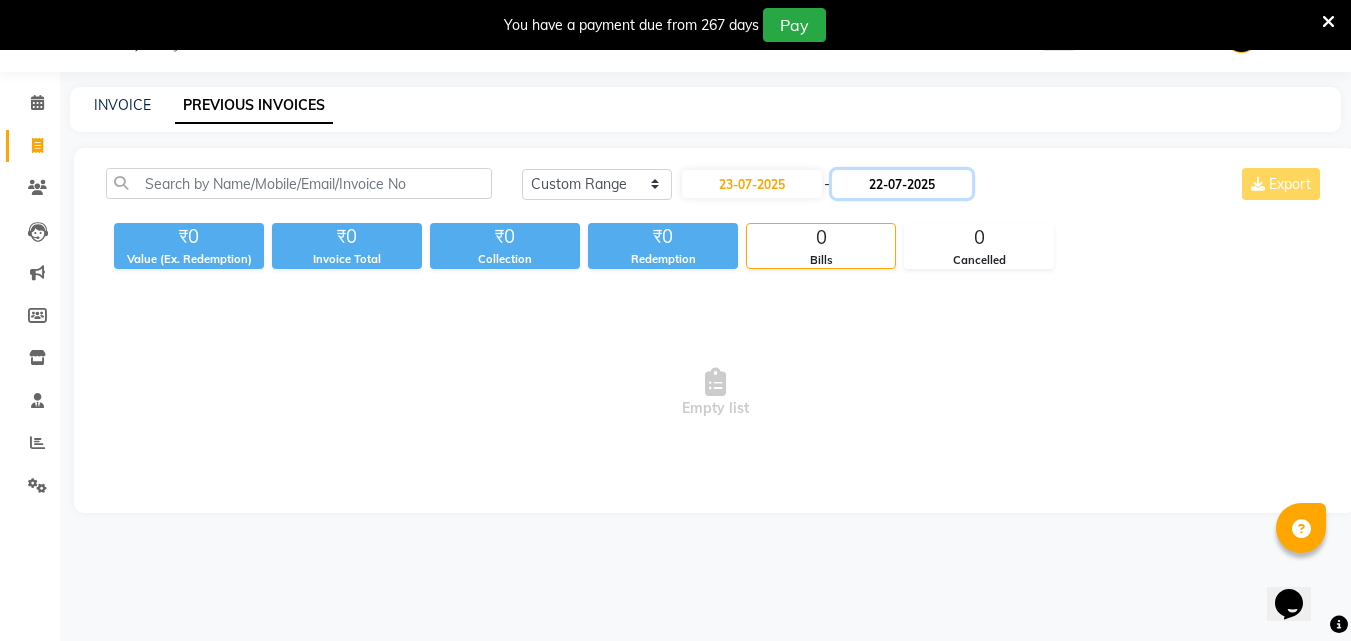 click on "22-07-2025" 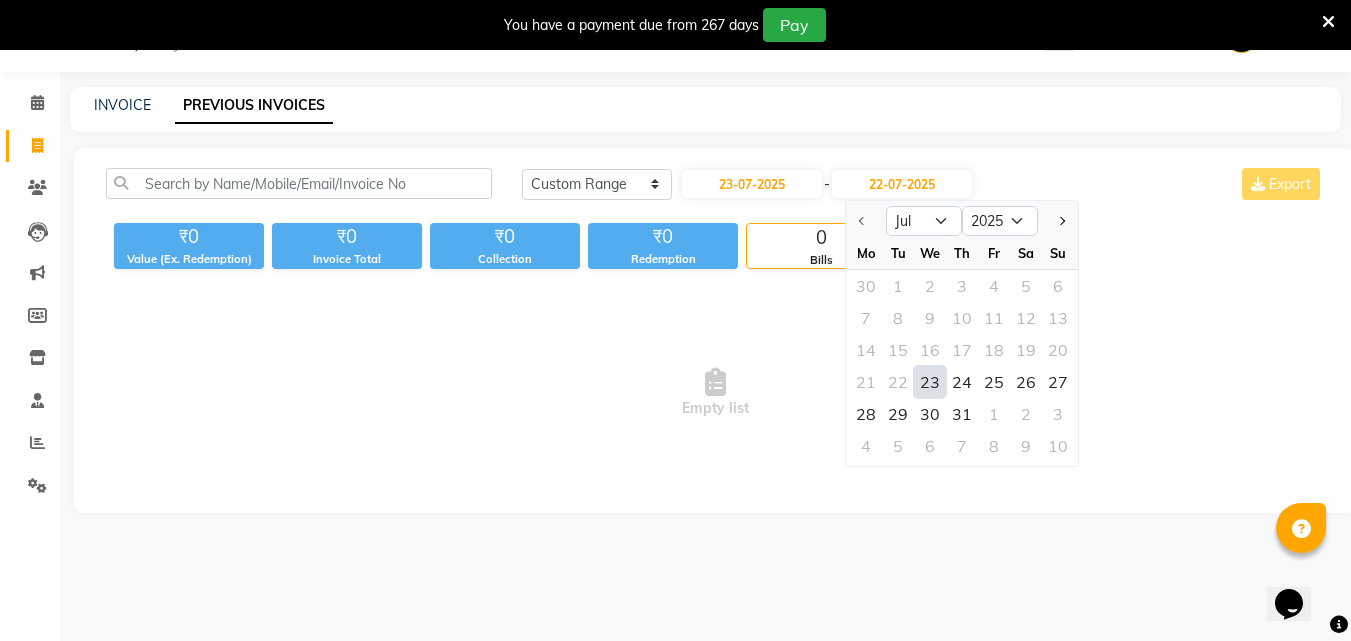 click on "23" 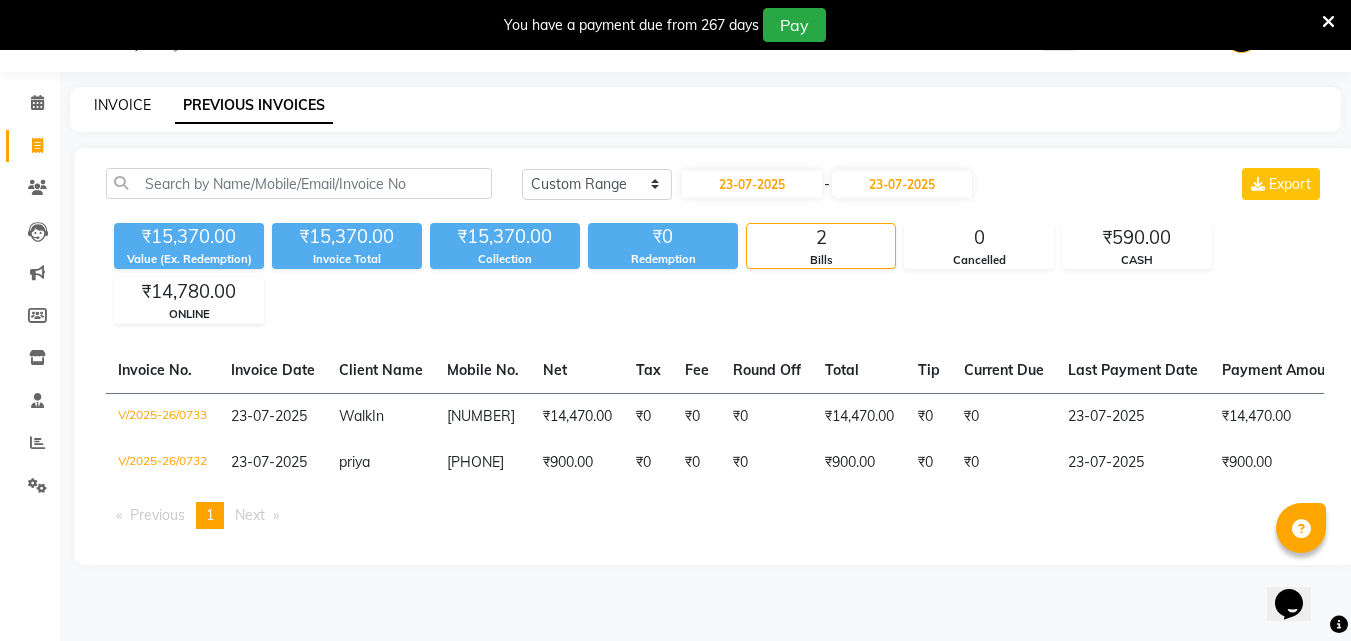 click on "INVOICE" 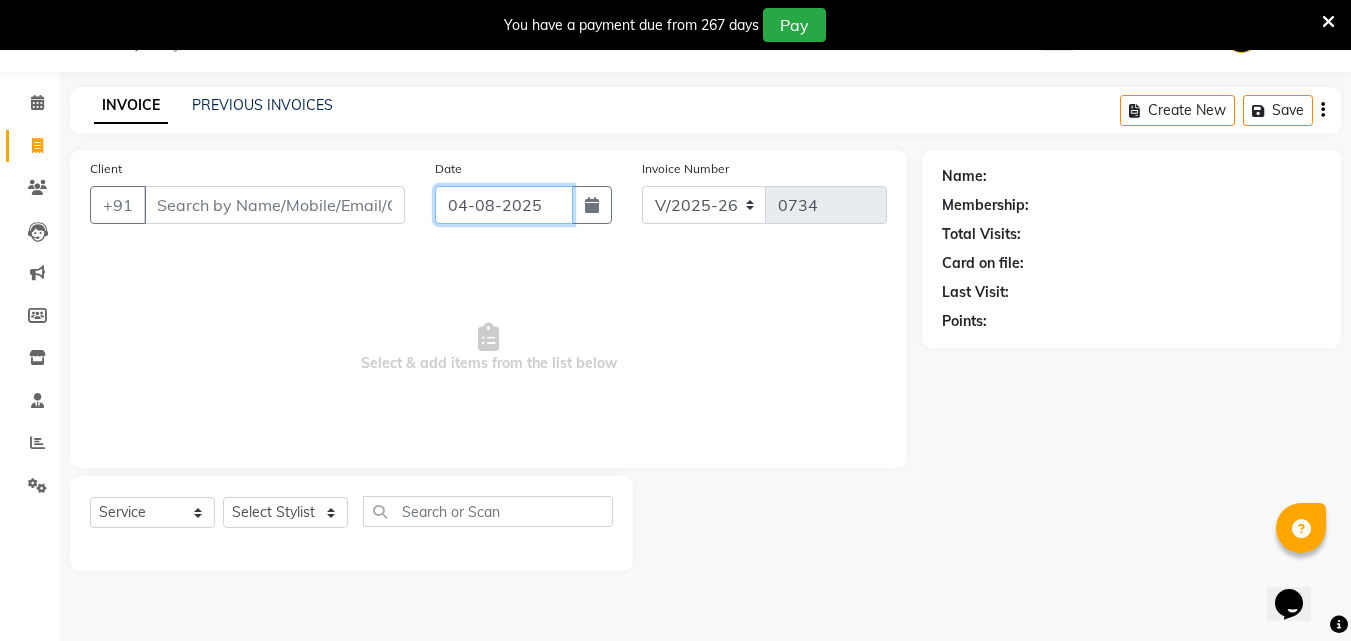 click on "04-08-2025" 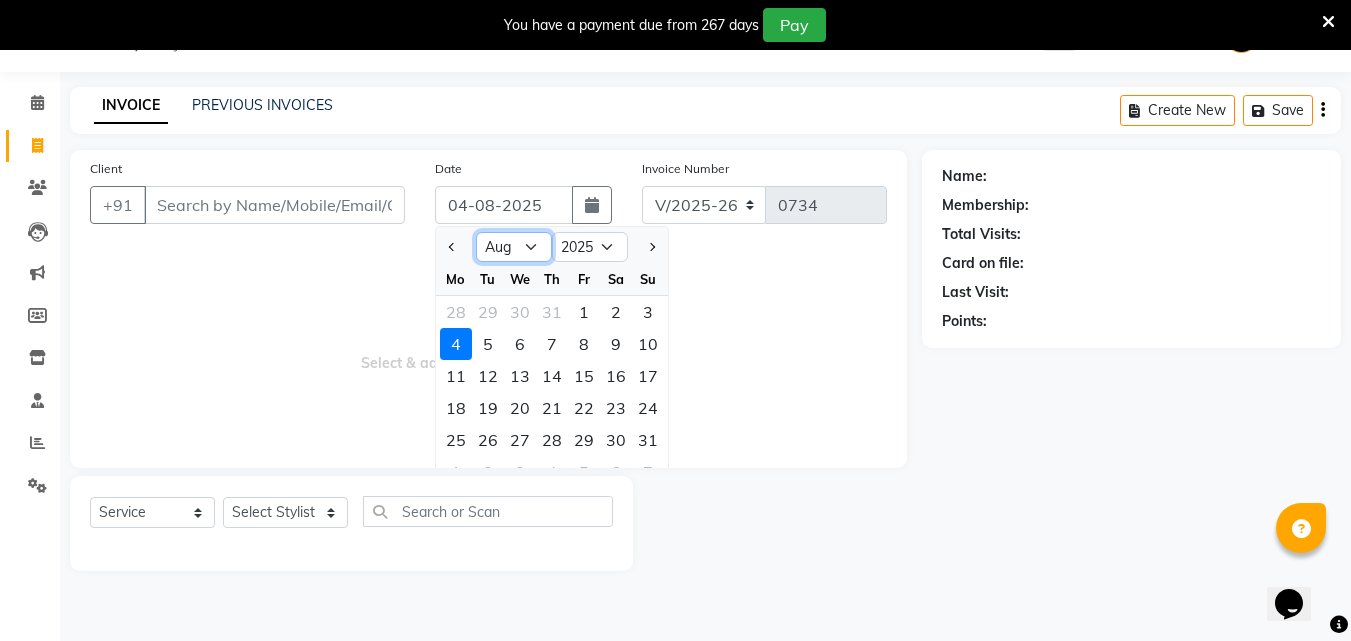 click on "Jan Feb Mar Apr May Jun Jul Aug Sep Oct Nov Dec" 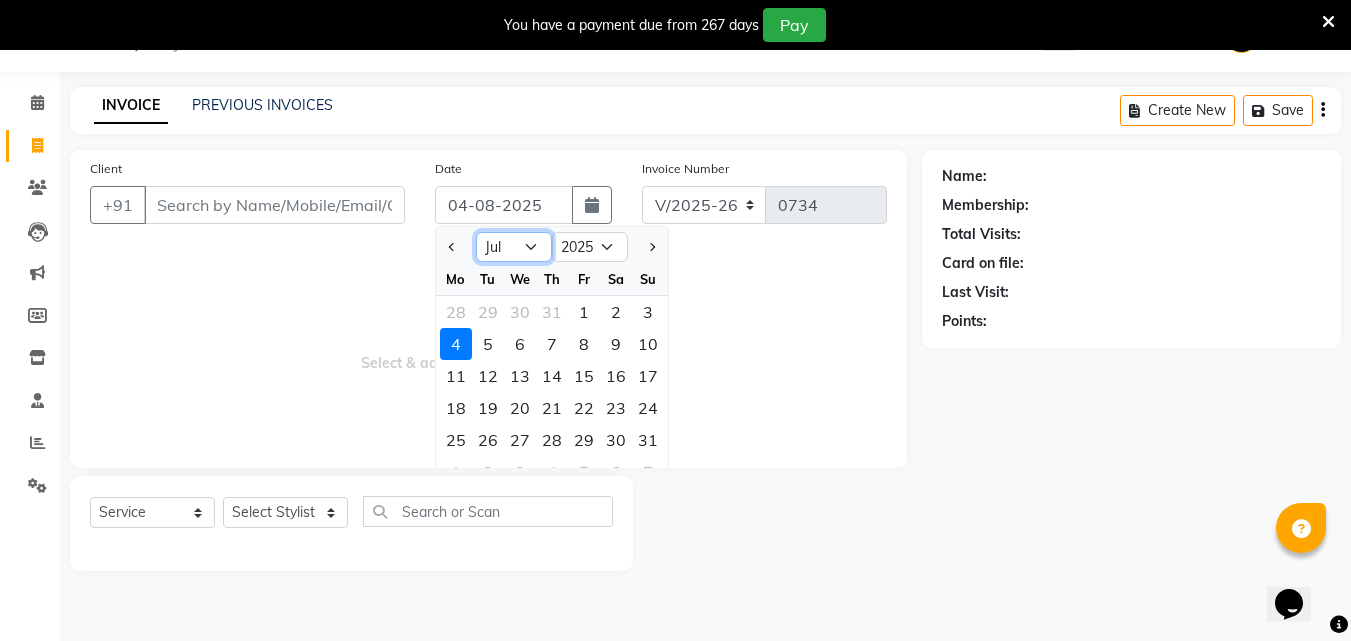 click on "Jan Feb Mar Apr May Jun Jul Aug Sep Oct Nov Dec" 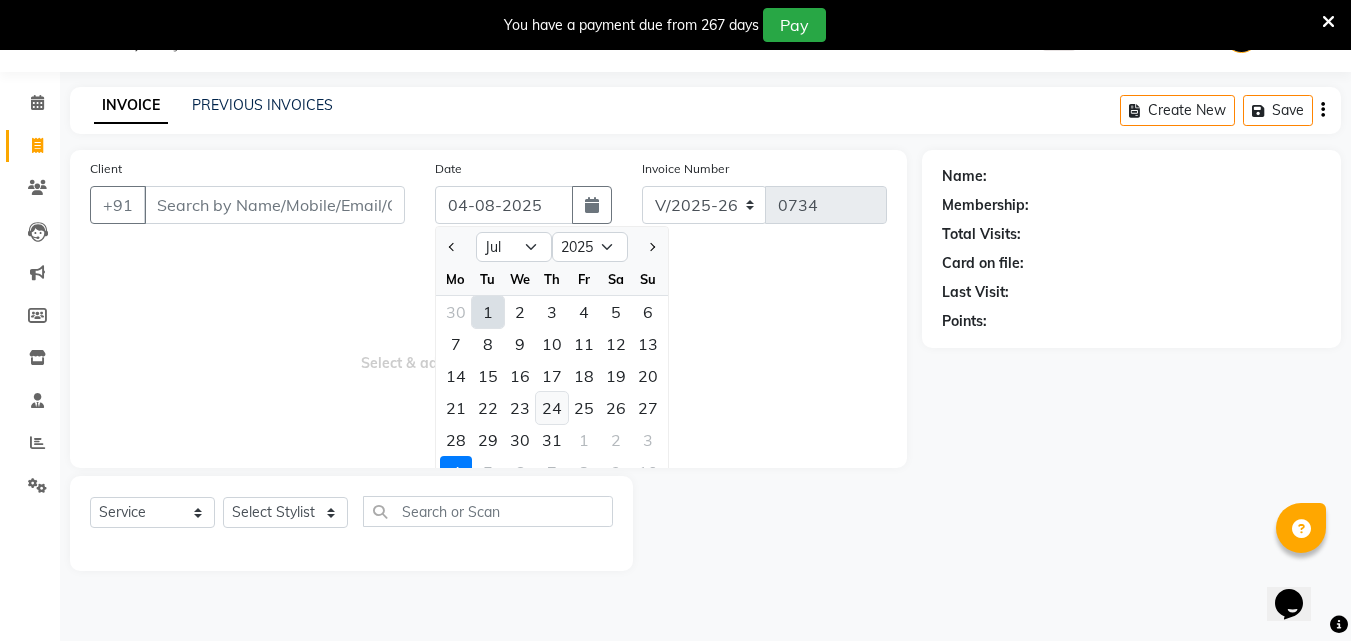 click on "24" 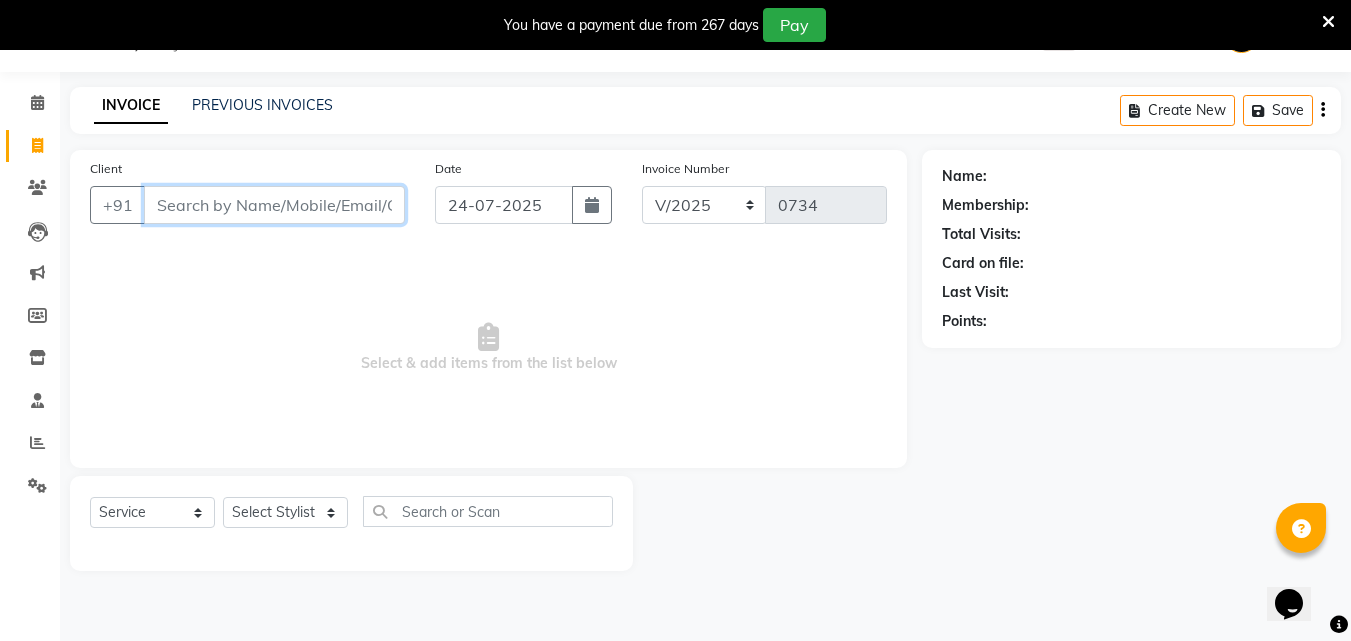 click on "Client" at bounding box center [274, 205] 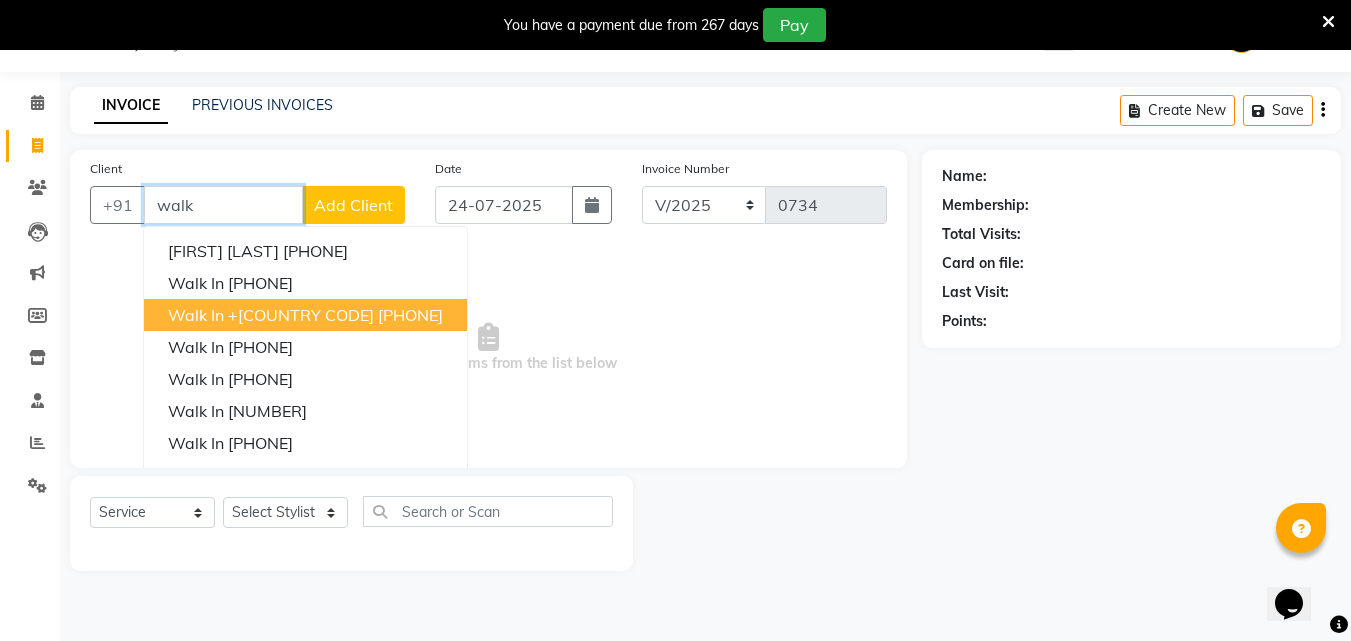 click on "+[COUNTRY CODE] [PHONE]" at bounding box center [335, 315] 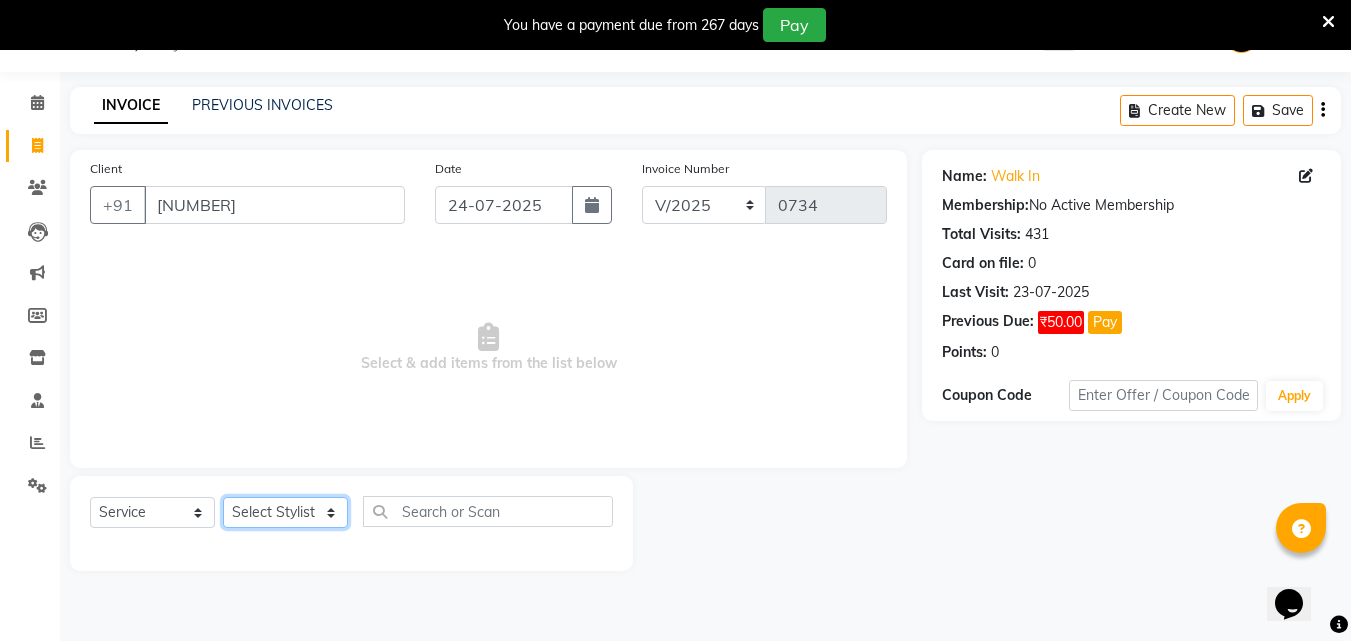 click on "Select Stylist [FIRST] [FIRST] [FIRST] [FIRST] [FIRST] [FIRST] [FIRST] [FIRST] [FIRST] [FIRST] [FIRST] [FIRST]" 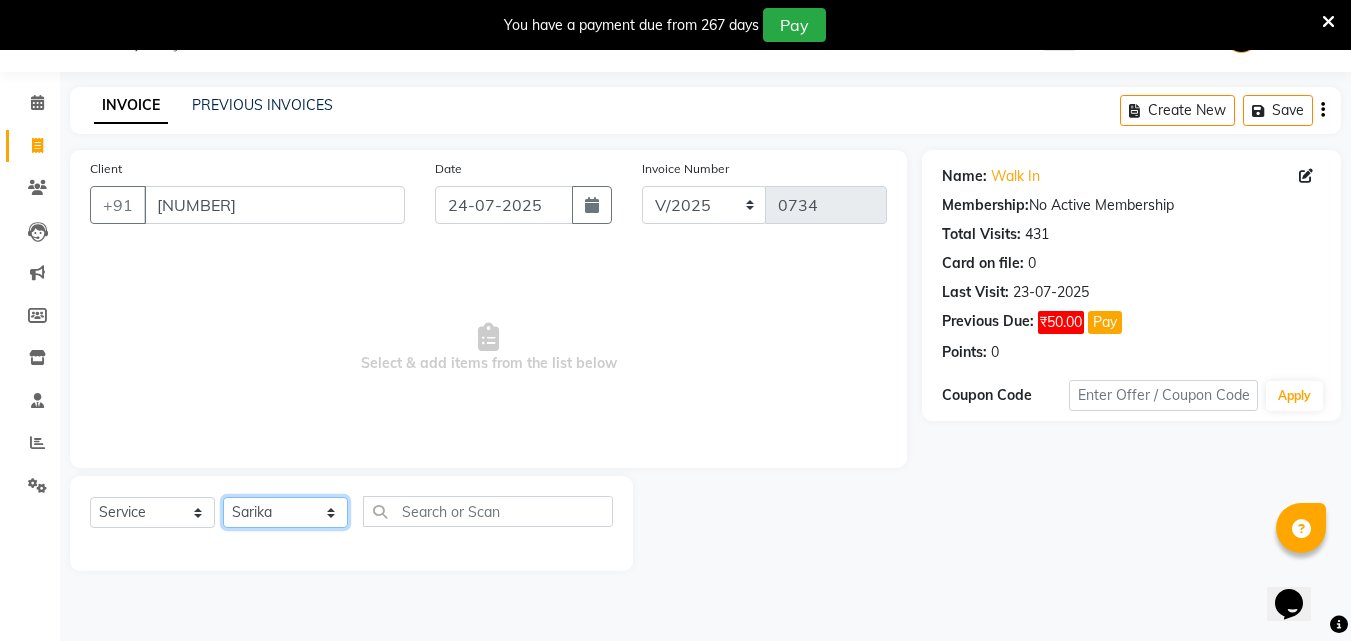 click on "Select Stylist [FIRST] [FIRST] [FIRST] [FIRST] [FIRST] [FIRST] [FIRST] [FIRST] [FIRST] [FIRST] [FIRST] [FIRST]" 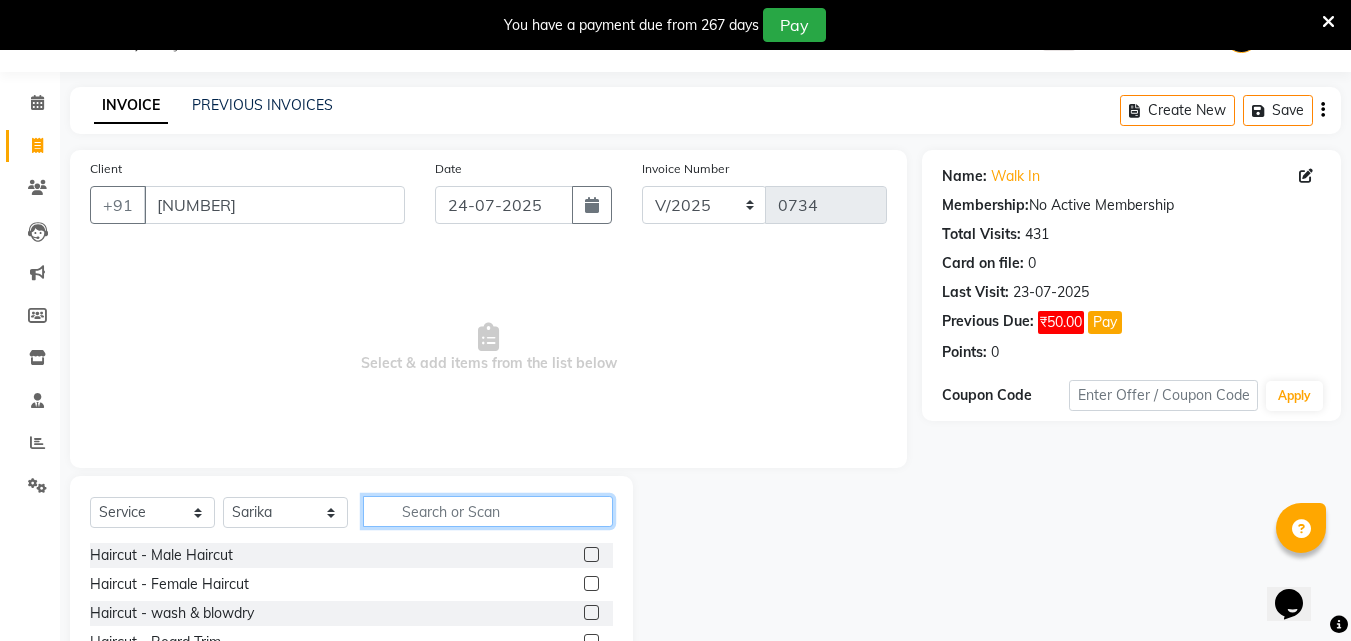 click 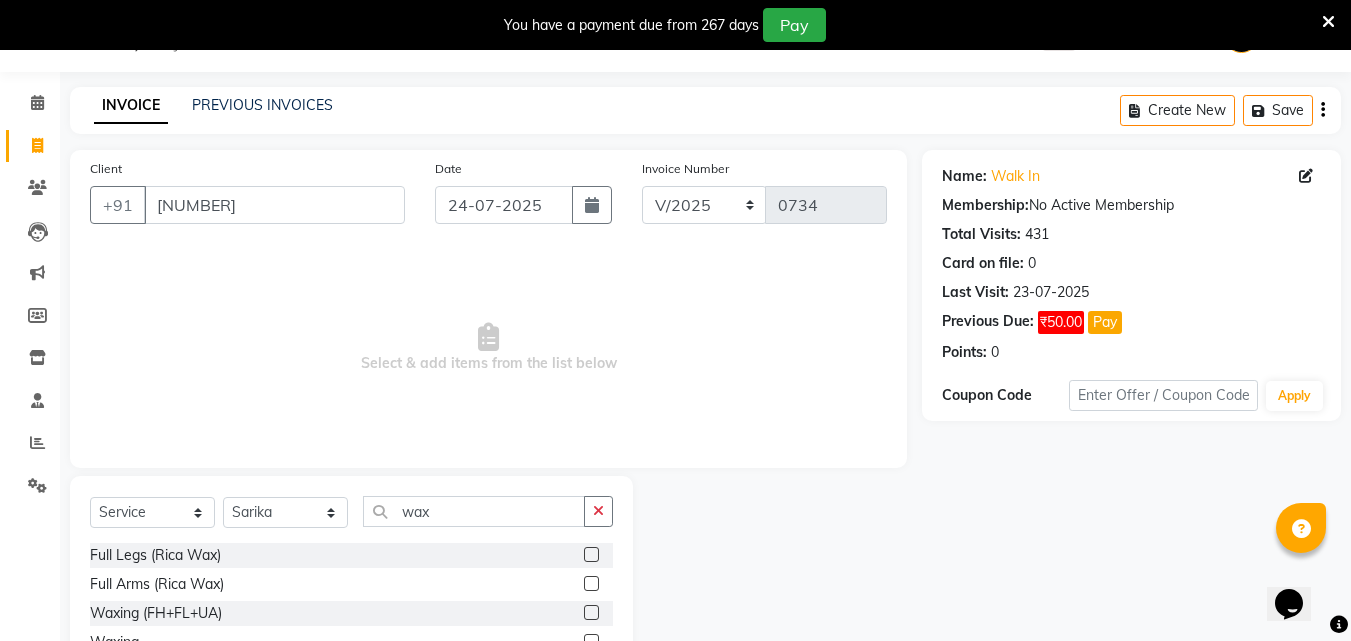 click 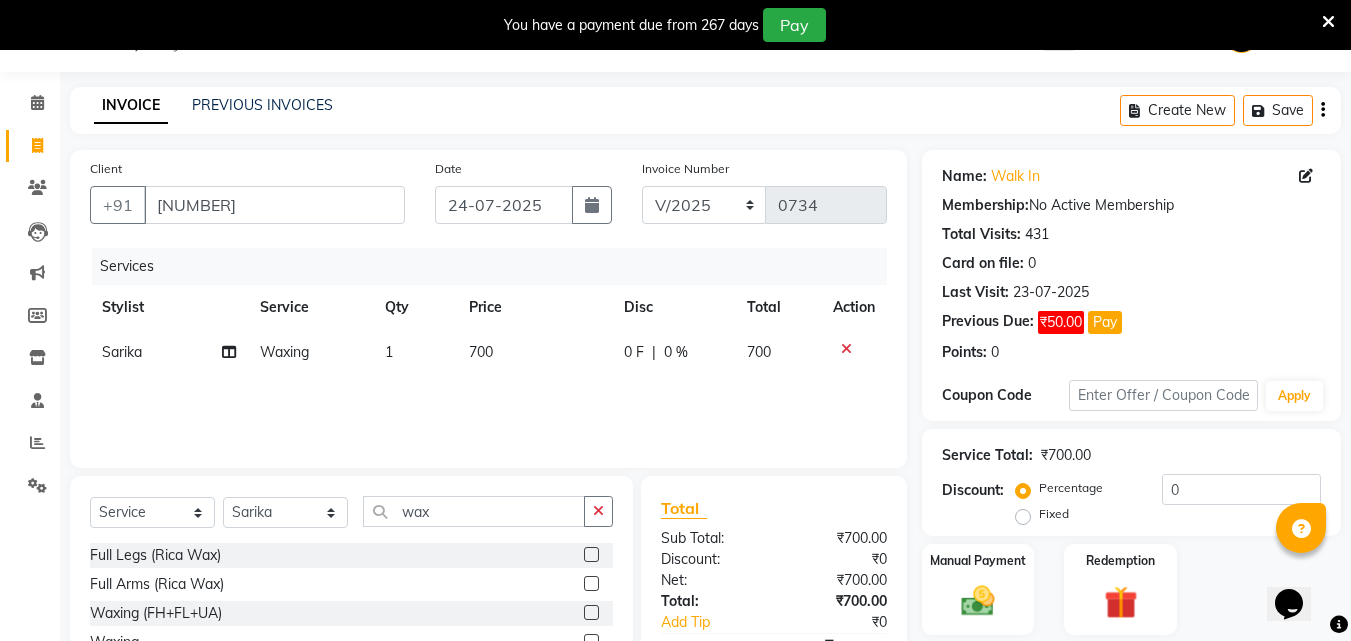 click on "700" 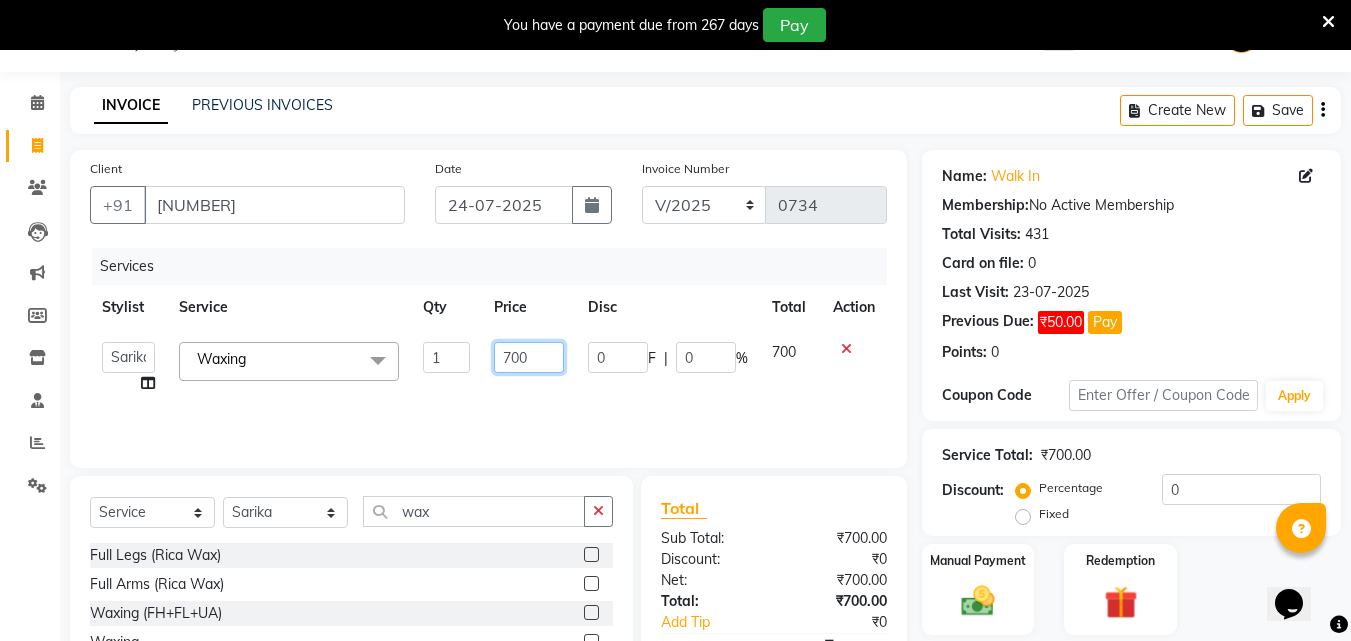 click on "700" 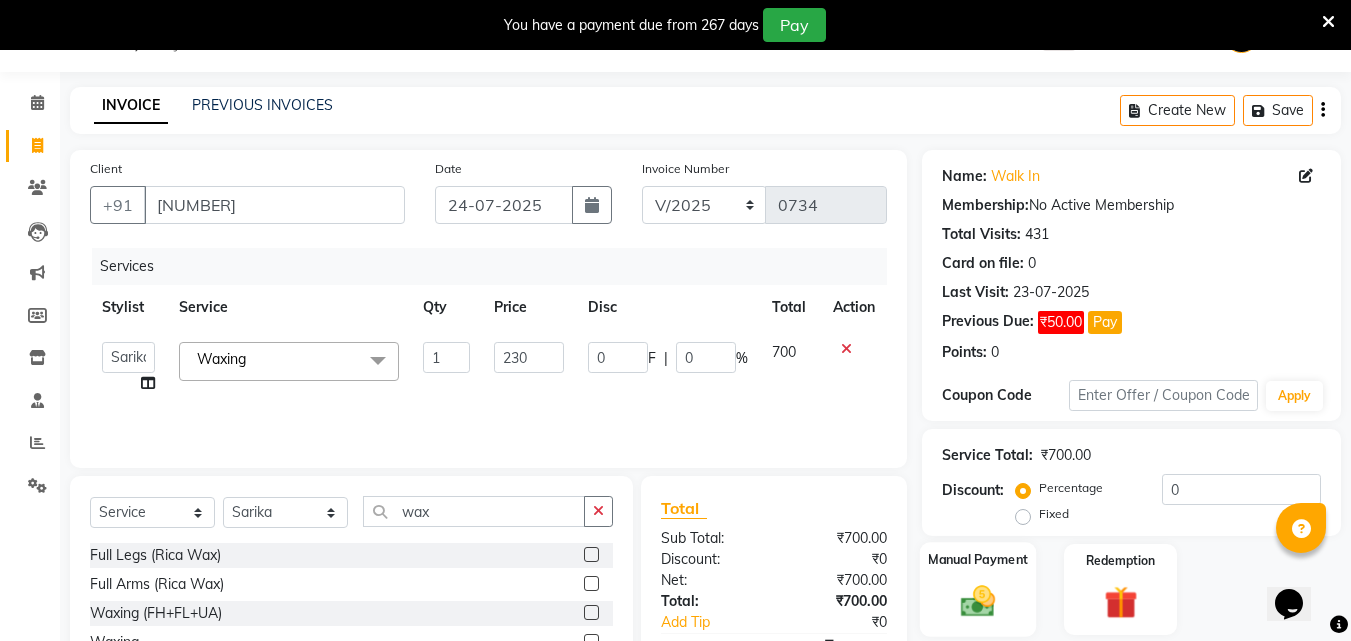 drag, startPoint x: 1003, startPoint y: 587, endPoint x: 980, endPoint y: 550, distance: 43.56604 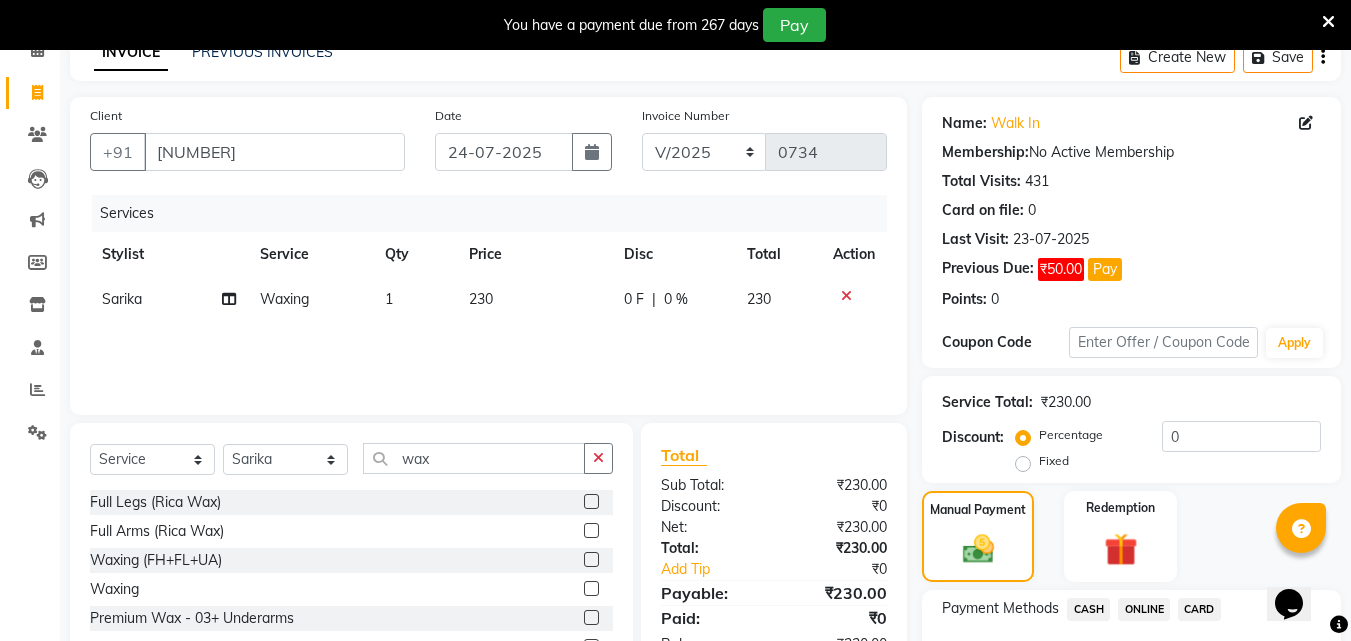 scroll, scrollTop: 150, scrollLeft: 0, axis: vertical 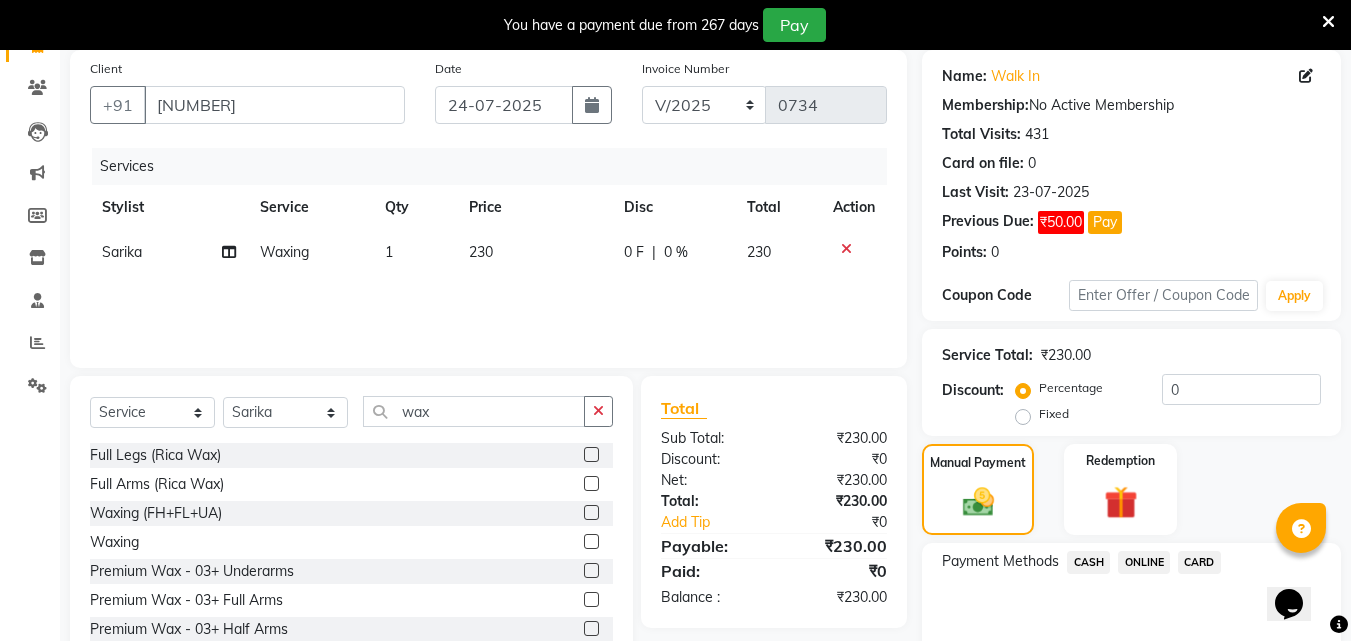 click on "ONLINE" 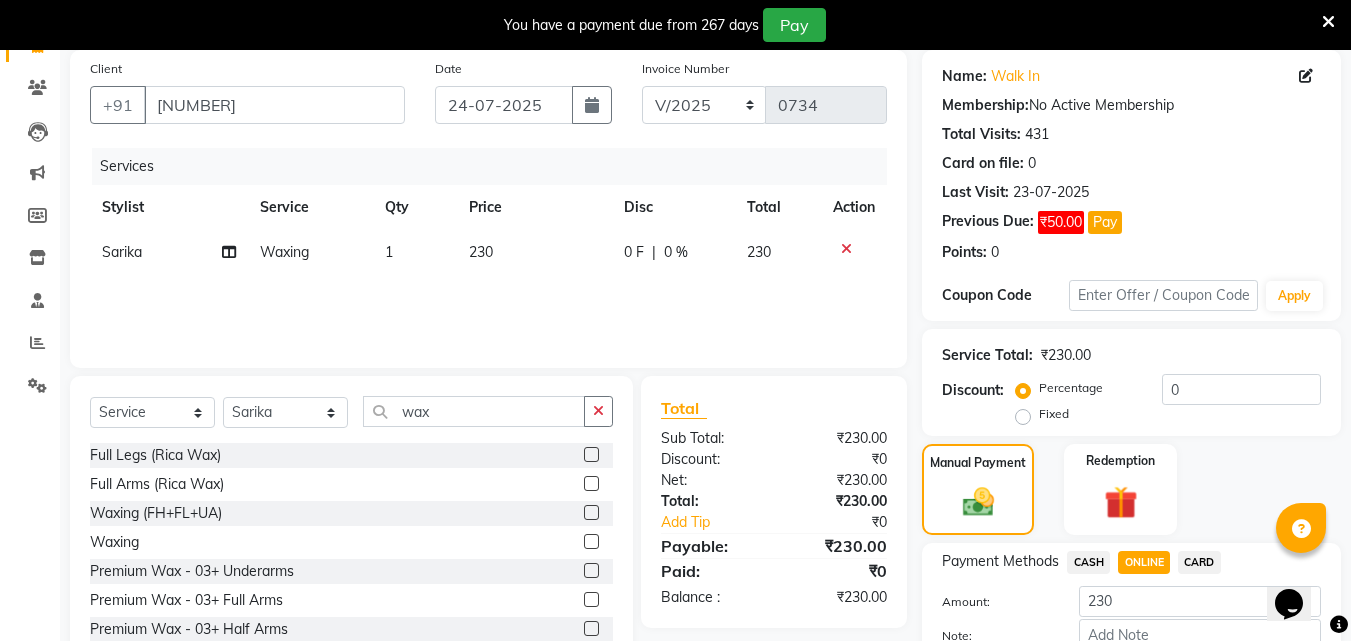 scroll, scrollTop: 250, scrollLeft: 0, axis: vertical 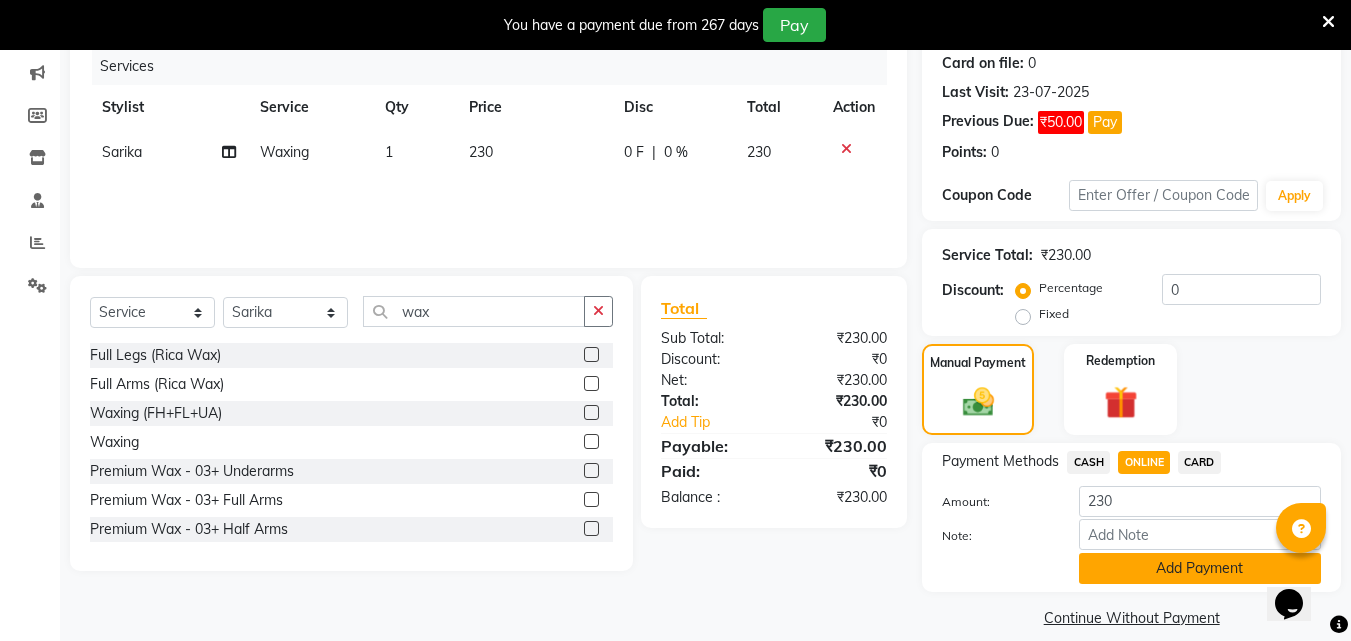 click on "Add Payment" 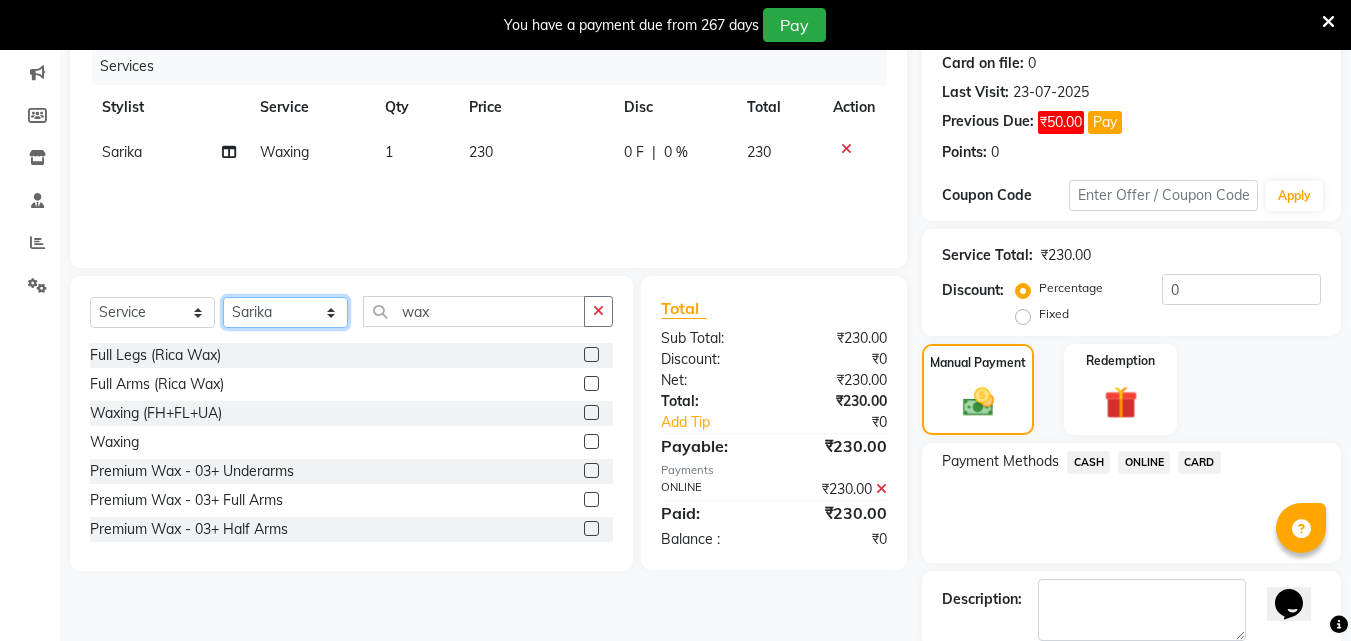 click on "Select Stylist [FIRST] [FIRST] [FIRST] [FIRST] [FIRST] [FIRST] [FIRST] [FIRST] [FIRST] [FIRST] [FIRST] [FIRST]" 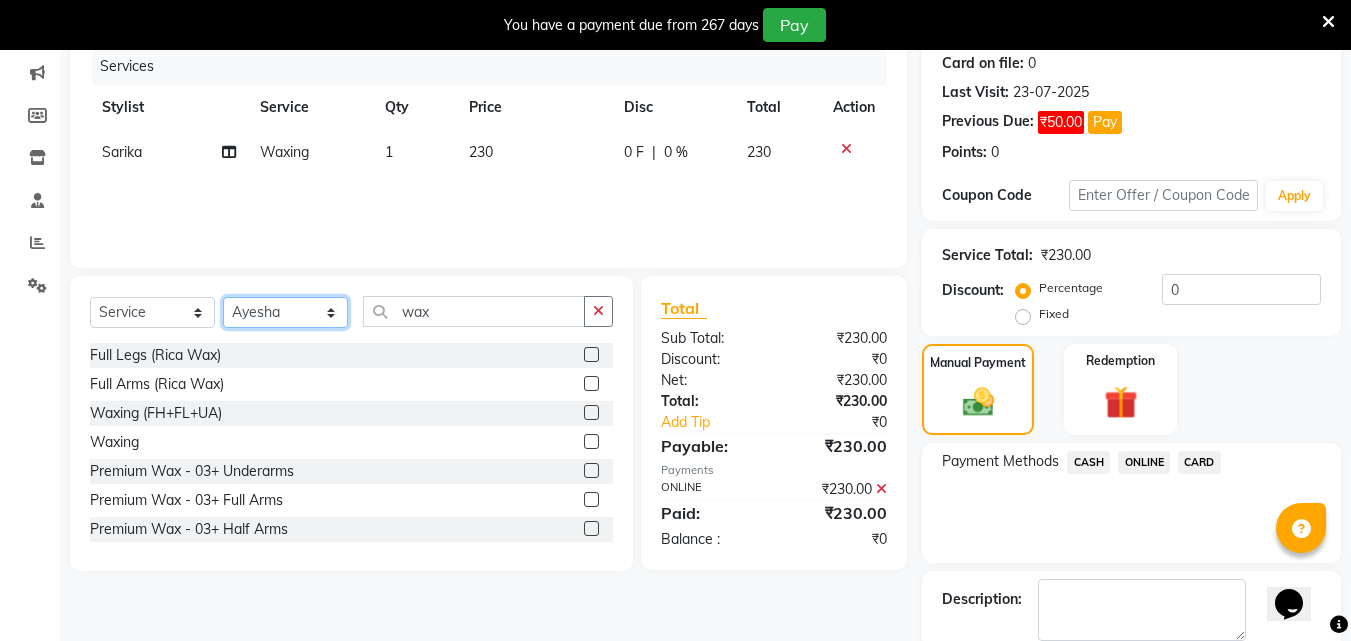 click on "Select Stylist [FIRST] [FIRST] [FIRST] [FIRST] [FIRST] [FIRST] [FIRST] [FIRST] [FIRST] [FIRST] [FIRST] [FIRST]" 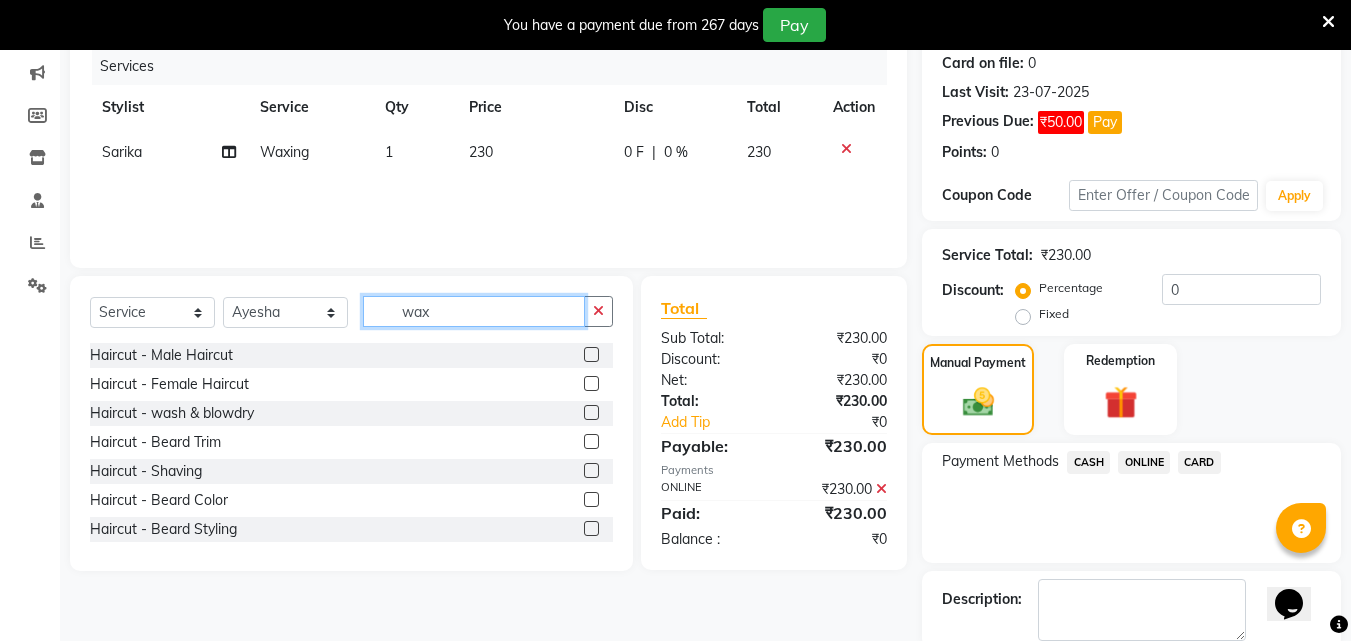 click on "wax" 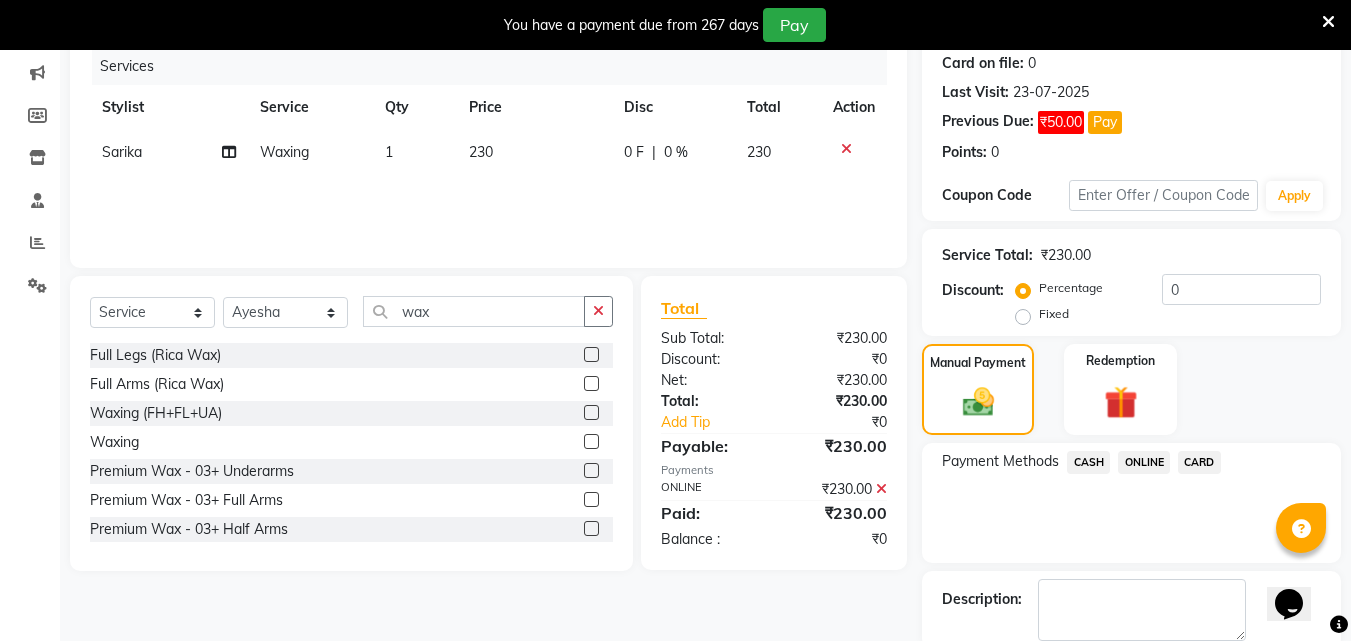 click 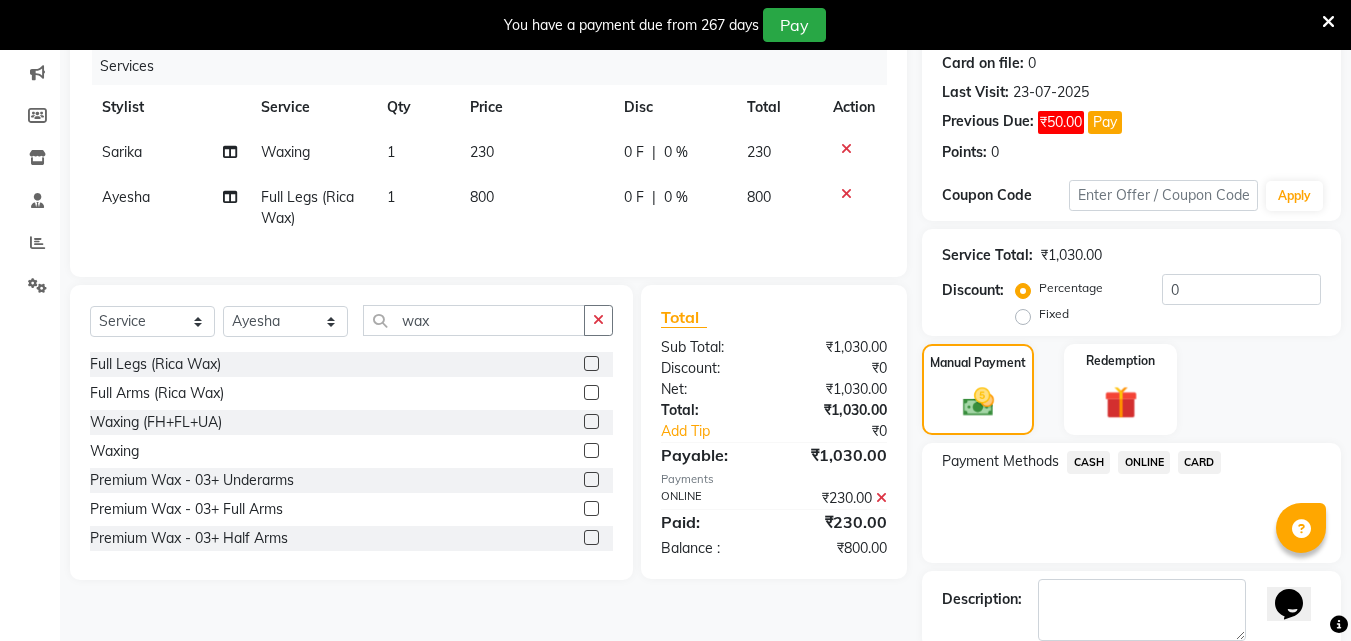 drag, startPoint x: 494, startPoint y: 190, endPoint x: 483, endPoint y: 201, distance: 15.556349 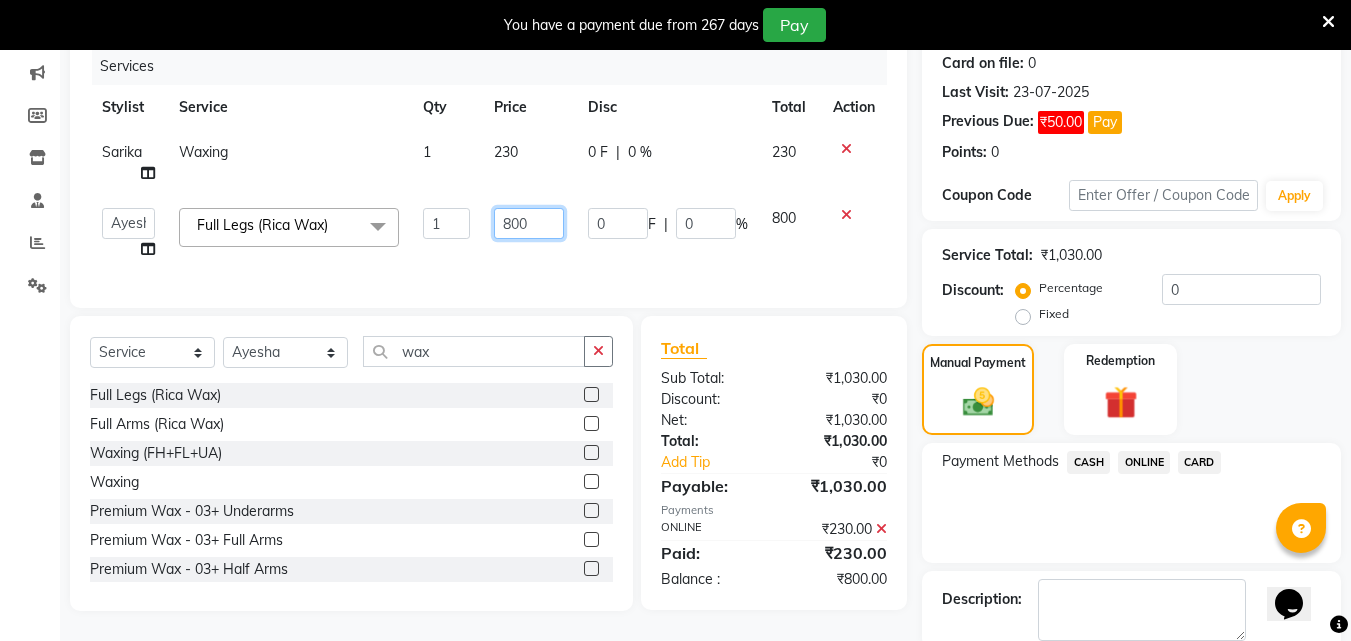 click on "800" 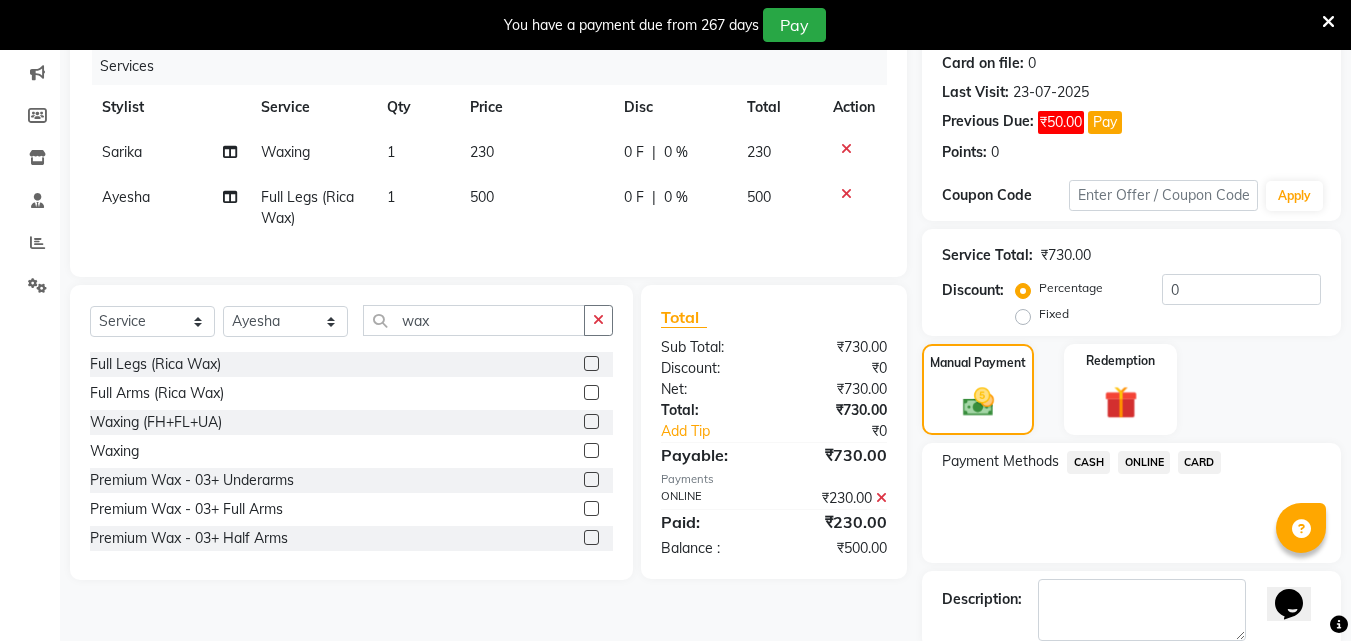 click on "ONLINE" 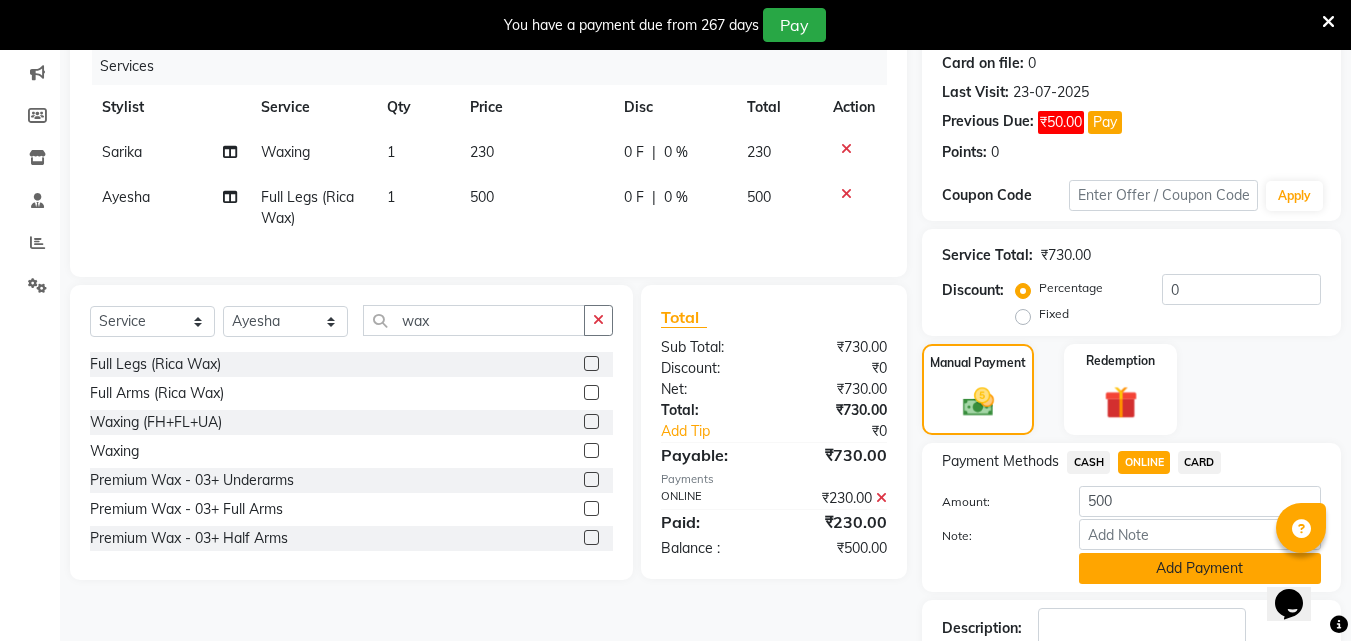 click on "Add Payment" 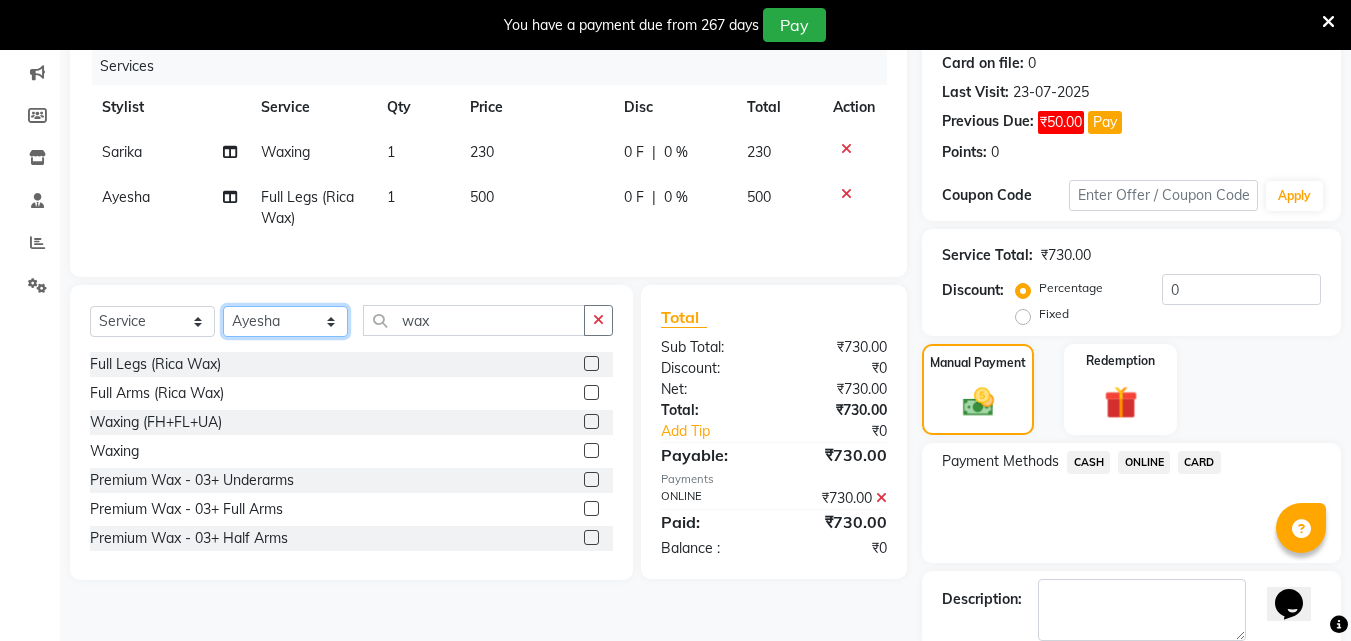 click on "Select Stylist [FIRST] [FIRST] [FIRST] [FIRST] [FIRST] [FIRST] [FIRST] [FIRST] [FIRST] [FIRST] [FIRST] [FIRST]" 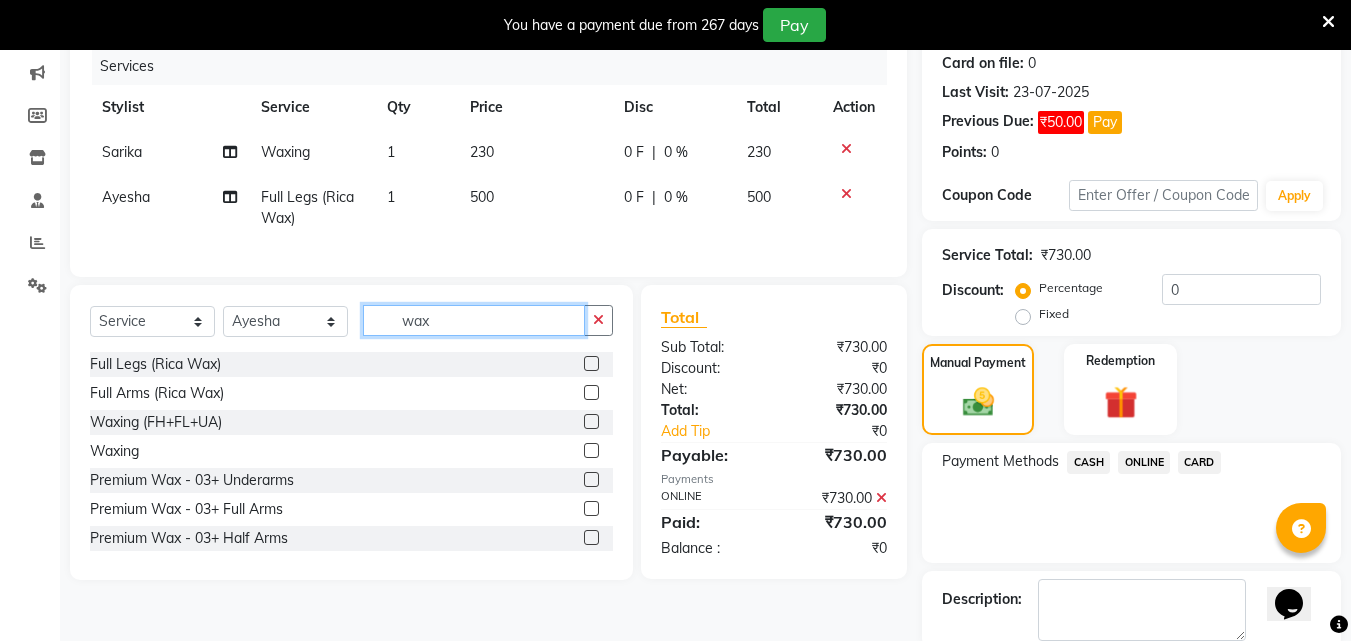 click on "wax" 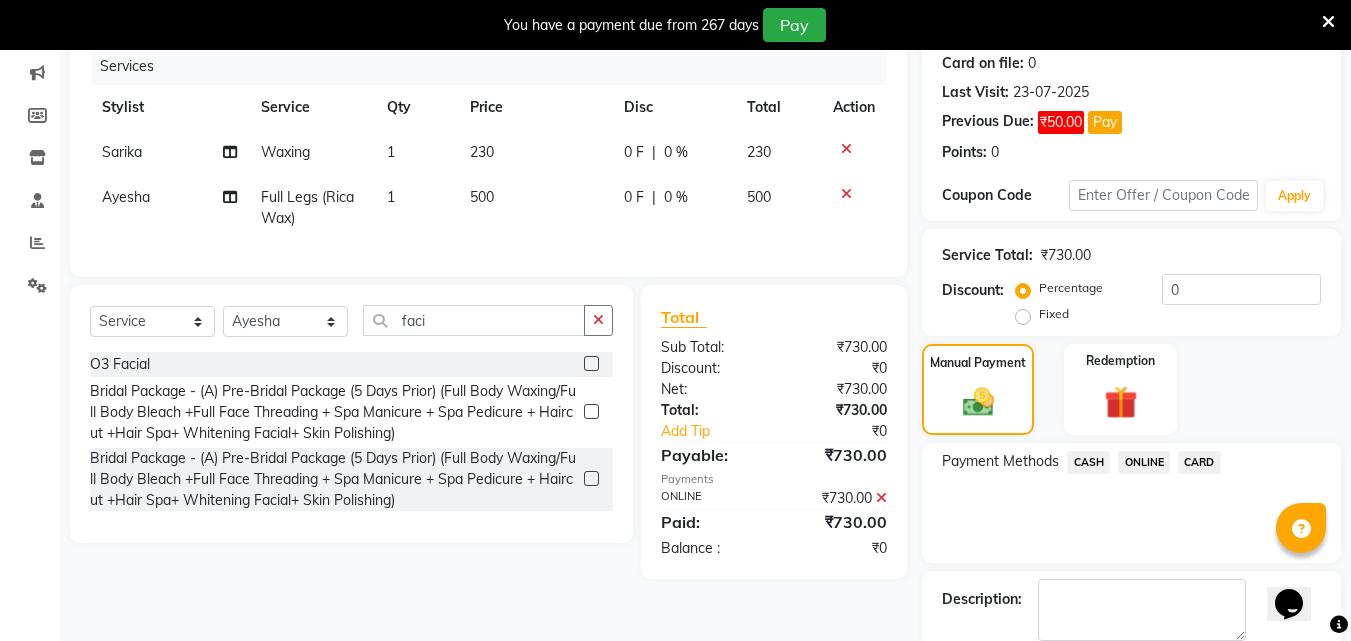 click 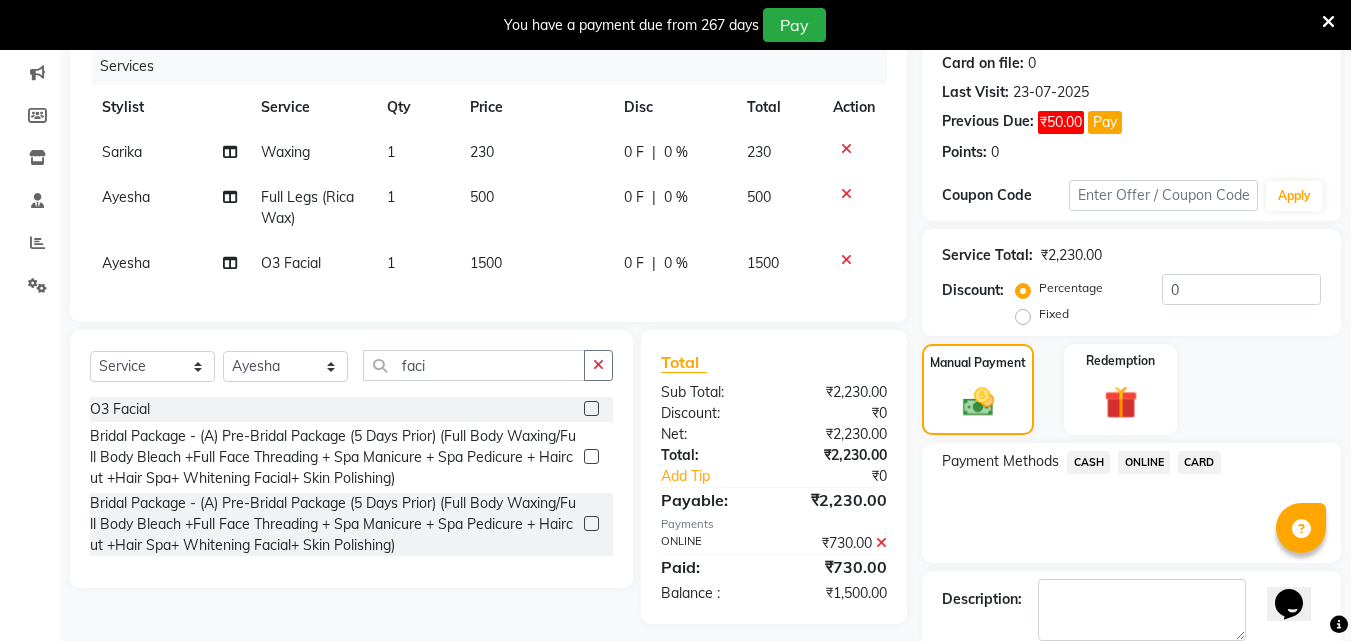 click on "1500" 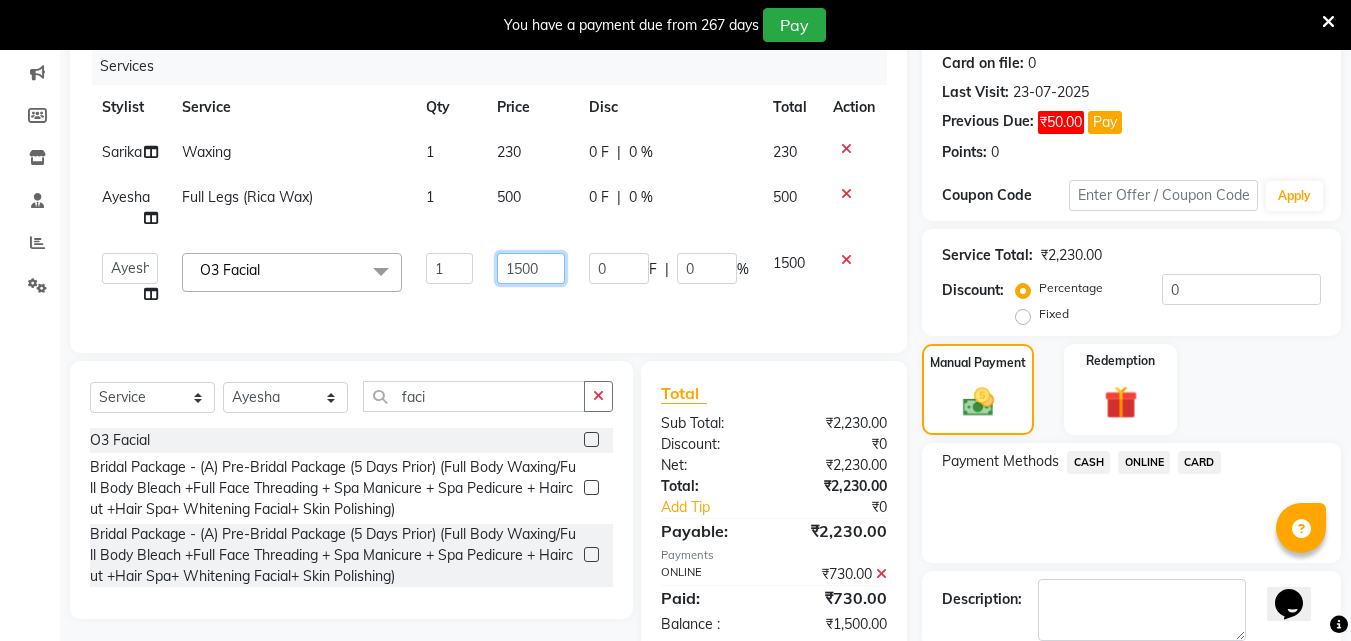 click on "1500" 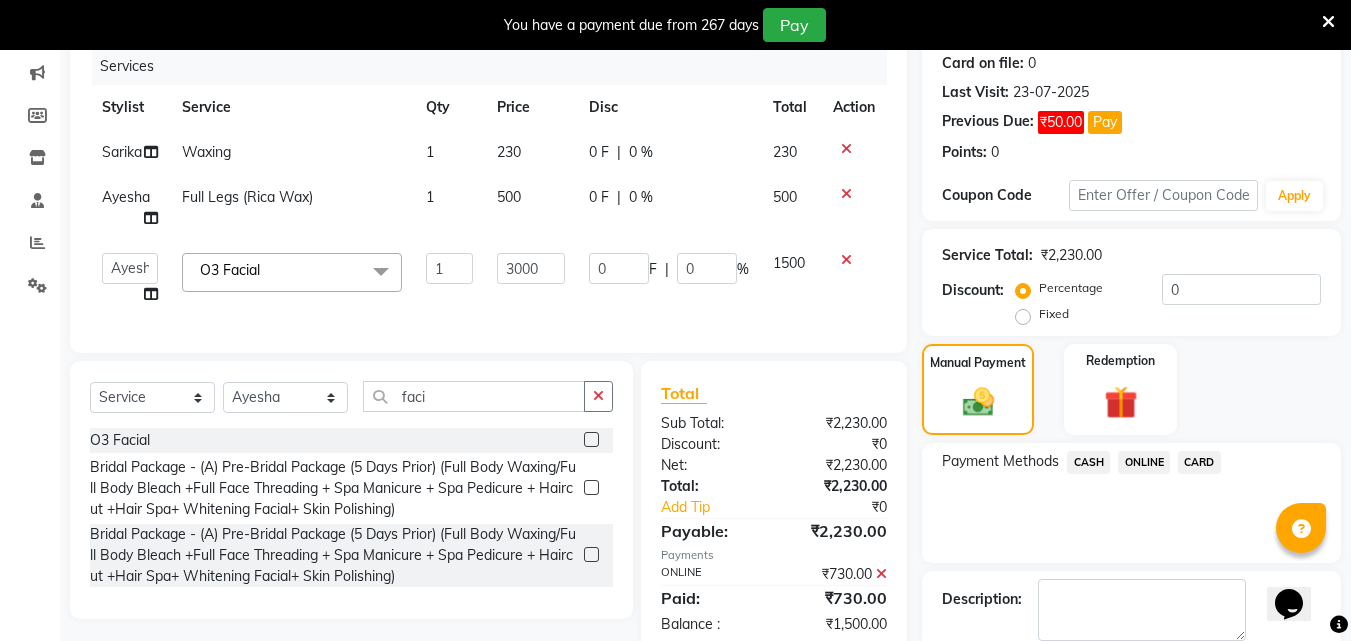 click on "CASH" 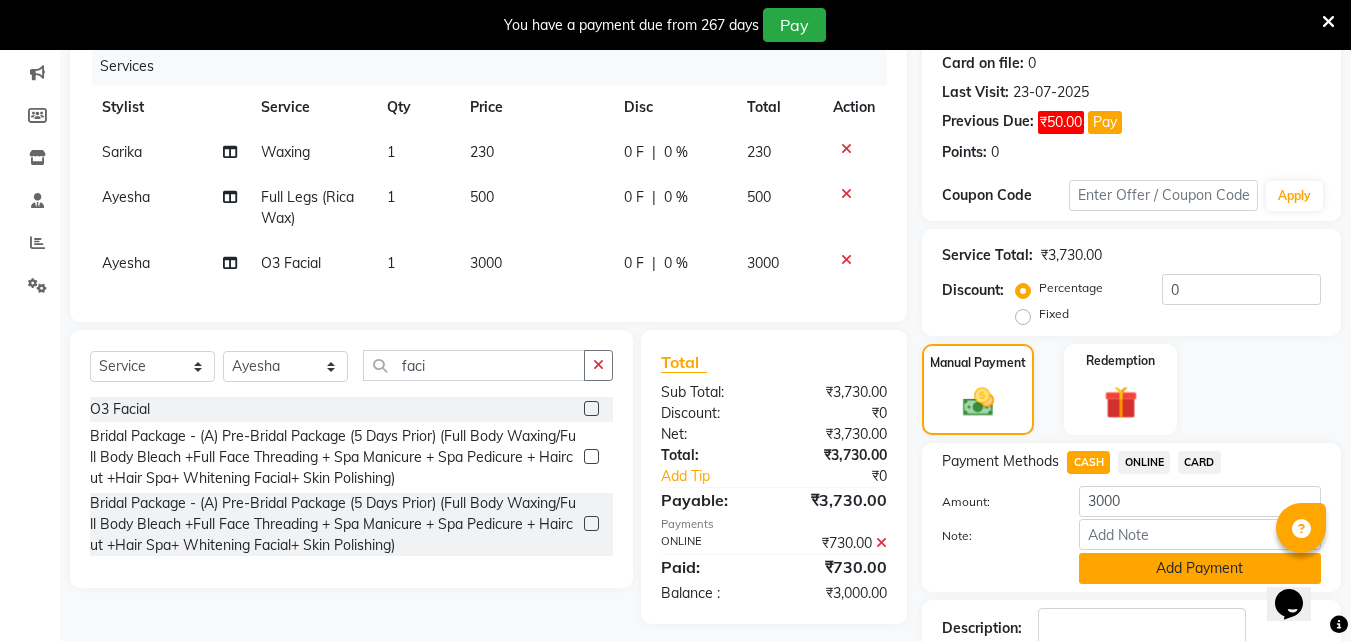 click on "Add Payment" 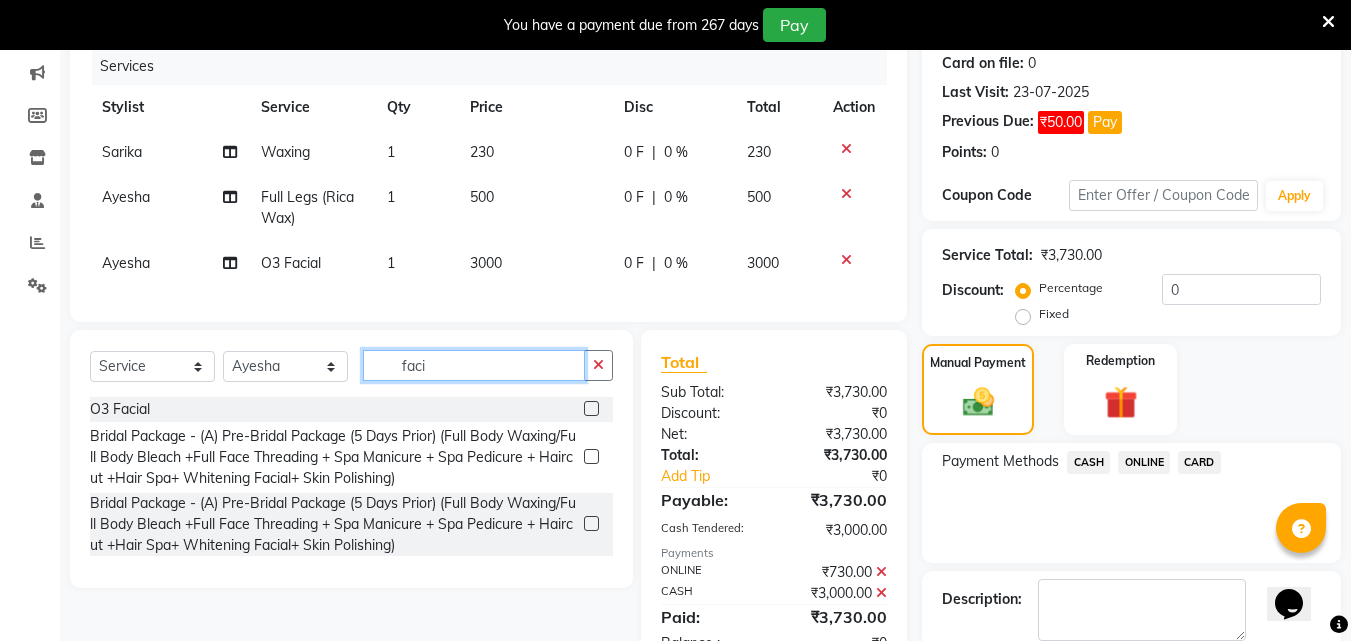 click on "faci" 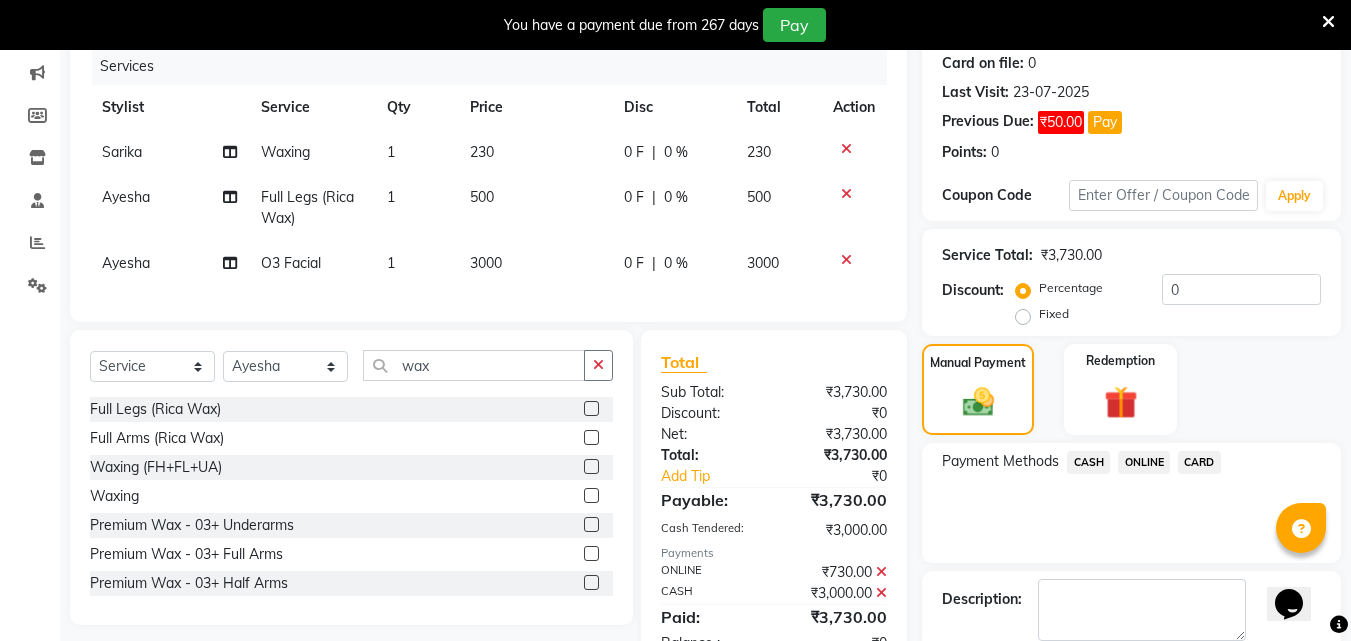 click 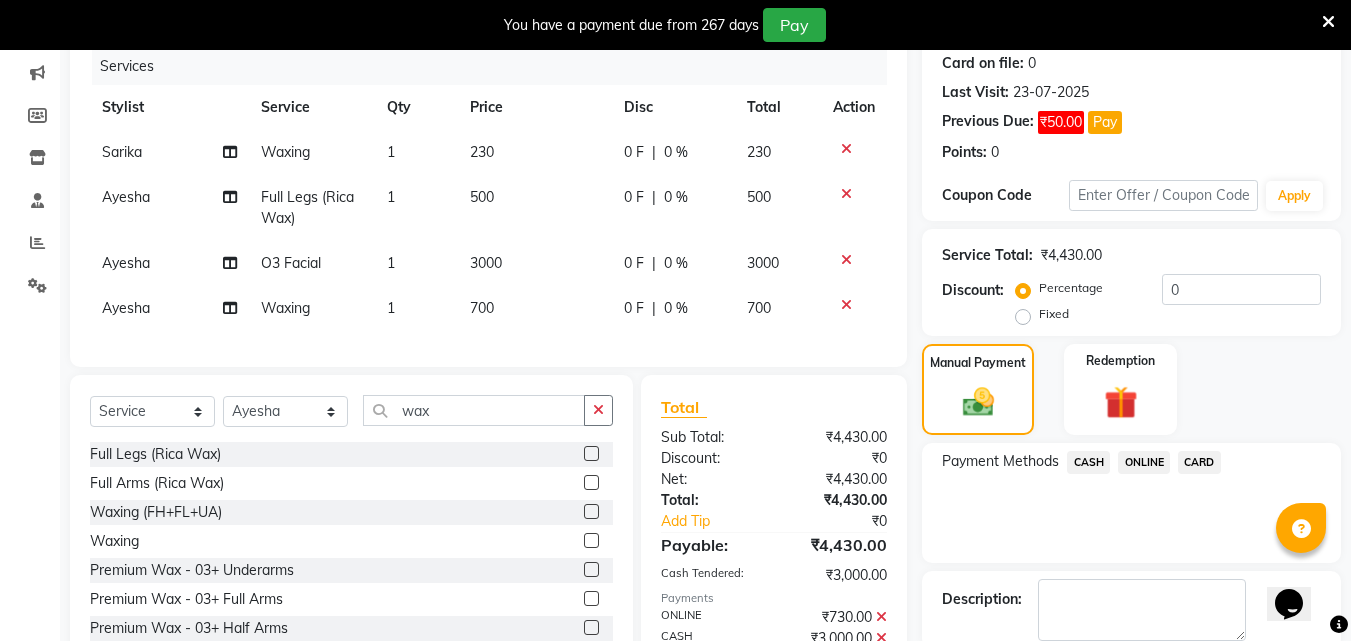 drag, startPoint x: 510, startPoint y: 286, endPoint x: 509, endPoint y: 312, distance: 26.019224 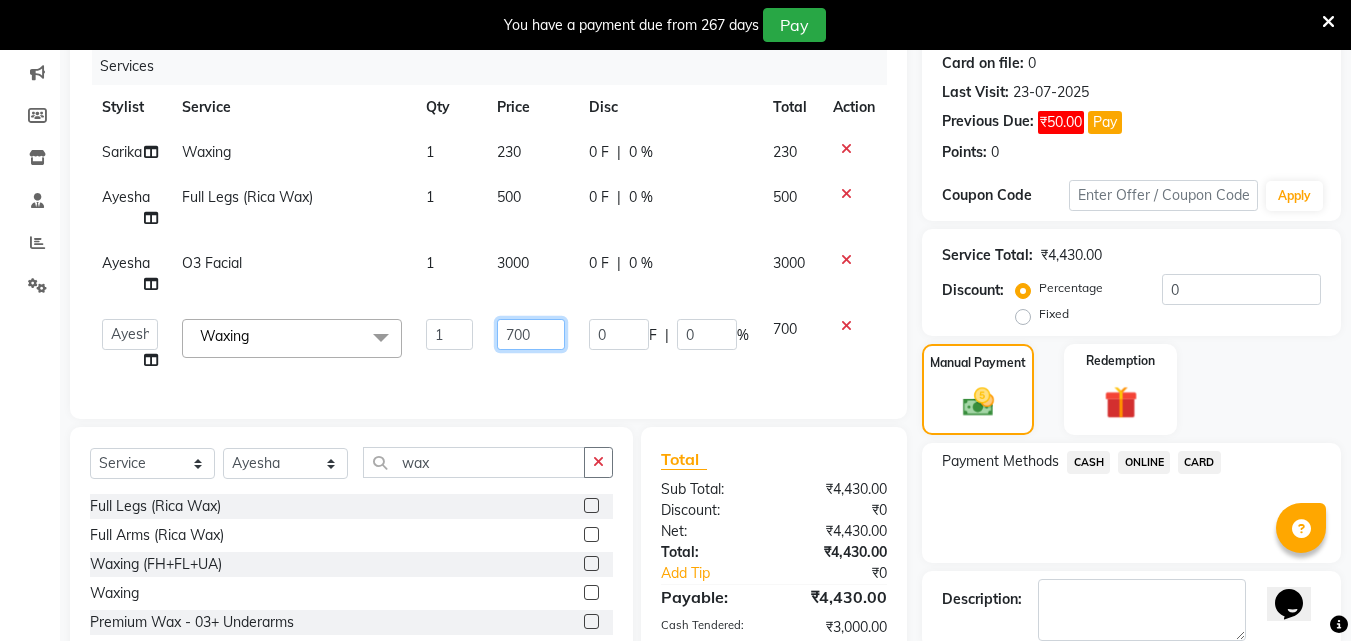 click on "700" 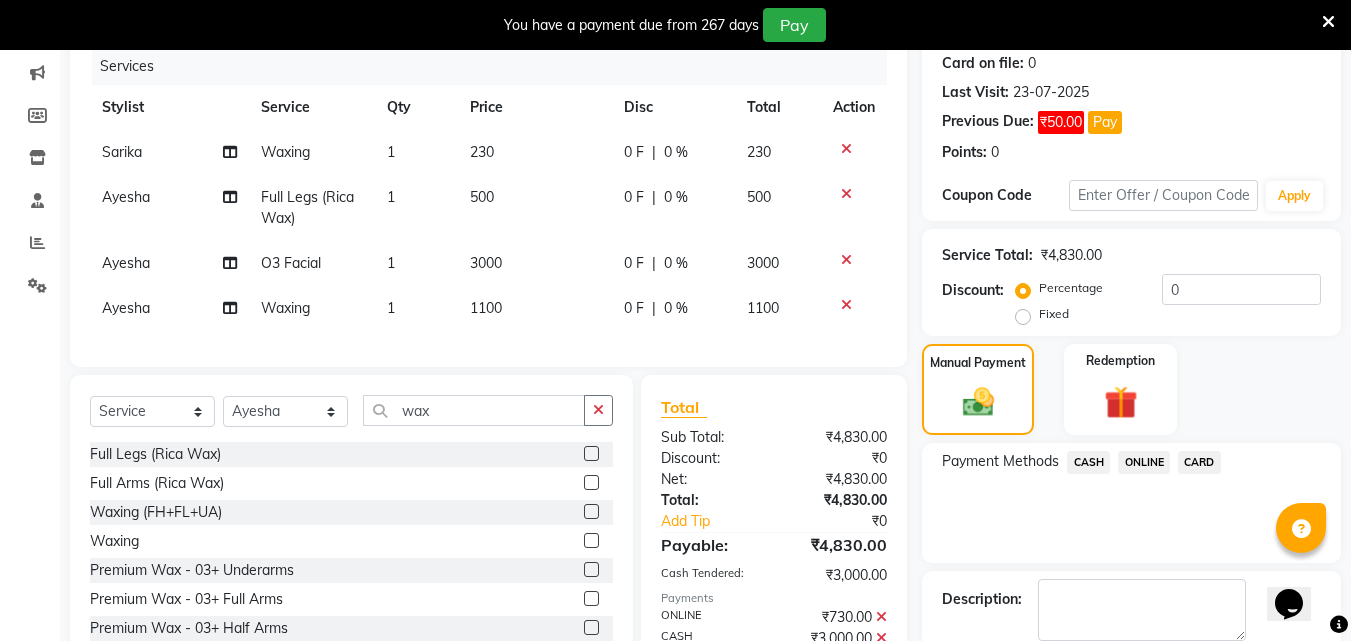 click on "ONLINE" 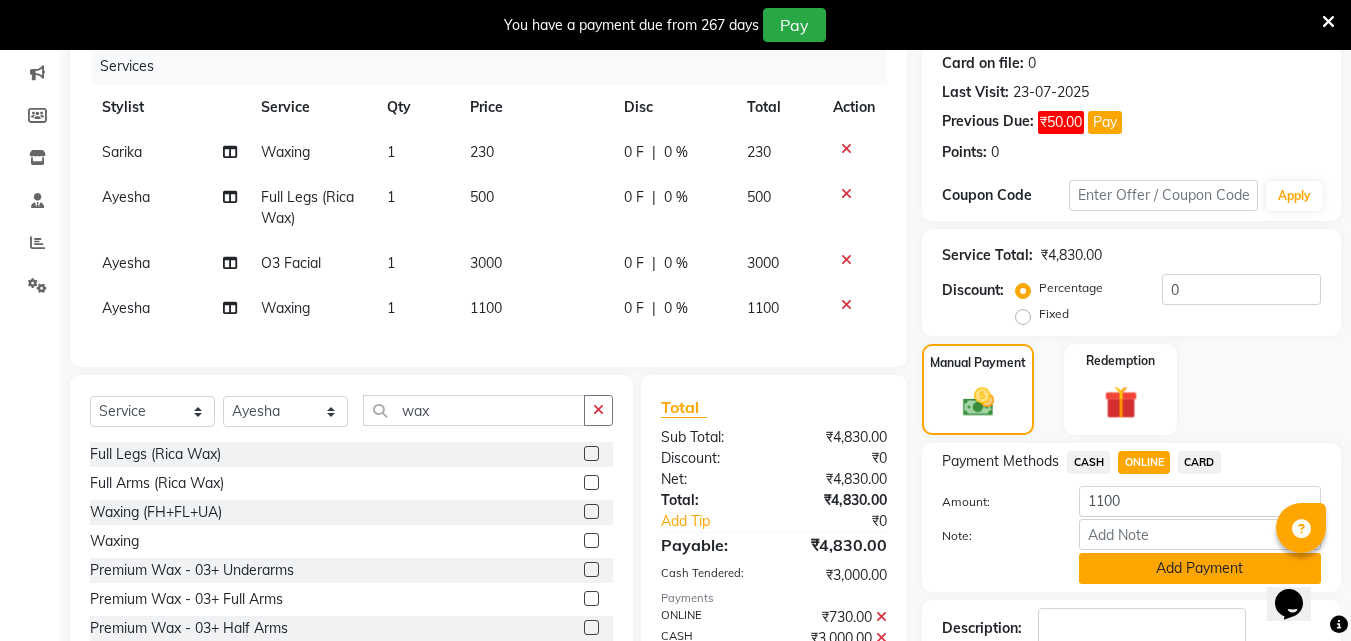 click on "Add Payment" 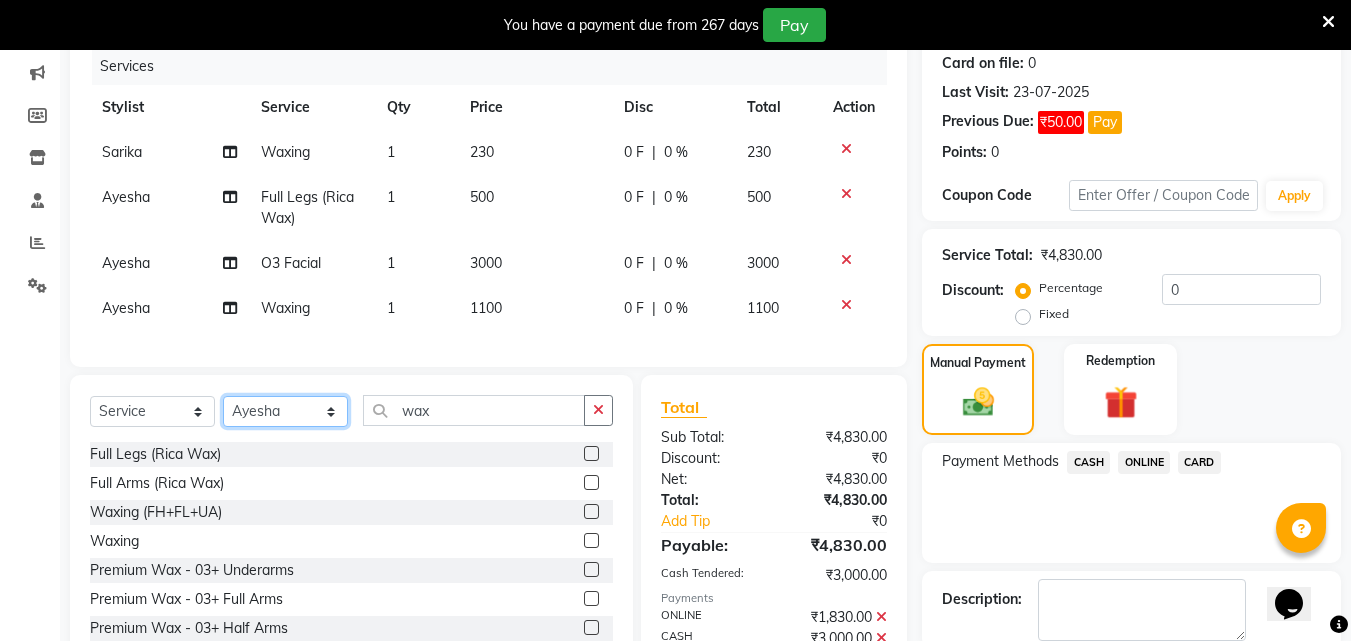 click on "Select Stylist [FIRST] [FIRST] [FIRST] [FIRST] [FIRST] [FIRST] [FIRST] [FIRST] [FIRST] [FIRST] [FIRST] [FIRST]" 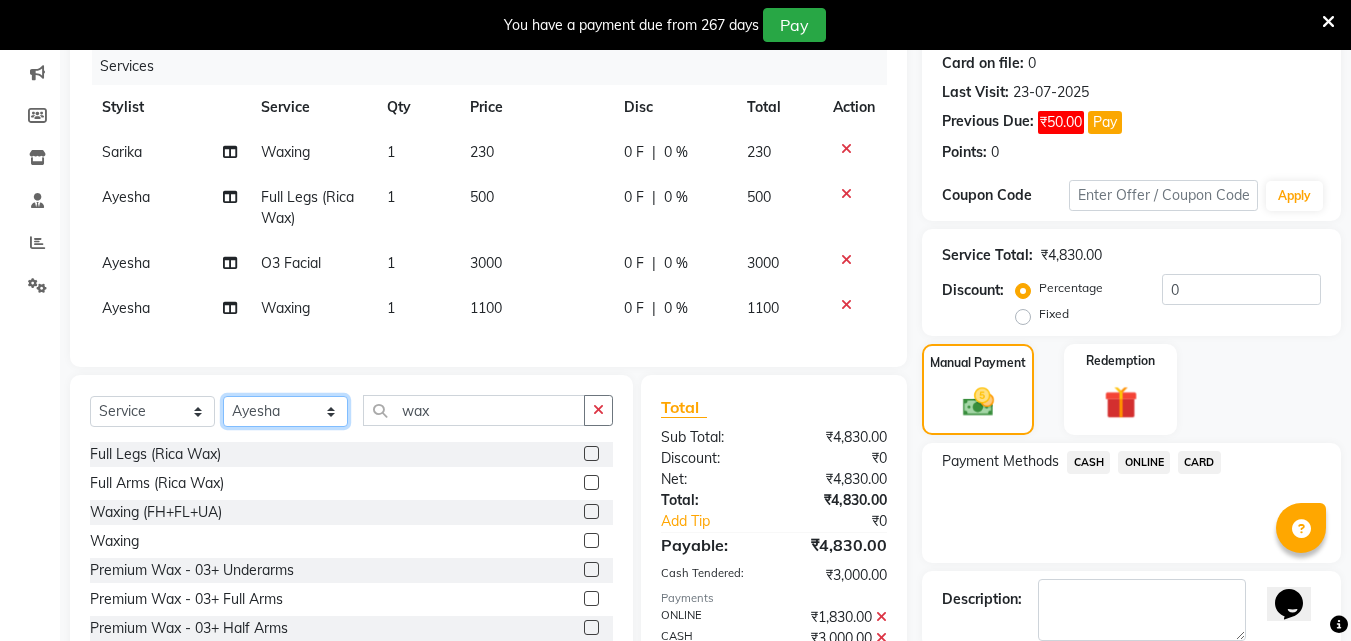 click on "Select Stylist [FIRST] [FIRST] [FIRST] [FIRST] [FIRST] [FIRST] [FIRST] [FIRST] [FIRST] [FIRST] [FIRST] [FIRST]" 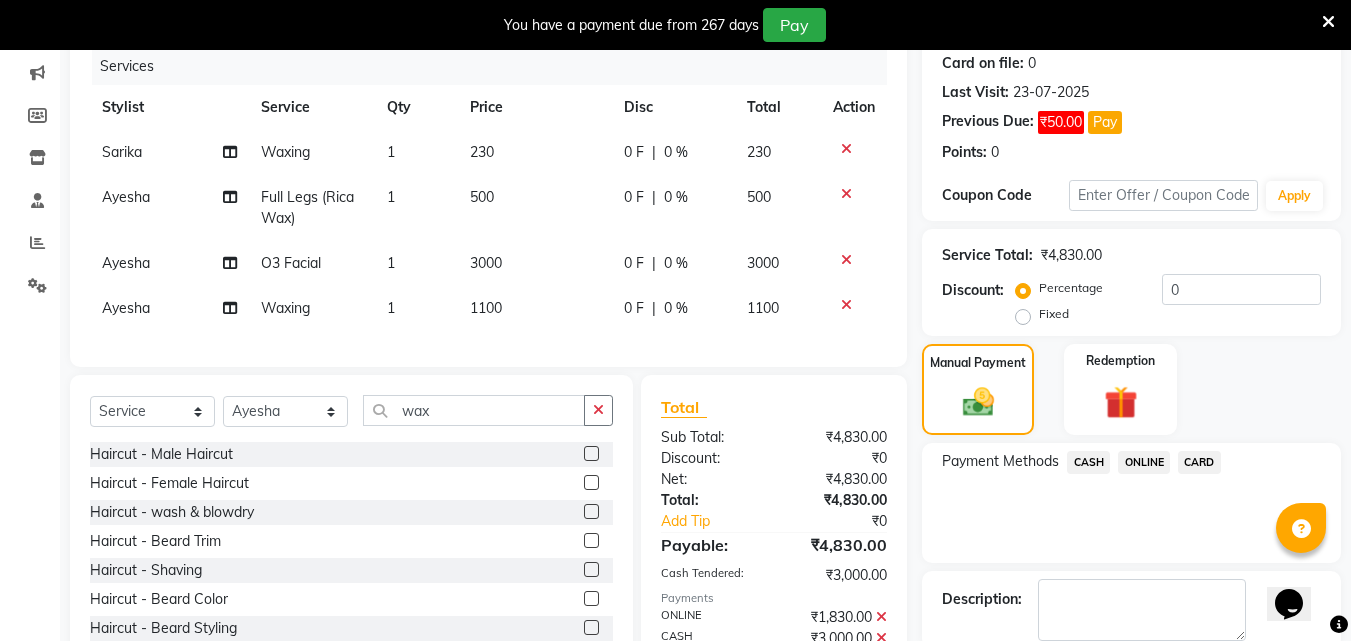 click 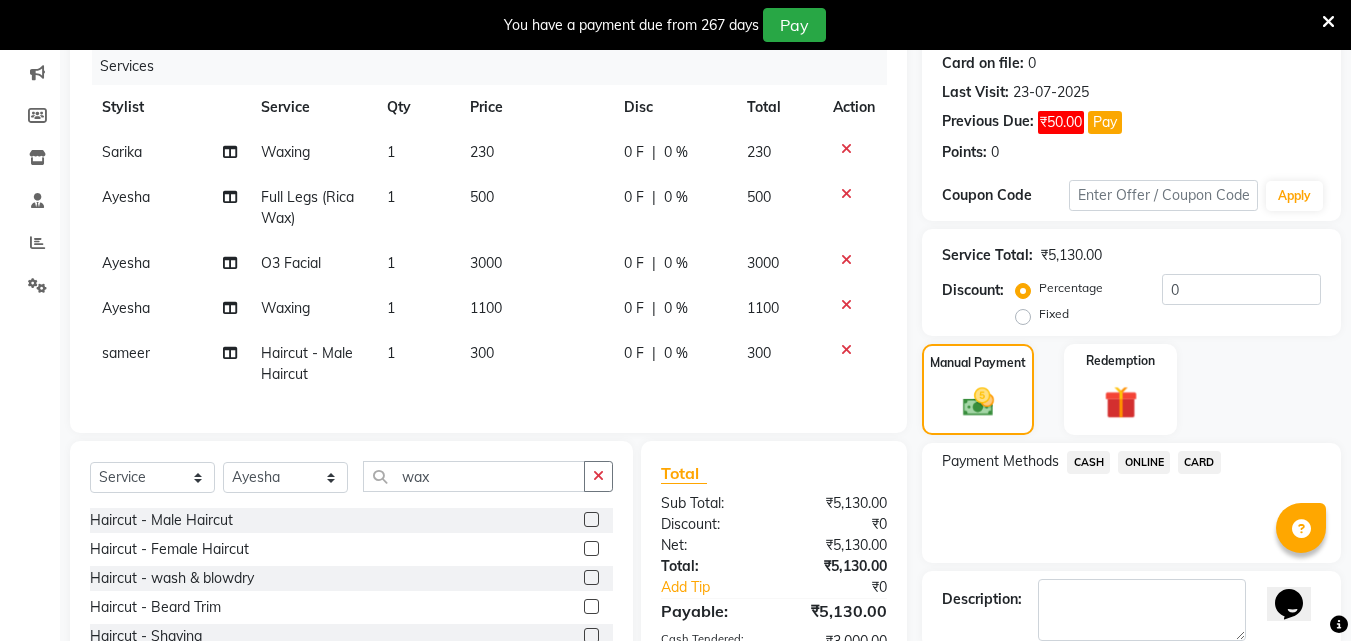 click on "ONLINE" 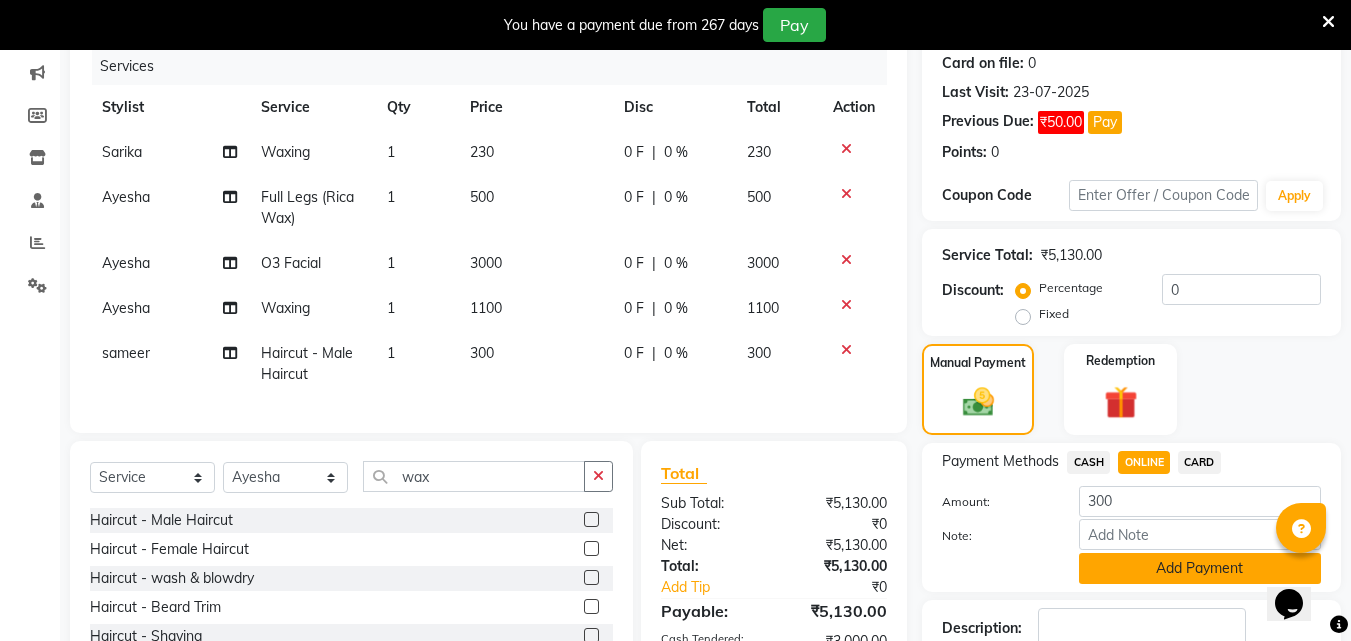click on "Add Payment" 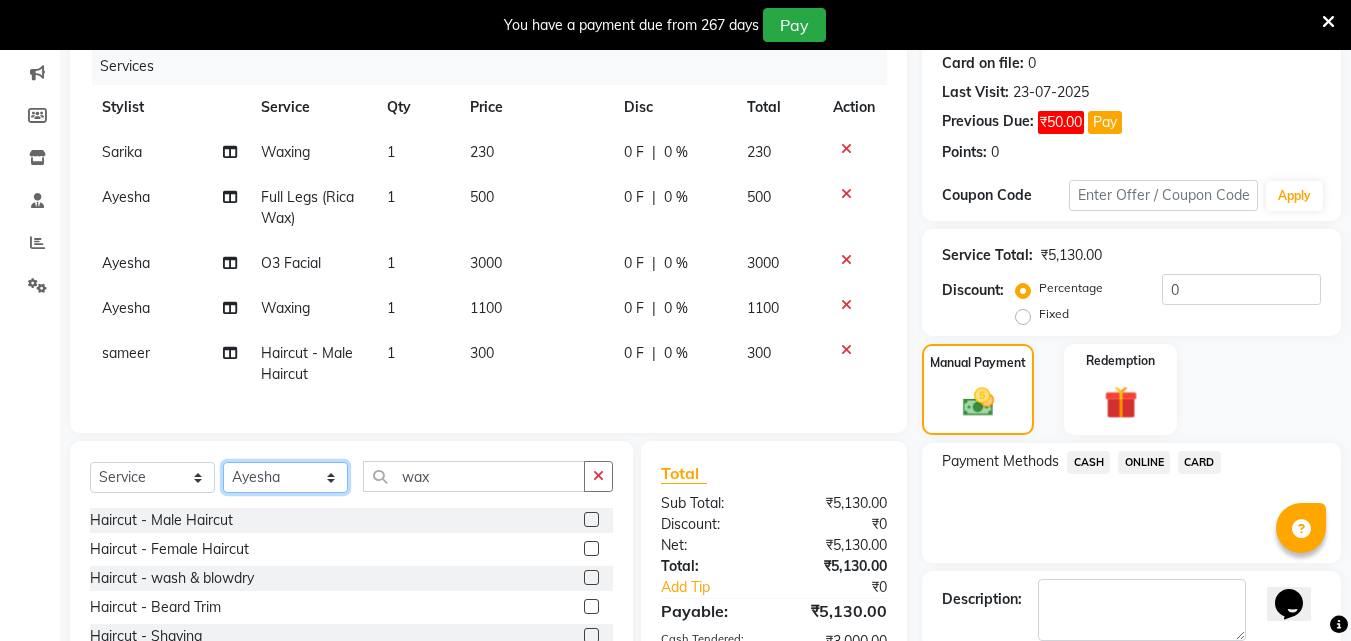 click on "Select Stylist [FIRST] [FIRST] [FIRST] [FIRST] [FIRST] [FIRST] [FIRST] [FIRST] [FIRST] [FIRST] [FIRST] [FIRST]" 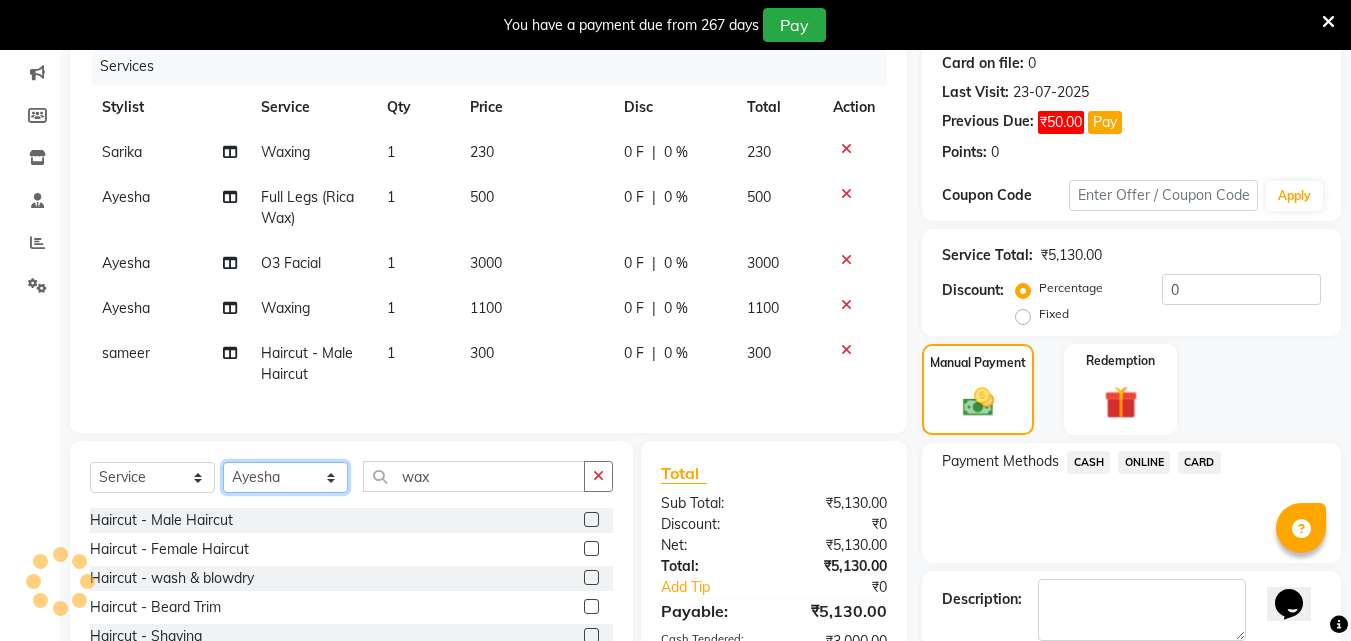 click on "Select Stylist [FIRST] [FIRST] [FIRST] [FIRST] [FIRST] [FIRST] [FIRST] [FIRST] [FIRST] [FIRST] [FIRST] [FIRST]" 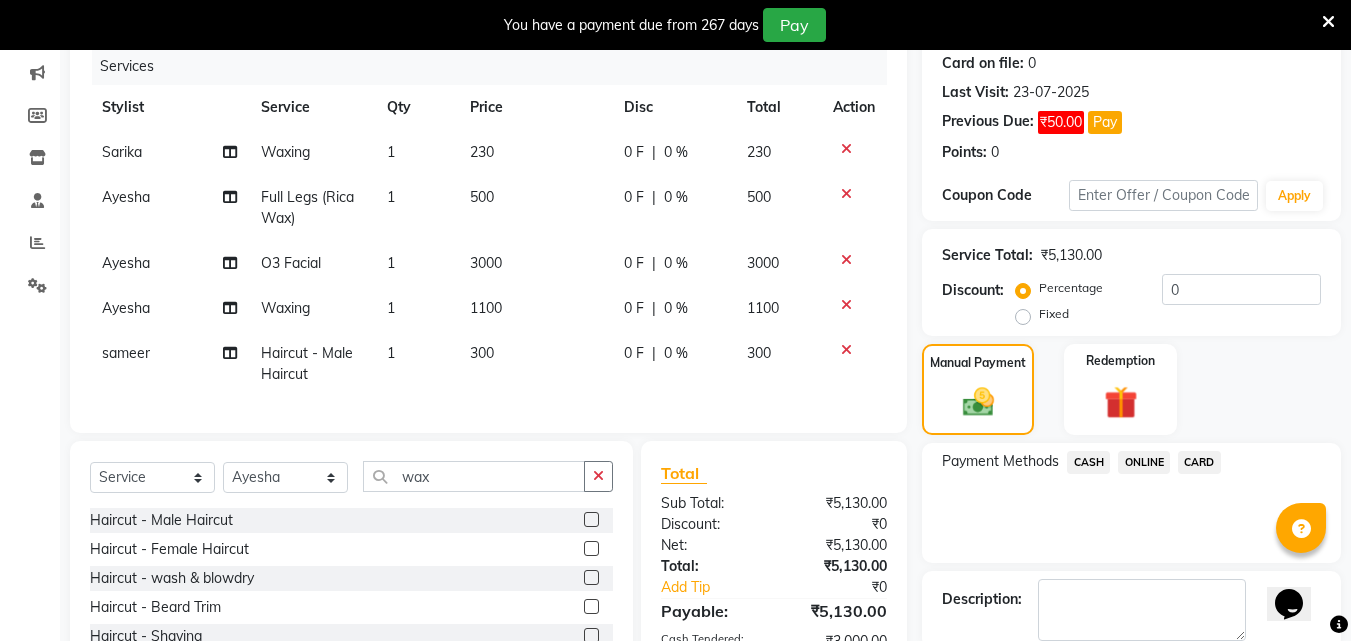 click 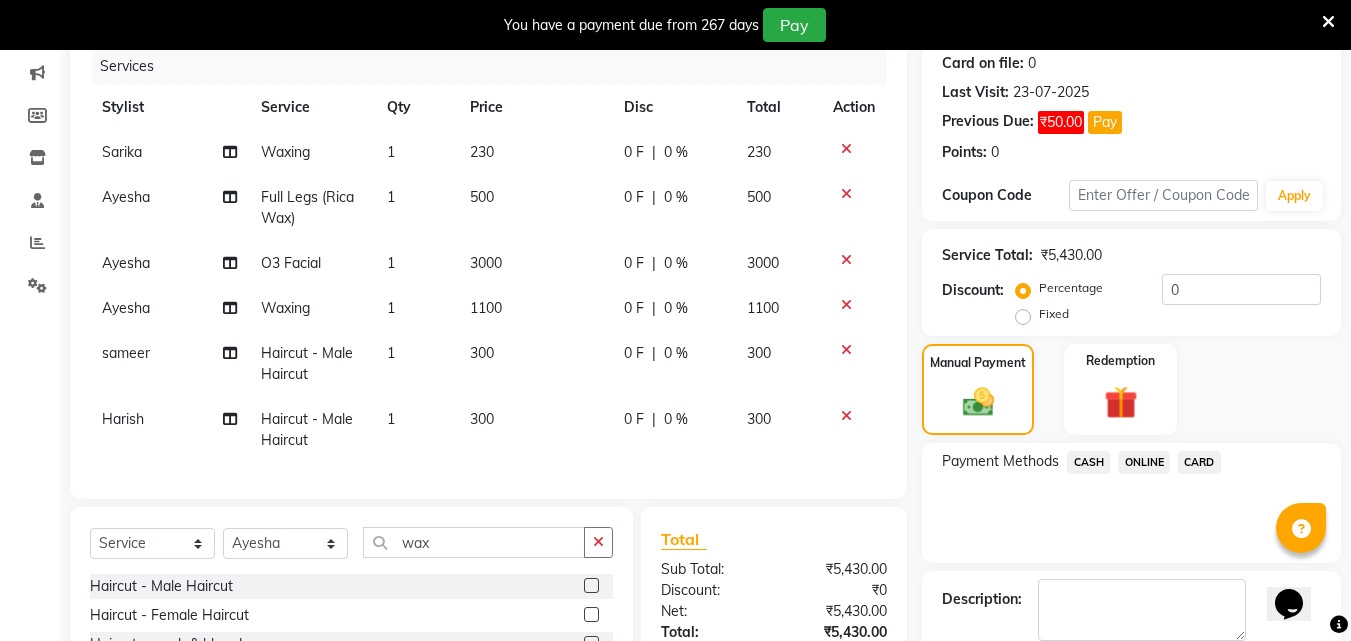click on "300" 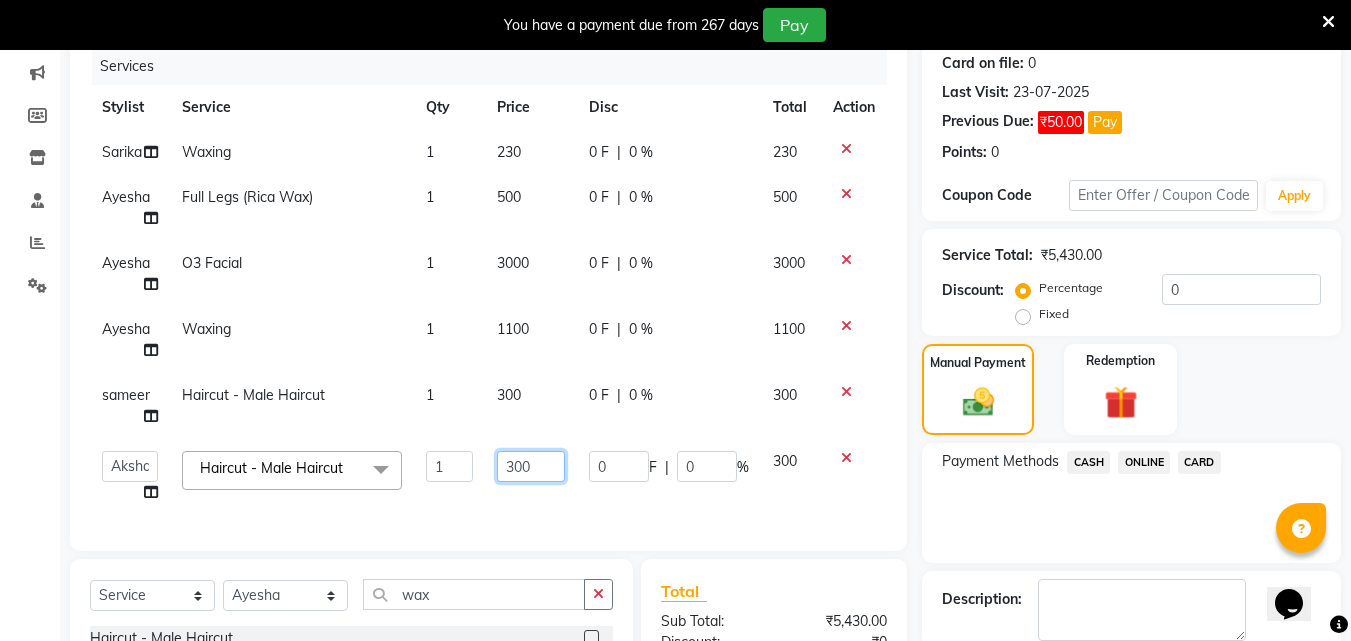 click on "300" 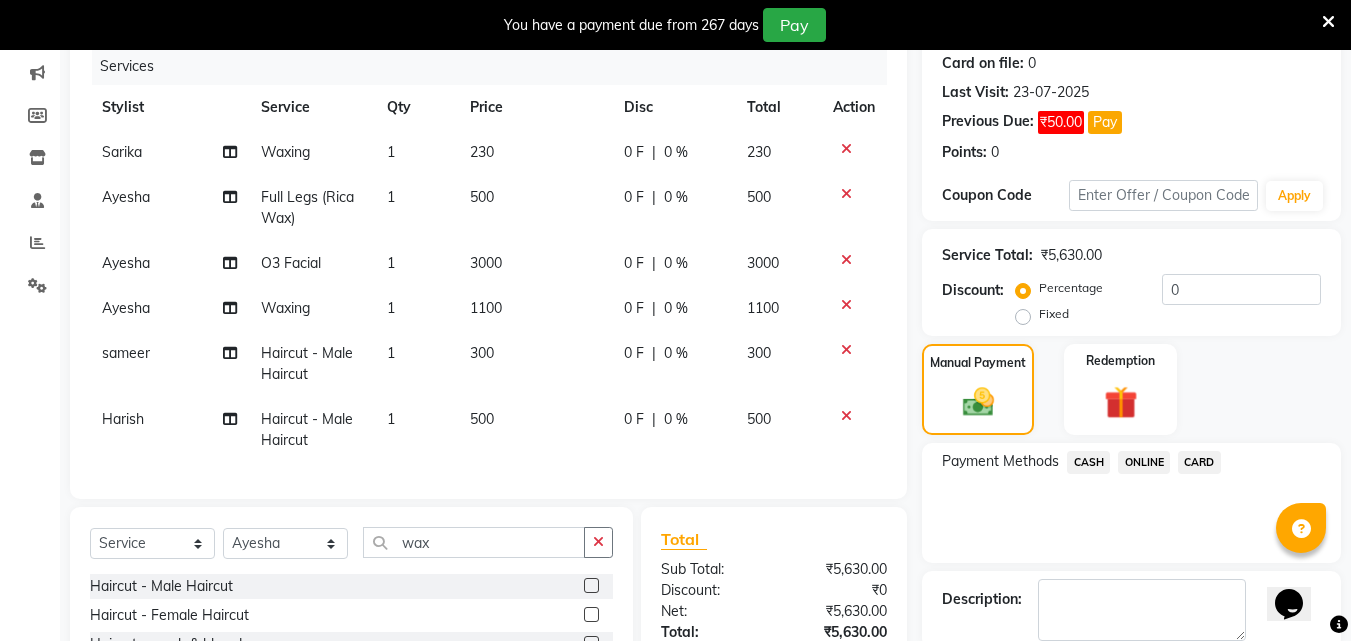 click on "ONLINE" 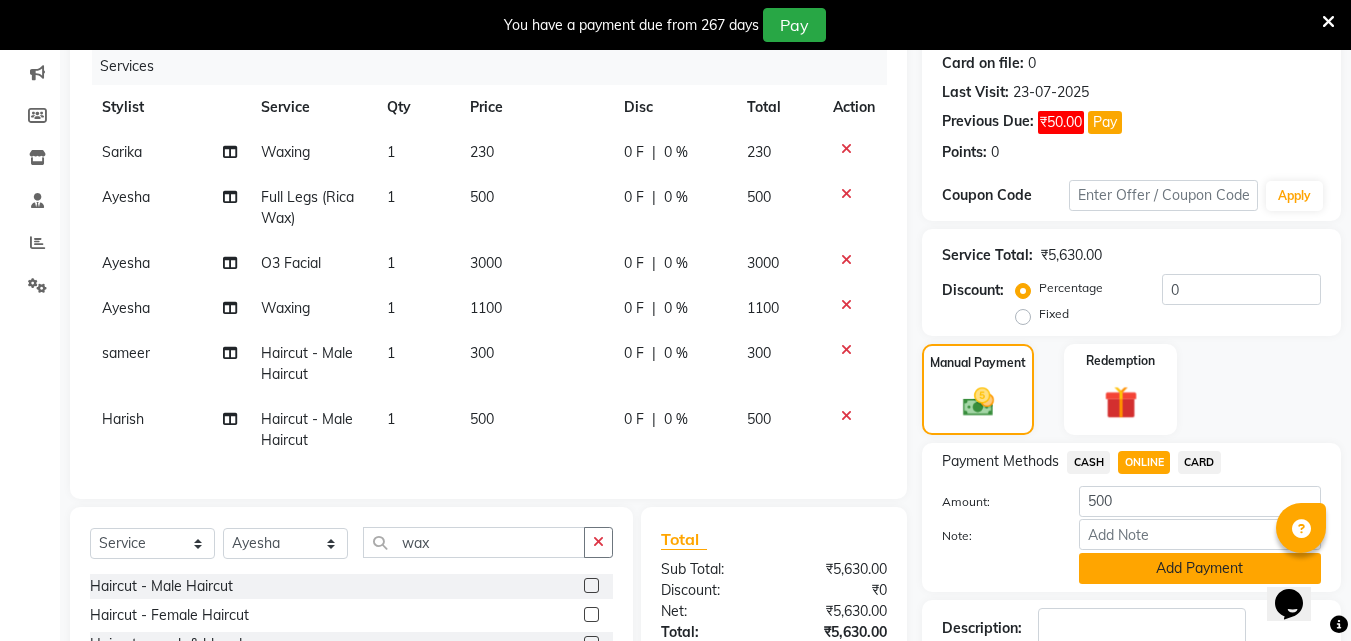 click on "Add Payment" 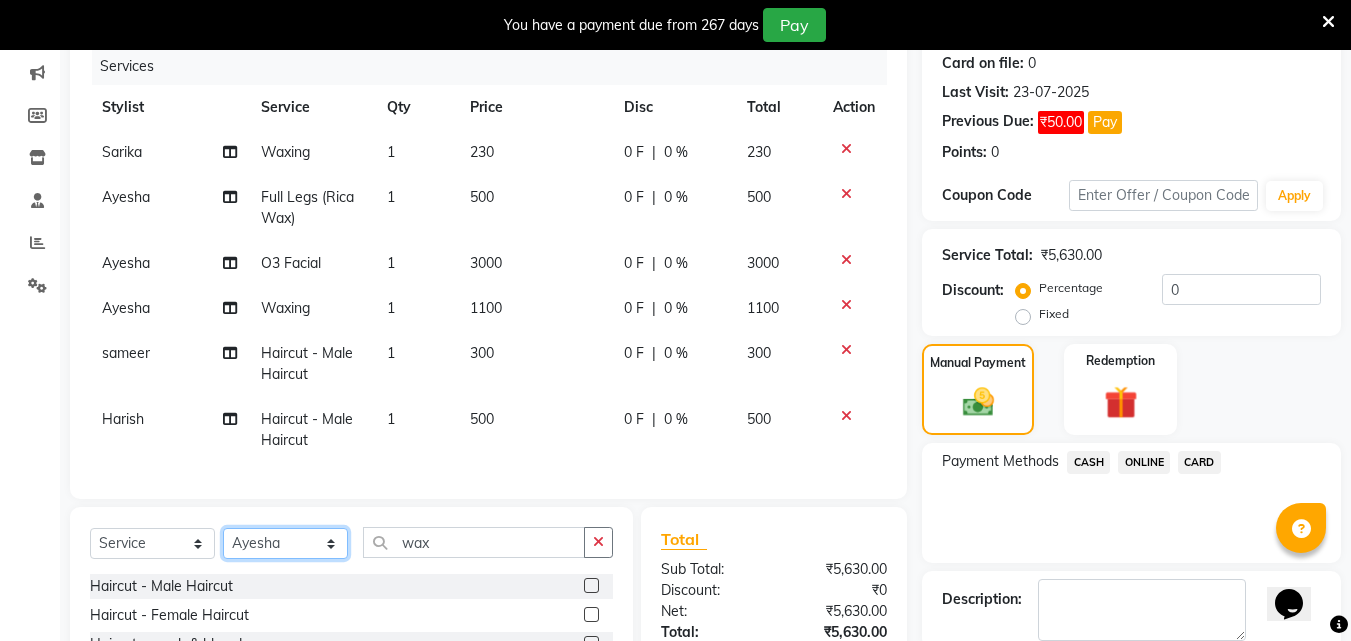 click on "Select Stylist [FIRST] [FIRST] [FIRST] [FIRST] [FIRST] [FIRST] [FIRST] [FIRST] [FIRST] [FIRST] [FIRST] [FIRST]" 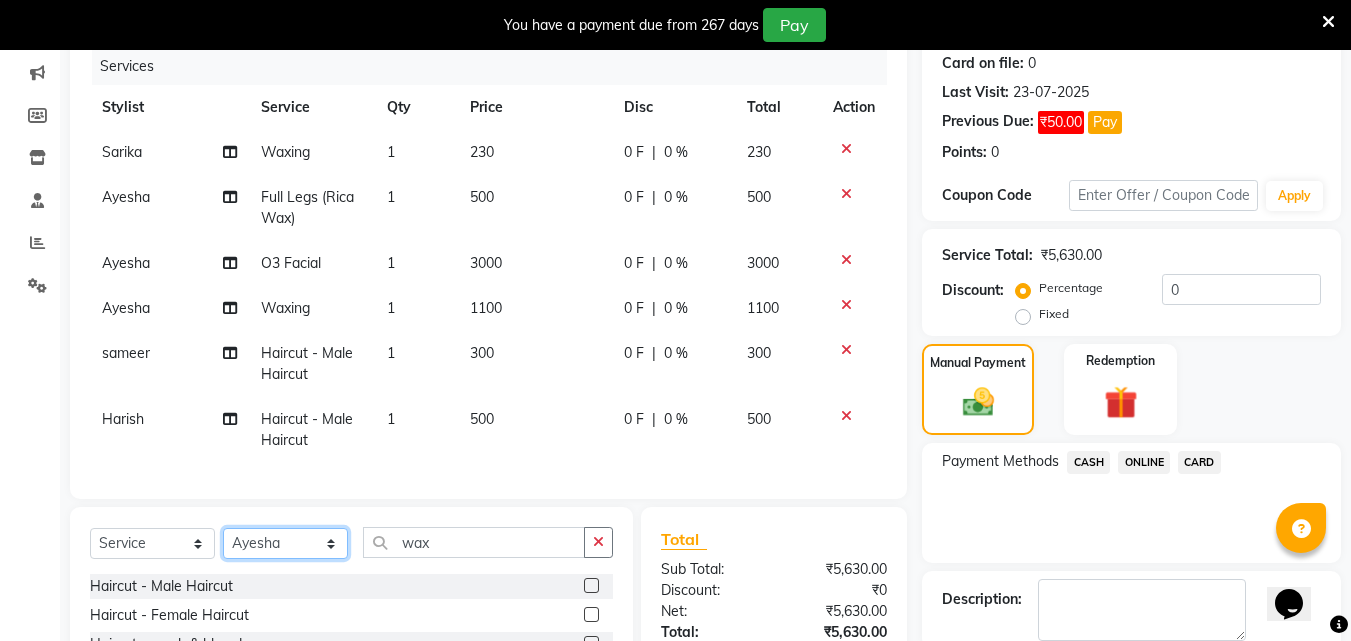 click on "Select Stylist [FIRST] [FIRST] [FIRST] [FIRST] [FIRST] [FIRST] [FIRST] [FIRST] [FIRST] [FIRST] [FIRST] [FIRST]" 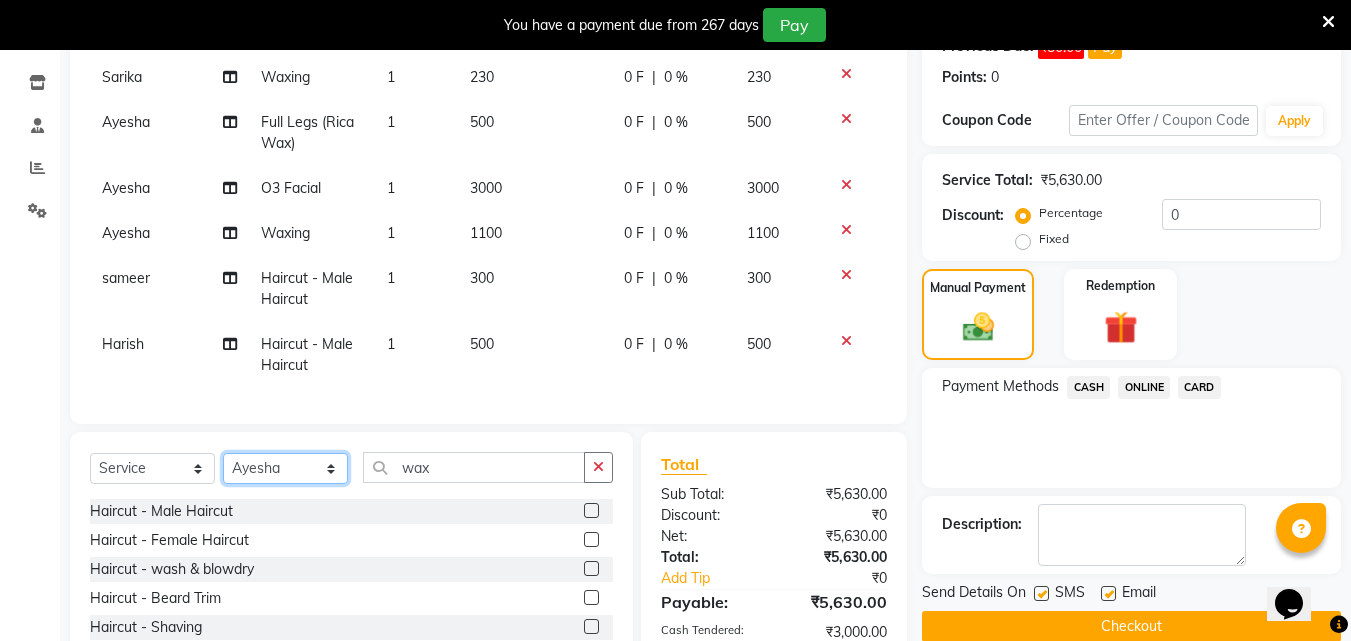 scroll, scrollTop: 350, scrollLeft: 0, axis: vertical 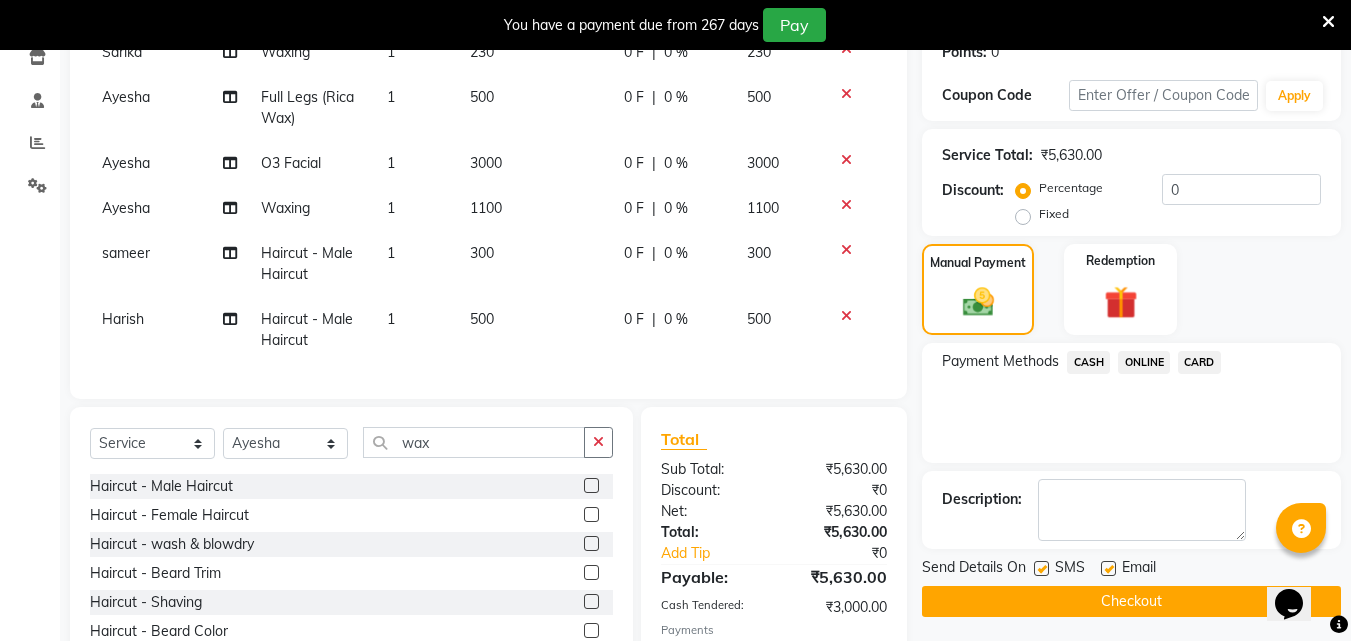 click 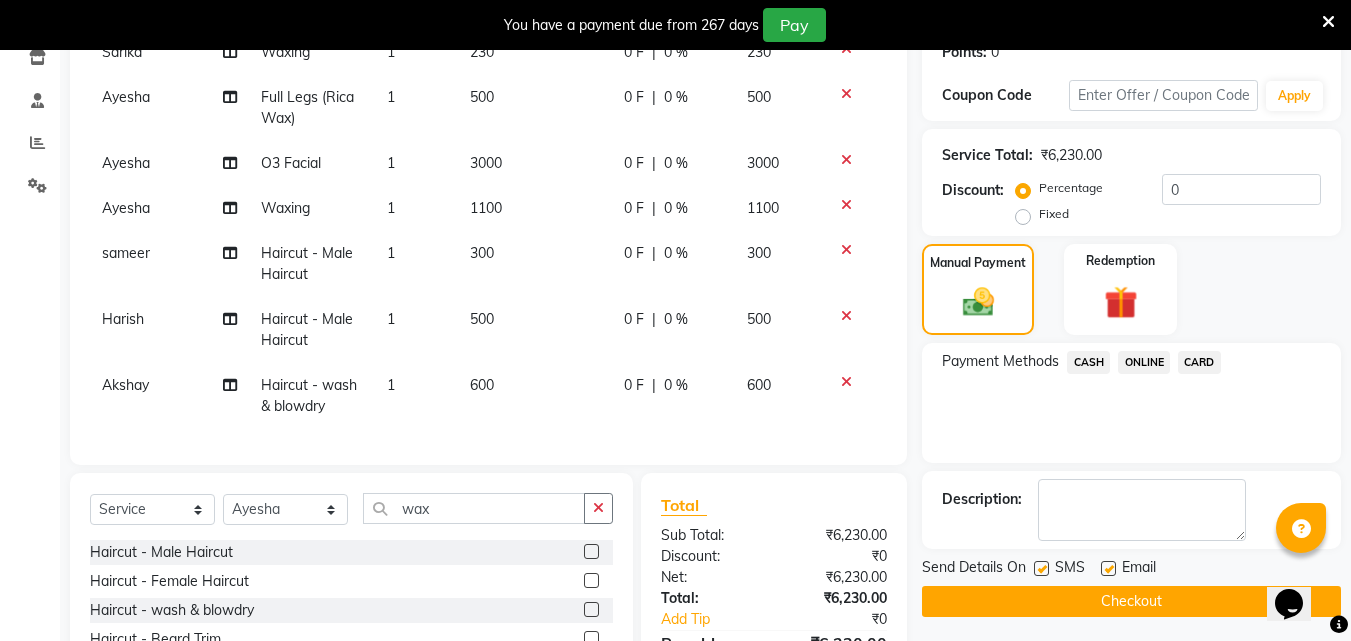 click on "600" 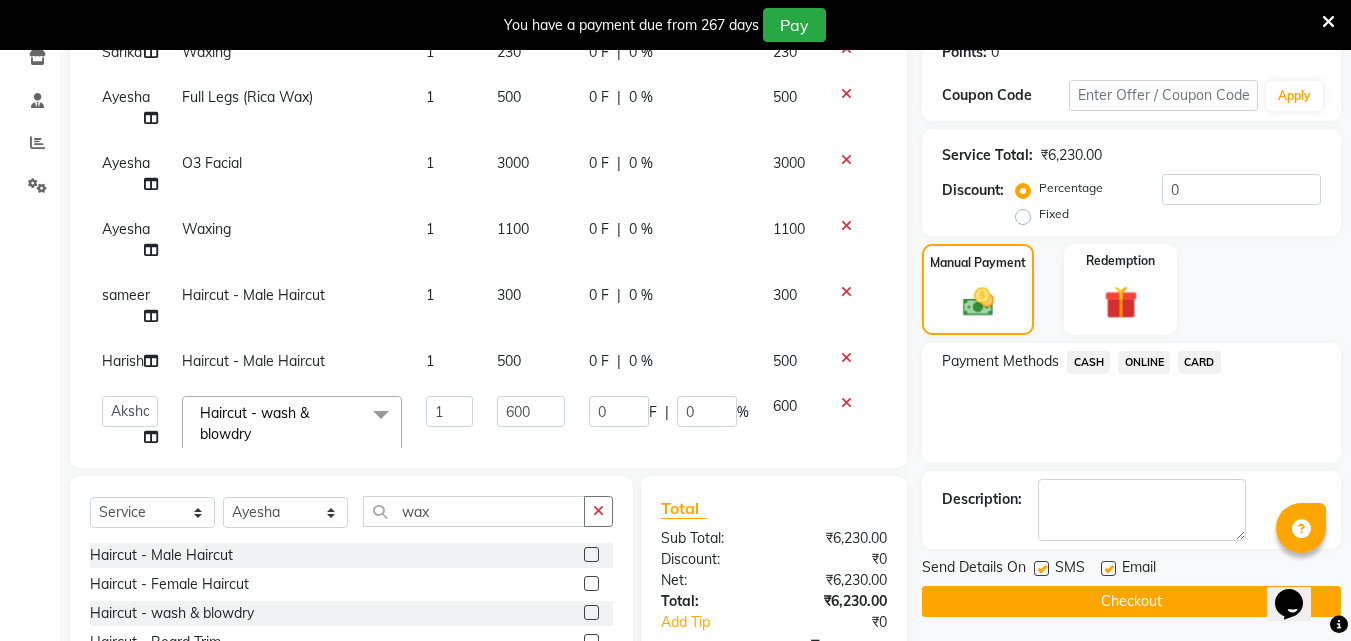 scroll, scrollTop: 40, scrollLeft: 0, axis: vertical 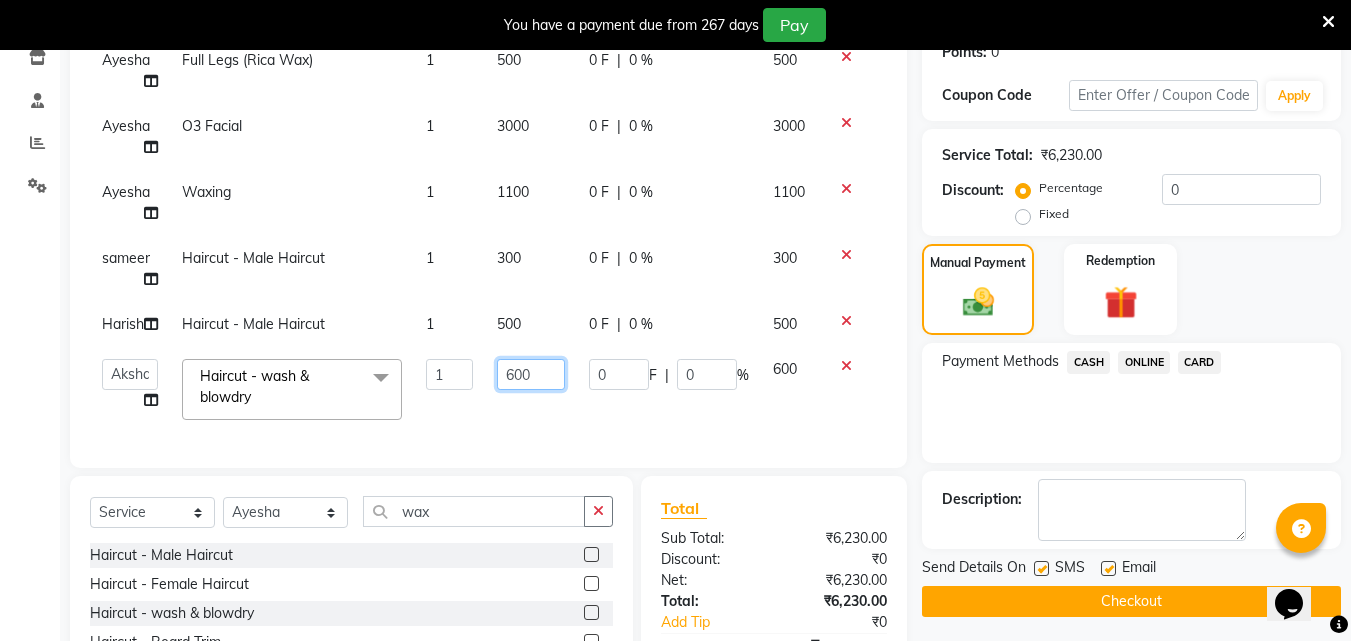 click on "600" 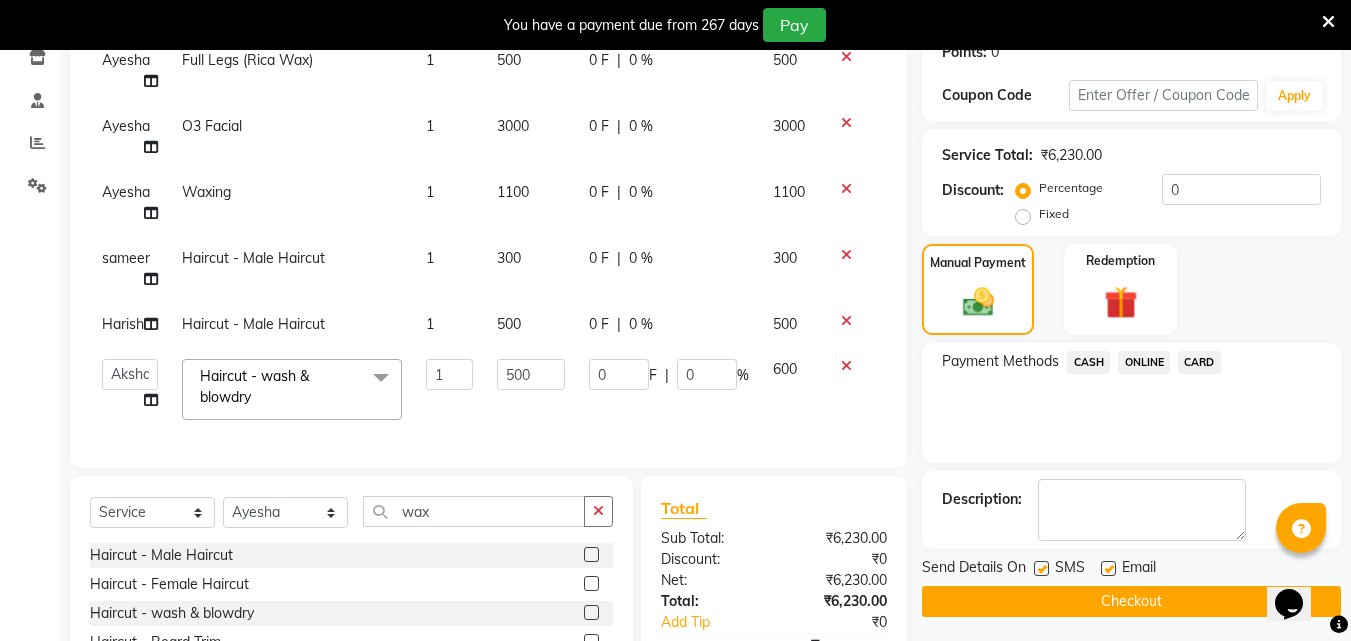 scroll, scrollTop: 0, scrollLeft: 0, axis: both 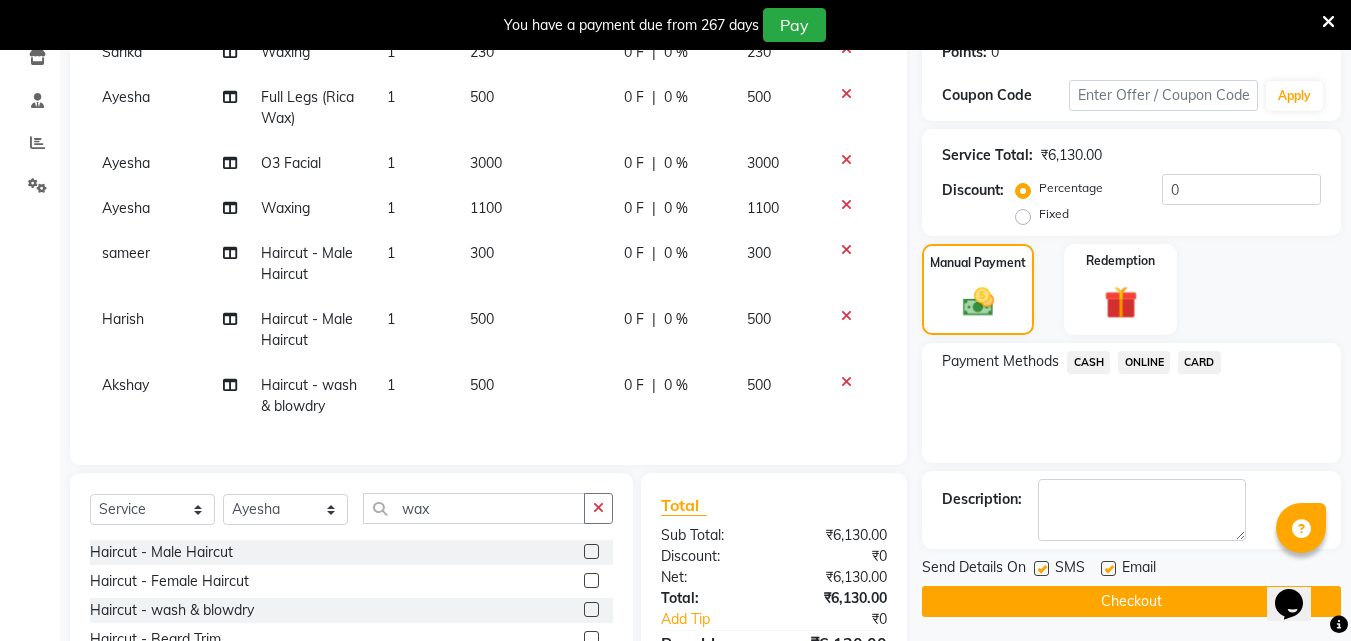 click on "ONLINE" 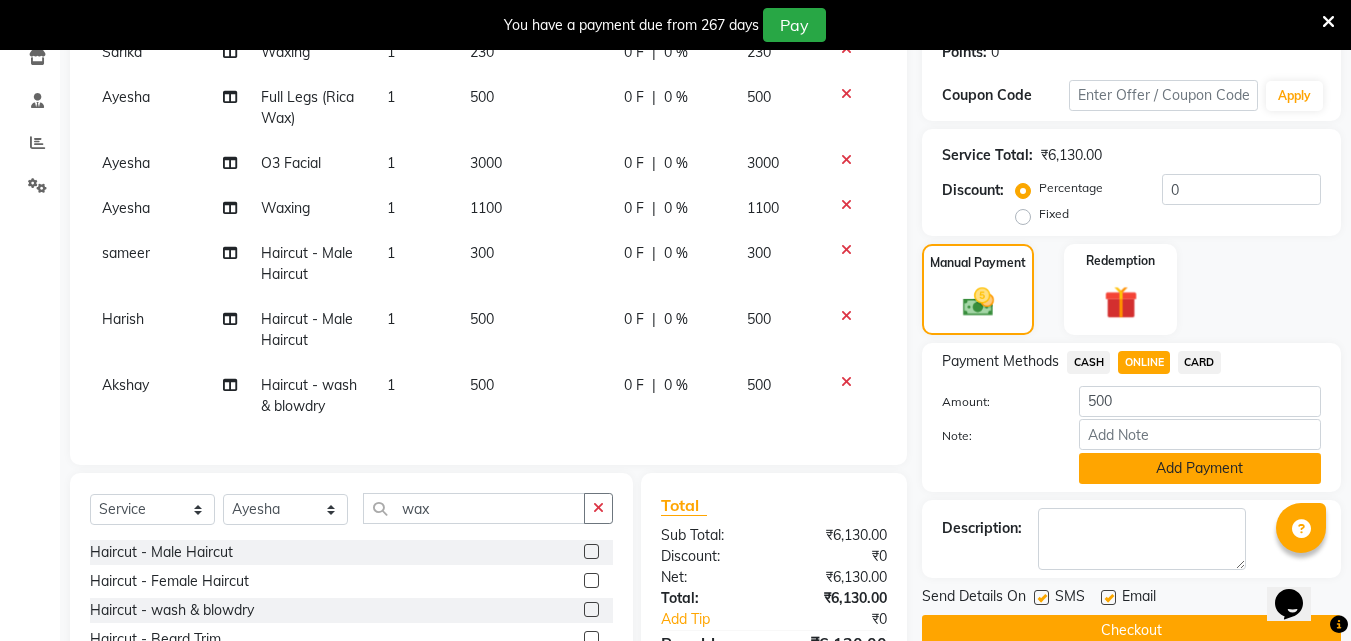 click on "Add Payment" 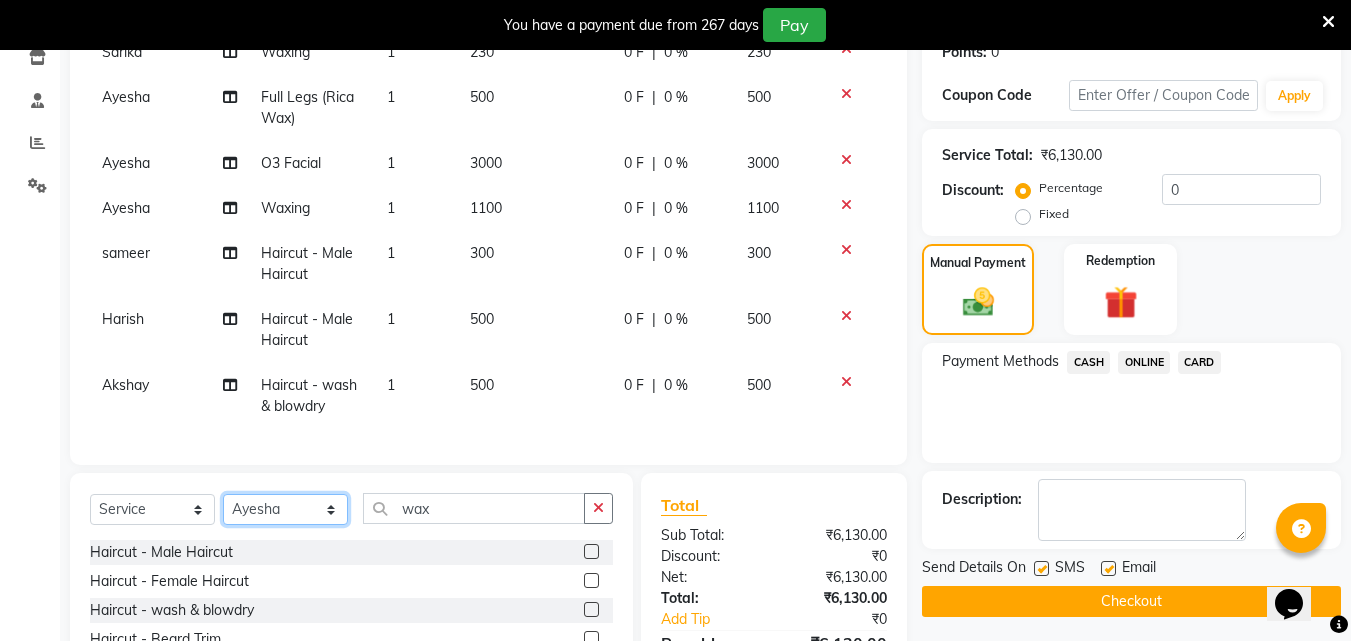 click on "Select Stylist [FIRST] [FIRST] [FIRST] [FIRST] [FIRST] [FIRST] [FIRST] [FIRST] [FIRST] [FIRST] [FIRST] [FIRST]" 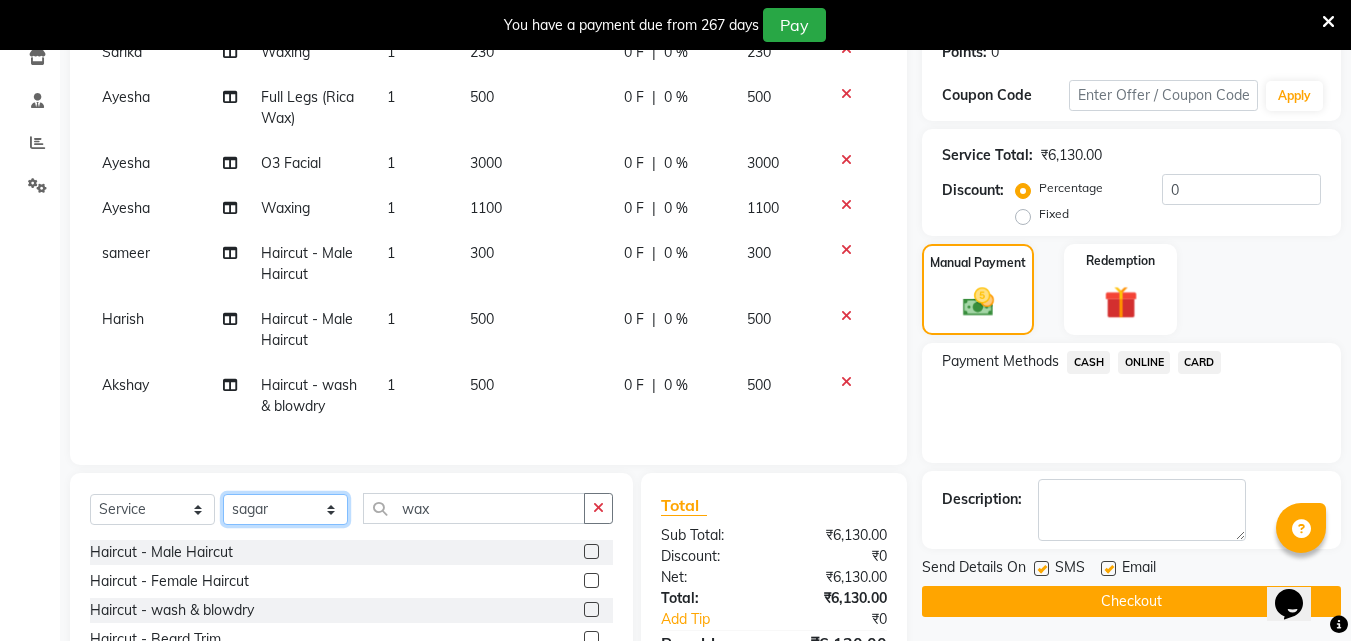 click on "Select Stylist [FIRST] [FIRST] [FIRST] [FIRST] [FIRST] [FIRST] [FIRST] [FIRST] [FIRST] [FIRST] [FIRST] [FIRST]" 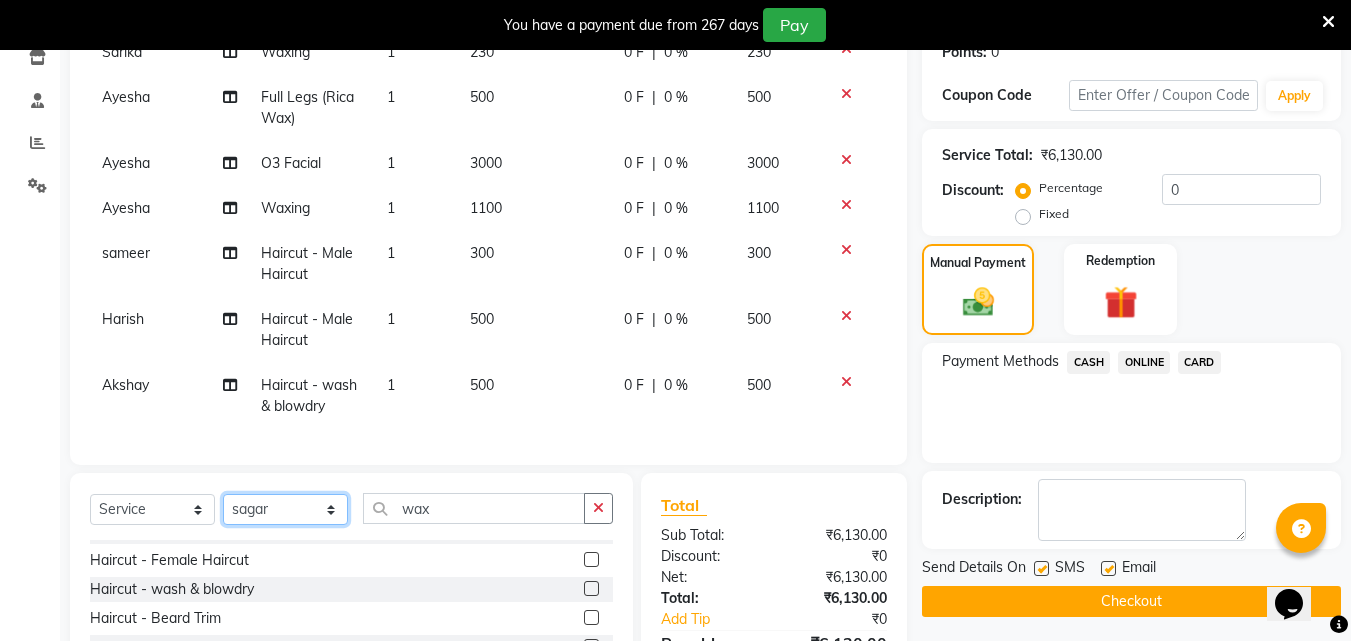 scroll, scrollTop: 0, scrollLeft: 0, axis: both 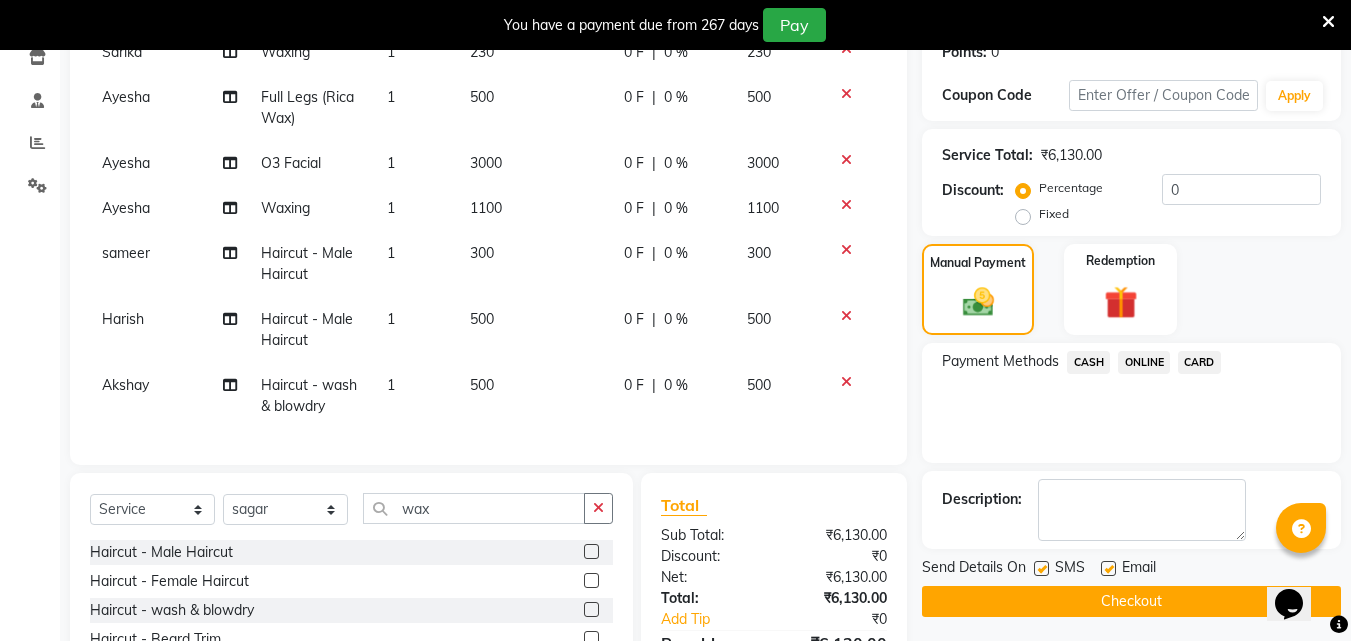 click 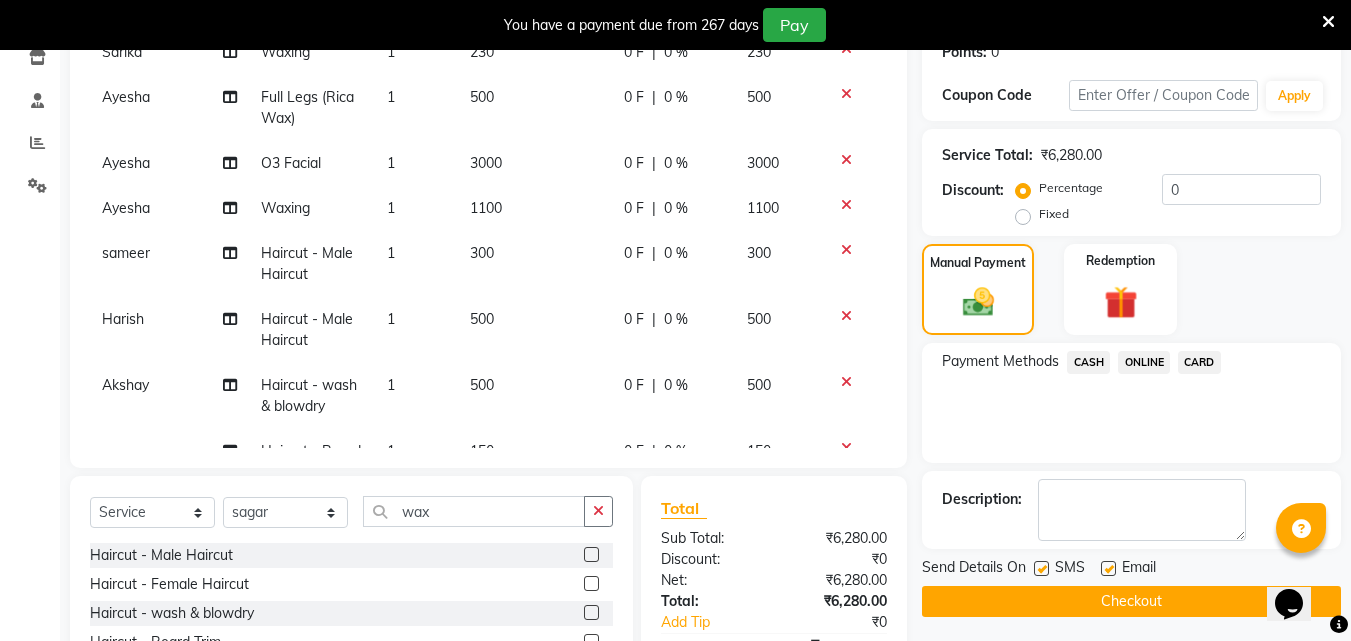 click on "Client +[COUNTRY CODE] [PHONE] Date [DATE] Invoice Number V/2025 V/2025-26 0734 Services Stylist Service Qty Price Disc Total Action [FIRST] Waxing 1 230 0 F | 0 % 230 [FIRST] Full Legs (Rica Wax) 1 500 0 F | 0 % 500 [FIRST] O3 Facial  1 3000 0 F | 0 % 3000 [FIRST] Waxing 1 1100 0 F | 0 % 1100 [FIRST] Haircut - Male Haircut 1 300 0 F | 0 % 300 [FIRST] Haircut - Male Haircut 1 500 0 F | 0 % 500 [FIRST] Haircut - wash & blowdry 1 500 0 F | 0 % 500 [FIRST] Haircut - Beard Trim 1 150 0 F | 0 % 150" 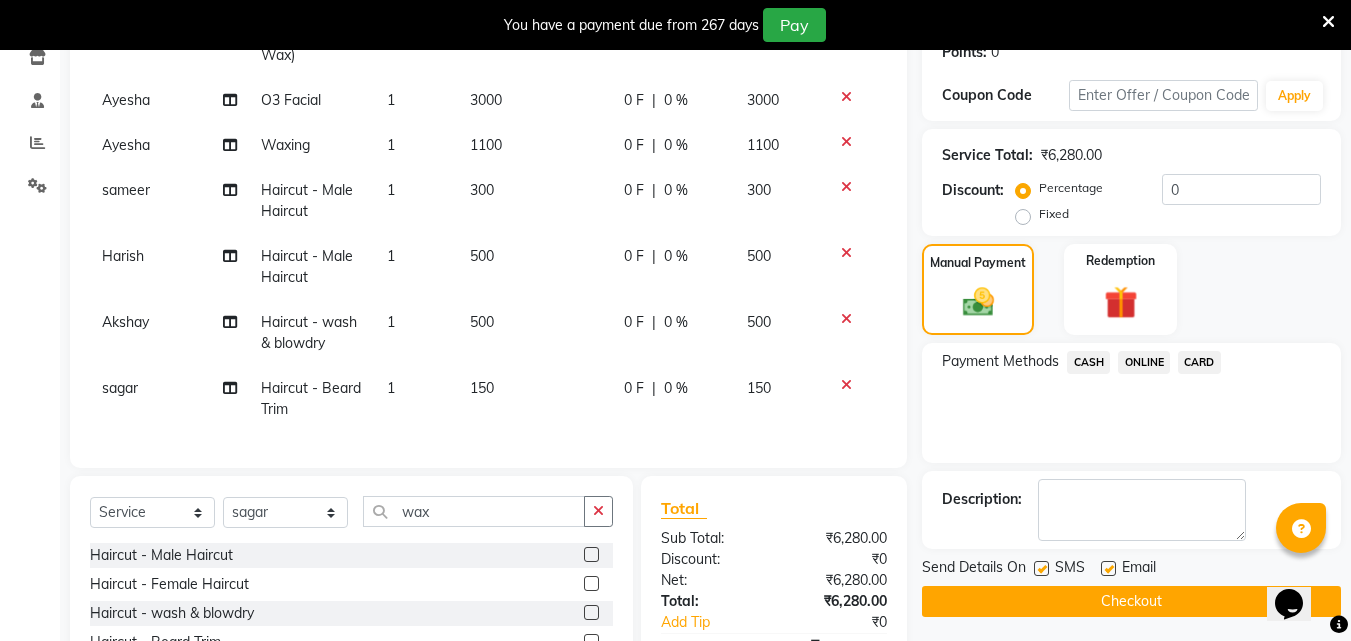 scroll, scrollTop: 78, scrollLeft: 0, axis: vertical 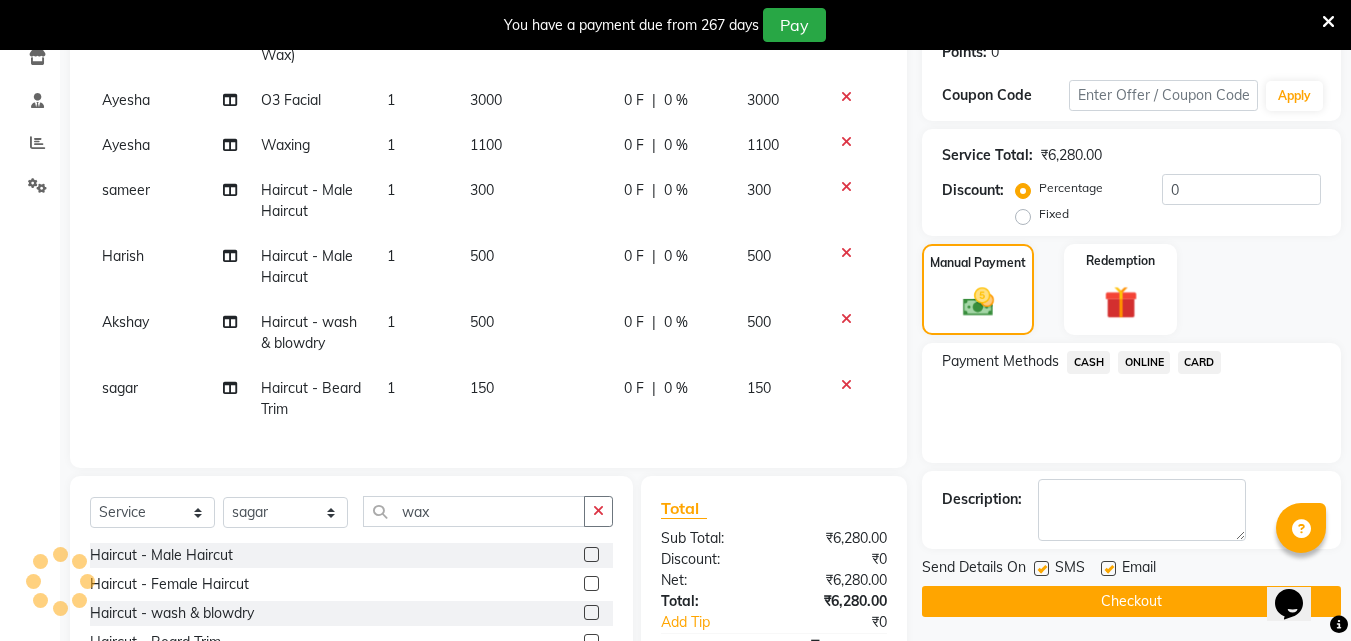 click on "ONLINE" 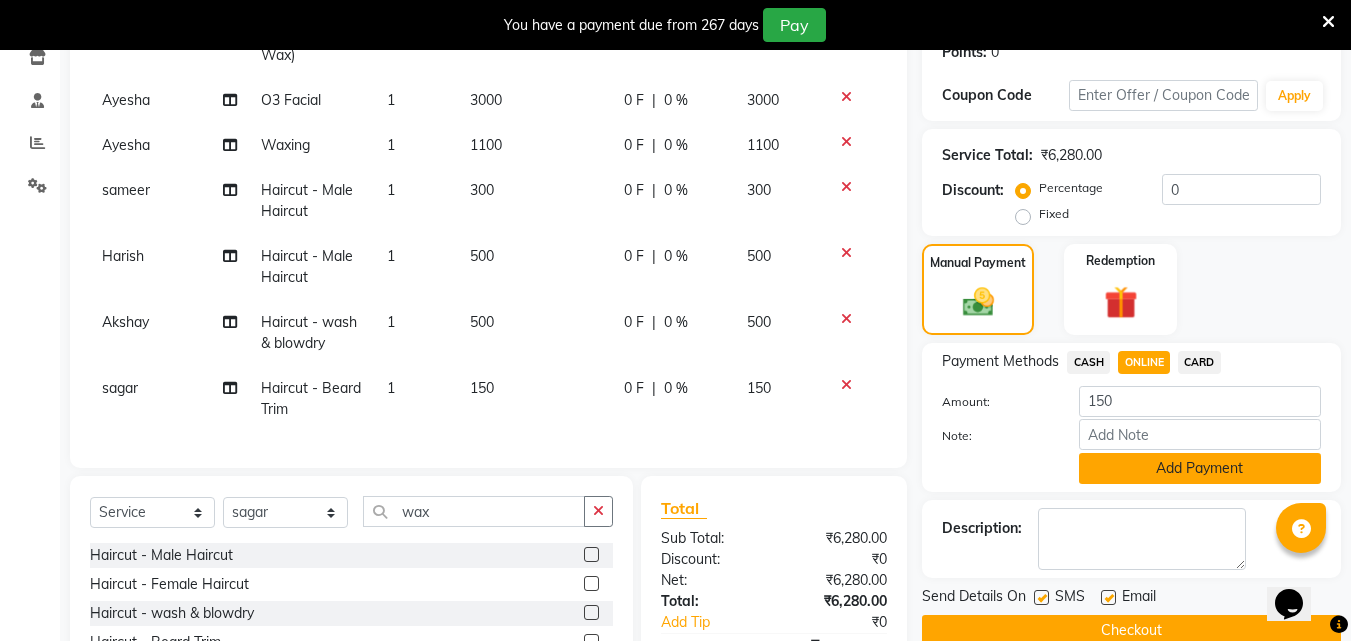click on "Add Payment" 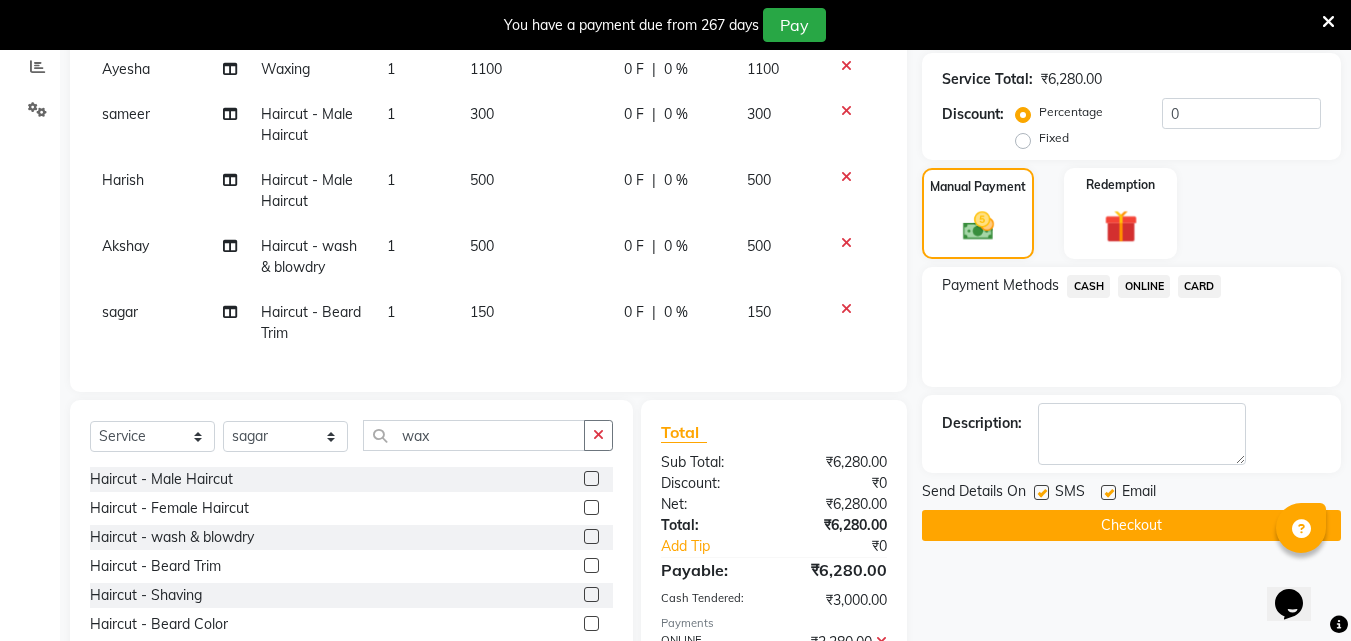 scroll, scrollTop: 450, scrollLeft: 0, axis: vertical 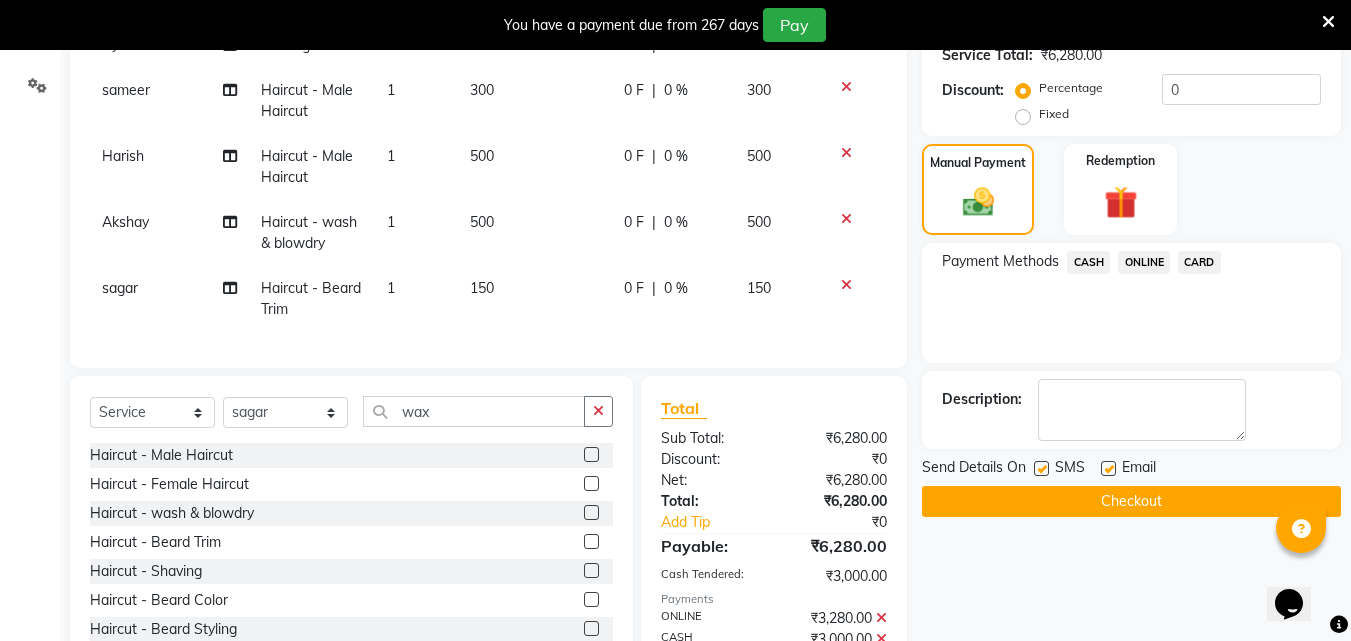 click on "150" 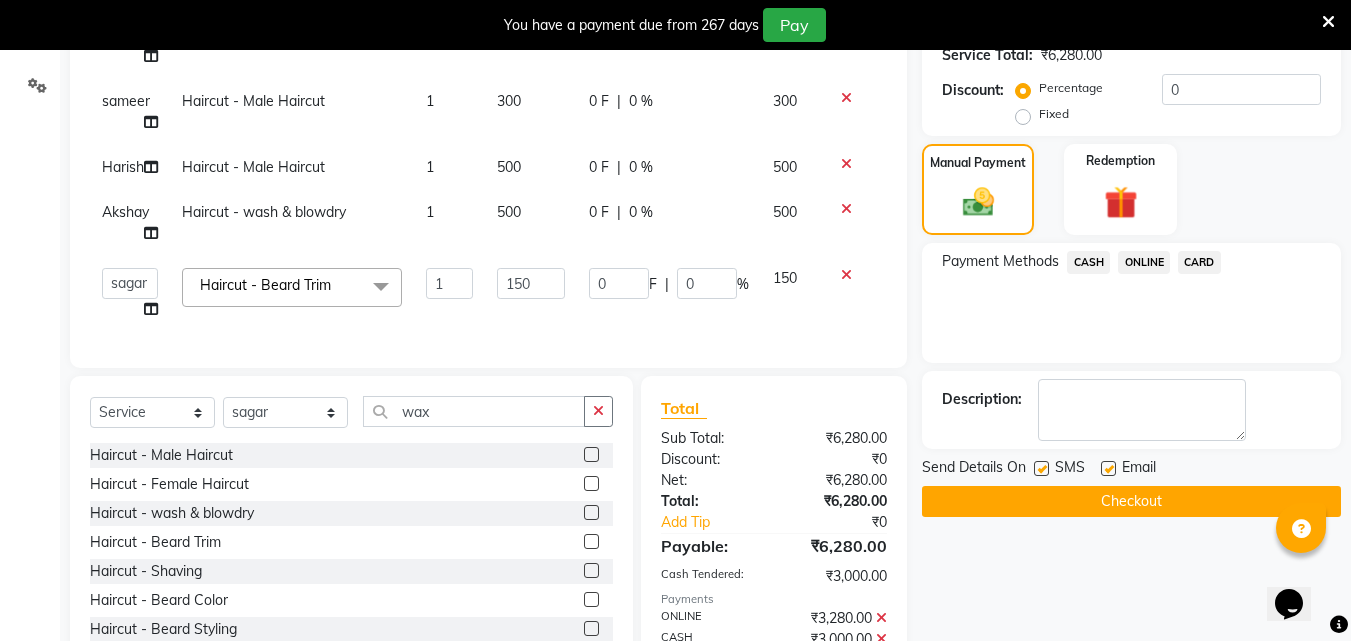 scroll, scrollTop: 151, scrollLeft: 0, axis: vertical 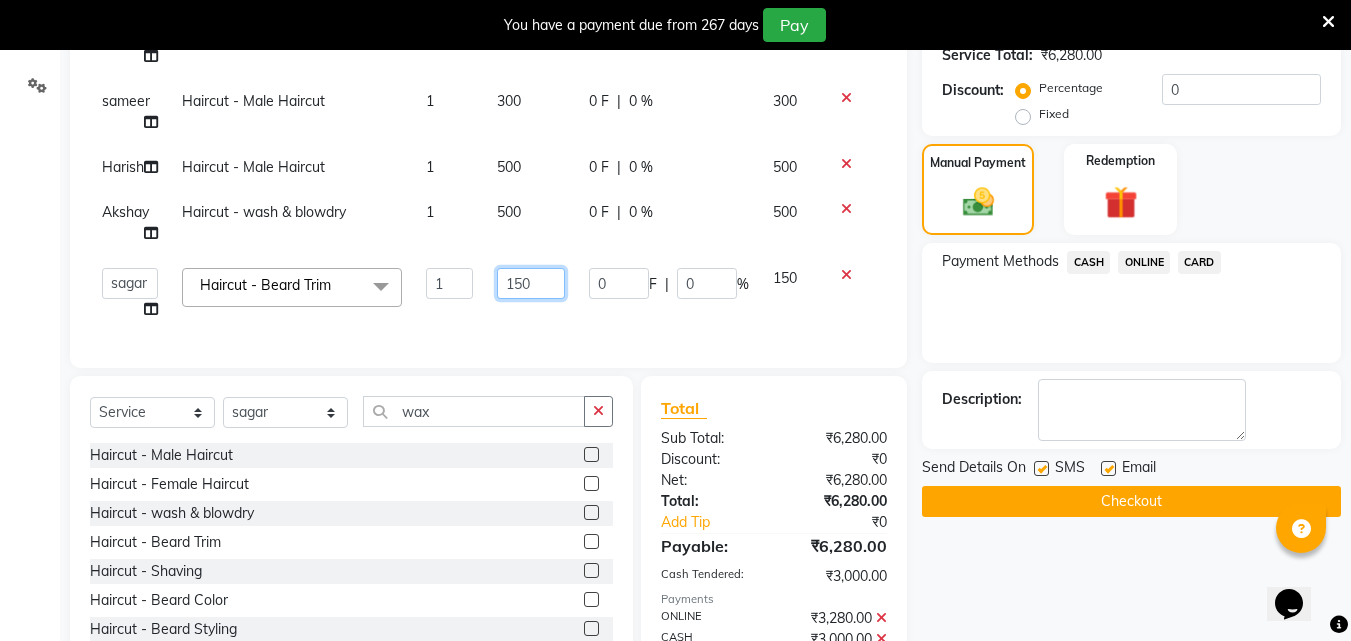 click on "150" 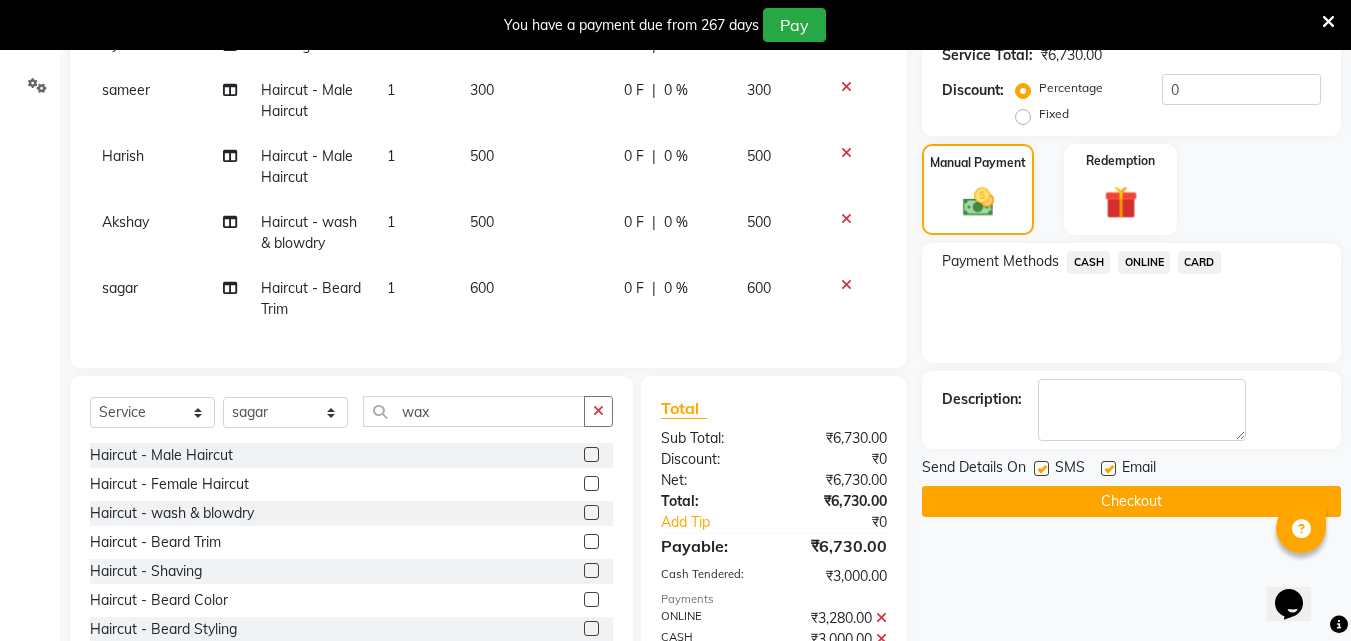 scroll, scrollTop: 78, scrollLeft: 0, axis: vertical 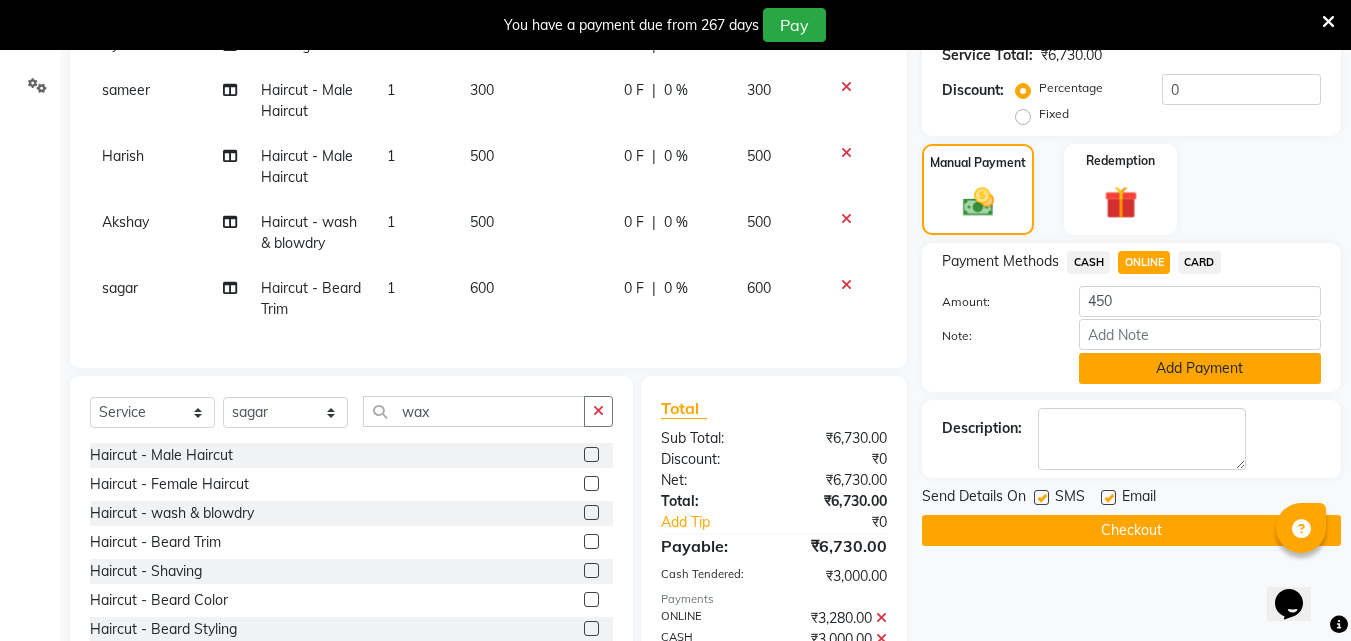 click on "Add Payment" 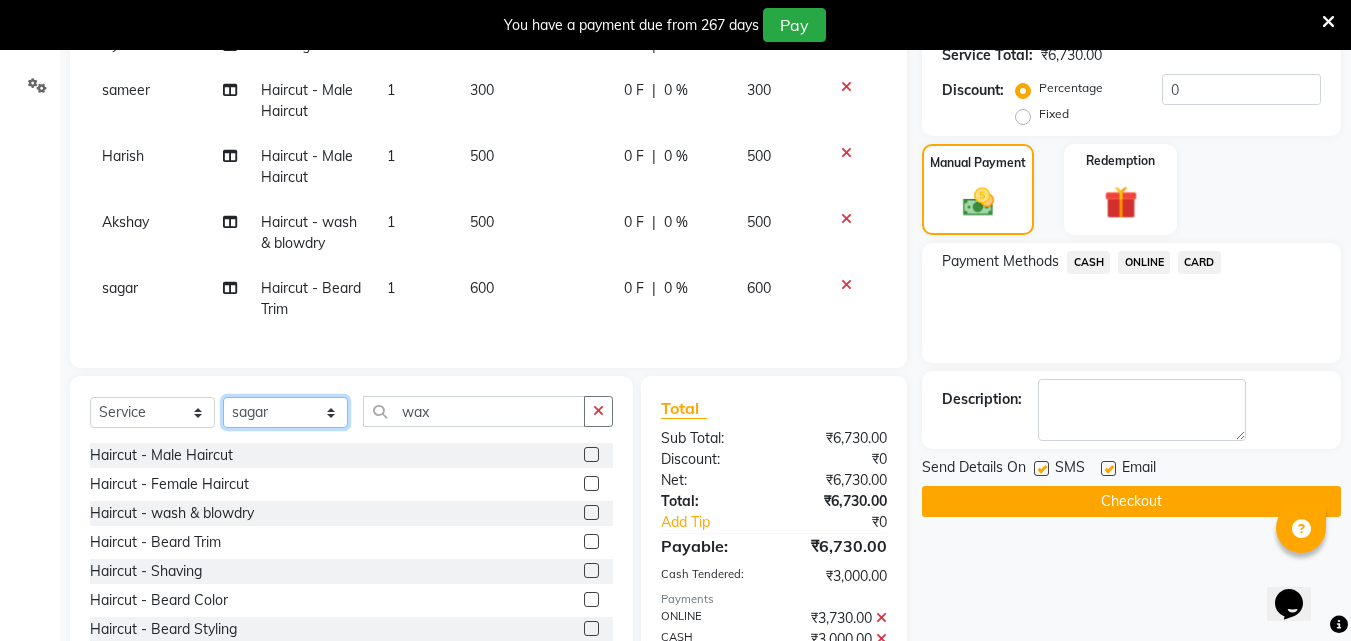 click on "Select Stylist [FIRST] [FIRST] [FIRST] [FIRST] [FIRST] [FIRST] [FIRST] [FIRST] [FIRST] [FIRST] [FIRST] [FIRST]" 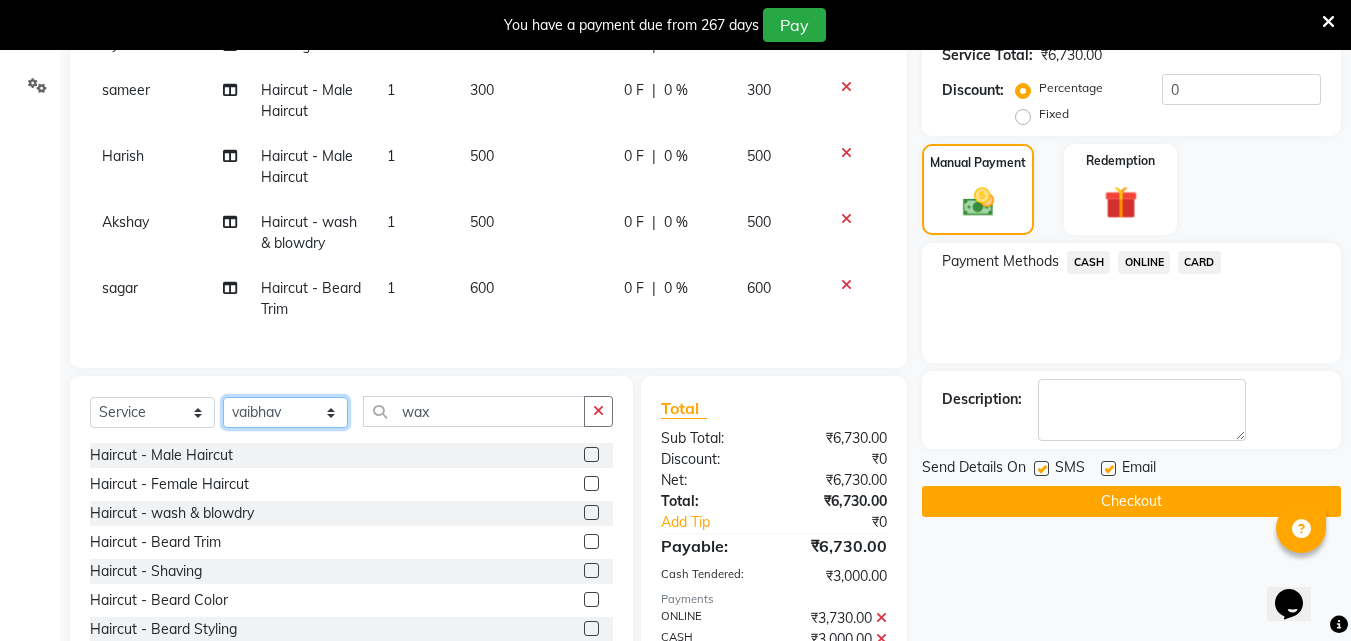 click on "Select Stylist [FIRST] [FIRST] [FIRST] [FIRST] [FIRST] [FIRST] [FIRST] [FIRST] [FIRST] [FIRST] [FIRST] [FIRST]" 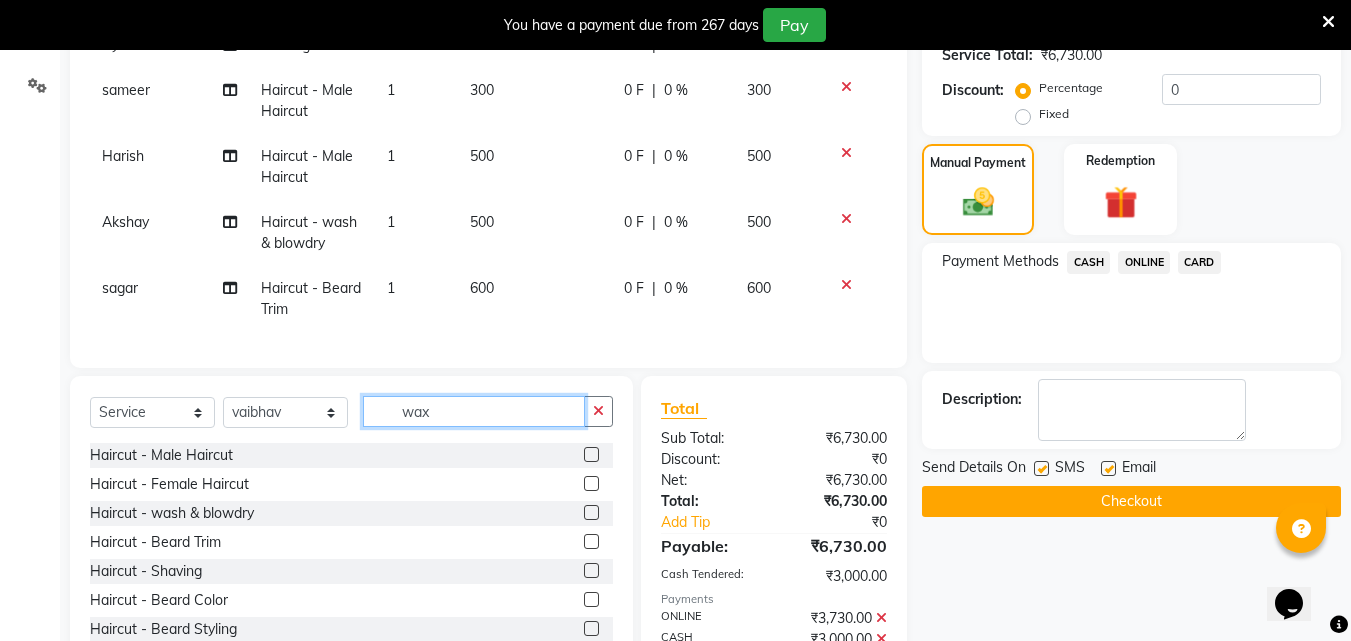 click on "wax" 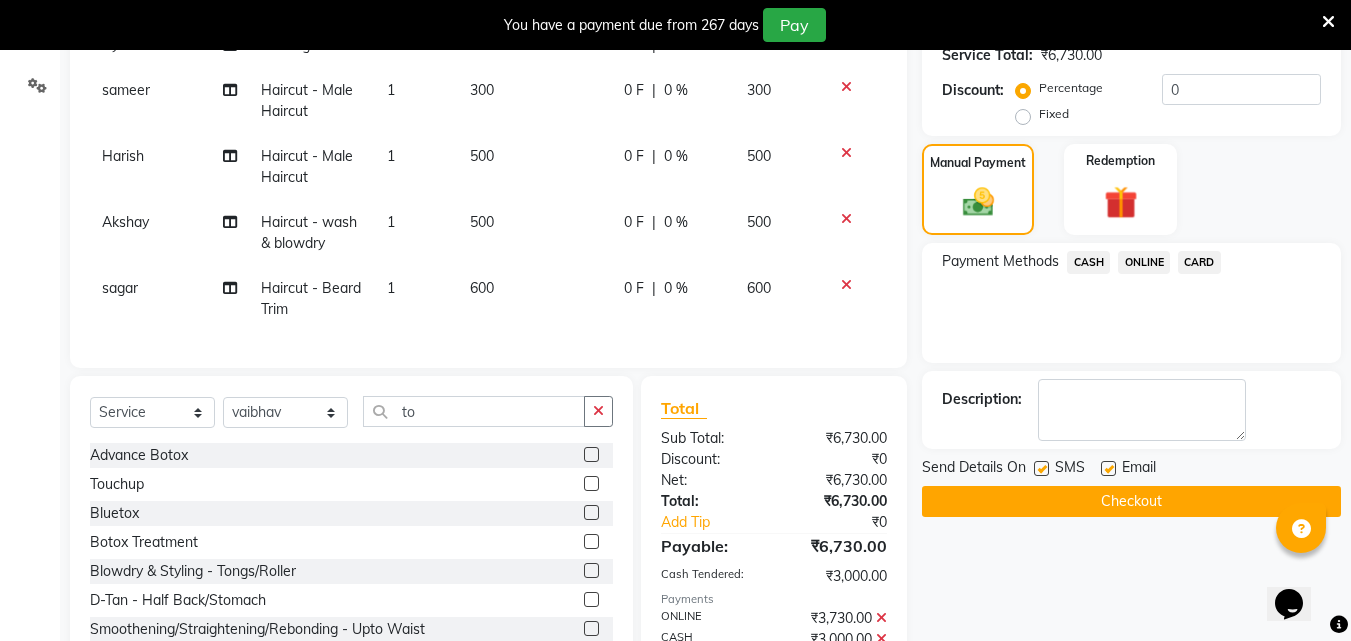 click 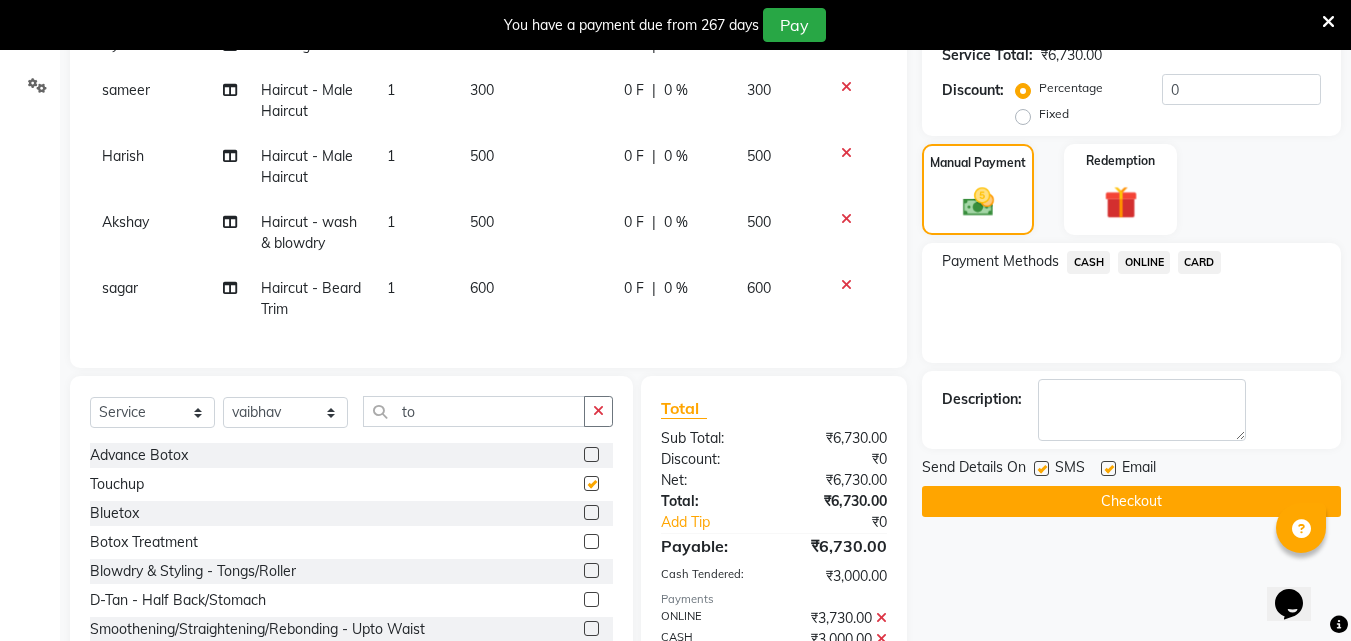 scroll, scrollTop: 123, scrollLeft: 0, axis: vertical 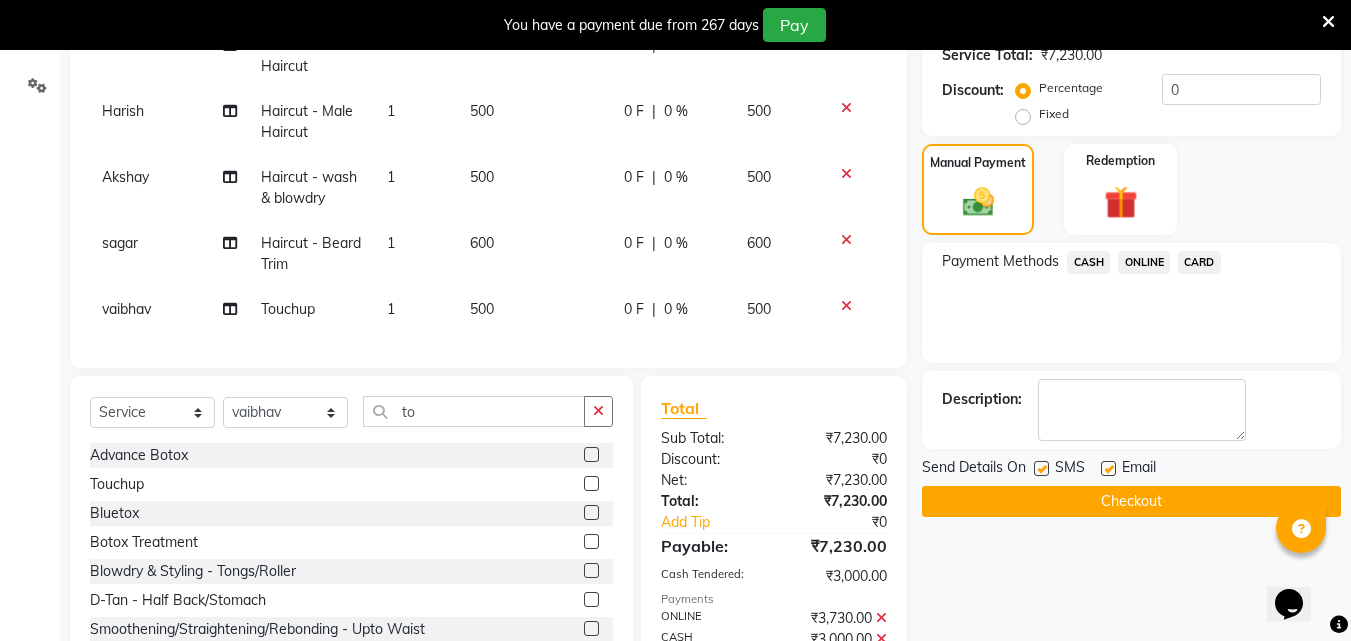 click on "500" 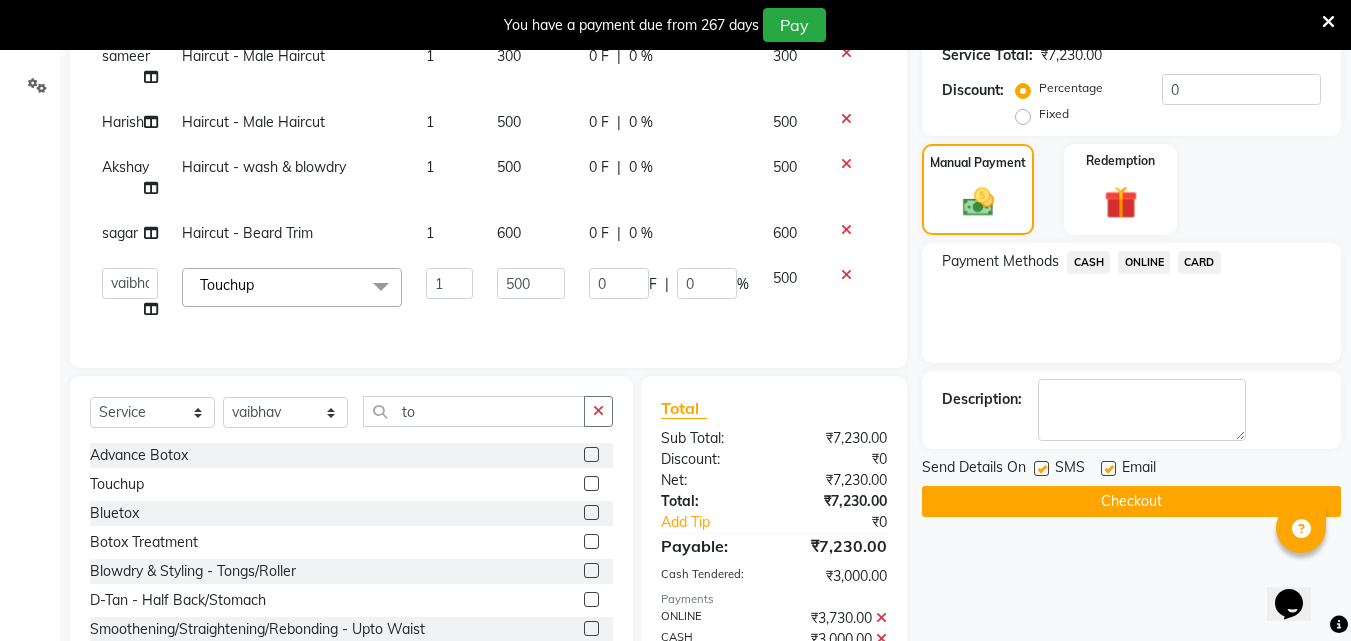 scroll, scrollTop: 217, scrollLeft: 0, axis: vertical 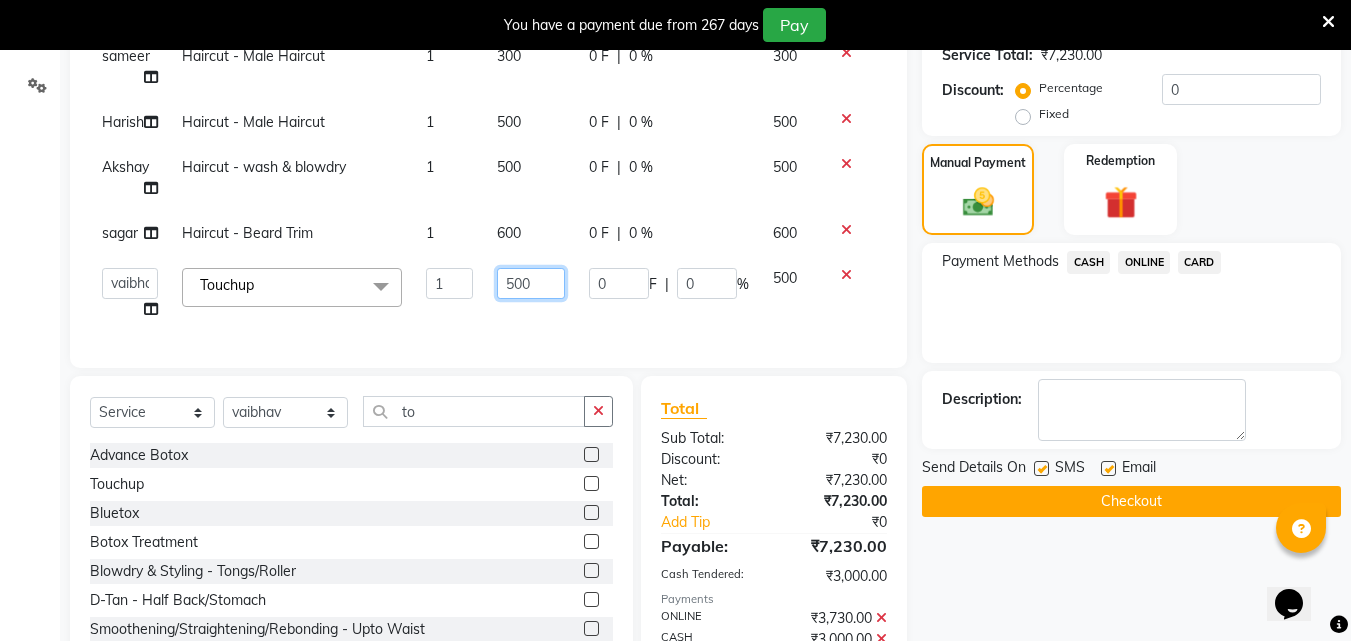 click on "500" 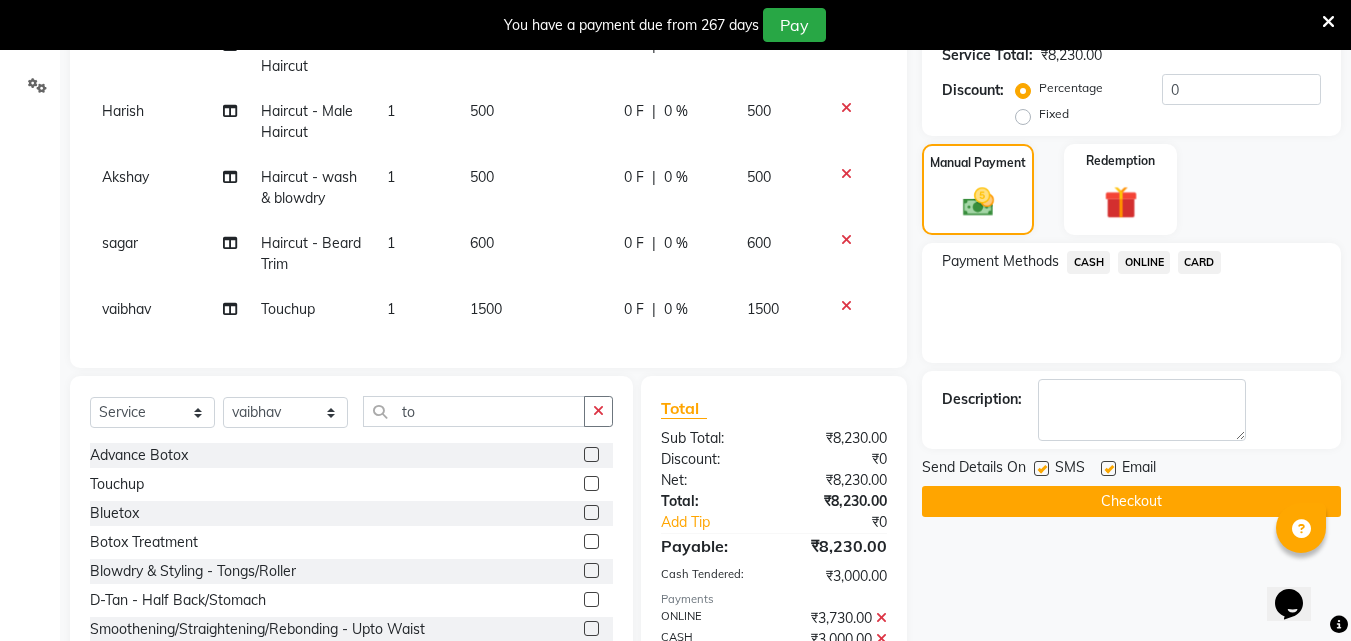 scroll, scrollTop: 123, scrollLeft: 0, axis: vertical 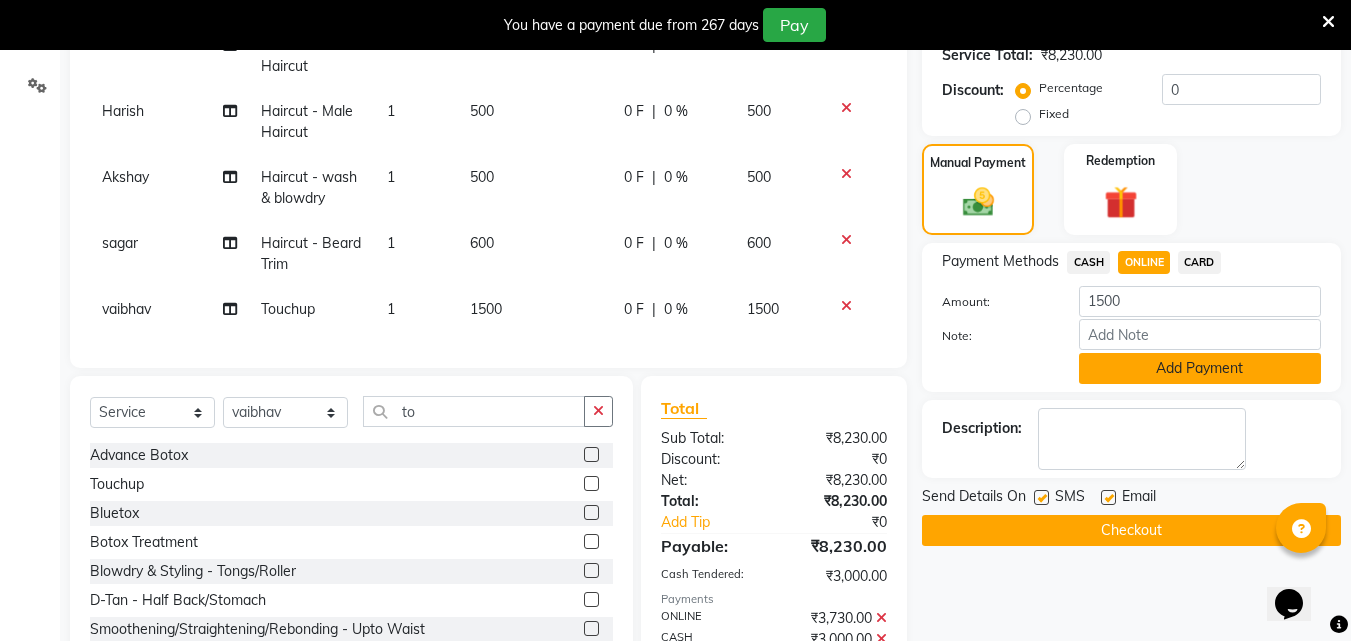 click on "Add Payment" 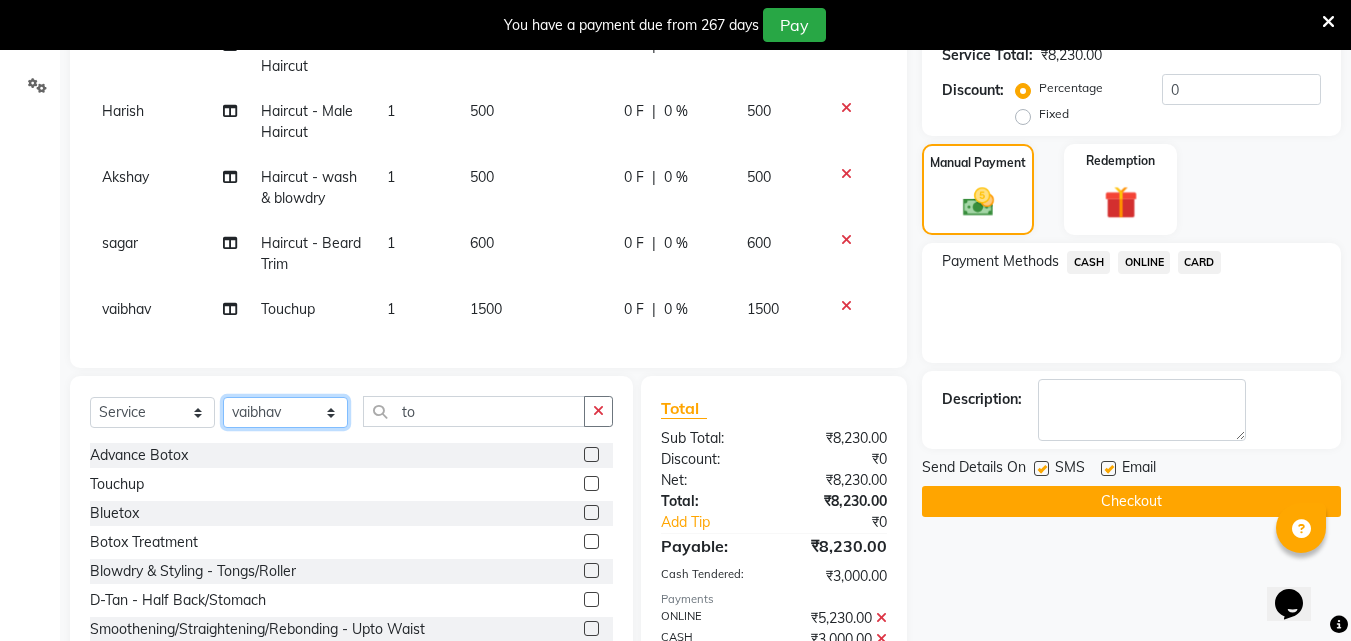 click on "Select Stylist [FIRST] [FIRST] [FIRST] [FIRST] [FIRST] [FIRST] [FIRST] [FIRST] [FIRST] [FIRST] [FIRST] [FIRST]" 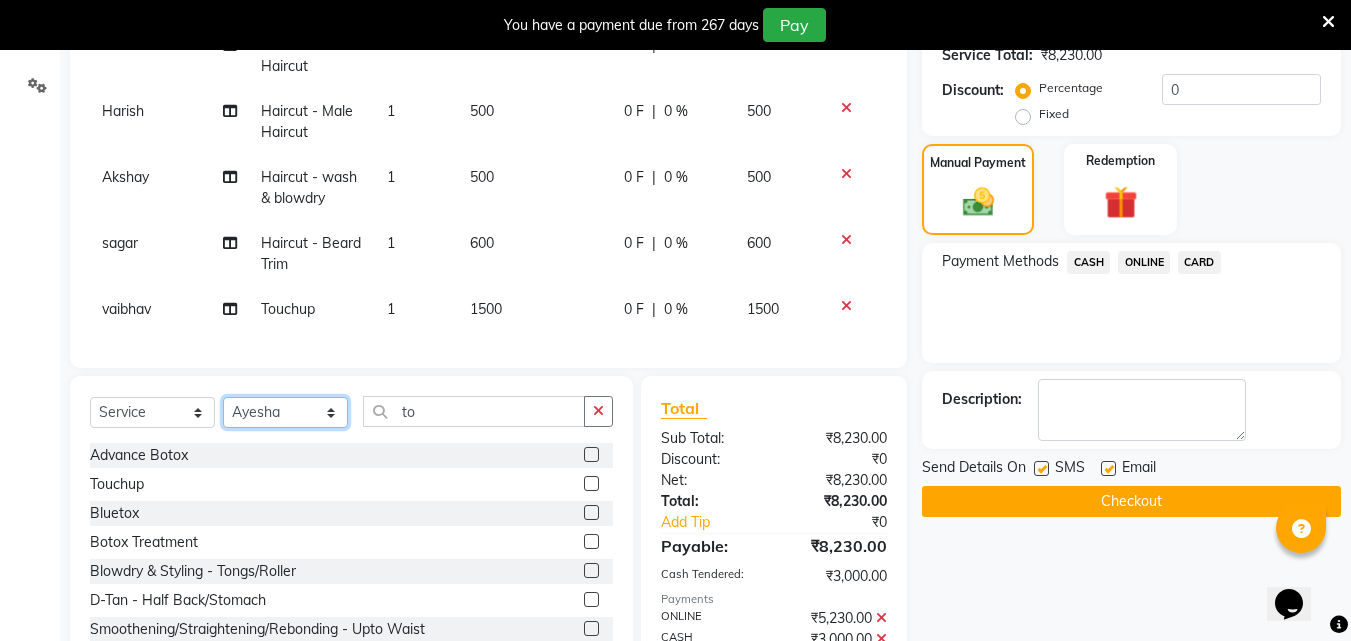 click on "Select Stylist [FIRST] [FIRST] [FIRST] [FIRST] [FIRST] [FIRST] [FIRST] [FIRST] [FIRST] [FIRST] [FIRST] [FIRST]" 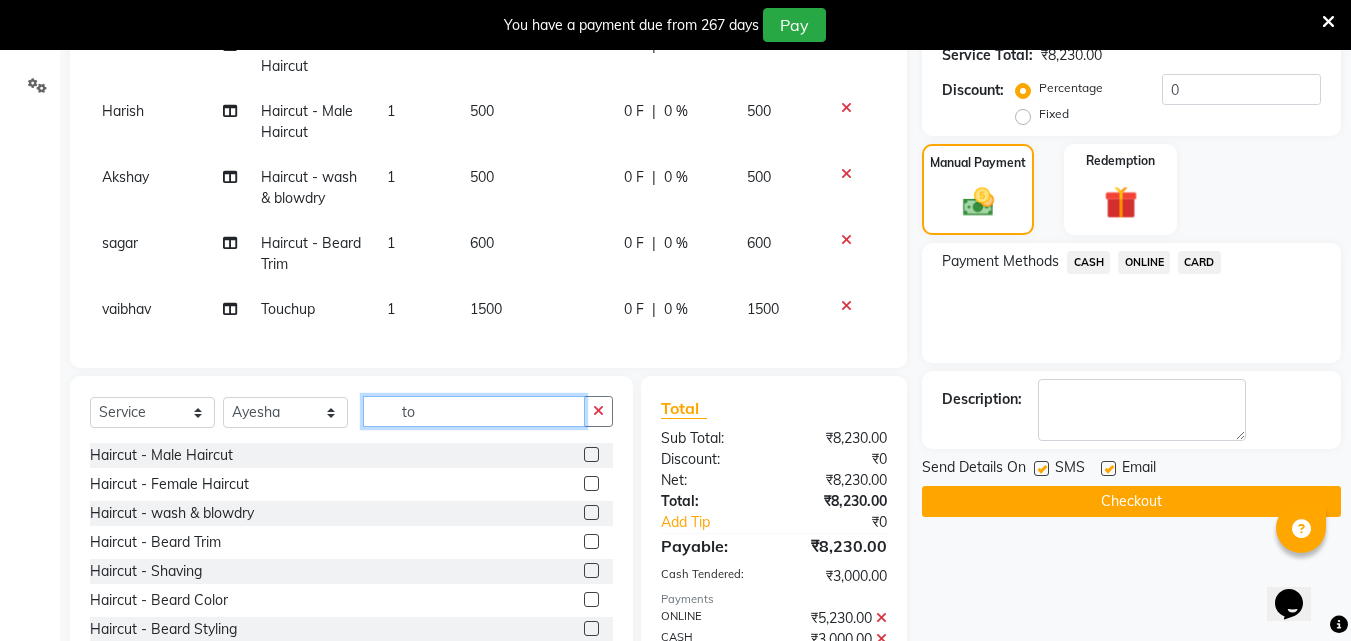 click on "to" 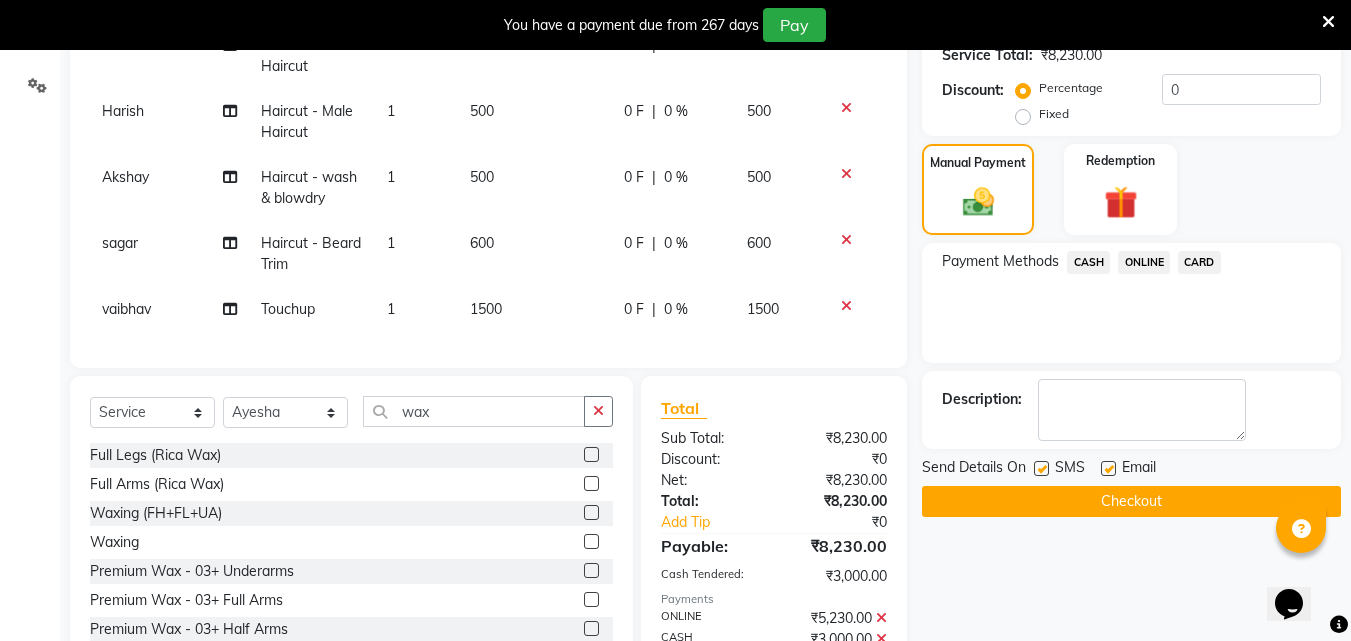 click 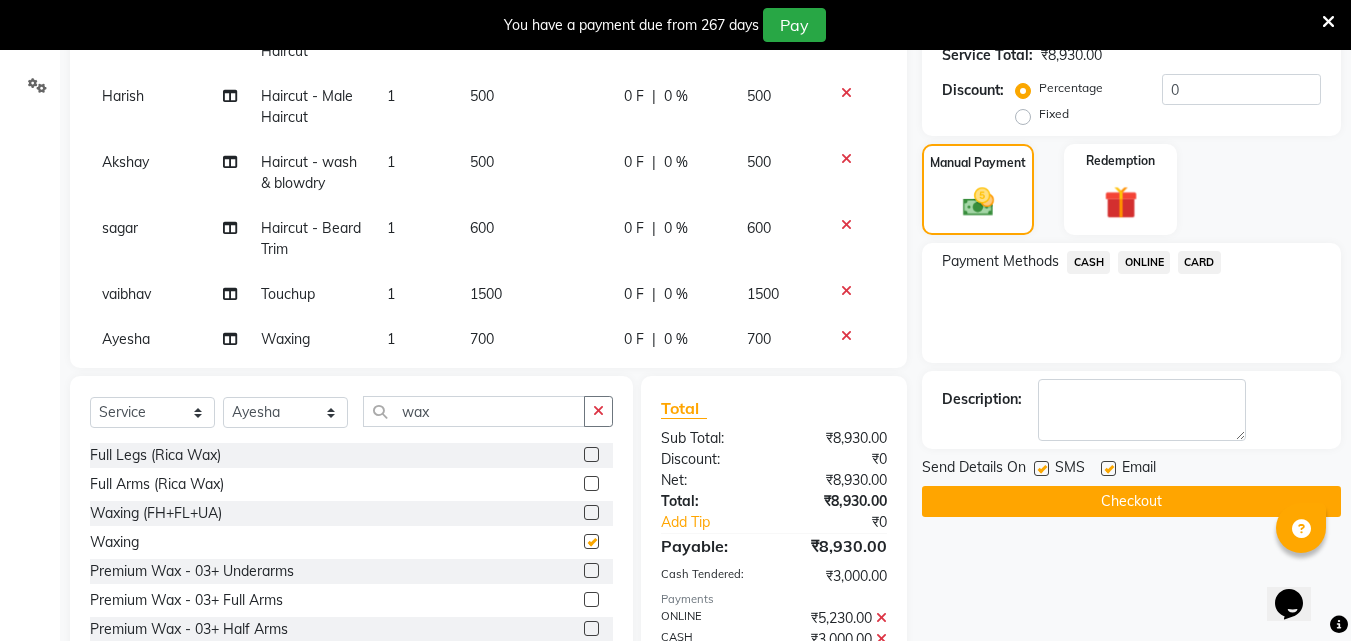 scroll, scrollTop: 168, scrollLeft: 0, axis: vertical 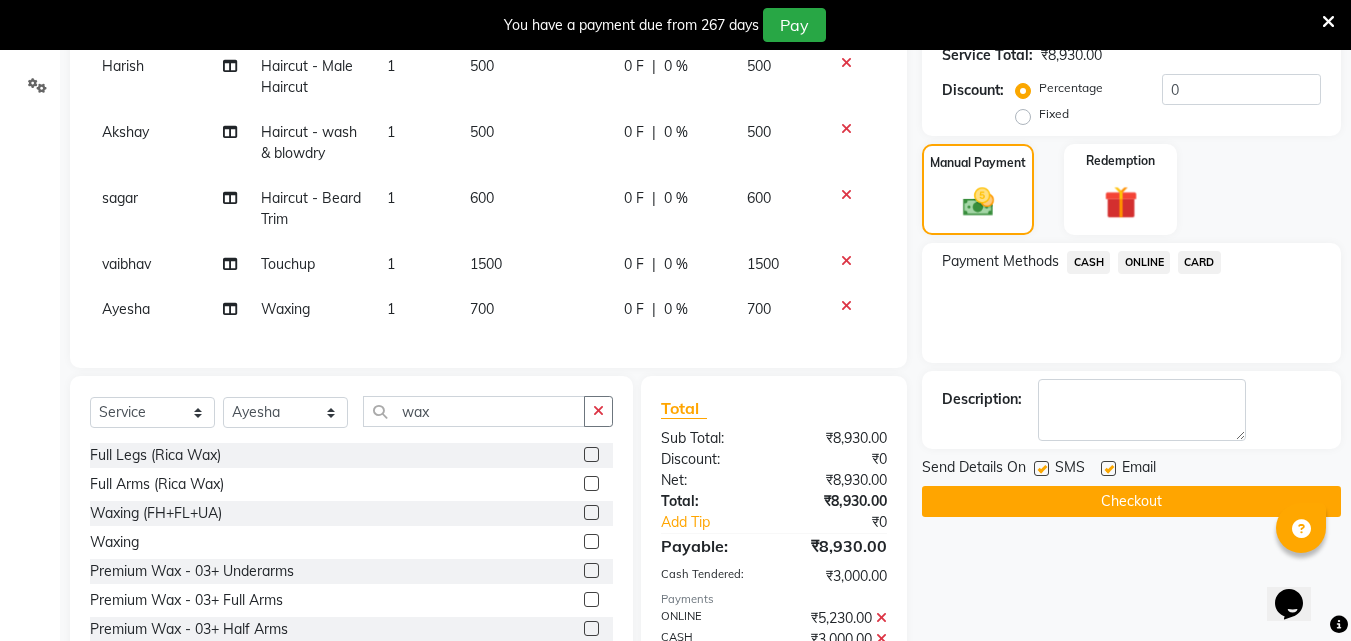 click on "700" 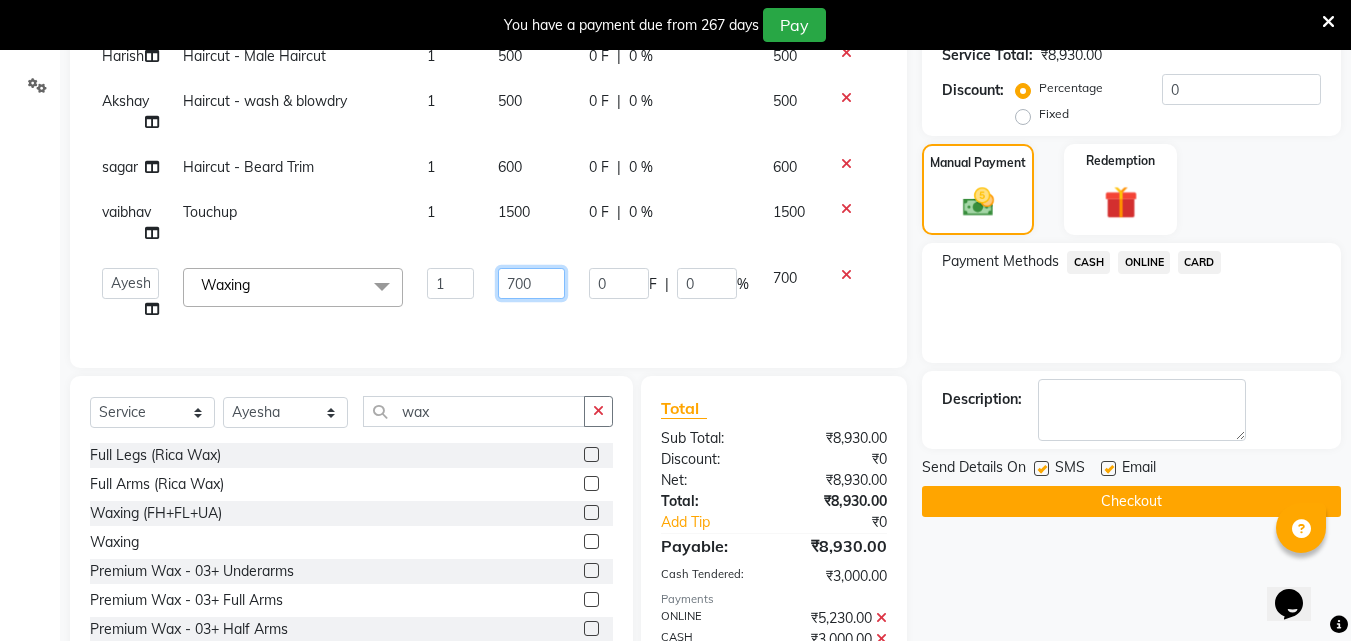 click on "700" 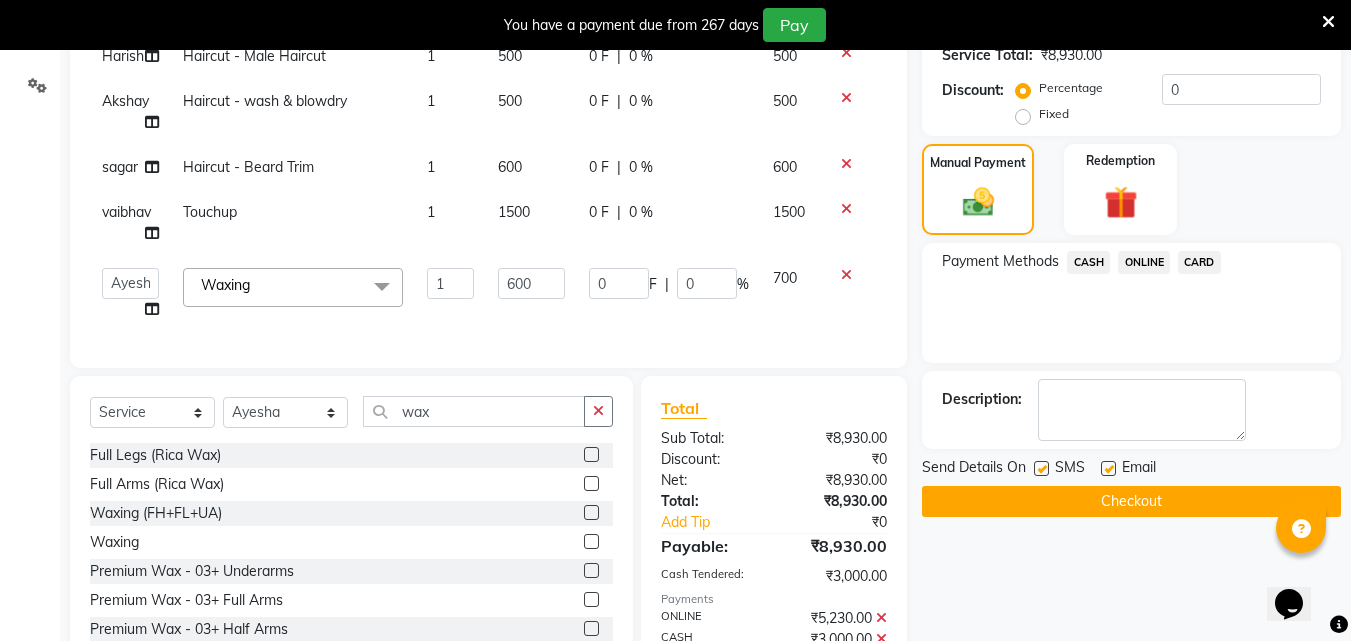 scroll, scrollTop: 168, scrollLeft: 0, axis: vertical 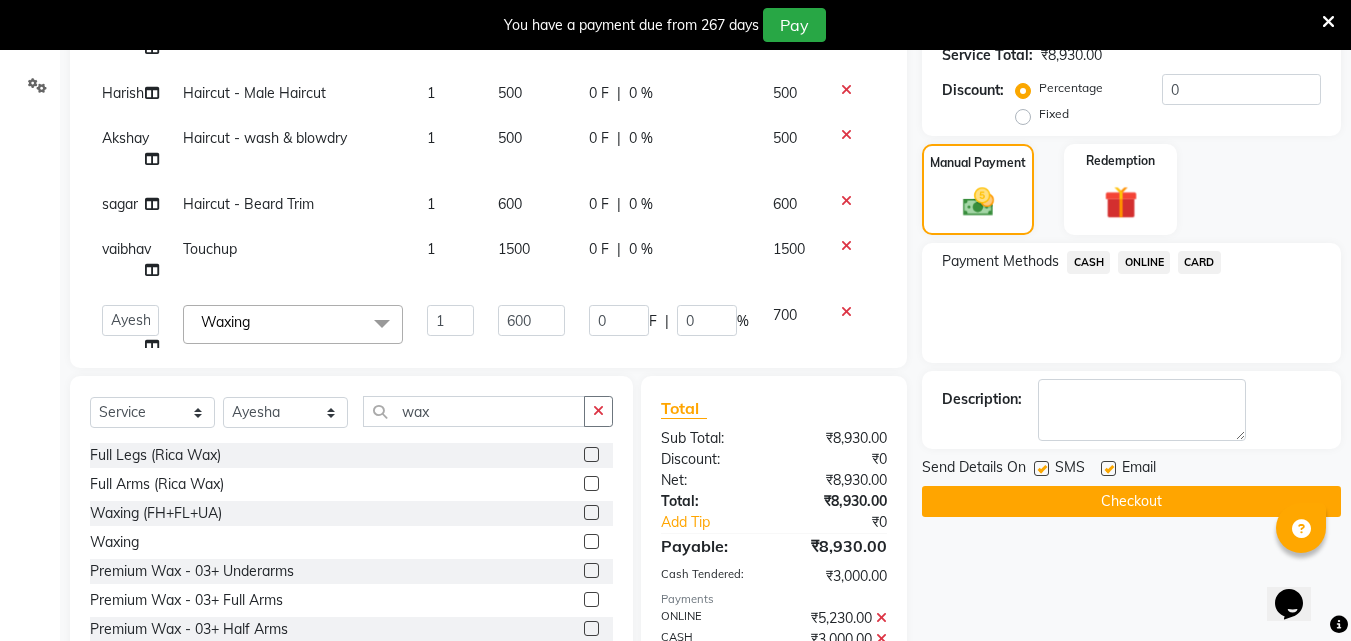 click on "ONLINE" 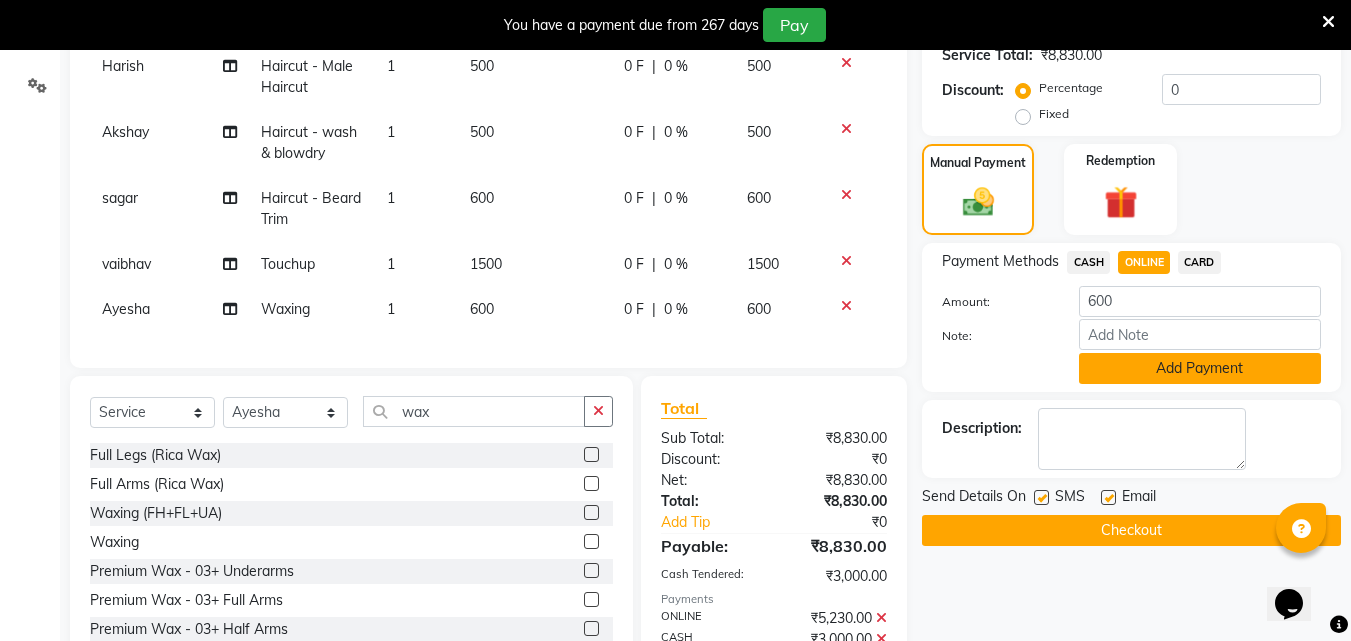 click on "Add Payment" 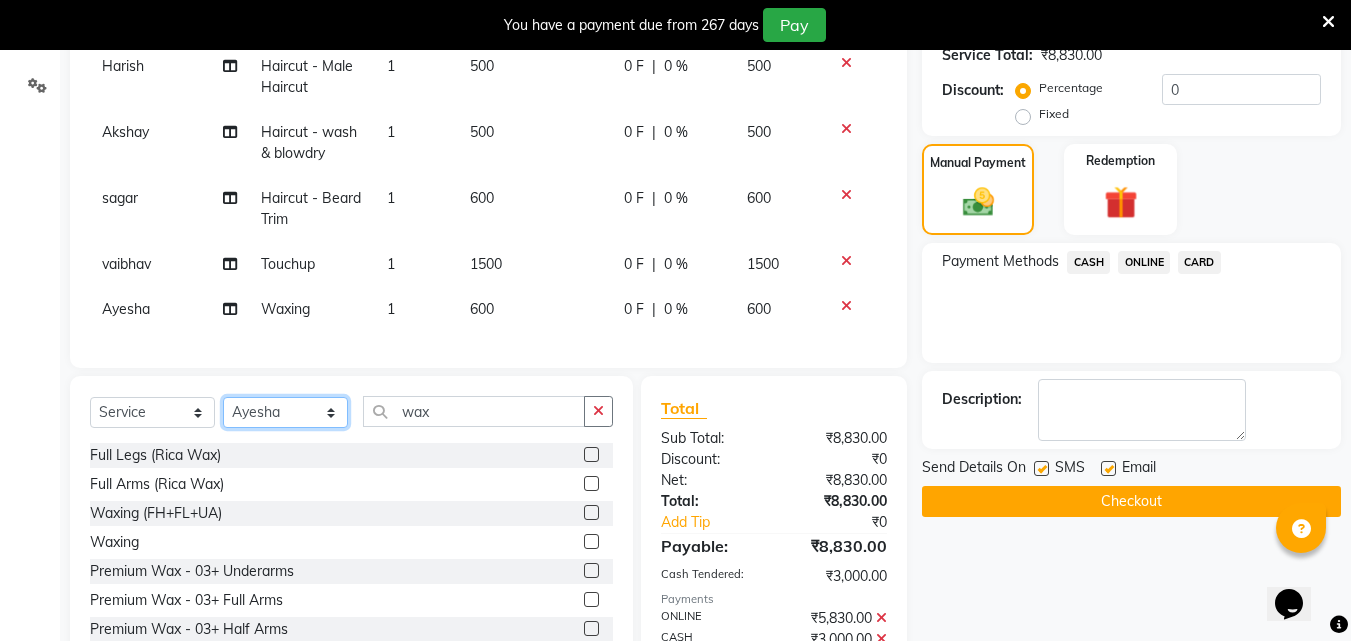 click on "Select Stylist [FIRST] [FIRST] [FIRST] [FIRST] [FIRST] [FIRST] [FIRST] [FIRST] [FIRST] [FIRST] [FIRST] [FIRST]" 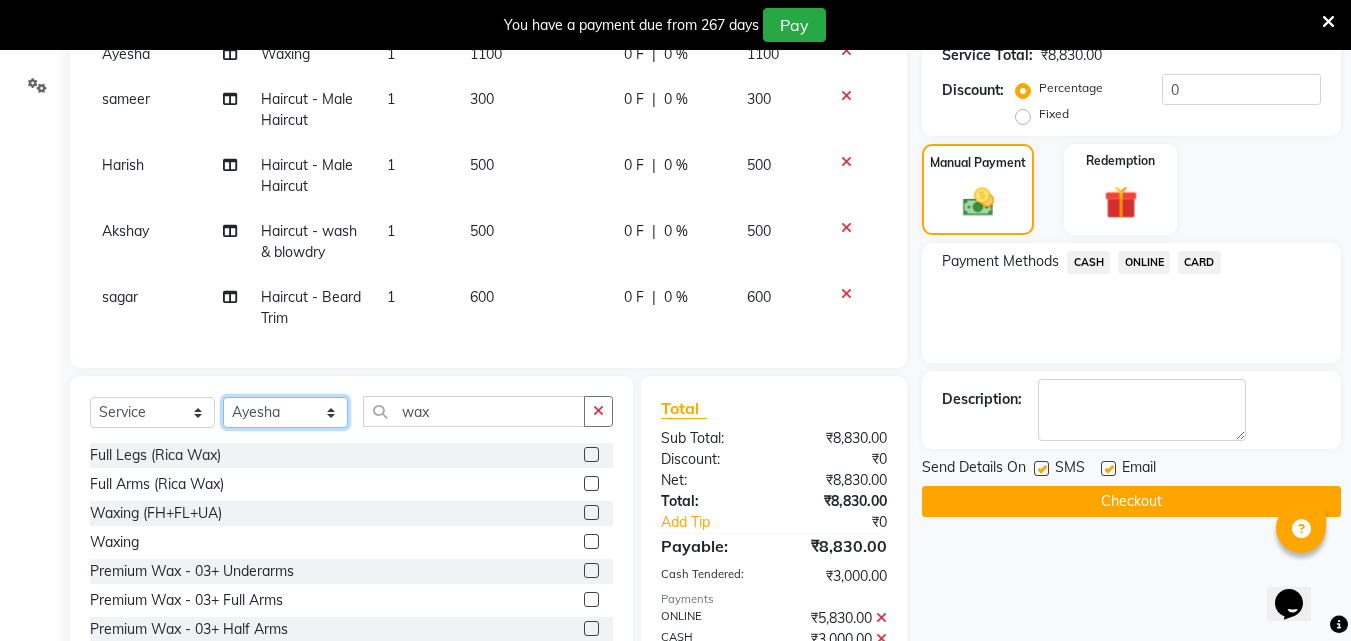 scroll, scrollTop: 0, scrollLeft: 0, axis: both 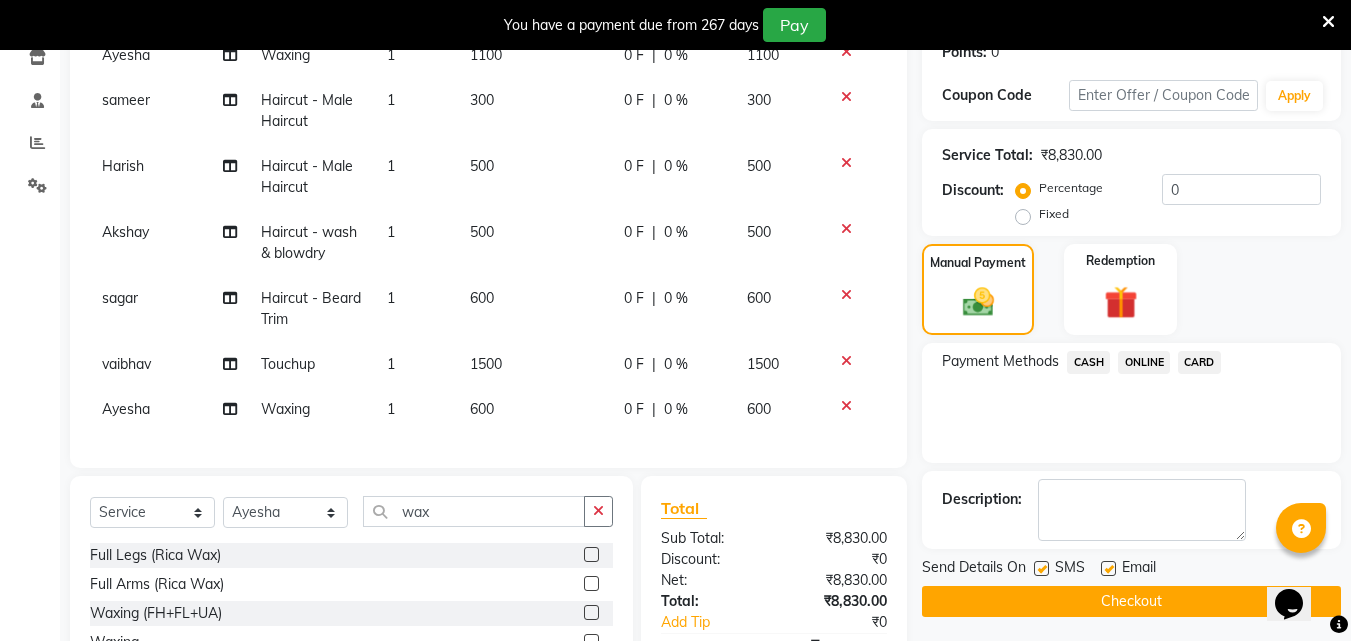 click 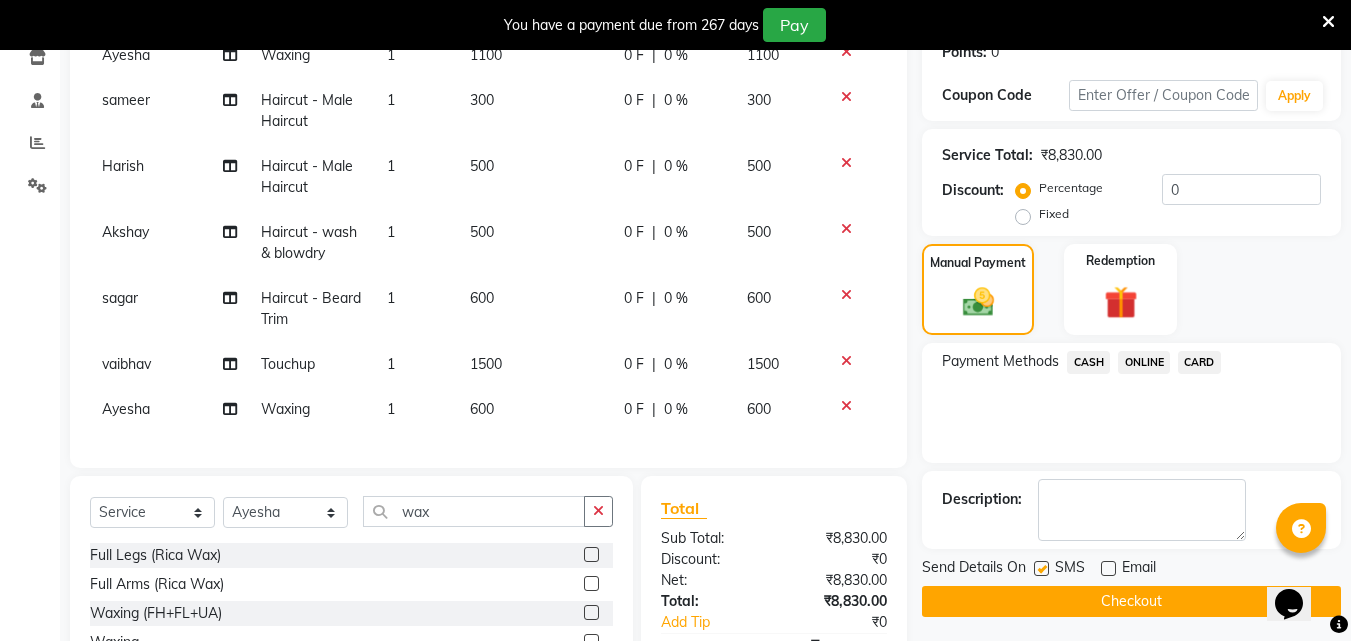 click 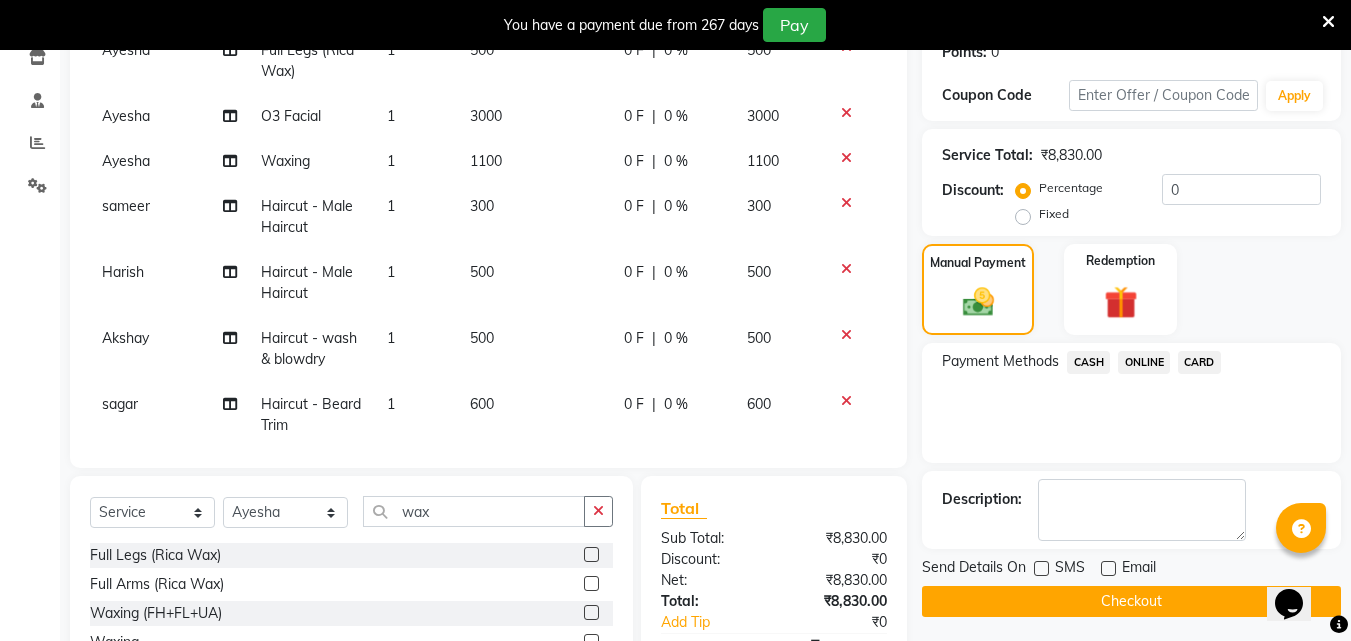 scroll, scrollTop: 0, scrollLeft: 0, axis: both 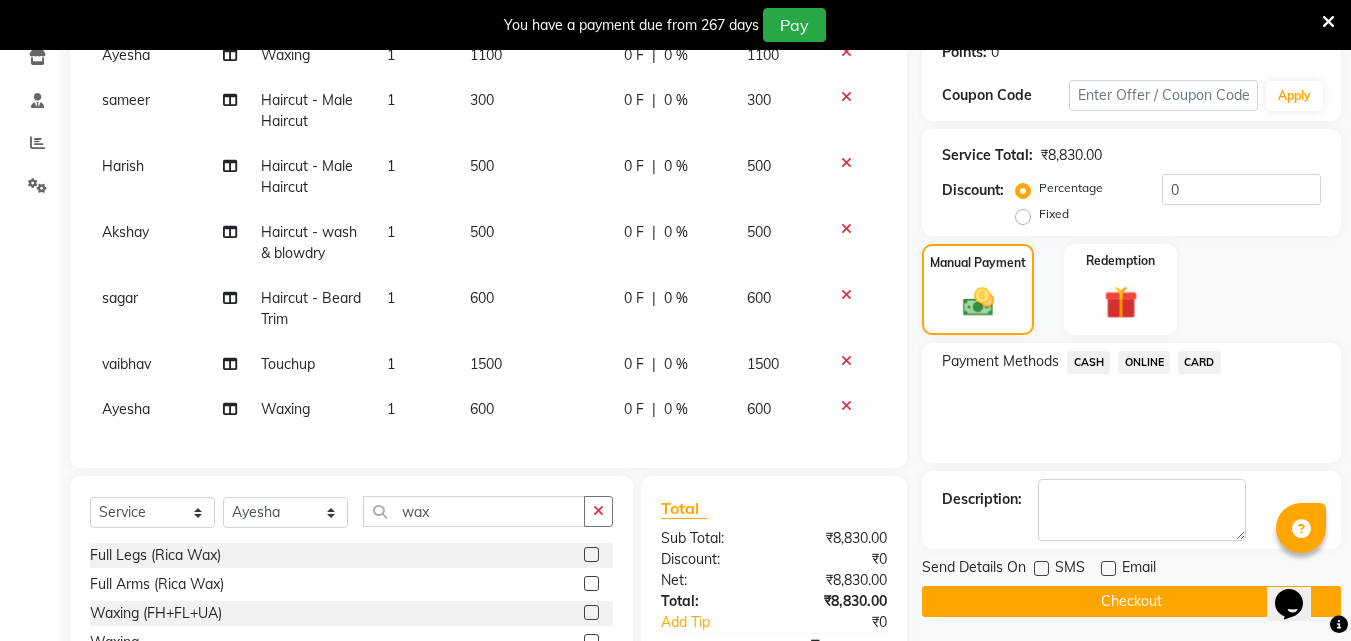 click on "Checkout" 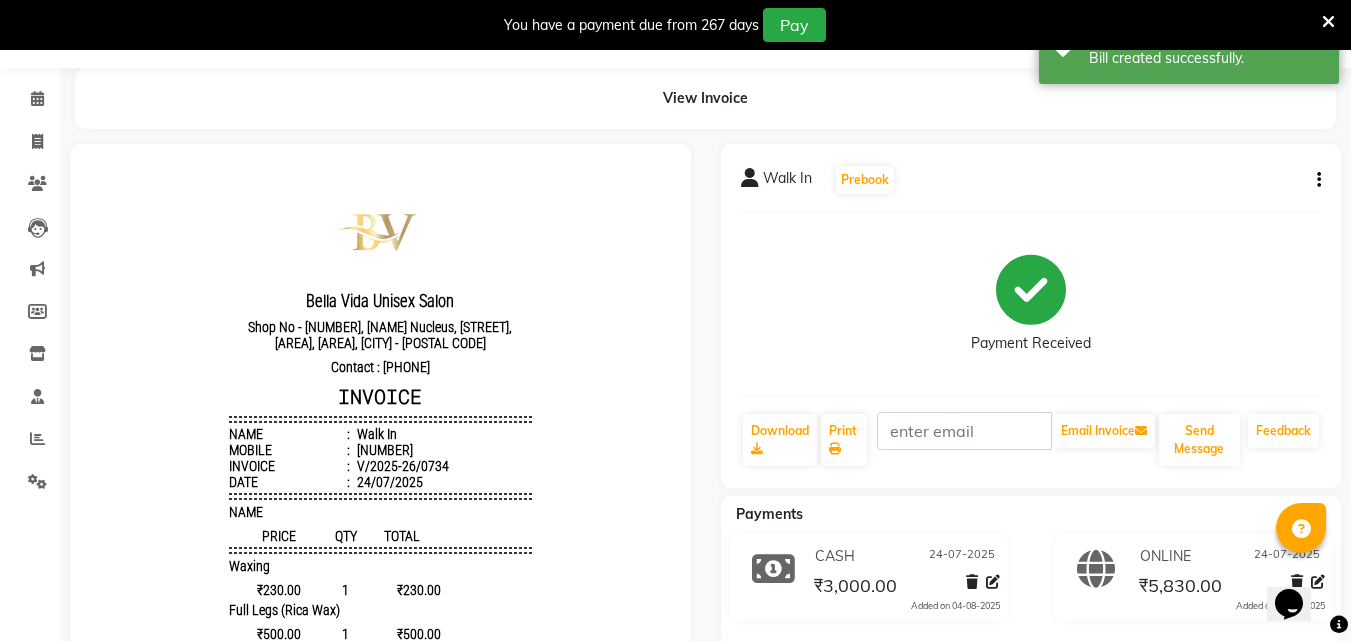 scroll, scrollTop: 0, scrollLeft: 0, axis: both 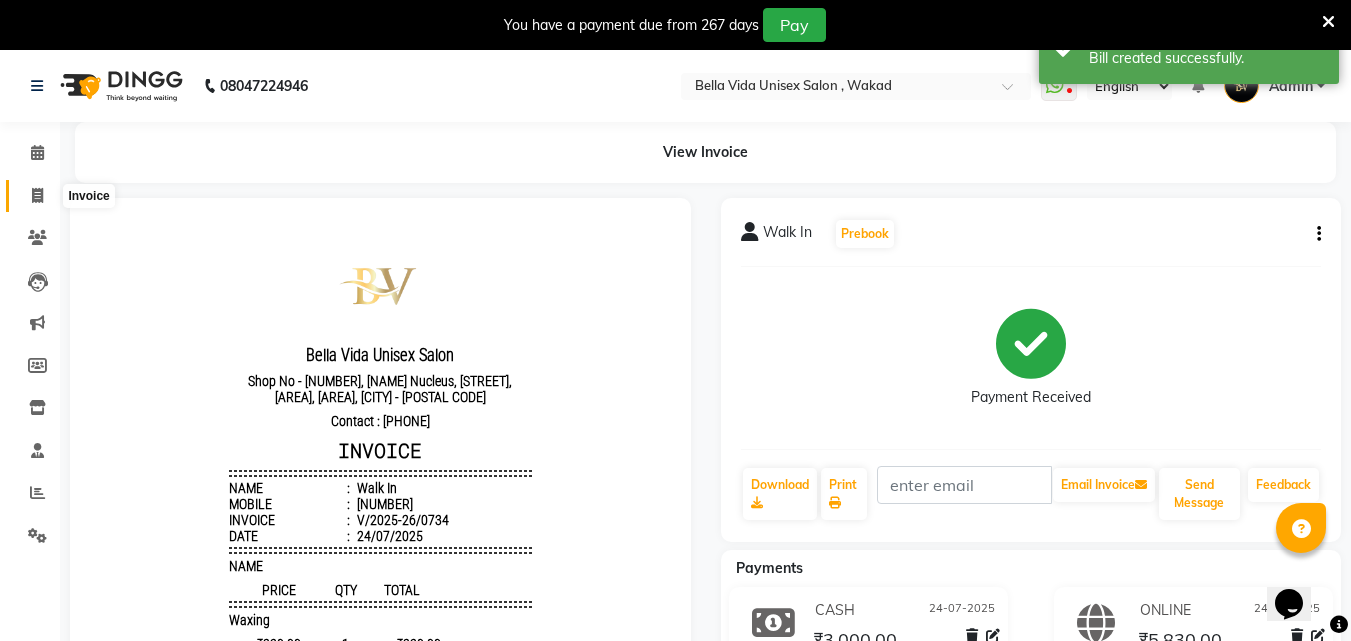 click 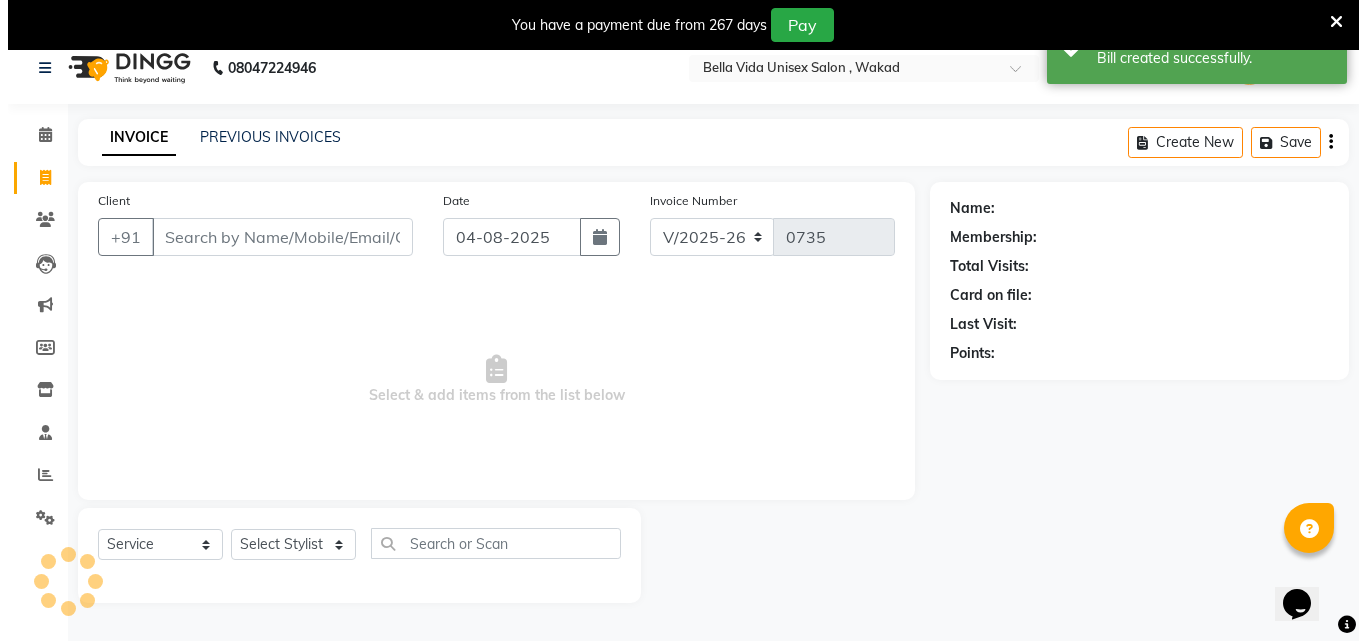 scroll, scrollTop: 50, scrollLeft: 0, axis: vertical 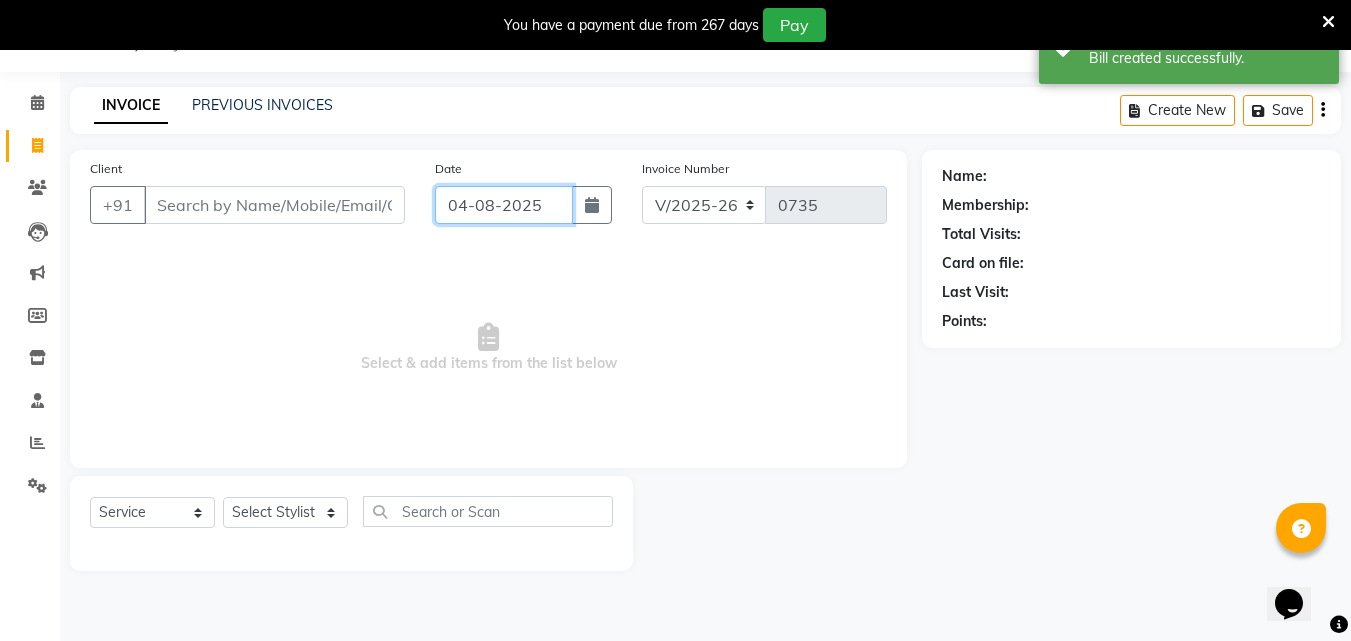 click on "04-08-2025" 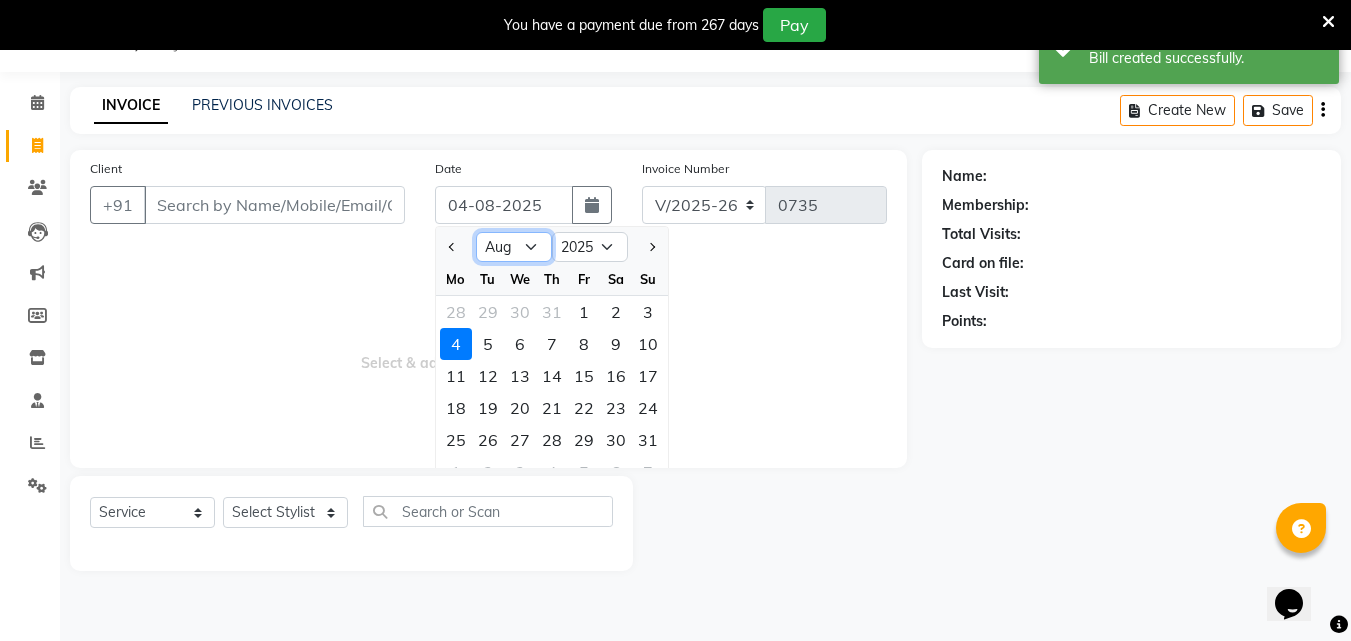 click on "Jan Feb Mar Apr May Jun Jul Aug Sep Oct Nov Dec" 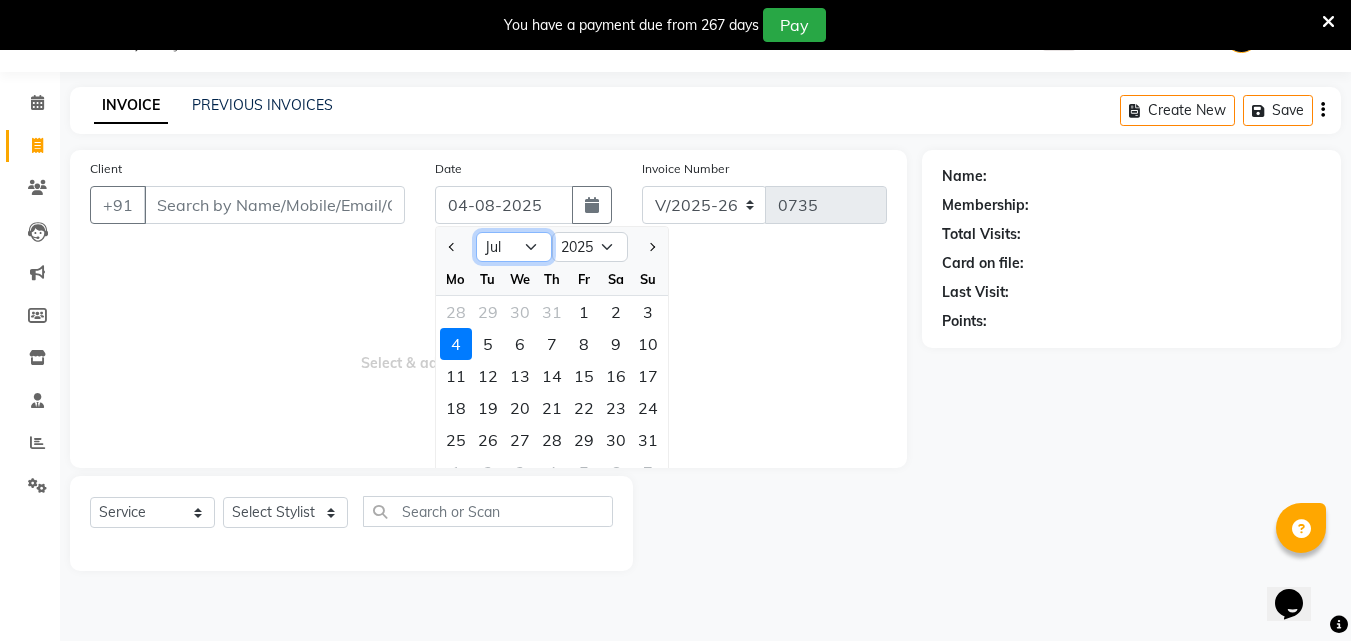 click on "Jan Feb Mar Apr May Jun Jul Aug Sep Oct Nov Dec" 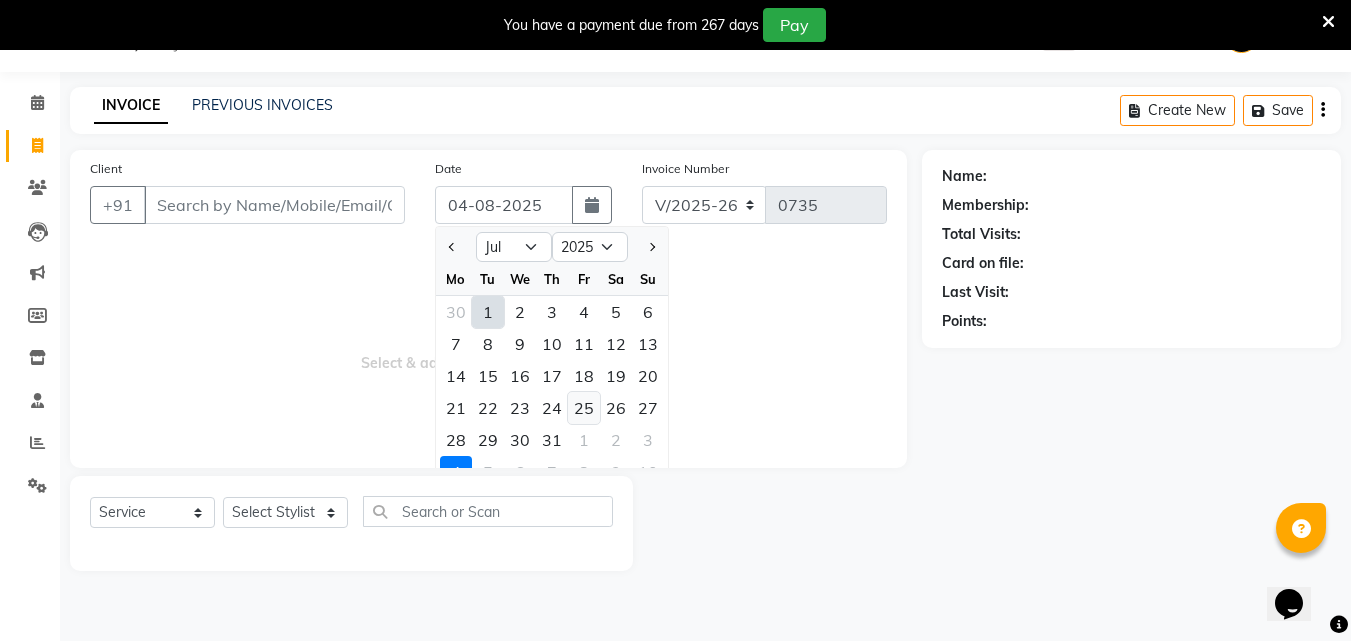 click on "25" 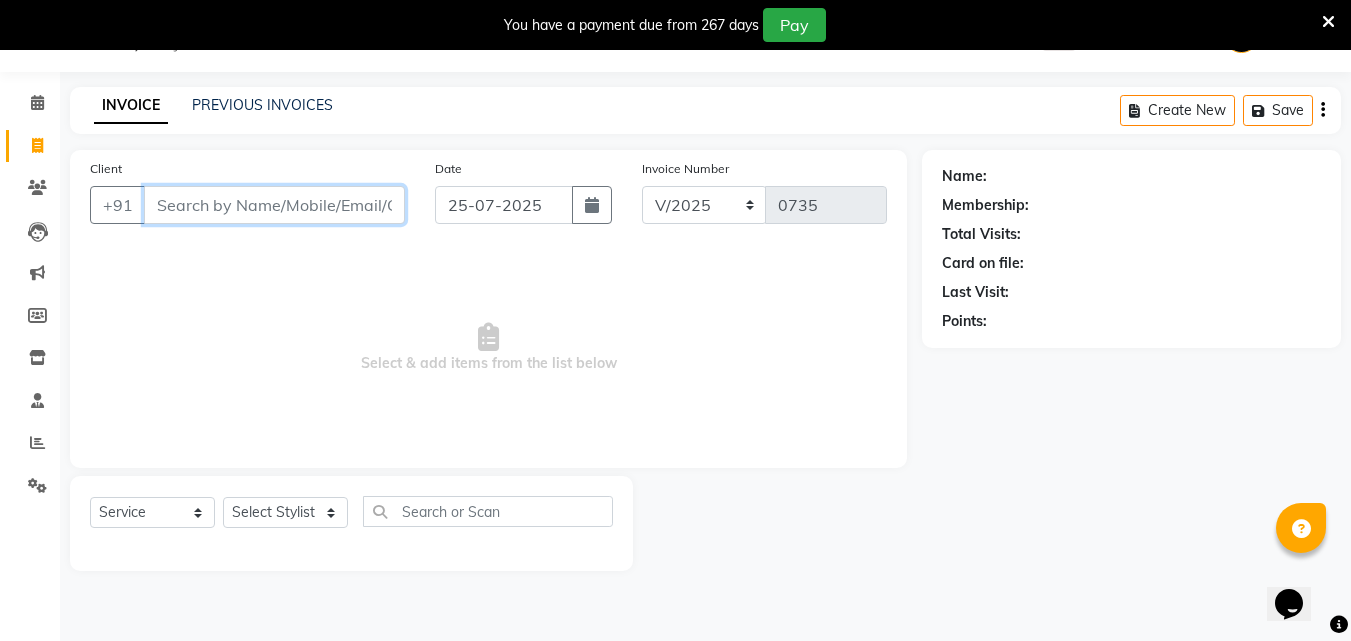 click on "Client" at bounding box center (274, 205) 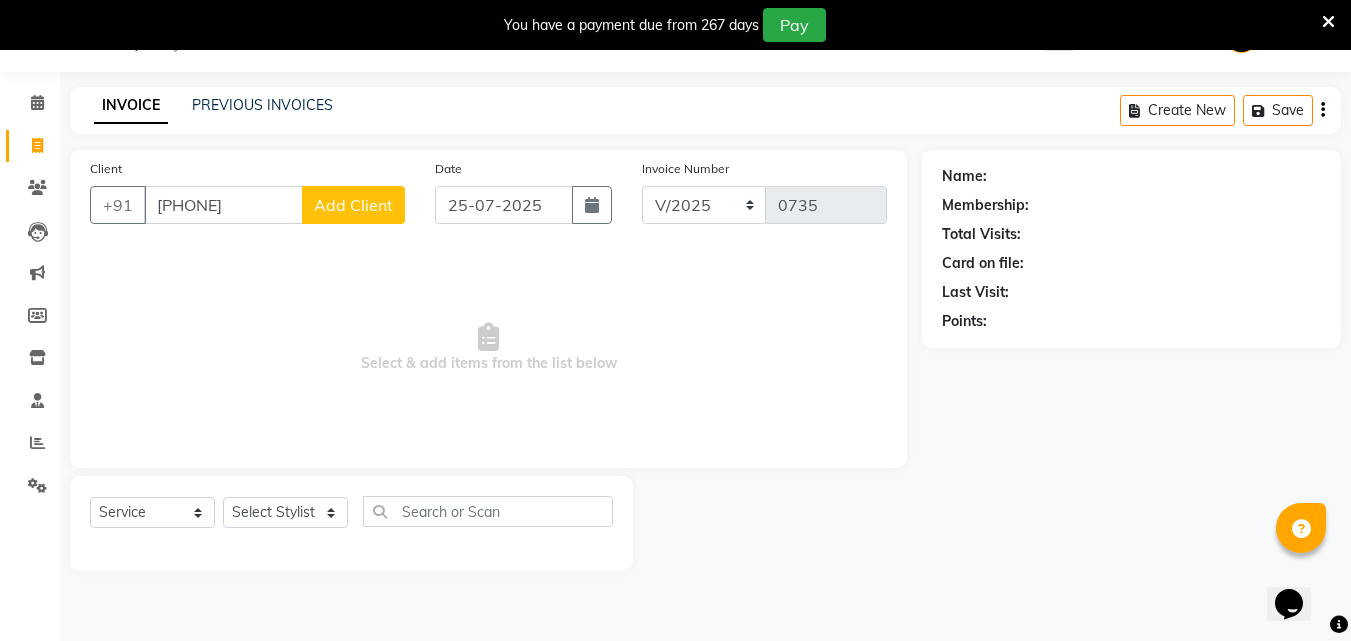 click on "Add Client" 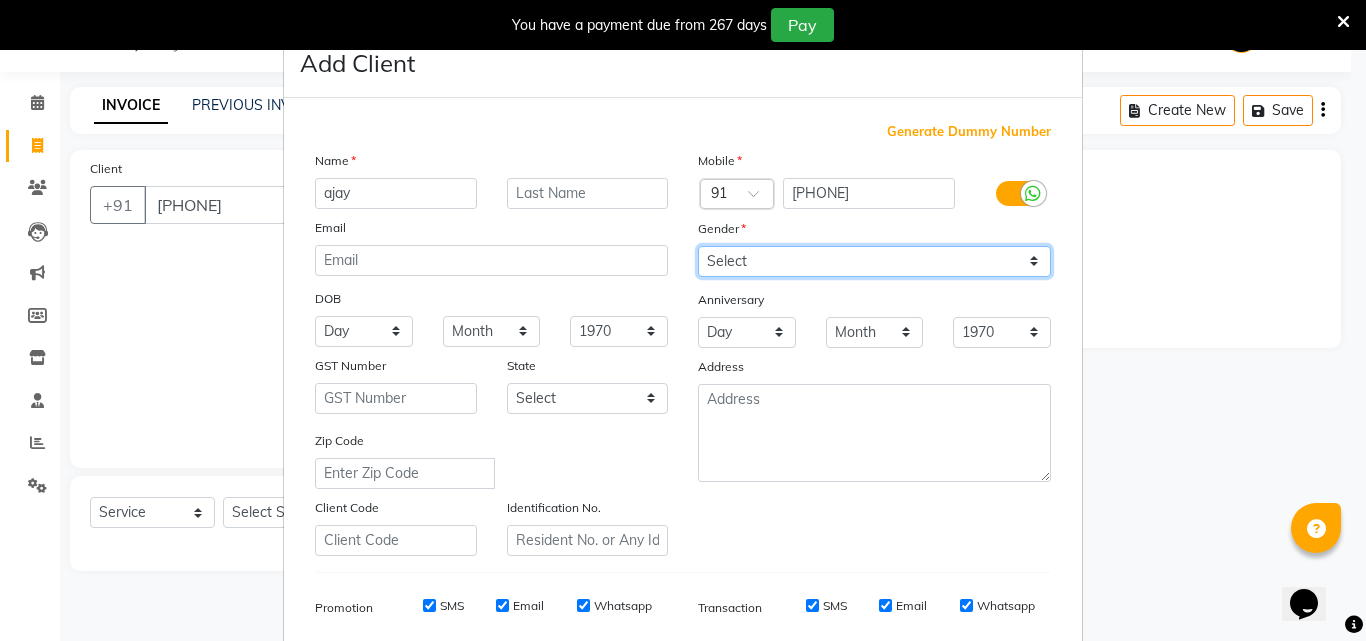 click on "Select Male Female Other Prefer Not To Say" at bounding box center (874, 261) 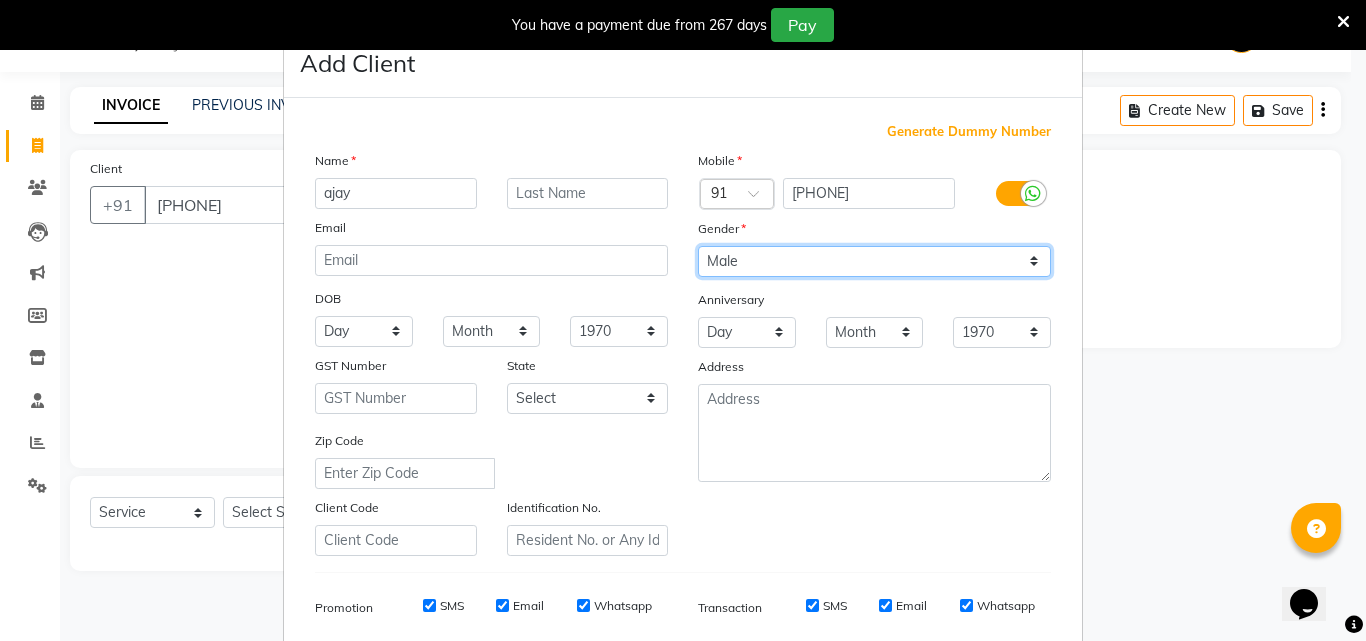 click on "Select Male Female Other Prefer Not To Say" at bounding box center [874, 261] 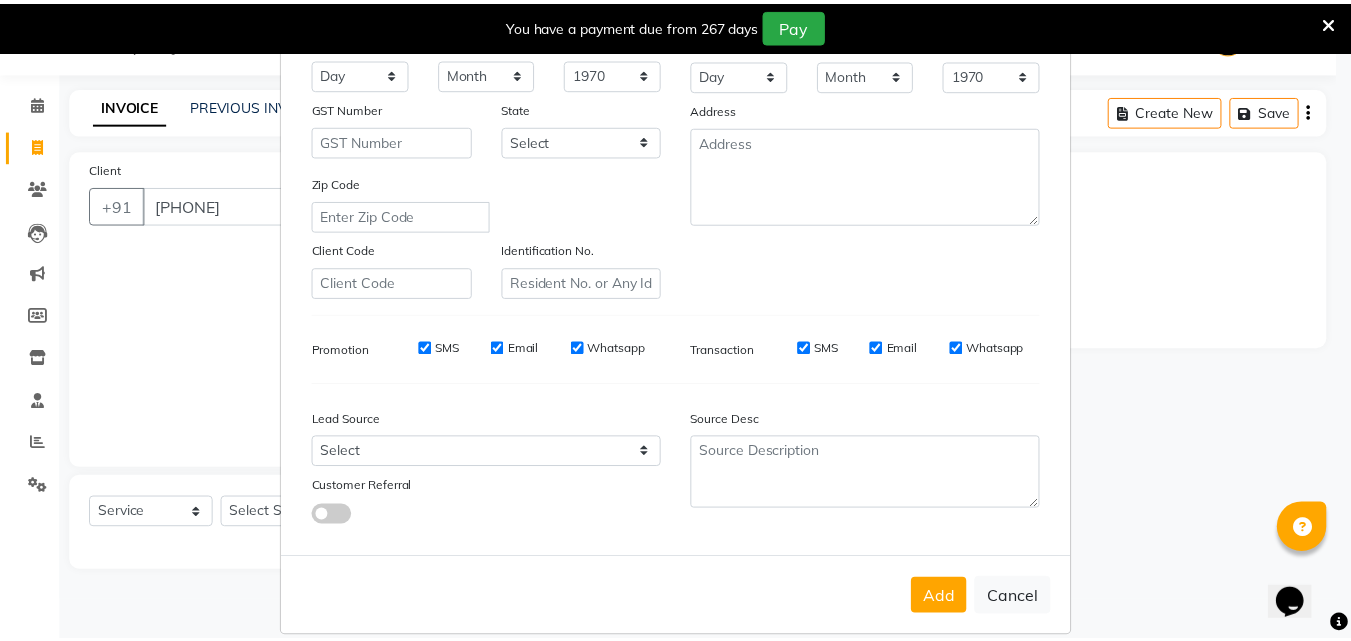 scroll, scrollTop: 282, scrollLeft: 0, axis: vertical 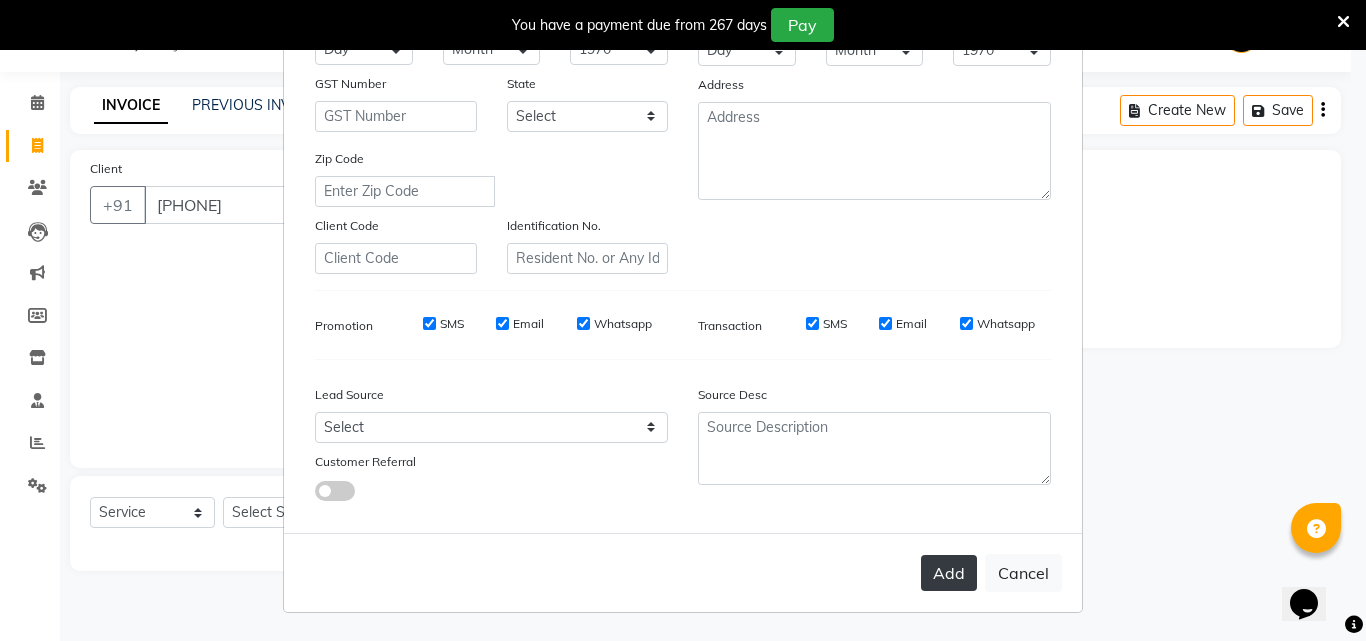 click on "Add" at bounding box center [949, 573] 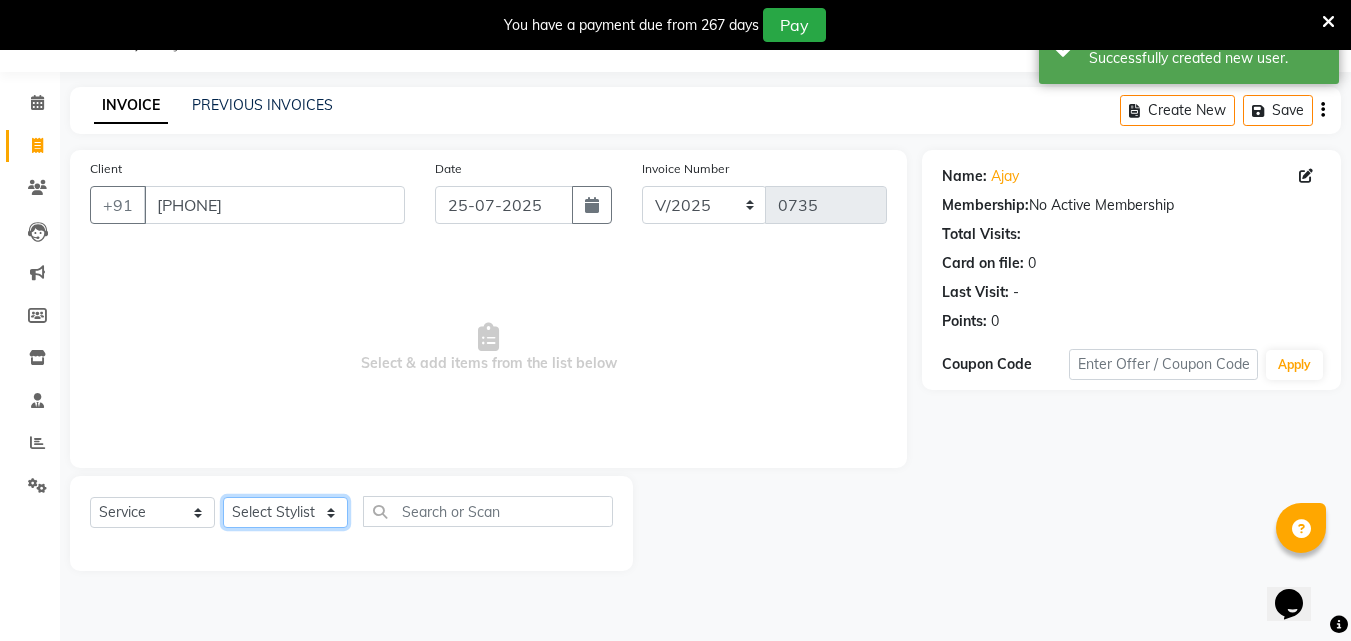 click on "Select Stylist [FIRST] [FIRST] [FIRST] [FIRST] [FIRST] [FIRST] [FIRST] [FIRST] [FIRST] [FIRST] [FIRST] [FIRST]" 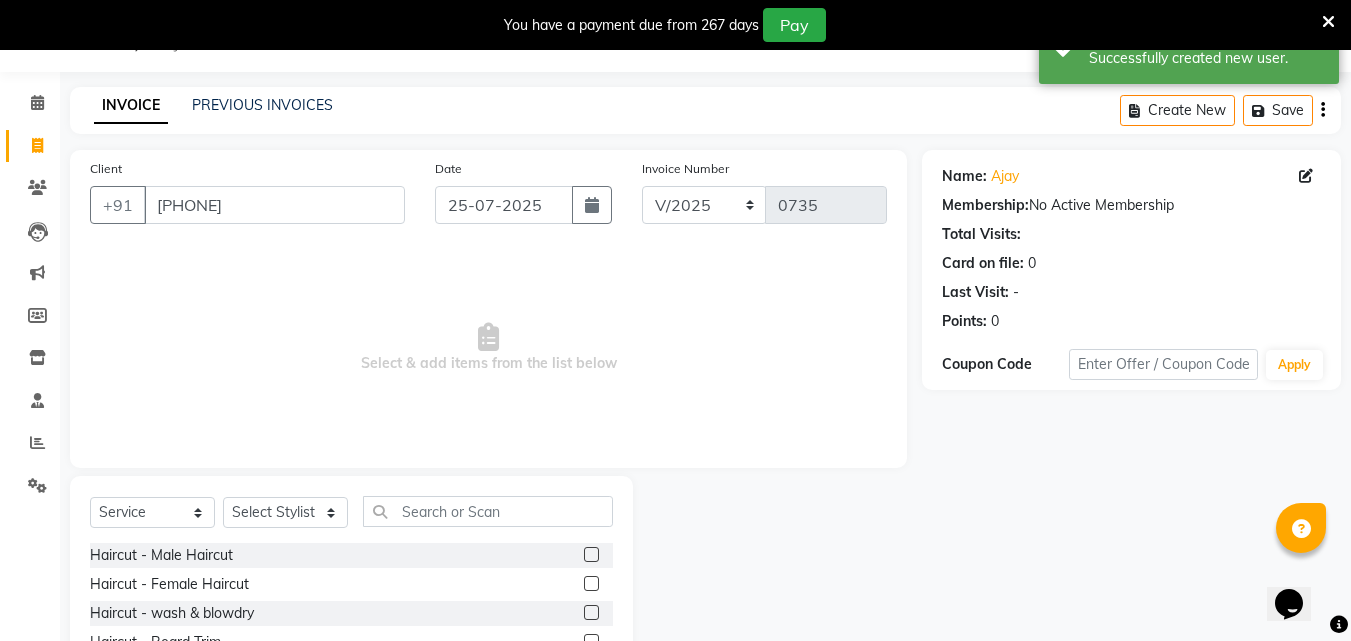click 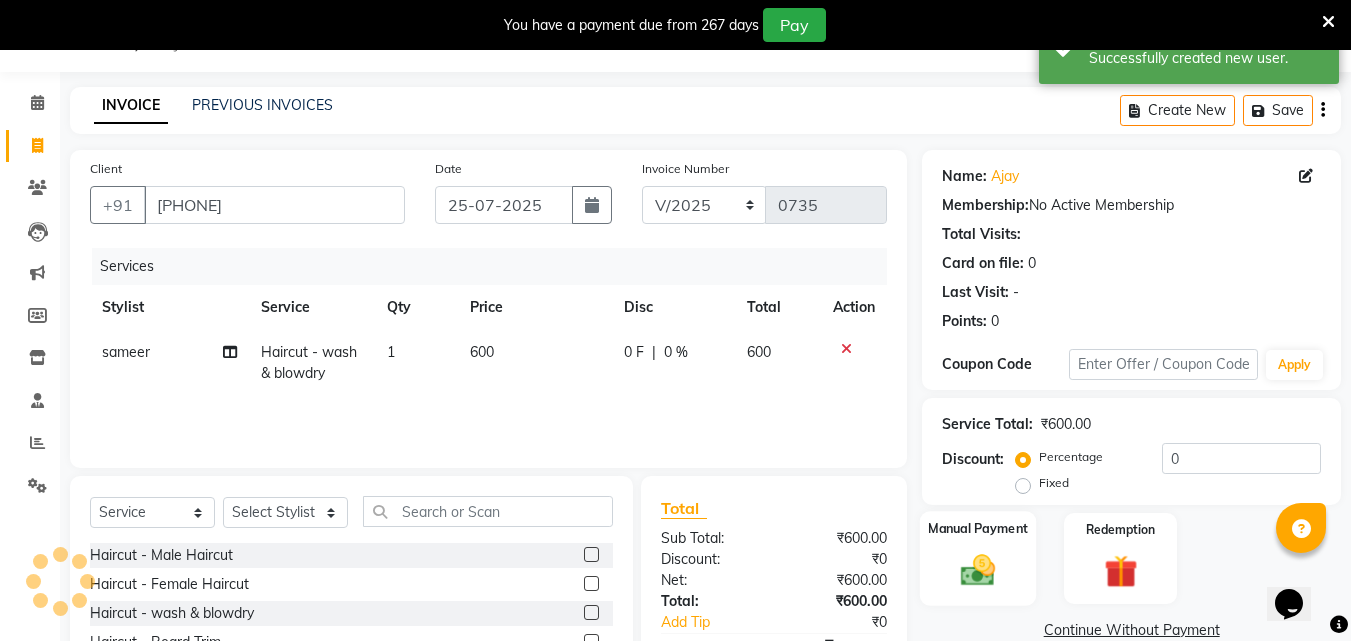 click 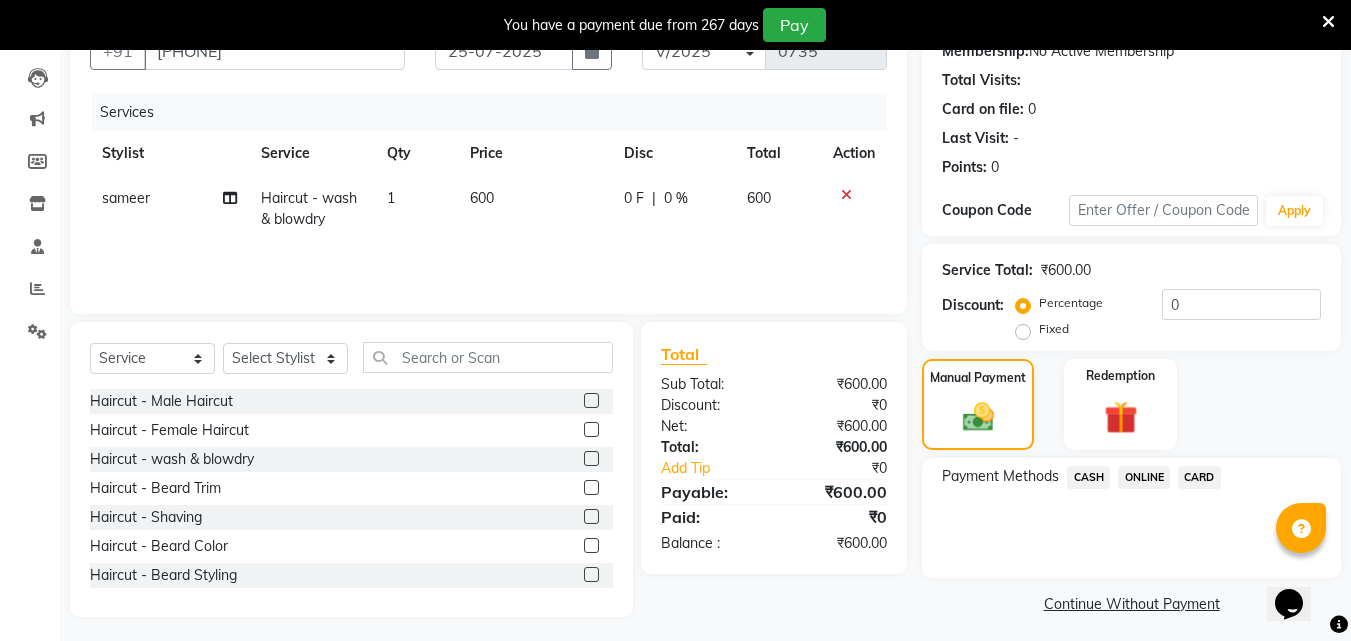 scroll, scrollTop: 212, scrollLeft: 0, axis: vertical 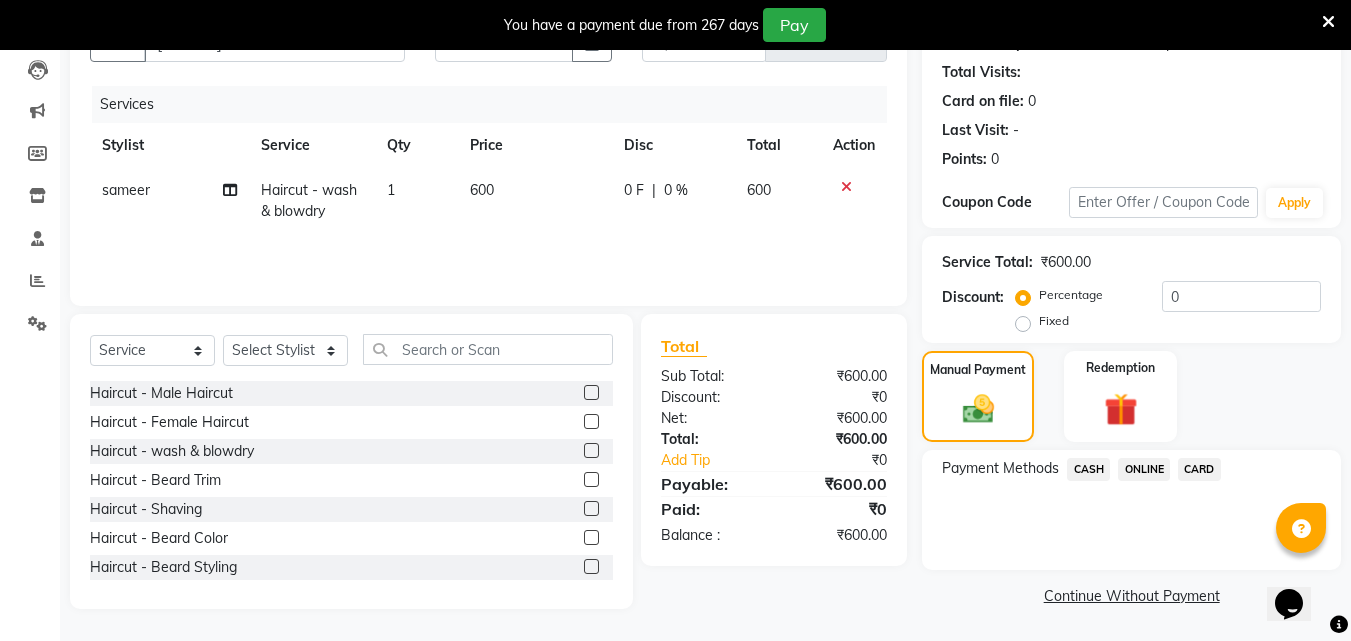 click on "ONLINE" 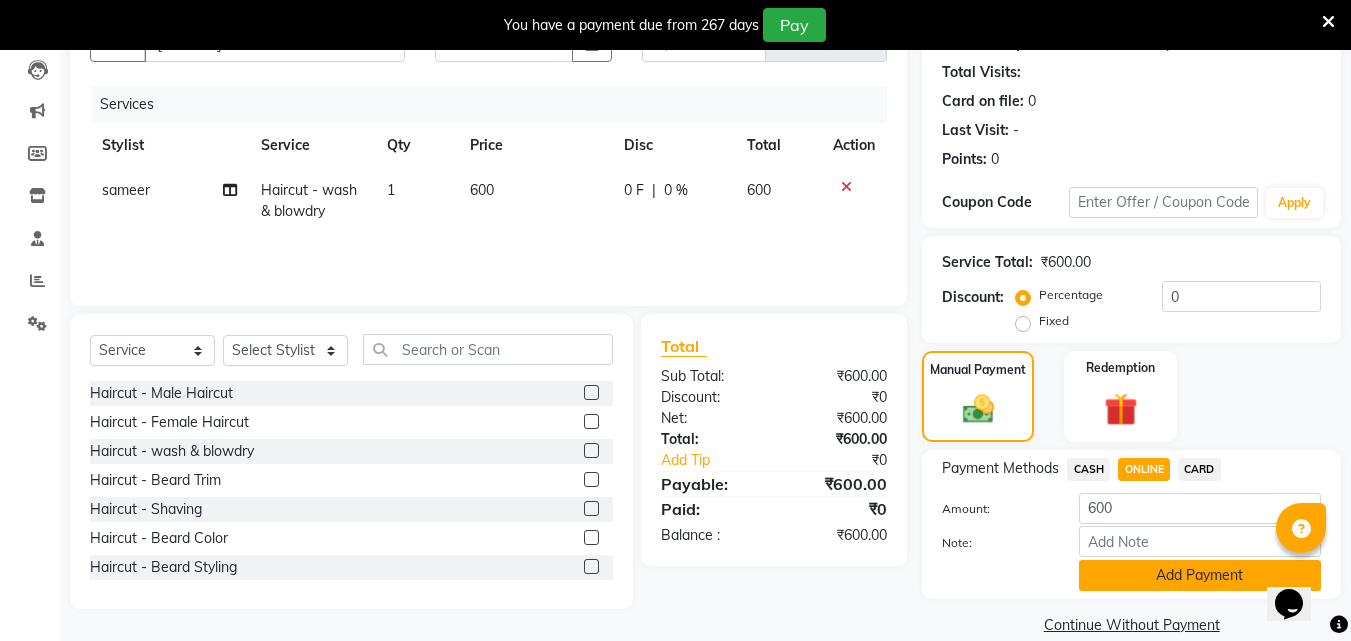 click on "Add Payment" 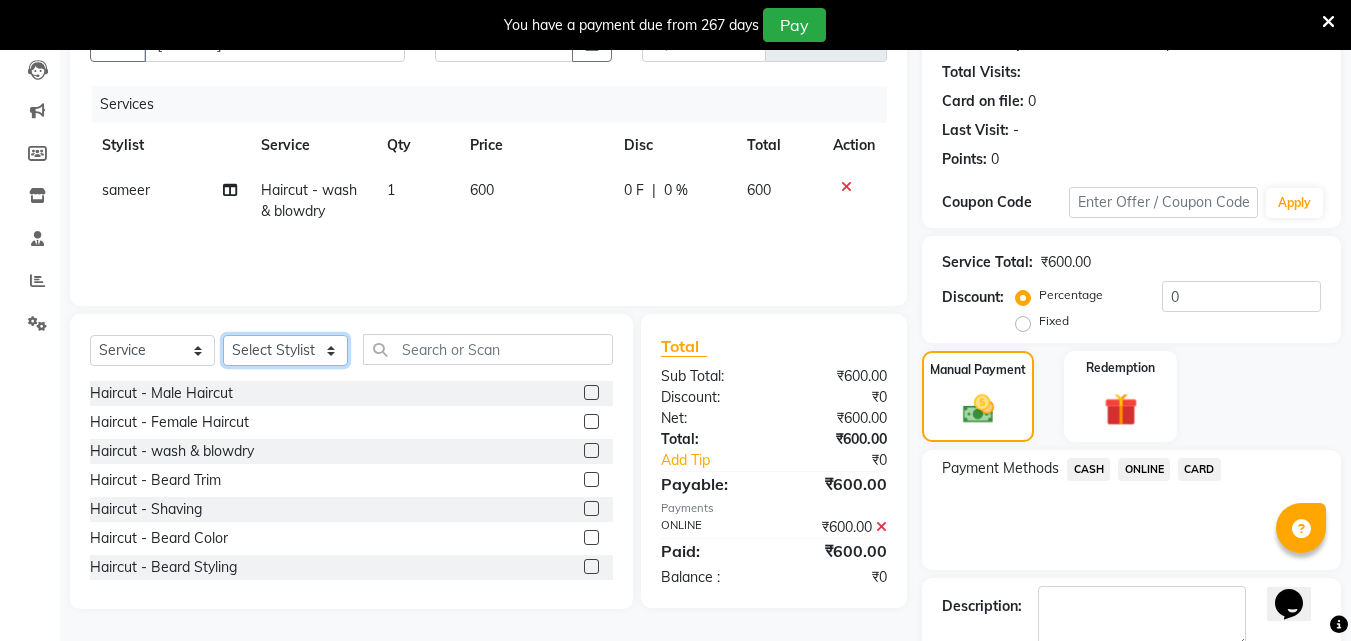 click on "Select Stylist [FIRST] [FIRST] [FIRST] [FIRST] [FIRST] [FIRST] [FIRST] [FIRST] [FIRST] [FIRST] [FIRST] [FIRST]" 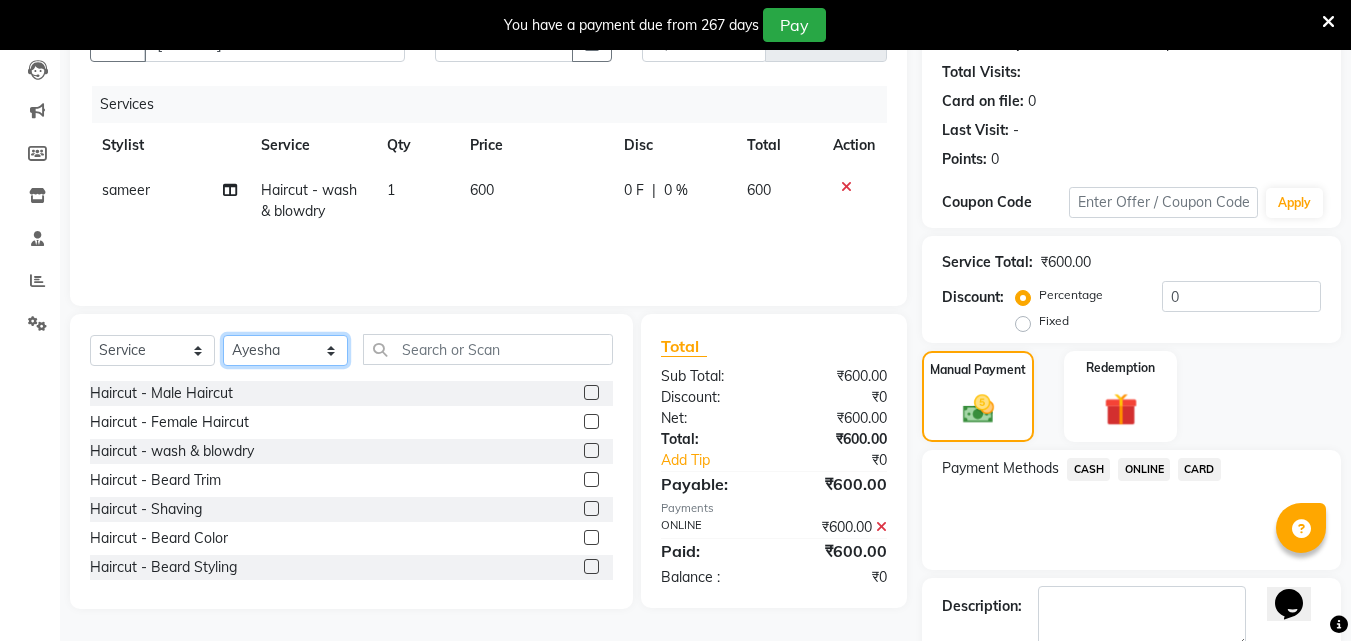 click on "Select Stylist [FIRST] [FIRST] [FIRST] [FIRST] [FIRST] [FIRST] [FIRST] [FIRST] [FIRST] [FIRST] [FIRST] [FIRST]" 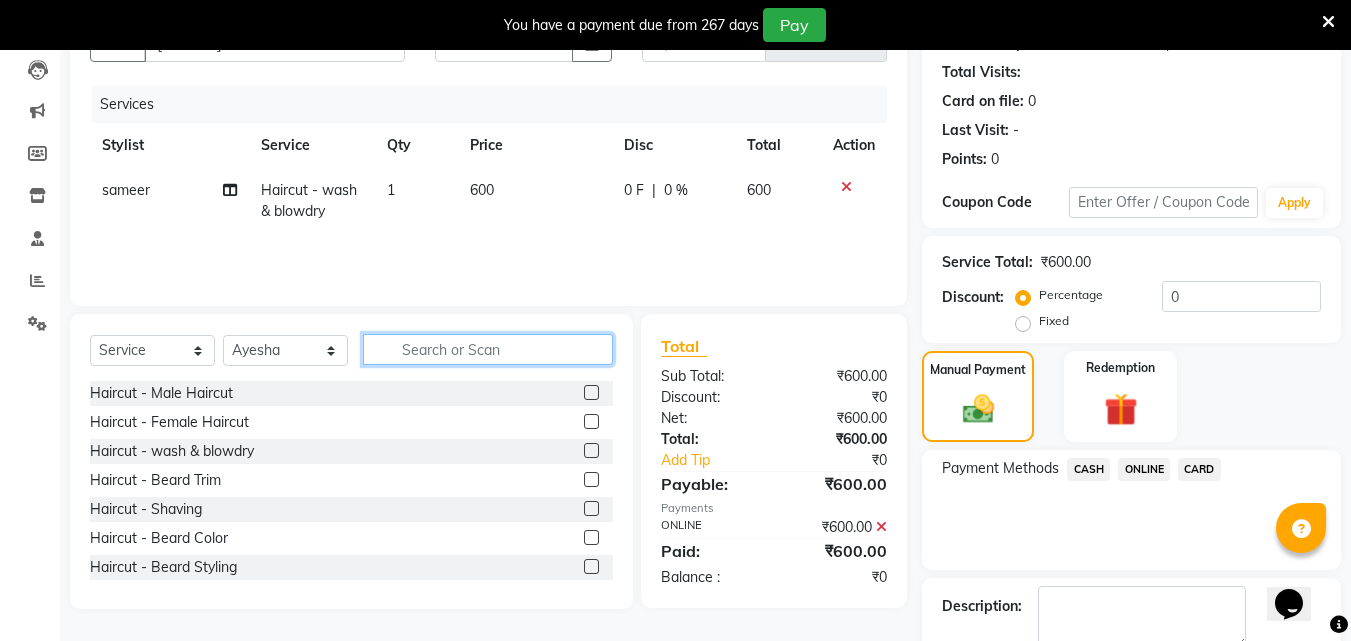 click 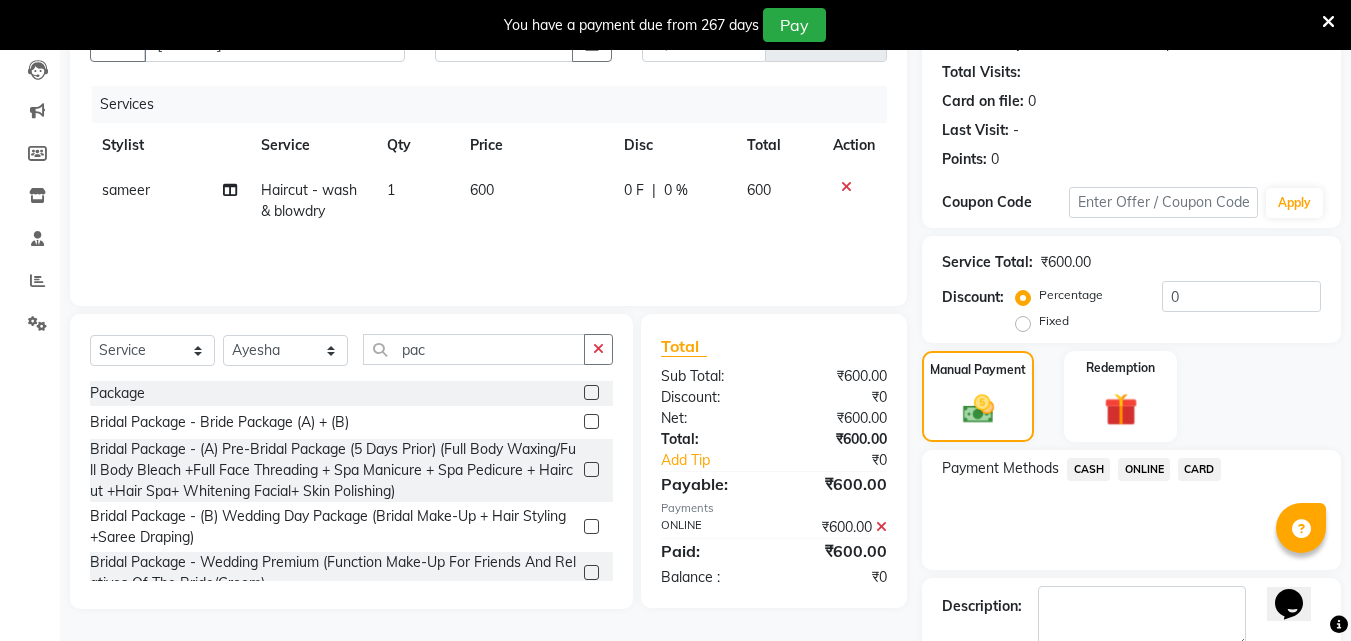 click 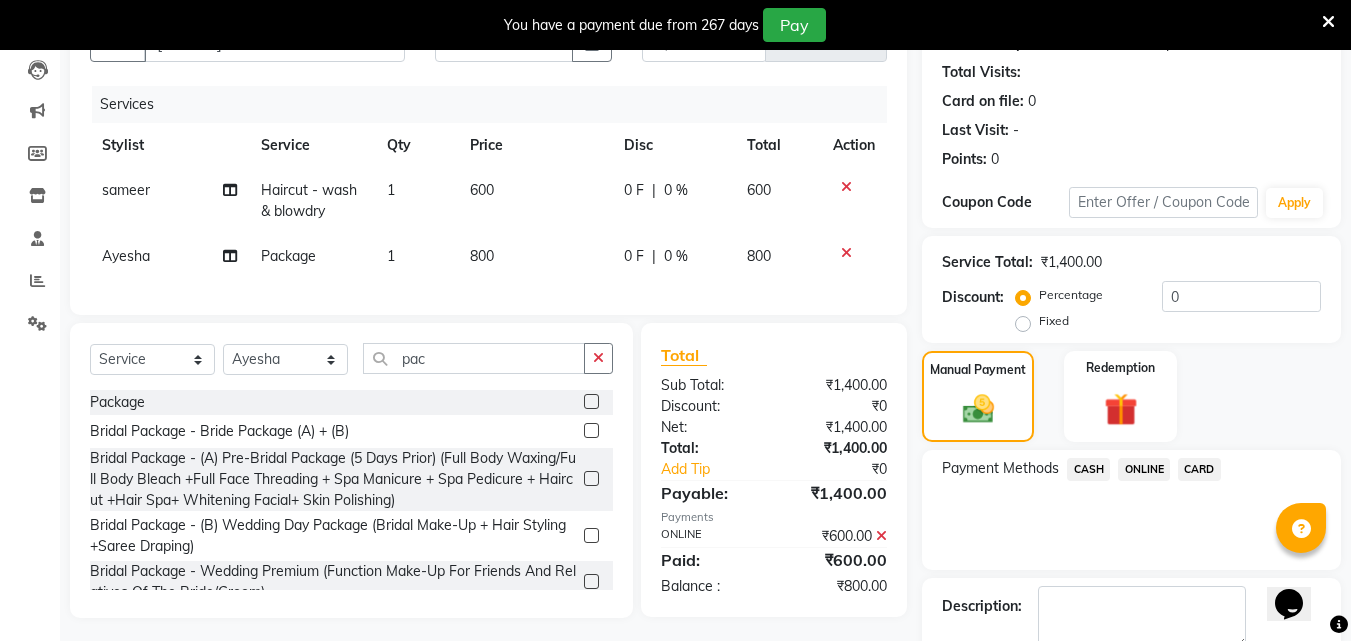 click on "800" 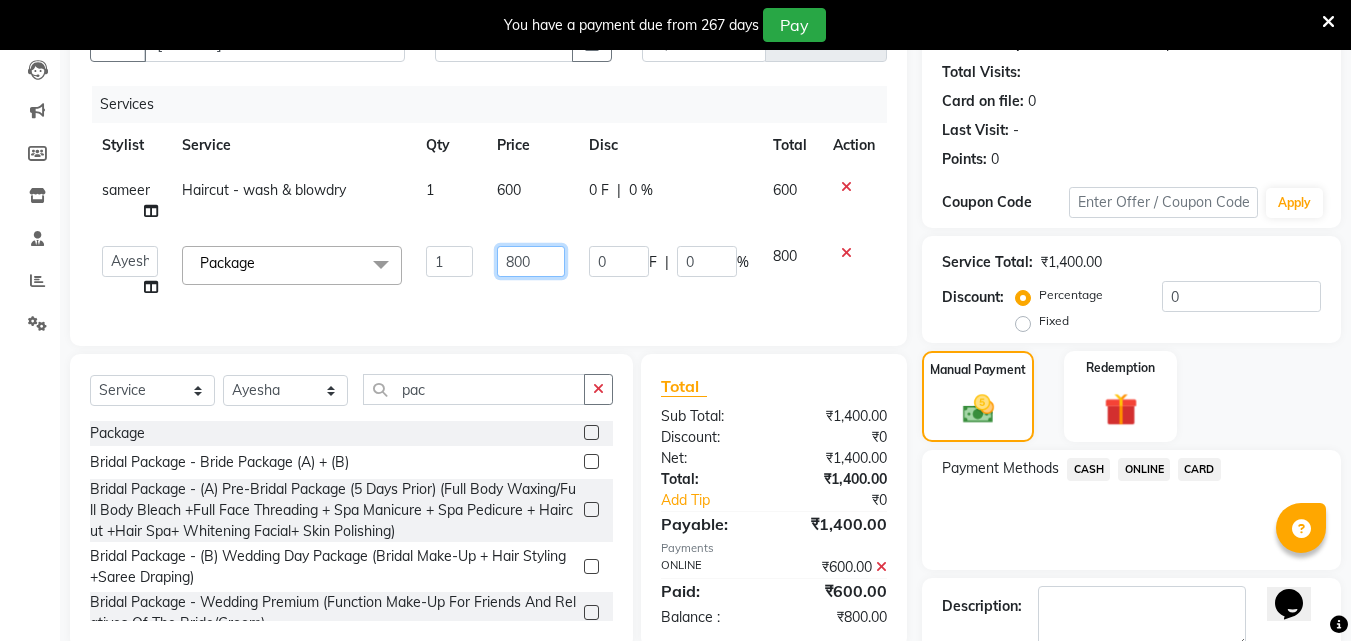 click on "800" 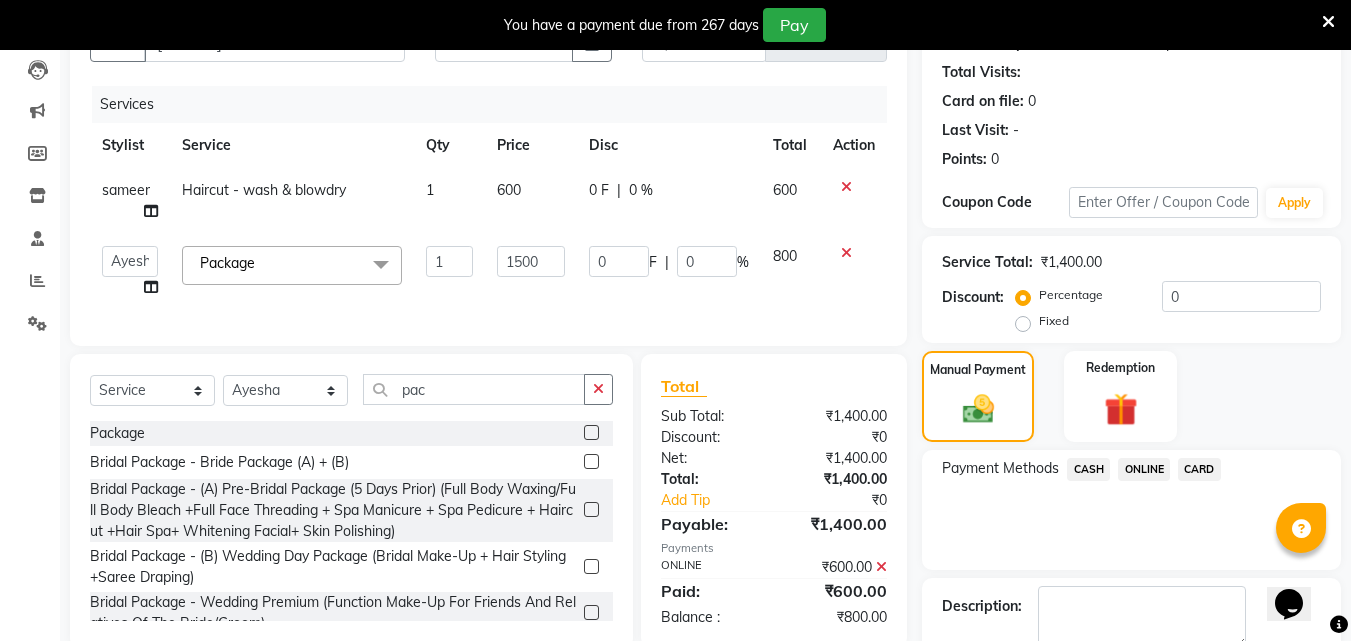 click on "CASH" 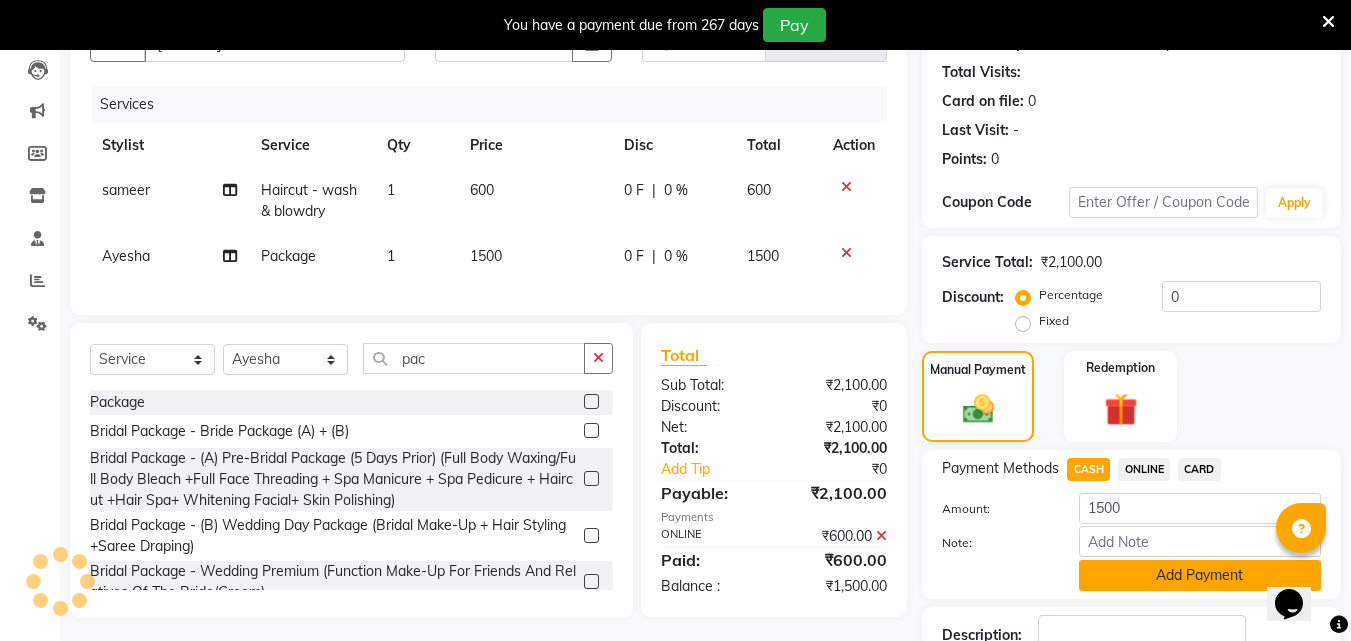 click on "Add Payment" 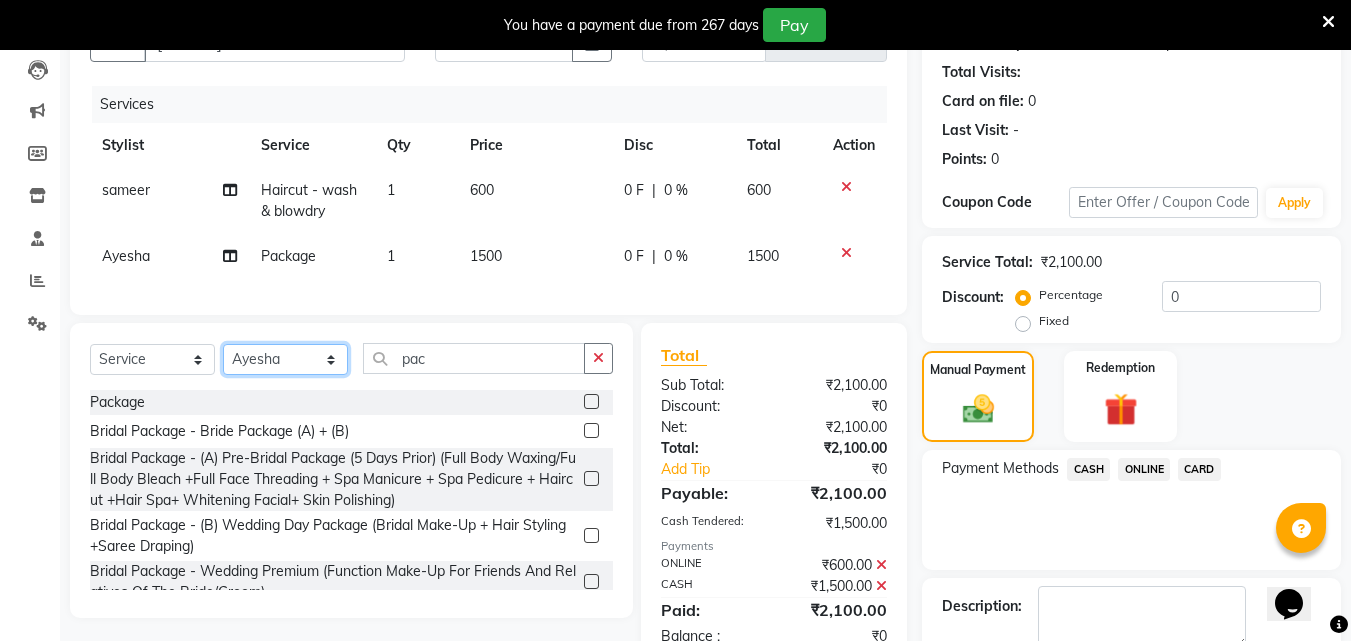 click on "Select Stylist [FIRST] [FIRST] [FIRST] [FIRST] [FIRST] [FIRST] [FIRST] [FIRST] [FIRST] [FIRST] [FIRST] [FIRST]" 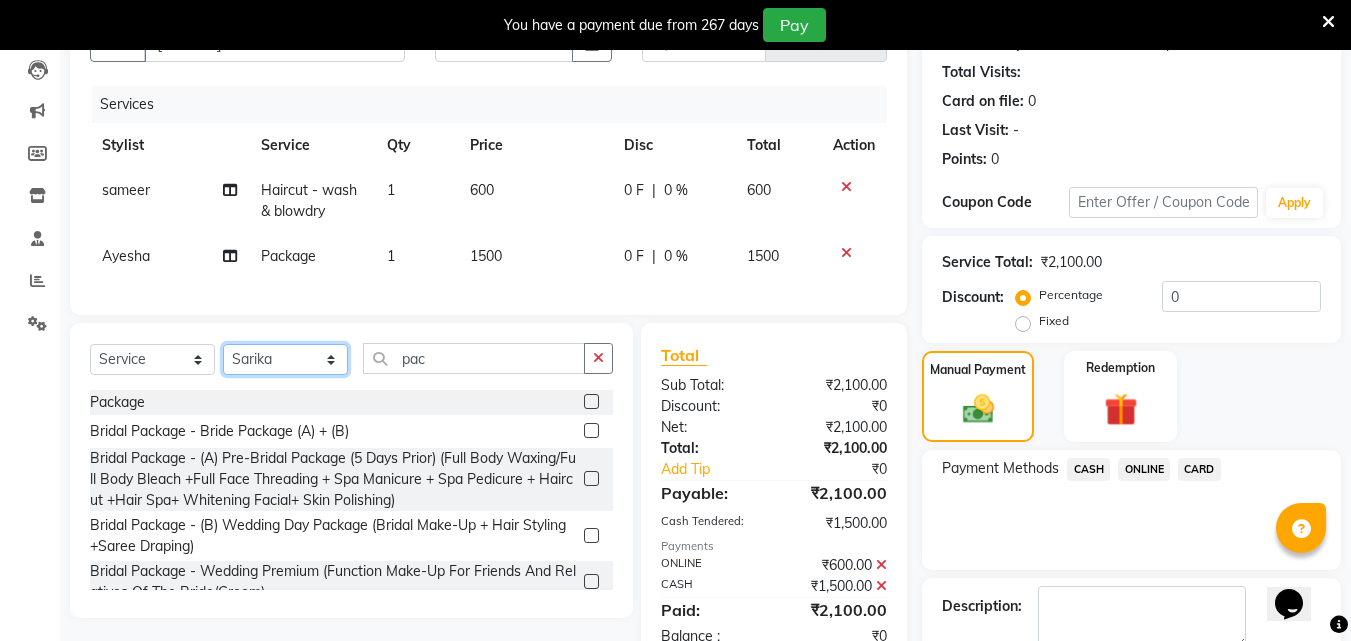 click on "Select Stylist [FIRST] [FIRST] [FIRST] [FIRST] [FIRST] [FIRST] [FIRST] [FIRST] [FIRST] [FIRST] [FIRST] [FIRST]" 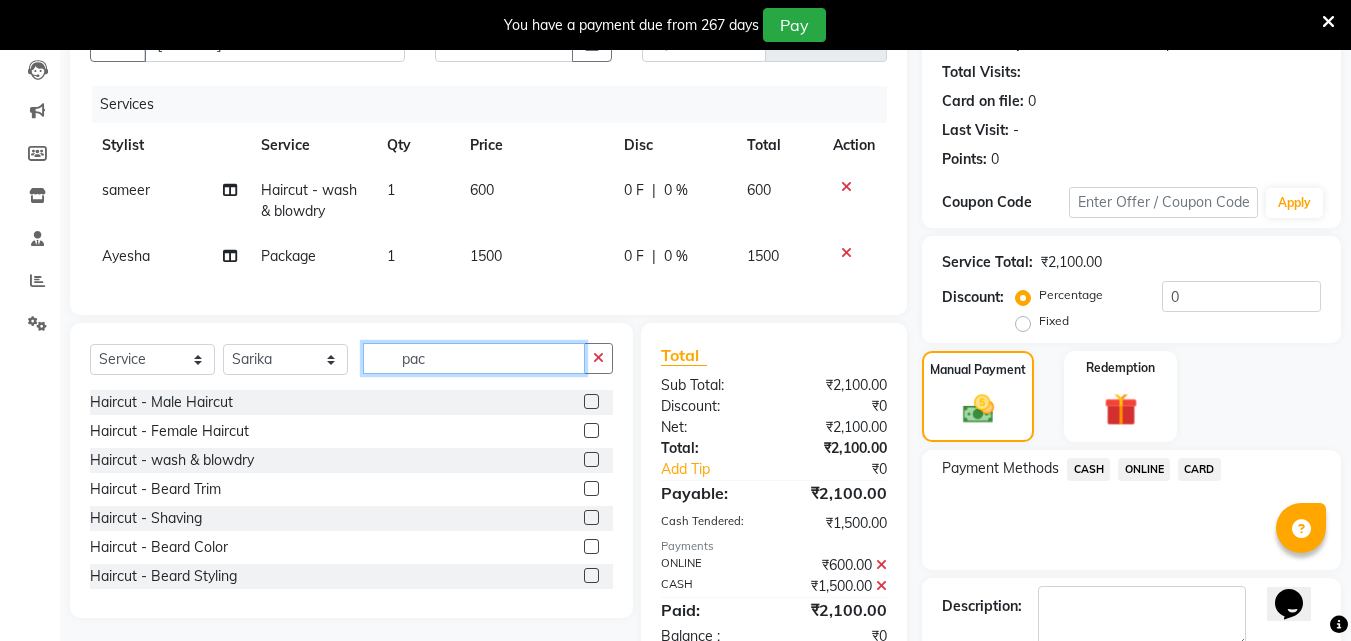 click on "pac" 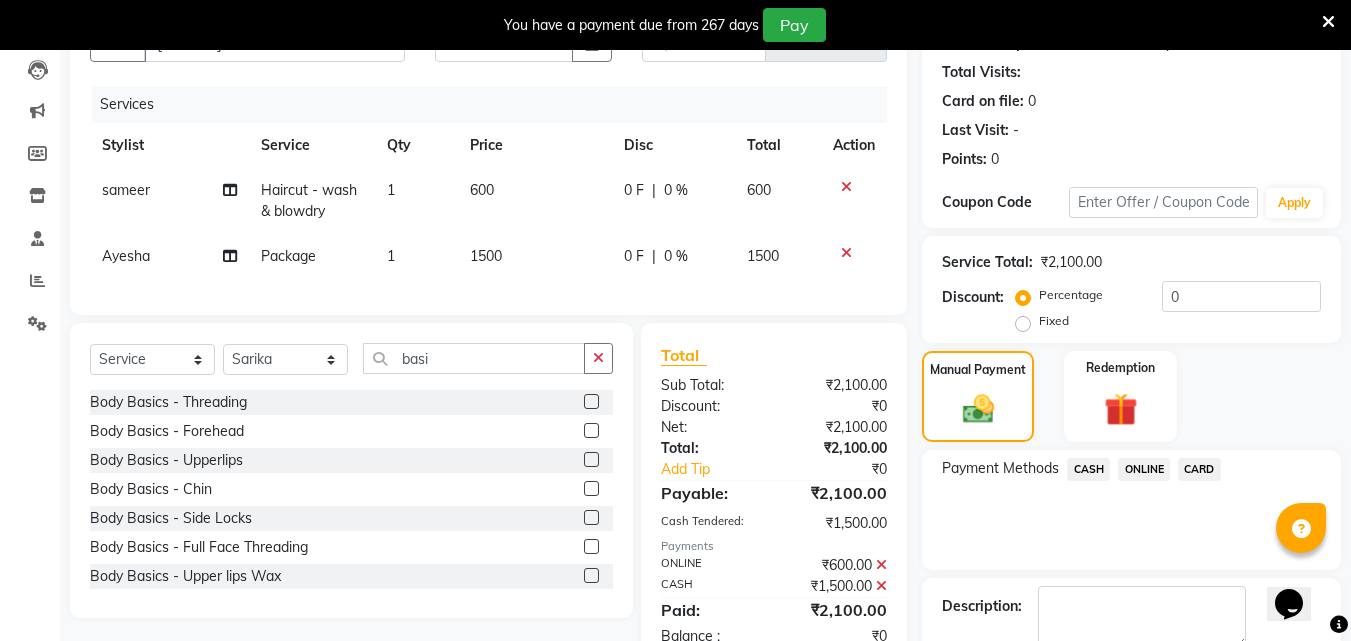 click 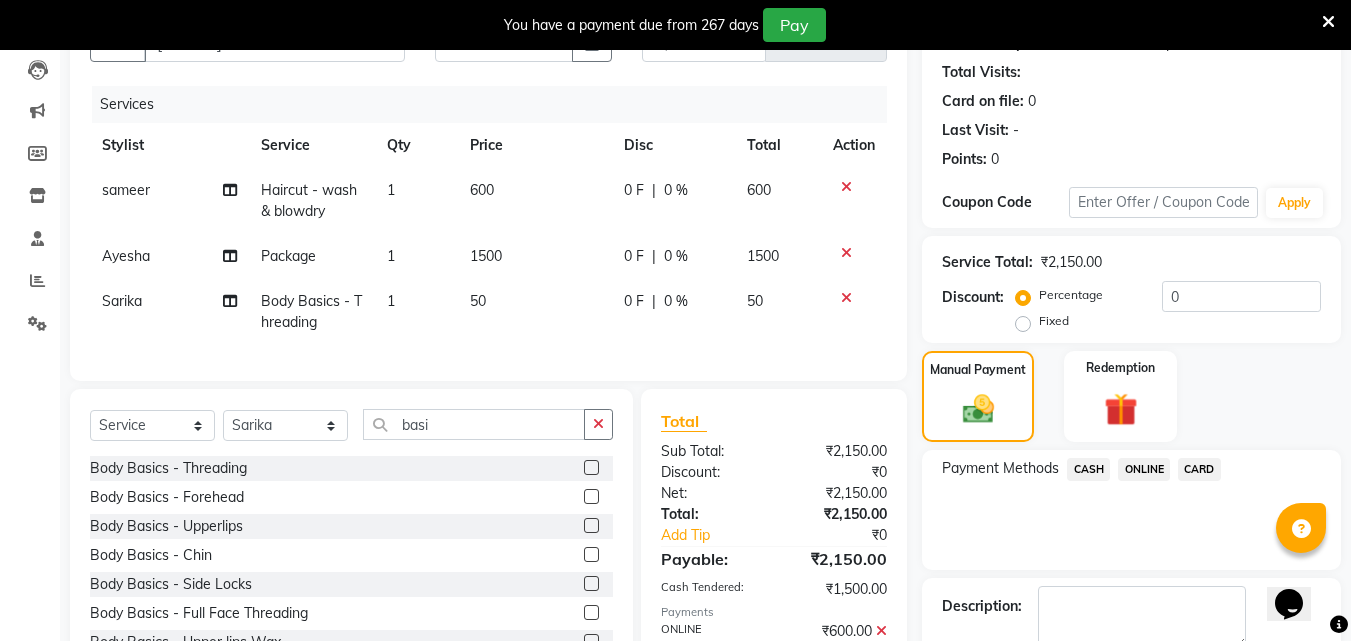 click on "50" 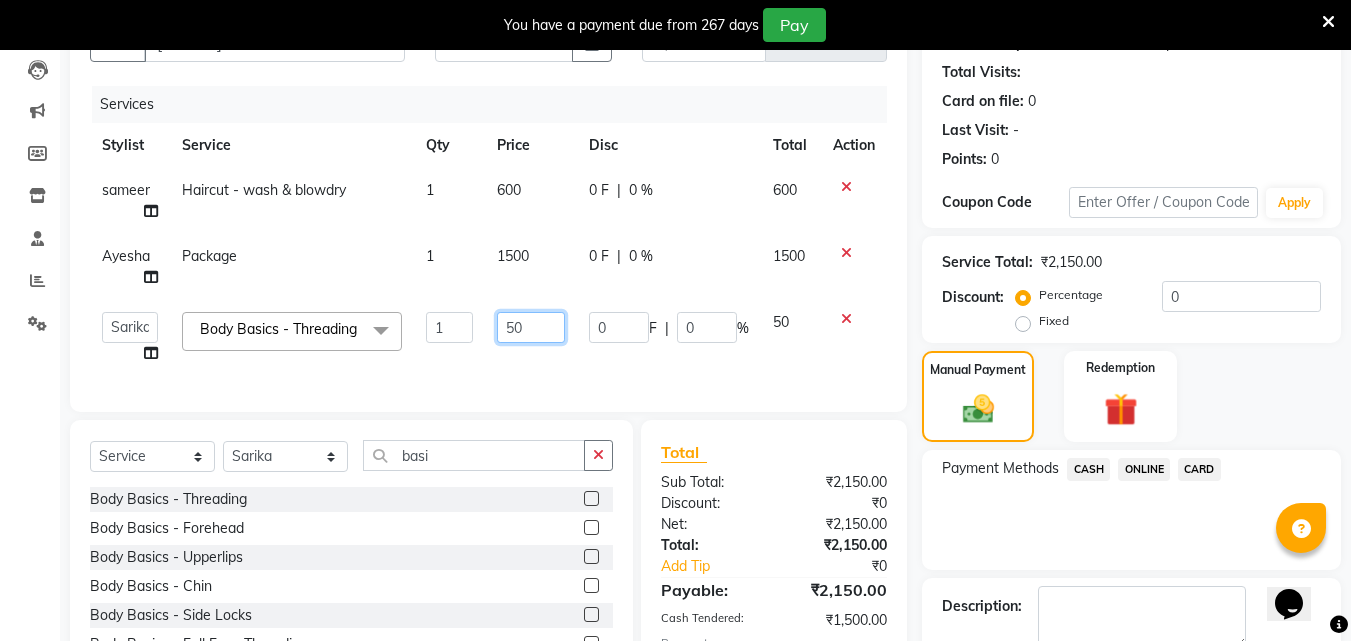 click on "50" 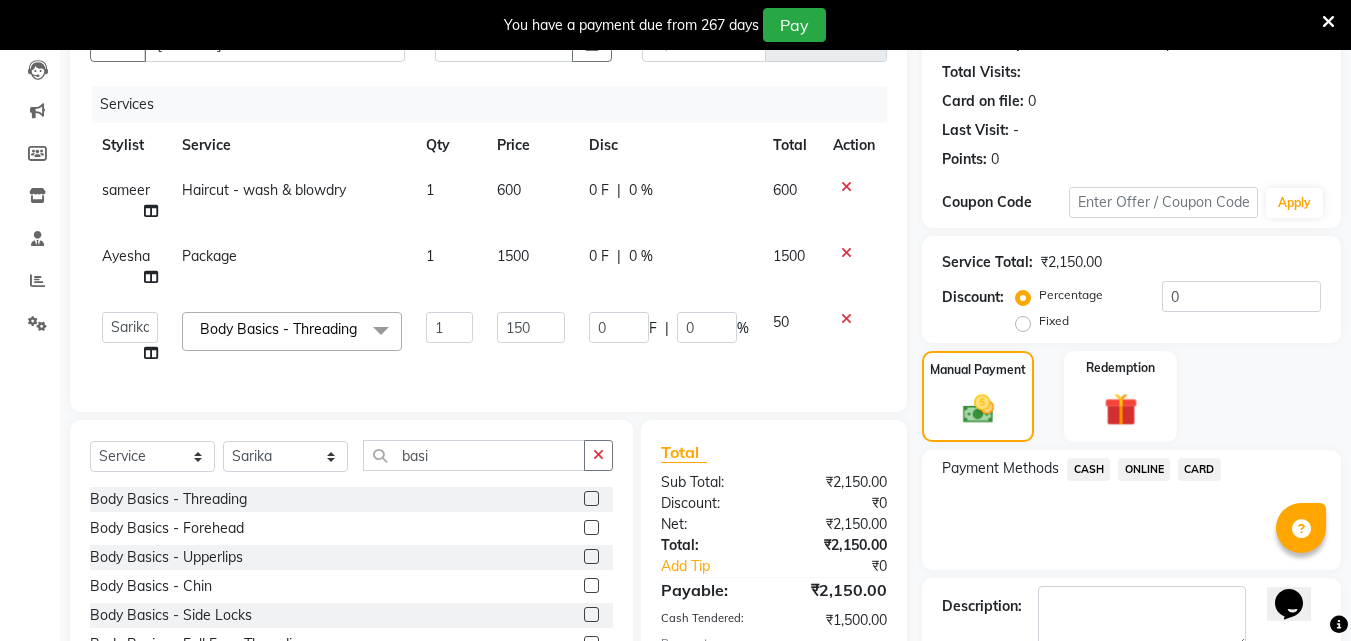click on "ONLINE" 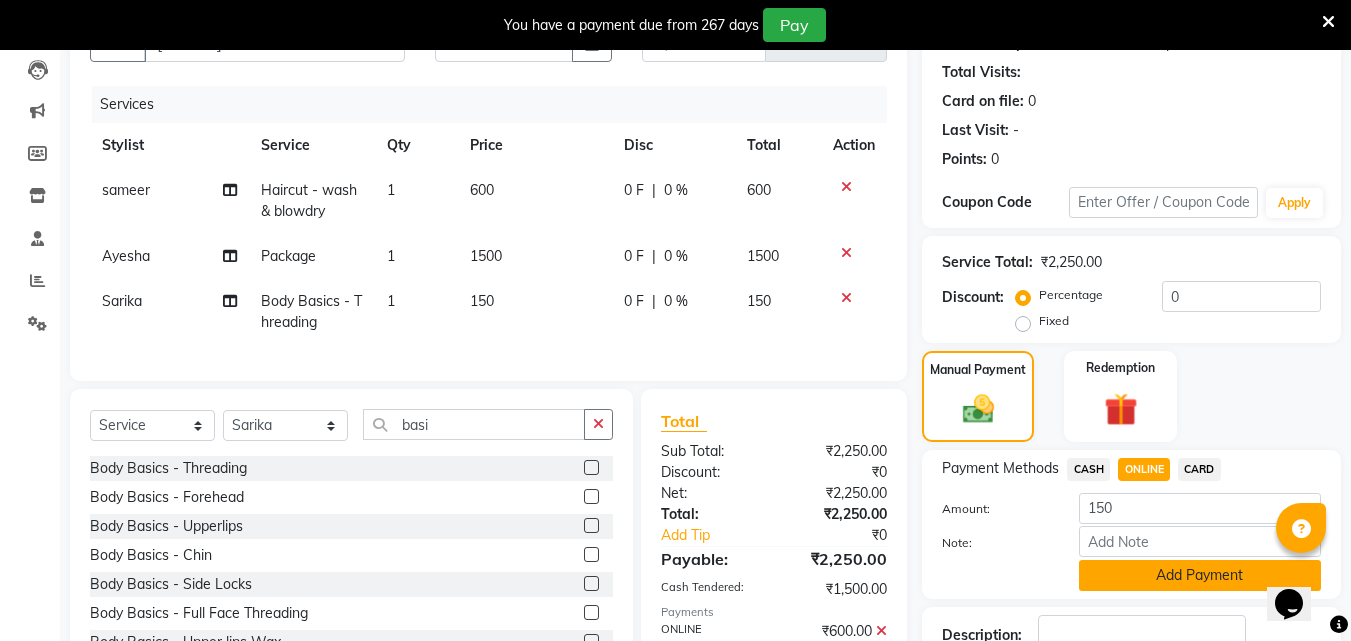 click on "Add Payment" 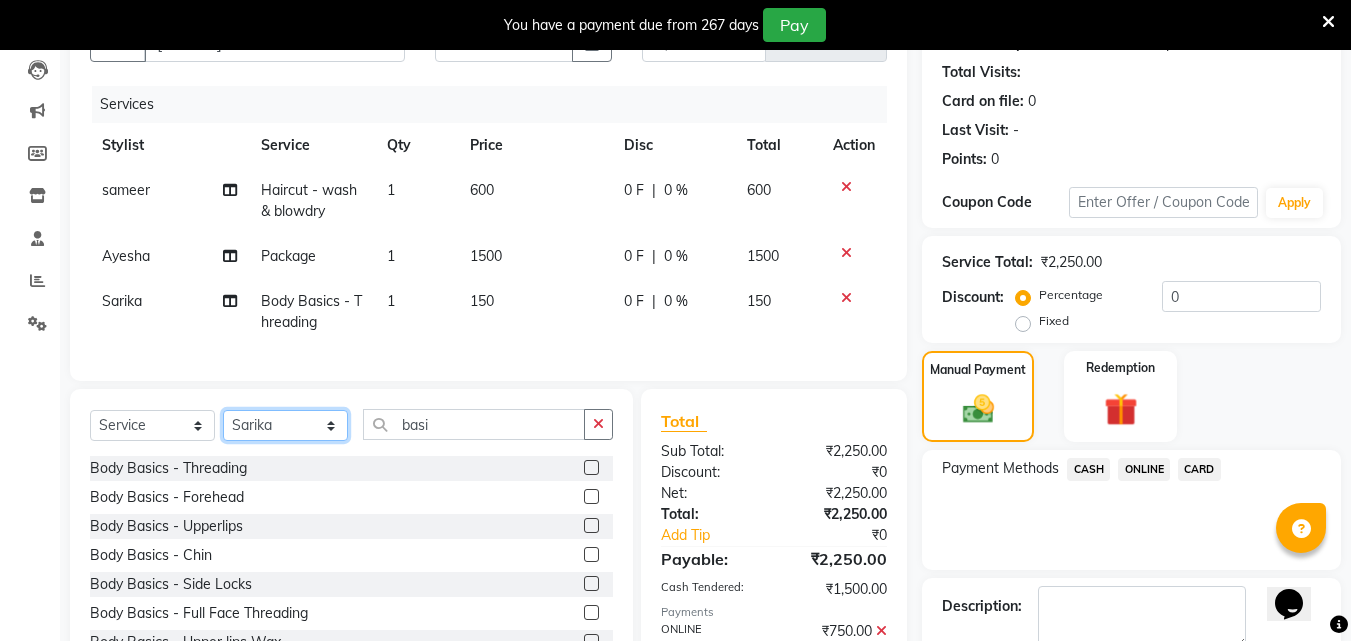 click on "Select Stylist [FIRST] [FIRST] [FIRST] [FIRST] [FIRST] [FIRST] [FIRST] [FIRST] [FIRST] [FIRST] [FIRST] [FIRST]" 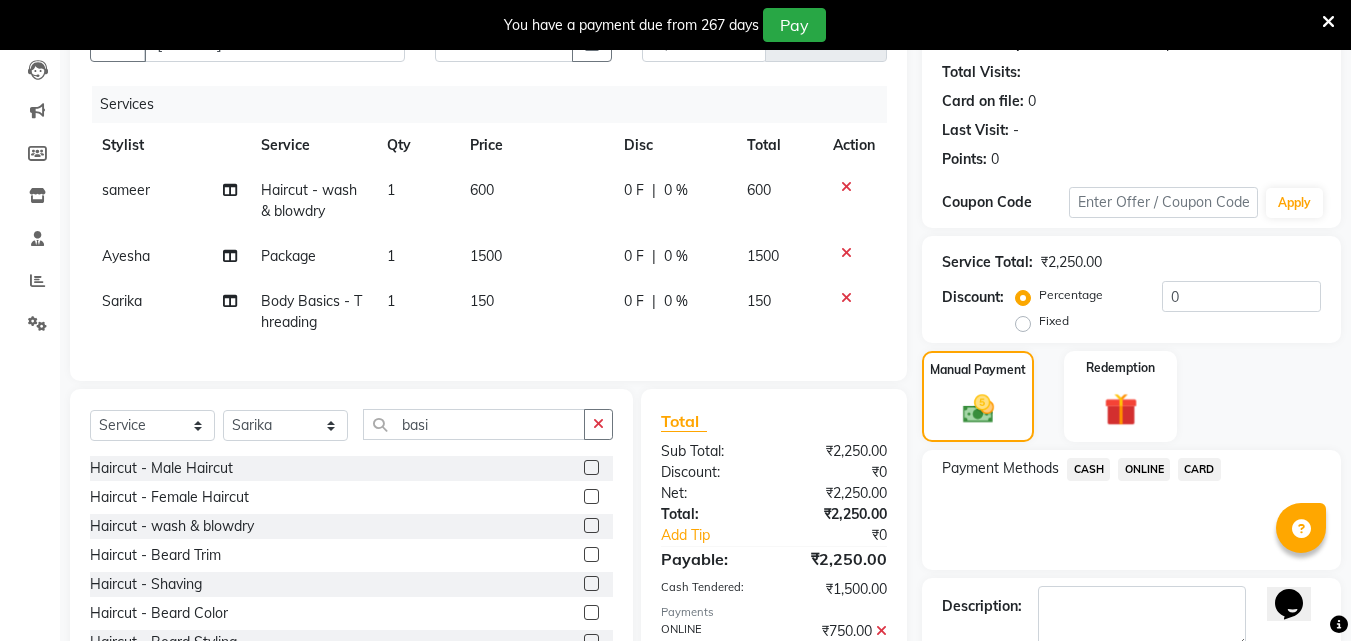 click 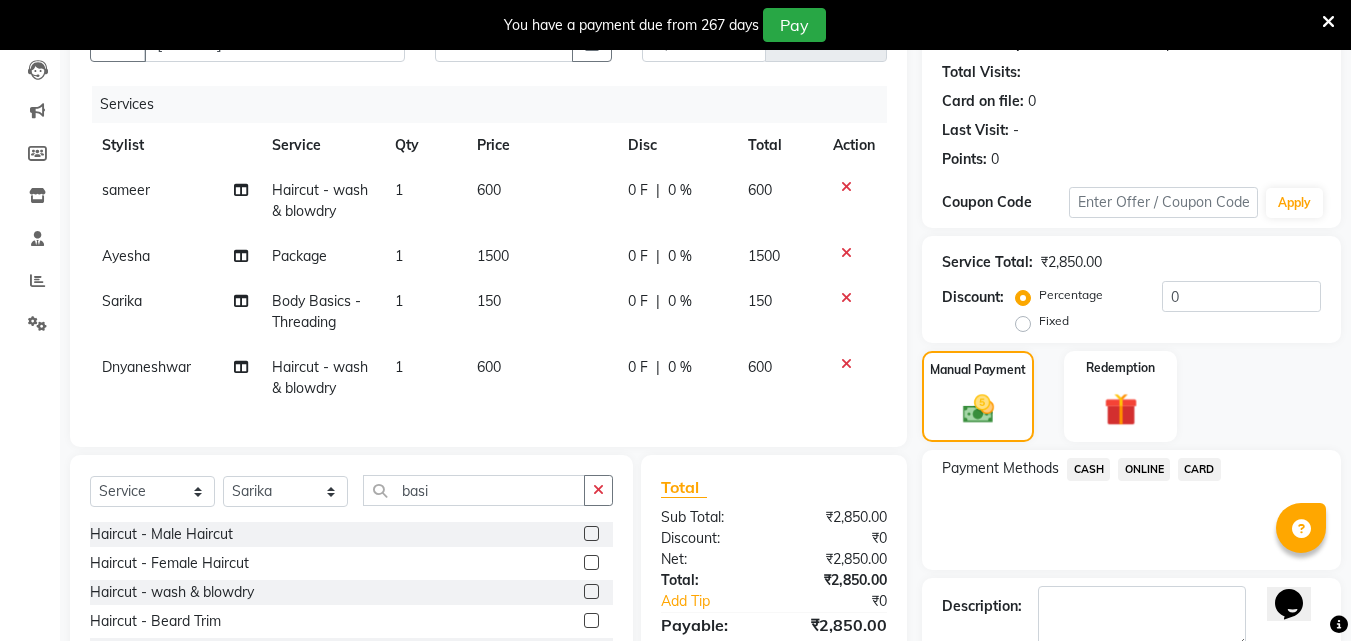 click on "CASH" 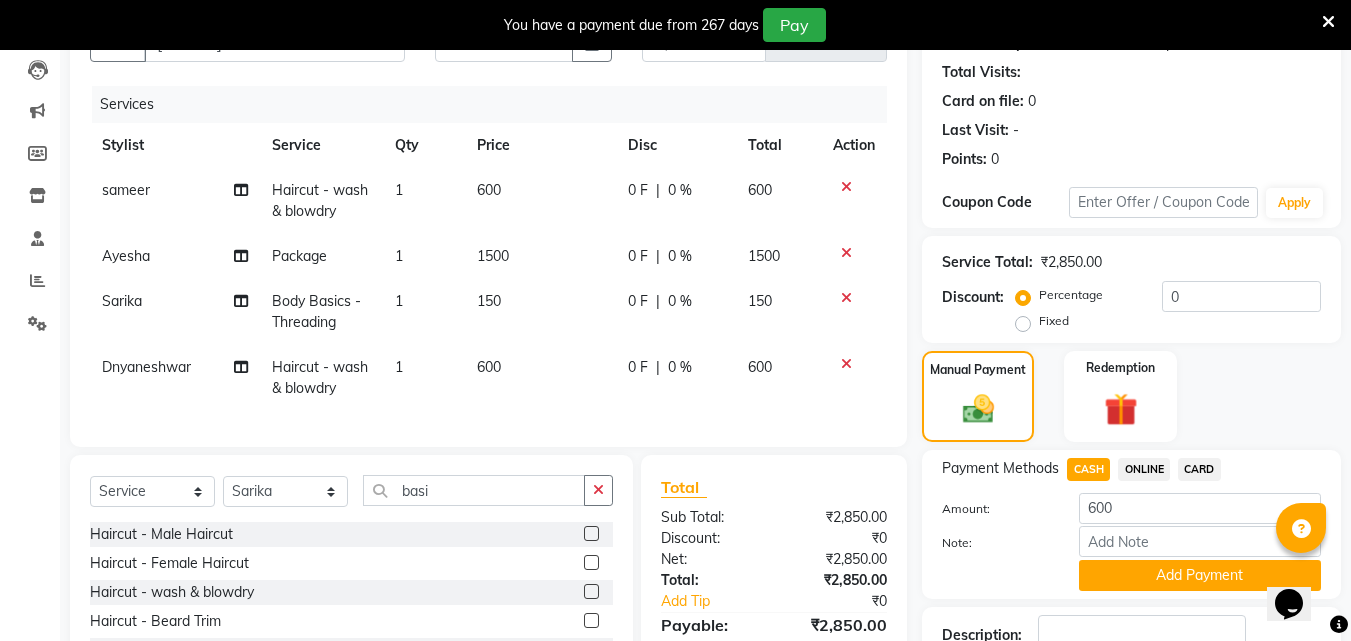 drag, startPoint x: 1122, startPoint y: 581, endPoint x: 1106, endPoint y: 582, distance: 16.03122 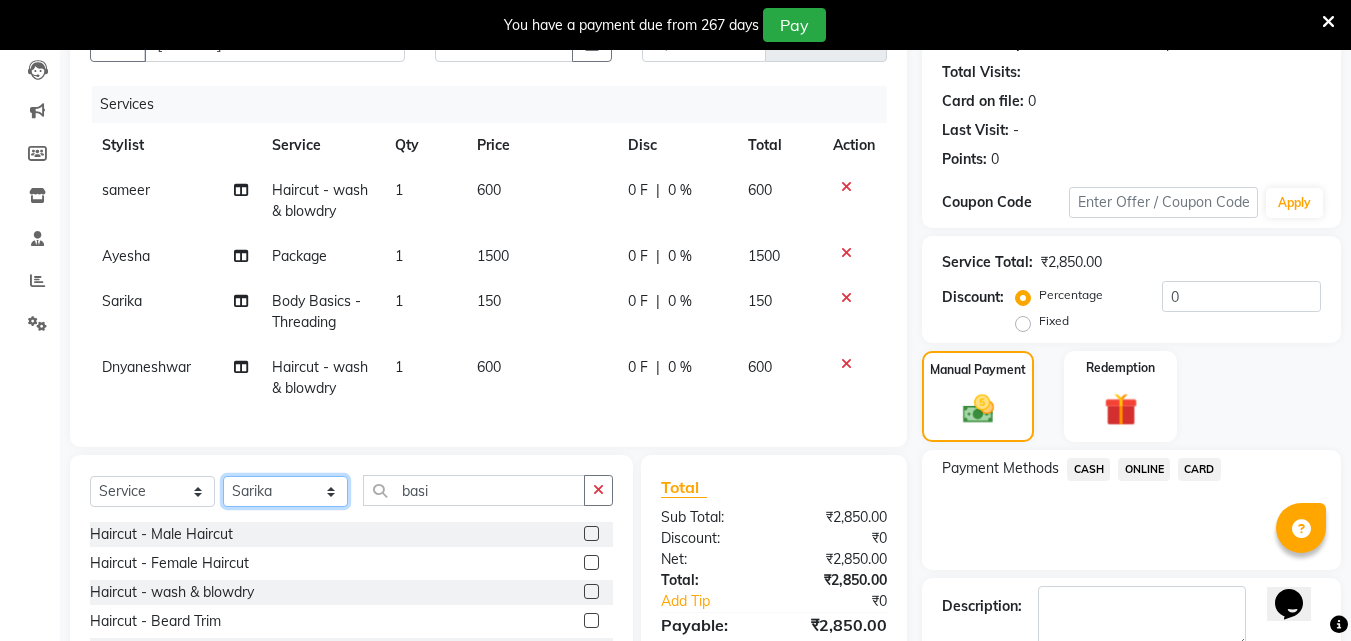 click on "Select Stylist [FIRST] [FIRST] [FIRST] [FIRST] [FIRST] [FIRST] [FIRST] [FIRST] [FIRST] [FIRST] [FIRST] [FIRST]" 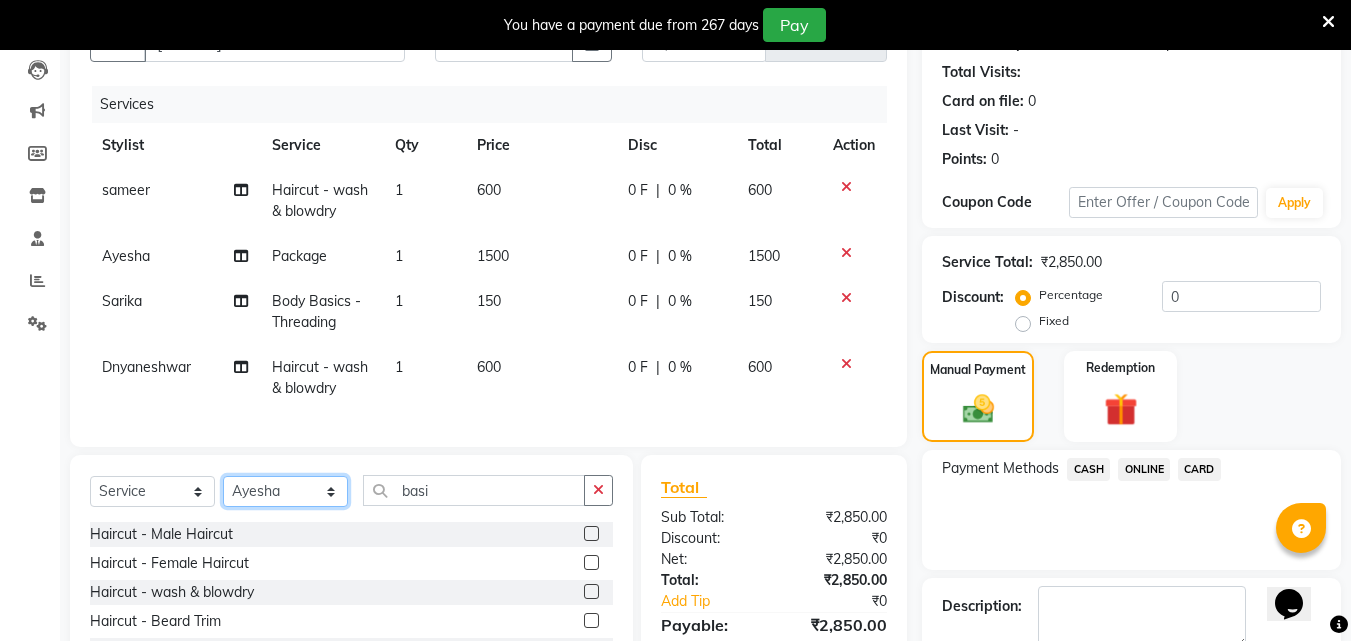 click on "Select Stylist [FIRST] [FIRST] [FIRST] [FIRST] [FIRST] [FIRST] [FIRST] [FIRST] [FIRST] [FIRST] [FIRST] [FIRST]" 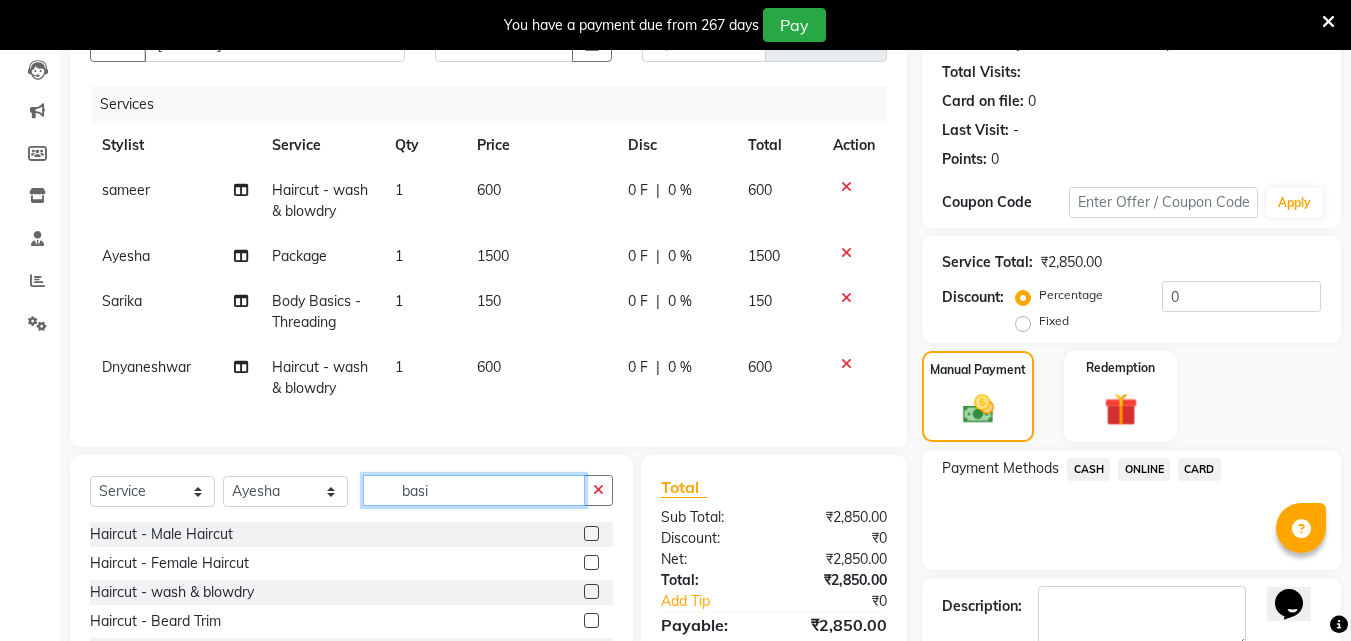 click on "basi" 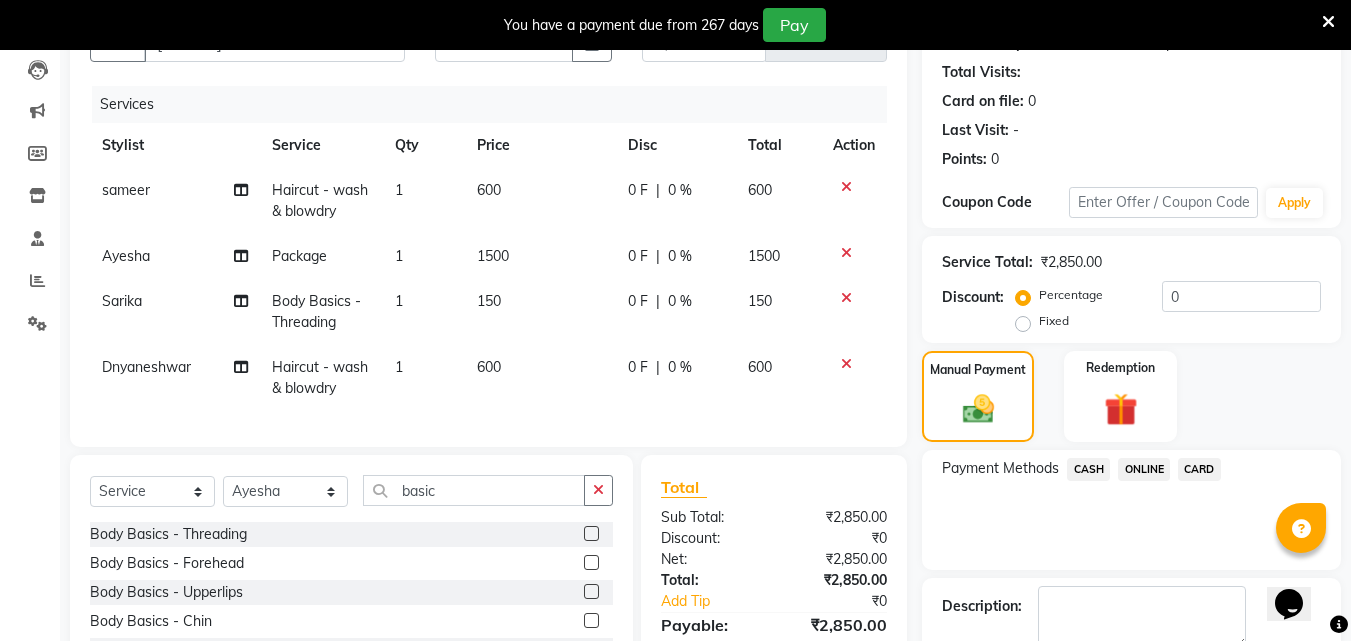 click 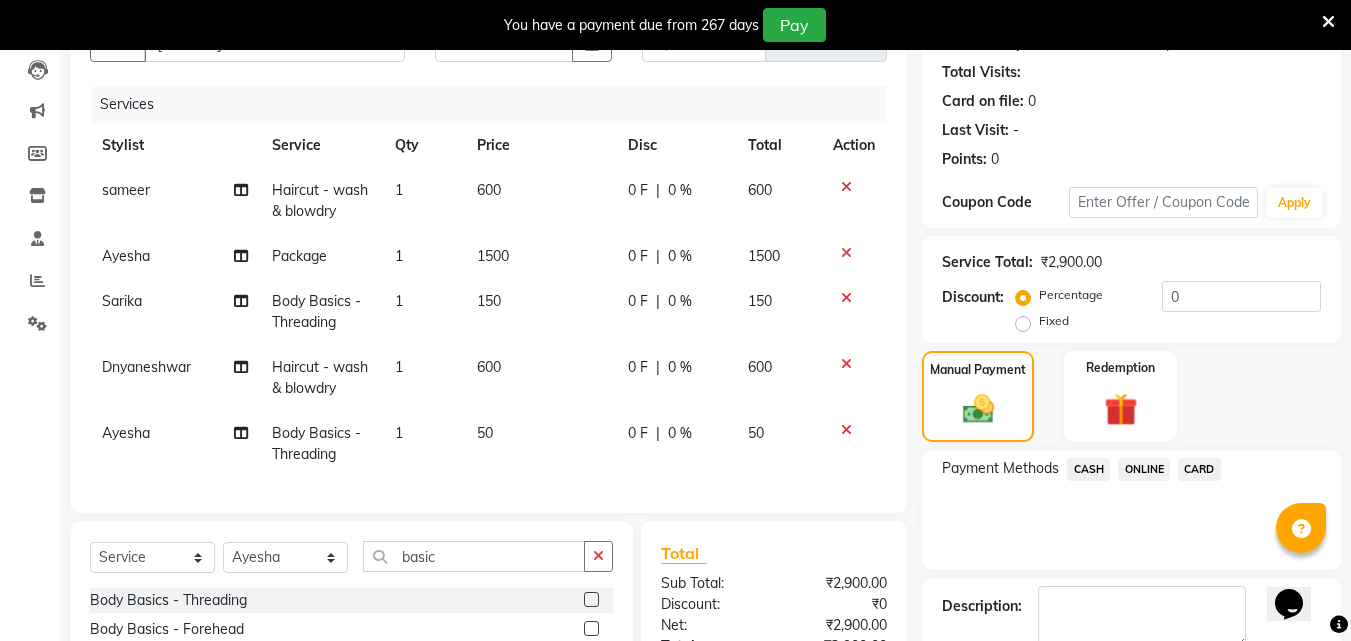 click on "50" 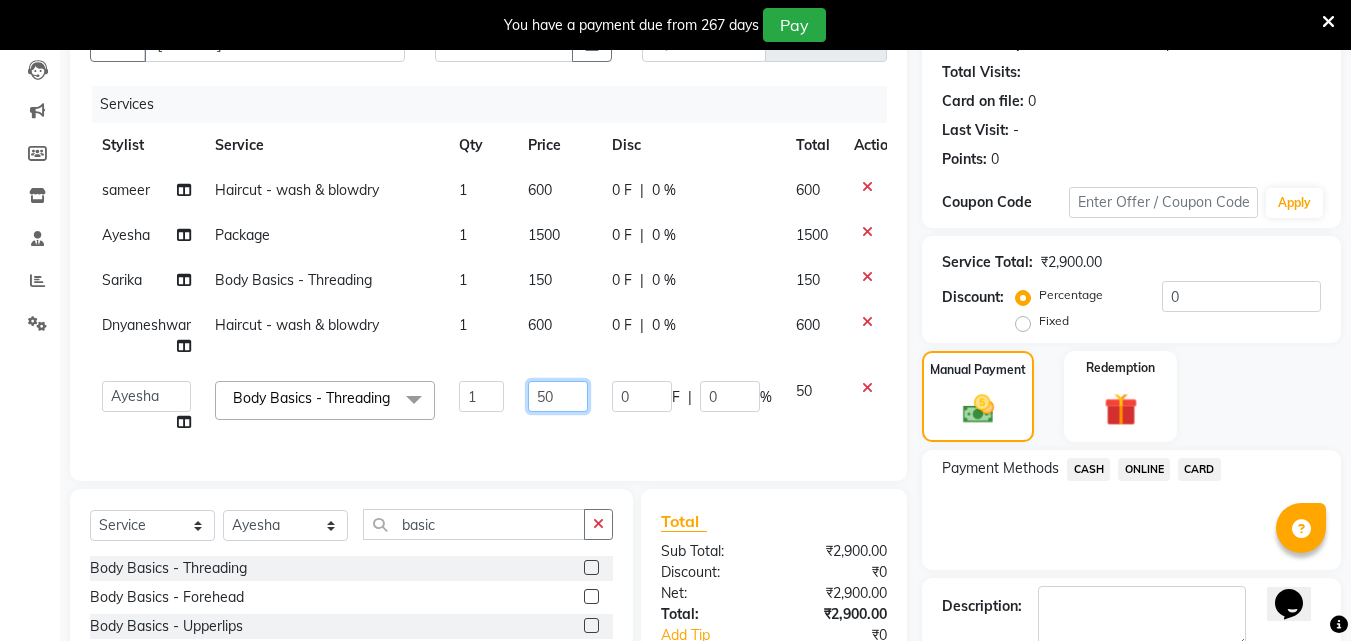 click on "50" 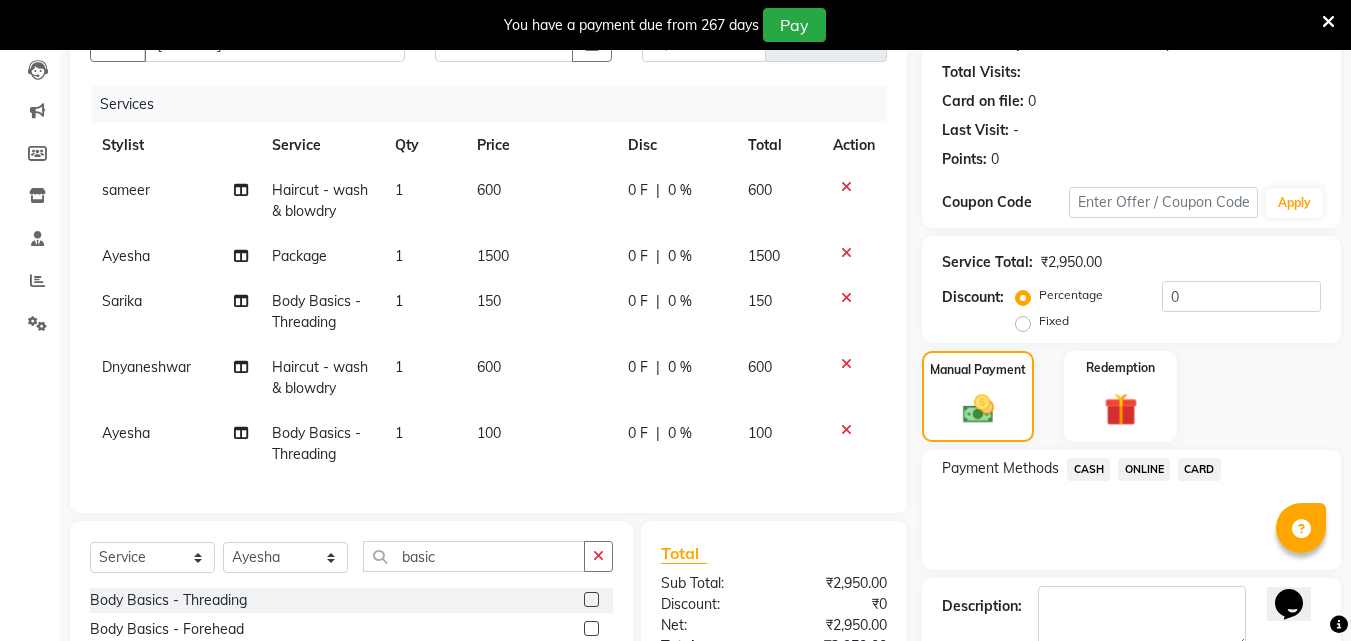 click on "CASH" 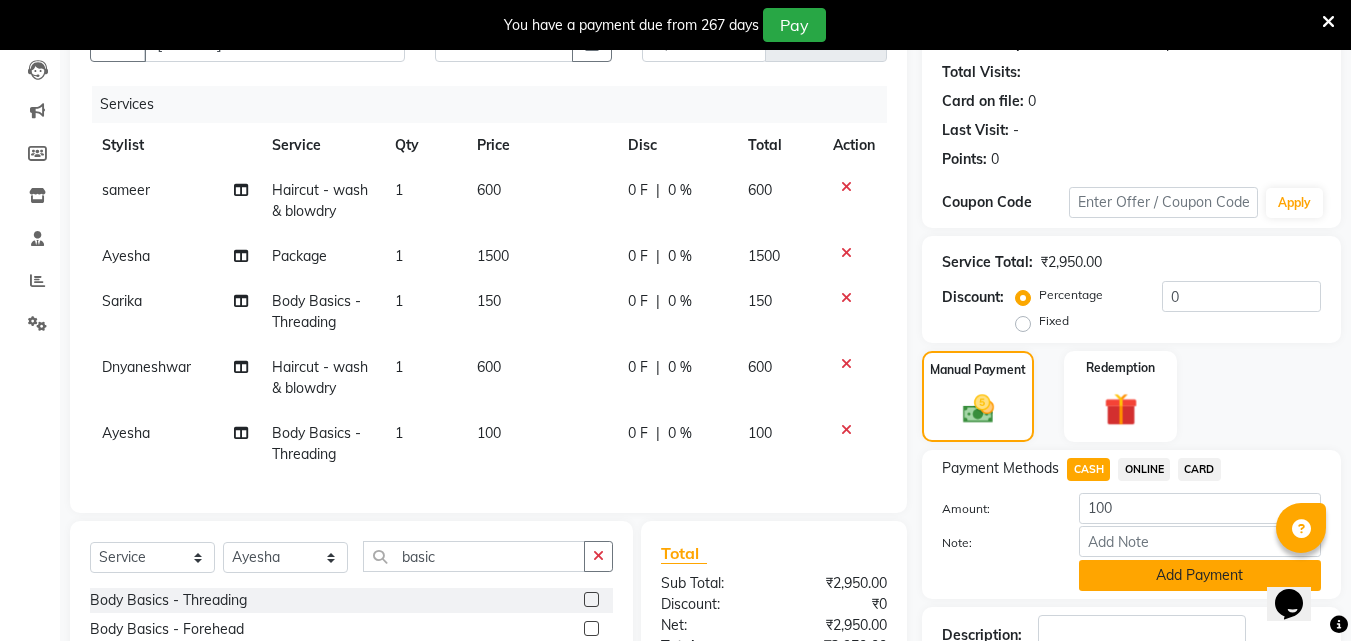 click on "Add Payment" 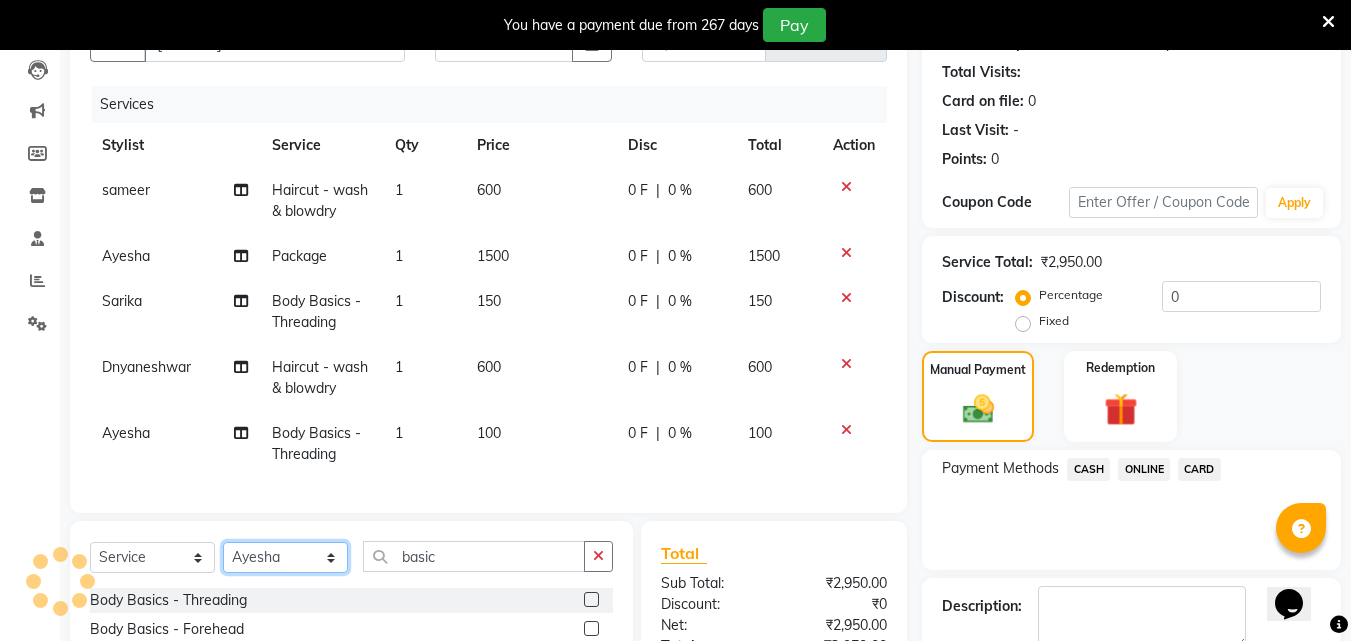 click on "Select Stylist [FIRST] [FIRST] [FIRST] [FIRST] [FIRST] [FIRST] [FIRST] [FIRST] [FIRST] [FIRST] [FIRST] [FIRST]" 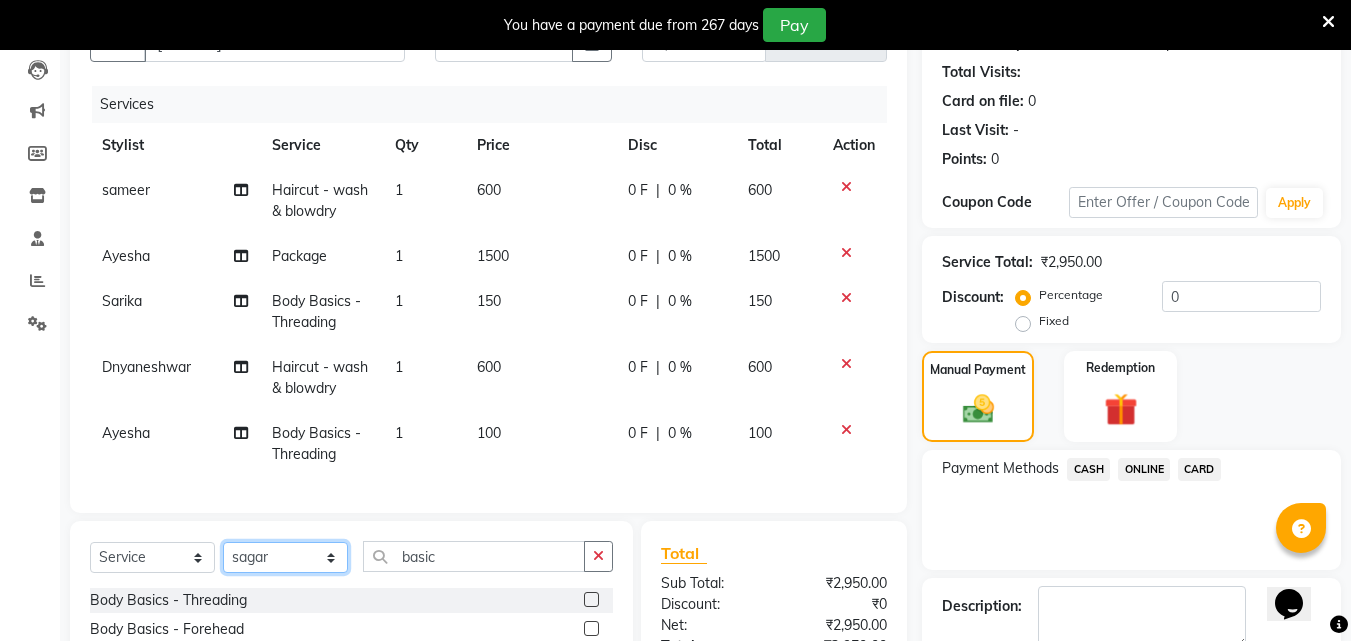 click on "Select Stylist [FIRST] [FIRST] [FIRST] [FIRST] [FIRST] [FIRST] [FIRST] [FIRST] [FIRST] [FIRST] [FIRST] [FIRST]" 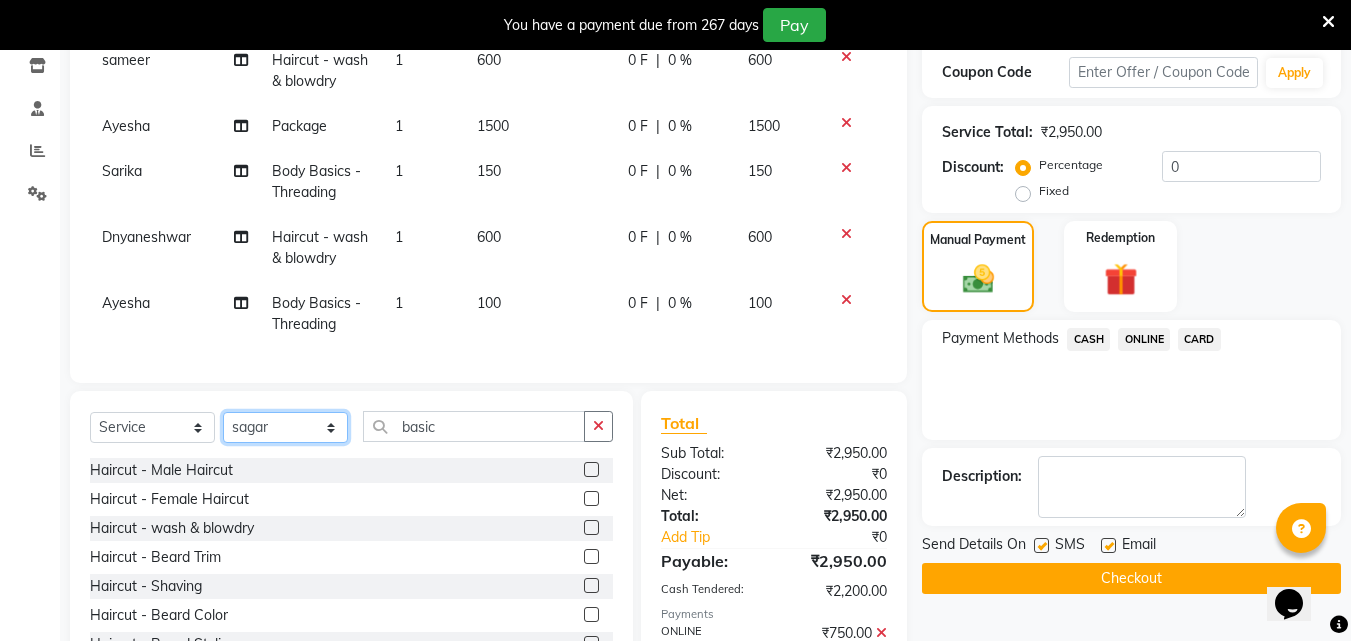 scroll, scrollTop: 412, scrollLeft: 0, axis: vertical 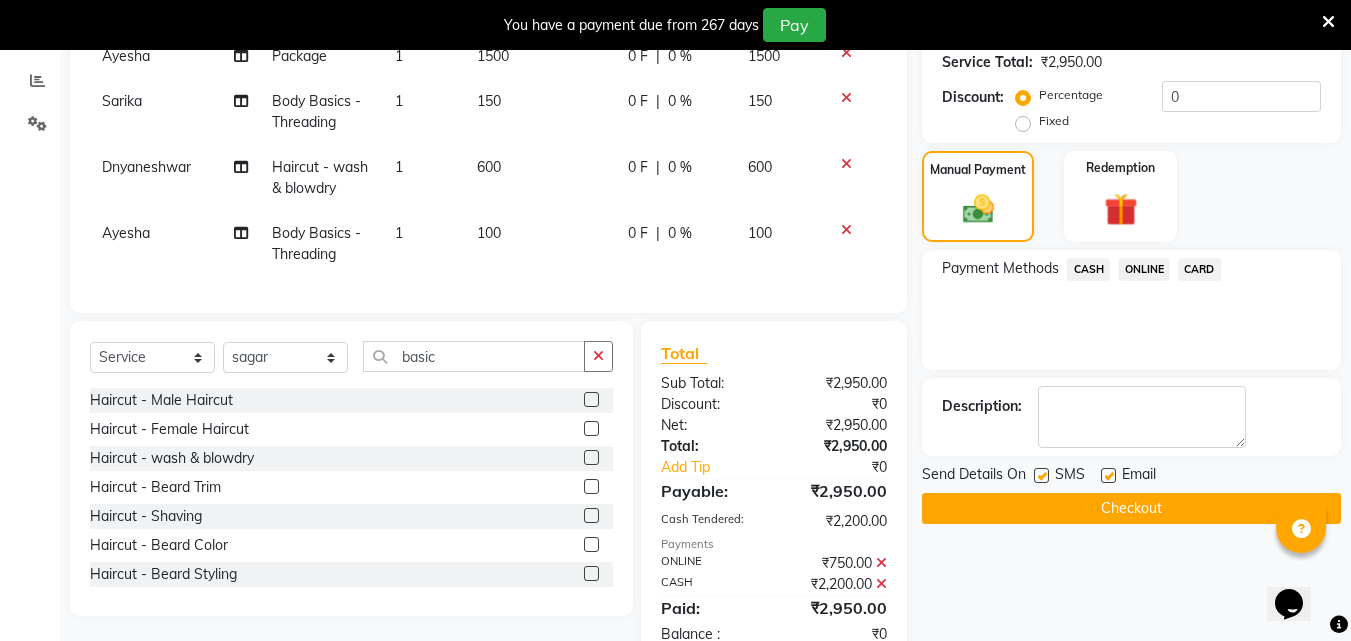 click 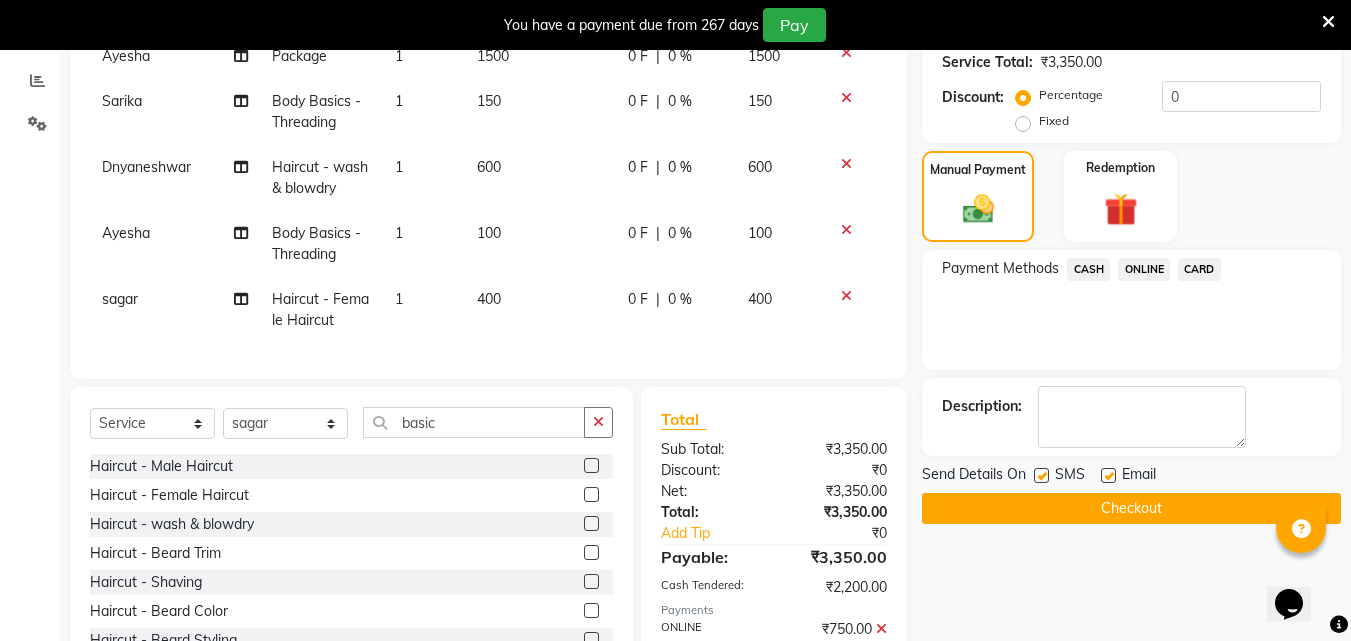 click on "400" 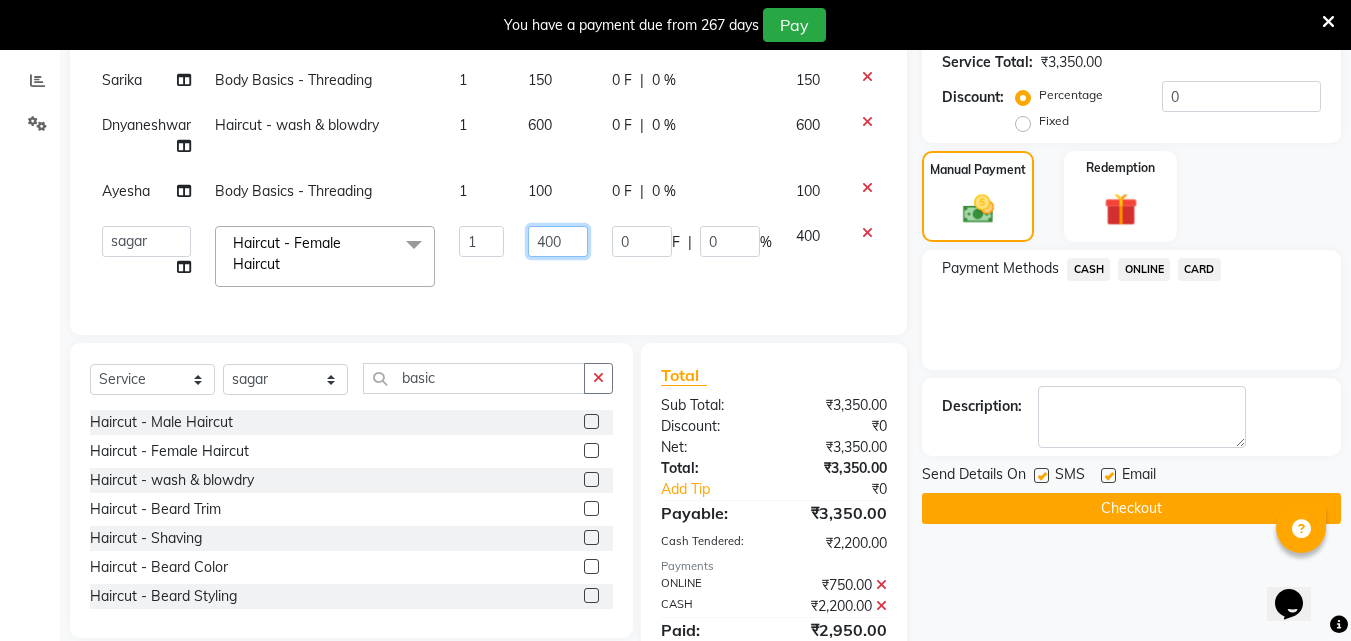 click on "400" 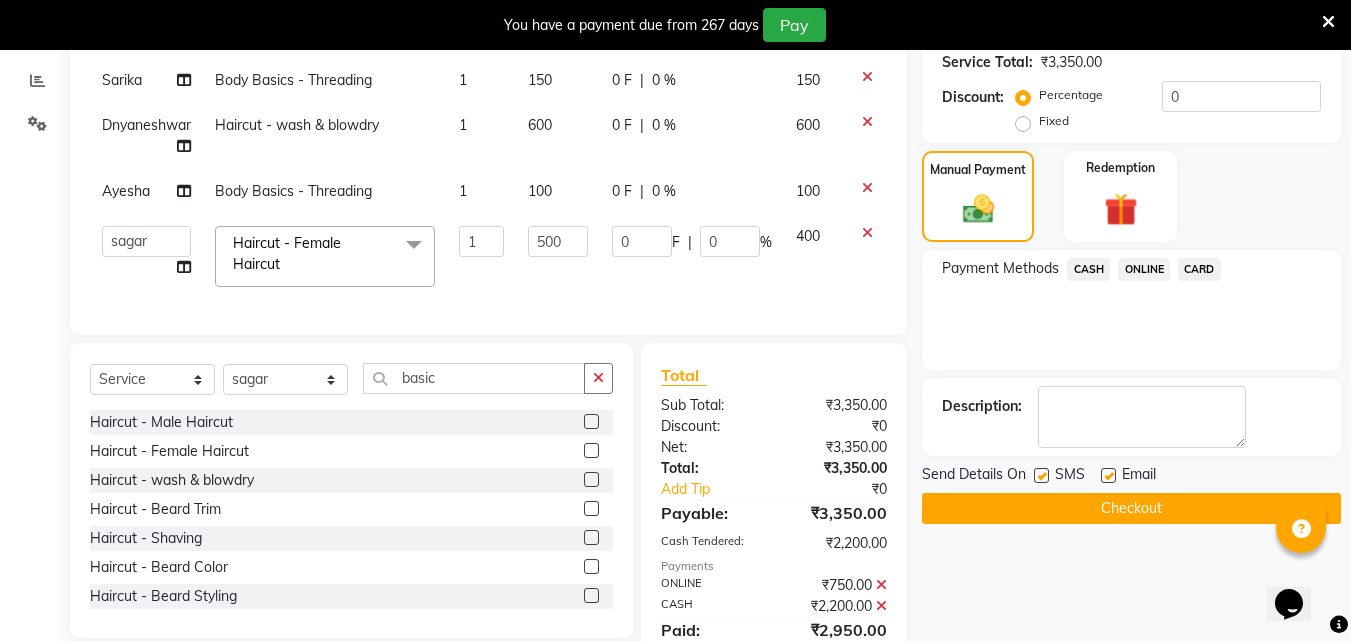 click on "CASH" 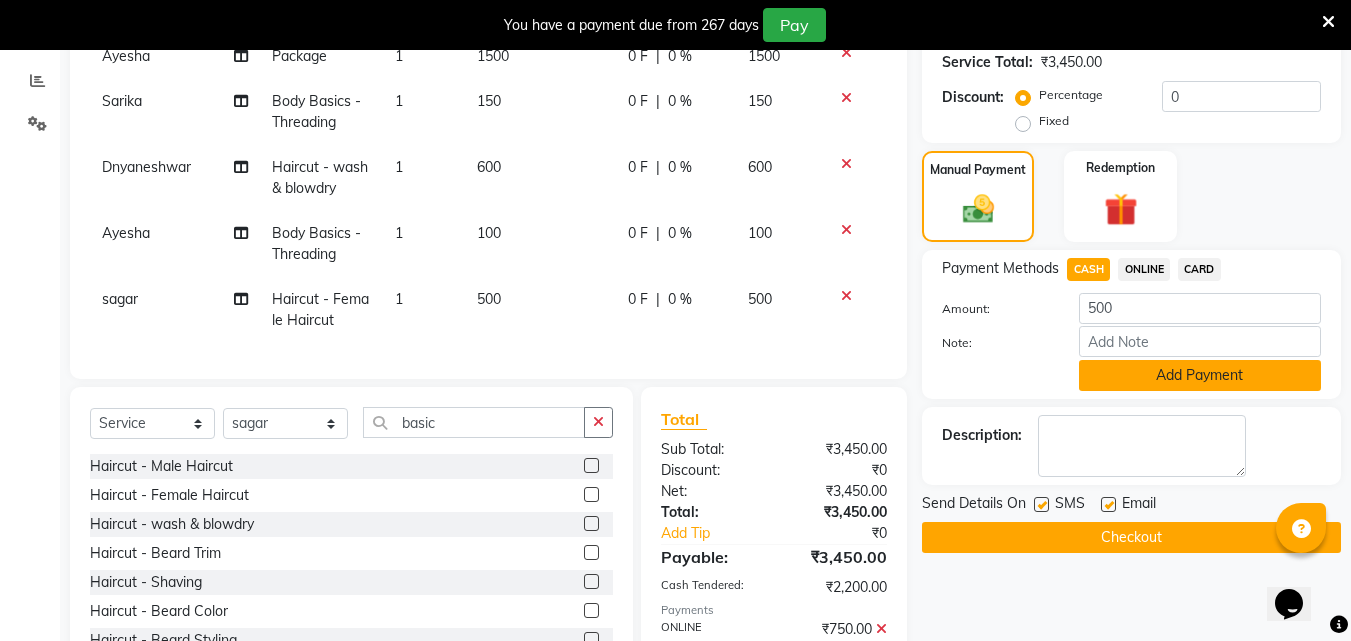 click on "Add Payment" 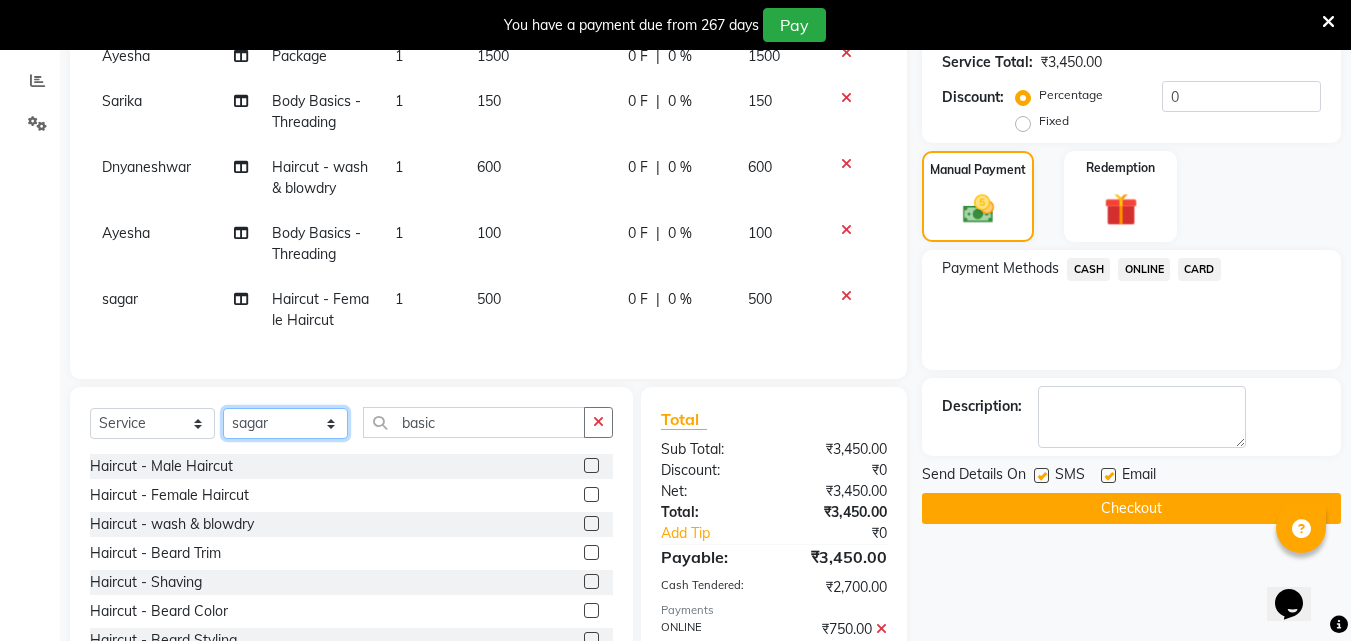 click on "Select Stylist [FIRST] [FIRST] [FIRST] [FIRST] [FIRST] [FIRST] [FIRST] [FIRST] [FIRST] [FIRST] [FIRST] [FIRST]" 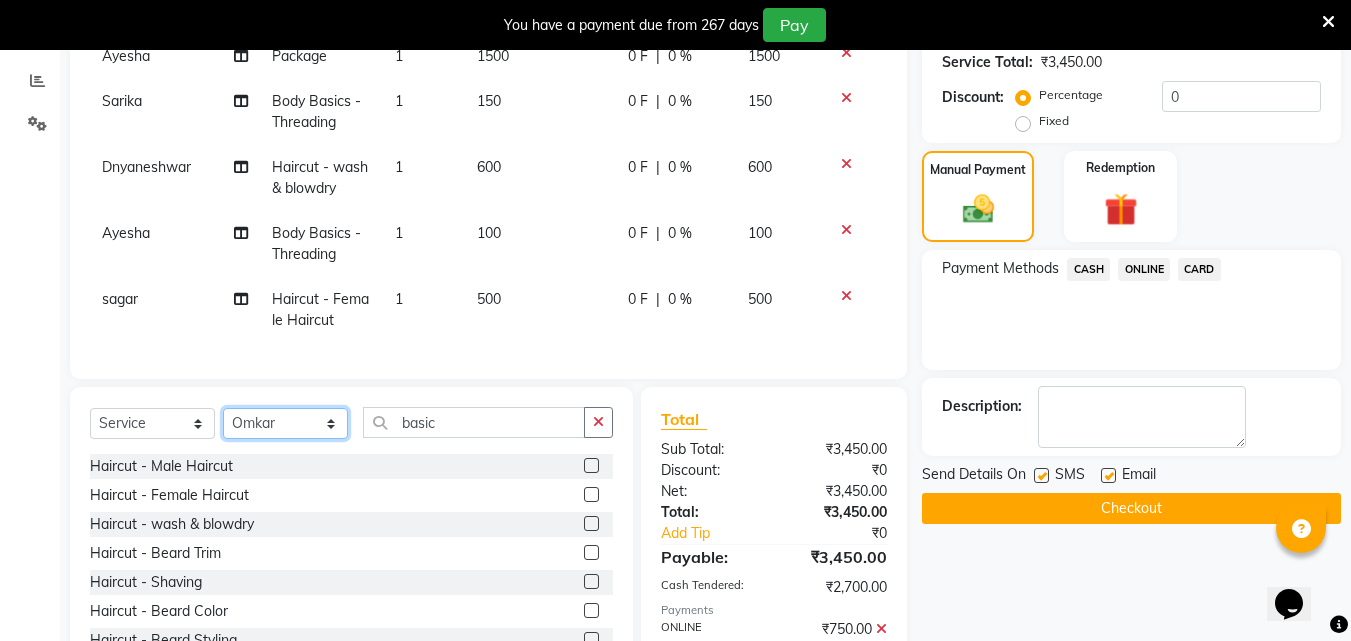 click on "Select Stylist [FIRST] [FIRST] [FIRST] [FIRST] [FIRST] [FIRST] [FIRST] [FIRST] [FIRST] [FIRST] [FIRST] [FIRST]" 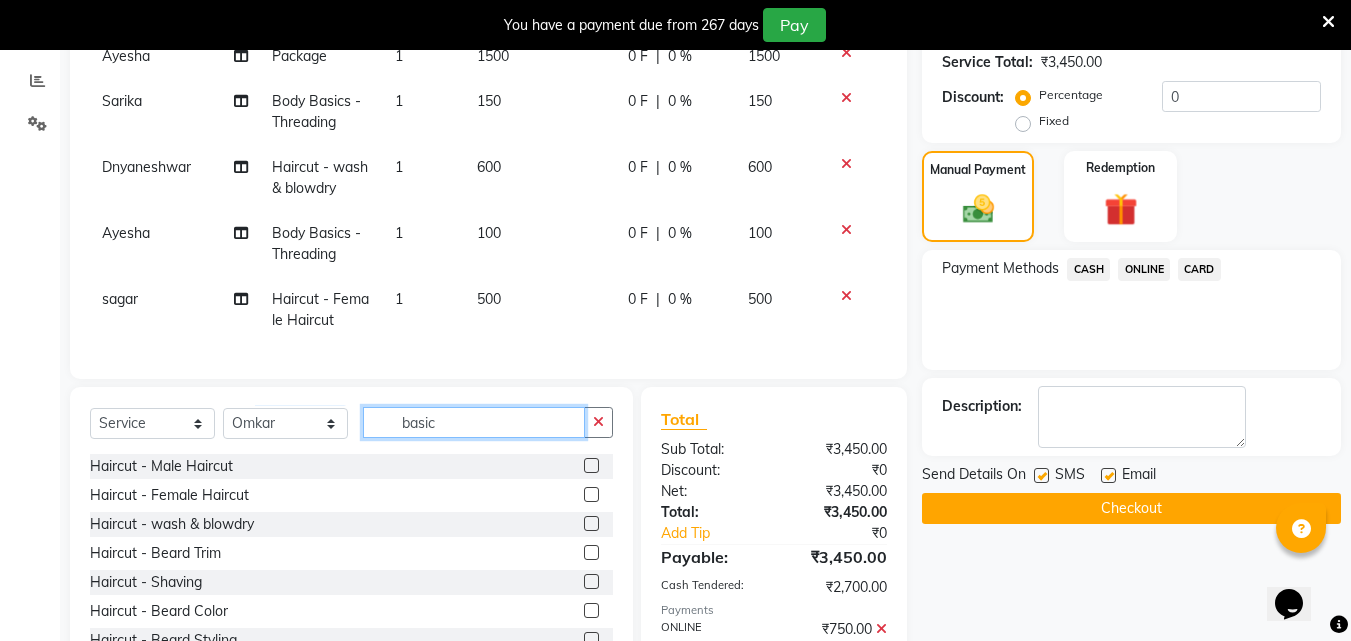 click on "basic" 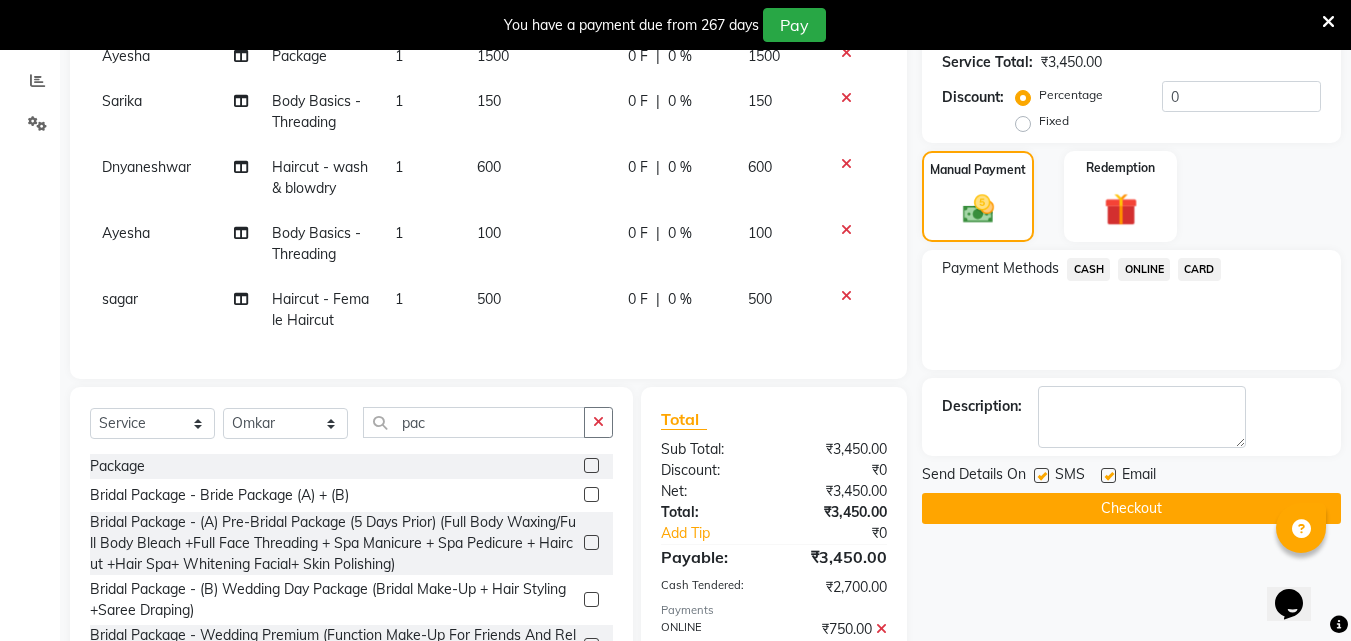 click 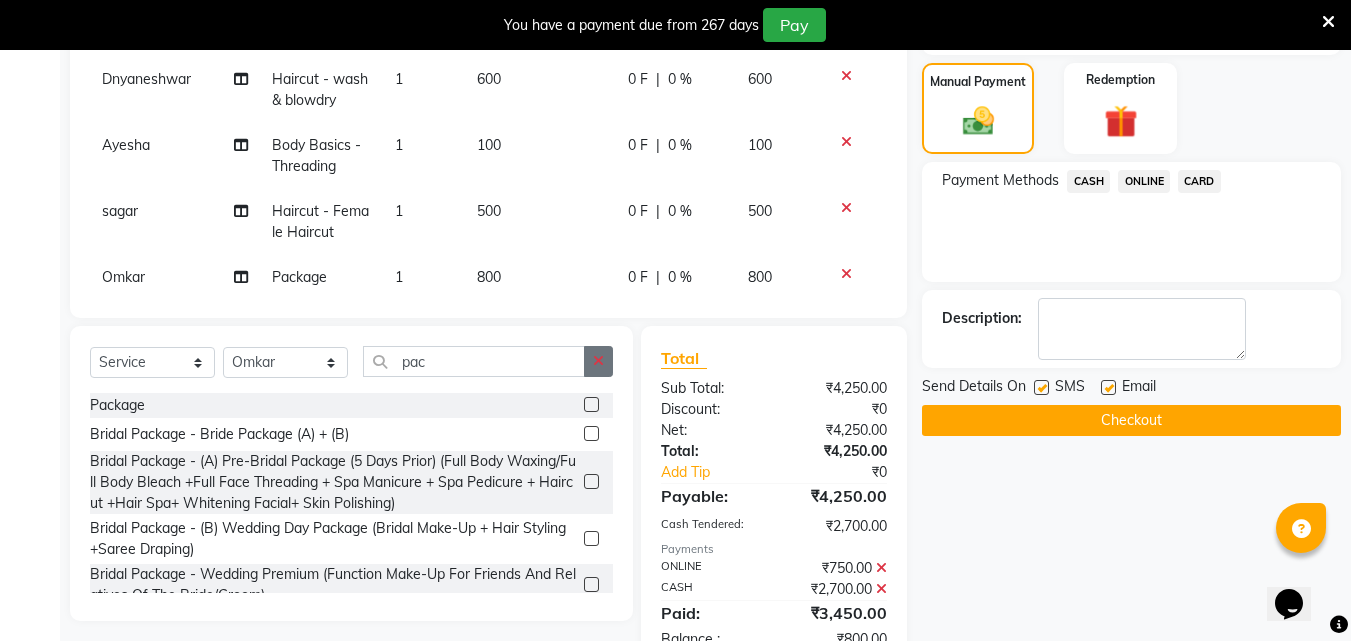 scroll, scrollTop: 512, scrollLeft: 0, axis: vertical 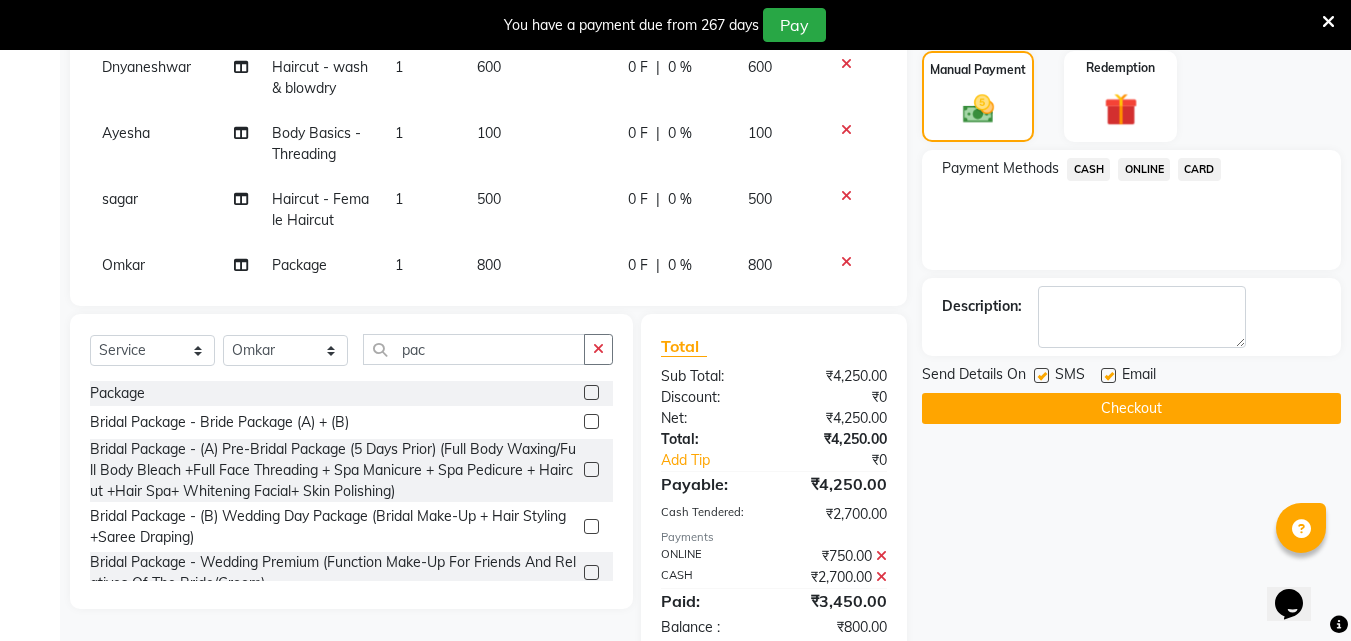 click on "800" 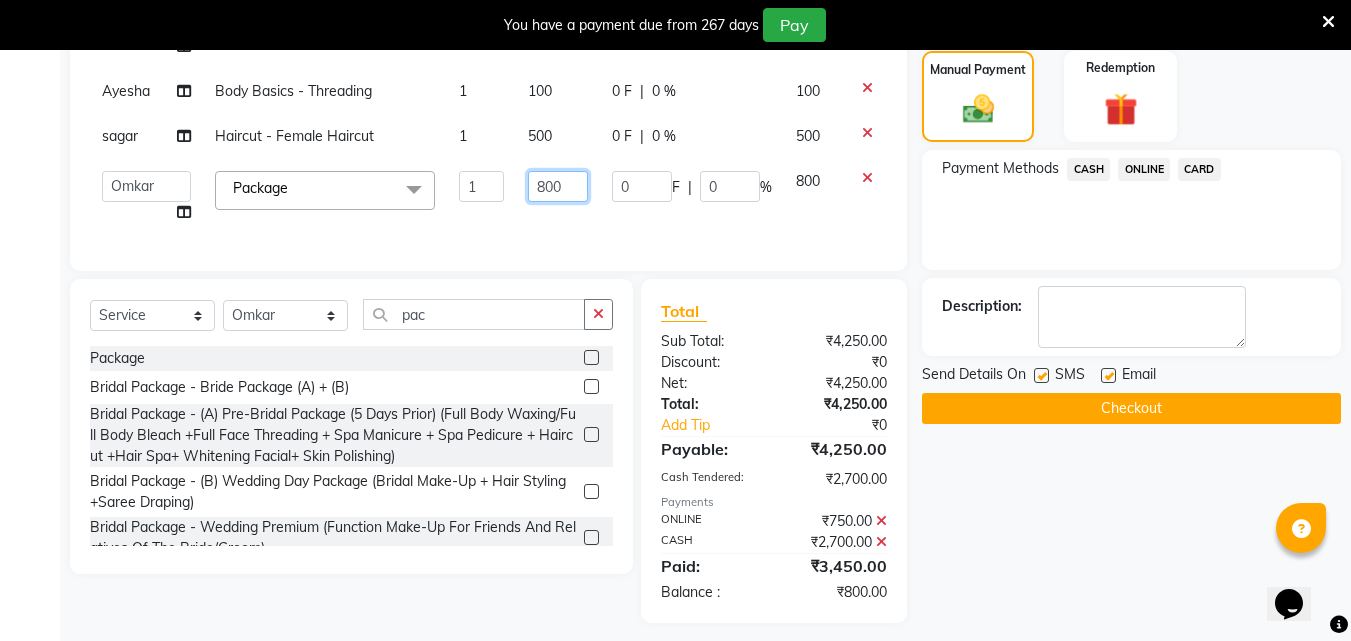 click on "800" 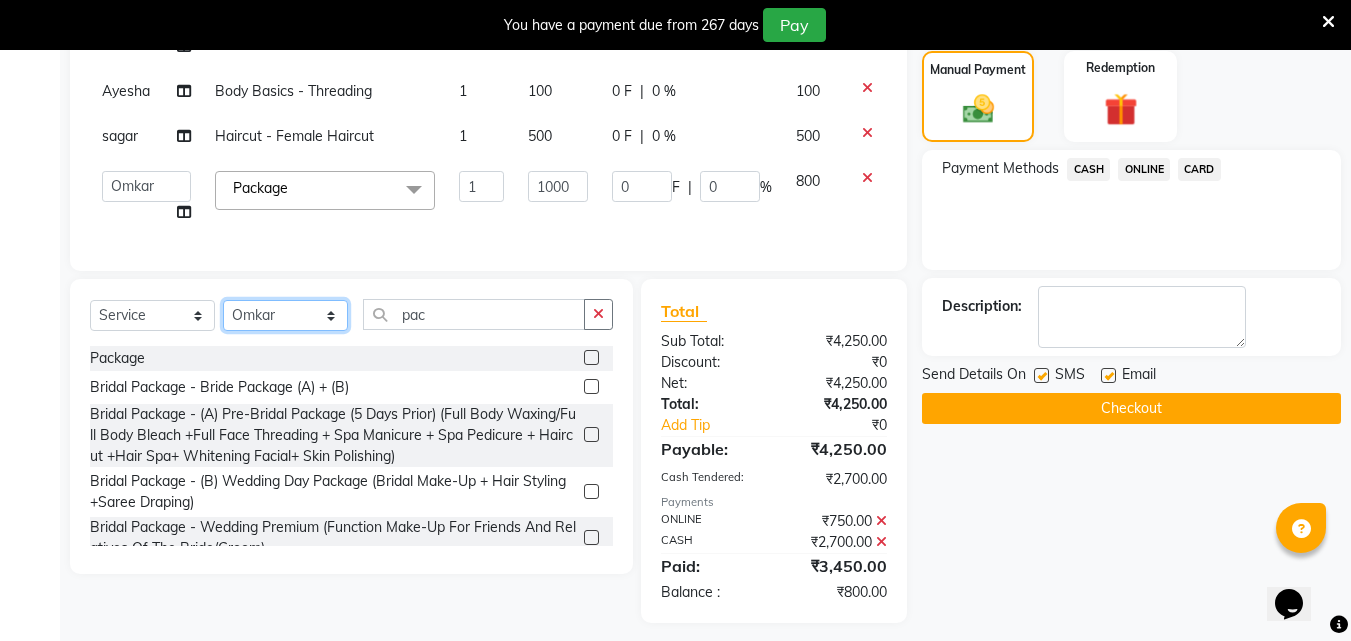 click on "Select  Service  Product  Membership  Package Voucher Prepaid Gift Card  Select Stylist [NAME] [NAME] [NAME] [NAME] [NAME] [NAME] [NAME] [NAME] [NAME] [NAME] [NAME] [NAME] [NAME] [NAME] [NAME] [NAME] [NAME] pac Package  Bridal Package  - Bride Package (A) + (B)  Bridal Package  - (A) Pre-Bridal Package (5 Days Prior) (Full Body Waxing/Full Body Bleach +Full Face Threading + Spa Manicure + Spa Pedicure + Haircut +Hair Spa+ Whitening Facial+ Skin Polishing)  Bridal Package  - (B) Wedding Day Package (Bridal Make-Up + Hair Styling +Saree Draping)  Bridal Package  - Wedding Premium (Function Make-Up For Friends And Relatives Of The Bride/Groom)  Bridal Package  - (C) Airbrush Make Up+ Hairstyle+ Saree Draping  Bridal Package - Bride Package (A) + (B)  Bridal Package - (A) Pre-Bridal Package (5 Days Prior) (Full Body Waxing/Full Body Bleach +Full Face Threading + Spa Manicure + Spa Pedicure + Haircut +Hair Spa+ Whitening Facial+ Skin Polishing)  Bridal Package - (B) Wedding Day Package (Bridal Make-Up + Hair Styling +Saree Draping)" 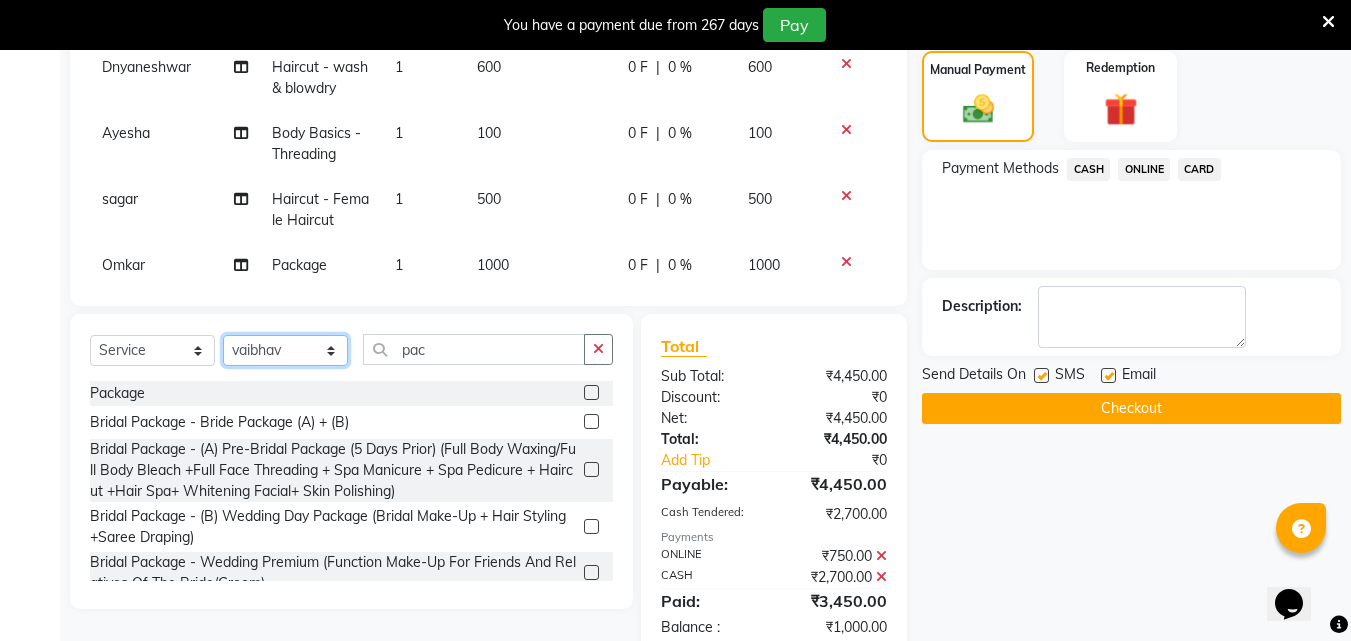 click on "Select Stylist [FIRST] [FIRST] [FIRST] [FIRST] [FIRST] [FIRST] [FIRST] [FIRST] [FIRST] [FIRST] [FIRST] [FIRST]" 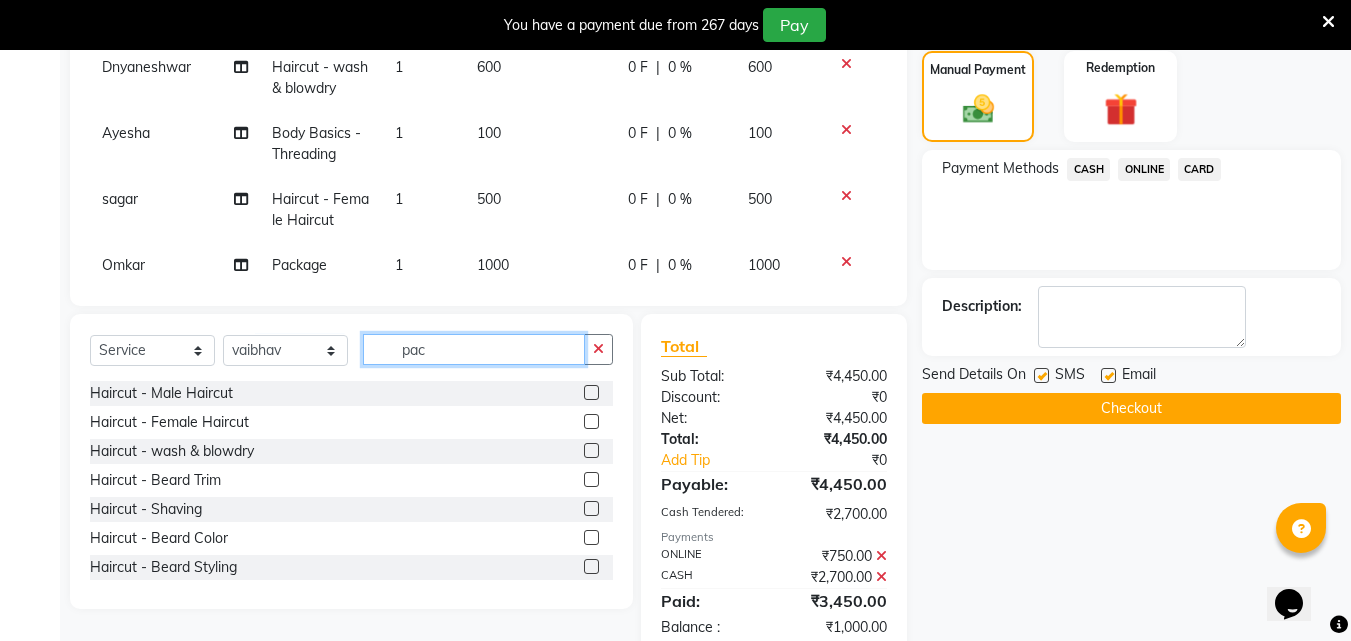 click on "pac" 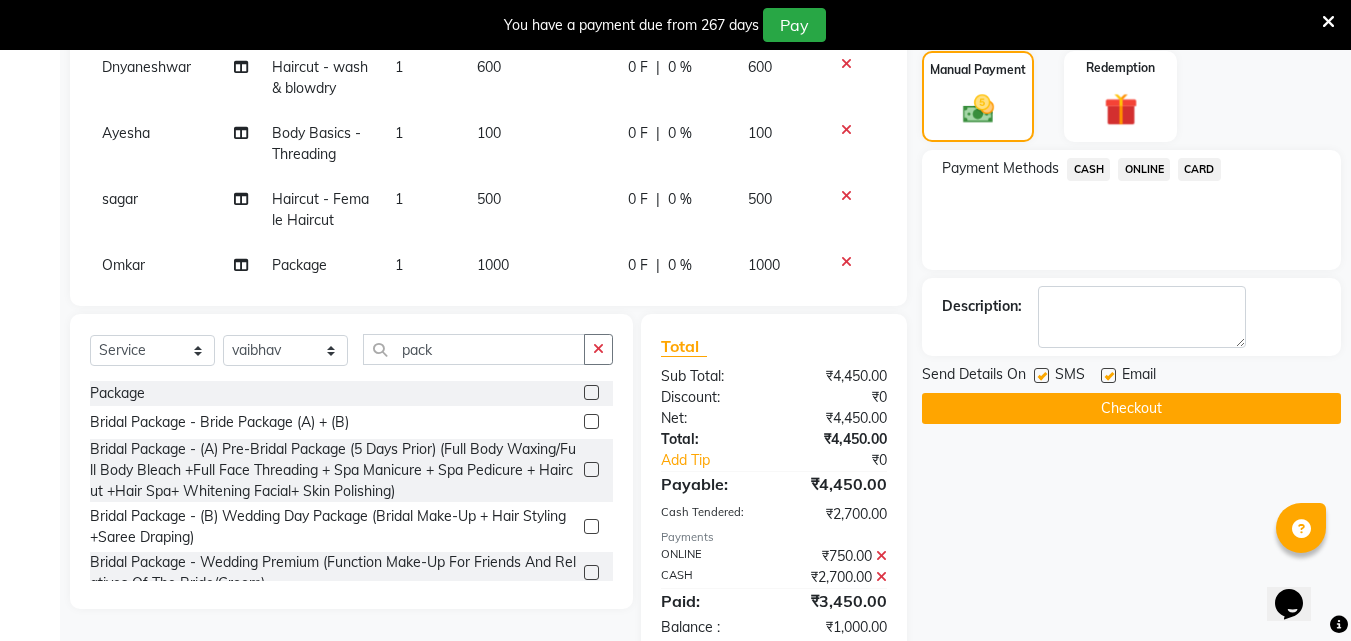 click 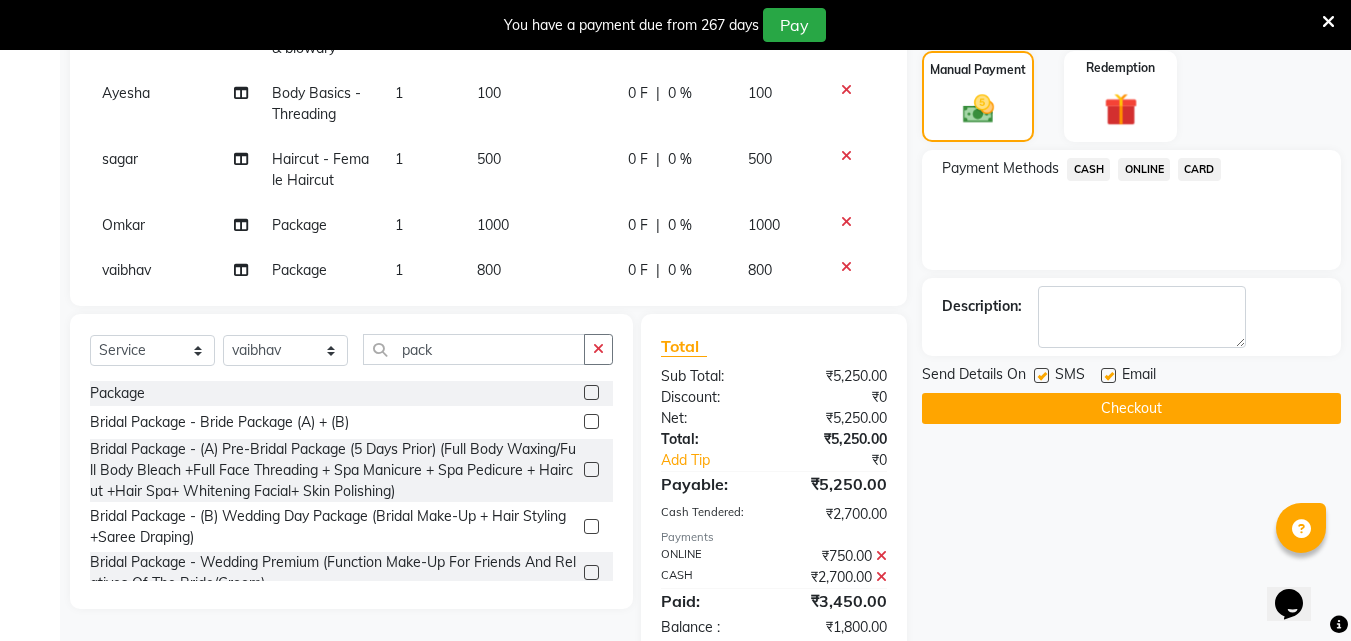 scroll, scrollTop: 78, scrollLeft: 0, axis: vertical 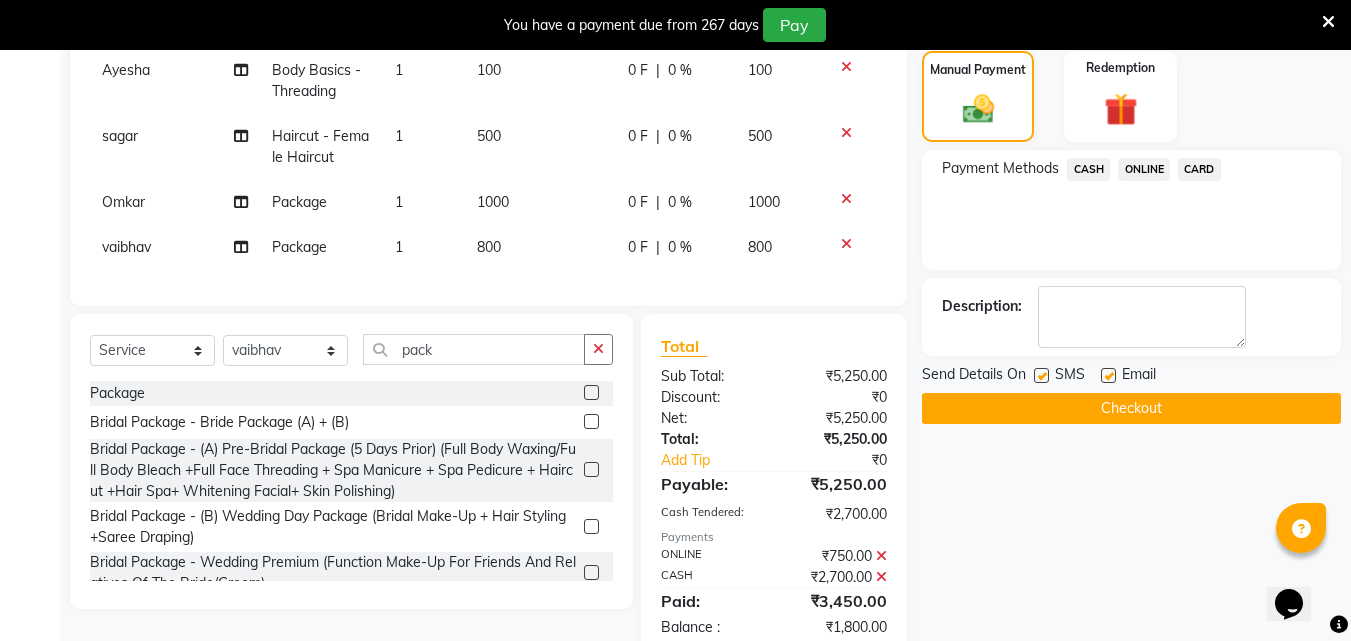 click on "800" 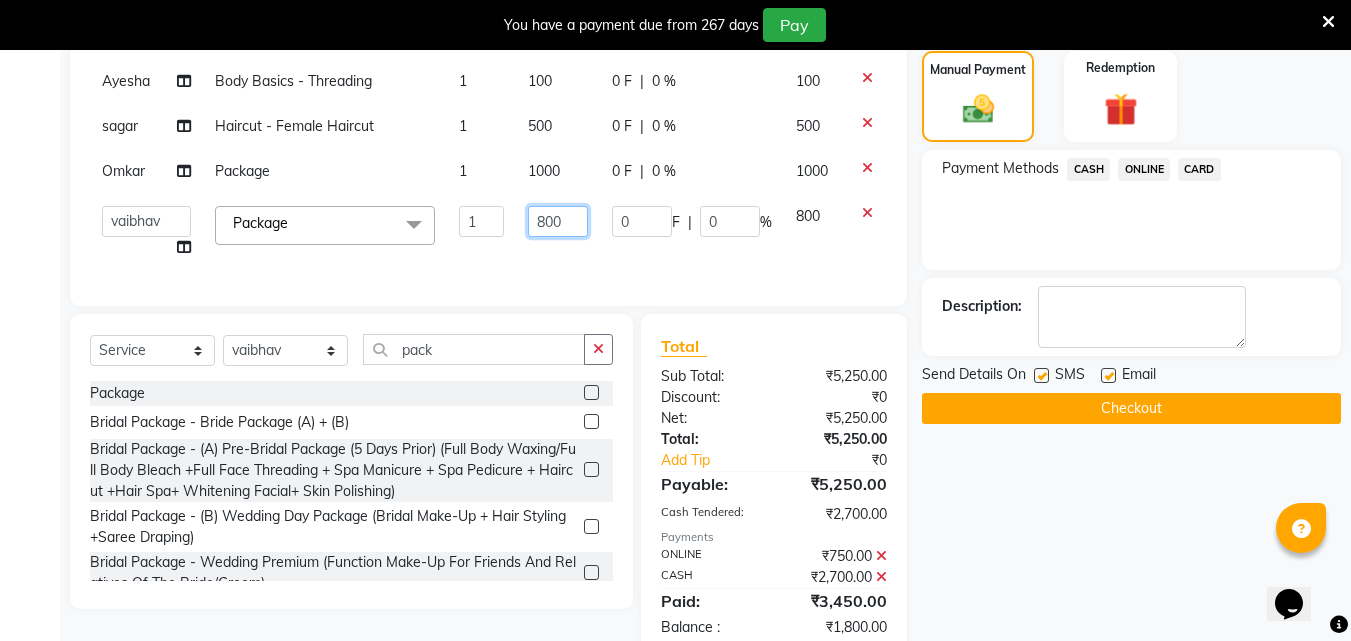 click on "800" 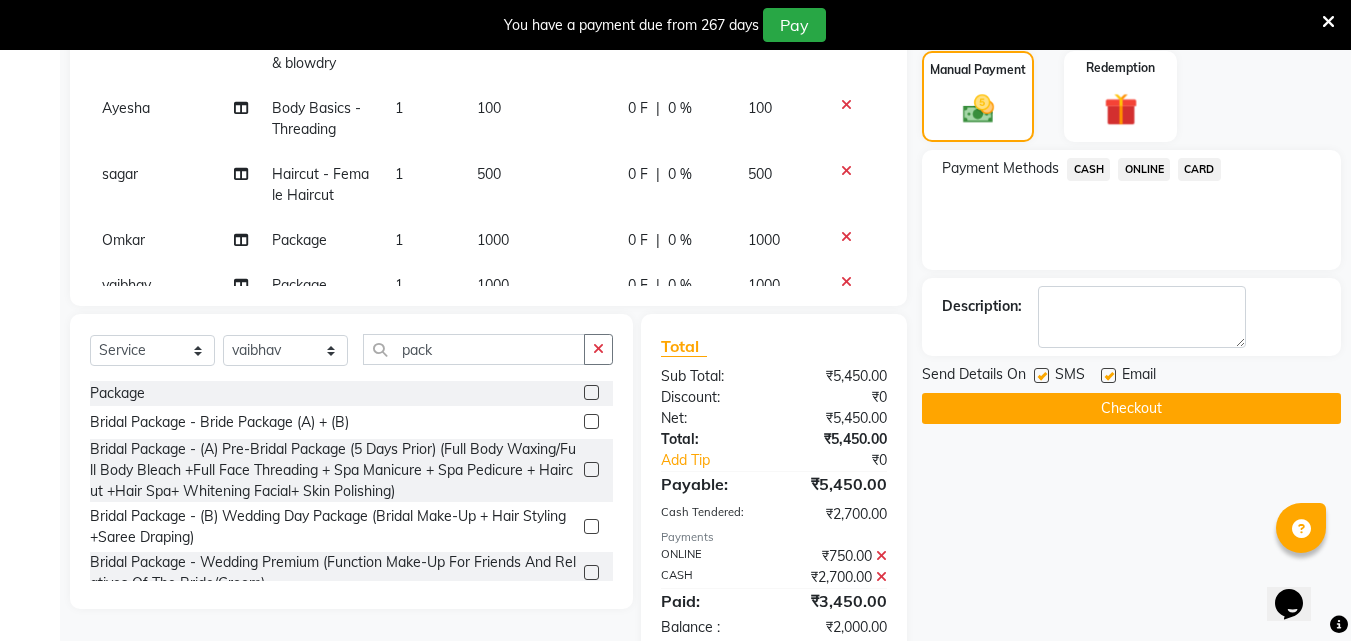 click on "ONLINE" 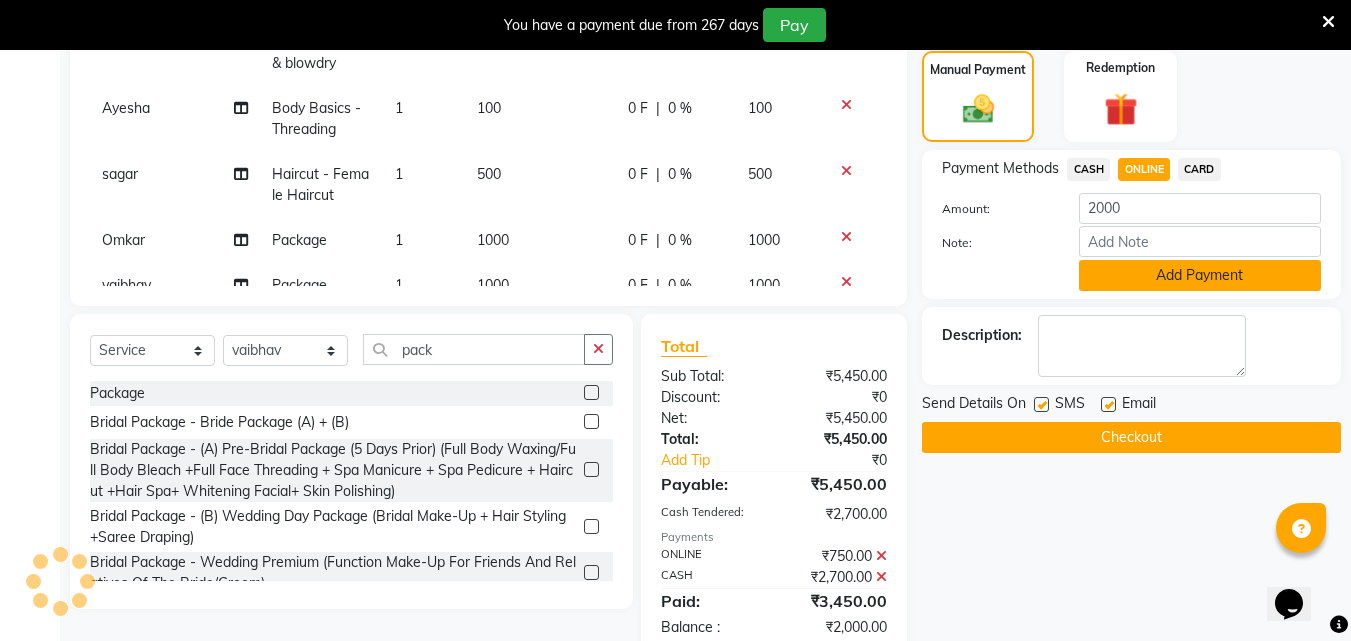 click on "Add Payment" 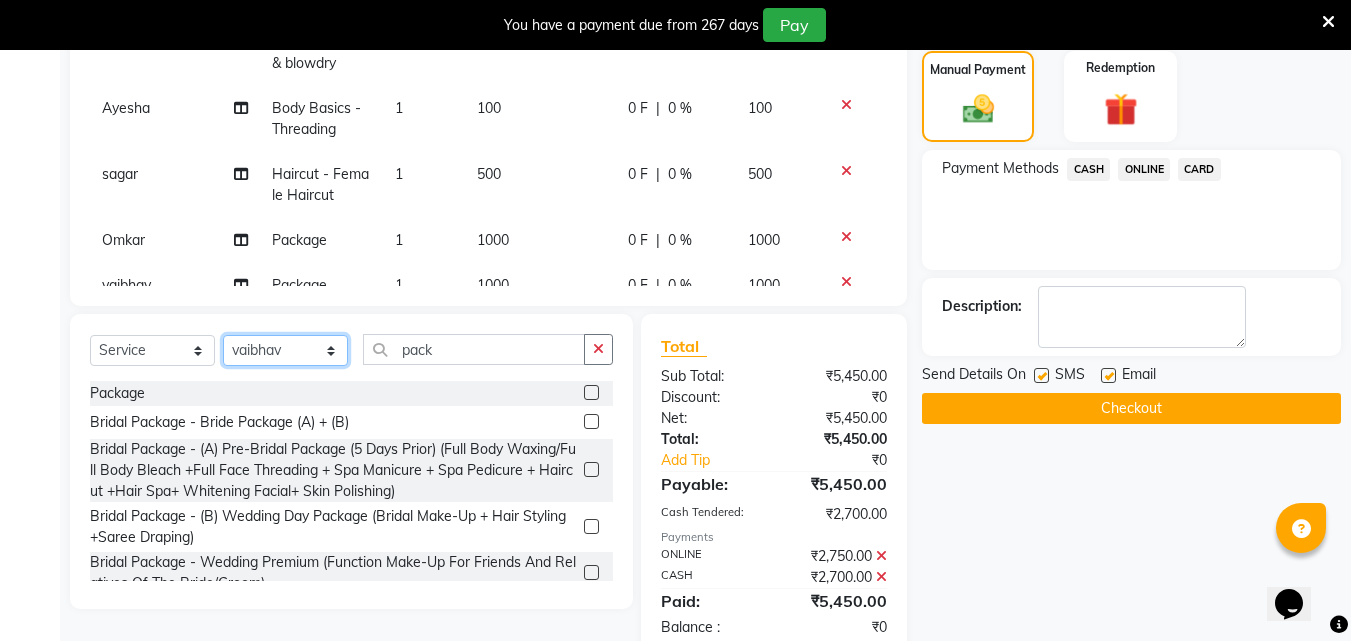 click on "Select Stylist [FIRST] [FIRST] [FIRST] [FIRST] [FIRST] [FIRST] [FIRST] [FIRST] [FIRST] [FIRST] [FIRST] [FIRST]" 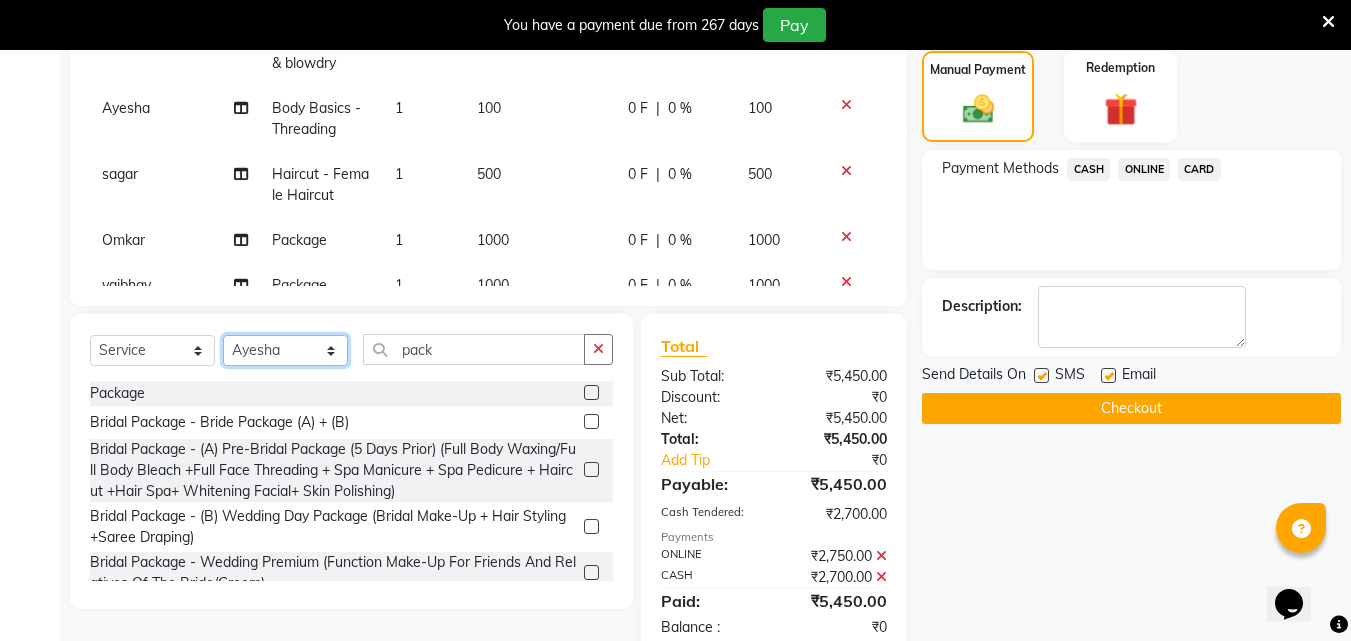 click on "Select Stylist [FIRST] [FIRST] [FIRST] [FIRST] [FIRST] [FIRST] [FIRST] [FIRST] [FIRST] [FIRST] [FIRST] [FIRST]" 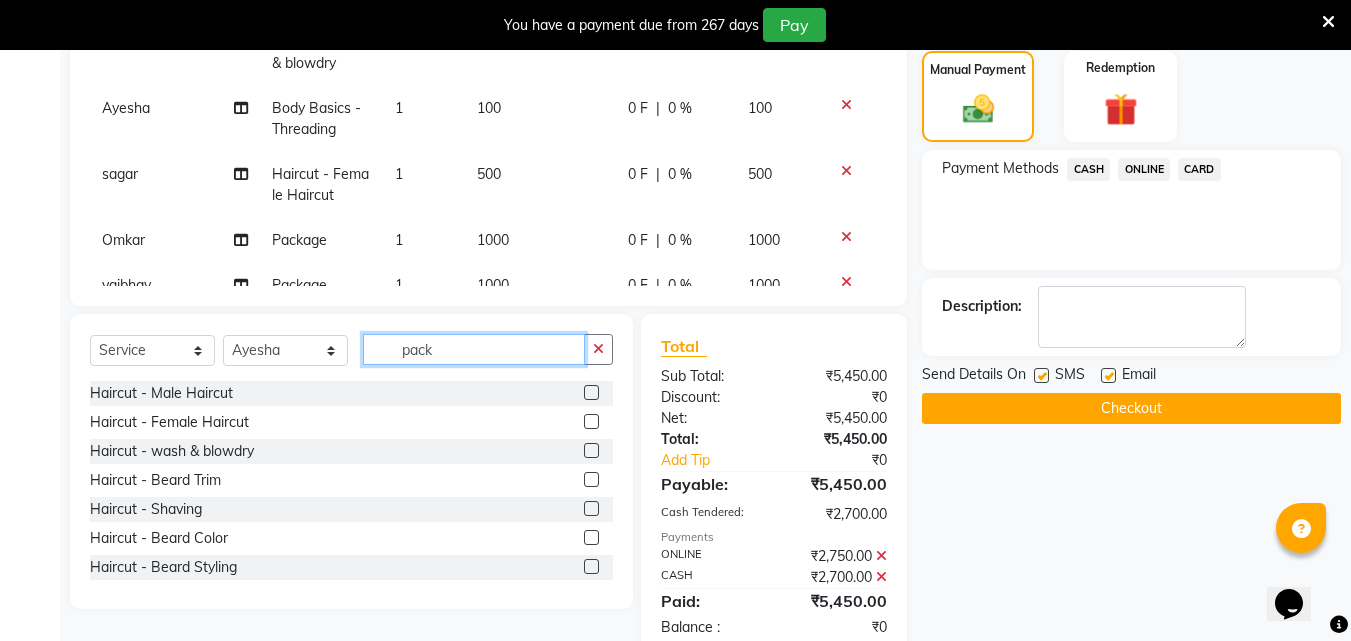 click on "pack" 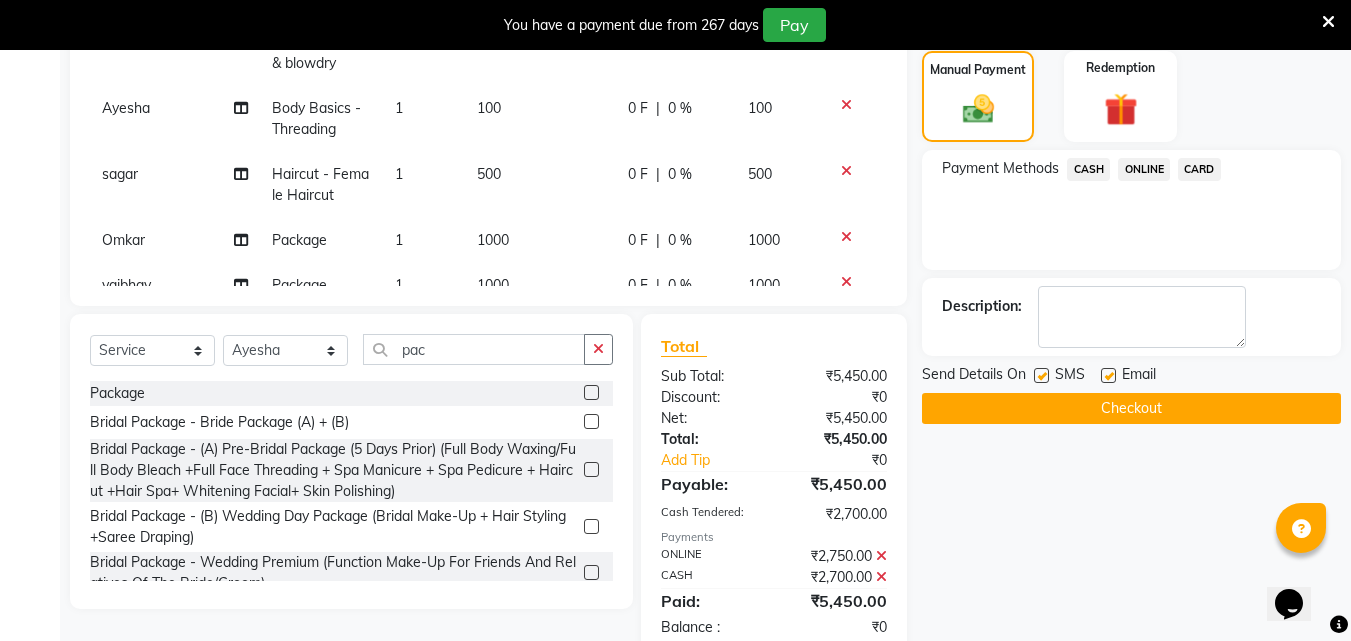 click 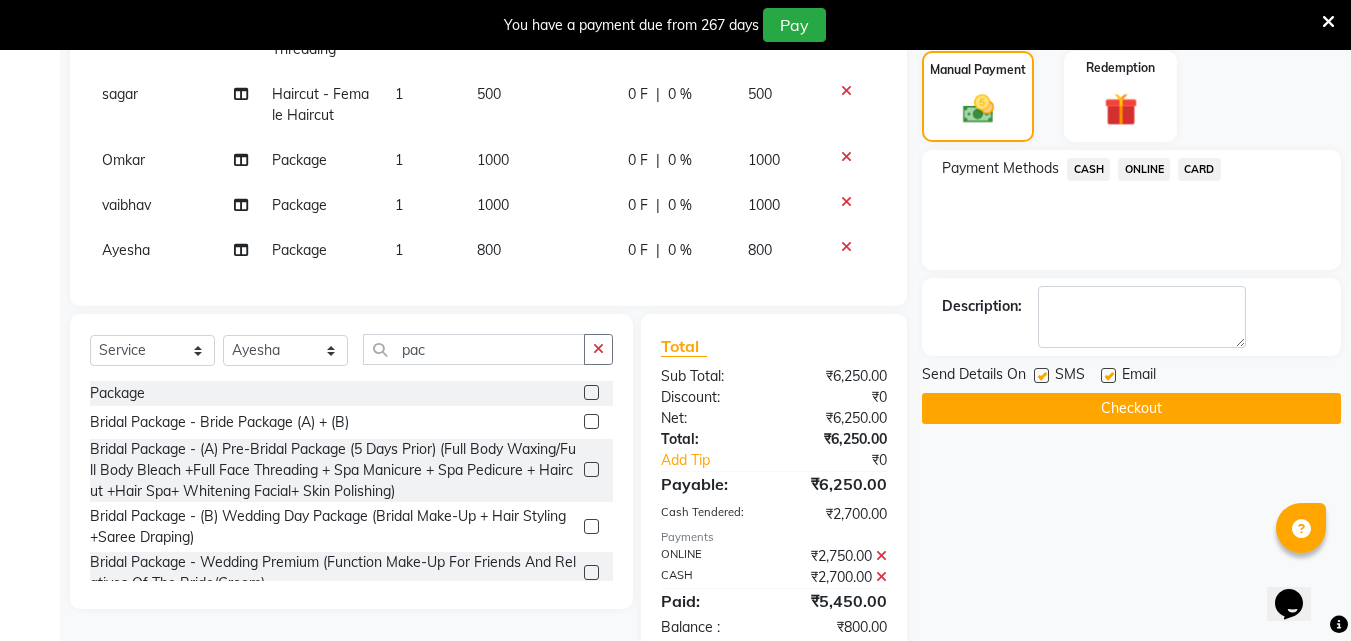 scroll, scrollTop: 123, scrollLeft: 0, axis: vertical 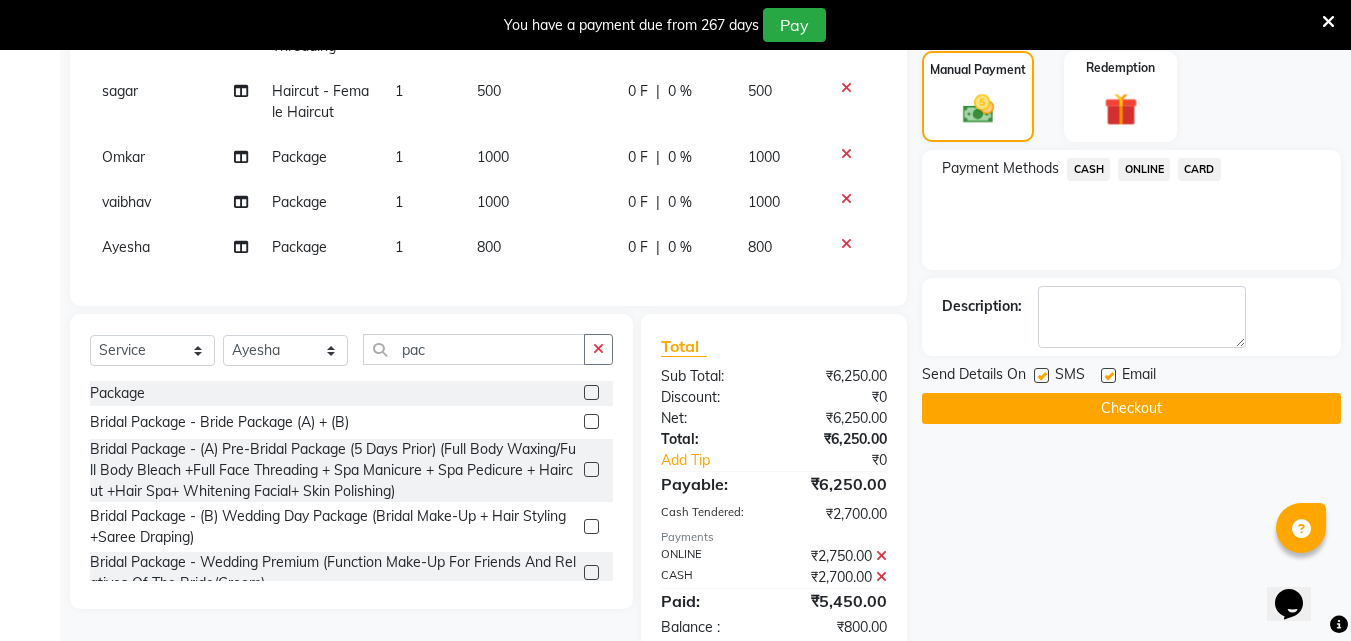 click on "800" 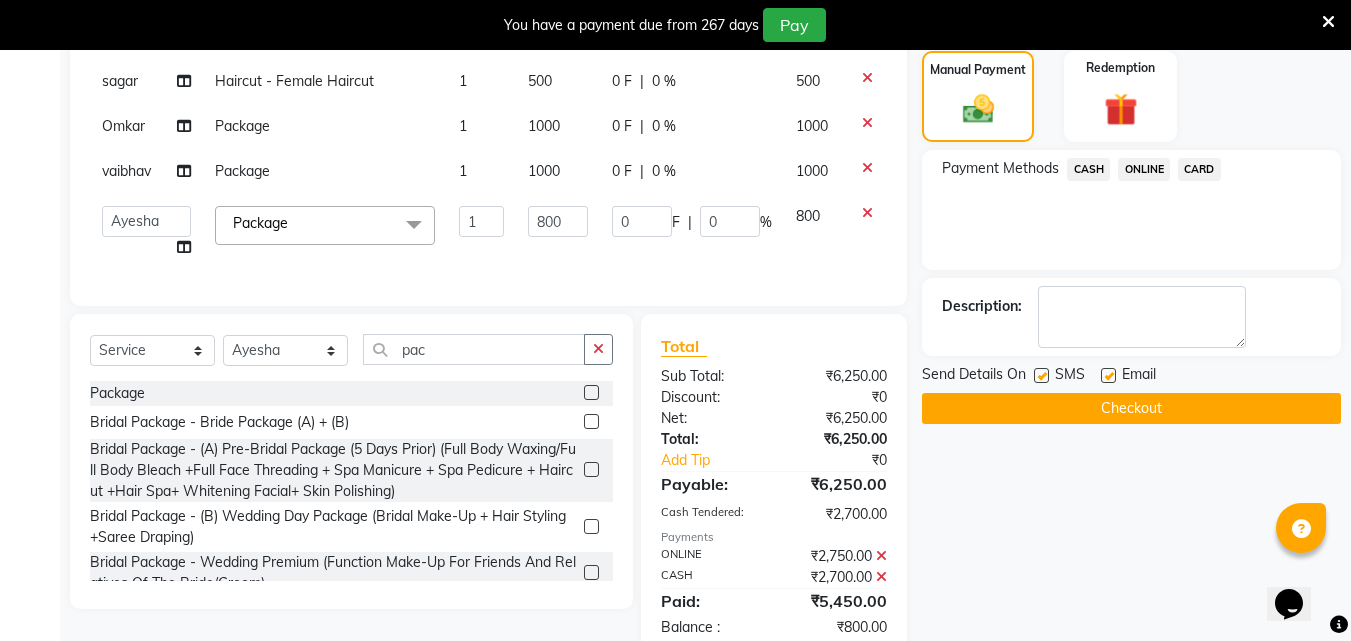 scroll, scrollTop: 70, scrollLeft: 0, axis: vertical 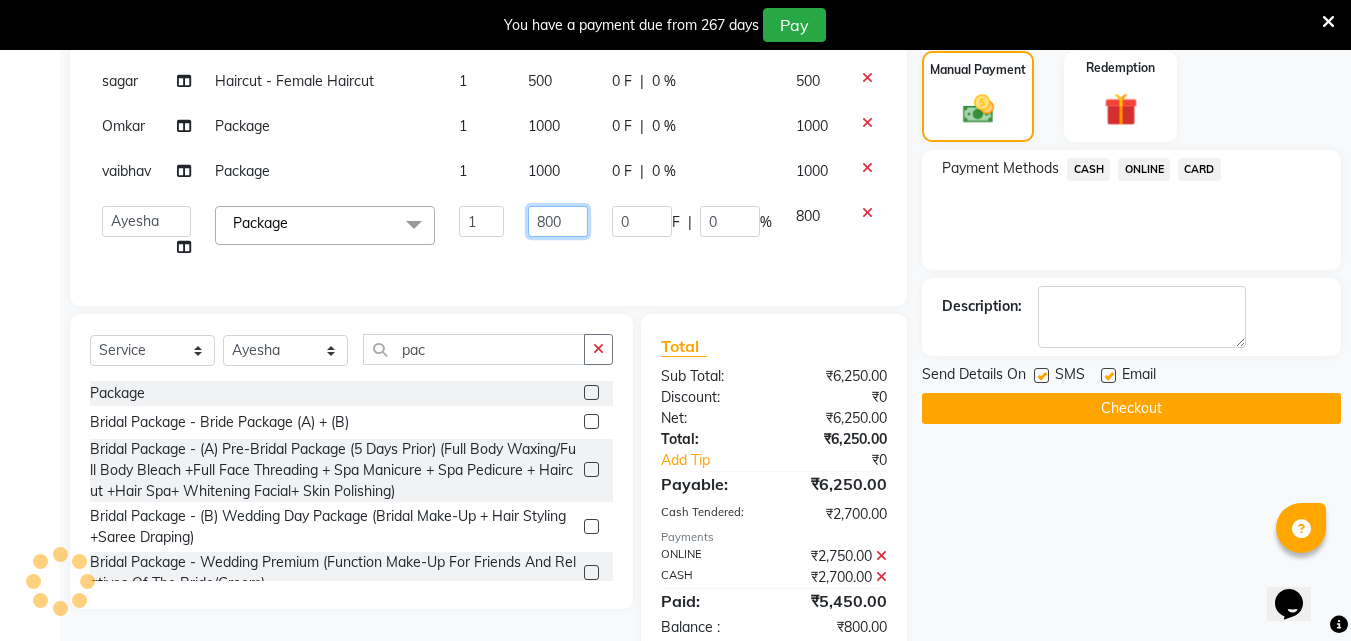 click on "800" 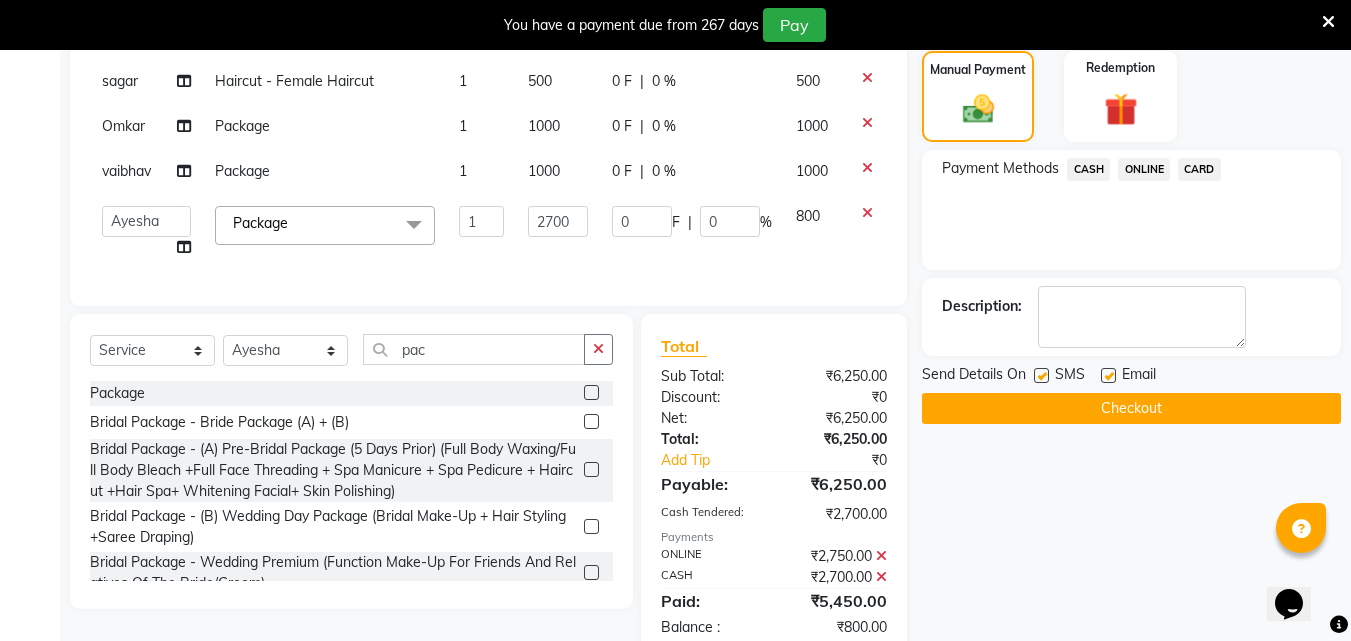 click on "CARD" 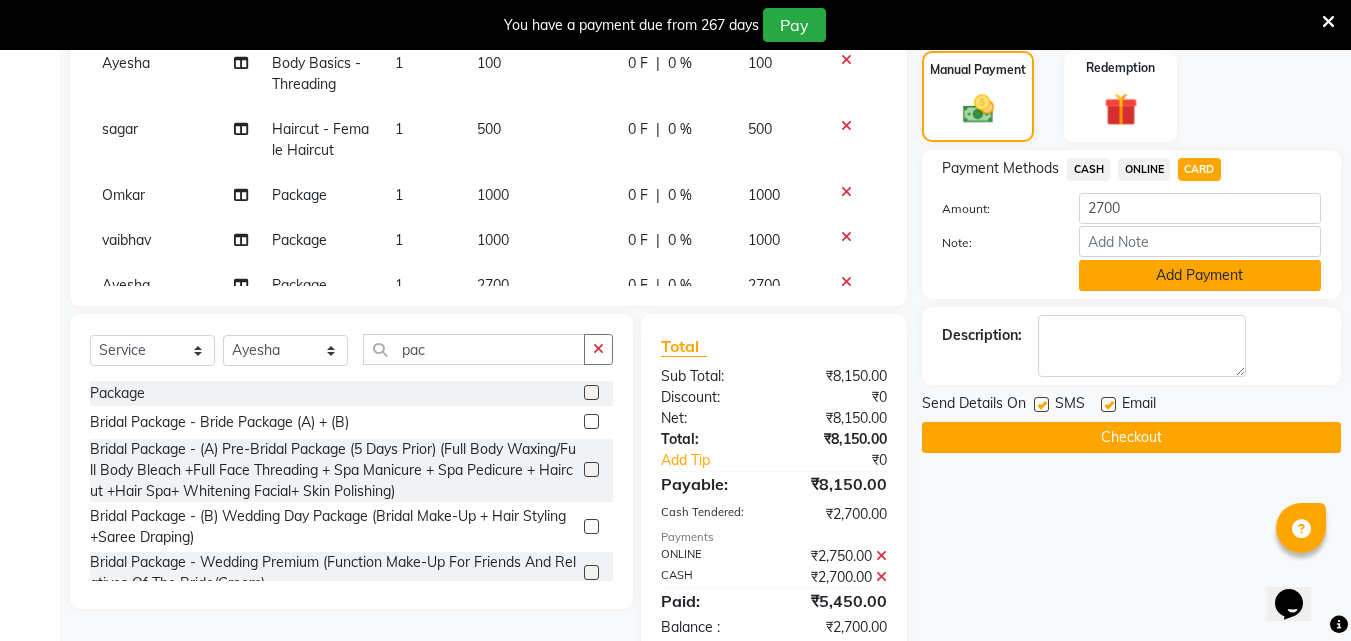 click on "Add Payment" 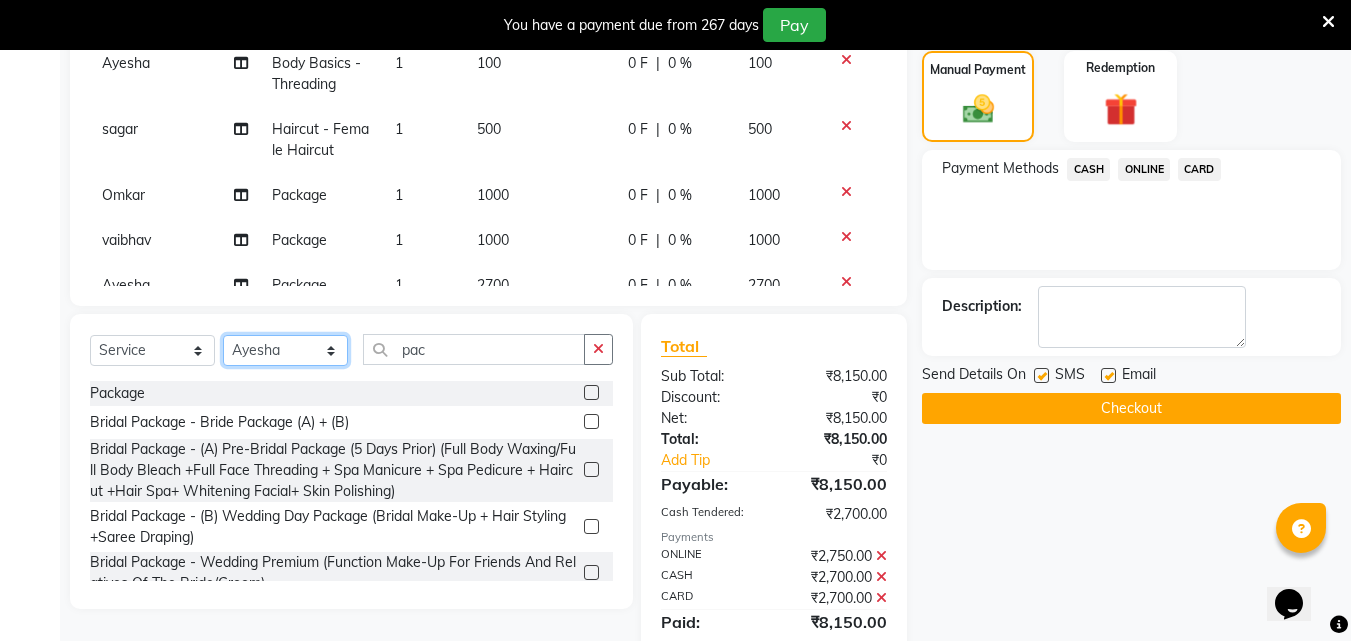 click on "Select Stylist [FIRST] [FIRST] [FIRST] [FIRST] [FIRST] [FIRST] [FIRST] [FIRST] [FIRST] [FIRST] [FIRST] [FIRST]" 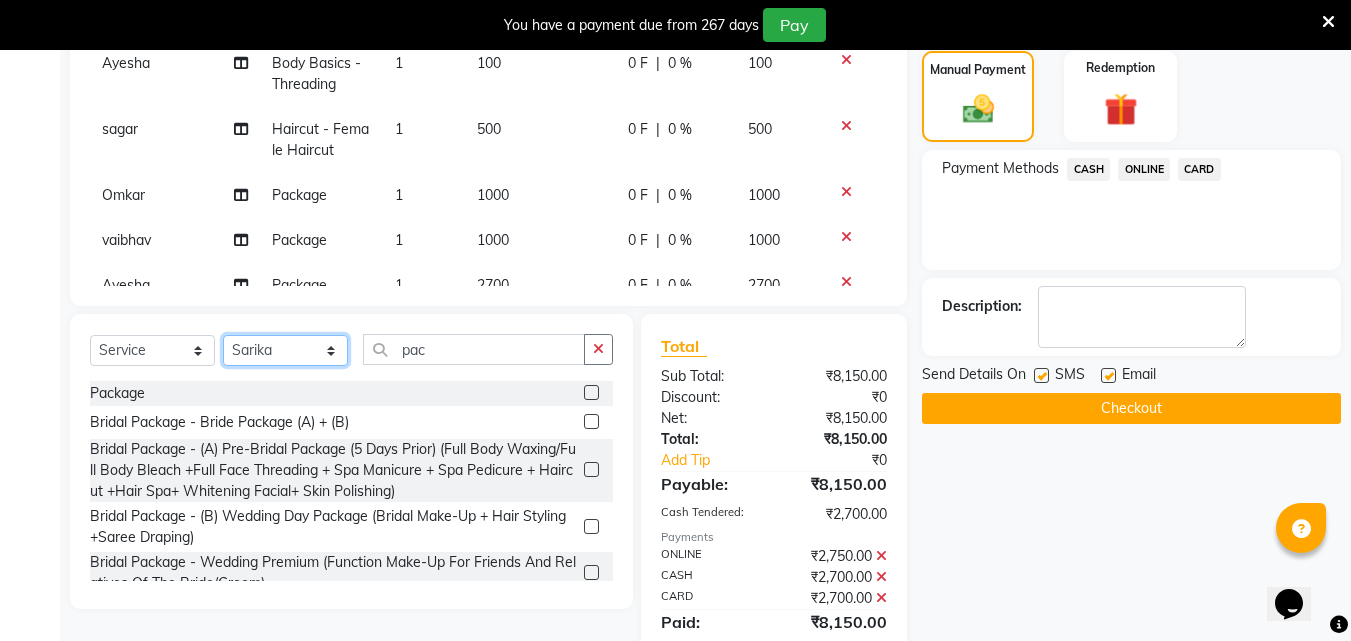 click on "Select Stylist [FIRST] [FIRST] [FIRST] [FIRST] [FIRST] [FIRST] [FIRST] [FIRST] [FIRST] [FIRST] [FIRST] [FIRST]" 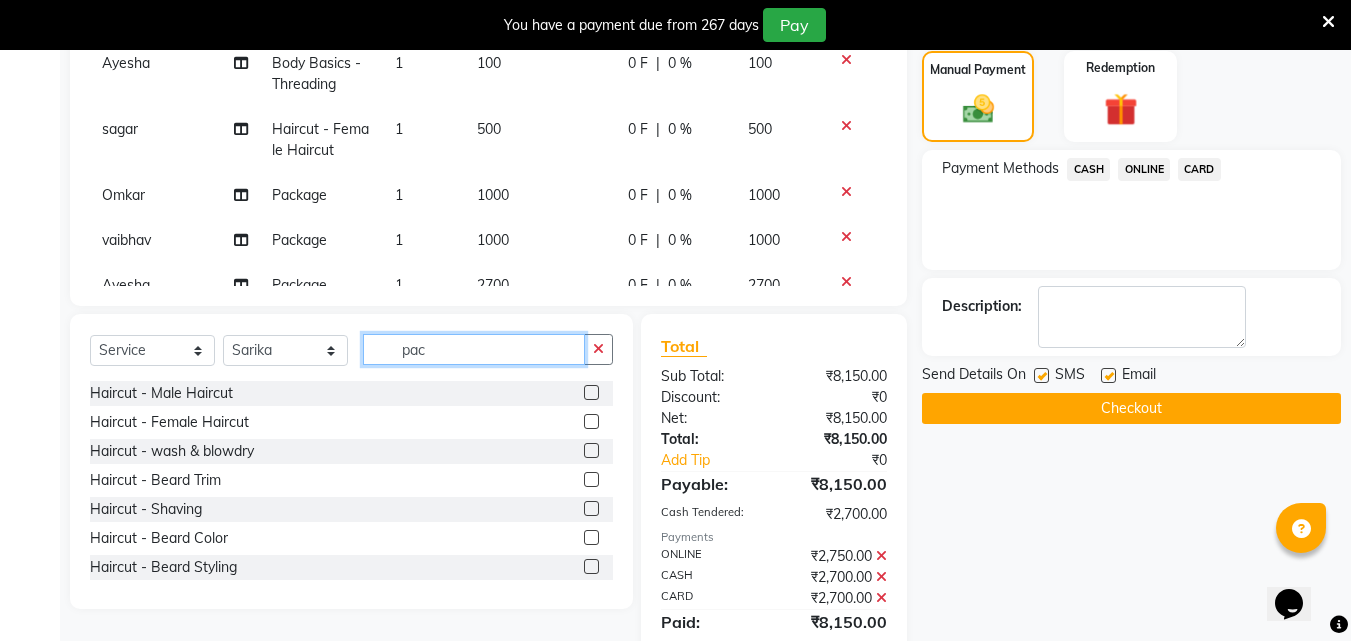 click on "pac" 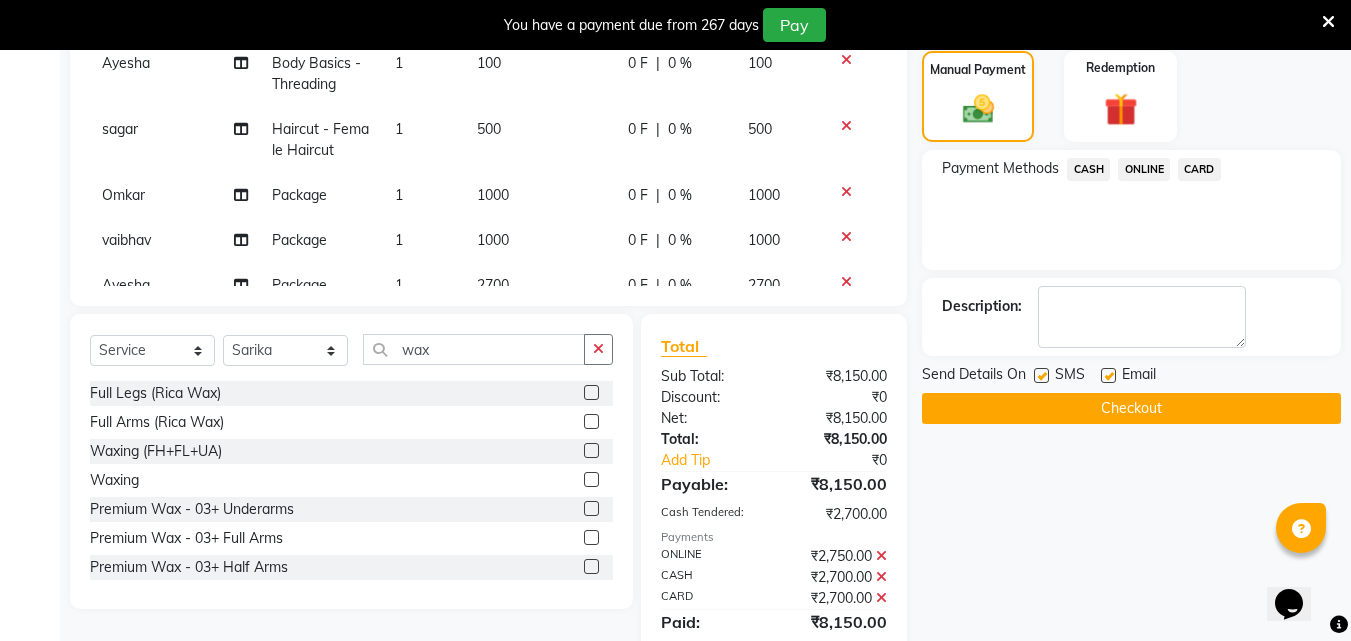 click 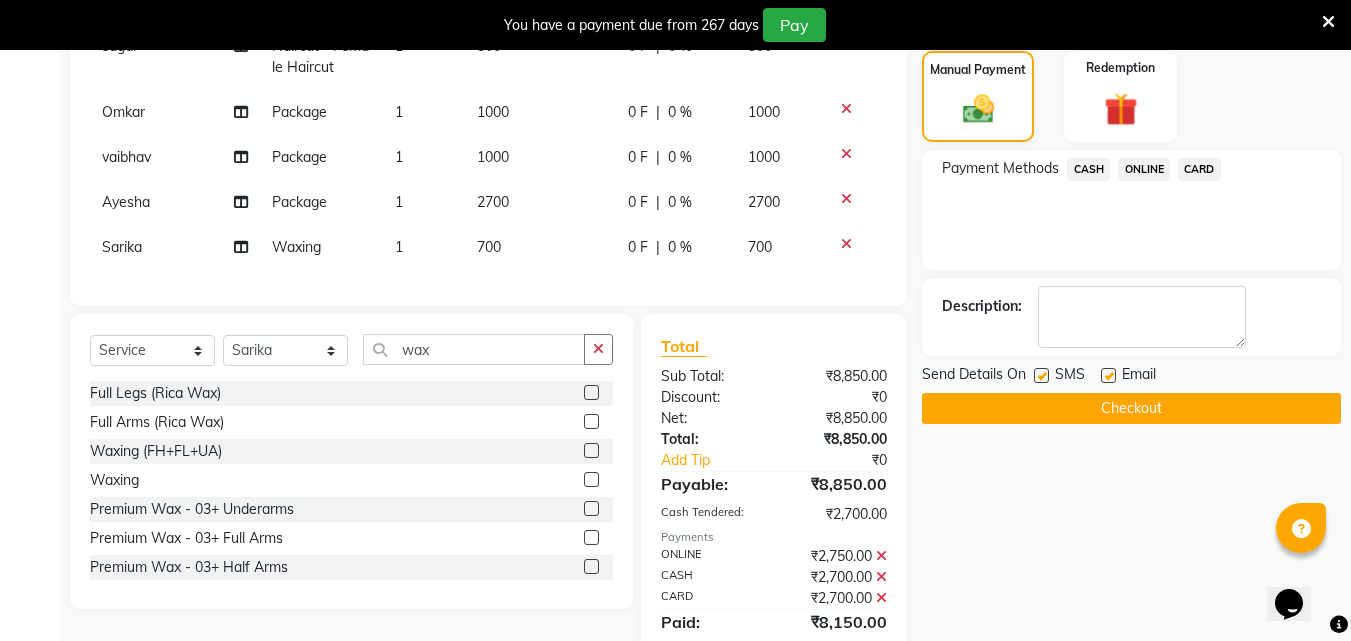scroll, scrollTop: 168, scrollLeft: 0, axis: vertical 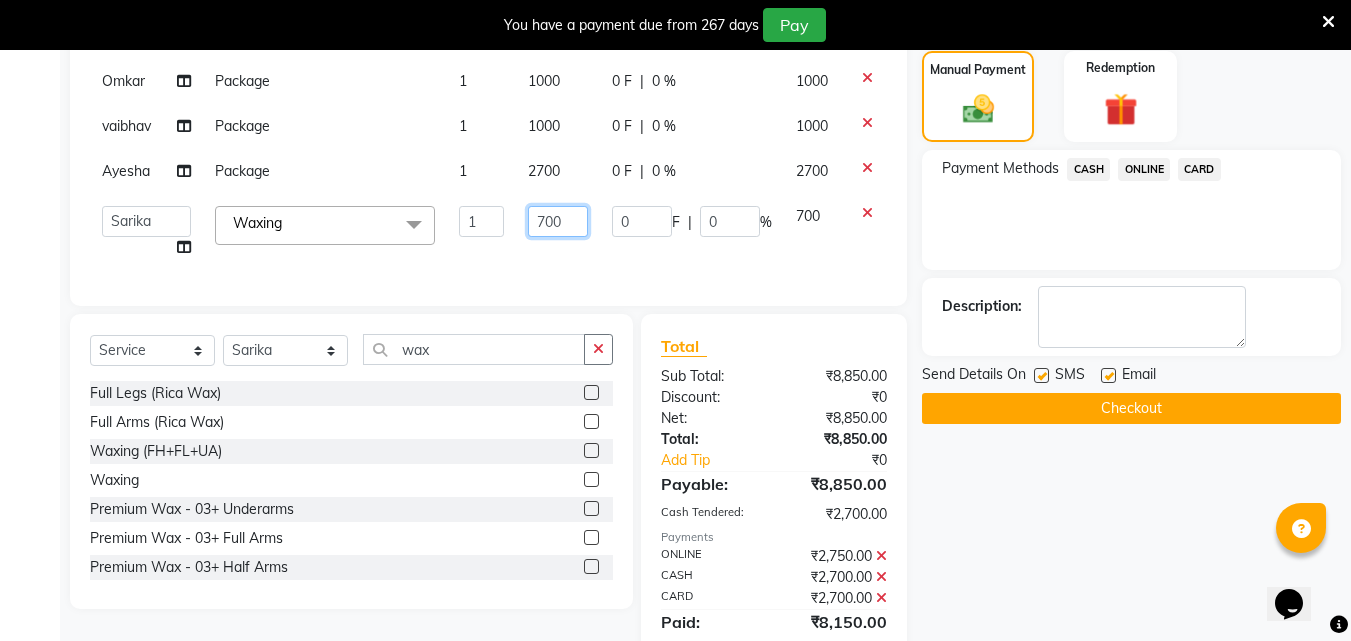 click on "700" 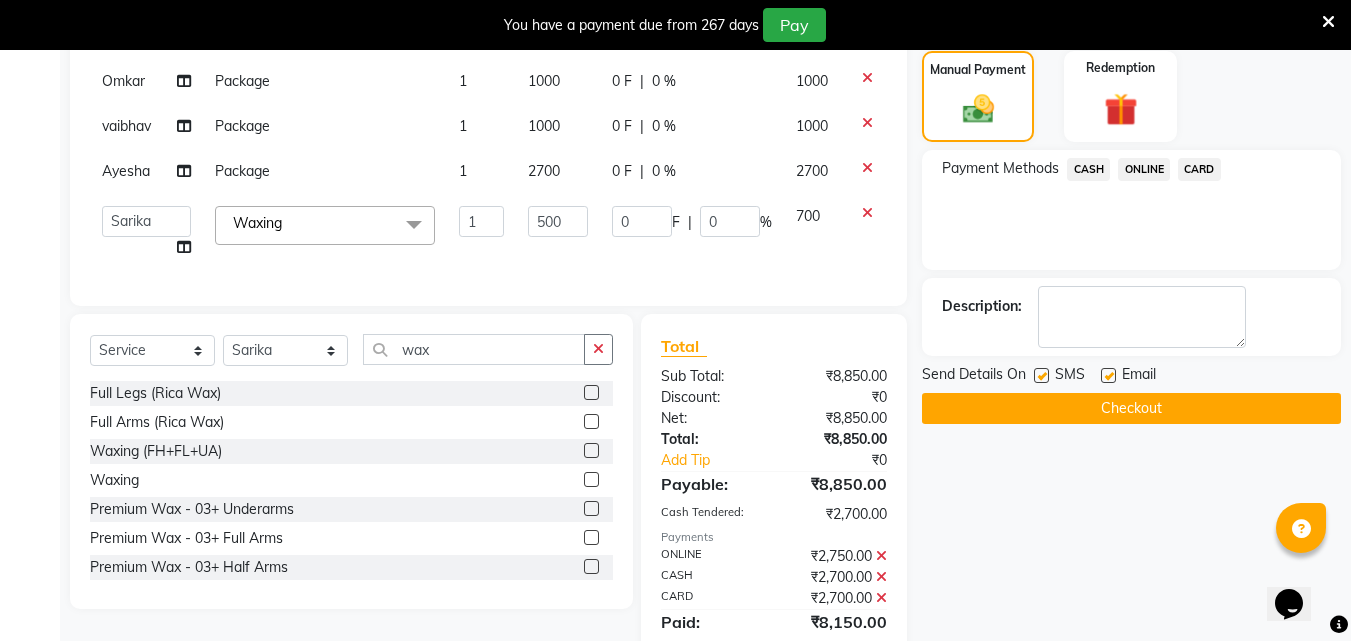 click on "CASH" 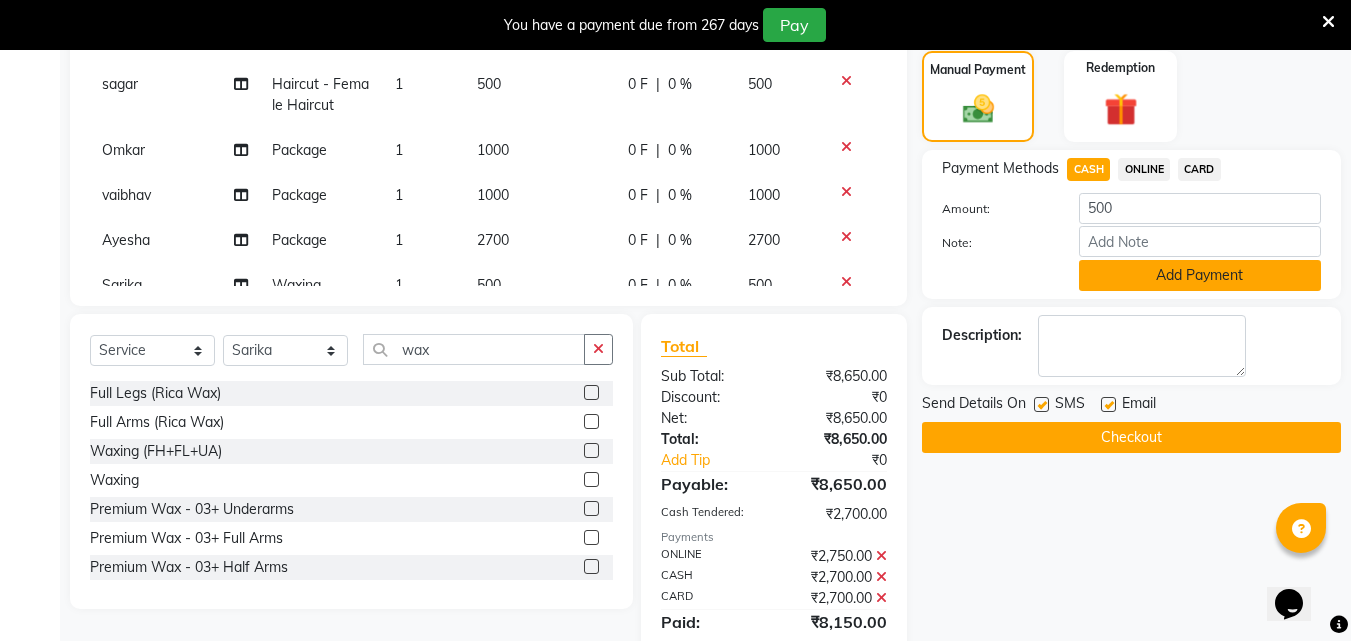 click on "Add Payment" 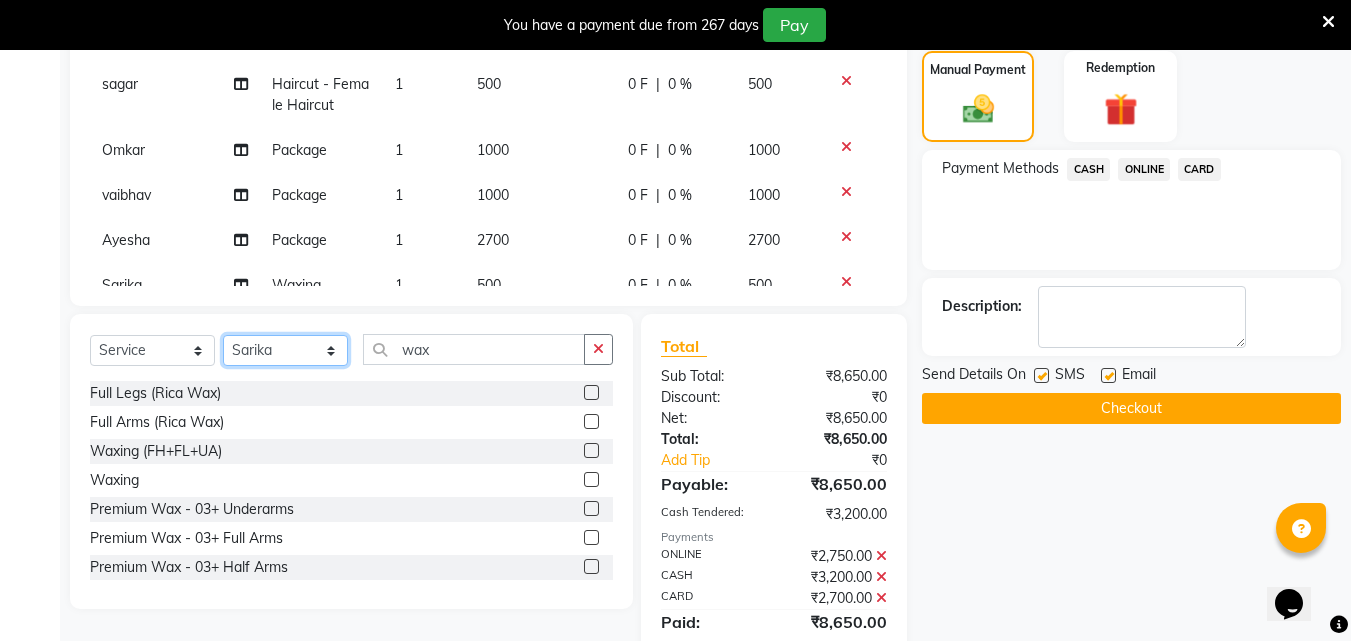click on "Select Stylist [FIRST] [FIRST] [FIRST] [FIRST] [FIRST] [FIRST] [FIRST] [FIRST] [FIRST] [FIRST] [FIRST] [FIRST]" 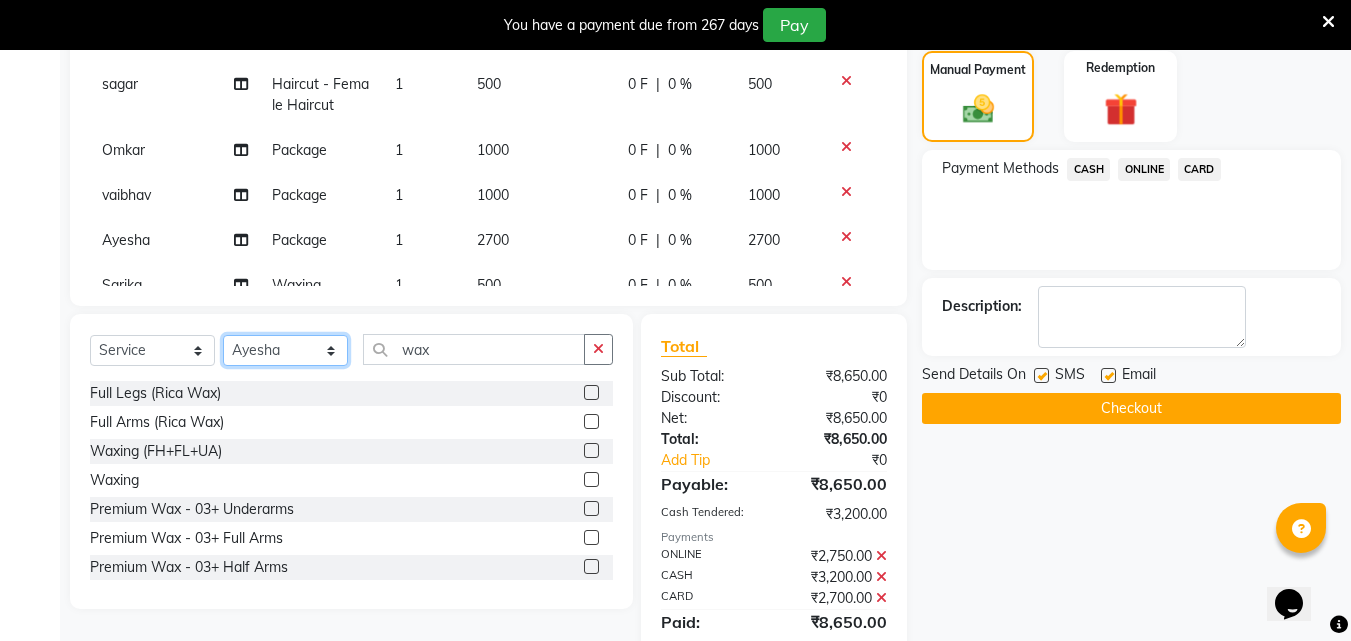 click on "Select Stylist [FIRST] [FIRST] [FIRST] [FIRST] [FIRST] [FIRST] [FIRST] [FIRST] [FIRST] [FIRST] [FIRST] [FIRST]" 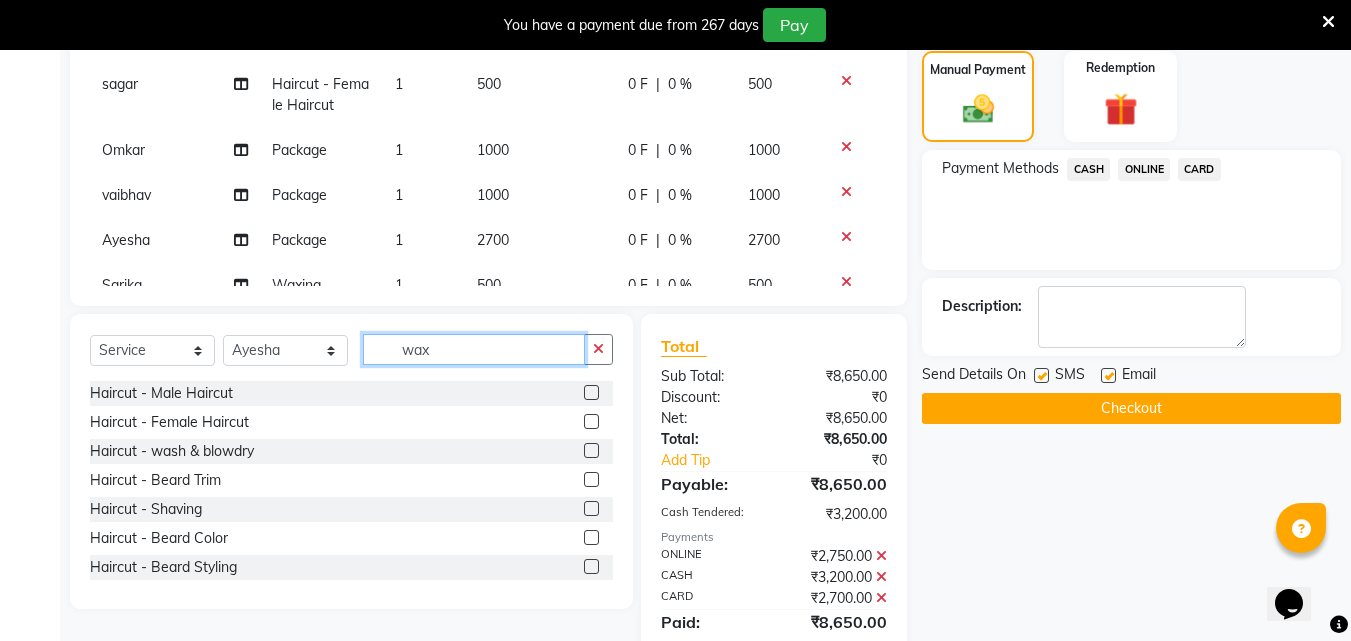 click on "wax" 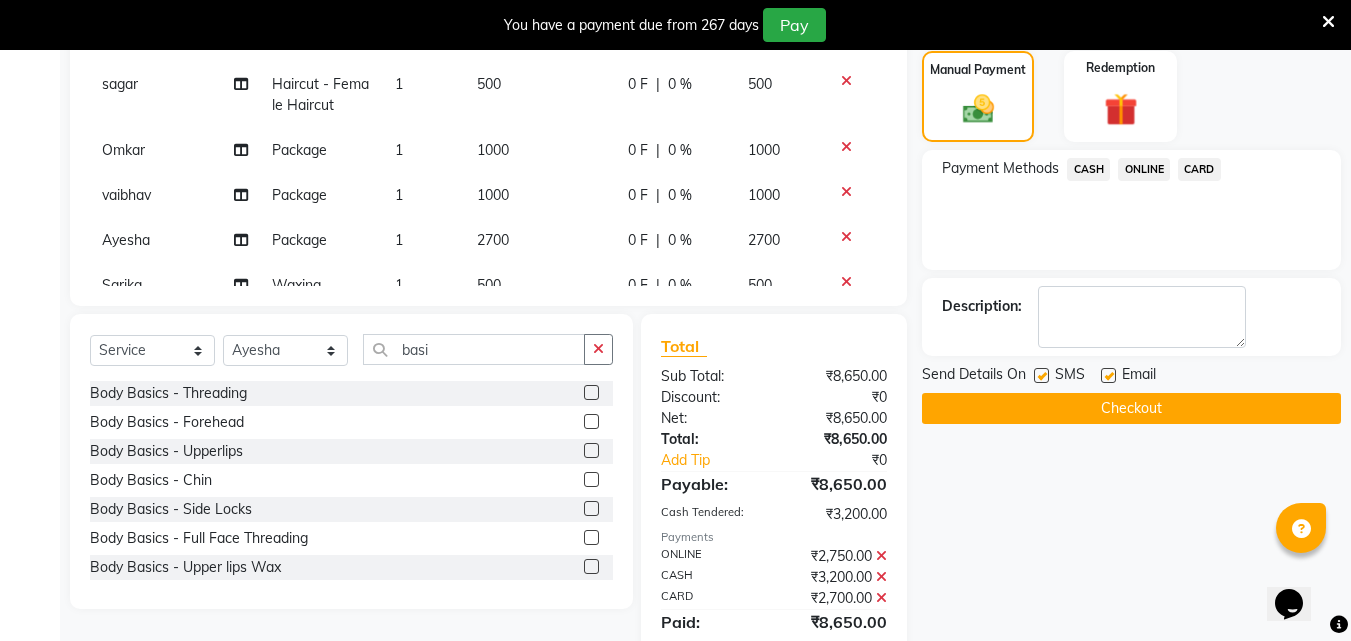 click 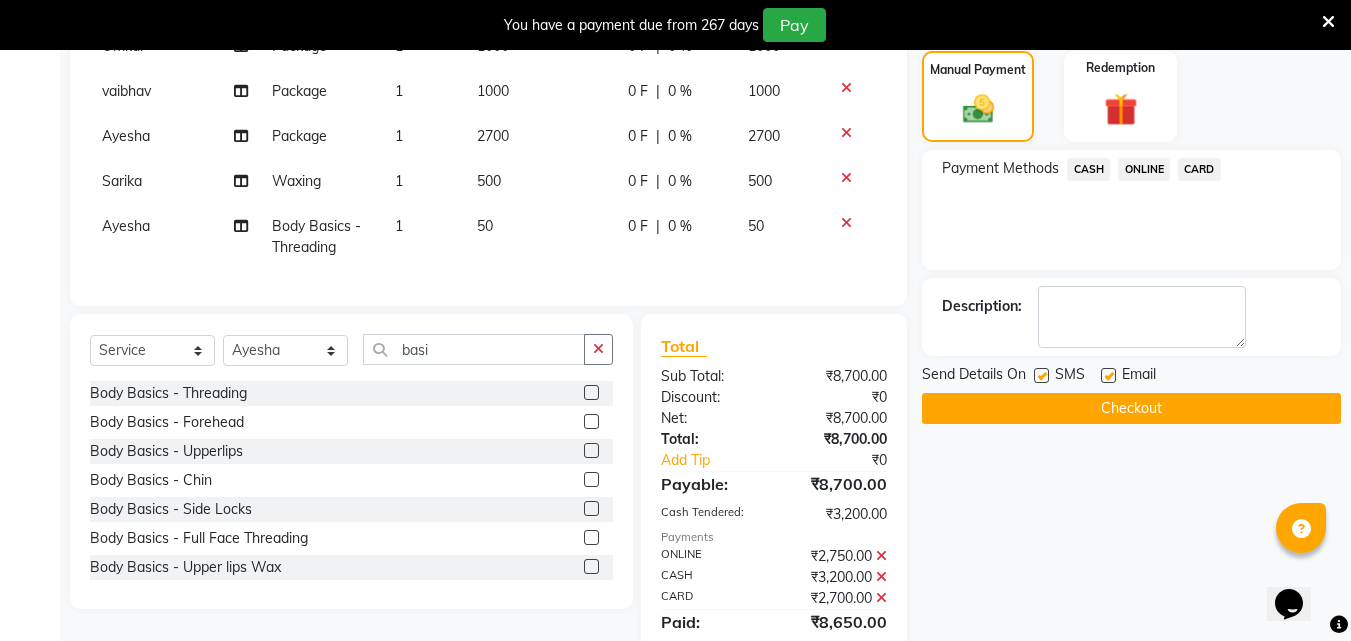 scroll, scrollTop: 234, scrollLeft: 0, axis: vertical 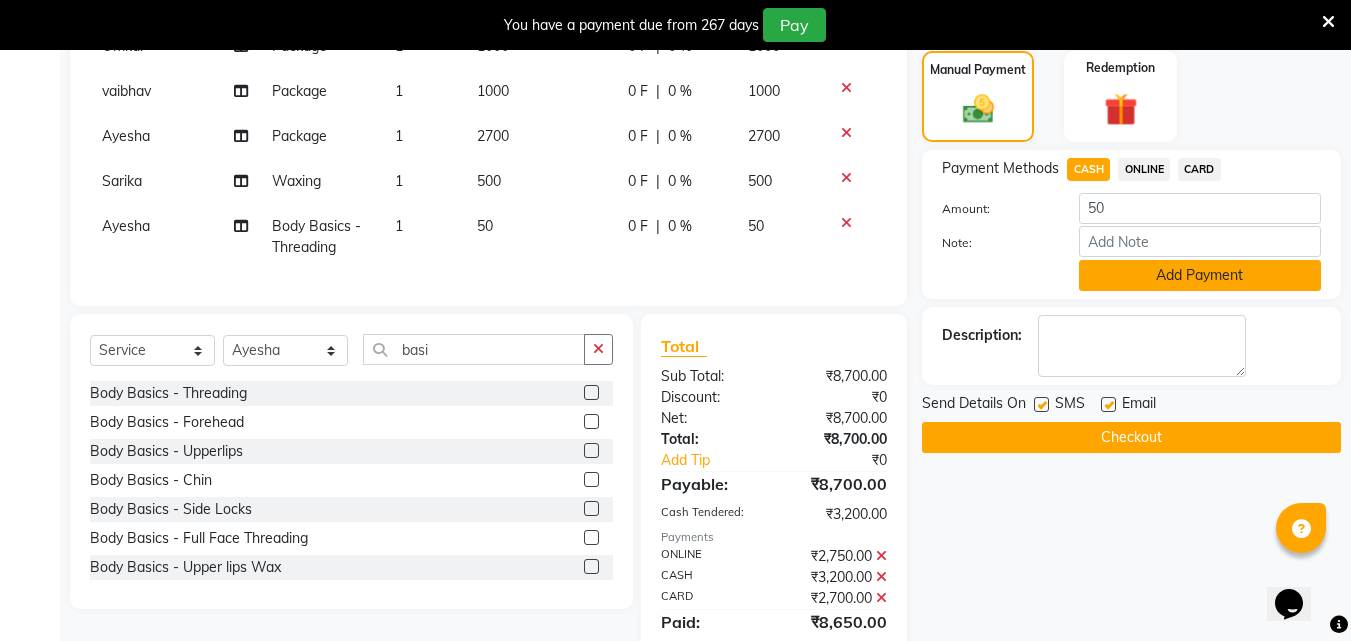 click on "Add Payment" 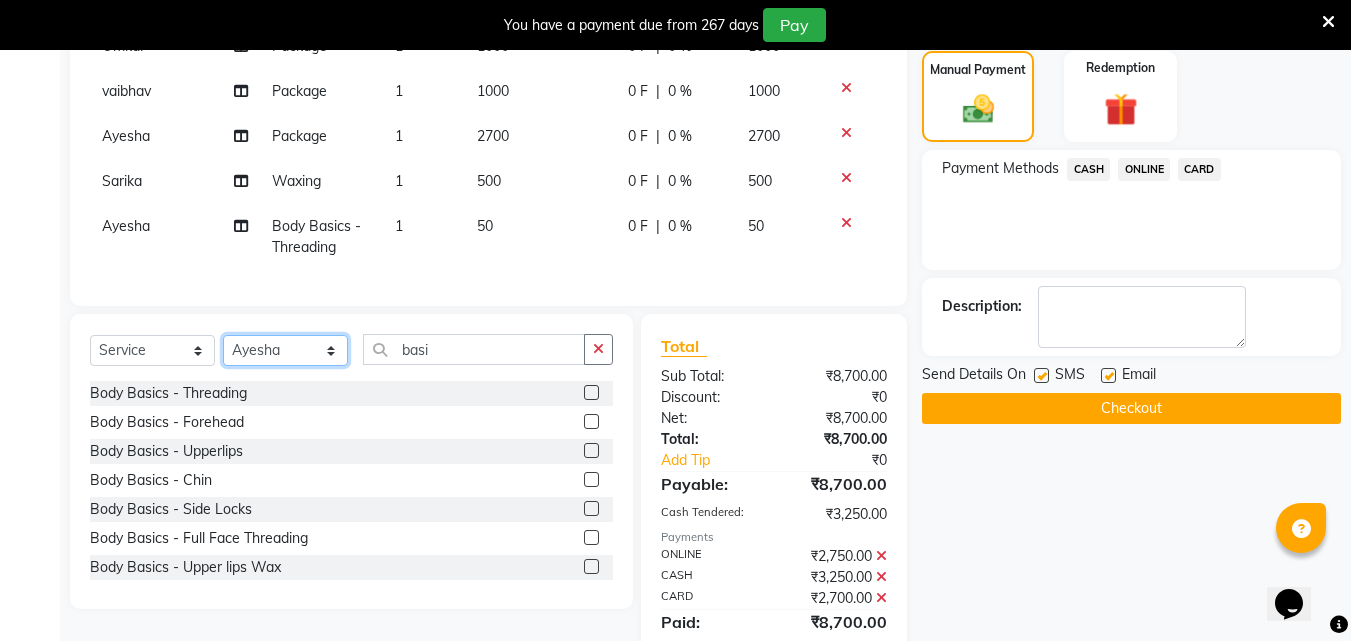 click on "Select Stylist [FIRST] [FIRST] [FIRST] [FIRST] [FIRST] [FIRST] [FIRST] [FIRST] [FIRST] [FIRST] [FIRST] [FIRST]" 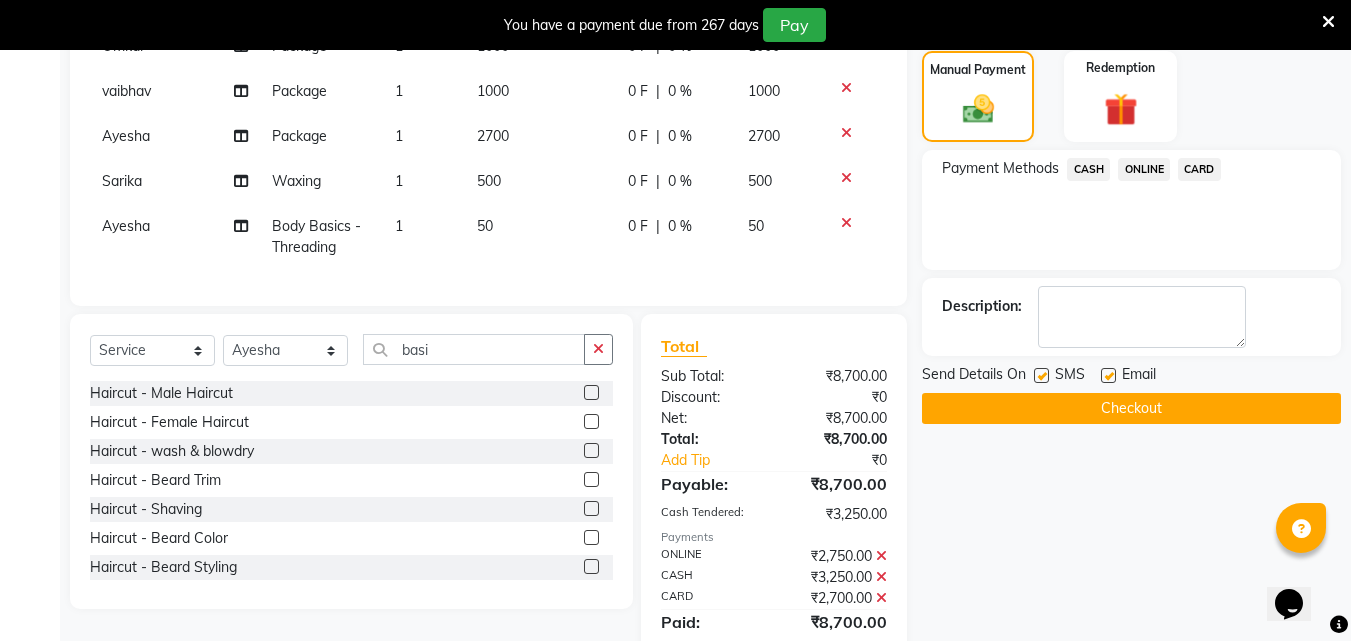click 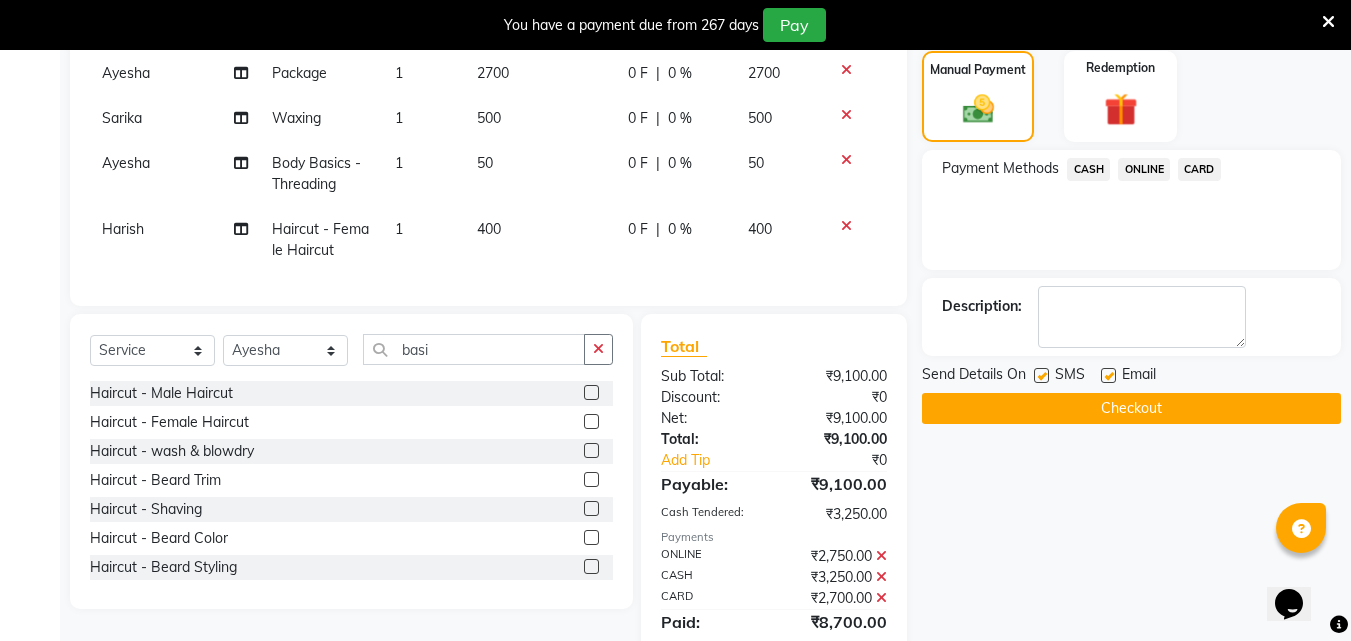 scroll, scrollTop: 300, scrollLeft: 0, axis: vertical 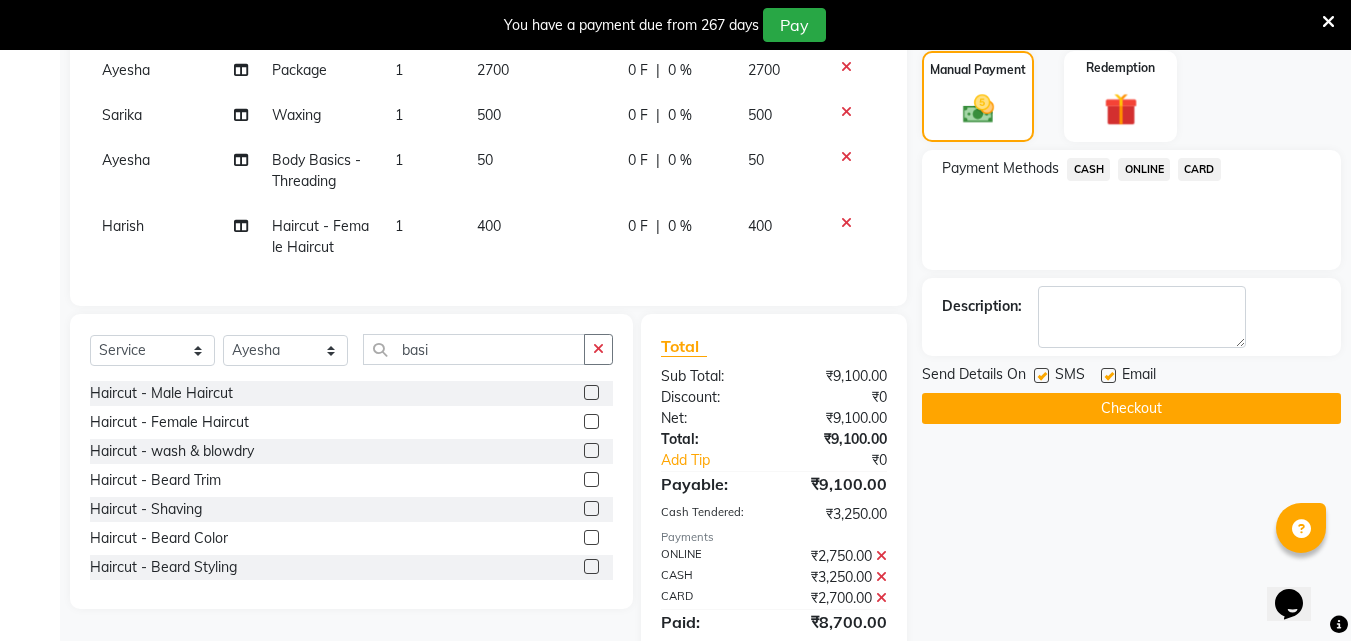 click on "400" 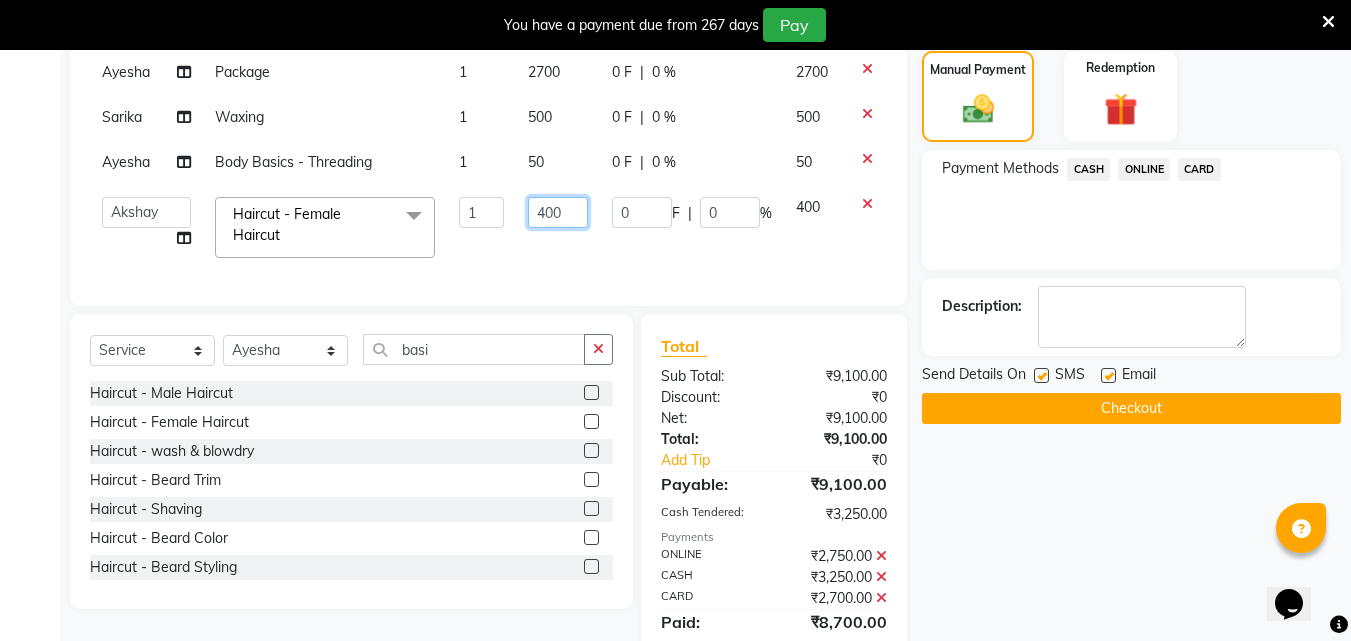 click on "400" 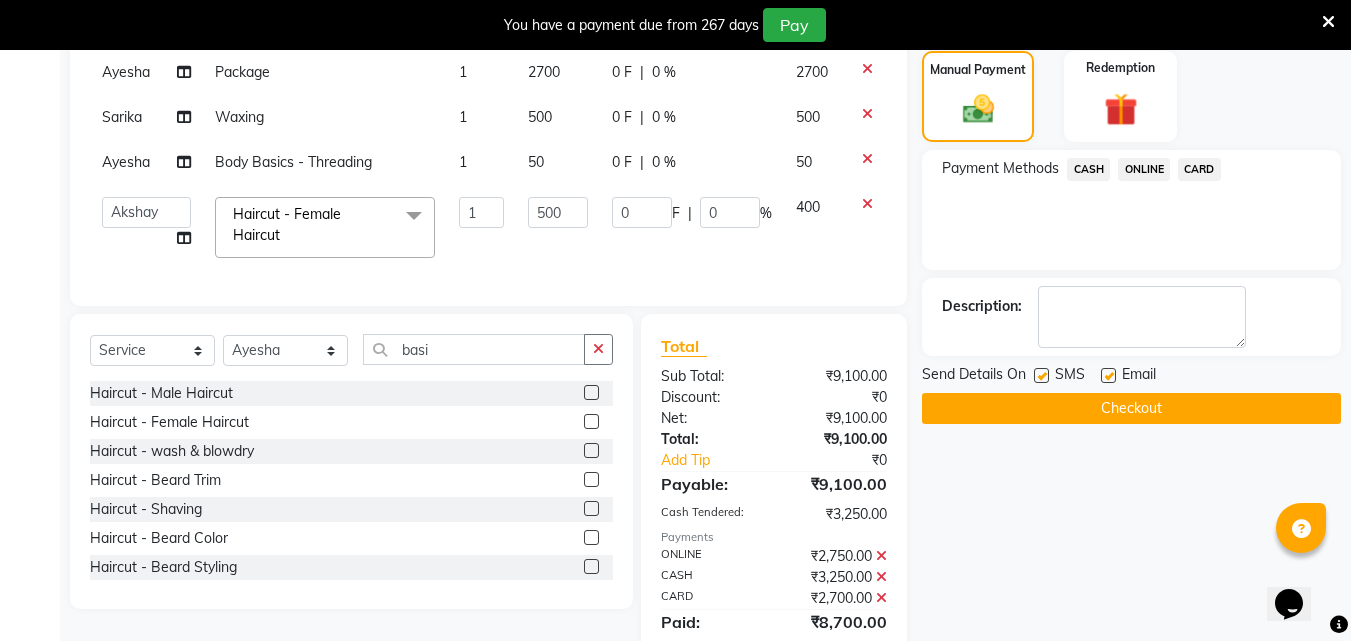 scroll, scrollTop: 235, scrollLeft: 0, axis: vertical 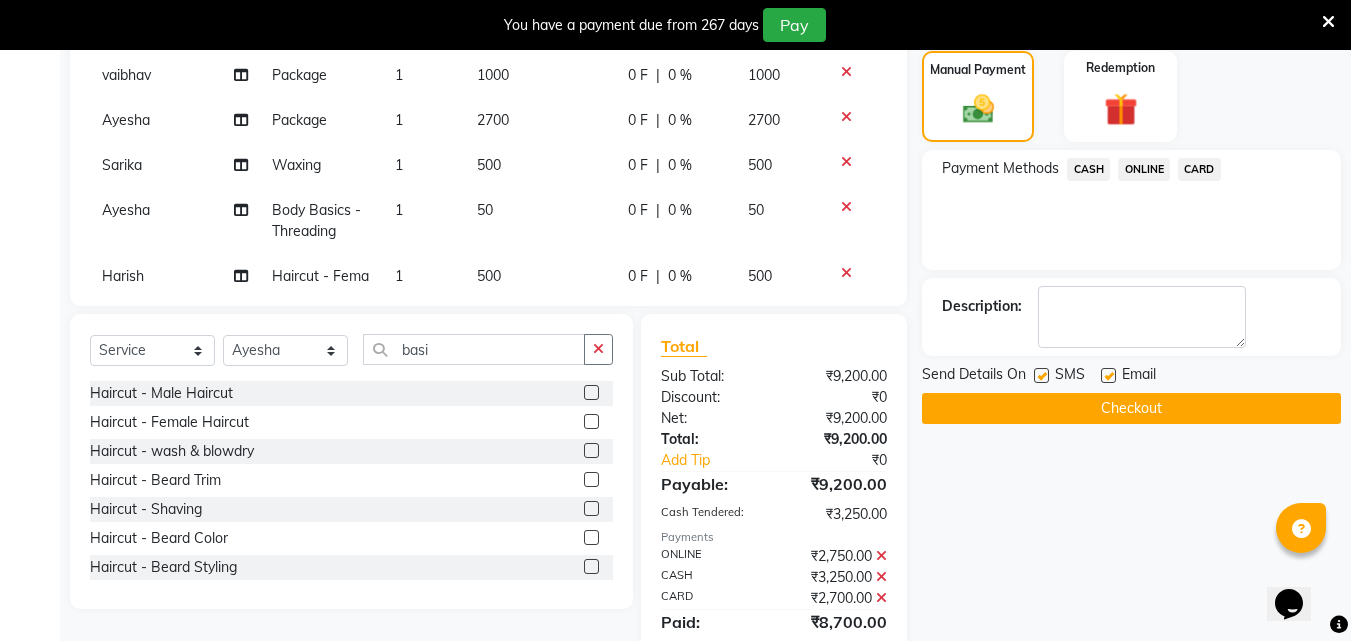 click on "ONLINE" 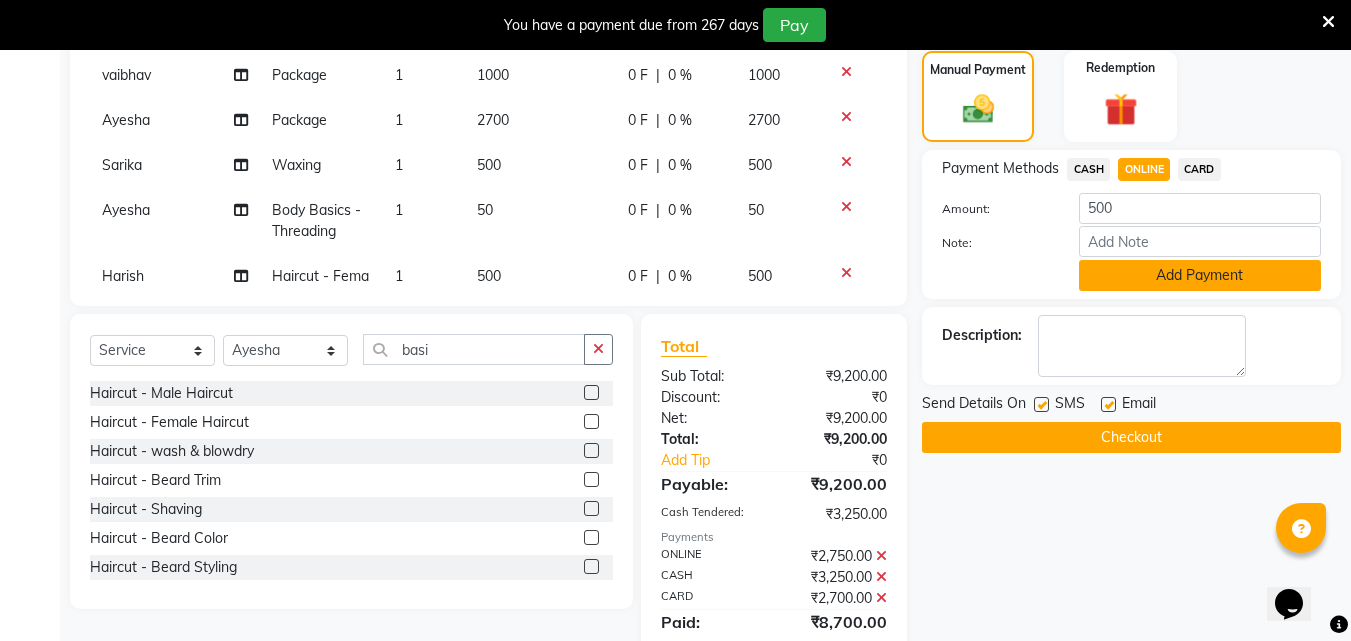 click on "Add Payment" 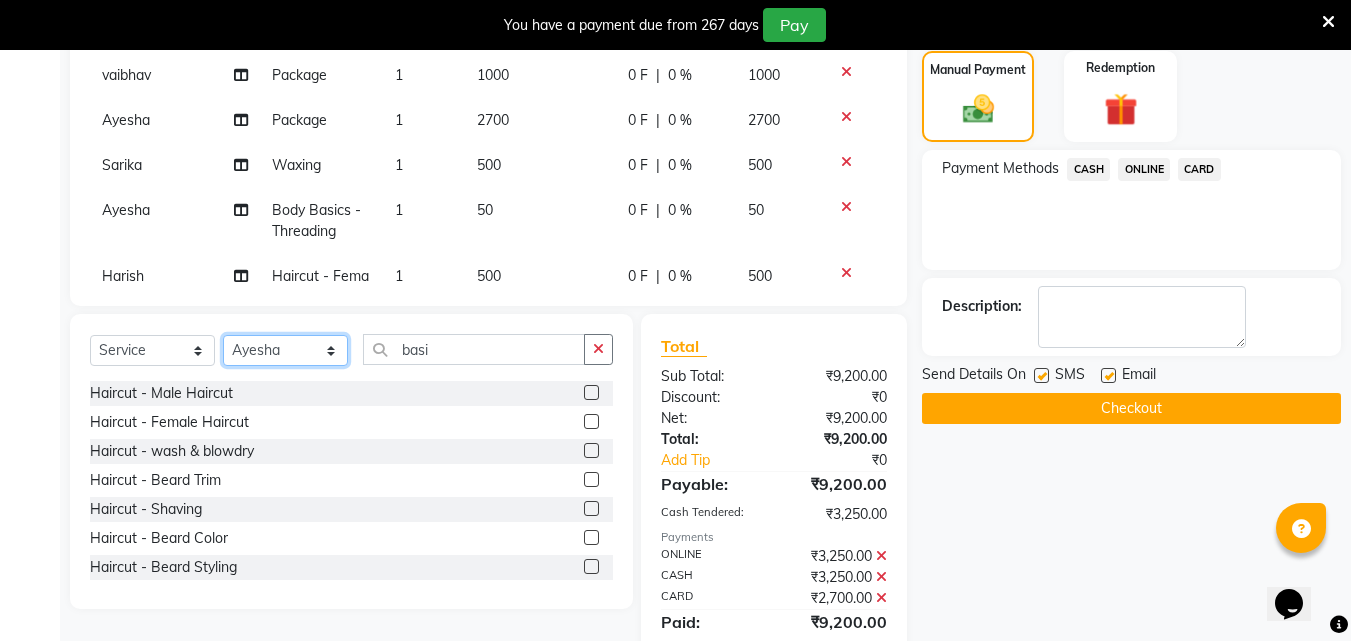 click on "Select Stylist [FIRST] [FIRST] [FIRST] [FIRST] [FIRST] [FIRST] [FIRST] [FIRST] [FIRST] [FIRST] [FIRST] [FIRST]" 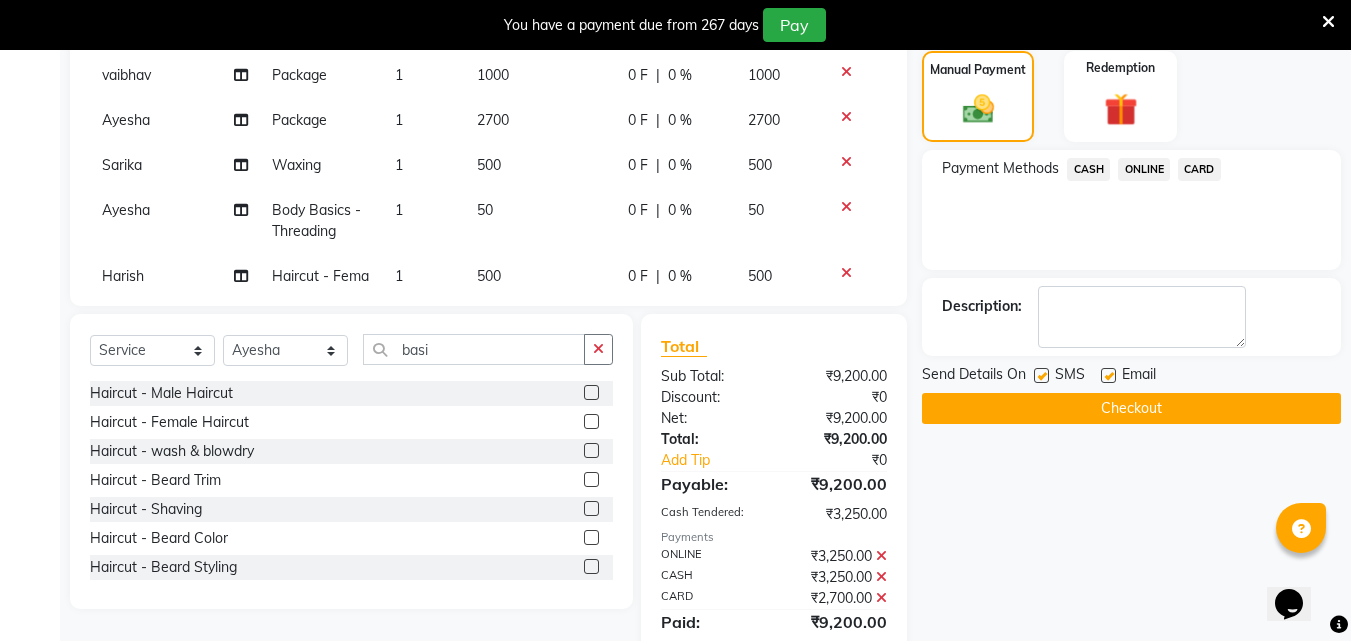 click 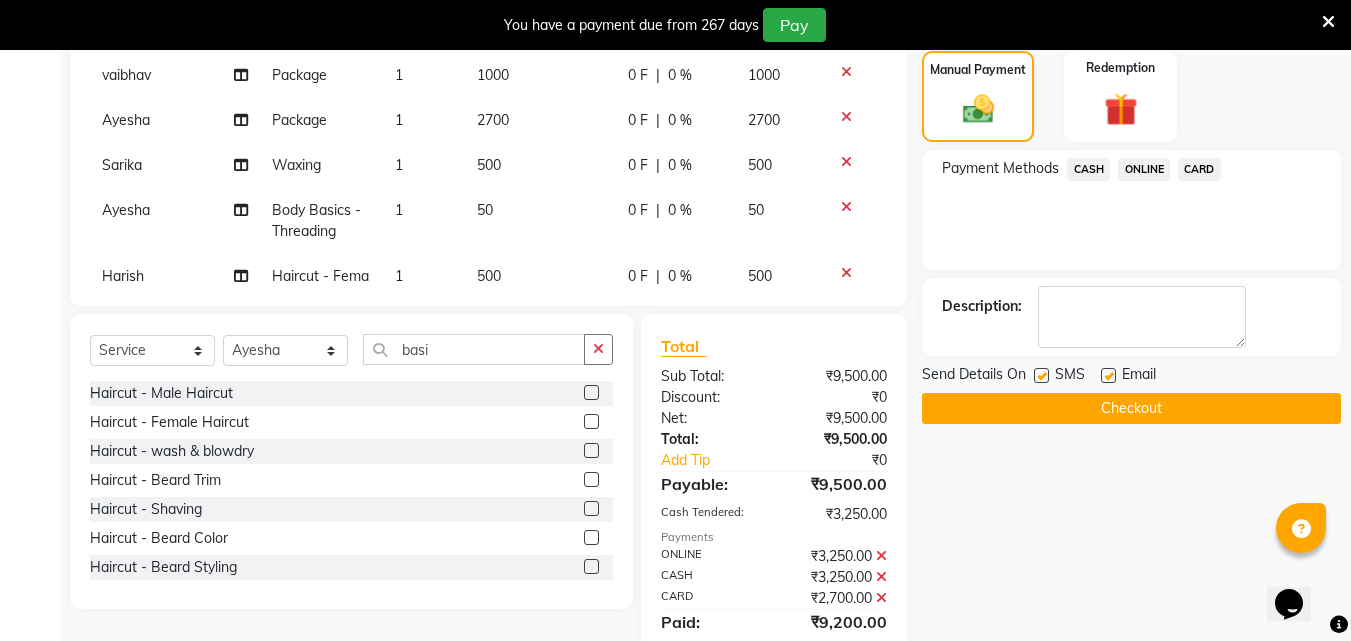 click on "ONLINE" 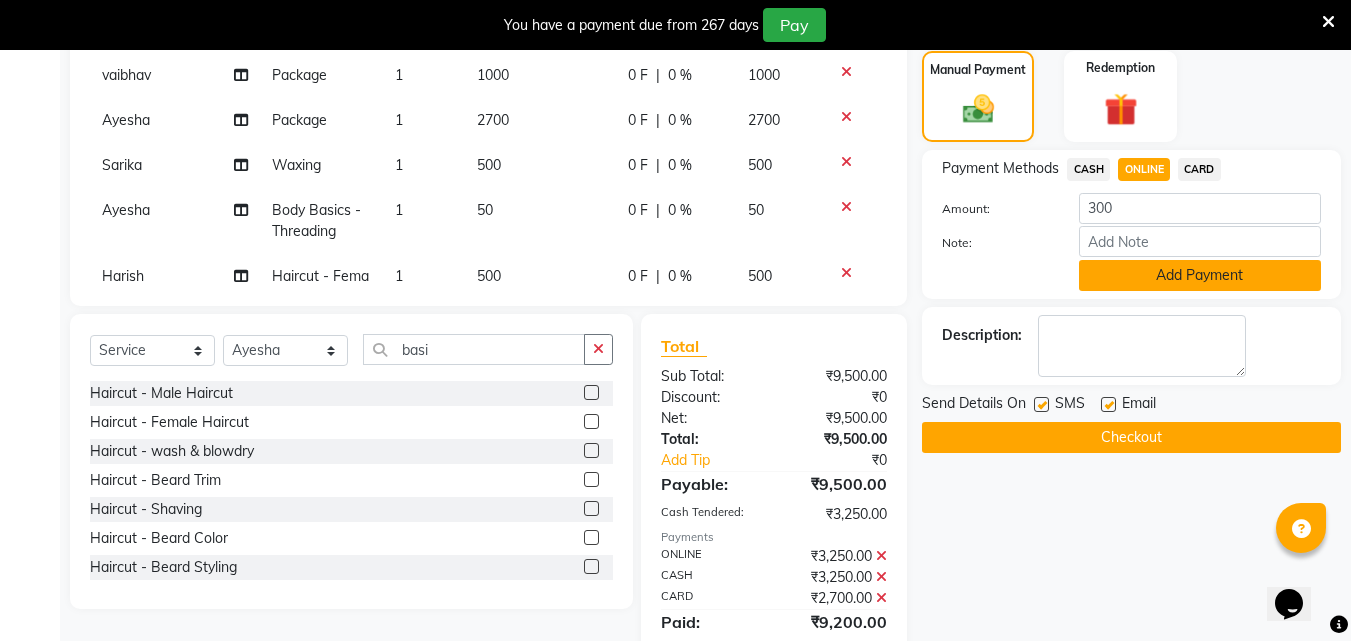 click on "Add Payment" 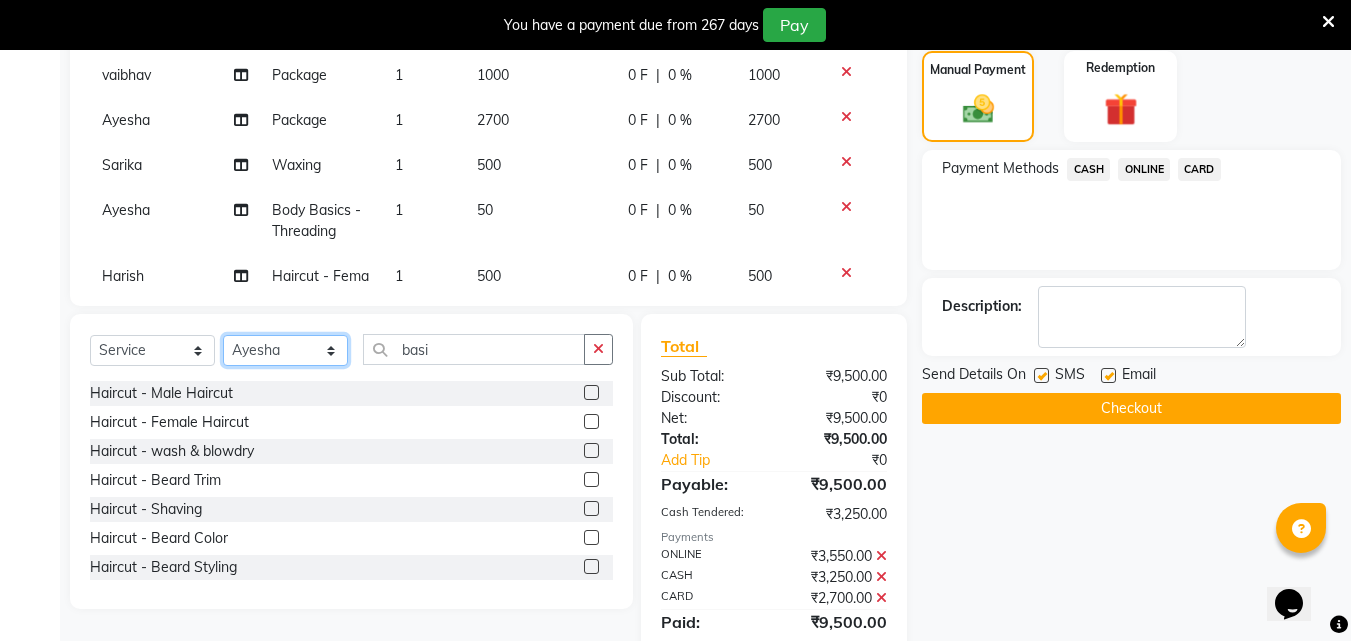 click on "Select Stylist [FIRST] [FIRST] [FIRST] [FIRST] [FIRST] [FIRST] [FIRST] [FIRST] [FIRST] [FIRST] [FIRST] [FIRST]" 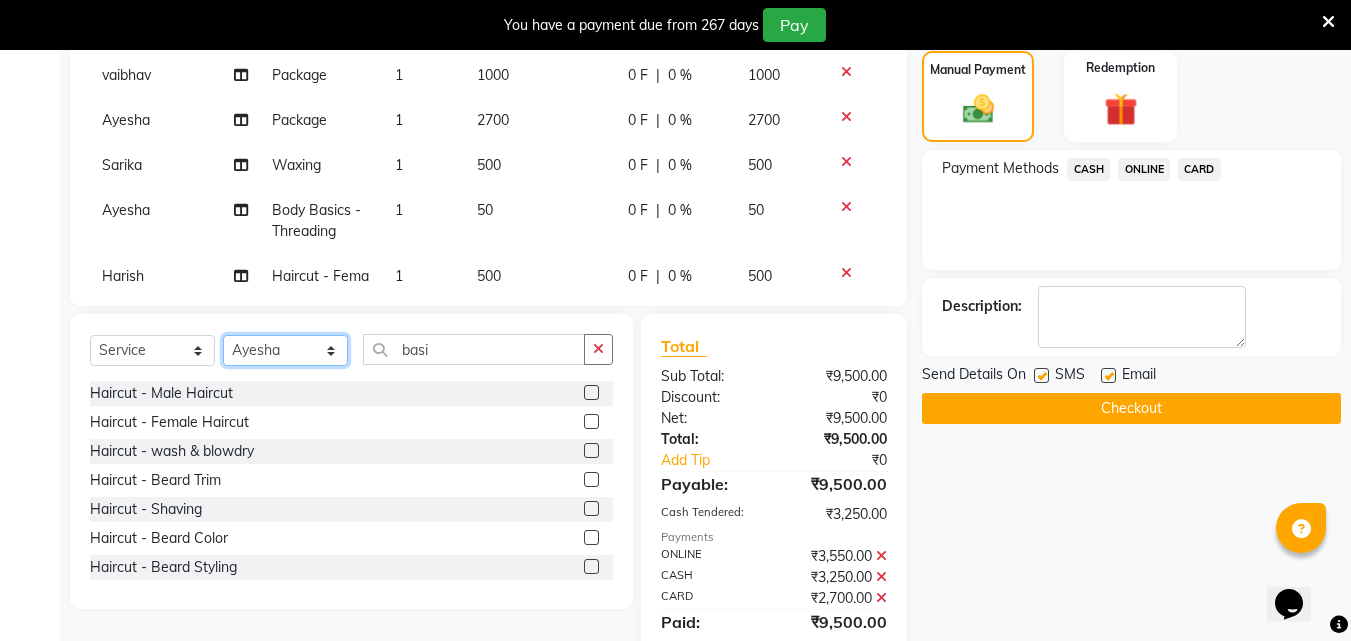 click on "Select Stylist [FIRST] [FIRST] [FIRST] [FIRST] [FIRST] [FIRST] [FIRST] [FIRST] [FIRST] [FIRST] [FIRST] [FIRST]" 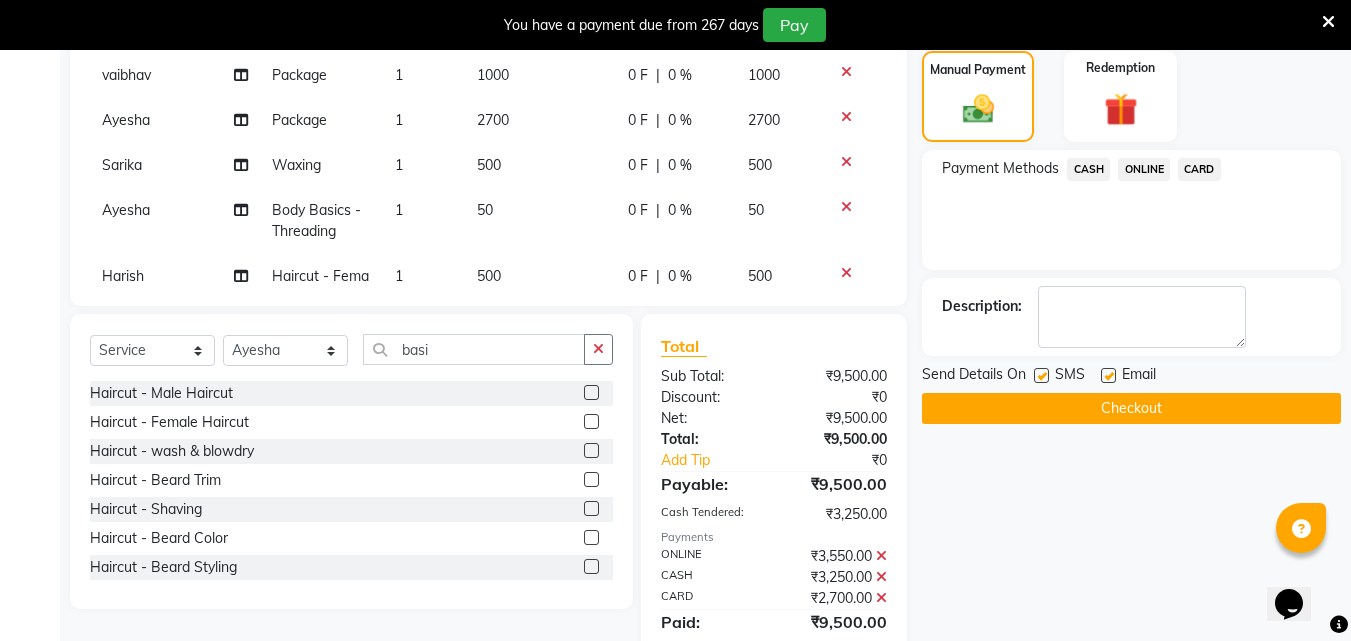 click 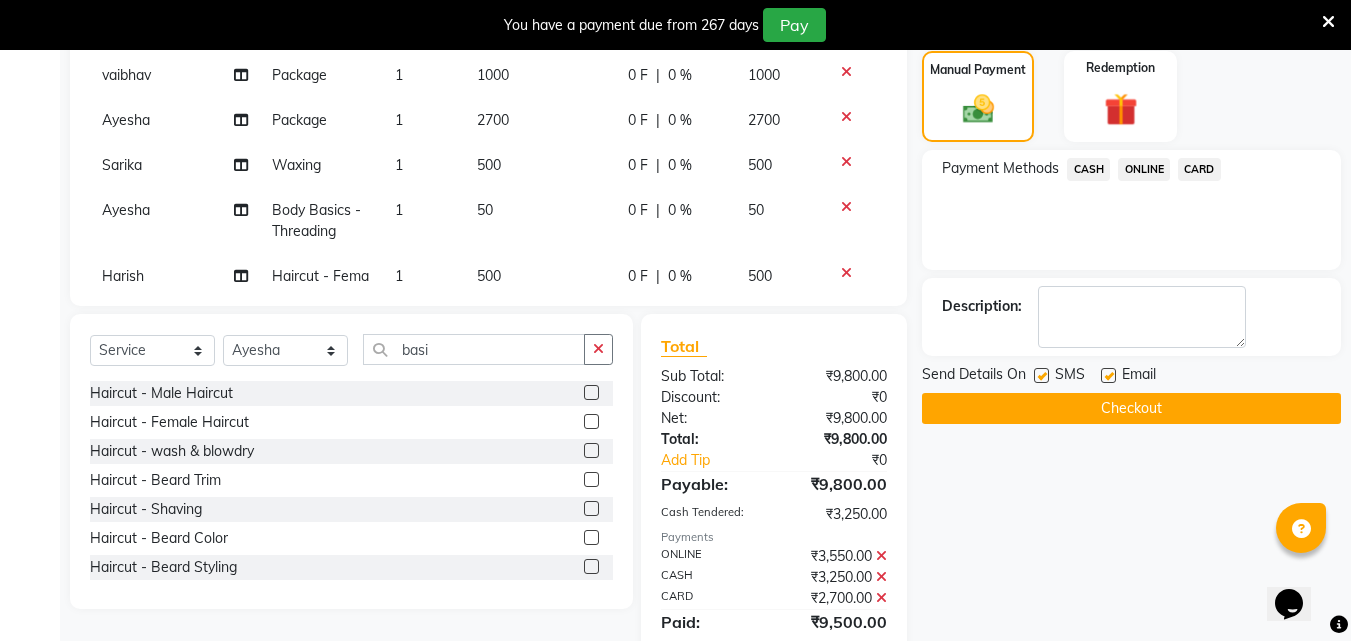 click 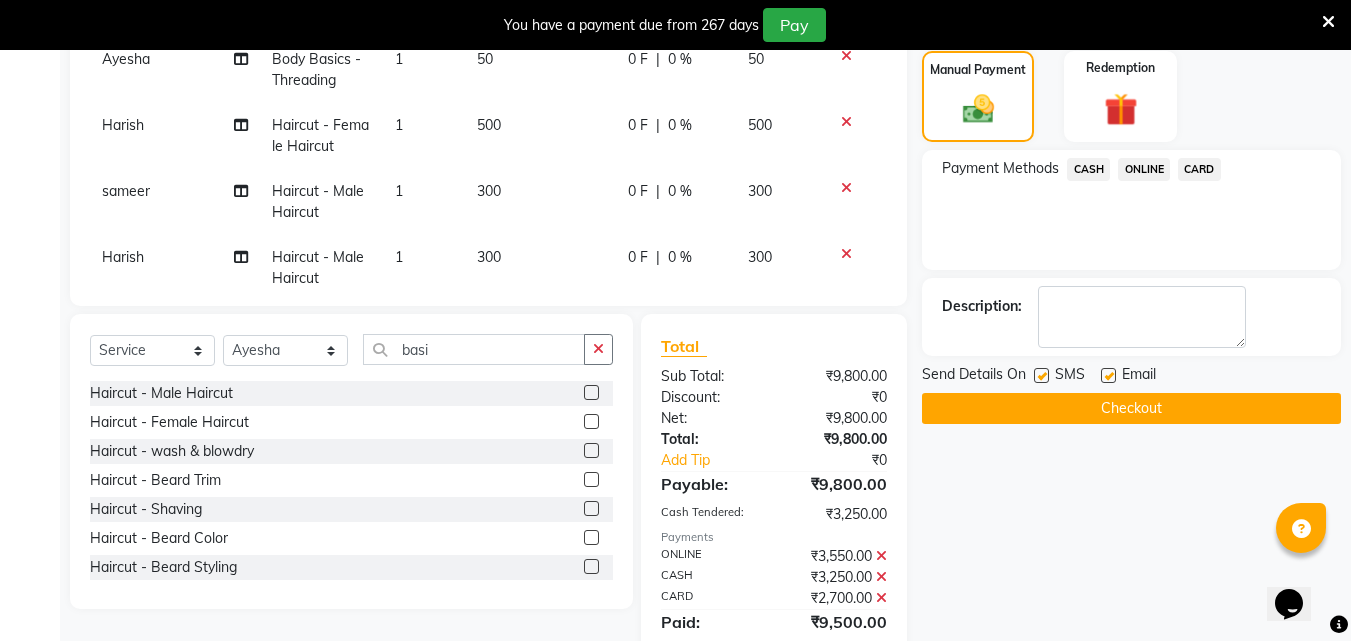 scroll, scrollTop: 432, scrollLeft: 0, axis: vertical 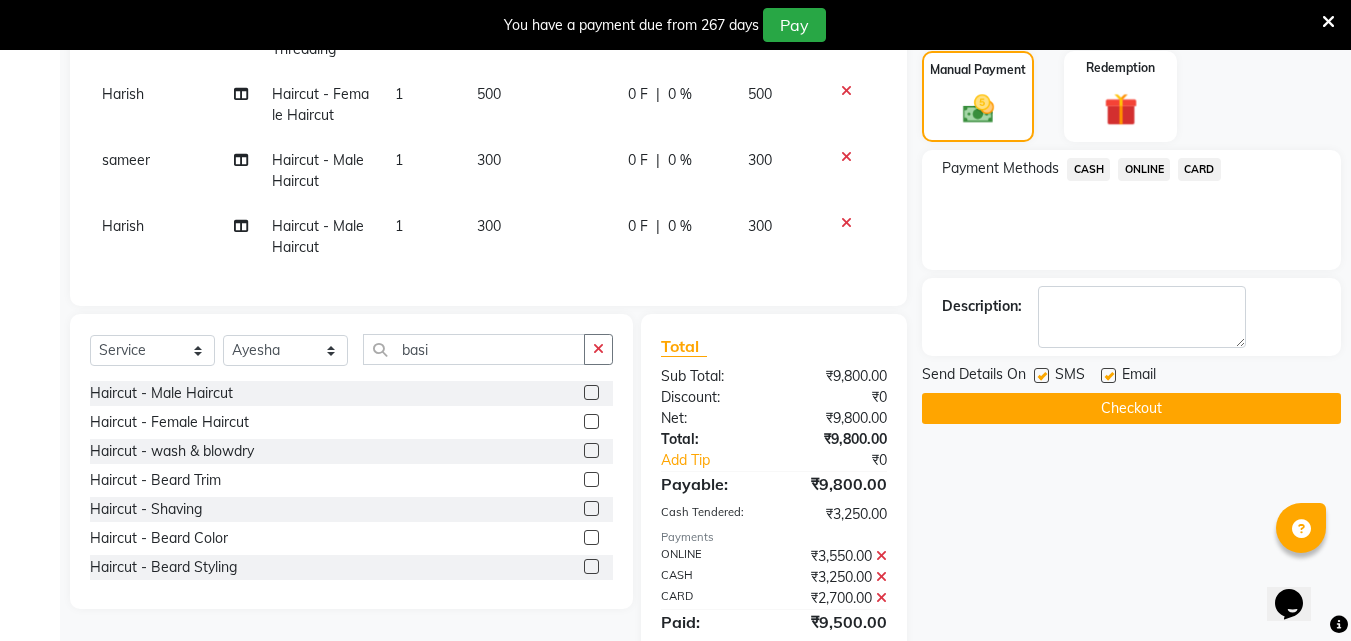 click on "ONLINE" 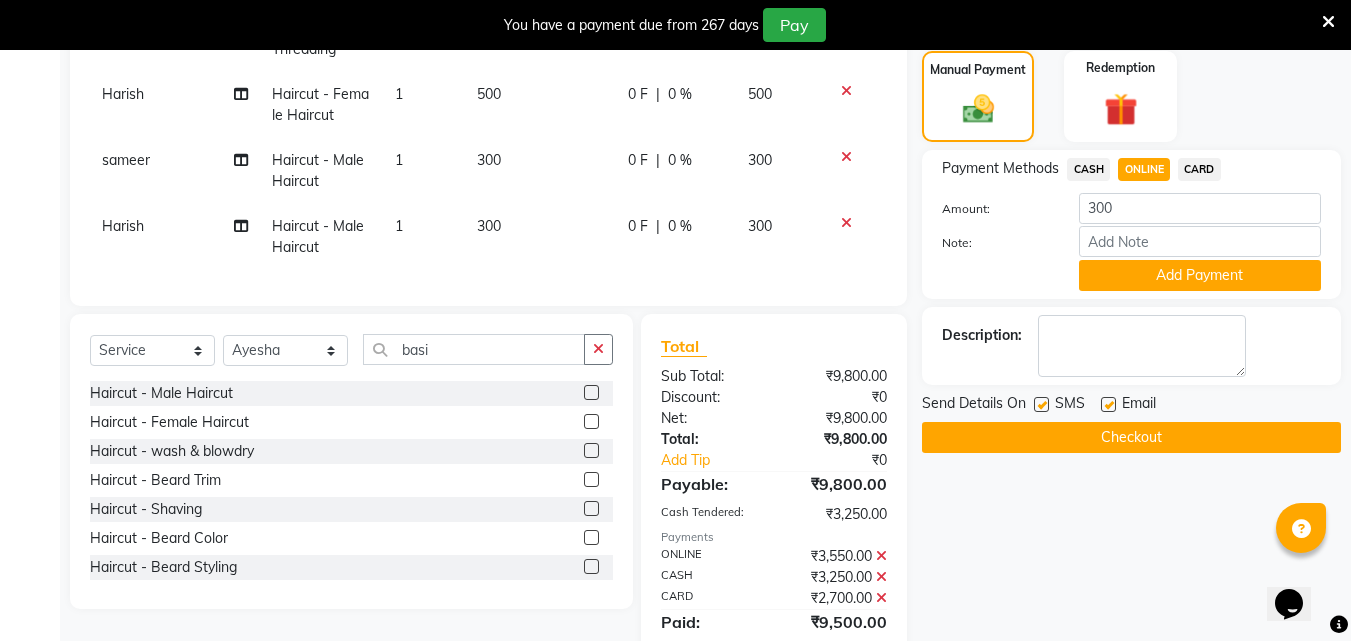 click on "Payment Methods CASH ONLINE CARD Amount: 300 Note: Add Payment" 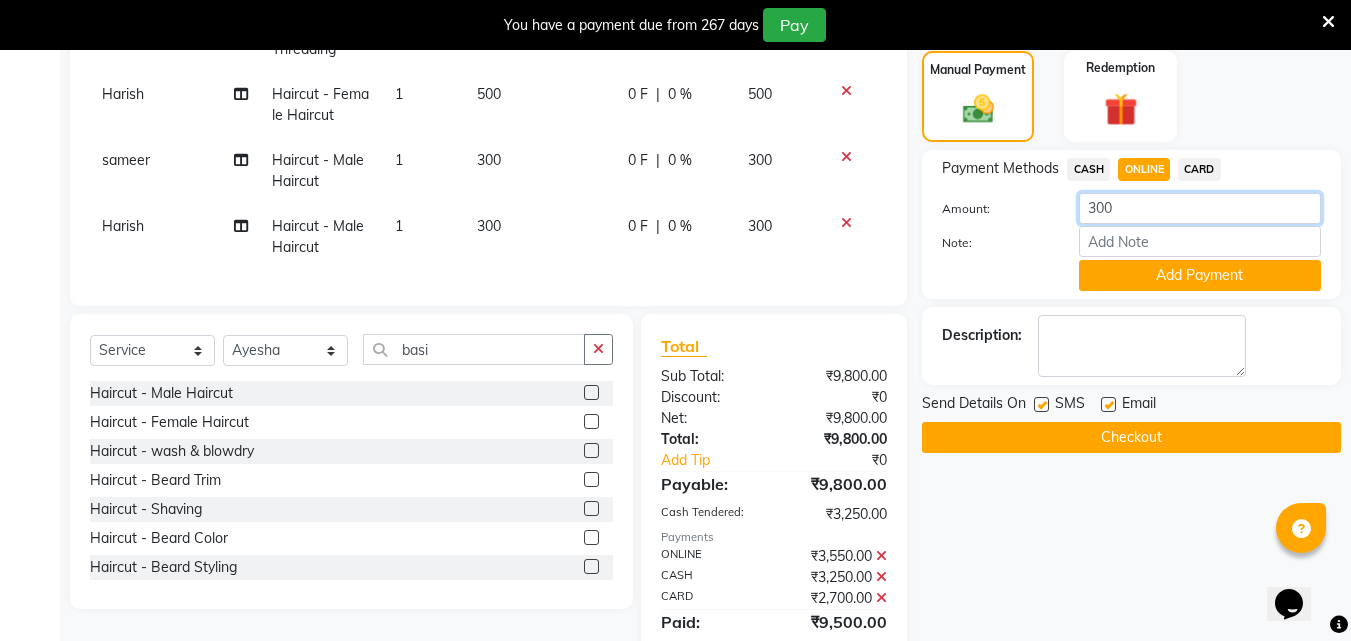 click on "300" 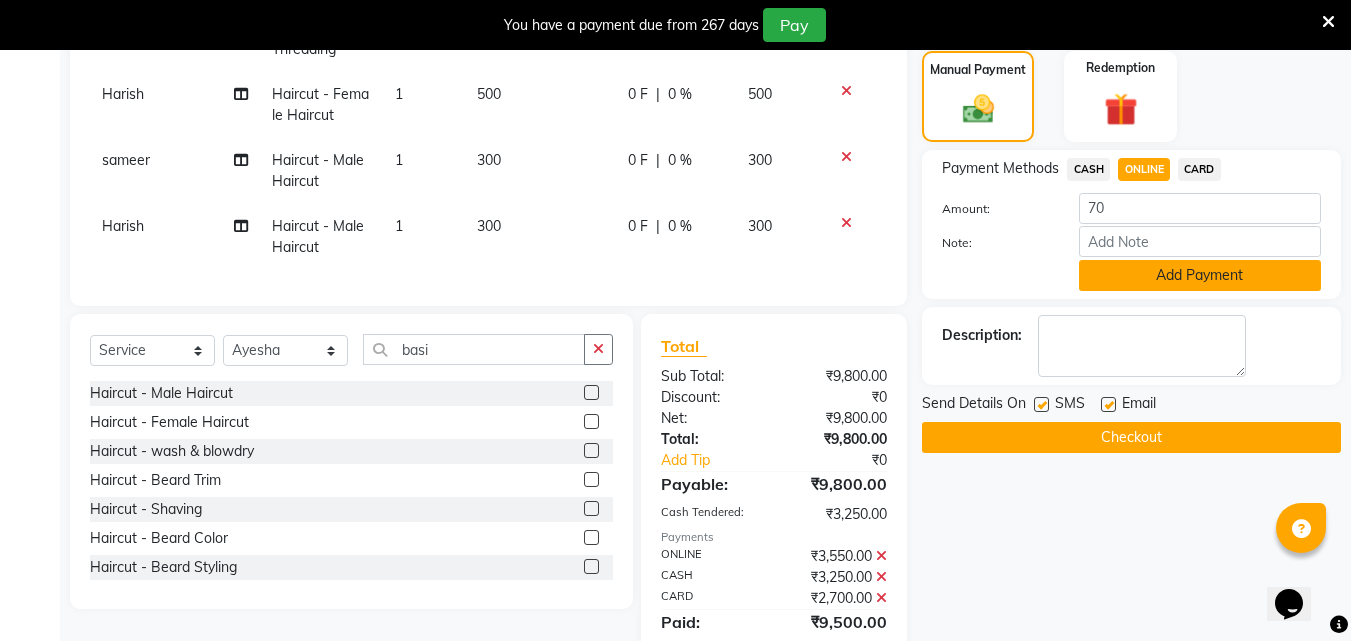 click on "Add Payment" 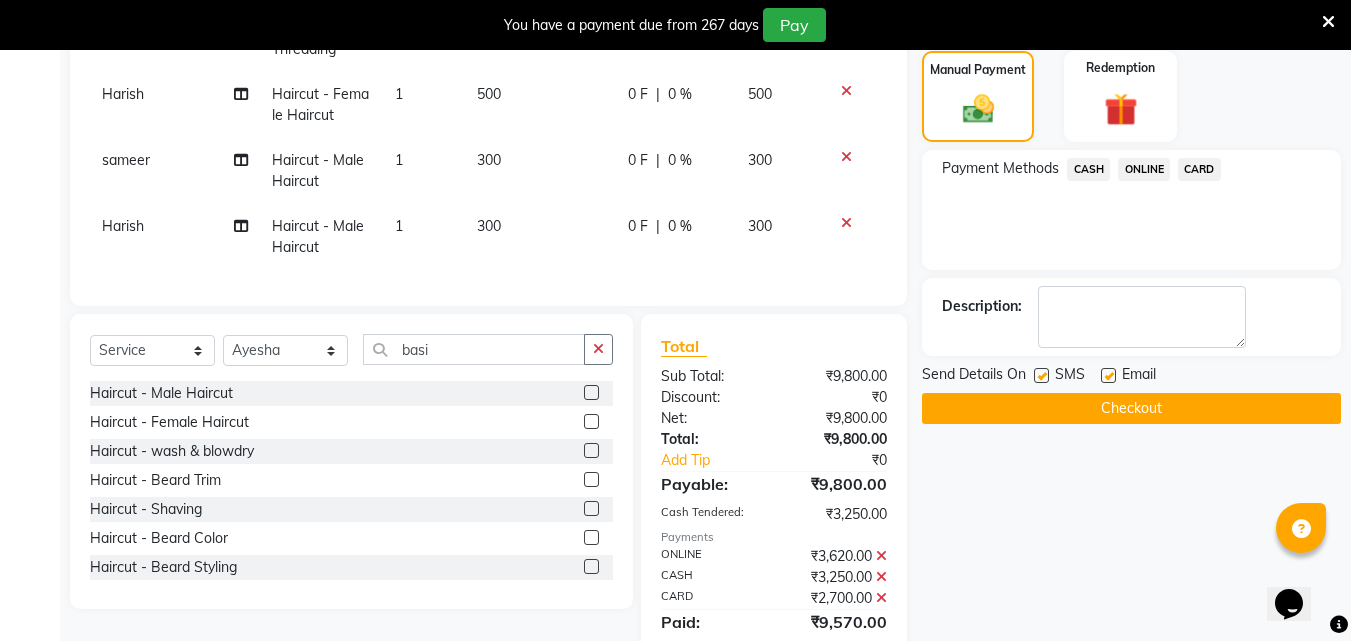 click on "CASH" 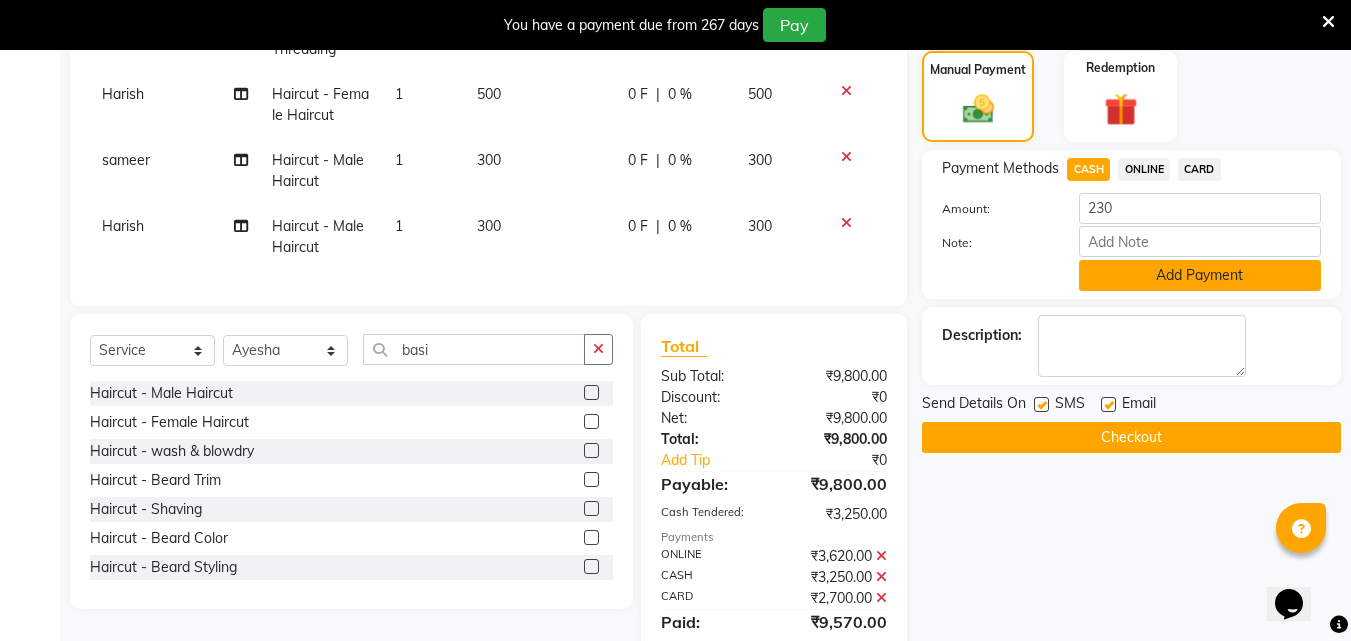 click on "Add Payment" 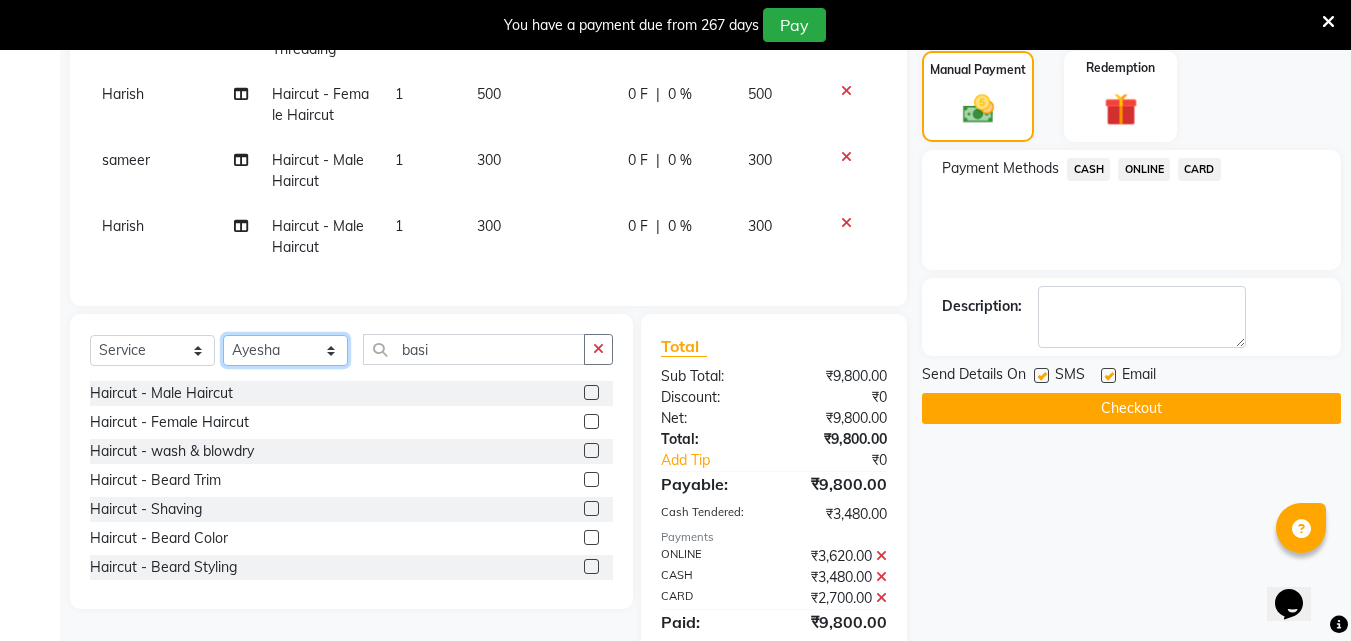 click on "Select Stylist [FIRST] [FIRST] [FIRST] [FIRST] [FIRST] [FIRST] [FIRST] [FIRST] [FIRST] [FIRST] [FIRST] [FIRST]" 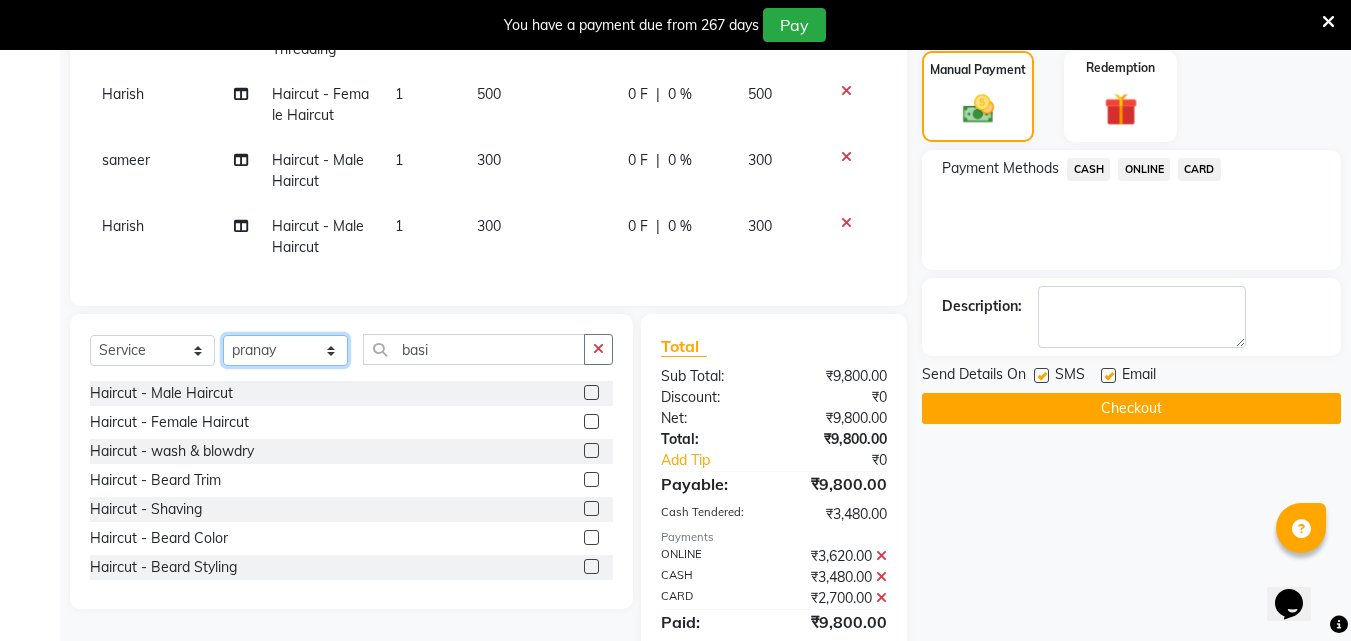 click on "Select Stylist [FIRST] [FIRST] [FIRST] [FIRST] [FIRST] [FIRST] [FIRST] [FIRST] [FIRST] [FIRST] [FIRST] [FIRST]" 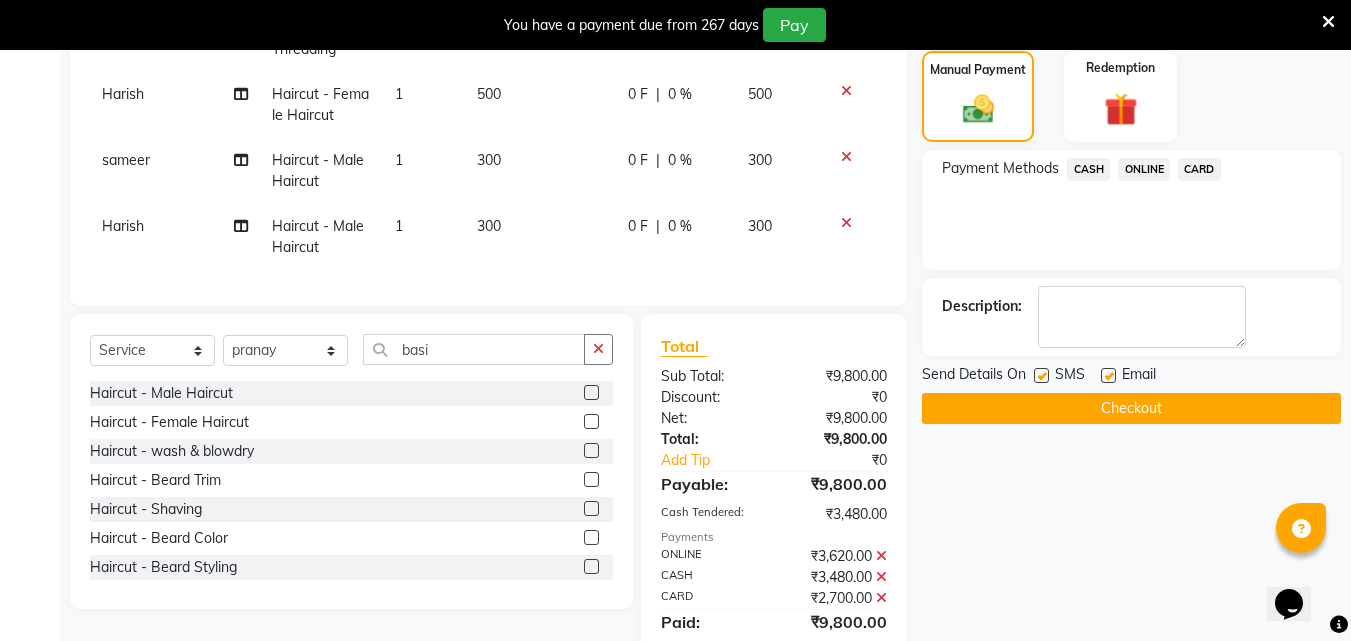 click 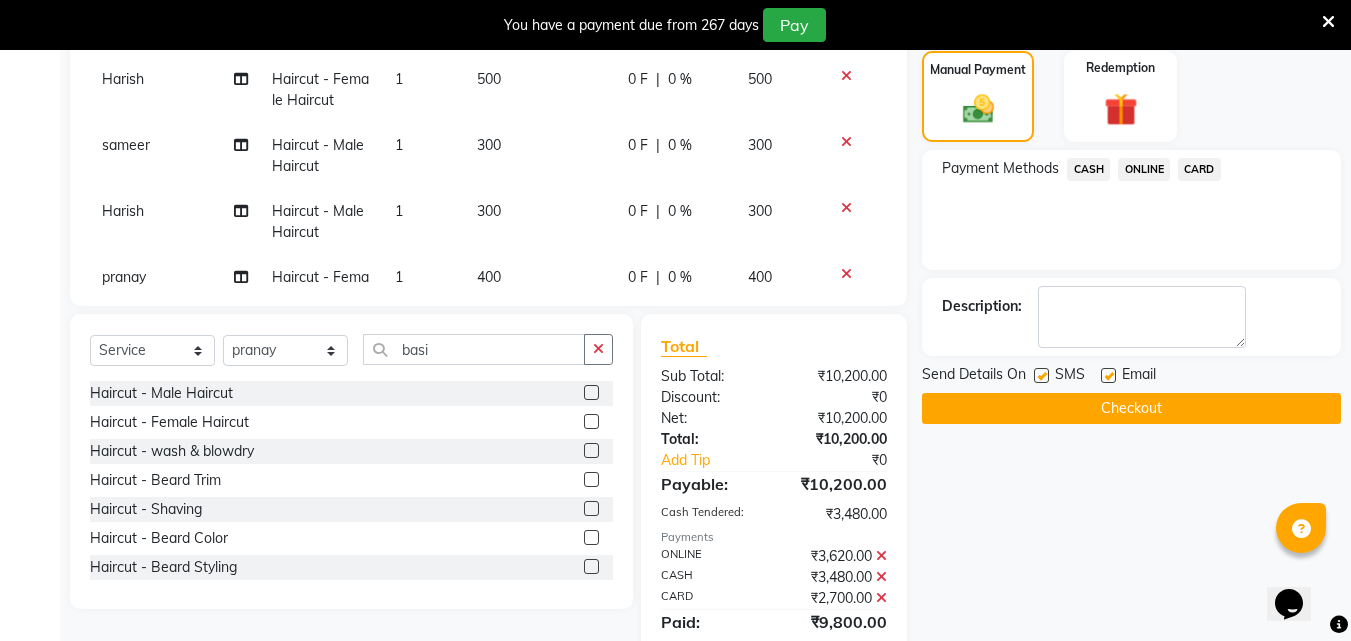 click on "Client +[PHONE] Date [DATE] Invoice Number V/2025 V/2025-26 0735 Services Stylist Service Qty Price Disc Total Action [NAME] Haircut - wash & blowdry 1 600 0 F | 0 % 600 [NAME] Package 1 1500 0 F | 0 % 1500 [NAME] Body Basics - Threading 1 150 0 F | 0 % 150 [NAME] Haircut - wash & blowdry 1 600 0 F | 0 % 600 [NAME] Body Basics - Threading 1 100 0 F | 0 % 100 [NAME] Haircut - Female Haircut 1 500 0 F | 0 % 500 [NAME] Package 1 1000 0 F | 0 % 1000 [NAME] Package 1 1000 0 F | 0 % 1000 [NAME] Package 1 2700 0 F | 0 % 2700 [NAME] Waxing 1 500 0 F | 0 % 500 [NAME] Body Basics - Threading 1 50 0 F | 0 % 50 [NAME] Haircut - Female Haircut 1 500 0 F | 0 % 500 [NAME] Haircut - Male Haircut 1 300 0 F | 0 % 300 [NAME] Haircut - Male Haircut 1 300 0 F | 0 % 300 [NAME] Haircut - Female Haircut 1 500 0 F | 0 % 500 [NAME] Haircut - wash & blowdry 1 500 0 F | 0 % 500 [NAME] Haircut - Female Haircut 1 350 0 F | 0 % 350 [NAME] Haircut - Male Haircut 1 500 0 F | 0 % 500 [NAME] Haircut - Beard Trim 1 150 0 F | 0 % 150 [NAME] Haircut - Beard Trim 1 150 0 F | 0 % 150 [NAME] Package 1 800 0 F" 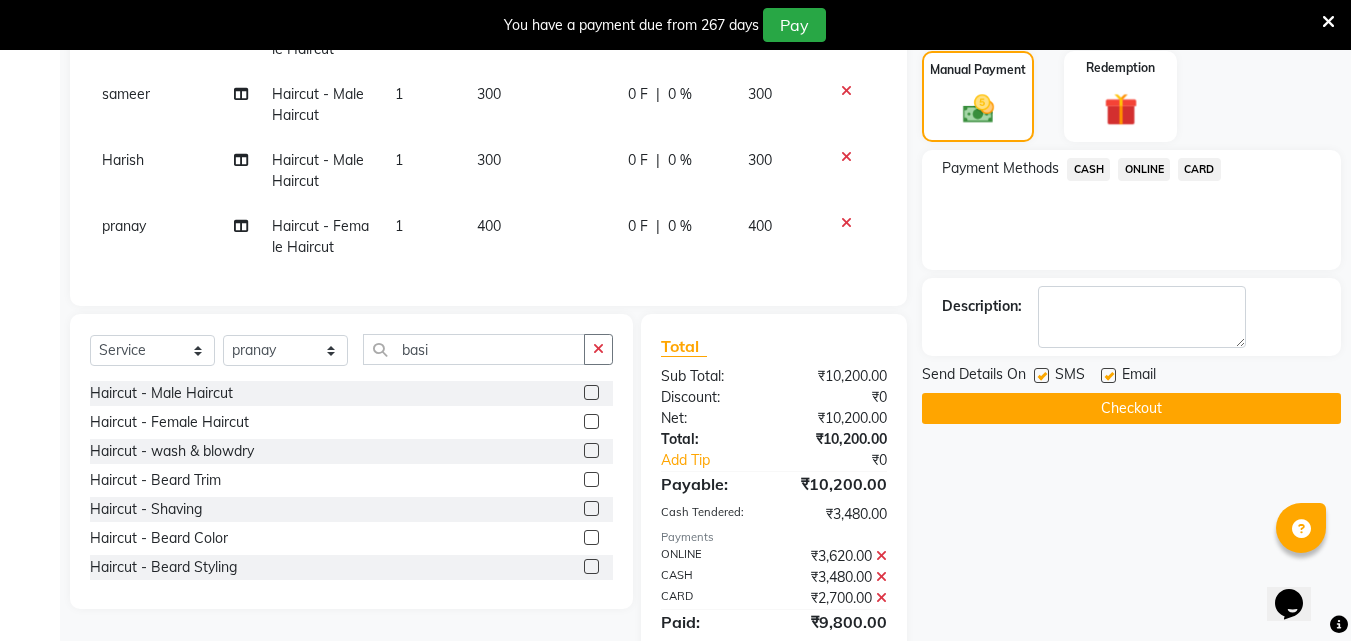 scroll, scrollTop: 498, scrollLeft: 0, axis: vertical 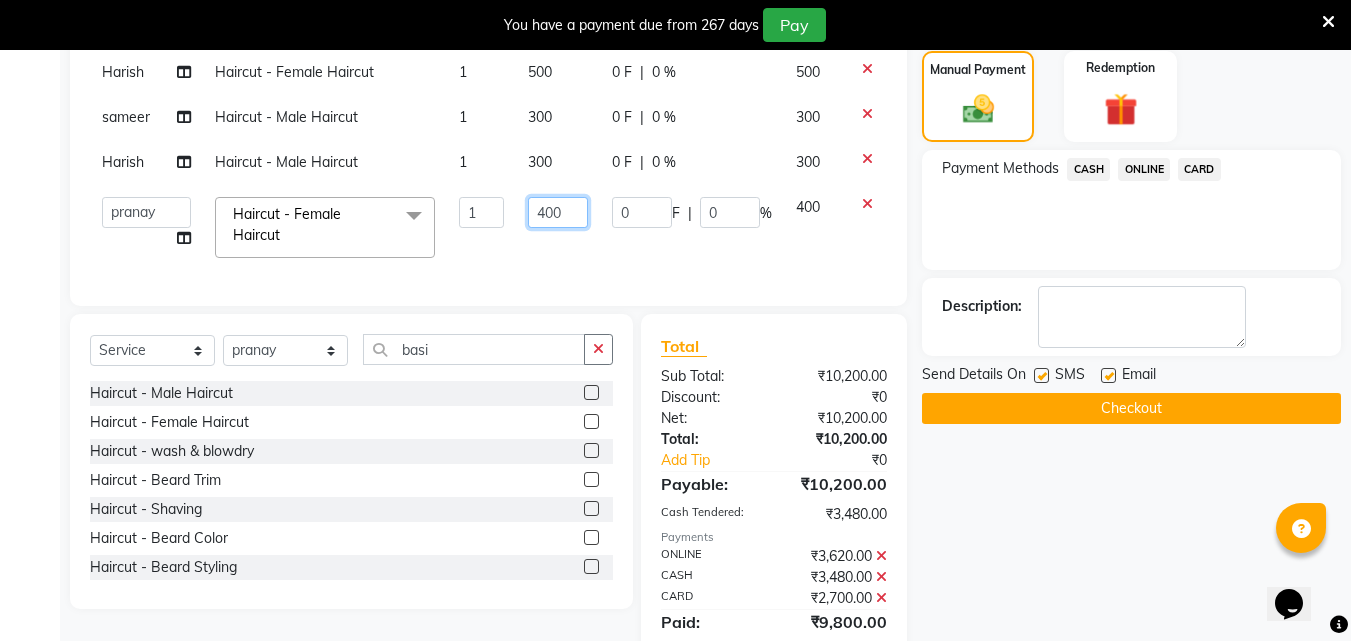 click on "400" 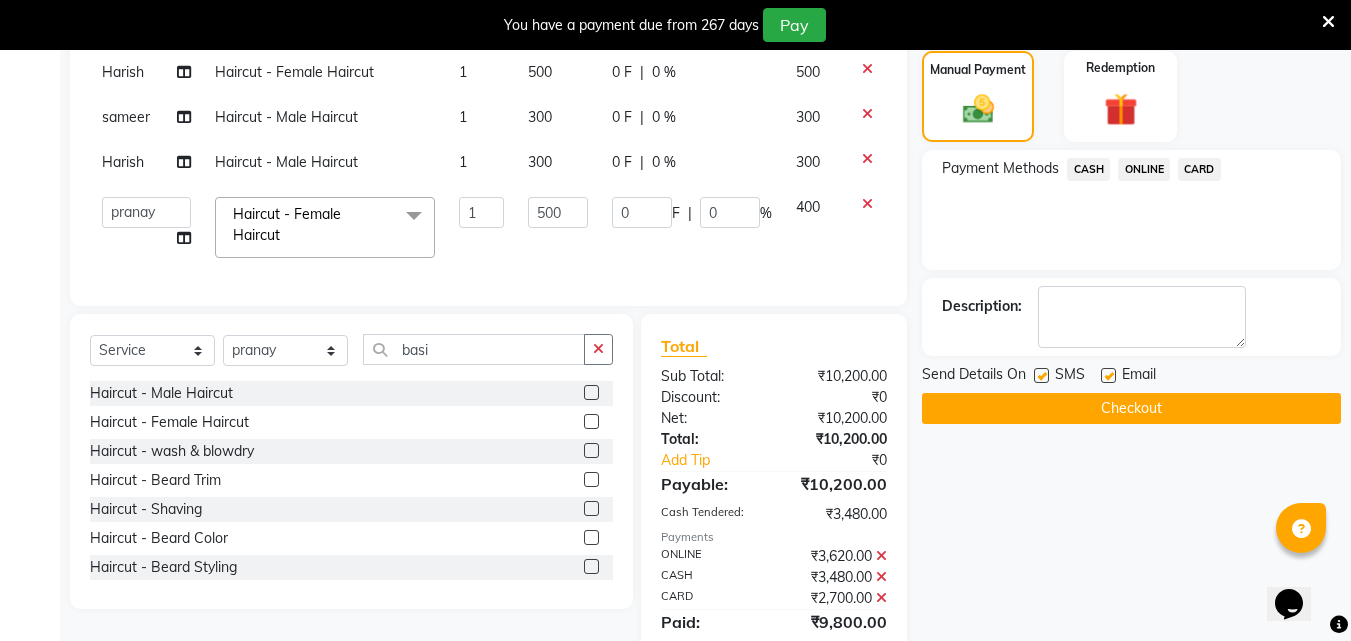 scroll, scrollTop: 412, scrollLeft: 0, axis: vertical 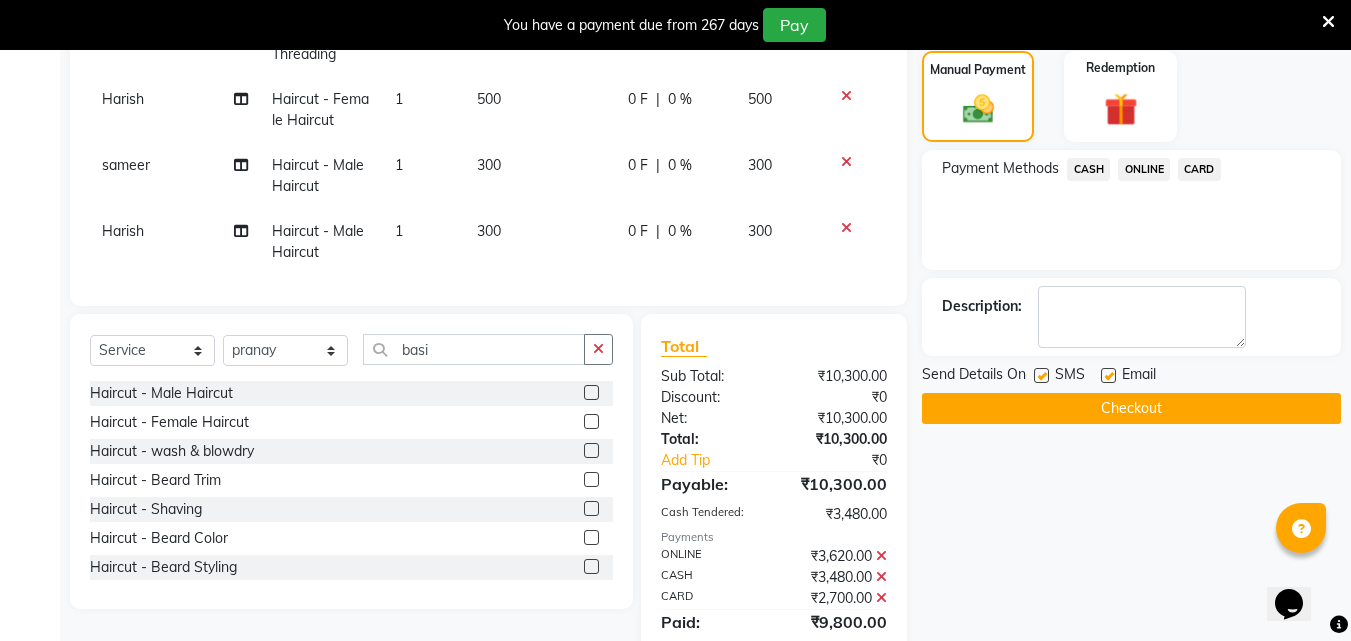 click on "ONLINE" 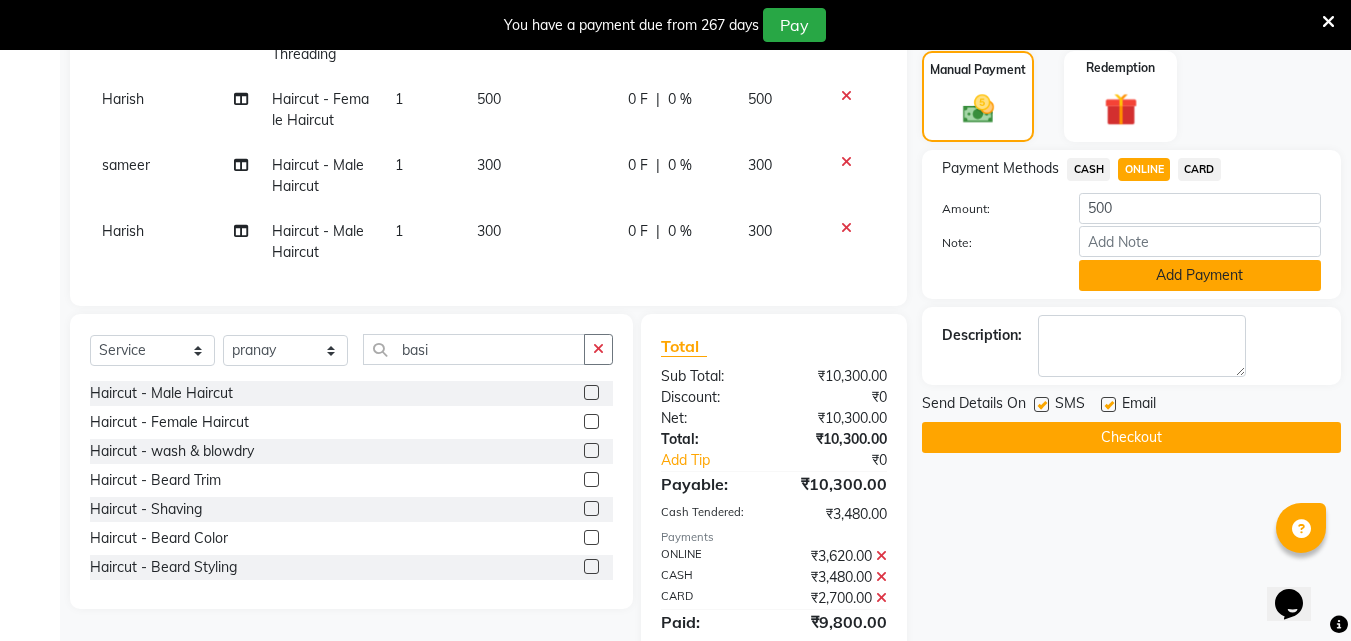 click on "Add Payment" 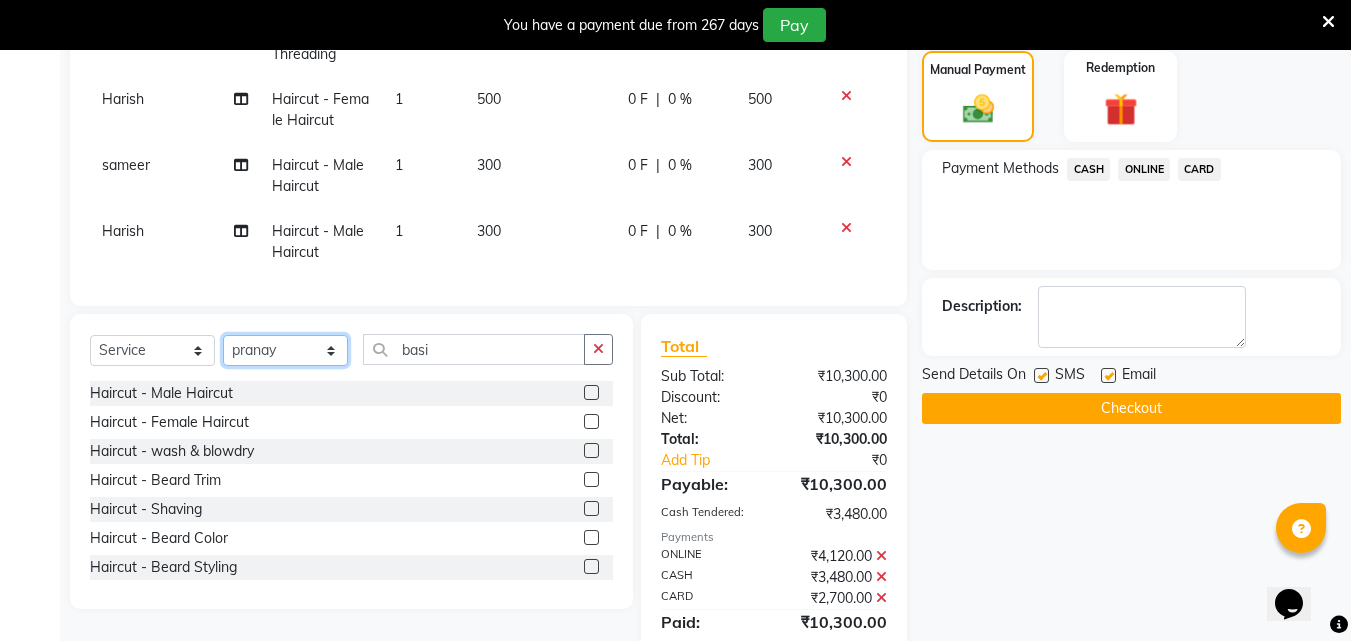 click on "Select Stylist [FIRST] [FIRST] [FIRST] [FIRST] [FIRST] [FIRST] [FIRST] [FIRST] [FIRST] [FIRST] [FIRST] [FIRST]" 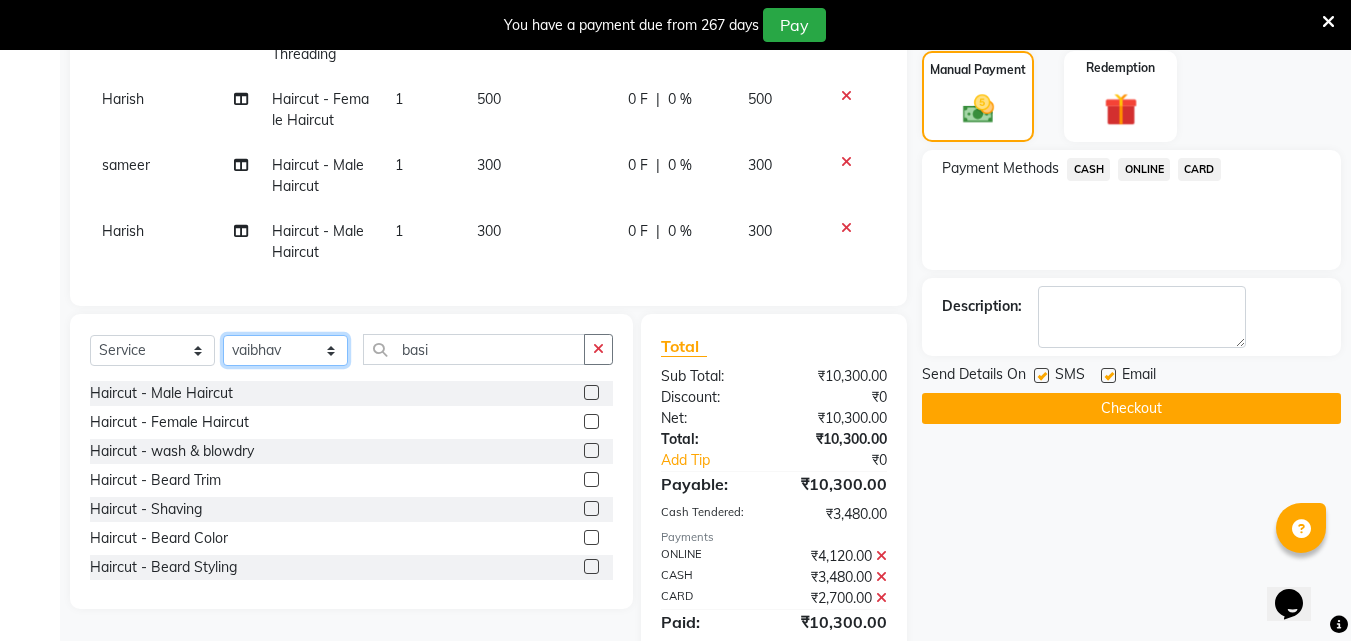 click on "Select Stylist [FIRST] [FIRST] [FIRST] [FIRST] [FIRST] [FIRST] [FIRST] [FIRST] [FIRST] [FIRST] [FIRST] [FIRST]" 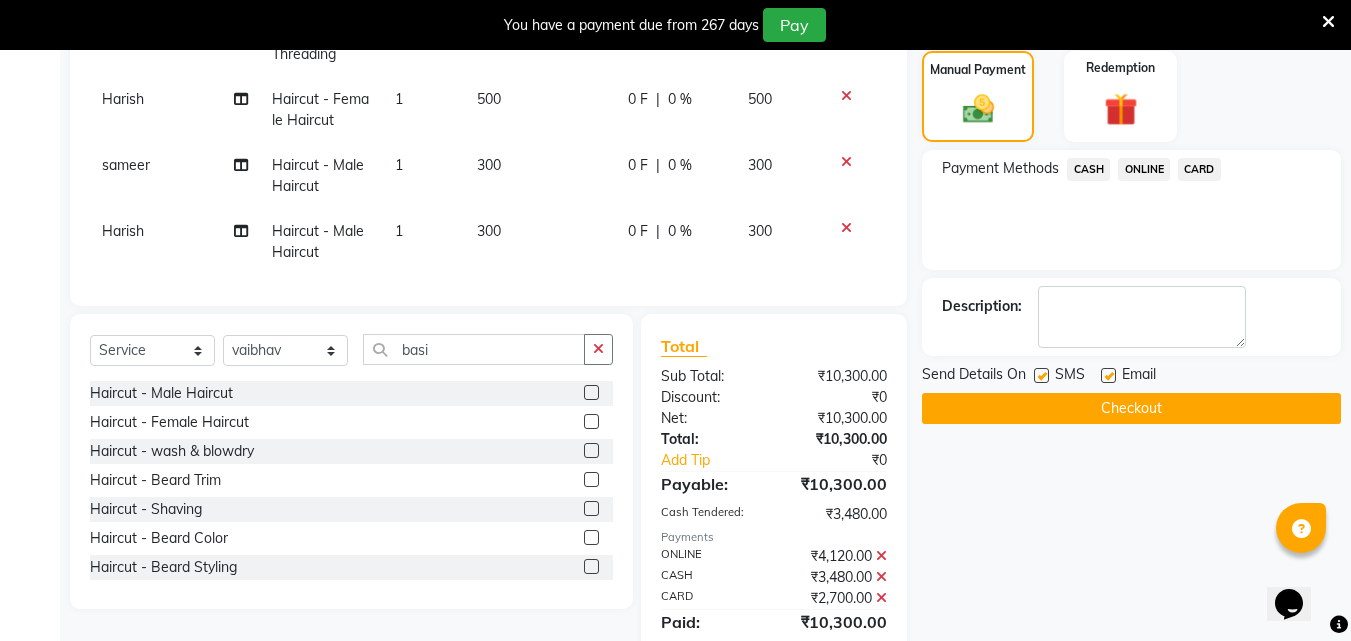 click 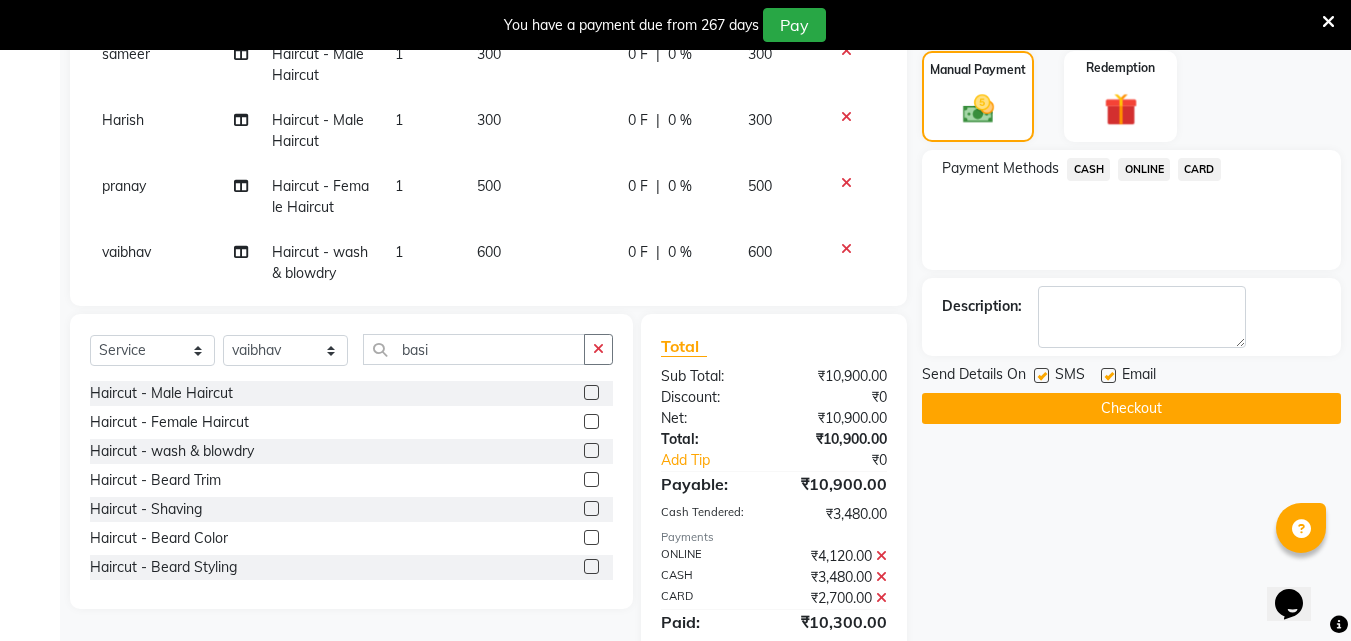 scroll, scrollTop: 564, scrollLeft: 0, axis: vertical 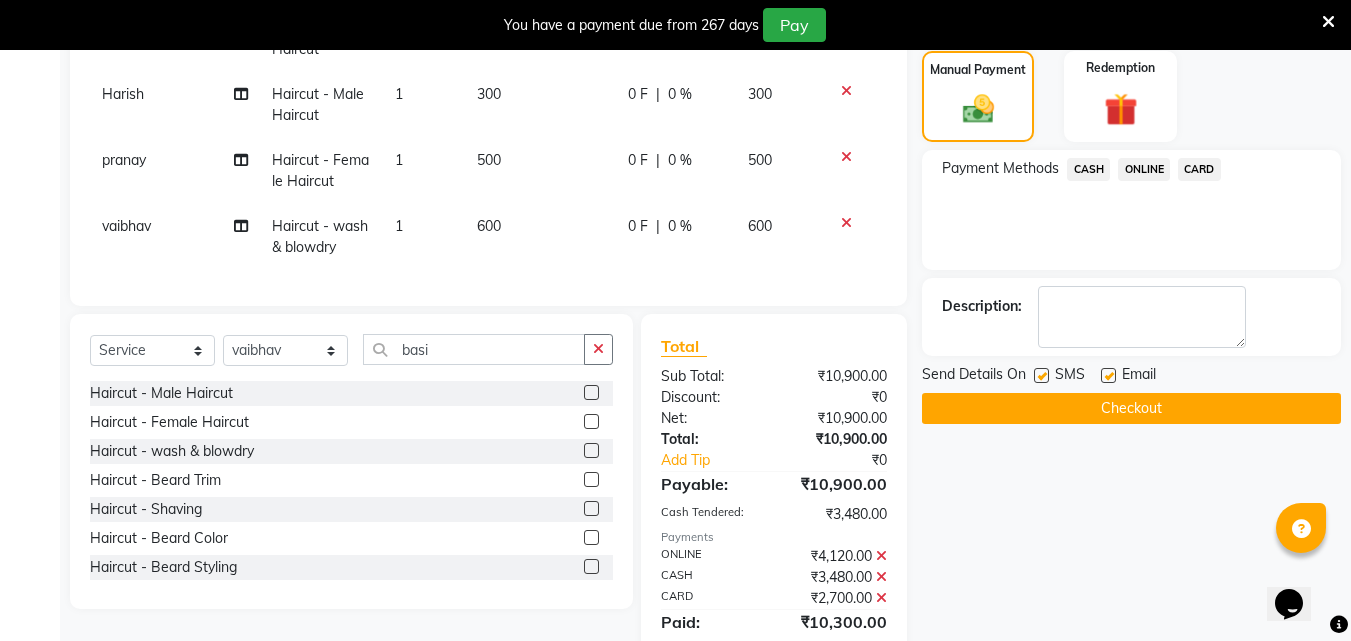 click on "600" 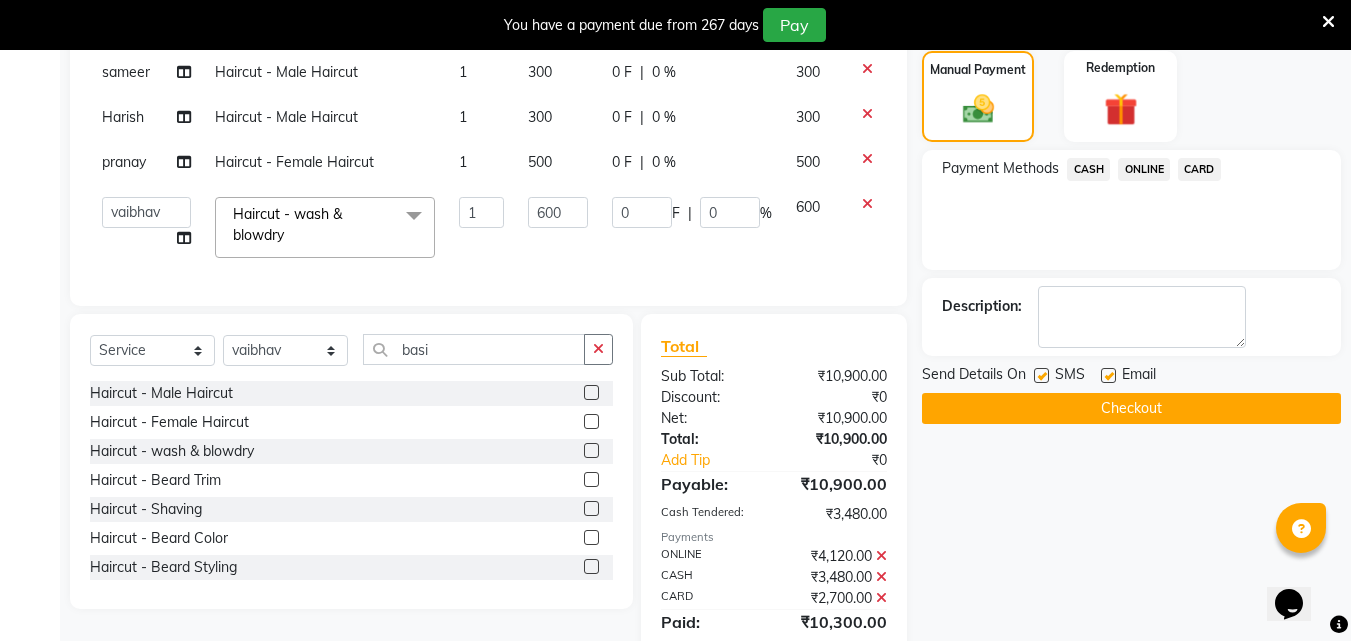 scroll, scrollTop: 394, scrollLeft: 0, axis: vertical 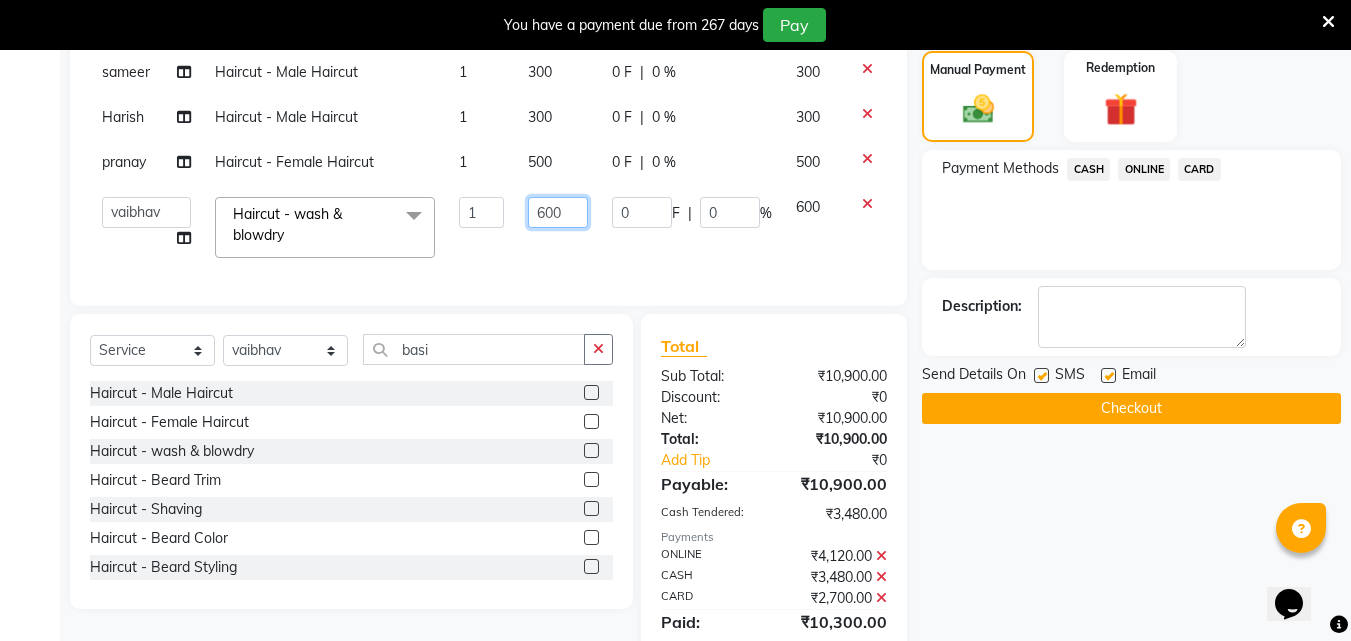 click on "600" 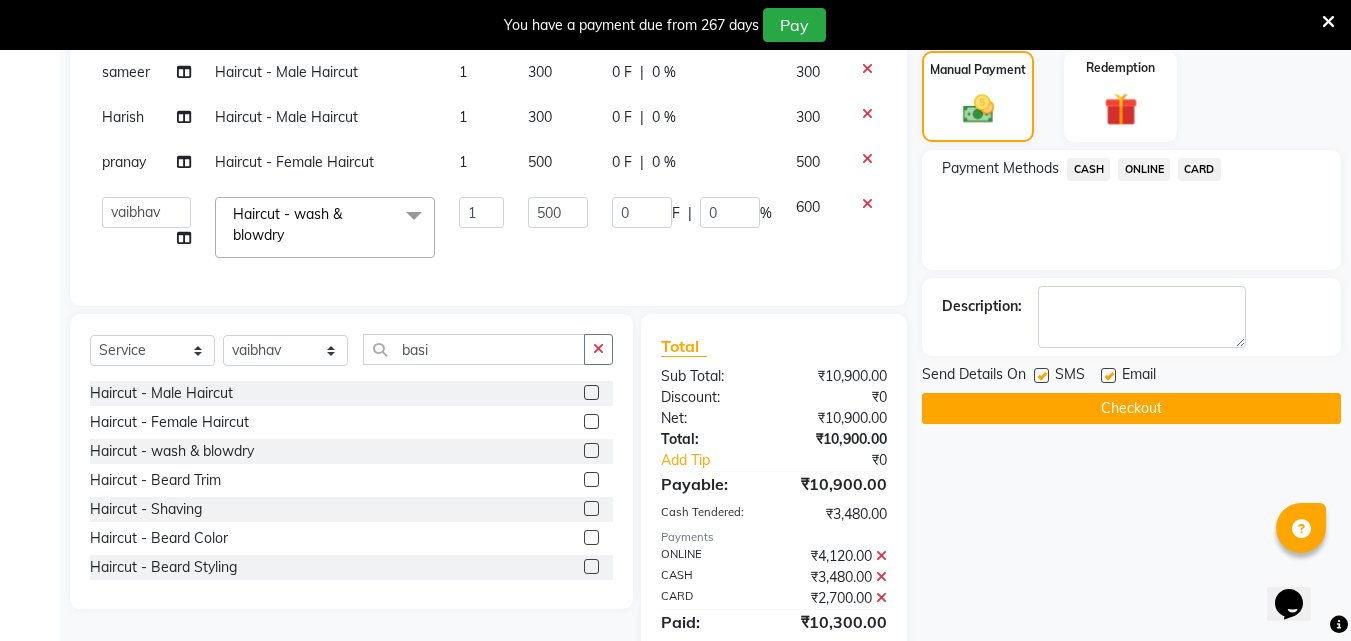 click on "ONLINE" 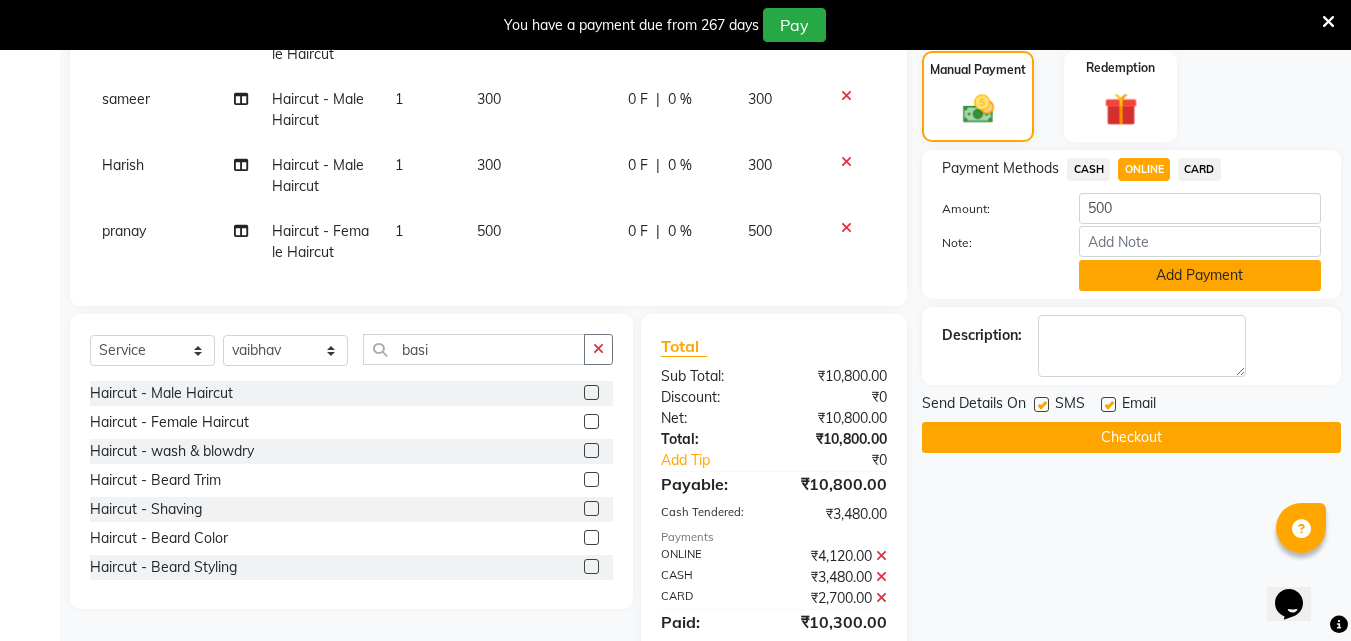 click on "Add Payment" 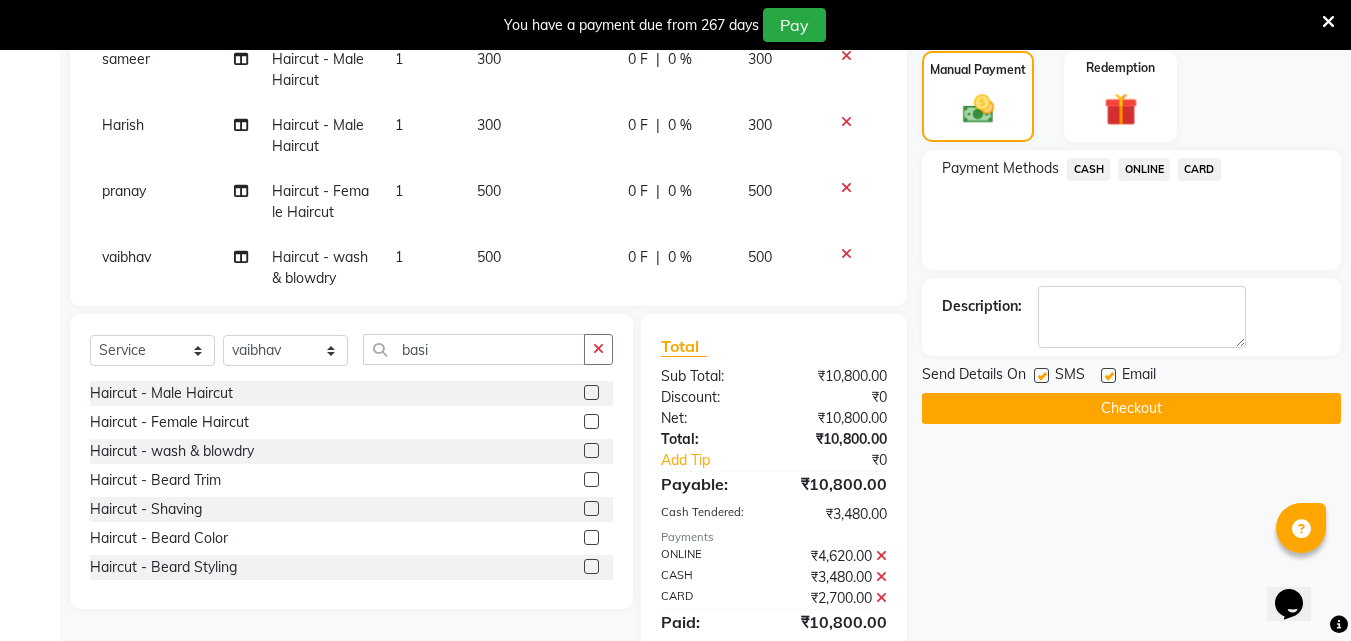 scroll, scrollTop: 558, scrollLeft: 0, axis: vertical 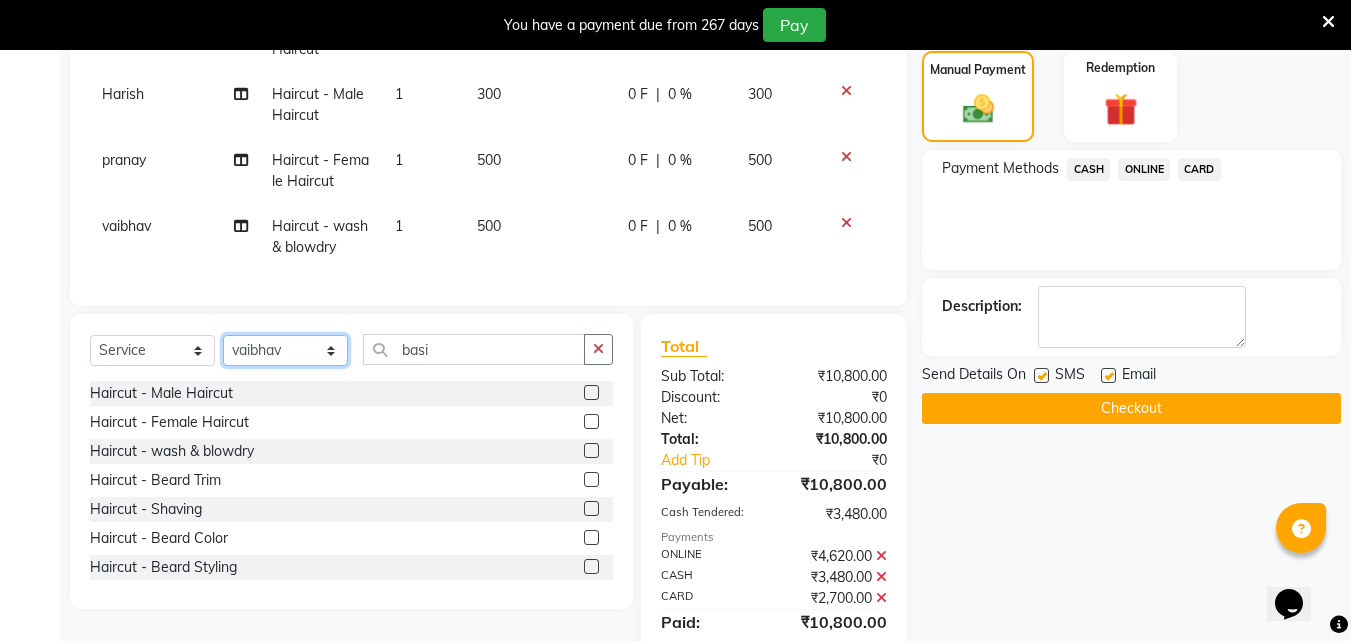 click on "Select Stylist [FIRST] [FIRST] [FIRST] [FIRST] [FIRST] [FIRST] [FIRST] [FIRST] [FIRST] [FIRST] [FIRST] [FIRST]" 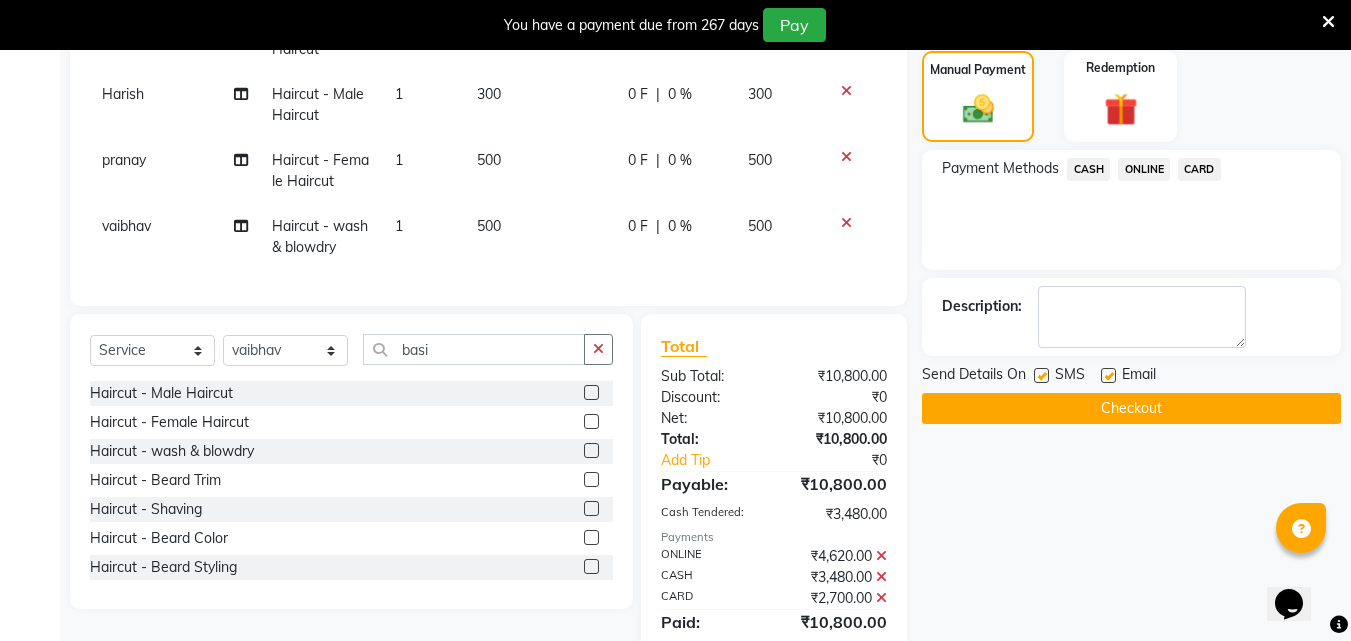click 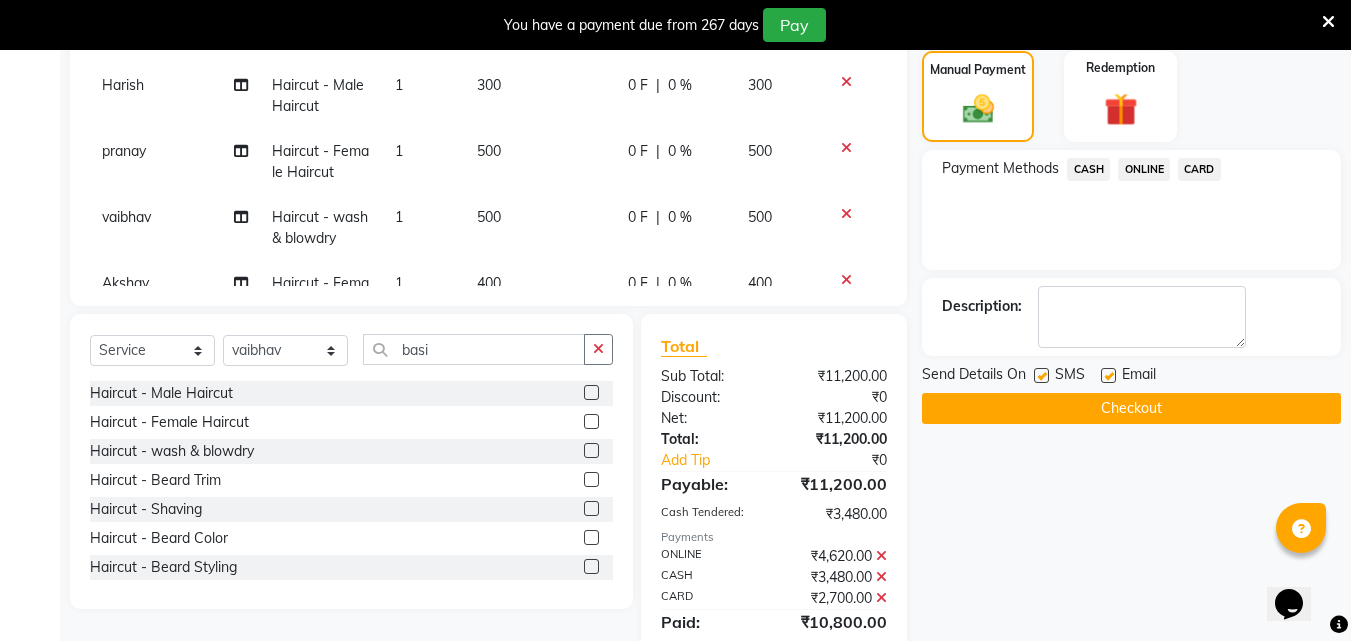 click on "Client +[PHONE] Date [DATE] Invoice Number V/2025 V/2025-26 0735 Services Stylist Service Qty Price Disc Total Action [NAME] Haircut - wash & blowdry 1 600 0 F | 0 % 600 [NAME] Package 1 1500 0 F | 0 % 1500 [NAME] Body Basics - Threading 1 150 0 F | 0 % 150 [NAME] Haircut - wash & blowdry 1 600 0 F | 0 % 600 [NAME] Body Basics - Threading 1 100 0 F | 0 % 100 [NAME] Haircut - Female Haircut 1 500 0 F | 0 % 500 [NAME] Package 1 1000 0 F | 0 % 1000 [NAME] Package 1 1000 0 F | 0 % 1000 [NAME] Package 1 2700 0 F | 0 % 2700 [NAME] Waxing 1 500 0 F | 0 % 500 [NAME] Body Basics - Threading 1 50 0 F | 0 % 50 [NAME] Haircut - Female Haircut 1 500 0 F | 0 % 500 [NAME] Haircut - Male Haircut 1 300 0 F | 0 % 300 [NAME] Haircut - Male Haircut 1 300 0 F | 0 % 300 [NAME] Haircut - Female Haircut 1 500 0 F | 0 % 500 [NAME] Haircut - wash & blowdry 1 500 0 F | 0 % 500 [NAME] Haircut - Female Haircut 1 350 0 F | 0 % 350 [NAME] Haircut - Male Haircut 1 500 0 F | 0 % 500 [NAME] Haircut - Beard Trim 1 150 0 F | 0 % 150 [NAME] Haircut - Beard Trim 1 150 0 F | 0 % 150 [NAME] Package 1 800 0 F" 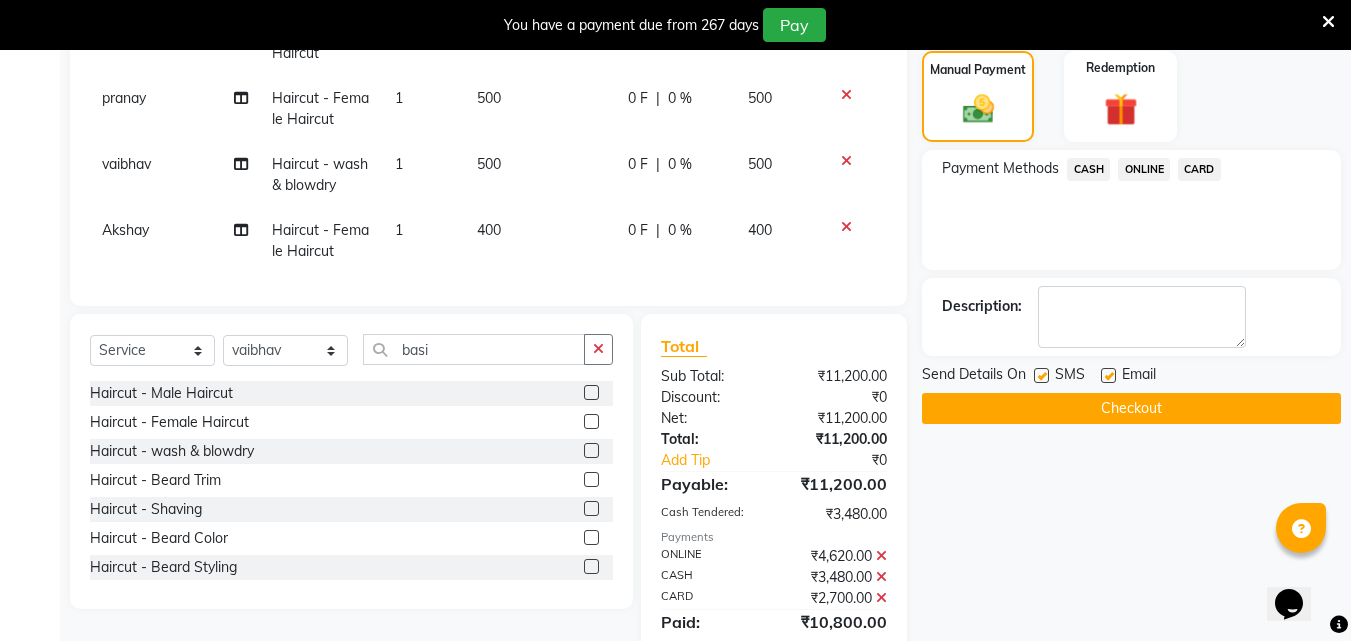 scroll, scrollTop: 630, scrollLeft: 0, axis: vertical 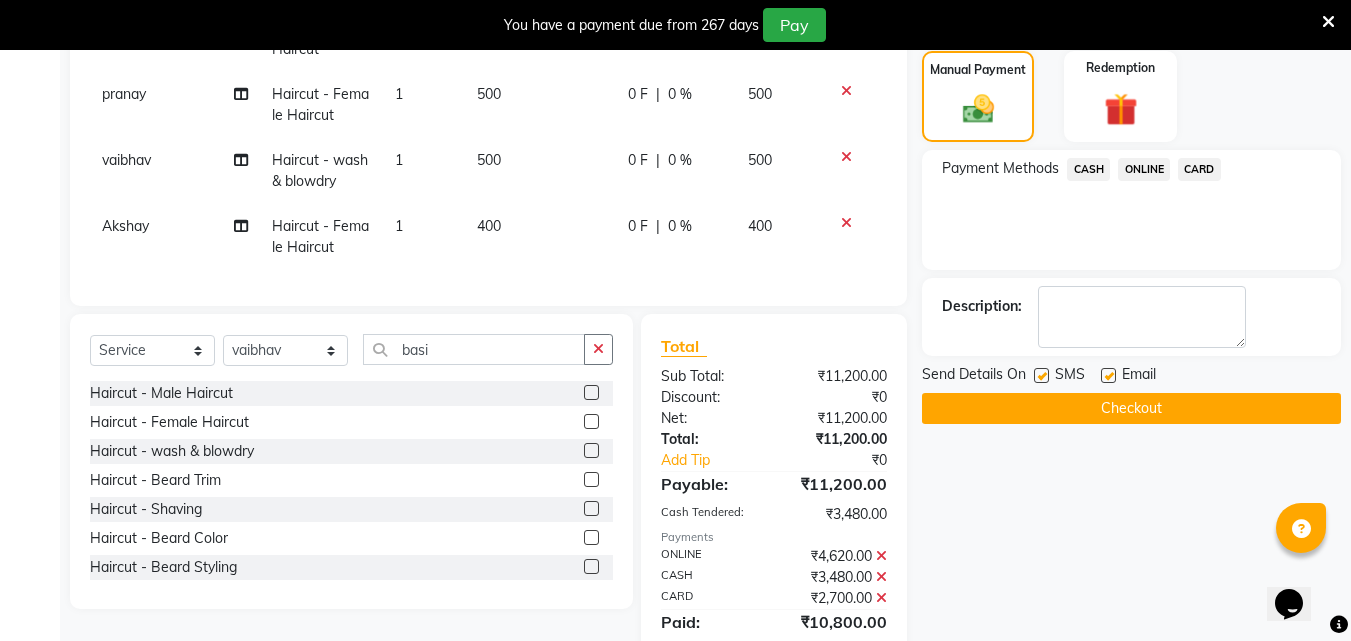 click on "400" 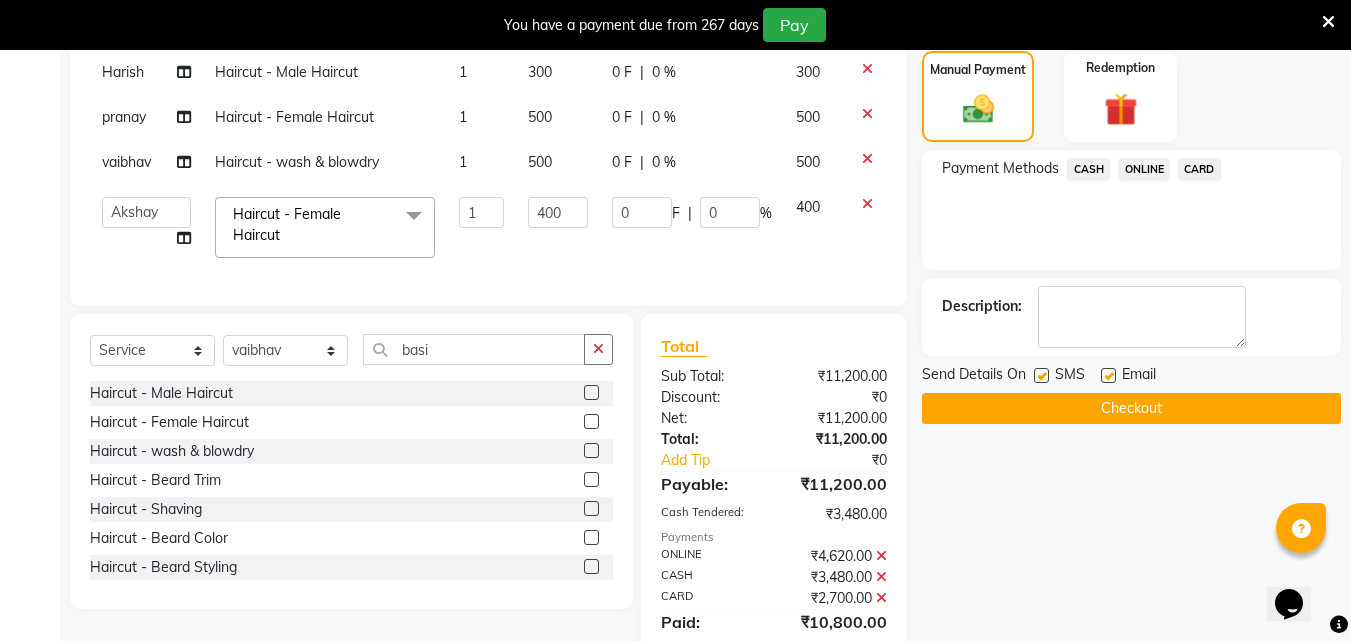 scroll, scrollTop: 439, scrollLeft: 0, axis: vertical 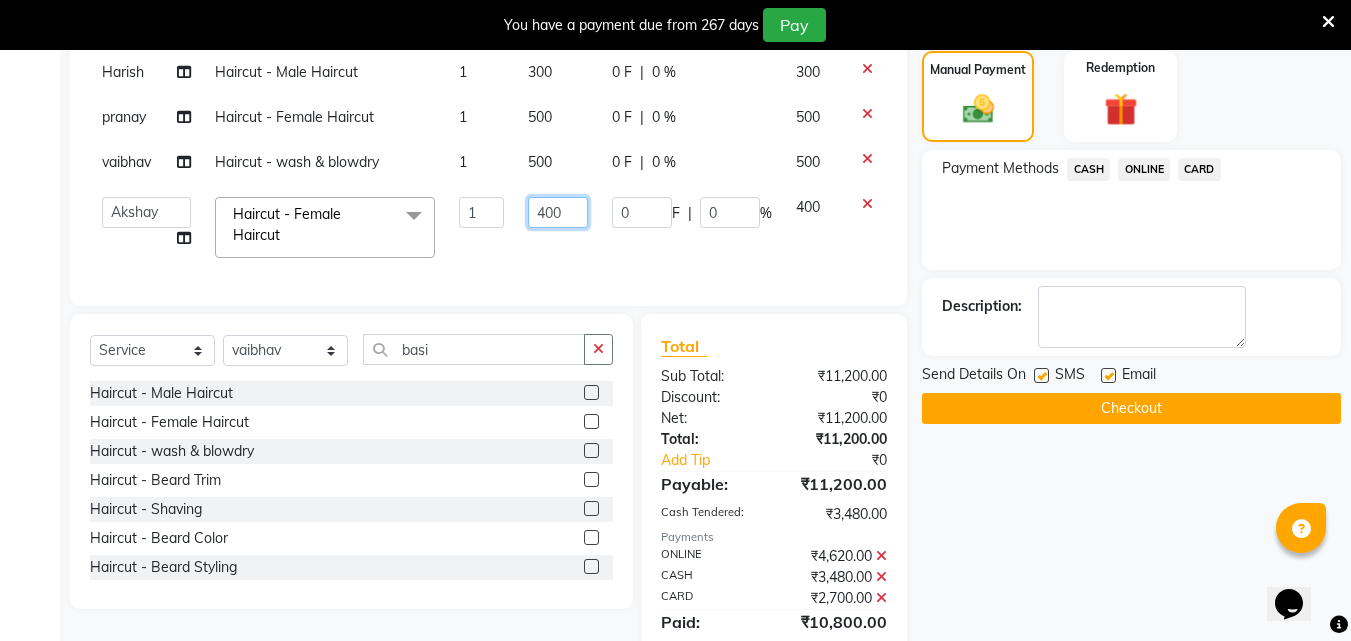 click on "400" 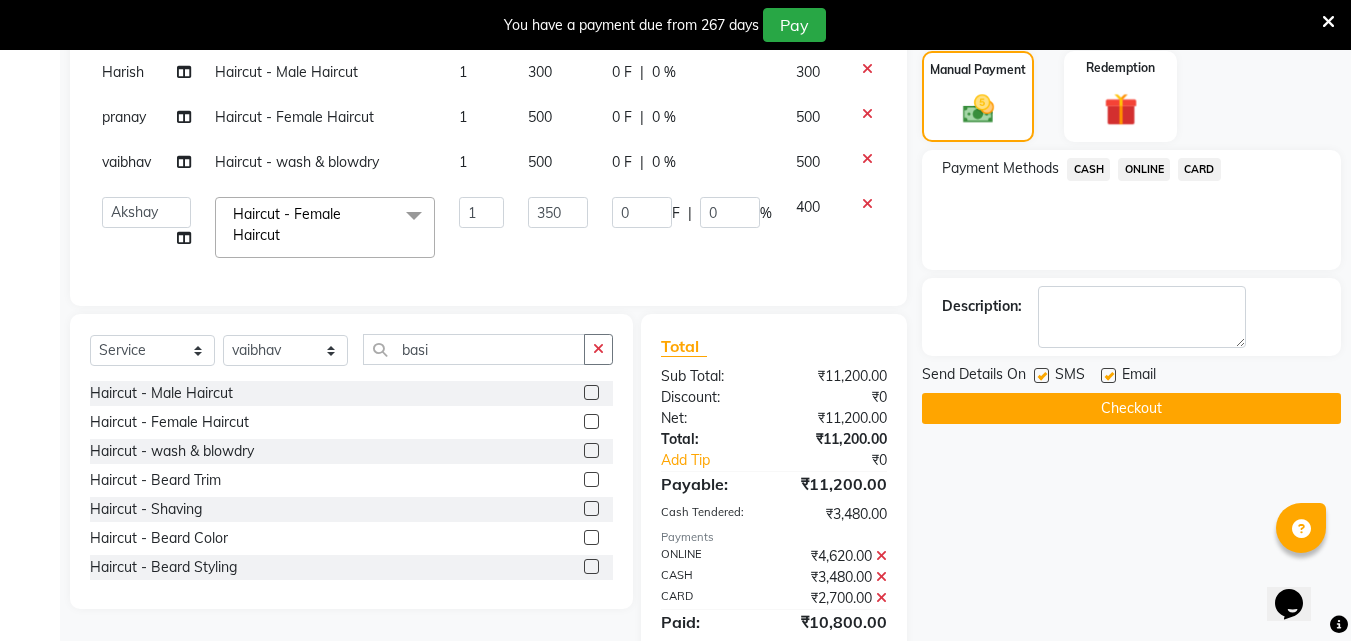 scroll, scrollTop: 523, scrollLeft: 0, axis: vertical 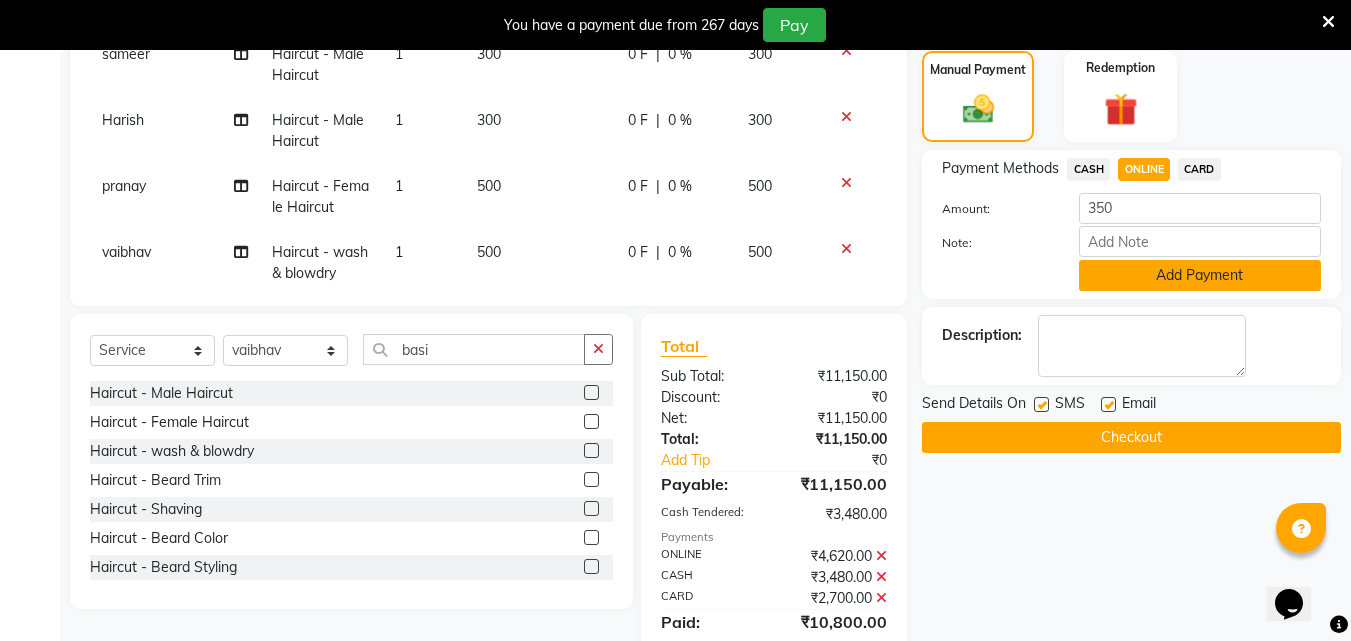 click on "Add Payment" 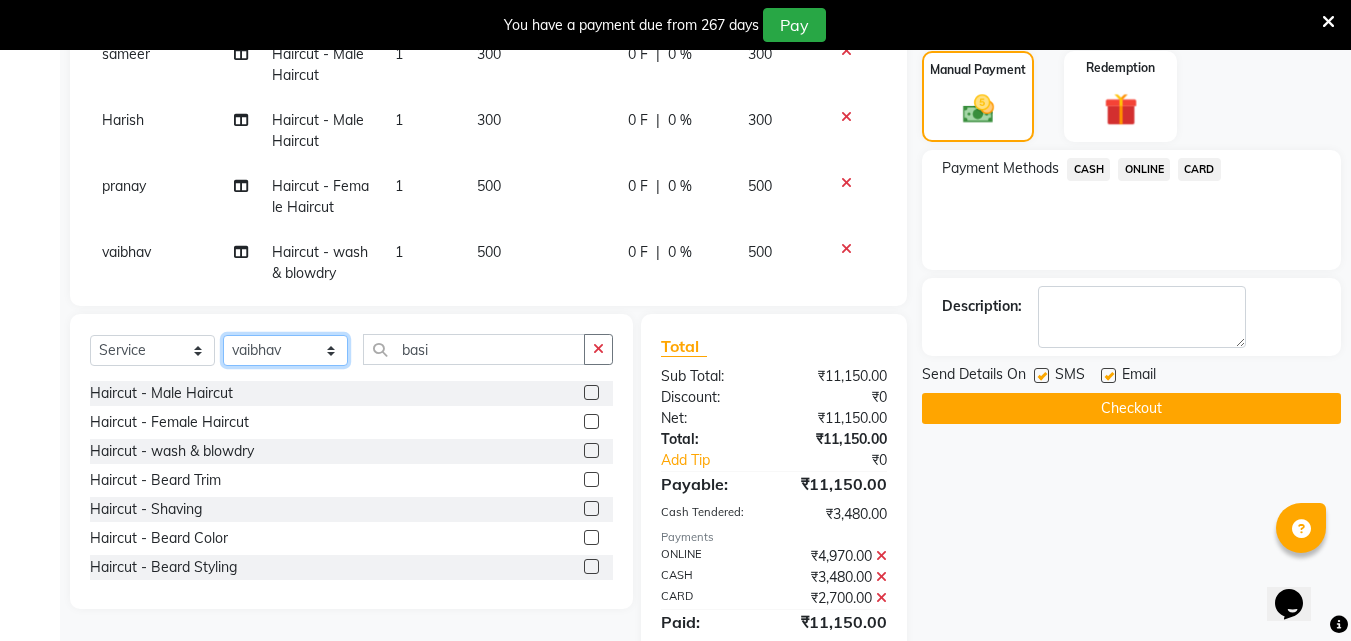 click on "Select Stylist [FIRST] [FIRST] [FIRST] [FIRST] [FIRST] [FIRST] [FIRST] [FIRST] [FIRST] [FIRST] [FIRST] [FIRST]" 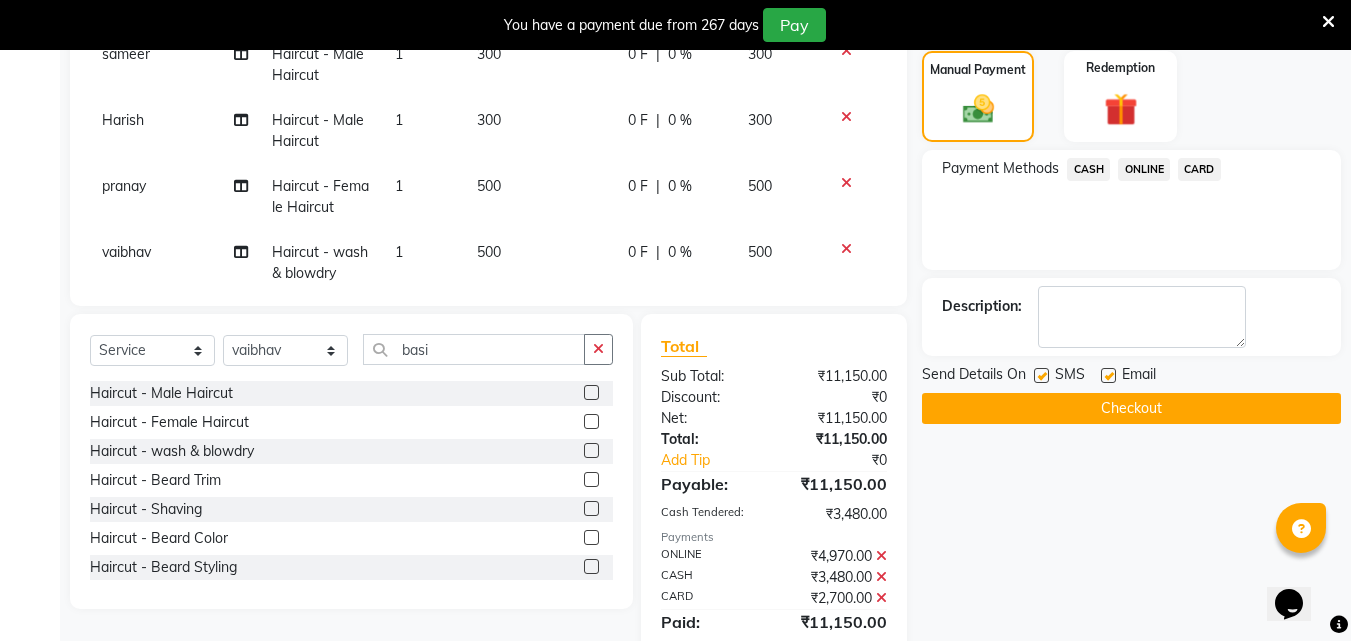 click 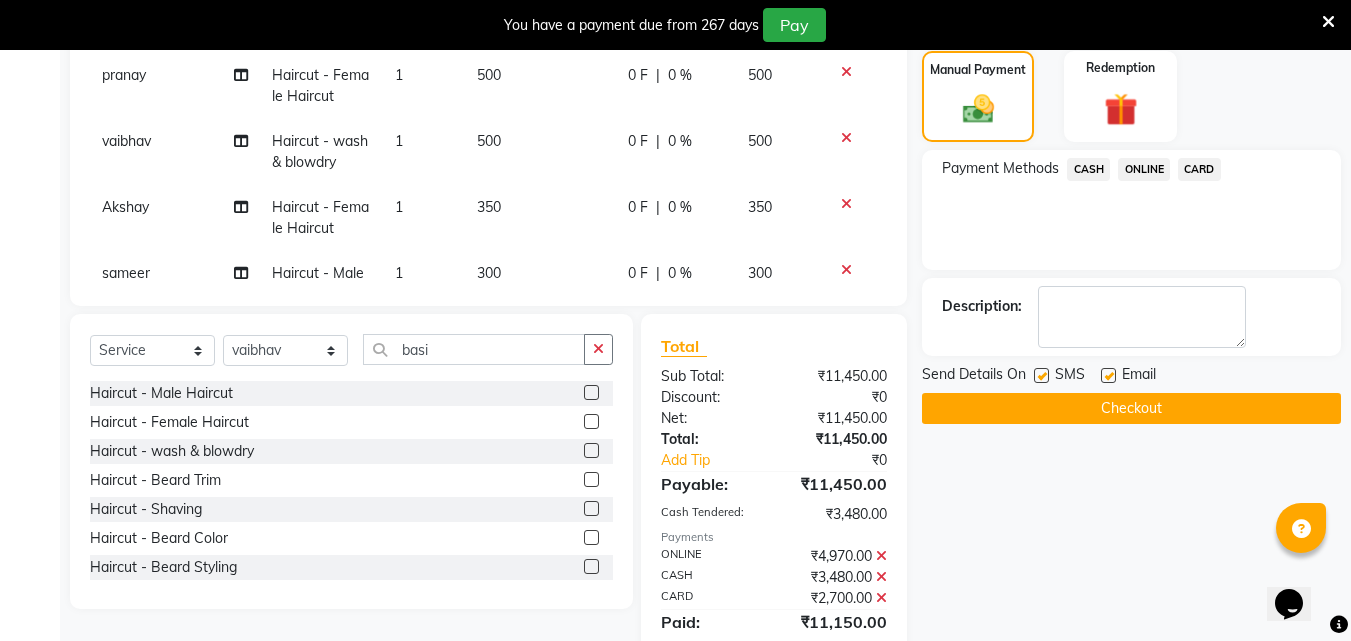 scroll, scrollTop: 643, scrollLeft: 0, axis: vertical 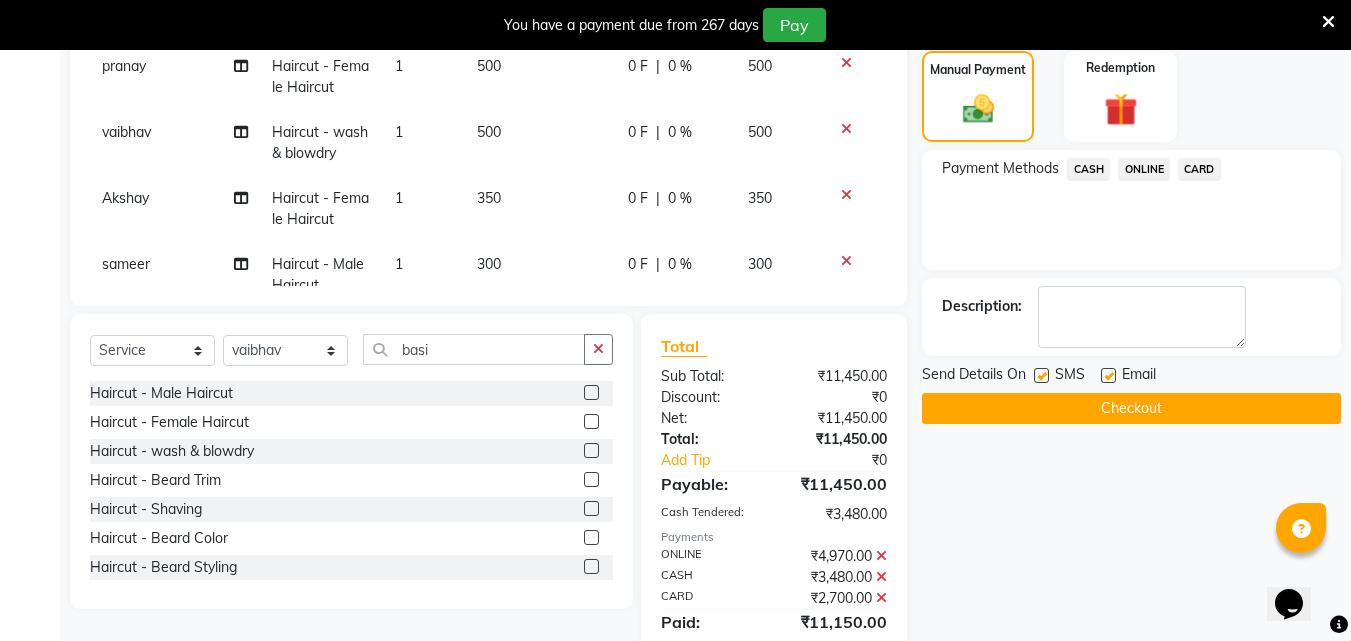 click on "Client +[COUNTRY CODE] [PHONE] Date [DATE] Invoice Number V/2025 V/2025-26 0735 Services Stylist Service Qty Price Disc Total Action [FIRST] Haircut - wash & blowdry 1 600 0 F | 0 % 600 [FIRST] Package 1 1500 0 F | 0 % 1500 [FIRST] Body Basics - Threading 1 150 0 F | 0 % 150 [FIRST] Haircut - wash & blowdry 1 600 0 F | 0 % 600 [FIRST] Body Basics - Threading 1 100 0 F | 0 % 100 [FIRST] Haircut - Female Haircut 1 500 0 F | 0 % 500 [FIRST] Package 1 1000 0 F | 0 % 1000 [FIRST] Package 1 1000 0 F | 0 % 1000 [FIRST] Package 1 2700 0 F | 0 % 2700 [FIRST] Waxing 1 500 0 F | 0 % 500 [FIRST] Body Basics - Threading 1 50 0 F | 0 % 50 [FIRST] Haircut - Female Haircut 1 500 0 F | 0 % 500 [FIRST] Haircut - Male Haircut 1 300 0 F | 0 % 300 [FIRST] Haircut - Male Haircut 1 300 0 F | 0 % 300 [FIRST] Haircut - Female Haircut 1 500 0 F | 0 % 500 [FIRST] Haircut - wash & blowdry 1 500 0 F | 0 % 500 [FIRST] Haircut - Female Haircut 1 350 0 F | 0 % 350 [FIRST] Haircut - Male Haircut 1 300 0 F | 0 % 300" 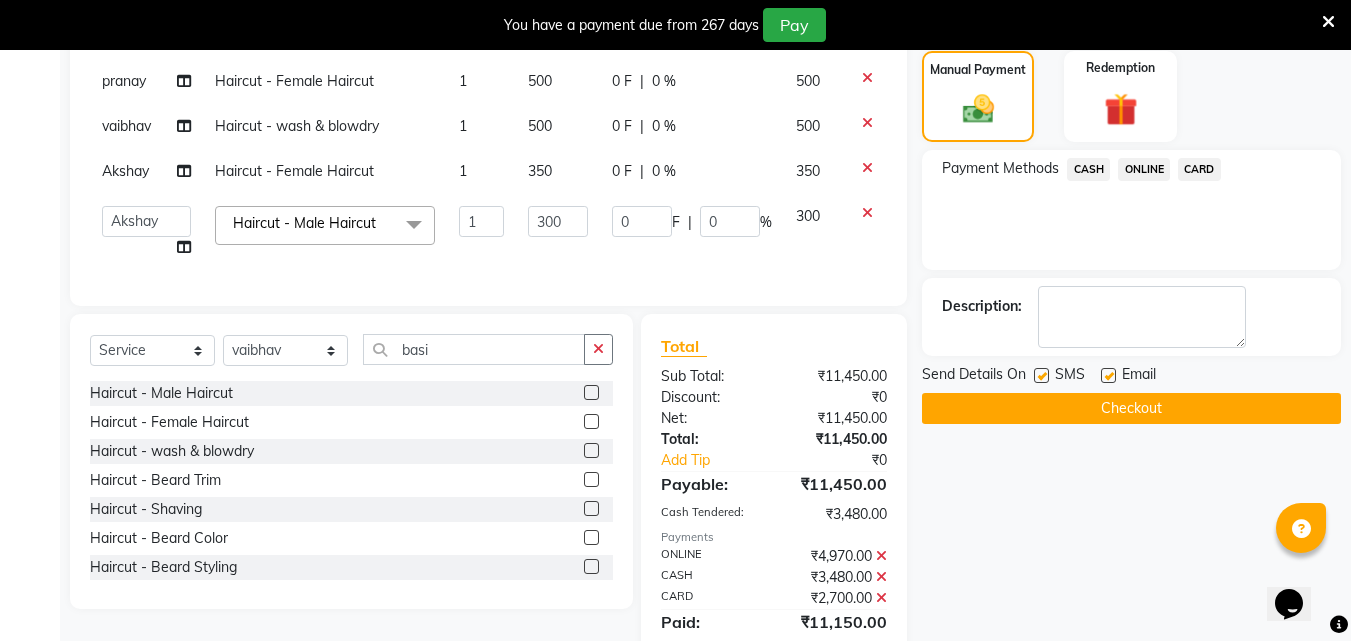scroll, scrollTop: 475, scrollLeft: 0, axis: vertical 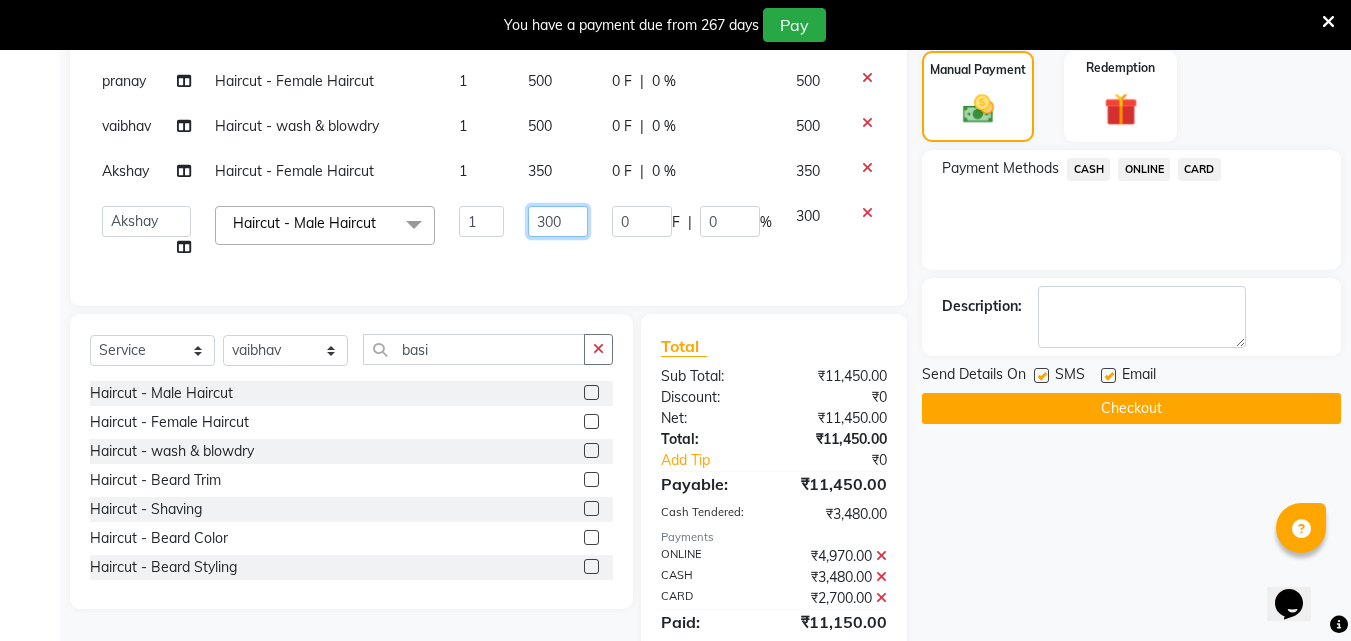 click on "300" 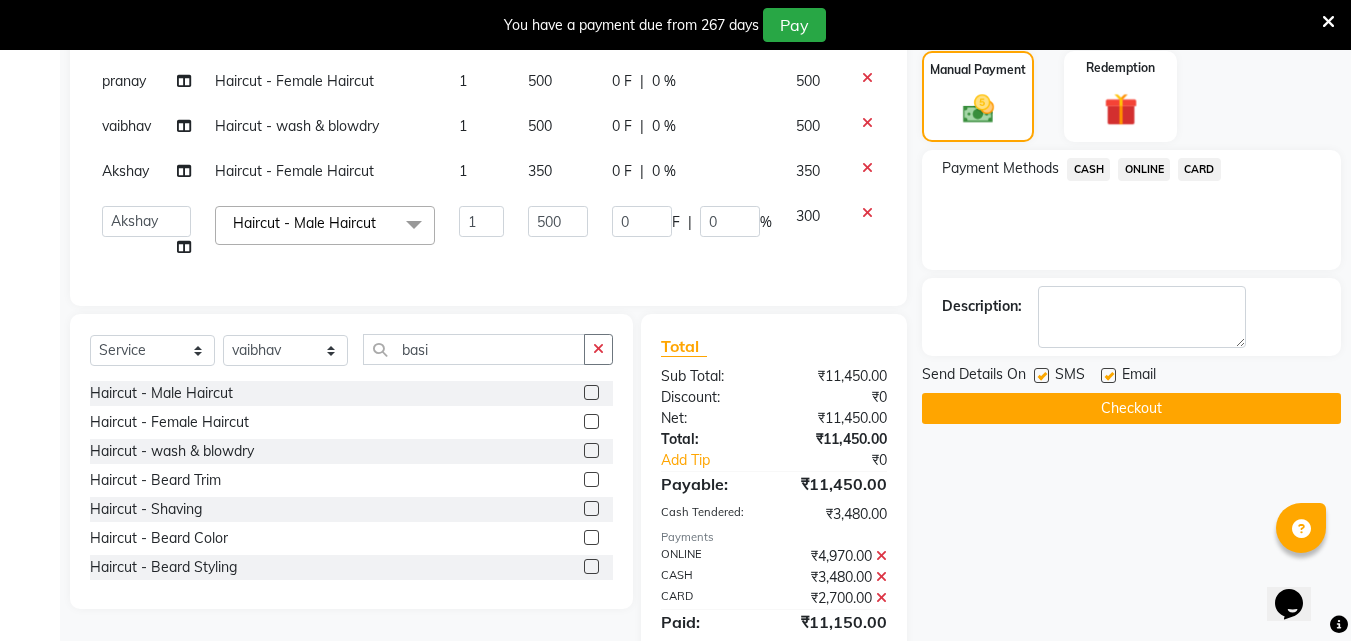 scroll, scrollTop: 559, scrollLeft: 0, axis: vertical 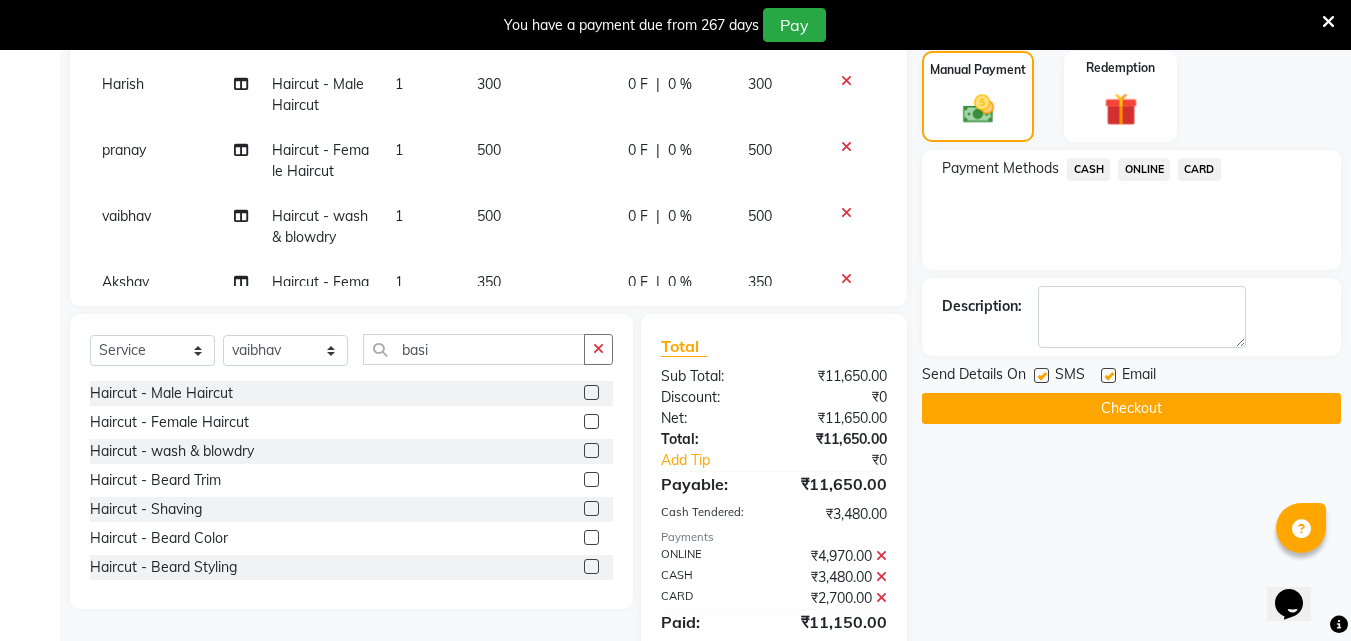 click on "CARD" 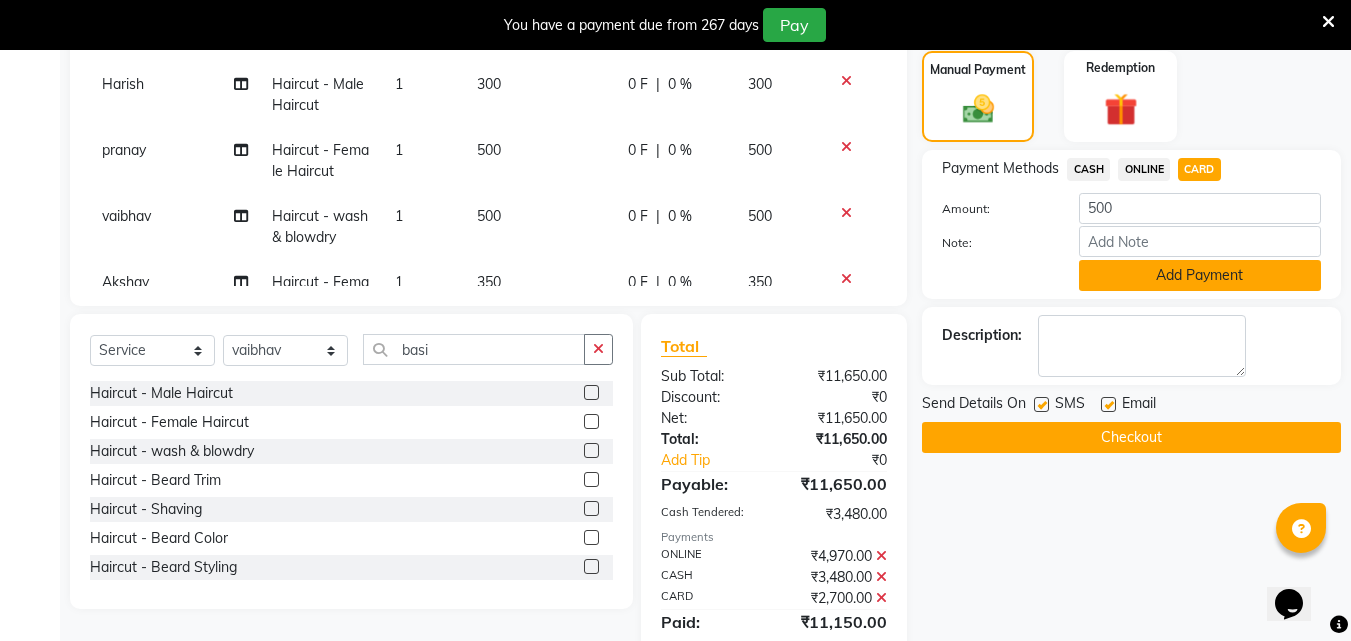click on "Add Payment" 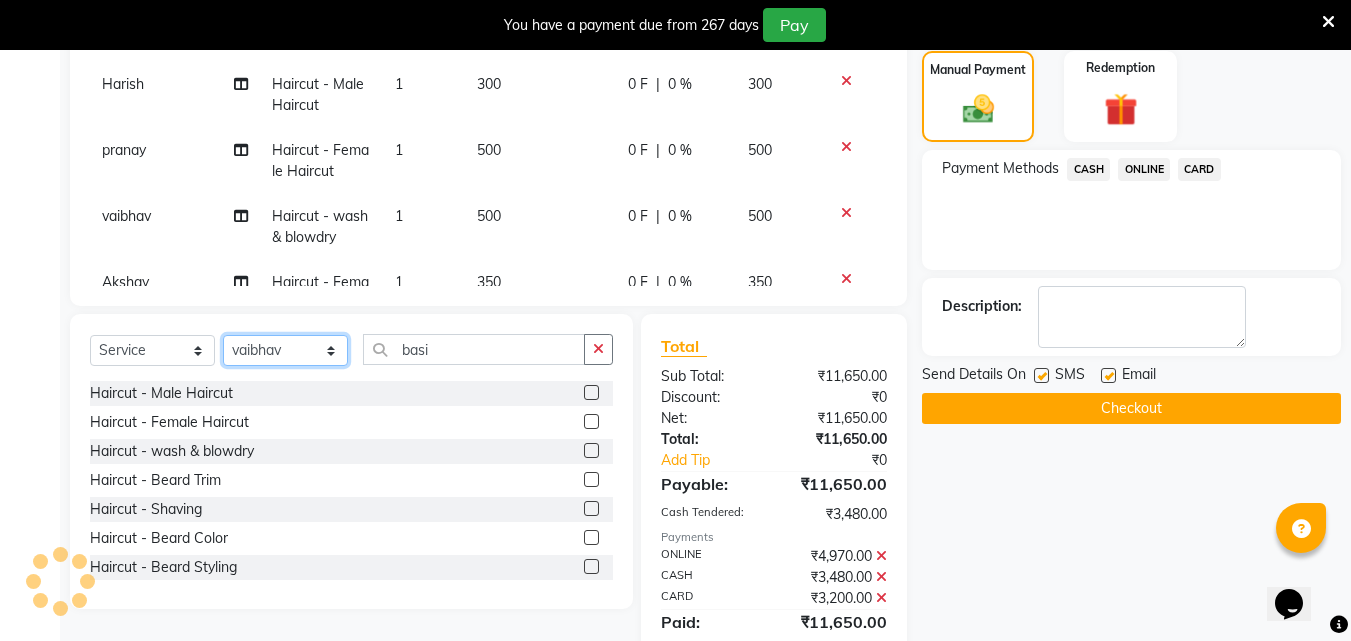 click on "Select Stylist [FIRST] [FIRST] [FIRST] [FIRST] [FIRST] [FIRST] [FIRST] [FIRST] [FIRST] [FIRST] [FIRST] [FIRST]" 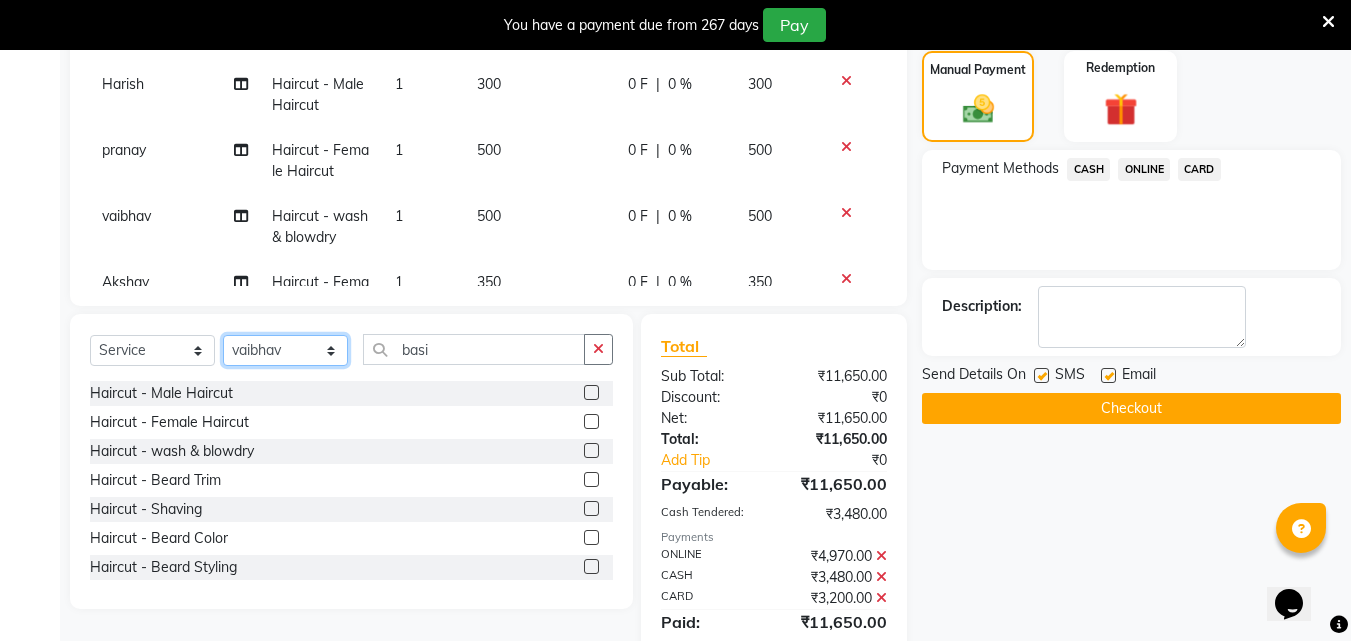 click on "Select Stylist [FIRST] [FIRST] [FIRST] [FIRST] [FIRST] [FIRST] [FIRST] [FIRST] [FIRST] [FIRST] [FIRST] [FIRST]" 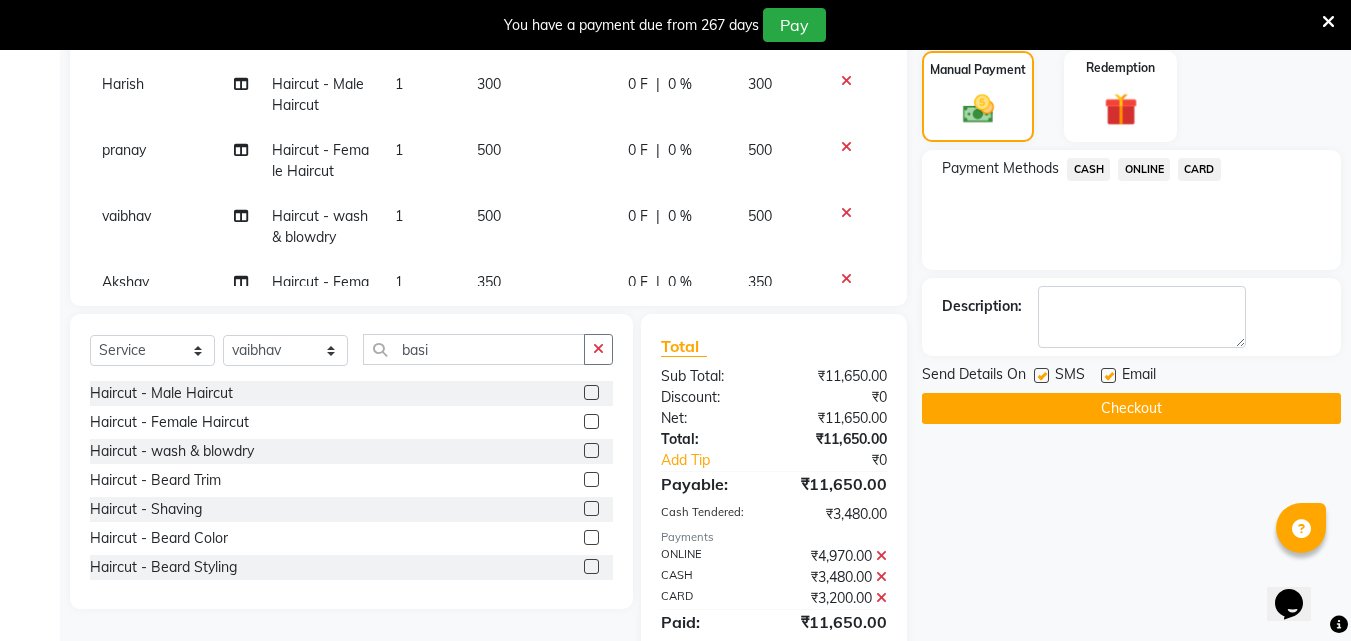 click 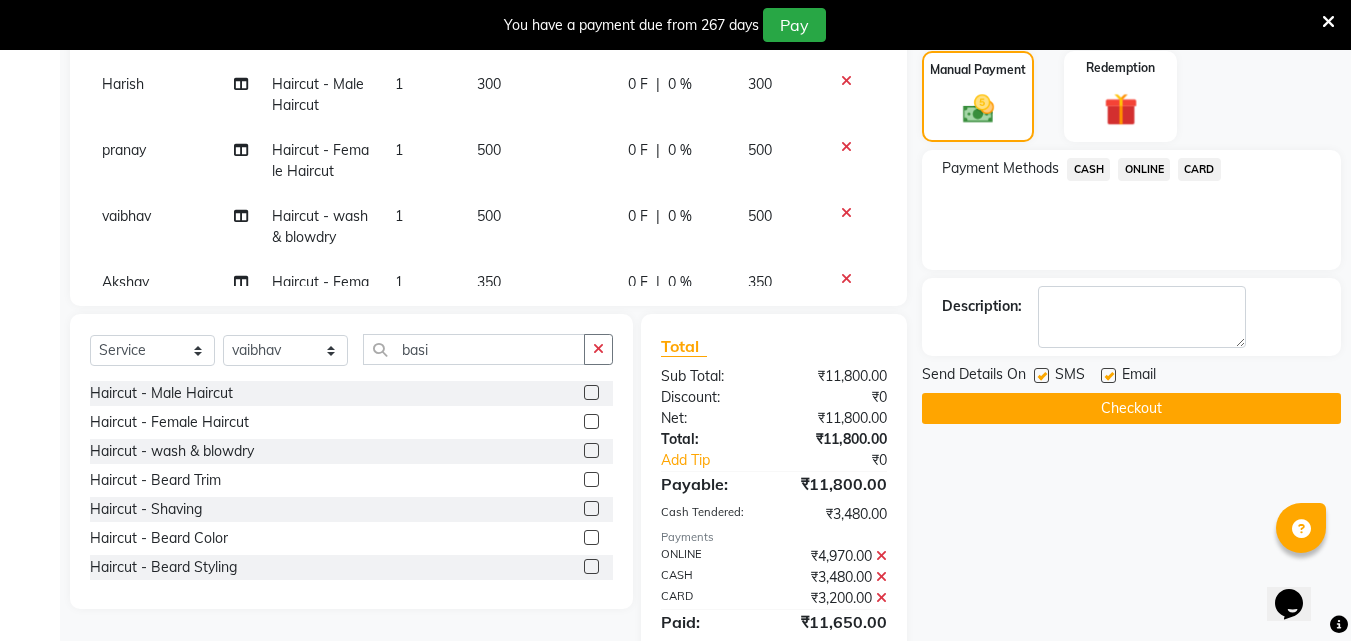 click on "ONLINE" 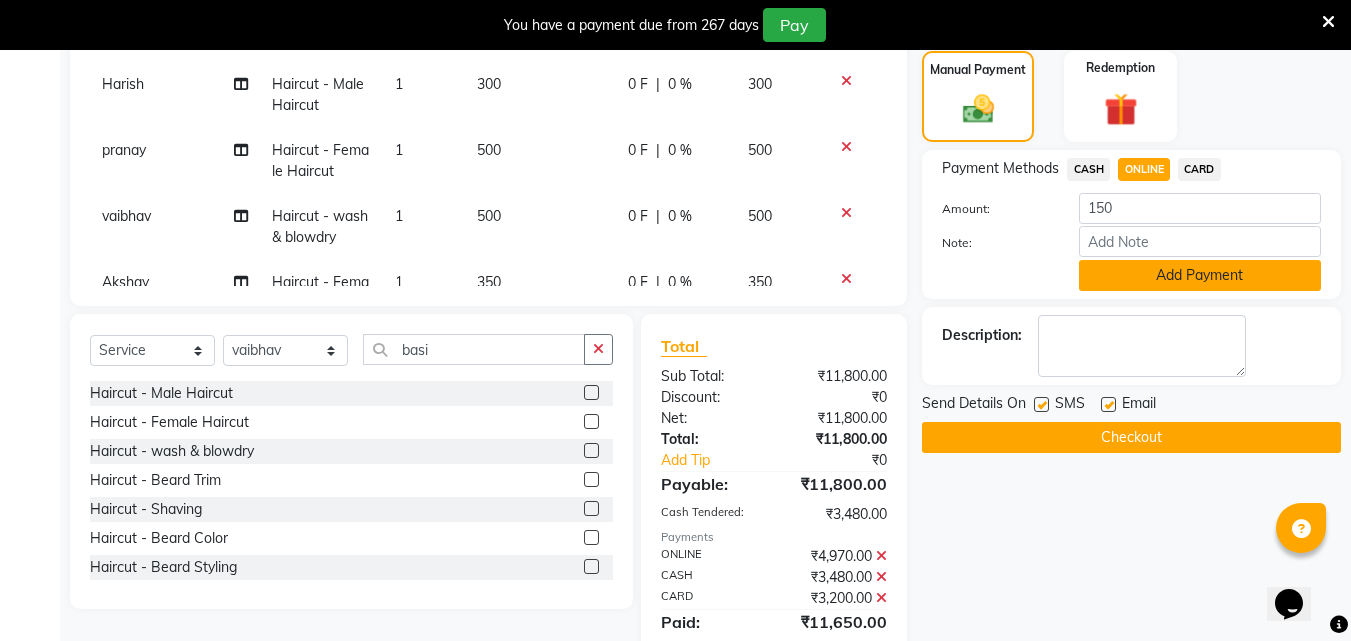 click on "Add Payment" 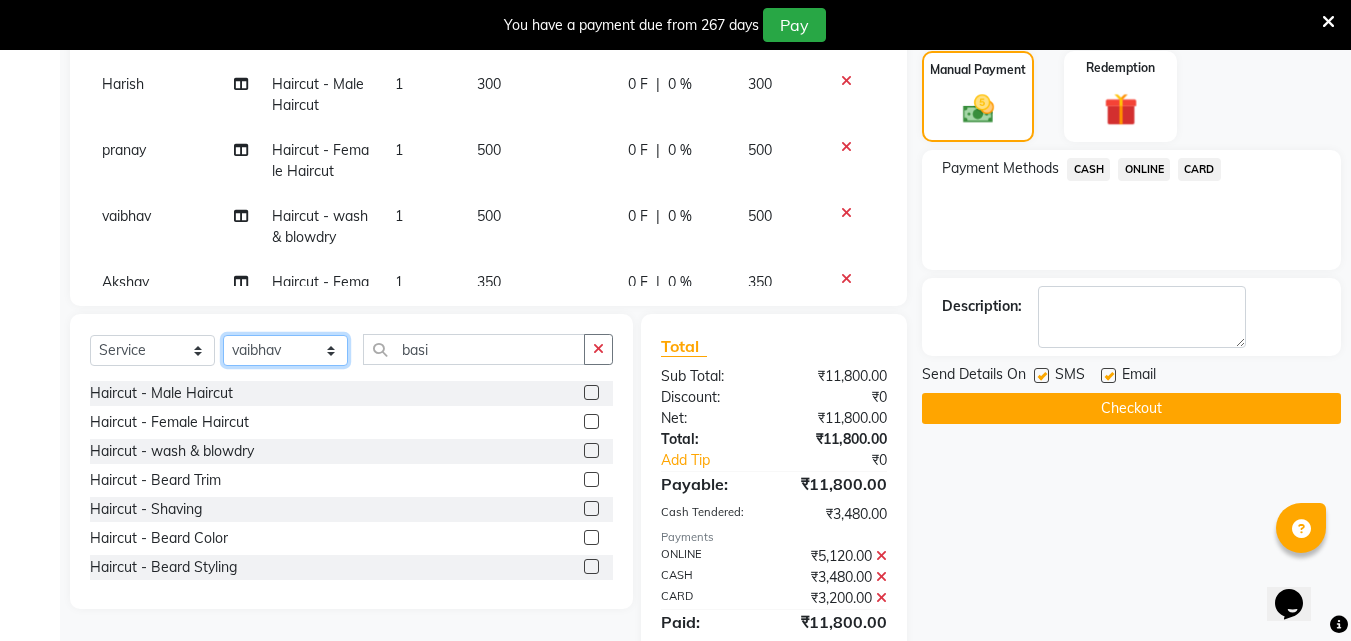 click on "Select Stylist [FIRST] [FIRST] [FIRST] [FIRST] [FIRST] [FIRST] [FIRST] [FIRST] [FIRST] [FIRST] [FIRST] [FIRST]" 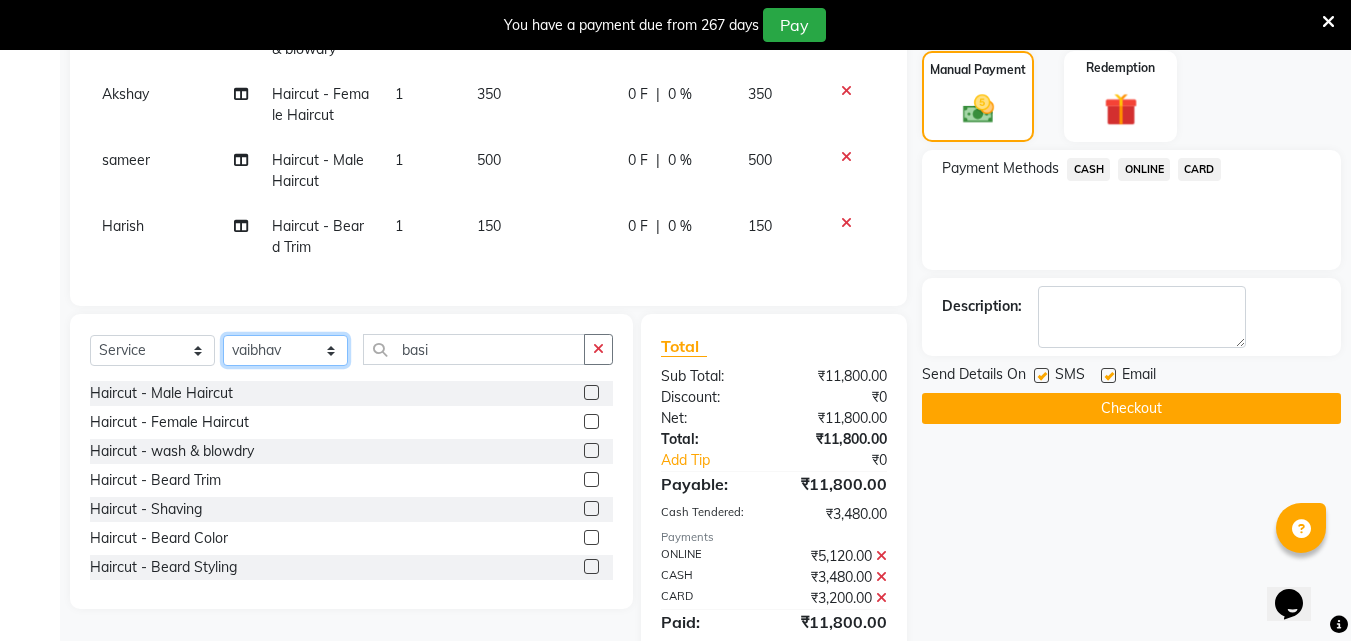 scroll, scrollTop: 762, scrollLeft: 0, axis: vertical 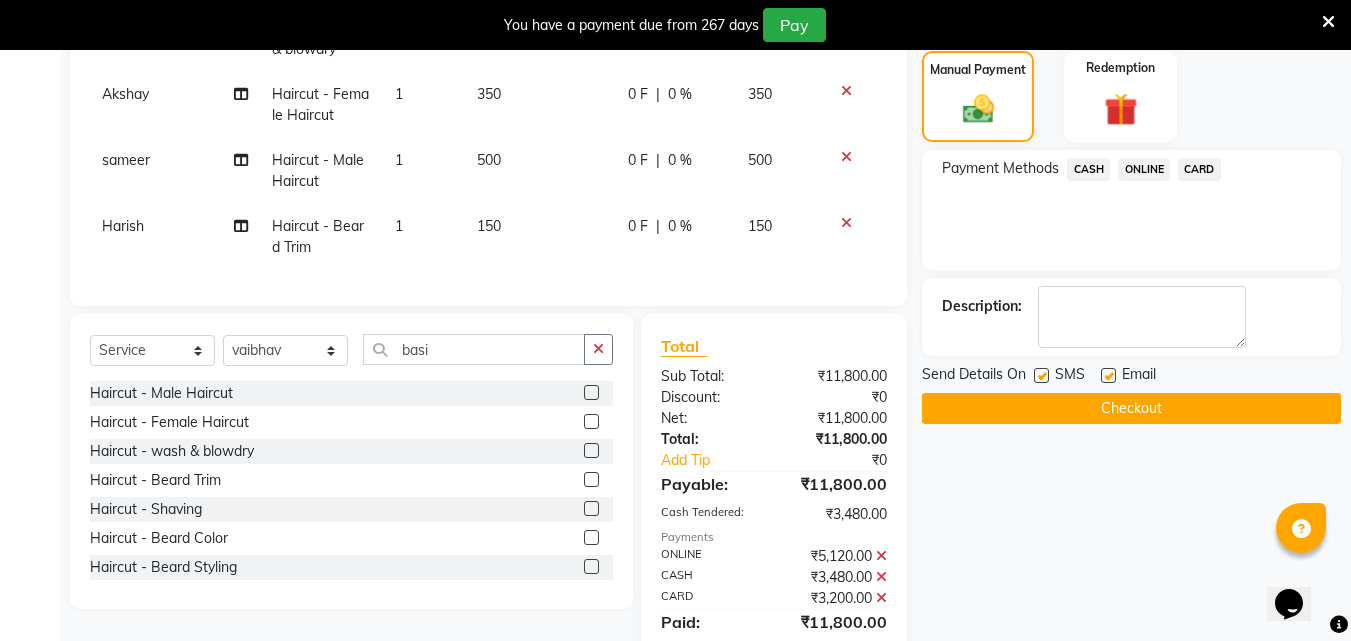 click 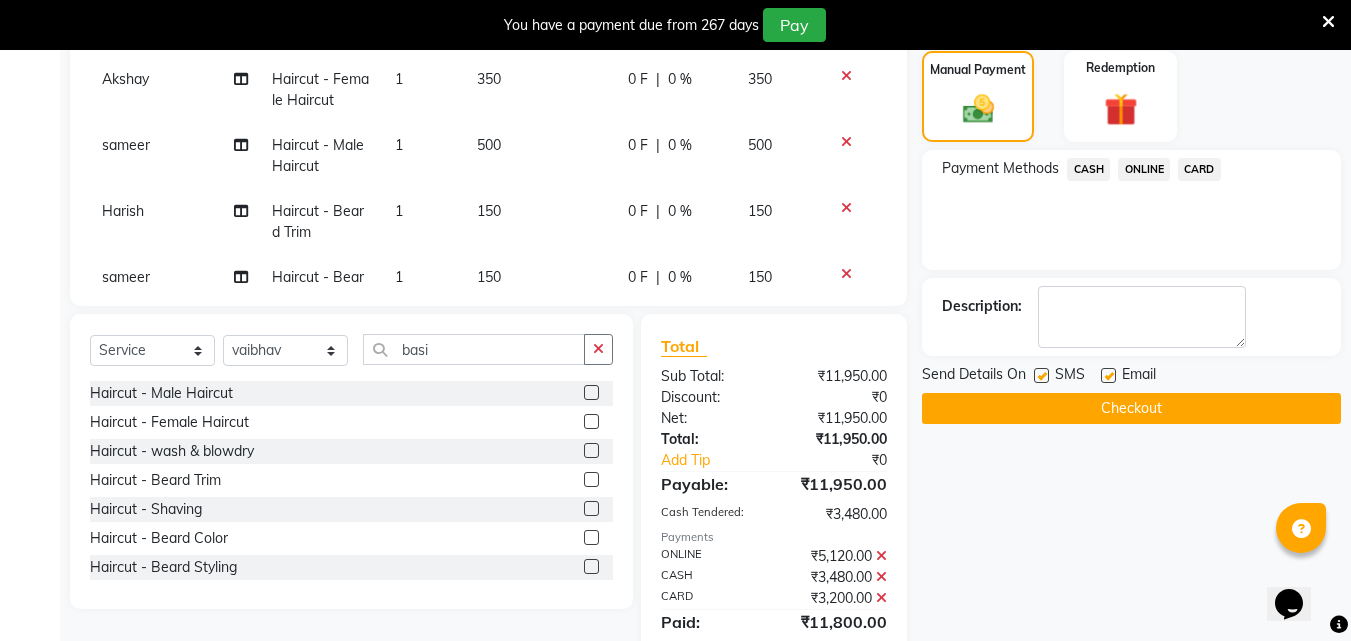 click on "ONLINE" 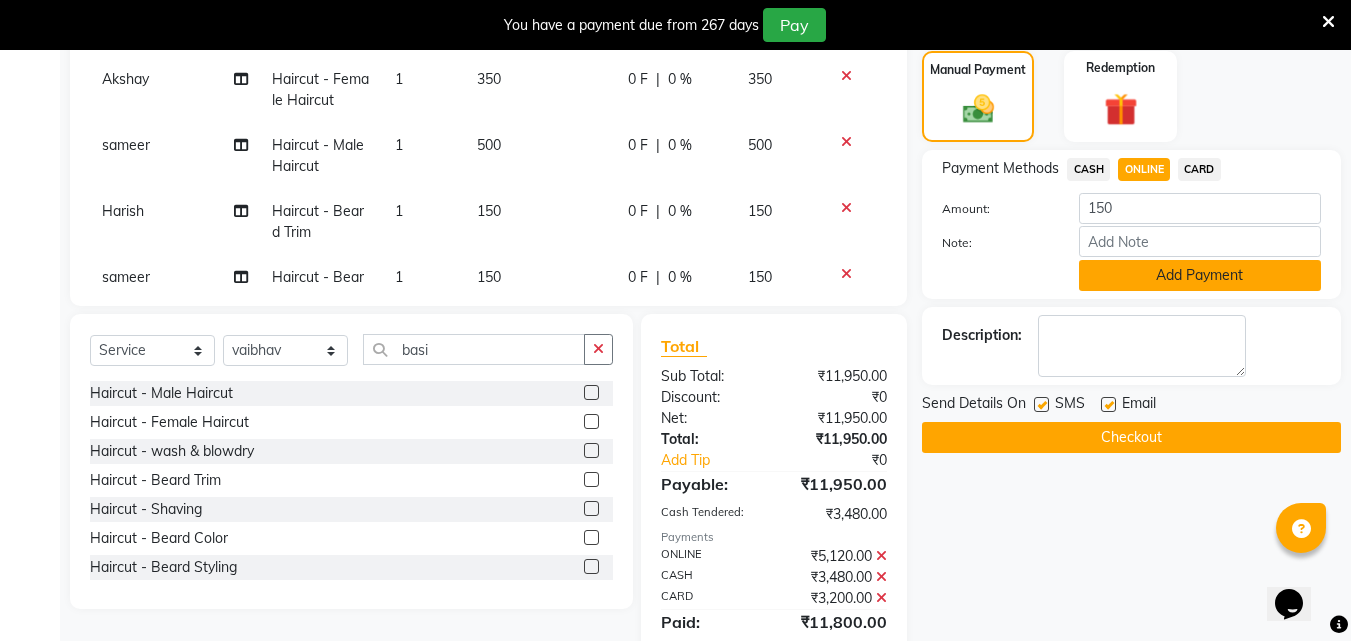 click on "Add Payment" 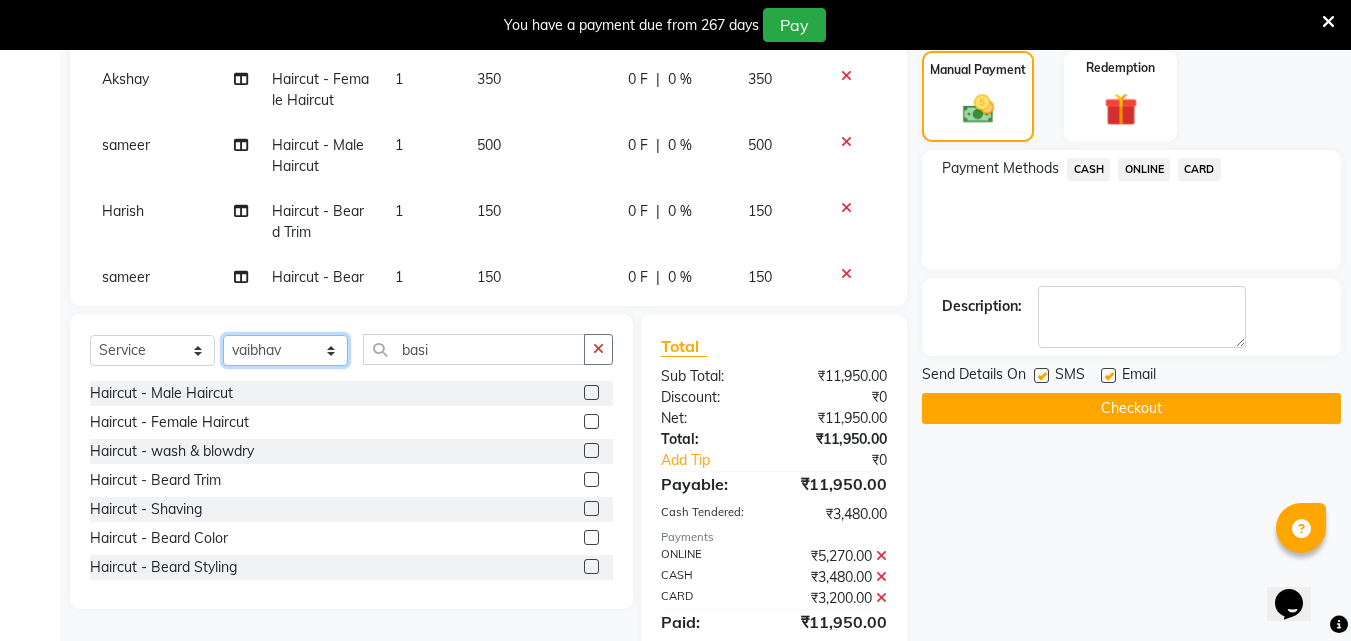click on "Select Stylist [FIRST] [FIRST] [FIRST] [FIRST] [FIRST] [FIRST] [FIRST] [FIRST] [FIRST] [FIRST] [FIRST] [FIRST]" 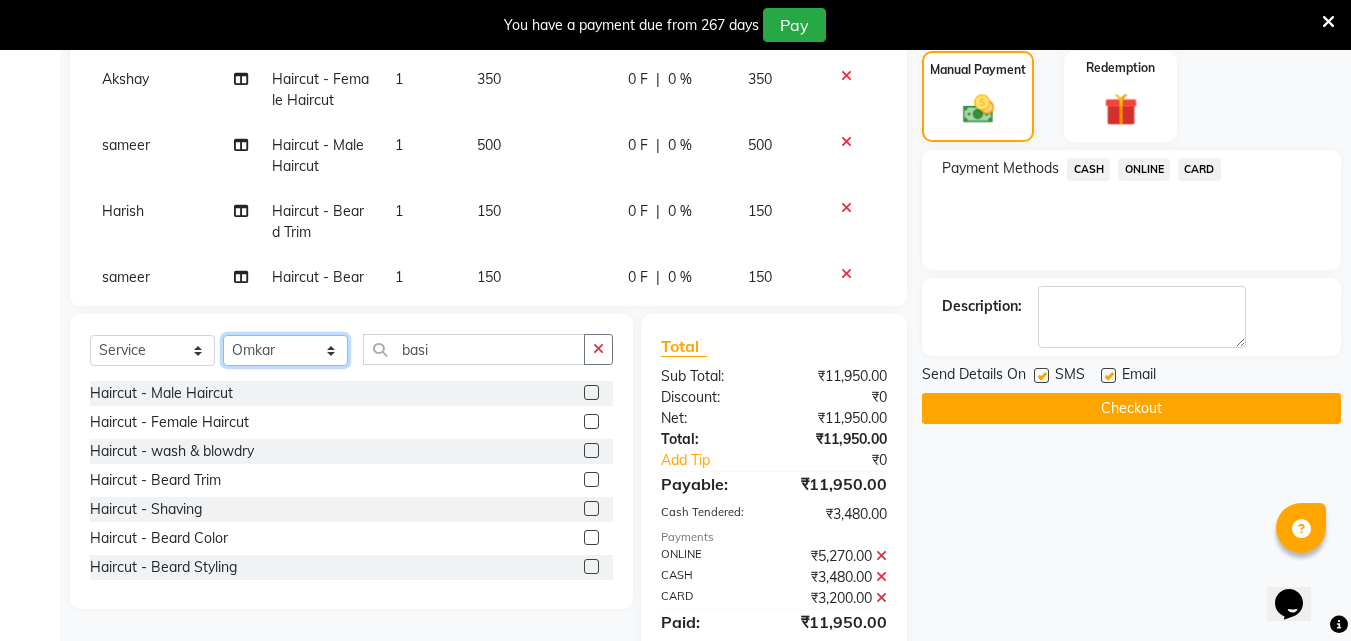 click on "Select Stylist [FIRST] [FIRST] [FIRST] [FIRST] [FIRST] [FIRST] [FIRST] [FIRST] [FIRST] [FIRST] [FIRST] [FIRST]" 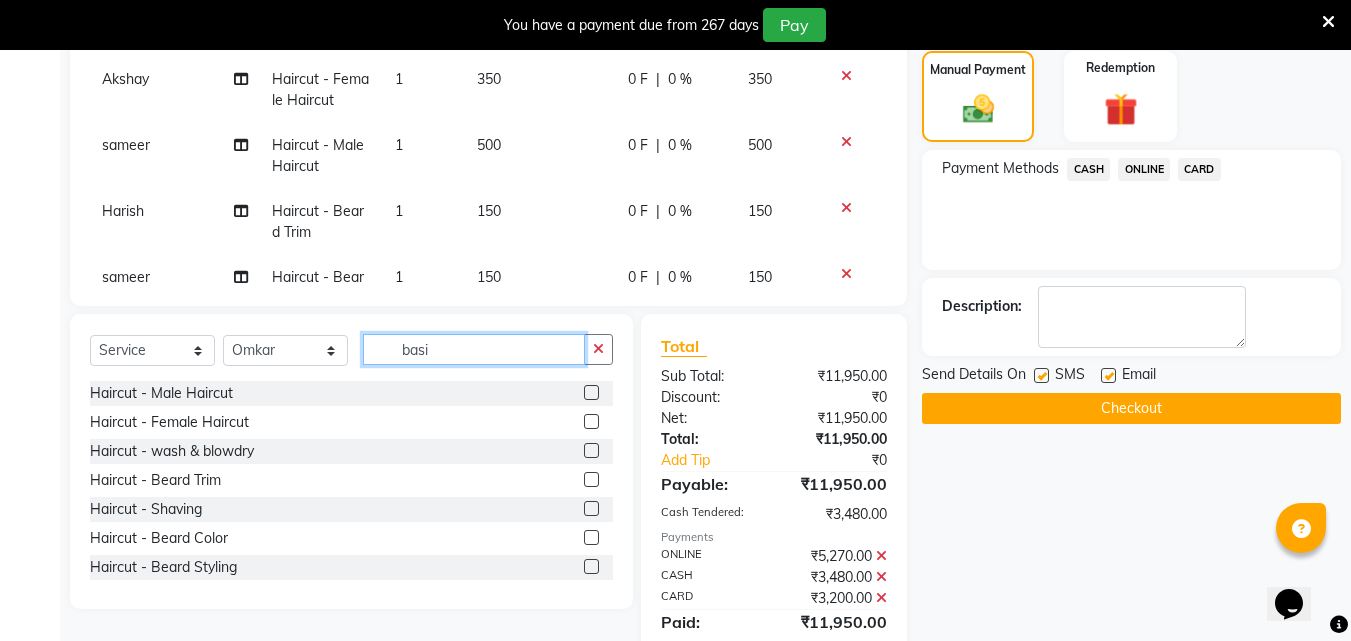 click on "basi" 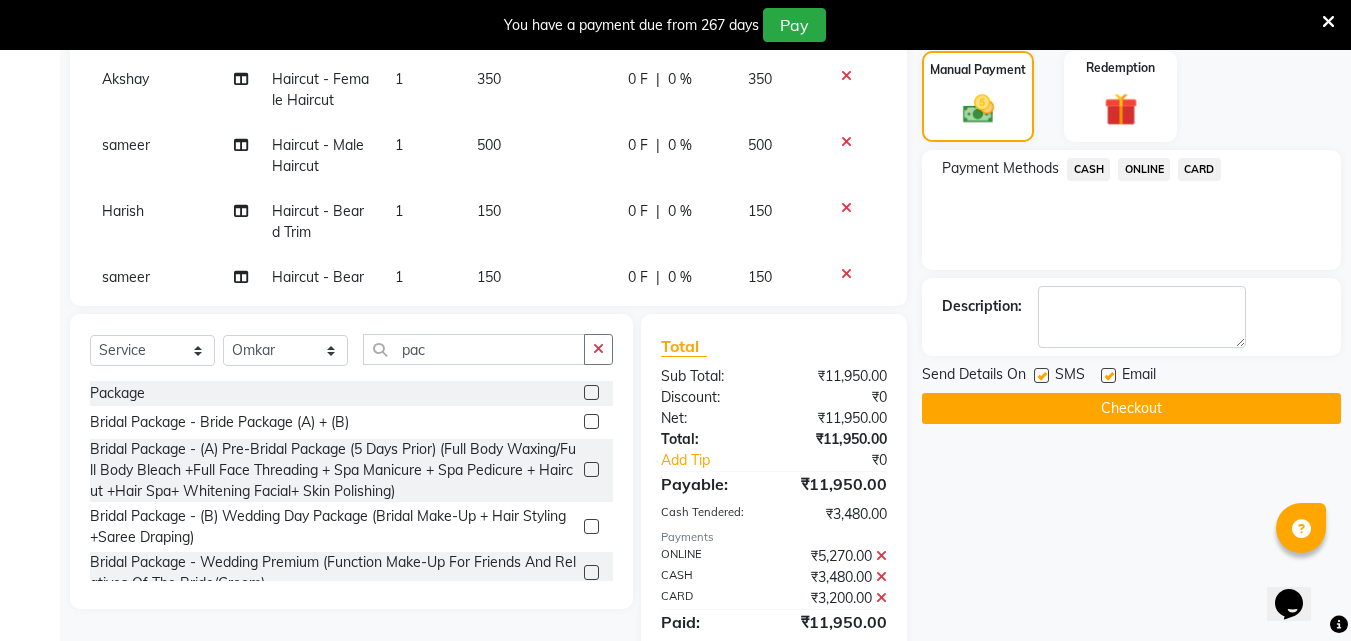 click 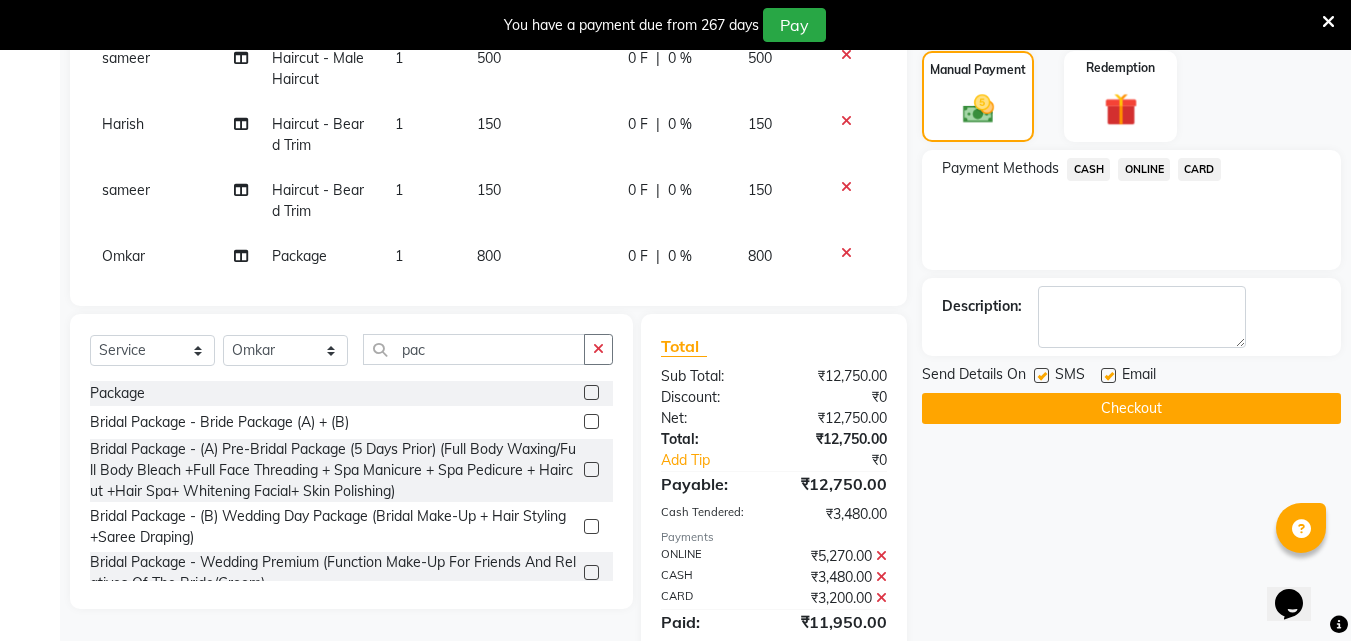 scroll, scrollTop: 873, scrollLeft: 0, axis: vertical 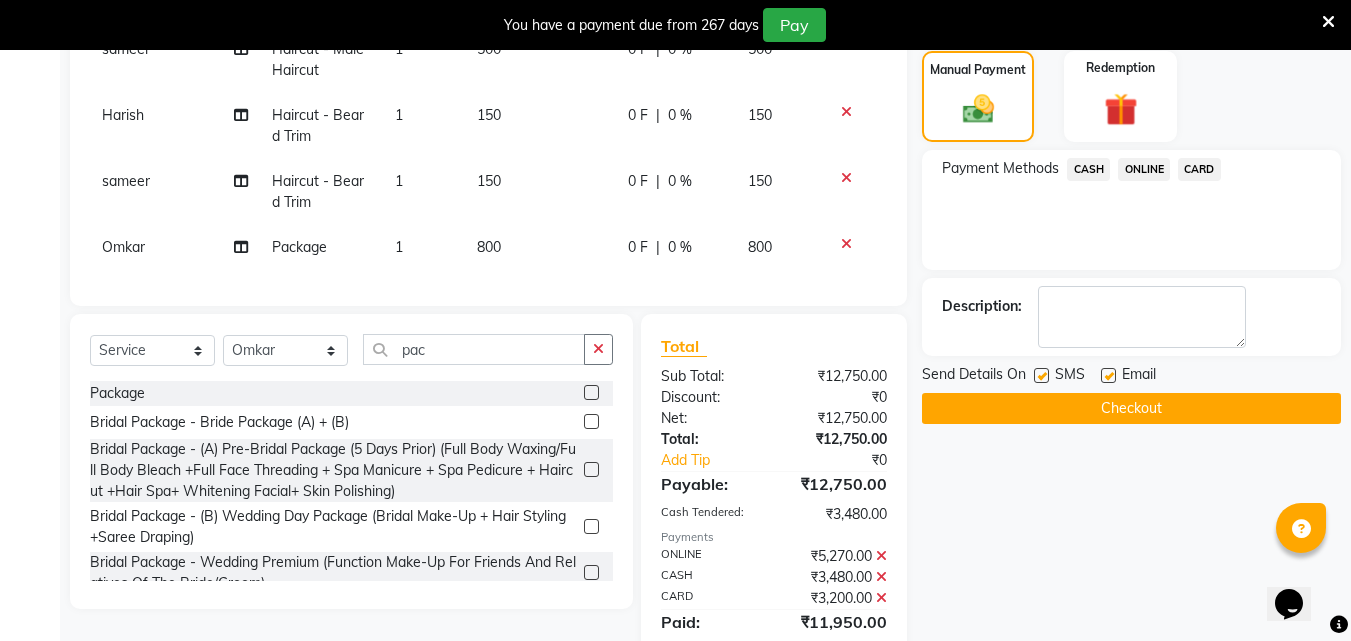 click on "Services Stylist Service Qty Price Disc Total Action [NAME] Haircut - wash & blowdry 1 600 0 F | 0 % 600 [NAME] Package 1 1500 0 F | 0 % 1500 [NAME] Body Basics - Threading 1 150 0 F | 0 % 150 [NAME] Haircut - wash & blowdry 1 600 0 F | 0 % 600 [NAME] Body Basics - Threading 1 100 0 F | 0 % 100 [NAME] Haircut - Female Haircut 1 500 0 F | 0 % 500 [NAME] Package 1 1000 0 F | 0 % 1000 [NAME] Package 1 1000 0 F | 0 % 1000 [NAME] Package 1 2700 0 F | 0 % 2700 [NAME] Waxing 1 500 0 F | 0 % 500 [NAME] Body Basics - Threading 1 50 0 F | 0 % 50 [NAME] Haircut - Female Haircut 1 500 0 F | 0 % 500 [NAME] Haircut - Male Haircut 1 300 0 F | 0 % 300 [NAME] Haircut - Male Haircut 1 300 0 F | 0 % 300 [NAME] Haircut - Female Haircut 1 500 0 F | 0 % 500 [NAME] Haircut - wash & blowdry 1 500 0 F | 0 % 500 [NAME] Haircut - Female Haircut 1 350 0 F | 0 % 350 [NAME] Haircut - Male Haircut 1 500 0 F | 0 % 500 [NAME] Haircut - Beard Trim 1 150 0 F | 0 % 150 [NAME] Haircut - Beard Trim 1 150 0 F | 0 % 150 [NAME] Package 1 800 0 F" 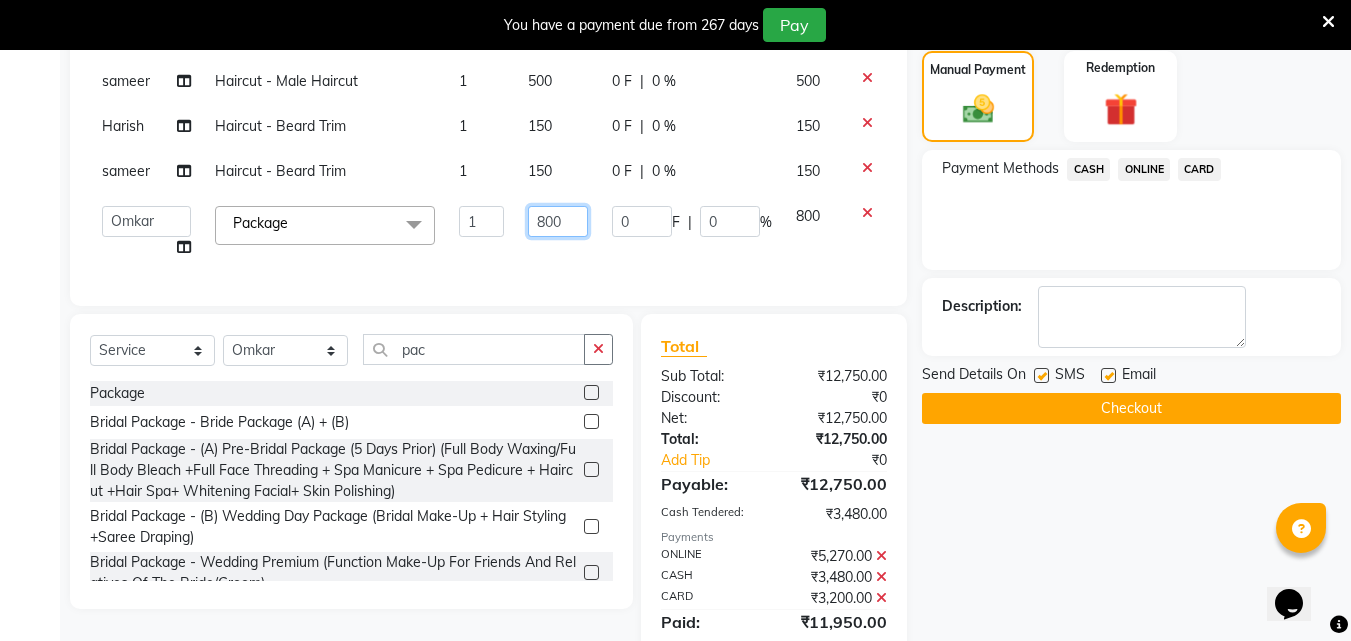 click on "800" 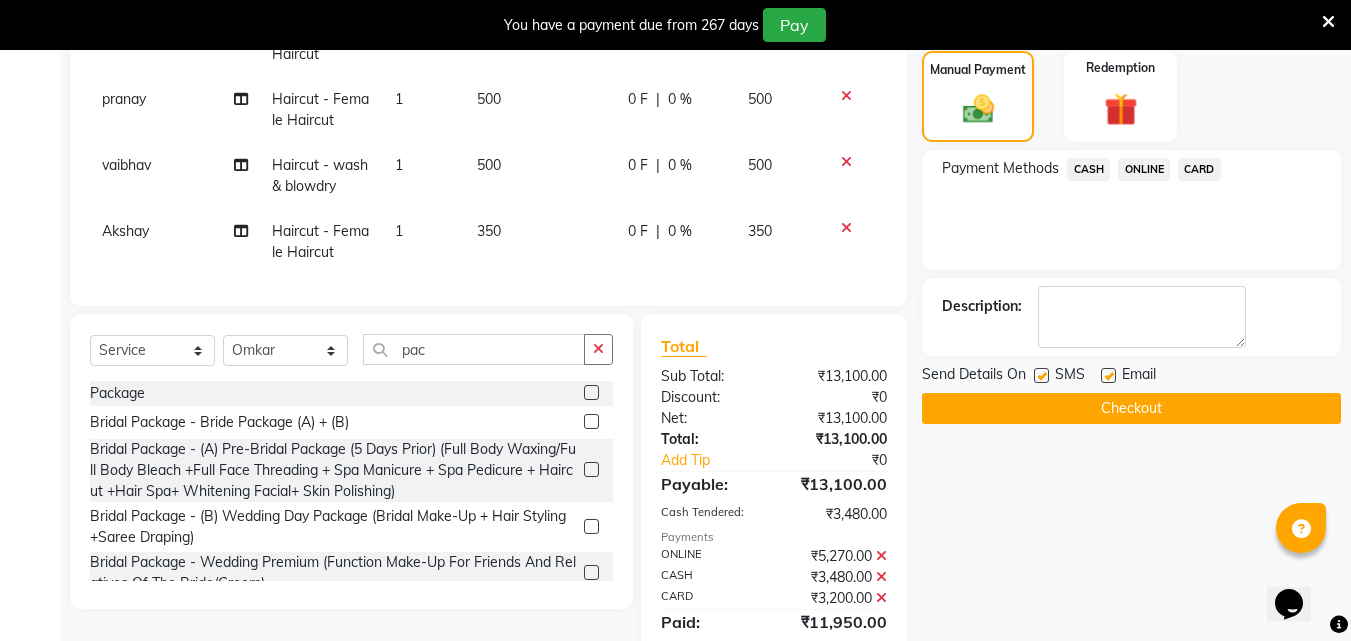 click on "ONLINE" 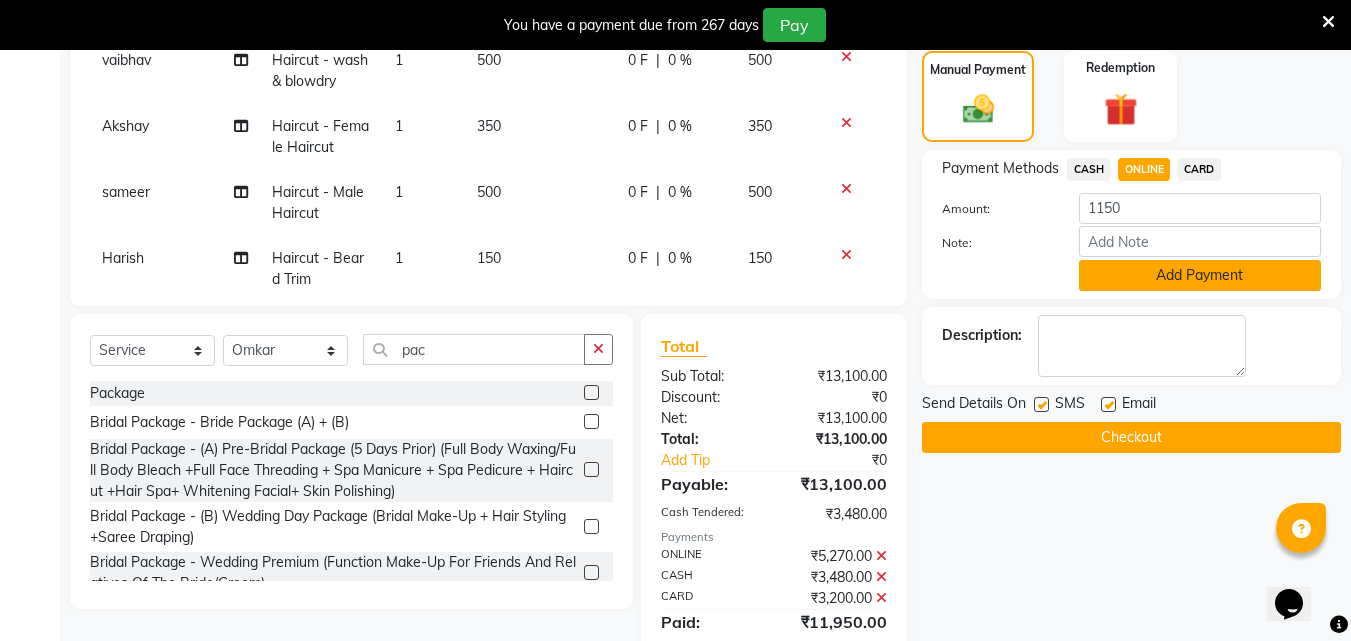 click on "Add Payment" 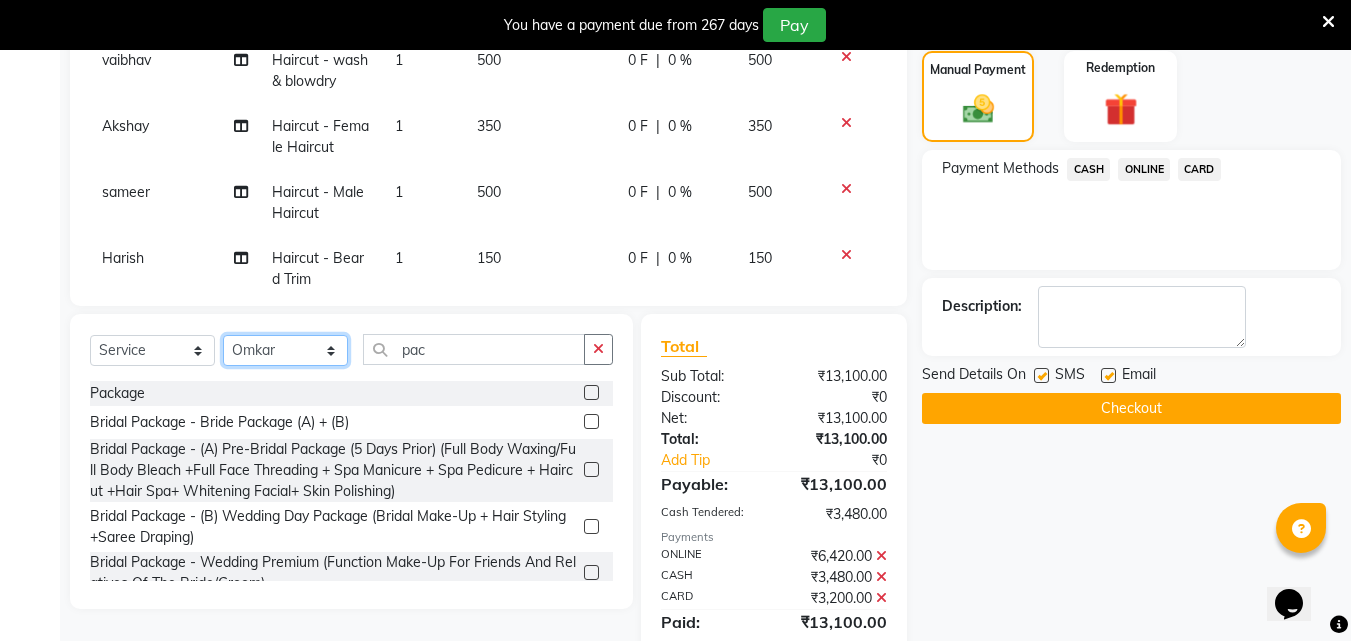 click on "Select Stylist [FIRST] [FIRST] [FIRST] [FIRST] [FIRST] [FIRST] [FIRST] [FIRST] [FIRST] [FIRST] [FIRST] [FIRST]" 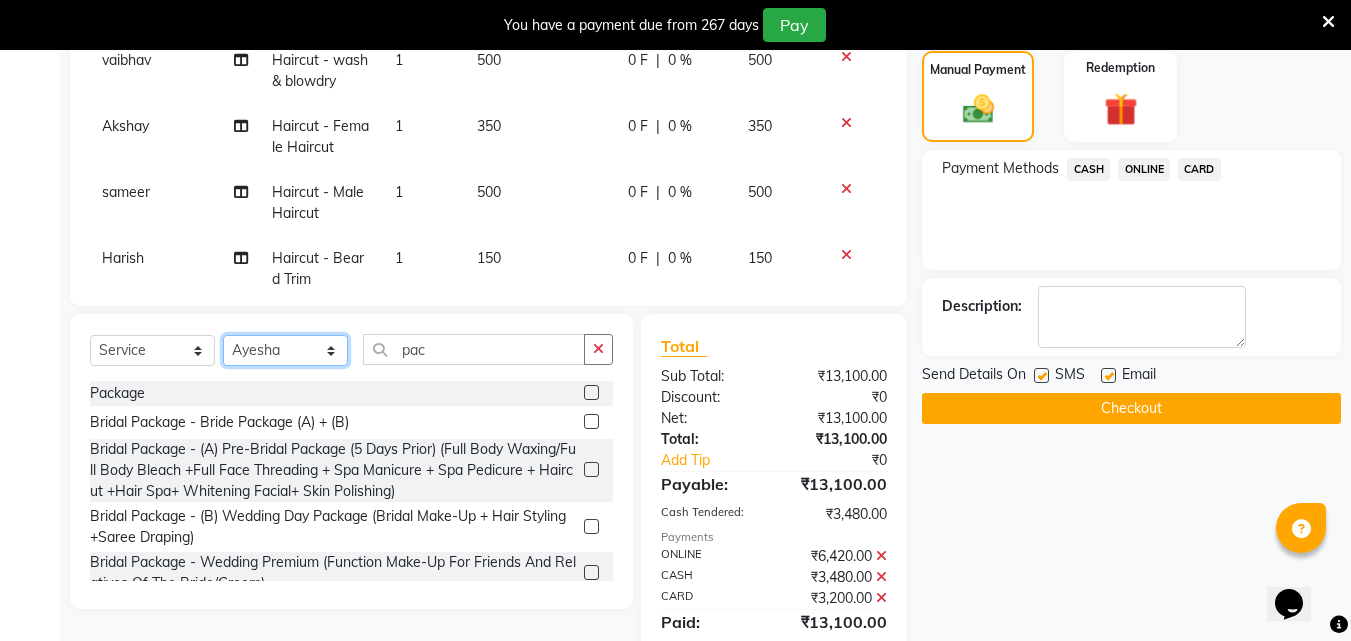 click on "Select Stylist [FIRST] [FIRST] [FIRST] [FIRST] [FIRST] [FIRST] [FIRST] [FIRST] [FIRST] [FIRST] [FIRST] [FIRST]" 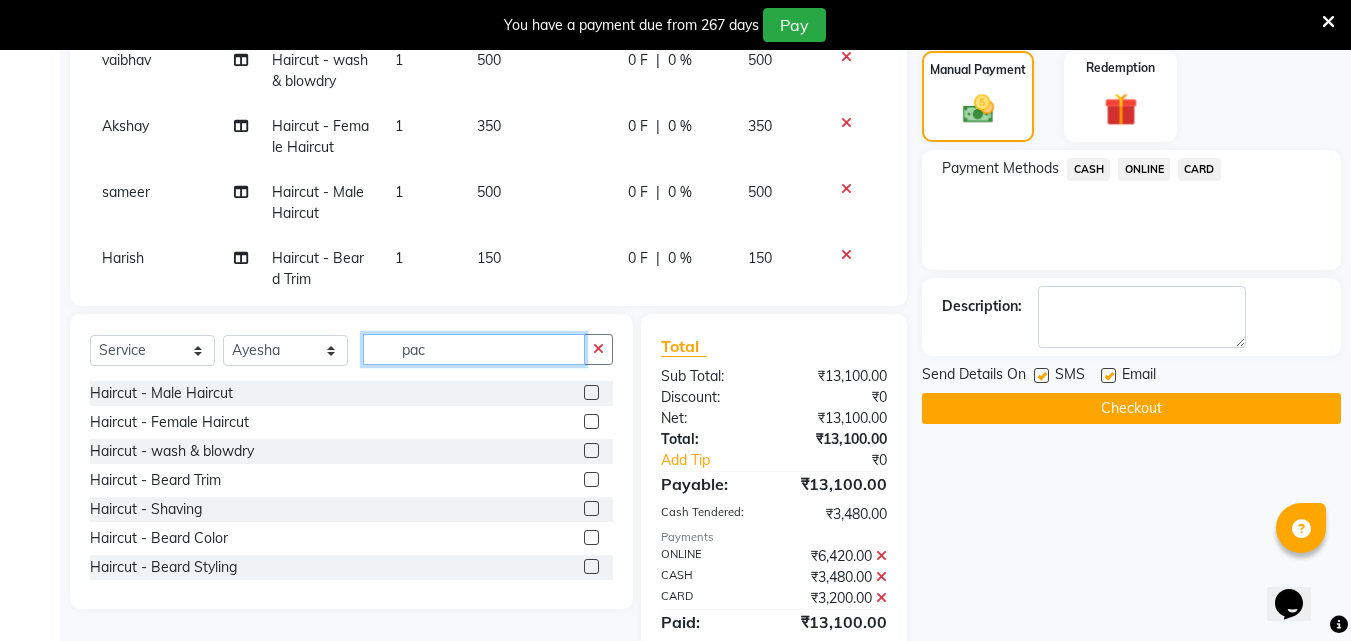 click on "pac" 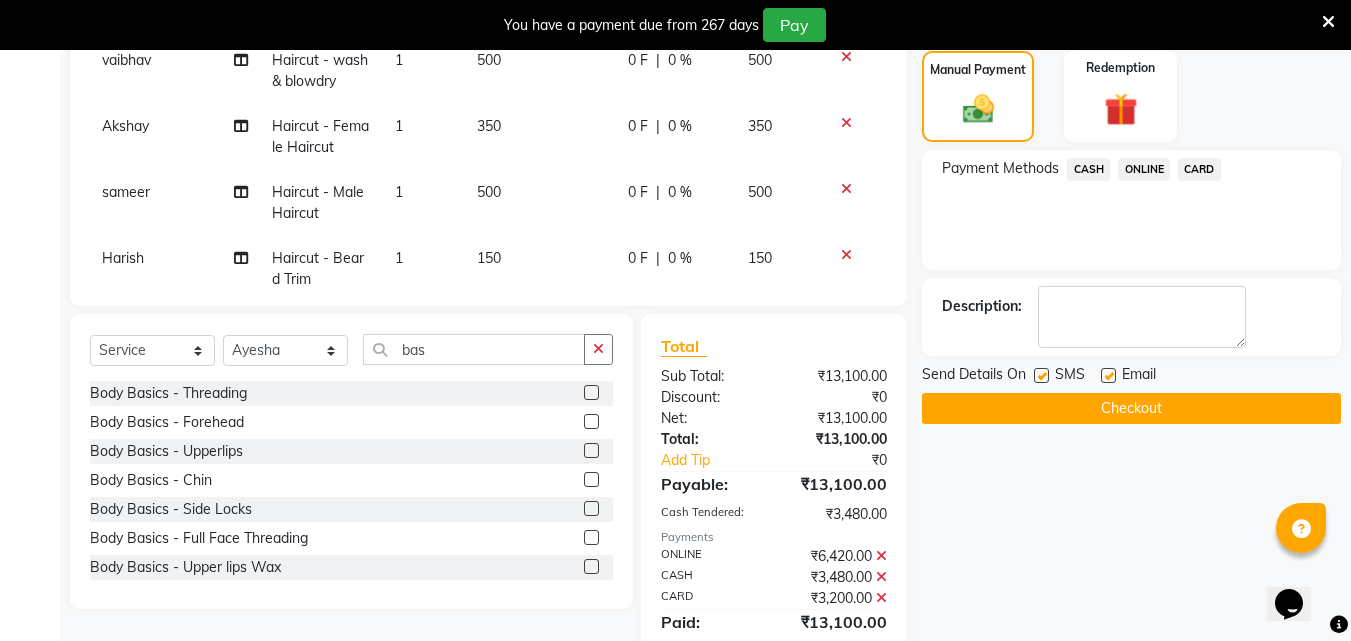 click 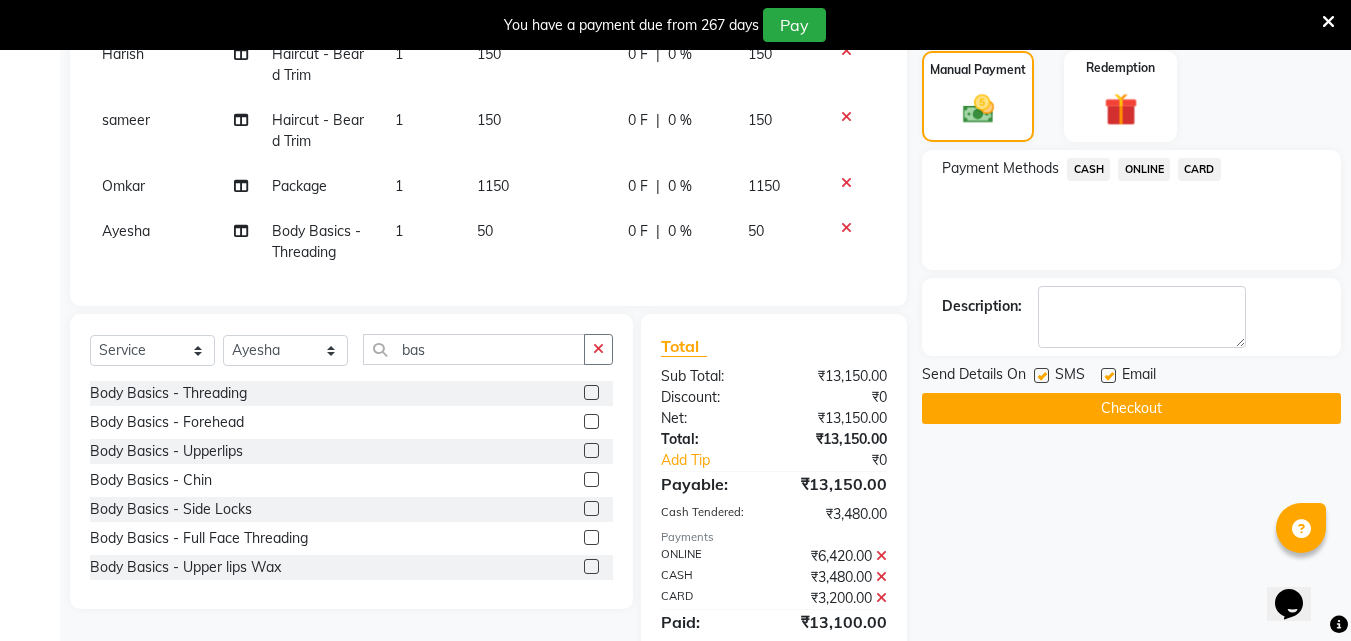 scroll, scrollTop: 939, scrollLeft: 0, axis: vertical 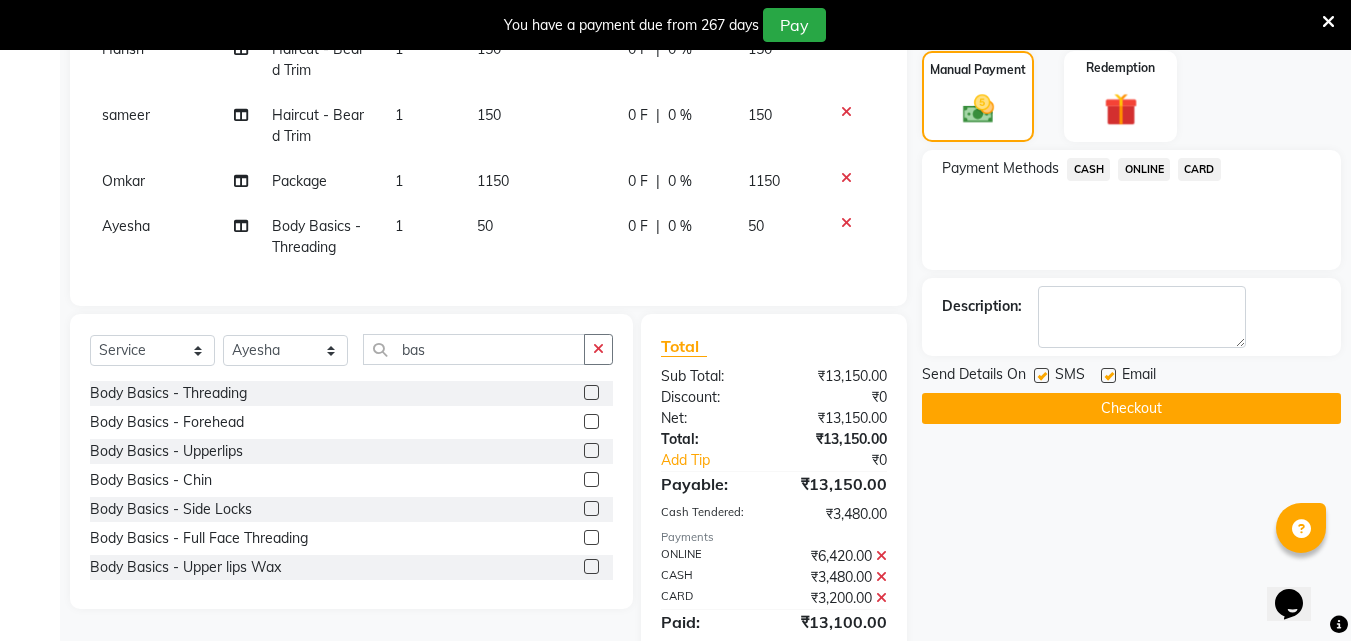 click on "ONLINE" 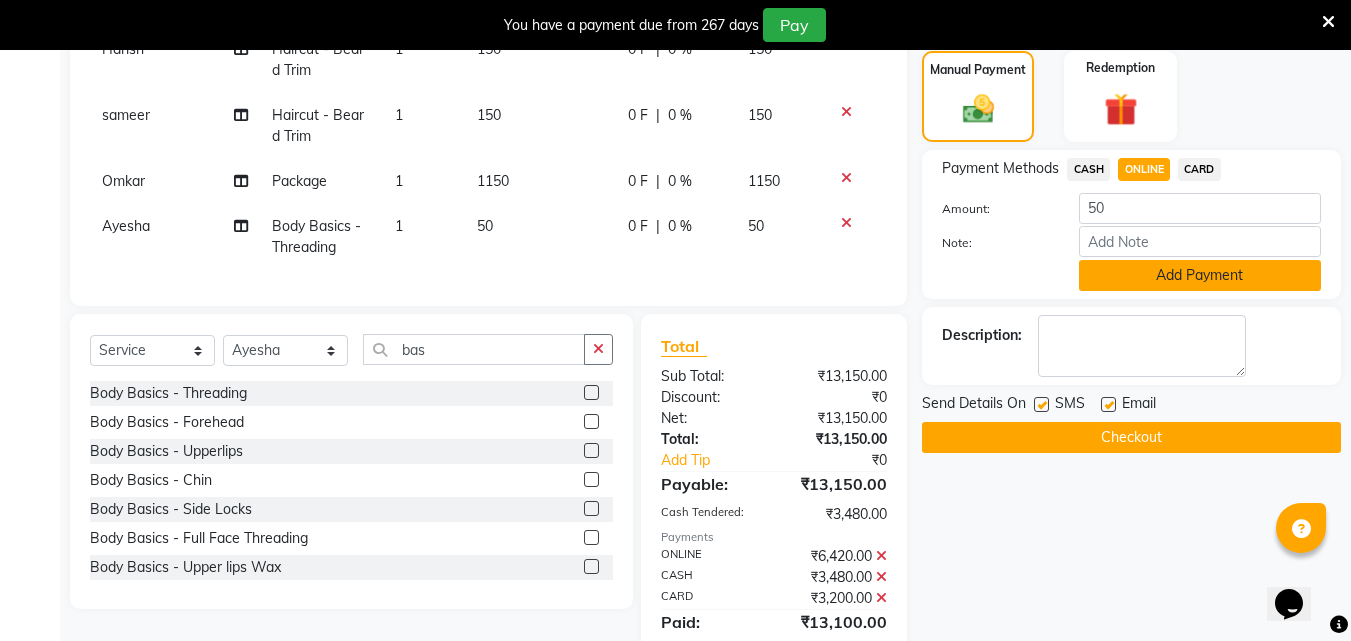 click on "Add Payment" 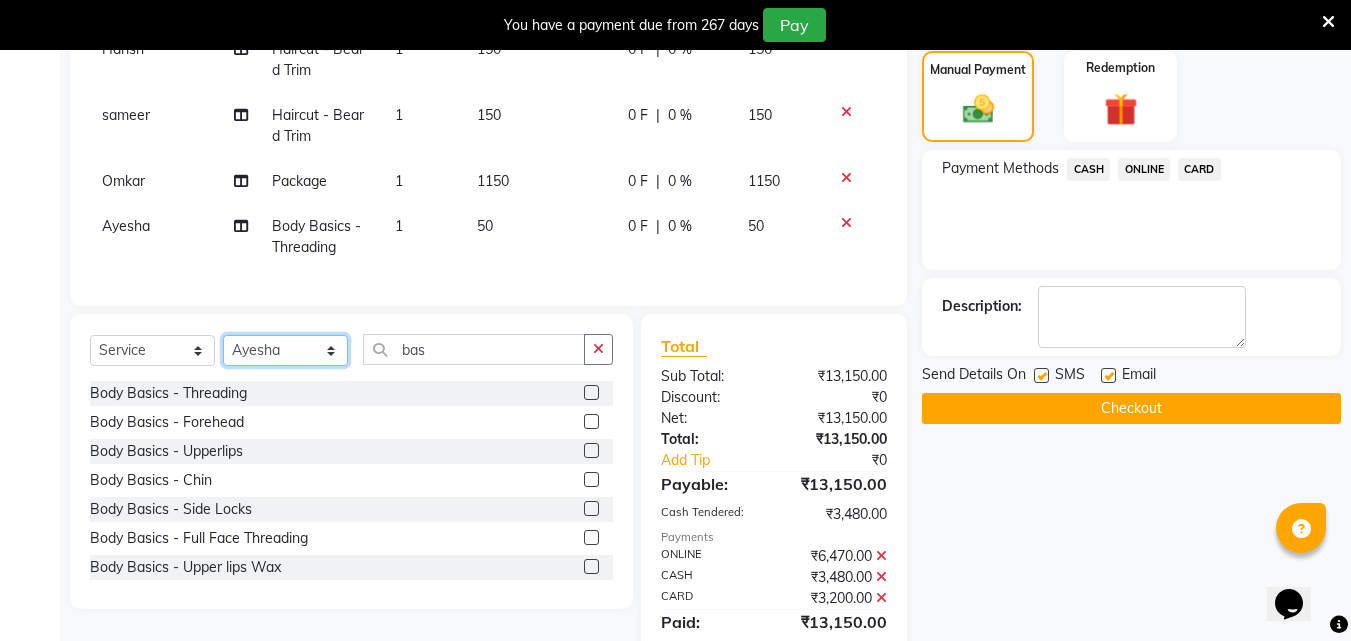 click on "Select Stylist [FIRST] [FIRST] [FIRST] [FIRST] [FIRST] [FIRST] [FIRST] [FIRST] [FIRST] [FIRST] [FIRST] [FIRST]" 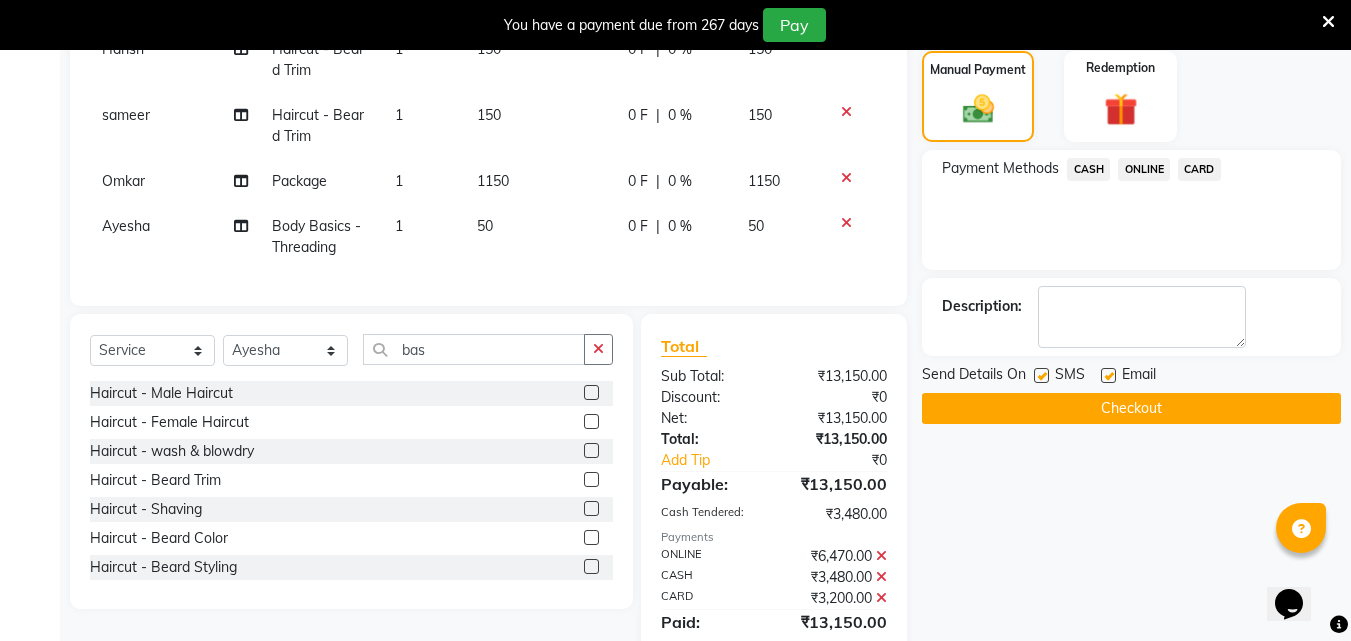click 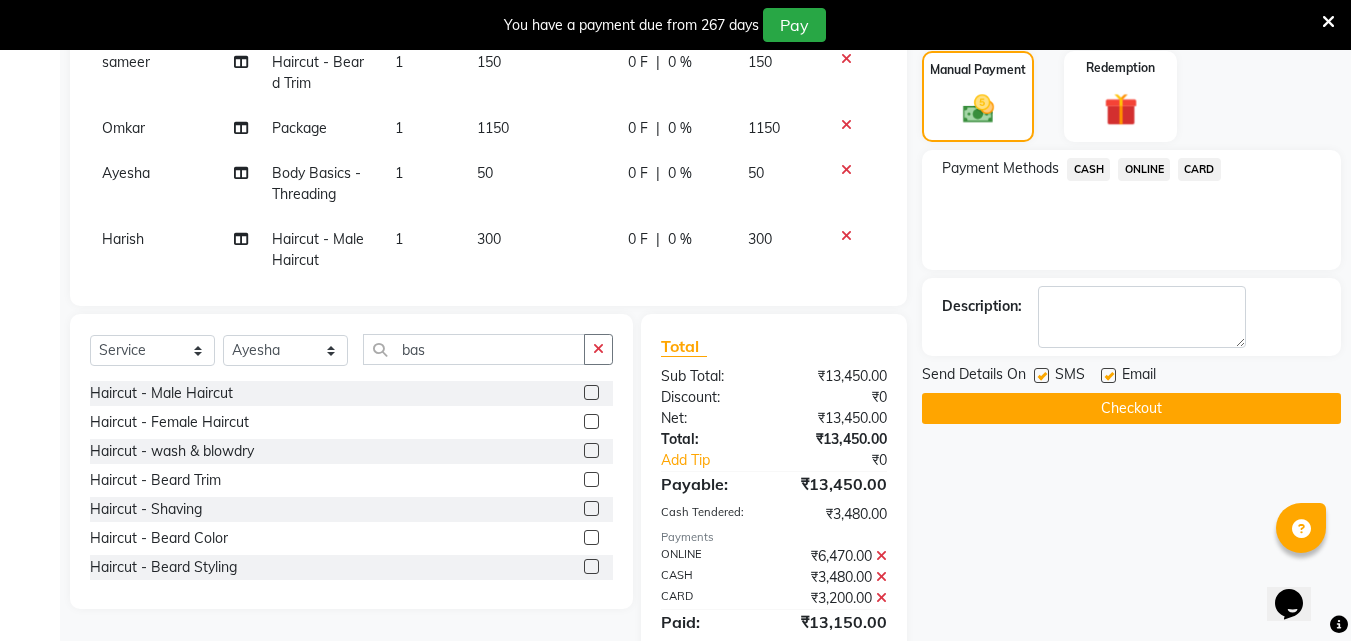 scroll, scrollTop: 1005, scrollLeft: 0, axis: vertical 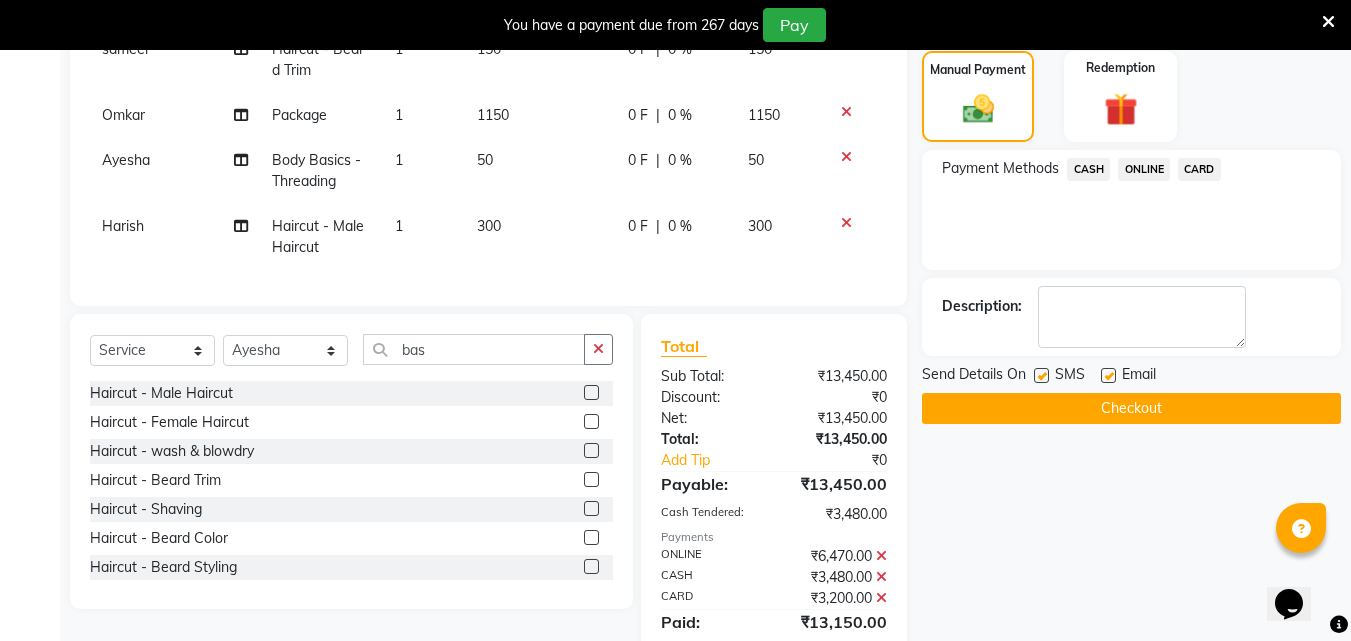 click on "300" 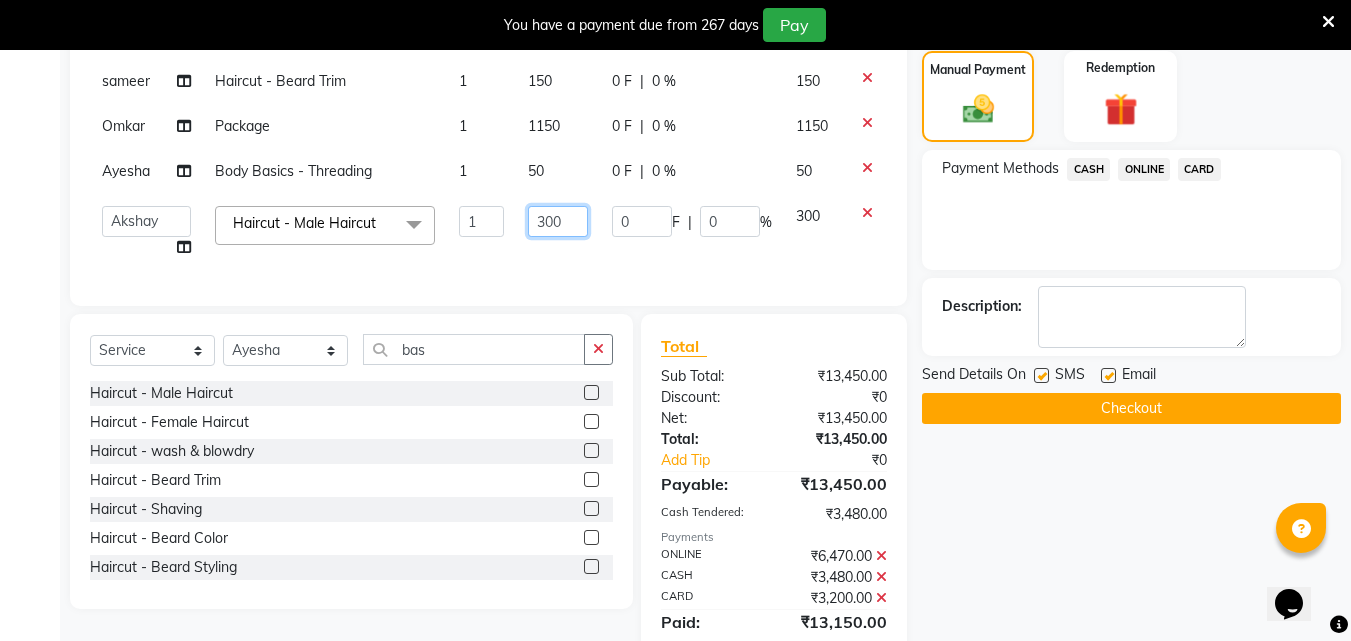 click on "300" 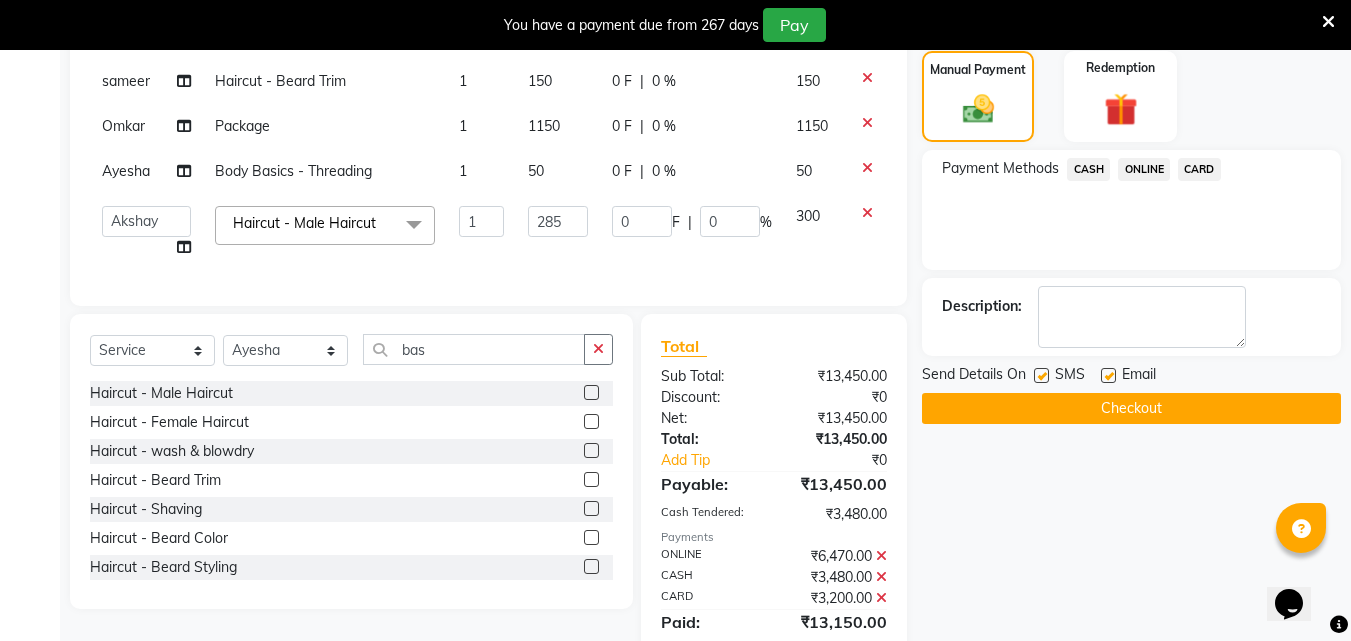 click on "ONLINE" 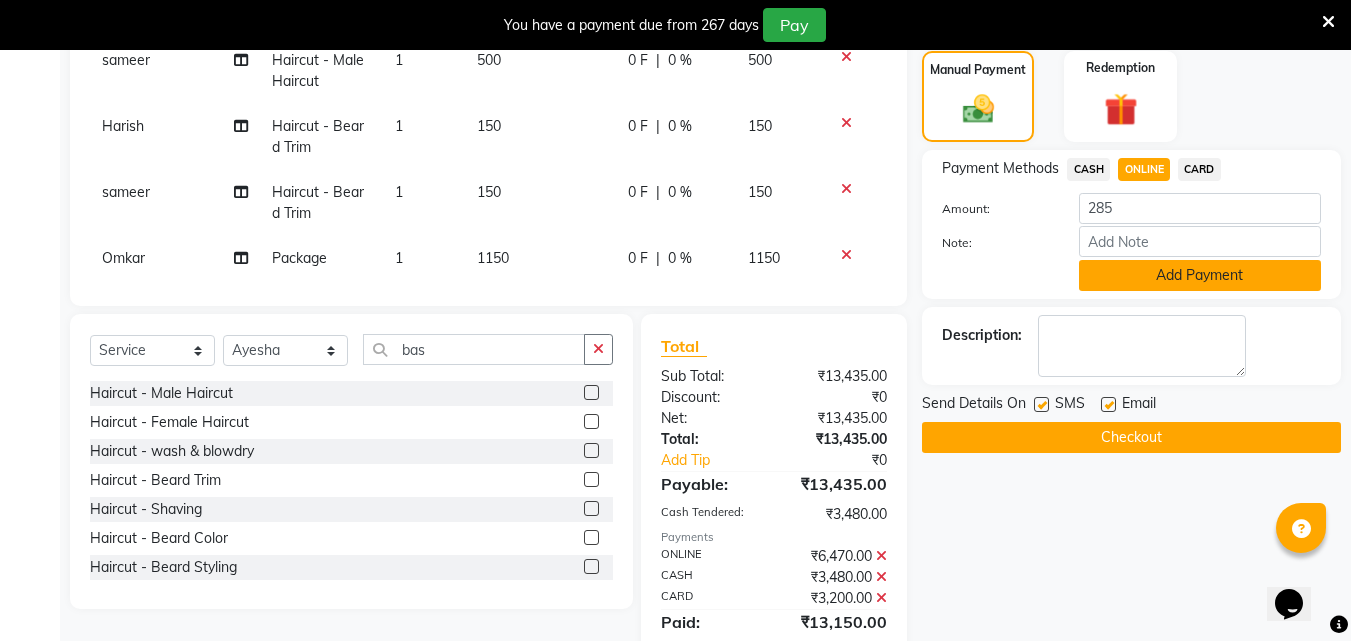 click on "Add Payment" 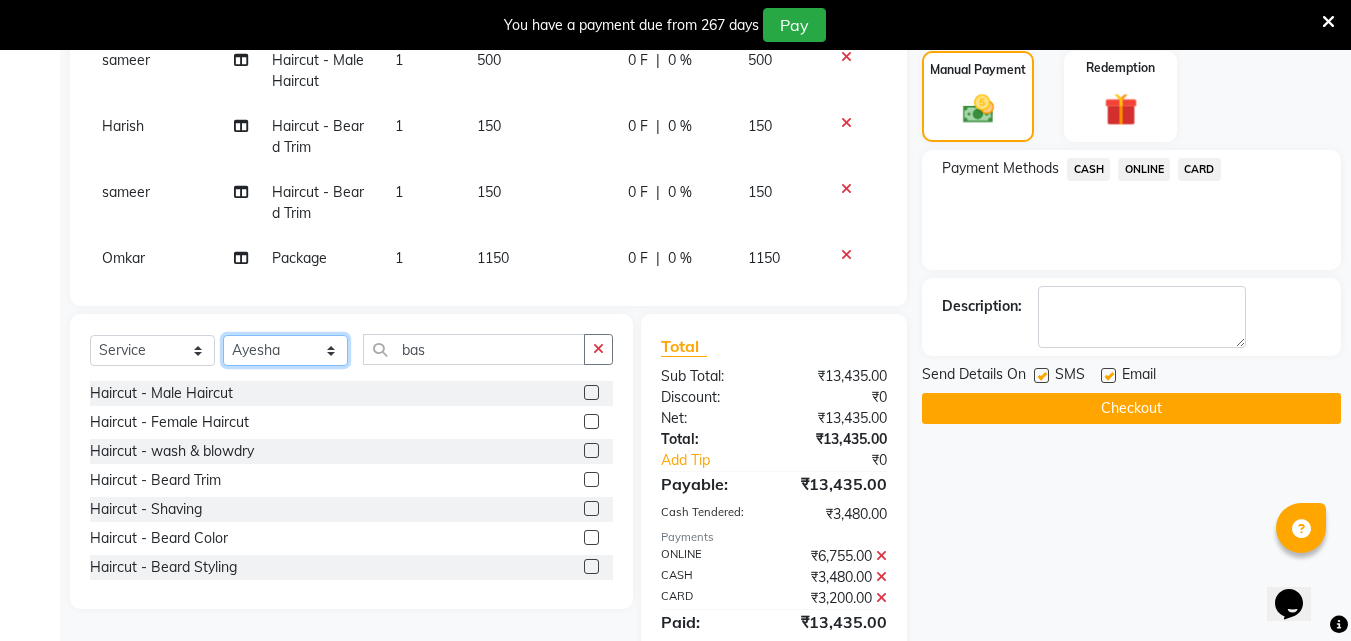 click on "Select Stylist [FIRST] [FIRST] [FIRST] [FIRST] [FIRST] [FIRST] [FIRST] [FIRST] [FIRST] [FIRST] [FIRST] [FIRST]" 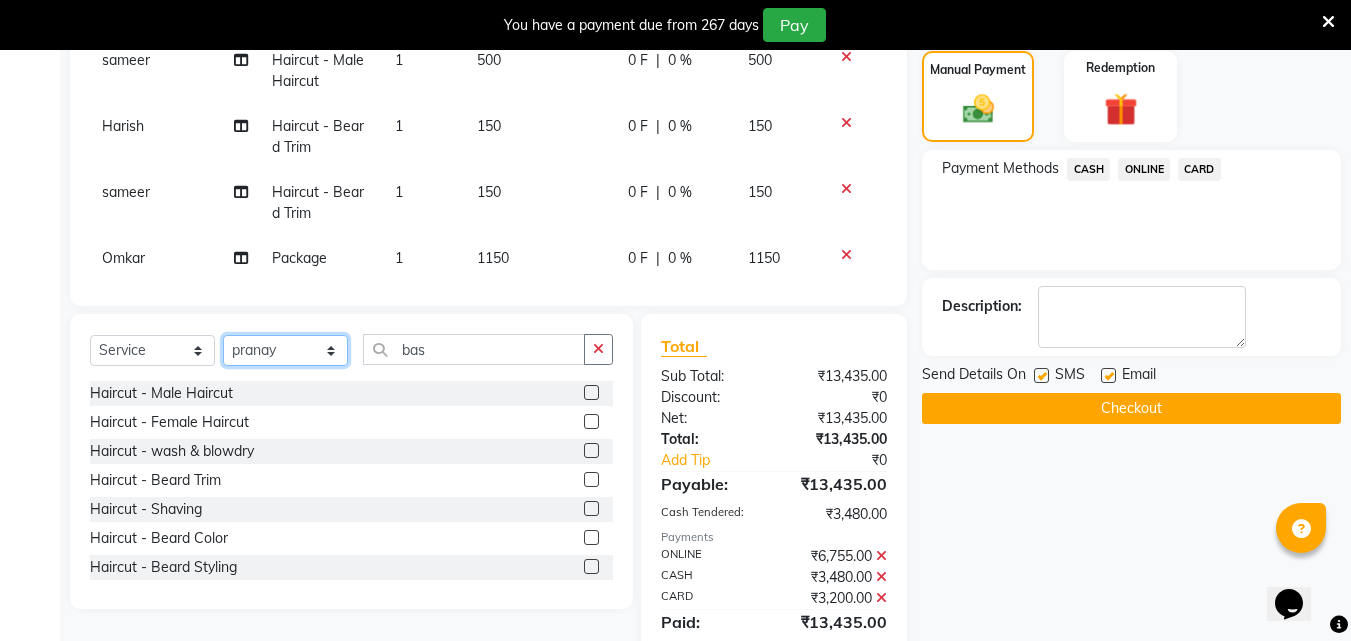 click on "Select Stylist [FIRST] [FIRST] [FIRST] [FIRST] [FIRST] [FIRST] [FIRST] [FIRST] [FIRST] [FIRST] [FIRST] [FIRST]" 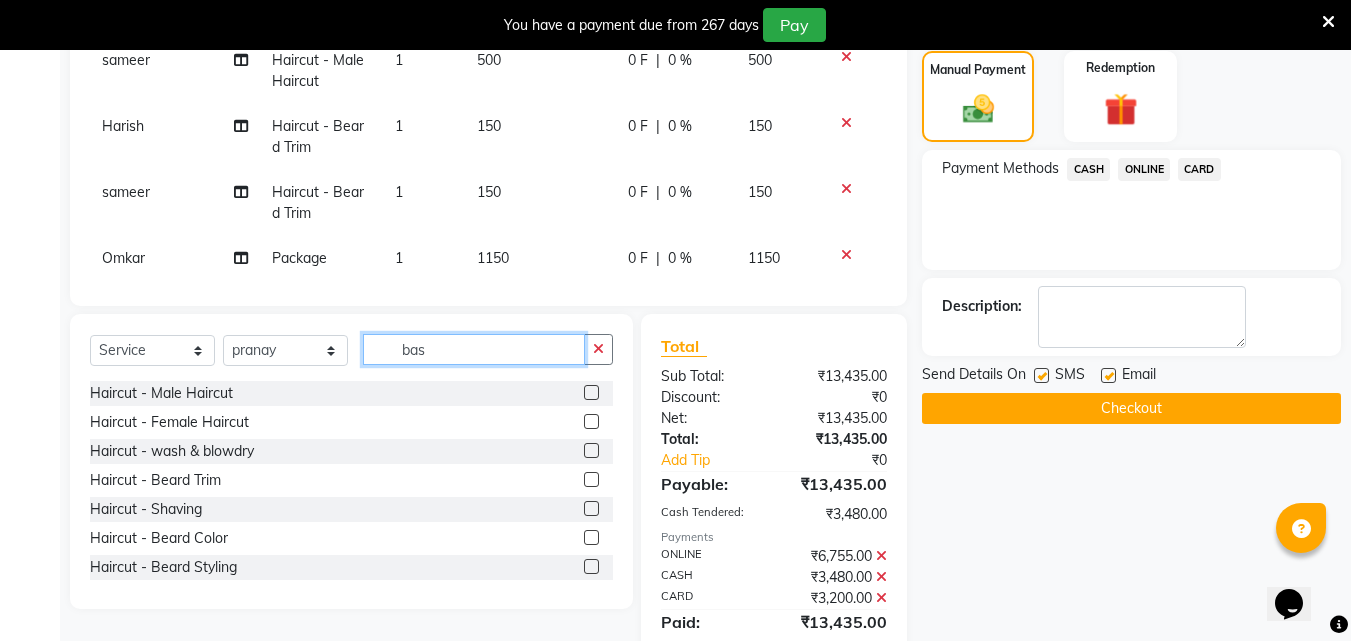 click on "bas" 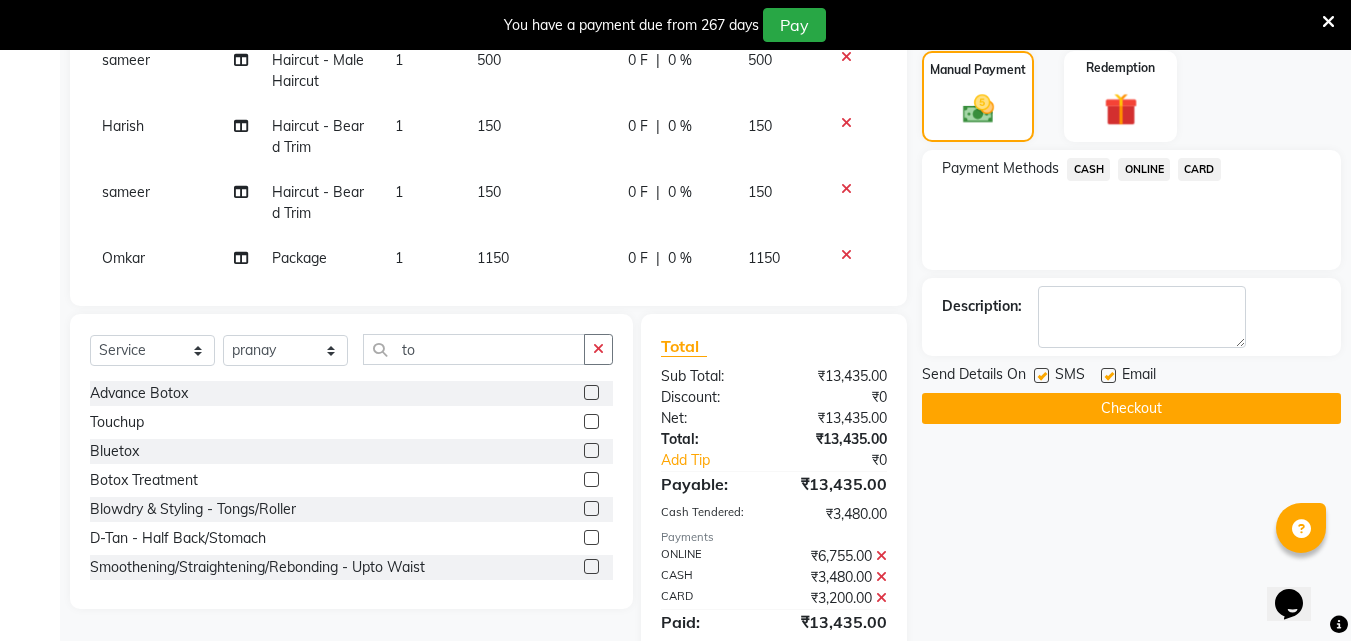 click 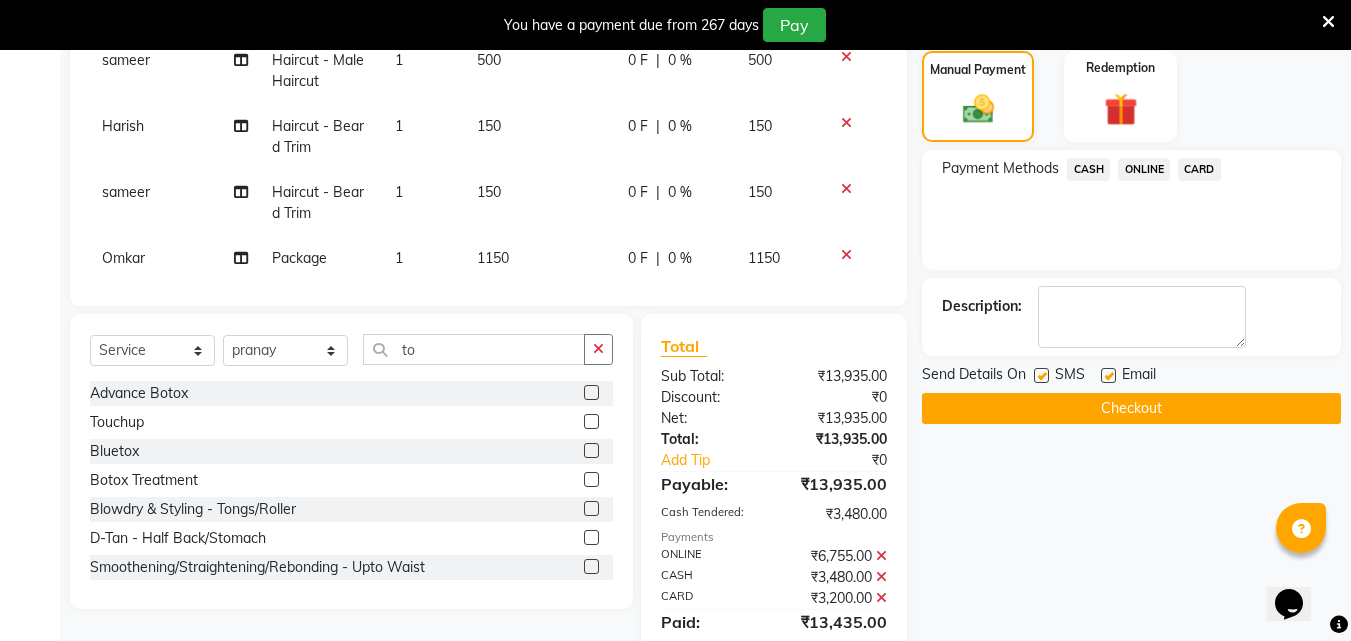 click 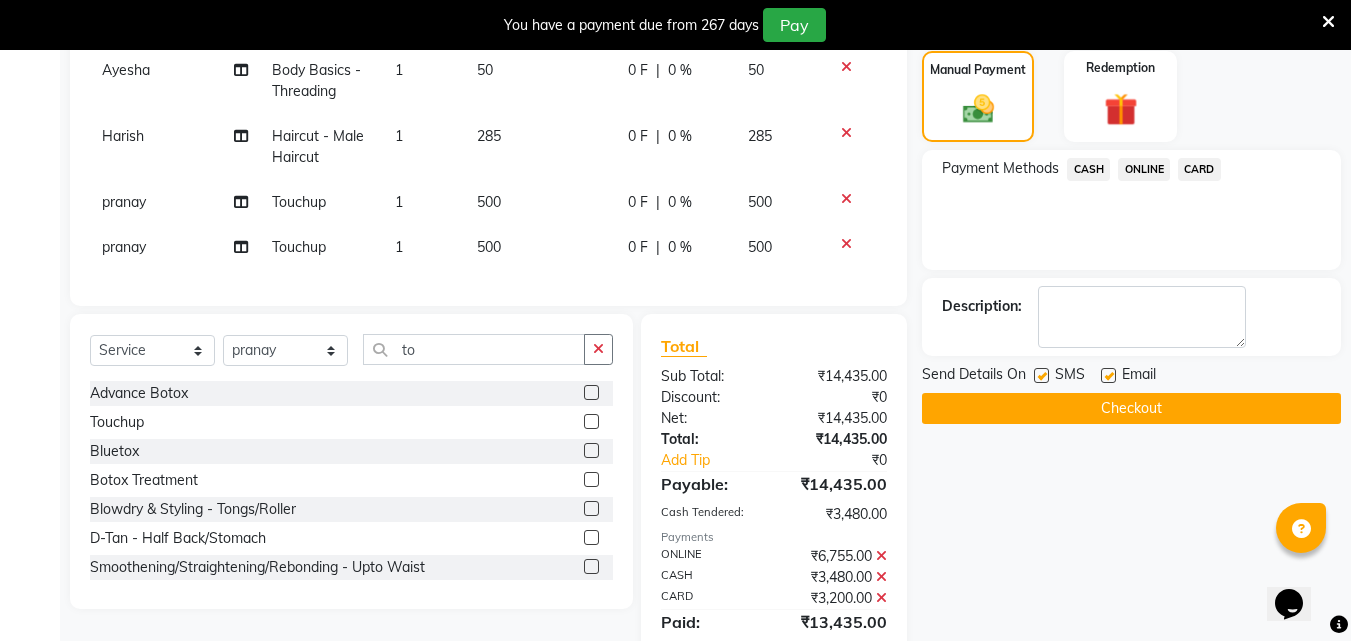 scroll, scrollTop: 1095, scrollLeft: 0, axis: vertical 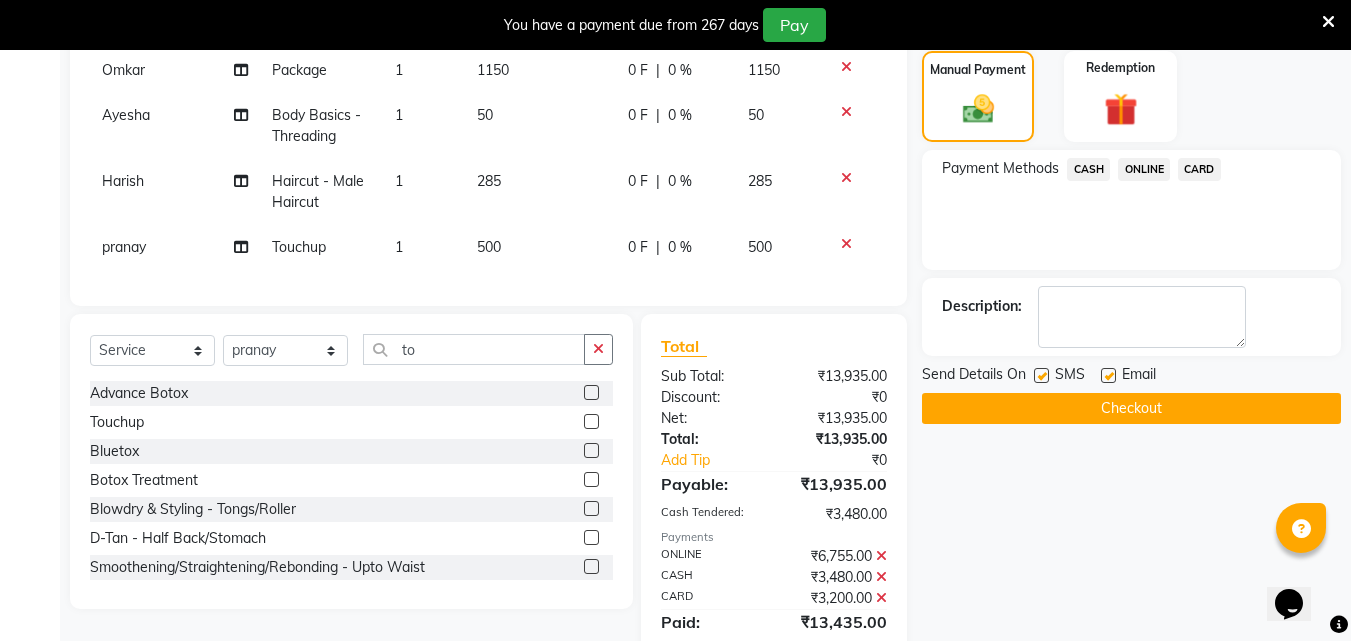 click on "500" 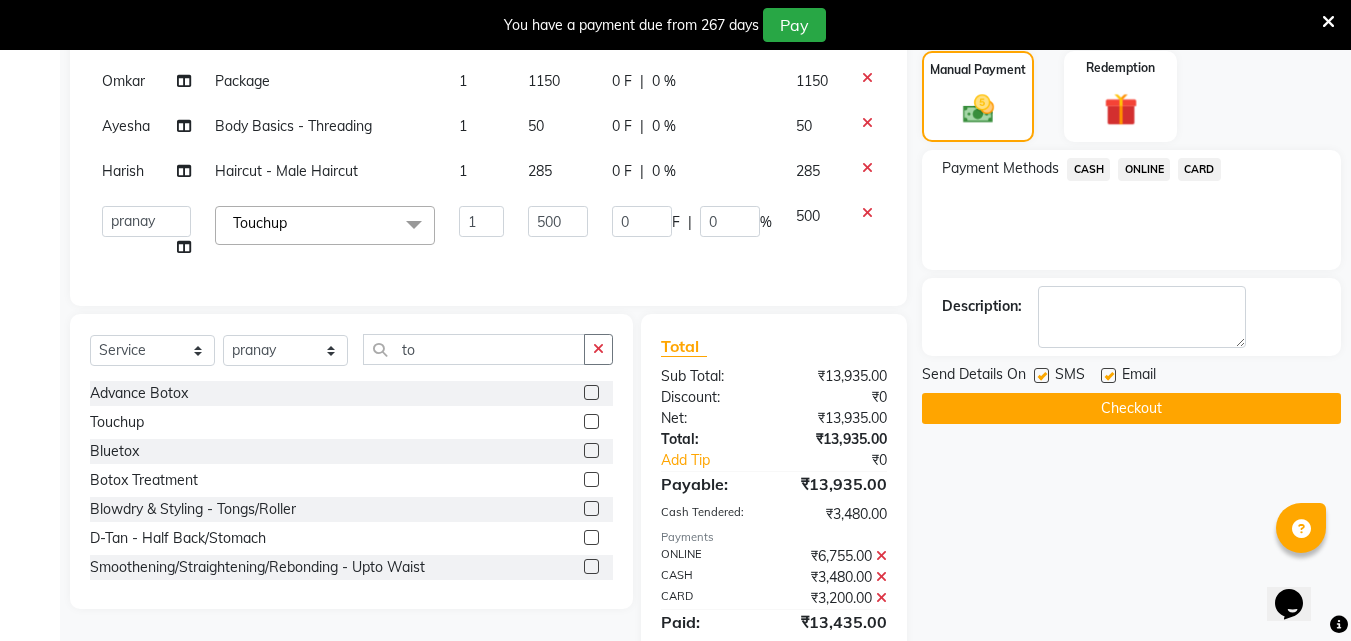 scroll, scrollTop: 745, scrollLeft: 0, axis: vertical 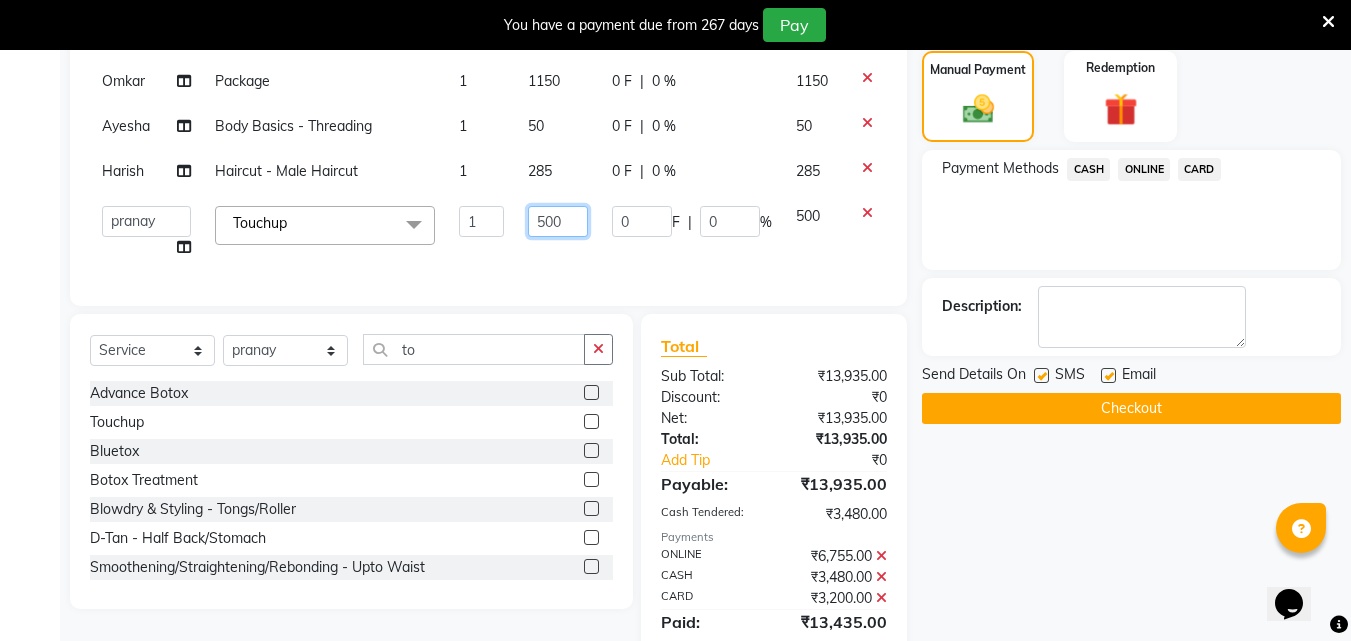 click on "500" 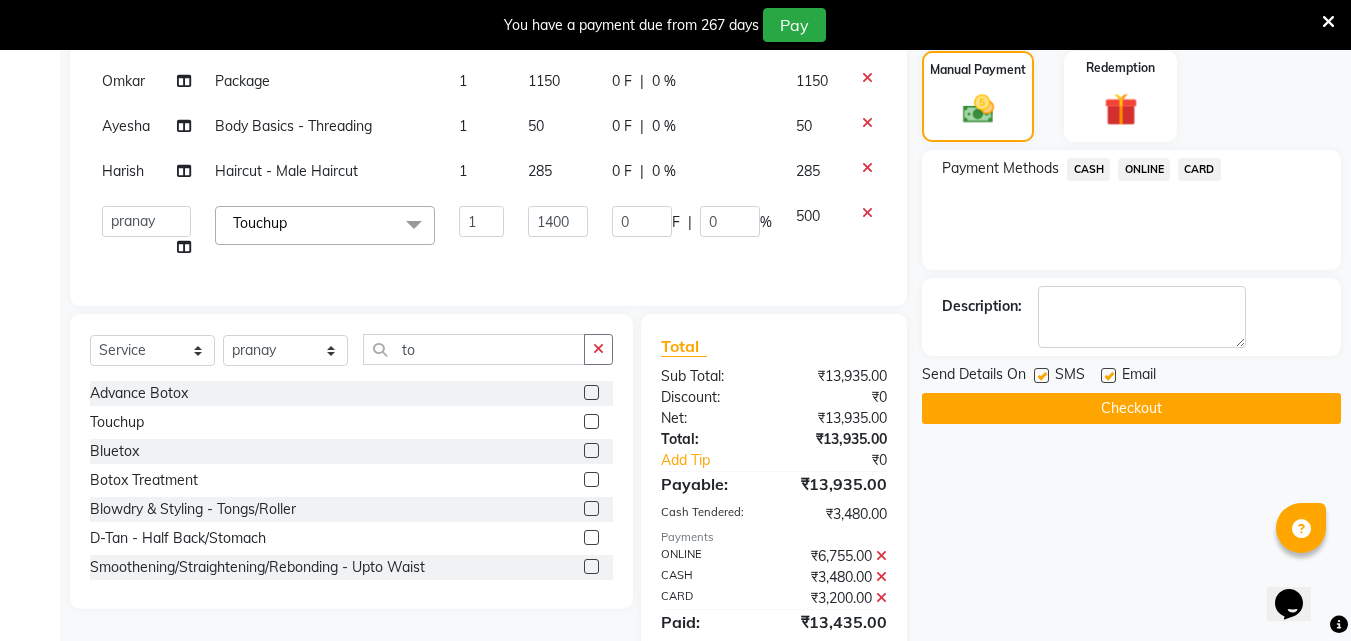 scroll, scrollTop: 913, scrollLeft: 0, axis: vertical 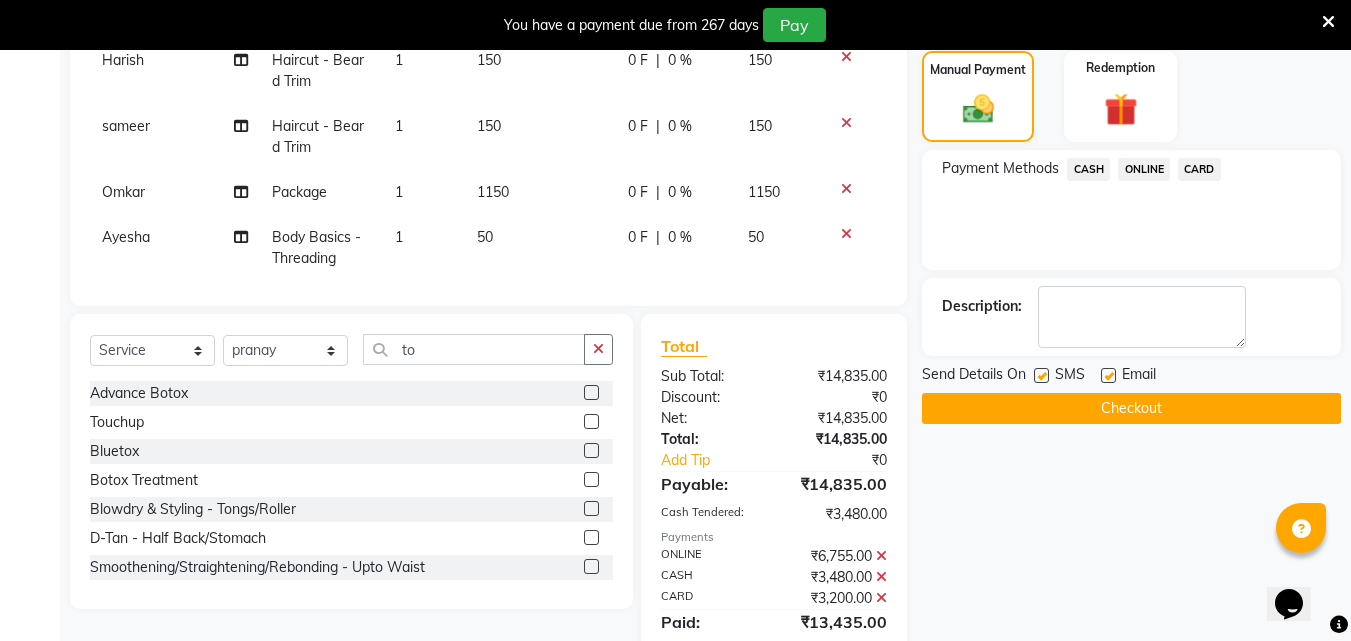 click on "ONLINE" 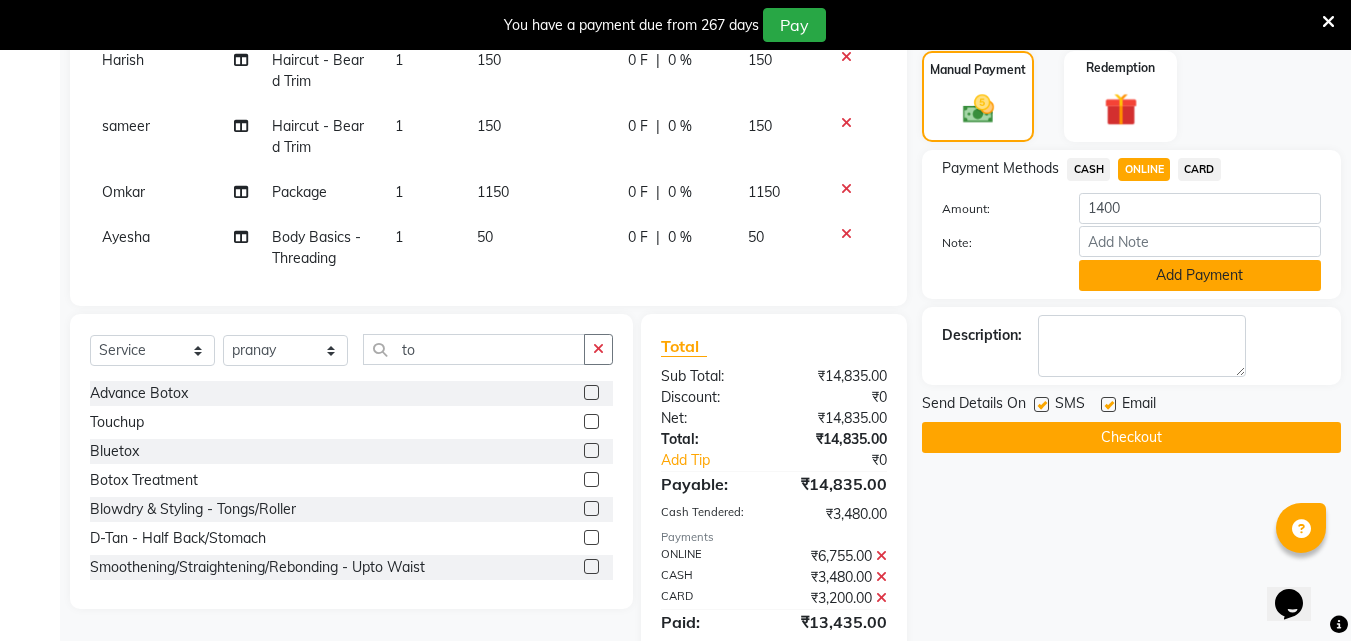 click on "Add Payment" 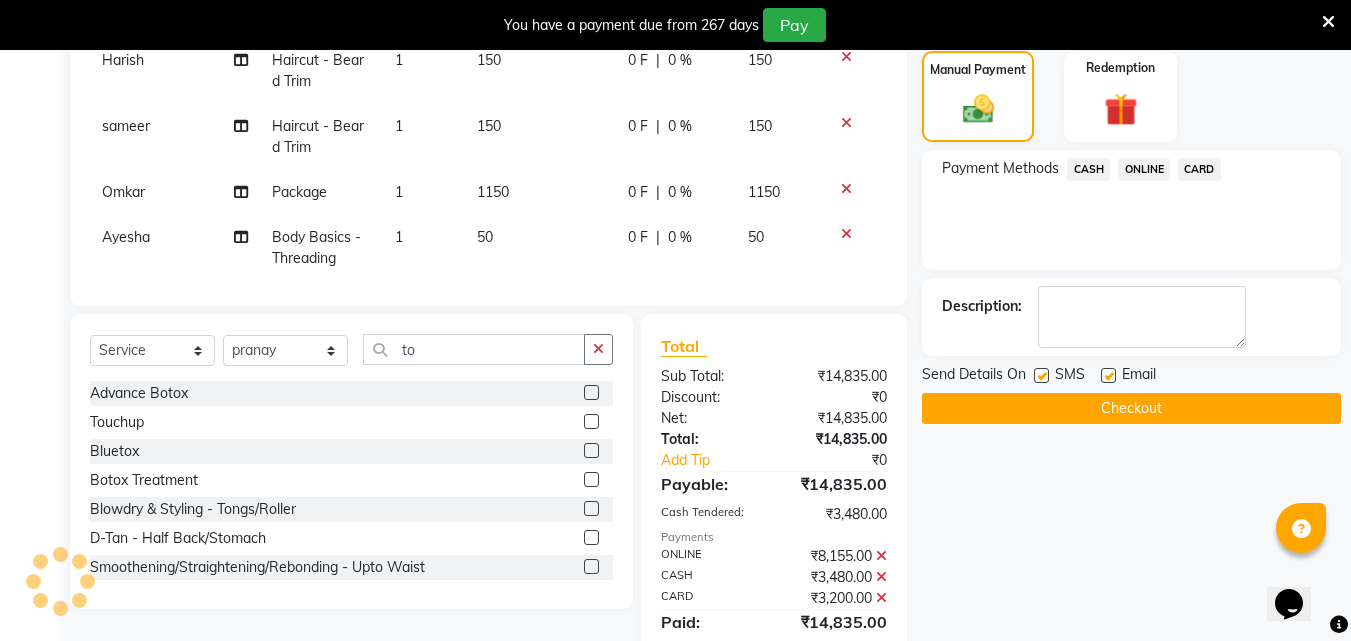 click on "50" 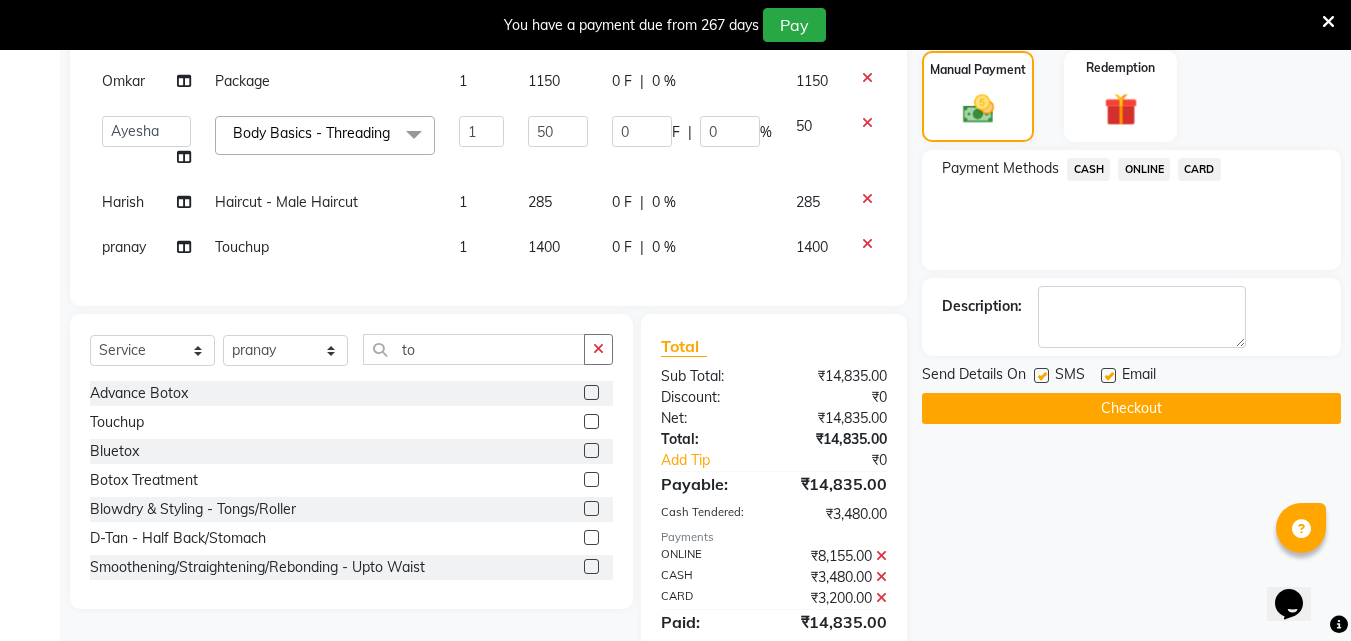 scroll, scrollTop: 745, scrollLeft: 0, axis: vertical 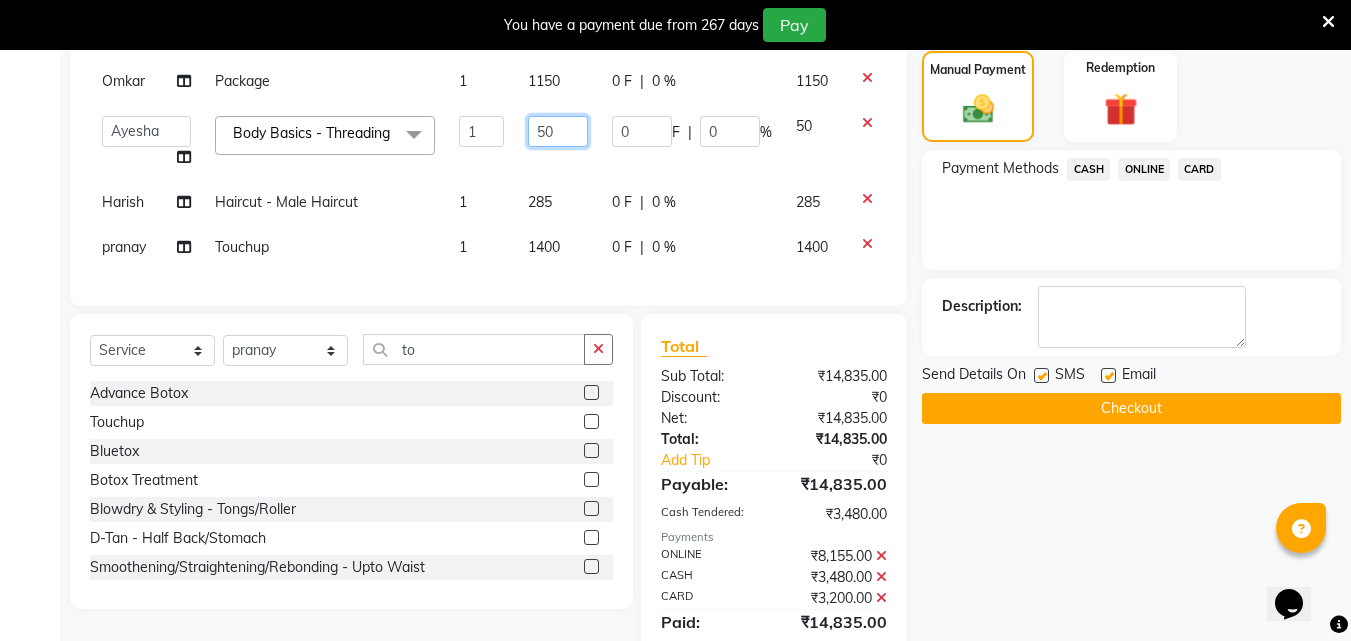click on "50" 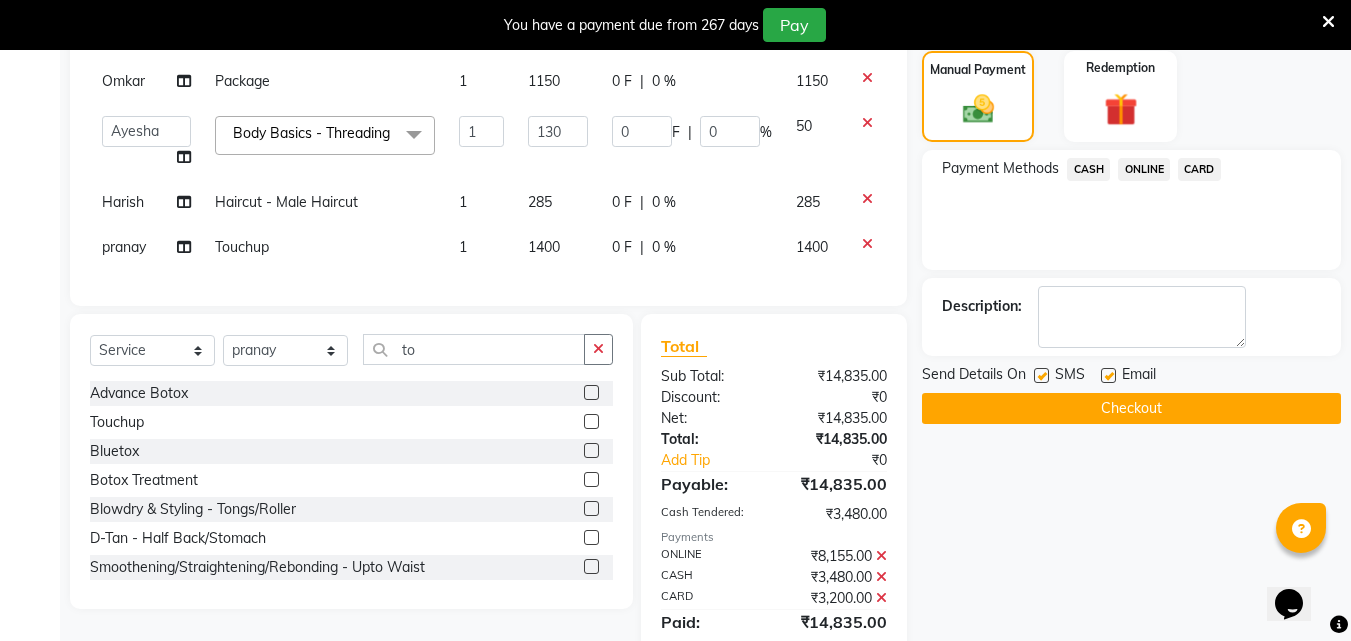 scroll, scrollTop: 913, scrollLeft: 0, axis: vertical 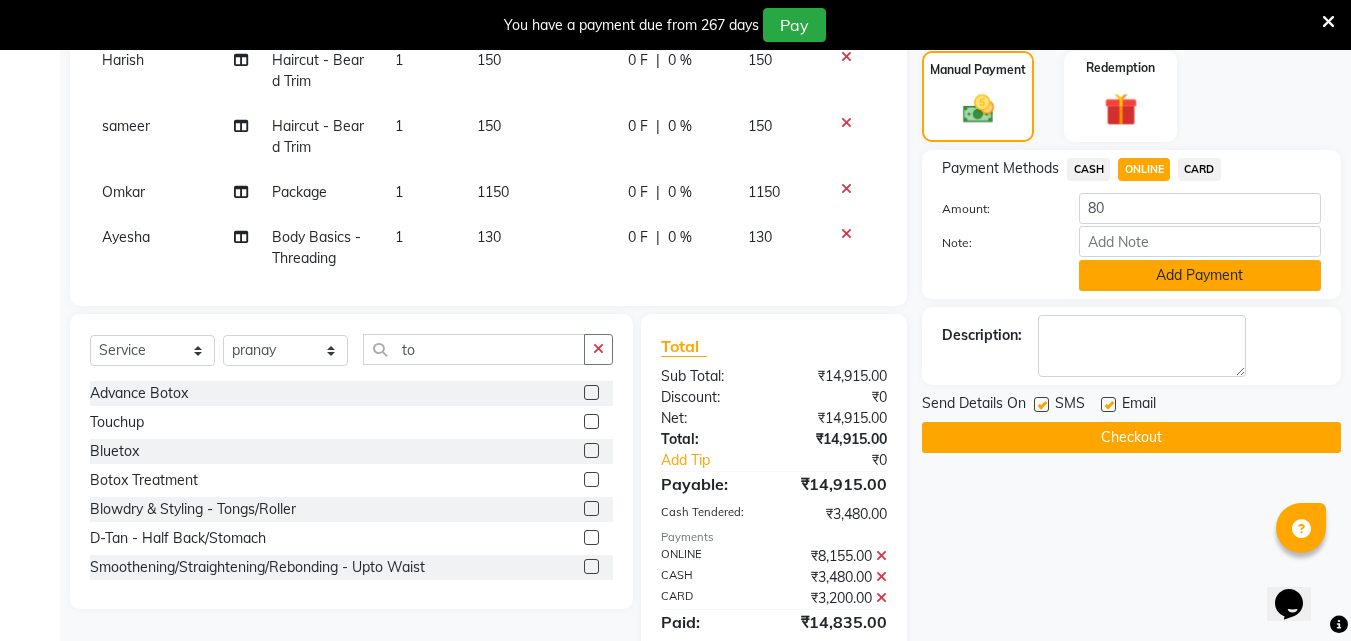 click on "Add Payment" 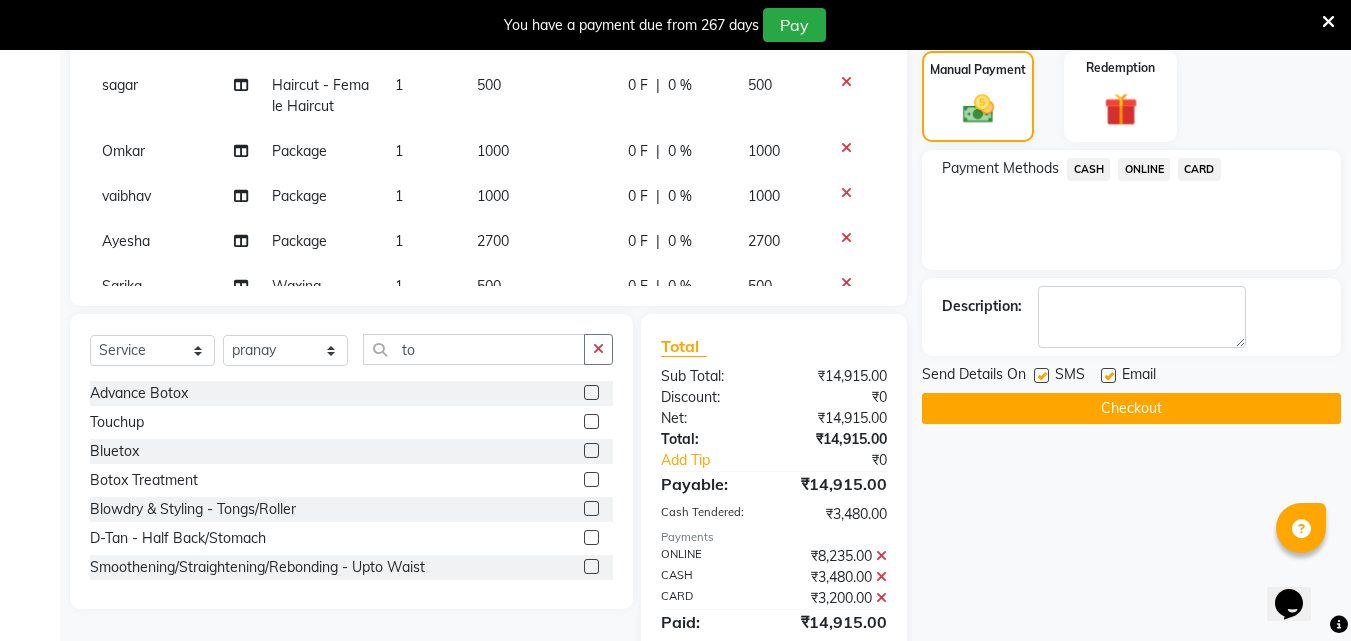 scroll, scrollTop: 113, scrollLeft: 0, axis: vertical 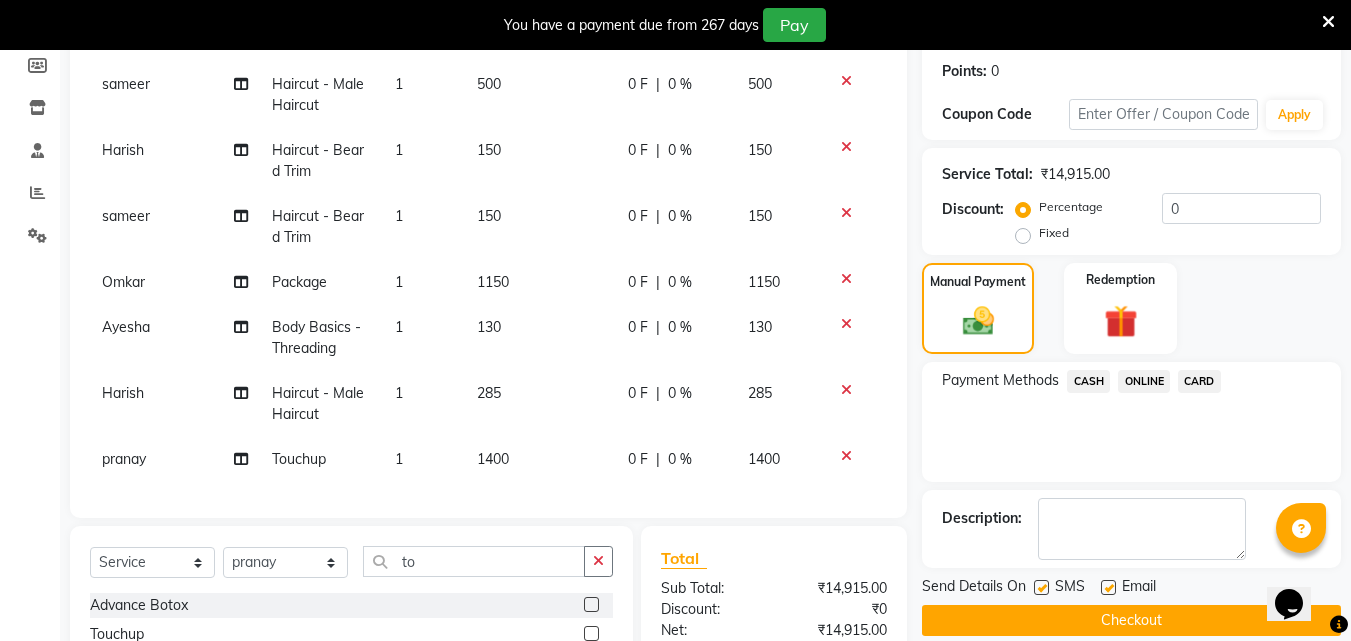 click 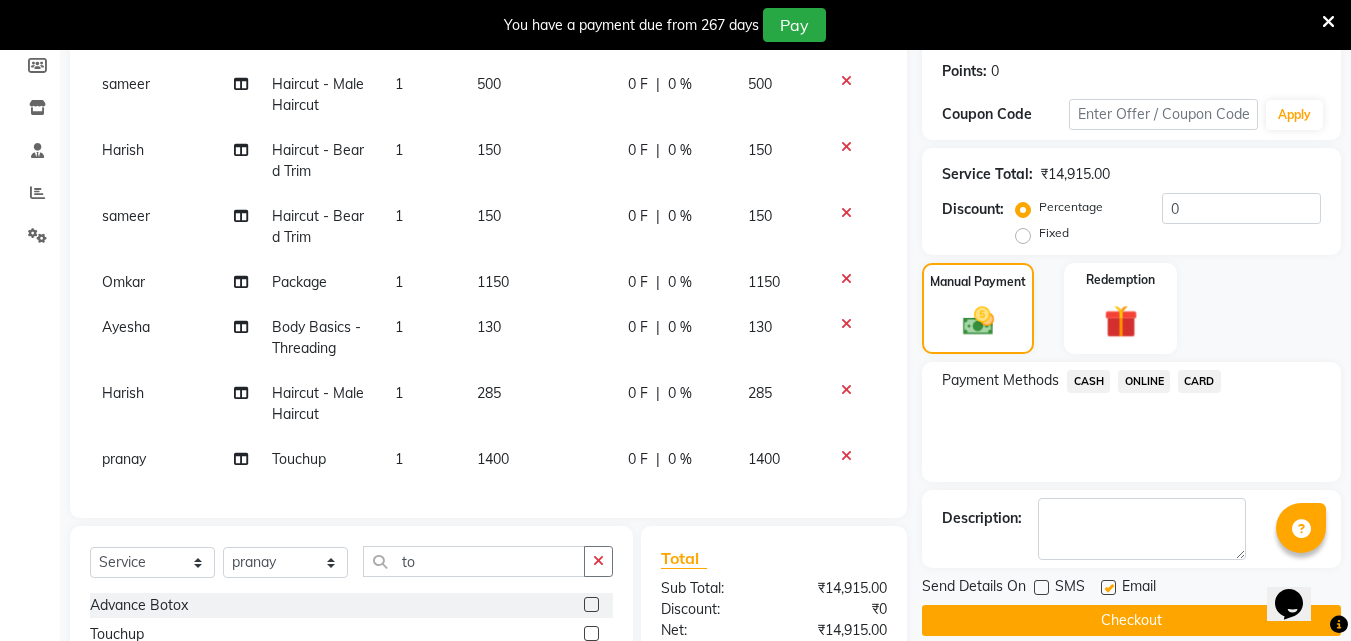 click 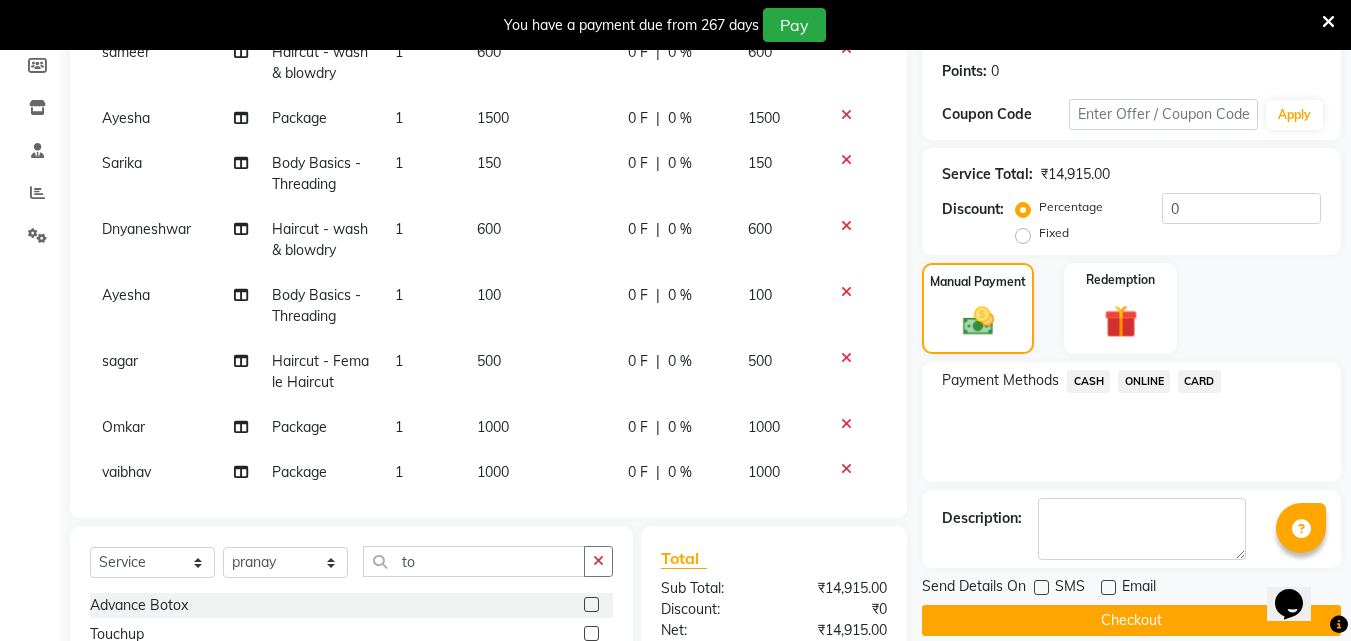 scroll, scrollTop: 0, scrollLeft: 0, axis: both 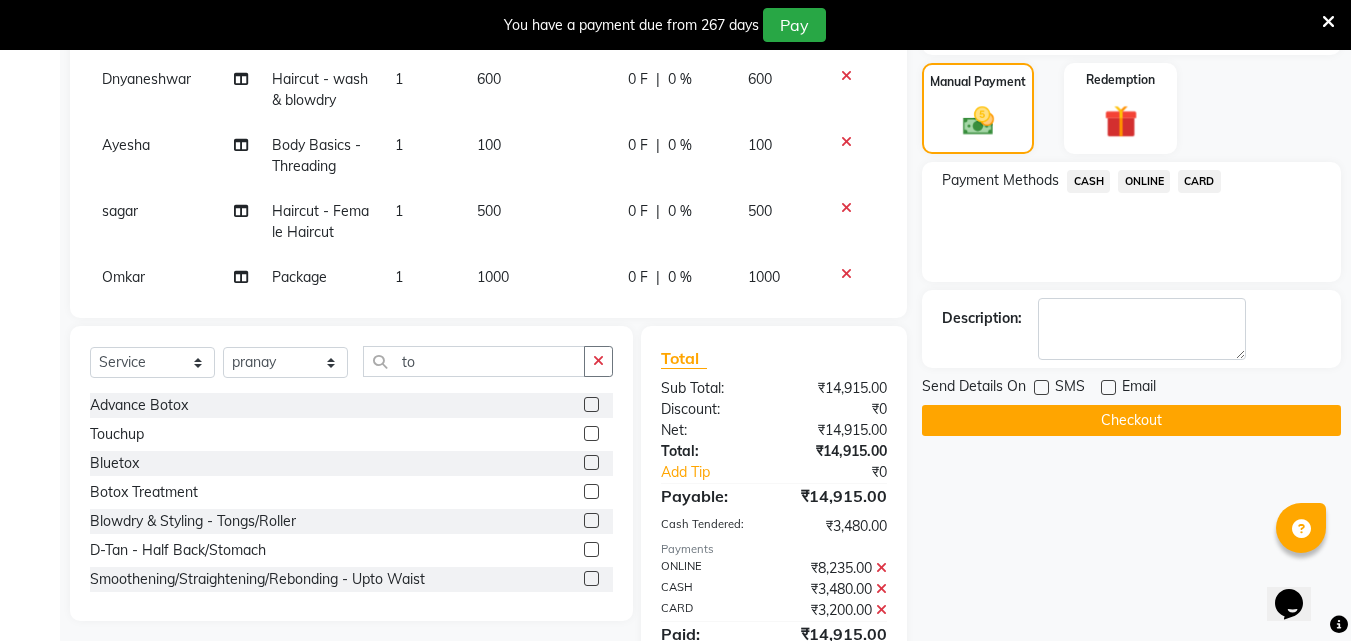 click on "Checkout" 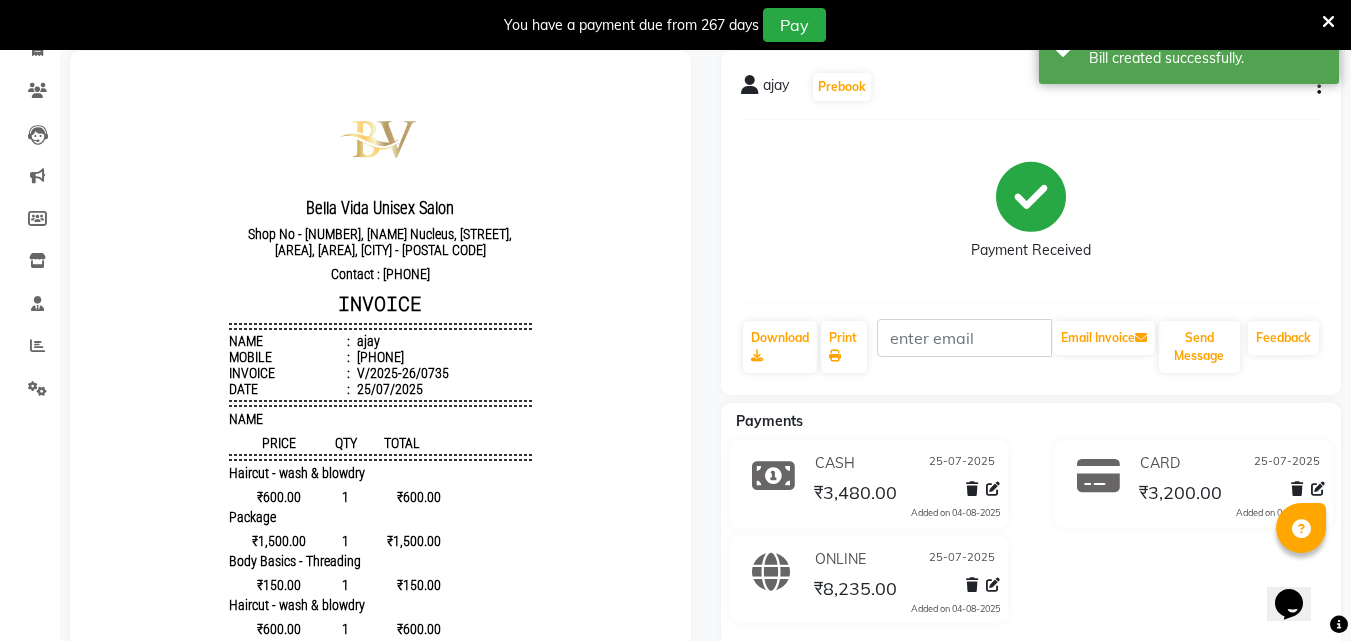 scroll, scrollTop: 100, scrollLeft: 0, axis: vertical 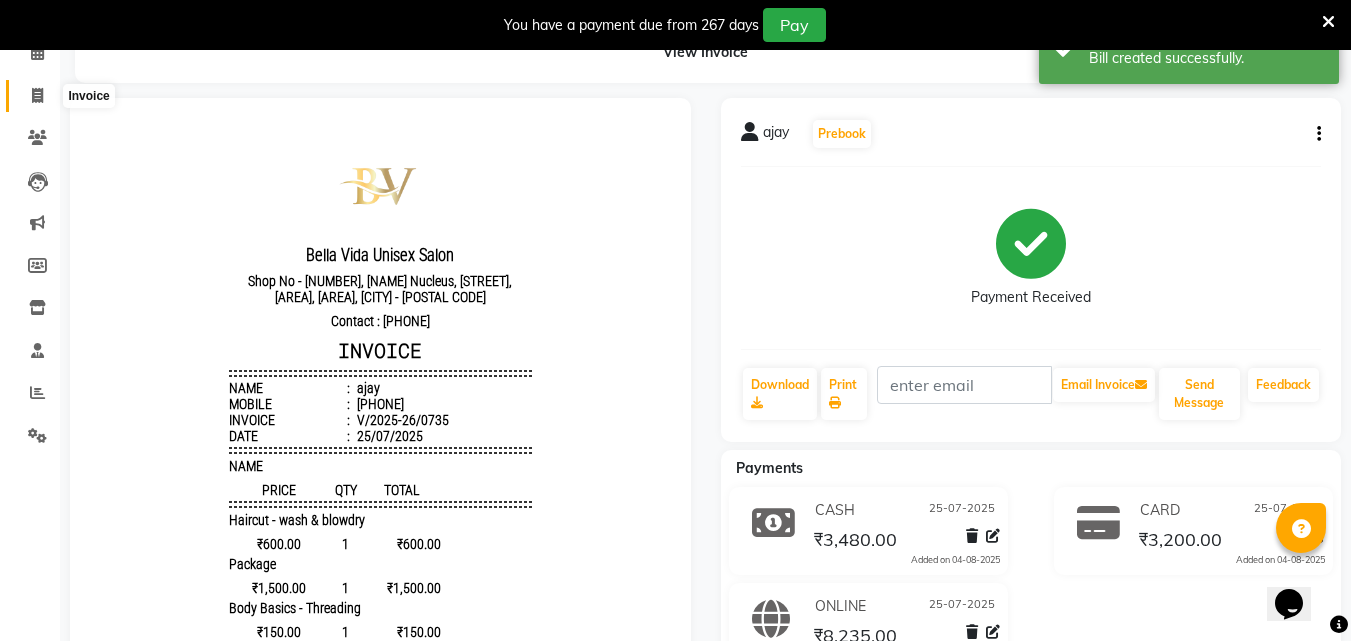click 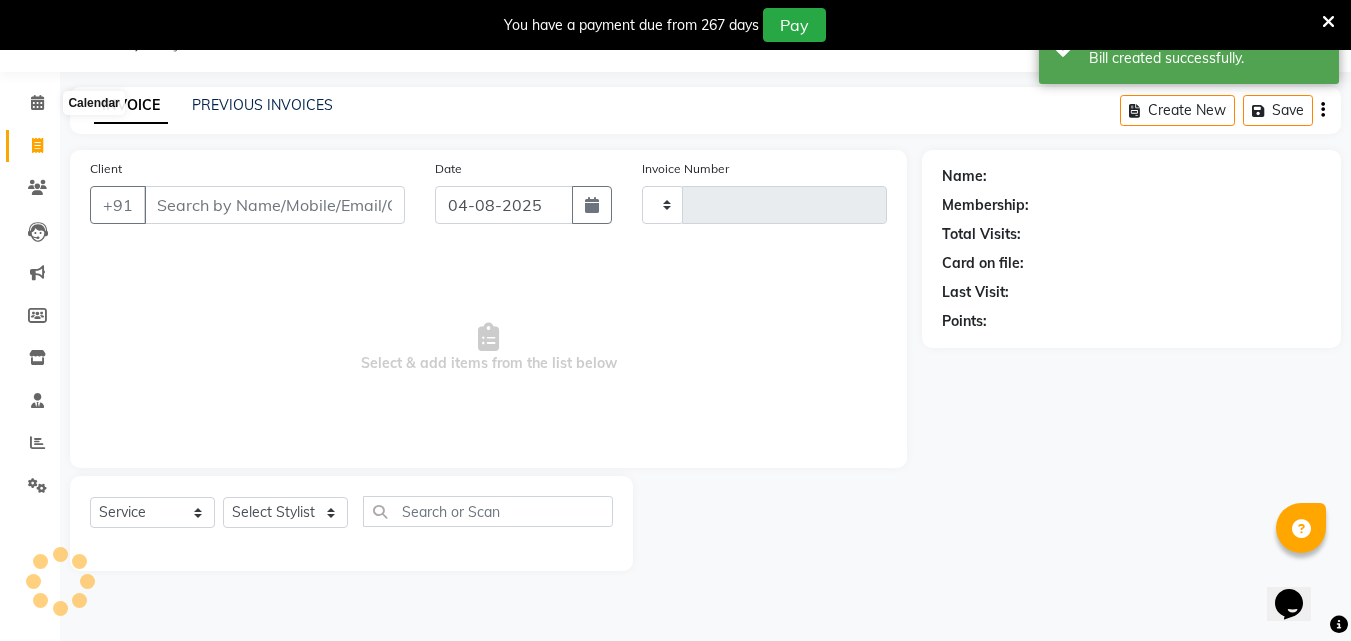 scroll, scrollTop: 50, scrollLeft: 0, axis: vertical 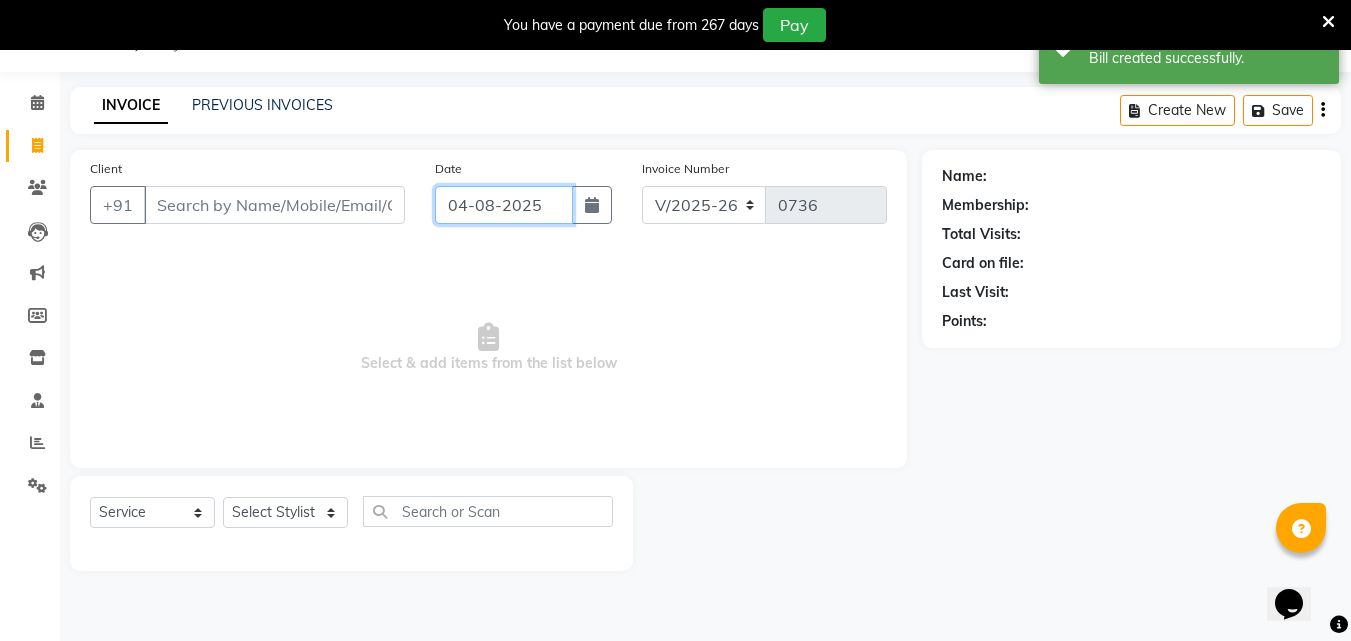 click on "04-08-2025" 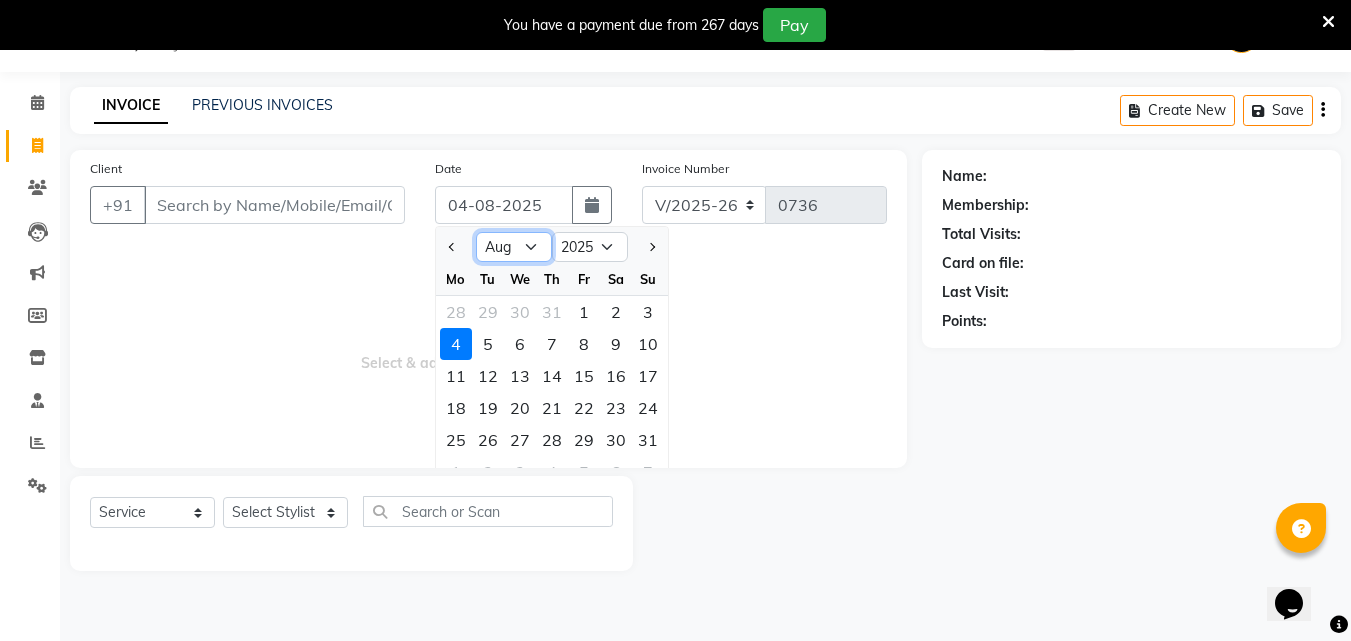 click on "Jan Feb Mar Apr May Jun Jul Aug Sep Oct Nov Dec" 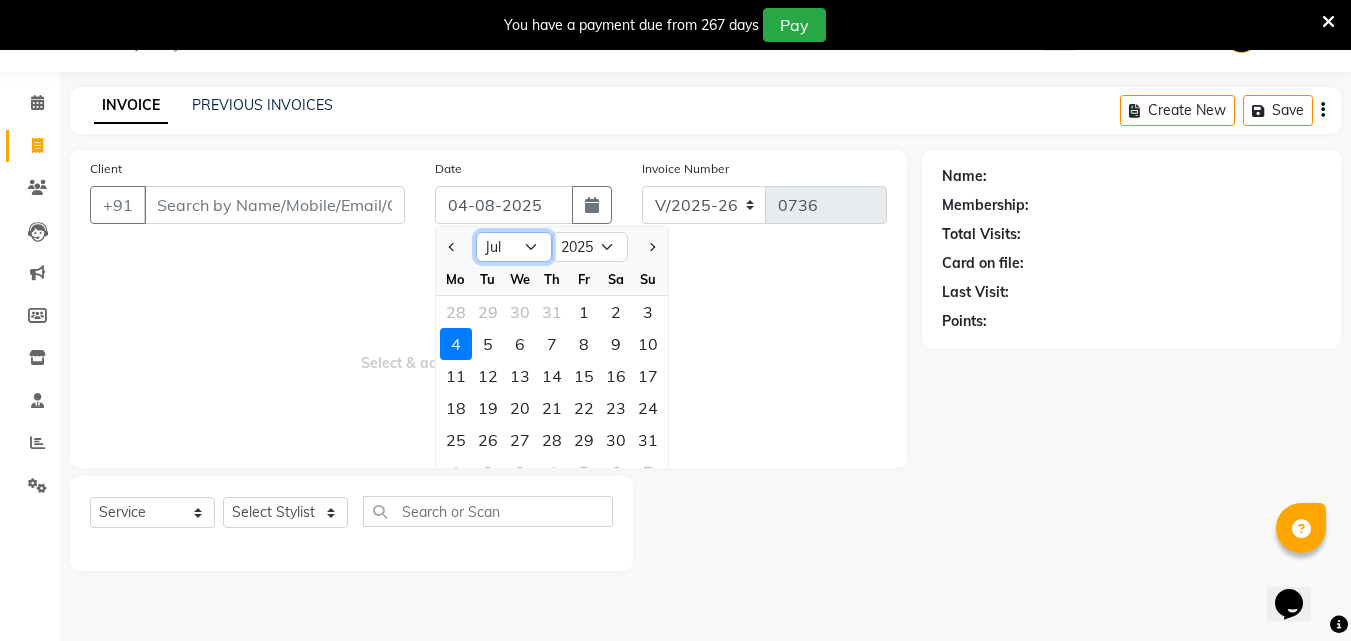 click on "Jan Feb Mar Apr May Jun Jul Aug Sep Oct Nov Dec" 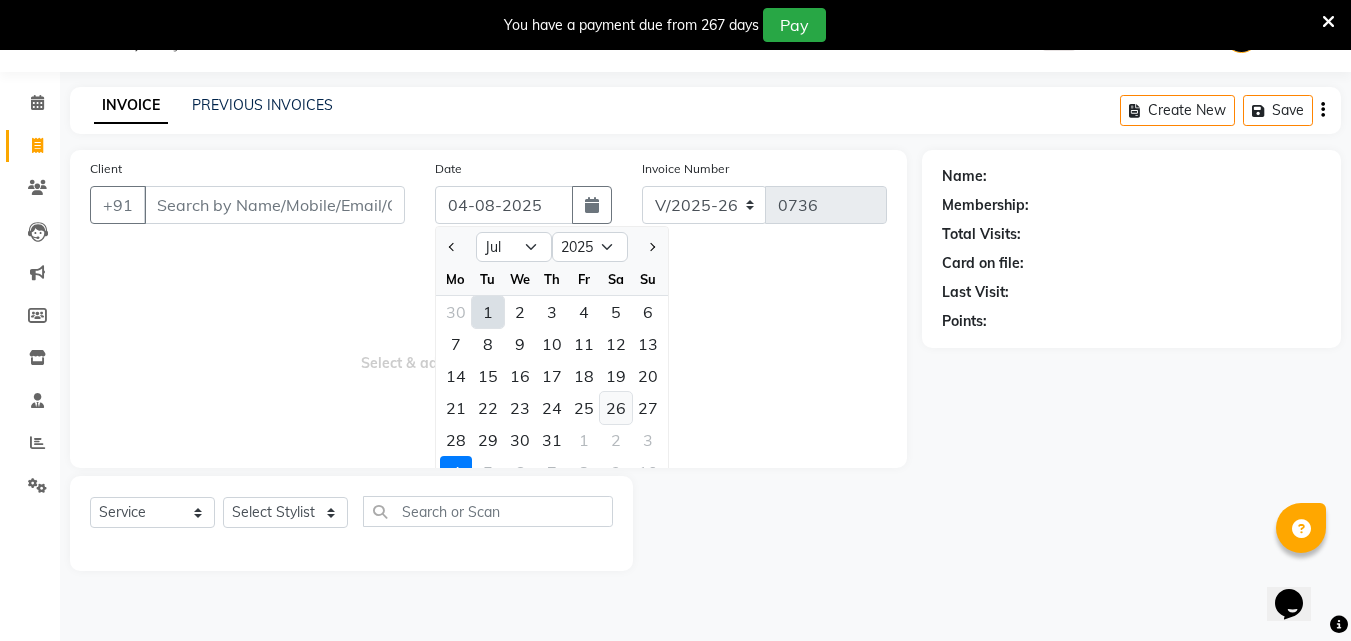 click on "26" 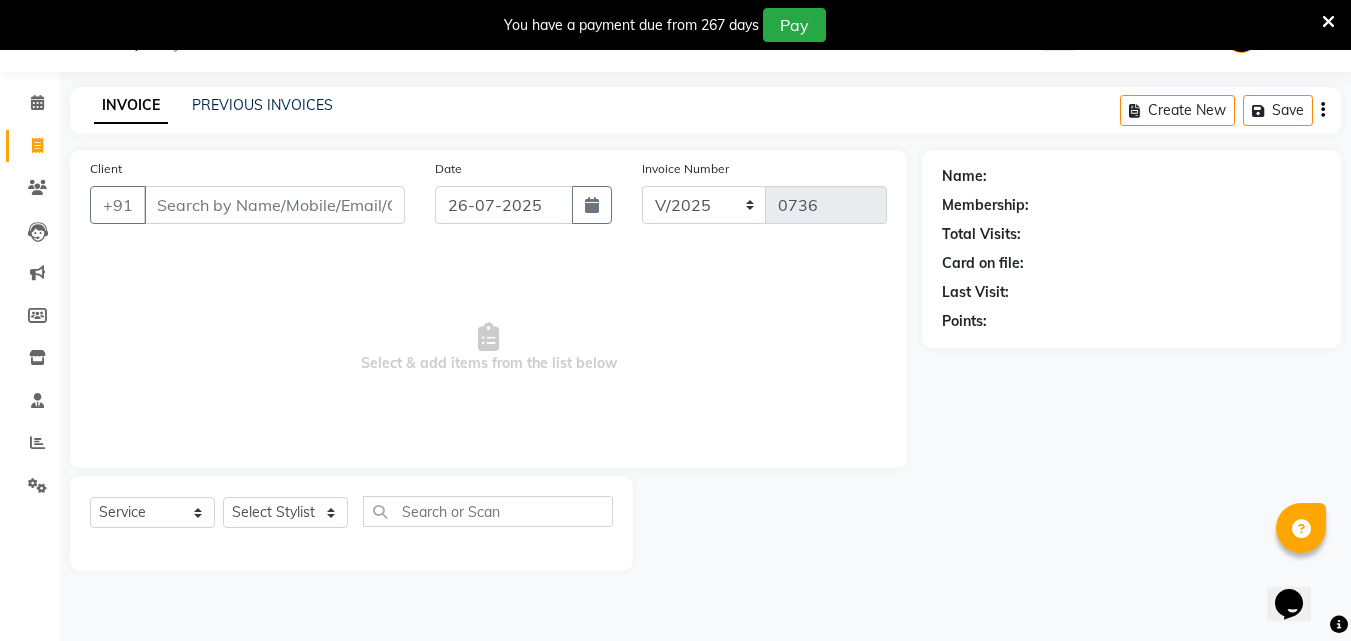 click on "Client +91" 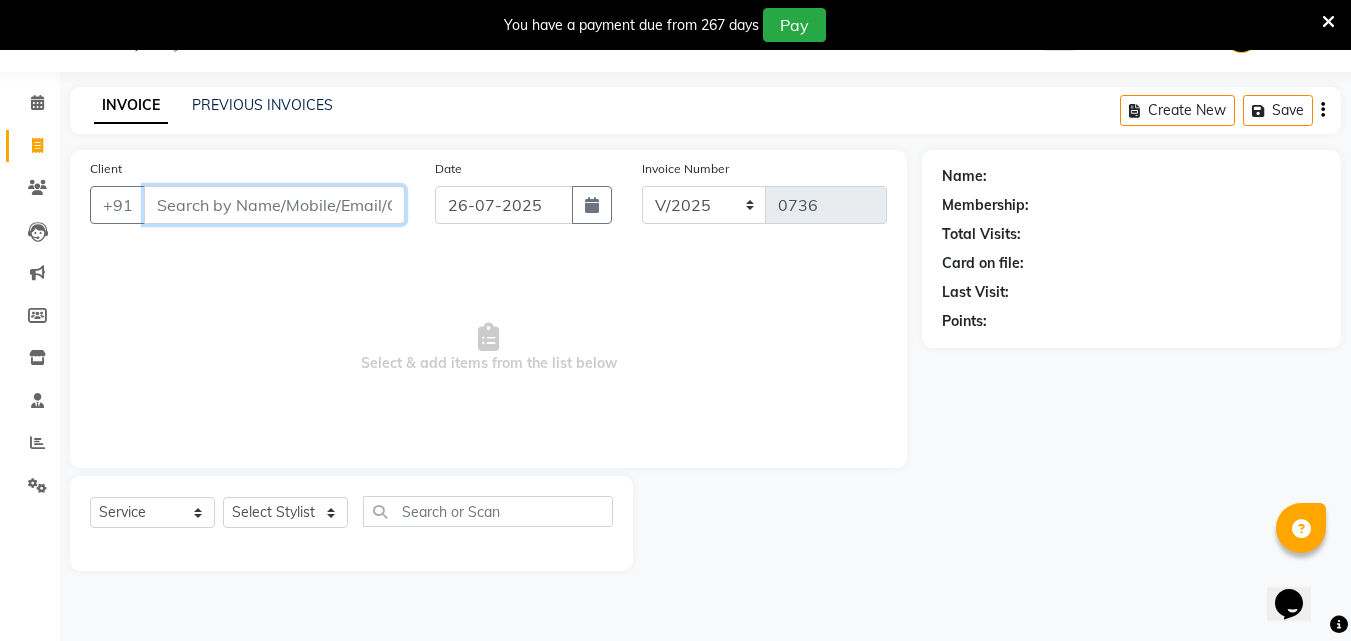 click on "Client" at bounding box center (274, 205) 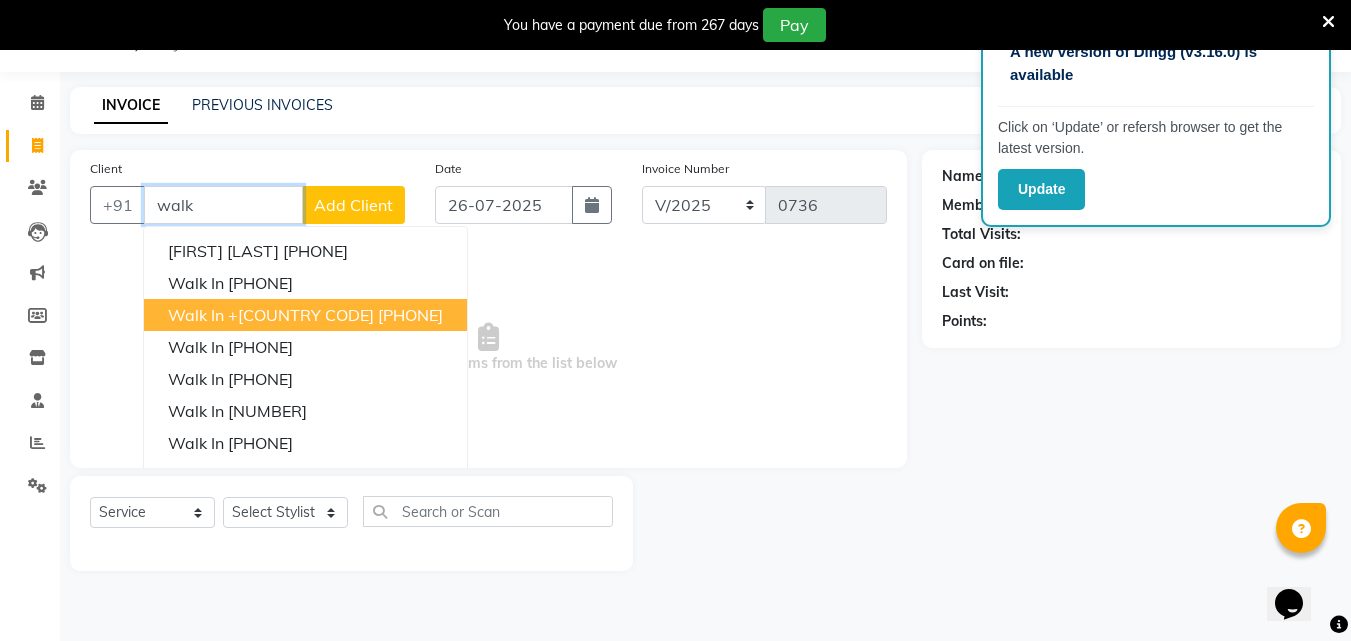 click on "+[COUNTRY CODE] [PHONE]" at bounding box center [335, 315] 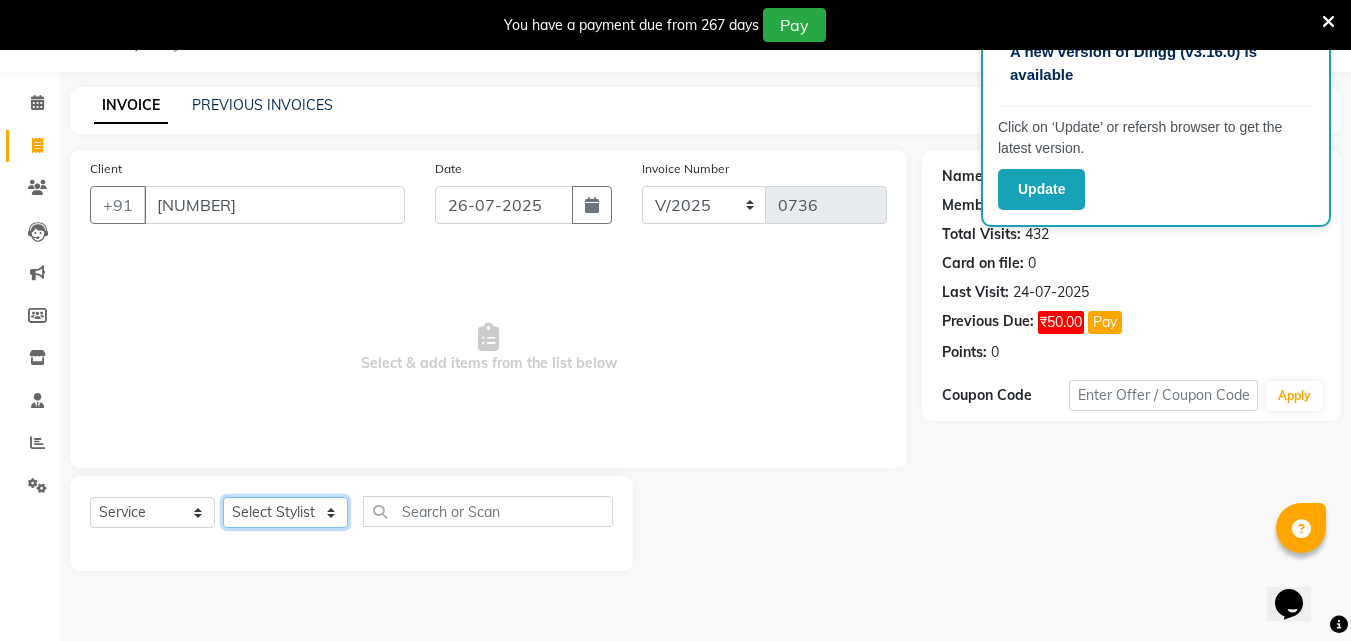 click on "Select Stylist [FIRST] [FIRST] [FIRST] [FIRST] [FIRST] [FIRST] [FIRST] [FIRST] [FIRST] [FIRST] [FIRST] [FIRST]" 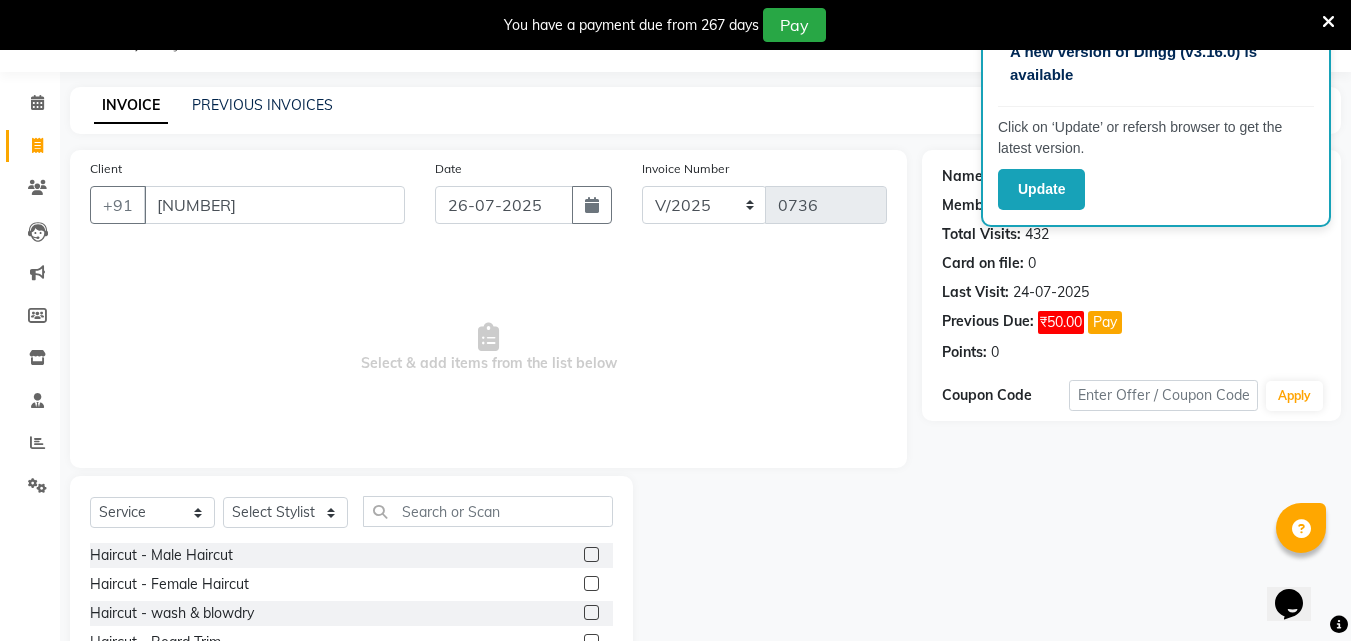 click 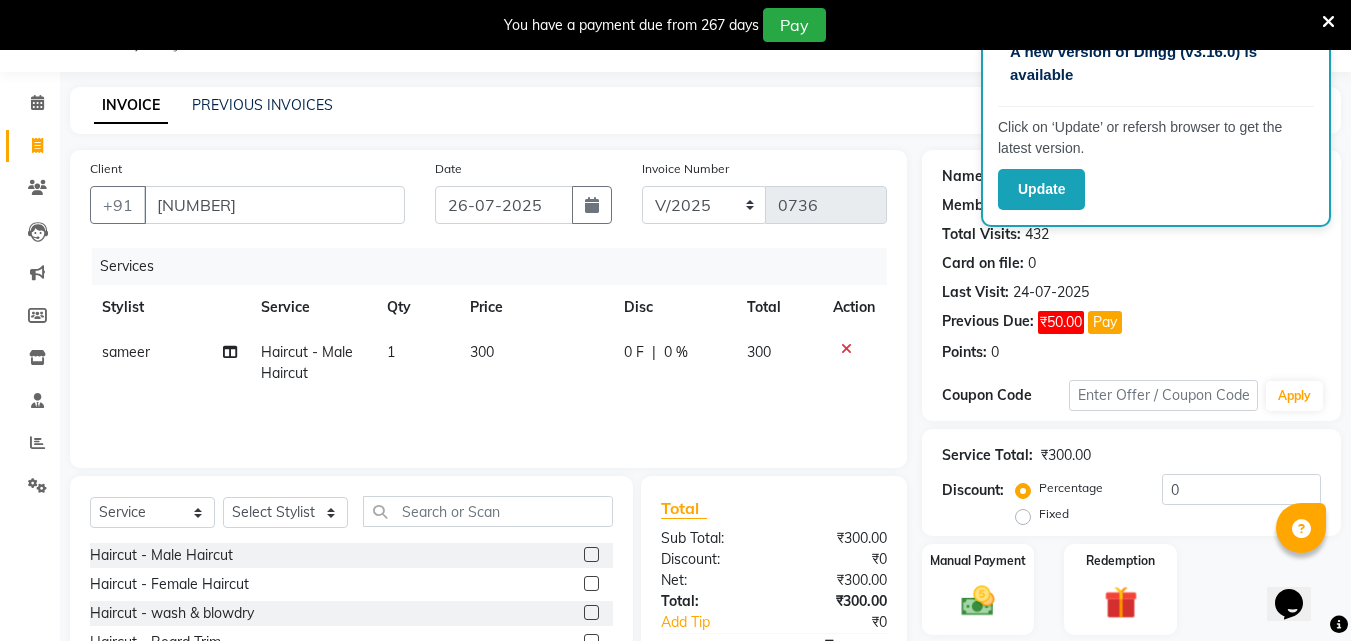 click on "300" 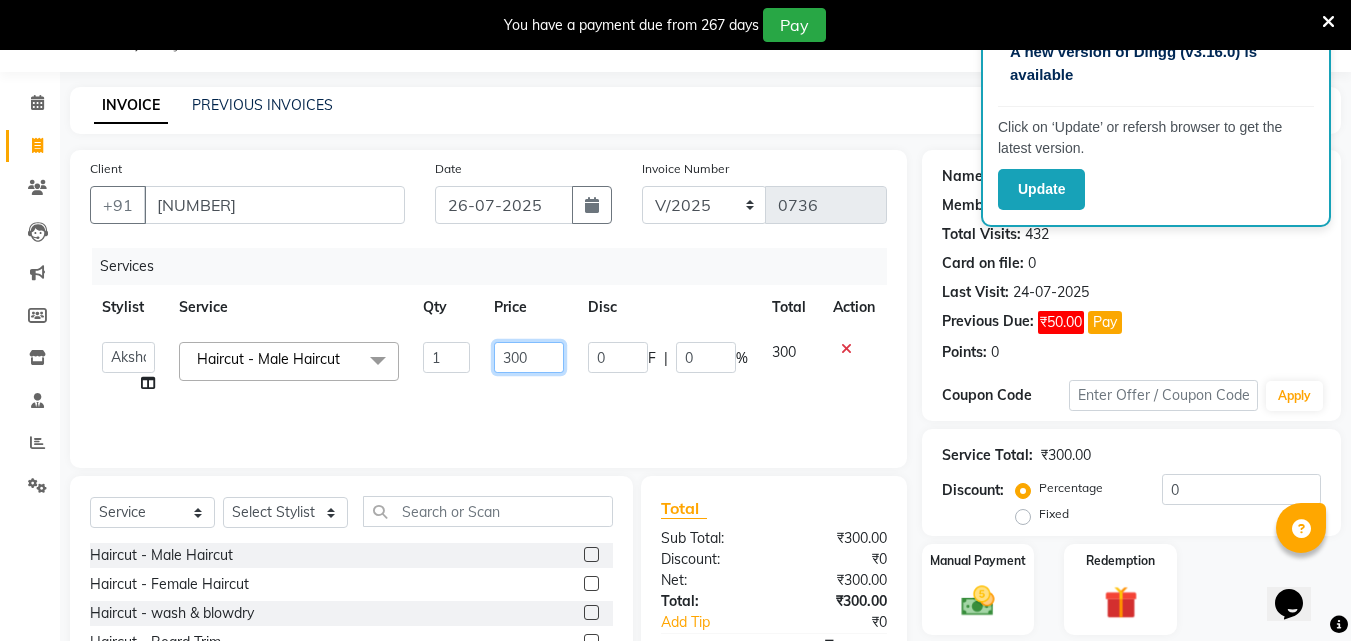 click on "300" 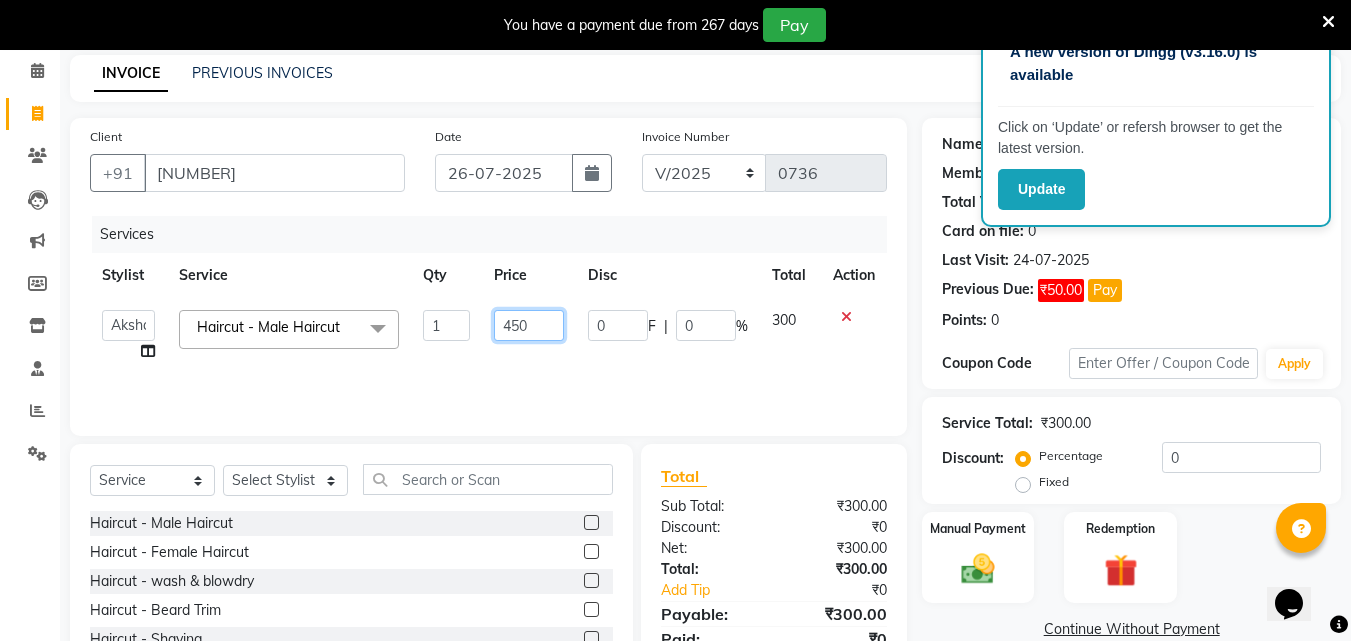 scroll, scrollTop: 150, scrollLeft: 0, axis: vertical 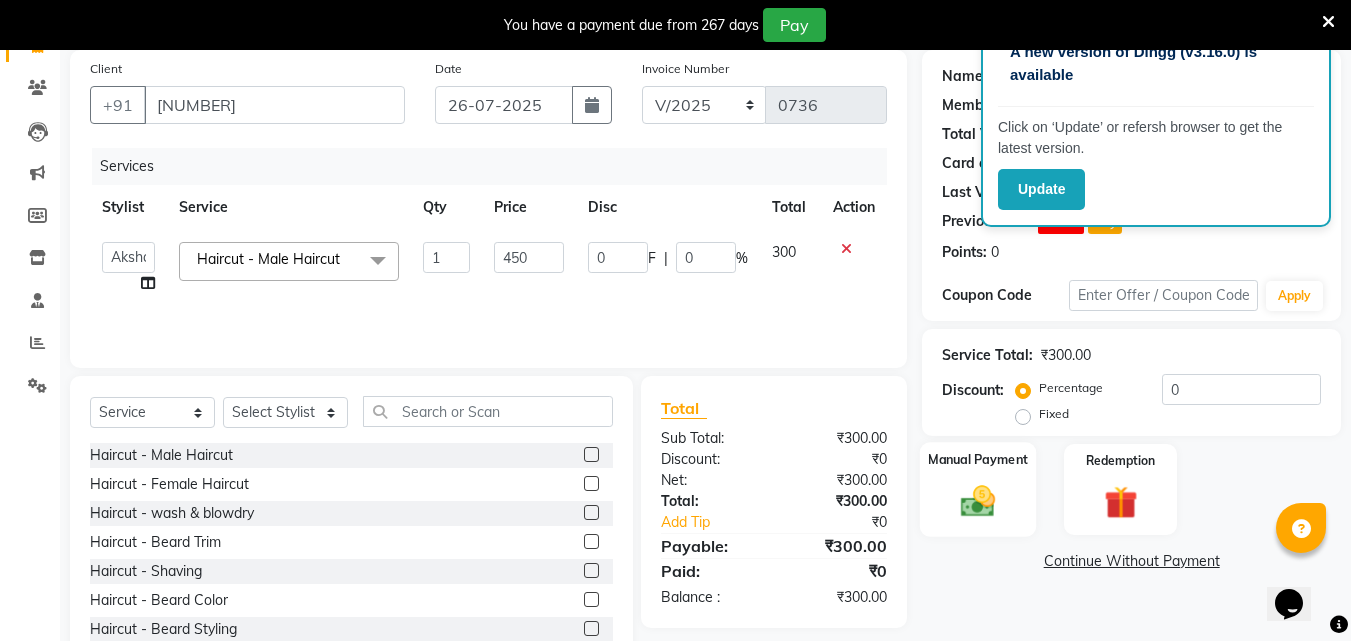 drag, startPoint x: 986, startPoint y: 504, endPoint x: 986, endPoint y: 490, distance: 14 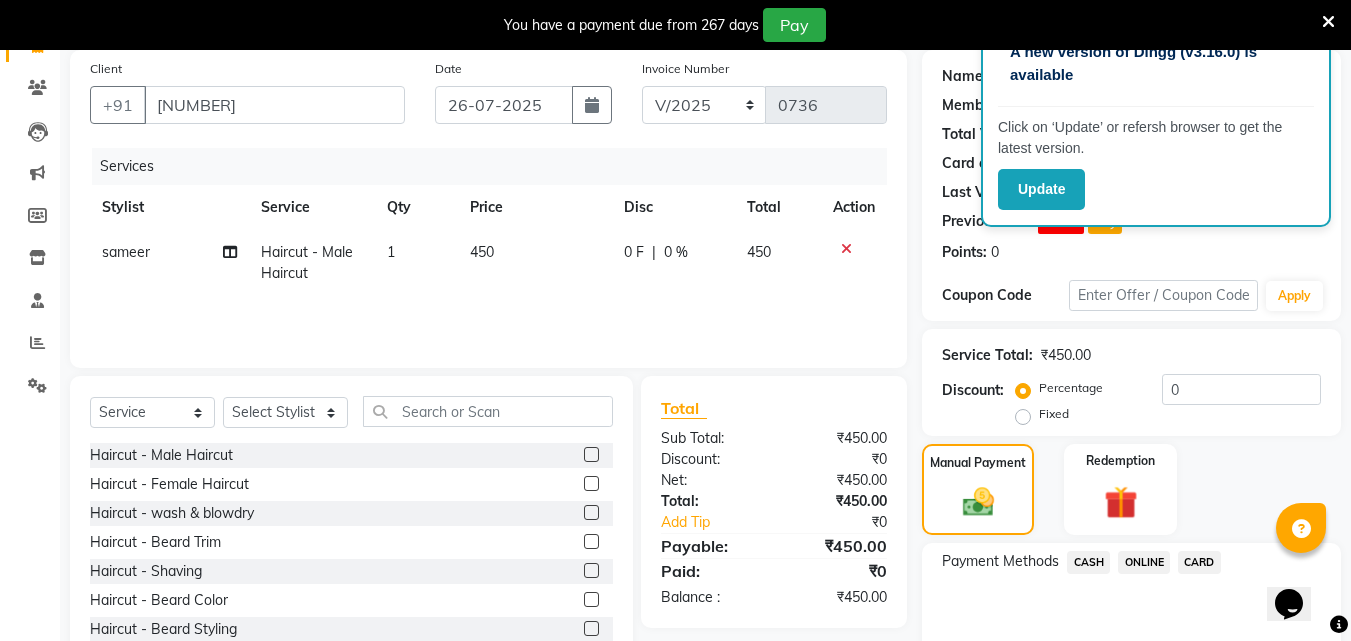 click on "CASH" 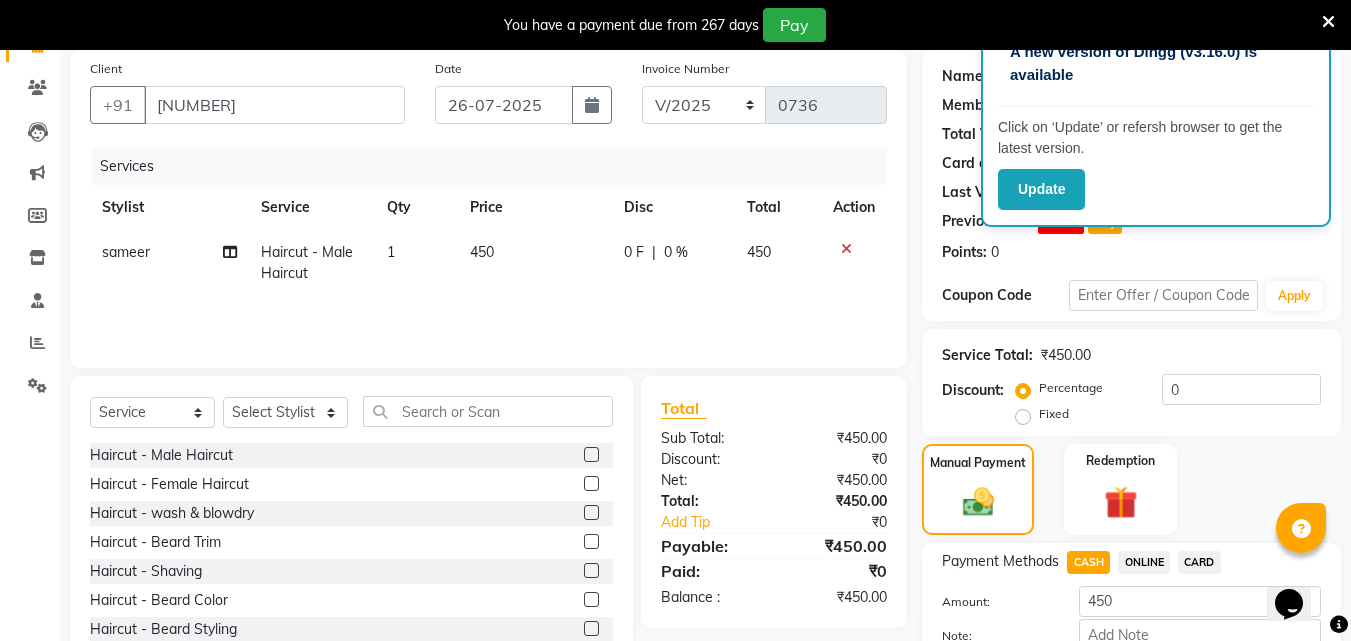 scroll, scrollTop: 250, scrollLeft: 0, axis: vertical 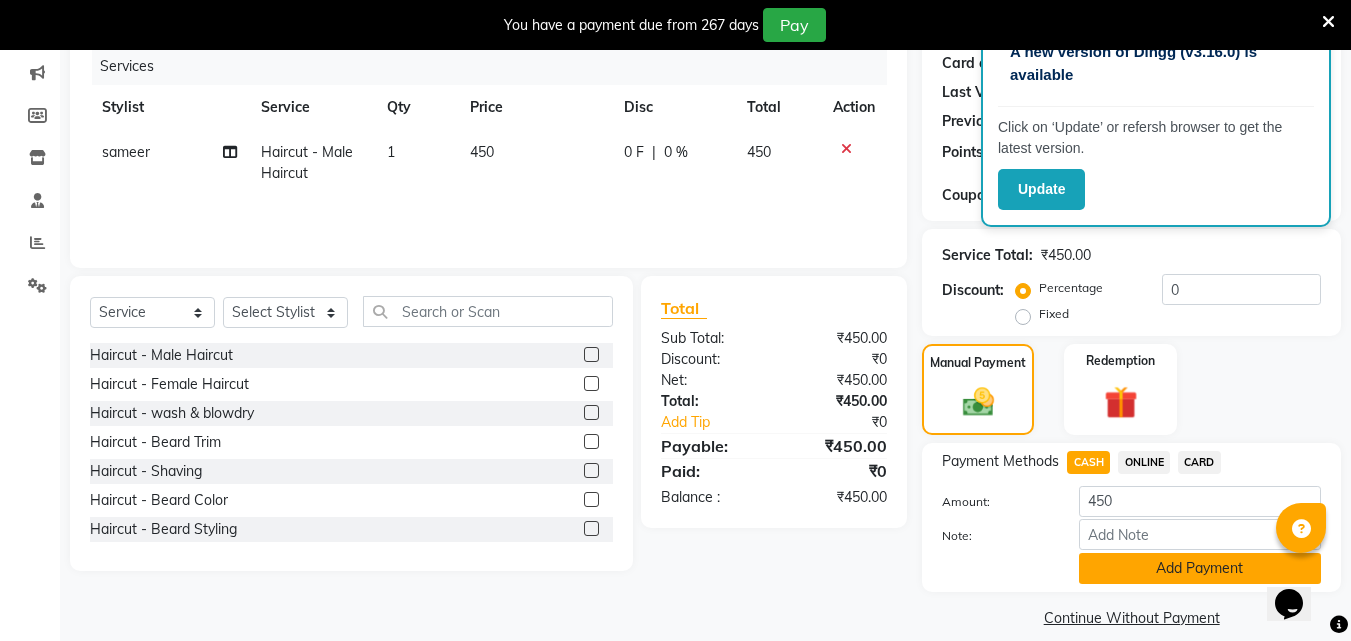 click on "Add Payment" 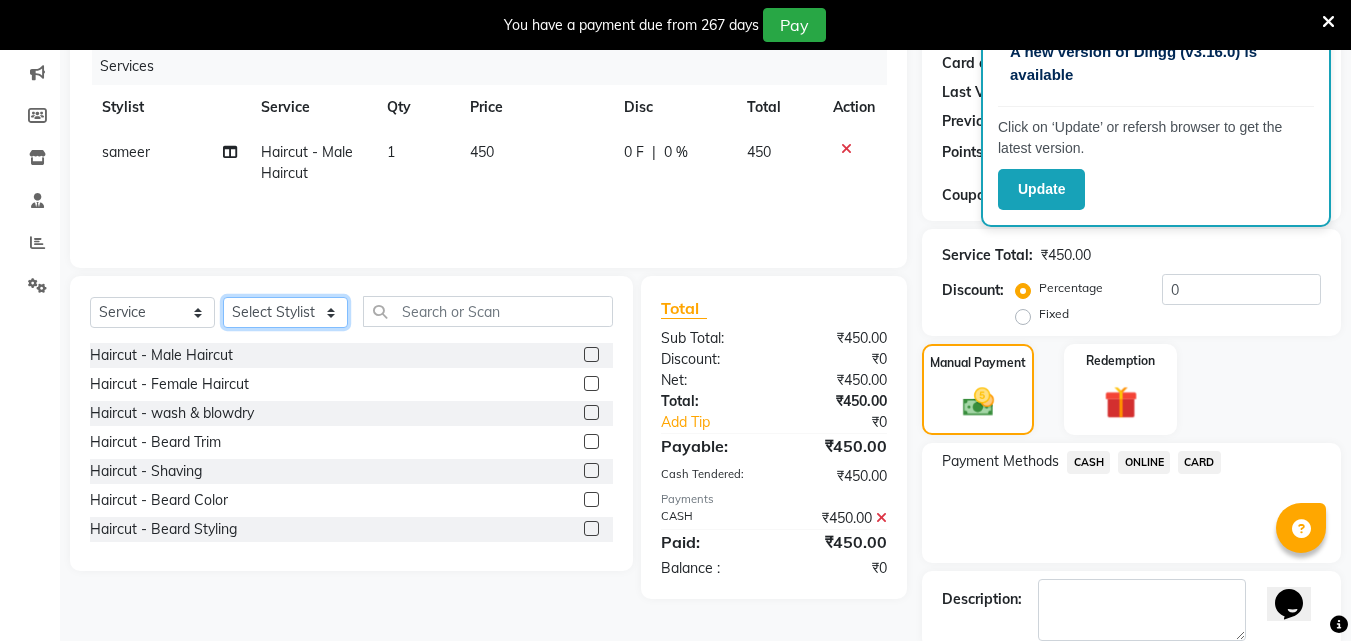 click on "Select Stylist [FIRST] [FIRST] [FIRST] [FIRST] [FIRST] [FIRST] [FIRST] [FIRST] [FIRST] [FIRST] [FIRST] [FIRST]" 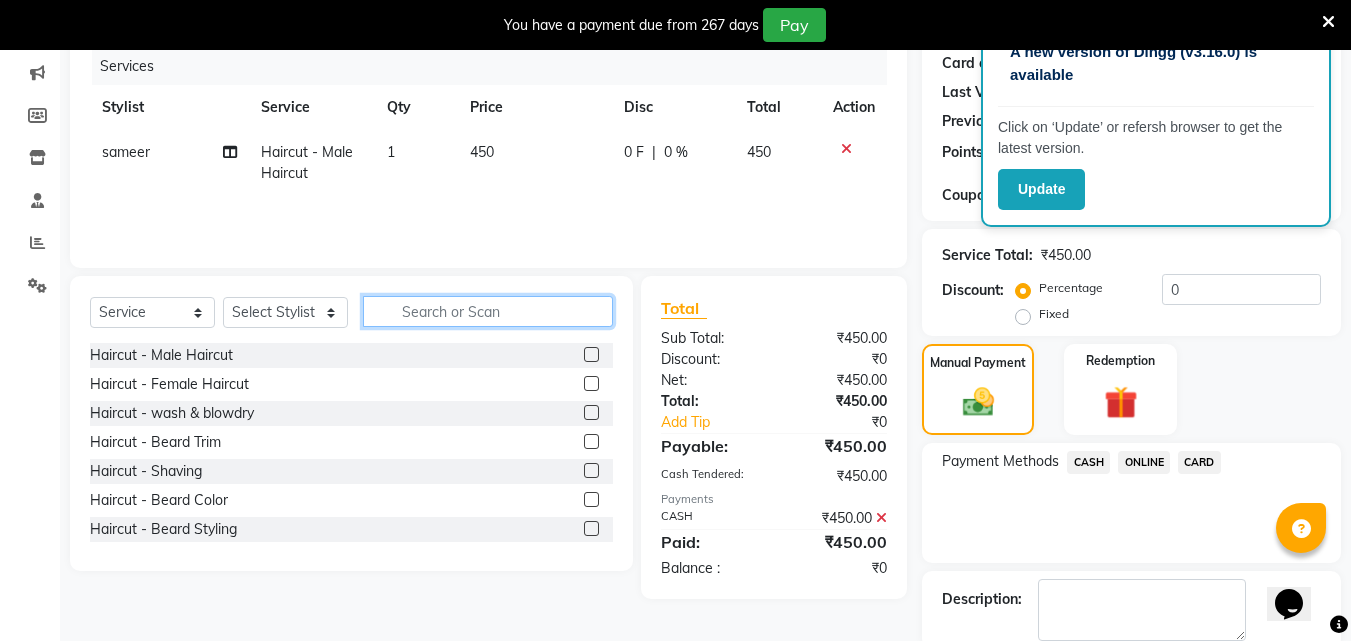 click 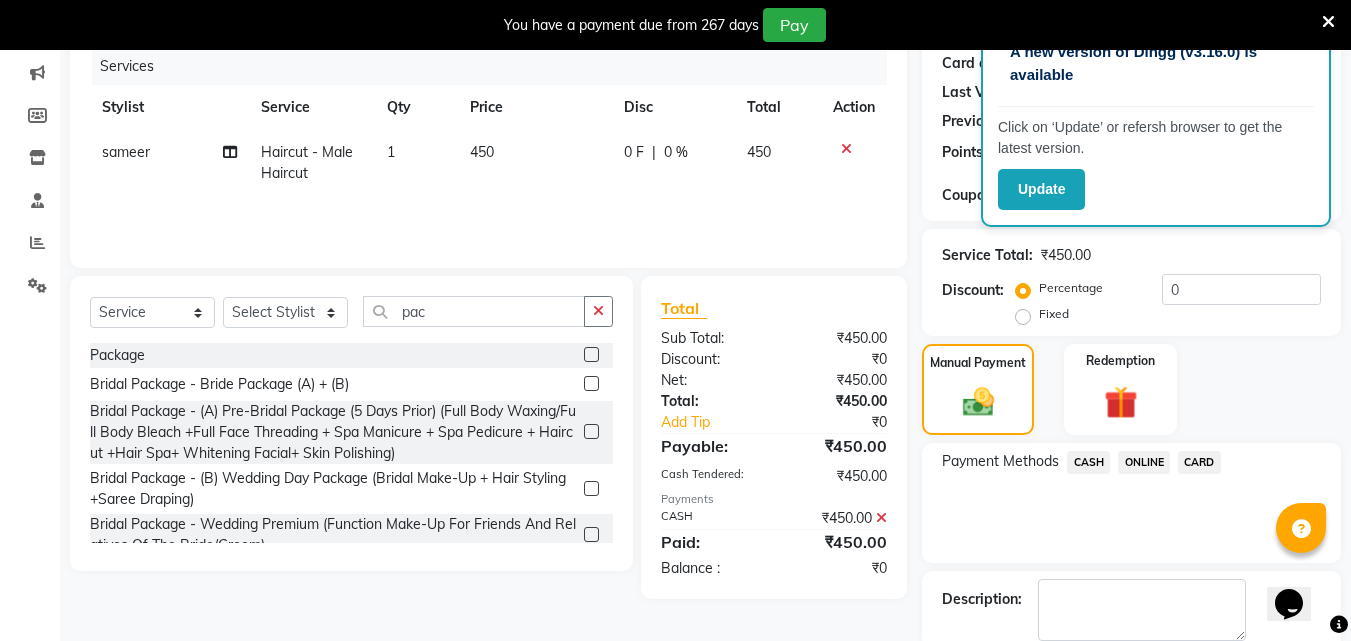 click 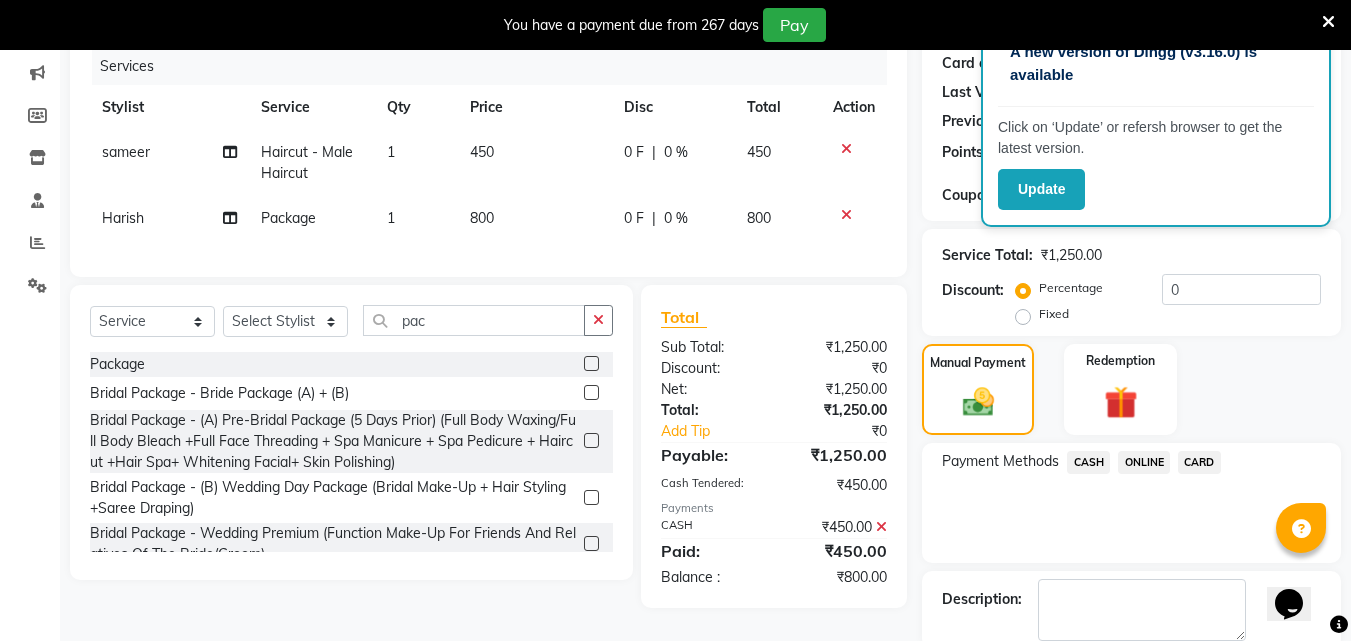 click on "800" 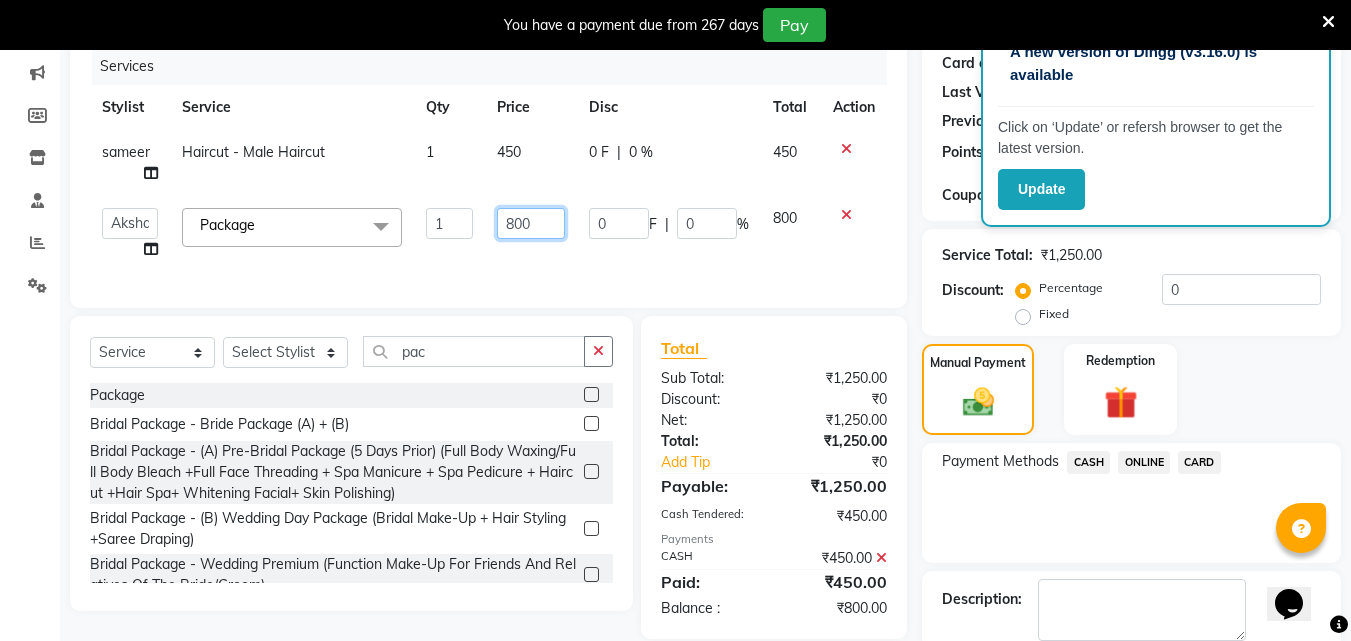click on "800" 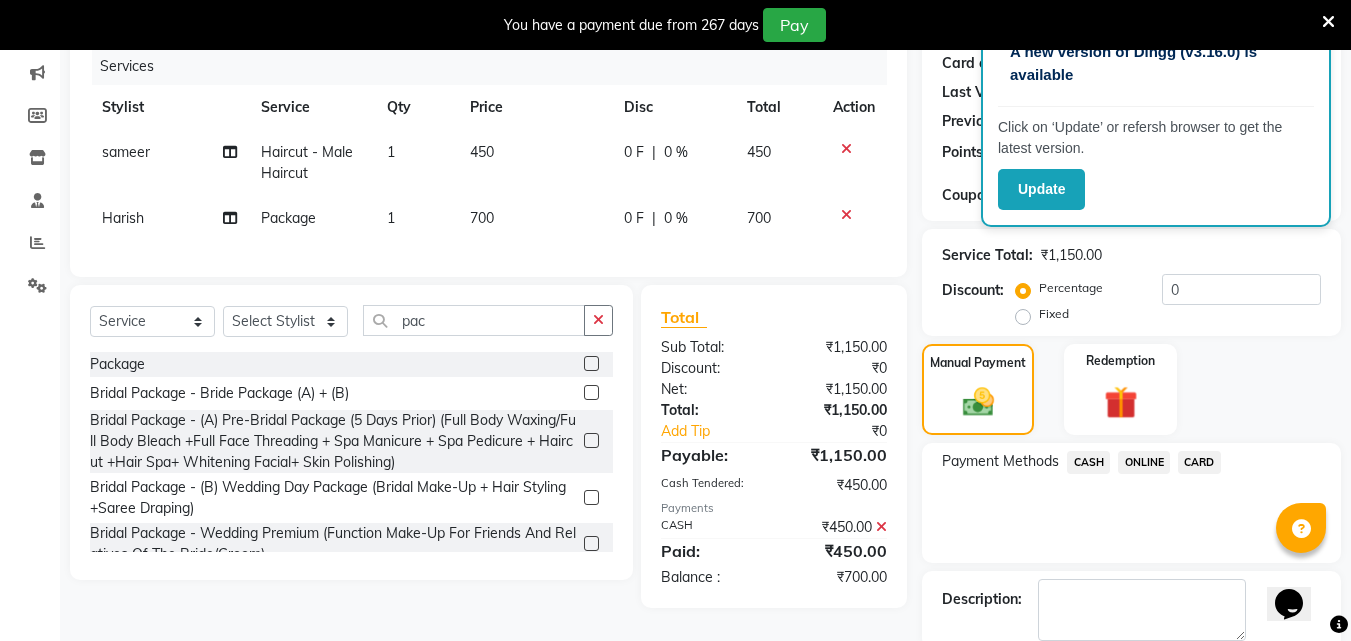 click on "ONLINE" 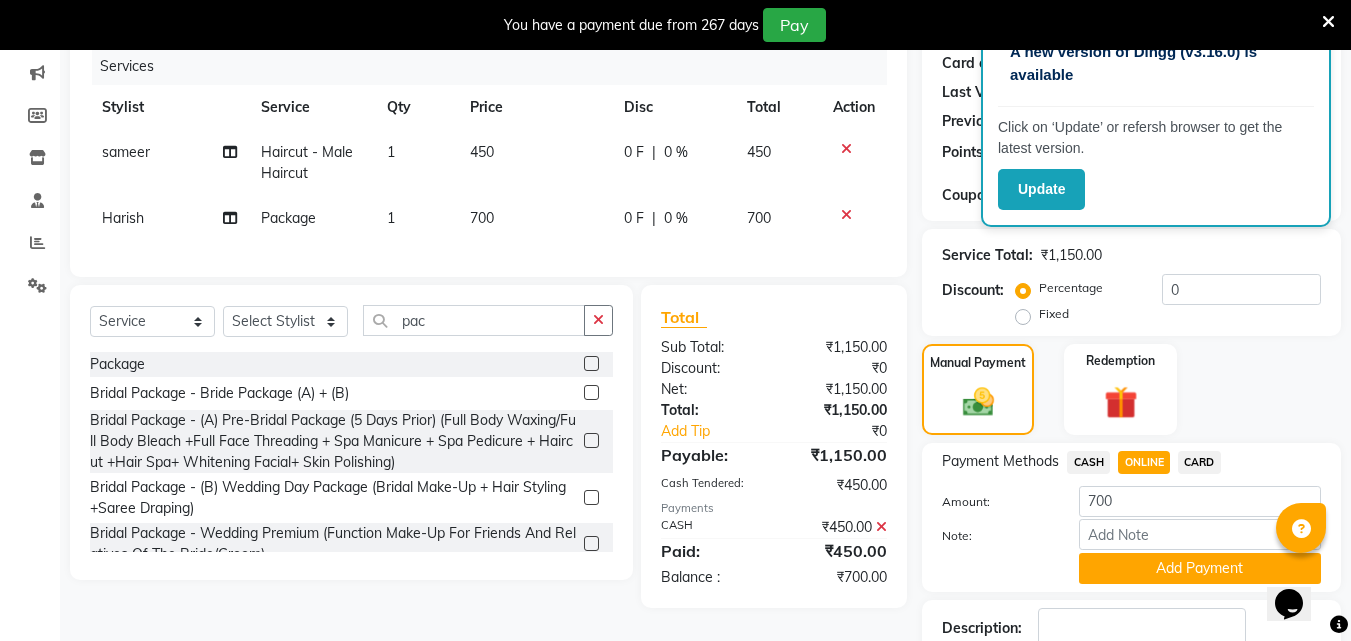 click on "Add Payment" 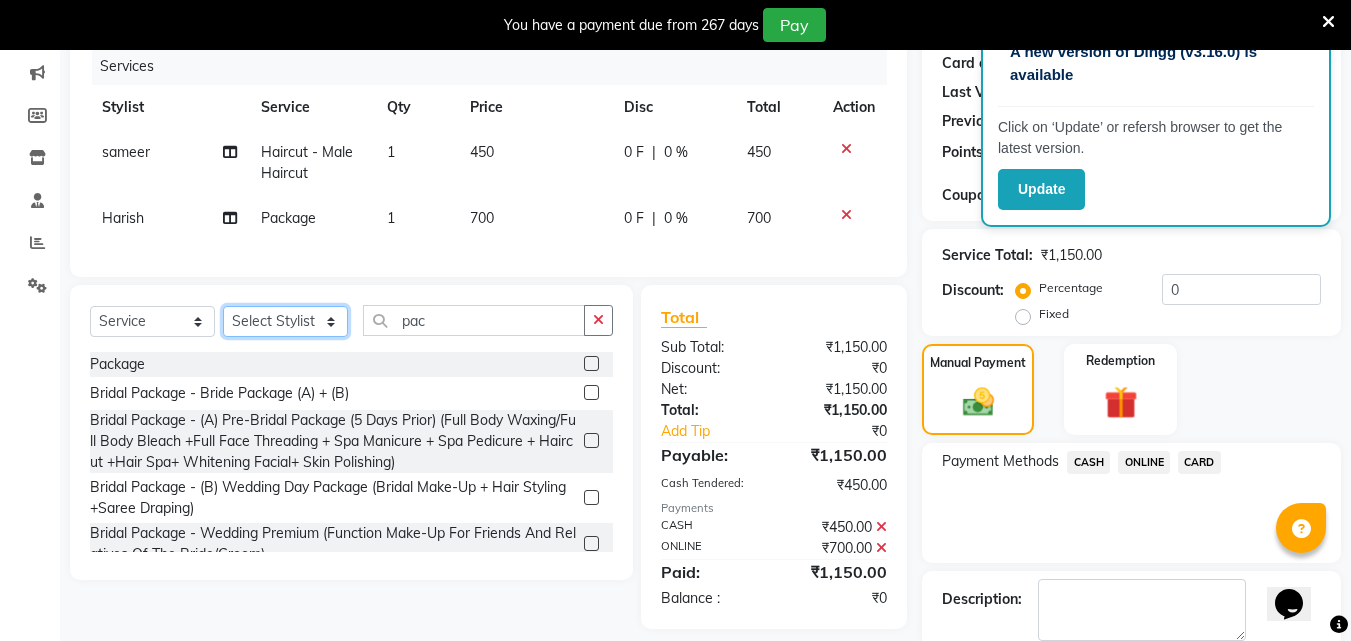 click on "Select Stylist [FIRST] [FIRST] [FIRST] [FIRST] [FIRST] [FIRST] [FIRST] [FIRST] [FIRST] [FIRST] [FIRST] [FIRST]" 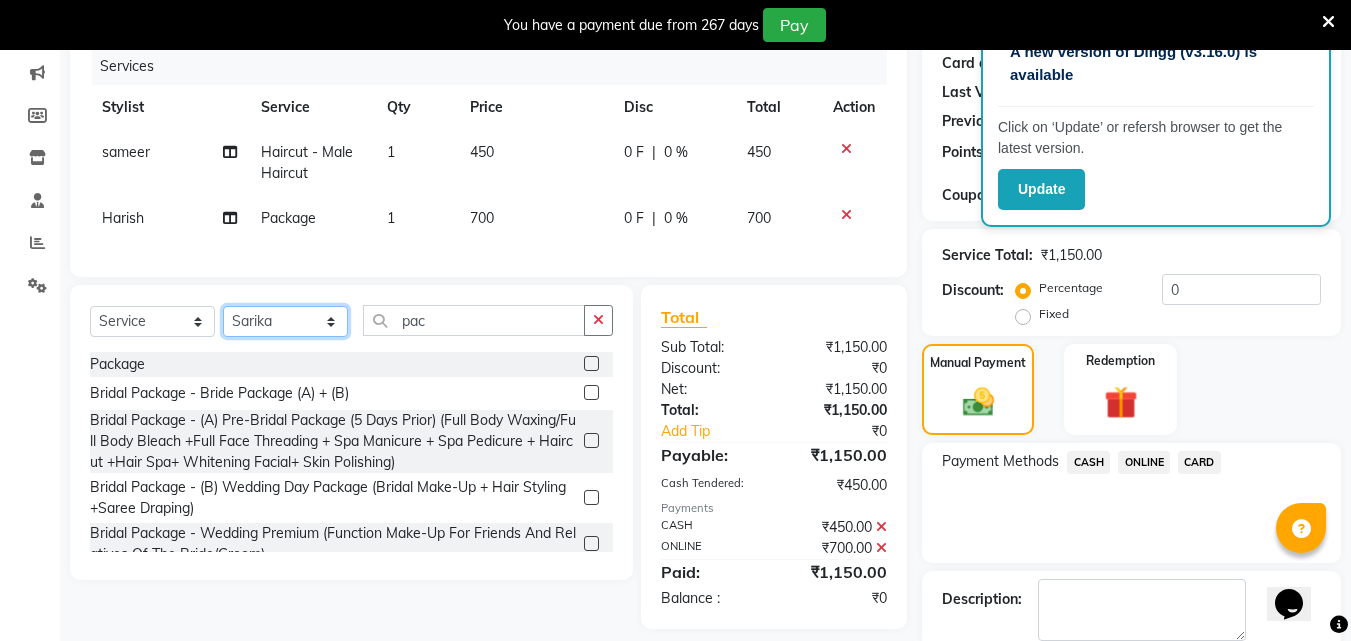 click on "Select Stylist [FIRST] [FIRST] [FIRST] [FIRST] [FIRST] [FIRST] [FIRST] [FIRST] [FIRST] [FIRST] [FIRST] [FIRST]" 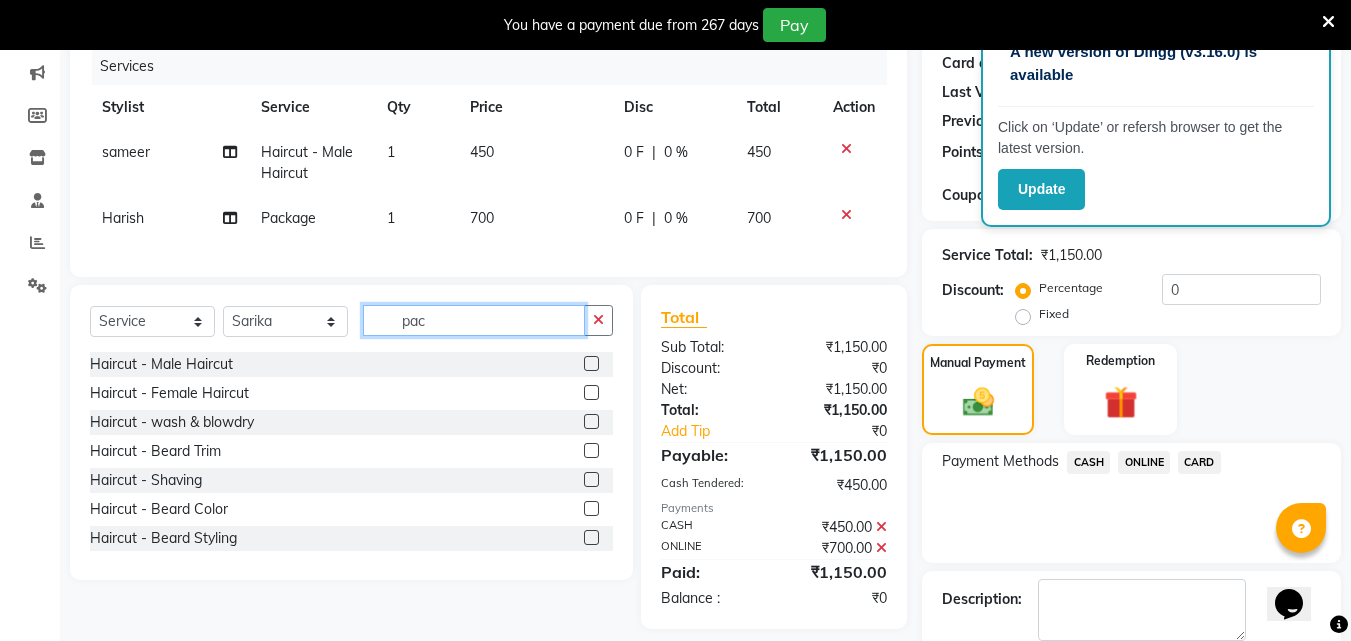 click on "pac" 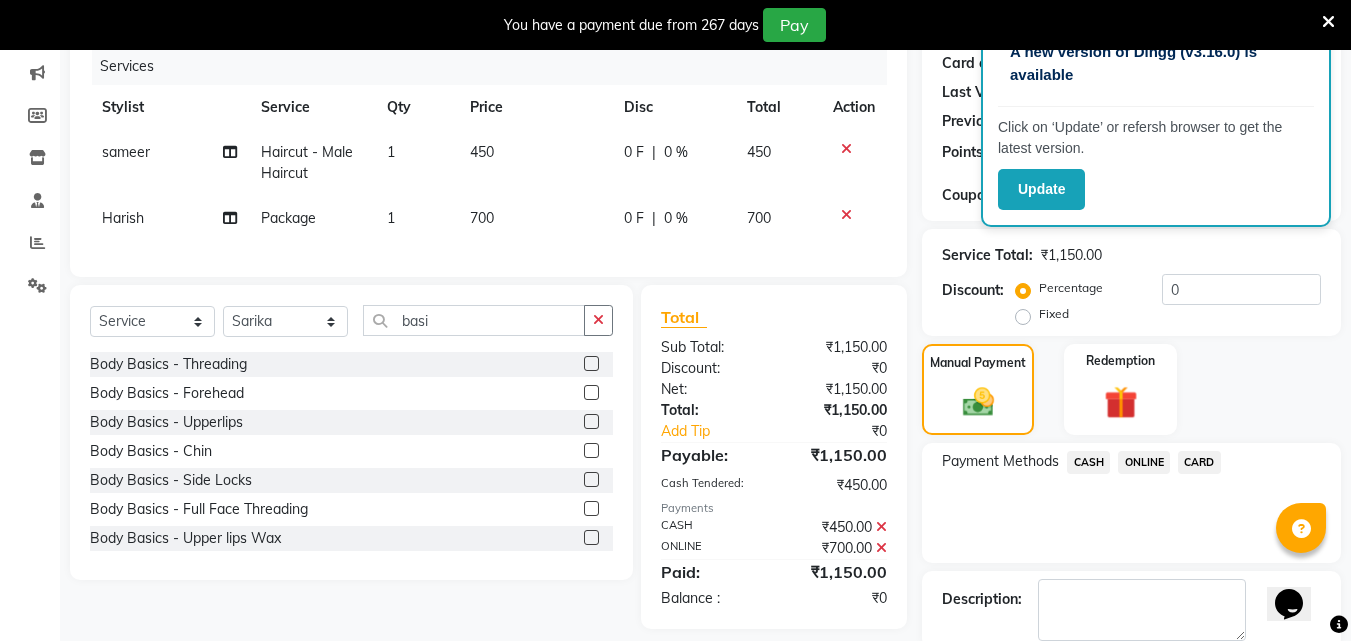 click 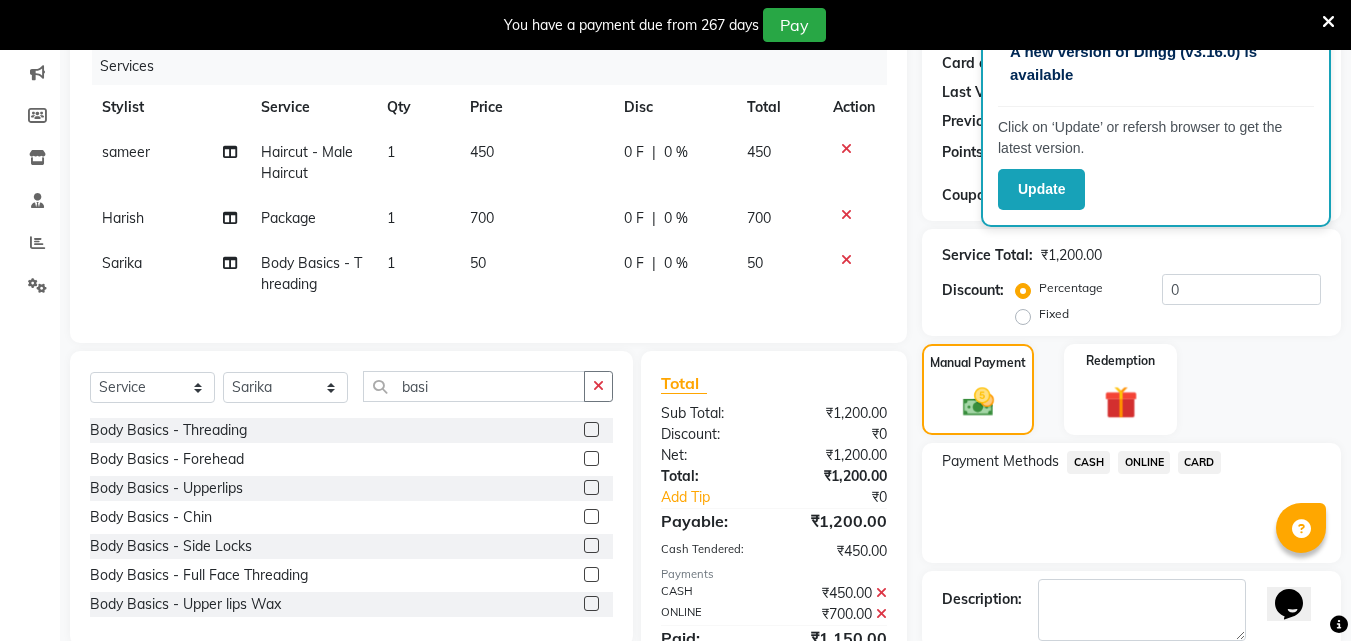 click on "50" 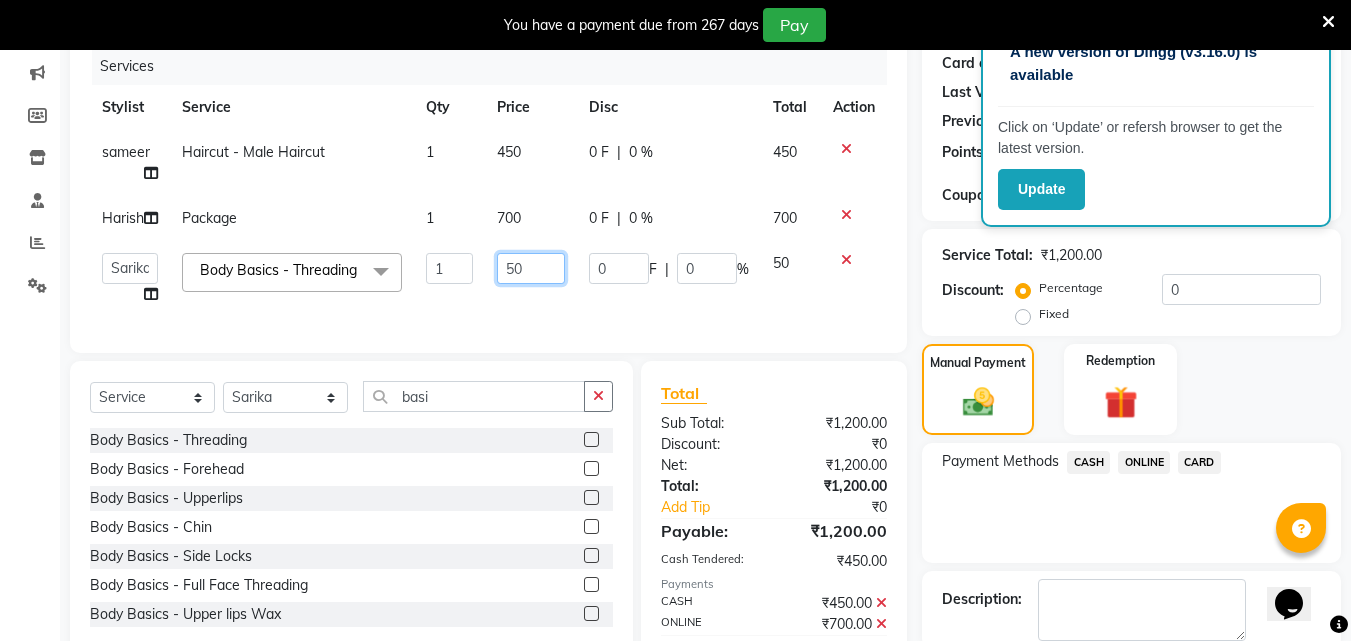 click on "50" 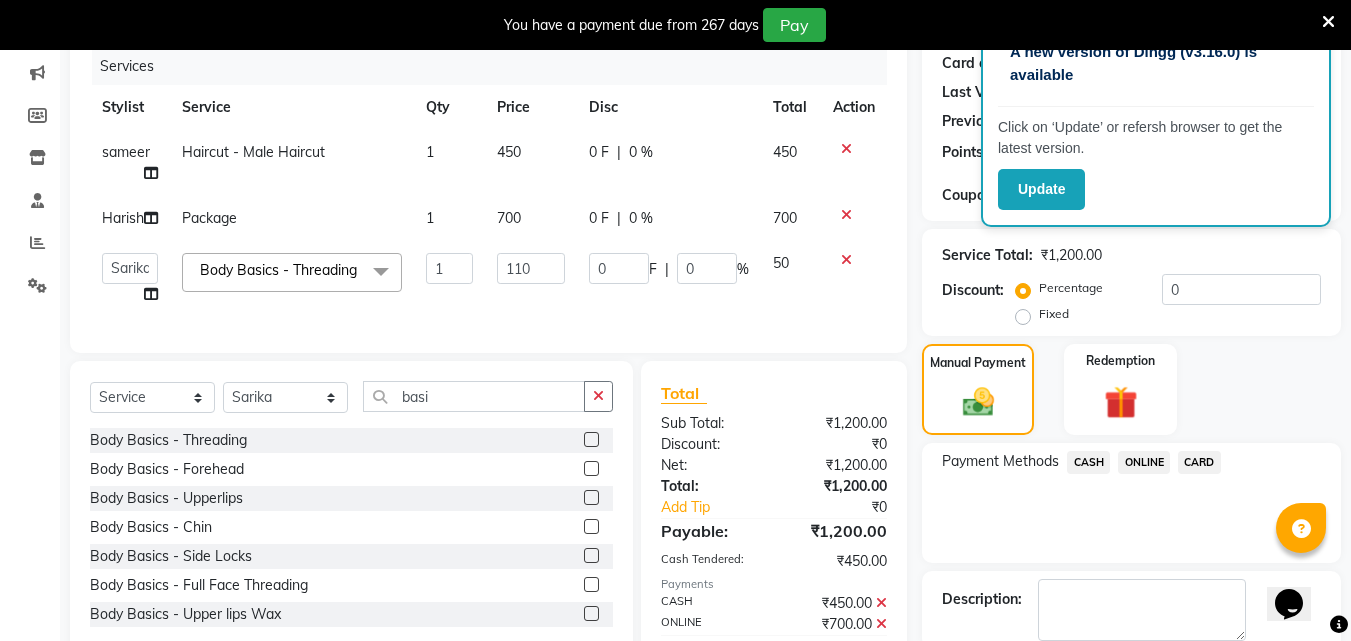 click on "ONLINE" 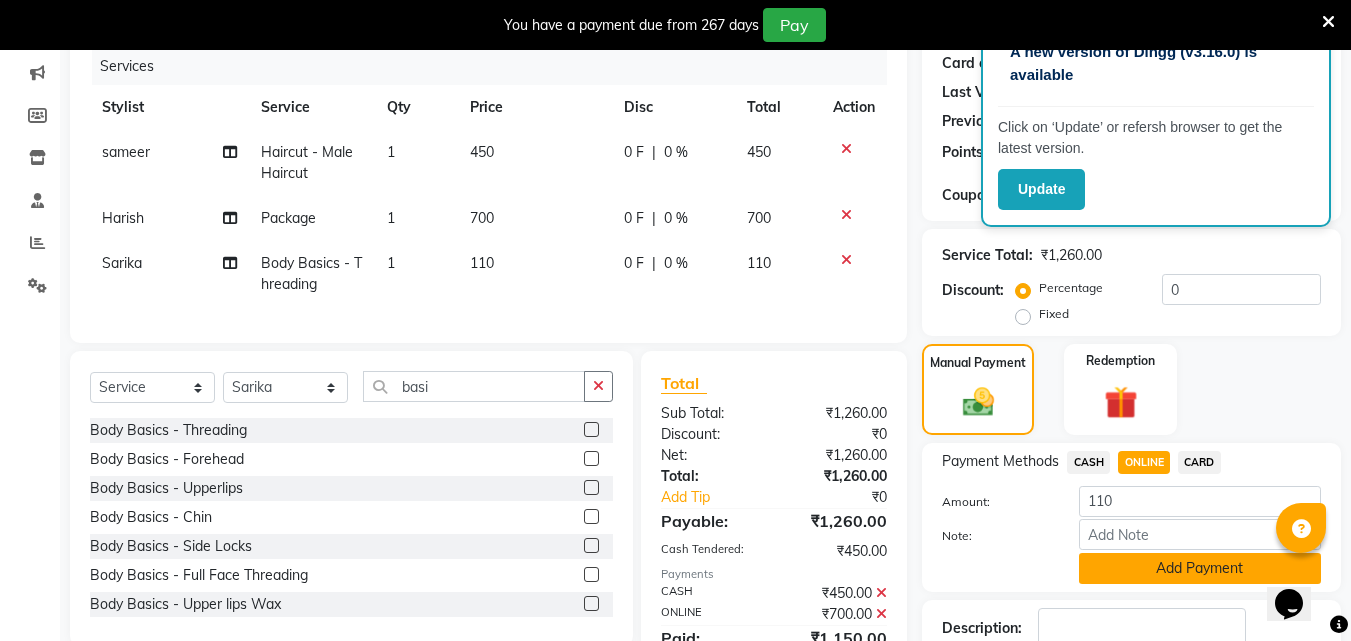 click on "Add Payment" 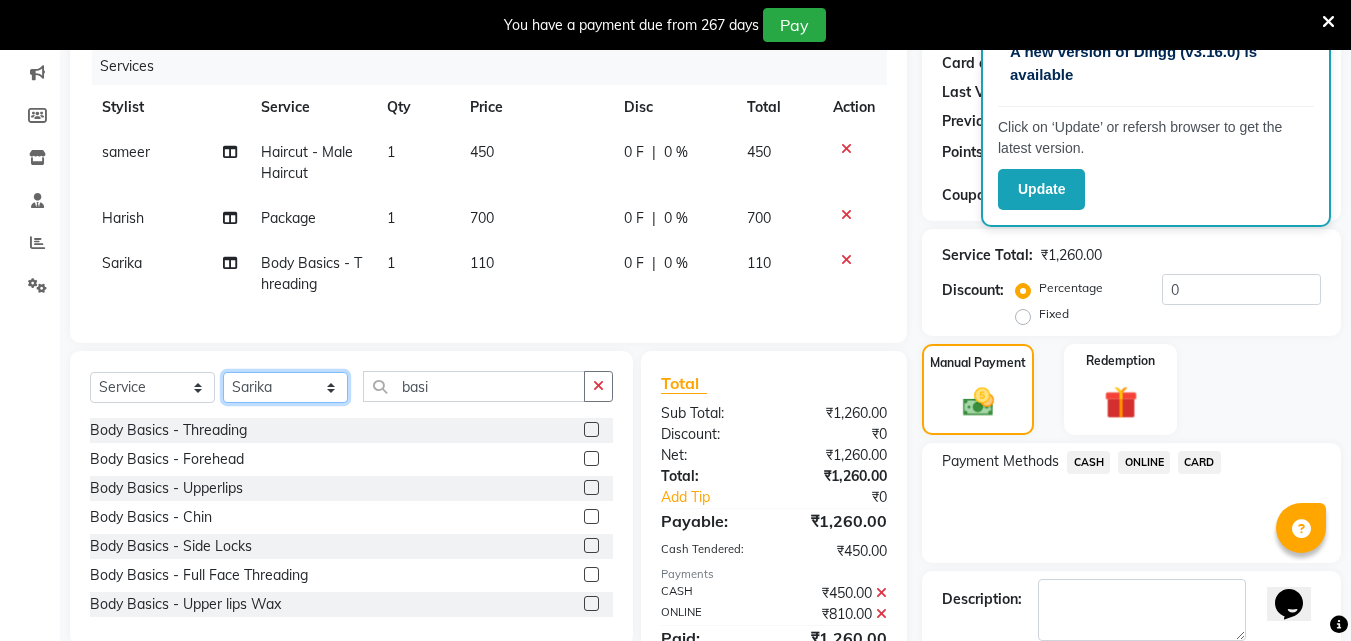 click on "Select Stylist [FIRST] [FIRST] [FIRST] [FIRST] [FIRST] [FIRST] [FIRST] [FIRST] [FIRST] [FIRST] [FIRST] [FIRST]" 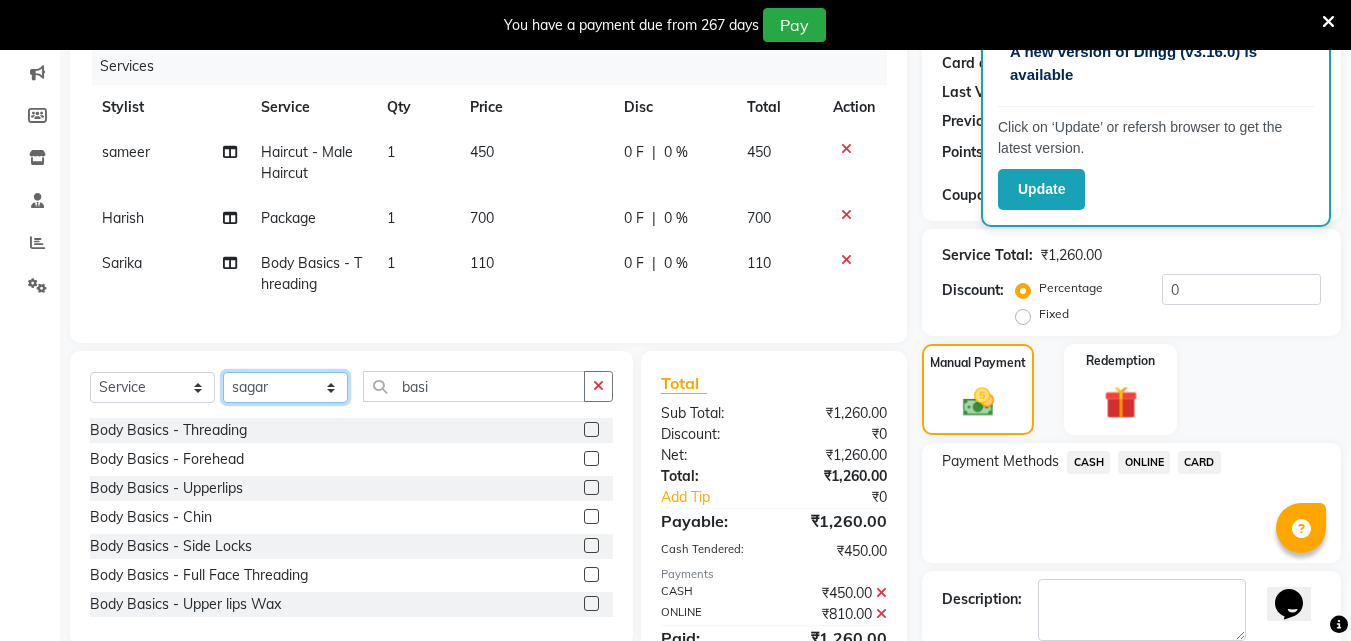 click on "Select Stylist [FIRST] [FIRST] [FIRST] [FIRST] [FIRST] [FIRST] [FIRST] [FIRST] [FIRST] [FIRST] [FIRST] [FIRST]" 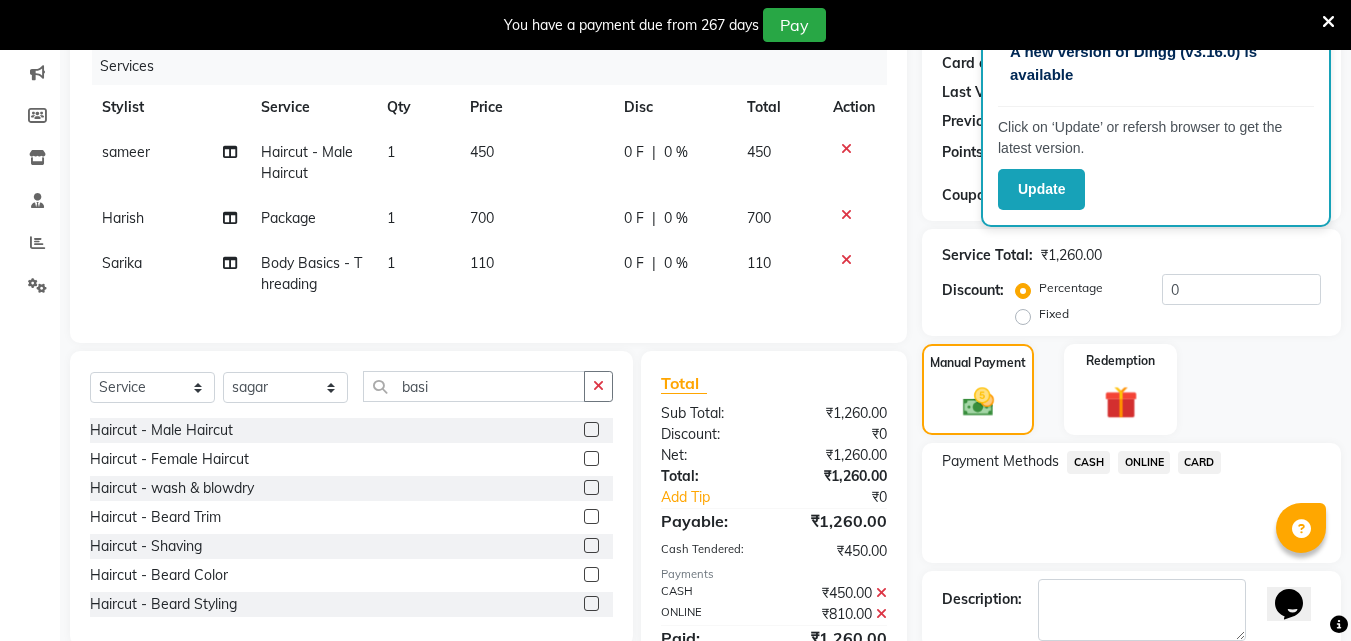 click 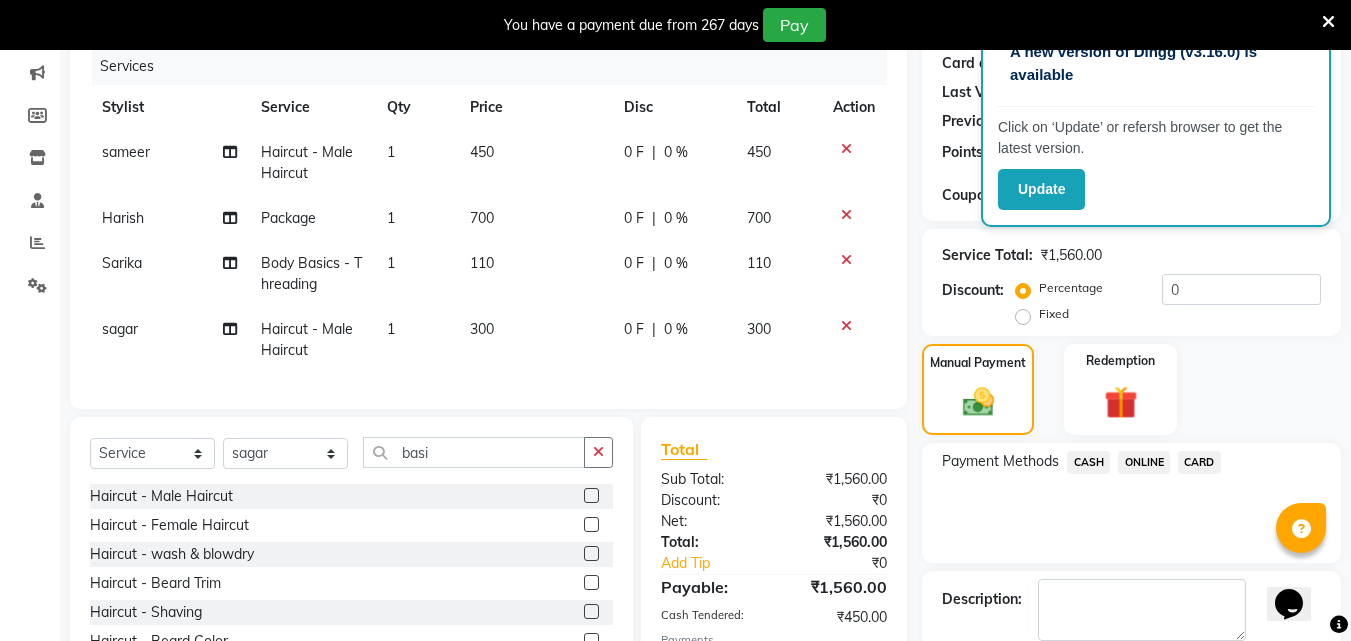 click on "300" 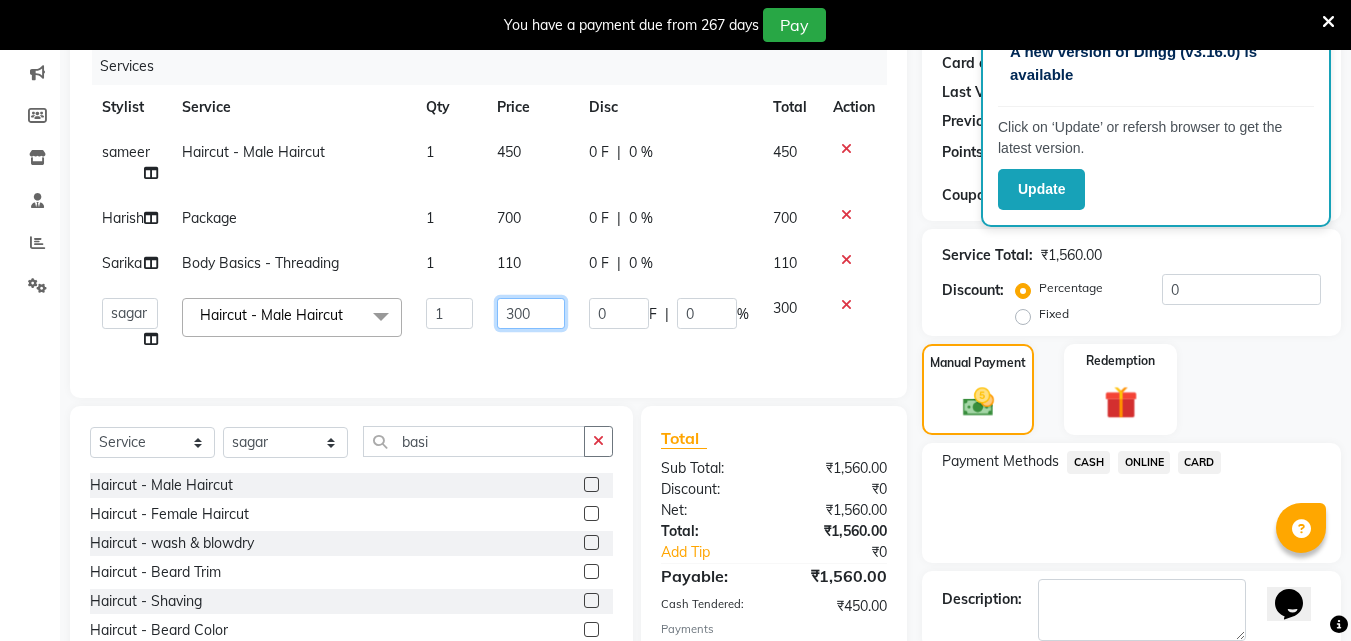 click on "300" 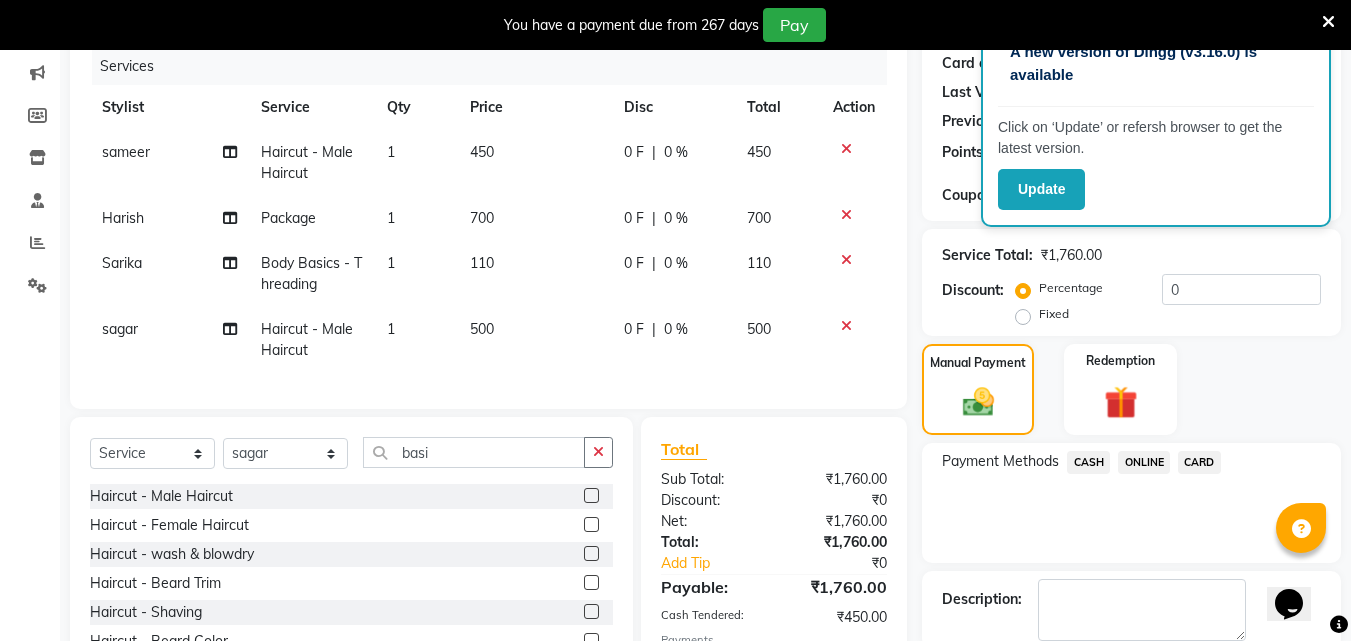 click on "ONLINE" 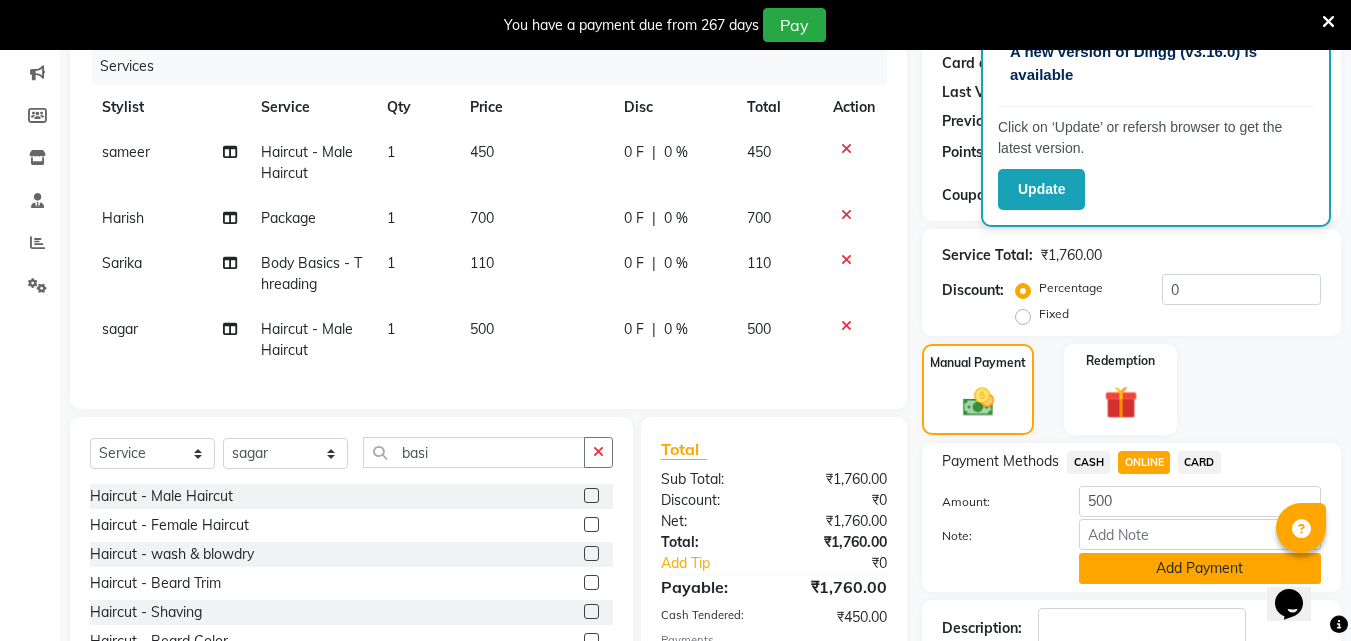 click on "Add Payment" 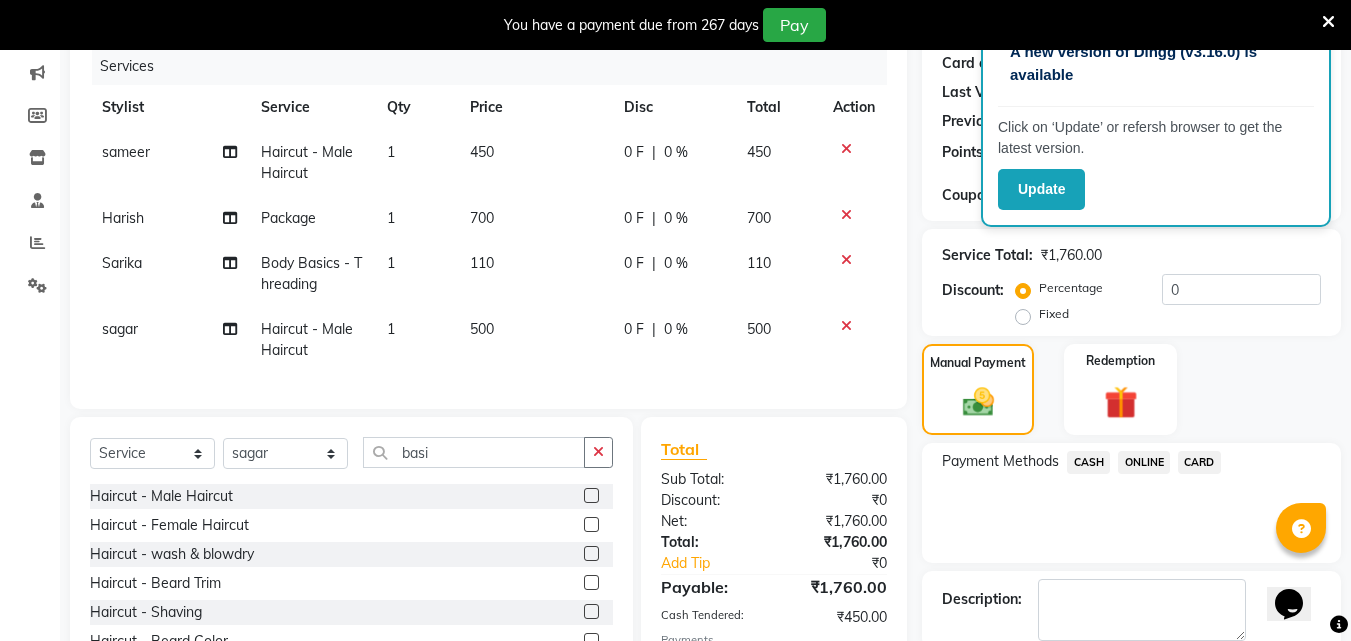 click on "Select  Service  Product  Membership  Package Voucher Prepaid Gift Card  Select Stylist [FIRST] [FIRST] [FIRST] [FIRST] [FIRST] [FIRST] [FIRST] [FIRST] [FIRST] [FIRST] [FIRST] [FIRST] [FIRST] Haircut - Male Haircut  Haircut - Female Haircut  Haircut - wash & blowdry  Haircut - Beard Trim  Haircut - Shaving  Haircut - Beard Color  Haircut - Beard Styling  Haircut - Child Hair Cut Boy/Girl  Full Legs (Rica Wax)  Full Arms (Rica Wax)  Female Hairwash   Male Hairwash  Package  Advance  Botox  Hair Color  Touchup   Spa  Ironing   Waxing (FH+FL+UA)  Wella oil reflection serum  Membership  Waxing  Highlight  Cleanup  Hair Color   Hair Color -  L’Oréal Majirel   Bluetox  Balayage - Hair Color  QOD Shampoo  O3 Facial   Wella Hairspa  Plex Hair Treatment   Botox Treatment   Nailart   Nanoplastia Treatment  haircut,beard& wash  Blowdry & Styling - Ironing    Blowdry & Styling - Treatment Wash & Blow Dry  Blowdry & Styling - Tongs/Roller  Blowdry & Styling - Ironing   Head Massage - Coconut Oil (MALE)  D-Tan - UnderArms" 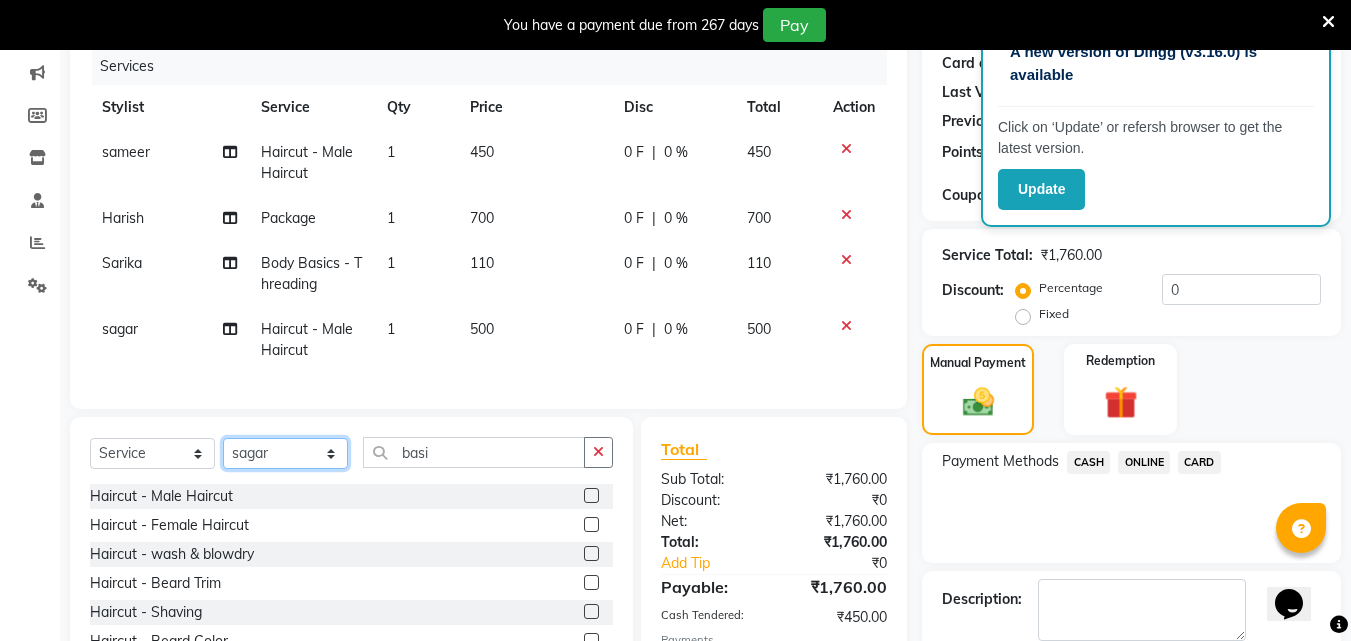 click on "Select Stylist [FIRST] [FIRST] [FIRST] [FIRST] [FIRST] [FIRST] [FIRST] [FIRST] [FIRST] [FIRST] [FIRST] [FIRST]" 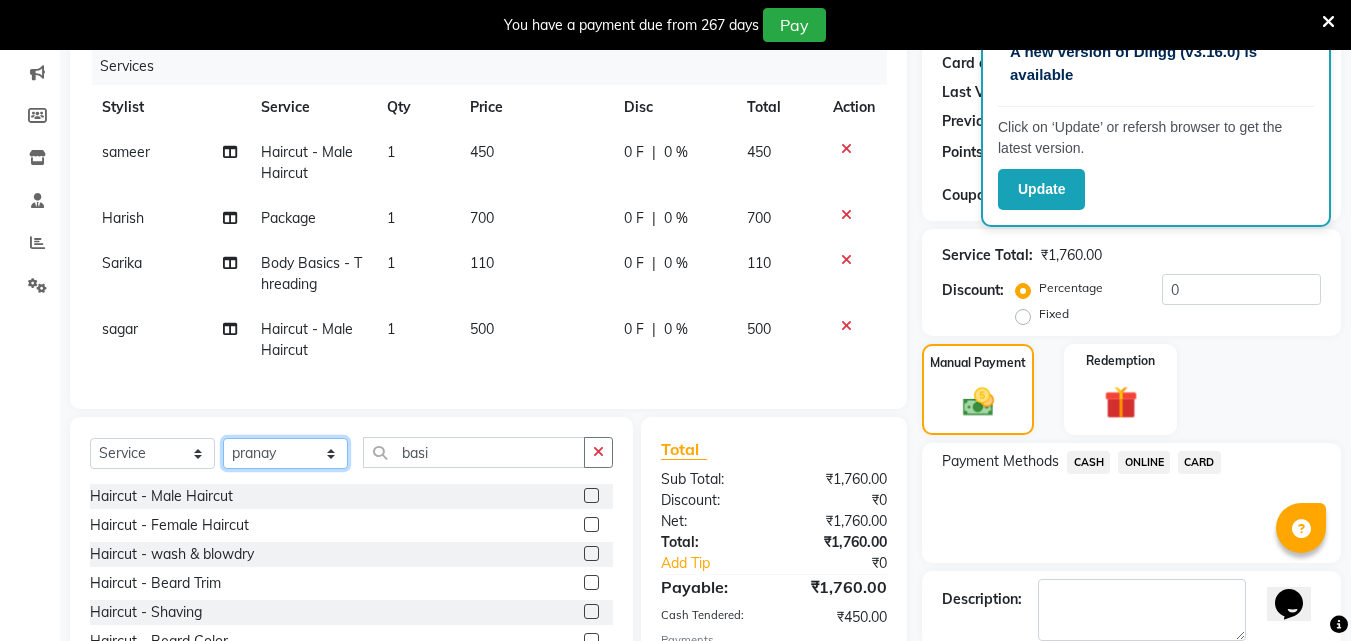 click on "Select Stylist [FIRST] [FIRST] [FIRST] [FIRST] [FIRST] [FIRST] [FIRST] [FIRST] [FIRST] [FIRST] [FIRST] [FIRST]" 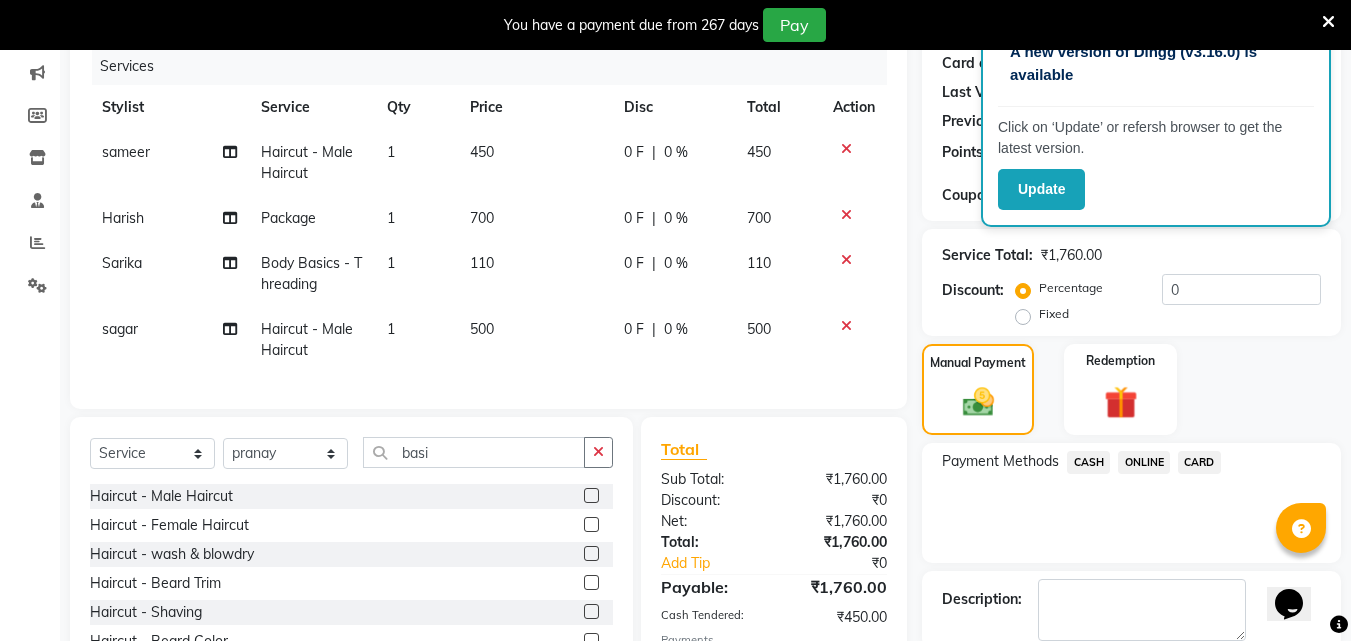 click 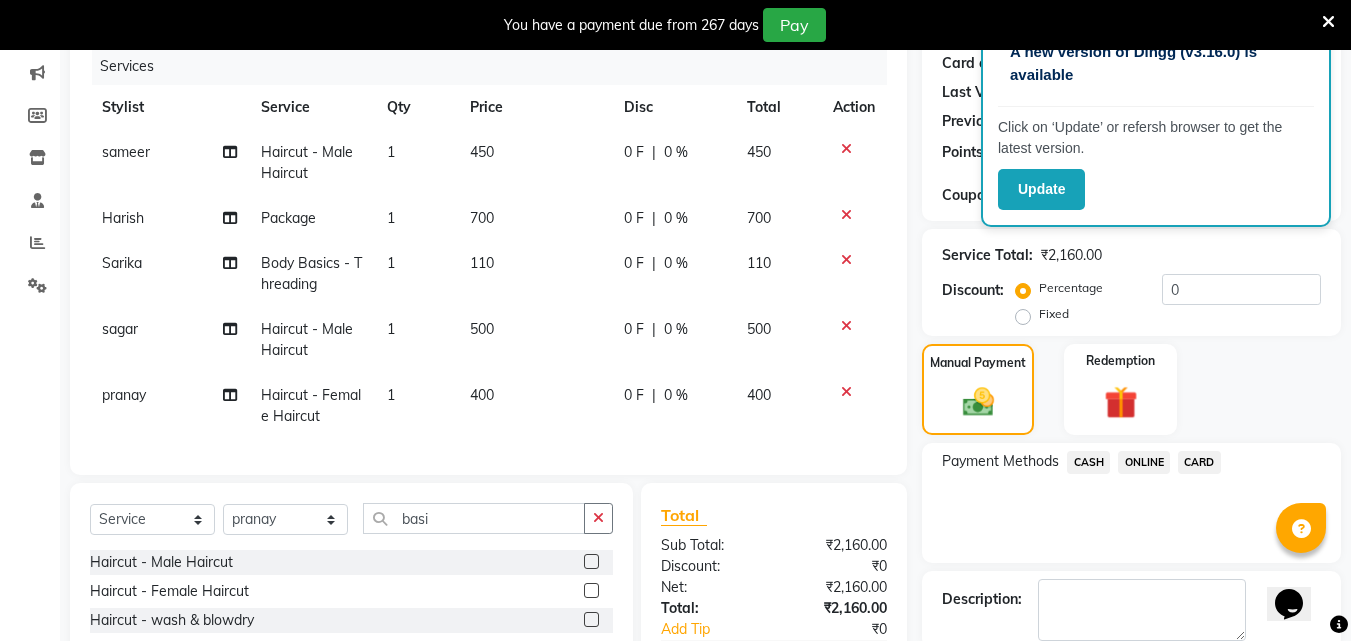 click on "400" 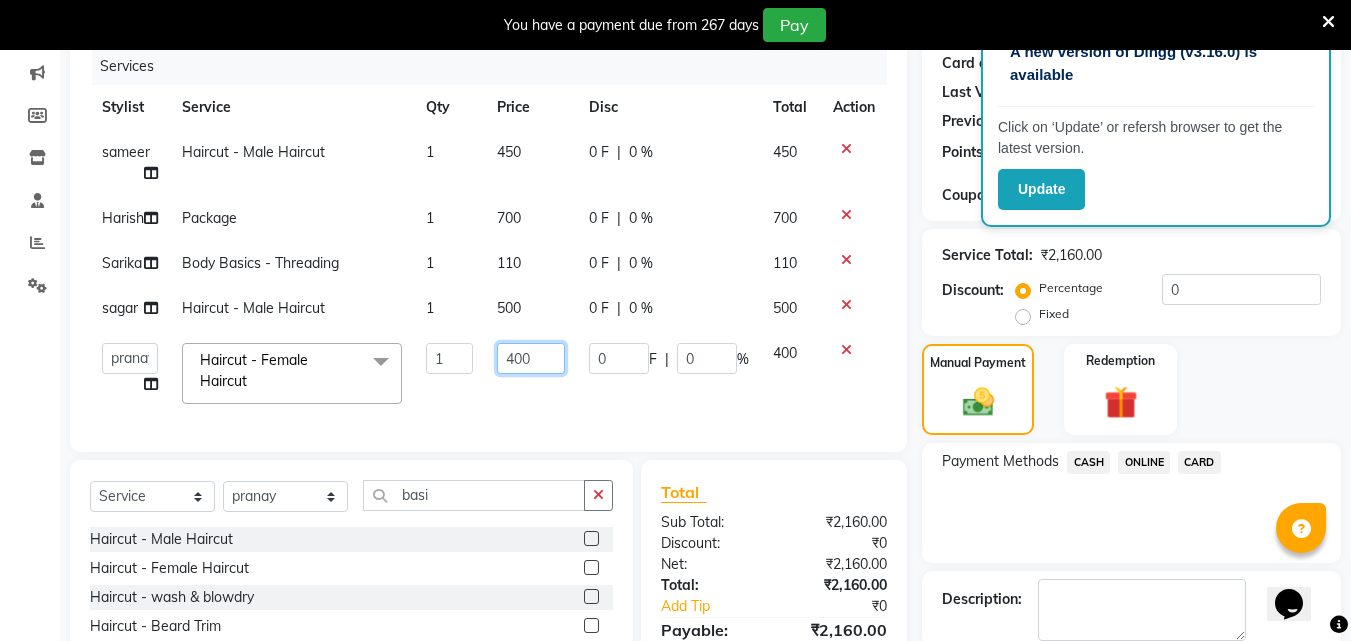 click on "400" 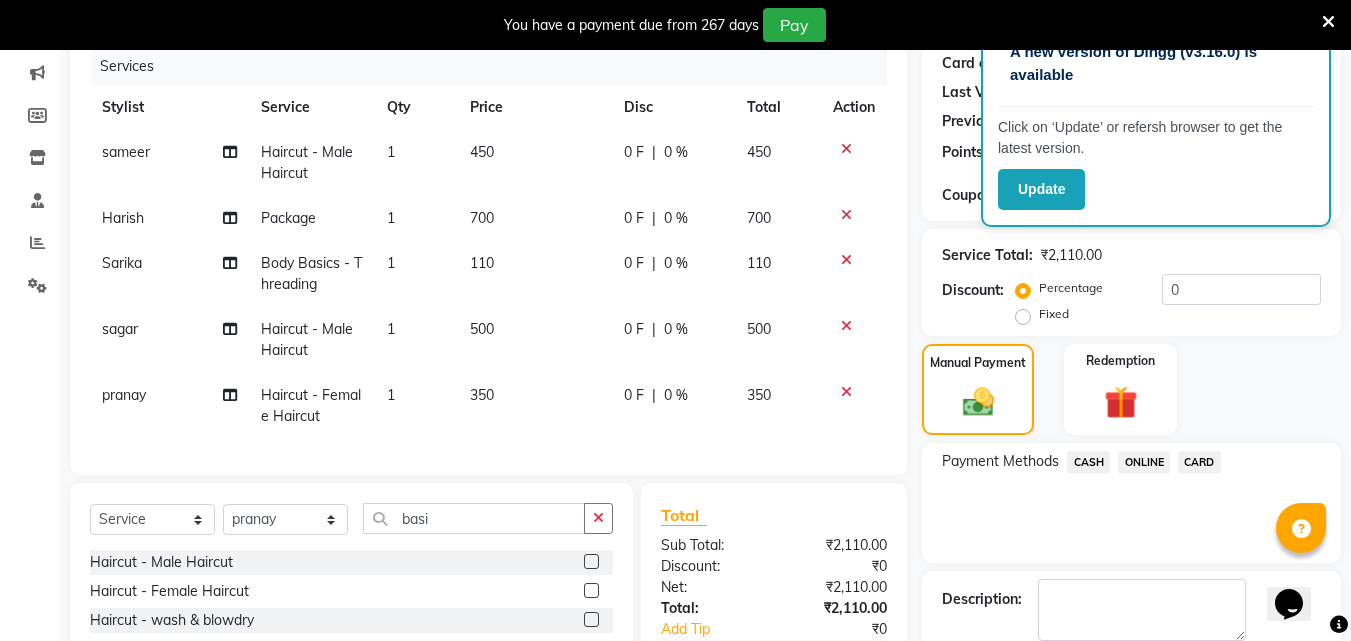 click on "ONLINE" 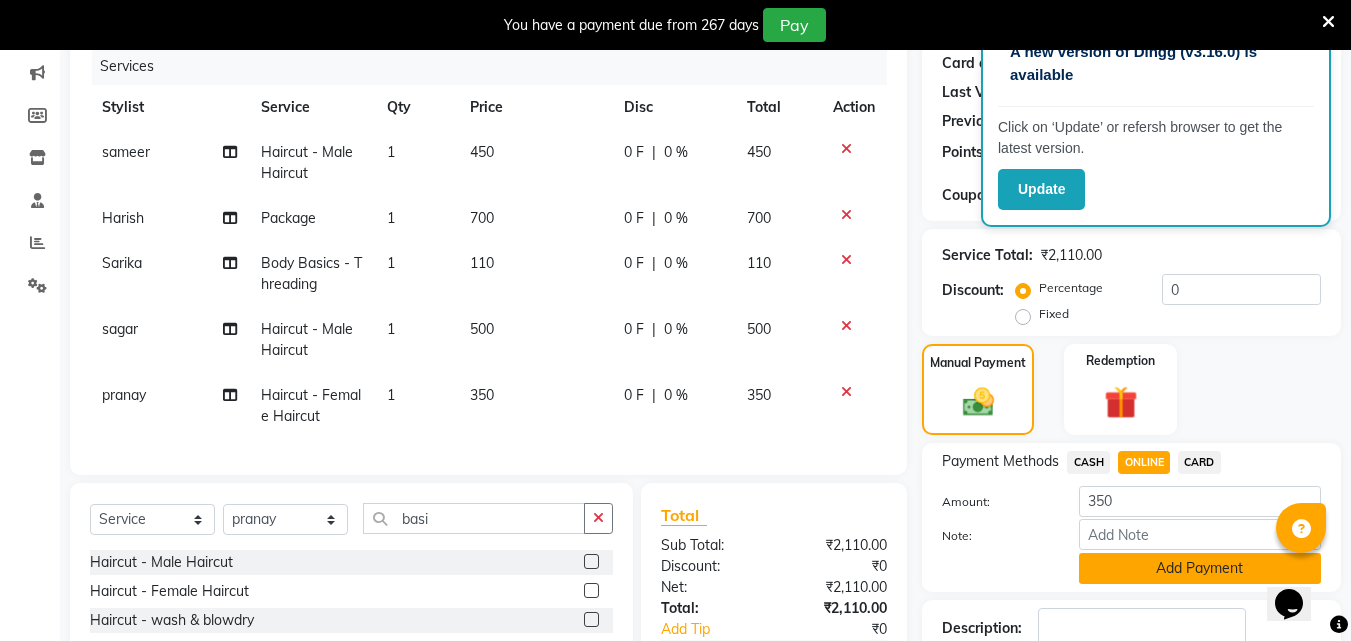 click on "Add Payment" 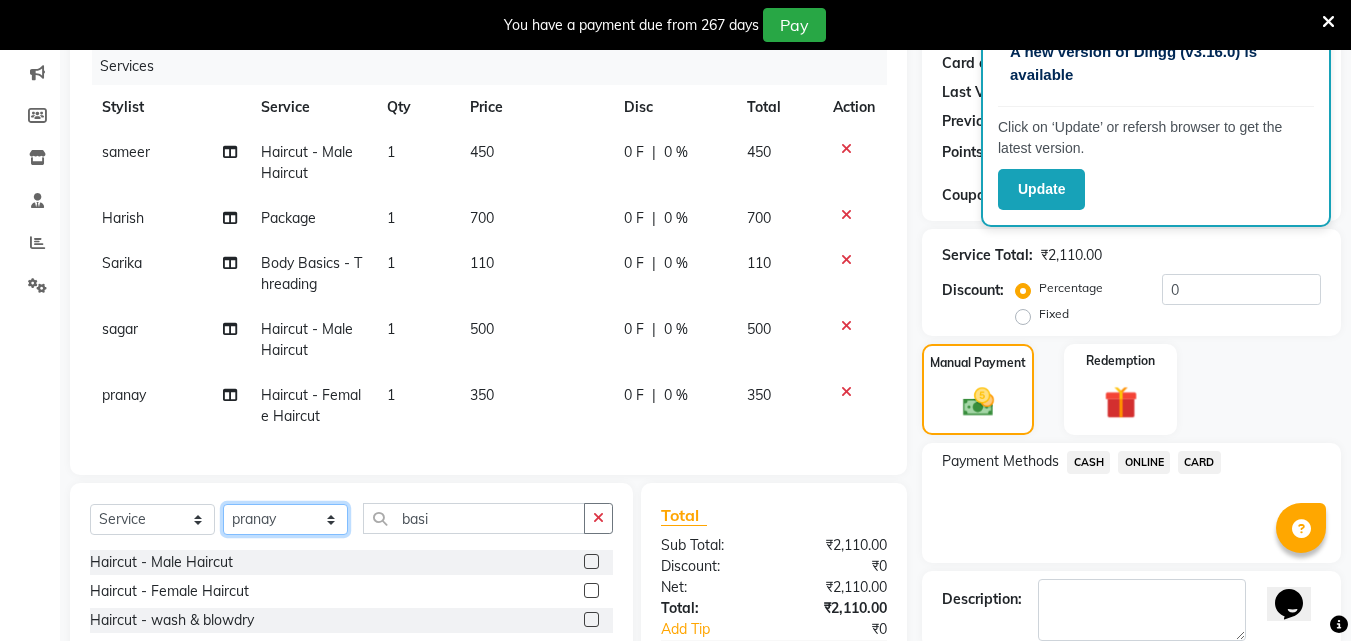 click on "Select Stylist [FIRST] [FIRST] [FIRST] [FIRST] [FIRST] [FIRST] [FIRST] [FIRST] [FIRST] [FIRST] [FIRST] [FIRST]" 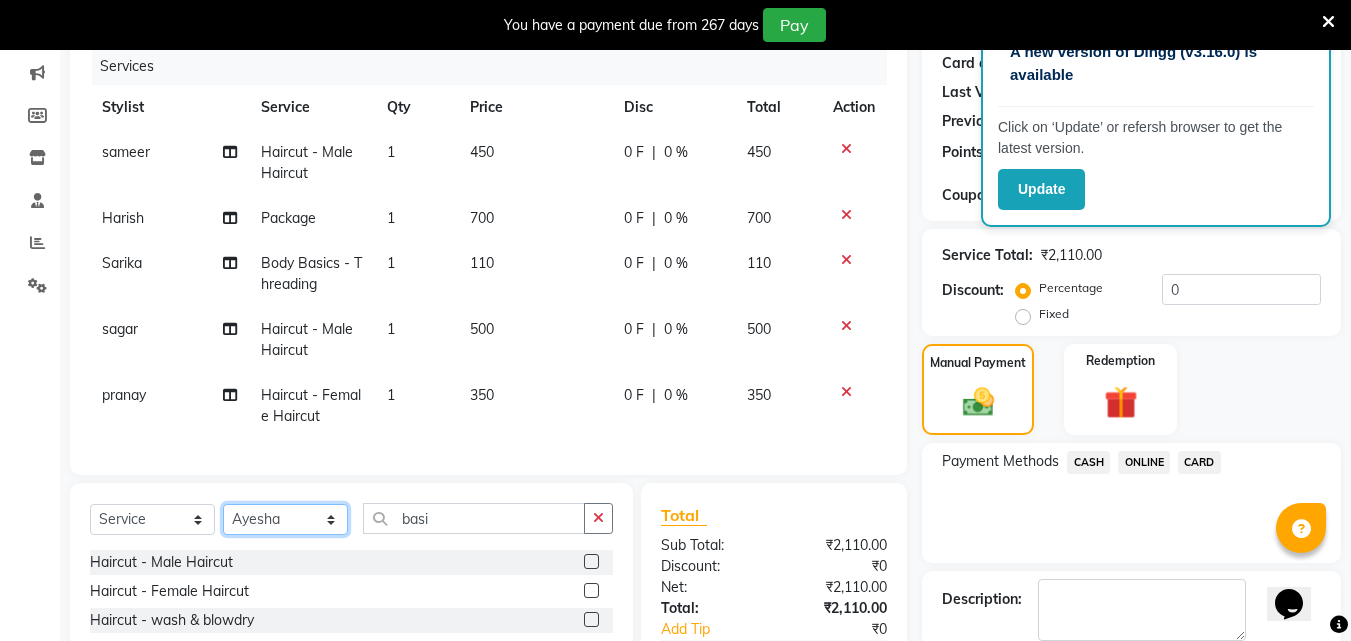click on "Select Stylist [FIRST] [FIRST] [FIRST] [FIRST] [FIRST] [FIRST] [FIRST] [FIRST] [FIRST] [FIRST] [FIRST] [FIRST]" 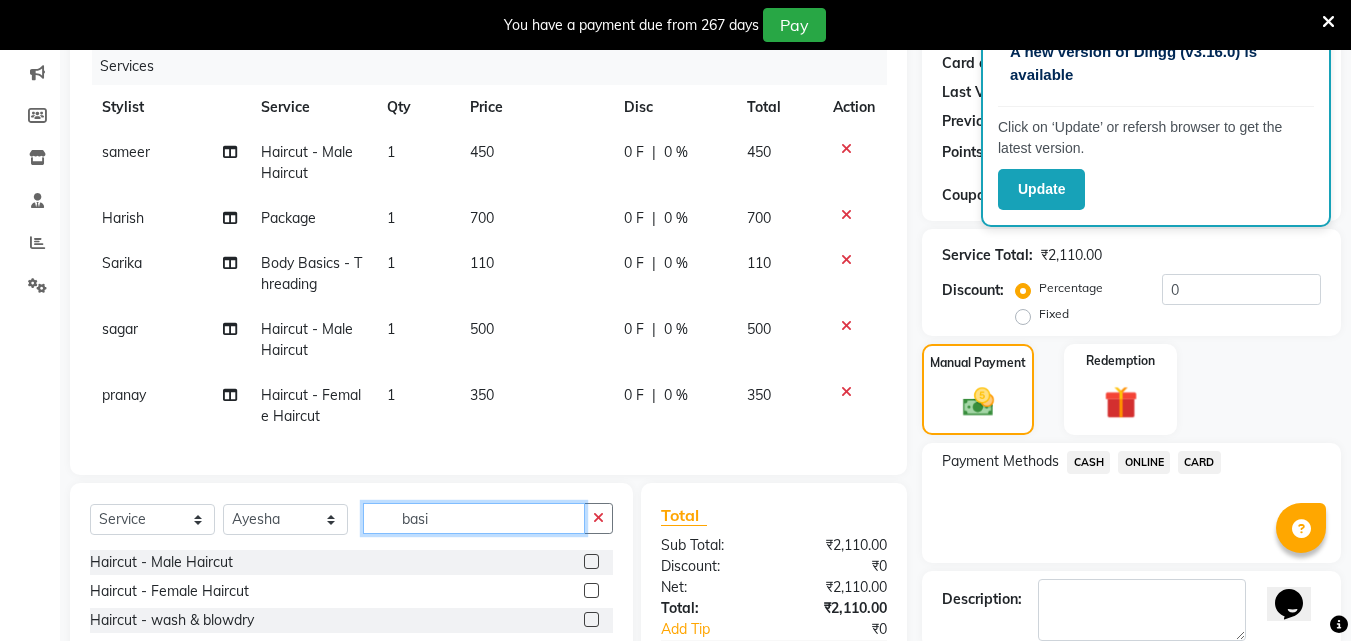 click on "basi" 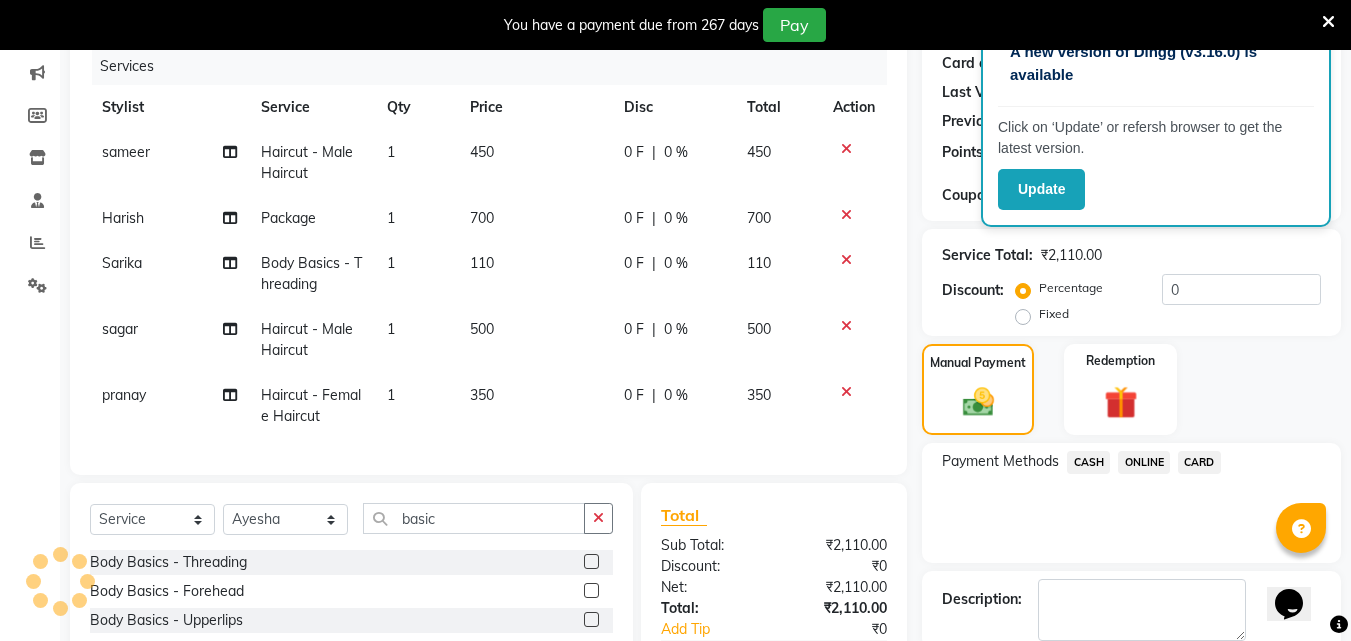 click 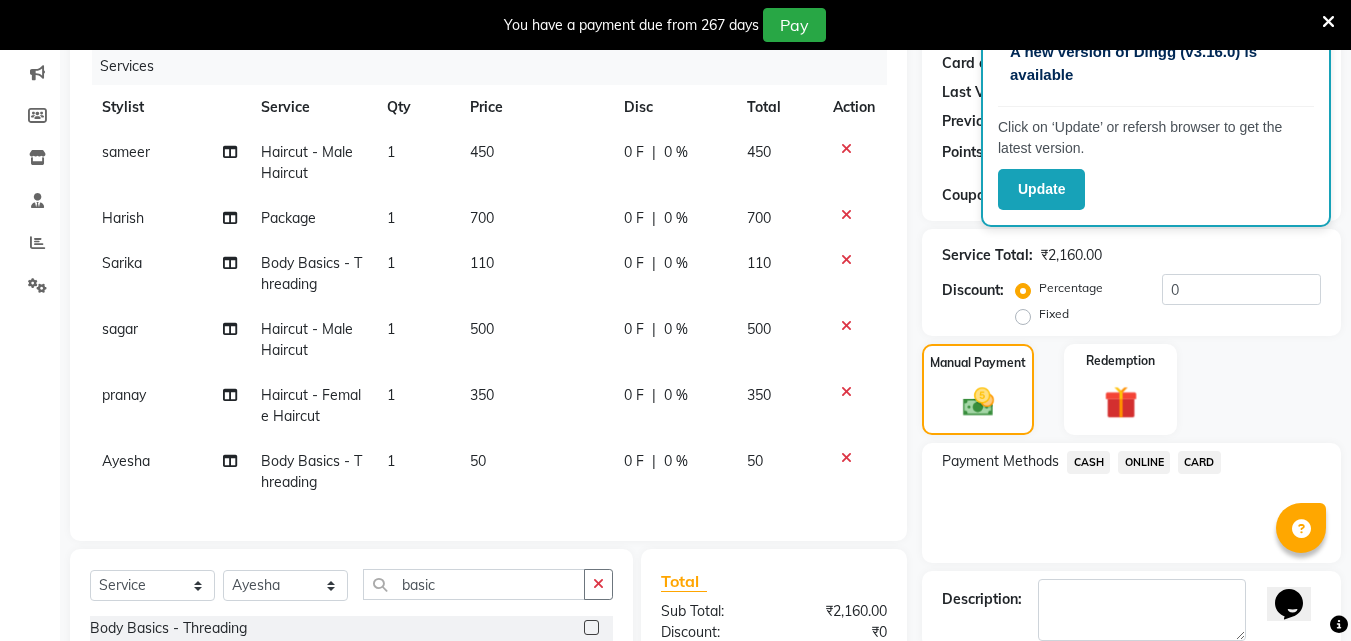 click on "50" 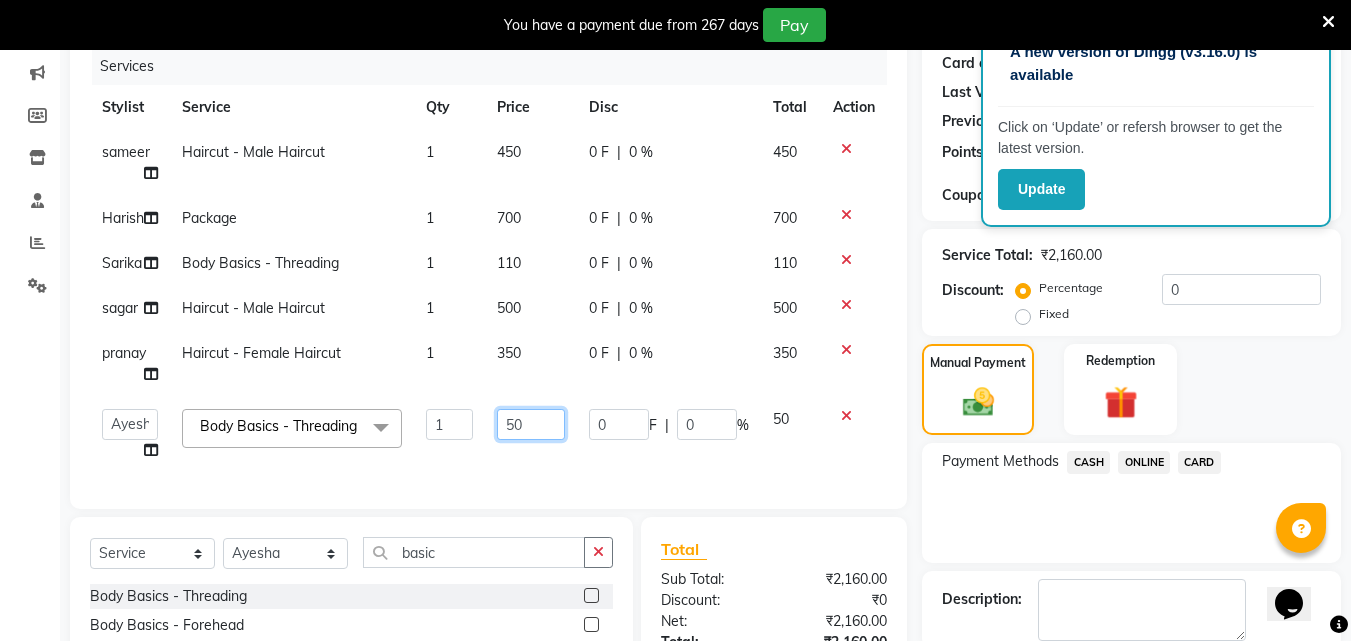 click on "50" 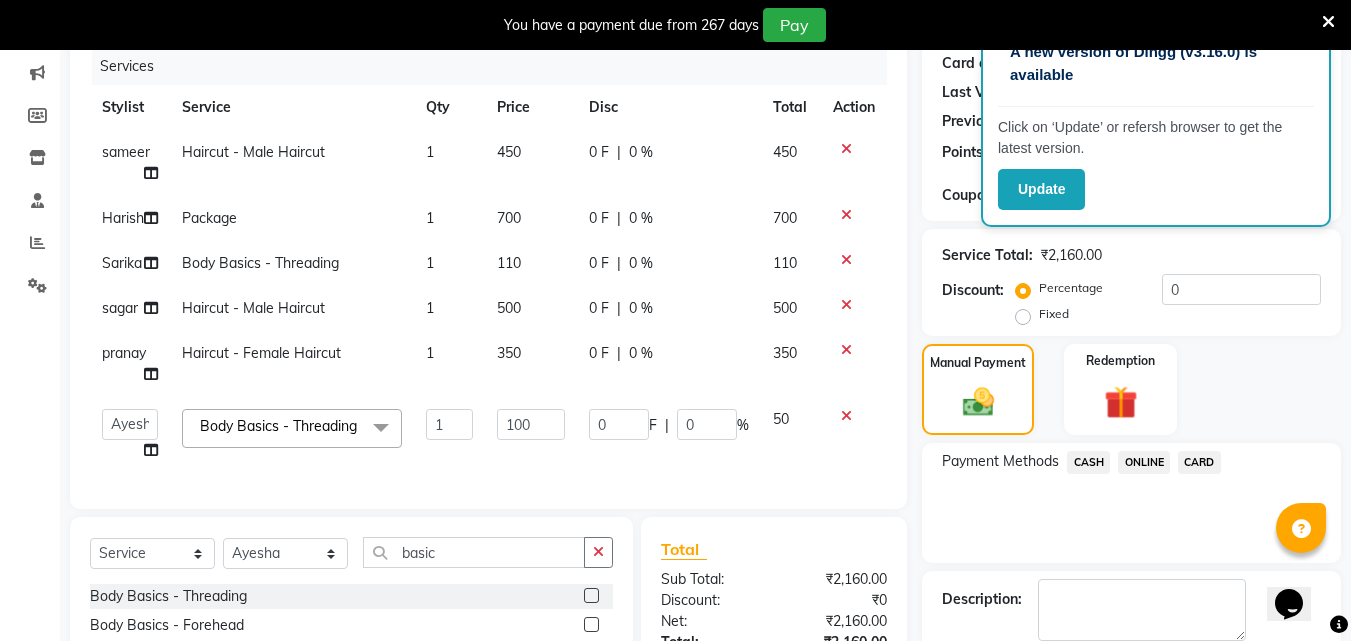 click on "ONLINE" 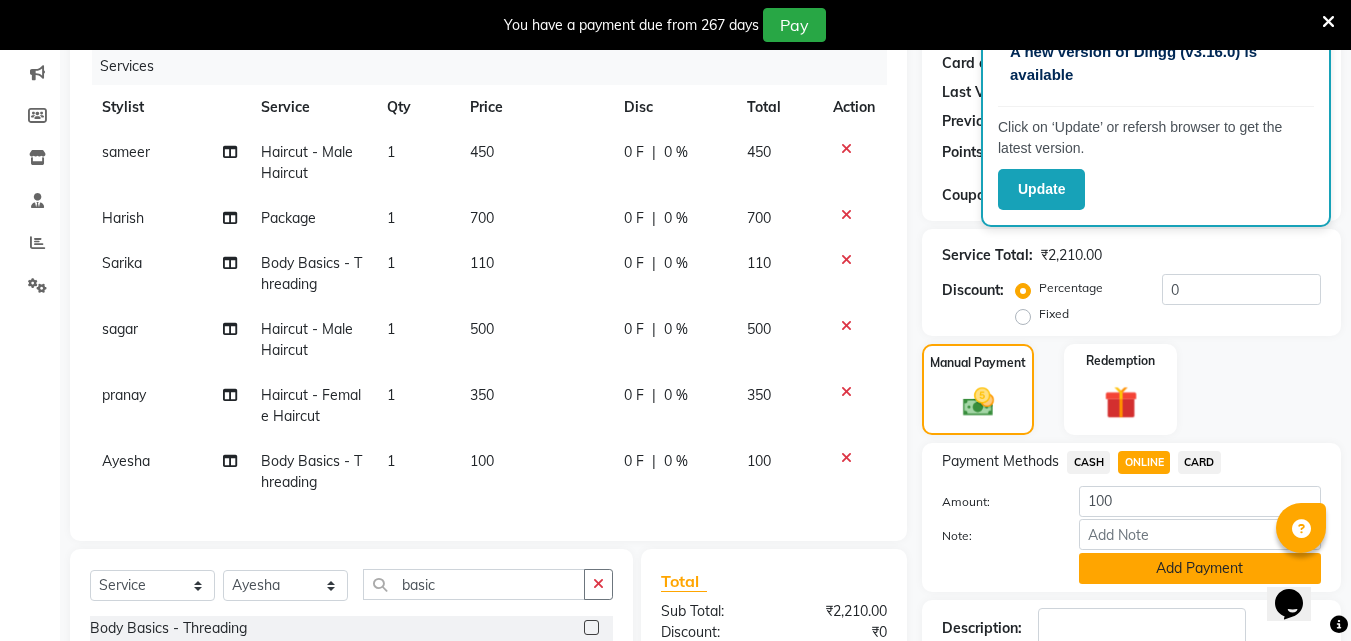 click on "Add Payment" 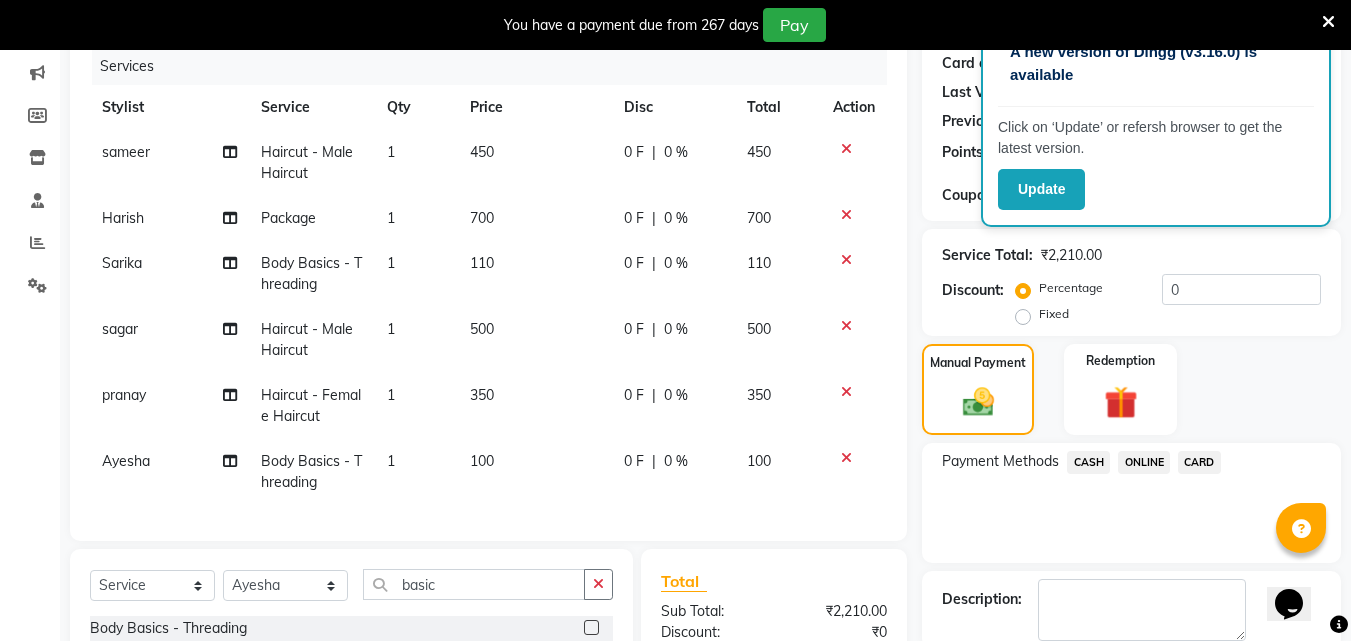 click on "Select  Service  Product  Membership  Package Voucher Prepaid Gift Card  Select Stylist Akshay Ankita Ayesha Dnyaneshwar Harish Laxman Omkar pranay sagar sameer Sarika sunil vaibhav basic" 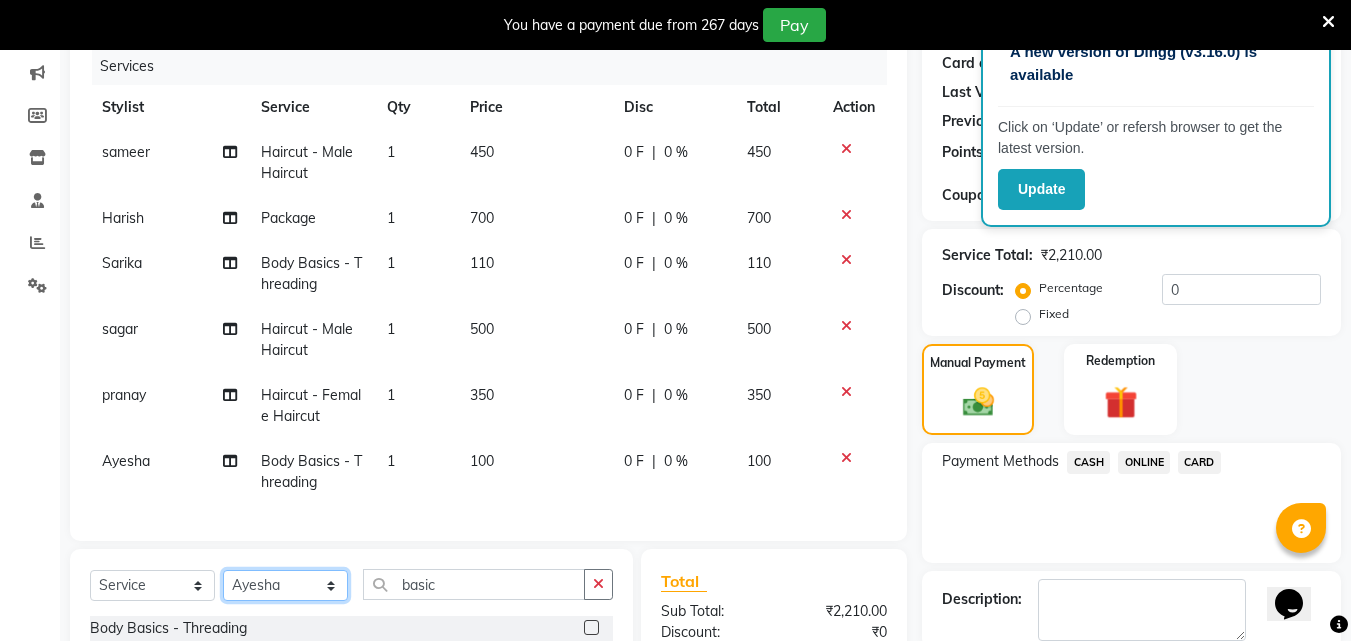 click on "Select Stylist [FIRST] [FIRST] [FIRST] [FIRST] [FIRST] [FIRST] [FIRST] [FIRST] [FIRST] [FIRST] [FIRST] [FIRST]" 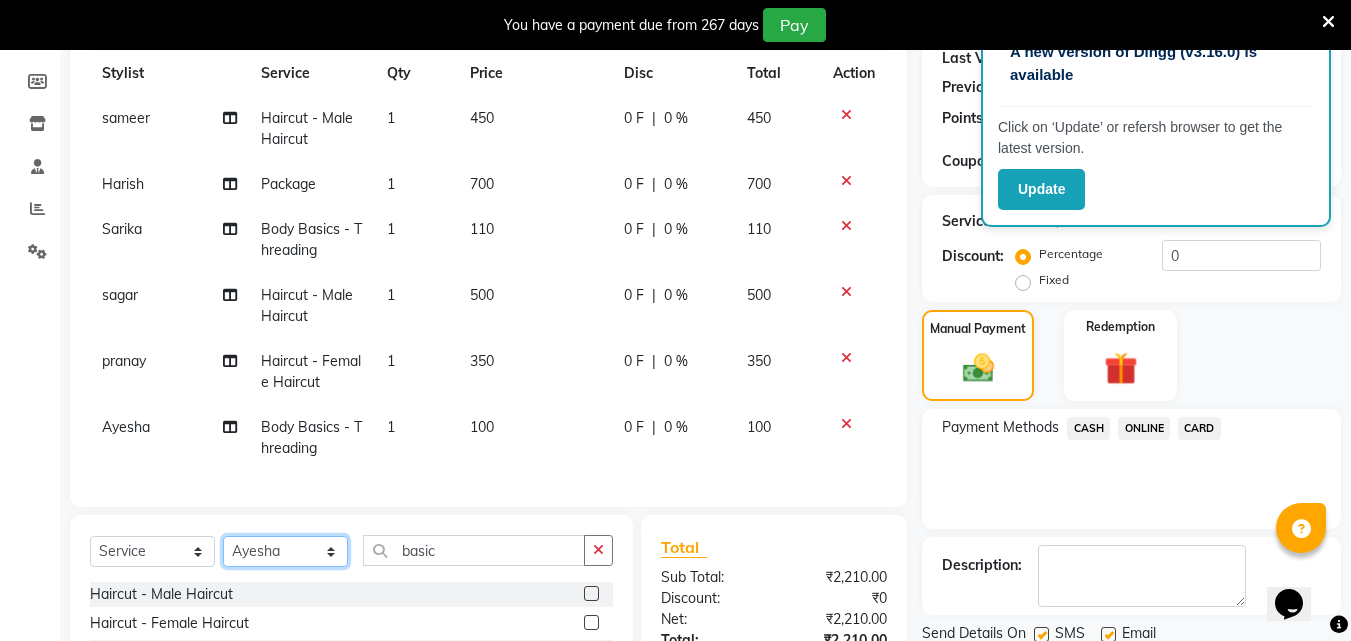 scroll, scrollTop: 350, scrollLeft: 0, axis: vertical 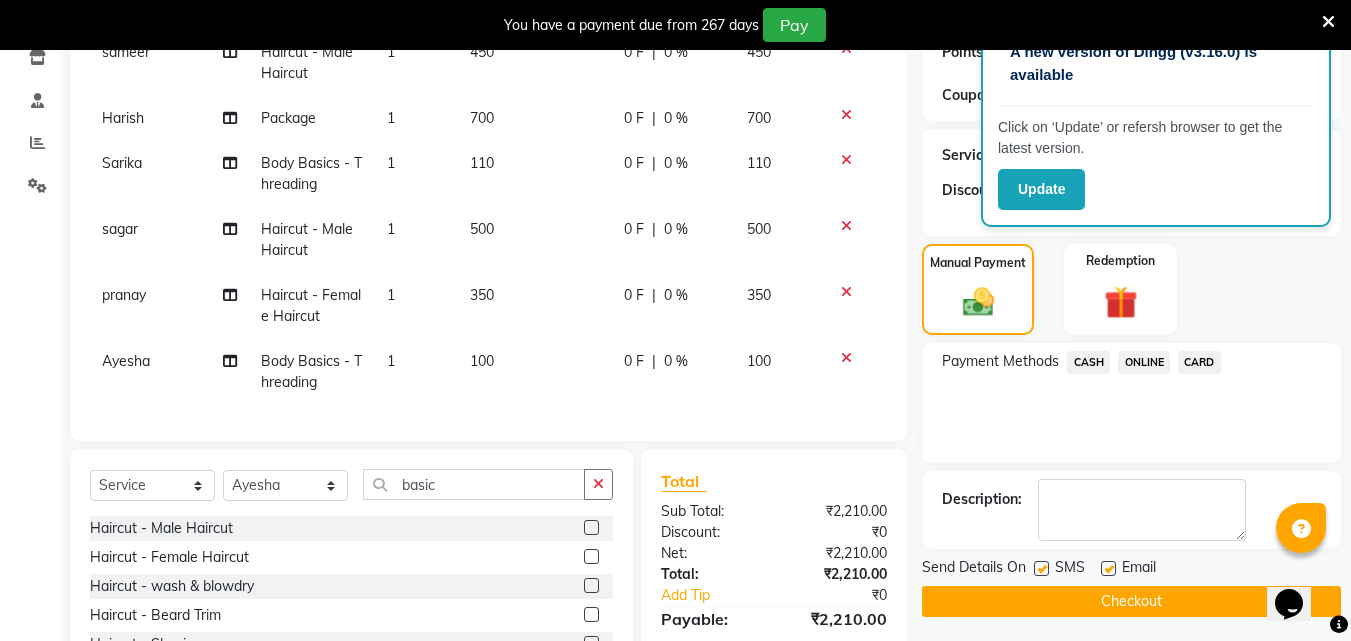 click 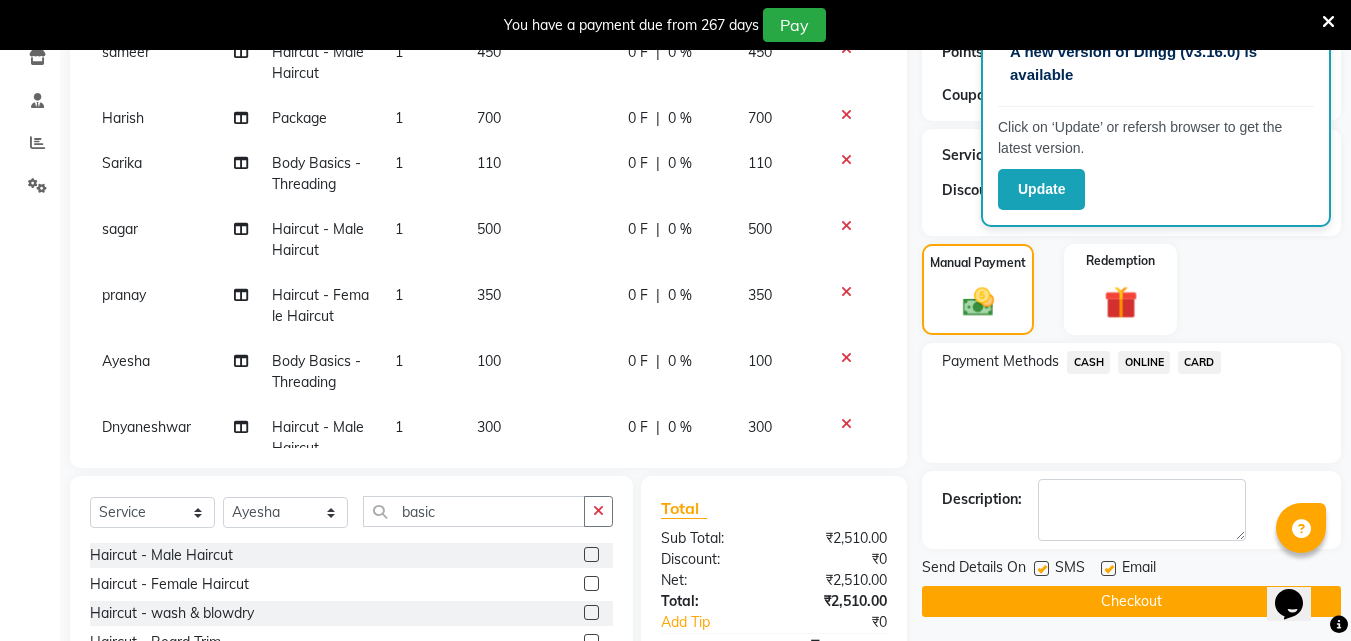 click on "CASH" 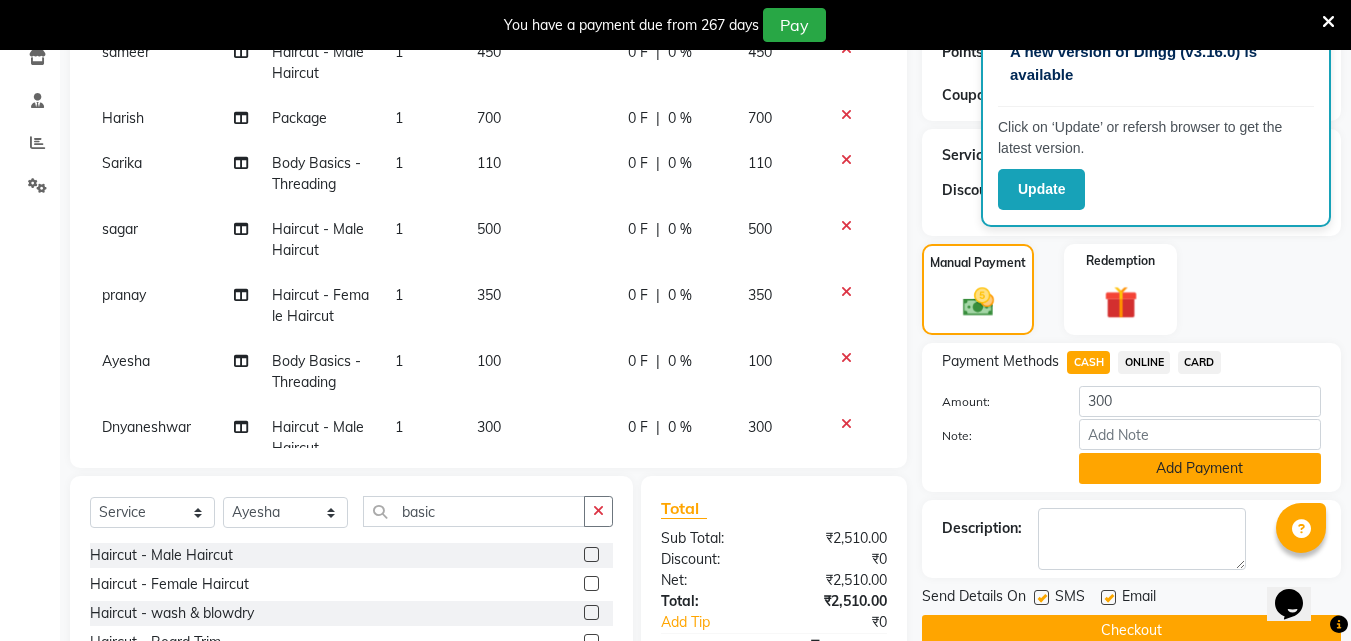 click on "Add Payment" 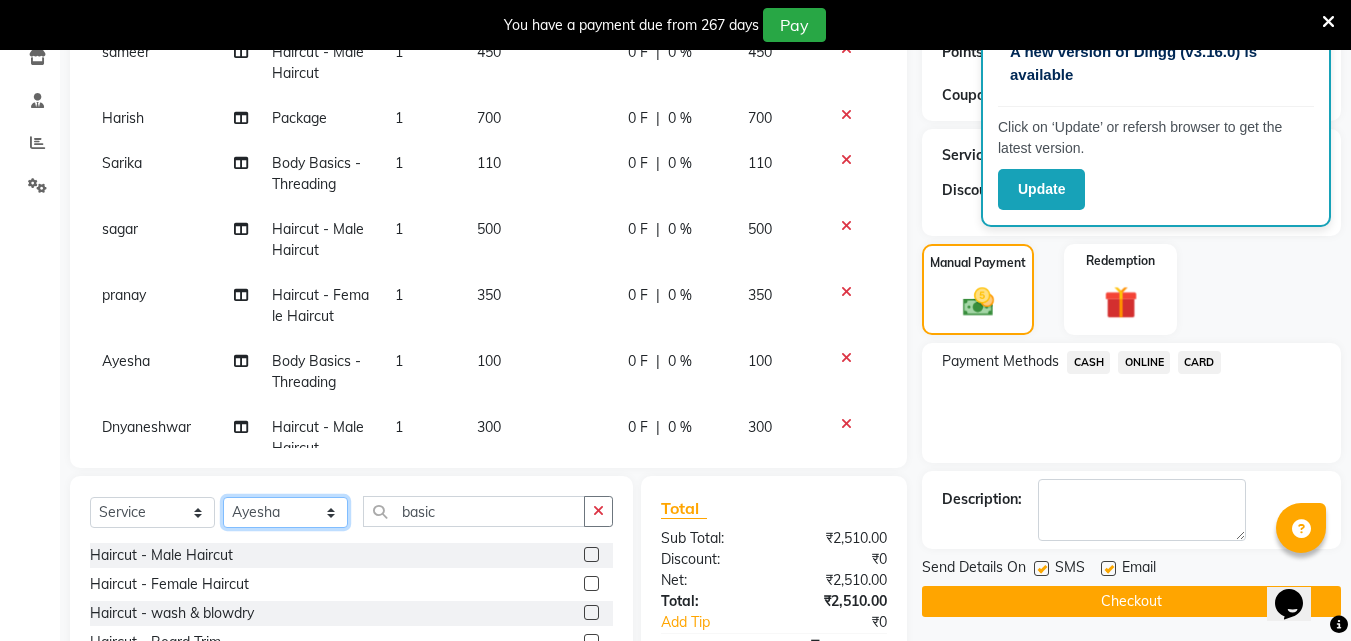 click on "Select Stylist [FIRST] [FIRST] [FIRST] [FIRST] [FIRST] [FIRST] [FIRST] [FIRST] [FIRST] [FIRST] [FIRST] [FIRST]" 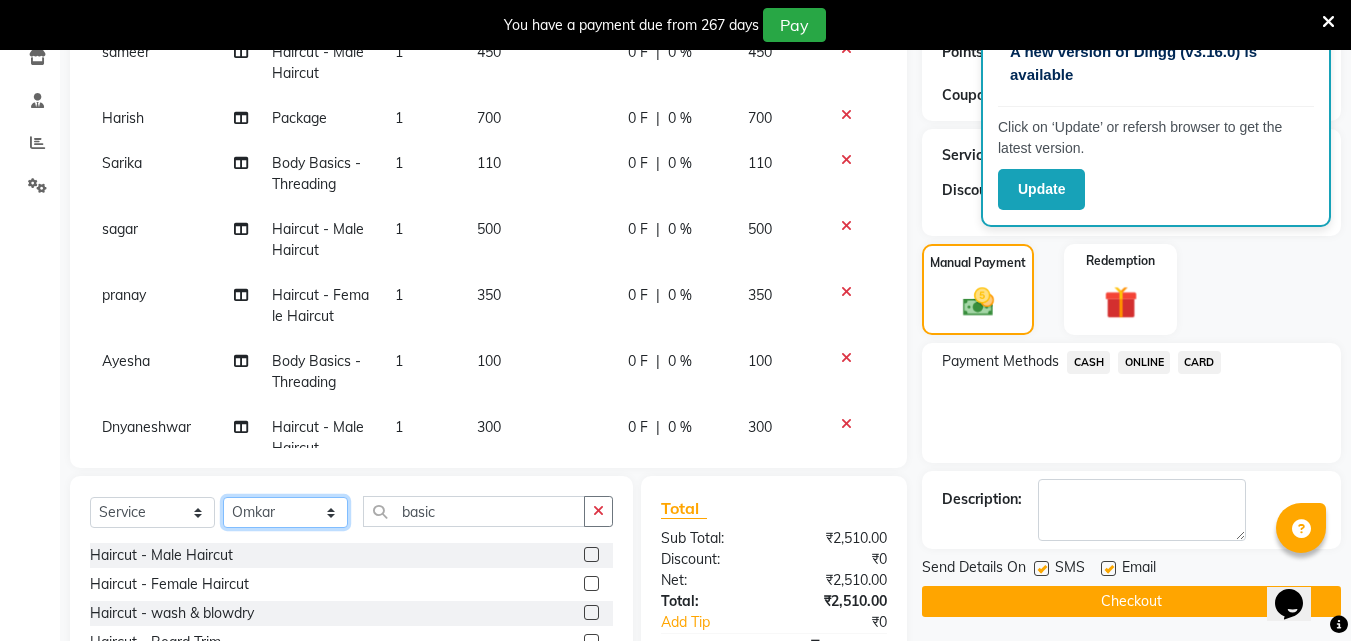 click on "Select Stylist [FIRST] [FIRST] [FIRST] [FIRST] [FIRST] [FIRST] [FIRST] [FIRST] [FIRST] [FIRST] [FIRST] [FIRST]" 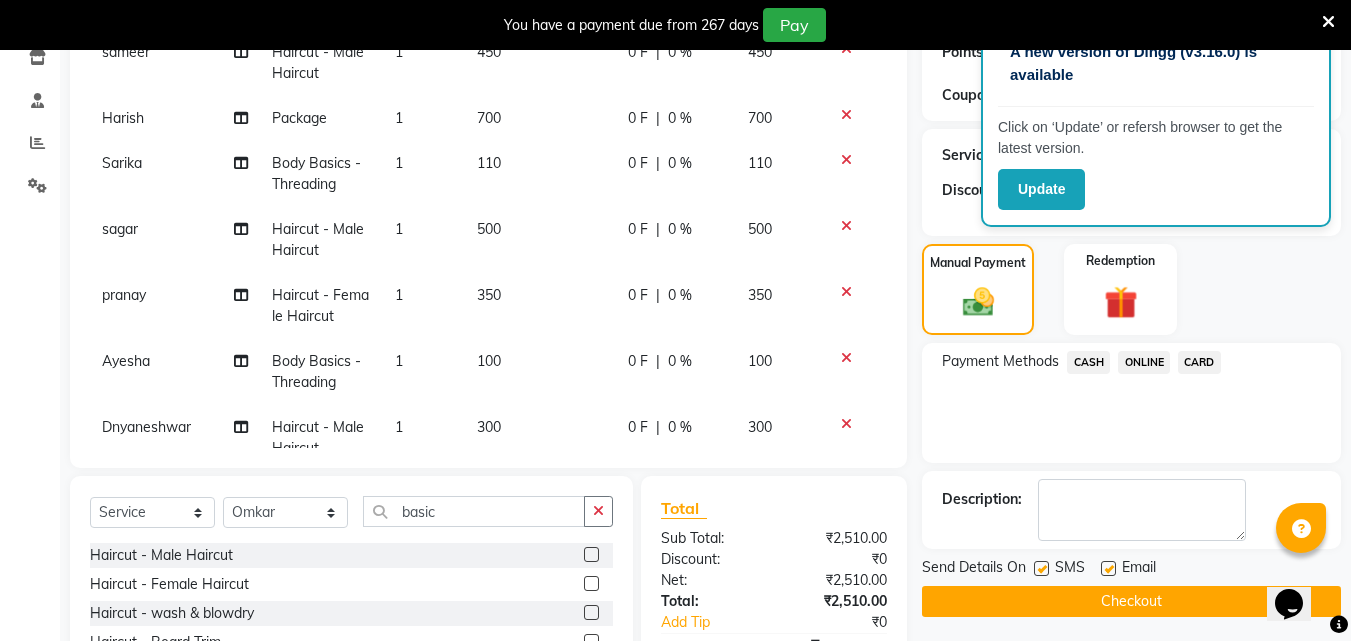 click 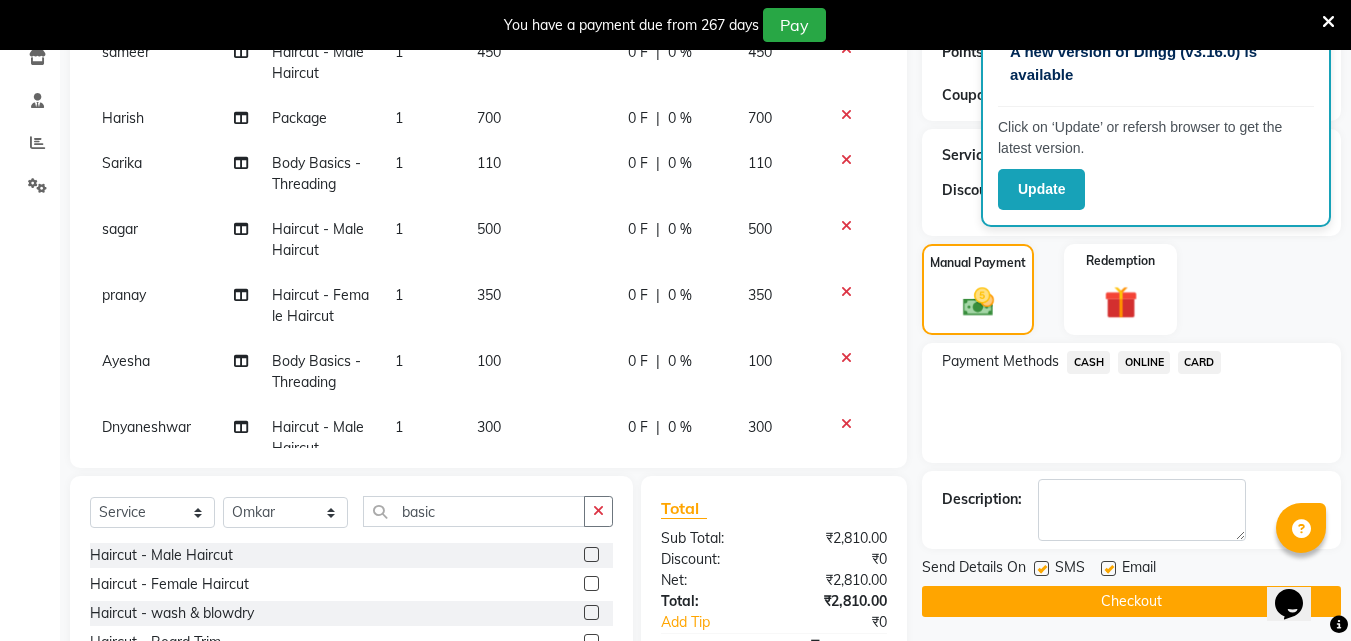 click on "CASH" 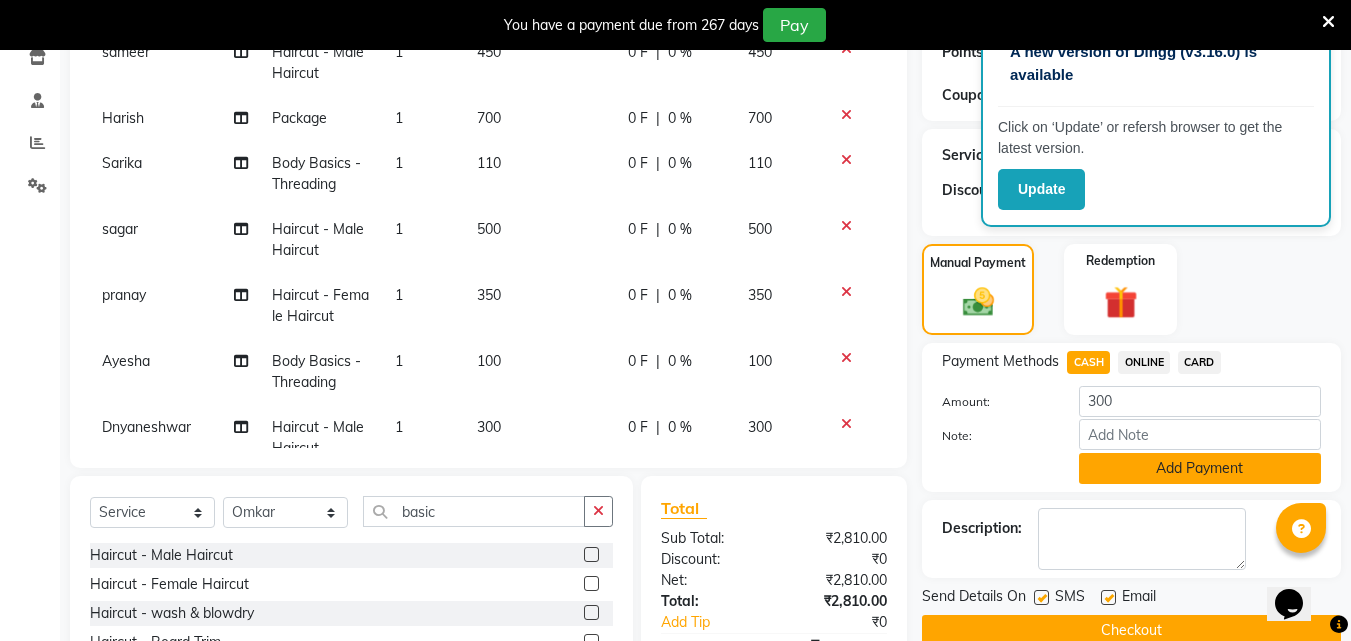 click on "Add Payment" 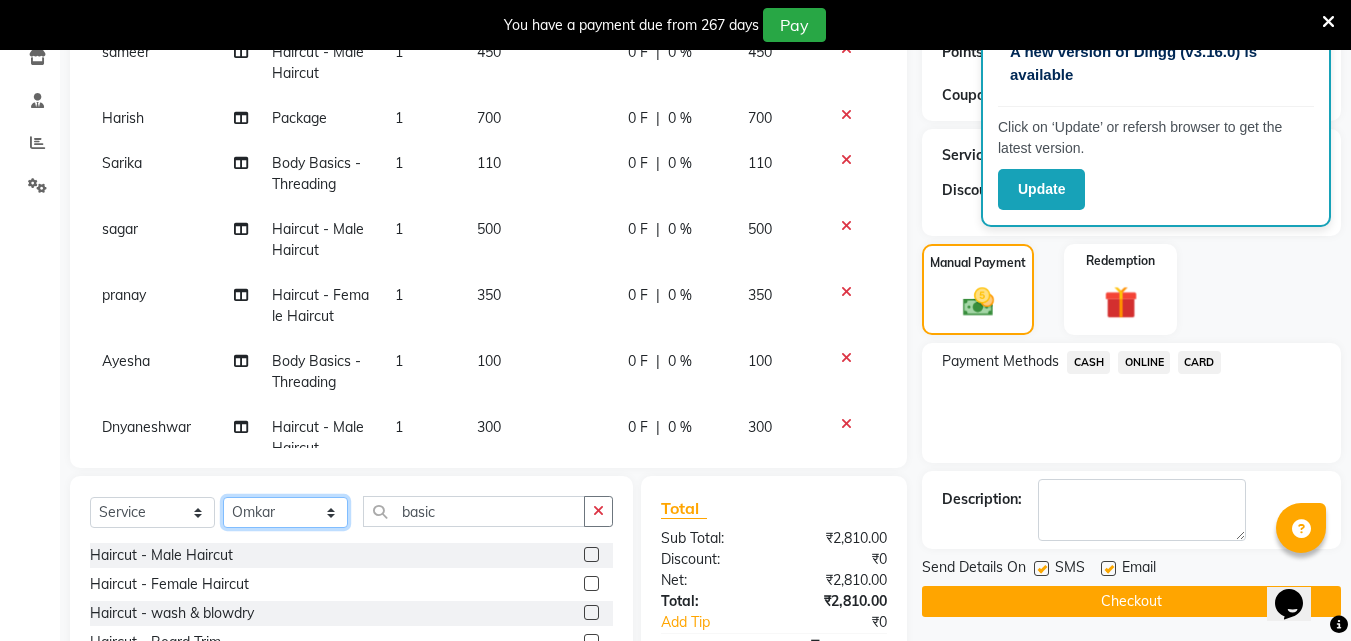 click on "Select Stylist [FIRST] [FIRST] [FIRST] [FIRST] [FIRST] [FIRST] [FIRST] [FIRST] [FIRST] [FIRST] [FIRST] [FIRST]" 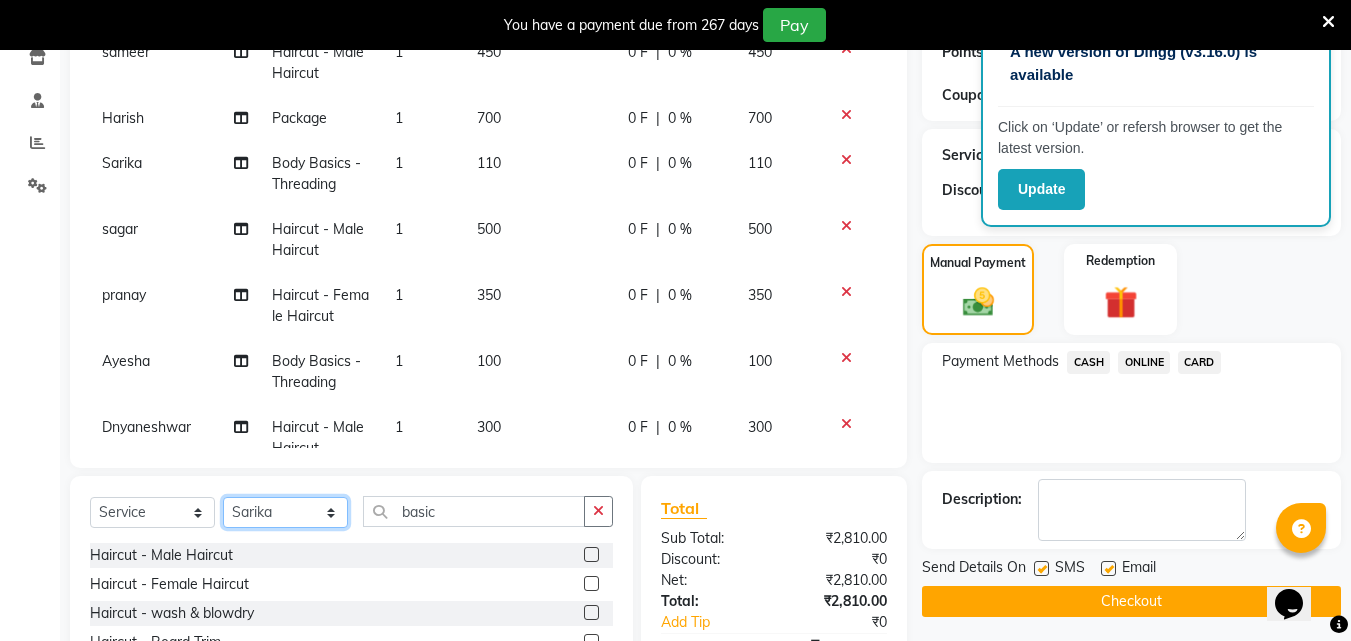 click on "Select Stylist [FIRST] [FIRST] [FIRST] [FIRST] [FIRST] [FIRST] [FIRST] [FIRST] [FIRST] [FIRST] [FIRST] [FIRST]" 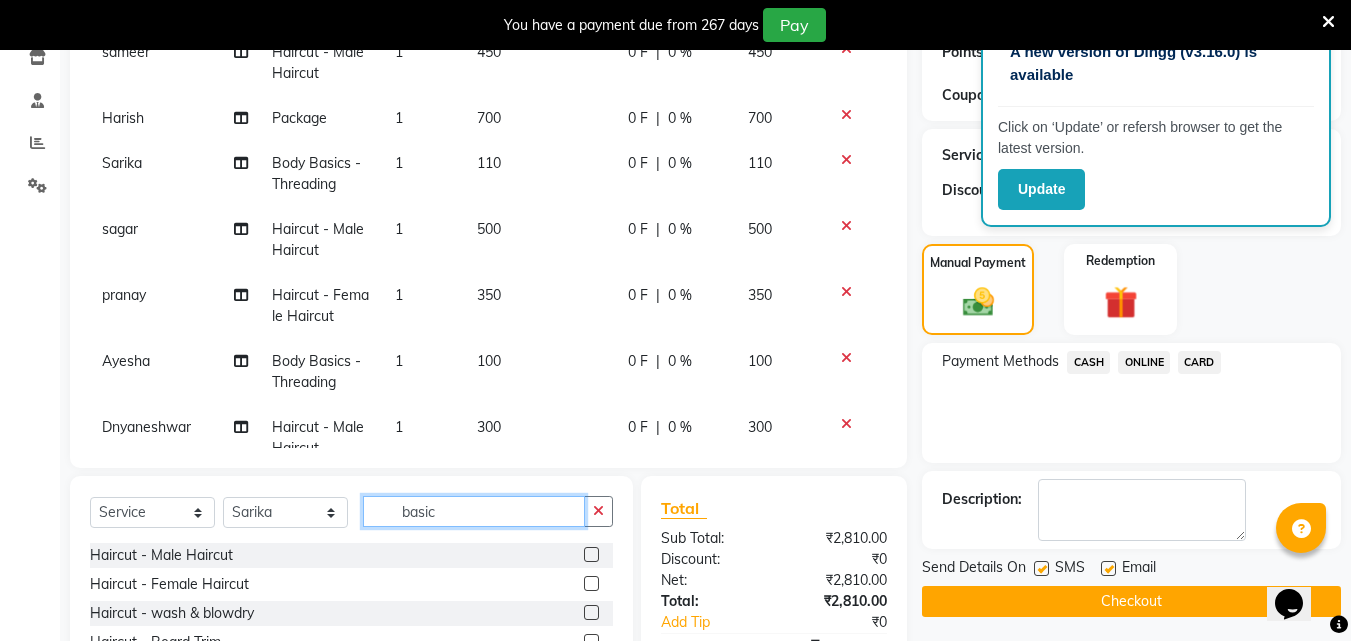 click on "basic" 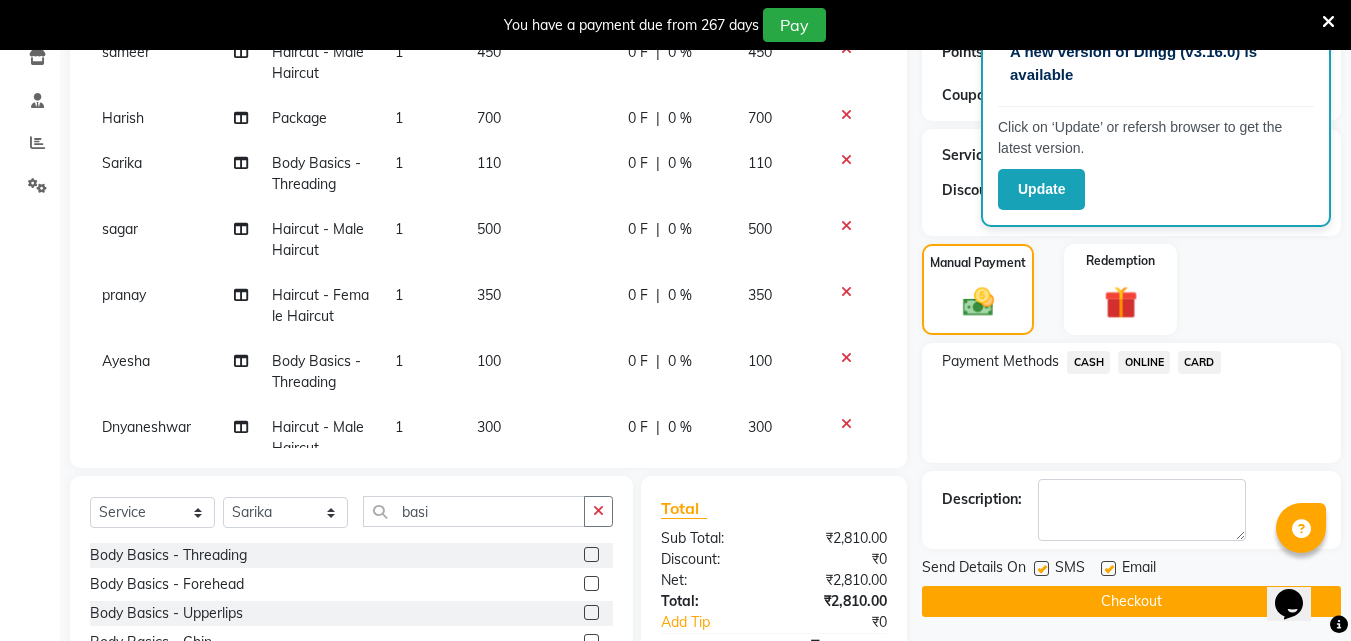 click 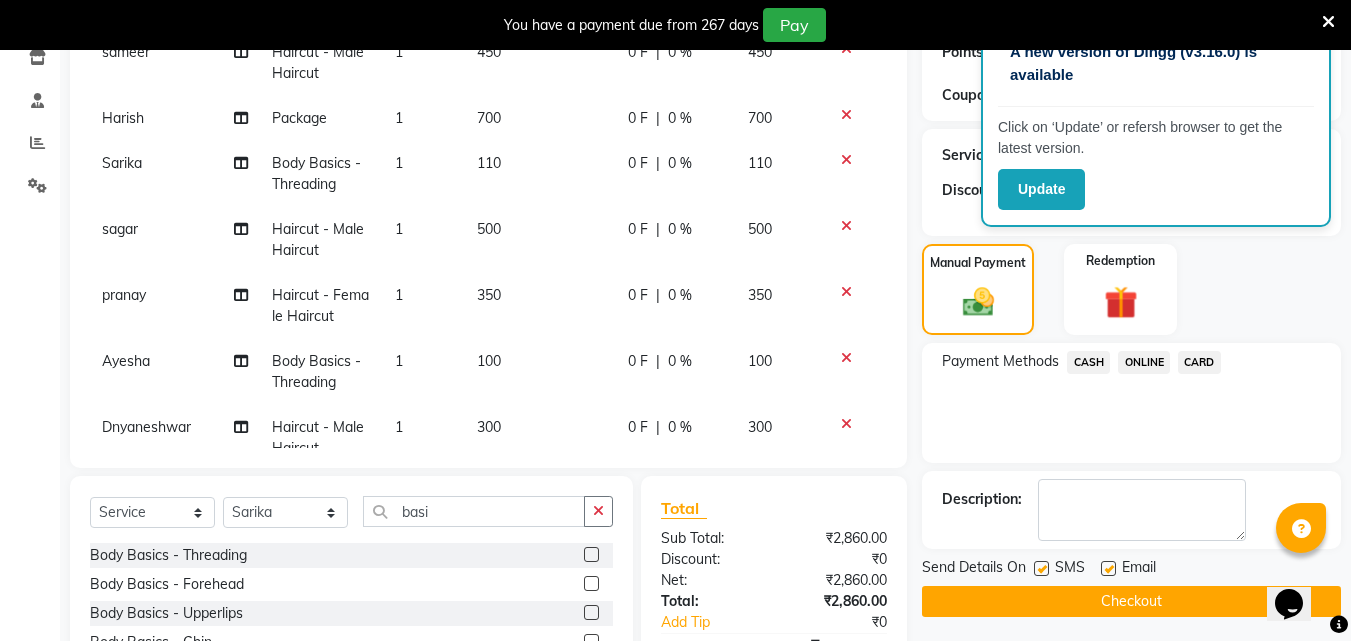 click on "CASH" 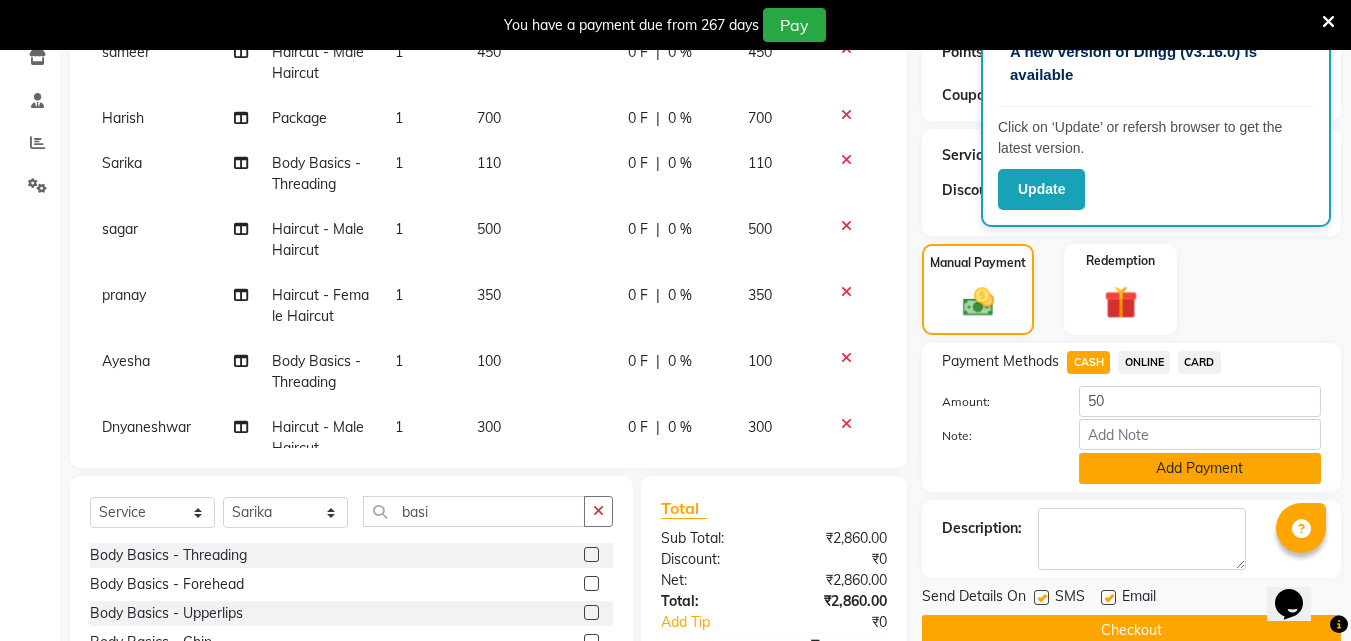 click on "Add Payment" 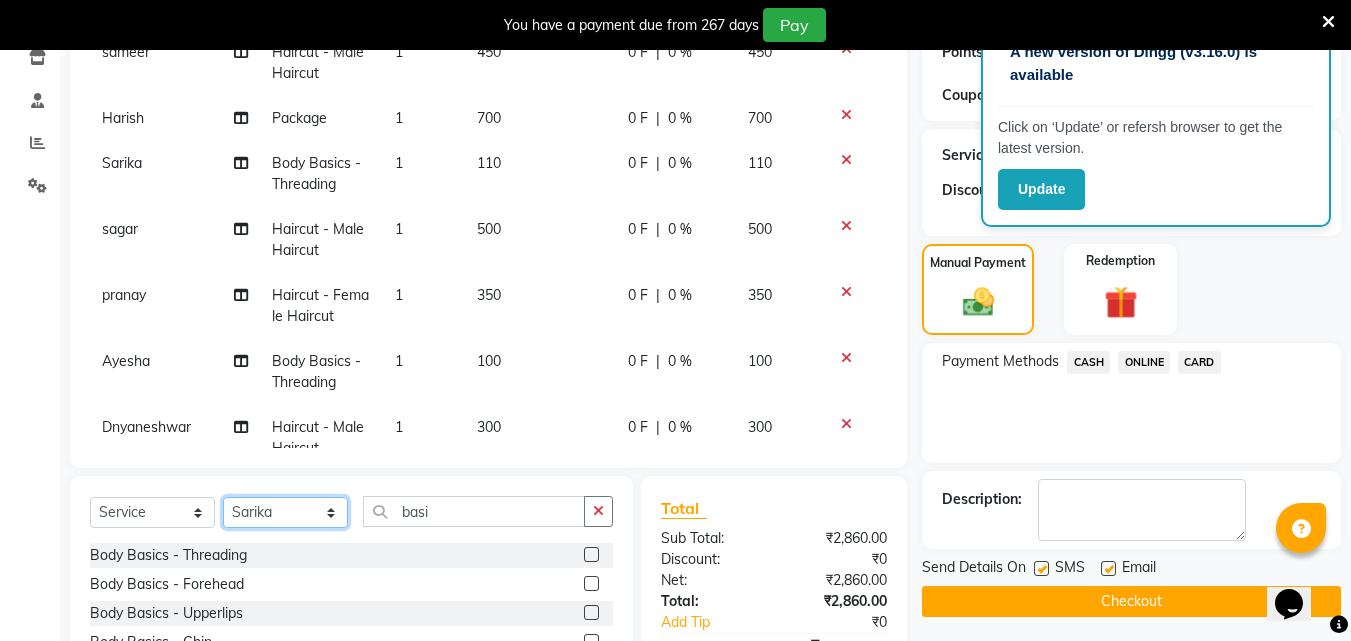 click on "Select Stylist [FIRST] [FIRST] [FIRST] [FIRST] [FIRST] [FIRST] [FIRST] [FIRST] [FIRST] [FIRST] [FIRST] [FIRST]" 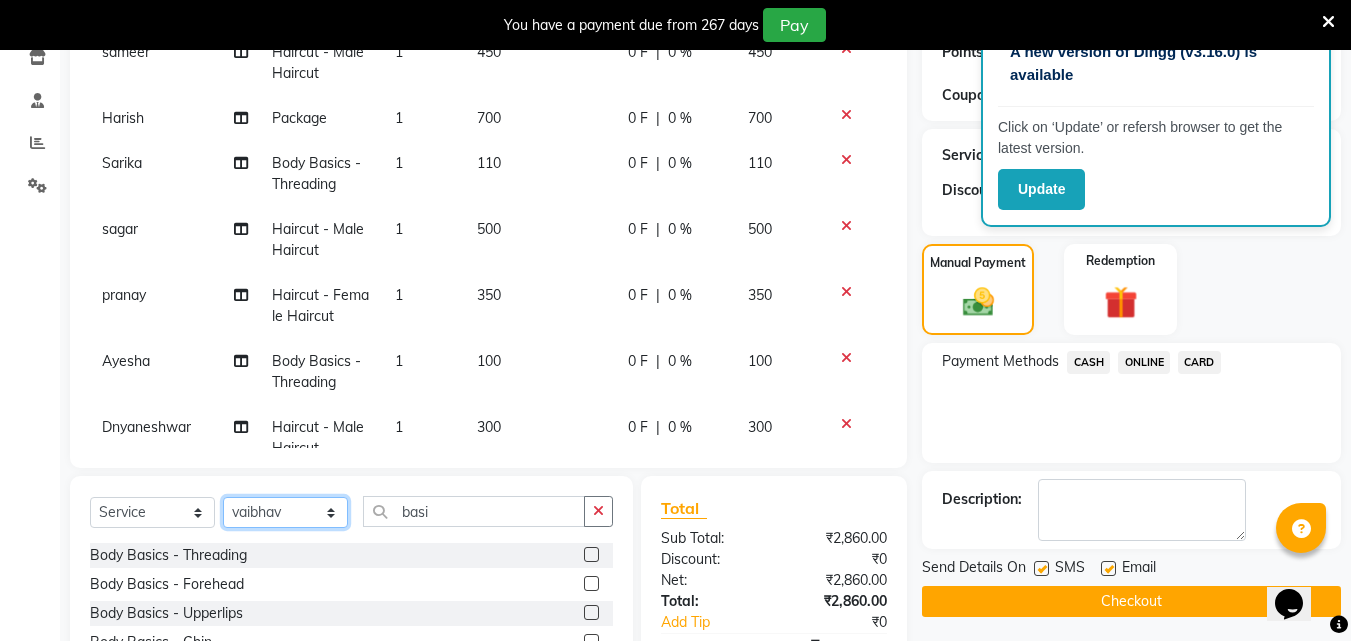 click on "Select Stylist [FIRST] [FIRST] [FIRST] [FIRST] [FIRST] [FIRST] [FIRST] [FIRST] [FIRST] [FIRST] [FIRST] [FIRST]" 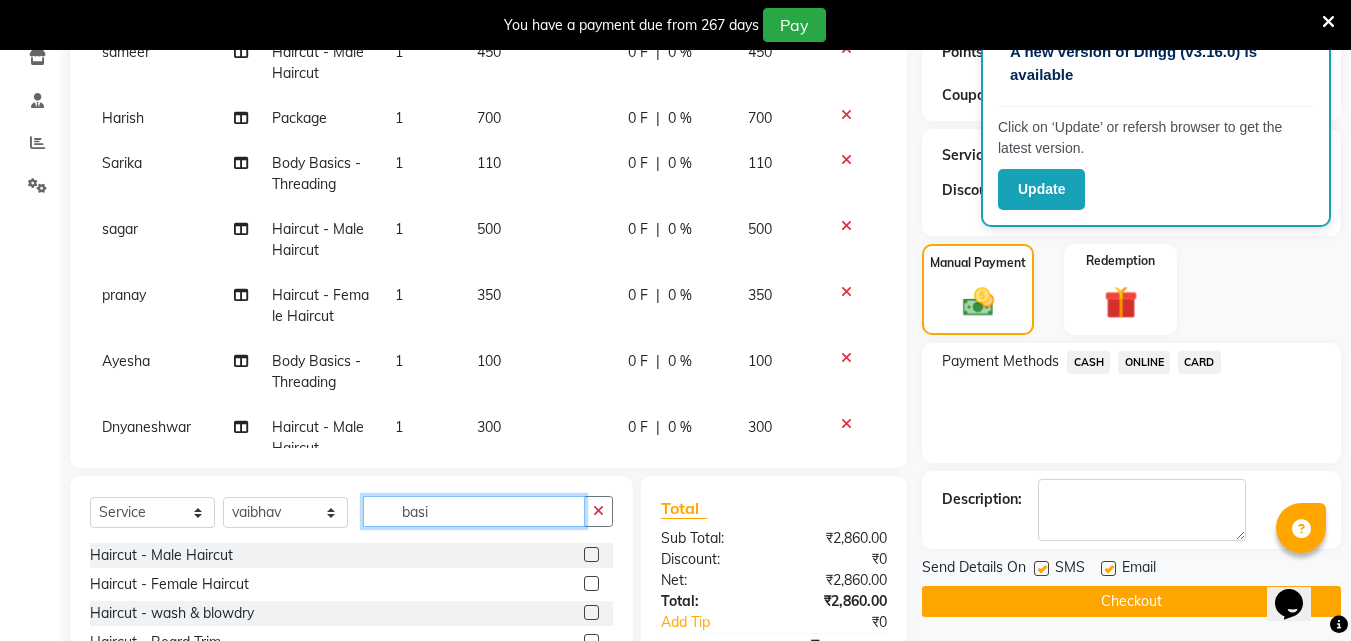 click on "basi" 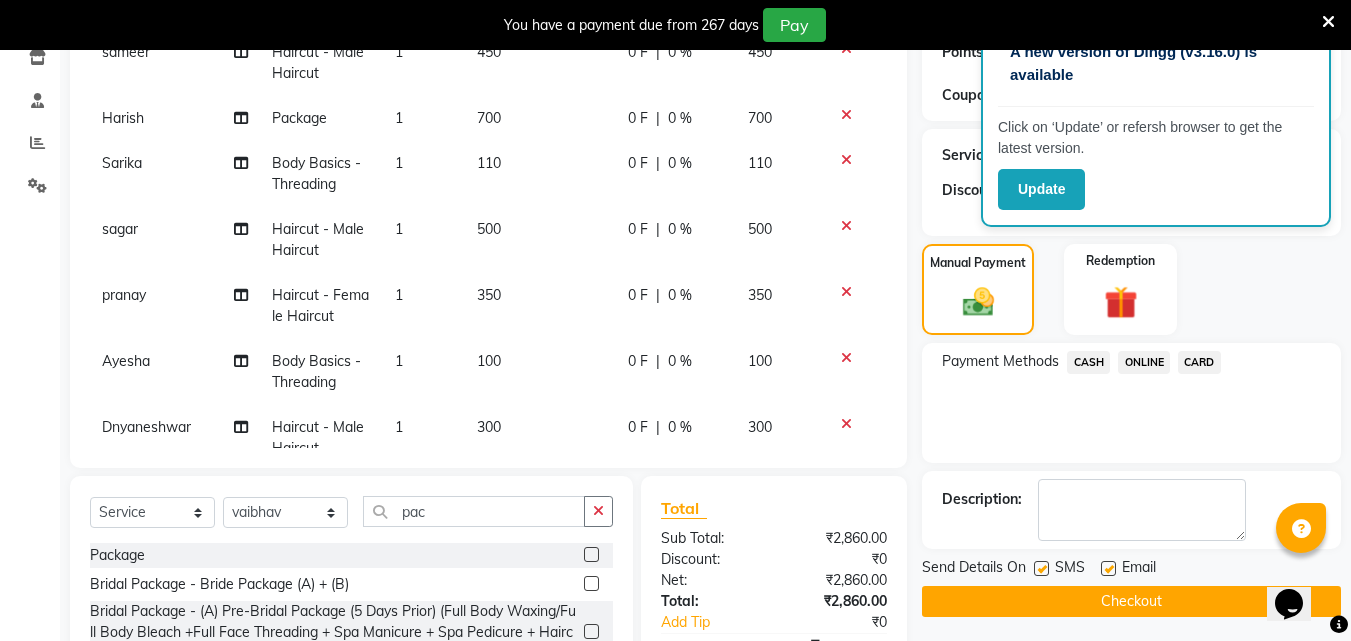 click 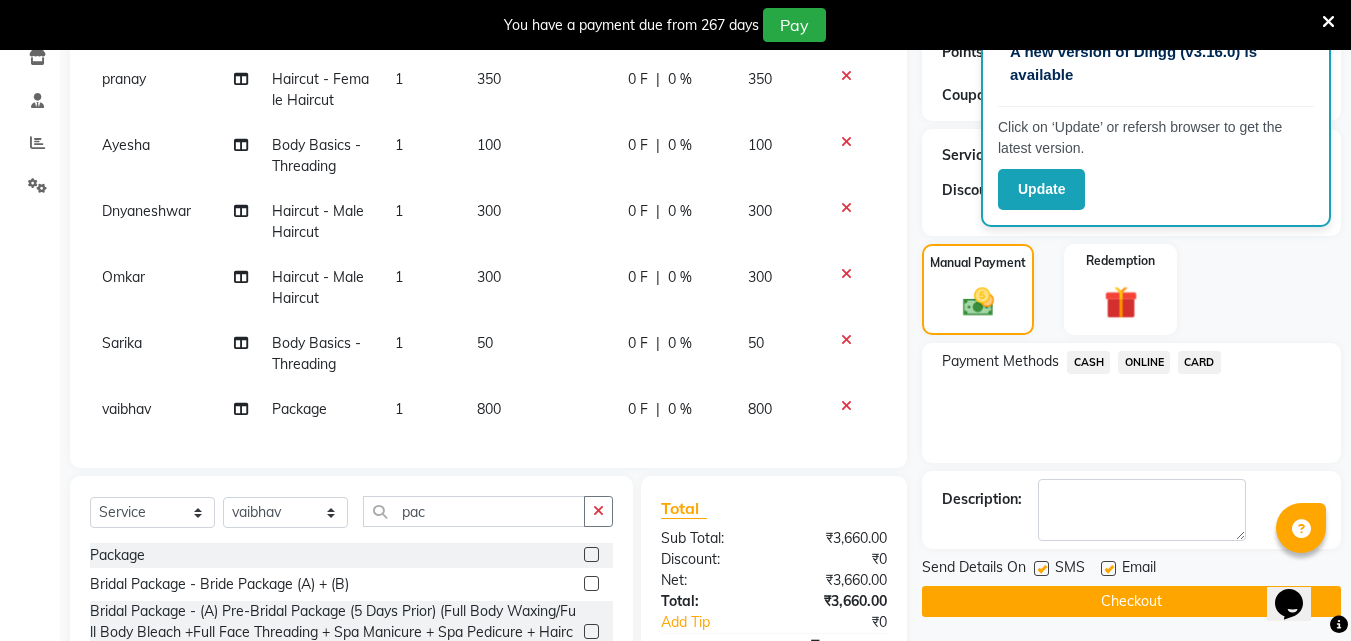scroll, scrollTop: 231, scrollLeft: 0, axis: vertical 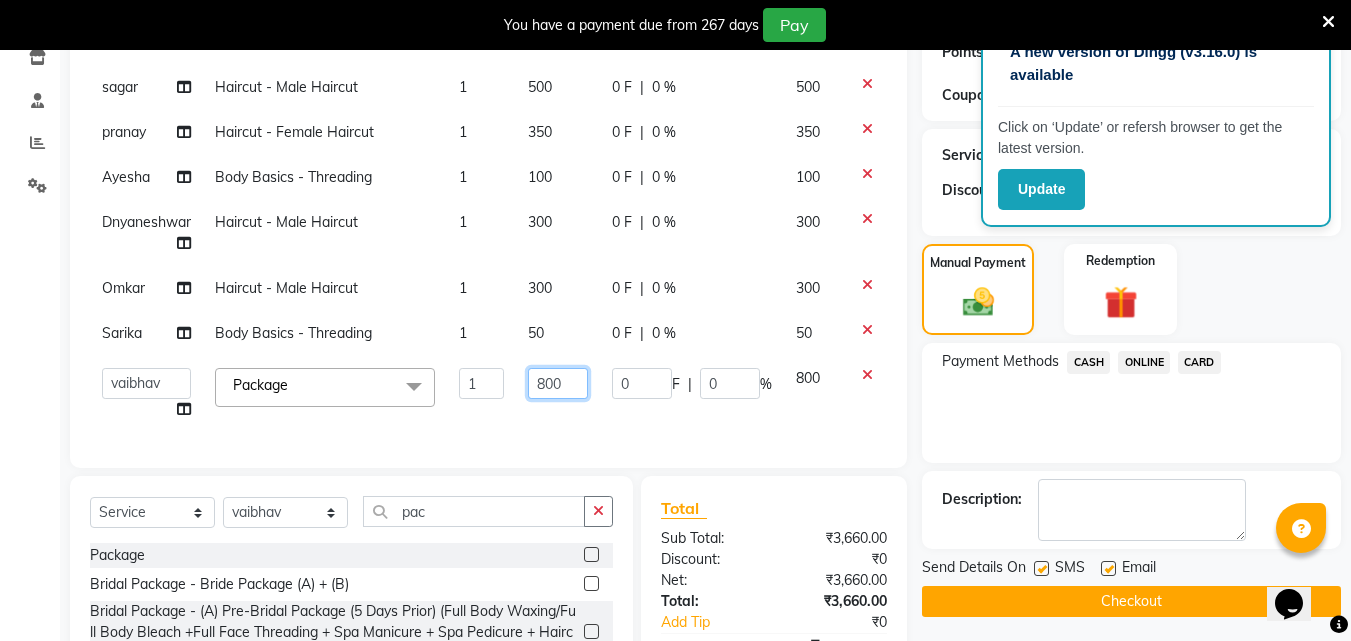 click on "800" 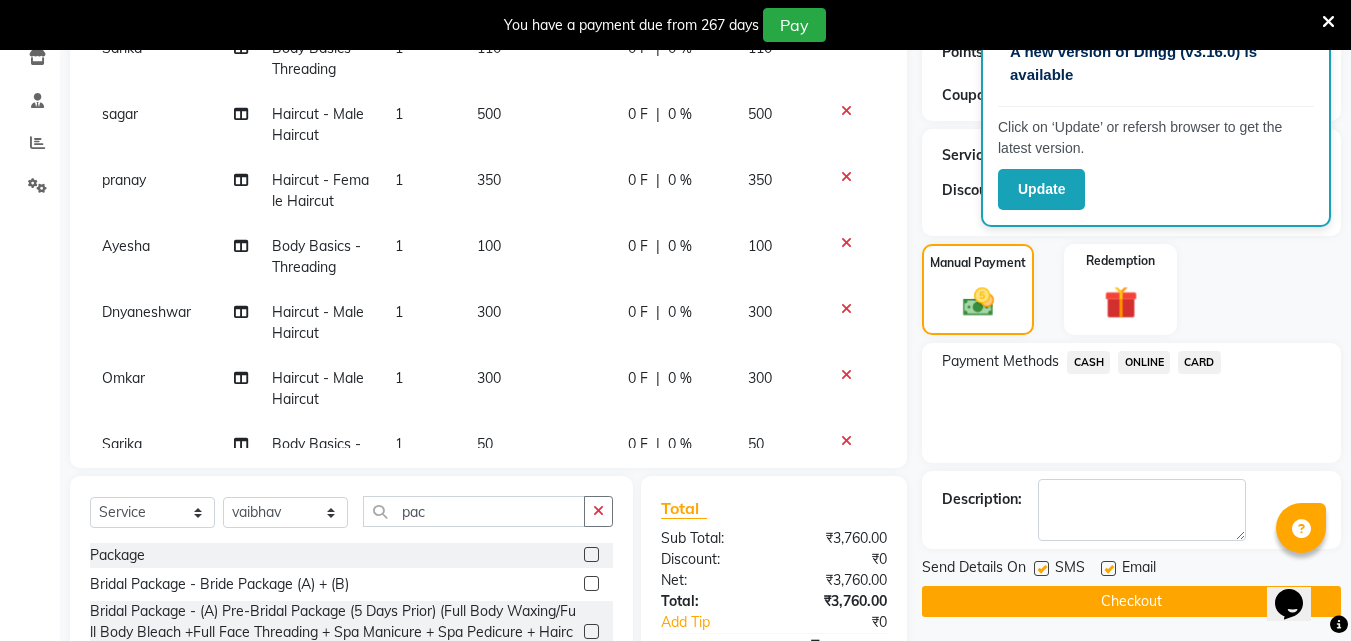 click on "ONLINE" 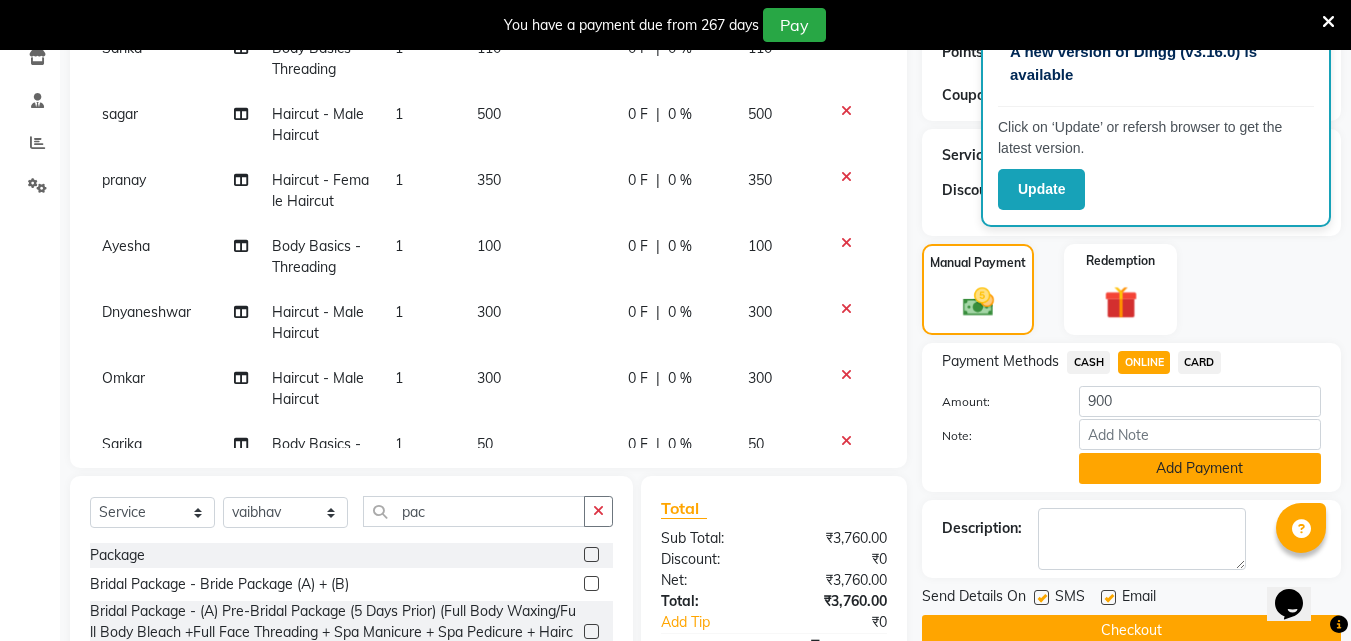 click on "Add Payment" 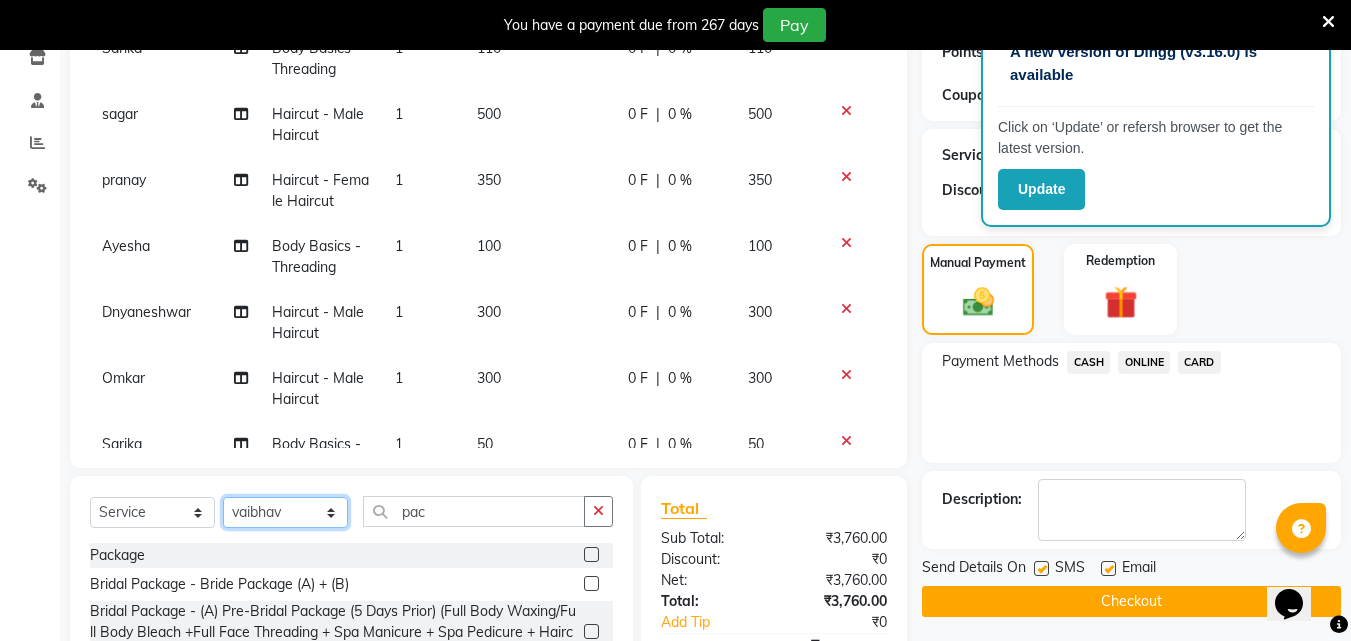 click on "Select Stylist [FIRST] [FIRST] [FIRST] [FIRST] [FIRST] [FIRST] [FIRST] [FIRST] [FIRST] [FIRST] [FIRST] [FIRST]" 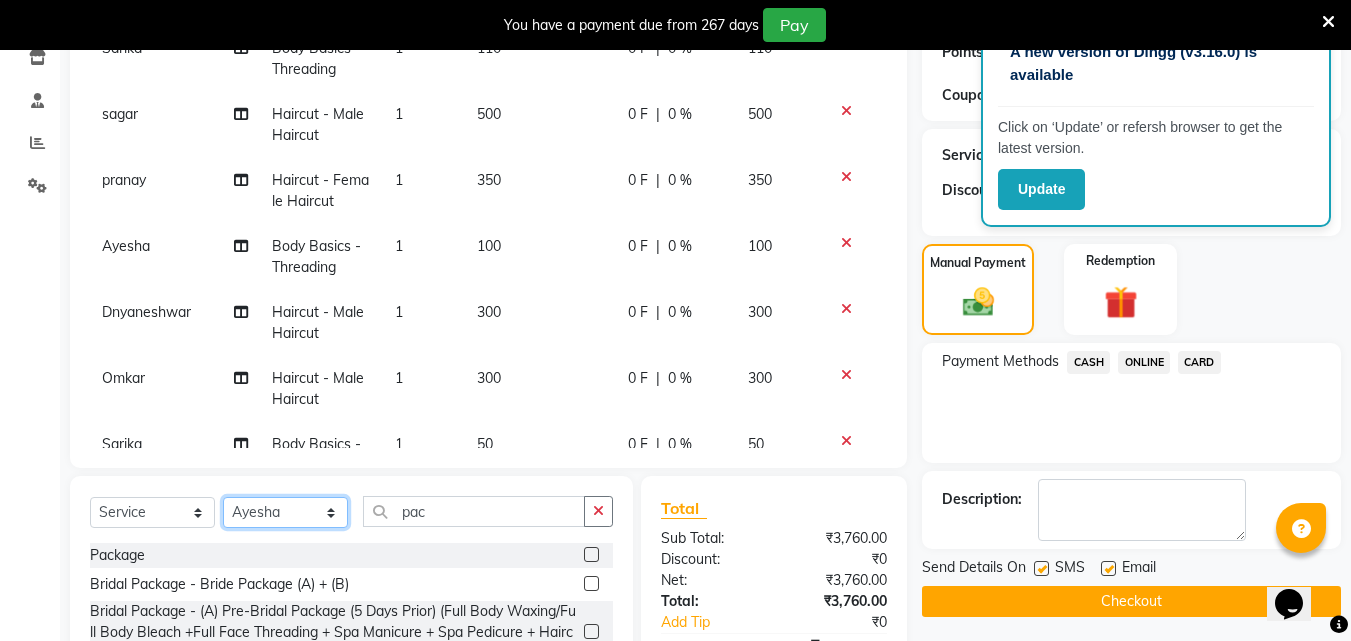 click on "Select Stylist [FIRST] [FIRST] [FIRST] [FIRST] [FIRST] [FIRST] [FIRST] [FIRST] [FIRST] [FIRST] [FIRST] [FIRST]" 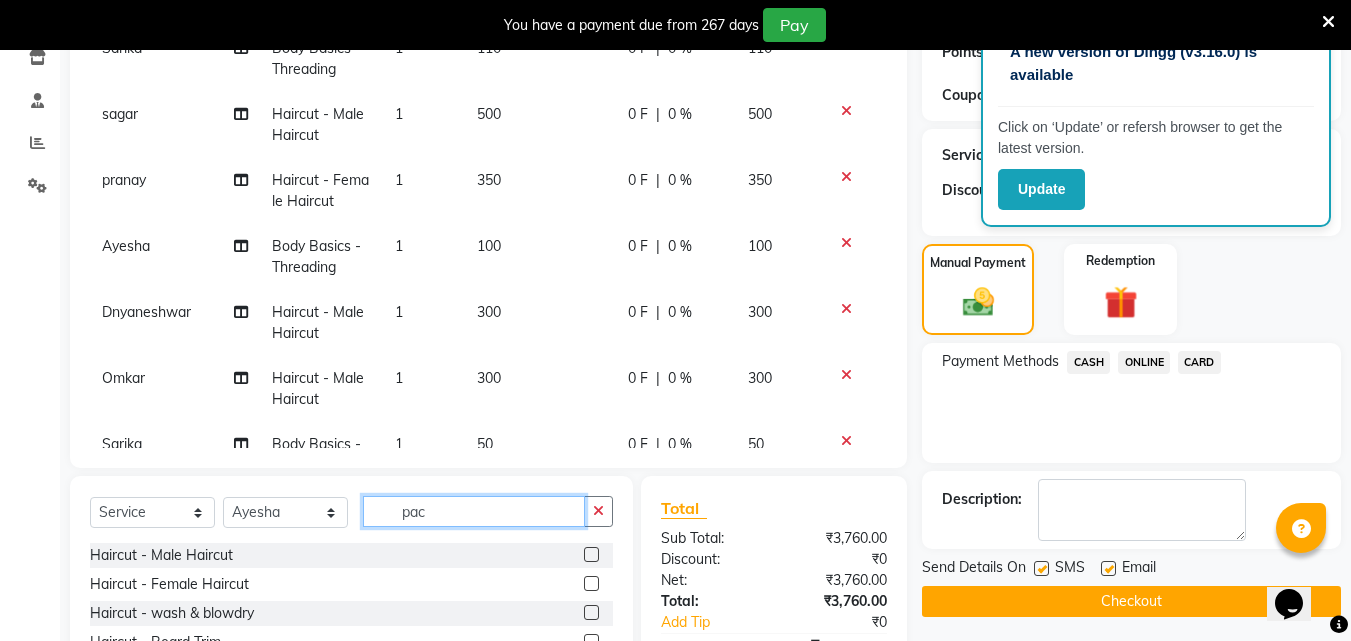 click on "pac" 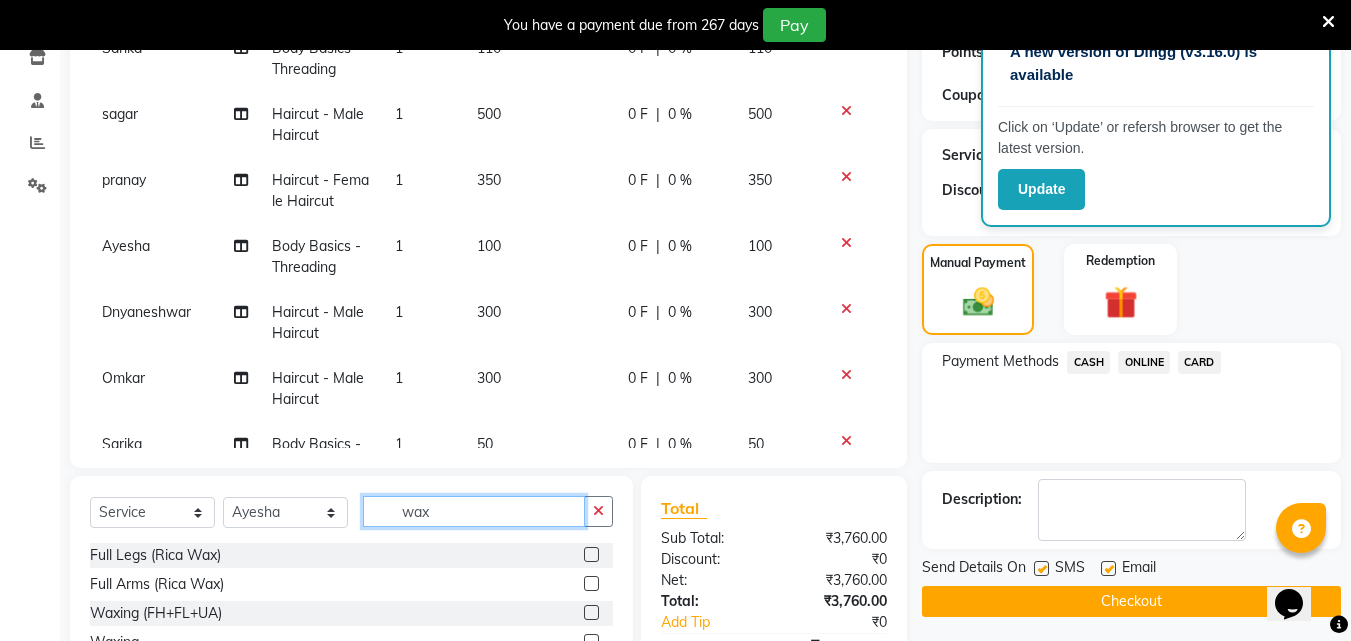 scroll, scrollTop: 450, scrollLeft: 0, axis: vertical 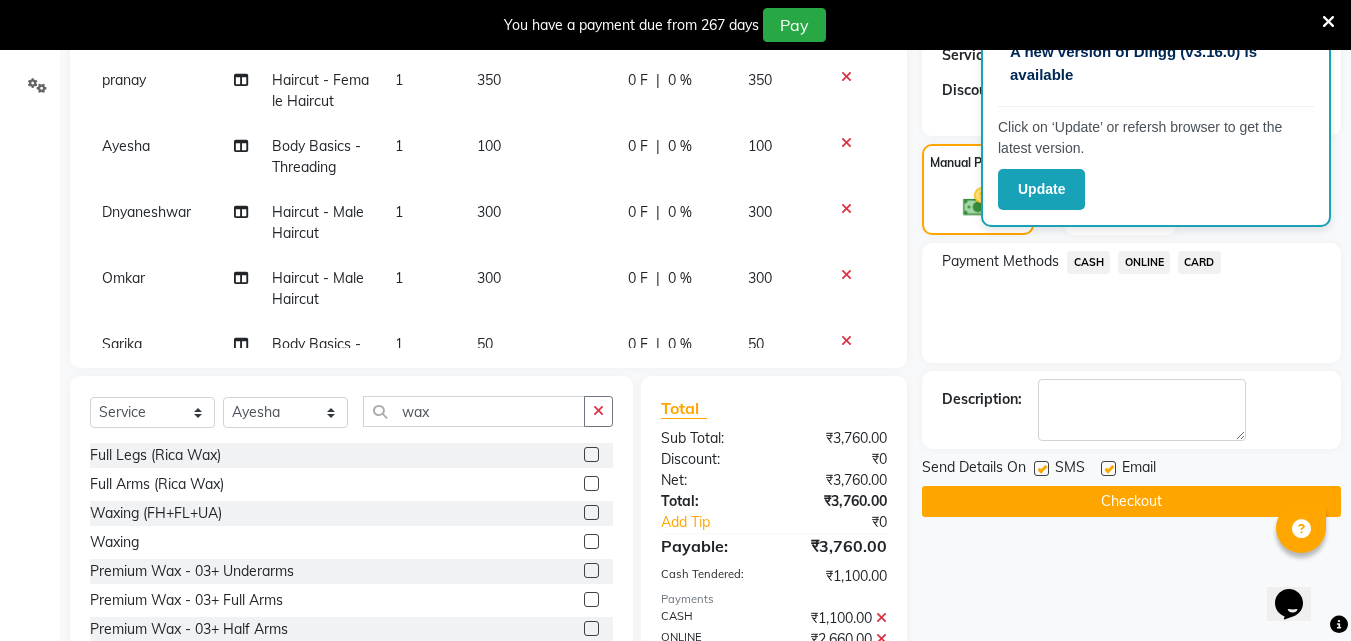 click 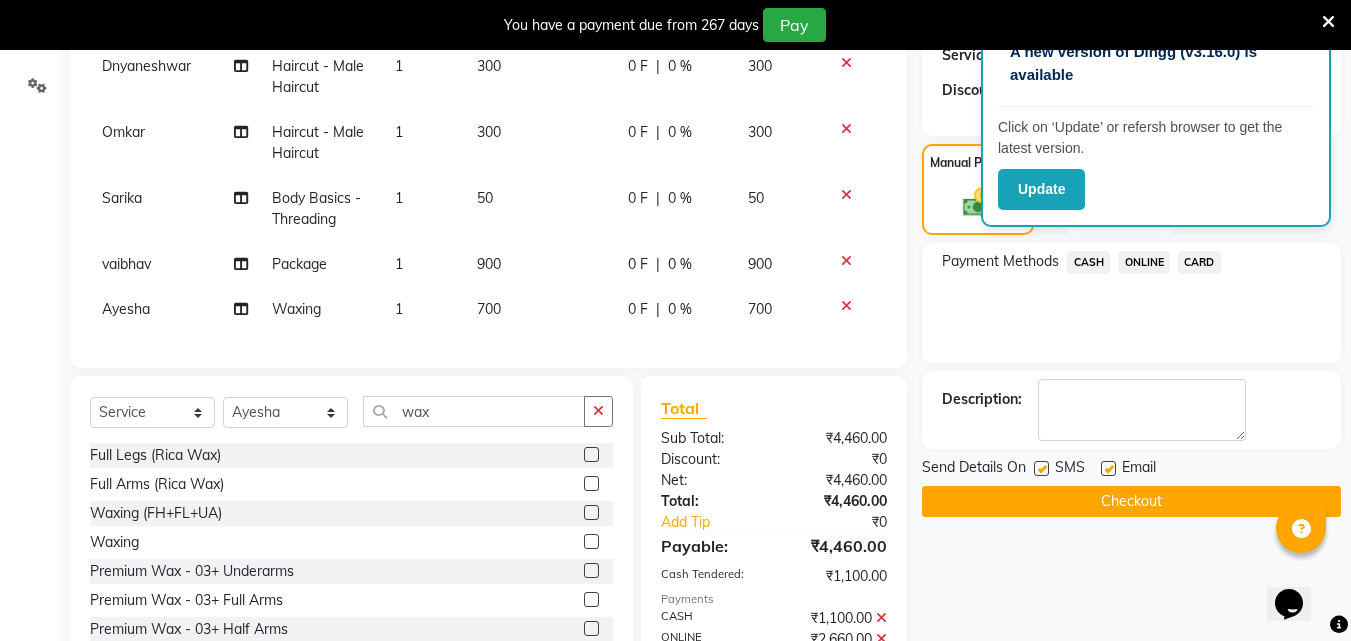 scroll, scrollTop: 276, scrollLeft: 0, axis: vertical 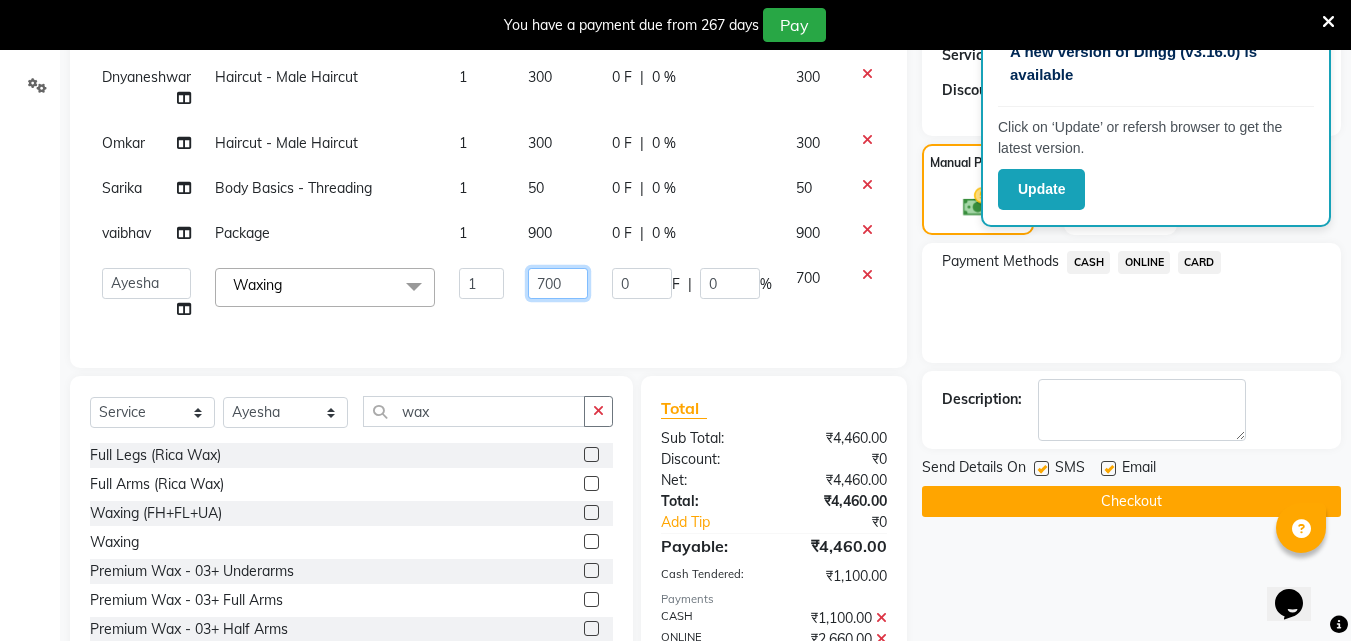click on "700" 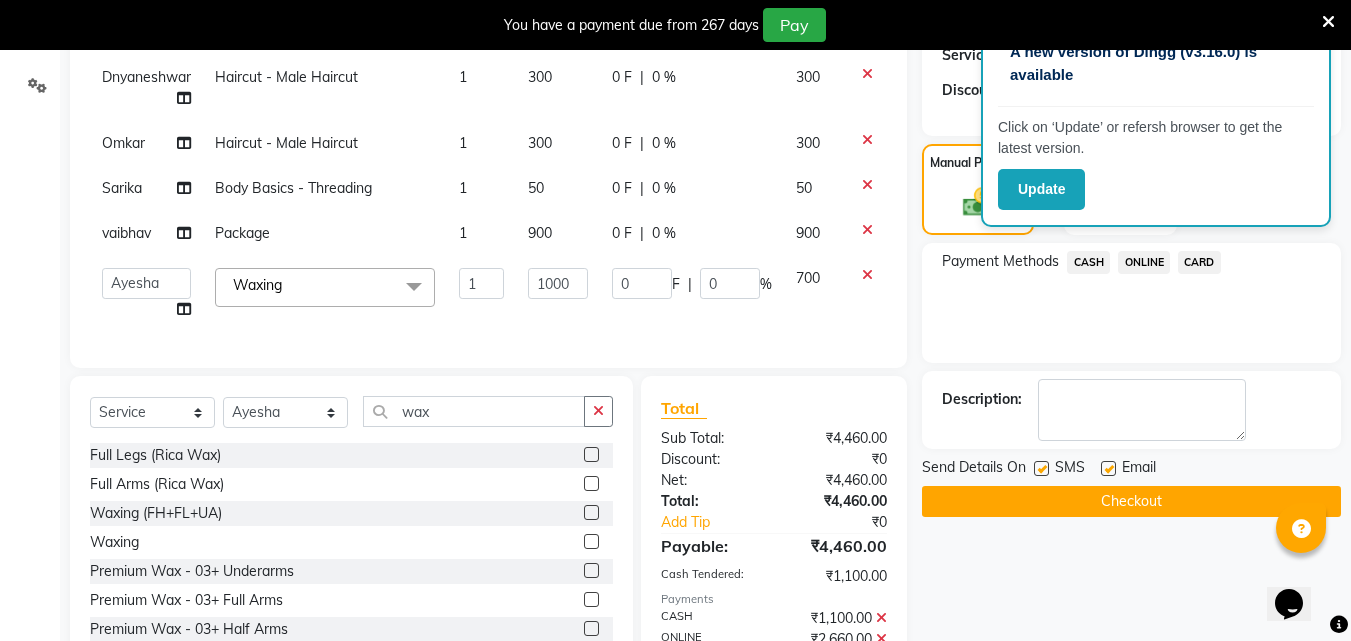 scroll, scrollTop: 181, scrollLeft: 0, axis: vertical 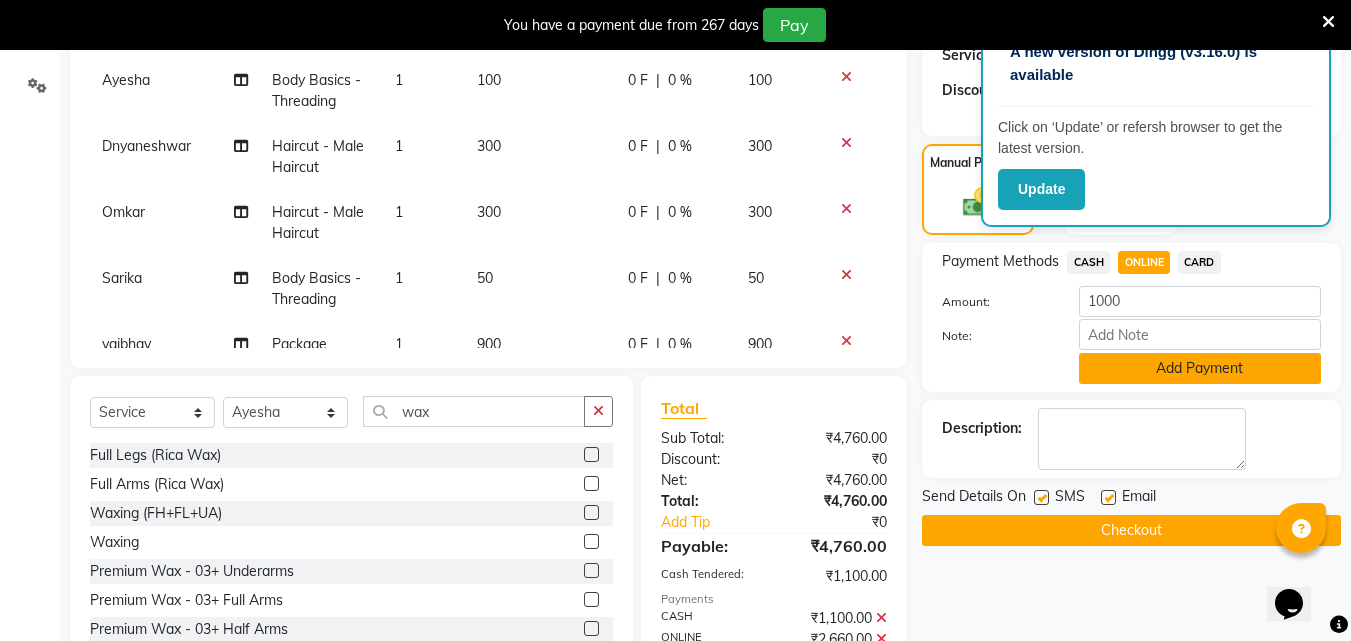 click on "Add Payment" 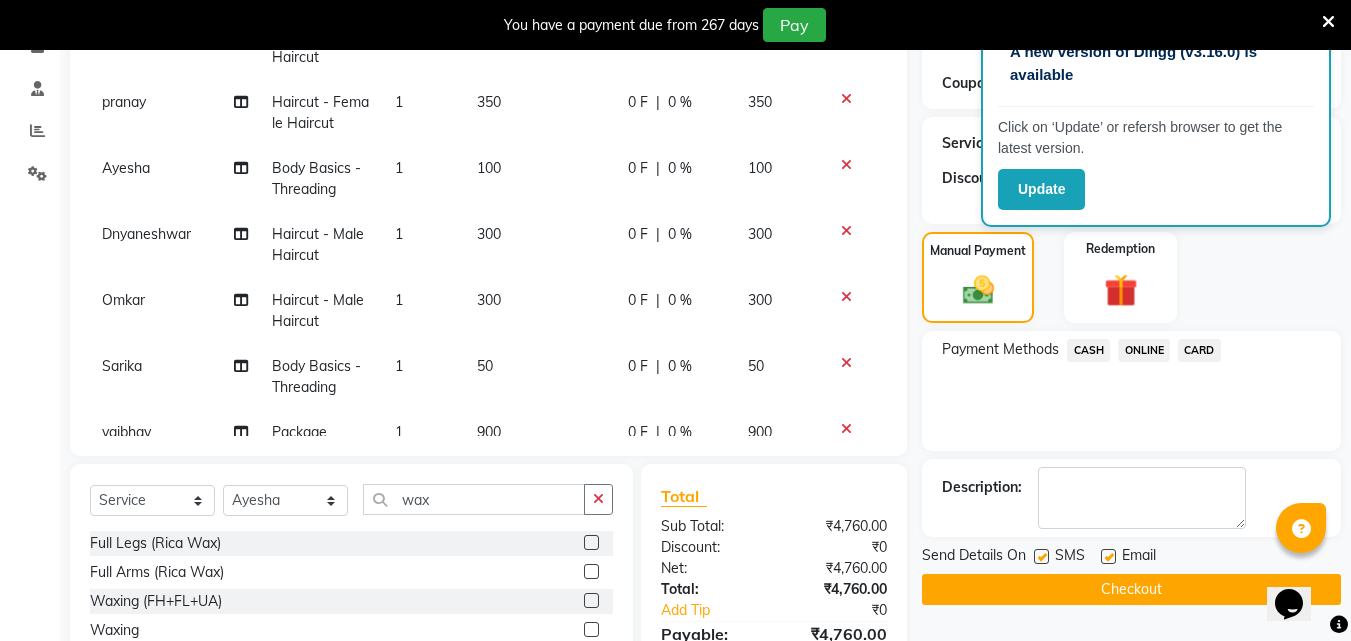 scroll, scrollTop: 250, scrollLeft: 0, axis: vertical 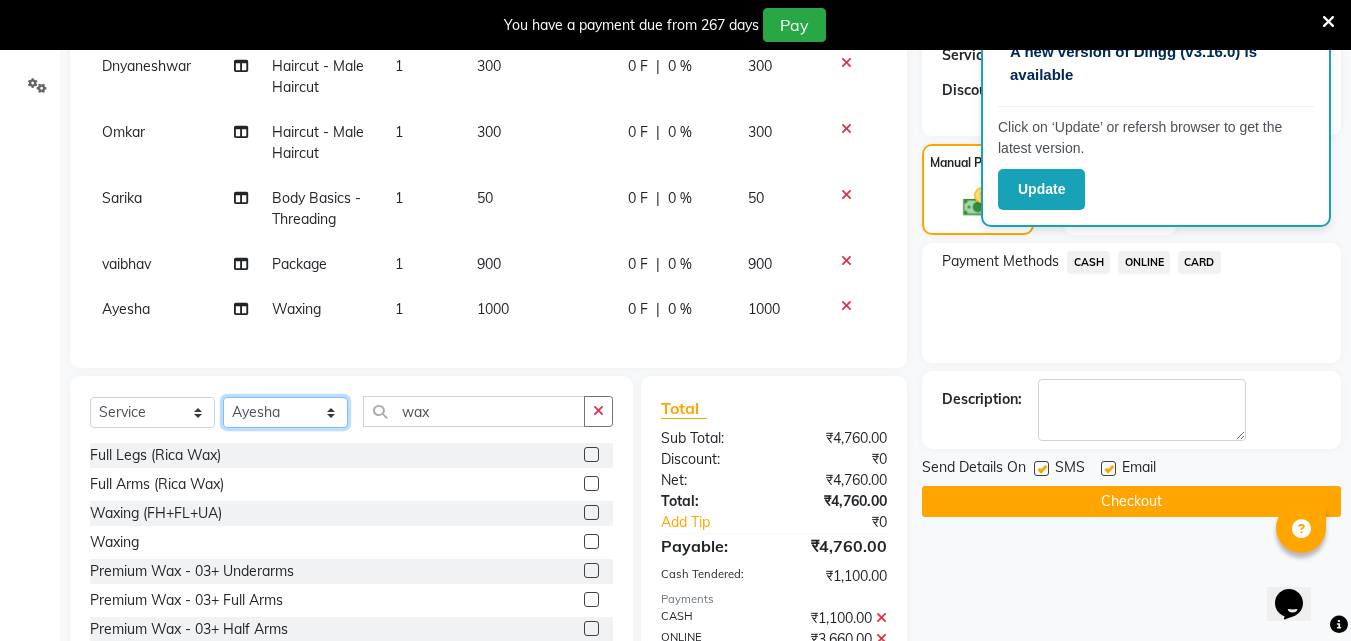 click on "Select Stylist [FIRST] [FIRST] [FIRST] [FIRST] [FIRST] [FIRST] [FIRST] [FIRST] [FIRST] [FIRST] [FIRST] [FIRST]" 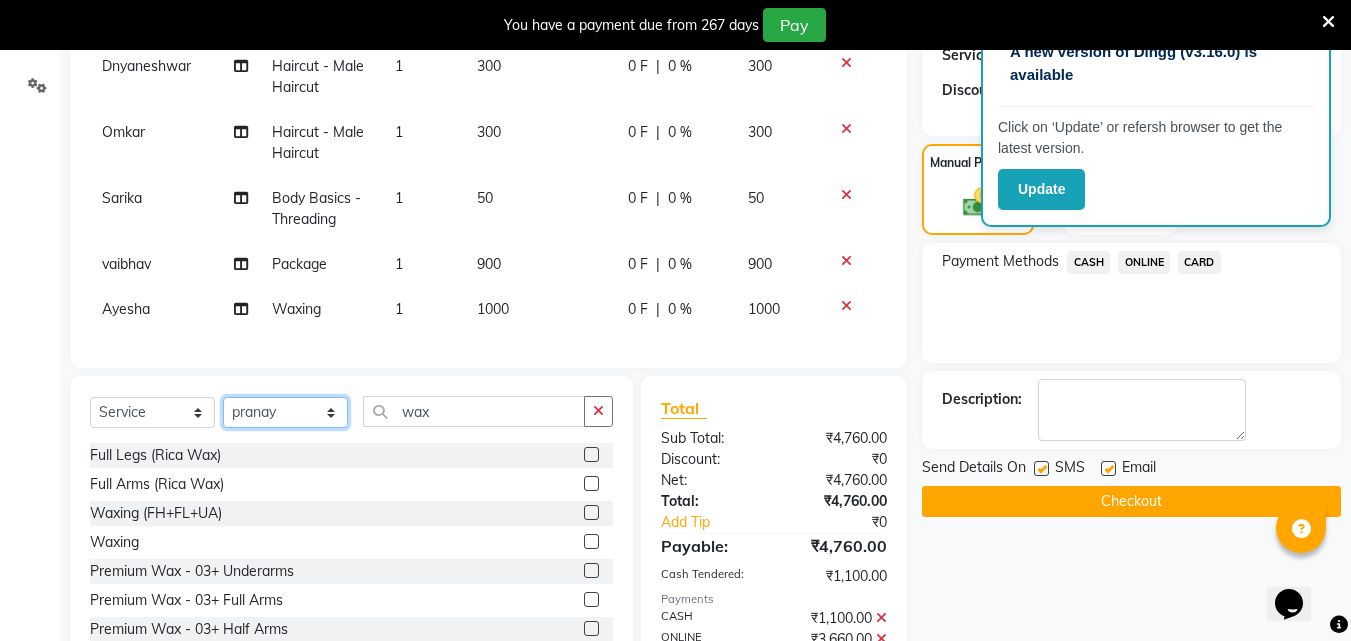 click on "Select Stylist [FIRST] [FIRST] [FIRST] [FIRST] [FIRST] [FIRST] [FIRST] [FIRST] [FIRST] [FIRST] [FIRST] [FIRST]" 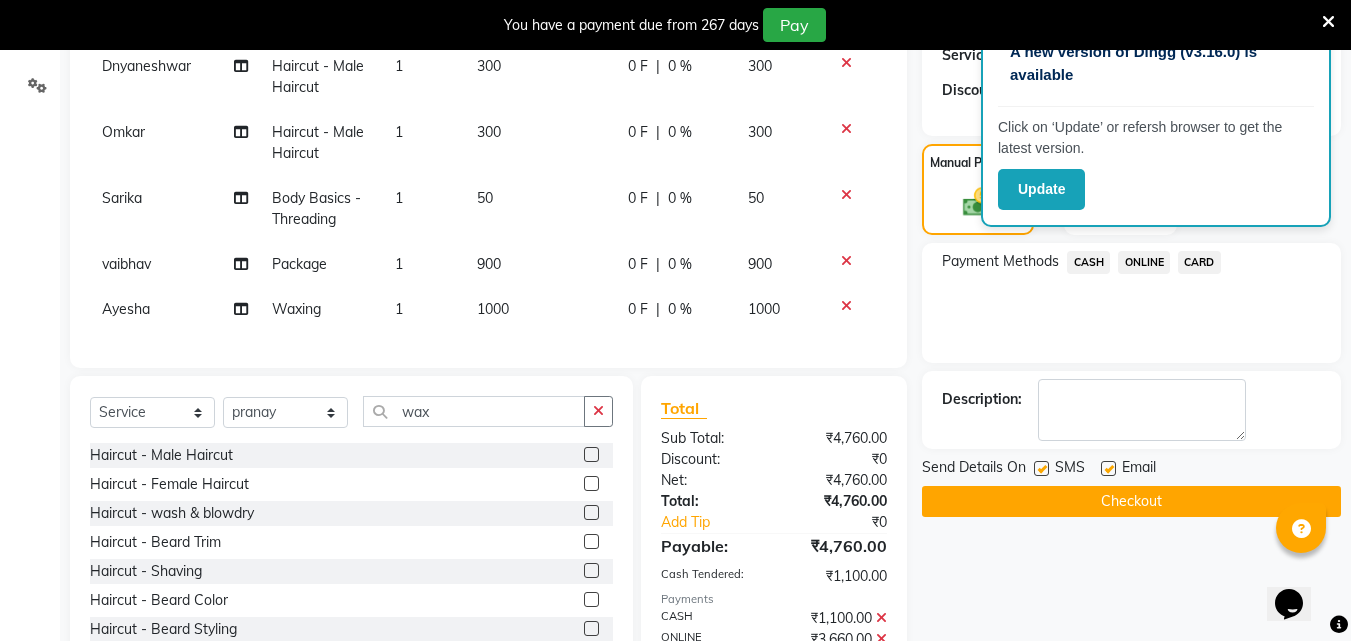 click 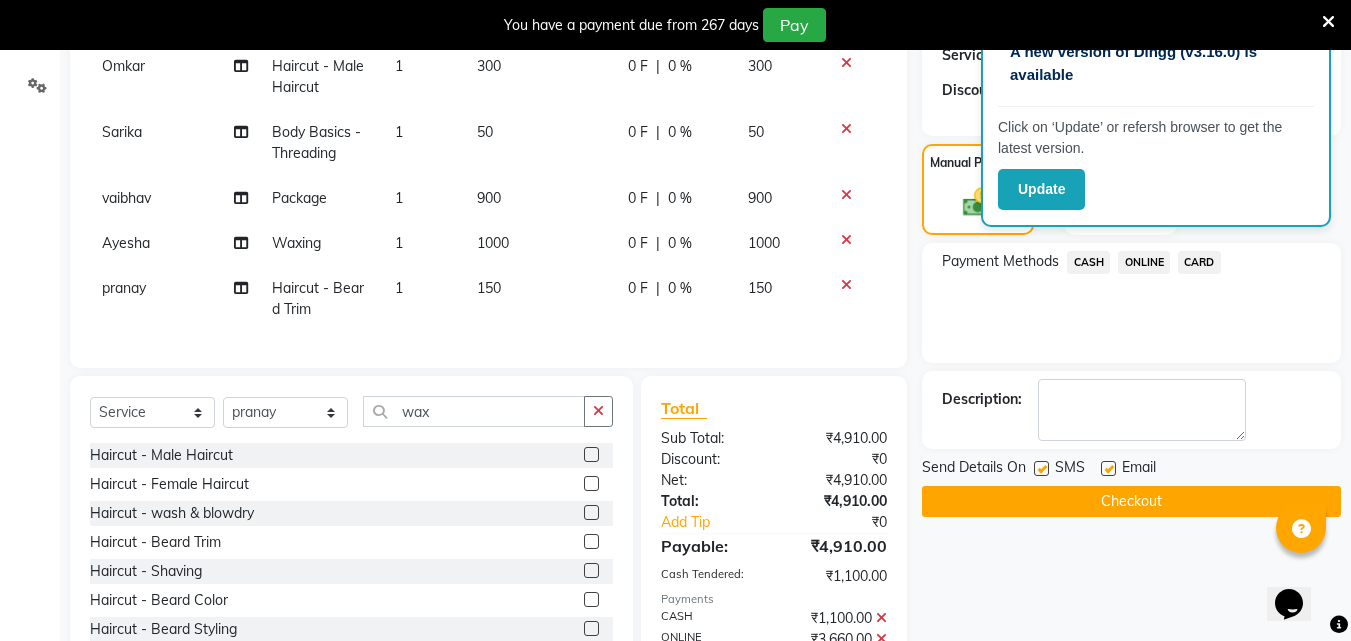 scroll, scrollTop: 342, scrollLeft: 0, axis: vertical 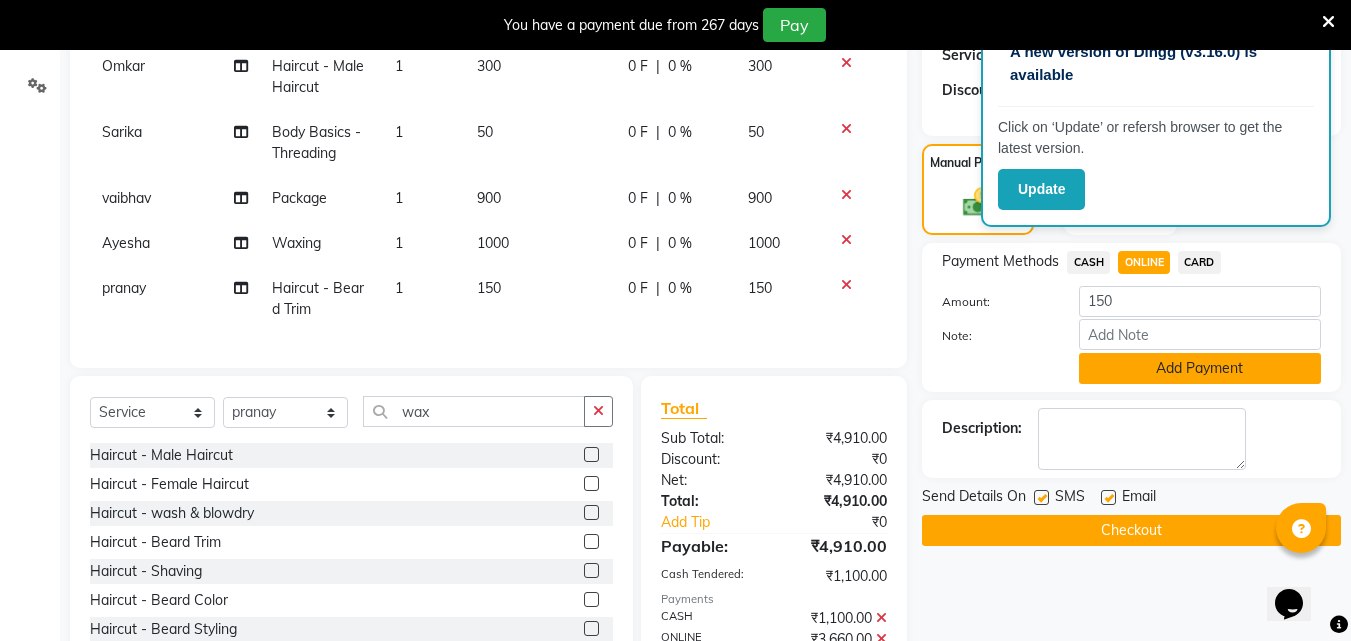 click on "Add Payment" 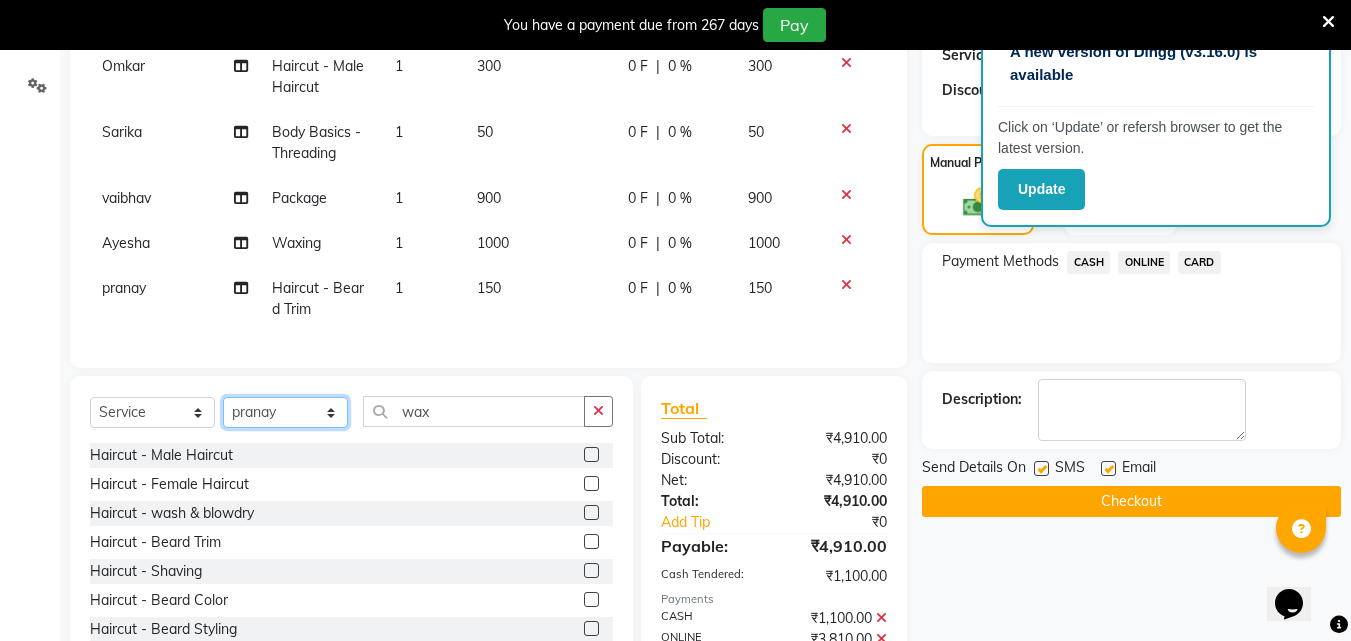 click on "Select Stylist [FIRST] [FIRST] [FIRST] [FIRST] [FIRST] [FIRST] [FIRST] [FIRST] [FIRST] [FIRST] [FIRST] [FIRST]" 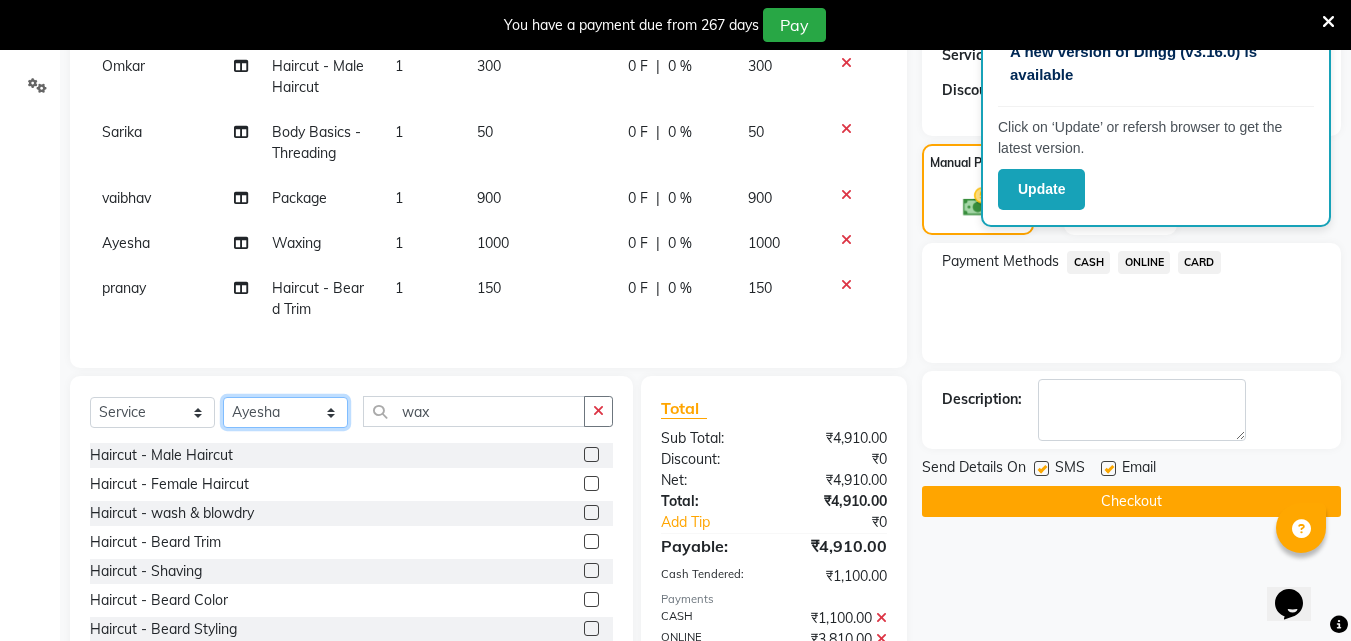 click on "Select Stylist [FIRST] [FIRST] [FIRST] [FIRST] [FIRST] [FIRST] [FIRST] [FIRST] [FIRST] [FIRST] [FIRST] [FIRST]" 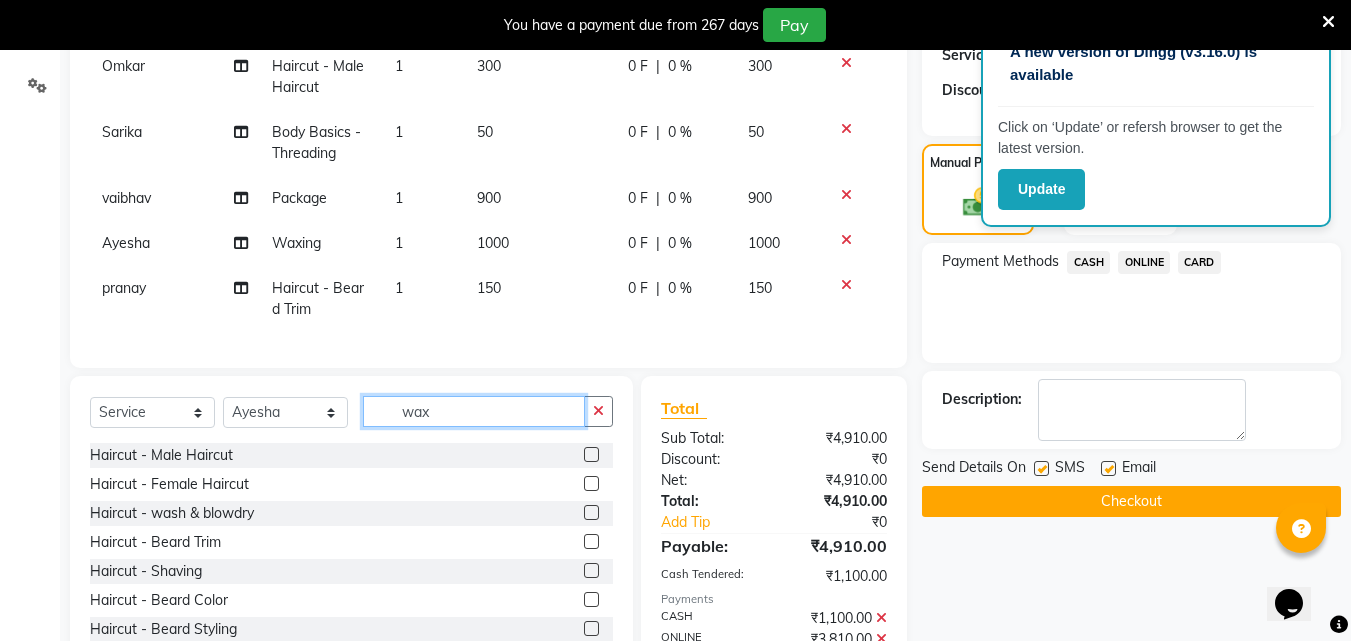 click on "wax" 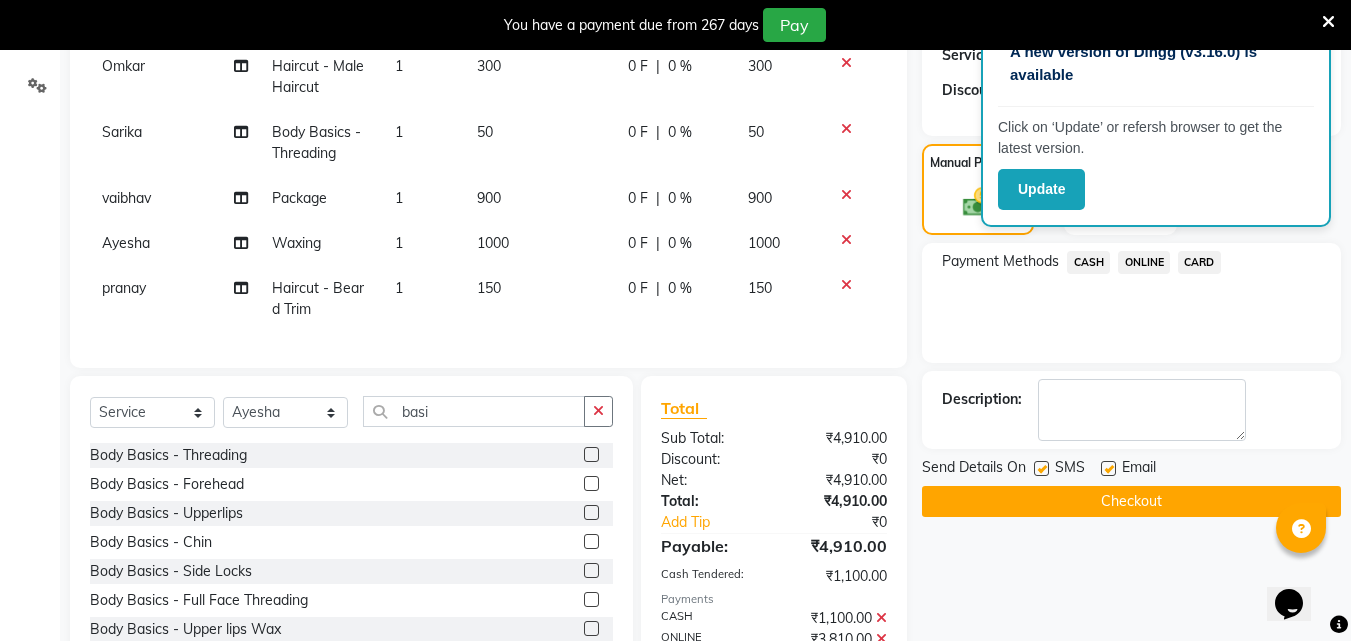click 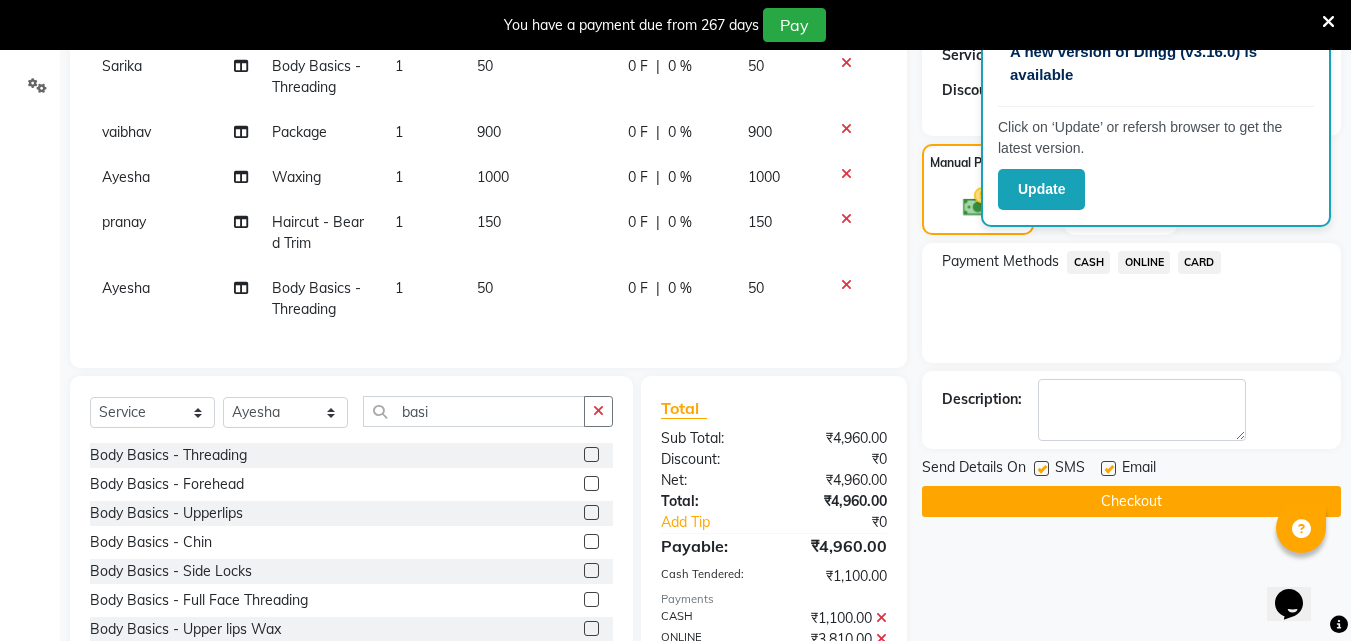scroll, scrollTop: 408, scrollLeft: 0, axis: vertical 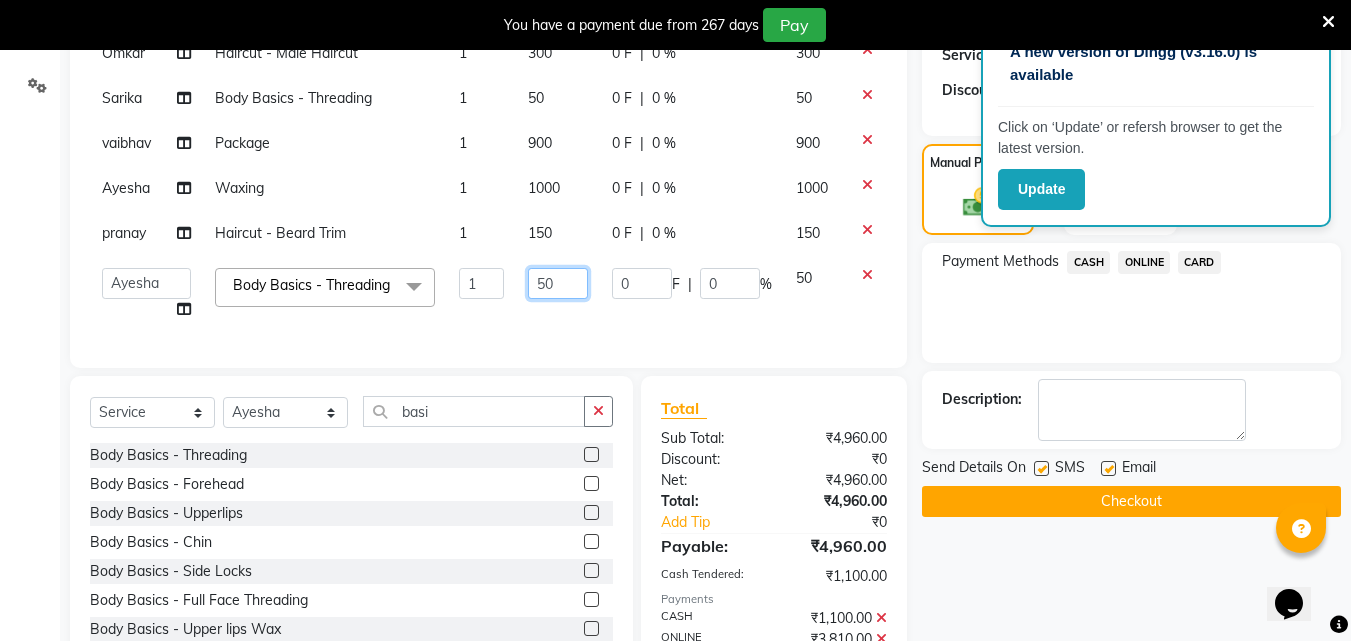 click on "50" 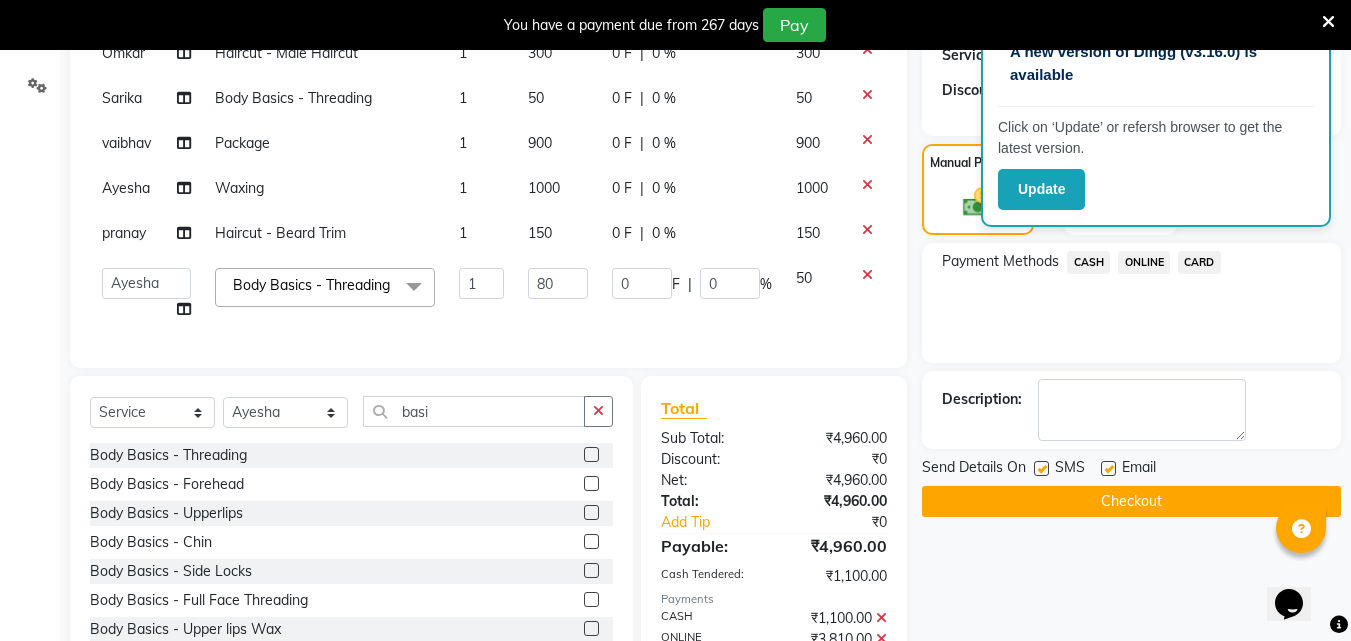 scroll, scrollTop: 301, scrollLeft: 0, axis: vertical 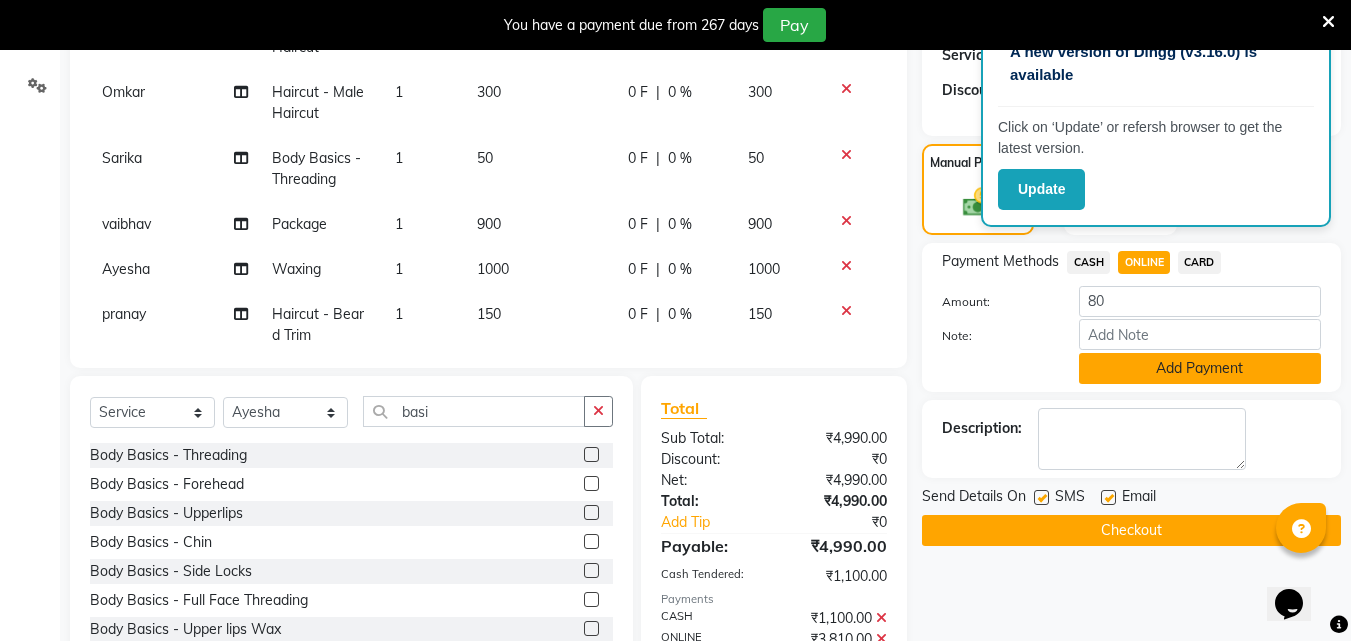 click on "Add Payment" 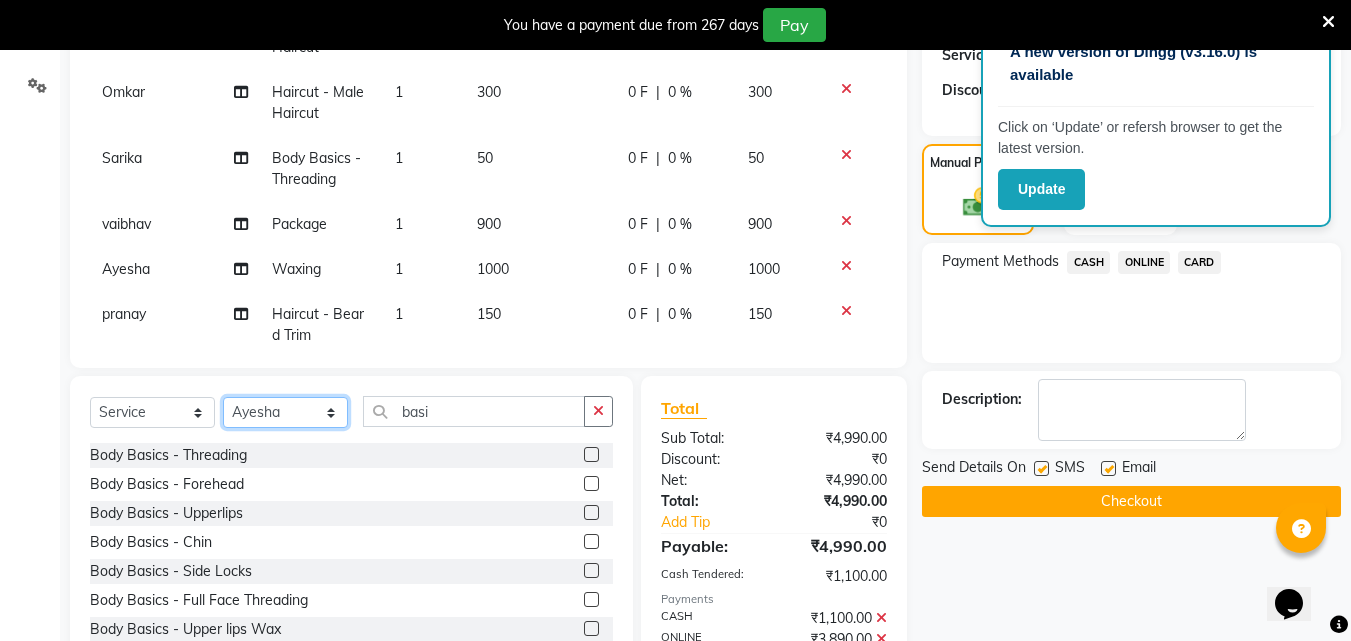click on "Select Stylist [FIRST] [FIRST] [FIRST] [FIRST] [FIRST] [FIRST] [FIRST] [FIRST] [FIRST] [FIRST] [FIRST] [FIRST]" 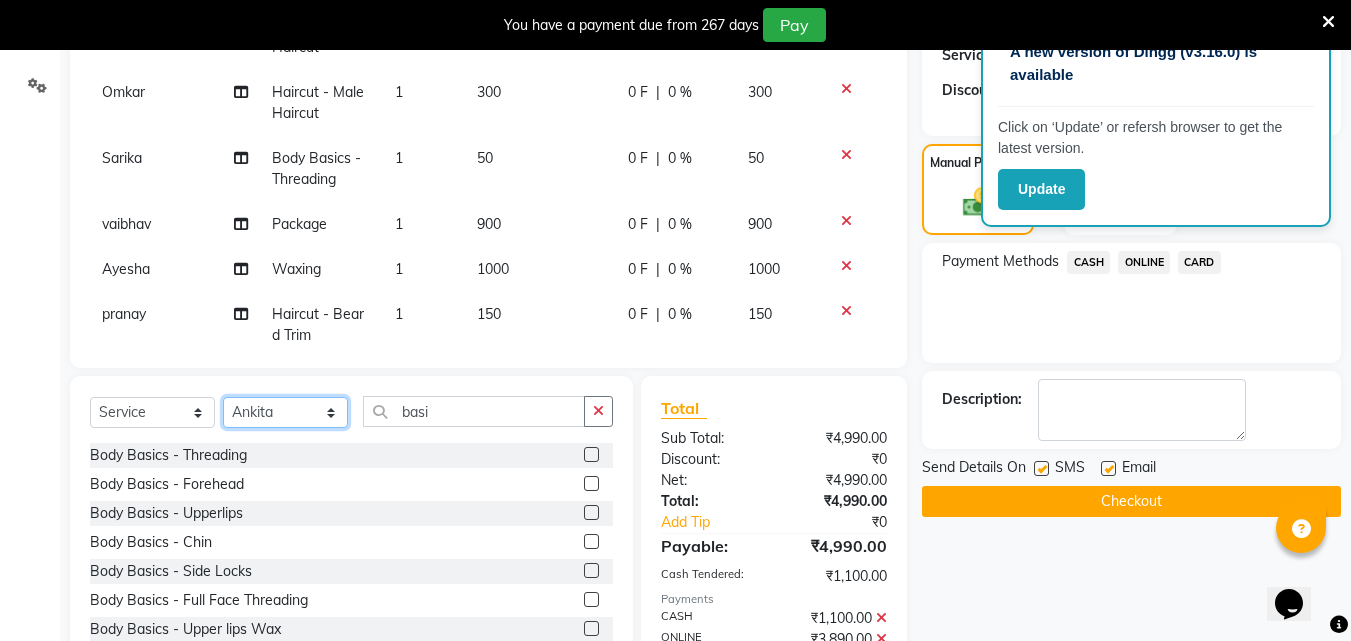 click on "Select Stylist [FIRST] [FIRST] [FIRST] [FIRST] [FIRST] [FIRST] [FIRST] [FIRST] [FIRST] [FIRST] [FIRST] [FIRST]" 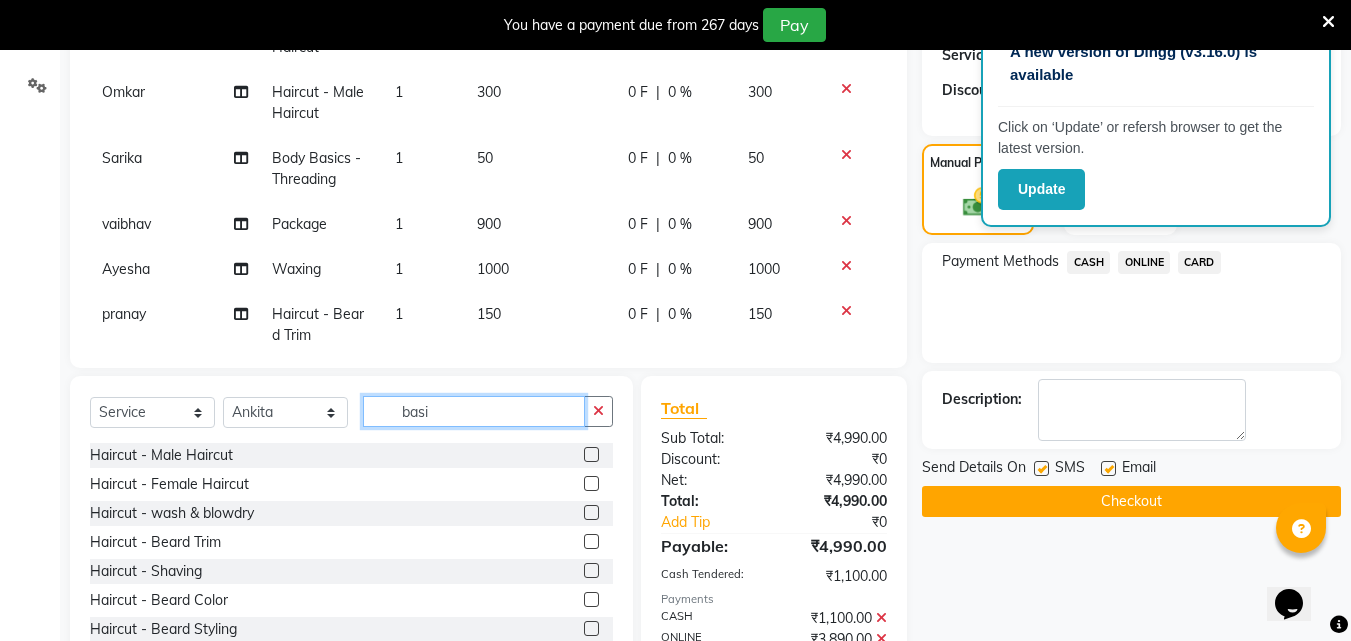 click on "basi" 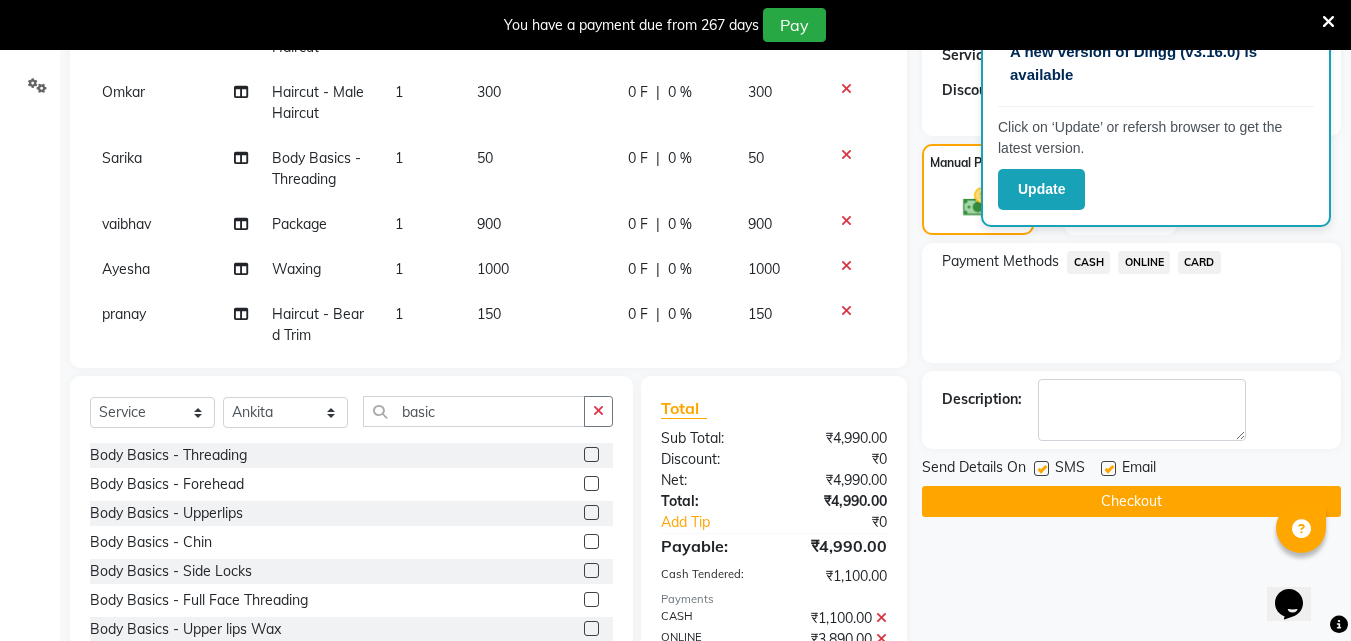 click 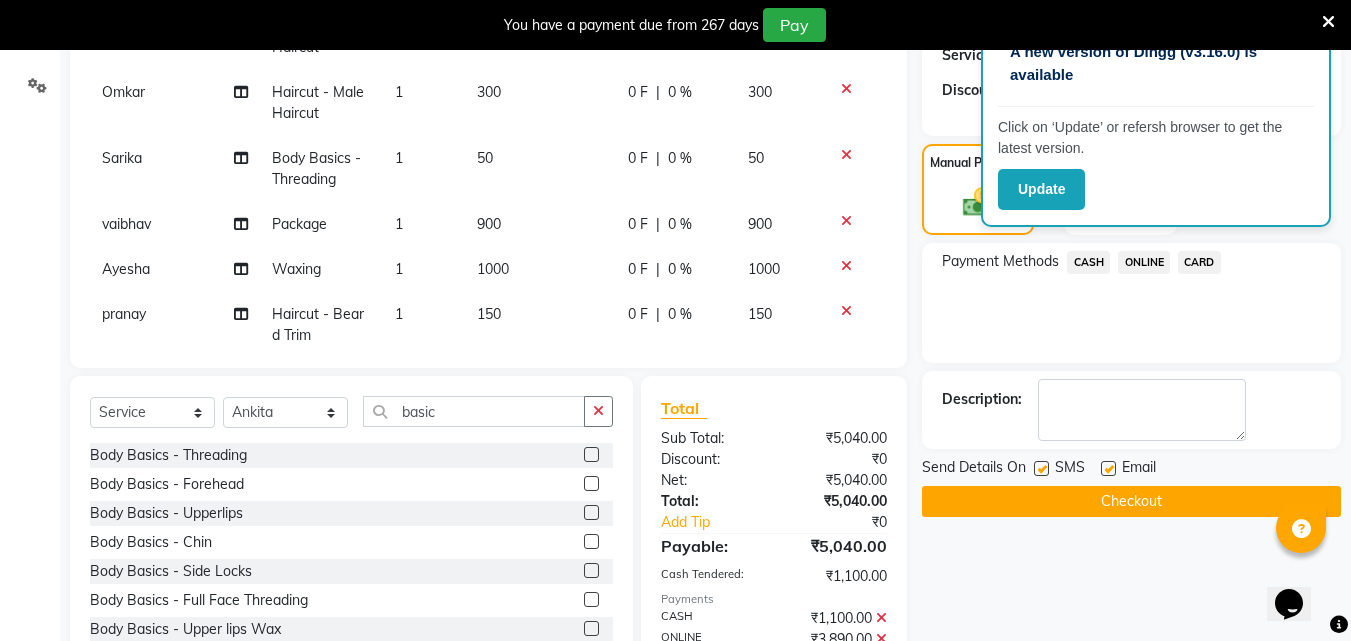 click on "Services Stylist Service Qty Price Disc Total Action [NAME] Haircut - Male Haircut 1 450 0 F | 0 % 450 [NAME] Package 1 700 0 F | 0 % 700 [NAME] Body Basics - Threading 1 110 0 F | 0 % 110 [NAME] Haircut - Male Haircut 1 500 0 F | 0 % 500 [NAME] Haircut - Female Haircut 1 350 0 F | 0 % 350 [NAME] Body Basics - Threading 1 100 0 F | 0 % 100 [NAME] Haircut - Male Haircut 1 300 0 F | 0 % 300 [NAME] Haircut - Male Haircut 1 300 0 F | 0 % 300 [NAME] Body Basics - Threading 1 50 0 F | 0 % 50 [NAME] Package 1 900 0 F | 0 % 900 [NAME] Waxing 1 1000 0 F | 0 % 1000 [NAME] Haircut - Beard Trim 1 150 0 F | 0 % 150 [NAME] Body Basics - Threading 1 80 0 F | 0 % 80 [NAME] Body Basics - Threading 1 50 0 F | 0 % 50" 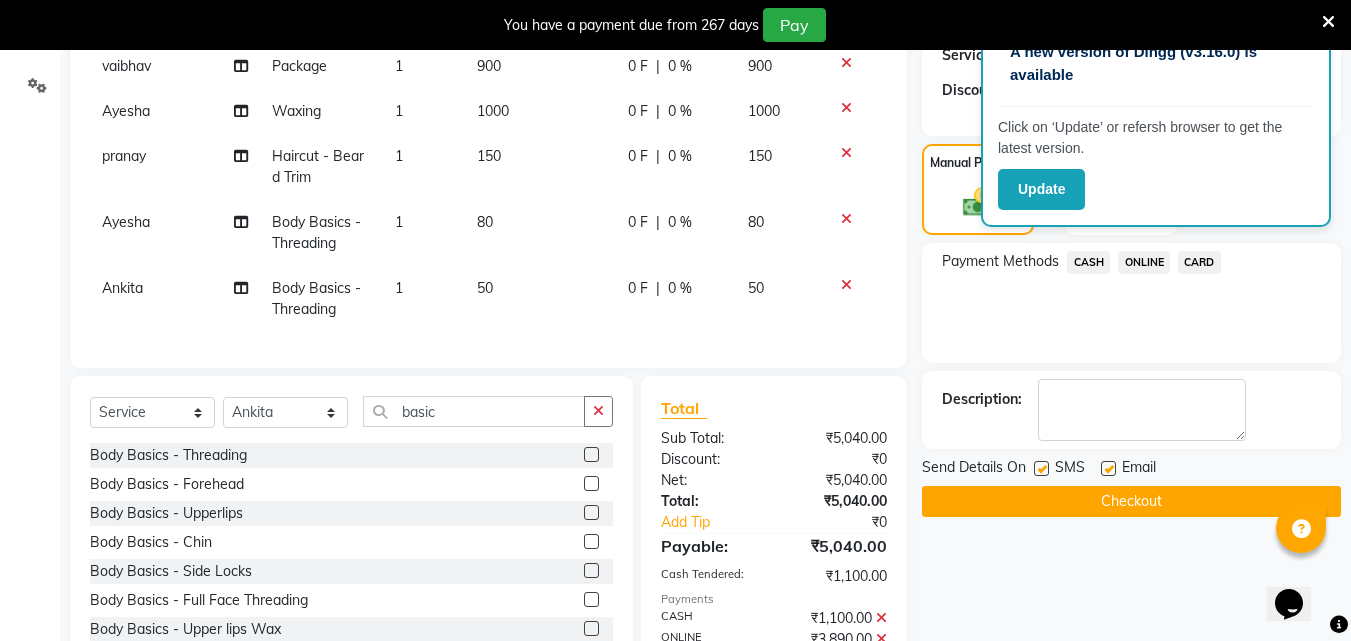scroll, scrollTop: 474, scrollLeft: 0, axis: vertical 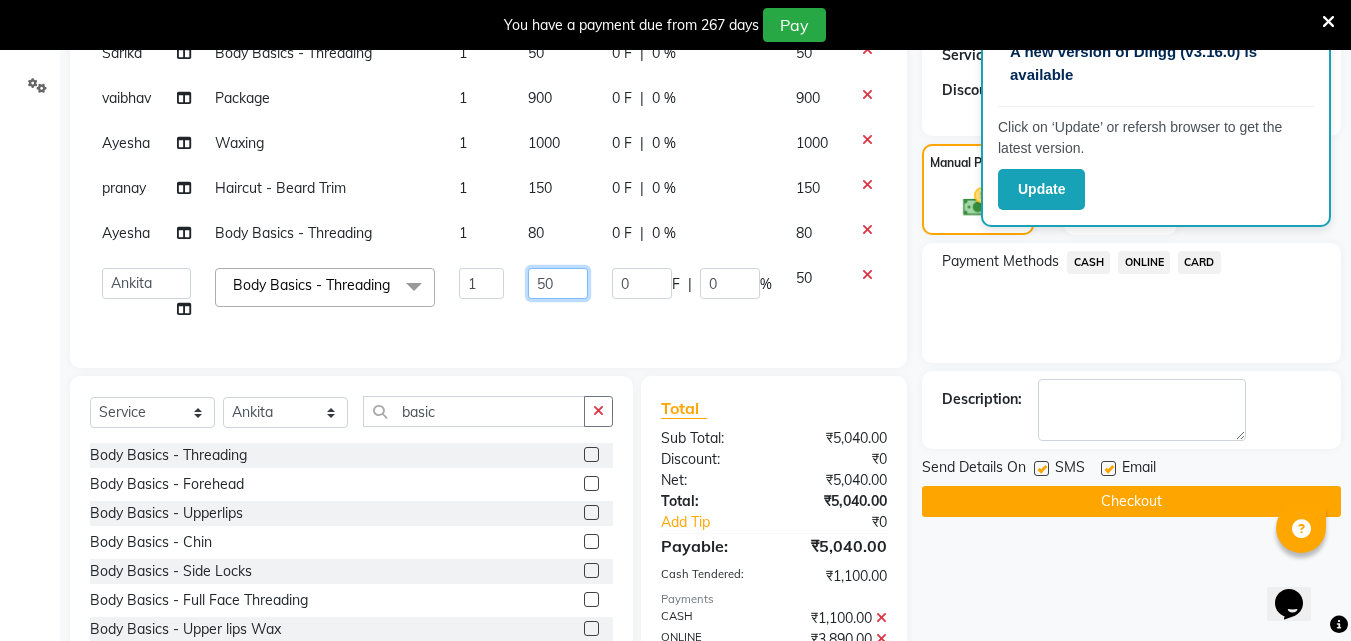 click on "50" 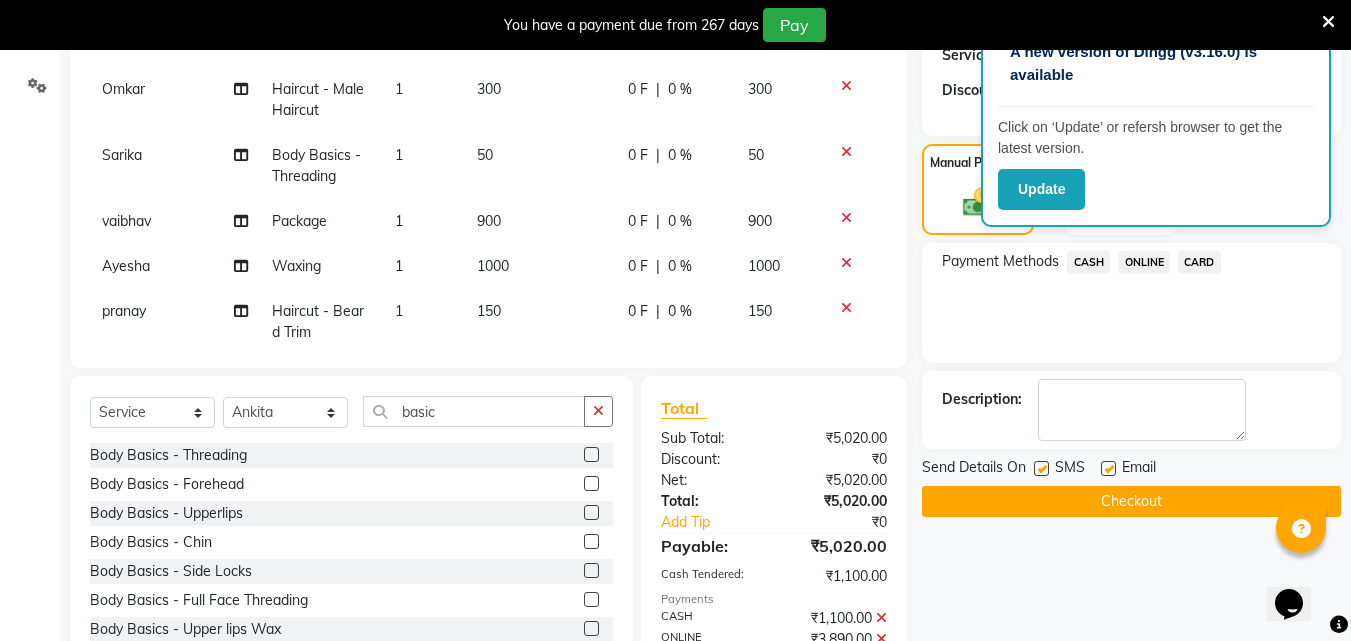 scroll, scrollTop: 367, scrollLeft: 0, axis: vertical 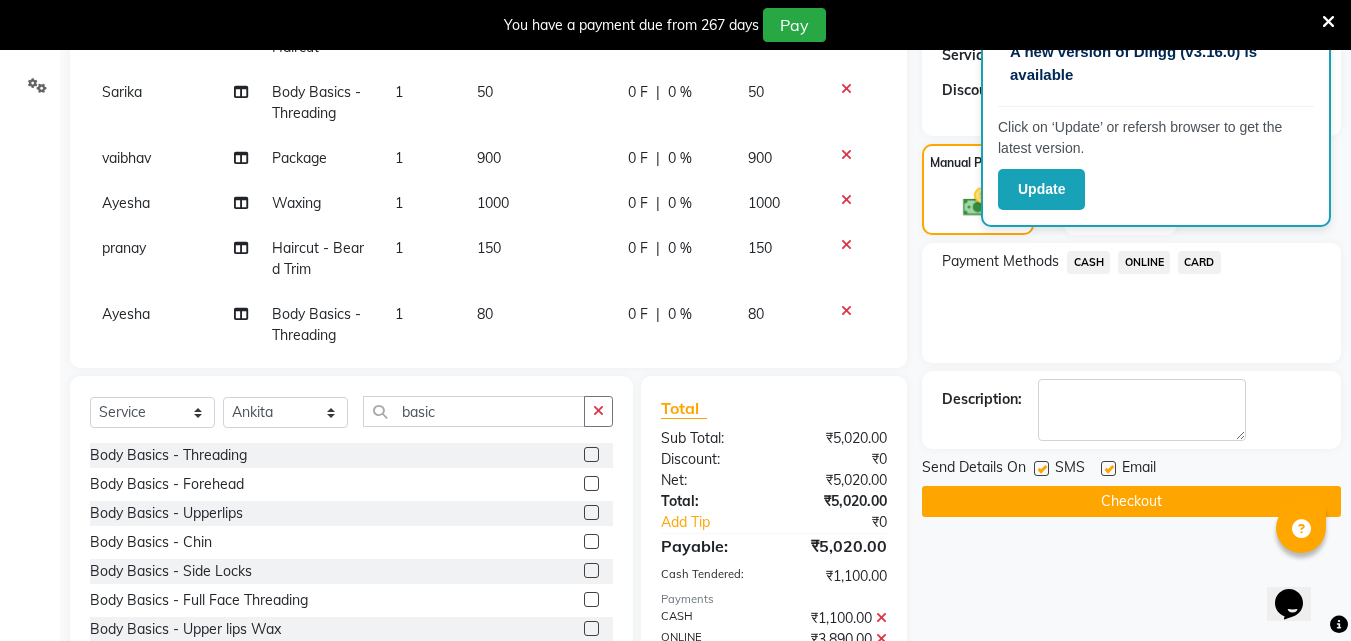 click on "ONLINE" 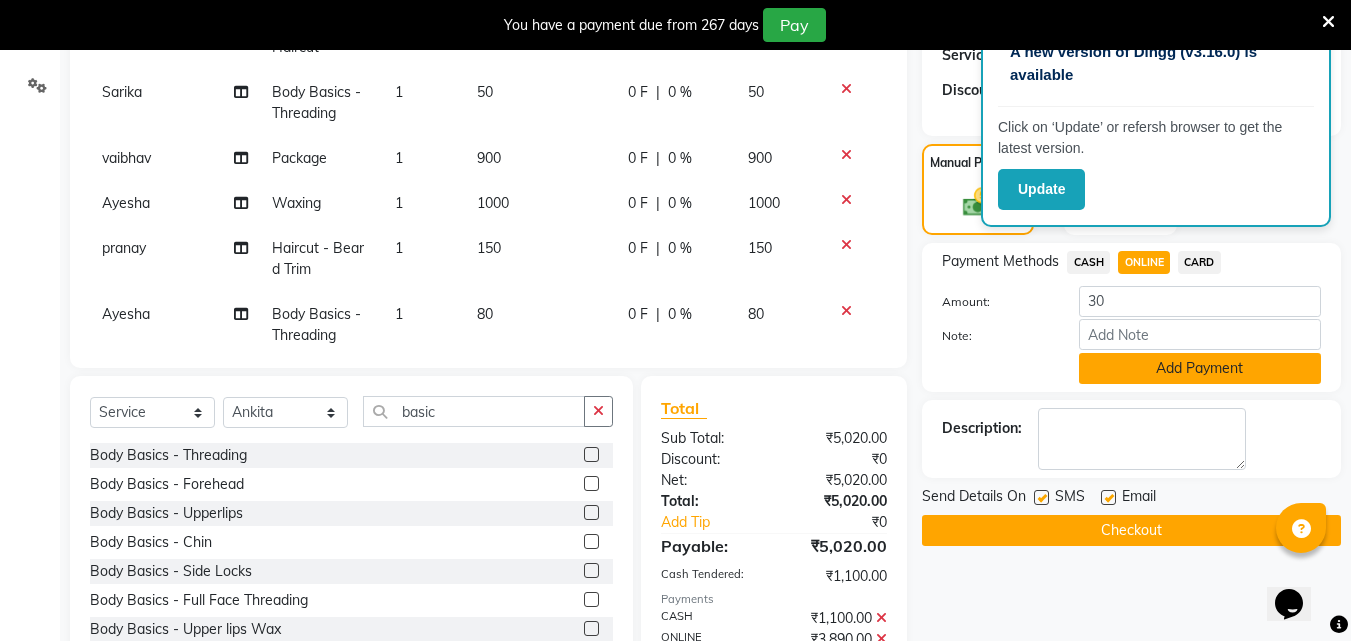 click on "Add Payment" 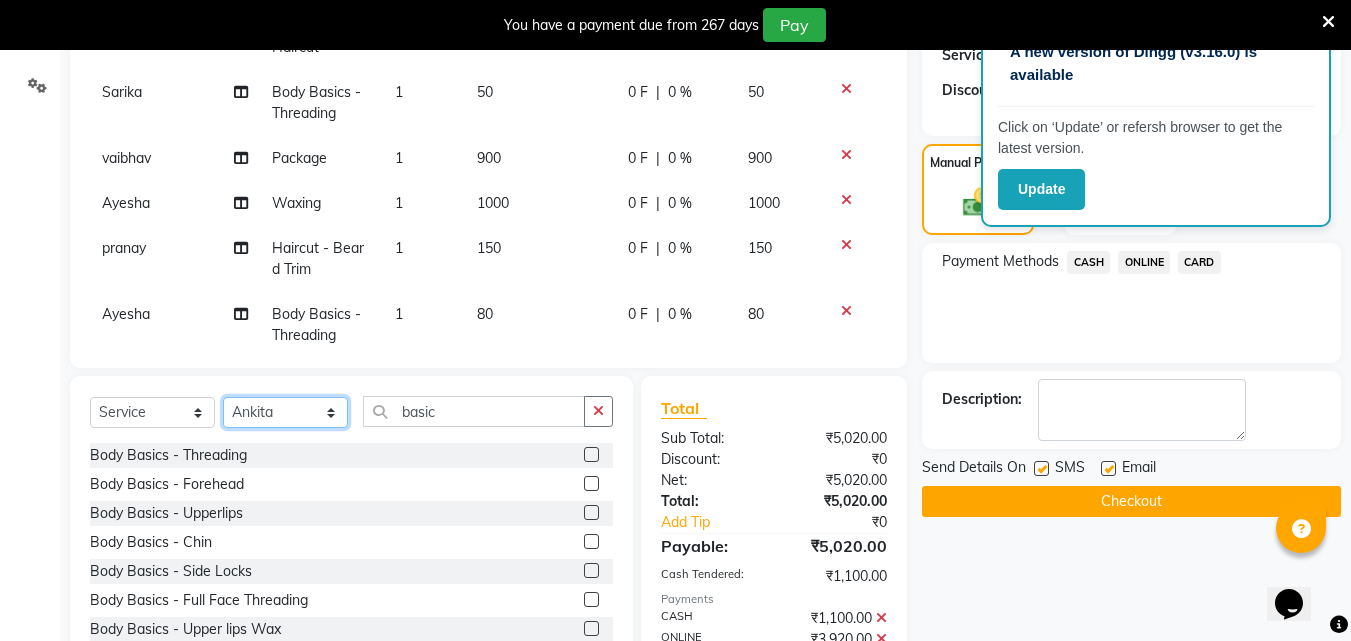 click on "Select Stylist [FIRST] [FIRST] [FIRST] [FIRST] [FIRST] [FIRST] [FIRST] [FIRST] [FIRST] [FIRST] [FIRST] [FIRST]" 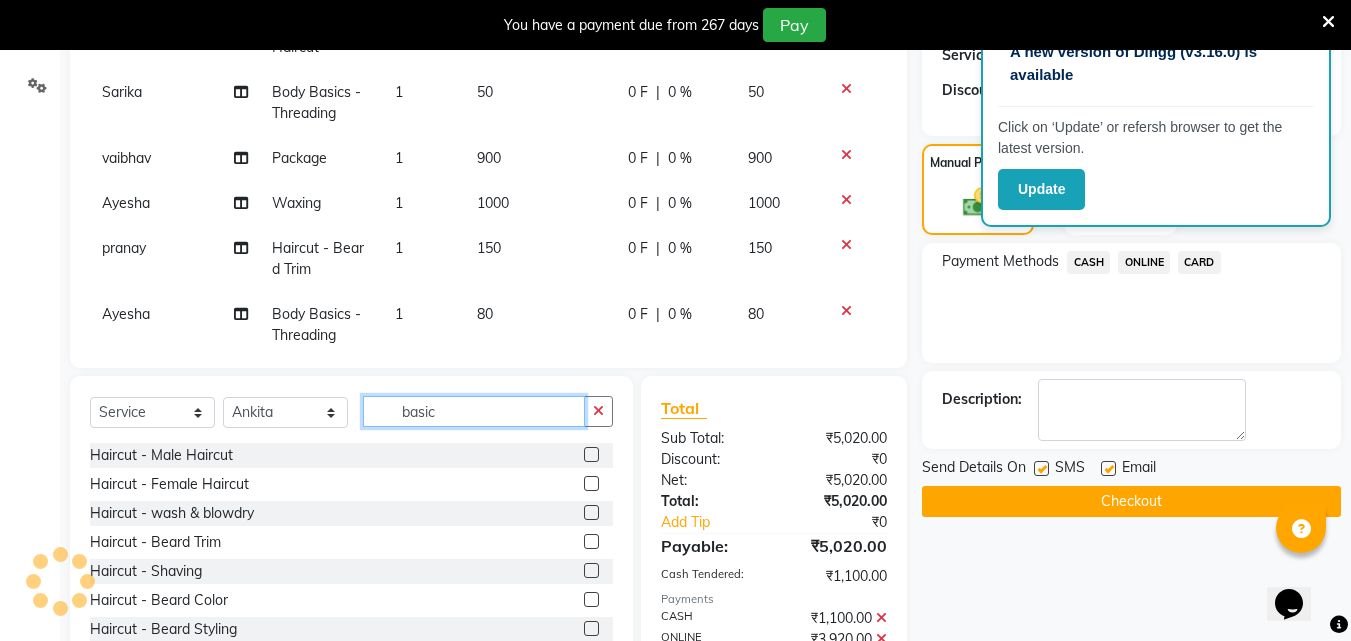 click on "basic" 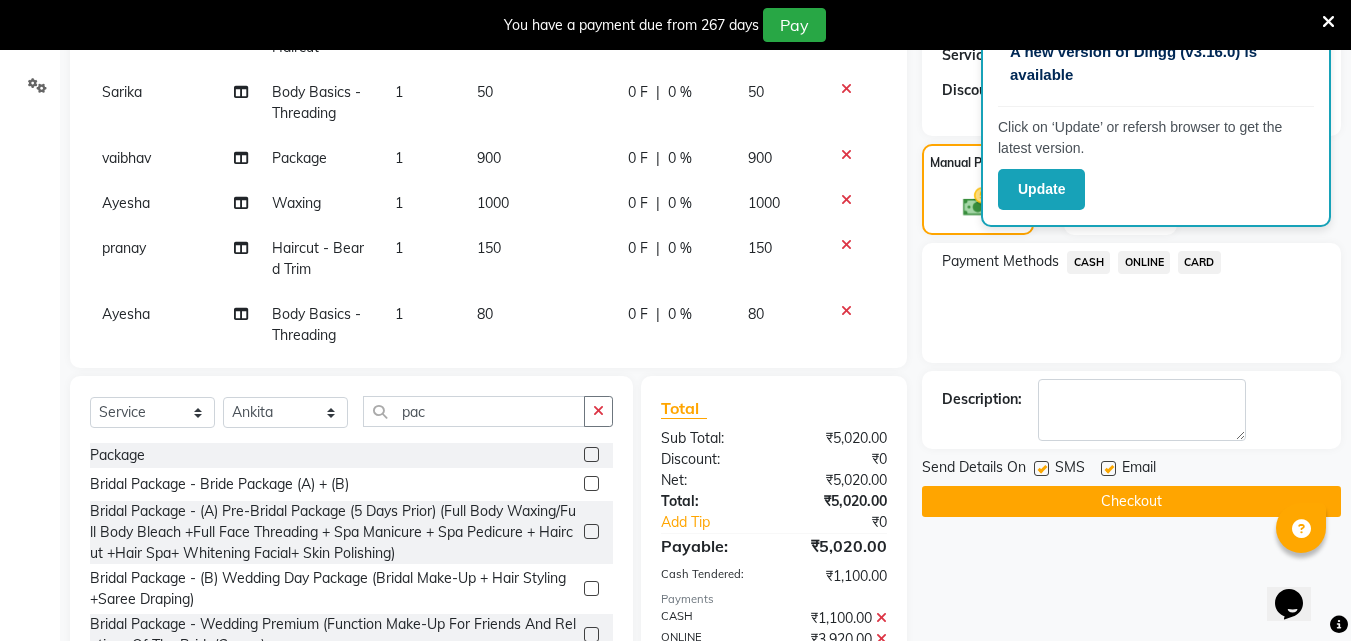 click 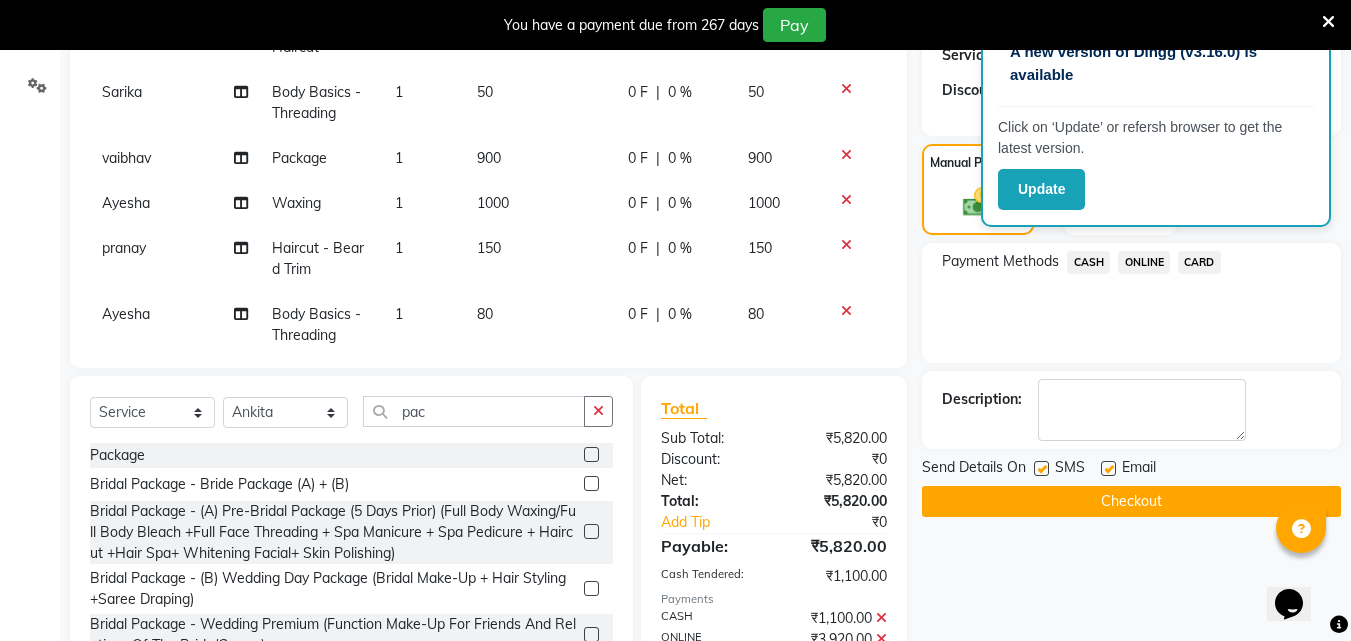 click on "Services Stylist Service Qty Price Disc Total Action [NAME] Haircut - Male Haircut 1 450 0 F | 0 % 450 [NAME] Package 1 700 0 F | 0 % 700 [NAME] Body Basics - Threading 1 110 0 F | 0 % 110 [NAME] Haircut - Male Haircut 1 500 0 F | 0 % 500 [NAME] Haircut - Female Haircut 1 350 0 F | 0 % 350 [NAME] Body Basics - Threading 1 100 0 F | 0 % 100 [NAME] Haircut - Male Haircut 1 300 0 F | 0 % 300 [NAME] Haircut - Male Haircut 1 300 0 F | 0 % 300 [NAME] Body Basics - Threading 1 50 0 F | 0 % 50 [NAME] Package 1 900 0 F | 0 % 900 [NAME] Waxing 1 1000 0 F | 0 % 1000 [NAME] Haircut - Beard Trim 1 150 0 F | 0 % 150 [NAME] Body Basics - Threading 1 80 0 F | 0 % 80 [NAME] Body Basics - Threading 1 30 0 F | 0 % 30 [NAME] Package 1 800 0 F | 0 % 800" 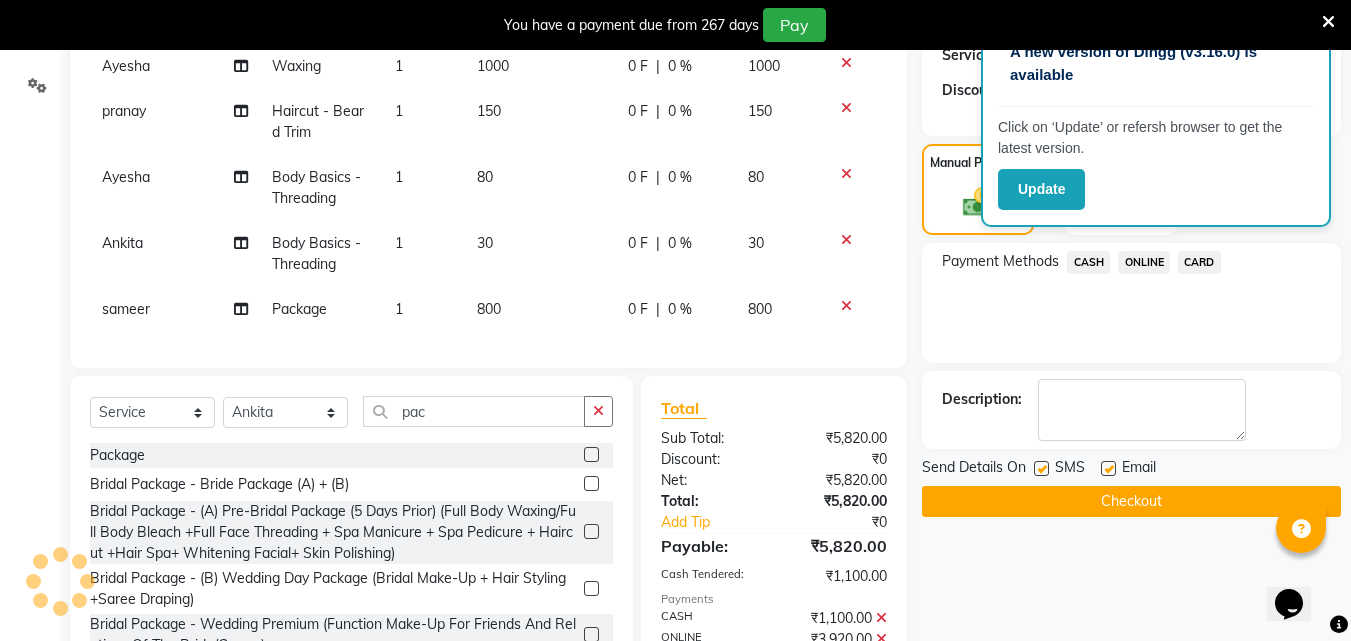 scroll, scrollTop: 519, scrollLeft: 0, axis: vertical 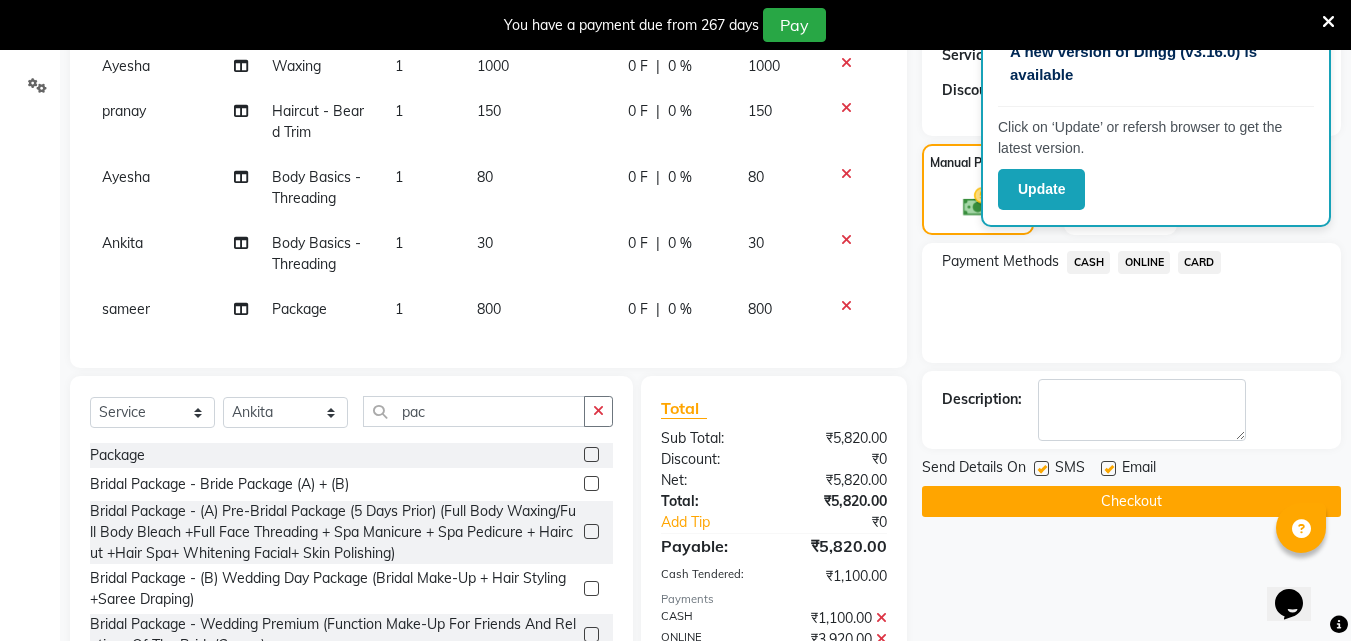 click on "800" 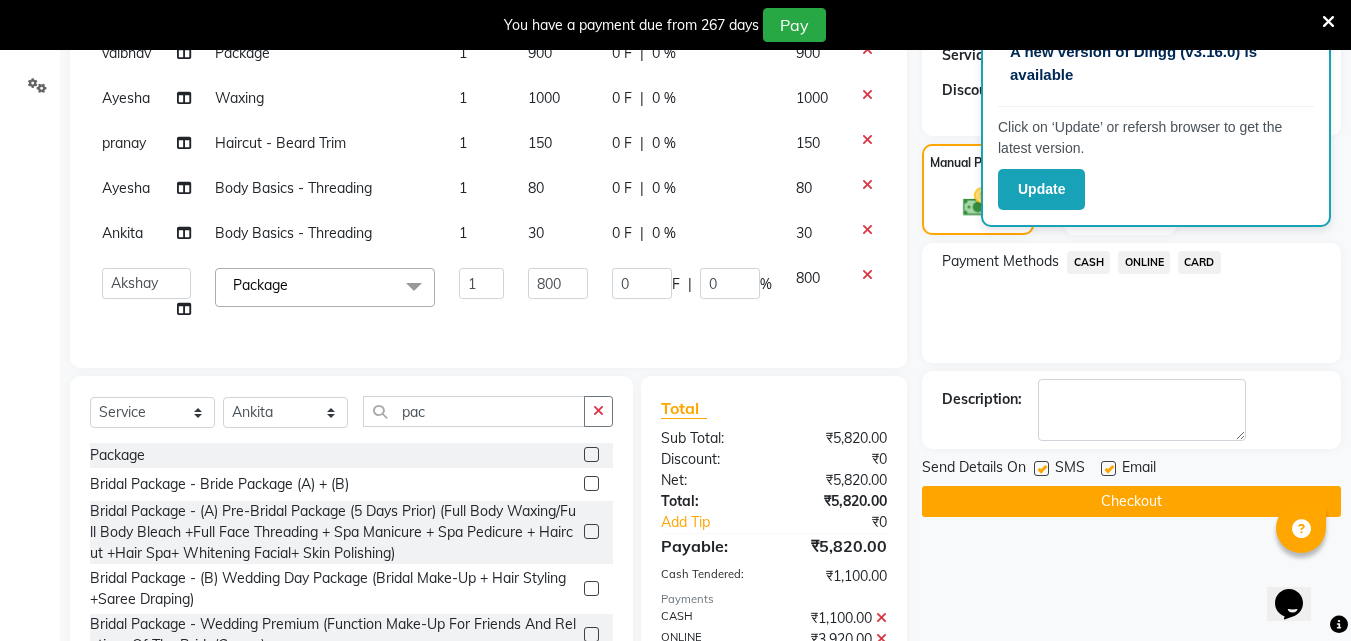 scroll, scrollTop: 340, scrollLeft: 0, axis: vertical 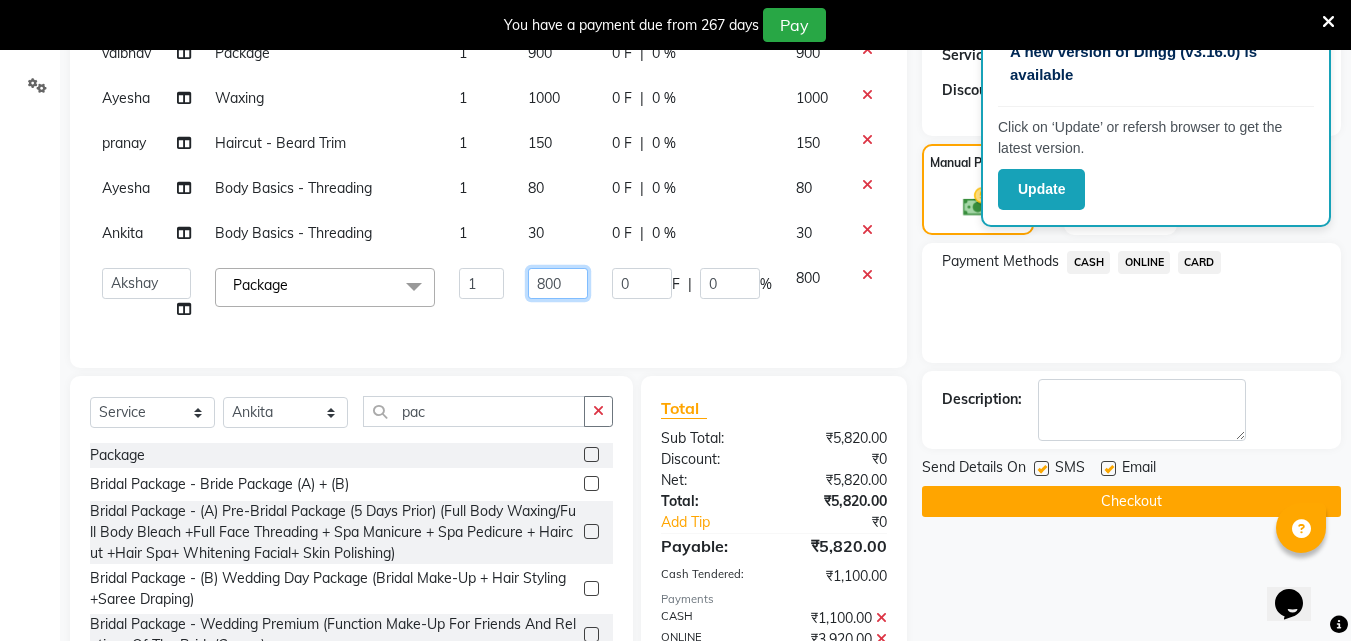 click on "800" 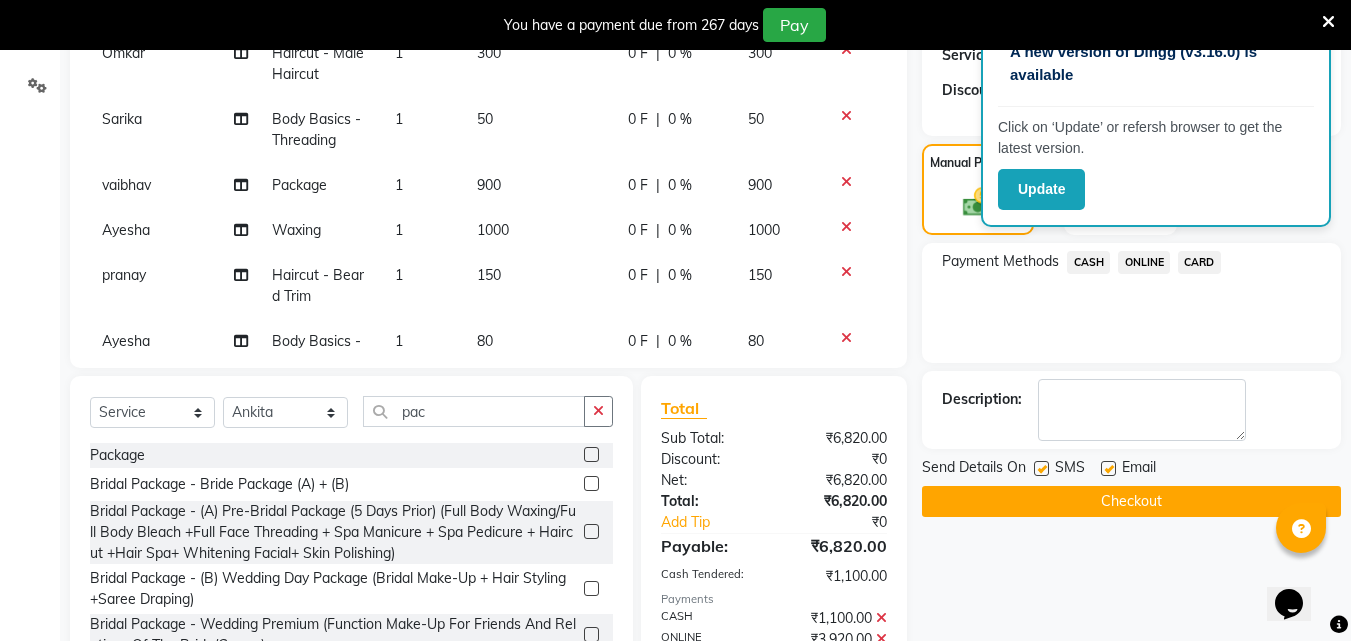 scroll, scrollTop: 424, scrollLeft: 0, axis: vertical 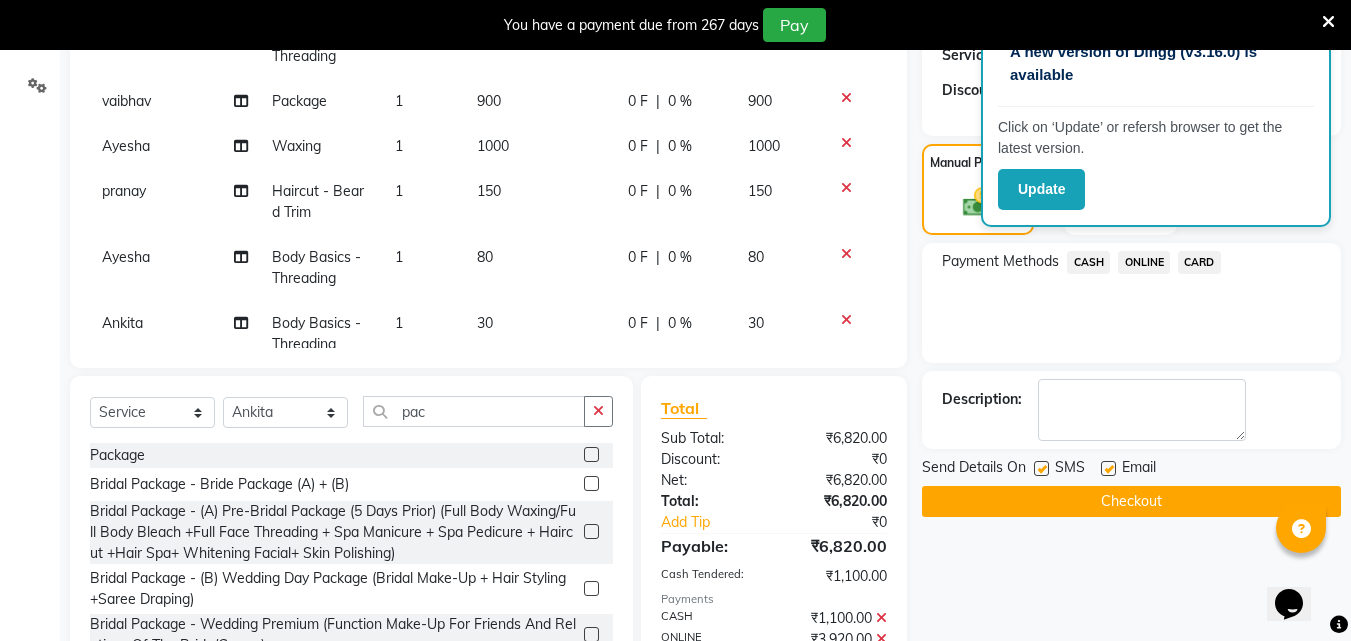 click on "ONLINE" 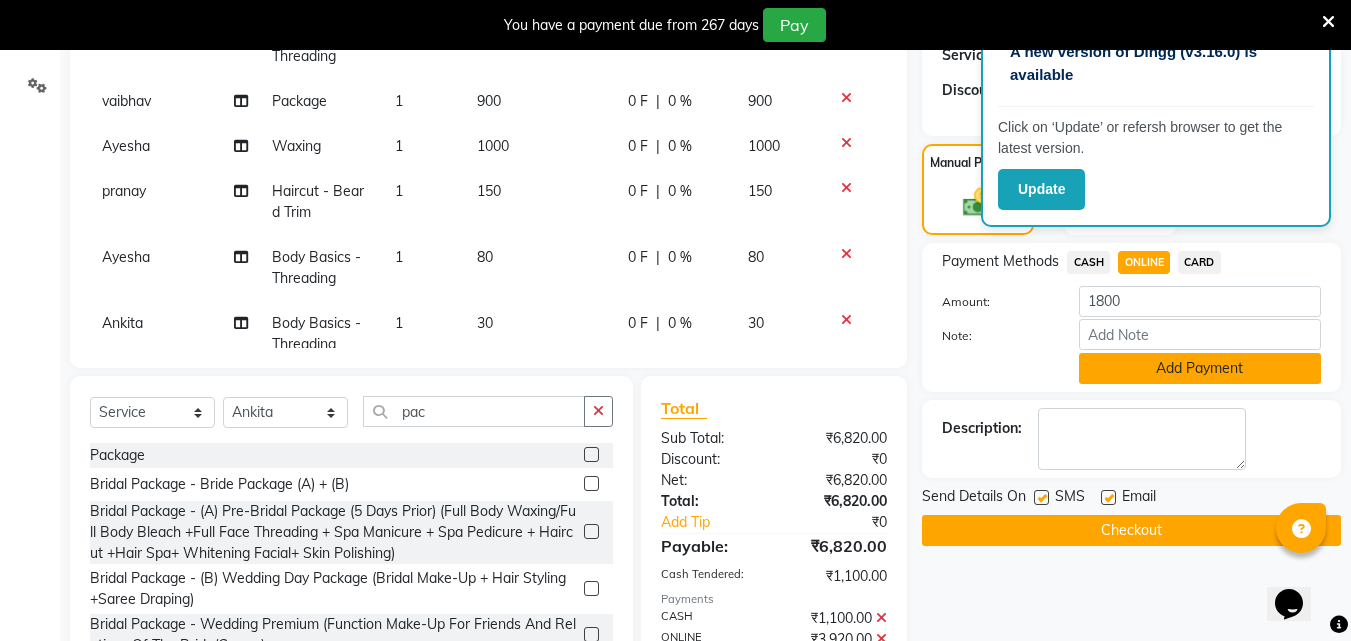click on "Add Payment" 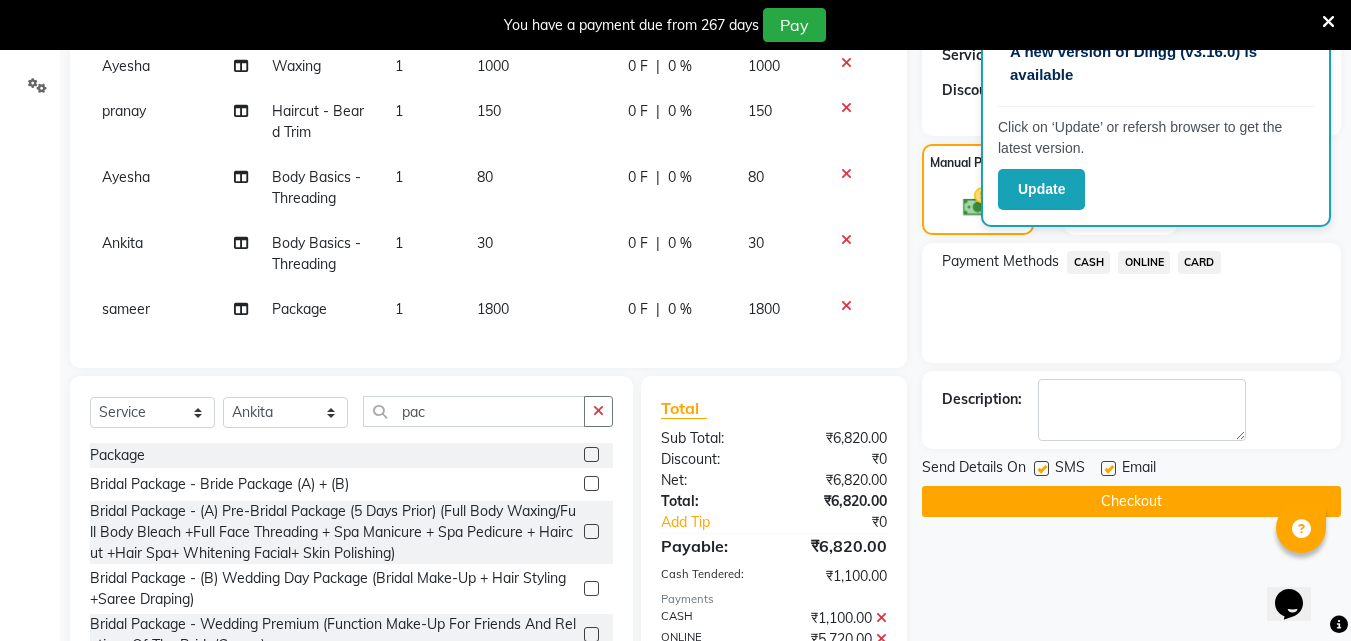 scroll, scrollTop: 519, scrollLeft: 0, axis: vertical 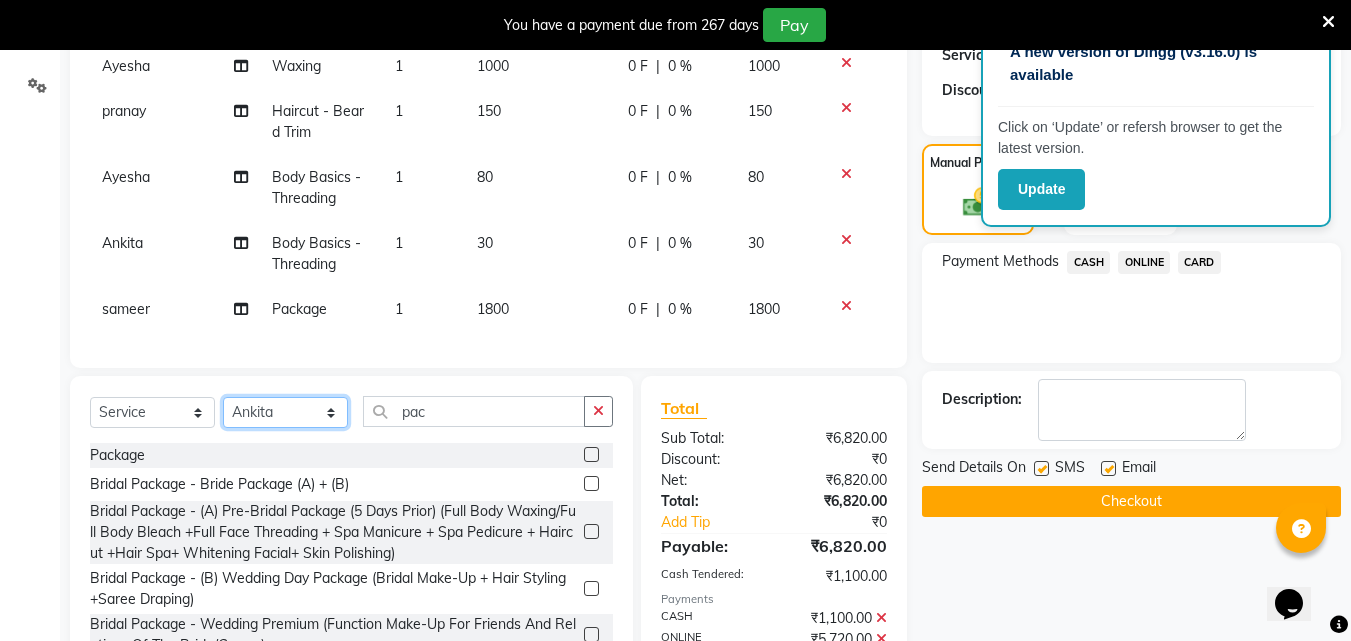 click on "Select Stylist [FIRST] [FIRST] [FIRST] [FIRST] [FIRST] [FIRST] [FIRST] [FIRST] [FIRST] [FIRST] [FIRST] [FIRST]" 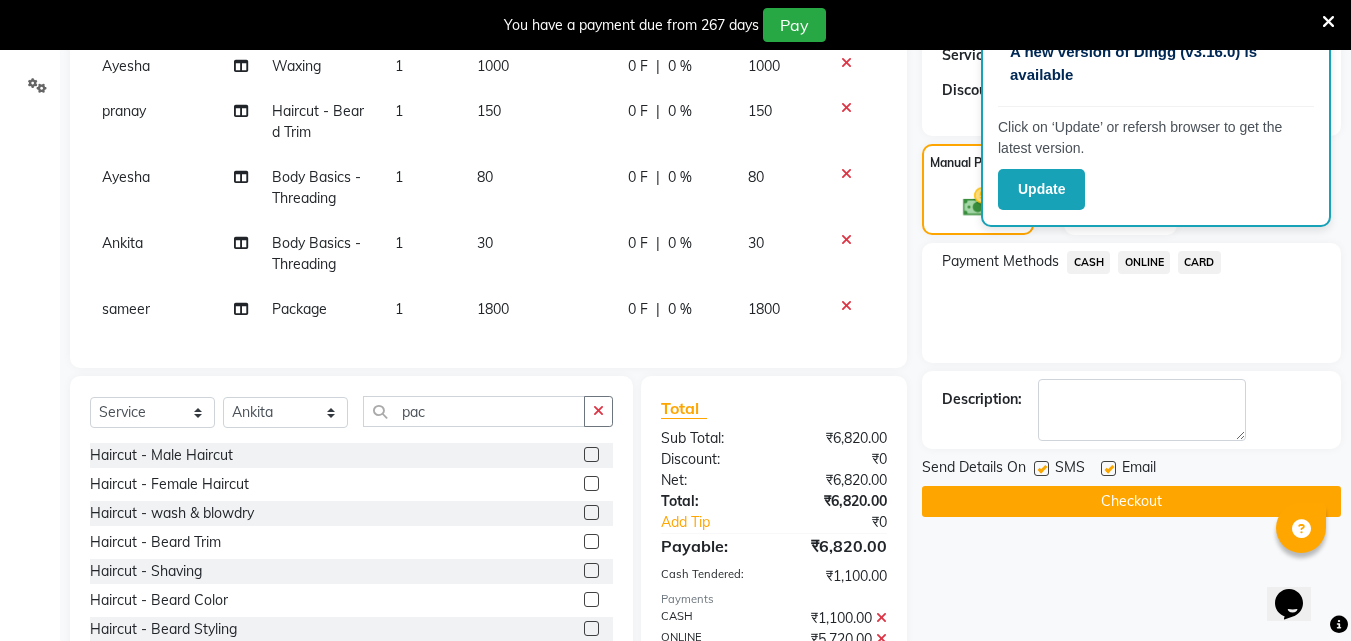 click 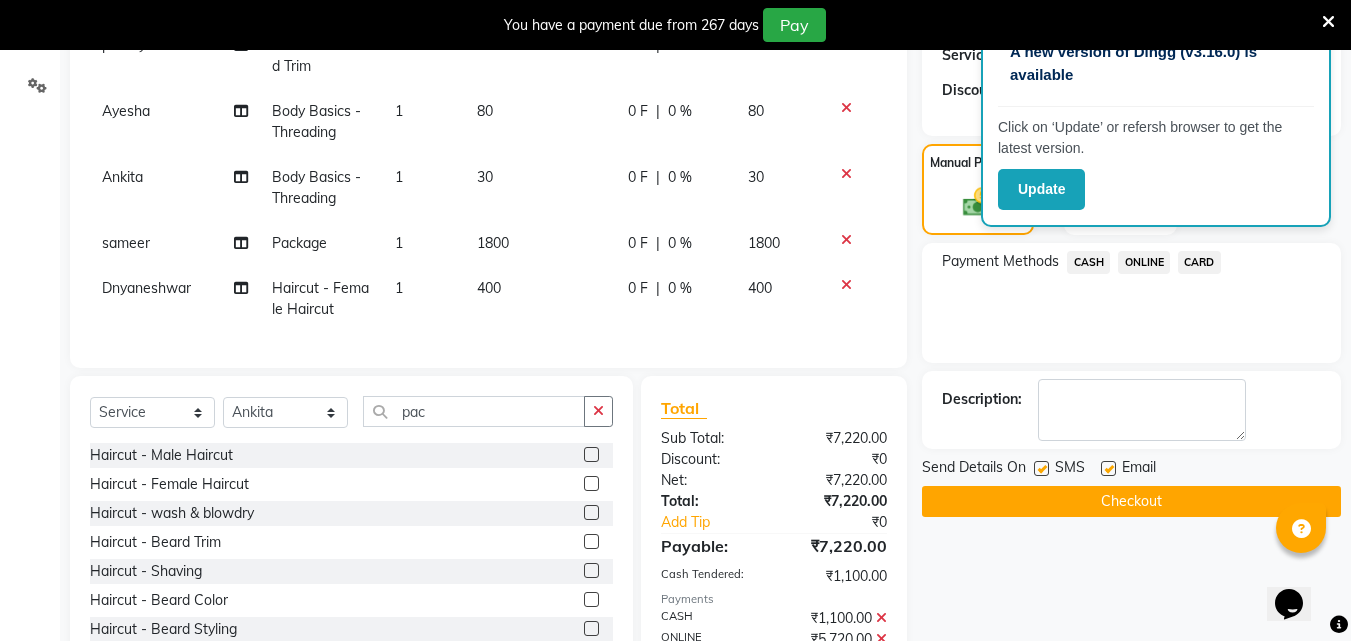 scroll, scrollTop: 585, scrollLeft: 0, axis: vertical 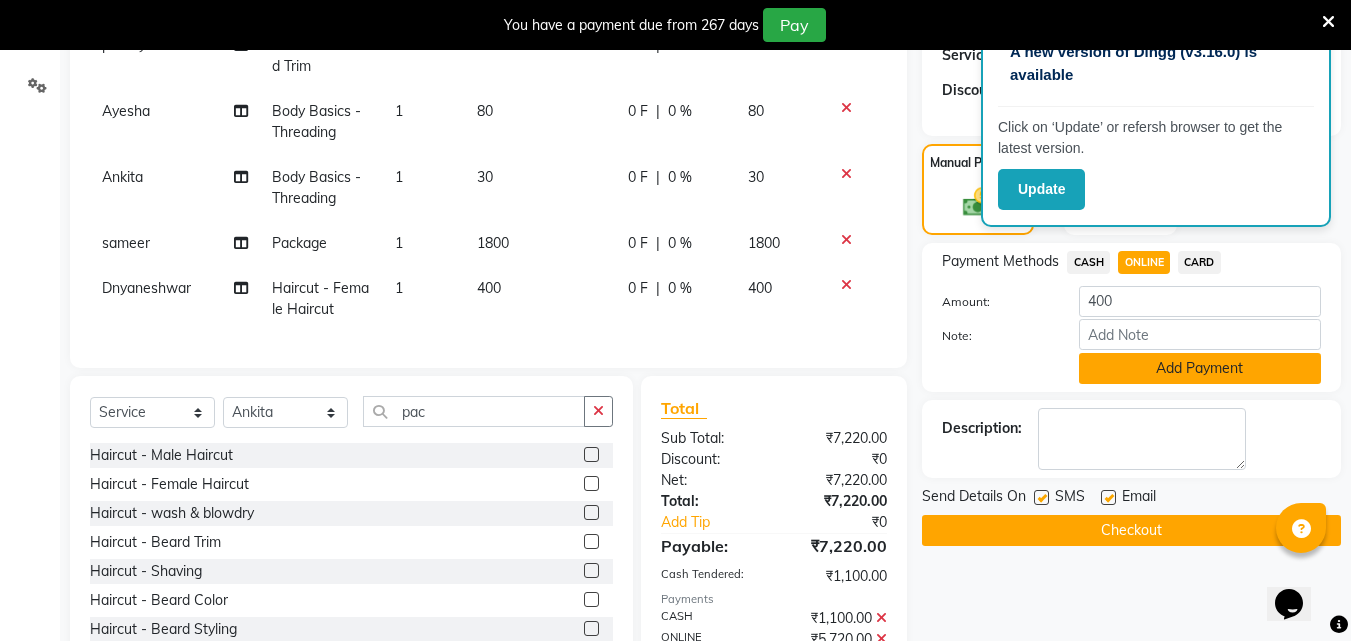click on "Add Payment" 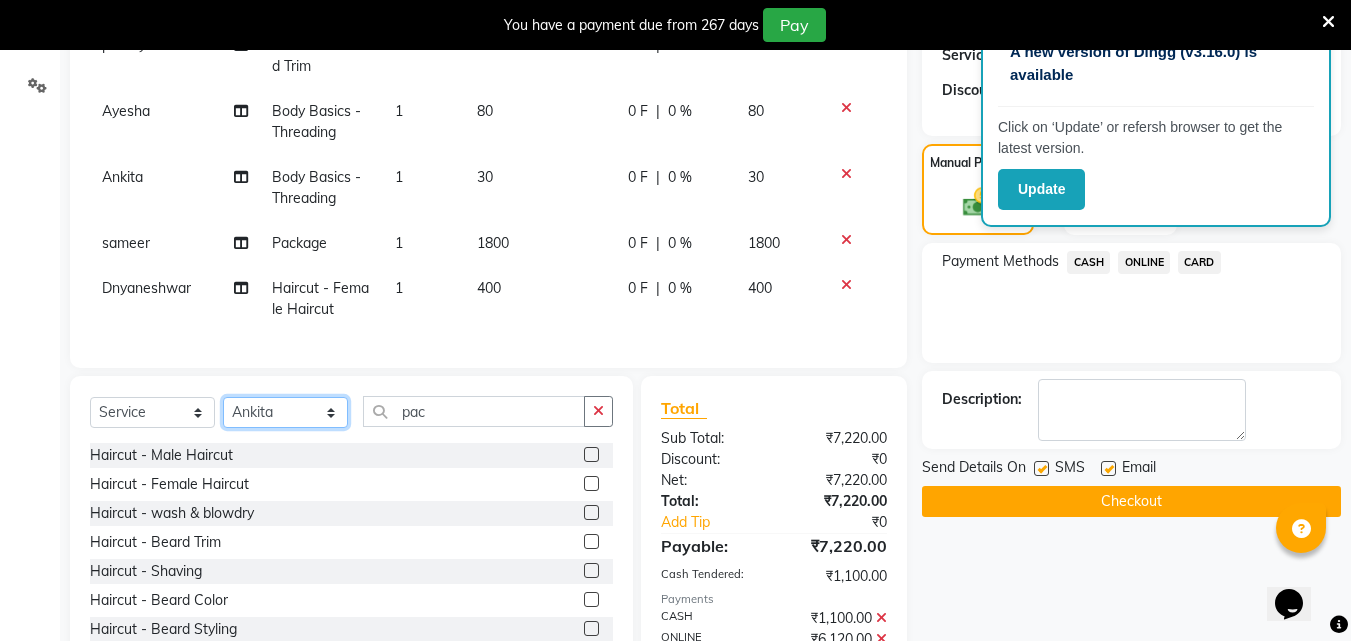 click on "Select Stylist [FIRST] [FIRST] [FIRST] [FIRST] [FIRST] [FIRST] [FIRST] [FIRST] [FIRST] [FIRST] [FIRST] [FIRST]" 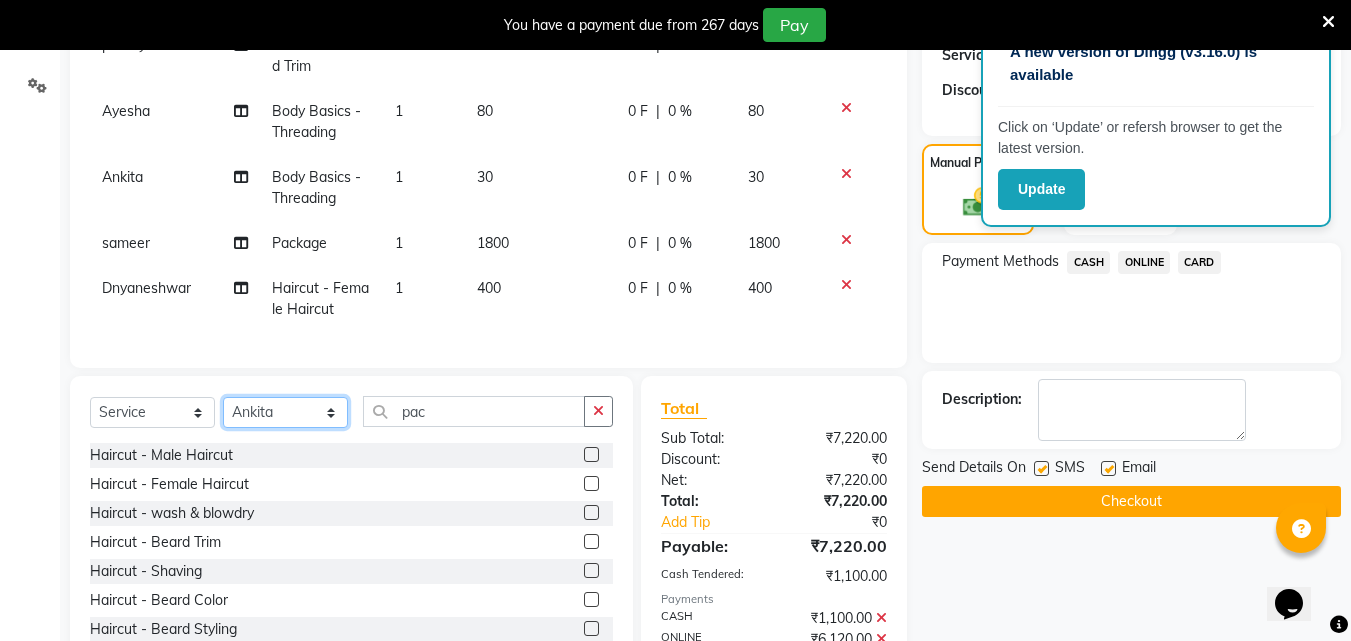 click on "Select Stylist [FIRST] [FIRST] [FIRST] [FIRST] [FIRST] [FIRST] [FIRST] [FIRST] [FIRST] [FIRST] [FIRST] [FIRST]" 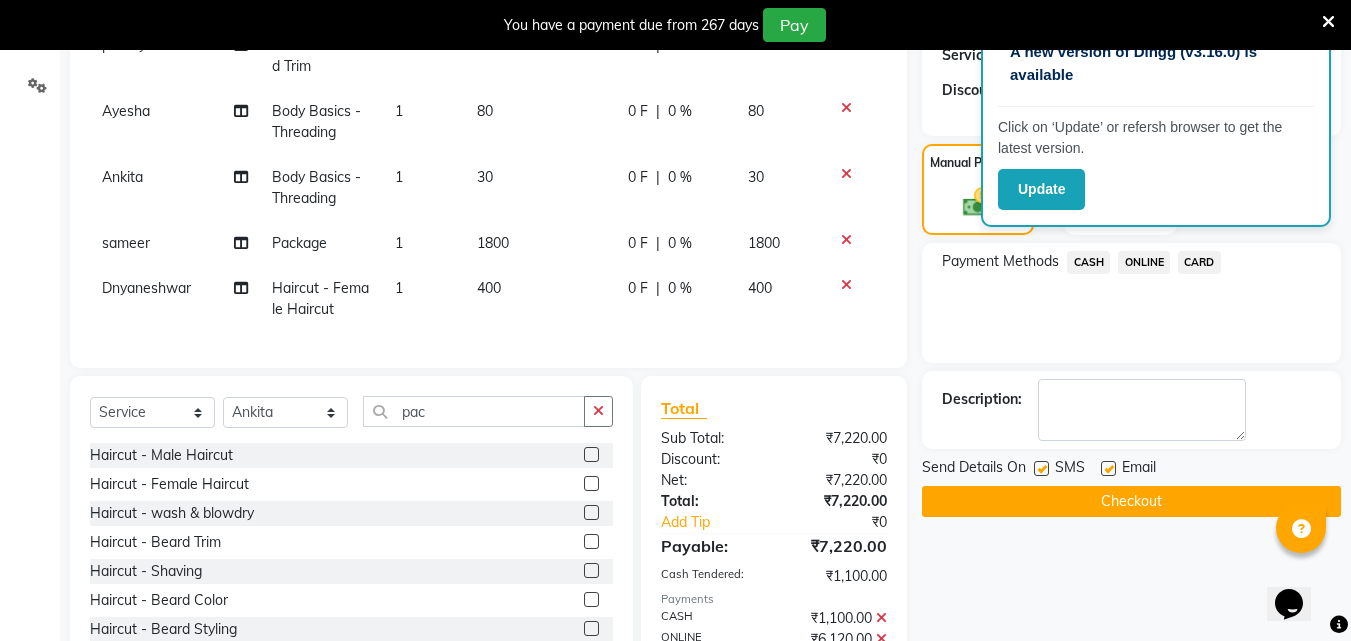click 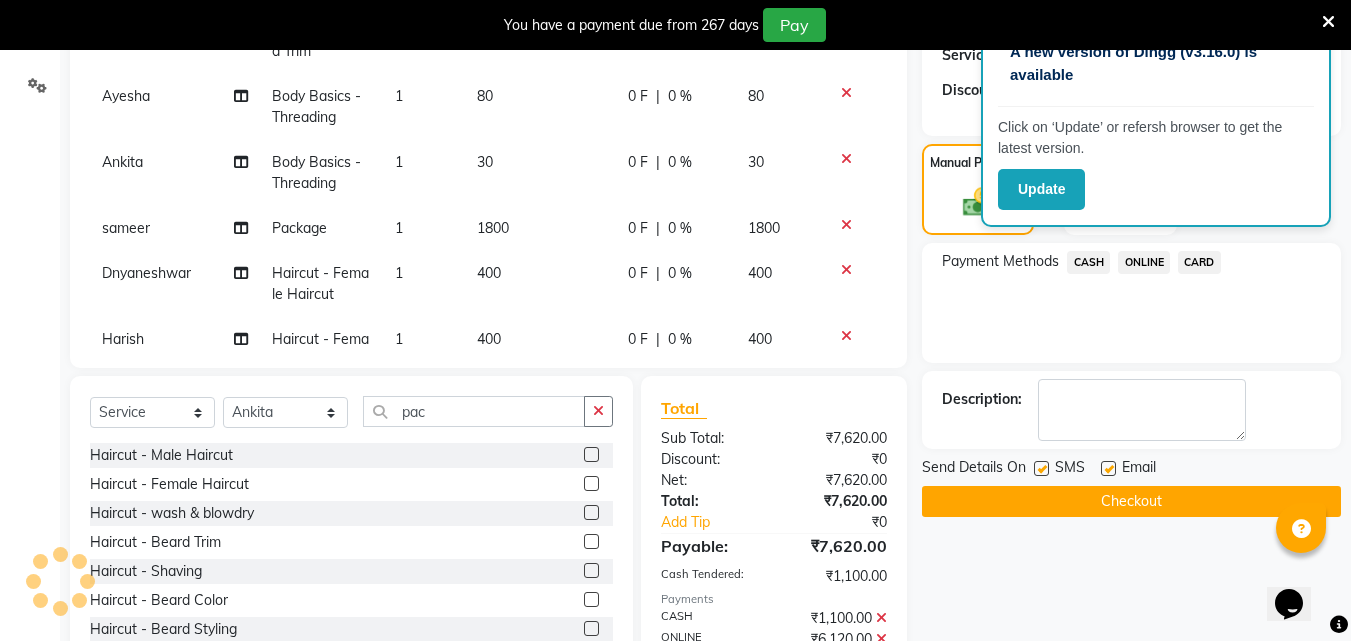 click on "ONLINE" 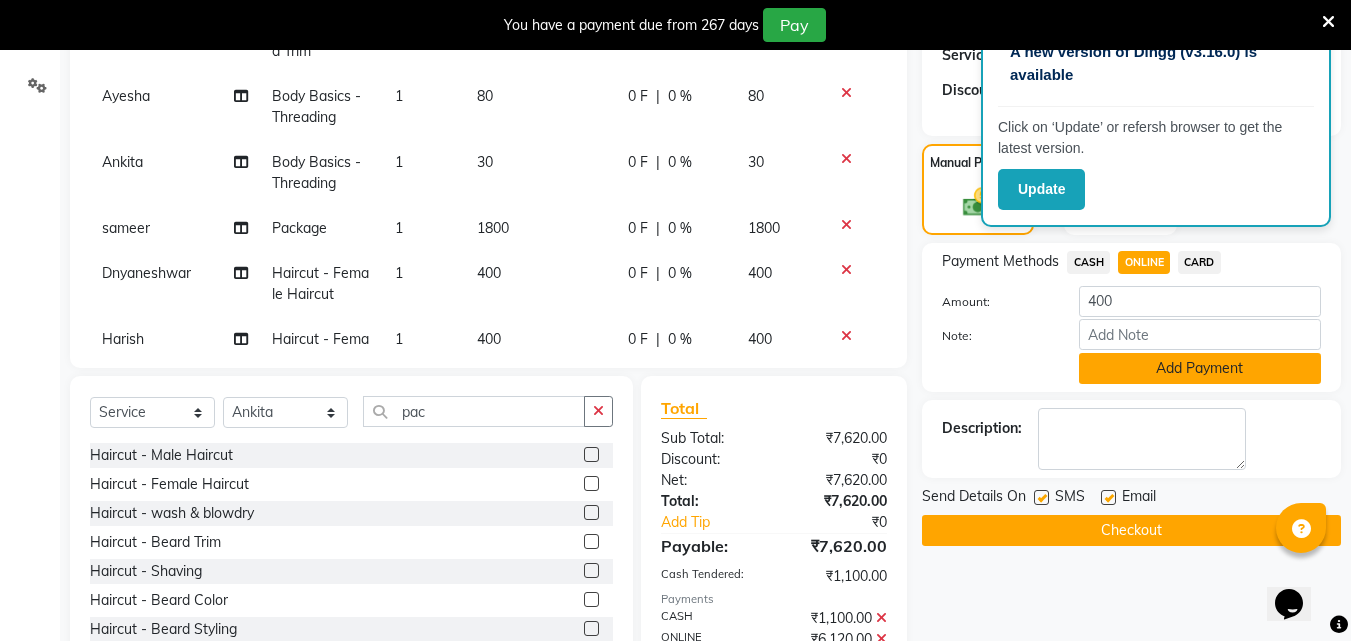 click on "Add Payment" 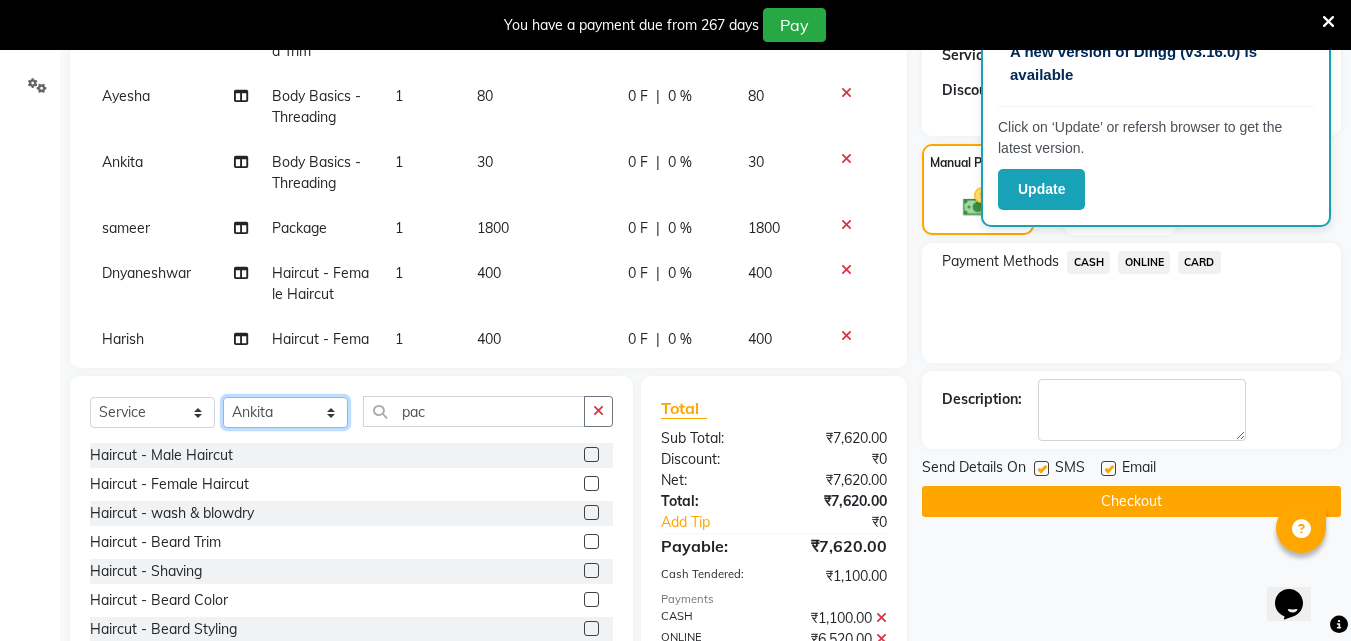 click on "Select Stylist [FIRST] [FIRST] [FIRST] [FIRST] [FIRST] [FIRST] [FIRST] [FIRST] [FIRST] [FIRST] [FIRST] [FIRST]" 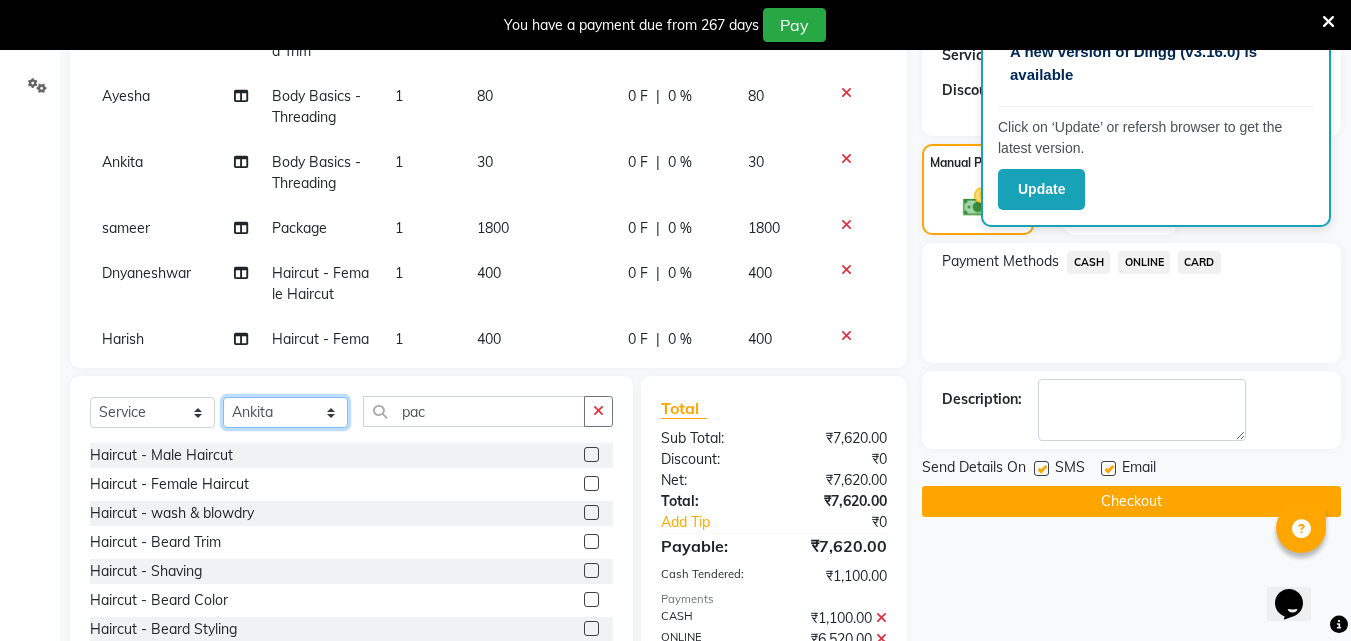 click on "Select Stylist [FIRST] [FIRST] [FIRST] [FIRST] [FIRST] [FIRST] [FIRST] [FIRST] [FIRST] [FIRST] [FIRST] [FIRST]" 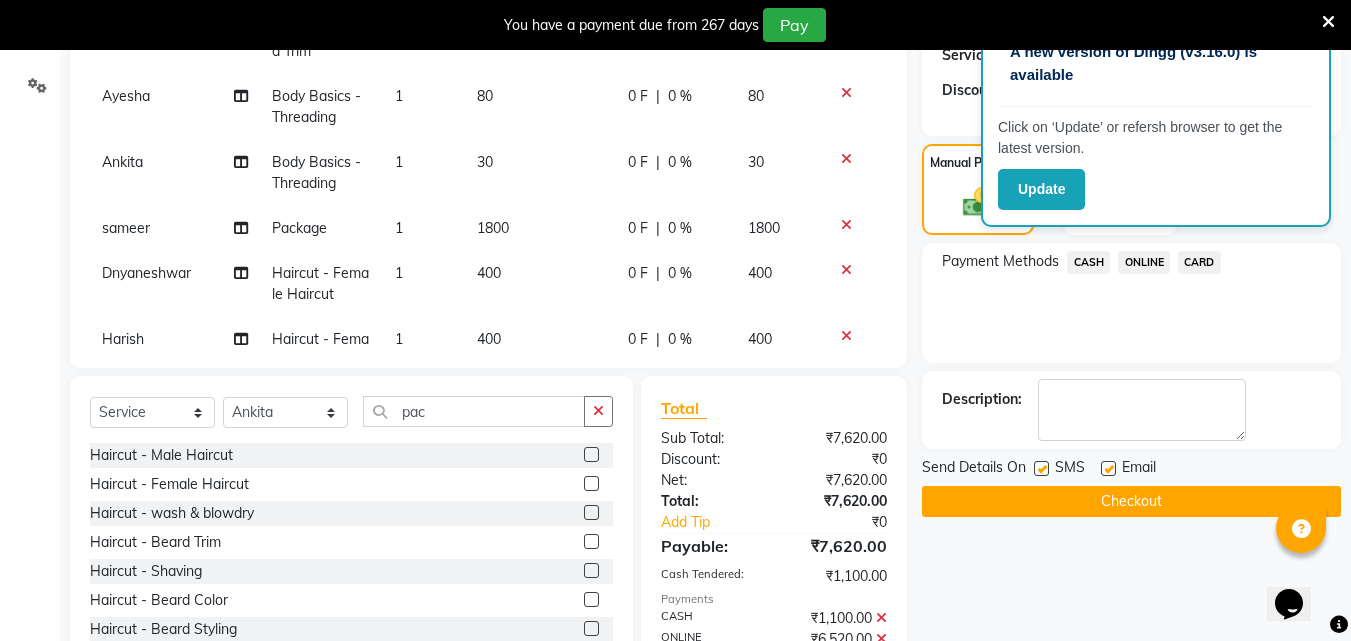 click 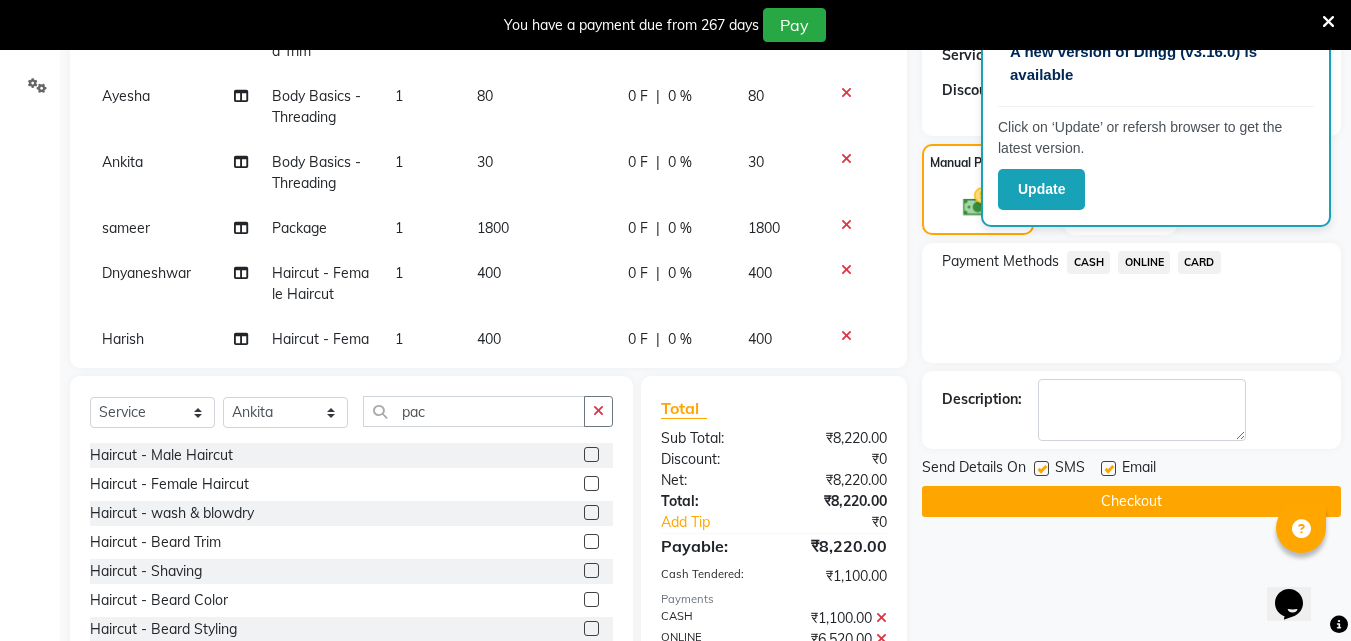 click on "ONLINE" 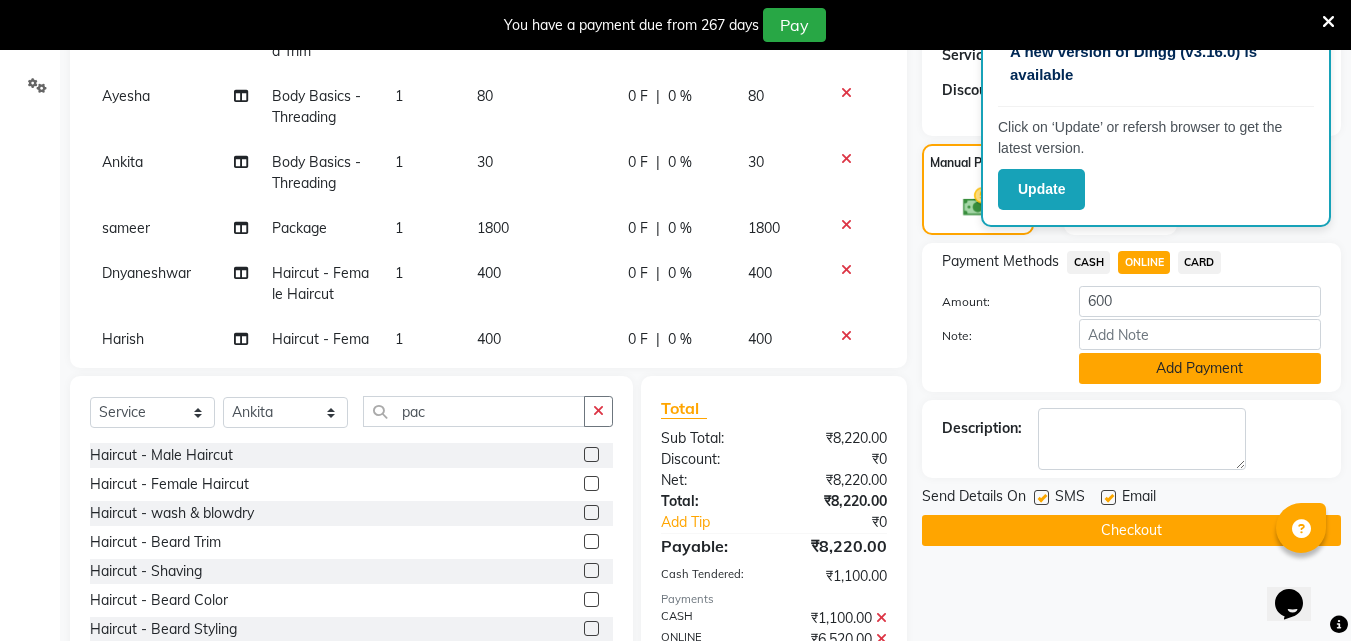 click on "Add Payment" 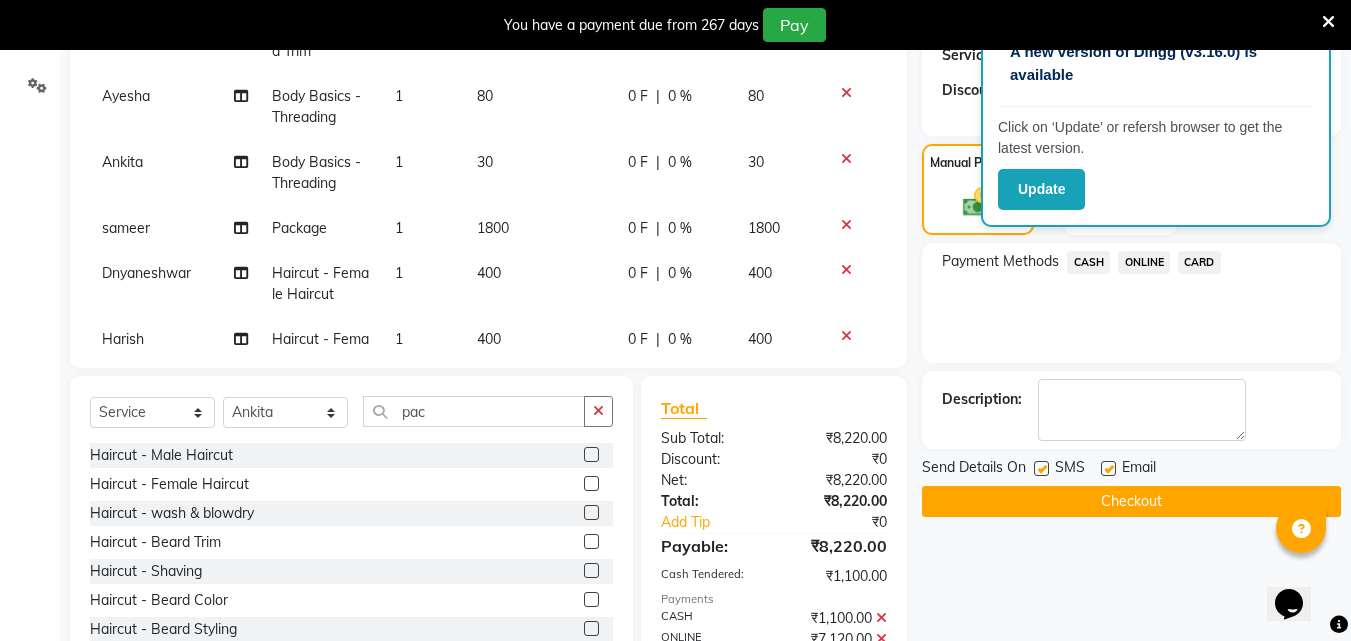 click on "Services Stylist Service Qty Price Disc Total Action [NAME] Haircut - Male Haircut 1 450 0 F | 0 % 450 [NAME] Package 1 700 0 F | 0 % 700 [NAME] Body Basics - Threading 1 110 0 F | 0 % 110 [NAME] Haircut - Male Haircut 1 500 0 F | 0 % 500 [NAME] Haircut - Female Haircut 1 350 0 F | 0 % 350 [NAME] Body Basics - Threading 1 100 0 F | 0 % 100 [NAME] Haircut - Male Haircut 1 300 0 F | 0 % 300 [NAME] Haircut - Male Haircut 1 300 0 F | 0 % 300 [NAME] Body Basics - Threading 1 50 0 F | 0 % 50 [NAME] Package 1 900 0 F | 0 % 900 [NAME] Waxing 1 1000 0 F | 0 % 1000 [NAME] Haircut - Beard Trim 1 150 0 F | 0 % 150 [NAME] Body Basics - Threading 1 80 0 F | 0 % 80 [NAME] Body Basics - Threading 1 30 0 F | 0 % 30 [NAME] Package 1 1800 0 F | 0 % 1800 [NAME] Haircut - Female Haircut 1 400 0 F | 0 % 400 [NAME] Haircut - Female Haircut 1 400 0 F | 0 % 400 [NAME] Haircut - wash & blowdry 1 600 0 F | 0 % 600" 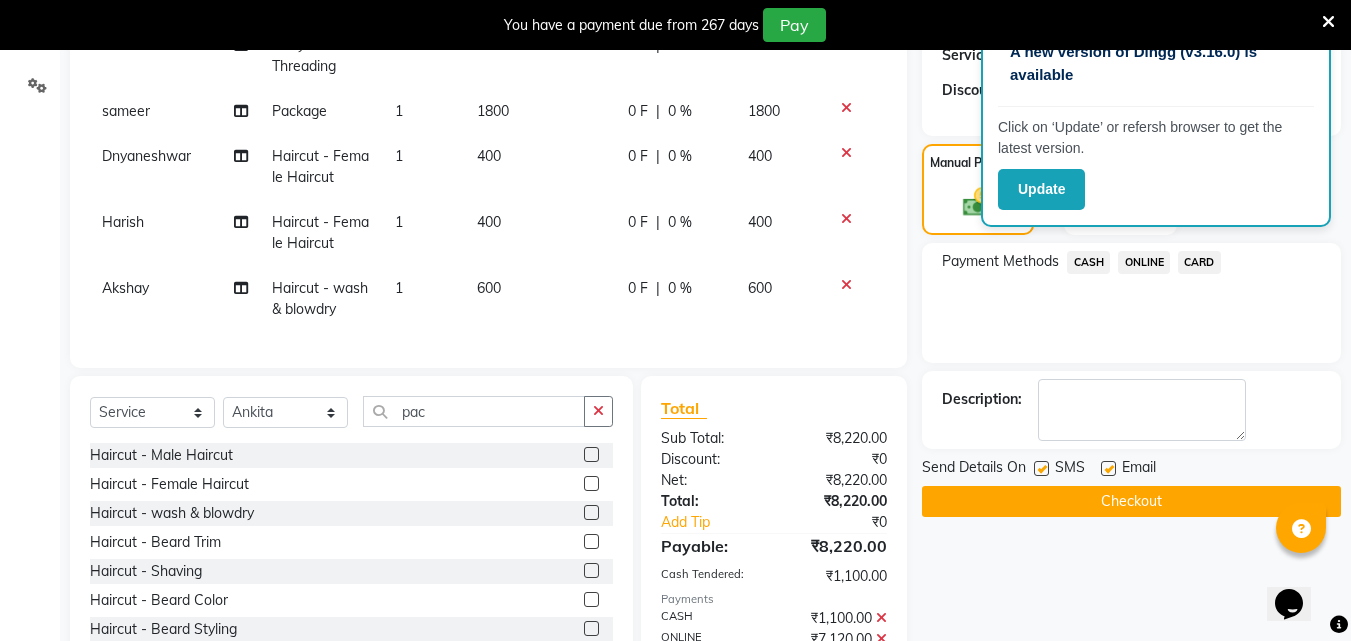 scroll, scrollTop: 717, scrollLeft: 0, axis: vertical 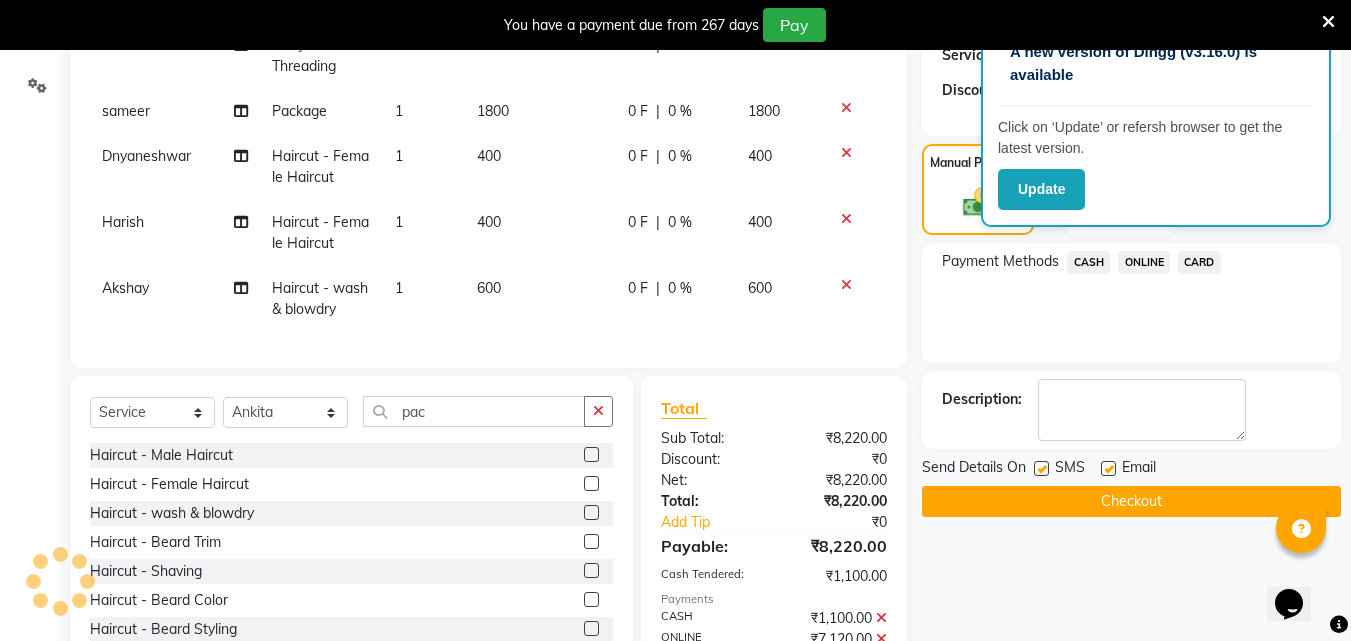 click on "Select  Service  Product  Membership  Package Voucher Prepaid Gift Card  Select Stylist [FIRST] [FIRST] [FIRST] [FIRST] [FIRST] [FIRST] [FIRST] [FIRST] [FIRST] [FIRST] [FIRST] [FIRST] pac" 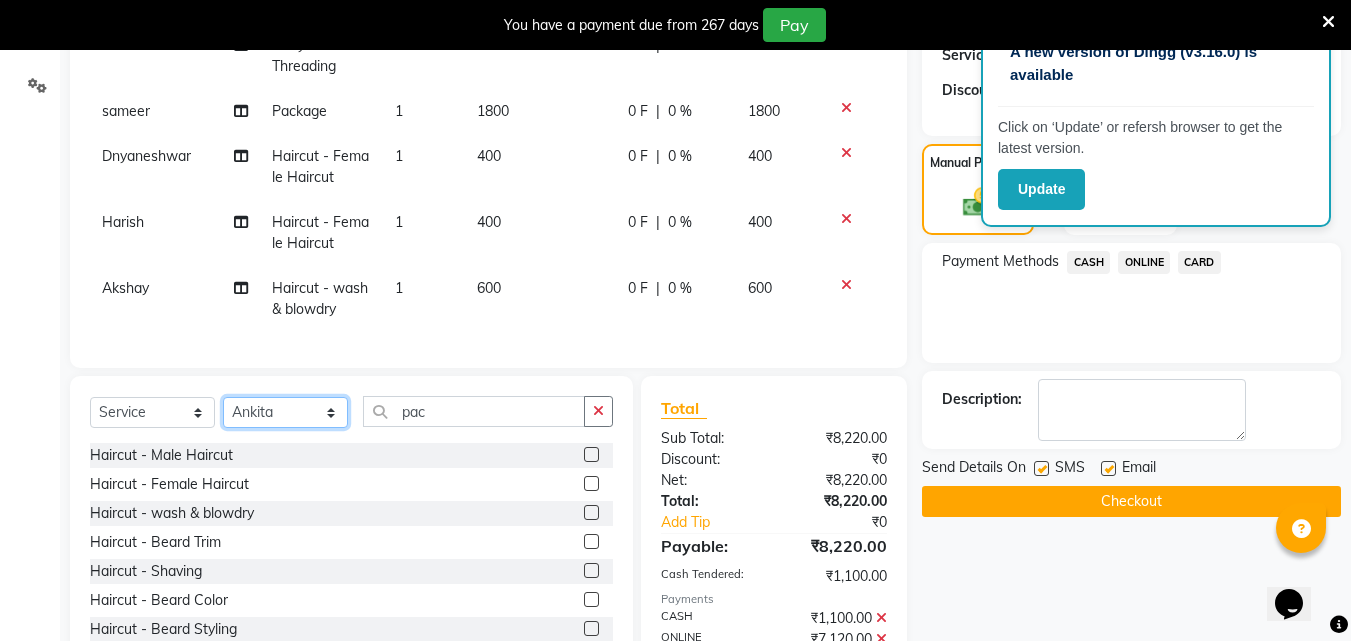 click on "Select Stylist [FIRST] [FIRST] [FIRST] [FIRST] [FIRST] [FIRST] [FIRST] [FIRST] [FIRST] [FIRST] [FIRST] [FIRST]" 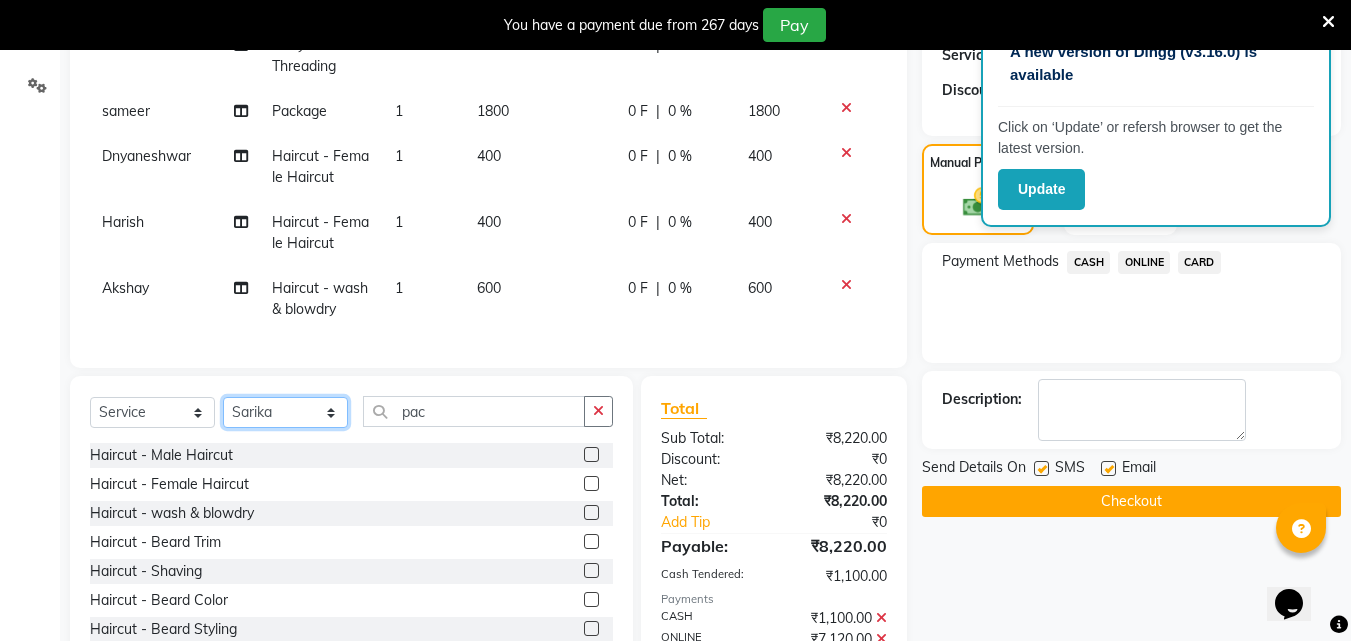 click on "Select Stylist [FIRST] [FIRST] [FIRST] [FIRST] [FIRST] [FIRST] [FIRST] [FIRST] [FIRST] [FIRST] [FIRST] [FIRST]" 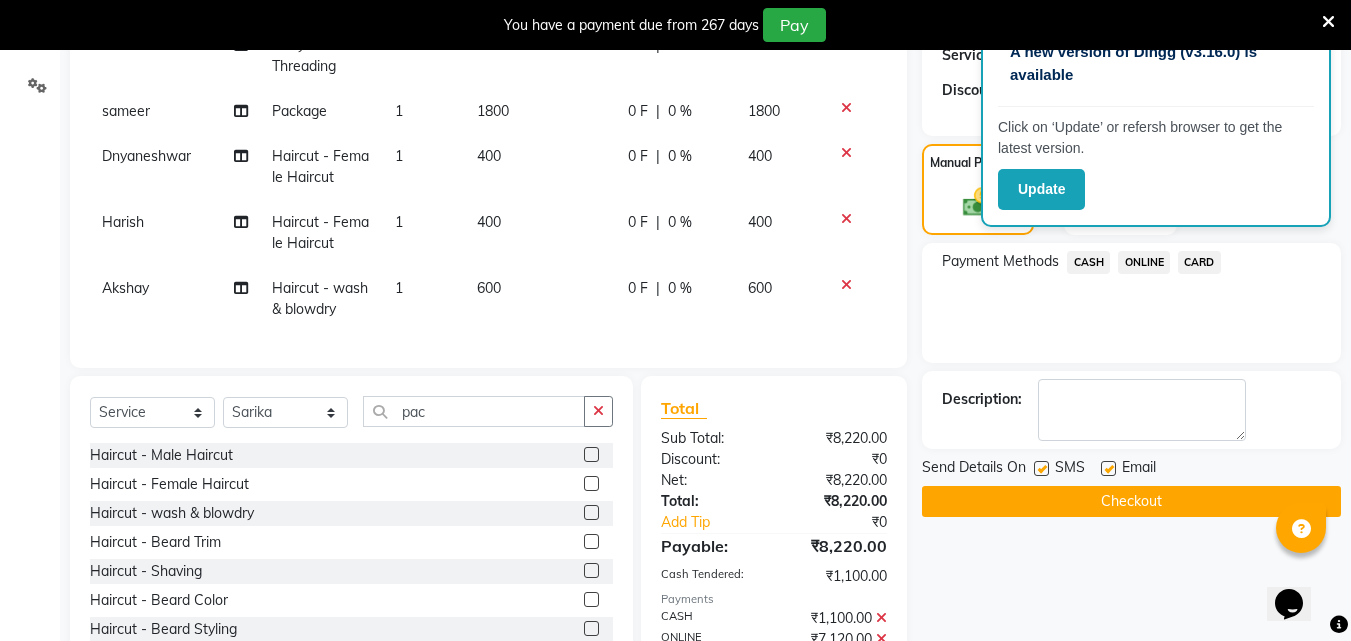 click on "Select  Service  Product  Membership  Package Voucher Prepaid Gift Card  Select Stylist [FIRST] [FIRST] [FIRST] [FIRST] [FIRST] [FIRST] [FIRST] [FIRST] [FIRST] [FIRST] [FIRST] [FIRST] pac Haircut - Male Haircut  Haircut - Female Haircut  Haircut - wash & blowdry  Haircut - Beard Trim  Haircut - Shaving  Haircut - Beard Color  Haircut - Beard Styling  Haircut - Child Hair Cut Boy/Girl  Full Legs (Rica Wax)  Full Arms (Rica Wax)  Female Hairwash   Male Hairwash  Package  Advance  Botox  Hair Color  Touchup   Spa  Ironing   Waxing (FH+FL+UA)  Wella oil reflection serum  Membership  Waxing  Highlight  Cleanup  Hair Color   Hair Color -  L’Oréal Majirel   Bluetox  Balayage - Hair Color  QOD Shampoo  O3 Facial   Wella Hairspa  Plex Hair Treatment   Botox Treatment   Nailart   Nanoplastia Treatment  haircut,beard& wash  Blowdry & Styling - Ironing    Blowdry & Styling - Treatment Wash & Blow Dry  Blowdry & Styling - Tongs/Roller  Blowdry & Styling - Ironing   Head Massage - Coconut Oil (MALE)  D-Tan - Face & Neck" 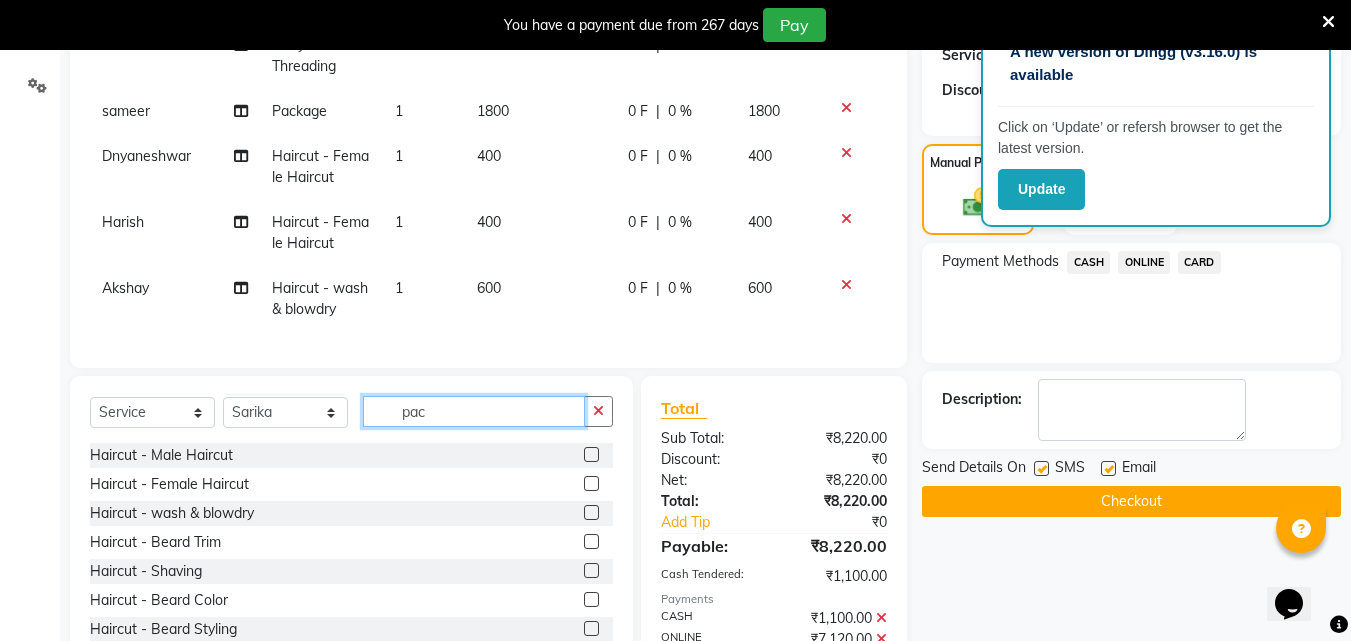 click on "pac" 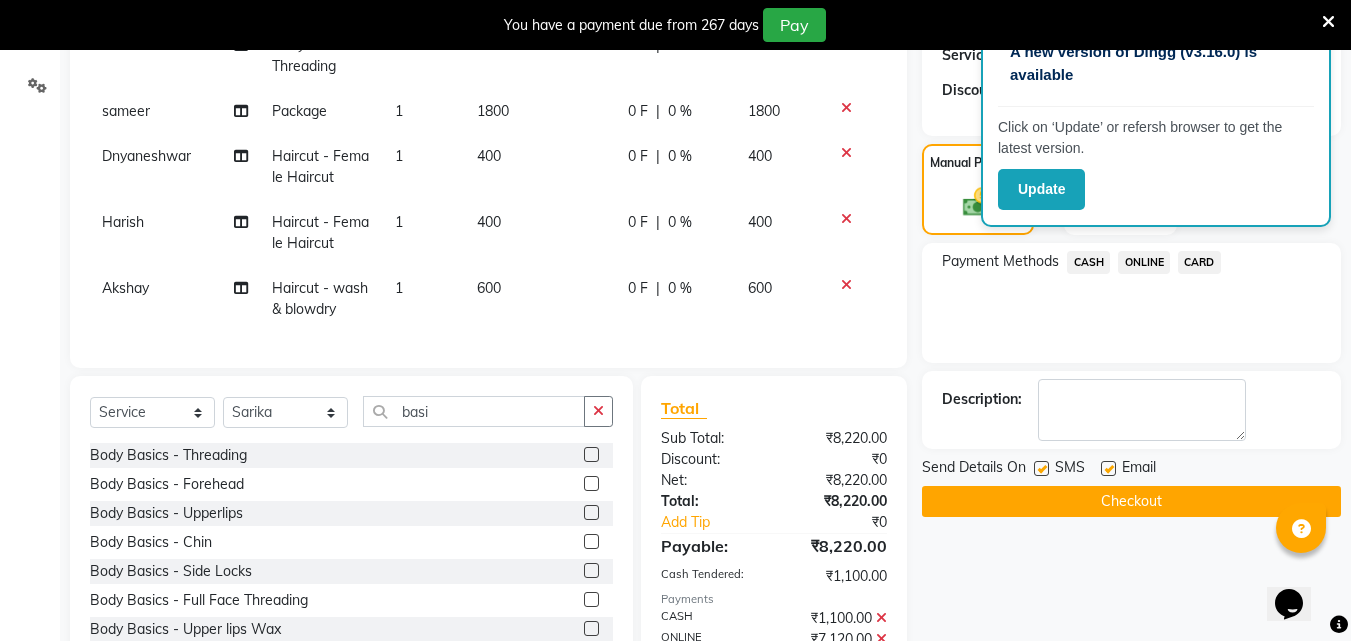 click 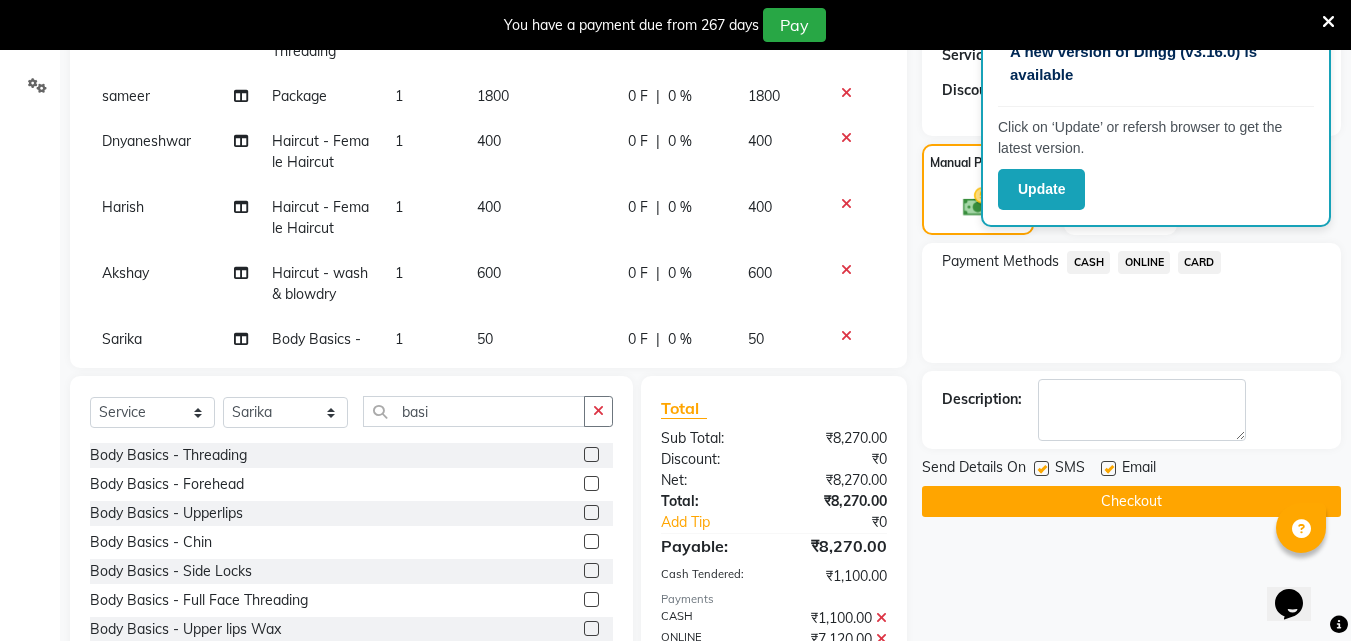 click on "Services Stylist Service Qty Price Disc Total Action [NAME] Haircut - Male Haircut 1 450 0 F | 0 % 450 [NAME] Package 1 700 0 F | 0 % 700 [NAME] Body Basics - Threading 1 110 0 F | 0 % 110 [NAME] Haircut - Male Haircut 1 500 0 F | 0 % 500 [NAME] Haircut - Female Haircut 1 350 0 F | 0 % 350 [NAME] Body Basics - Threading 1 100 0 F | 0 % 100 [NAME] Haircut - Male Haircut 1 300 0 F | 0 % 300 [NAME] Haircut - Male Haircut 1 300 0 F | 0 % 300 [NAME] Body Basics - Threading 1 50 0 F | 0 % 50 [NAME] Package 1 900 0 F | 0 % 900 [NAME] Waxing 1 1000 0 F | 0 % 1000 [NAME] Haircut - Beard Trim 1 150 0 F | 0 % 150 [NAME] Body Basics - Threading 1 80 0 F | 0 % 80 [NAME] Body Basics - Threading 1 30 0 F | 0 % 30 [NAME] Package 1 1800 0 F | 0 % 1800 [NAME] Haircut - Female Haircut 1 400 0 F | 0 % 400 [NAME] Haircut - Female Haircut 1 400 0 F | 0 % 400 [NAME] Haircut - wash & blowdry 1 600 0 F | 0 % 600 [NAME] Body Basics - Threading 1 50 0 F | 0 % 50" 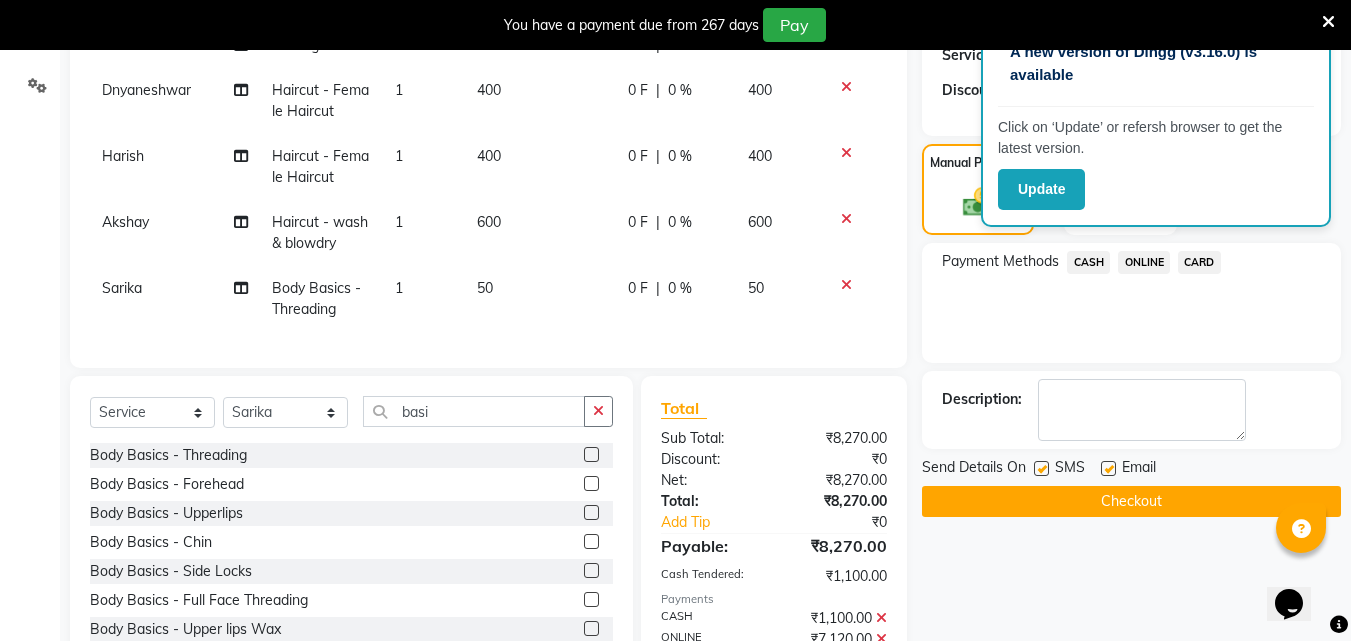 scroll, scrollTop: 783, scrollLeft: 0, axis: vertical 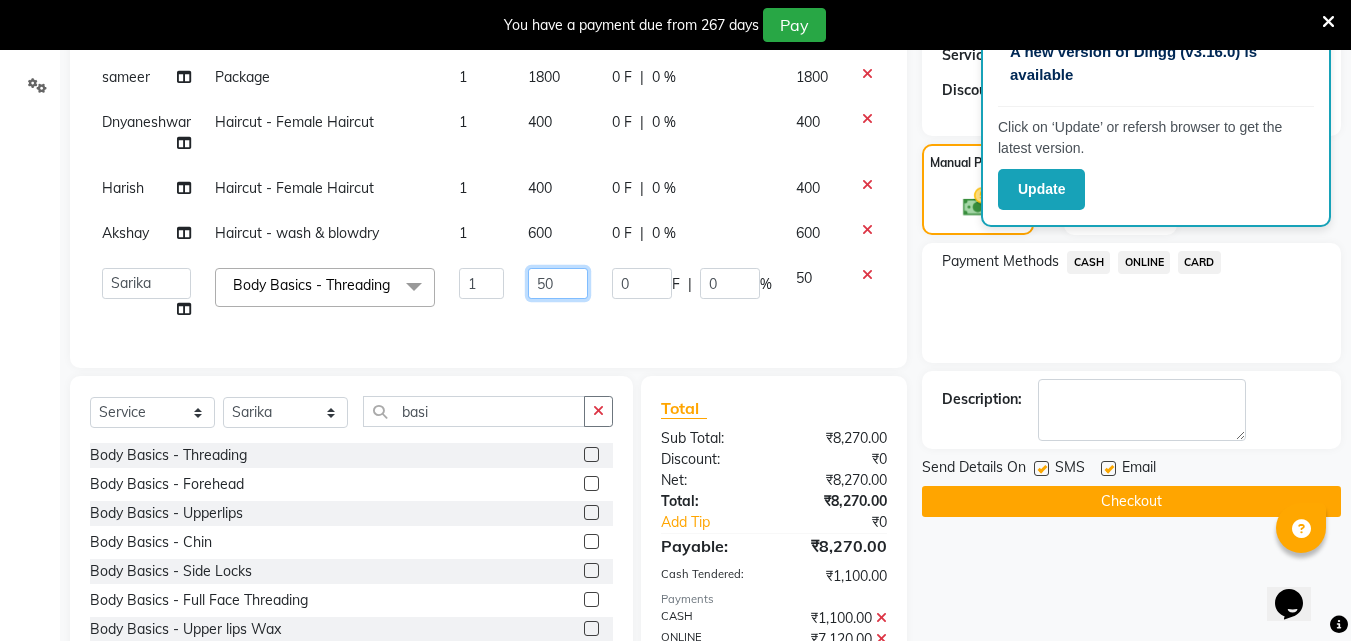 click on "50" 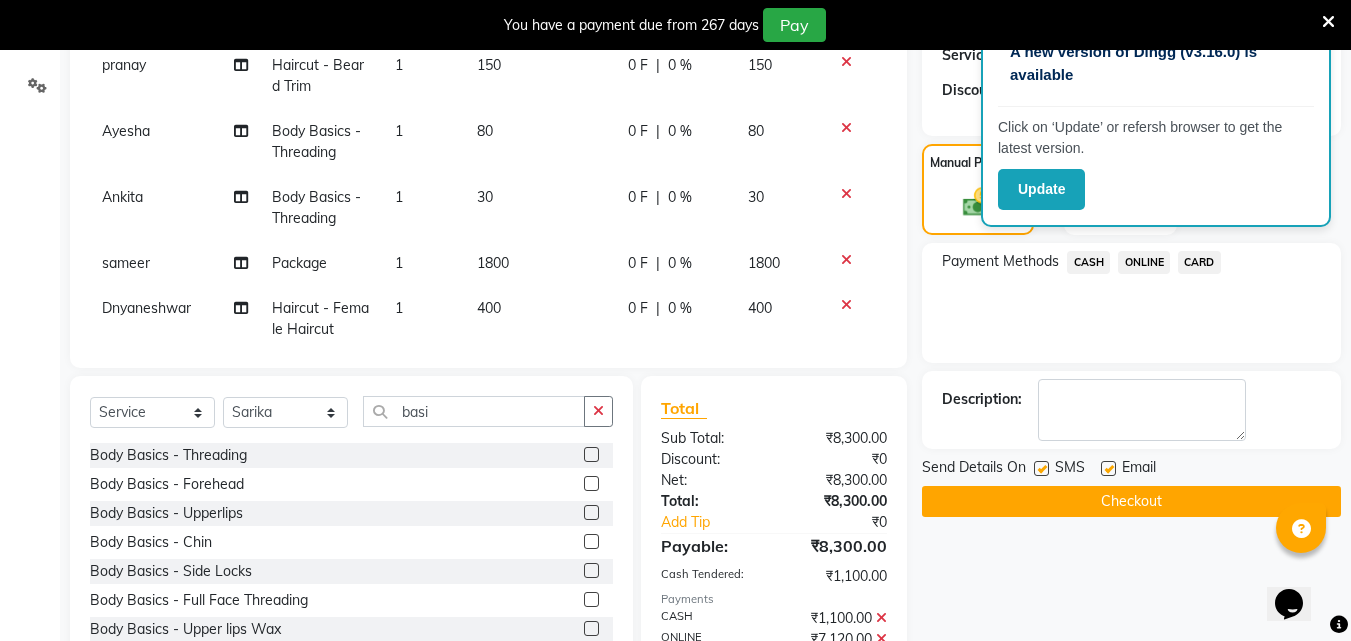 scroll, scrollTop: 697, scrollLeft: 0, axis: vertical 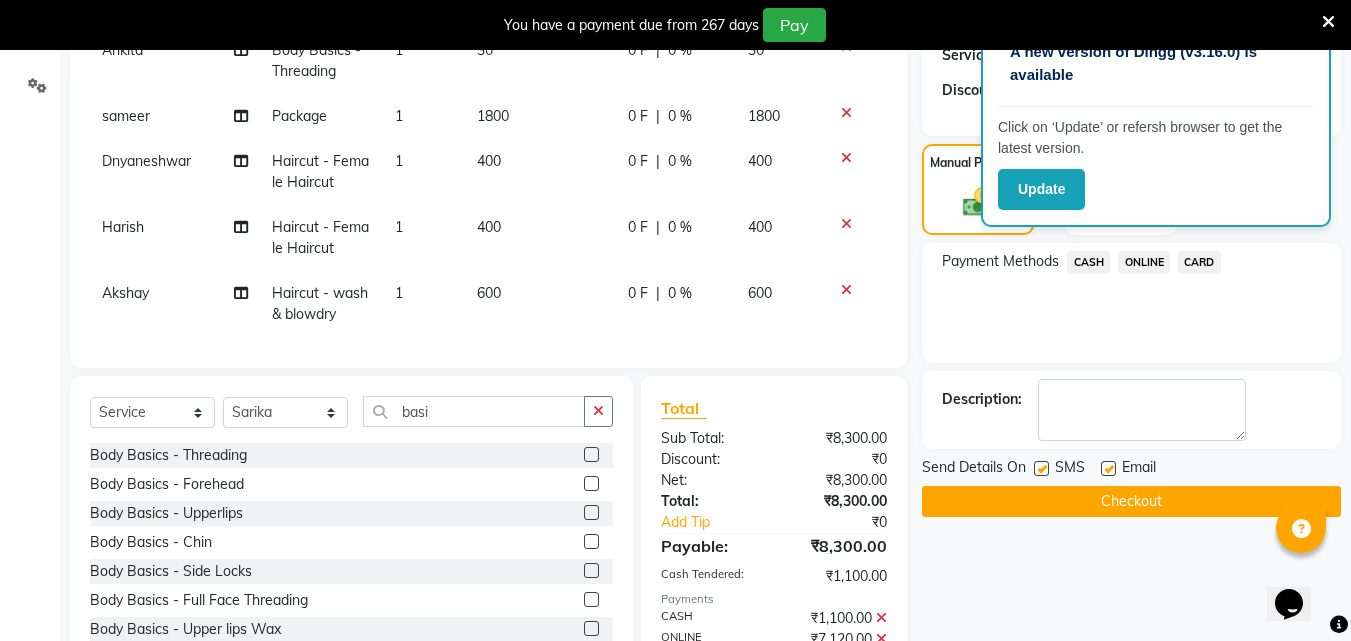 click on "ONLINE" 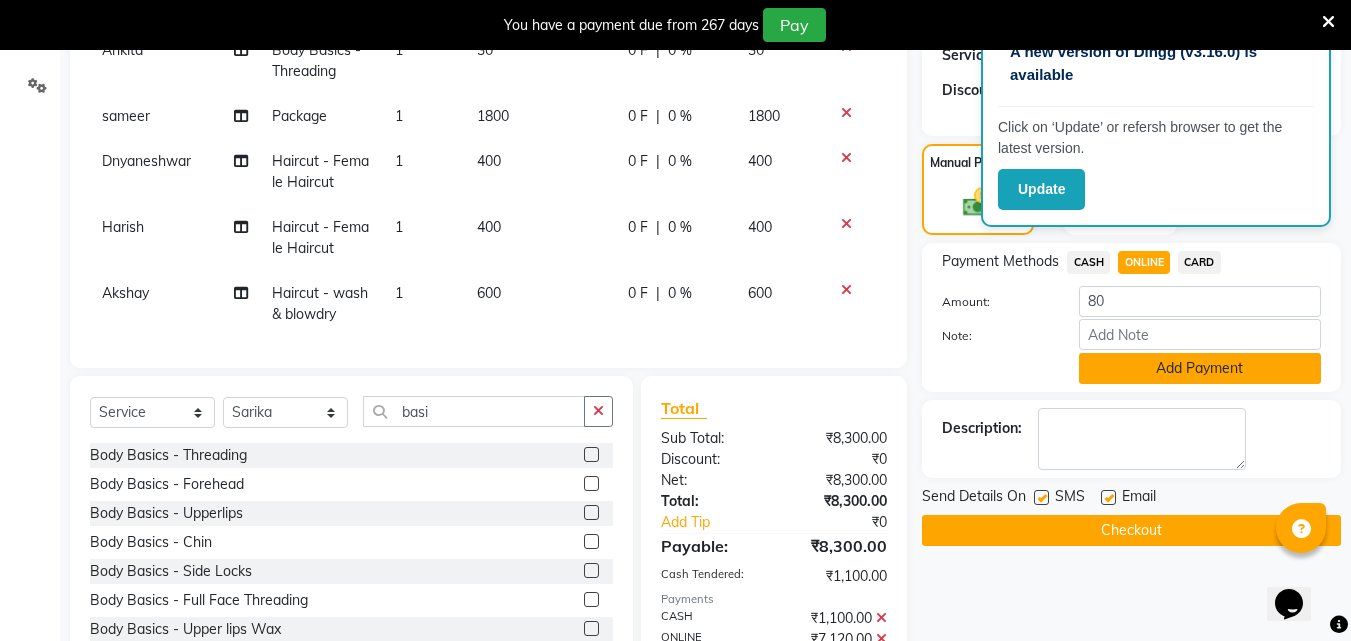 click on "Add Payment" 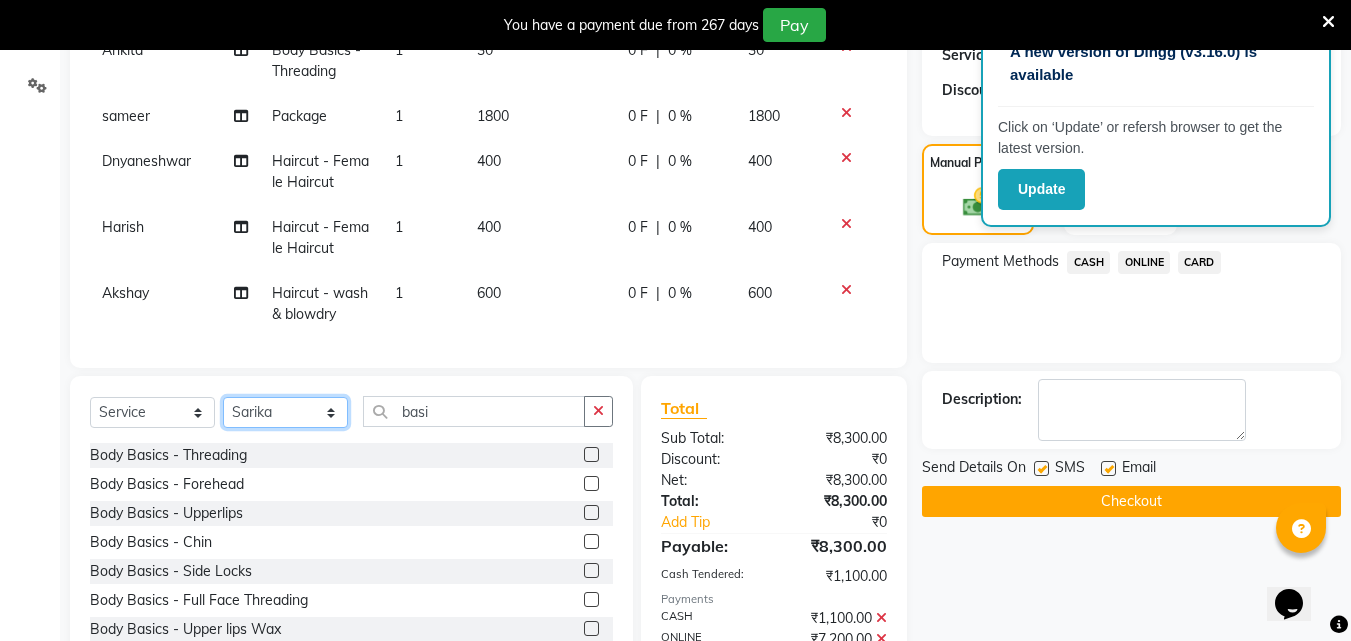 click on "Select Stylist [FIRST] [FIRST] [FIRST] [FIRST] [FIRST] [FIRST] [FIRST] [FIRST] [FIRST] [FIRST] [FIRST] [FIRST]" 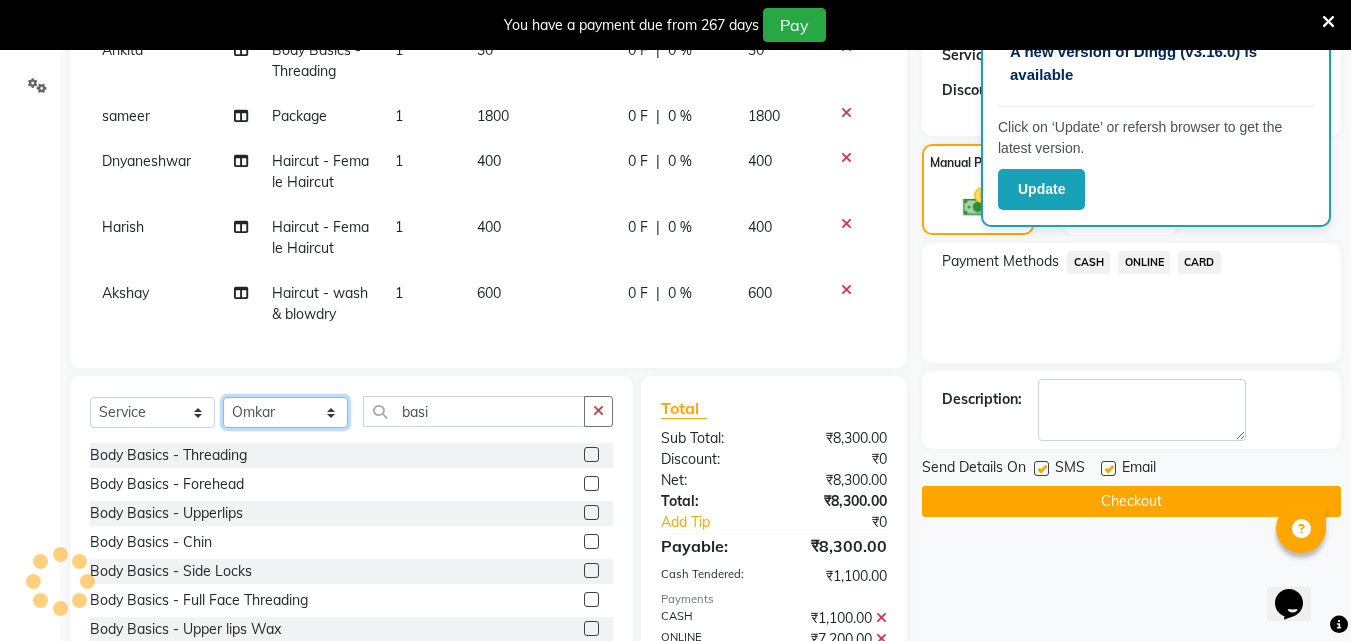 click on "Select Stylist [FIRST] [FIRST] [FIRST] [FIRST] [FIRST] [FIRST] [FIRST] [FIRST] [FIRST] [FIRST] [FIRST] [FIRST]" 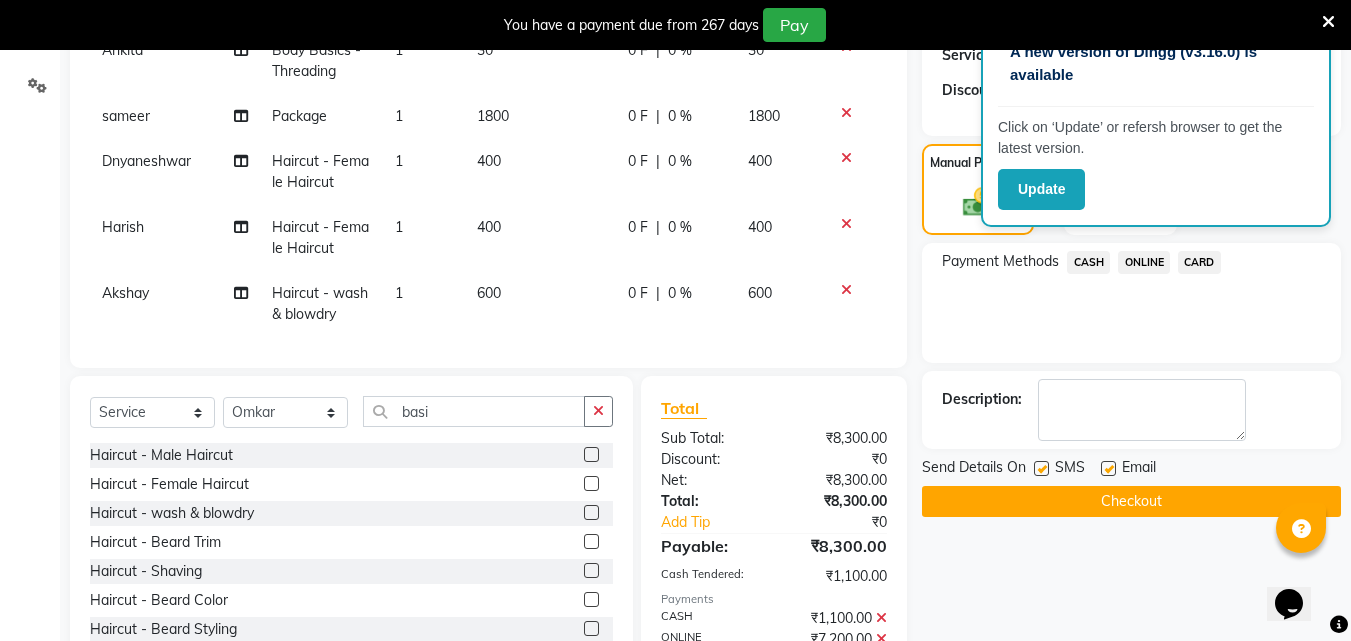 click 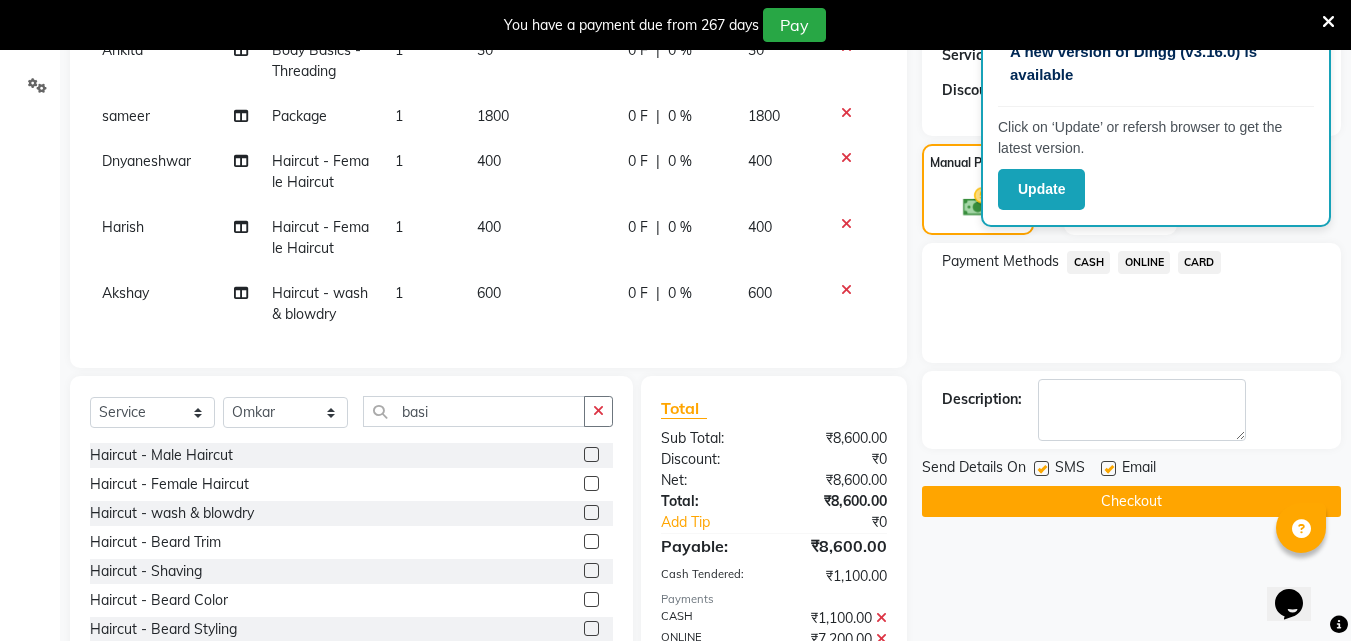 click on "ONLINE" 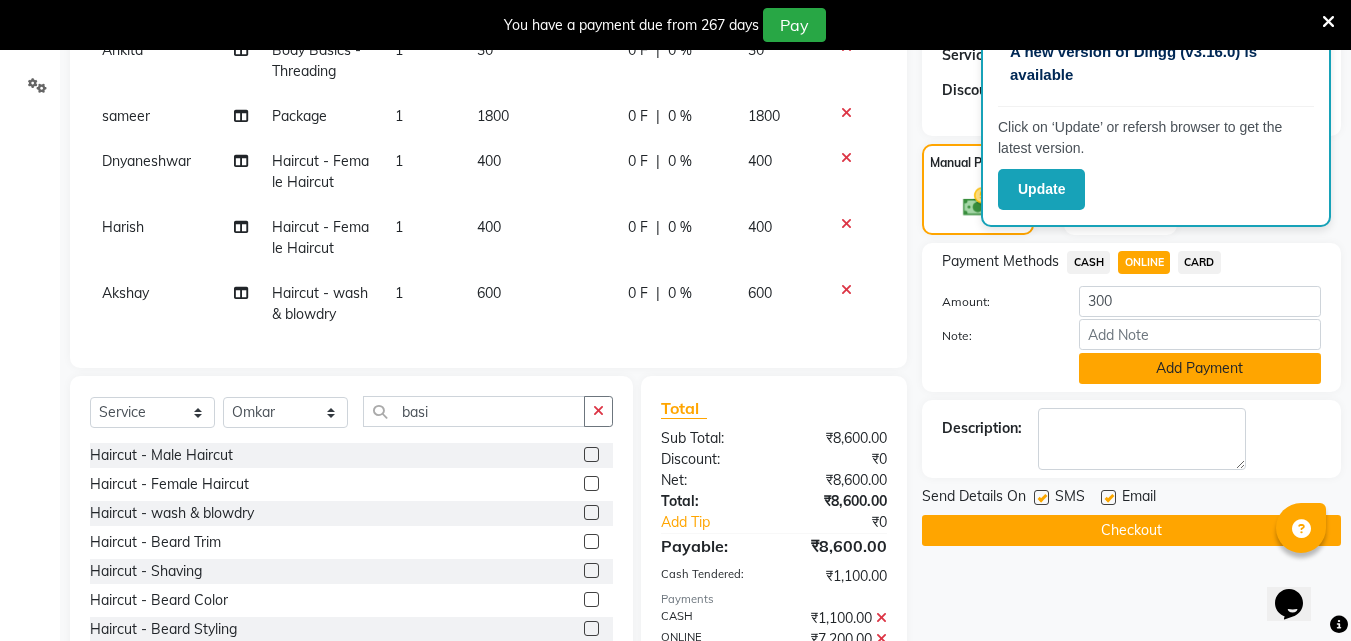 click on "Add Payment" 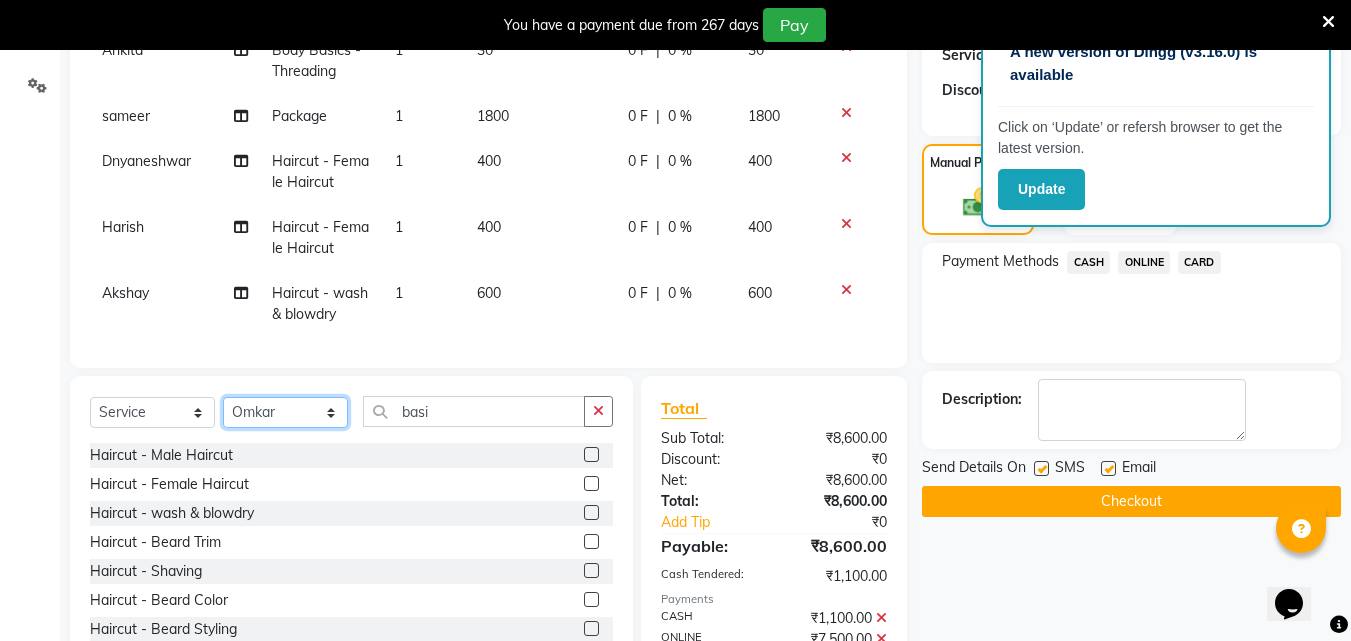 click on "Select Stylist [FIRST] [FIRST] [FIRST] [FIRST] [FIRST] [FIRST] [FIRST] [FIRST] [FIRST] [FIRST] [FIRST] [FIRST]" 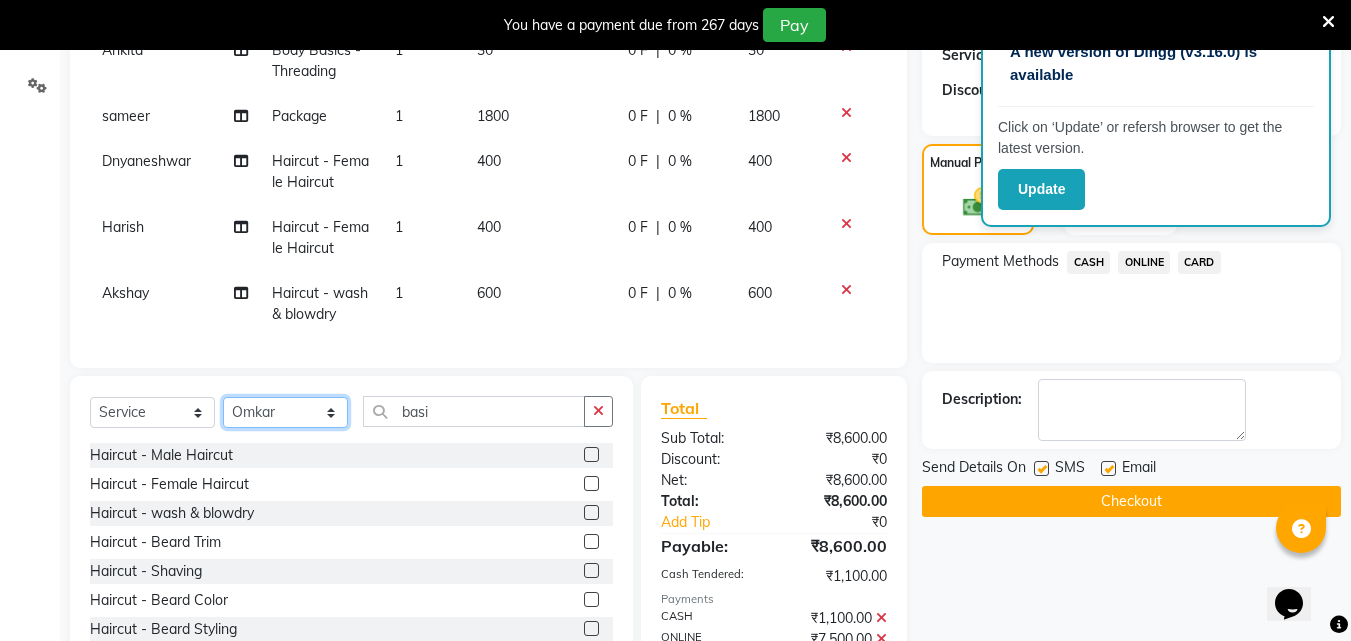 click on "Select Stylist [FIRST] [FIRST] [FIRST] [FIRST] [FIRST] [FIRST] [FIRST] [FIRST] [FIRST] [FIRST] [FIRST] [FIRST]" 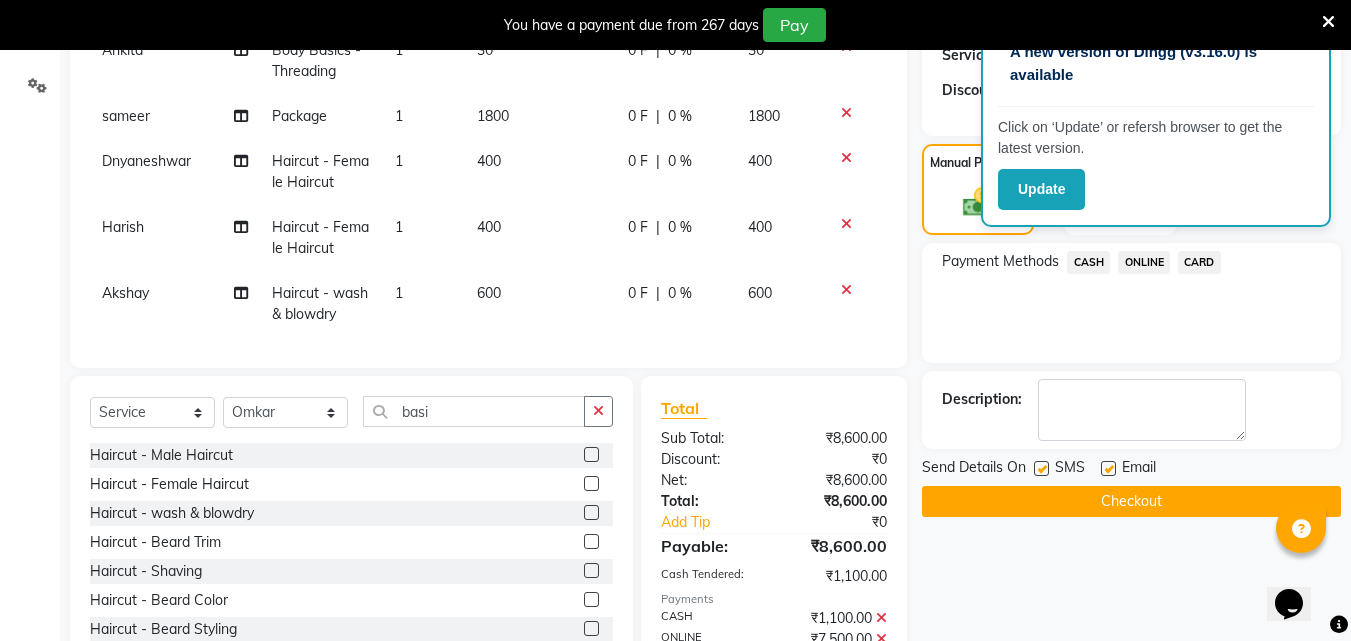 click 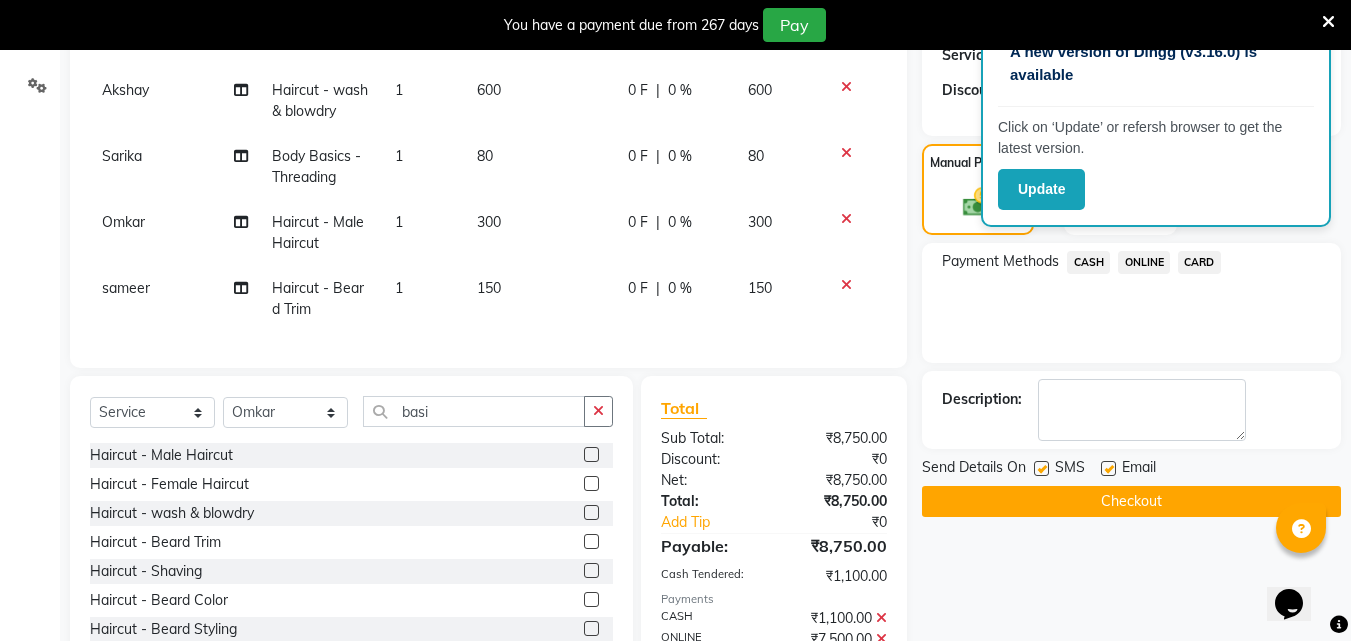 scroll, scrollTop: 915, scrollLeft: 0, axis: vertical 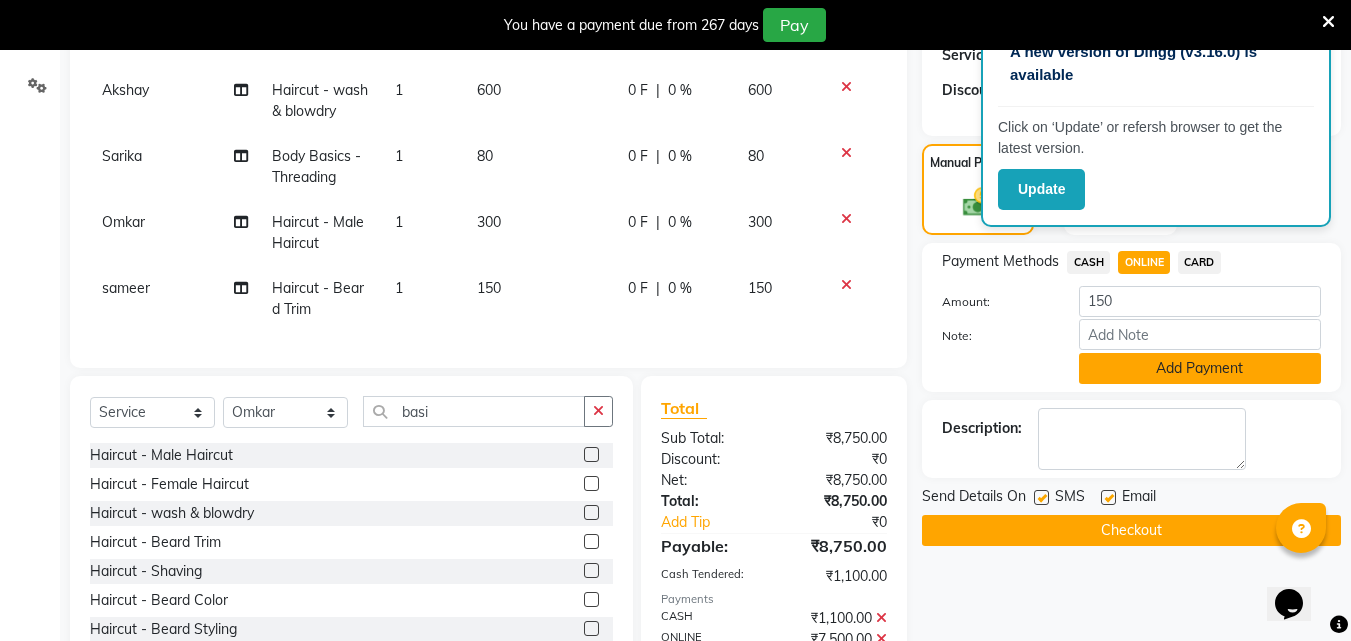 click on "Add Payment" 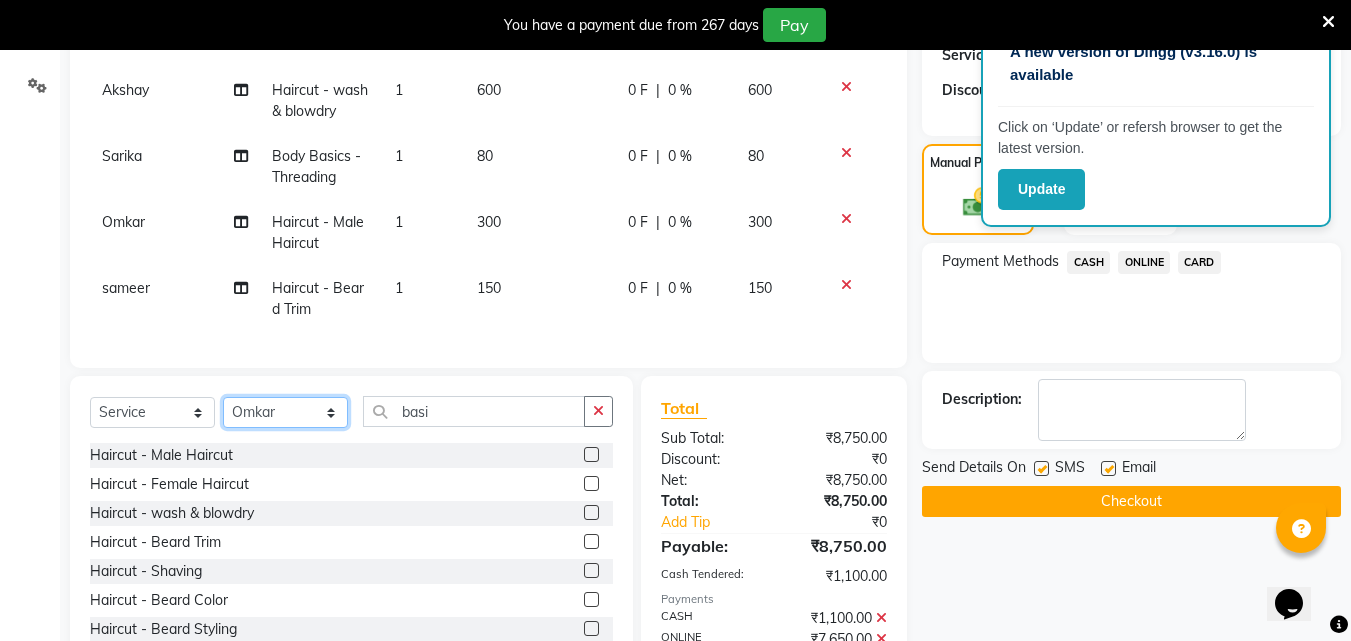 click on "Select Stylist [FIRST] [FIRST] [FIRST] [FIRST] [FIRST] [FIRST] [FIRST] [FIRST] [FIRST] [FIRST] [FIRST] [FIRST]" 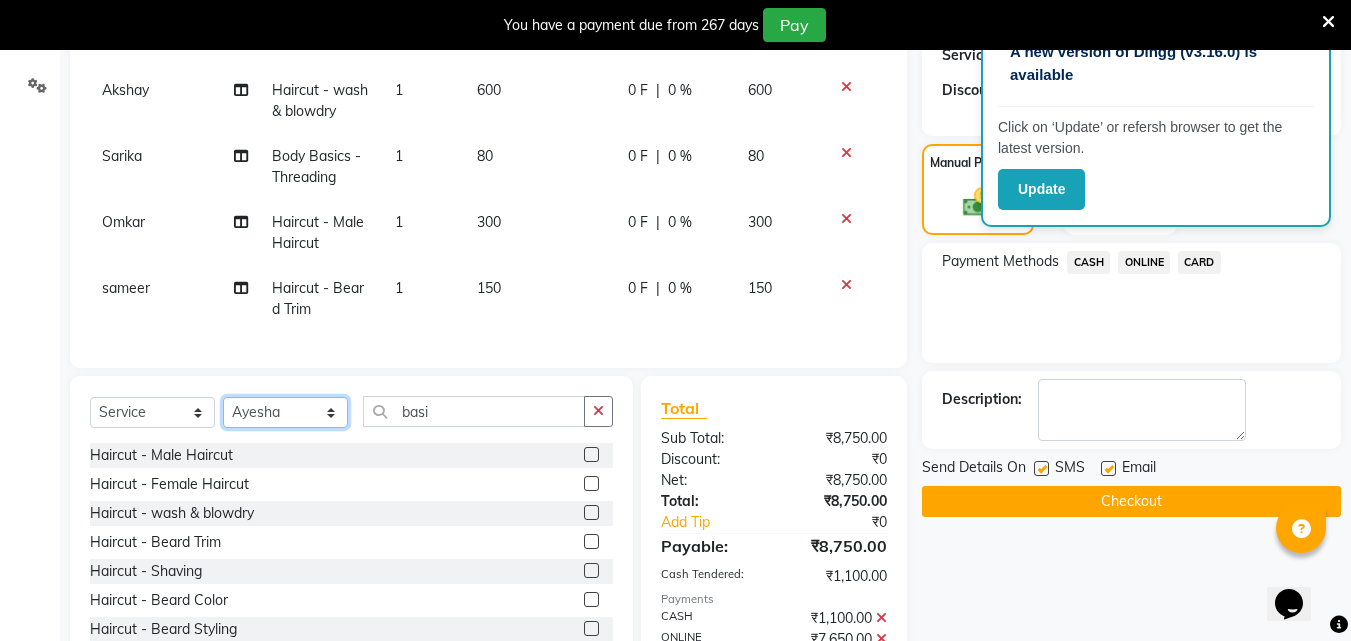 click on "Select Stylist [FIRST] [FIRST] [FIRST] [FIRST] [FIRST] [FIRST] [FIRST] [FIRST] [FIRST] [FIRST] [FIRST] [FIRST]" 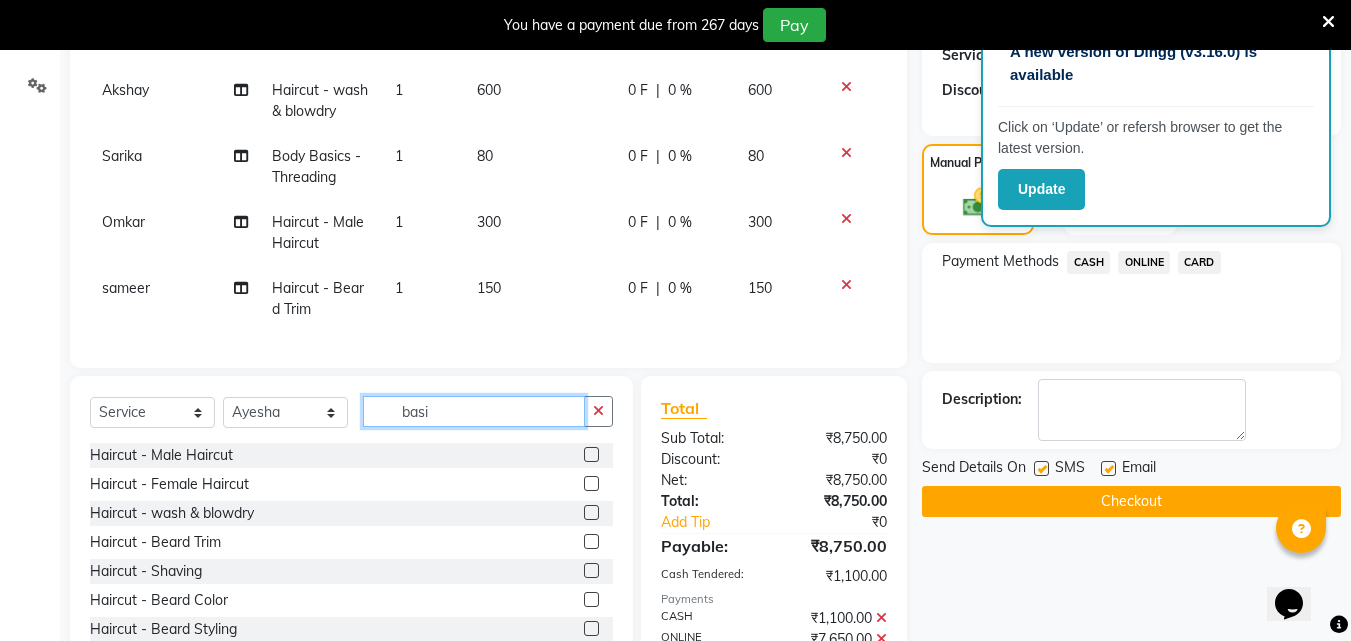 click on "basi" 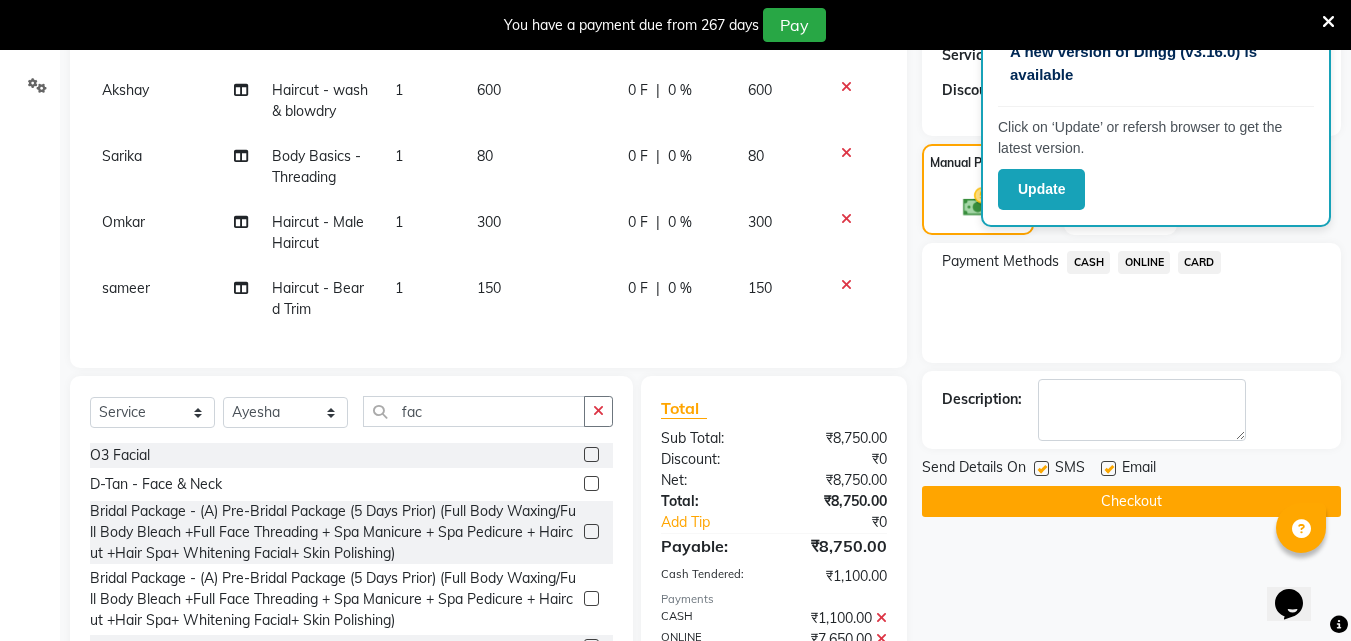 click 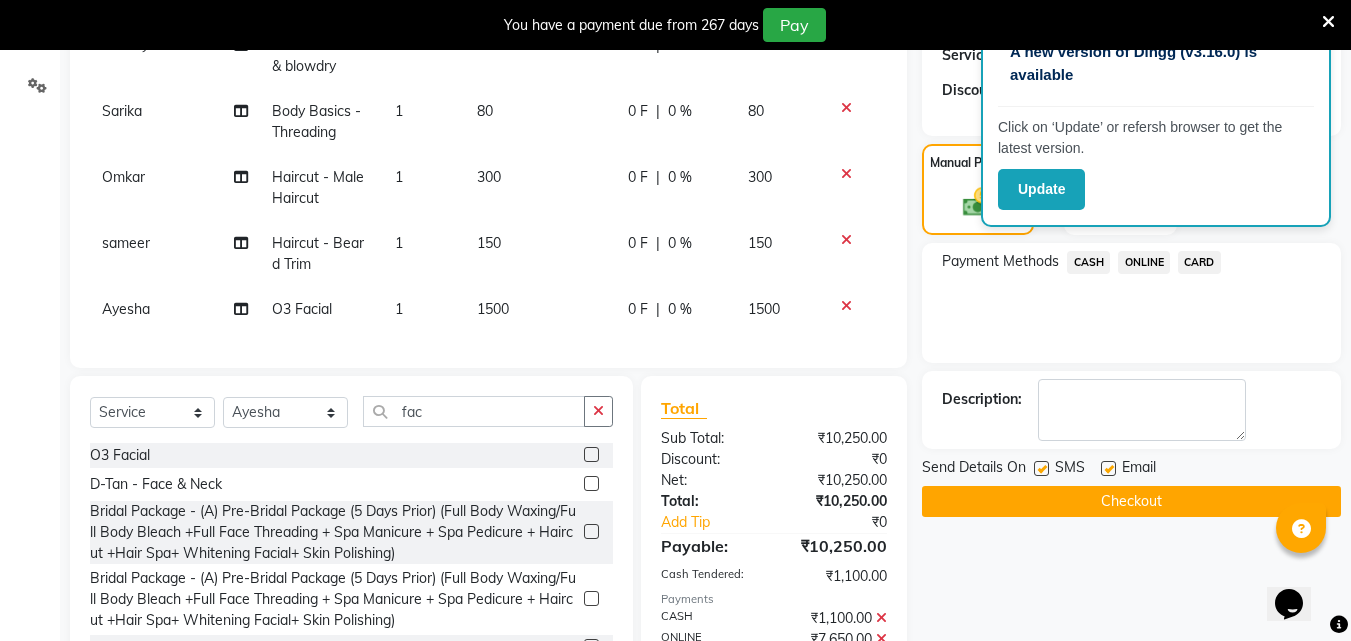 scroll, scrollTop: 960, scrollLeft: 0, axis: vertical 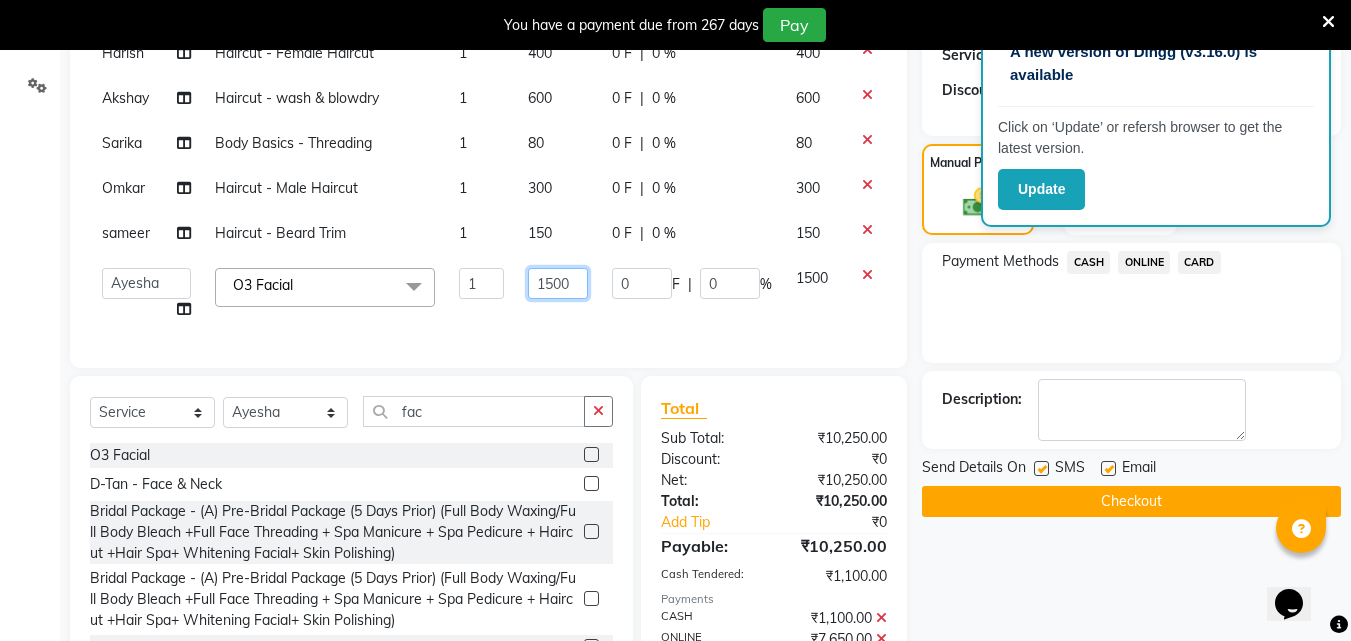 click on "1500" 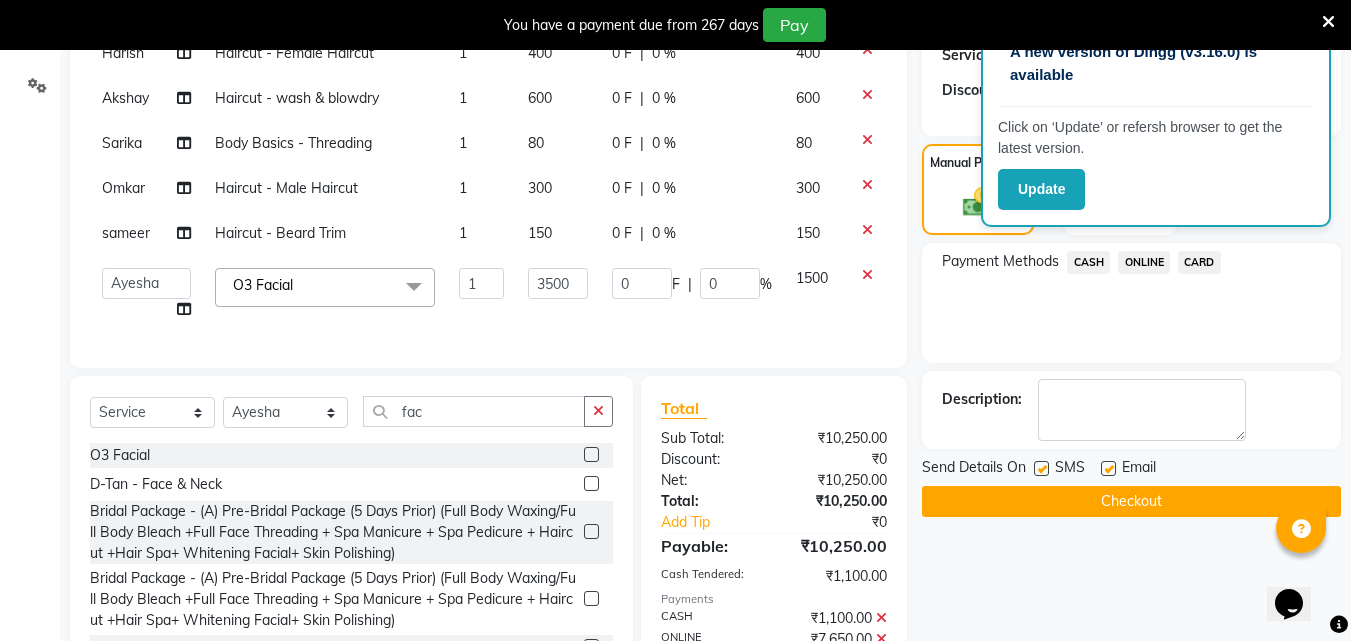 scroll, scrollTop: 844, scrollLeft: 0, axis: vertical 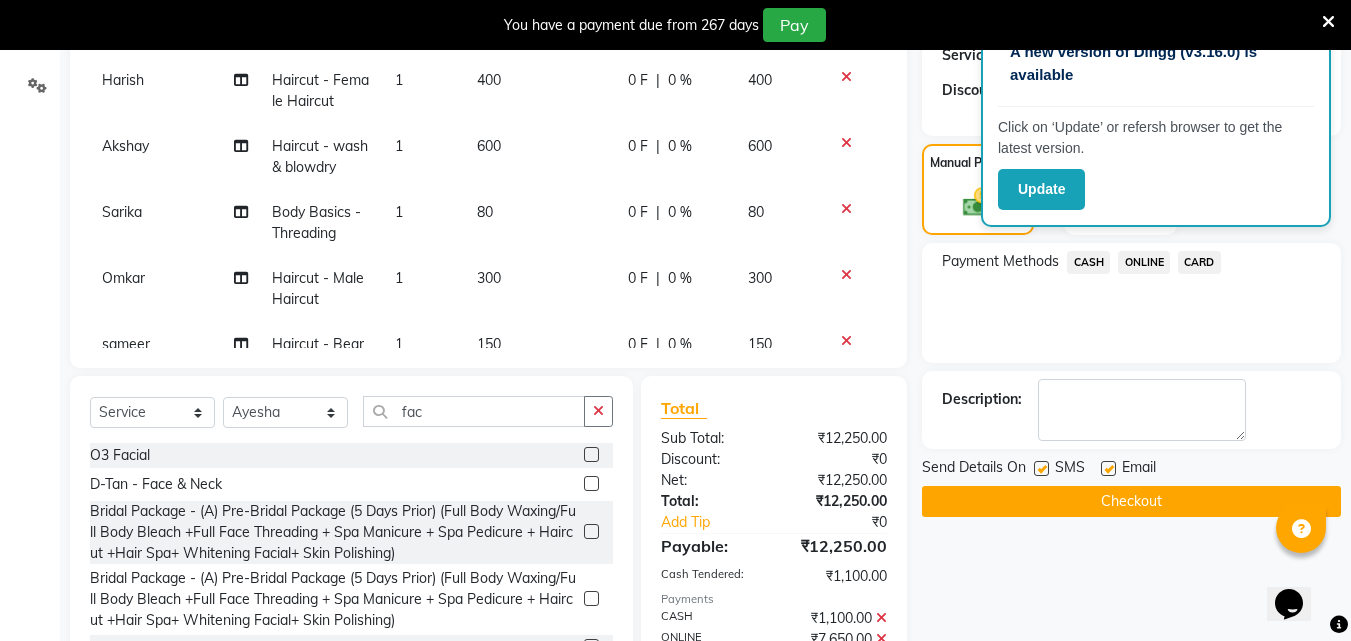click on "CARD" 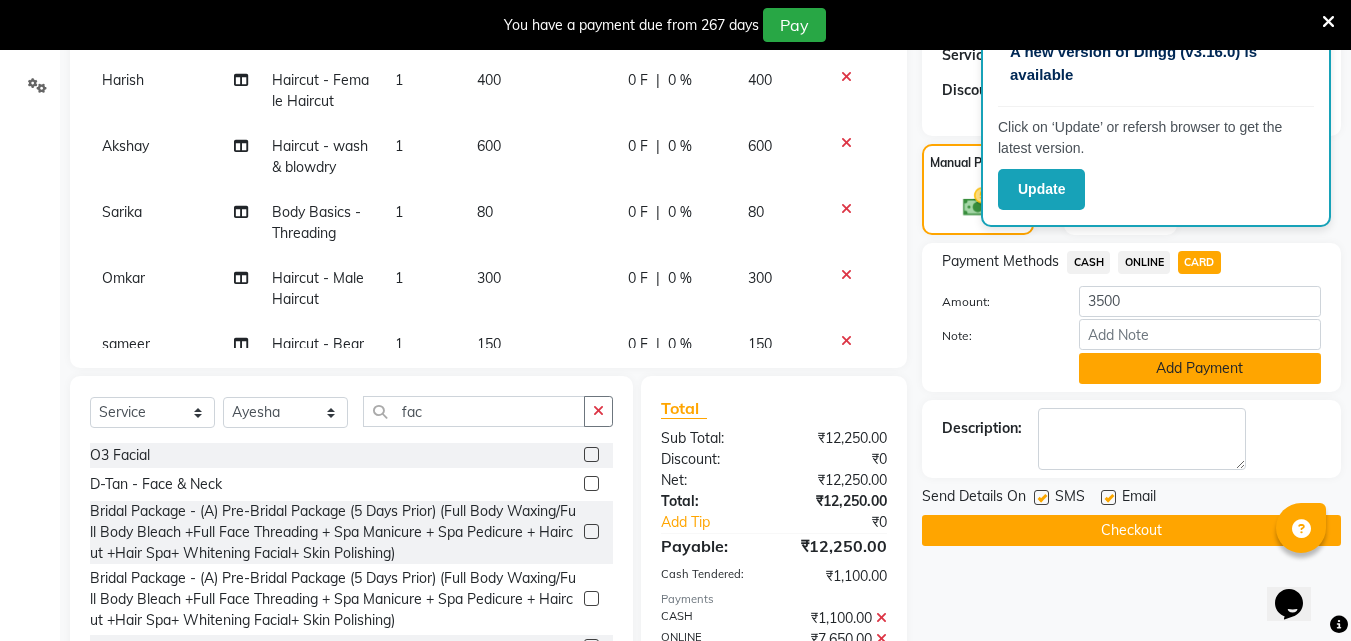 click on "Add Payment" 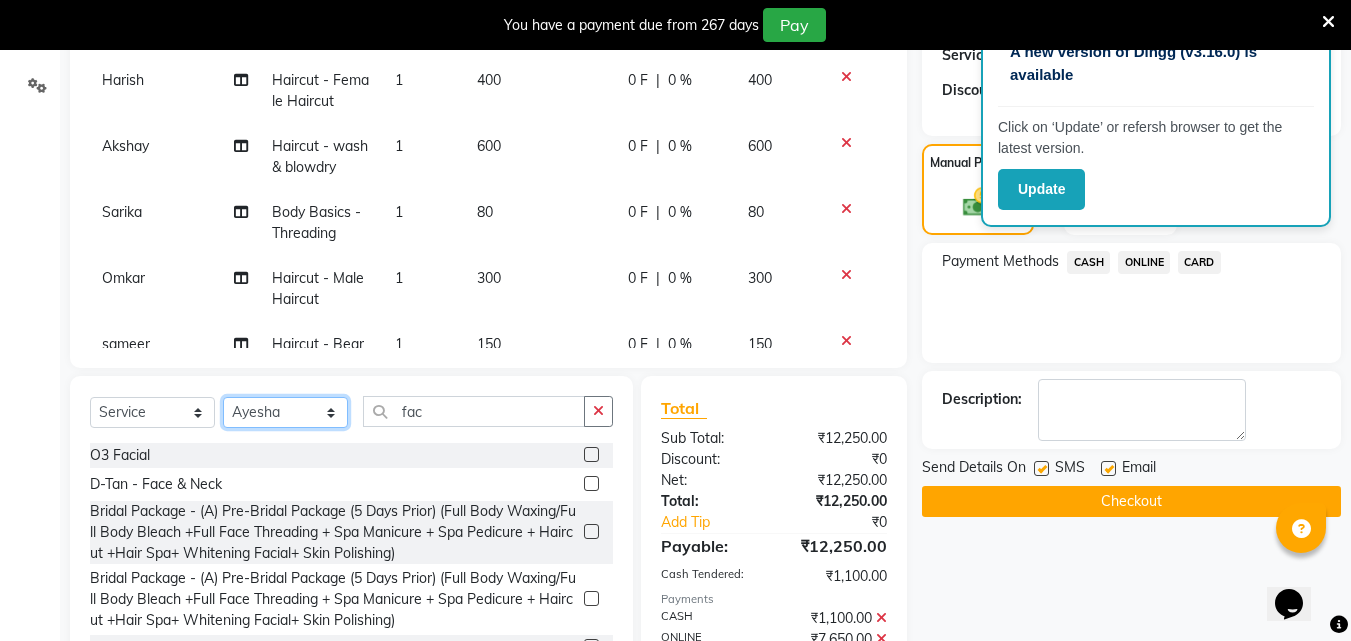 click on "Select Stylist [FIRST] [FIRST] [FIRST] [FIRST] [FIRST] [FIRST] [FIRST] [FIRST] [FIRST] [FIRST] [FIRST] [FIRST]" 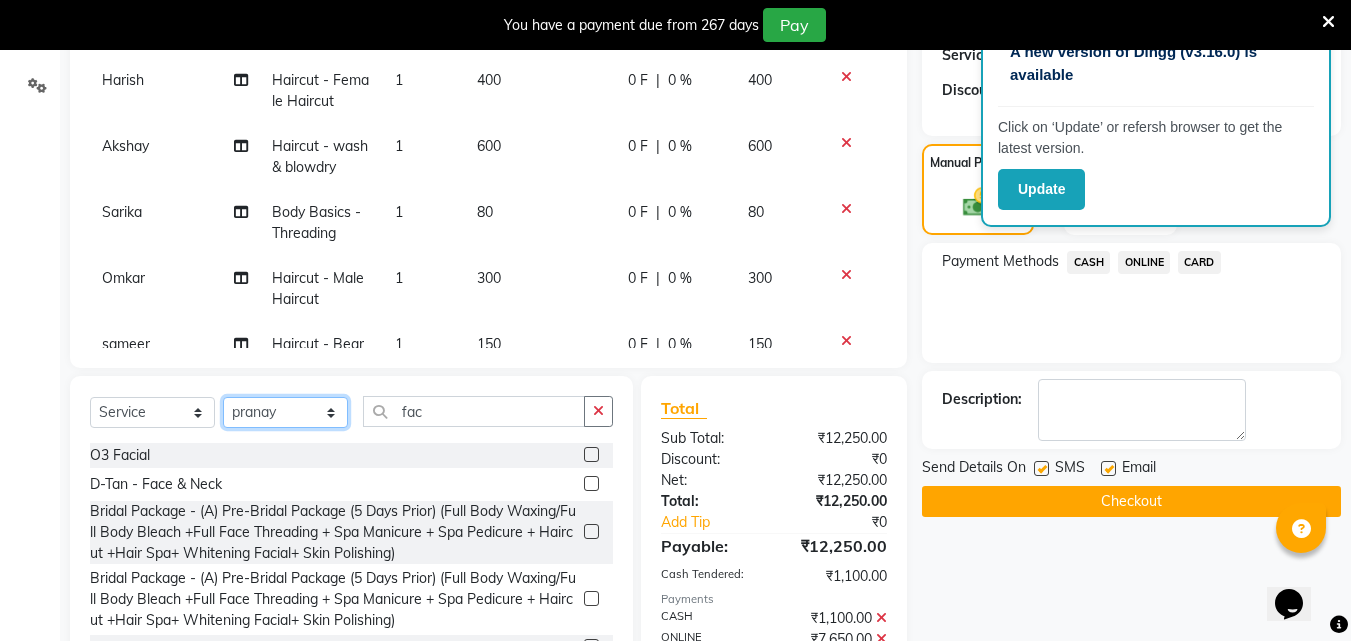 click on "Select Stylist [FIRST] [FIRST] [FIRST] [FIRST] [FIRST] [FIRST] [FIRST] [FIRST] [FIRST] [FIRST] [FIRST] [FIRST]" 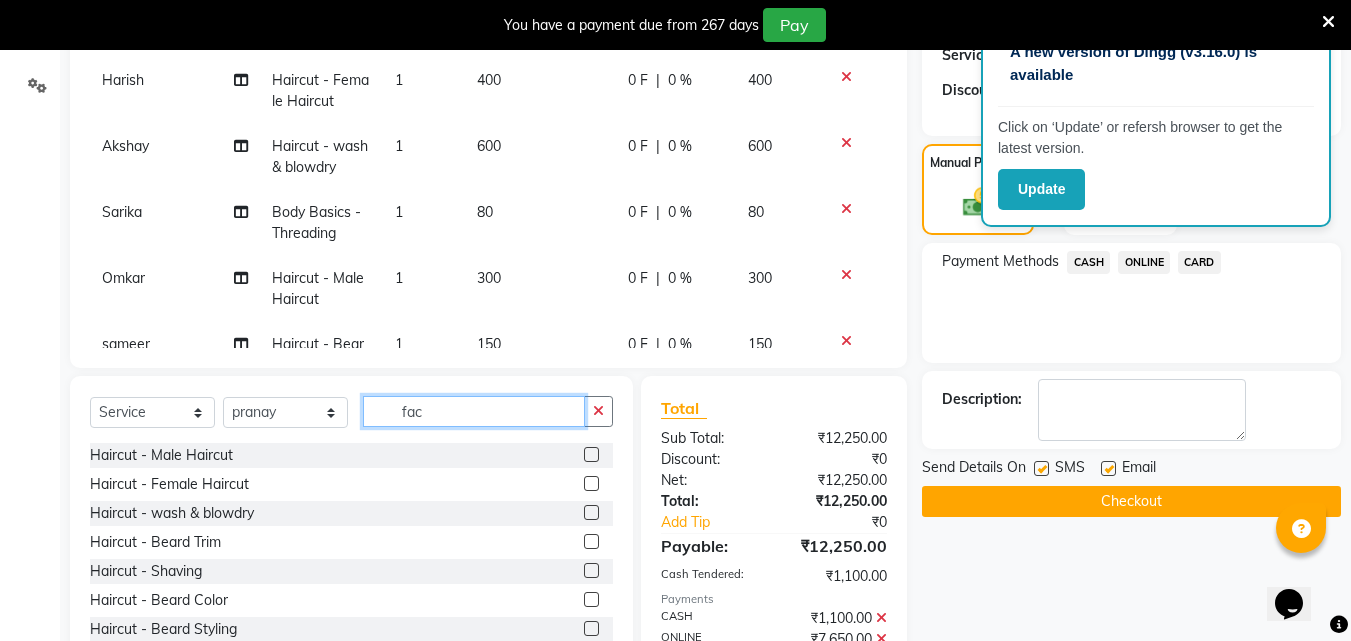 click on "fac" 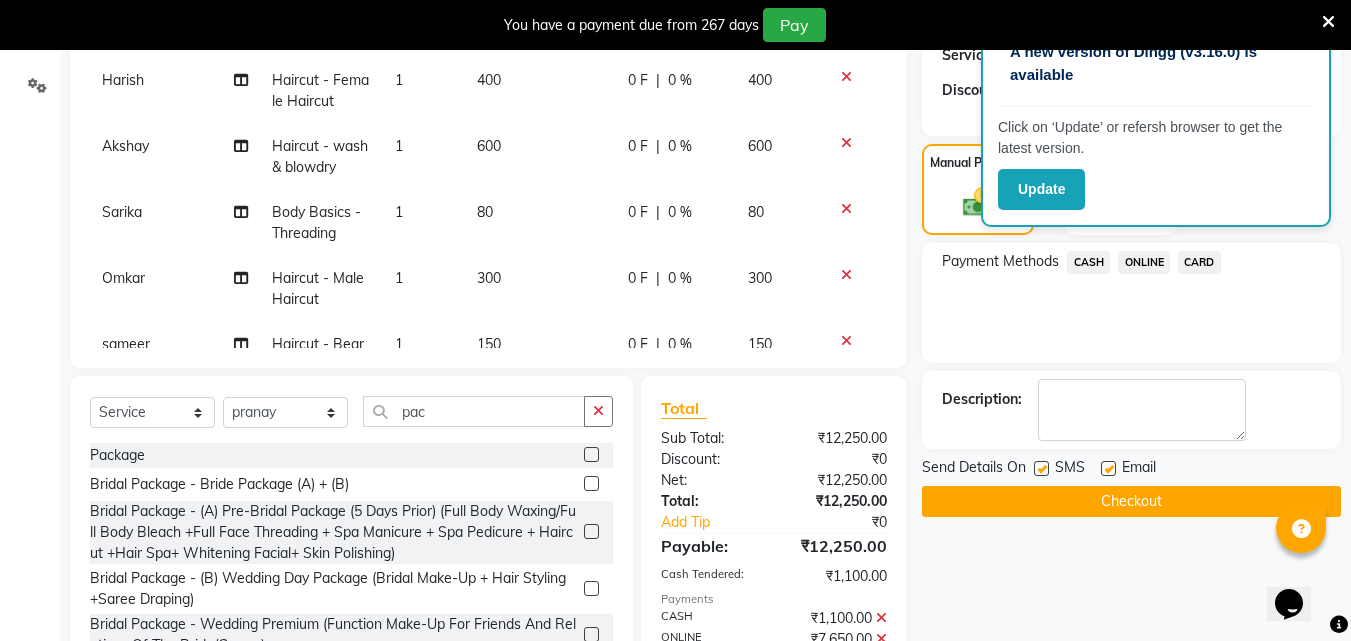 click 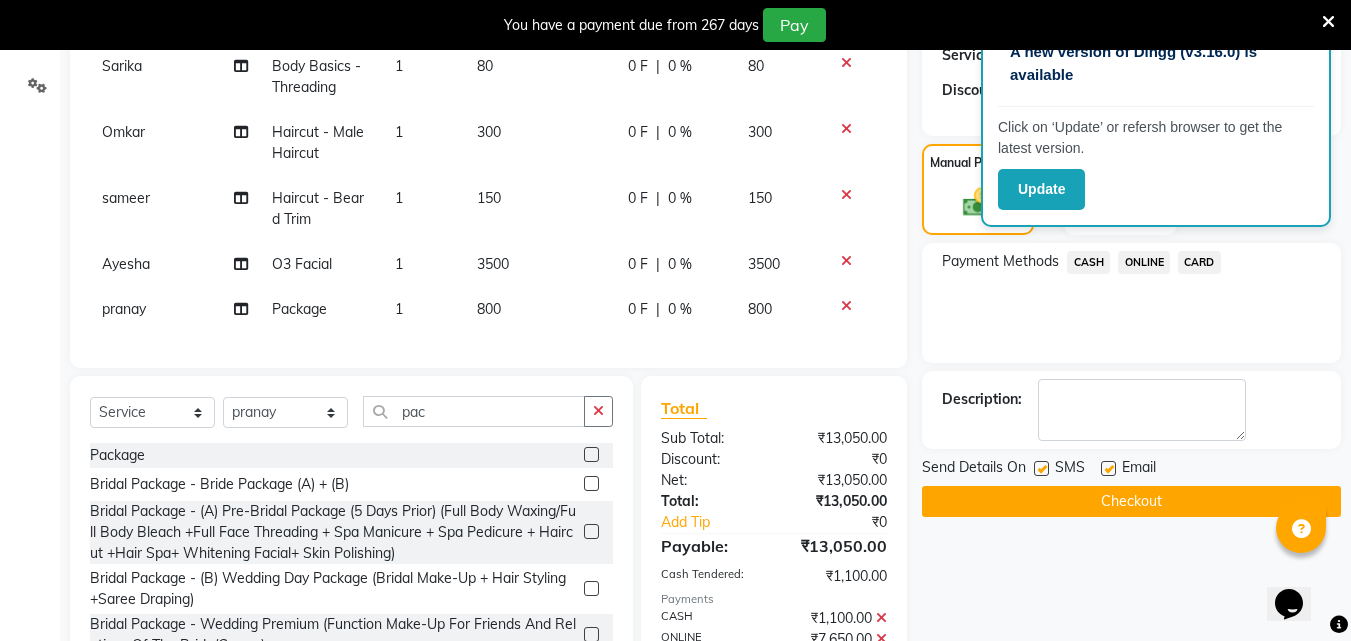 scroll, scrollTop: 1005, scrollLeft: 0, axis: vertical 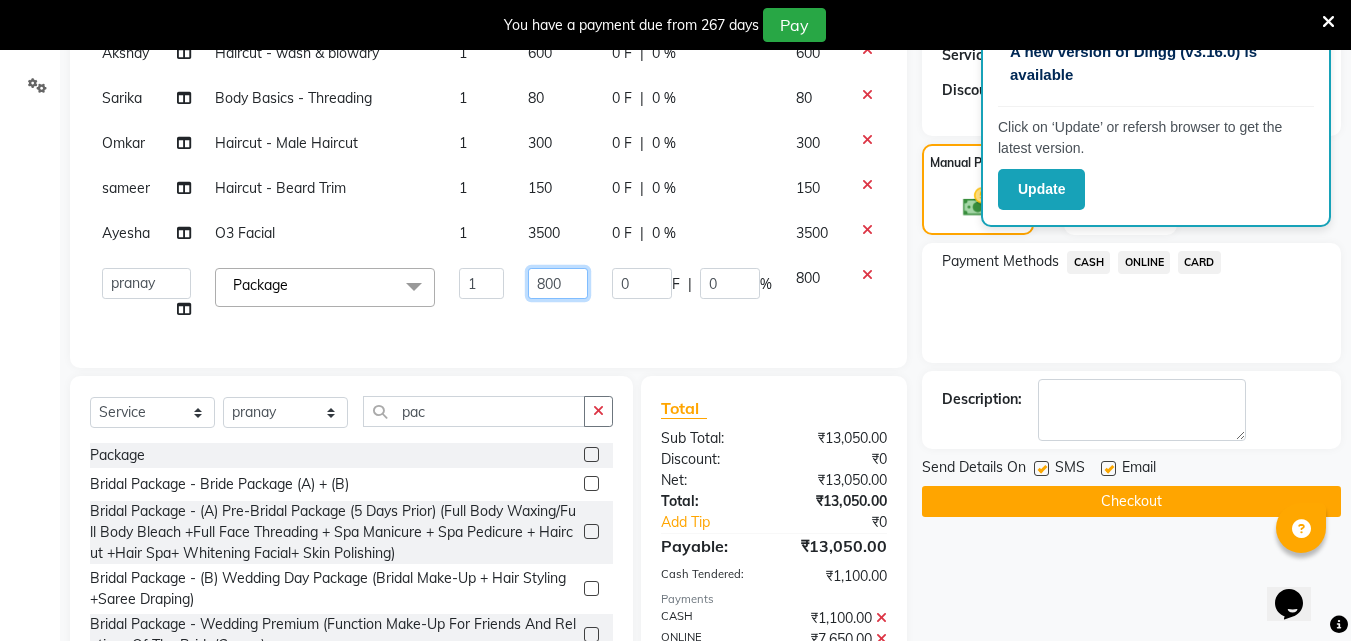 click on "800" 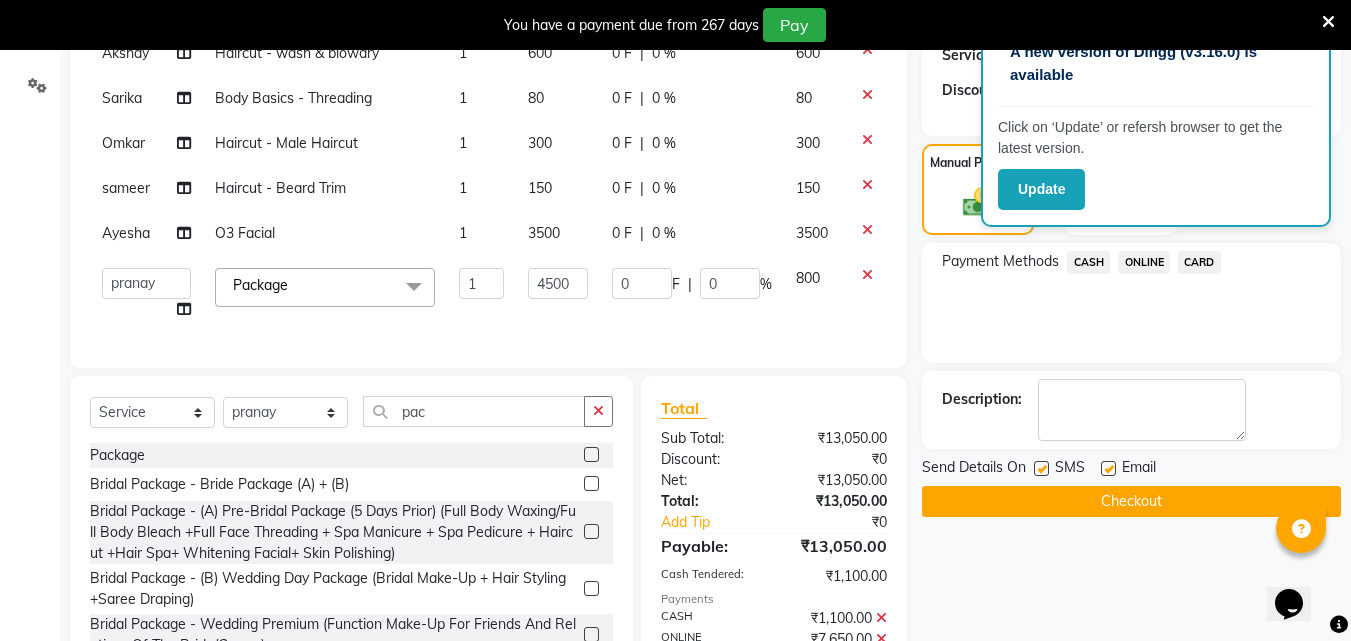 scroll, scrollTop: 910, scrollLeft: 0, axis: vertical 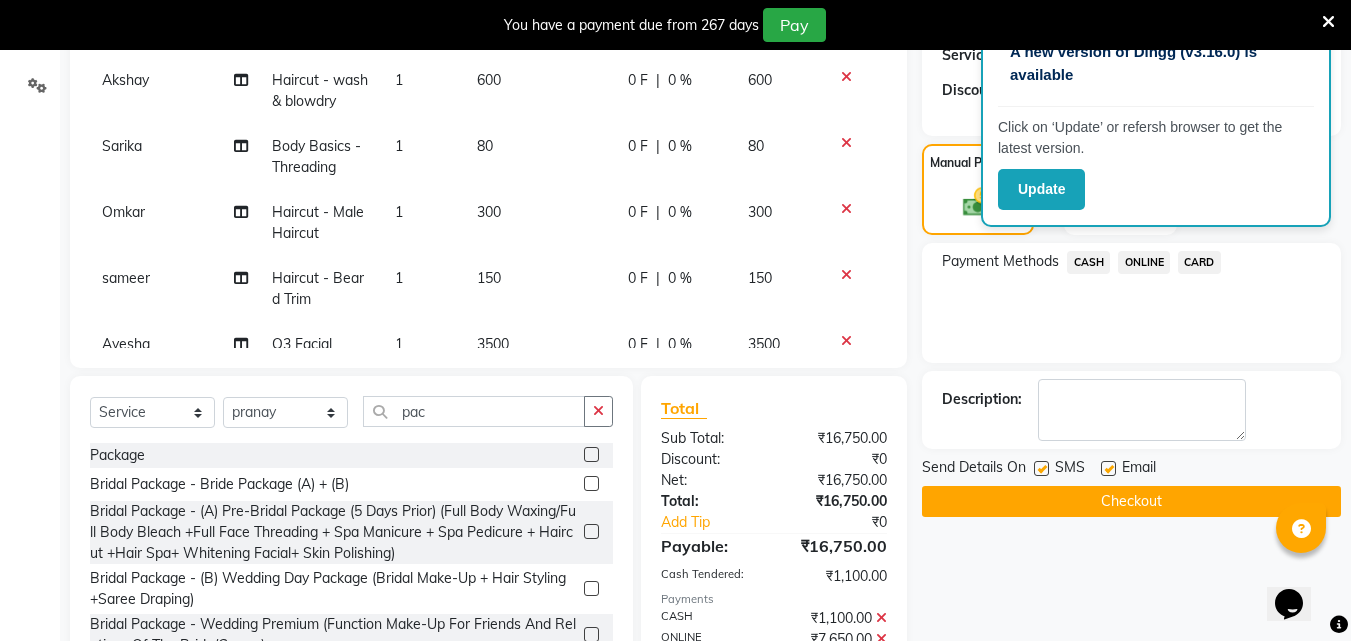 click on "ONLINE" 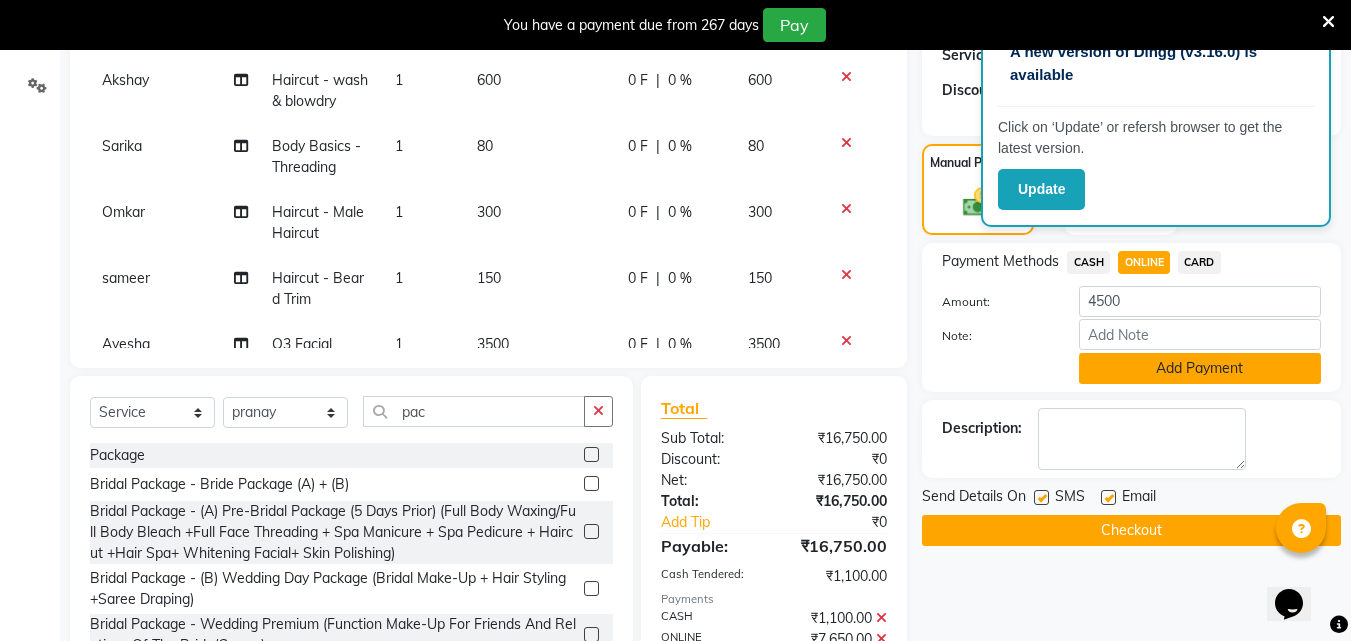 click on "Add Payment" 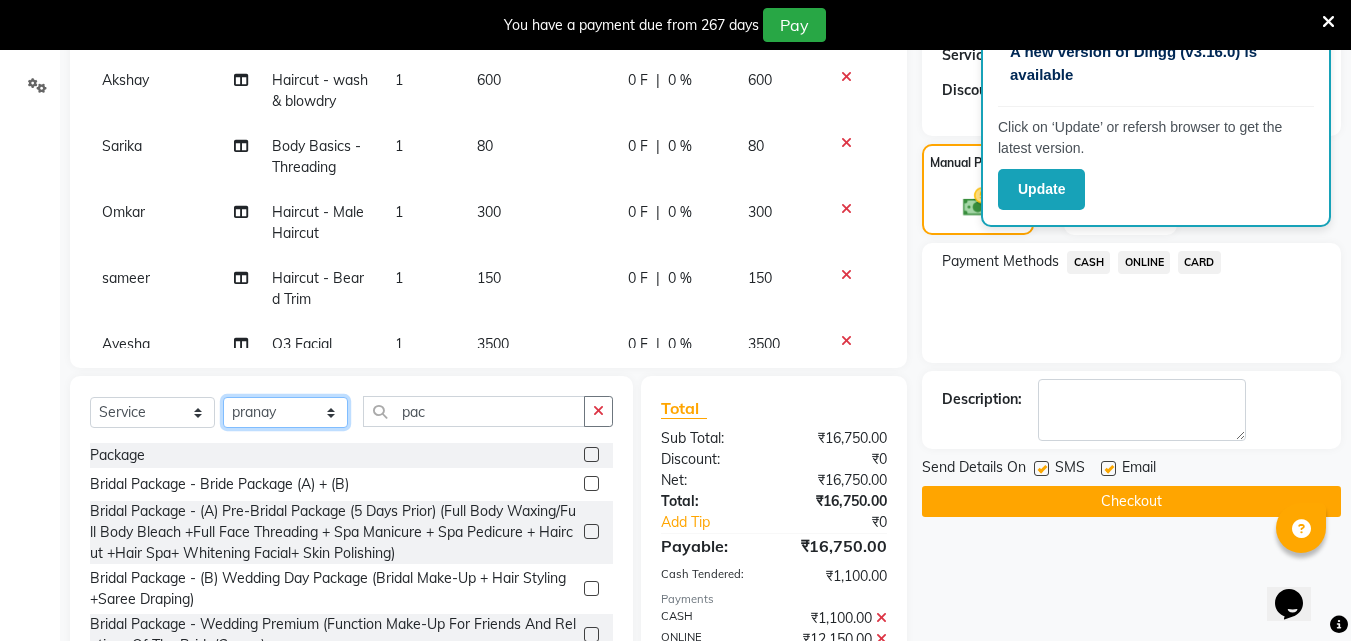 click on "Select Stylist [FIRST] [FIRST] [FIRST] [FIRST] [FIRST] [FIRST] [FIRST] [FIRST] [FIRST] [FIRST] [FIRST] [FIRST]" 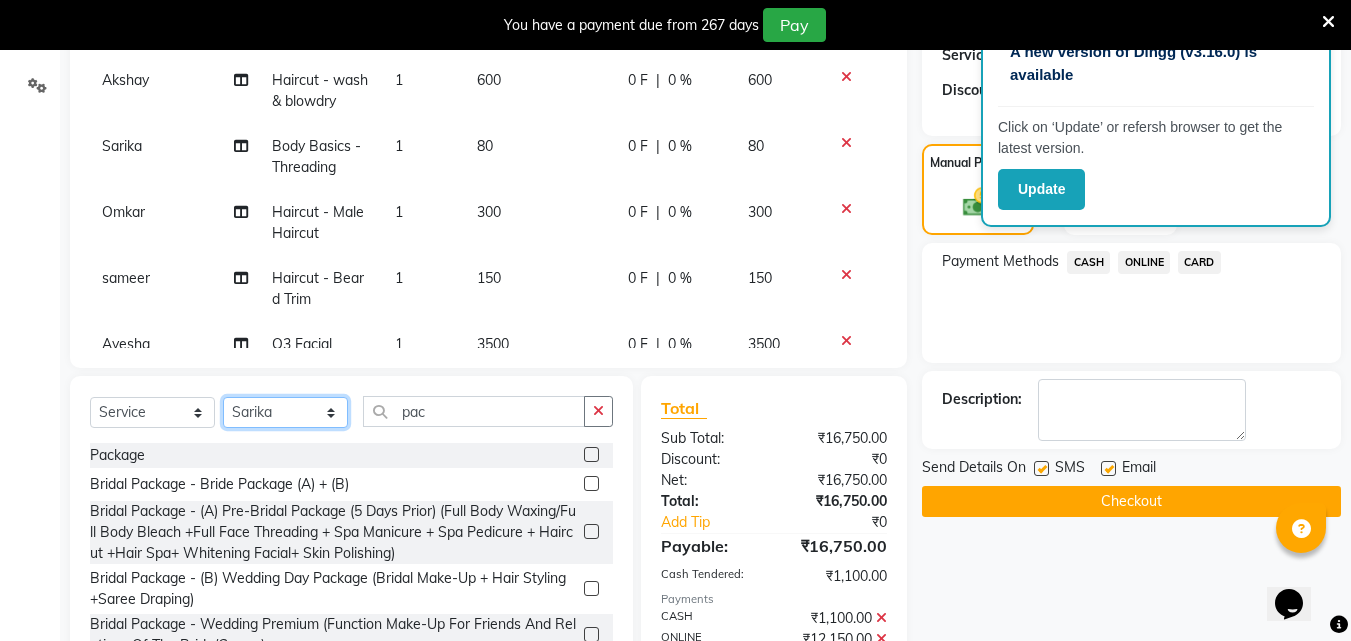 click on "Select Stylist [FIRST] [FIRST] [FIRST] [FIRST] [FIRST] [FIRST] [FIRST] [FIRST] [FIRST] [FIRST] [FIRST] [FIRST]" 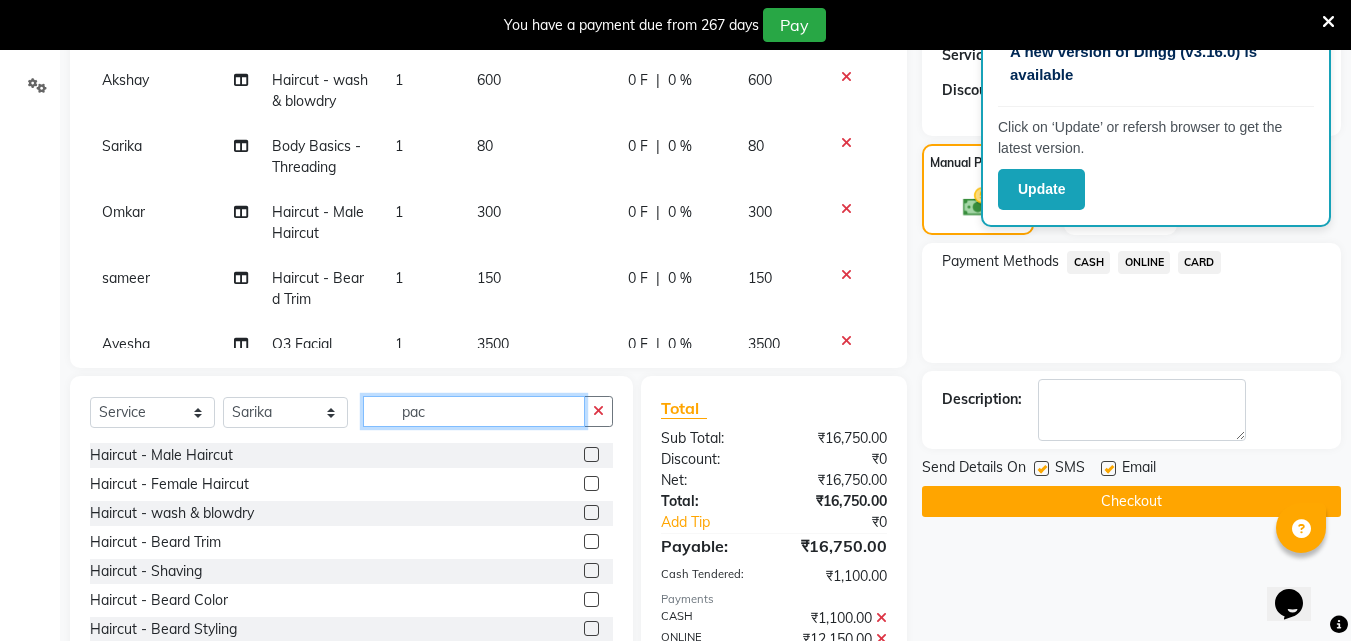 click on "pac" 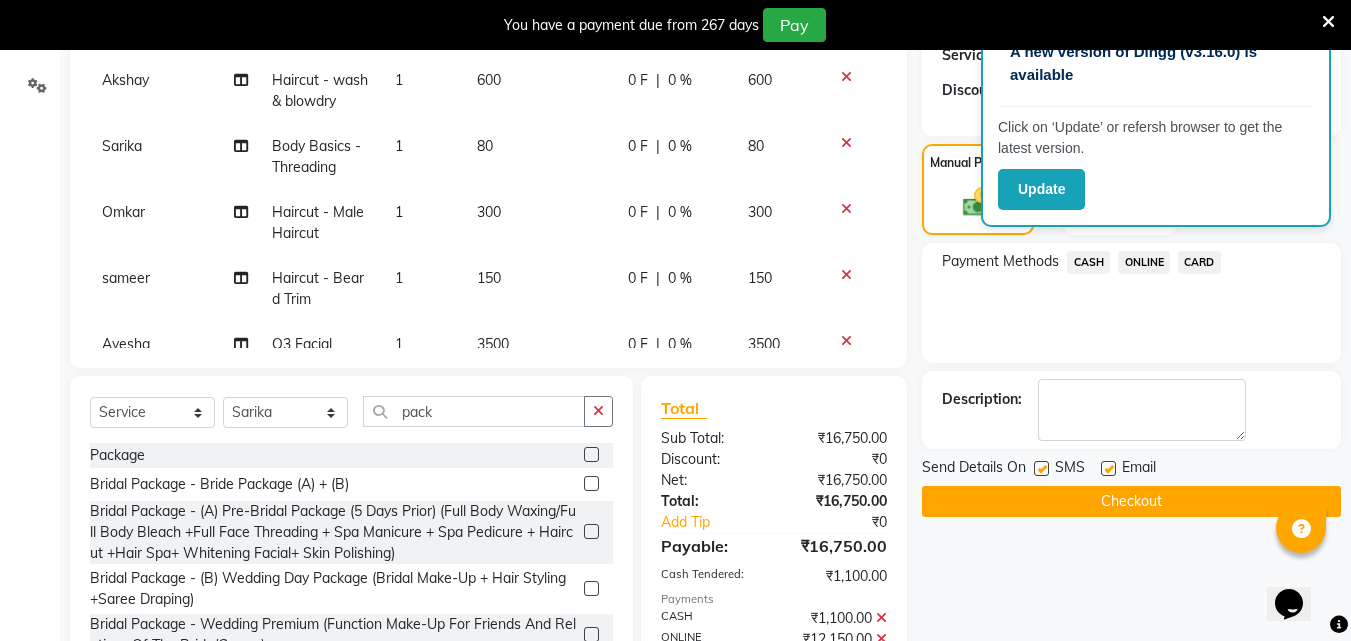 click 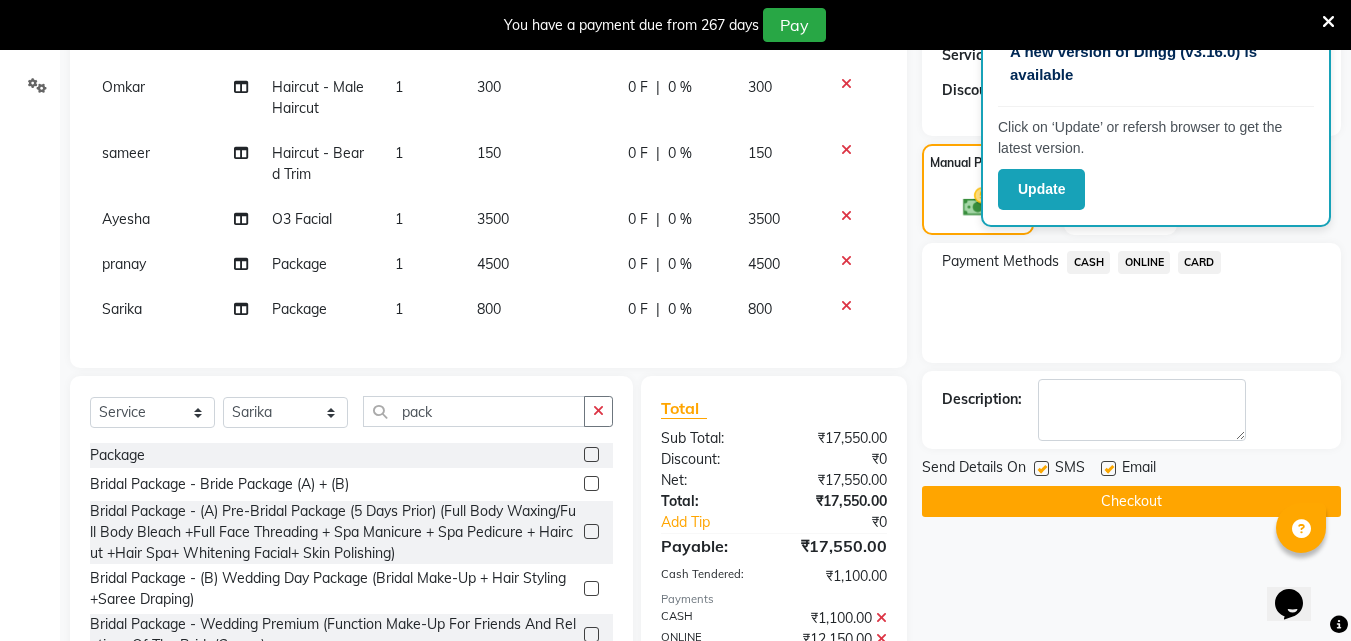 scroll, scrollTop: 1050, scrollLeft: 0, axis: vertical 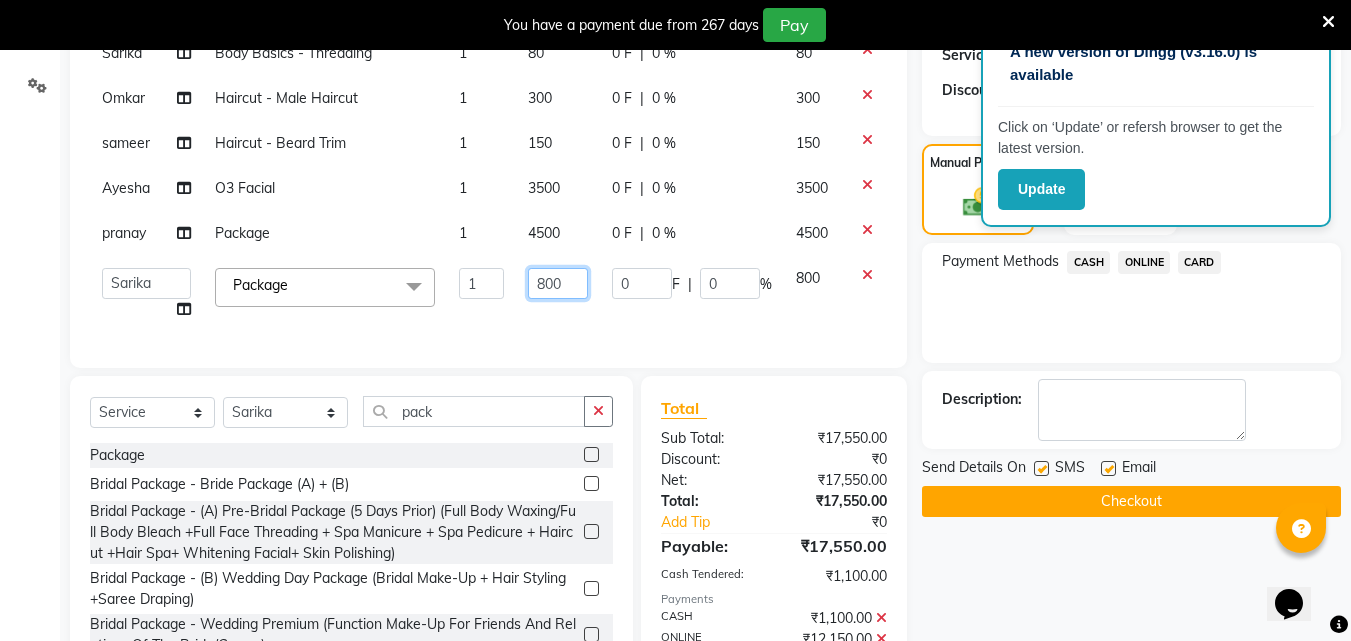click on "800" 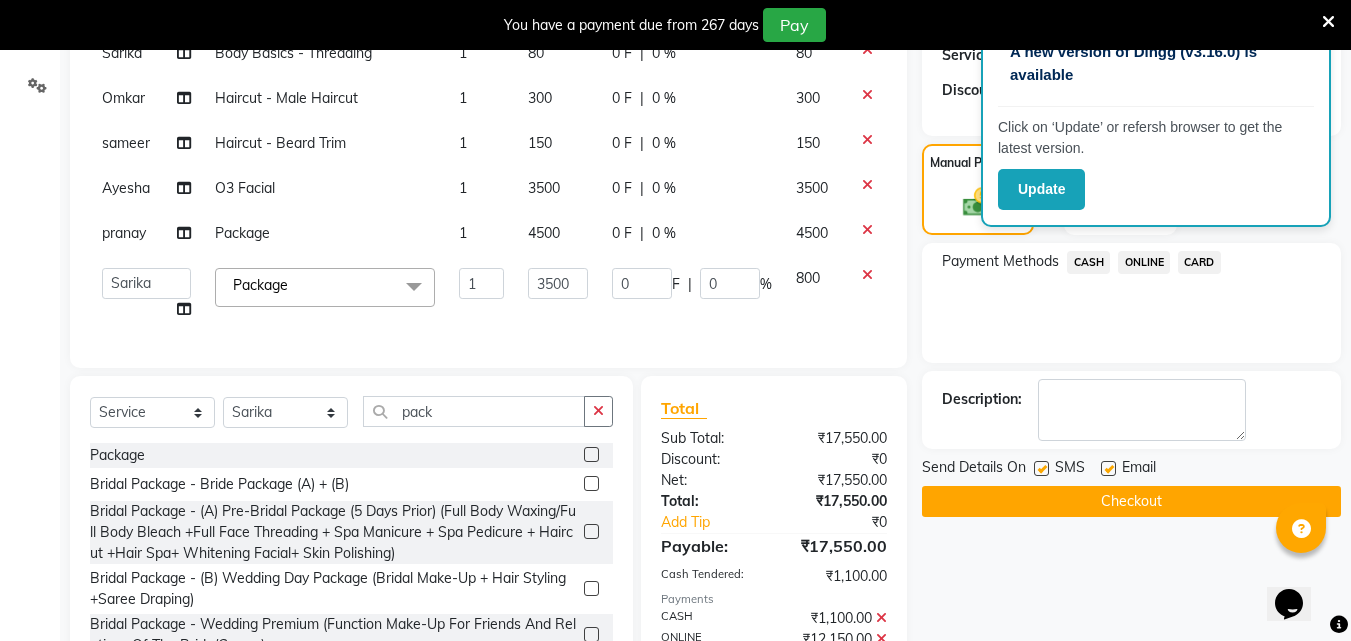 scroll, scrollTop: 976, scrollLeft: 0, axis: vertical 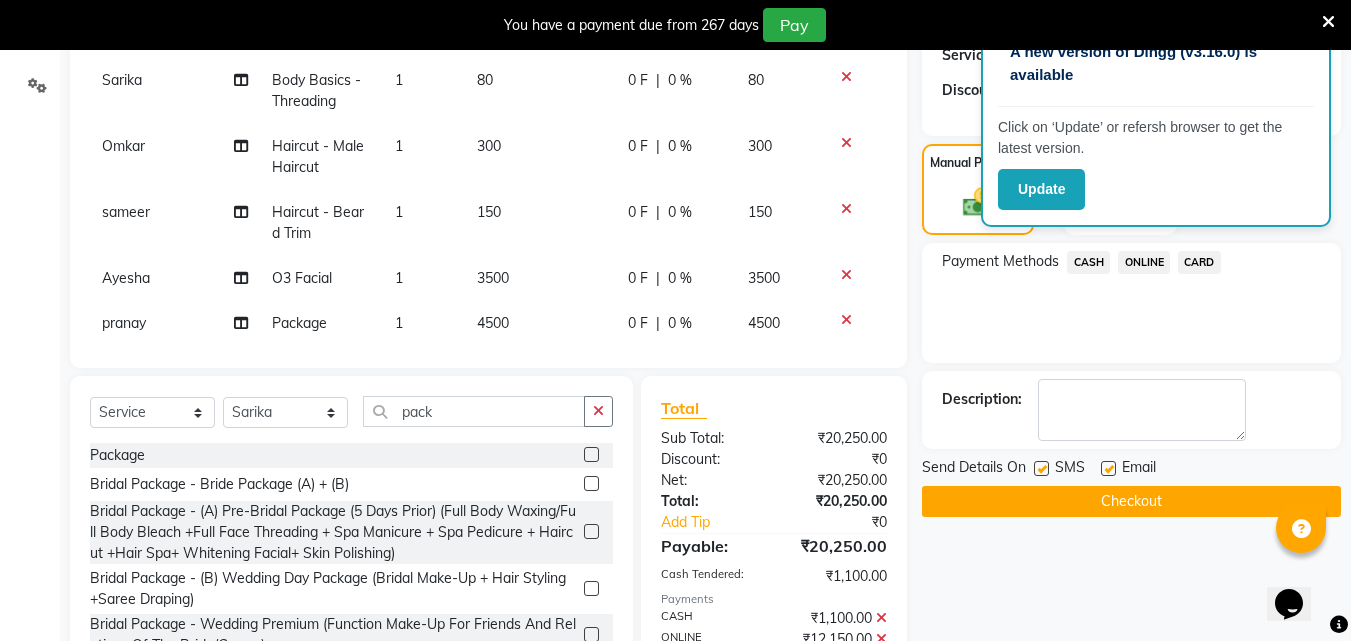 click on "ONLINE" 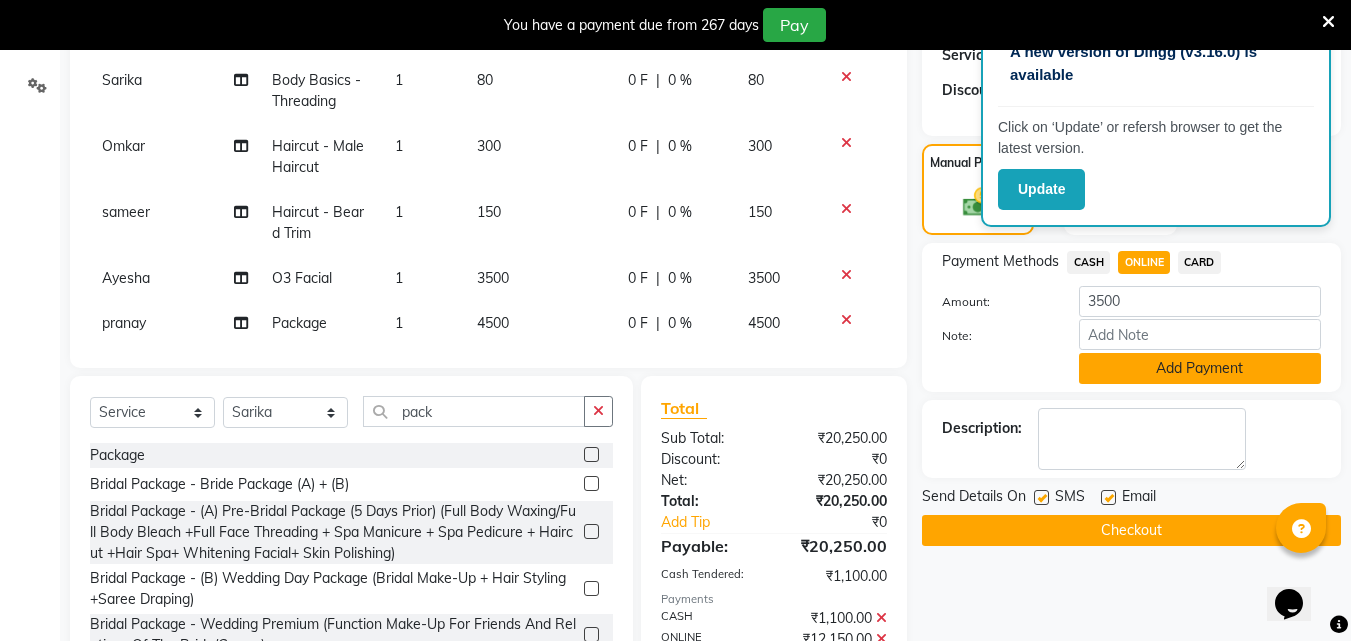 click on "Add Payment" 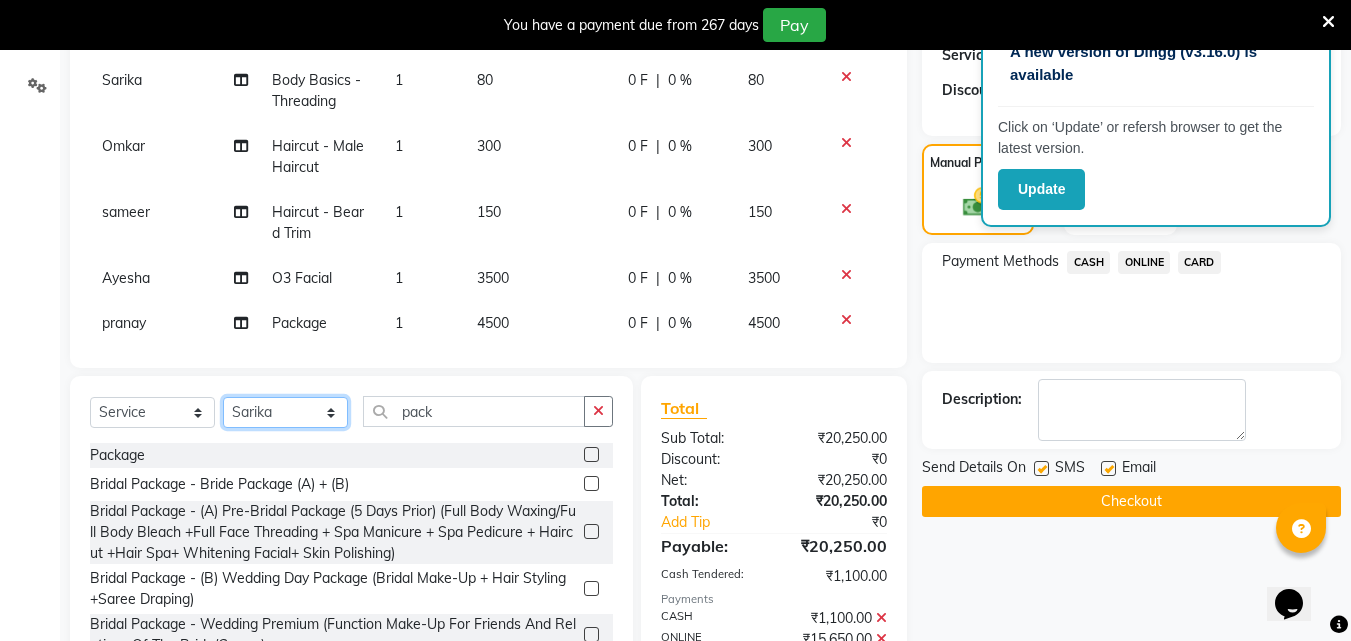 click on "Select Stylist [FIRST] [FIRST] [FIRST] [FIRST] [FIRST] [FIRST] [FIRST] [FIRST] [FIRST] [FIRST] [FIRST] [FIRST]" 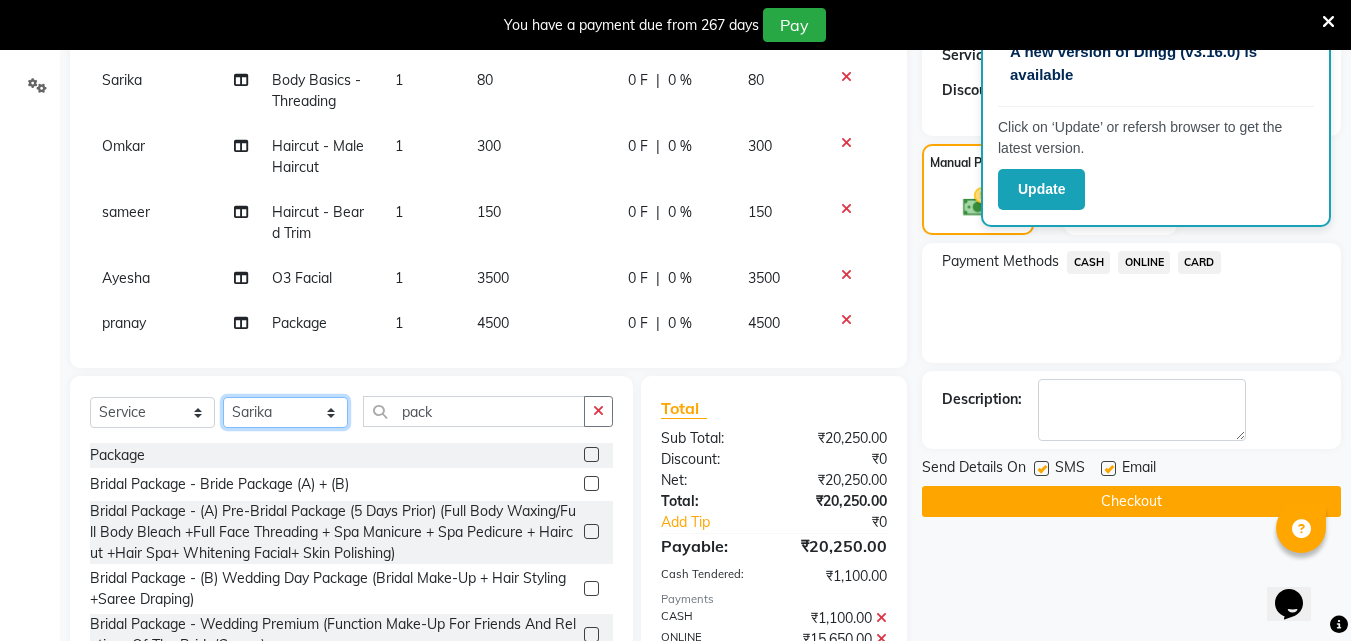 click on "Select Stylist [FIRST] [FIRST] [FIRST] [FIRST] [FIRST] [FIRST] [FIRST] [FIRST] [FIRST] [FIRST] [FIRST] [FIRST]" 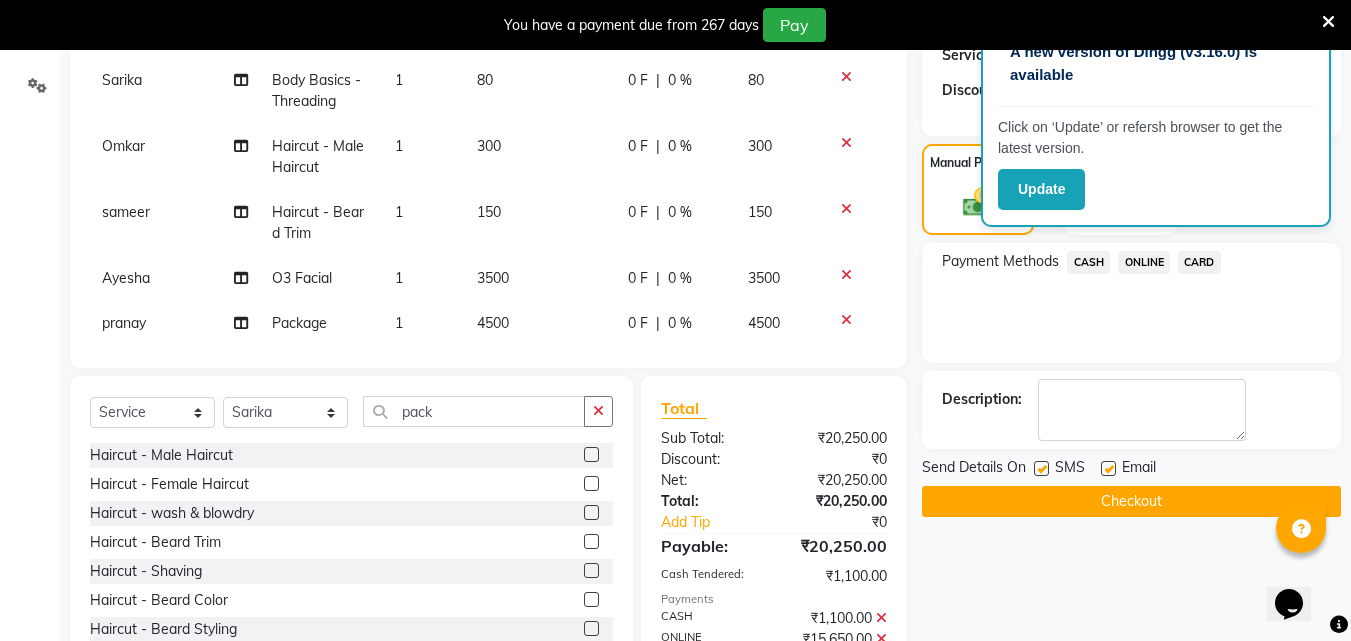click 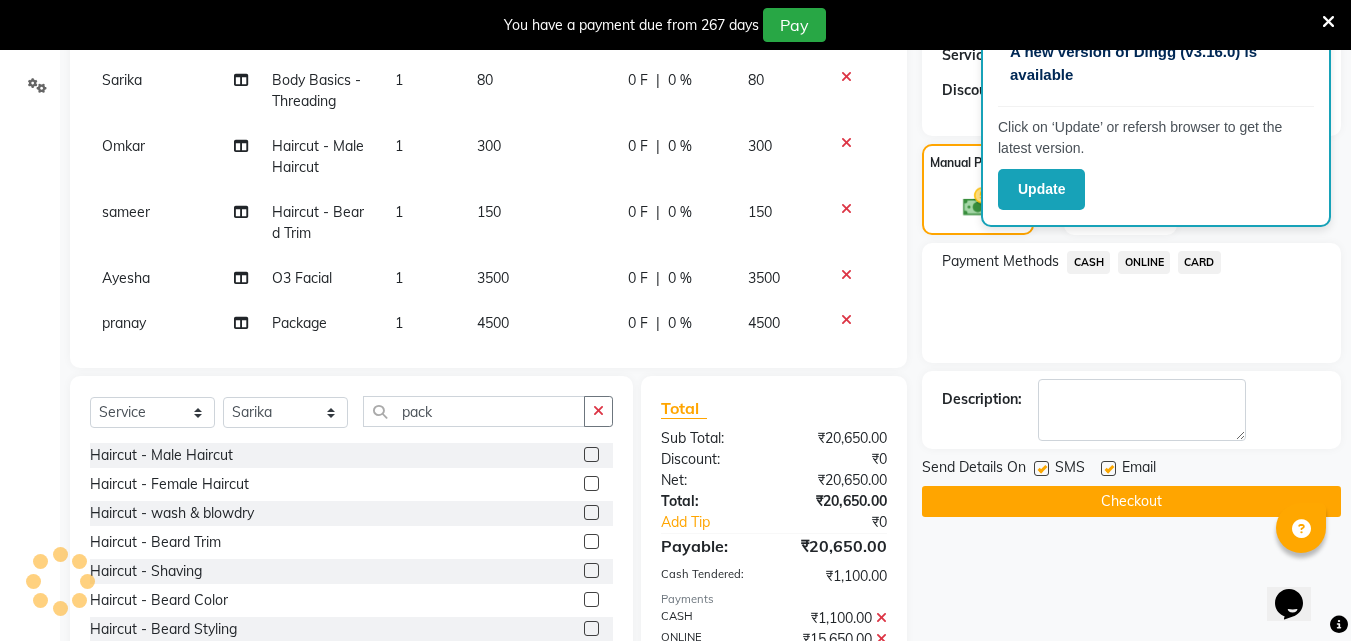 scroll, scrollTop: 1116, scrollLeft: 0, axis: vertical 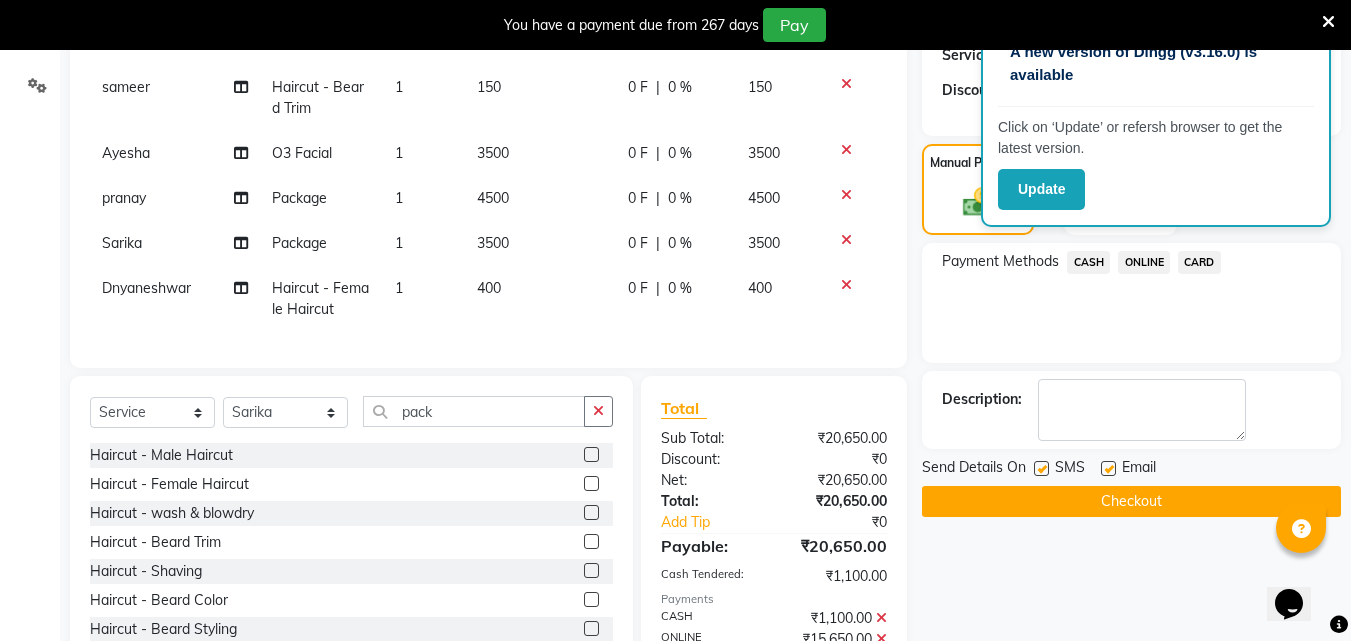click on "400" 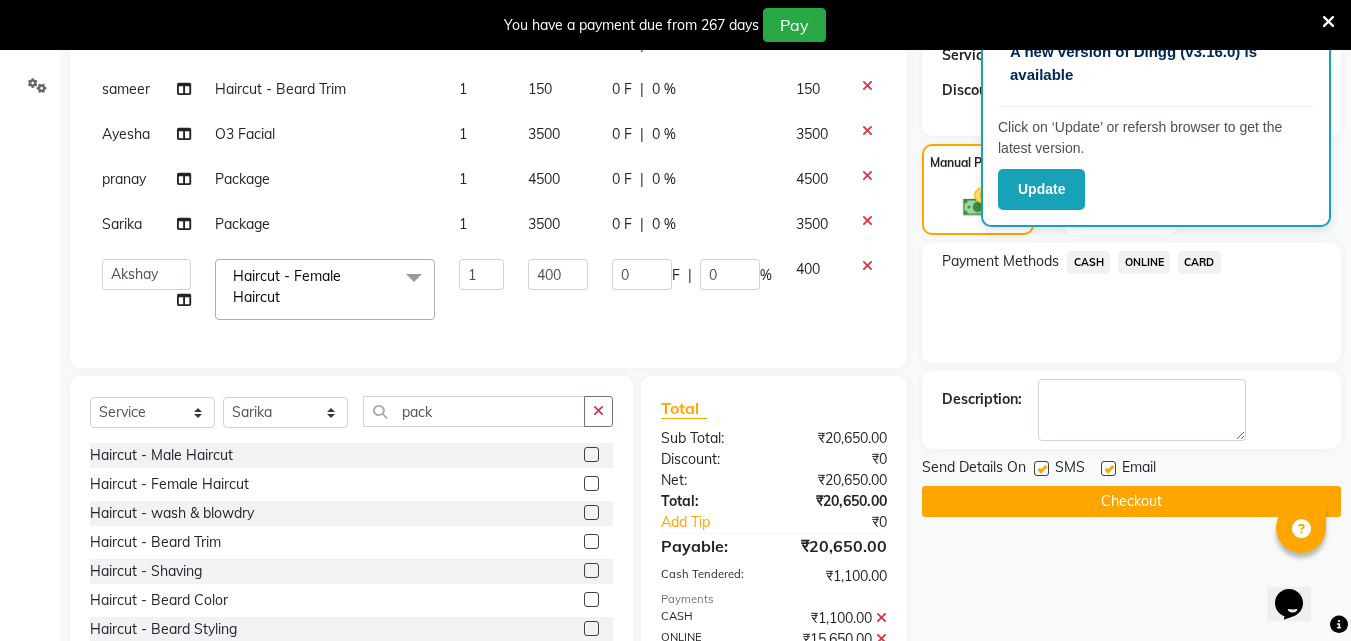 scroll, scrollTop: 820, scrollLeft: 0, axis: vertical 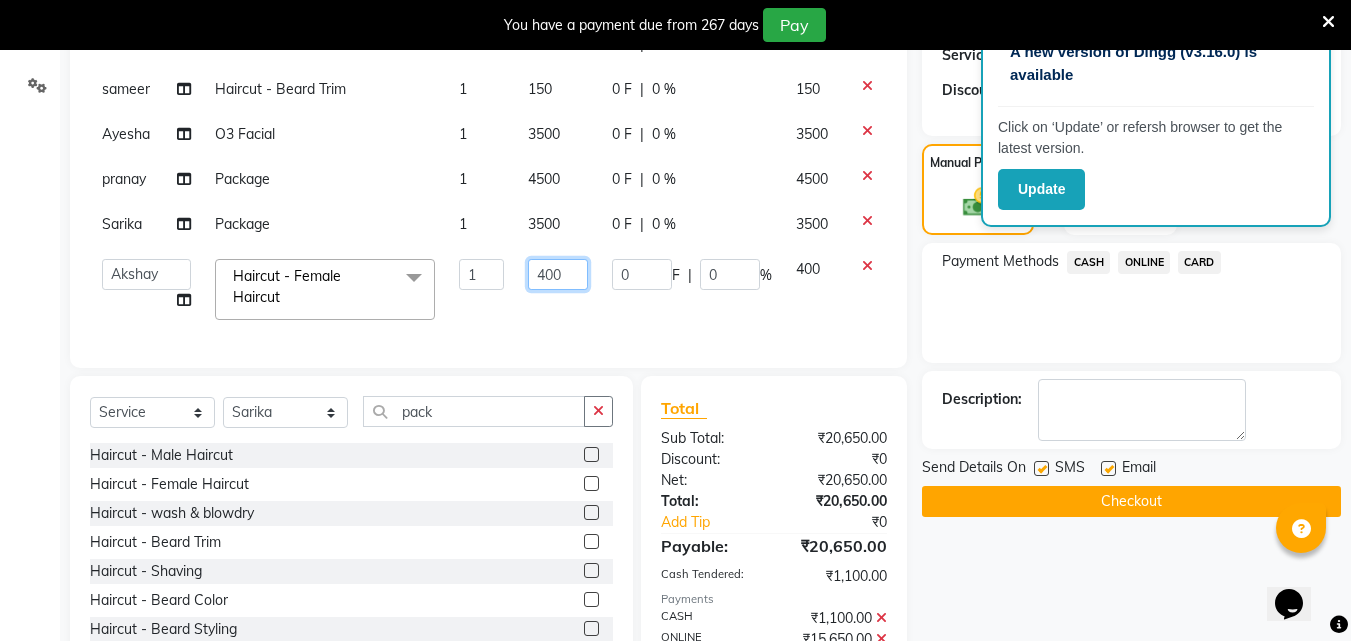 click on "400" 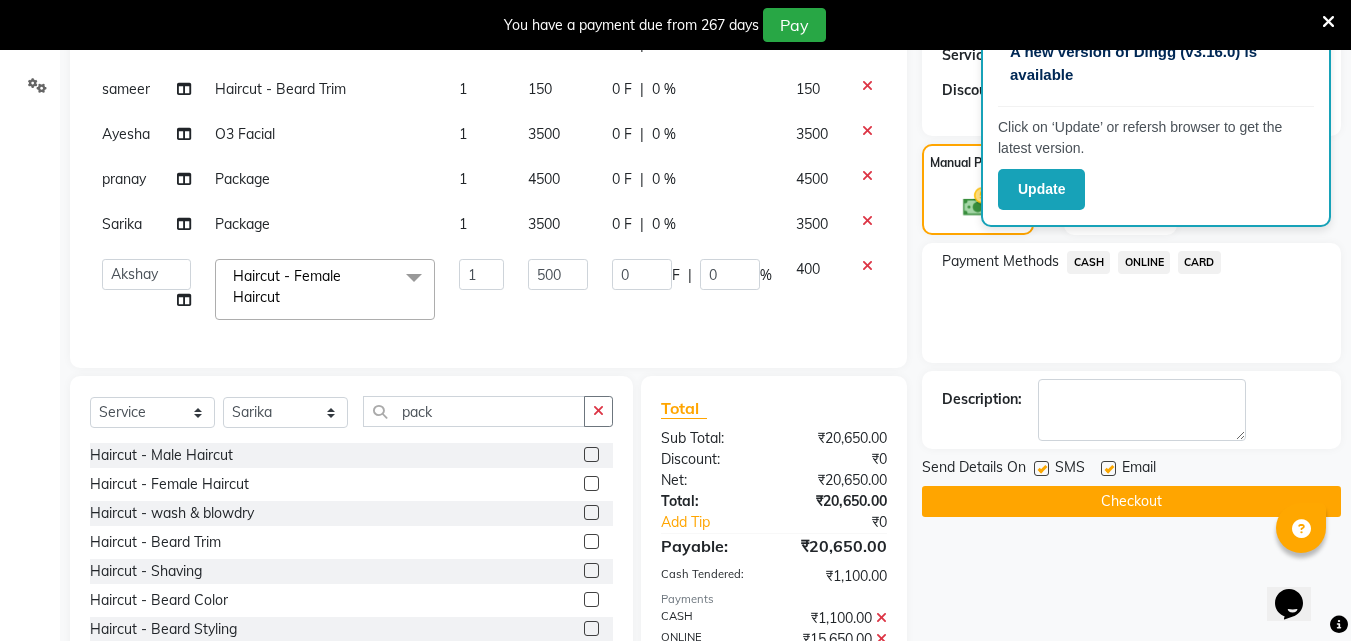 scroll, scrollTop: 1009, scrollLeft: 0, axis: vertical 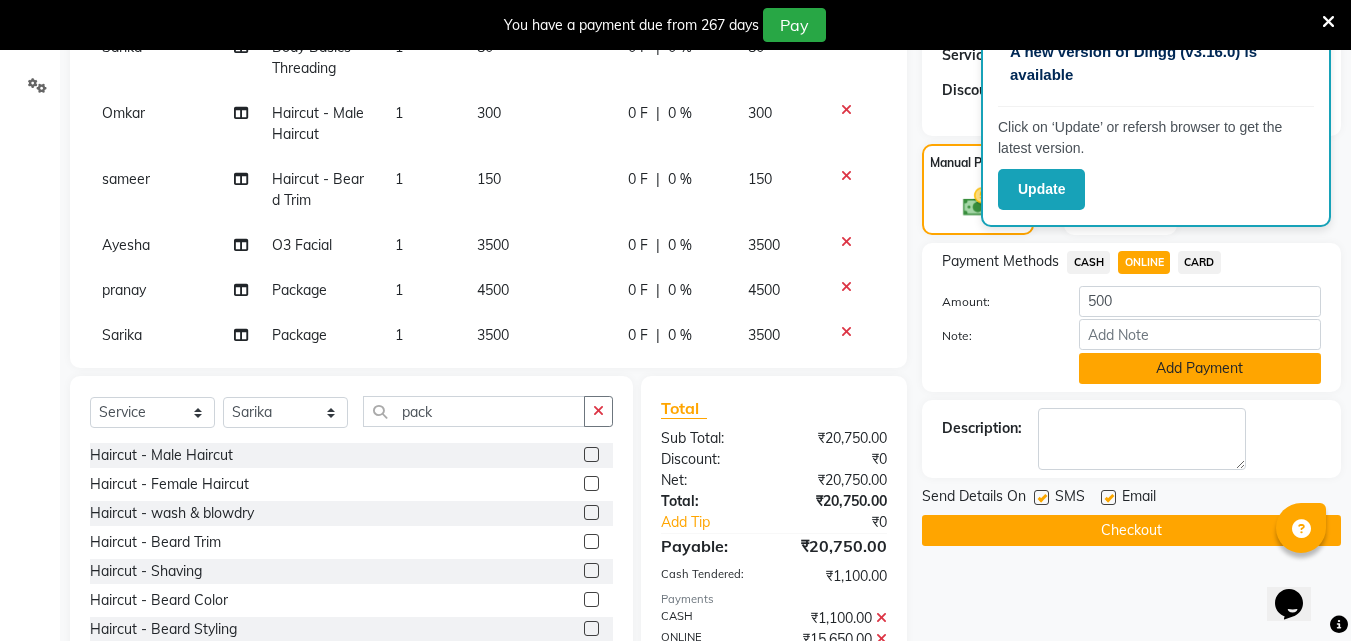 click on "Add Payment" 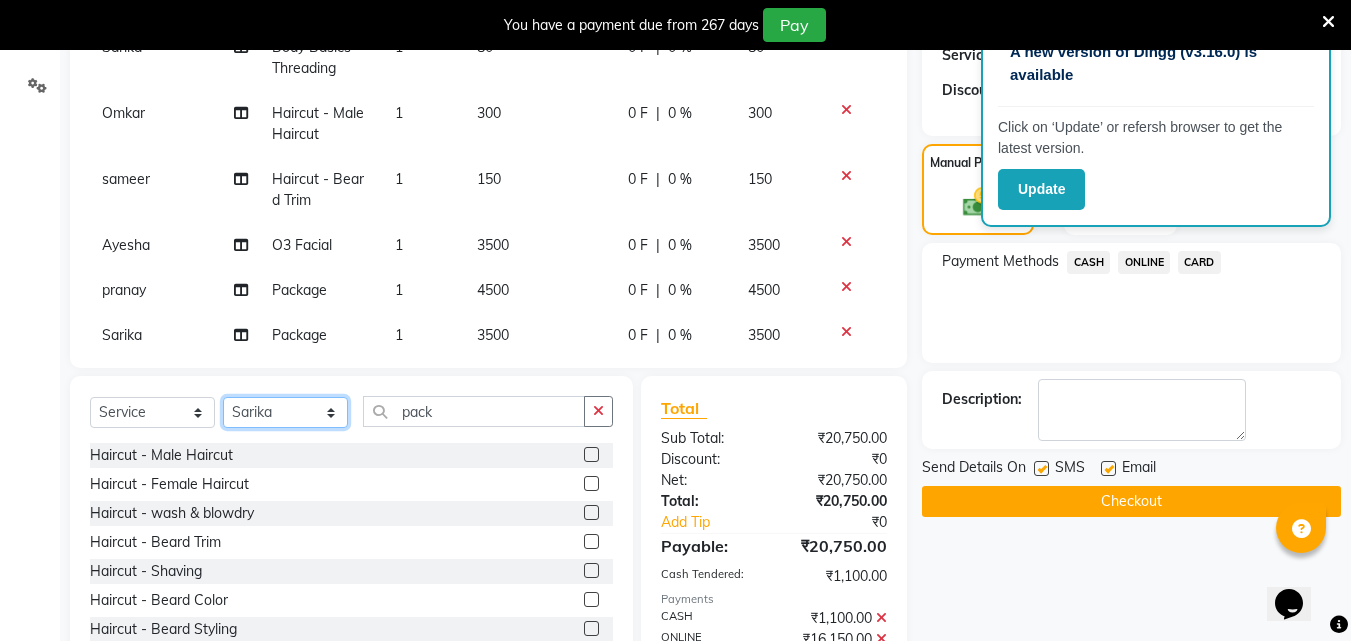 click on "Select Stylist [FIRST] [FIRST] [FIRST] [FIRST] [FIRST] [FIRST] [FIRST] [FIRST] [FIRST] [FIRST] [FIRST] [FIRST]" 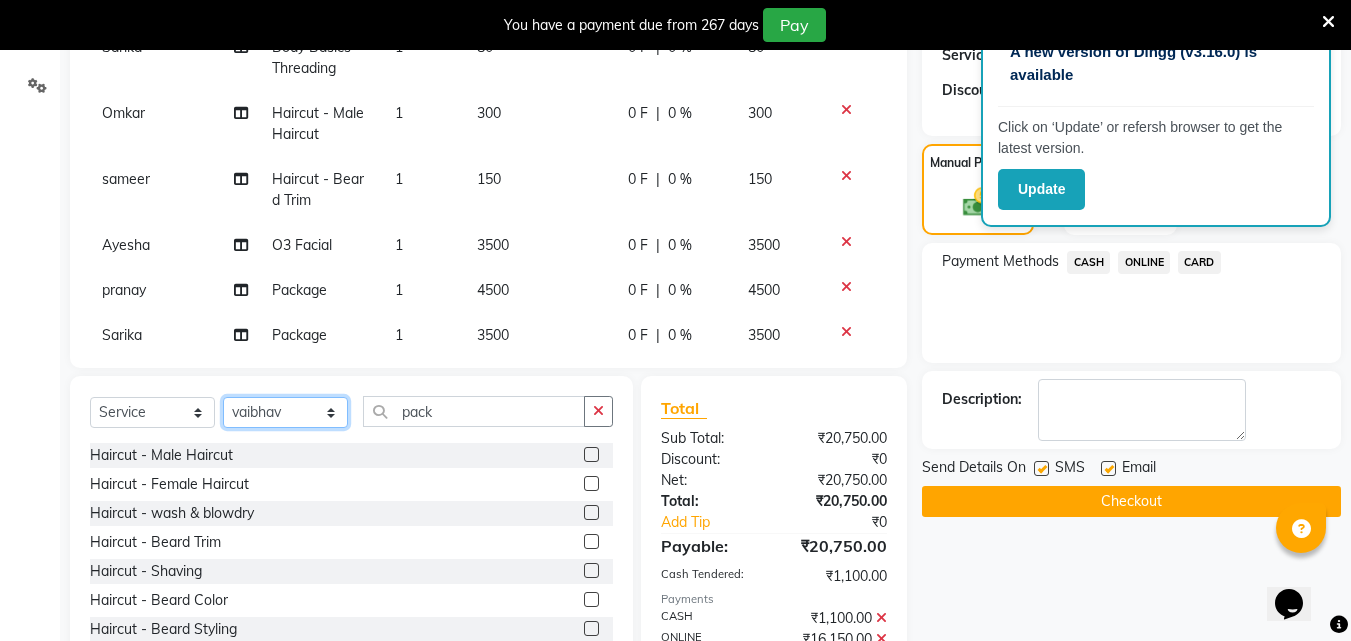 click on "Select Stylist [FIRST] [FIRST] [FIRST] [FIRST] [FIRST] [FIRST] [FIRST] [FIRST] [FIRST] [FIRST] [FIRST] [FIRST]" 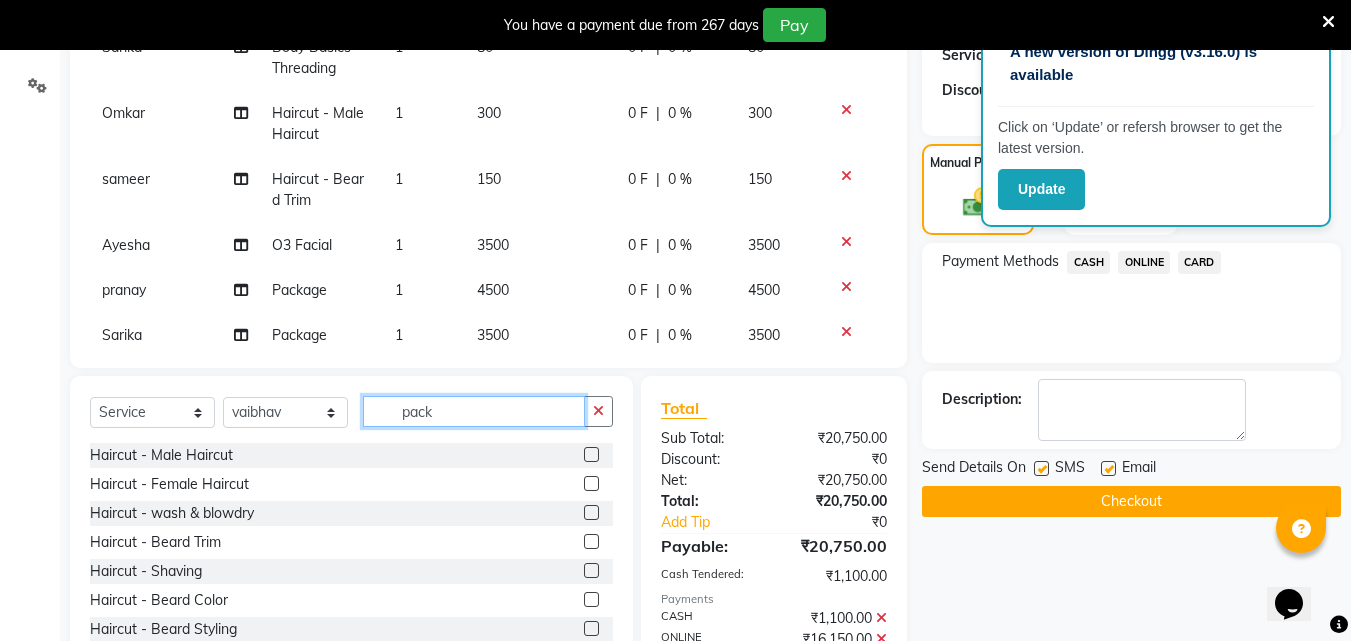 click on "pack" 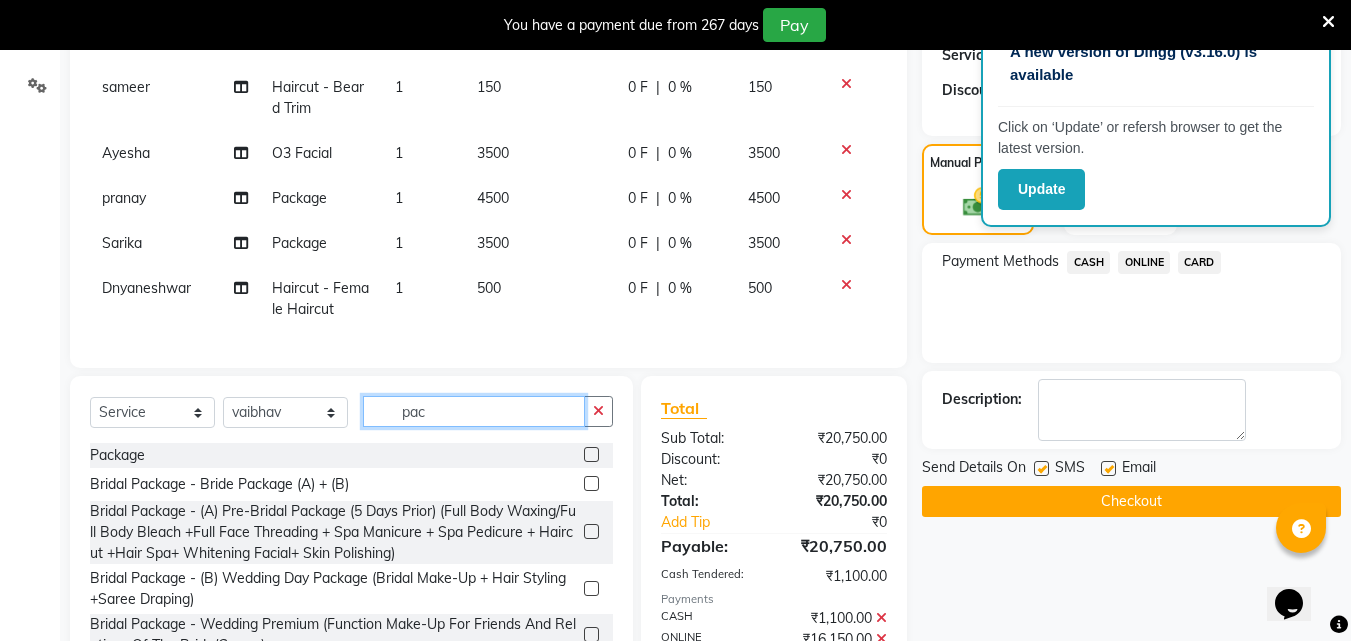scroll, scrollTop: 1116, scrollLeft: 0, axis: vertical 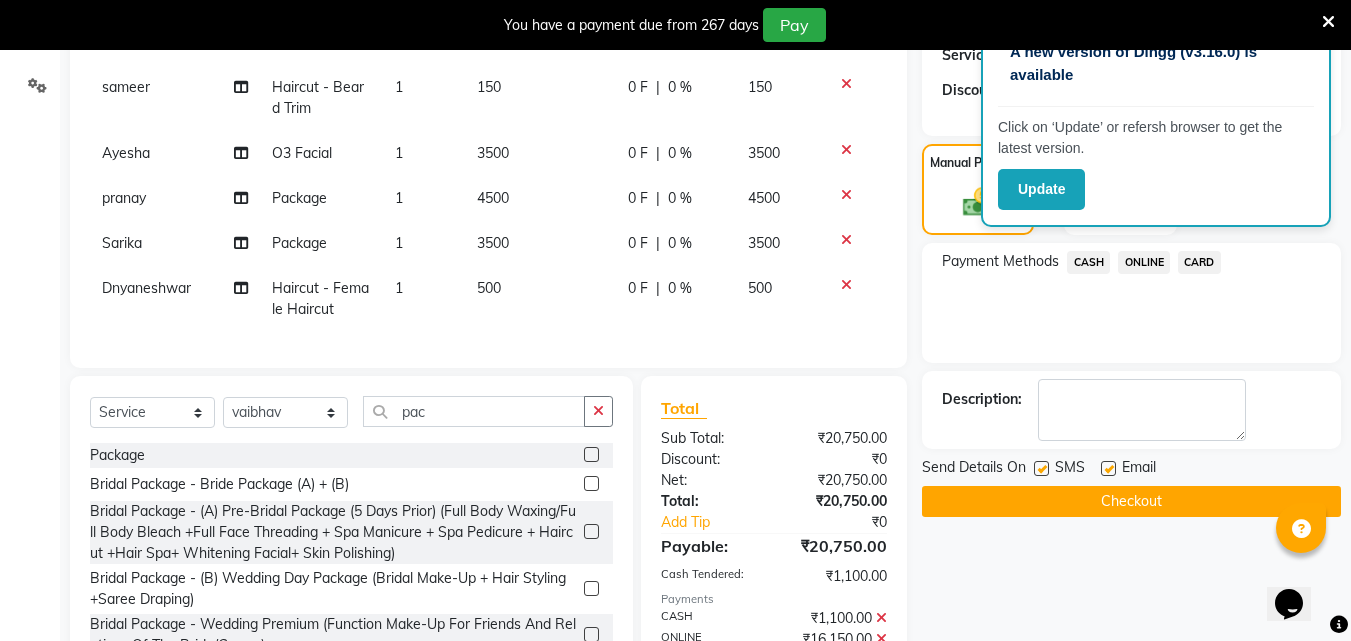 click 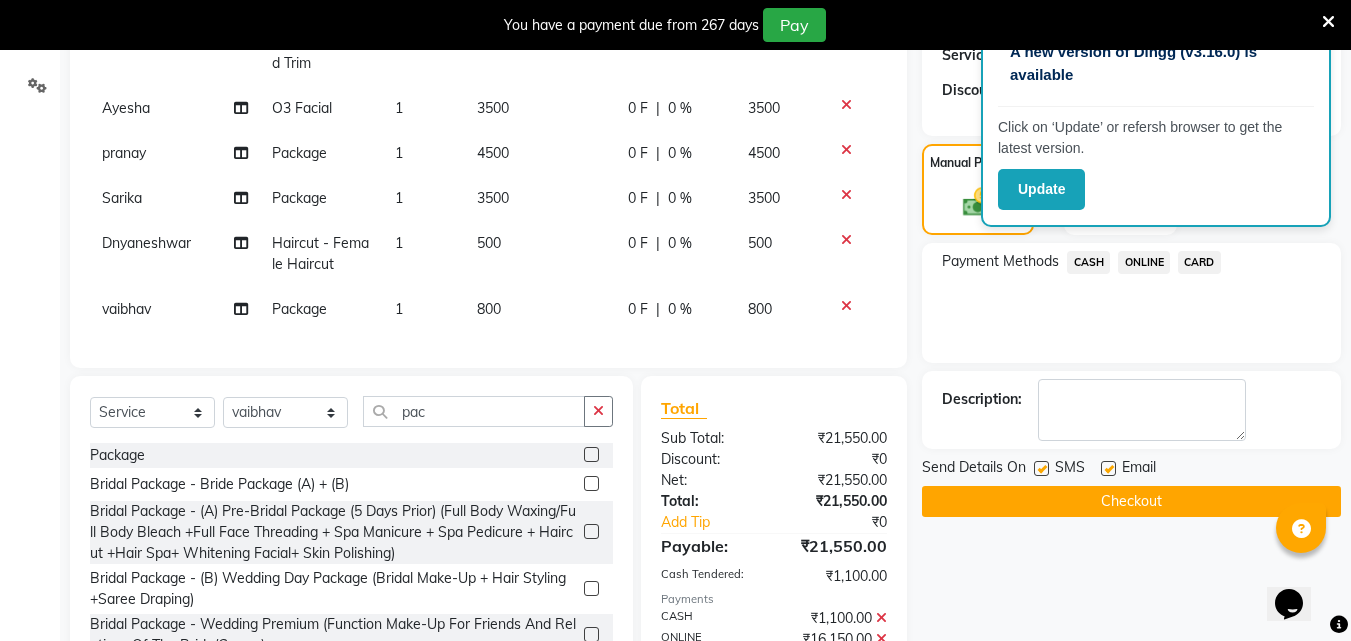 scroll, scrollTop: 1161, scrollLeft: 0, axis: vertical 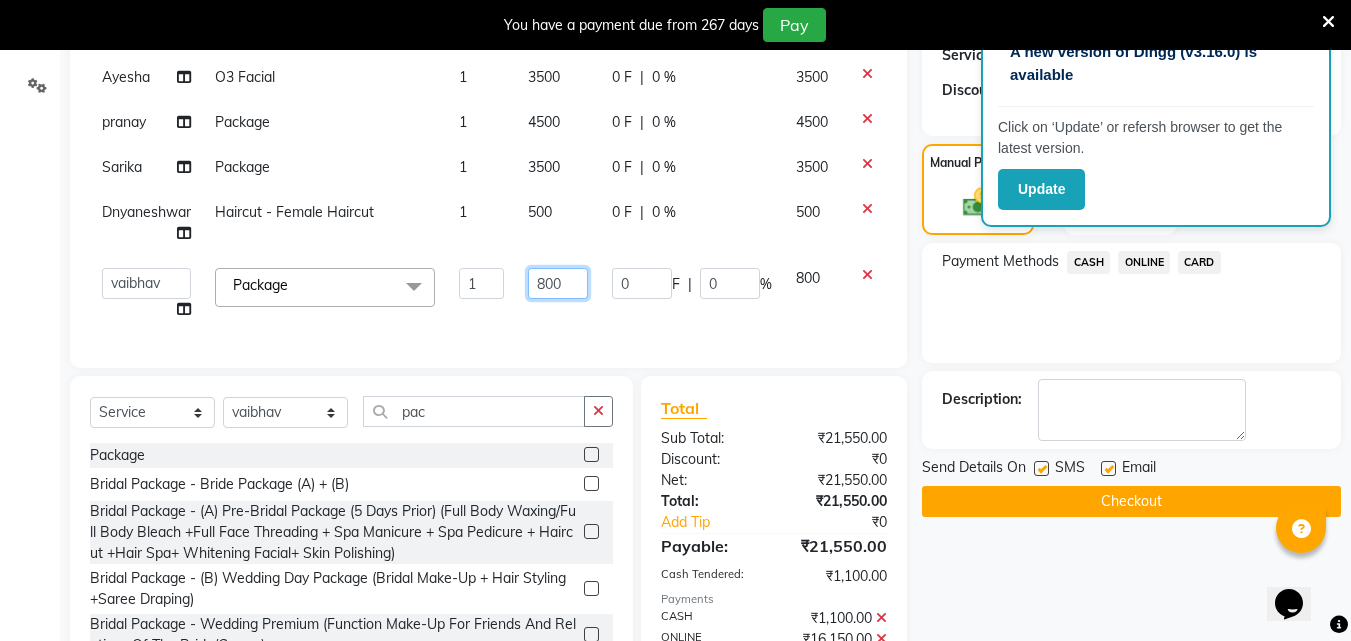 click on "800" 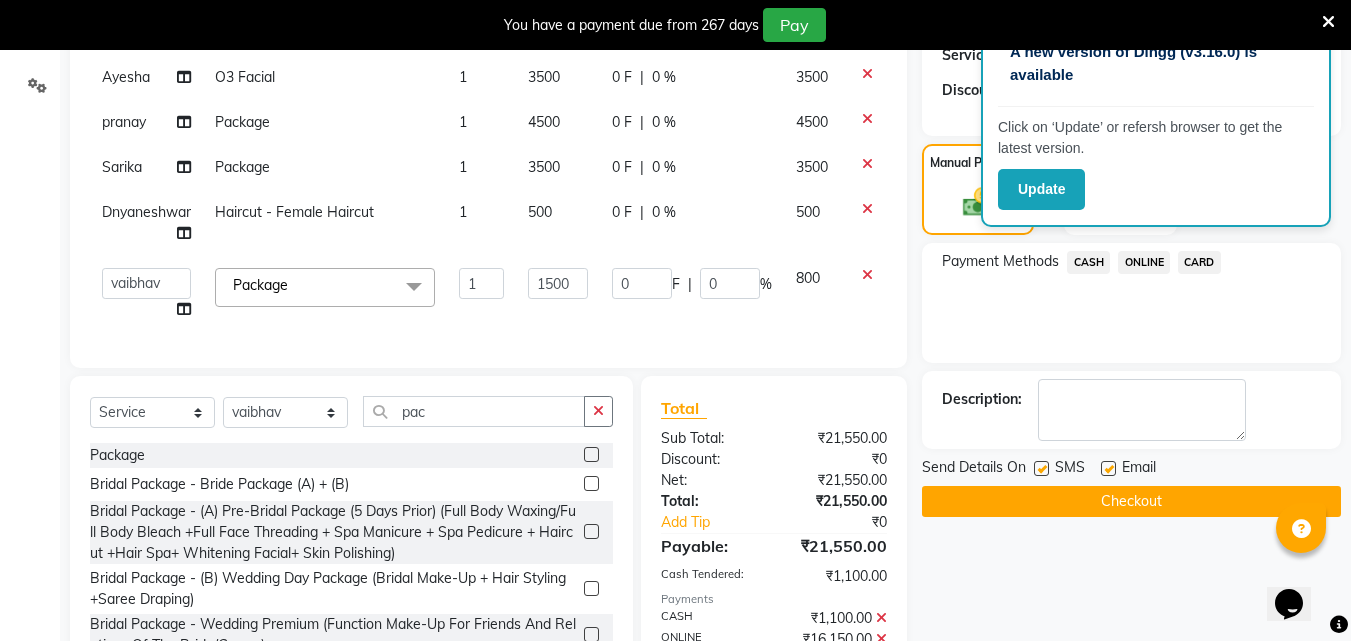 scroll, scrollTop: 1087, scrollLeft: 0, axis: vertical 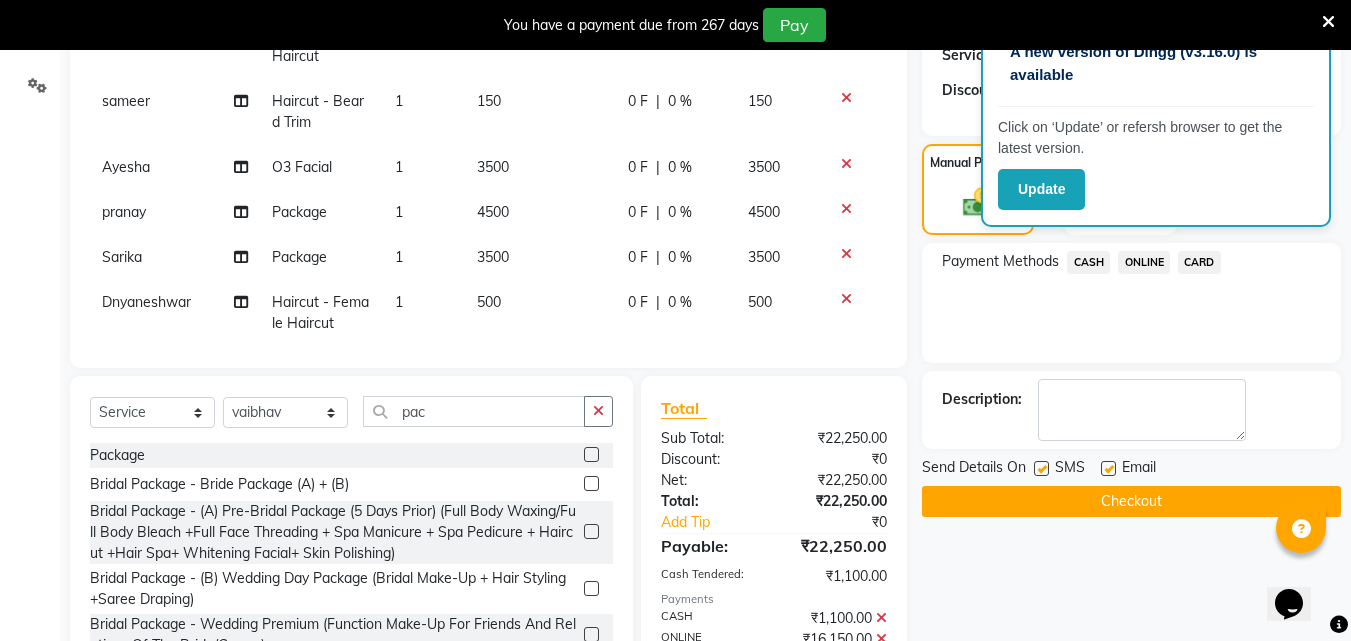 click on "ONLINE" 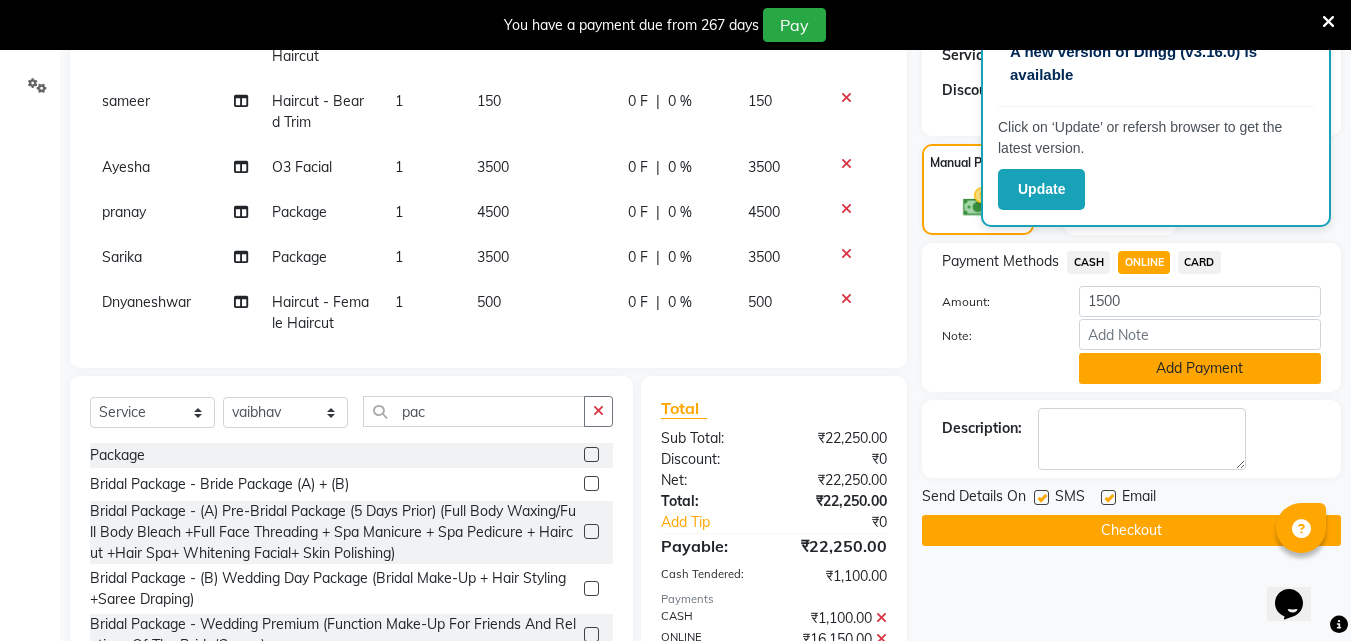 click on "Add Payment" 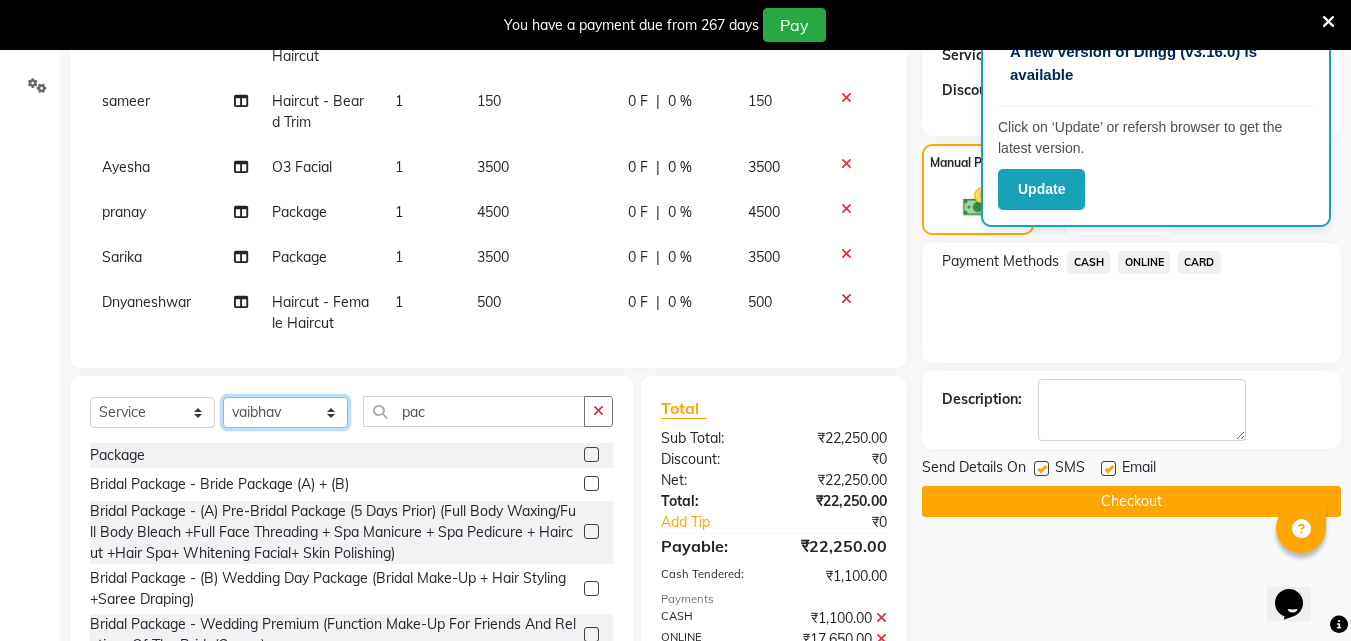 click on "Select Stylist [FIRST] [FIRST] [FIRST] [FIRST] [FIRST] [FIRST] [FIRST] [FIRST] [FIRST] [FIRST] [FIRST] [FIRST]" 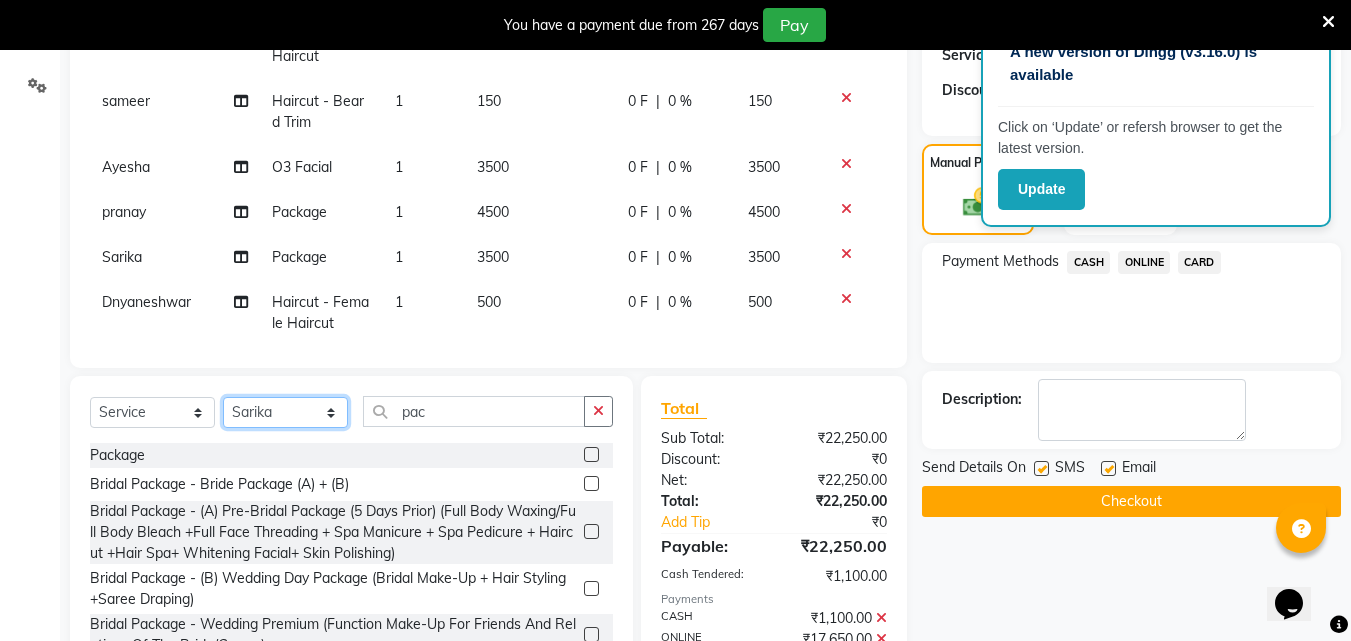 click on "Select Stylist [FIRST] [FIRST] [FIRST] [FIRST] [FIRST] [FIRST] [FIRST] [FIRST] [FIRST] [FIRST] [FIRST] [FIRST]" 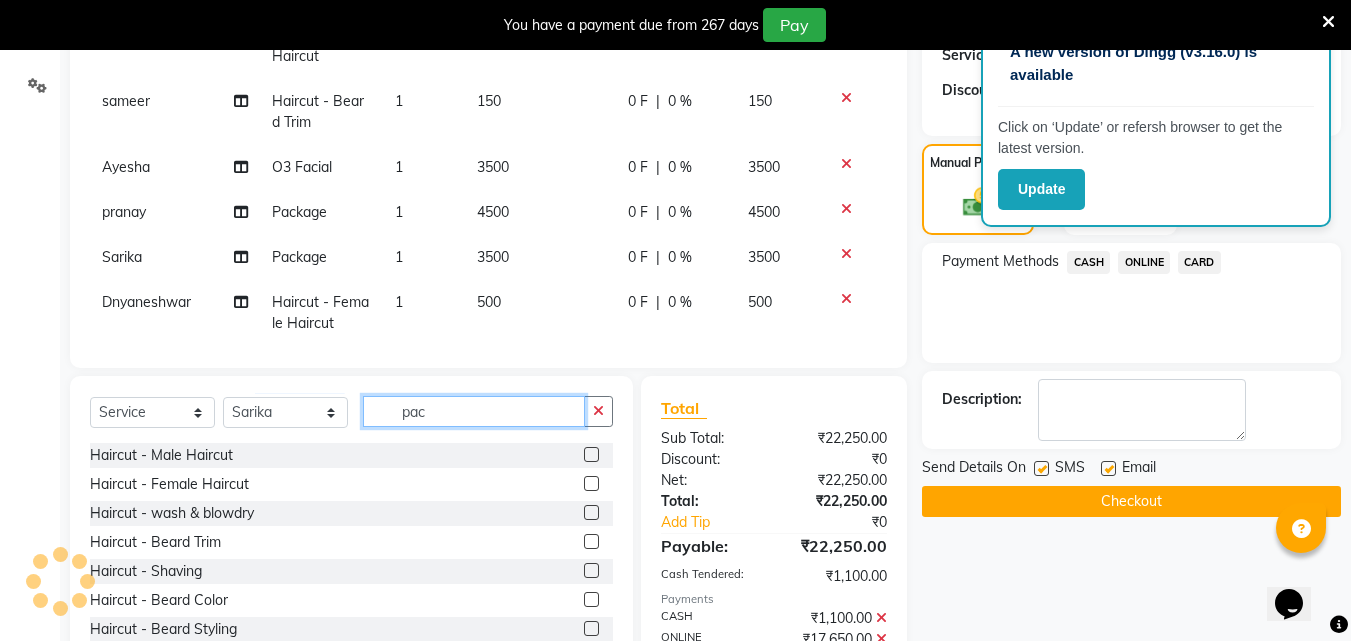 click on "pac" 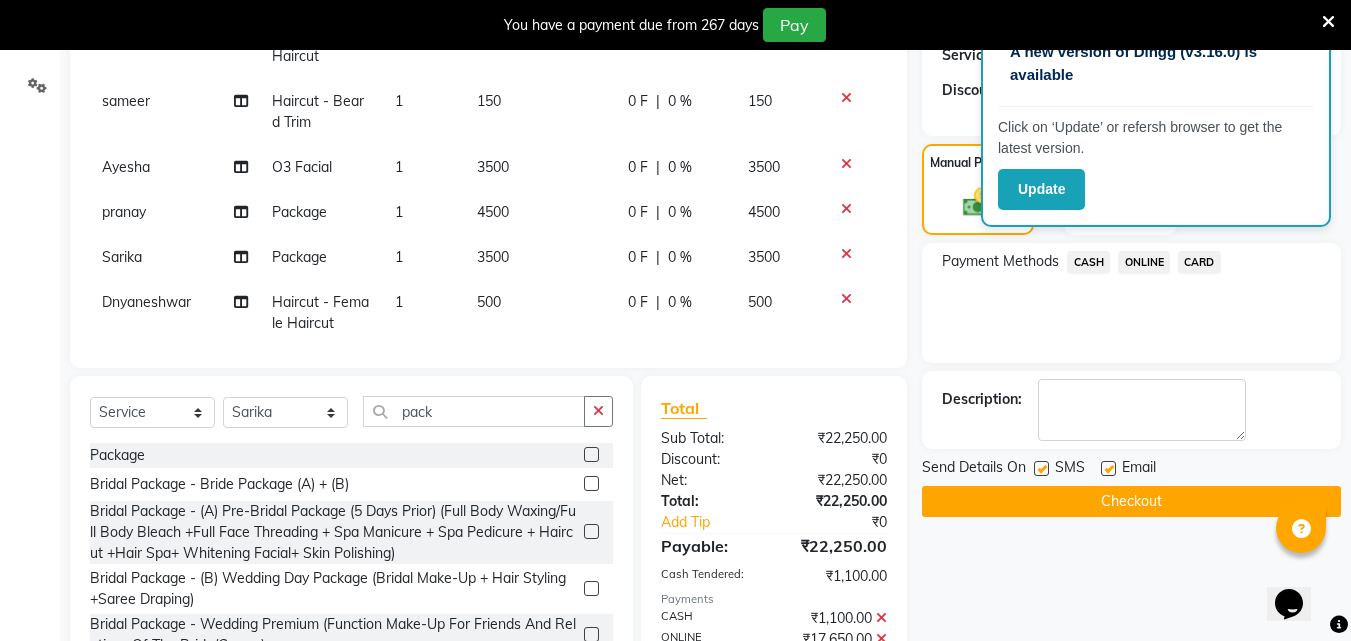 click 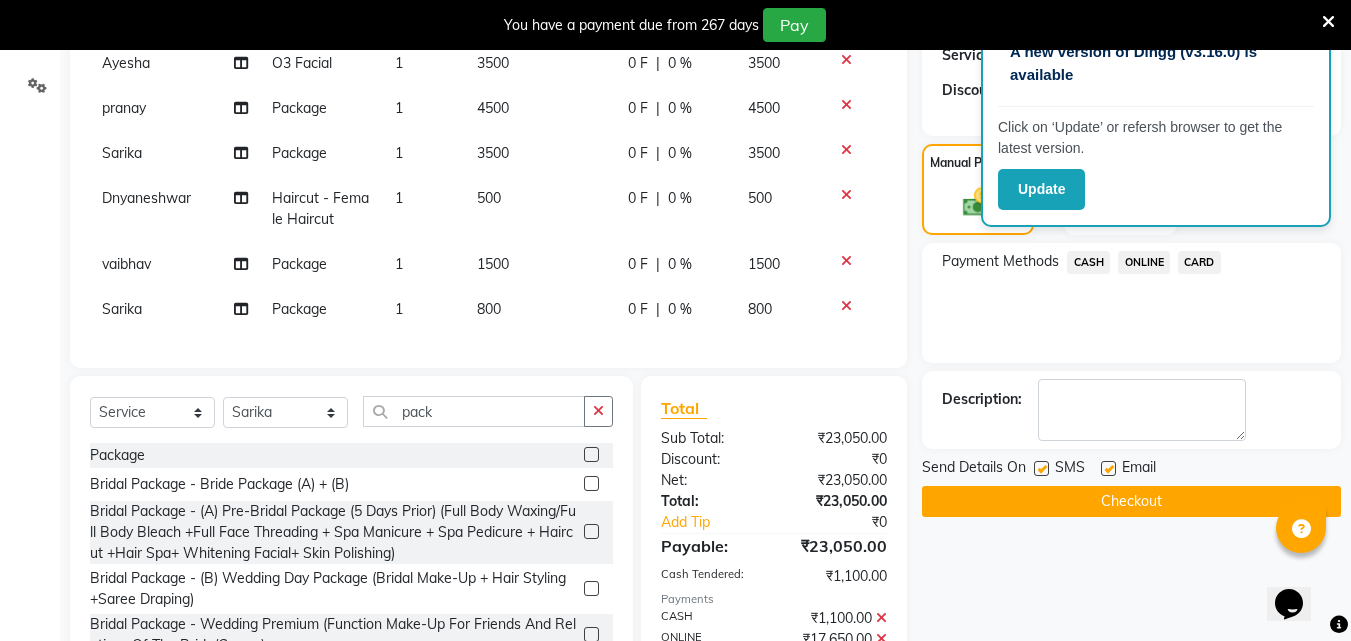 scroll, scrollTop: 1206, scrollLeft: 0, axis: vertical 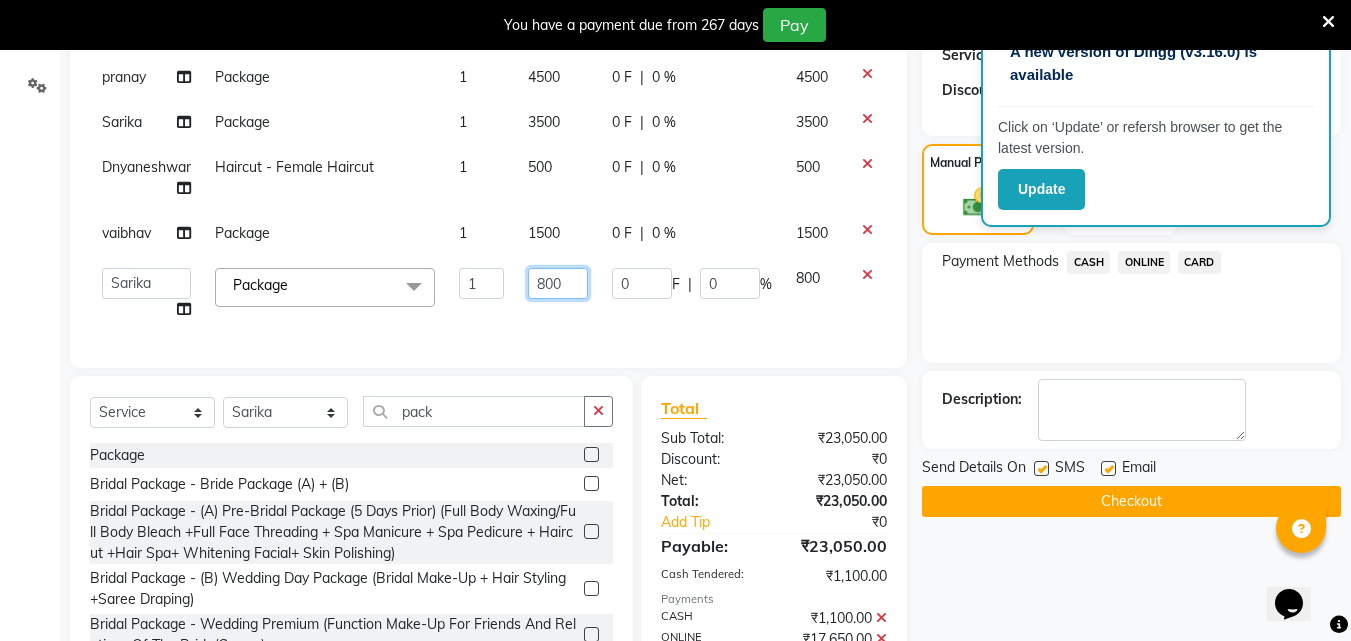 click on "800" 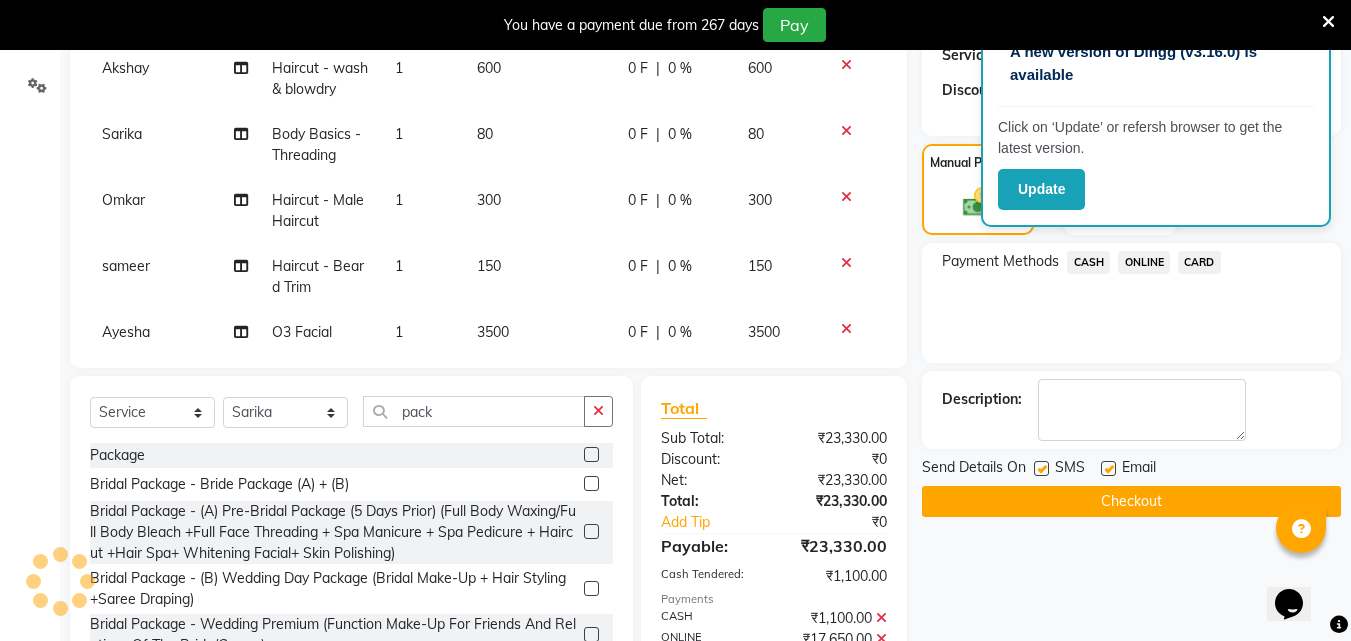 scroll, scrollTop: 1153, scrollLeft: 0, axis: vertical 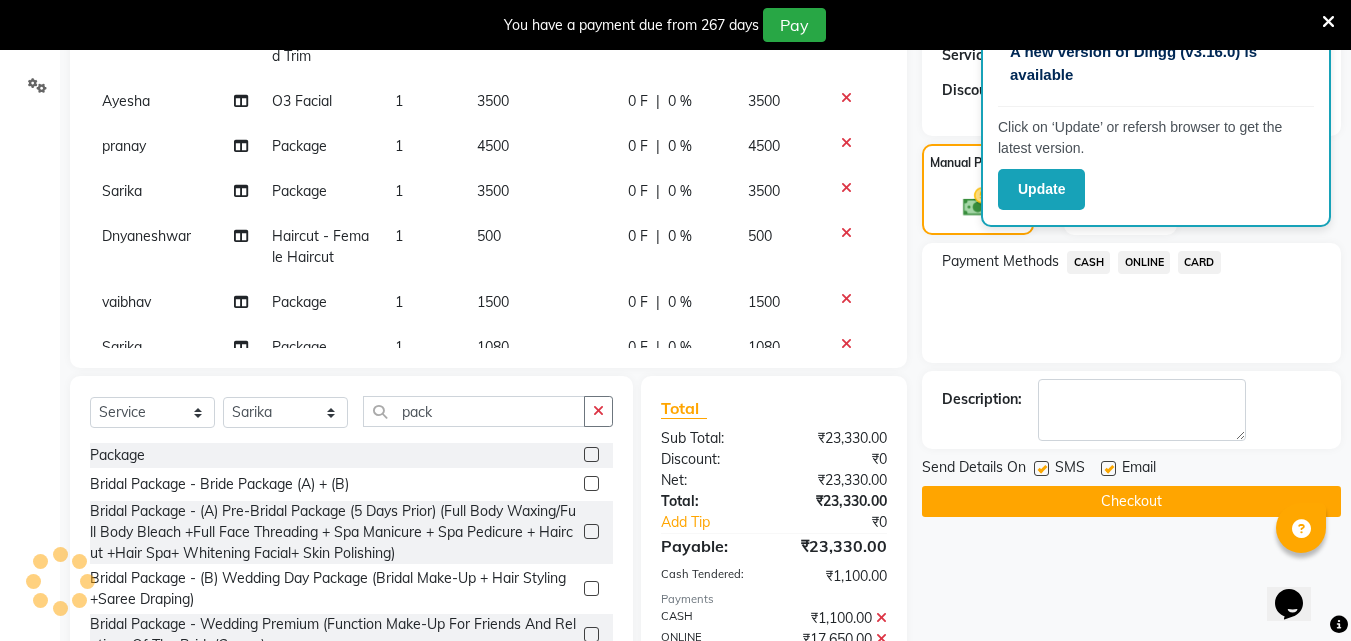 click on "ONLINE" 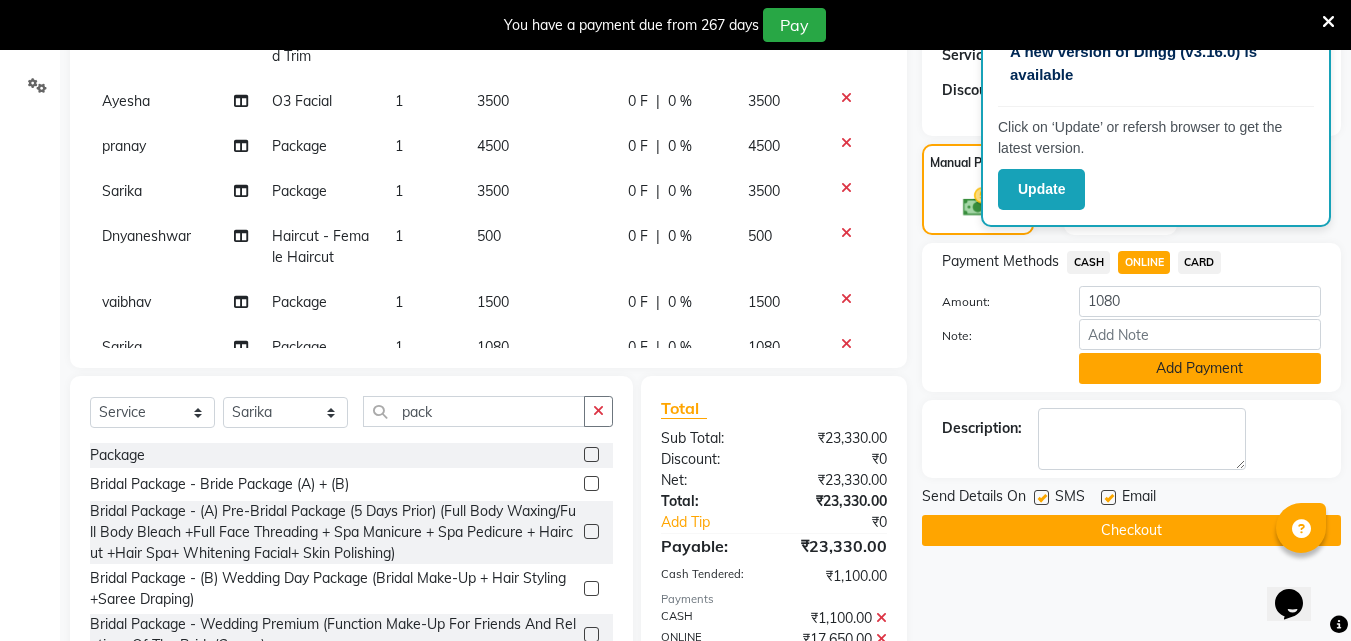 click on "Add Payment" 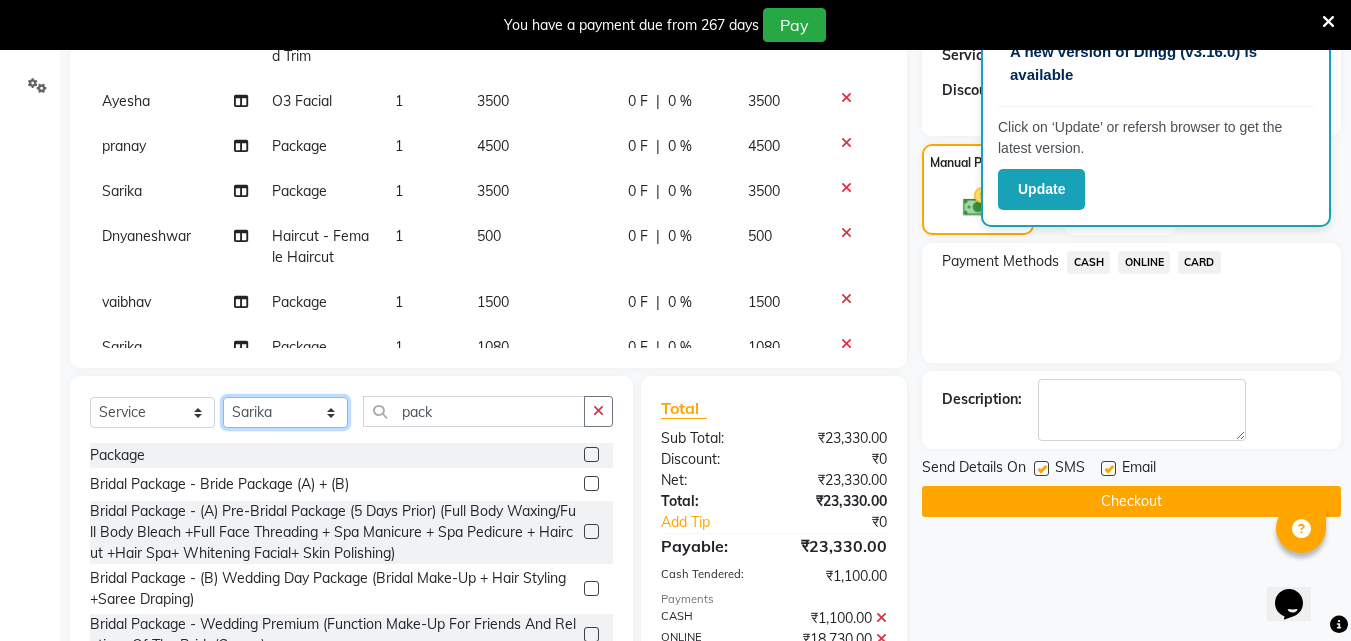 click on "Select Stylist [FIRST] [FIRST] [FIRST] [FIRST] [FIRST] [FIRST] [FIRST] [FIRST] [FIRST] [FIRST] [FIRST] [FIRST]" 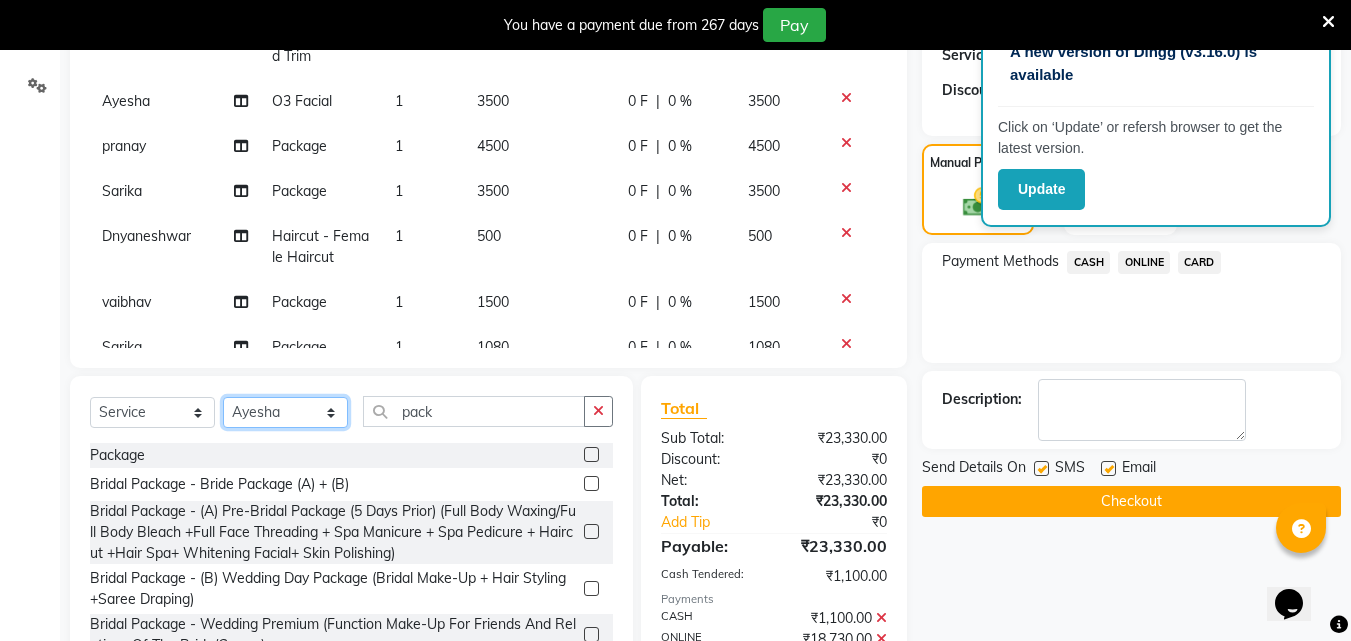 click on "Select Stylist [FIRST] [FIRST] [FIRST] [FIRST] [FIRST] [FIRST] [FIRST] [FIRST] [FIRST] [FIRST] [FIRST] [FIRST]" 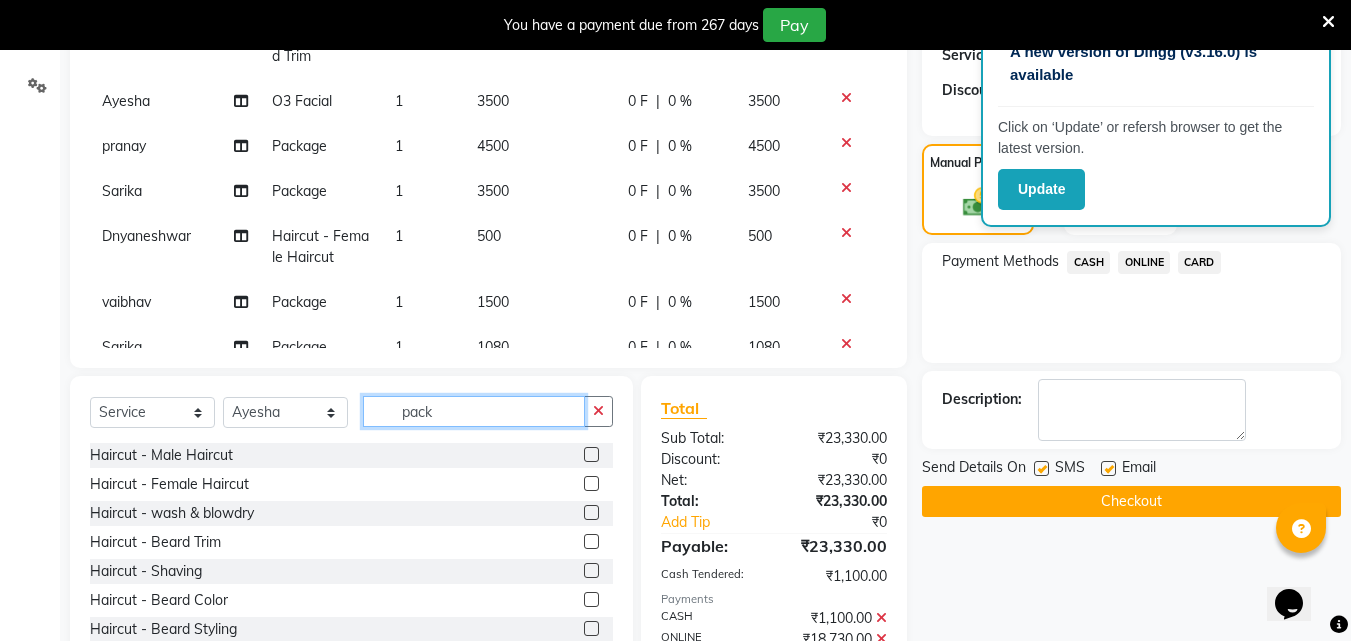 click on "pack" 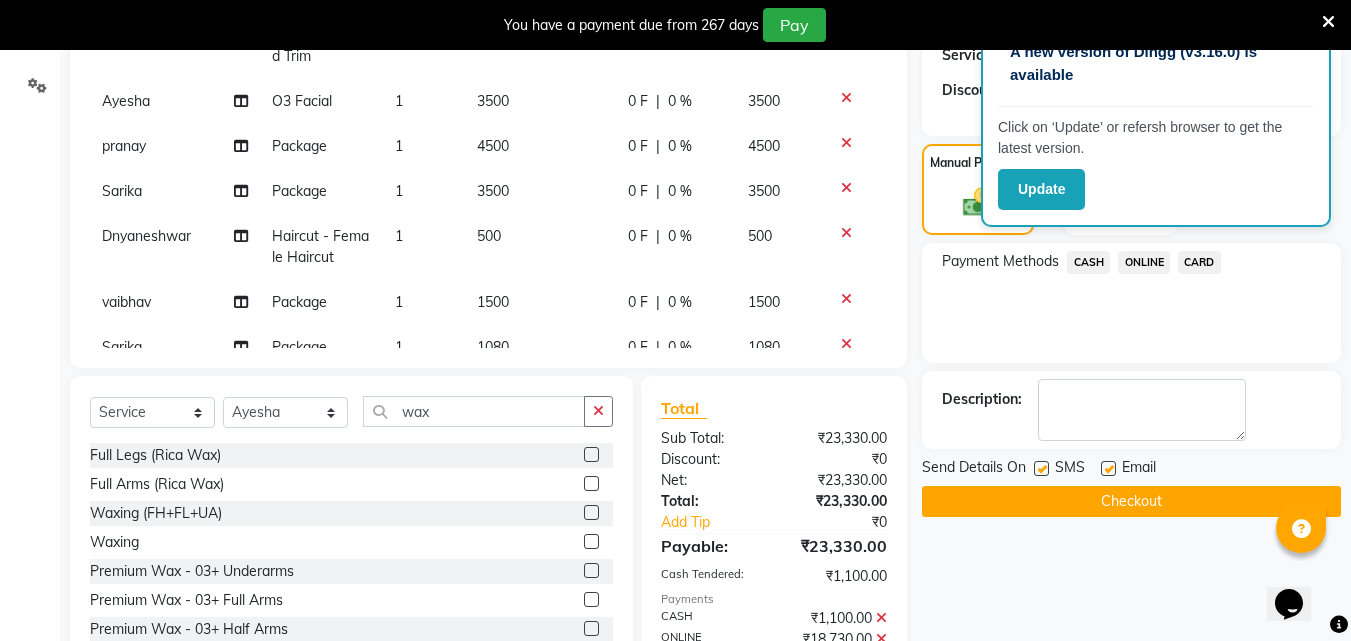 click 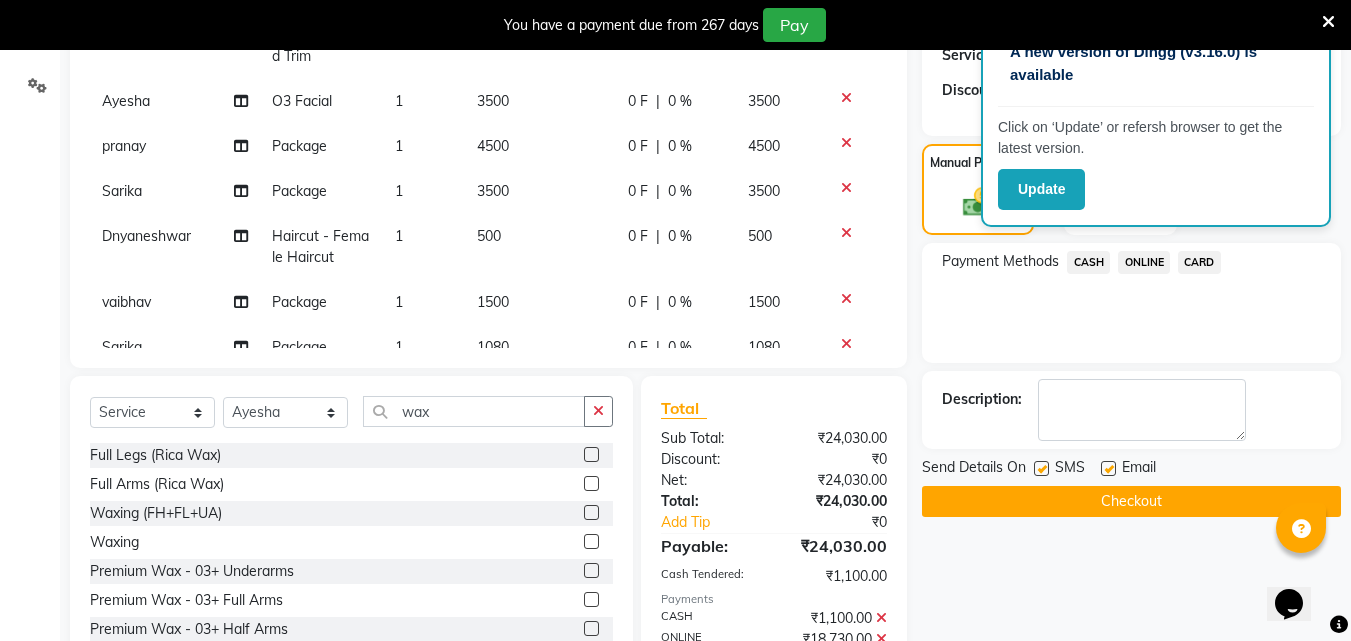click on "Services Stylist Service Qty Price Disc Total Action [NAME] Haircut - Male Haircut 1 450 0 F | 0 % 450 [NAME] Package 1 700 0 F | 0 % 700 [NAME] Body Basics - Threading 1 110 0 F | 0 % 110 [NAME] Haircut - Male Haircut 1 500 0 F | 0 % 500 [NAME] Haircut - Female Haircut 1 350 0 F | 0 % 350 [NAME] Body Basics - Threading 1 100 0 F | 0 % 100 [NAME] Haircut - Male Haircut 1 300 0 F | 0 % 300 [NAME] Haircut - Male Haircut 1 300 0 F | 0 % 300 [NAME] Body Basics - Threading 1 50 0 F | 0 % 50 [NAME] Package 1 900 0 F | 0 % 900 [NAME] Waxing 1 1000 0 F | 0 % 1000 [NAME] Haircut - Beard Trim 1 150 0 F | 0 % 150 [NAME] Body Basics - Threading 1 80 0 F | 0 % 80 [NAME] Body Basics - Threading 1 30 0 F | 0 % 30 [NAME] Package 1 1800 0 F | 0 % 1800 [NAME] Haircut - Female Haircut 1 400 0 F | 0 % 400 [NAME] Haircut - Female Haircut 1 400 0 F | 0 % 400 [NAME] Haircut - wash & blowdry 1 600 0 F | 0 % 600" 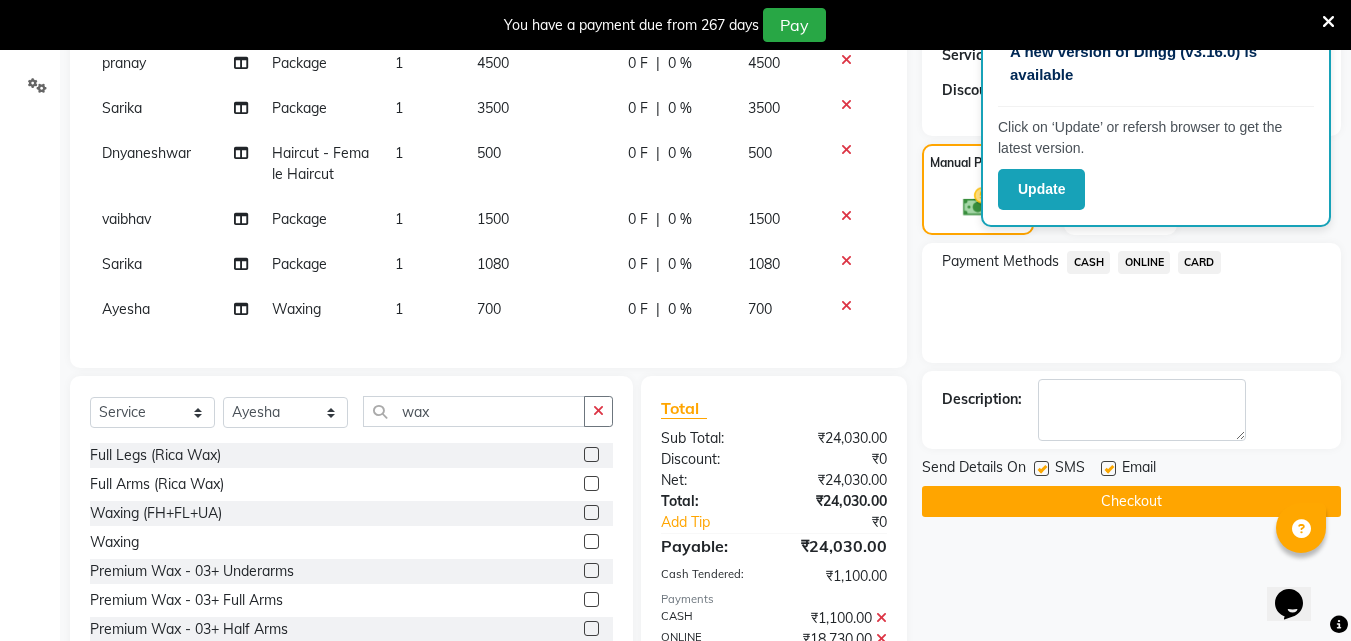 scroll, scrollTop: 1251, scrollLeft: 0, axis: vertical 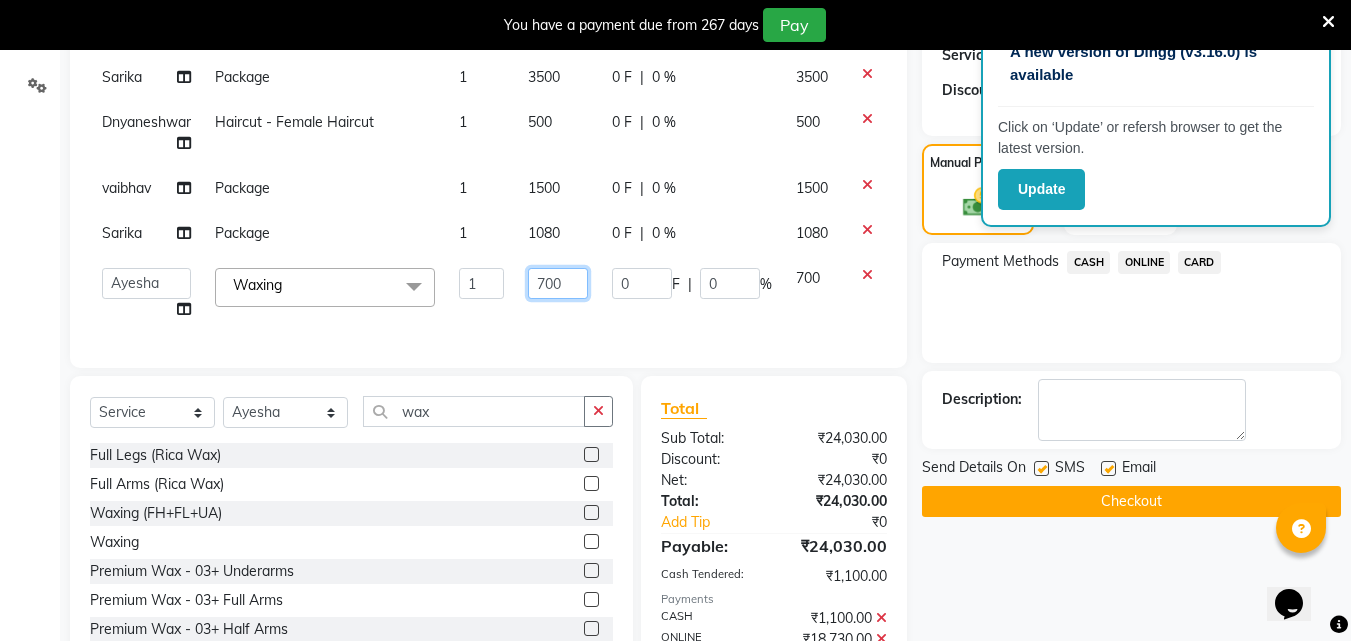 click on "700" 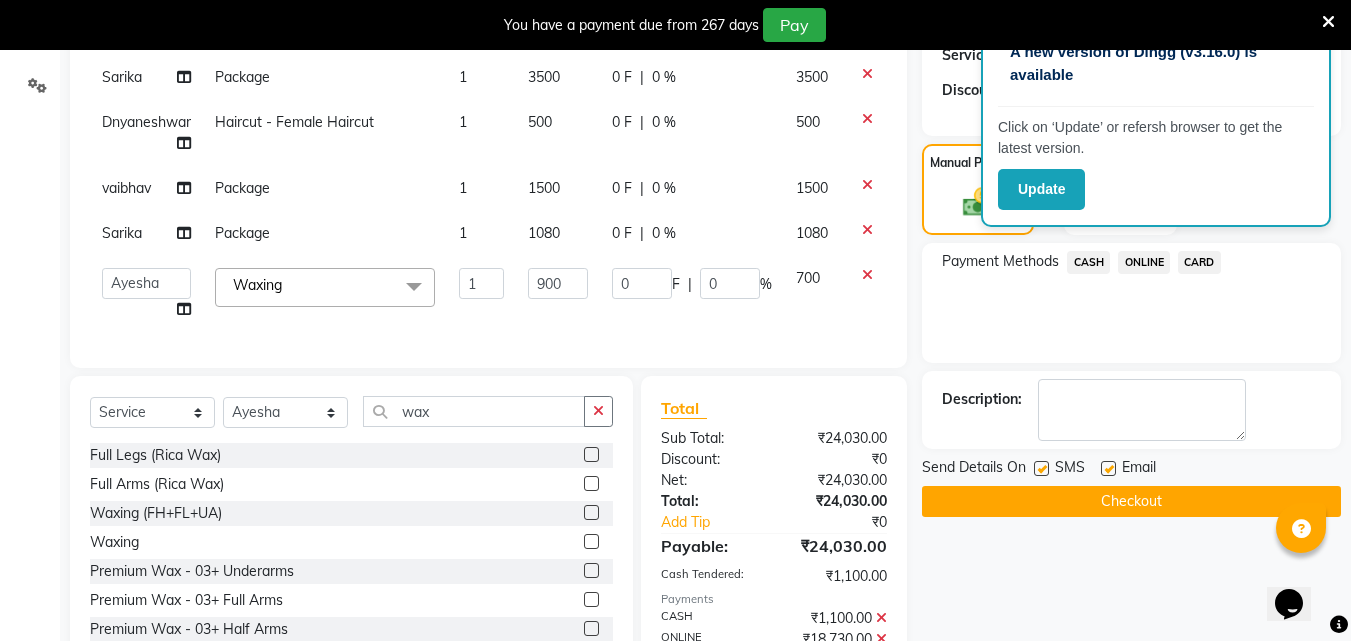 scroll, scrollTop: 1219, scrollLeft: 0, axis: vertical 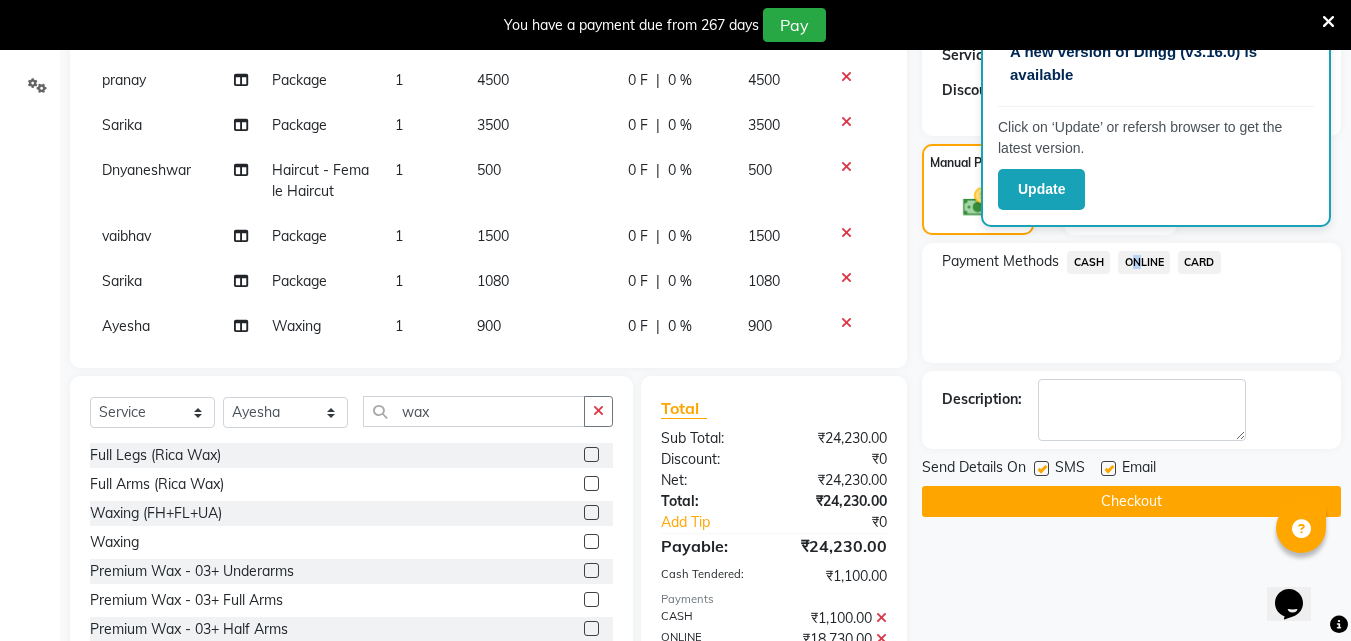 click on "ONLINE" 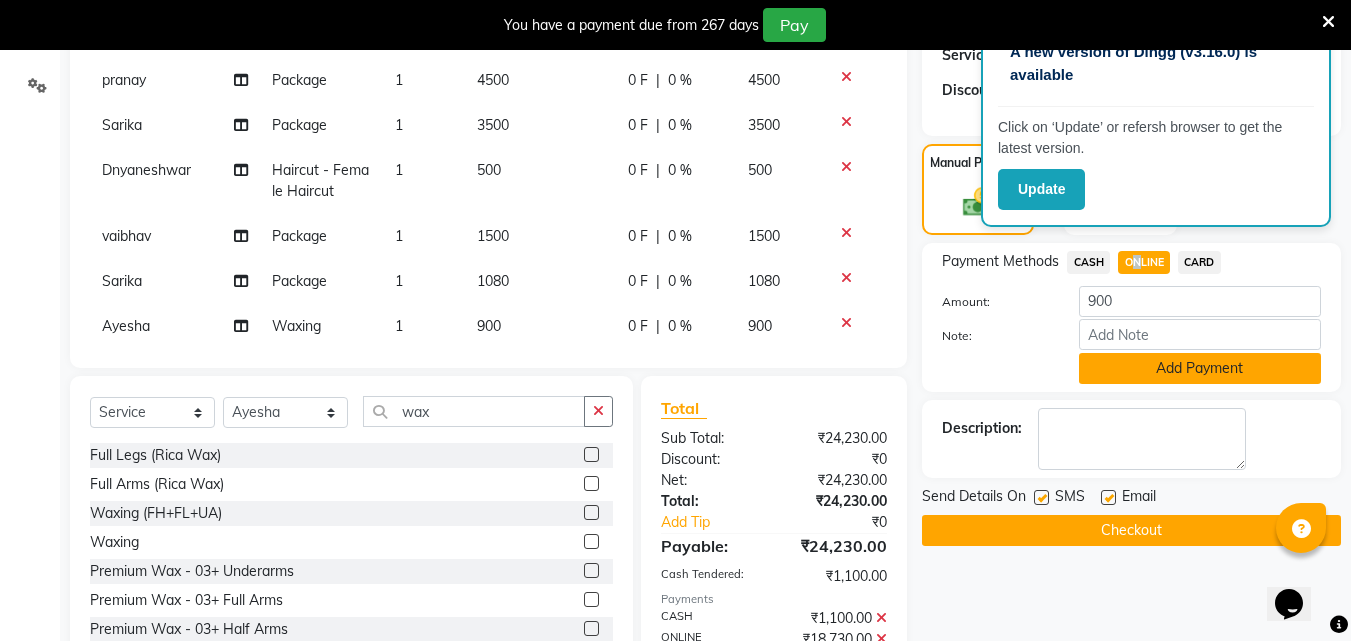 click on "Add Payment" 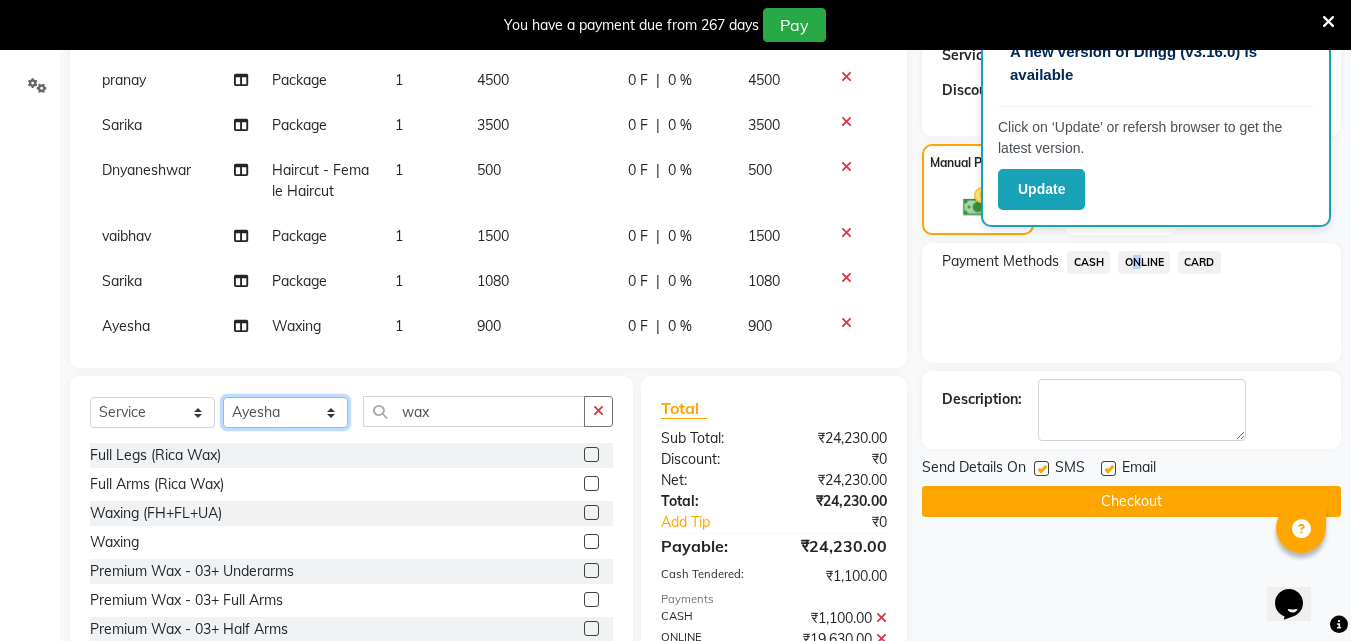 click on "Select Stylist [FIRST] [FIRST] [FIRST] [FIRST] [FIRST] [FIRST] [FIRST] [FIRST] [FIRST] [FIRST] [FIRST] [FIRST]" 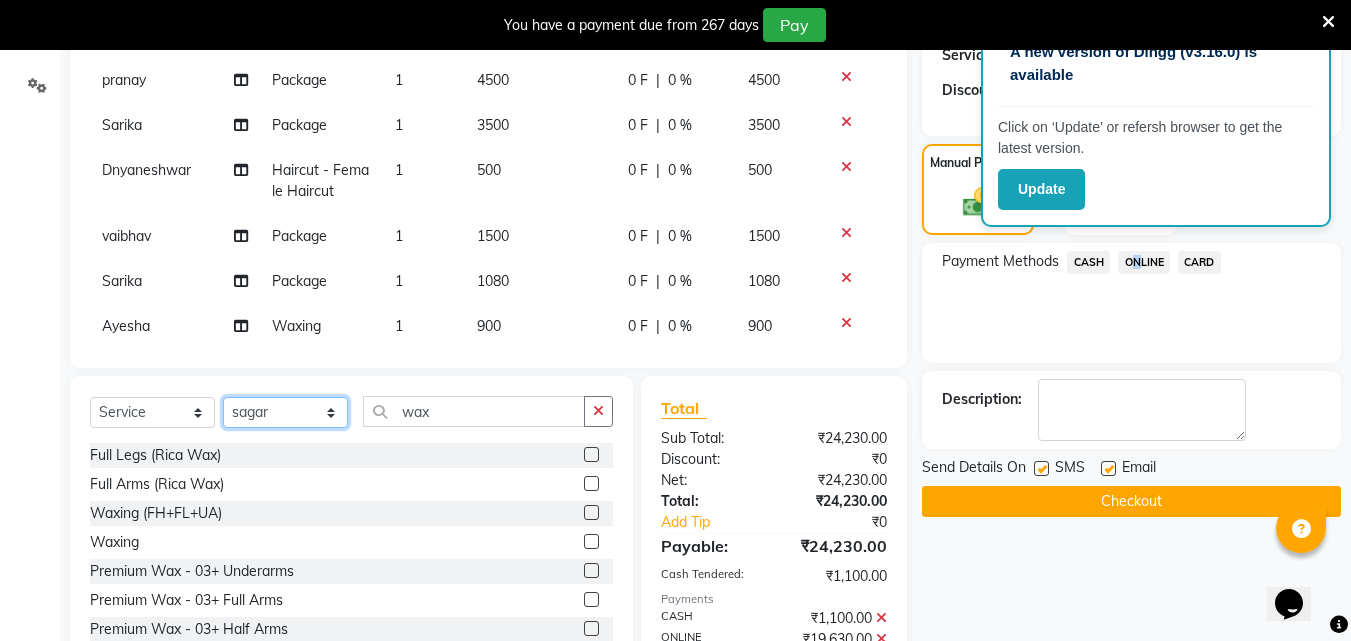 click on "Select Stylist [FIRST] [FIRST] [FIRST] [FIRST] [FIRST] [FIRST] [FIRST] [FIRST] [FIRST] [FIRST] [FIRST] [FIRST]" 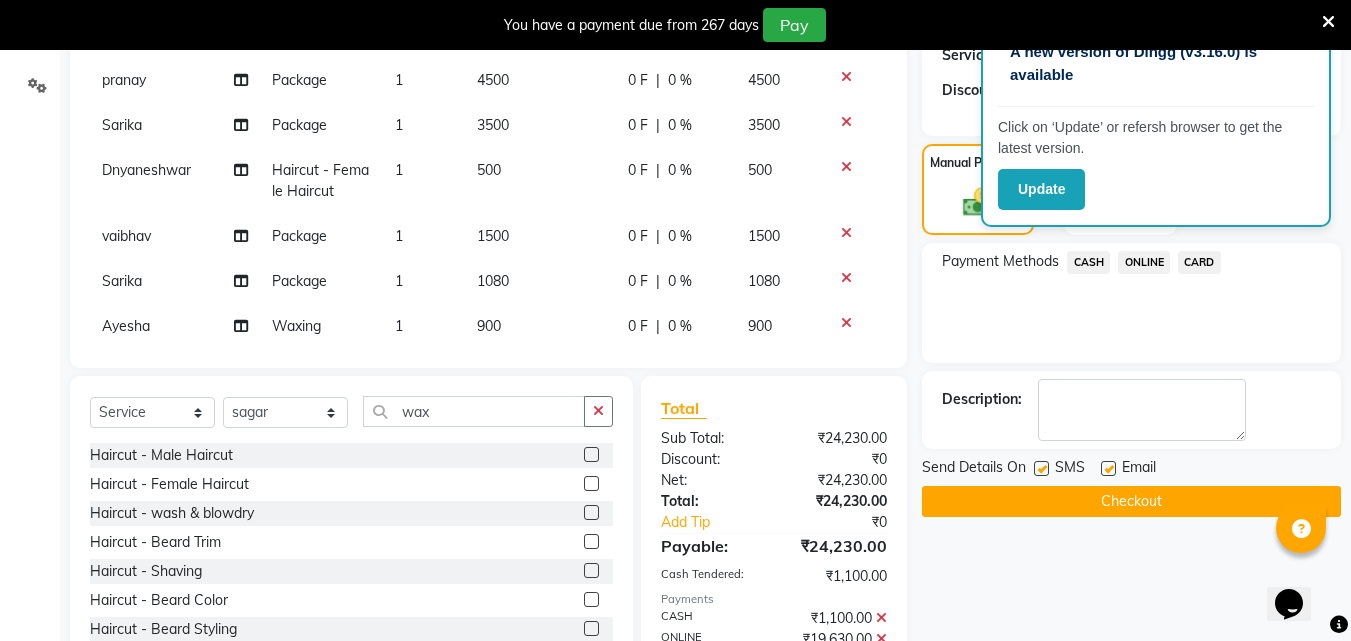 click 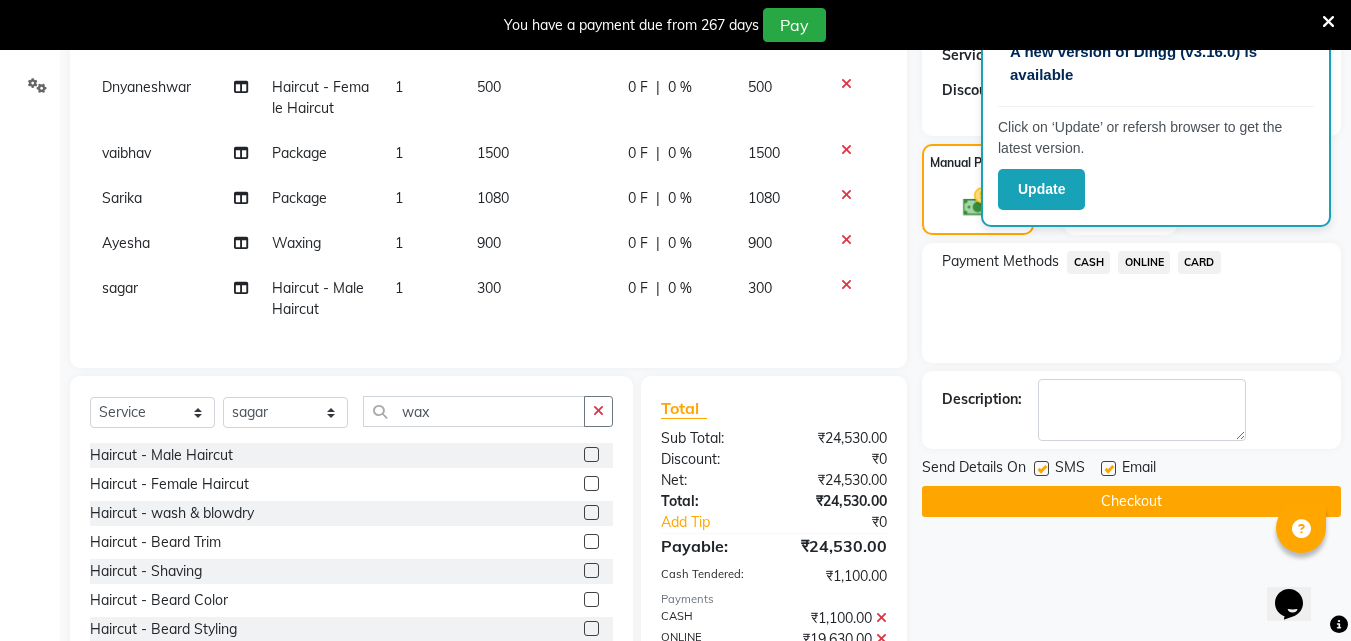 scroll, scrollTop: 1317, scrollLeft: 0, axis: vertical 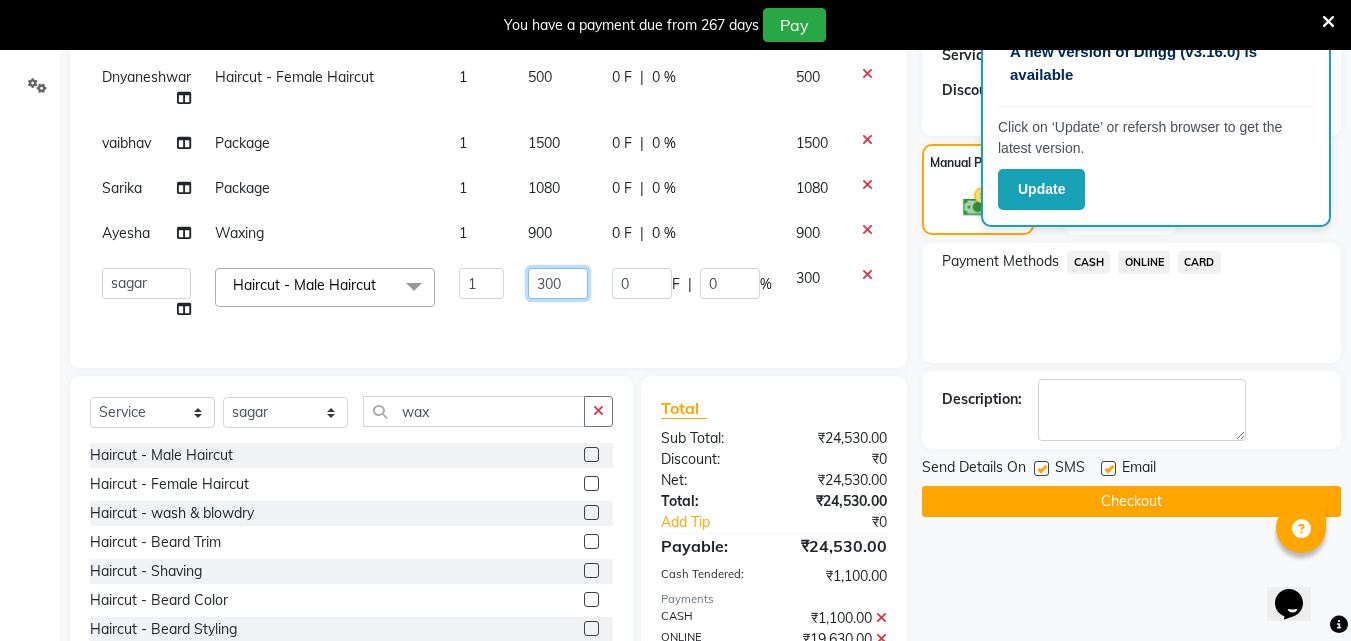 click on "300" 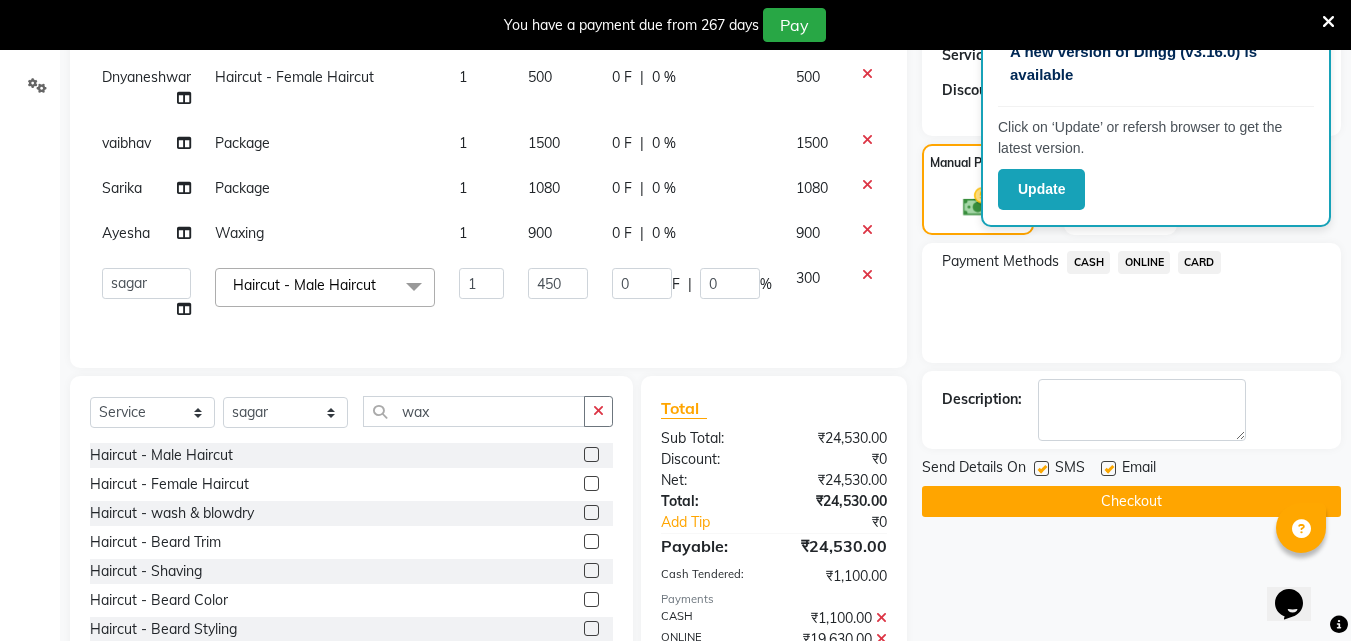click on "ONLINE" 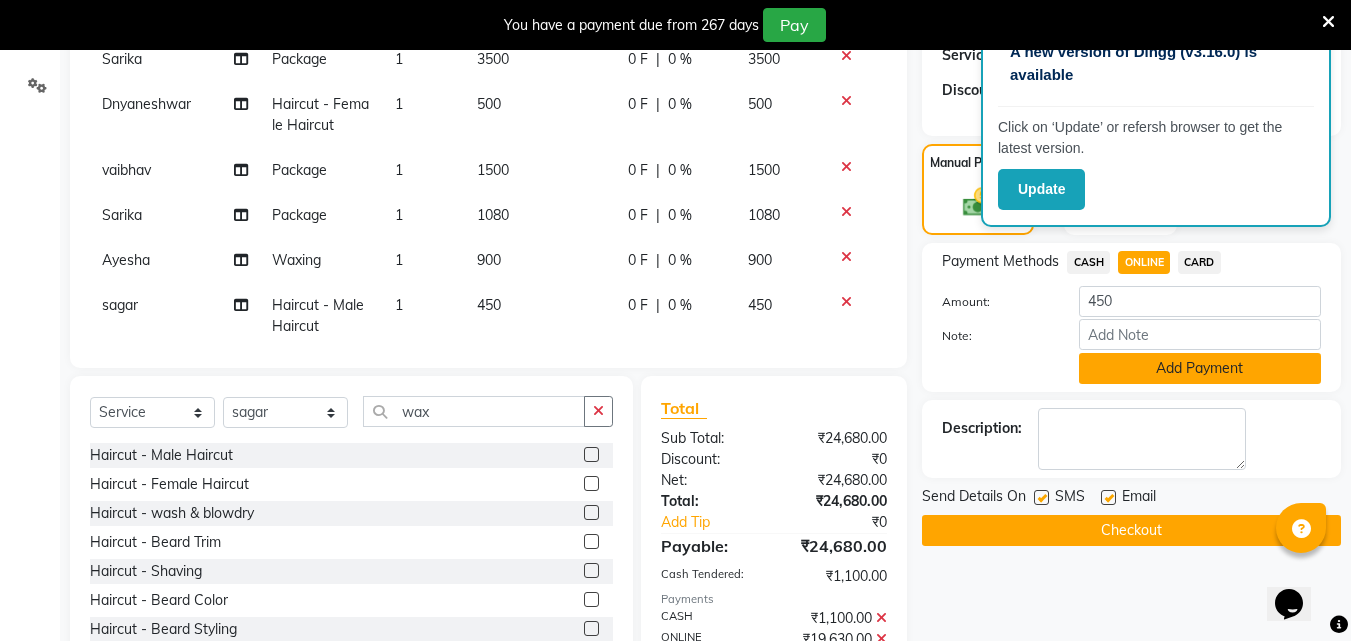 click on "Add Payment" 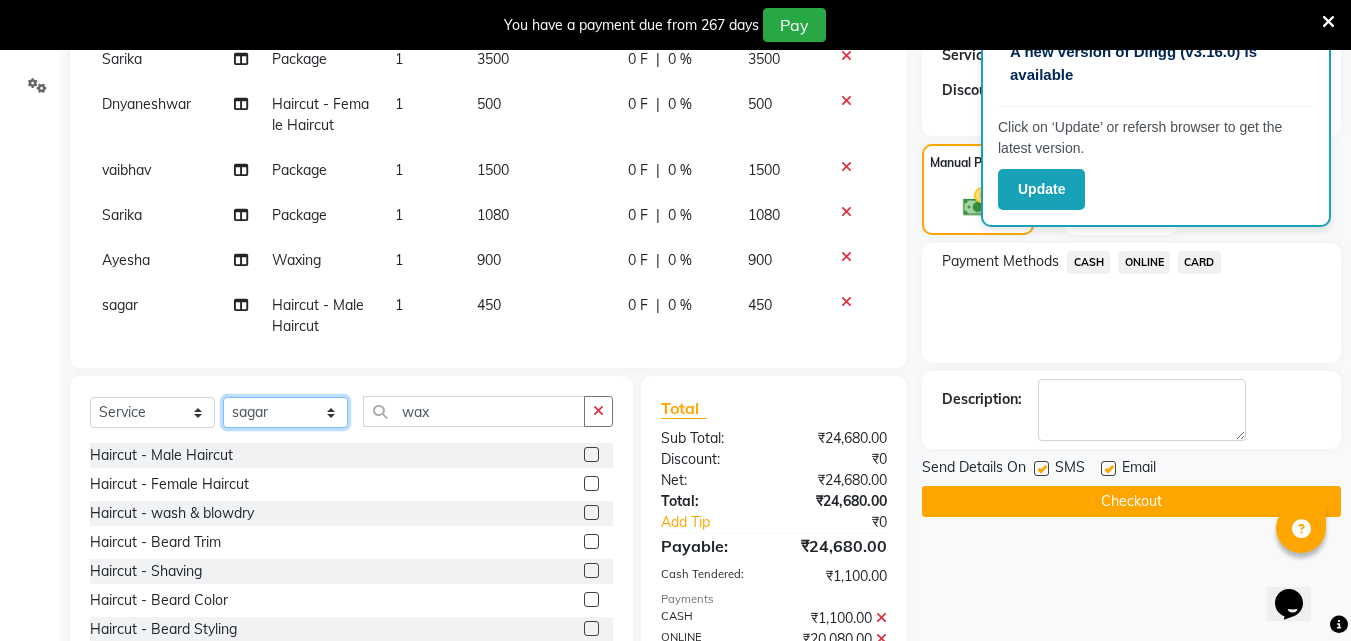 click on "Select Stylist [FIRST] [FIRST] [FIRST] [FIRST] [FIRST] [FIRST] [FIRST] [FIRST] [FIRST] [FIRST] [FIRST] [FIRST]" 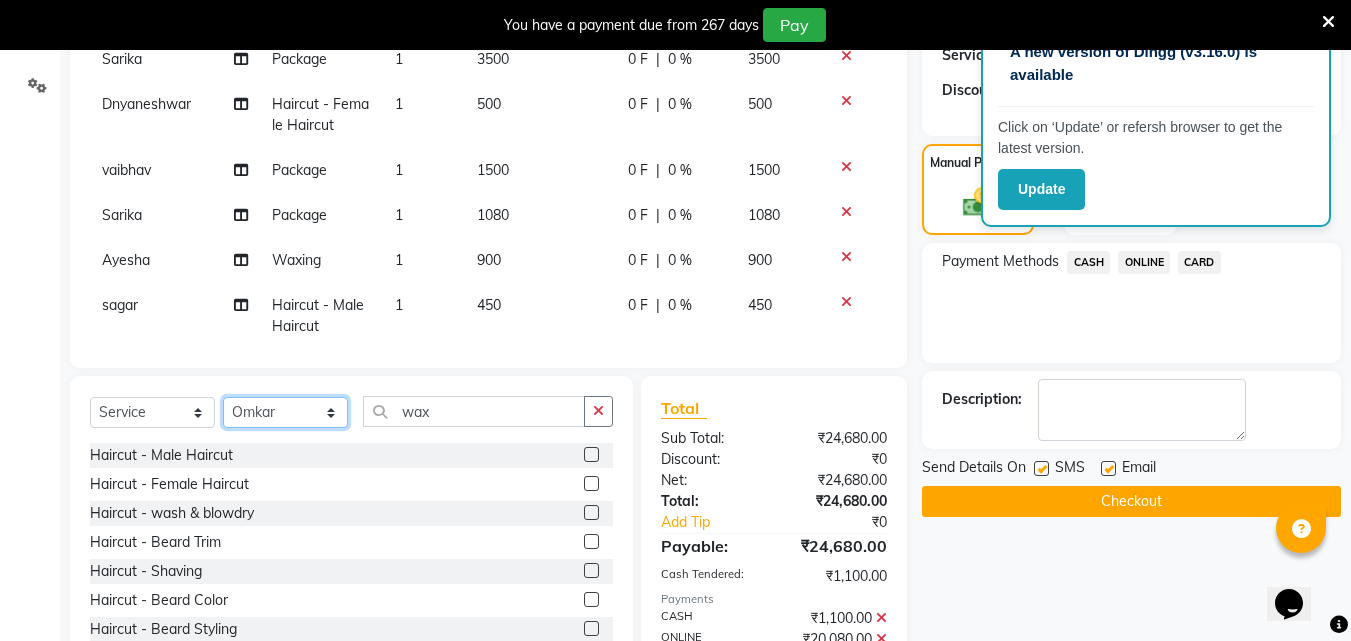 click on "Select Stylist [FIRST] [FIRST] [FIRST] [FIRST] [FIRST] [FIRST] [FIRST] [FIRST] [FIRST] [FIRST] [FIRST] [FIRST]" 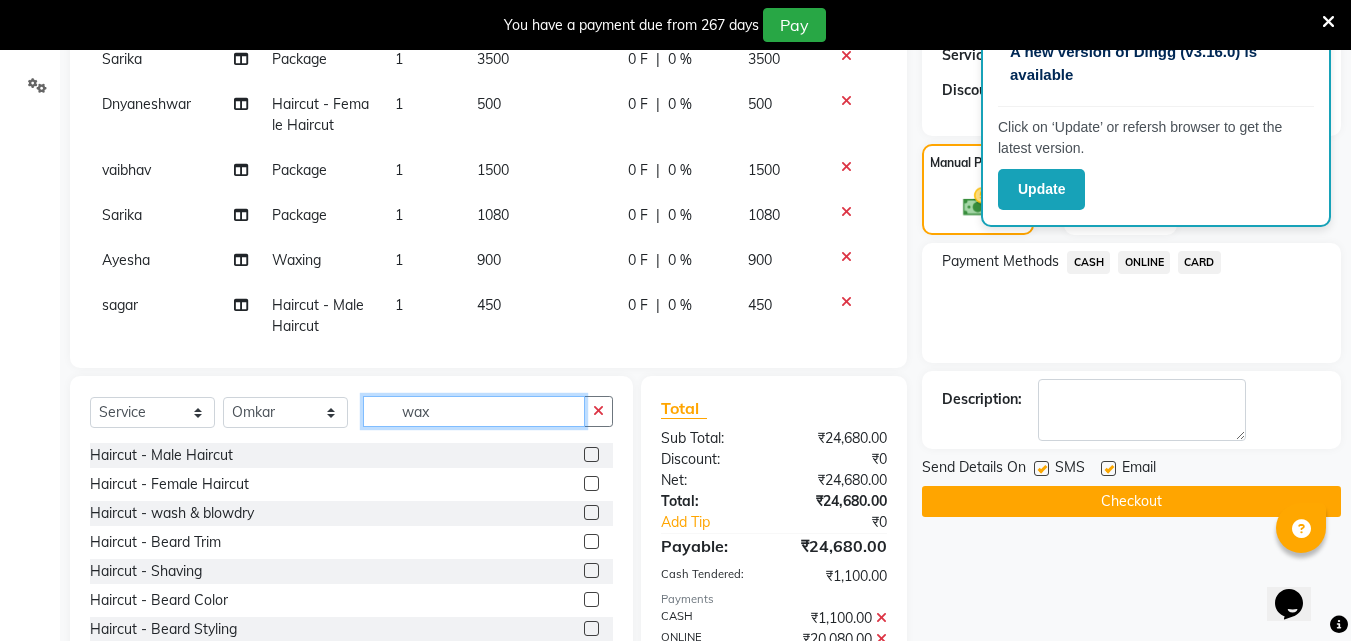 drag, startPoint x: 445, startPoint y: 426, endPoint x: 453, endPoint y: 415, distance: 13.601471 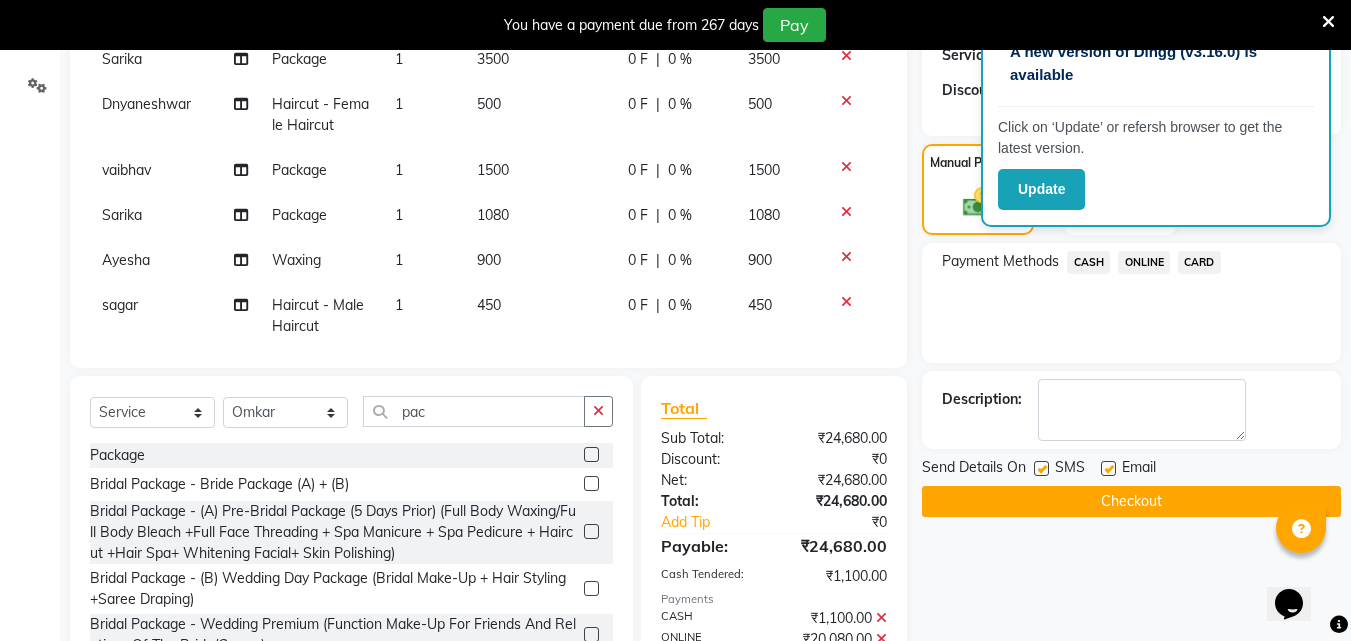 click 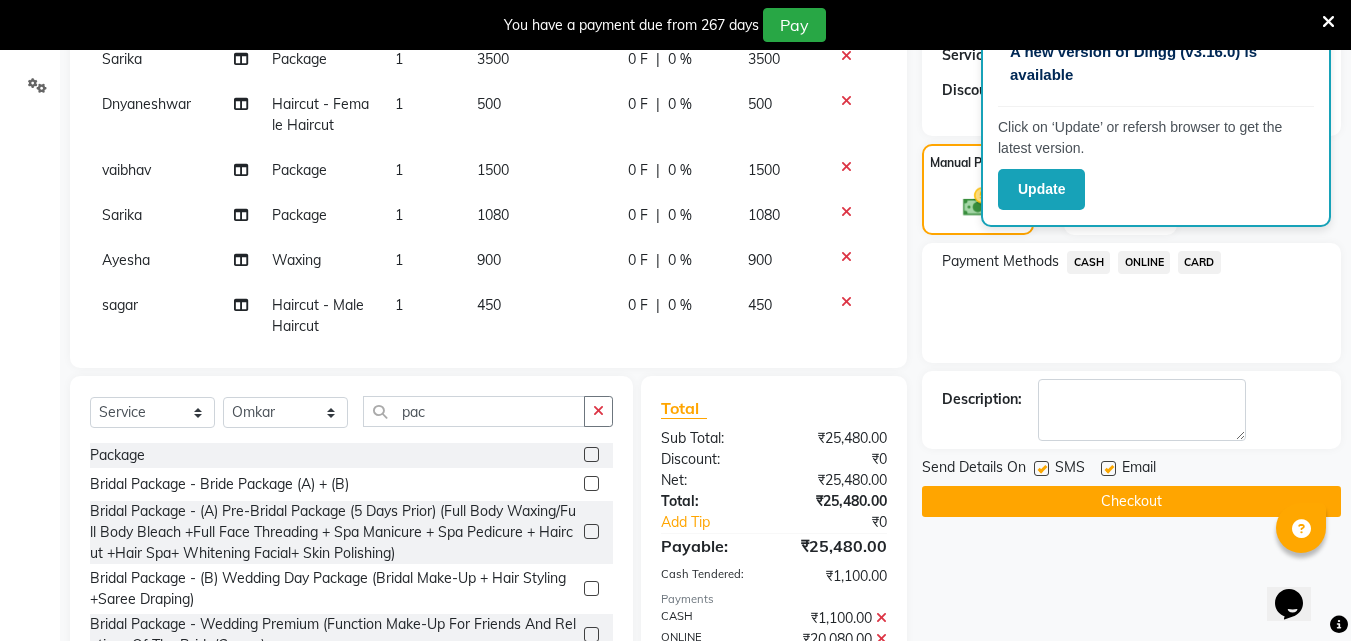 click on "Client +[COUNTRY CODE] [PHONE] Date [DATE] Invoice Number V/2025 V/2025-26 0736 Services Stylist Service Qty Price Disc Total Action [FIRST] Haircut - Male Haircut 1 450 0 F | 0 % 450 [FIRST] Package 1 700 0 F | 0 % 700 [FIRST] Body Basics - Threading 1 110 0 F | 0 % 110 [FIRST] Haircut - Male Haircut 1 500 0 F | 0 % 500 [FIRST] Haircut - Female Haircut 1 350 0 F | 0 % 350 [FIRST] Body Basics - Threading 1 100 0 F | 0 % 100 [FIRST] Haircut - Male Haircut 1 300 0 F | 0 % 300 [FIRST] Haircut - Male Haircut 1 300 0 F | 0 % 300 [FIRST] Body Basics - Threading 1 50 0 F | 0 % 50 [FIRST] Package 1 900 0 F | 0 % 900 [FIRST] Waxing 1 1000 0 F | 0 % 1000 [FIRST] Haircut - Beard Trim 1 150 0 F | 0 % 150 [FIRST] Body Basics - Threading 1 80 0 F | 0 % 80 [FIRST] Body Basics - Threading 1 30 0 F | 0 % 30 [FIRST] Package 1 1800 0 F | 0 % 1800 [FIRST] Haircut - Female Haircut 1 400 0 F | 0 % 400 [FIRST] Haircut - Female Haircut 1 400 0 F | 0 % 400 [FIRST] Haircut - wash & blowdry 1 600 0 F | 0 % 600 [FIRST] Body Basics - Threading 1 80 |" 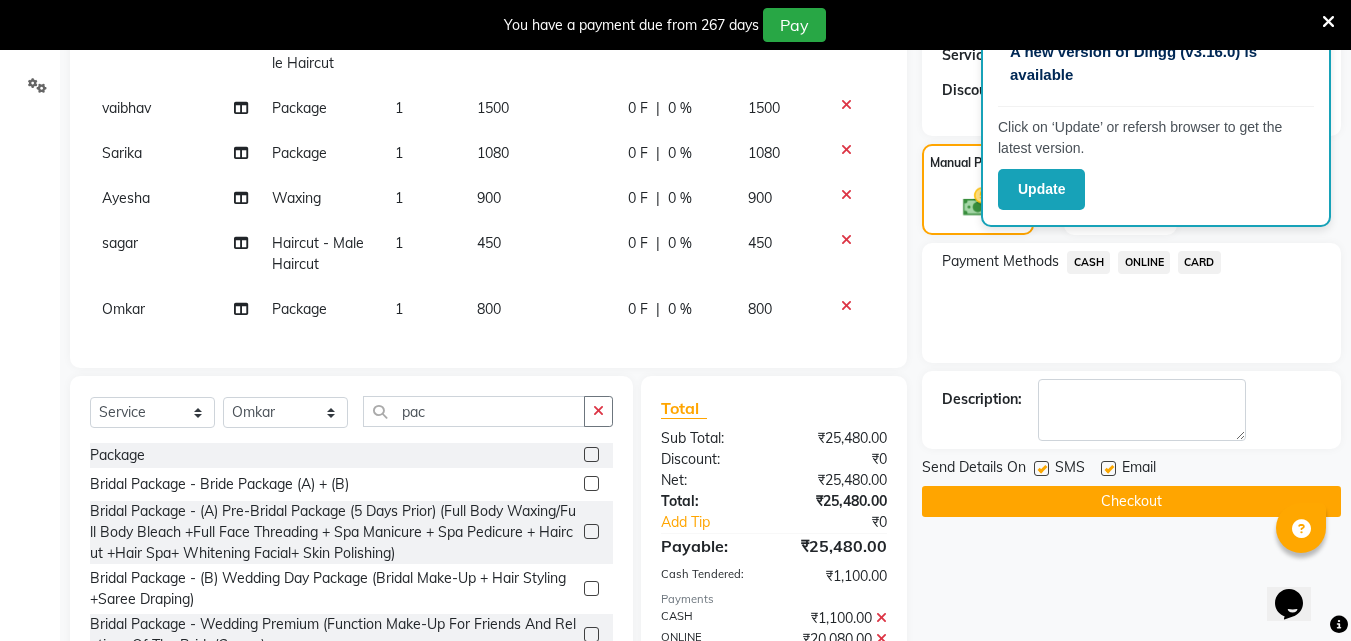 scroll, scrollTop: 1362, scrollLeft: 0, axis: vertical 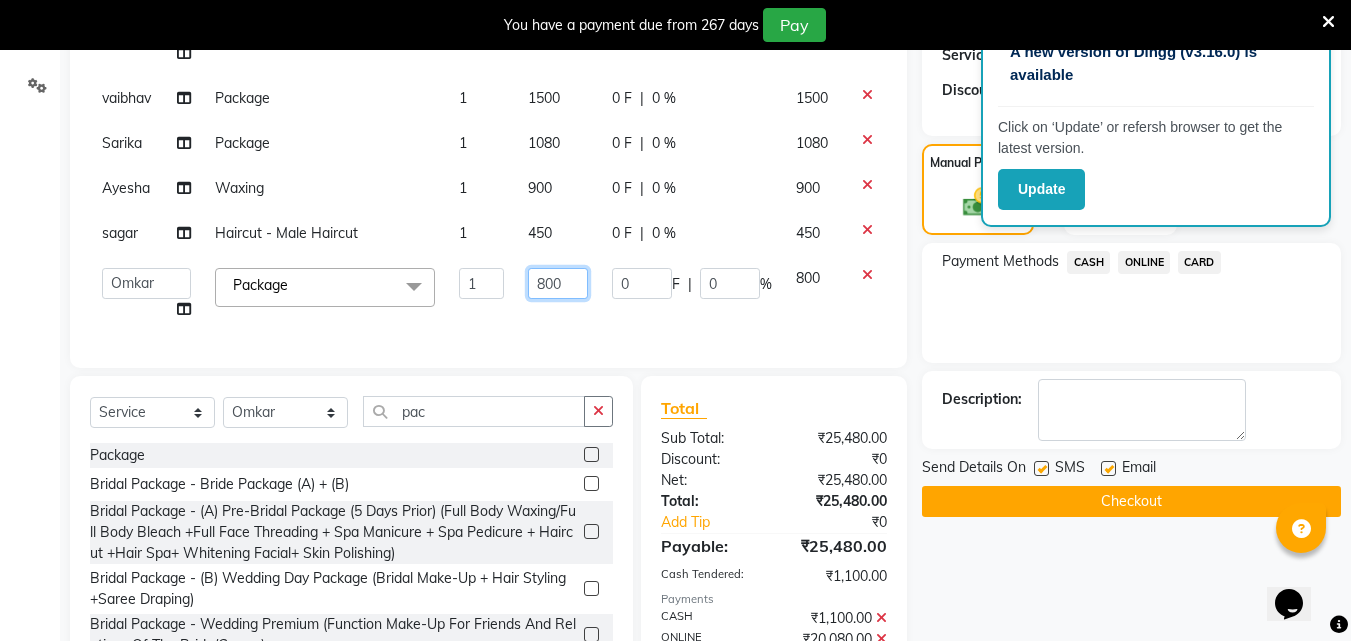 click on "800" 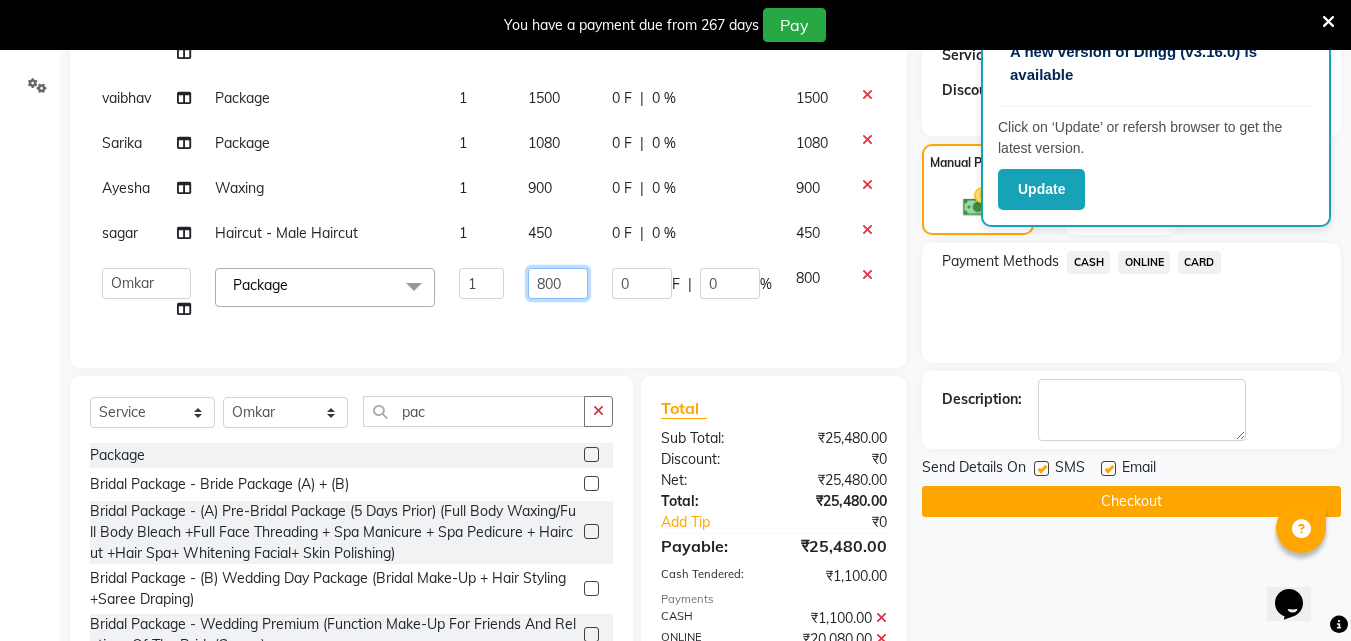 click on "800" 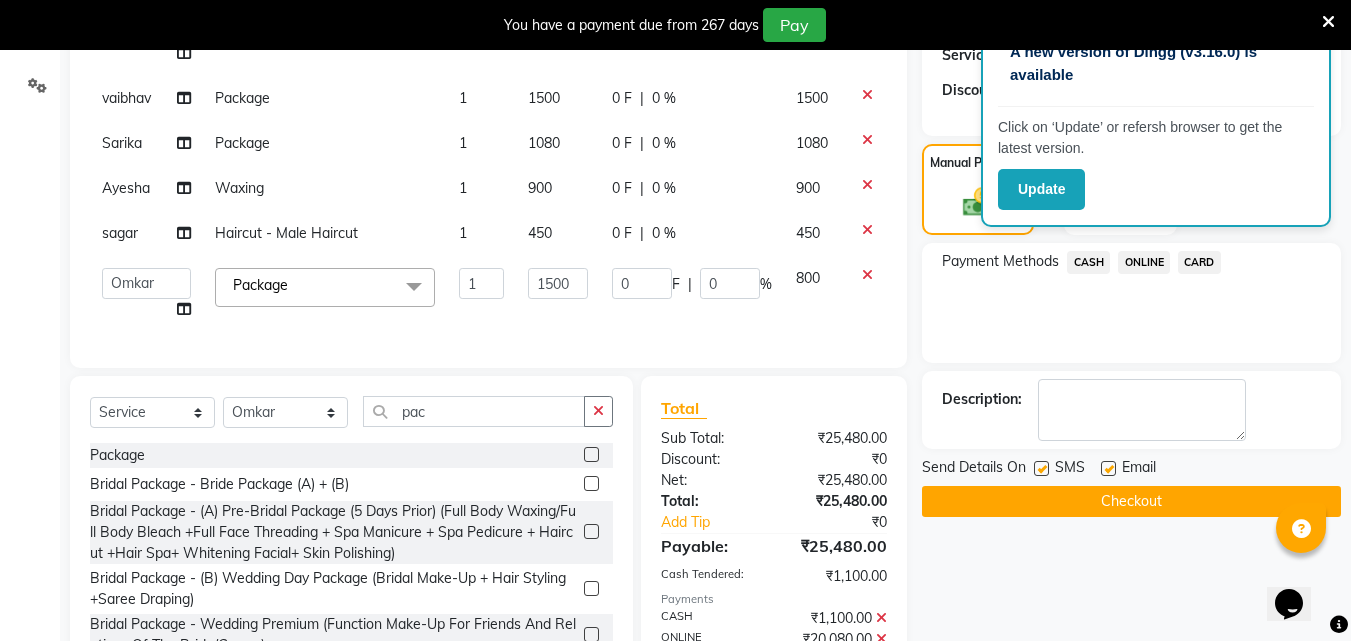 scroll, scrollTop: 1351, scrollLeft: 0, axis: vertical 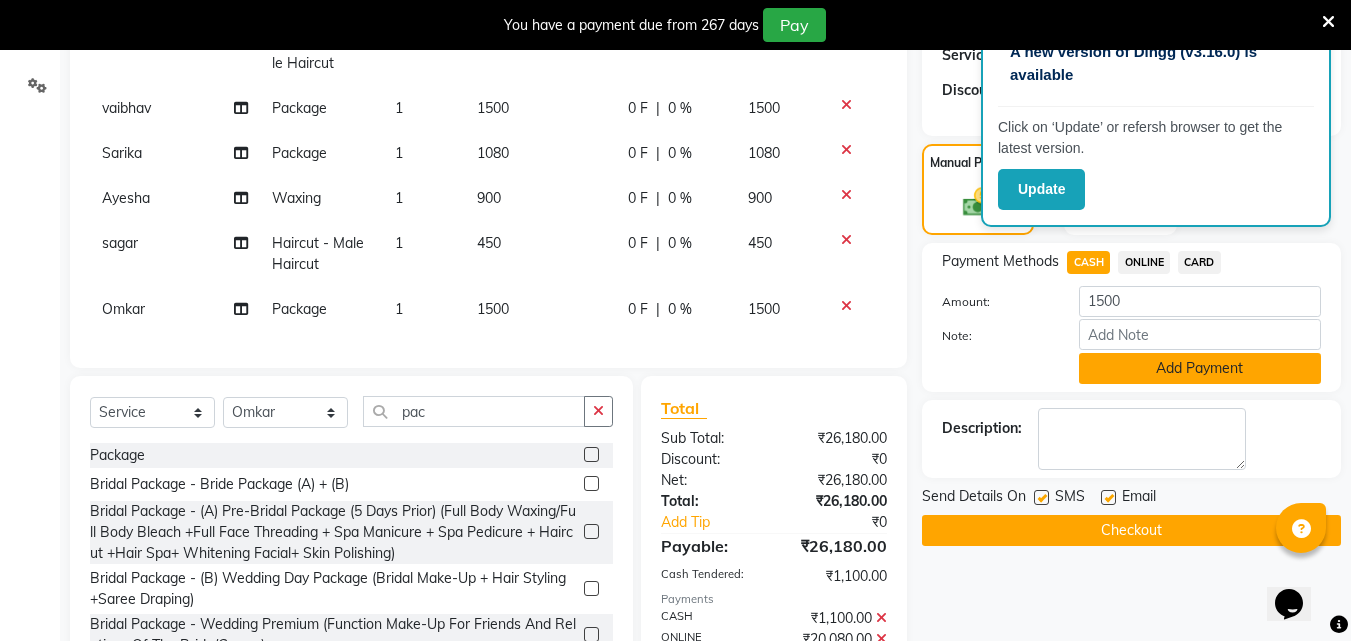 click on "Add Payment" 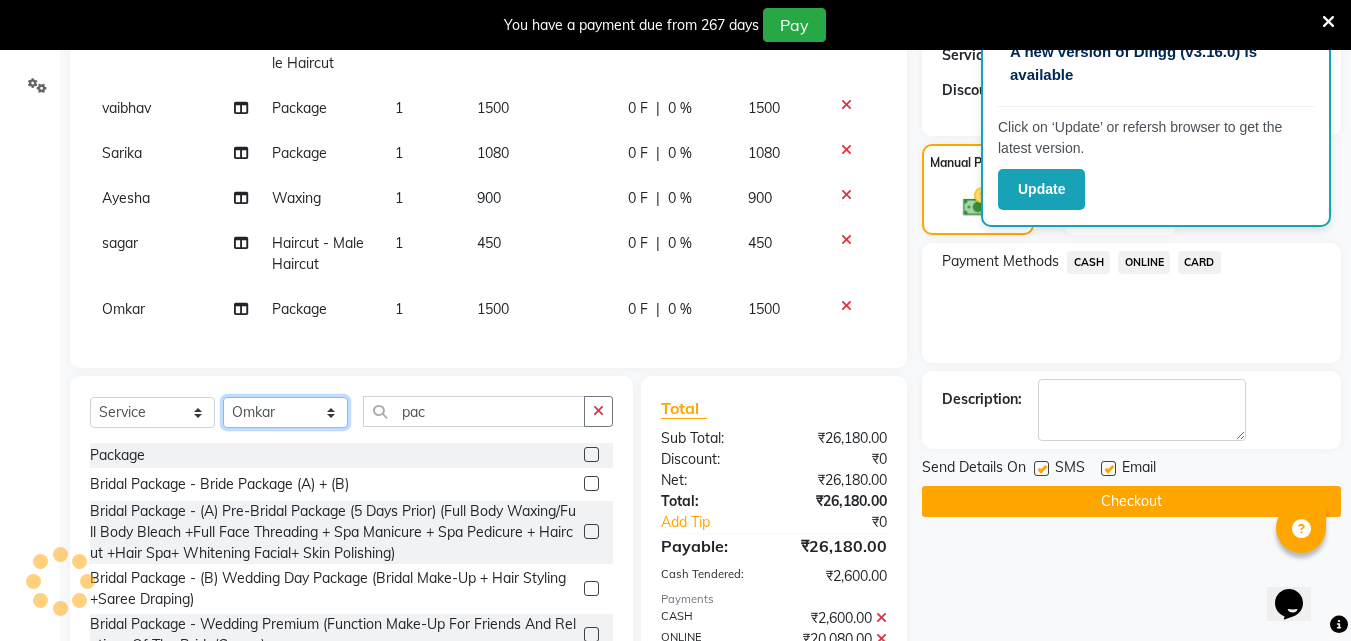 click on "Select Stylist [FIRST] [FIRST] [FIRST] [FIRST] [FIRST] [FIRST] [FIRST] [FIRST] [FIRST] [FIRST] [FIRST] [FIRST]" 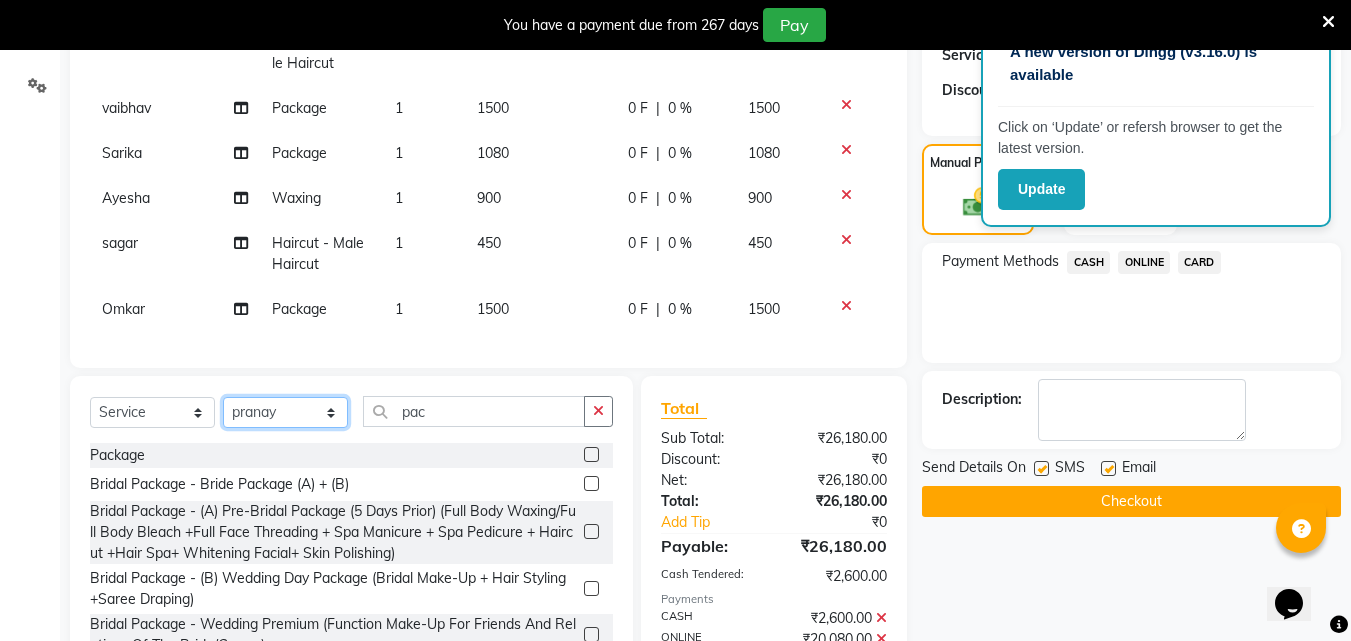 click on "Select Stylist [FIRST] [FIRST] [FIRST] [FIRST] [FIRST] [FIRST] [FIRST] [FIRST] [FIRST] [FIRST] [FIRST] [FIRST]" 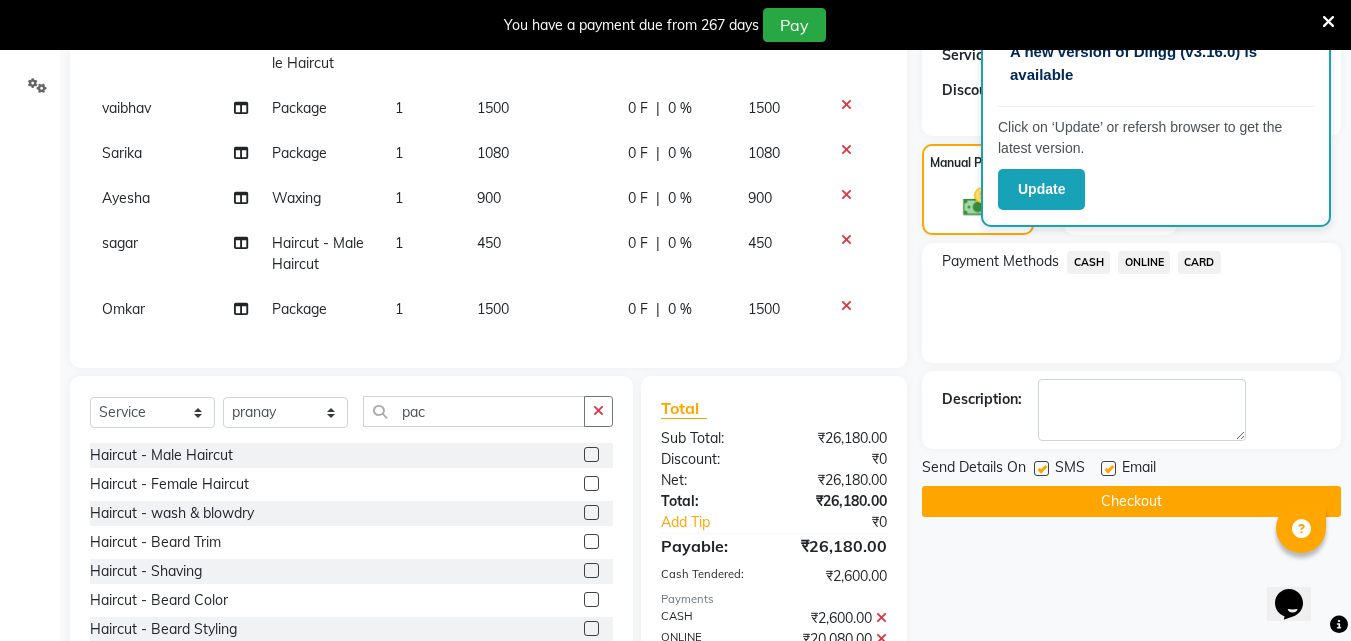 click 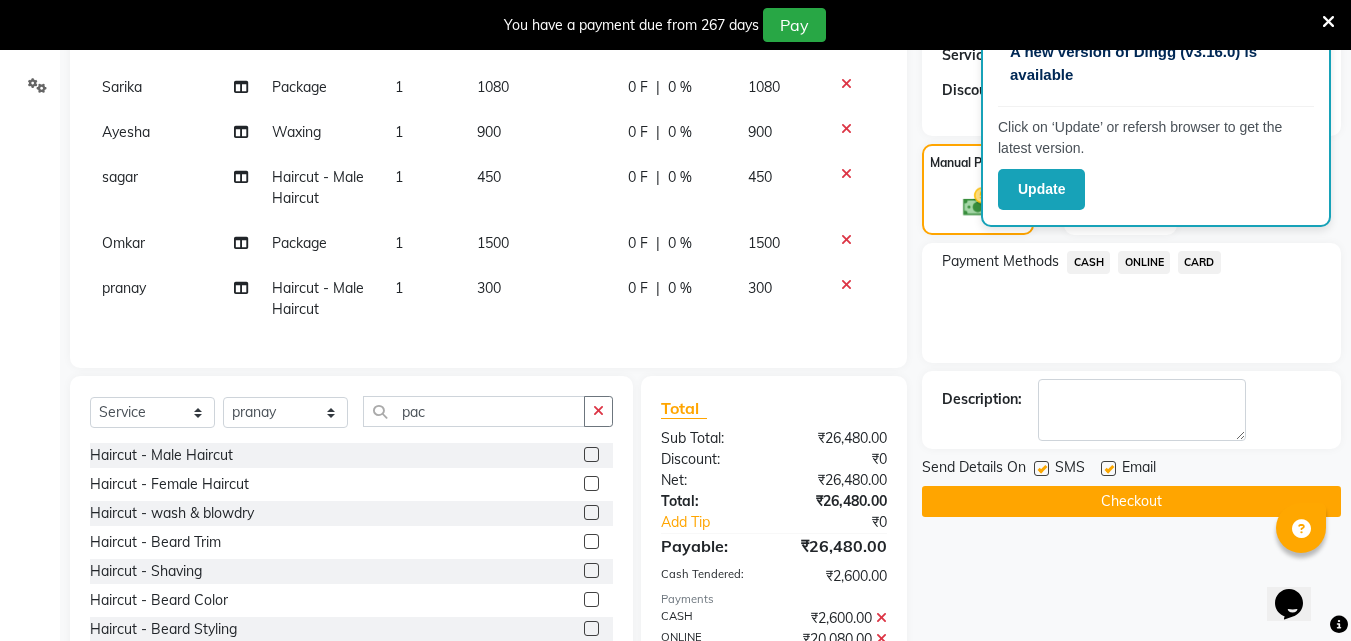 scroll, scrollTop: 1428, scrollLeft: 0, axis: vertical 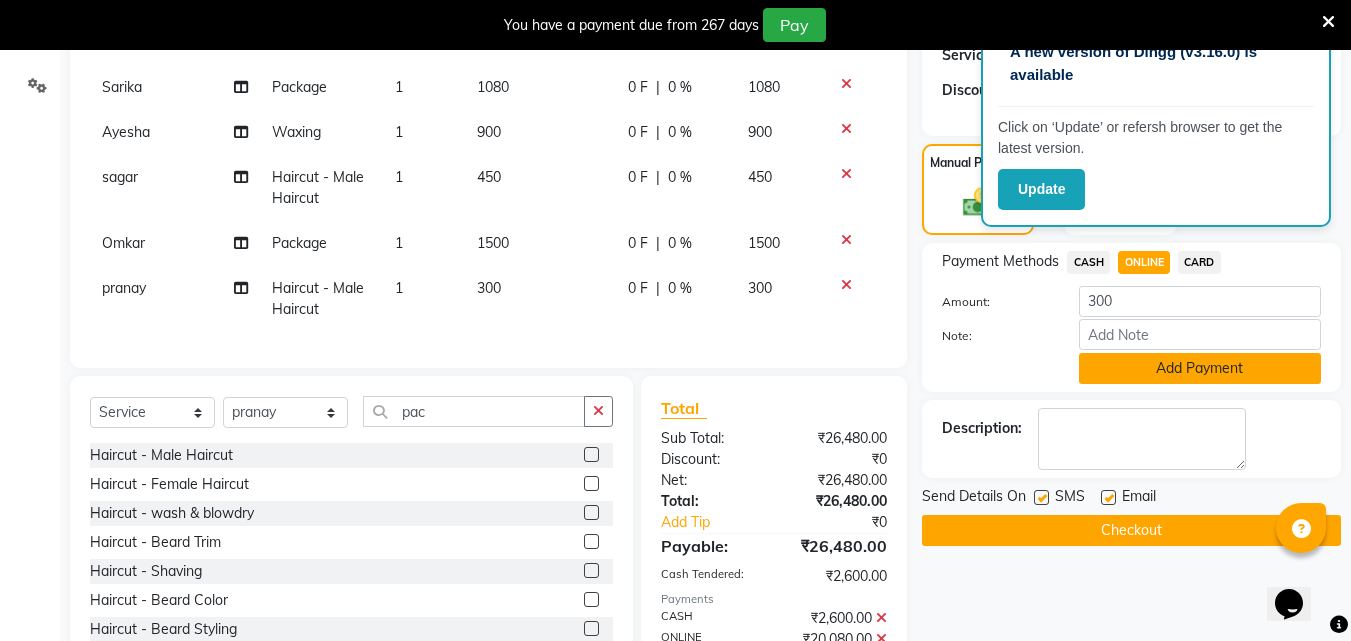 click on "Add Payment" 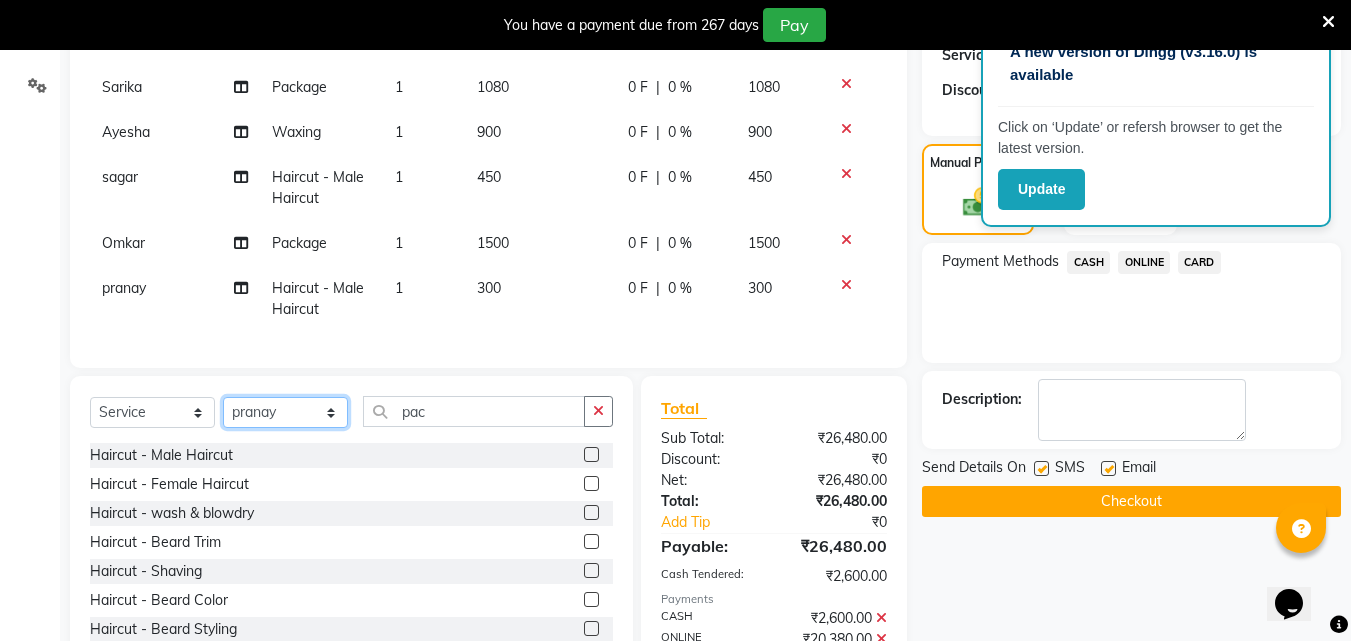 click on "Select Stylist [FIRST] [FIRST] [FIRST] [FIRST] [FIRST] [FIRST] [FIRST] [FIRST] [FIRST] [FIRST] [FIRST] [FIRST]" 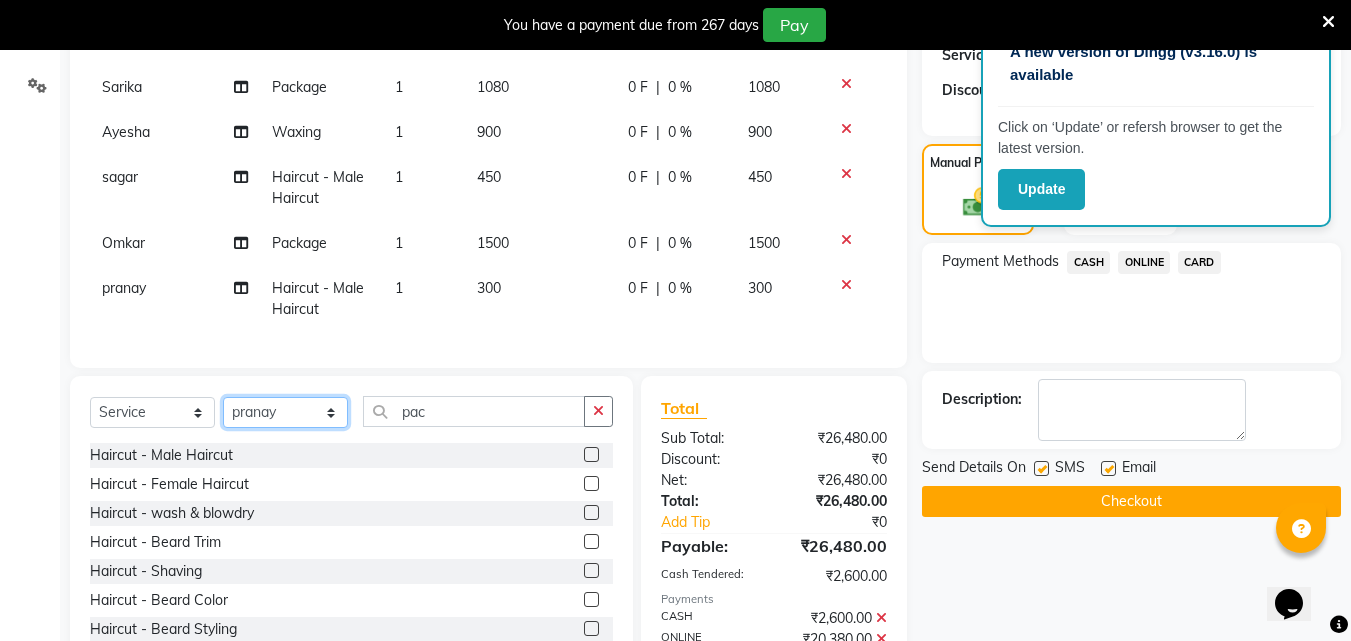 click on "Select Stylist [FIRST] [FIRST] [FIRST] [FIRST] [FIRST] [FIRST] [FIRST] [FIRST] [FIRST] [FIRST] [FIRST] [FIRST]" 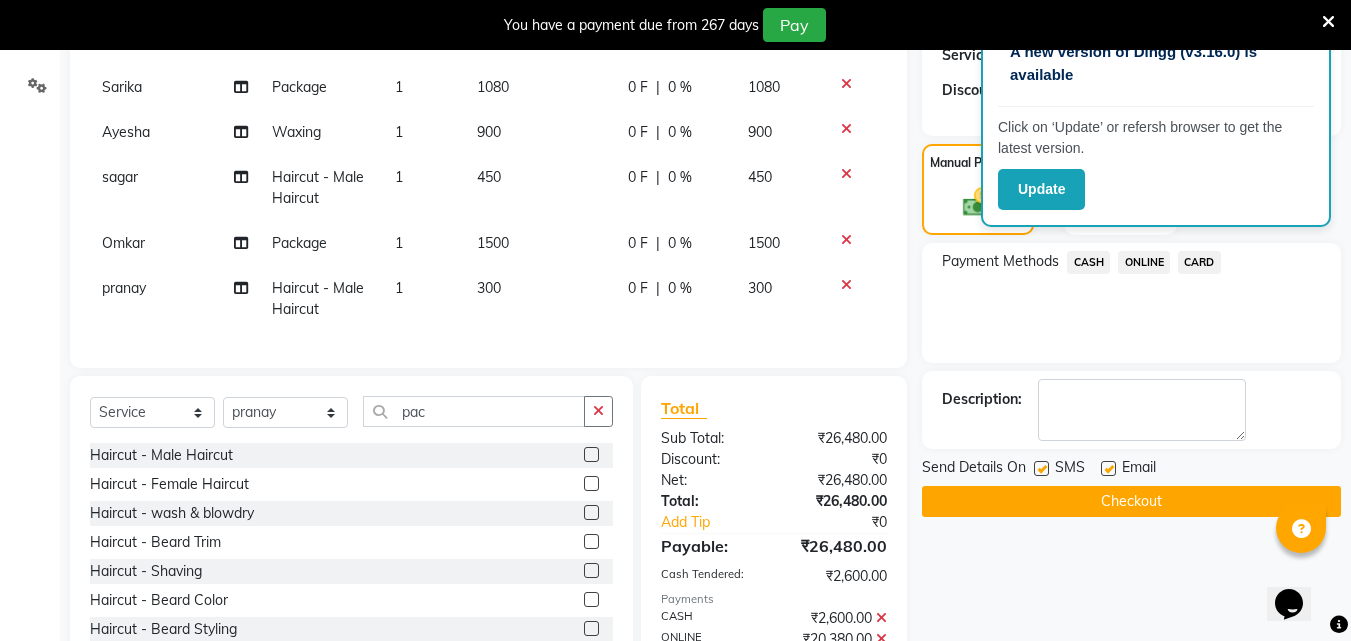 click 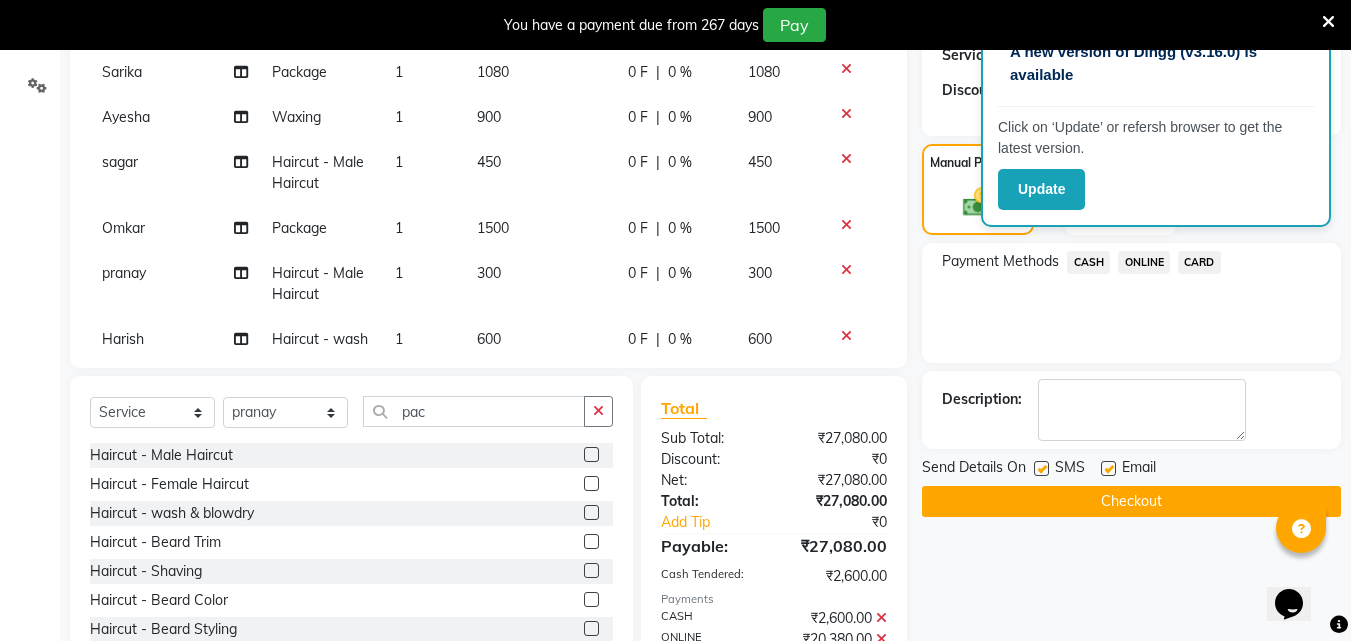 scroll, scrollTop: 1468, scrollLeft: 0, axis: vertical 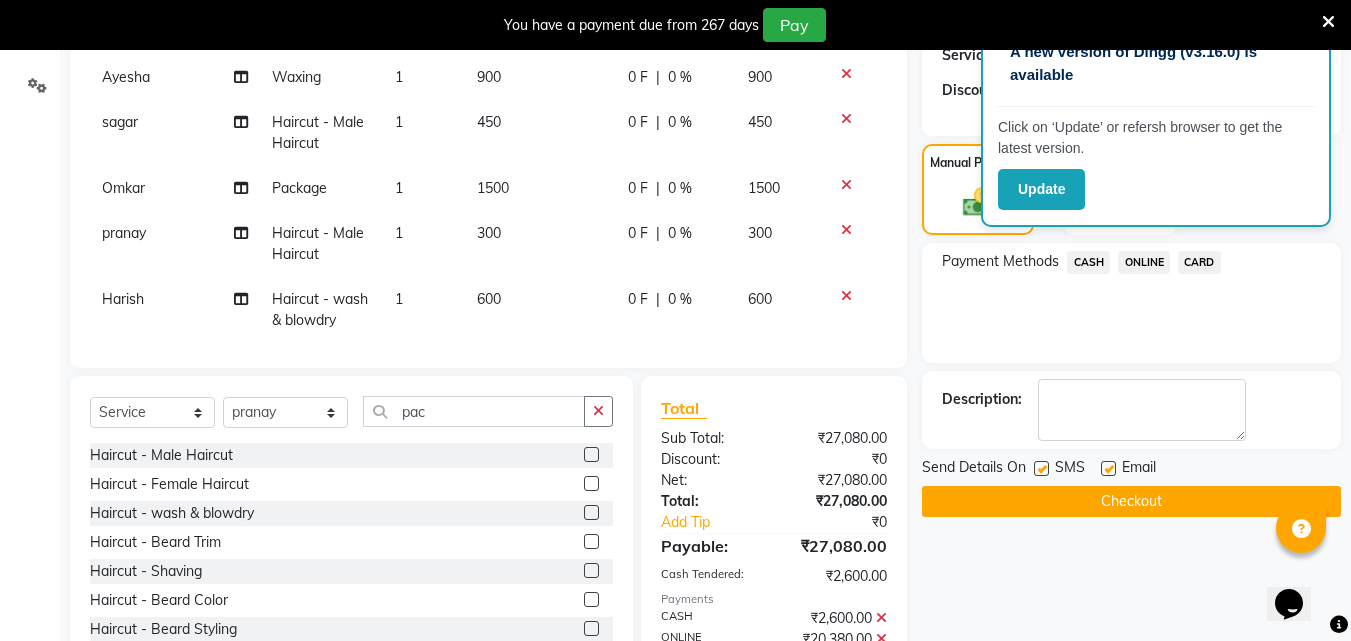 click on "ONLINE" 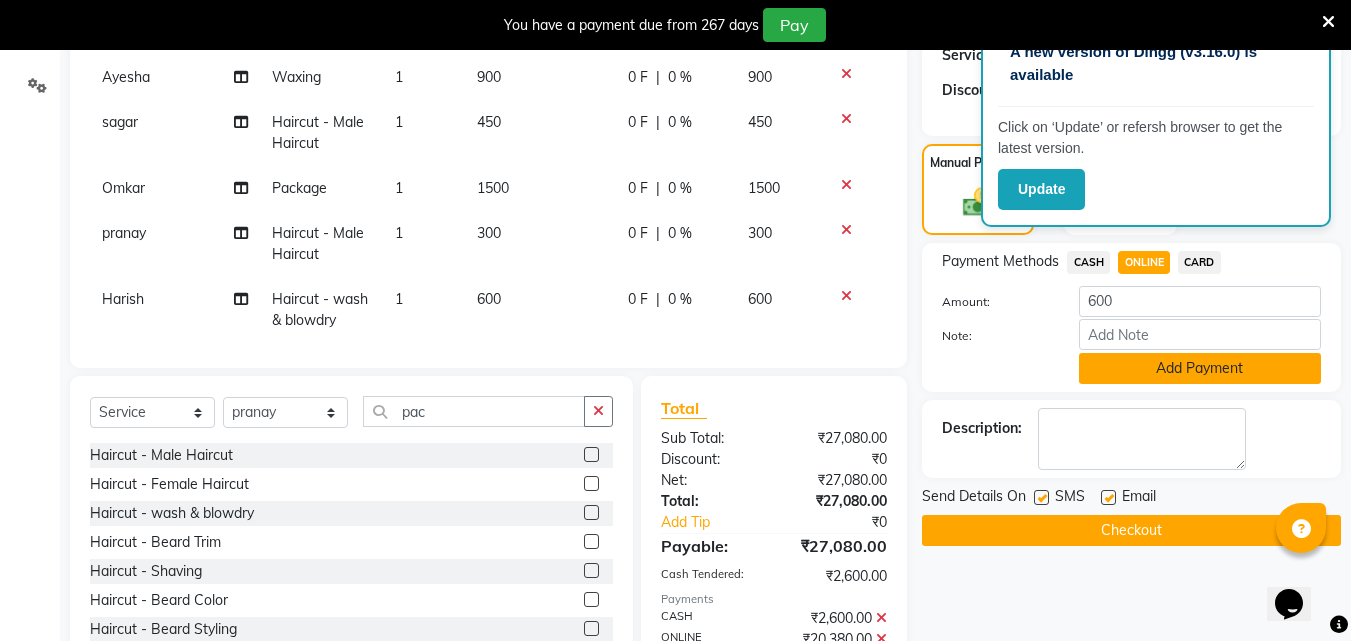 click on "Add Payment" 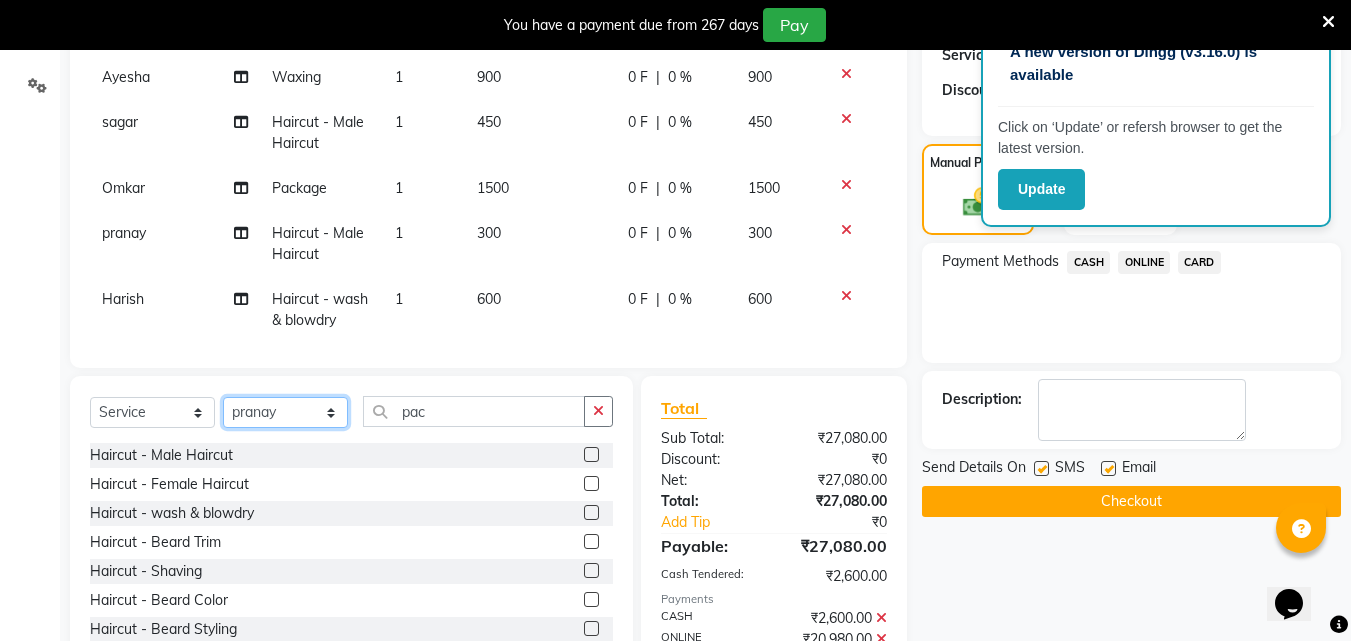 click on "Select Stylist [FIRST] [FIRST] [FIRST] [FIRST] [FIRST] [FIRST] [FIRST] [FIRST] [FIRST] [FIRST] [FIRST] [FIRST]" 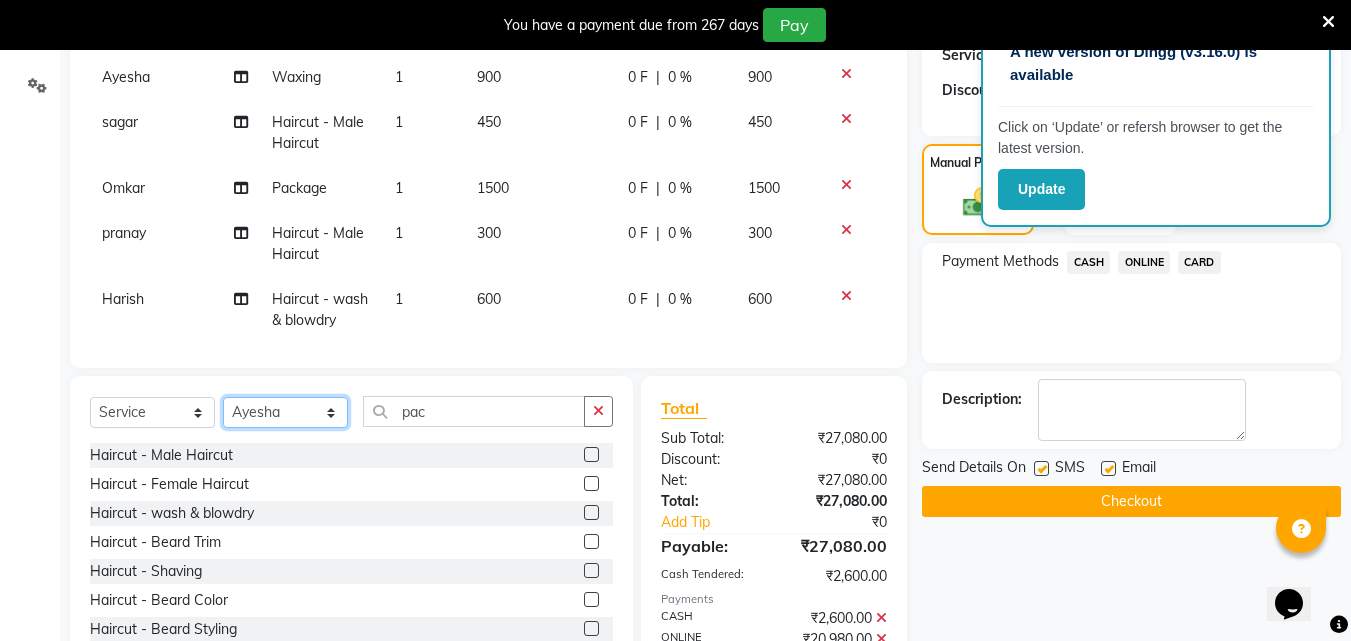 click on "Select Stylist [FIRST] [FIRST] [FIRST] [FIRST] [FIRST] [FIRST] [FIRST] [FIRST] [FIRST] [FIRST] [FIRST] [FIRST]" 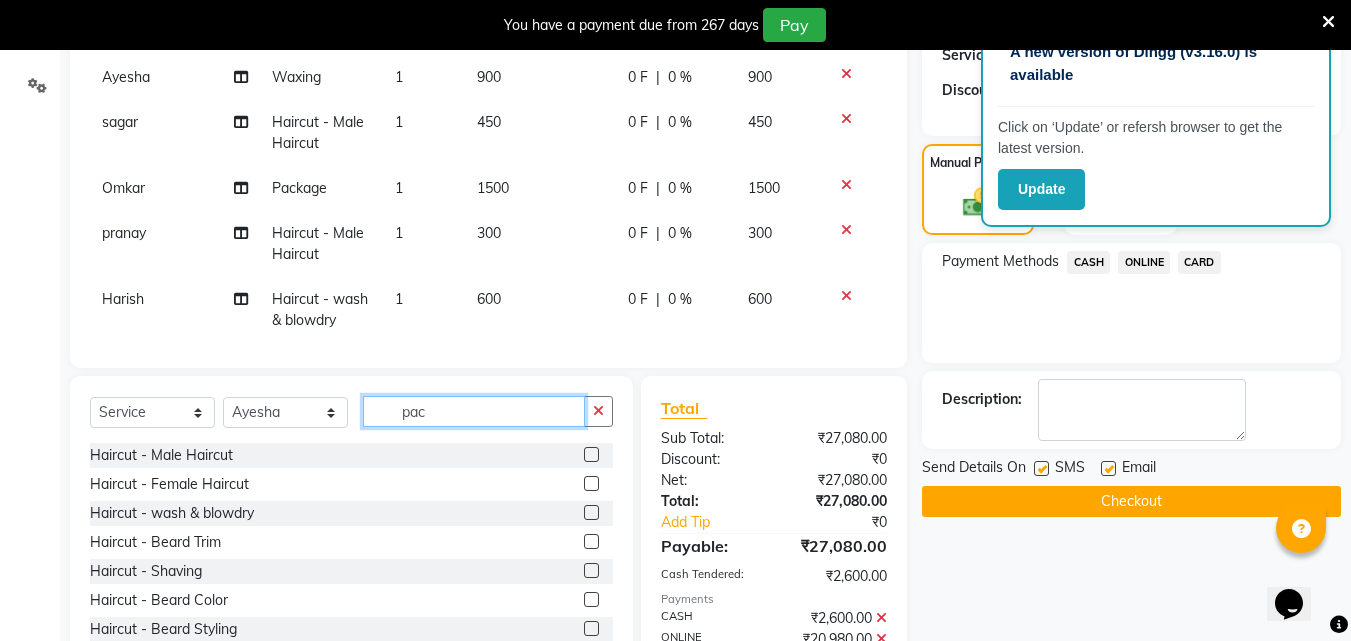 click on "pac" 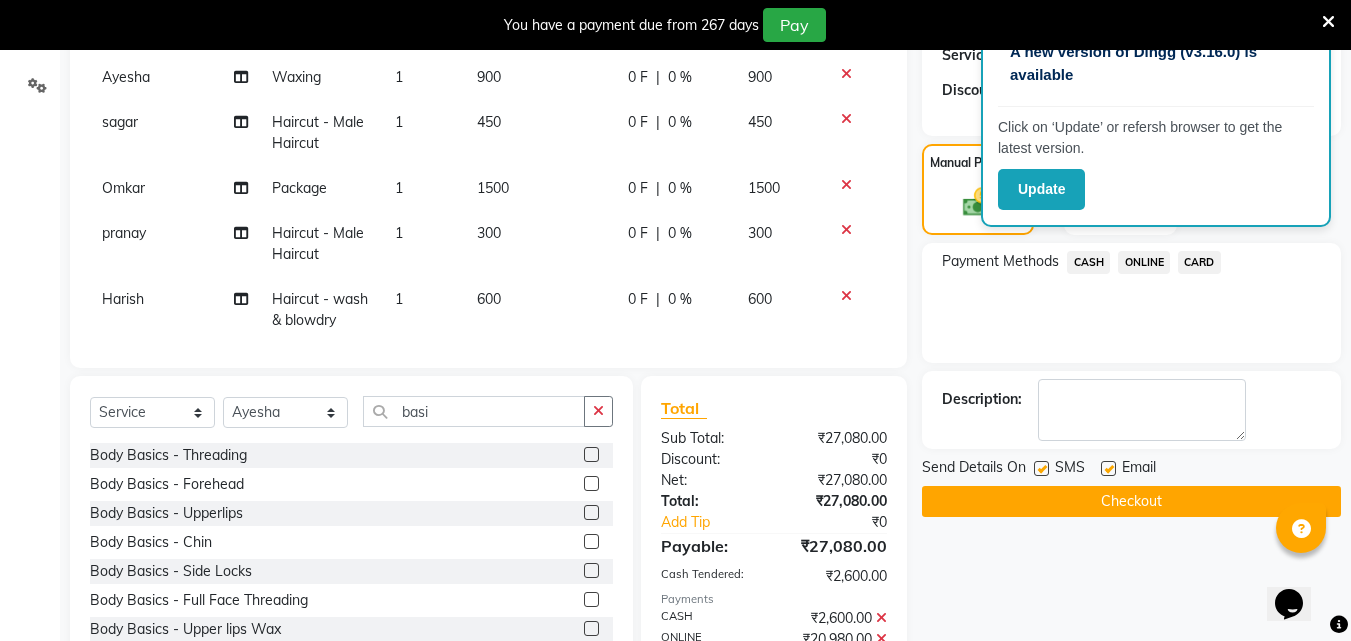 click 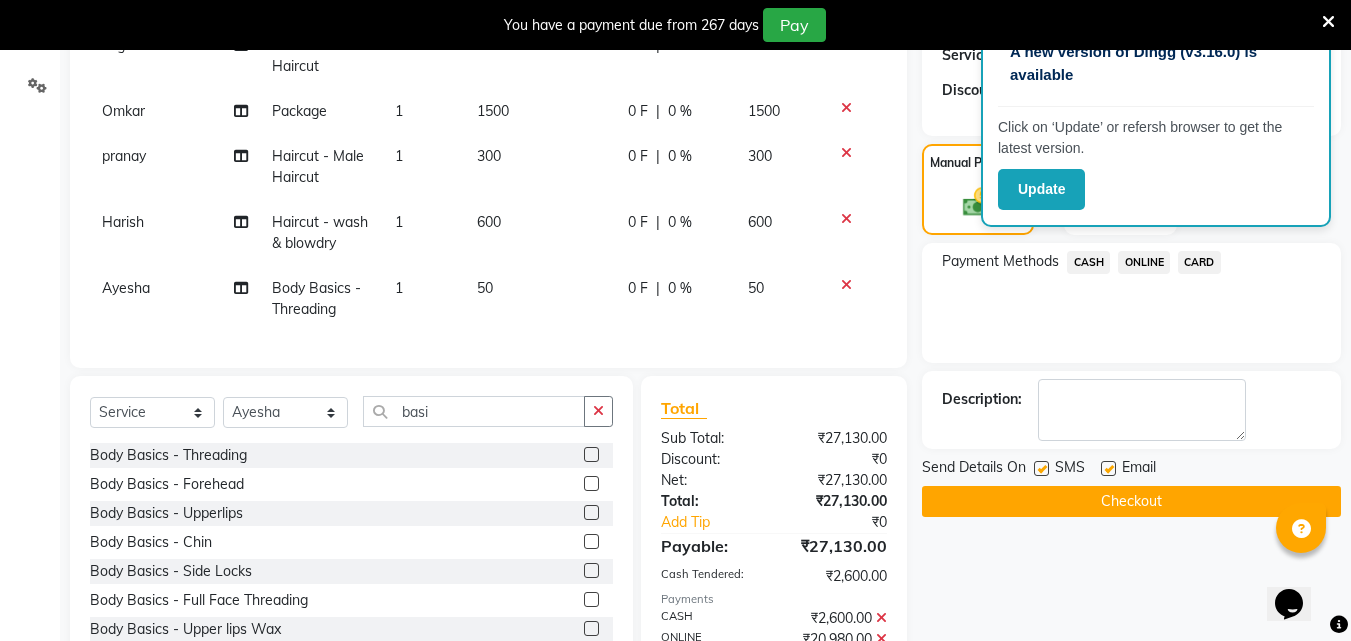 scroll, scrollTop: 1560, scrollLeft: 0, axis: vertical 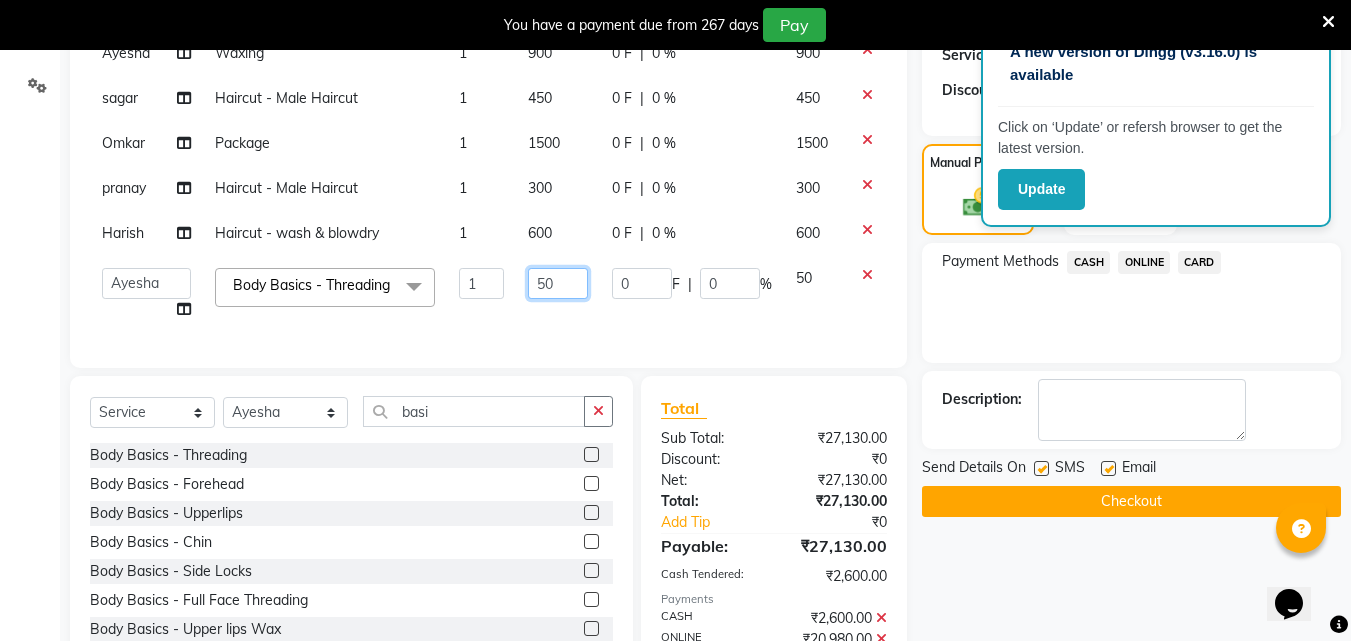 click on "50" 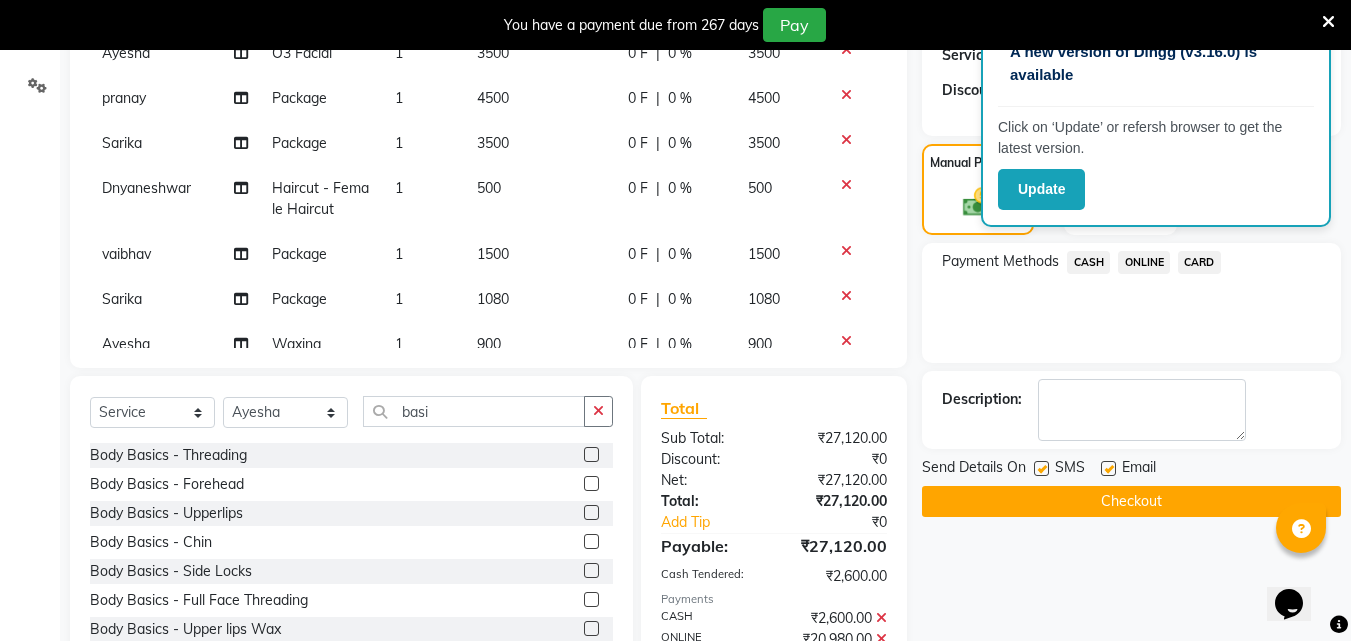 scroll, scrollTop: 1516, scrollLeft: 0, axis: vertical 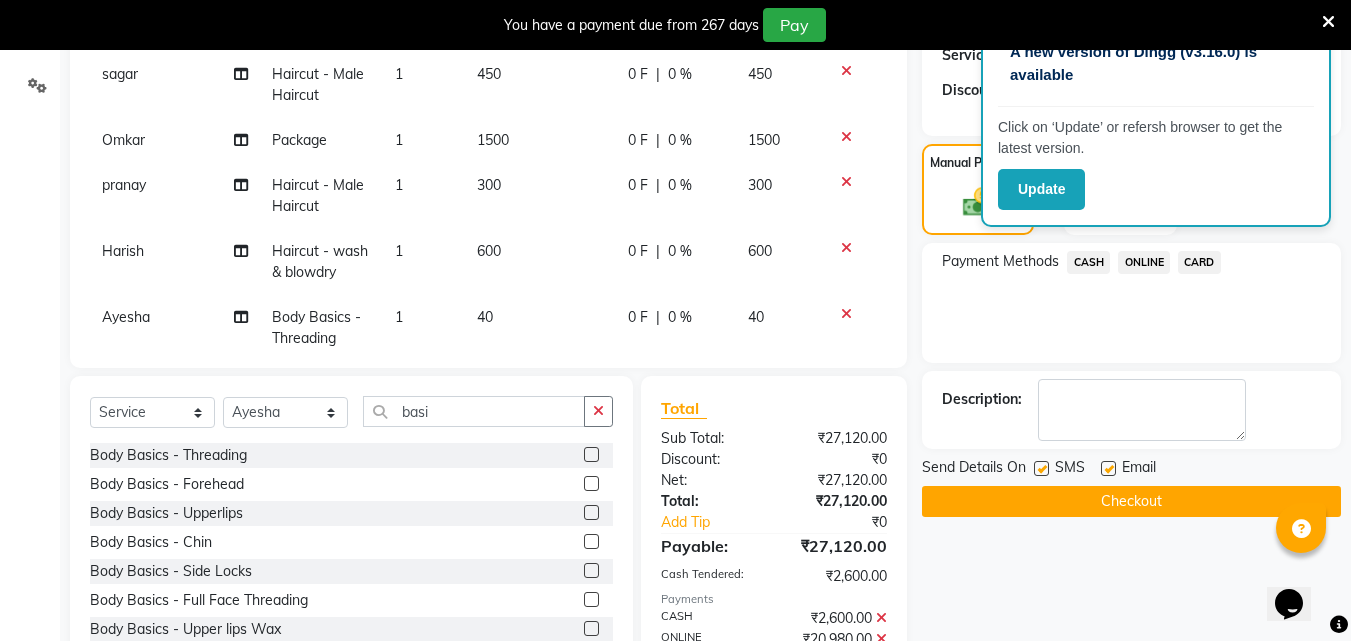 click on "ONLINE" 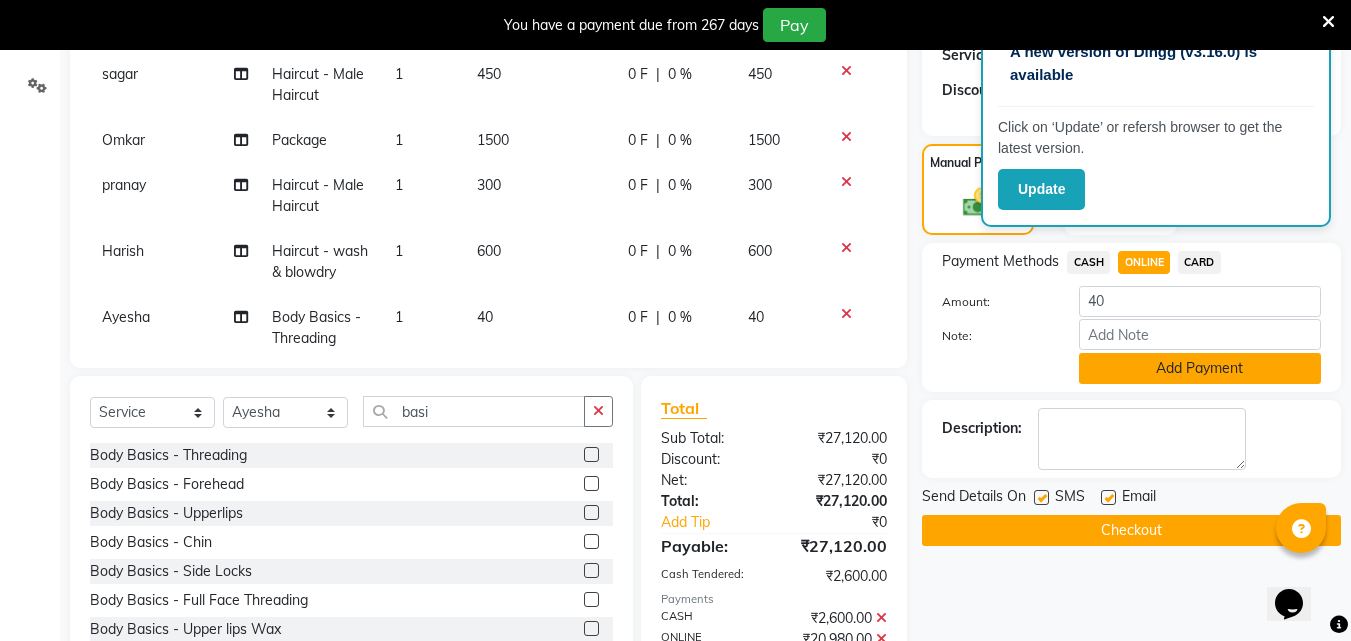 click on "Add Payment" 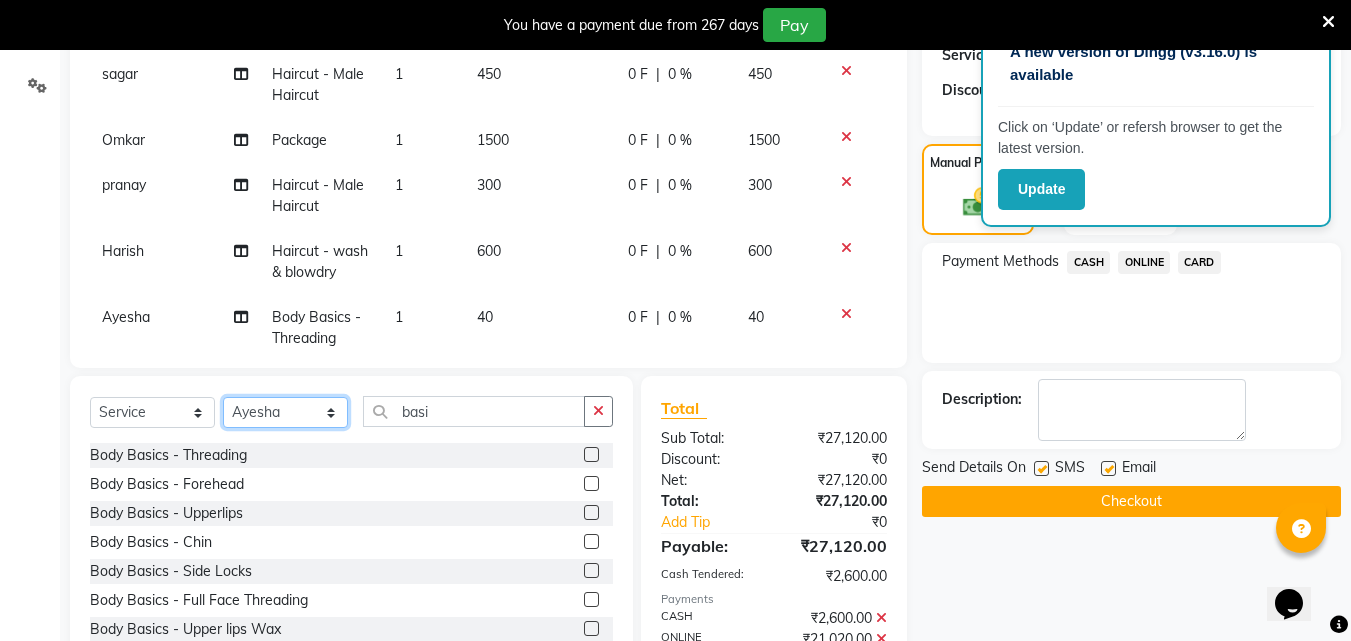 click on "Select Stylist [FIRST] [FIRST] [FIRST] [FIRST] [FIRST] [FIRST] [FIRST] [FIRST] [FIRST] [FIRST] [FIRST] [FIRST]" 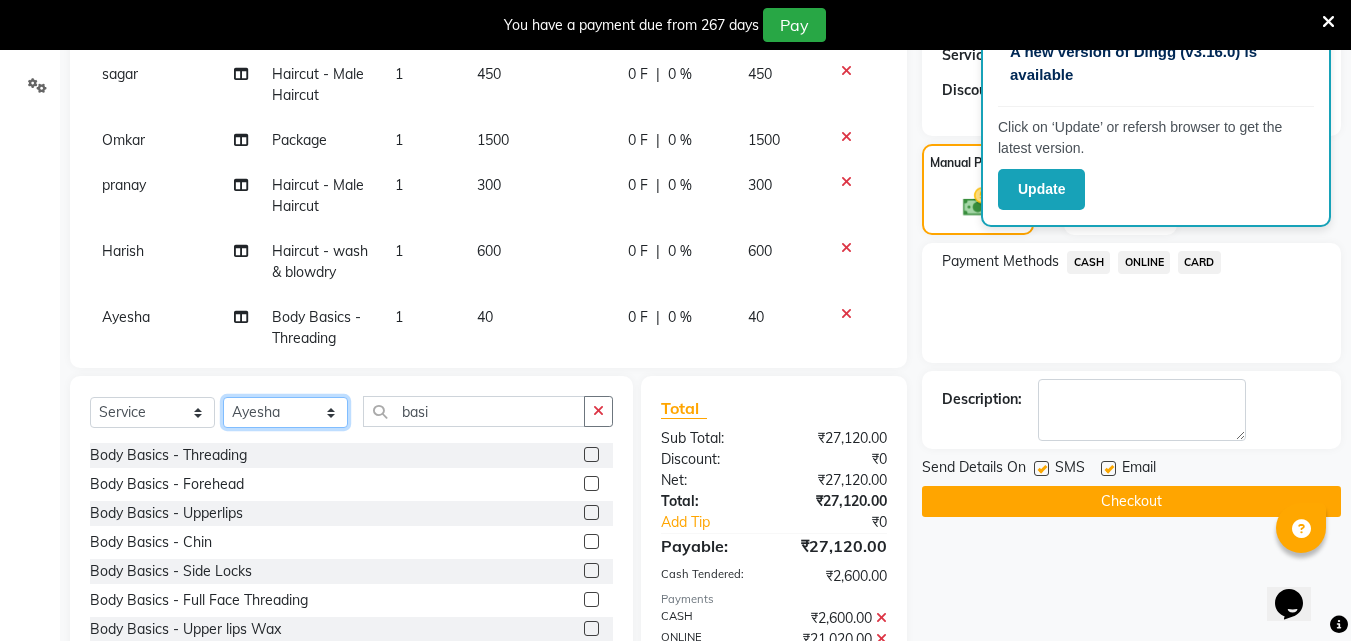 click on "Select Stylist [FIRST] [FIRST] [FIRST] [FIRST] [FIRST] [FIRST] [FIRST] [FIRST] [FIRST] [FIRST] [FIRST] [FIRST]" 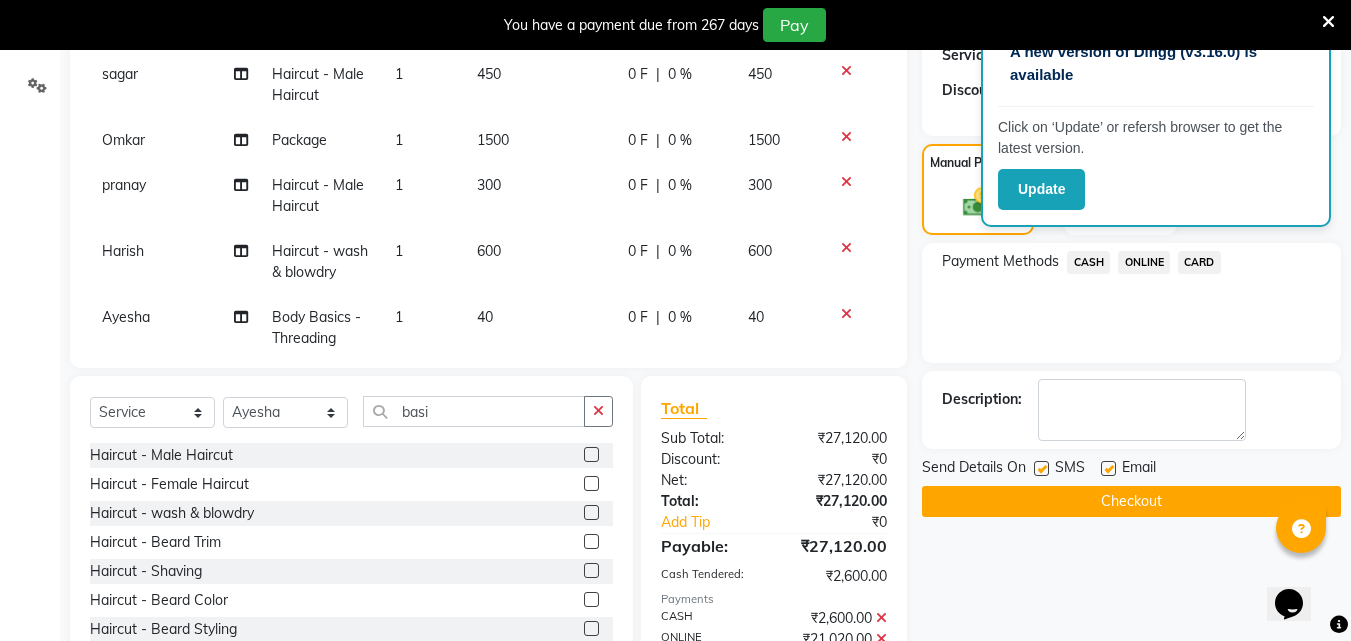 click 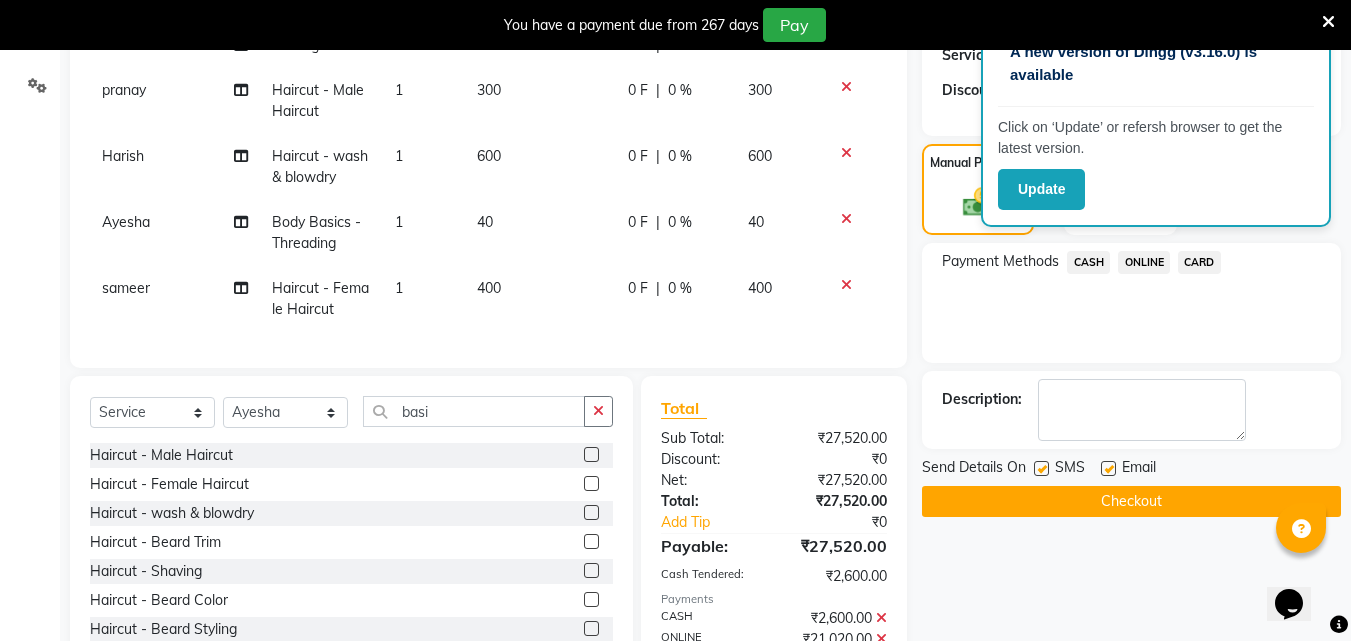 scroll, scrollTop: 1626, scrollLeft: 0, axis: vertical 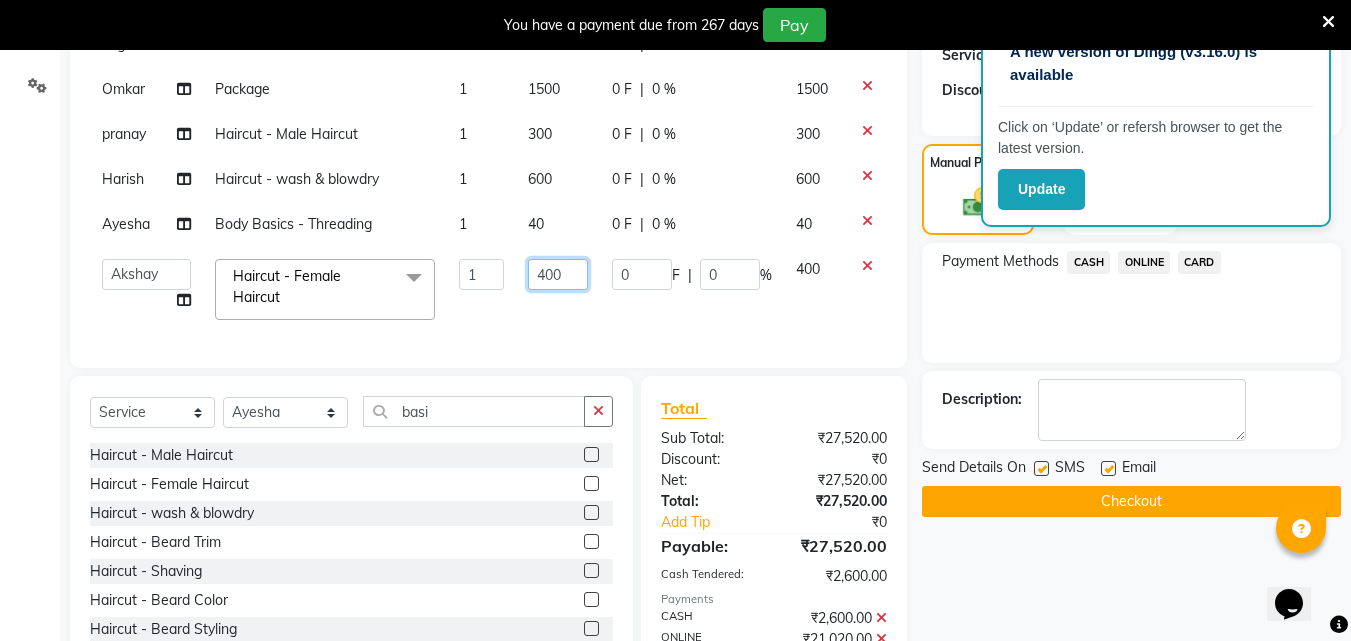 click on "400" 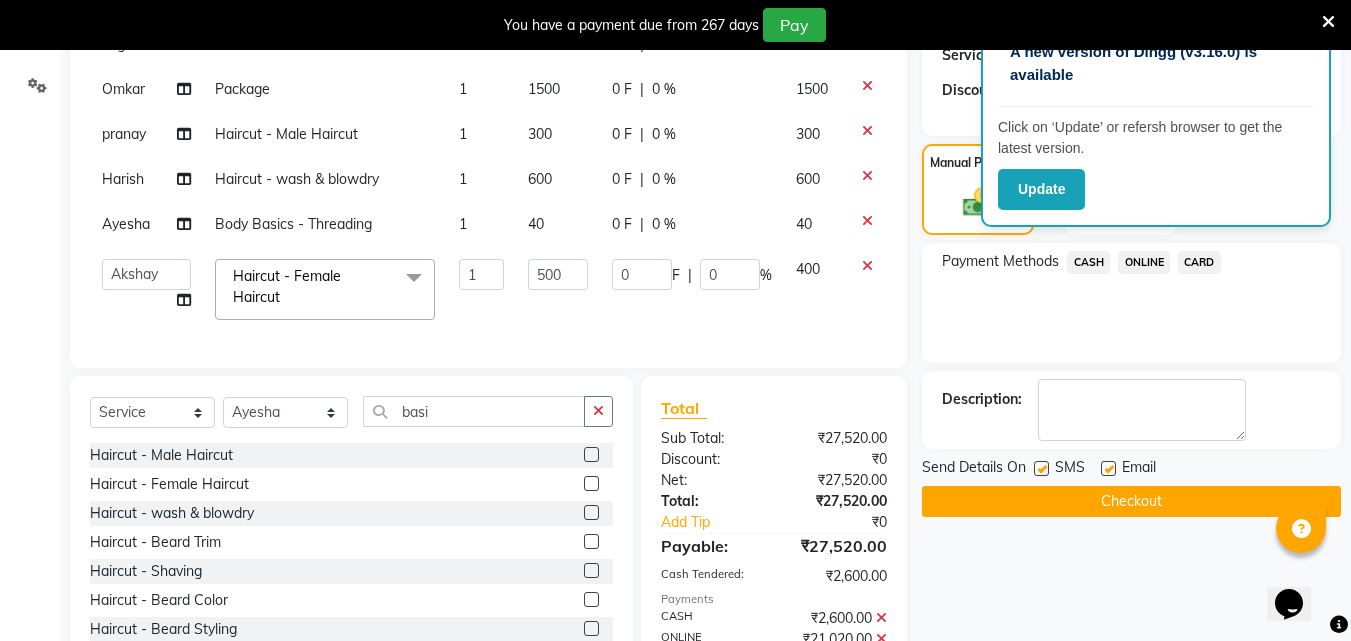 scroll, scrollTop: 1540, scrollLeft: 0, axis: vertical 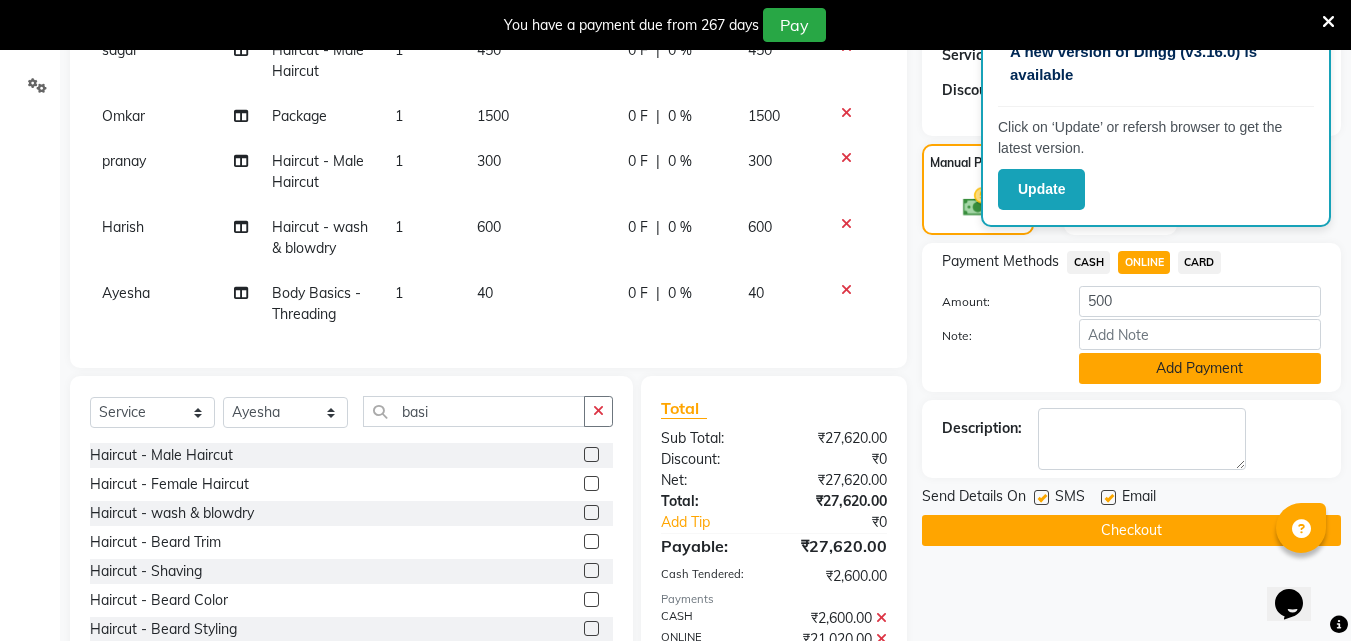 click on "Add Payment" 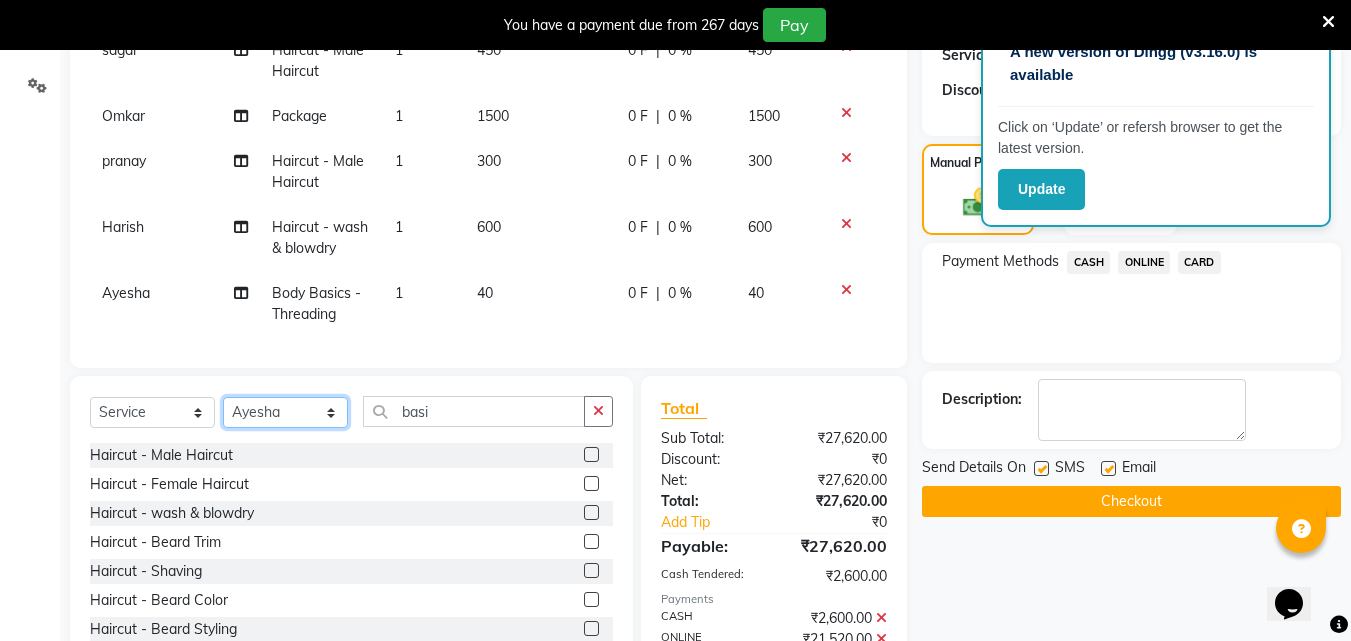 click on "Select Stylist [FIRST] [FIRST] [FIRST] [FIRST] [FIRST] [FIRST] [FIRST] [FIRST] [FIRST] [FIRST] [FIRST] [FIRST]" 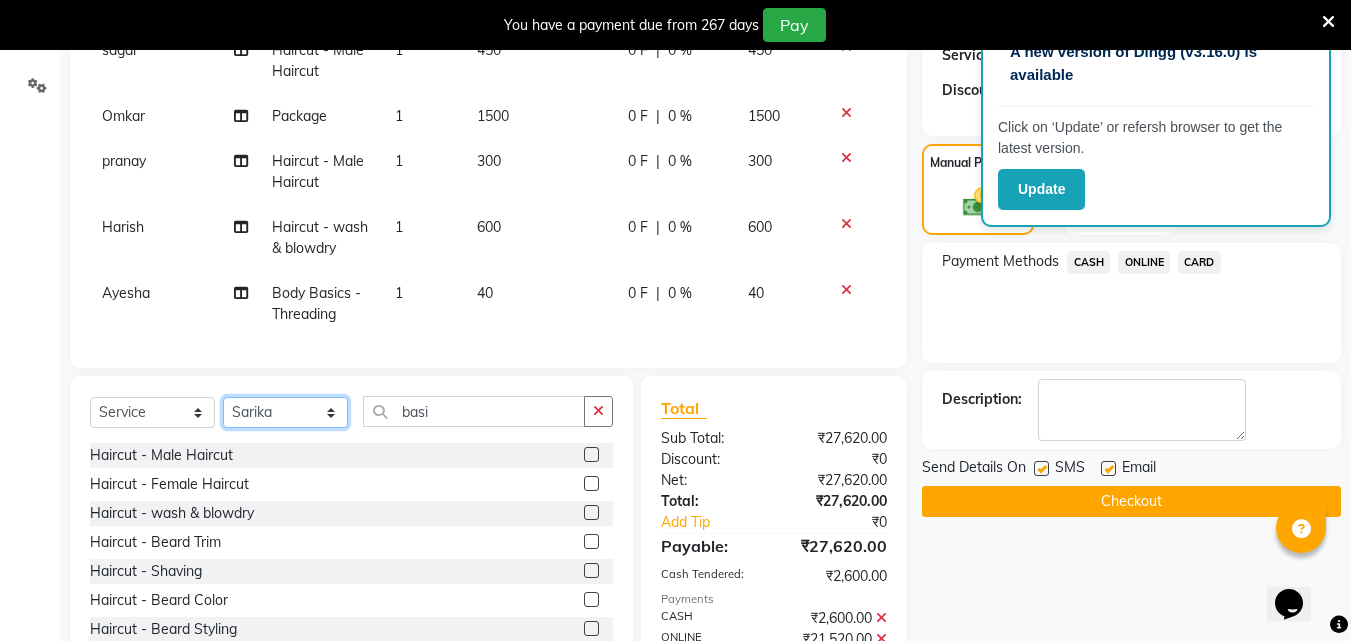 click on "Select Stylist [FIRST] [FIRST] [FIRST] [FIRST] [FIRST] [FIRST] [FIRST] [FIRST] [FIRST] [FIRST] [FIRST] [FIRST]" 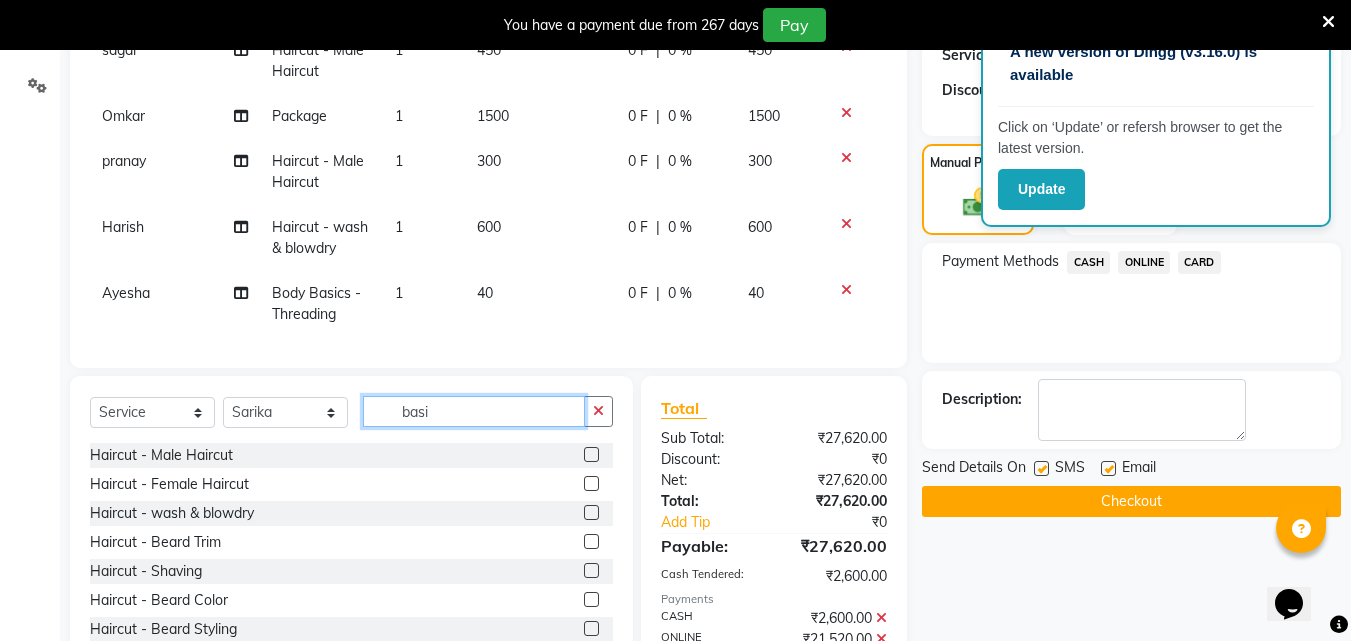 click on "basi" 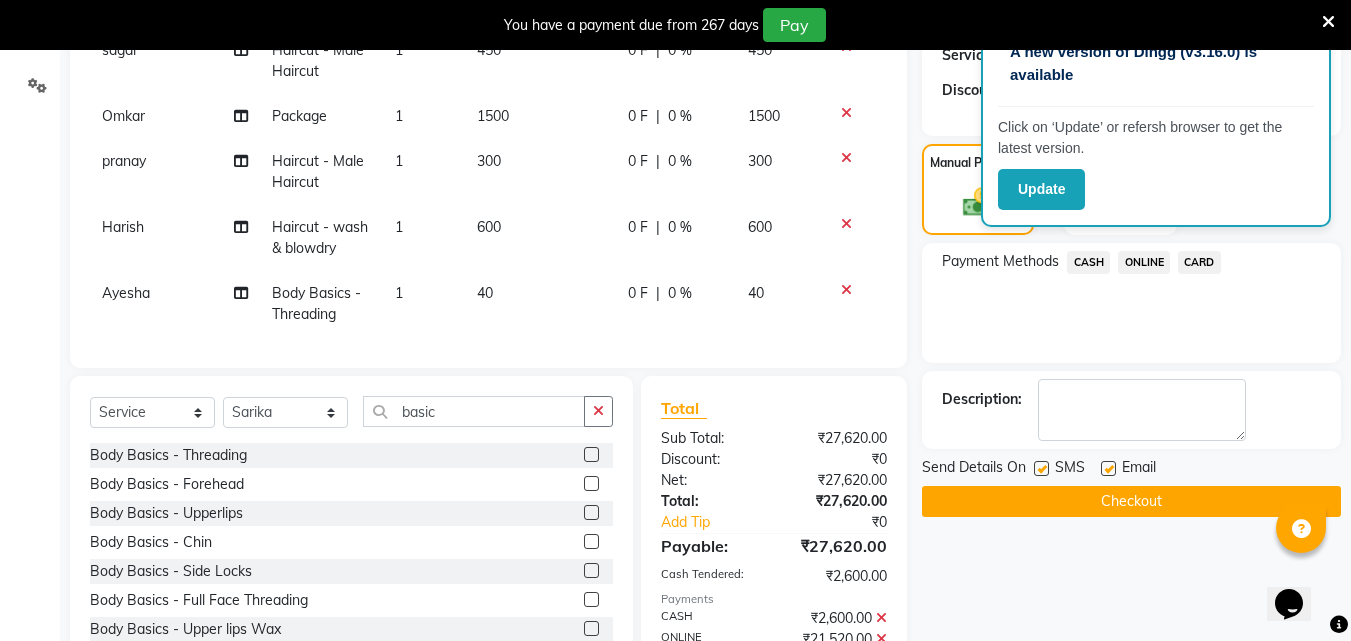 click 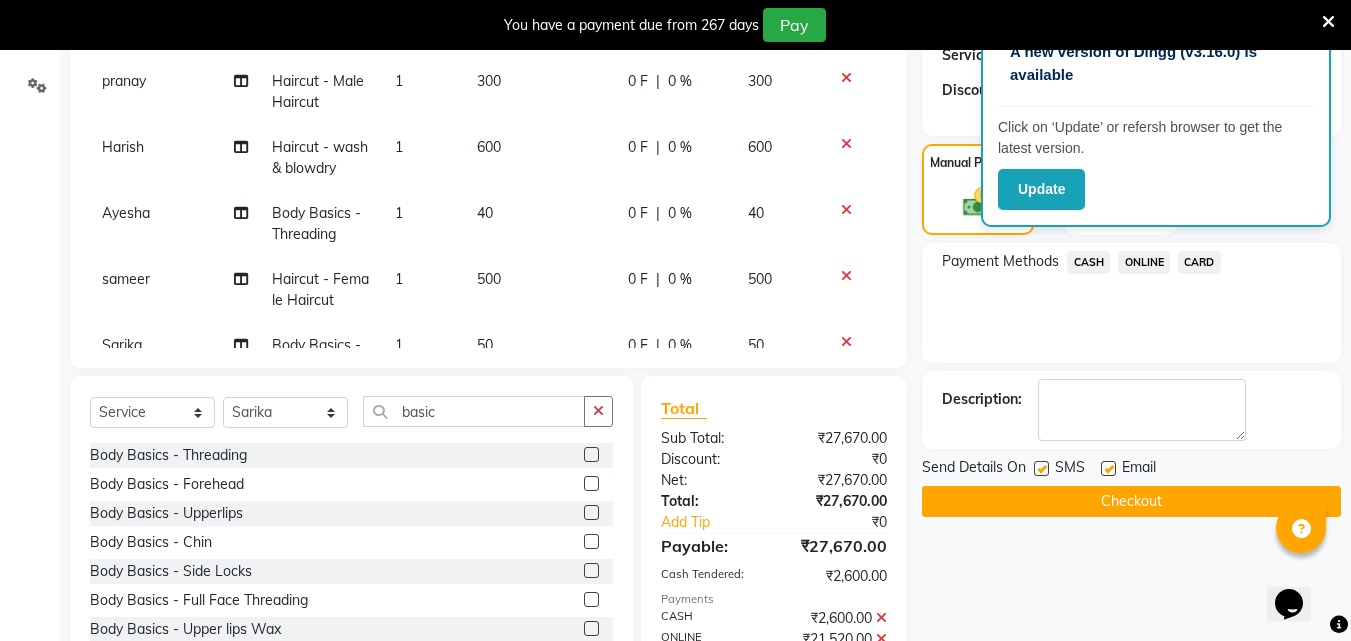 scroll, scrollTop: 1660, scrollLeft: 0, axis: vertical 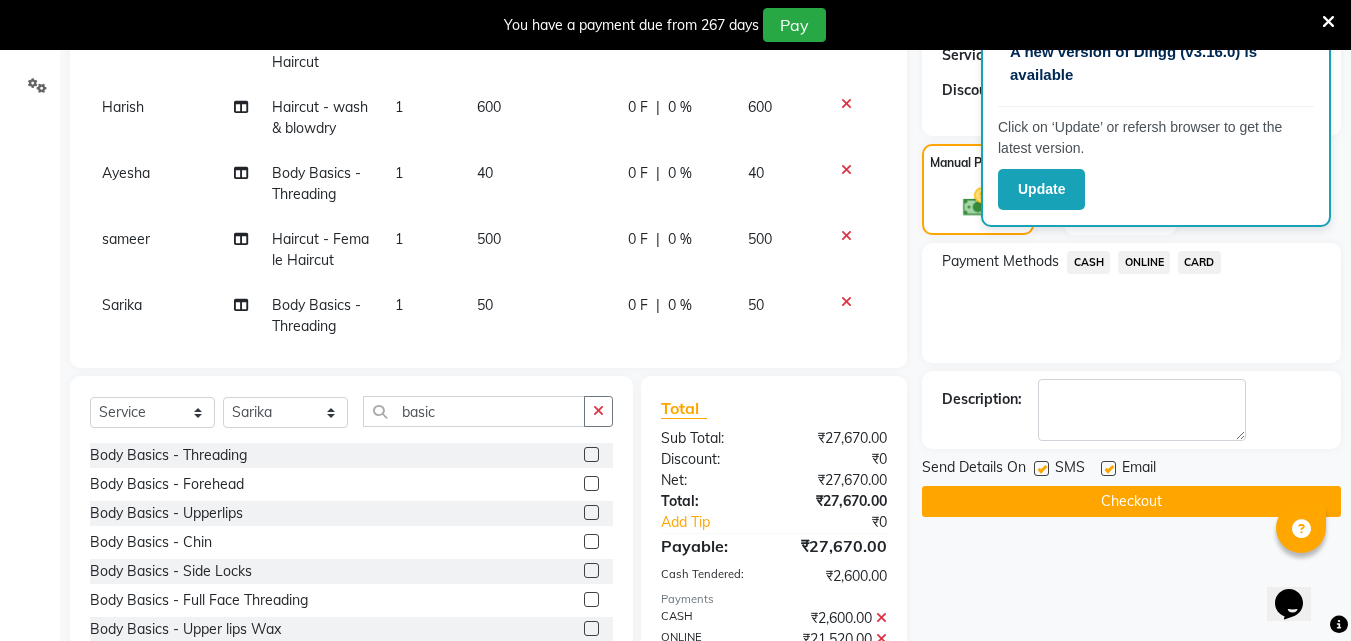 click on "50" 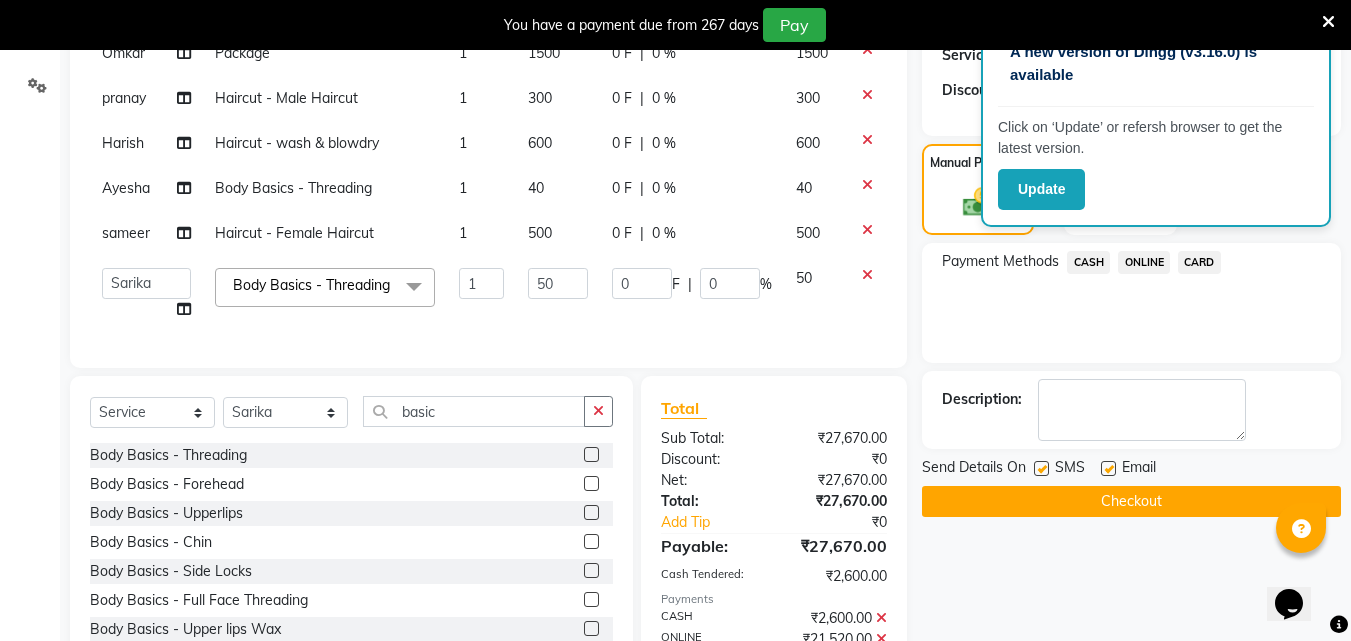scroll, scrollTop: 1291, scrollLeft: 0, axis: vertical 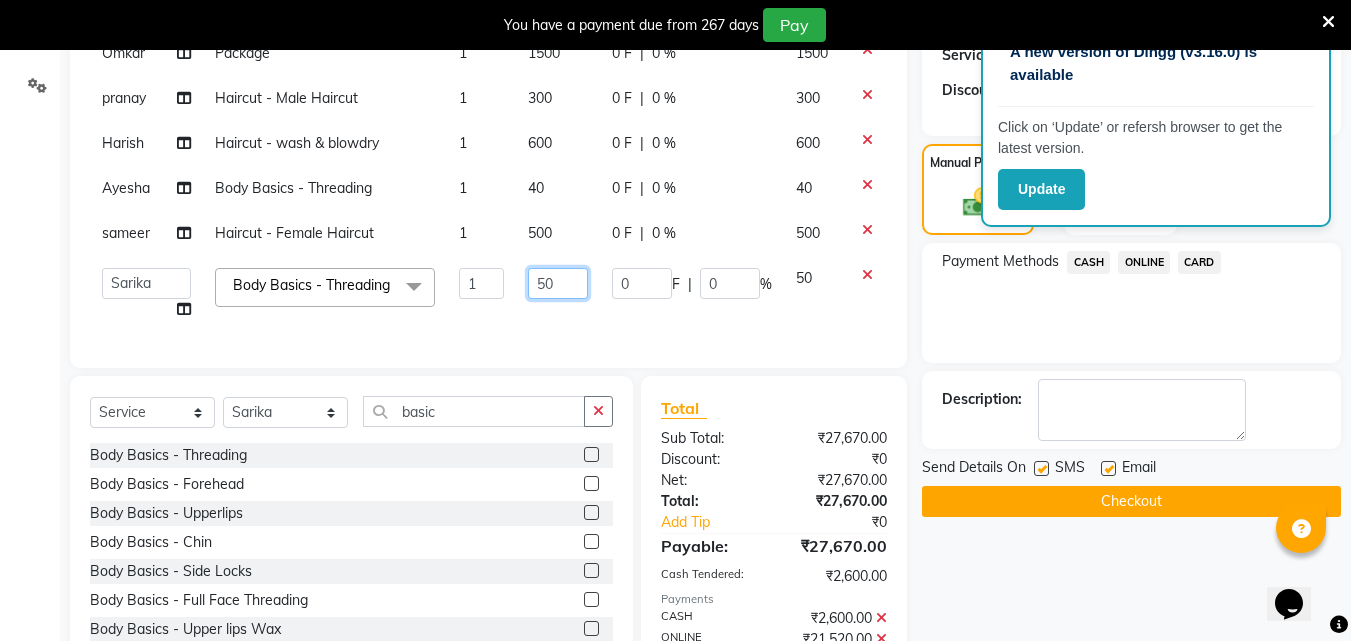 click on "50" 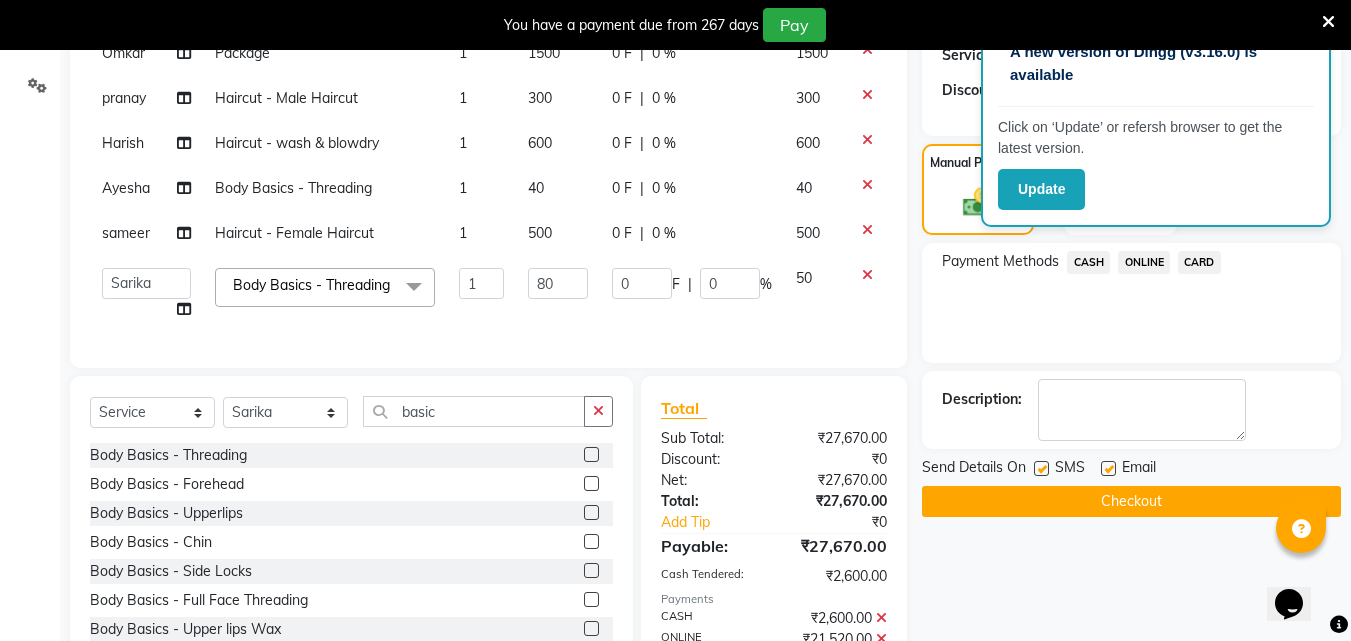 scroll, scrollTop: 1606, scrollLeft: 0, axis: vertical 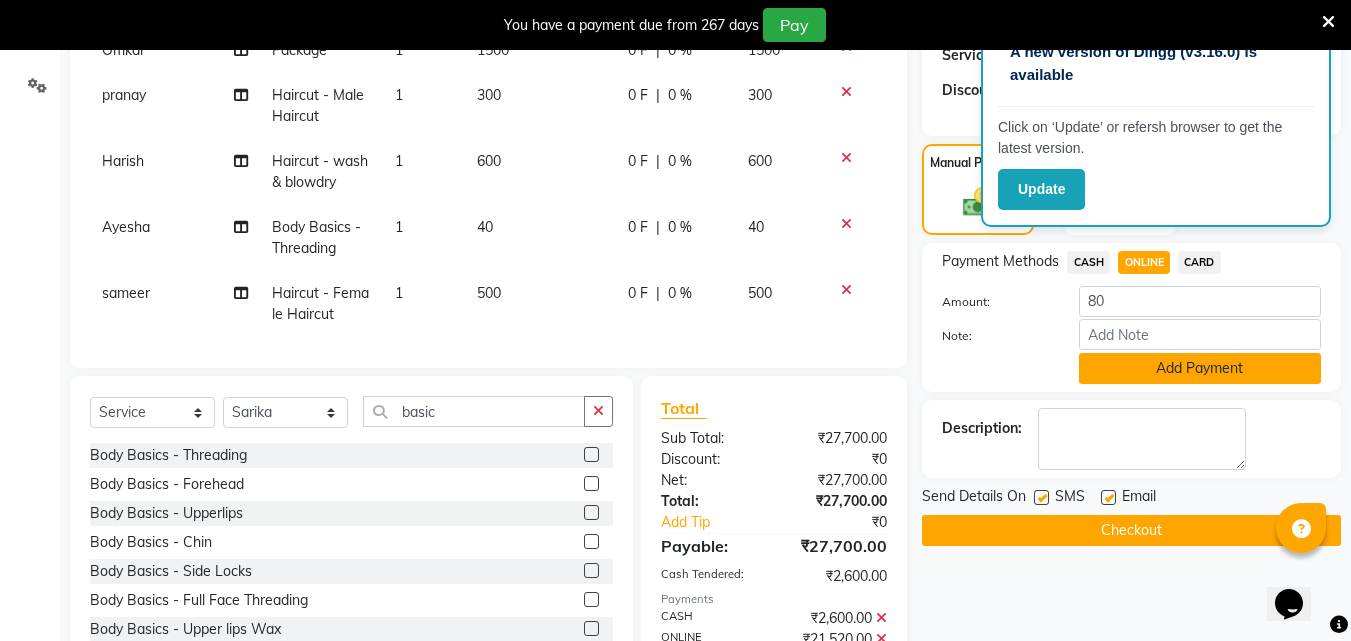 click on "Add Payment" 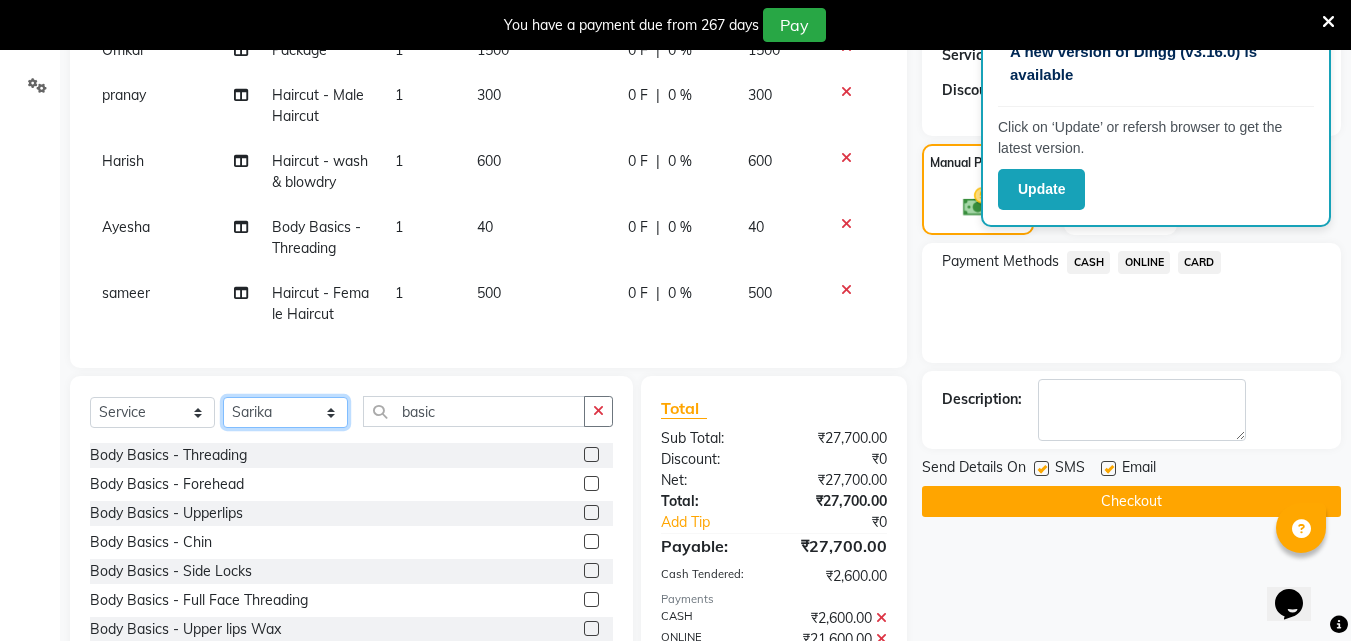click on "Select Stylist [FIRST] [FIRST] [FIRST] [FIRST] [FIRST] [FIRST] [FIRST] [FIRST] [FIRST] [FIRST] [FIRST] [FIRST]" 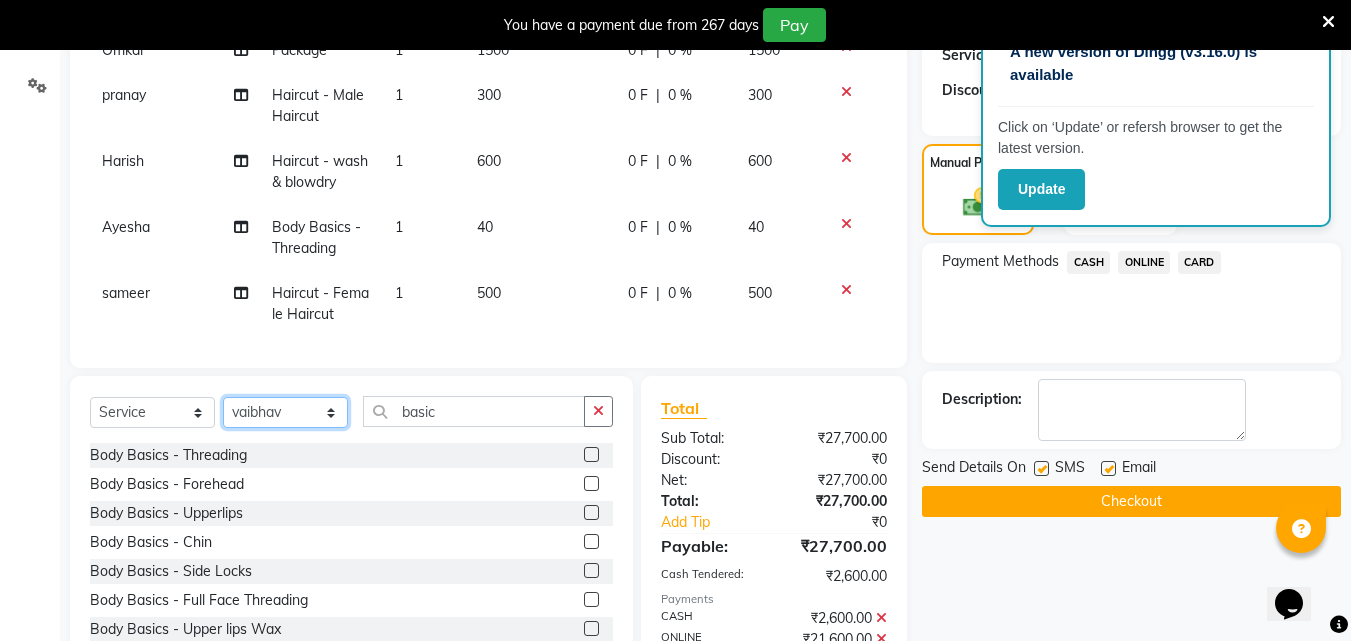 click on "Select Stylist [FIRST] [FIRST] [FIRST] [FIRST] [FIRST] [FIRST] [FIRST] [FIRST] [FIRST] [FIRST] [FIRST] [FIRST]" 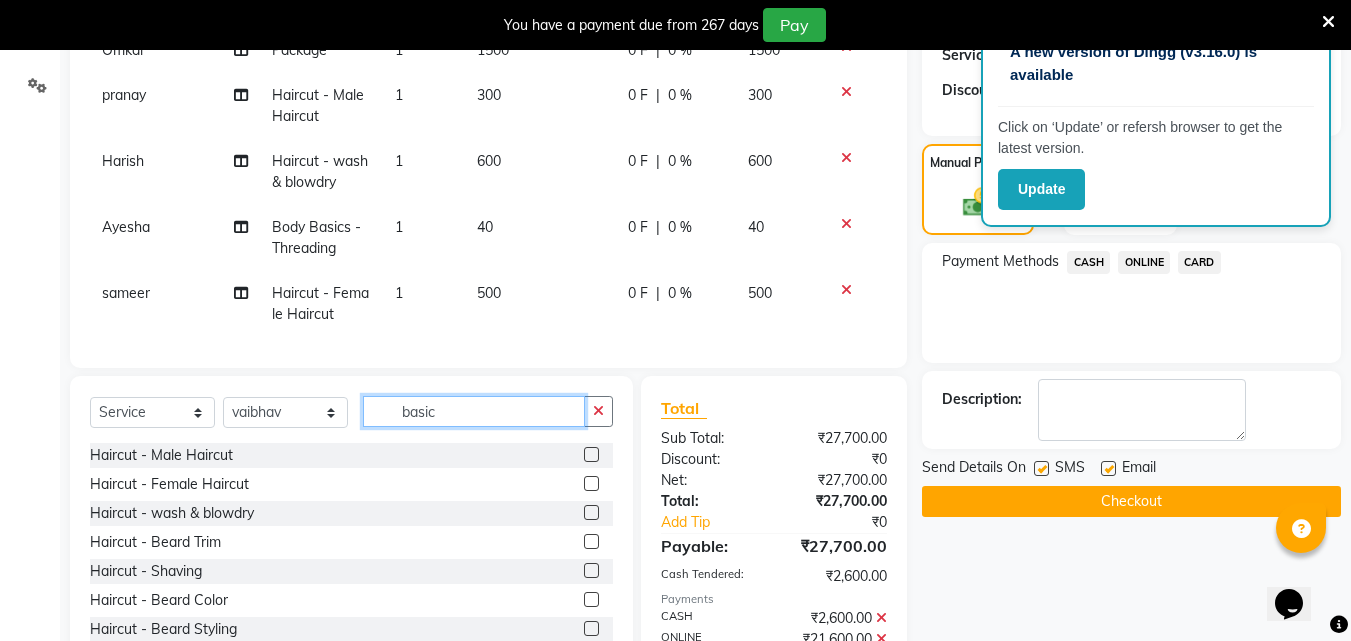 click on "basic" 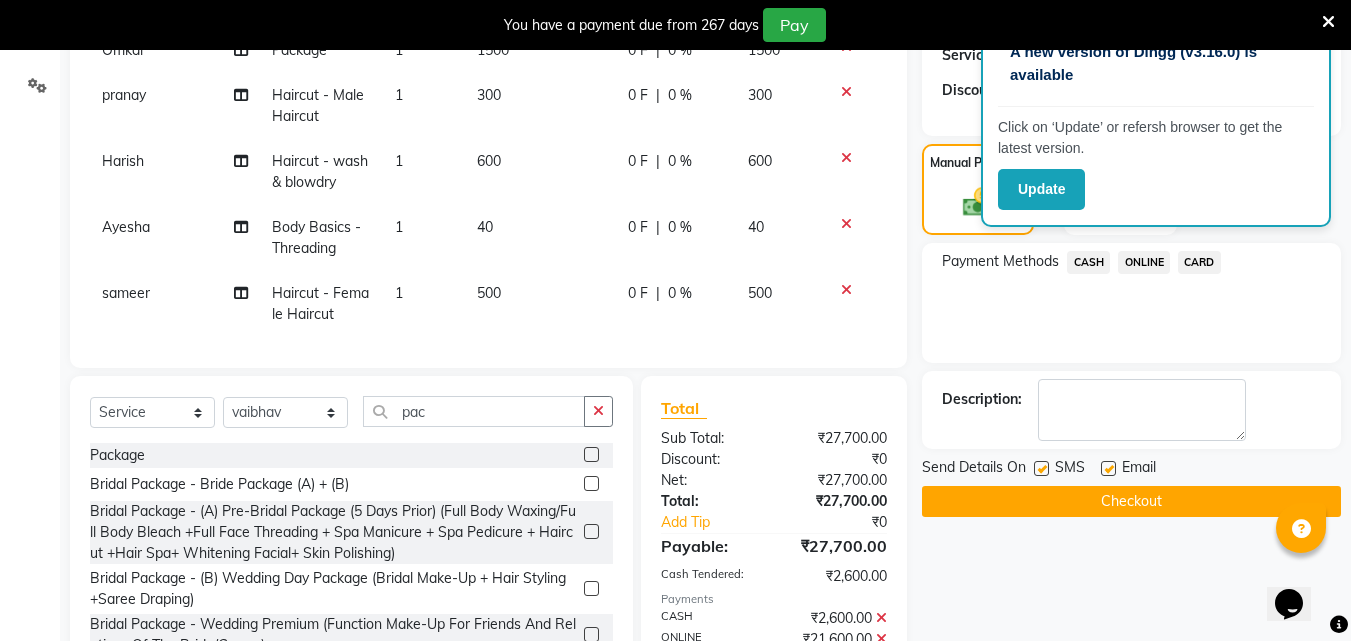 click 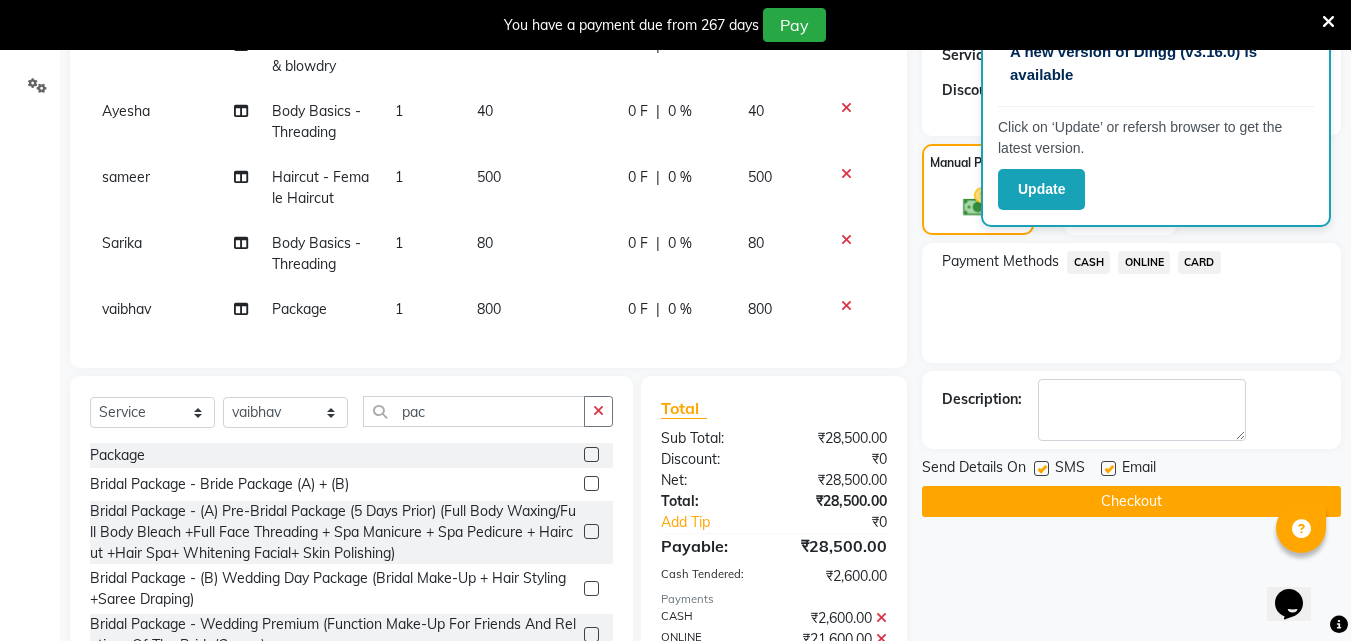 scroll, scrollTop: 1737, scrollLeft: 0, axis: vertical 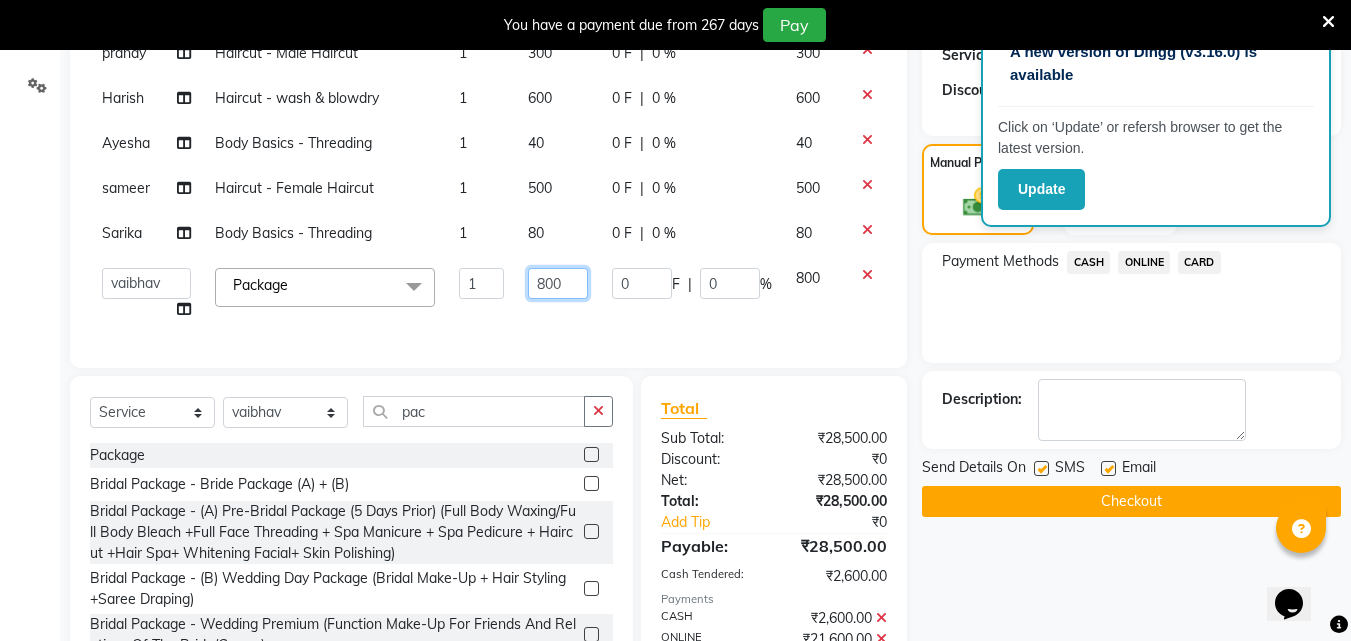 click on "800" 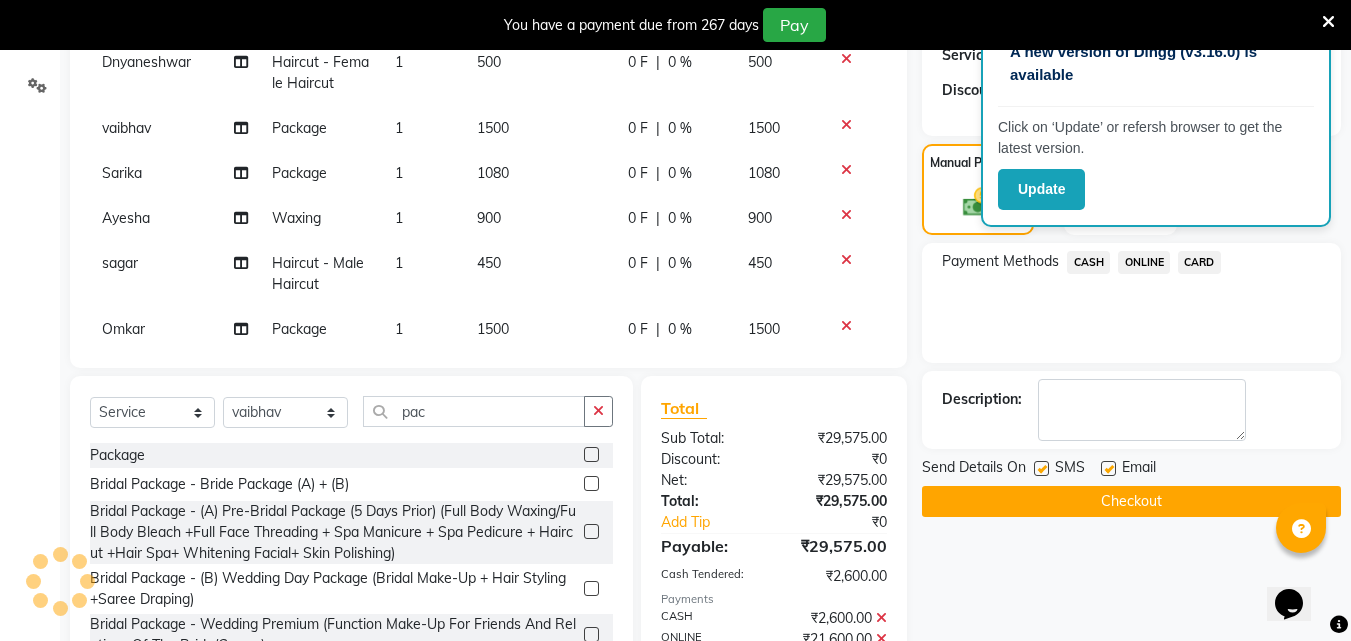 scroll, scrollTop: 1642, scrollLeft: 0, axis: vertical 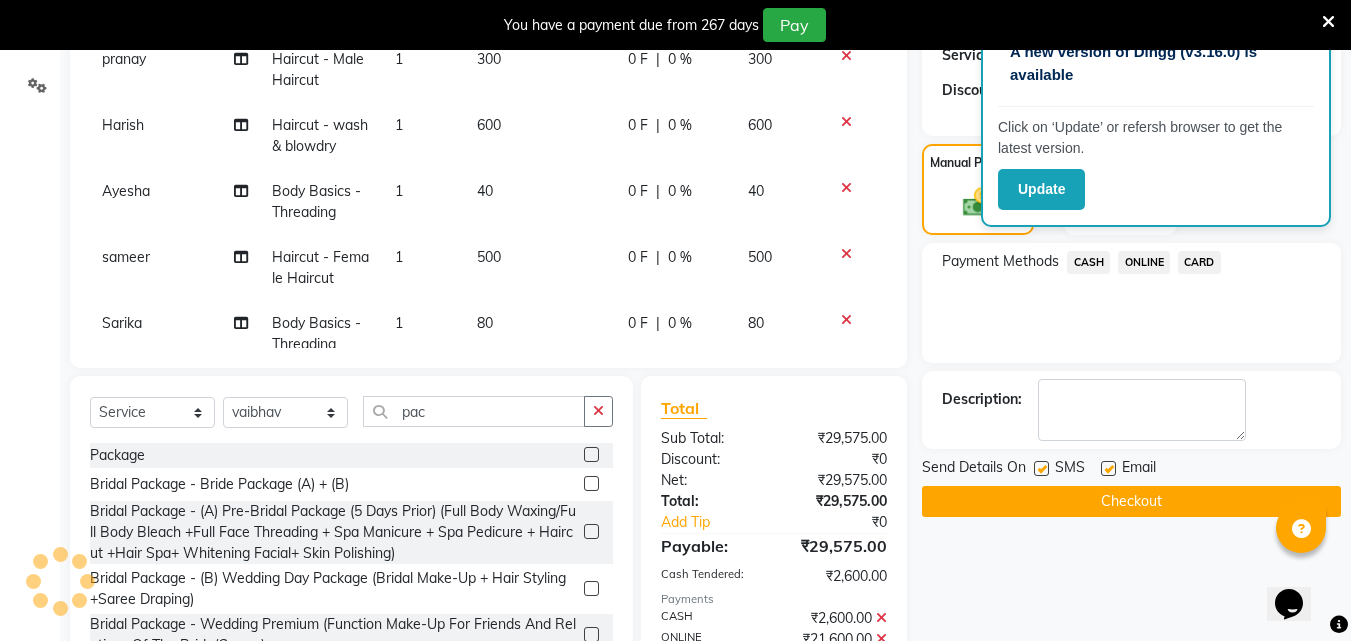 click on "ONLINE" 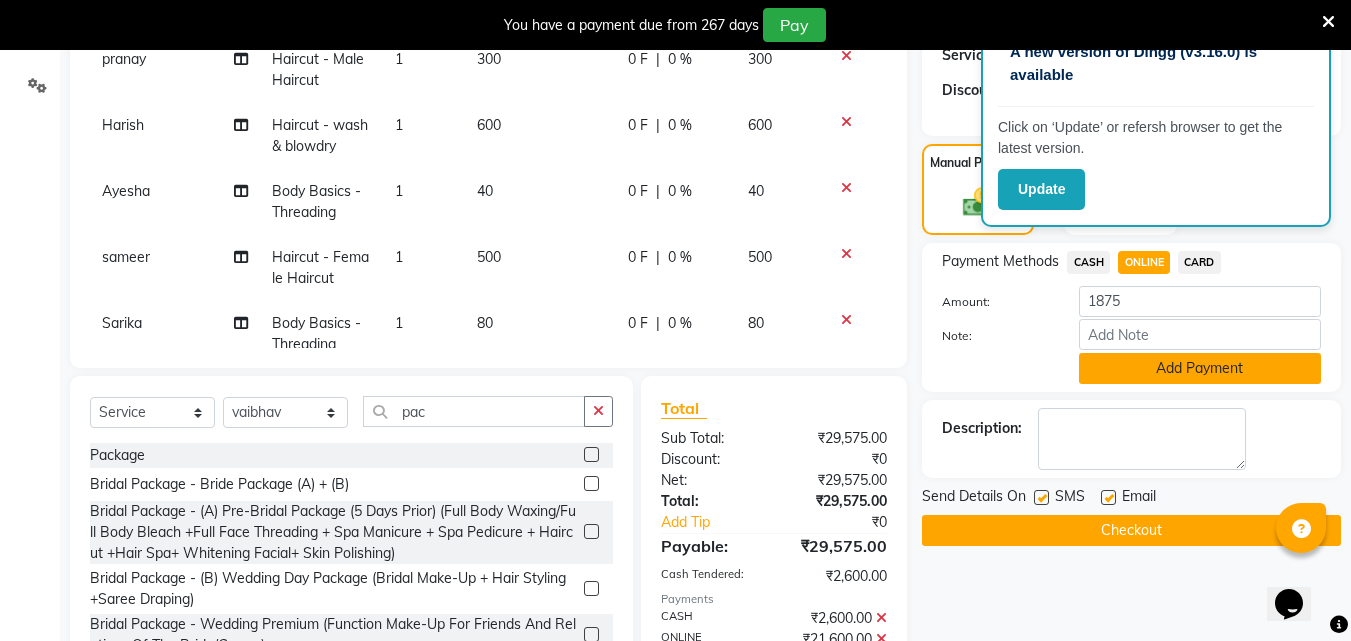 click on "Add Payment" 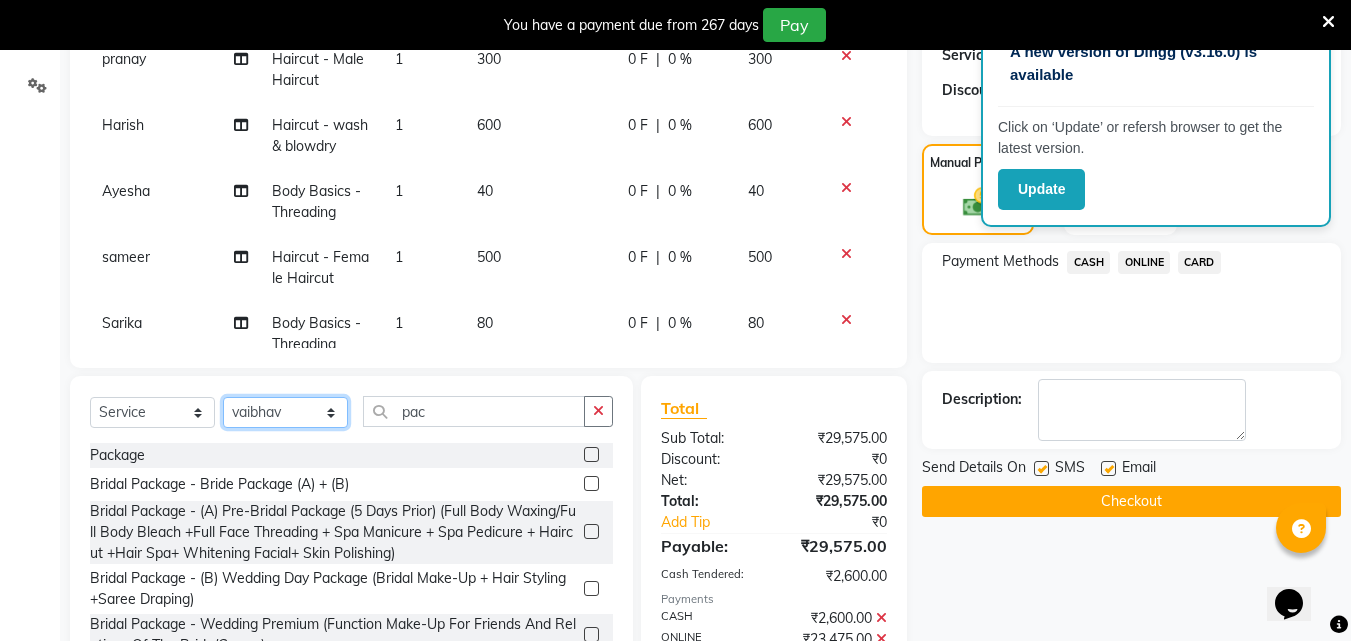 click on "Select Stylist [FIRST] [FIRST] [FIRST] [FIRST] [FIRST] [FIRST] [FIRST] [FIRST] [FIRST] [FIRST] [FIRST] [FIRST]" 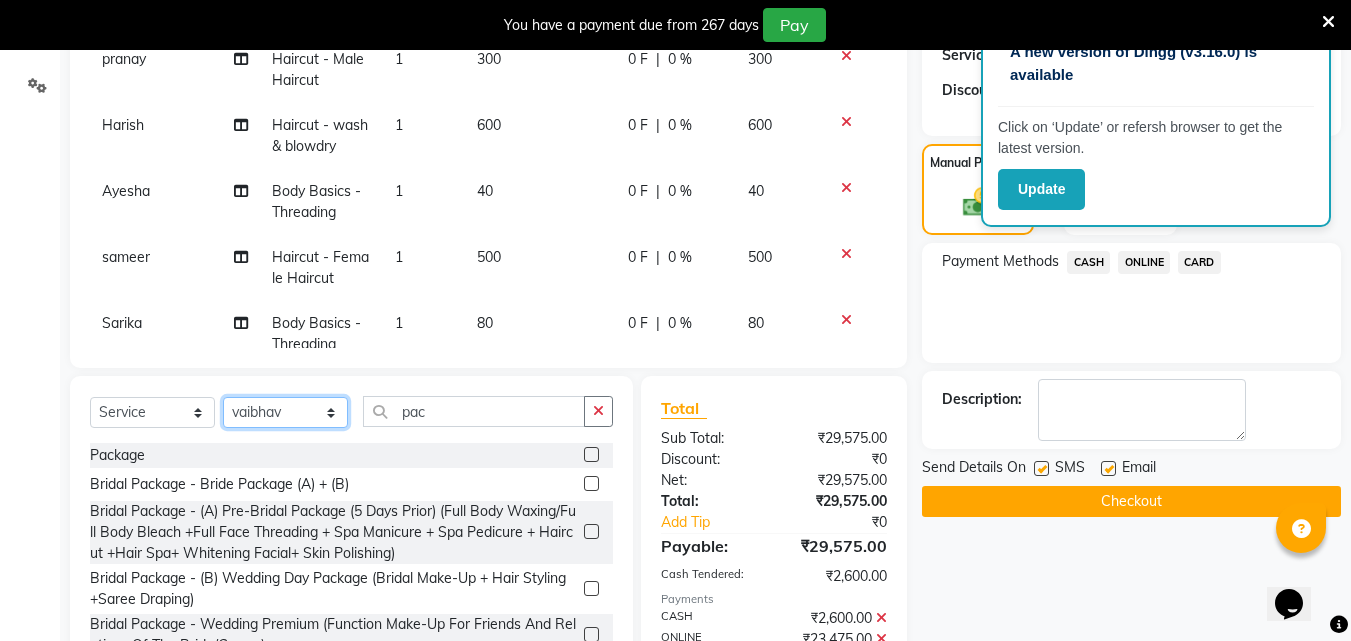 click on "Select Stylist [FIRST] [FIRST] [FIRST] [FIRST] [FIRST] [FIRST] [FIRST] [FIRST] [FIRST] [FIRST] [FIRST] [FIRST]" 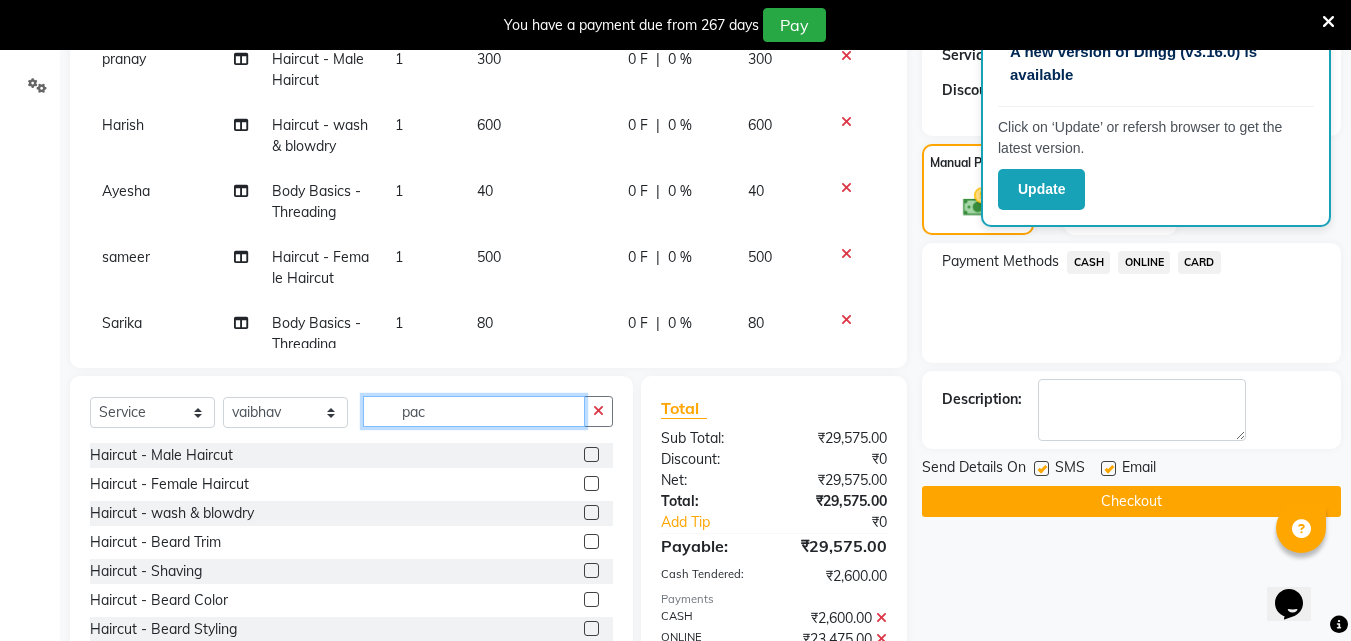 click on "pac" 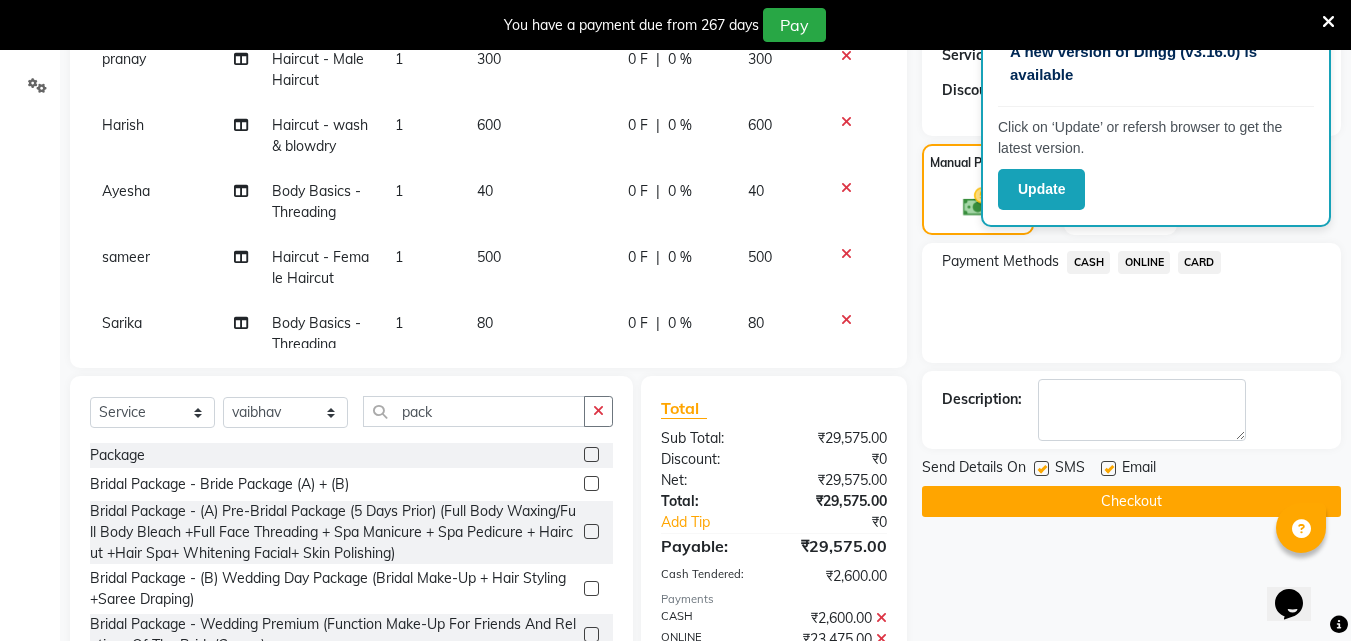 click 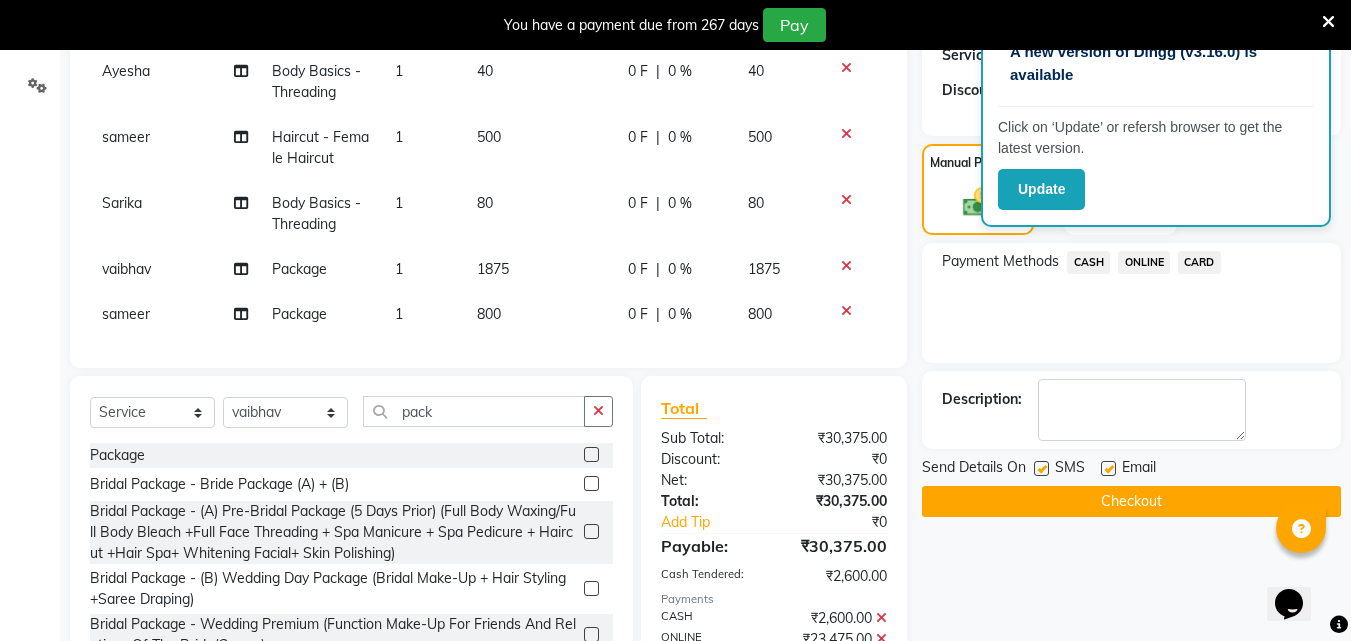 scroll, scrollTop: 1782, scrollLeft: 0, axis: vertical 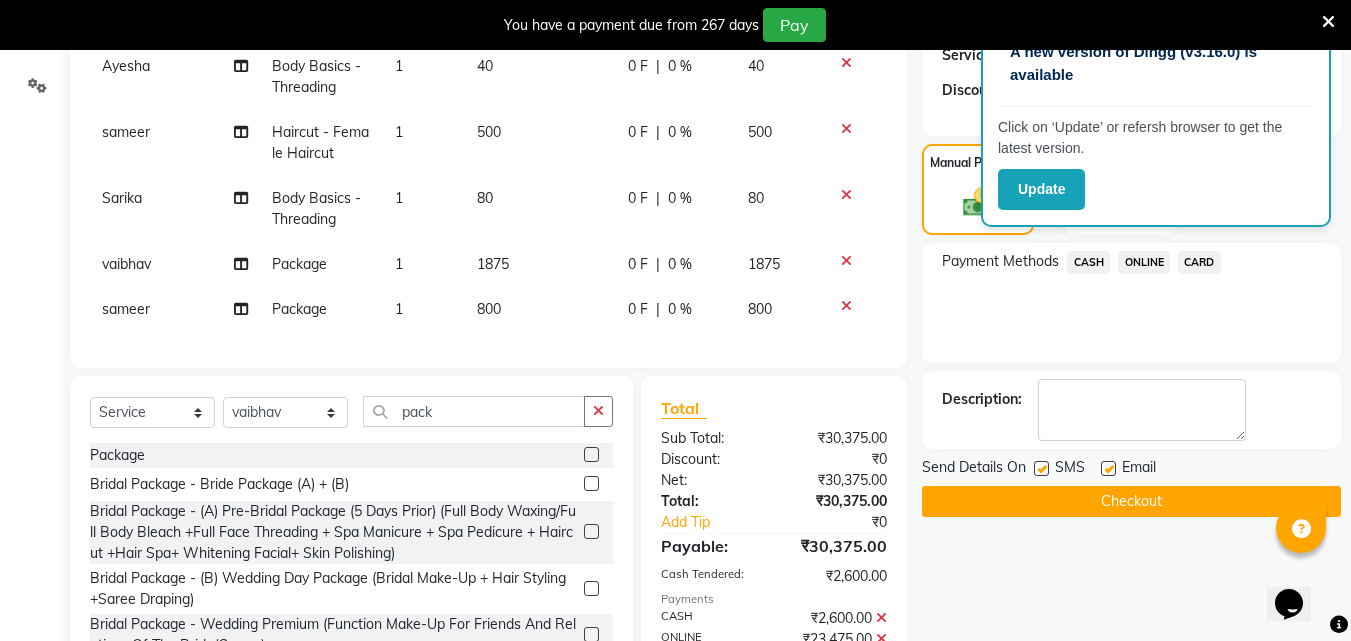 click on "800" 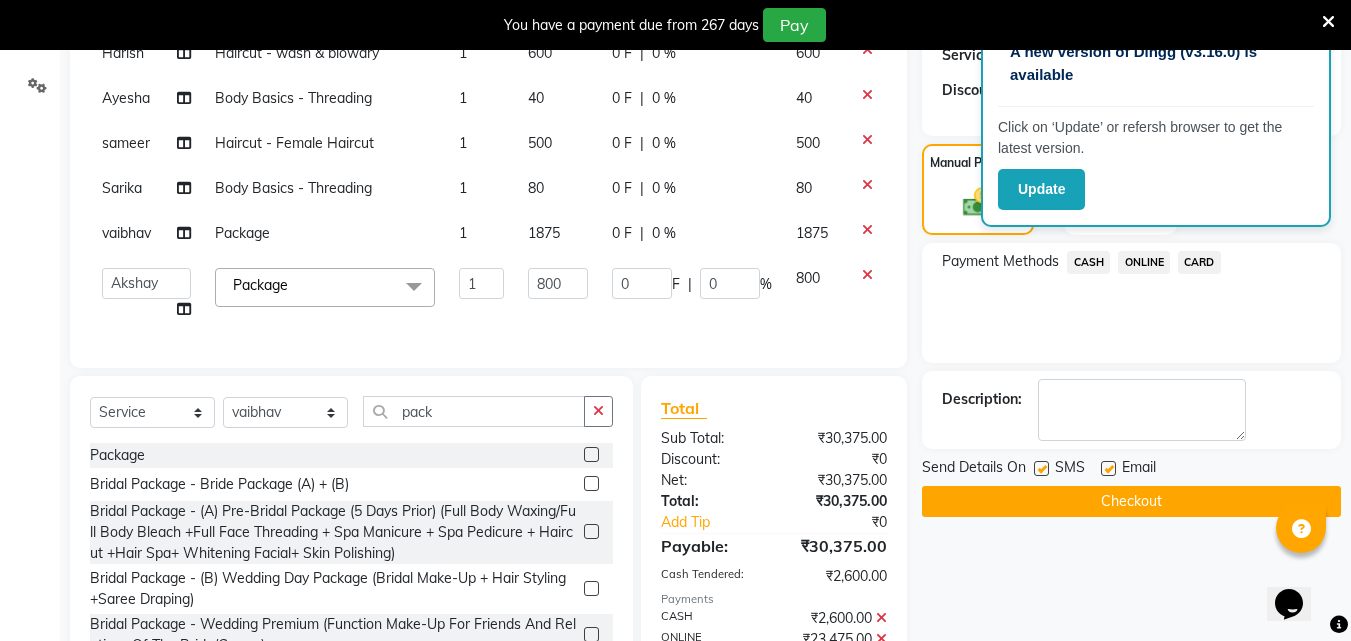 scroll, scrollTop: 1372, scrollLeft: 0, axis: vertical 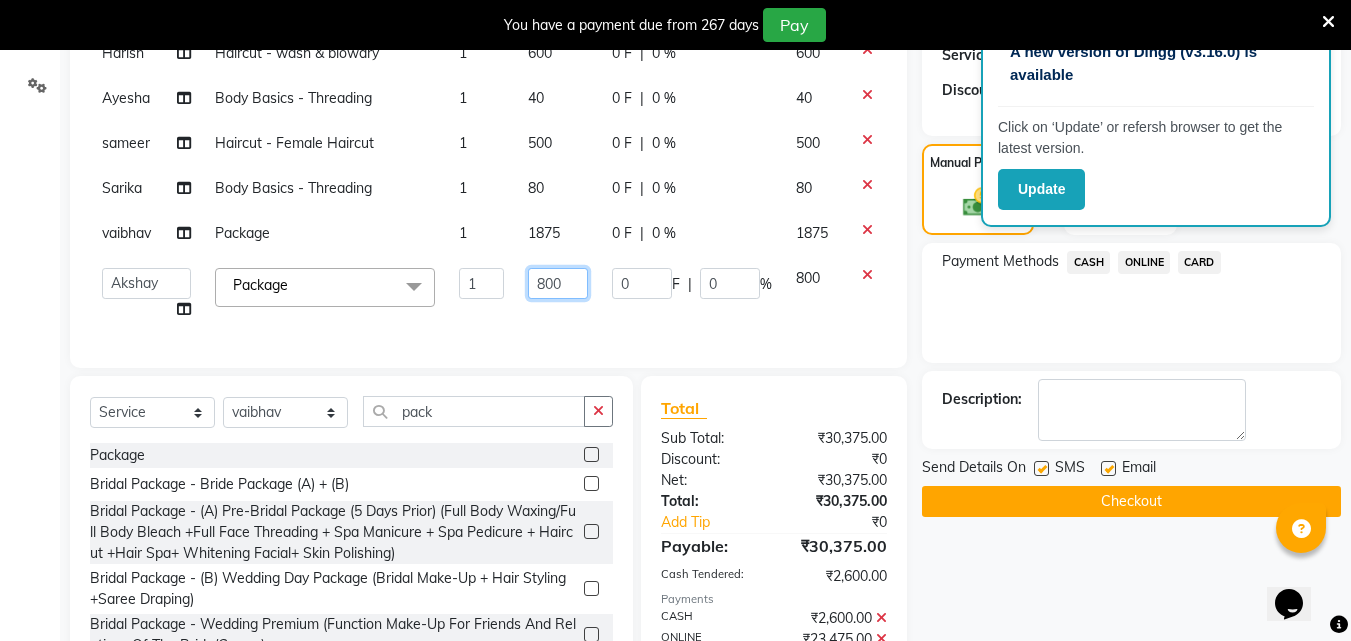 click on "800" 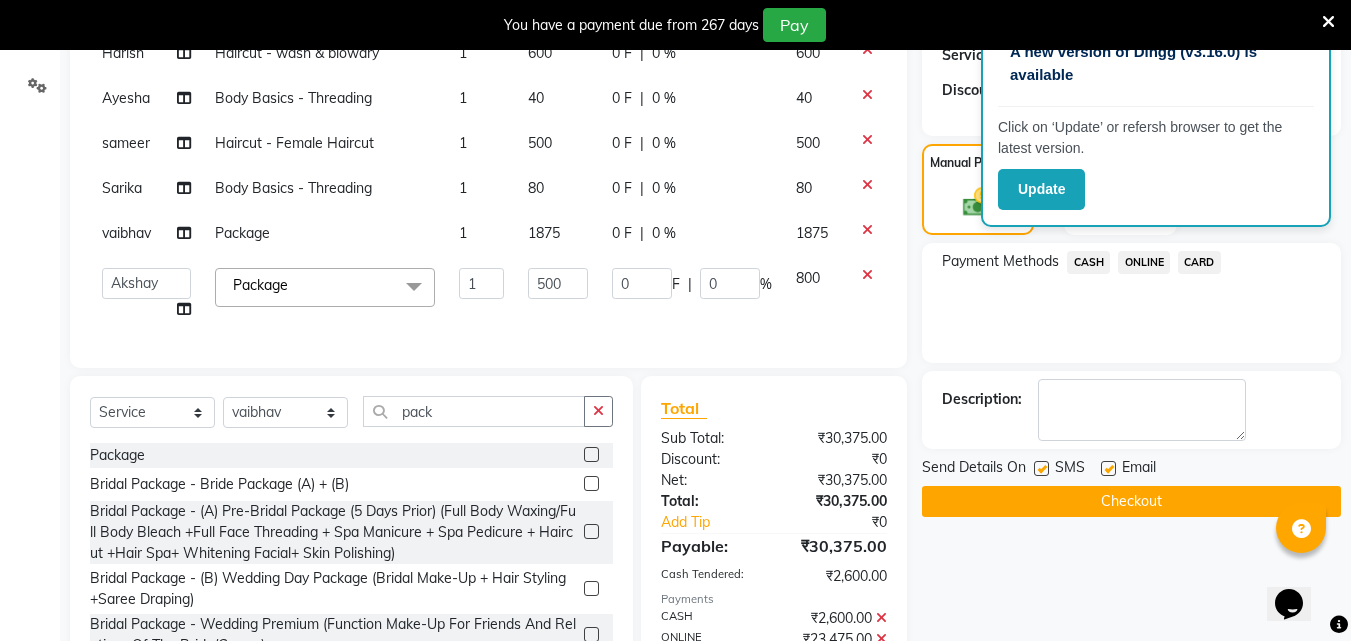 scroll, scrollTop: 1687, scrollLeft: 0, axis: vertical 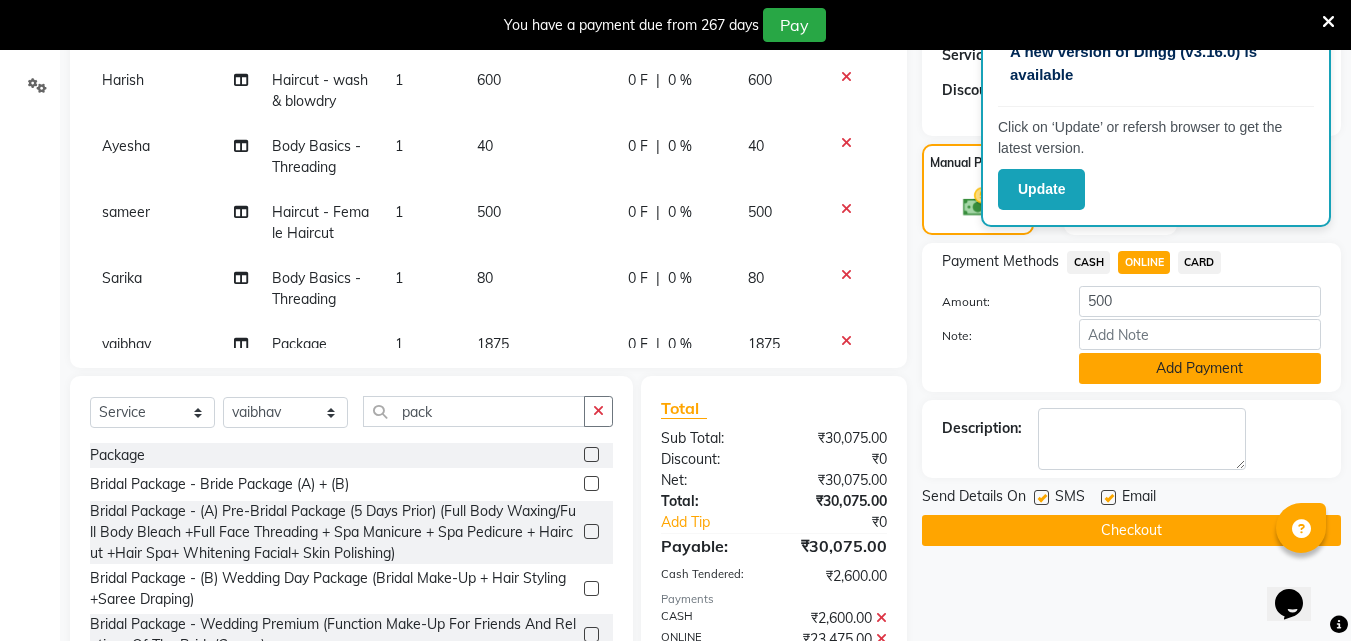 click on "Add Payment" 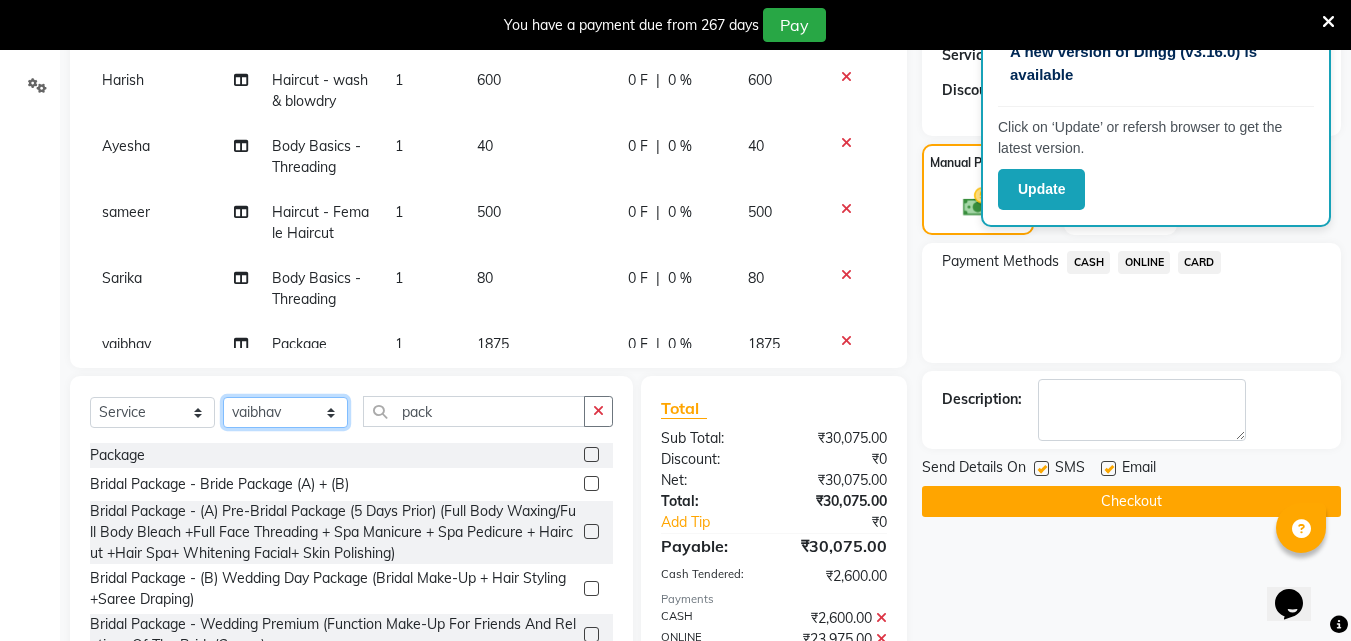 click on "Select Stylist [FIRST] [FIRST] [FIRST] [FIRST] [FIRST] [FIRST] [FIRST] [FIRST] [FIRST] [FIRST] [FIRST] [FIRST]" 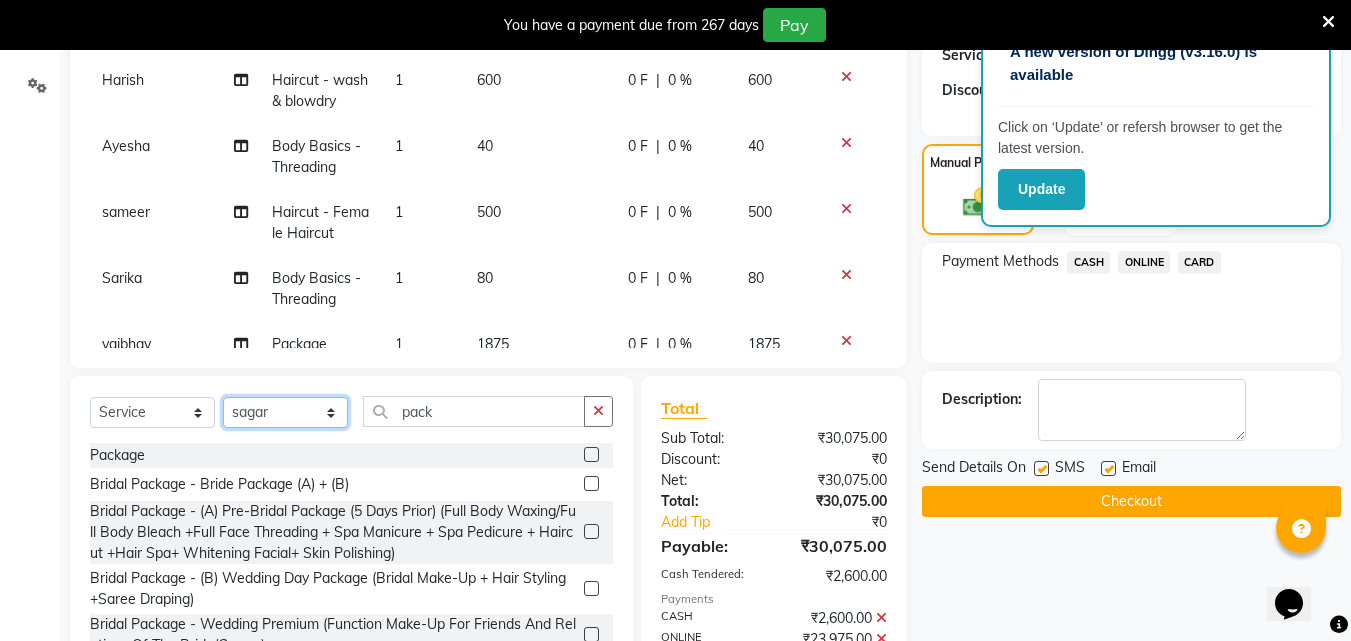click on "Select Stylist [FIRST] [FIRST] [FIRST] [FIRST] [FIRST] [FIRST] [FIRST] [FIRST] [FIRST] [FIRST] [FIRST] [FIRST]" 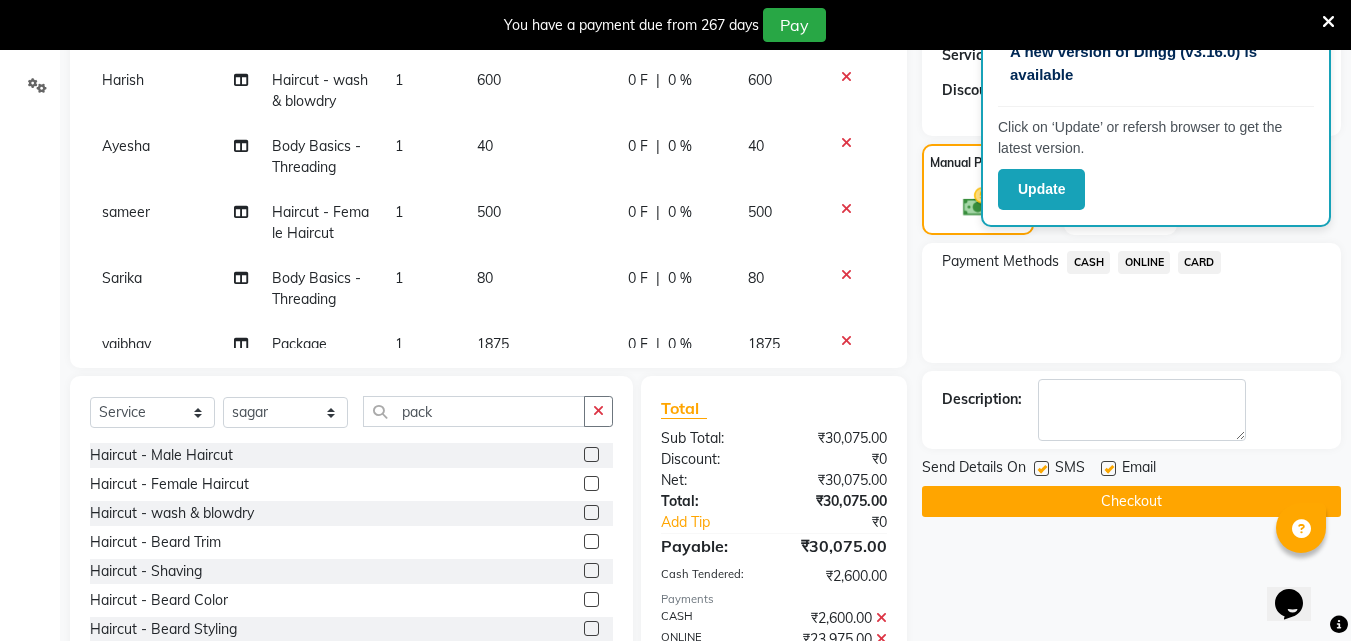 click 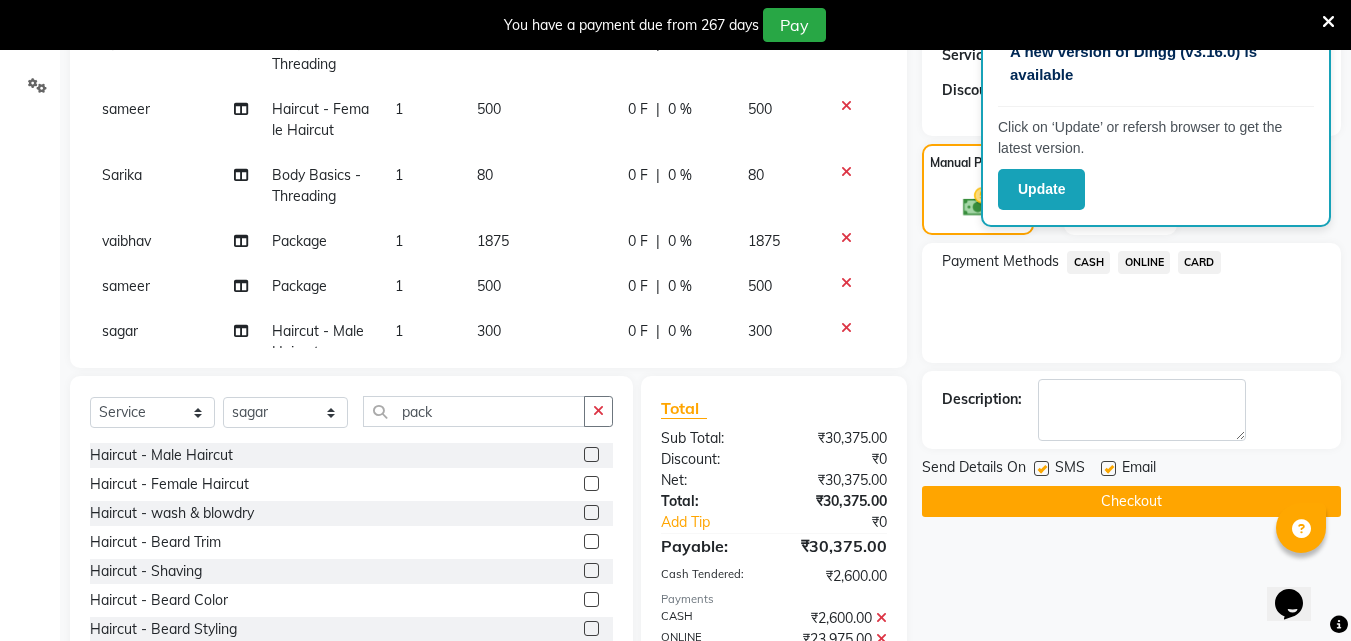 scroll, scrollTop: 1807, scrollLeft: 0, axis: vertical 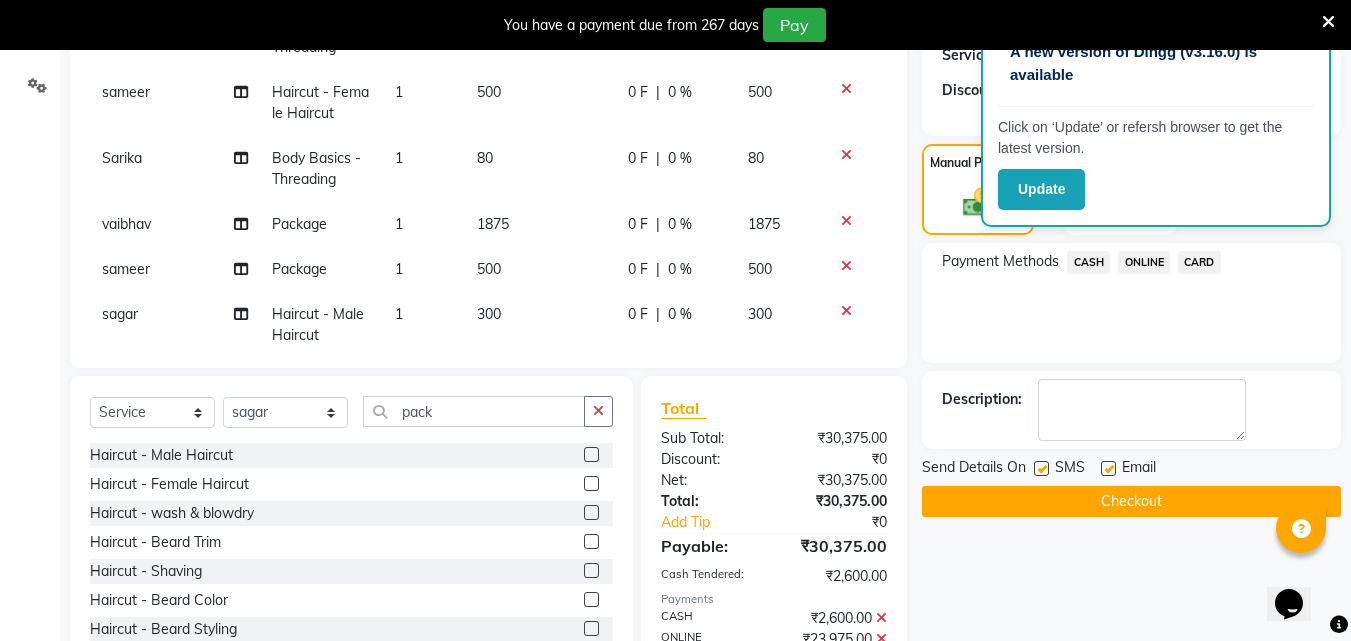 click on "300" 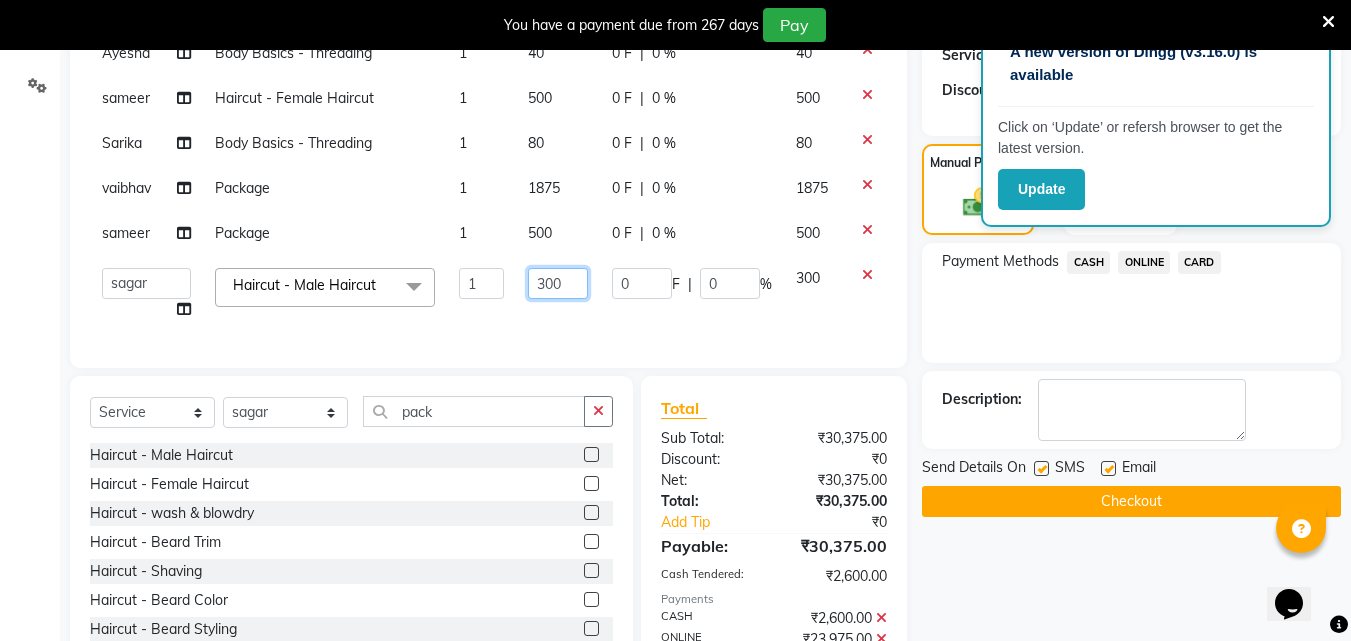 click on "300" 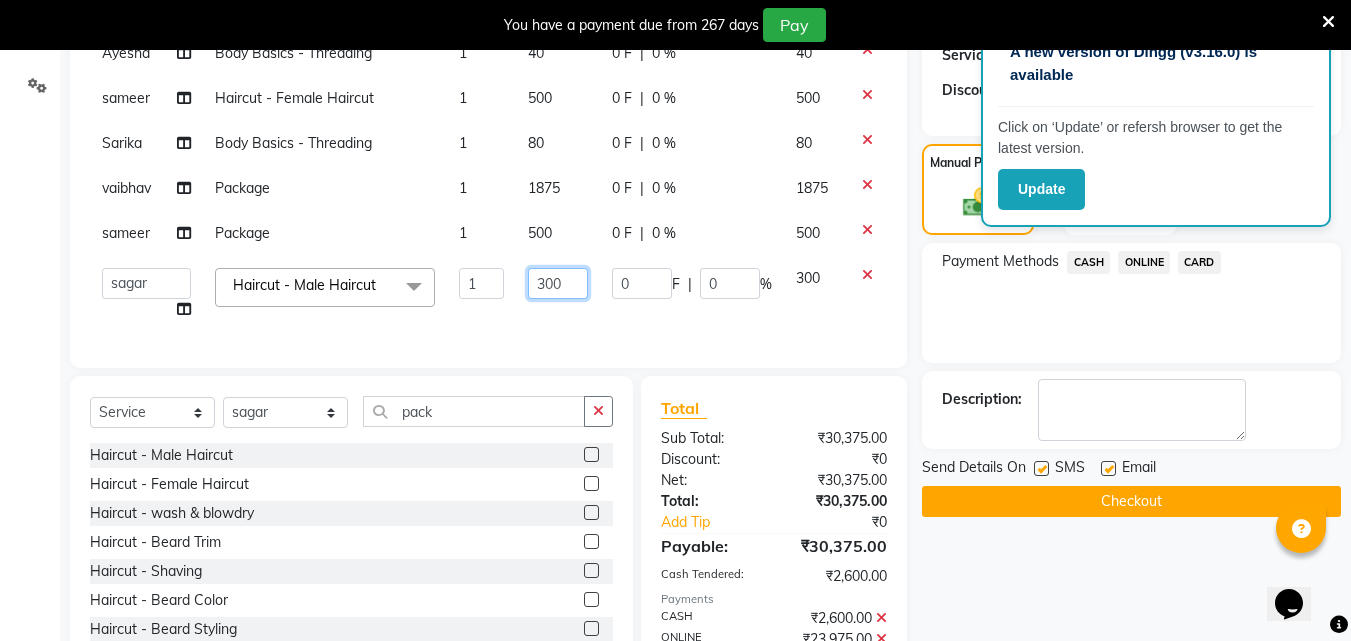 click on "300" 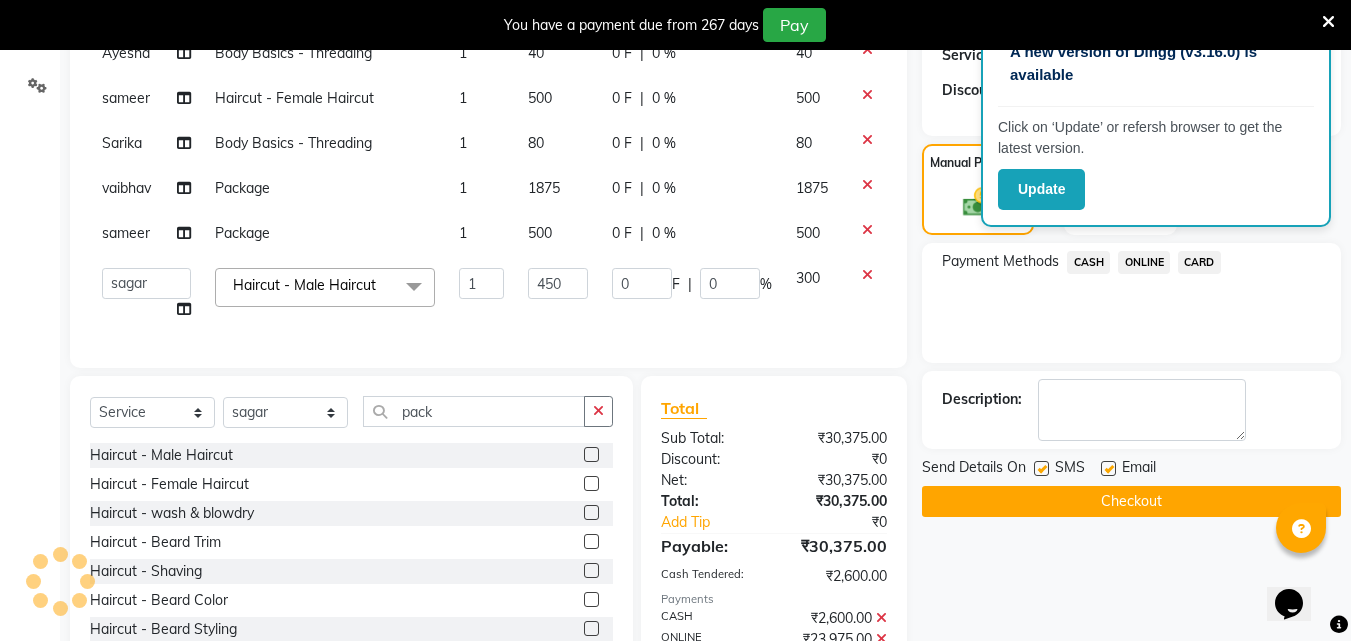 scroll, scrollTop: 1732, scrollLeft: 0, axis: vertical 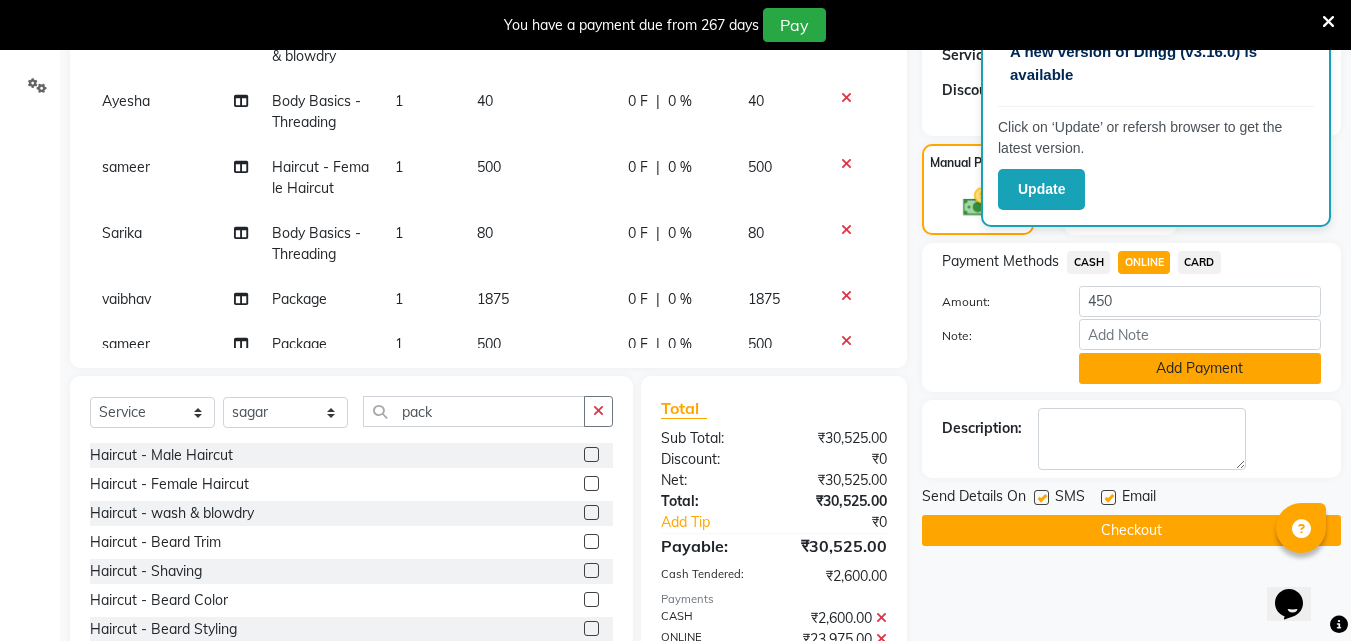 click on "Add Payment" 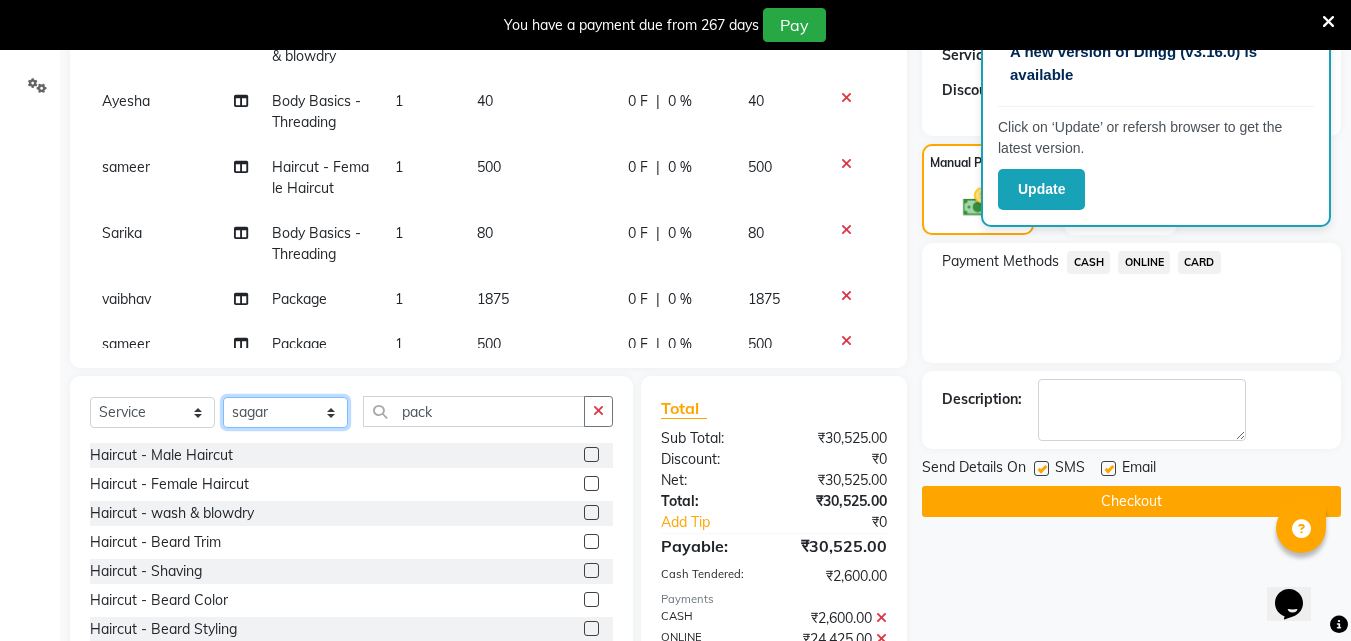 click on "Select Stylist [FIRST] [FIRST] [FIRST] [FIRST] [FIRST] [FIRST] [FIRST] [FIRST] [FIRST] [FIRST] [FIRST] [FIRST]" 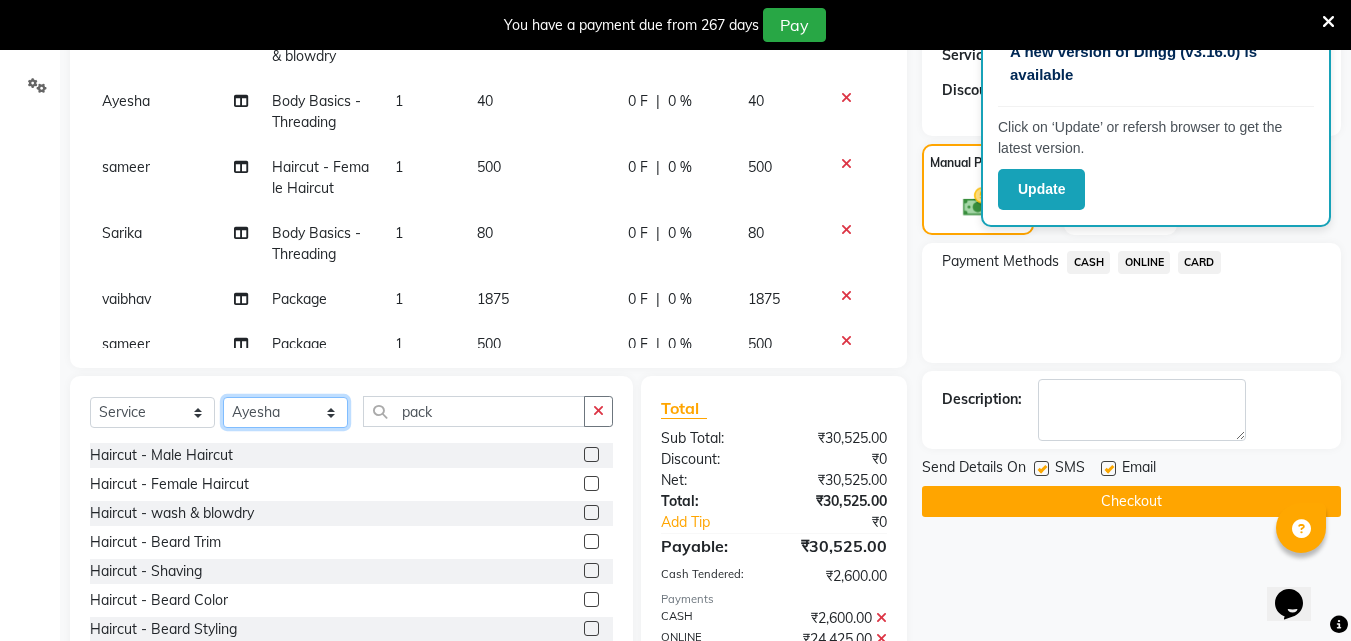 click on "Select Stylist [FIRST] [FIRST] [FIRST] [FIRST] [FIRST] [FIRST] [FIRST] [FIRST] [FIRST] [FIRST] [FIRST] [FIRST]" 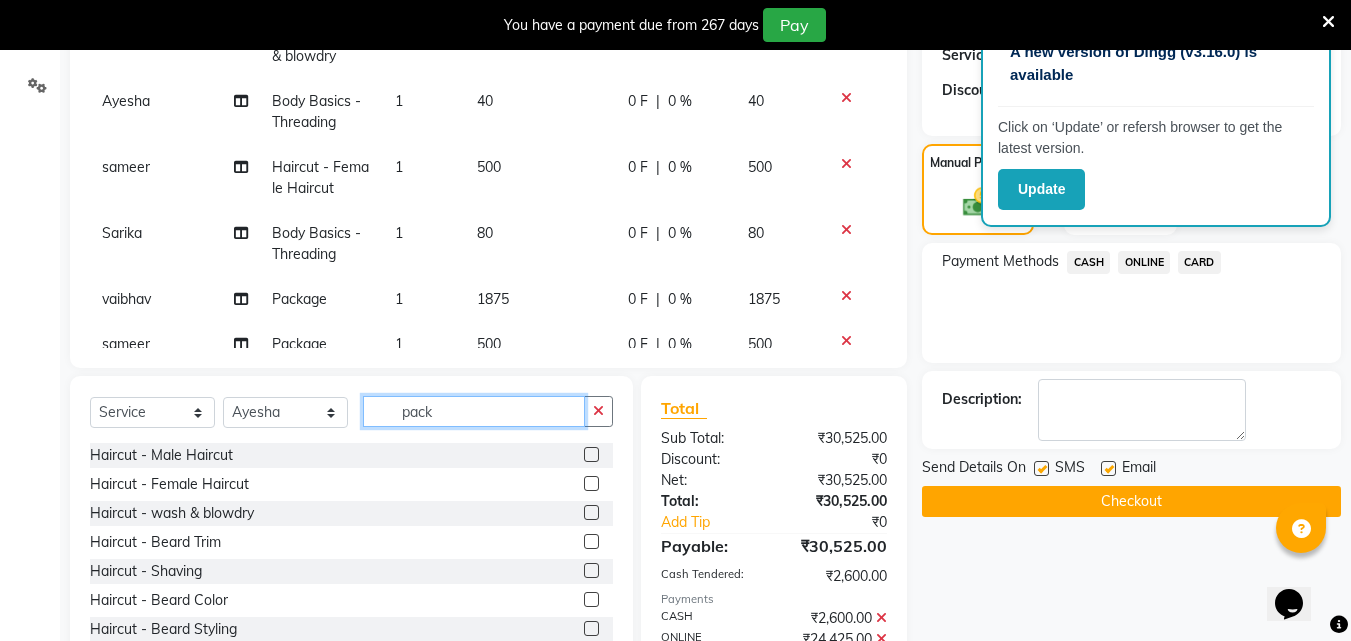 click on "pack" 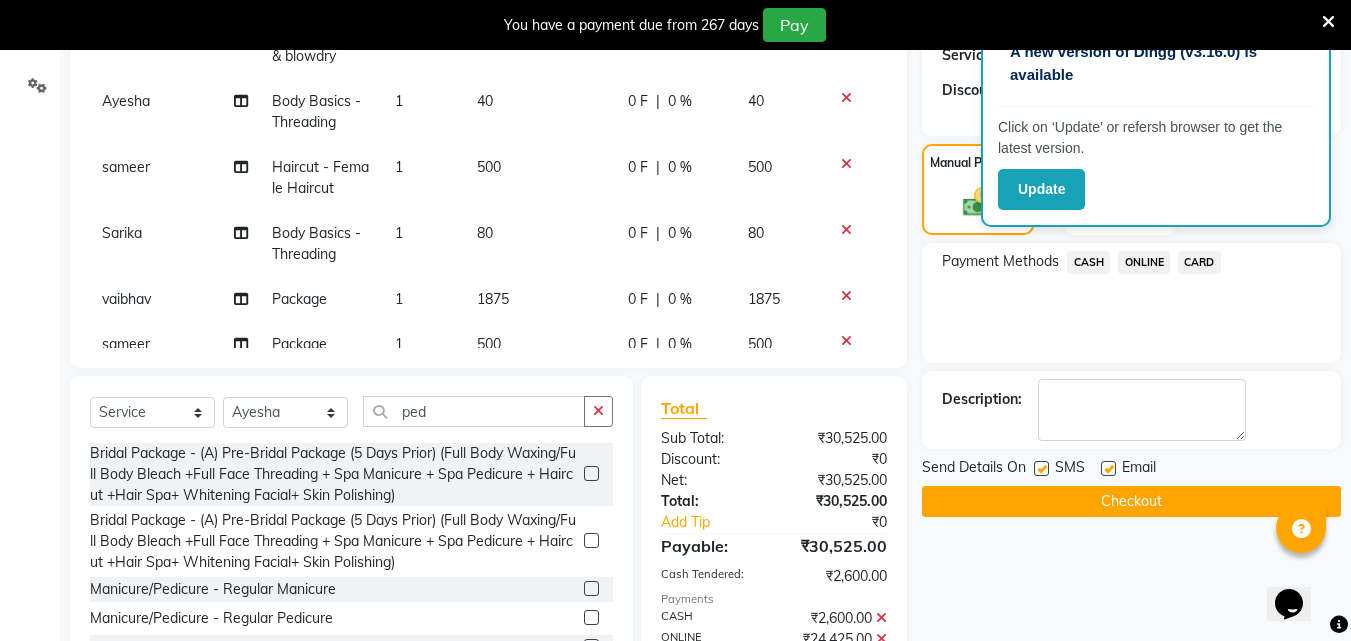 click 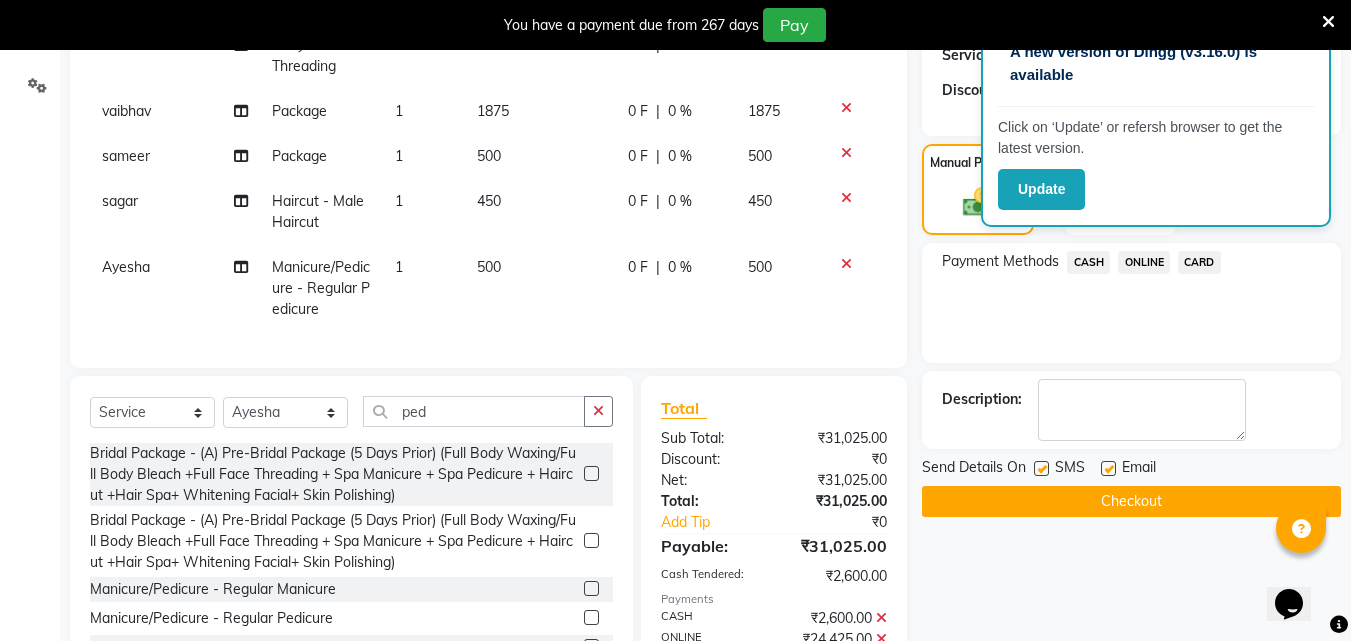 scroll, scrollTop: 1935, scrollLeft: 0, axis: vertical 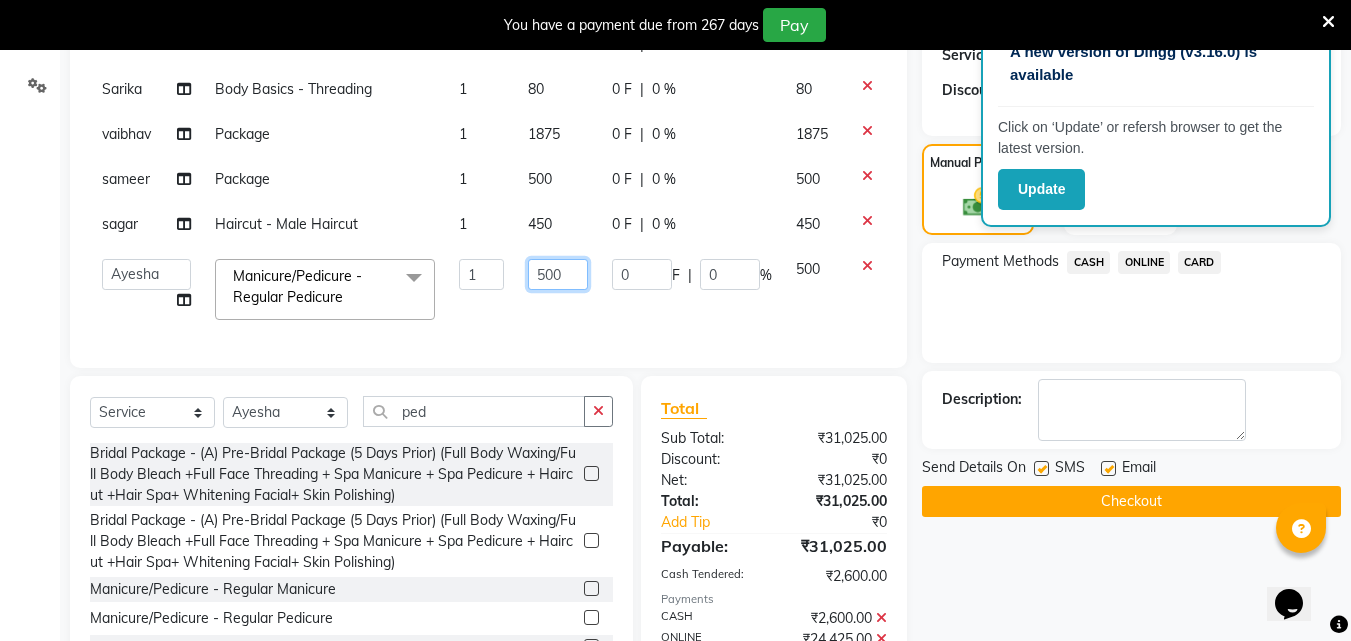 click on "500" 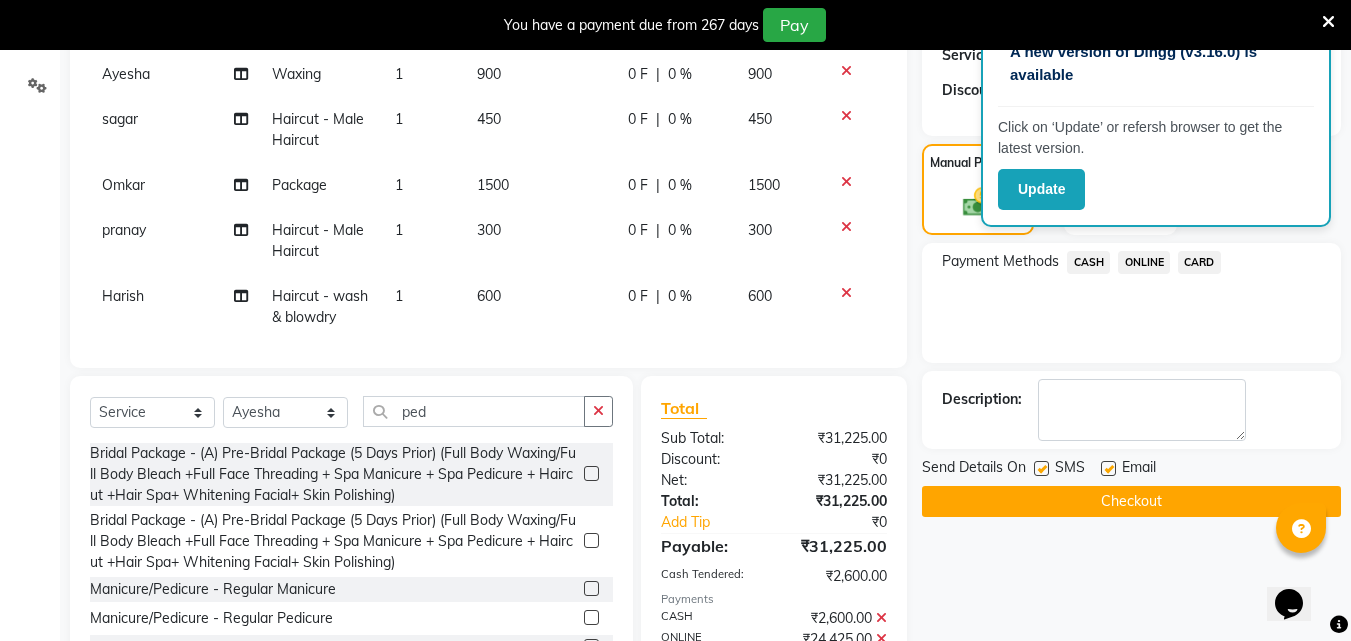click on "ONLINE" 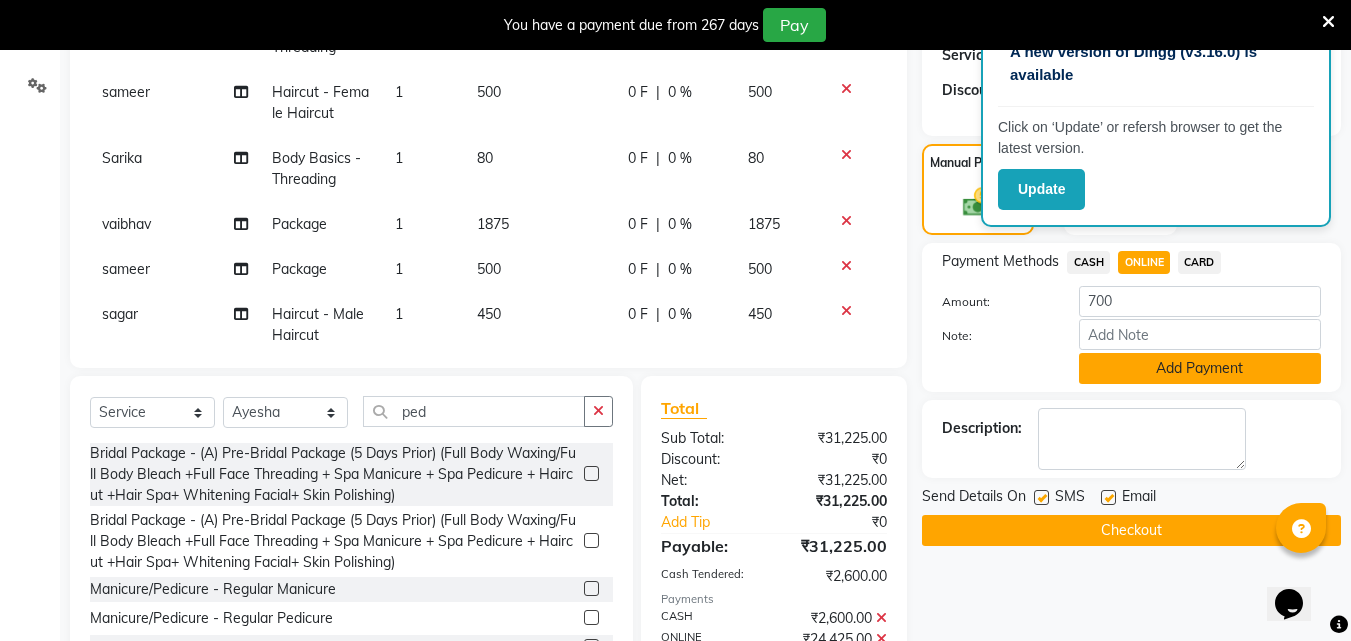 click on "Add Payment" 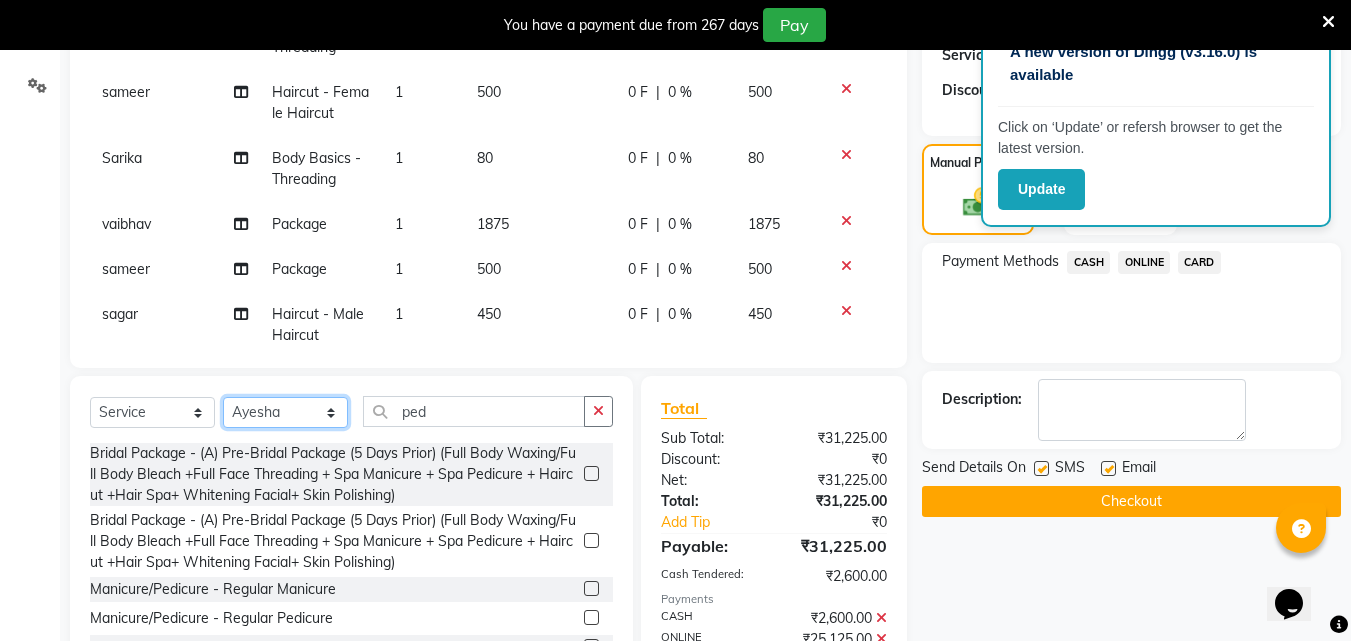 click on "Select Stylist [FIRST] [FIRST] [FIRST] [FIRST] [FIRST] [FIRST] [FIRST] [FIRST] [FIRST] [FIRST] [FIRST] [FIRST]" 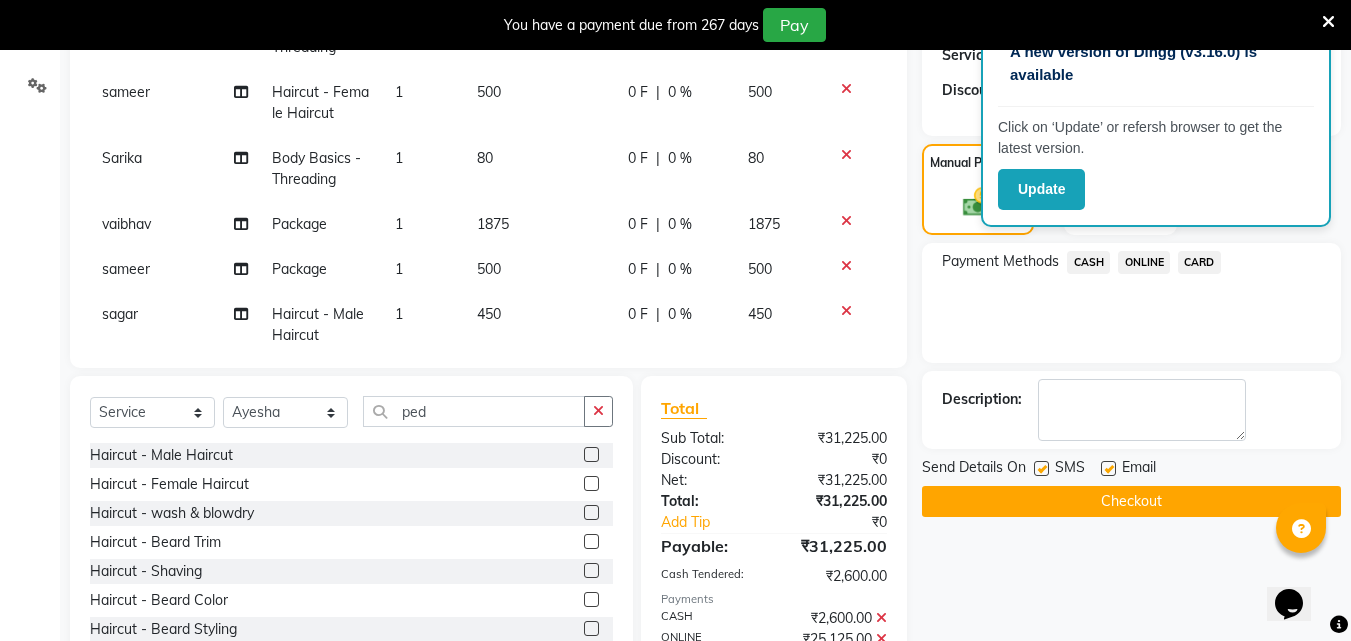 click 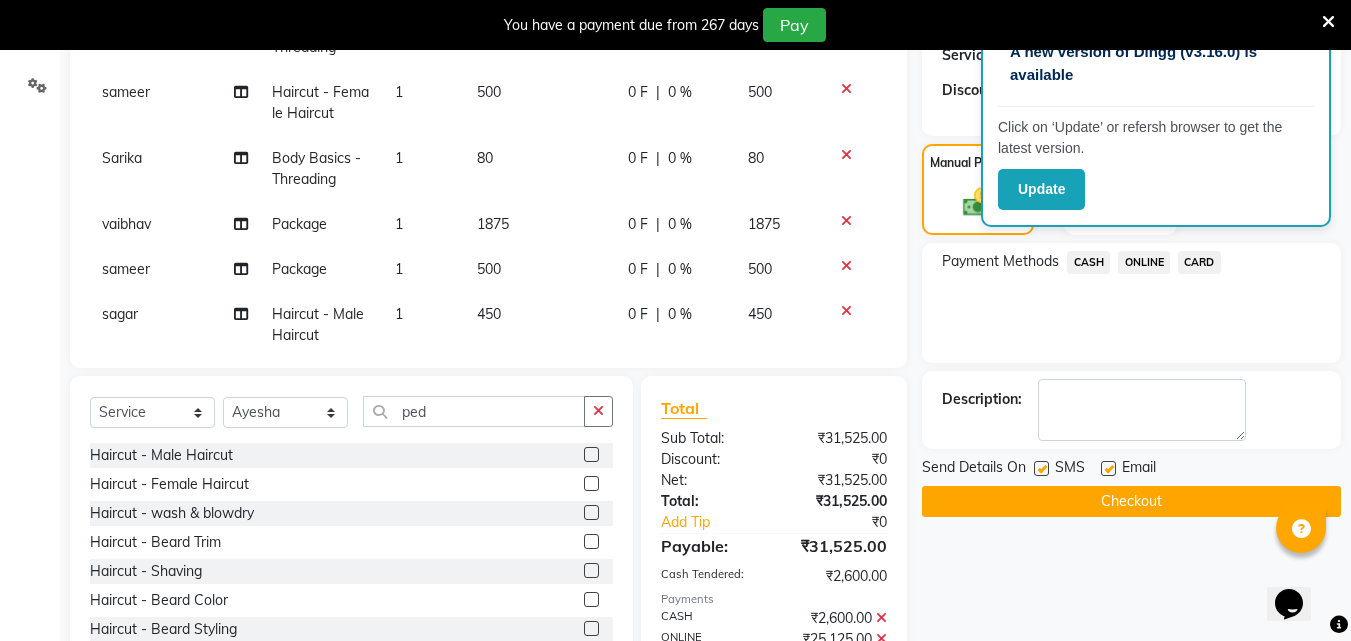 click on "ONLINE" 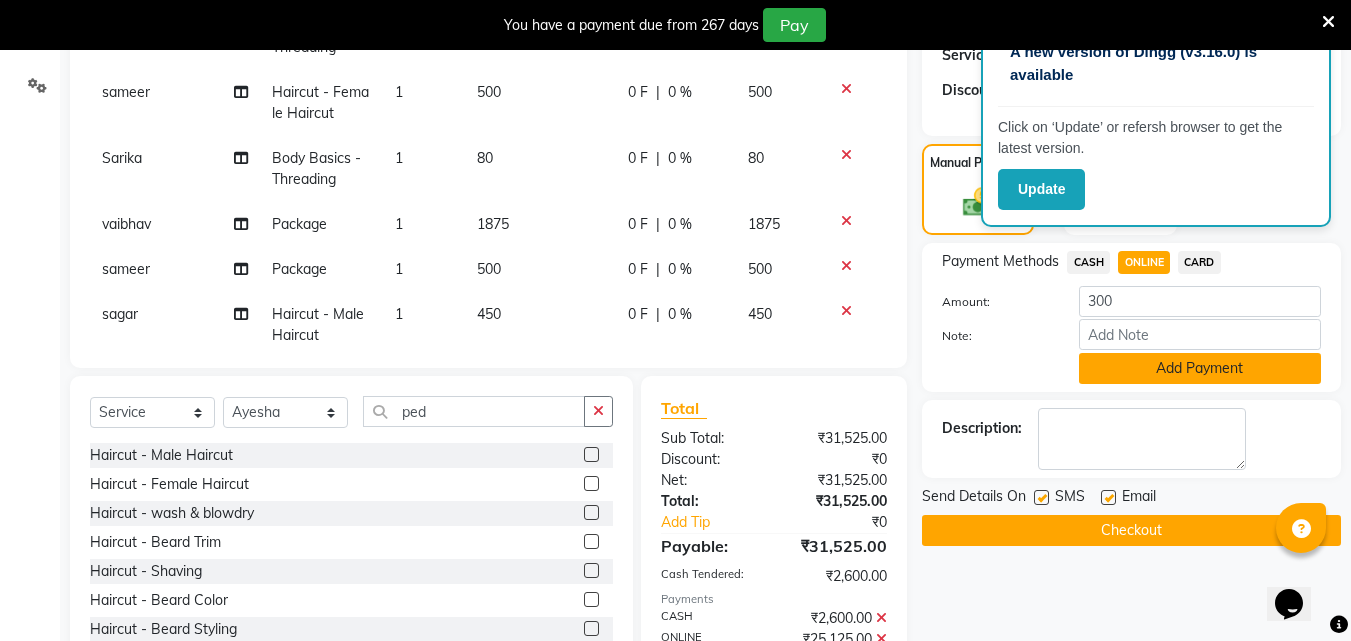 click on "Add Payment" 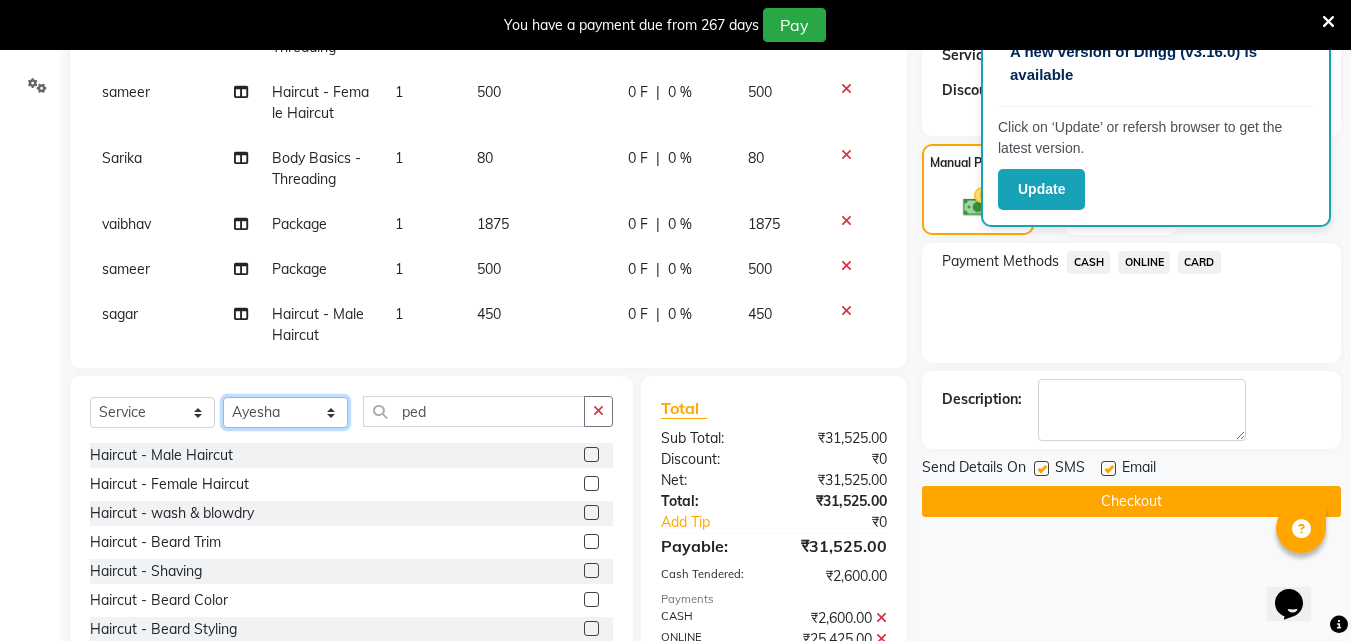 click on "Select Stylist [FIRST] [FIRST] [FIRST] [FIRST] [FIRST] [FIRST] [FIRST] [FIRST] [FIRST] [FIRST] [FIRST] [FIRST]" 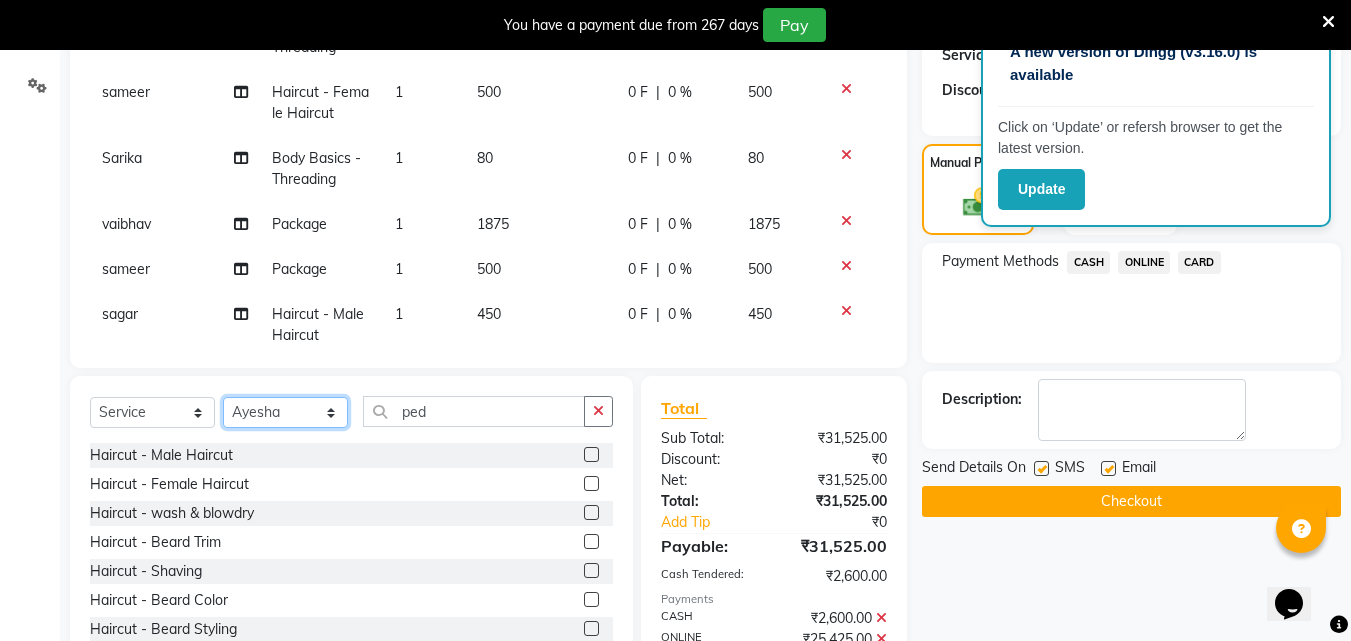 click on "Select Stylist [FIRST] [FIRST] [FIRST] [FIRST] [FIRST] [FIRST] [FIRST] [FIRST] [FIRST] [FIRST] [FIRST] [FIRST]" 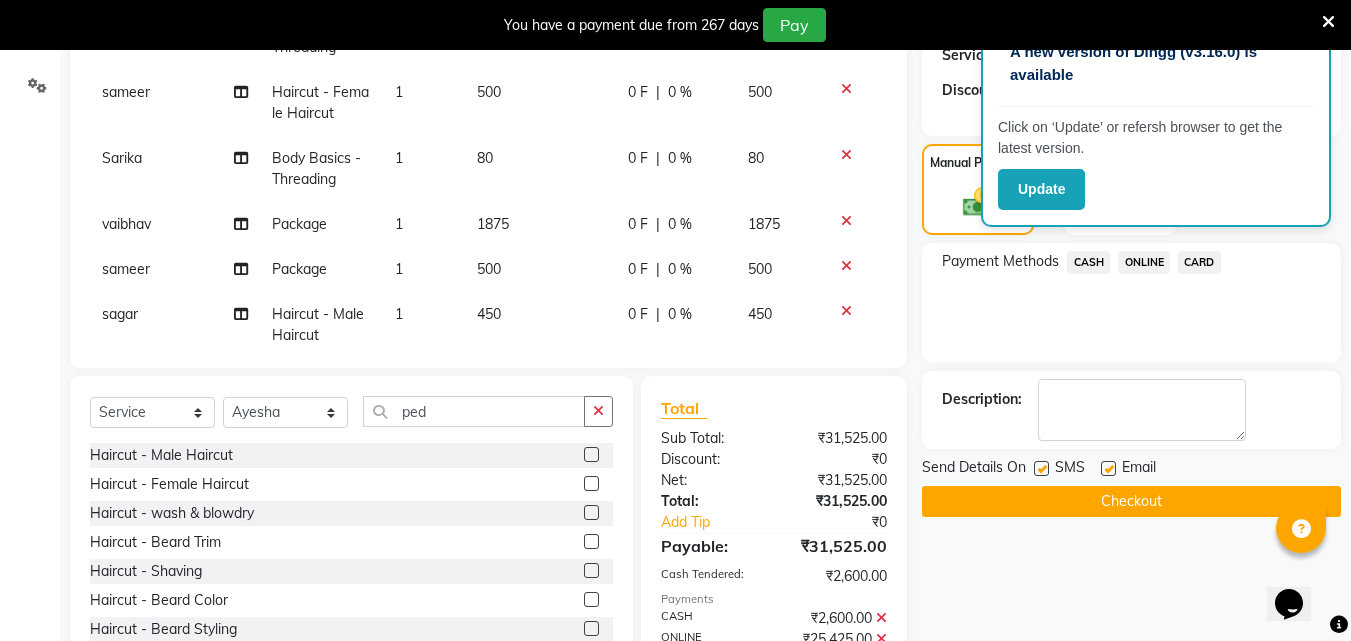 click 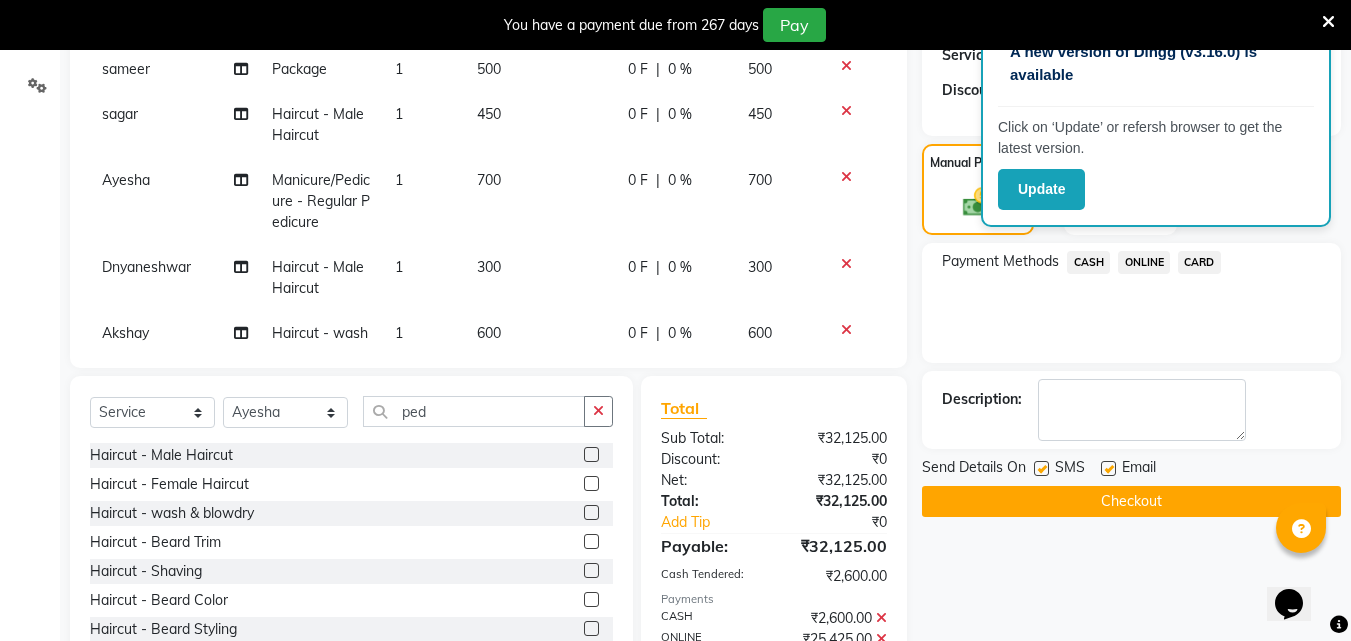 click on "600" 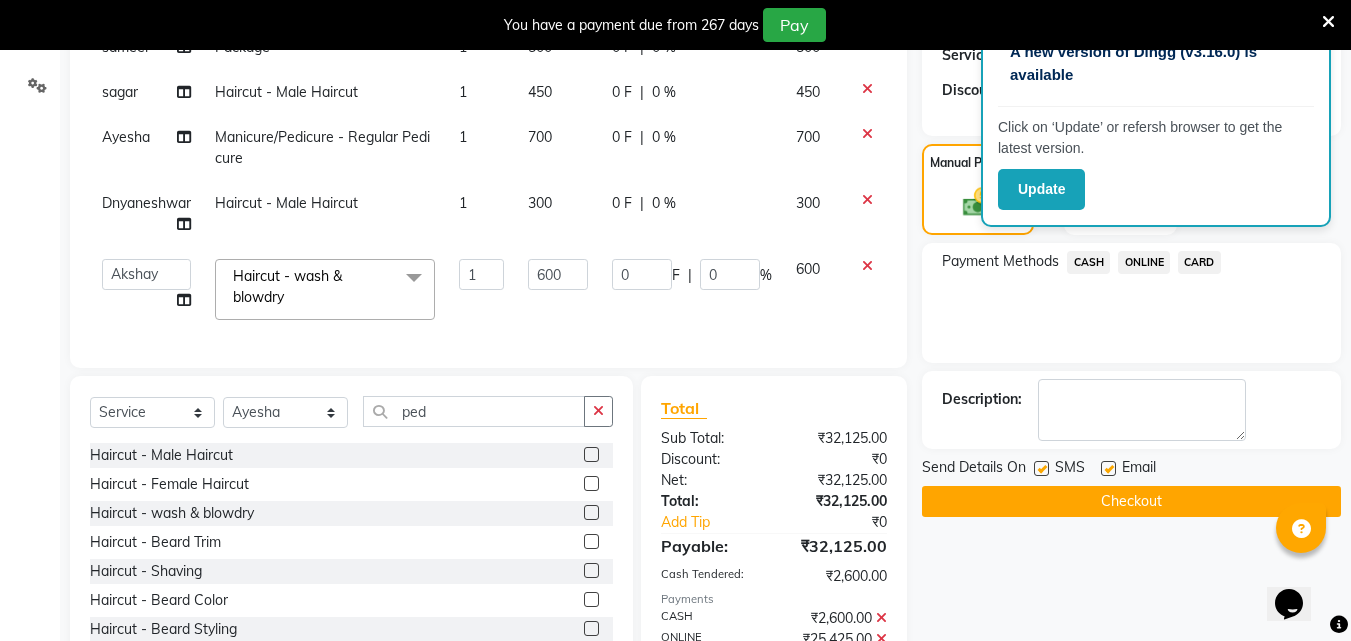 scroll, scrollTop: 1603, scrollLeft: 0, axis: vertical 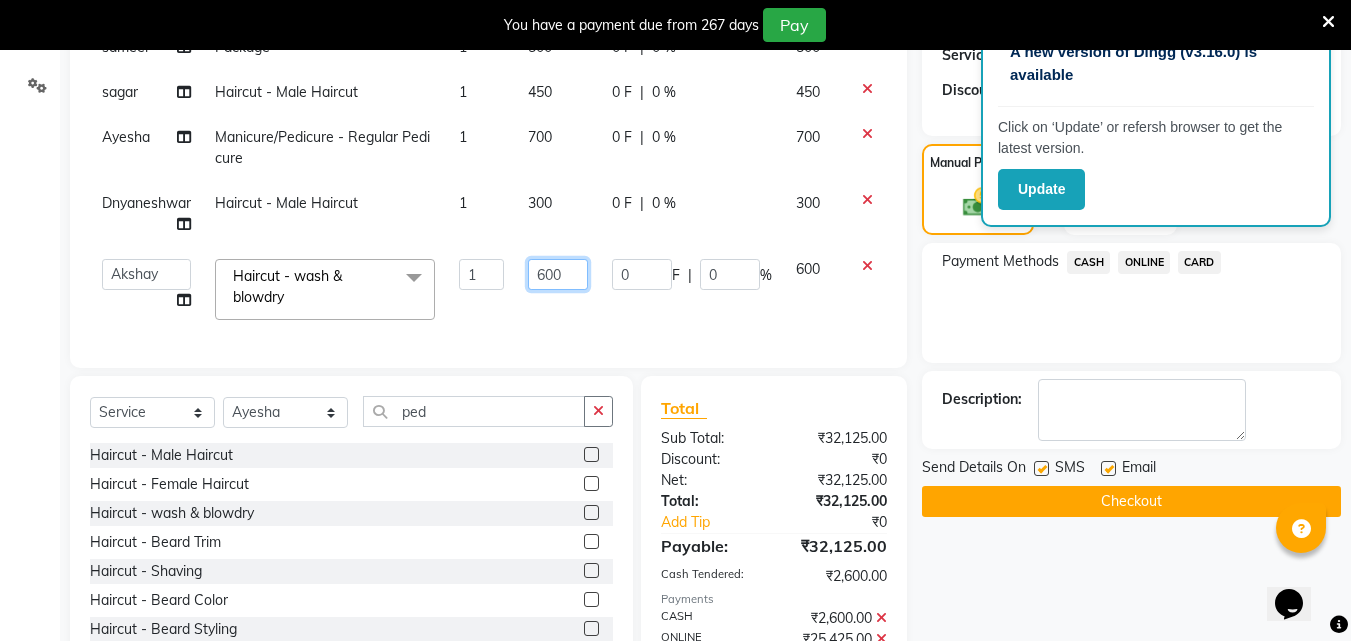 click on "600" 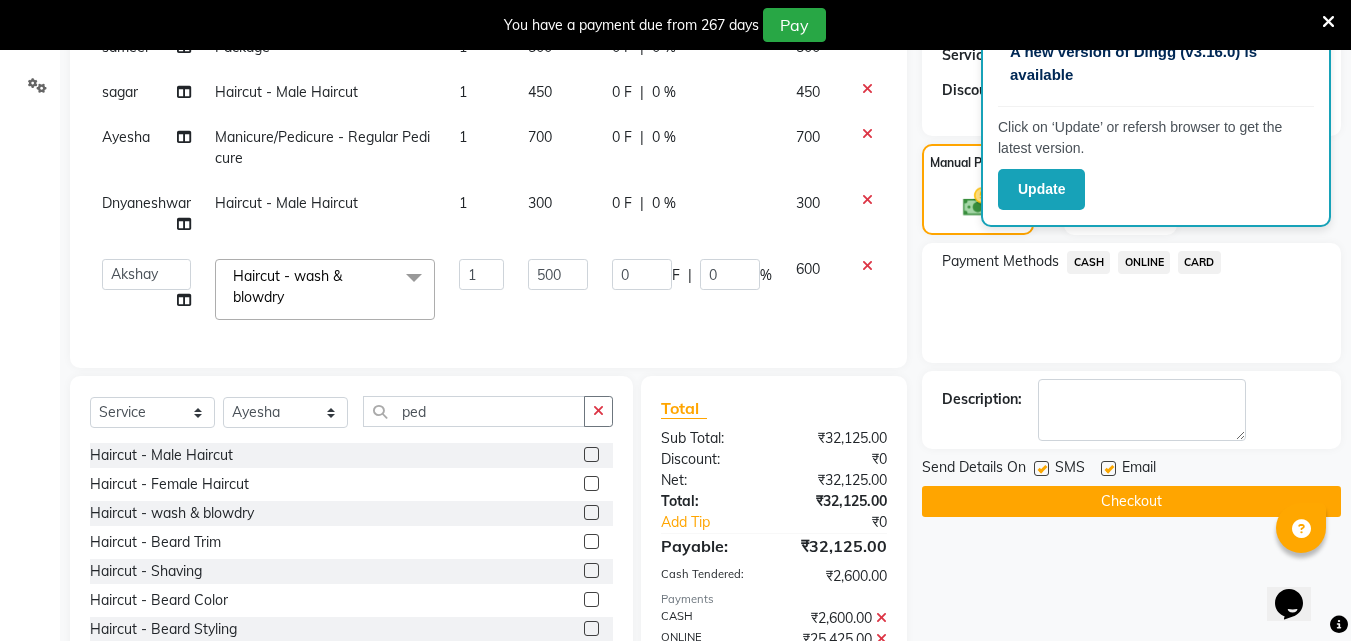scroll, scrollTop: 1981, scrollLeft: 0, axis: vertical 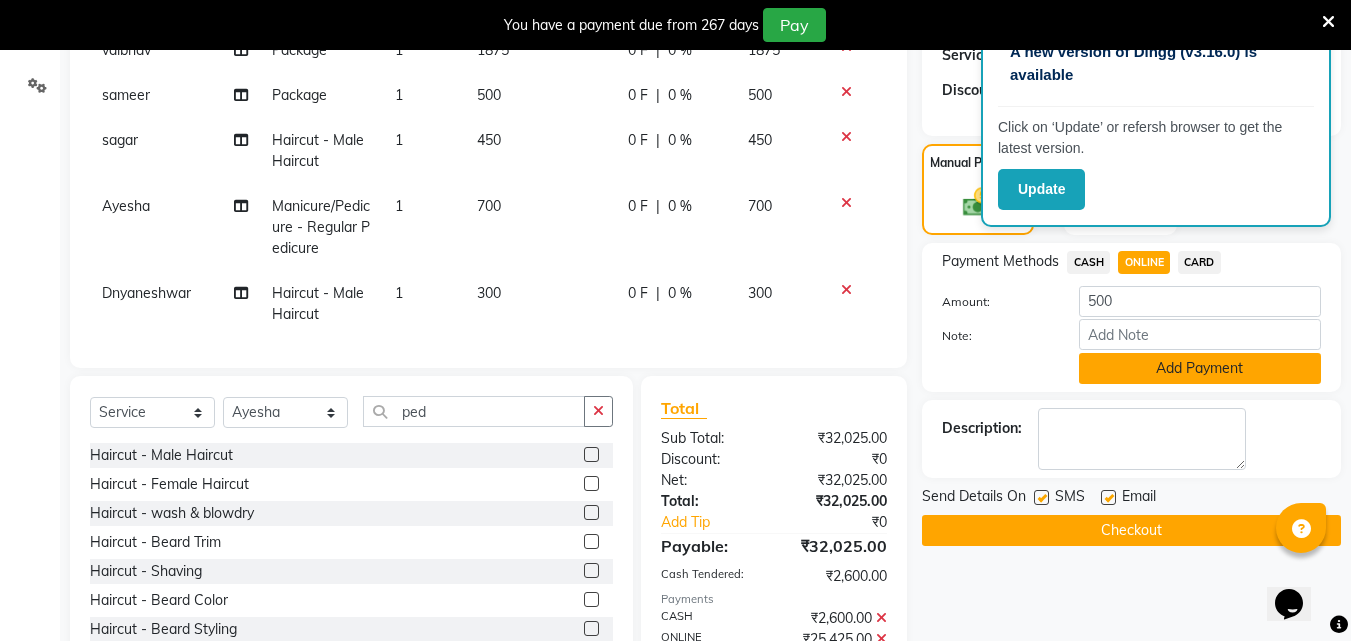 click on "Add Payment" 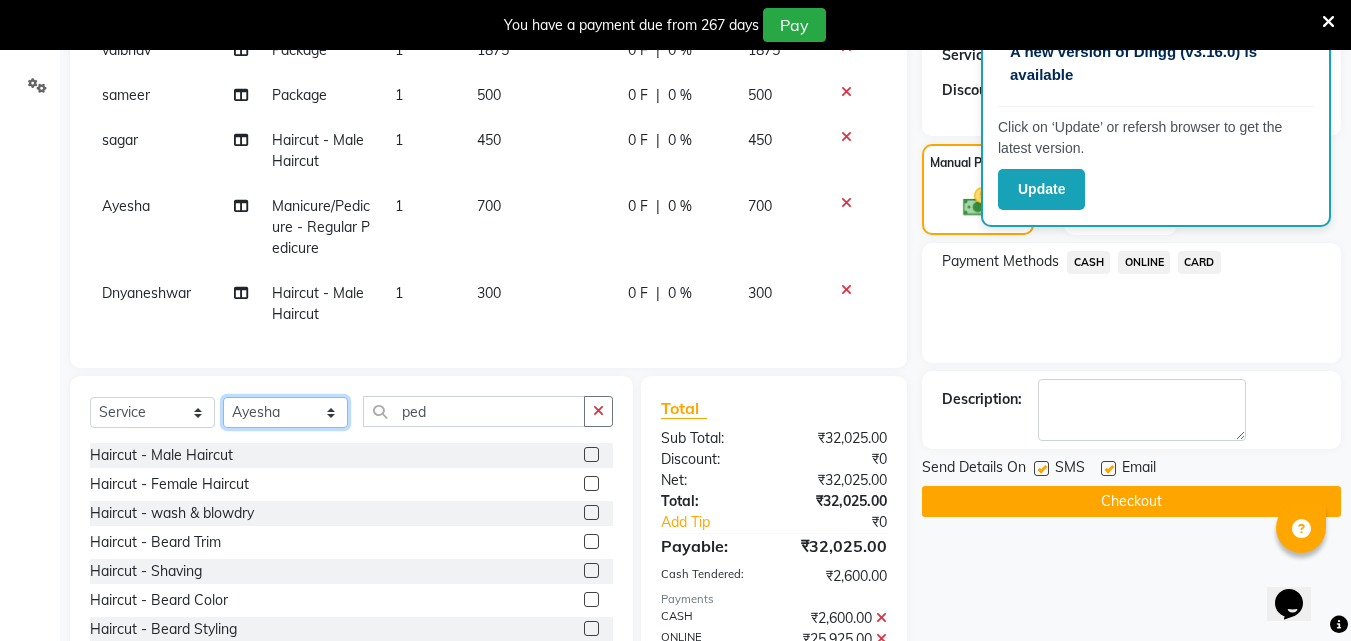 click on "Select Stylist [FIRST] [FIRST] [FIRST] [FIRST] [FIRST] [FIRST] [FIRST] [FIRST] [FIRST] [FIRST] [FIRST] [FIRST]" 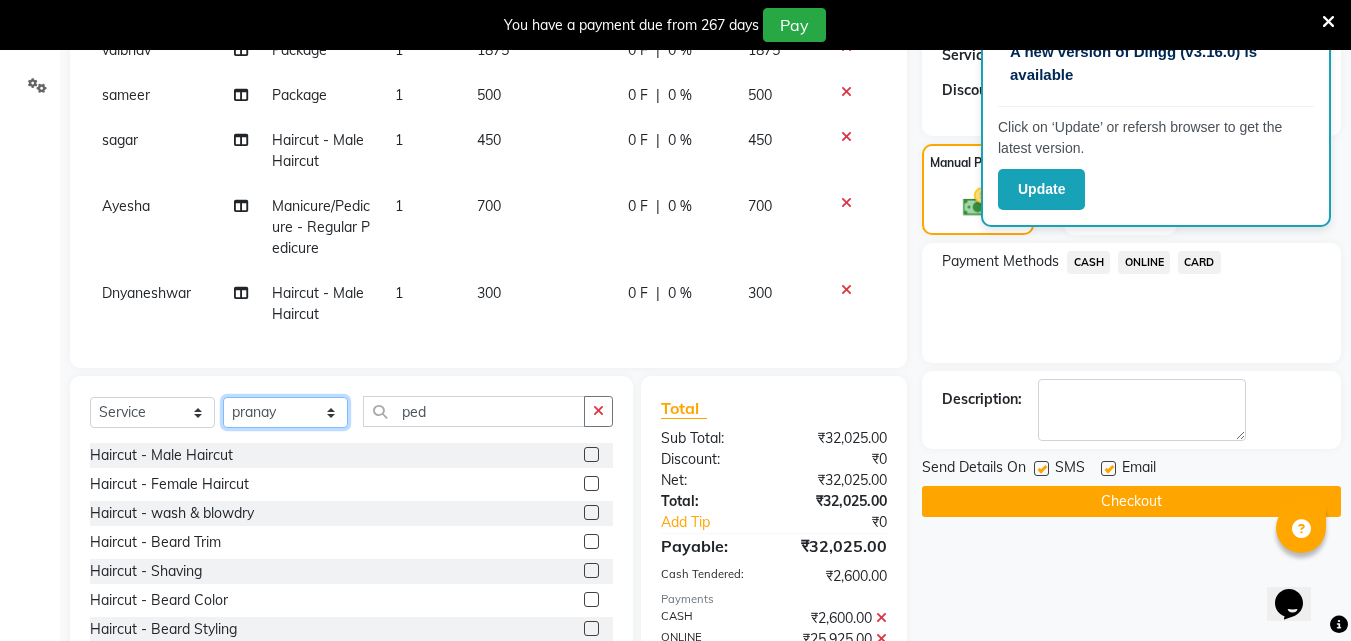 click on "Select Stylist [FIRST] [FIRST] [FIRST] [FIRST] [FIRST] [FIRST] [FIRST] [FIRST] [FIRST] [FIRST] [FIRST] [FIRST]" 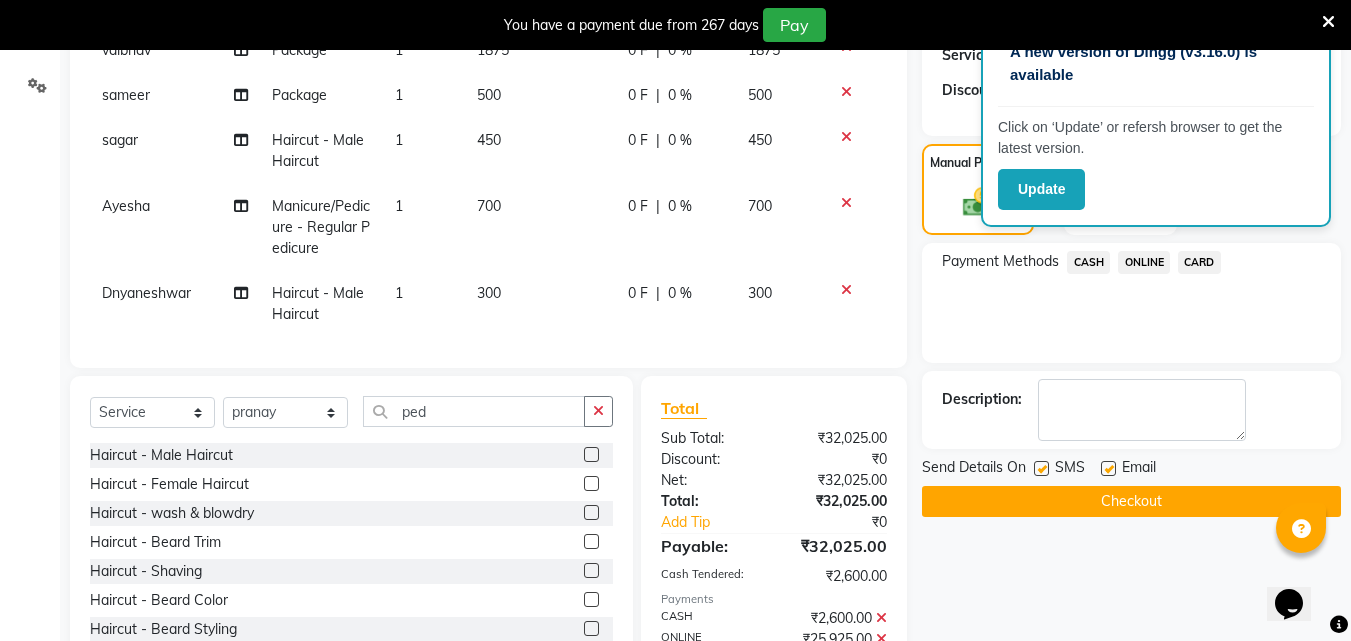 click 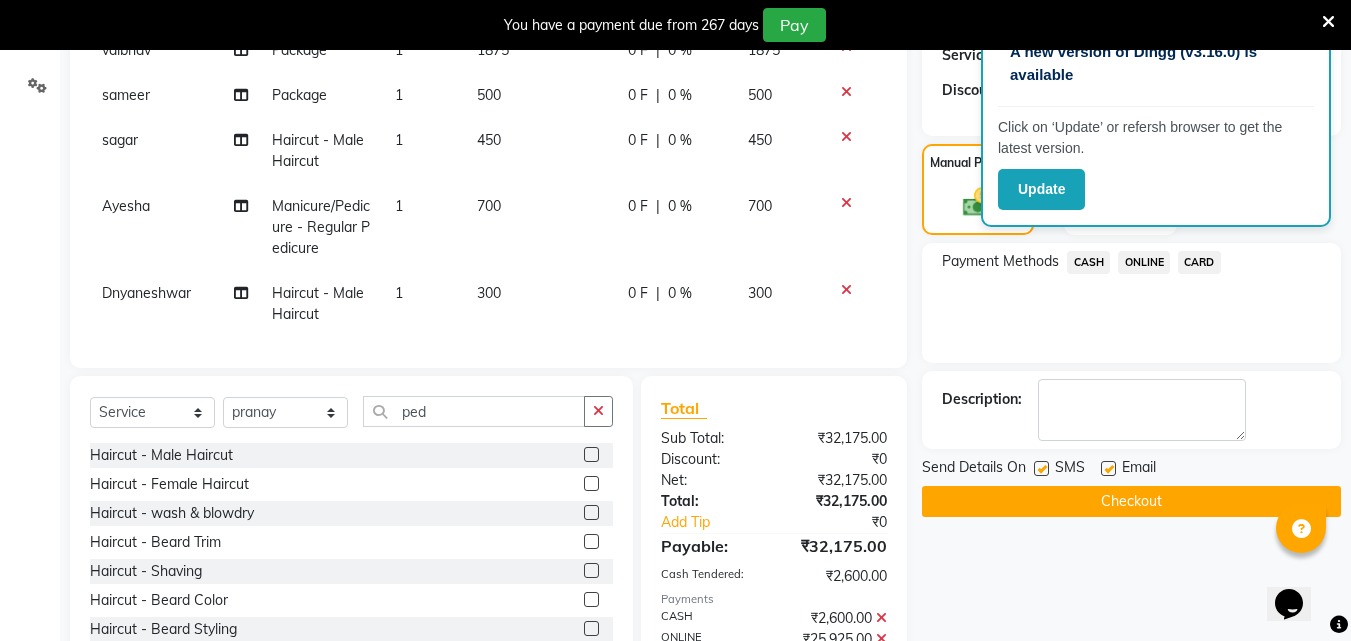 click on "ONLINE" 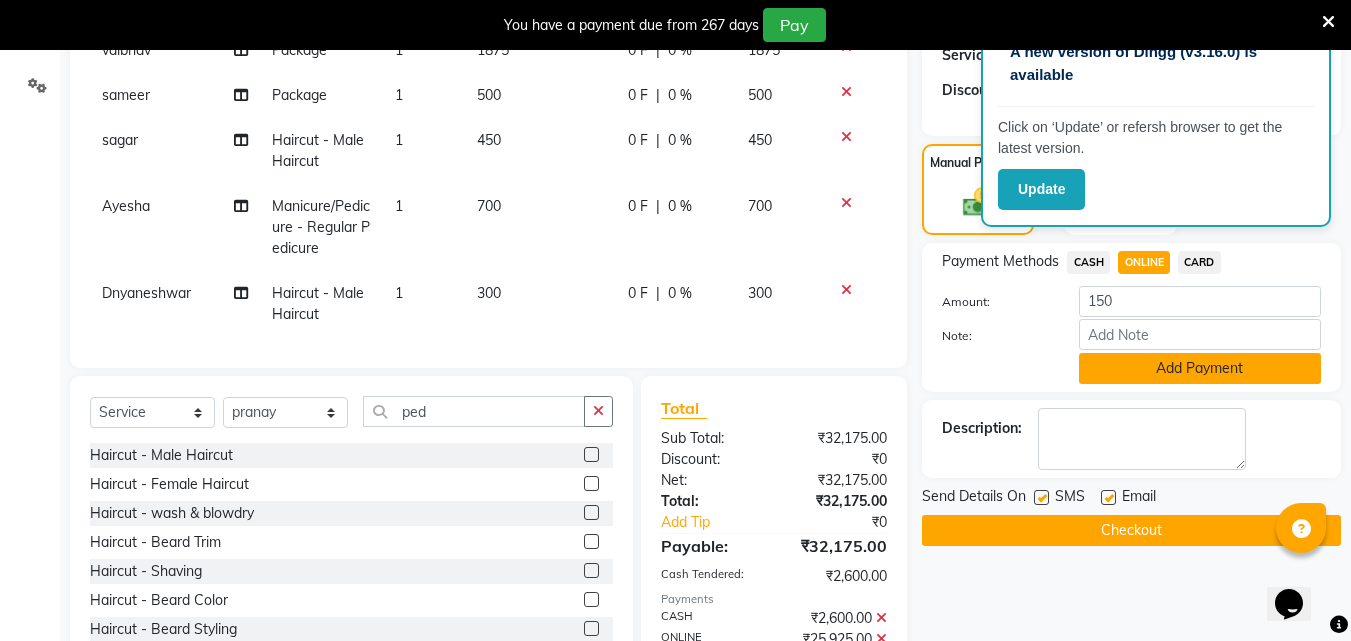 click on "Add Payment" 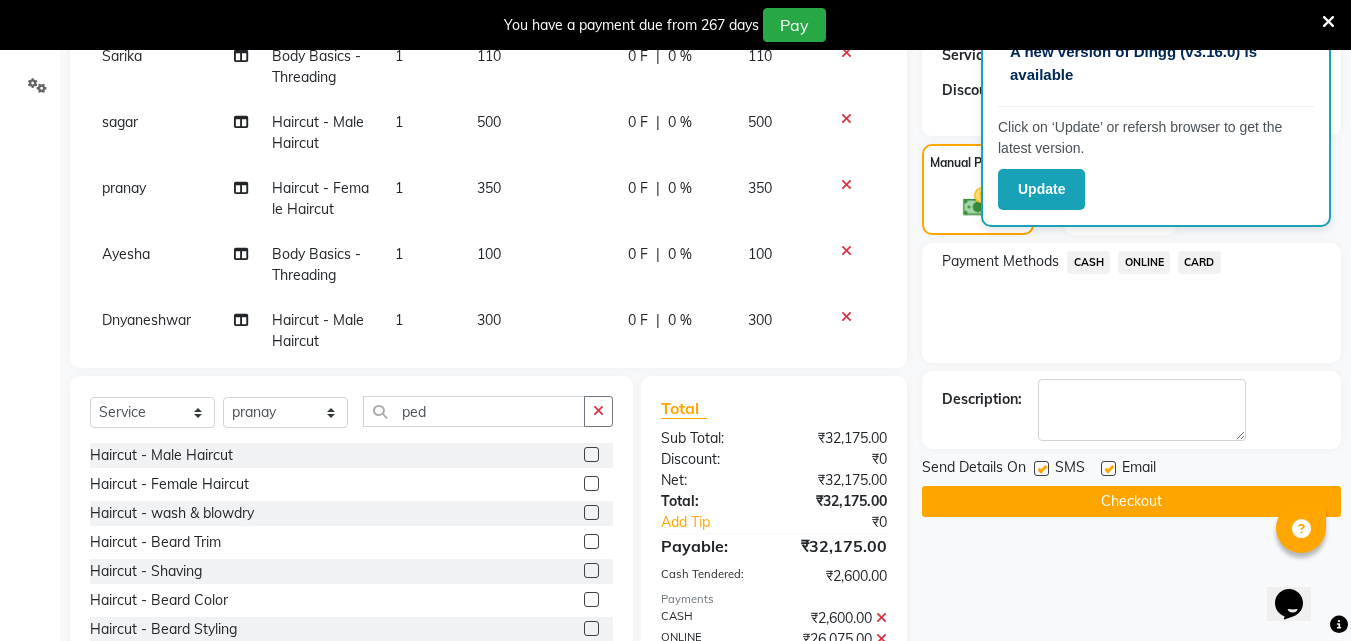 scroll, scrollTop: 0, scrollLeft: 0, axis: both 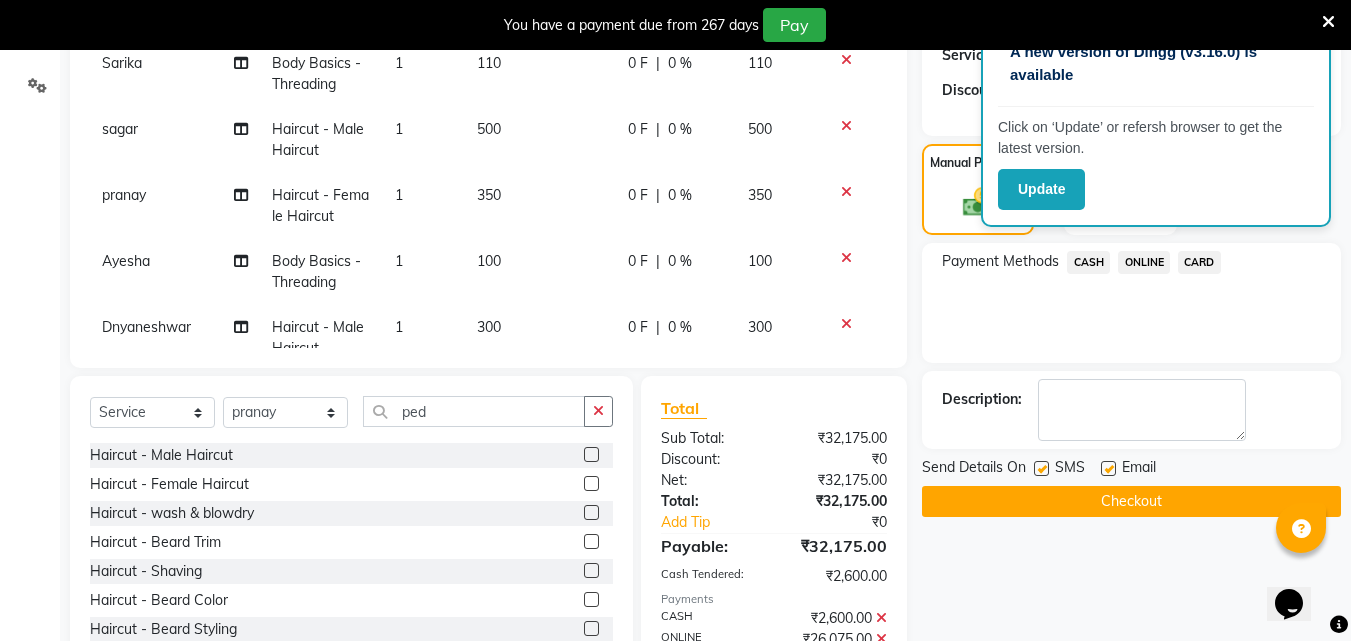 click 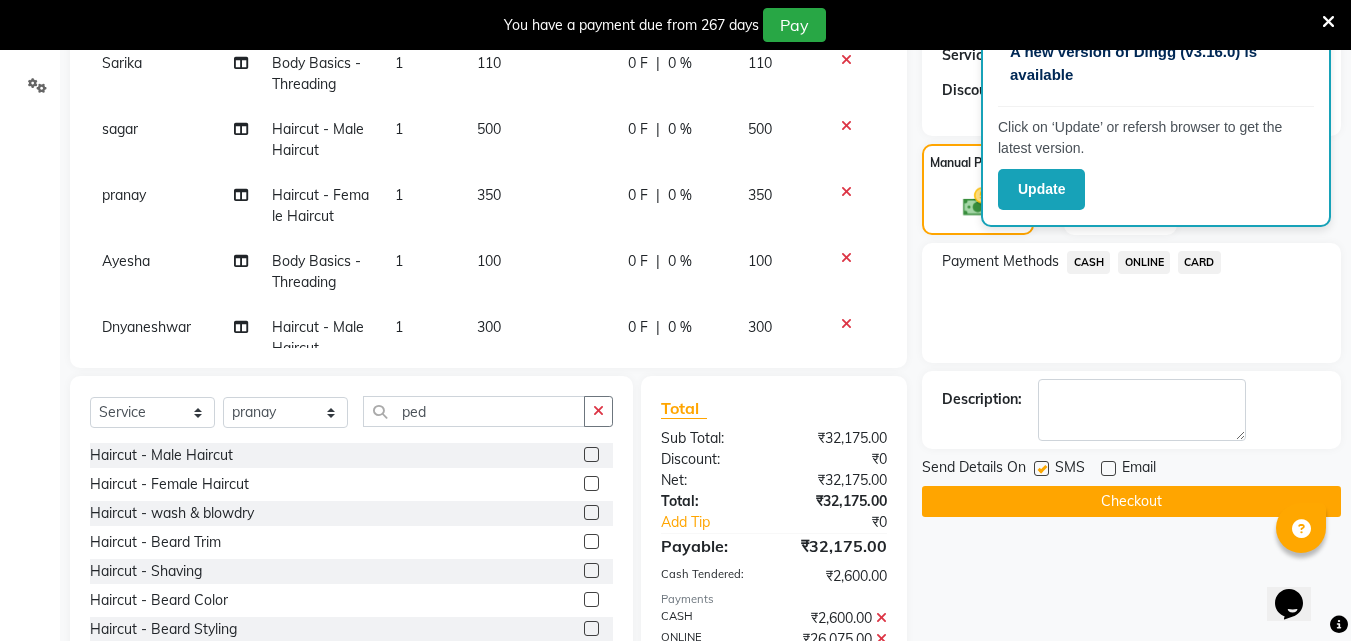 click 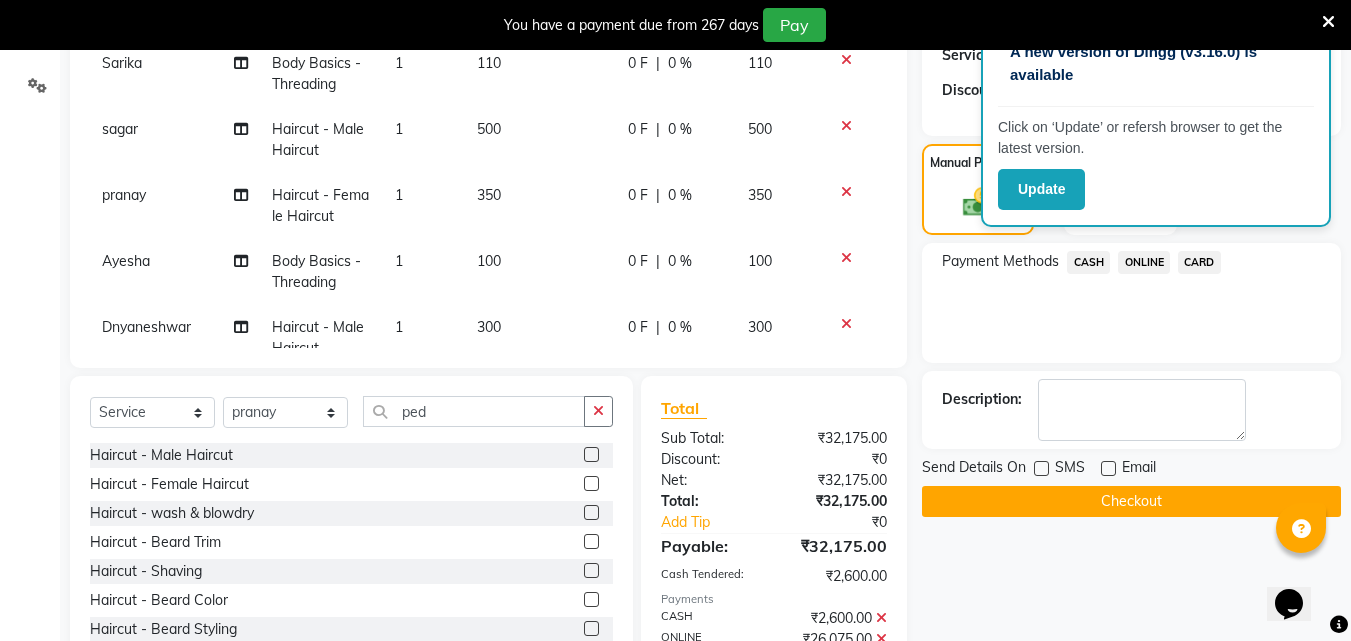 click on "Checkout" 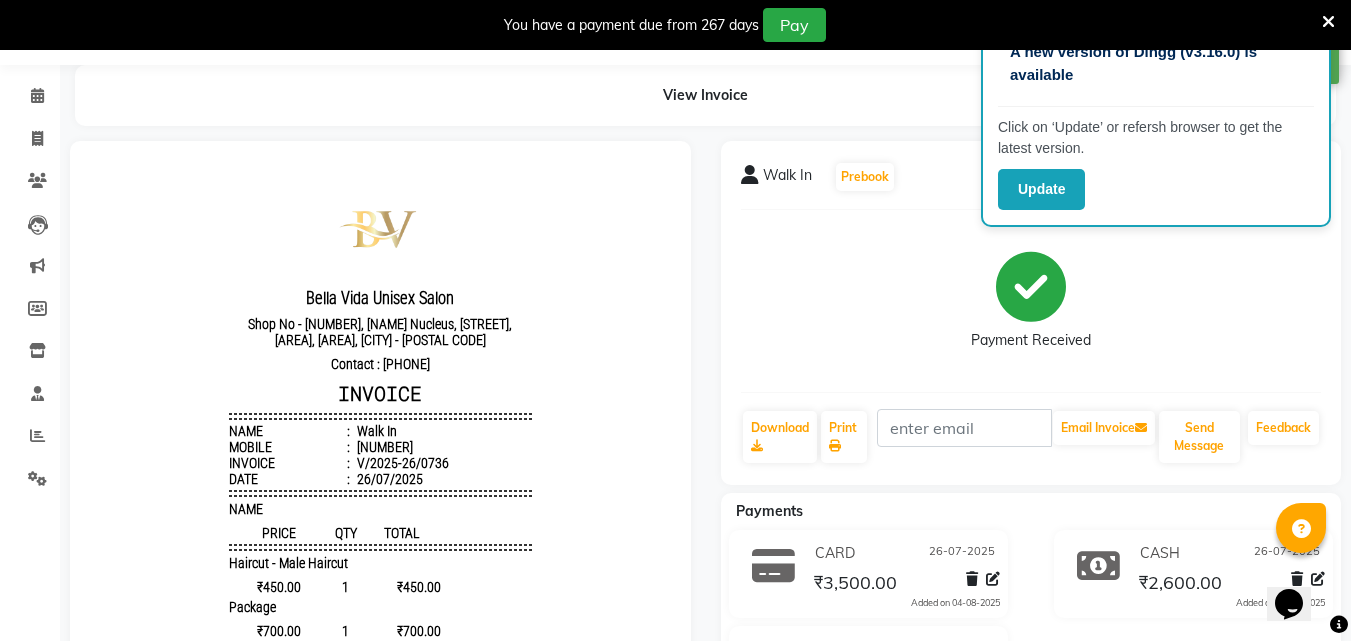 scroll, scrollTop: 0, scrollLeft: 0, axis: both 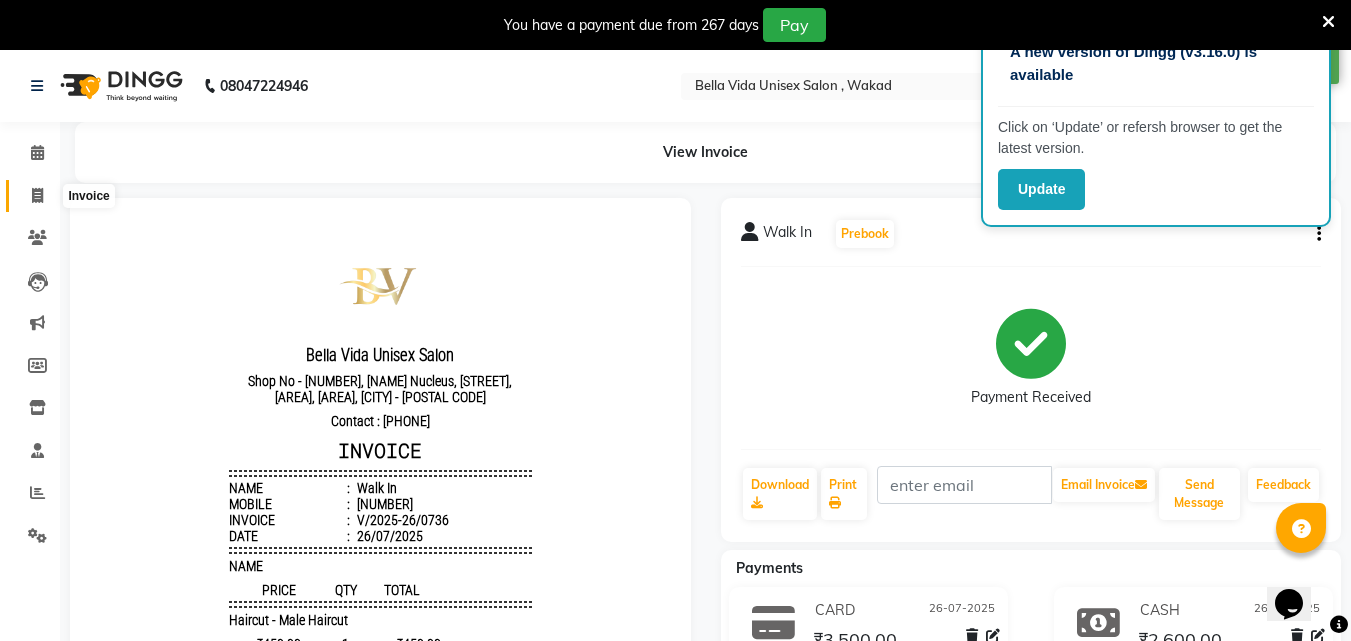 click 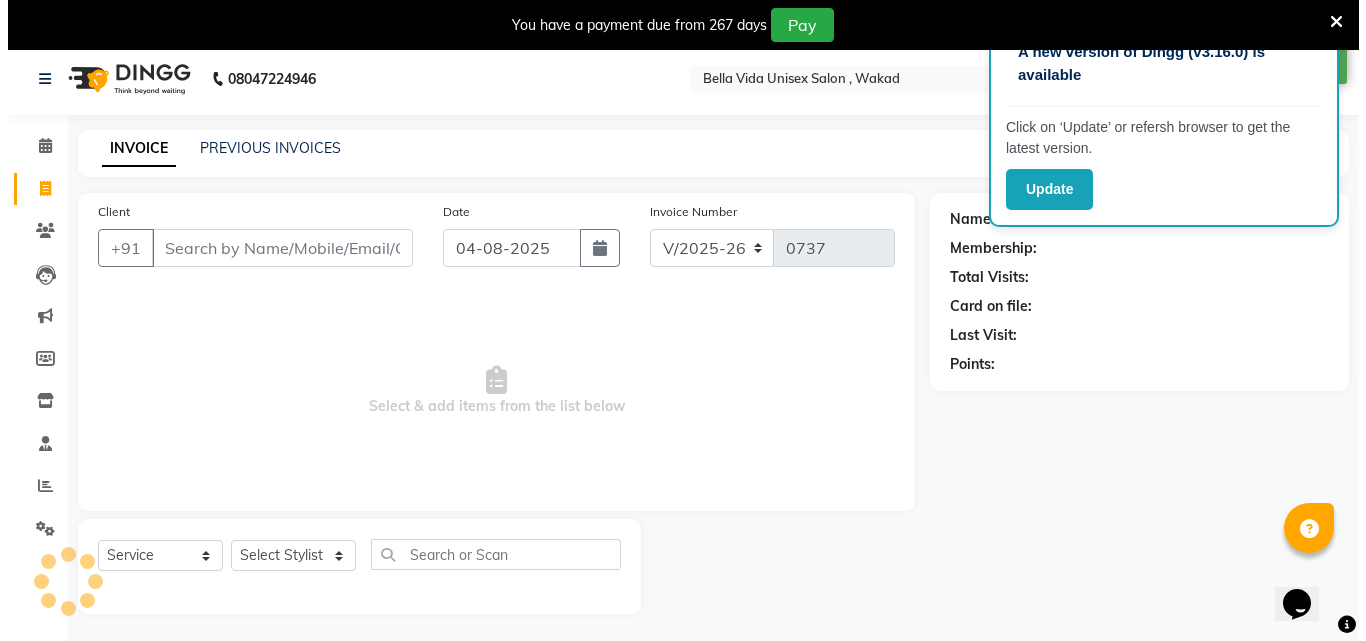 scroll, scrollTop: 50, scrollLeft: 0, axis: vertical 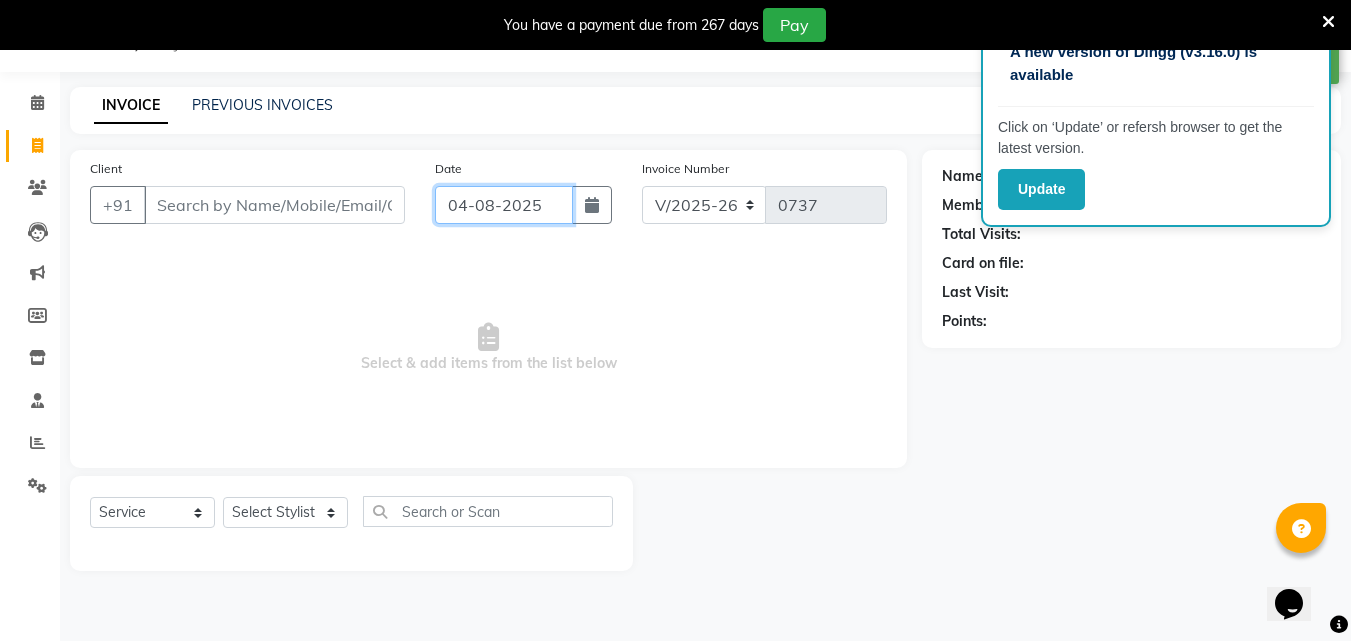 click on "04-08-2025" 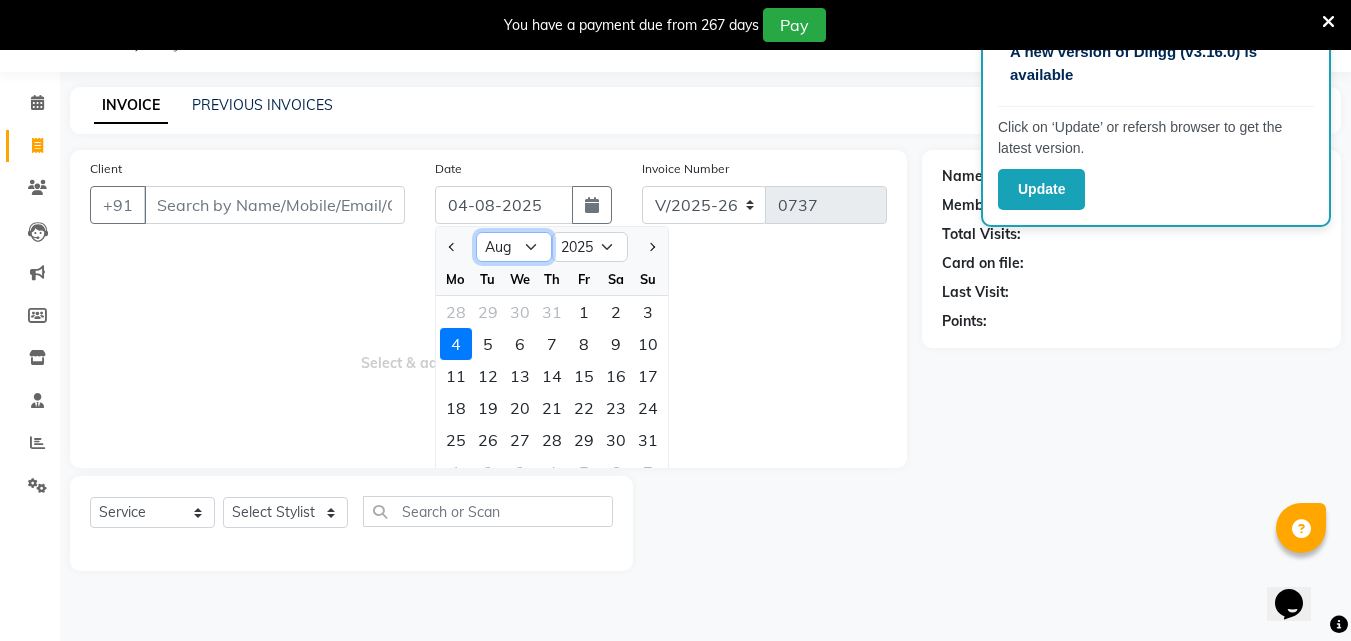 drag, startPoint x: 494, startPoint y: 233, endPoint x: 510, endPoint y: 259, distance: 30.528675 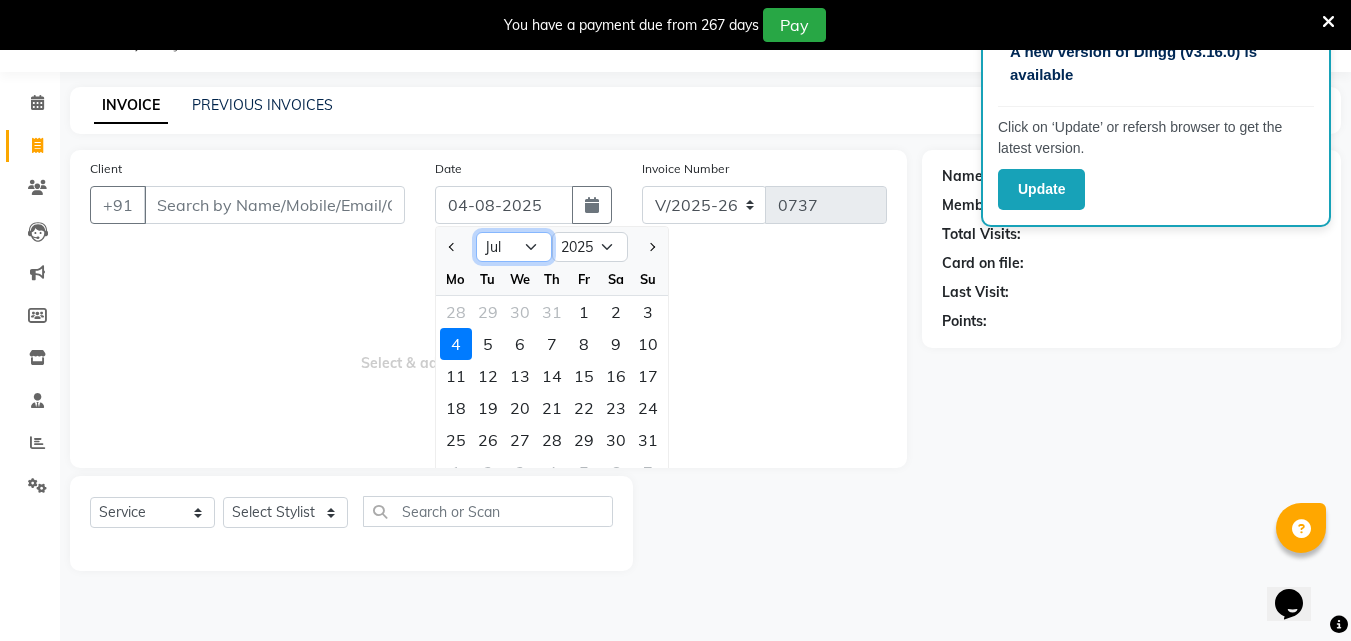 click on "Jan Feb Mar Apr May Jun Jul Aug Sep Oct Nov Dec" 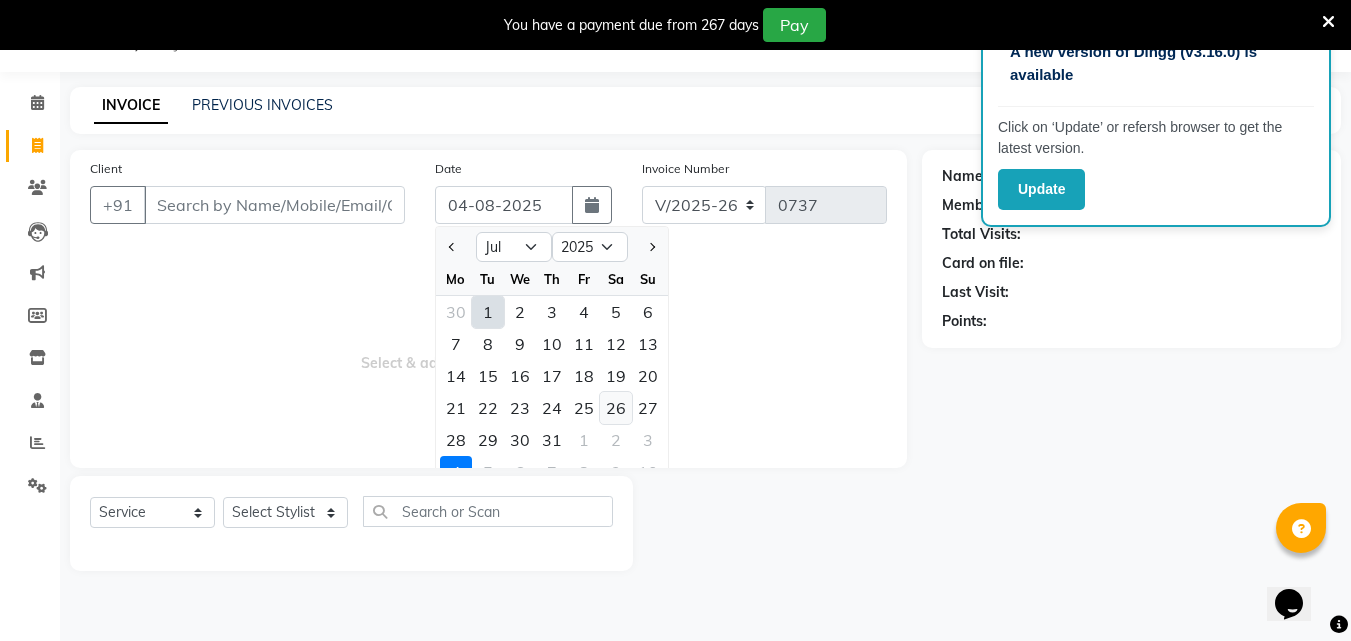 click on "26" 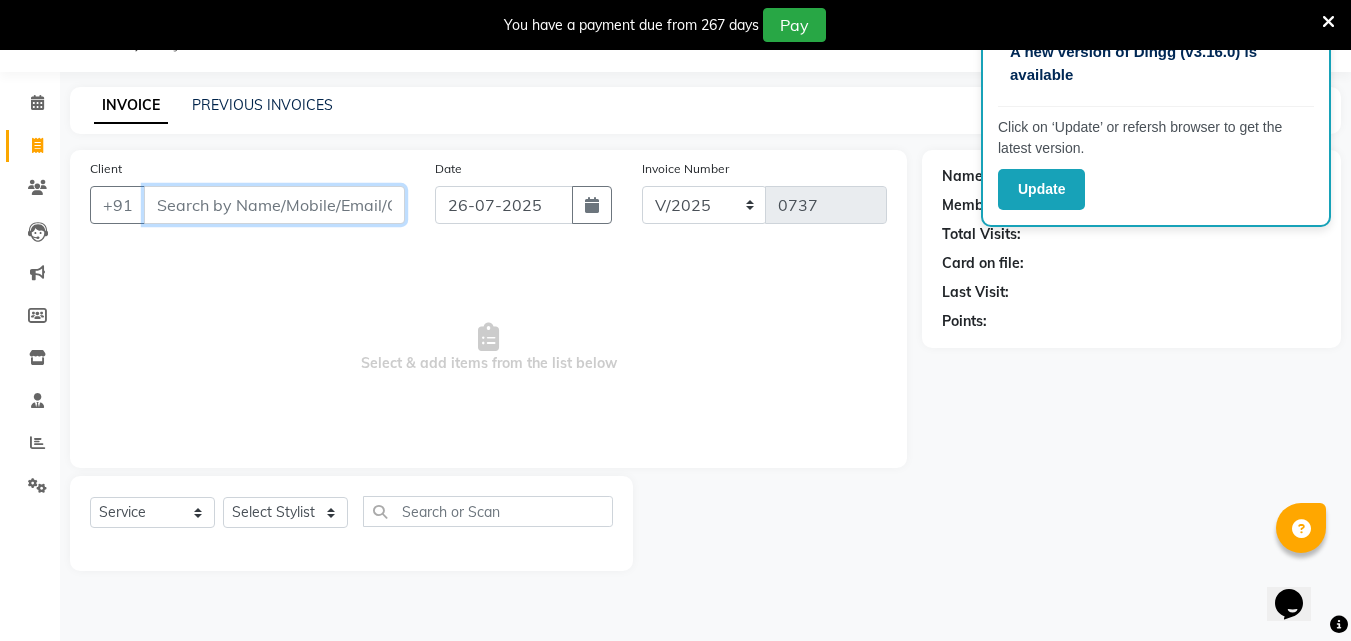 click on "Client" at bounding box center (274, 205) 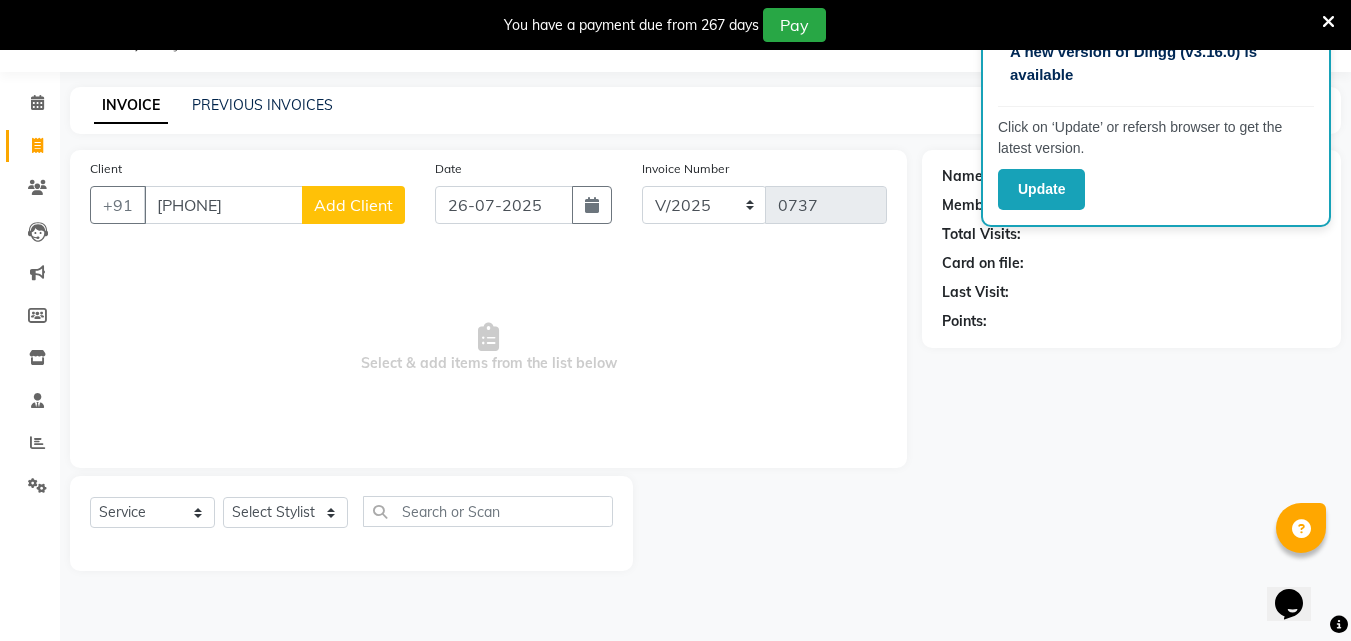 click on "Add Client" 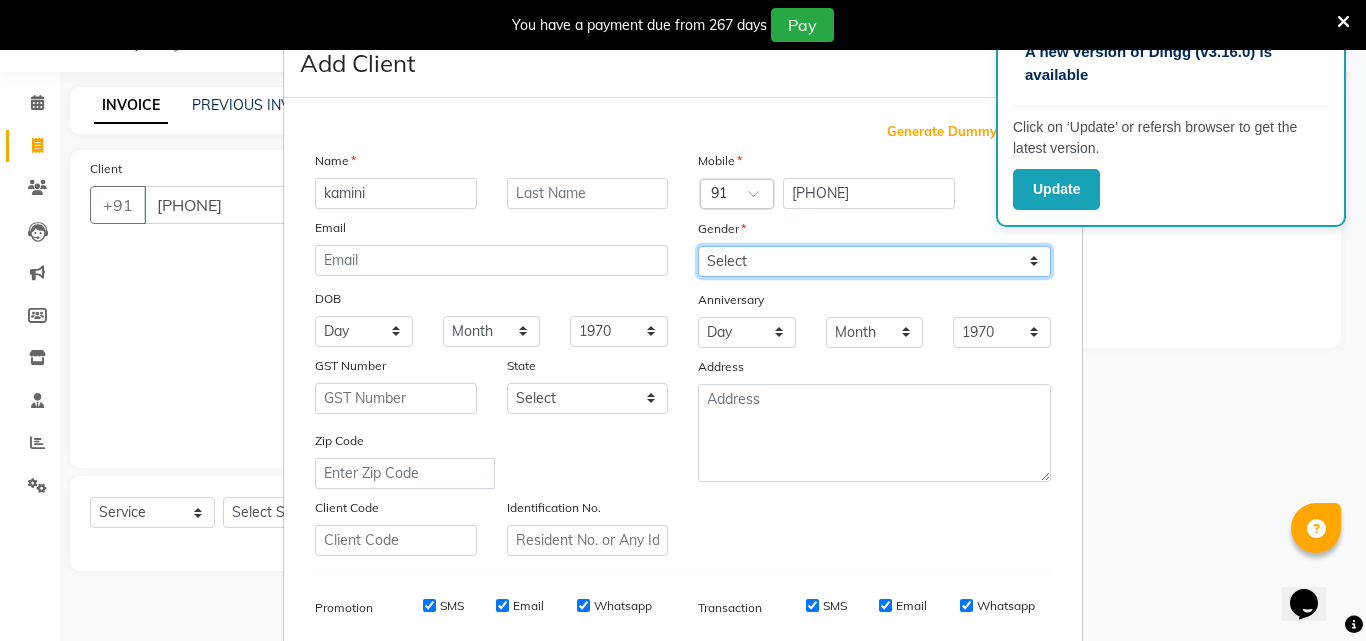 click on "Select Male Female Other Prefer Not To Say" at bounding box center [874, 261] 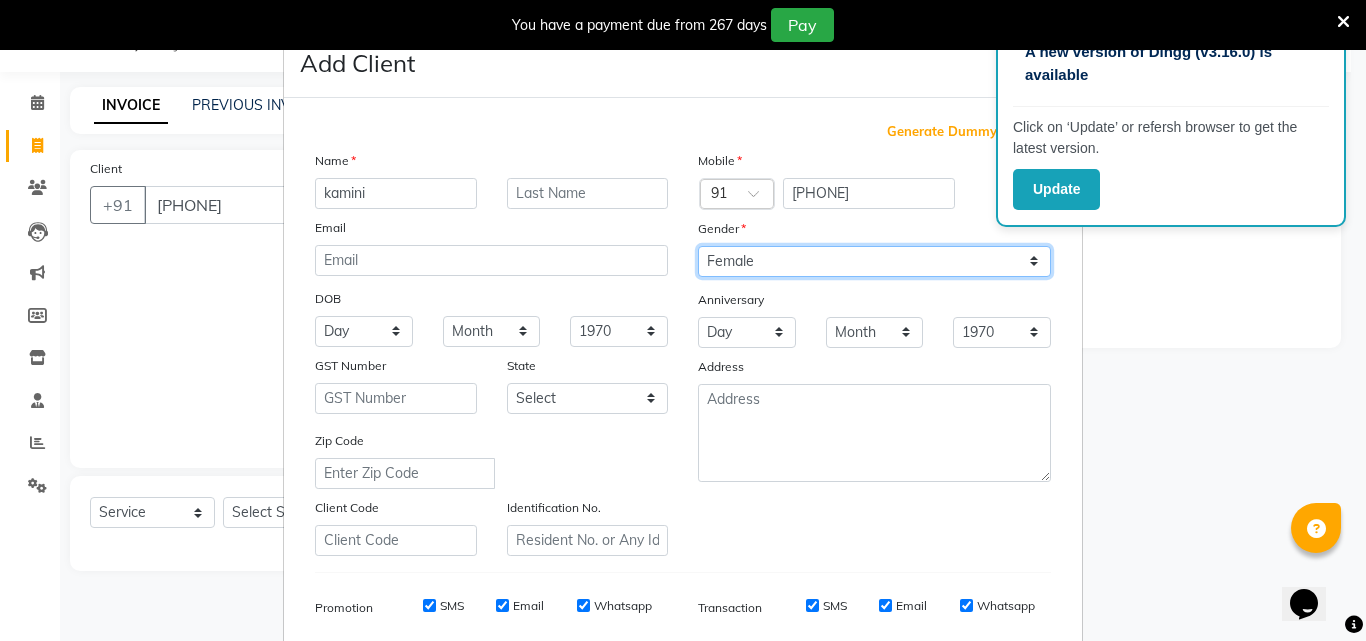 click on "Select Male Female Other Prefer Not To Say" at bounding box center (874, 261) 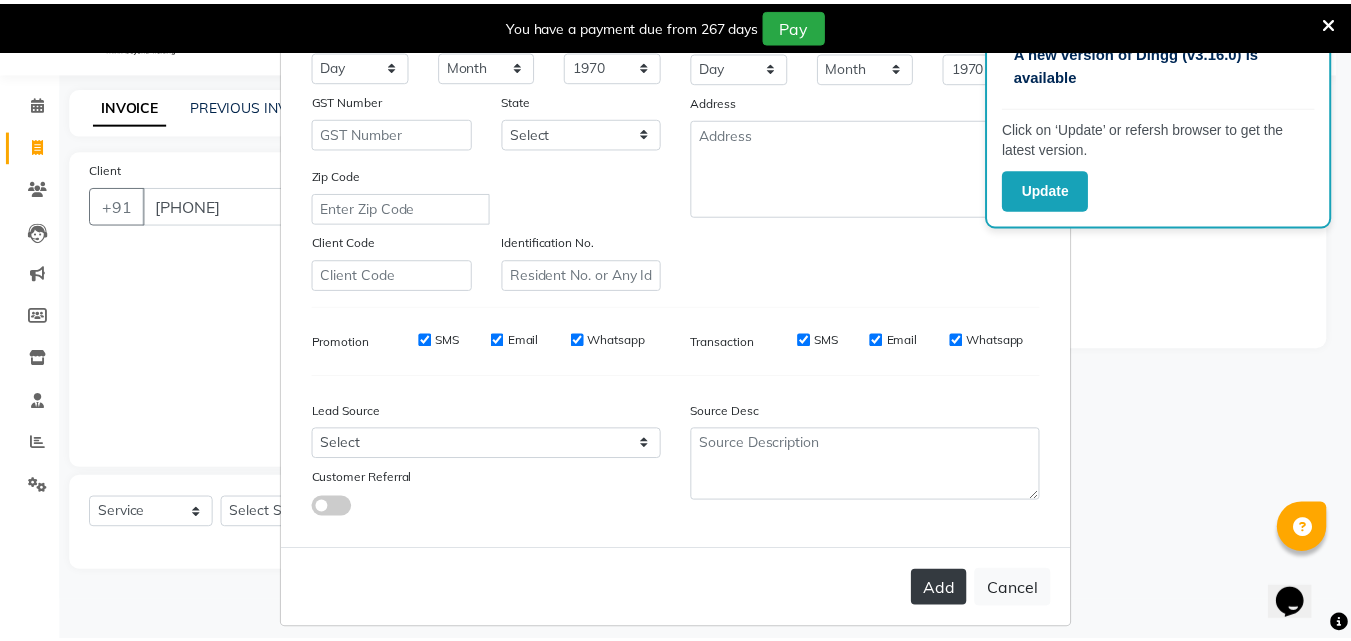 scroll, scrollTop: 282, scrollLeft: 0, axis: vertical 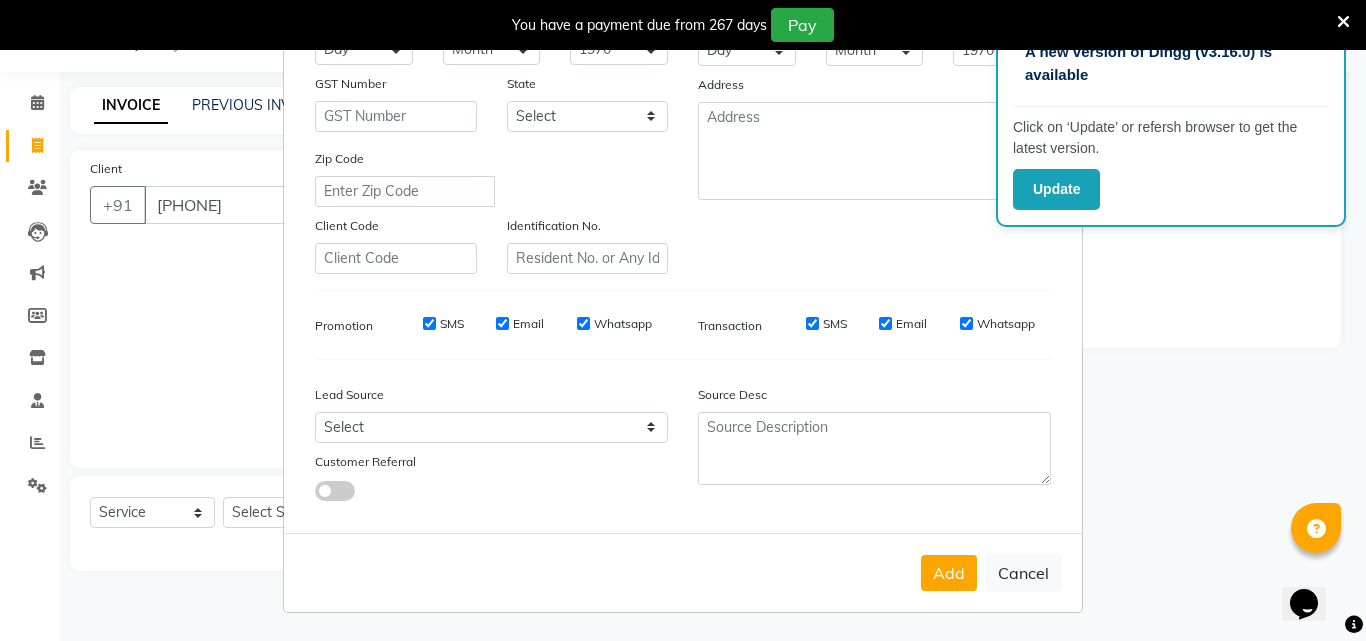 click on "Add" at bounding box center (949, 573) 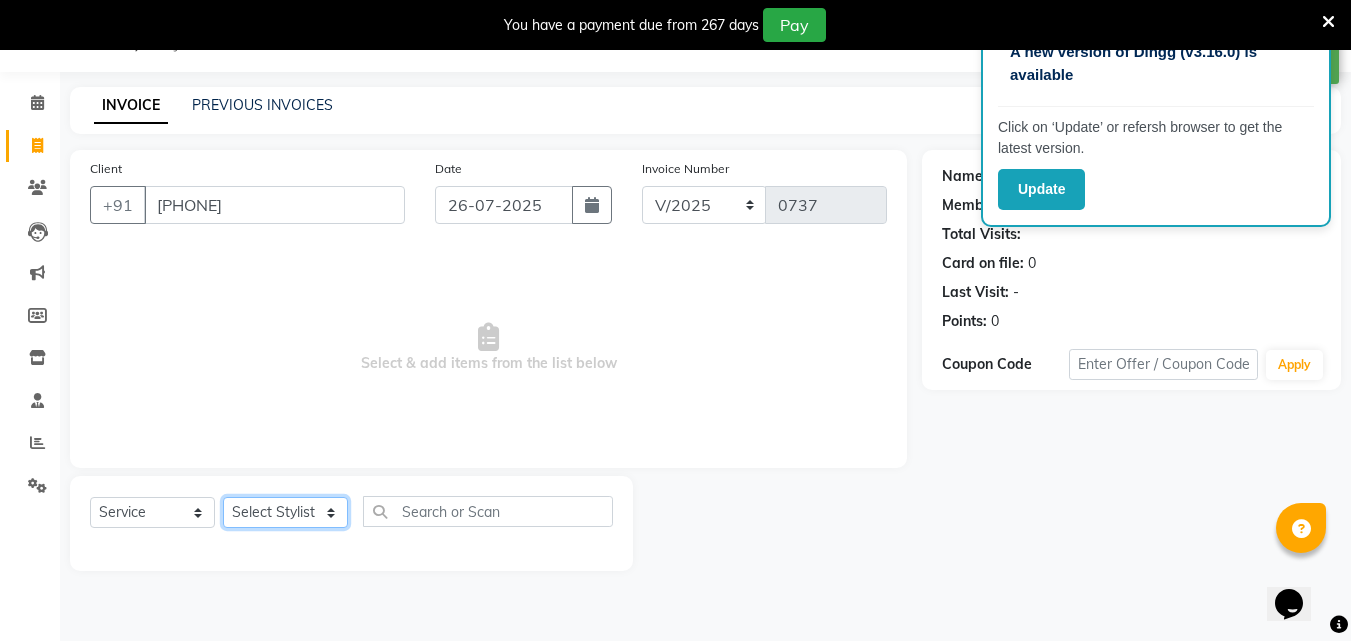 click on "Select Stylist [FIRST] [FIRST] [FIRST] [FIRST] [FIRST] [FIRST] [FIRST] [FIRST] [FIRST] [FIRST] [FIRST] [FIRST]" 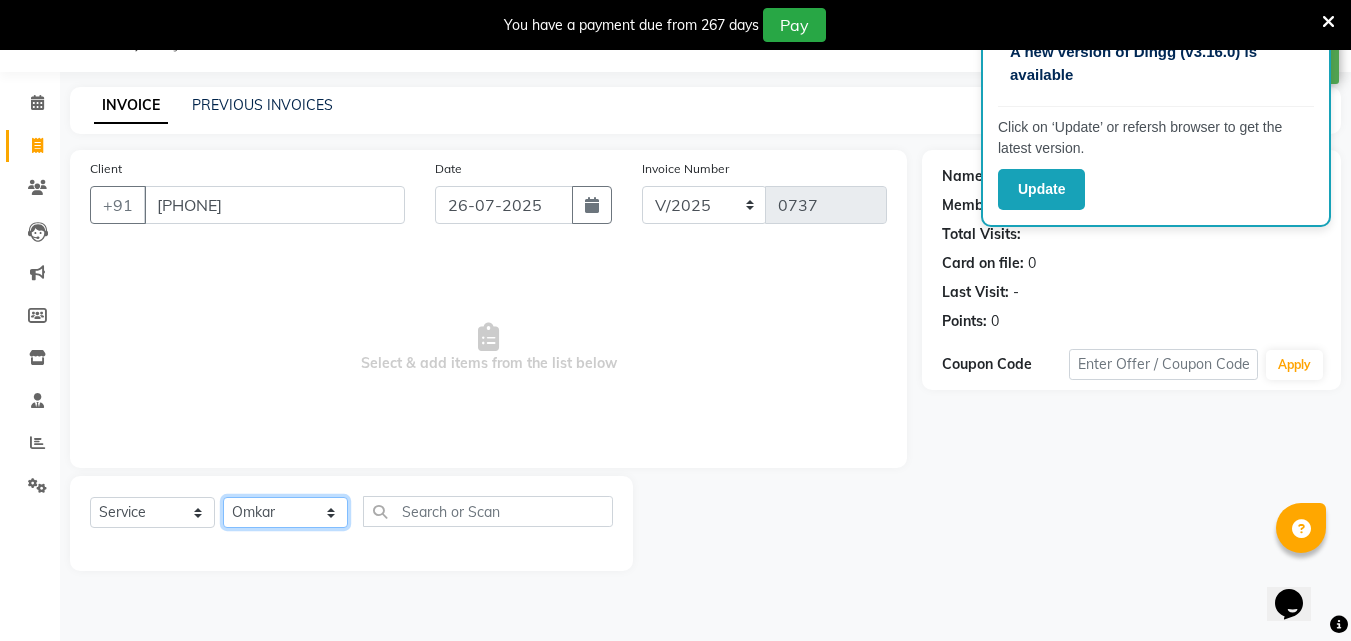 click on "Select Stylist [FIRST] [FIRST] [FIRST] [FIRST] [FIRST] [FIRST] [FIRST] [FIRST] [FIRST] [FIRST] [FIRST] [FIRST]" 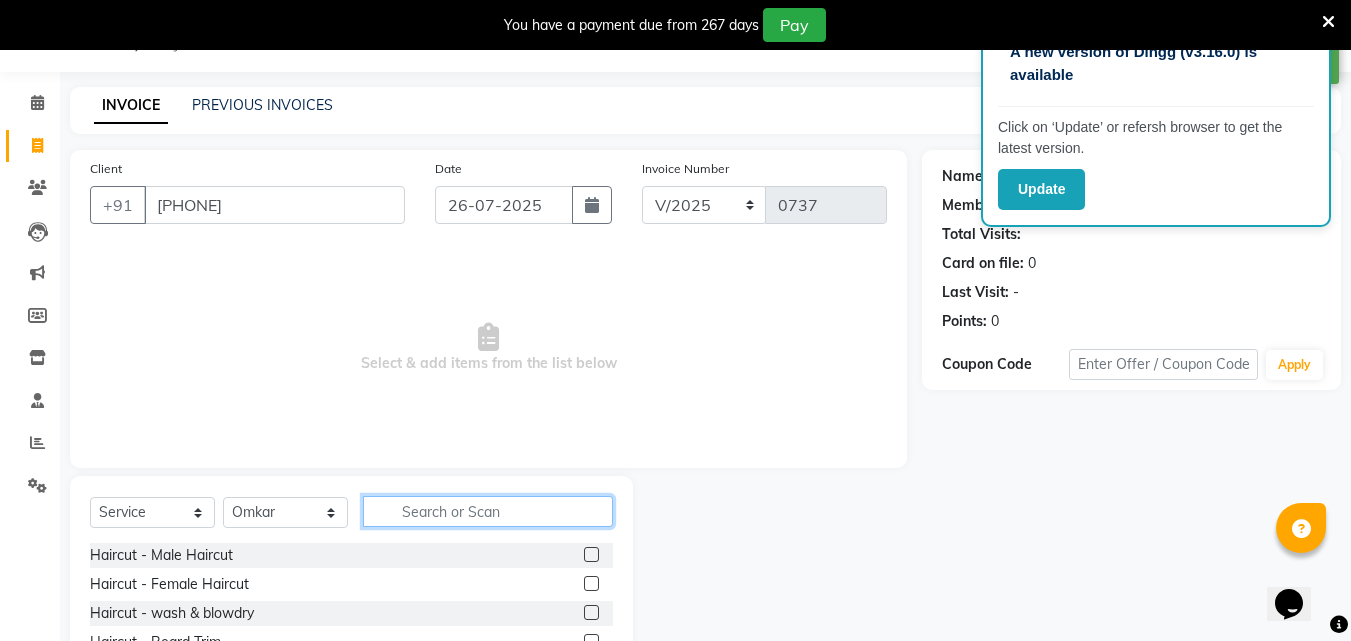 click 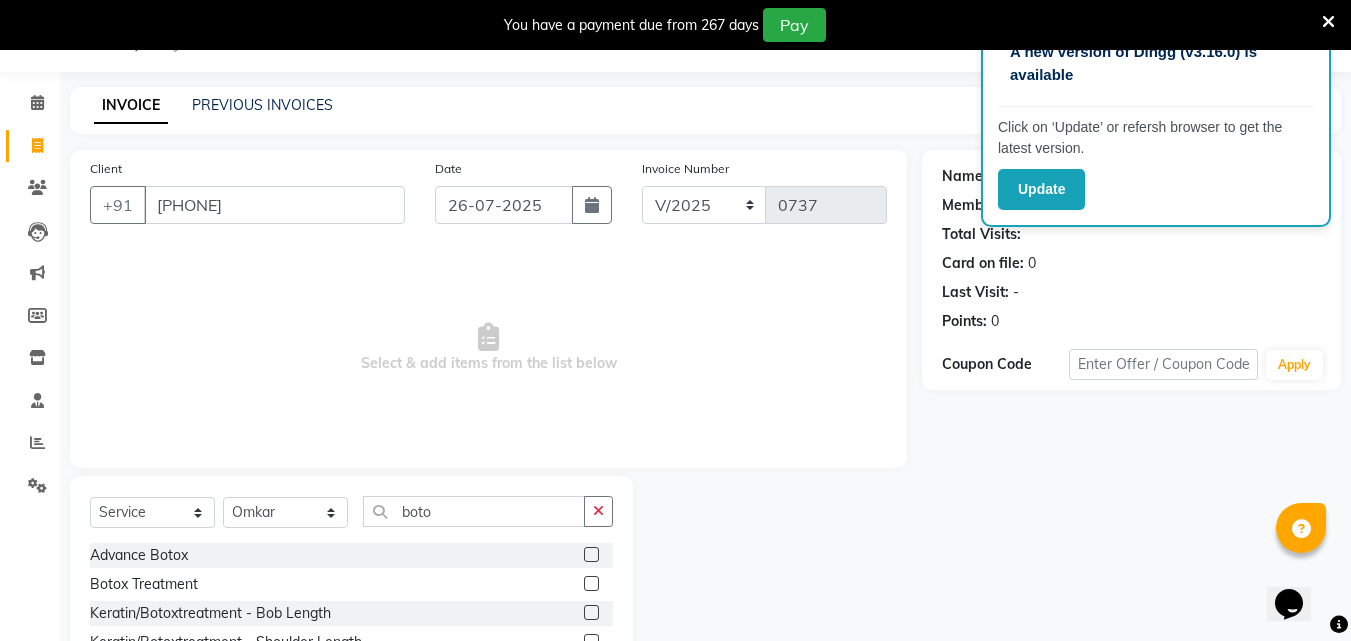 click 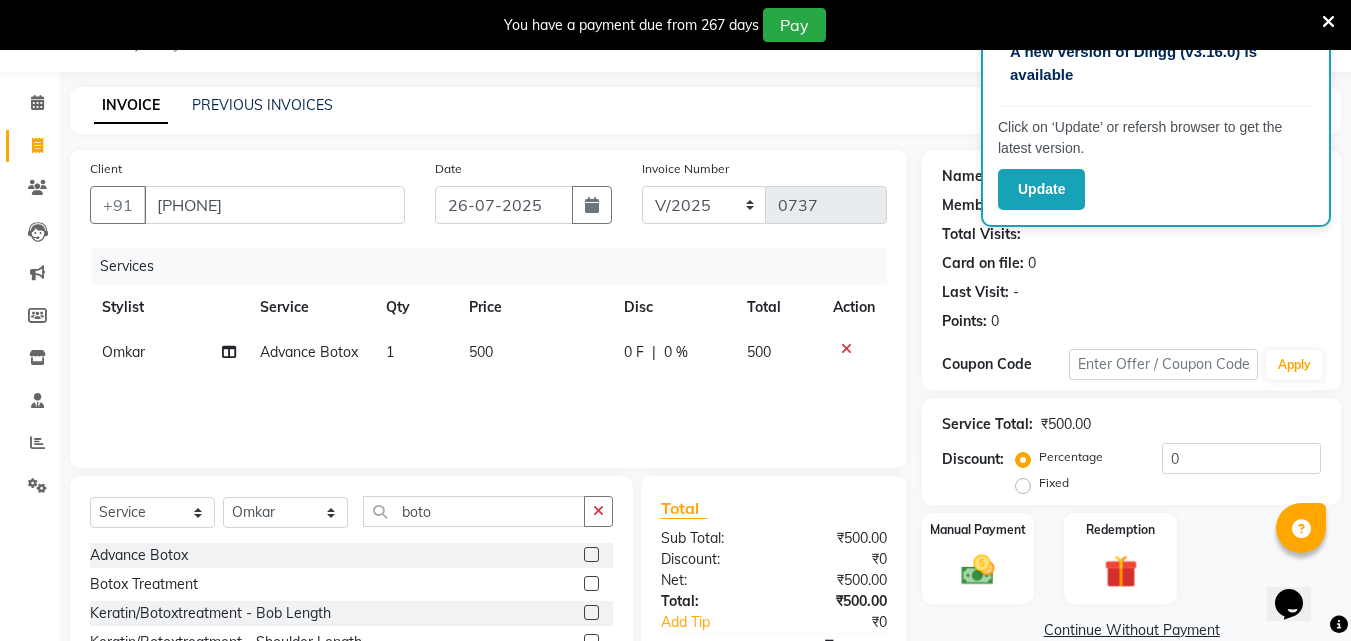 click 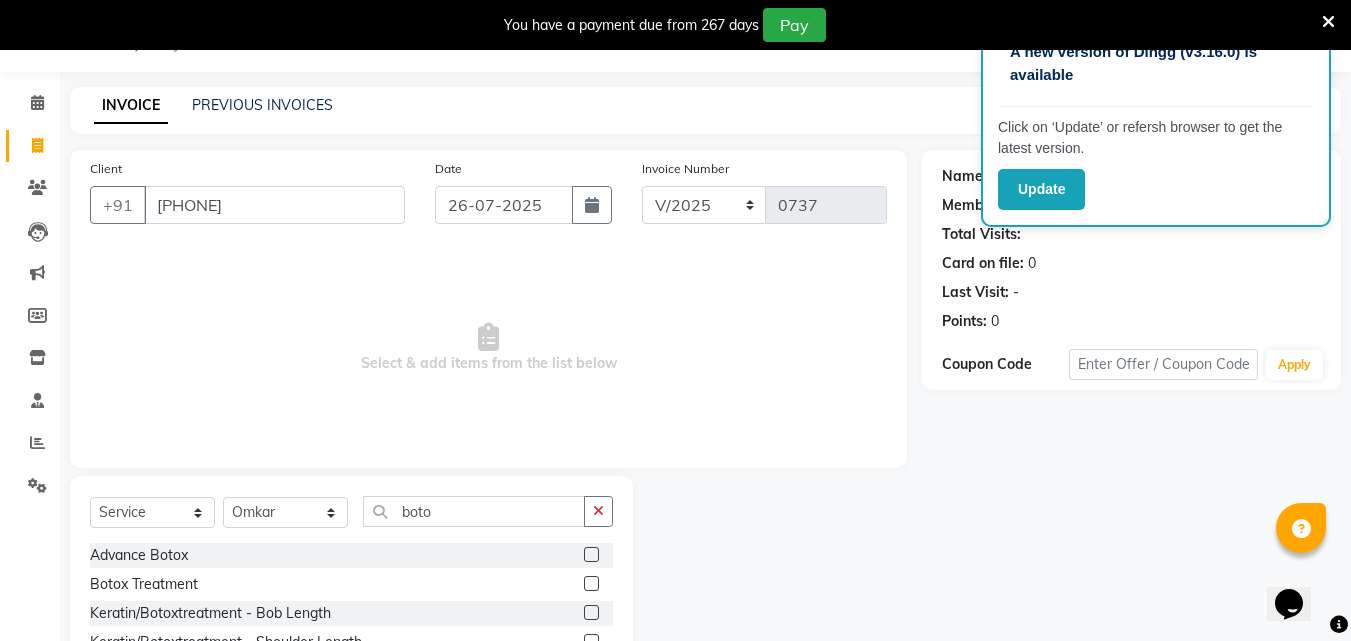 click 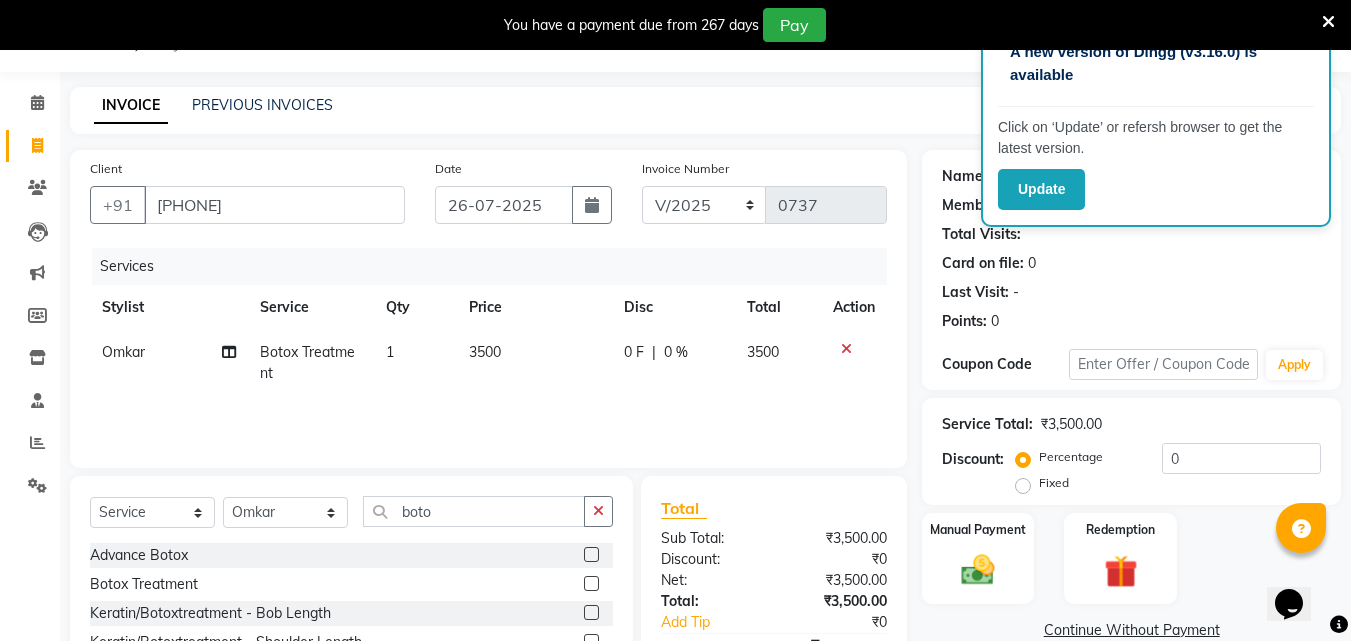 click on "3500" 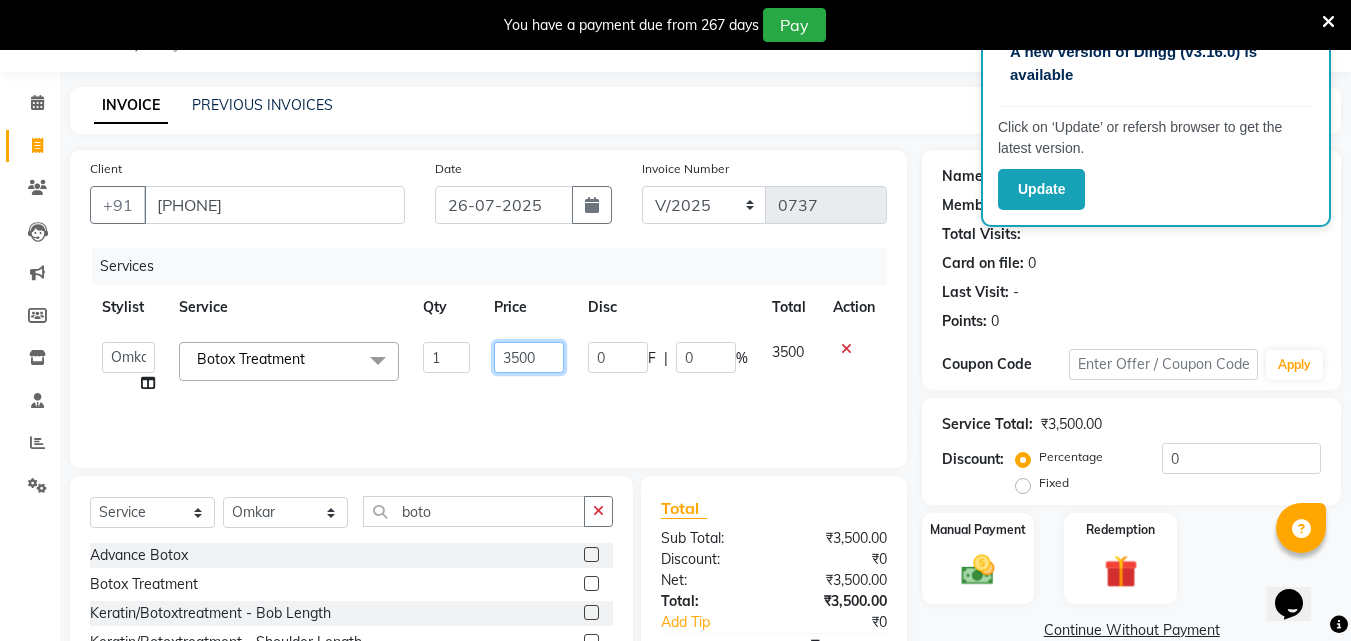 click on "3500" 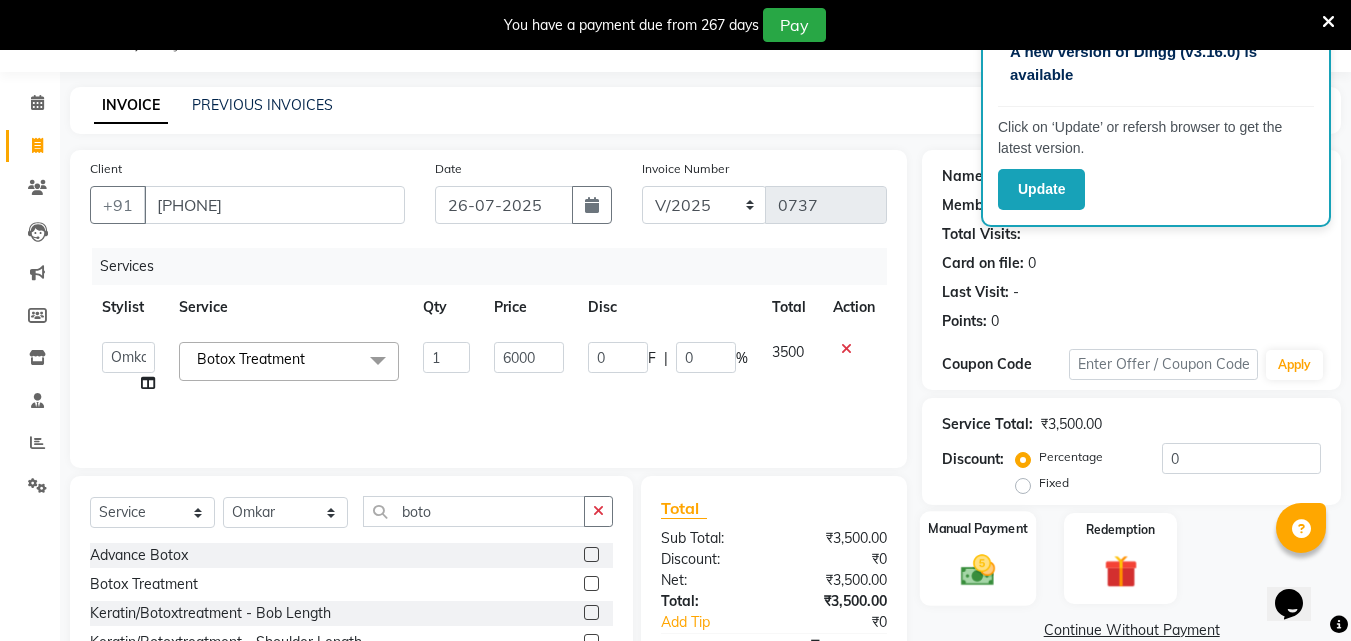 click 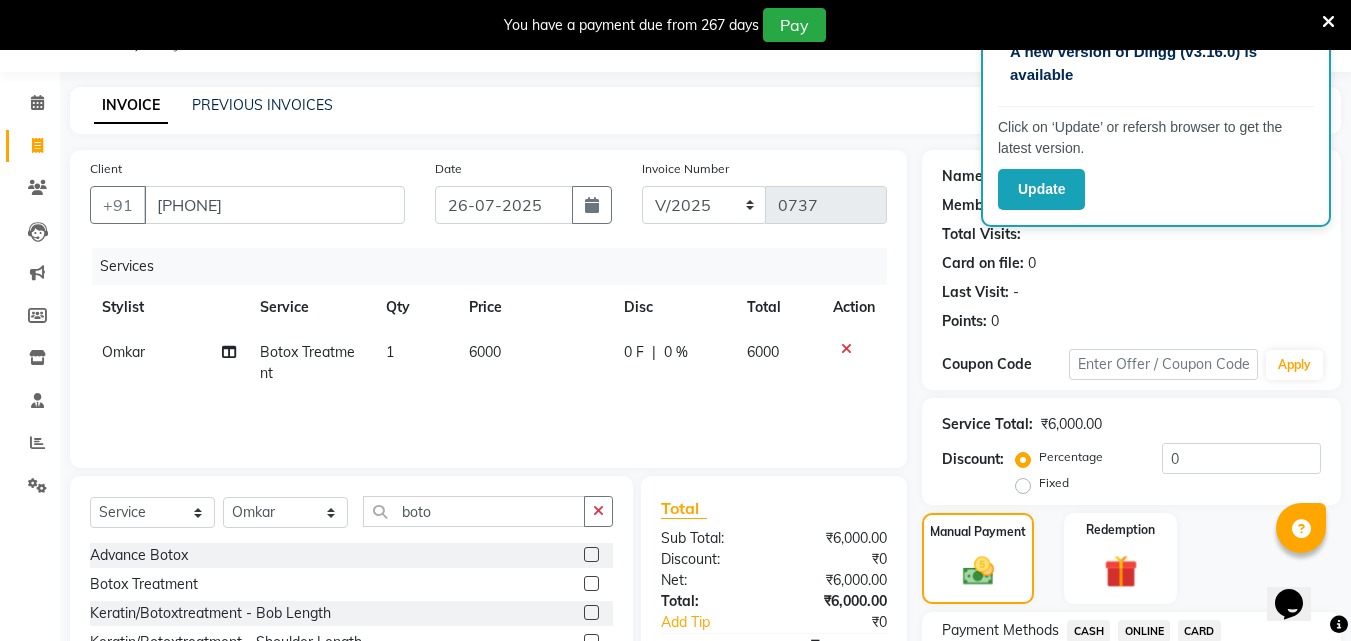 scroll, scrollTop: 150, scrollLeft: 0, axis: vertical 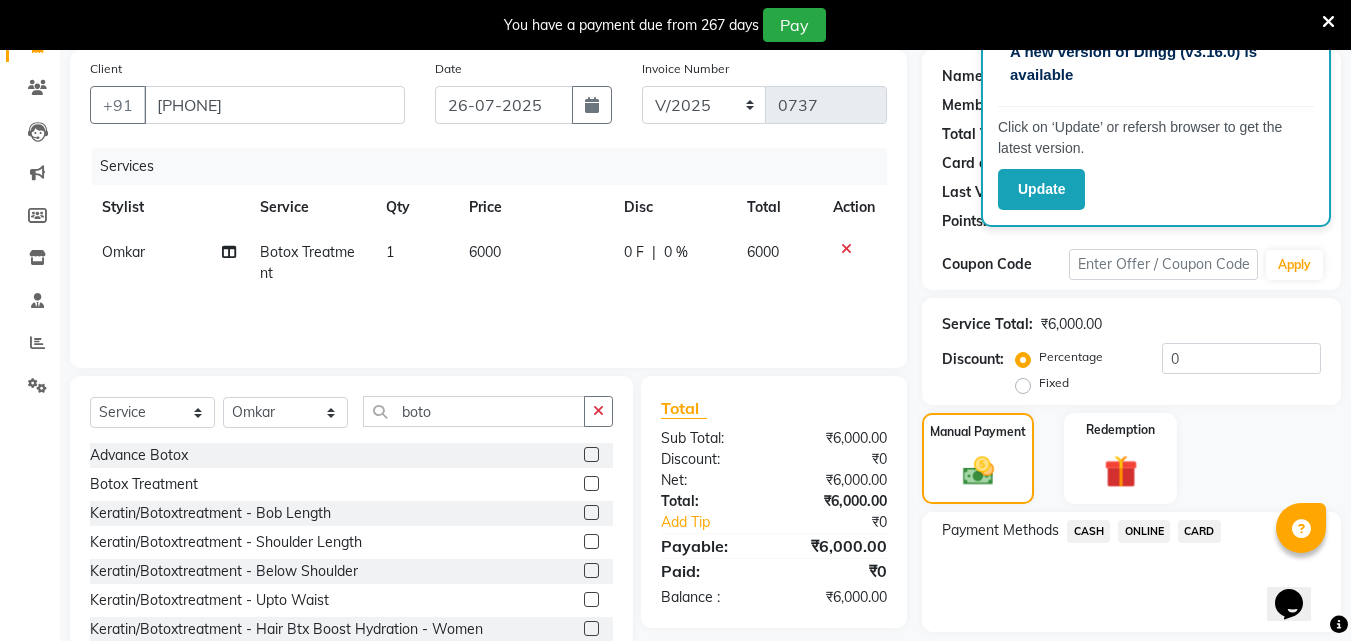 click on "ONLINE" 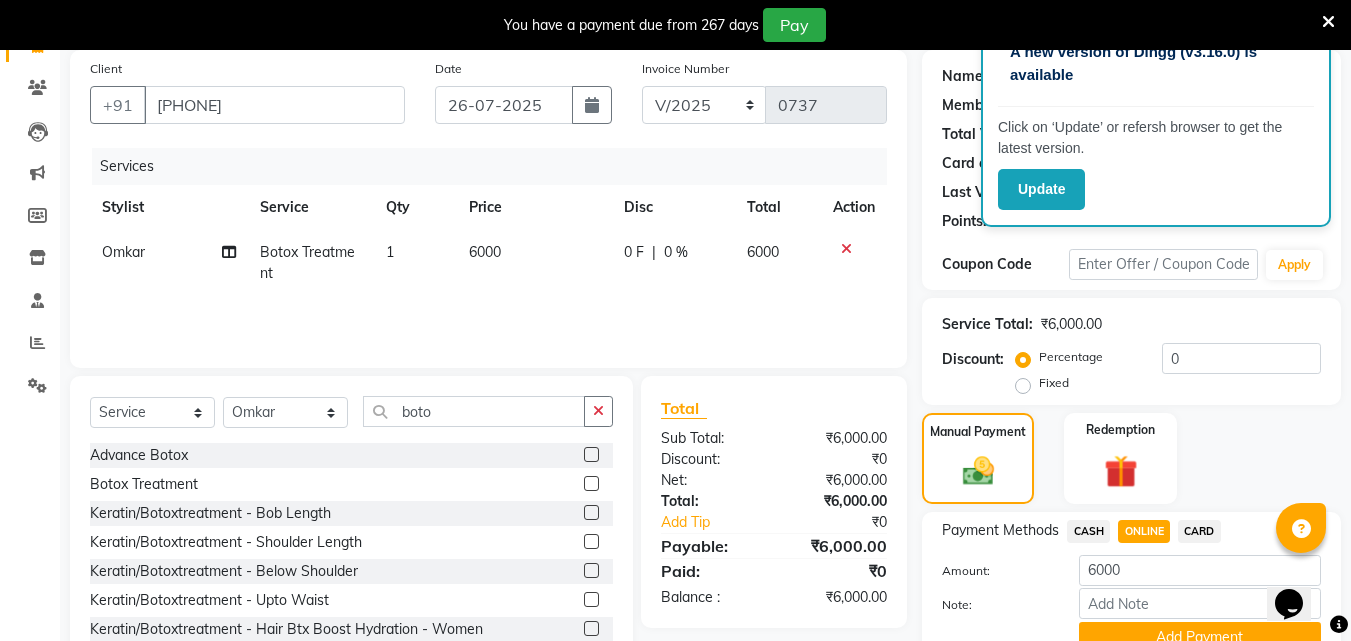 scroll, scrollTop: 241, scrollLeft: 0, axis: vertical 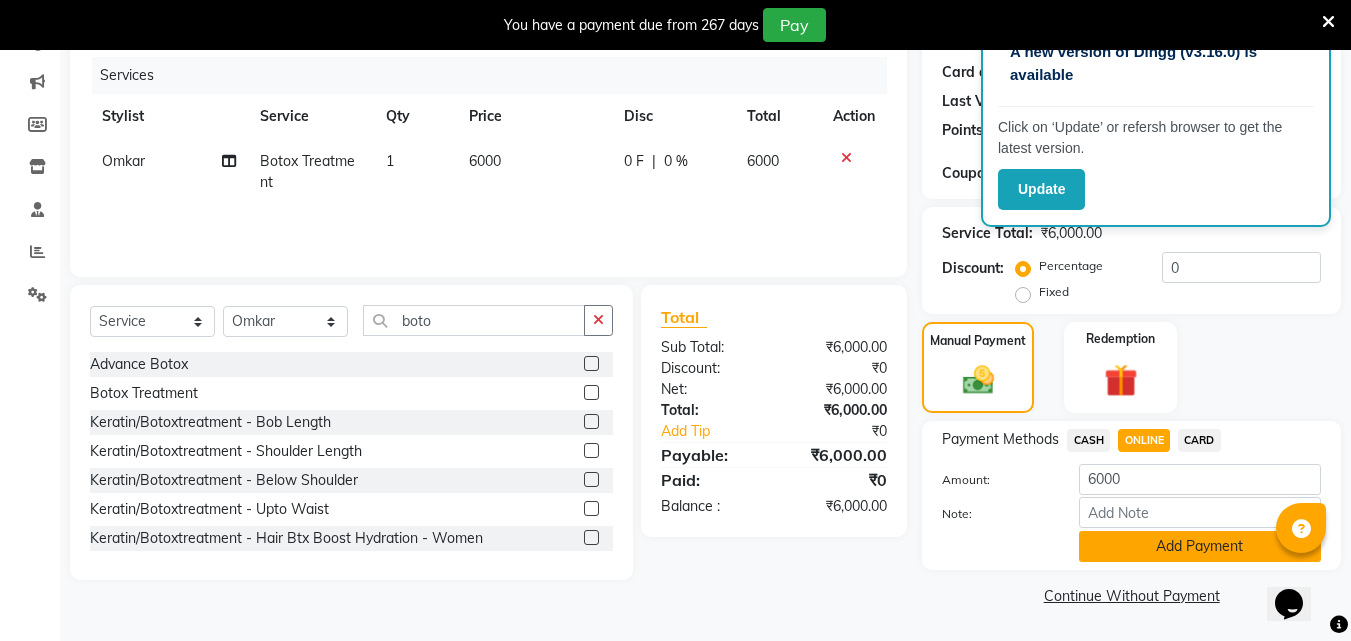 click on "Add Payment" 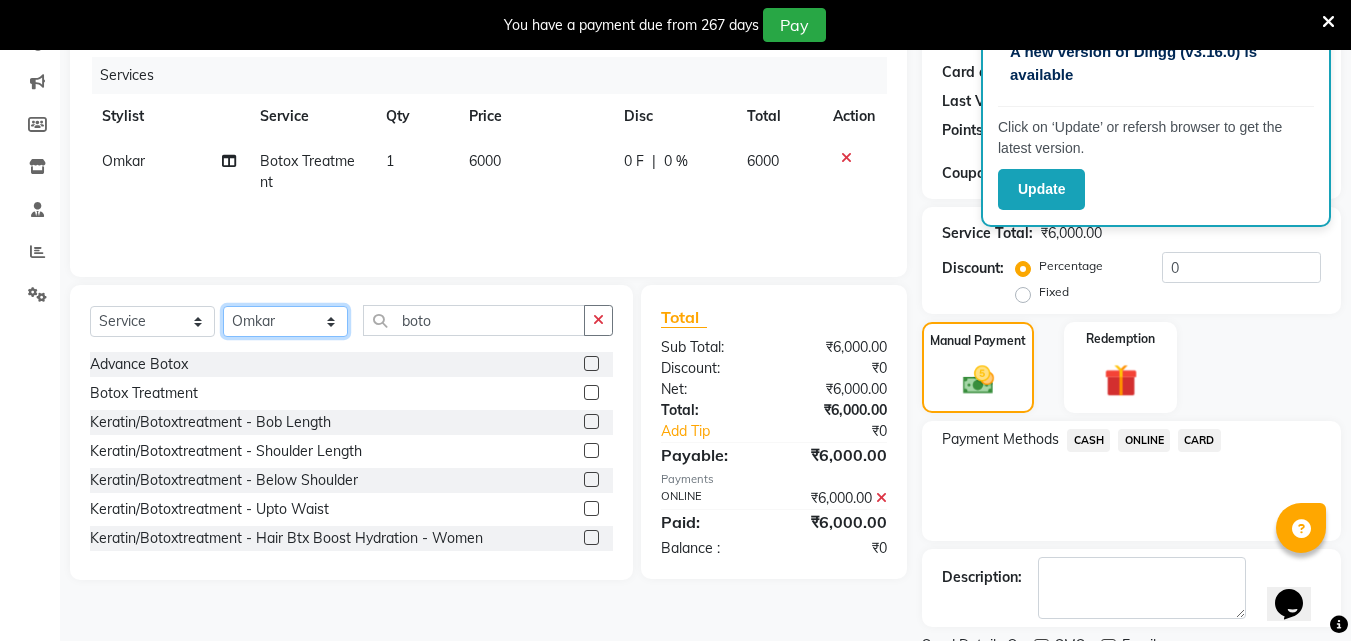 click on "Select Stylist [FIRST] [FIRST] [FIRST] [FIRST] [FIRST] [FIRST] [FIRST] [FIRST] [FIRST] [FIRST] [FIRST] [FIRST]" 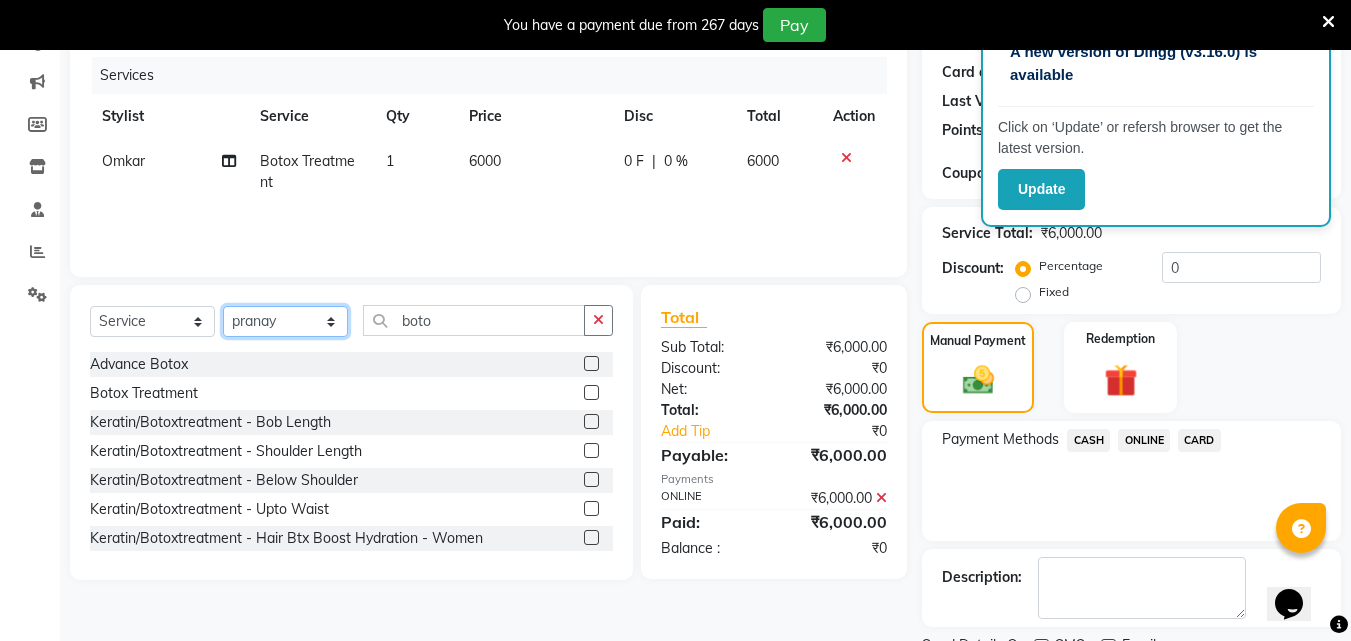click on "Select Stylist [FIRST] [FIRST] [FIRST] [FIRST] [FIRST] [FIRST] [FIRST] [FIRST] [FIRST] [FIRST] [FIRST] [FIRST]" 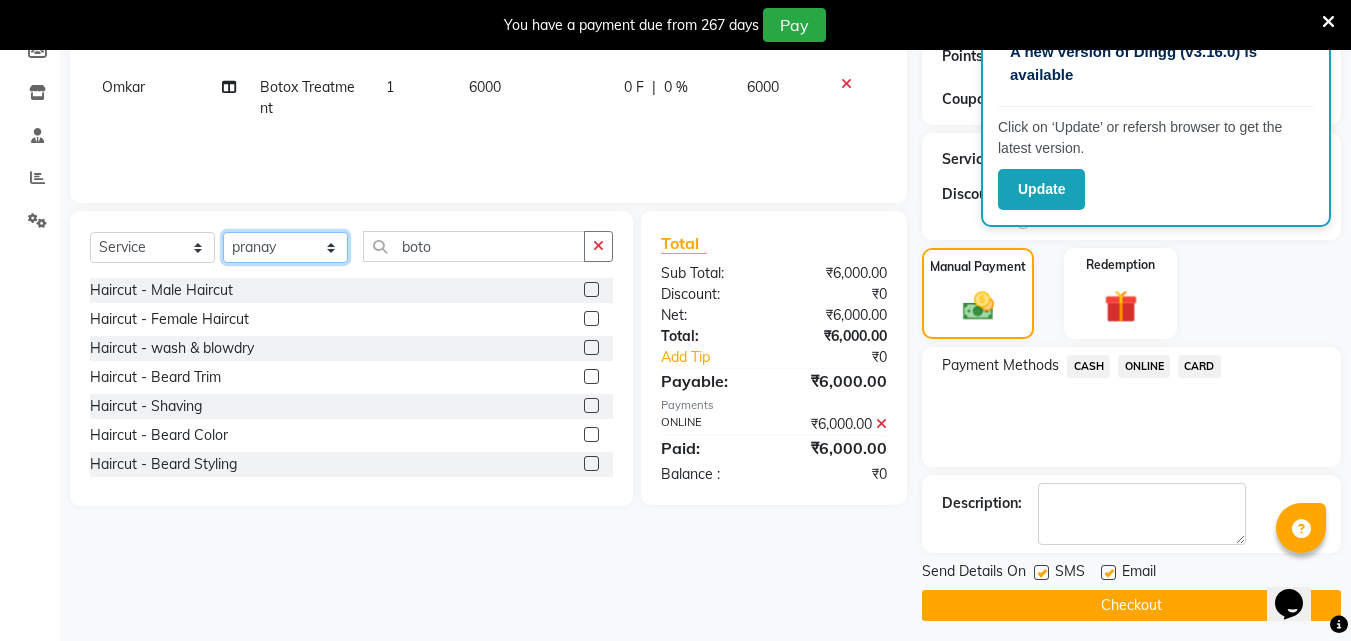 scroll, scrollTop: 325, scrollLeft: 0, axis: vertical 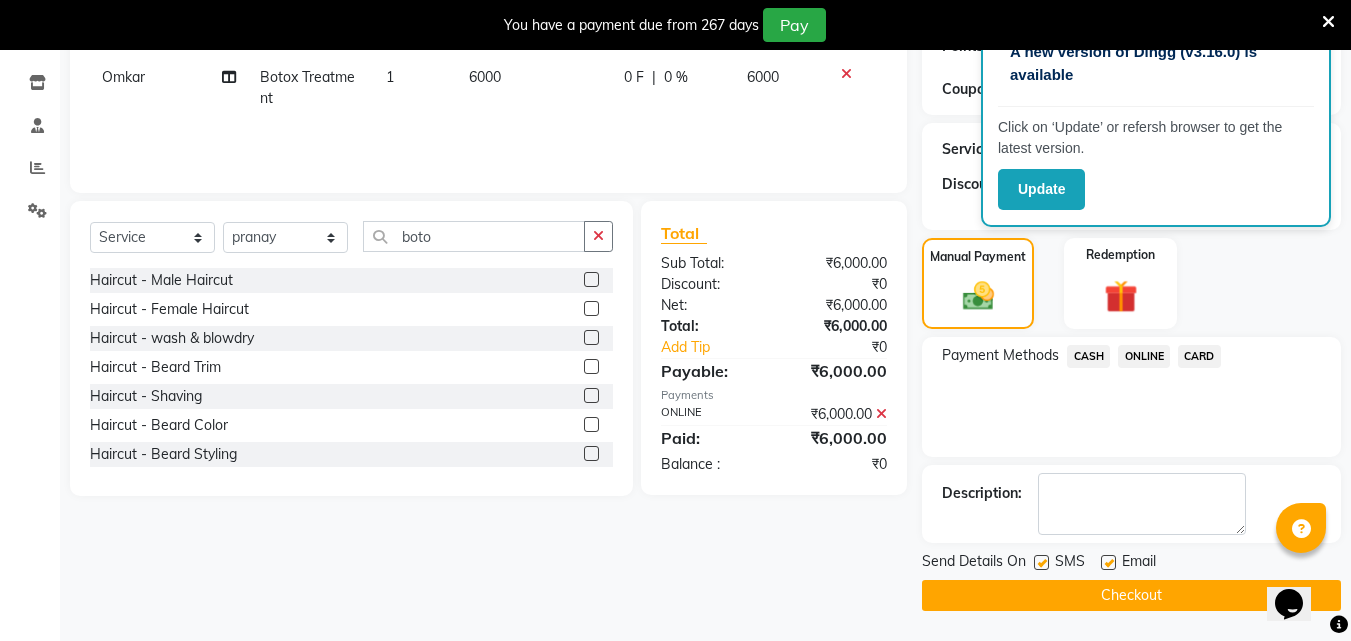 click 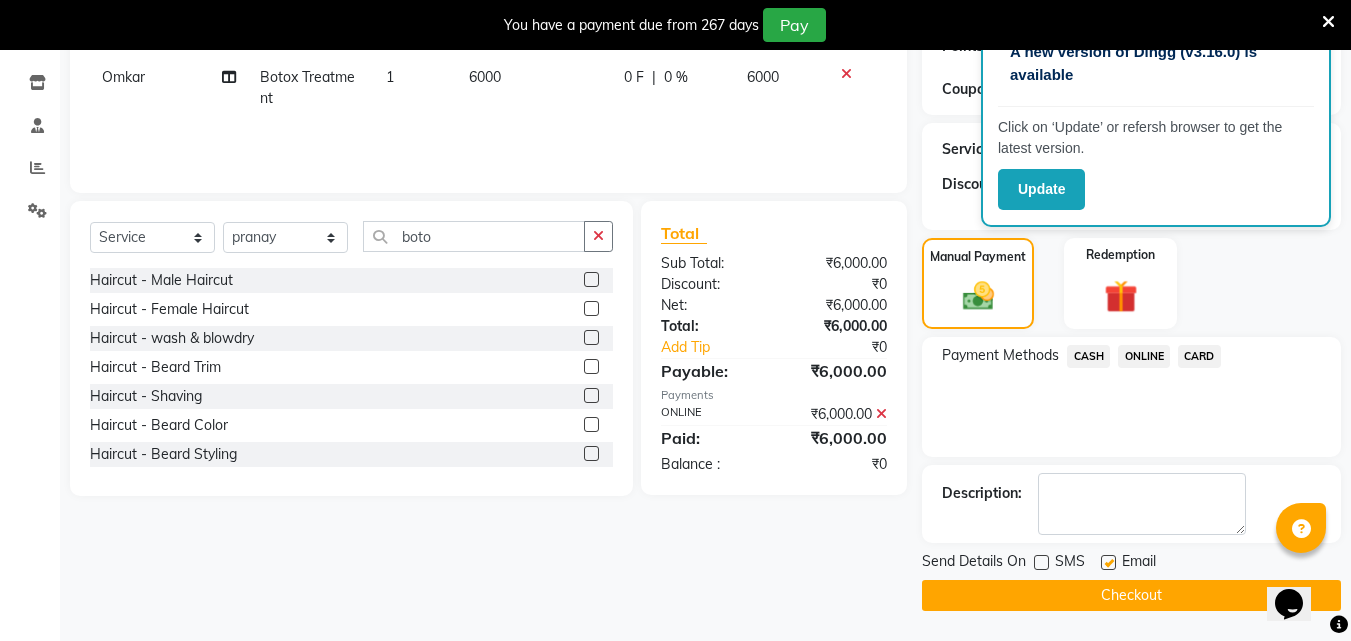 click 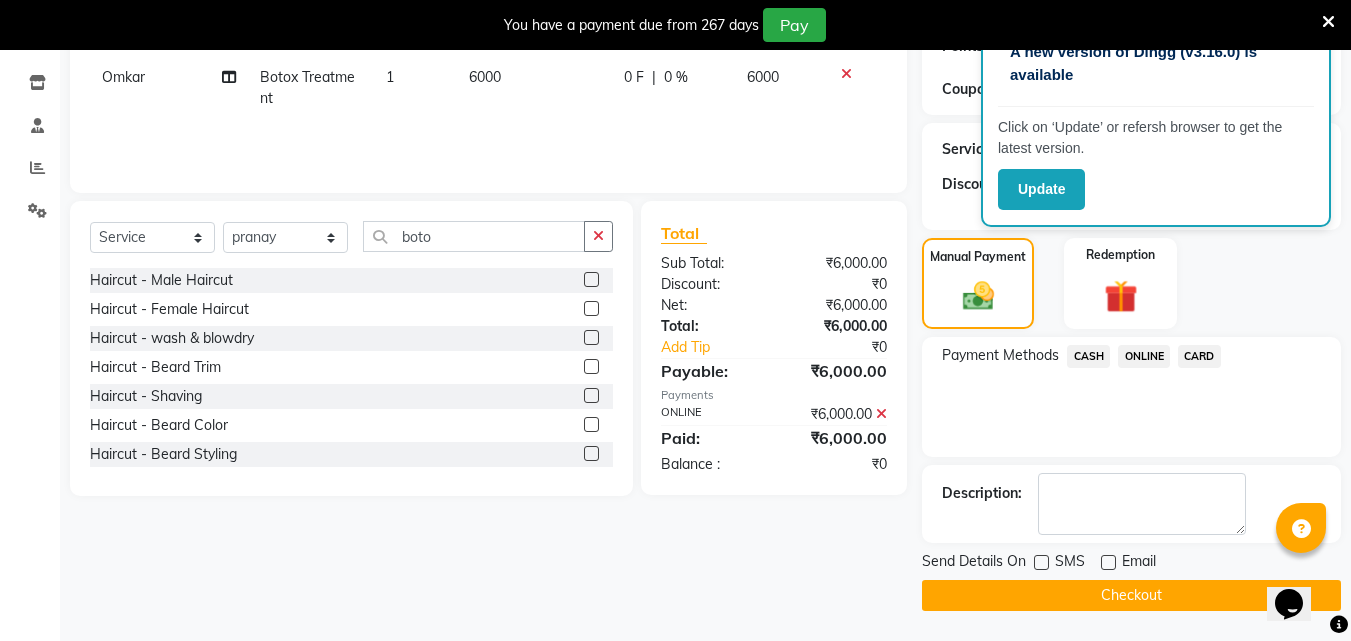 click on "Checkout" 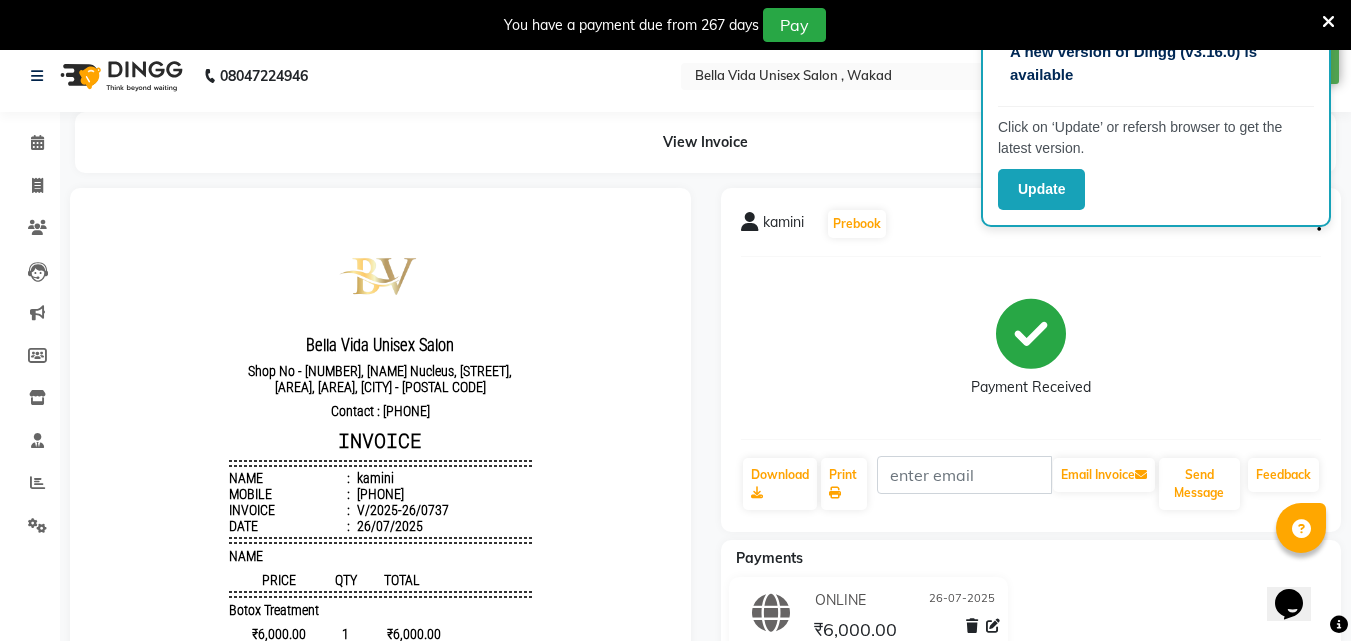 scroll, scrollTop: 0, scrollLeft: 0, axis: both 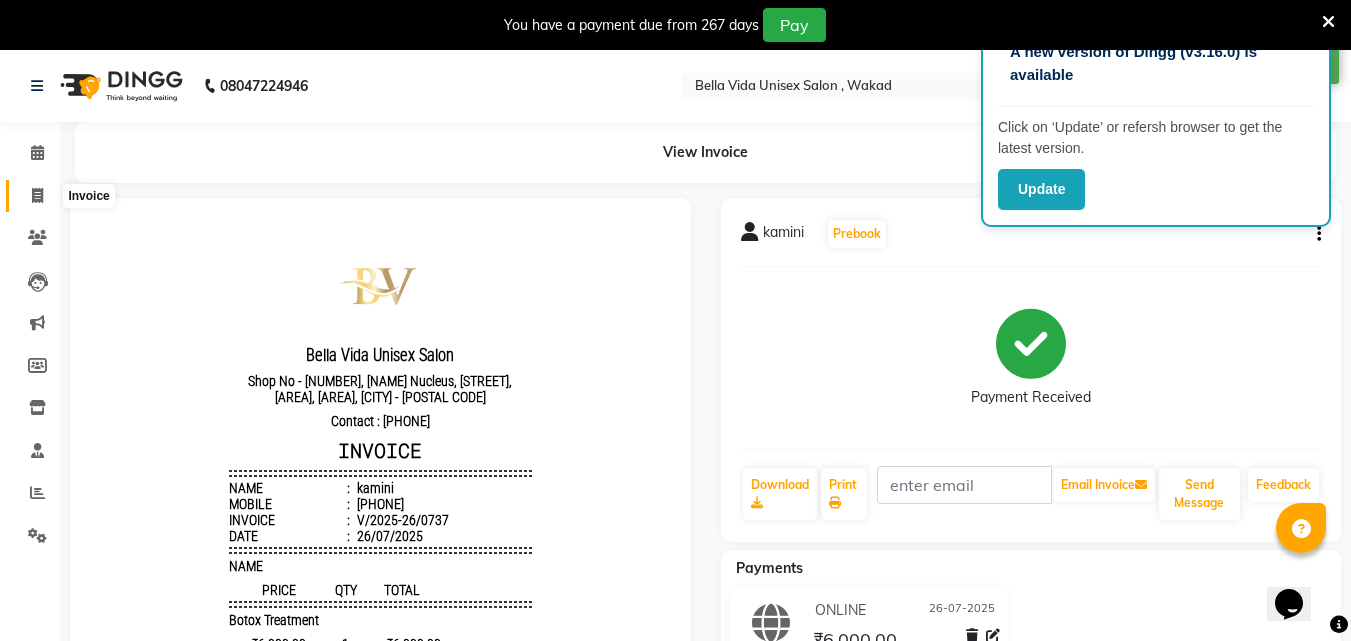 click 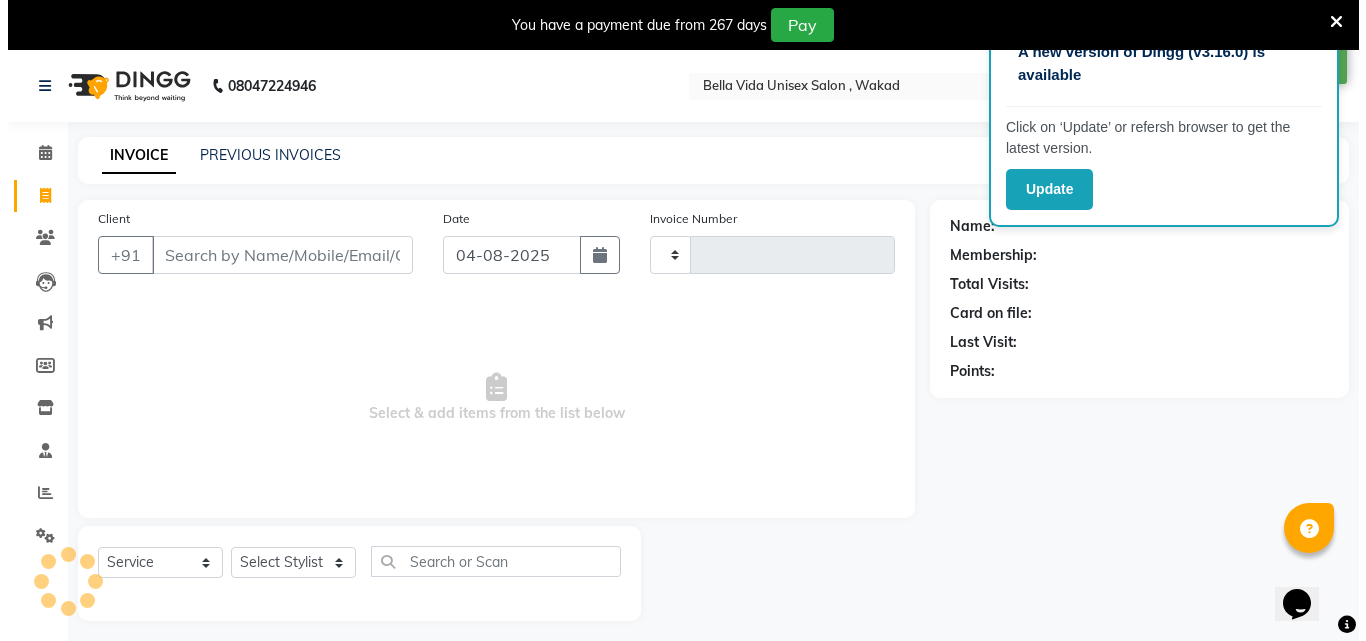 scroll, scrollTop: 50, scrollLeft: 0, axis: vertical 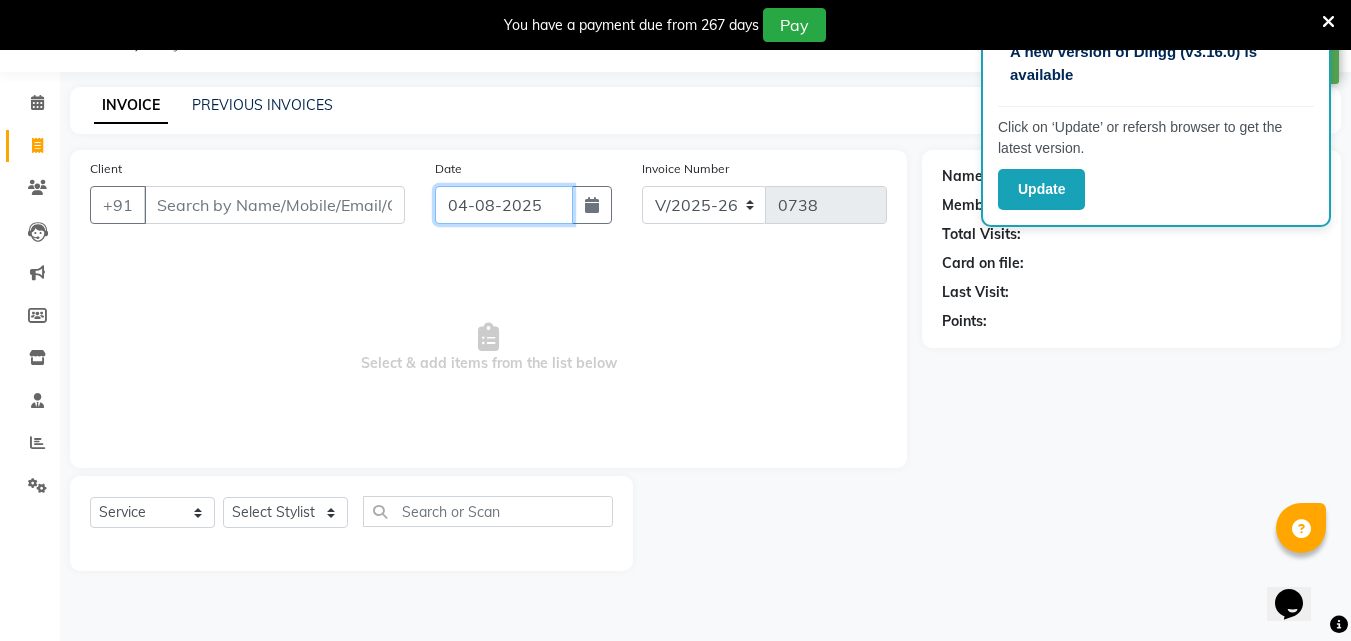 click on "04-08-2025" 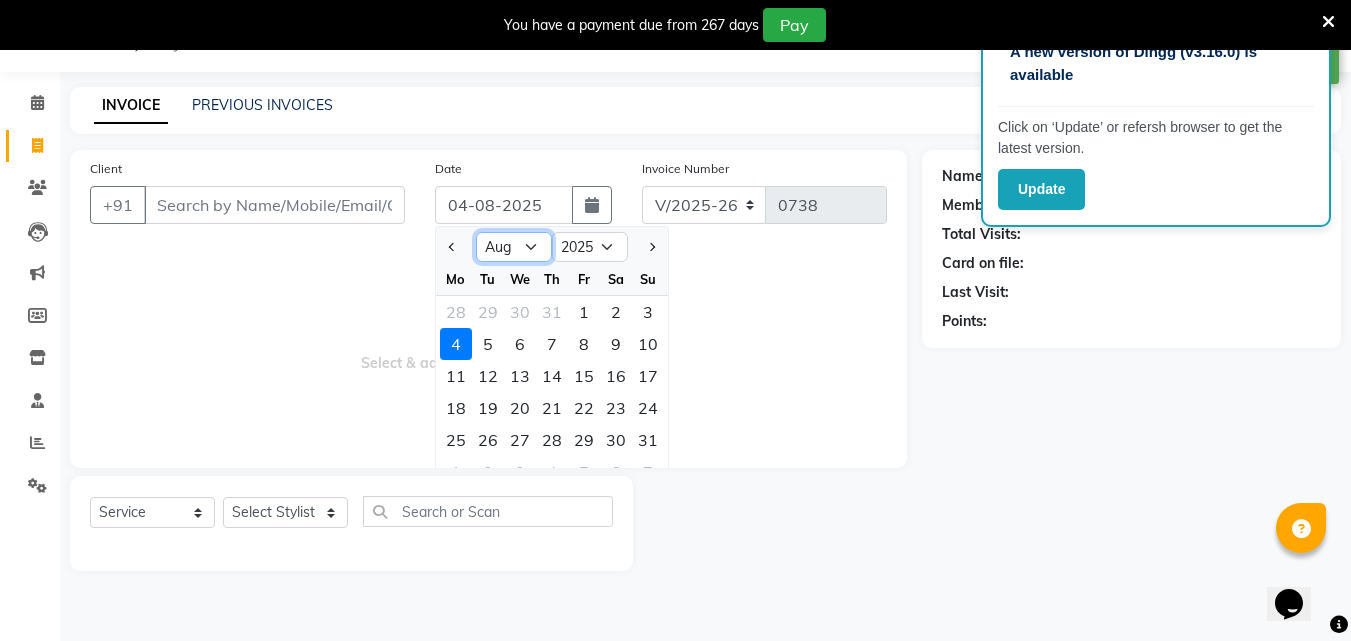 click on "Jan Feb Mar Apr May Jun Jul Aug Sep Oct Nov Dec" 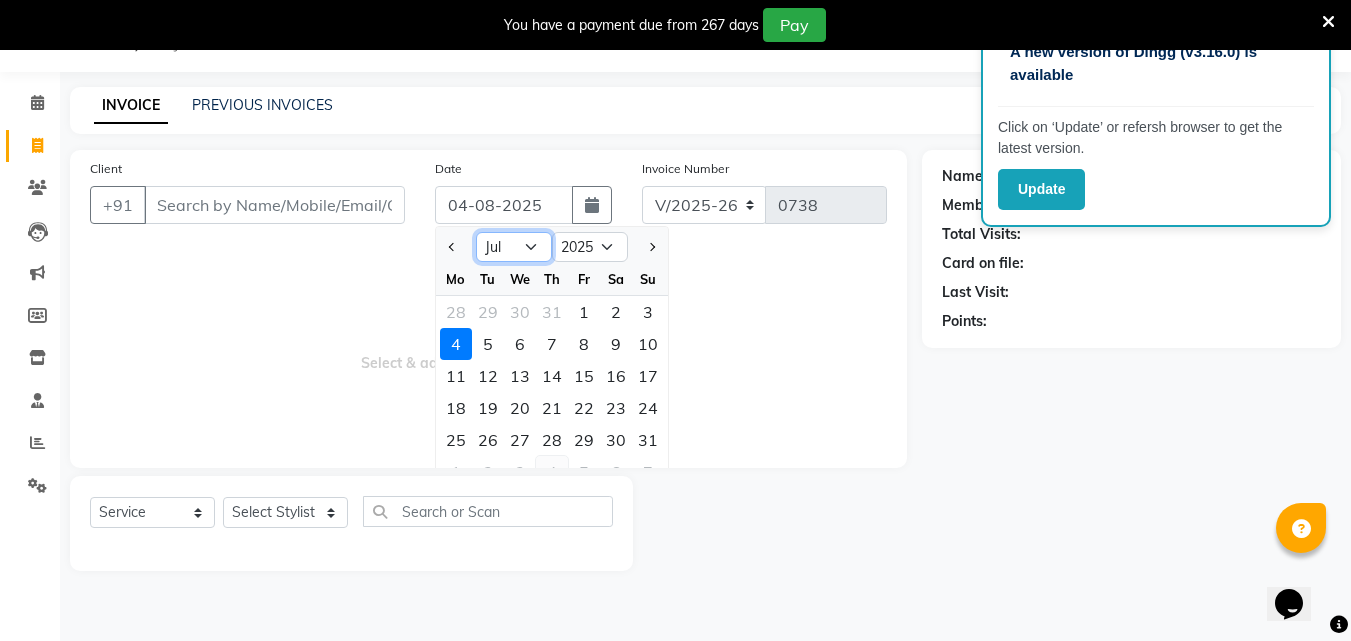 click on "Jan Feb Mar Apr May Jun Jul Aug Sep Oct Nov Dec" 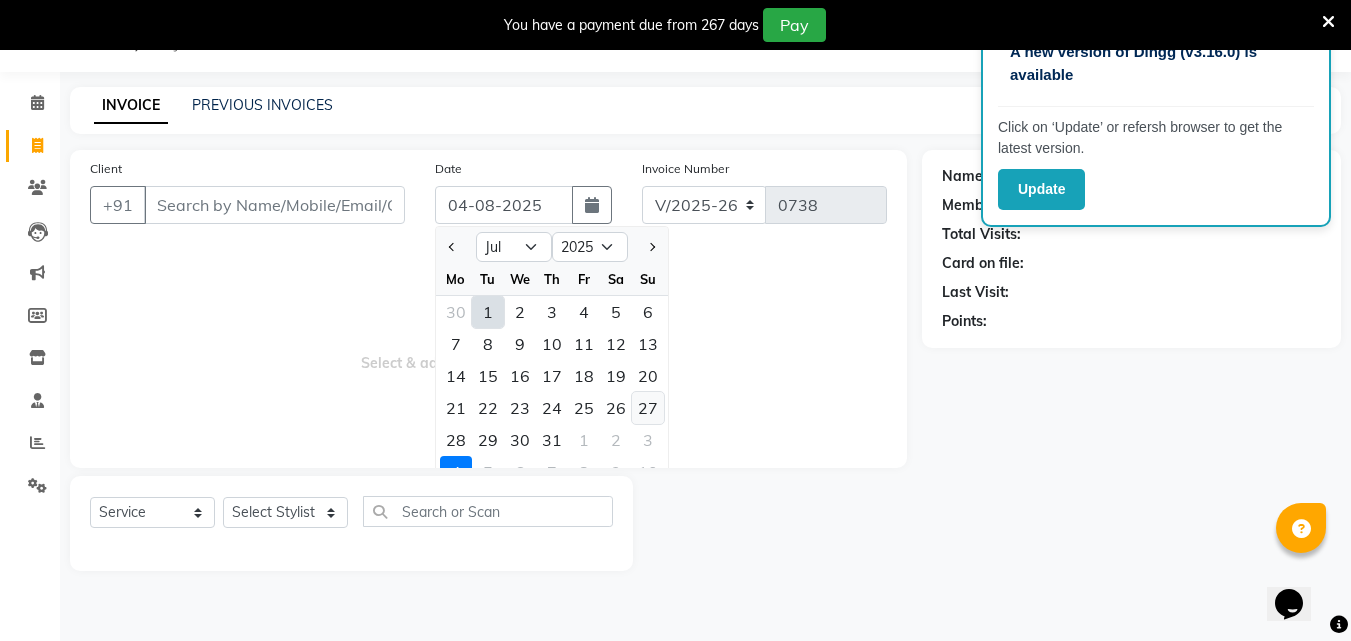 click on "27" 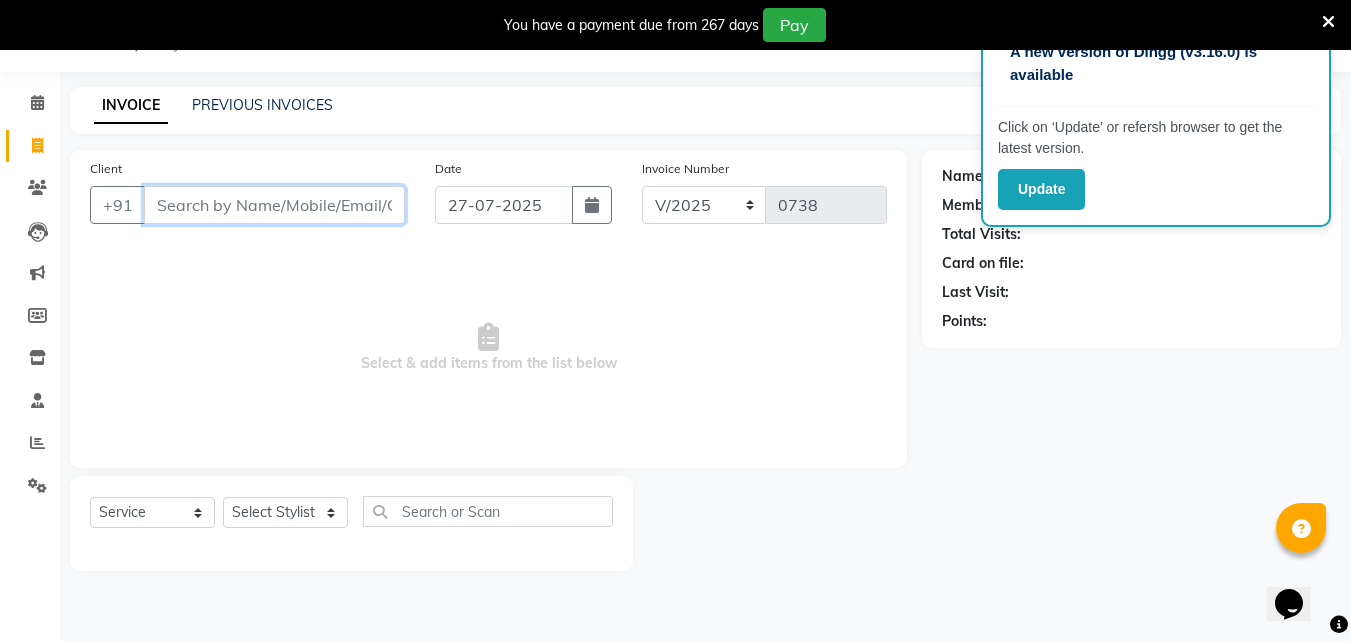 click on "Client" at bounding box center (274, 205) 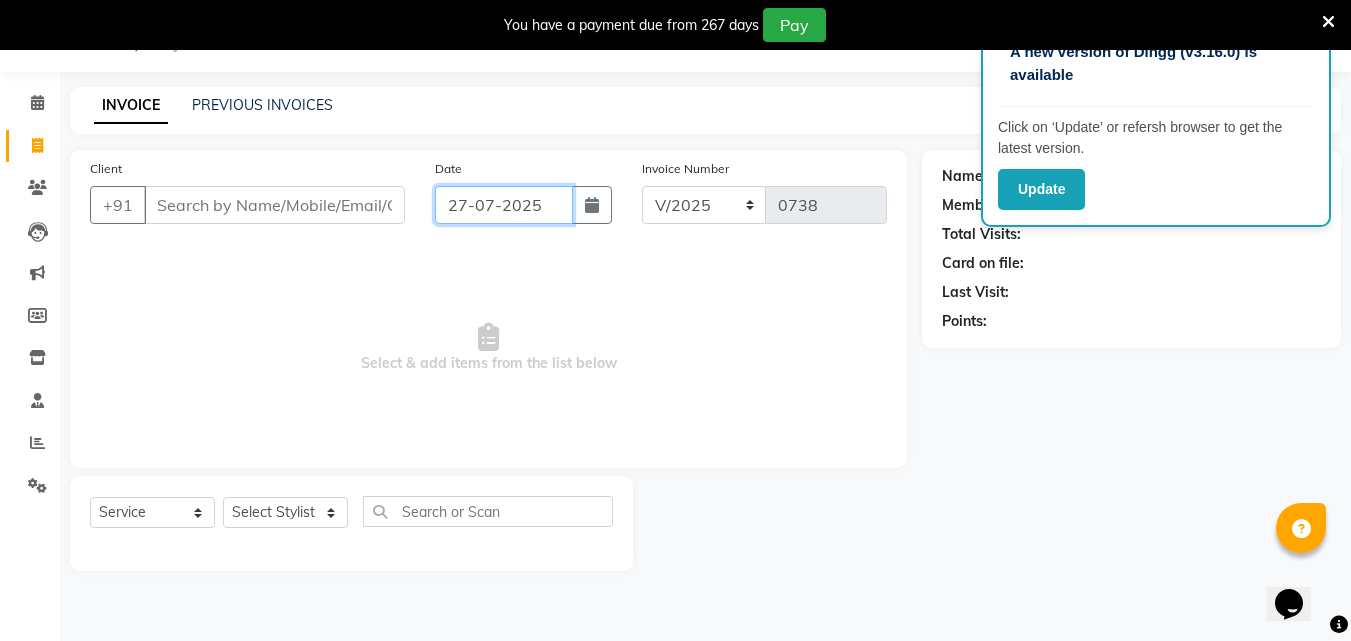 click on "27-07-2025" 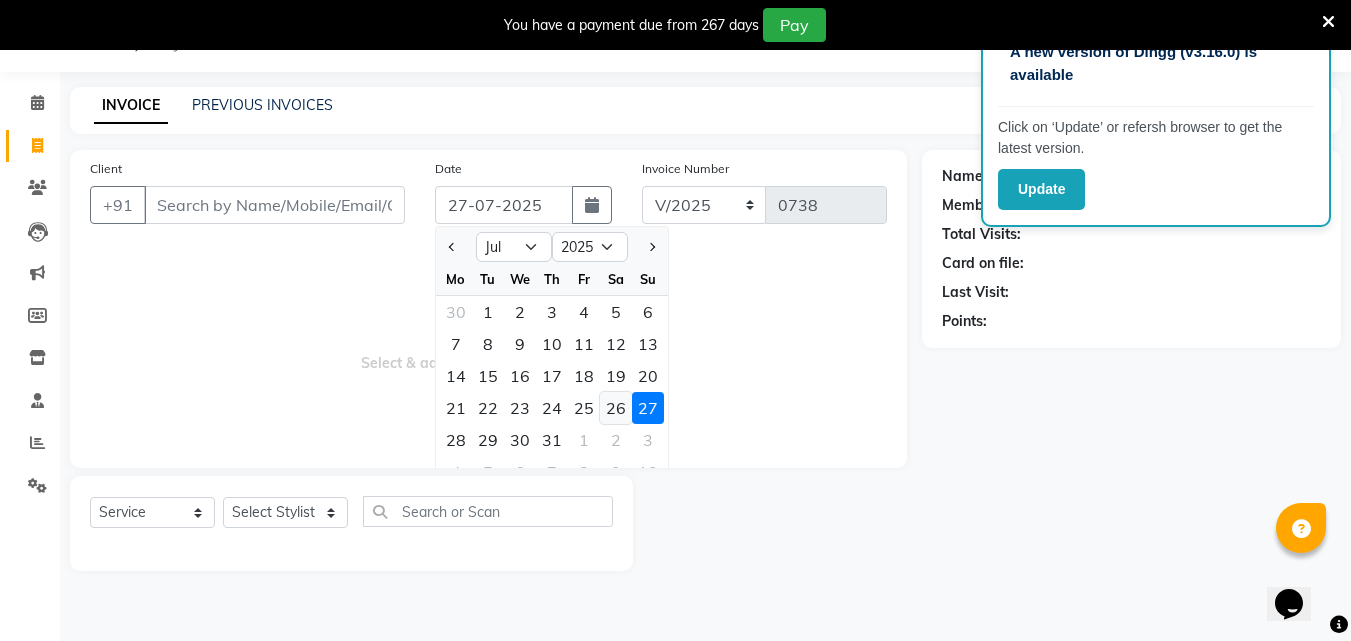 click on "26" 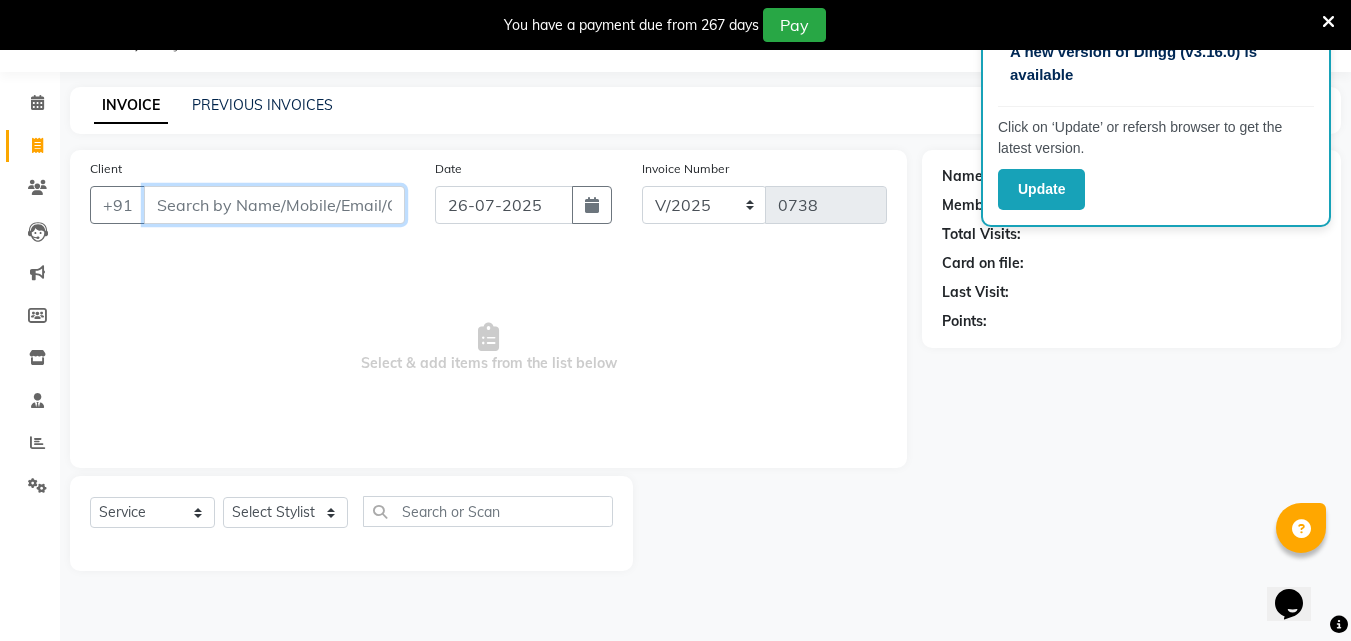 click on "Client" at bounding box center (274, 205) 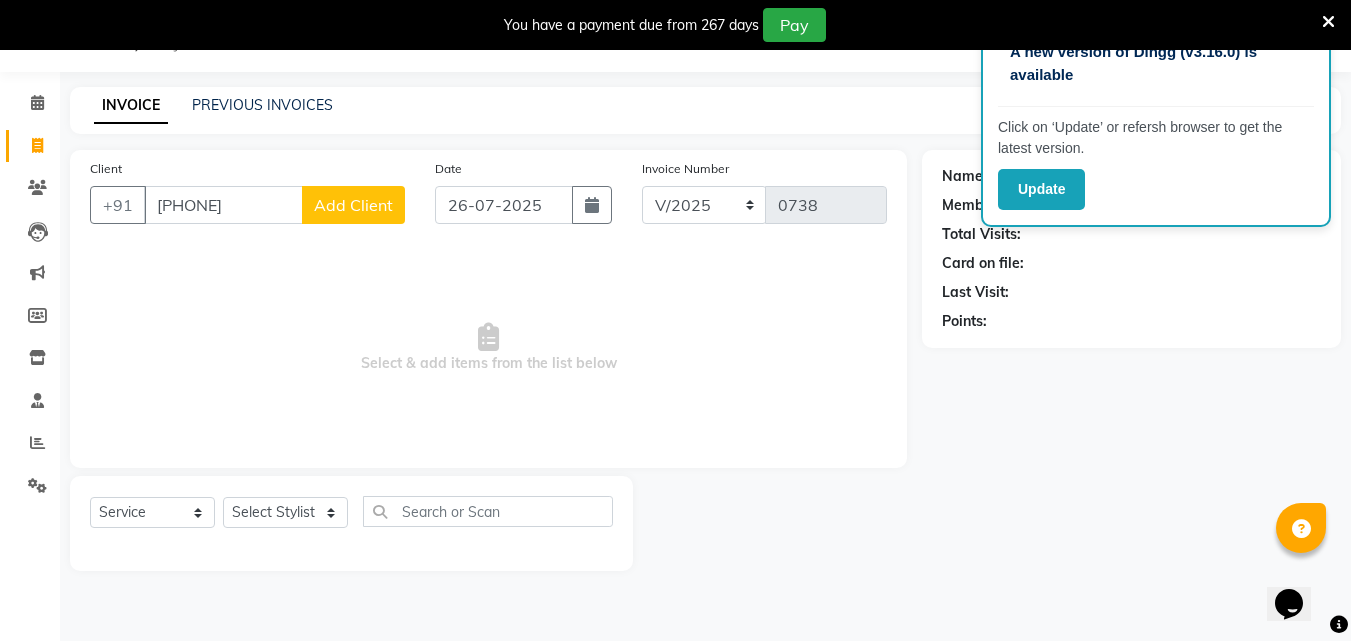 click on "Add Client" 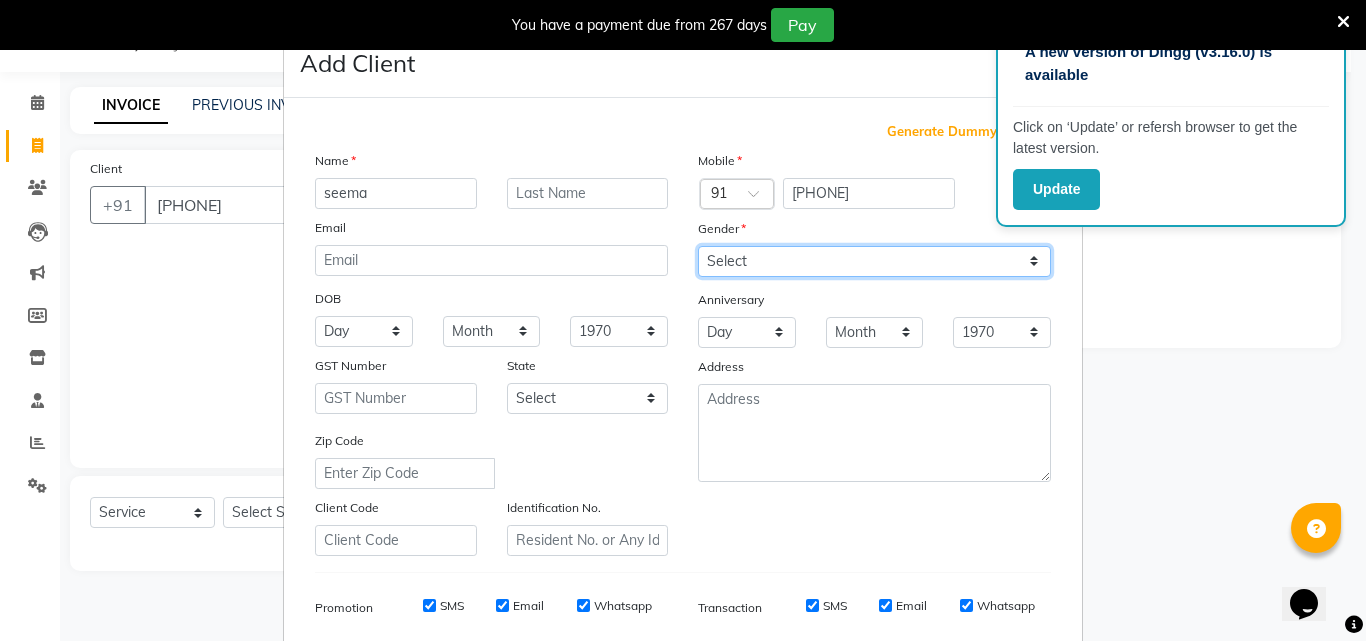 click on "Select Male Female Other Prefer Not To Say" at bounding box center (874, 261) 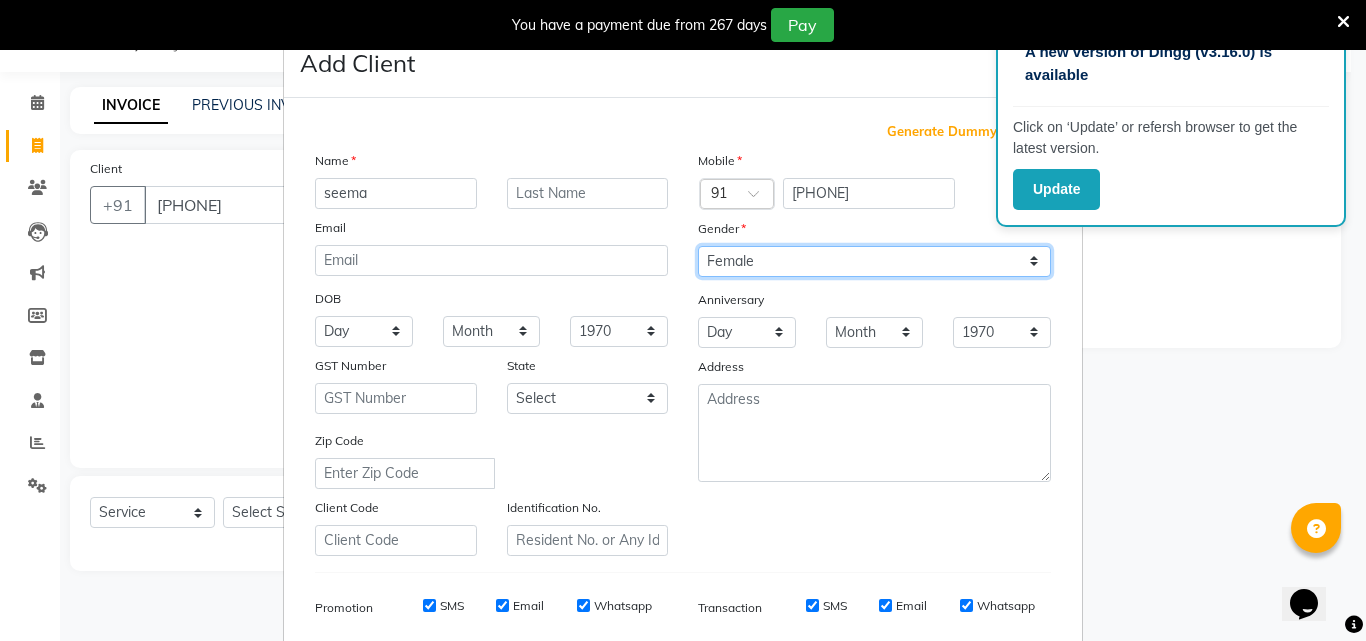 click on "Select Male Female Other Prefer Not To Say" at bounding box center [874, 261] 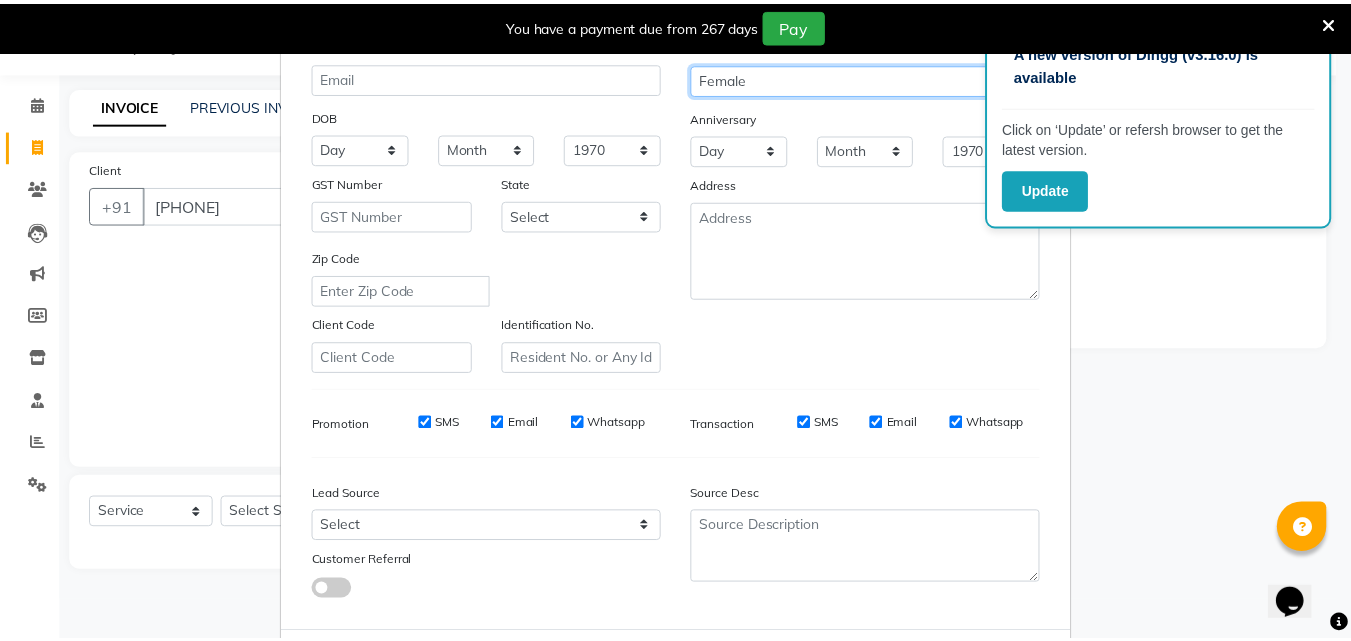 scroll, scrollTop: 282, scrollLeft: 0, axis: vertical 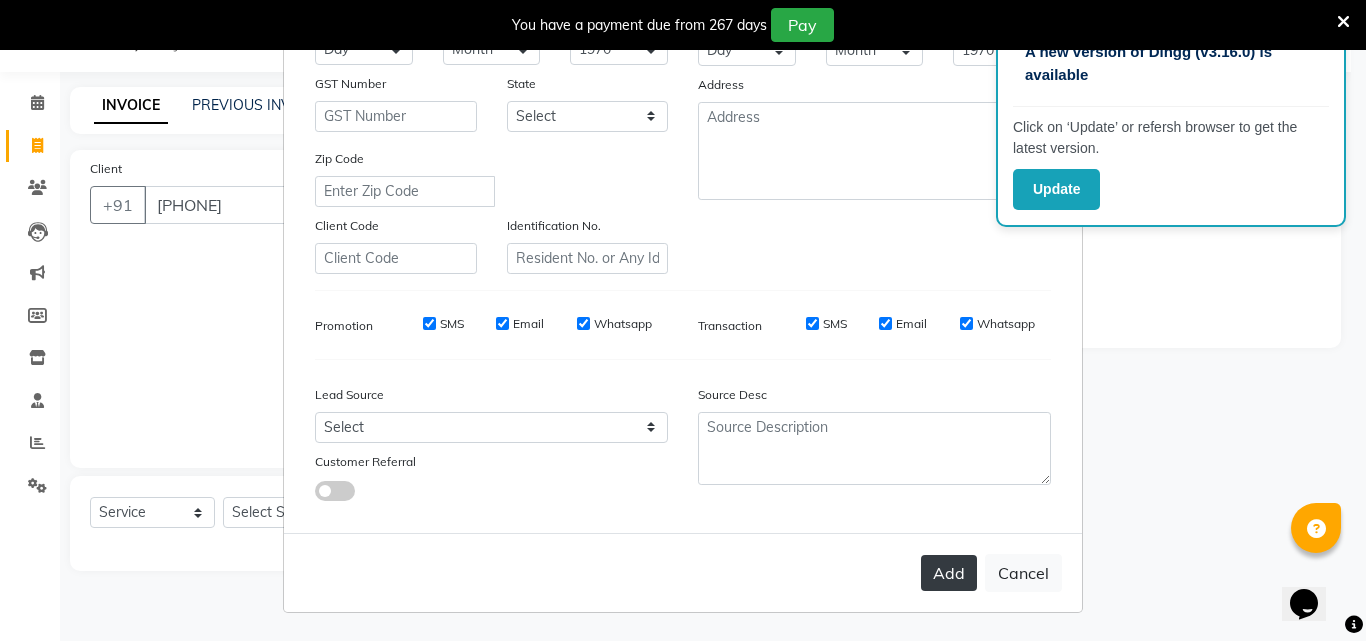 click on "Add" at bounding box center [949, 573] 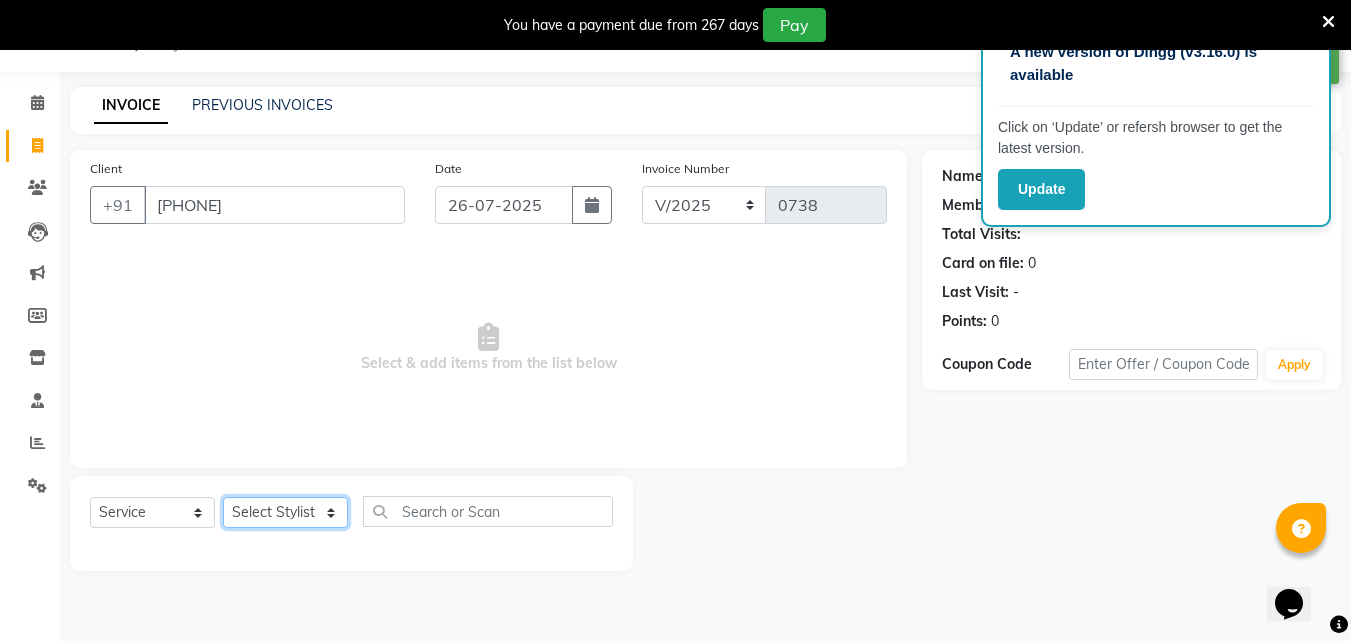 click on "Select Stylist [FIRST] [FIRST] [FIRST] [FIRST] [FIRST] [FIRST] [FIRST] [FIRST] [FIRST] [FIRST] [FIRST] [FIRST]" 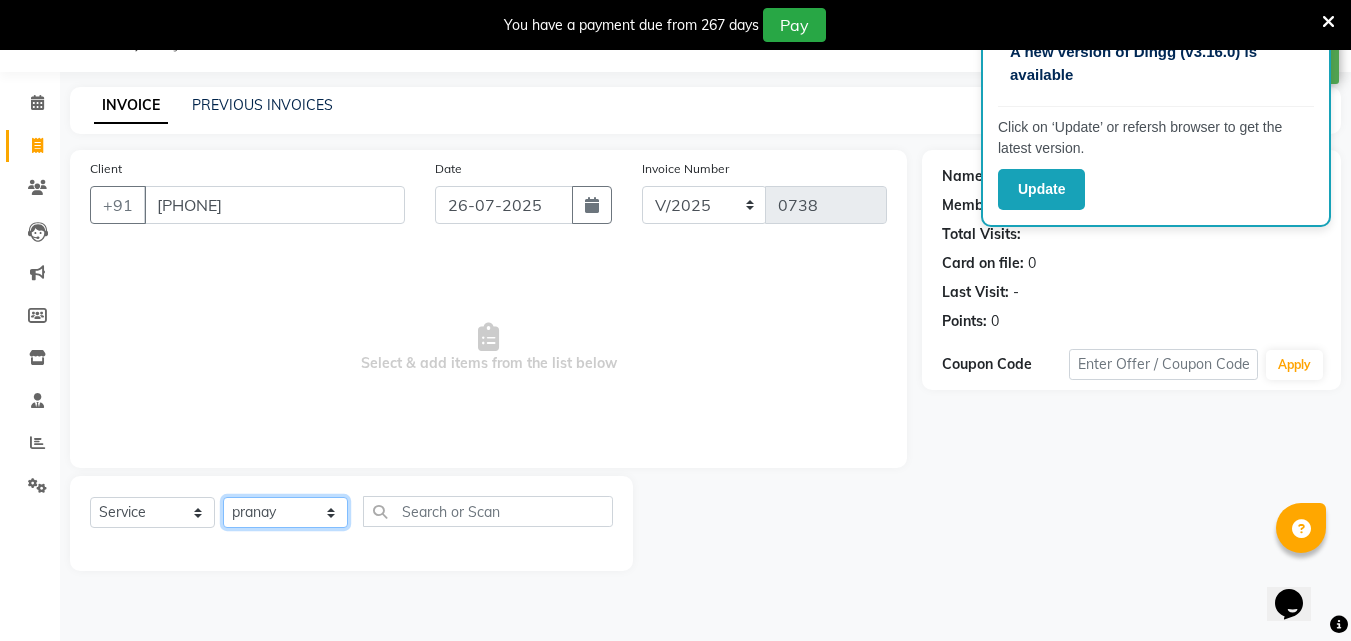 click on "Select Stylist [FIRST] [FIRST] [FIRST] [FIRST] [FIRST] [FIRST] [FIRST] [FIRST] [FIRST] [FIRST] [FIRST] [FIRST]" 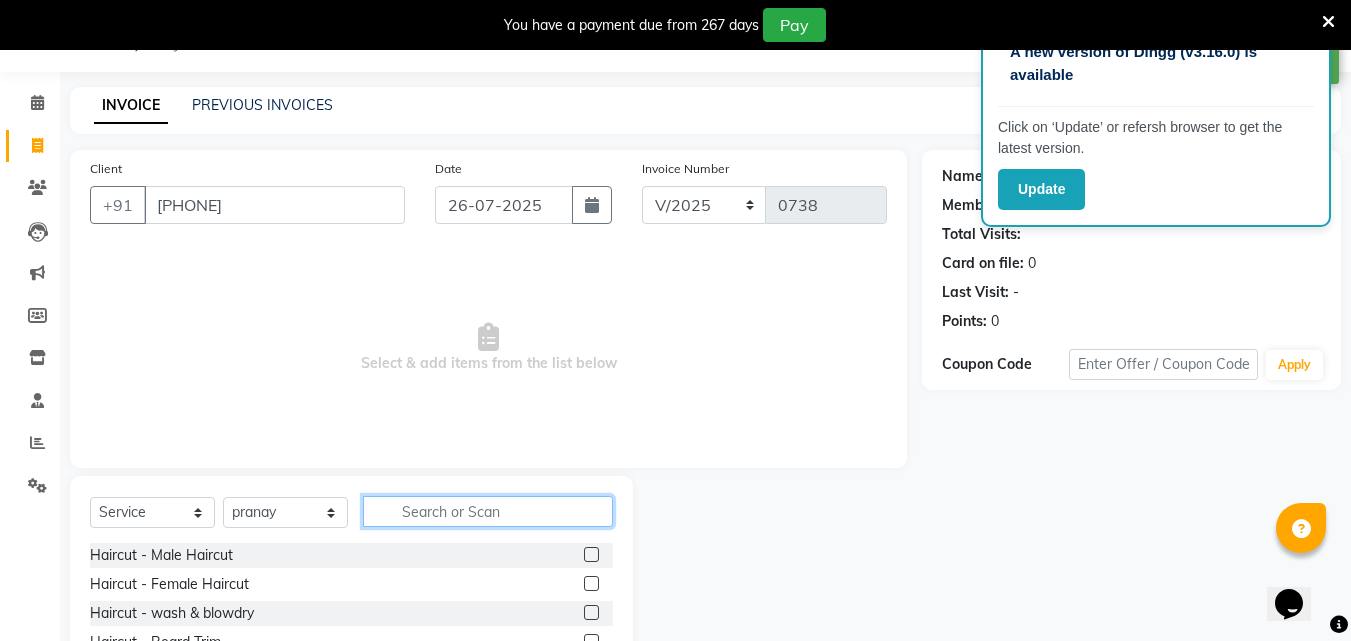 click 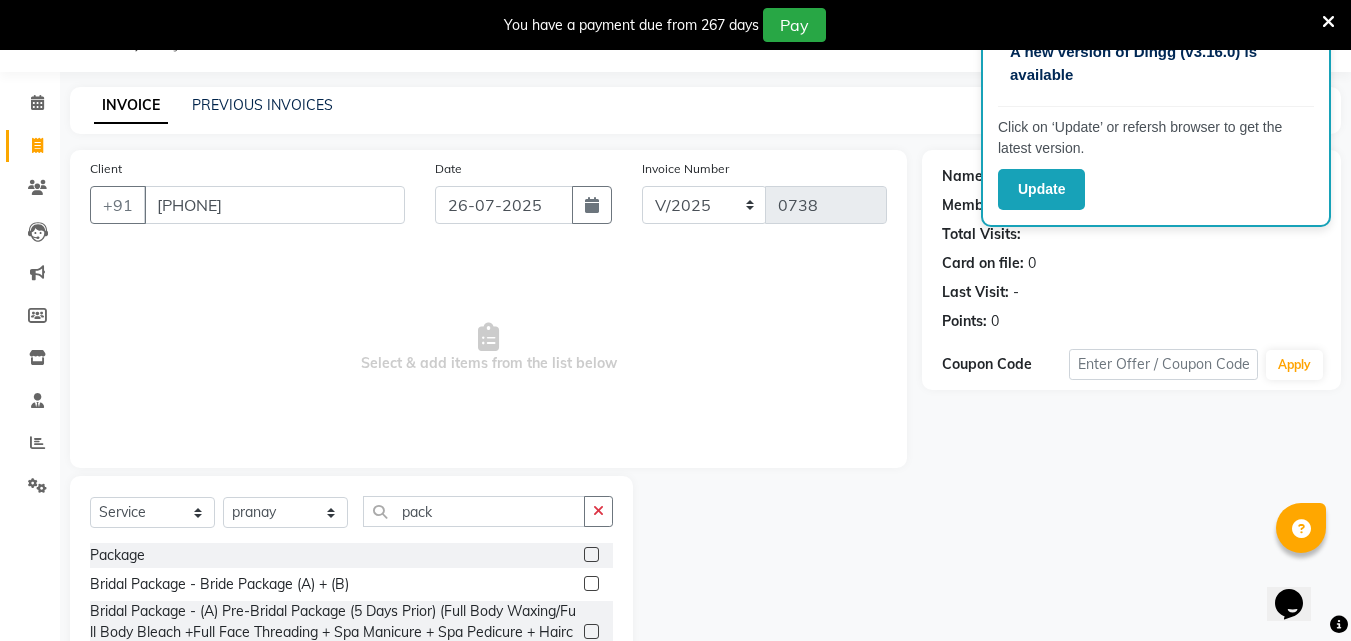 click 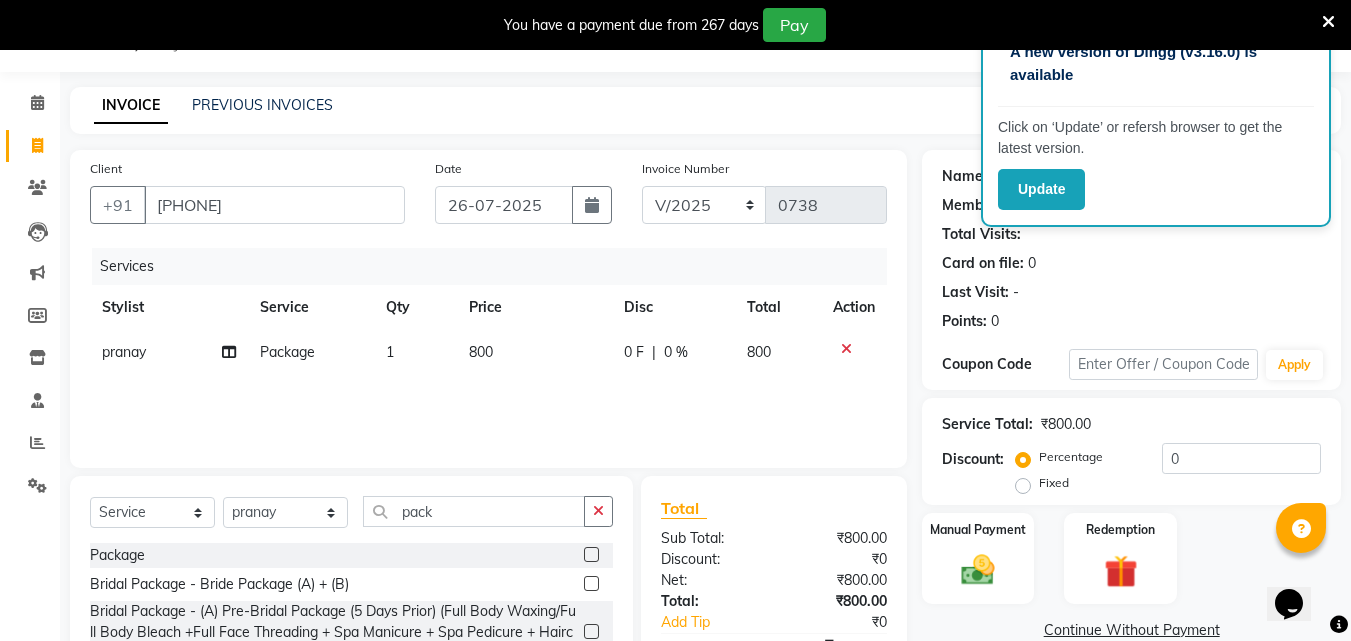 click on "800" 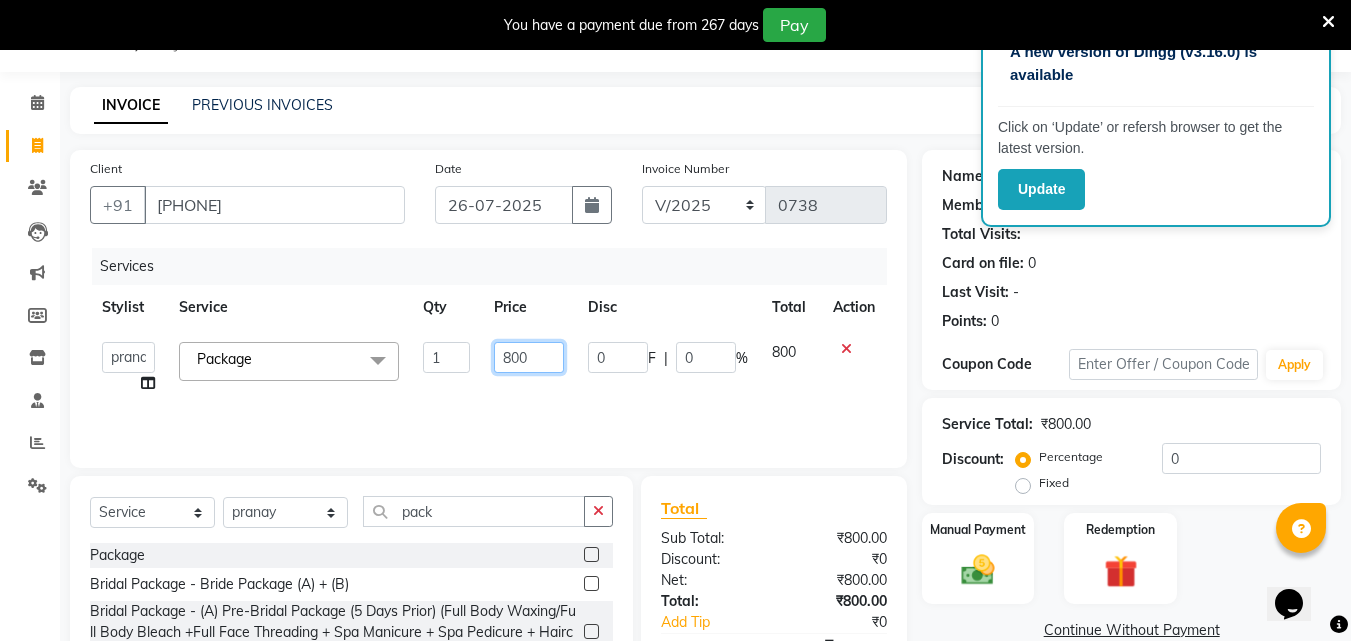 click on "800" 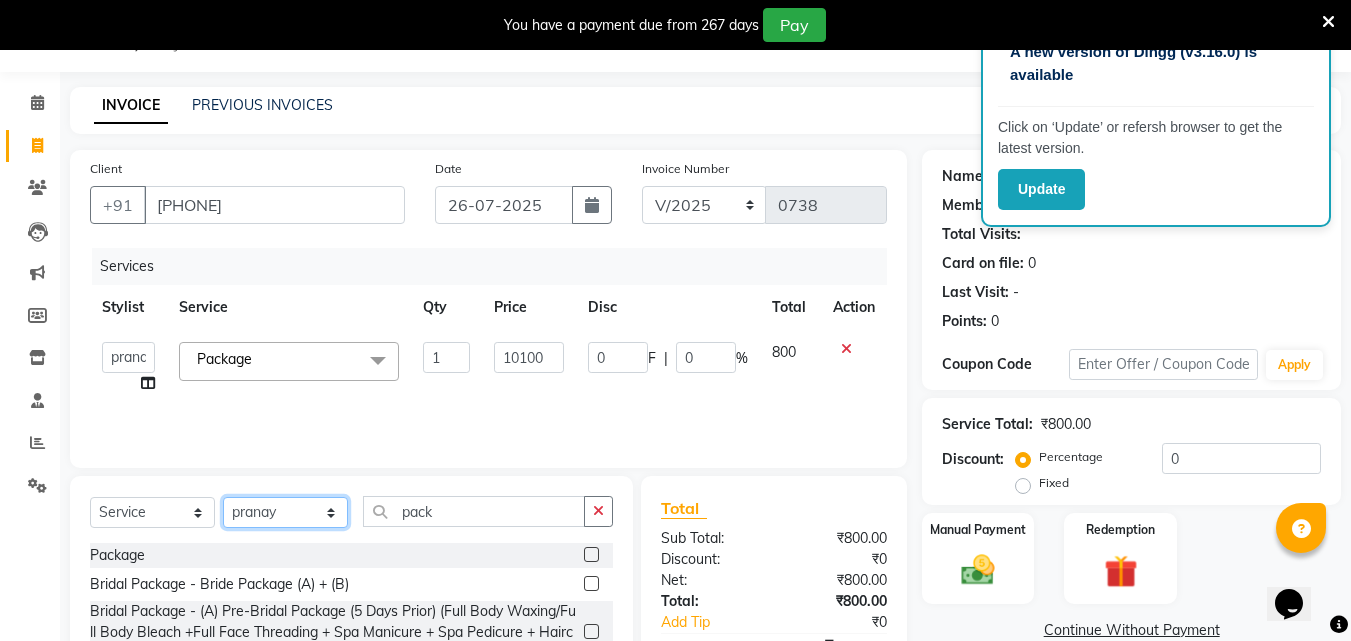 click on "Select Stylist [FIRST] [FIRST] [FIRST] [FIRST] [FIRST] [FIRST] [FIRST] [FIRST] [FIRST] [FIRST] [FIRST] [FIRST]" 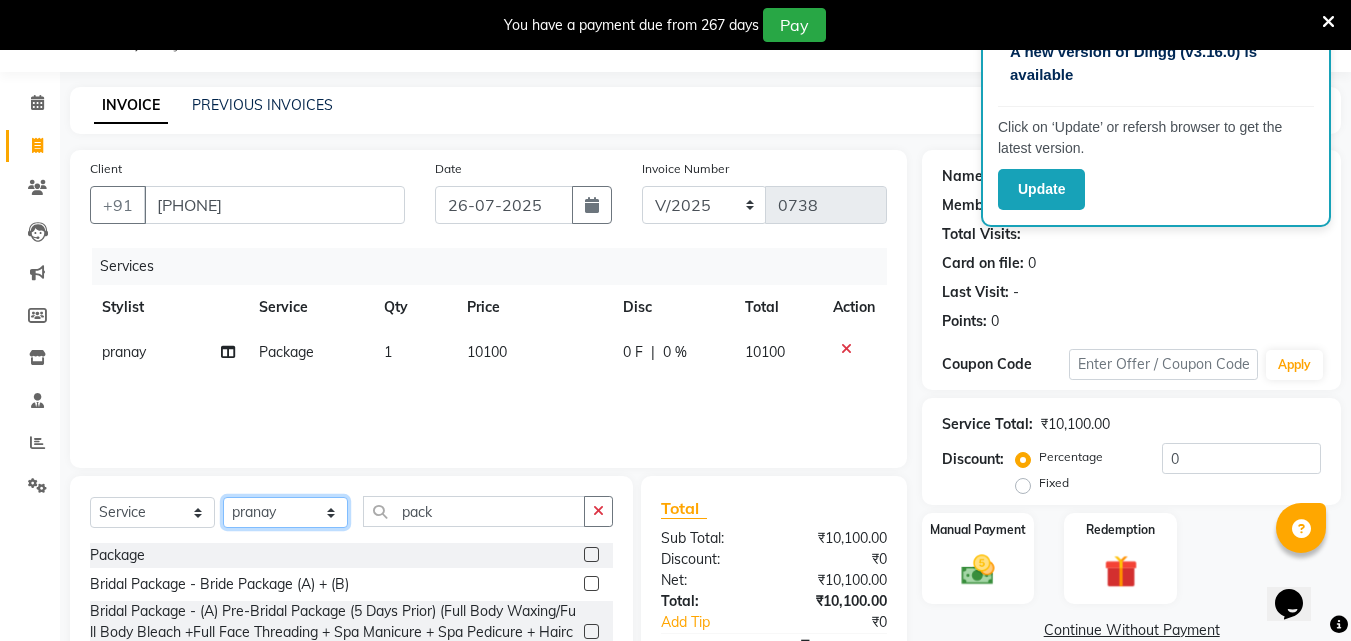 click on "Select Stylist [FIRST] [FIRST] [FIRST] [FIRST] [FIRST] [FIRST] [FIRST] [FIRST] [FIRST] [FIRST] [FIRST] [FIRST]" 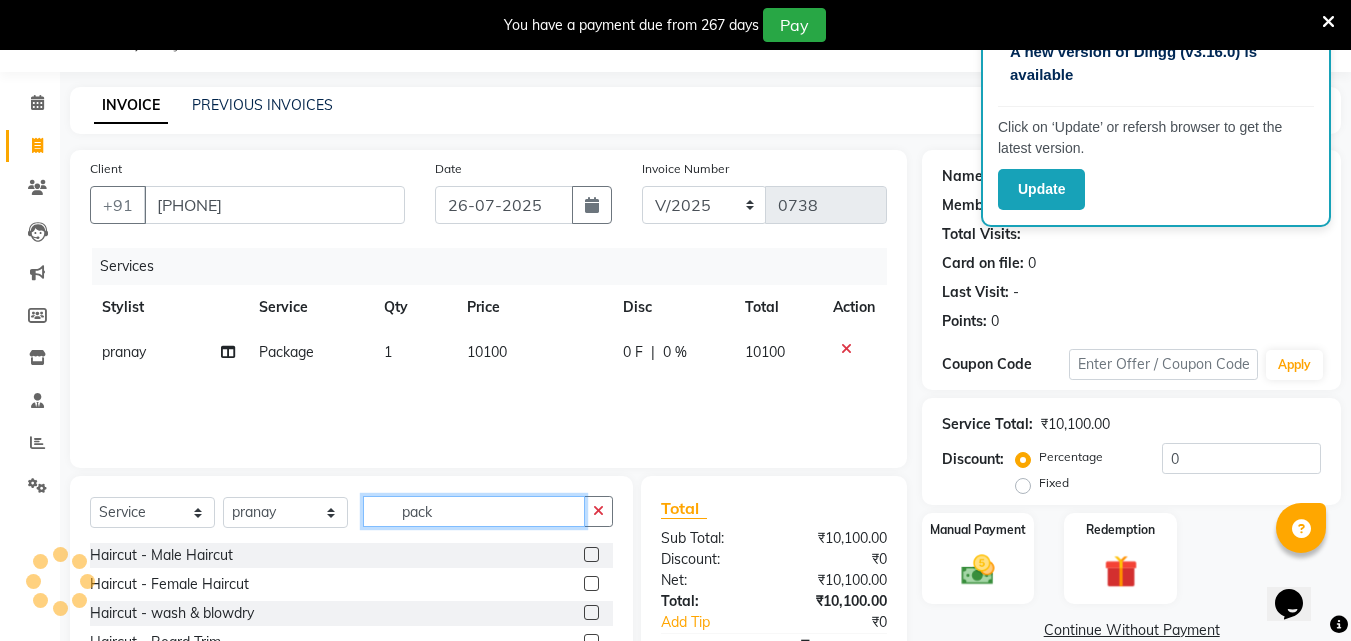 click on "pack" 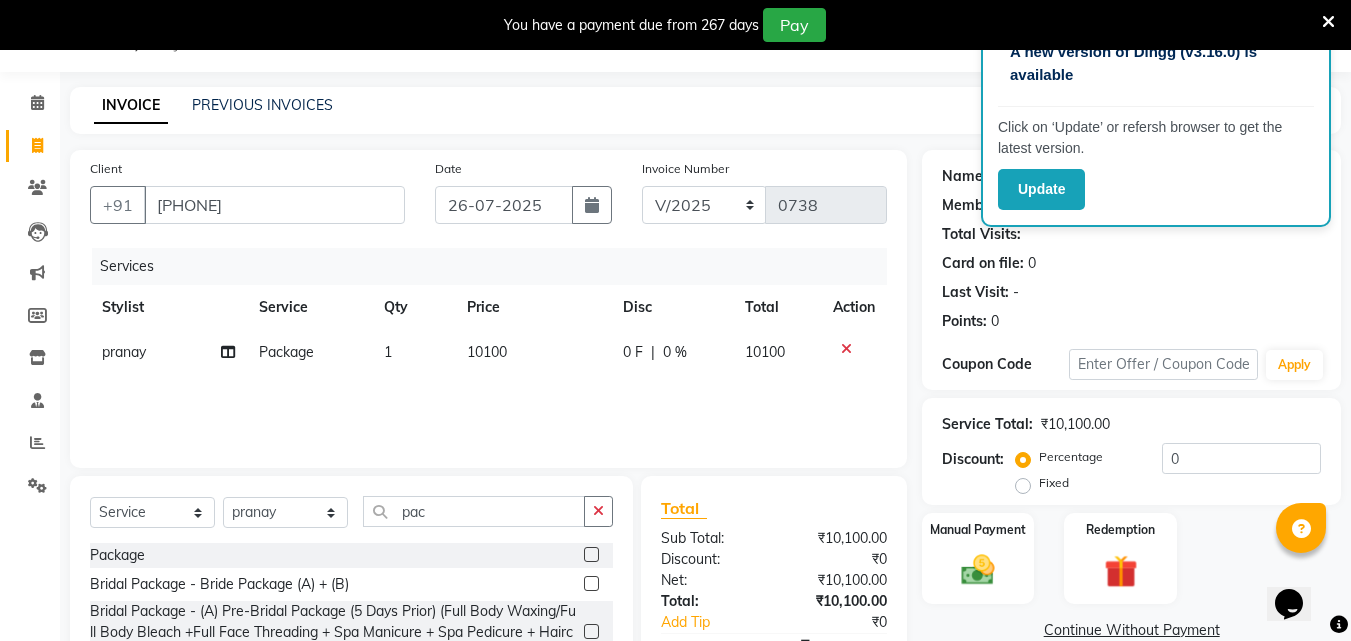 click 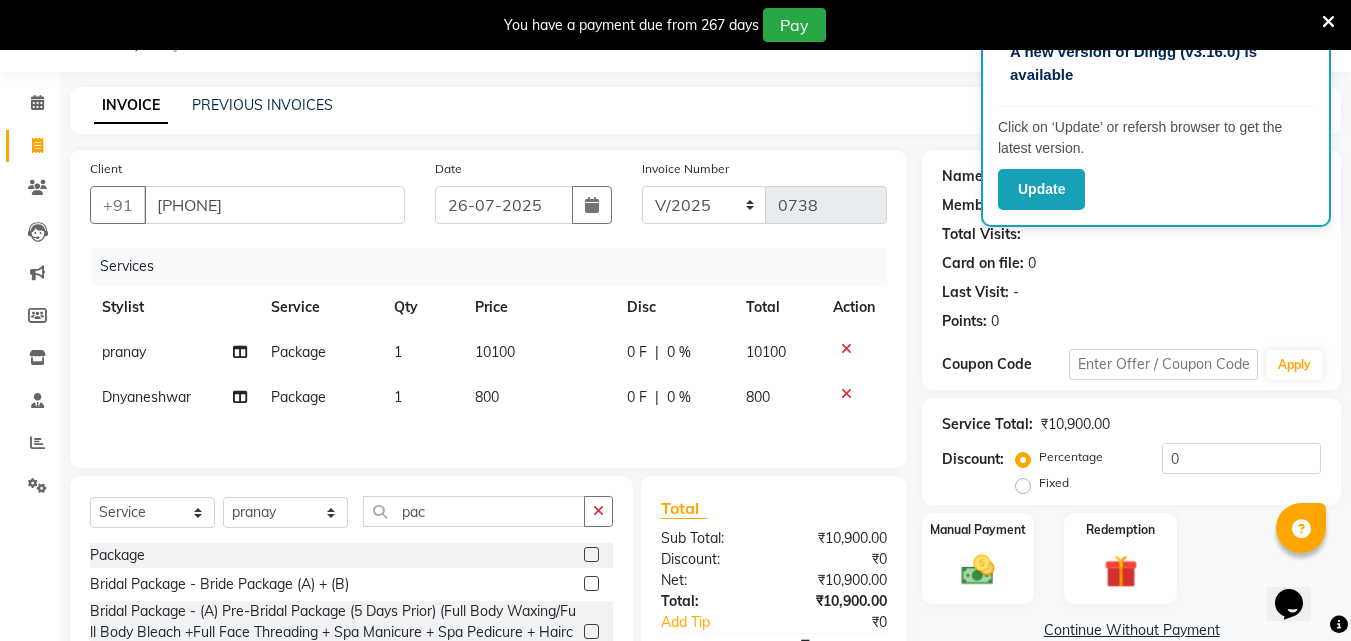 click on "800" 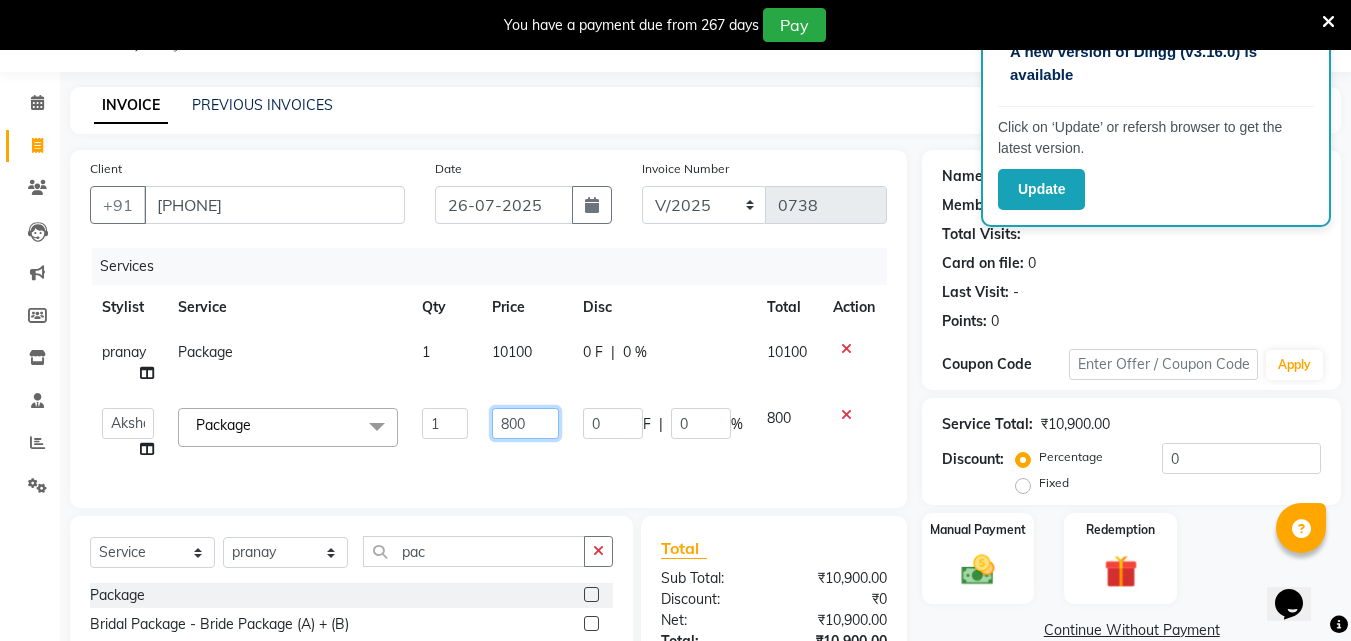 click on "800" 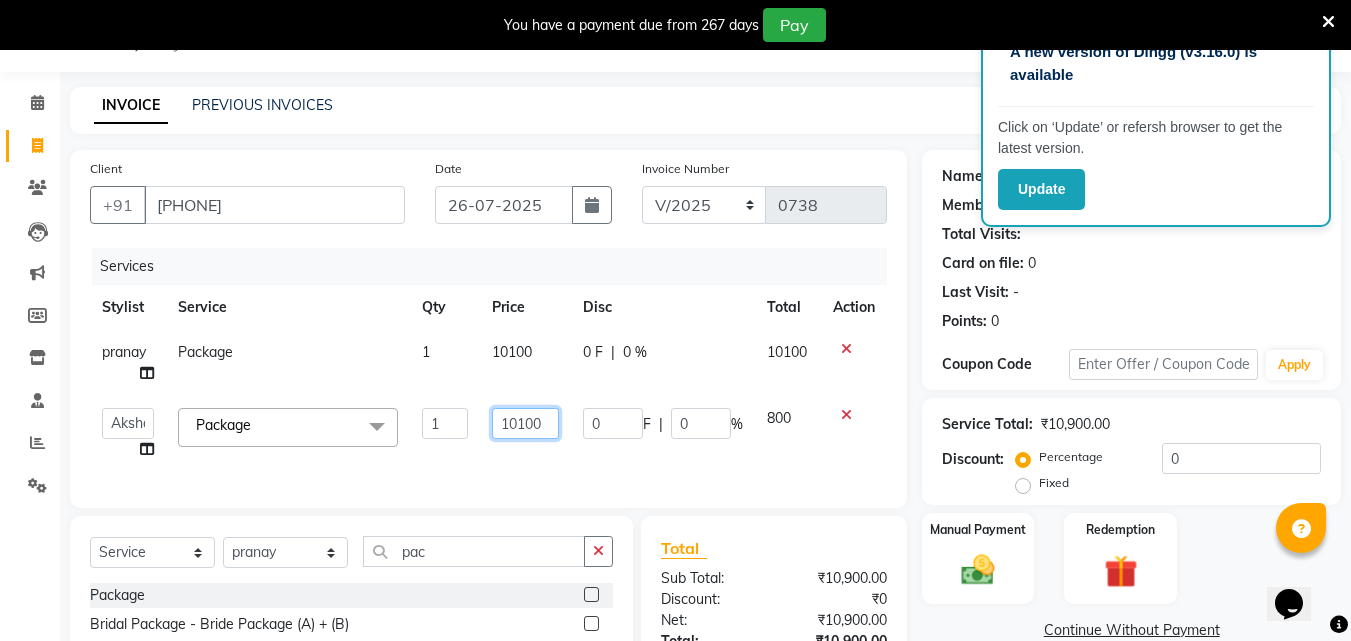 scroll, scrollTop: 150, scrollLeft: 0, axis: vertical 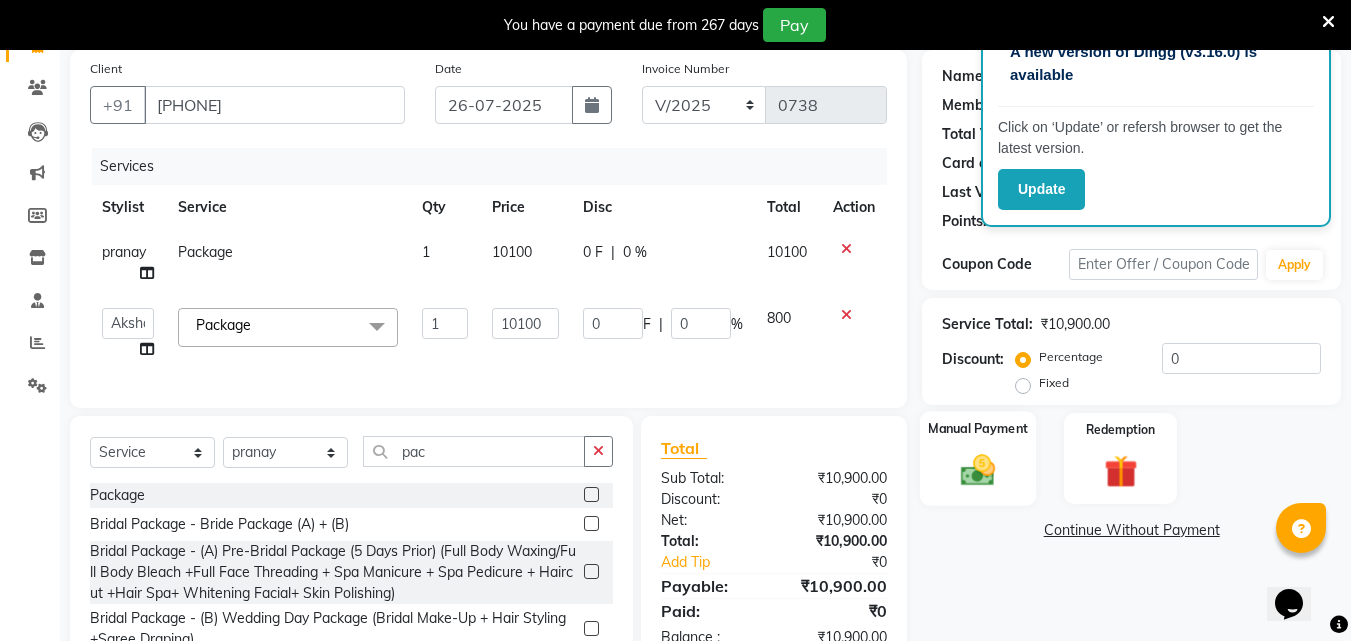 click 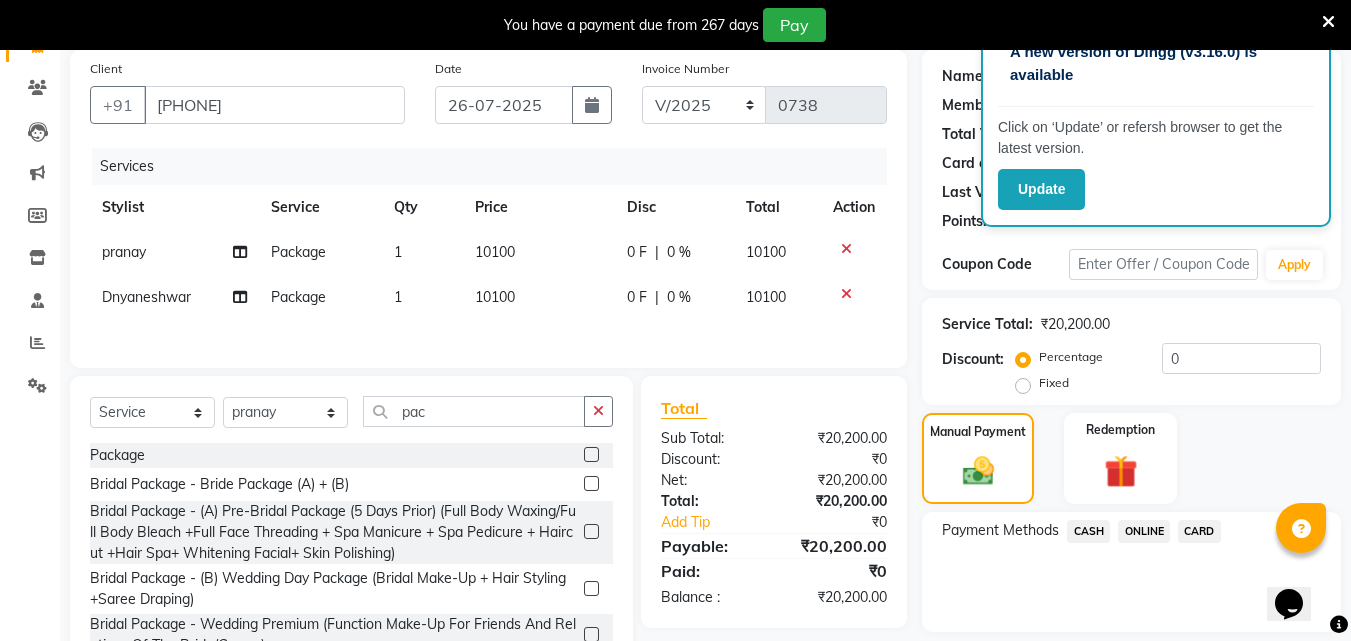 click on "ONLINE" 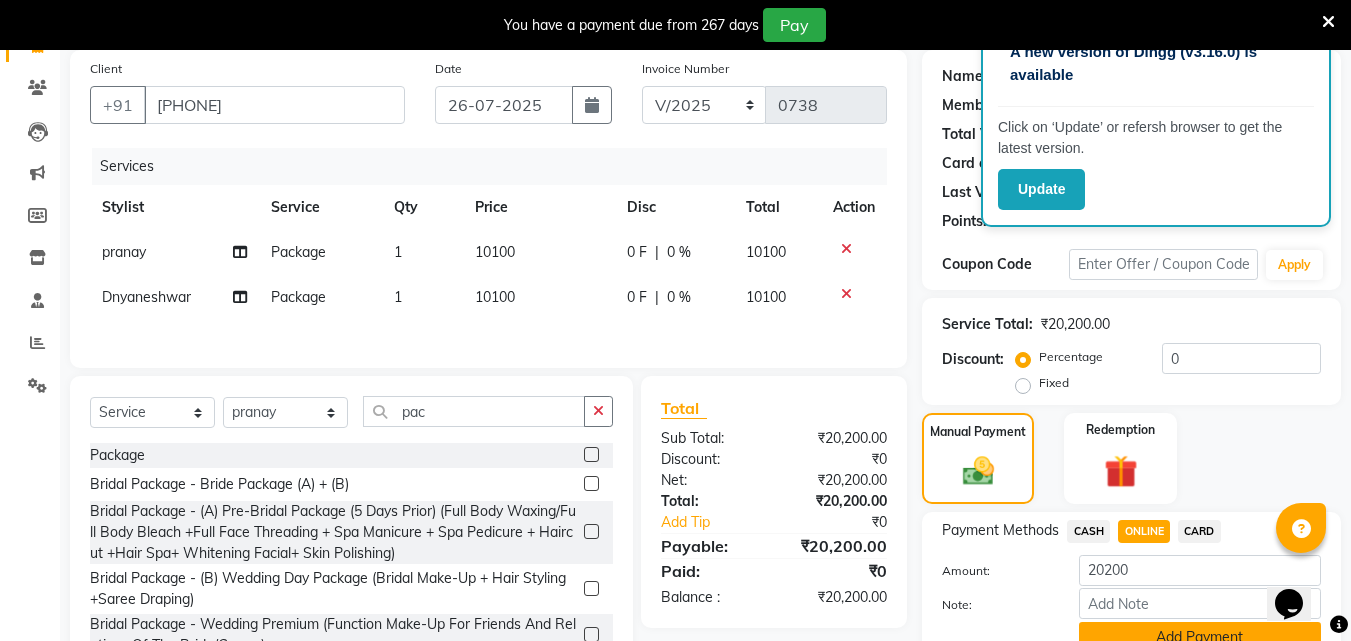 click on "Add Payment" 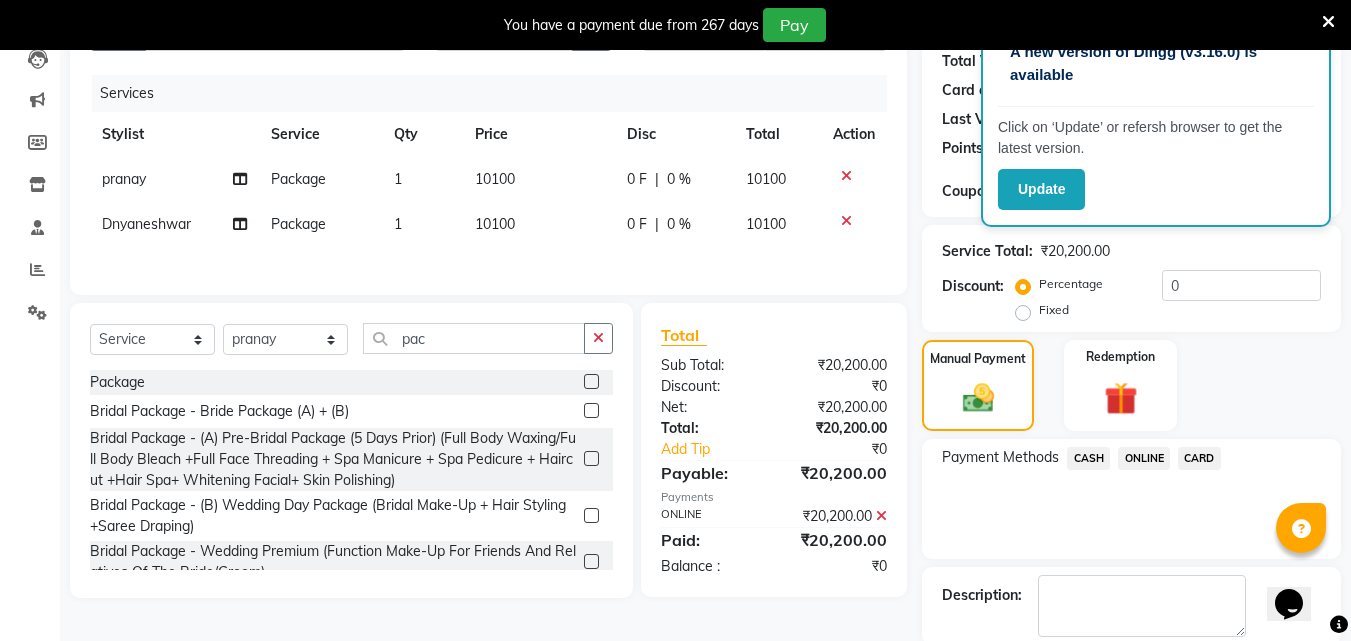 scroll, scrollTop: 250, scrollLeft: 0, axis: vertical 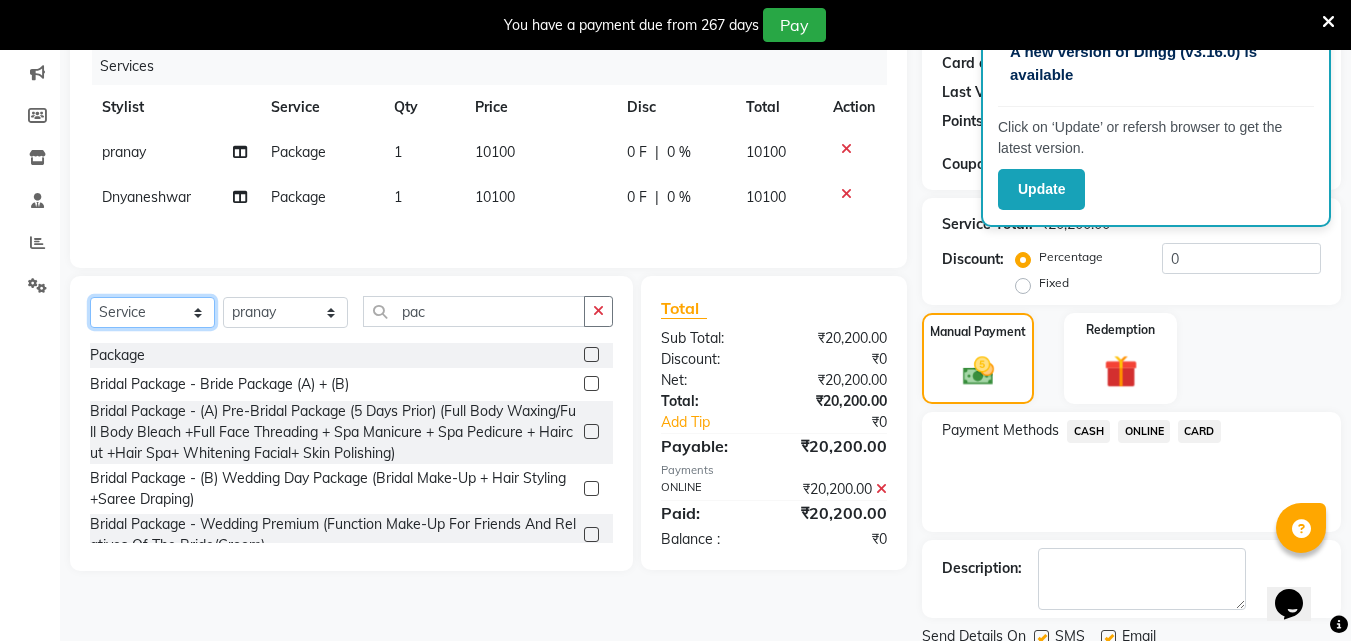 click on "Select  Service  Product  Membership  Package Voucher Prepaid Gift Card" 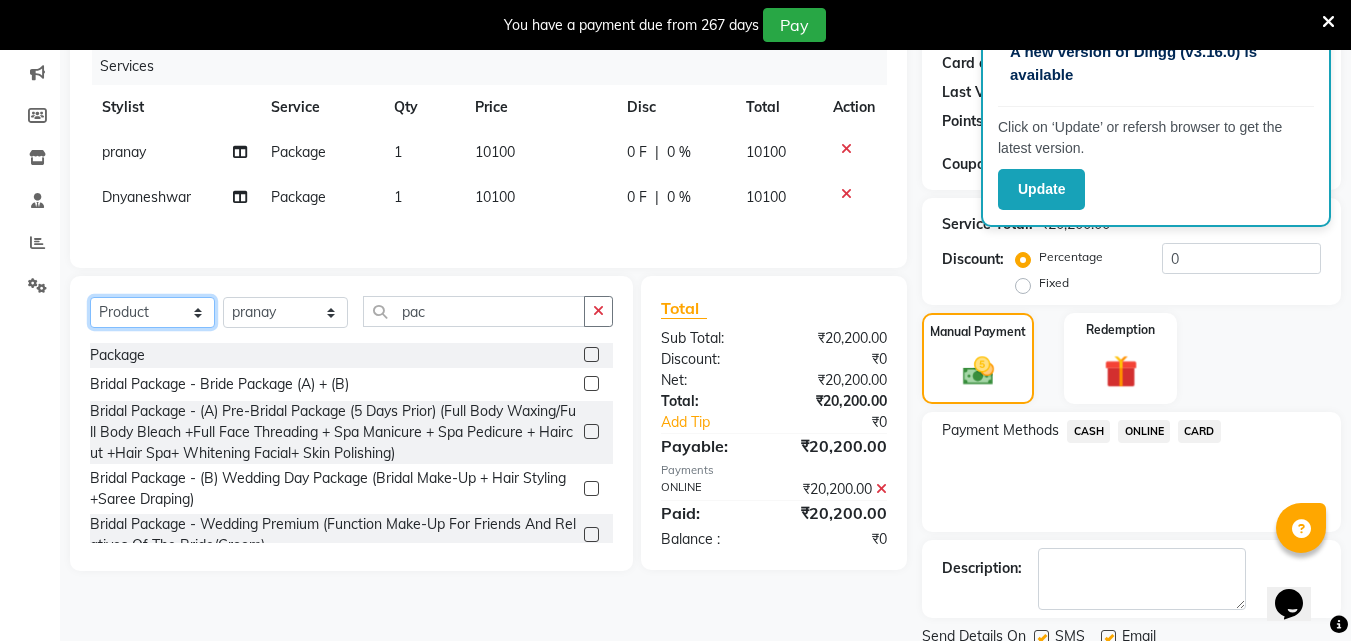 click on "Select  Service  Product  Membership  Package Voucher Prepaid Gift Card" 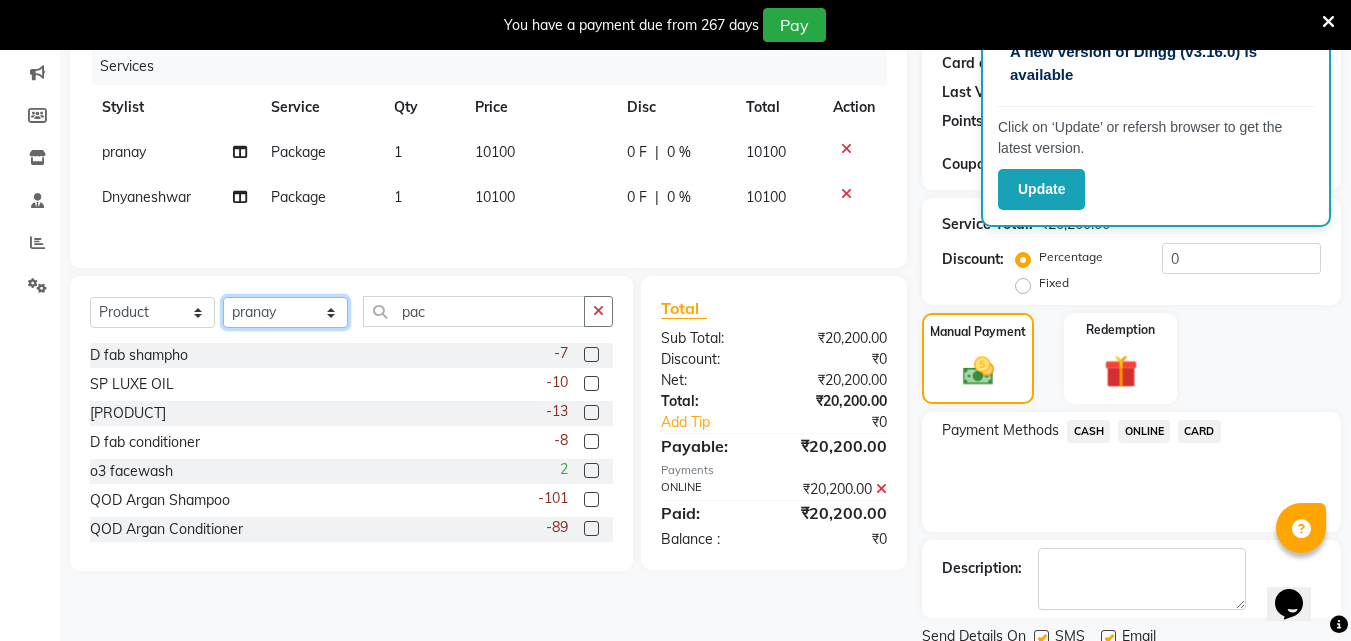 click on "Select Stylist [FIRST] [FIRST] [FIRST] [FIRST] [FIRST] [FIRST] [FIRST] [FIRST] [FIRST] [FIRST] [FIRST] [FIRST]" 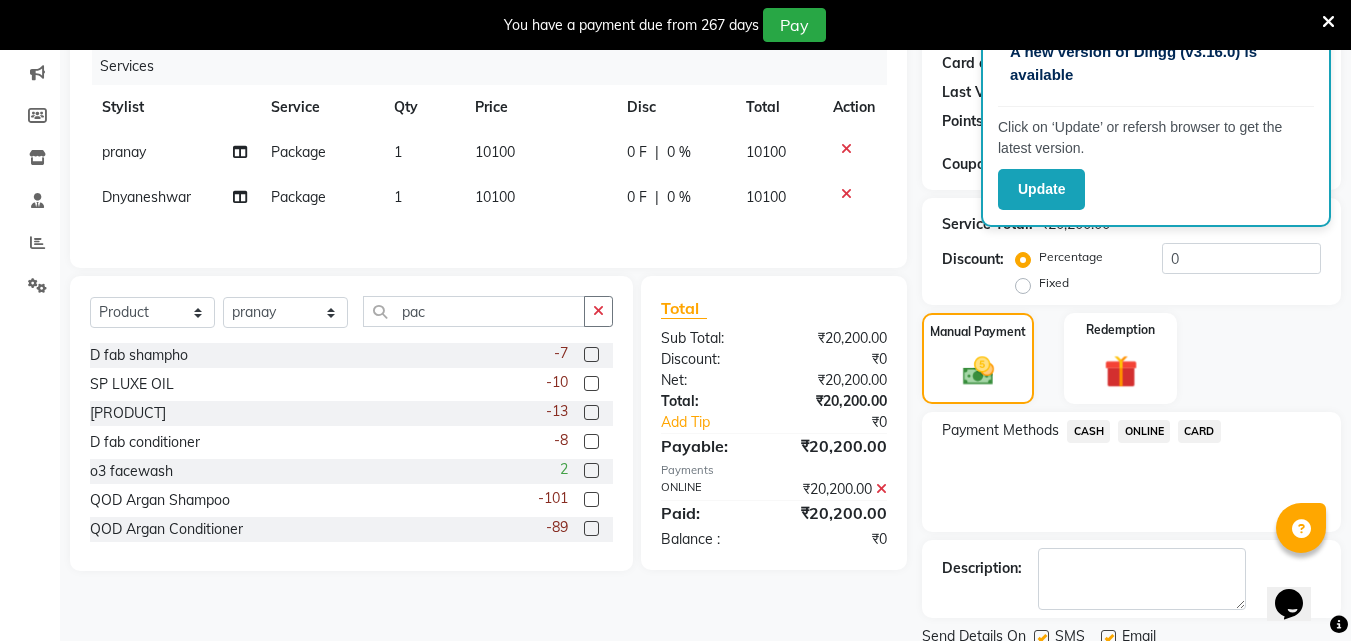 click 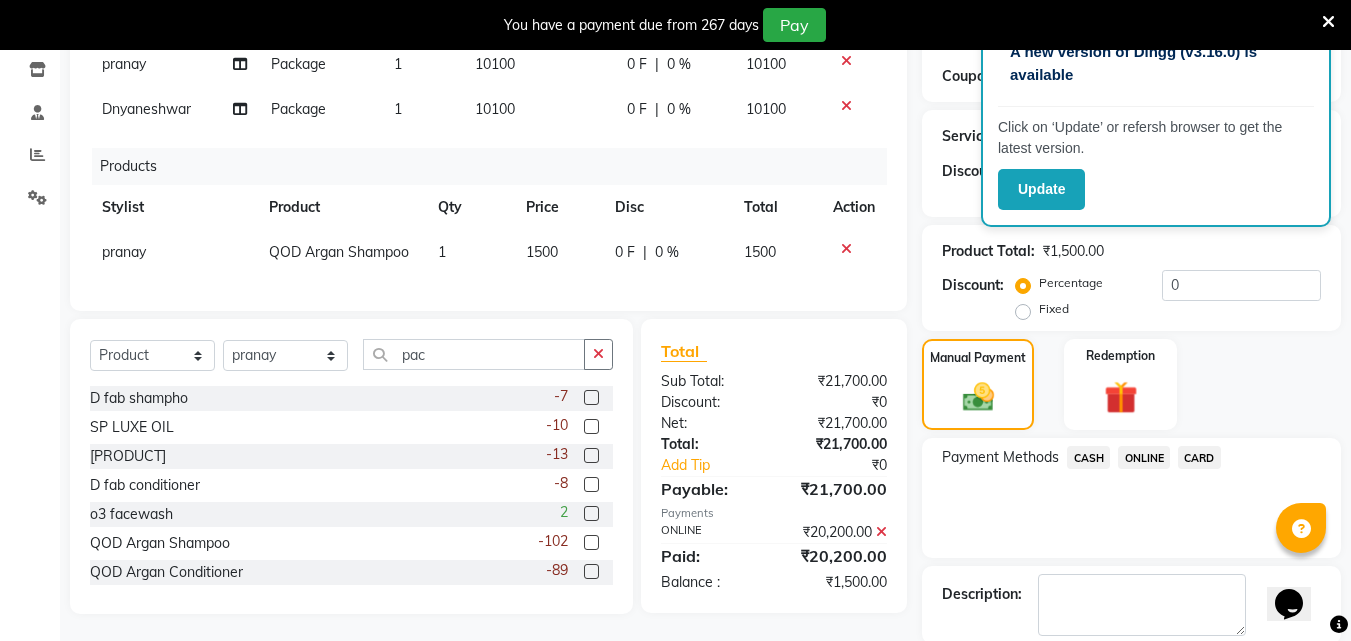 scroll, scrollTop: 350, scrollLeft: 0, axis: vertical 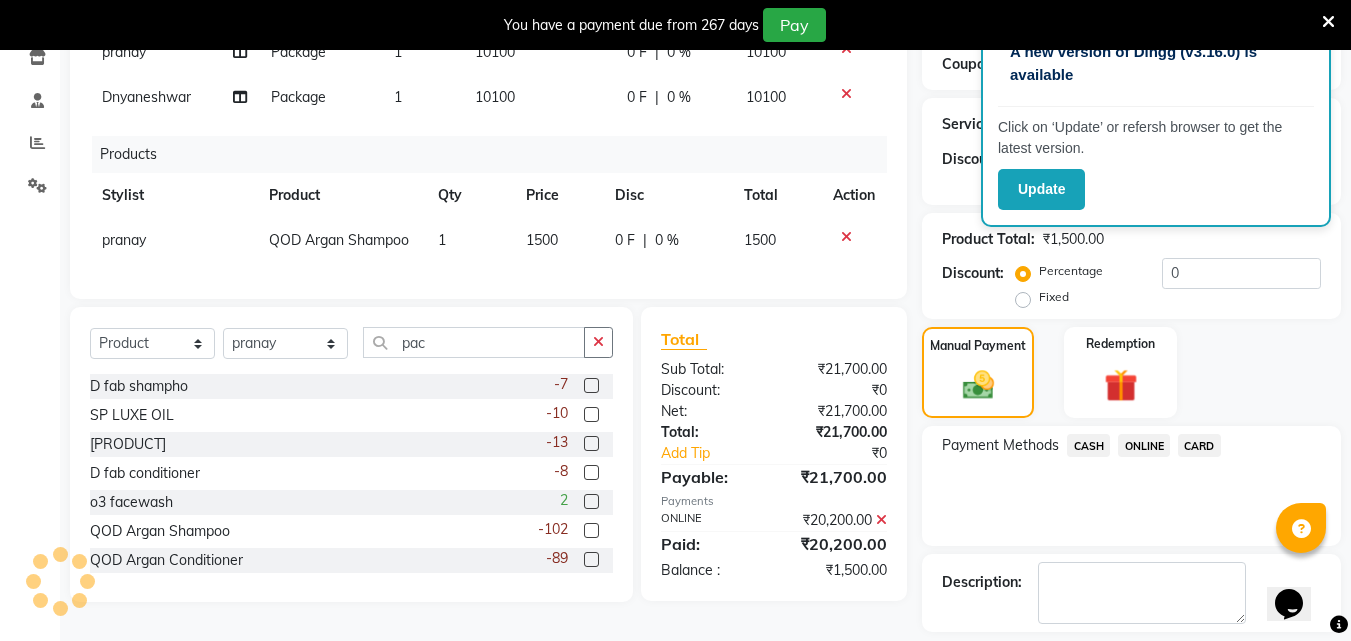 click 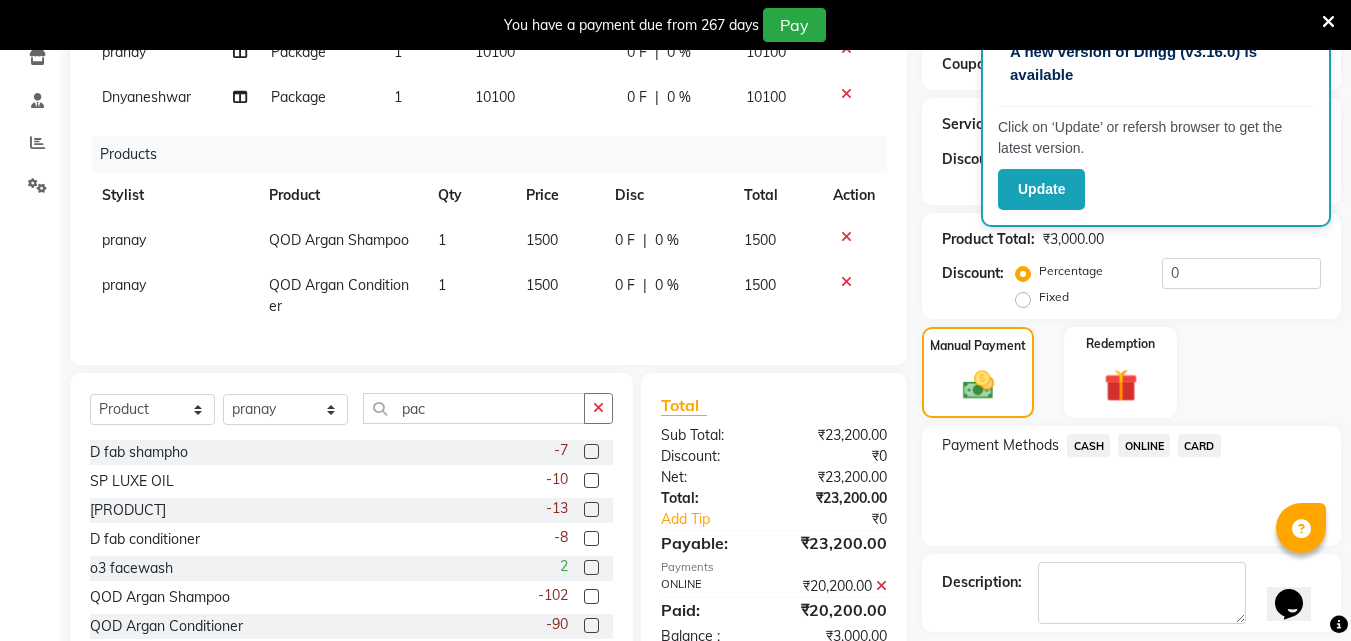 click 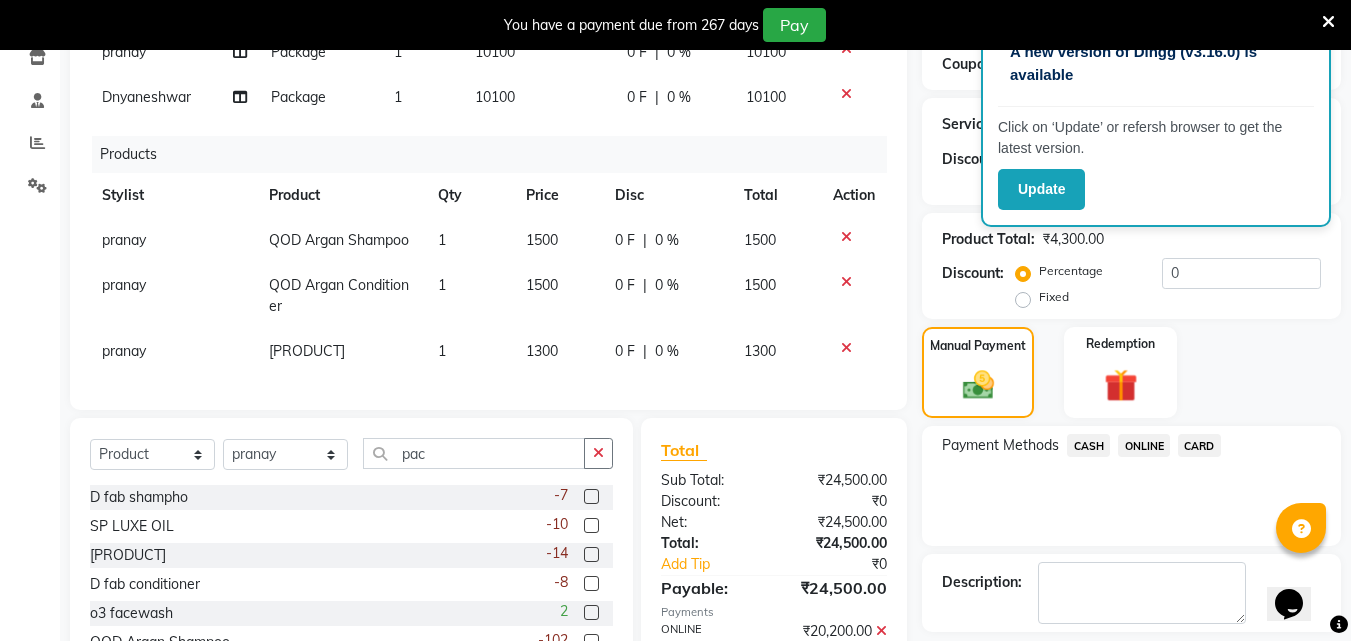 click on "1300" 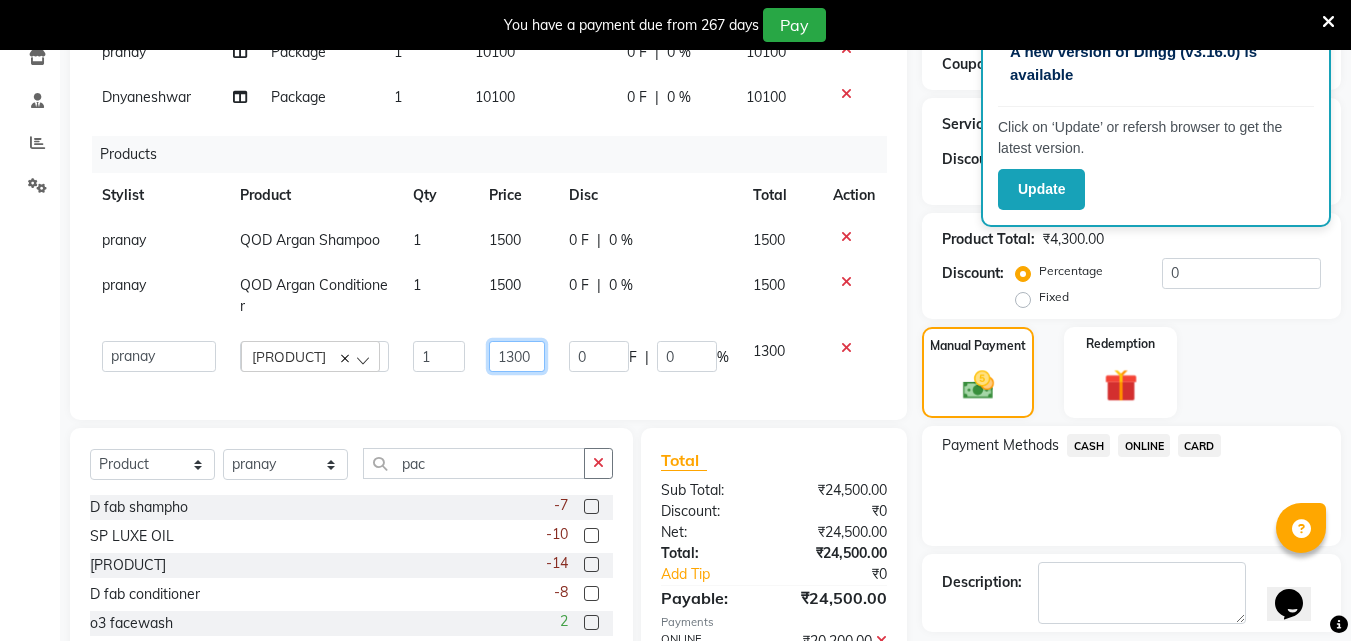click on "1300" 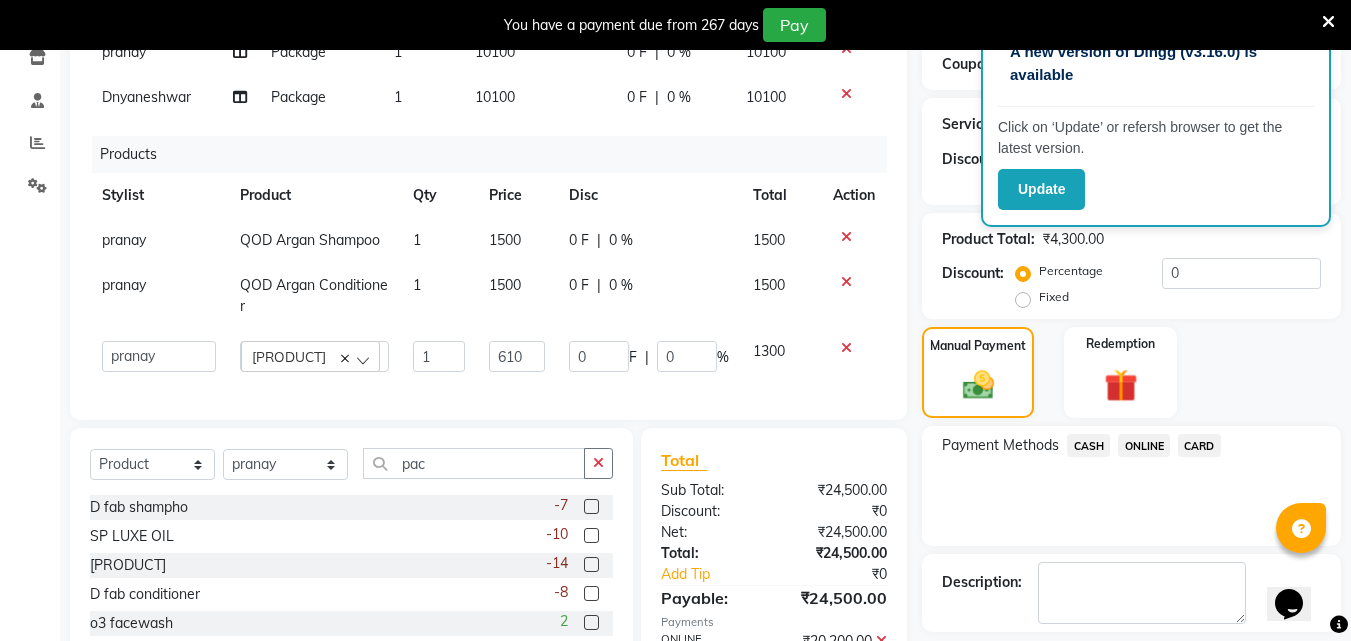click on "ONLINE" 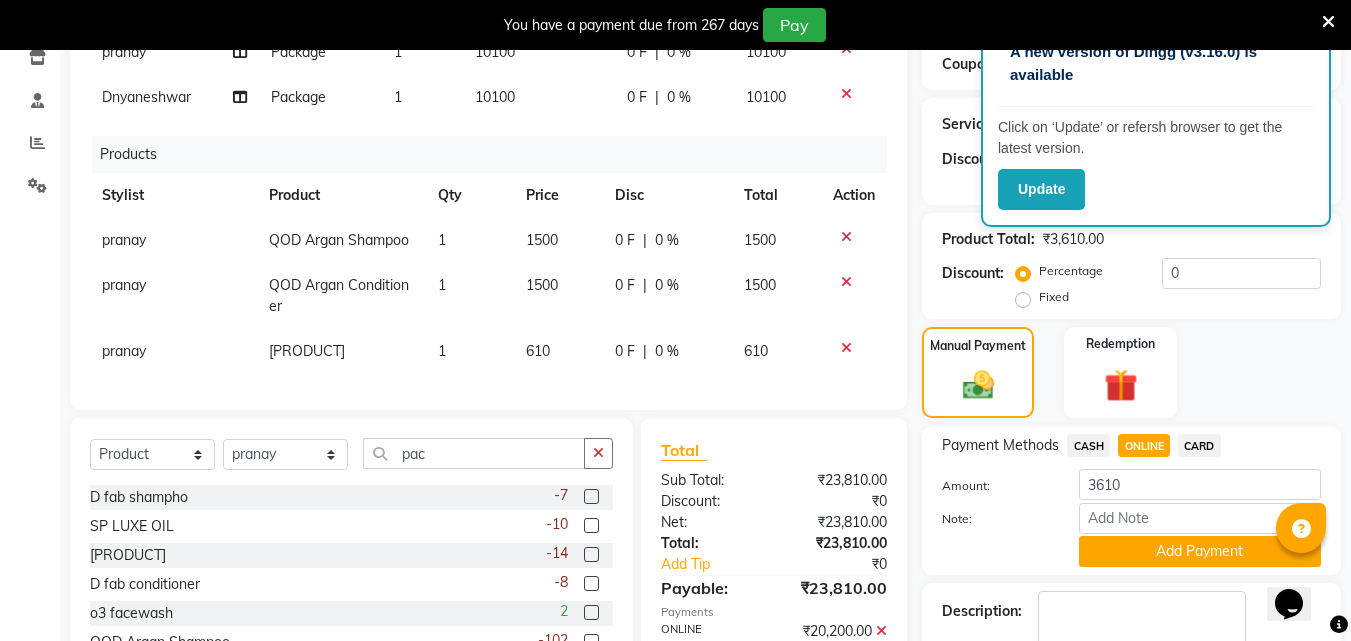 drag, startPoint x: 1149, startPoint y: 551, endPoint x: 1193, endPoint y: 525, distance: 51.10773 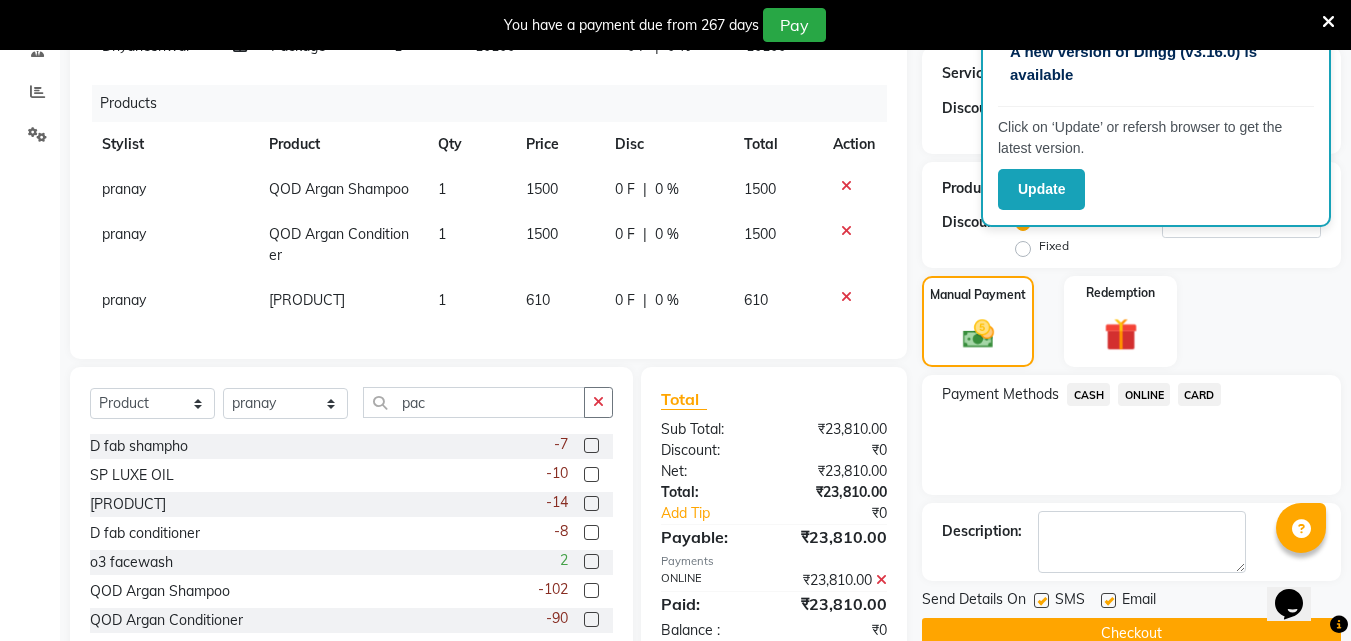 scroll, scrollTop: 450, scrollLeft: 0, axis: vertical 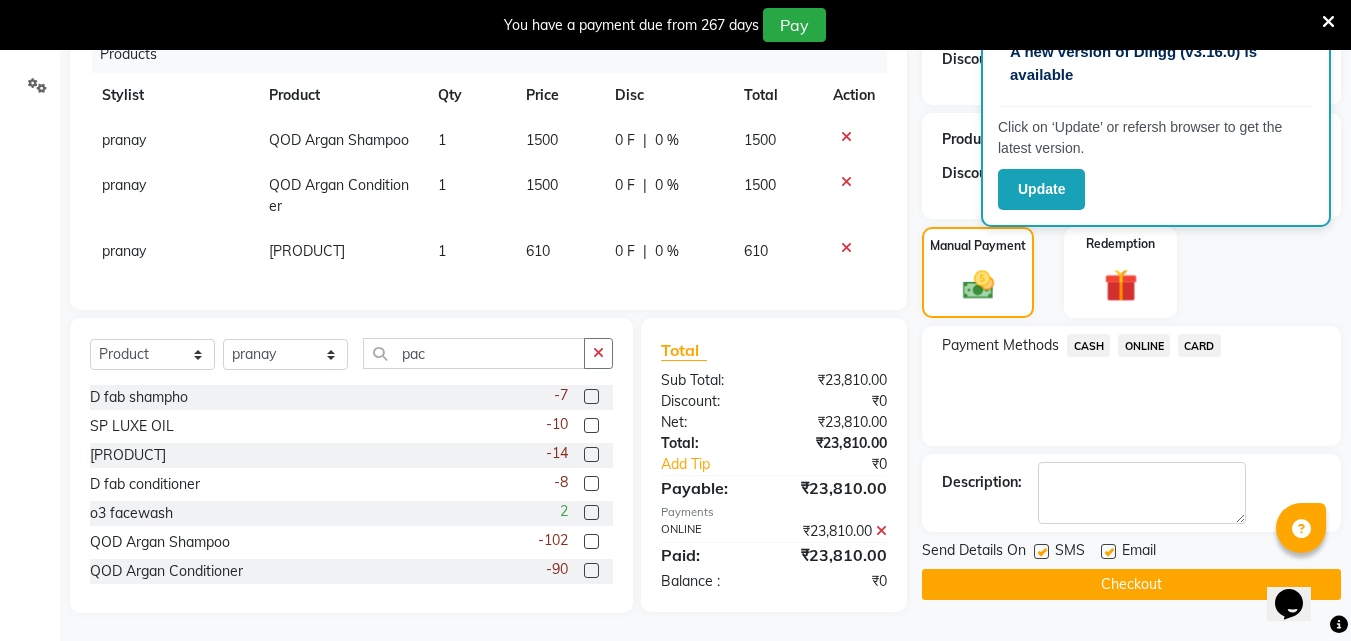 click 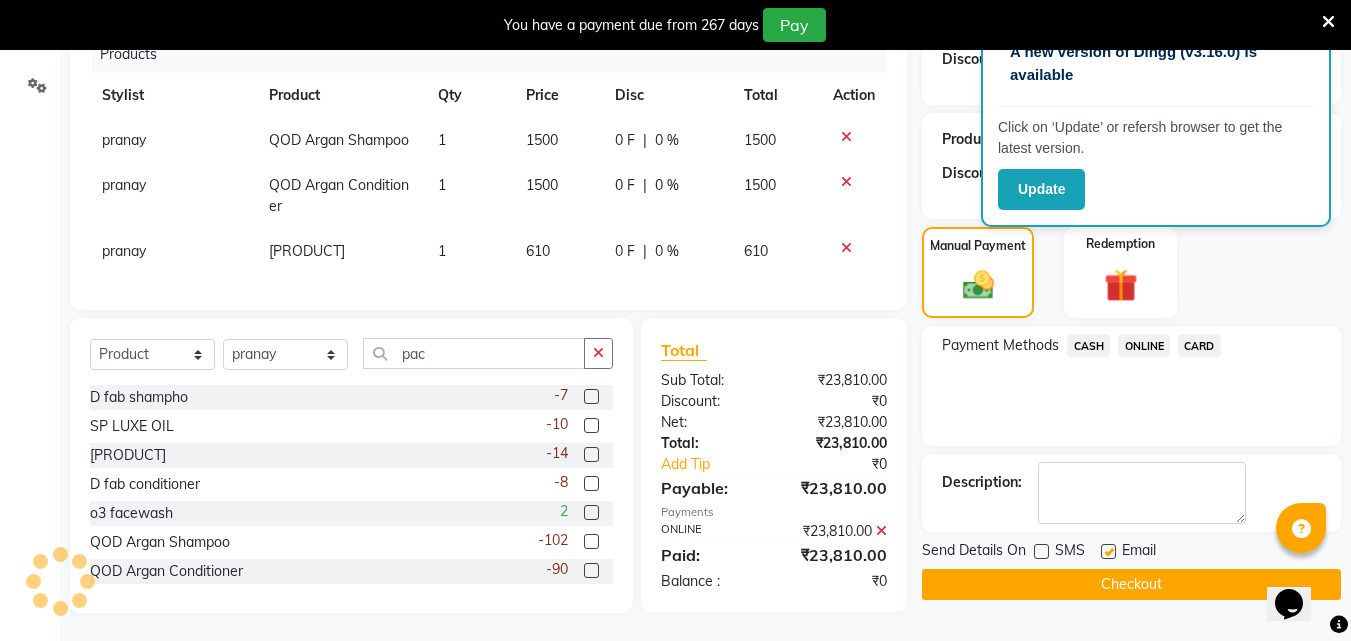 click 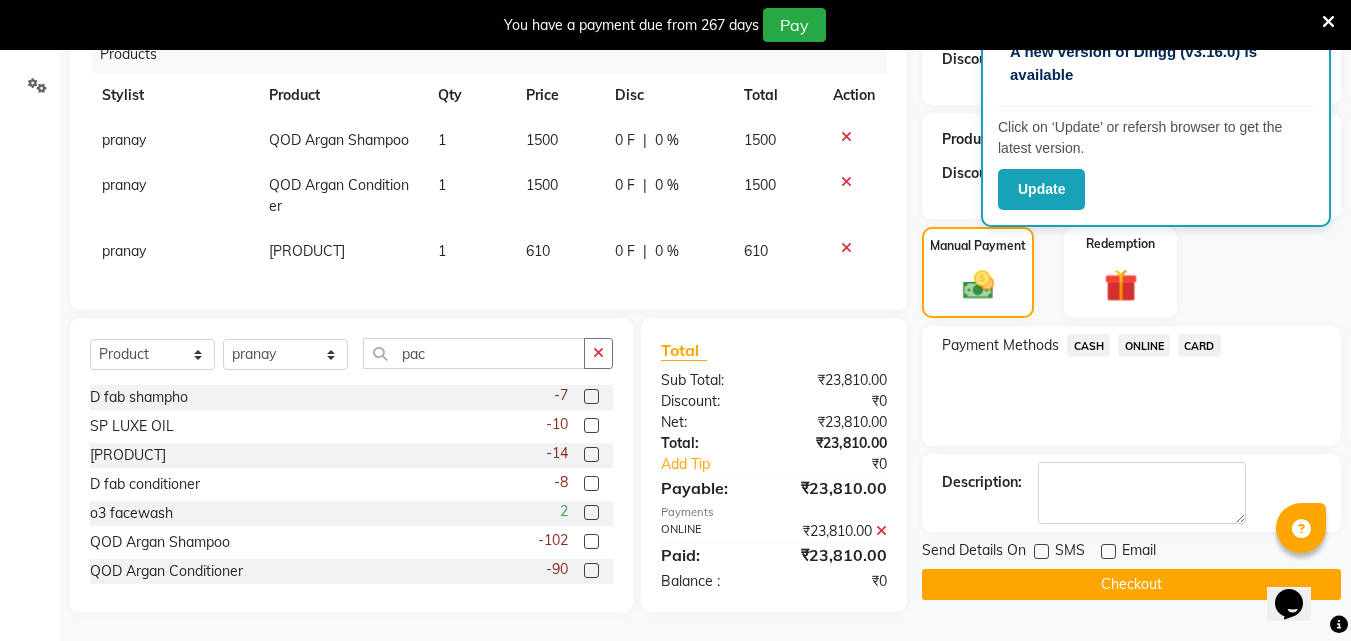 click on "Checkout" 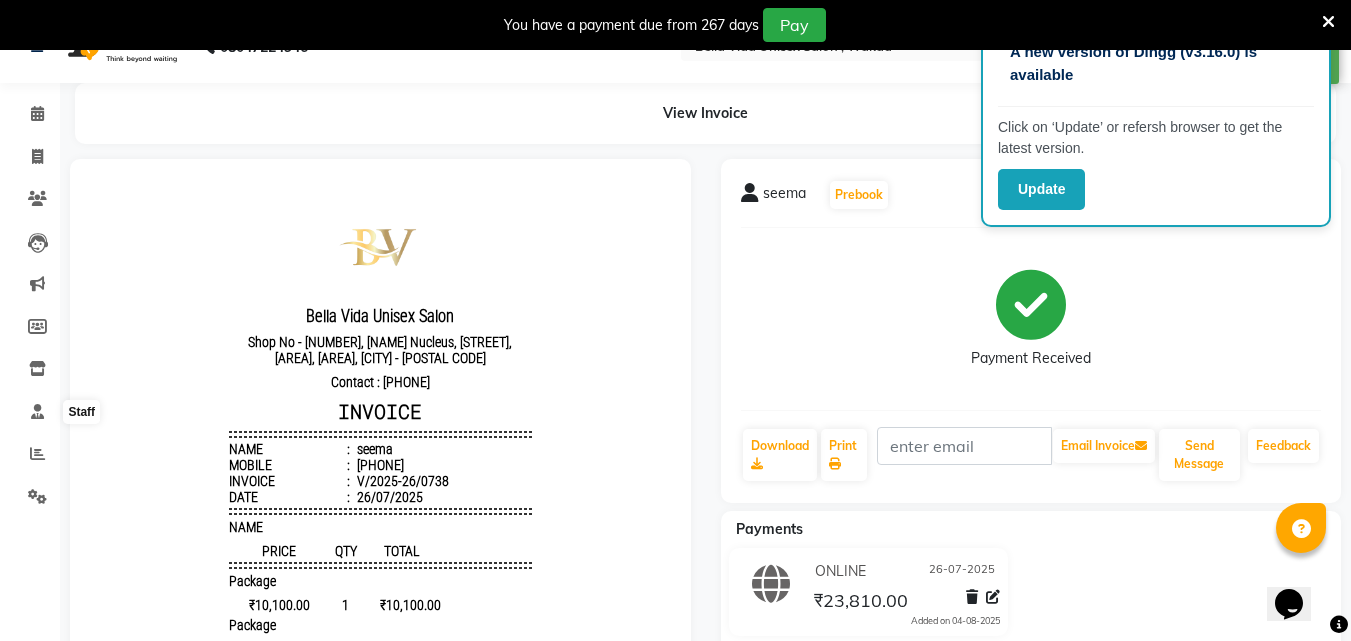 scroll, scrollTop: 0, scrollLeft: 0, axis: both 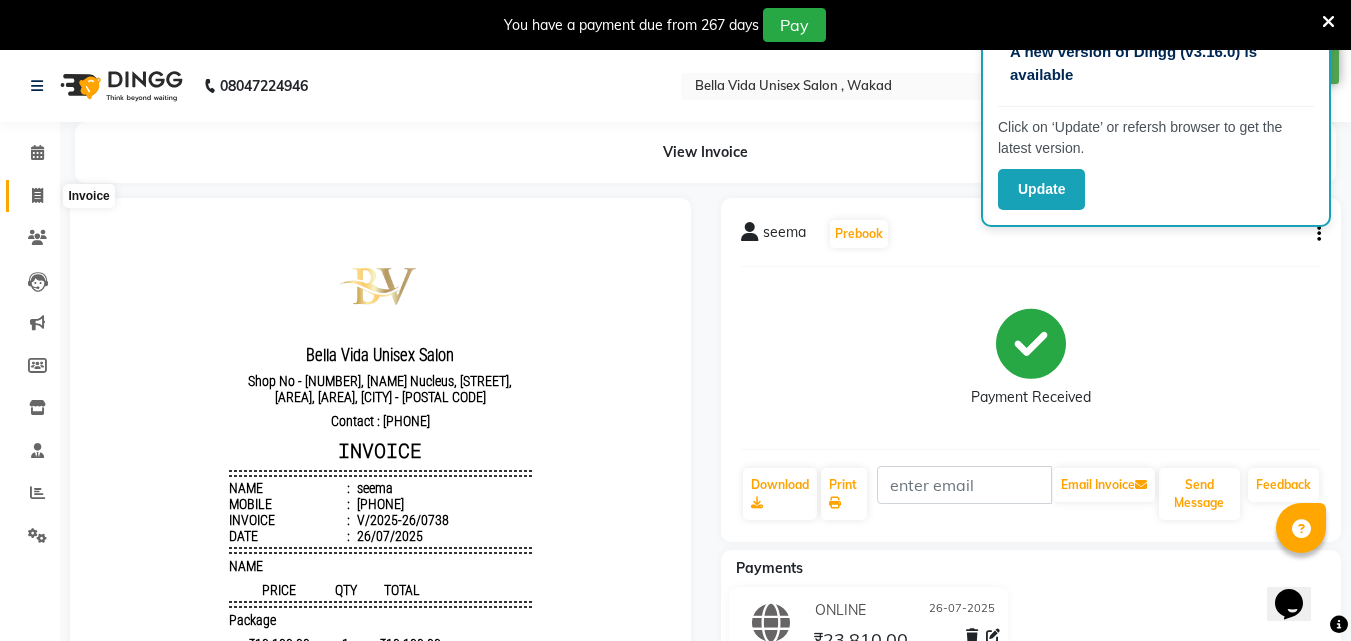 drag, startPoint x: 42, startPoint y: 189, endPoint x: 71, endPoint y: 187, distance: 29.068884 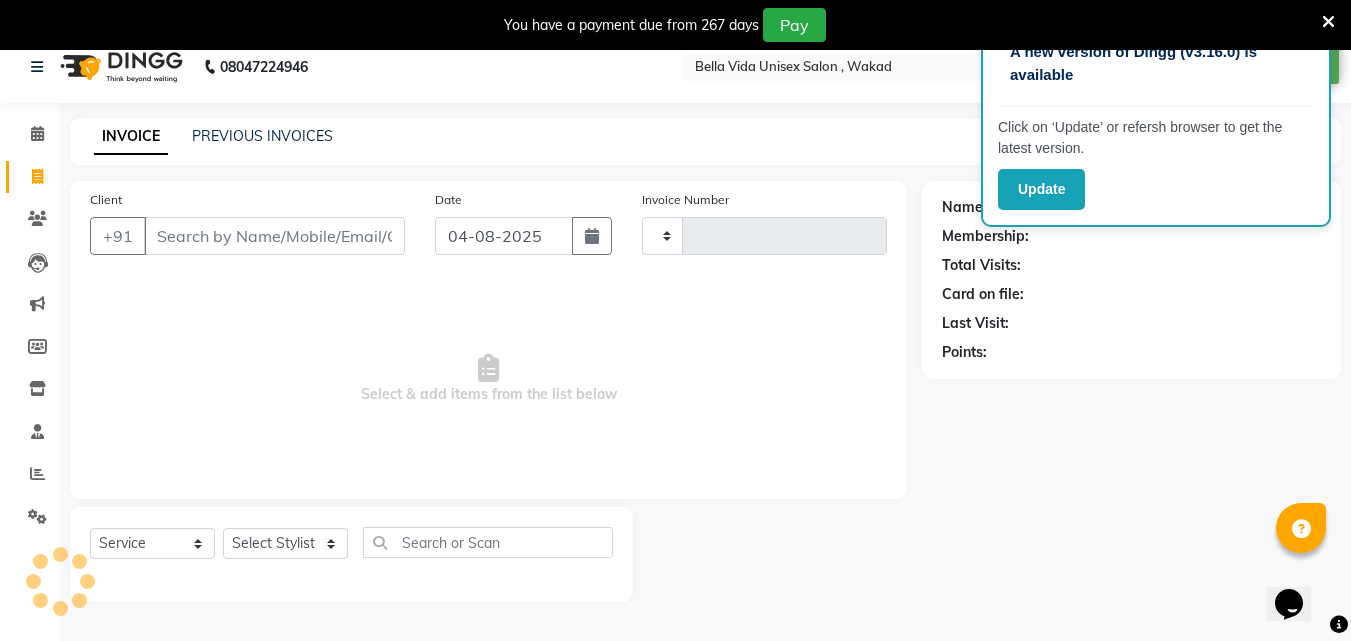 scroll, scrollTop: 50, scrollLeft: 0, axis: vertical 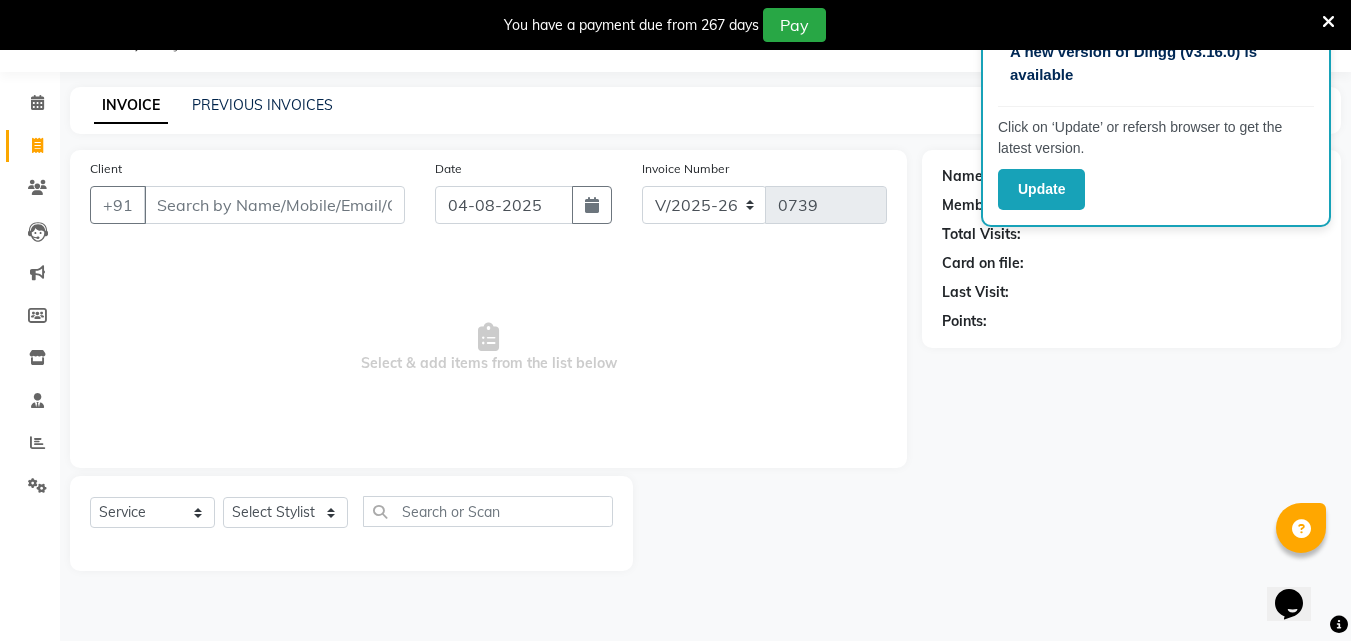 click on "INVOICE PREVIOUS INVOICES Create New   Save" 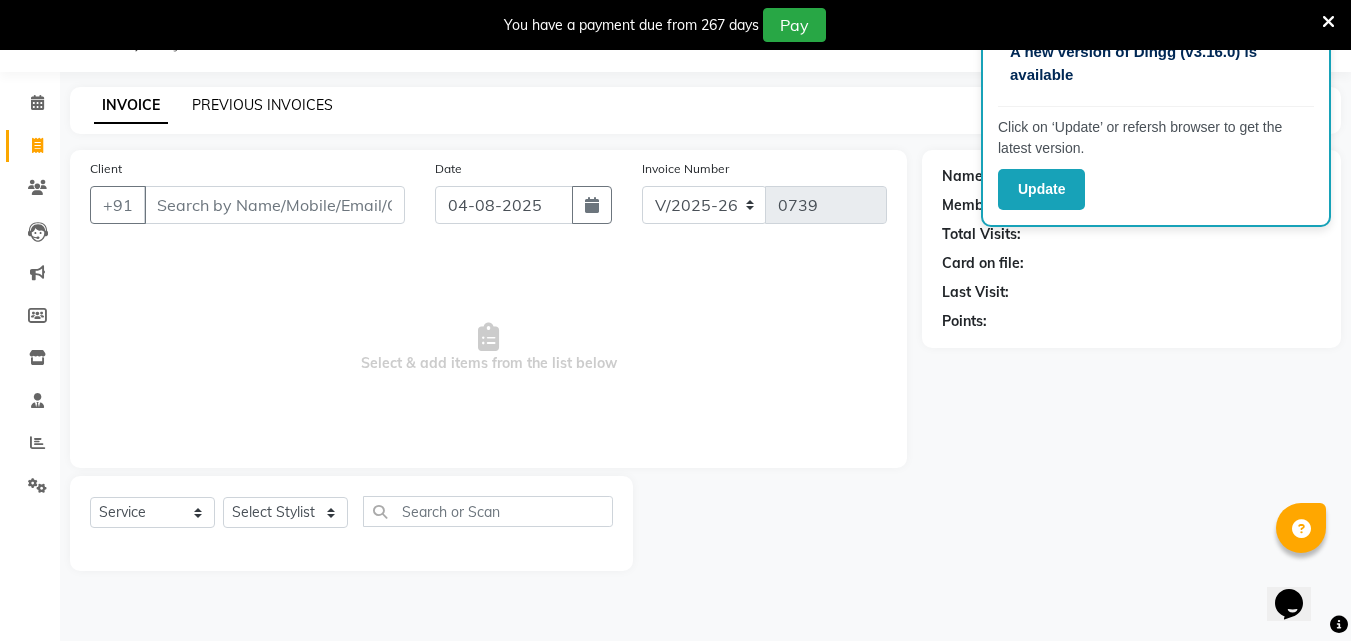click on "PREVIOUS INVOICES" 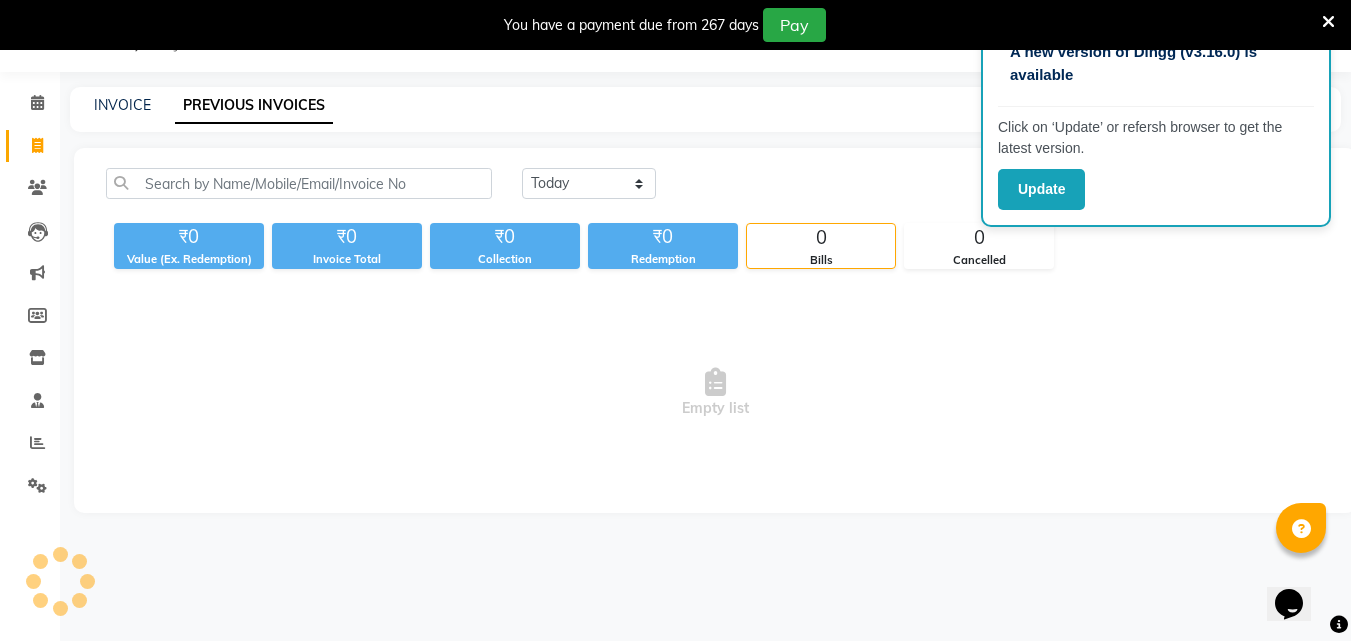 click on "PREVIOUS INVOICES" 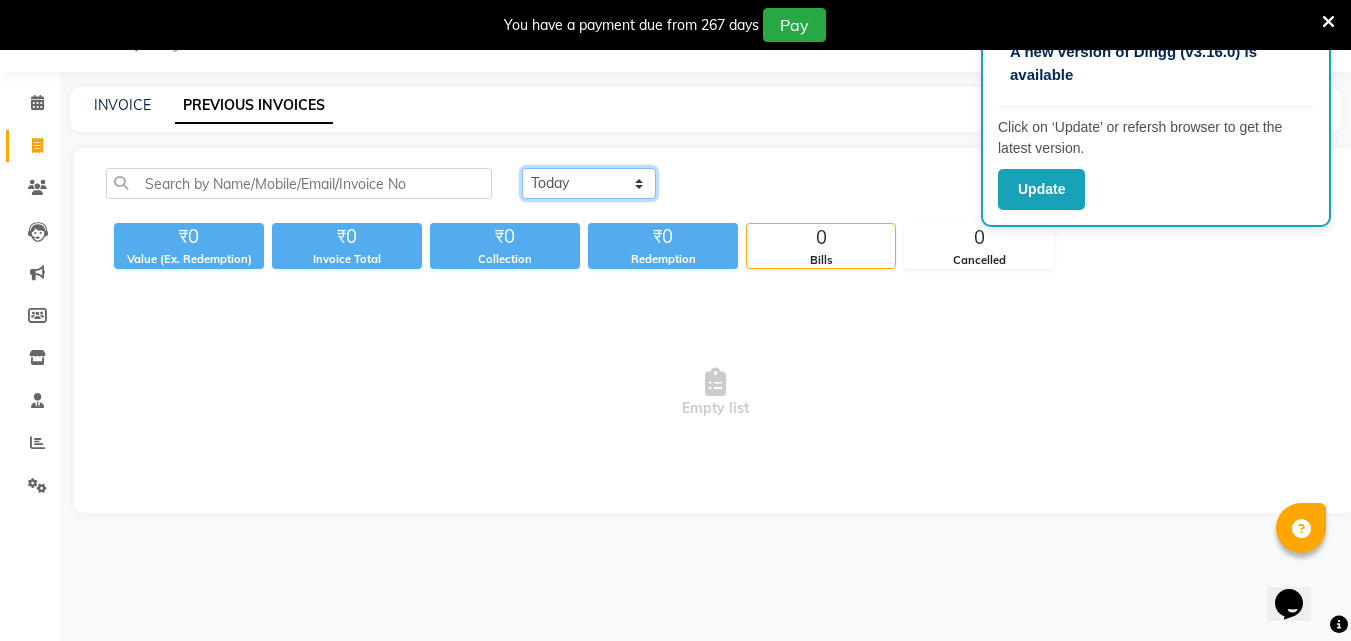 click on "Today Yesterday Custom Range" 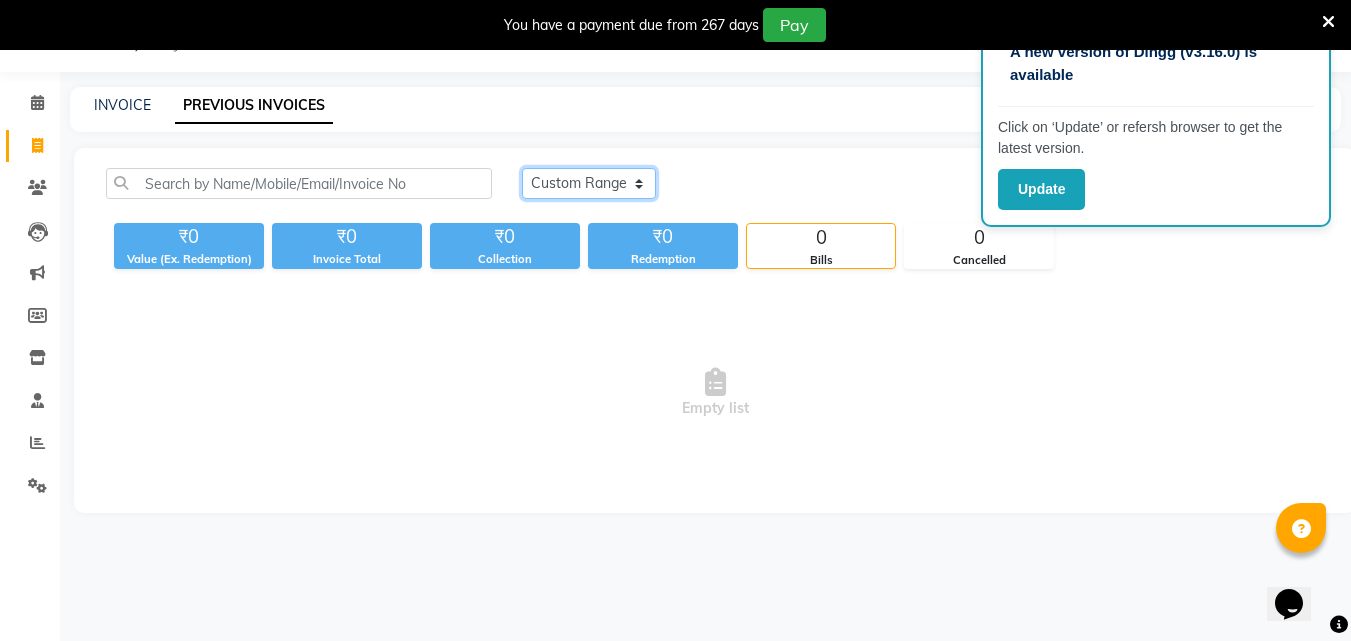 click on "Today Yesterday Custom Range" 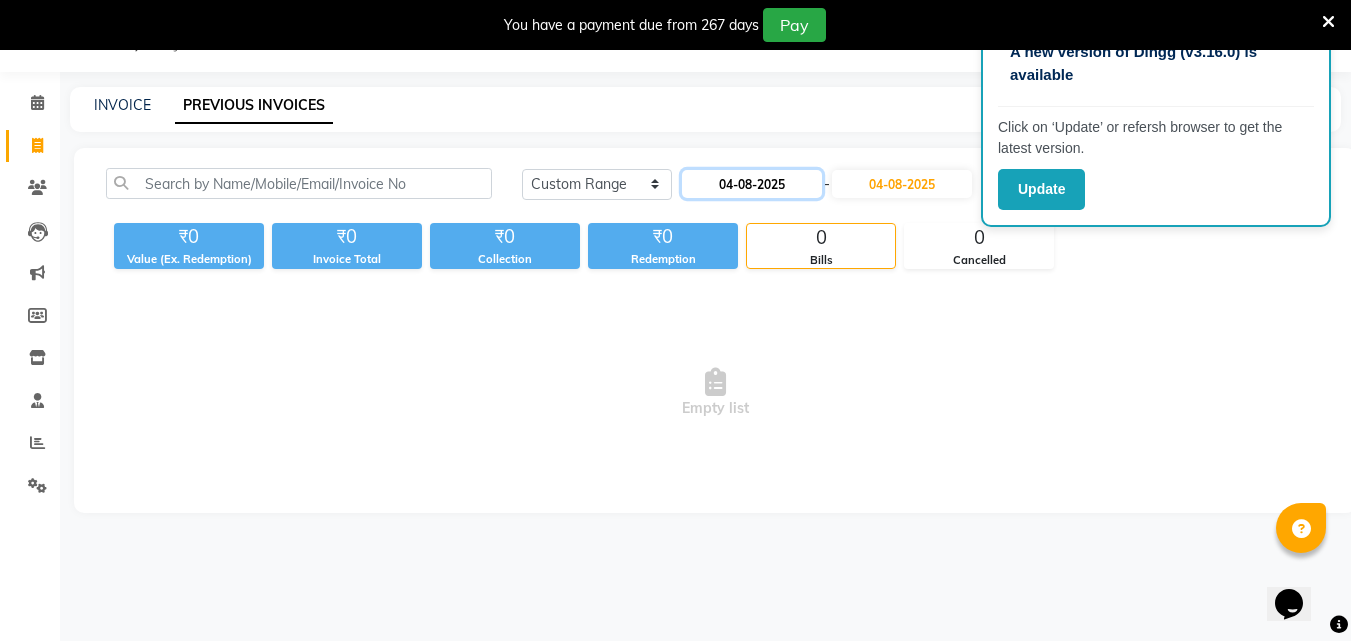 click on "04-08-2025" 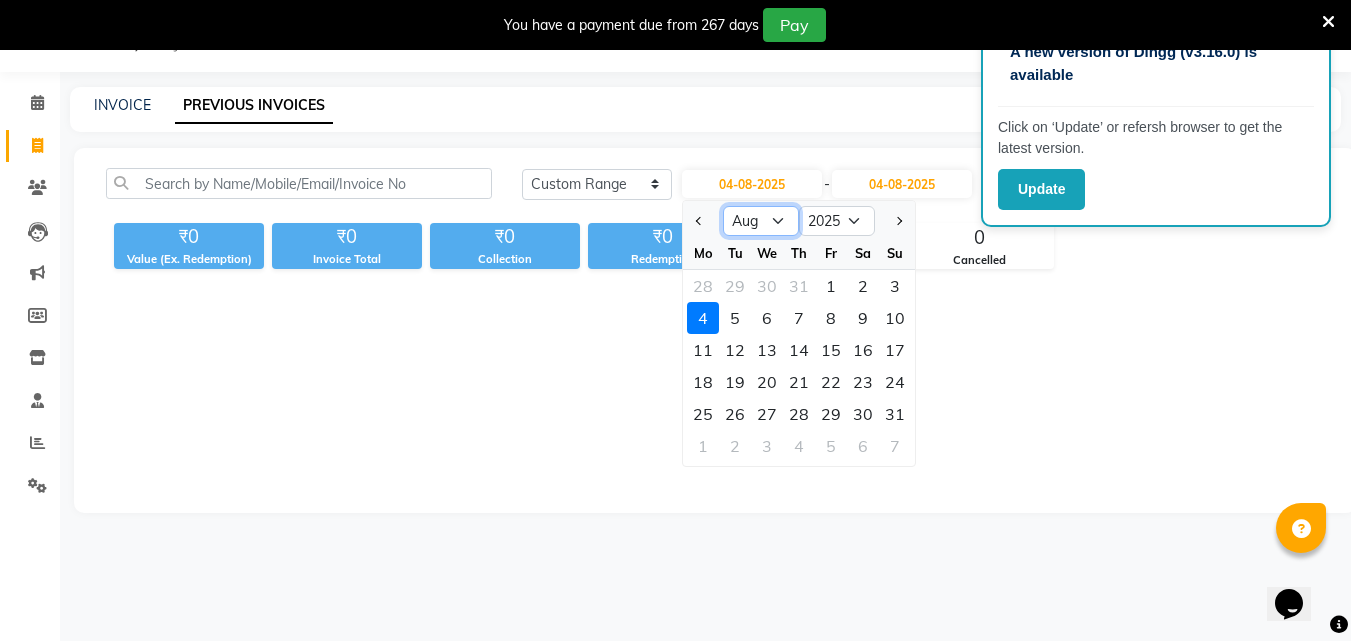 click on "Jan Feb Mar Apr May Jun Jul Aug Sep Oct Nov Dec" 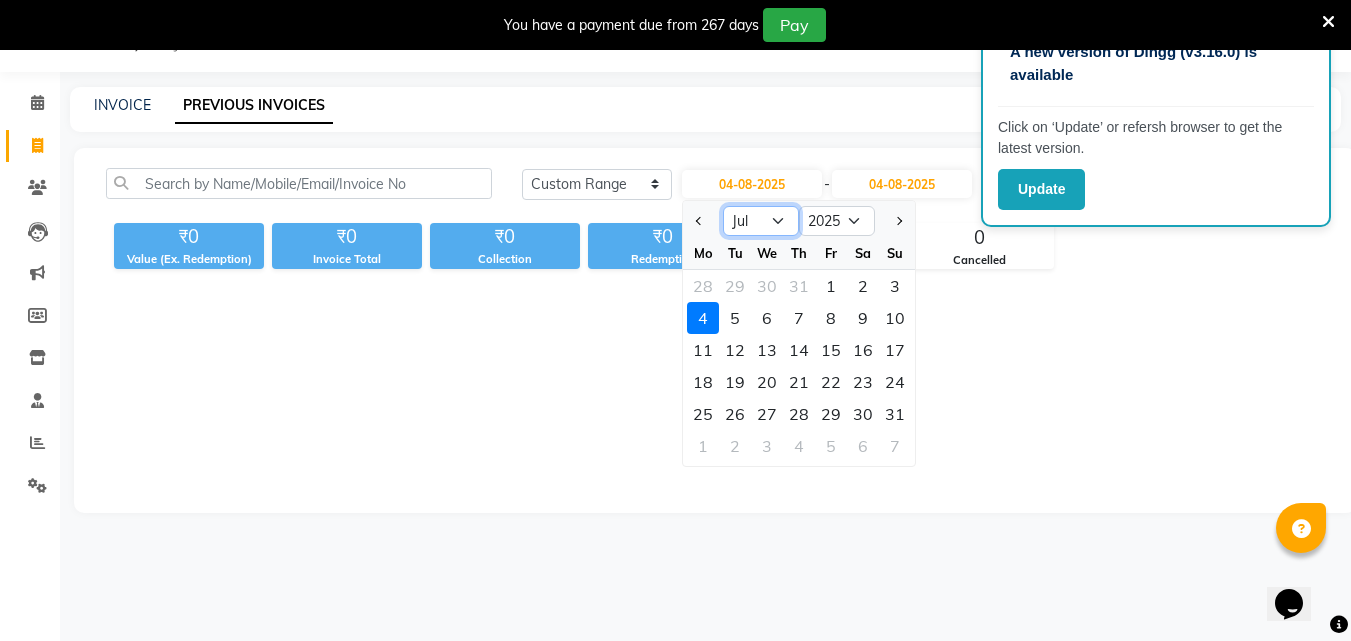 click on "Jan Feb Mar Apr May Jun Jul Aug Sep Oct Nov Dec" 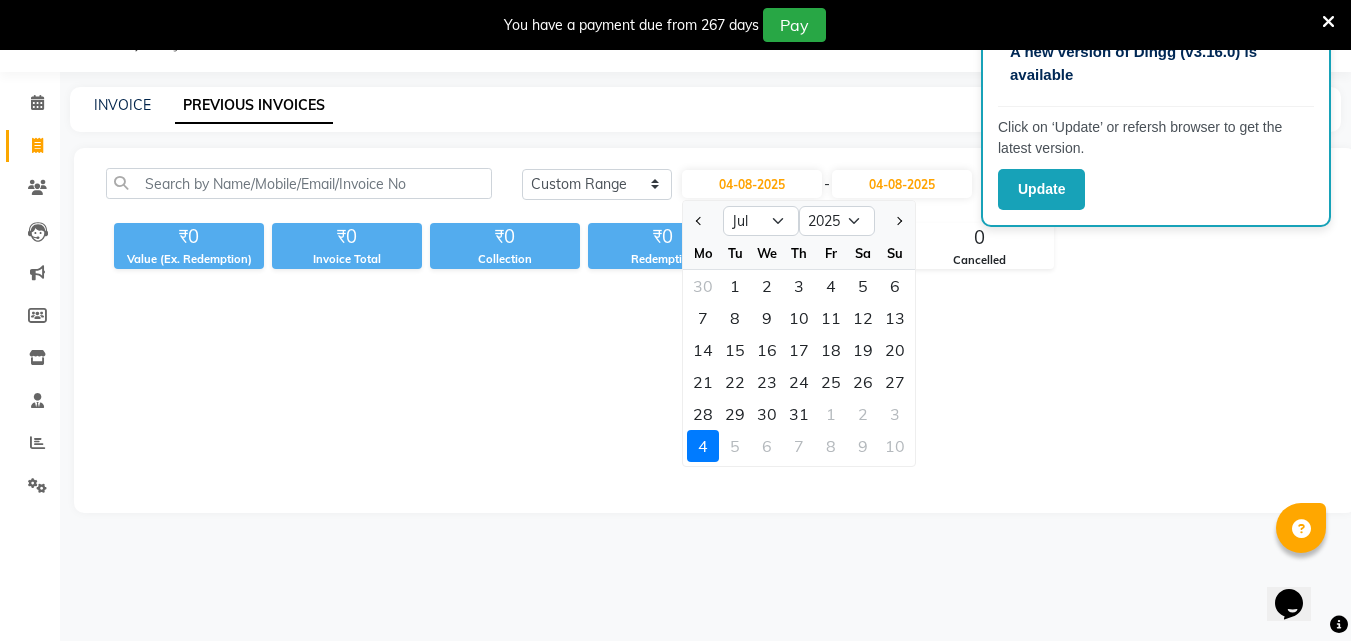 drag, startPoint x: 859, startPoint y: 385, endPoint x: 870, endPoint y: 369, distance: 19.416489 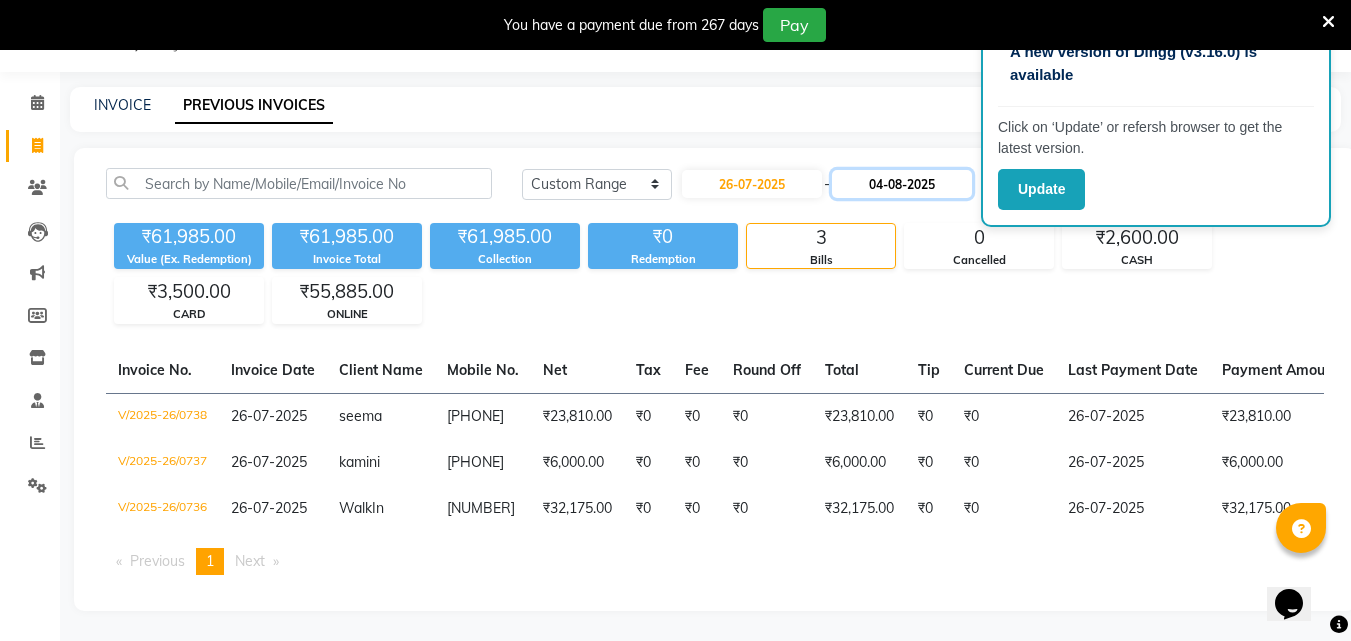 click on "04-08-2025" 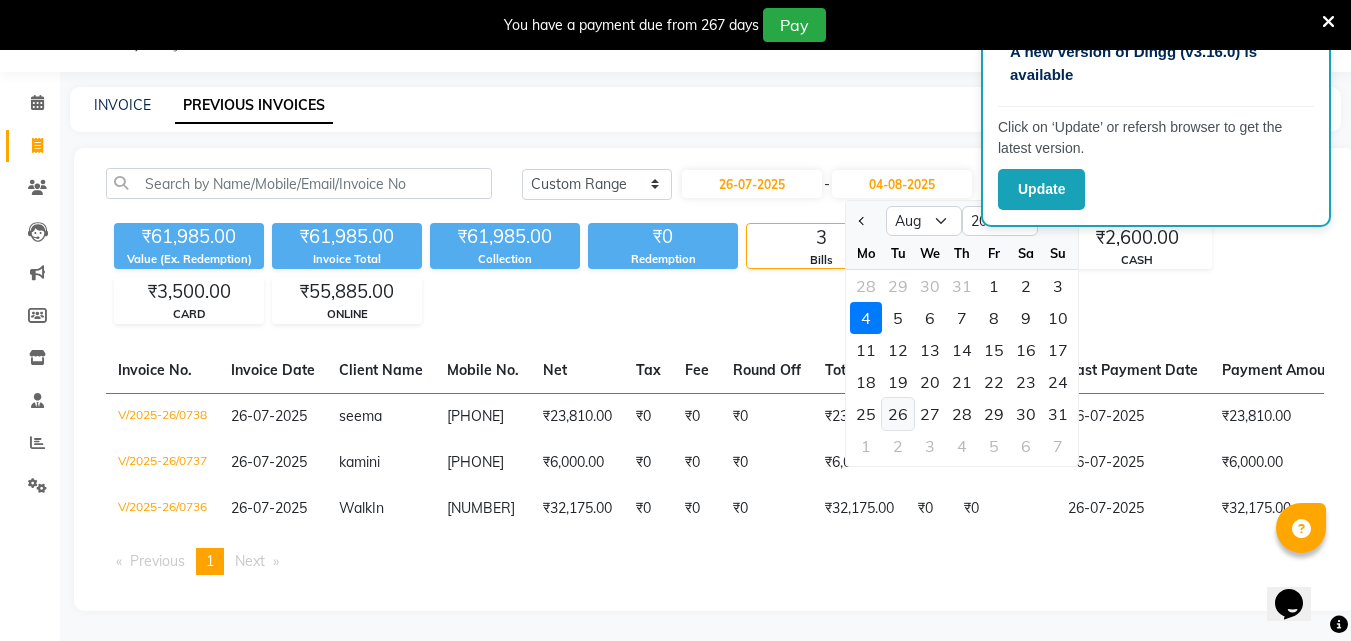 click on "26" 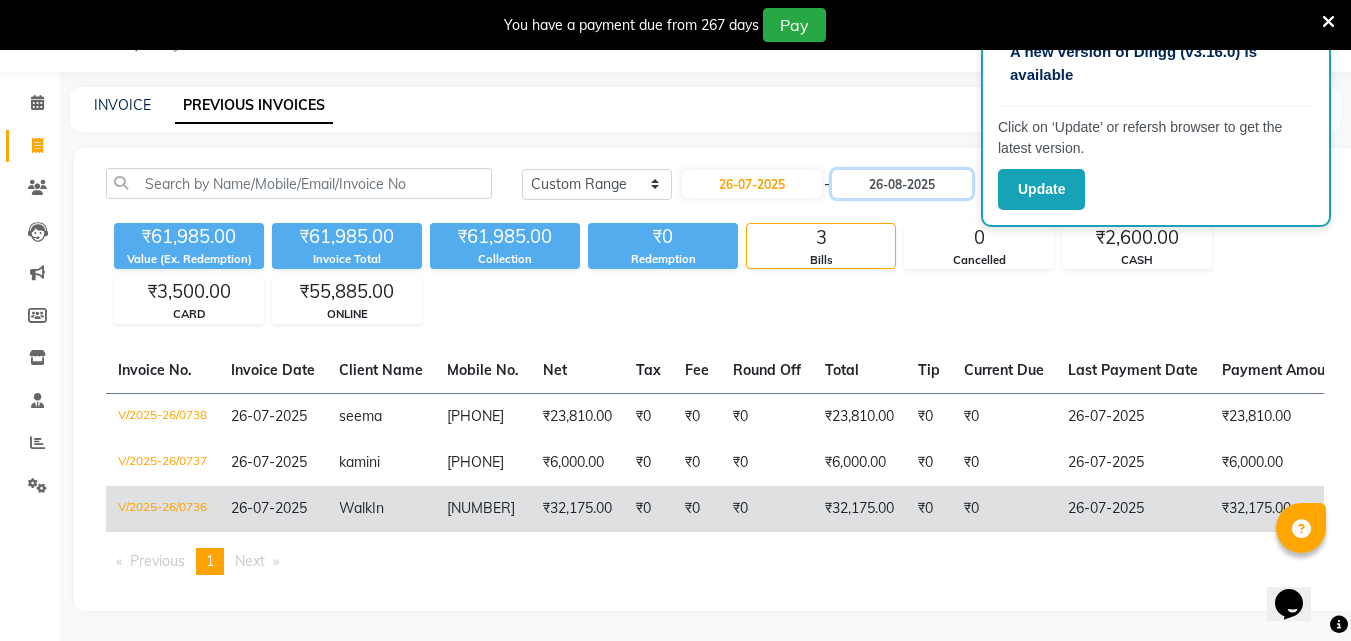 scroll, scrollTop: 85, scrollLeft: 0, axis: vertical 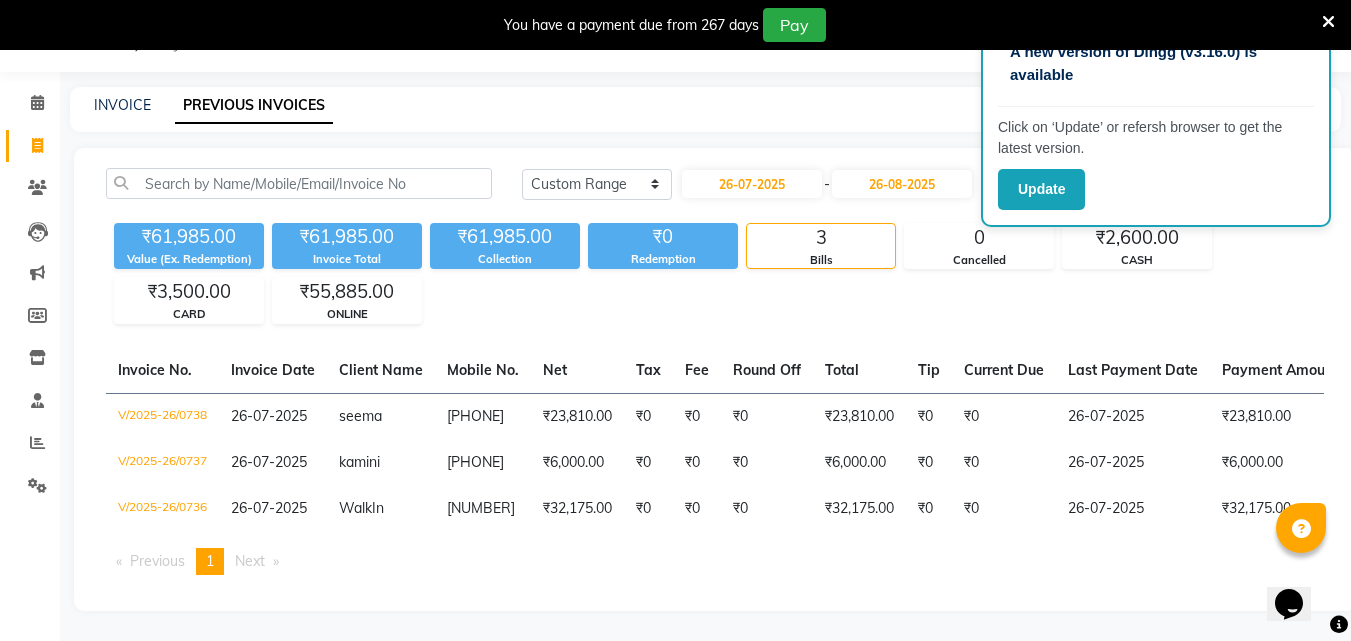 click at bounding box center (1328, 21) 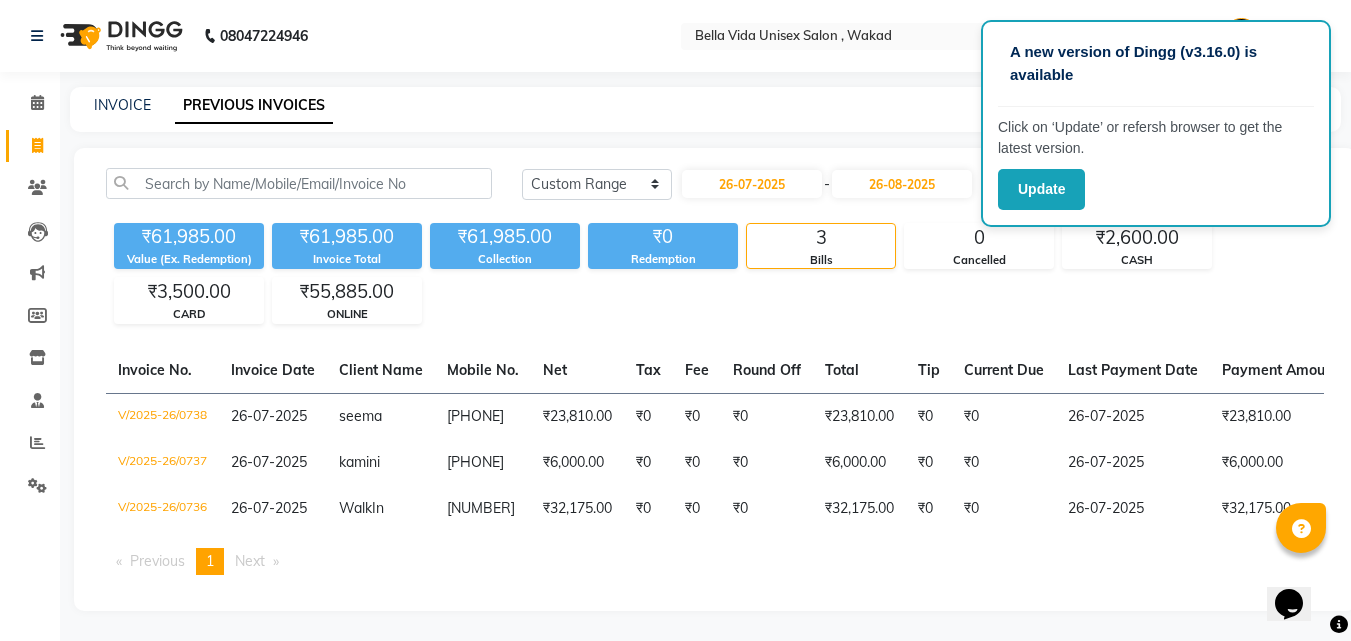 scroll, scrollTop: 0, scrollLeft: 0, axis: both 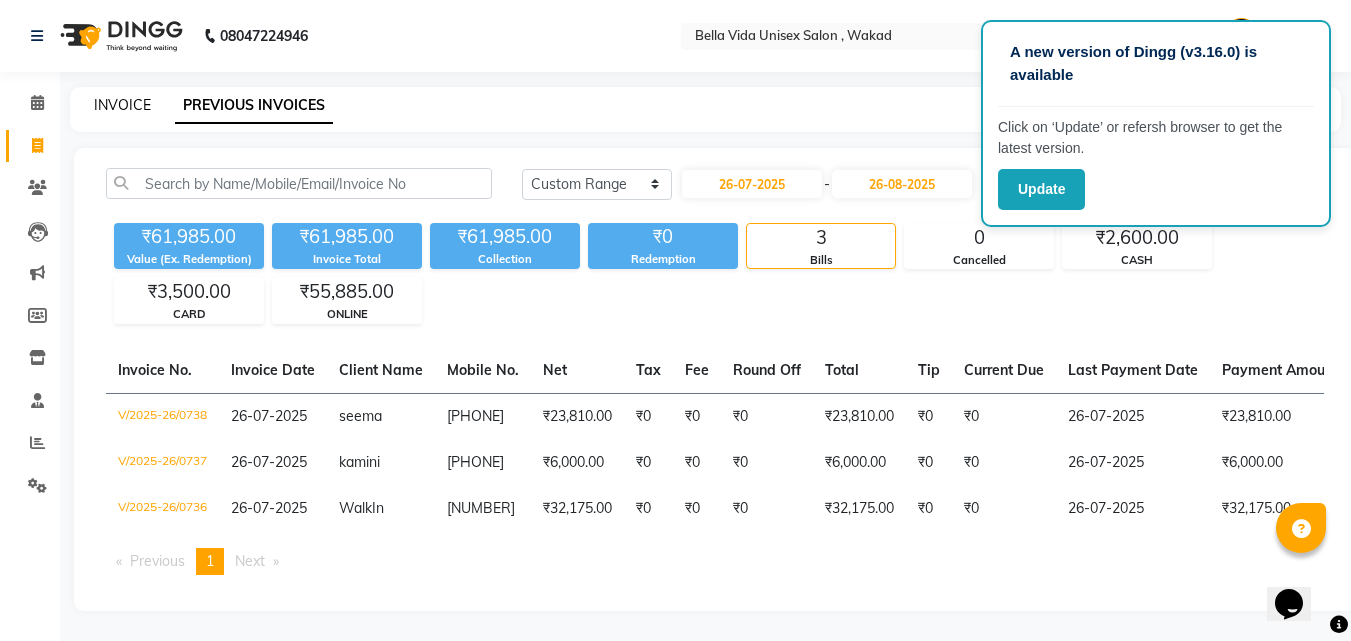 click on "INVOICE" 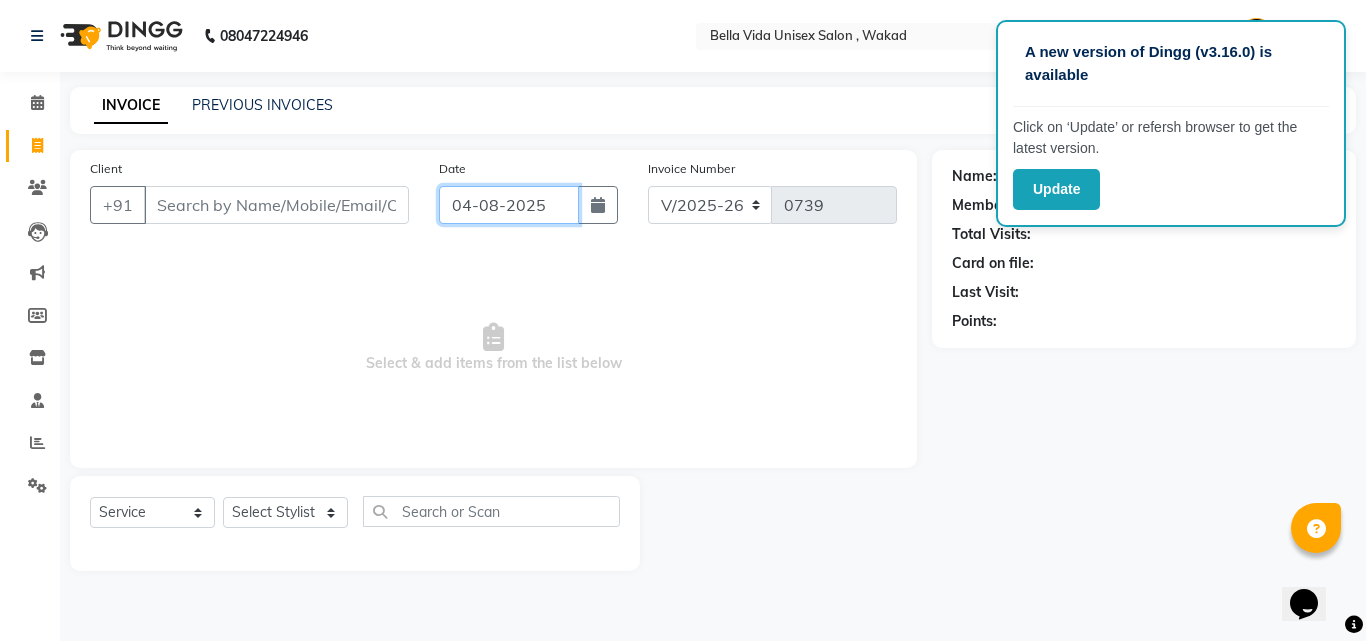 click on "04-08-2025" 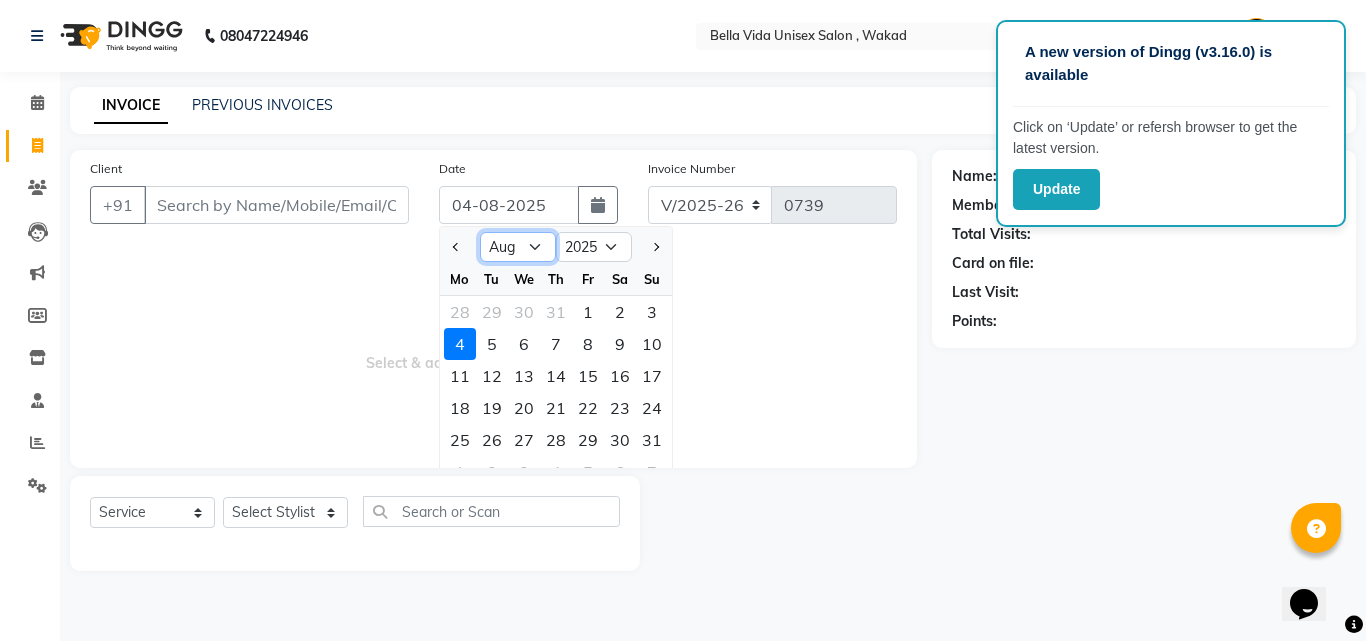 click on "Jan Feb Mar Apr May Jun Jul Aug Sep Oct Nov Dec" 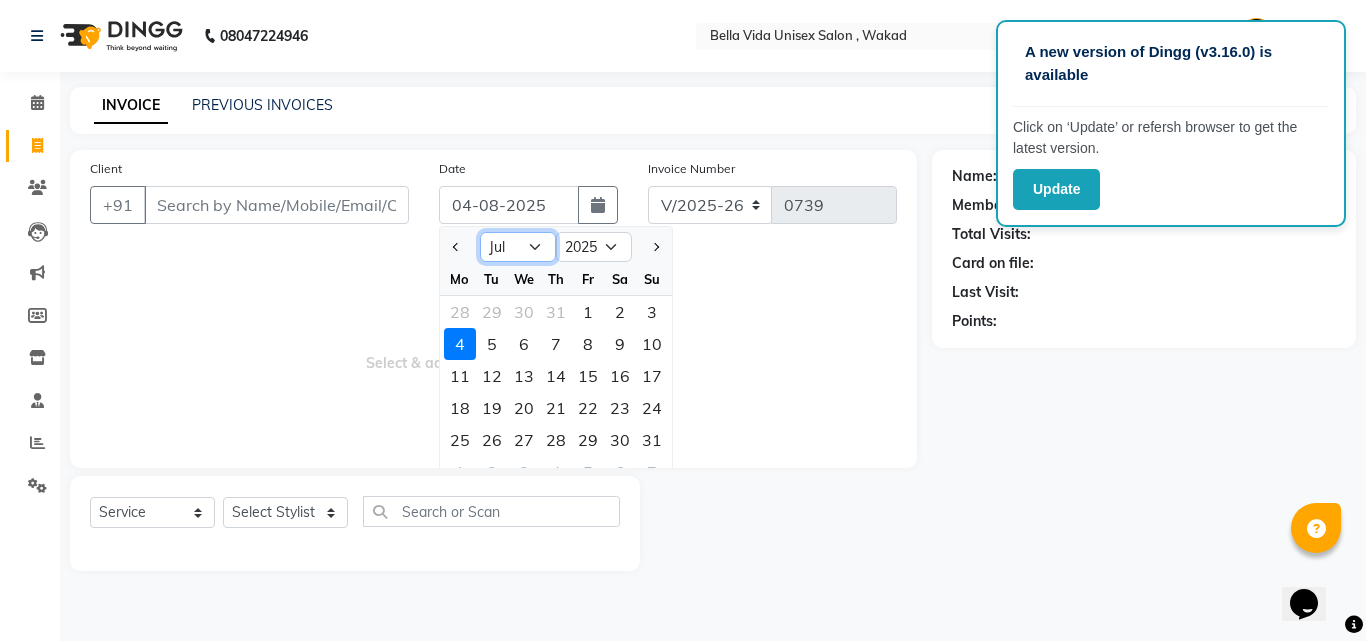 click on "Jan Feb Mar Apr May Jun Jul Aug Sep Oct Nov Dec" 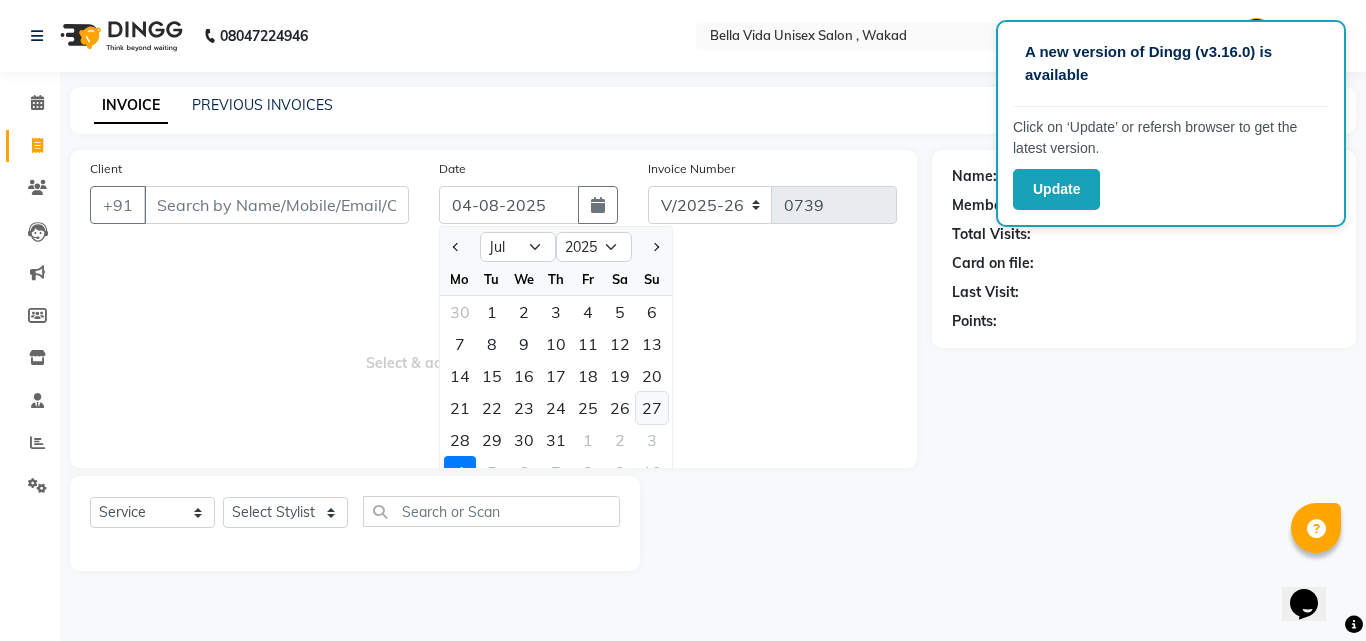 click on "27" 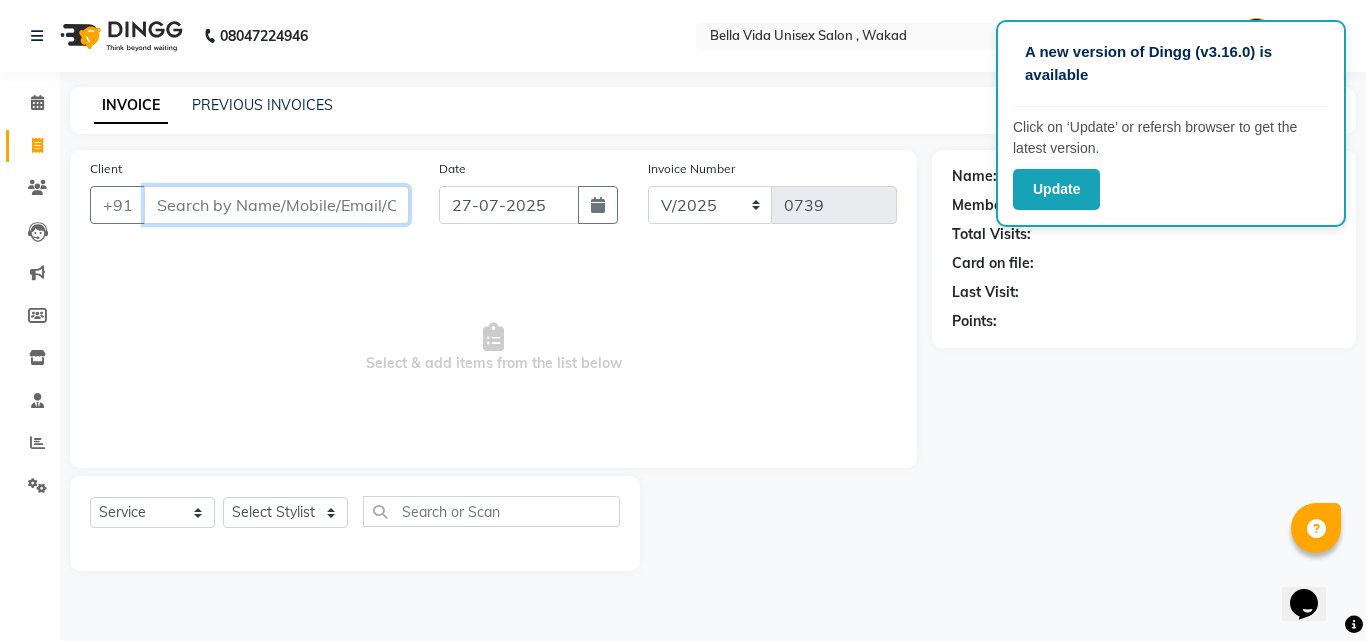 click on "Client" at bounding box center [276, 205] 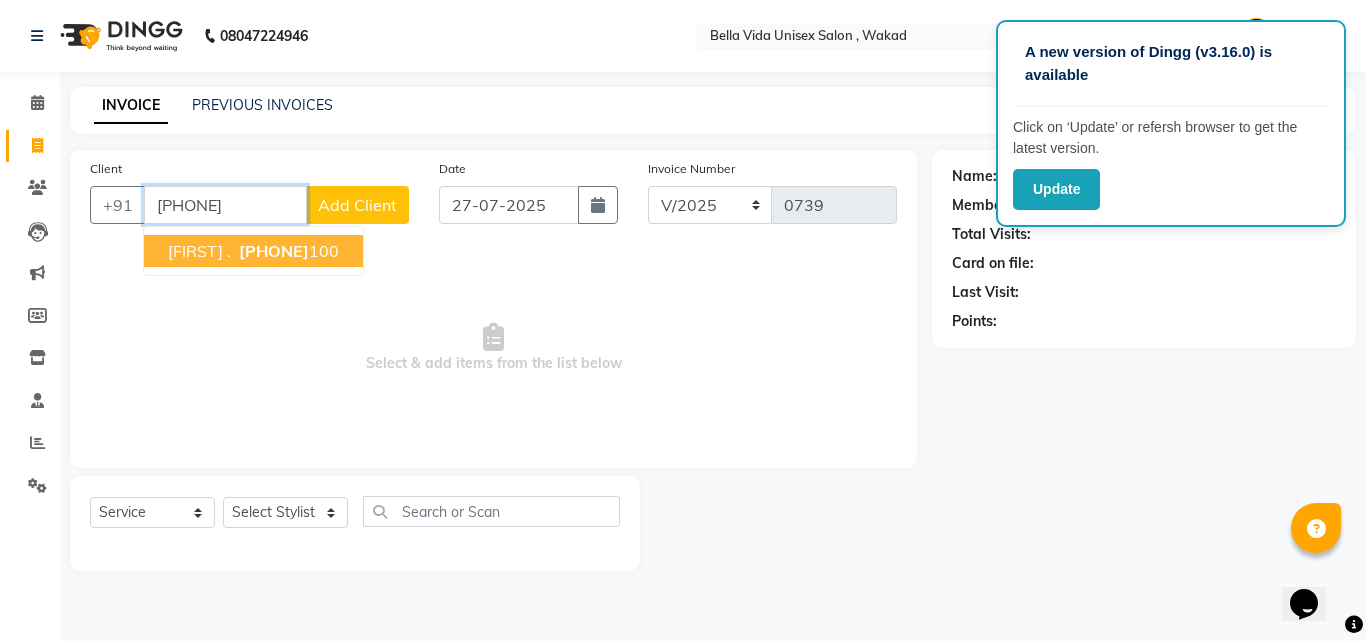 click on "[PHONE]" at bounding box center (274, 251) 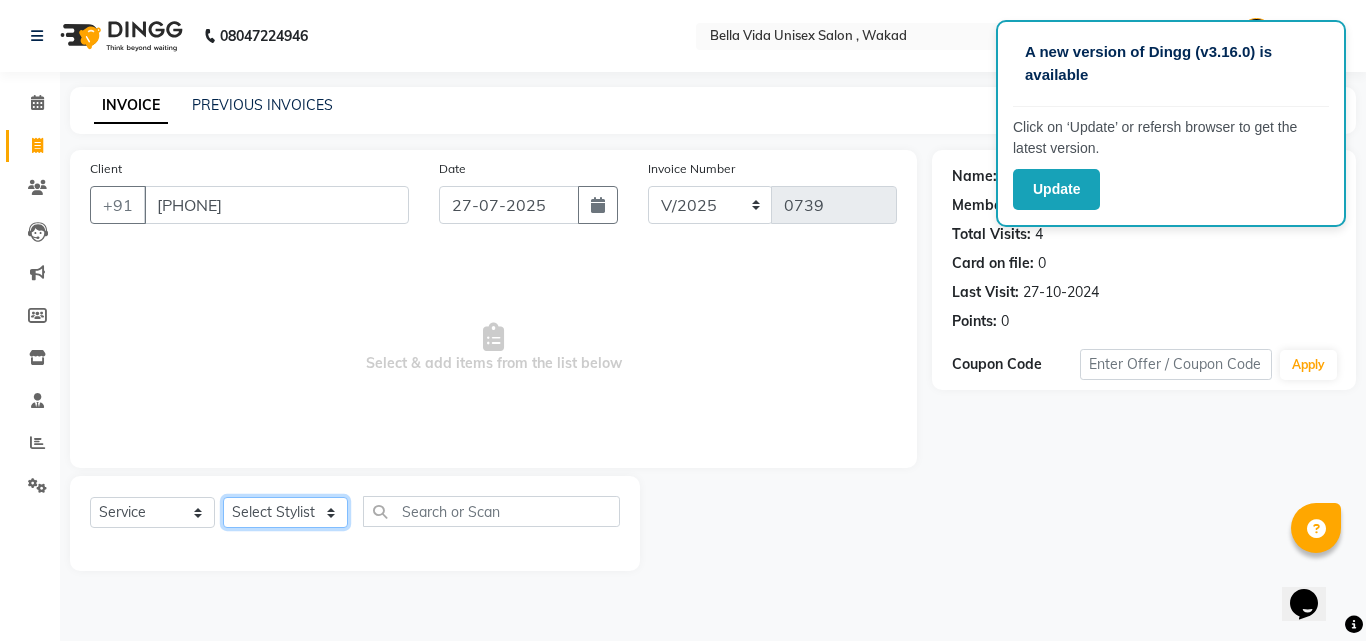 click on "Select Stylist [FIRST] [FIRST] [FIRST] [FIRST] [FIRST] [FIRST] [FIRST] [FIRST] [FIRST] [FIRST] [FIRST] [FIRST]" 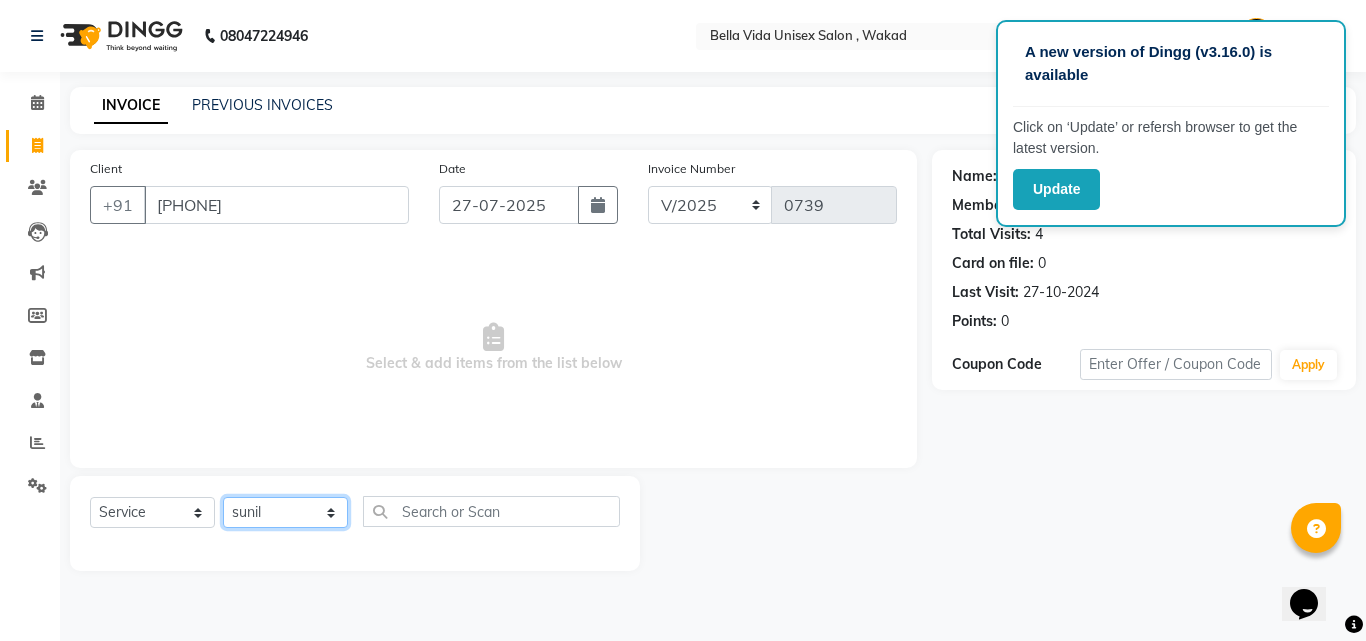 click on "Select Stylist [FIRST] [FIRST] [FIRST] [FIRST] [FIRST] [FIRST] [FIRST] [FIRST] [FIRST] [FIRST] [FIRST] [FIRST]" 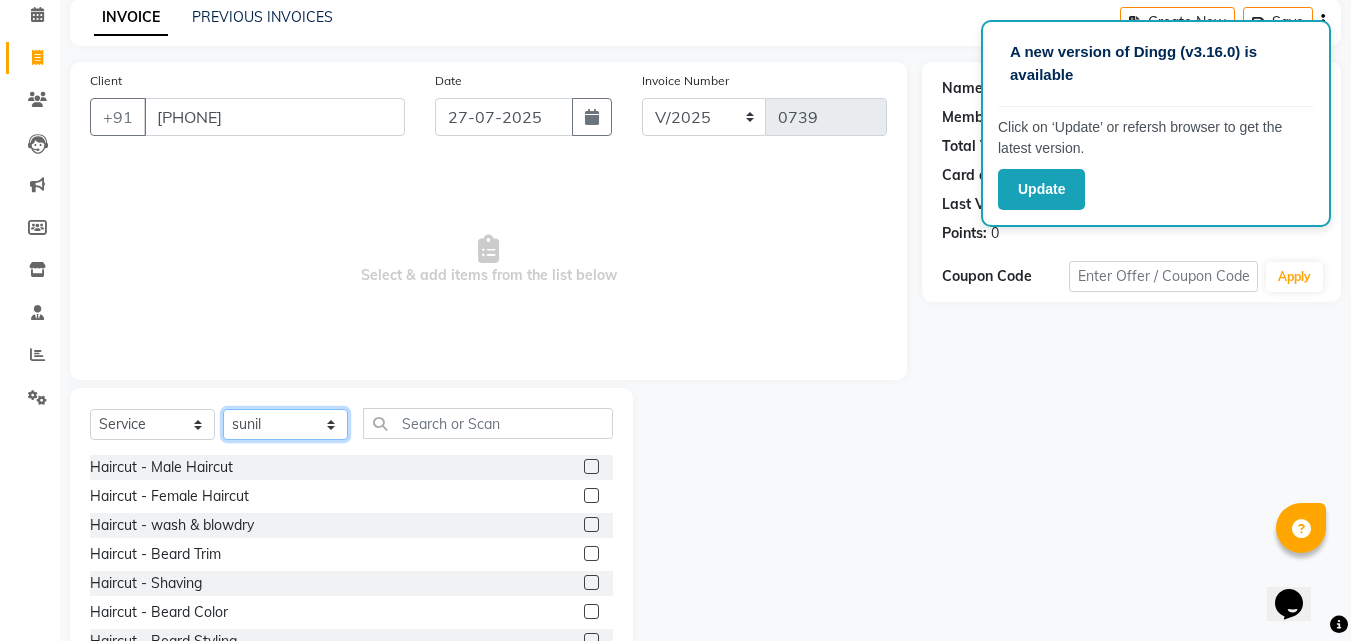 scroll, scrollTop: 100, scrollLeft: 0, axis: vertical 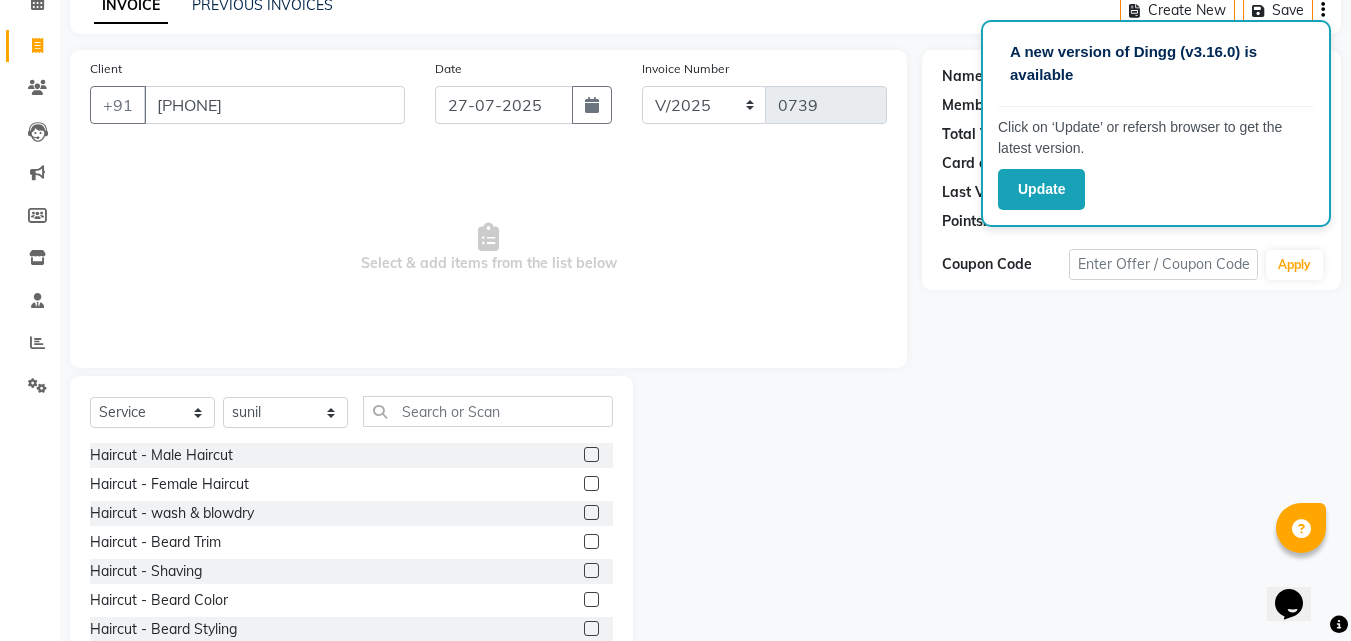 click 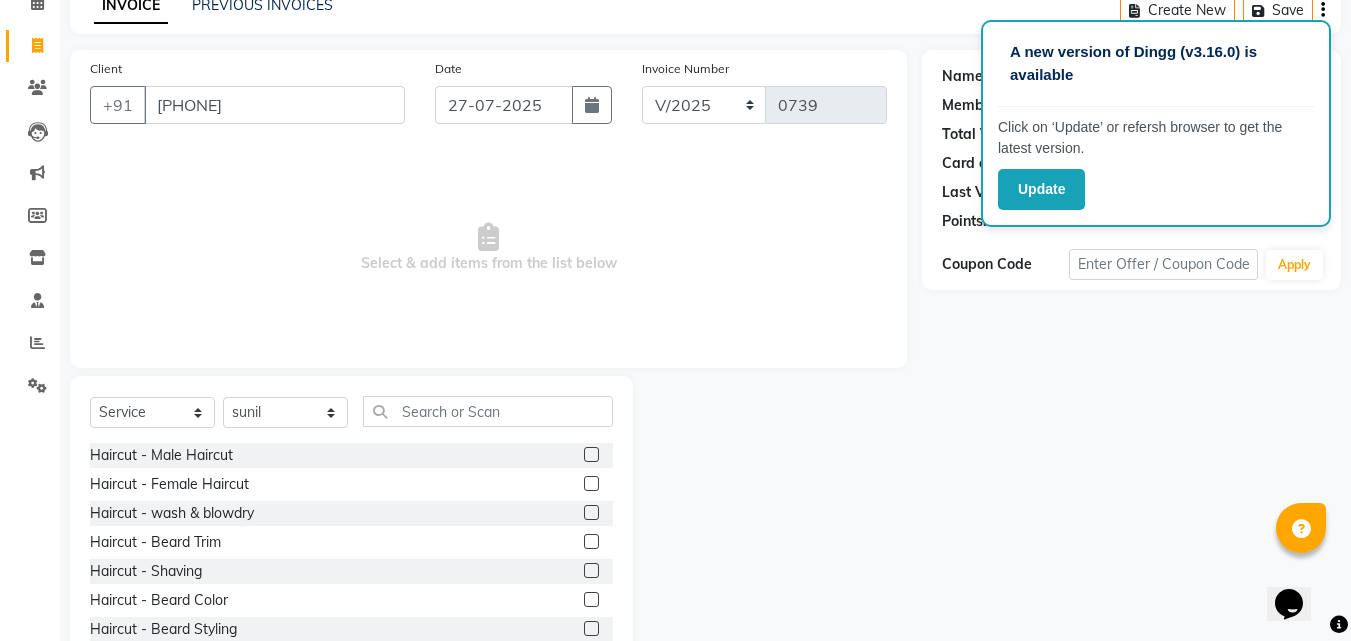 click 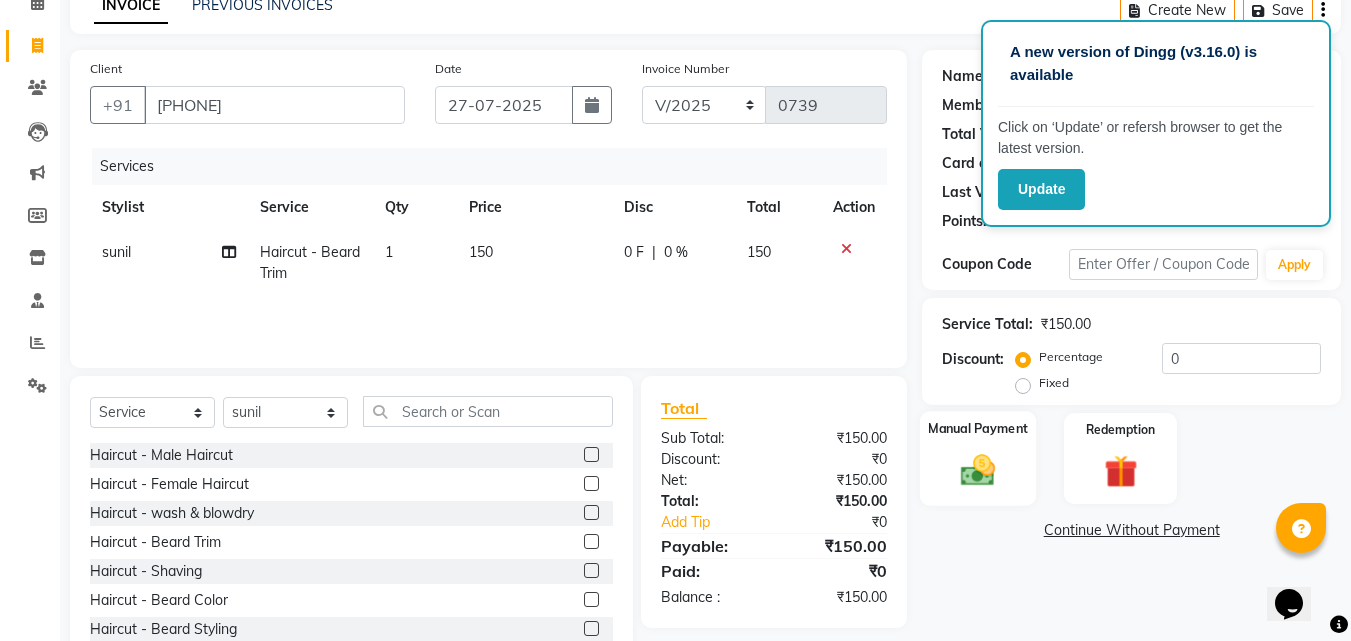 click 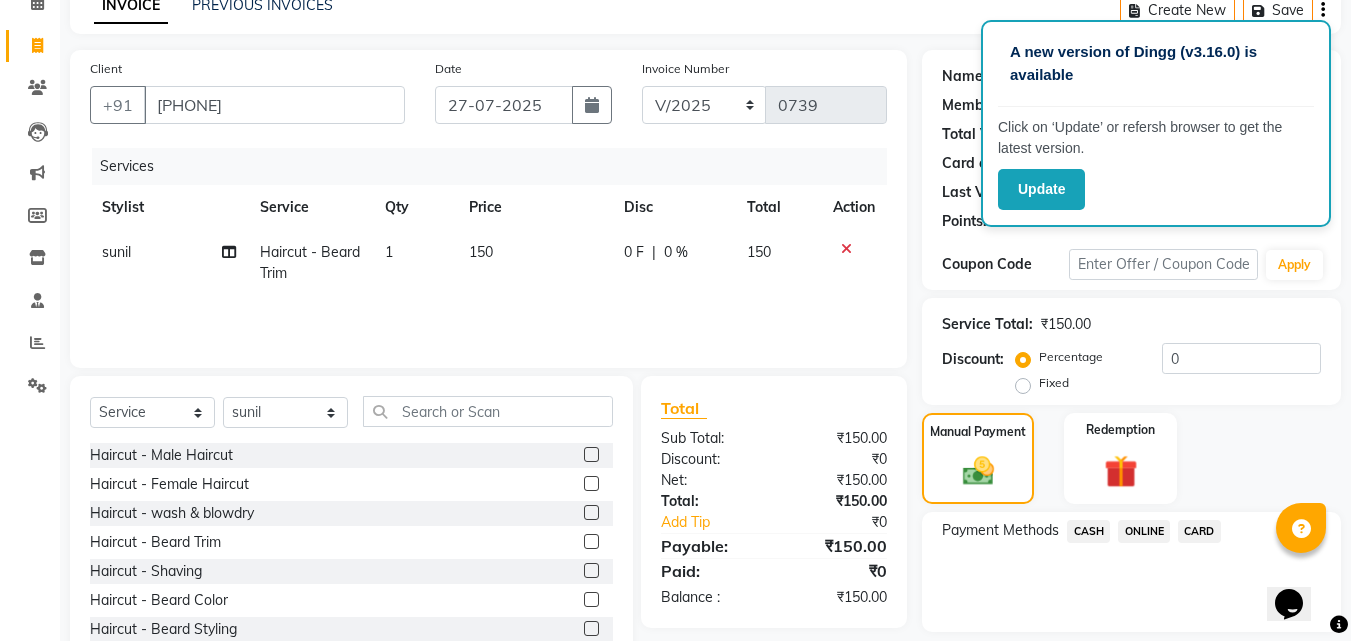 click on "ONLINE" 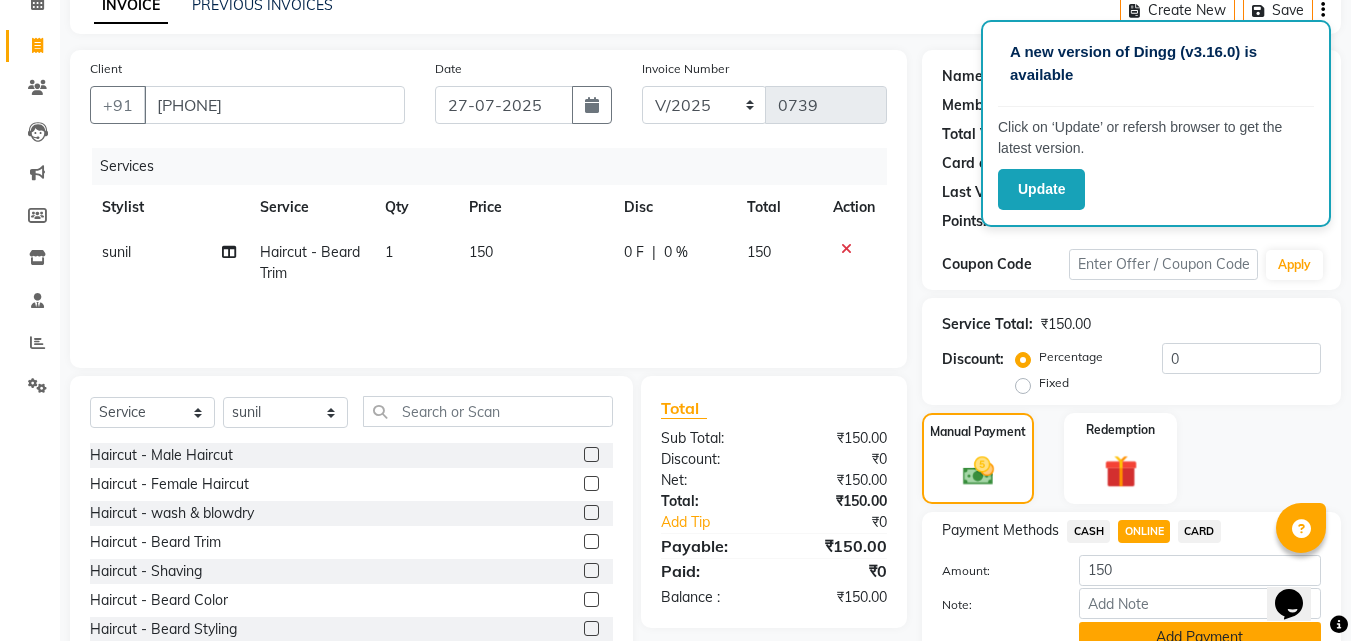 click on "Add Payment" 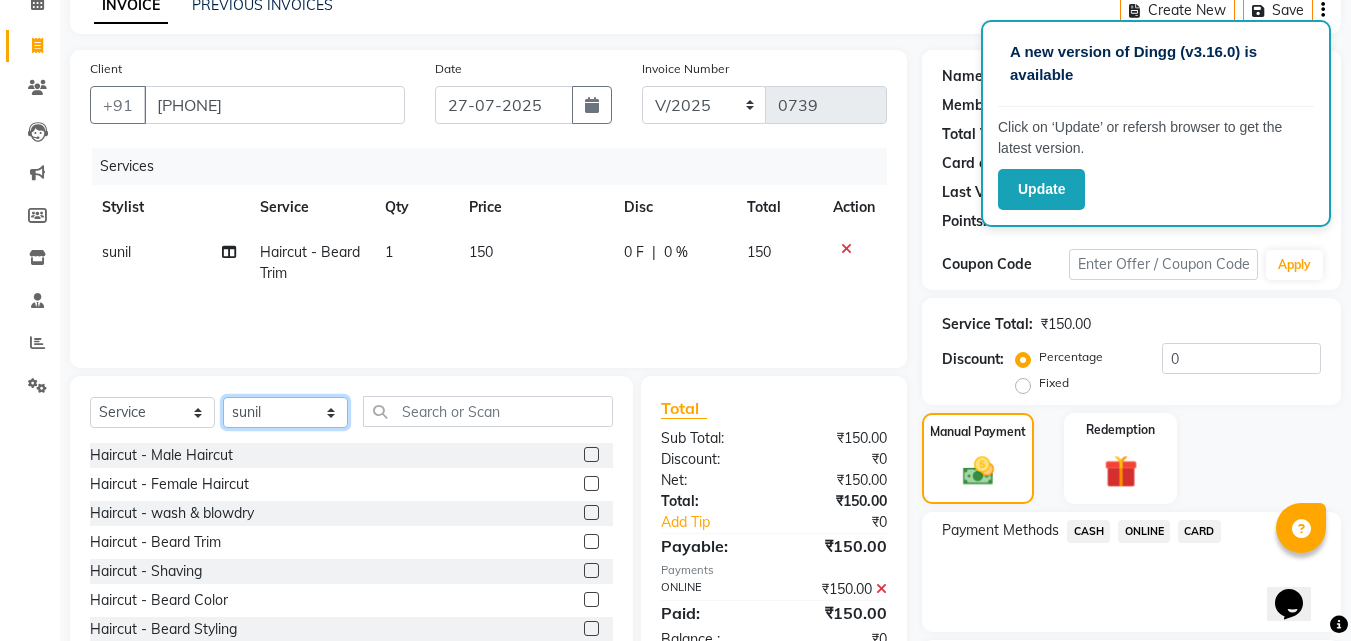 click on "Select Stylist [FIRST] [FIRST] [FIRST] [FIRST] [FIRST] [FIRST] [FIRST] [FIRST] [FIRST] [FIRST] [FIRST] [FIRST]" 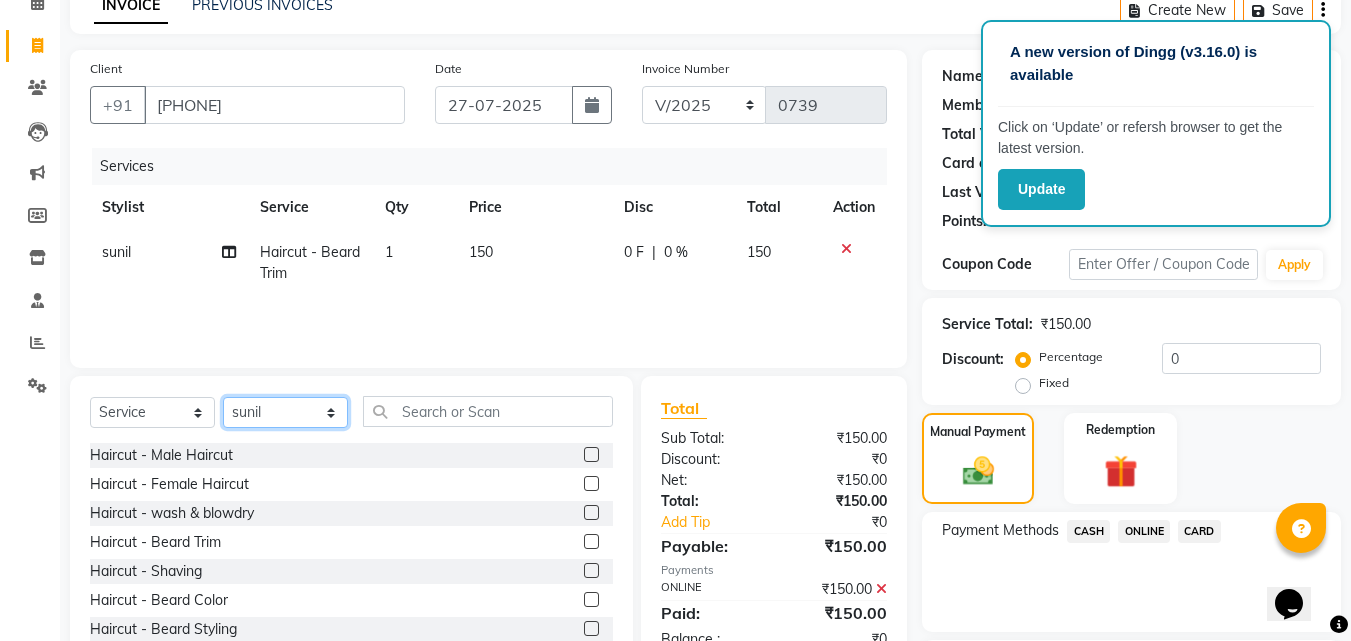 click on "Select Stylist [FIRST] [FIRST] [FIRST] [FIRST] [FIRST] [FIRST] [FIRST] [FIRST] [FIRST] [FIRST] [FIRST] [FIRST]" 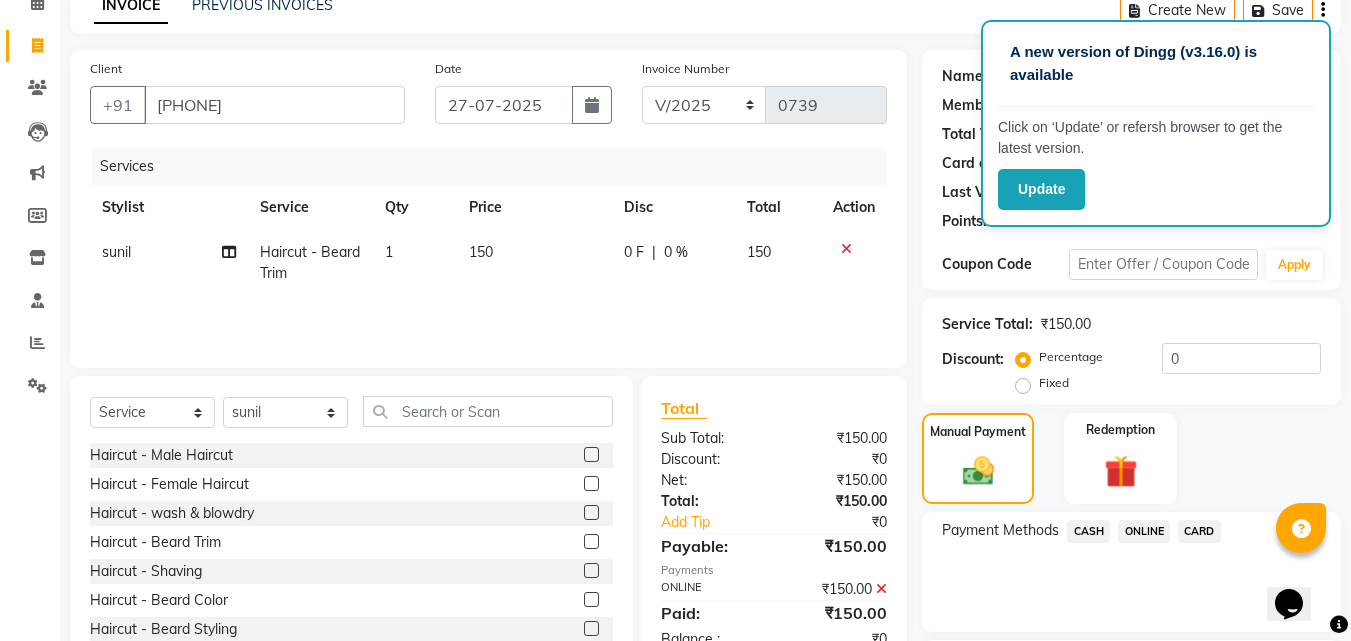 click 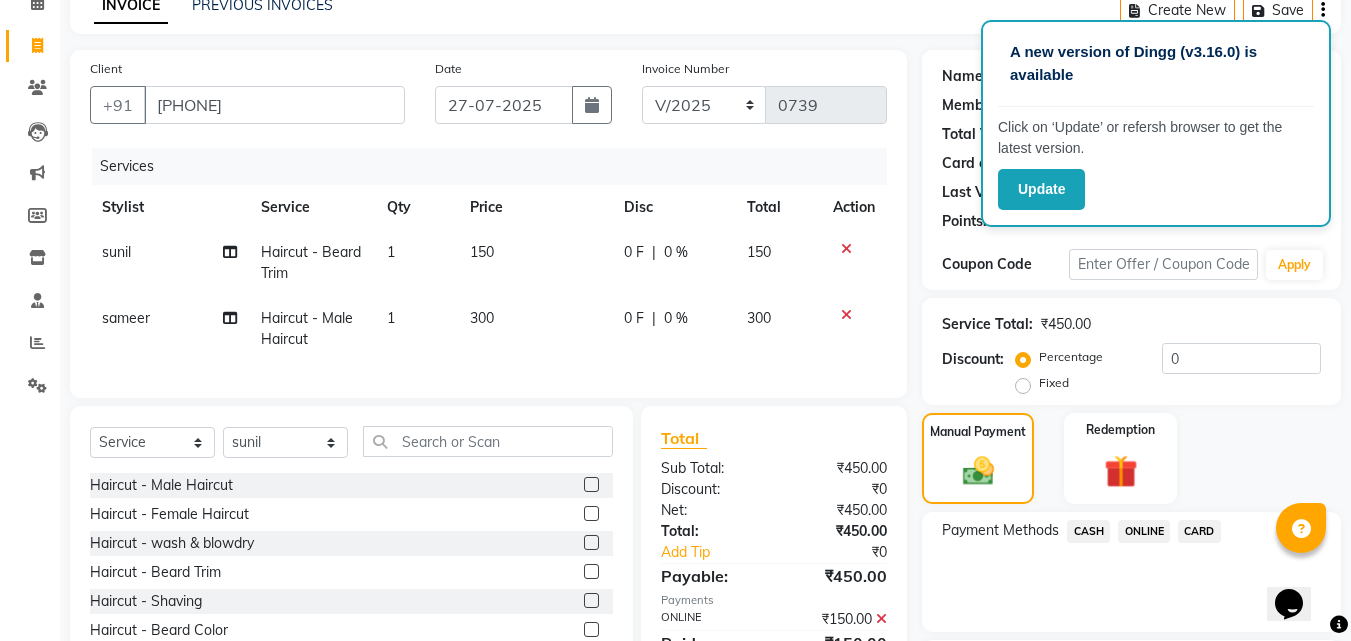 click on "ONLINE" 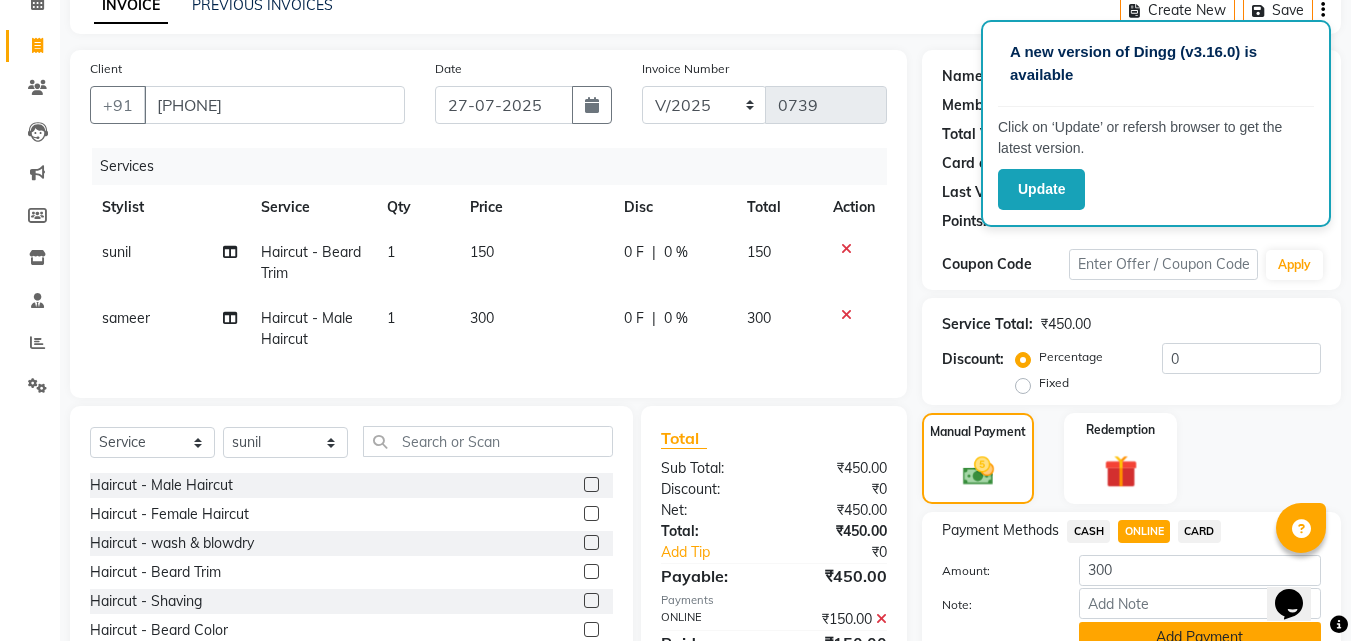 click on "Add Payment" 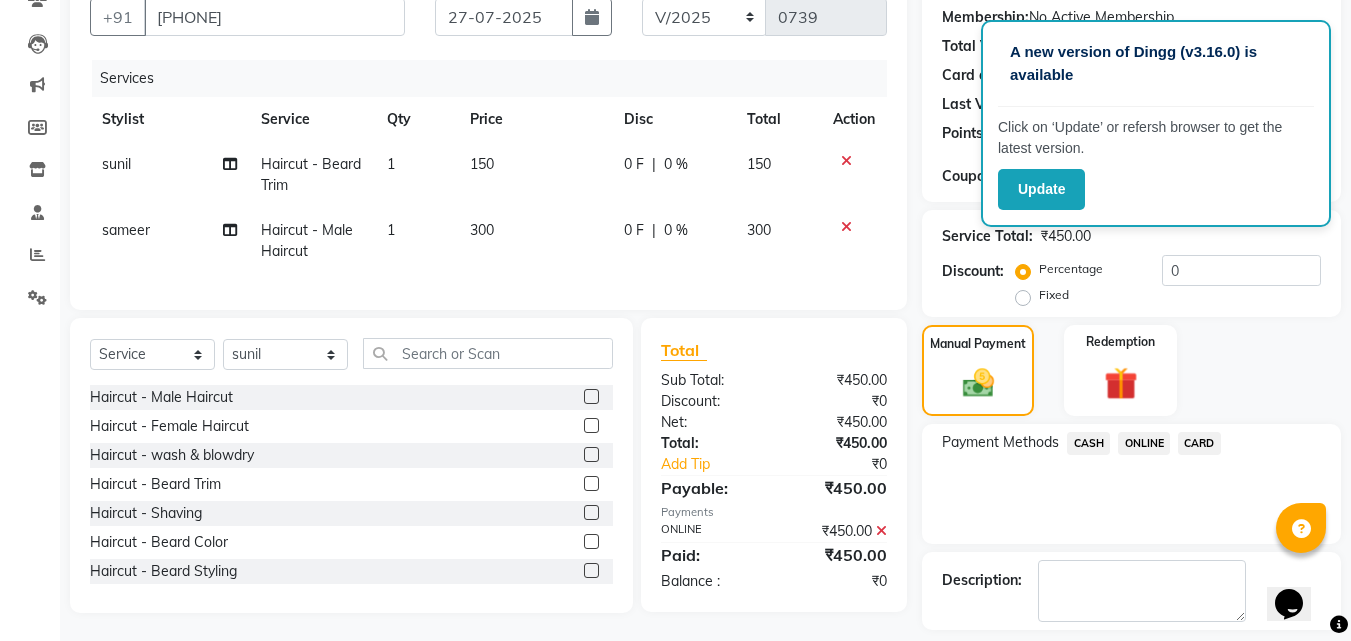 scroll, scrollTop: 200, scrollLeft: 0, axis: vertical 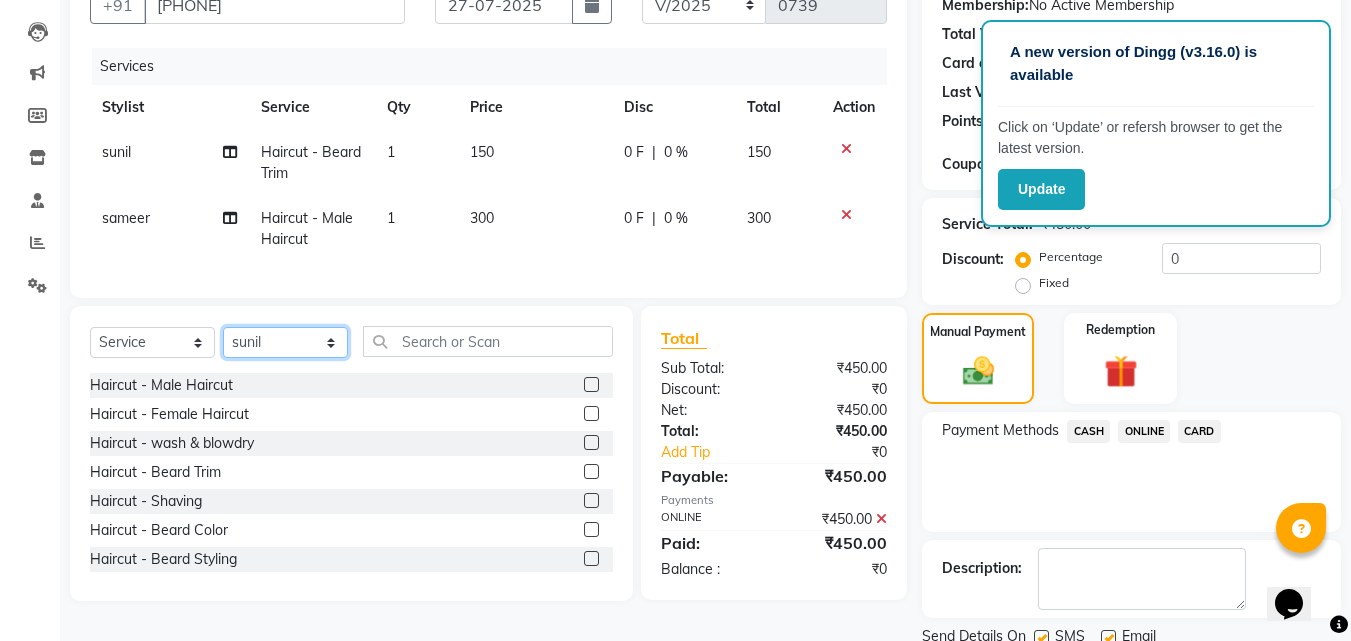 click on "Select Stylist [FIRST] [FIRST] [FIRST] [FIRST] [FIRST] [FIRST] [FIRST] [FIRST] [FIRST] [FIRST] [FIRST] [FIRST]" 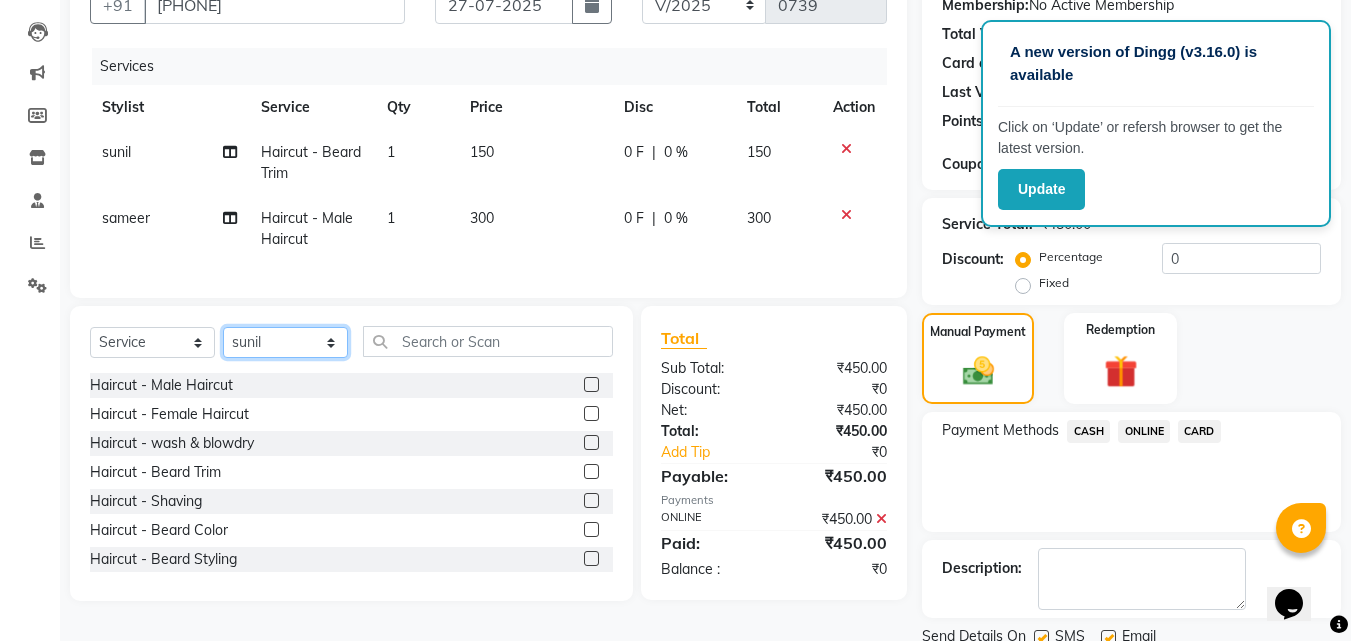 click on "Select Stylist [FIRST] [FIRST] [FIRST] [FIRST] [FIRST] [FIRST] [FIRST] [FIRST] [FIRST] [FIRST] [FIRST] [FIRST]" 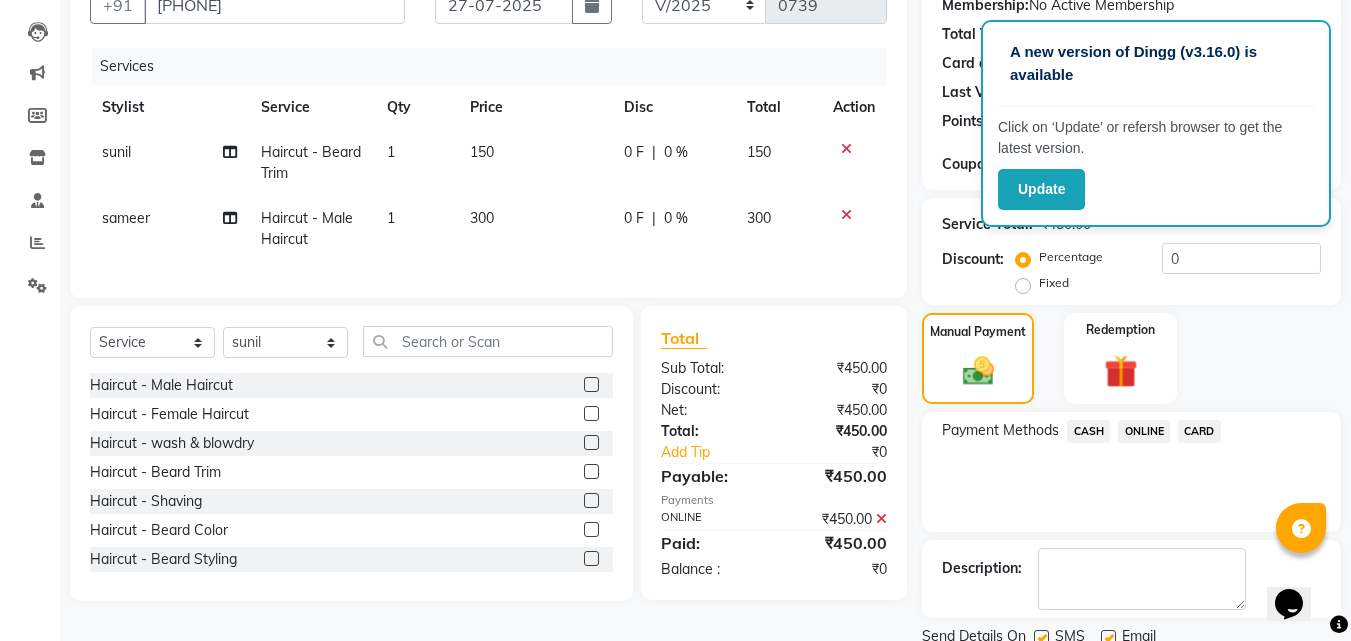 click 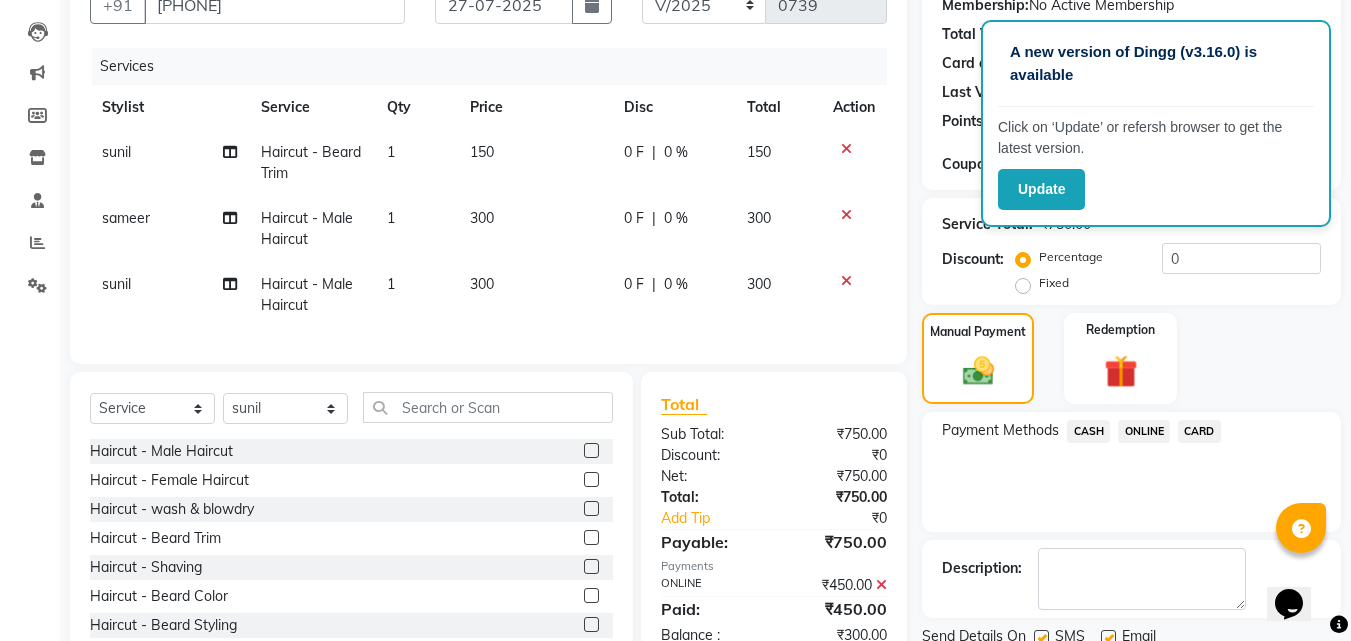 click on "ONLINE" 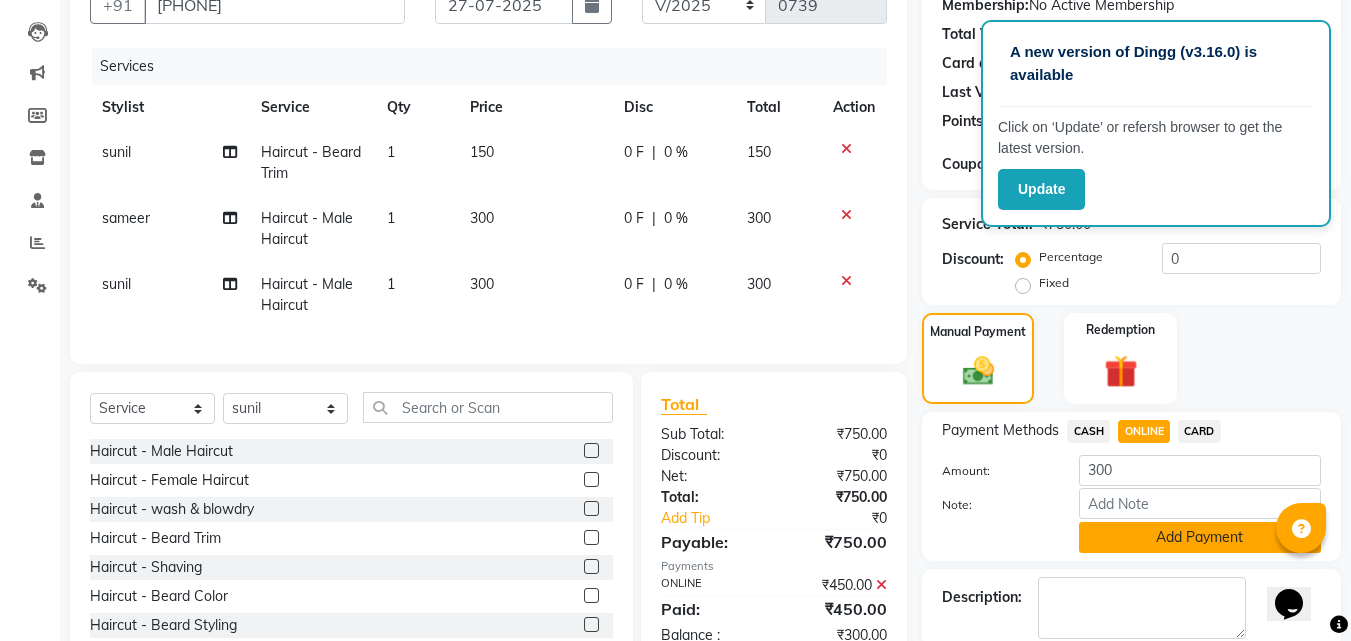 click on "Add Payment" 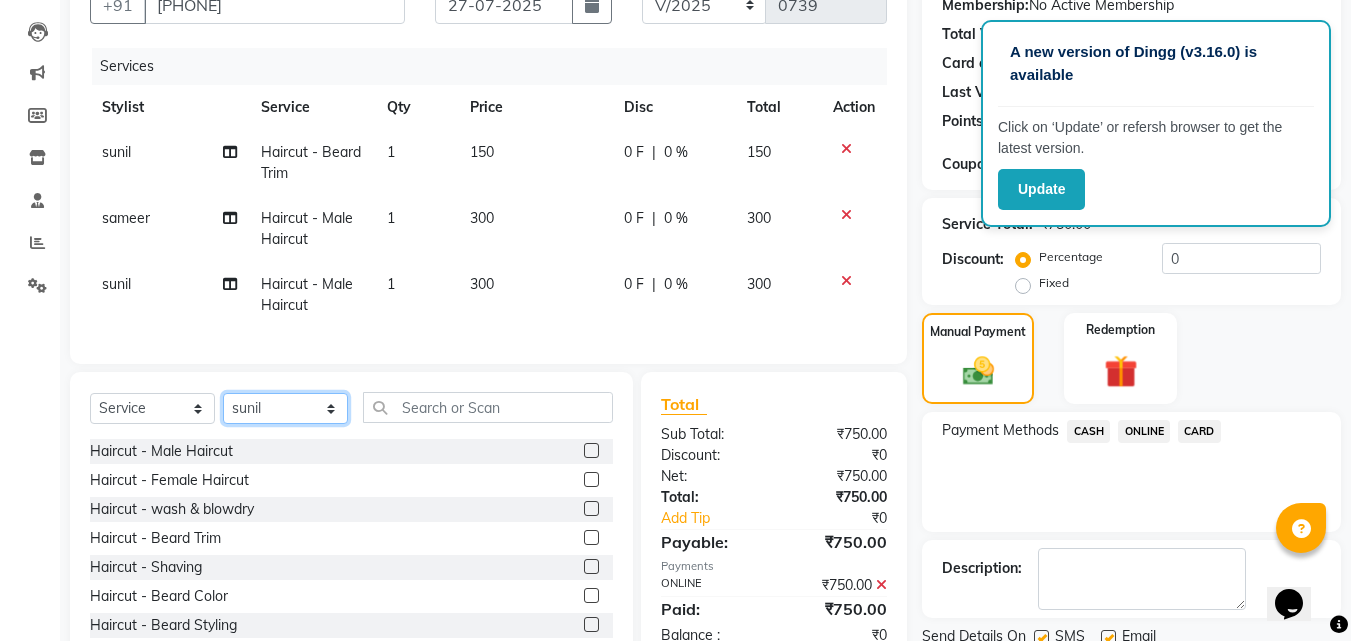 click on "Select Stylist [FIRST] [FIRST] [FIRST] [FIRST] [FIRST] [FIRST] [FIRST] [FIRST] [FIRST] [FIRST] [FIRST] [FIRST]" 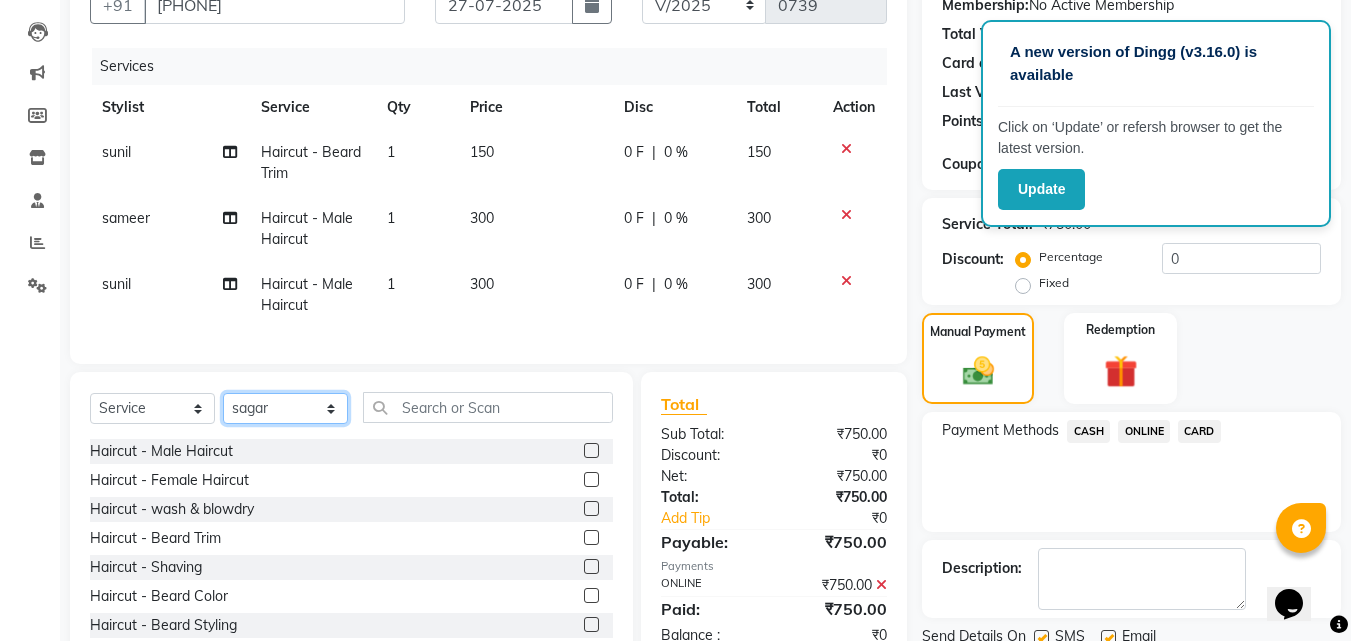 click on "Select Stylist [FIRST] [FIRST] [FIRST] [FIRST] [FIRST] [FIRST] [FIRST] [FIRST] [FIRST] [FIRST] [FIRST] [FIRST]" 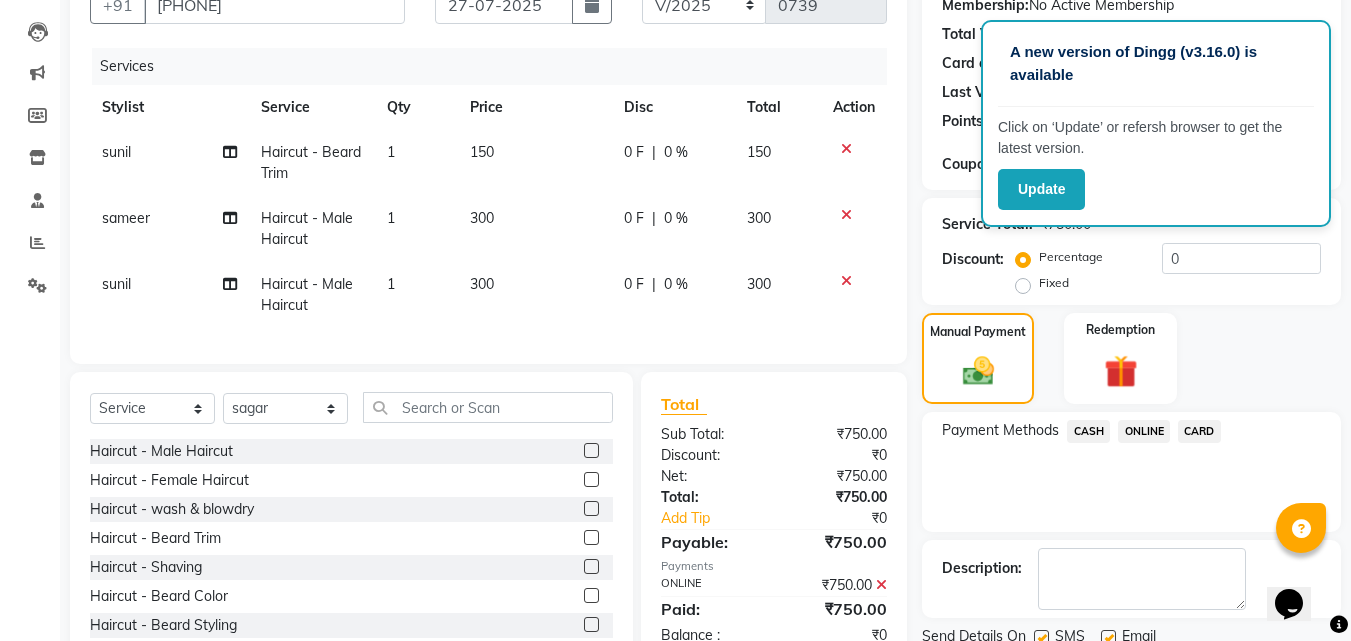 click 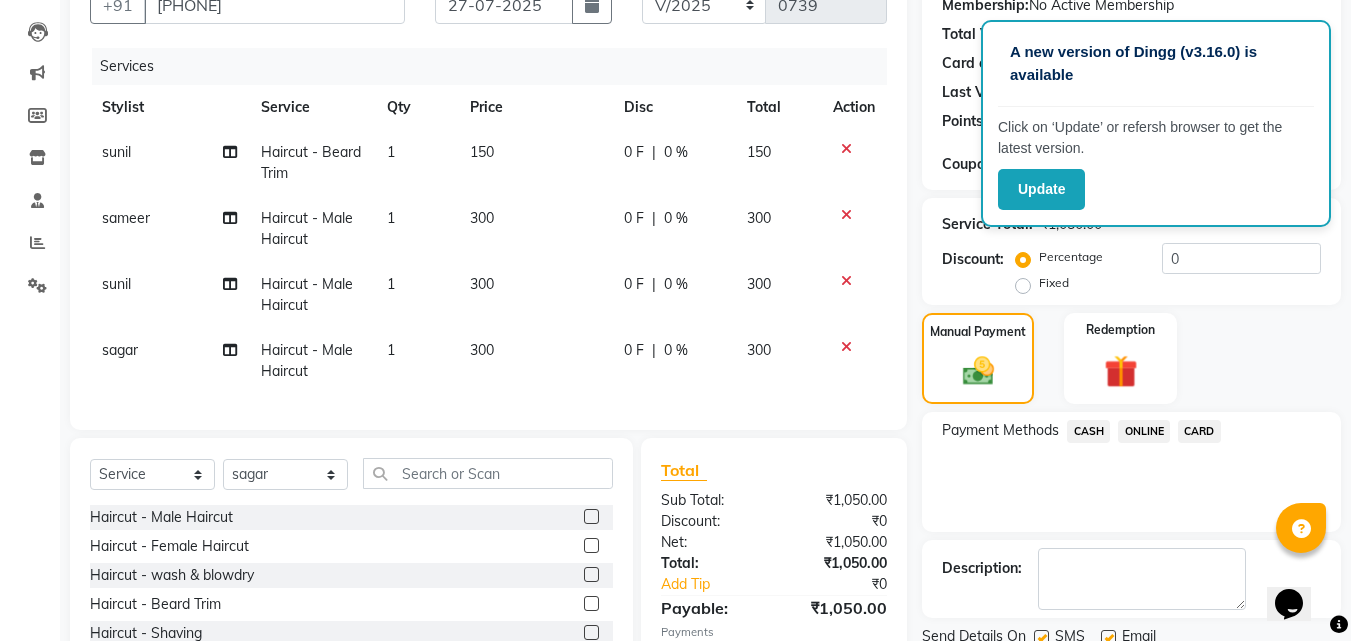 click on "ONLINE" 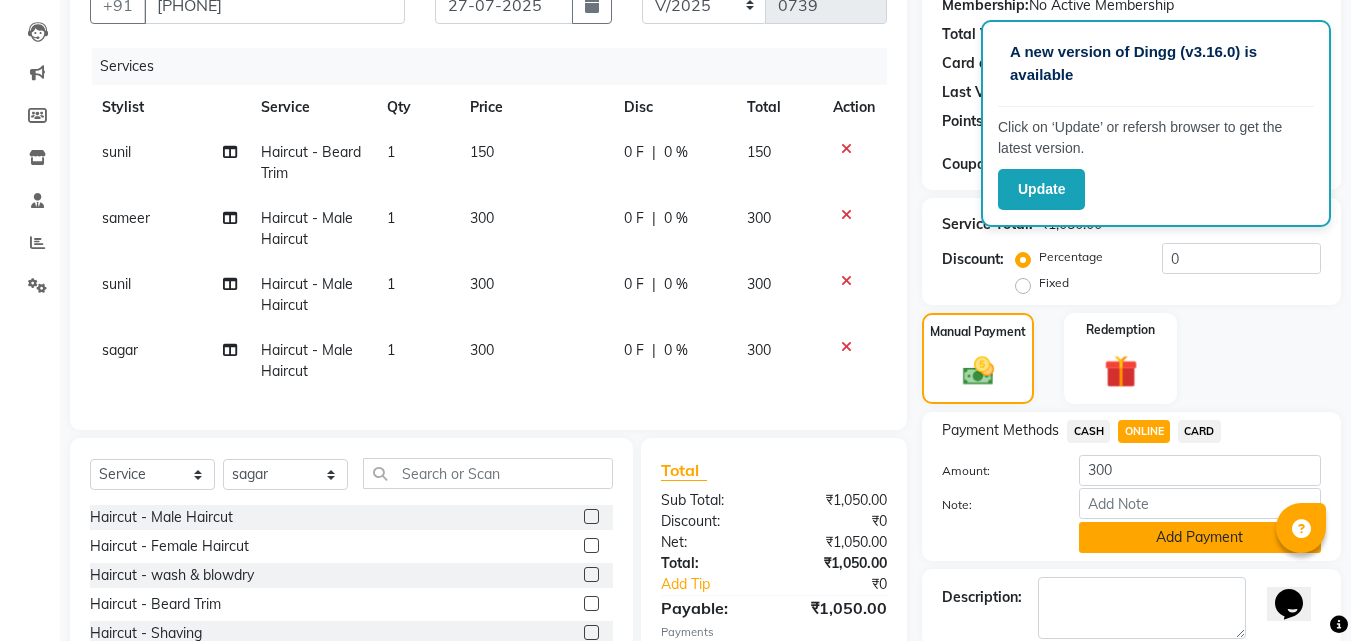 click on "Add Payment" 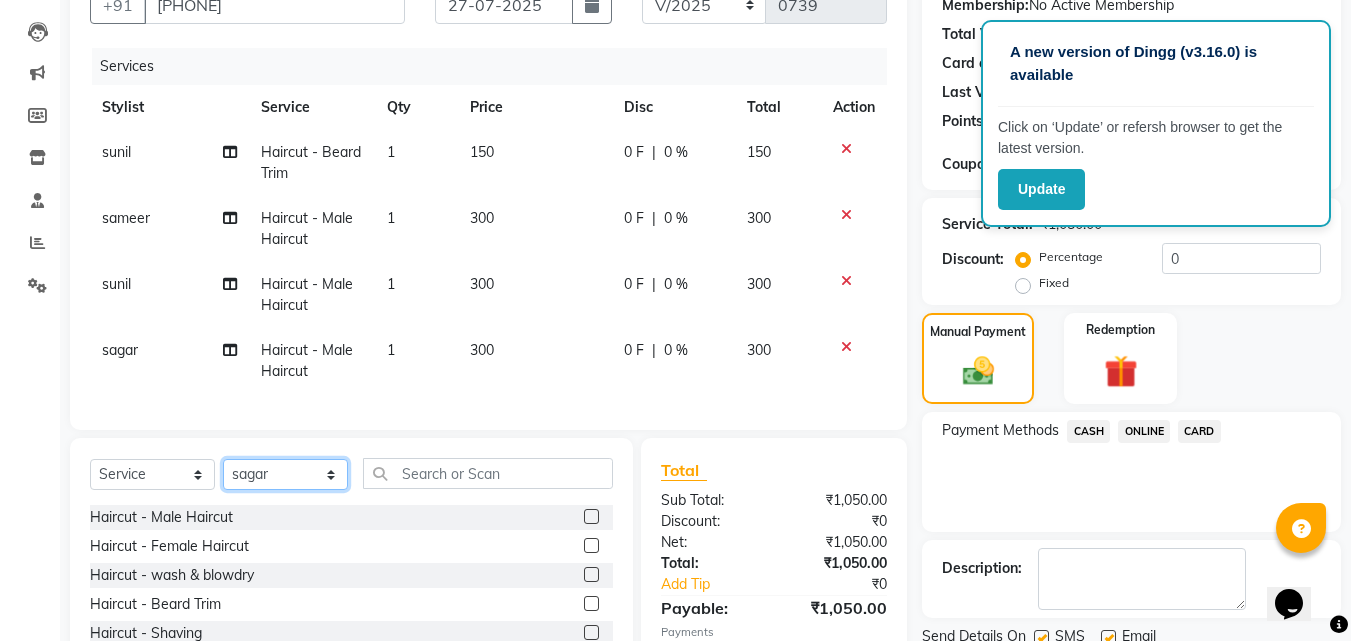 click on "Select Stylist [FIRST] [FIRST] [FIRST] [FIRST] [FIRST] [FIRST] [FIRST] [FIRST] [FIRST] [FIRST] [FIRST] [FIRST]" 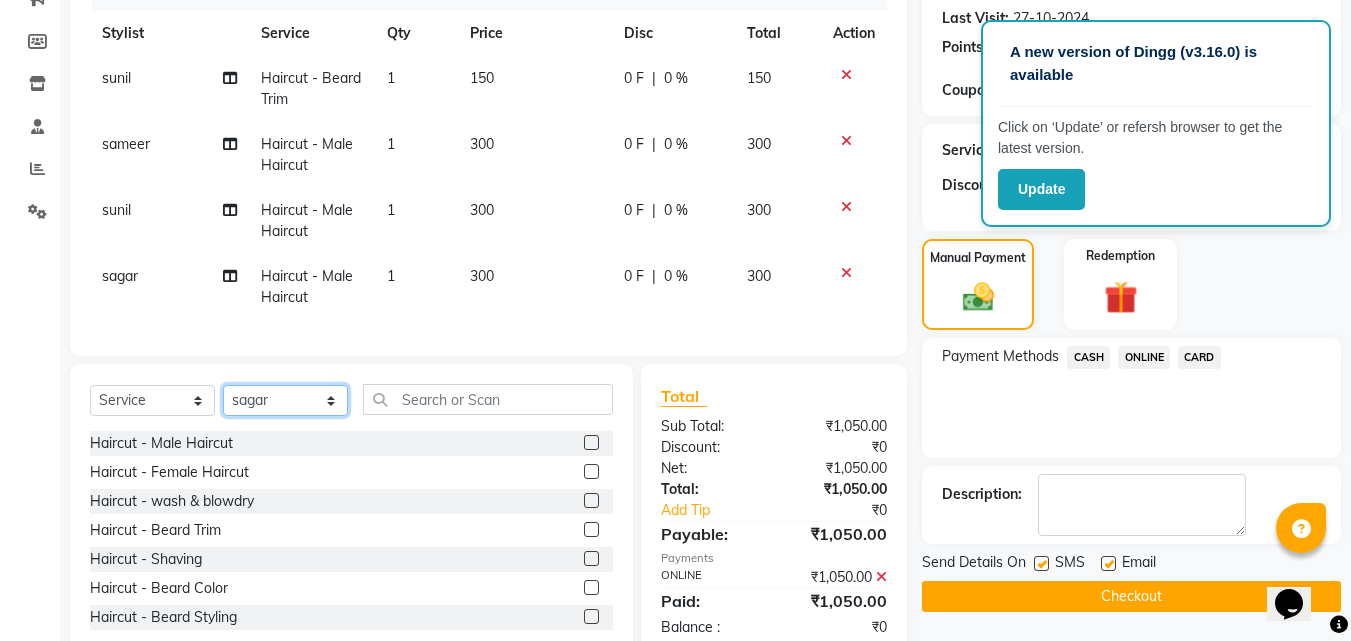 scroll, scrollTop: 300, scrollLeft: 0, axis: vertical 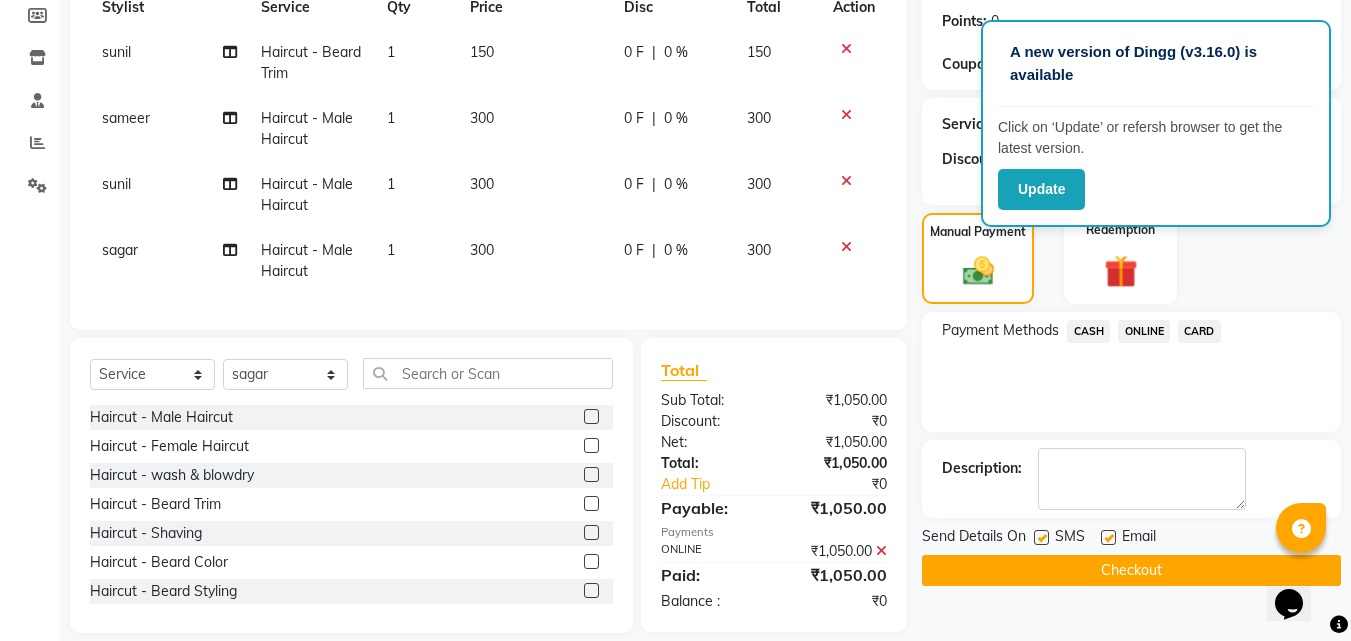 click 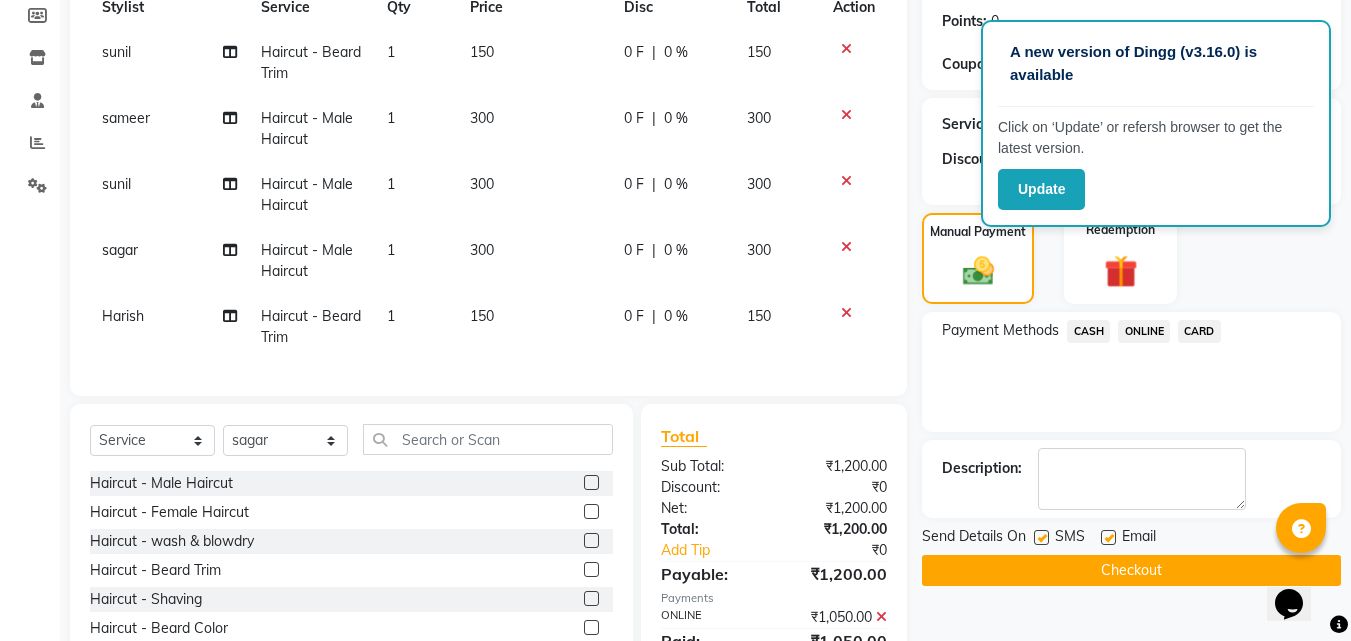 click on "ONLINE" 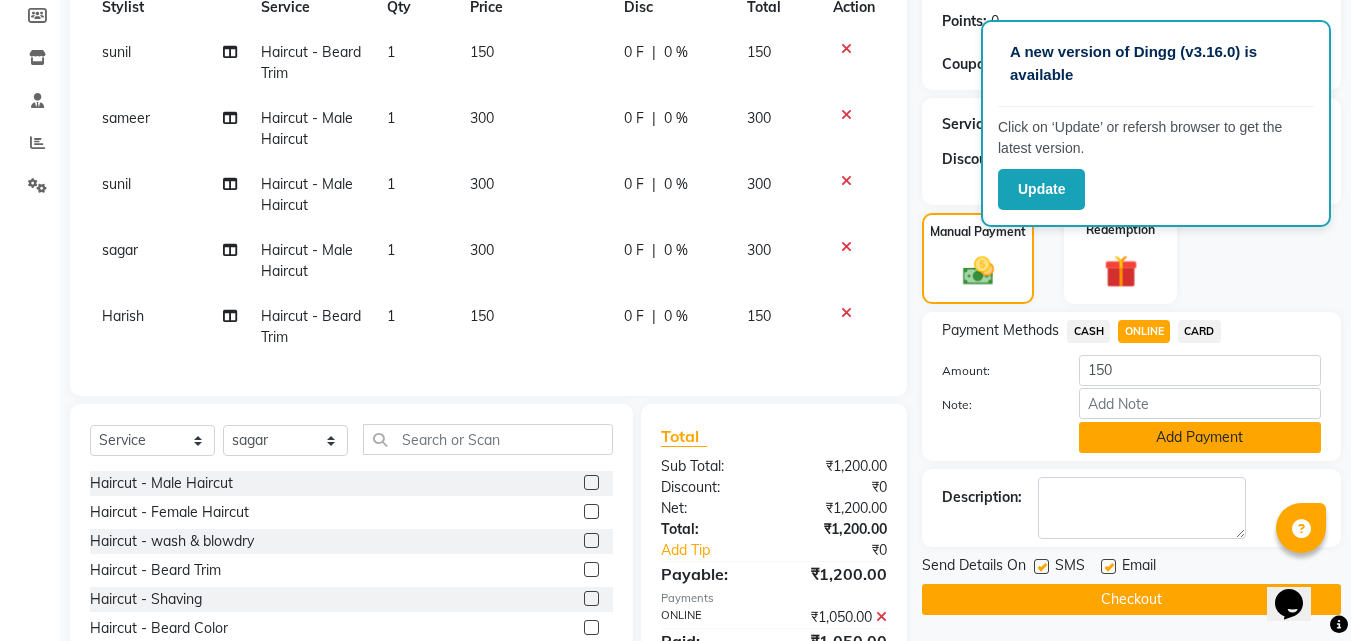 click on "Add Payment" 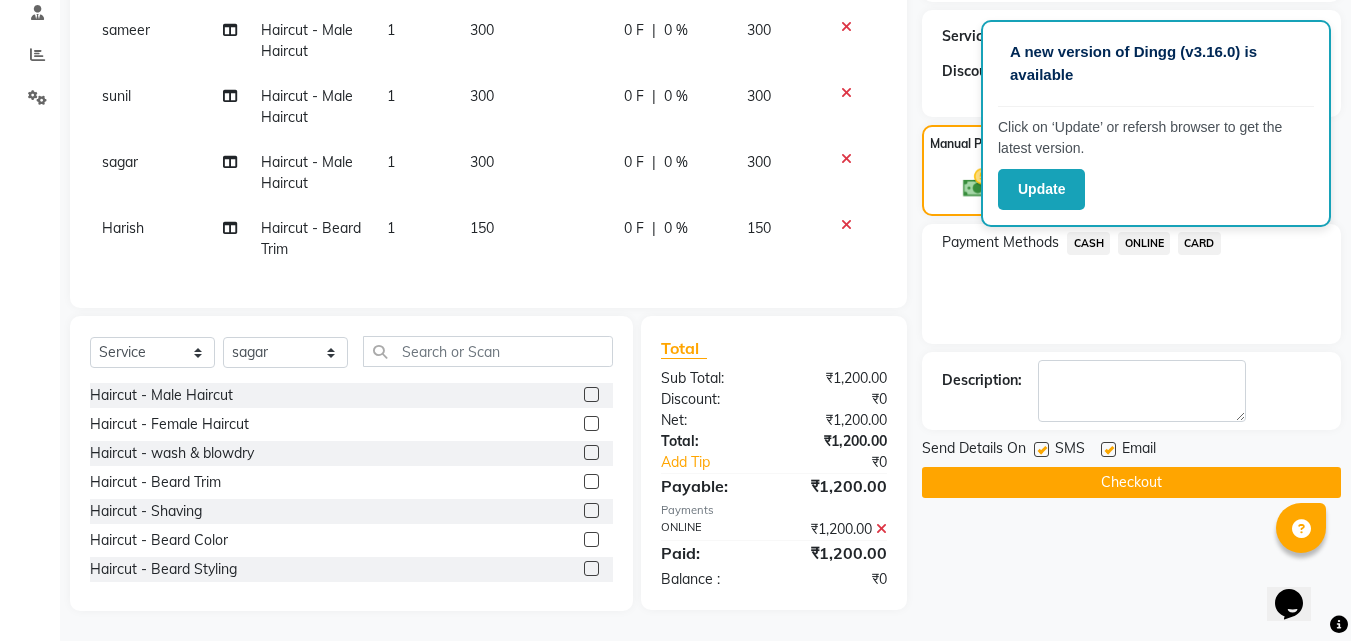 scroll, scrollTop: 400, scrollLeft: 0, axis: vertical 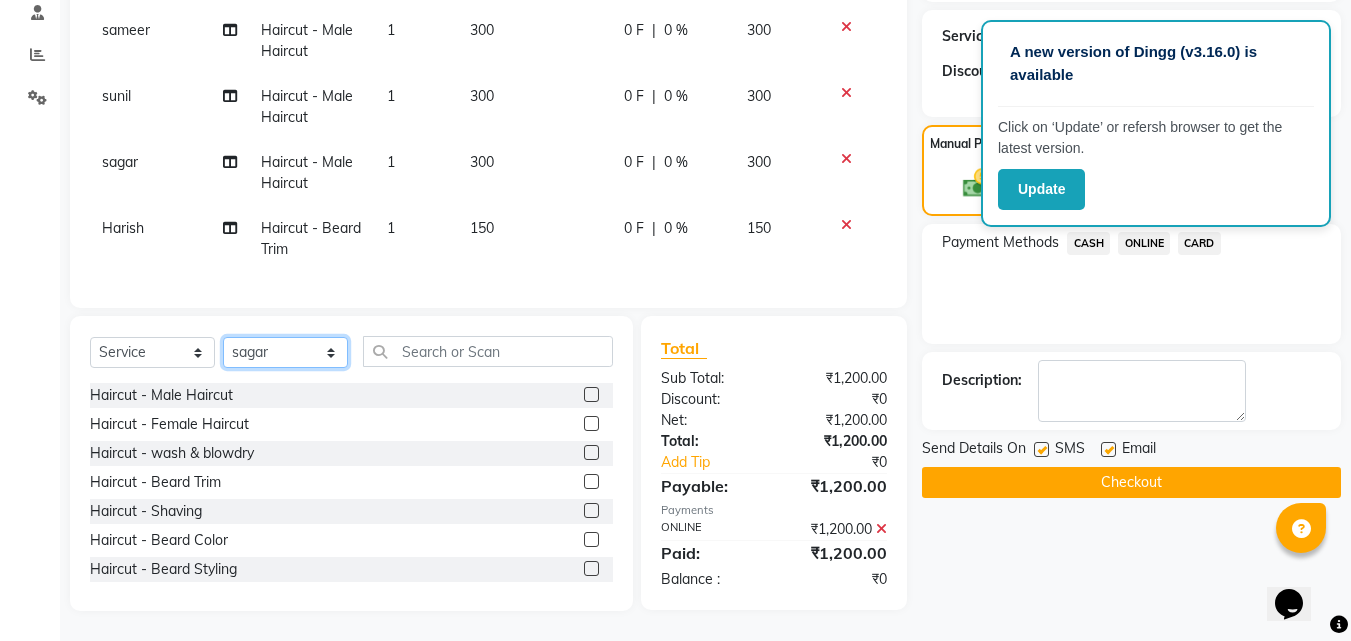 click on "Select Stylist [FIRST] [FIRST] [FIRST] [FIRST] [FIRST] [FIRST] [FIRST] [FIRST] [FIRST] [FIRST] [FIRST] [FIRST]" 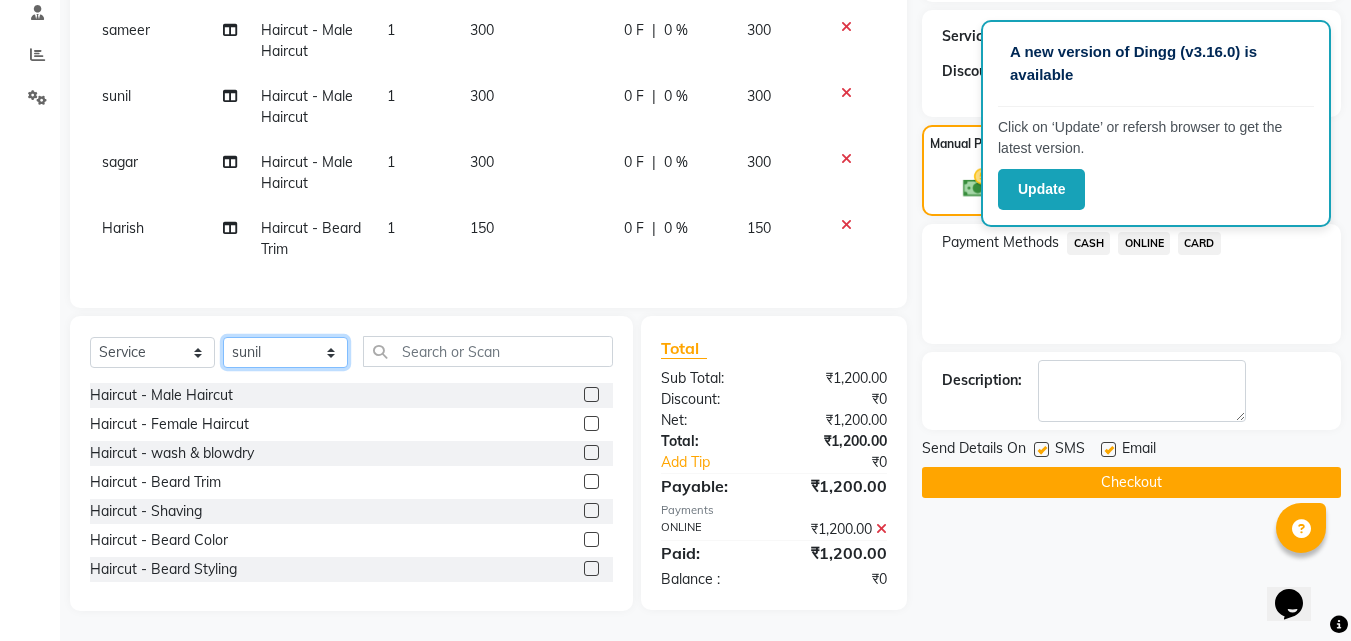 click on "Select Stylist [FIRST] [FIRST] [FIRST] [FIRST] [FIRST] [FIRST] [FIRST] [FIRST] [FIRST] [FIRST] [FIRST] [FIRST]" 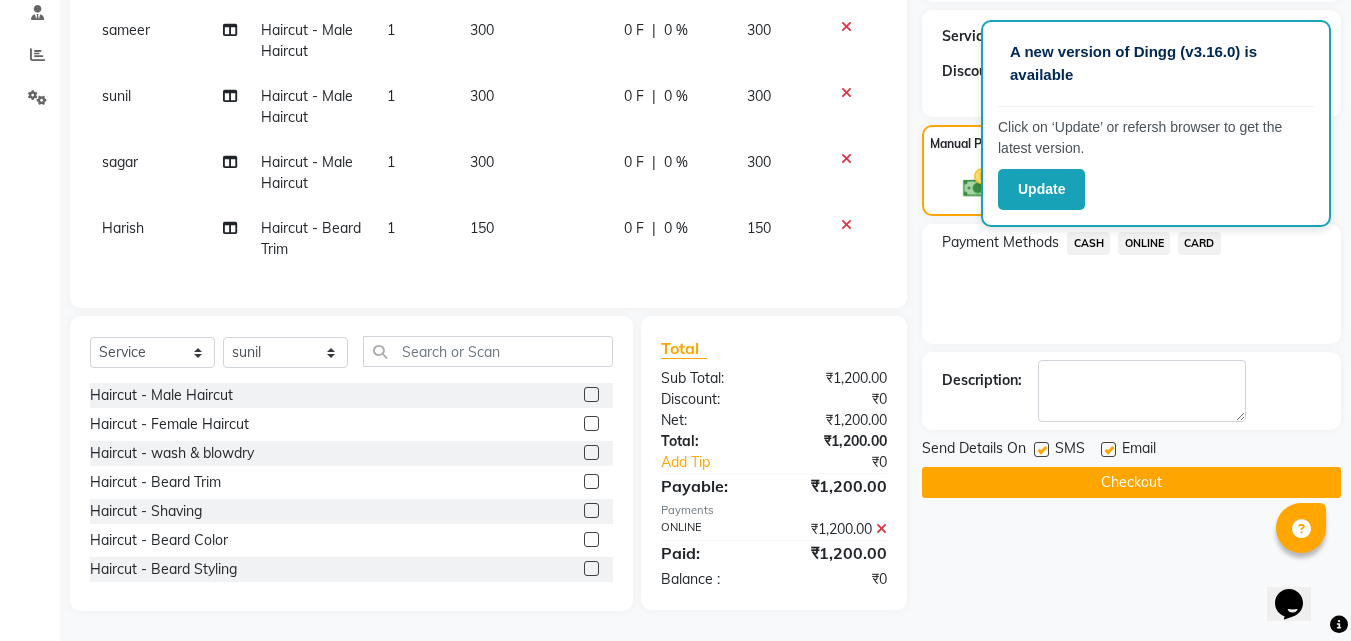 click 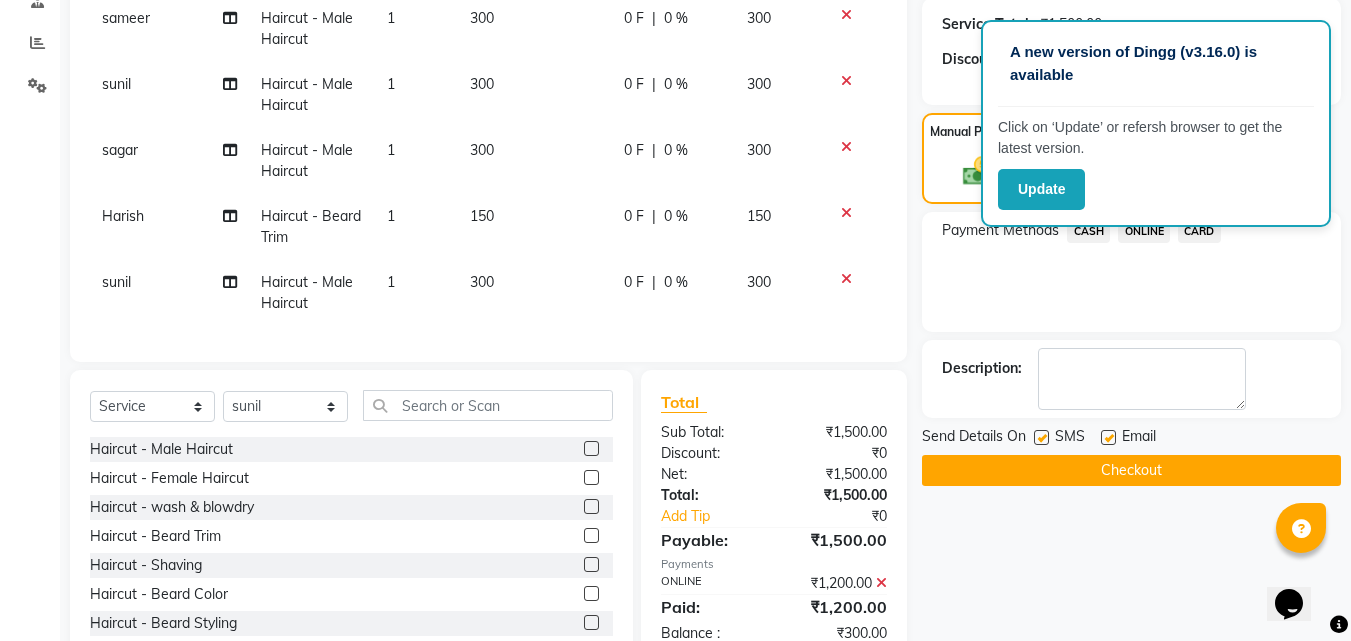 scroll, scrollTop: 9, scrollLeft: 0, axis: vertical 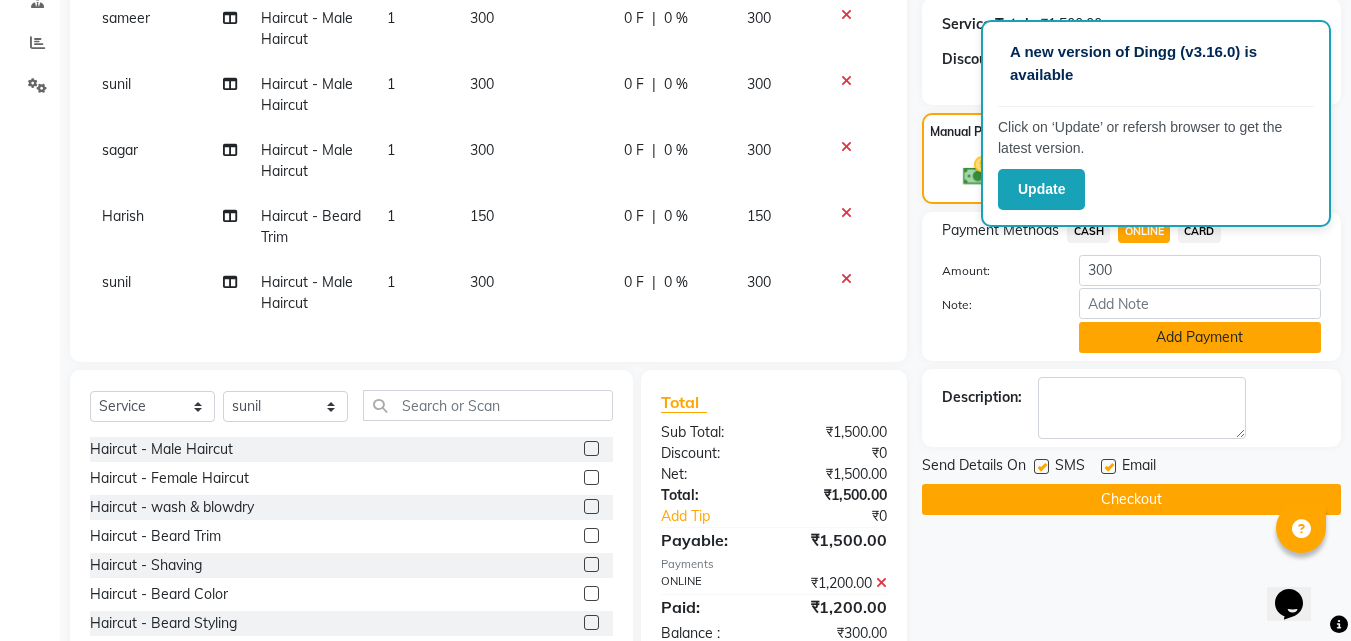 click on "Add Payment" 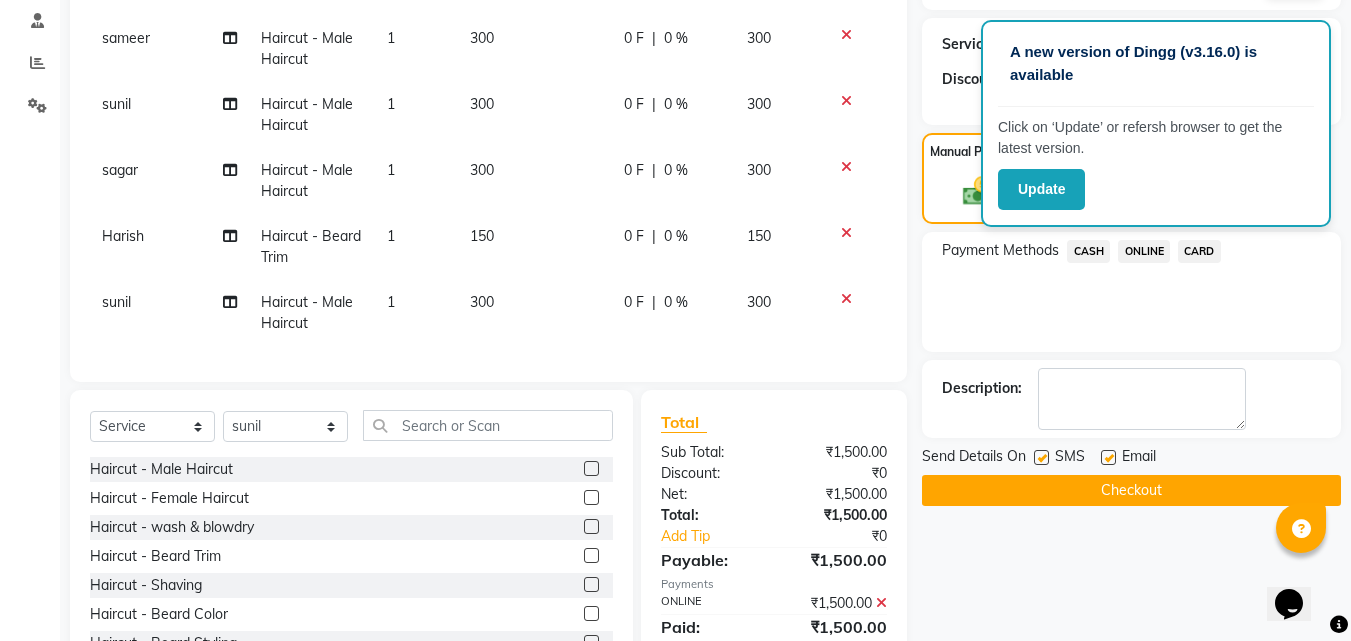 scroll, scrollTop: 360, scrollLeft: 0, axis: vertical 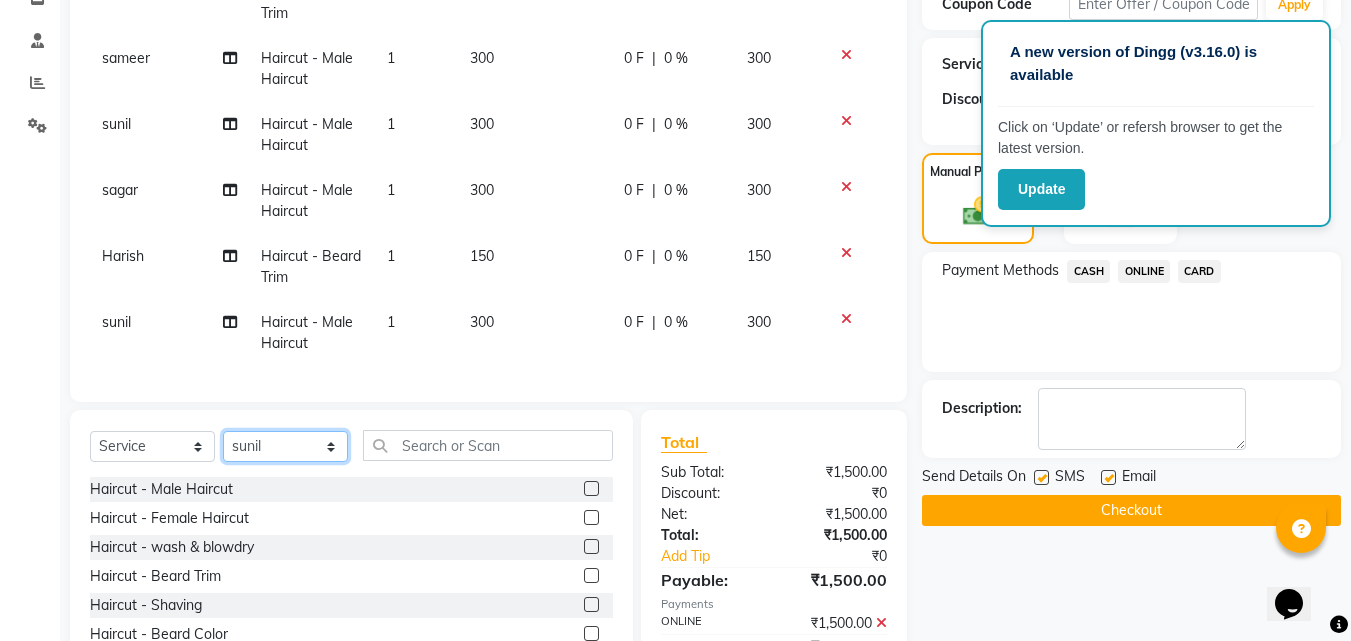 click on "Select Stylist [FIRST] [FIRST] [FIRST] [FIRST] [FIRST] [FIRST] [FIRST] [FIRST] [FIRST] [FIRST] [FIRST] [FIRST]" 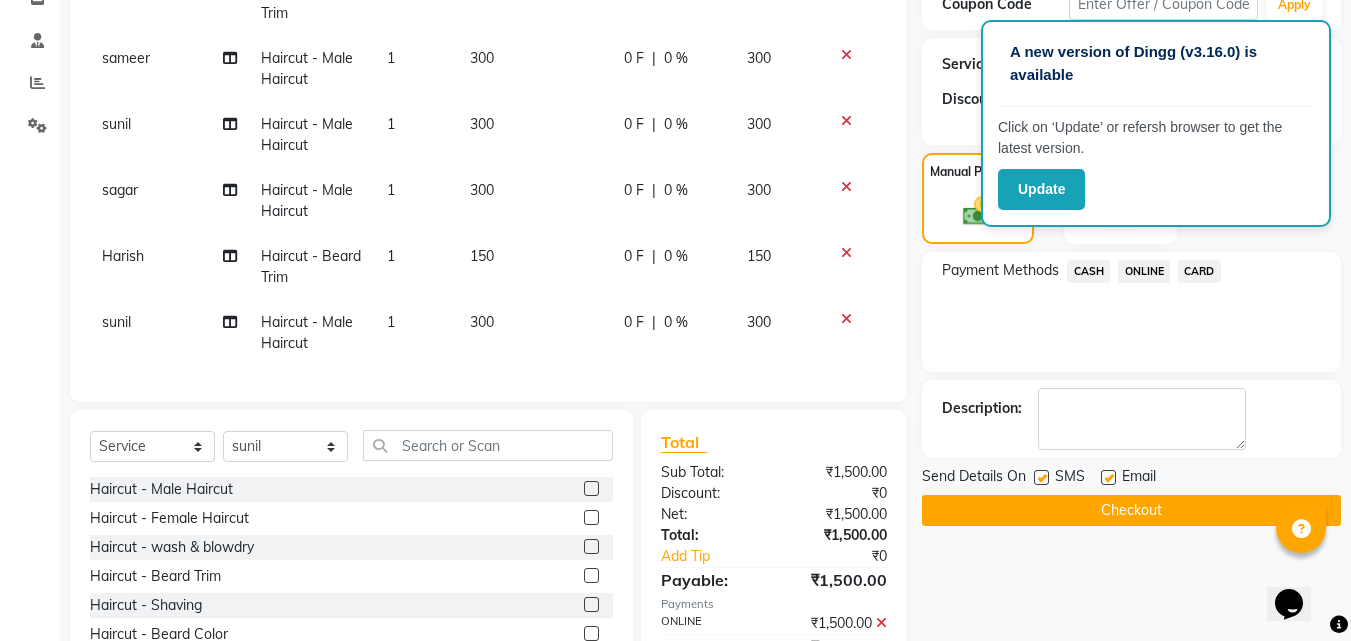click 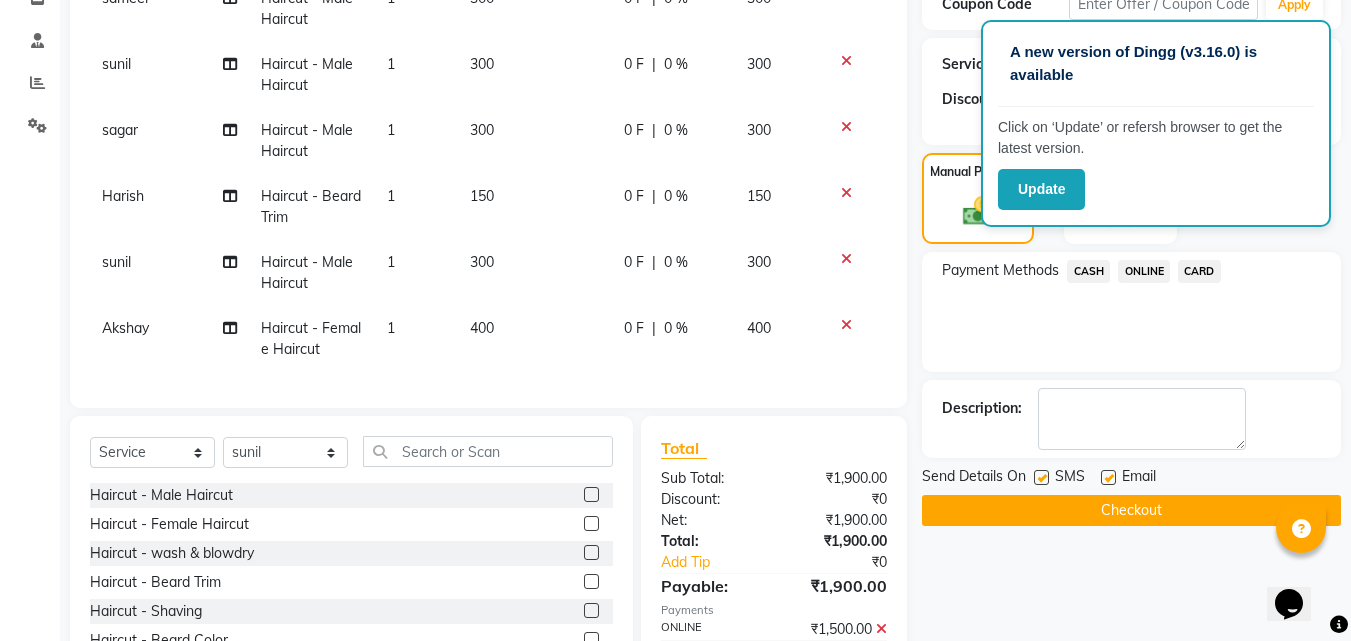 scroll, scrollTop: 75, scrollLeft: 0, axis: vertical 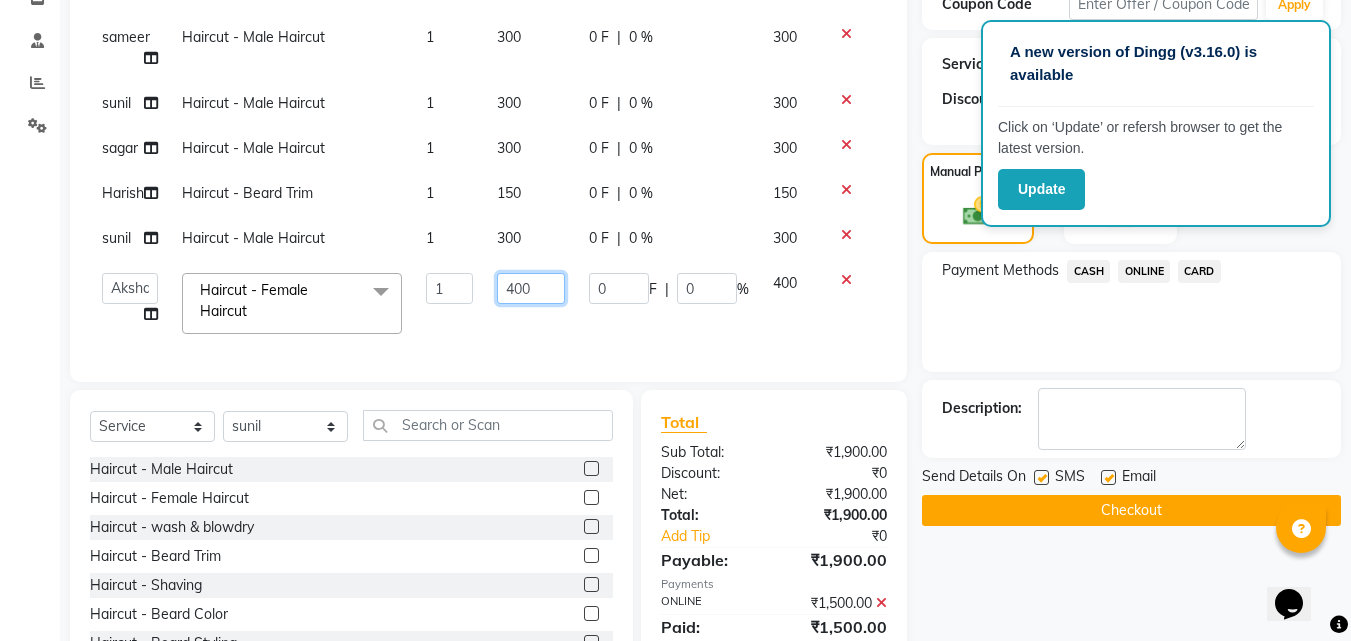 click on "400" 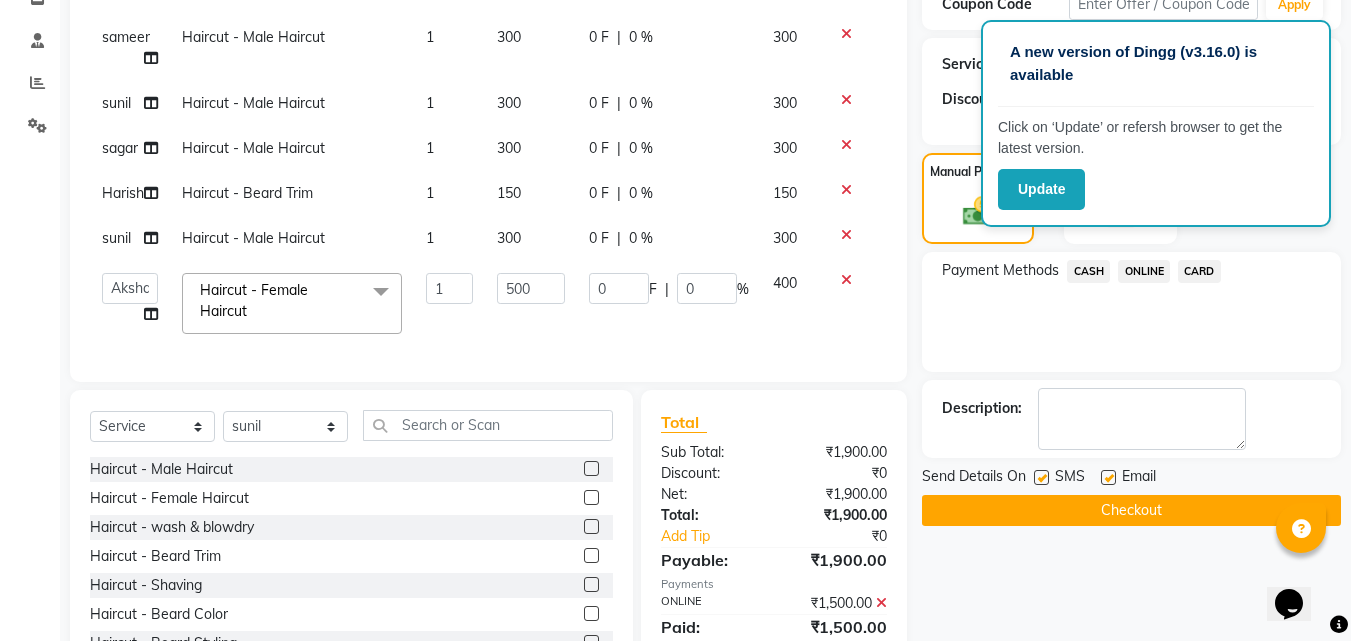 click on "ONLINE" 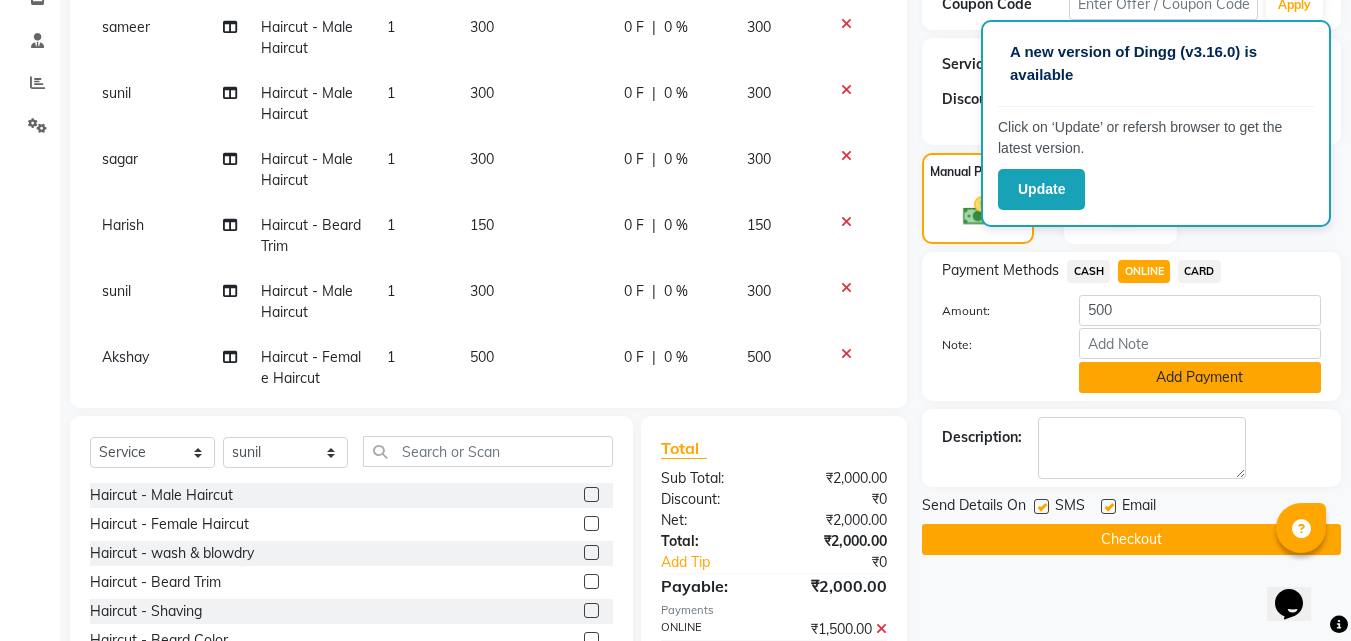 click on "Add Payment" 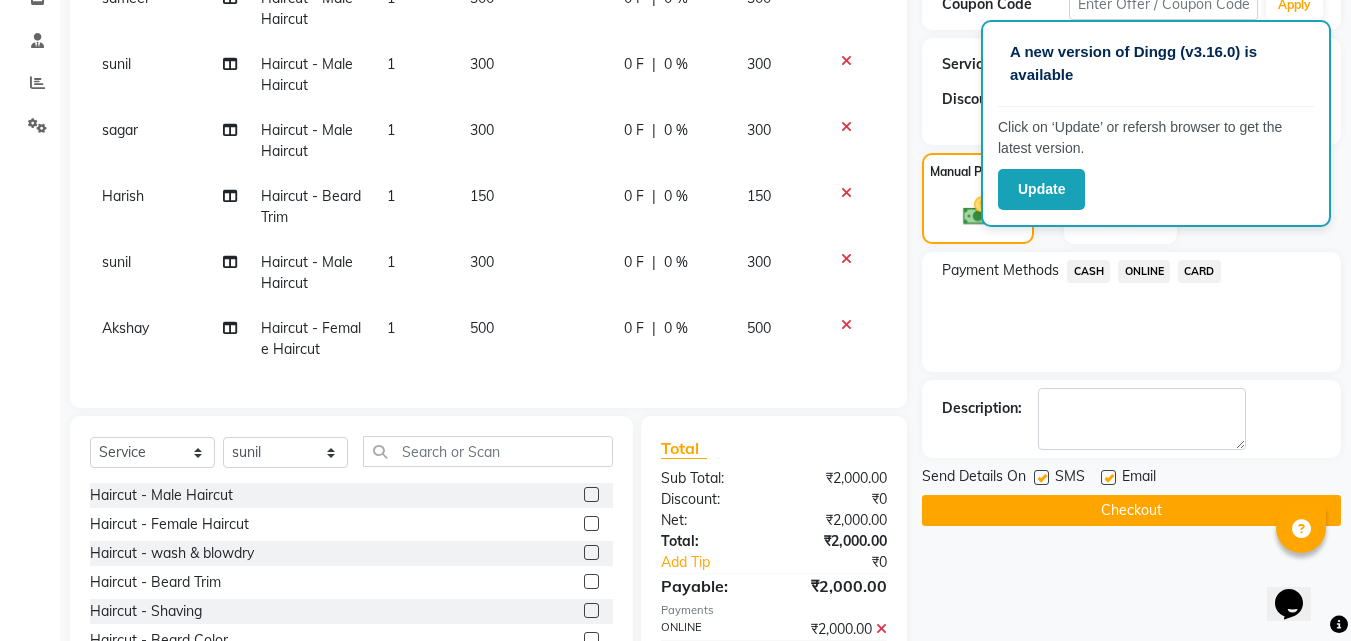 scroll, scrollTop: 75, scrollLeft: 0, axis: vertical 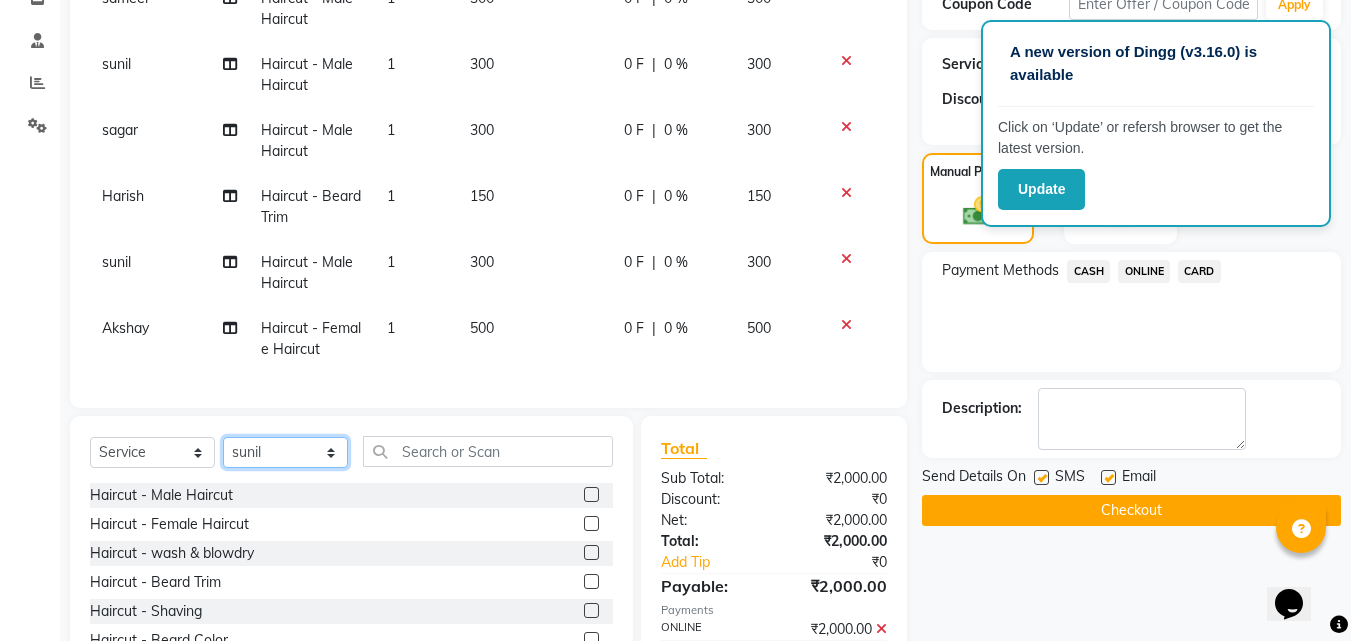 click on "Select Stylist [FIRST] [FIRST] [FIRST] [FIRST] [FIRST] [FIRST] [FIRST] [FIRST] [FIRST] [FIRST] [FIRST] [FIRST]" 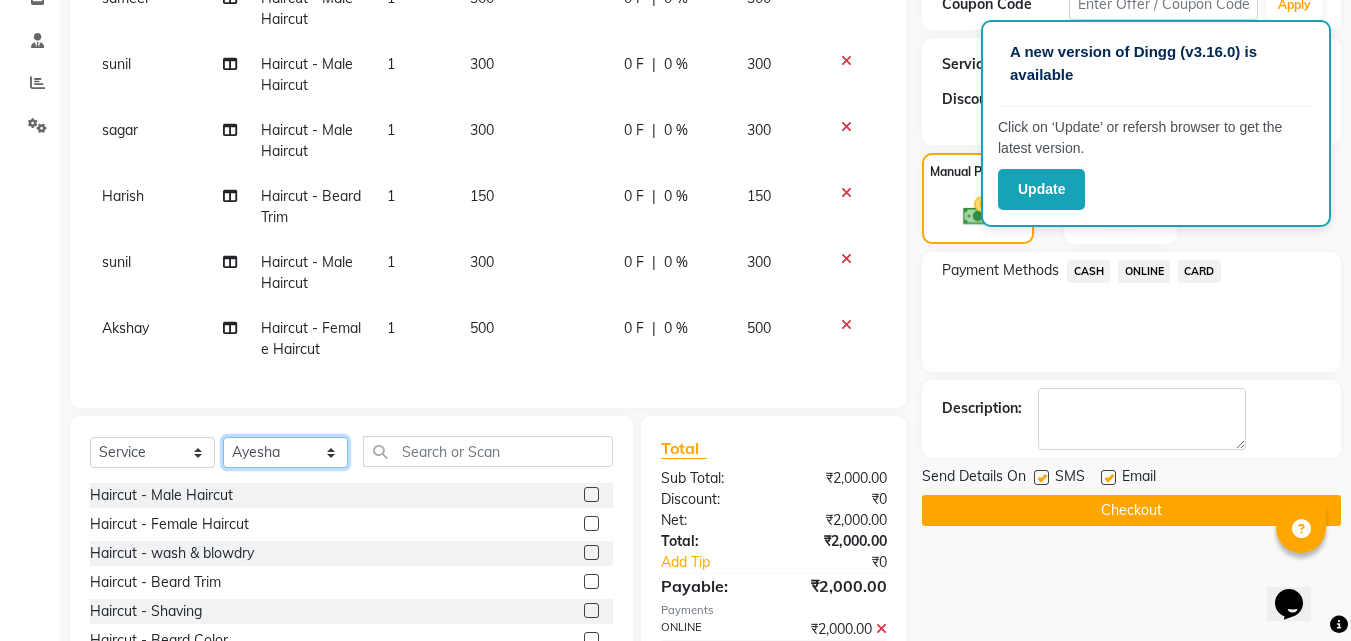 click on "Select Stylist [FIRST] [FIRST] [FIRST] [FIRST] [FIRST] [FIRST] [FIRST] [FIRST] [FIRST] [FIRST] [FIRST] [FIRST]" 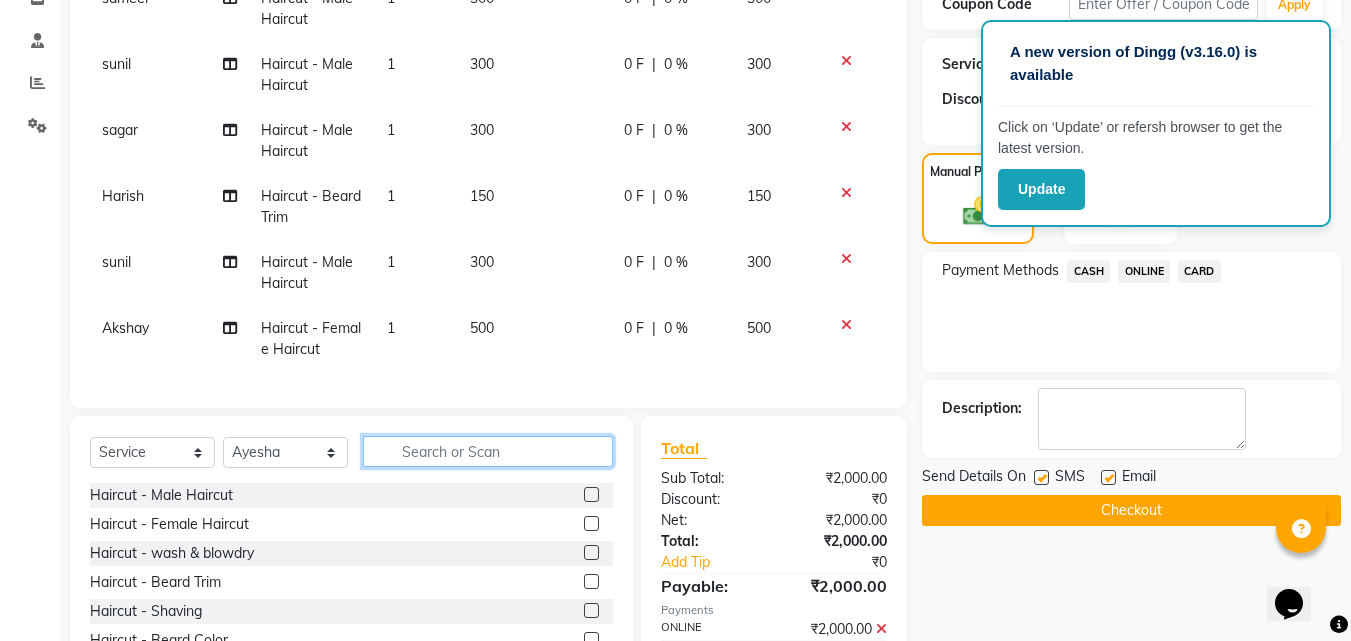 click 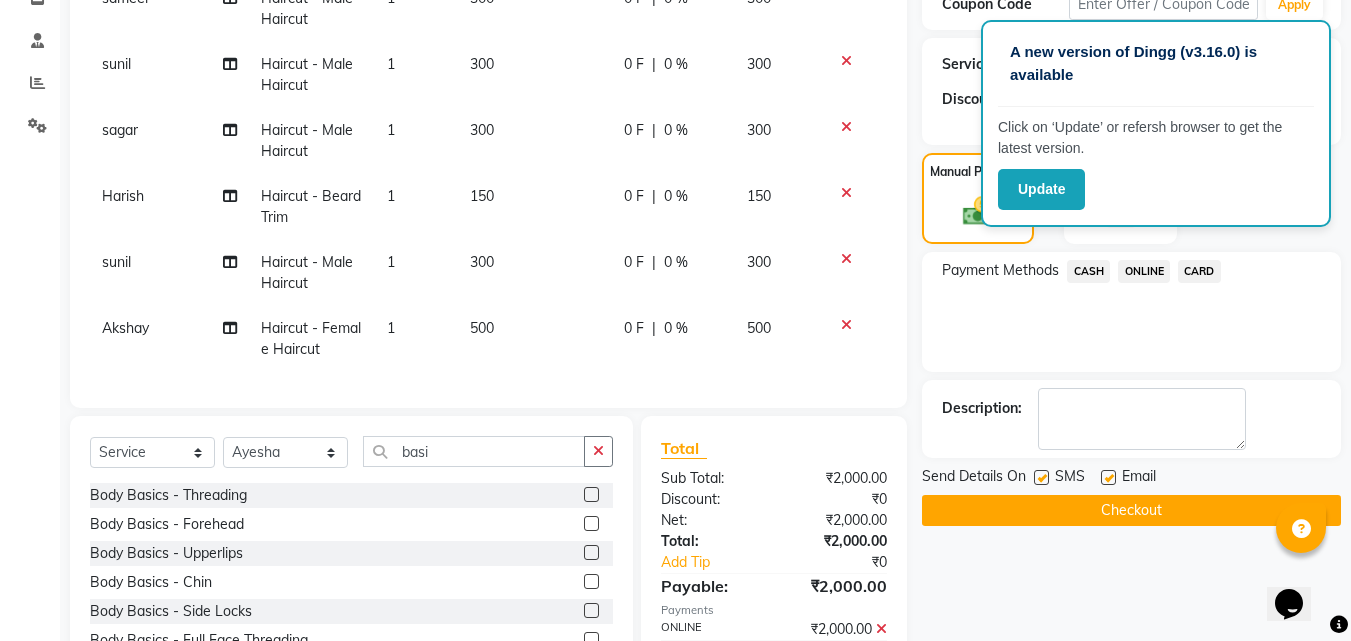 click 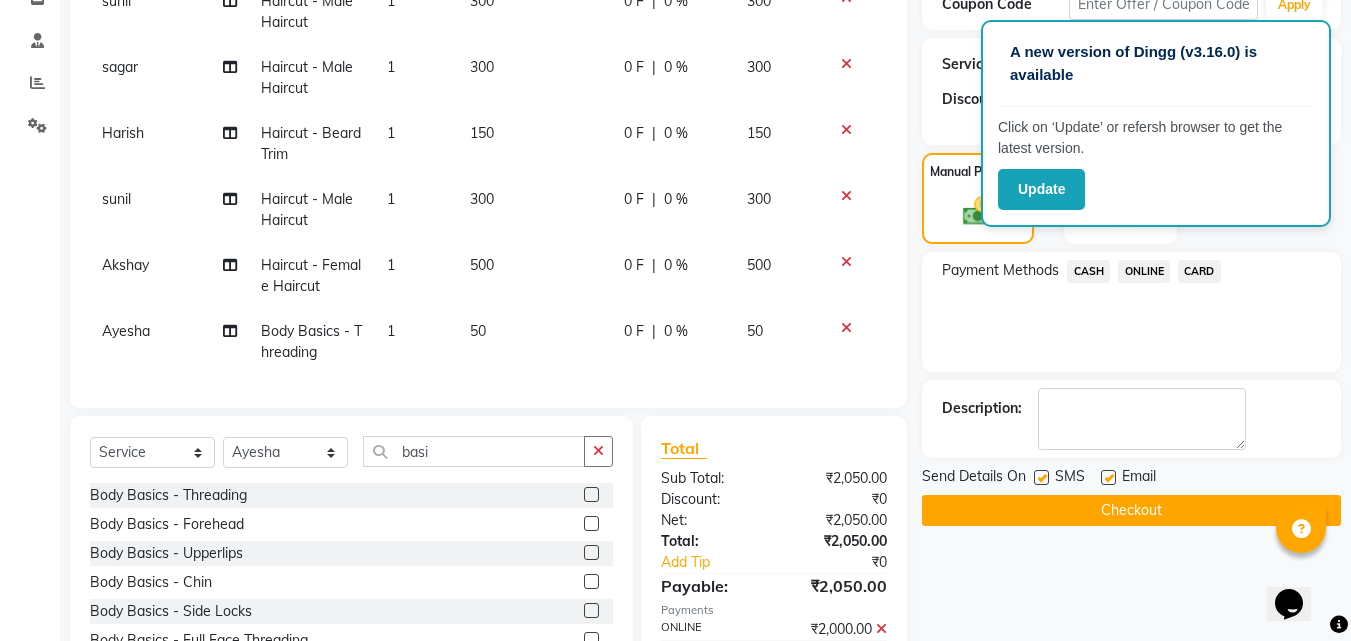 scroll, scrollTop: 141, scrollLeft: 0, axis: vertical 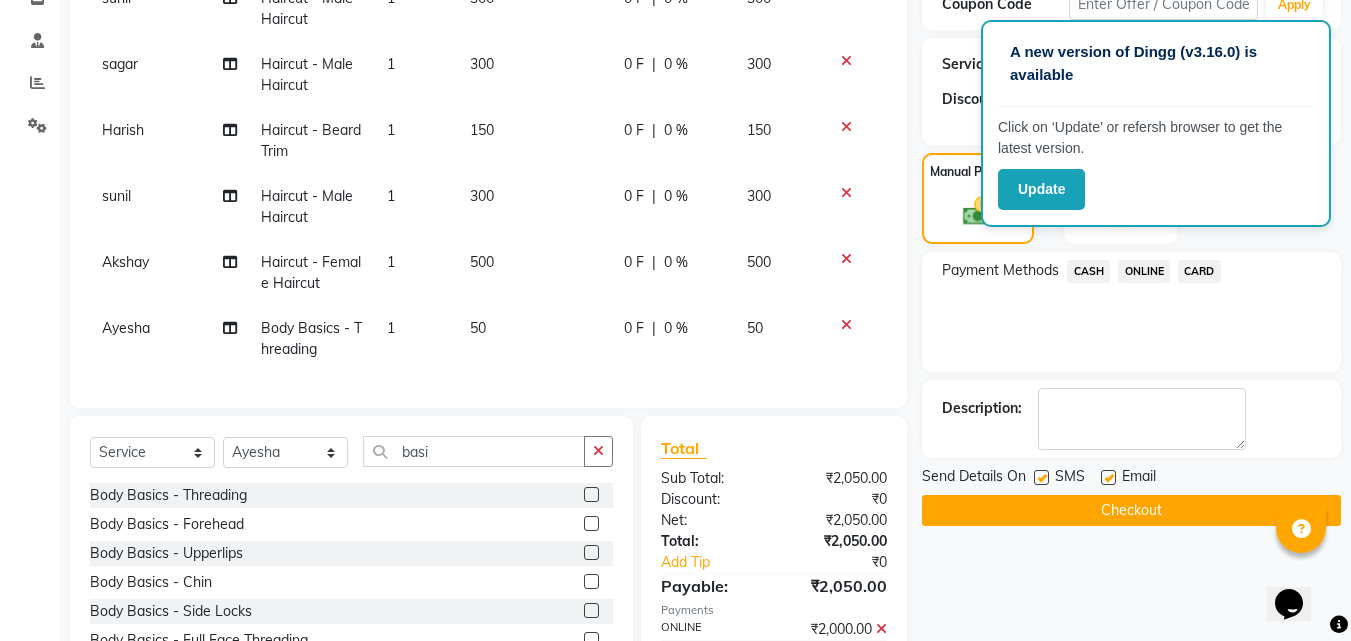 click on "50" 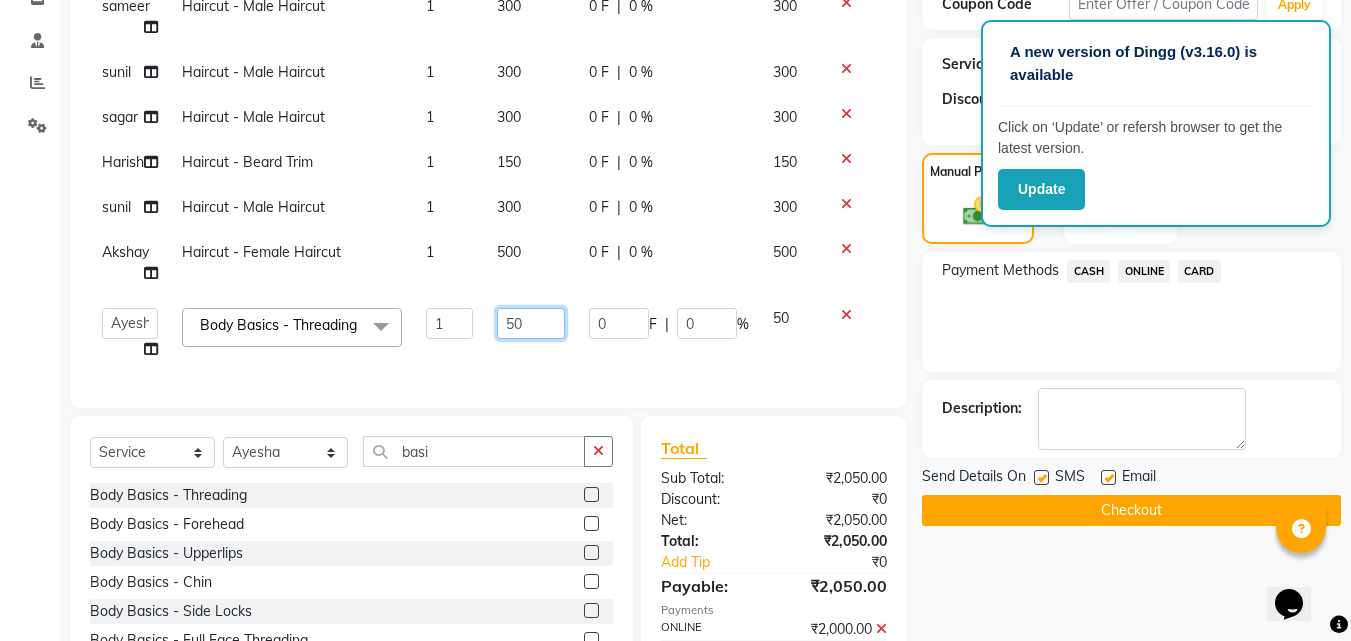 click on "50" 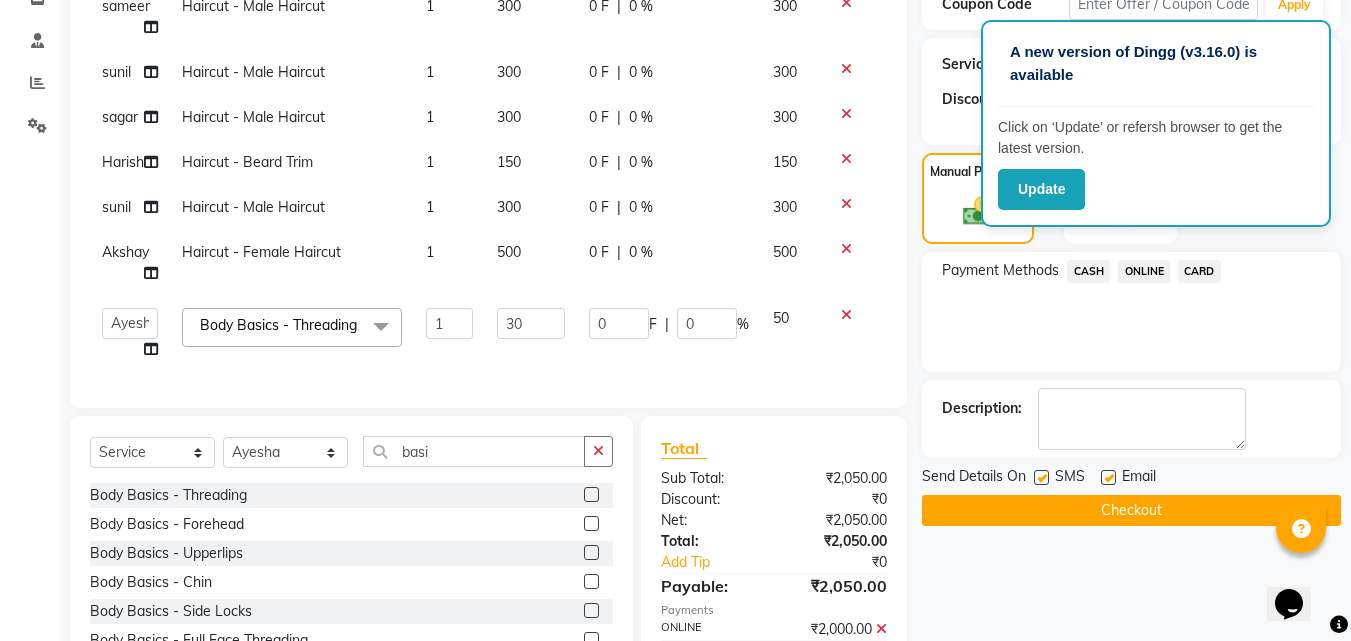 click on "ONLINE" 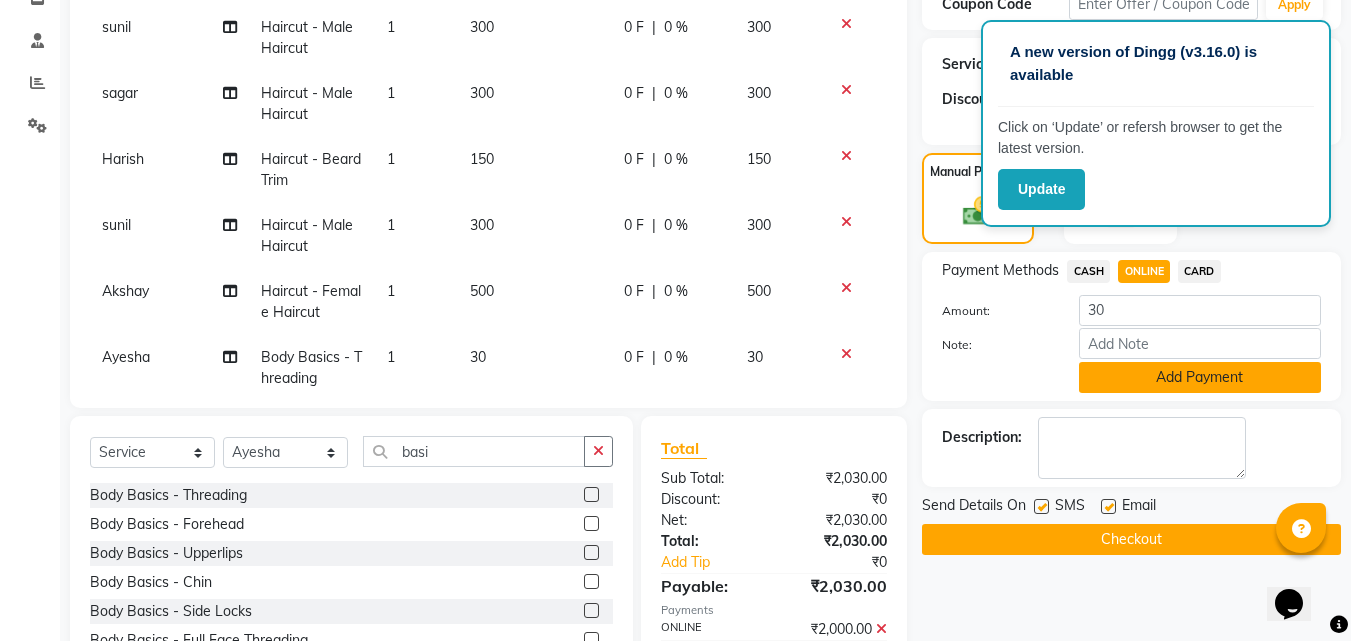 click on "Add Payment" 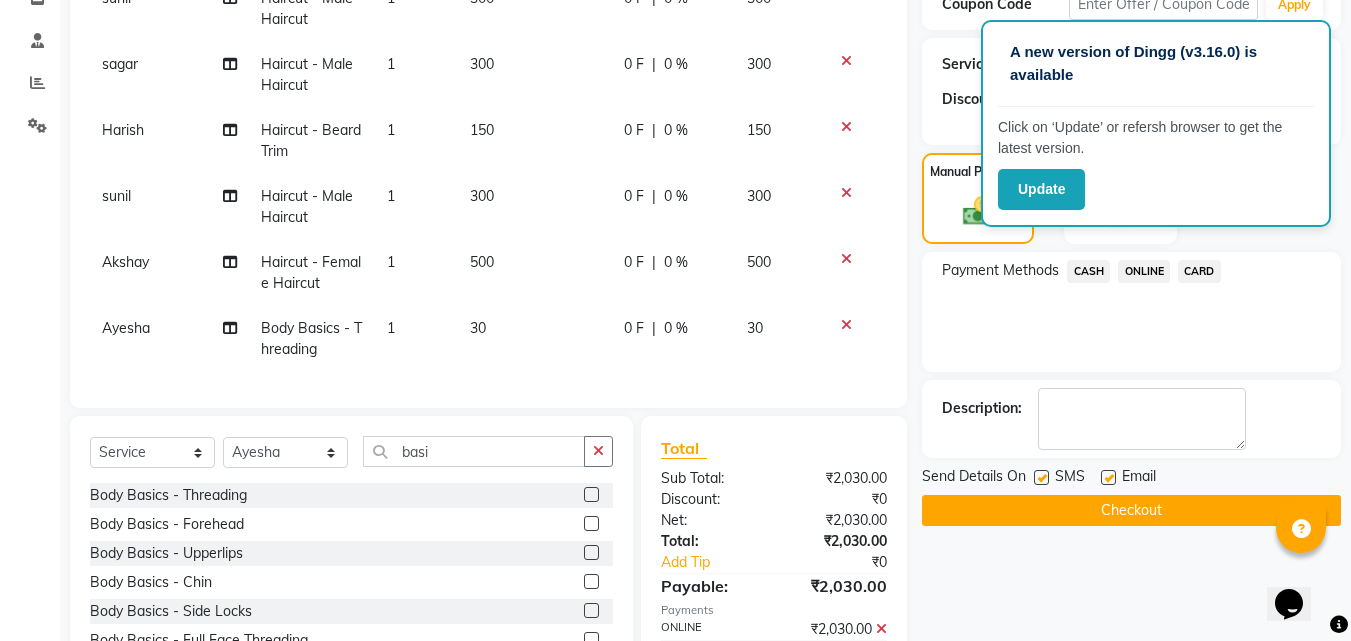 scroll, scrollTop: 141, scrollLeft: 0, axis: vertical 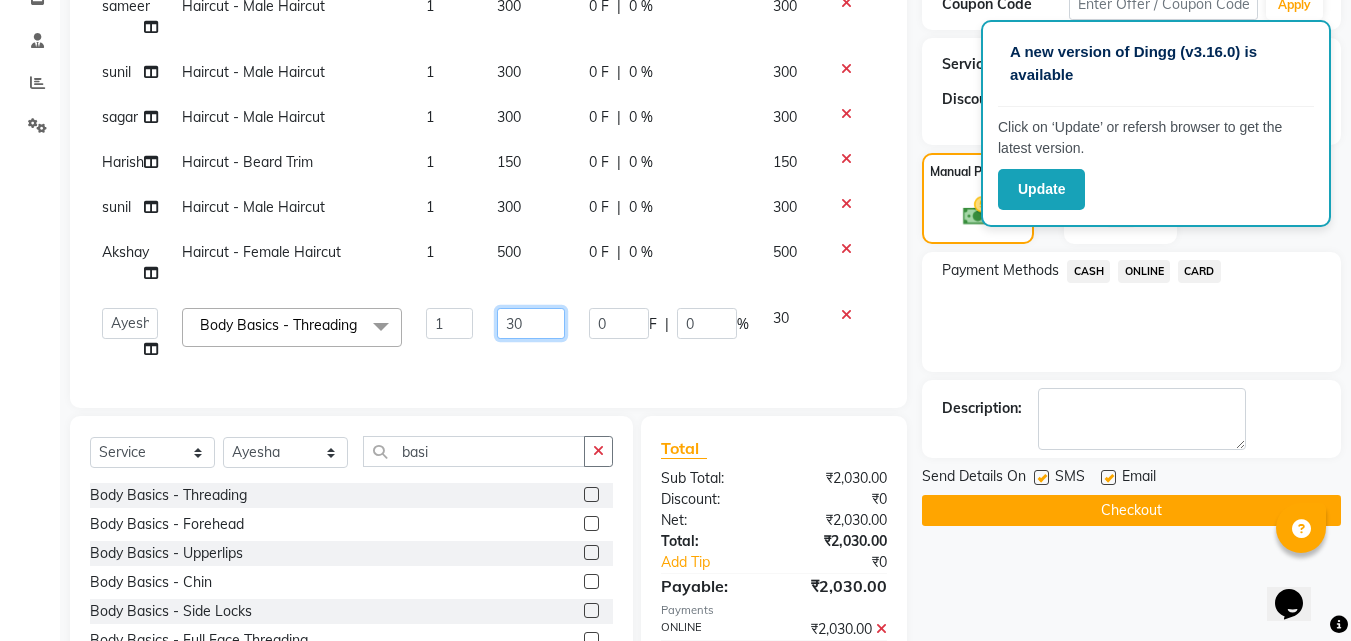 click on "30" 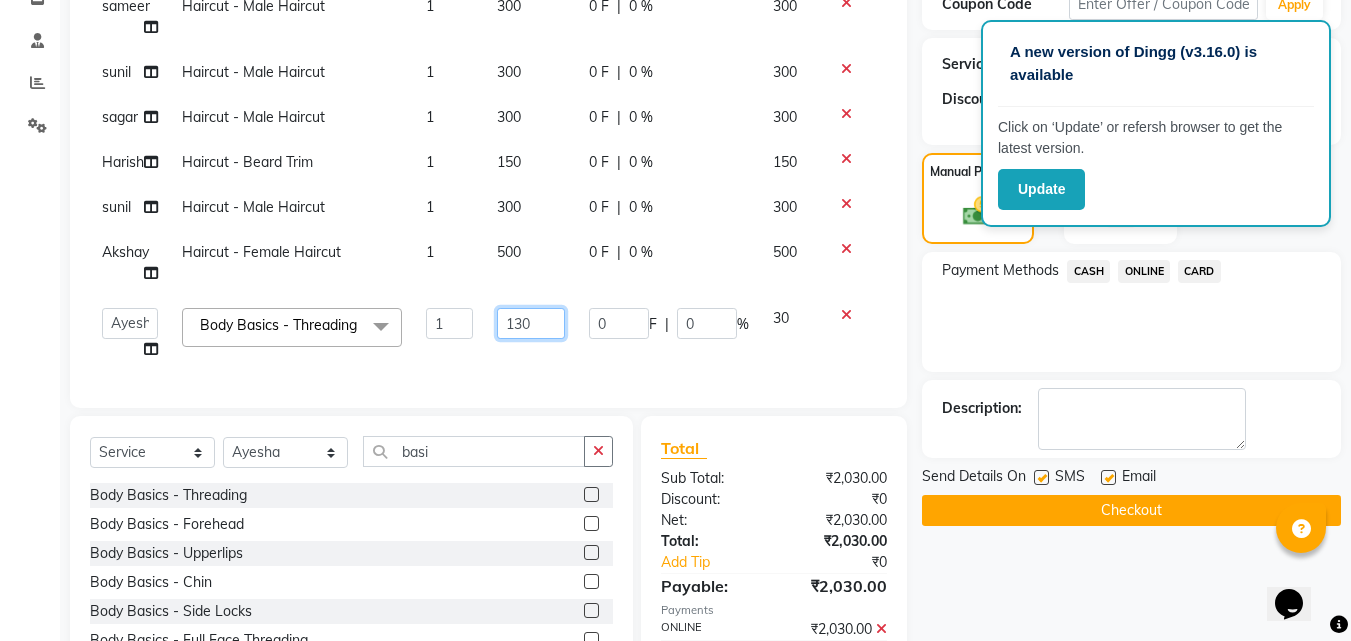 click on "130" 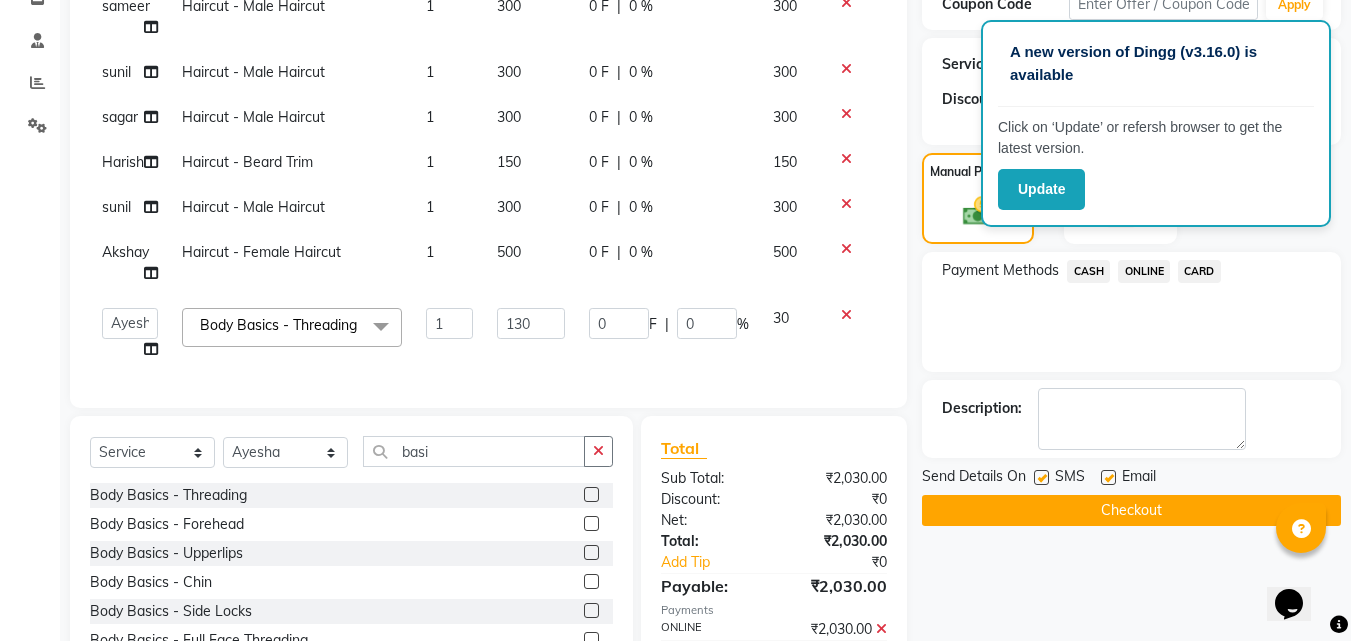 click on "ONLINE" 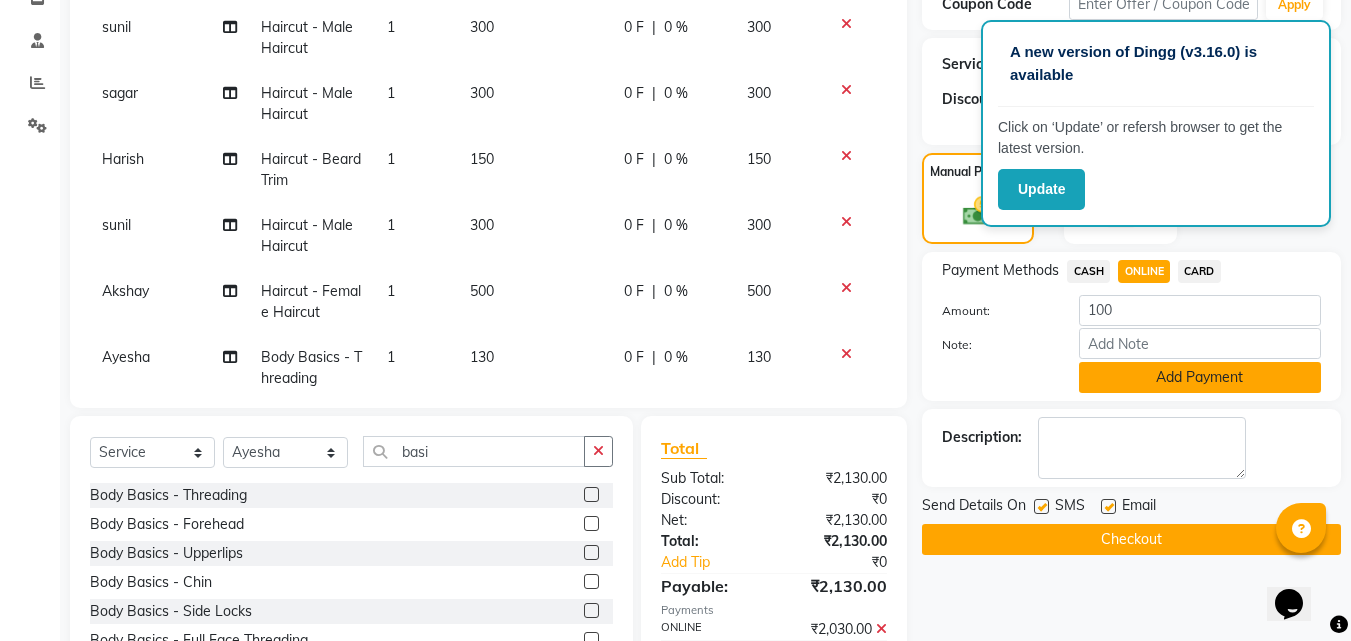 click on "Add Payment" 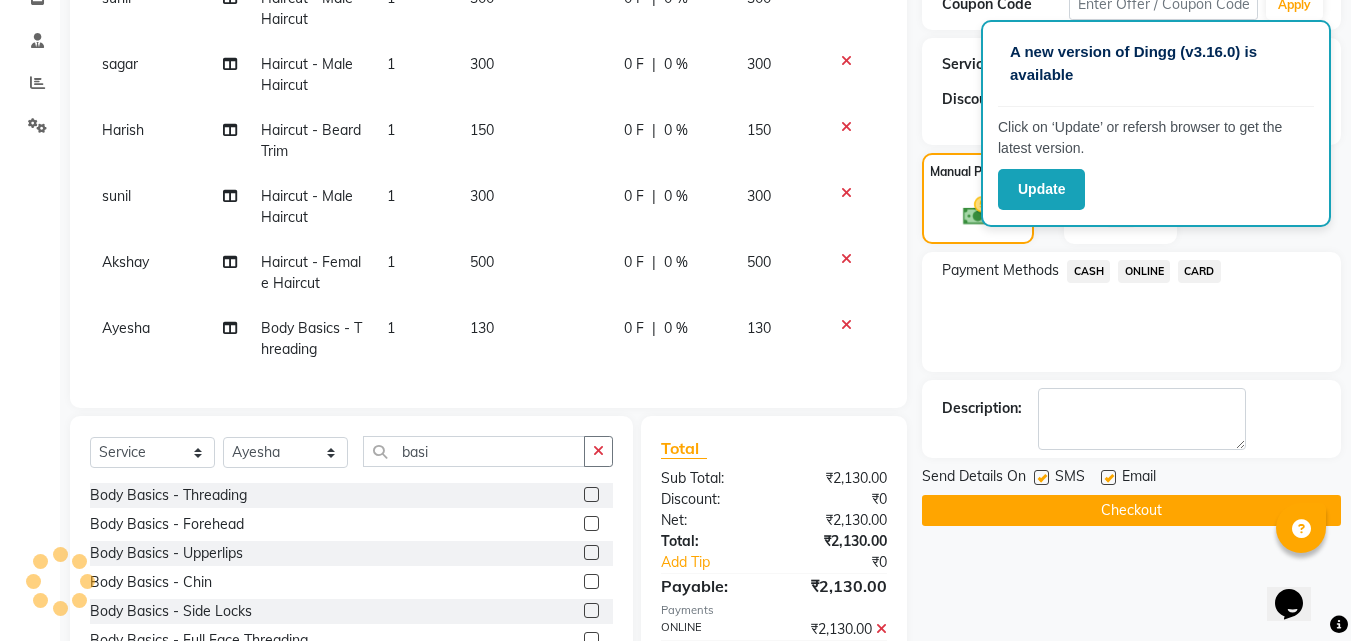 scroll, scrollTop: 141, scrollLeft: 0, axis: vertical 